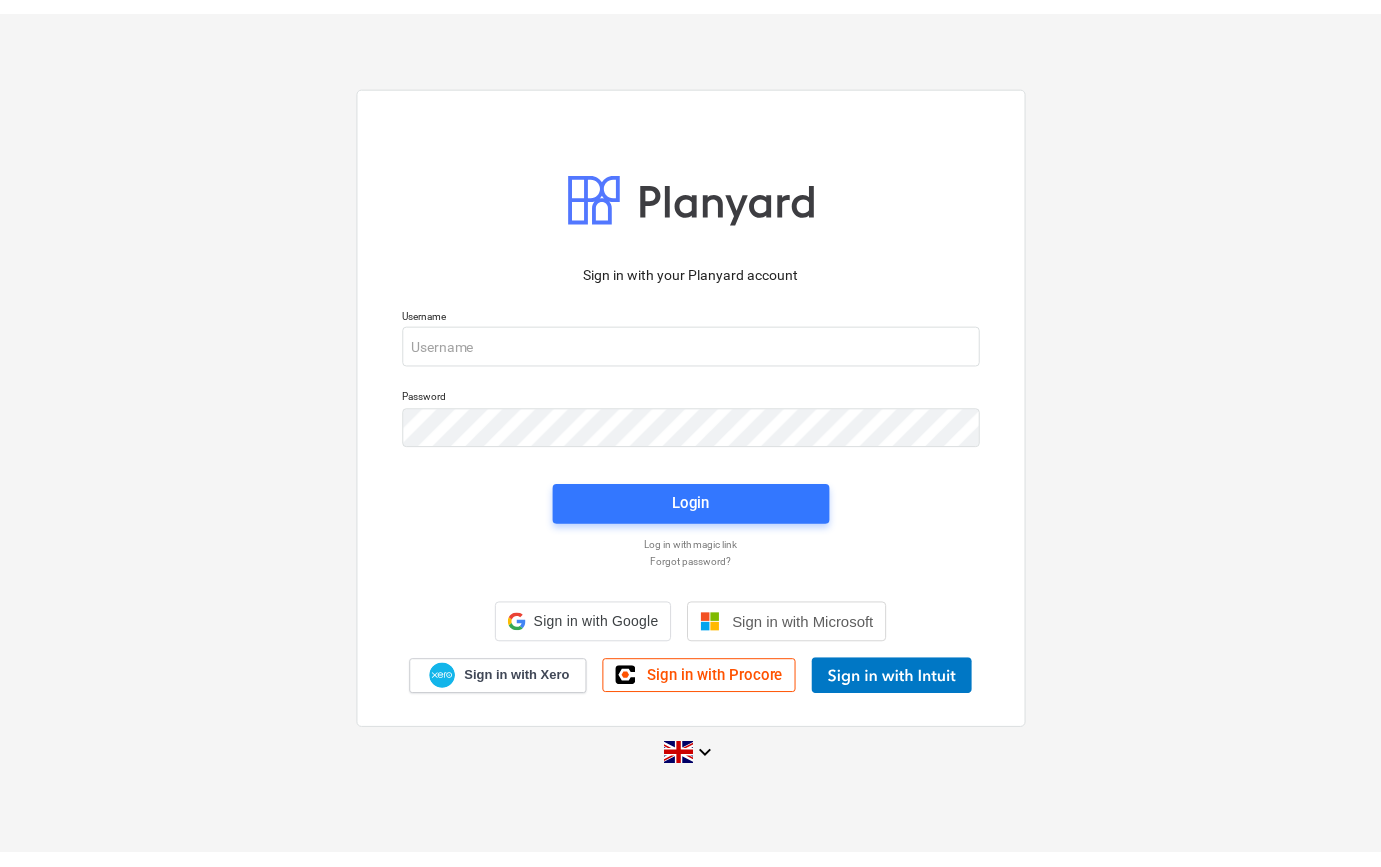 scroll, scrollTop: 0, scrollLeft: 0, axis: both 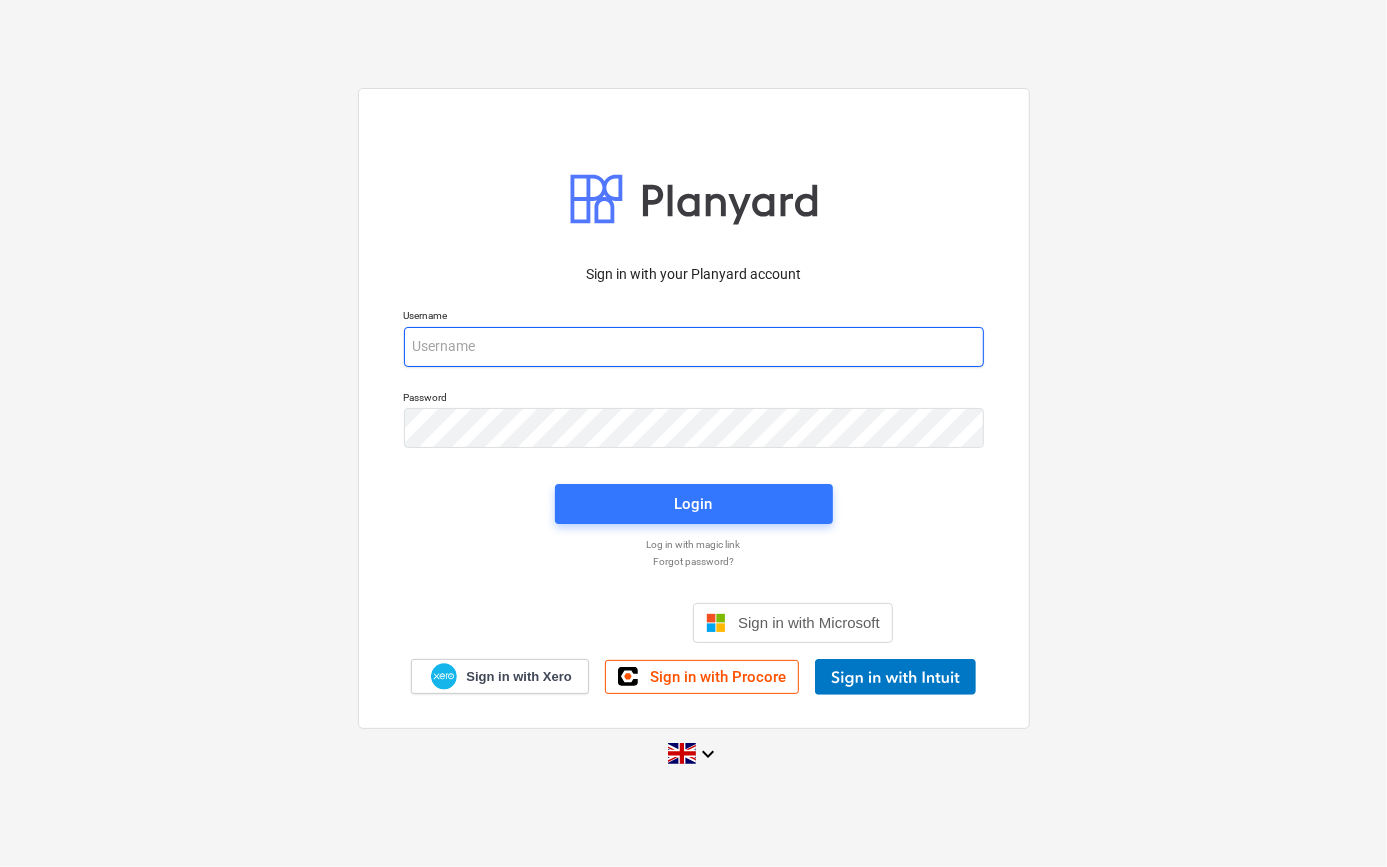 click at bounding box center [694, 347] 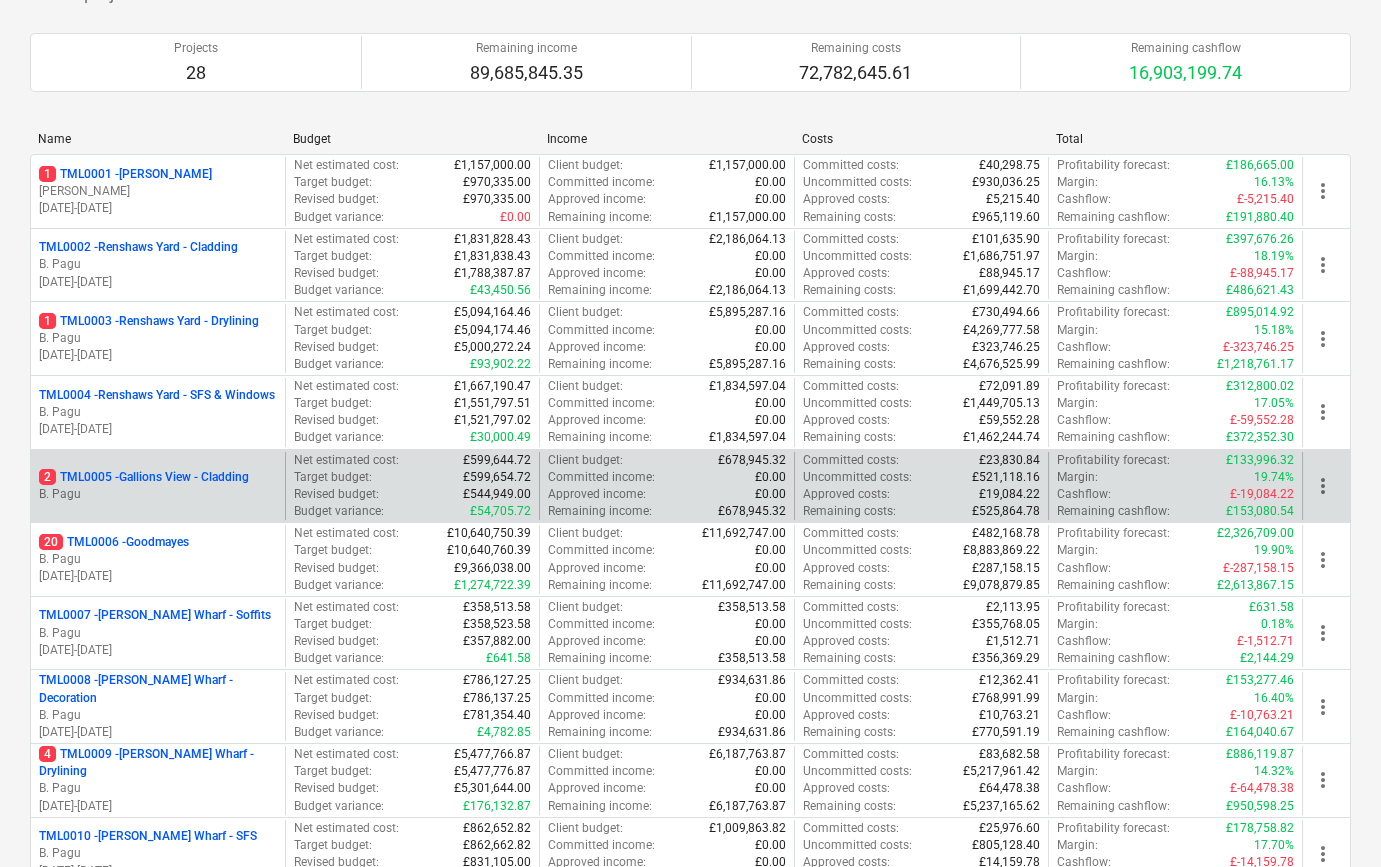 scroll, scrollTop: 181, scrollLeft: 0, axis: vertical 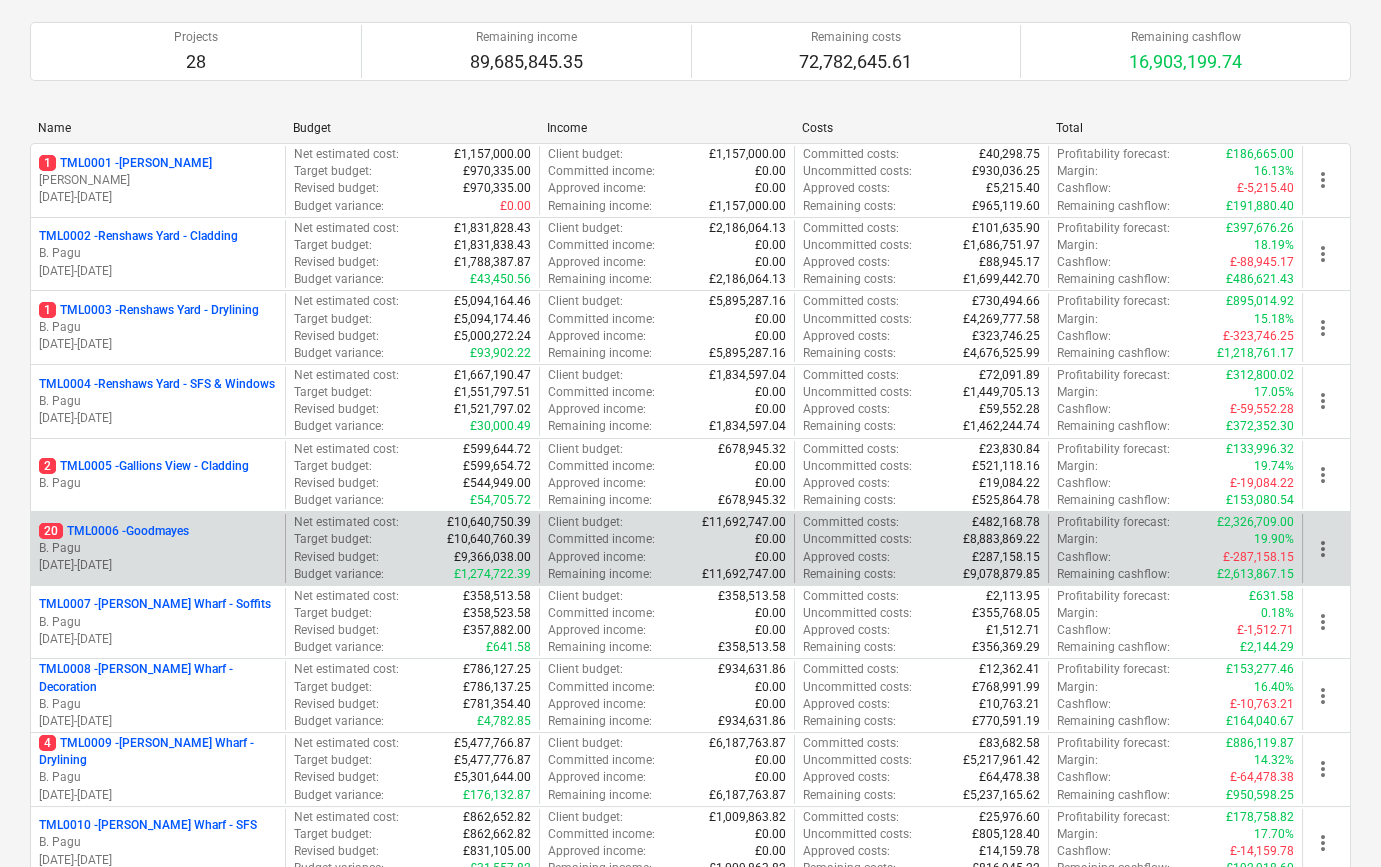 click on "[DATE]  -  [DATE]" at bounding box center [158, 565] 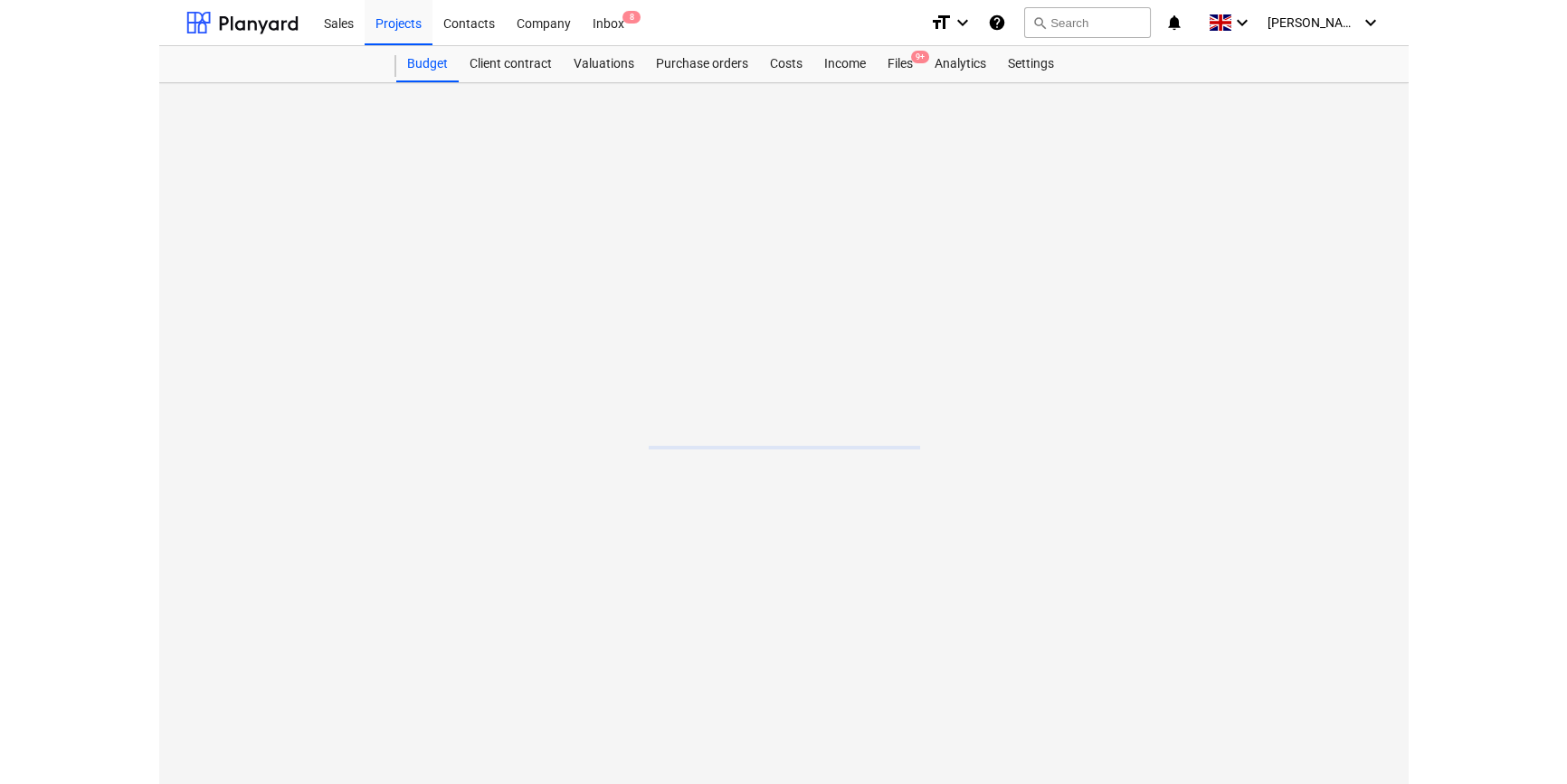 scroll, scrollTop: 0, scrollLeft: 0, axis: both 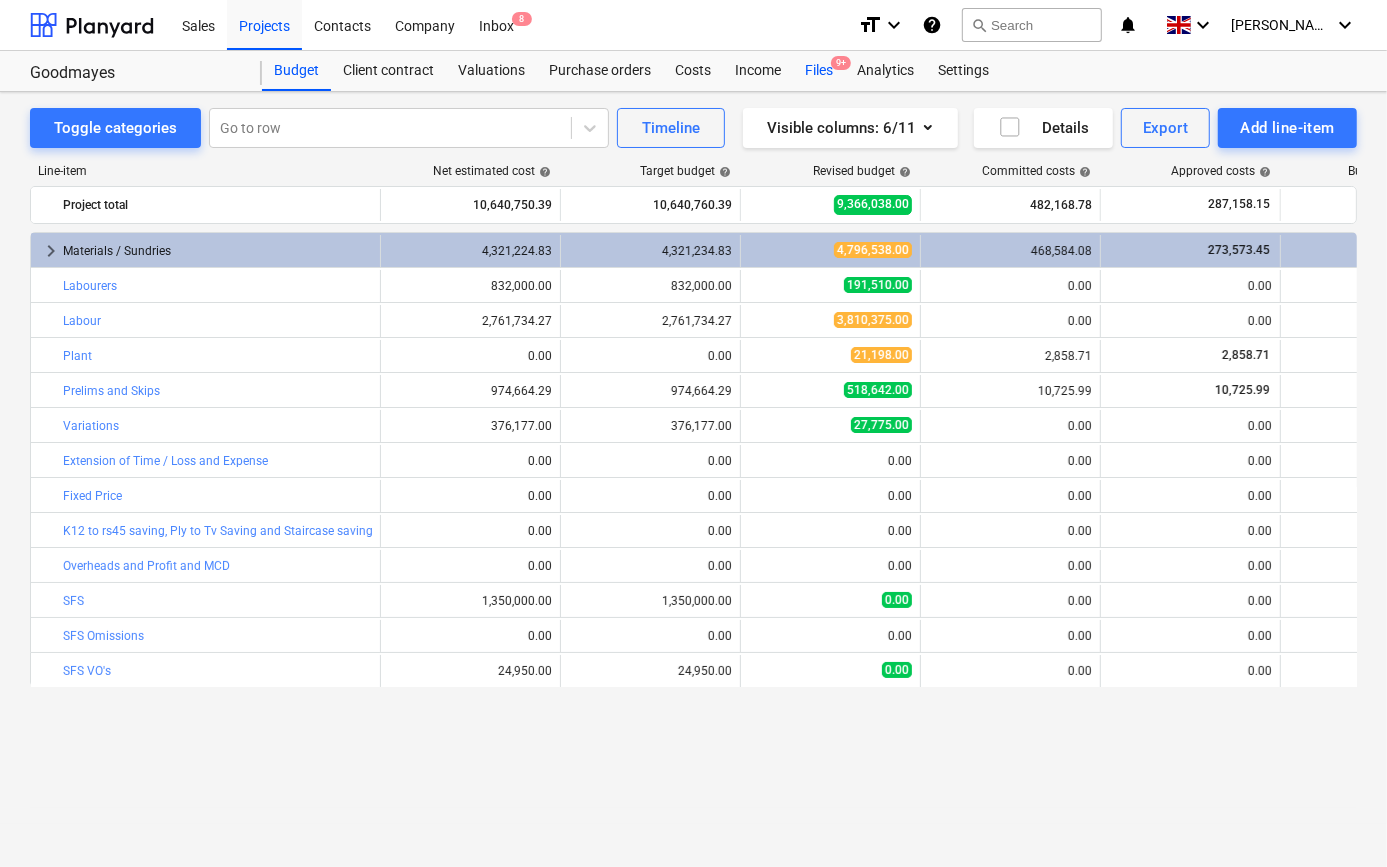 click on "Files 9+" at bounding box center [819, 71] 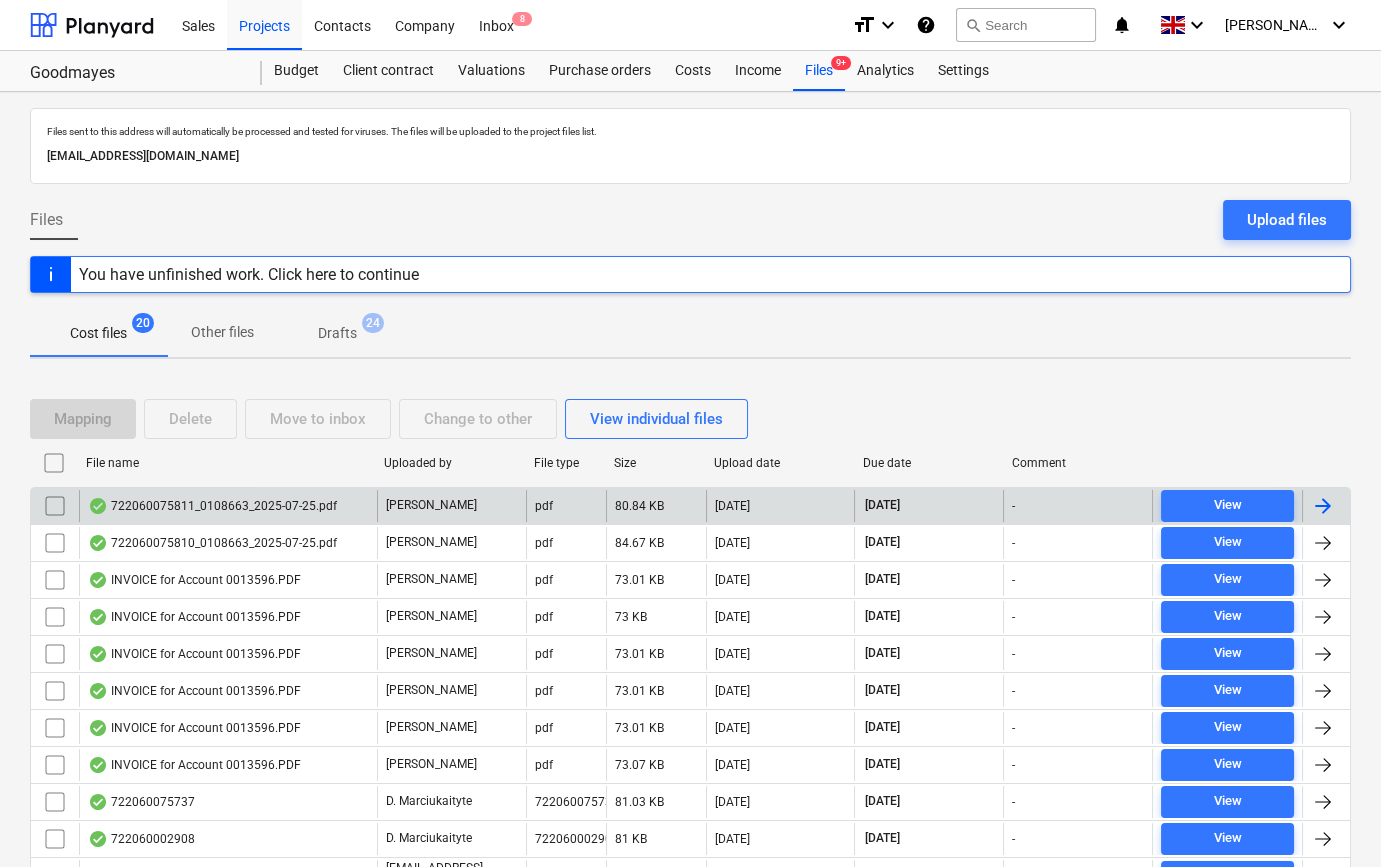 click at bounding box center (1323, 506) 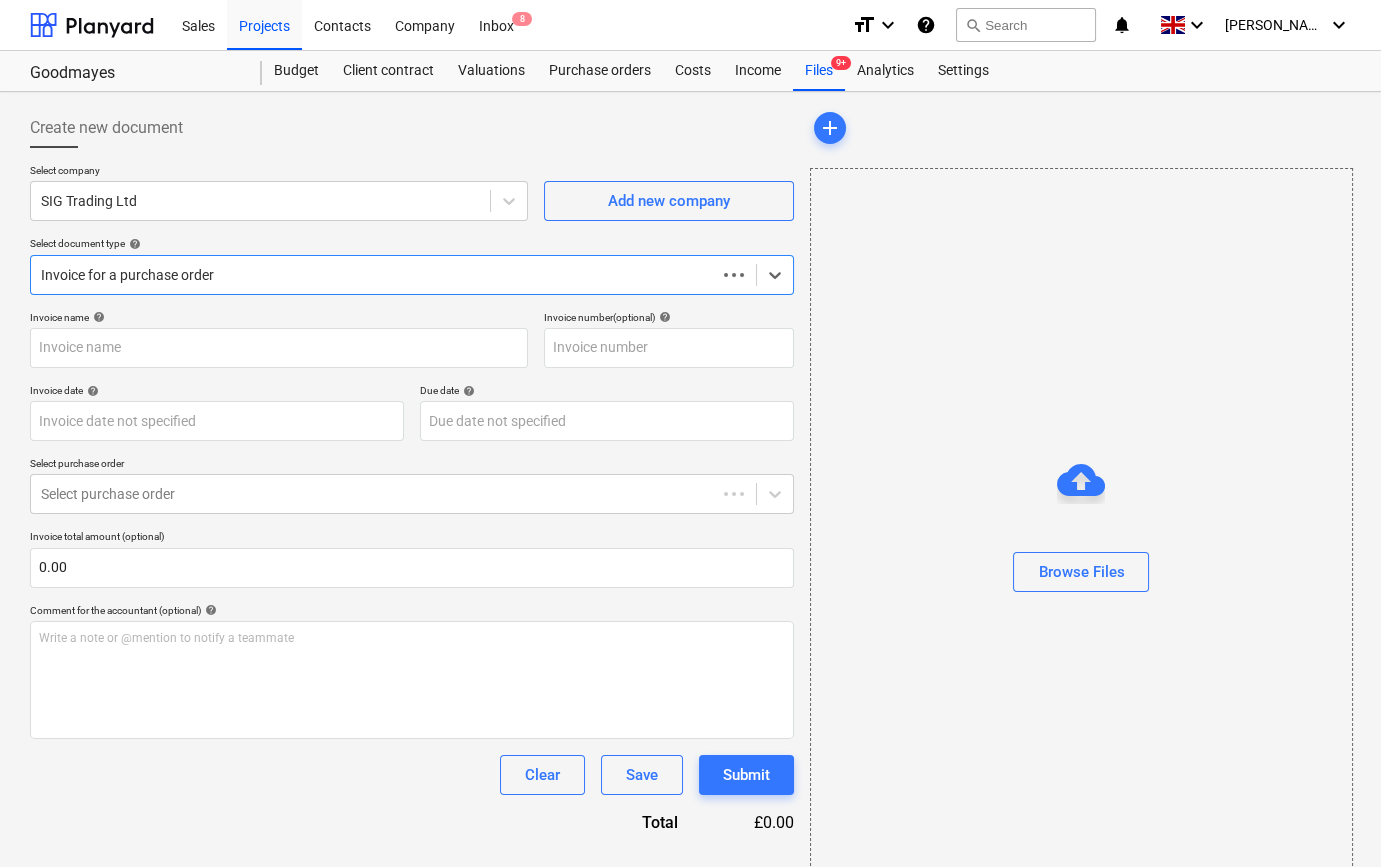 type on "722060075811" 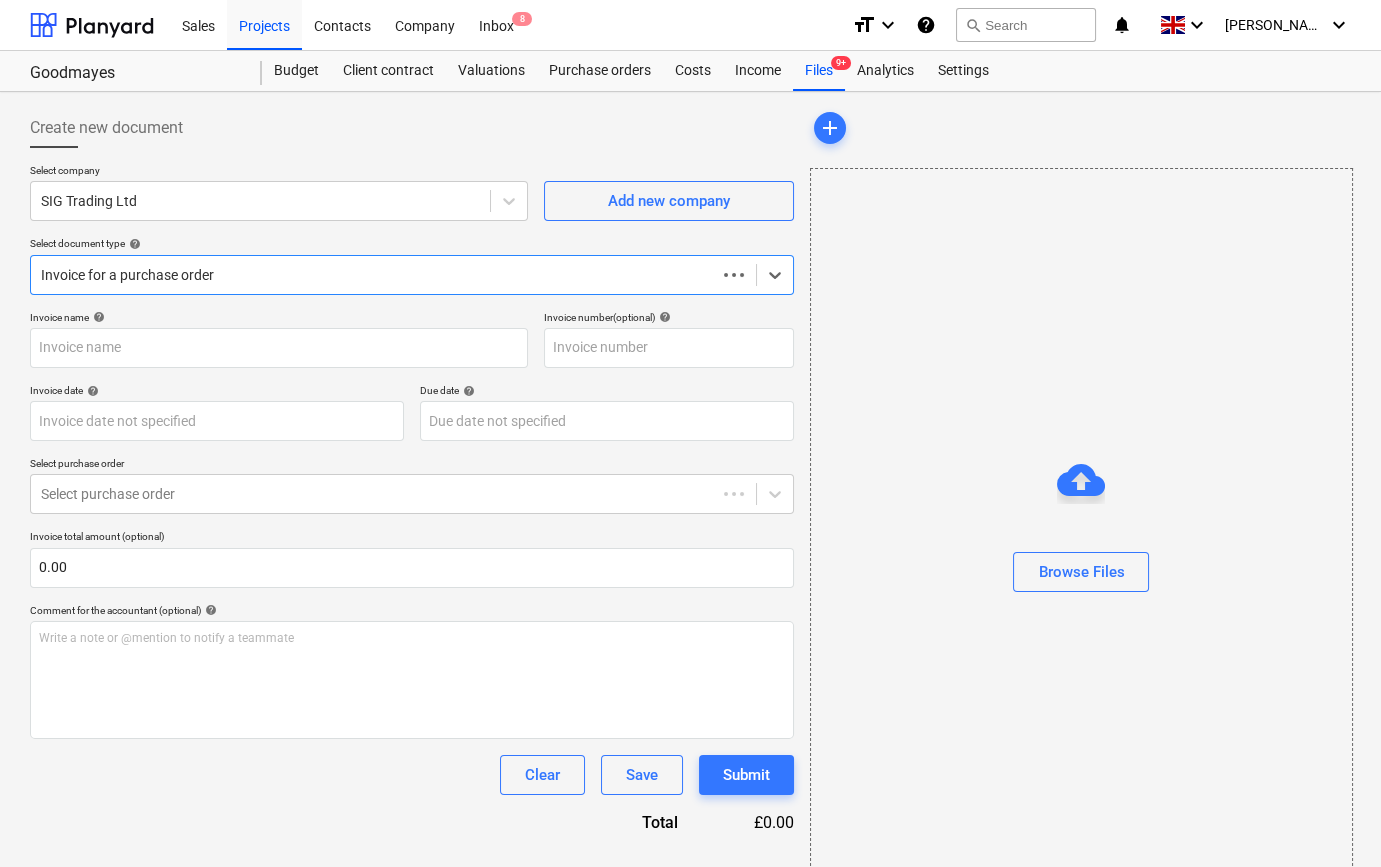 type on "722060075811" 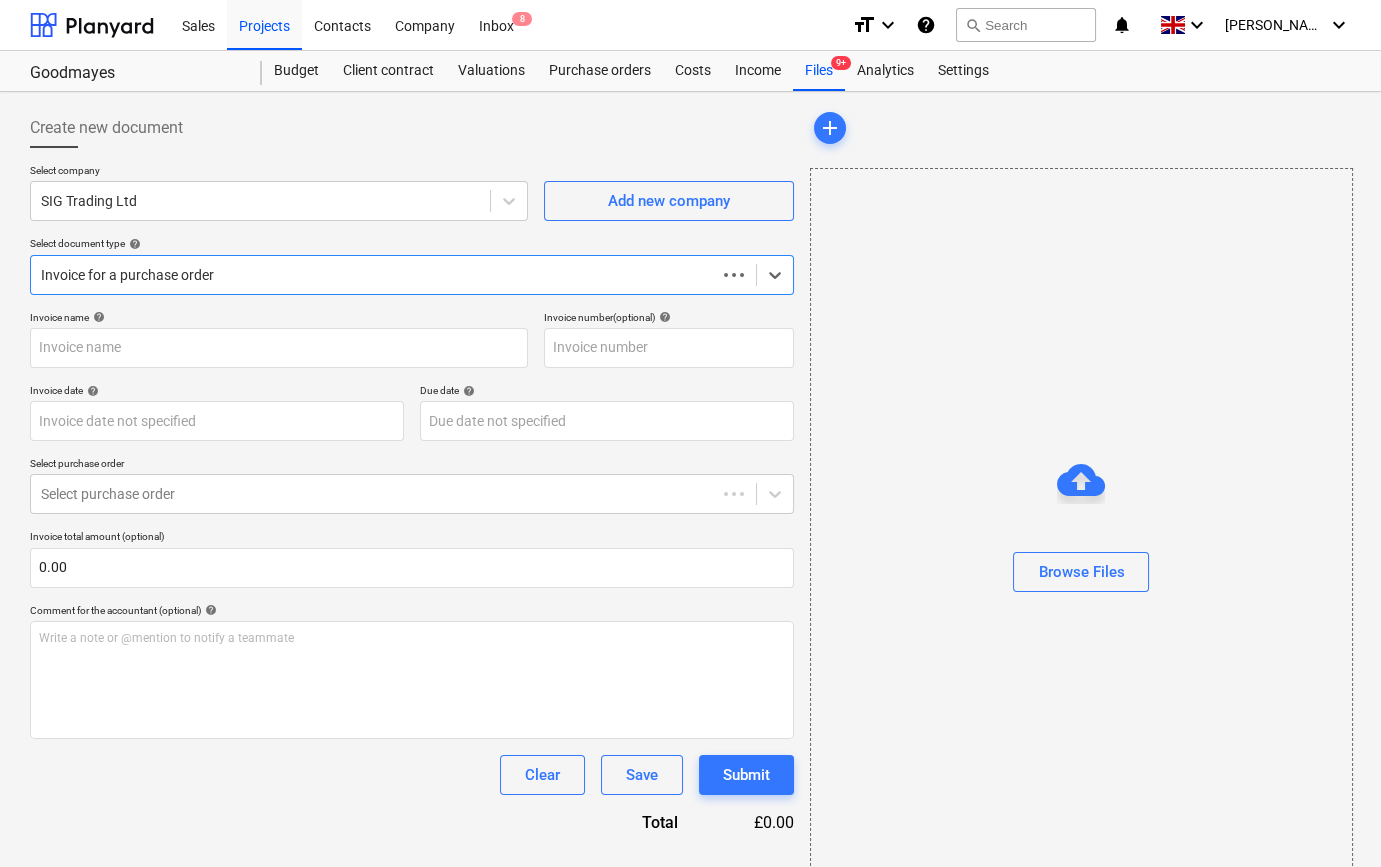 type on "[DATE]" 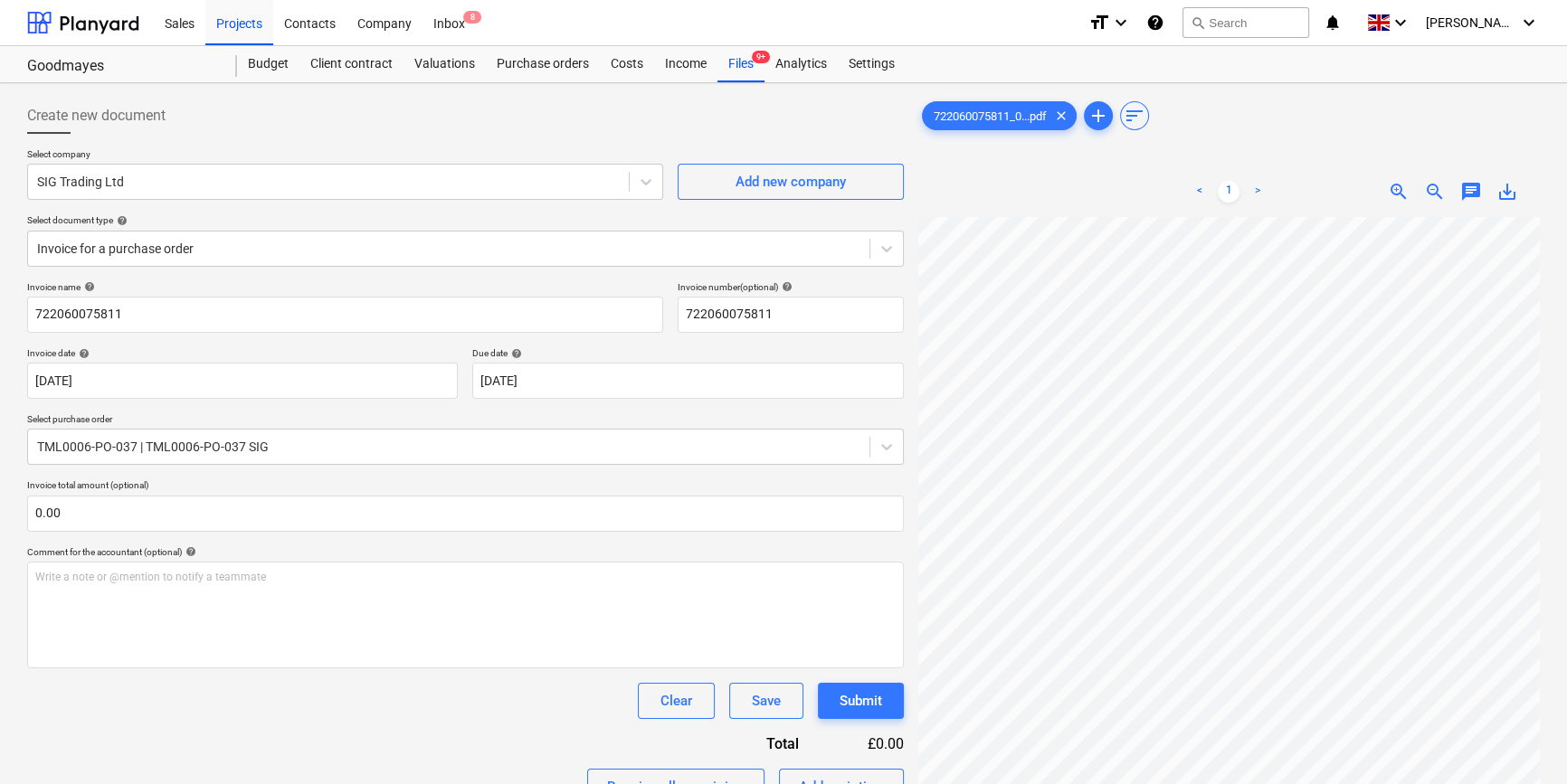 scroll, scrollTop: 421, scrollLeft: 0, axis: vertical 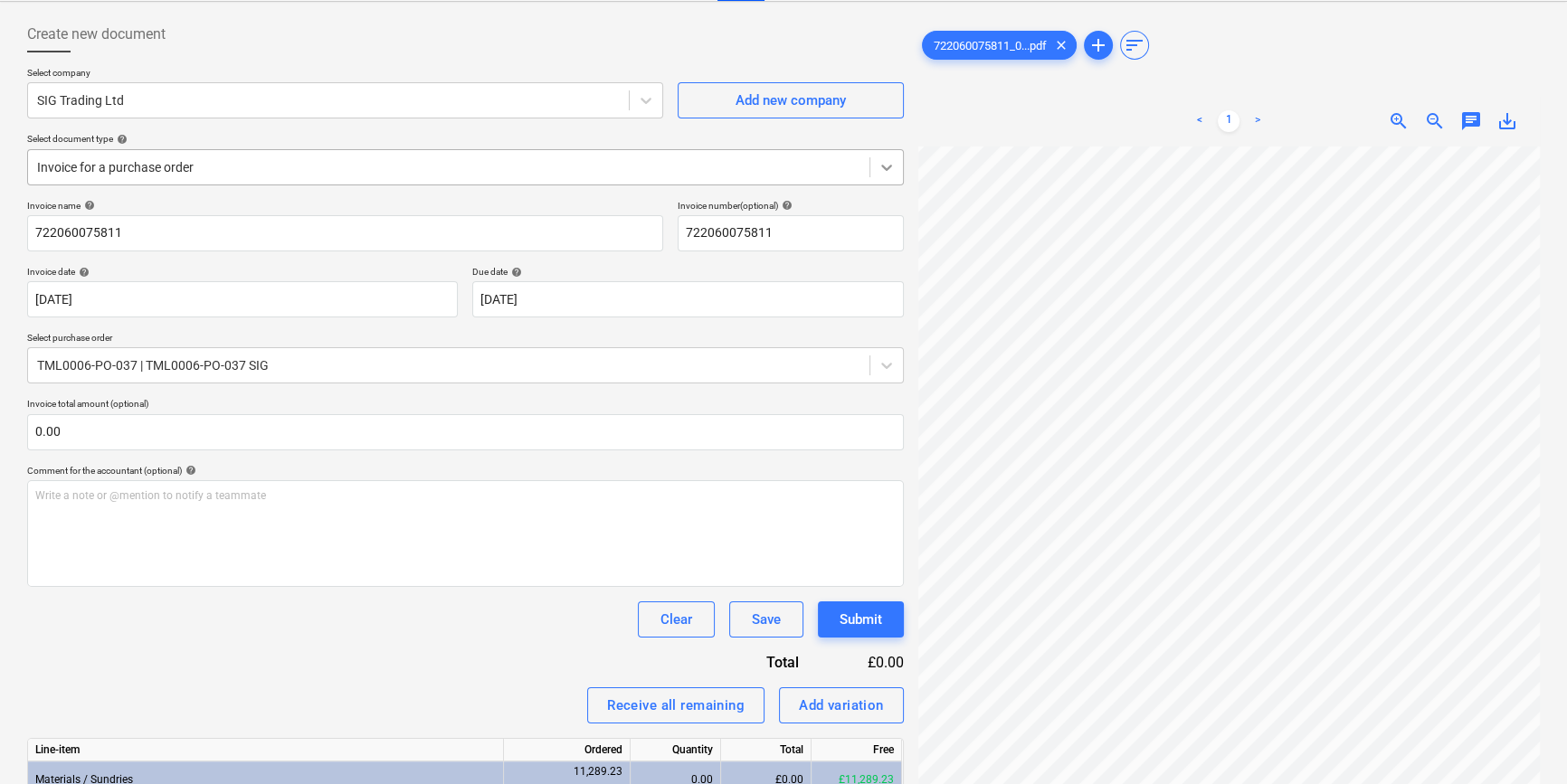 click 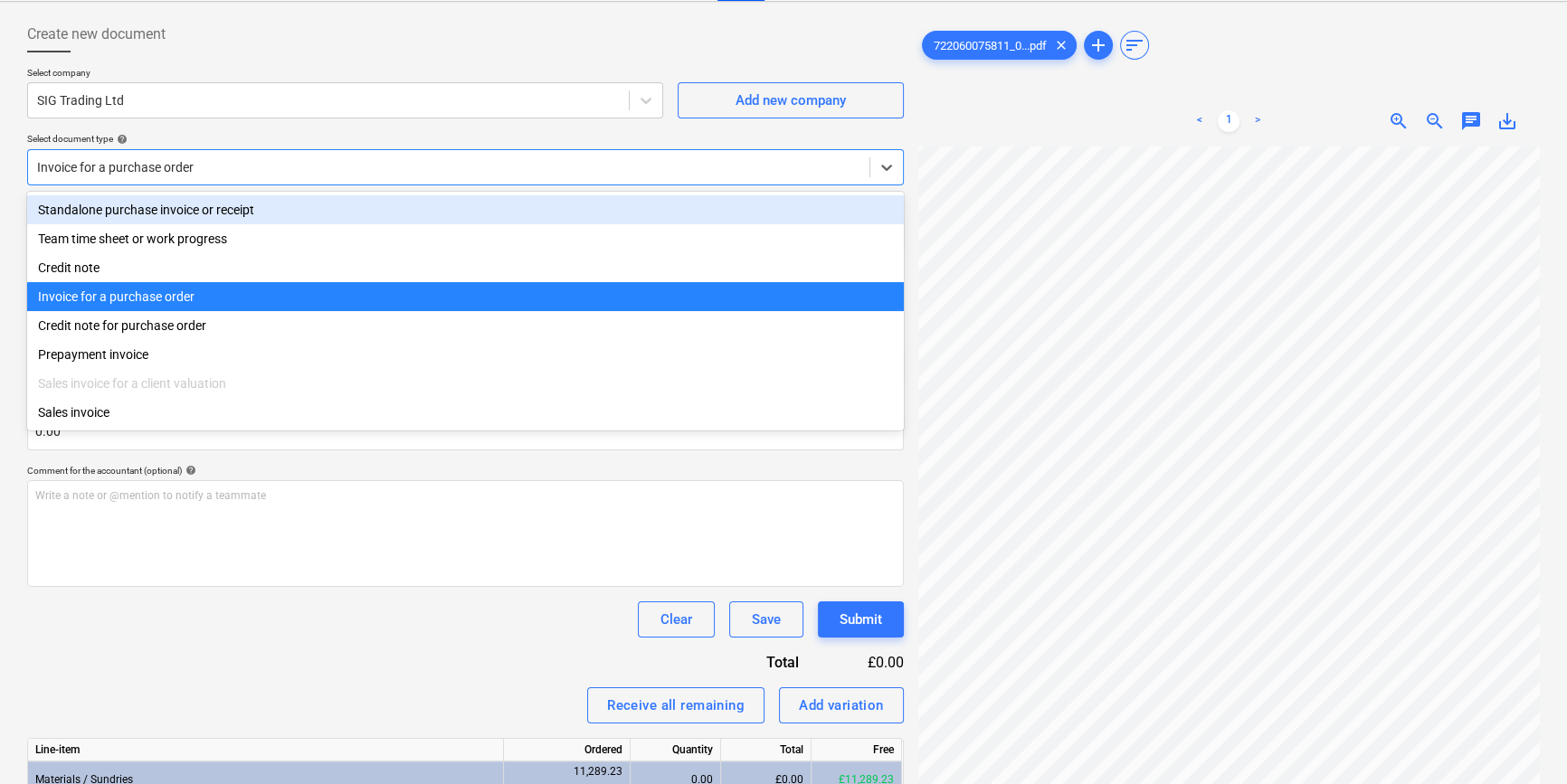 click on "Standalone purchase invoice or receipt" at bounding box center [465, 210] 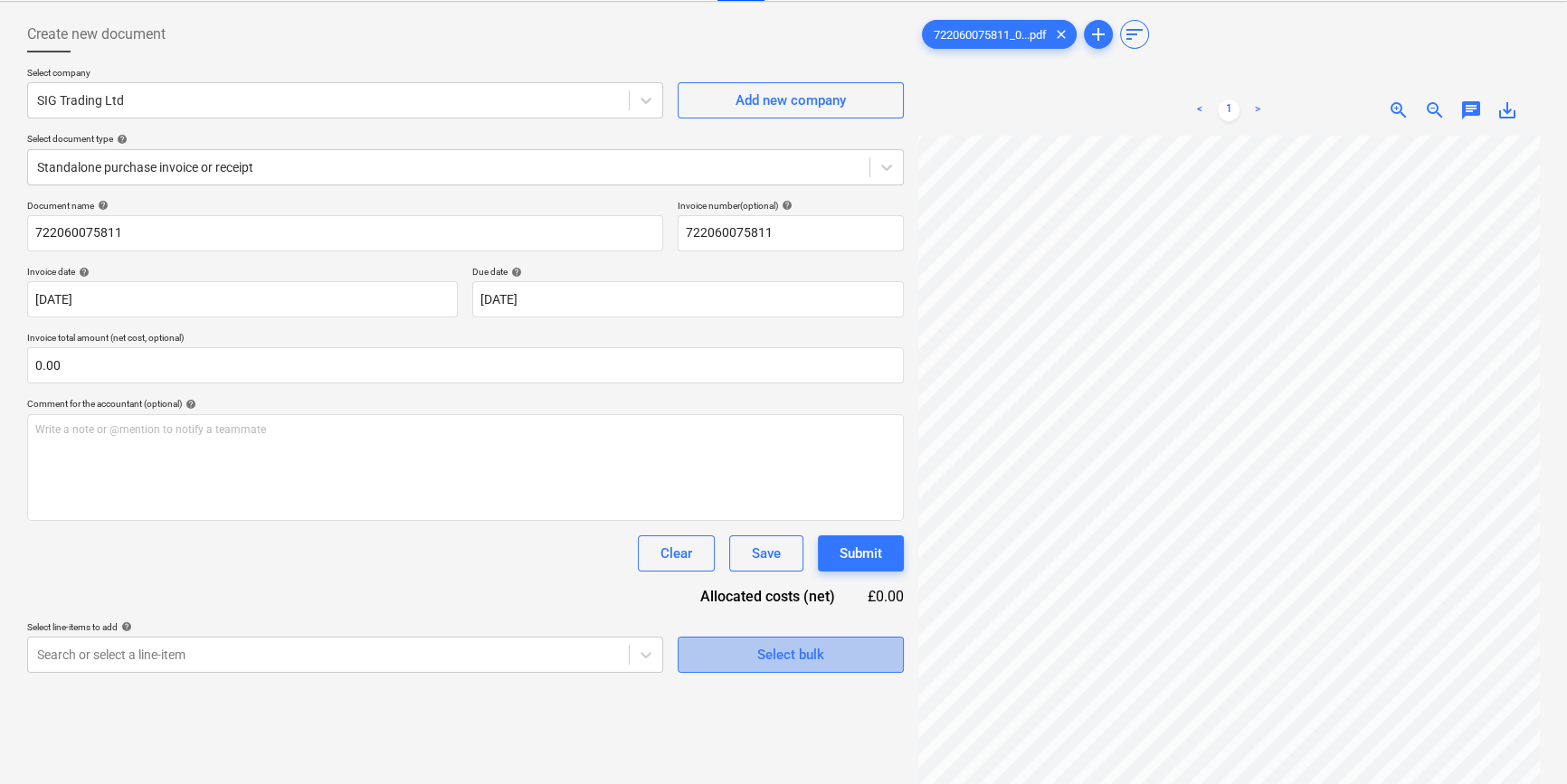 click on "Select bulk" at bounding box center [791, 655] 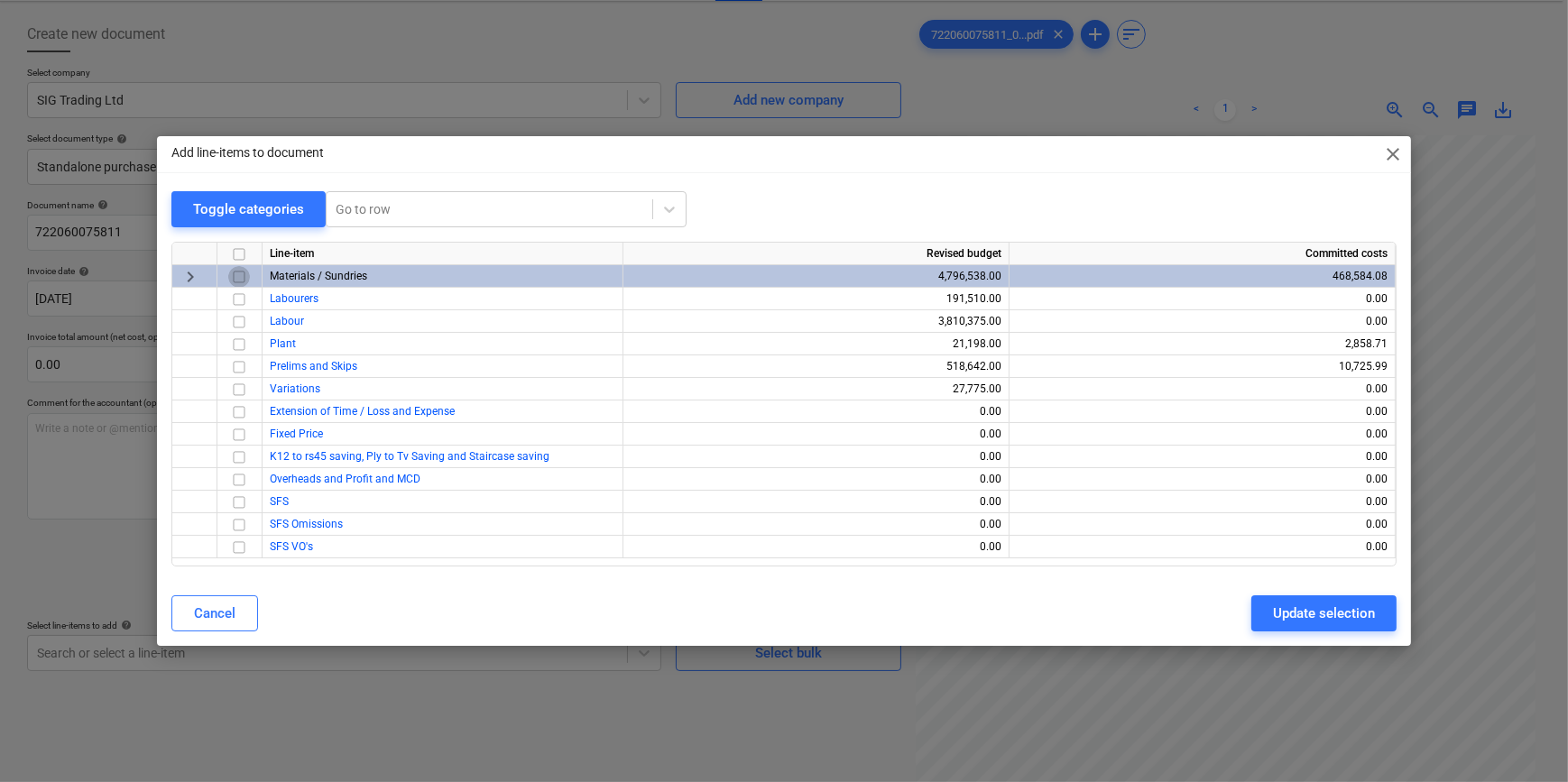 click at bounding box center (239, 277) 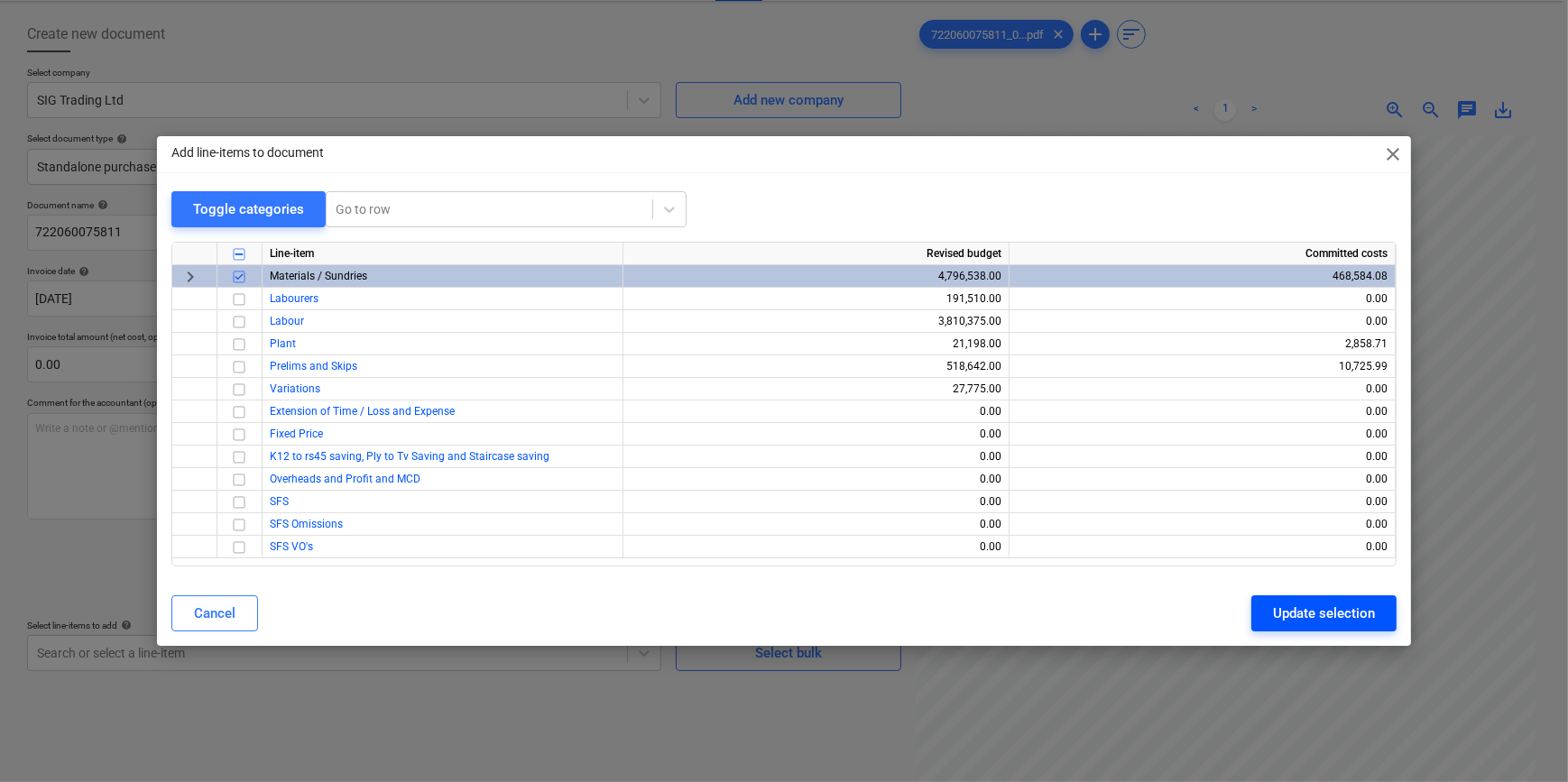 click on "Update selection" at bounding box center [1324, 613] 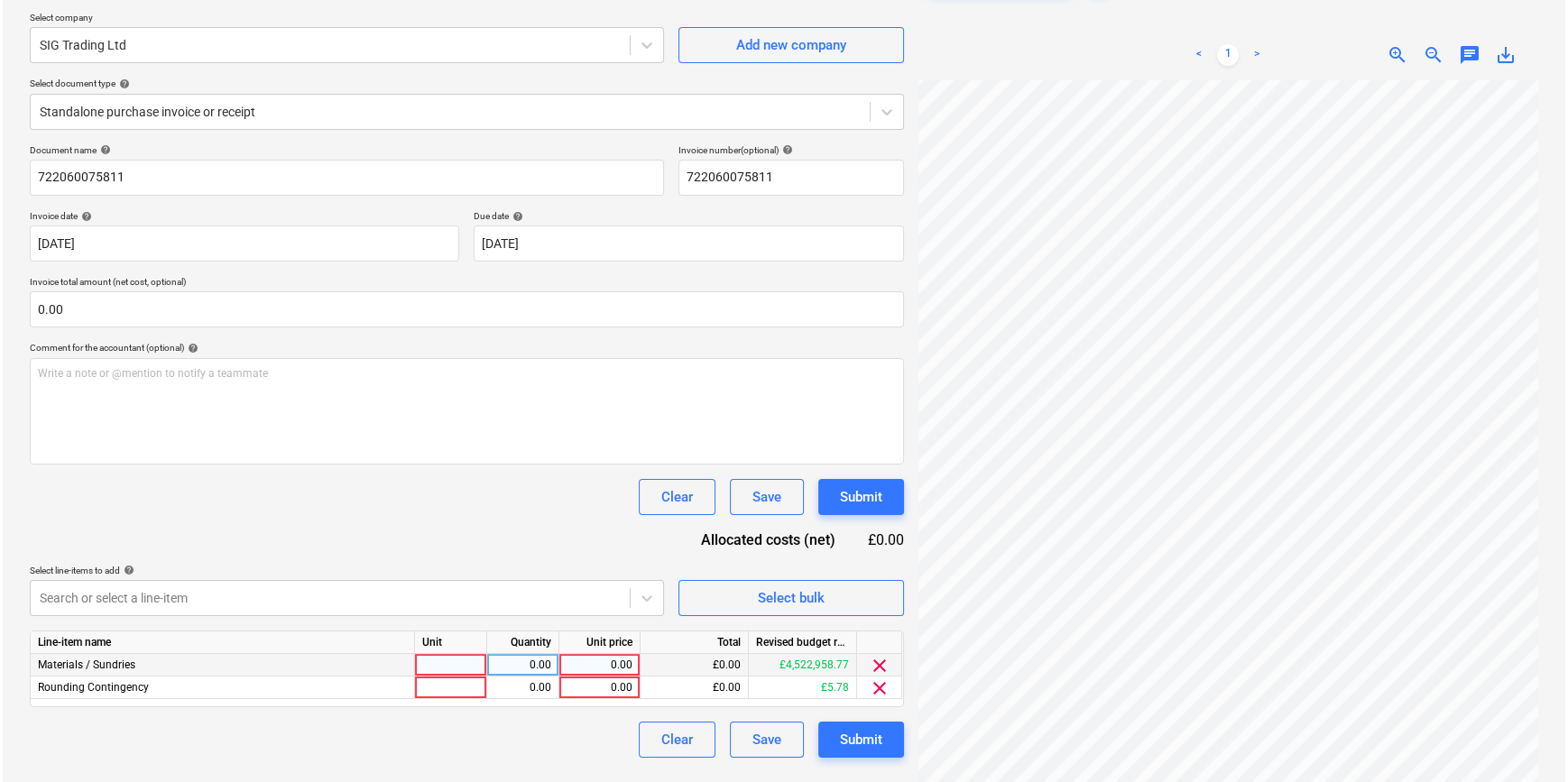 scroll, scrollTop: 163, scrollLeft: 0, axis: vertical 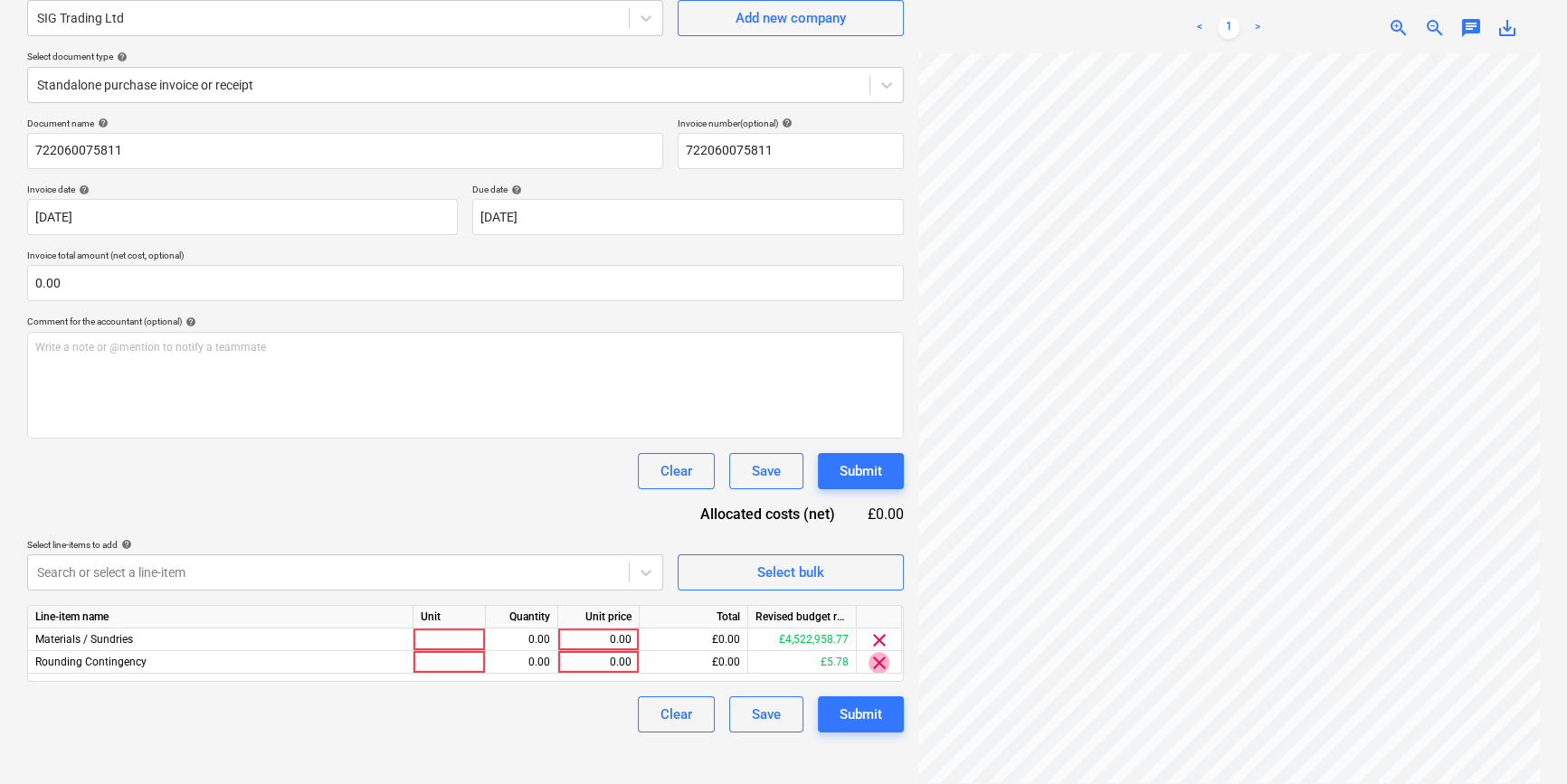 click on "clear" at bounding box center [879, 663] 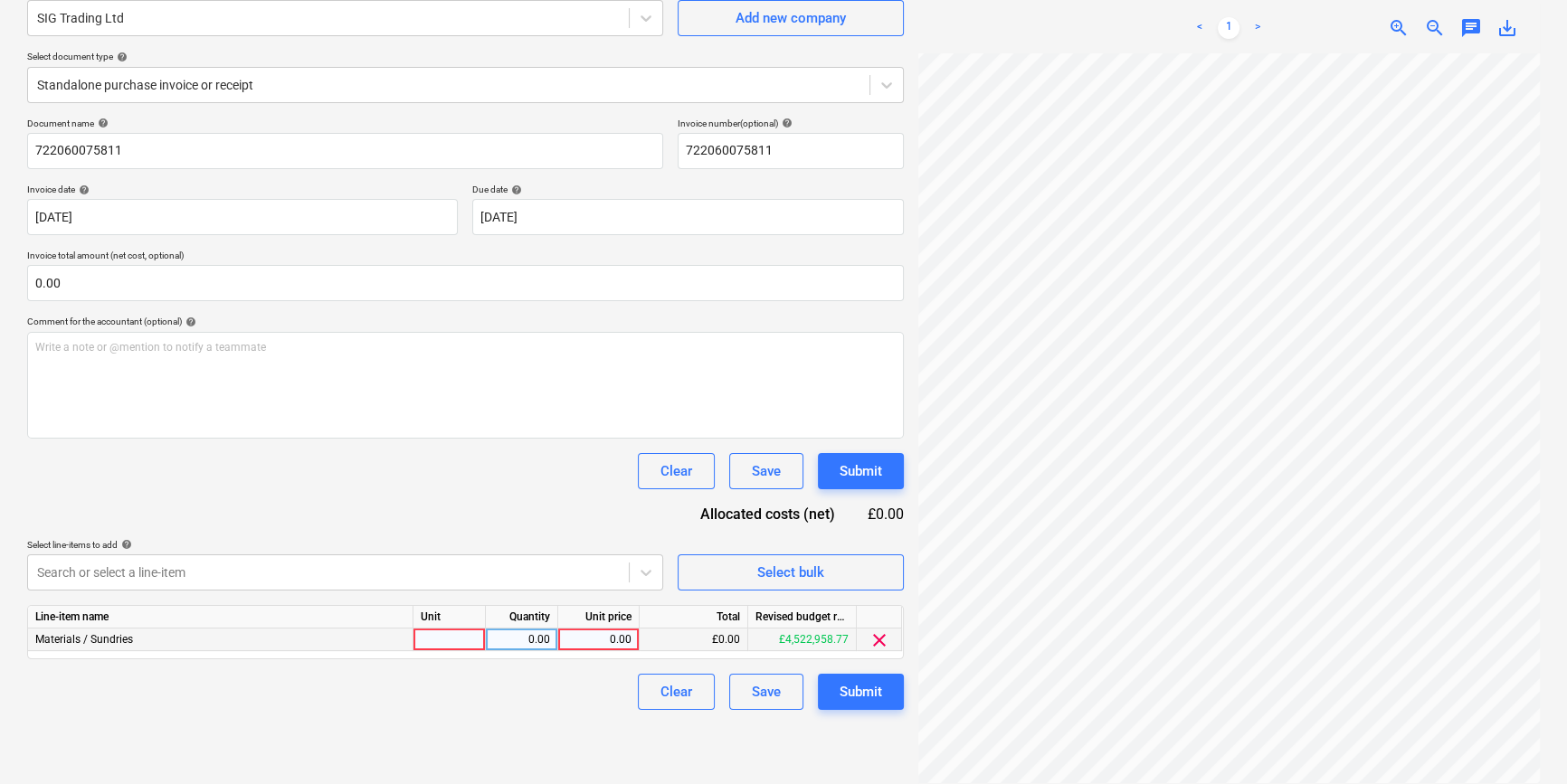 click at bounding box center (450, 639) 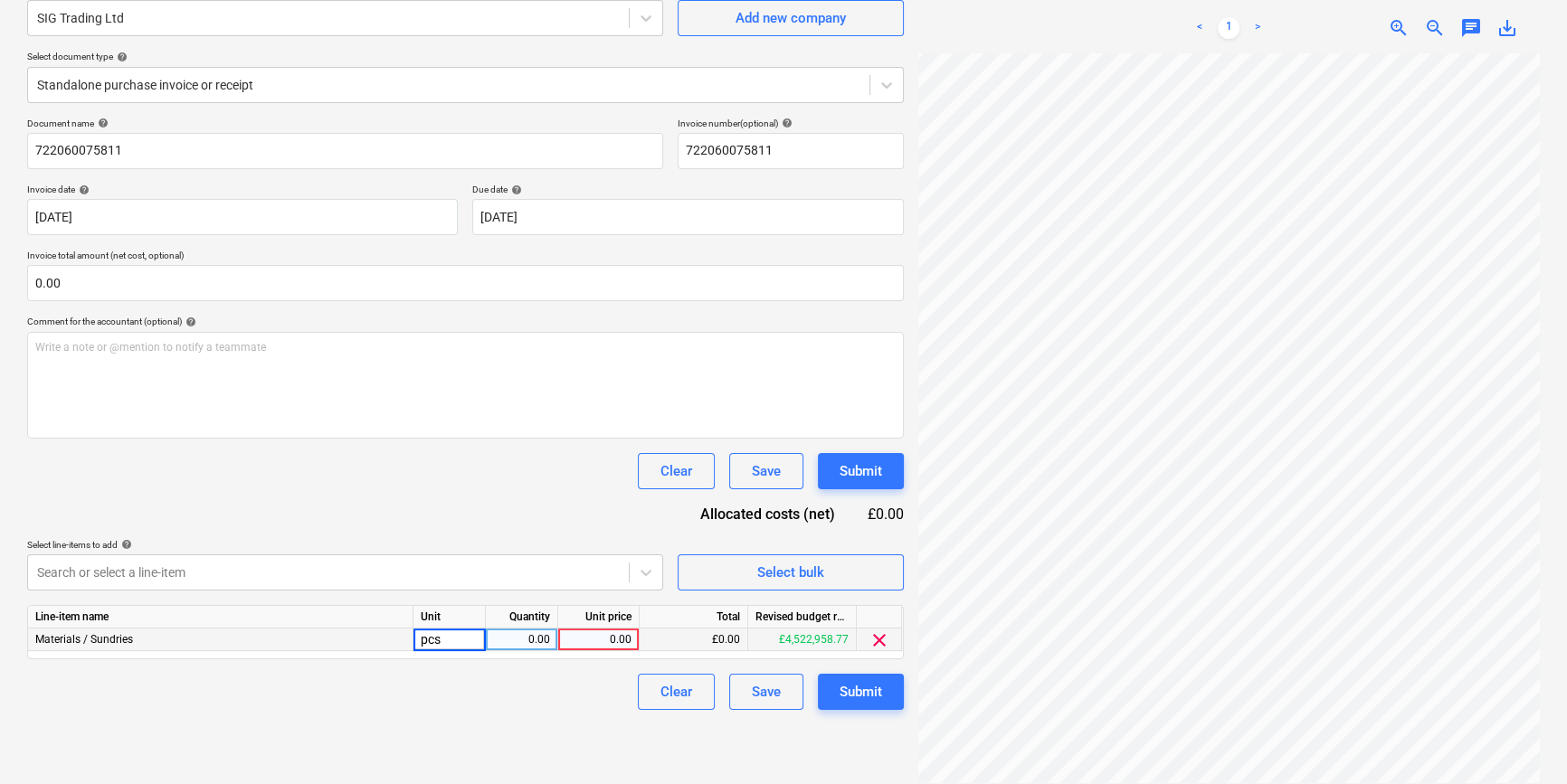 type on "pcs1" 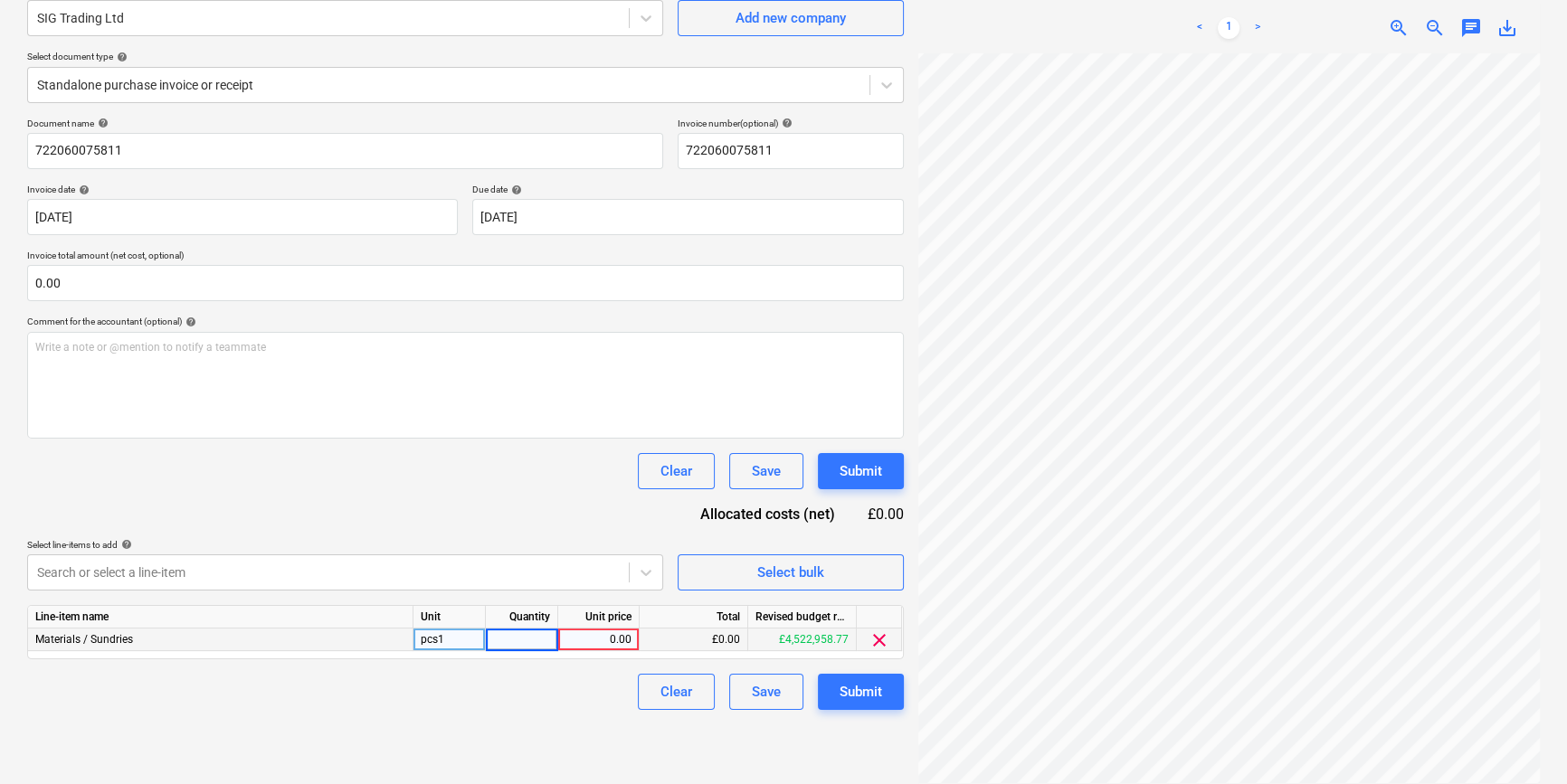 click on "pcs1" at bounding box center (450, 639) 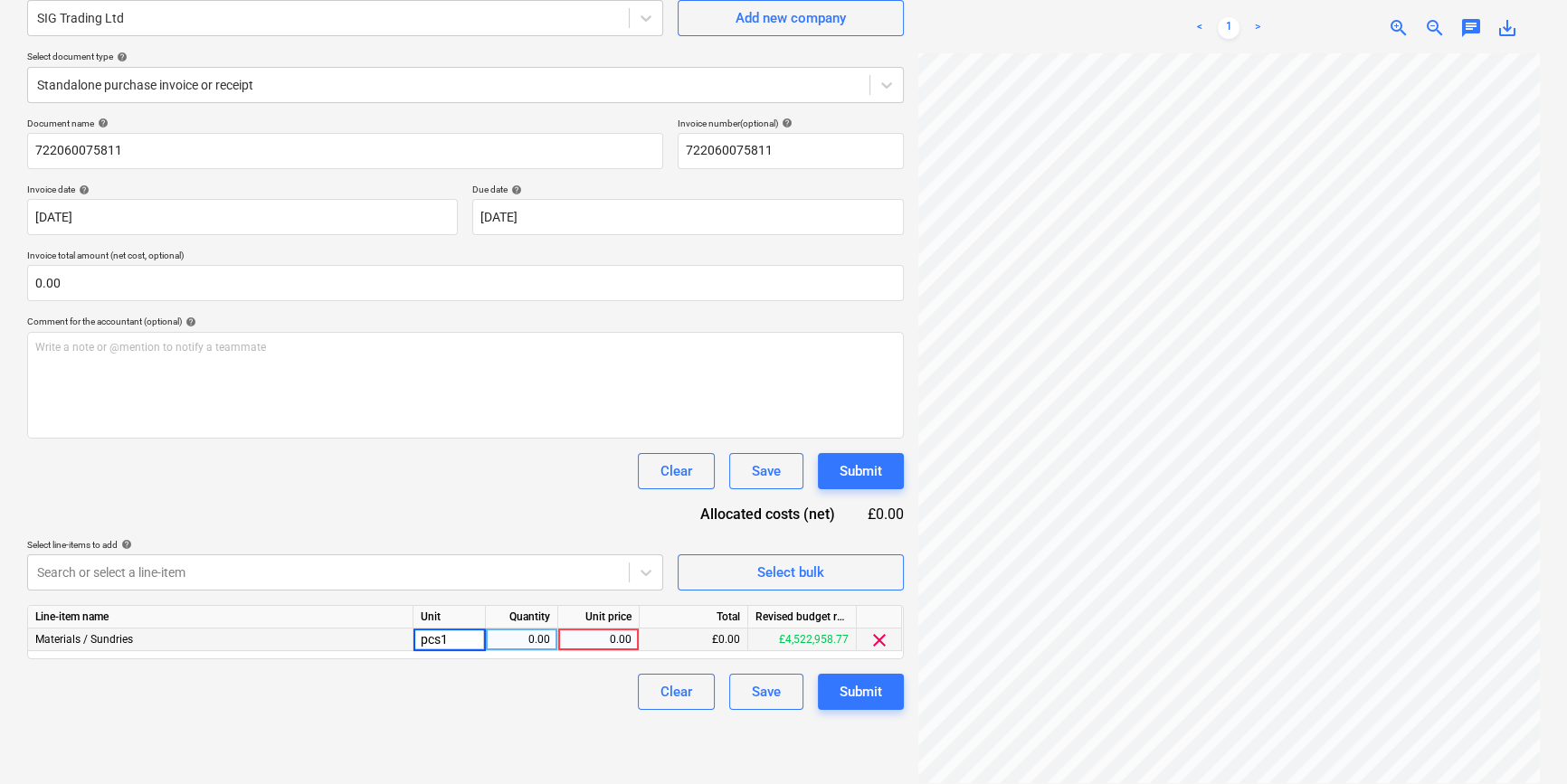 click on "pcs1" at bounding box center (449, 639) 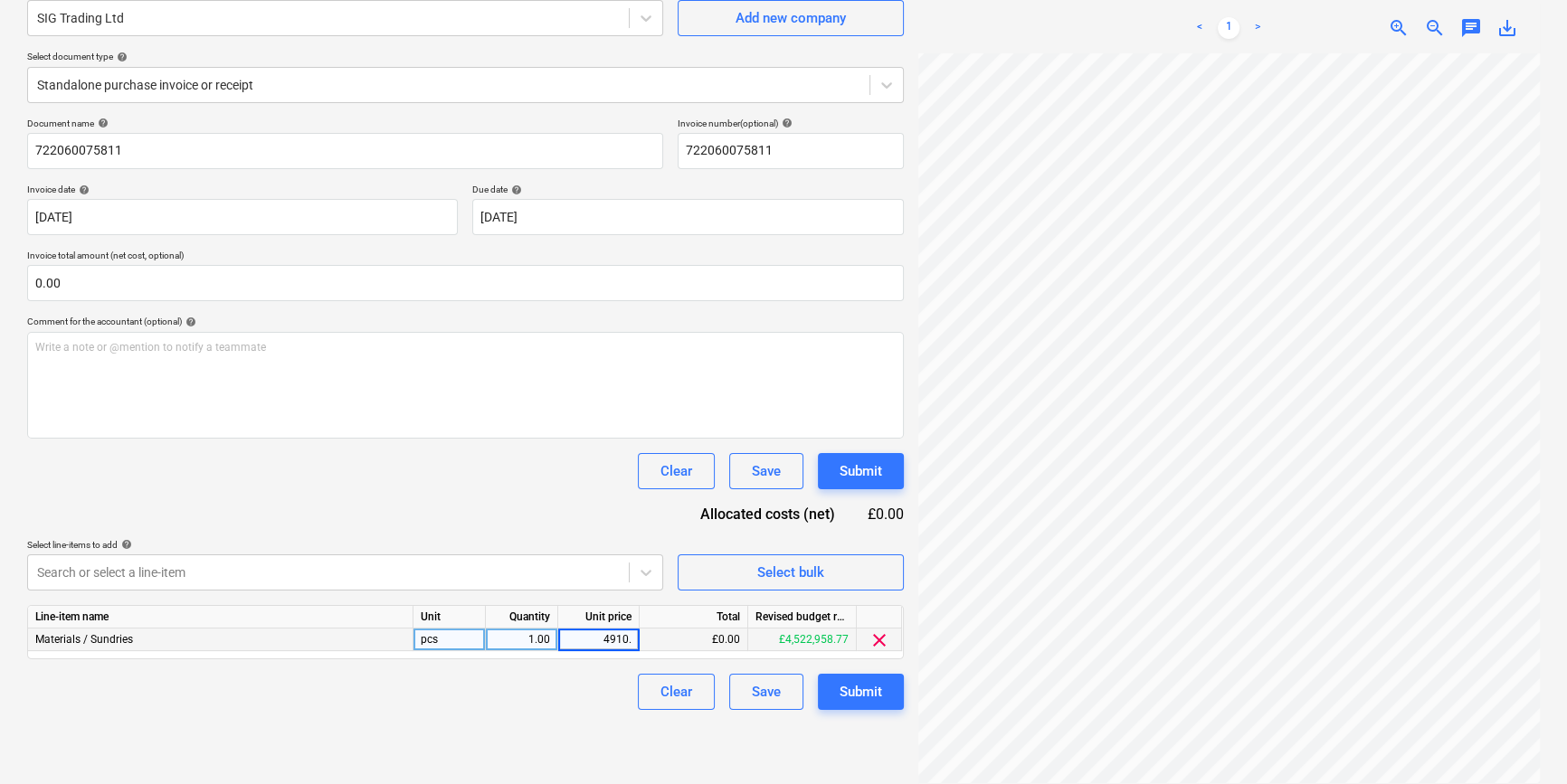 type on "4910.9" 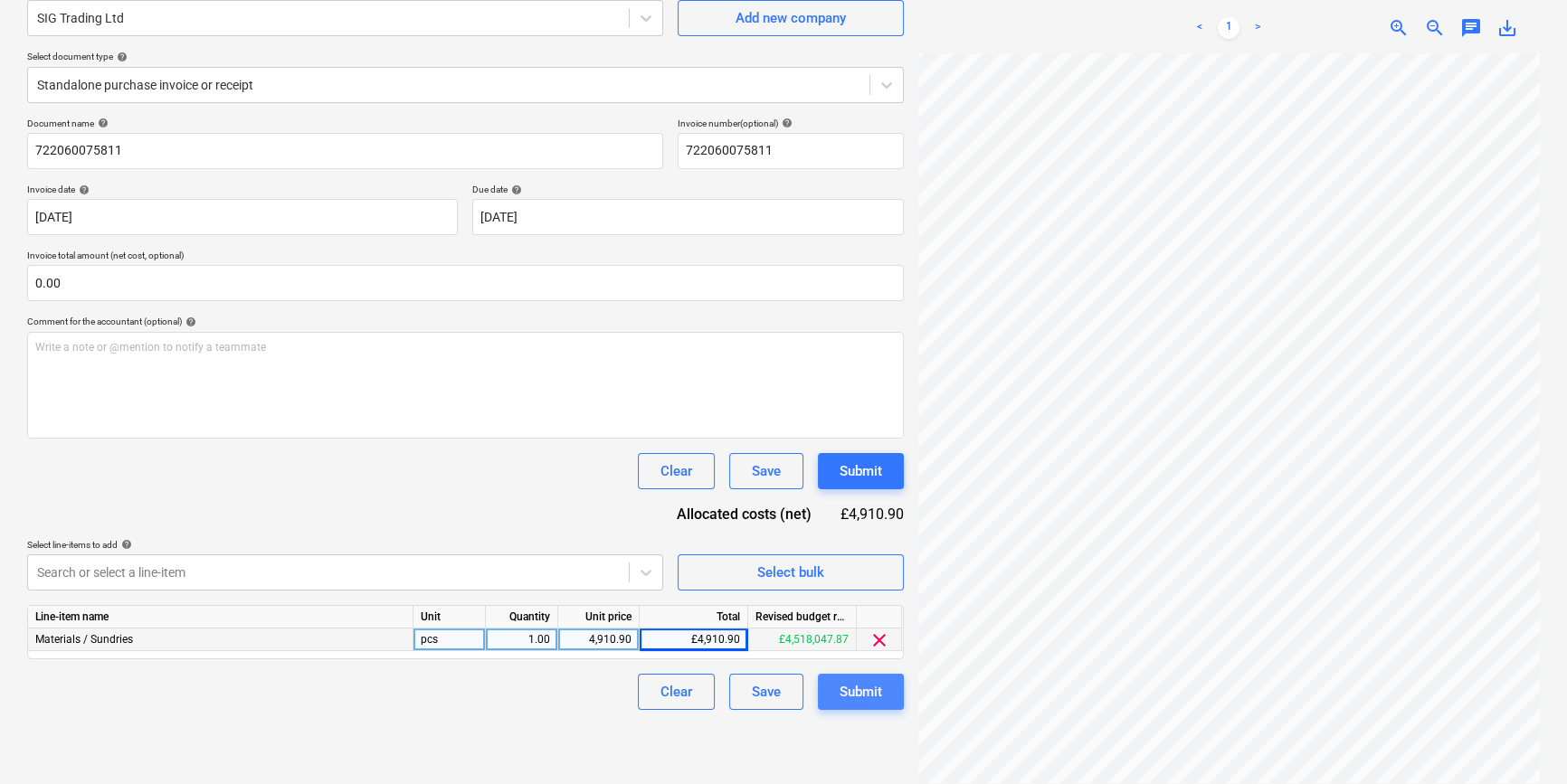 click on "Submit" at bounding box center (860, 692) 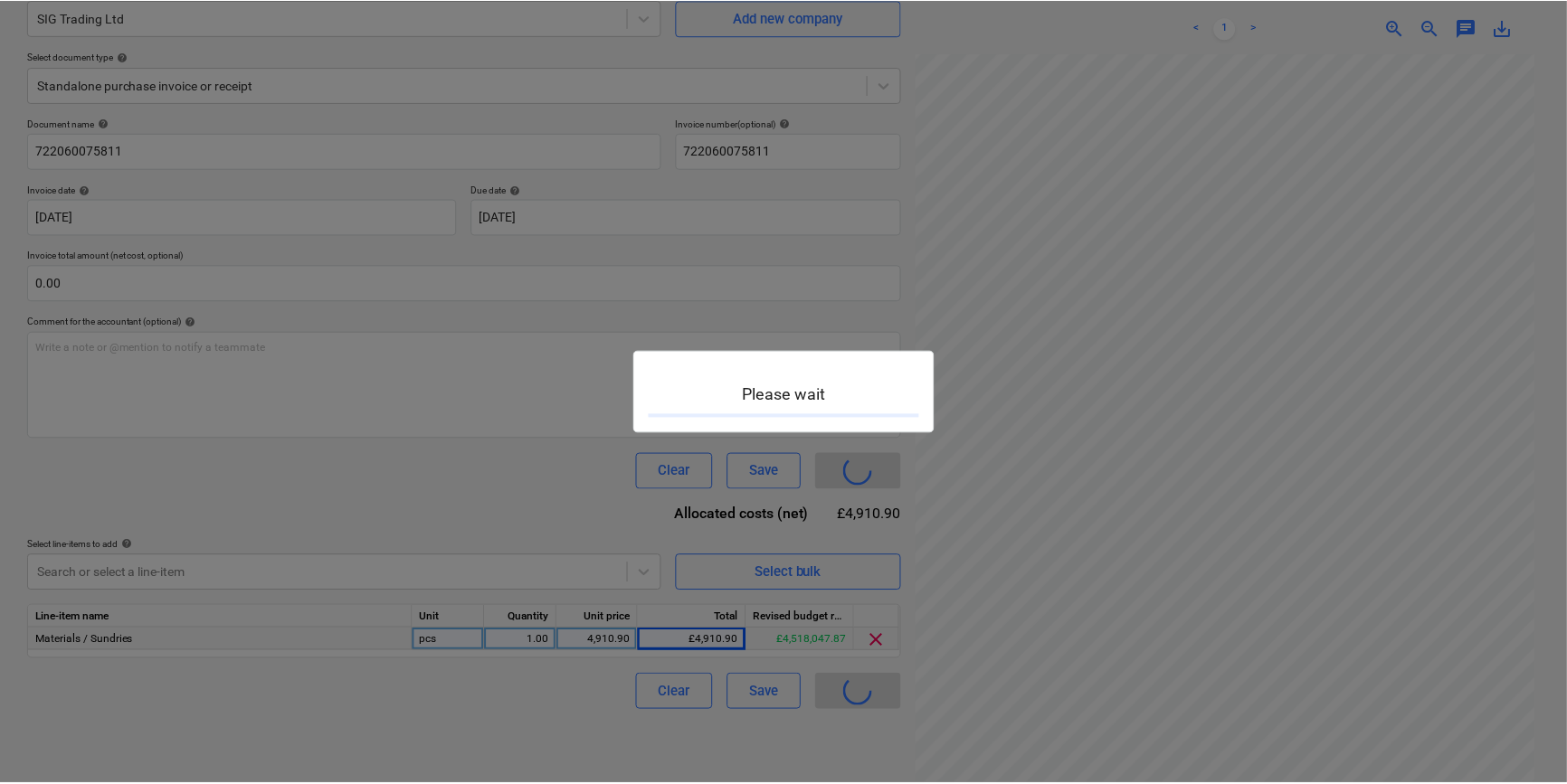 scroll, scrollTop: 0, scrollLeft: 0, axis: both 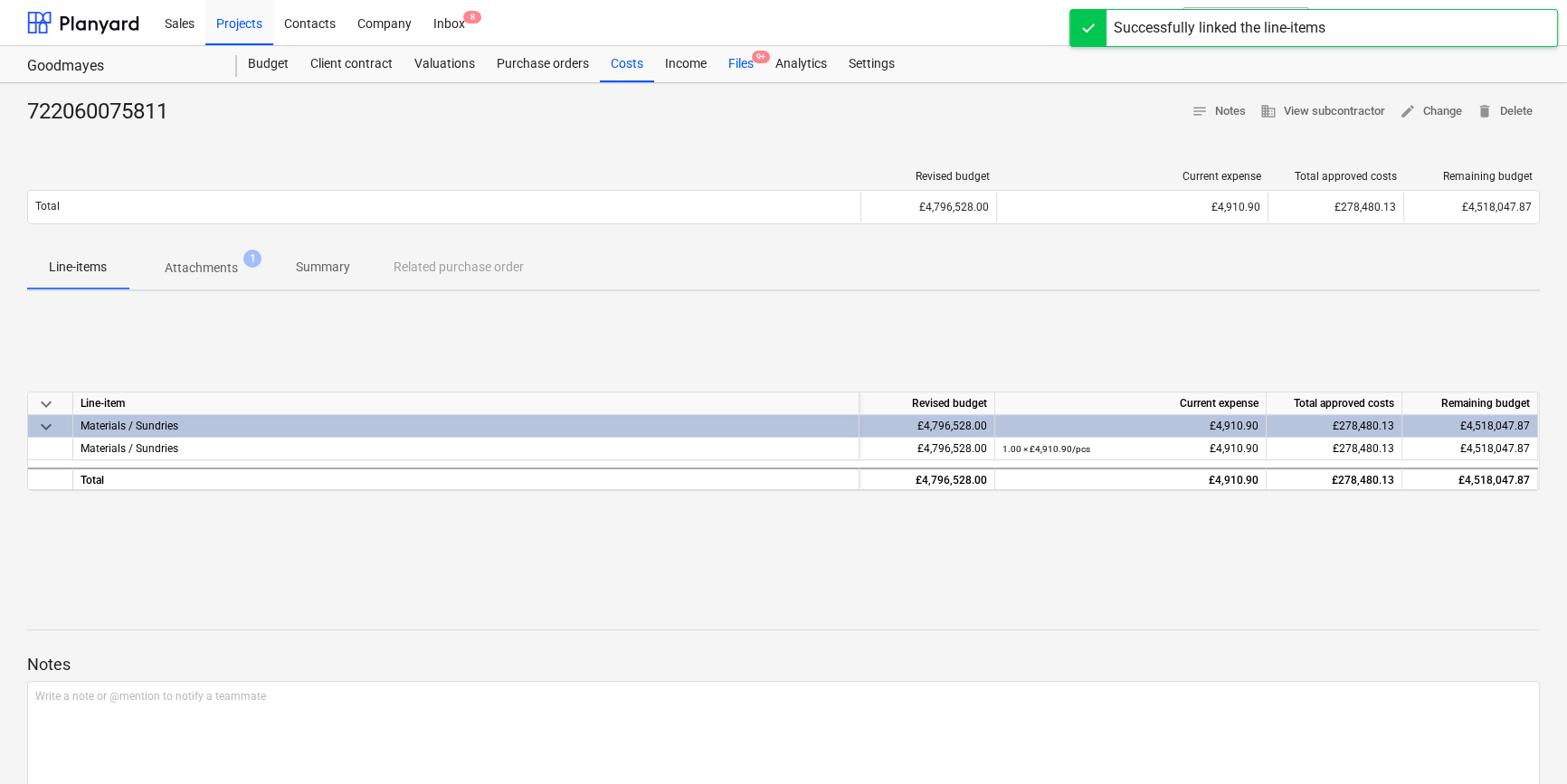 click on "Files 9+" at bounding box center (741, 64) 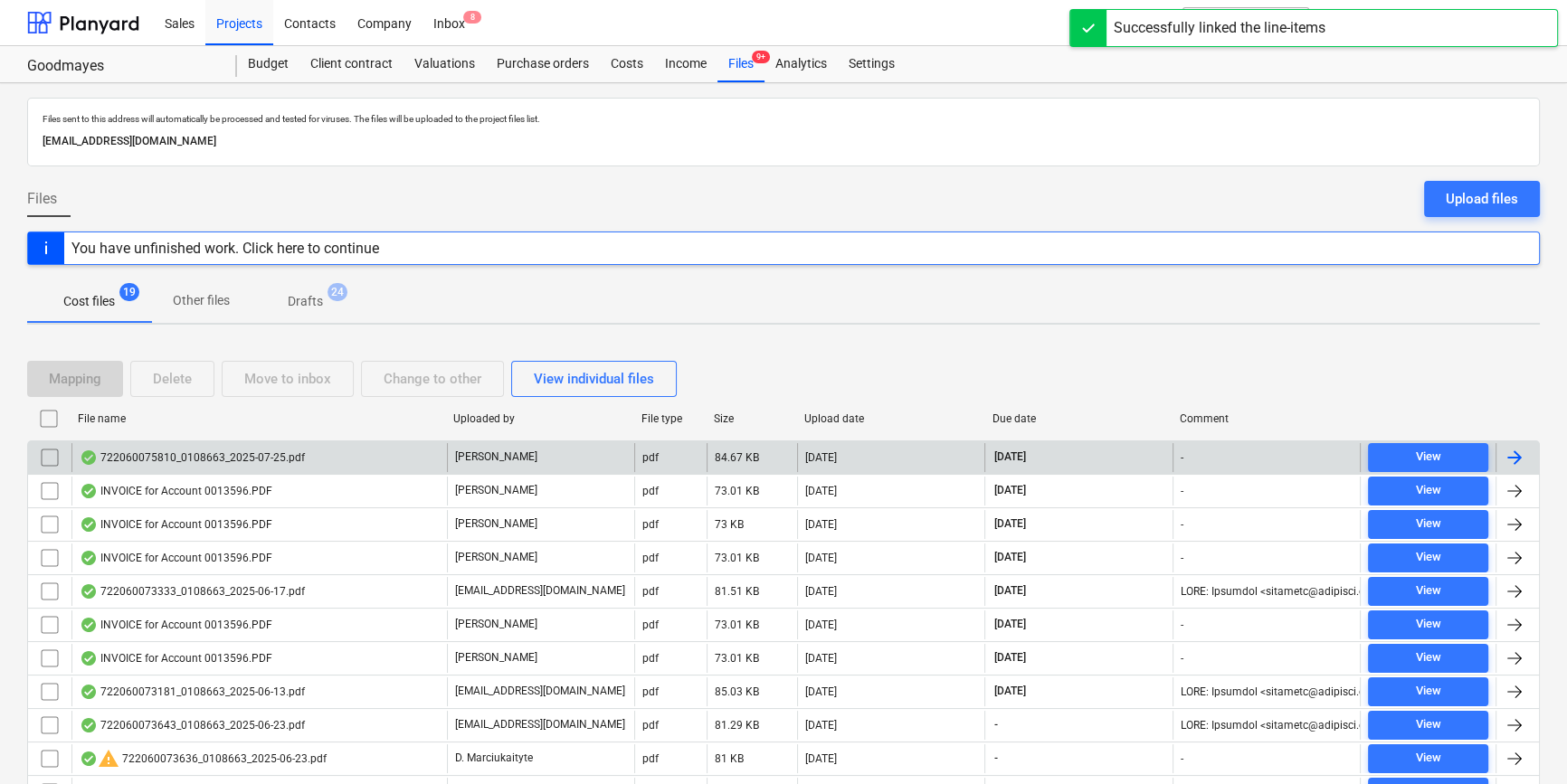click at bounding box center (1515, 458) 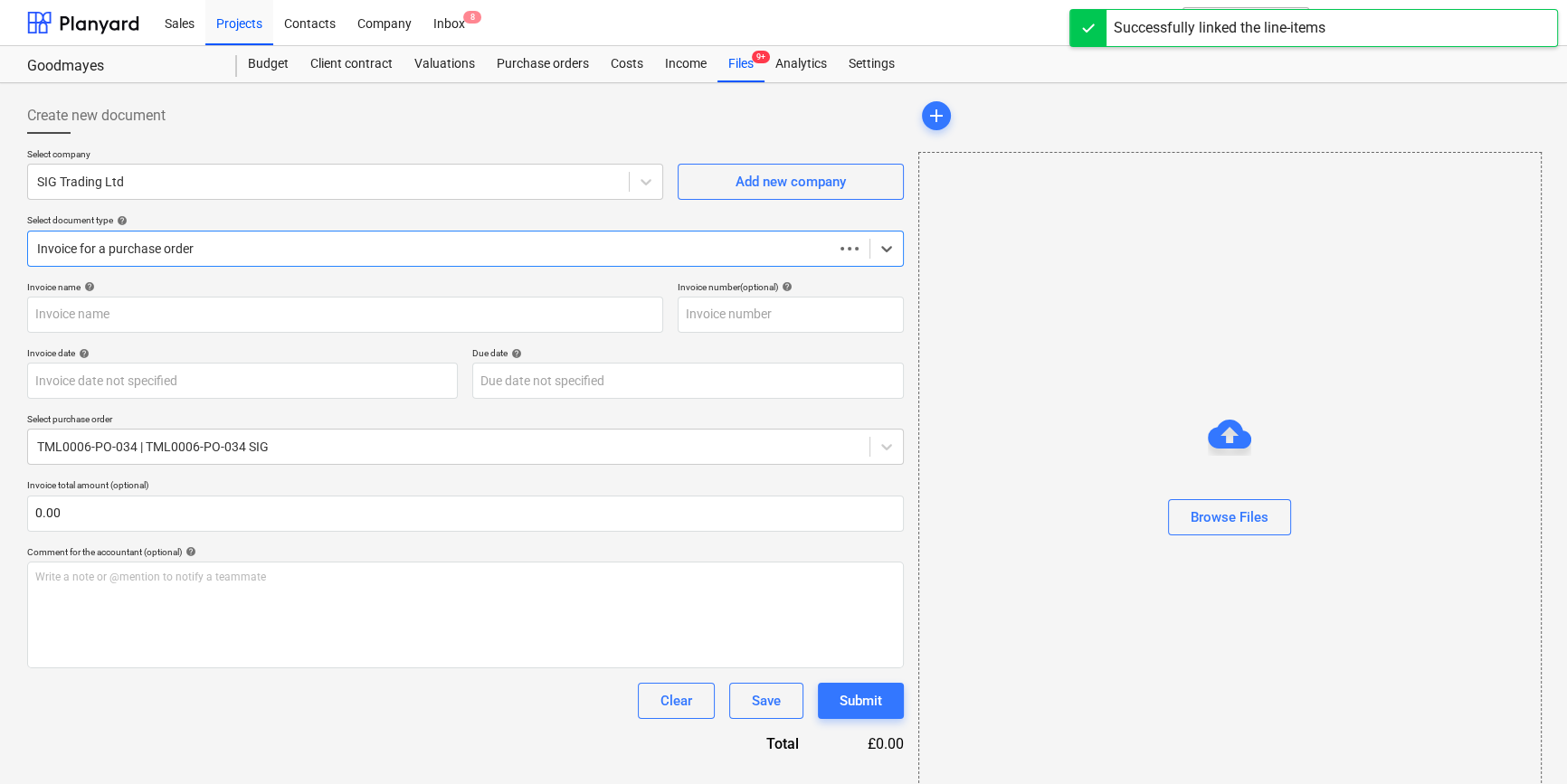 type on "722060075810" 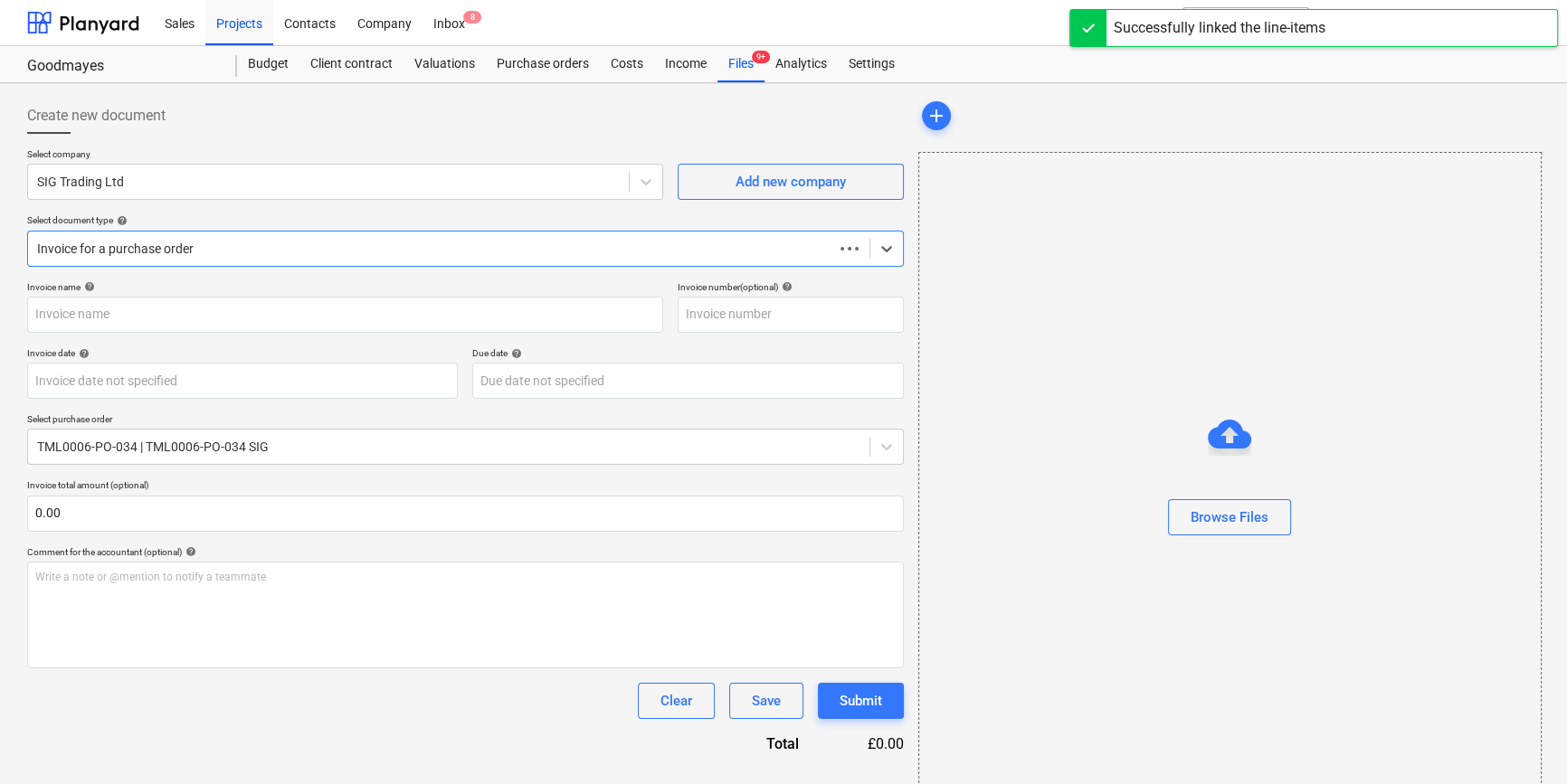 type on "722060075810" 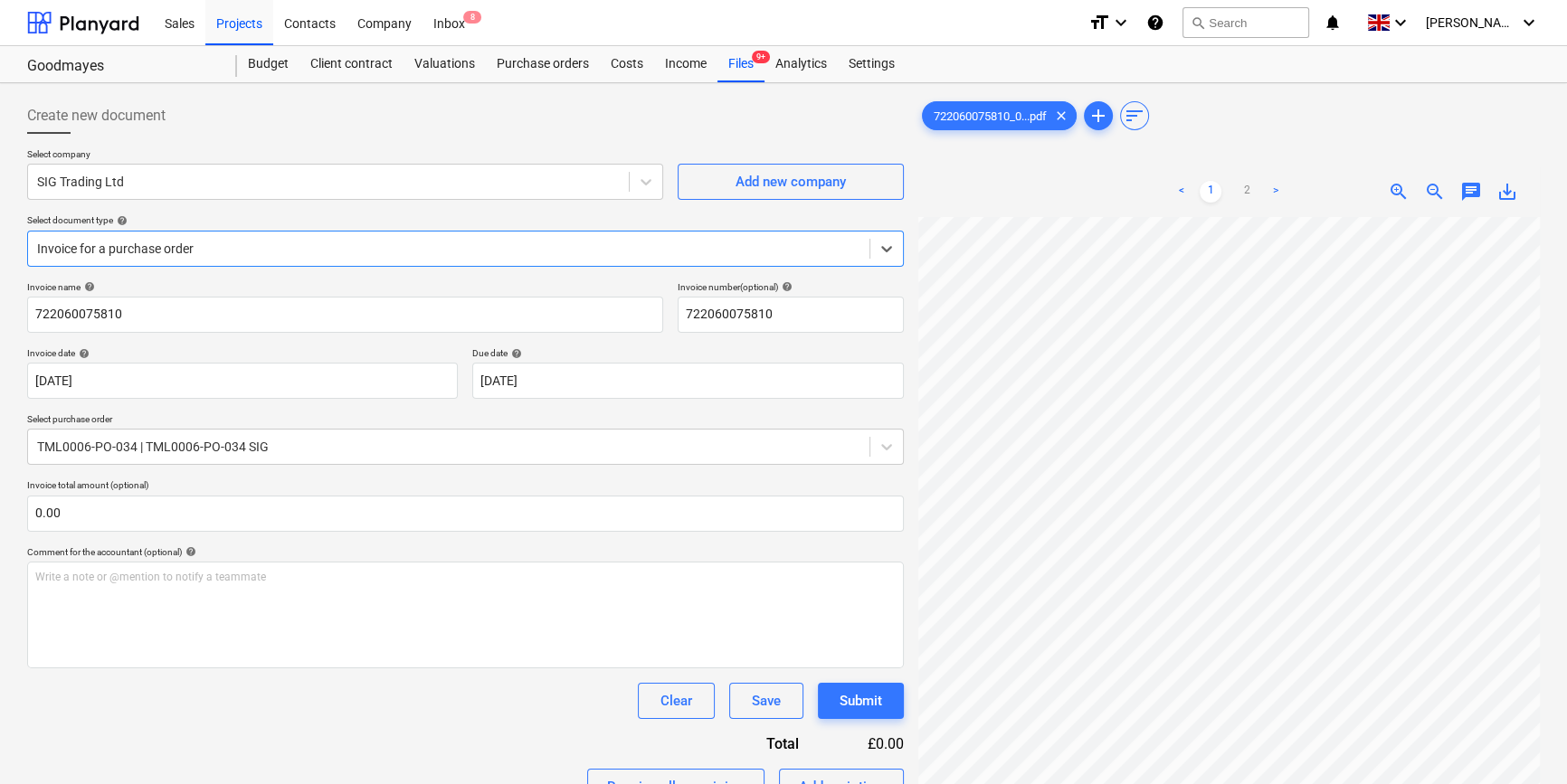 scroll, scrollTop: 421, scrollLeft: 0, axis: vertical 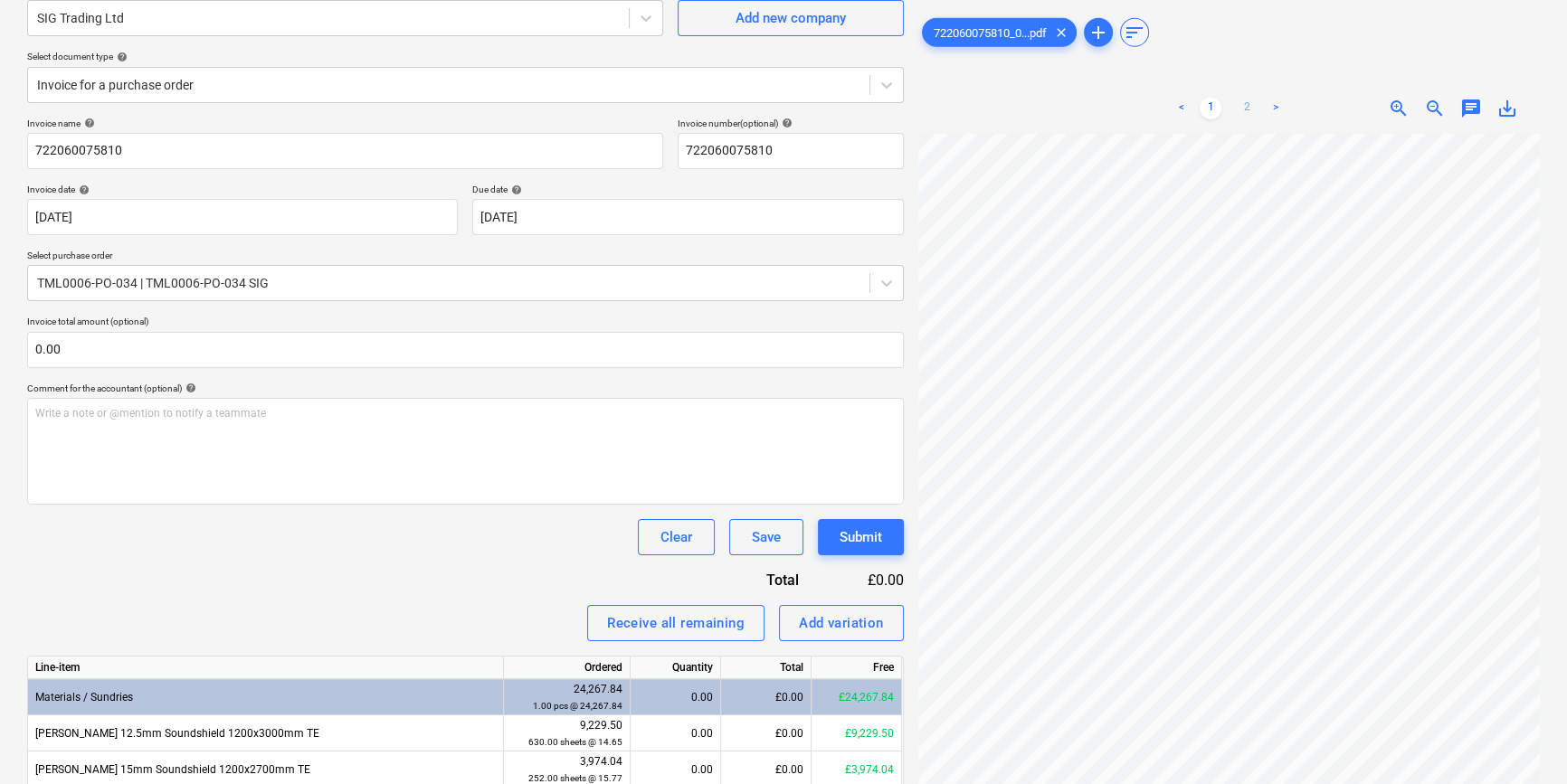 click on "2" at bounding box center (1247, 109) 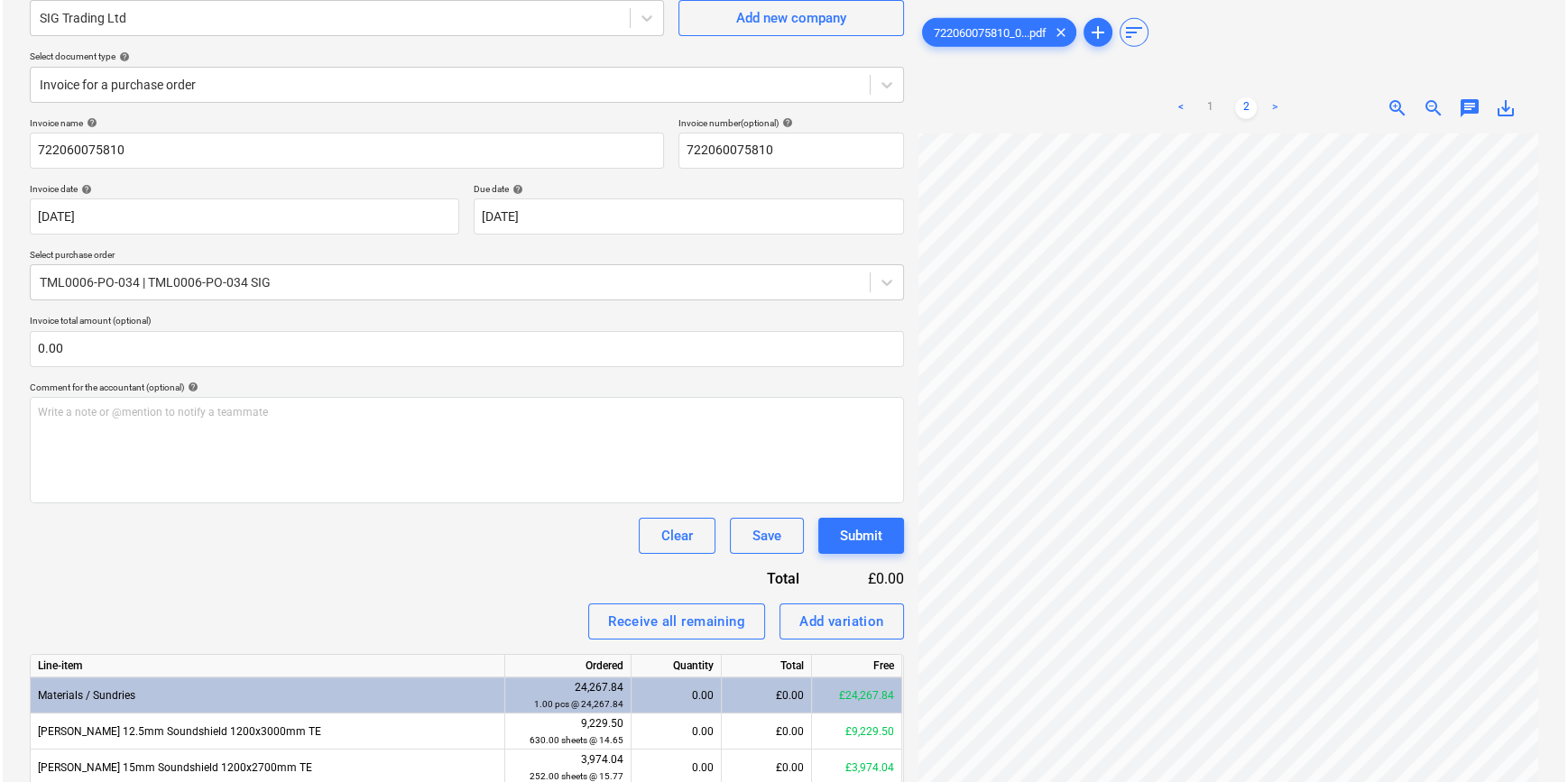 scroll, scrollTop: 420, scrollLeft: 0, axis: vertical 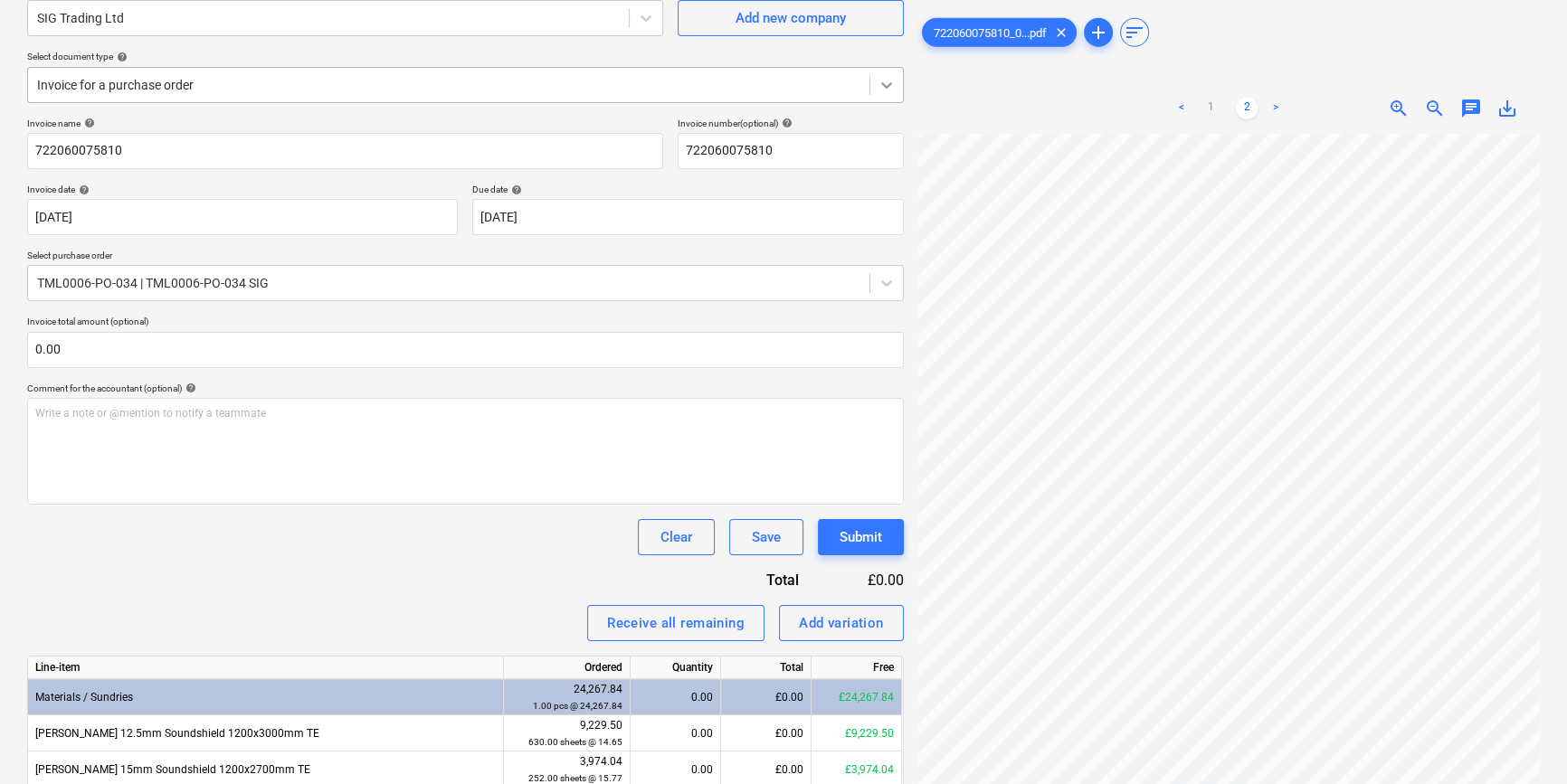 click 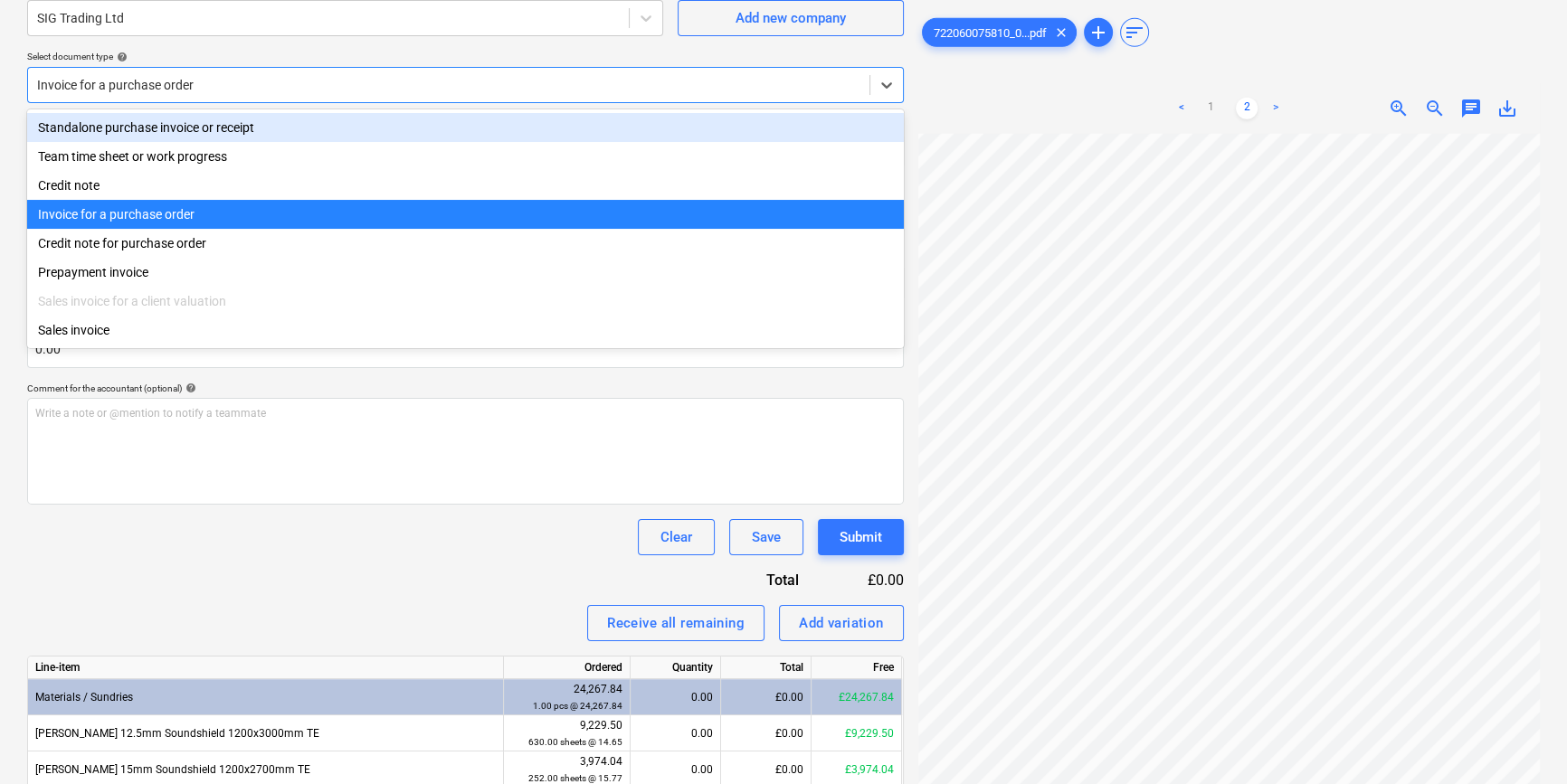 click on "Standalone purchase invoice or receipt" at bounding box center [465, 128] 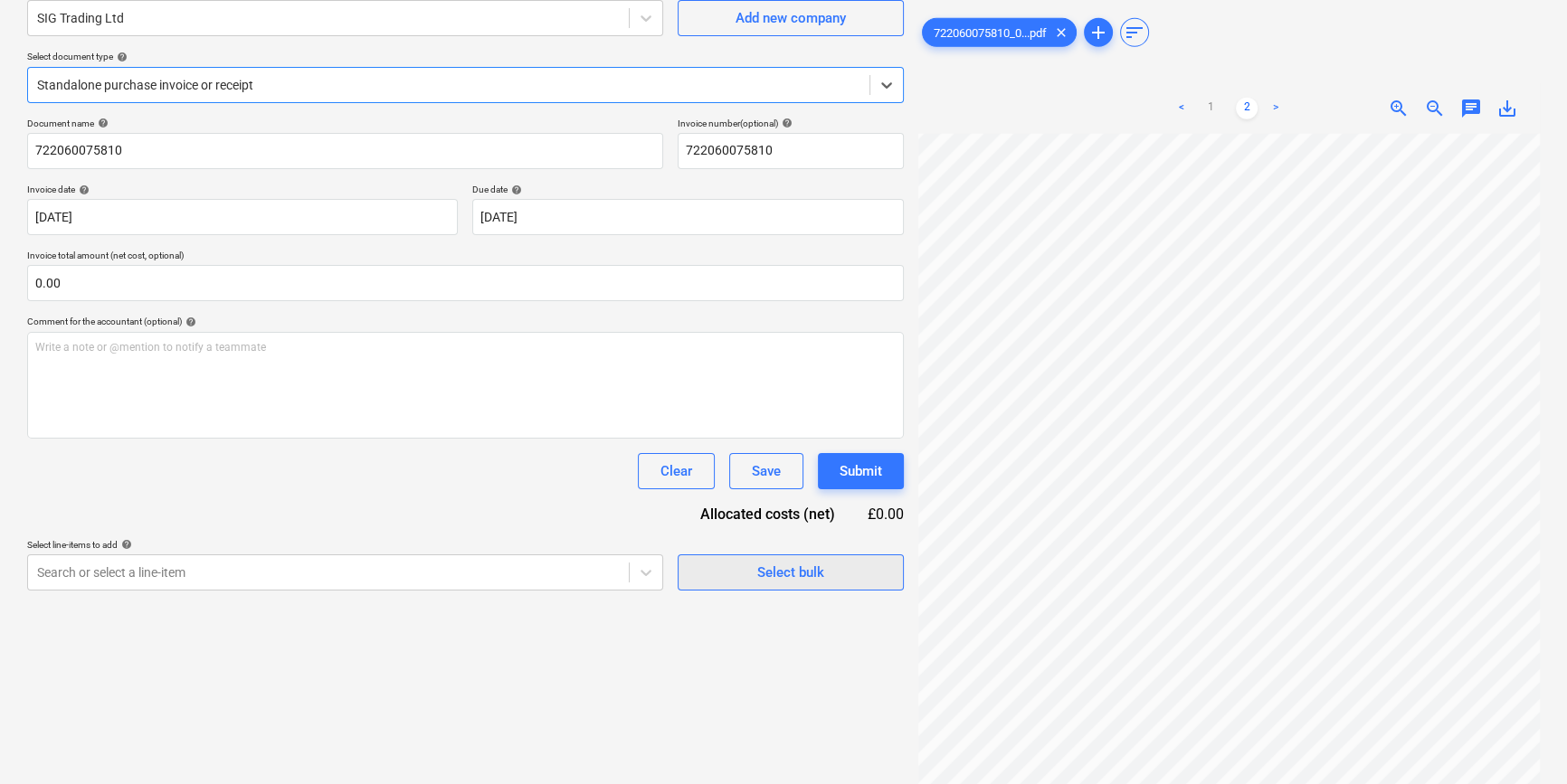 click on "Select bulk" at bounding box center [791, 572] 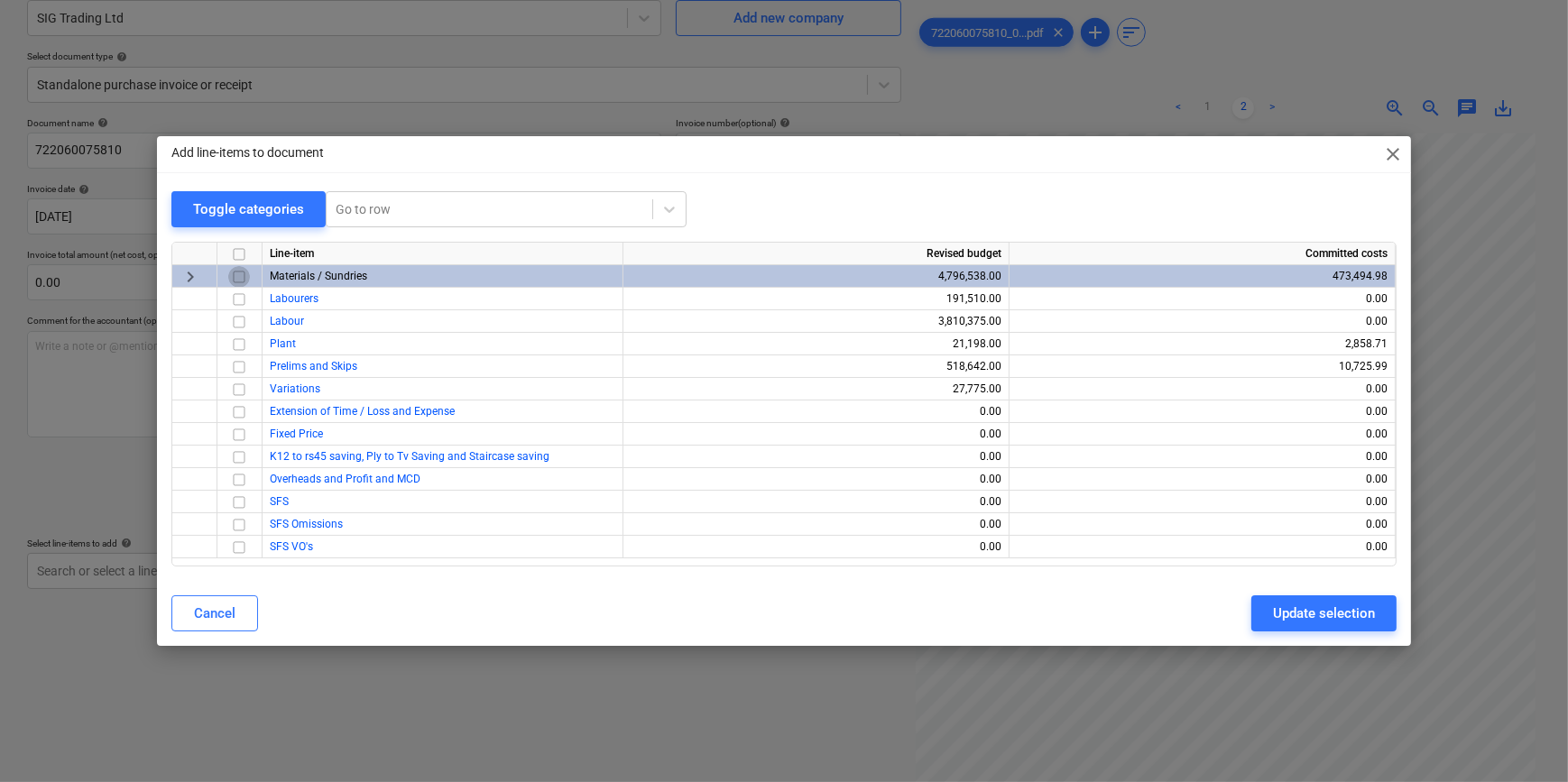 click at bounding box center [239, 277] 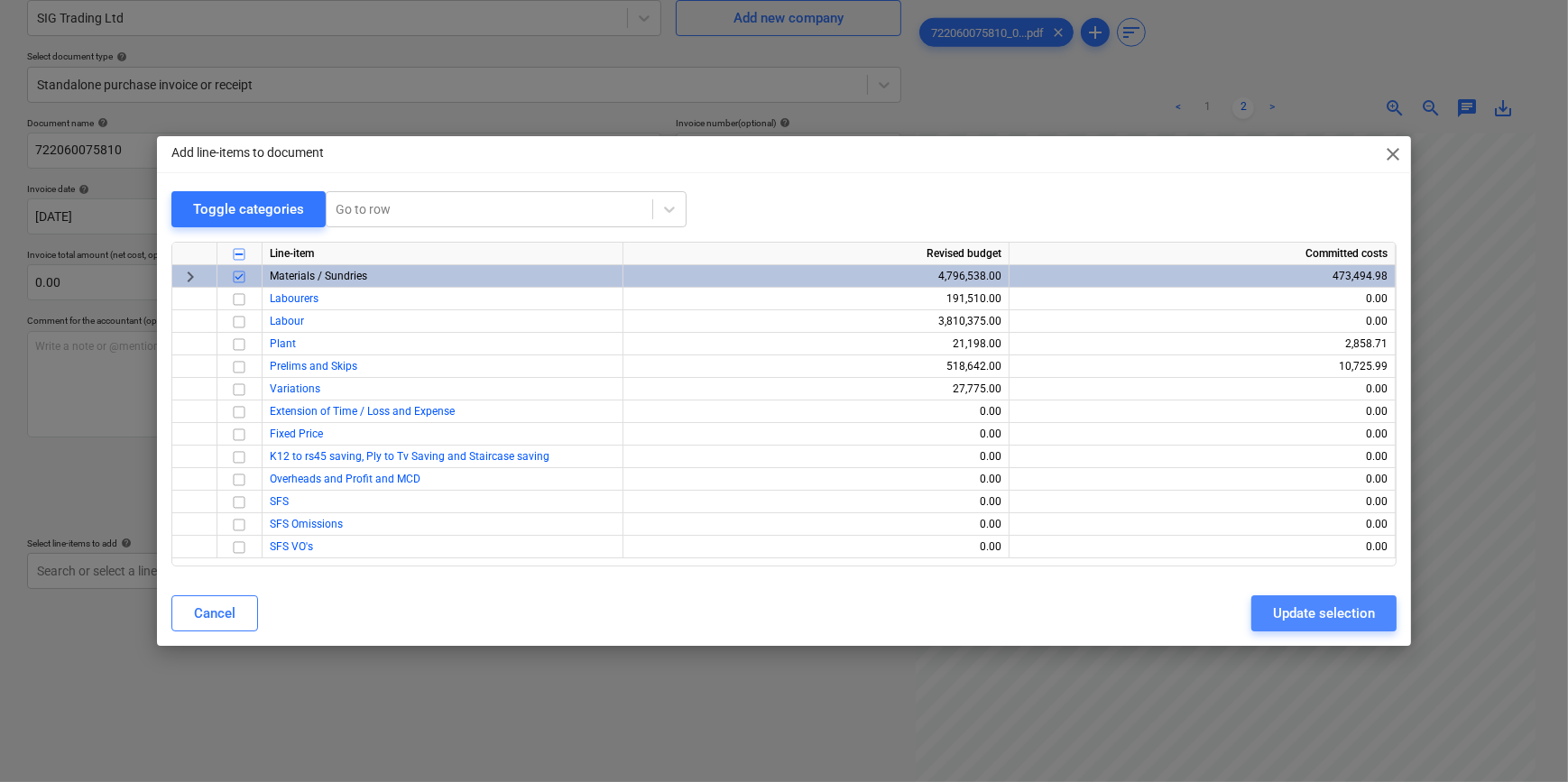click on "Update selection" at bounding box center (1324, 613) 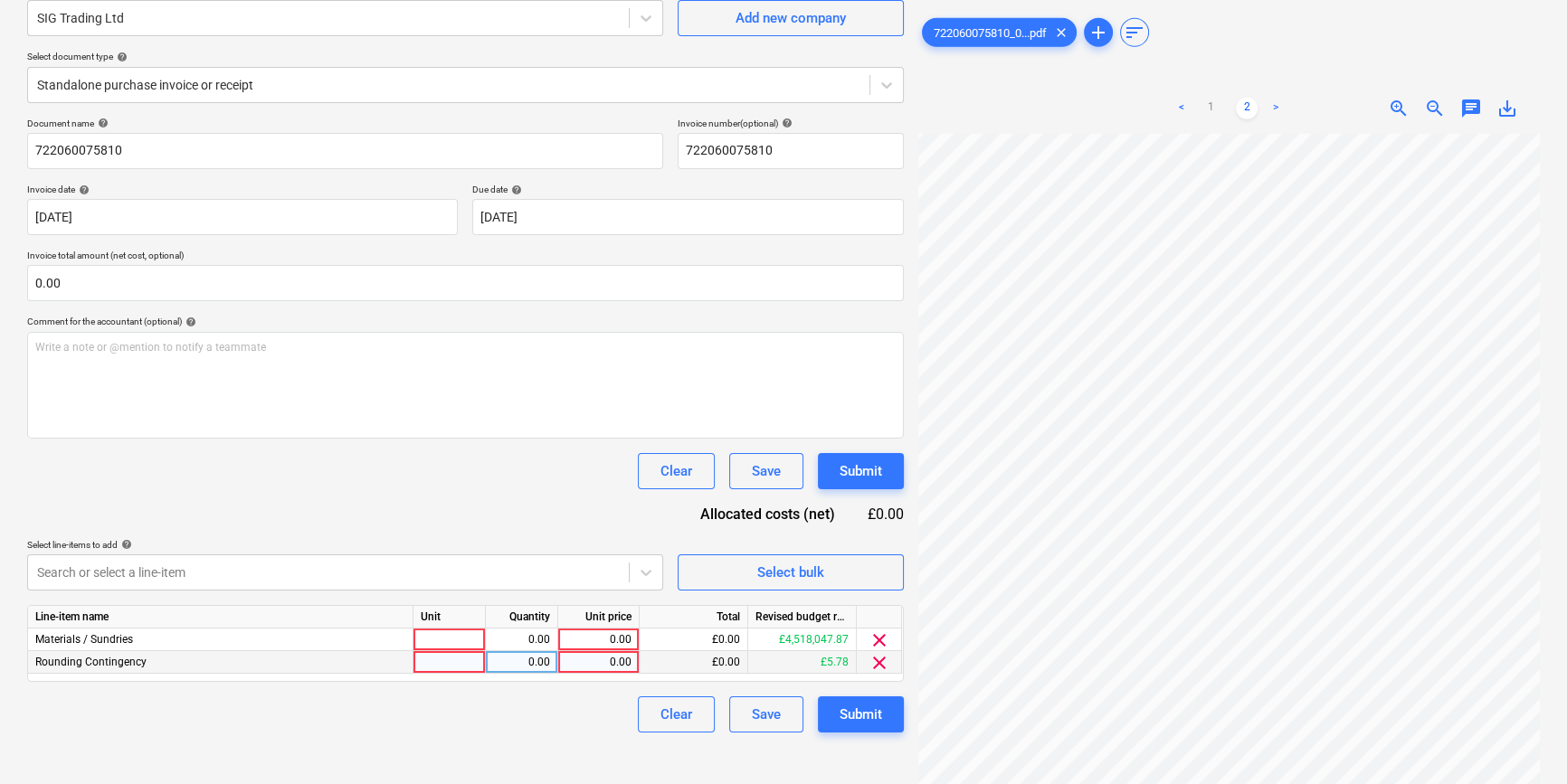 click on "clear" at bounding box center (879, 663) 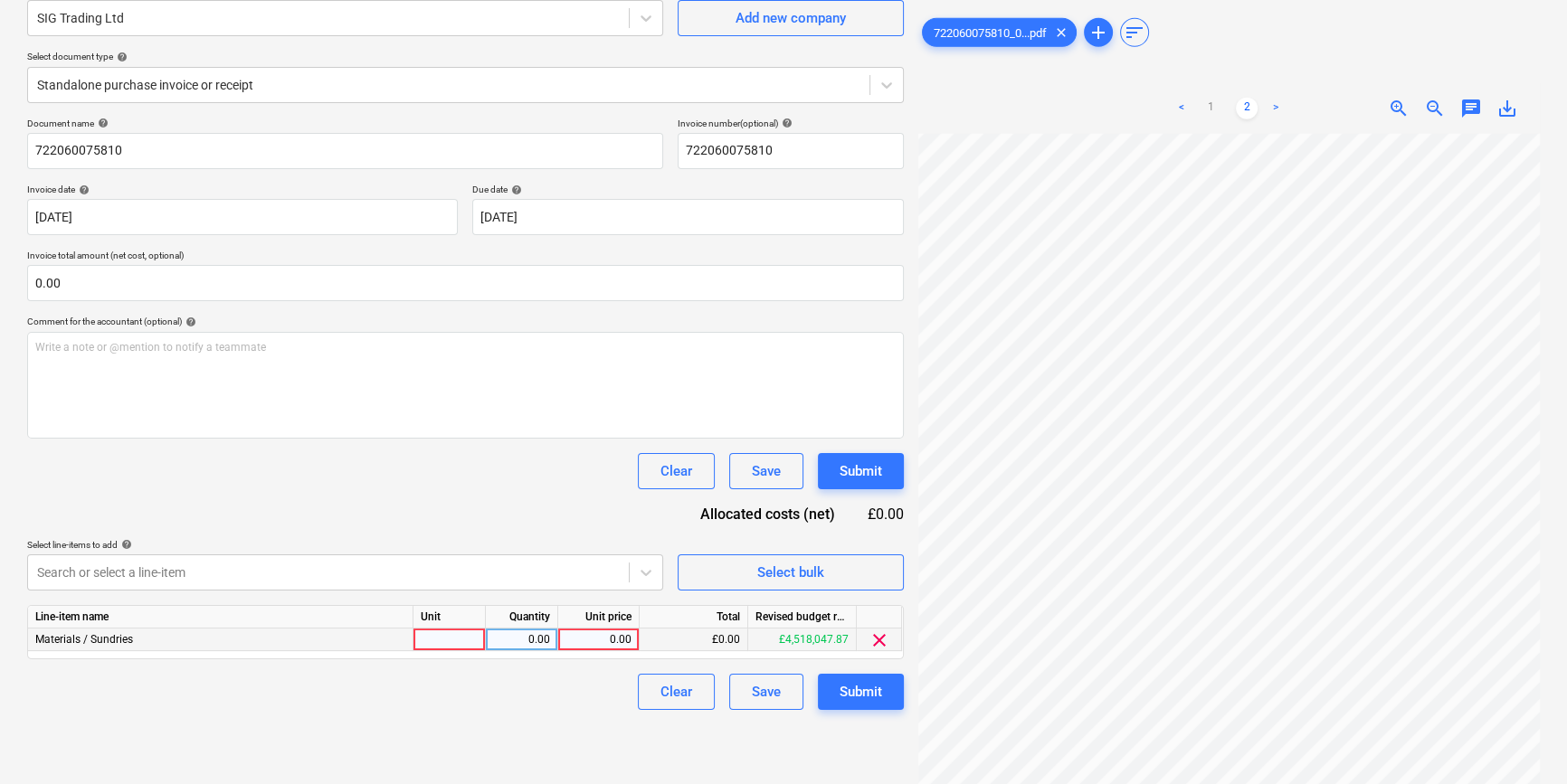 click at bounding box center [450, 639] 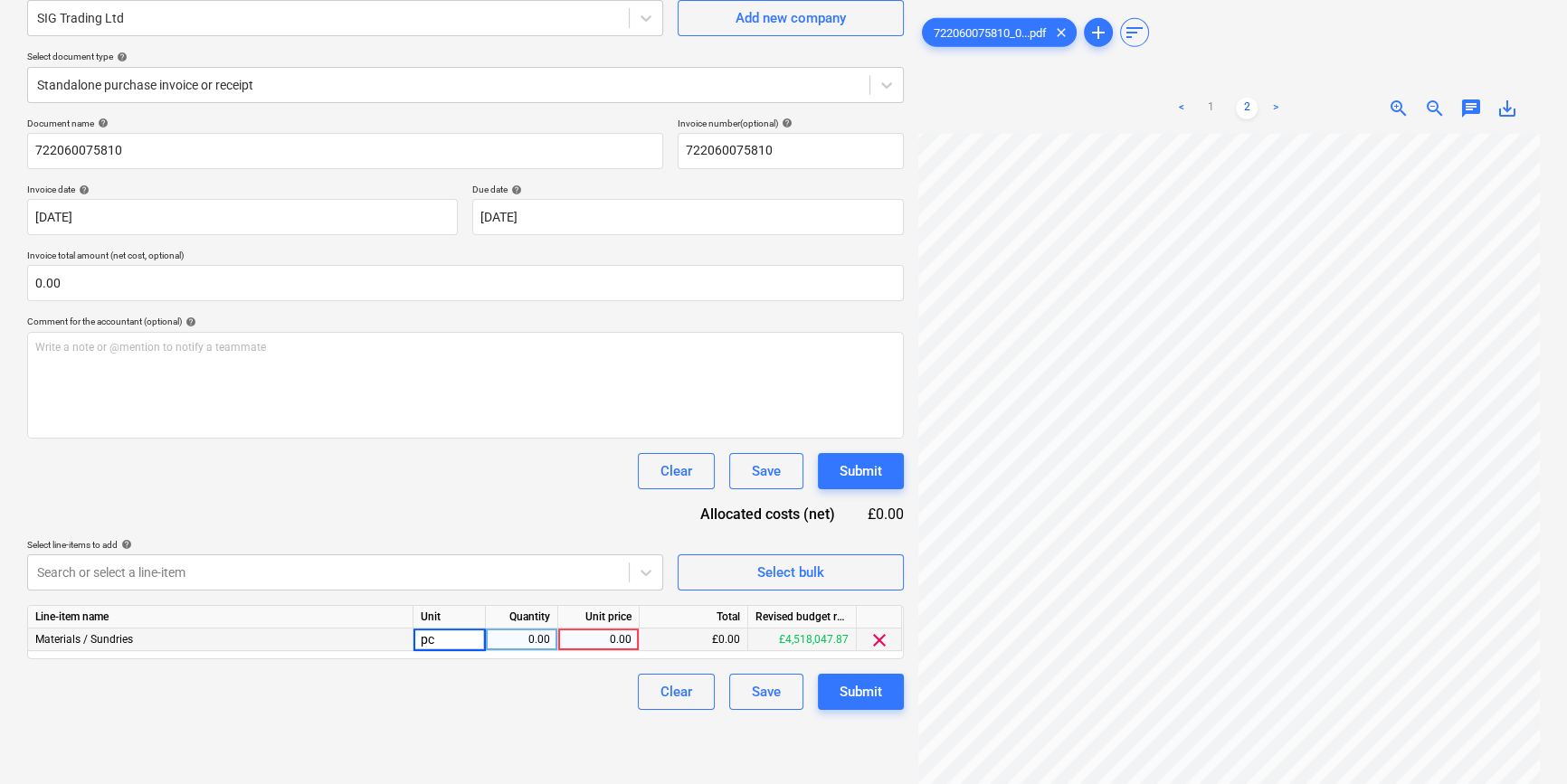 type on "pcs" 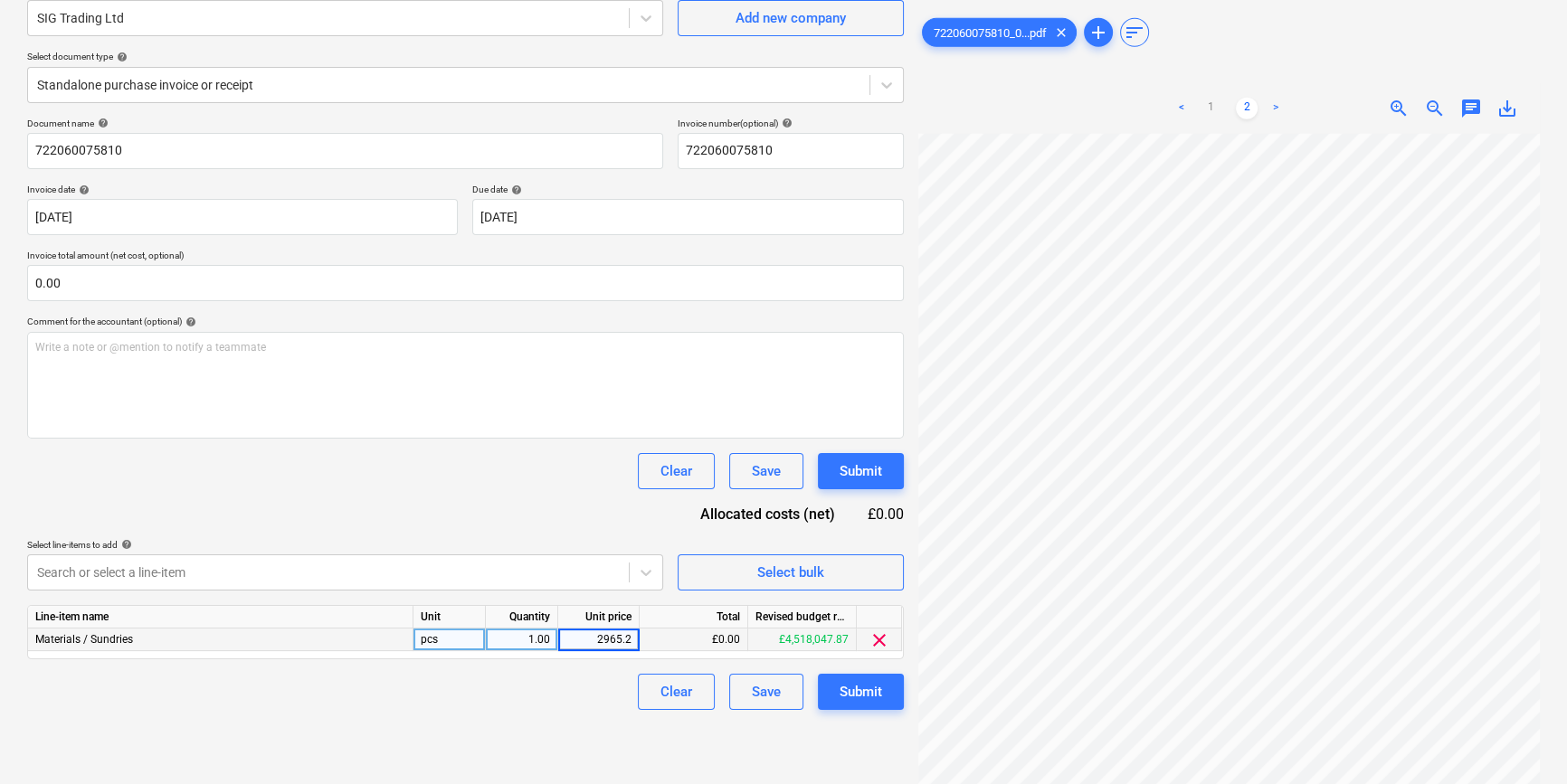 type on "2965.20" 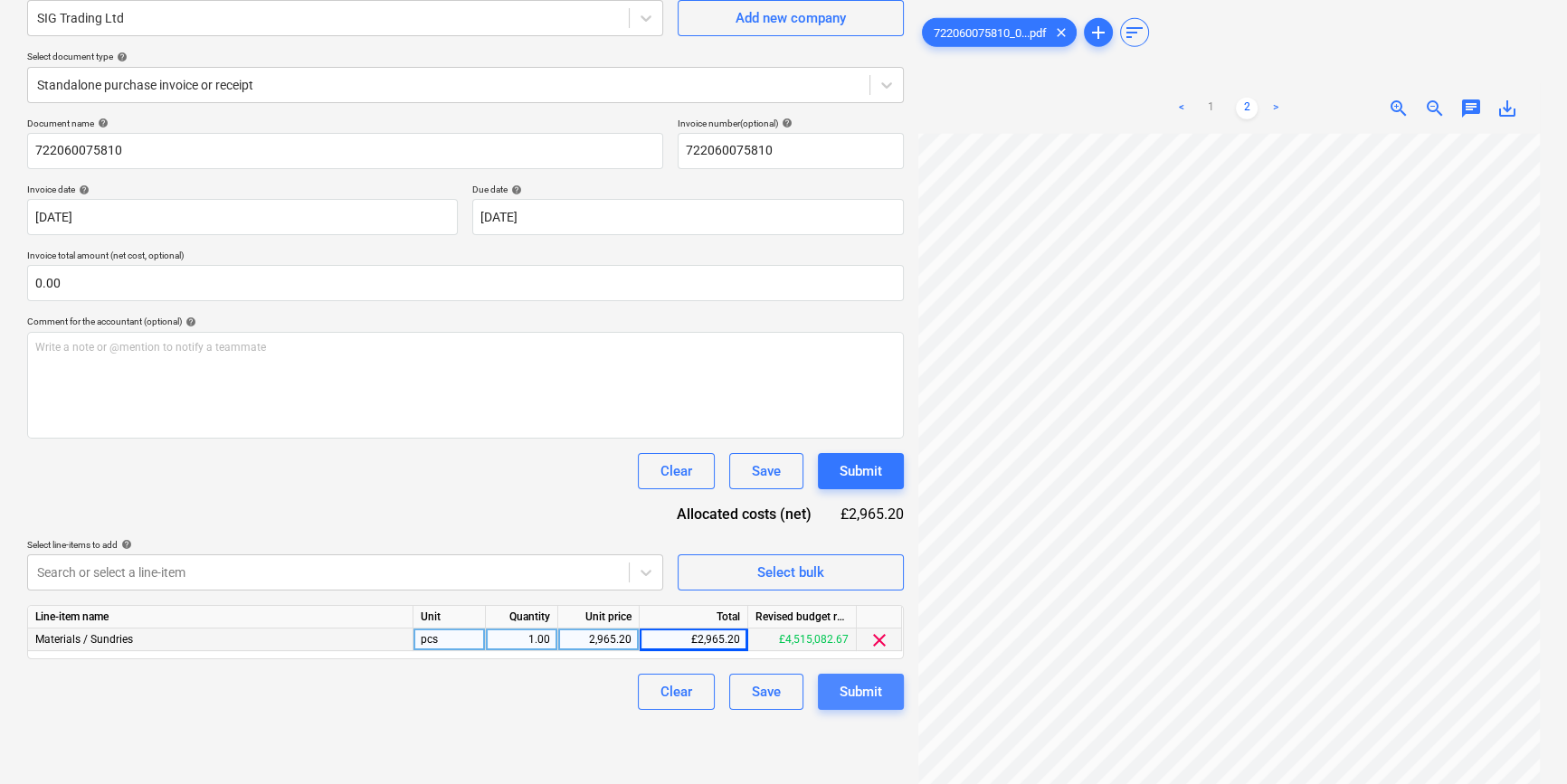 click on "Submit" at bounding box center [860, 692] 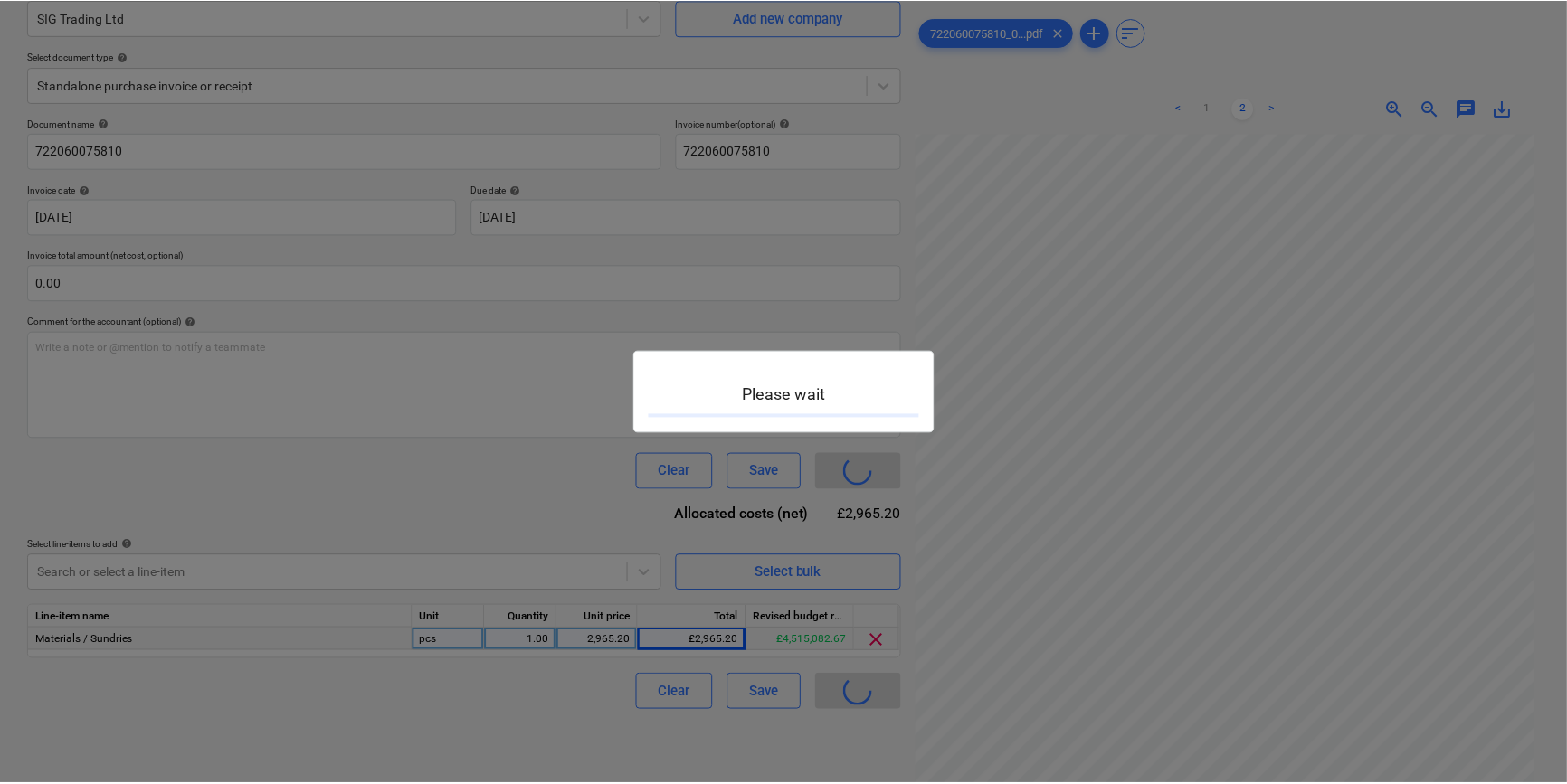 scroll, scrollTop: 0, scrollLeft: 0, axis: both 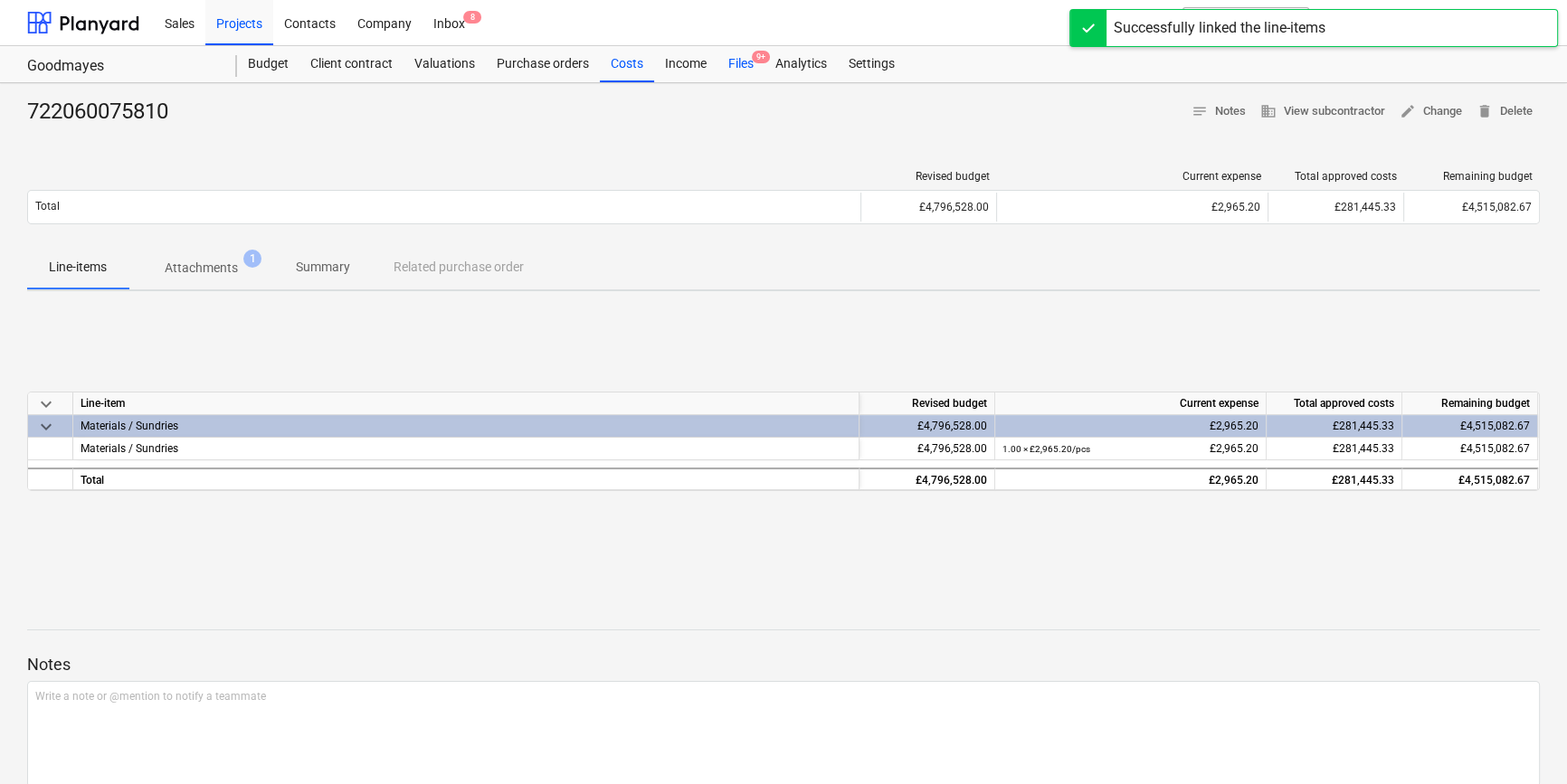 click on "Files 9+" at bounding box center [741, 64] 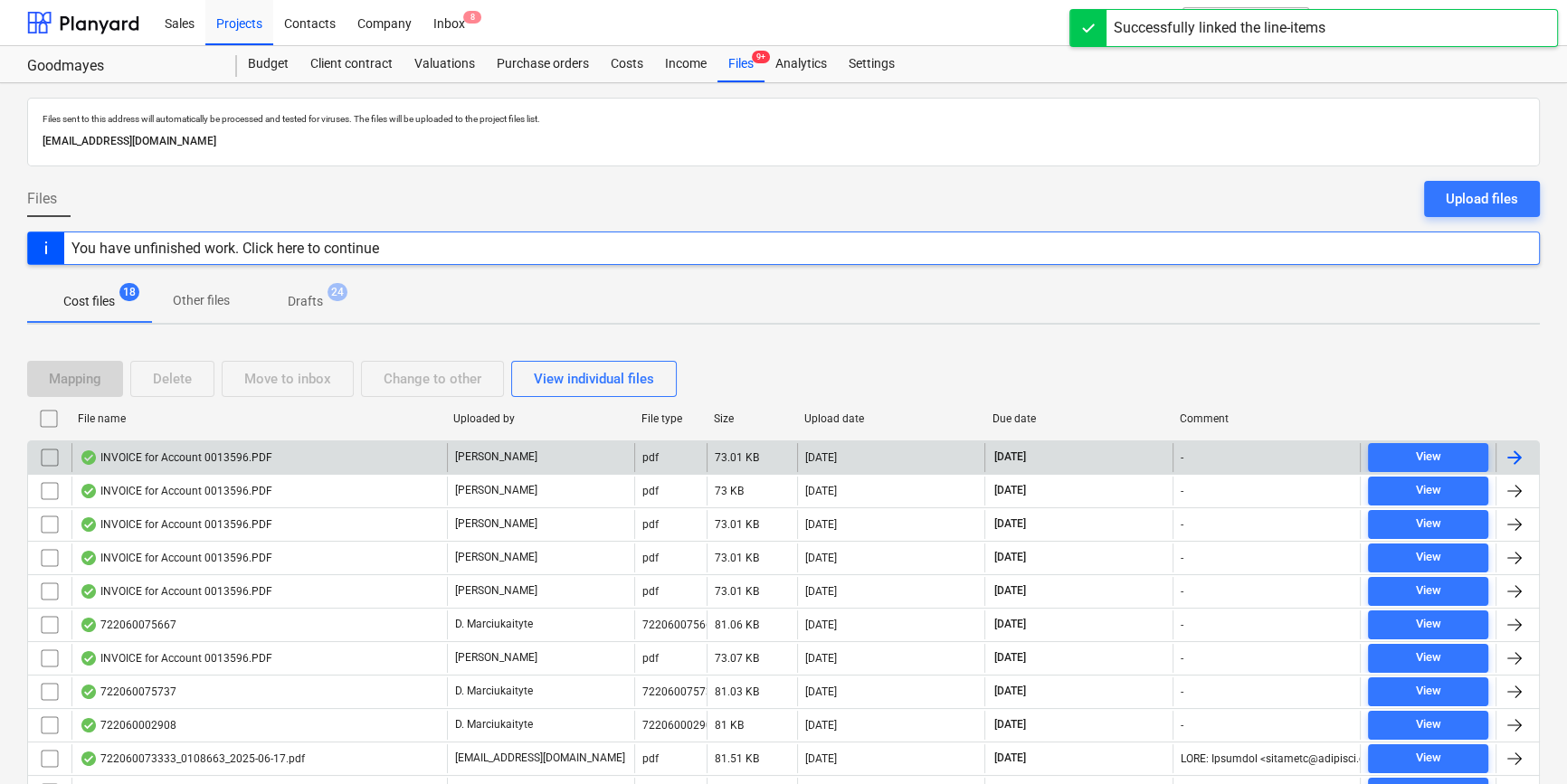 click at bounding box center [1517, 458] 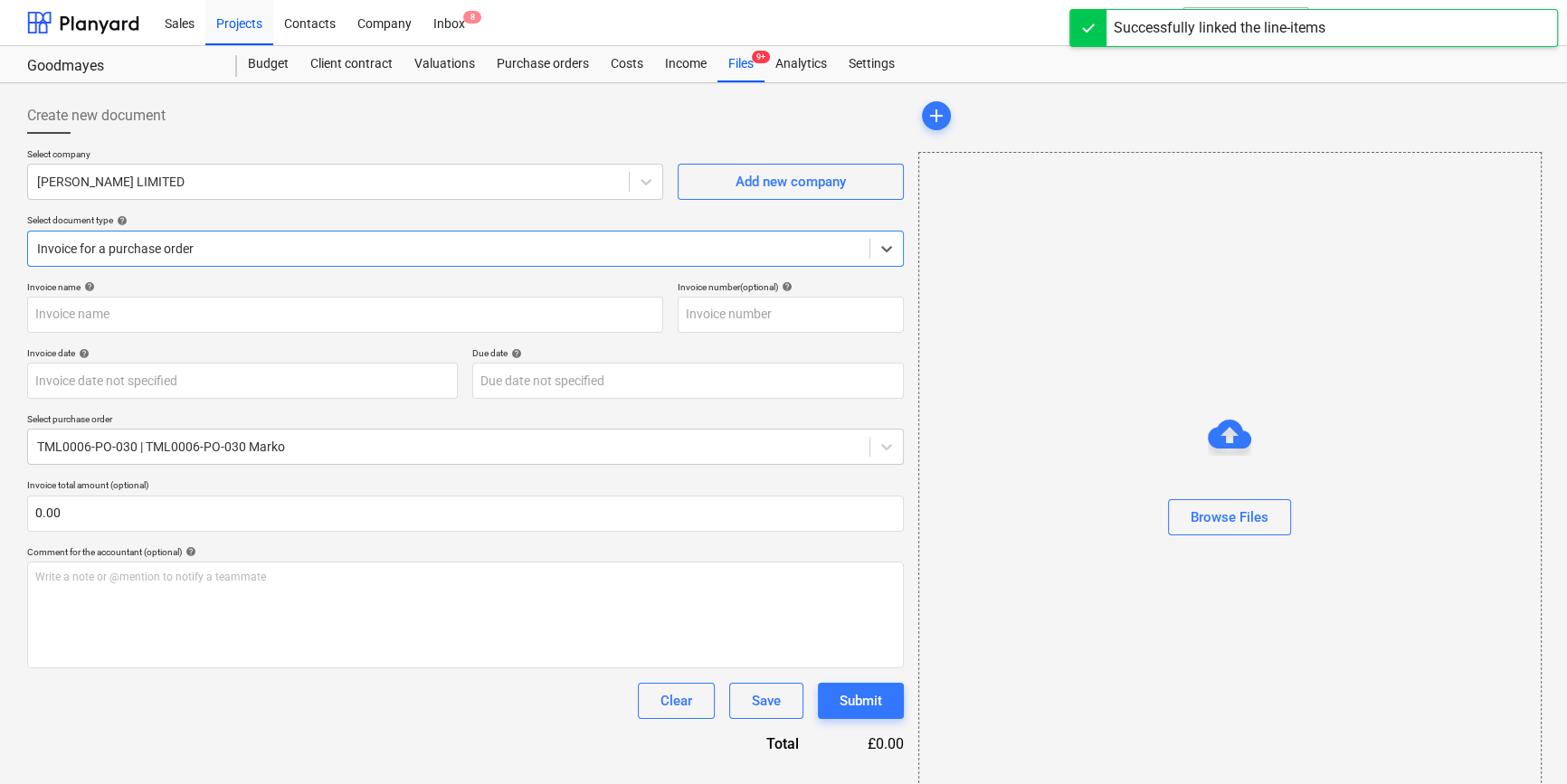 type on "0243/01430772" 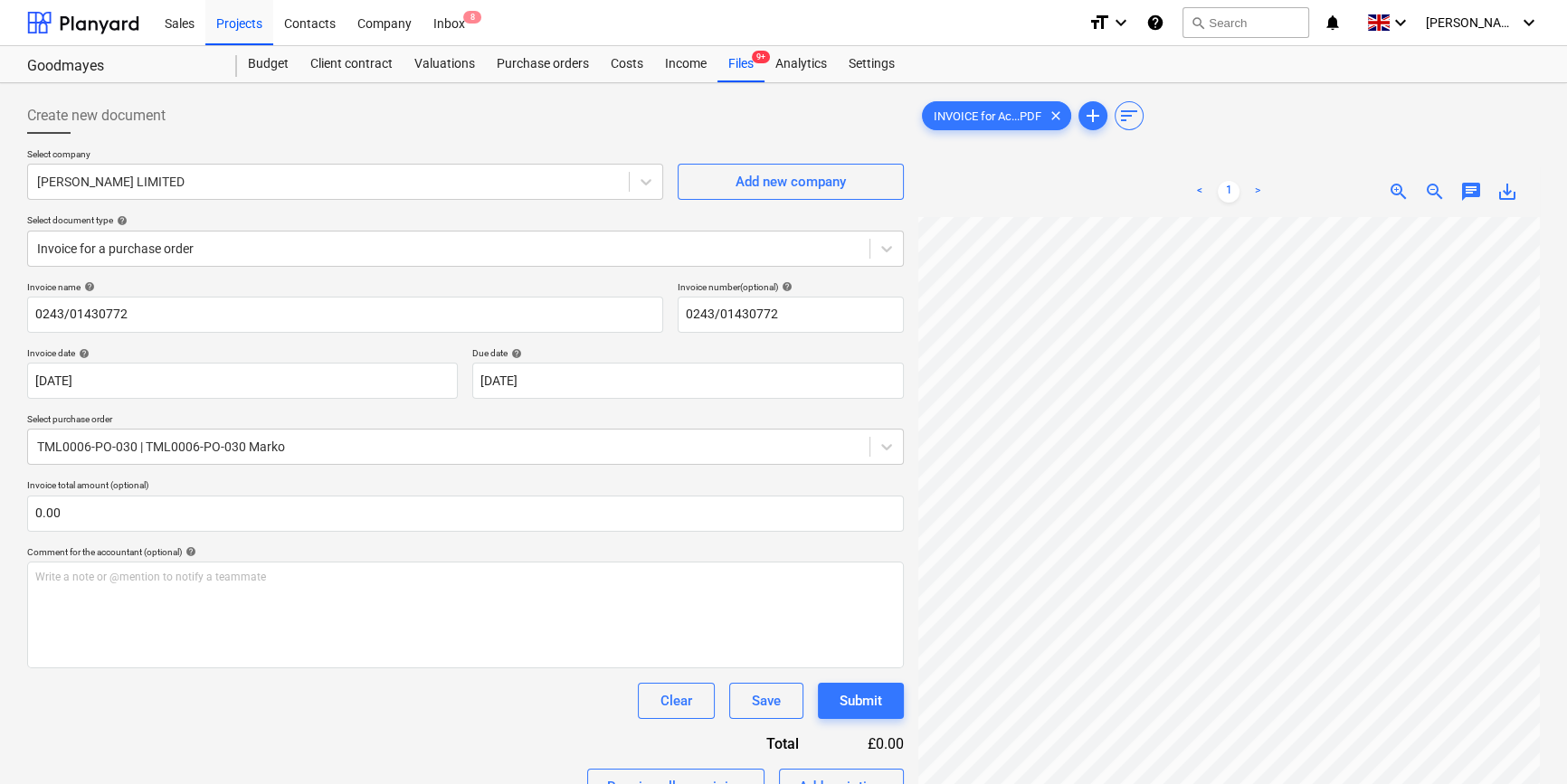 scroll, scrollTop: 390, scrollLeft: 212, axis: both 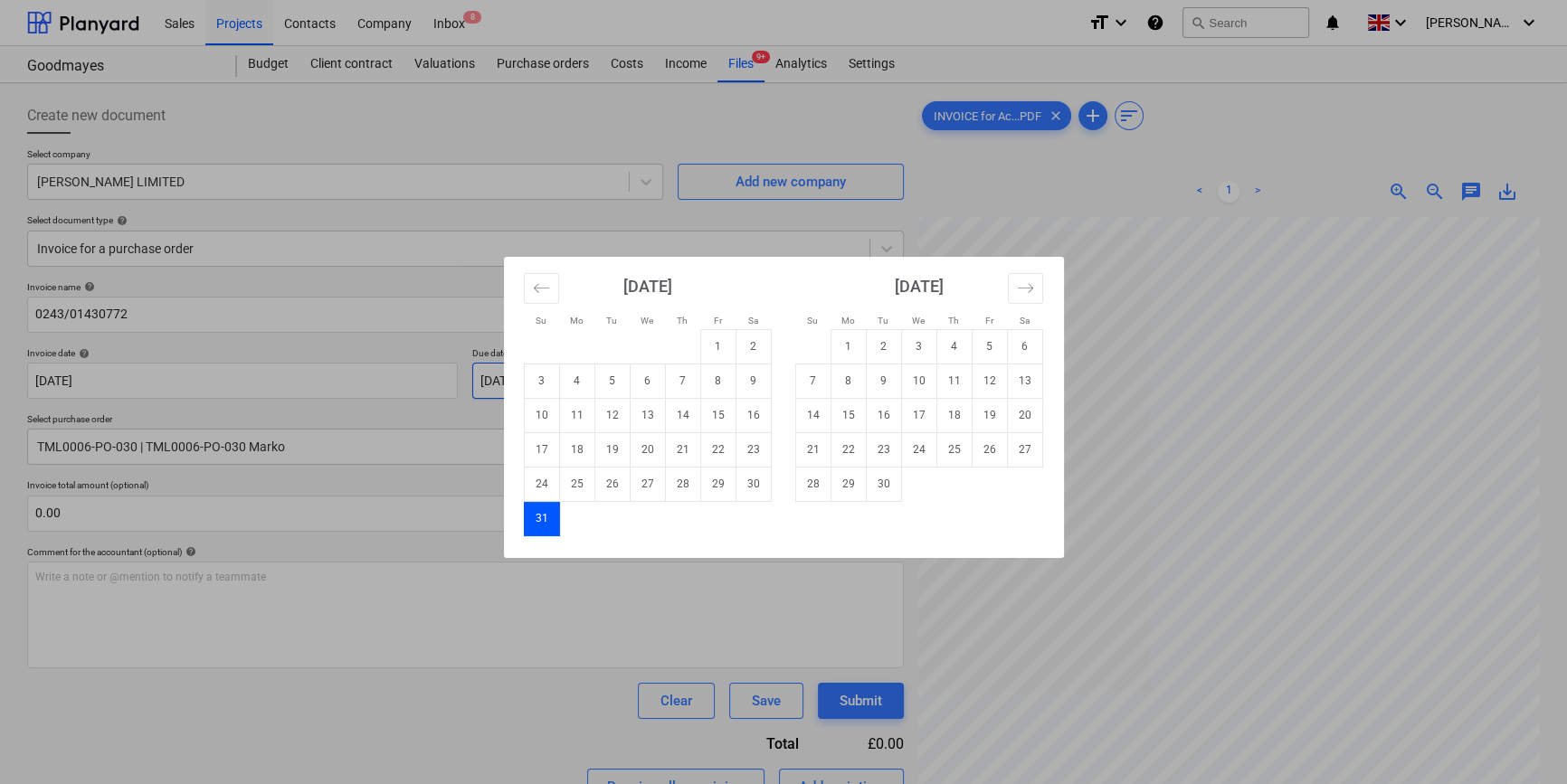 click on "Sales Projects Contacts Company Inbox 8 format_size keyboard_arrow_down help search Search notifications 0 keyboard_arrow_down [PERSON_NAME] keyboard_arrow_down Goodmayes Budget Client contract Valuations Purchase orders Costs Income Files 9+ Analytics Settings Create new document Select company [PERSON_NAME] LIMITED   Add new company Select document type help Invoice for a purchase order Invoice name help 0243/01430772 Invoice number  (optional) help 0243/01430772 Invoice date help [DATE] 09.07.2025 Press the down arrow key to interact with the calendar and
select a date. Press the question mark key to get the keyboard shortcuts for changing dates. Due date help [DATE] [DATE] Press the down arrow key to interact with the calendar and
select a date. Press the question mark key to get the keyboard shortcuts for changing dates. Select purchase order TML0006-PO-030 | TML0006-PO-030 Marko Invoice total amount (optional) 0.00 Comment for the accountant (optional) help ﻿ Clear Save Submit Total" at bounding box center [784, 392] 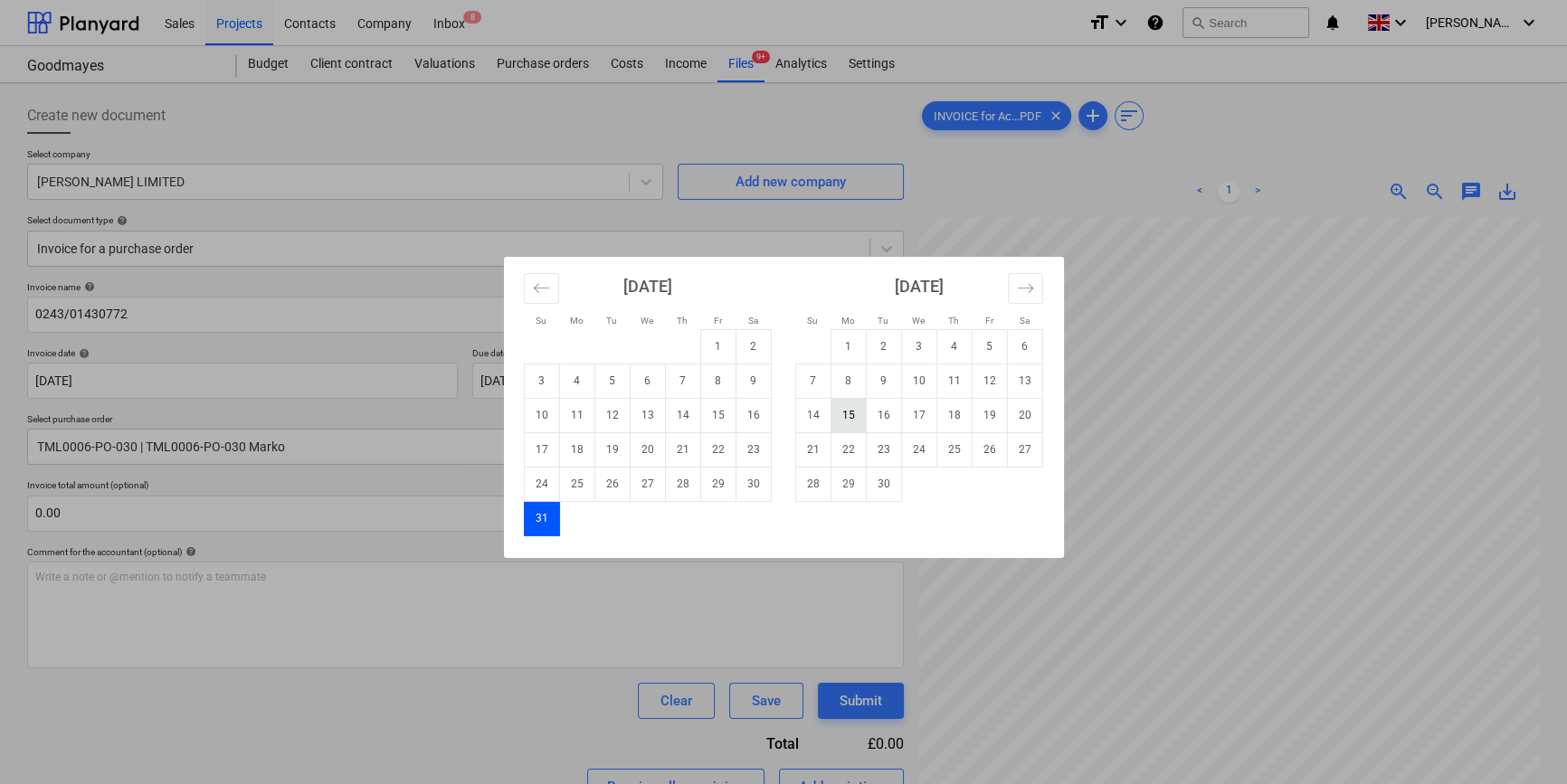 click on "15" at bounding box center [848, 415] 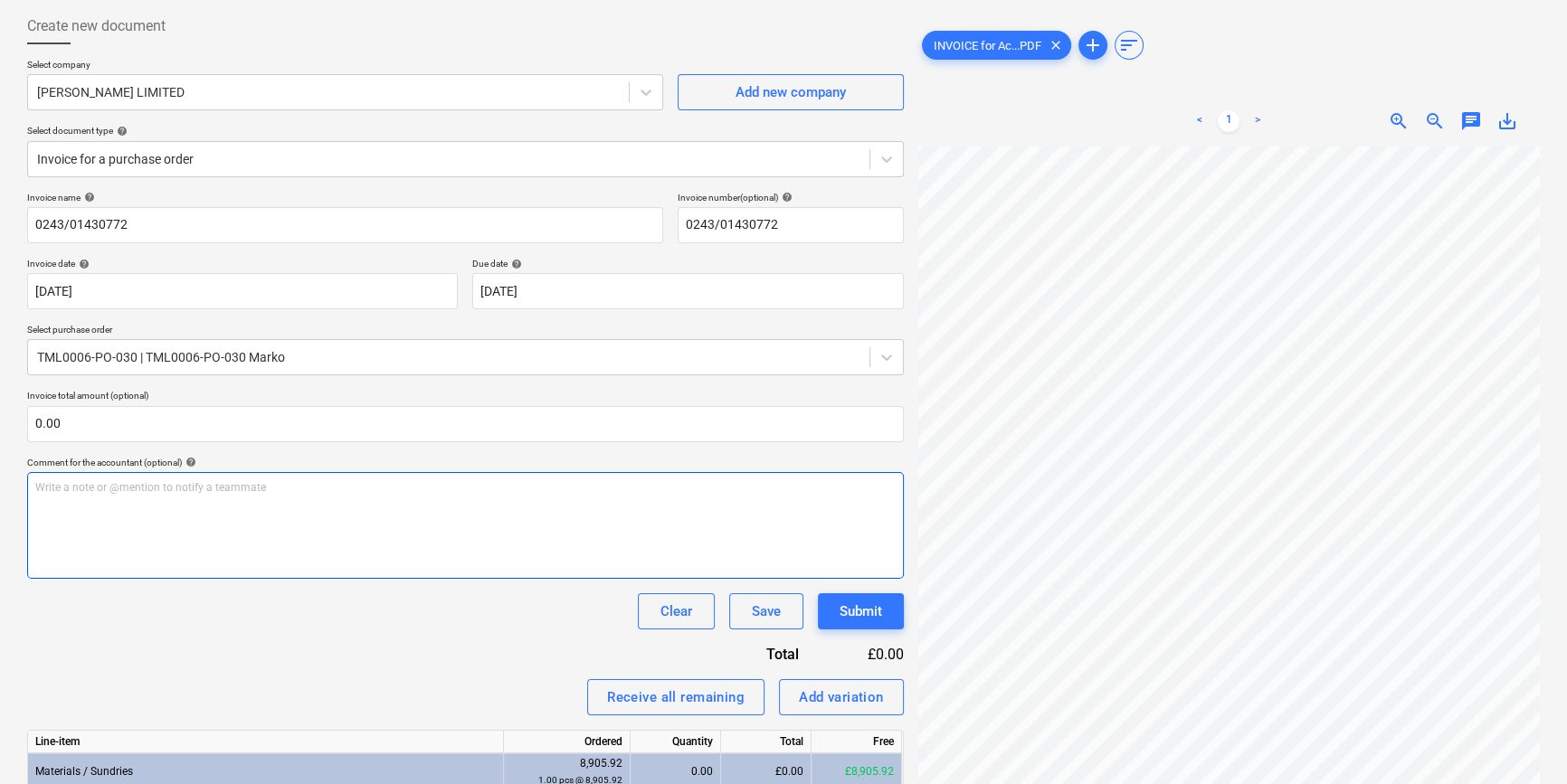 scroll, scrollTop: 75, scrollLeft: 0, axis: vertical 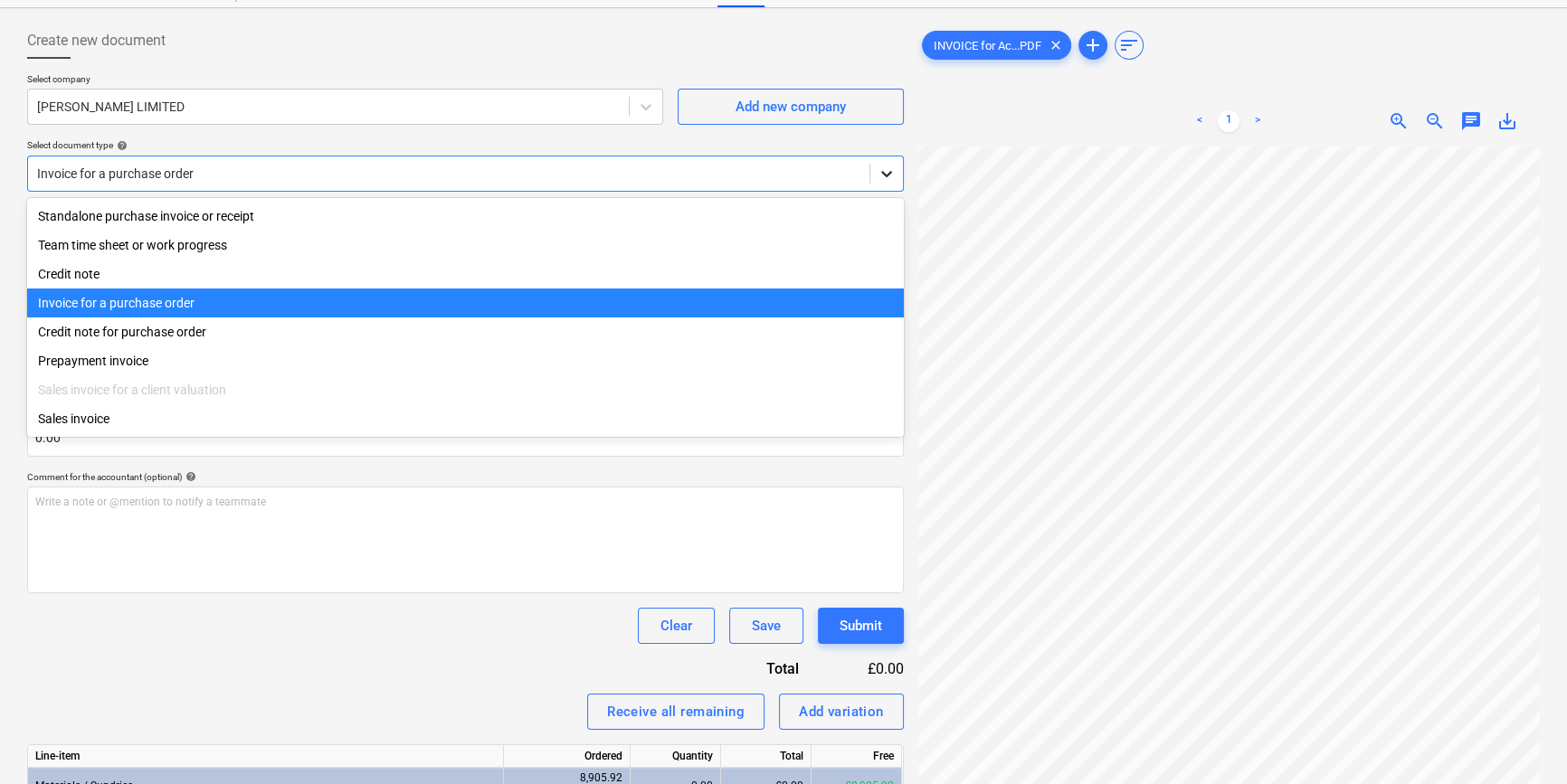 click 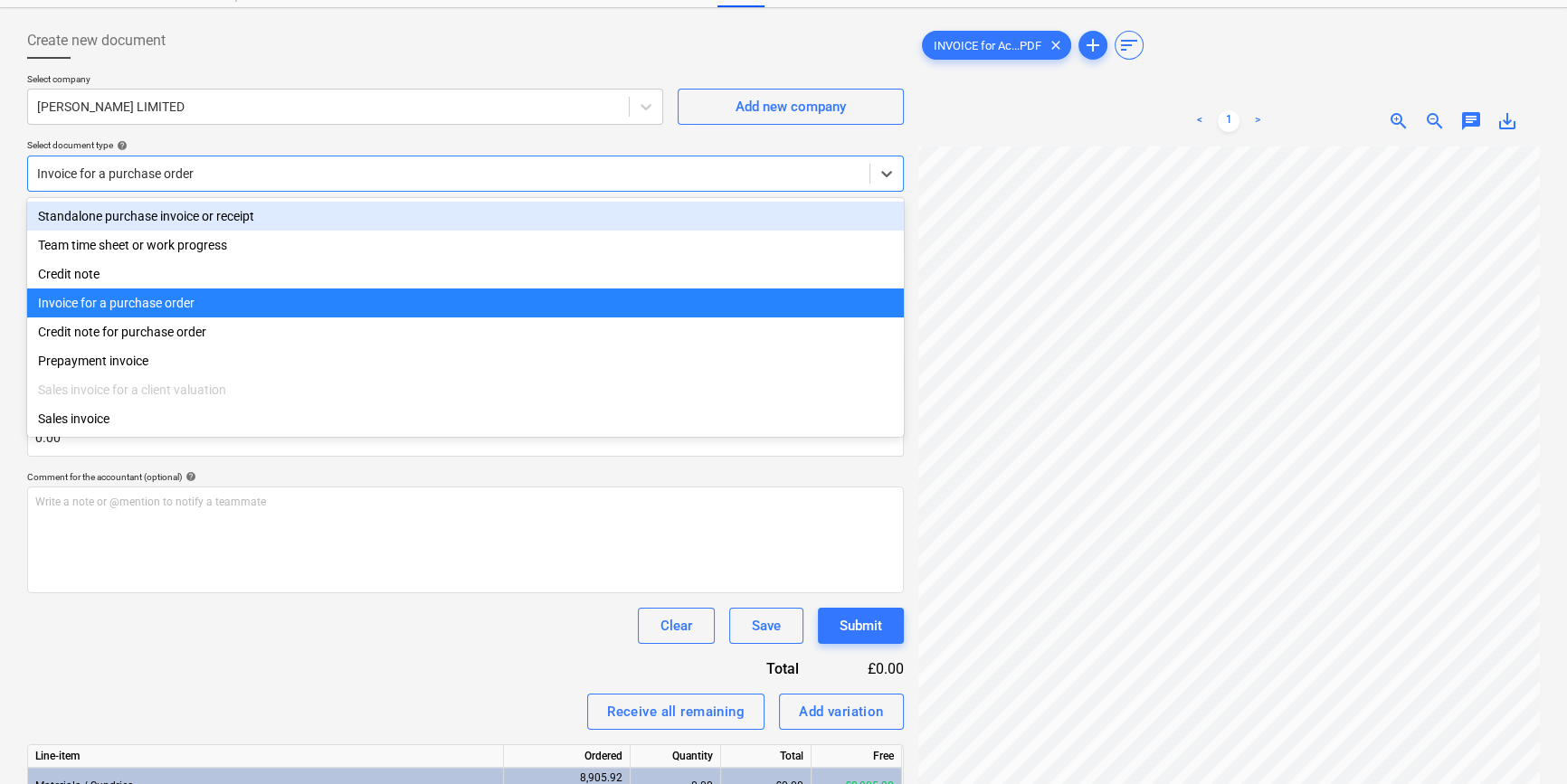 click on "Standalone purchase invoice or receipt" at bounding box center [465, 216] 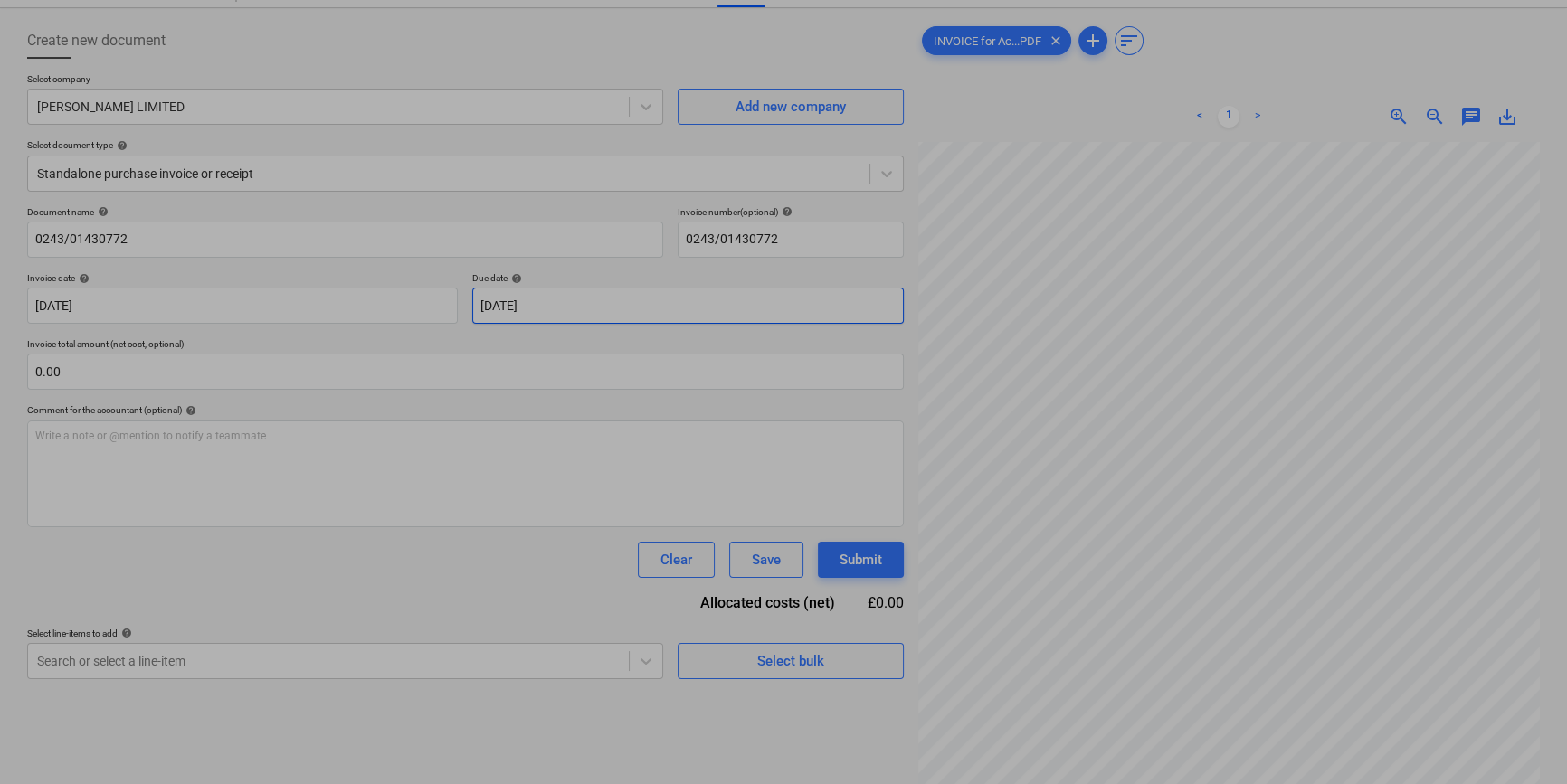 click on "Sales Projects Contacts Company Inbox 8 format_size keyboard_arrow_down help search Search notifications 0 keyboard_arrow_down [PERSON_NAME] keyboard_arrow_down Goodmayes Budget Client contract Valuations Purchase orders Costs Income Files 9+ Analytics Settings Create new document Select company [PERSON_NAME] LIMITED   Add new company Select document type help Standalone purchase invoice or receipt Document name help 0243/01430772 Invoice number  (optional) help 0243/01430772 Invoice date help [DATE] 09.07.2025 Press the down arrow key to interact with the calendar and
select a date. Press the question mark key to get the keyboard shortcuts for changing dates. Due date help [DATE] [DATE] Press the down arrow key to interact with the calendar and
select a date. Press the question mark key to get the keyboard shortcuts for changing dates. Invoice total amount (net cost, optional) 0.00 Comment for the accountant (optional) help Write a note or @mention to notify a teammate ﻿ Clear Save help" at bounding box center [784, 316] 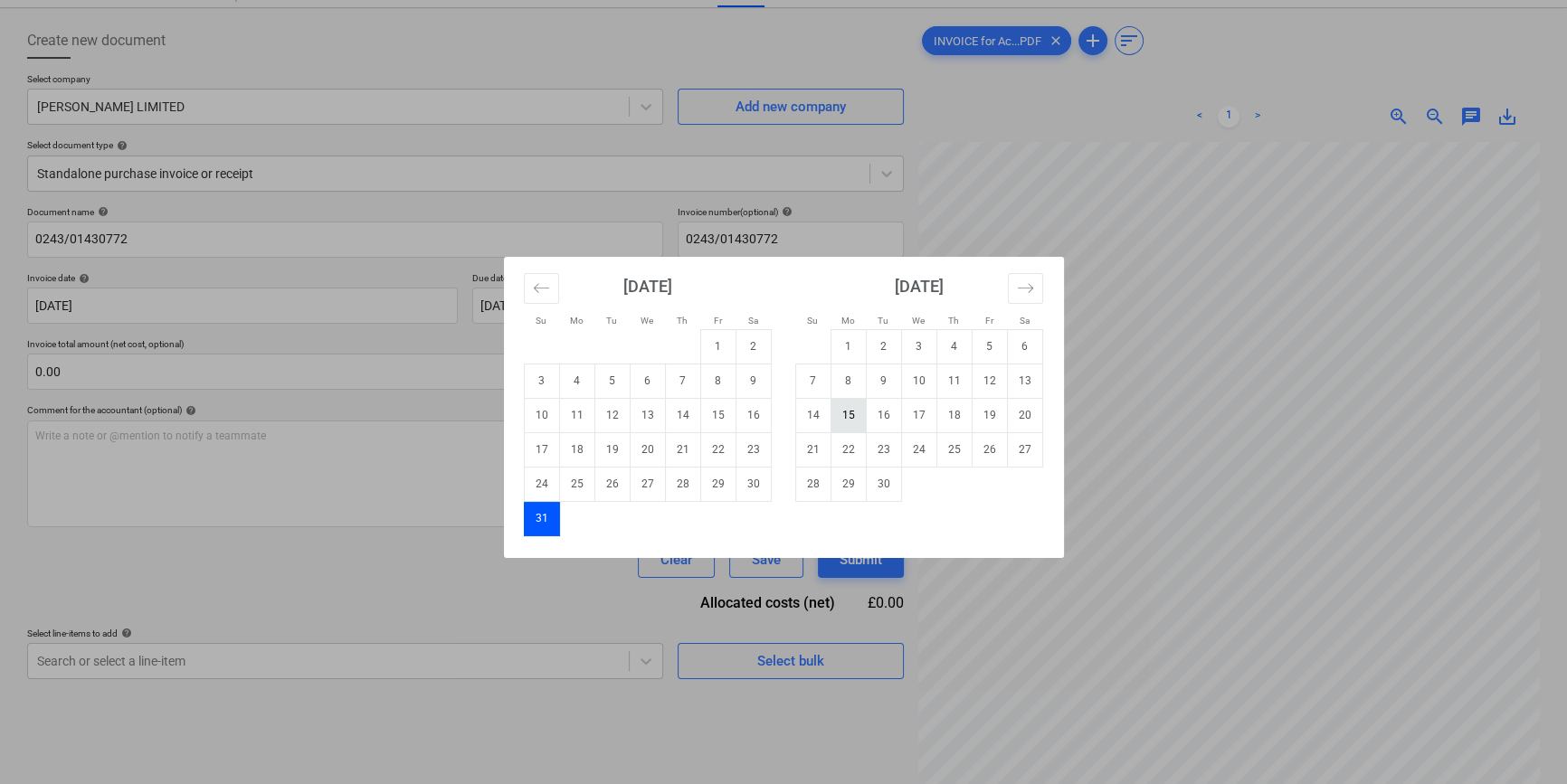 click on "15" at bounding box center [848, 415] 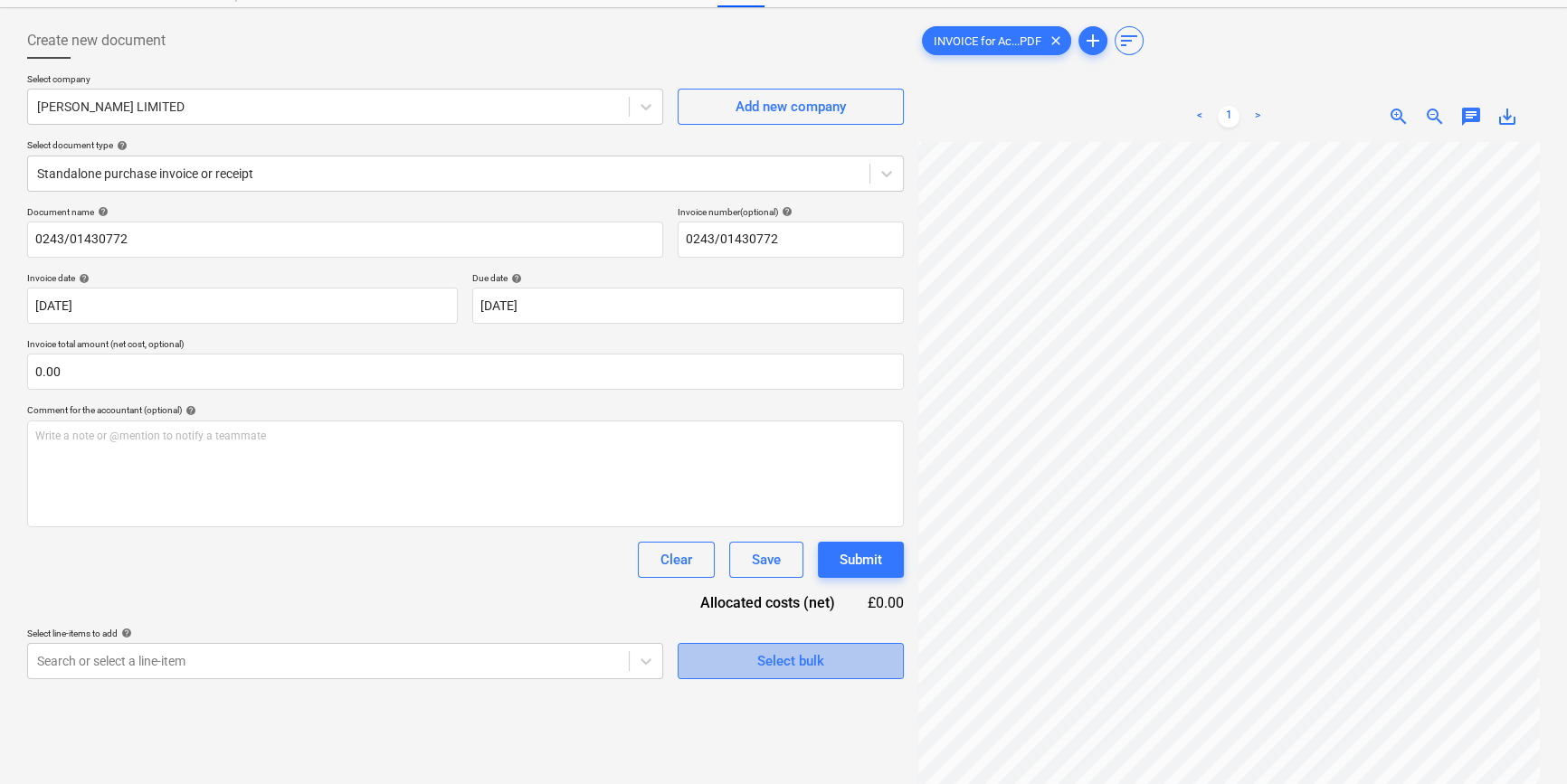 click on "Select bulk" at bounding box center (791, 661) 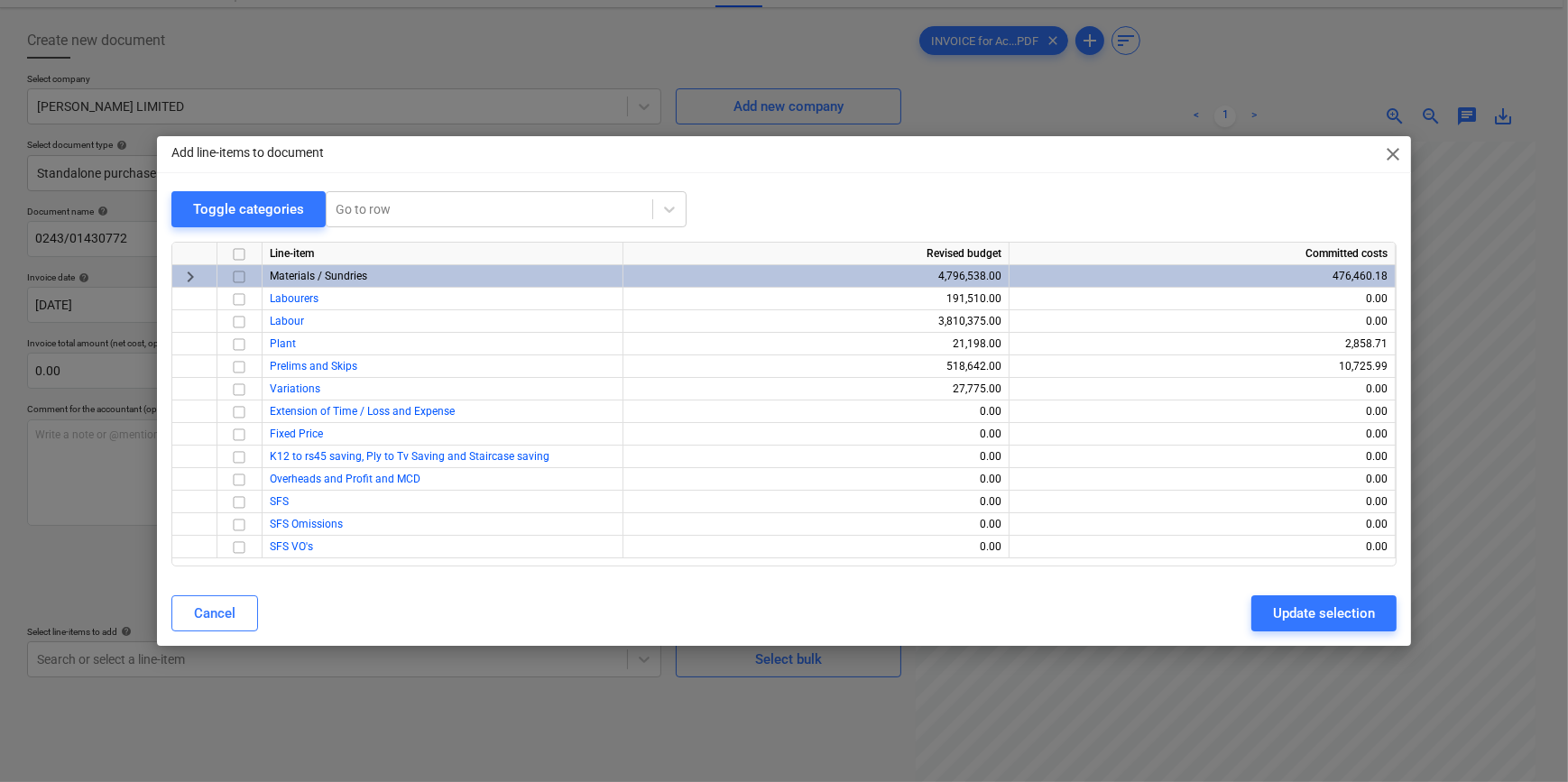 click at bounding box center [239, 277] 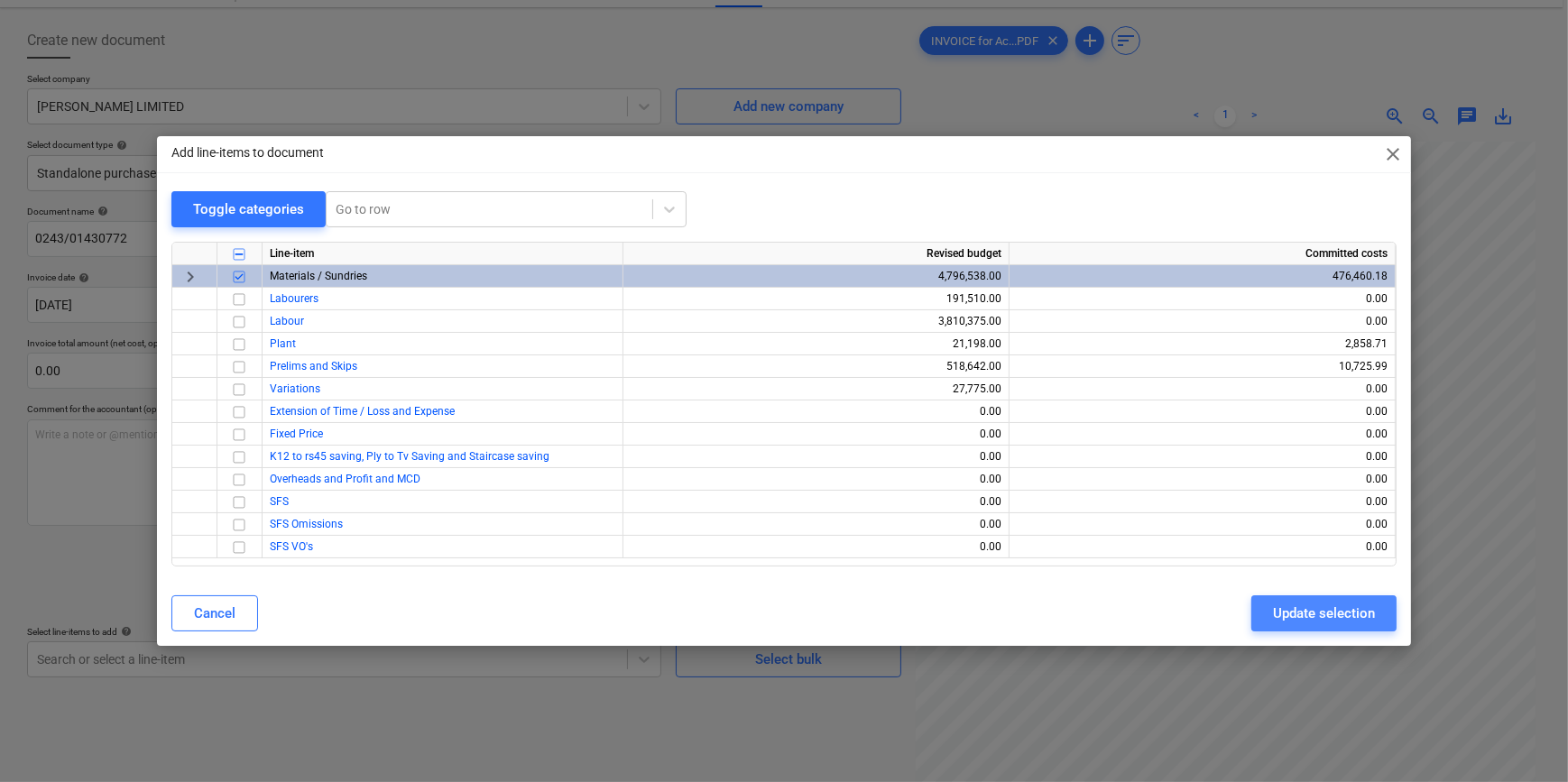 click on "Update selection" at bounding box center [1324, 613] 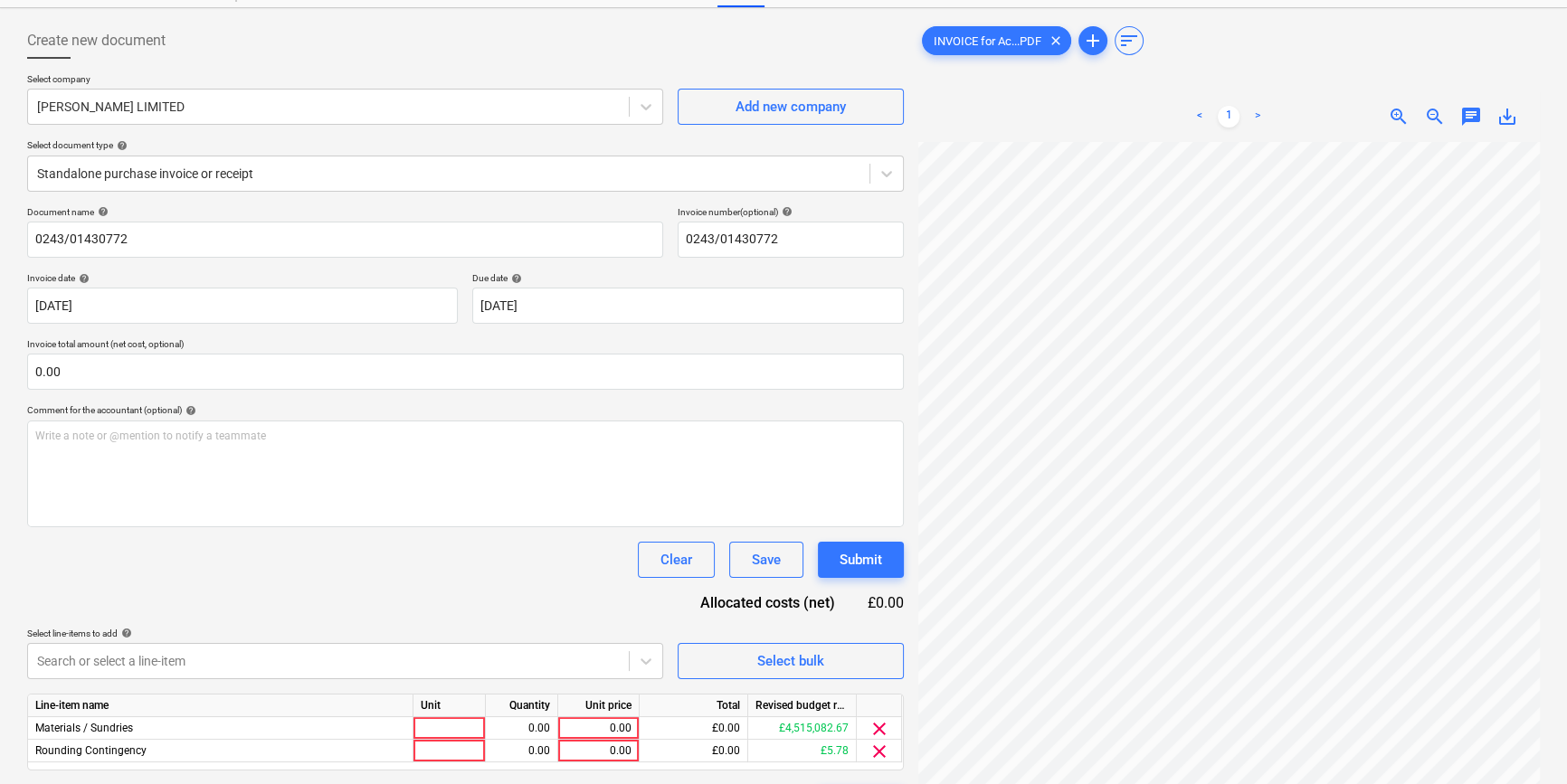 scroll, scrollTop: 429, scrollLeft: 0, axis: vertical 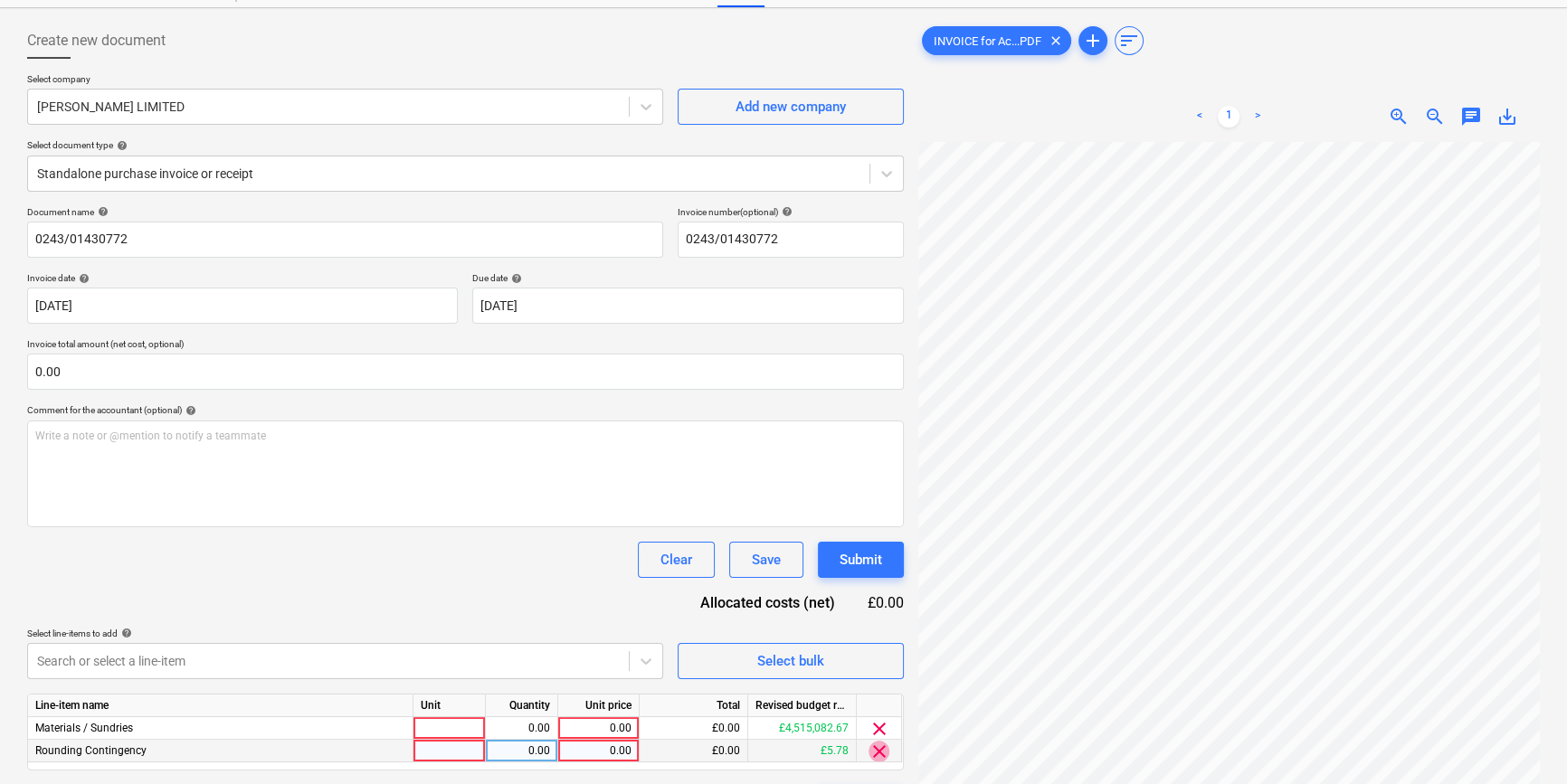 click on "clear" at bounding box center (879, 751) 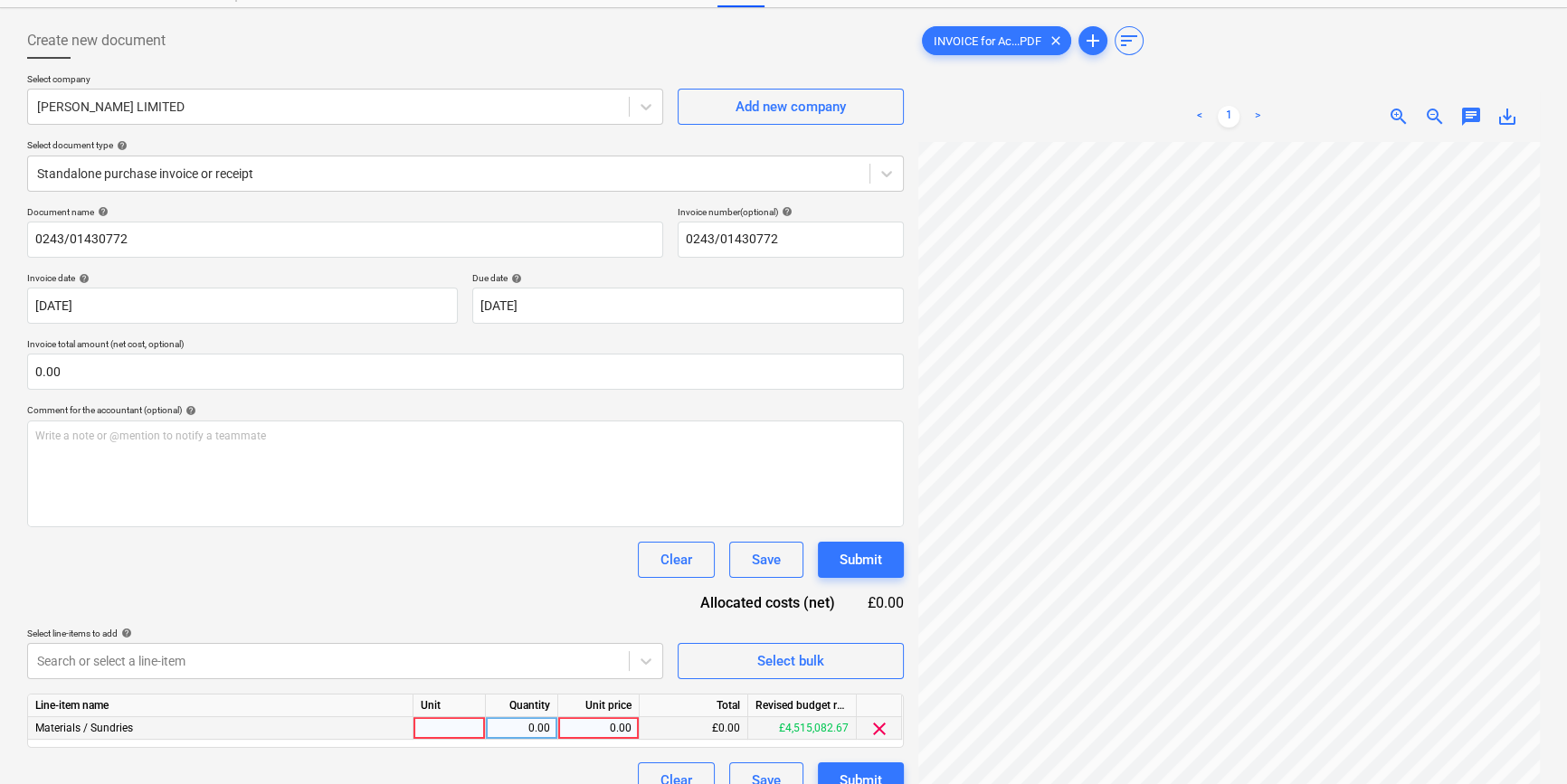 click at bounding box center [450, 728] 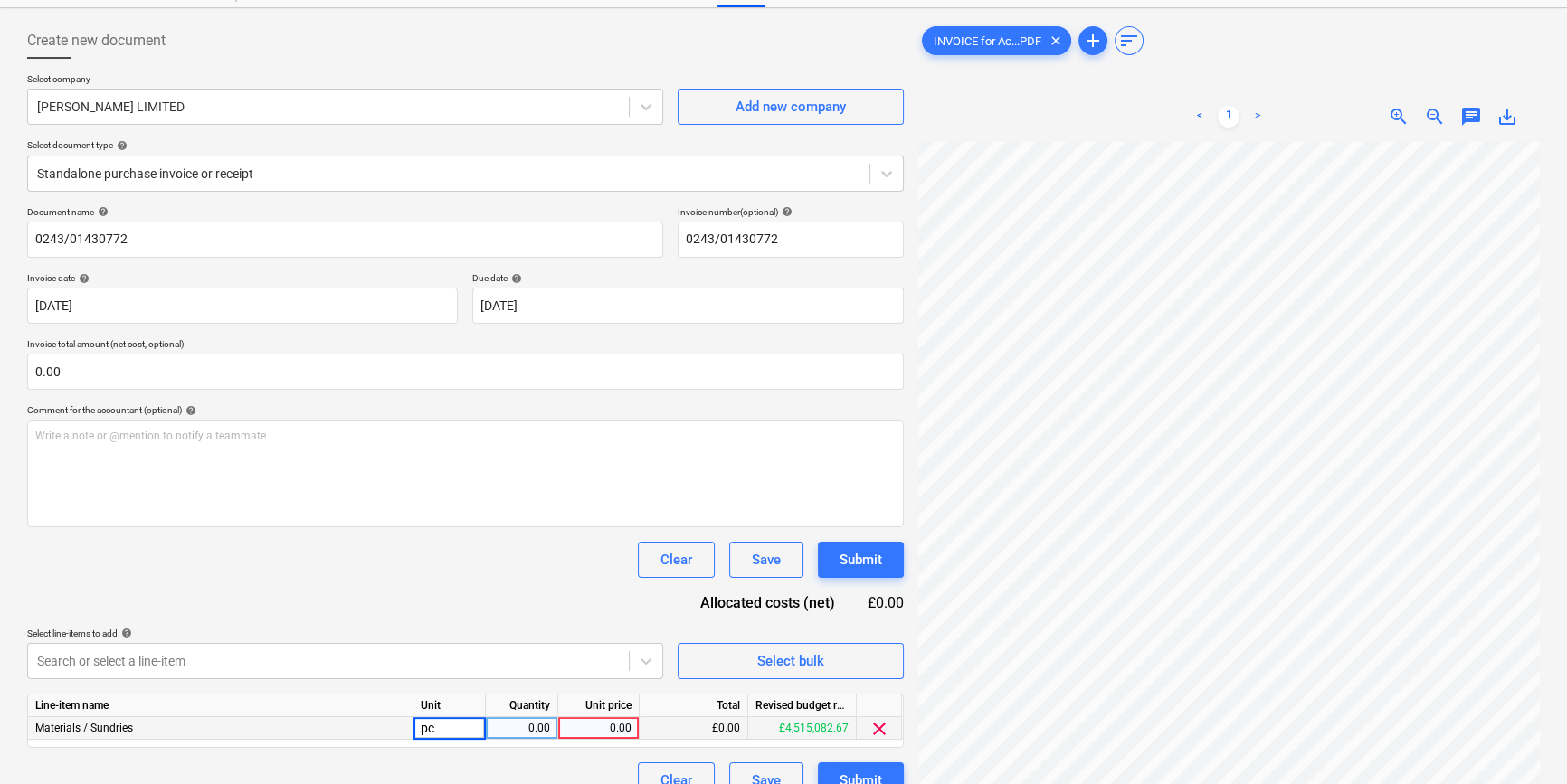 type on "pcs" 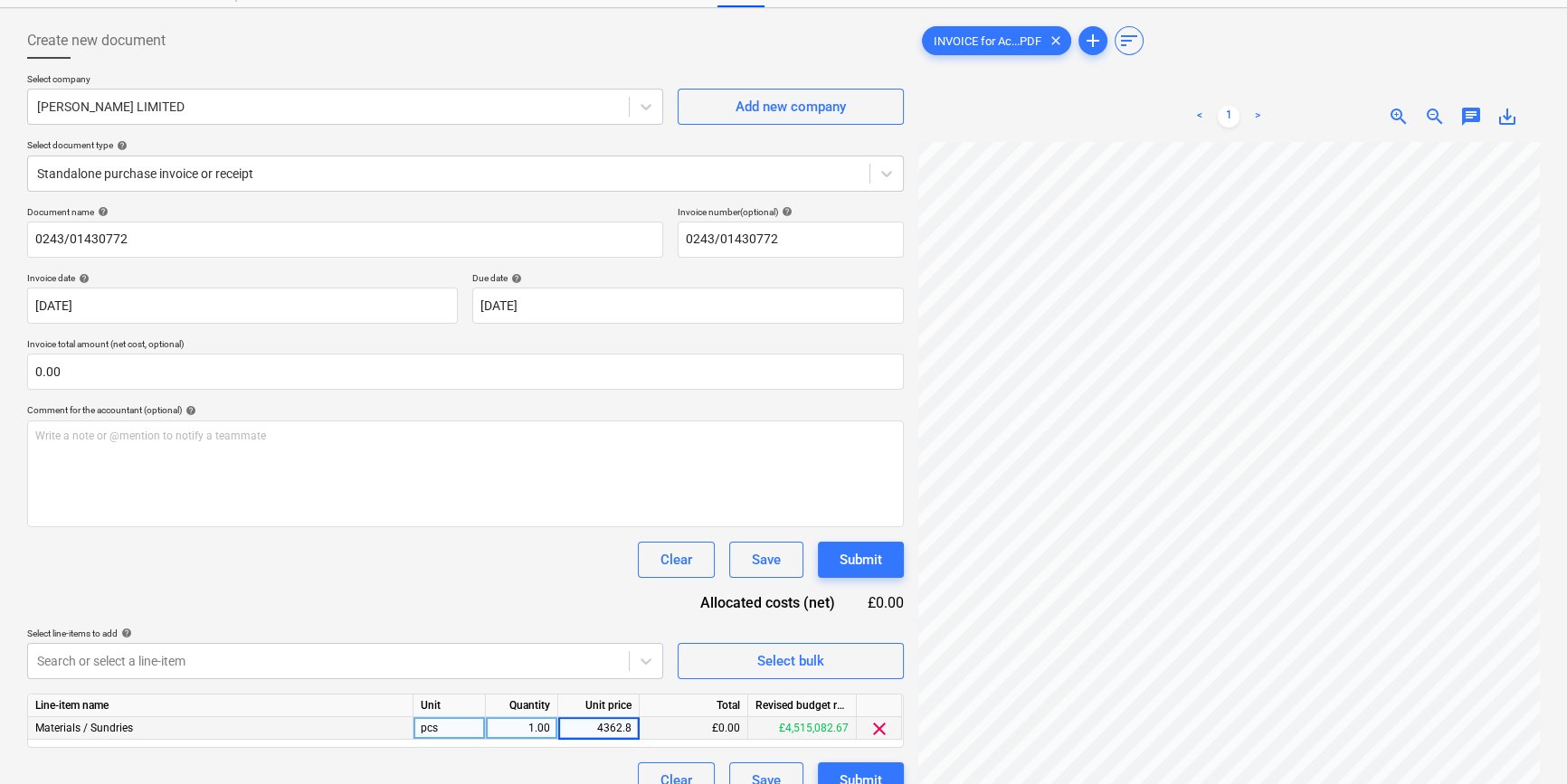 type on "4362.85" 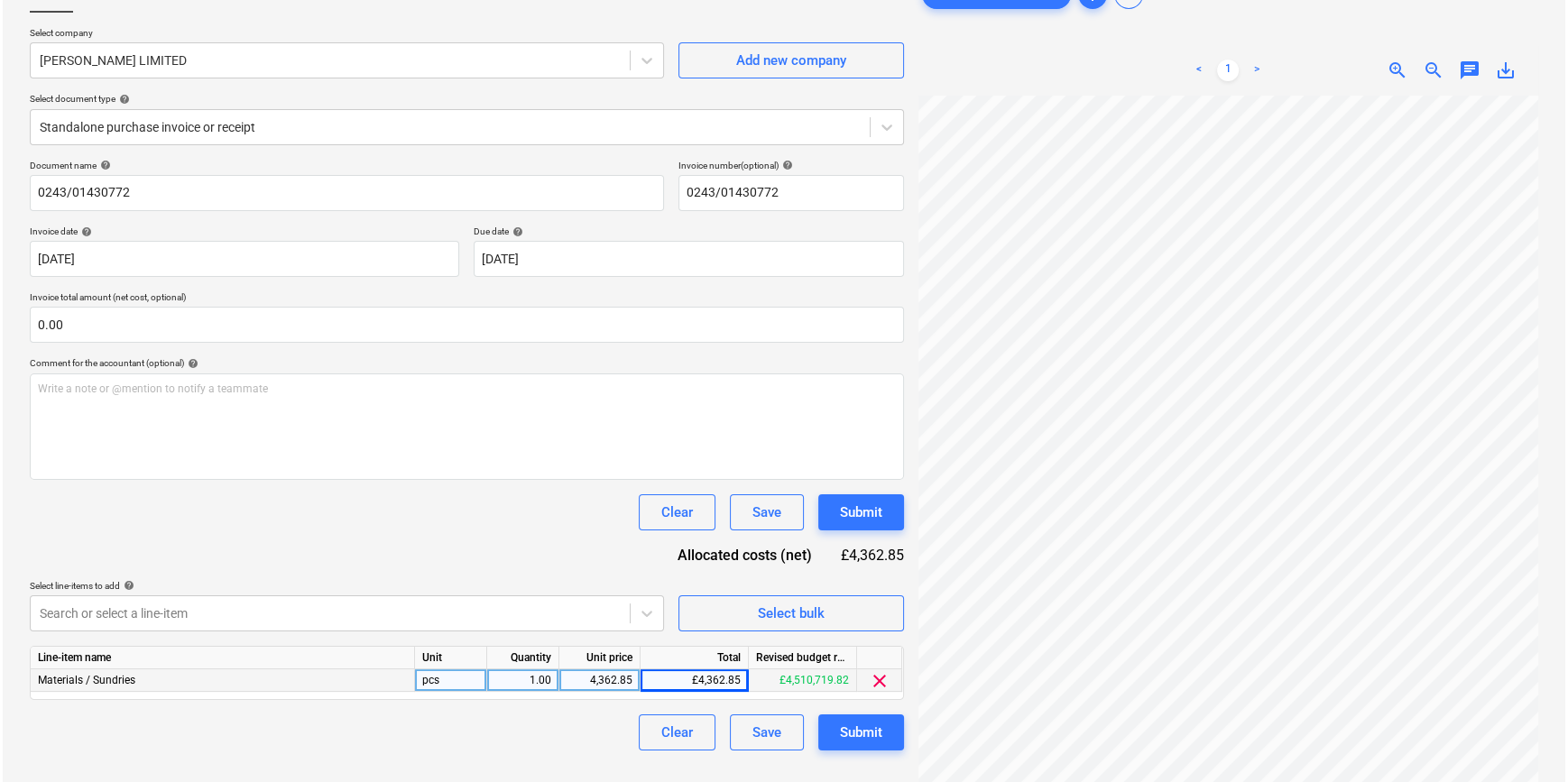 scroll, scrollTop: 157, scrollLeft: 0, axis: vertical 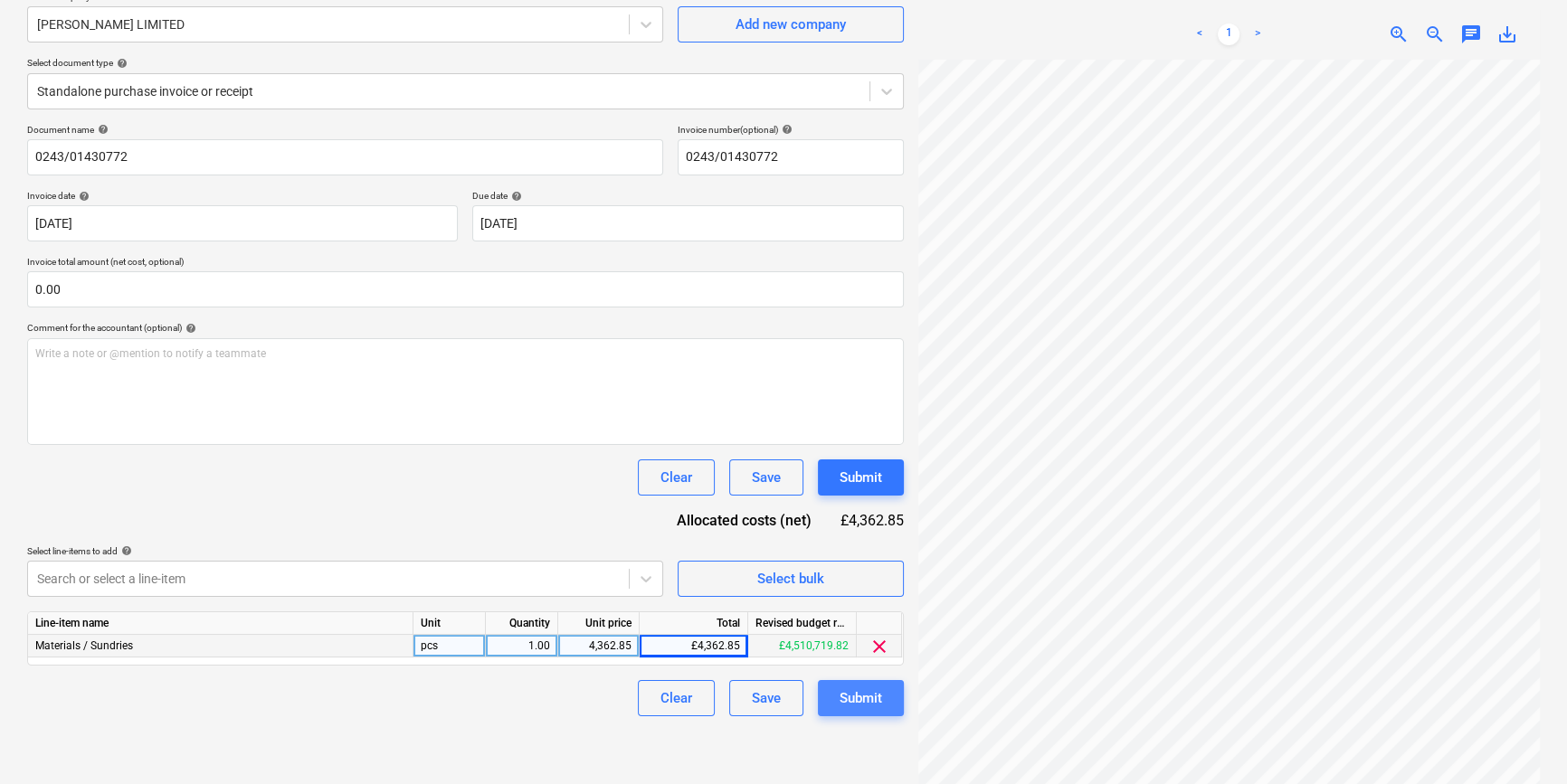 click on "Submit" at bounding box center (860, 698) 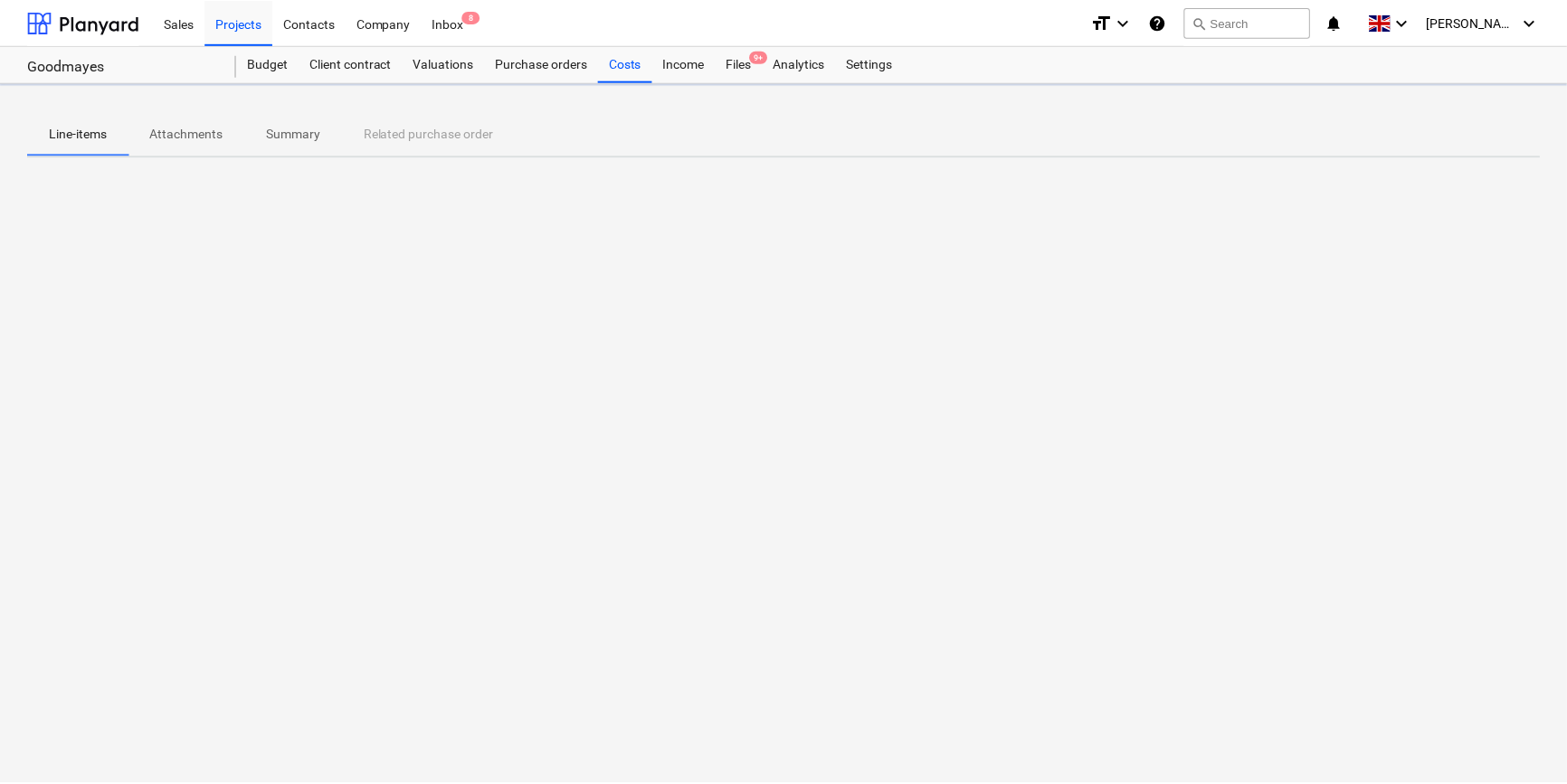 scroll, scrollTop: 0, scrollLeft: 0, axis: both 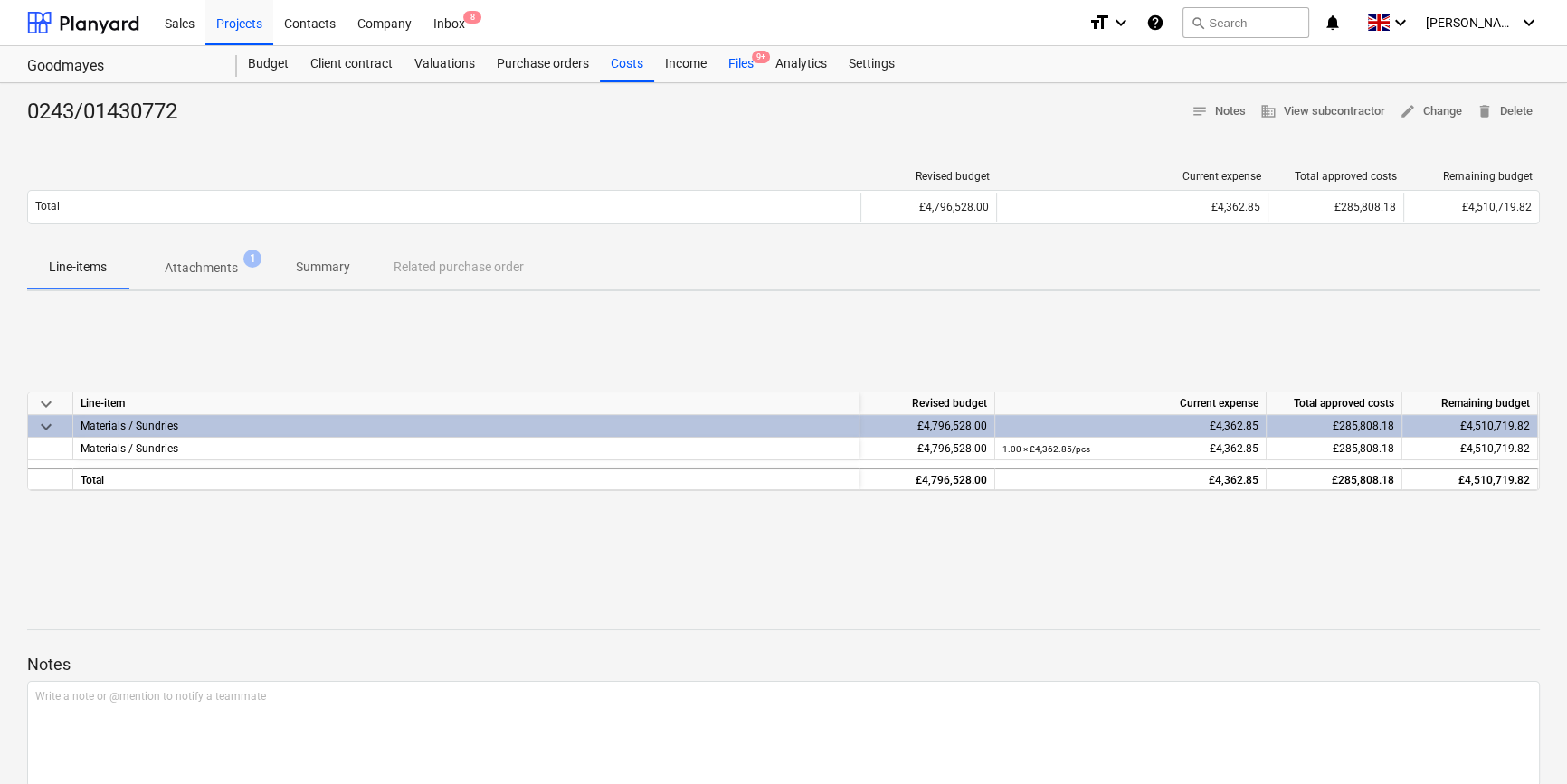 click on "Files 9+" at bounding box center [741, 64] 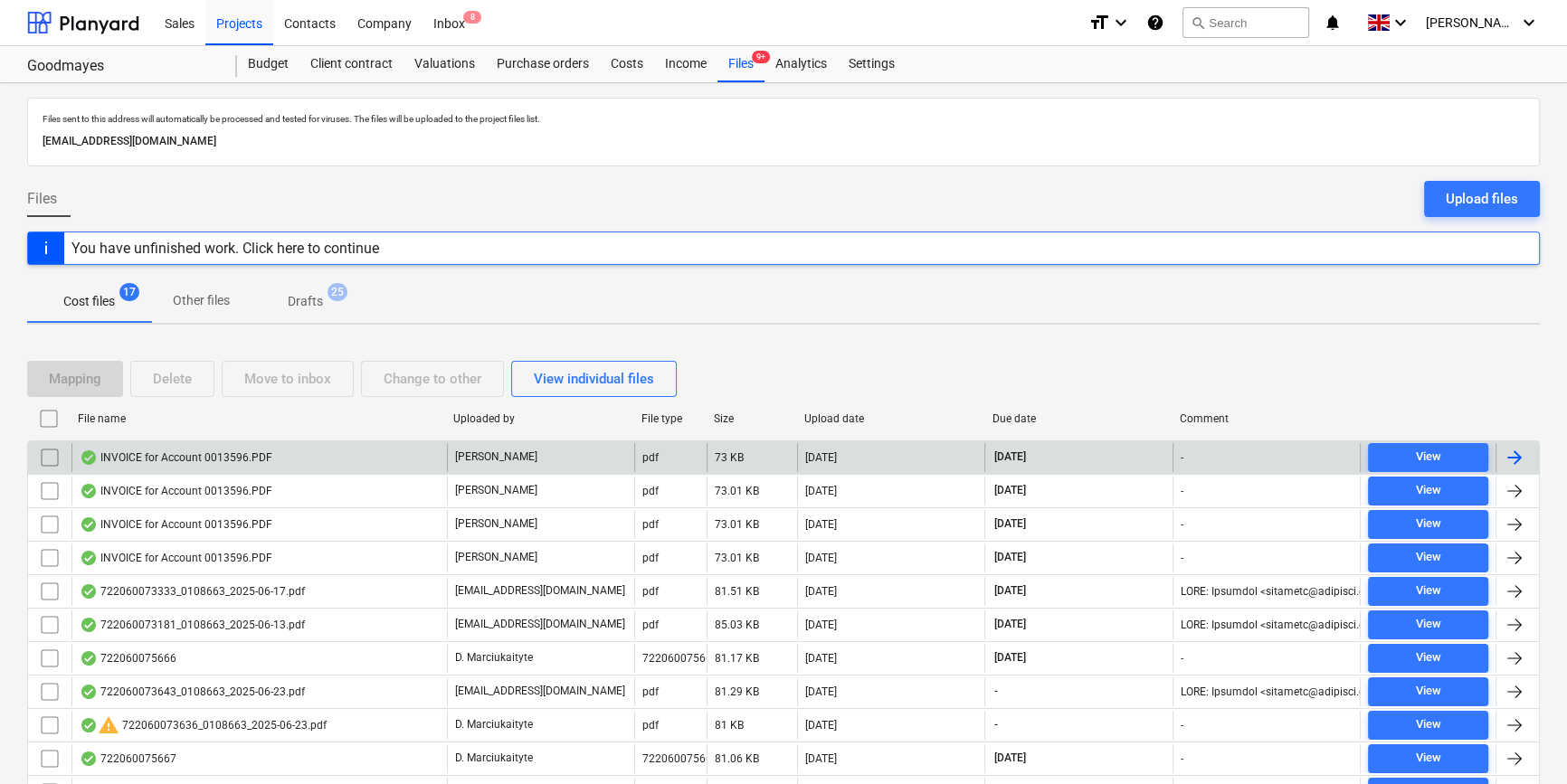 click at bounding box center [1515, 458] 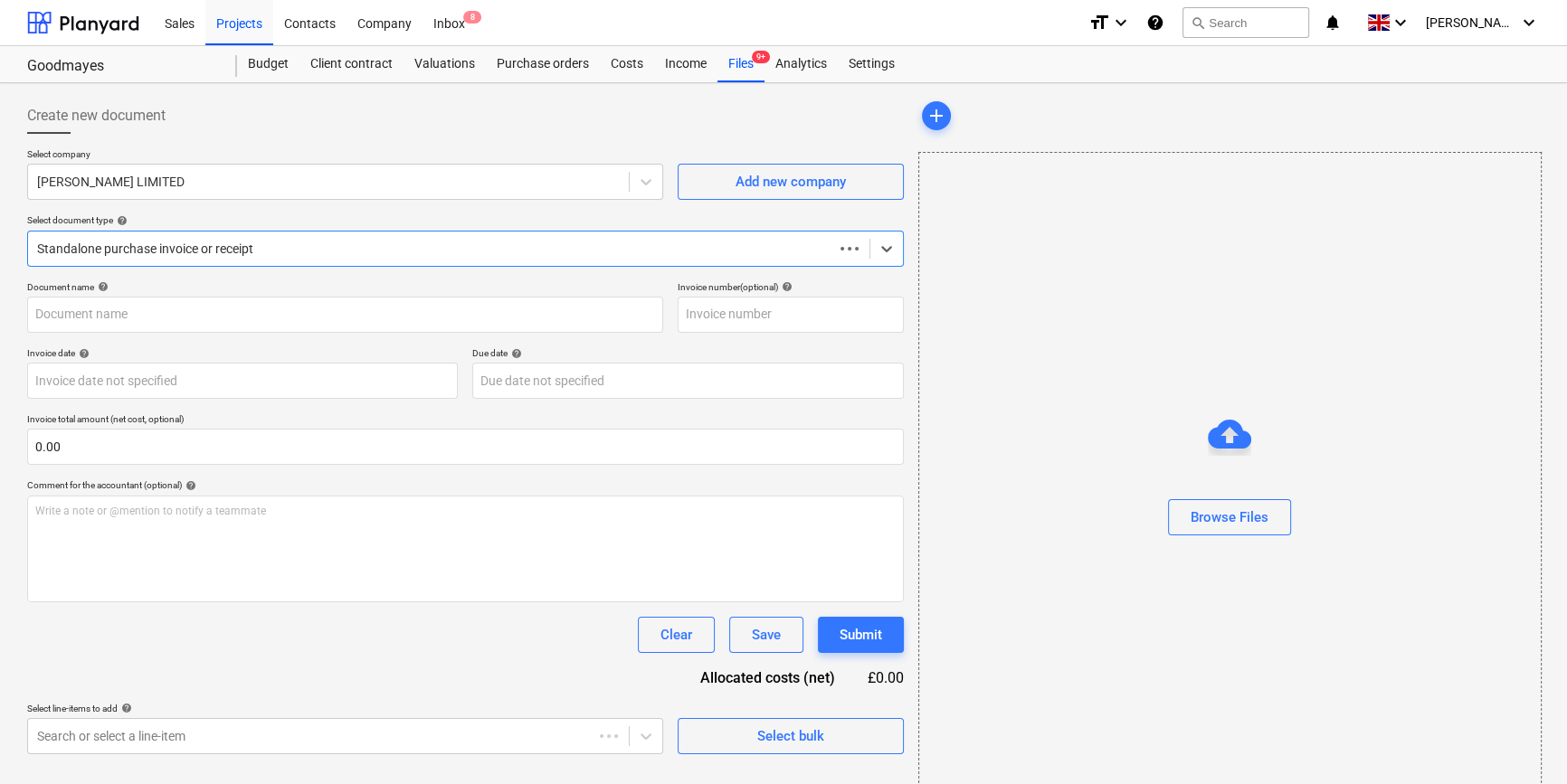 type on "0243/01435057" 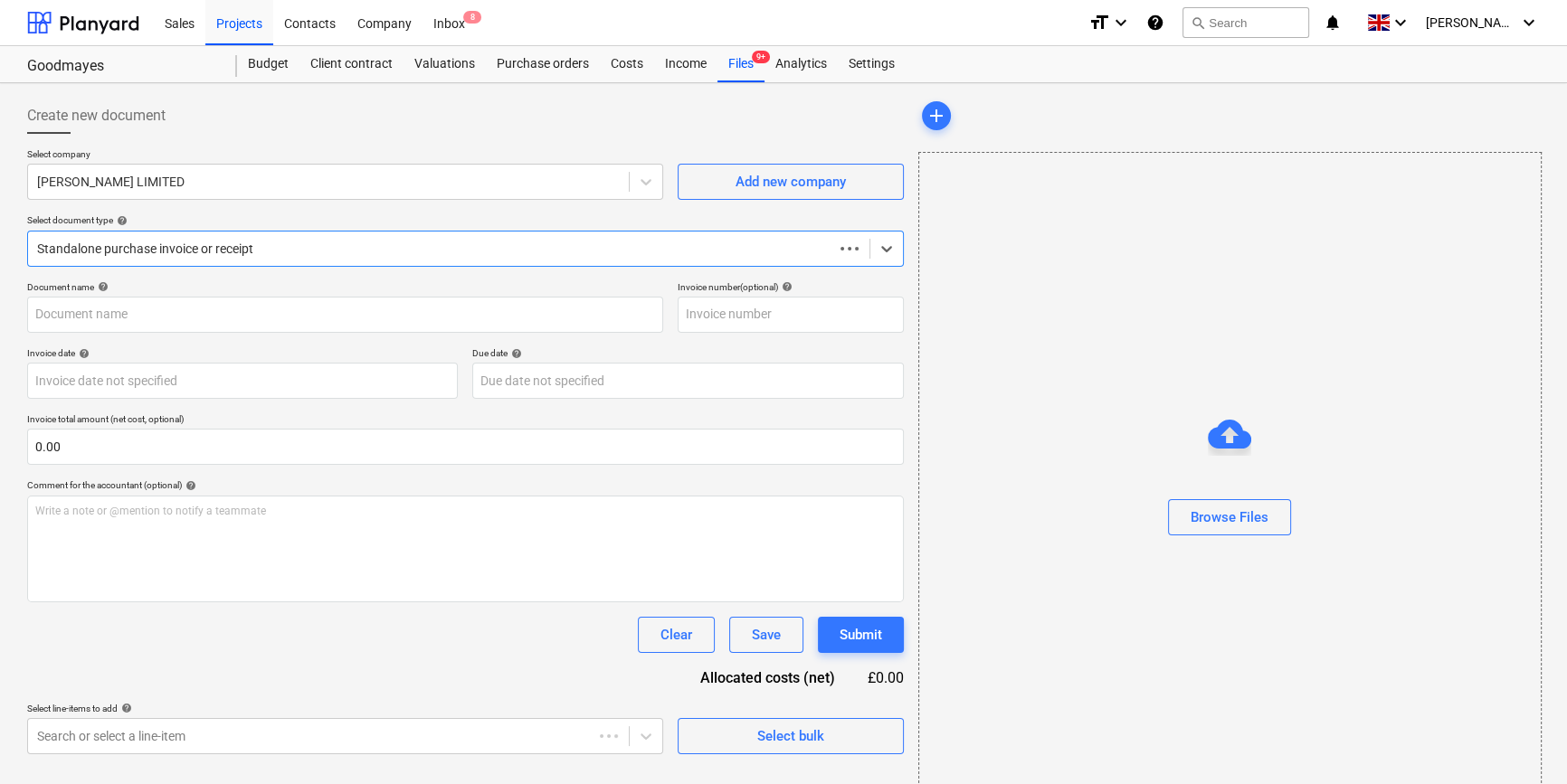 type on "0243/01435057" 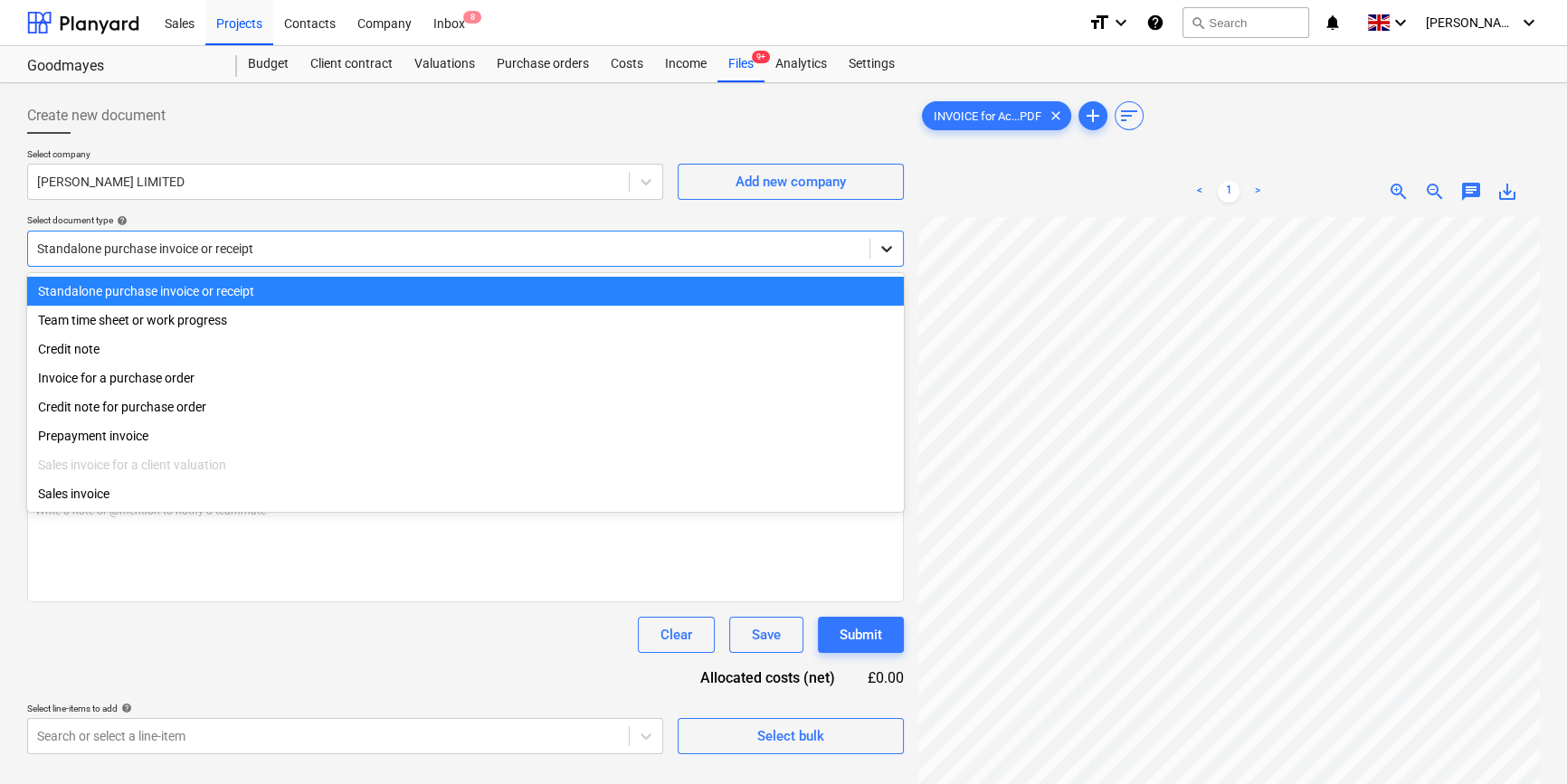click 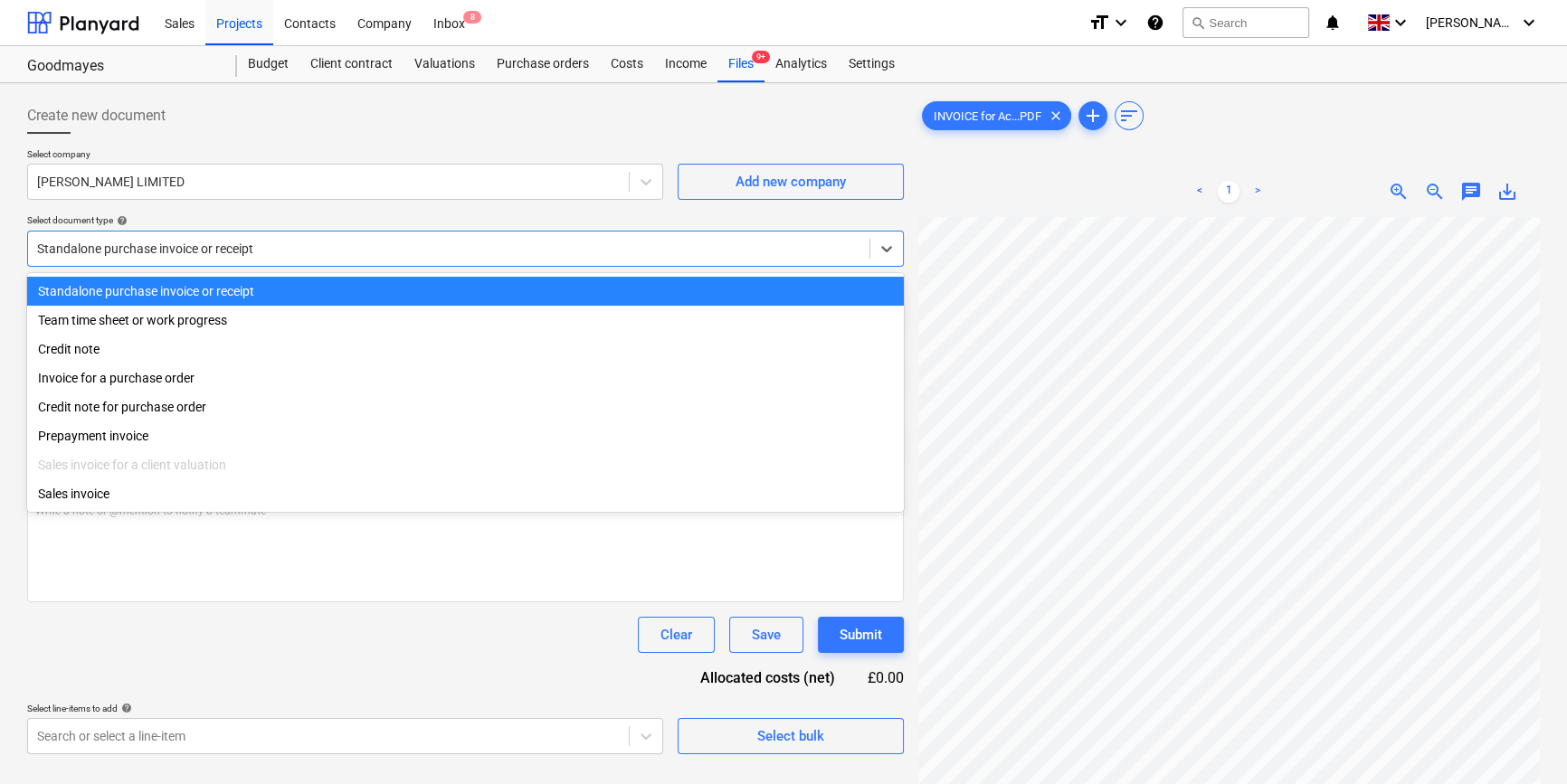 click on "Standalone purchase invoice or receipt" at bounding box center (465, 291) 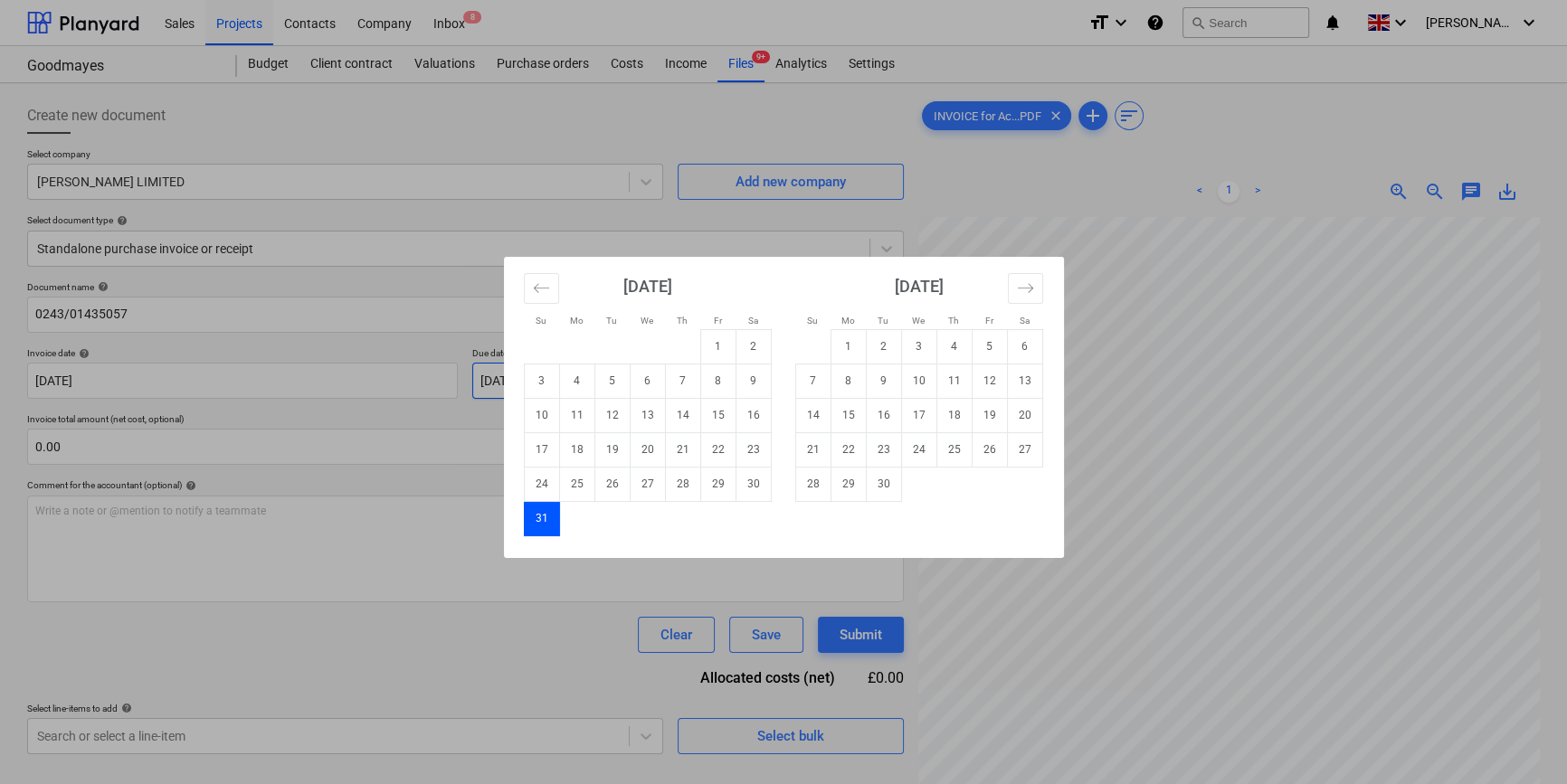 click on "Sales Projects Contacts Company Inbox 8 format_size keyboard_arrow_down help search Search notifications 0 keyboard_arrow_down [PERSON_NAME] keyboard_arrow_down Goodmayes Budget Client contract Valuations Purchase orders Costs Income Files 9+ Analytics Settings Create new document Select company [PERSON_NAME] LIMITED   Add new company Select document type help Standalone purchase invoice or receipt Document name help 0243/01435057 Invoice number  (optional) help 0243/01435057 Invoice date help [DATE] 16.07.2025 Press the down arrow key to interact with the calendar and
select a date. Press the question mark key to get the keyboard shortcuts for changing dates. Due date help [DATE] [DATE] Press the down arrow key to interact with the calendar and
select a date. Press the question mark key to get the keyboard shortcuts for changing dates. Invoice total amount (net cost, optional) 0.00 Comment for the accountant (optional) help Write a note or @mention to notify a teammate ﻿ Clear Save help" at bounding box center (784, 392) 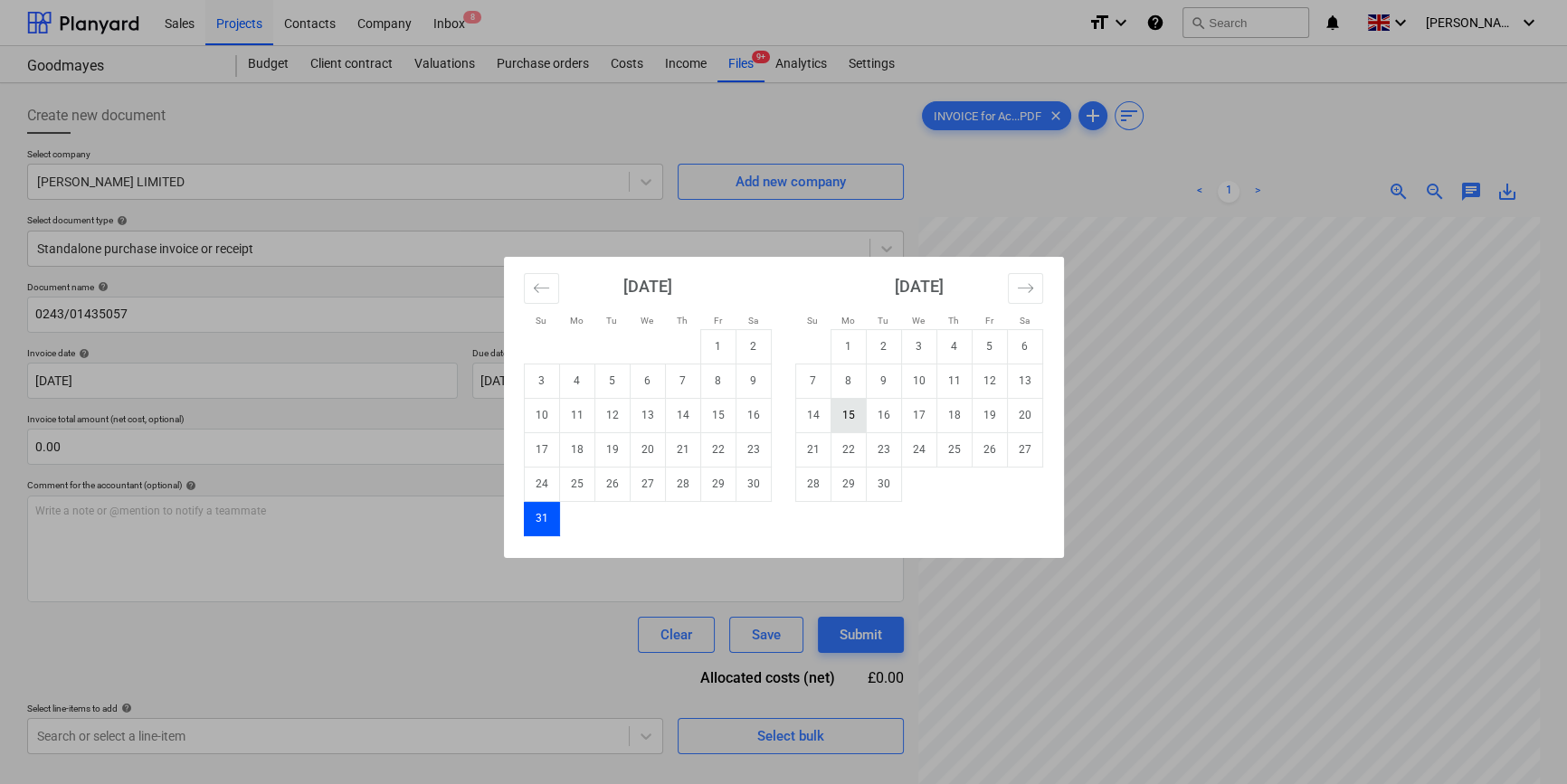 click on "15" at bounding box center (848, 415) 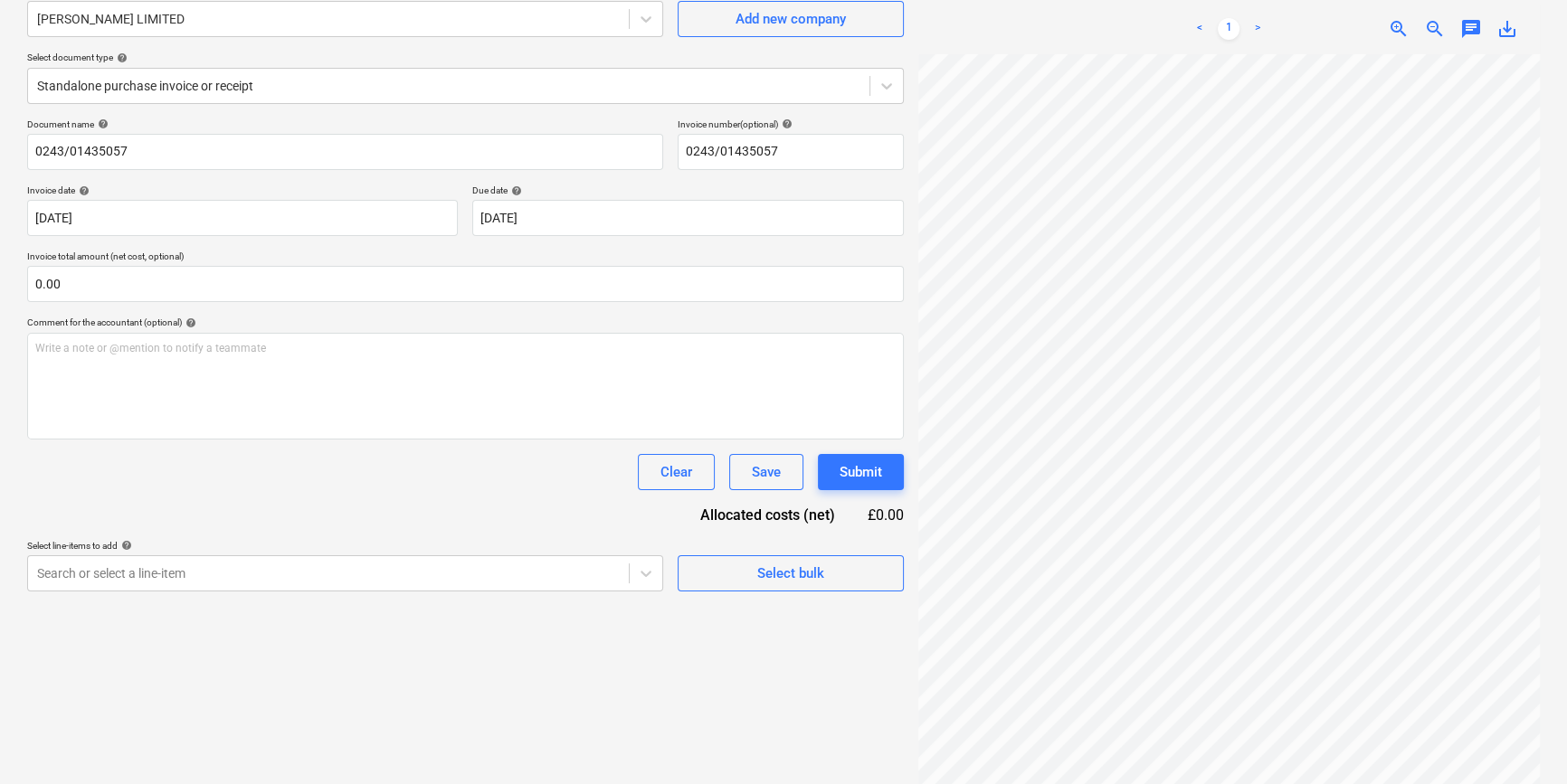 scroll, scrollTop: 164, scrollLeft: 0, axis: vertical 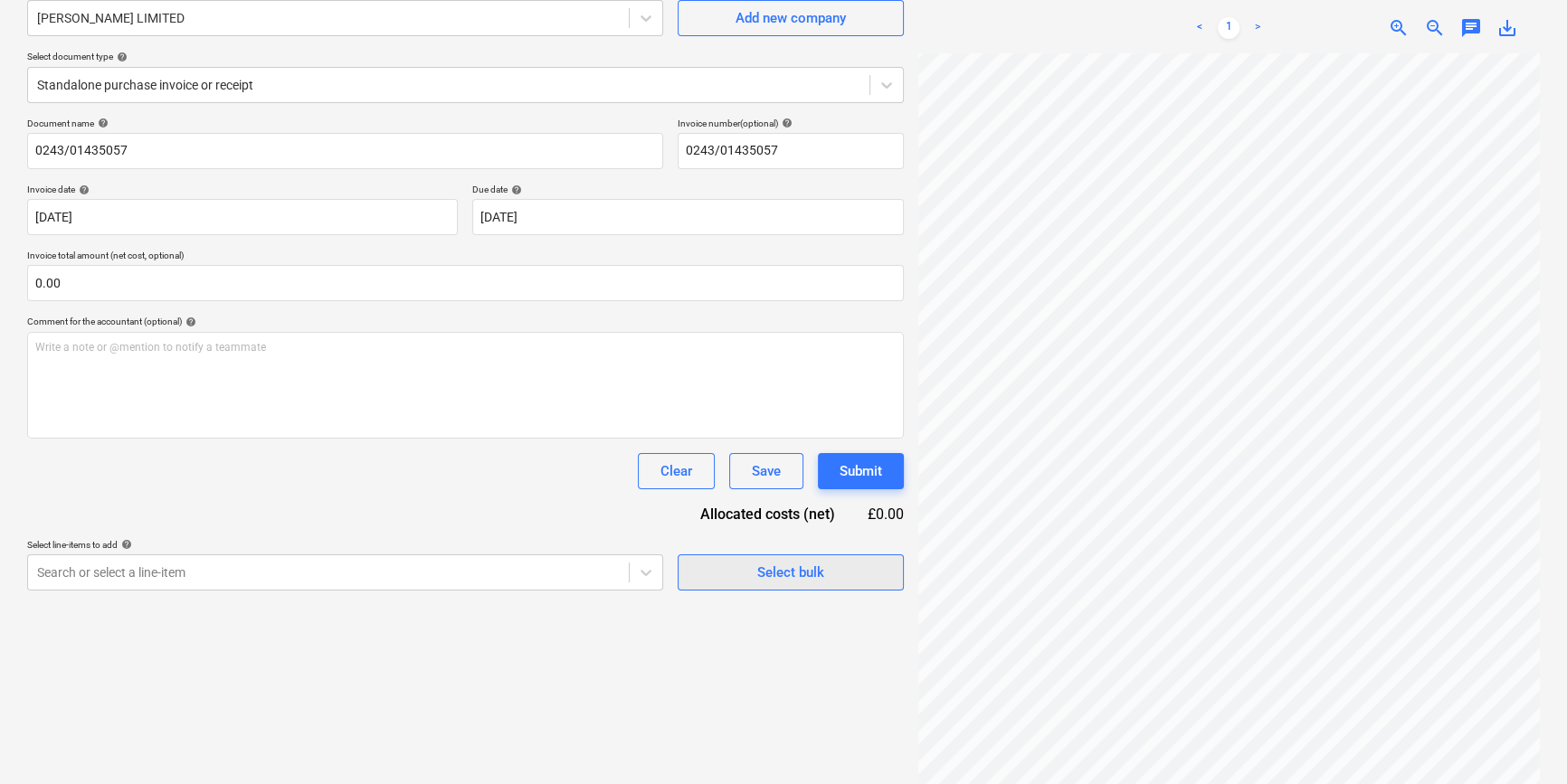 click on "Select bulk" at bounding box center [791, 572] 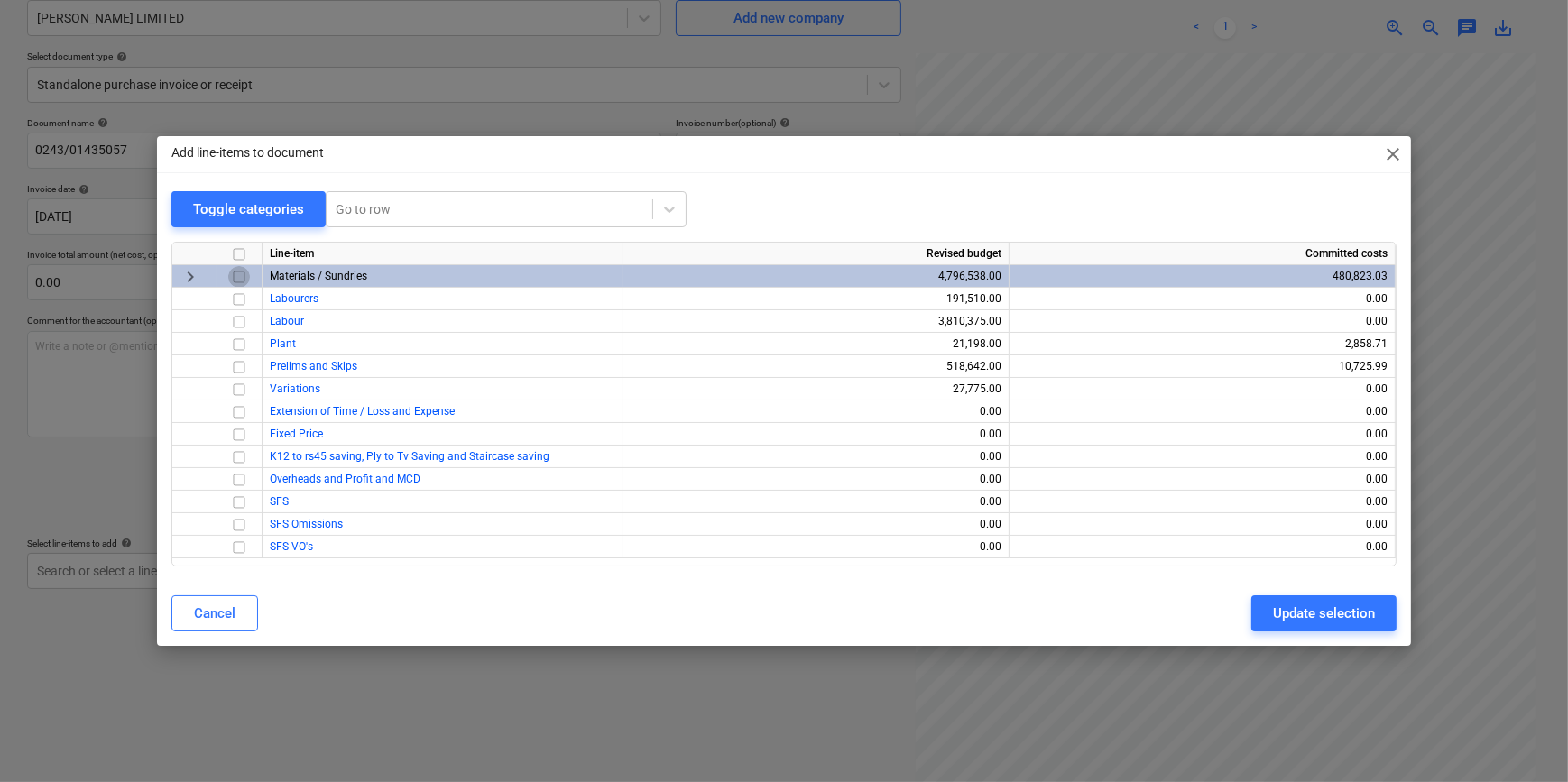 click at bounding box center (239, 277) 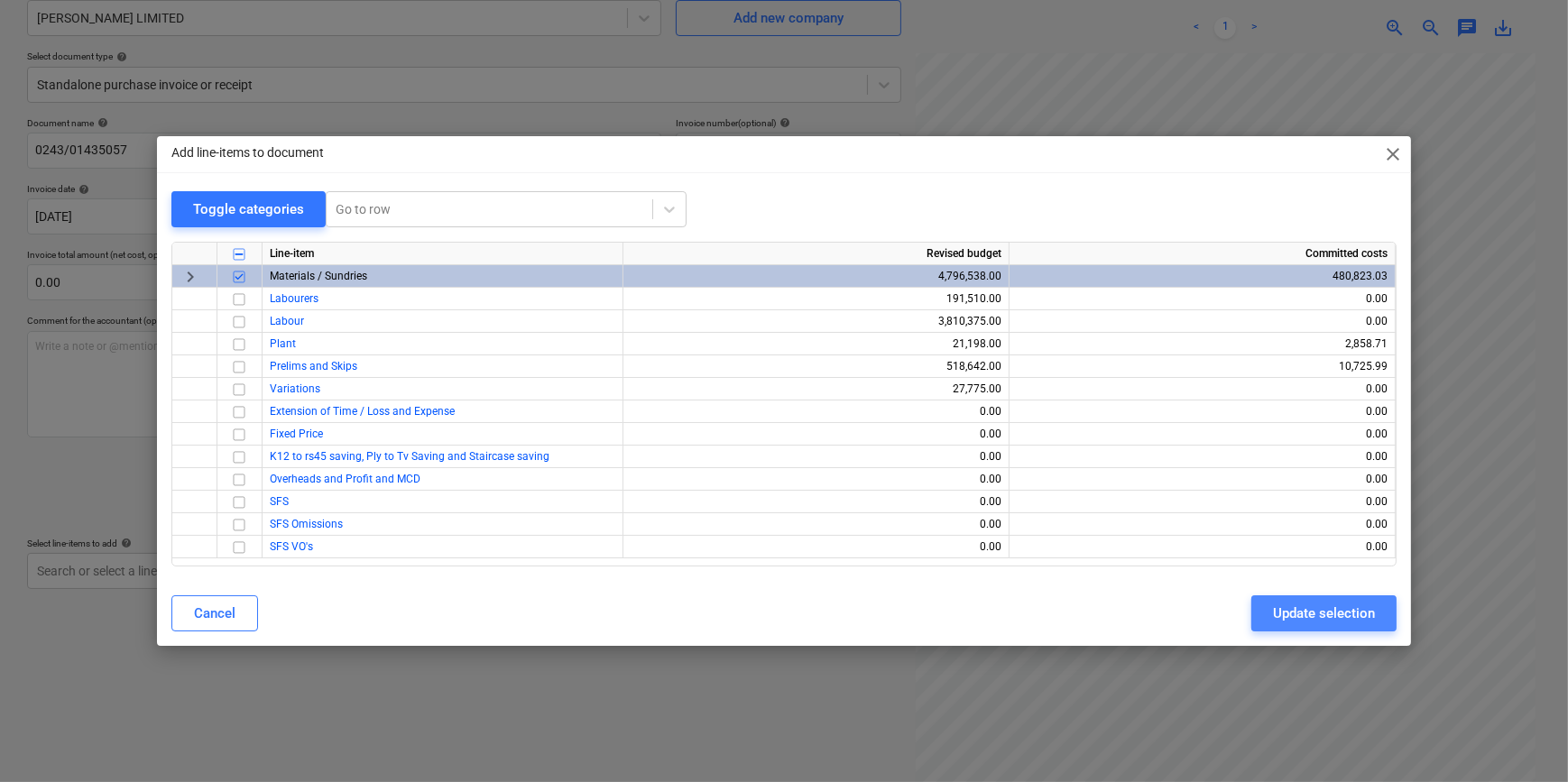 click on "Update selection" at bounding box center [1324, 613] 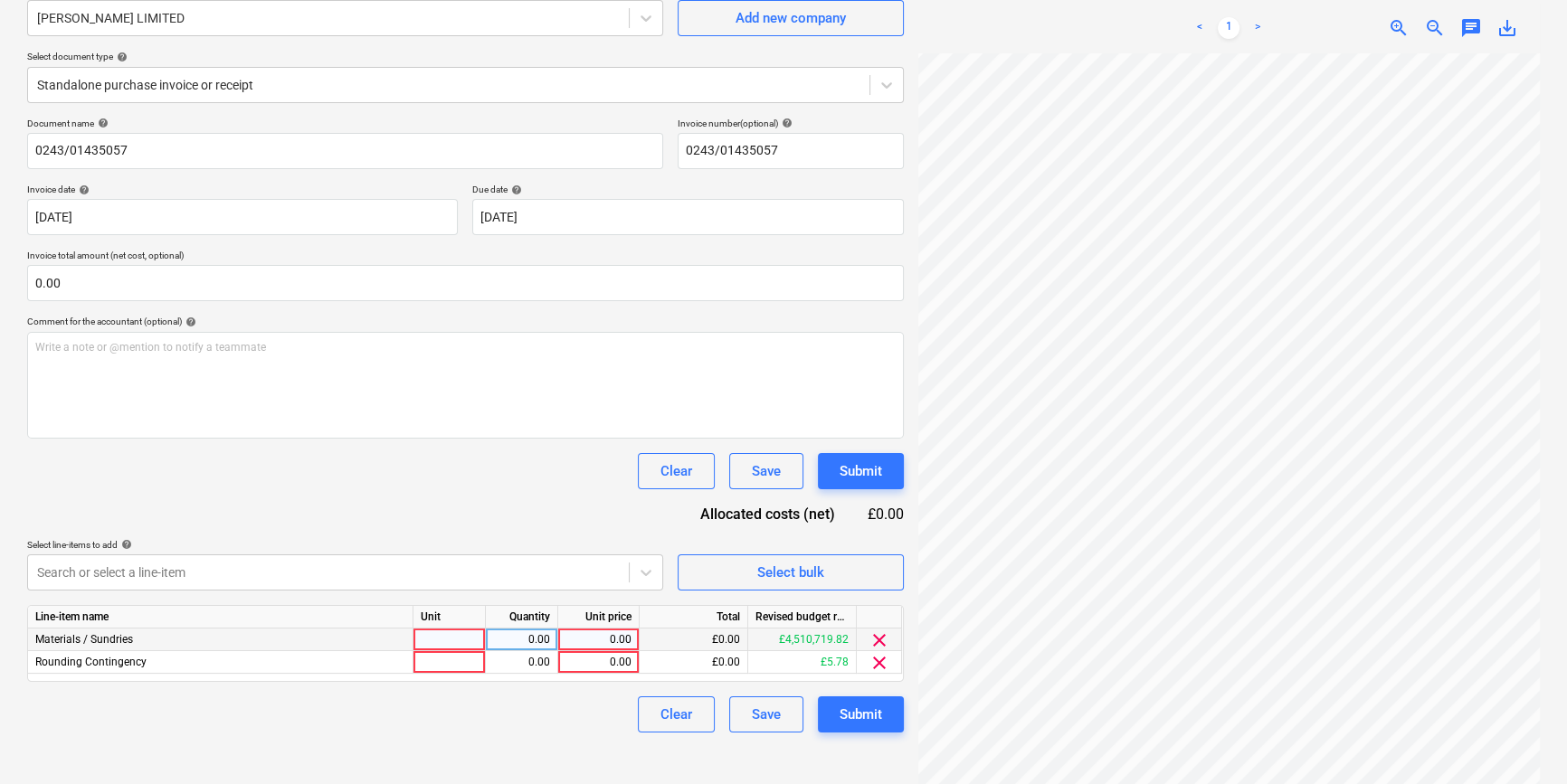 click at bounding box center [450, 639] 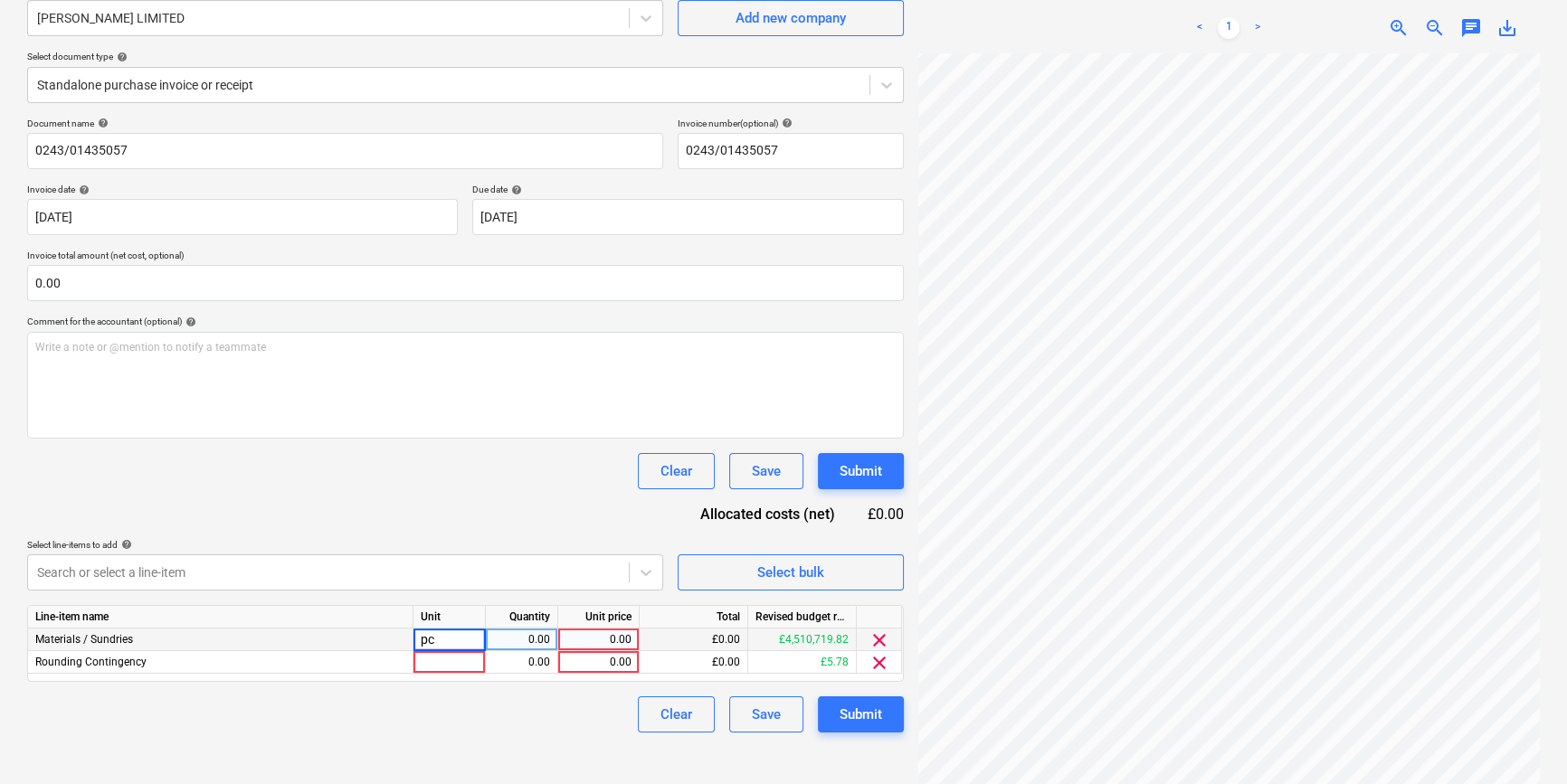 type on "pcs" 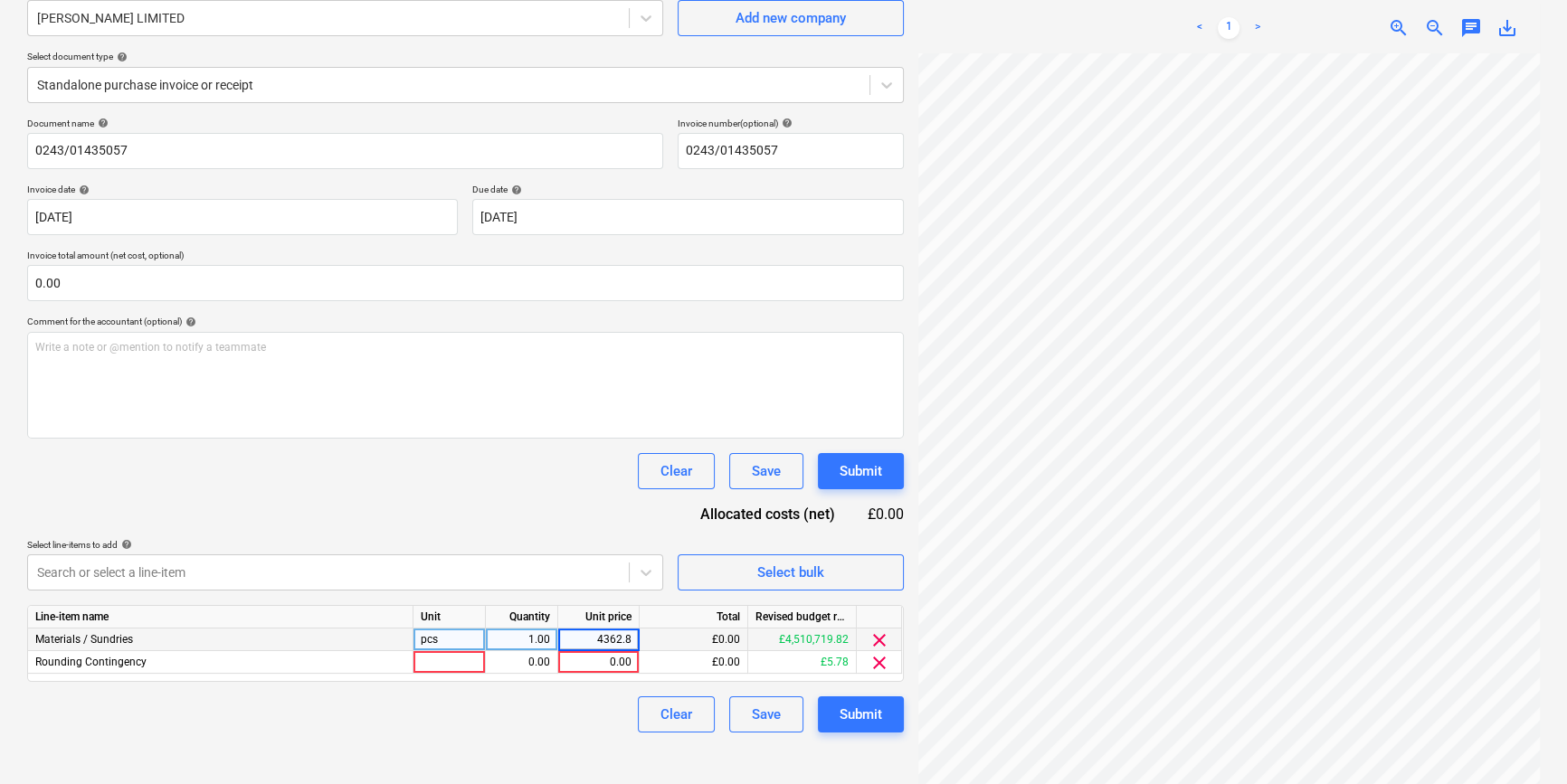 type on "4362.85" 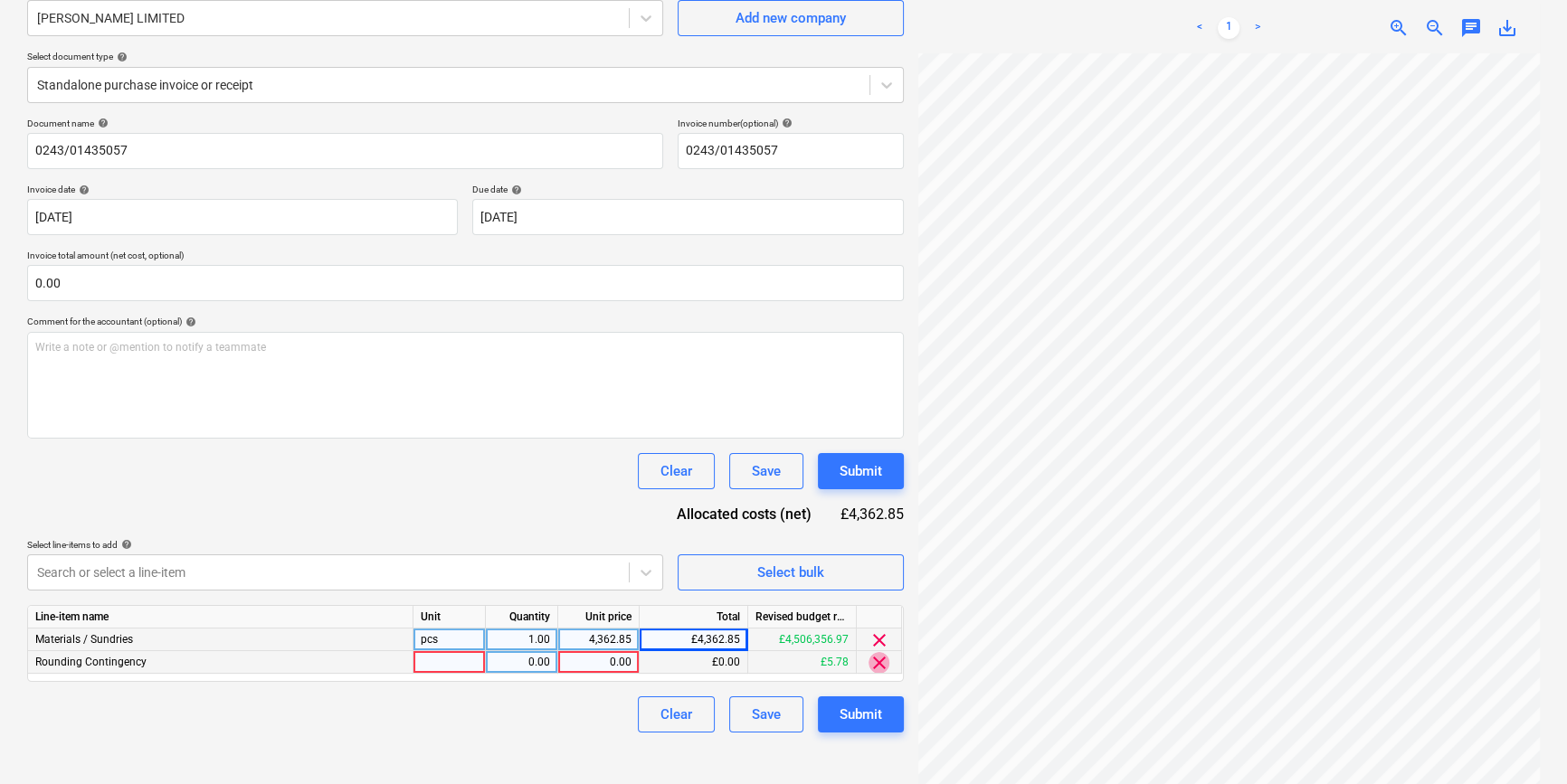 click on "clear" at bounding box center (879, 663) 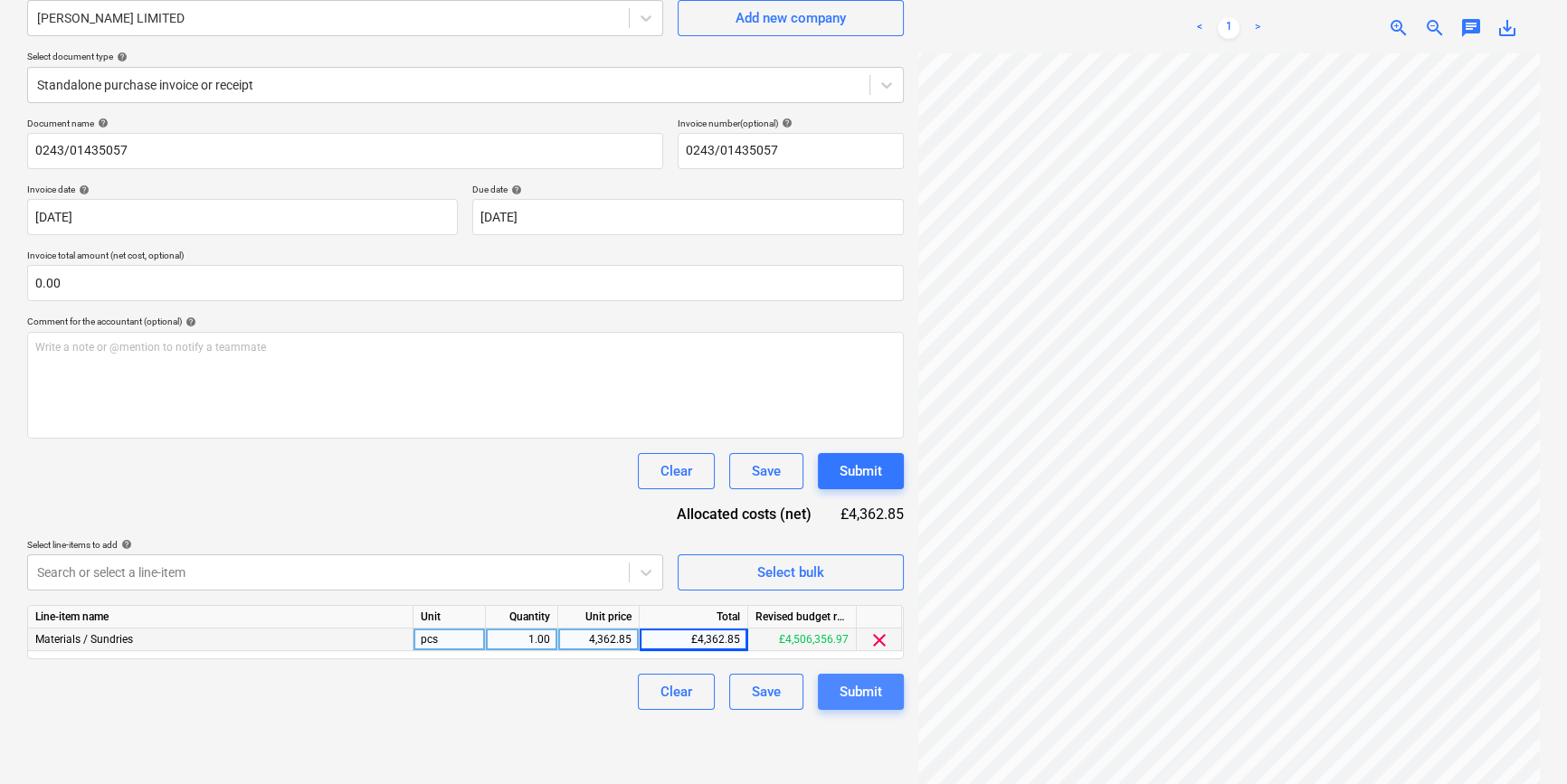 click on "Submit" at bounding box center (860, 692) 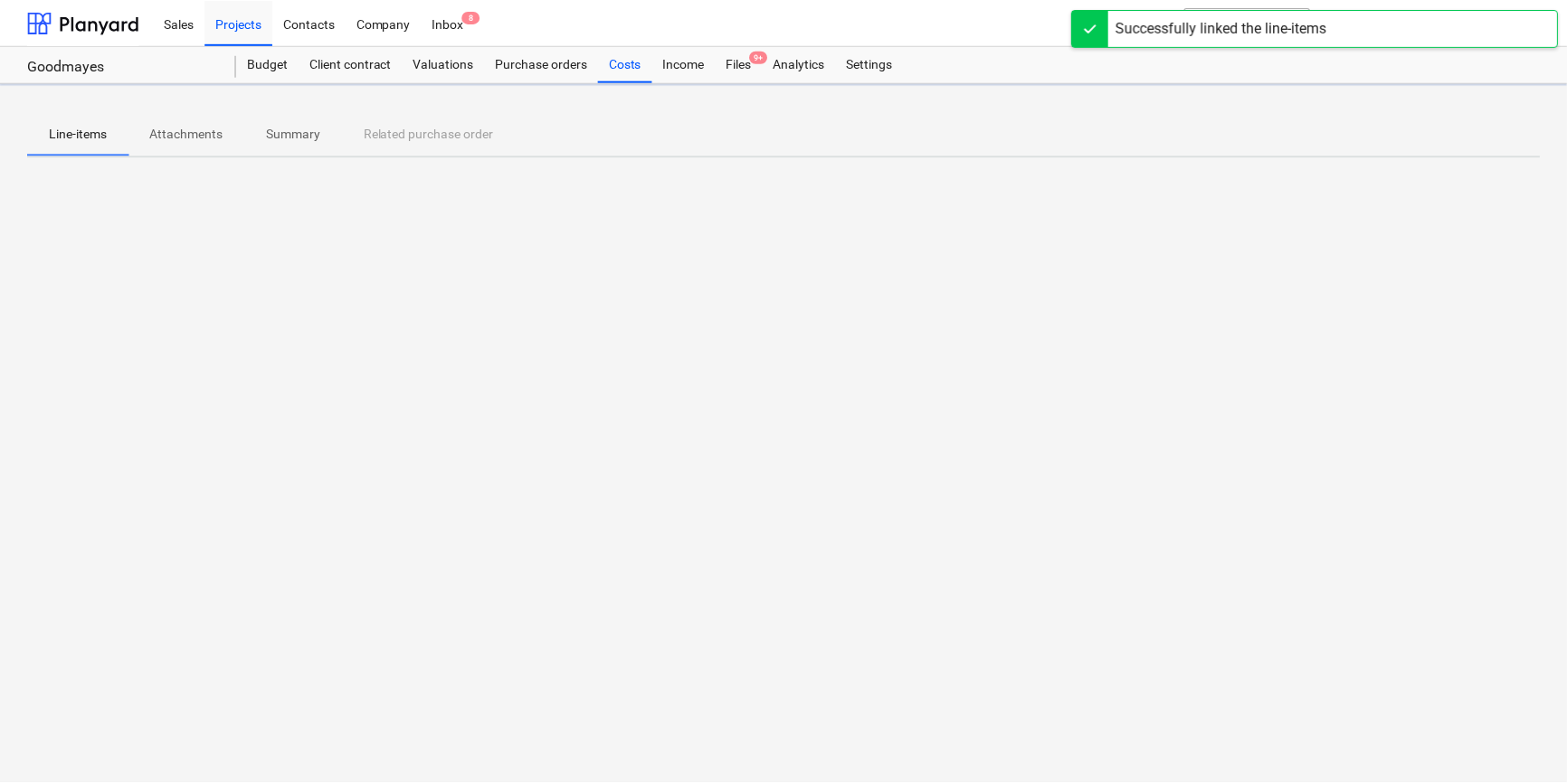 scroll, scrollTop: 0, scrollLeft: 0, axis: both 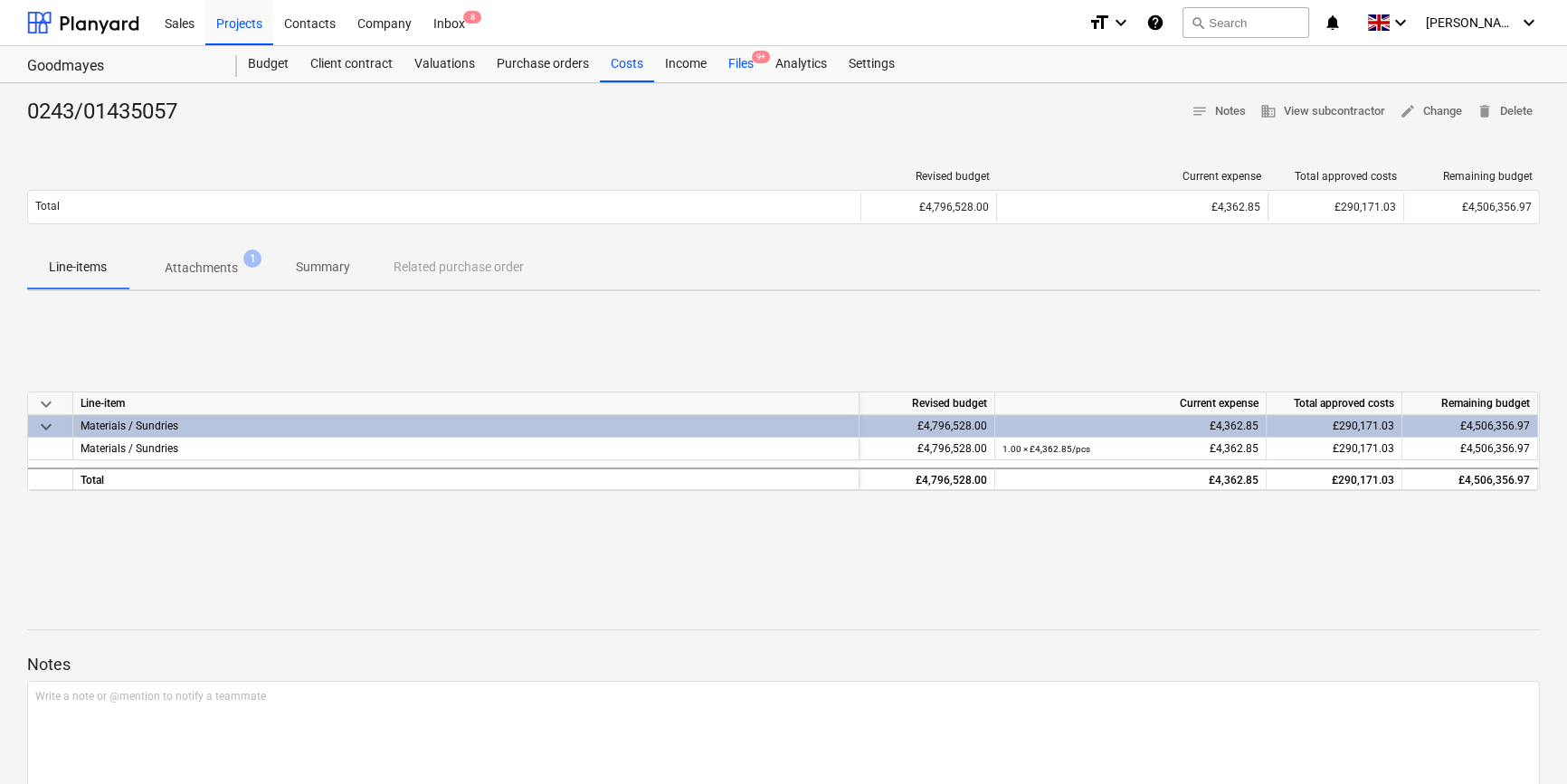 click on "Files 9+" at bounding box center [741, 64] 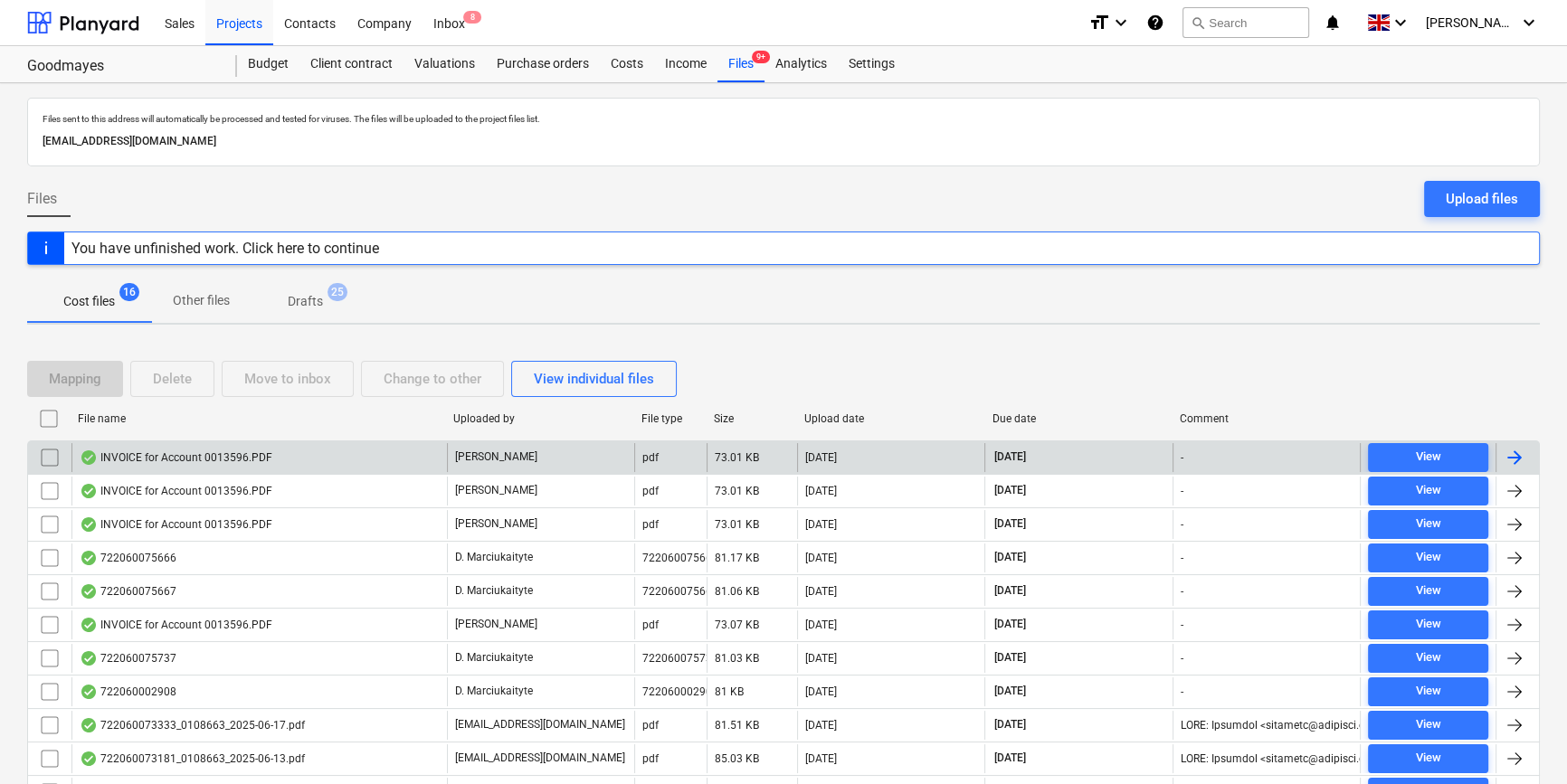 click at bounding box center [1515, 458] 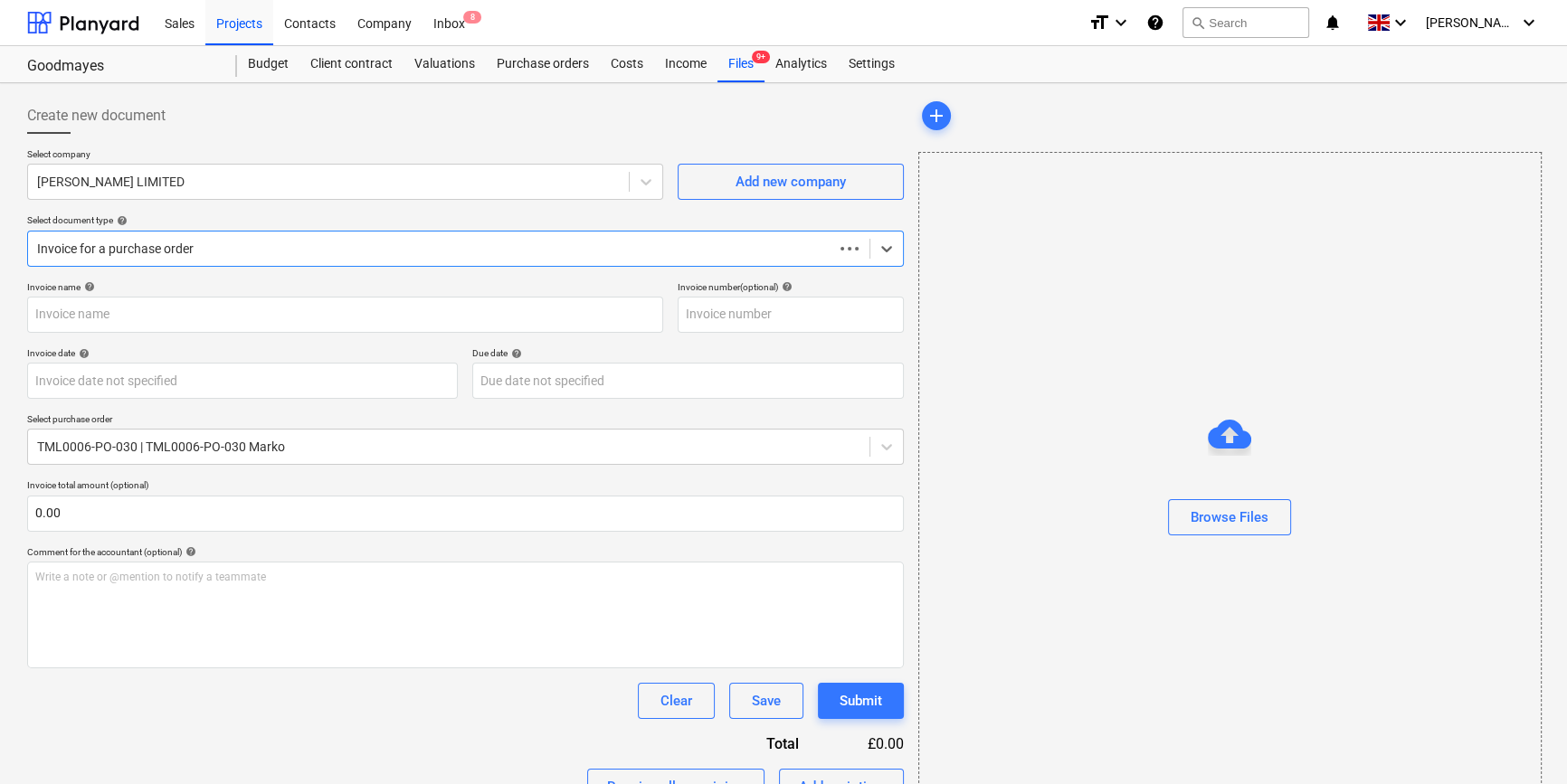 type on "0243/01430773" 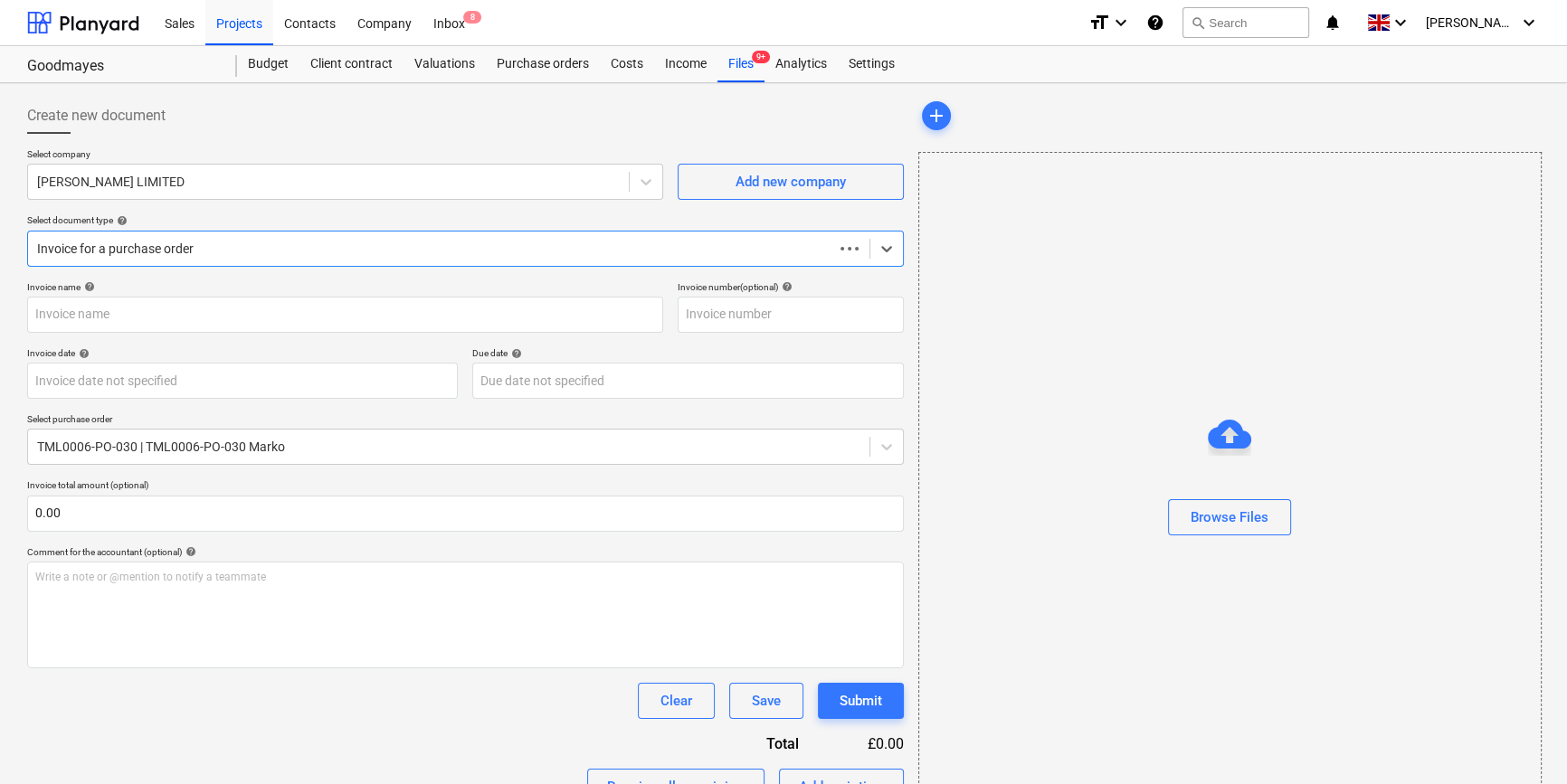type on "0243/01430773" 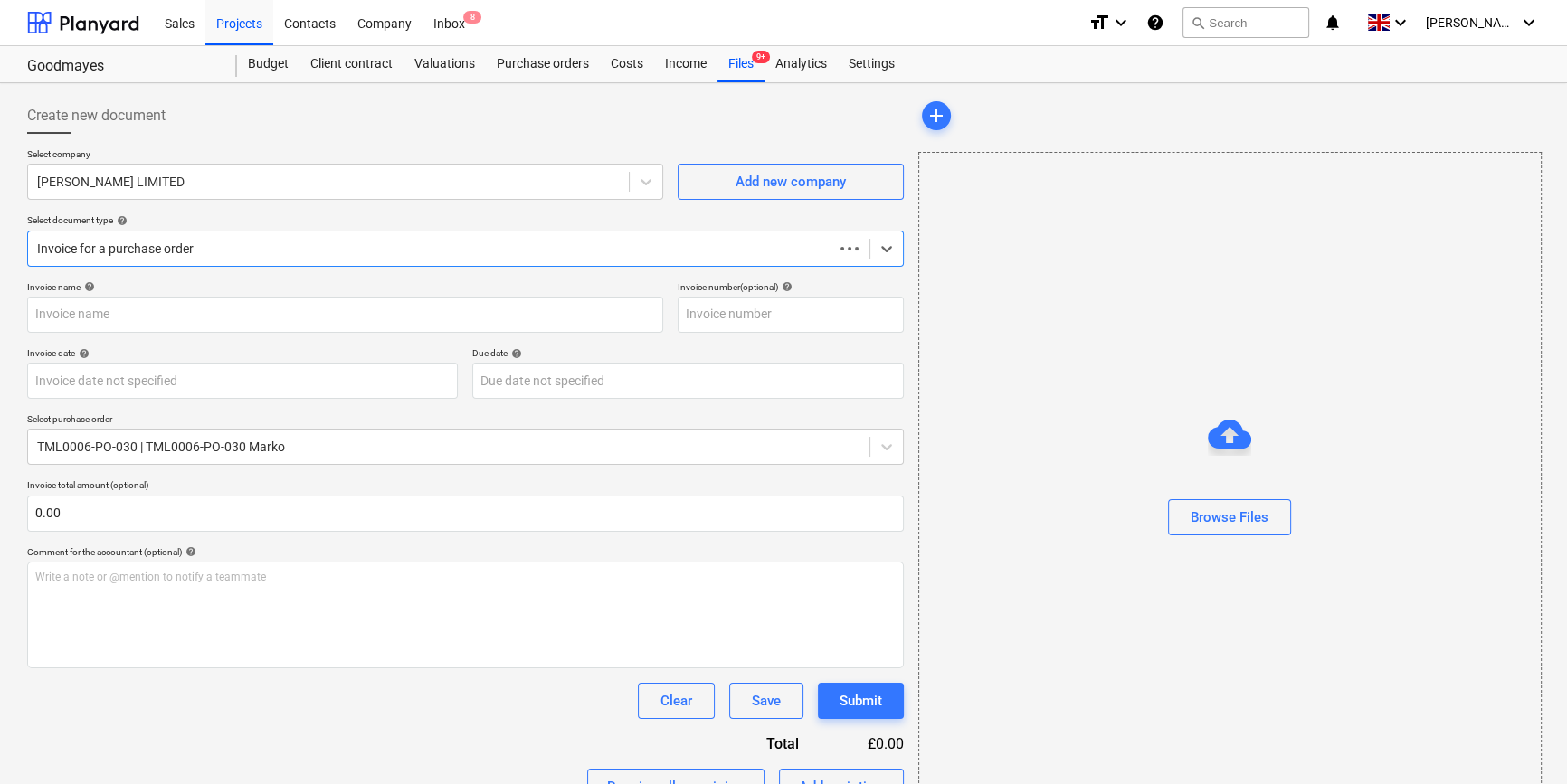 type on "[DATE]" 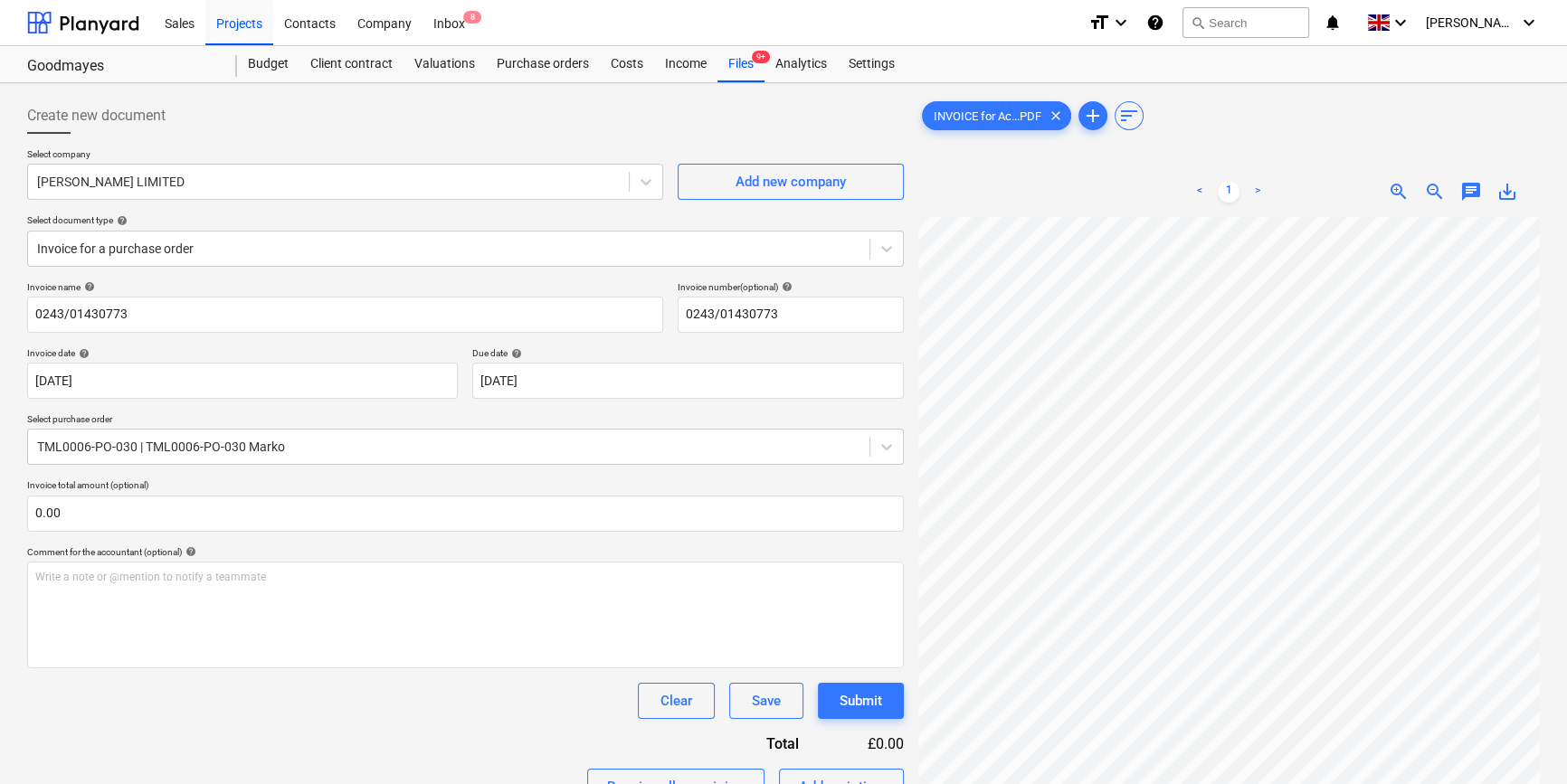 scroll, scrollTop: 183, scrollLeft: 157, axis: both 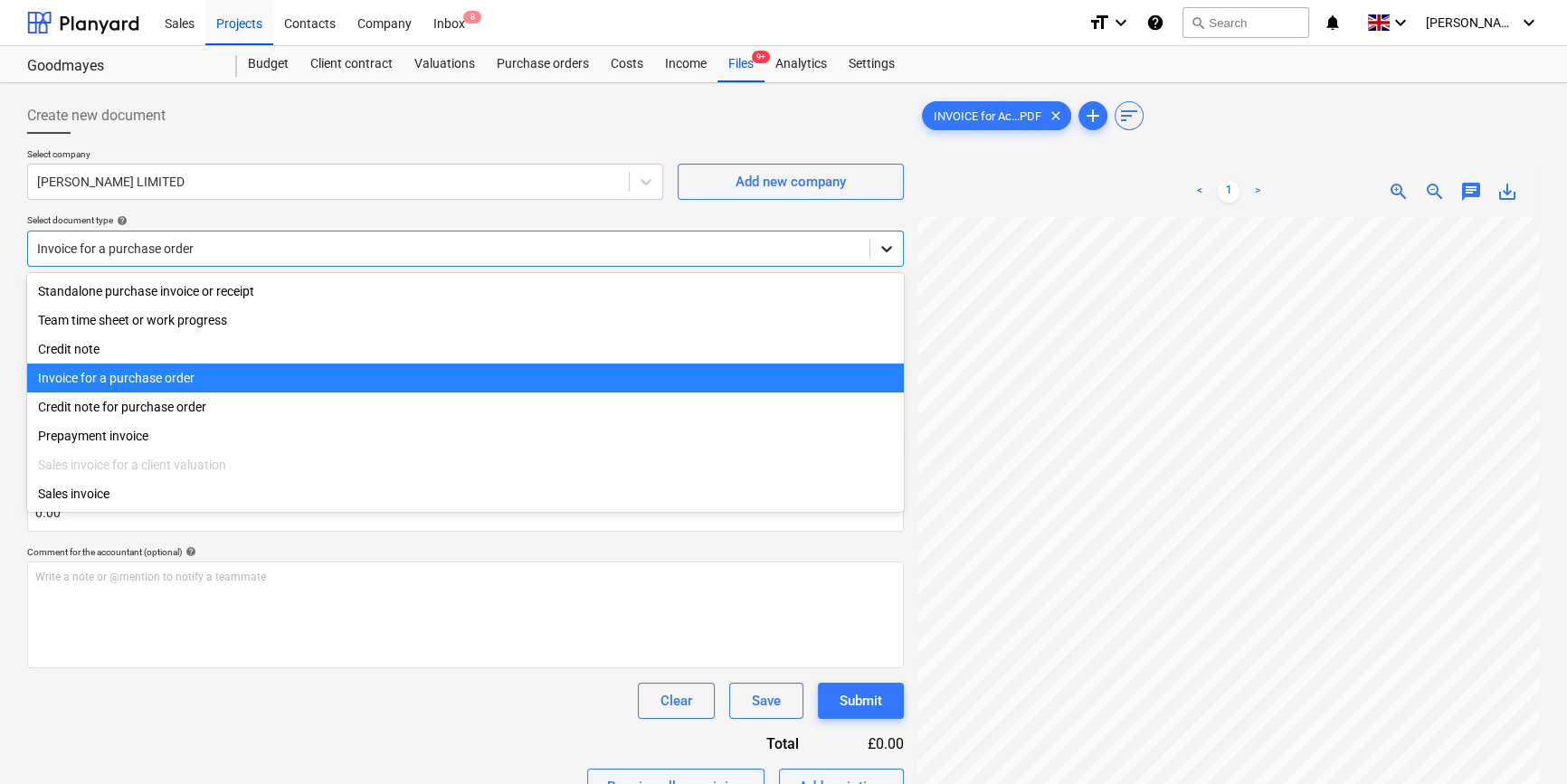click 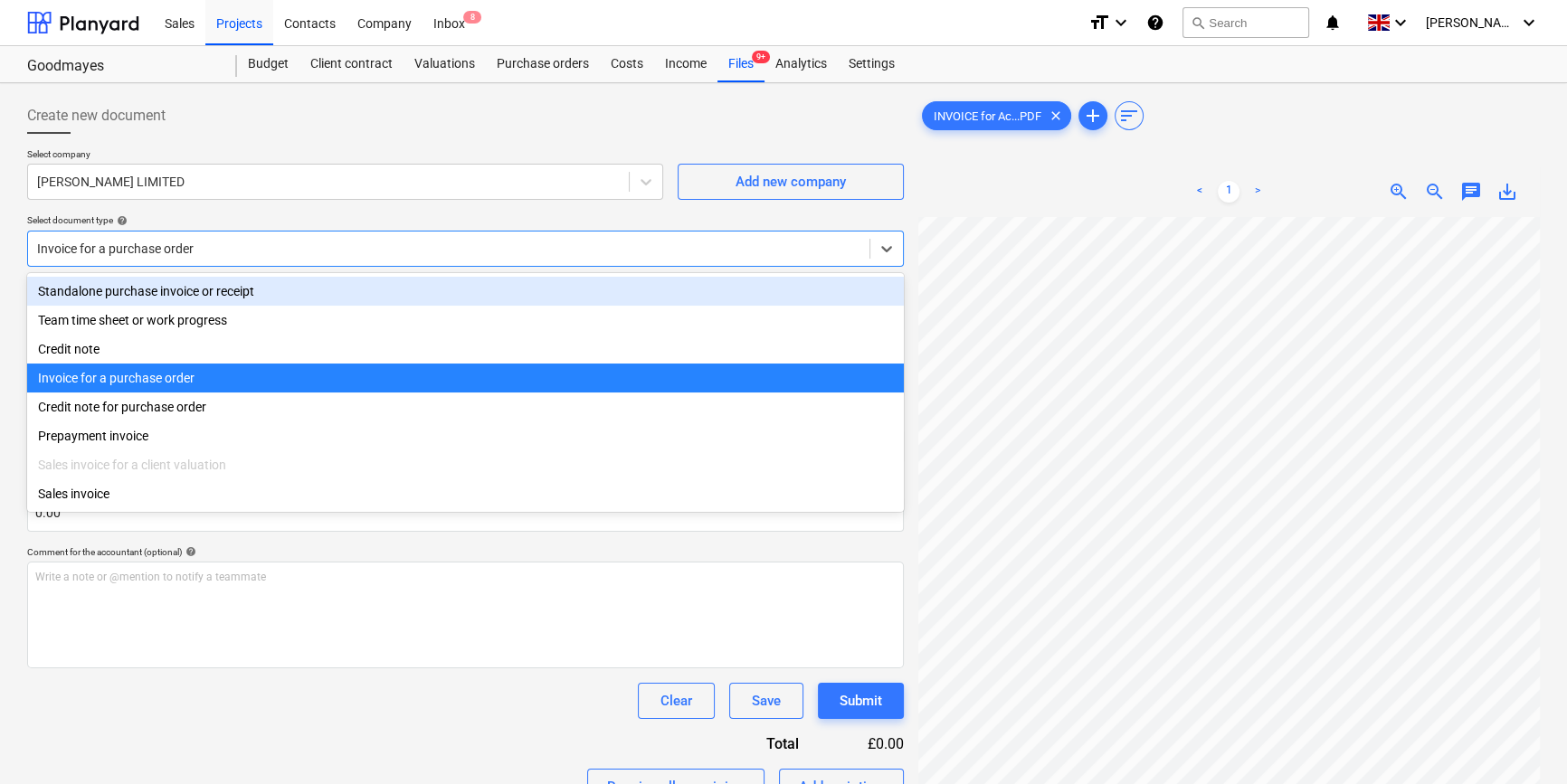 click on "Standalone purchase invoice or receipt" at bounding box center (465, 291) 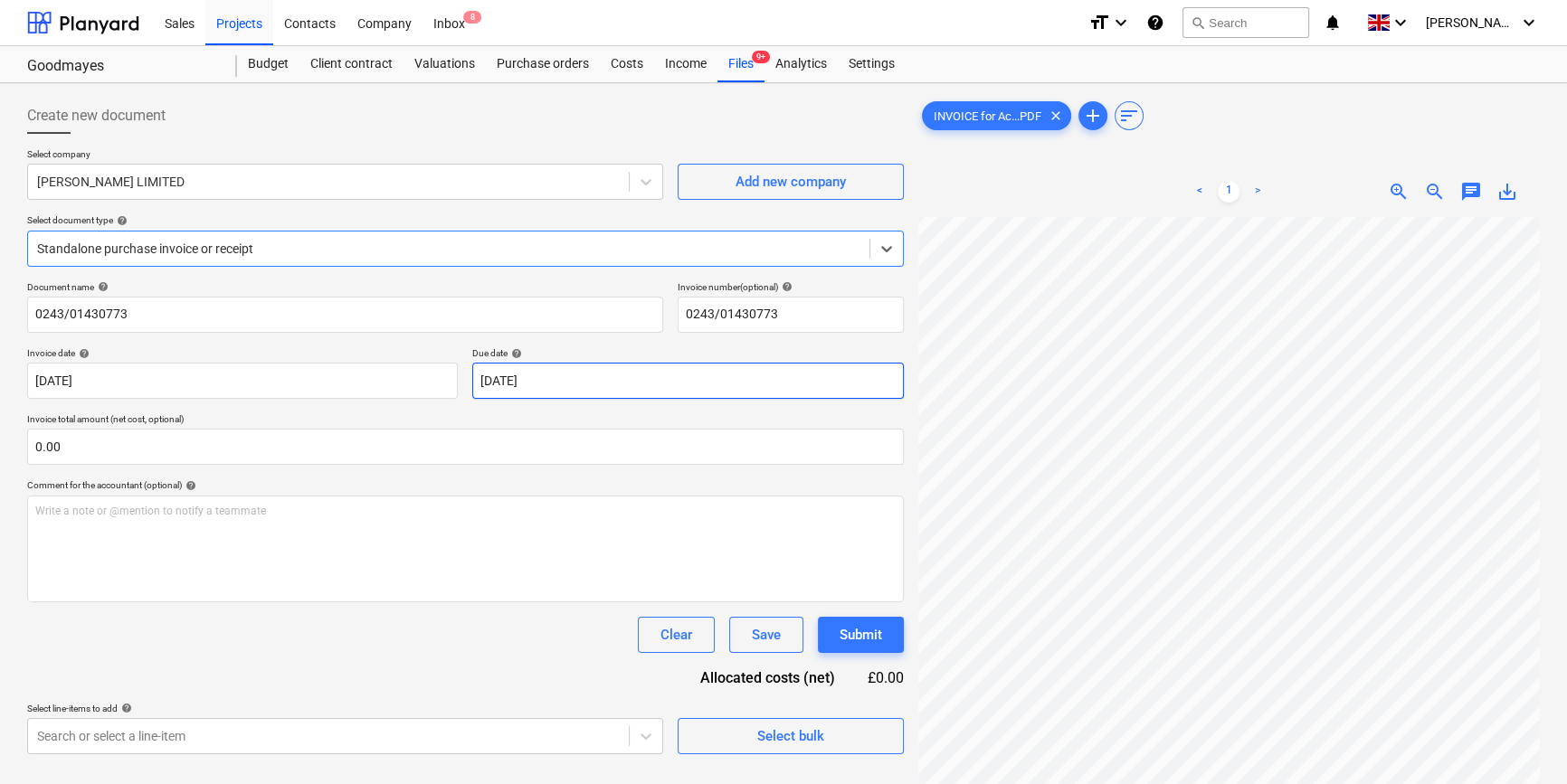 click on "Sales Projects Contacts Company Inbox 8 format_size keyboard_arrow_down help search Search notifications 0 keyboard_arrow_down [PERSON_NAME] keyboard_arrow_down Goodmayes Budget Client contract Valuations Purchase orders Costs Income Files 9+ Analytics Settings Create new document Select company [PERSON_NAME] LIMITED   Add new company Select document type help option Standalone purchase invoice or receipt, selected.   Select is focused ,type to refine list, press Down to open the menu,  Standalone purchase invoice or receipt Document name help 0243/01430773 Invoice number  (optional) help 0243/01430773 Invoice date help [DATE] 09.07.2025 Press the down arrow key to interact with the calendar and
select a date. Press the question mark key to get the keyboard shortcuts for changing dates. Due date help [DATE] [DATE] Press the down arrow key to interact with the calendar and
select a date. Press the question mark key to get the keyboard shortcuts for changing dates. 0.00 help ﻿ Clear Save <" at bounding box center (784, 392) 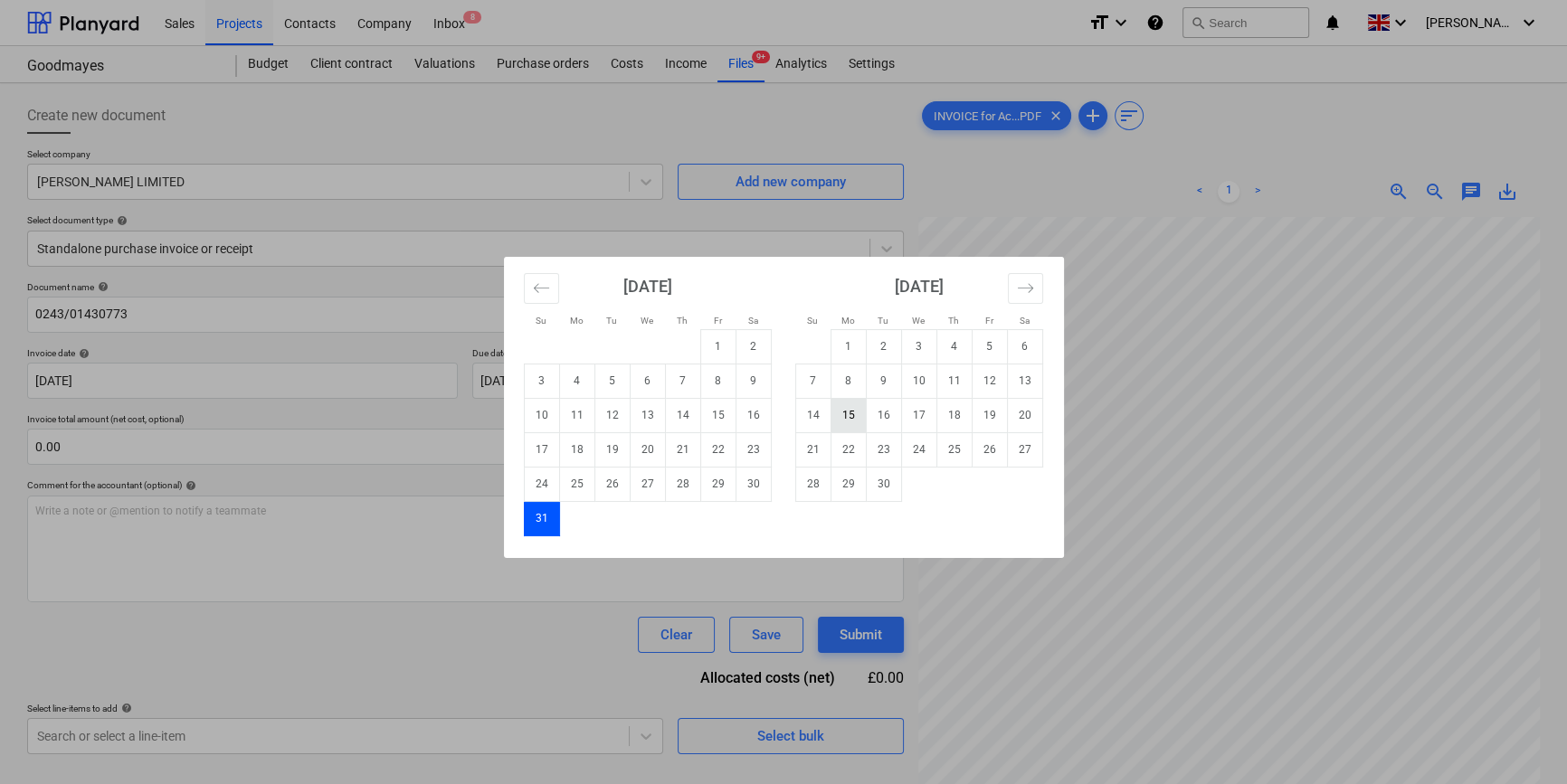 click on "15" at bounding box center [848, 415] 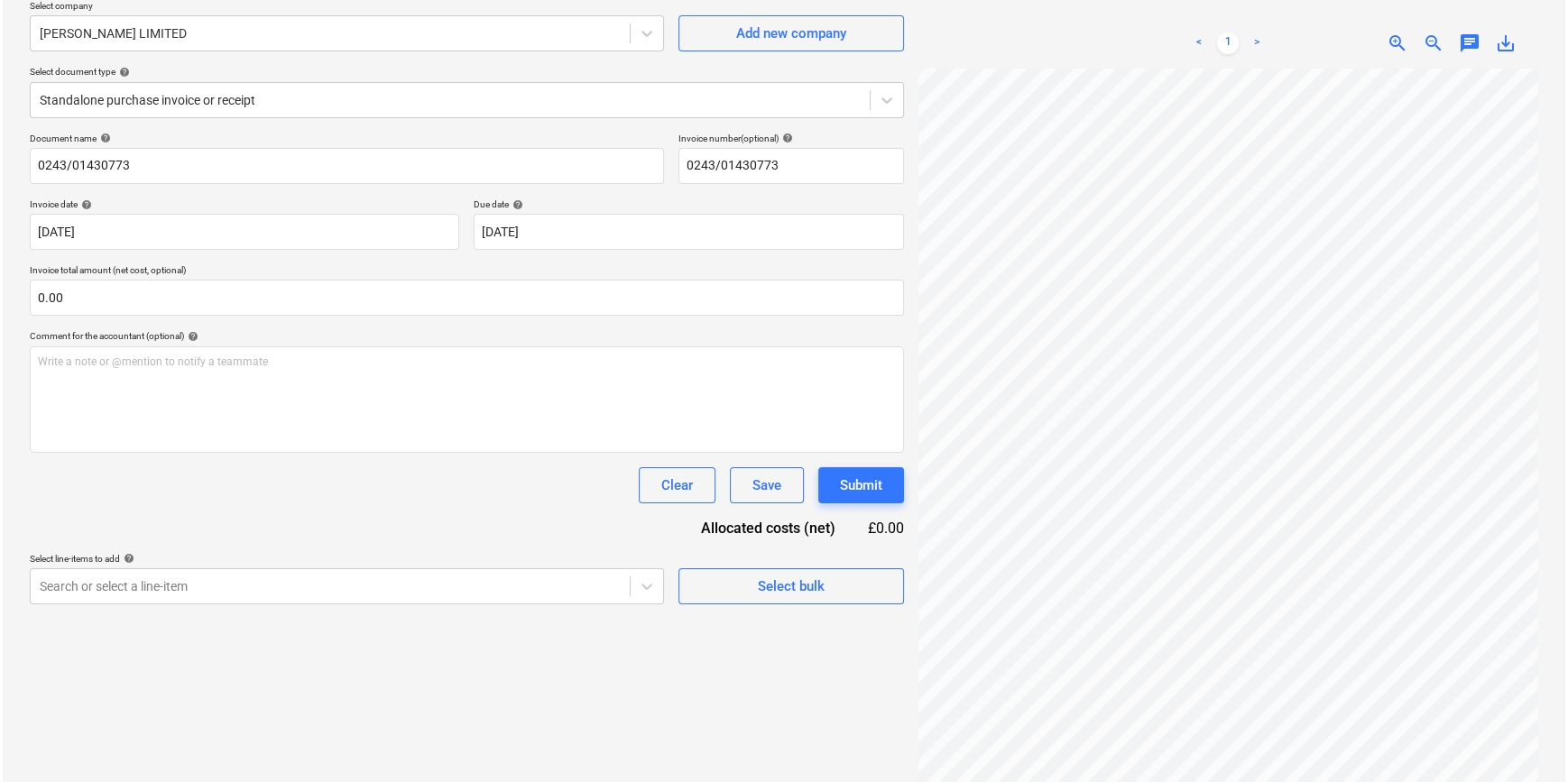 scroll, scrollTop: 163, scrollLeft: 0, axis: vertical 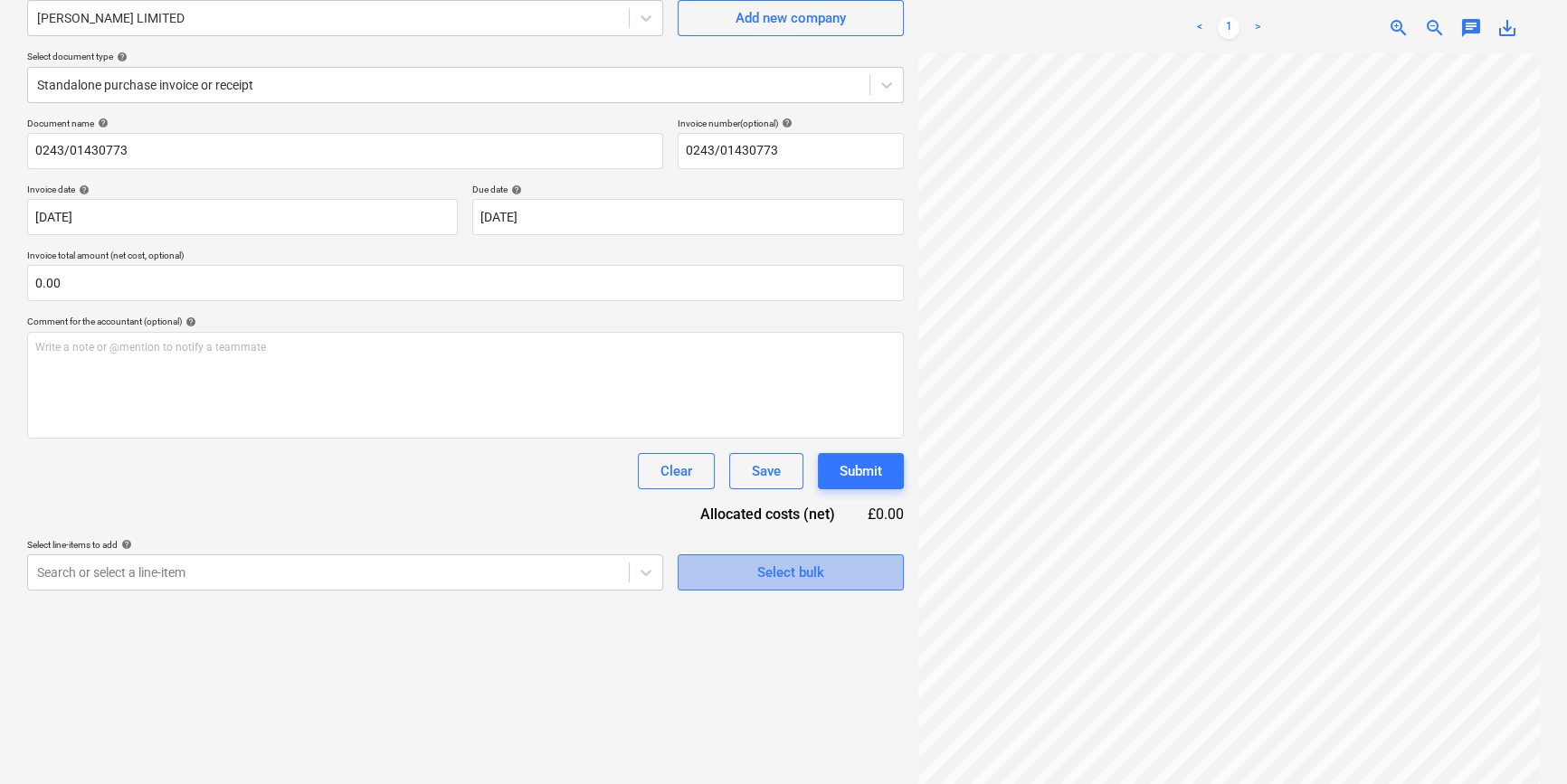 click on "Select bulk" at bounding box center (791, 572) 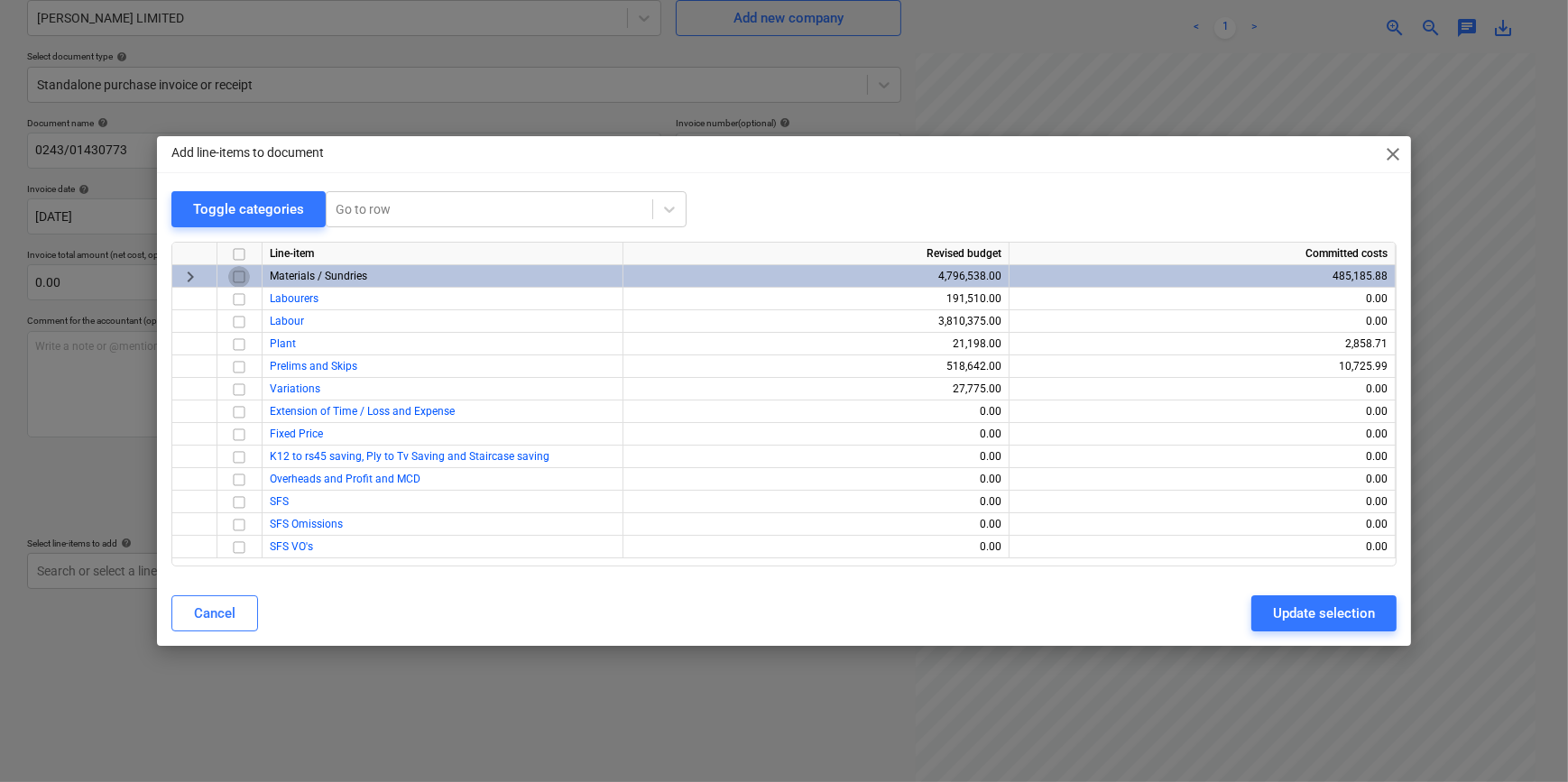 click at bounding box center [239, 277] 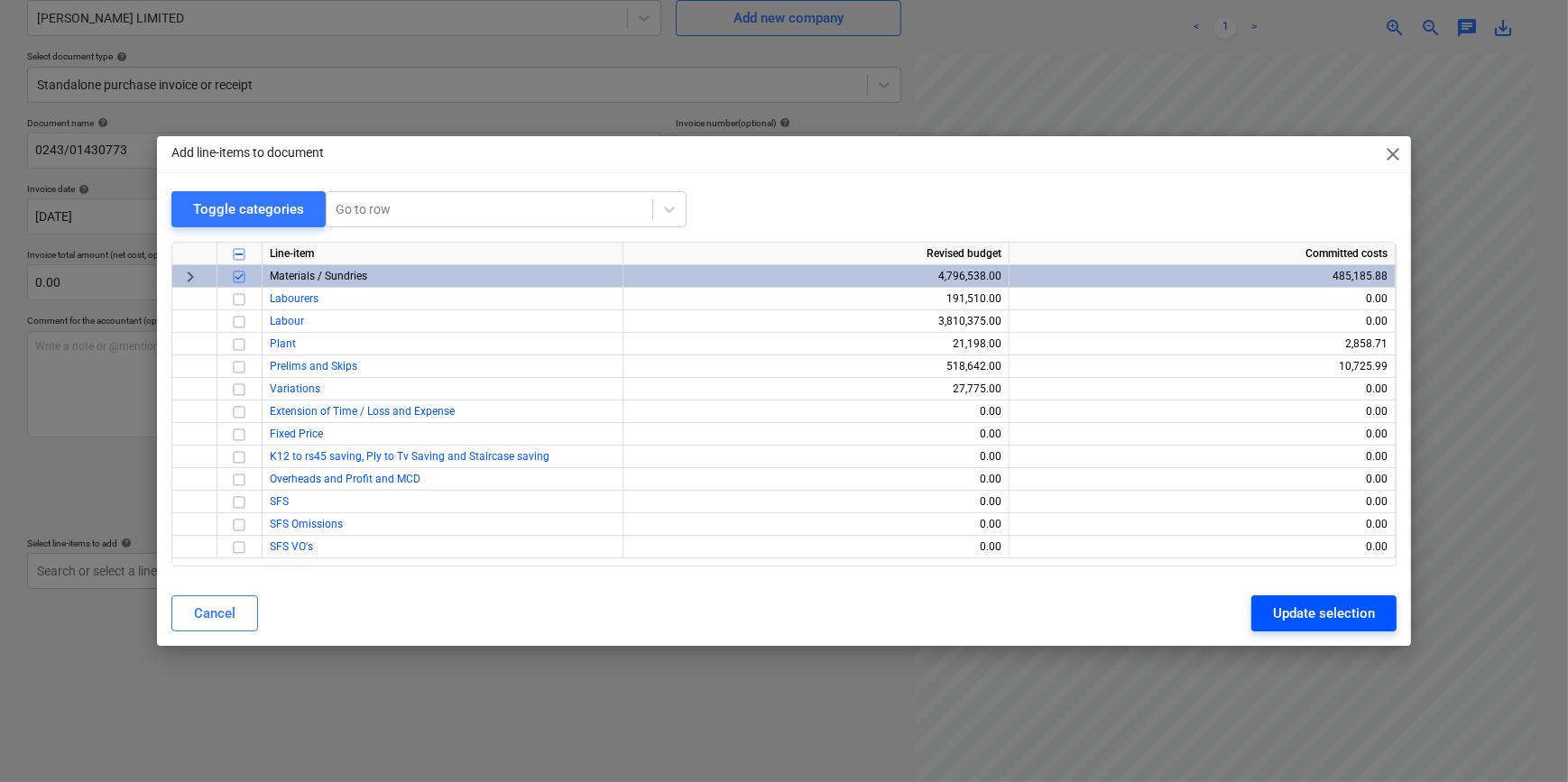 click on "Update selection" at bounding box center [1324, 613] 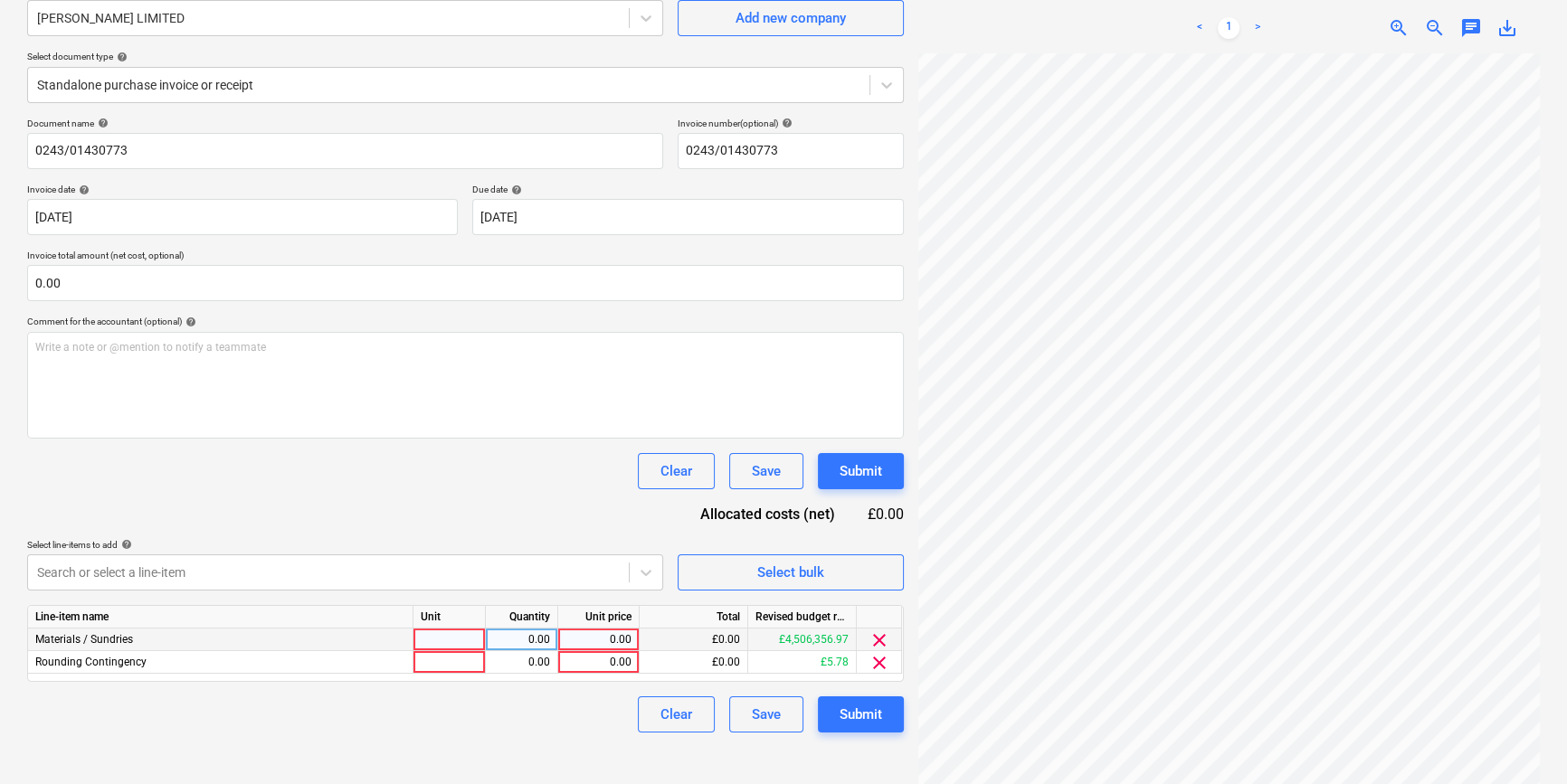 click at bounding box center [450, 639] 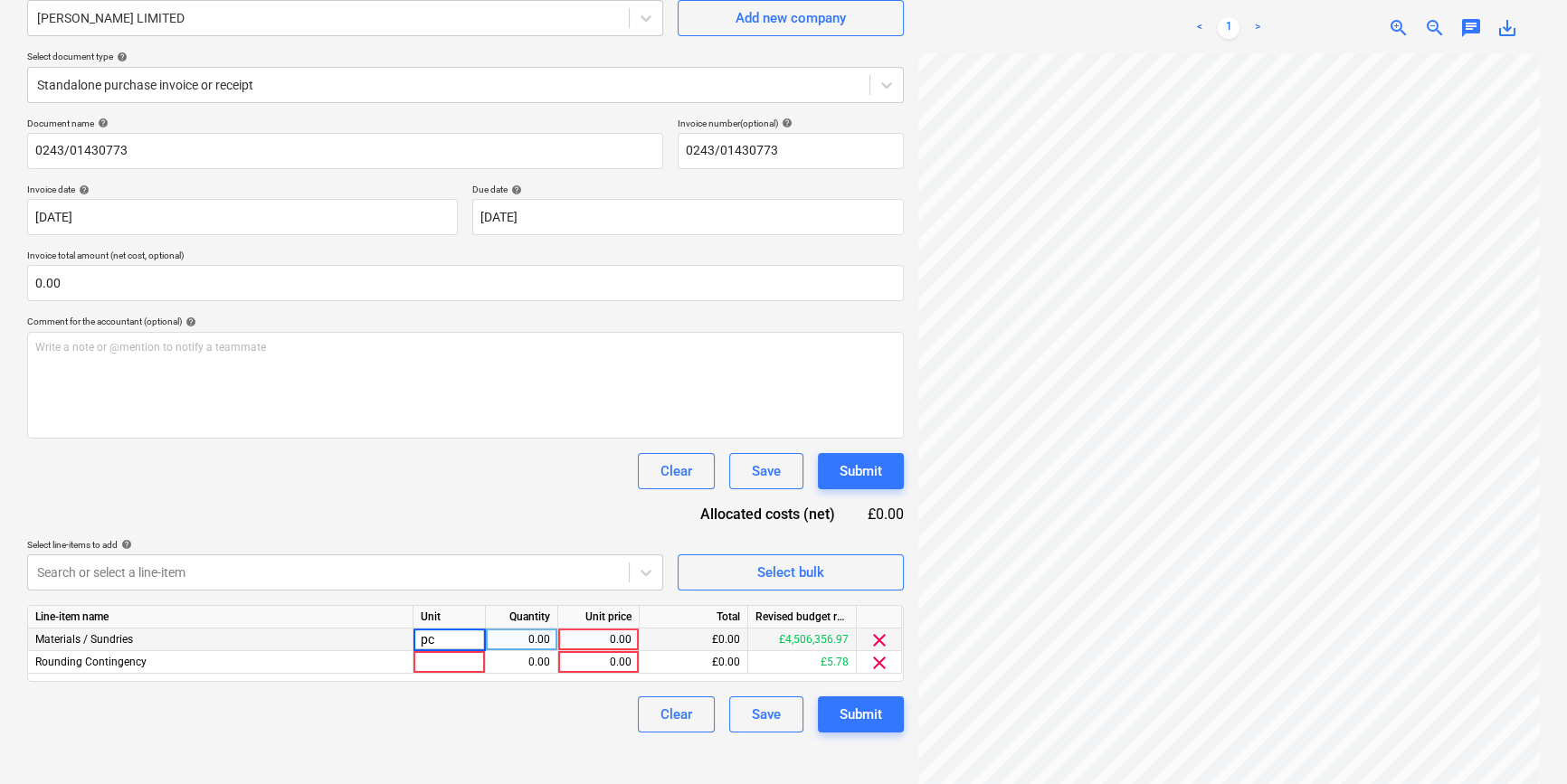 type on "pcs" 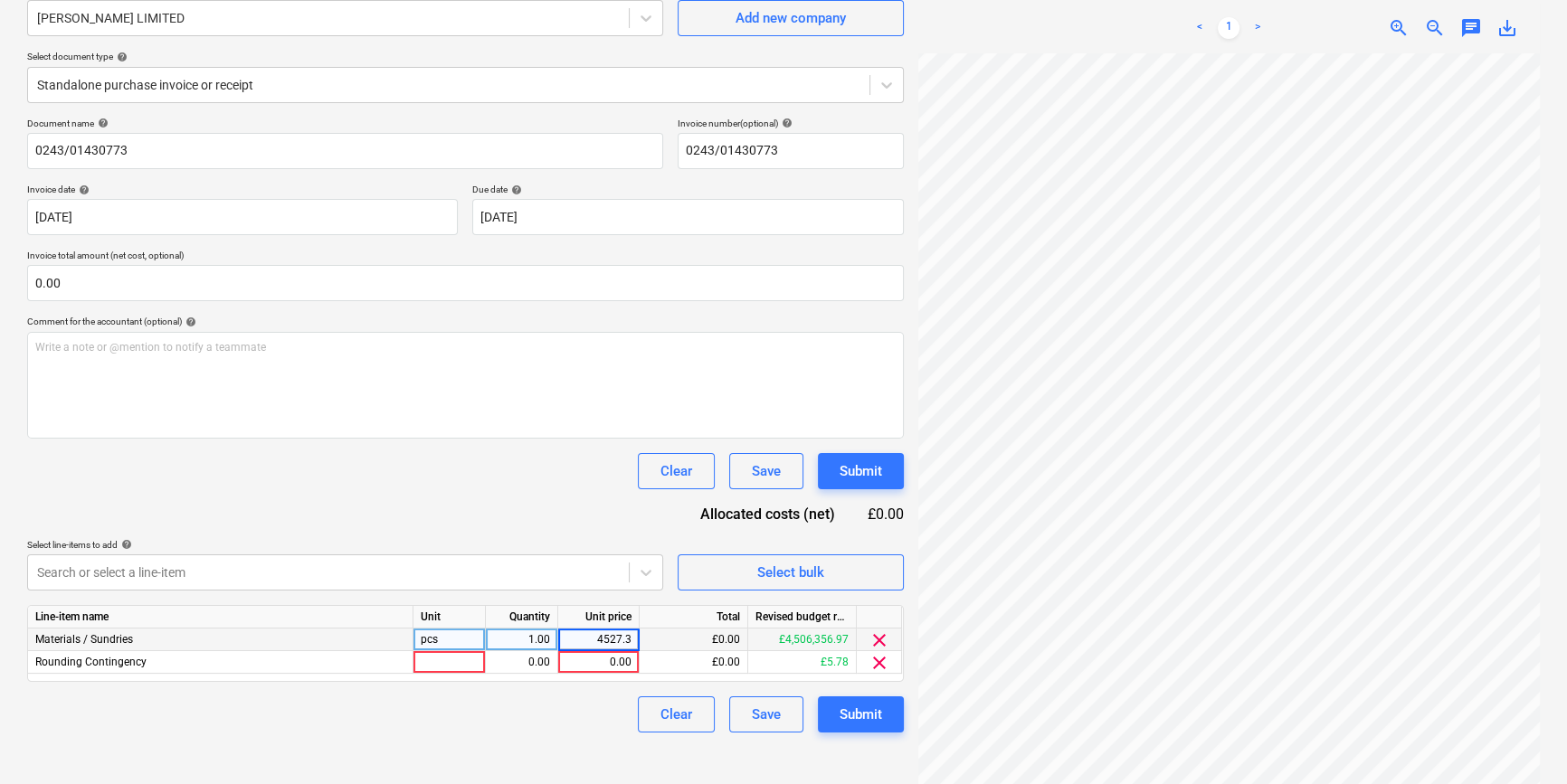 type on "4527.36" 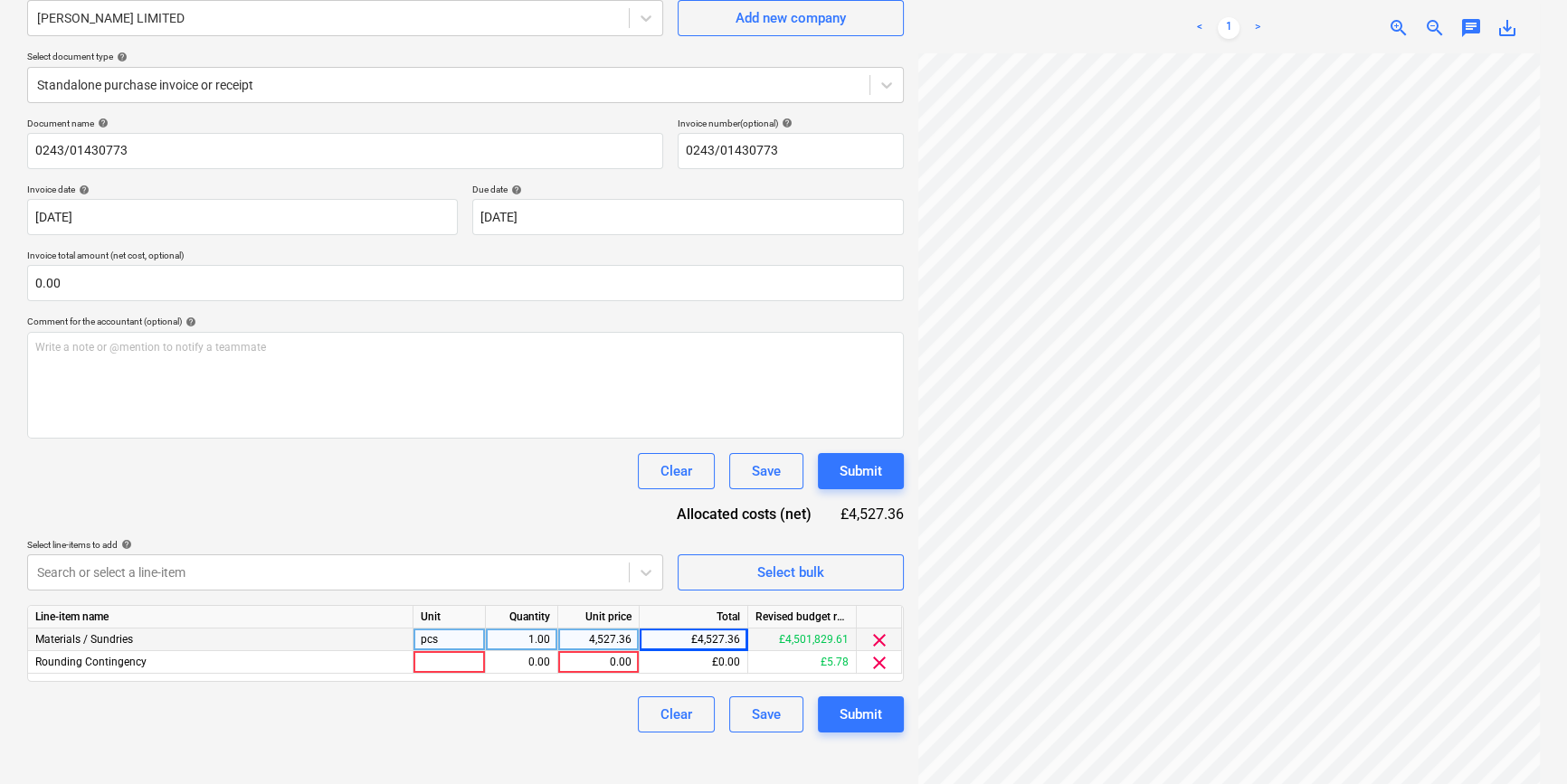 click on "clear" at bounding box center [879, 663] 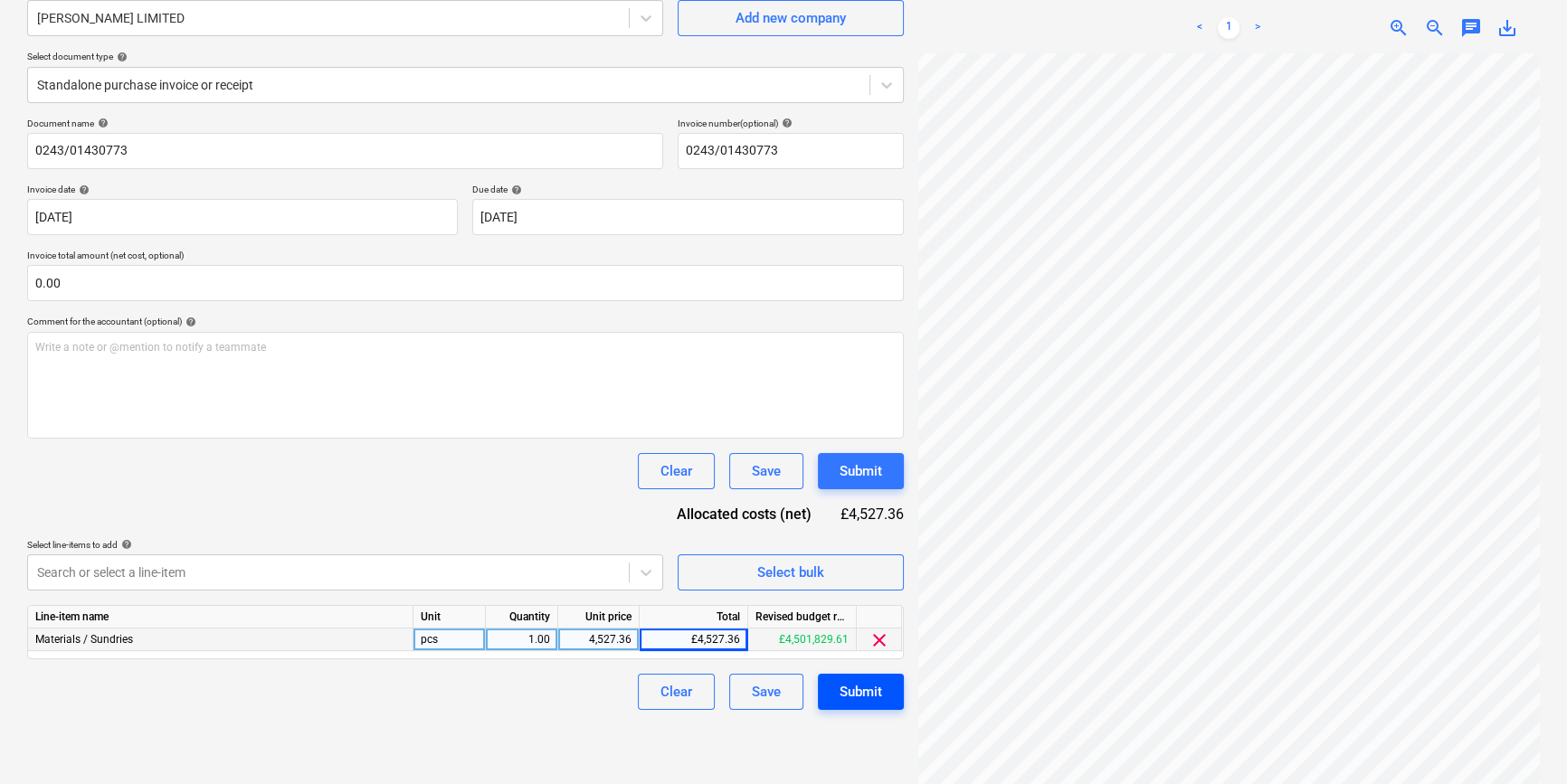 click on "Submit" at bounding box center [860, 692] 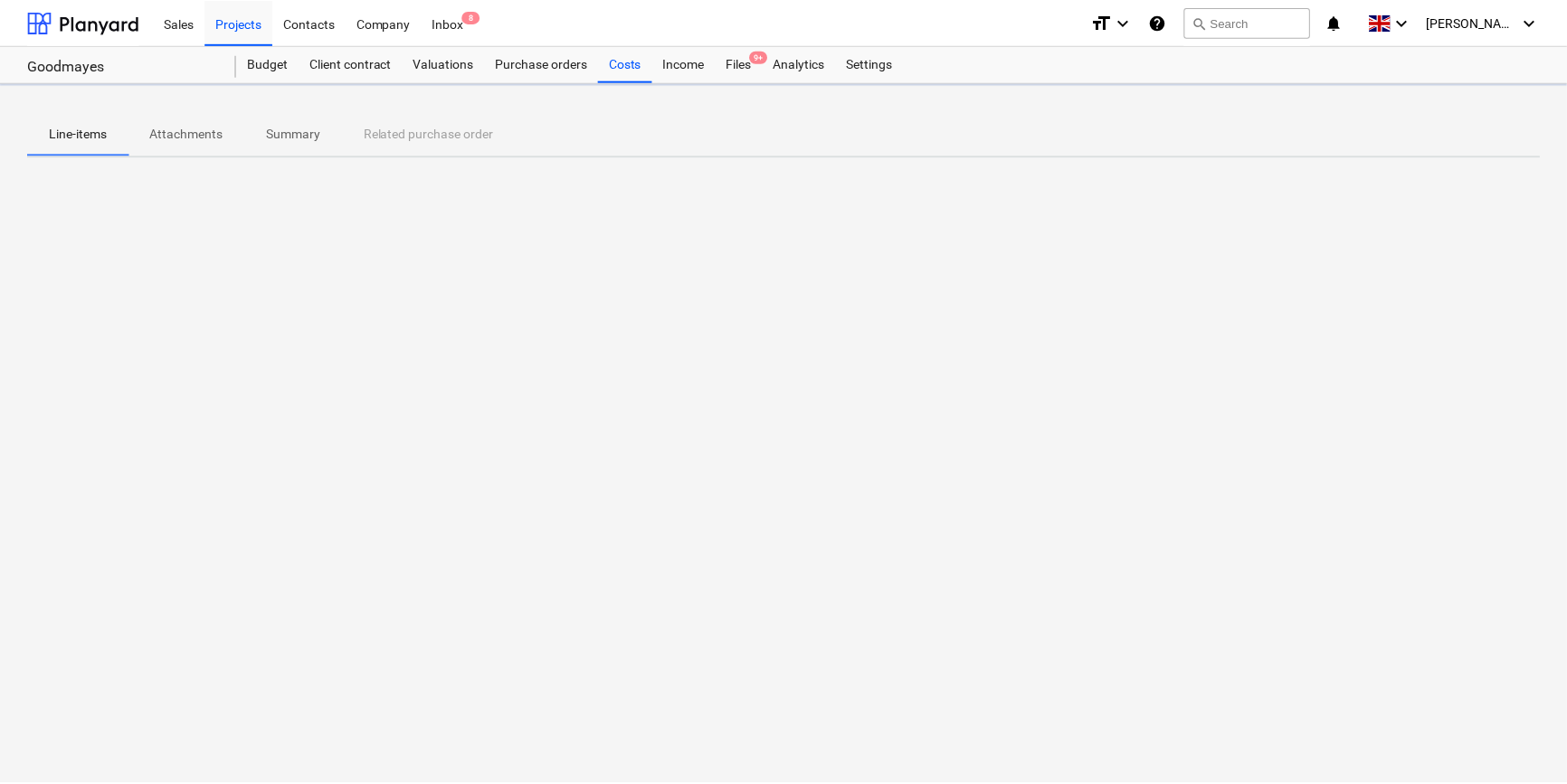 scroll, scrollTop: 0, scrollLeft: 0, axis: both 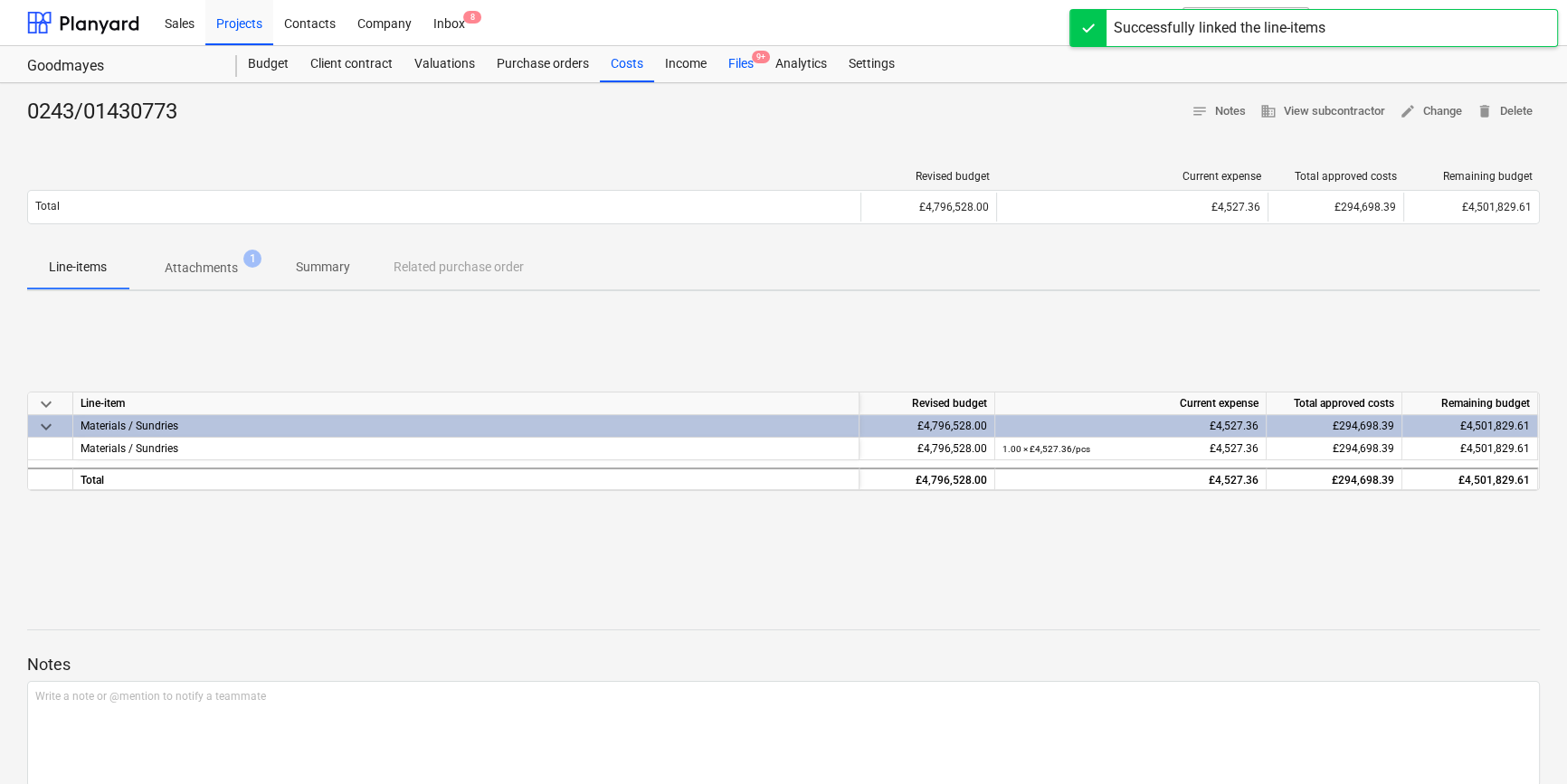 click on "Files 9+" at bounding box center (741, 64) 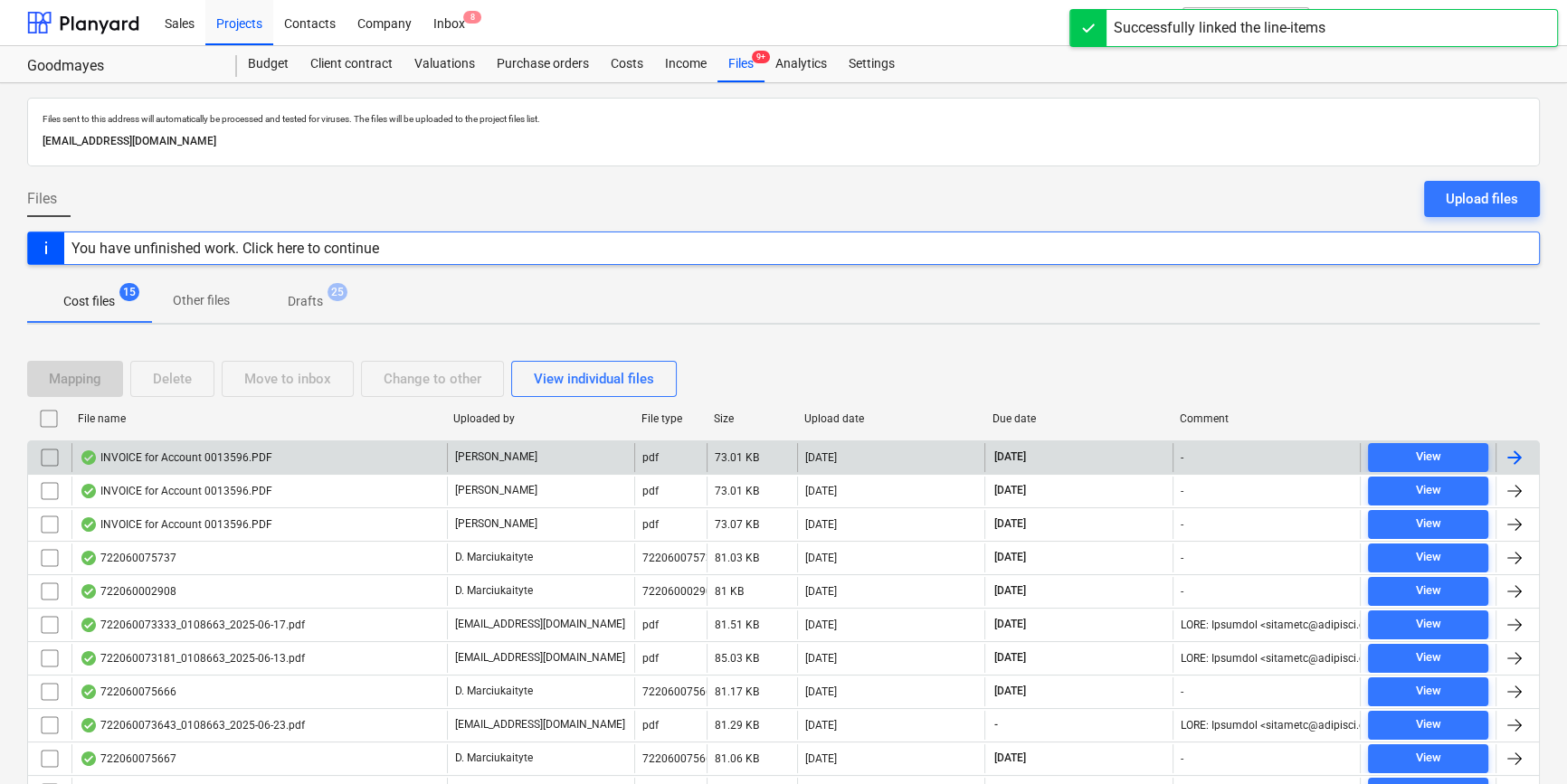 click at bounding box center (1515, 458) 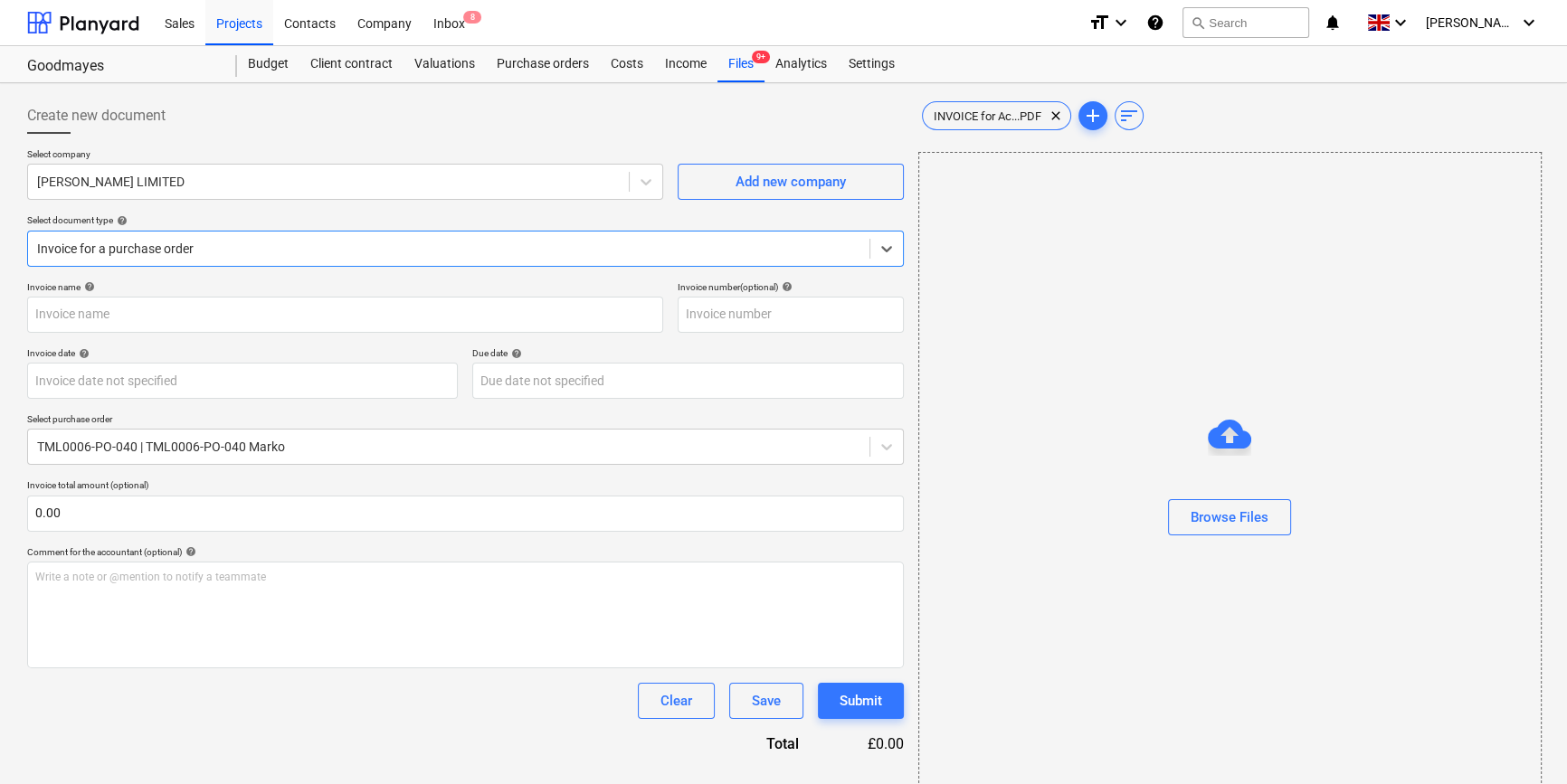 type on "0243/01440016" 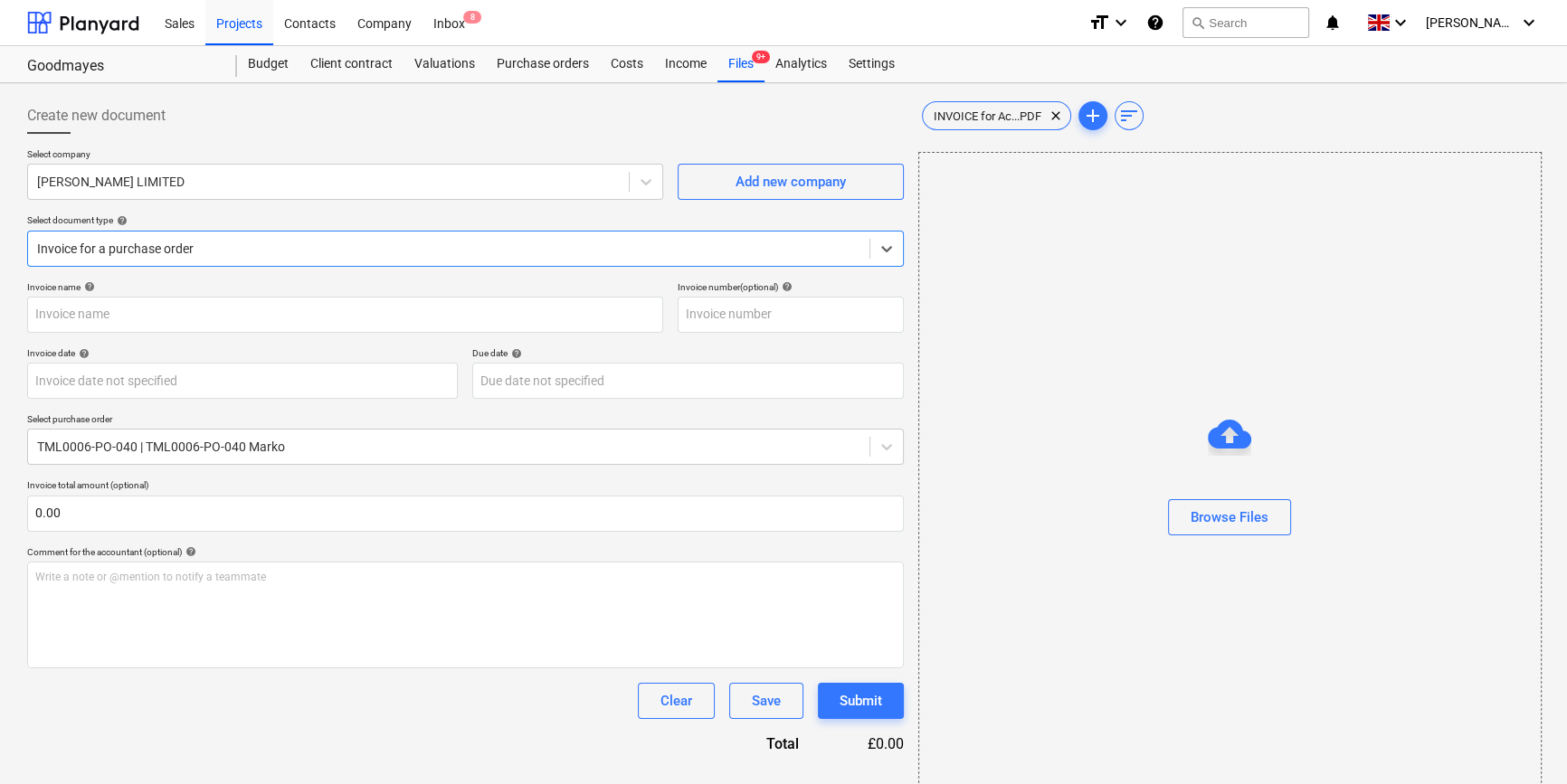 type on "0243/01440016" 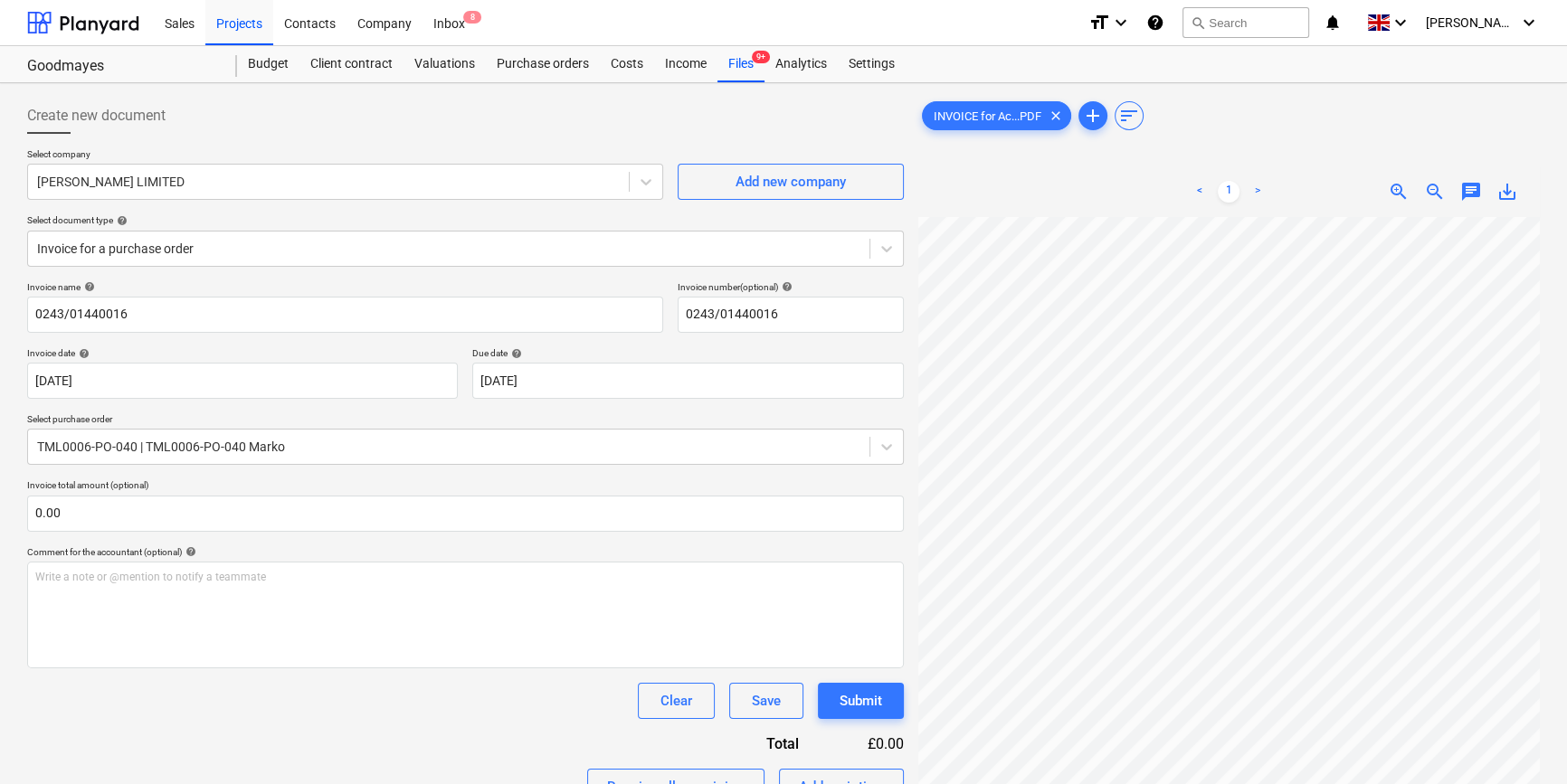 scroll, scrollTop: 175, scrollLeft: 205, axis: both 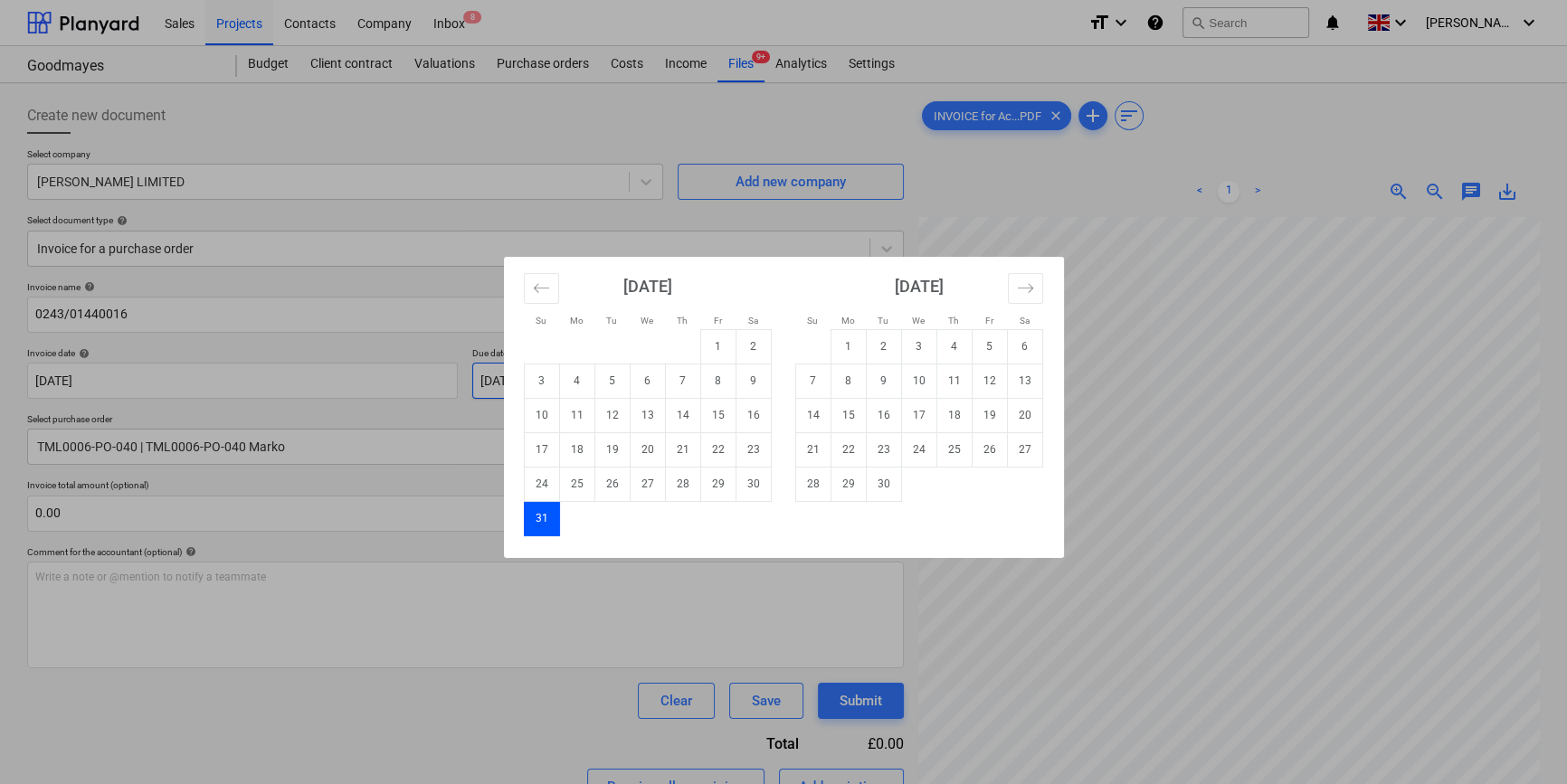 click on "Sales Projects Contacts Company Inbox 8 format_size keyboard_arrow_down help search Search notifications 0 keyboard_arrow_down [PERSON_NAME] keyboard_arrow_down Goodmayes Budget Client contract Valuations Purchase orders Costs Income Files 9+ Analytics Settings Create new document Select company [PERSON_NAME] LIMITED   Add new company Select document type help Invoice for a purchase order Invoice name help 0243/01440016 Invoice number  (optional) help 0243/01440016 Invoice date help [DATE] [DATE] Press the down arrow key to interact with the calendar and
select a date. Press the question mark key to get the keyboard shortcuts for changing dates. Due date help [DATE] [DATE] Press the down arrow key to interact with the calendar and
select a date. Press the question mark key to get the keyboard shortcuts for changing dates. Select purchase order TML0006-PO-040 | TML0006-PO-040 Marko Invoice total amount (optional) 0.00 Comment for the accountant (optional) help ﻿ Clear Save Submit Total" at bounding box center (784, 392) 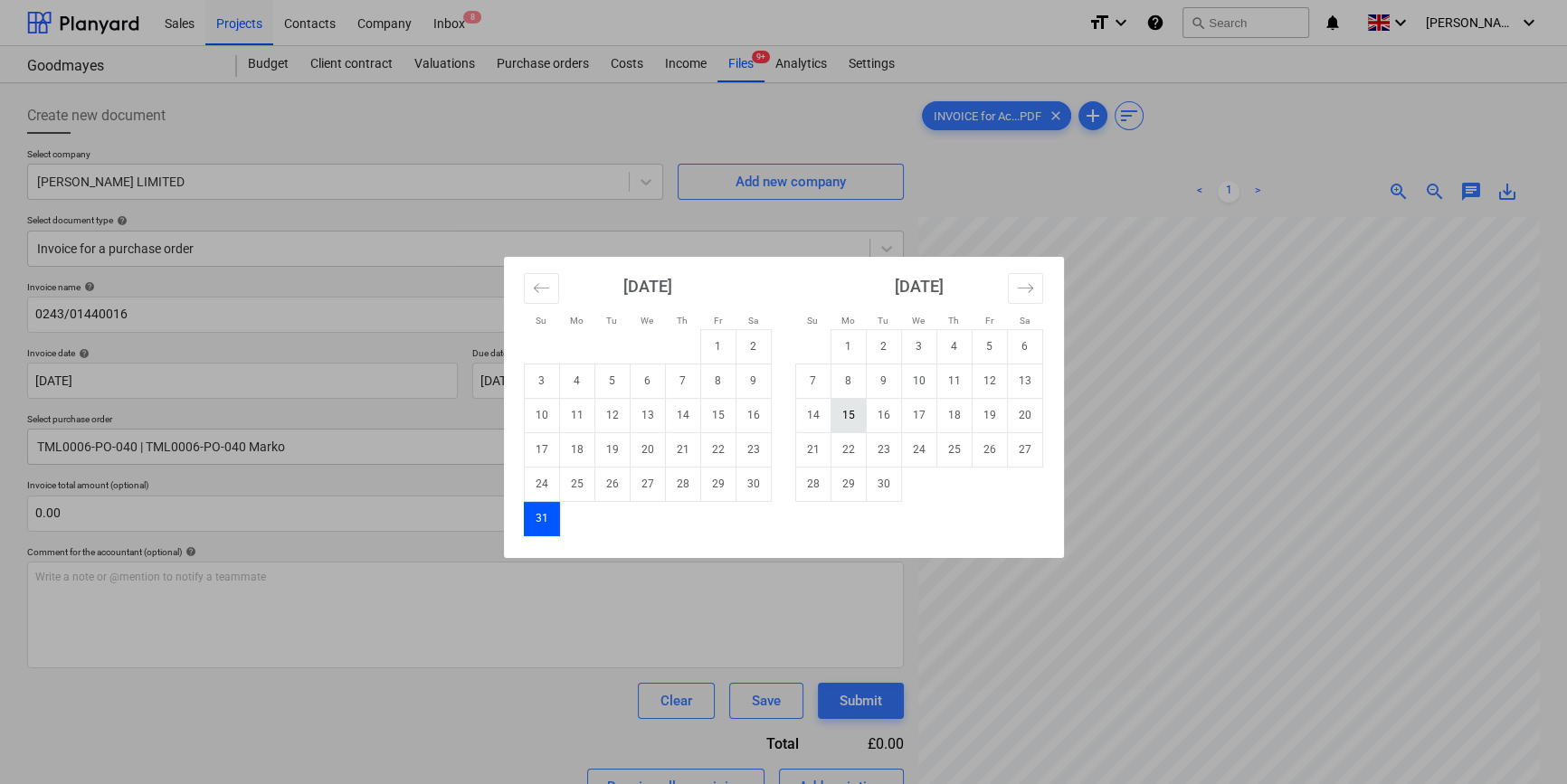 click on "15" at bounding box center [848, 415] 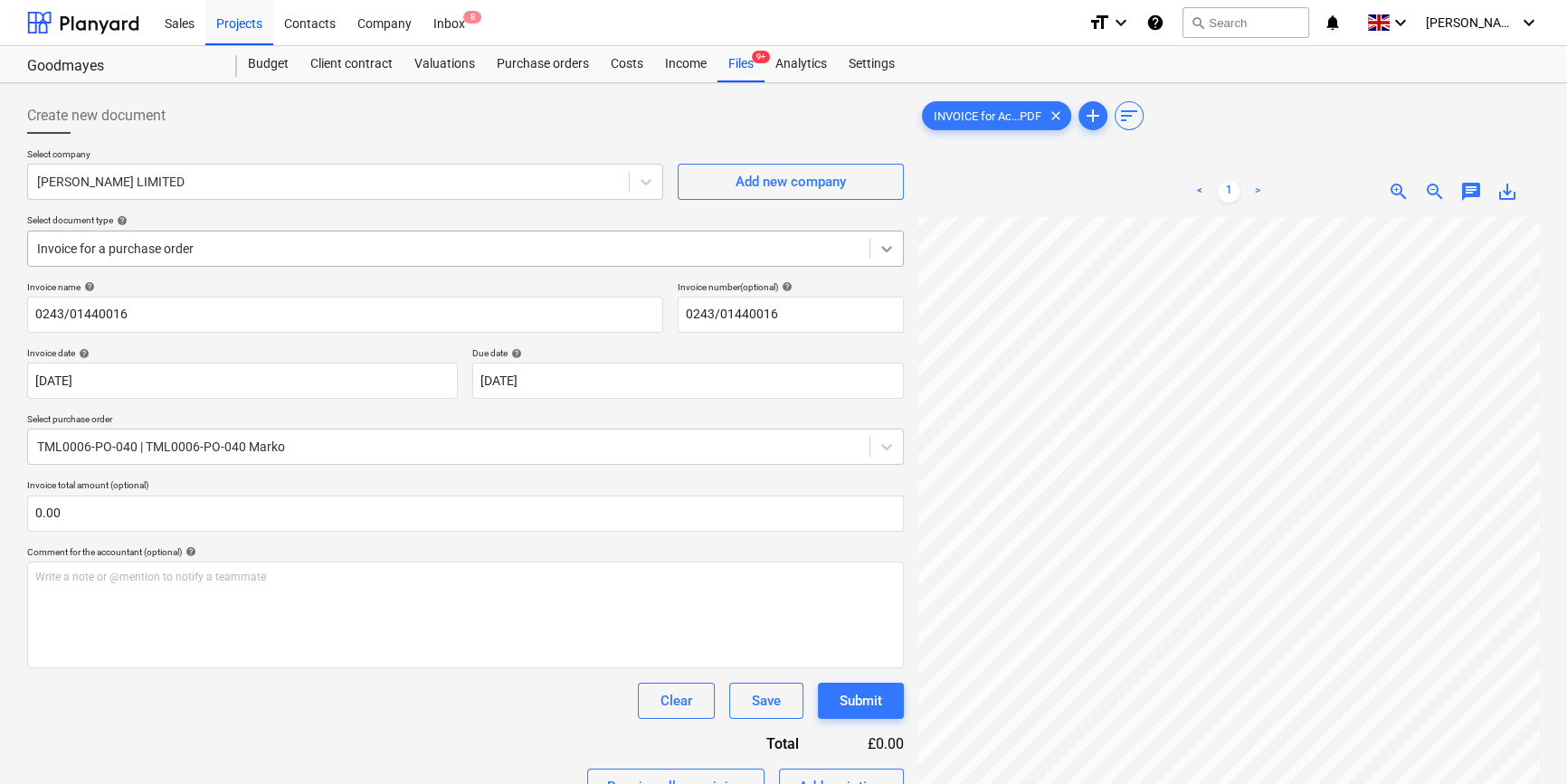 click 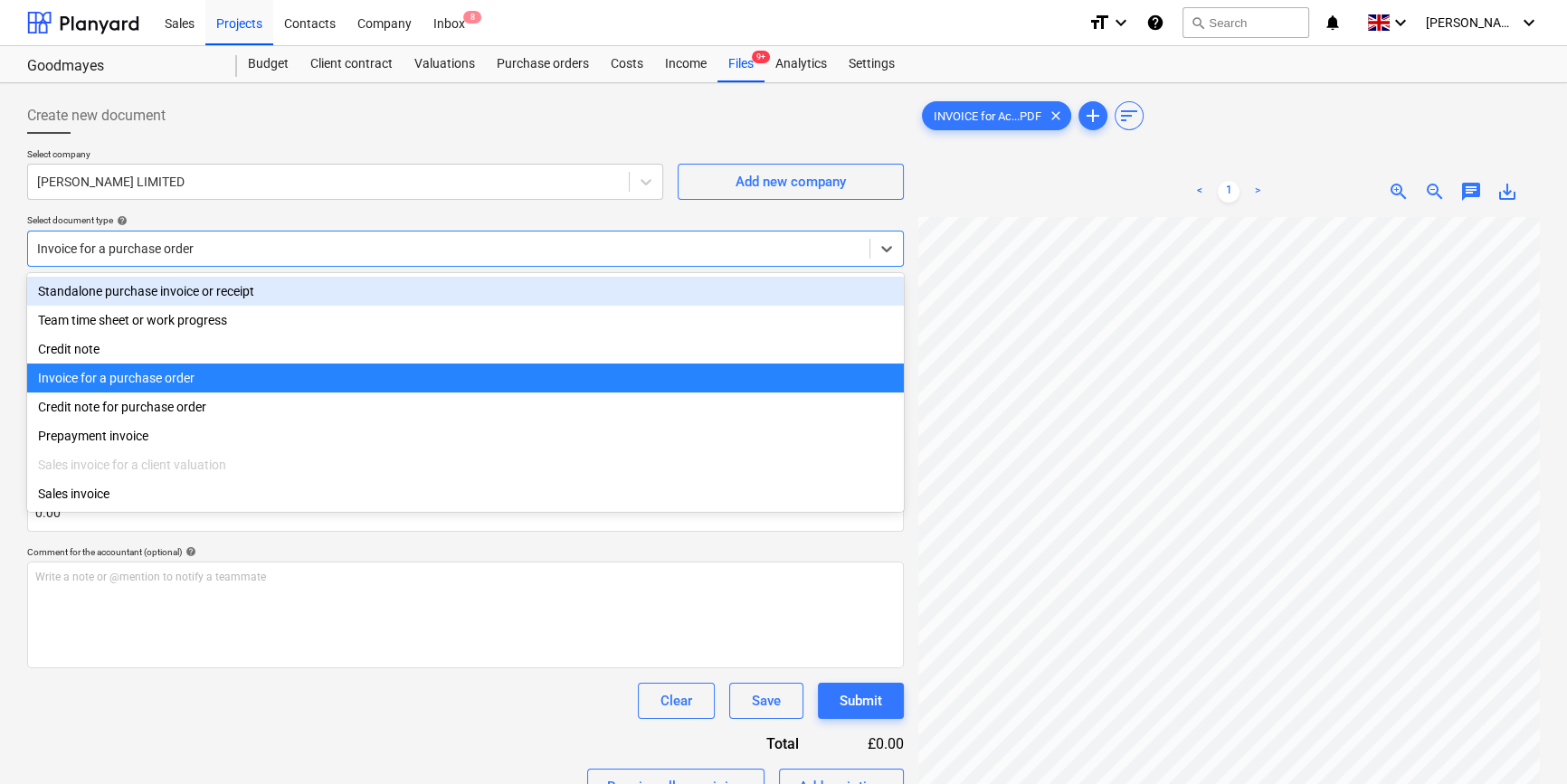 click on "Standalone purchase invoice or receipt" at bounding box center [465, 291] 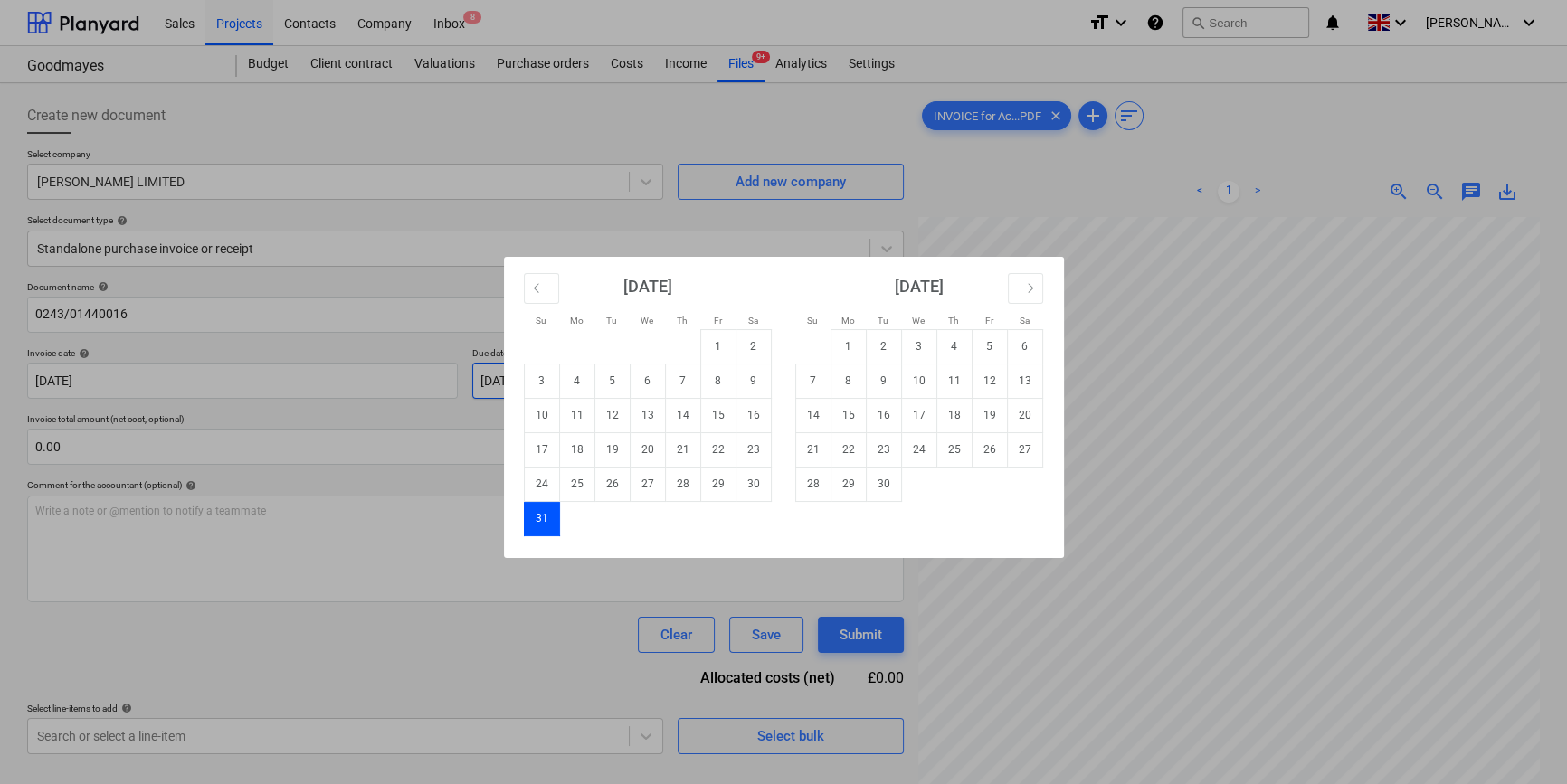 click on "Sales Projects Contacts Company Inbox 8 format_size keyboard_arrow_down help search Search notifications 0 keyboard_arrow_down [PERSON_NAME] keyboard_arrow_down Goodmayes Budget Client contract Valuations Purchase orders Costs Income Files 9+ Analytics Settings Create new document Select company [PERSON_NAME] LIMITED   Add new company Select document type help Standalone purchase invoice or receipt Document name help 0243/01440016 Invoice number  (optional) help 0243/01440016 Invoice date help [DATE] [DATE] Press the down arrow key to interact with the calendar and
select a date. Press the question mark key to get the keyboard shortcuts for changing dates. Due date help [DATE] [DATE] Press the down arrow key to interact with the calendar and
select a date. Press the question mark key to get the keyboard shortcuts for changing dates. Invoice total amount (net cost, optional) 0.00 Comment for the accountant (optional) help Write a note or @mention to notify a teammate ﻿ Clear Save help" at bounding box center [784, 392] 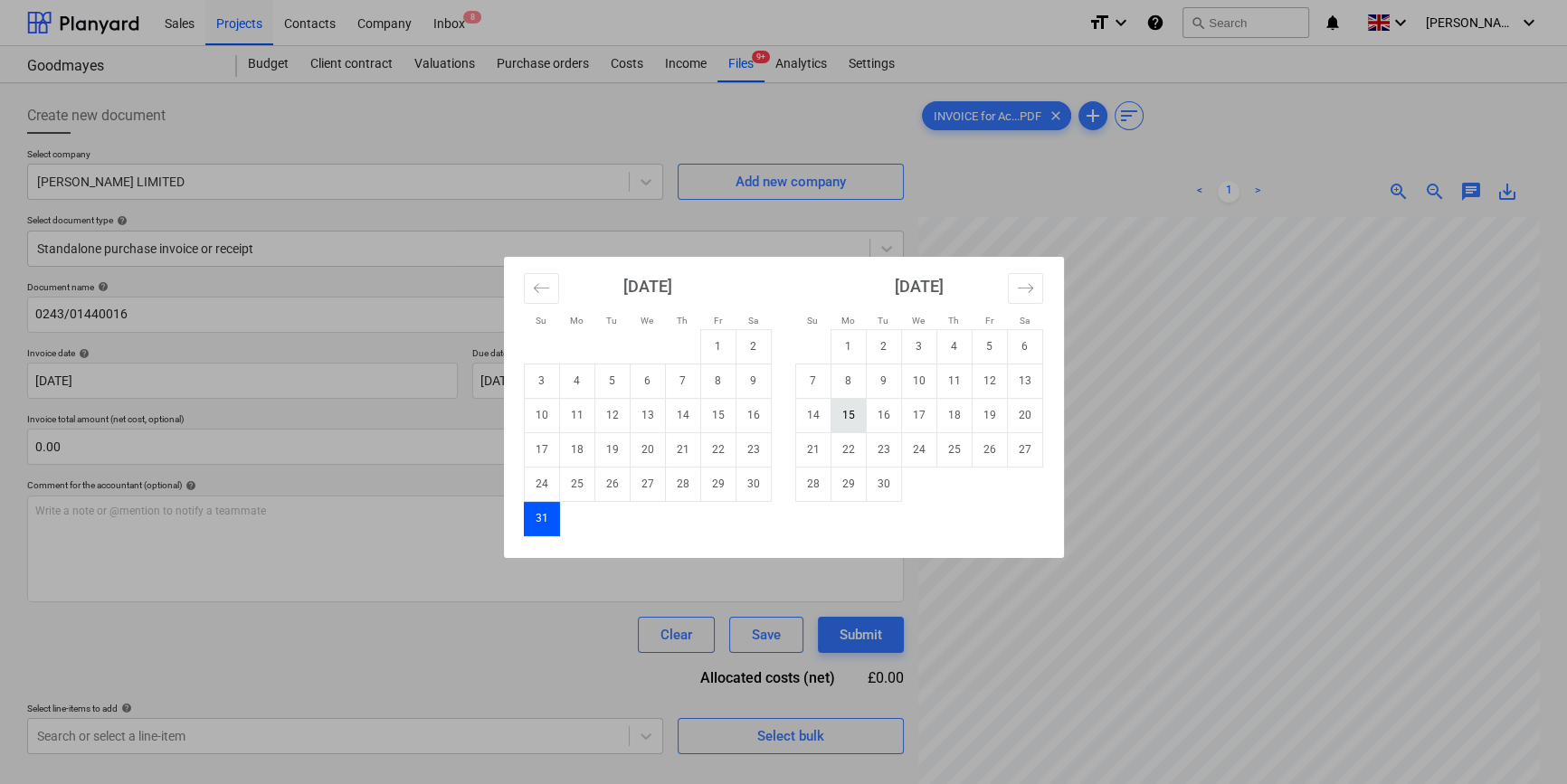 click on "15" at bounding box center [848, 415] 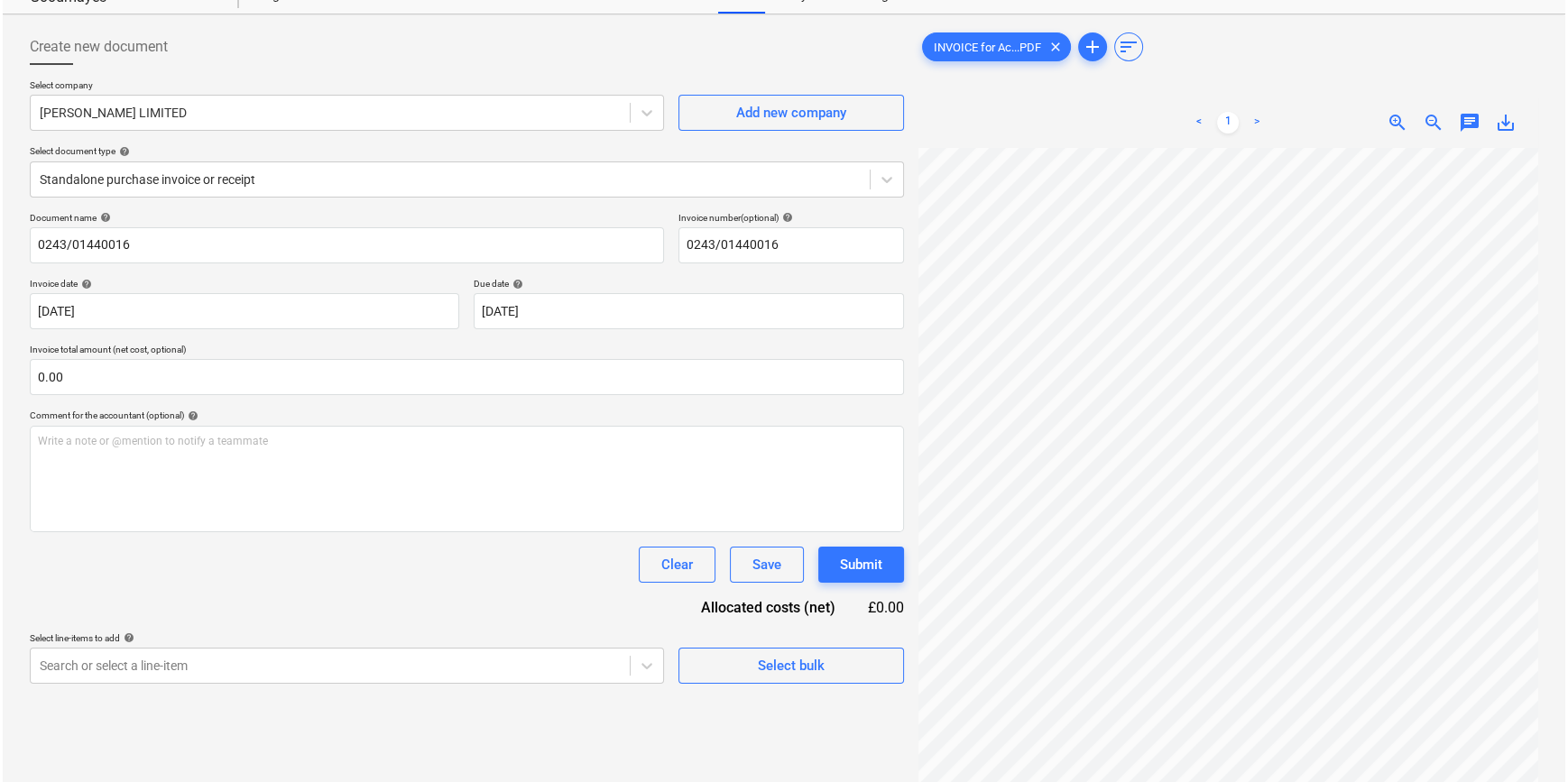 scroll, scrollTop: 163, scrollLeft: 0, axis: vertical 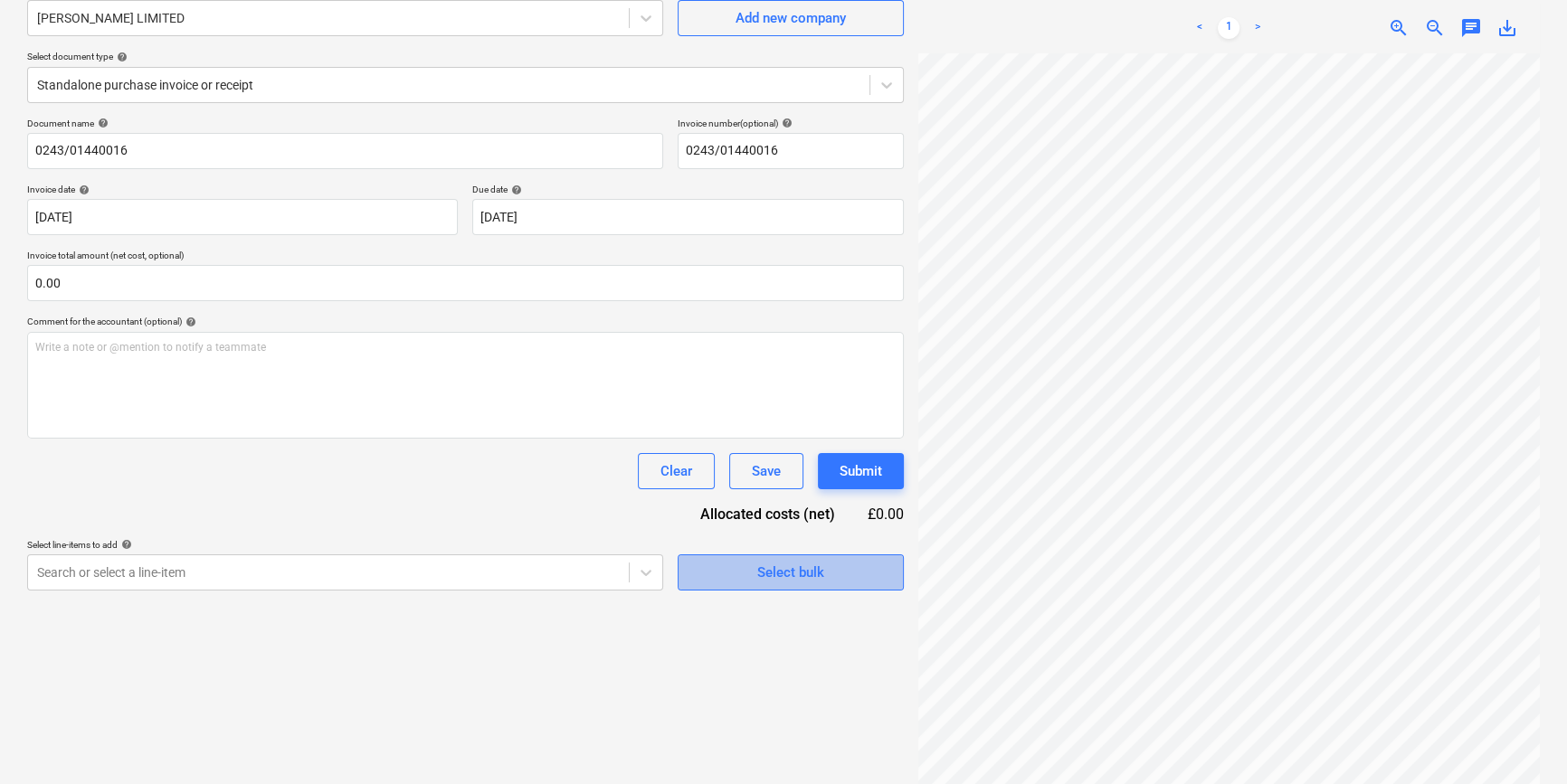 click on "Select bulk" at bounding box center (791, 572) 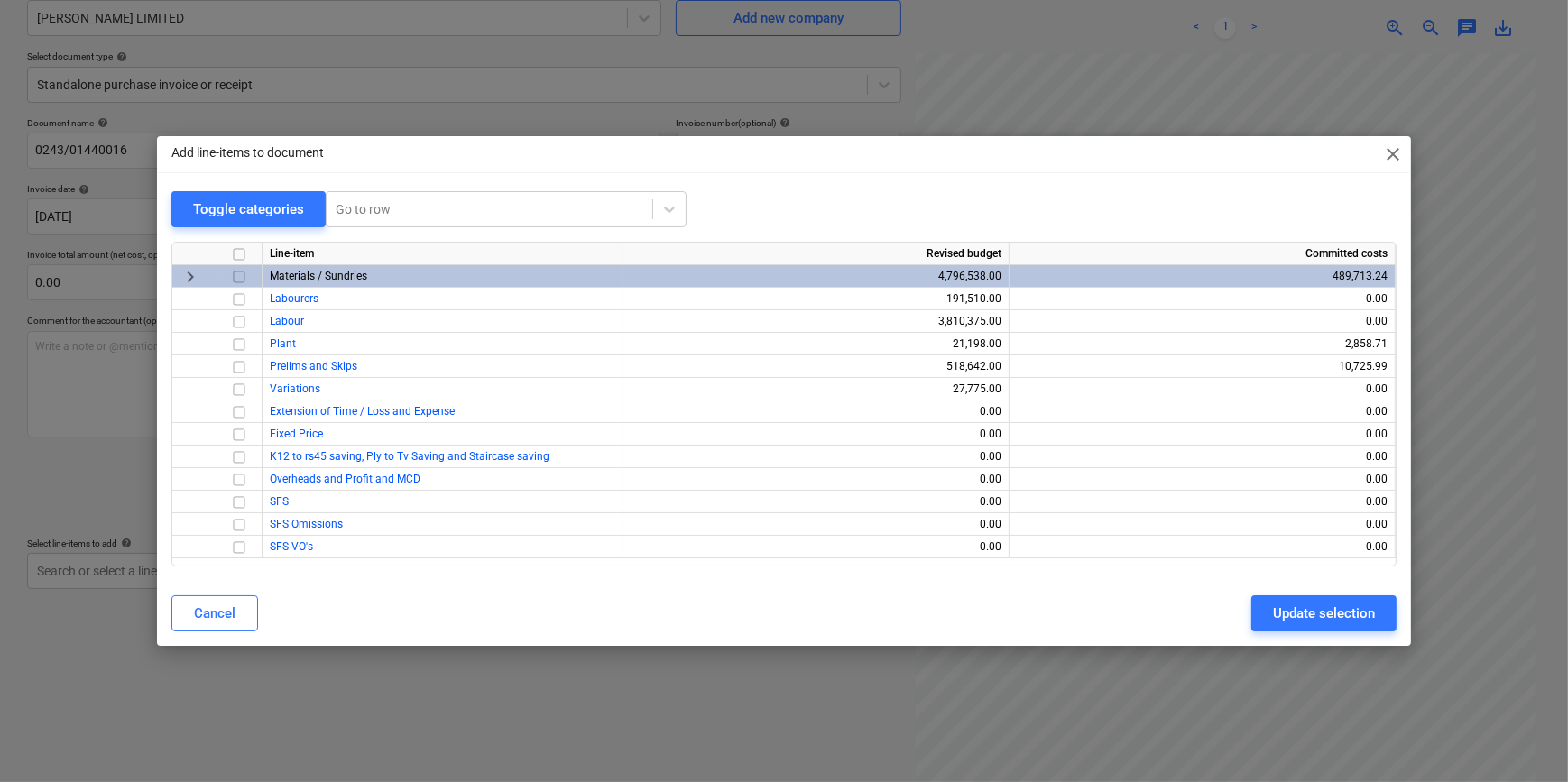 click at bounding box center [239, 277] 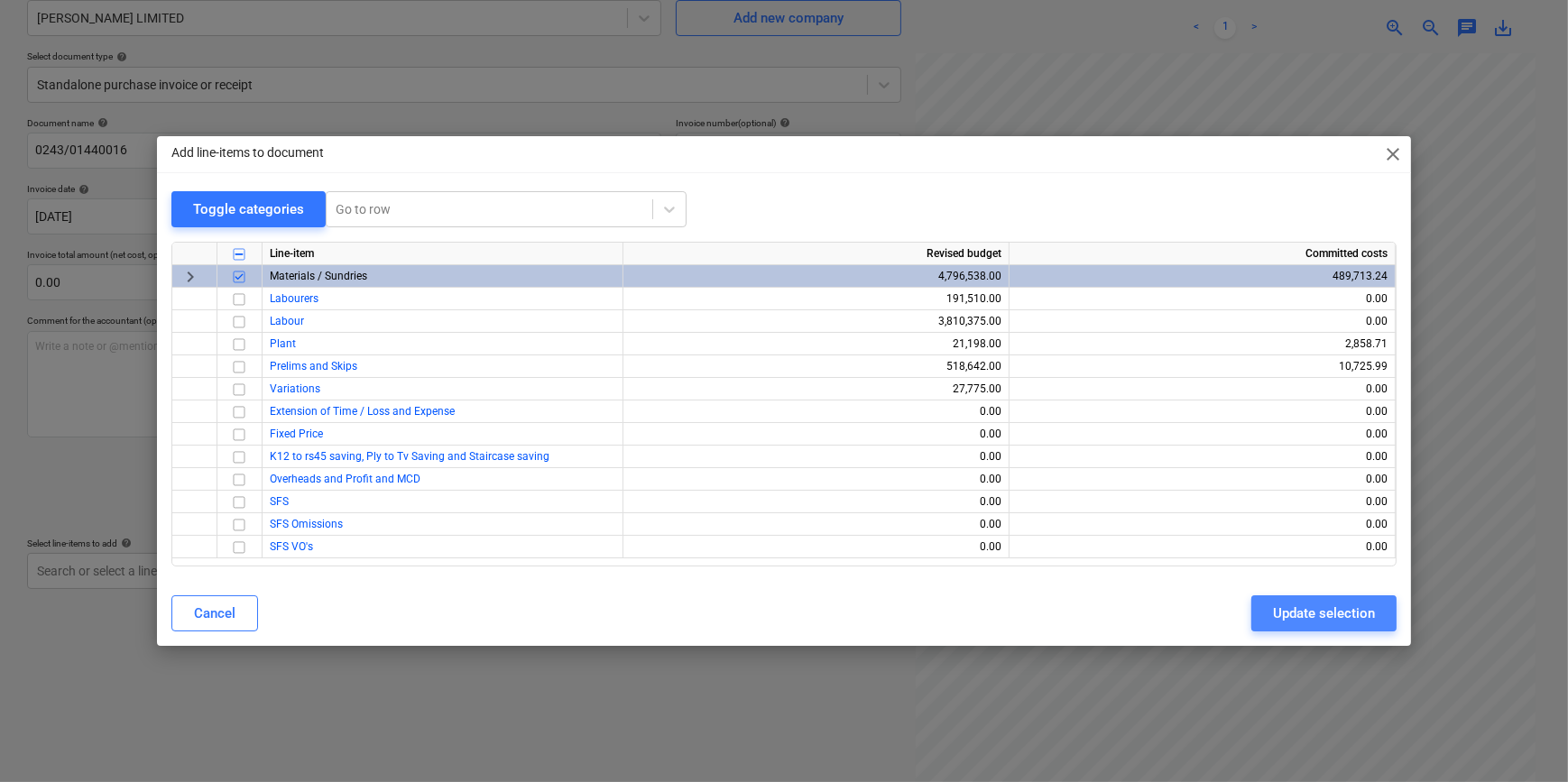 click on "Update selection" at bounding box center (1324, 613) 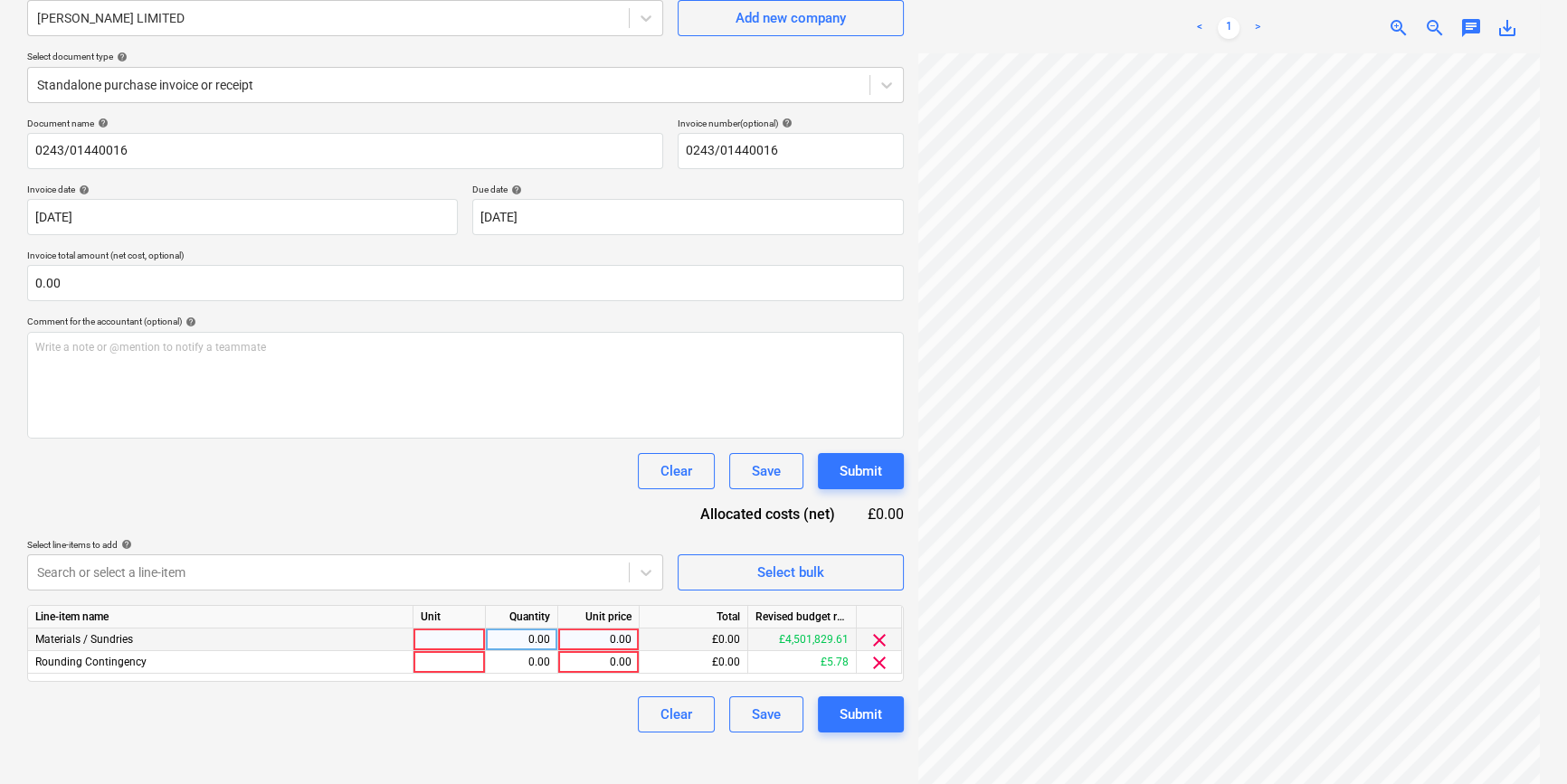 click at bounding box center (450, 639) 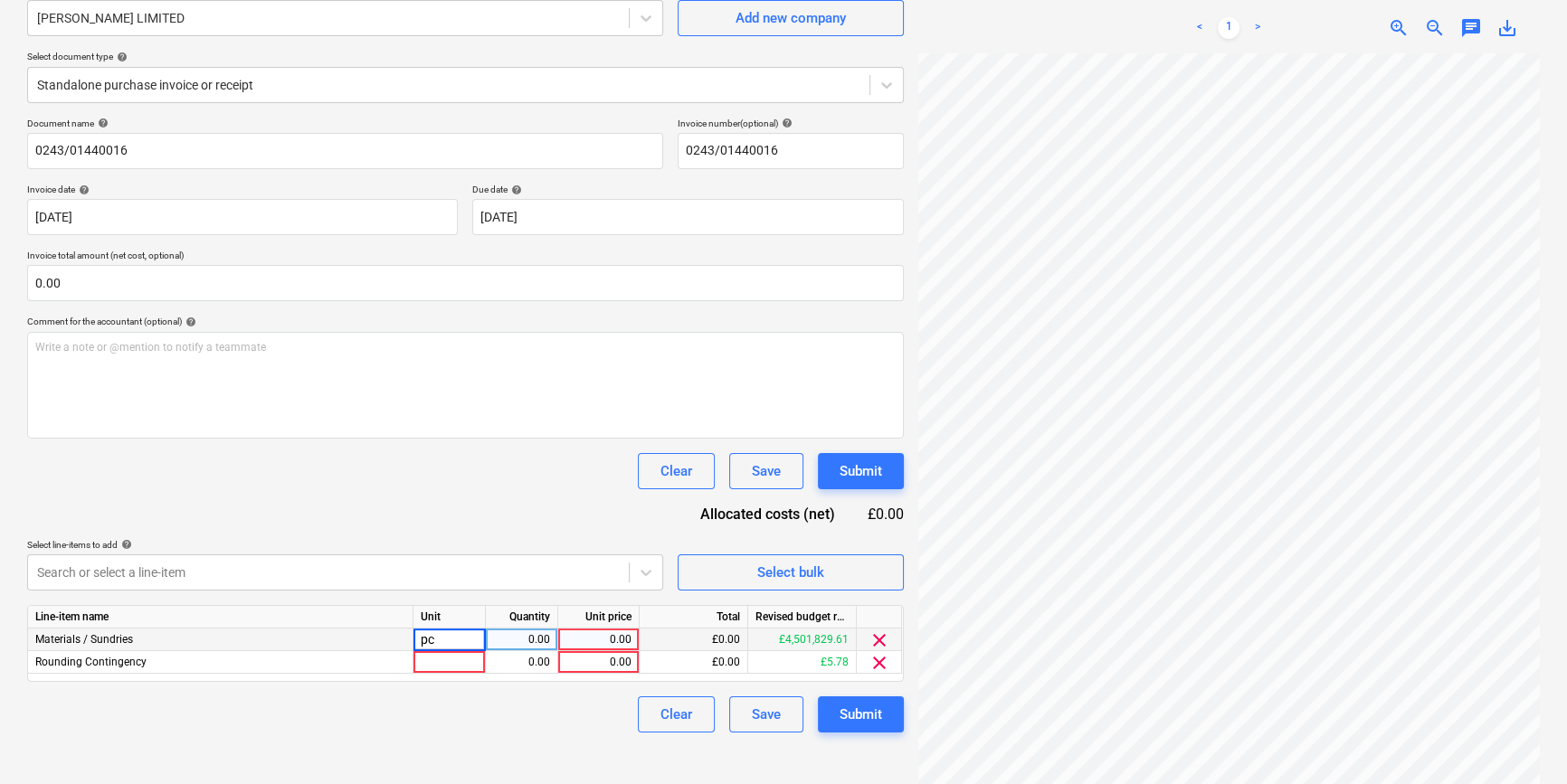type on "pcs" 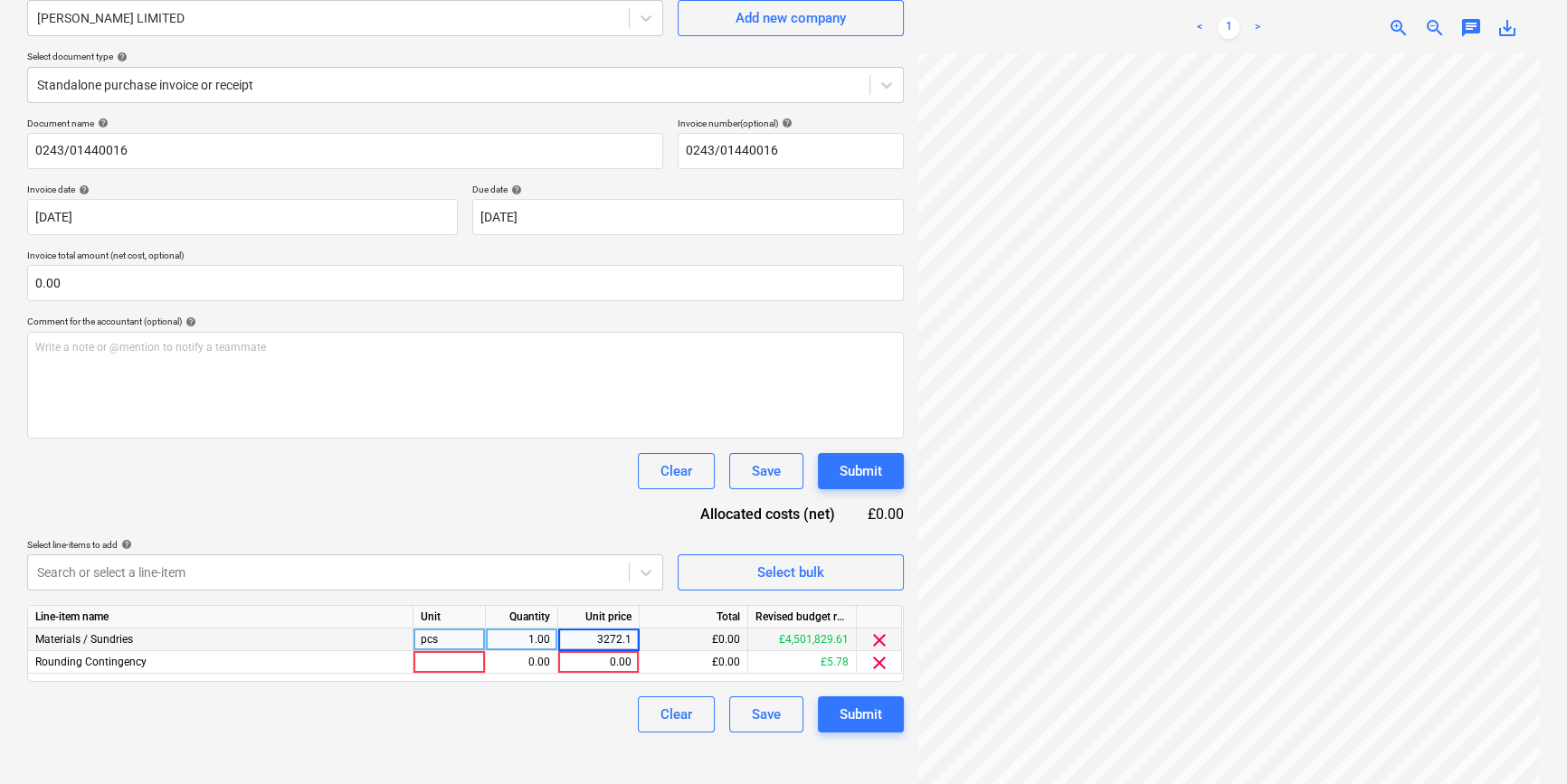 type on "3272.14" 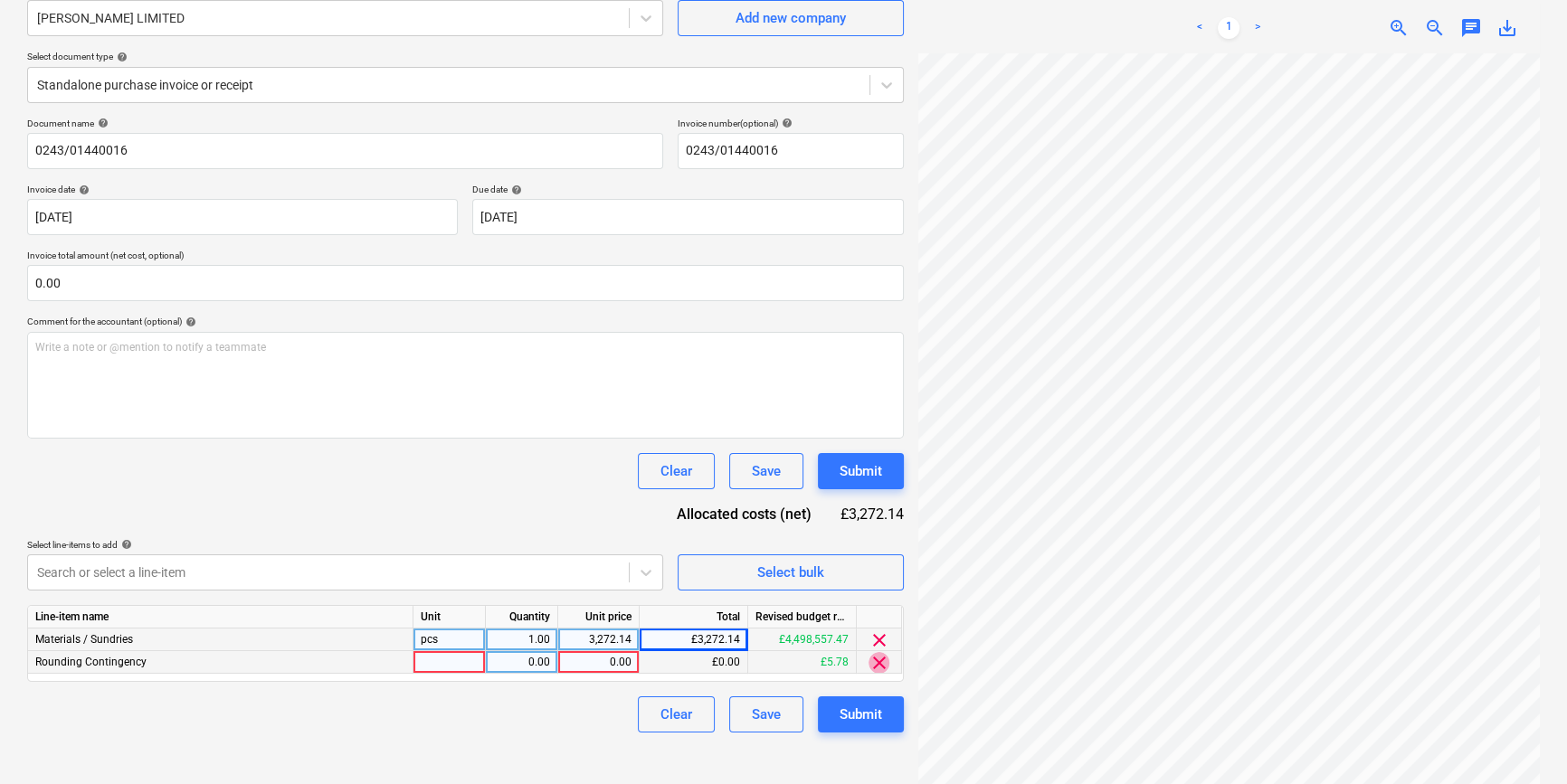 click on "clear" at bounding box center (879, 663) 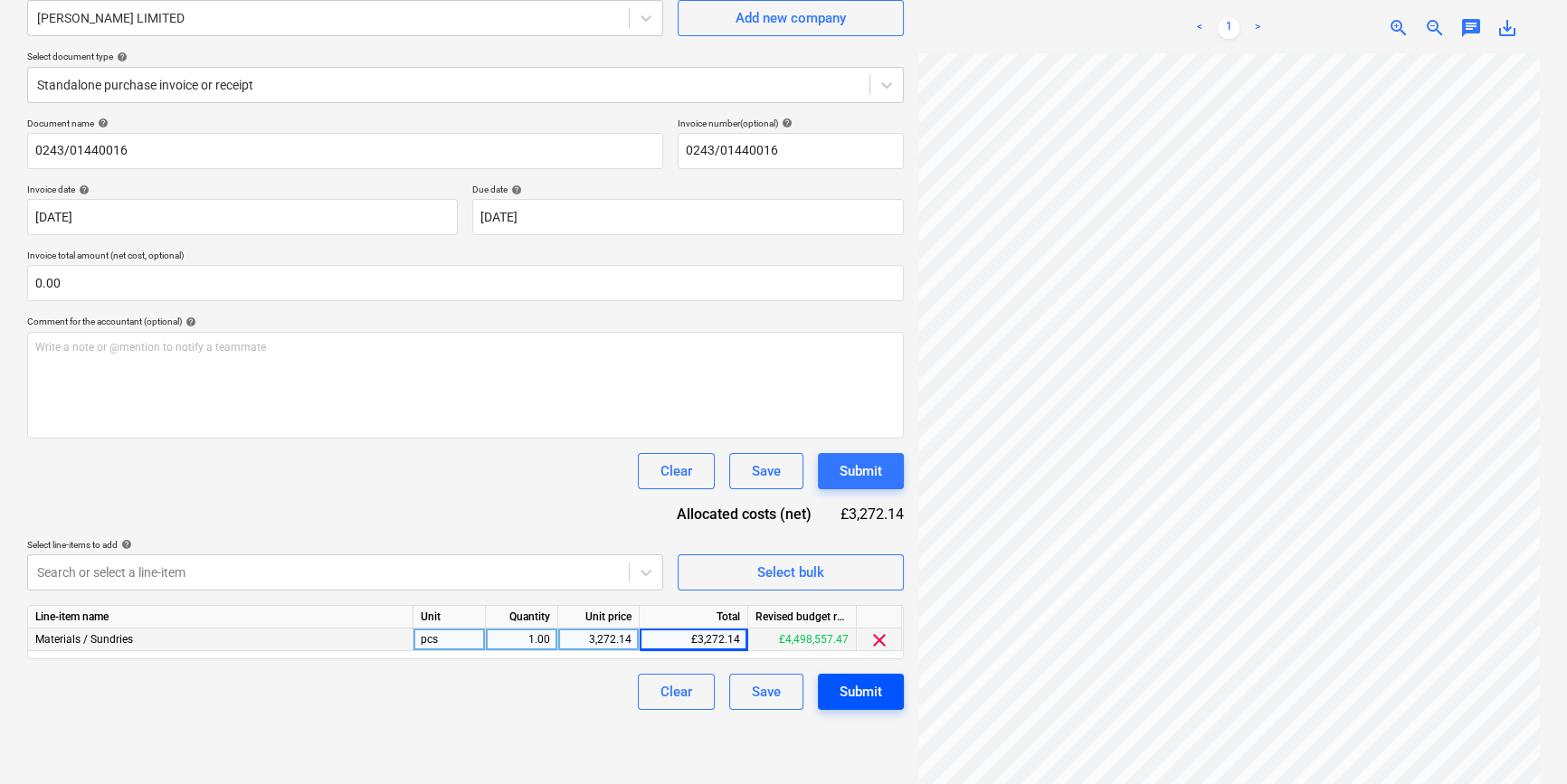 click on "Submit" at bounding box center (860, 692) 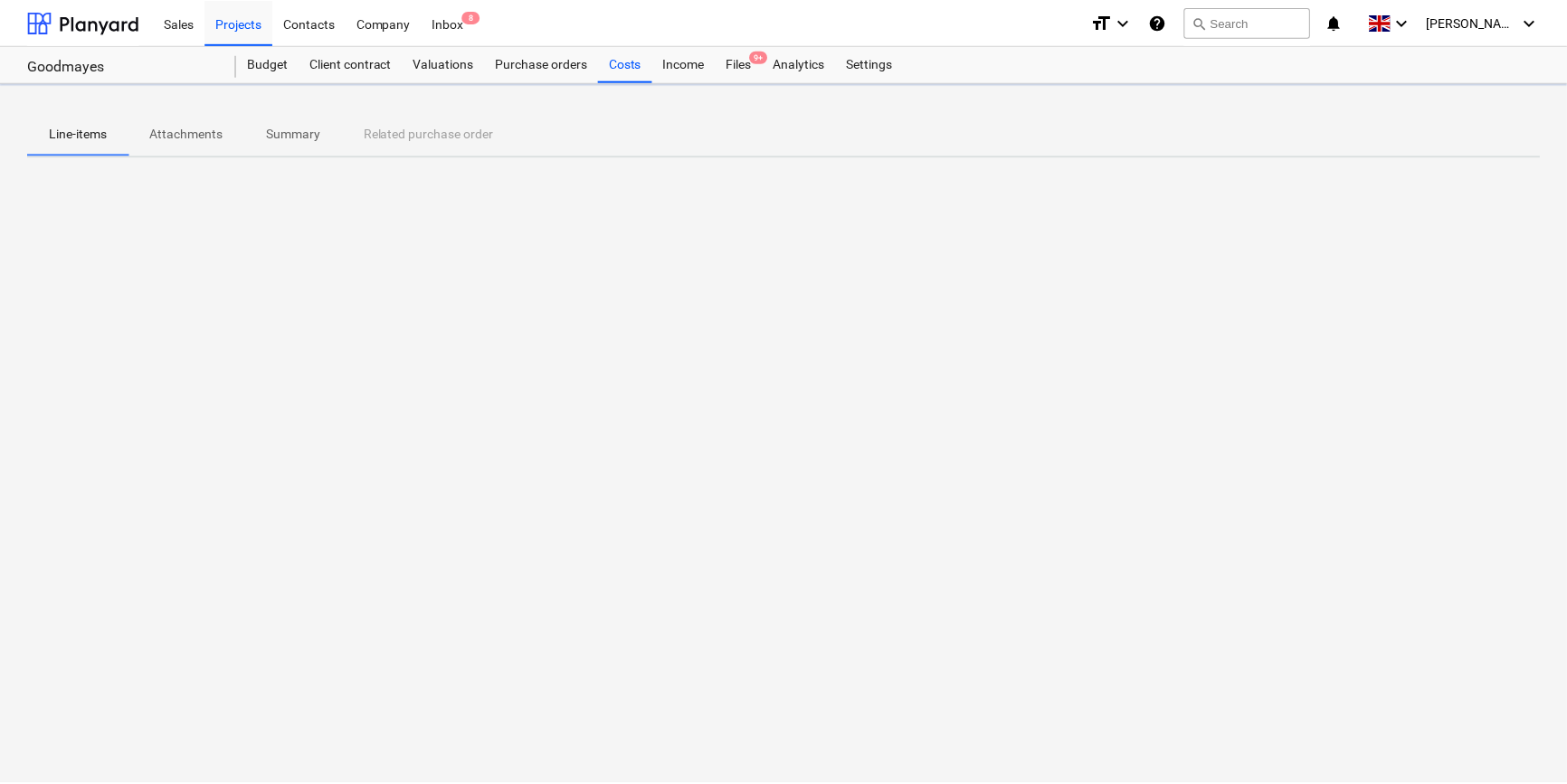 scroll, scrollTop: 0, scrollLeft: 0, axis: both 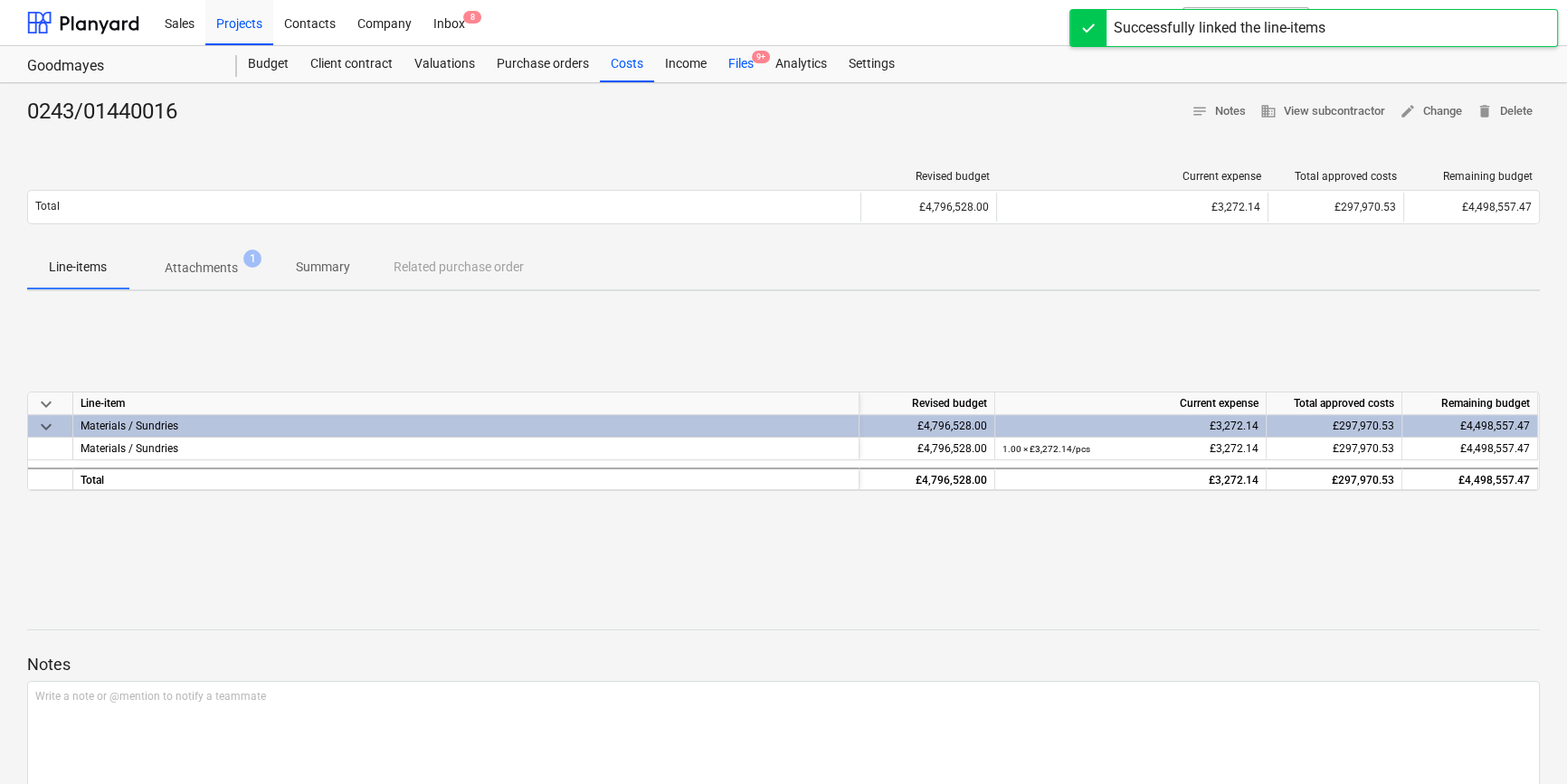click on "Files 9+" at bounding box center (741, 64) 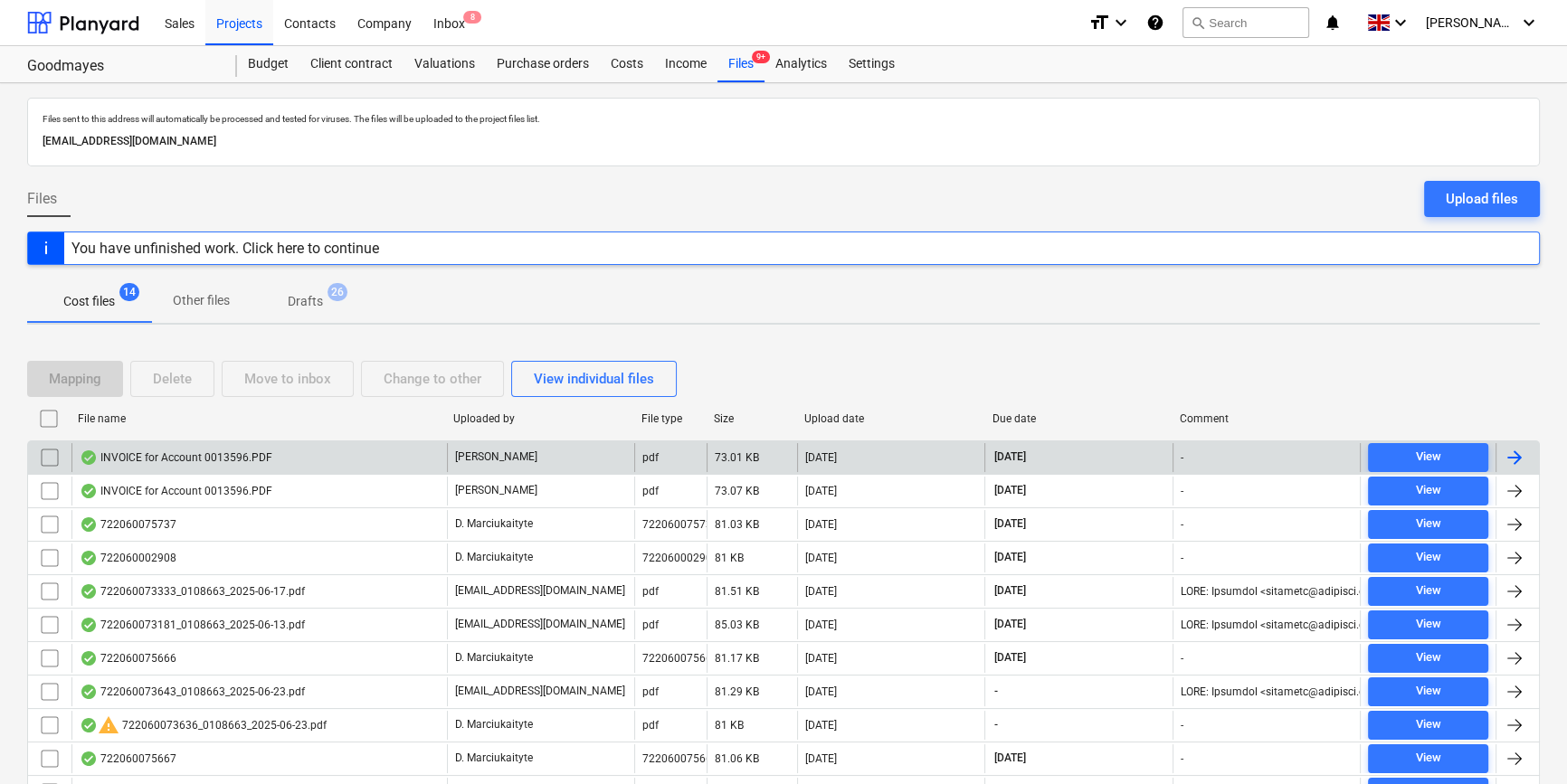 click at bounding box center [1515, 458] 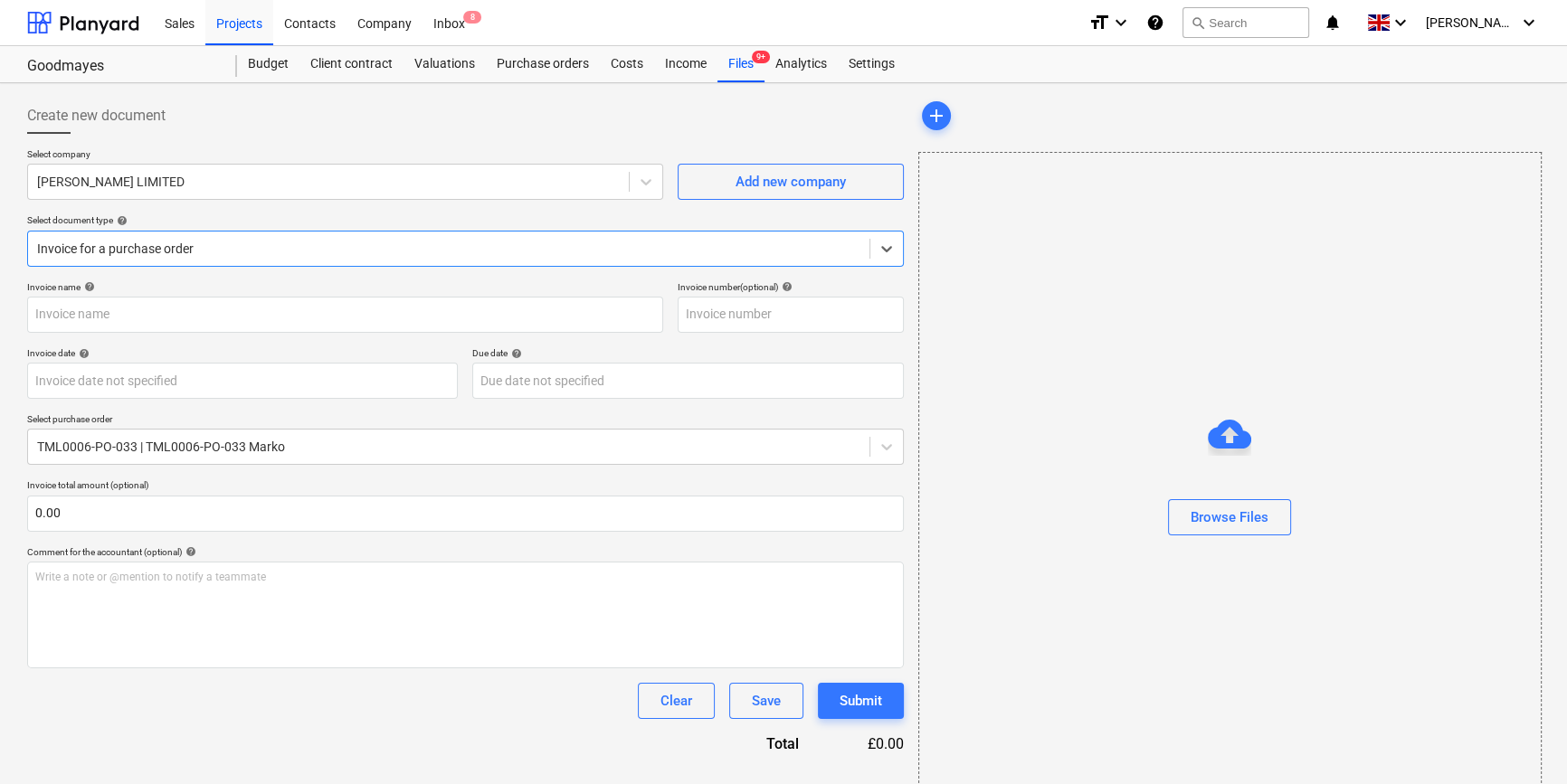 type on "0243/01438386" 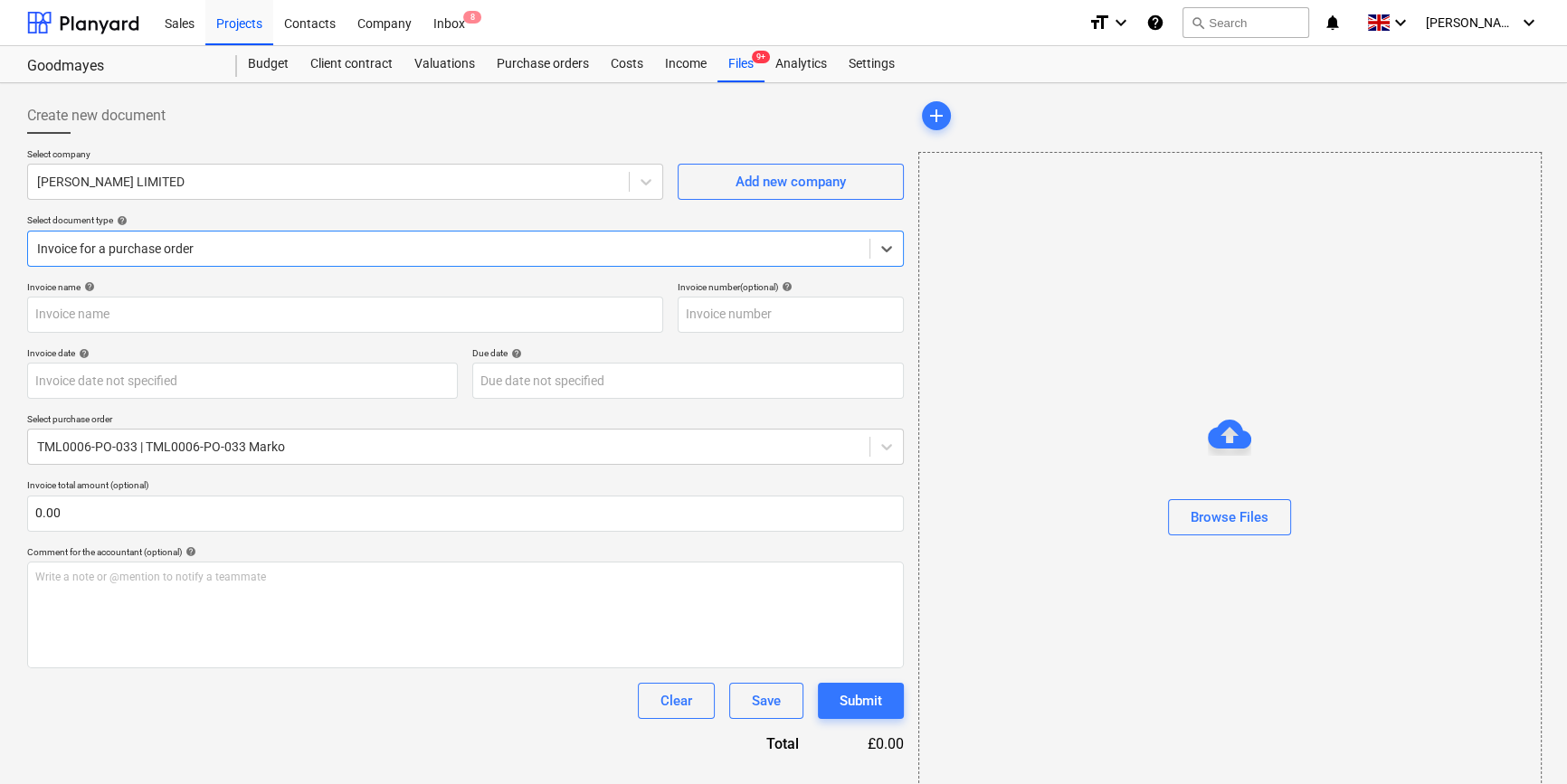 type on "[DATE]" 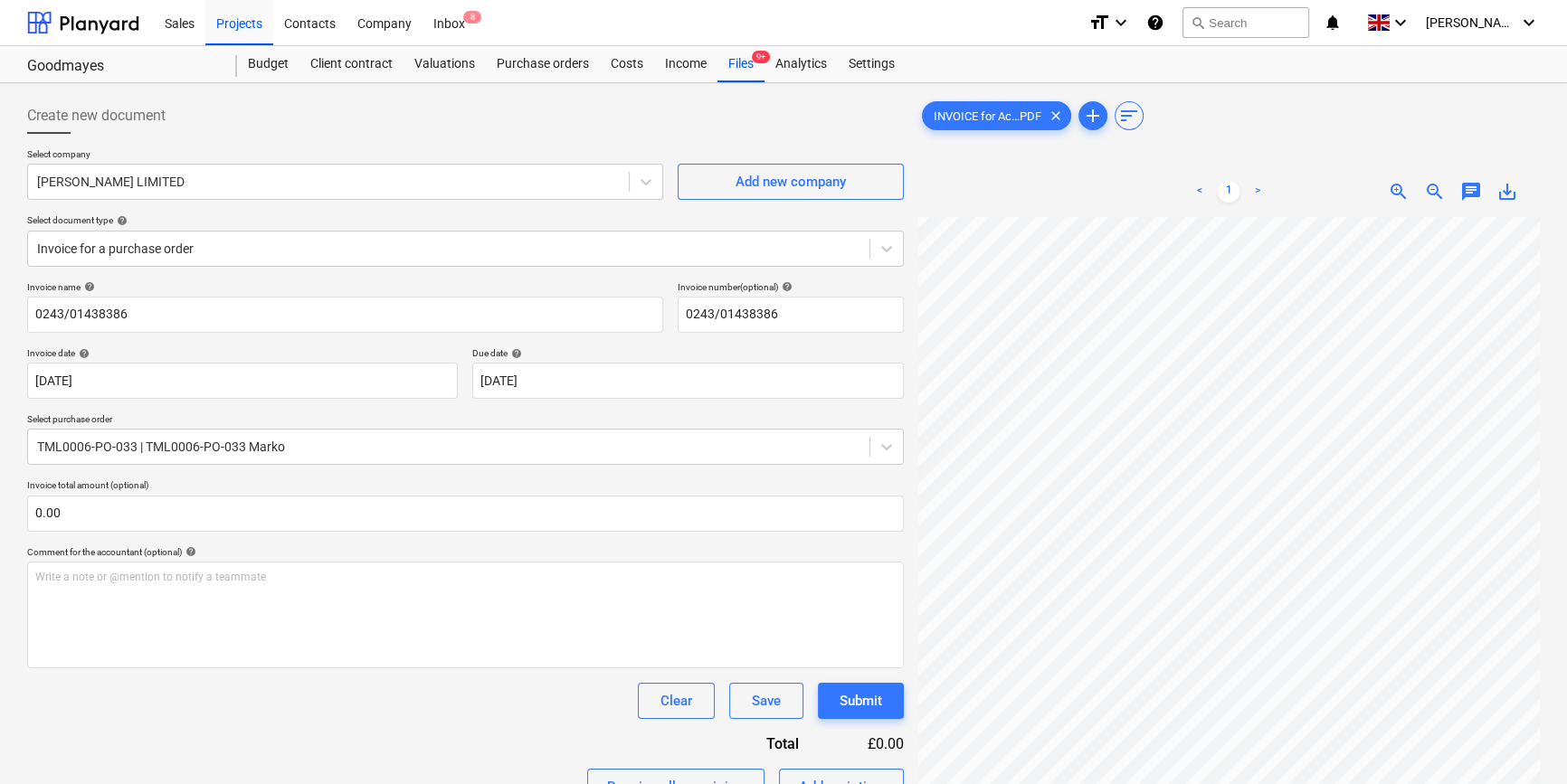 scroll, scrollTop: 209, scrollLeft: 204, axis: both 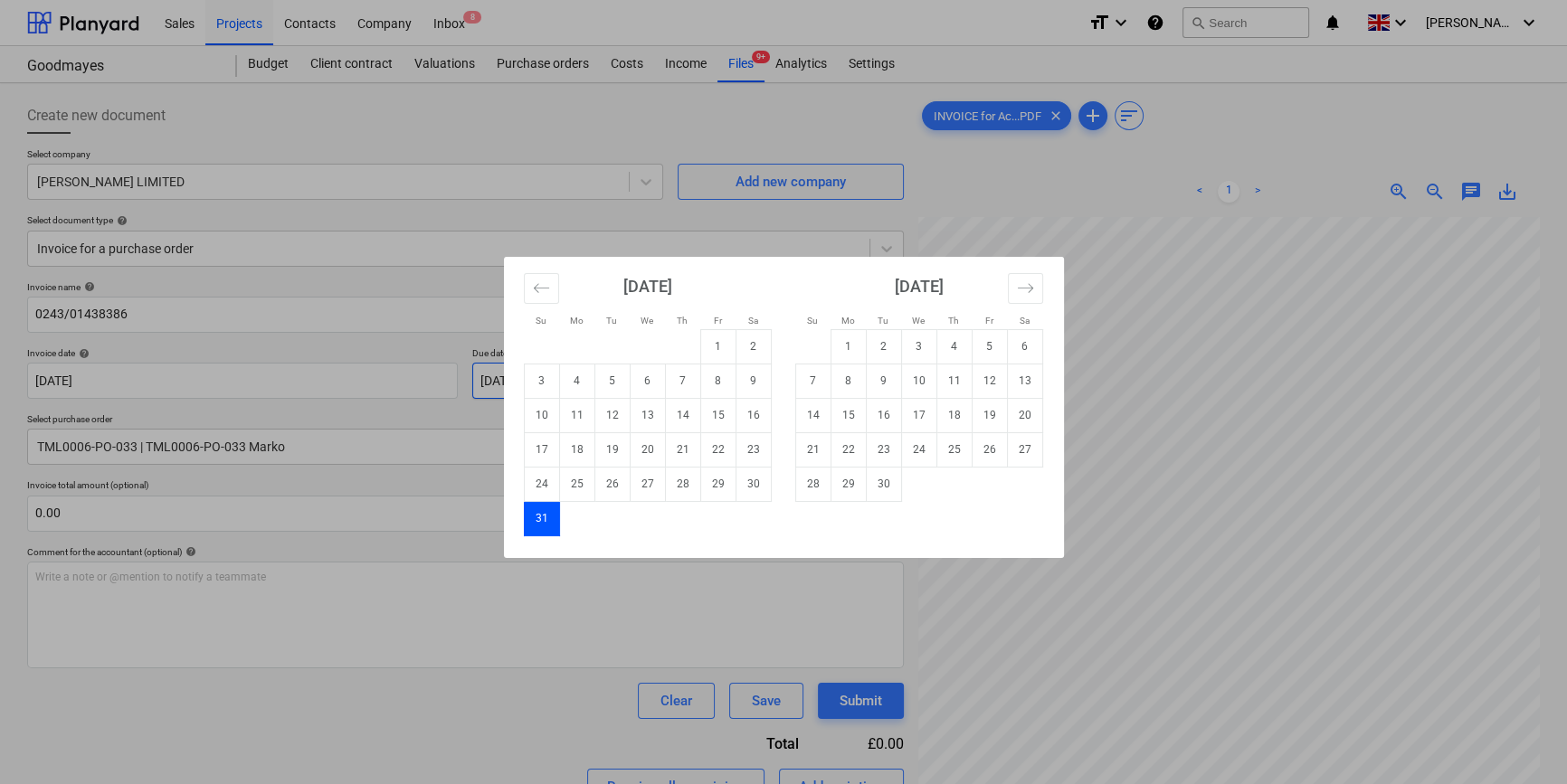 click on "Sales Projects Contacts Company Inbox 8 format_size keyboard_arrow_down help search Search notifications 0 keyboard_arrow_down [PERSON_NAME] keyboard_arrow_down Goodmayes Budget Client contract Valuations Purchase orders Costs Income Files 9+ Analytics Settings Create new document Select company [PERSON_NAME] LIMITED   Add new company Select document type help Invoice for a purchase order Invoice name help 0243/01438386 Invoice number  (optional) help 0243/01438386 Invoice date help [DATE] 22.07.2025 Press the down arrow key to interact with the calendar and
select a date. Press the question mark key to get the keyboard shortcuts for changing dates. Due date help [DATE] [DATE] Press the down arrow key to interact with the calendar and
select a date. Press the question mark key to get the keyboard shortcuts for changing dates. Select purchase order TML0006-PO-033 | TML0006-PO-033 Marko Invoice total amount (optional) 0.00 Comment for the accountant (optional) help ﻿ Clear Save Submit Total" at bounding box center (784, 392) 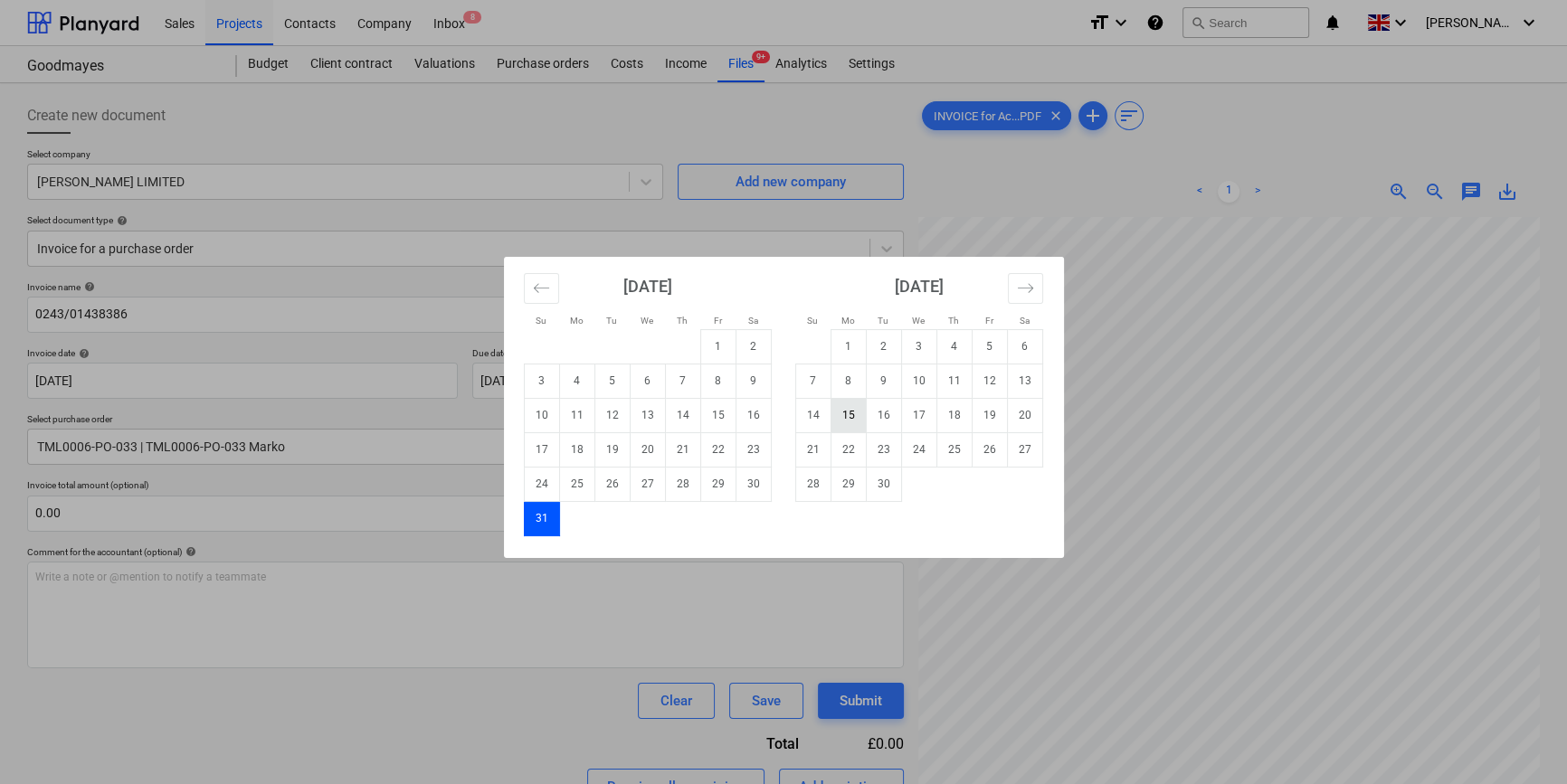 click on "15" at bounding box center (848, 415) 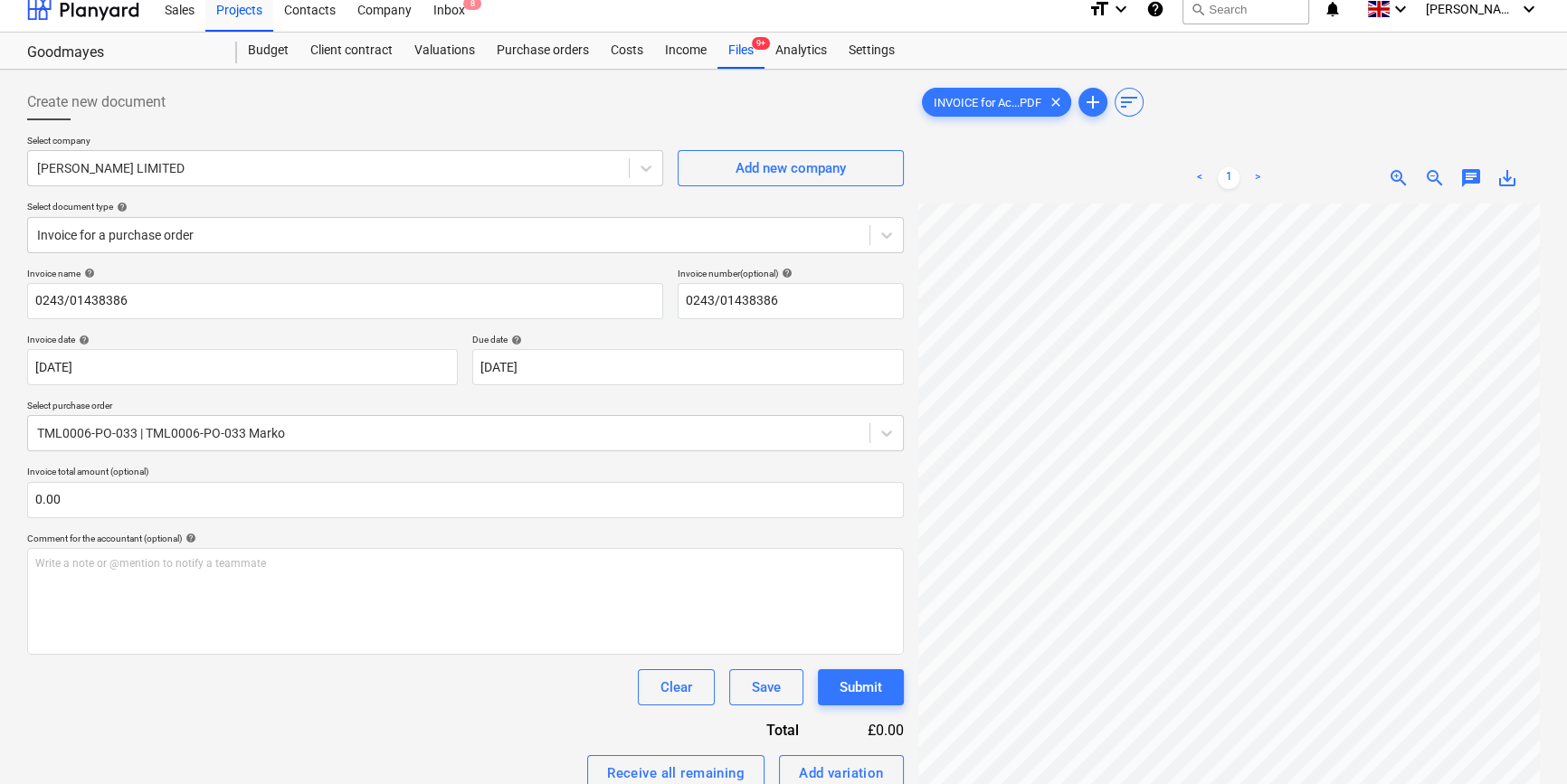 scroll, scrollTop: 0, scrollLeft: 0, axis: both 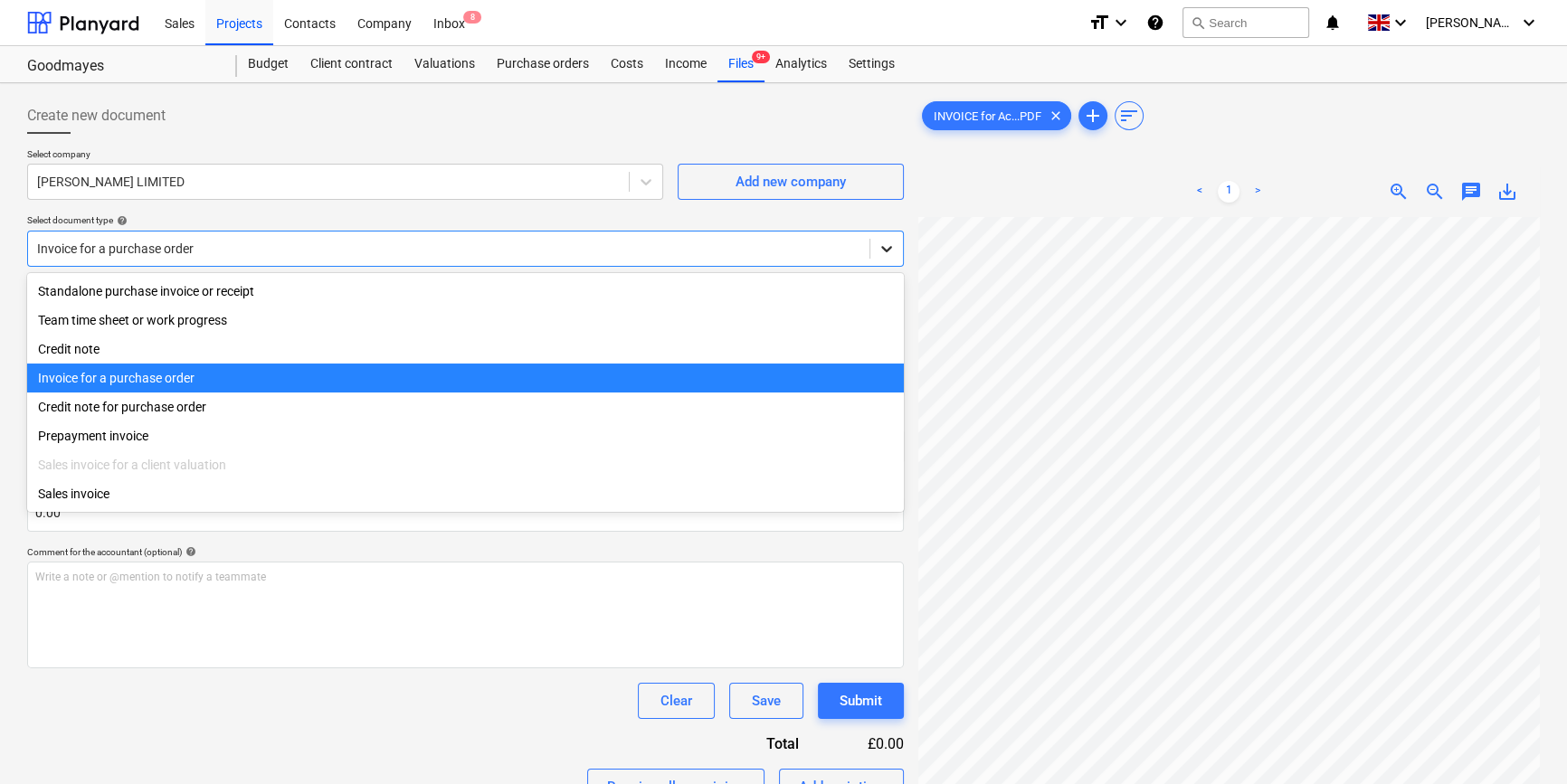 click 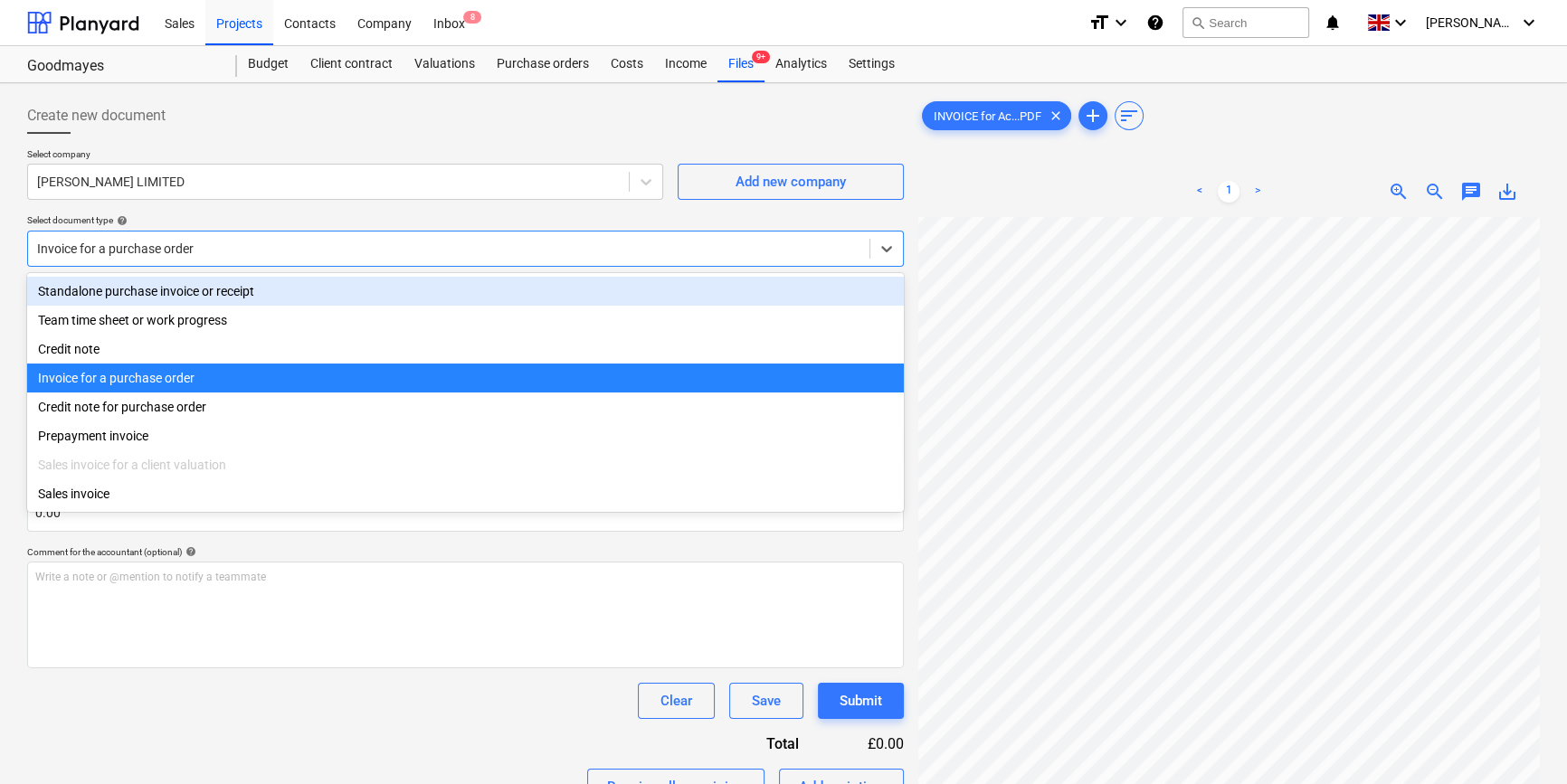 click on "Standalone purchase invoice or receipt" at bounding box center [465, 291] 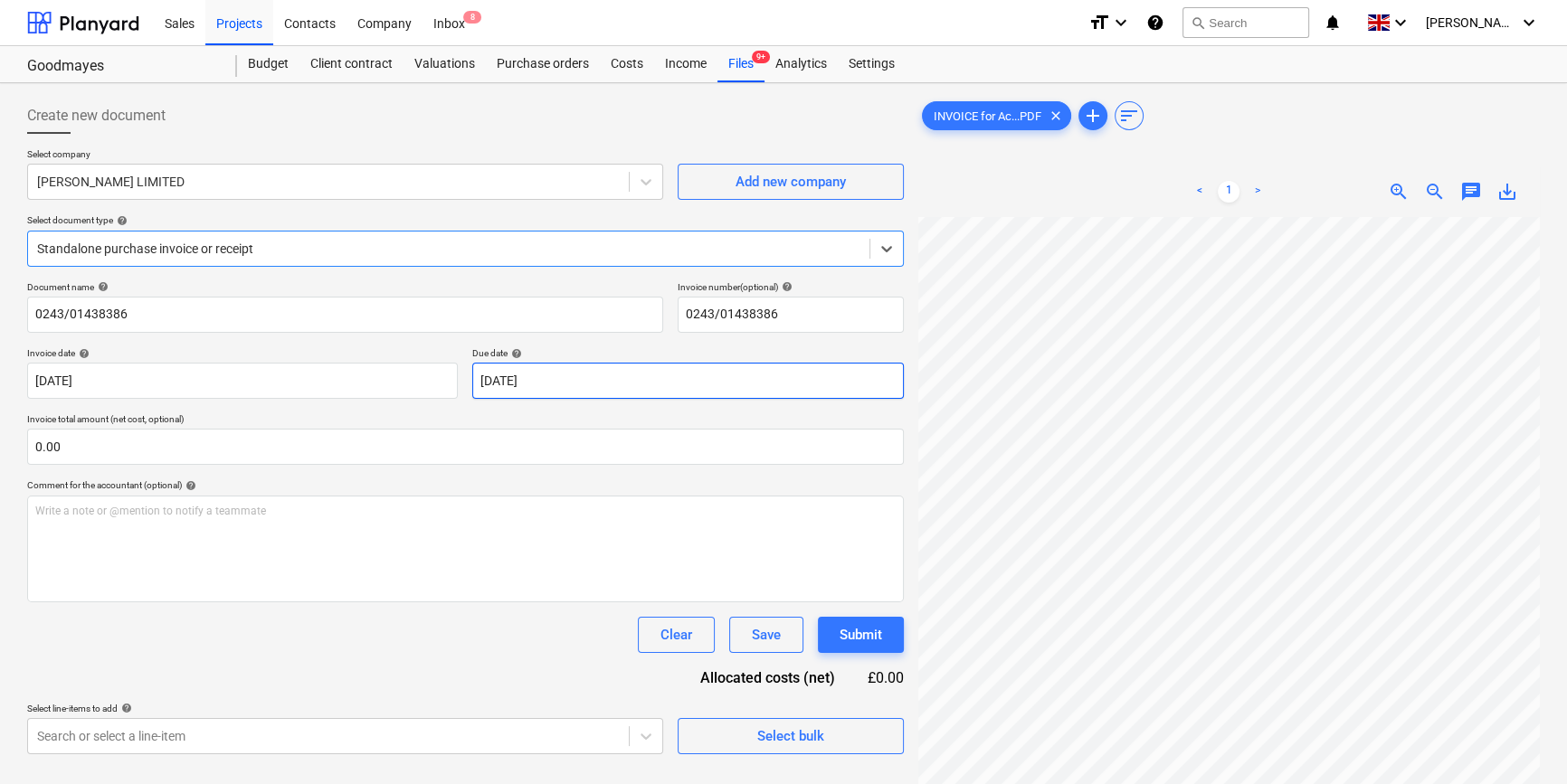 click on "Sales Projects Contacts Company Inbox 8 format_size keyboard_arrow_down help search Search notifications 0 keyboard_arrow_down [PERSON_NAME] keyboard_arrow_down Goodmayes Budget Client contract Valuations Purchase orders Costs Income Files 9+ Analytics Settings Create new document Select company [PERSON_NAME] LIMITED   Add new company Select document type help option Standalone purchase invoice or receipt, selected.   Select is focused ,type to refine list, press Down to open the menu,  Standalone purchase invoice or receipt Document name help 0243/01438386 Invoice number  (optional) help 0243/01438386 Invoice date help [DATE] 22.07.2025 Press the down arrow key to interact with the calendar and
select a date. Press the question mark key to get the keyboard shortcuts for changing dates. Due date help [DATE] [DATE] Press the down arrow key to interact with the calendar and
select a date. Press the question mark key to get the keyboard shortcuts for changing dates. 0.00 help ﻿ Clear Save <" at bounding box center (784, 392) 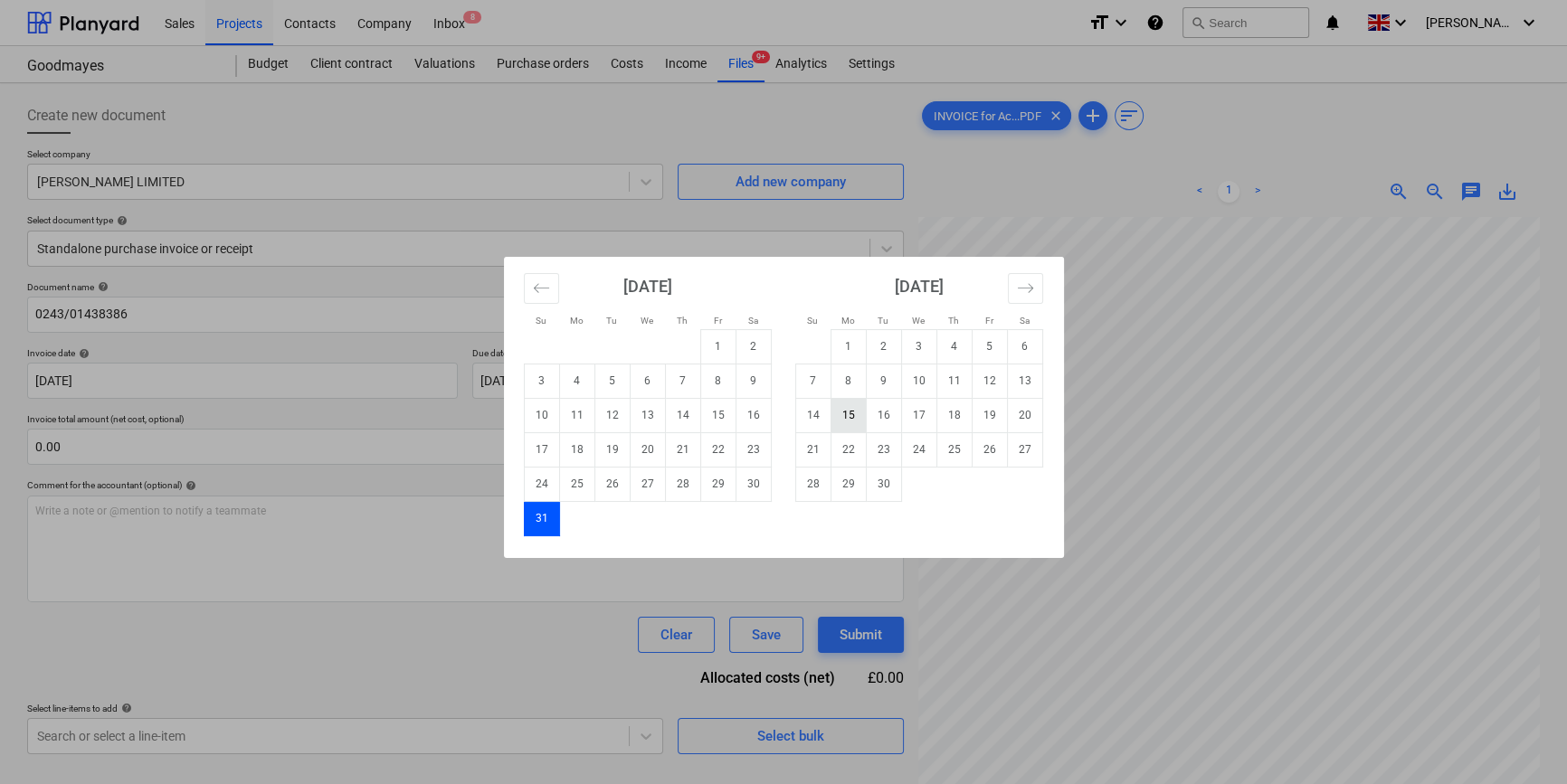 click on "15" at bounding box center (848, 415) 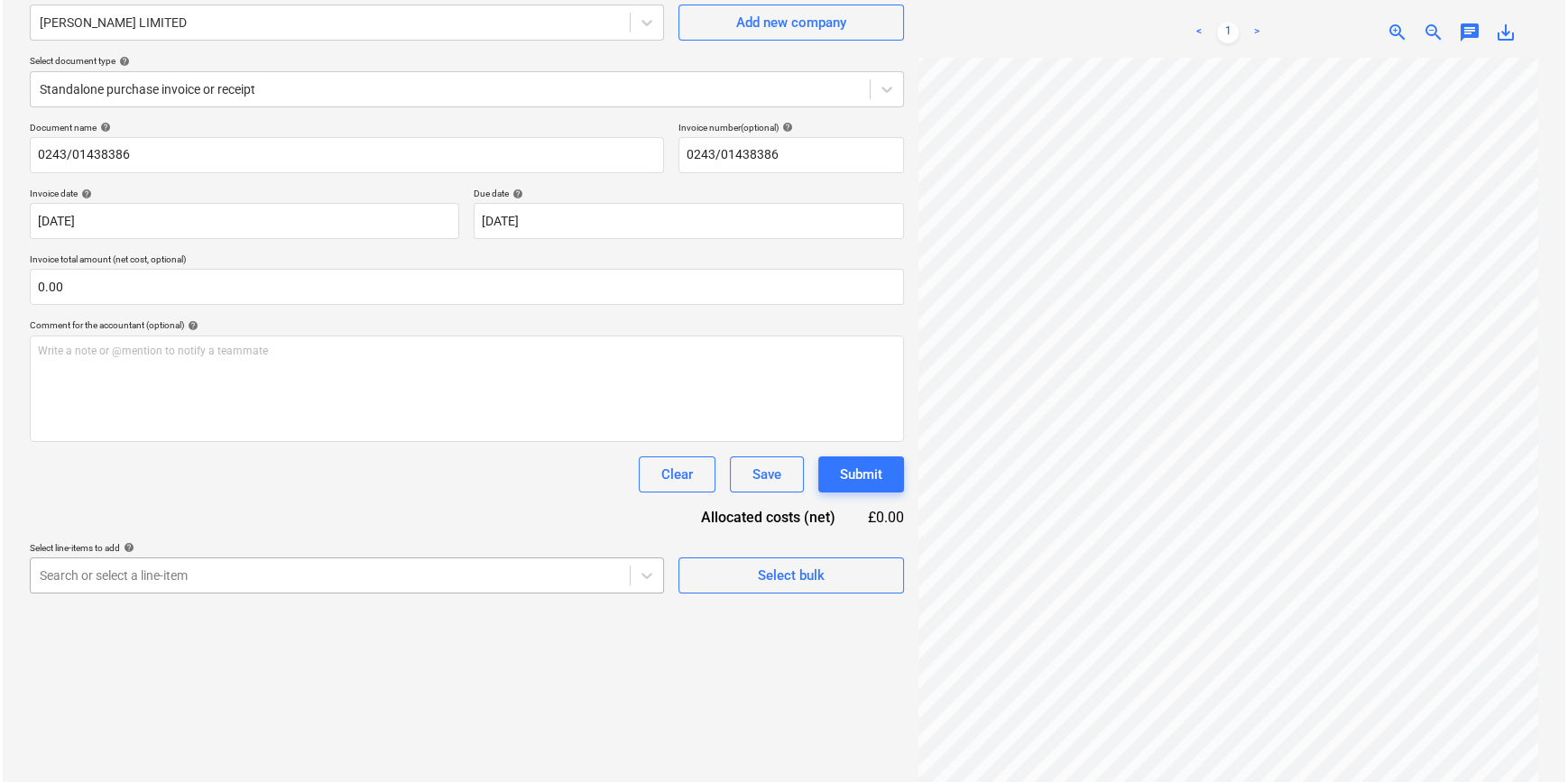 scroll, scrollTop: 163, scrollLeft: 0, axis: vertical 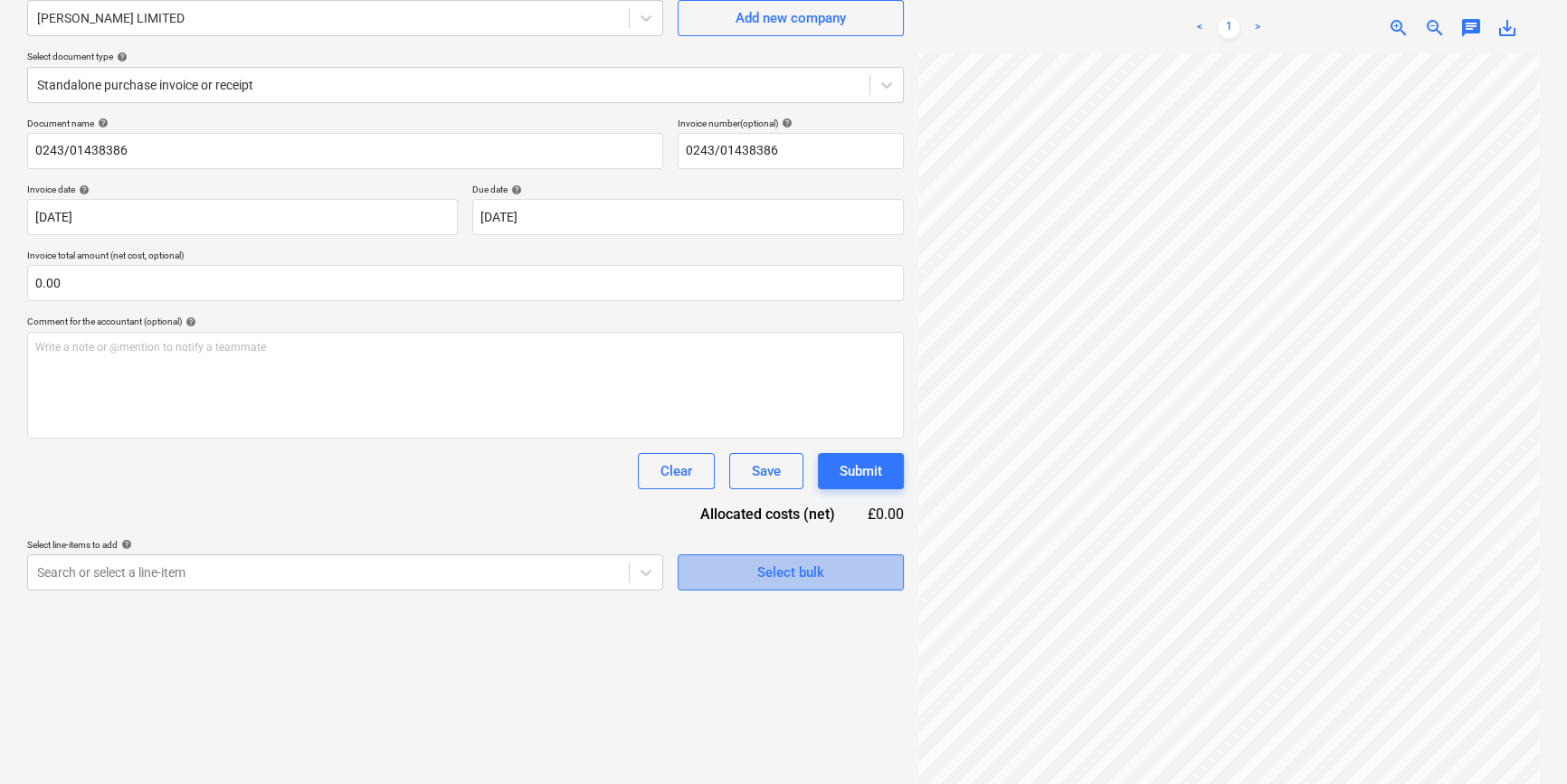 click on "Select bulk" at bounding box center (791, 572) 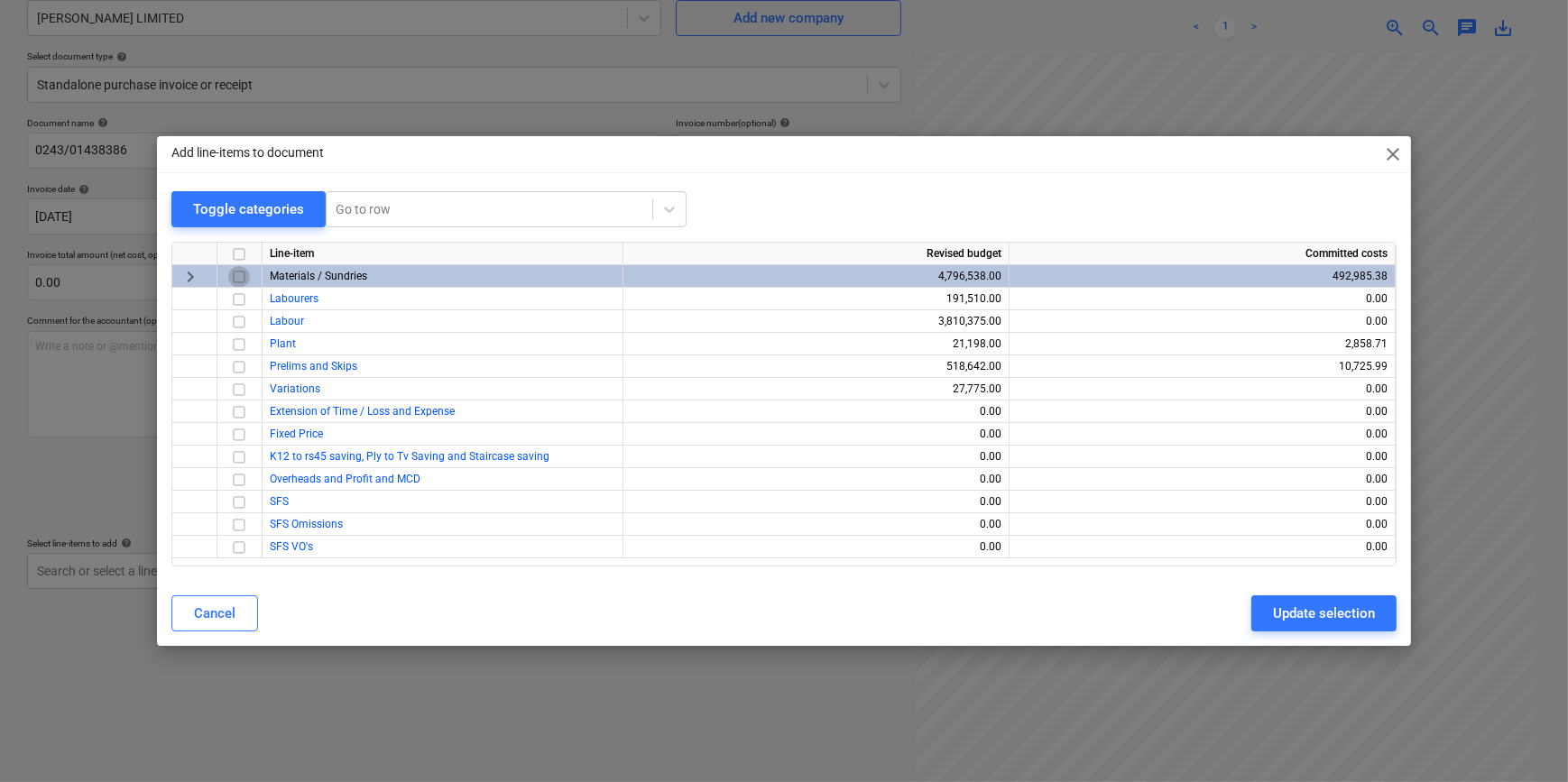click at bounding box center [239, 277] 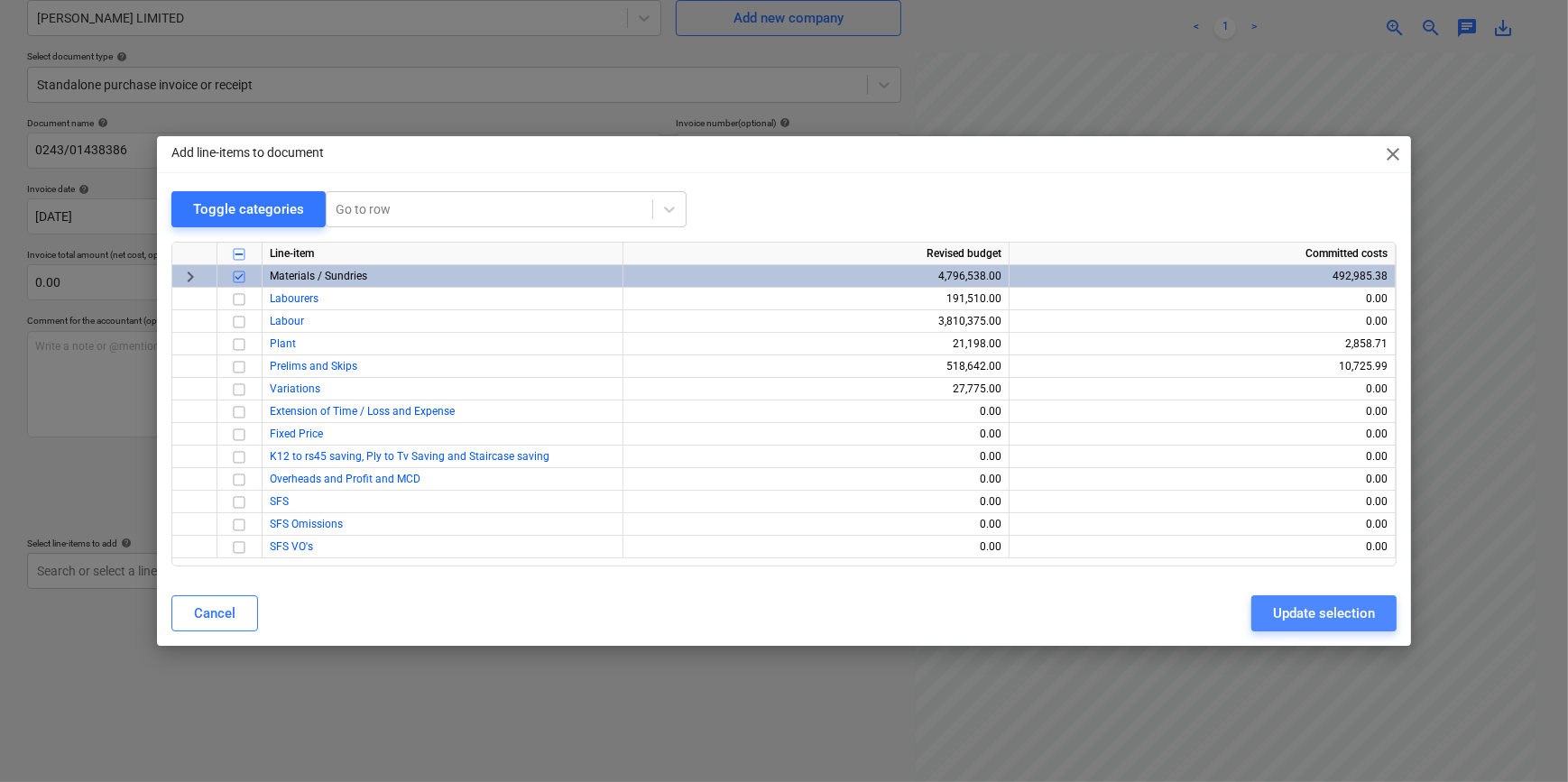 click on "Update selection" at bounding box center (1324, 613) 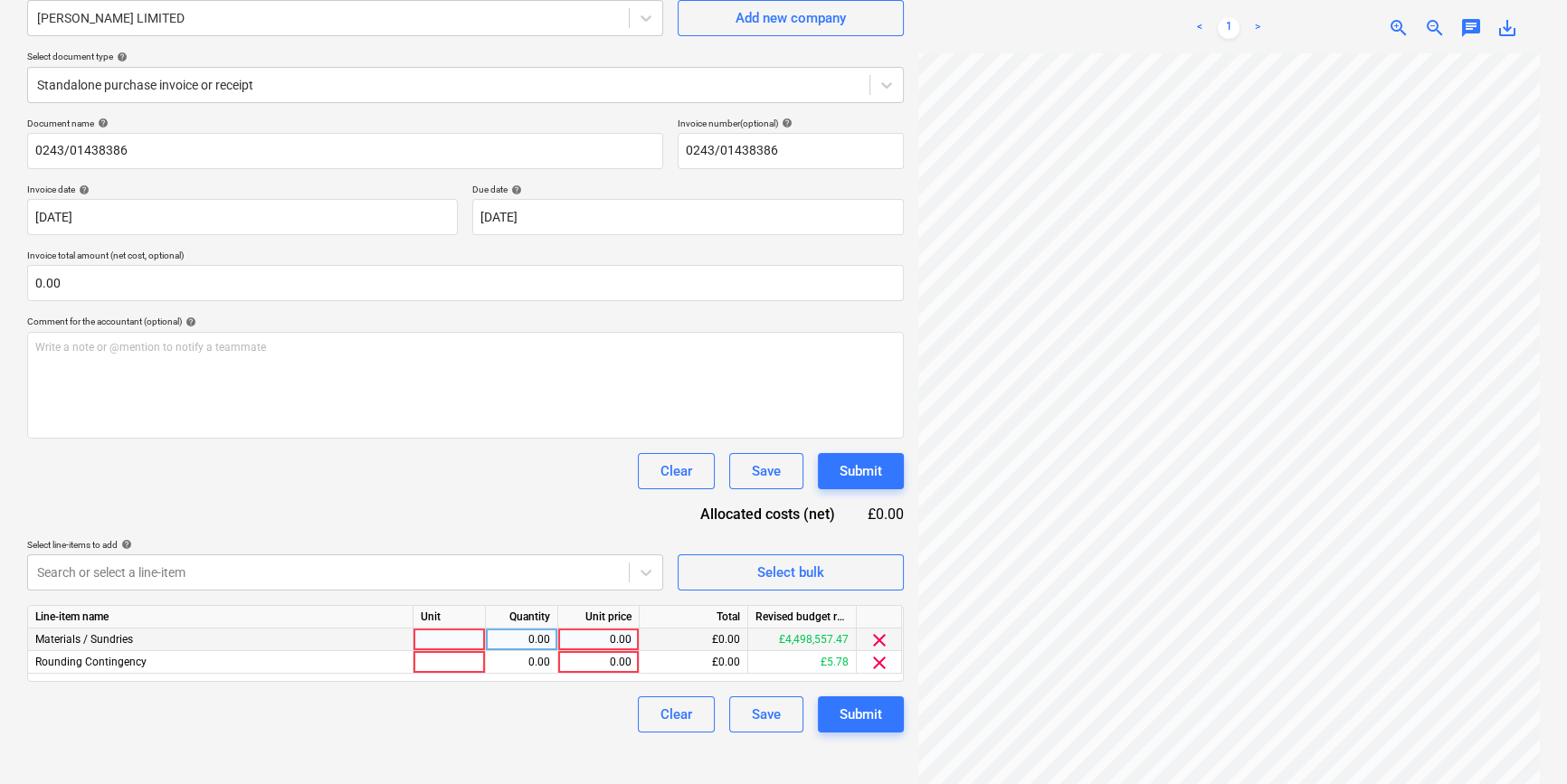 click at bounding box center [450, 639] 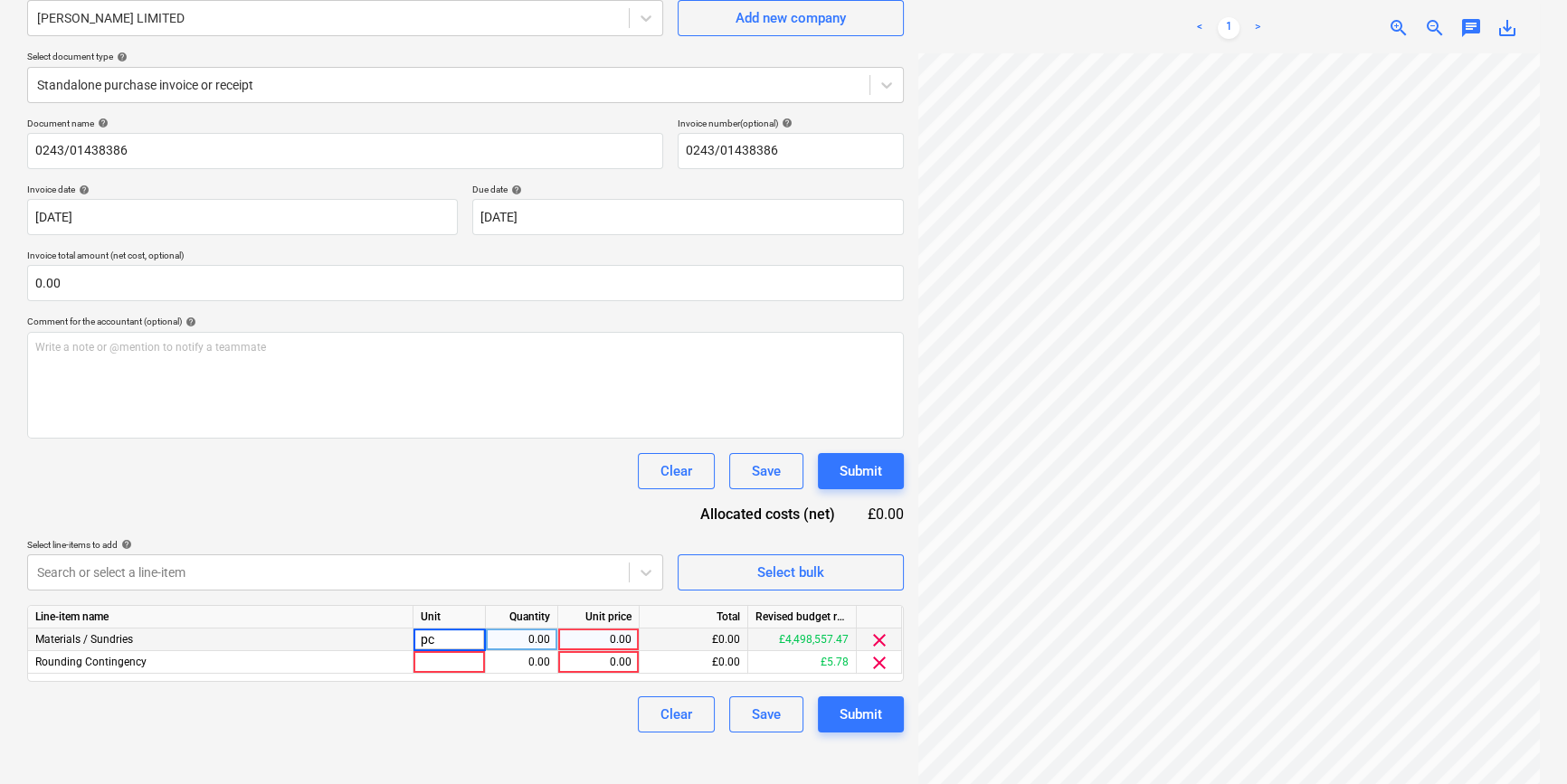 type on "pcs" 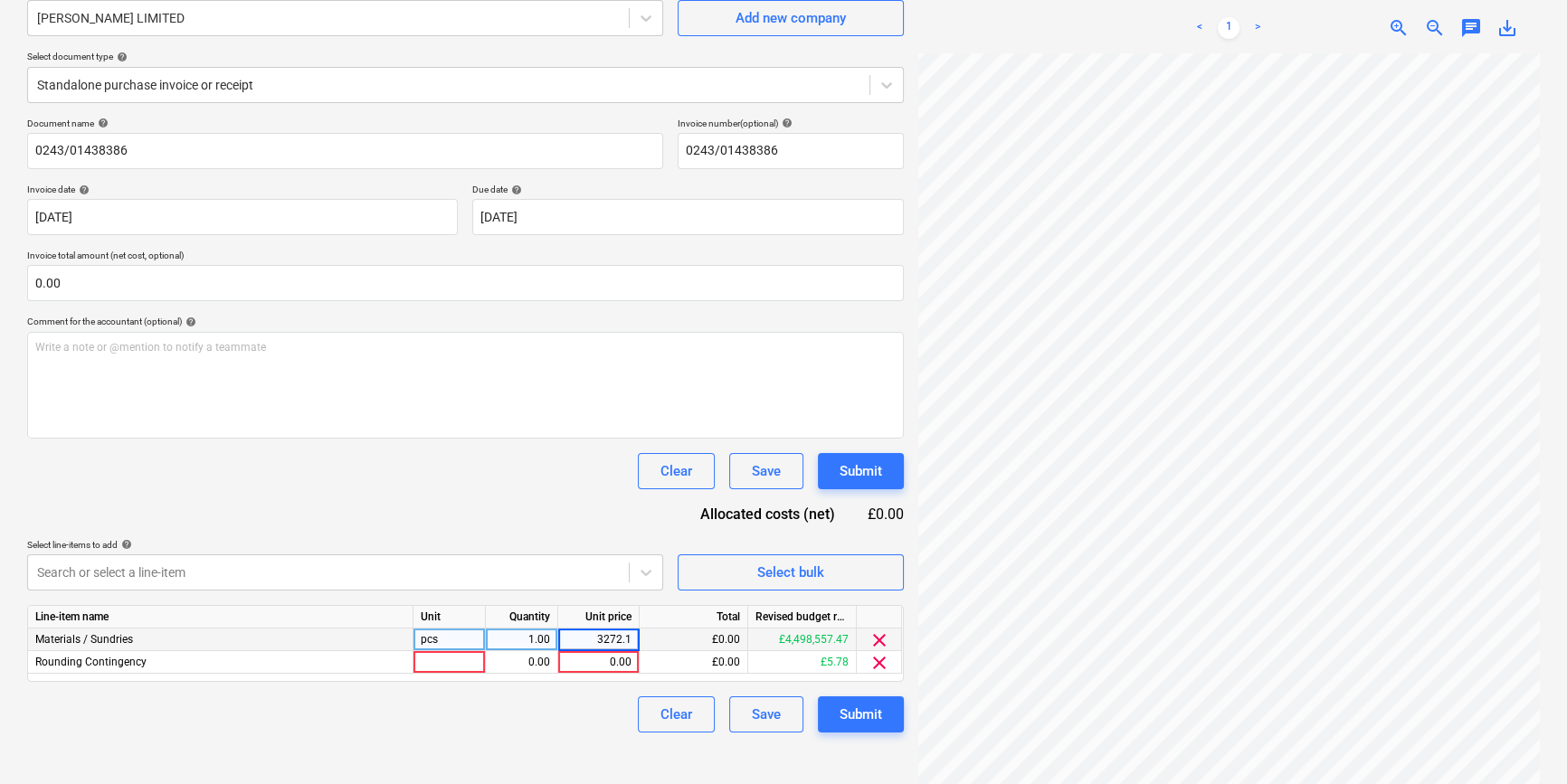 type on "3272.14" 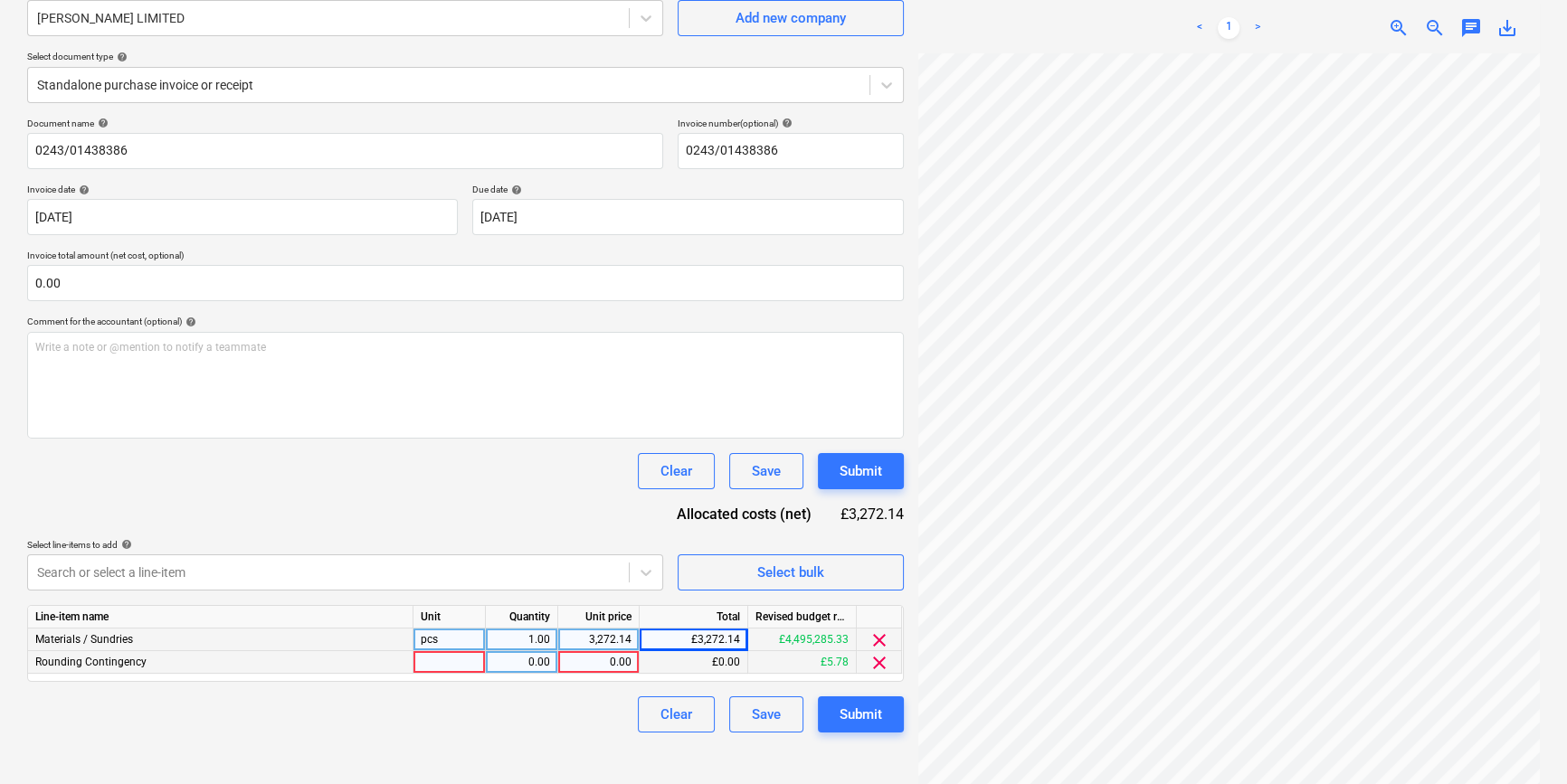 click on "clear" at bounding box center [879, 663] 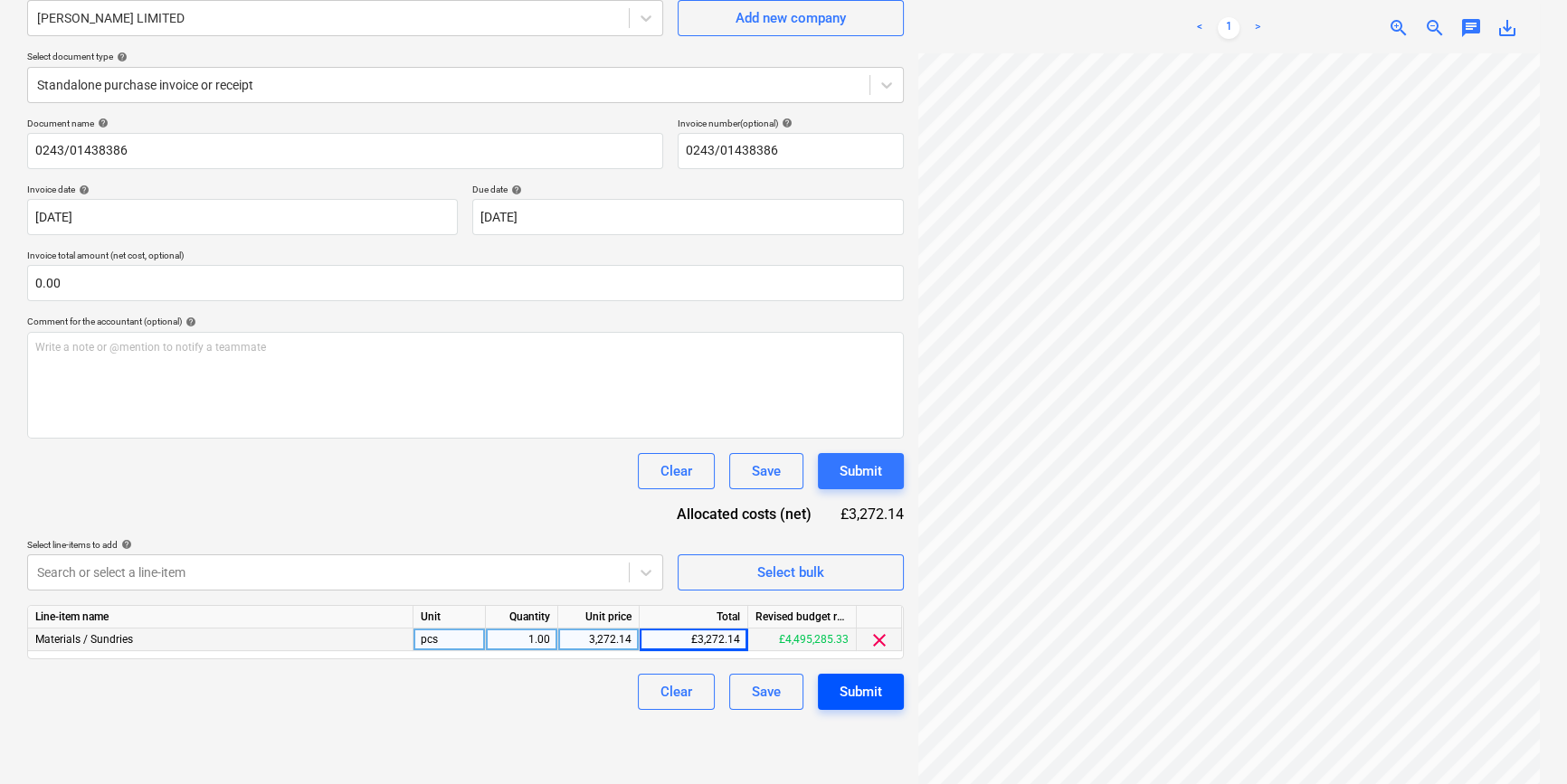 click on "Submit" at bounding box center [860, 692] 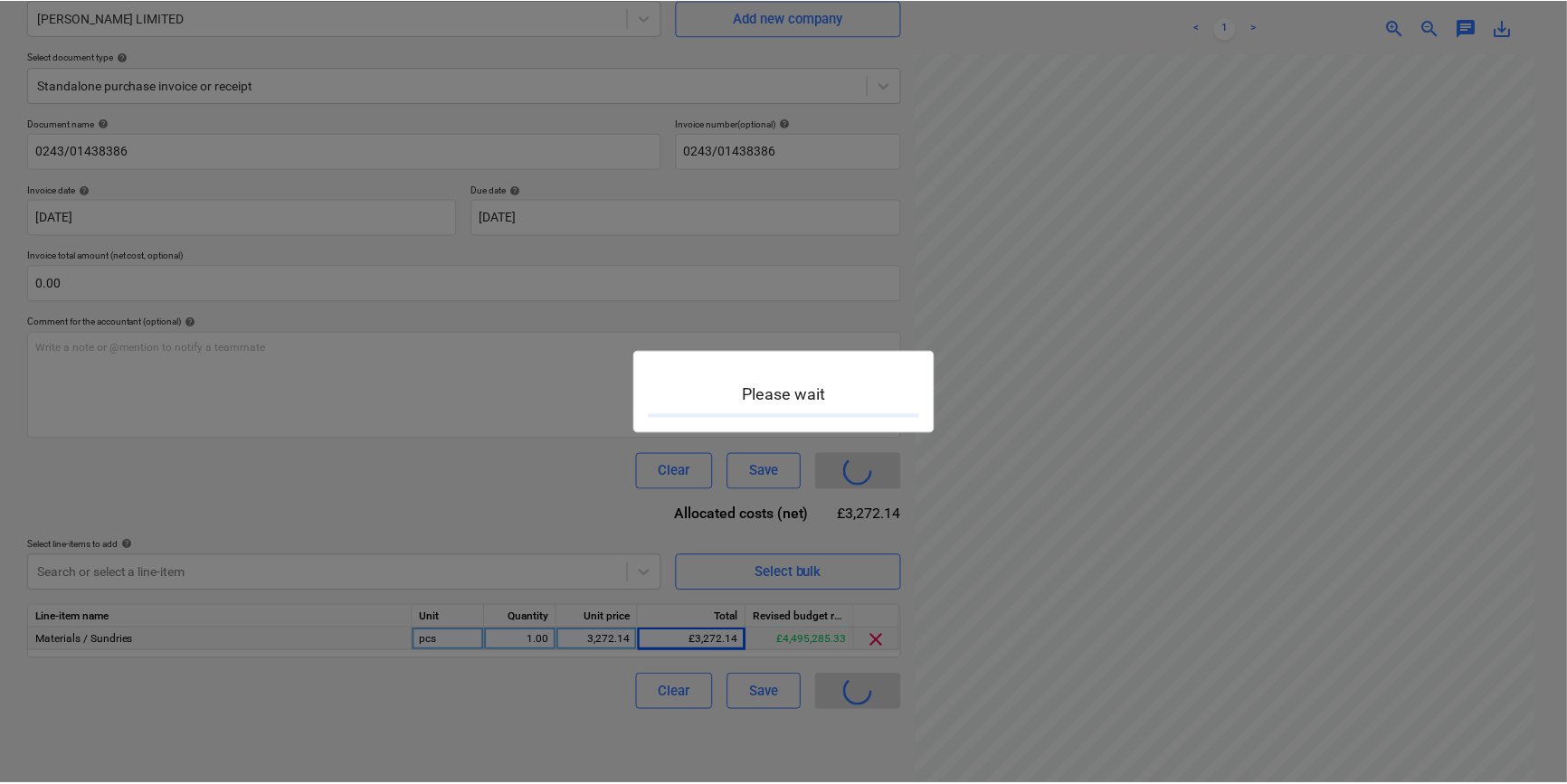 scroll, scrollTop: 0, scrollLeft: 0, axis: both 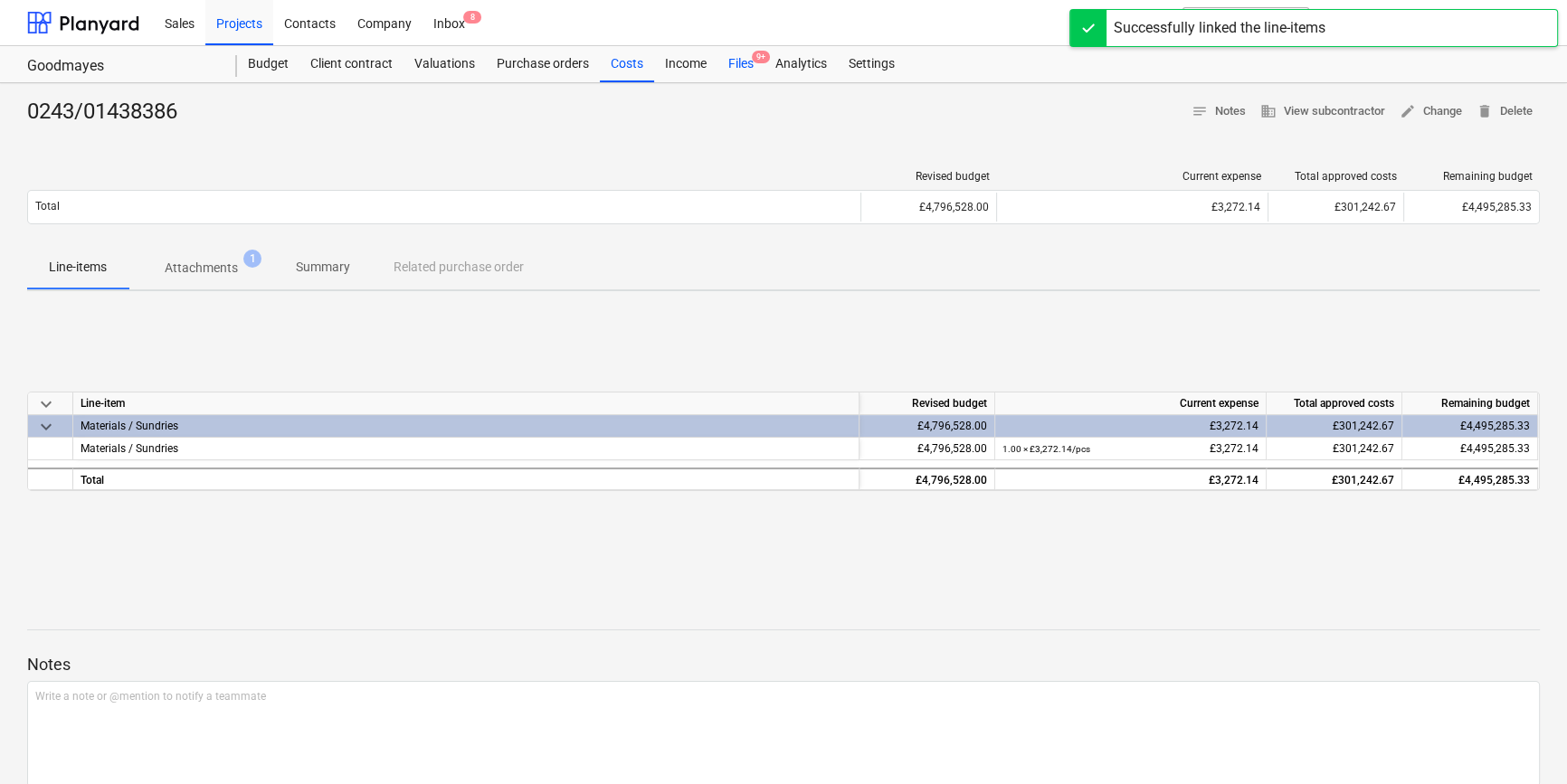 click on "Files 9+" at bounding box center (741, 64) 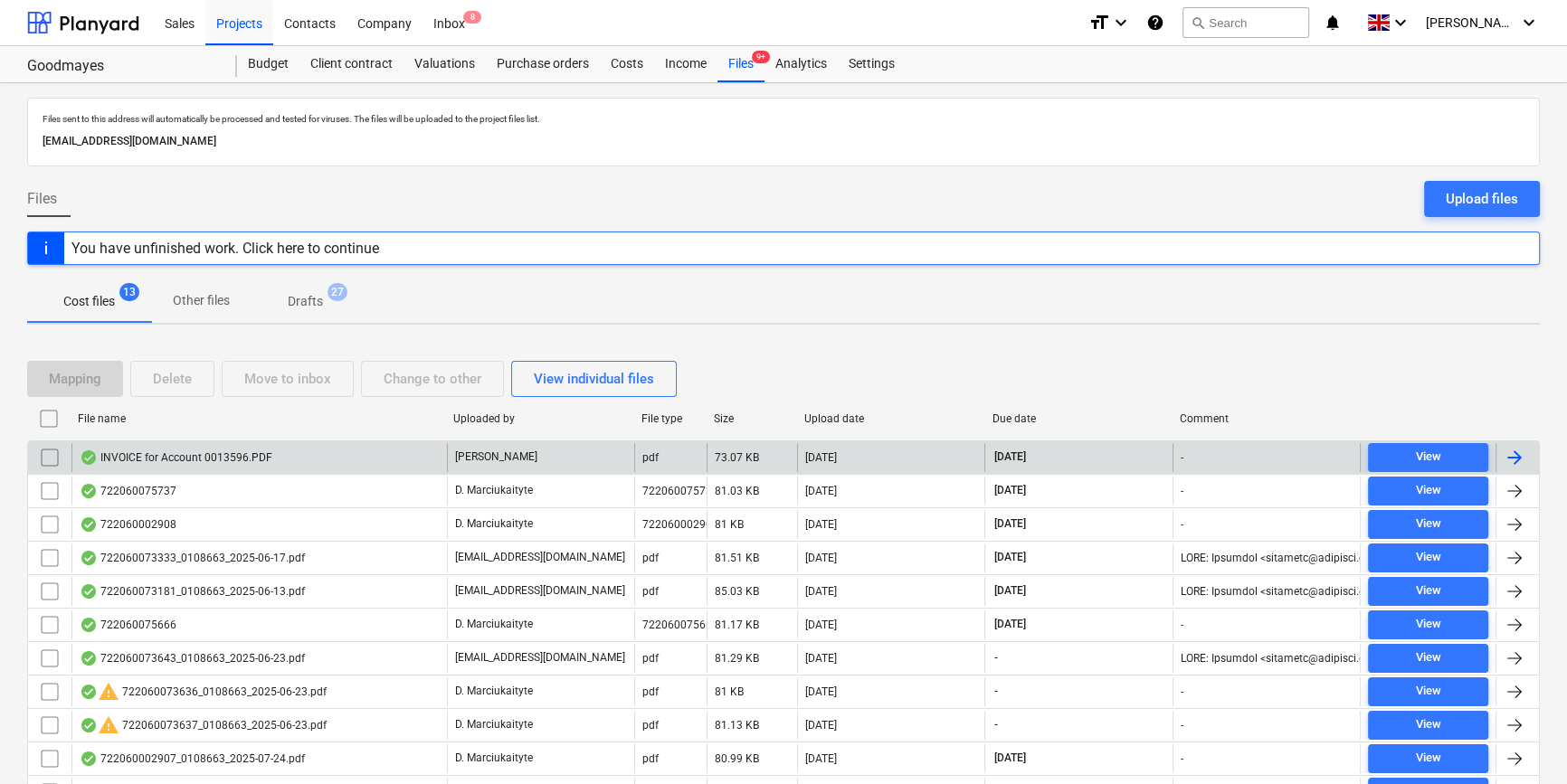 click at bounding box center [1517, 458] 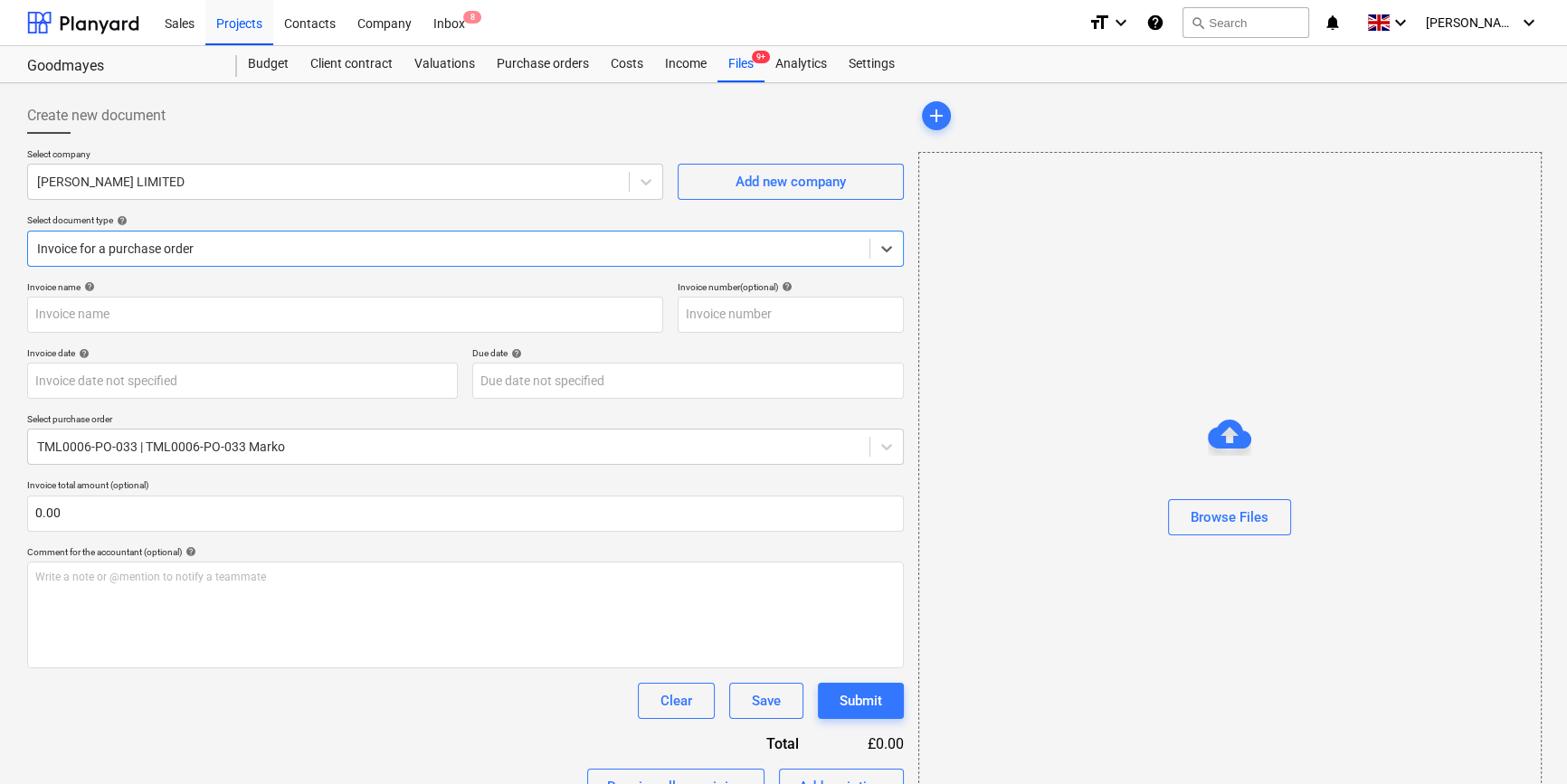 type on "0243/01438387" 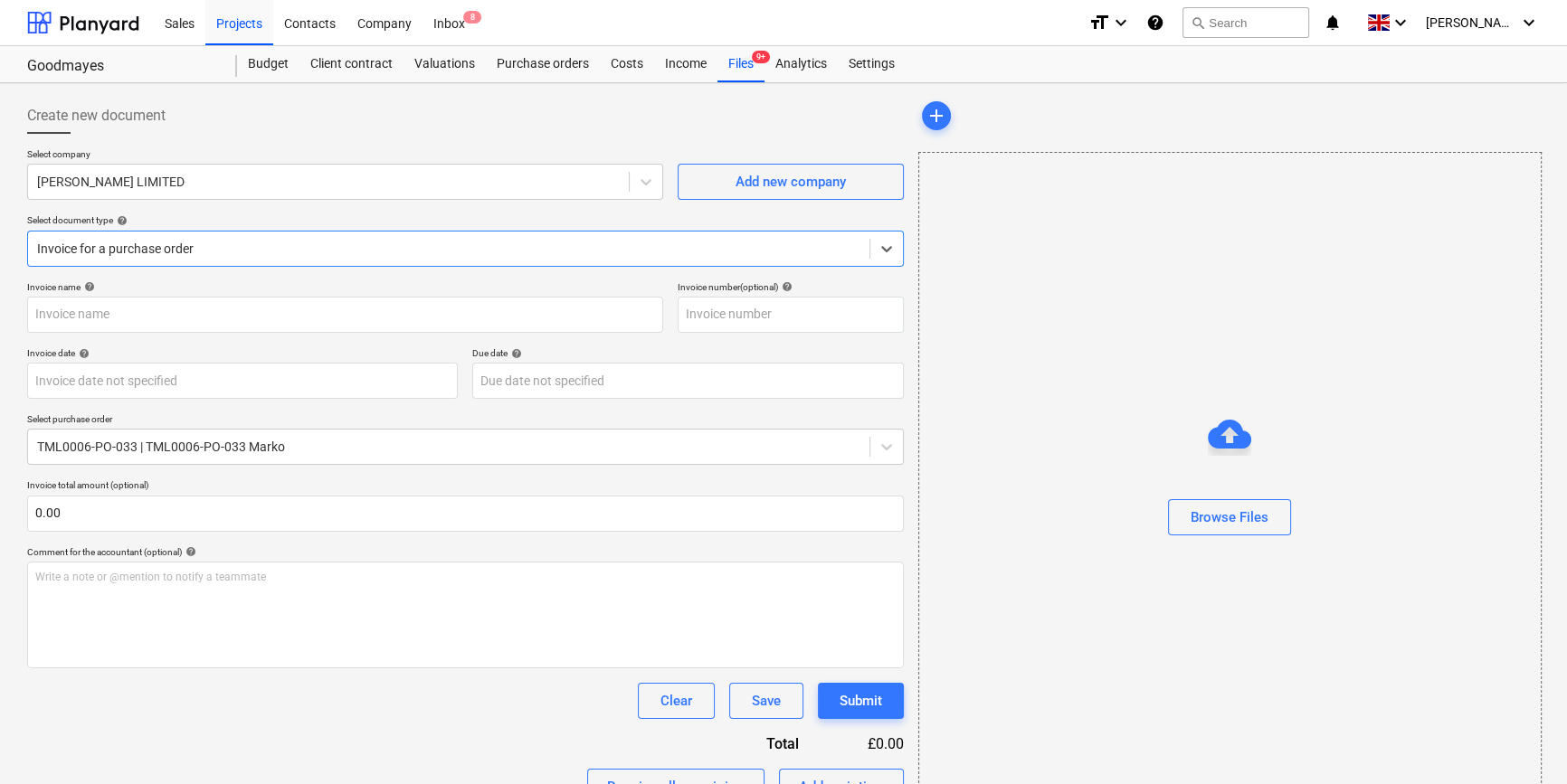 type on "[DATE]" 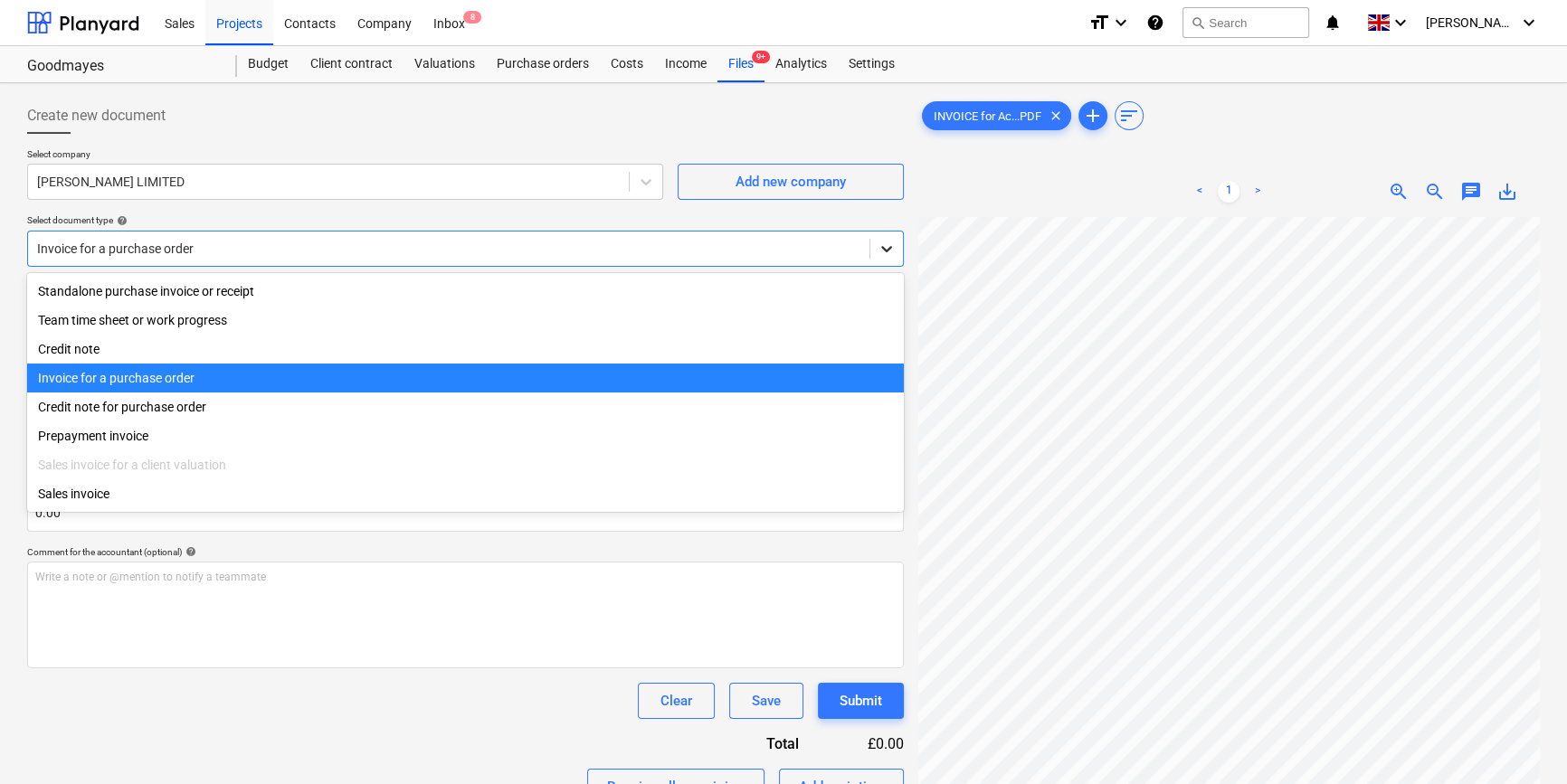 click at bounding box center (887, 249) 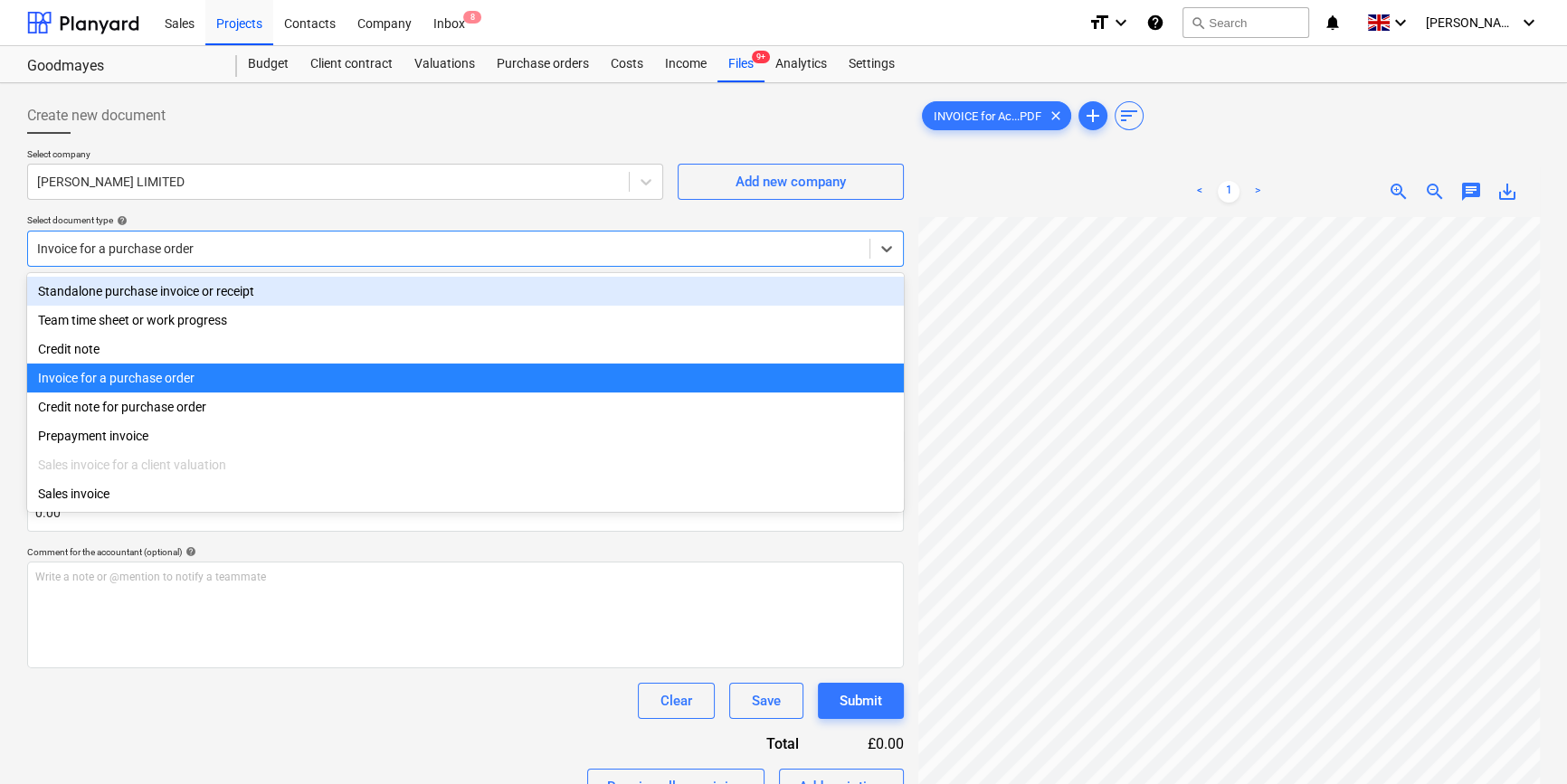 click on "Standalone purchase invoice or receipt" at bounding box center [465, 291] 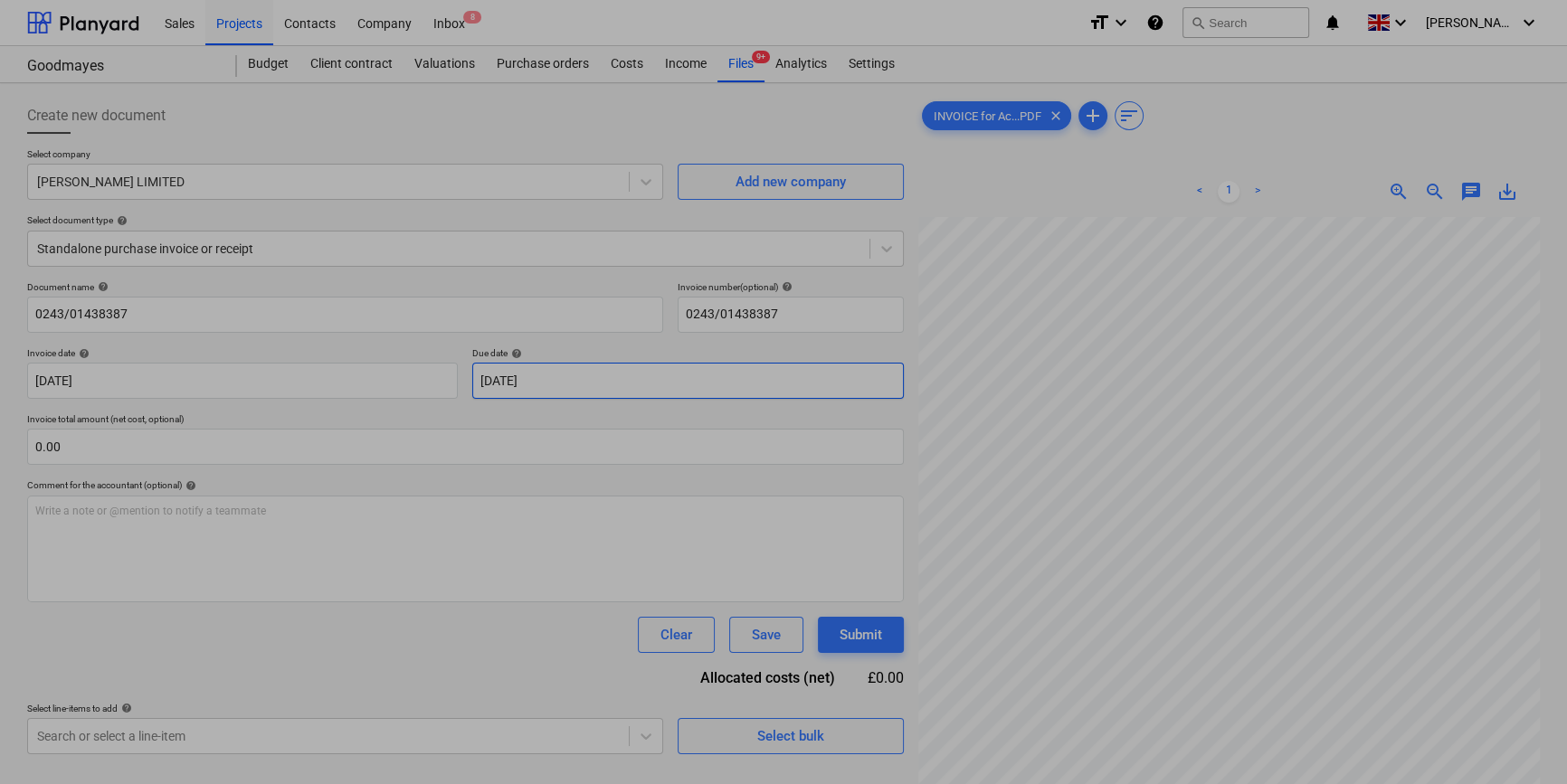 click on "Sales Projects Contacts Company Inbox 8 format_size keyboard_arrow_down help search Search notifications 0 keyboard_arrow_down [PERSON_NAME] keyboard_arrow_down Goodmayes Budget Client contract Valuations Purchase orders Costs Income Files 9+ Analytics Settings Create new document Select company [PERSON_NAME] LIMITED   Add new company Select document type help Standalone purchase invoice or receipt Document name help 0243/01438387 Invoice number  (optional) help 0243/01438387 Invoice date help [DATE] 22.07.2025 Press the down arrow key to interact with the calendar and
select a date. Press the question mark key to get the keyboard shortcuts for changing dates. Due date help [DATE] [DATE] Press the down arrow key to interact with the calendar and
select a date. Press the question mark key to get the keyboard shortcuts for changing dates. Invoice total amount (net cost, optional) 0.00 Comment for the accountant (optional) help Write a note or @mention to notify a teammate ﻿ Clear Save help" at bounding box center (784, 392) 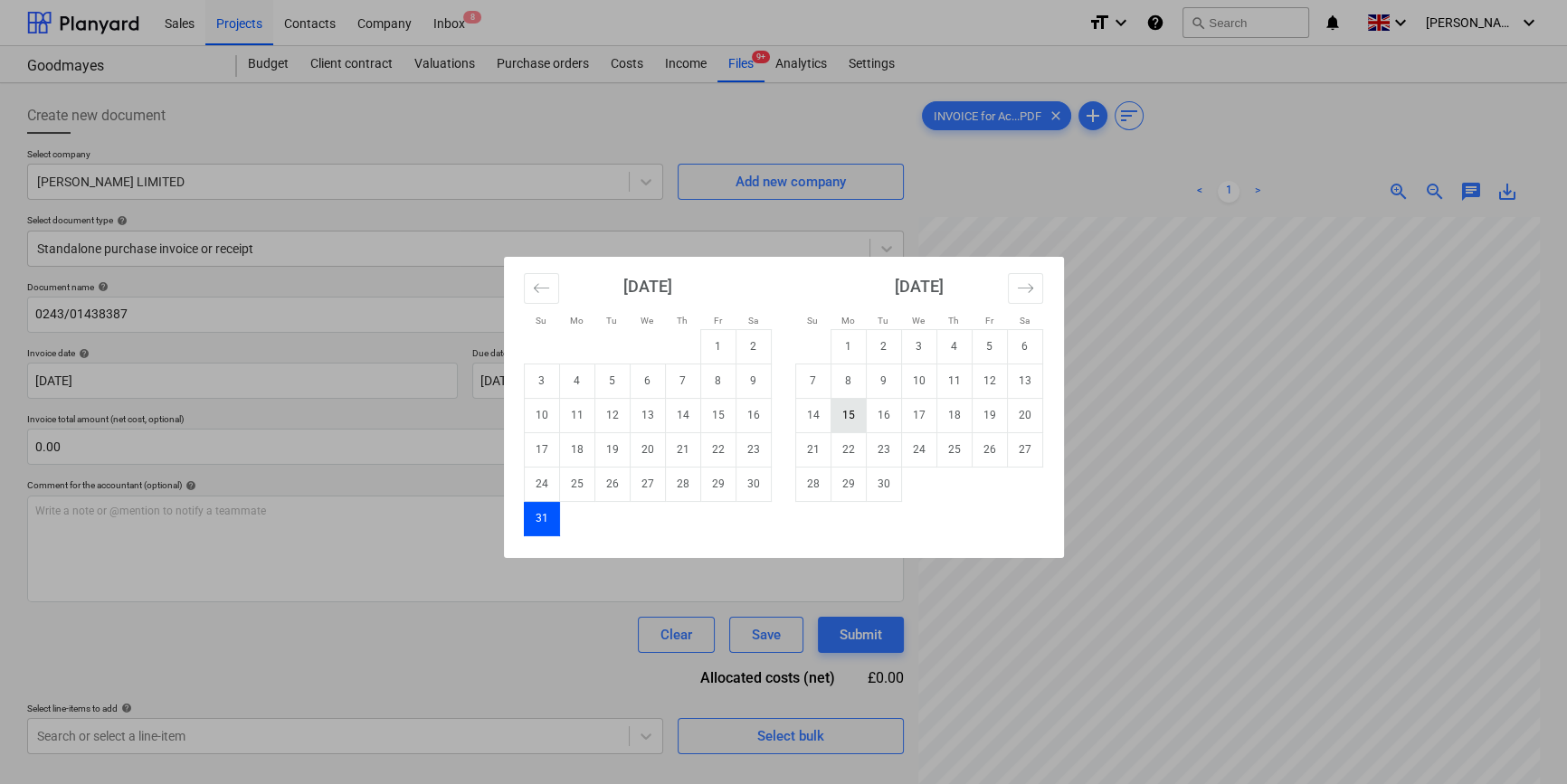 click on "15" at bounding box center [848, 415] 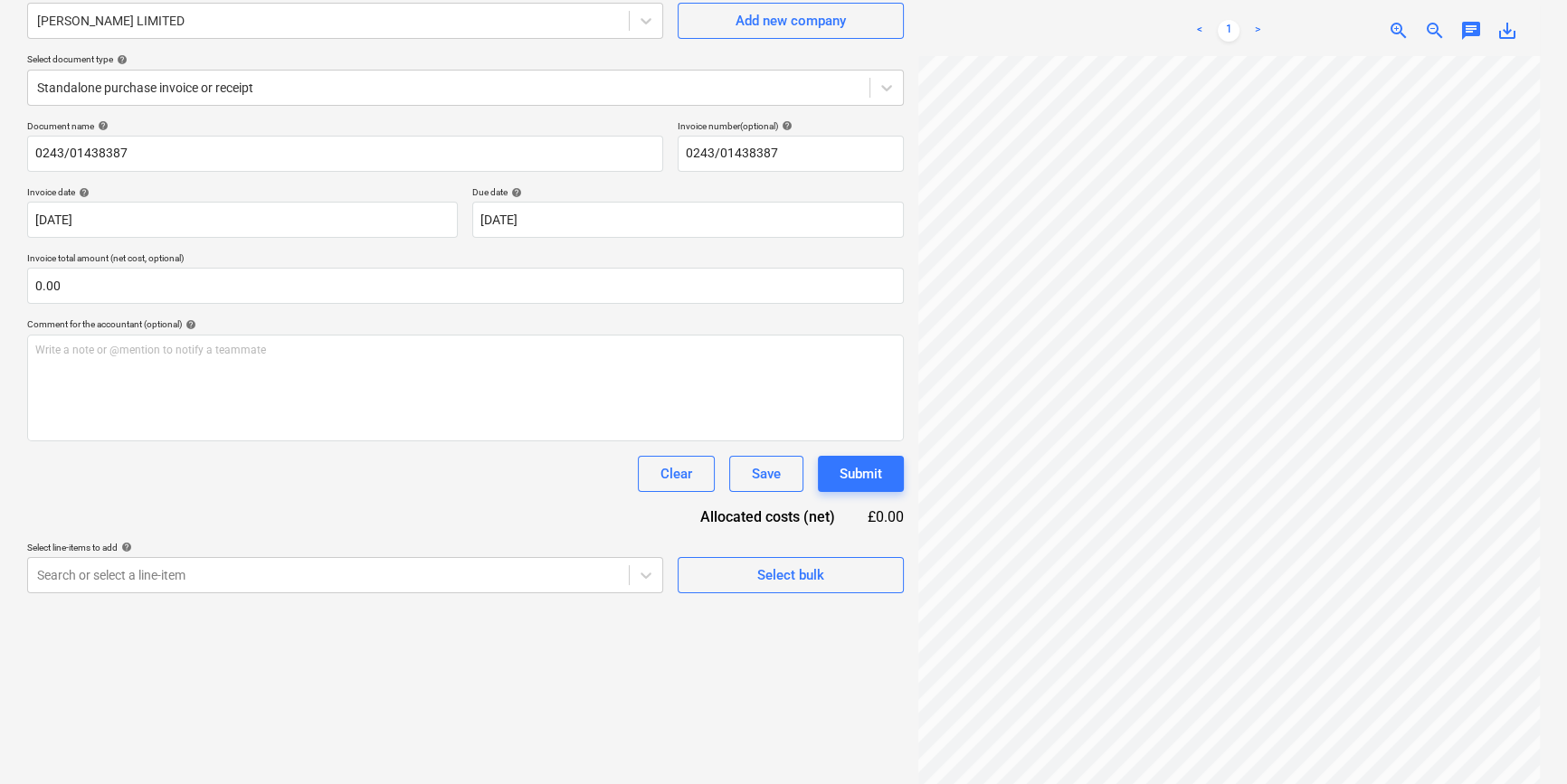 scroll, scrollTop: 164, scrollLeft: 0, axis: vertical 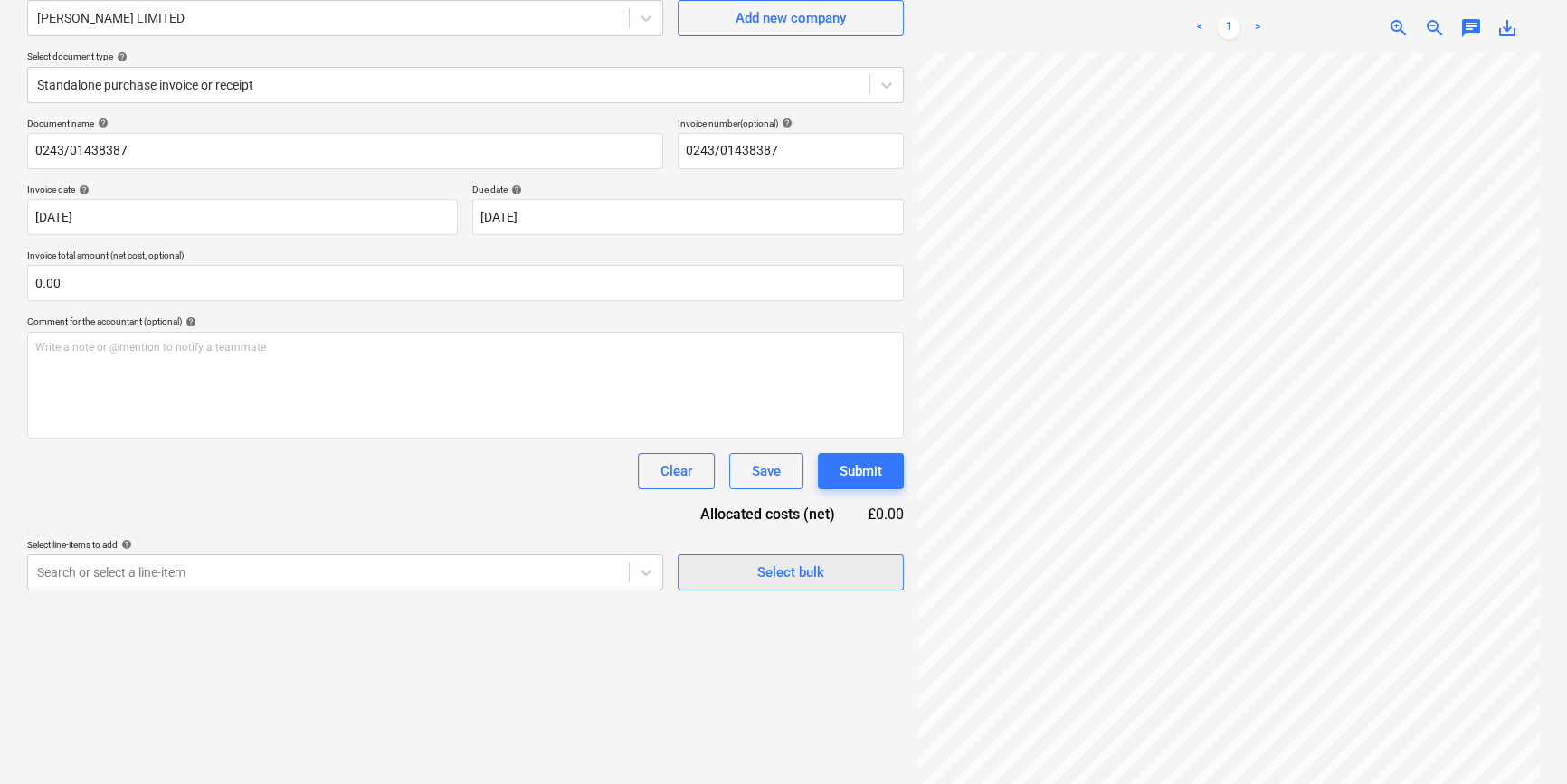 click on "Select bulk" at bounding box center [791, 572] 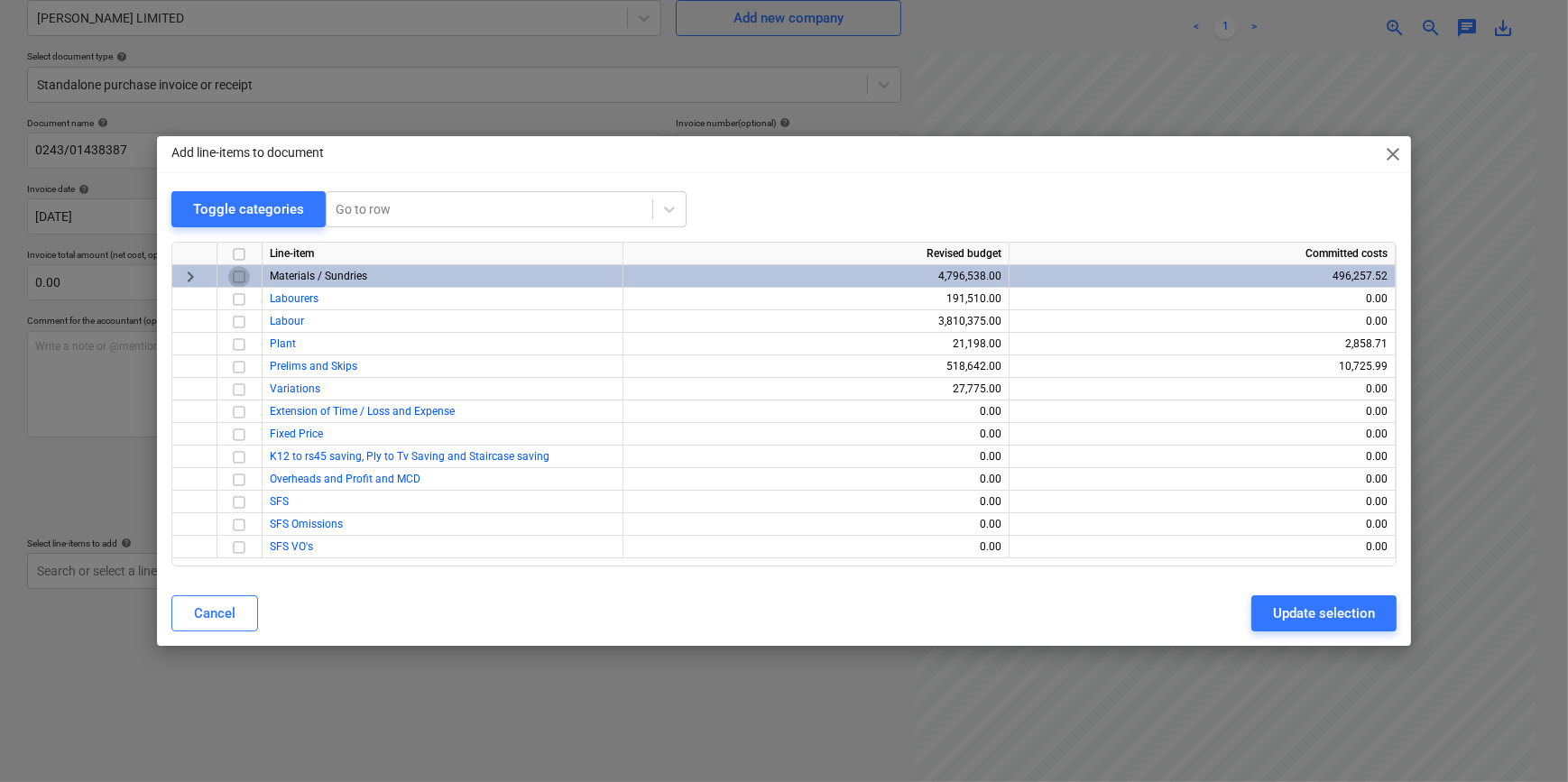 click at bounding box center [239, 277] 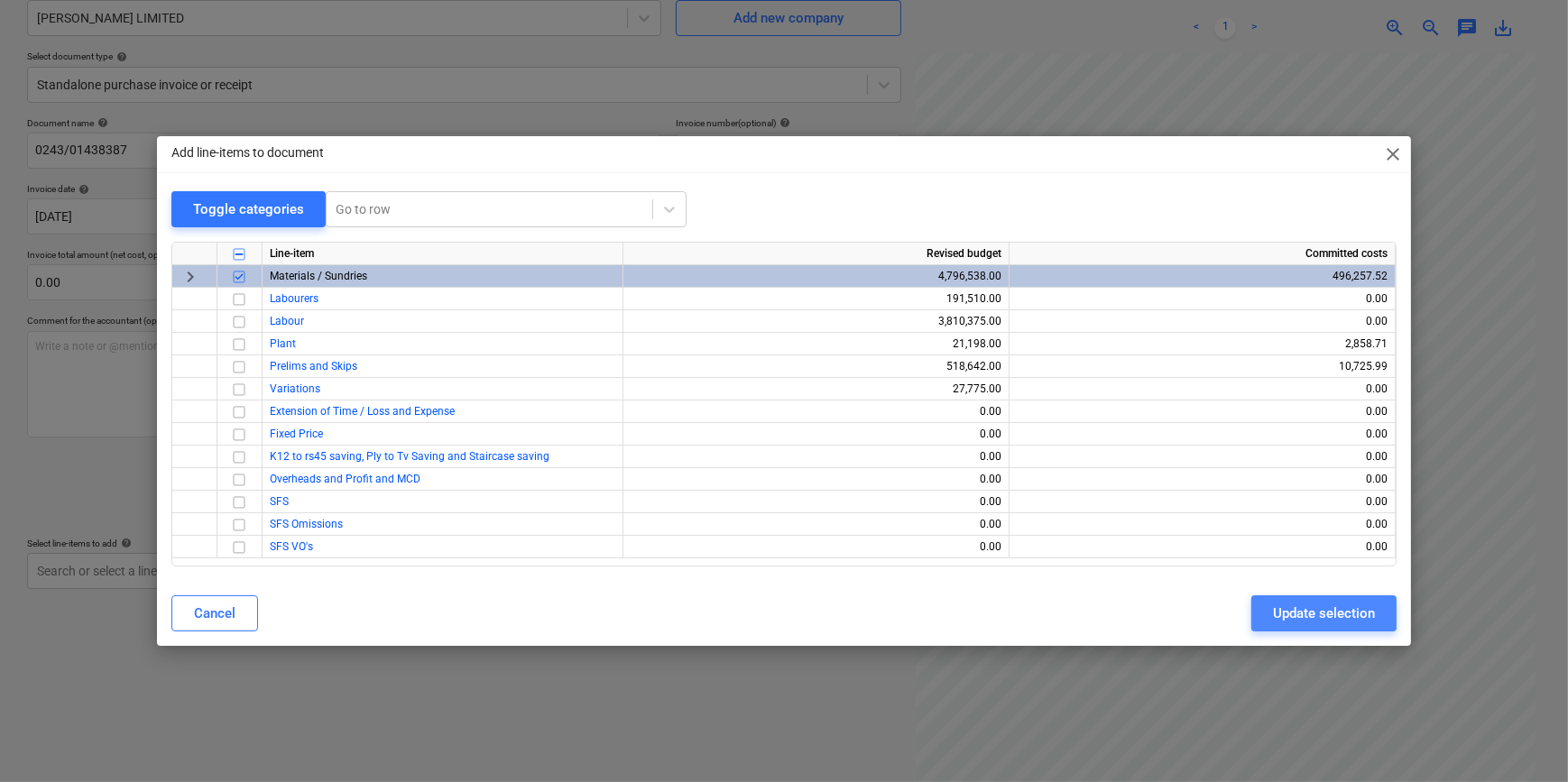 click on "Update selection" at bounding box center [1324, 613] 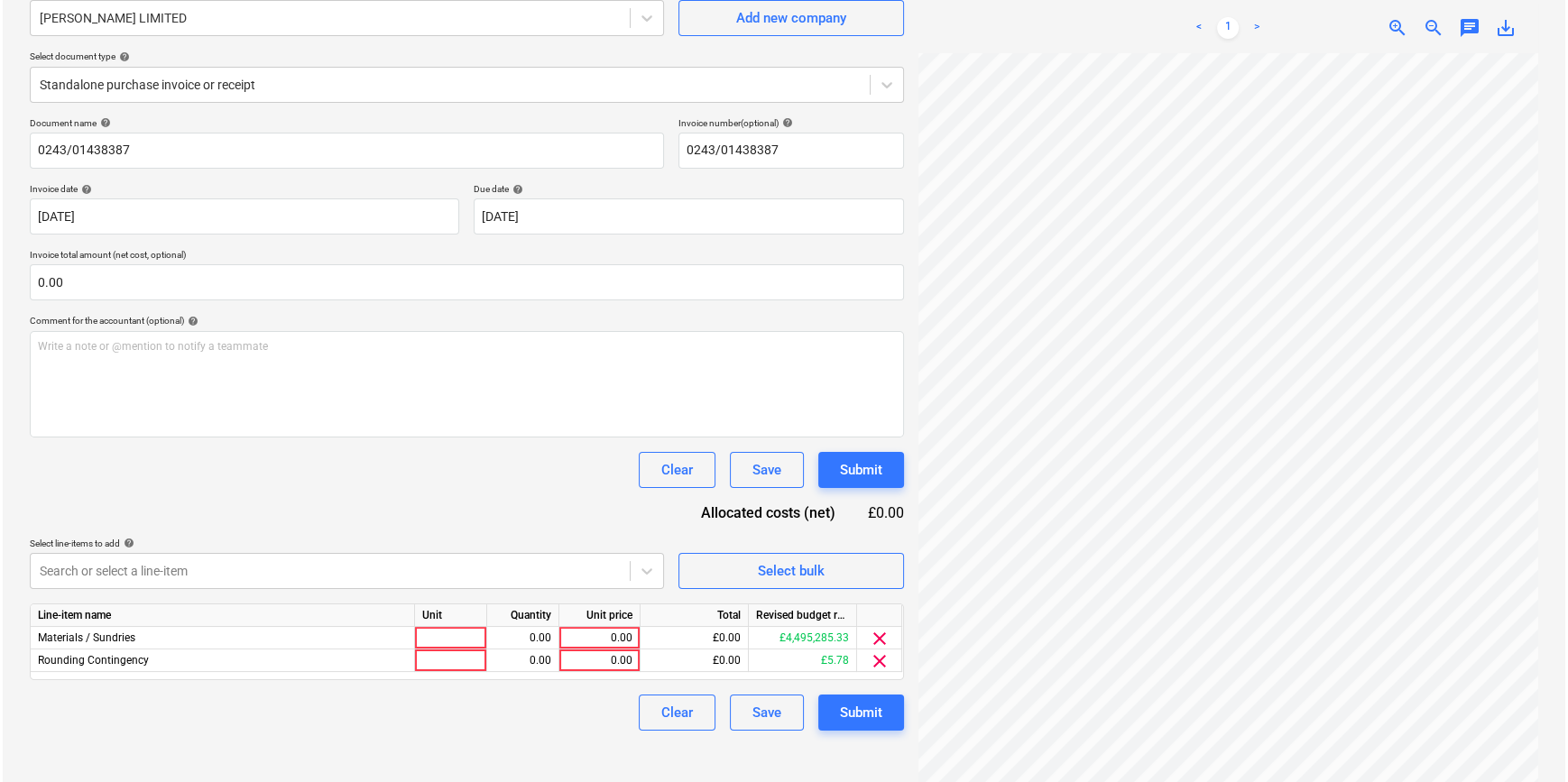 scroll, scrollTop: 428, scrollLeft: 203, axis: both 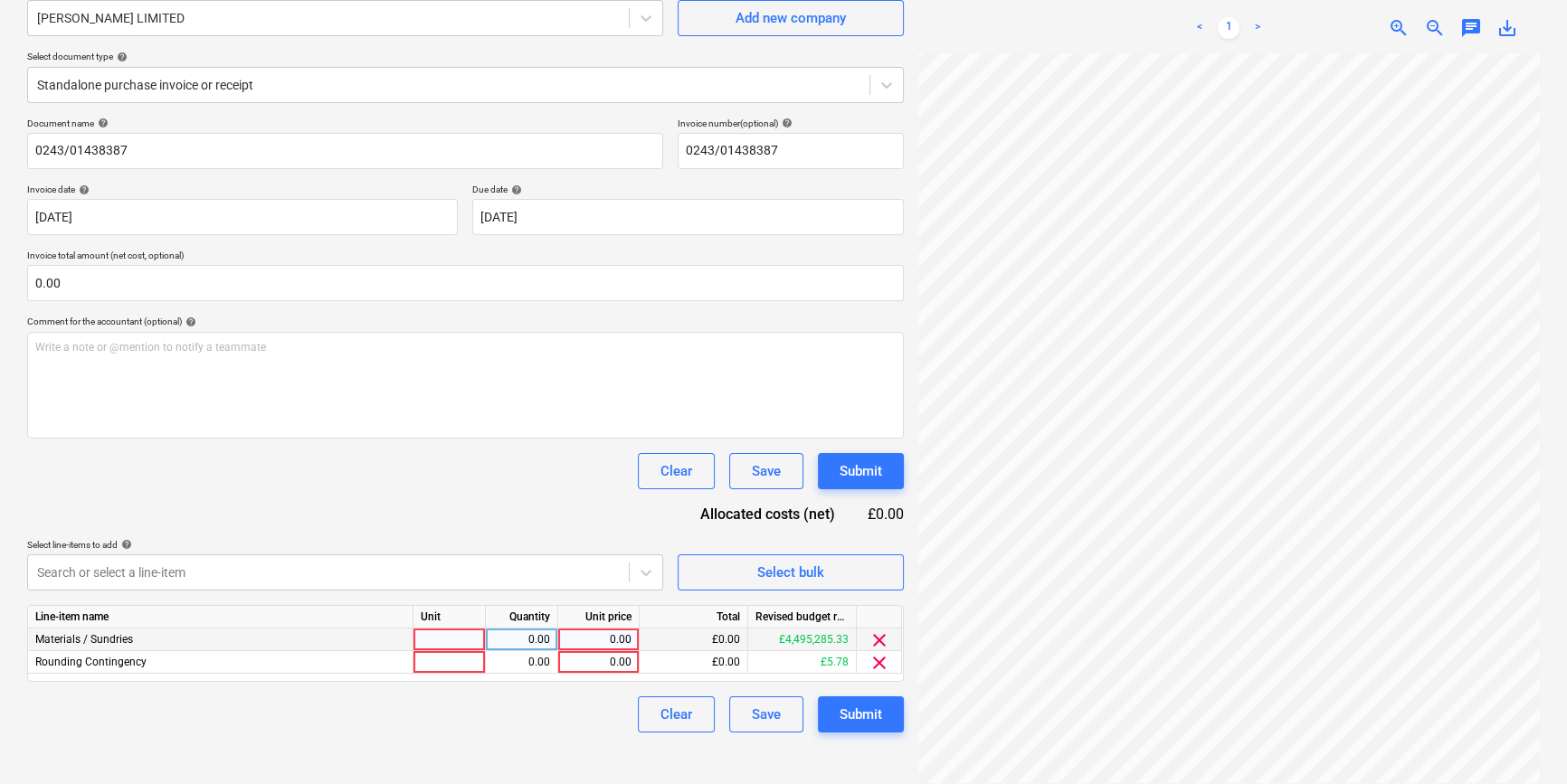 click on "0.00" at bounding box center [598, 639] 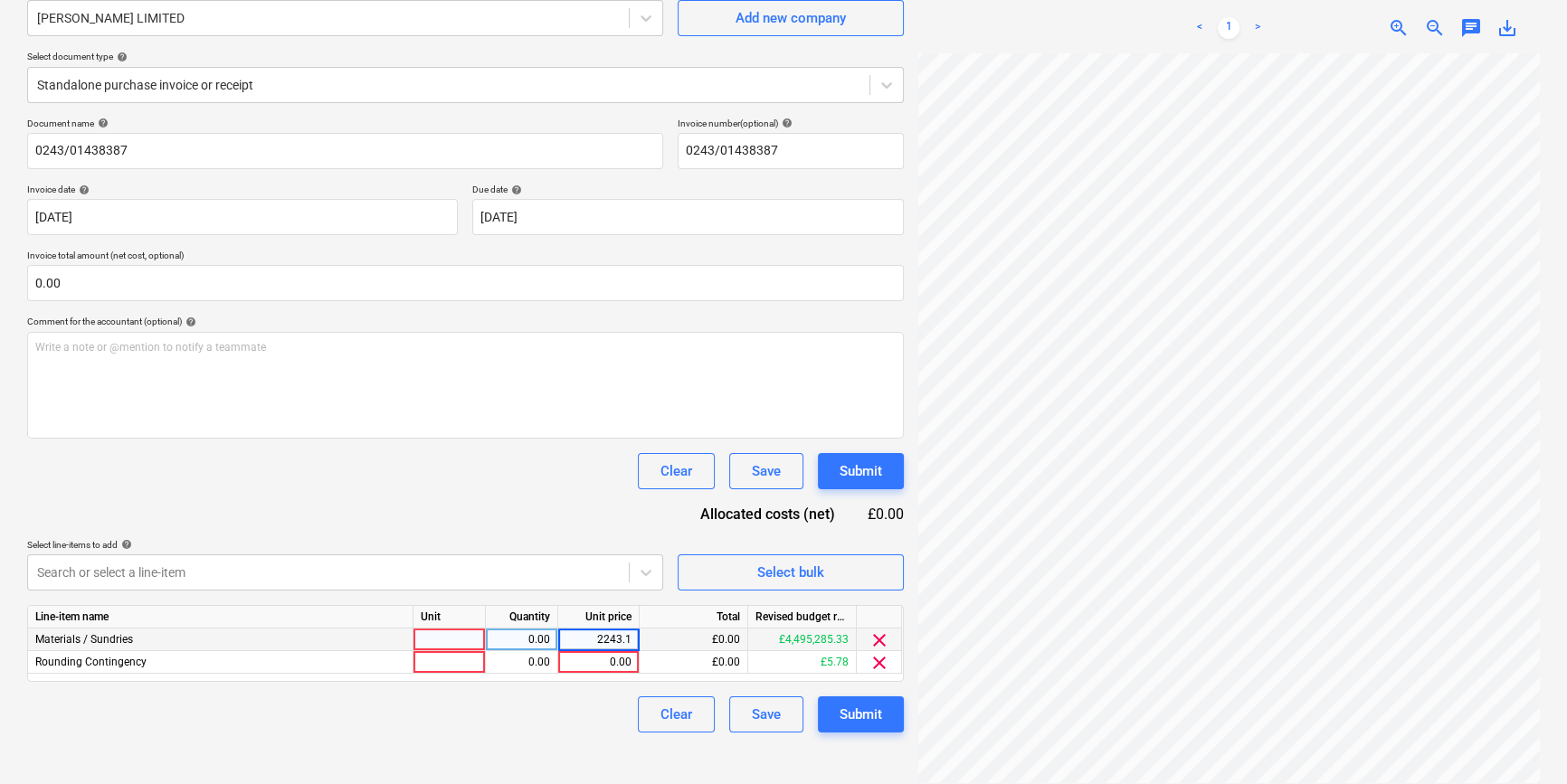 type on "2243.12" 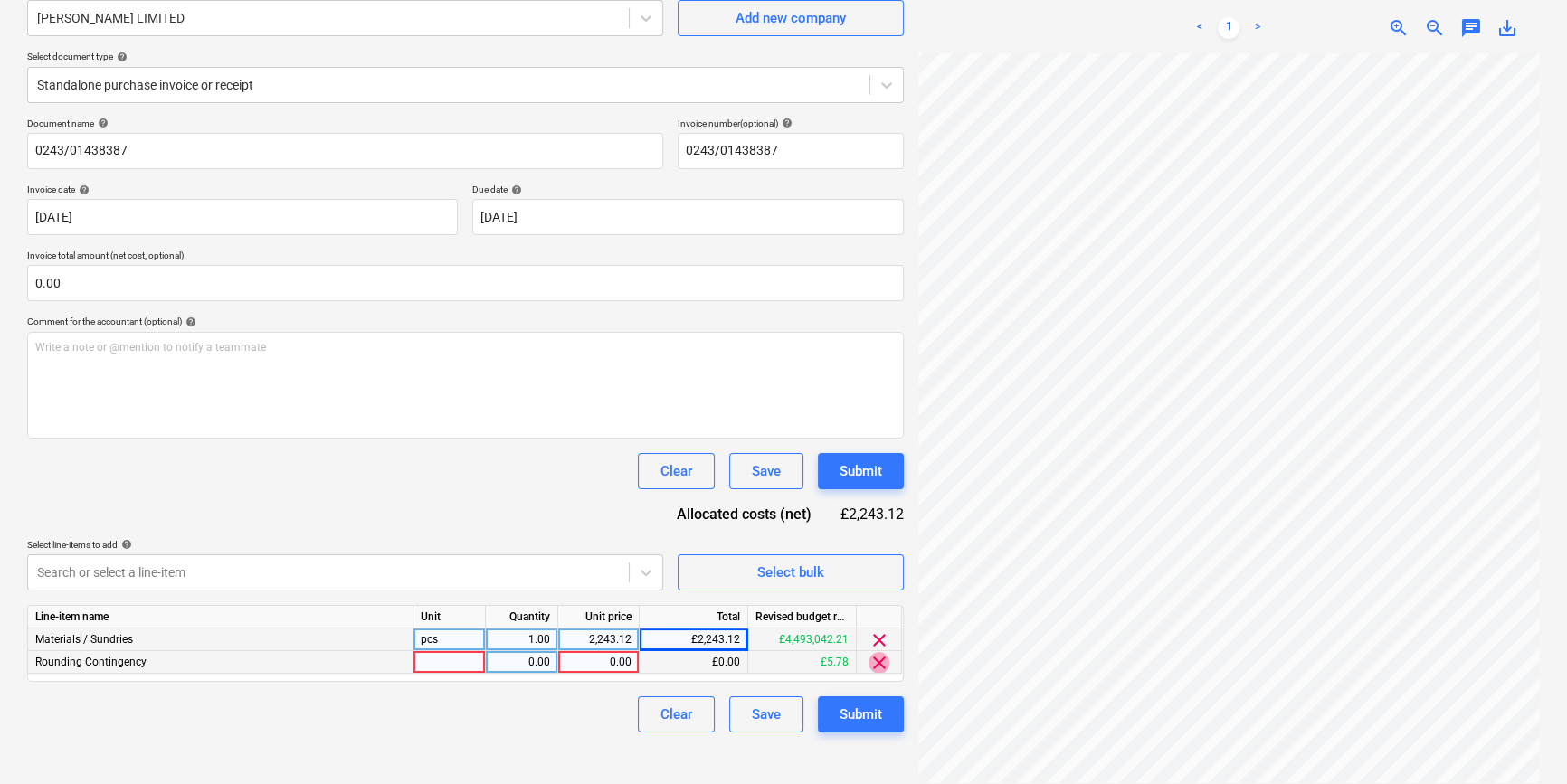click on "clear" at bounding box center [879, 663] 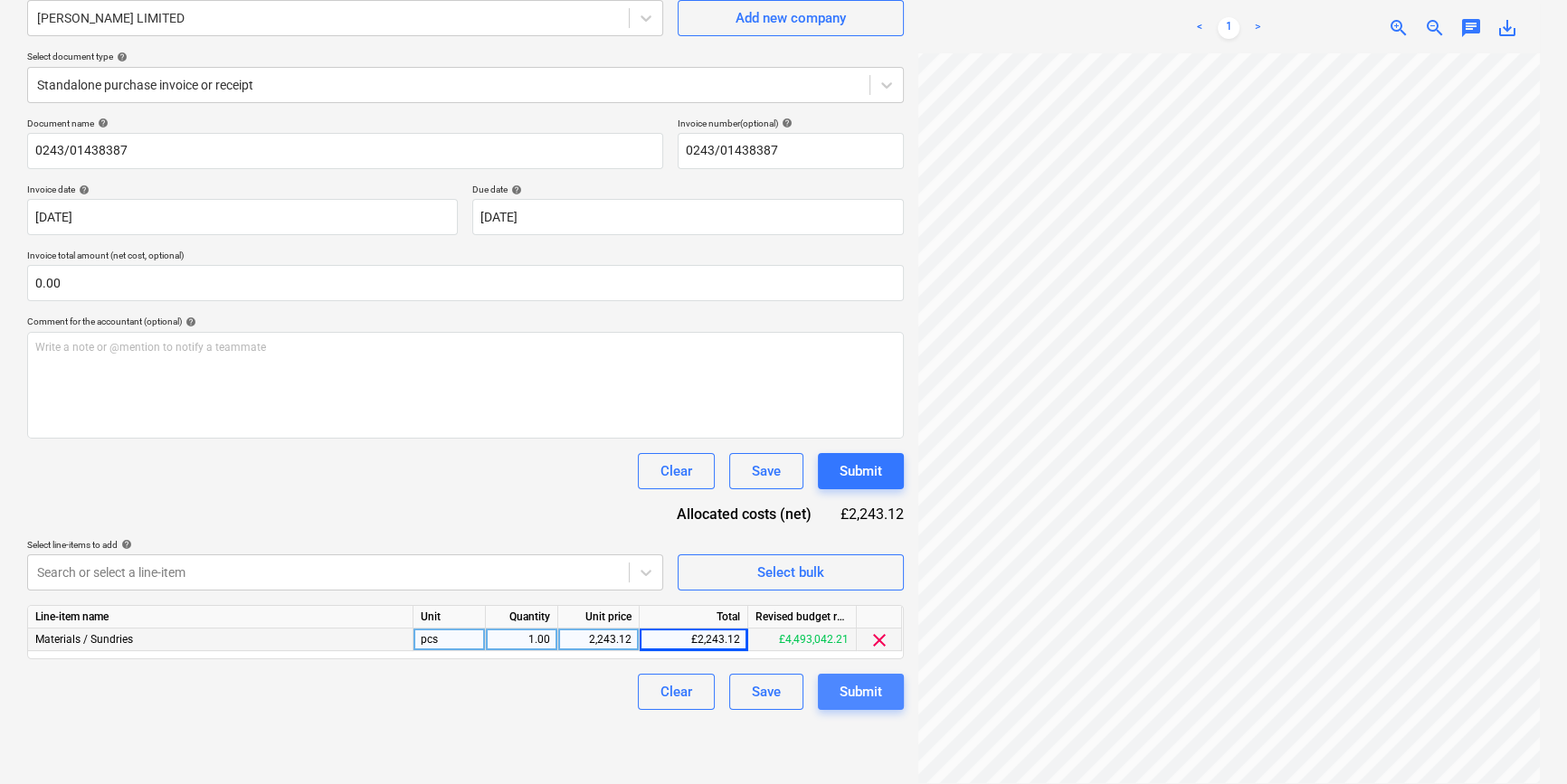 click on "Submit" at bounding box center (860, 692) 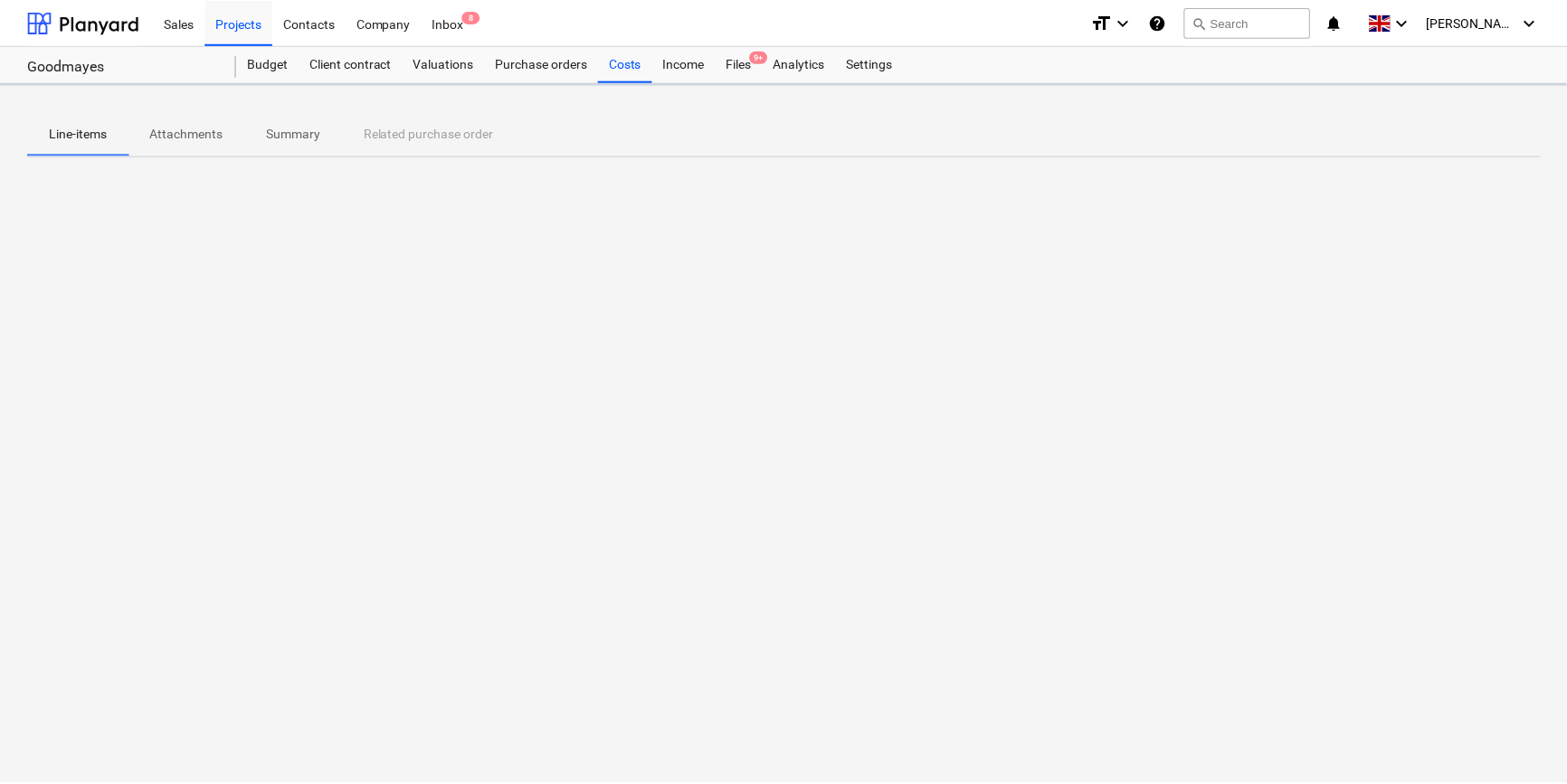 scroll, scrollTop: 0, scrollLeft: 0, axis: both 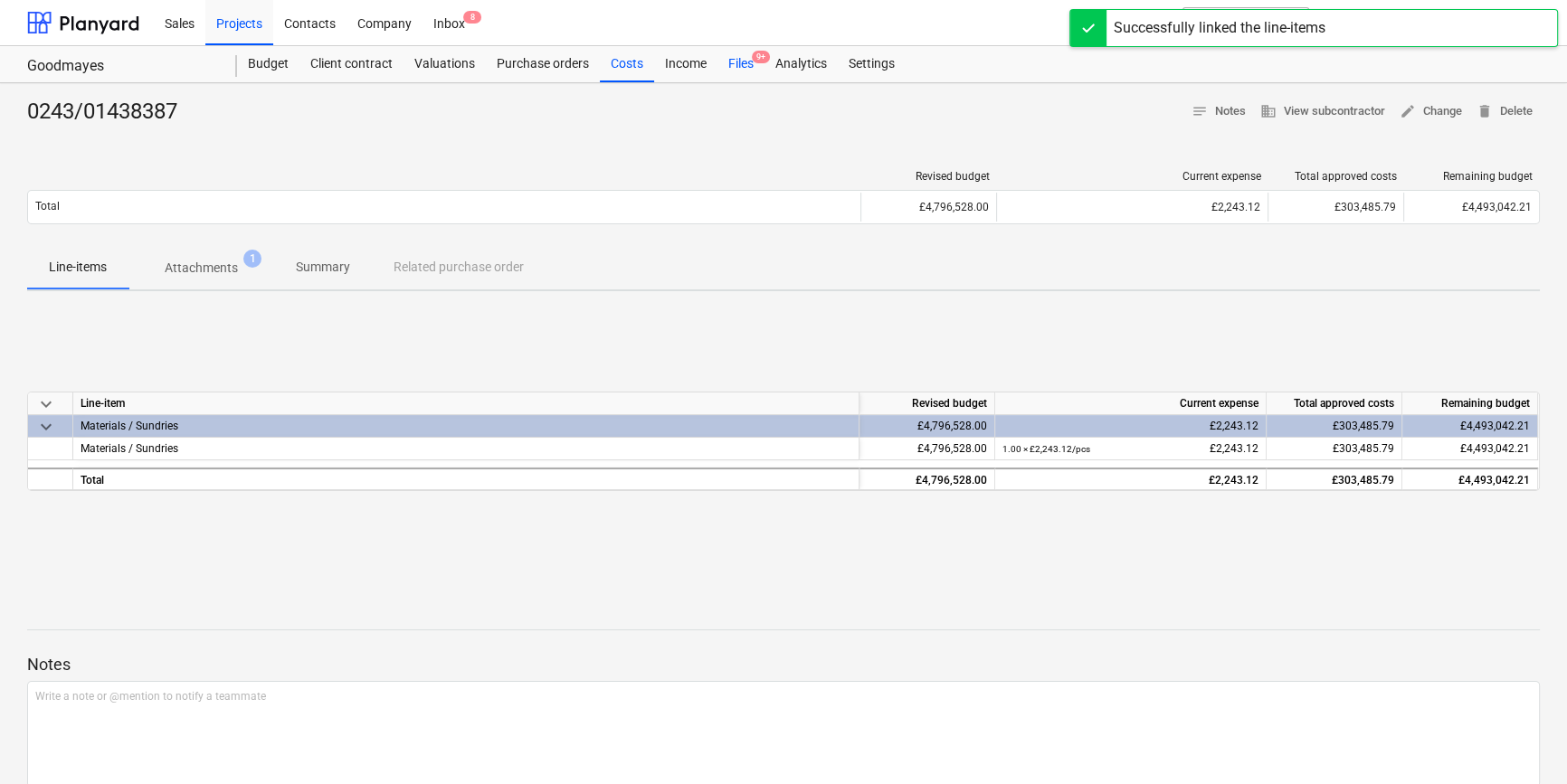 click on "Files 9+" at bounding box center (741, 64) 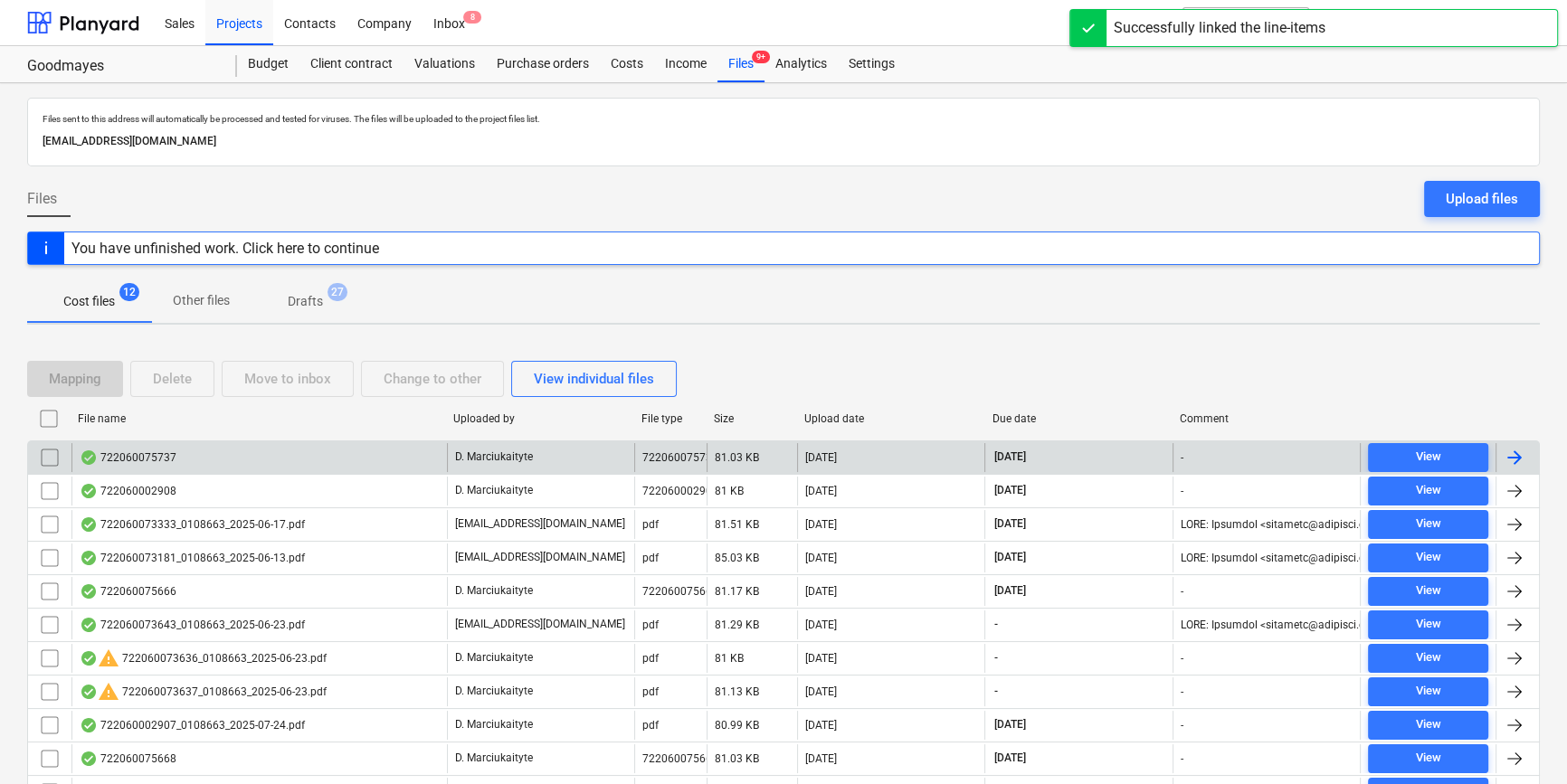 click at bounding box center [1515, 458] 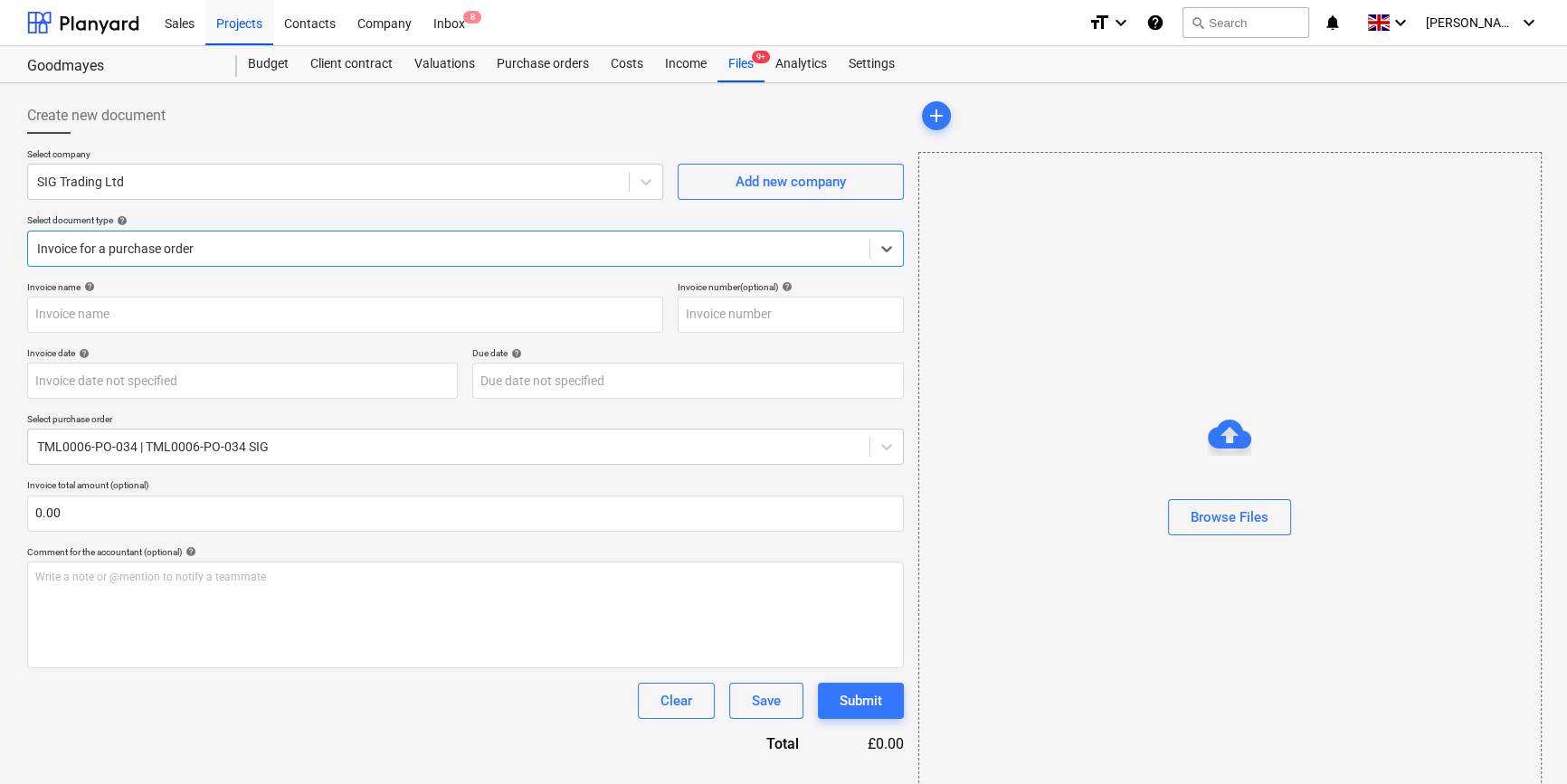 type on "722060075737" 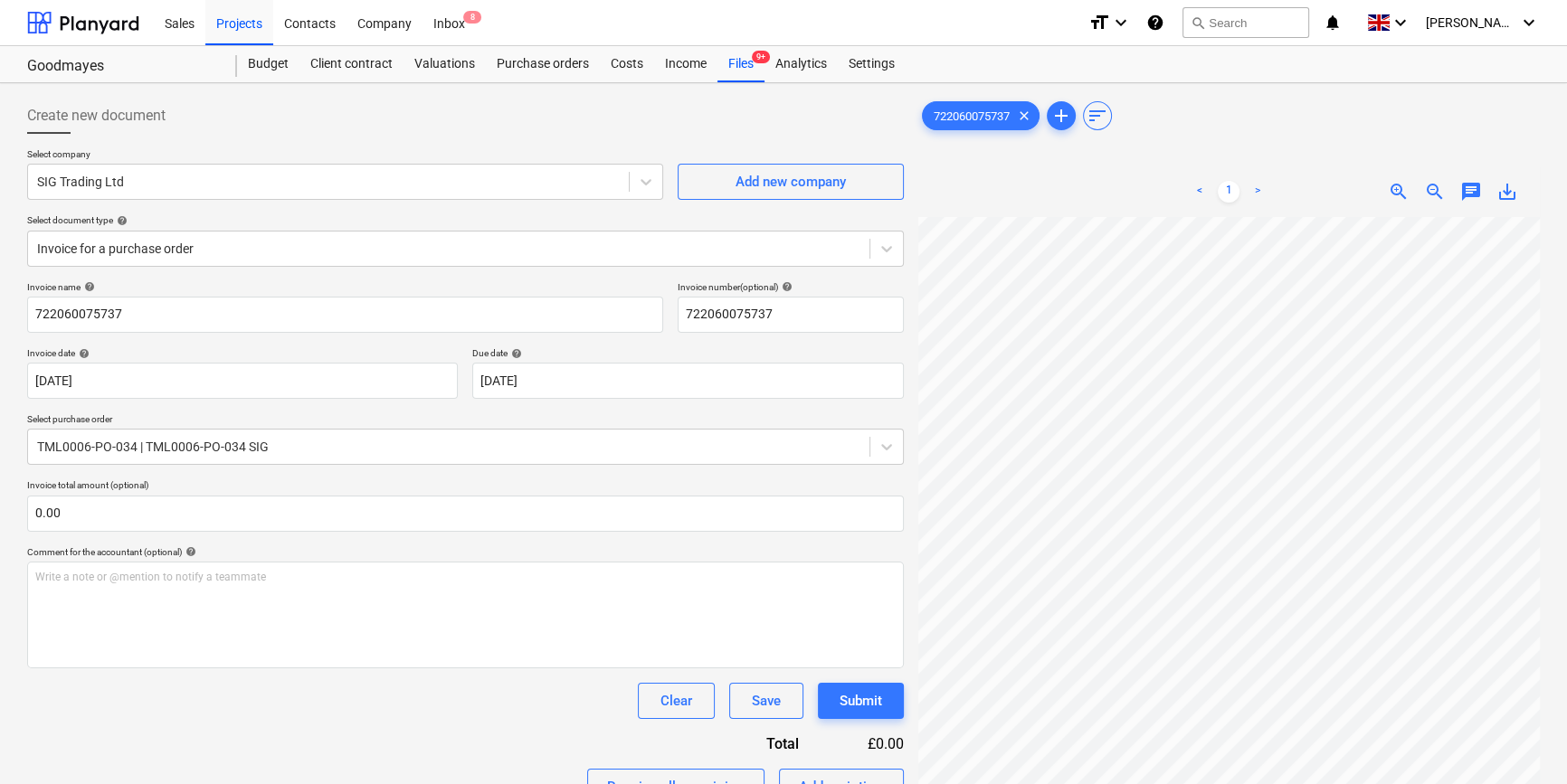 scroll, scrollTop: 421, scrollLeft: 25, axis: both 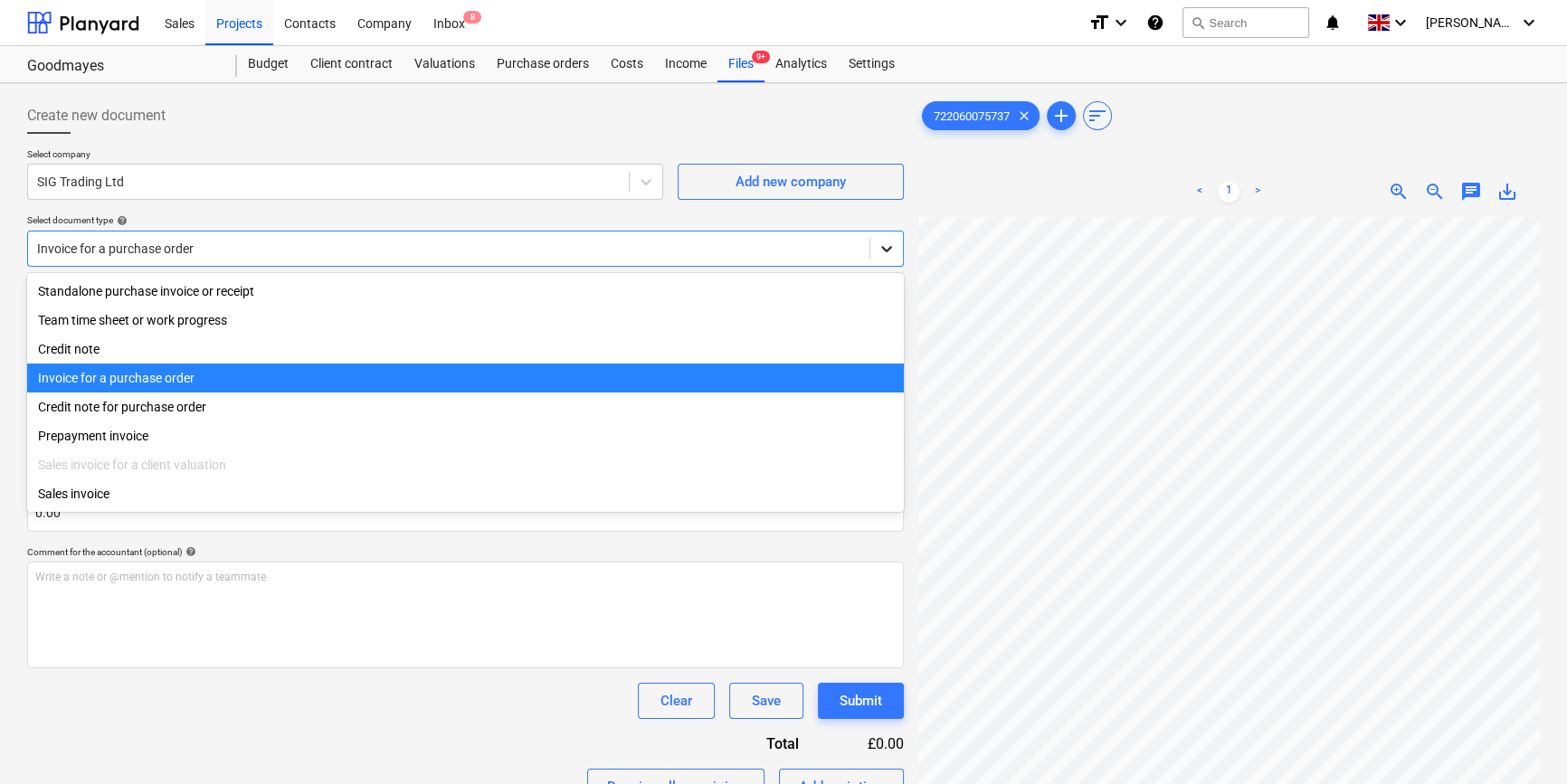 click 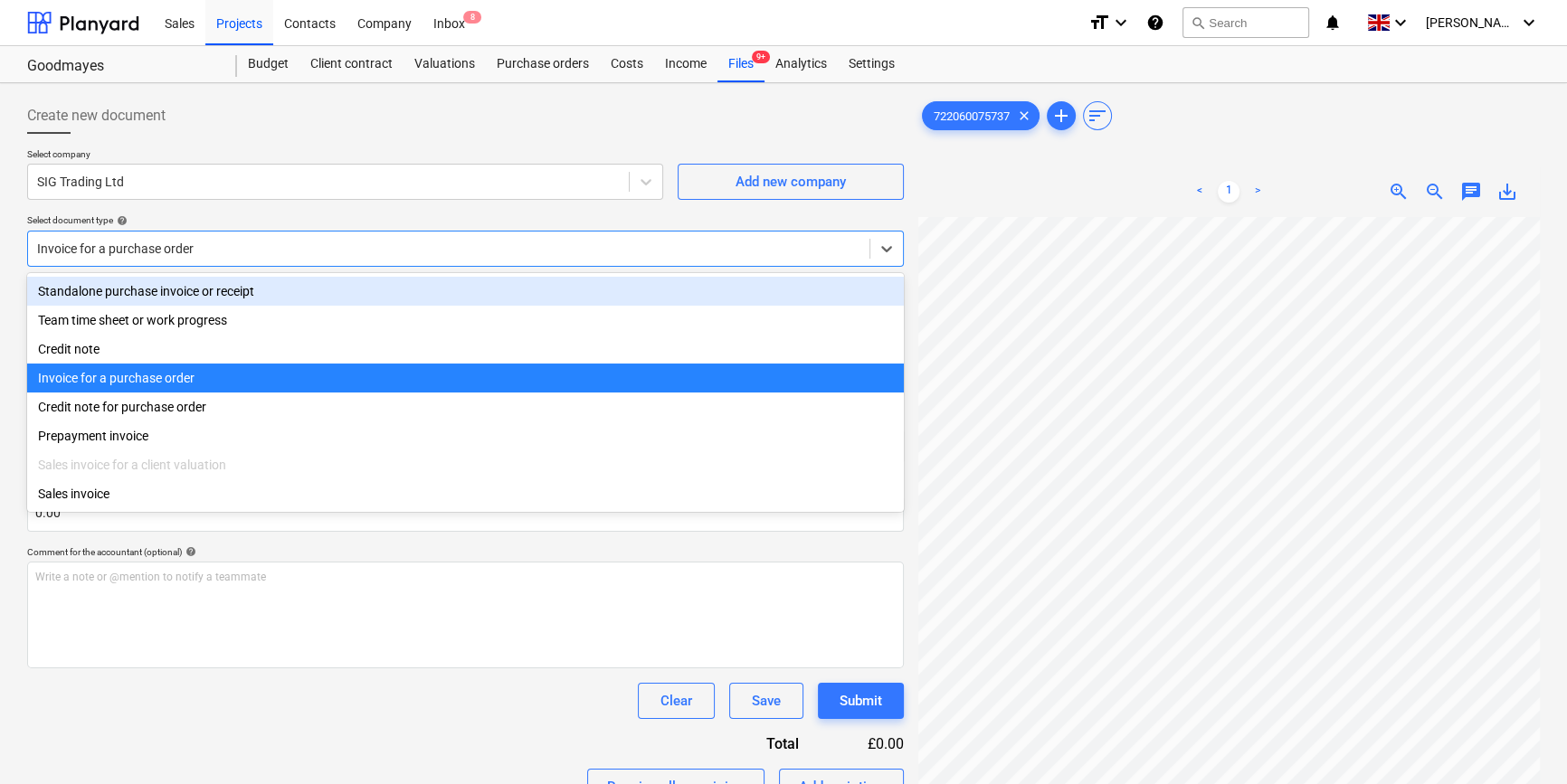 click on "Standalone purchase invoice or receipt" at bounding box center (465, 291) 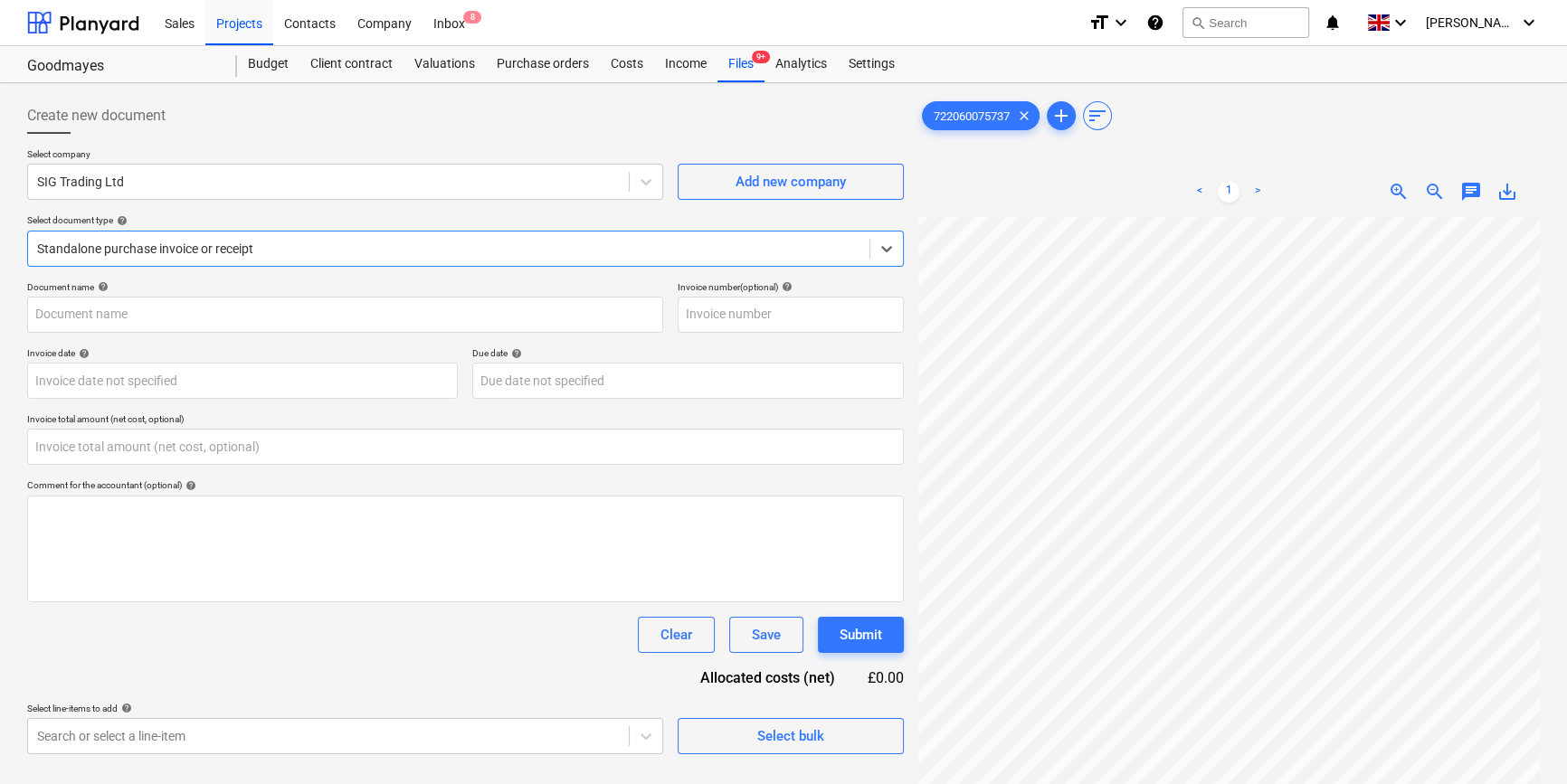 type on "722060075737" 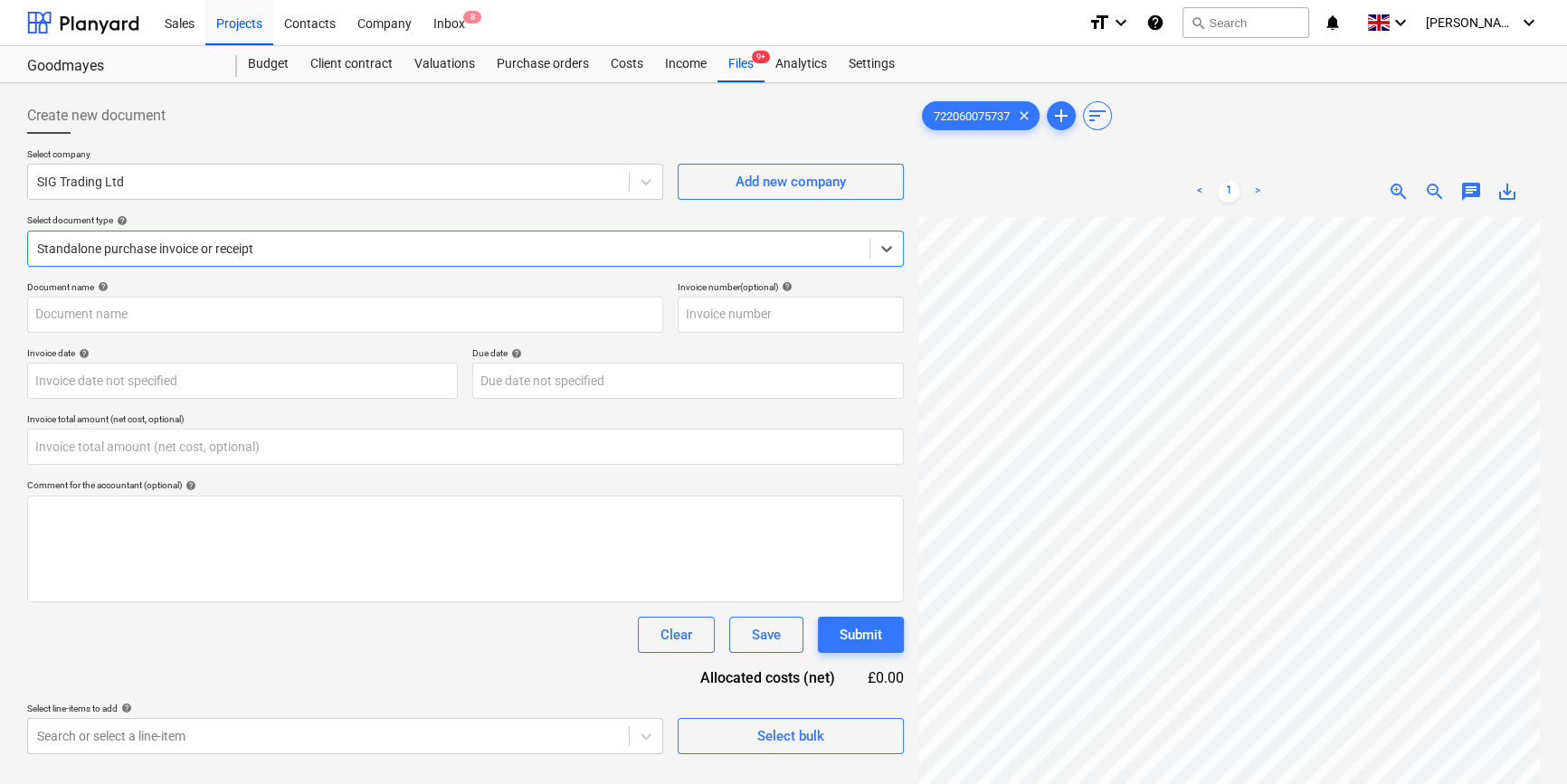 type on "722060075737" 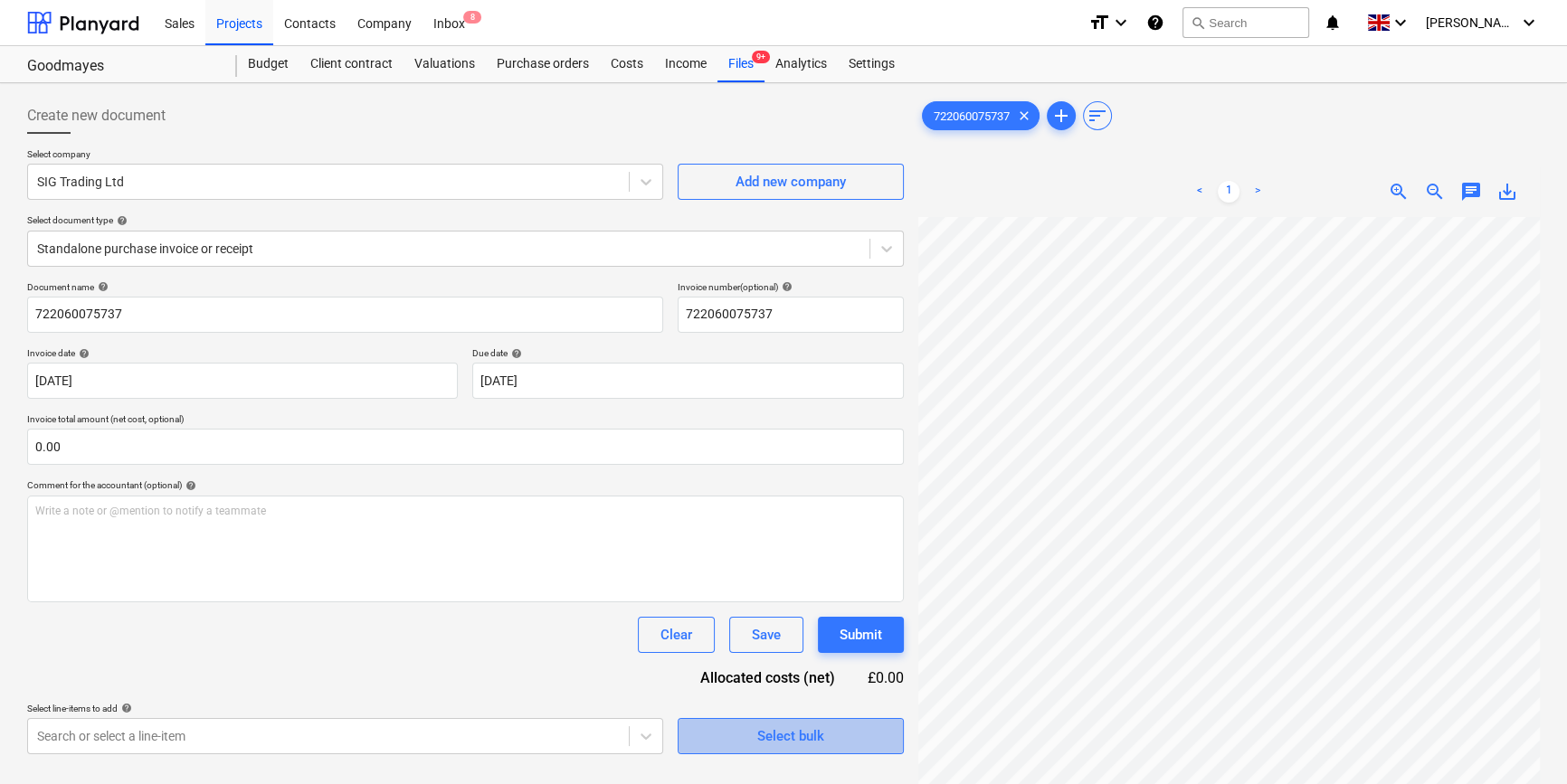 click on "Select bulk" at bounding box center (791, 736) 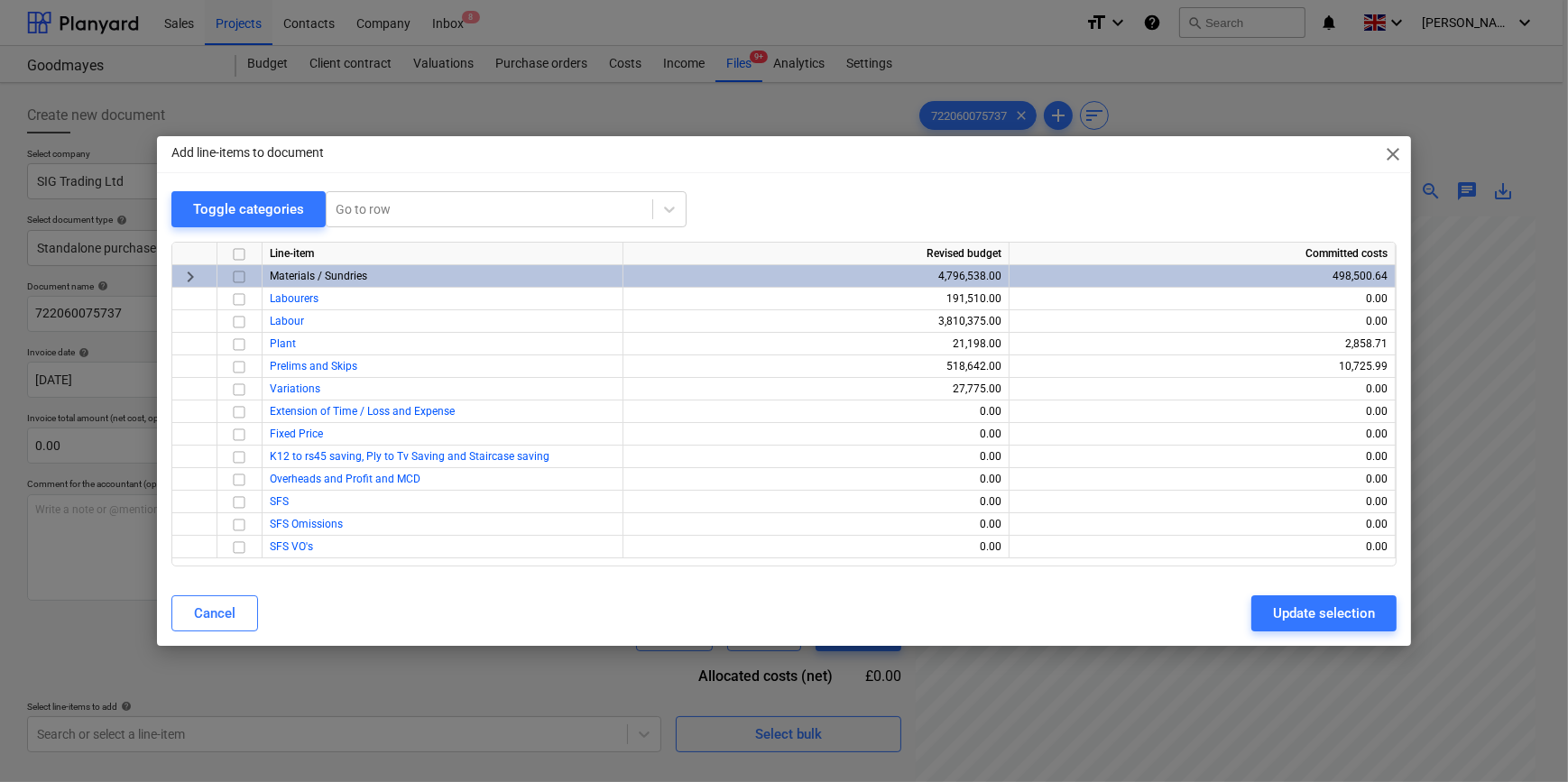 click at bounding box center (239, 277) 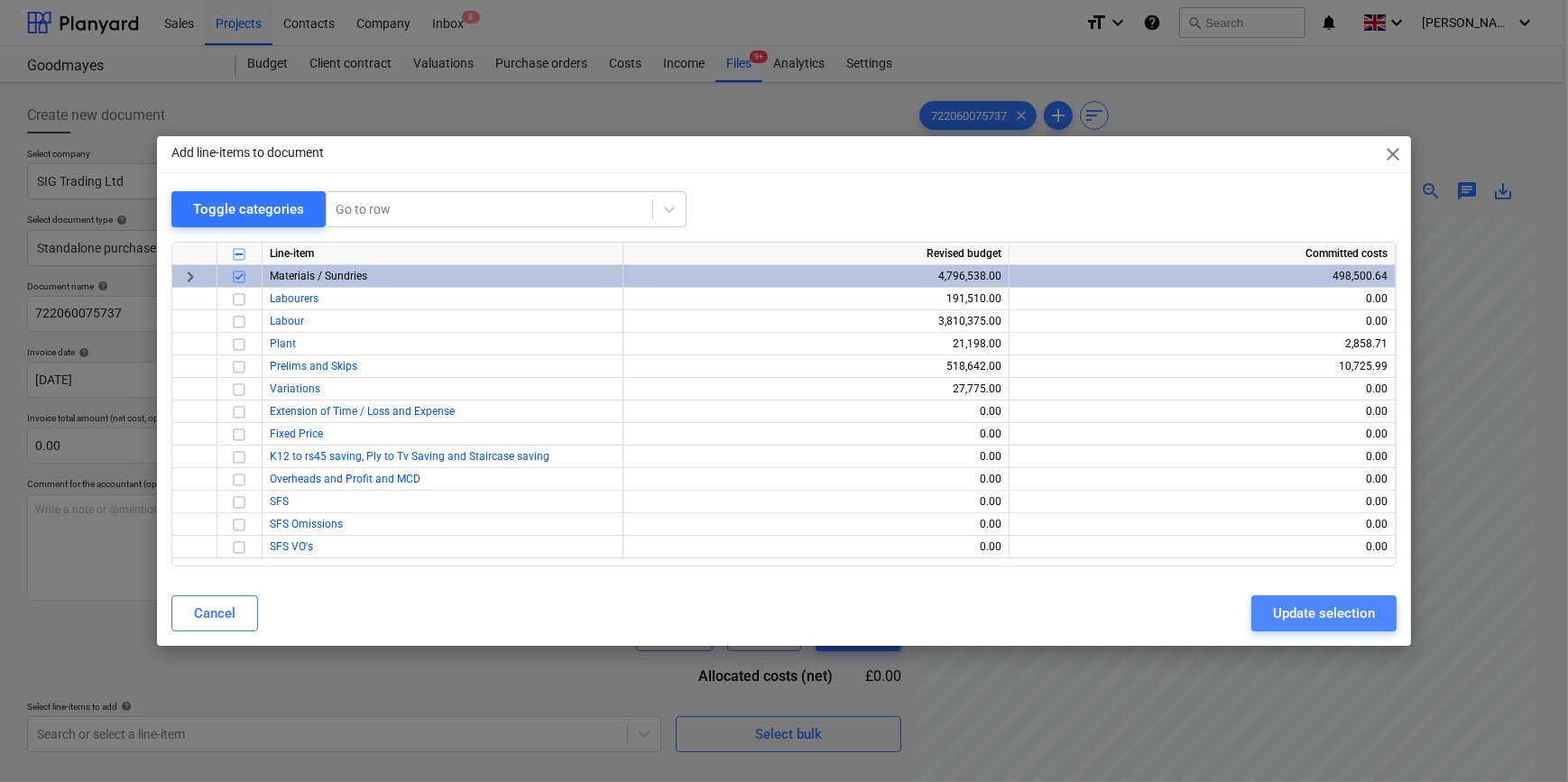 click on "Update selection" at bounding box center [1324, 613] 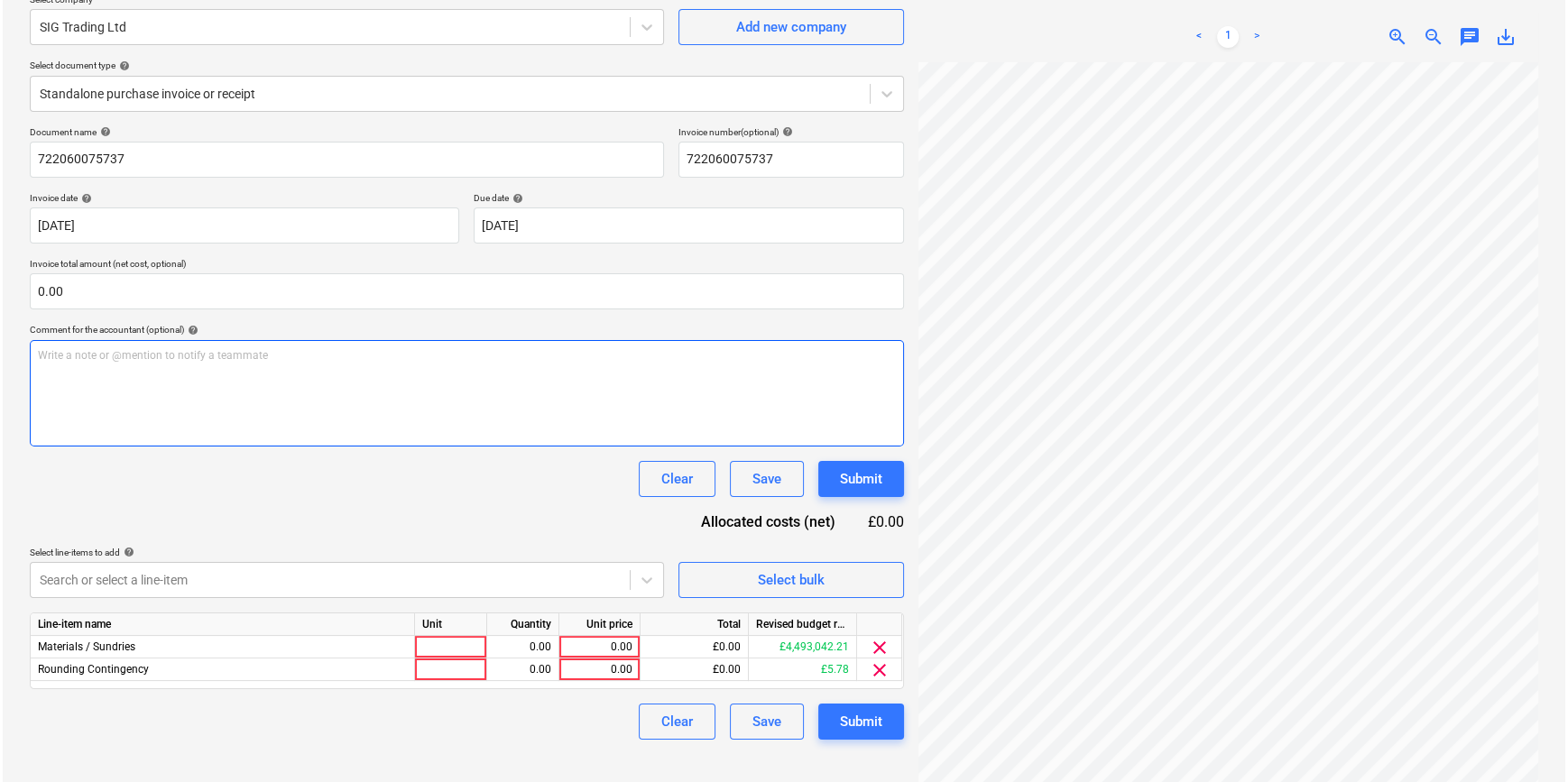 scroll, scrollTop: 163, scrollLeft: 0, axis: vertical 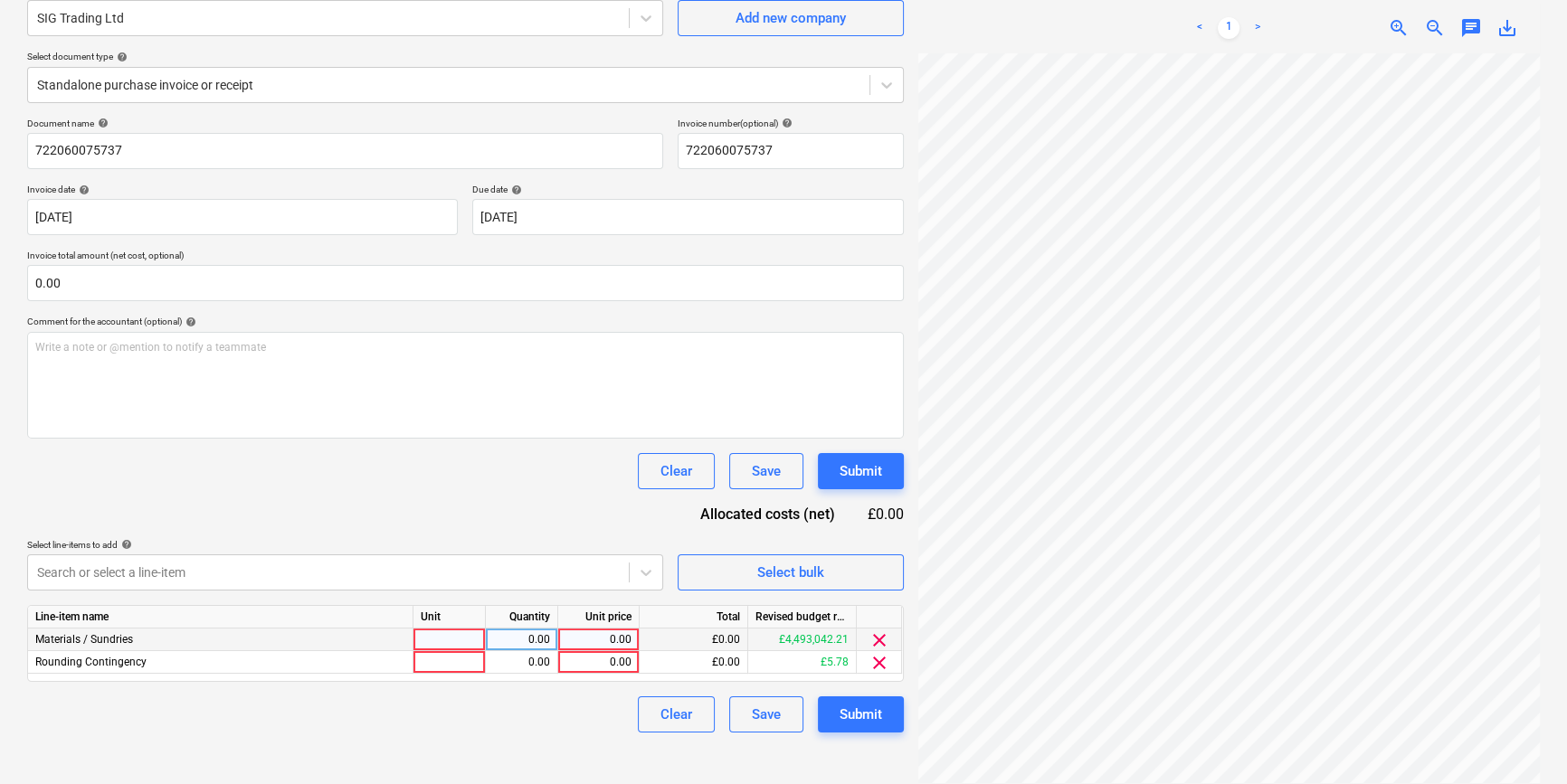 click at bounding box center (450, 639) 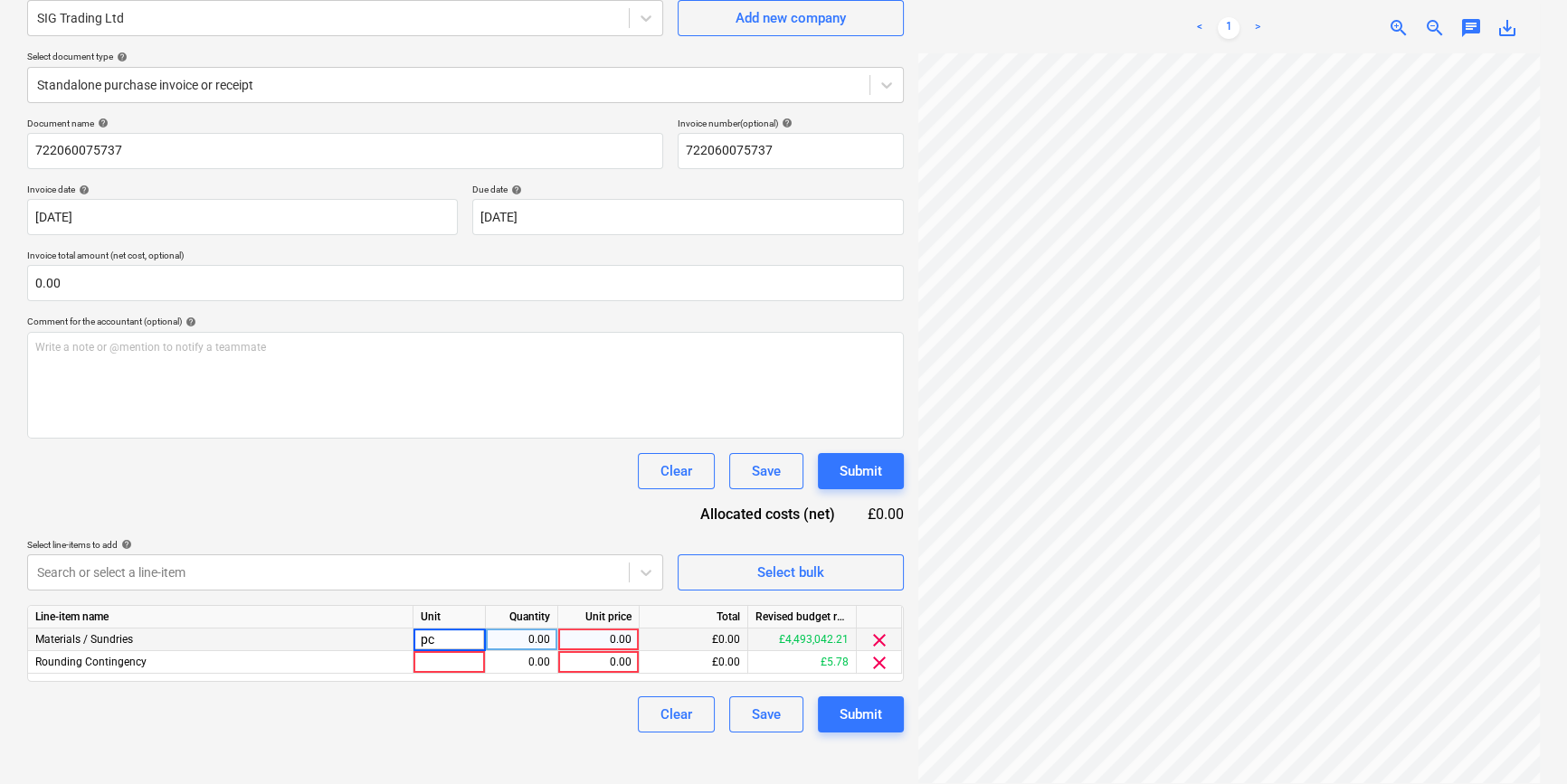type on "pcs" 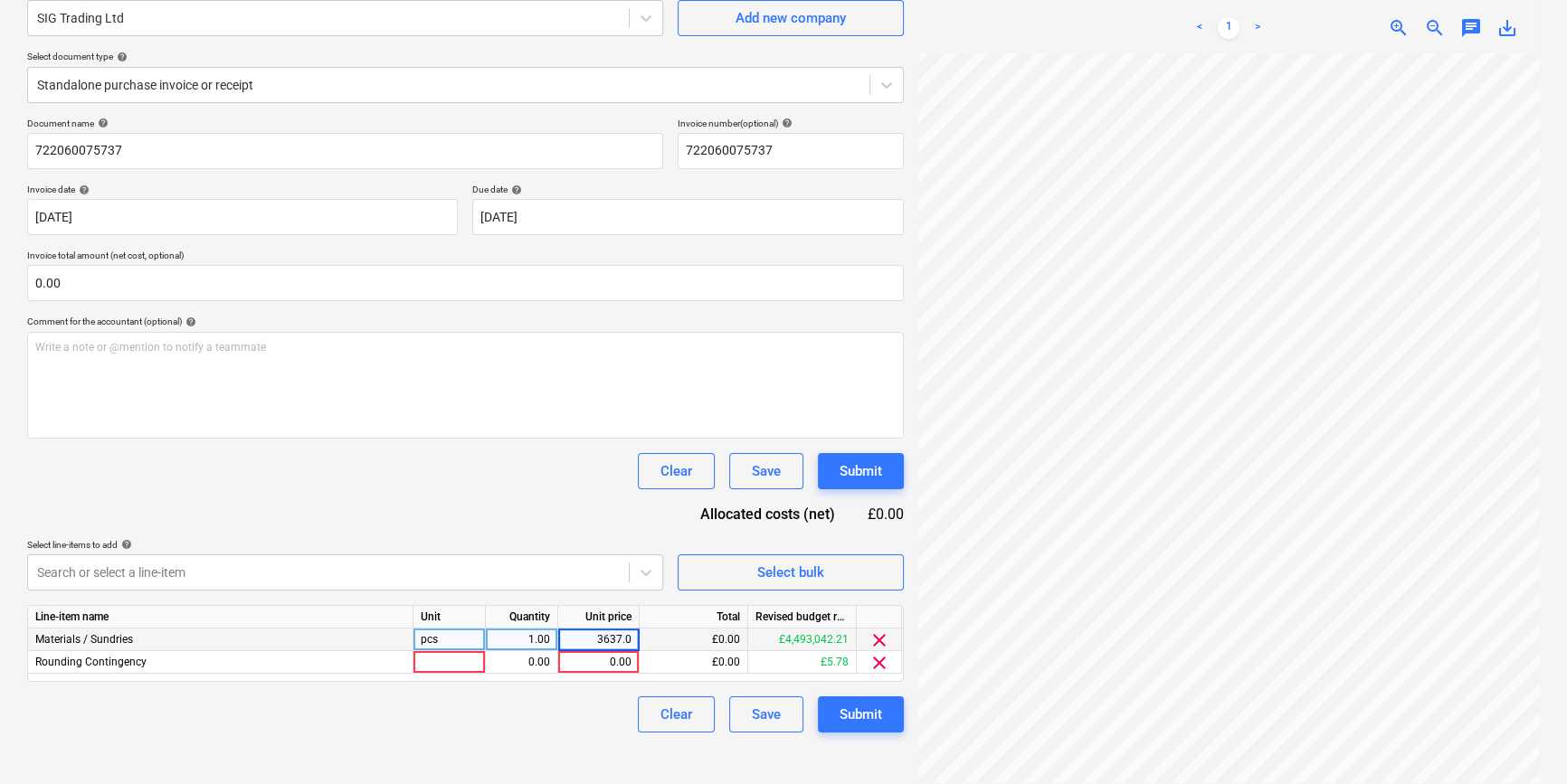 type on "3637.03" 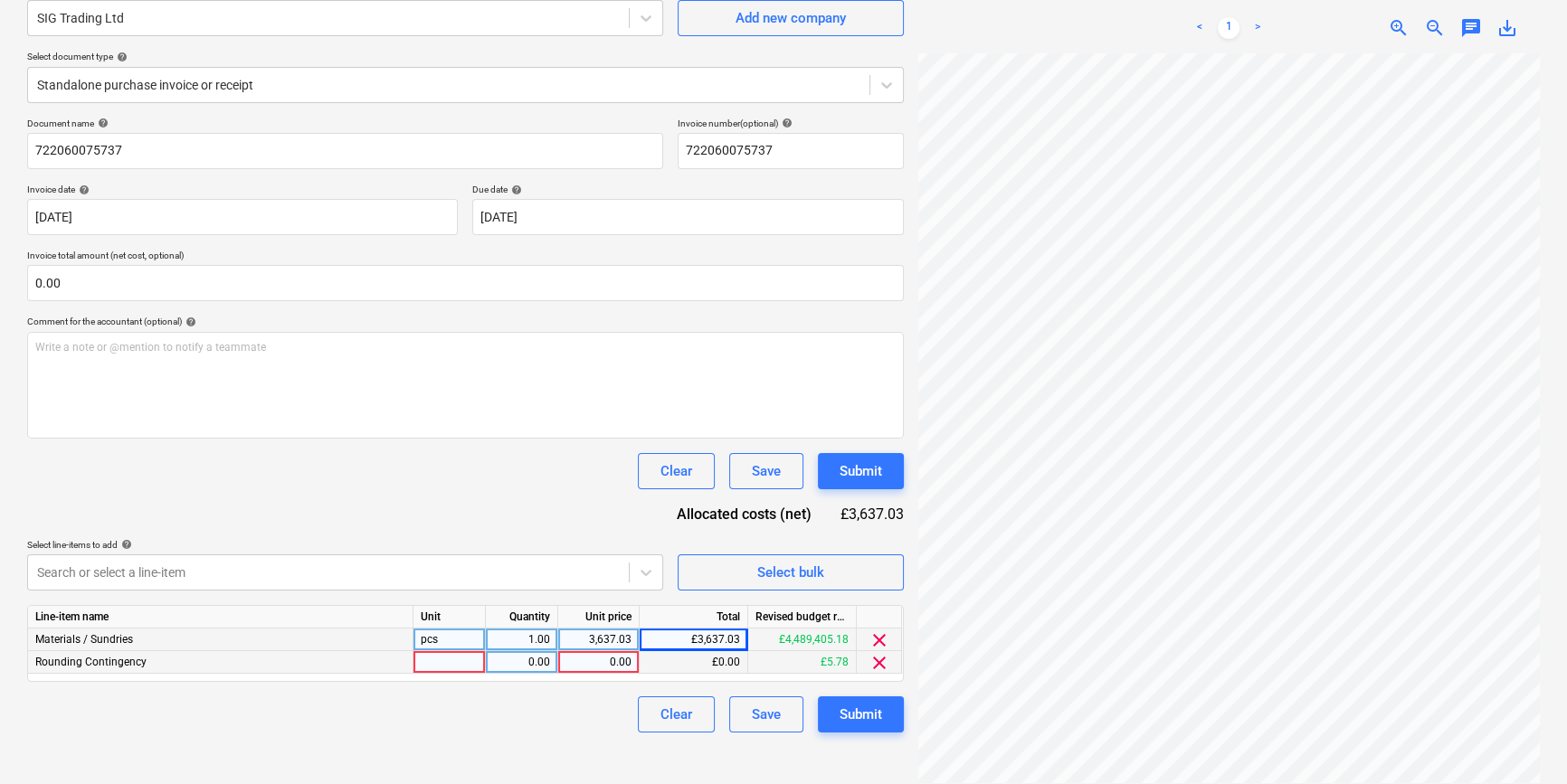 click on "clear" at bounding box center (879, 663) 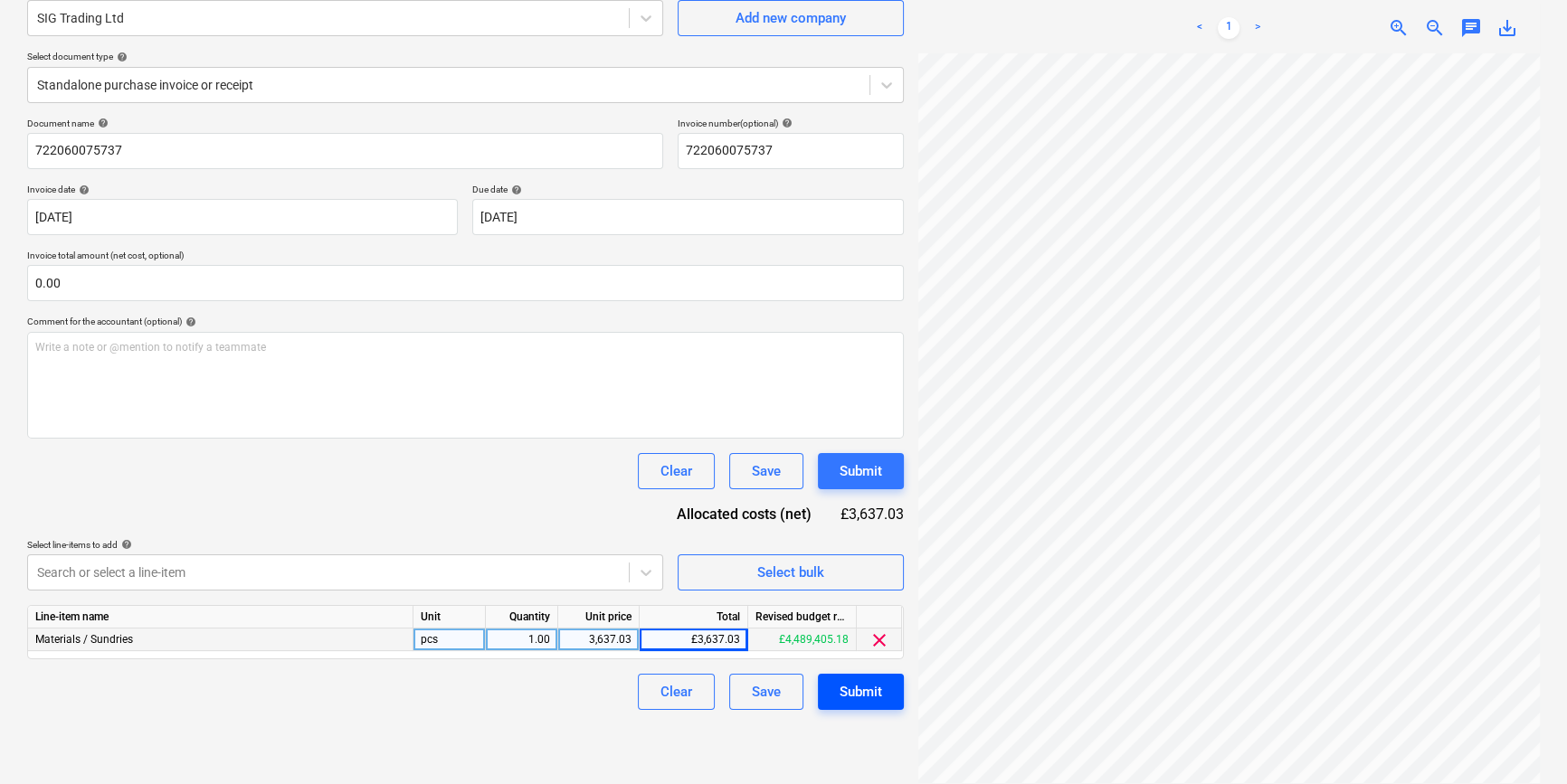 click on "Submit" at bounding box center [860, 692] 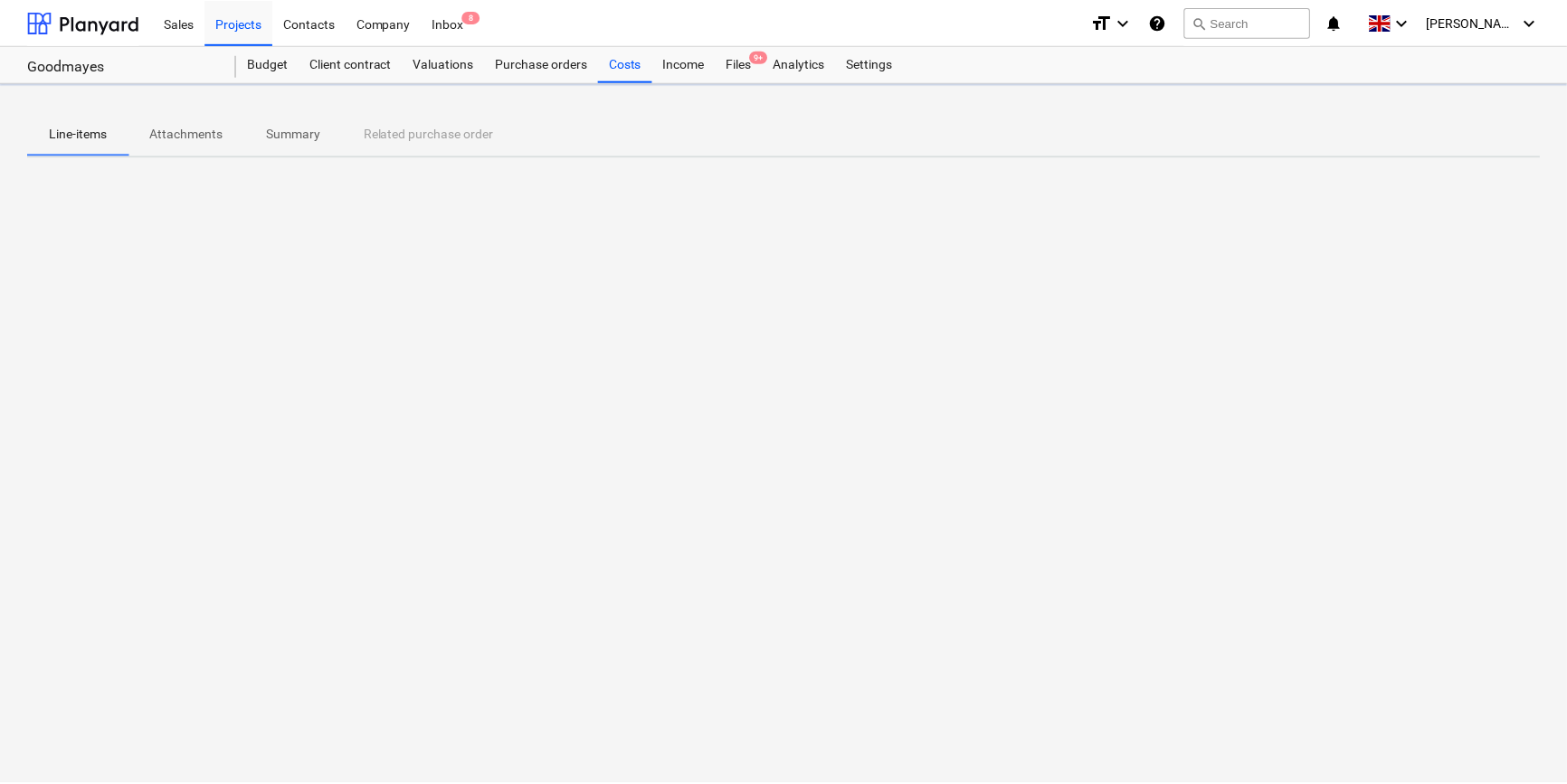 scroll, scrollTop: 0, scrollLeft: 0, axis: both 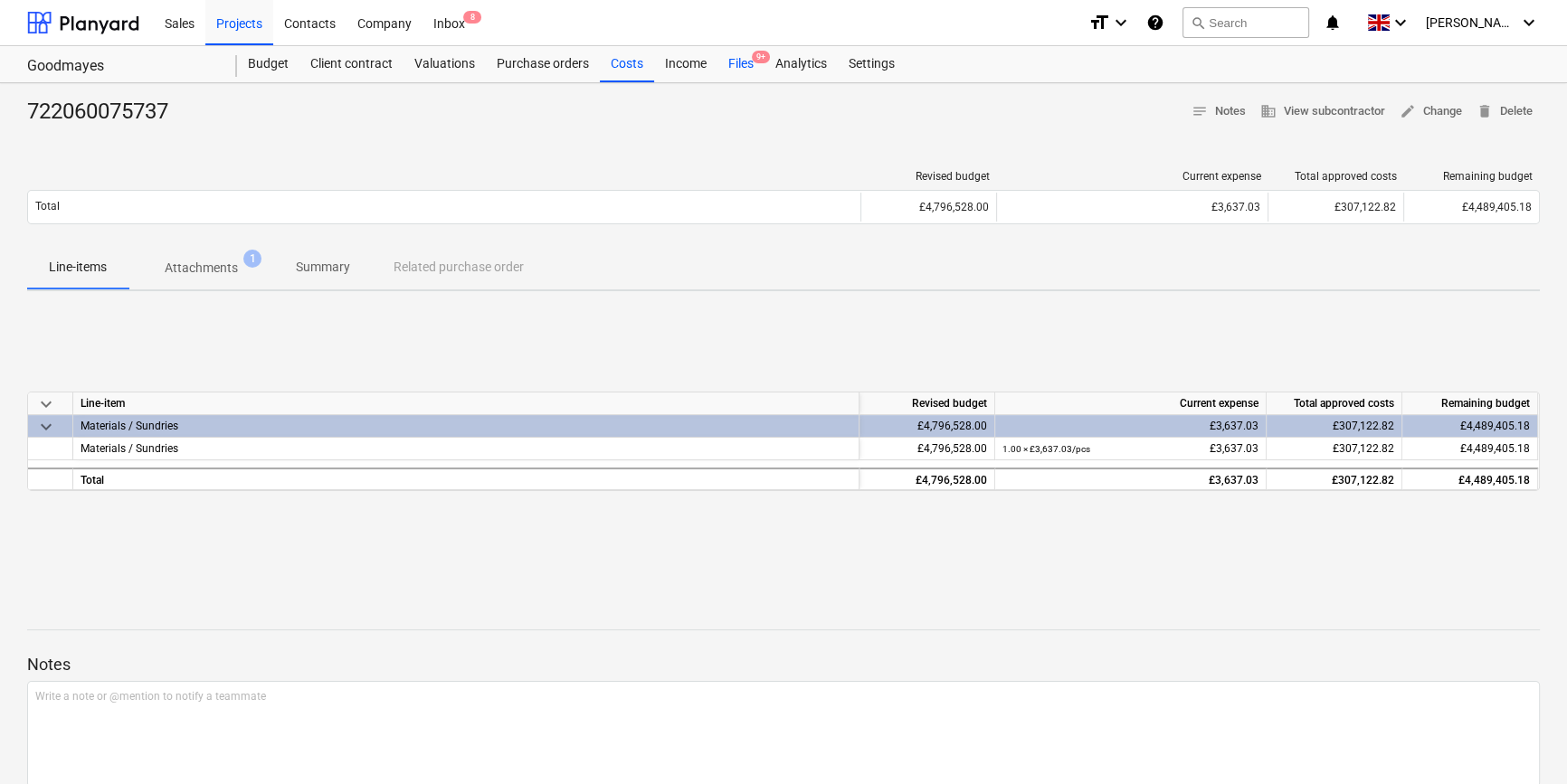 click on "Files 9+" at bounding box center (741, 64) 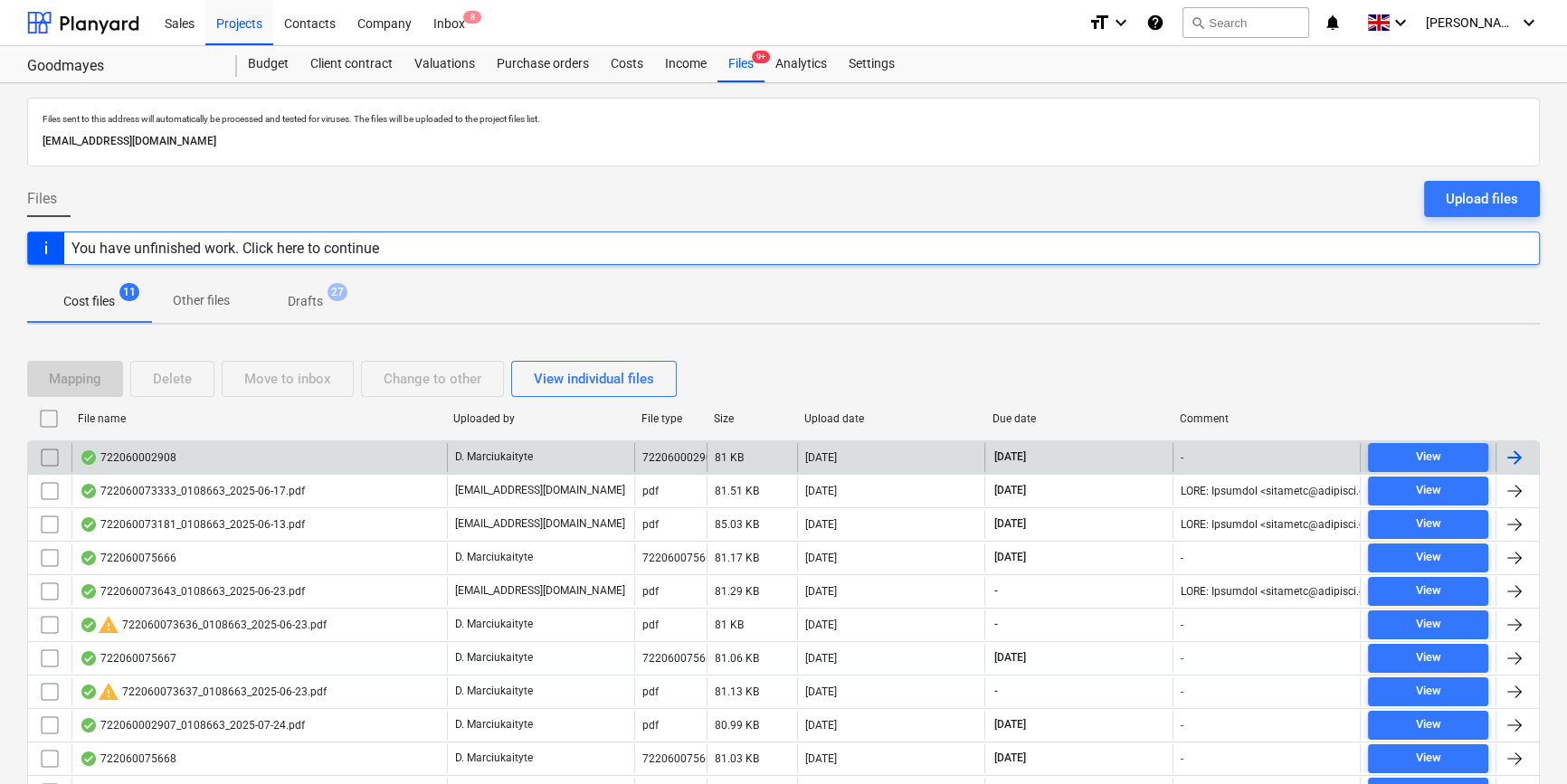 click at bounding box center [1515, 458] 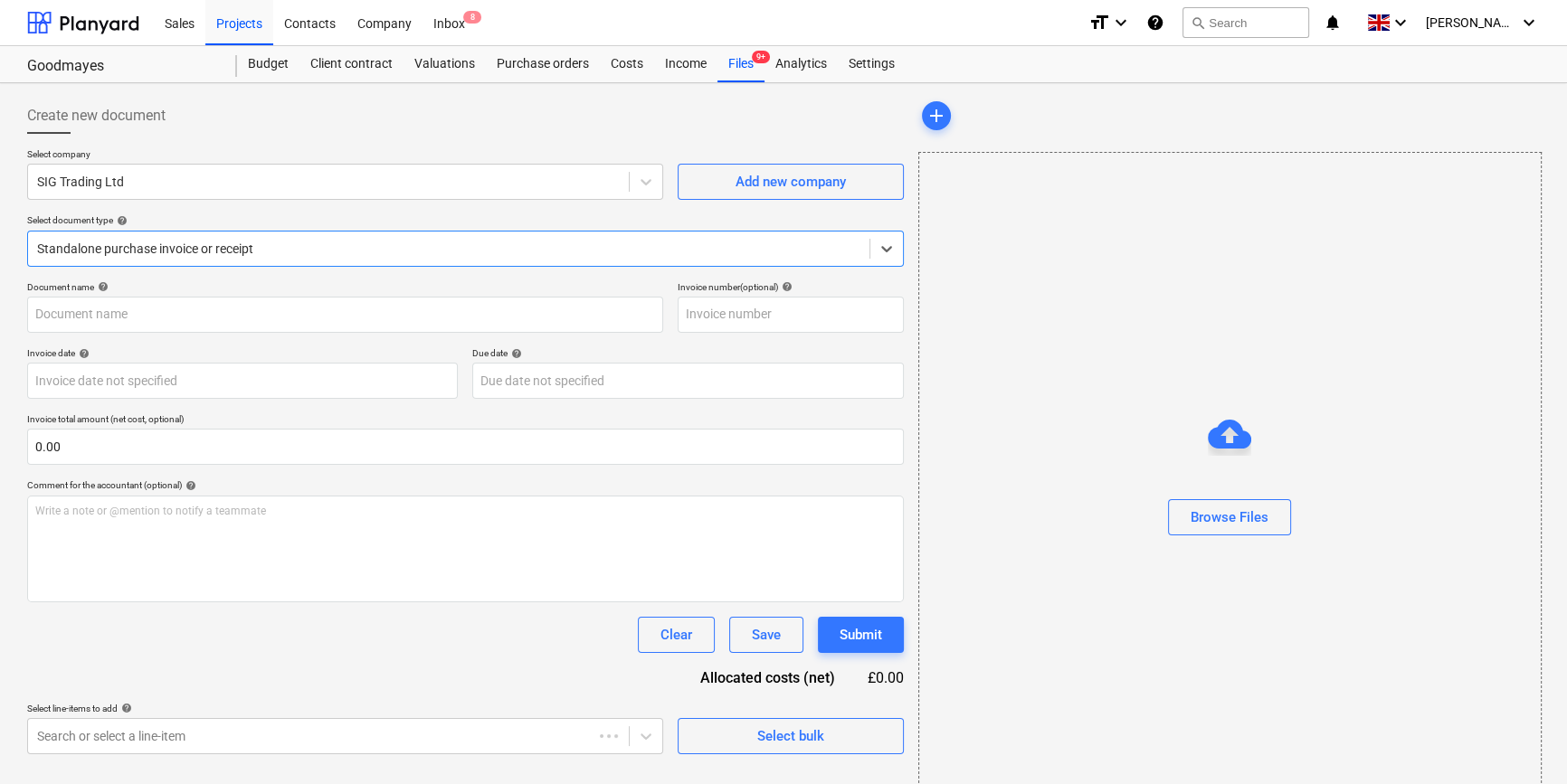 type on "722060002908" 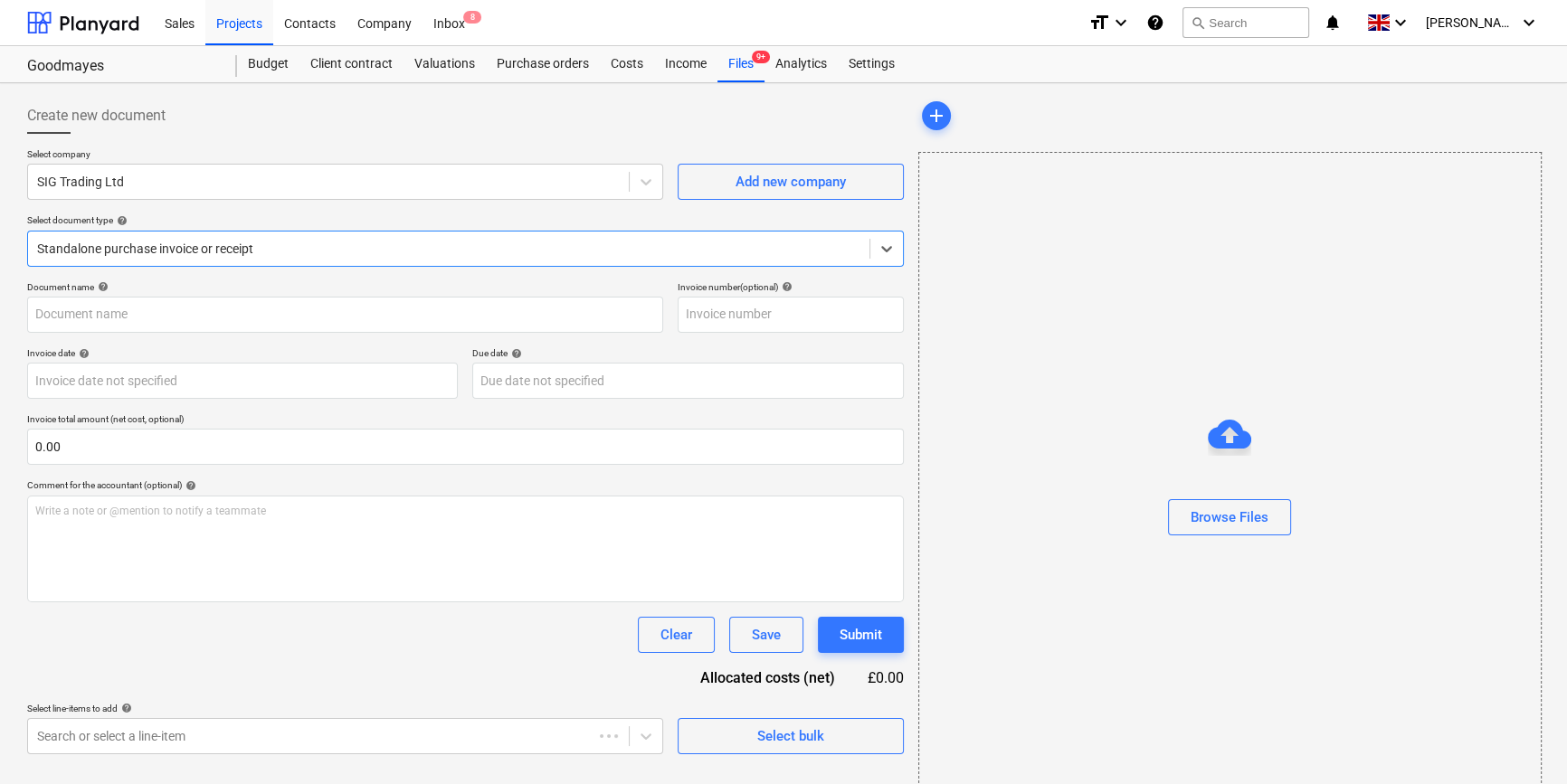 type on "722060002908" 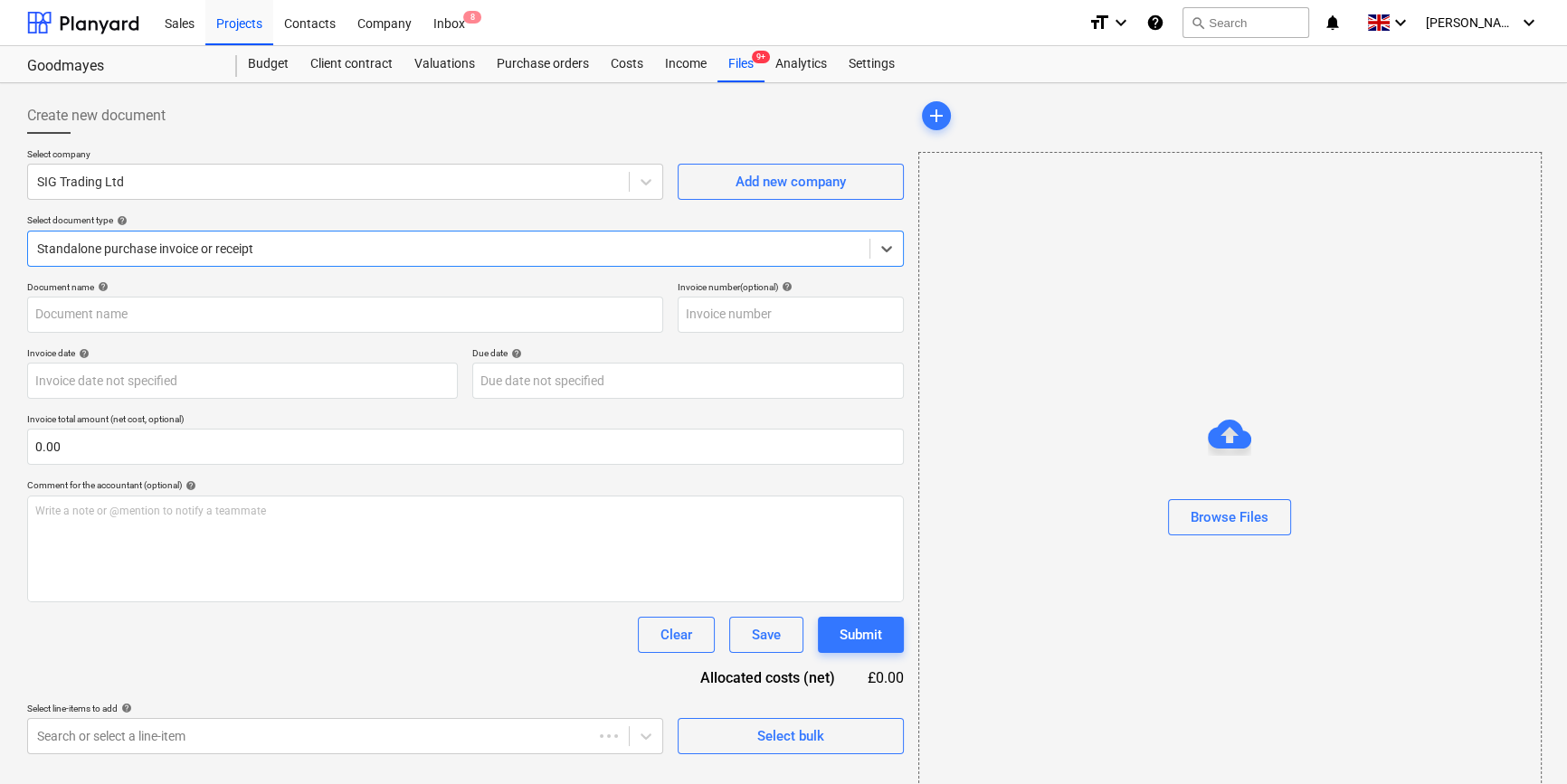 type on "[DATE]" 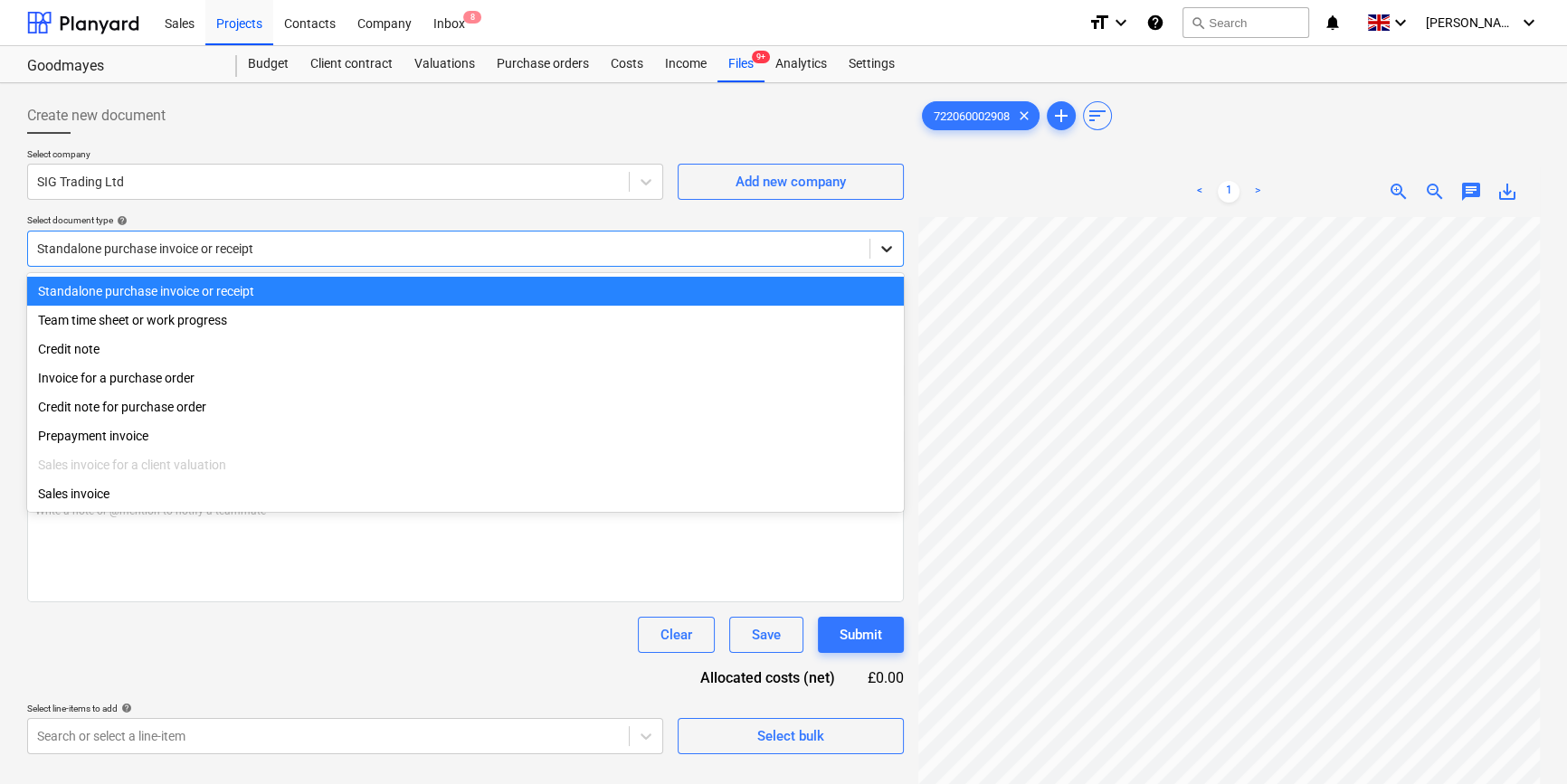click 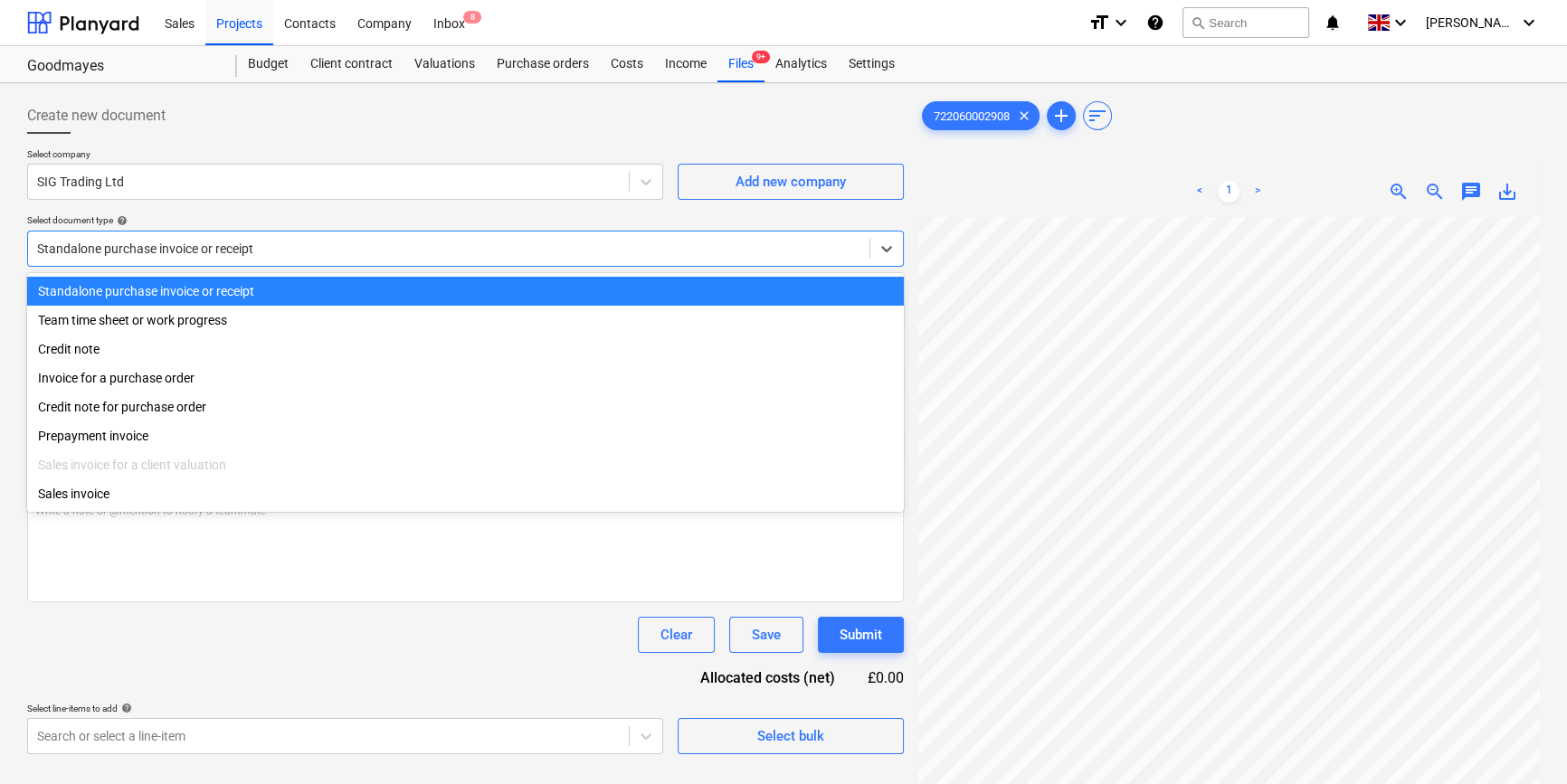click on "Standalone purchase invoice or receipt" at bounding box center (465, 291) 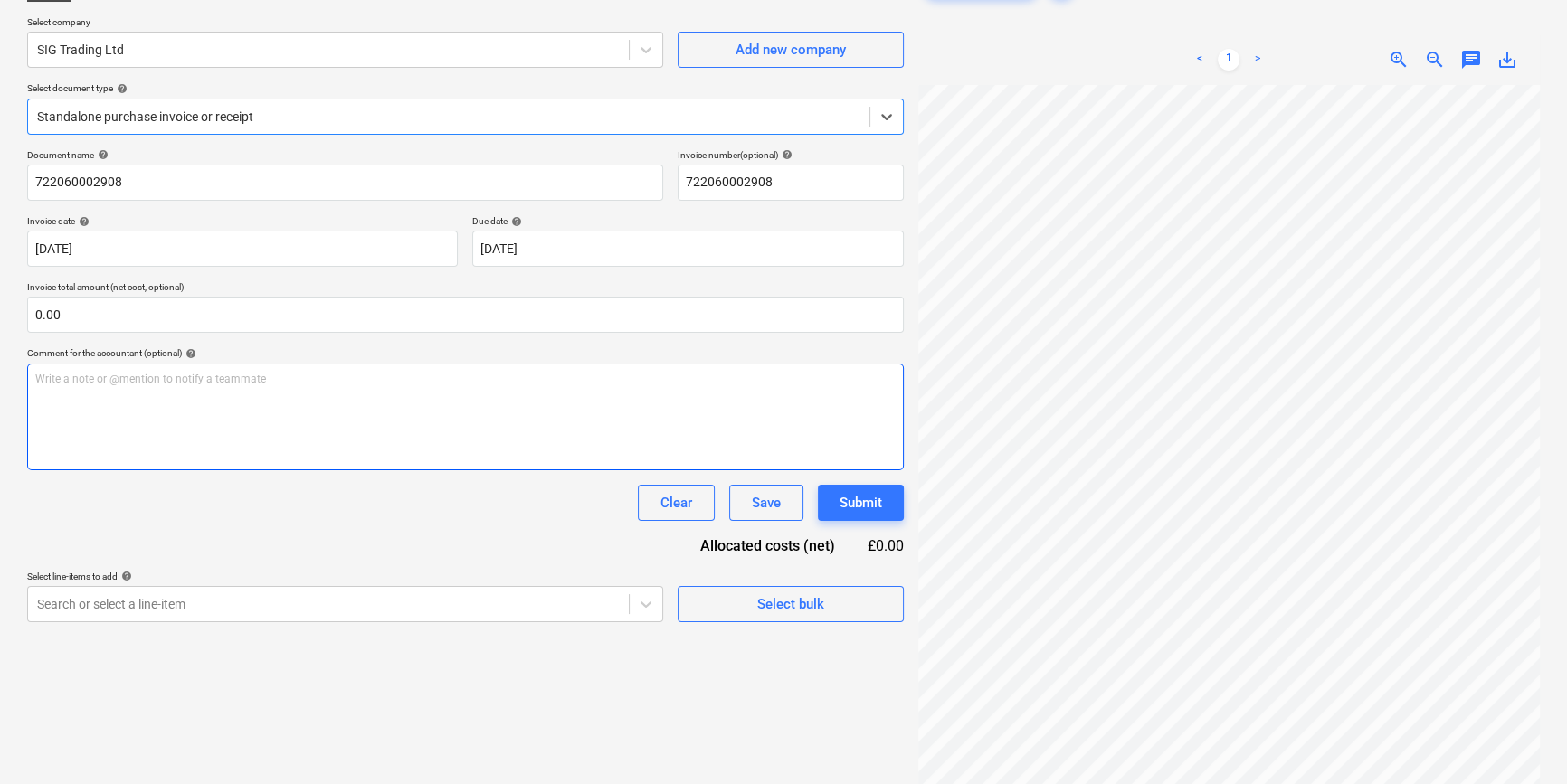scroll, scrollTop: 164, scrollLeft: 0, axis: vertical 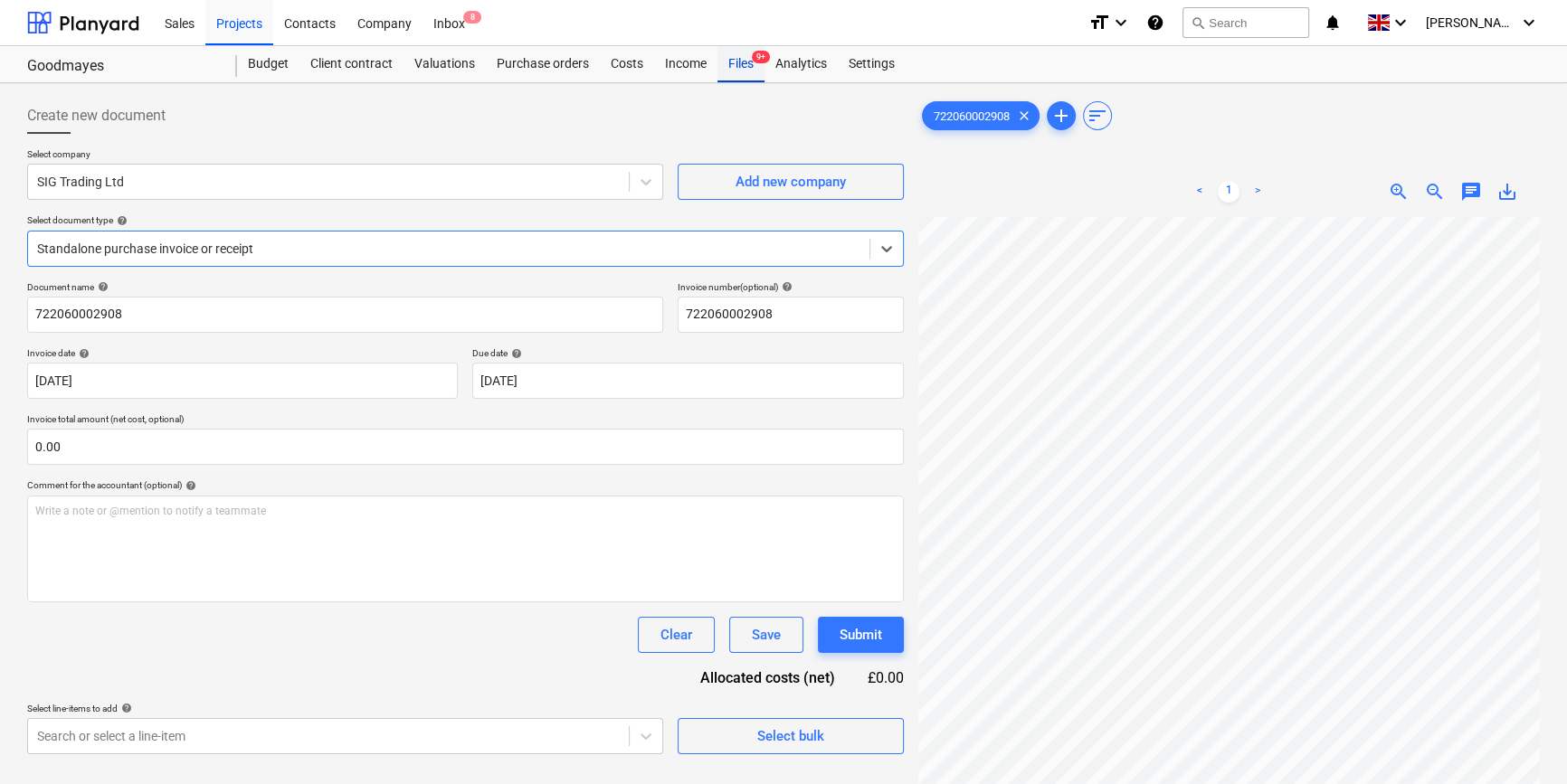 click on "Files 9+" at bounding box center [741, 64] 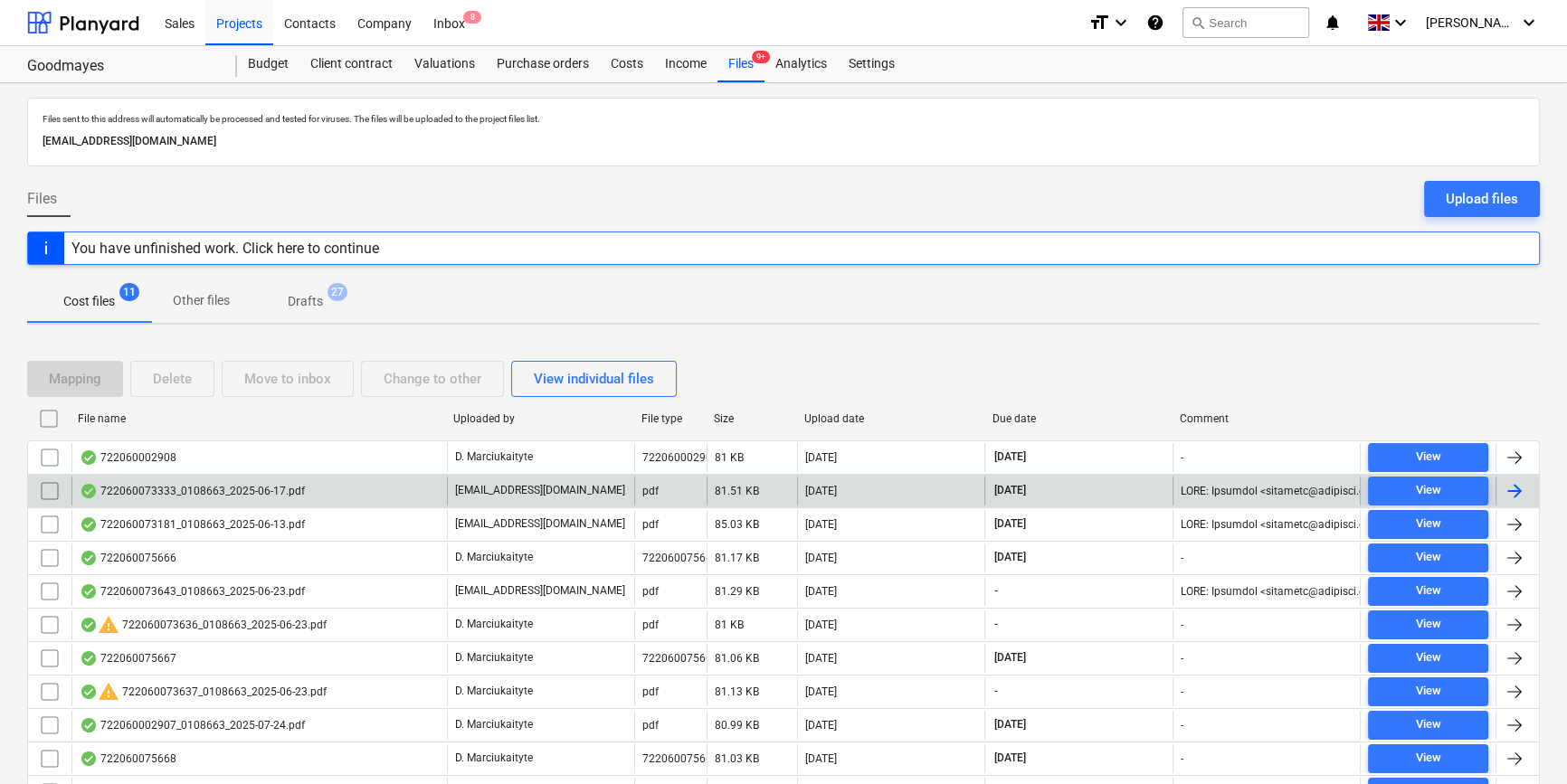 click at bounding box center [1515, 491] 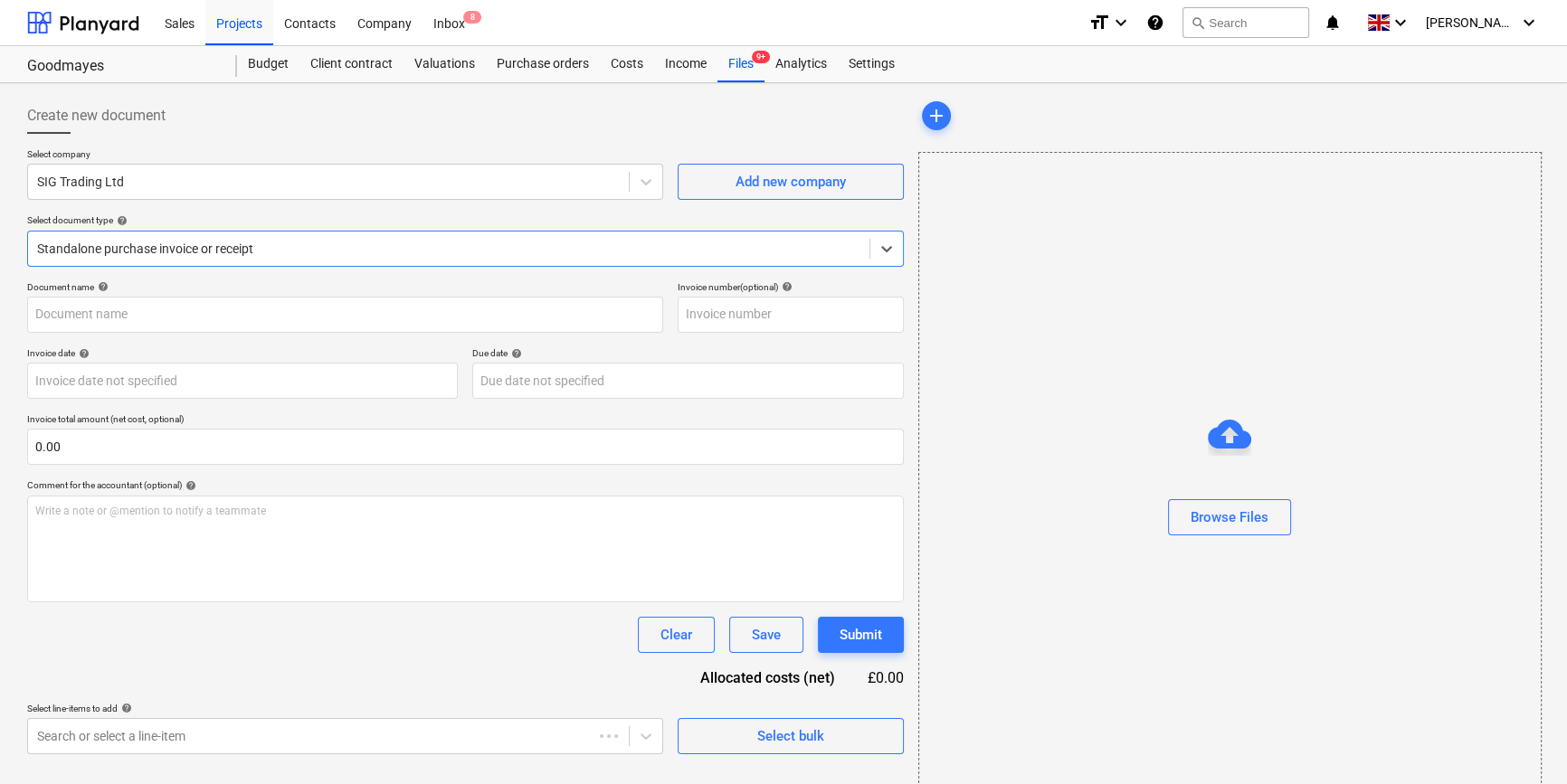 type on "722060073333" 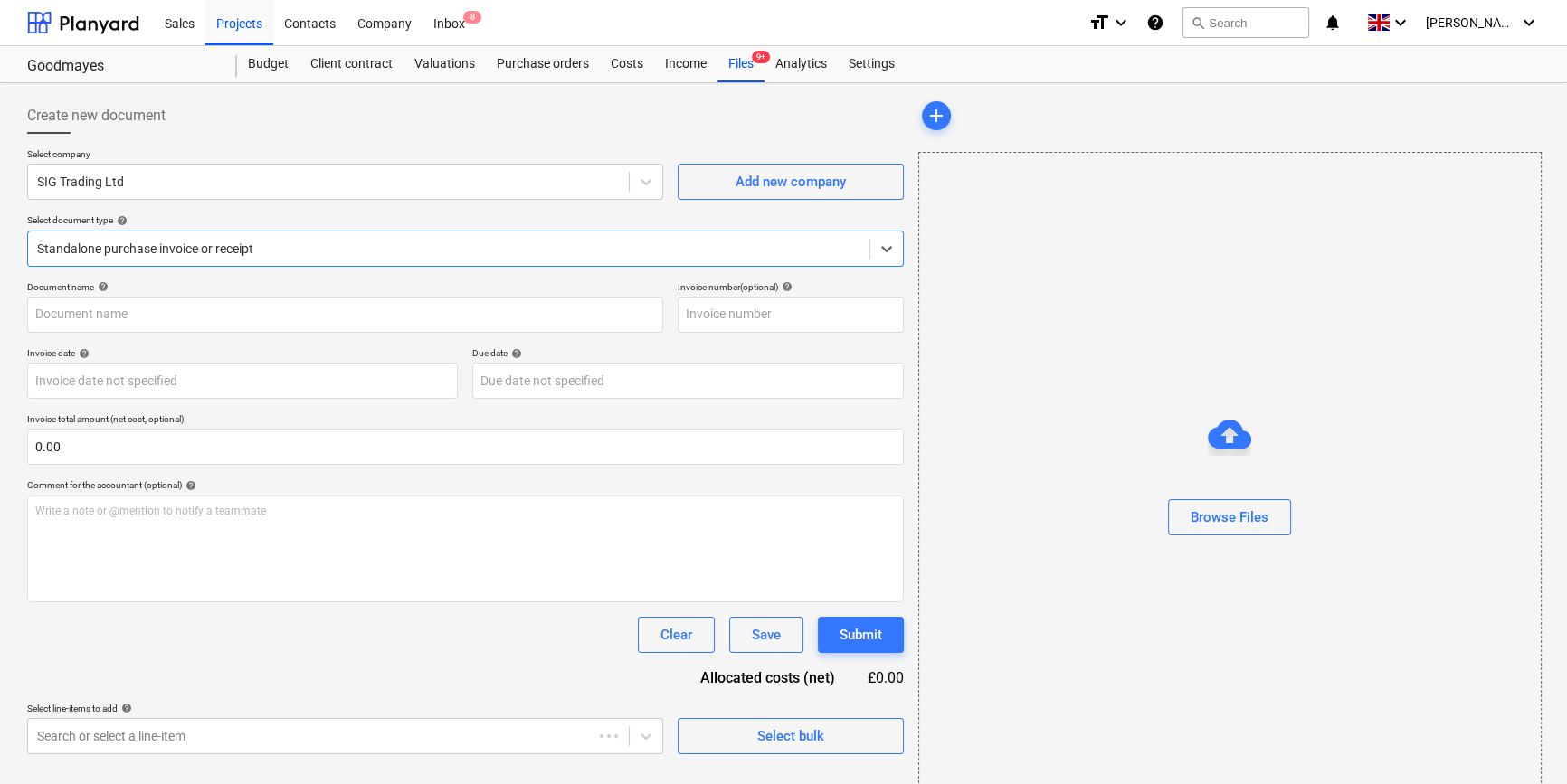 type on "722060073333" 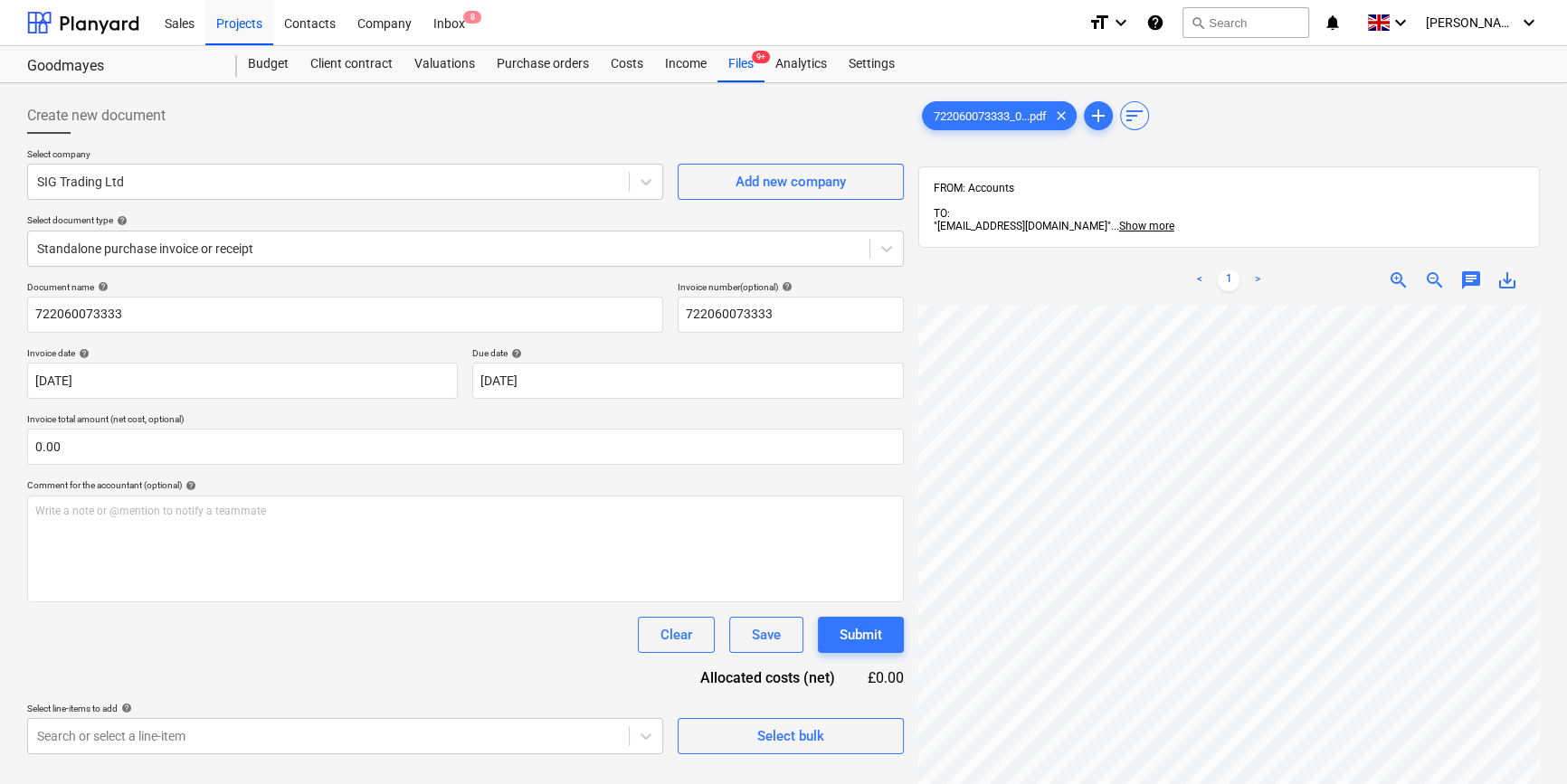 scroll, scrollTop: 421, scrollLeft: 0, axis: vertical 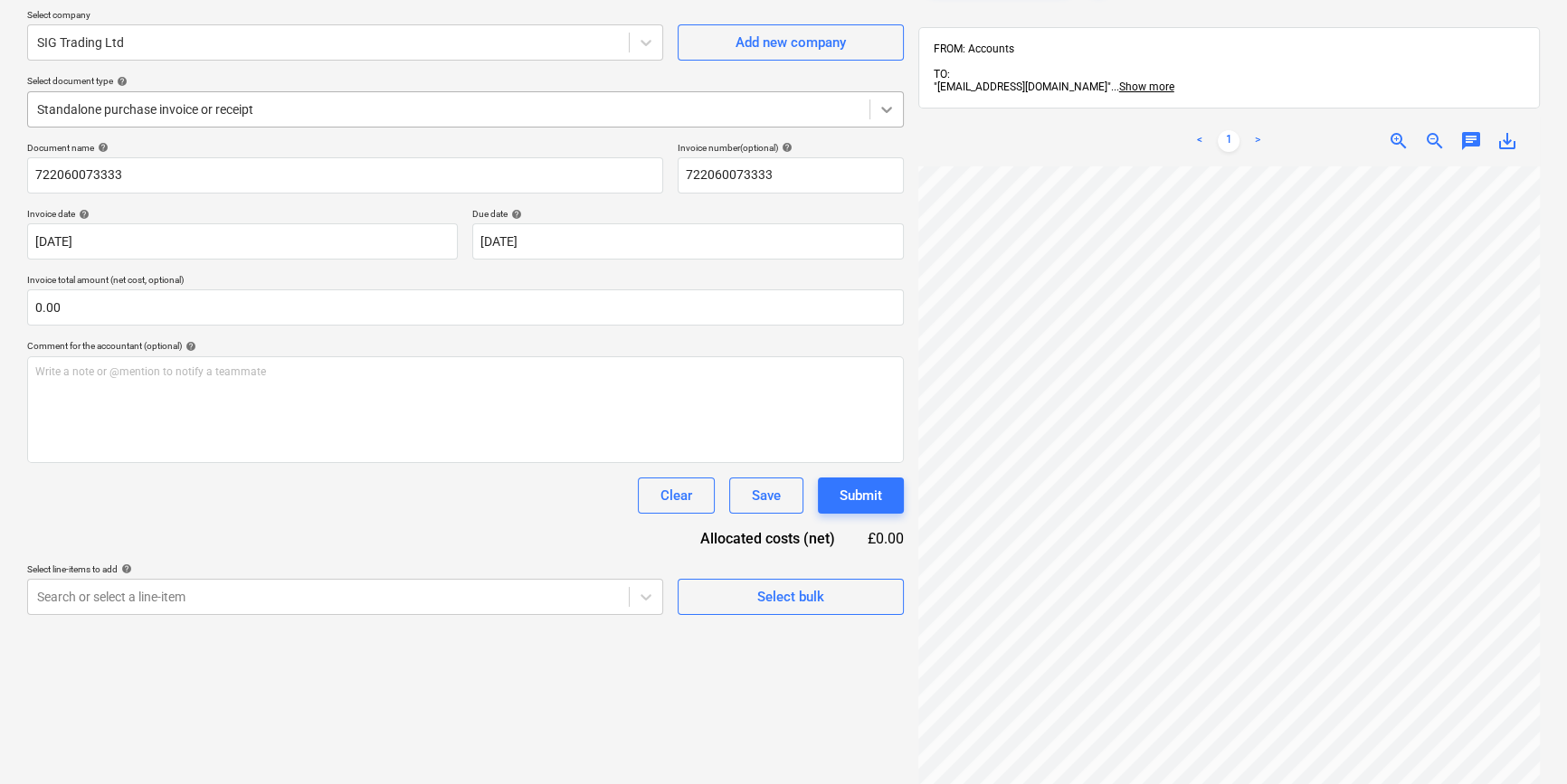 click 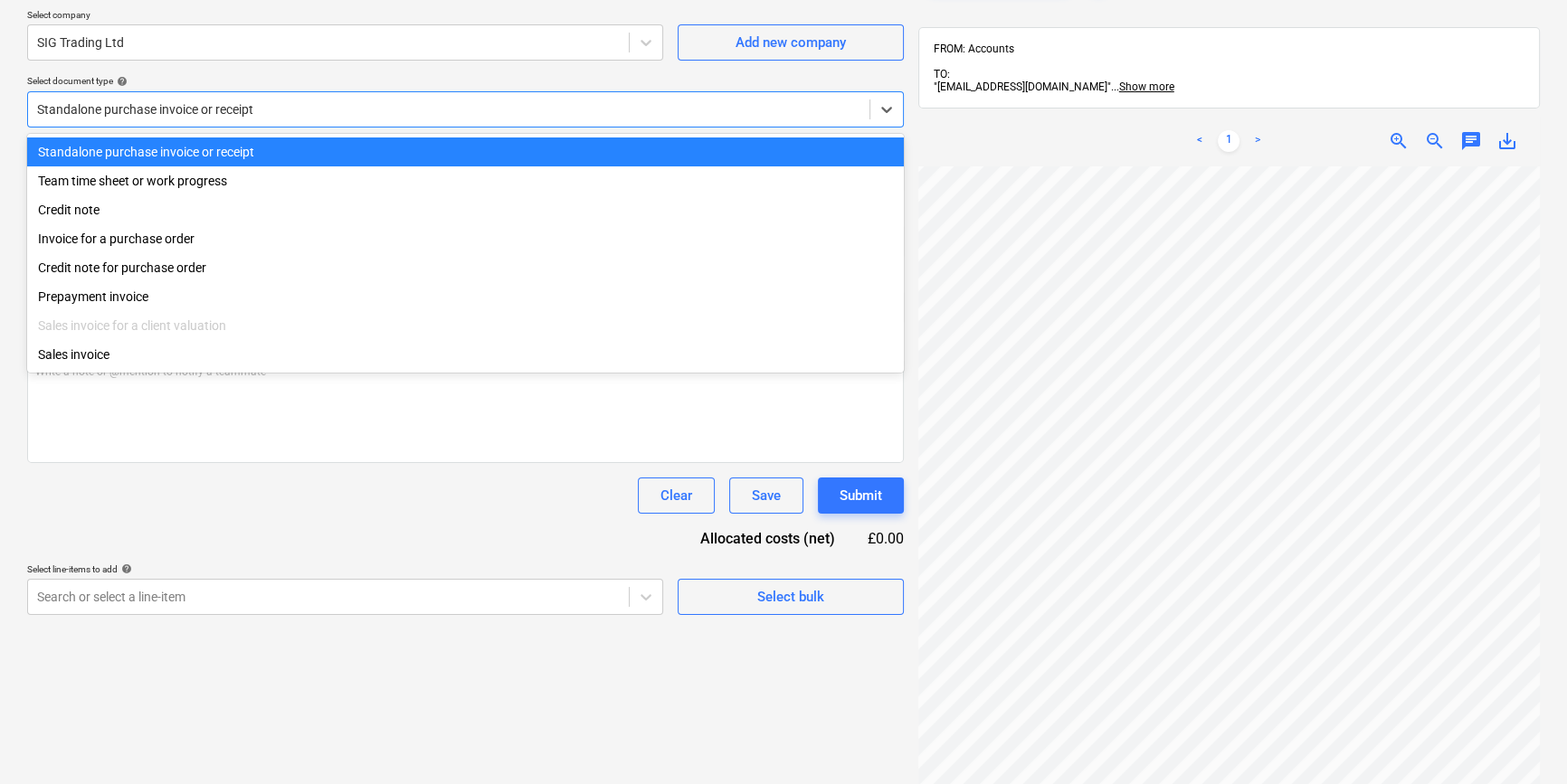 click on "Standalone purchase invoice or receipt" at bounding box center [465, 152] 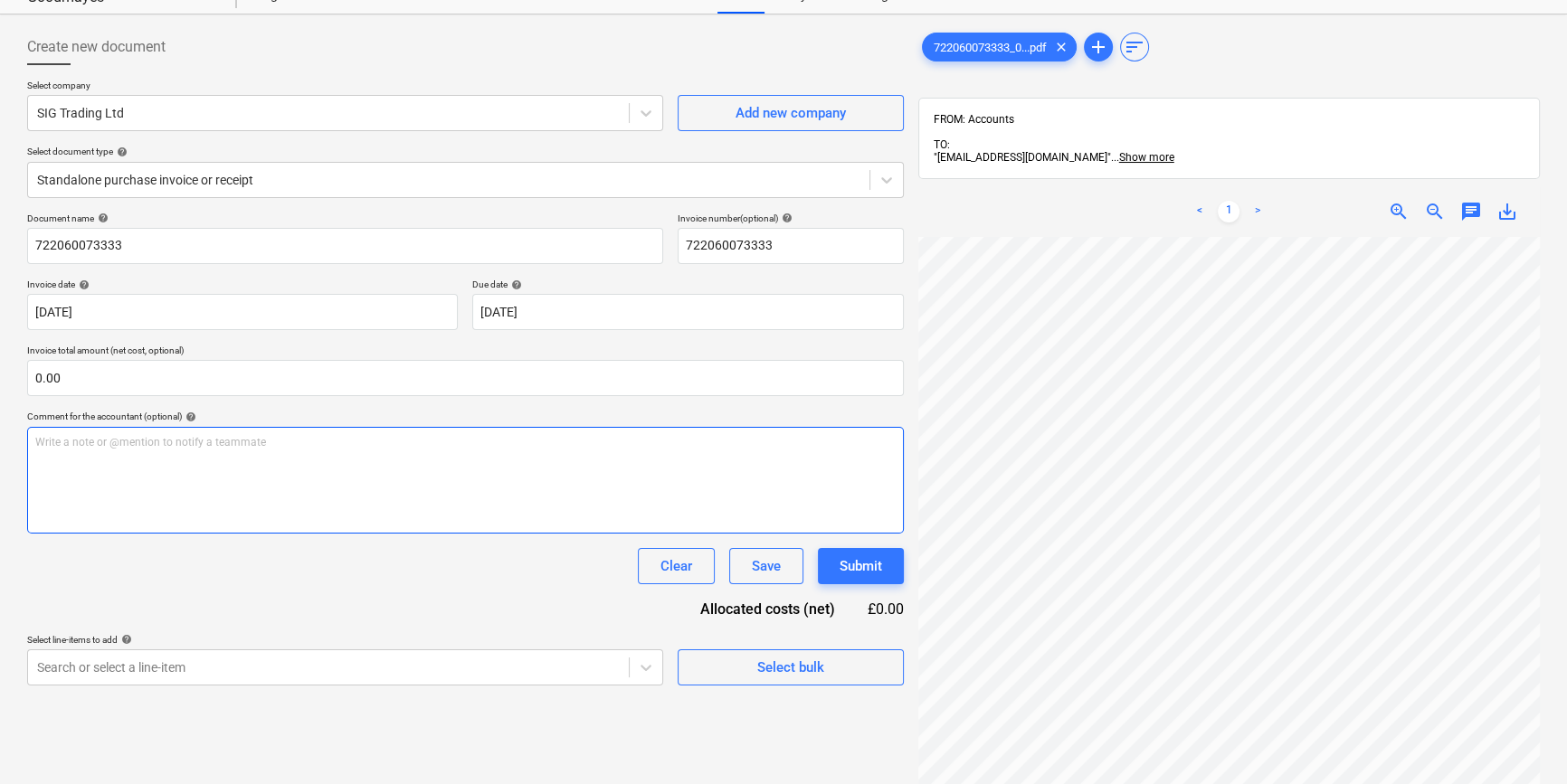 scroll, scrollTop: 0, scrollLeft: 0, axis: both 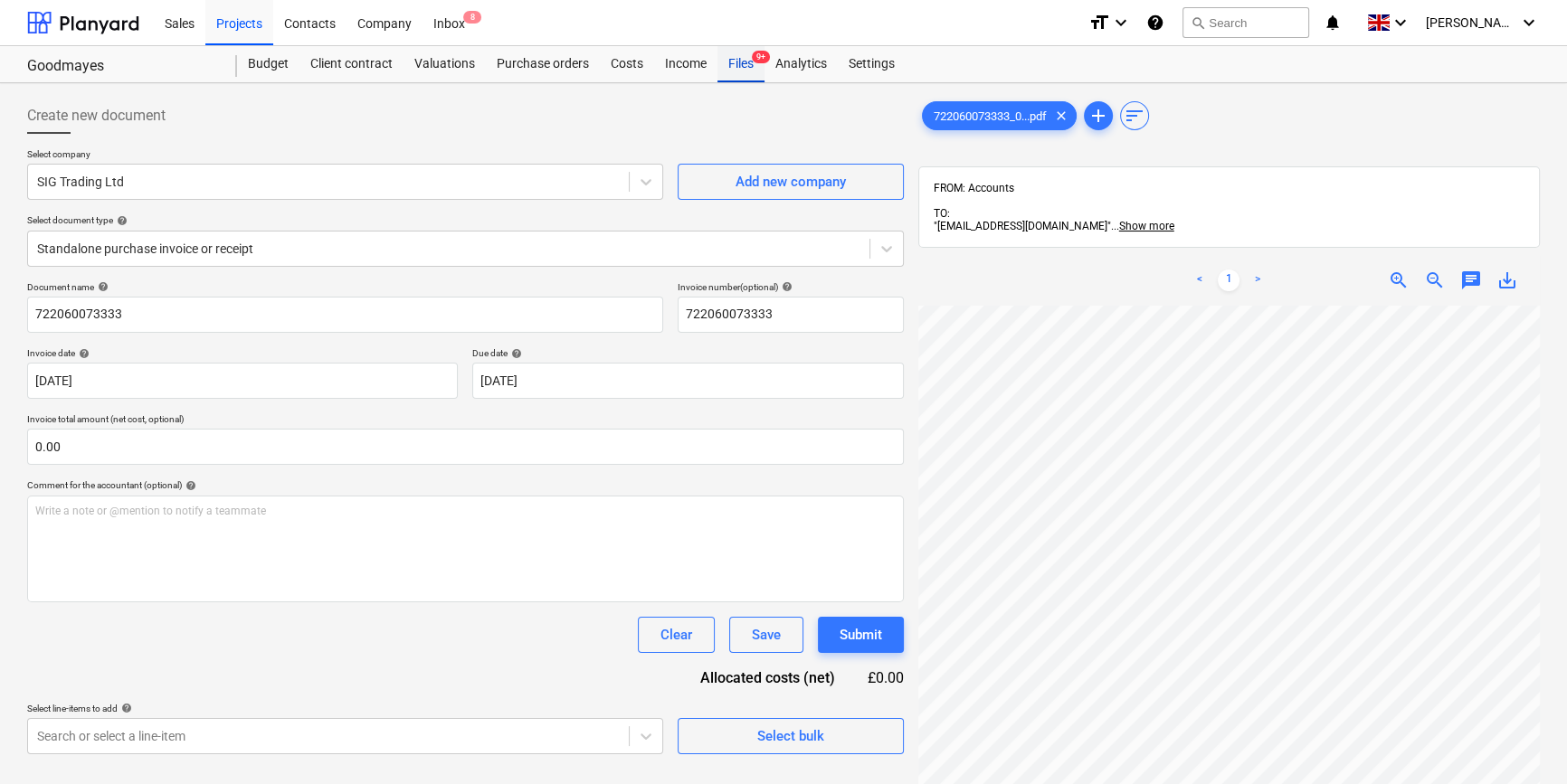 click on "Files 9+" at bounding box center (741, 64) 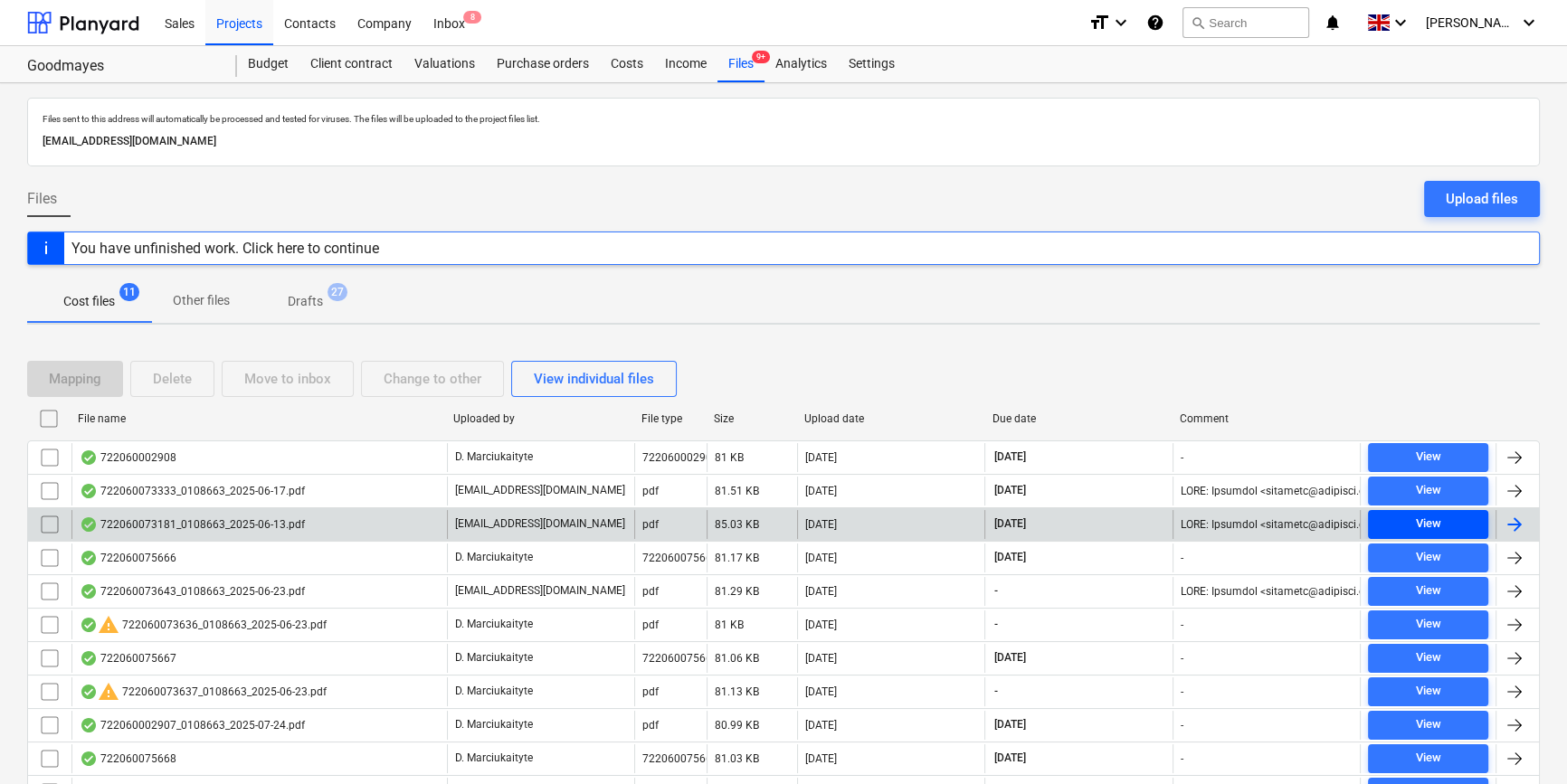 click on "View" at bounding box center [1428, 524] 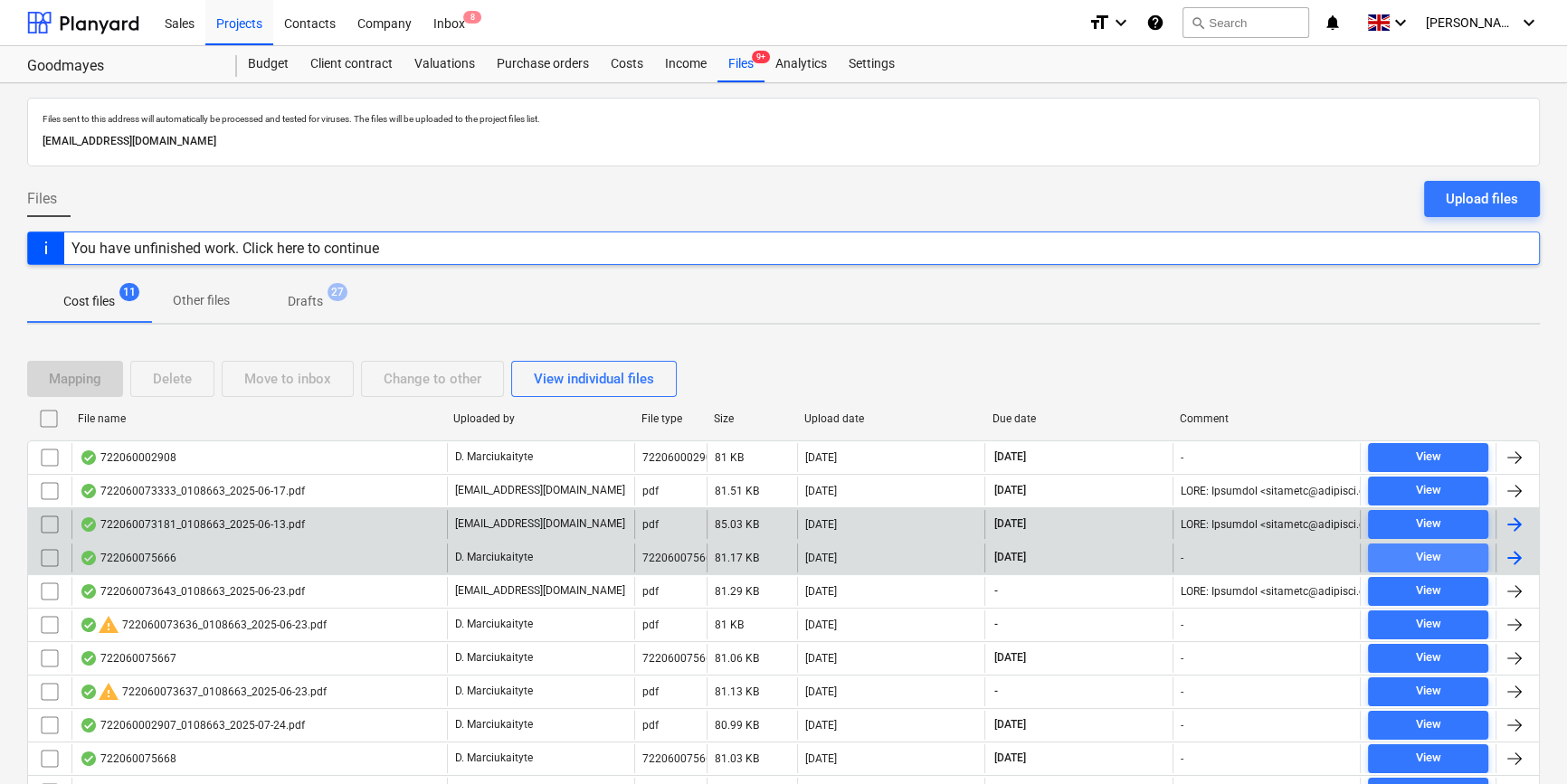 click on "View" at bounding box center [1428, 557] 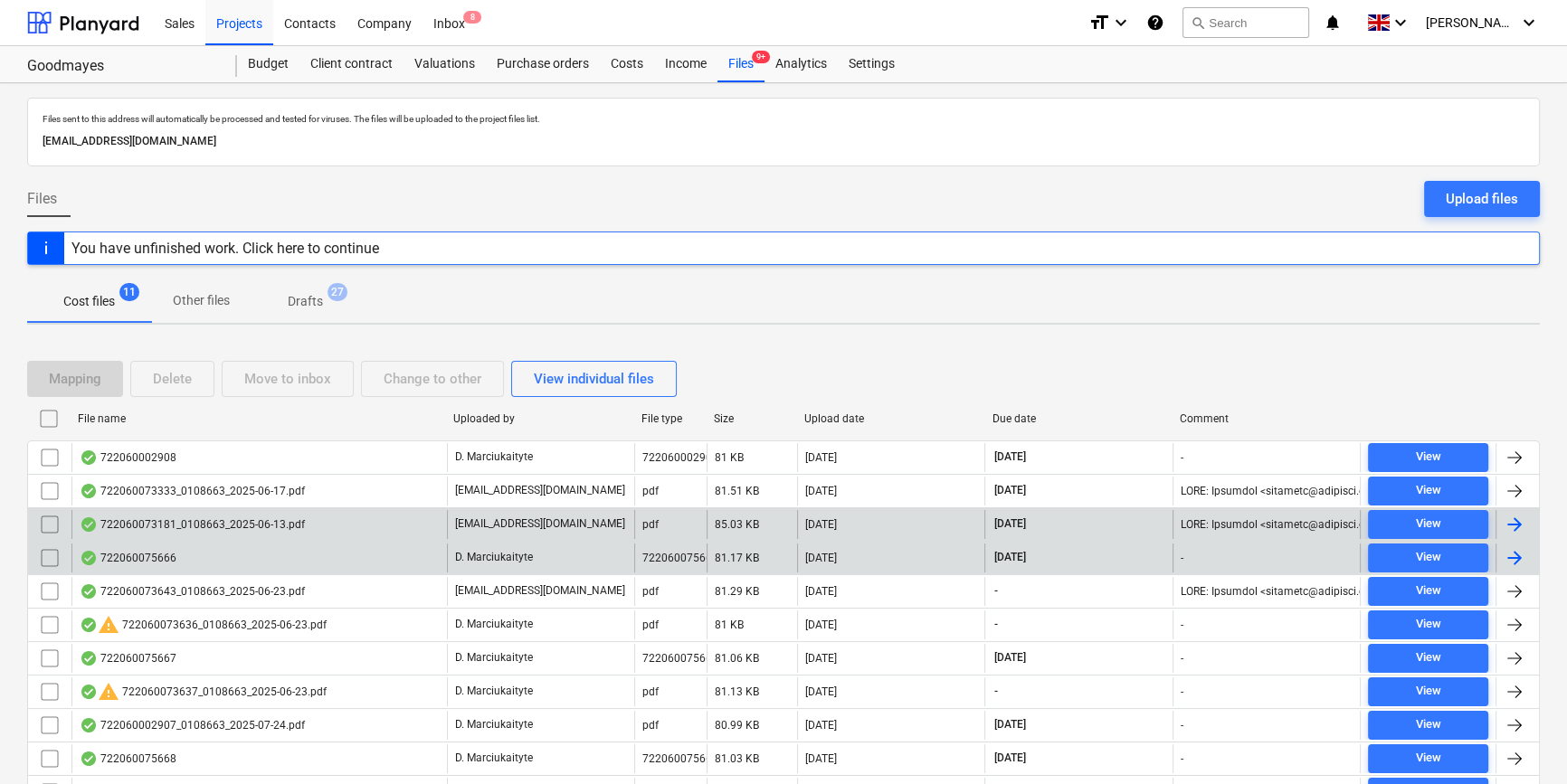 click at bounding box center [1515, 558] 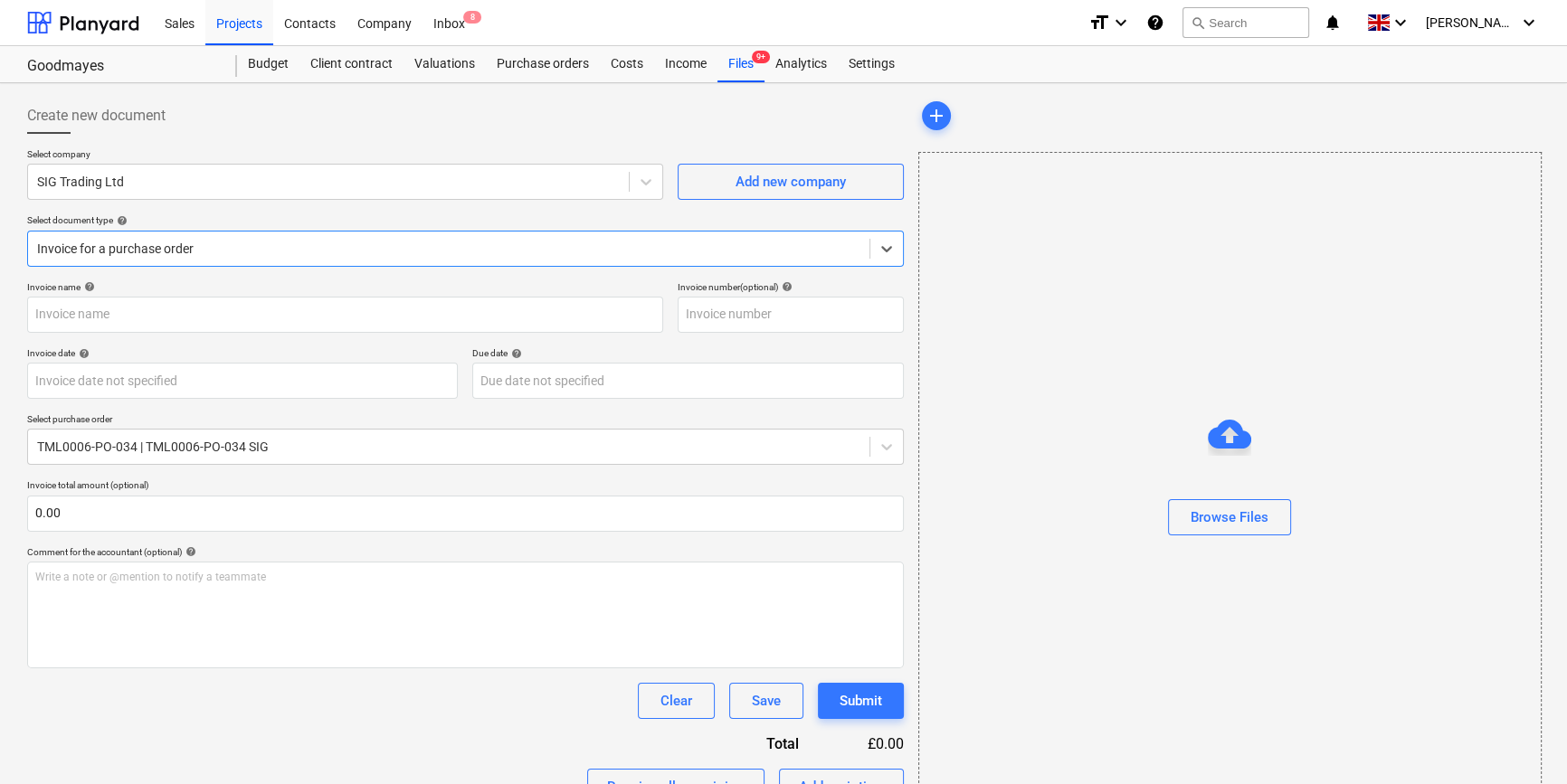 type on "722060075666" 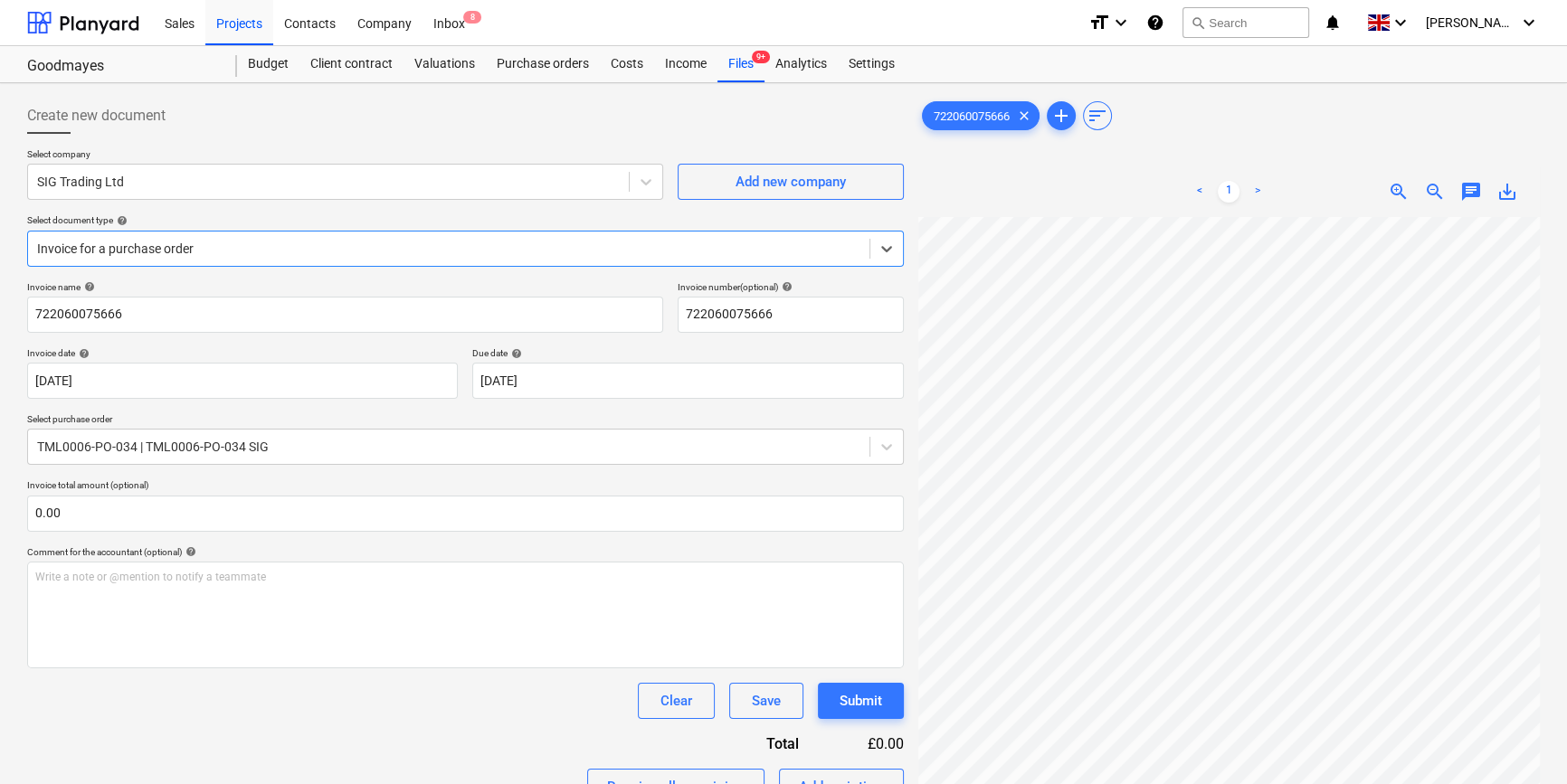 scroll, scrollTop: 421, scrollLeft: 0, axis: vertical 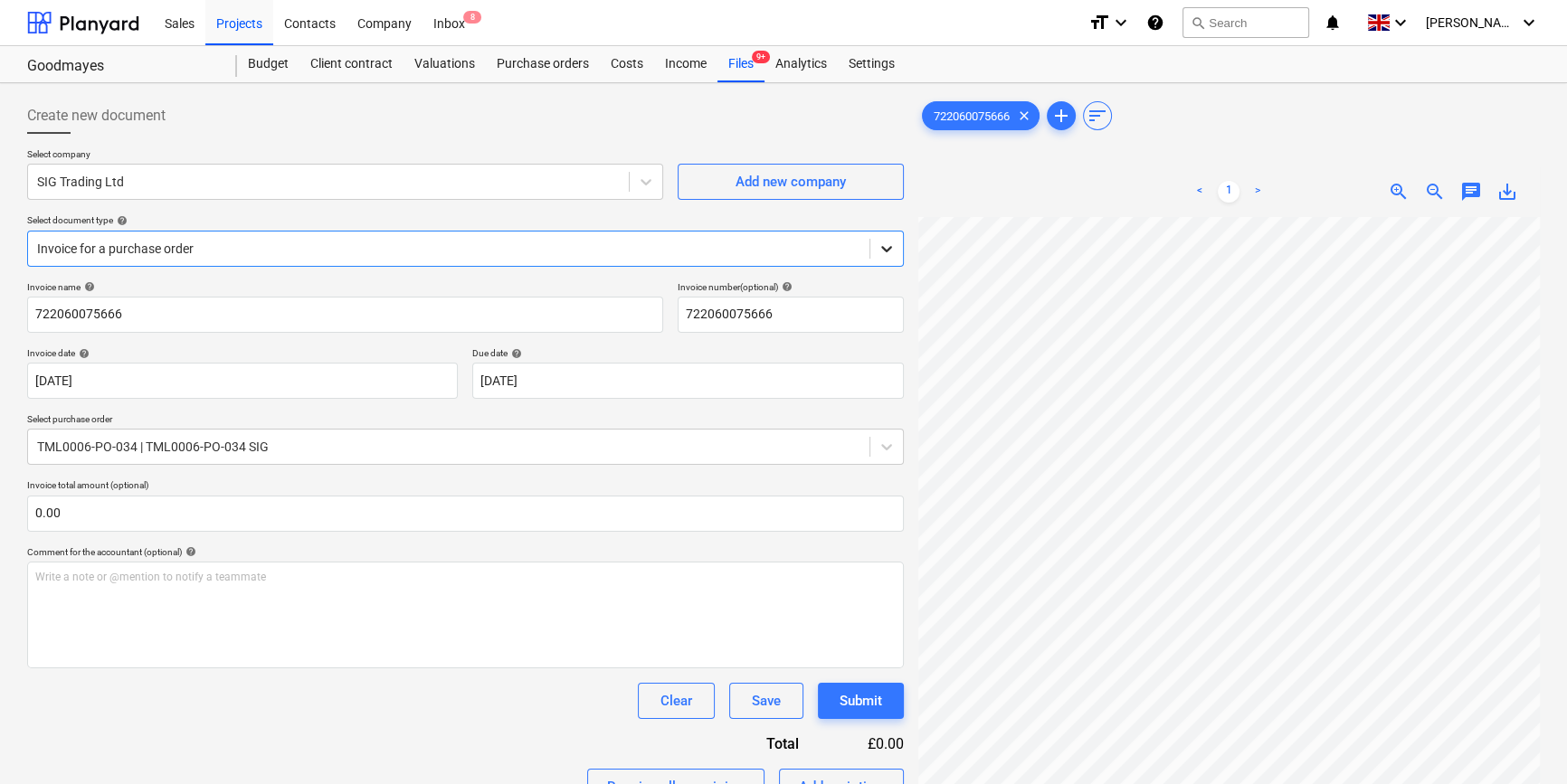 click 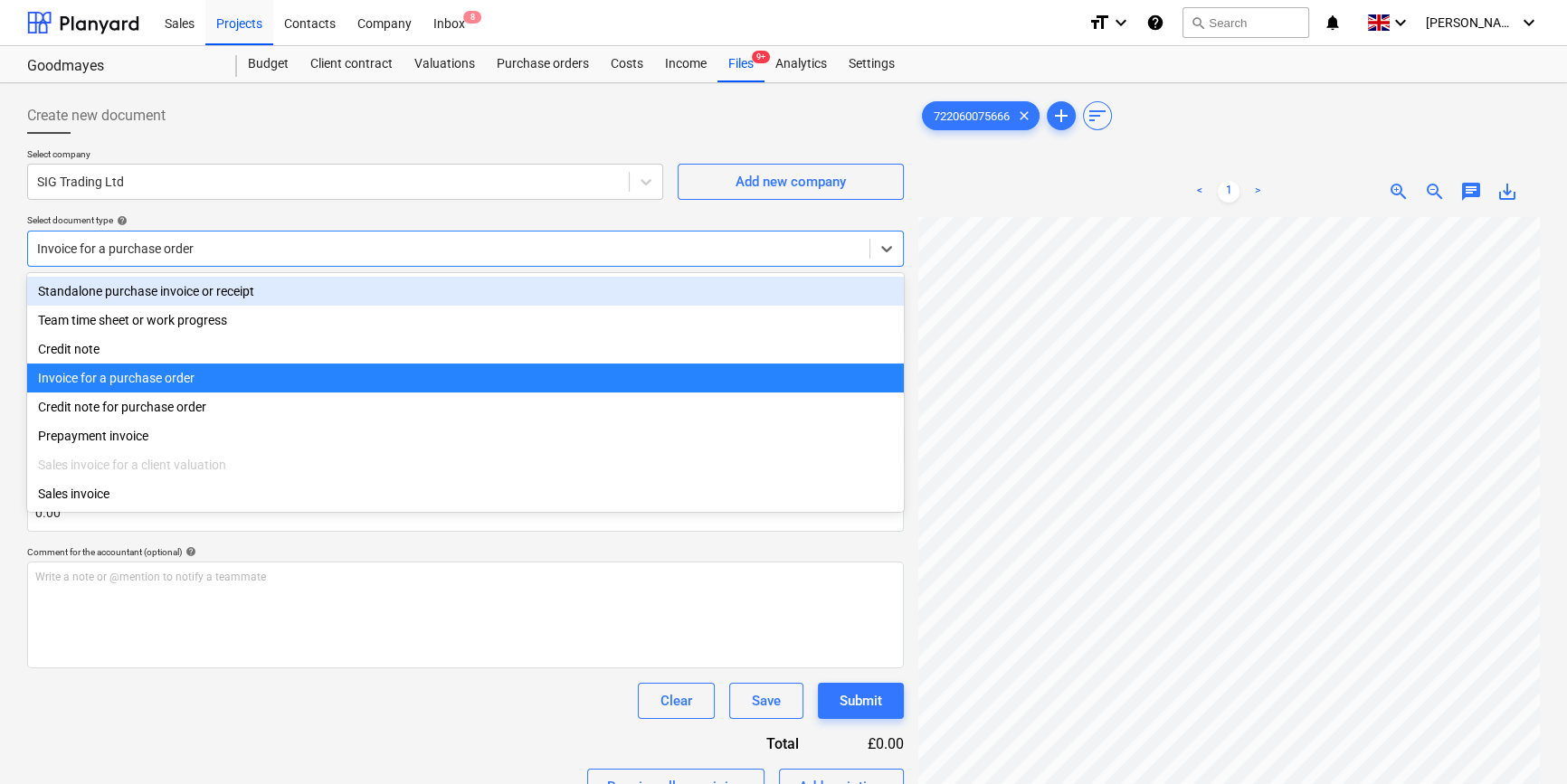 click on "Standalone purchase invoice or receipt" at bounding box center (465, 291) 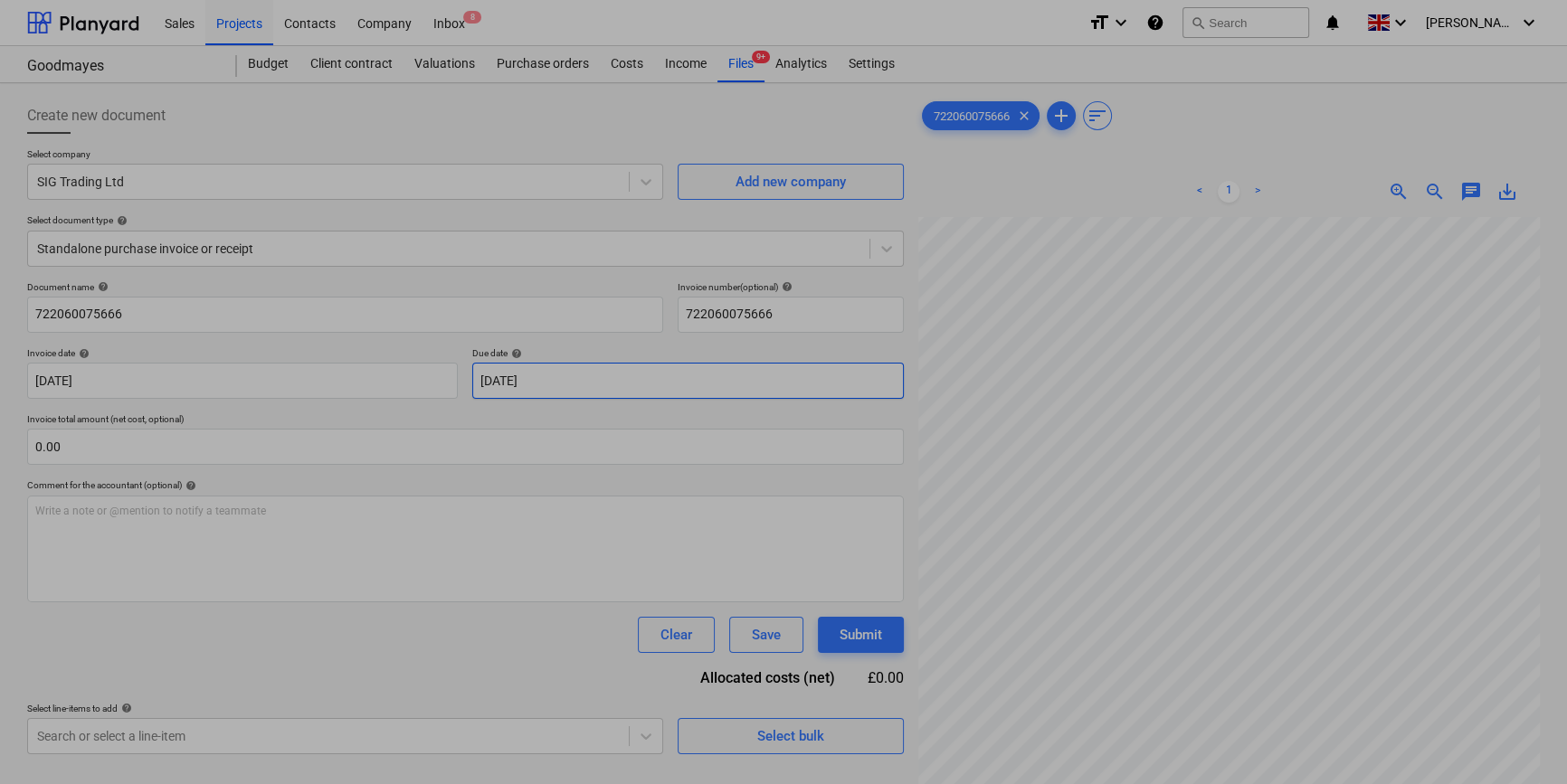 click on "Sales Projects Contacts Company Inbox 8 format_size keyboard_arrow_down help search Search notifications 0 keyboard_arrow_down [PERSON_NAME] keyboard_arrow_down Goodmayes Budget Client contract Valuations Purchase orders Costs Income Files 9+ Analytics Settings Create new document Select company SIG Trading Ltd   Add new company Select document type help Standalone purchase invoice or receipt Document name help 722060075666 Invoice number  (optional) help 722060075666 Invoice date help [DATE] 23.07.2025 Press the down arrow key to interact with the calendar and
select a date. Press the question mark key to get the keyboard shortcuts for changing dates. Due date help [DATE] [DATE] Press the down arrow key to interact with the calendar and
select a date. Press the question mark key to get the keyboard shortcuts for changing dates. Invoice total amount (net cost, optional) 0.00 Comment for the accountant (optional) help Write a note or @mention to notify a teammate ﻿ Clear Save Submit help" at bounding box center (784, 392) 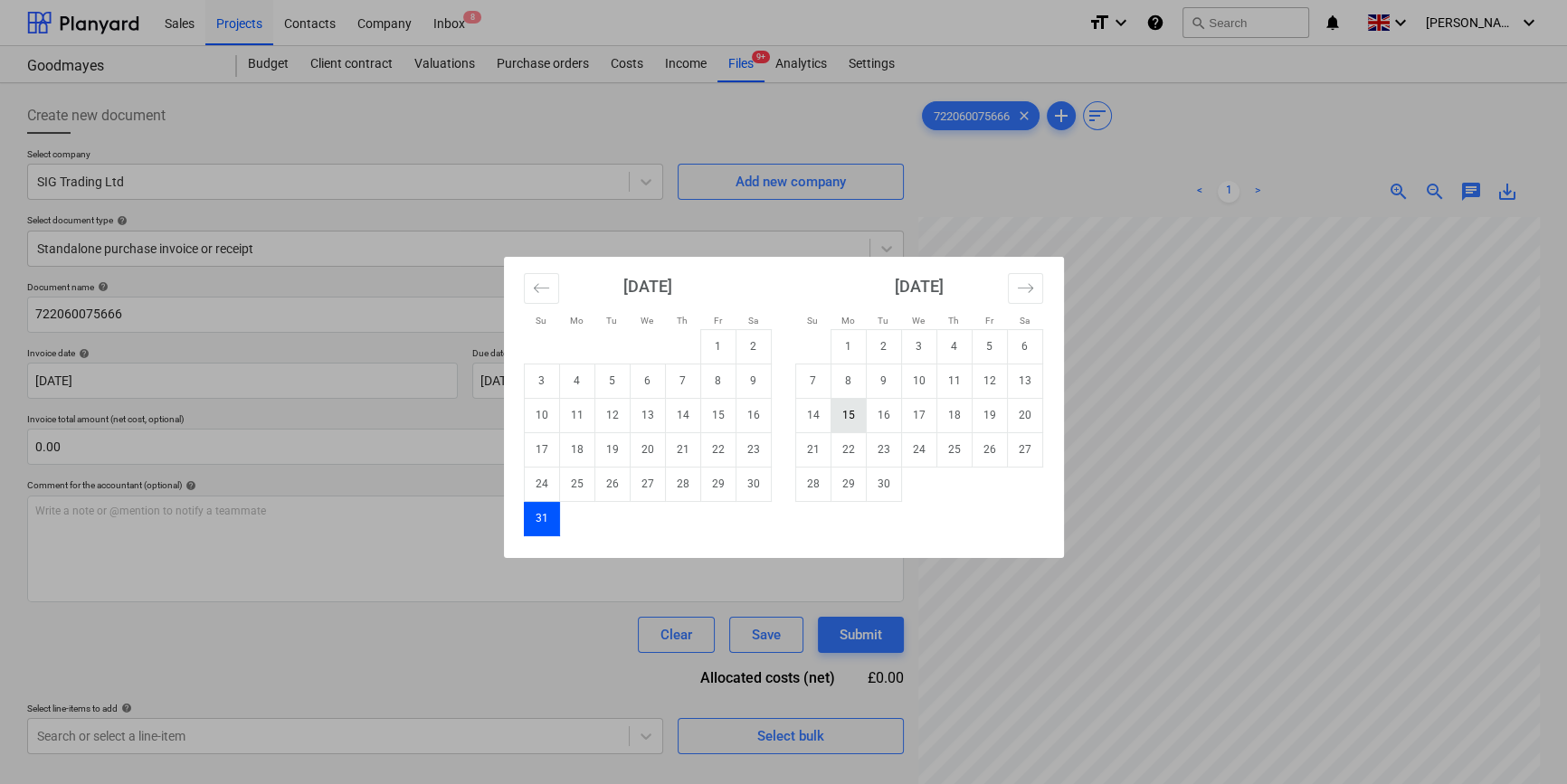 click on "15" at bounding box center (848, 415) 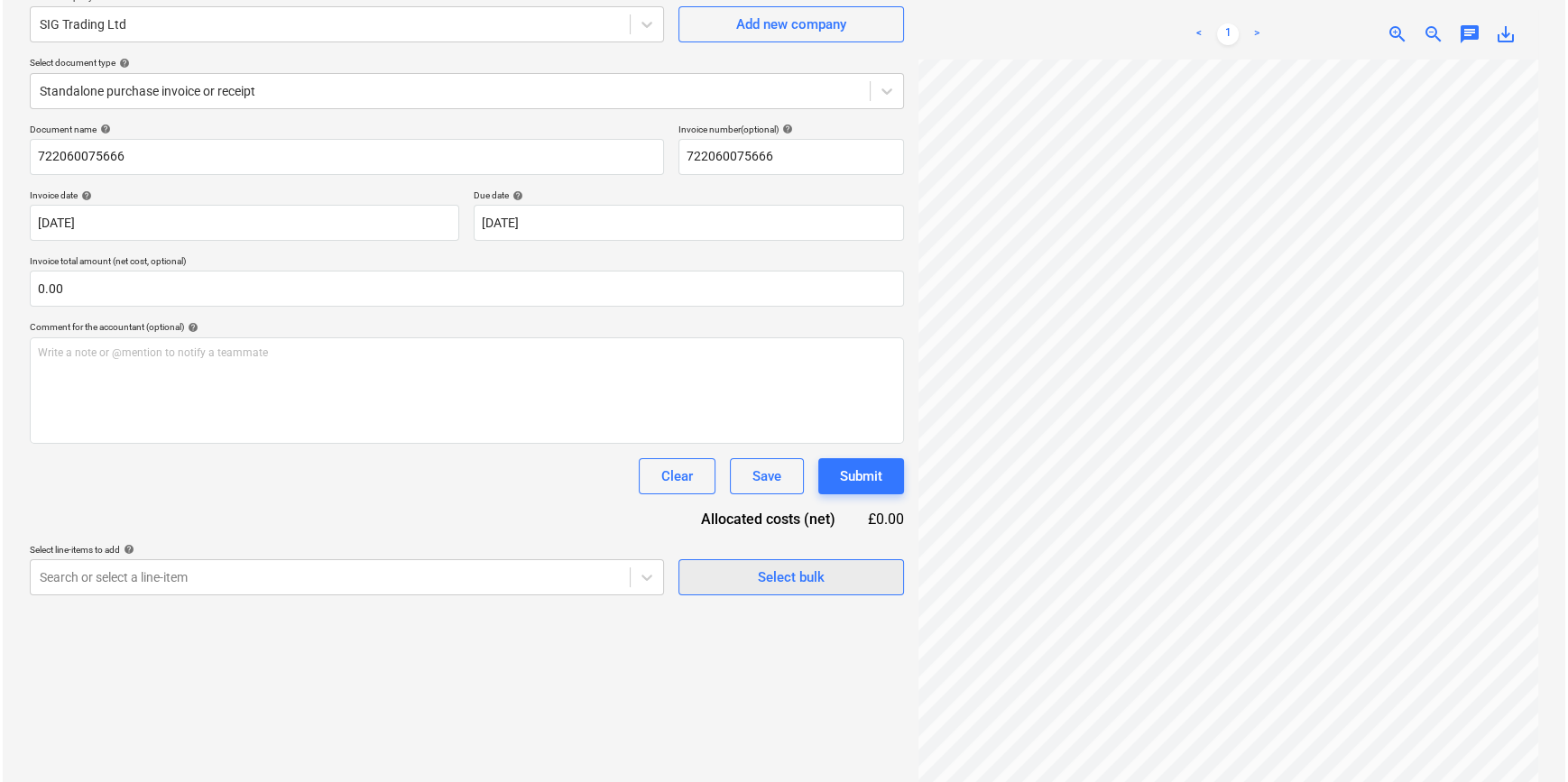 scroll, scrollTop: 163, scrollLeft: 0, axis: vertical 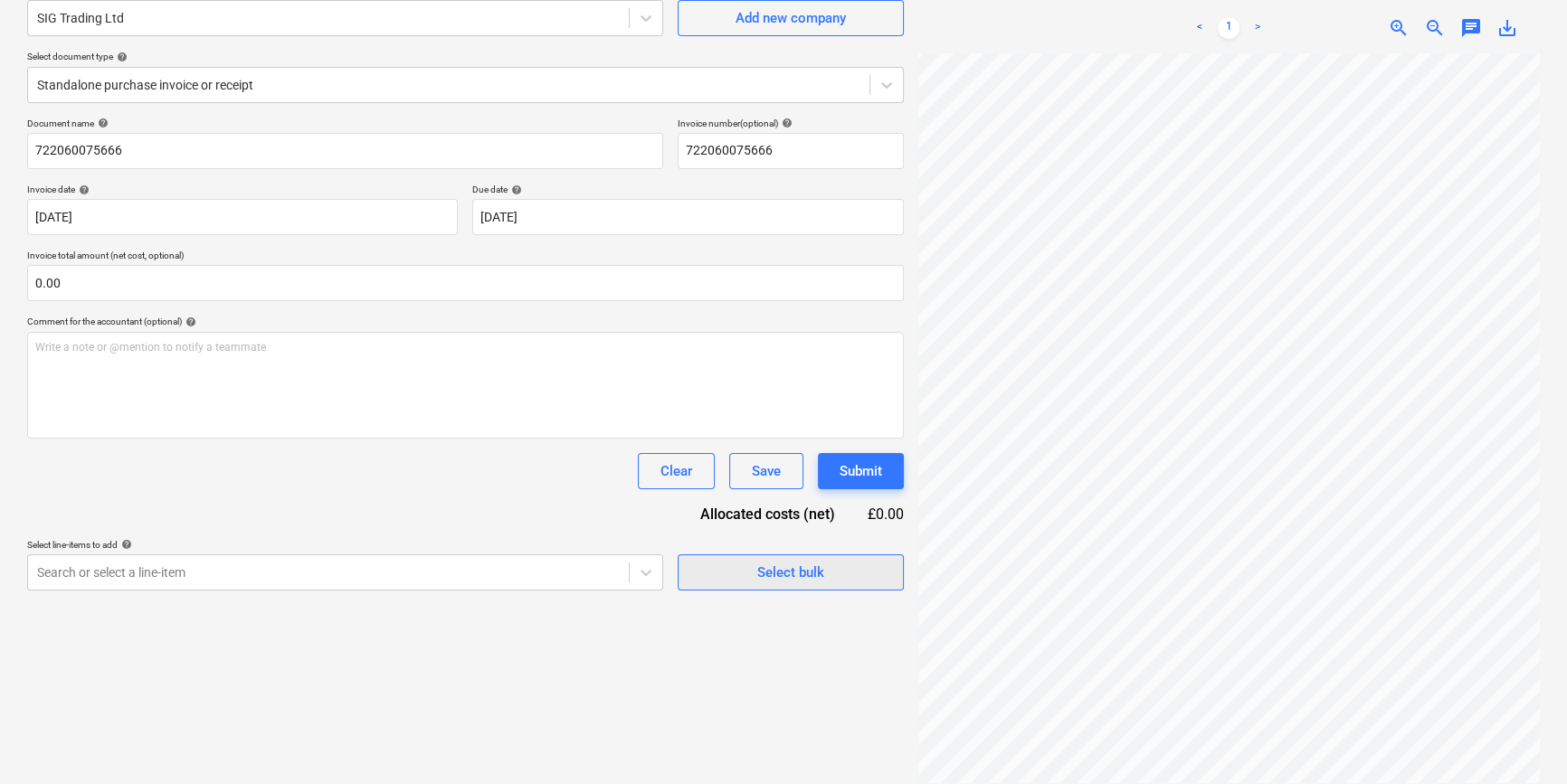 click on "Select bulk" at bounding box center [791, 572] 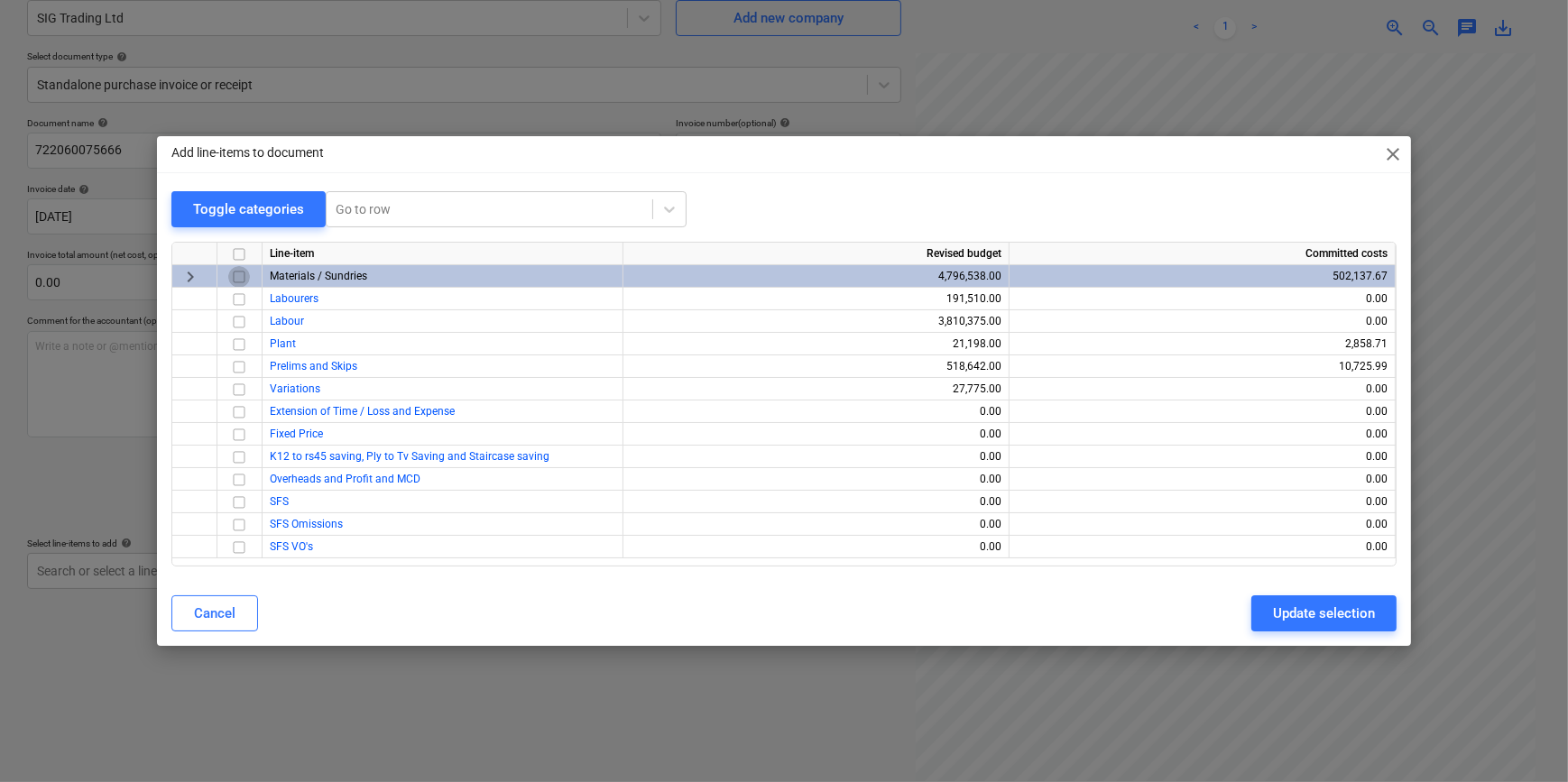 click at bounding box center [239, 277] 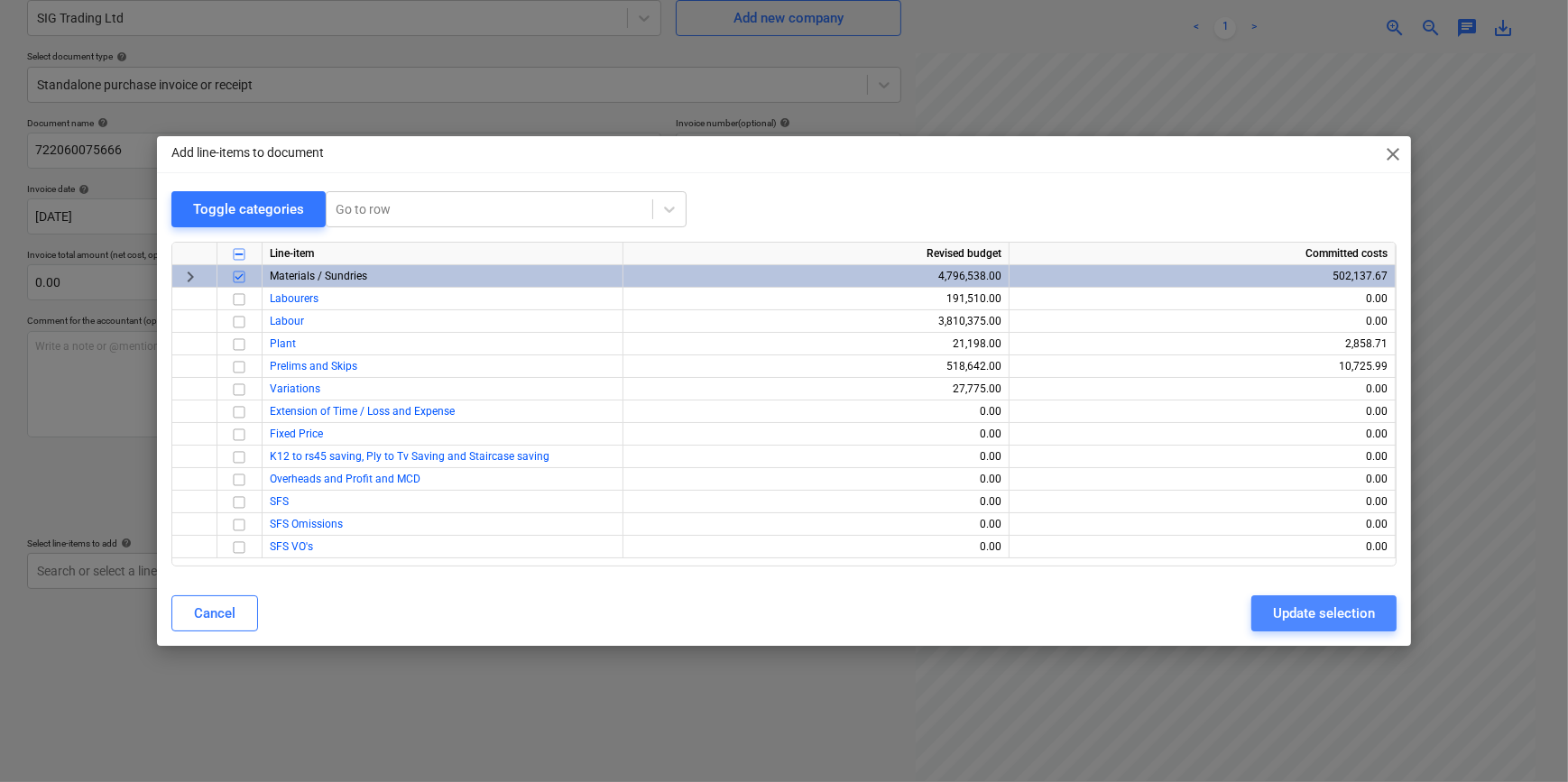 click on "Update selection" at bounding box center [1324, 613] 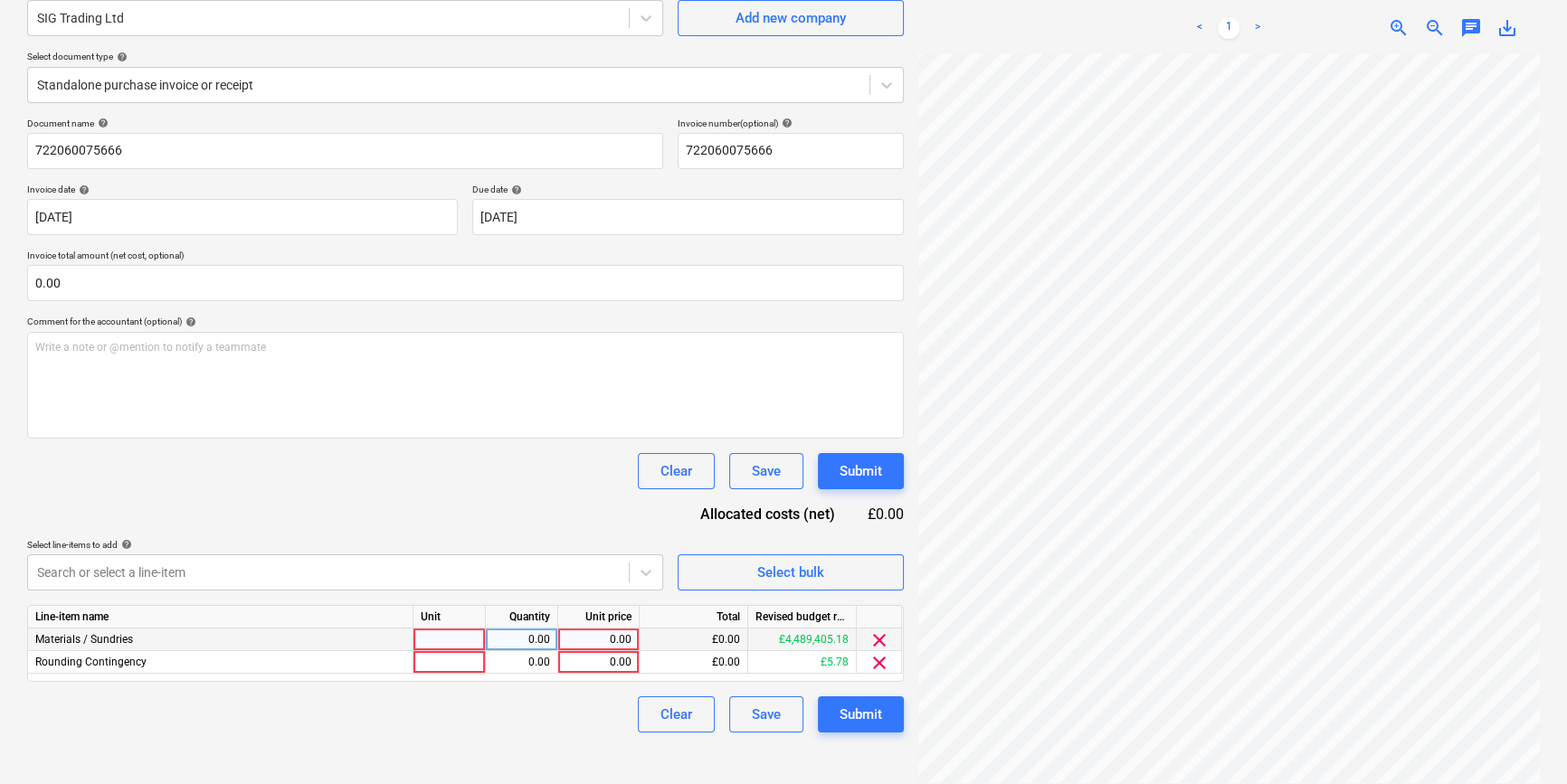 click at bounding box center (450, 639) 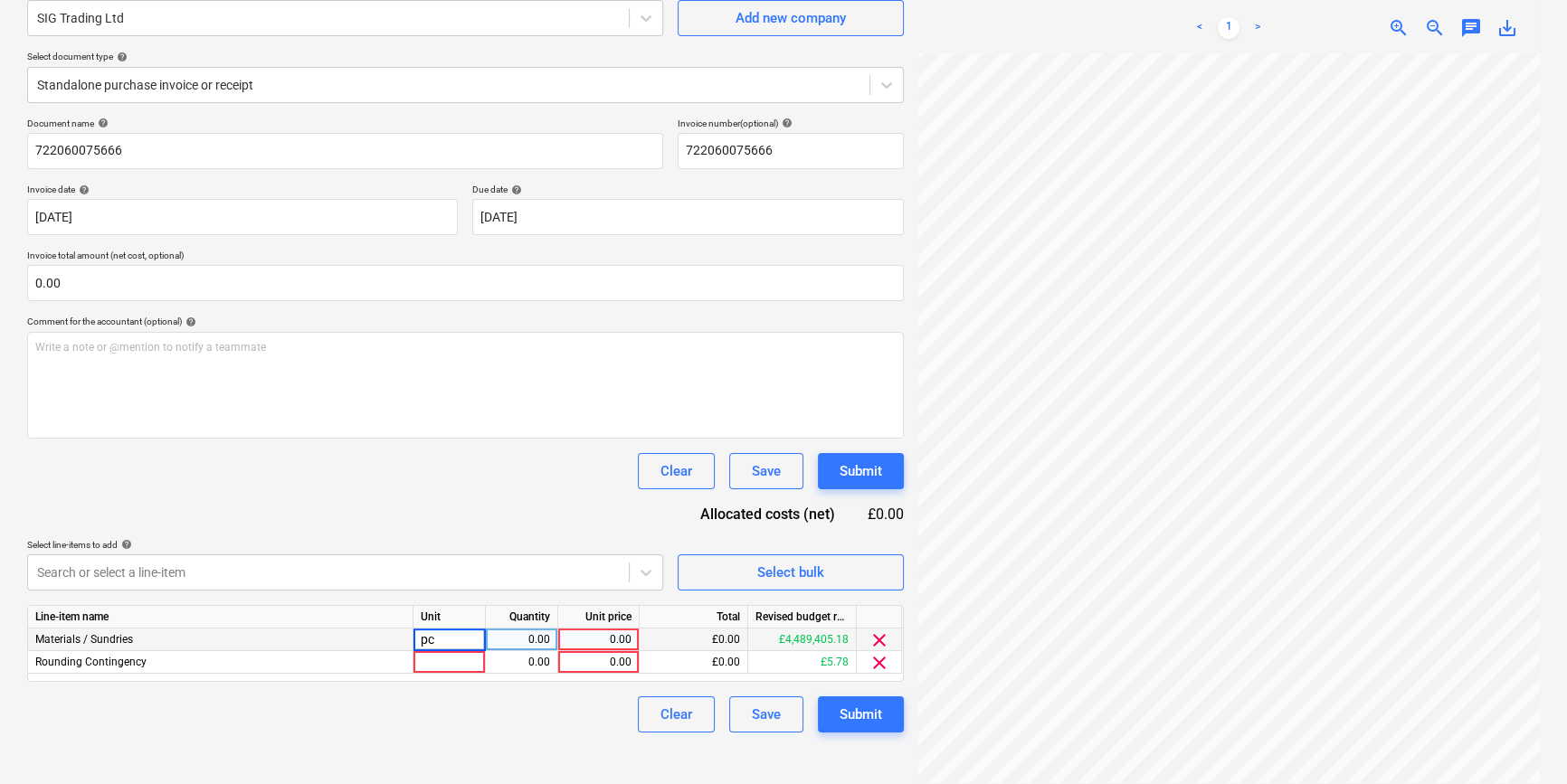 type on "pcs" 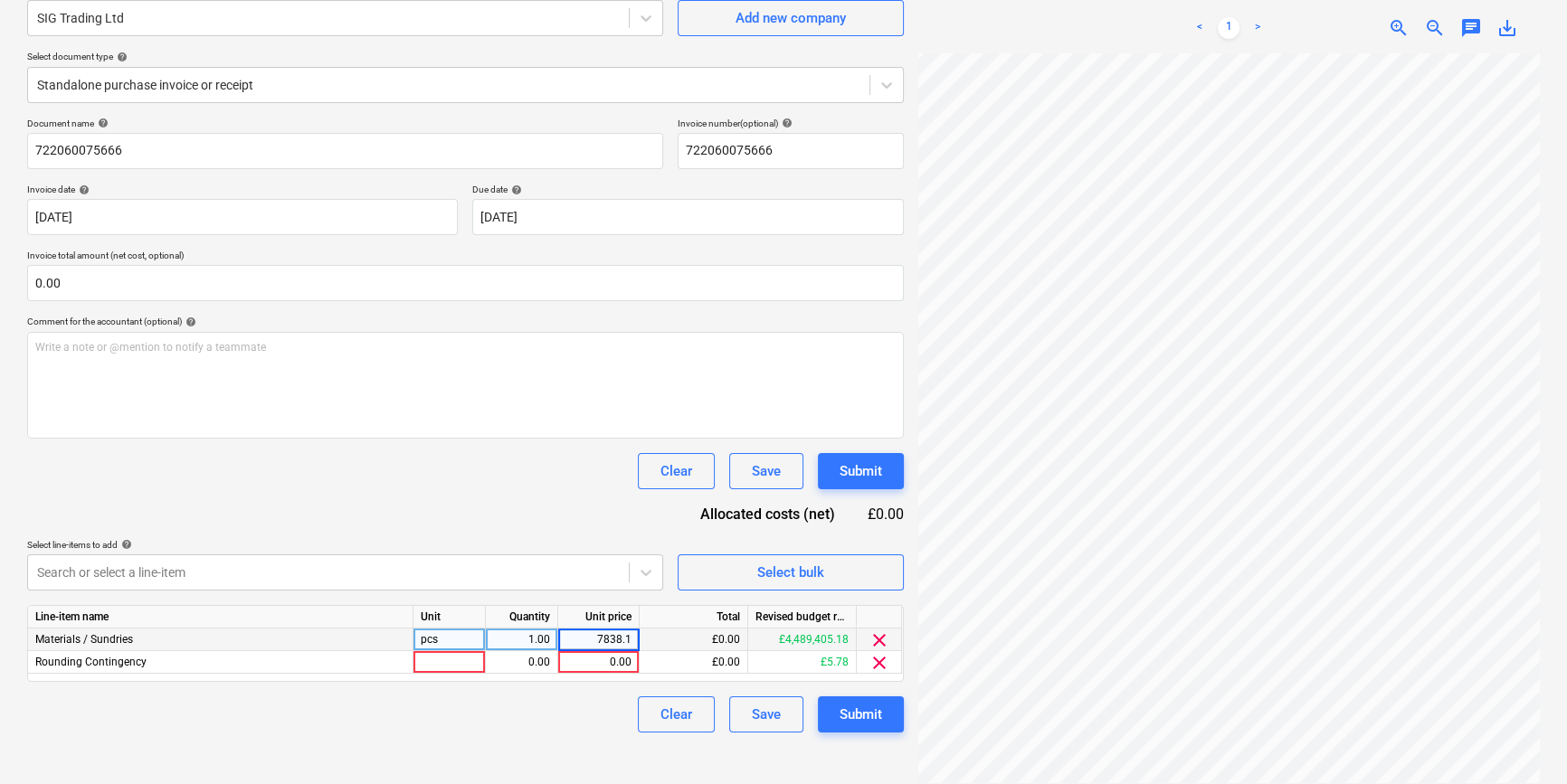 type on "7838.13" 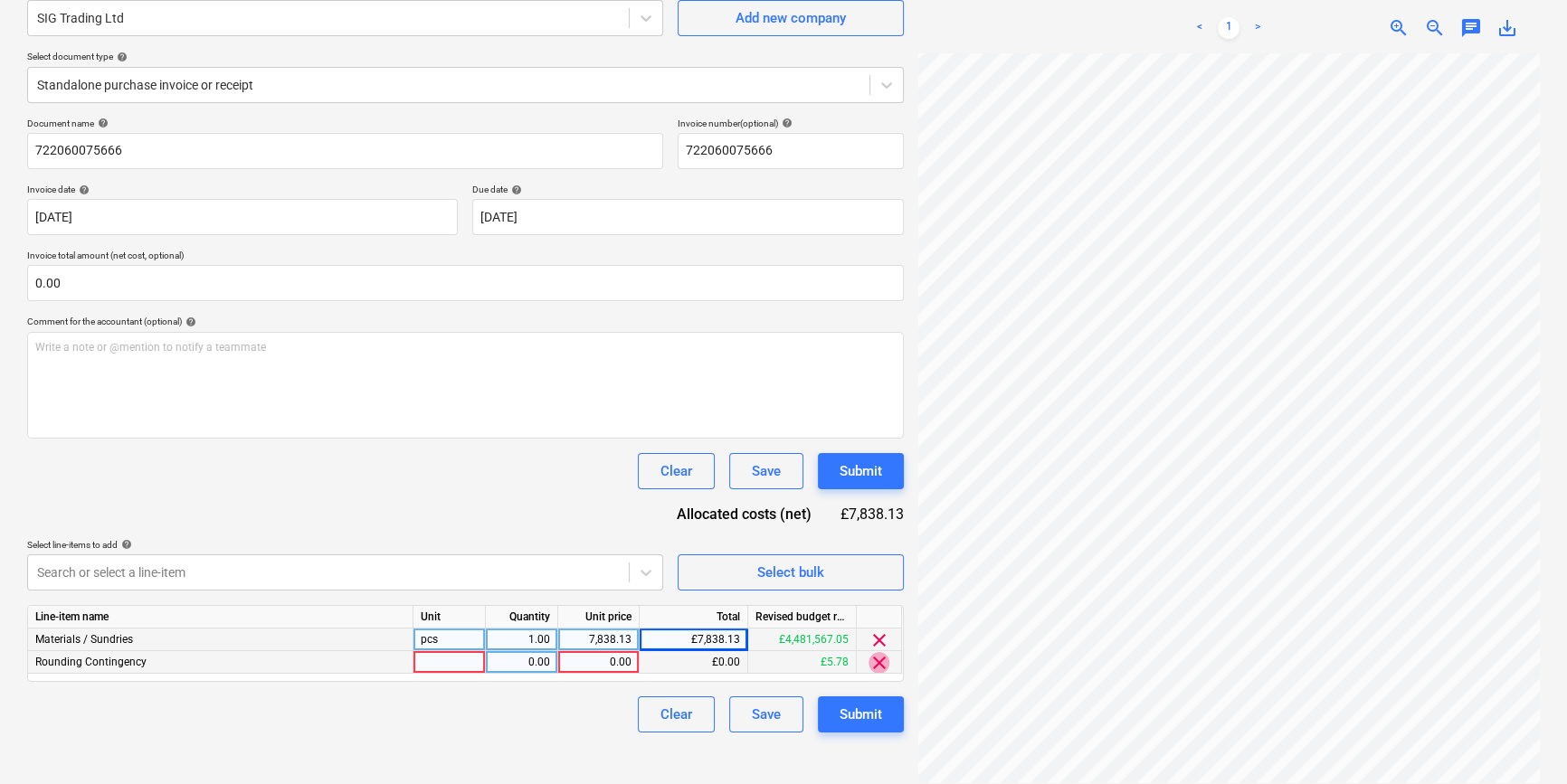 click on "clear" at bounding box center (879, 663) 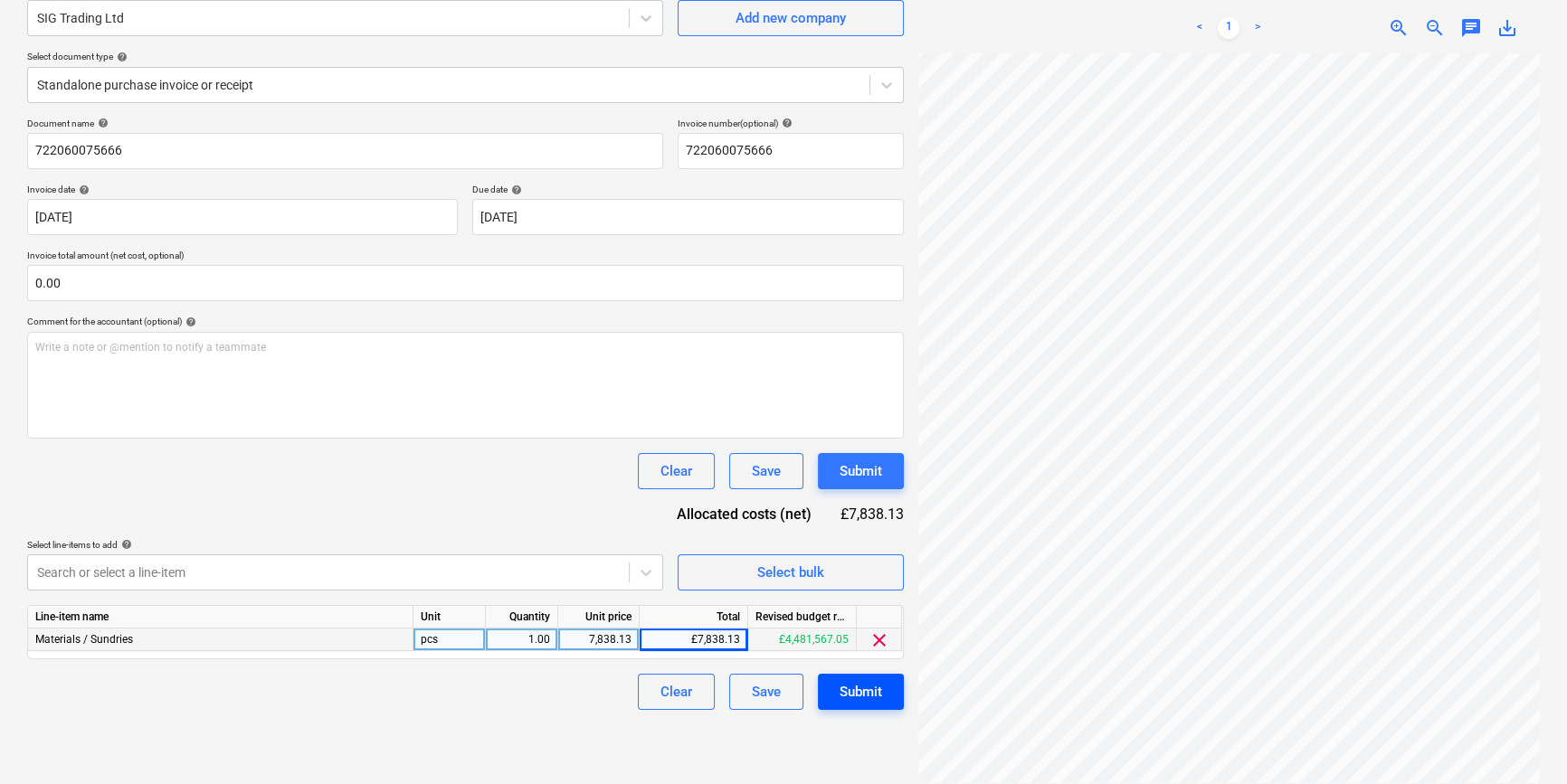click on "Submit" at bounding box center [860, 692] 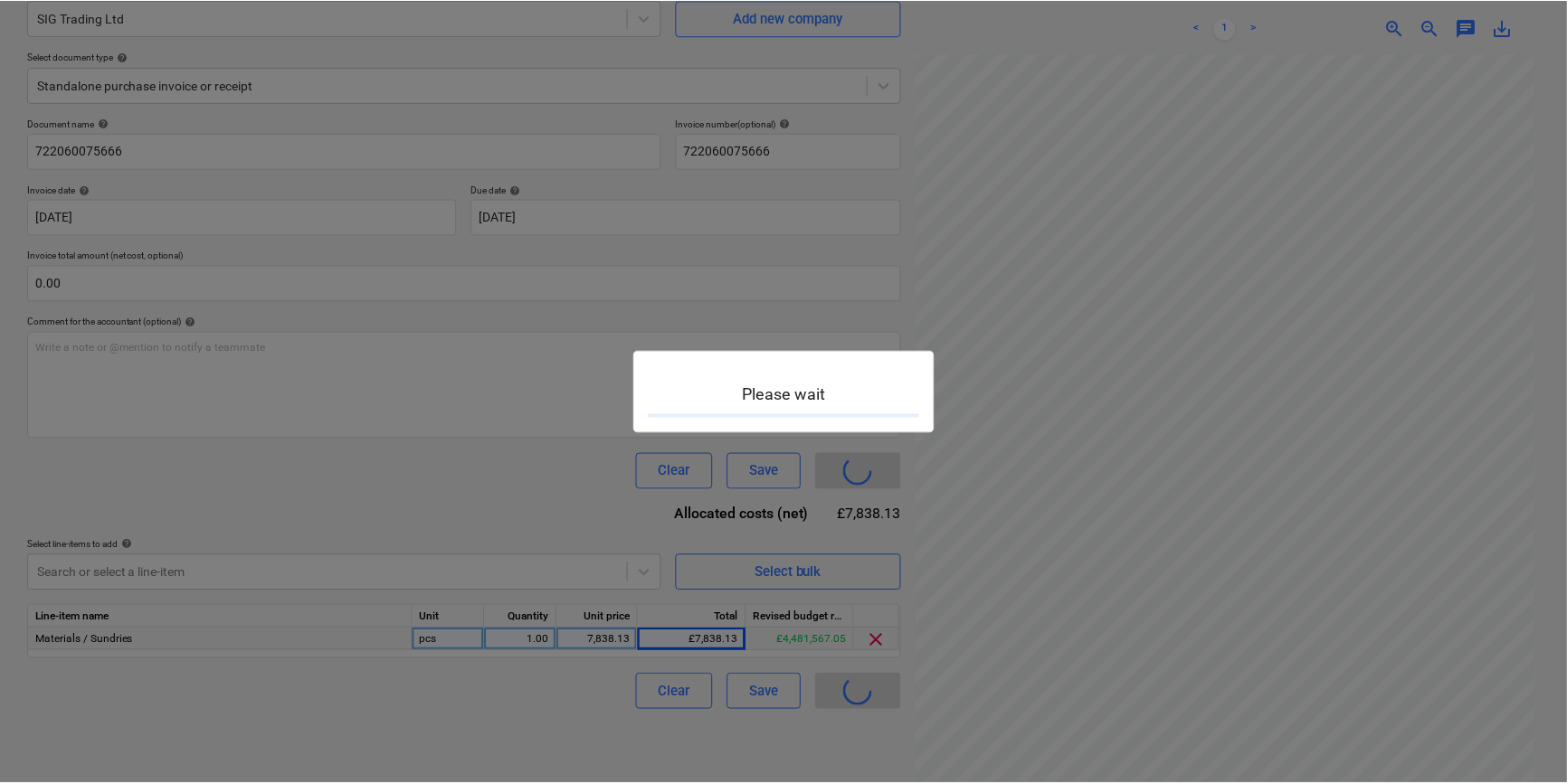 scroll, scrollTop: 0, scrollLeft: 0, axis: both 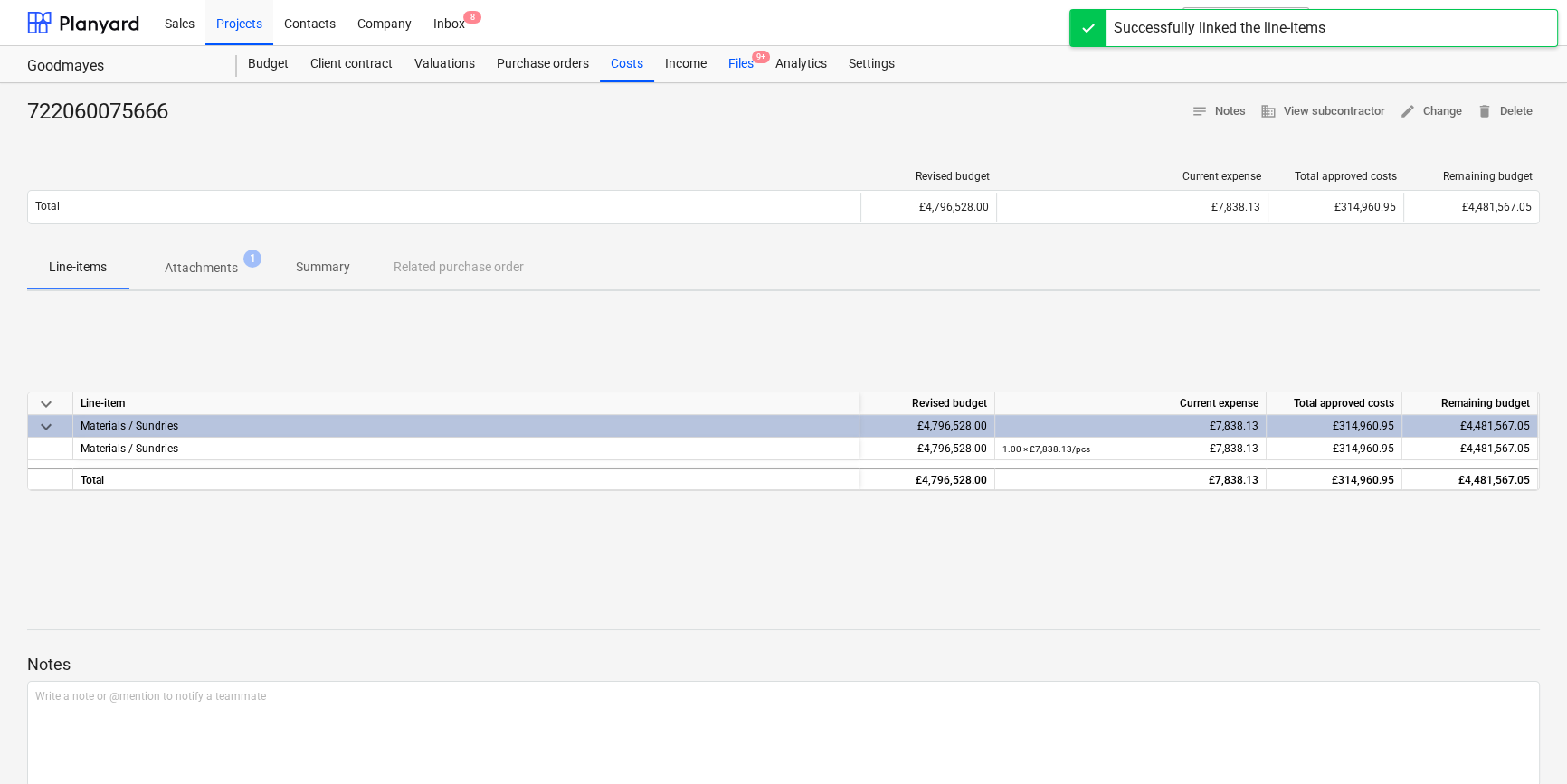 click on "Files 9+" at bounding box center (741, 64) 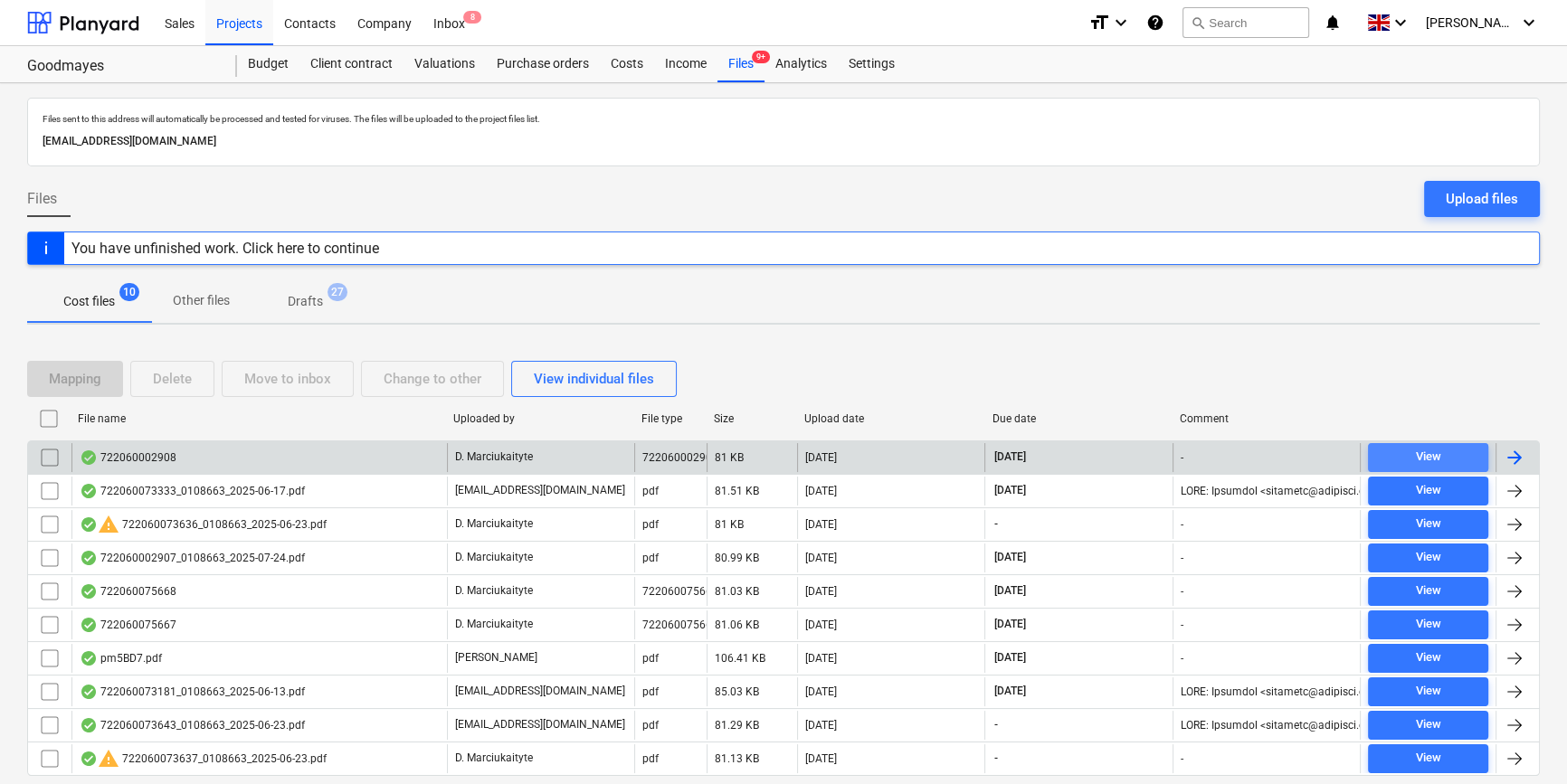 click on "View" at bounding box center [1428, 457] 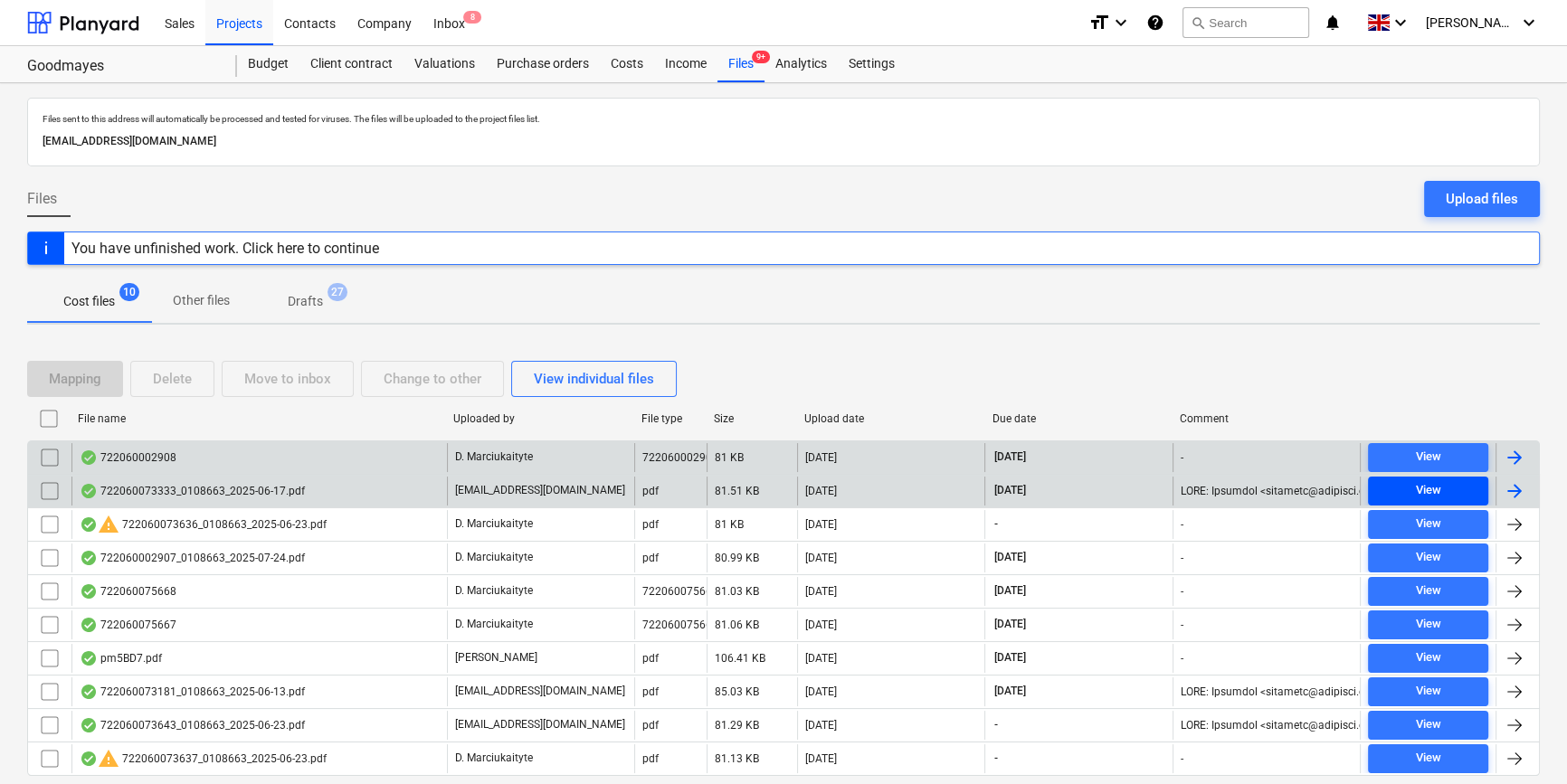 click on "View" at bounding box center [1428, 490] 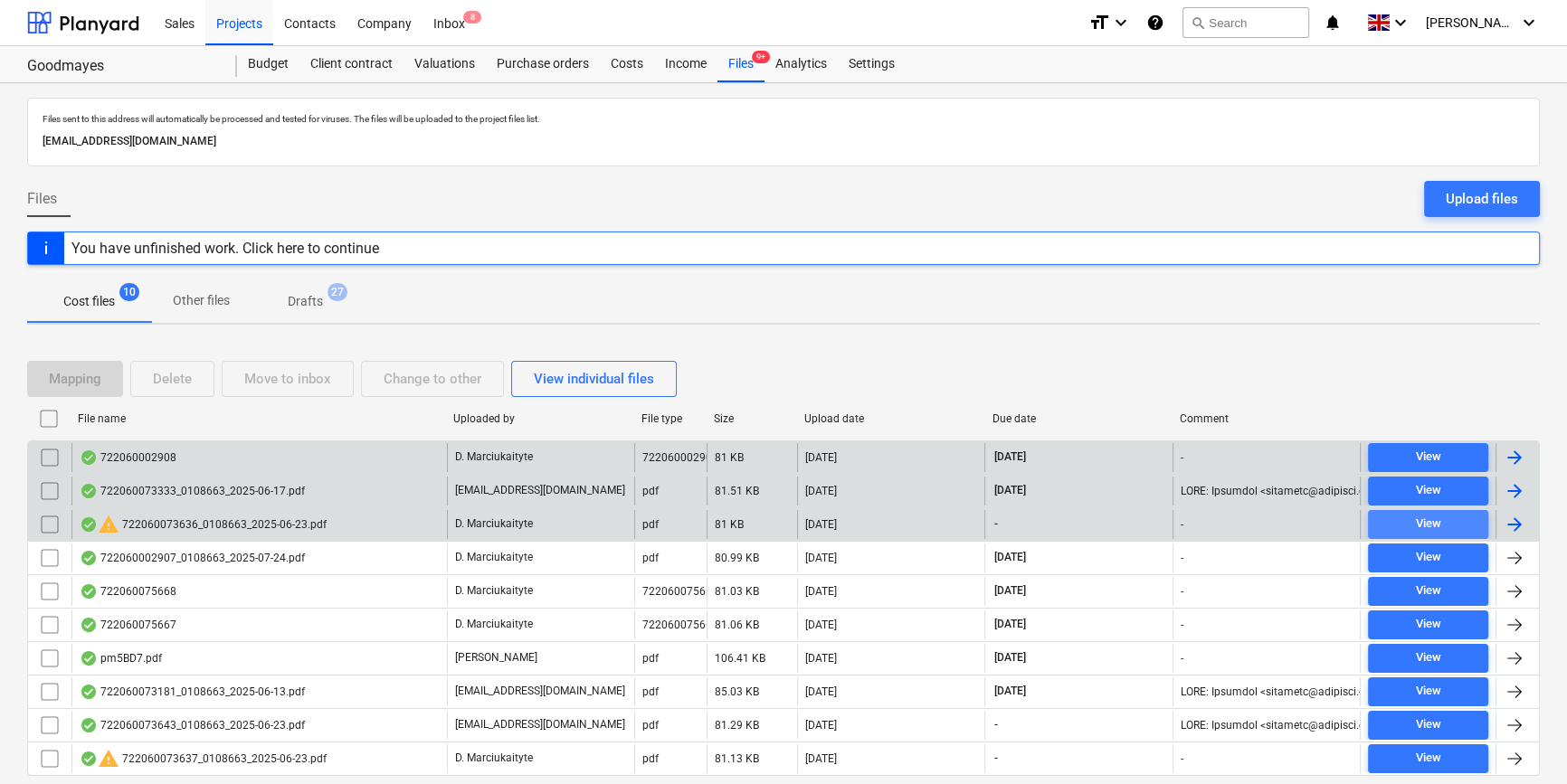 click on "View" at bounding box center (1428, 524) 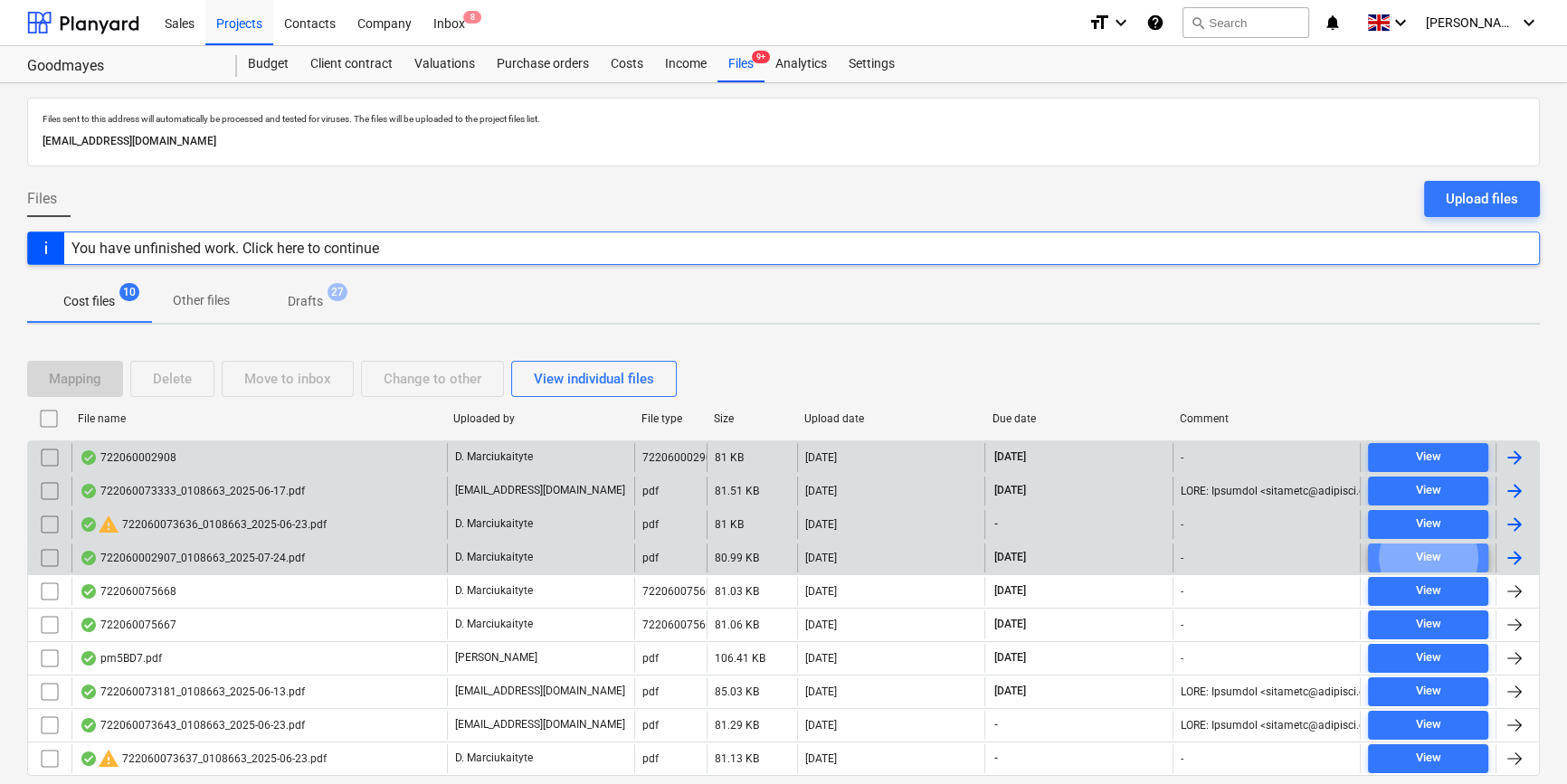 click on "View" at bounding box center (1428, 557) 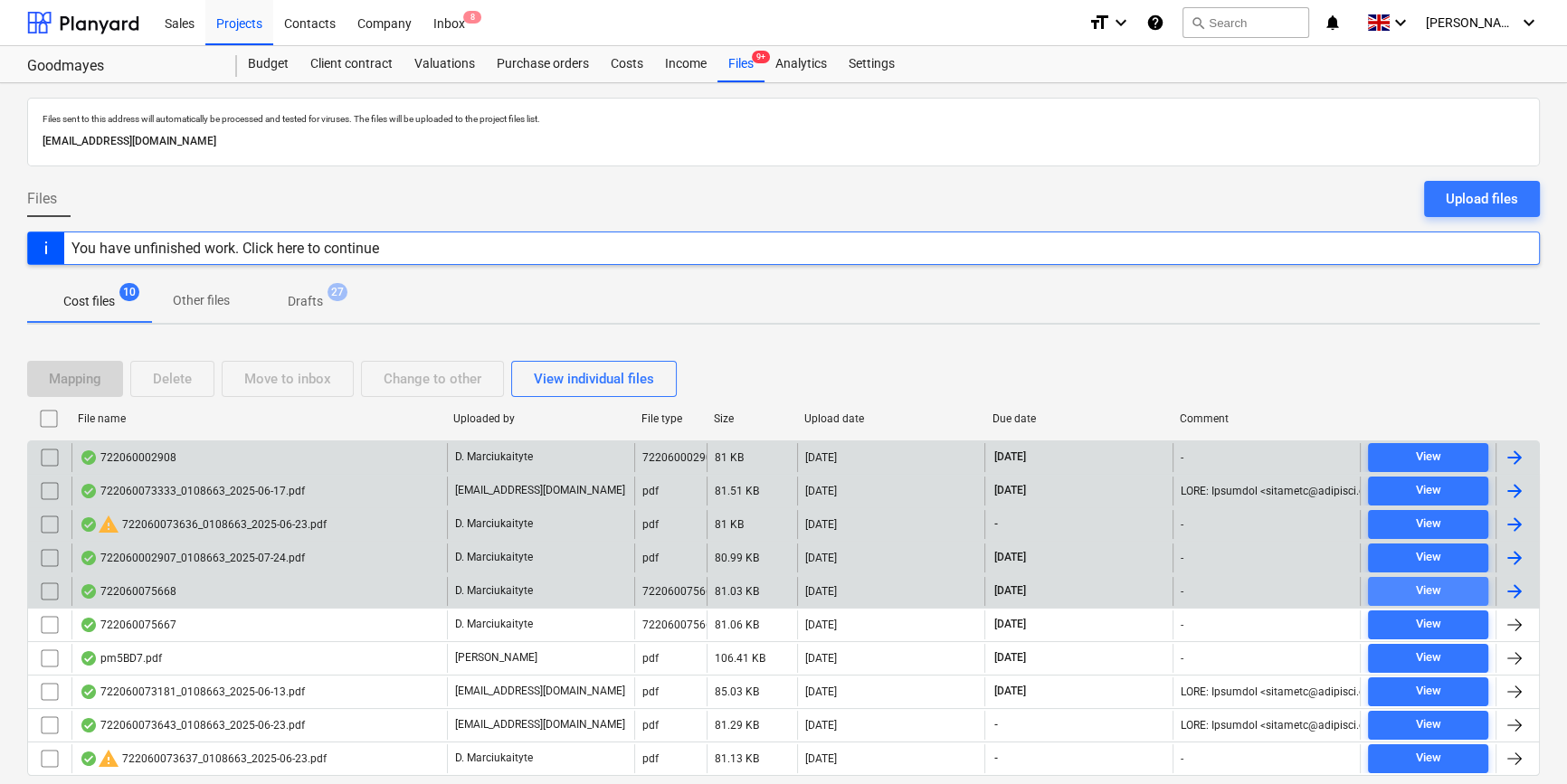 click on "View" at bounding box center [1428, 590] 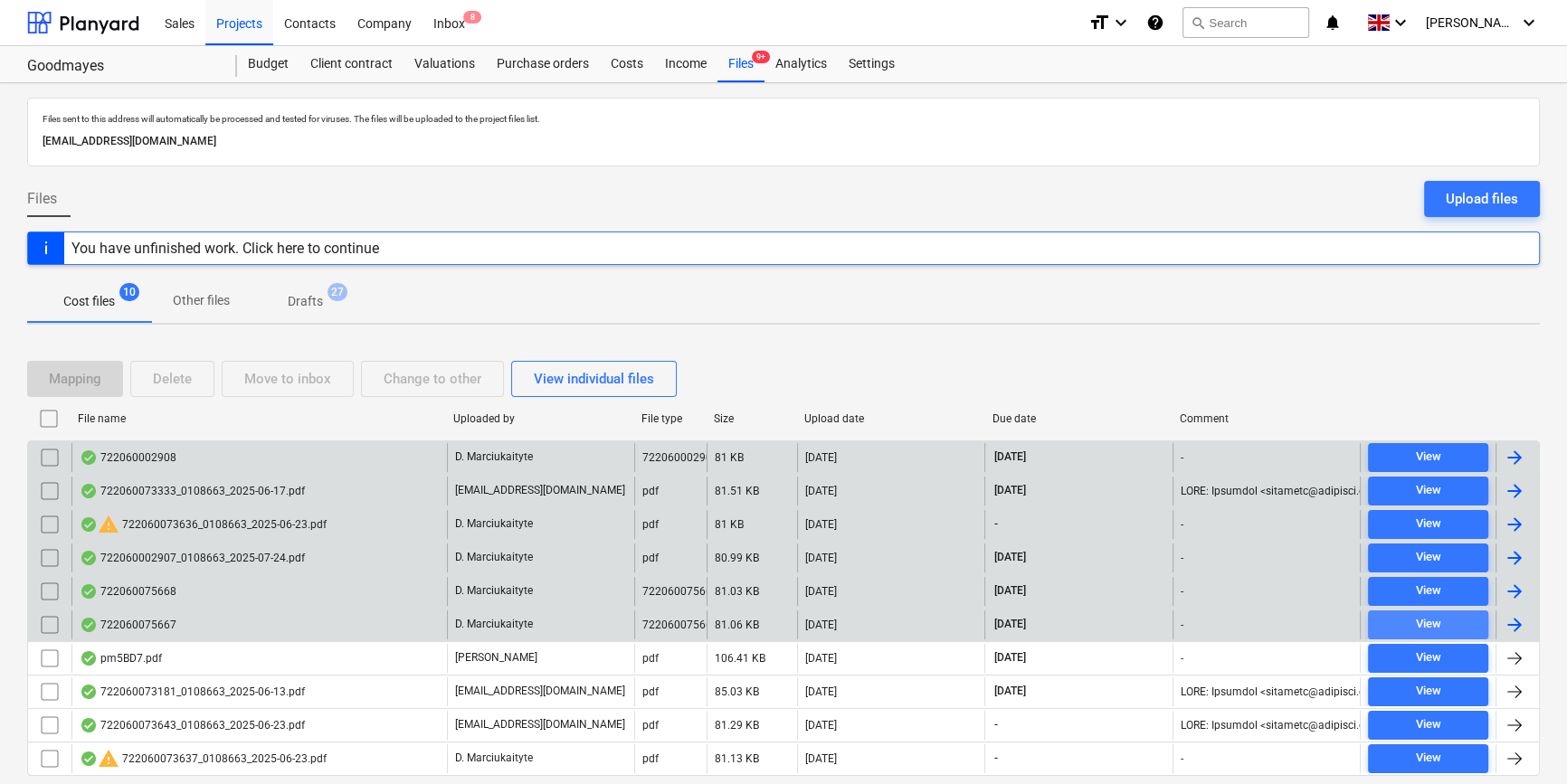 click on "View" at bounding box center (1428, 624) 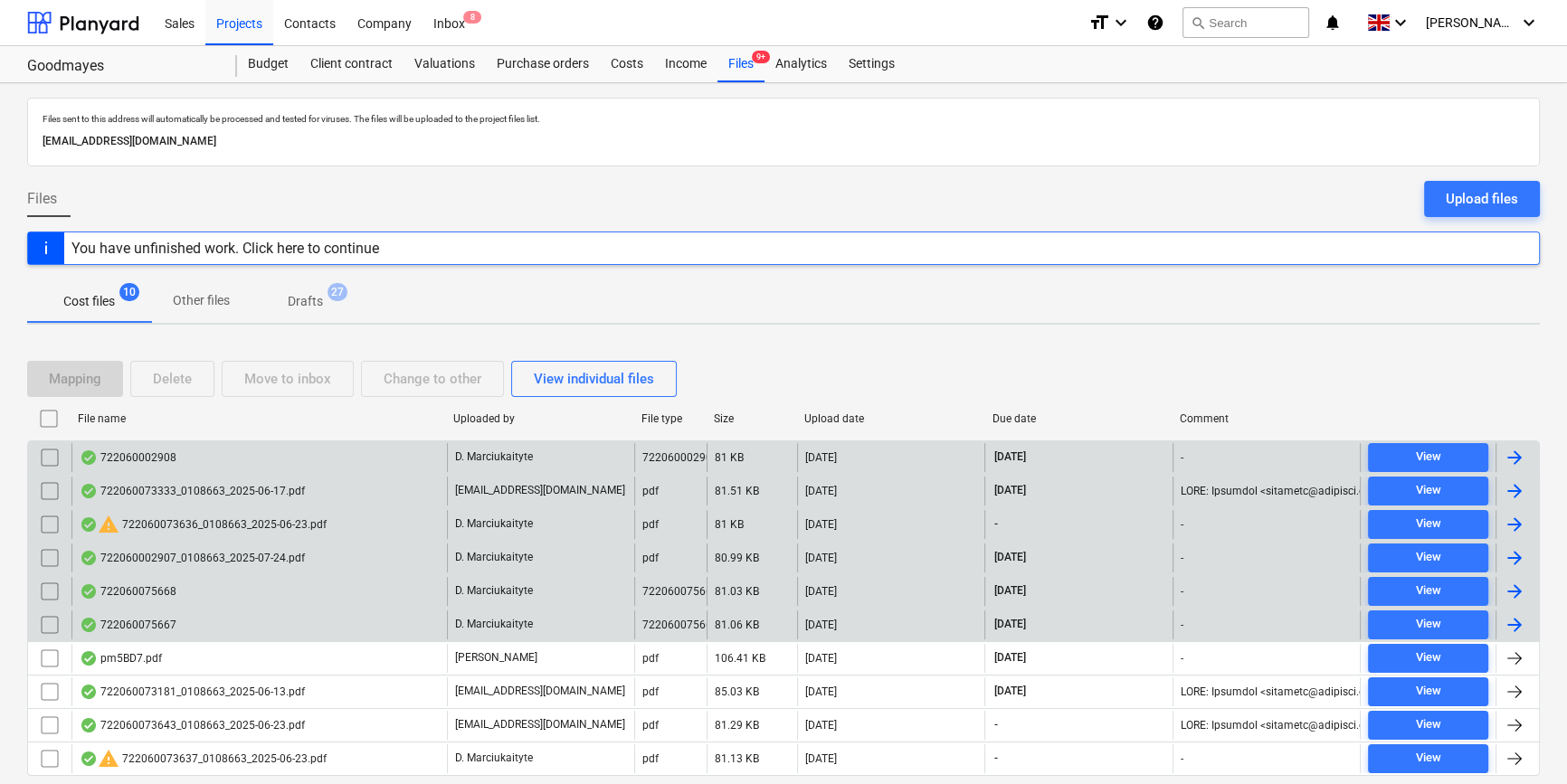 click at bounding box center [1515, 625] 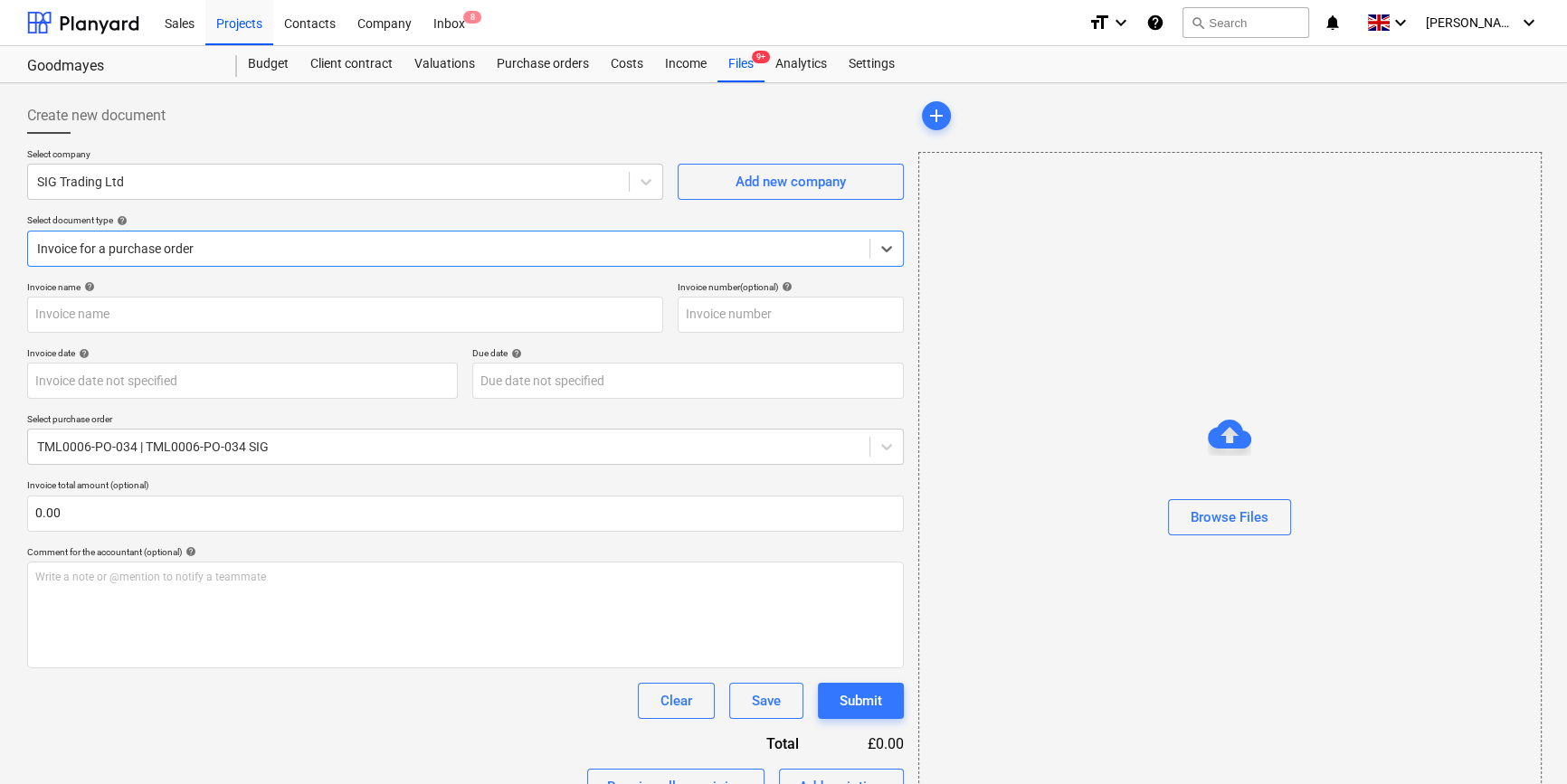 type on "722060075667" 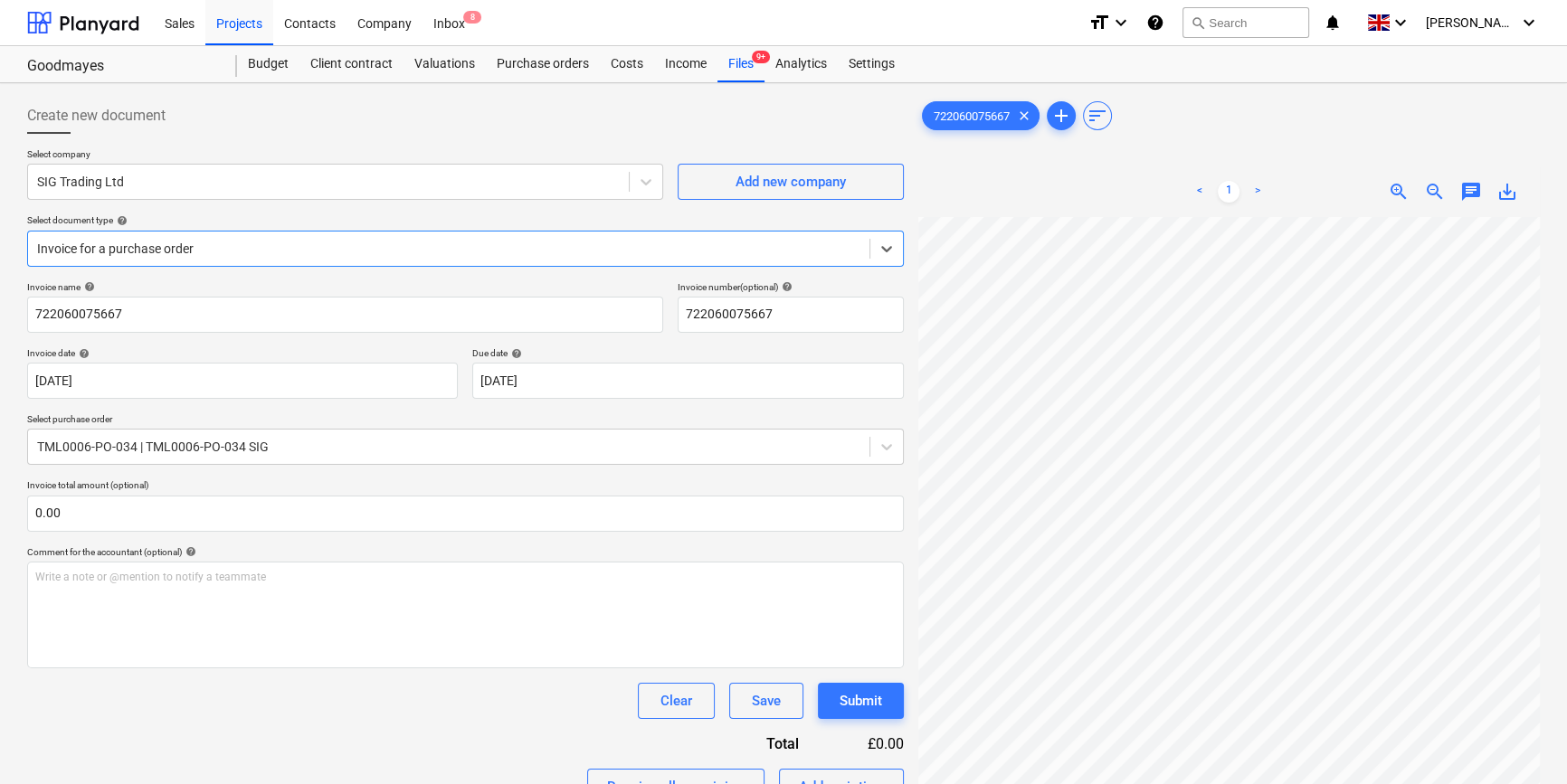 scroll, scrollTop: 421, scrollLeft: 0, axis: vertical 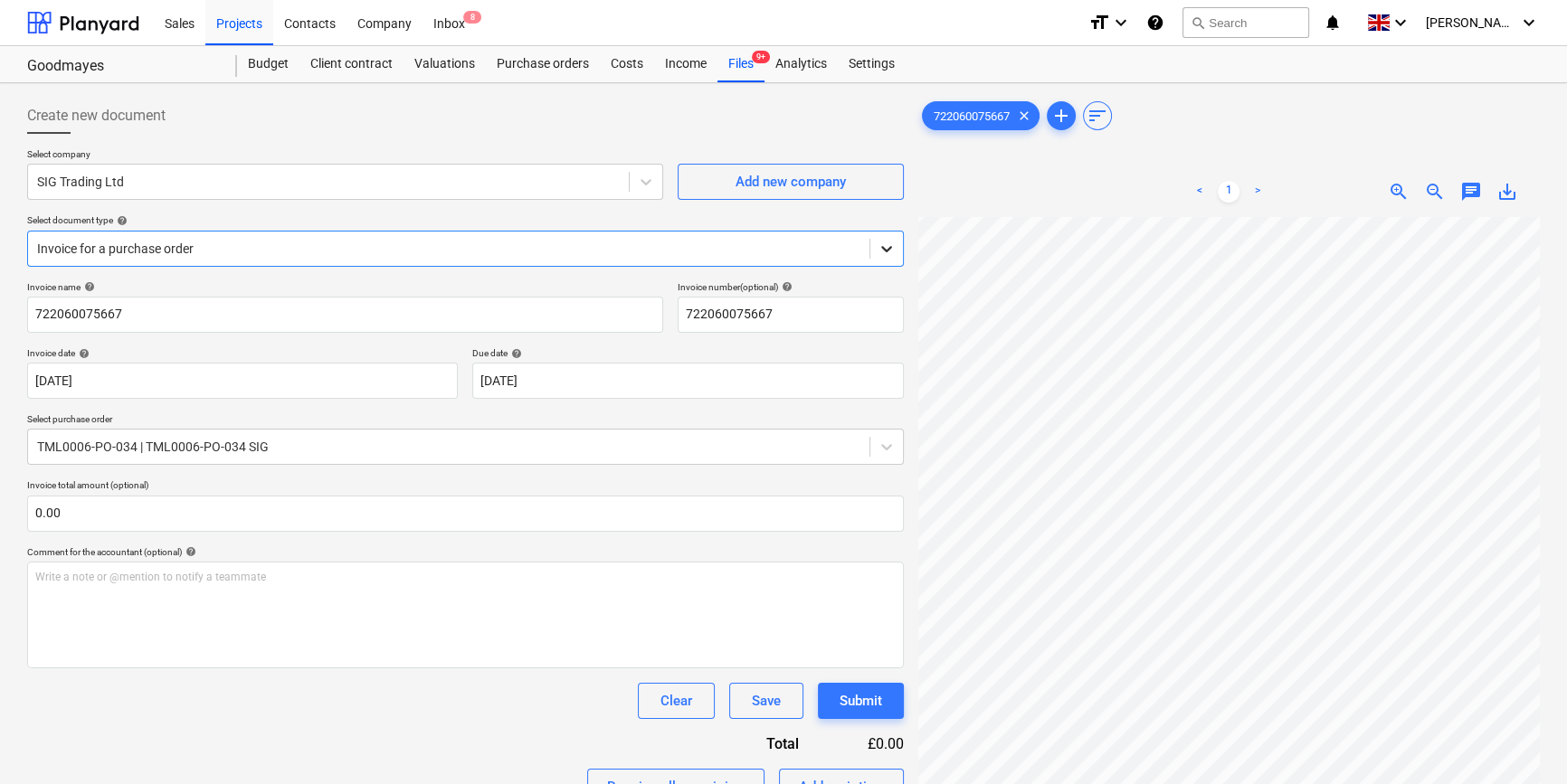 click at bounding box center [887, 249] 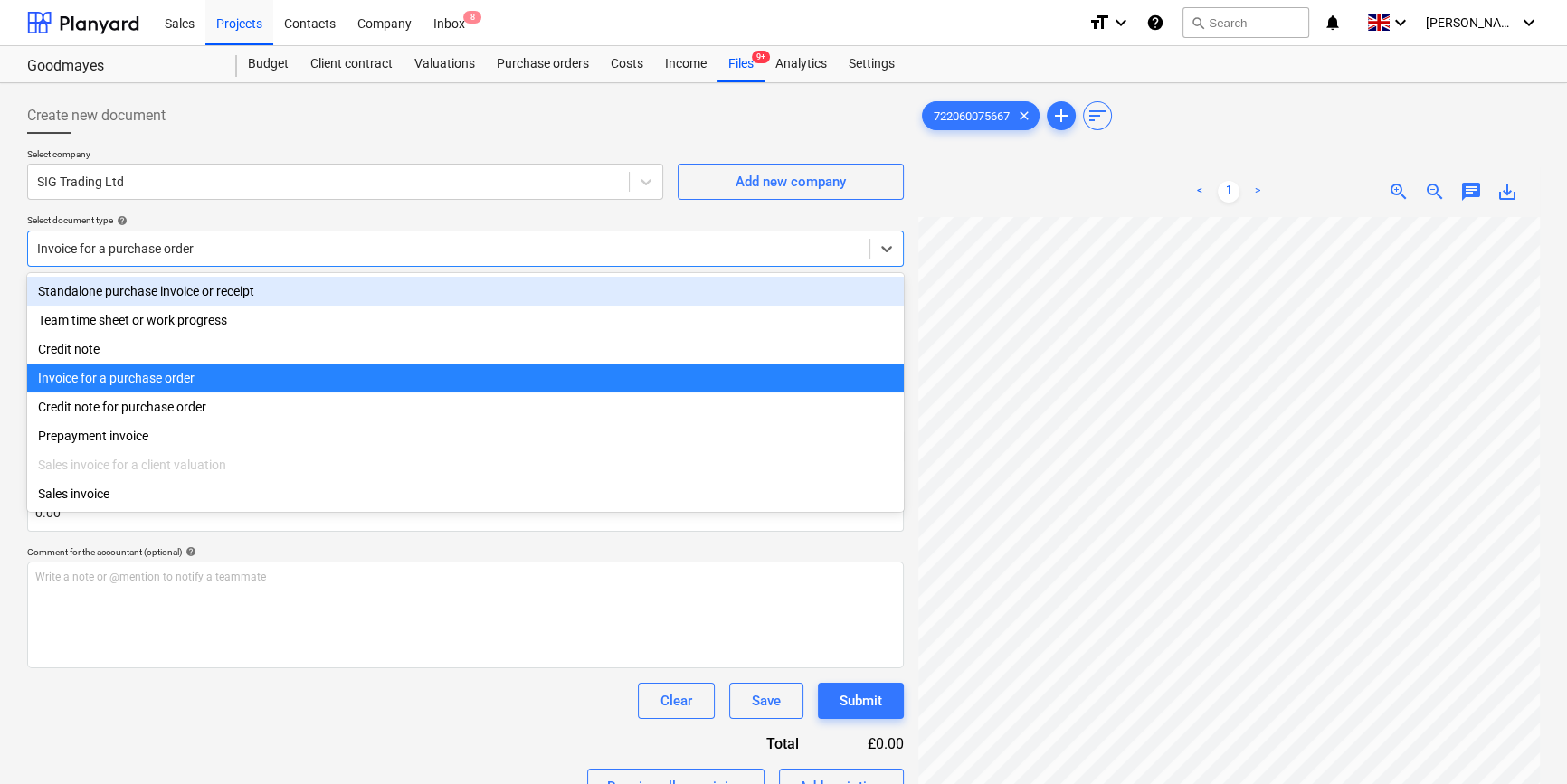 click on "Standalone purchase invoice or receipt" at bounding box center [465, 291] 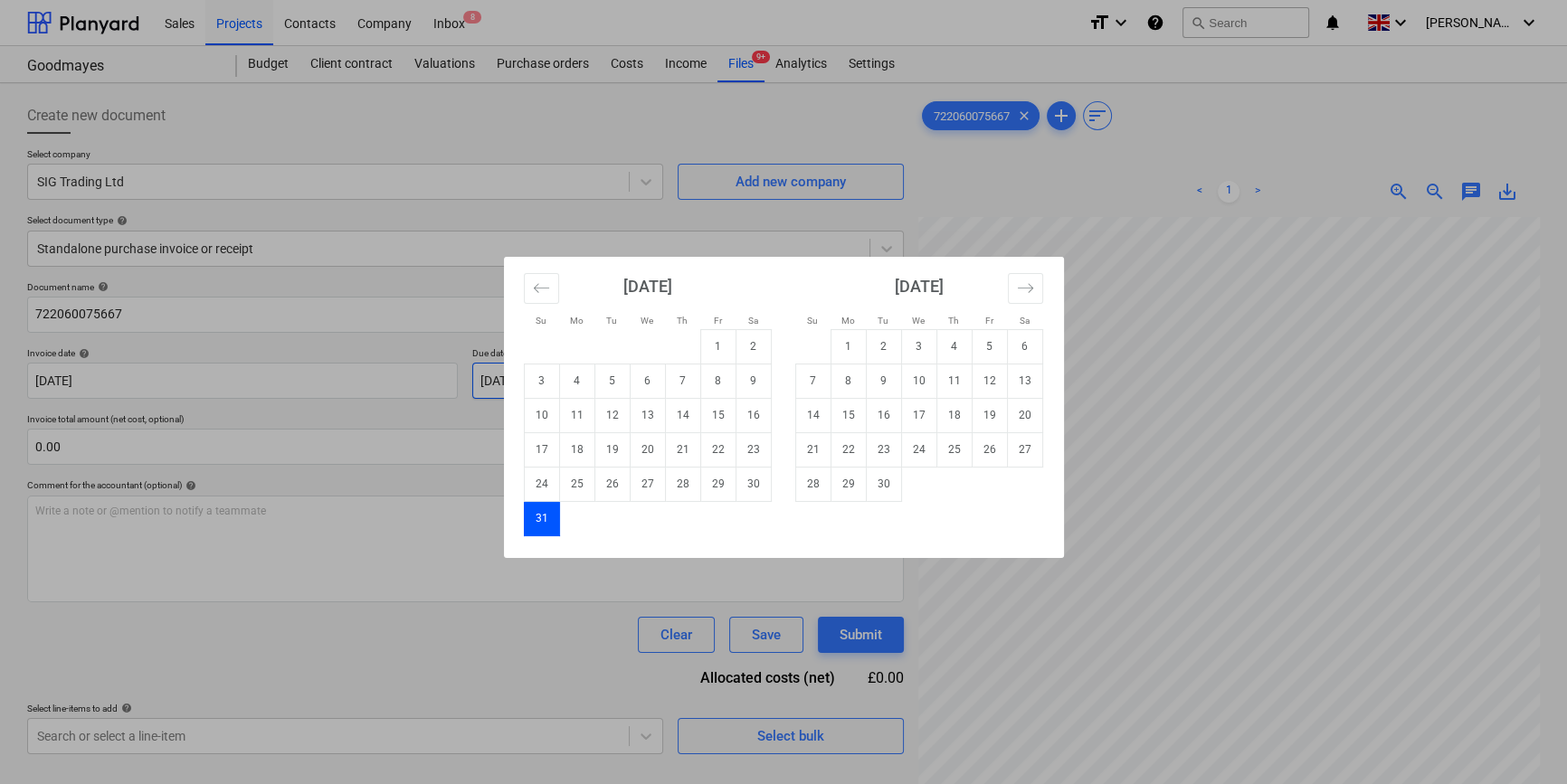 click on "Sales Projects Contacts Company Inbox 8 format_size keyboard_arrow_down help search Search notifications 0 keyboard_arrow_down [PERSON_NAME] keyboard_arrow_down Goodmayes Budget Client contract Valuations Purchase orders Costs Income Files 9+ Analytics Settings Create new document Select company SIG Trading Ltd   Add new company Select document type help Standalone purchase invoice or receipt Document name help 722060075667 Invoice number  (optional) help 722060075667 Invoice date help [DATE] 23.07.2025 Press the down arrow key to interact with the calendar and
select a date. Press the question mark key to get the keyboard shortcuts for changing dates. Due date help [DATE] [DATE] Press the down arrow key to interact with the calendar and
select a date. Press the question mark key to get the keyboard shortcuts for changing dates. Invoice total amount (net cost, optional) 0.00 Comment for the accountant (optional) help Write a note or @mention to notify a teammate ﻿ Clear Save Submit help" at bounding box center [784, 392] 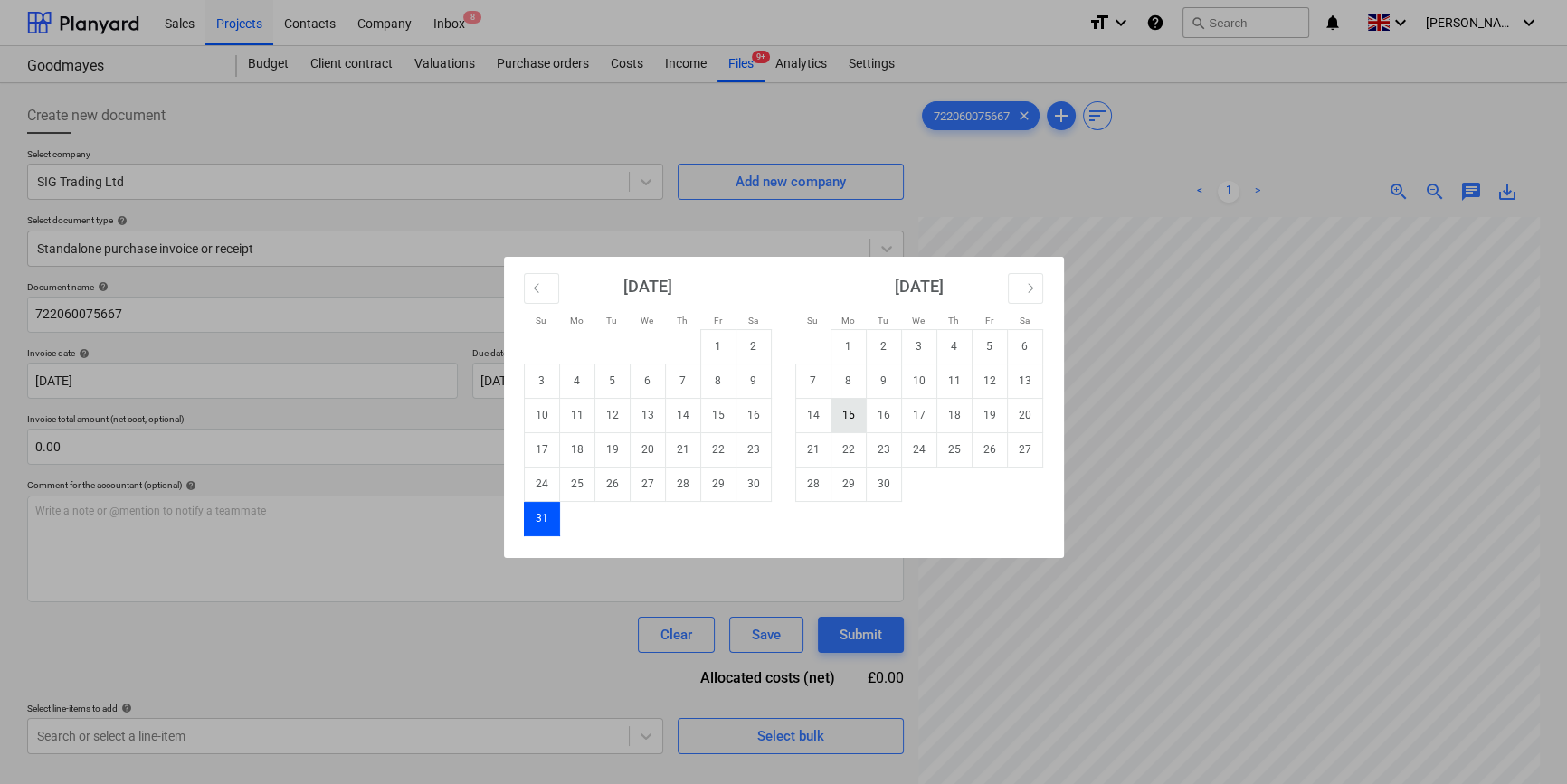 click on "15" at bounding box center (848, 415) 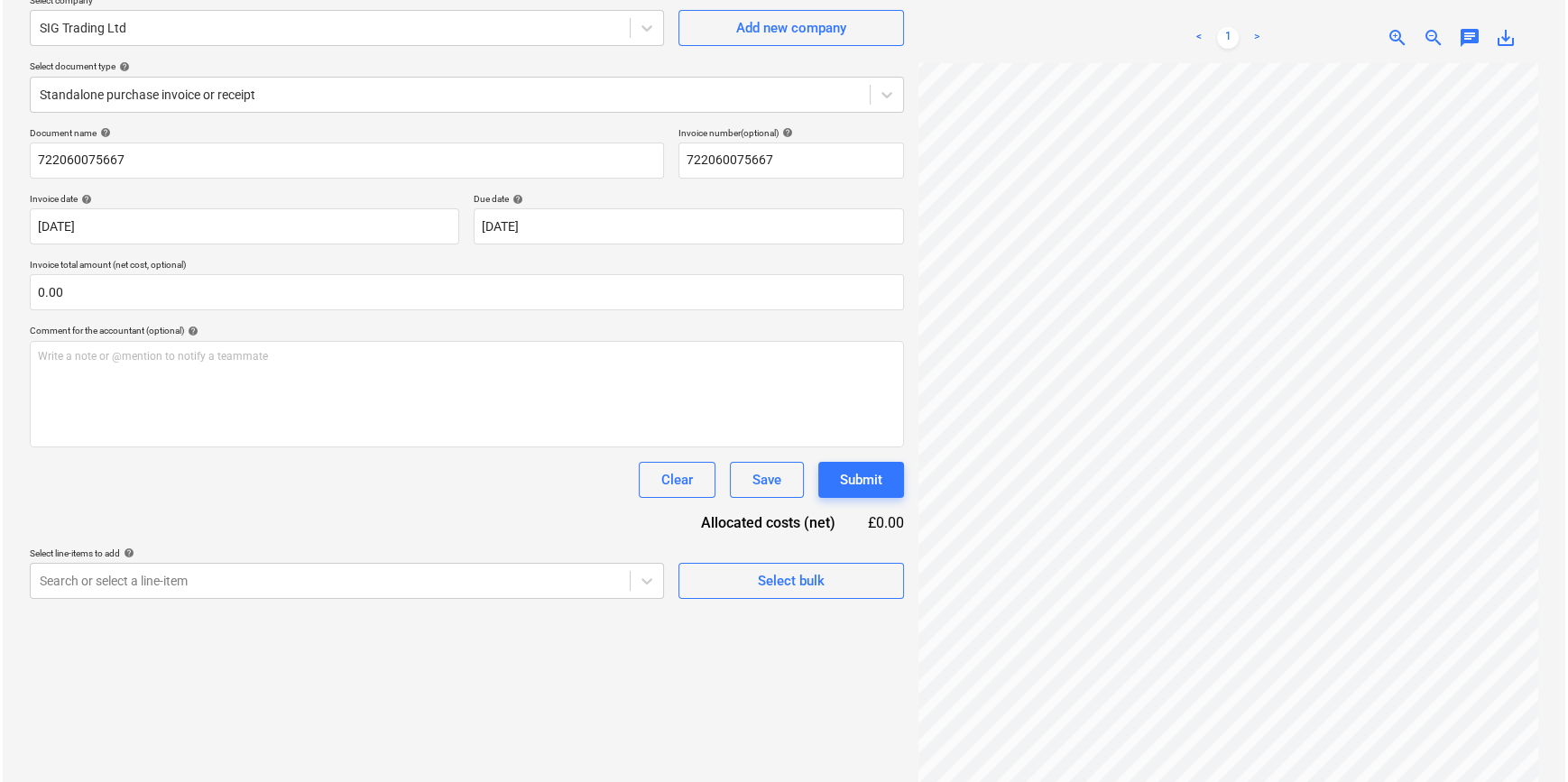 scroll, scrollTop: 163, scrollLeft: 0, axis: vertical 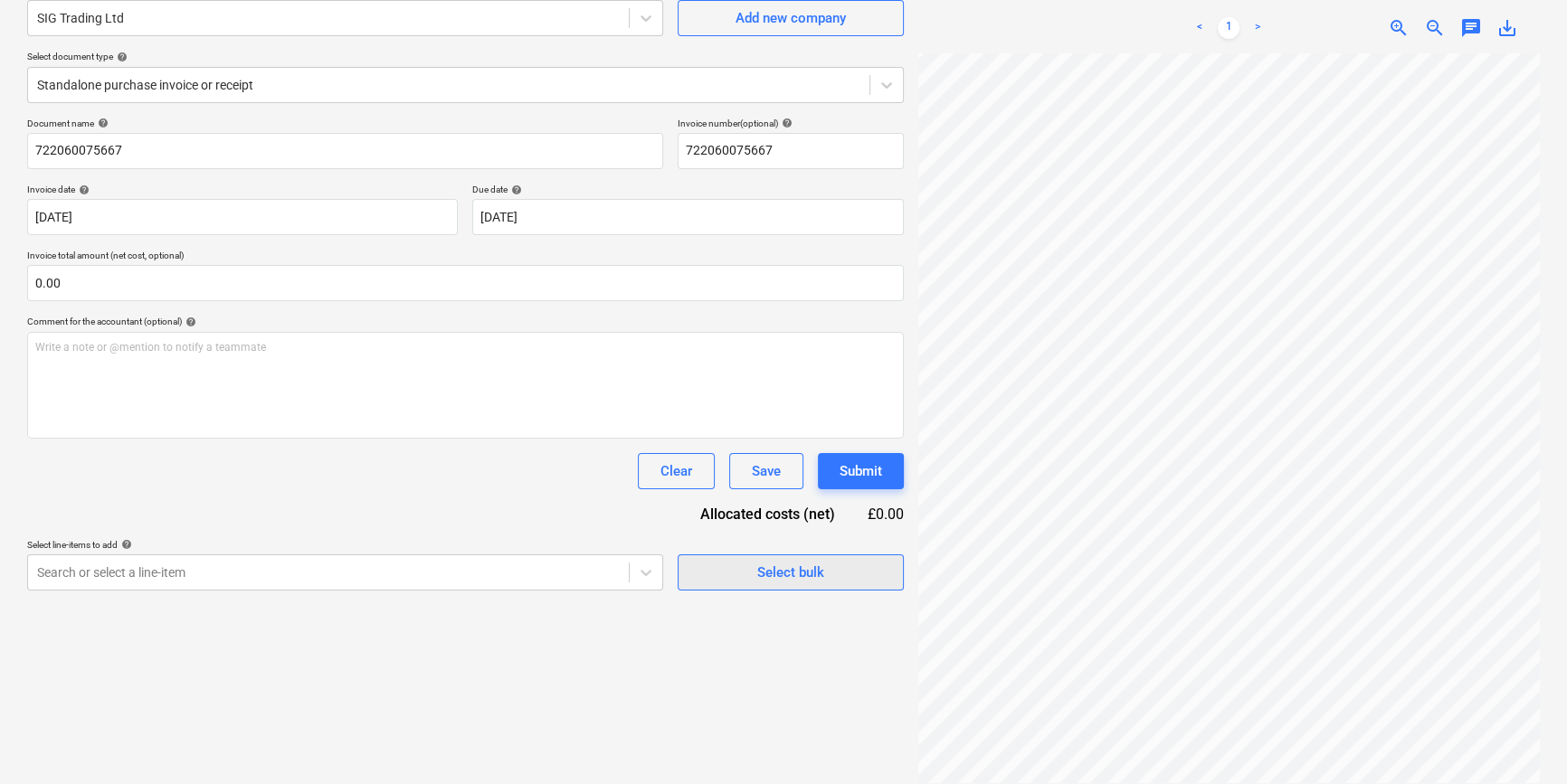 click on "Select bulk" at bounding box center (791, 572) 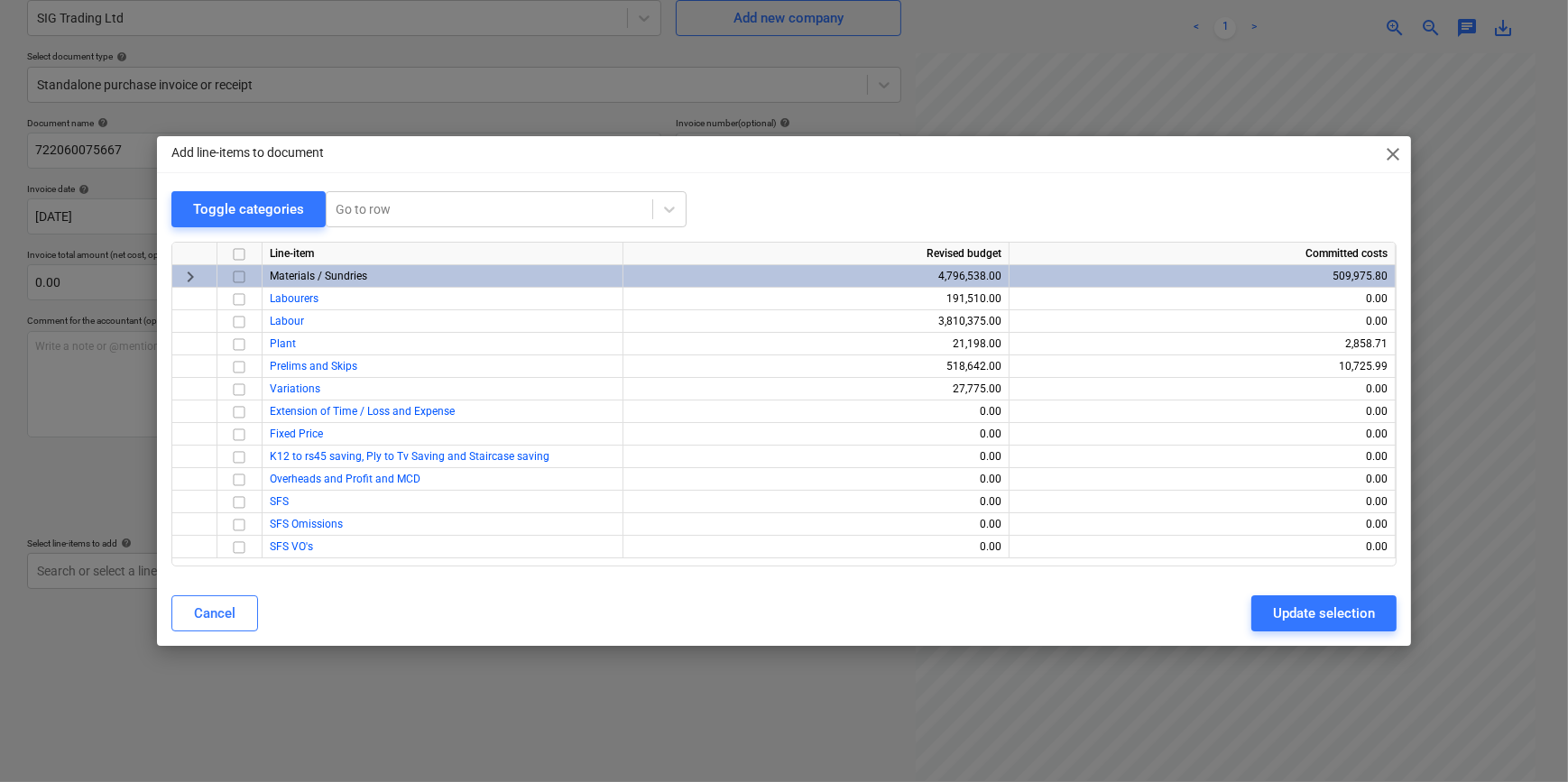 click at bounding box center (239, 277) 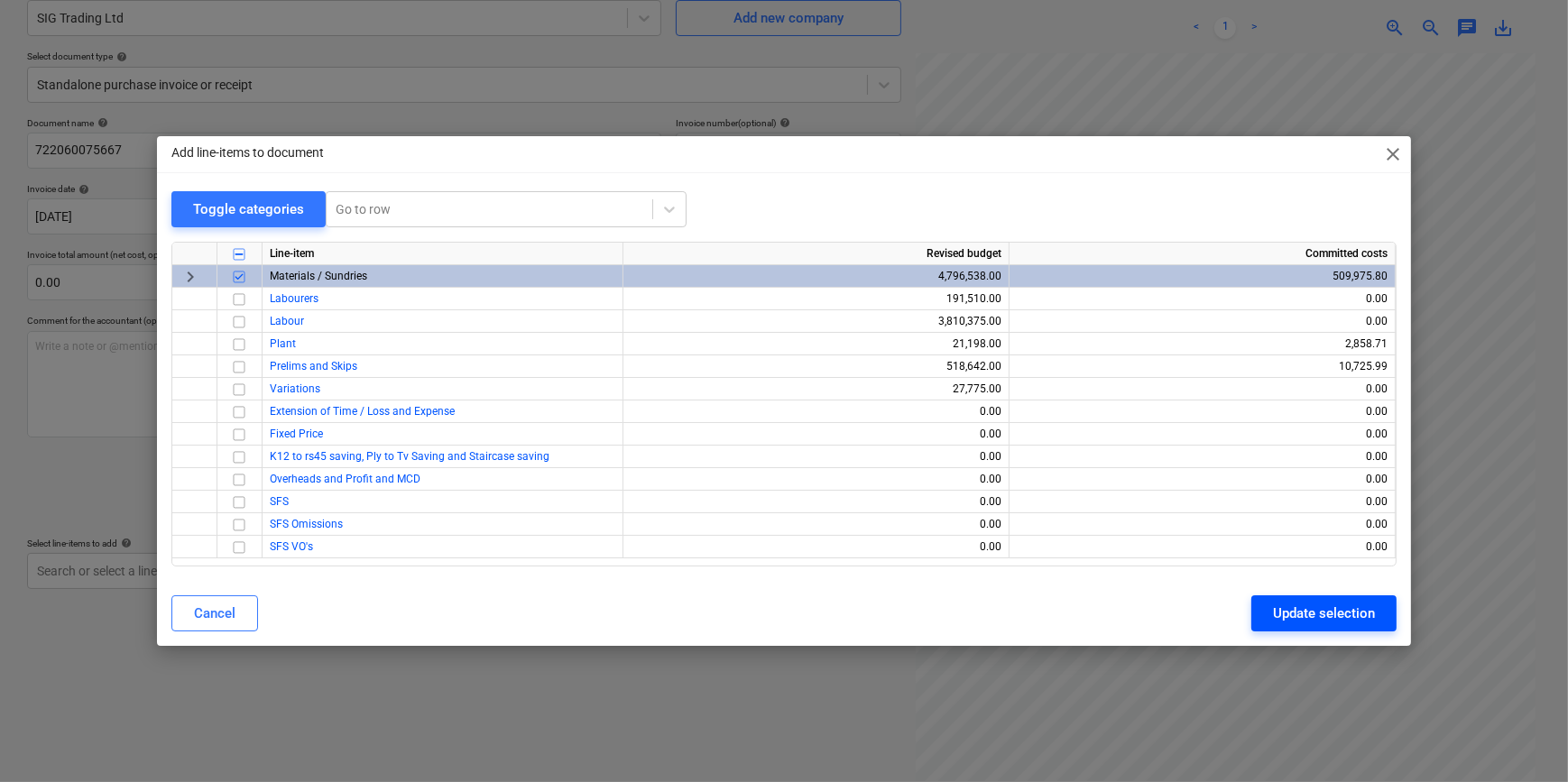 click on "Update selection" at bounding box center (1324, 613) 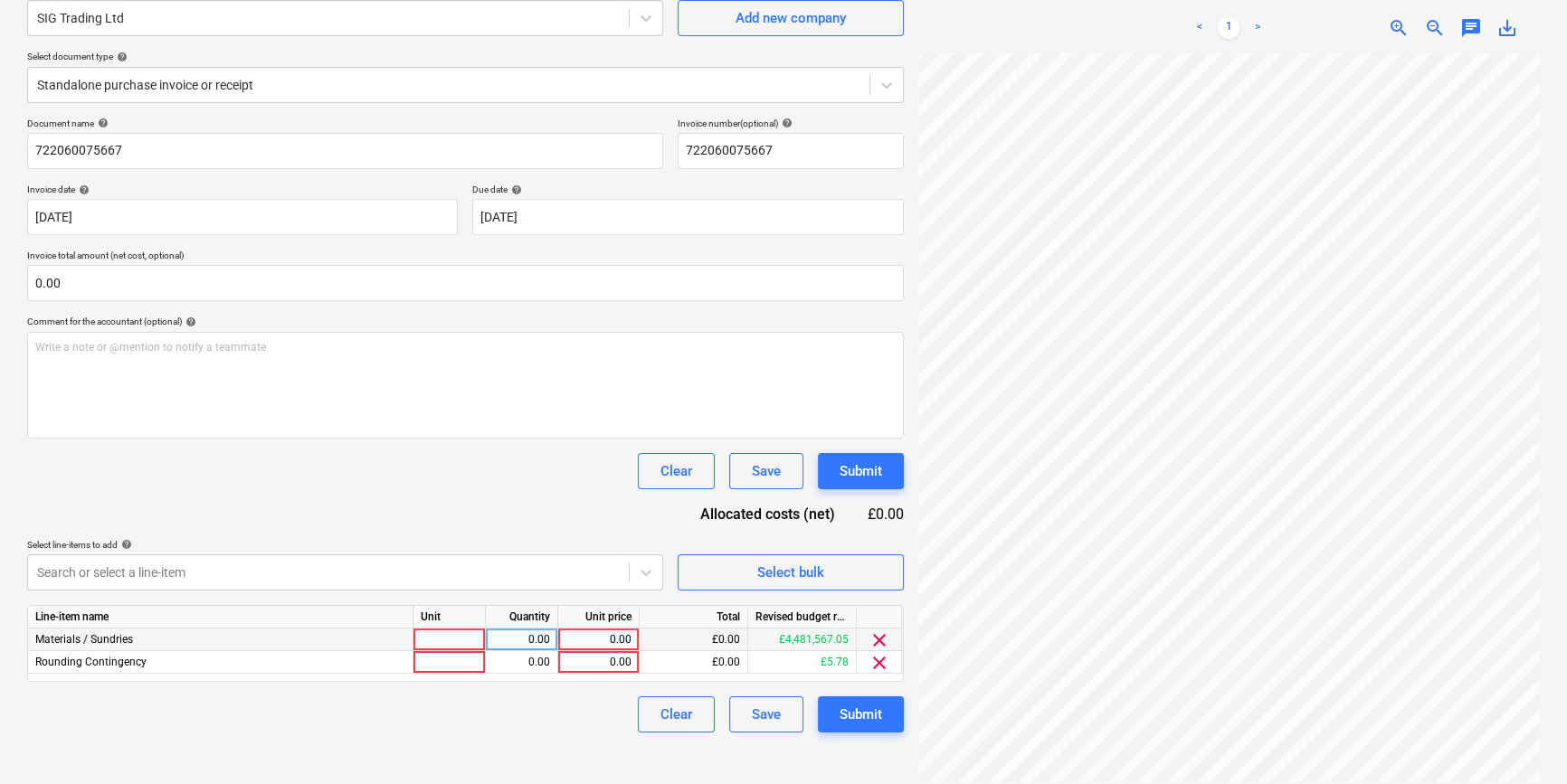 click at bounding box center [450, 639] 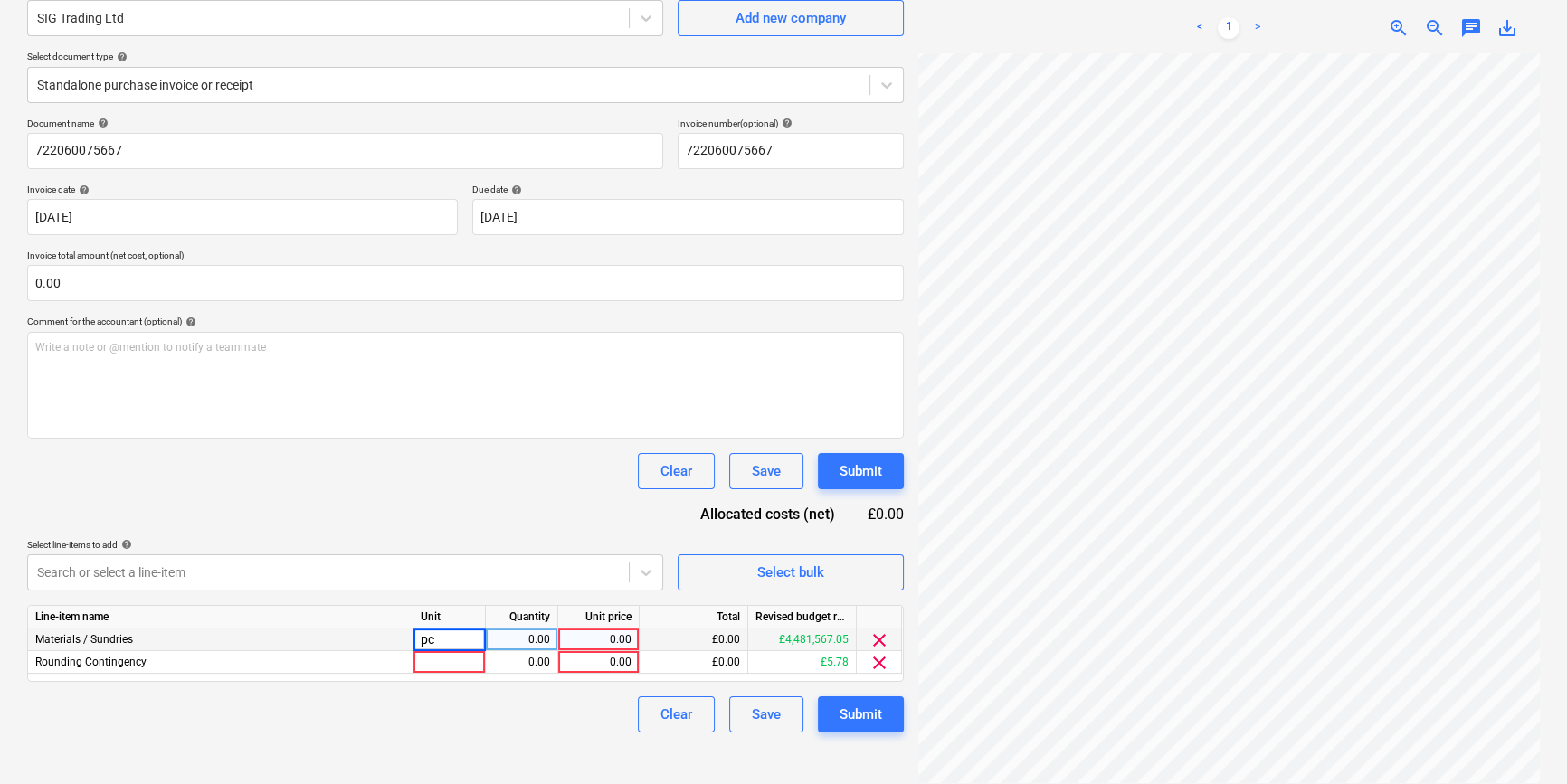 type on "pcs" 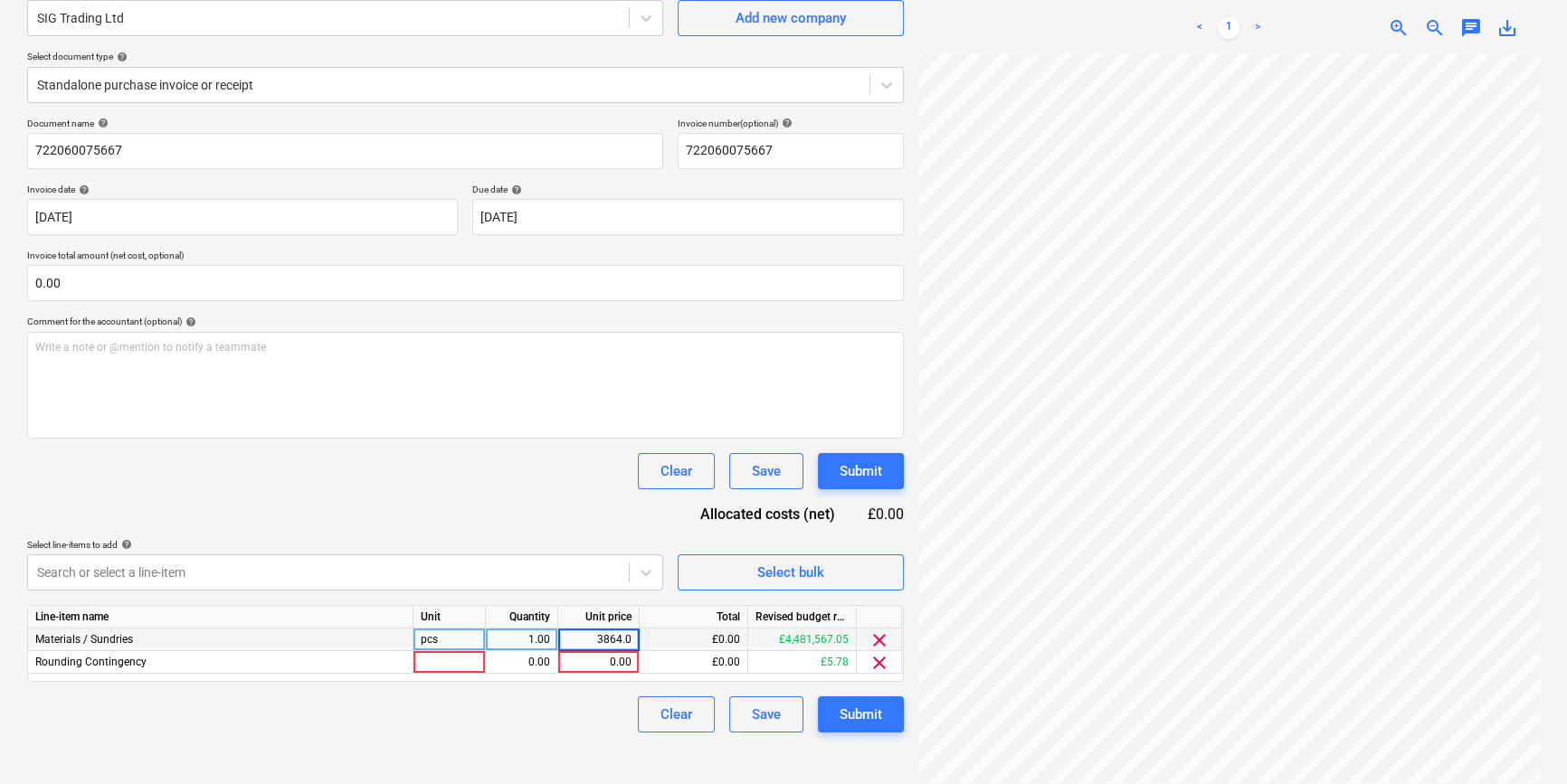 type on "3864.05" 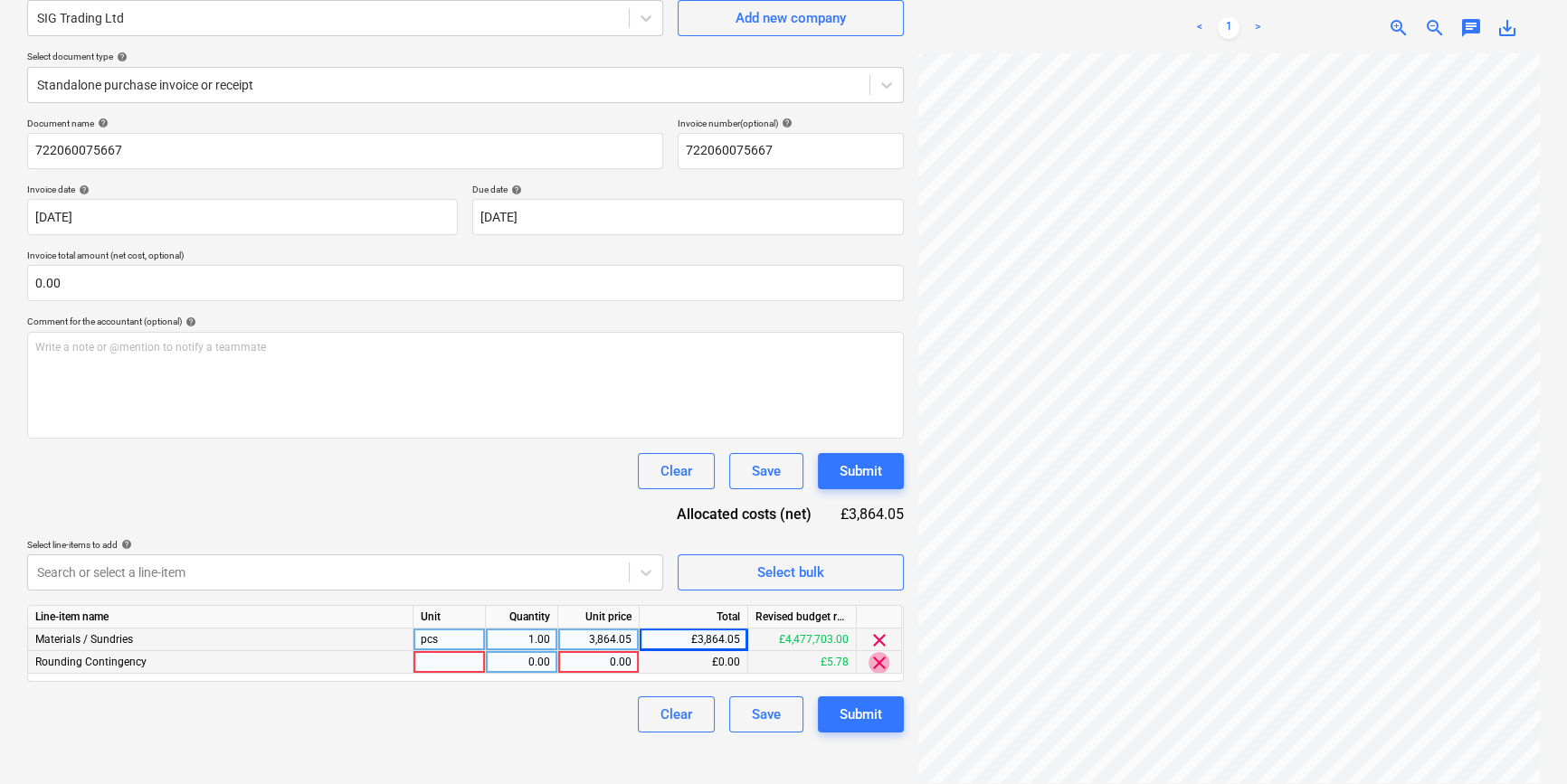 click on "clear" at bounding box center [879, 663] 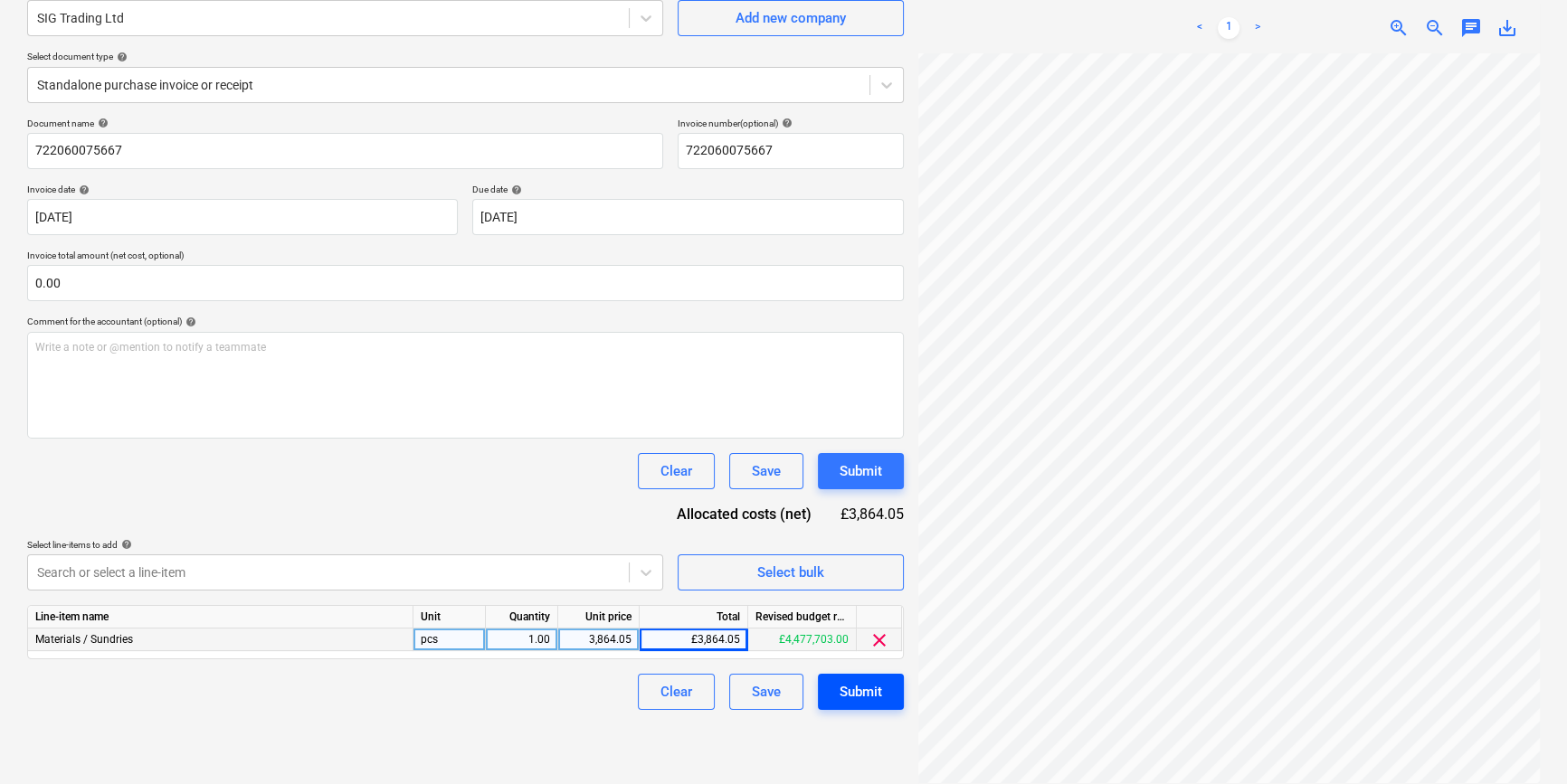 click on "Submit" at bounding box center (860, 692) 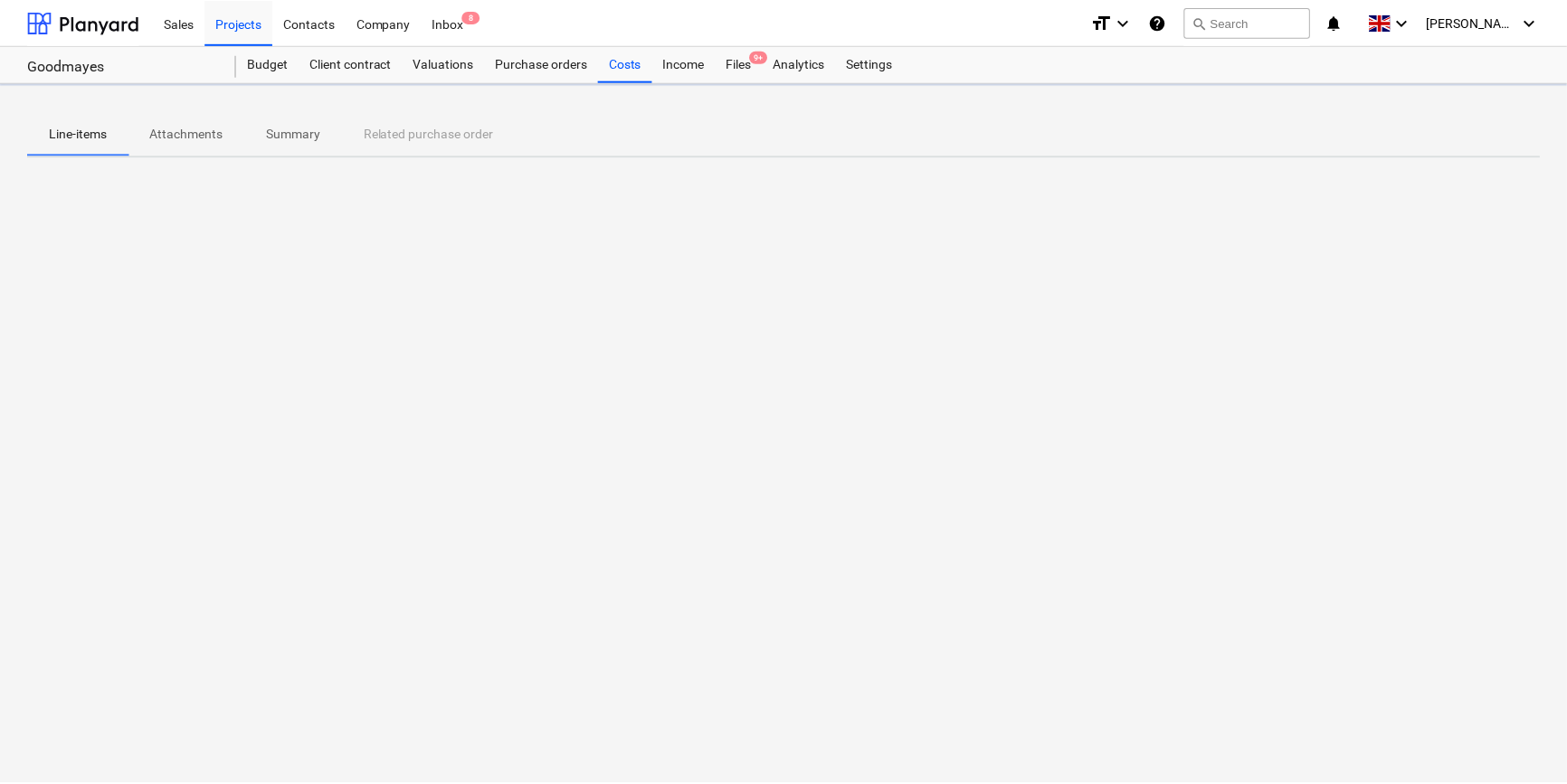 scroll, scrollTop: 0, scrollLeft: 0, axis: both 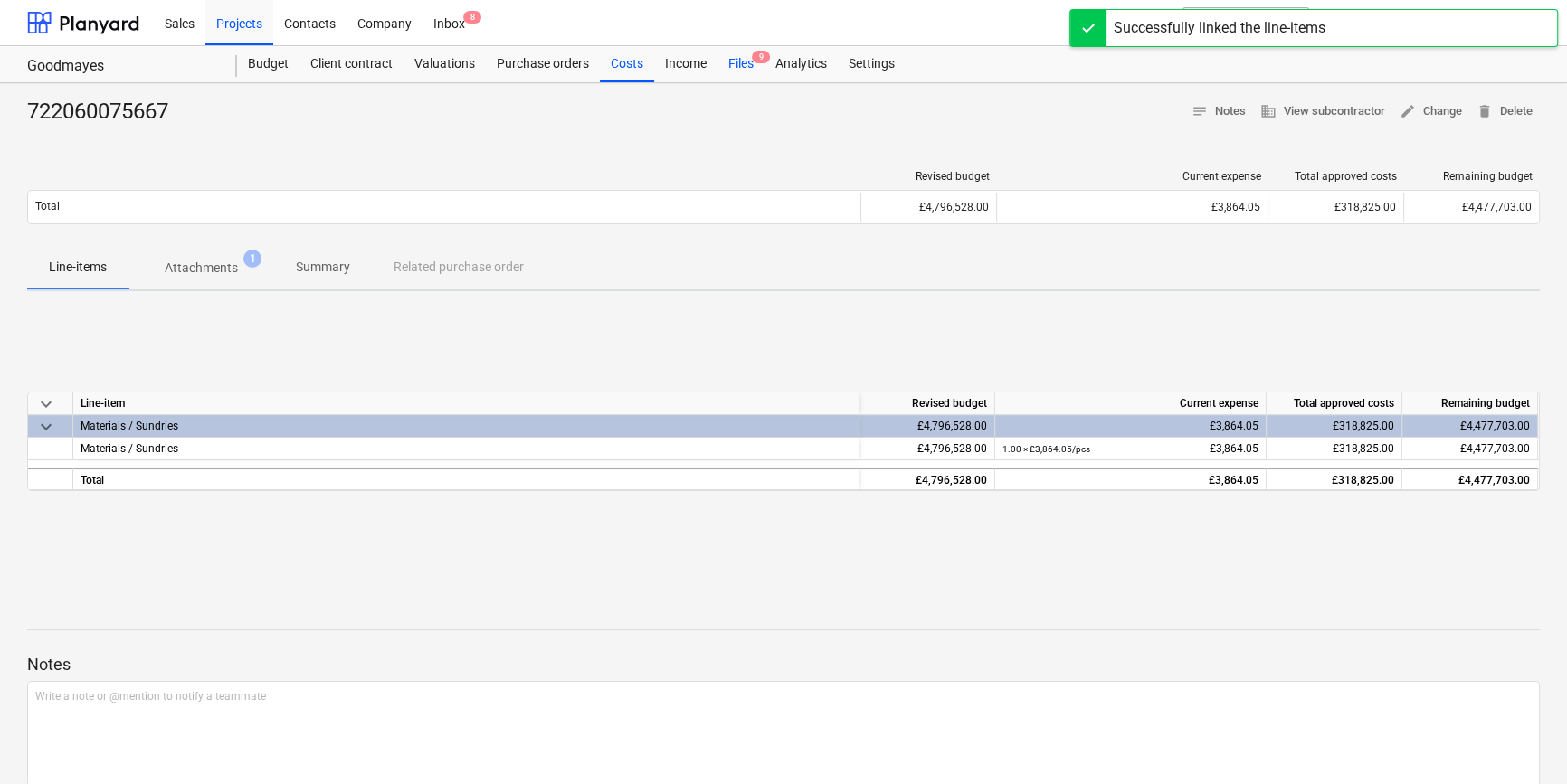 click on "Files 9" at bounding box center (741, 64) 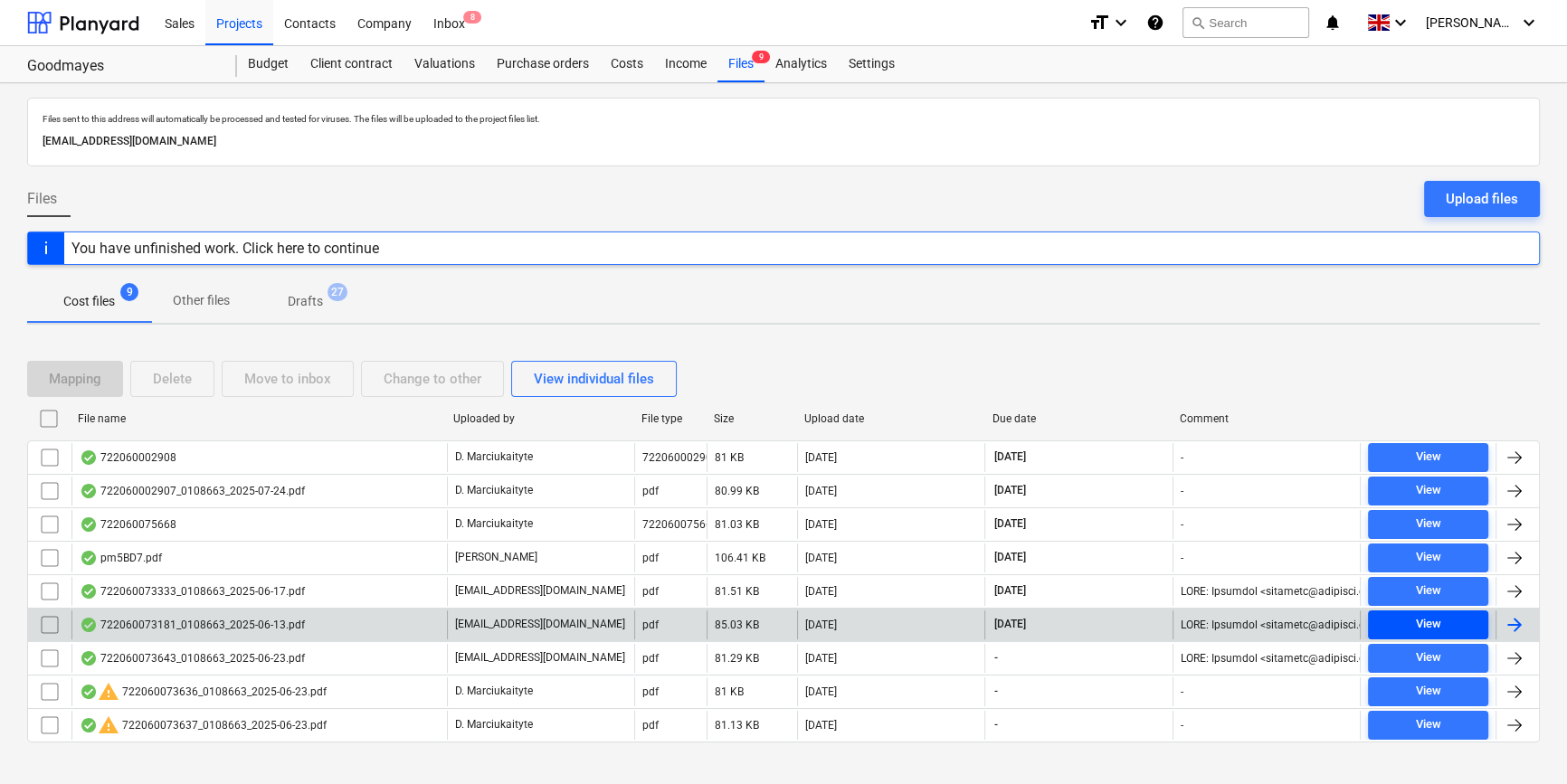 click on "View" at bounding box center (1428, 624) 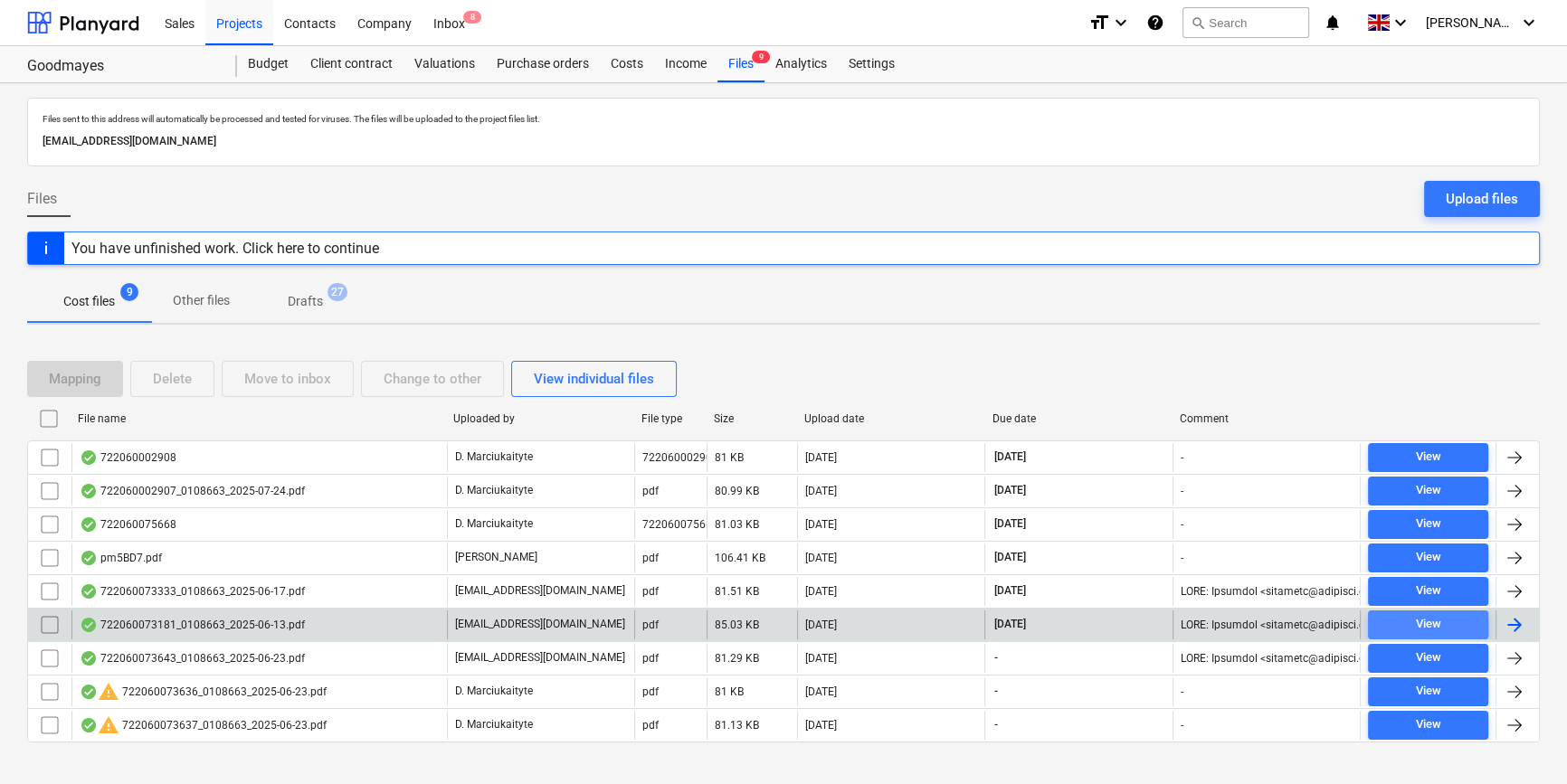 click on "View" at bounding box center (1428, 624) 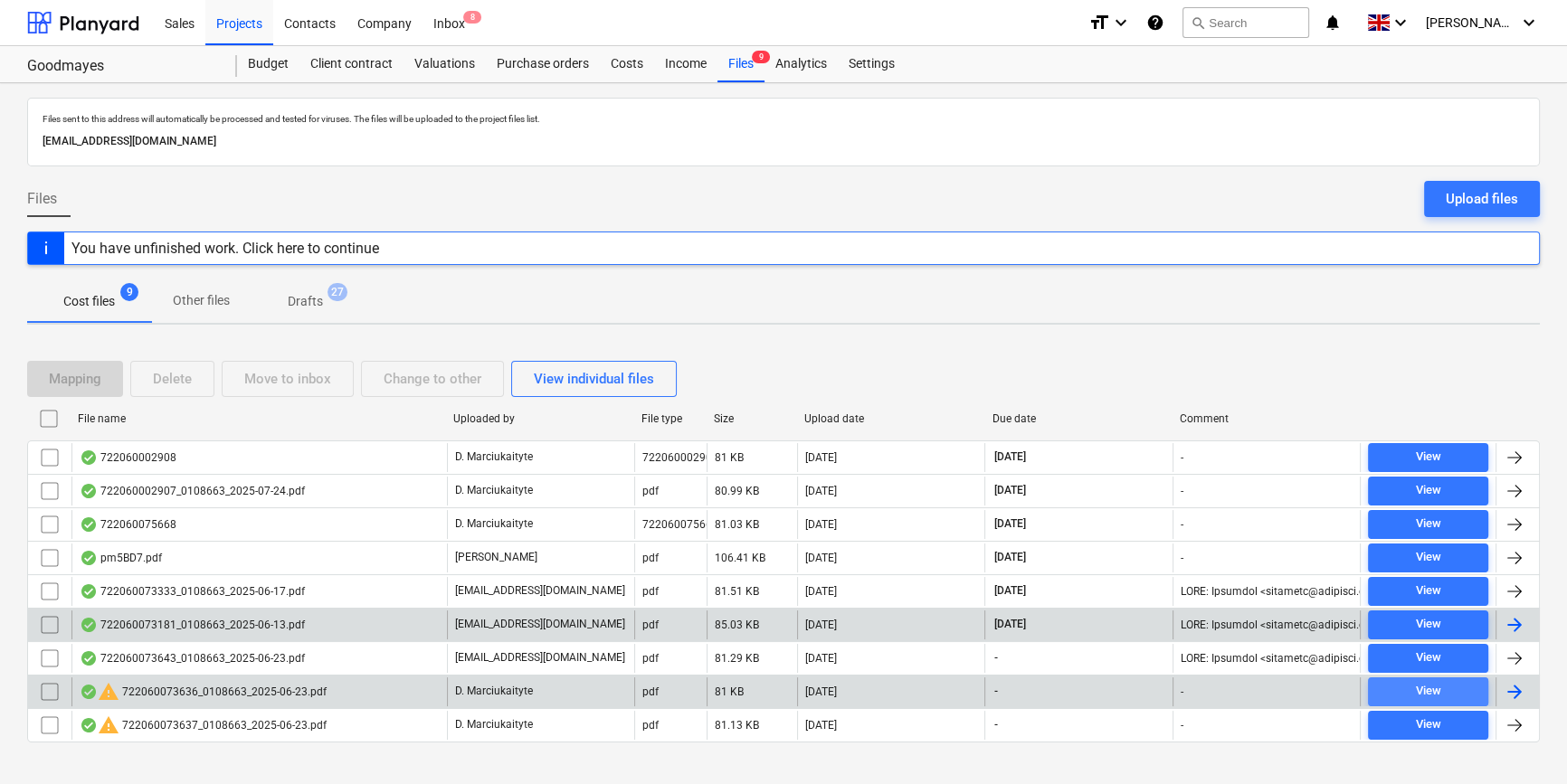 click on "View" at bounding box center (1428, 691) 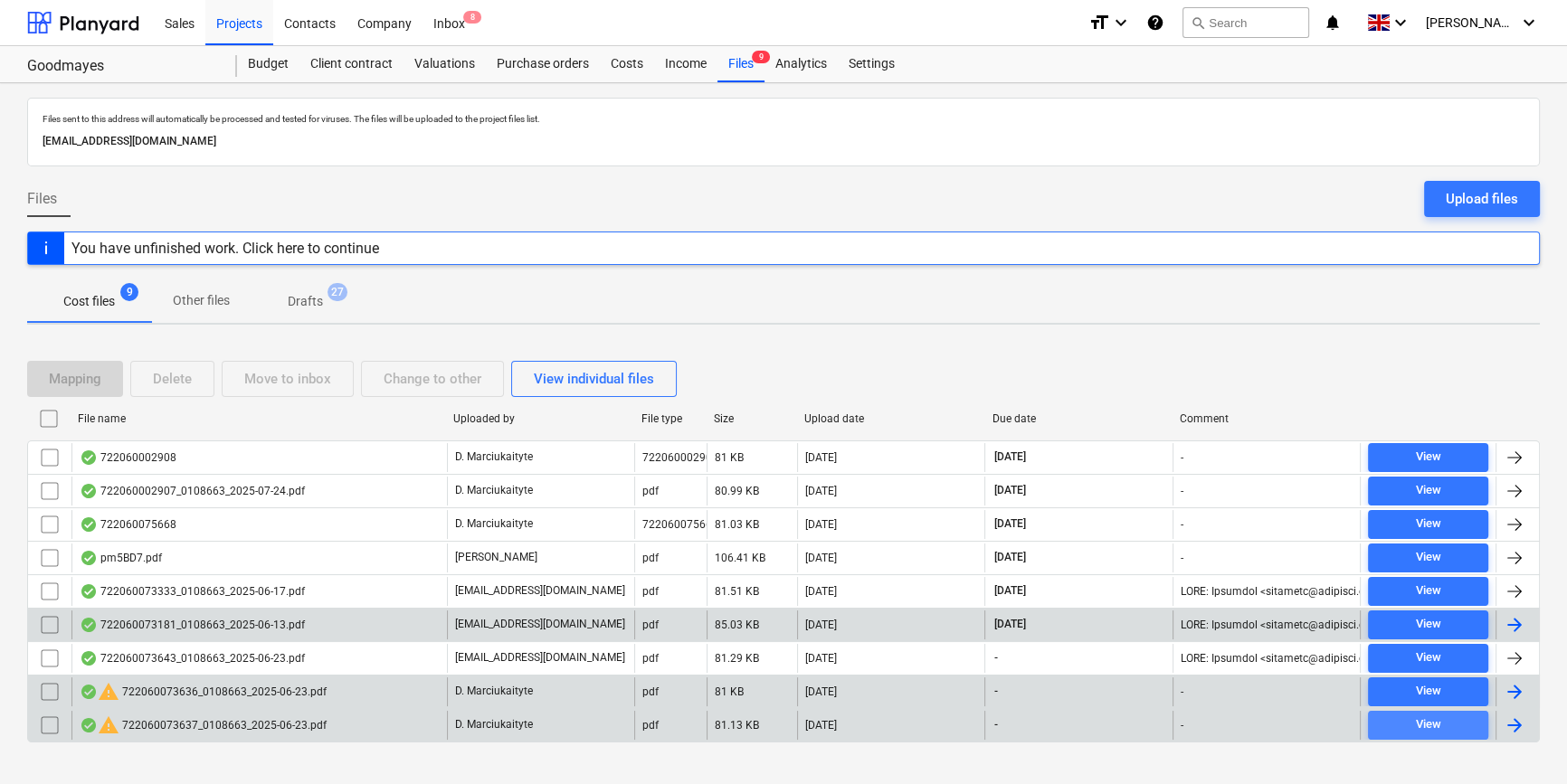 click on "View" at bounding box center (1428, 725) 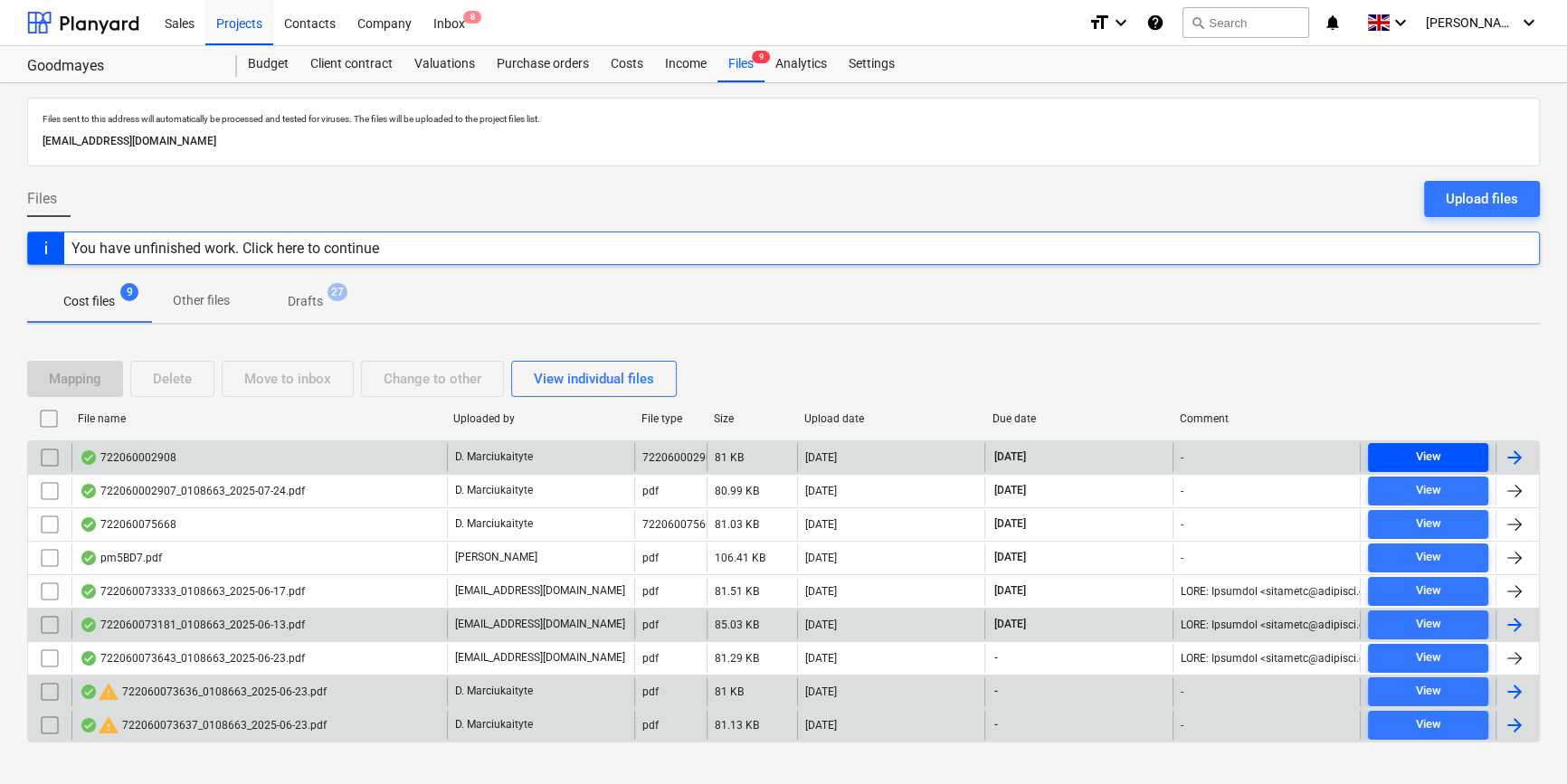 click on "View" at bounding box center (1428, 457) 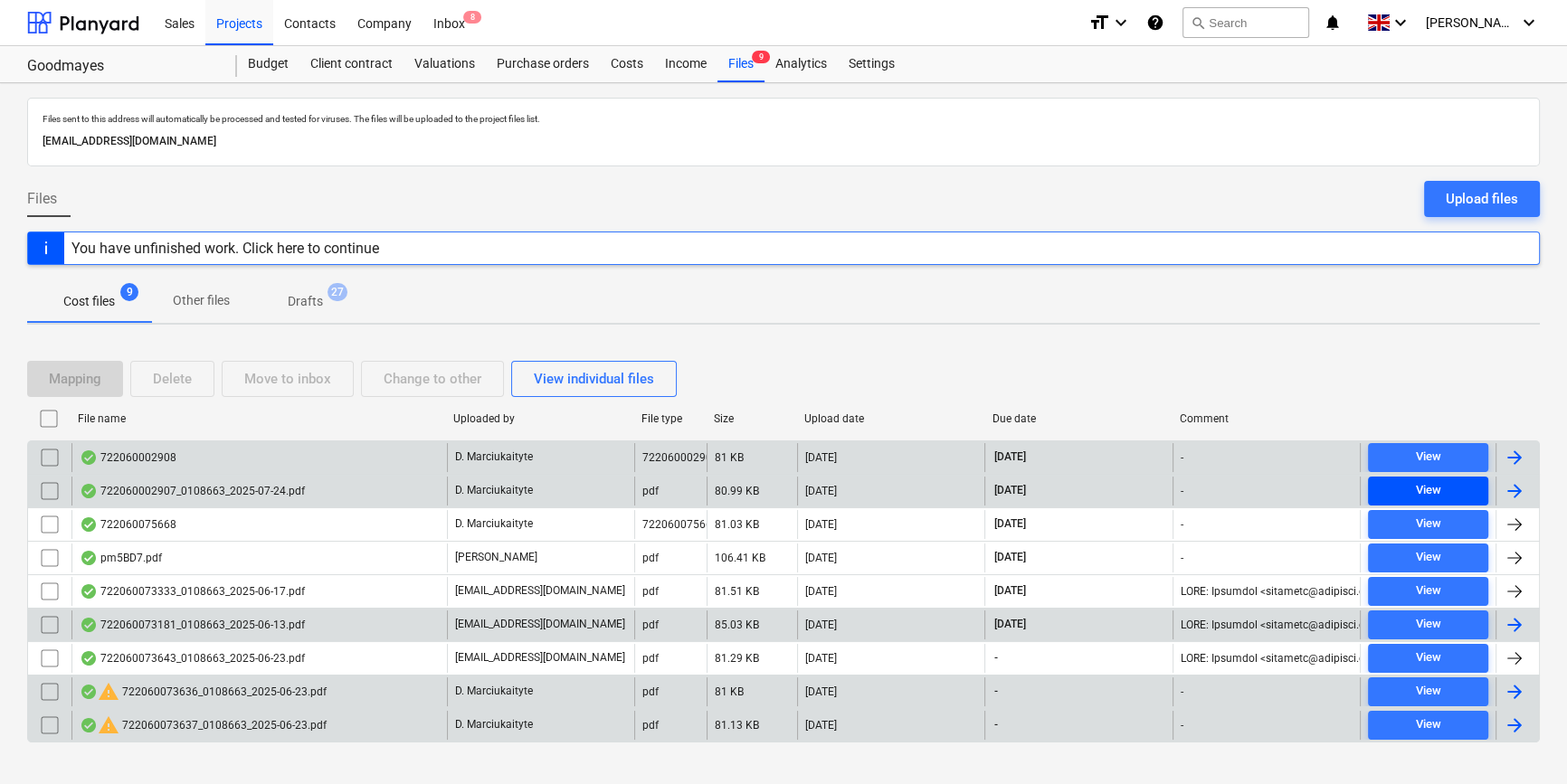 click on "View" at bounding box center (1428, 490) 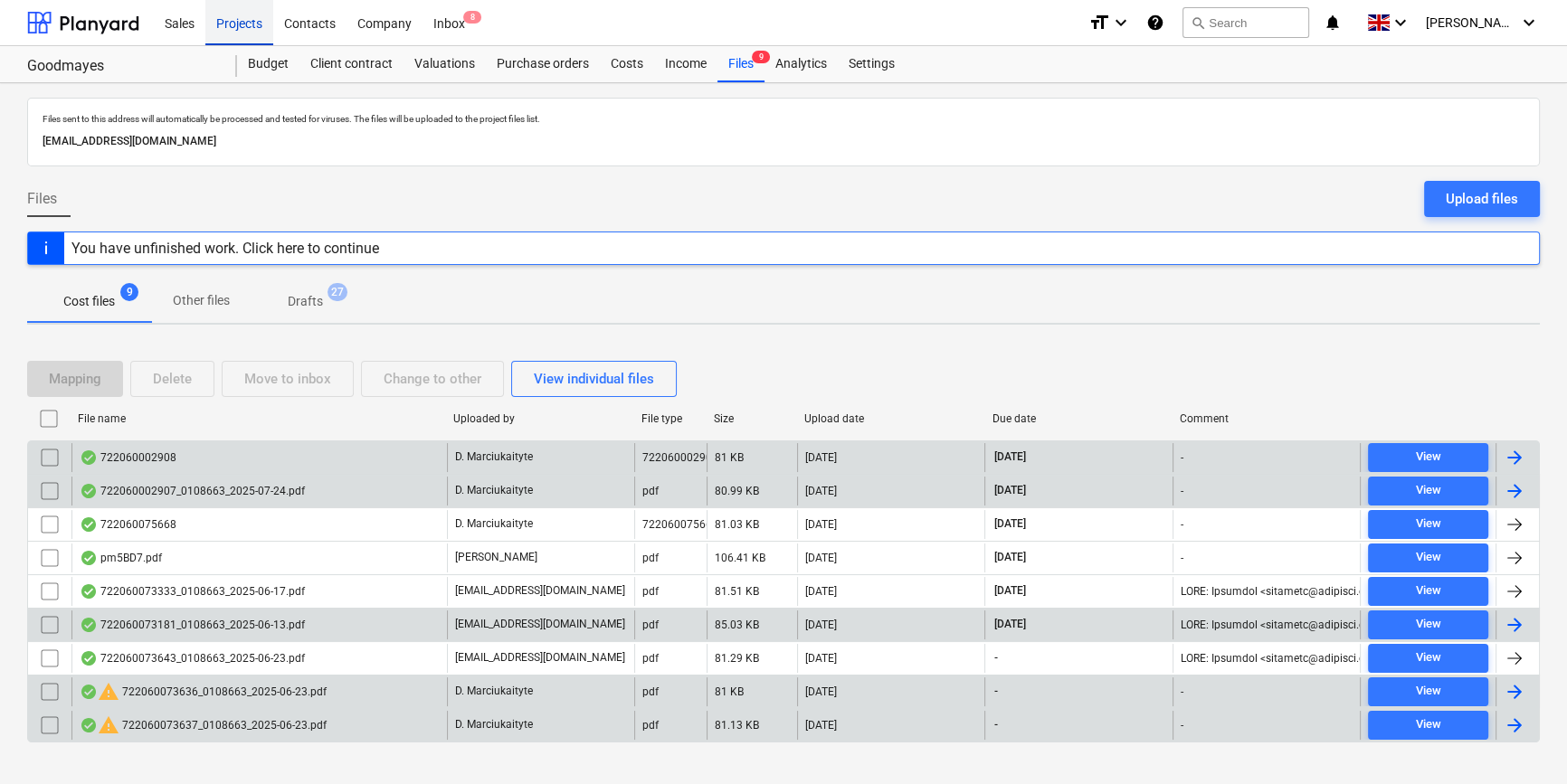 click on "Projects" at bounding box center [239, 22] 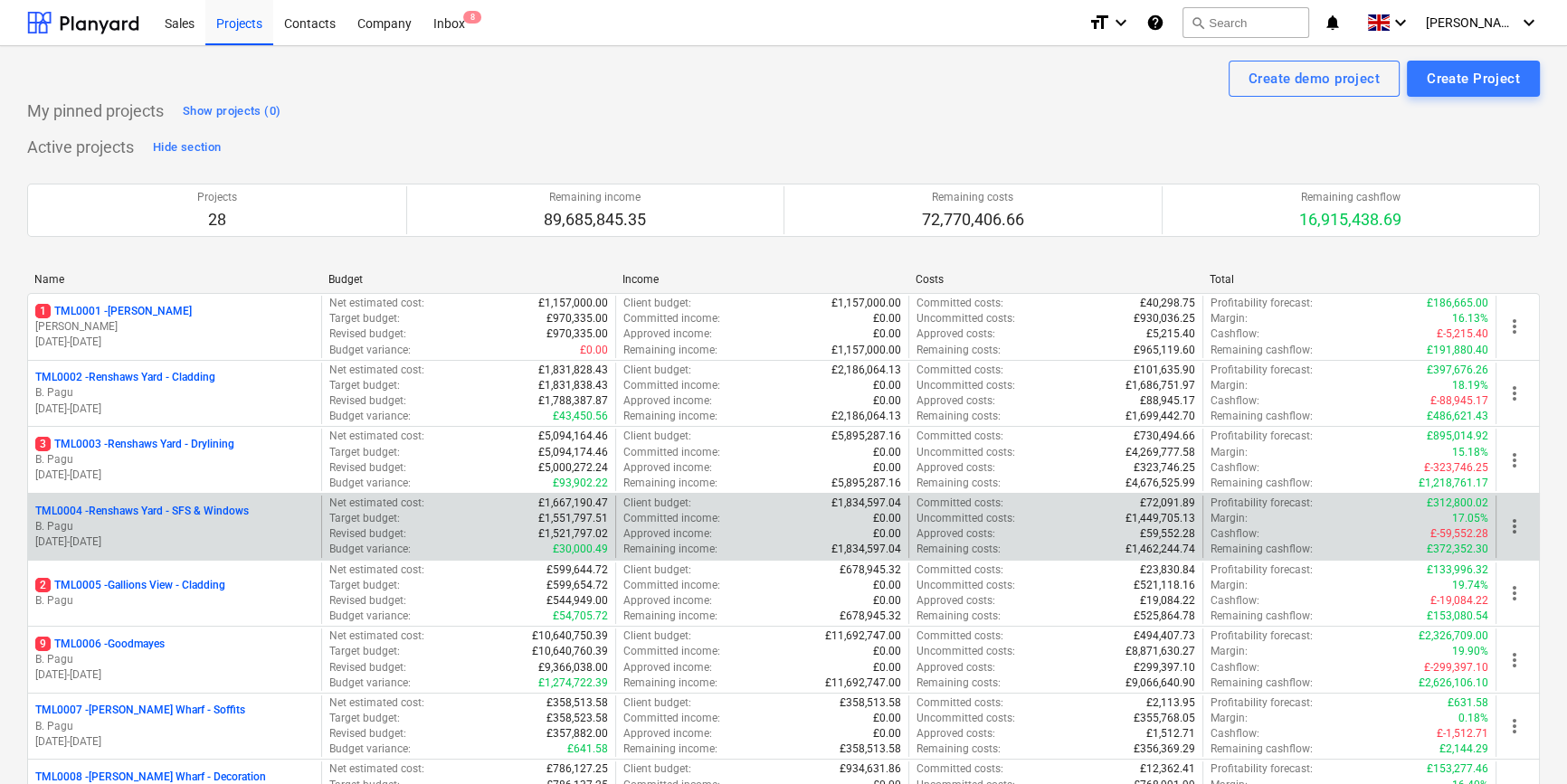 scroll, scrollTop: 81, scrollLeft: 0, axis: vertical 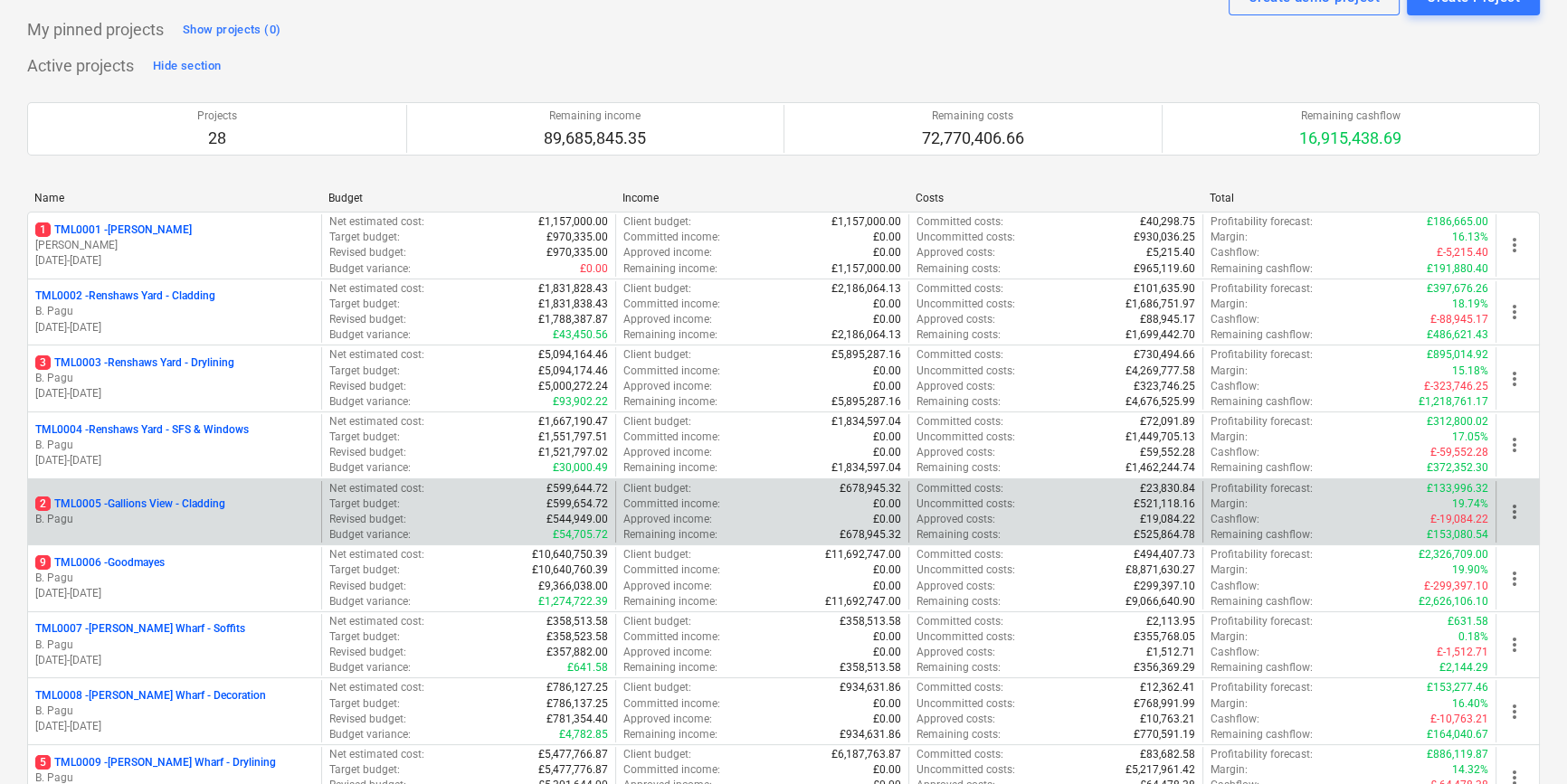 click on "B. Pagu" at bounding box center [175, 519] 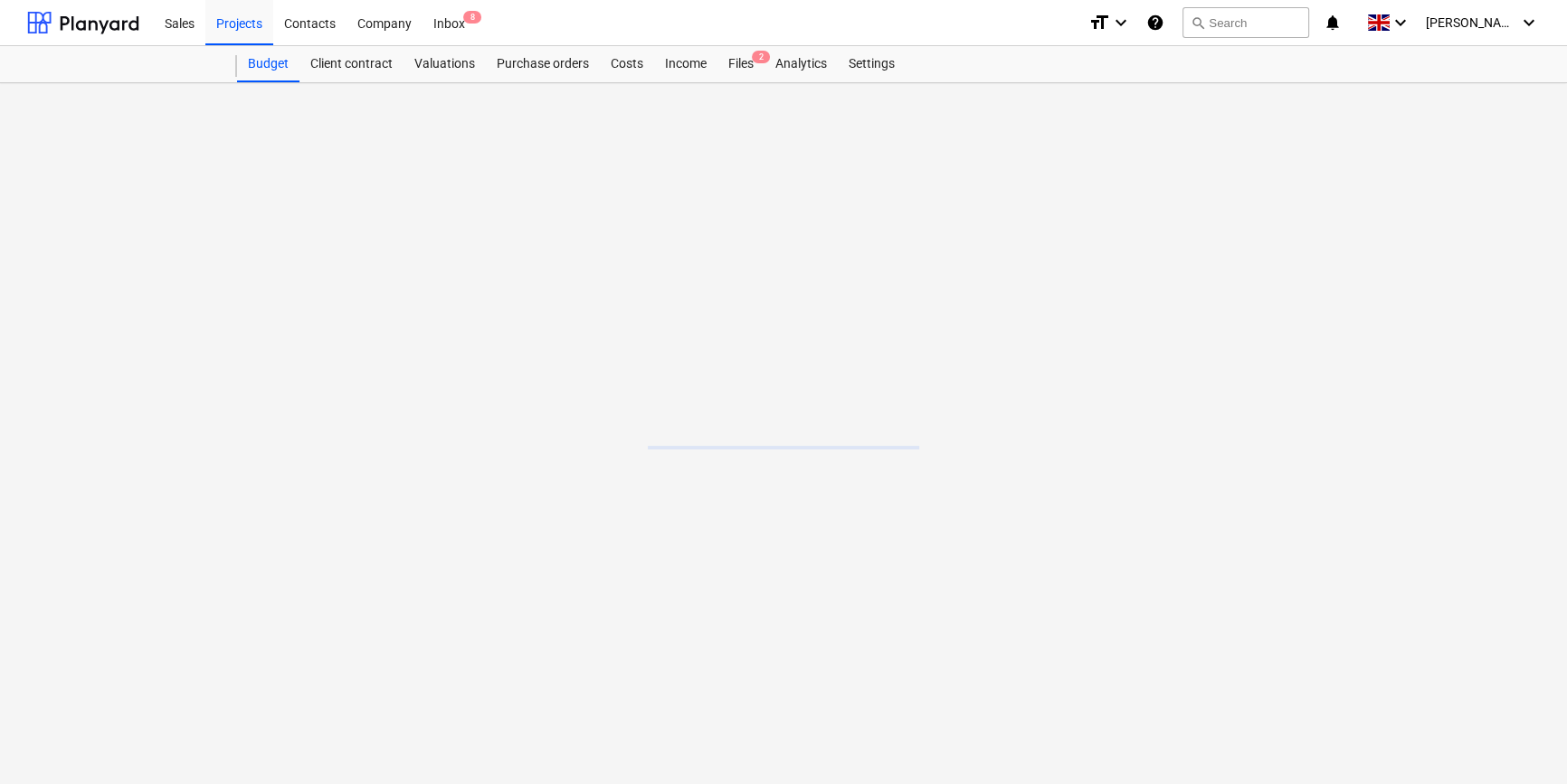 scroll, scrollTop: 0, scrollLeft: 0, axis: both 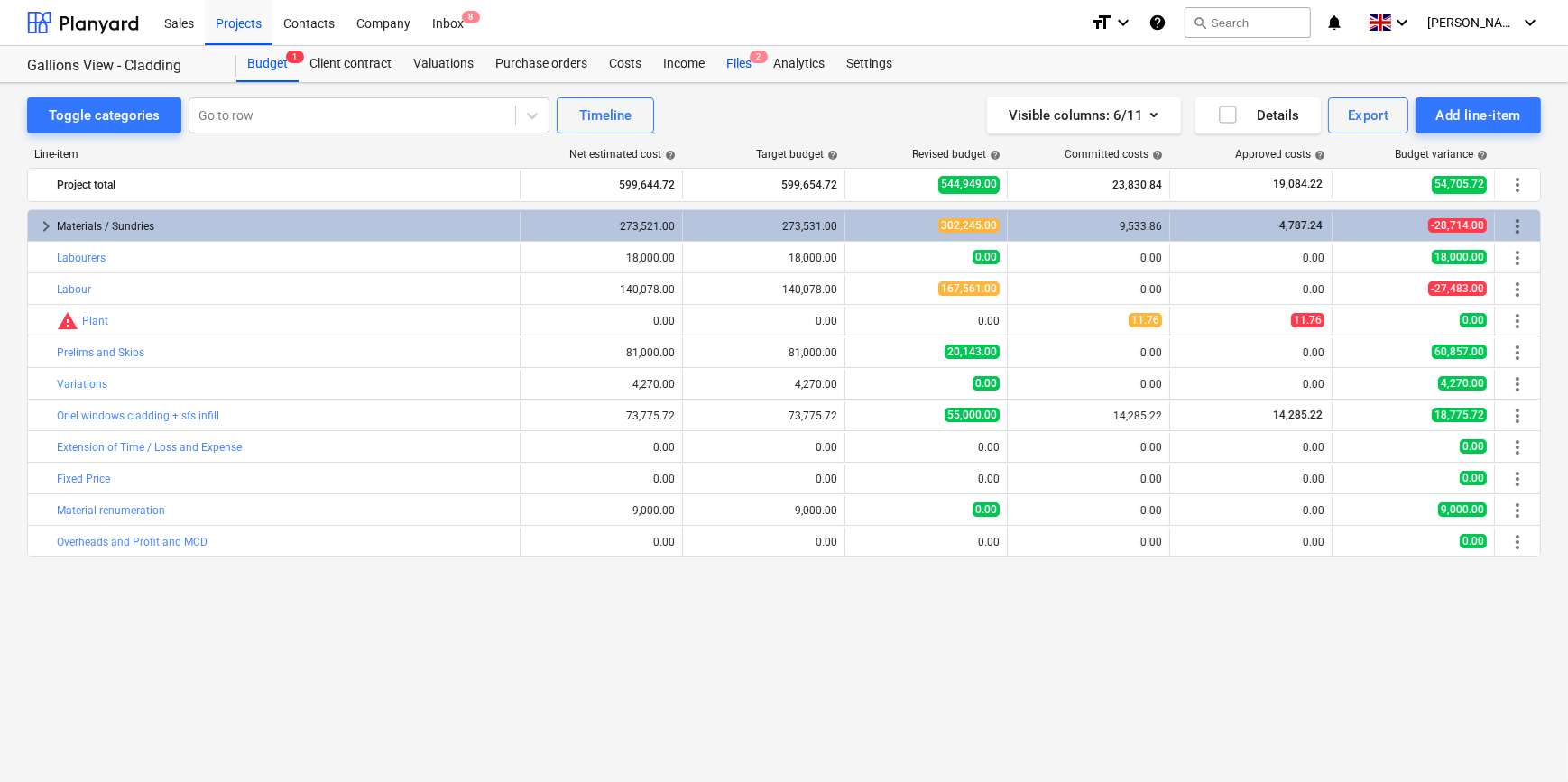 click on "Files 2" at bounding box center [739, 64] 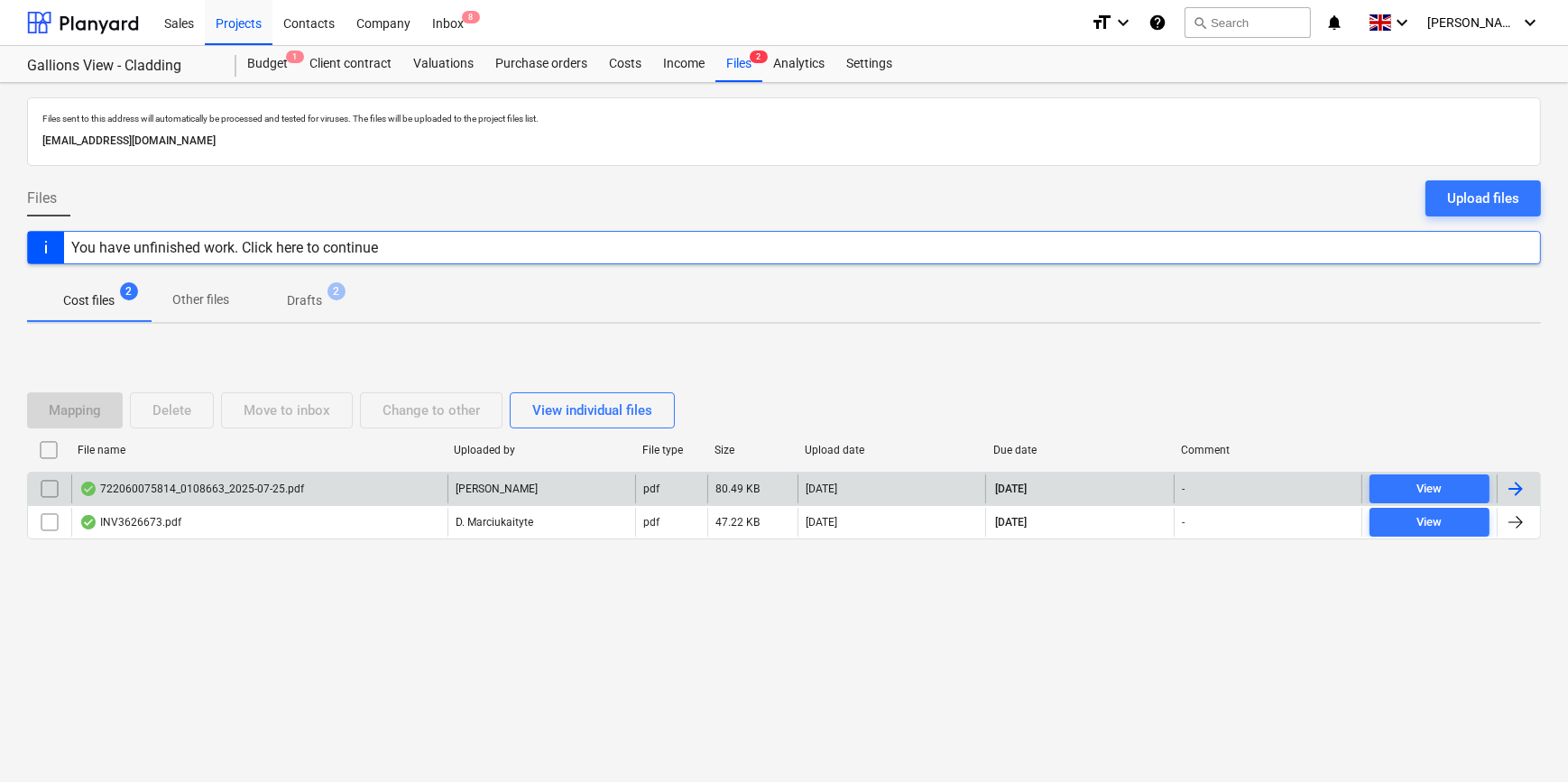 click at bounding box center [1516, 489] 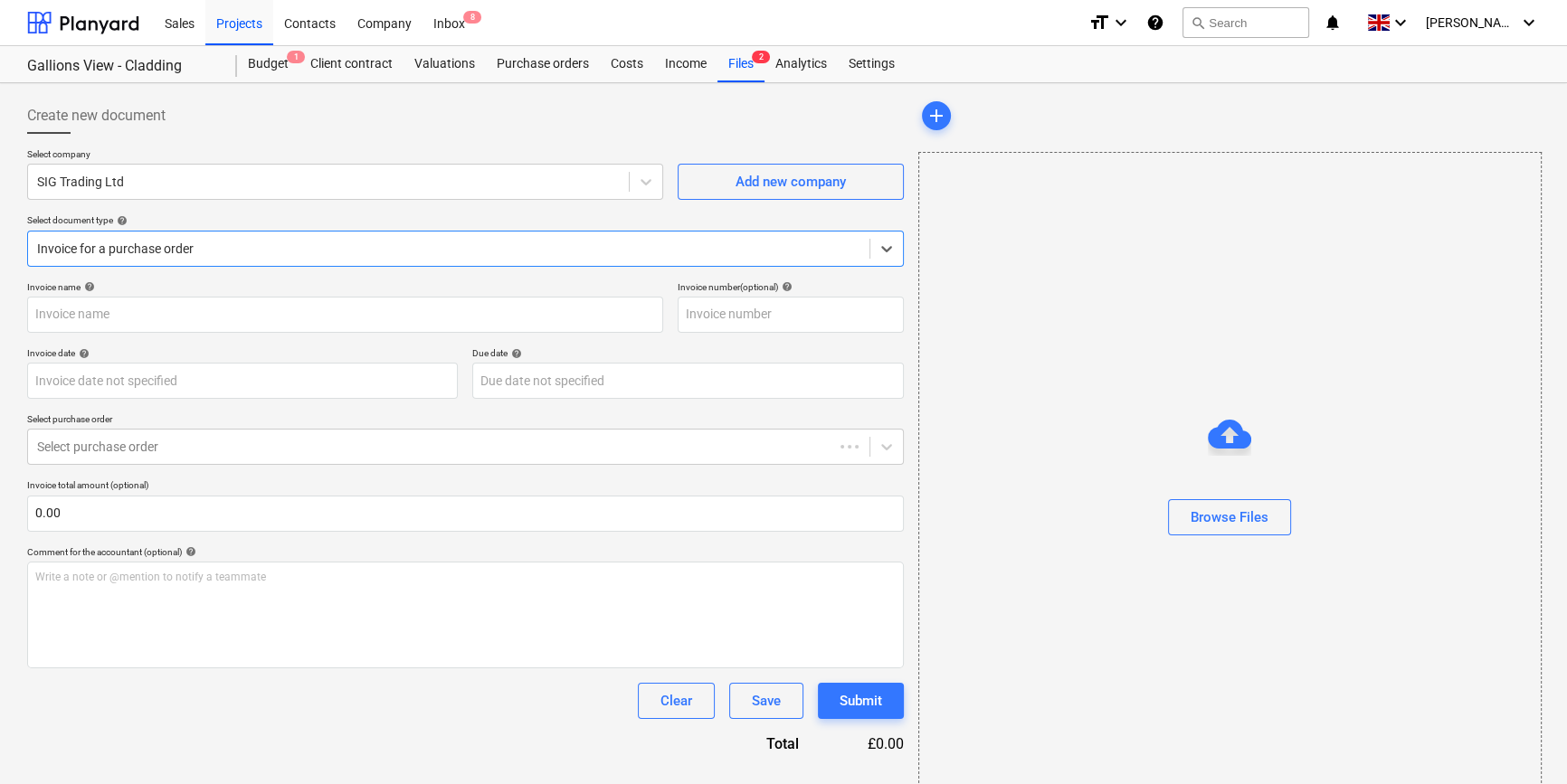 type on "722060075814" 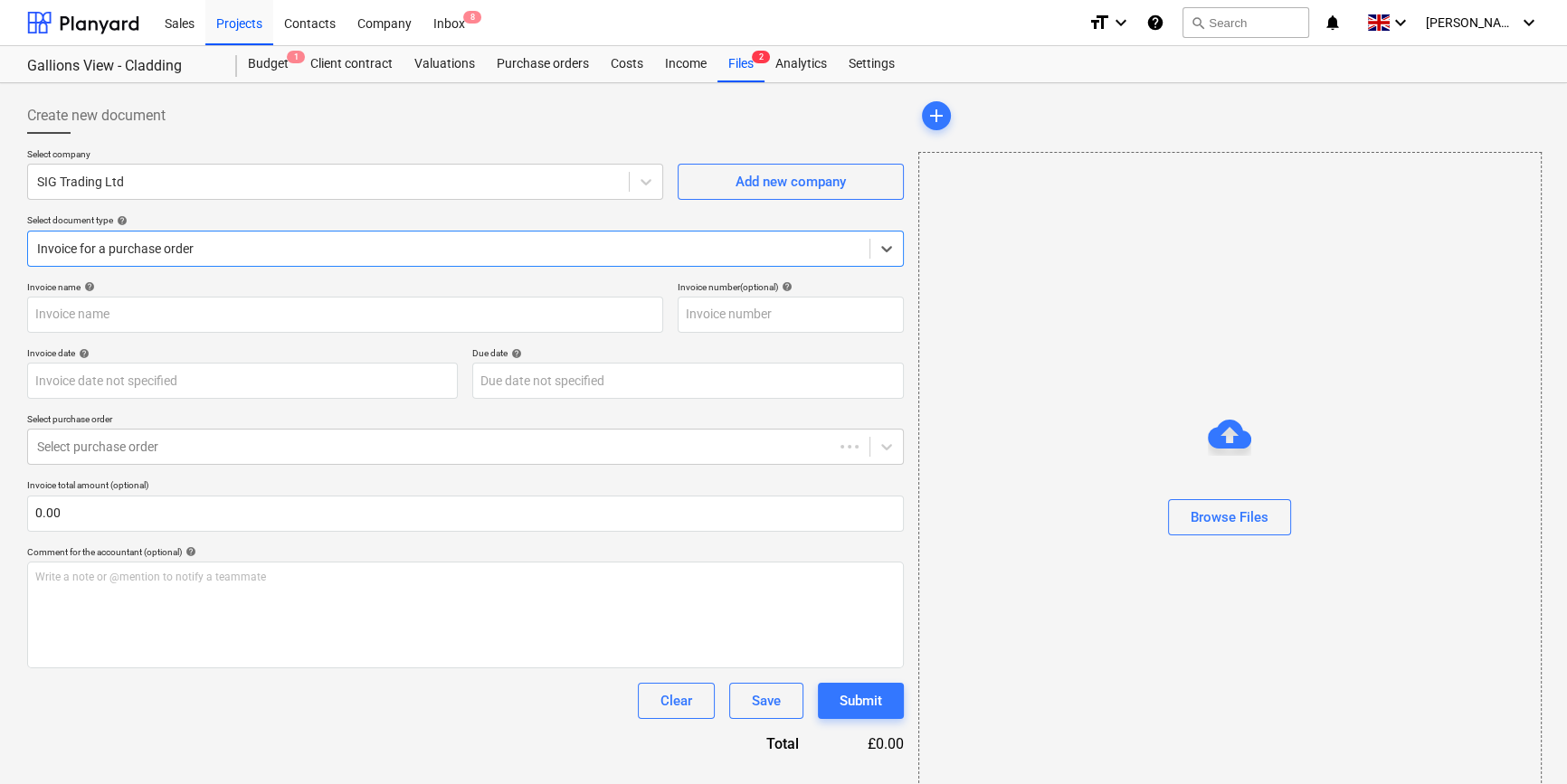 type on "722060075814" 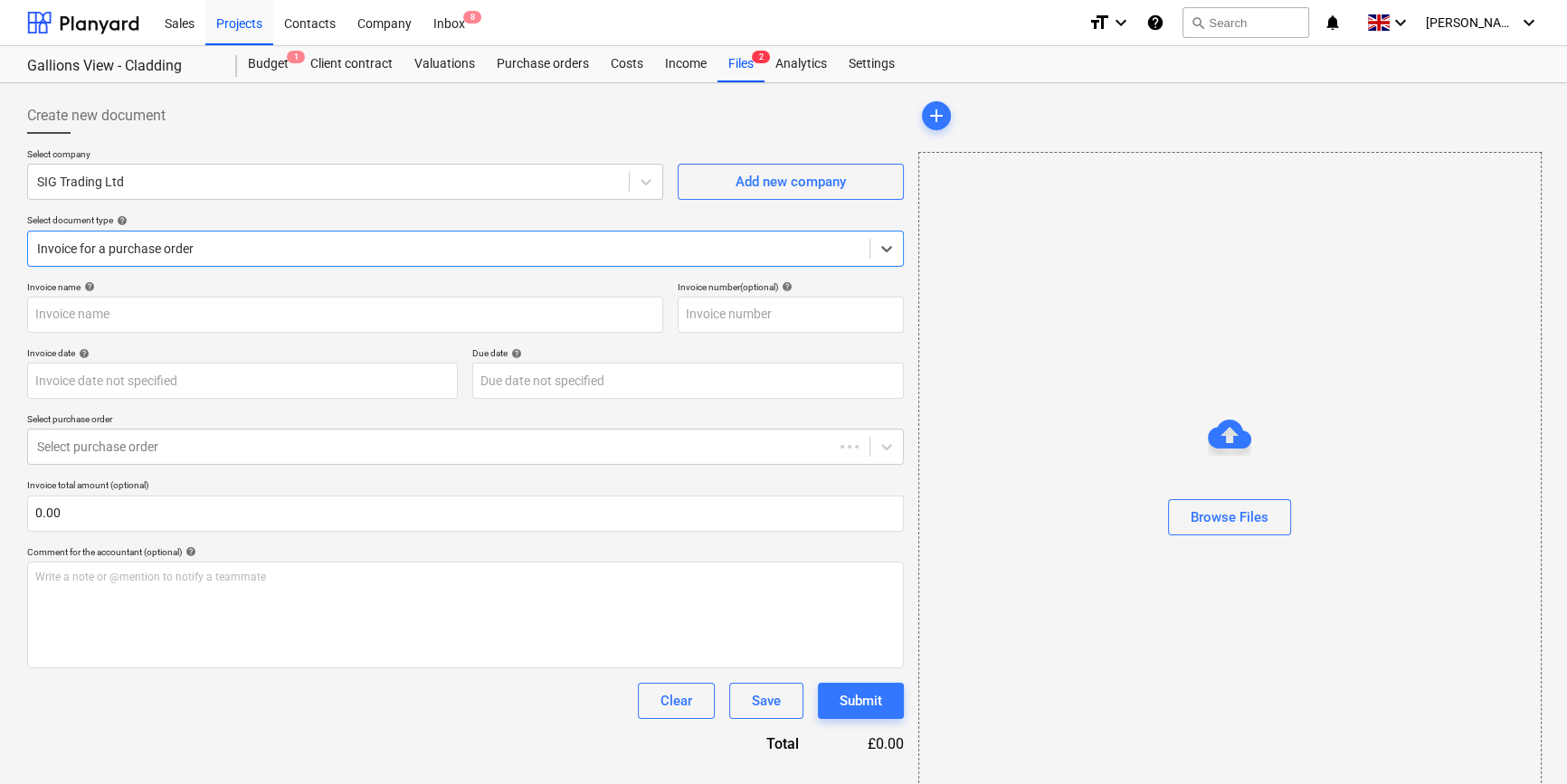 type on "[DATE]" 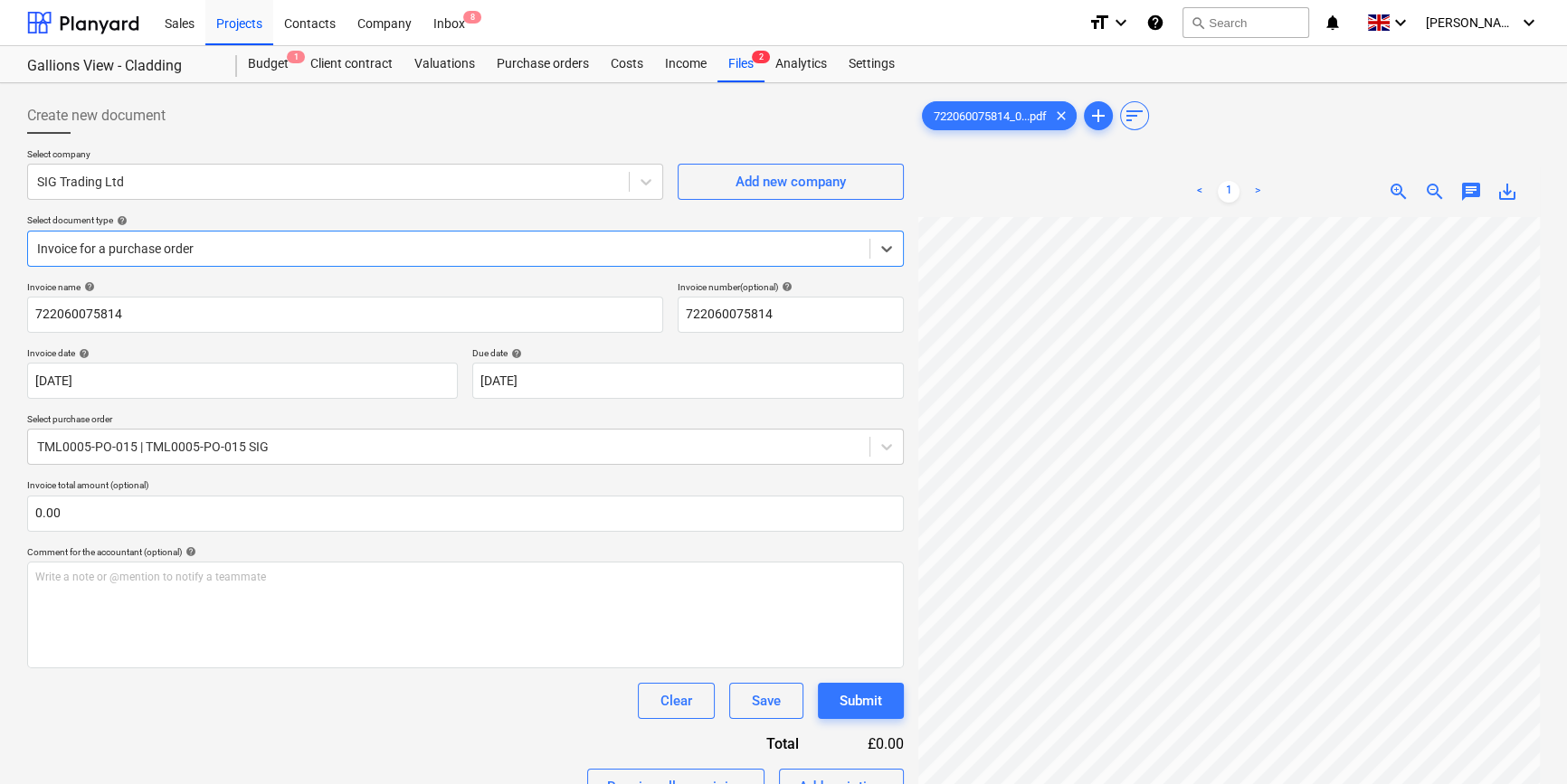 scroll, scrollTop: 421, scrollLeft: 0, axis: vertical 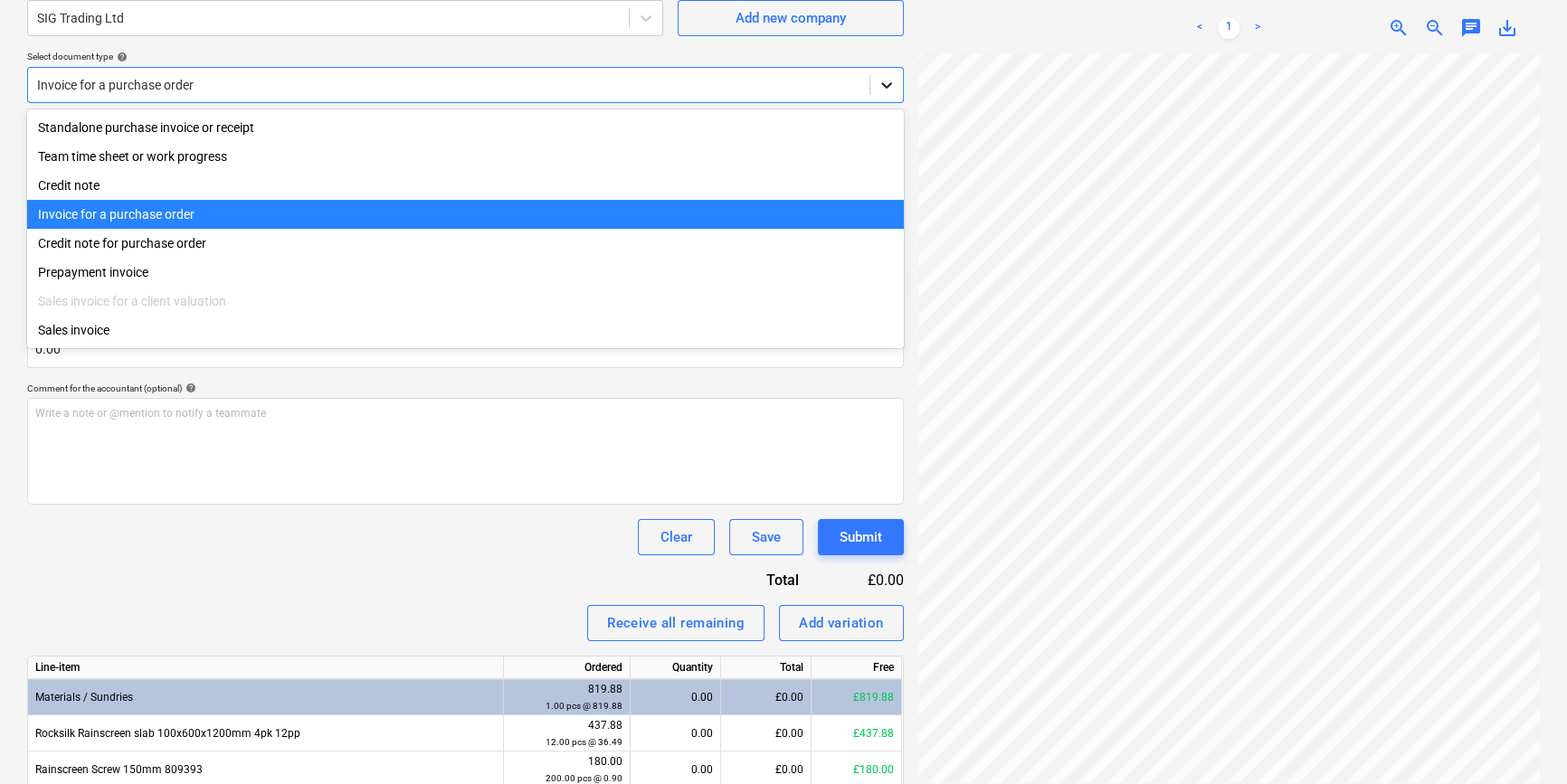 click 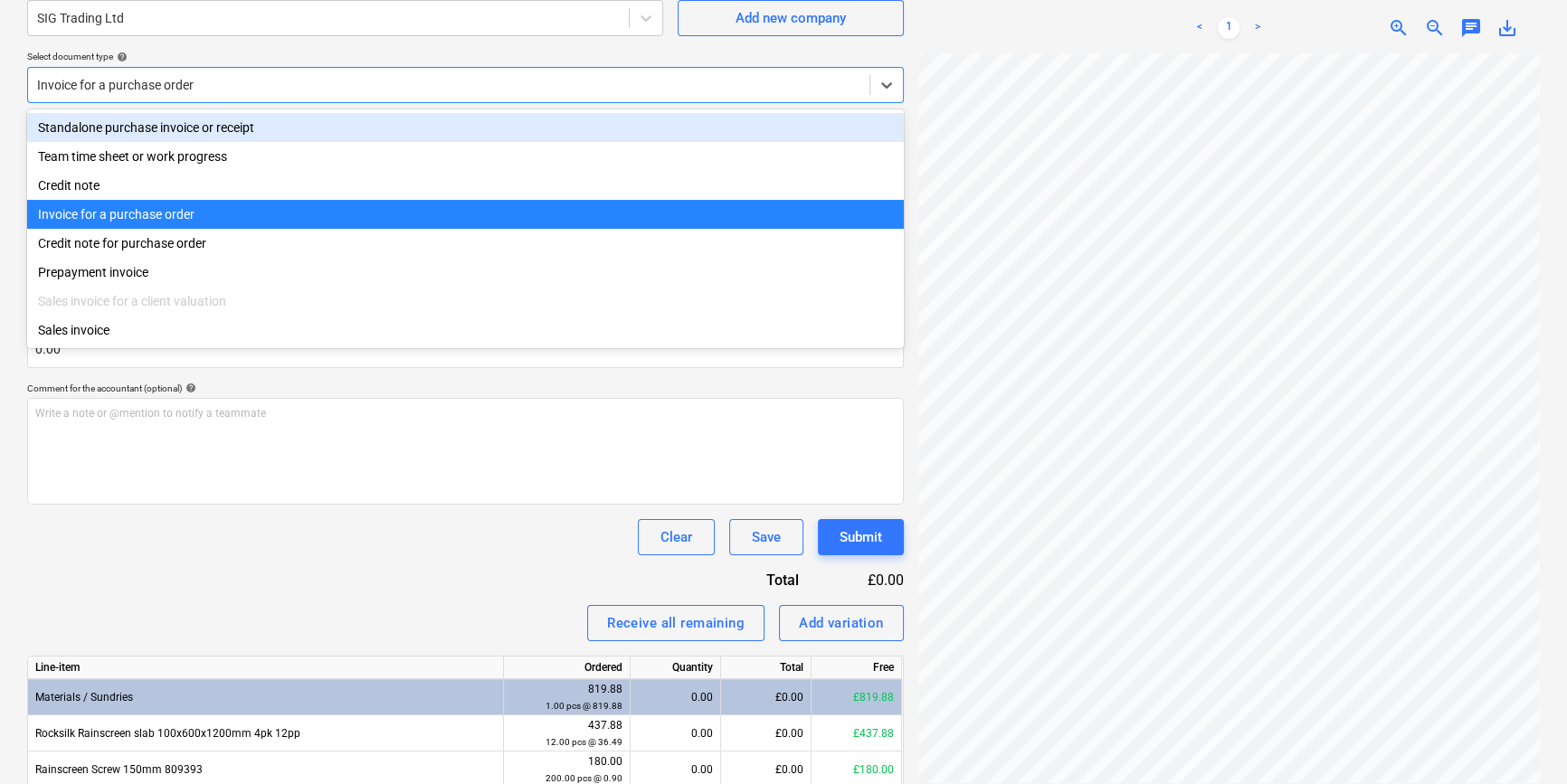 click on "Standalone purchase invoice or receipt" at bounding box center (465, 128) 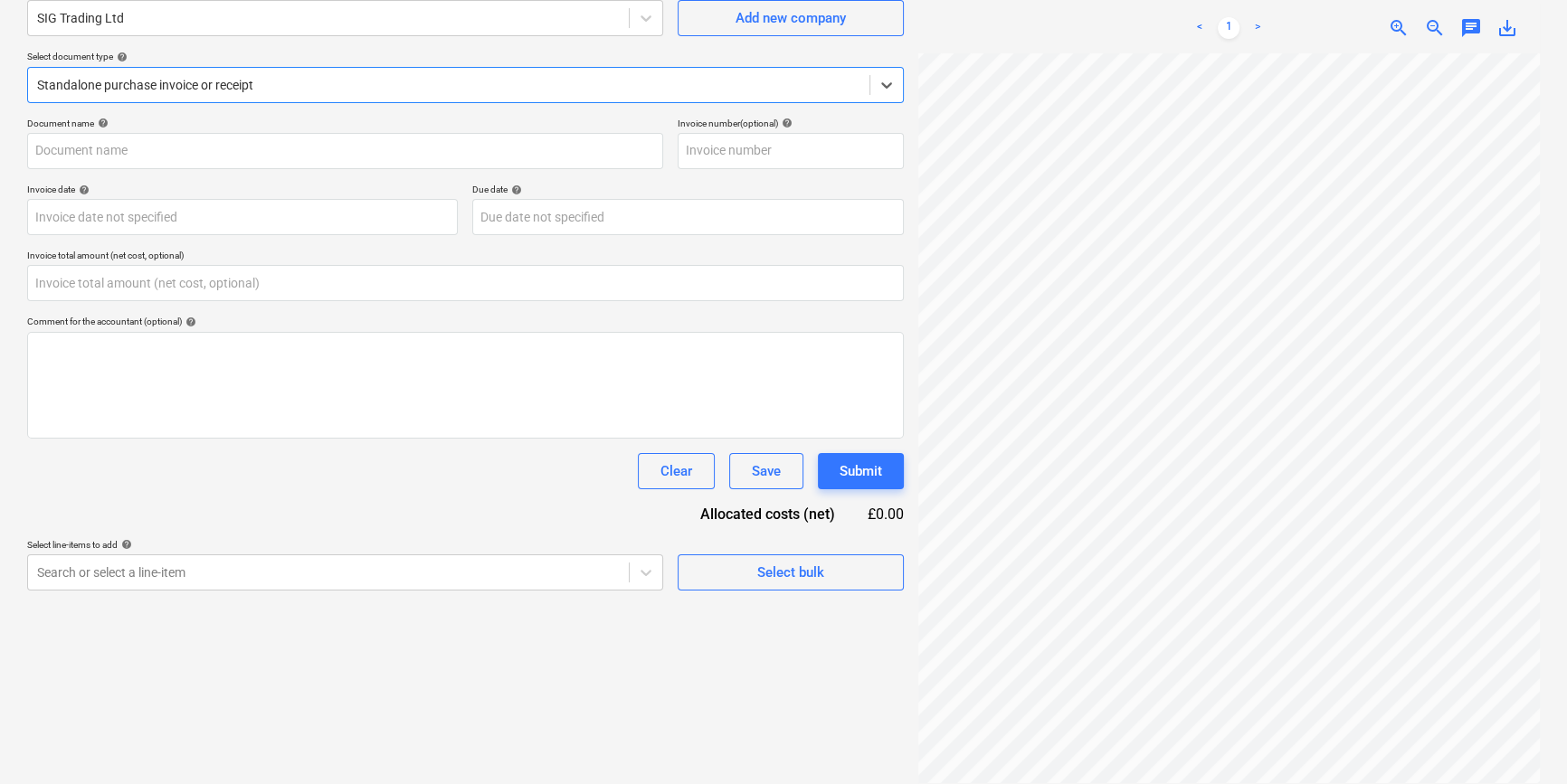 type on "722060075814" 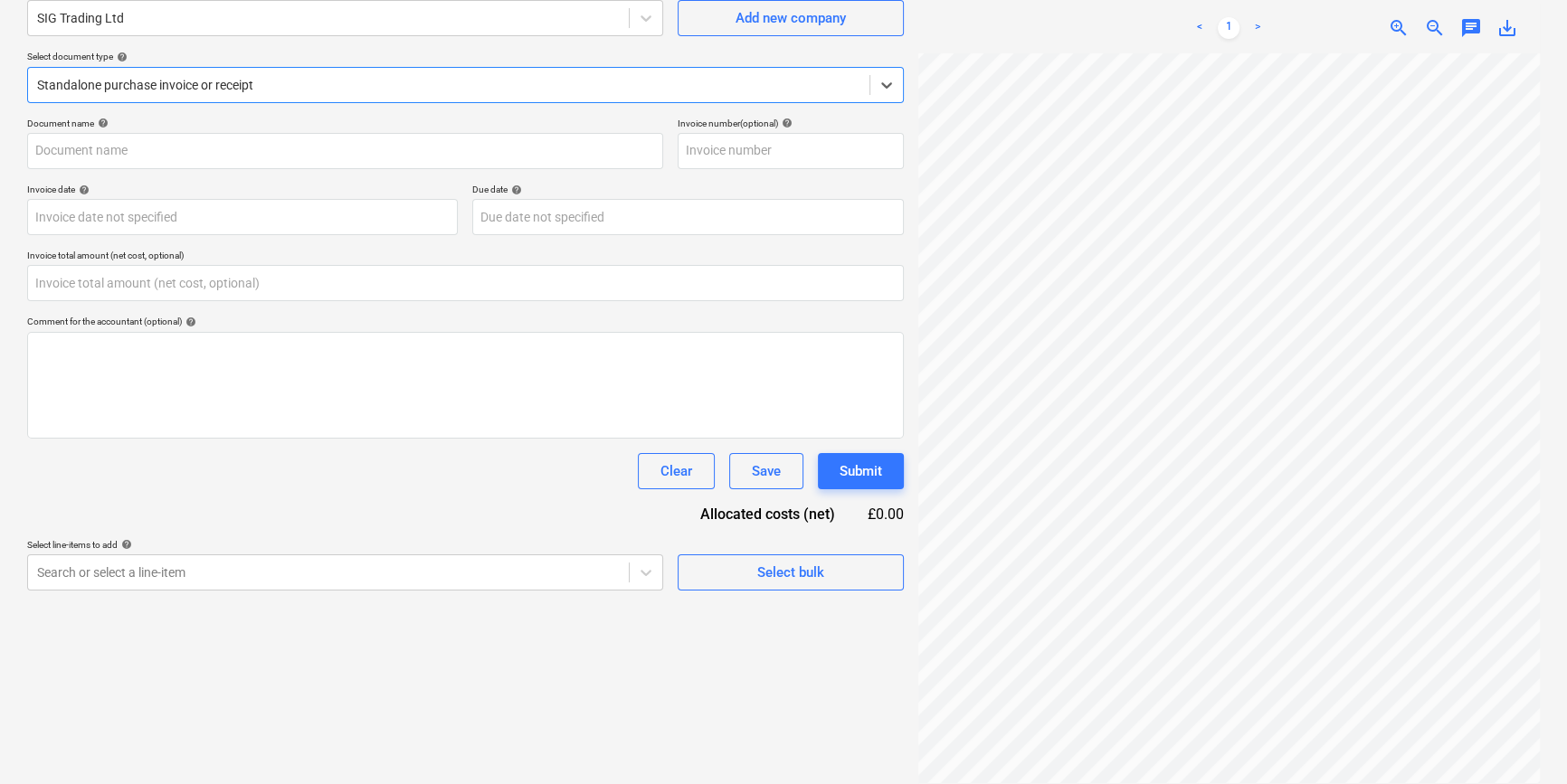 type on "722060075814" 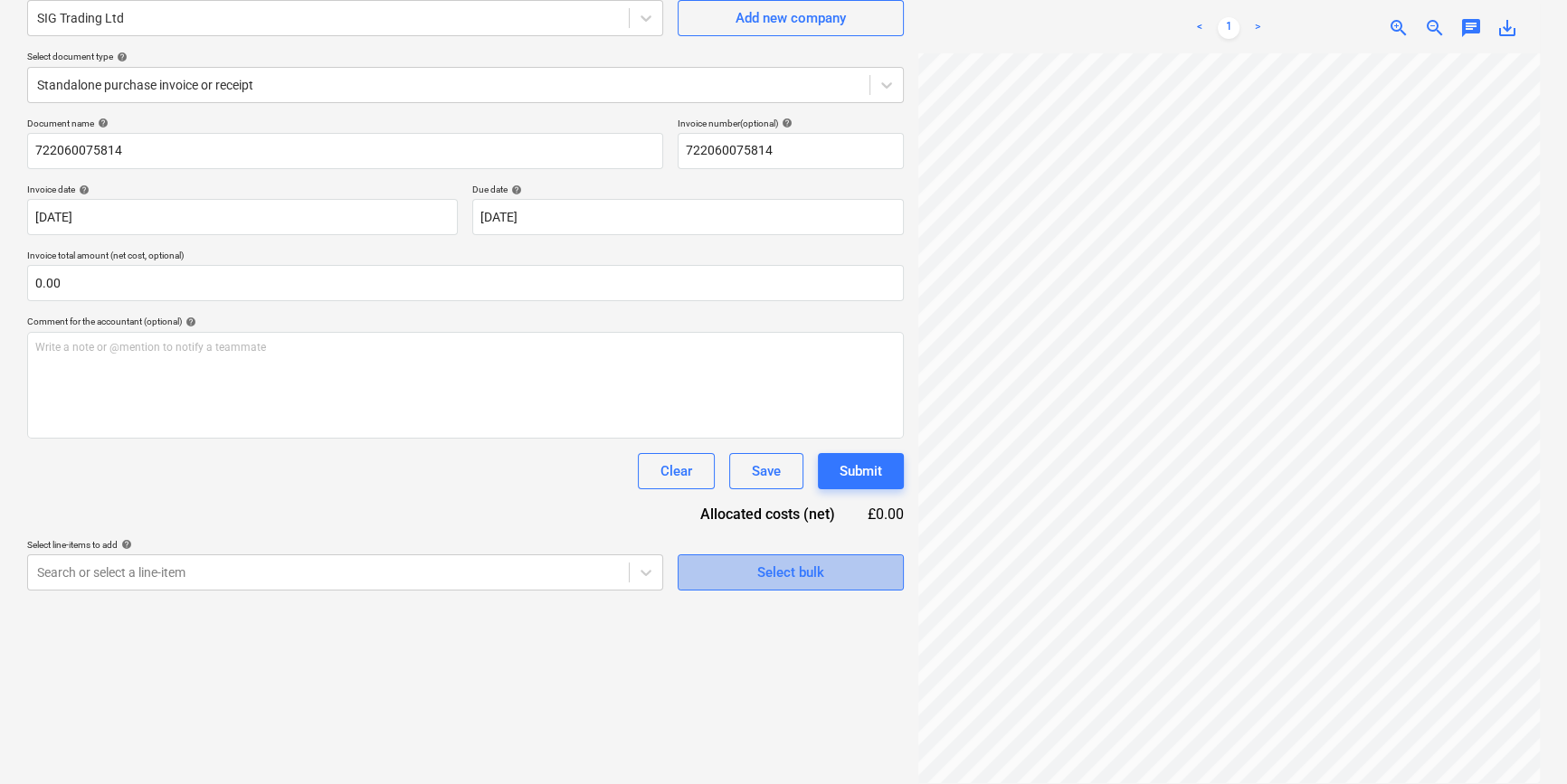 click on "Select bulk" at bounding box center [791, 572] 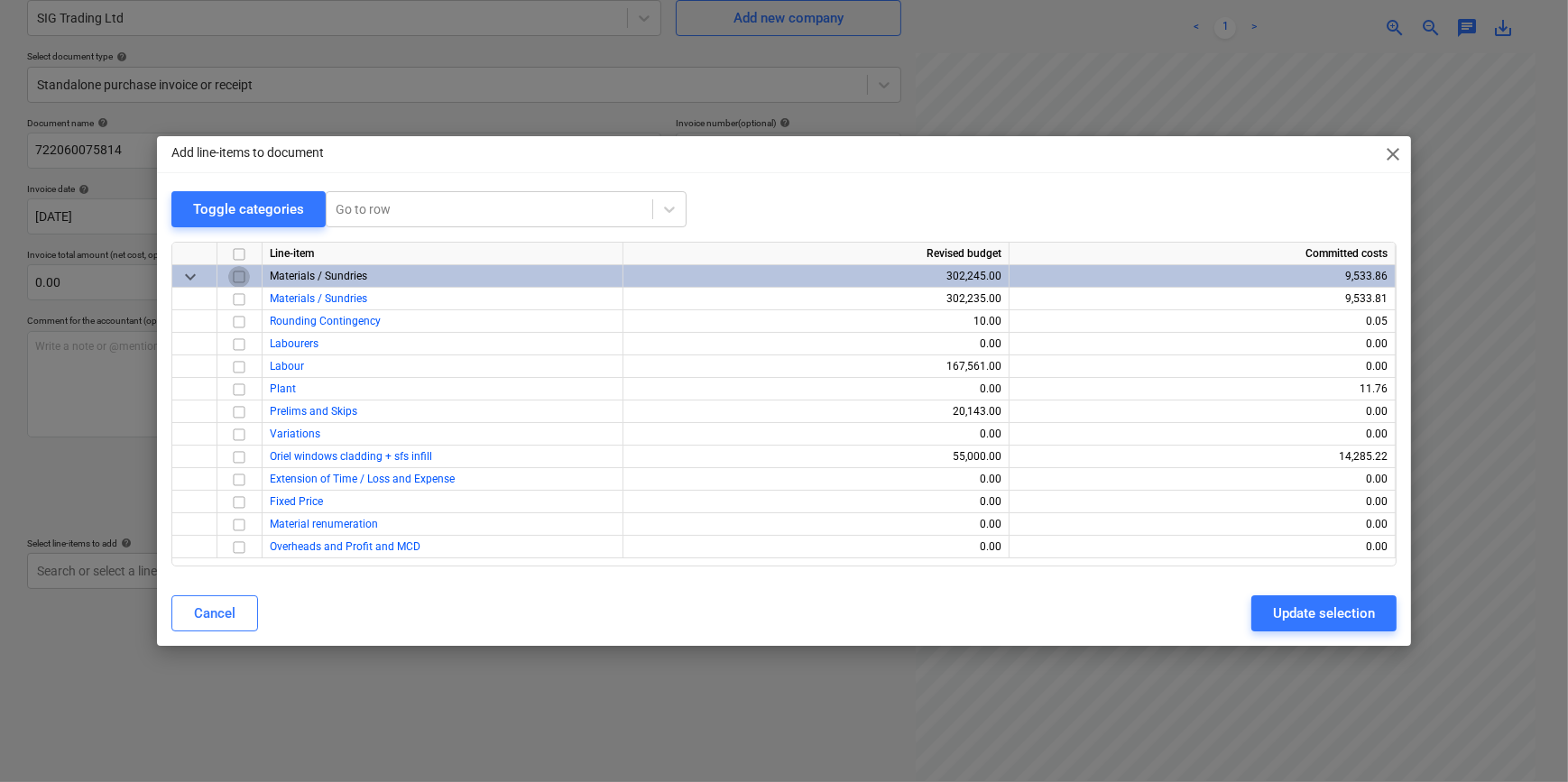 click at bounding box center [239, 277] 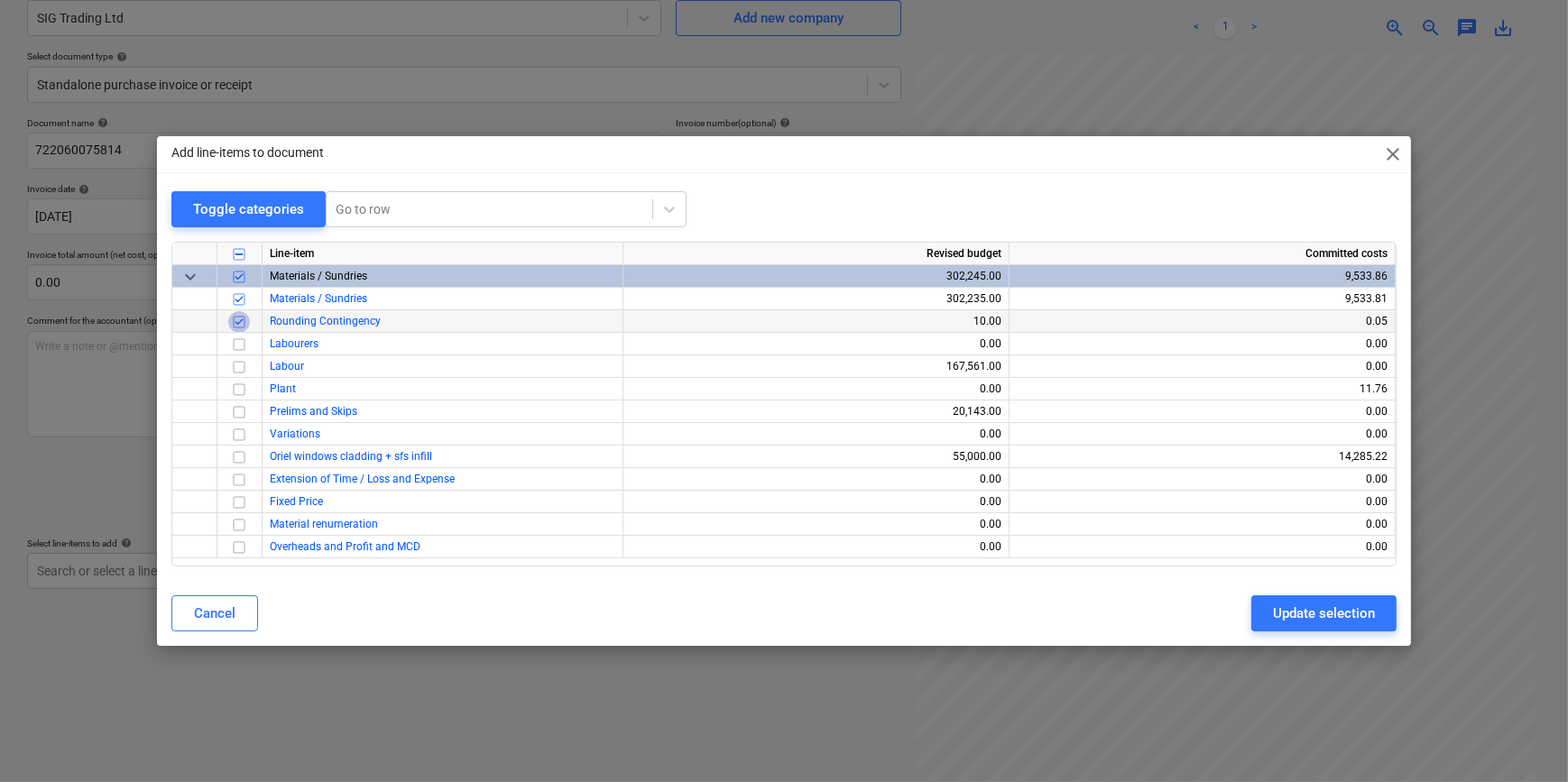 click at bounding box center [239, 322] 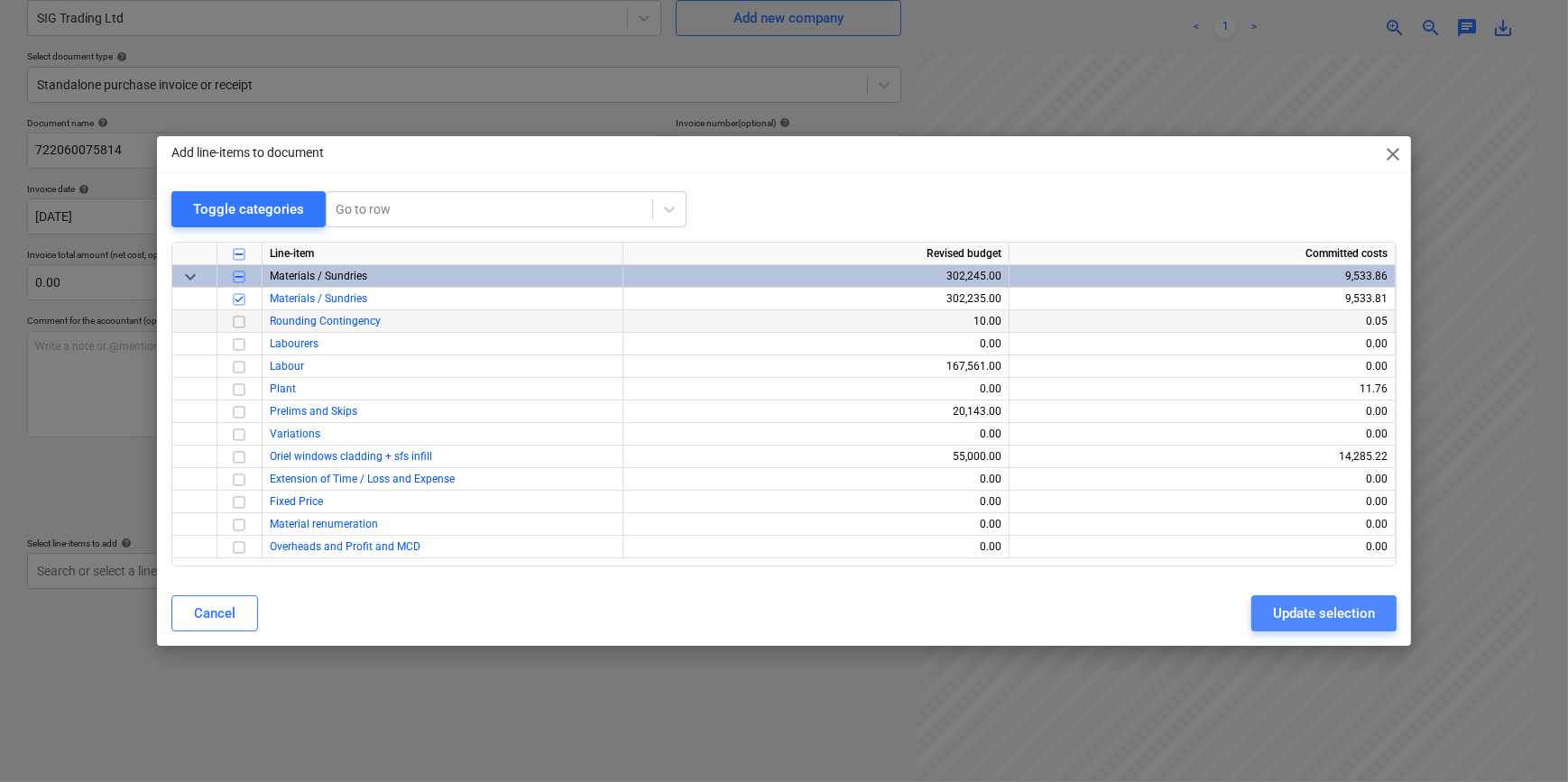 click on "Update selection" at bounding box center [1324, 613] 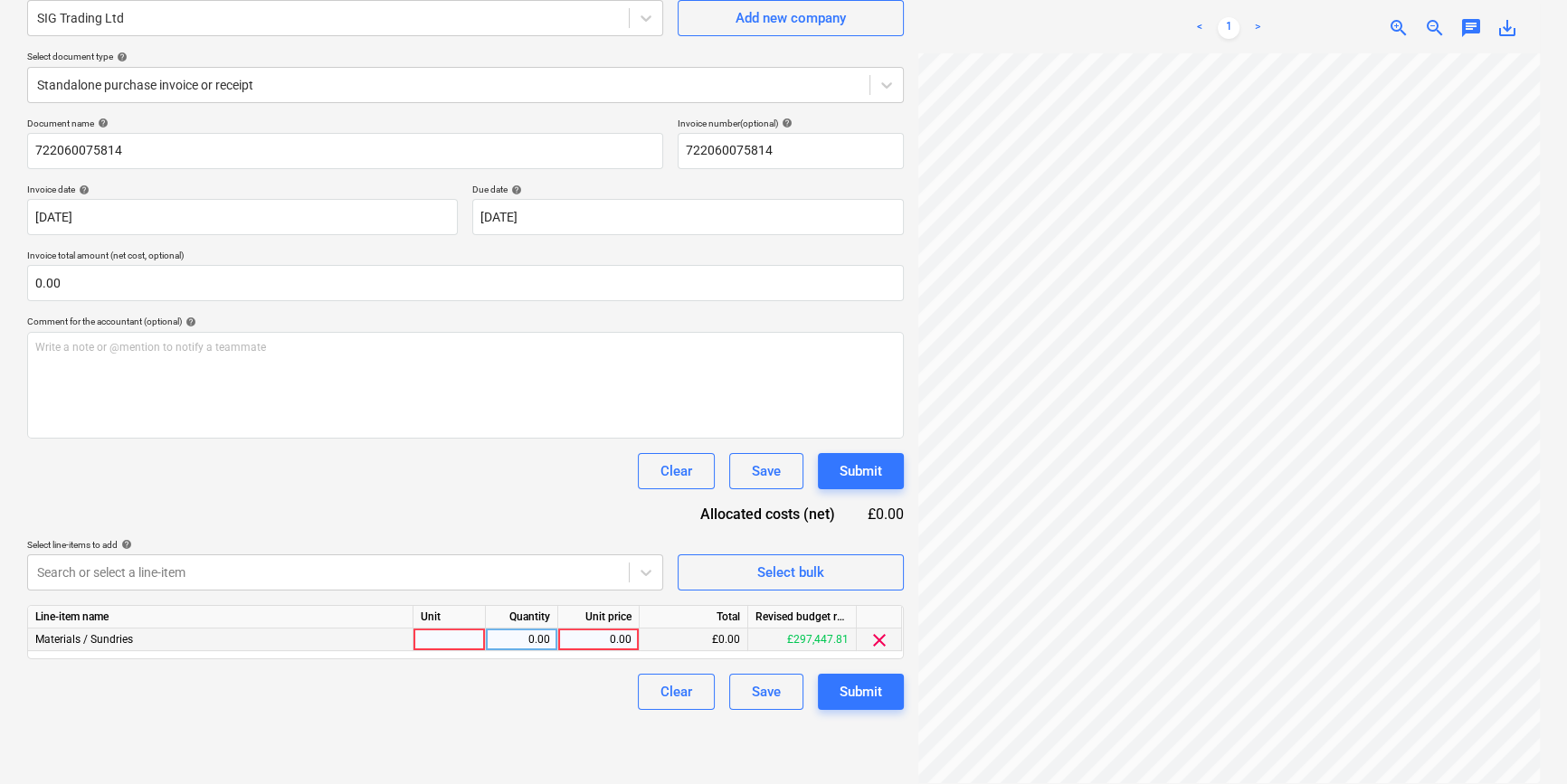 click at bounding box center (450, 639) 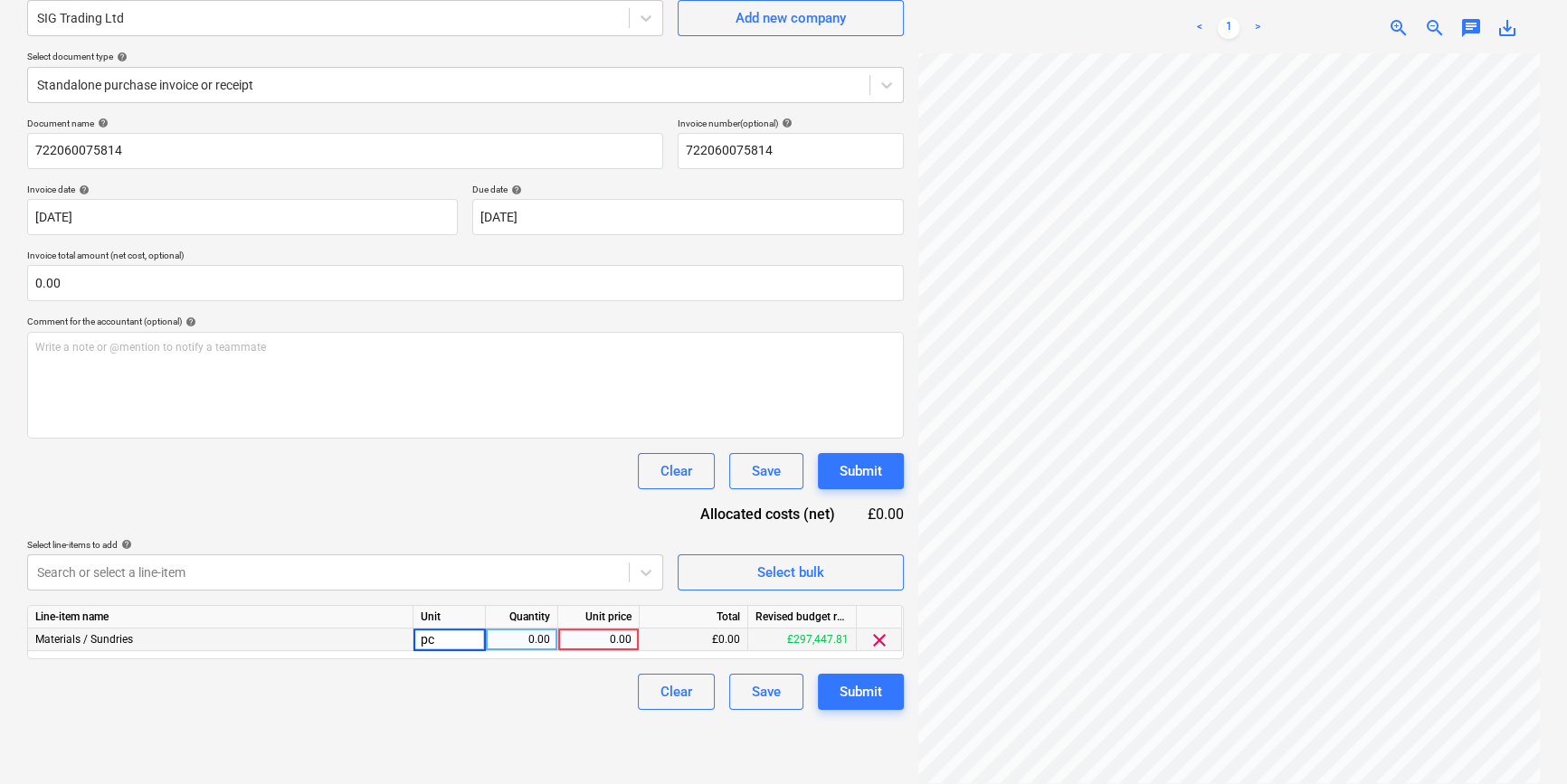 type on "pcs" 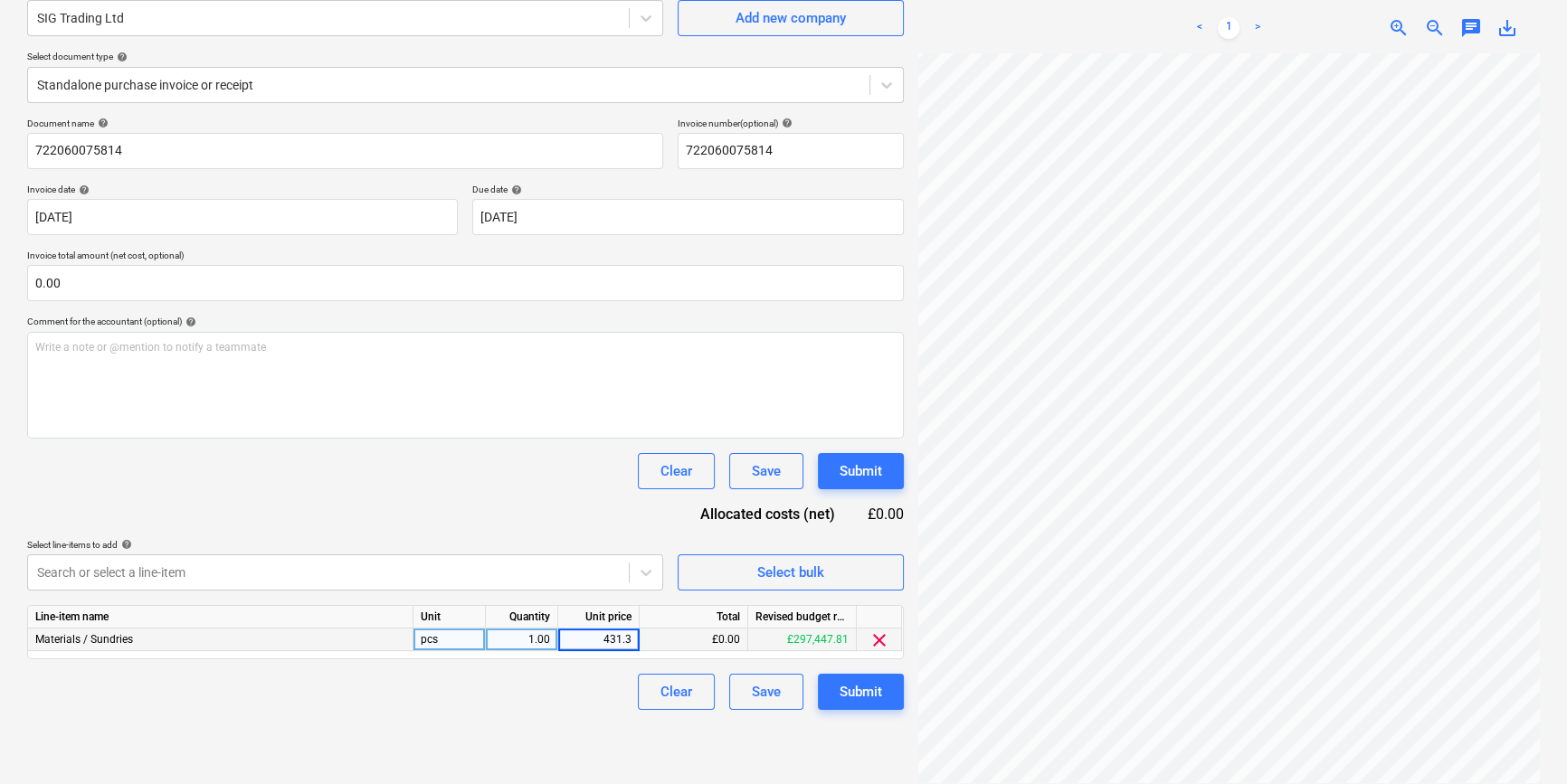 type on "431.31" 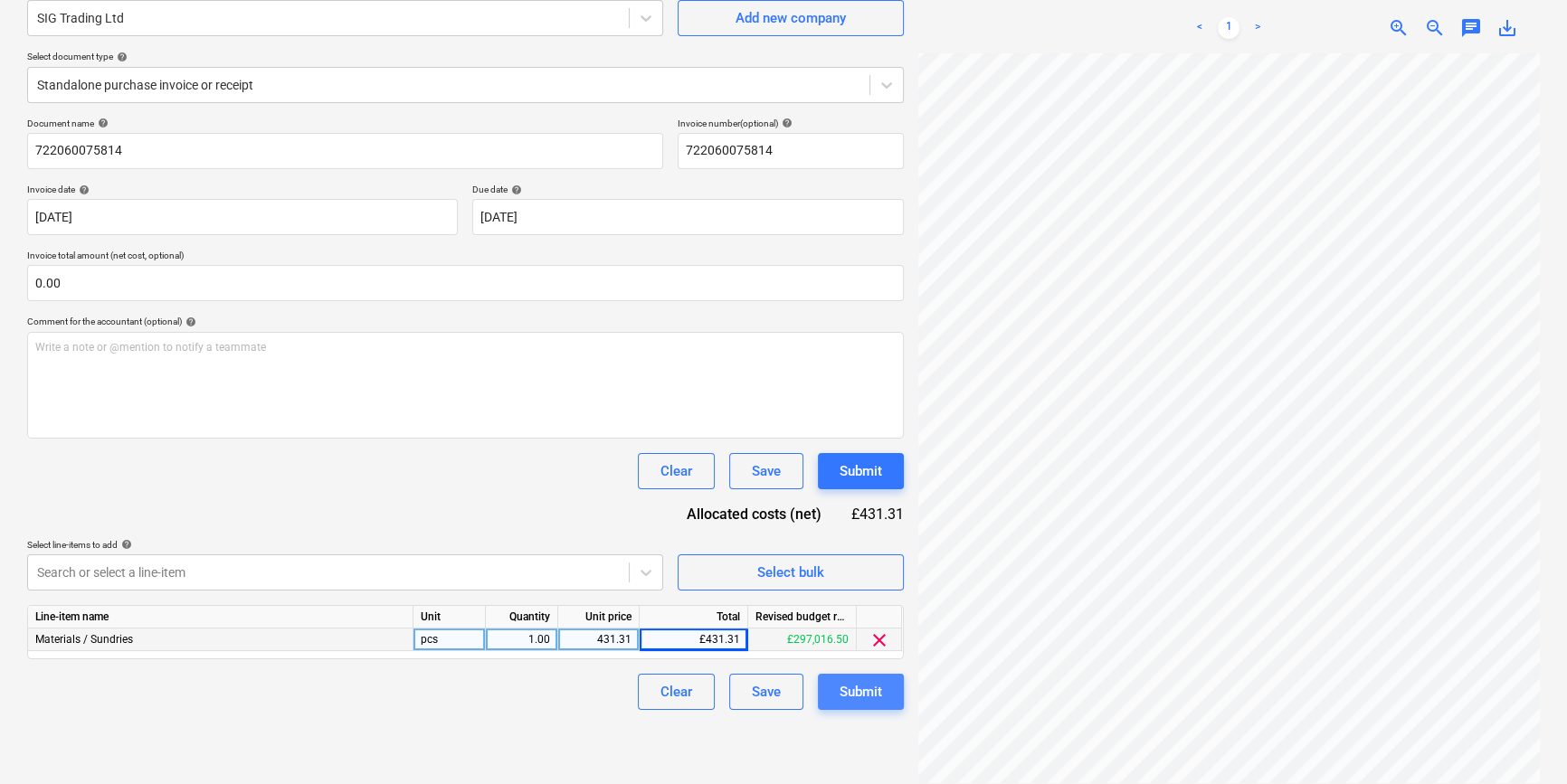 click on "Submit" at bounding box center (860, 692) 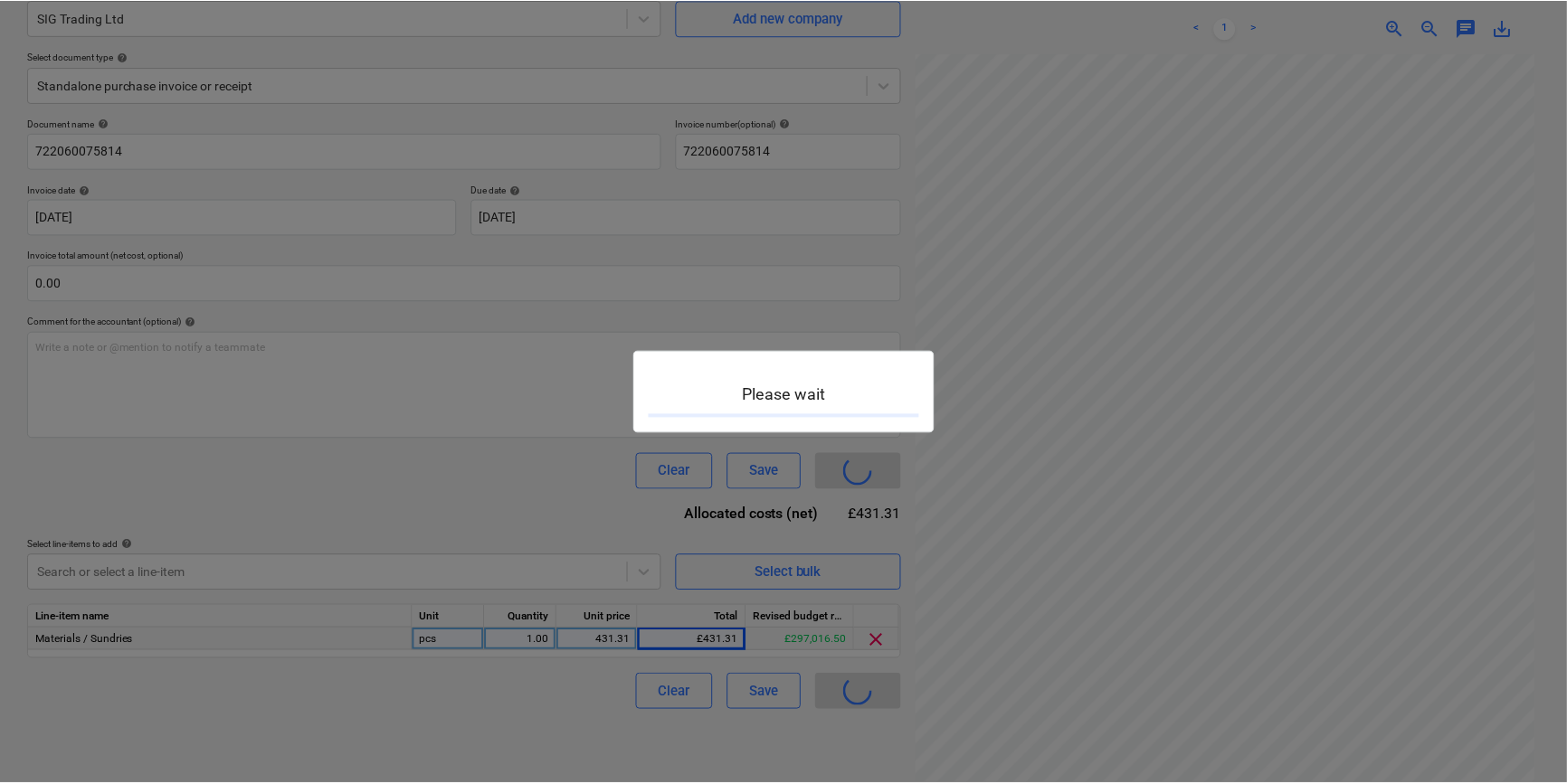 scroll, scrollTop: 0, scrollLeft: 0, axis: both 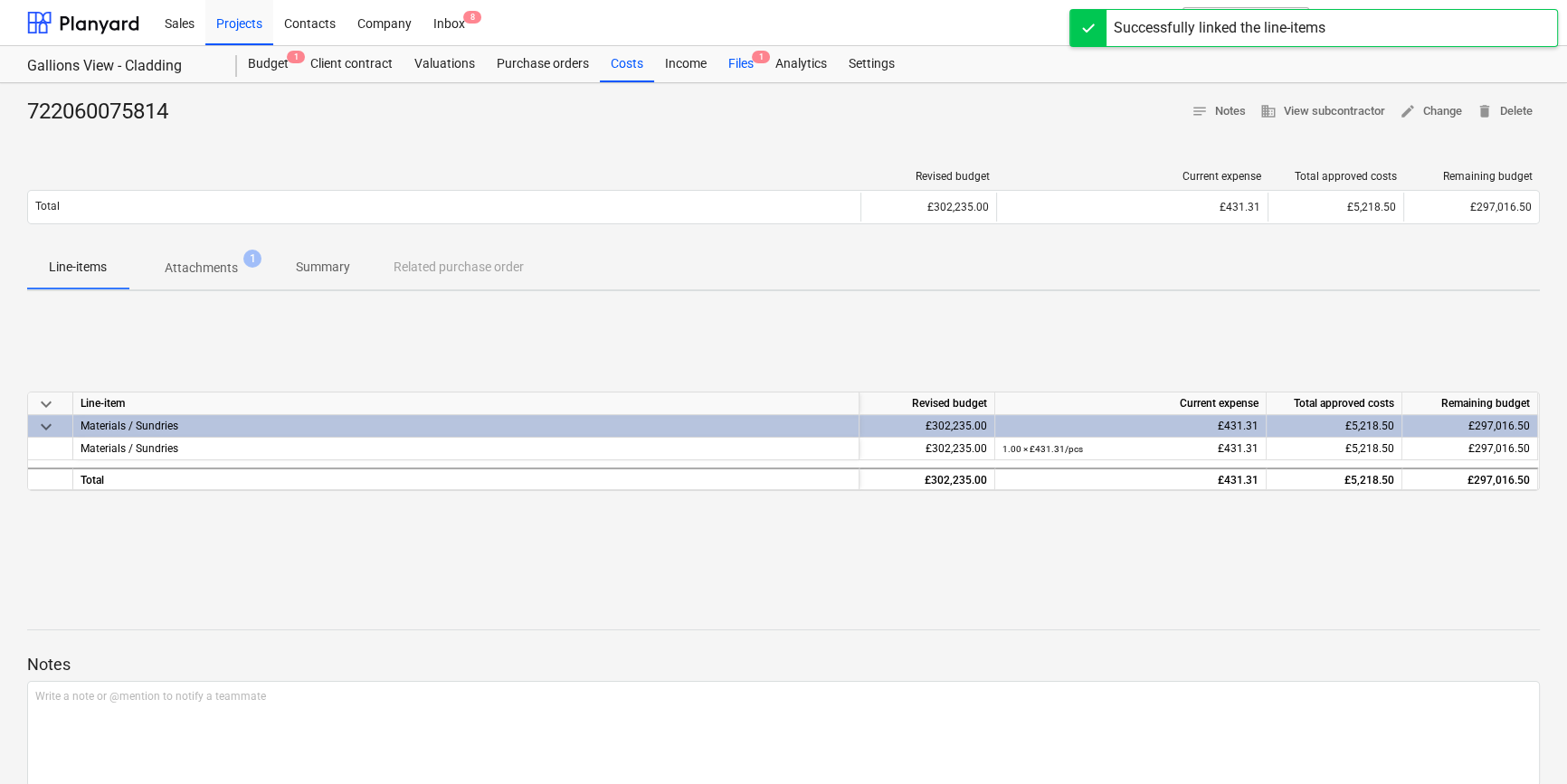 click on "Files 1" at bounding box center [741, 64] 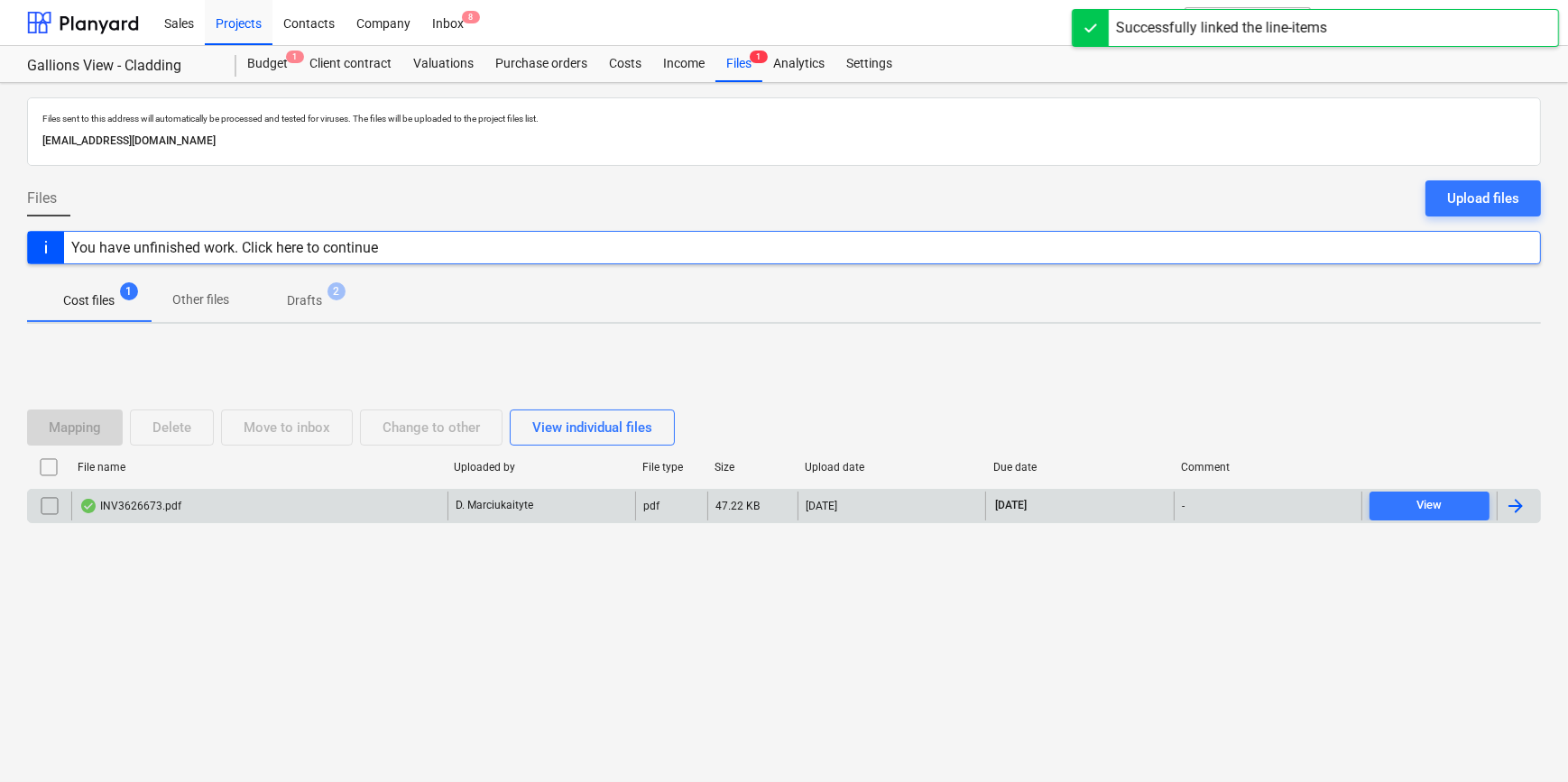 click at bounding box center (1518, 506) 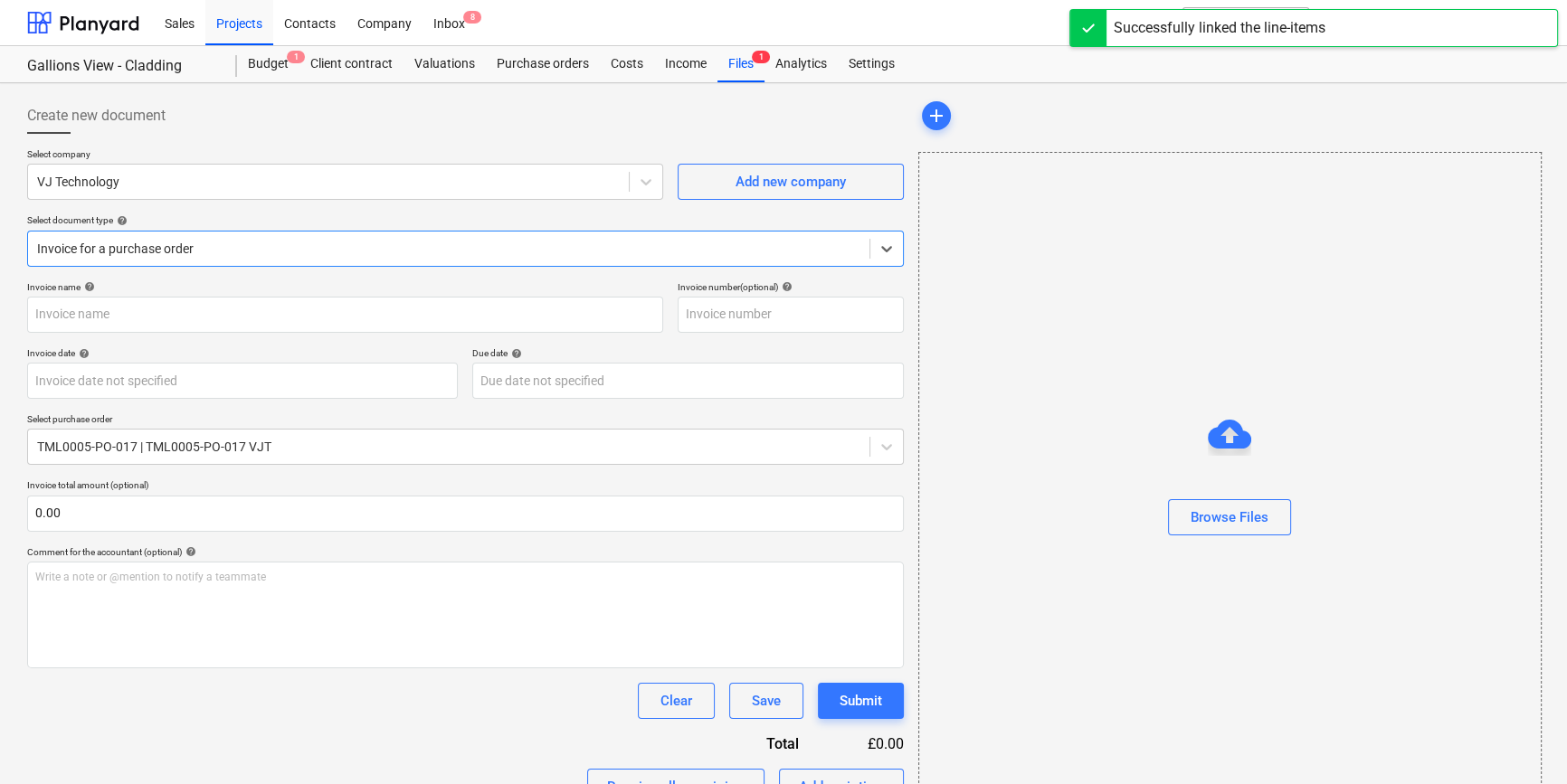 type on "INV3626673" 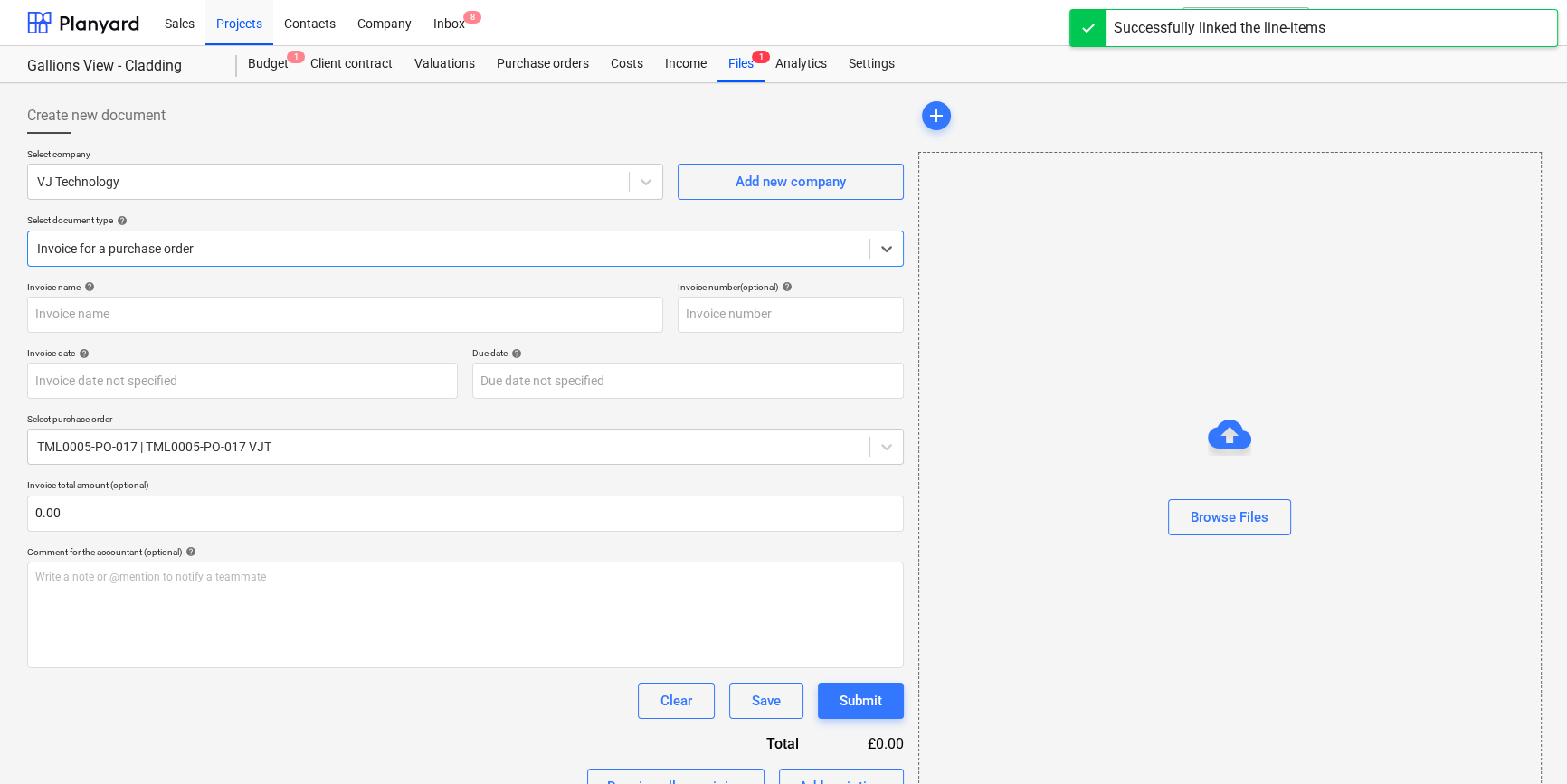 type on "INV3626673" 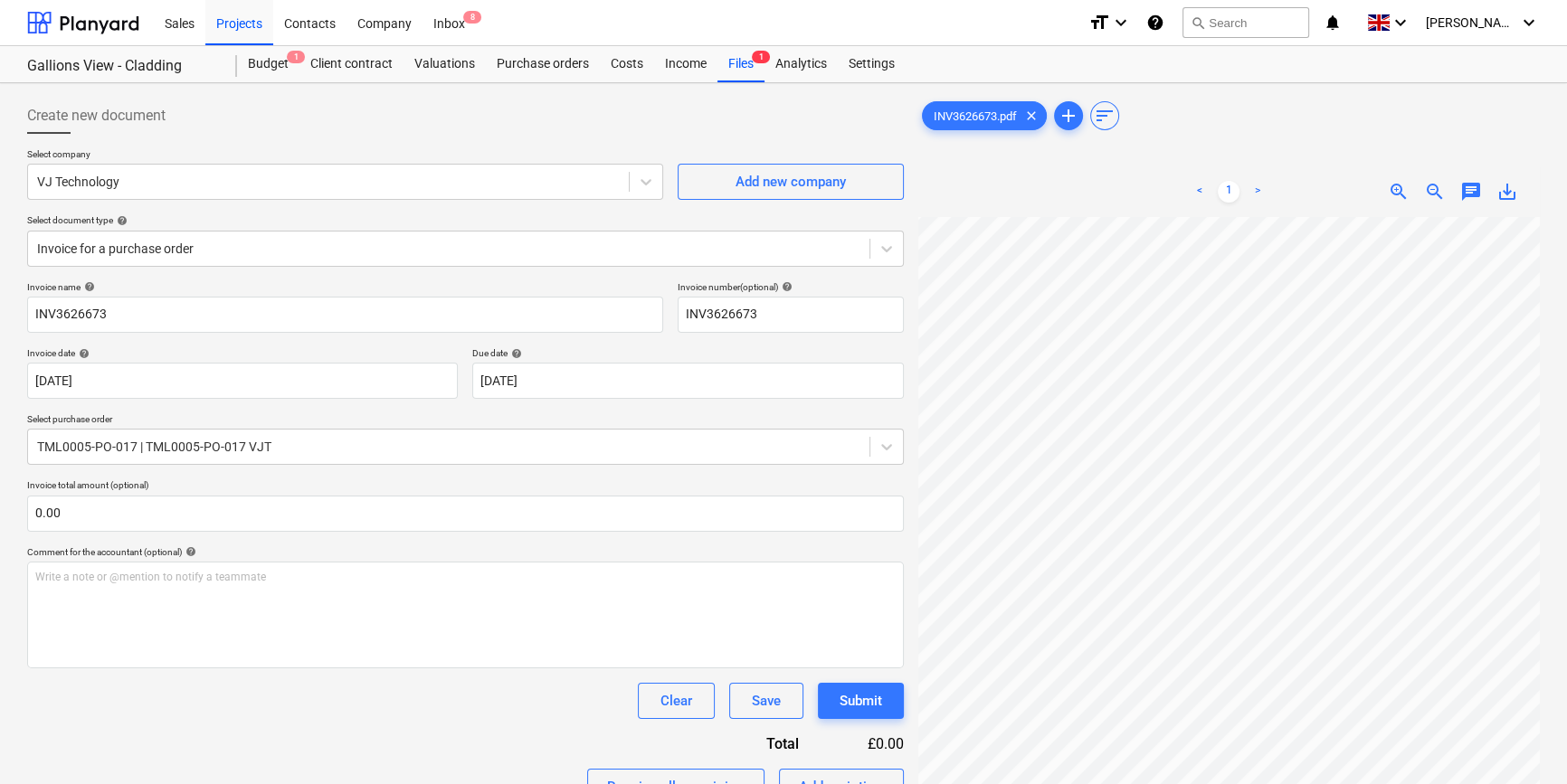 scroll, scrollTop: 142, scrollLeft: 195, axis: both 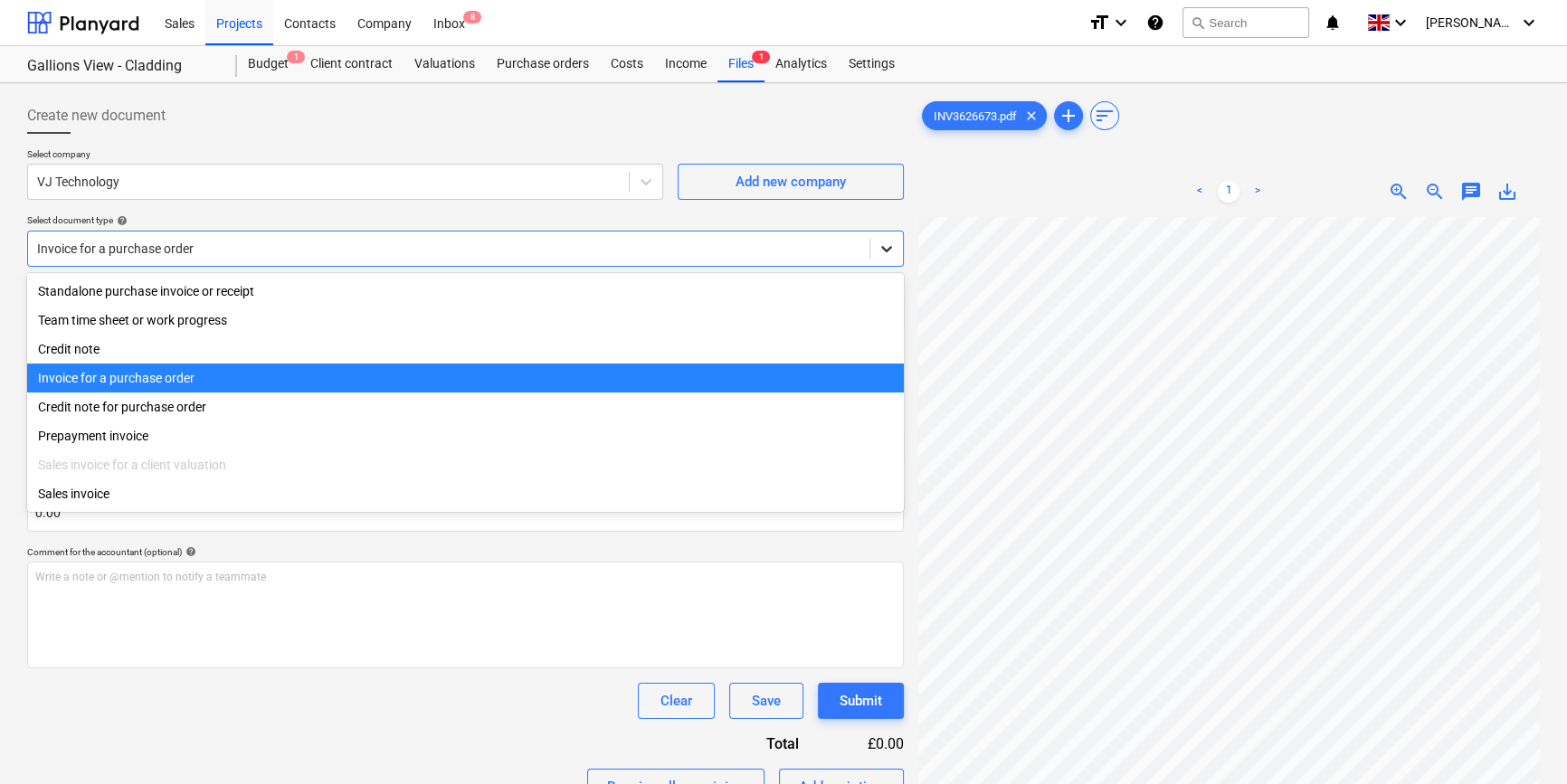 click 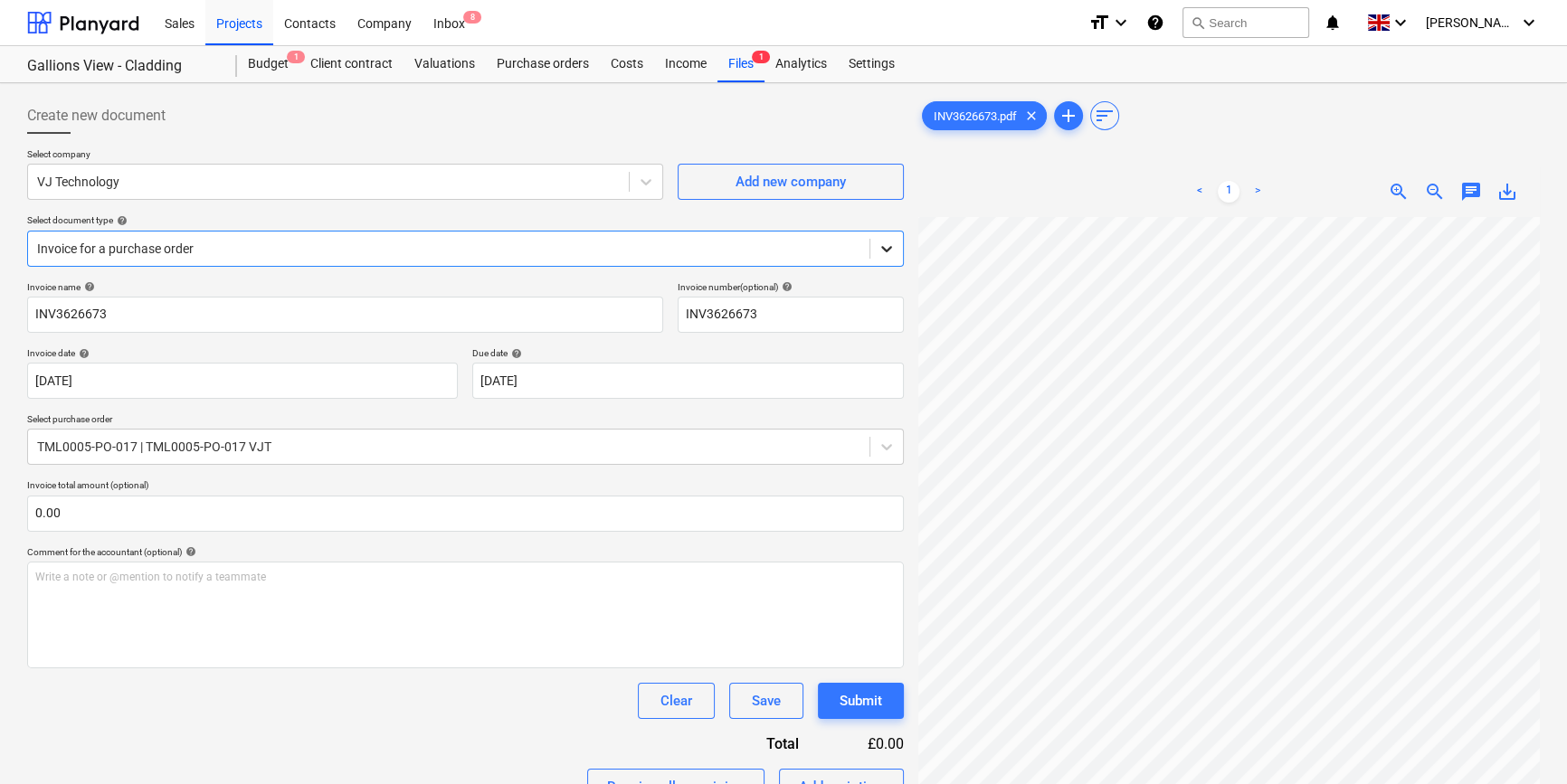 click 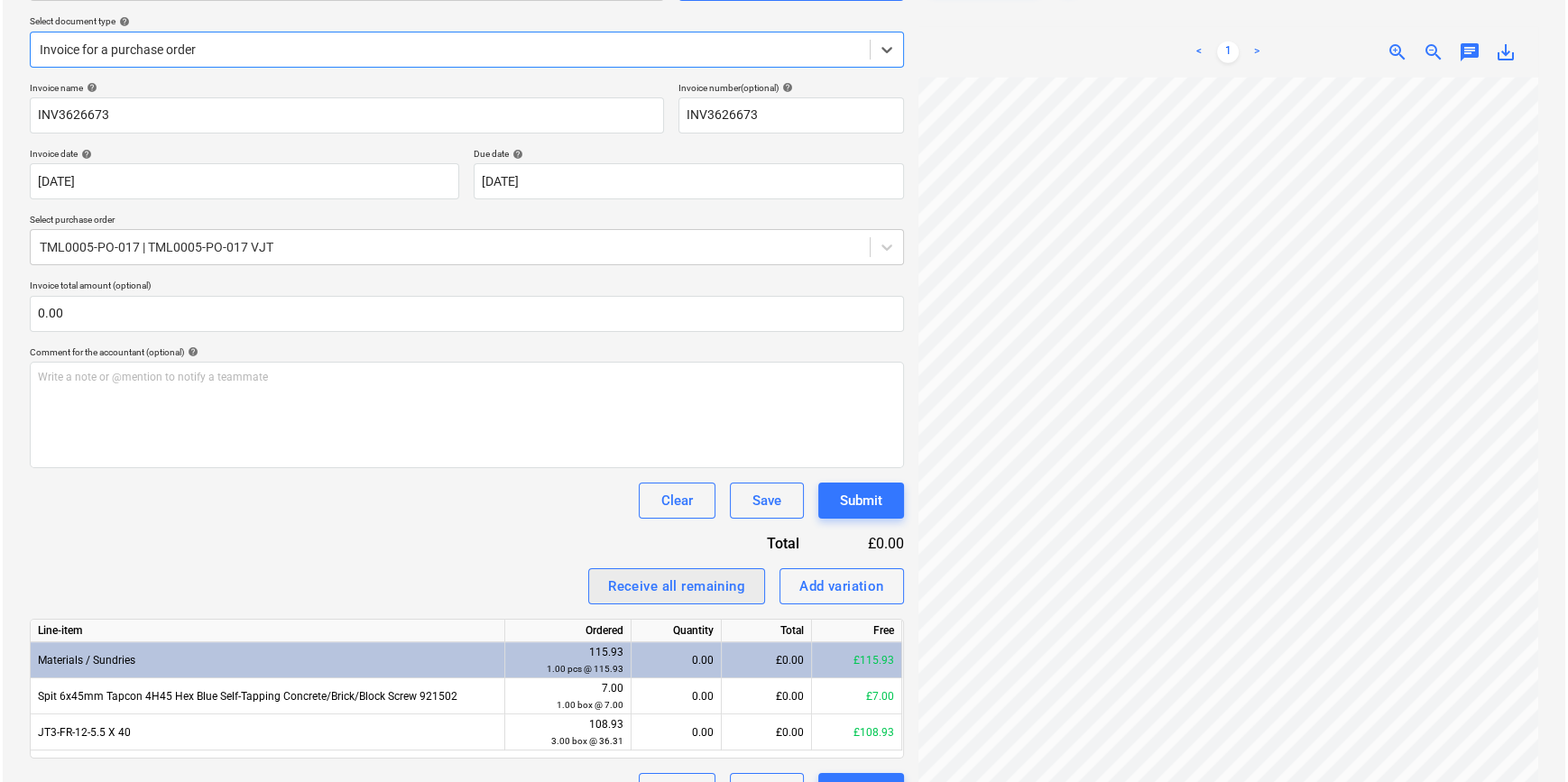 scroll, scrollTop: 239, scrollLeft: 0, axis: vertical 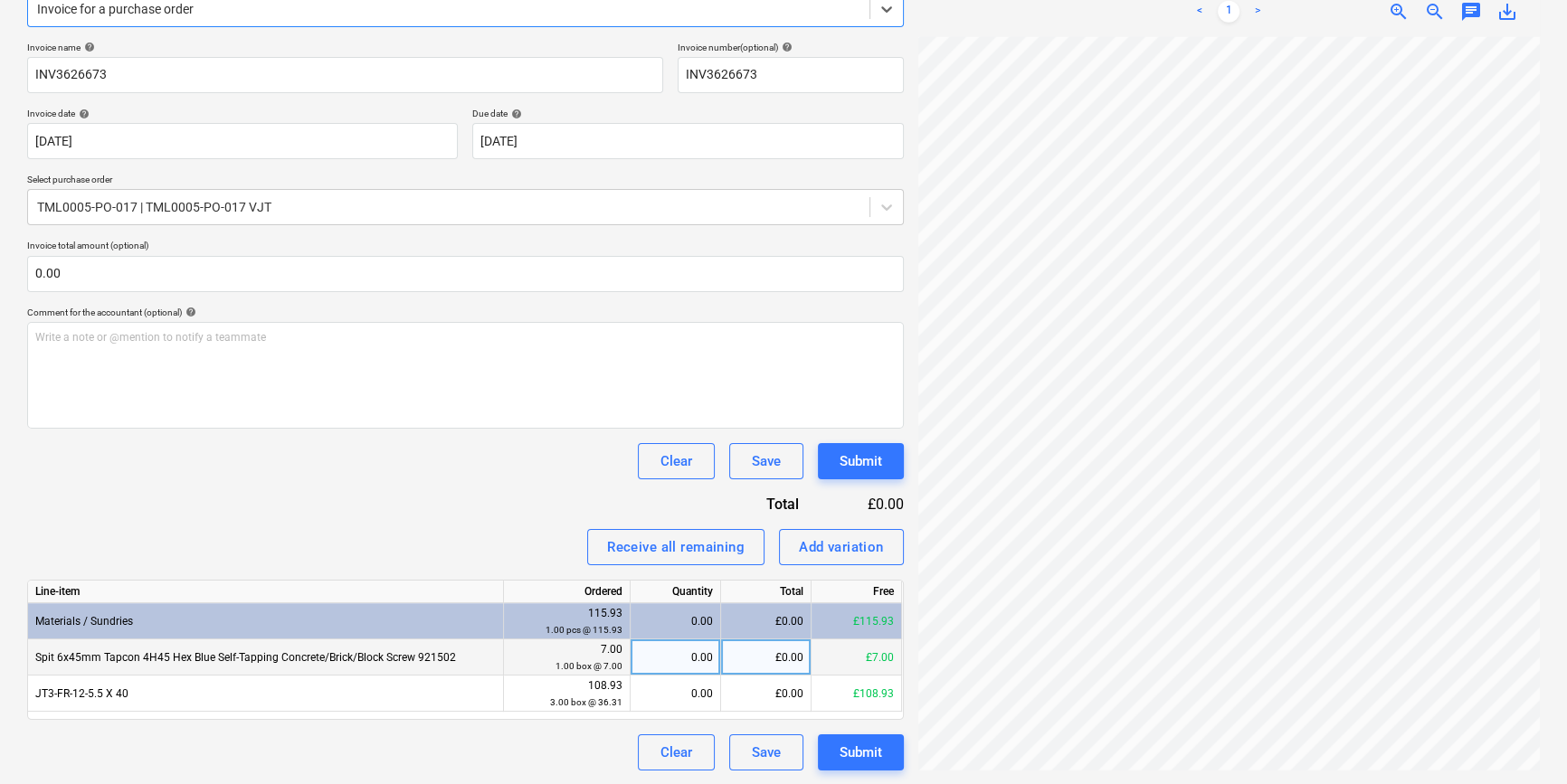 click on "0.00" at bounding box center [675, 657] 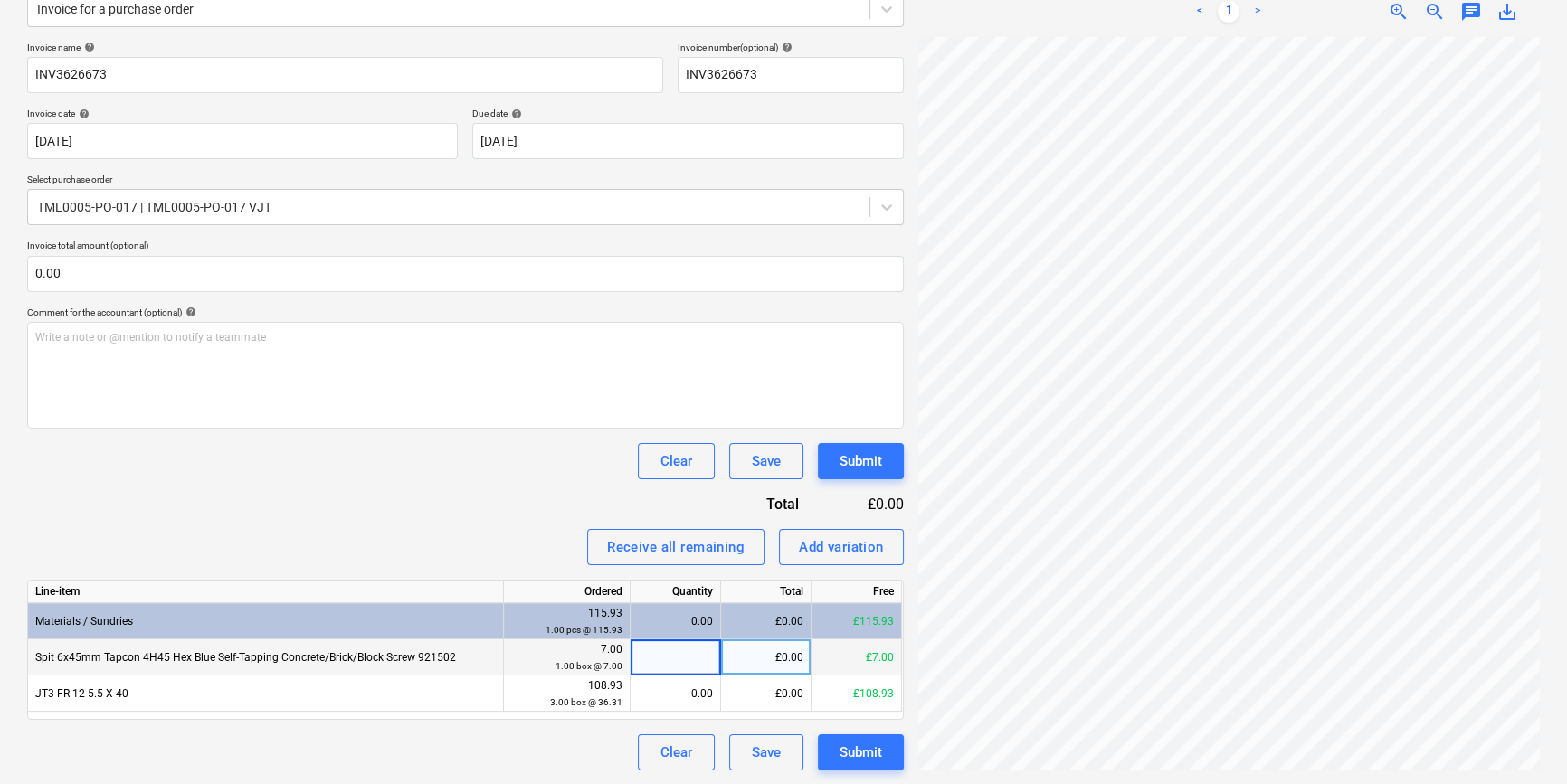 type on "1" 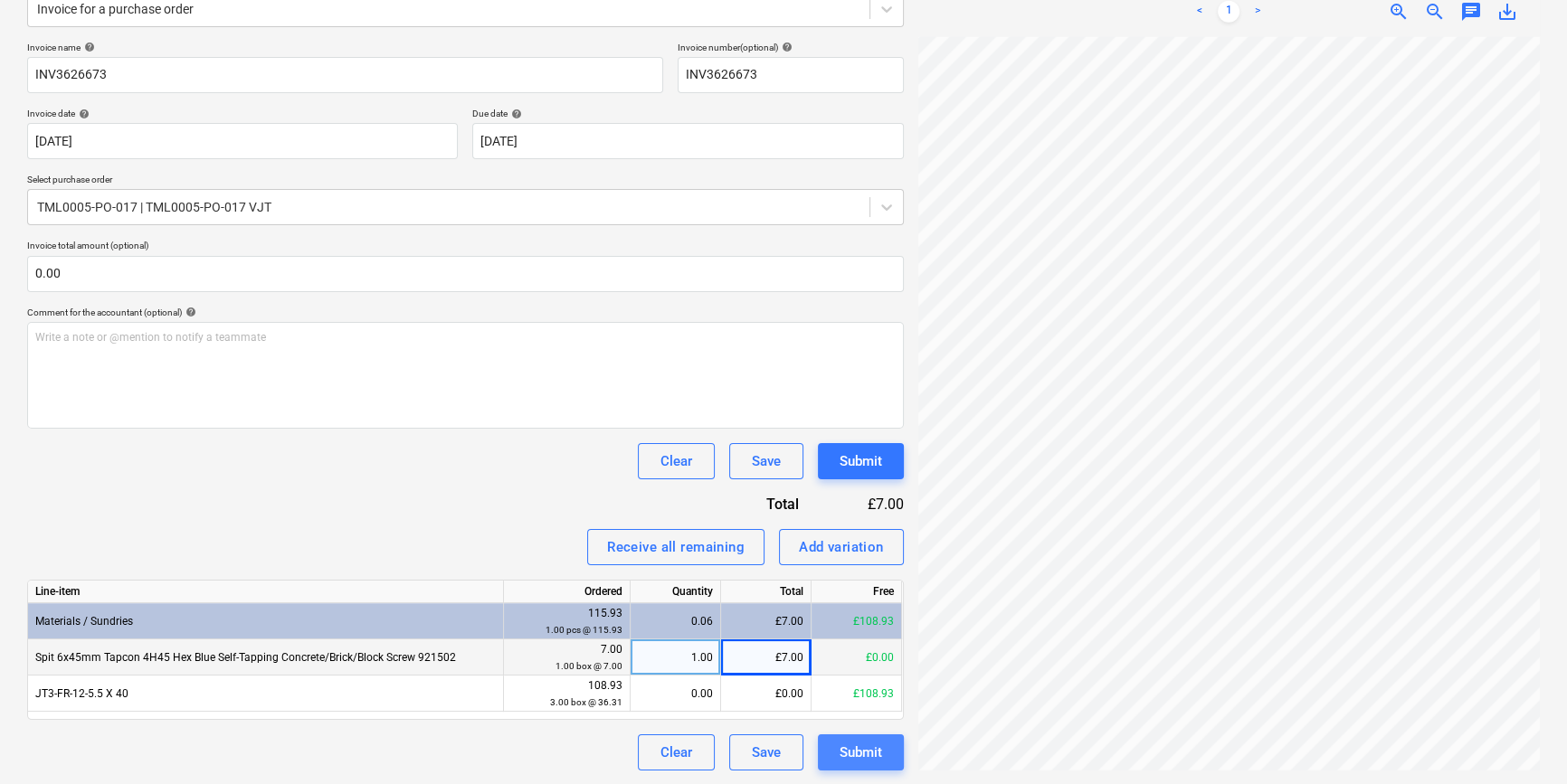 click on "Submit" at bounding box center [860, 752] 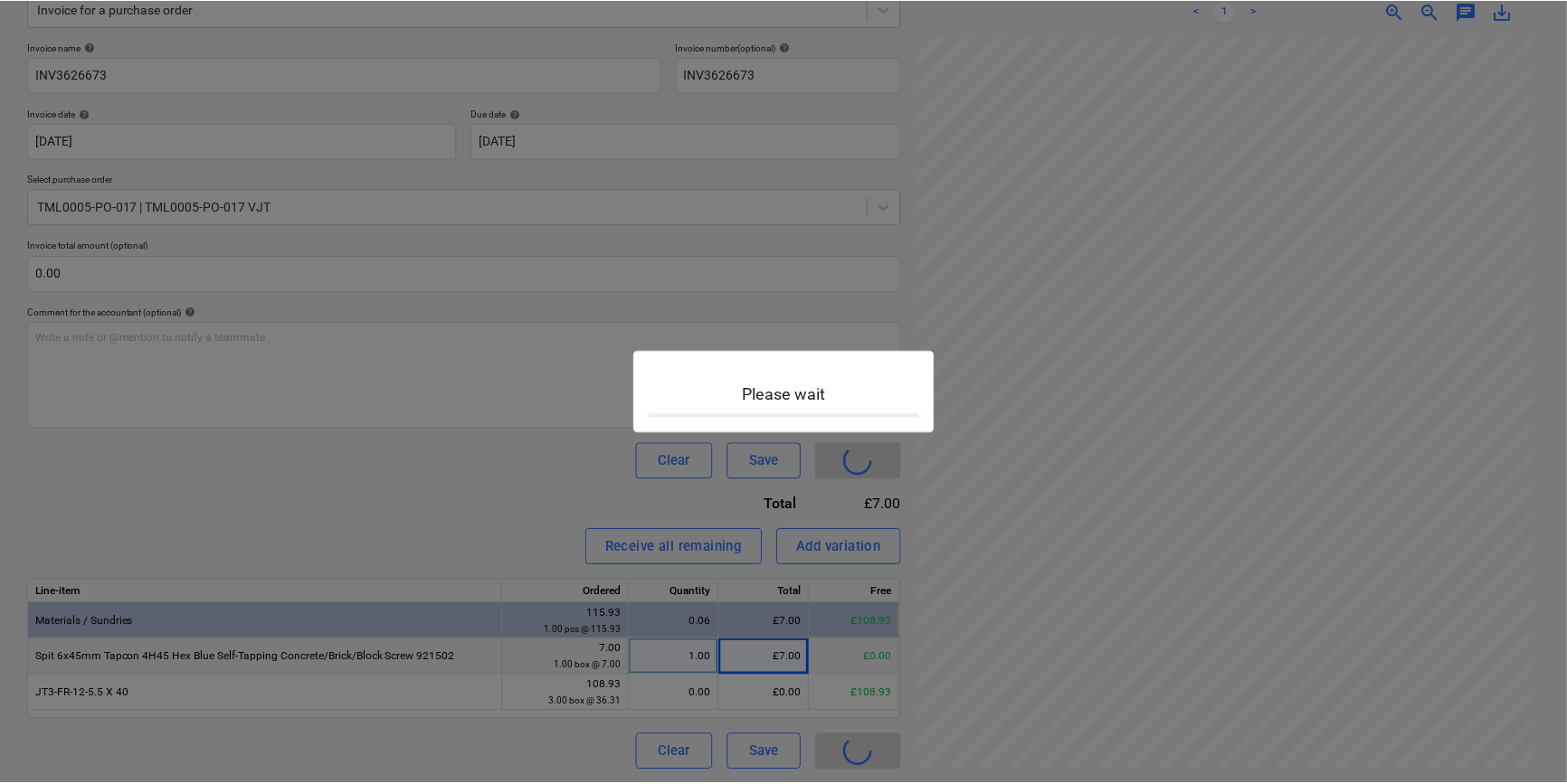 scroll, scrollTop: 0, scrollLeft: 0, axis: both 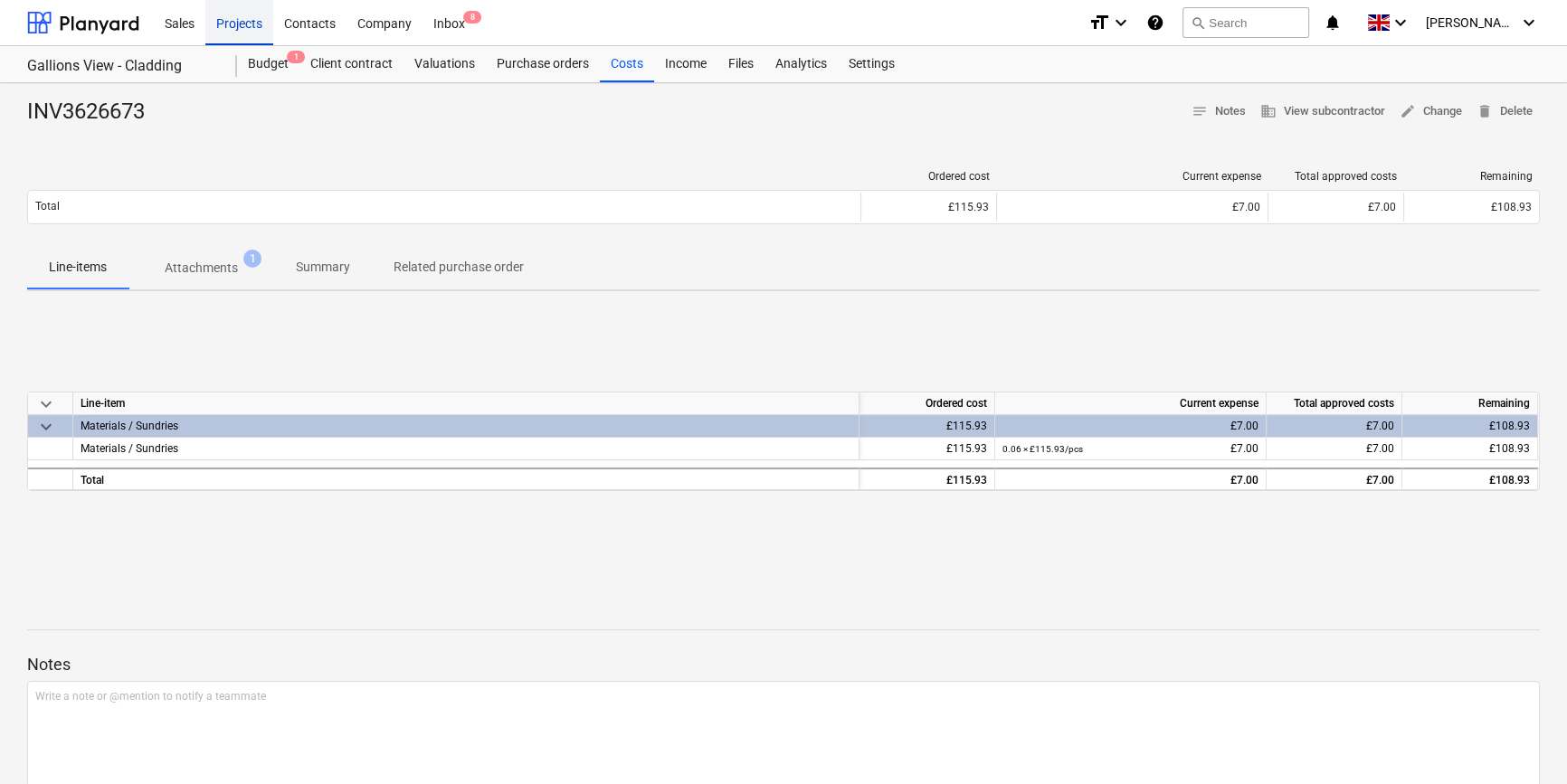 click on "Projects" at bounding box center [239, 22] 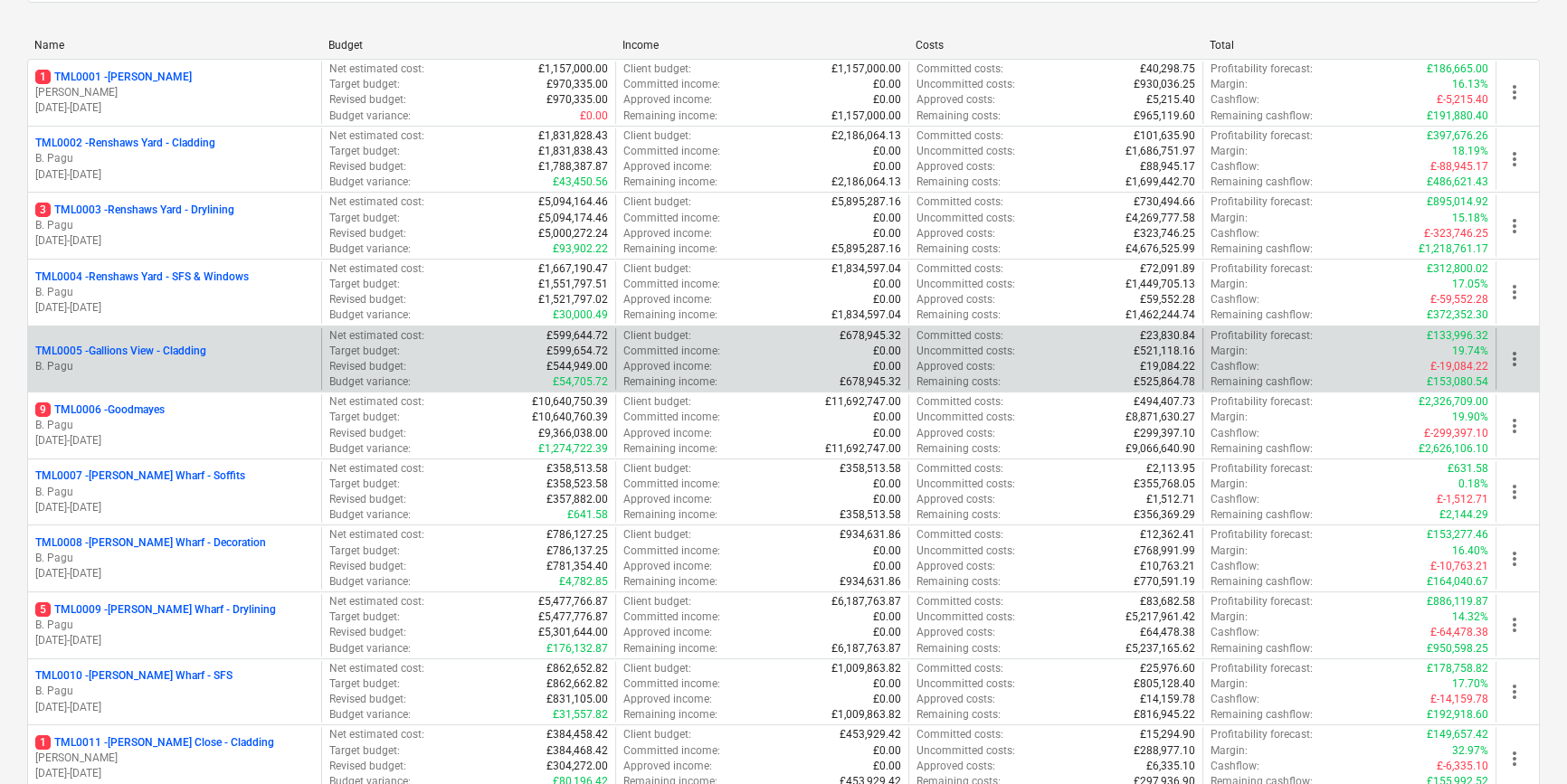 scroll, scrollTop: 246, scrollLeft: 0, axis: vertical 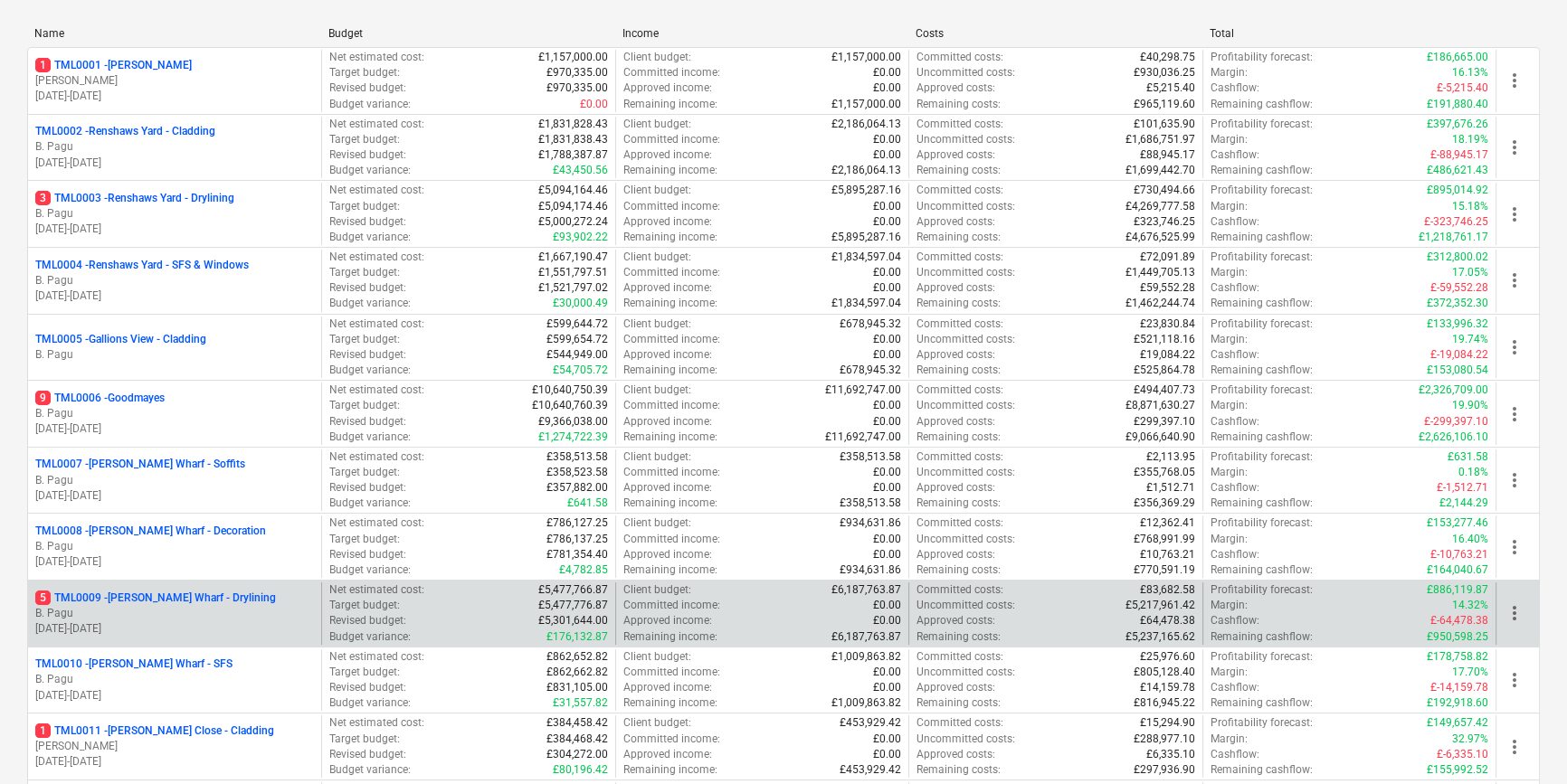 click on "5  TML0009 -  [PERSON_NAME] Wharf - Drylining" at bounding box center (156, 598) 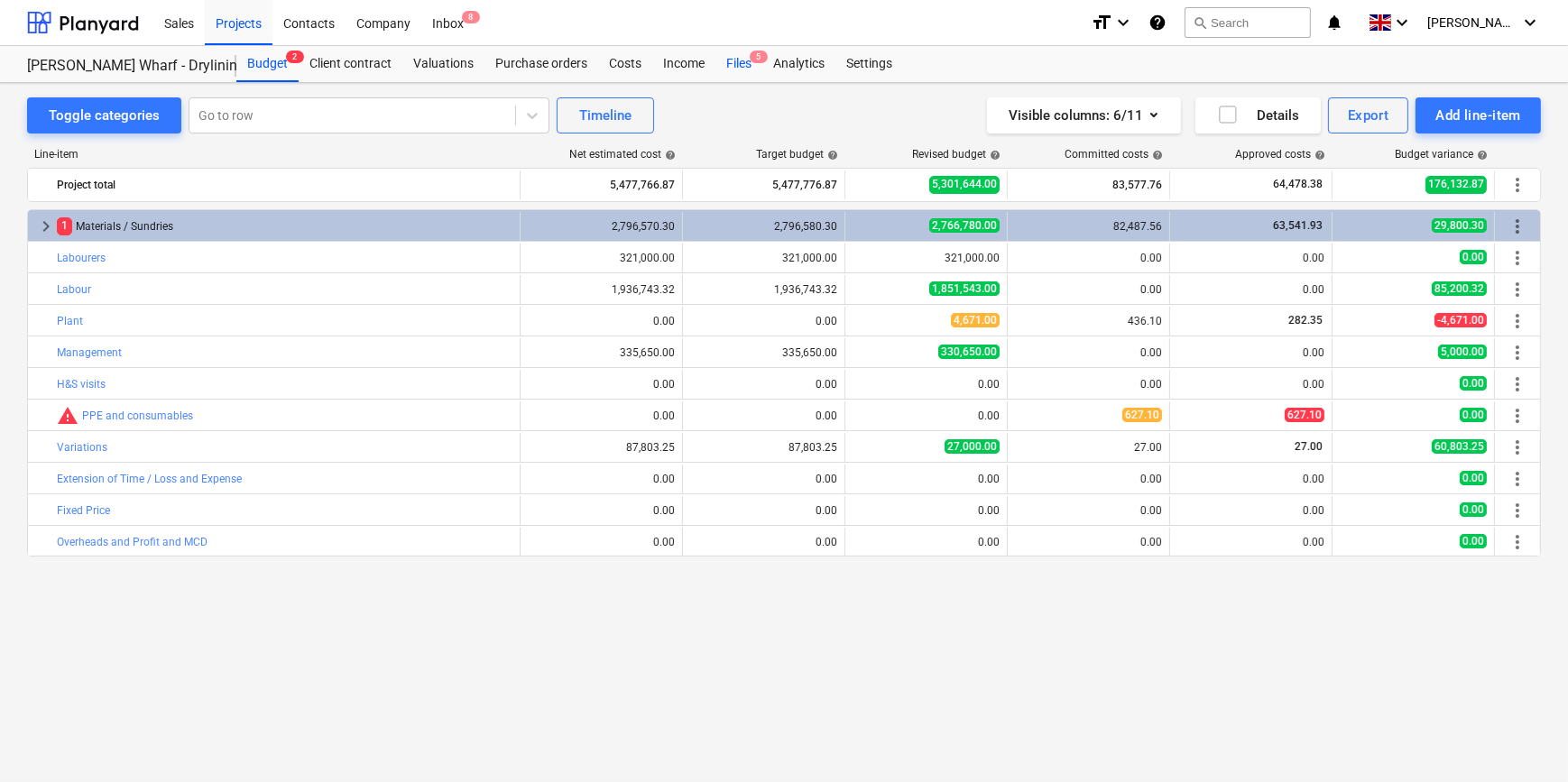 click on "Files 5" at bounding box center [739, 64] 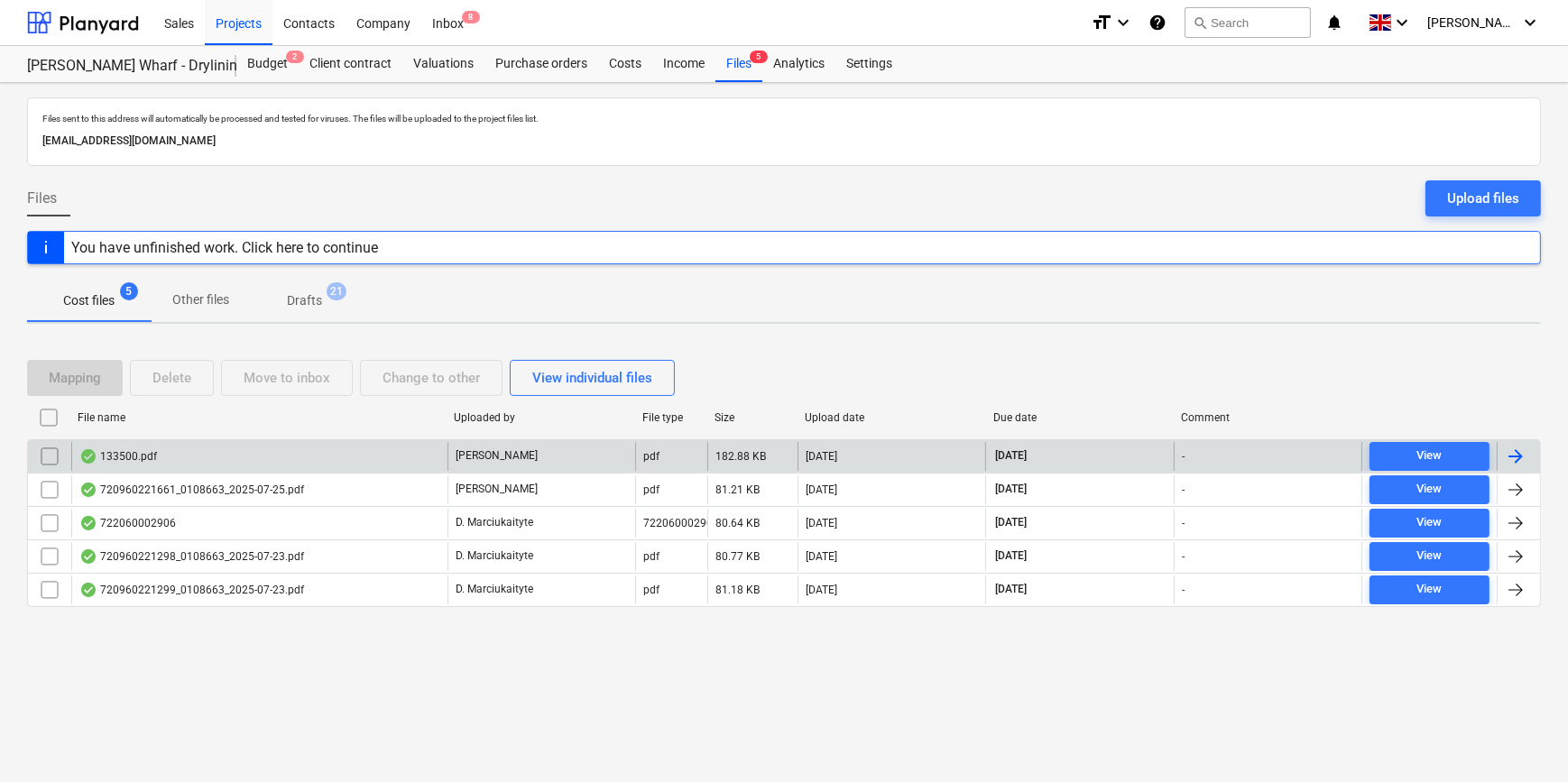 click at bounding box center (1516, 456) 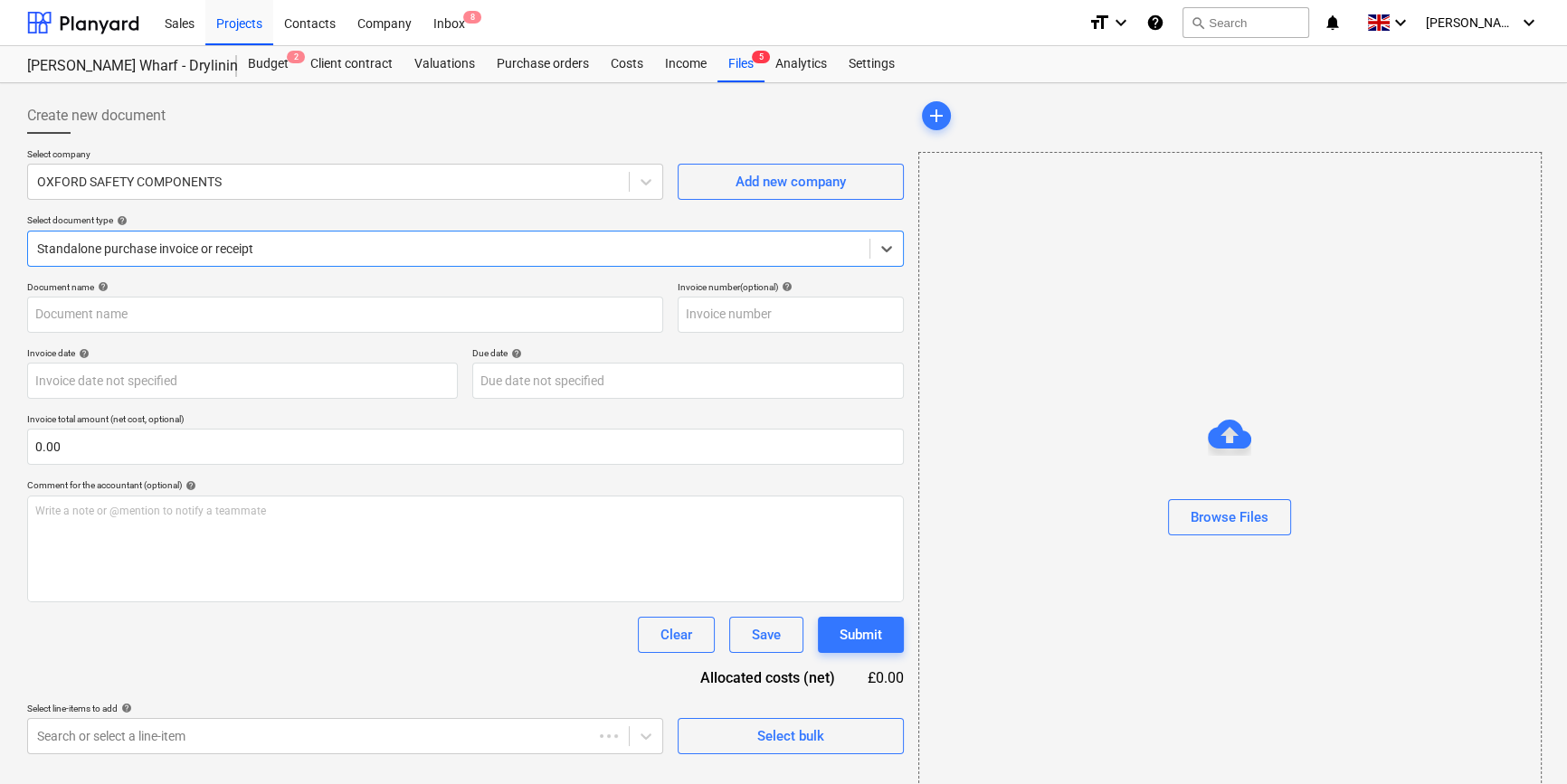 type on "133500" 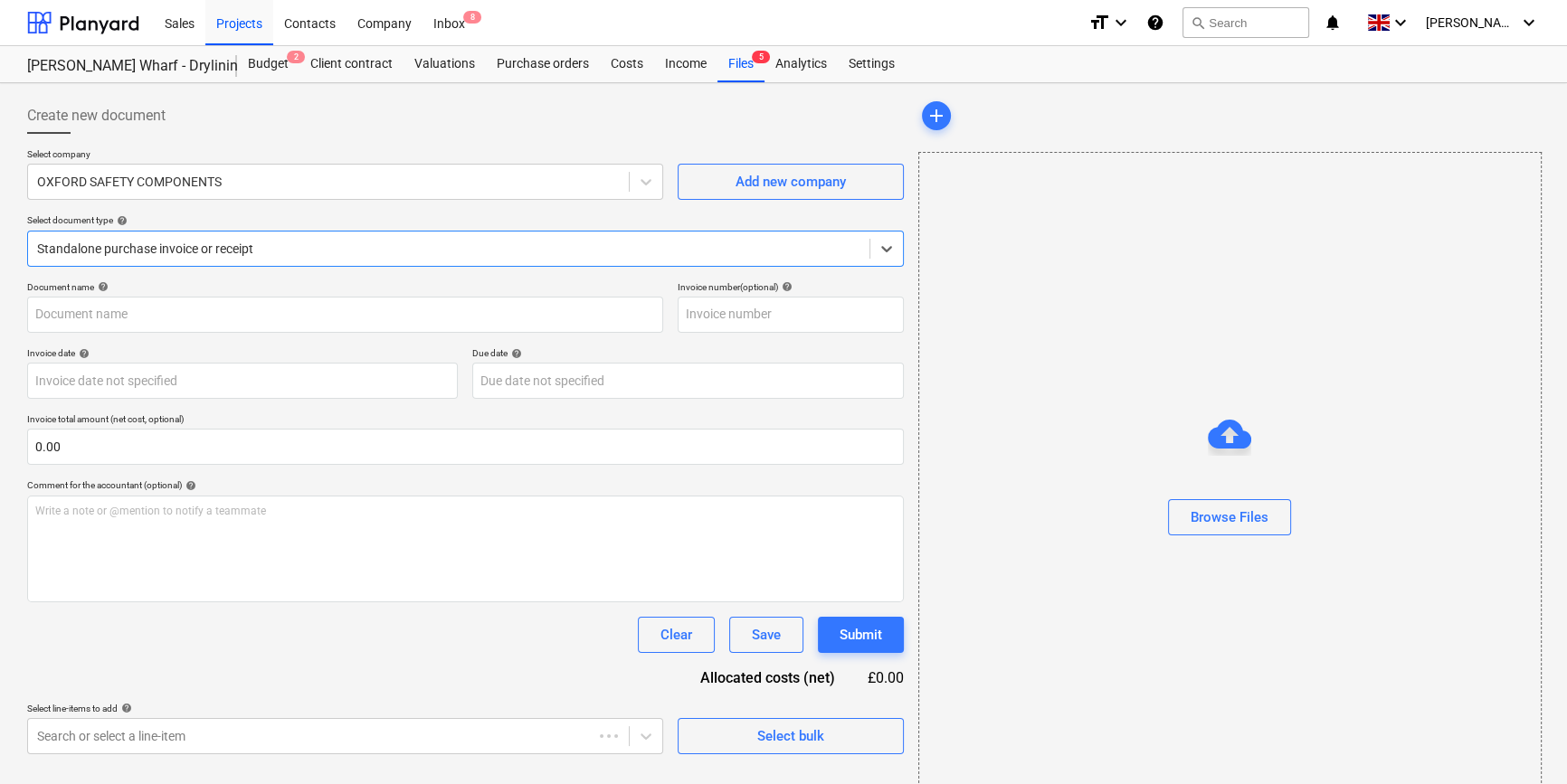 type on "133500" 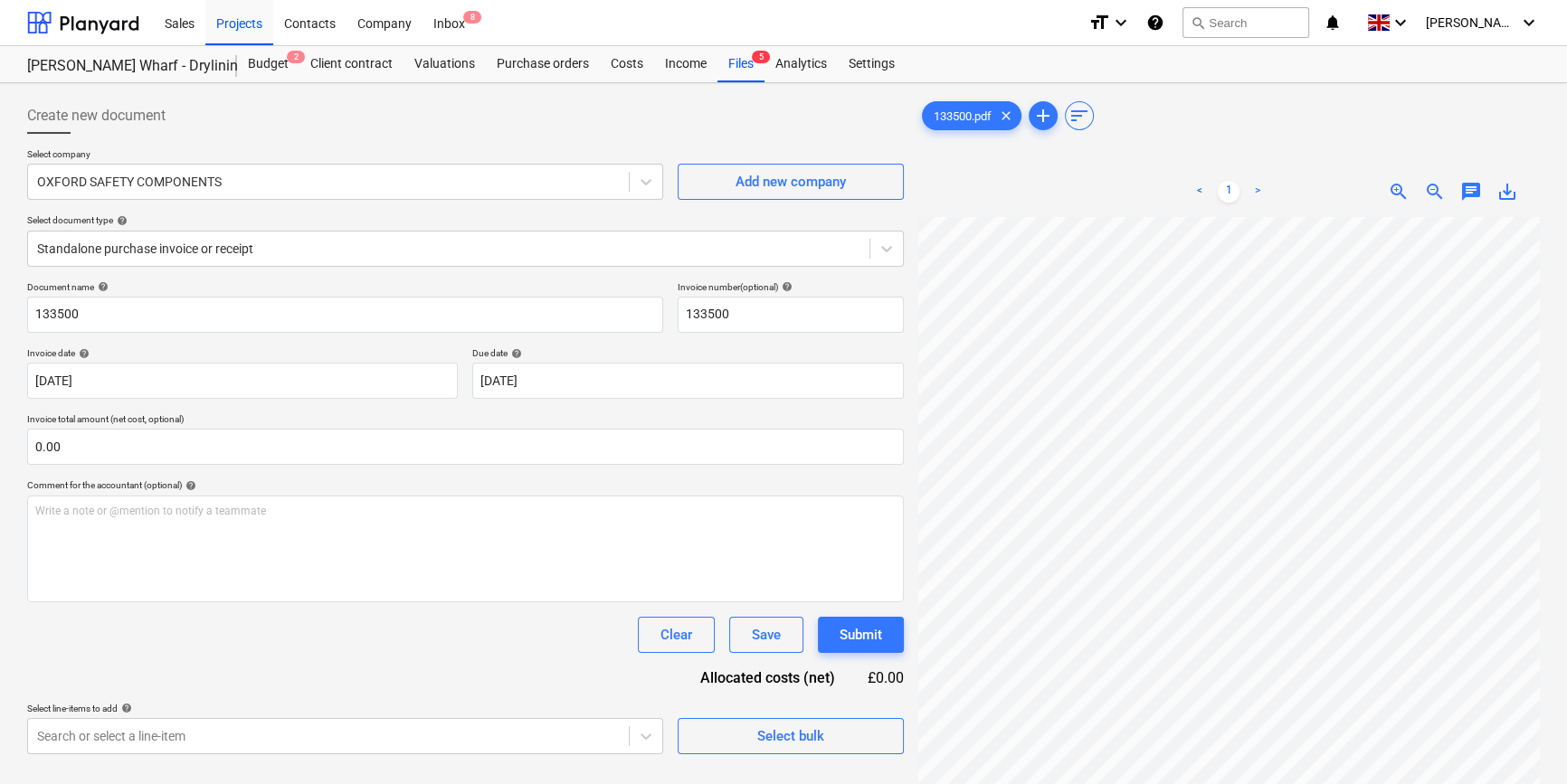 scroll, scrollTop: 421, scrollLeft: 195, axis: both 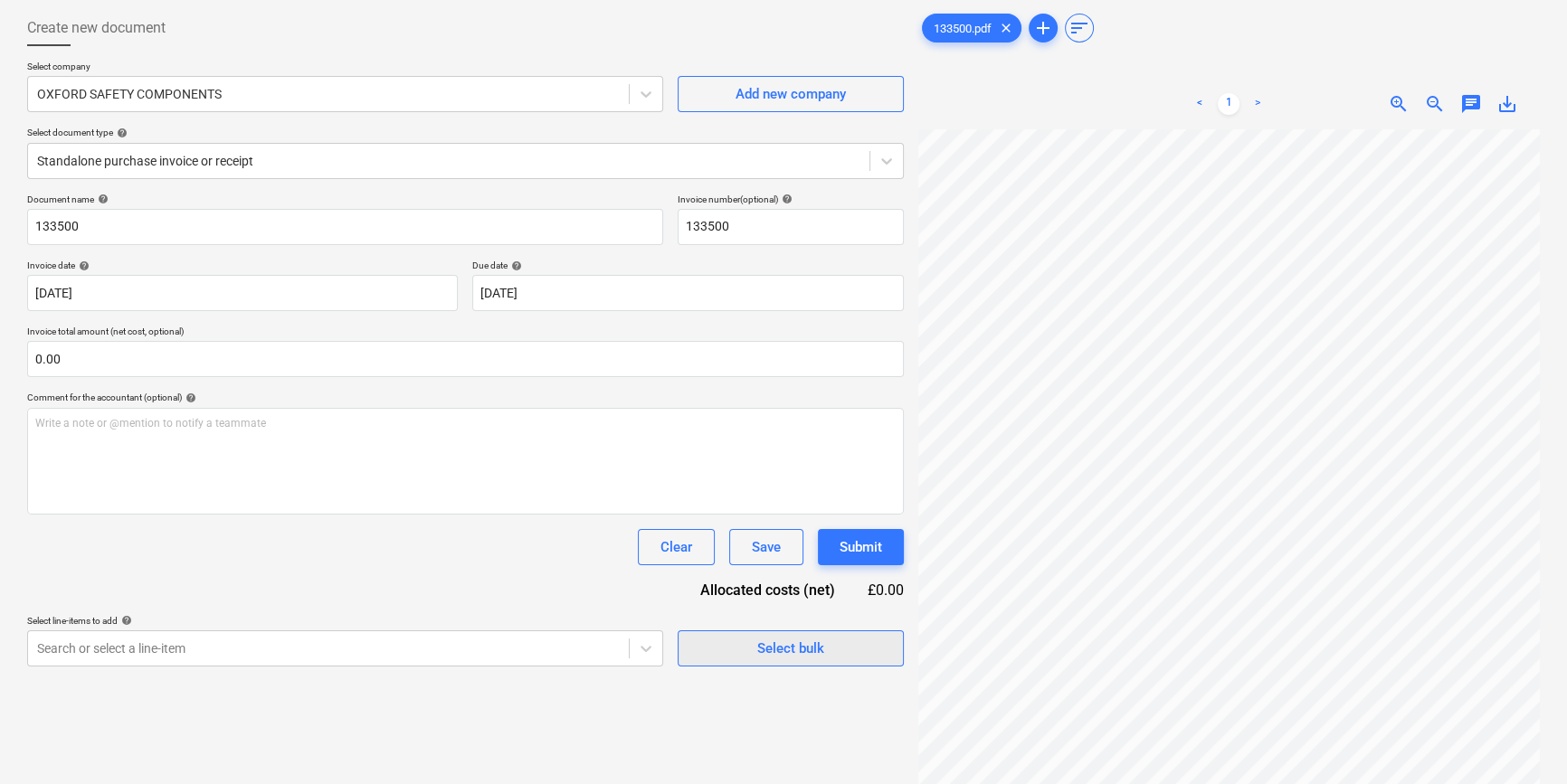 click on "Select bulk" at bounding box center [791, 648] 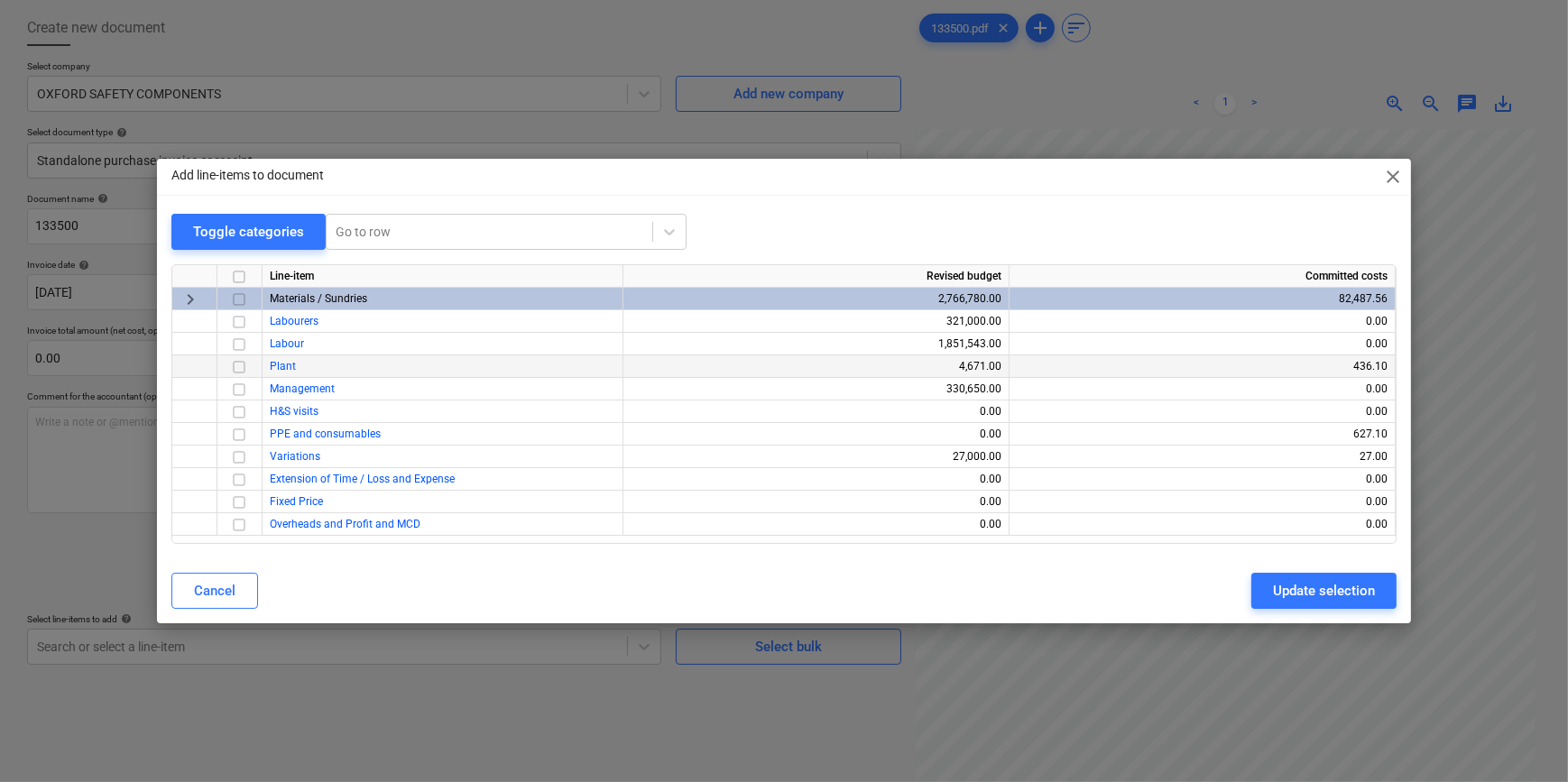 click at bounding box center [239, 367] 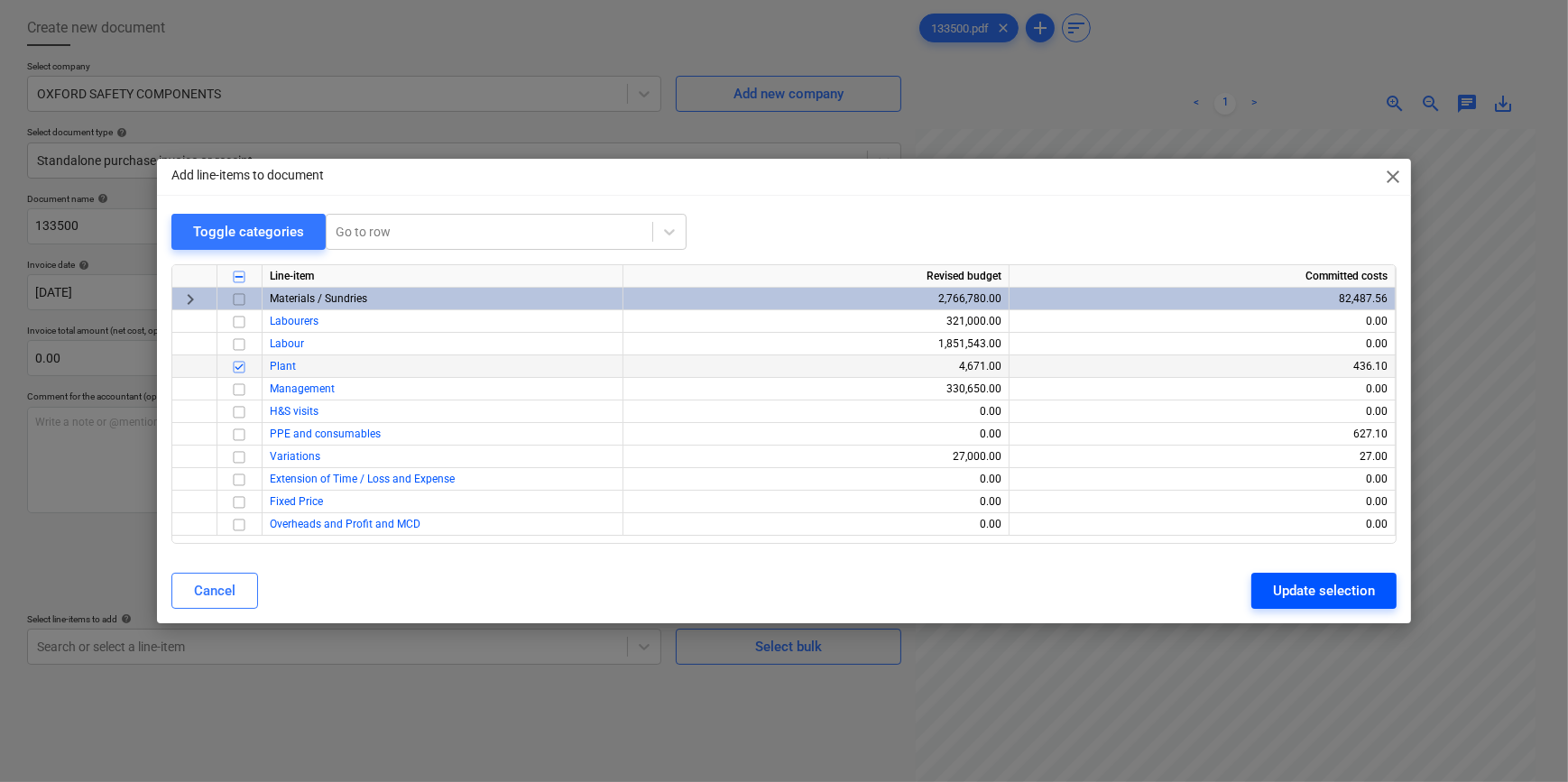 click on "Update selection" at bounding box center [1324, 591] 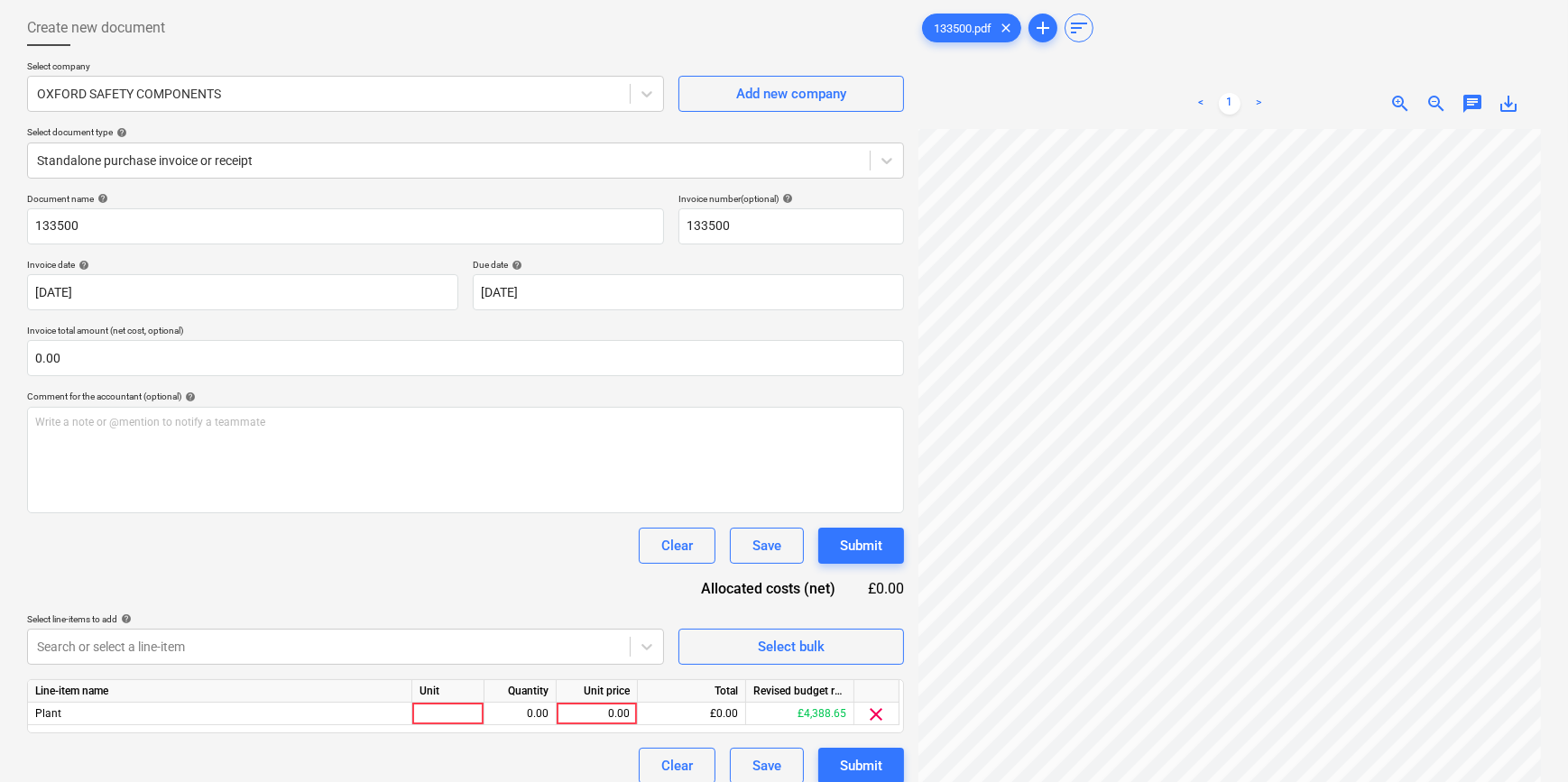 scroll, scrollTop: 420, scrollLeft: 192, axis: both 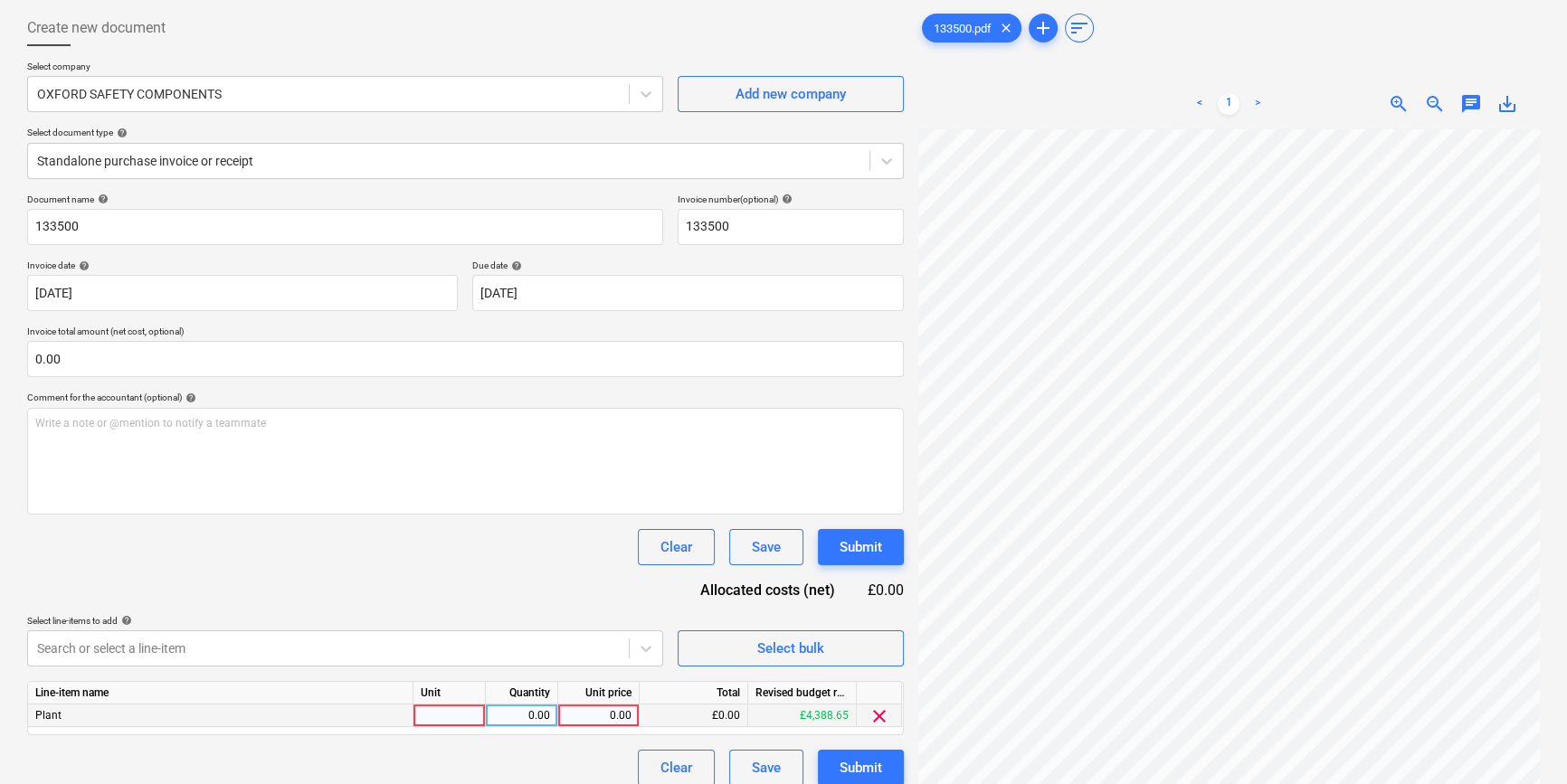 click at bounding box center [450, 715] 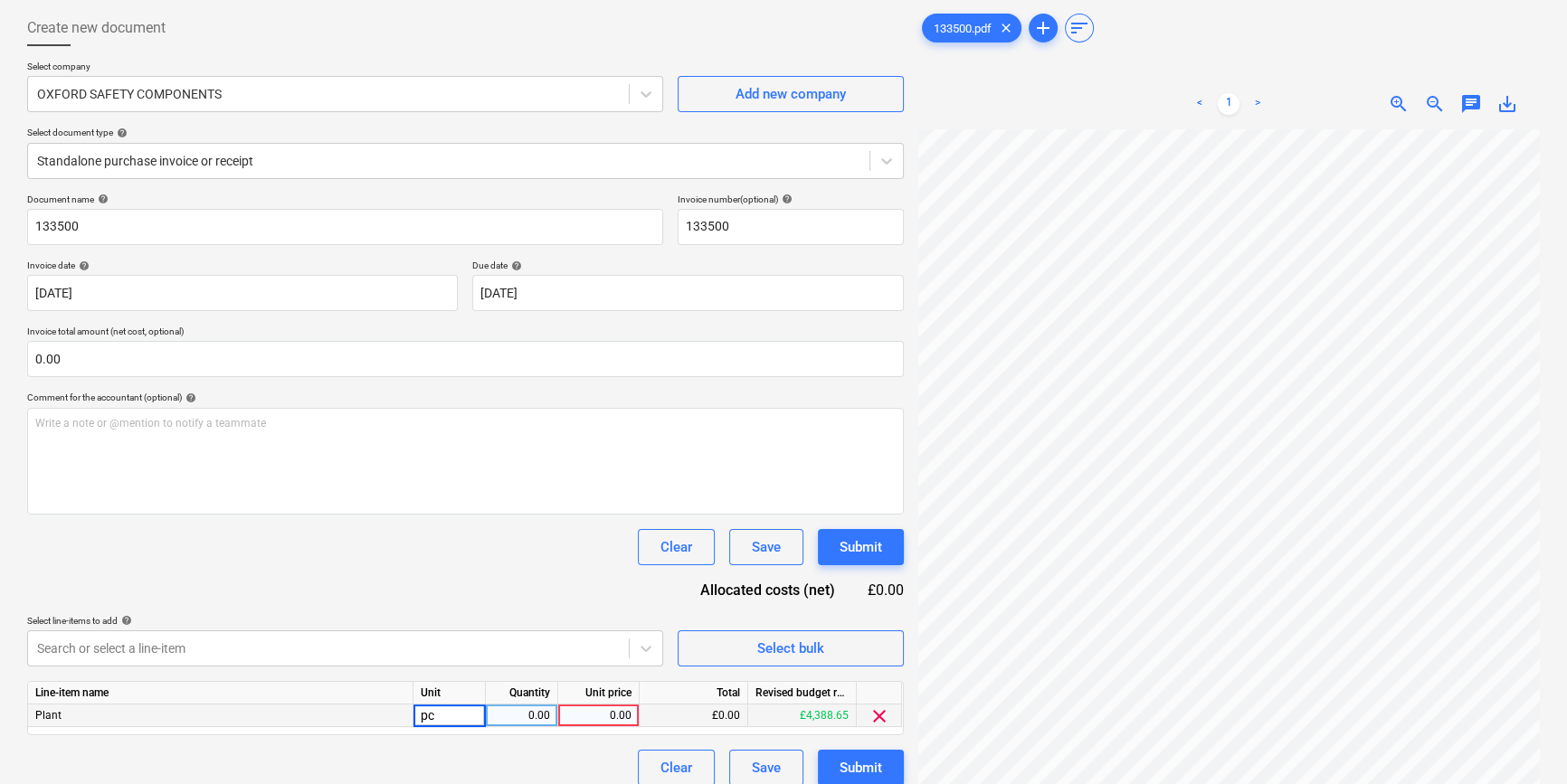 type on "pcs" 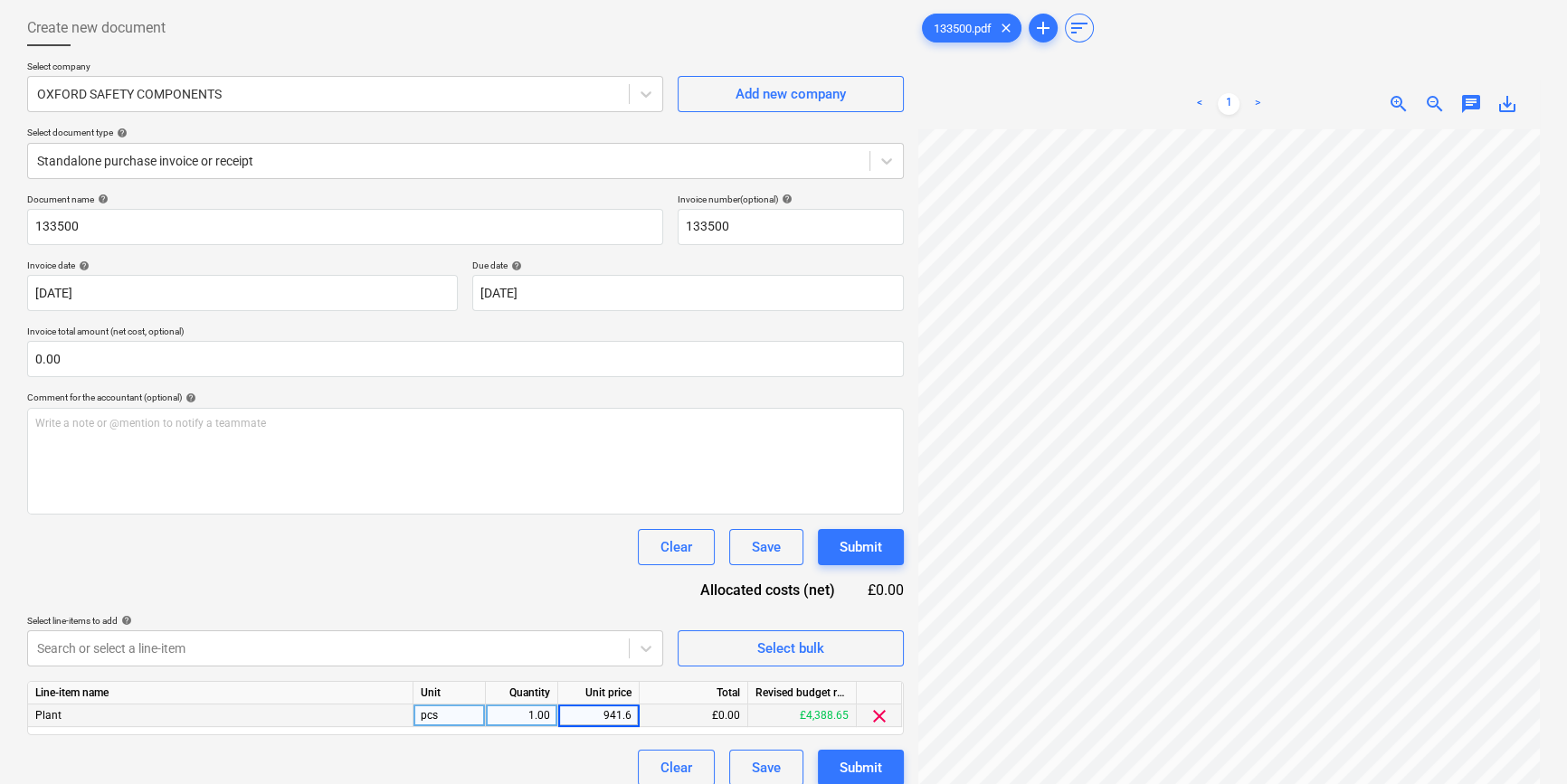 type on "941.64" 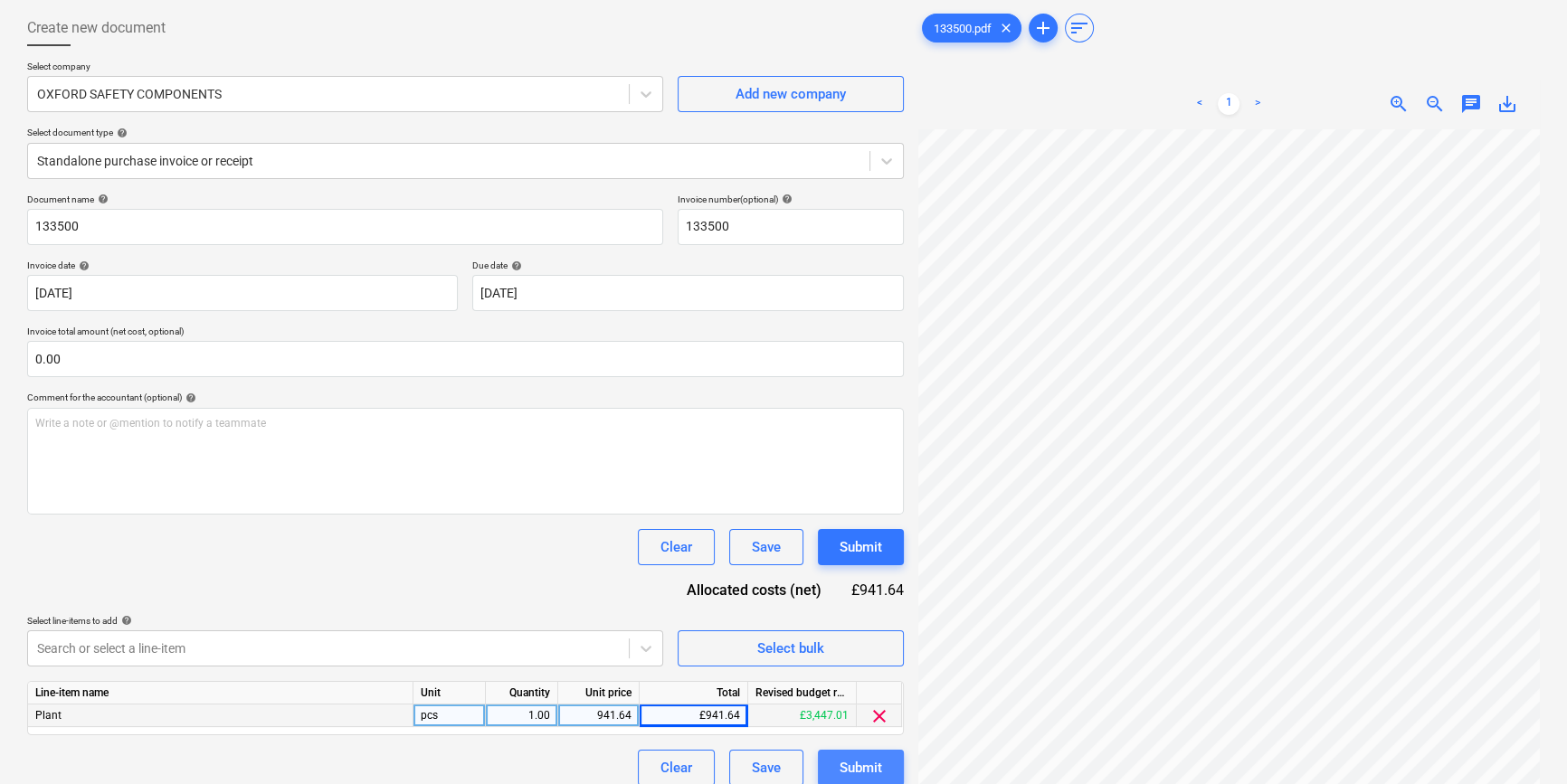 click on "Submit" at bounding box center (860, 768) 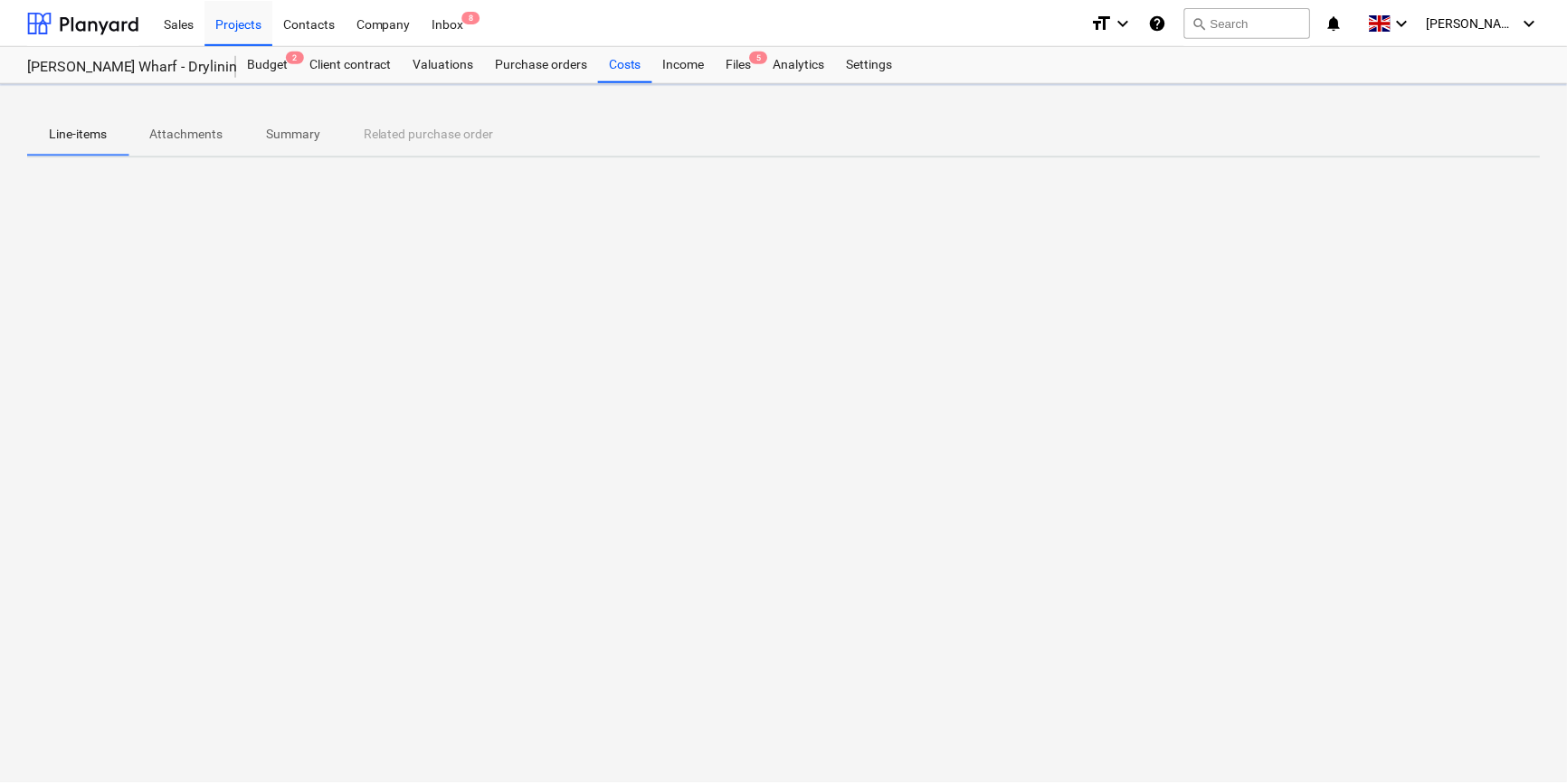 scroll, scrollTop: 0, scrollLeft: 0, axis: both 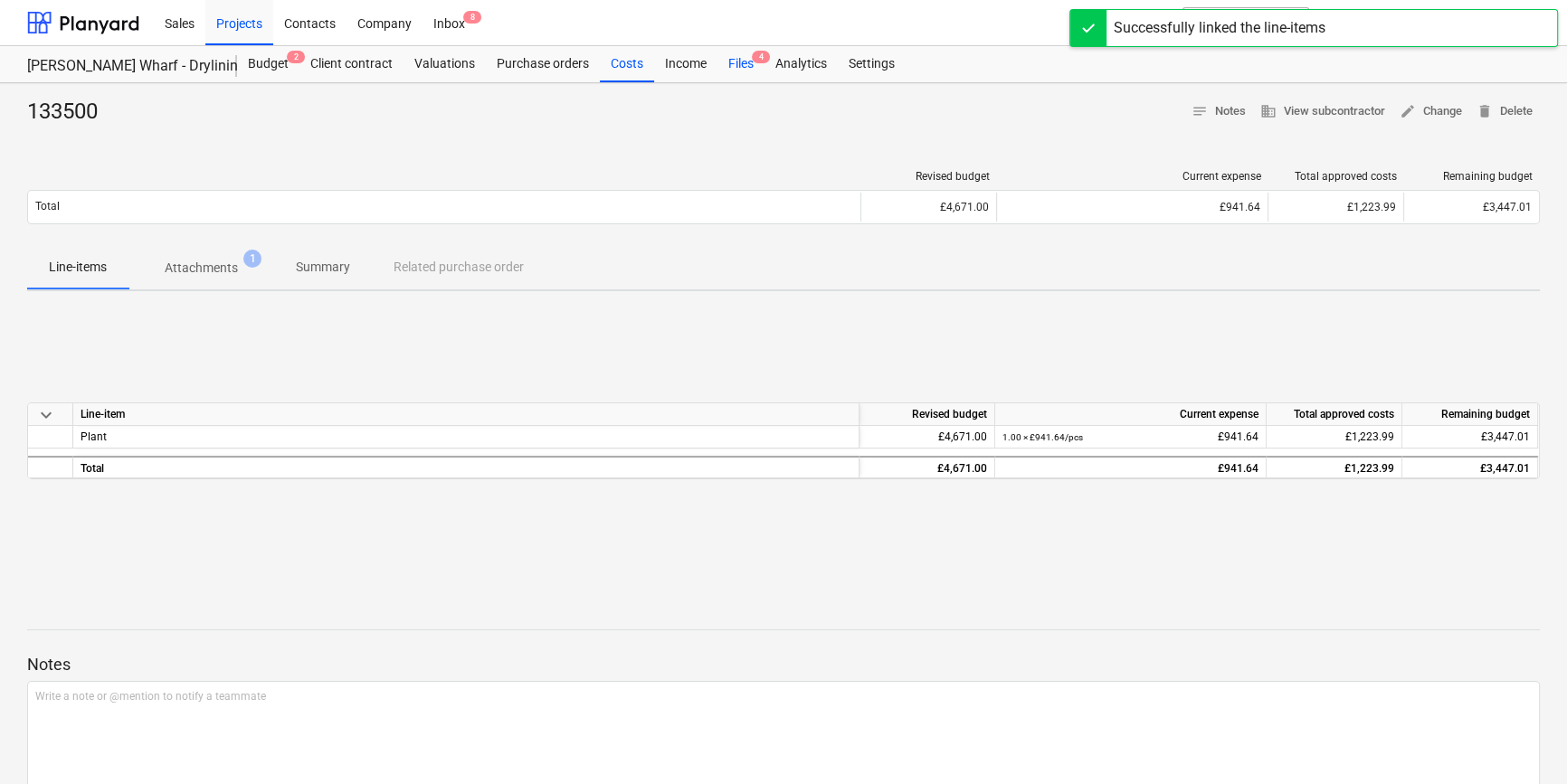 click on "Files 4" at bounding box center (741, 64) 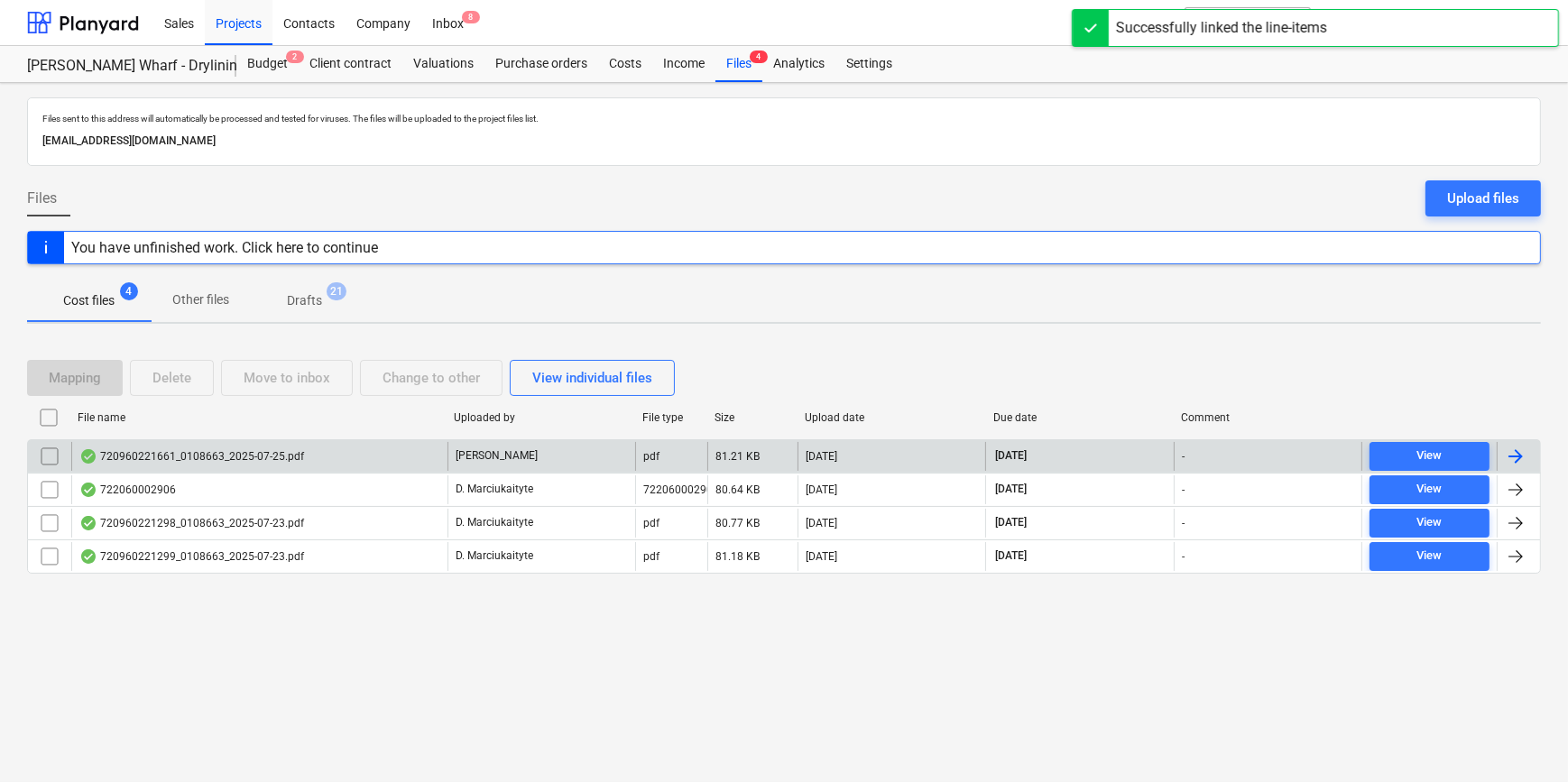 click at bounding box center [1516, 456] 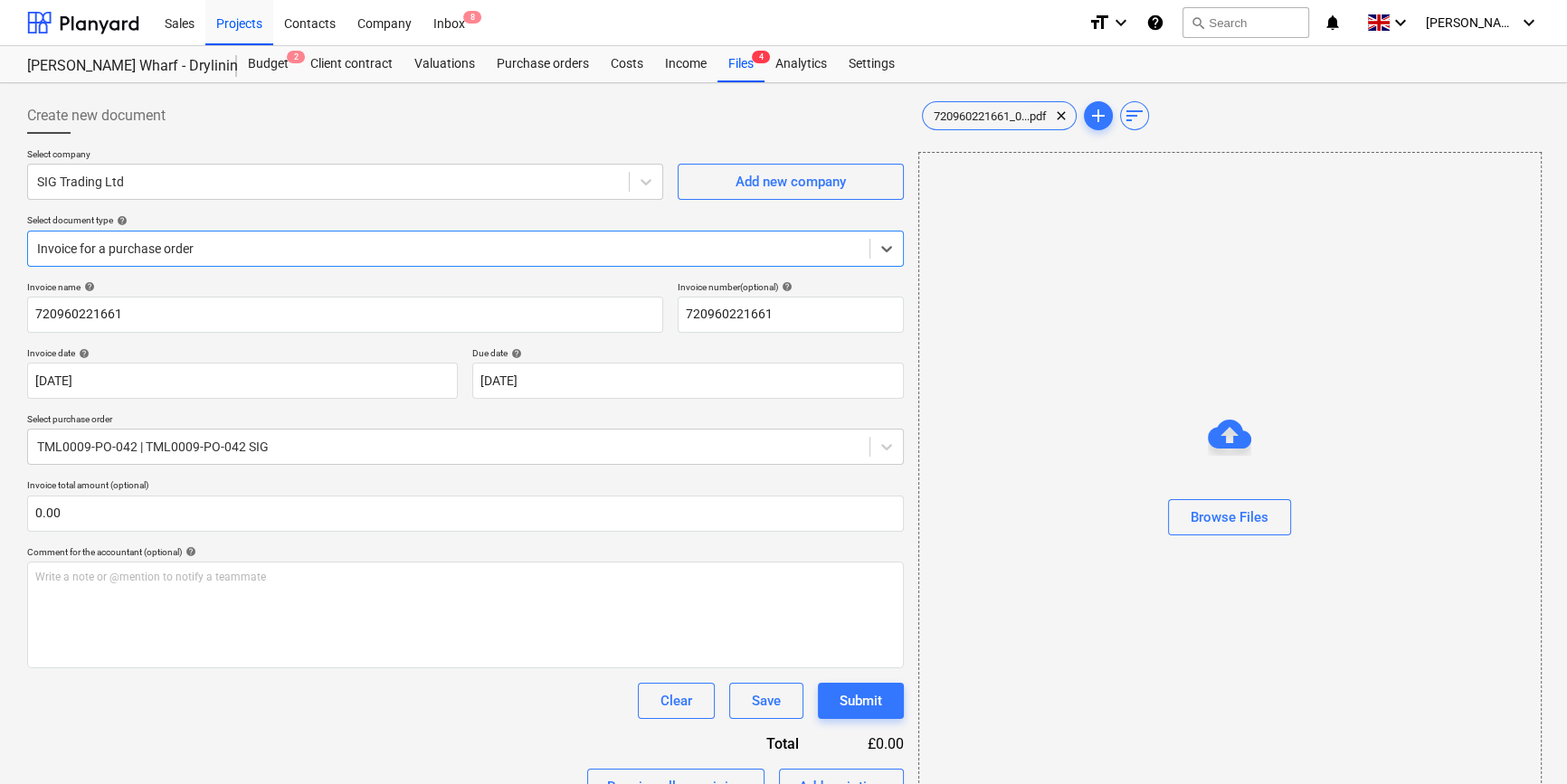 type on "720960221661" 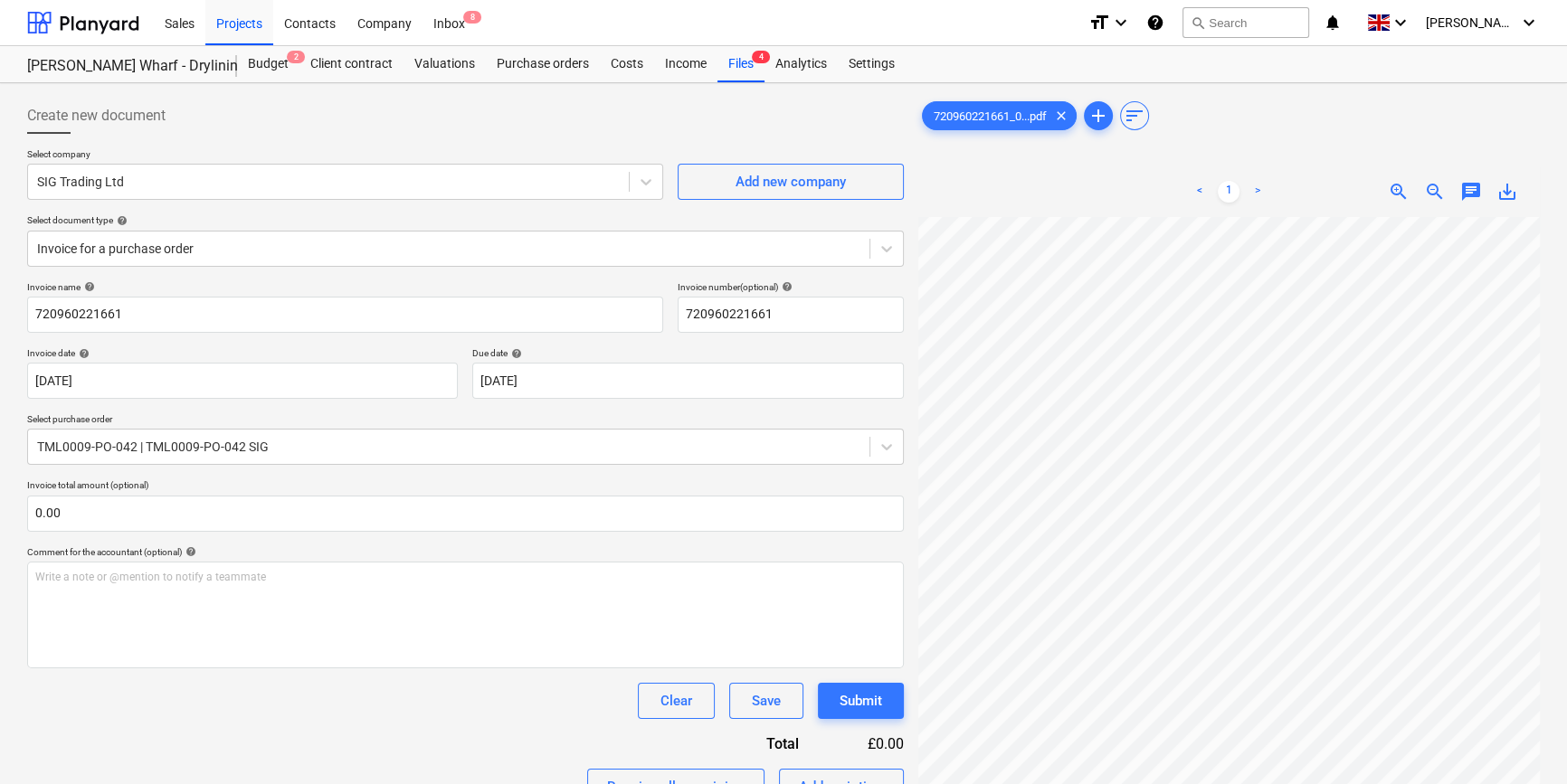 scroll, scrollTop: 421, scrollLeft: 69, axis: both 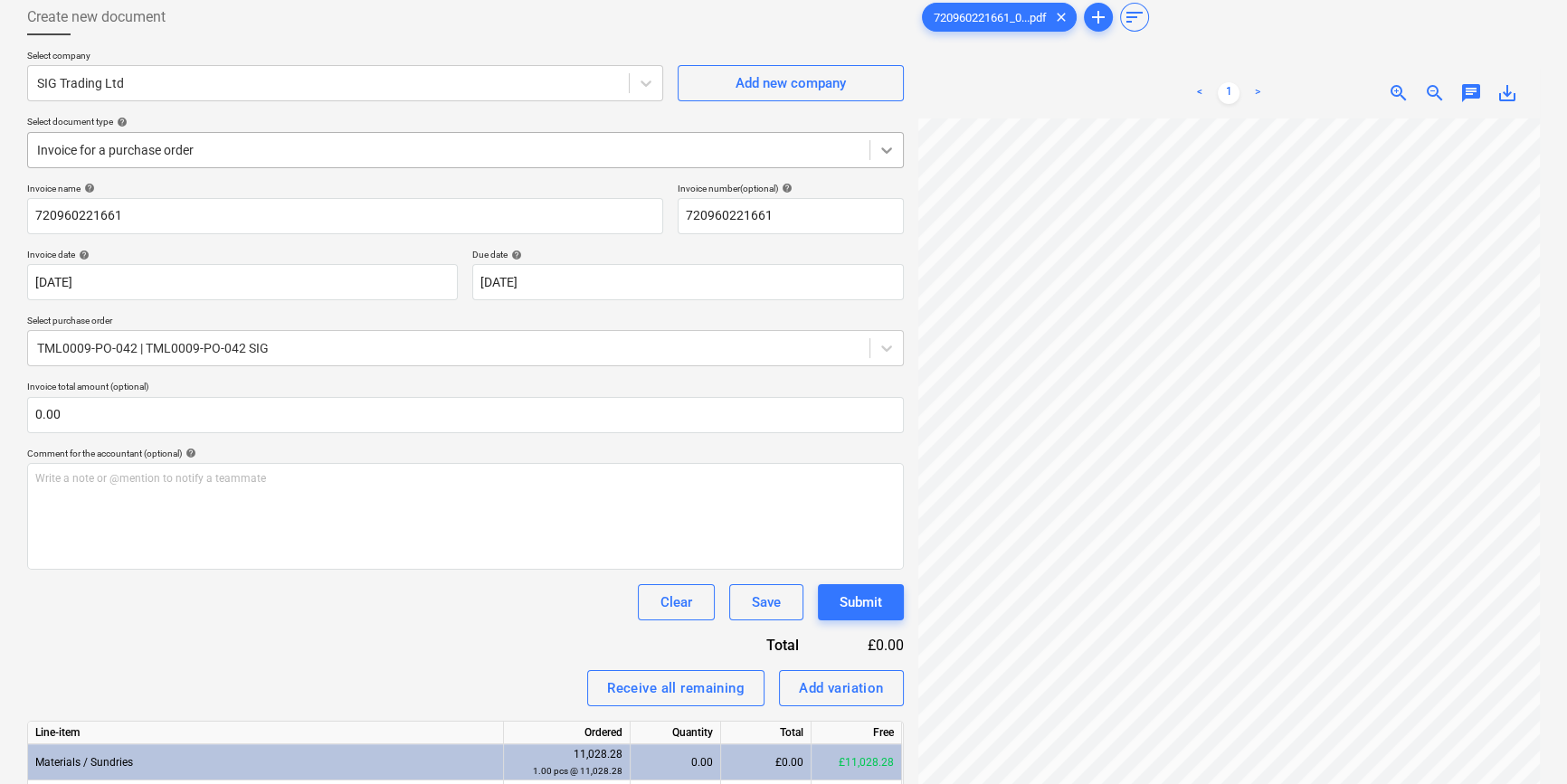click 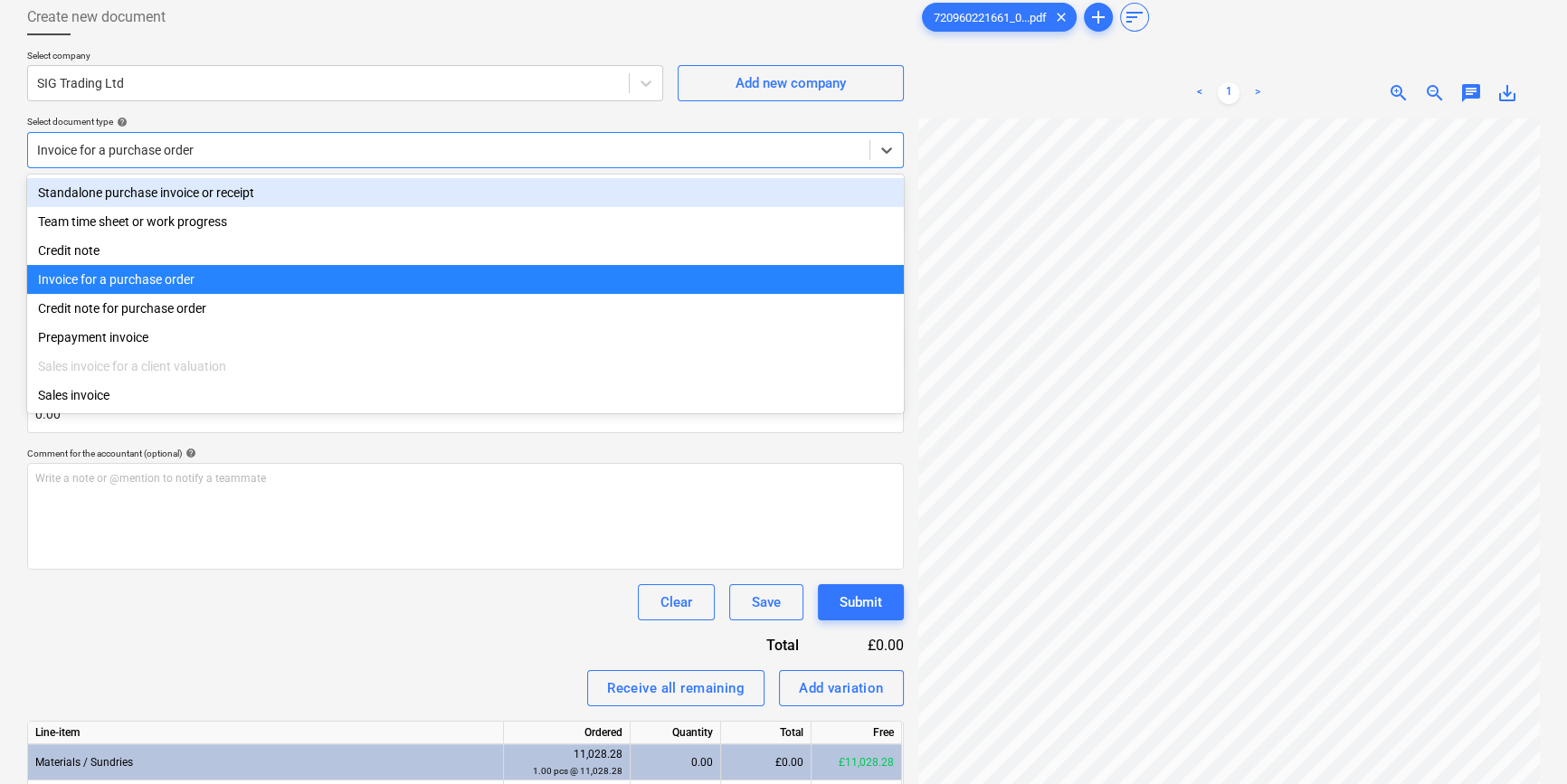 click on "Standalone purchase invoice or receipt" at bounding box center [465, 193] 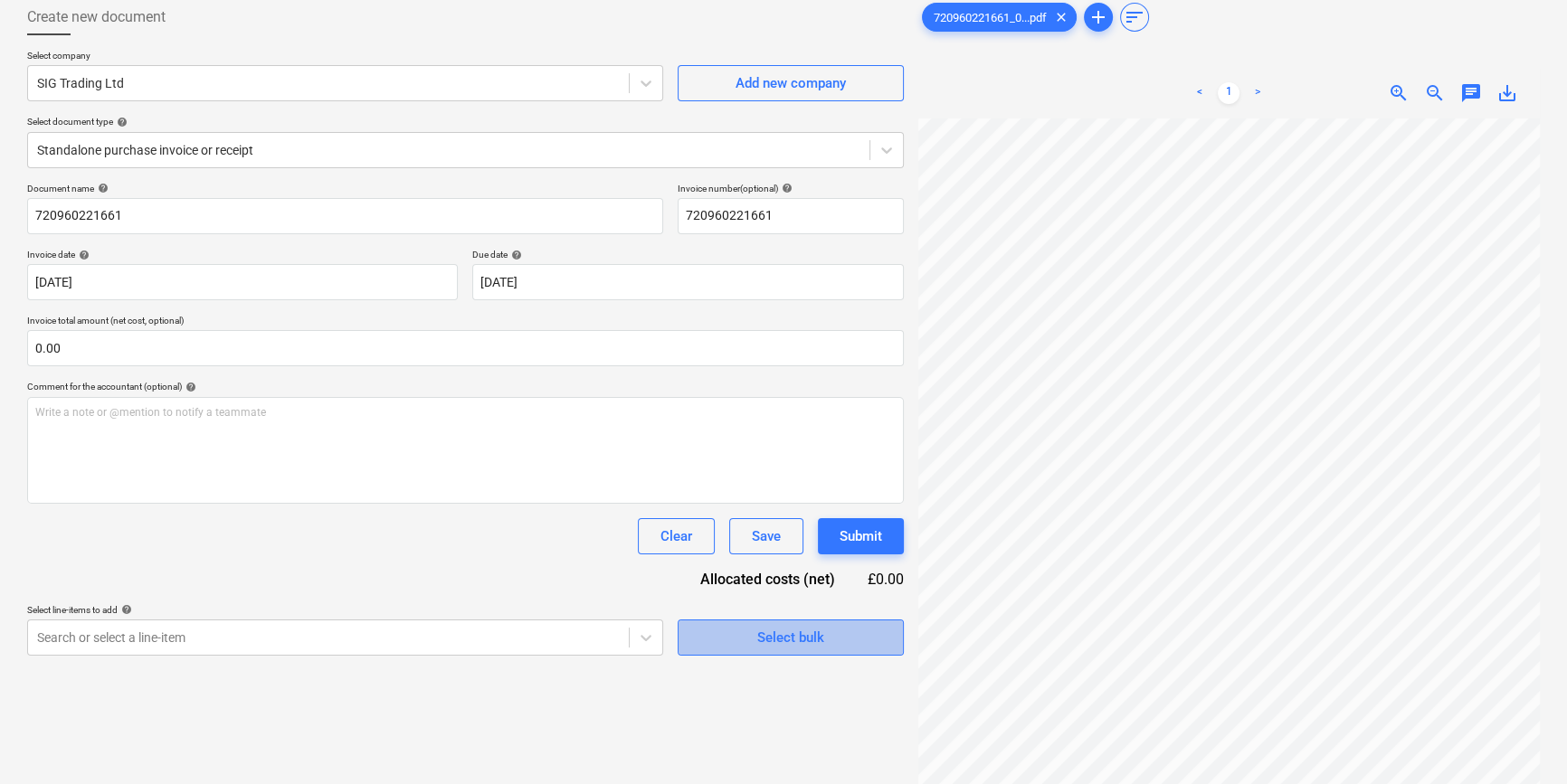 click on "Select bulk" at bounding box center (791, 638) 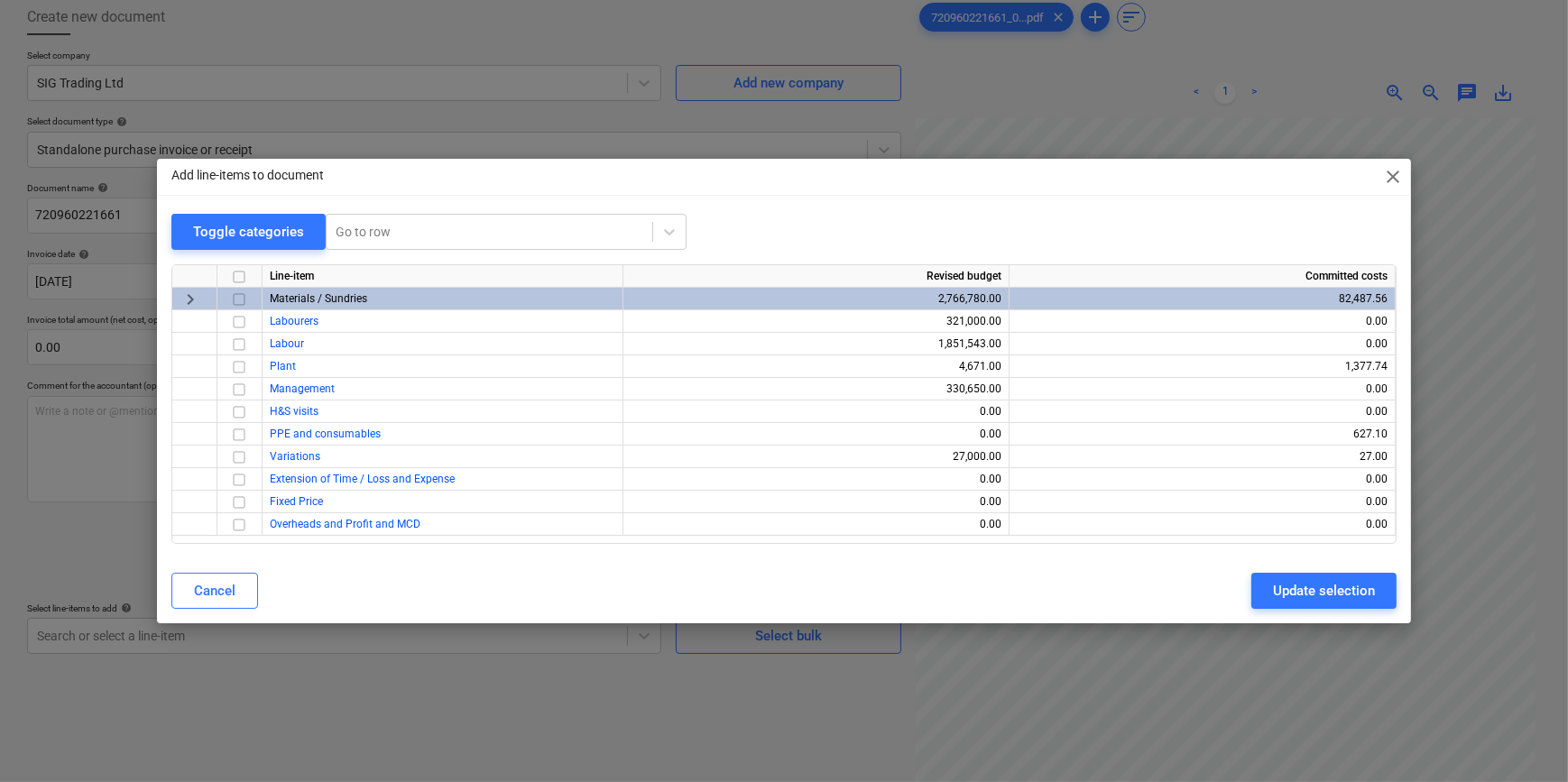 click at bounding box center (239, 299) 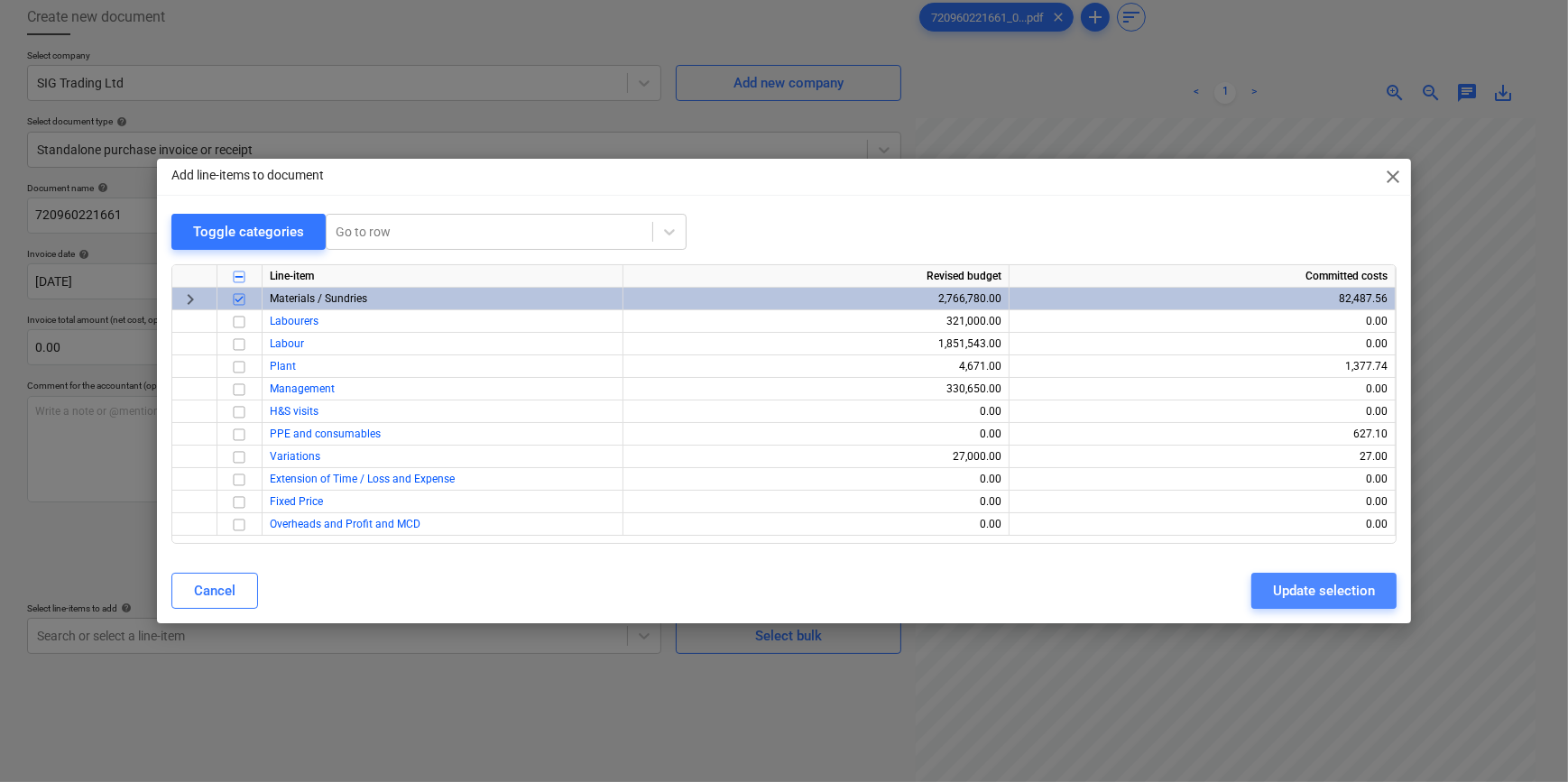 click on "Update selection" at bounding box center (1324, 591) 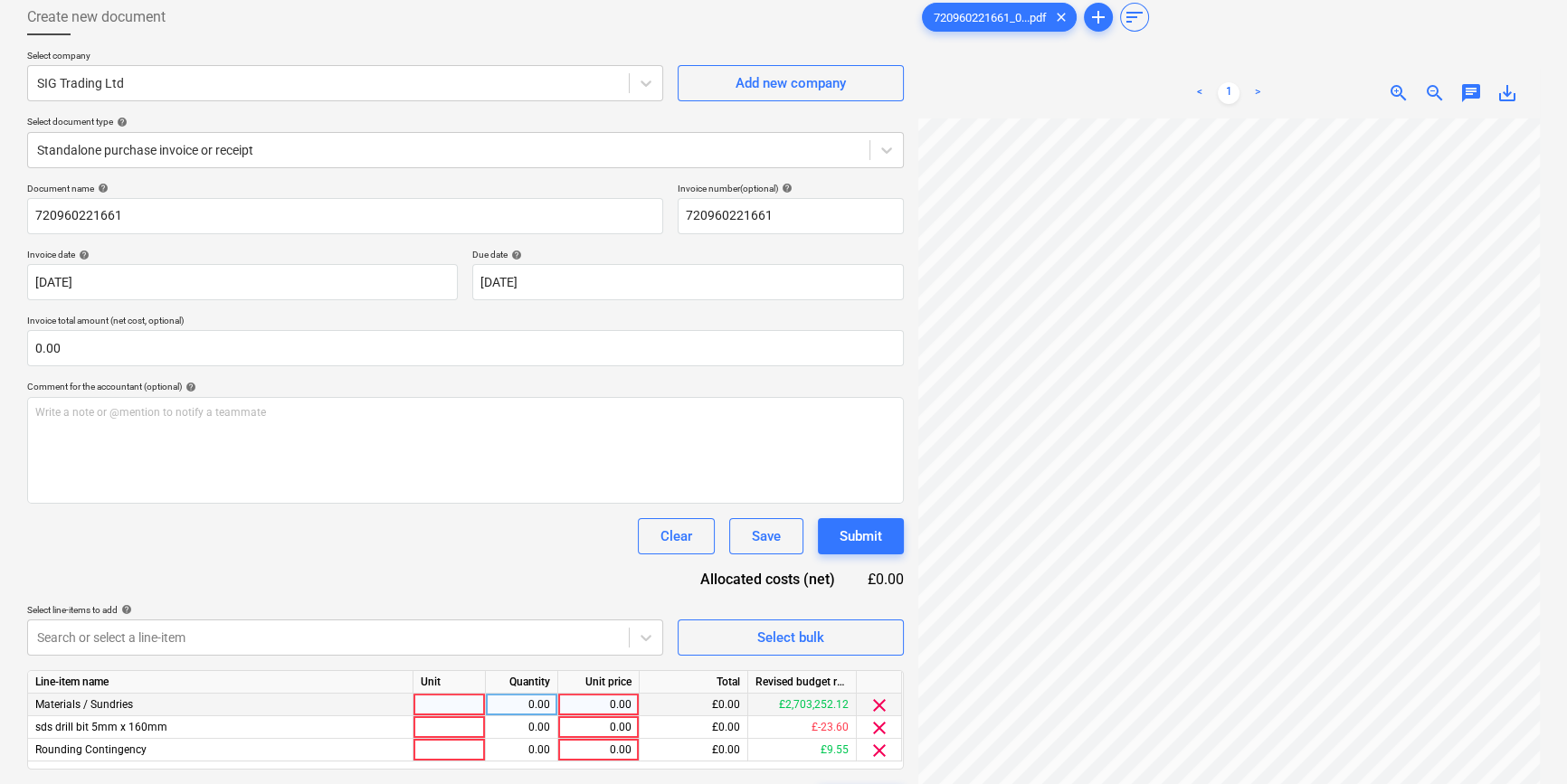 click at bounding box center (450, 704) 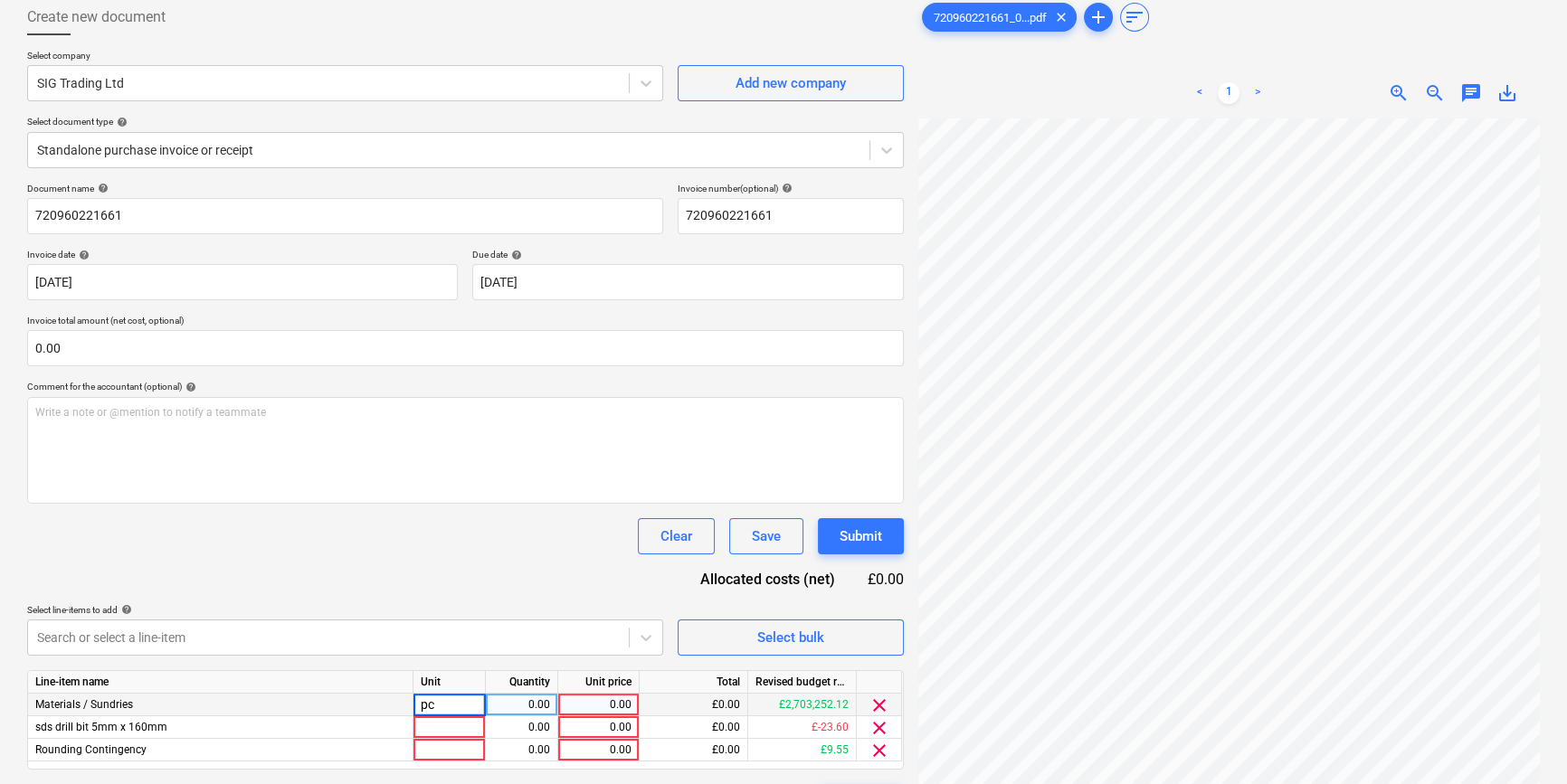type on "pcs" 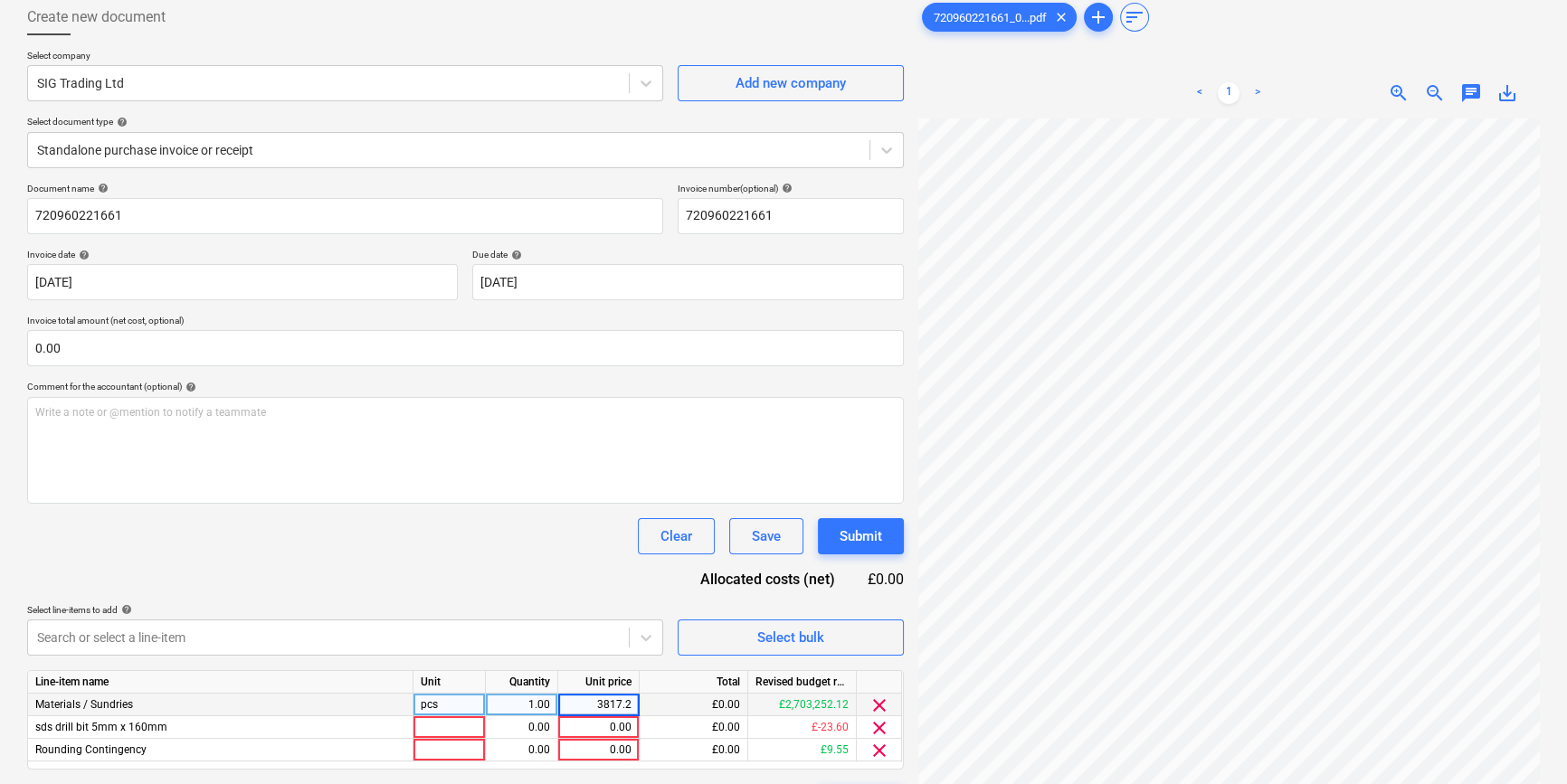 type on "3817.28" 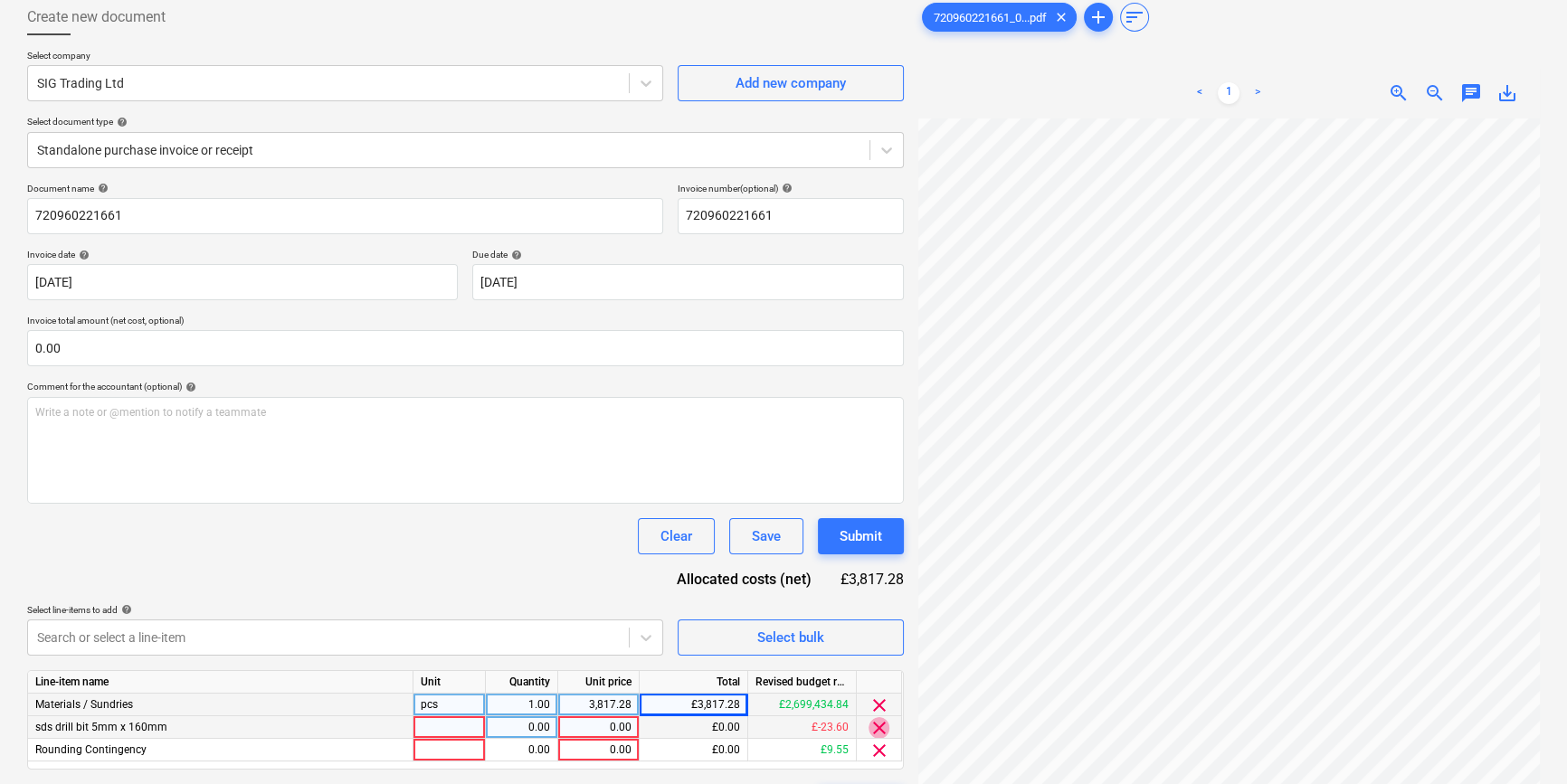 click on "clear" at bounding box center (879, 728) 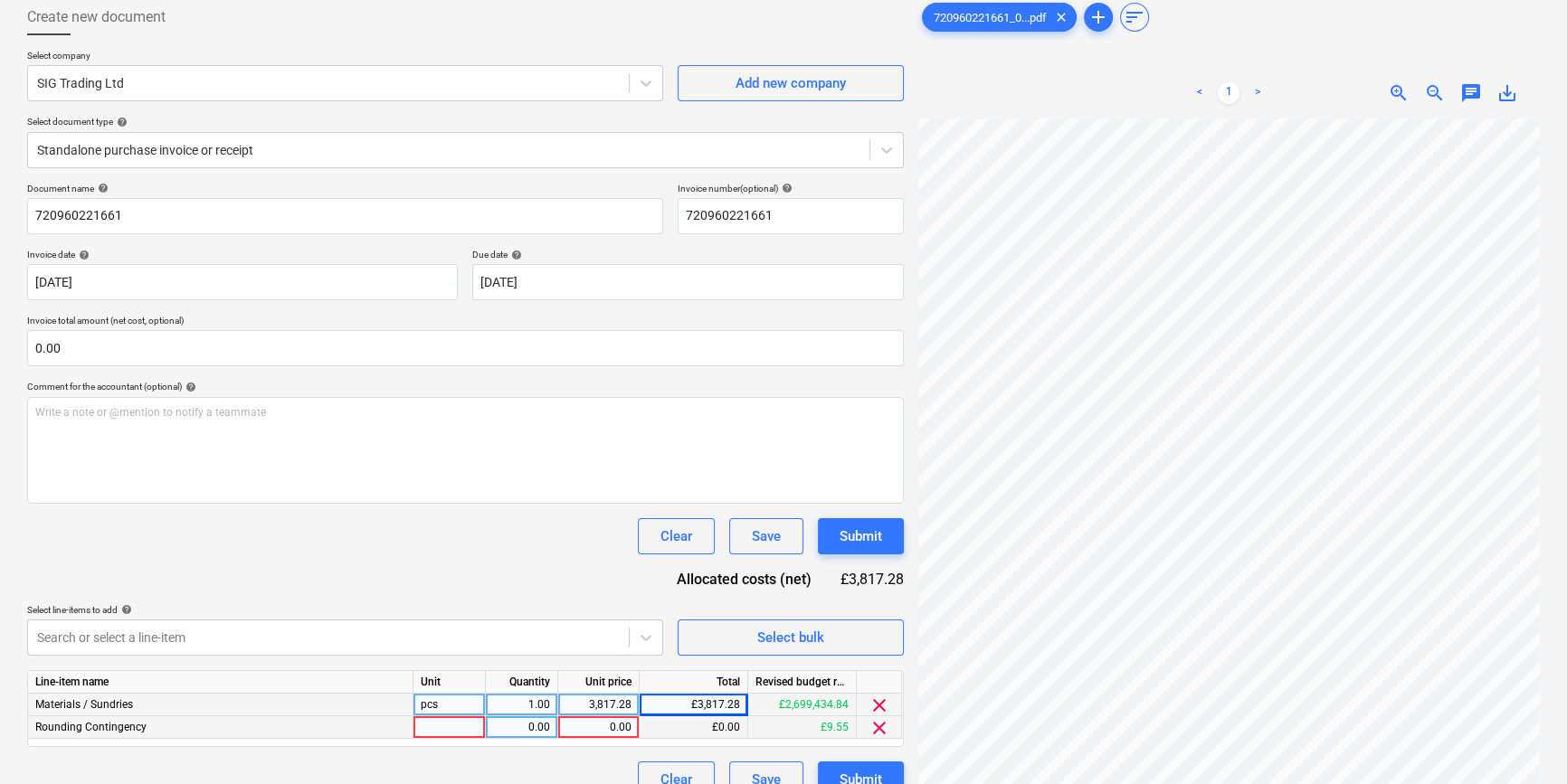 click on "clear" at bounding box center (879, 728) 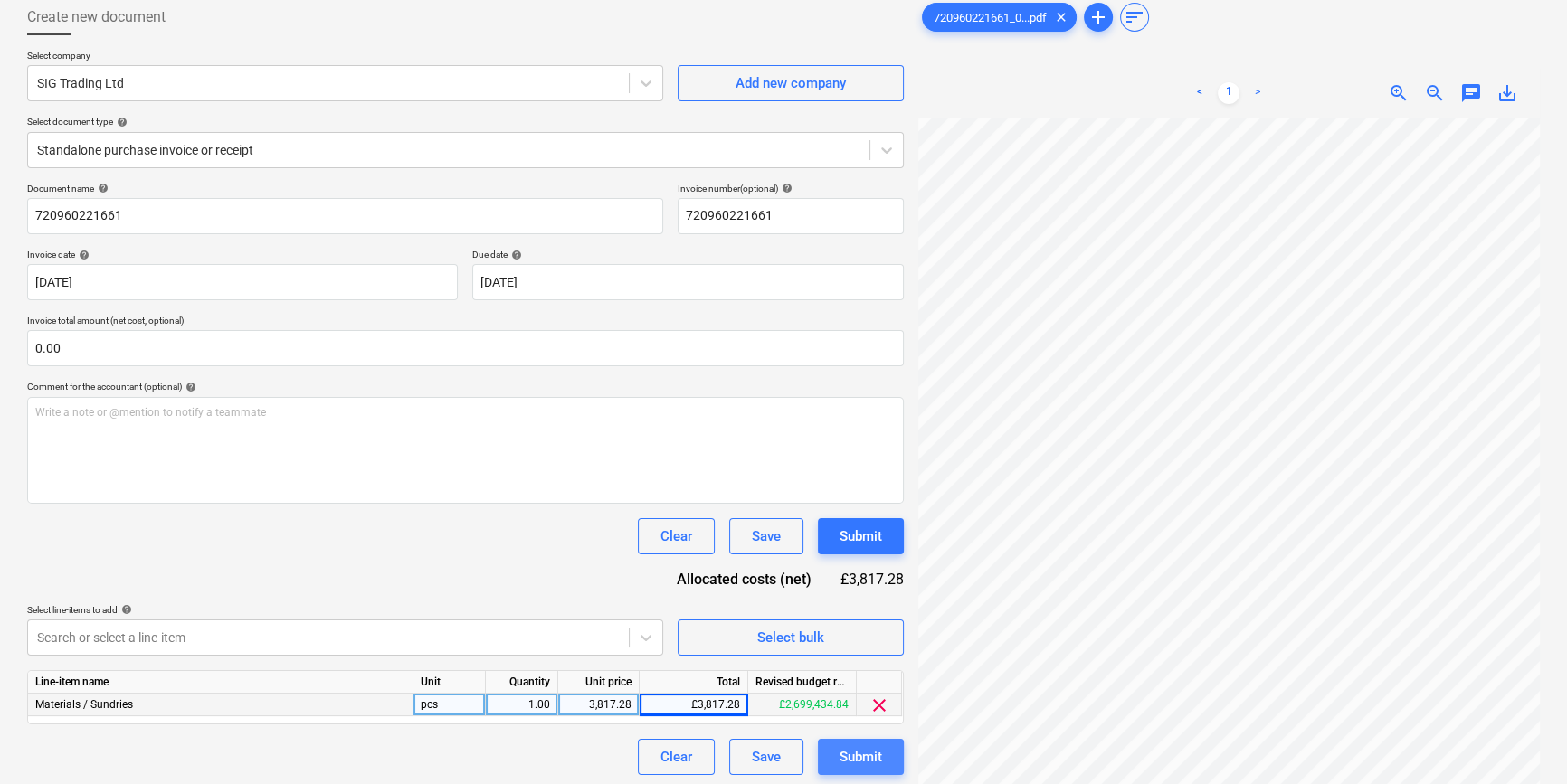 click on "Submit" at bounding box center (860, 757) 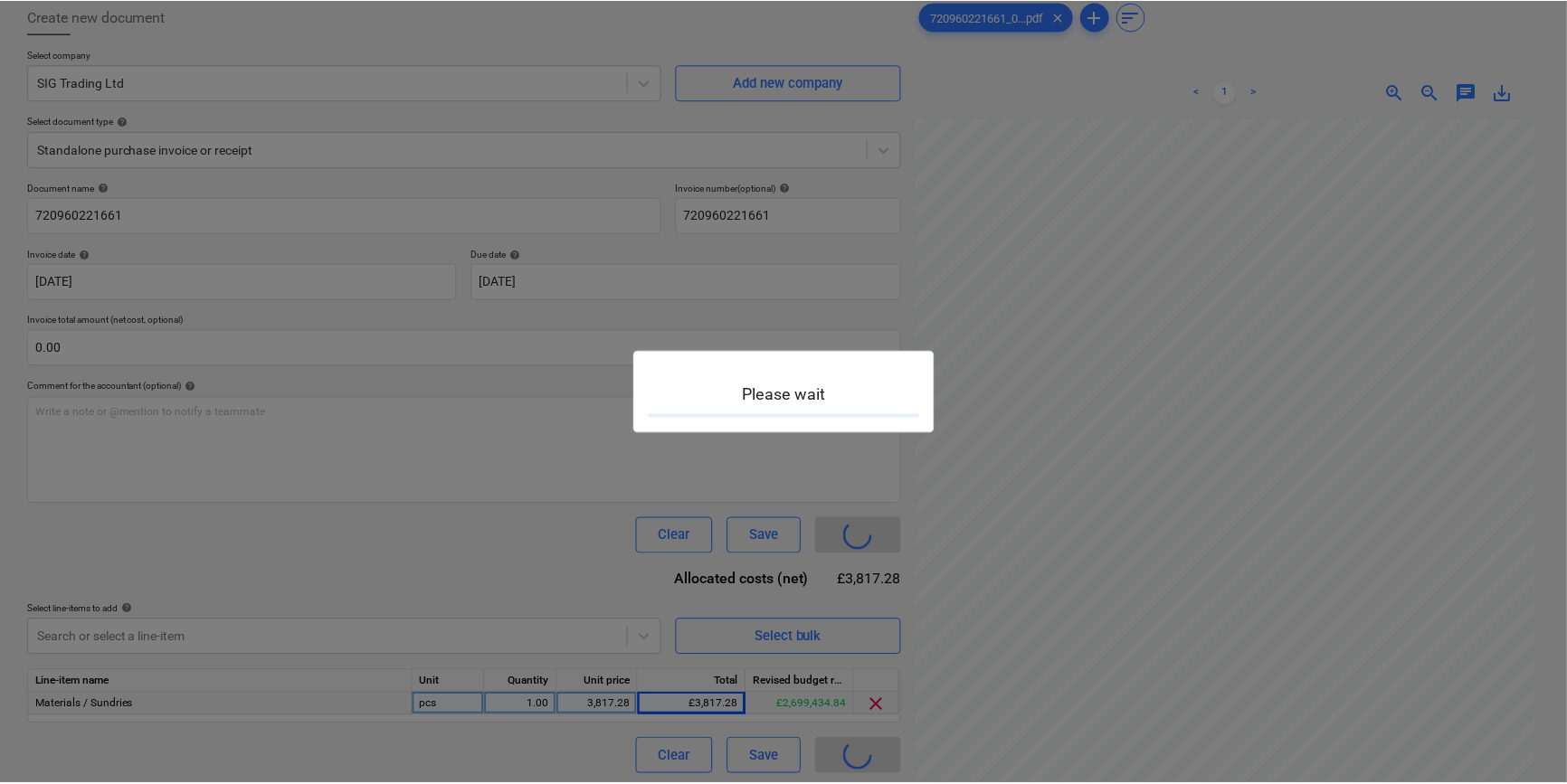 scroll, scrollTop: 0, scrollLeft: 0, axis: both 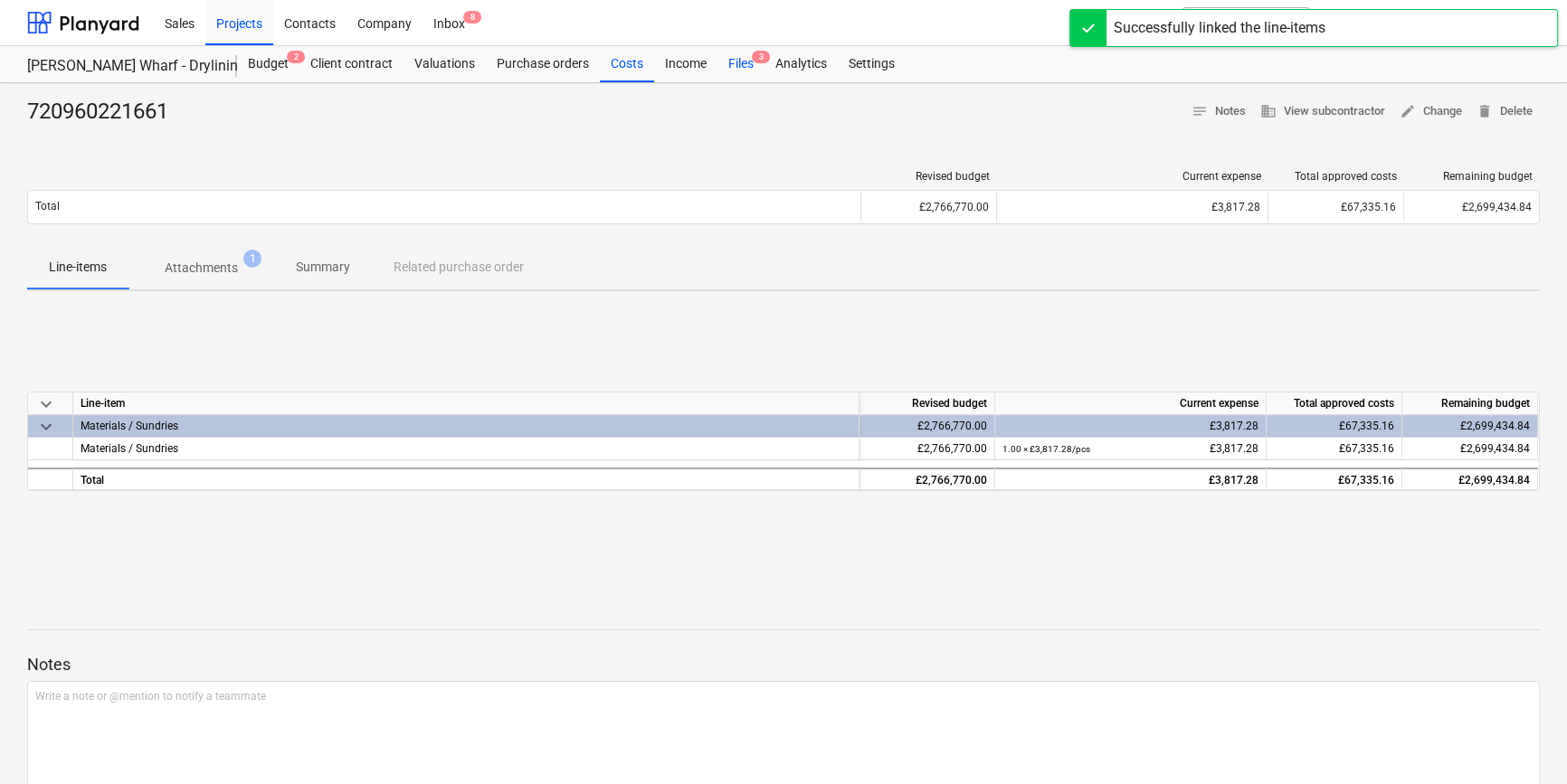 click on "Files 3" at bounding box center [741, 64] 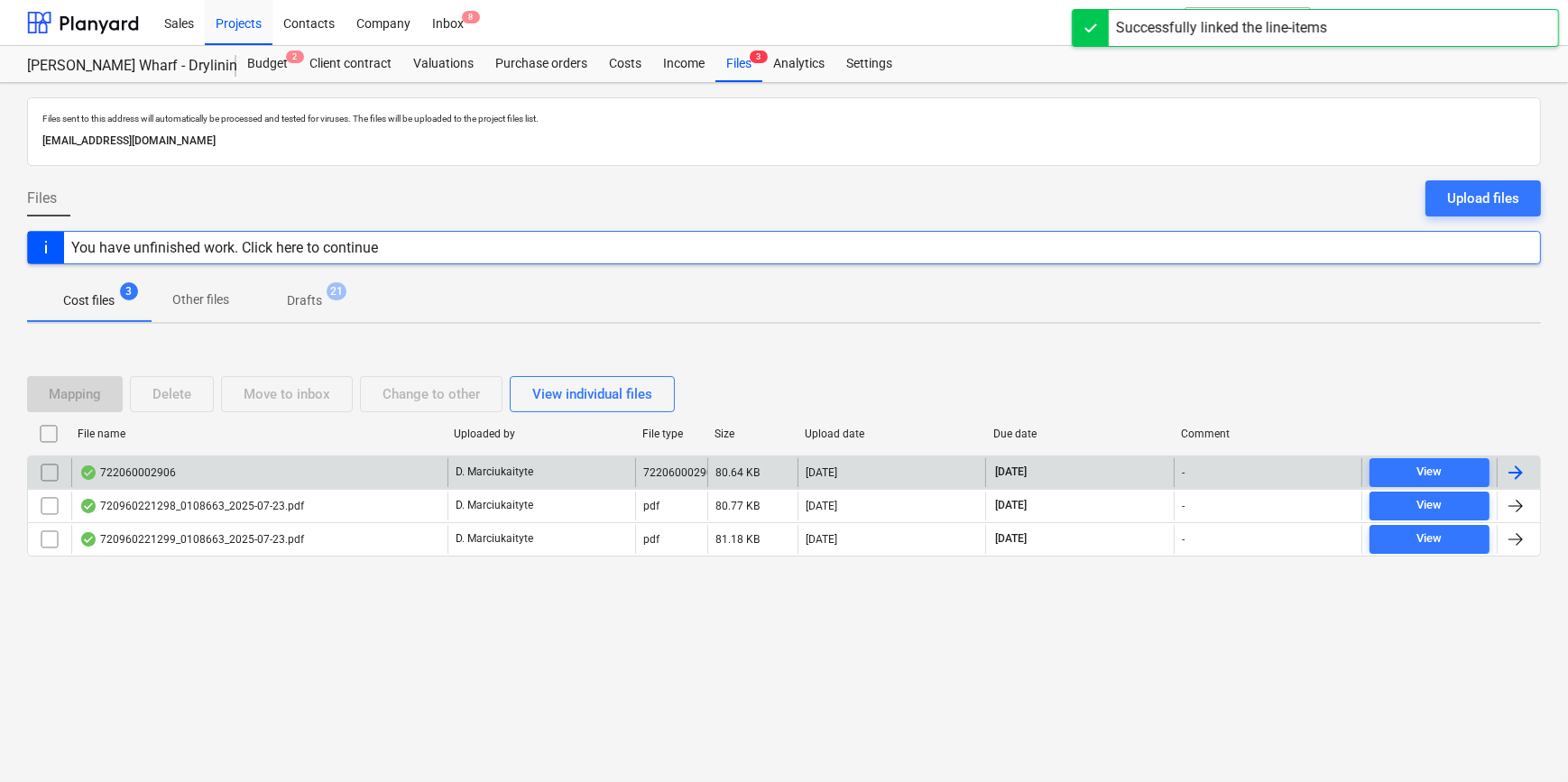 click at bounding box center [1516, 473] 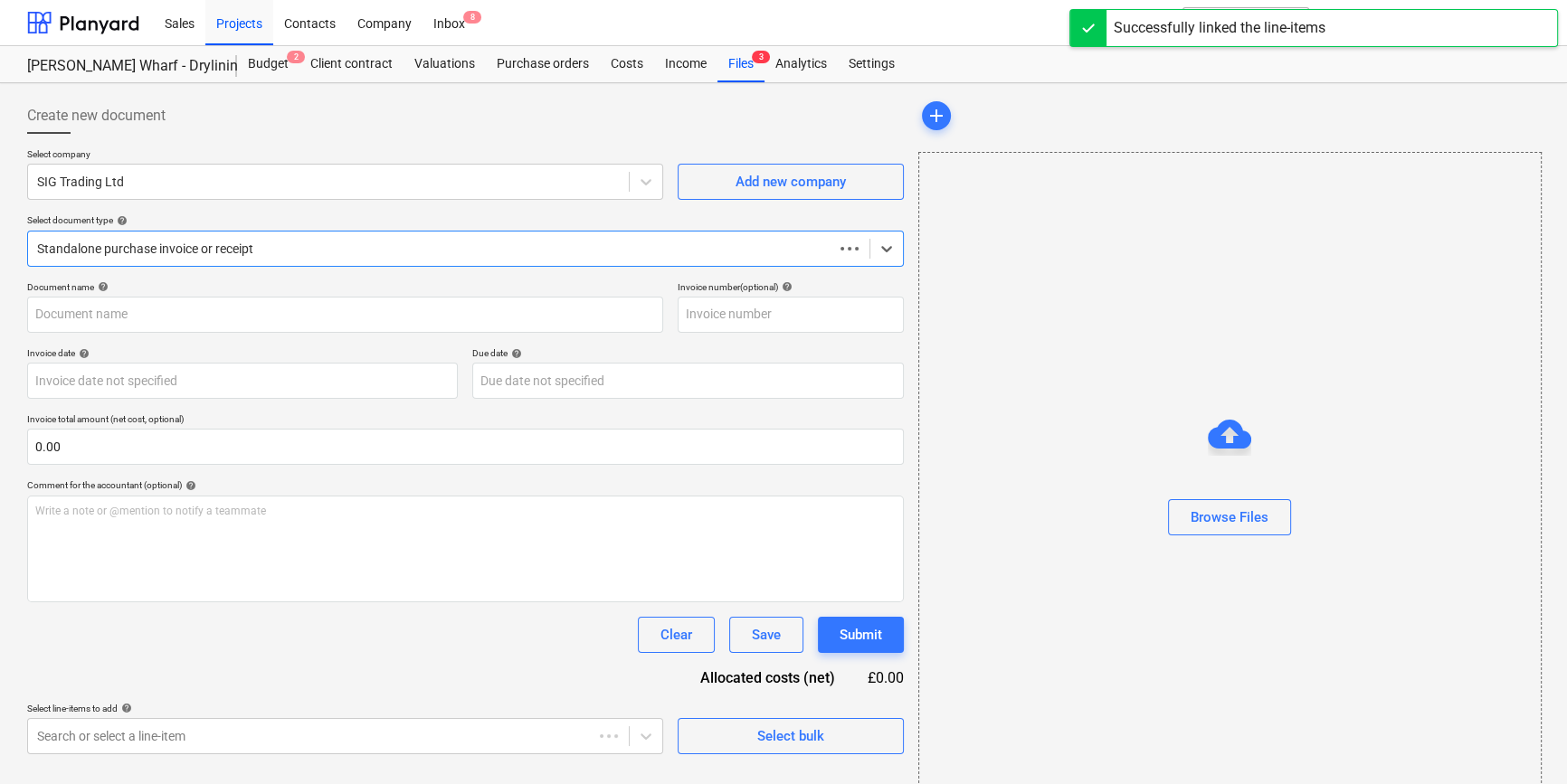 type on "722060002906" 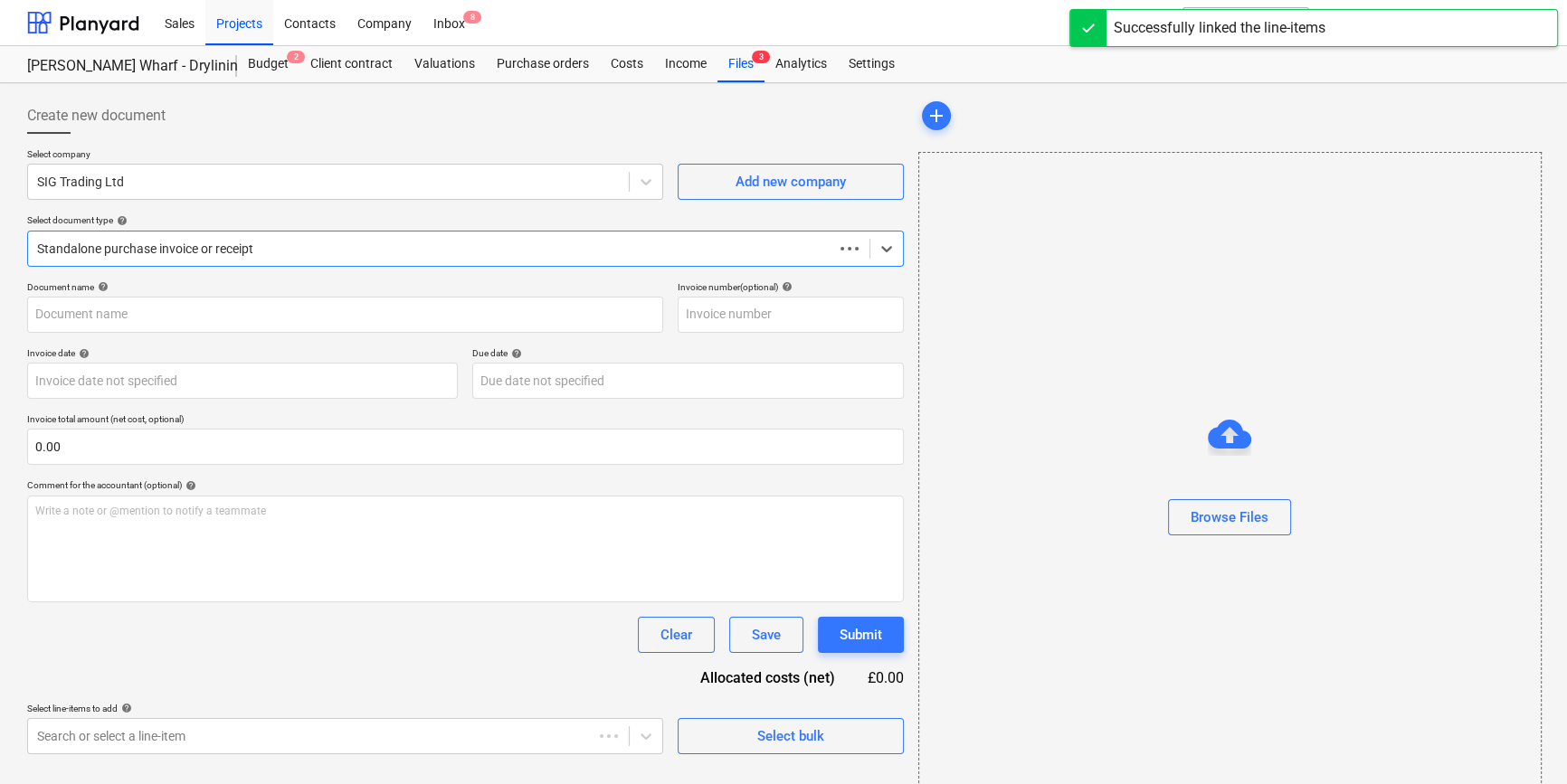 type on "722060002906" 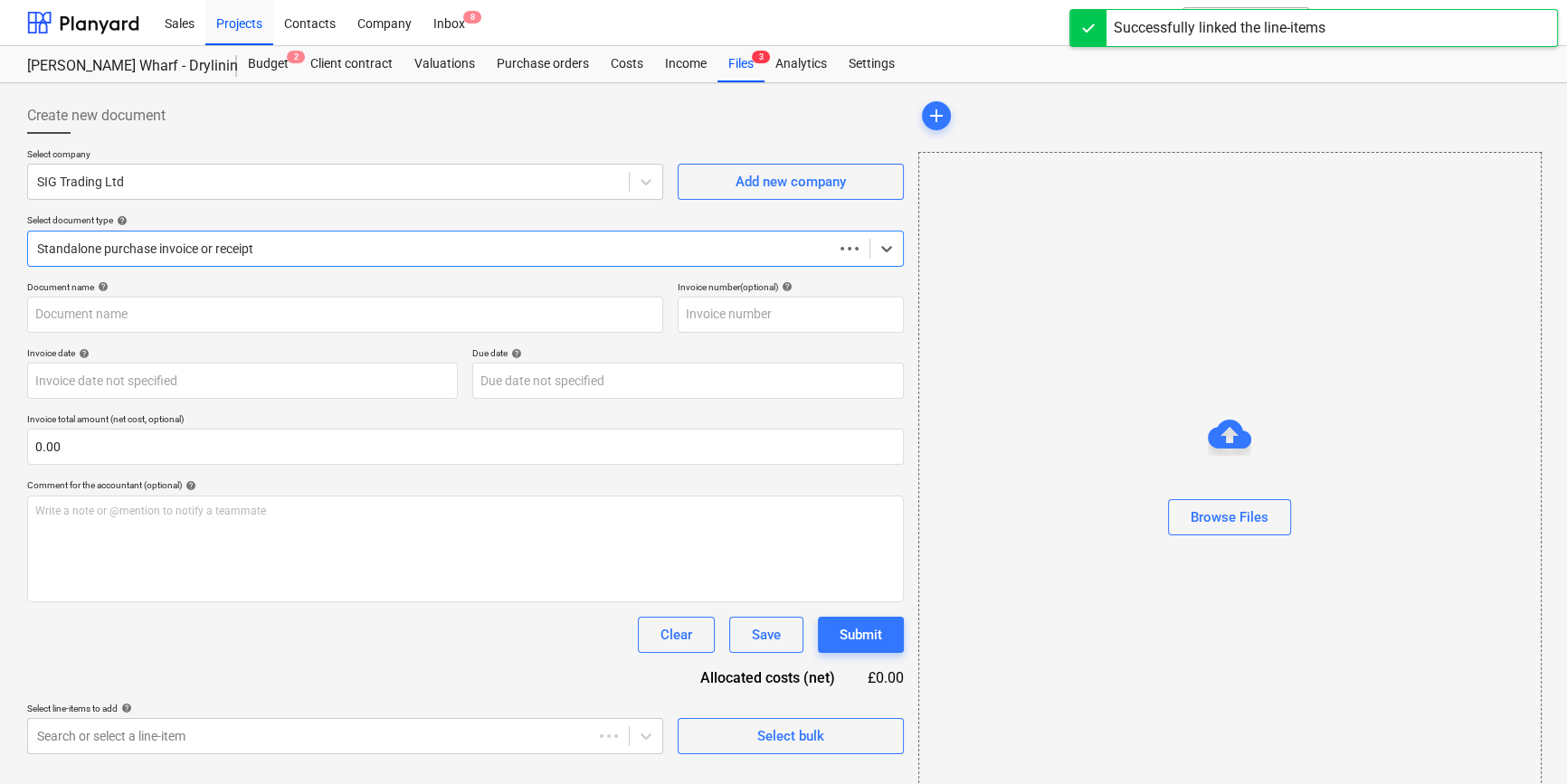 type on "[DATE]" 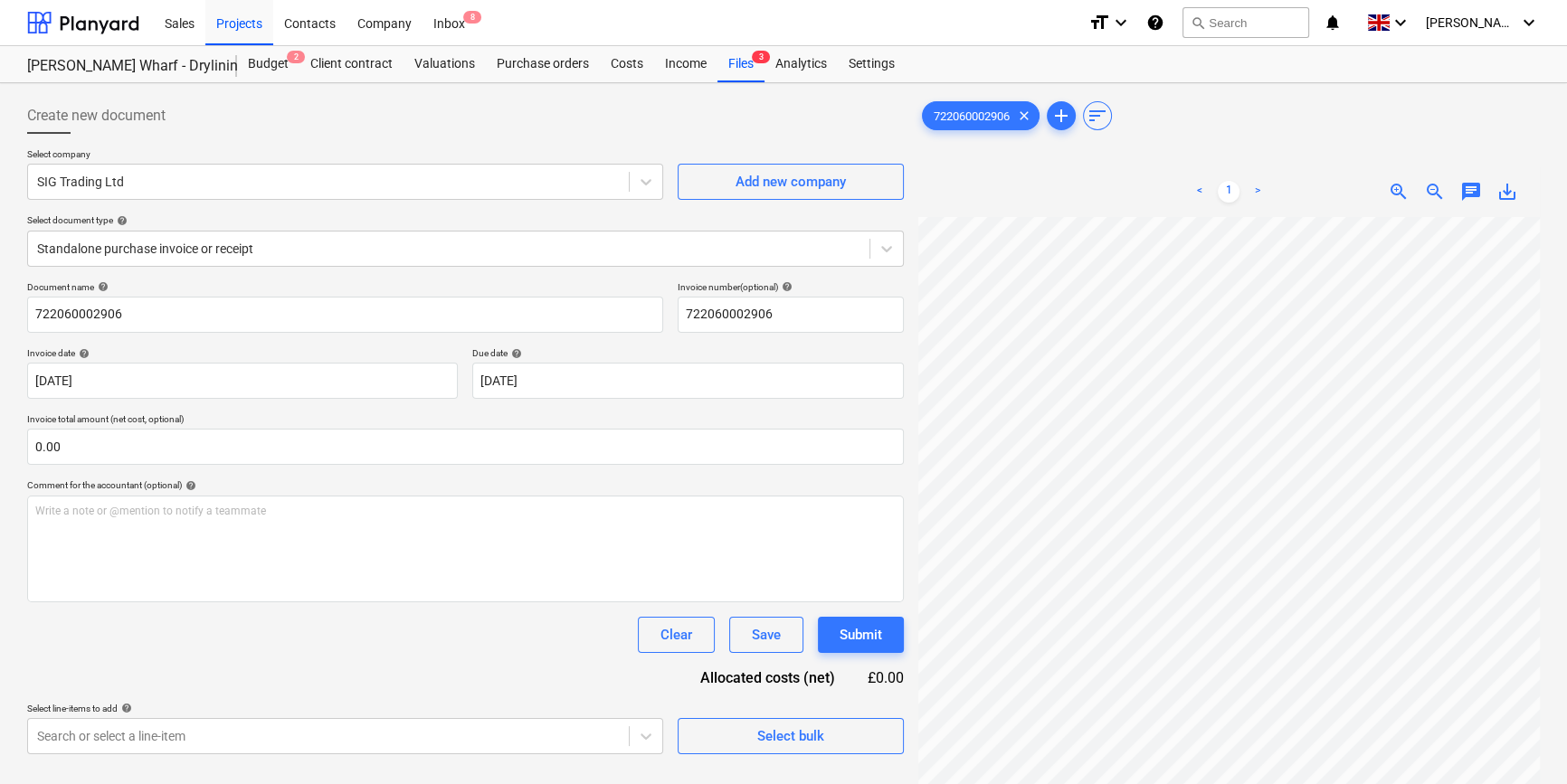 scroll, scrollTop: 52, scrollLeft: 1, axis: both 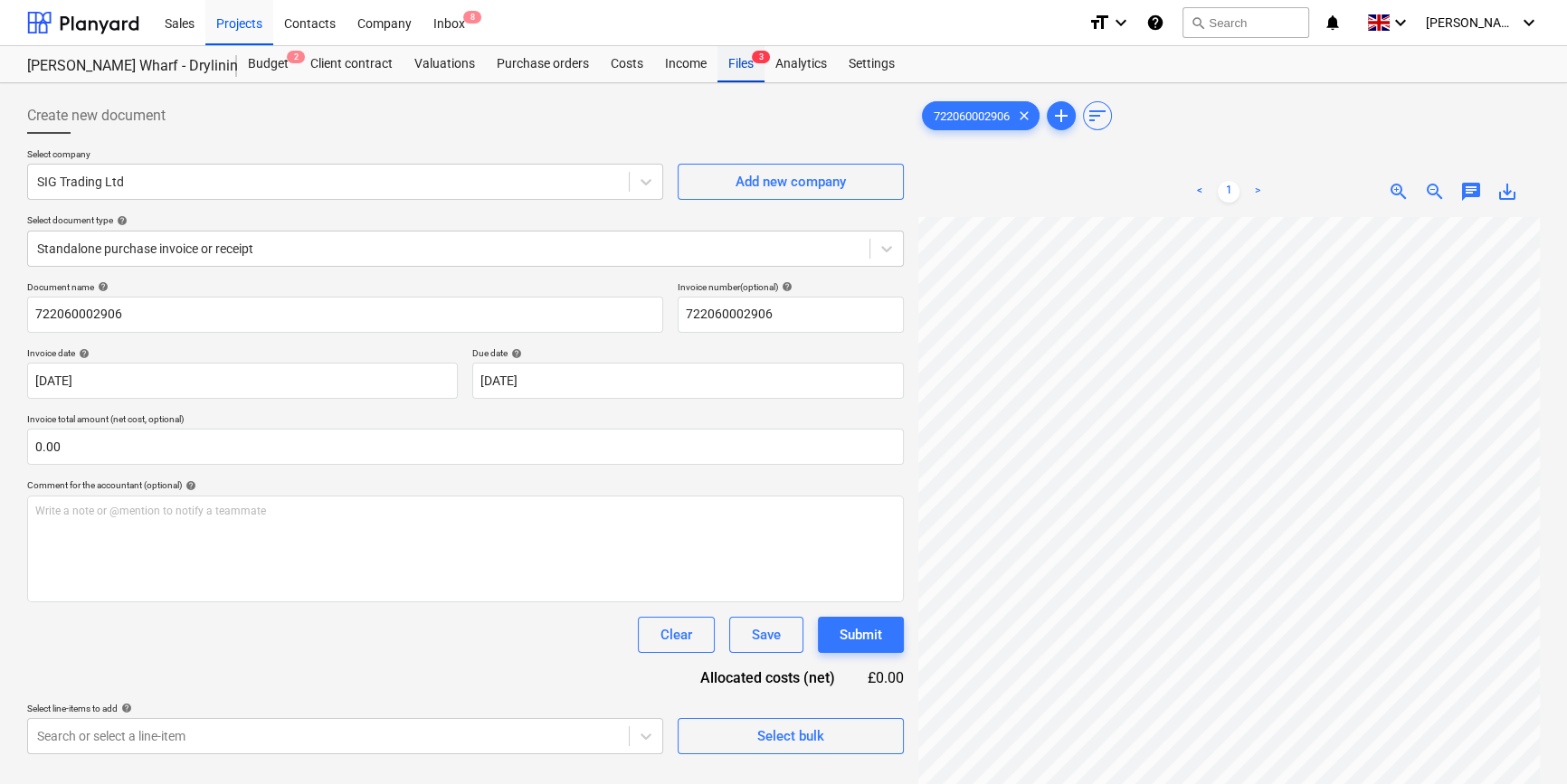 click on "Files 3" at bounding box center (741, 64) 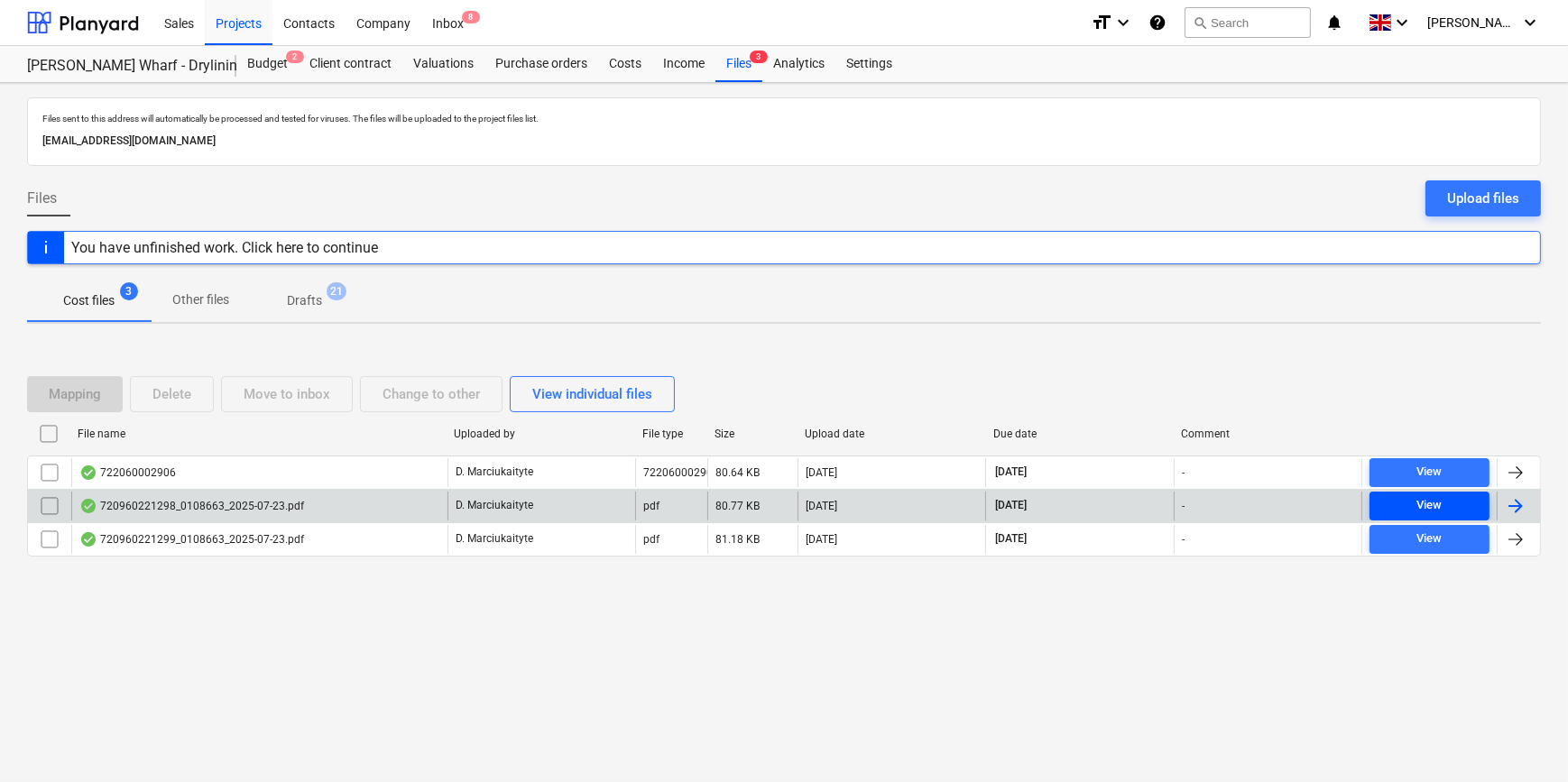 click on "View" at bounding box center (1429, 505) 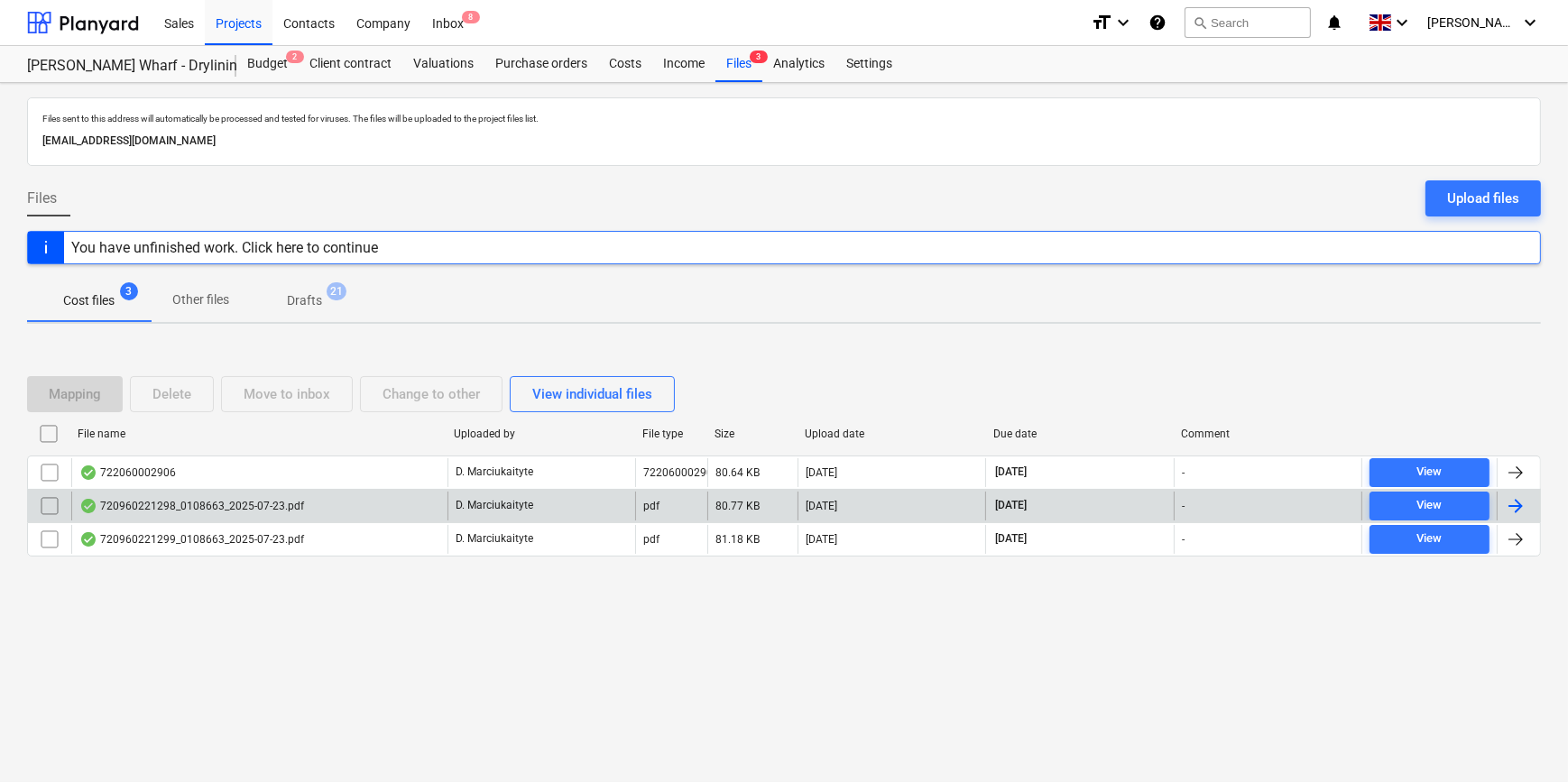 click at bounding box center (1516, 506) 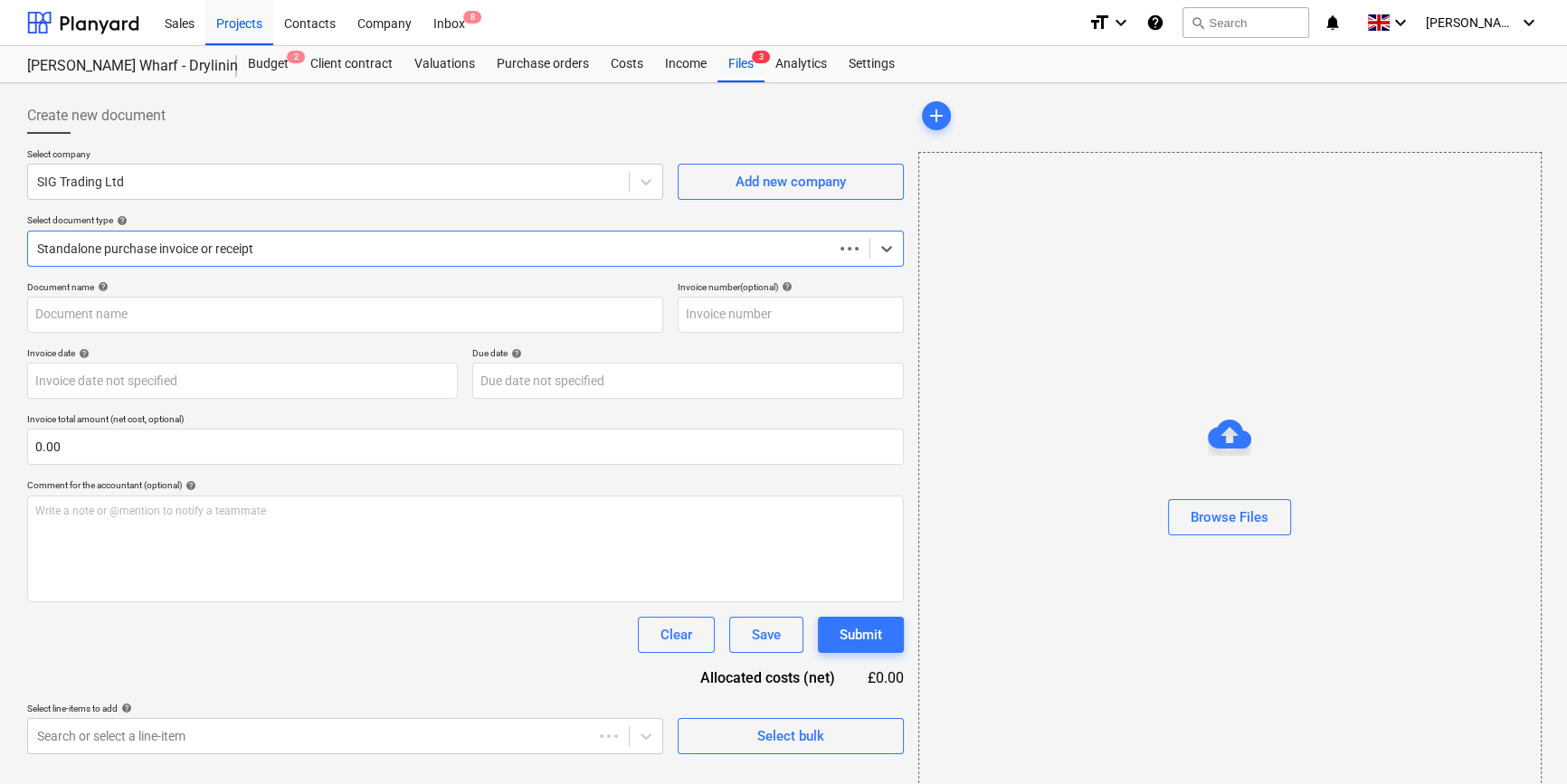 type on "720960221298" 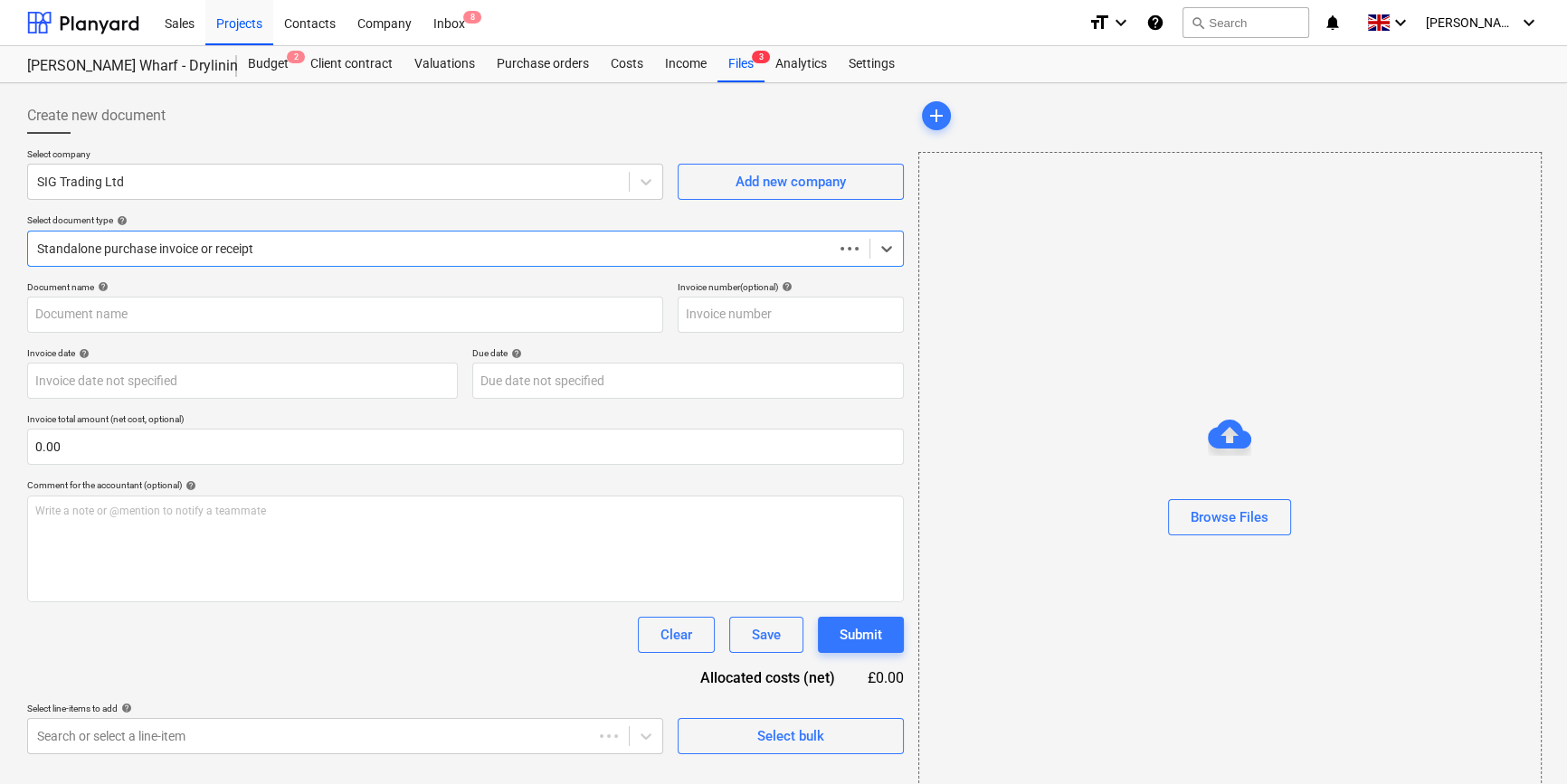 type on "720960221298" 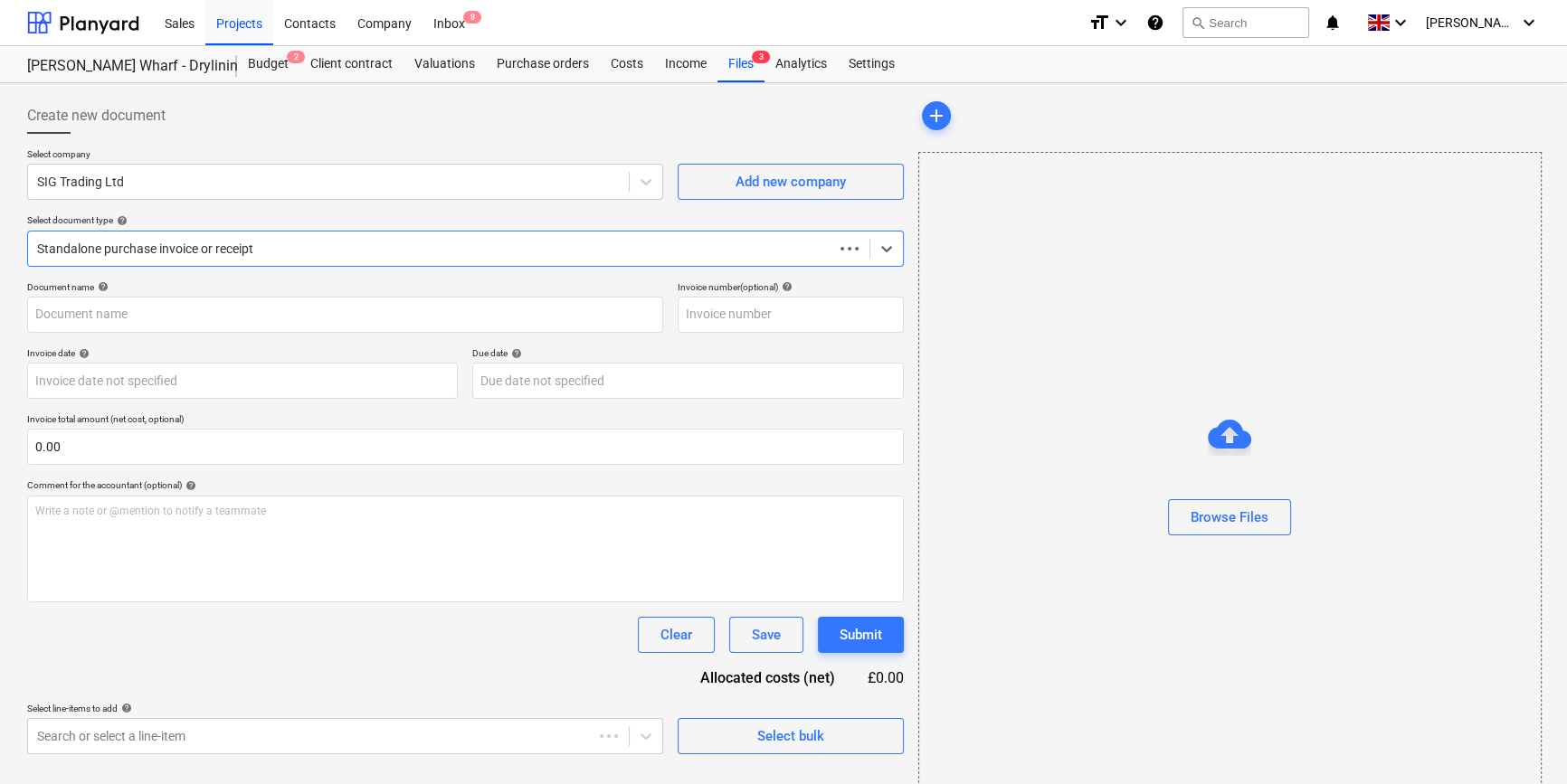 type on "[DATE]" 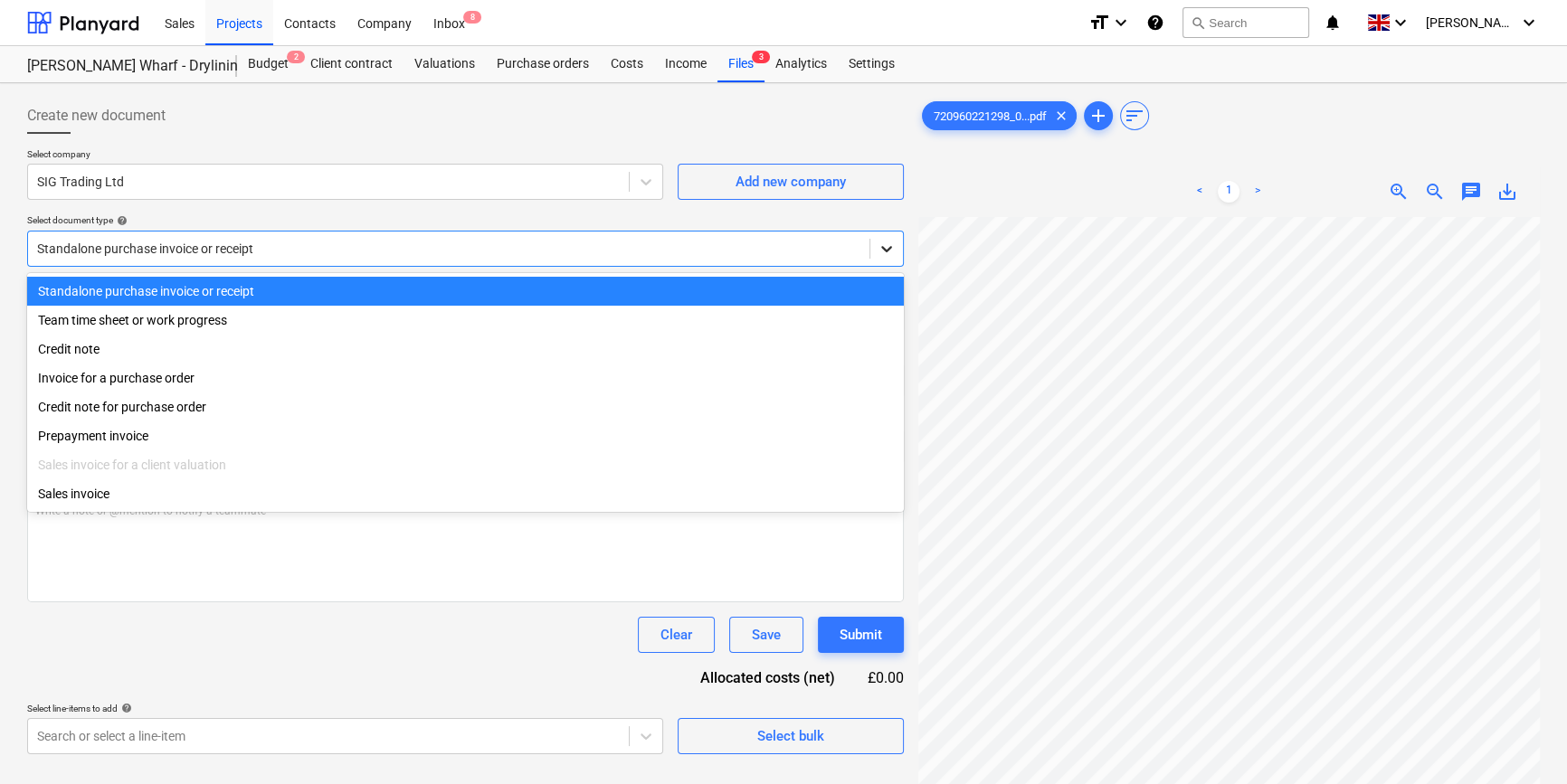 click 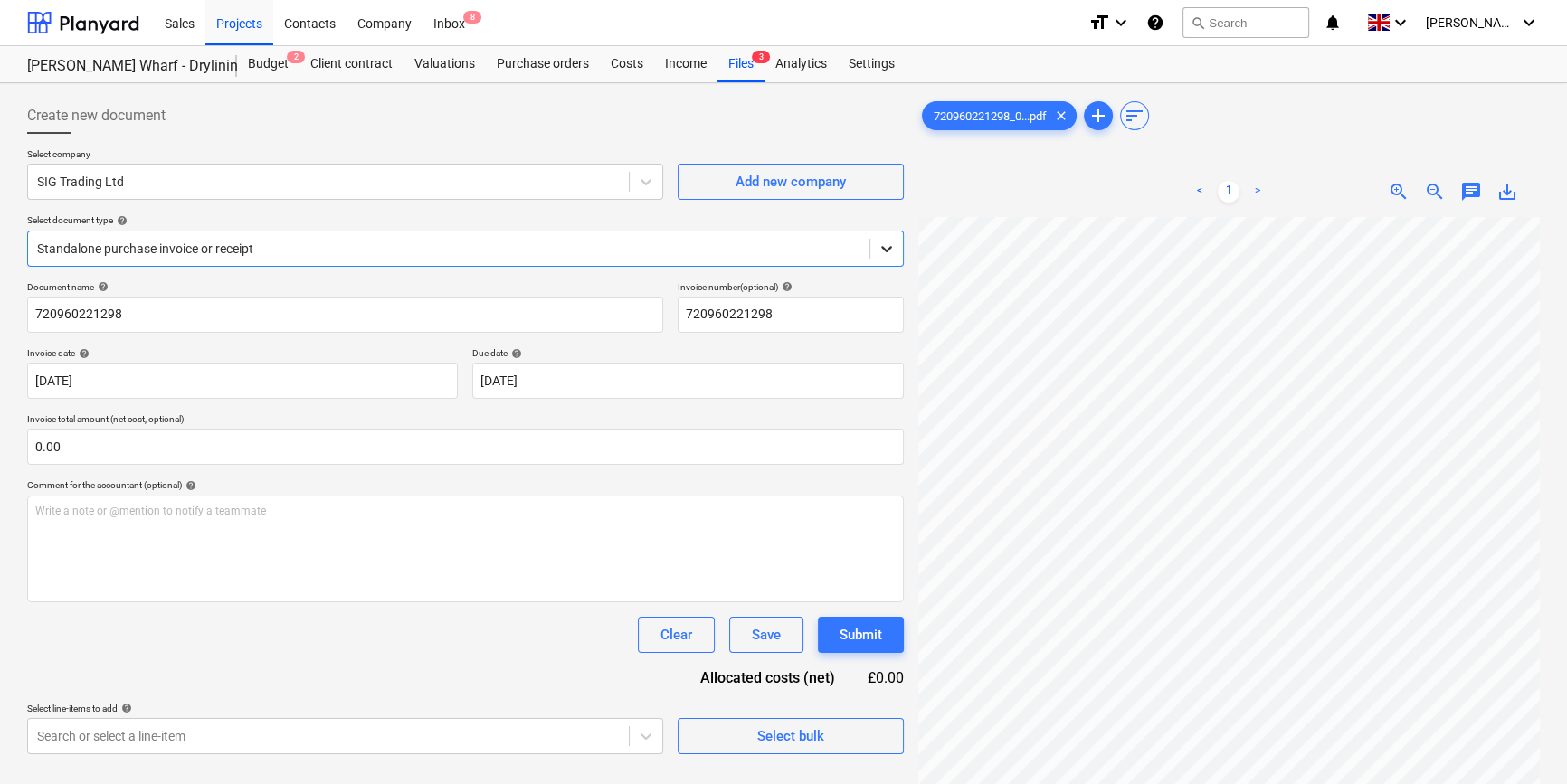 click 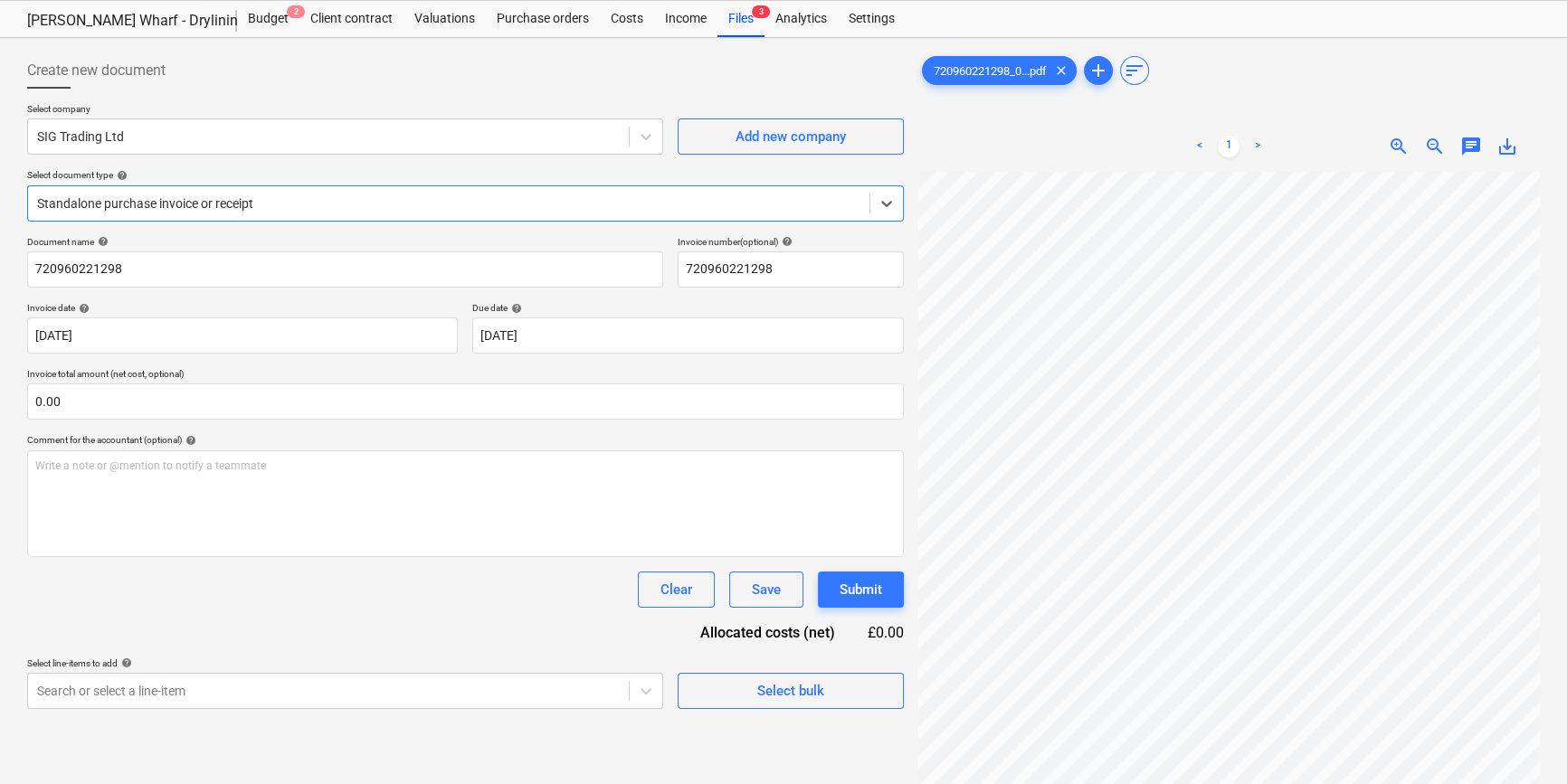 scroll, scrollTop: 81, scrollLeft: 0, axis: vertical 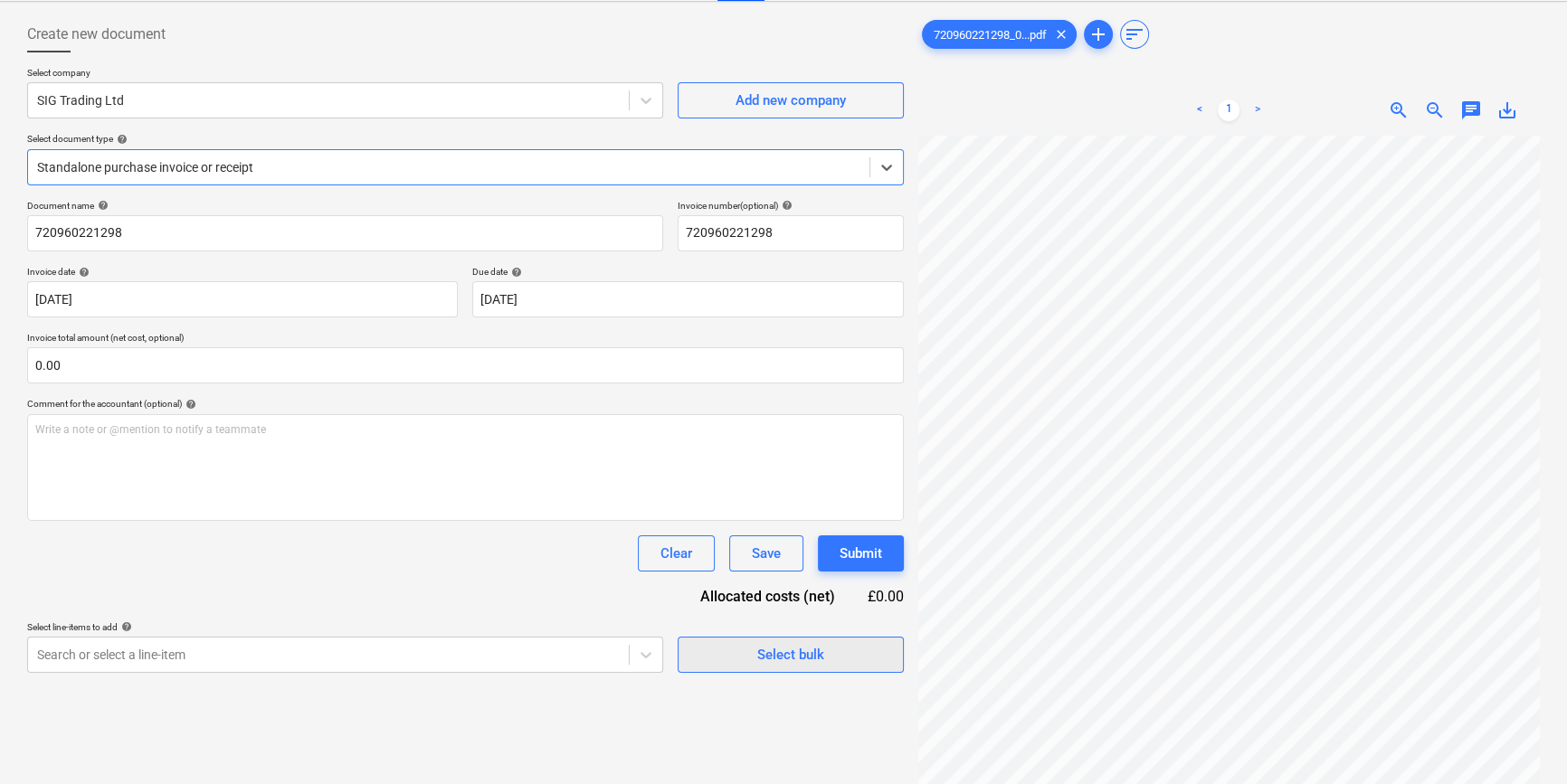 click on "Select bulk" at bounding box center (791, 655) 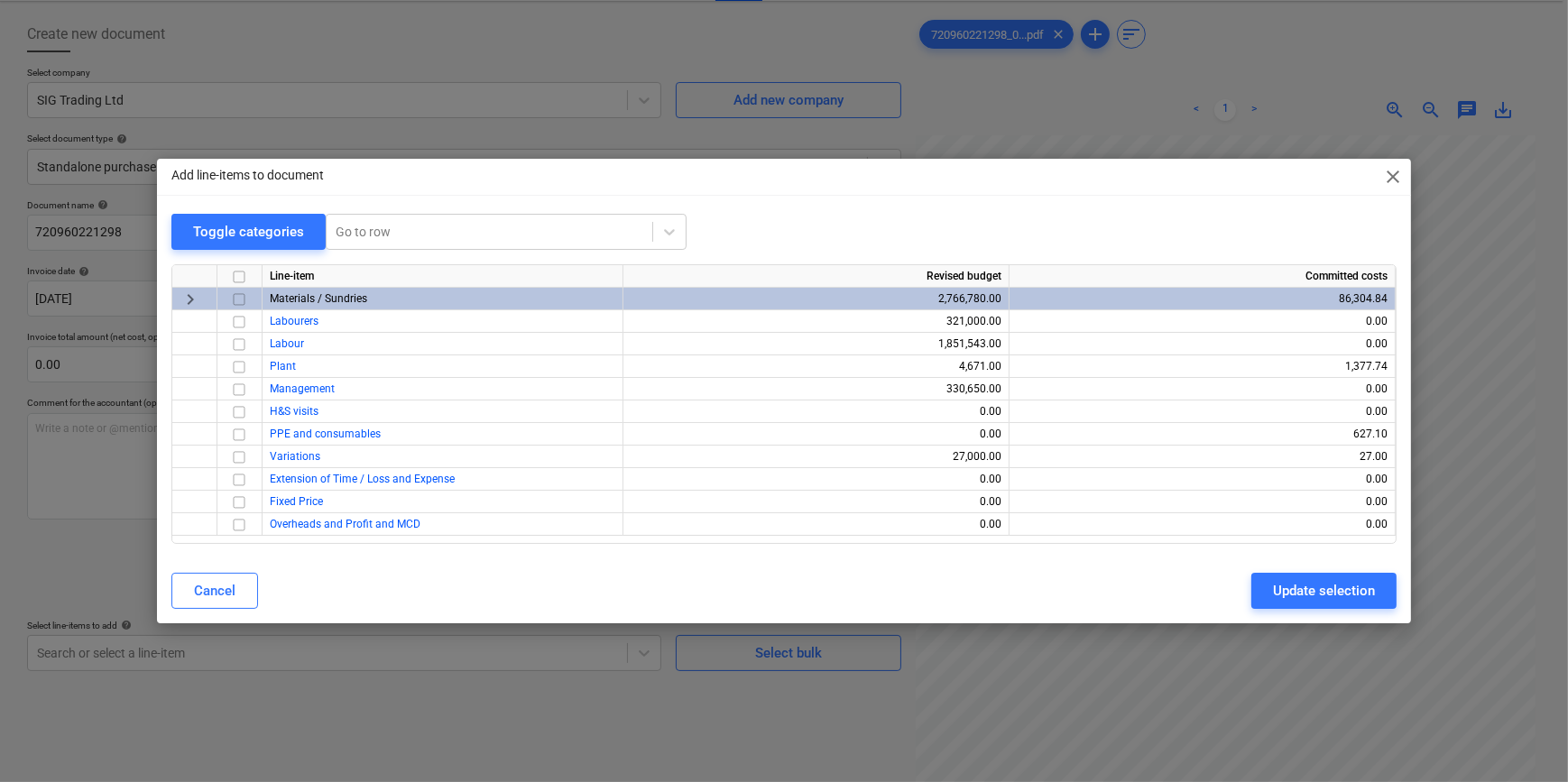 click at bounding box center [239, 299] 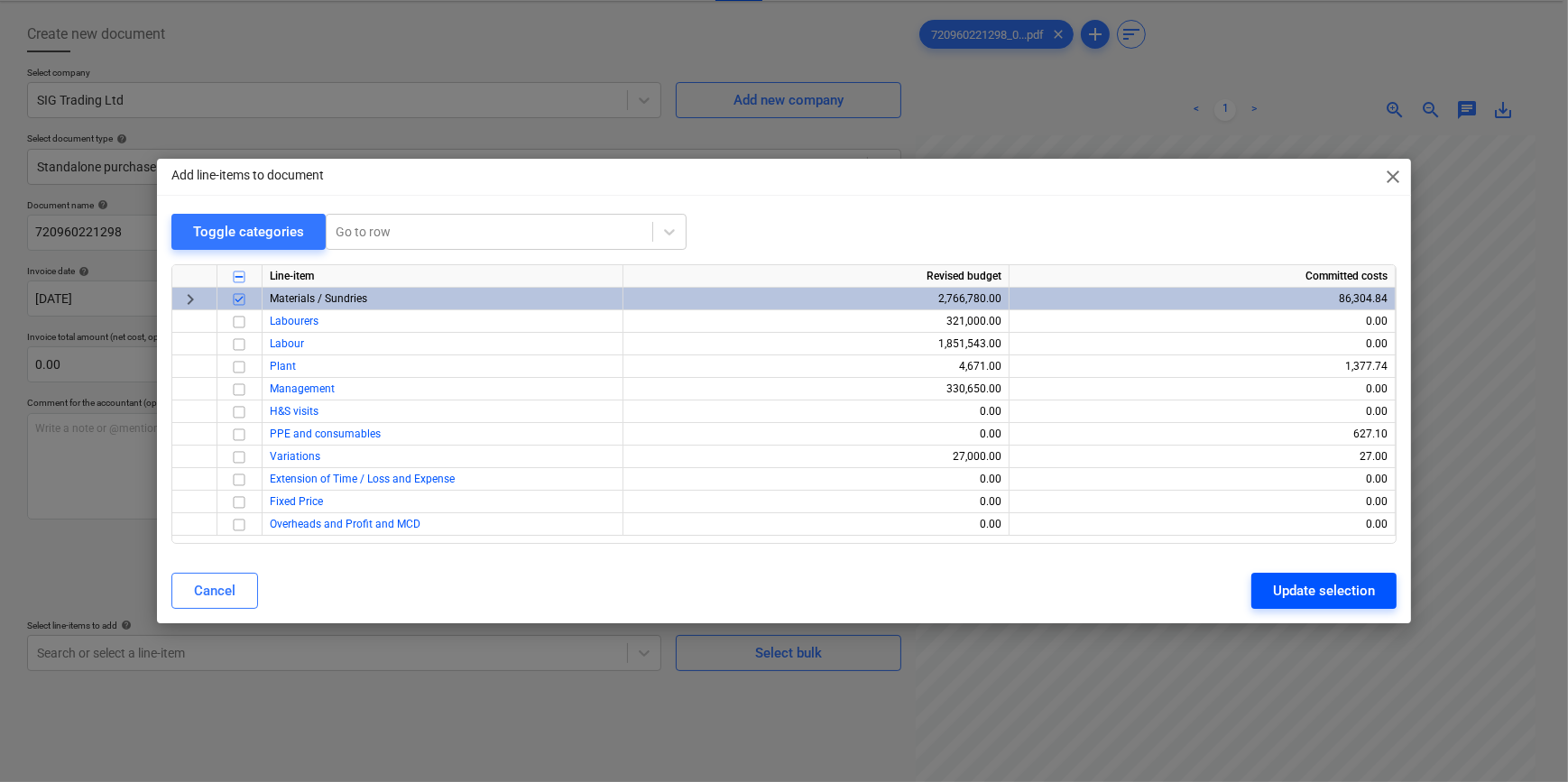 click on "Update selection" at bounding box center [1324, 591] 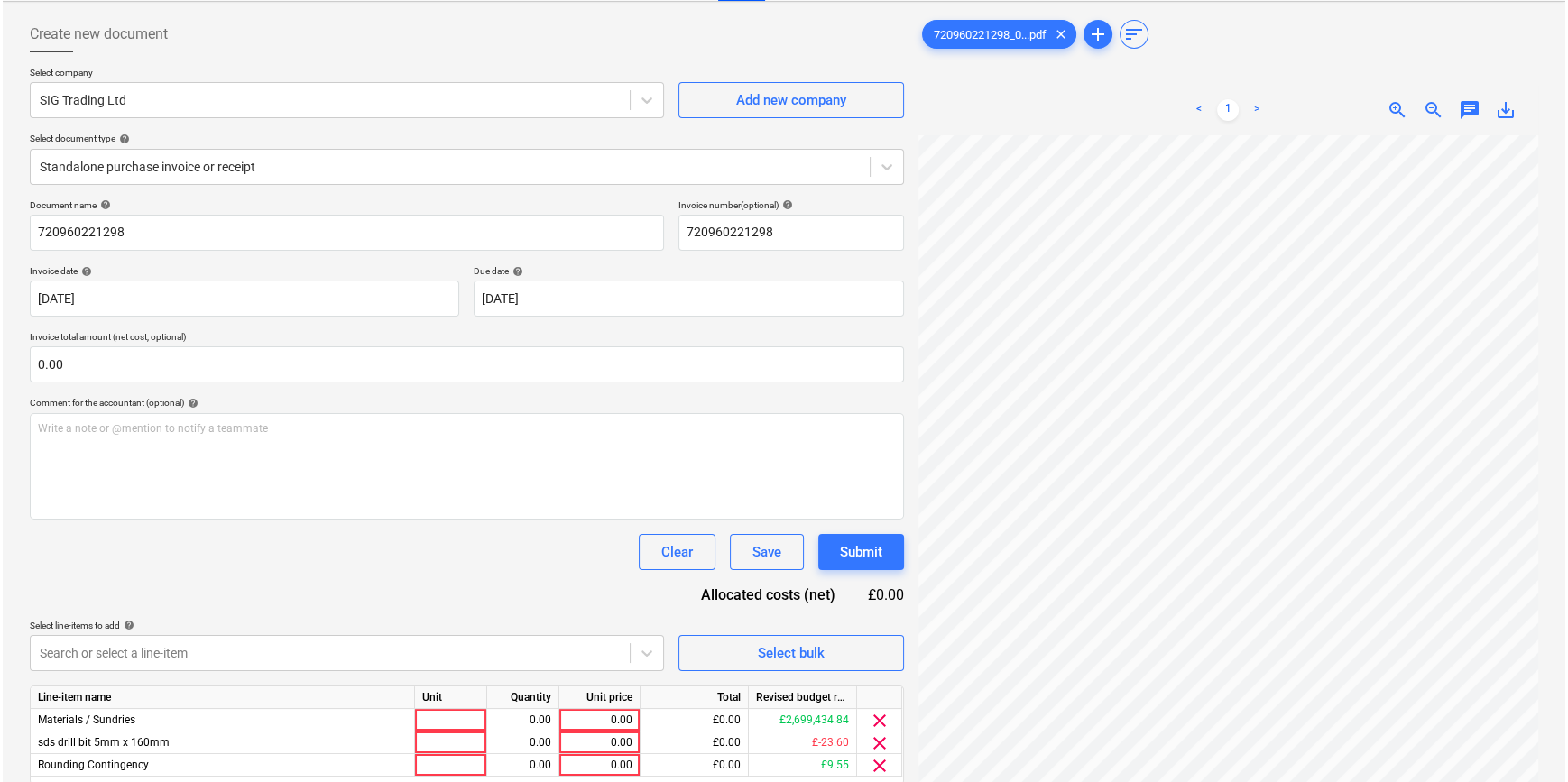 scroll, scrollTop: 356, scrollLeft: 0, axis: vertical 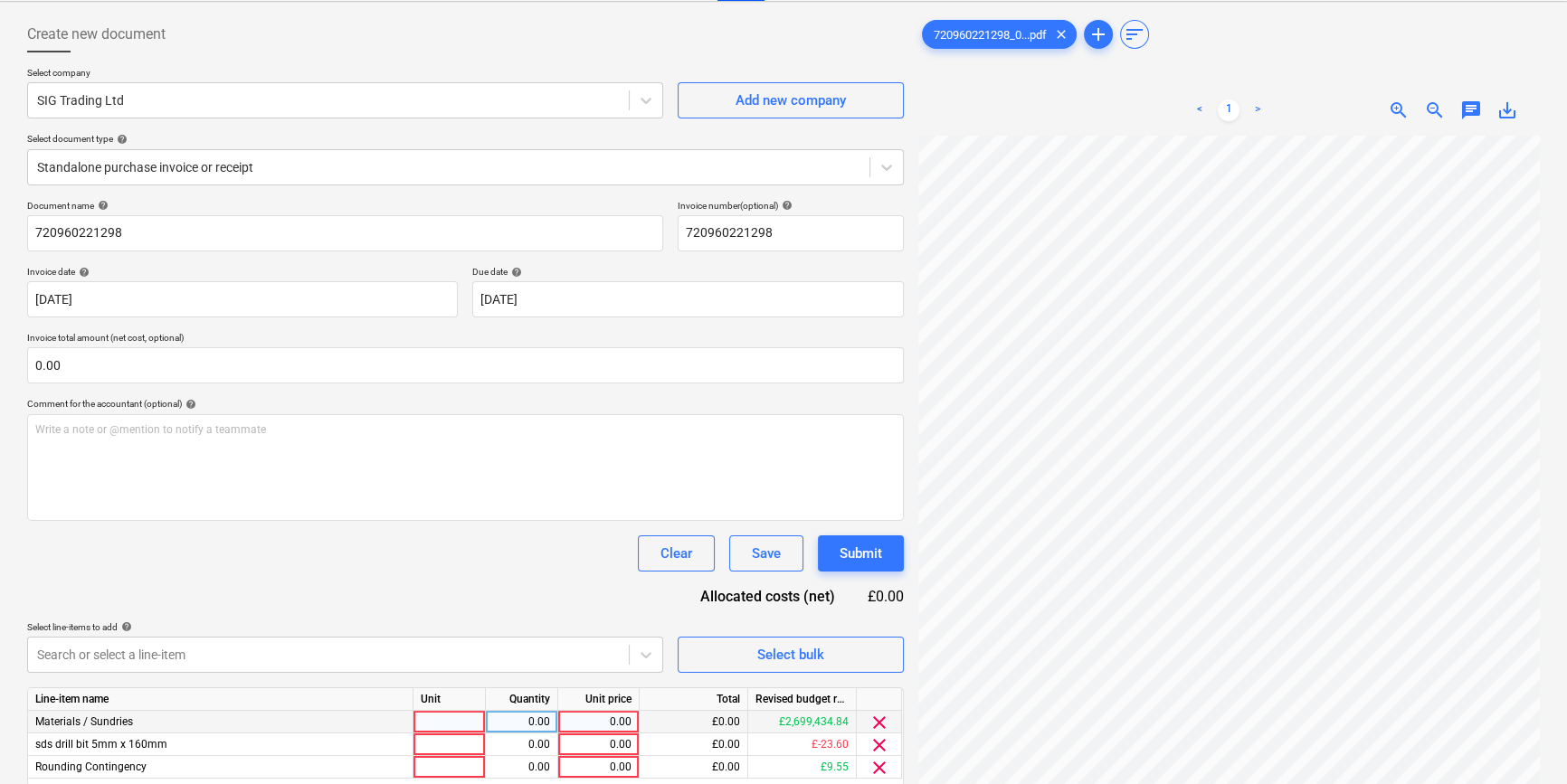 click at bounding box center [450, 722] 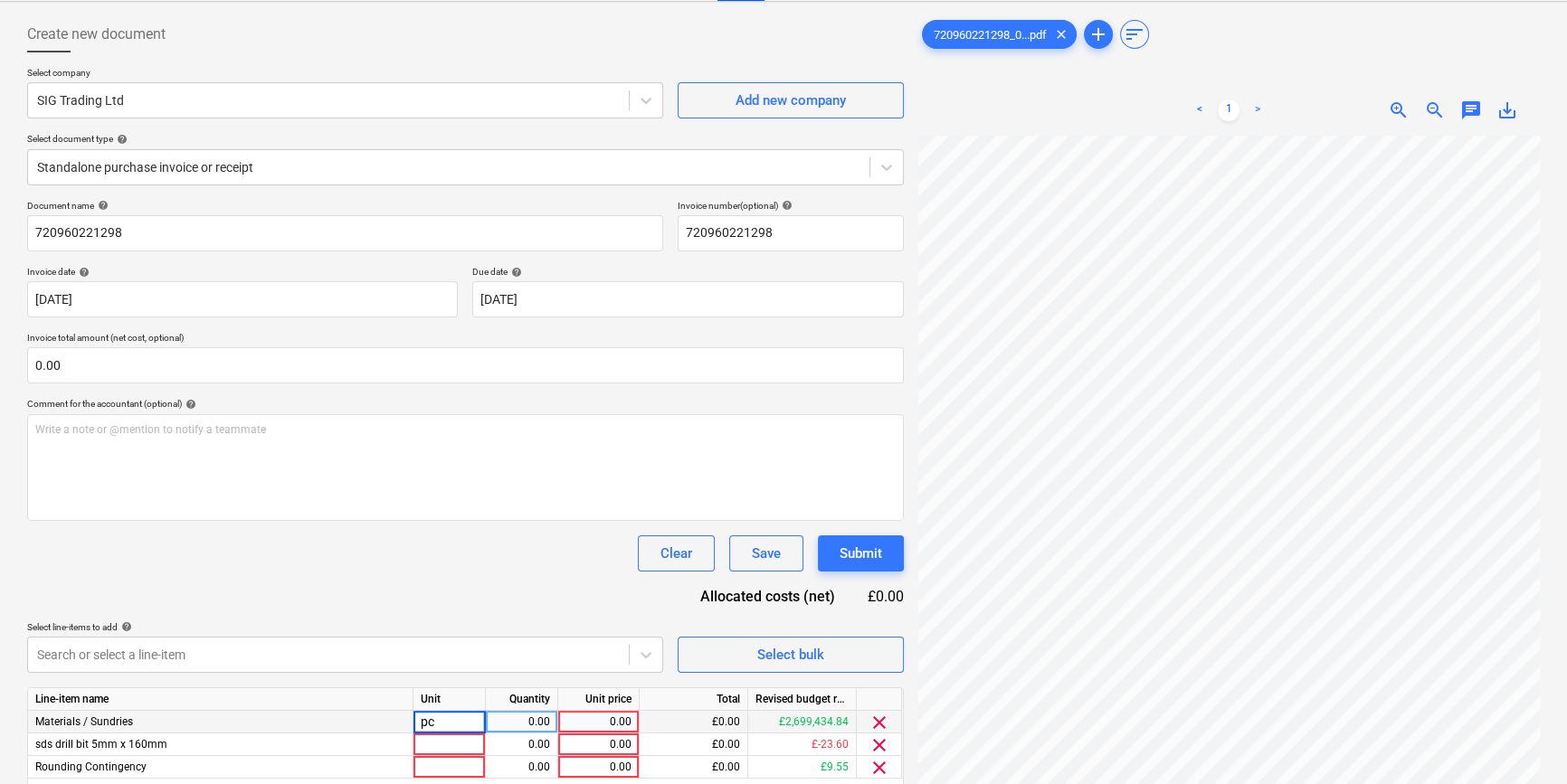 type on "pcs" 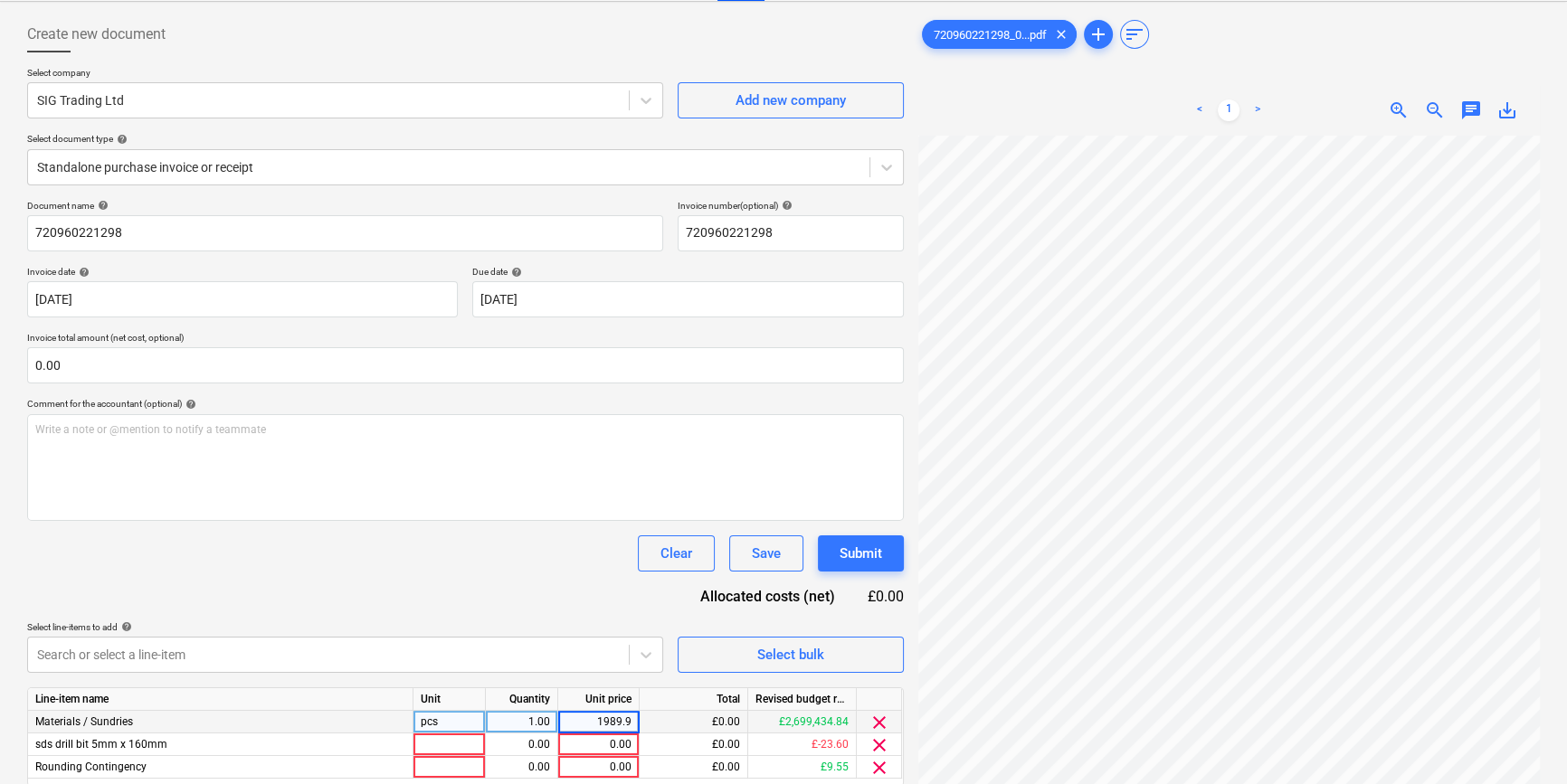 type on "1989.92" 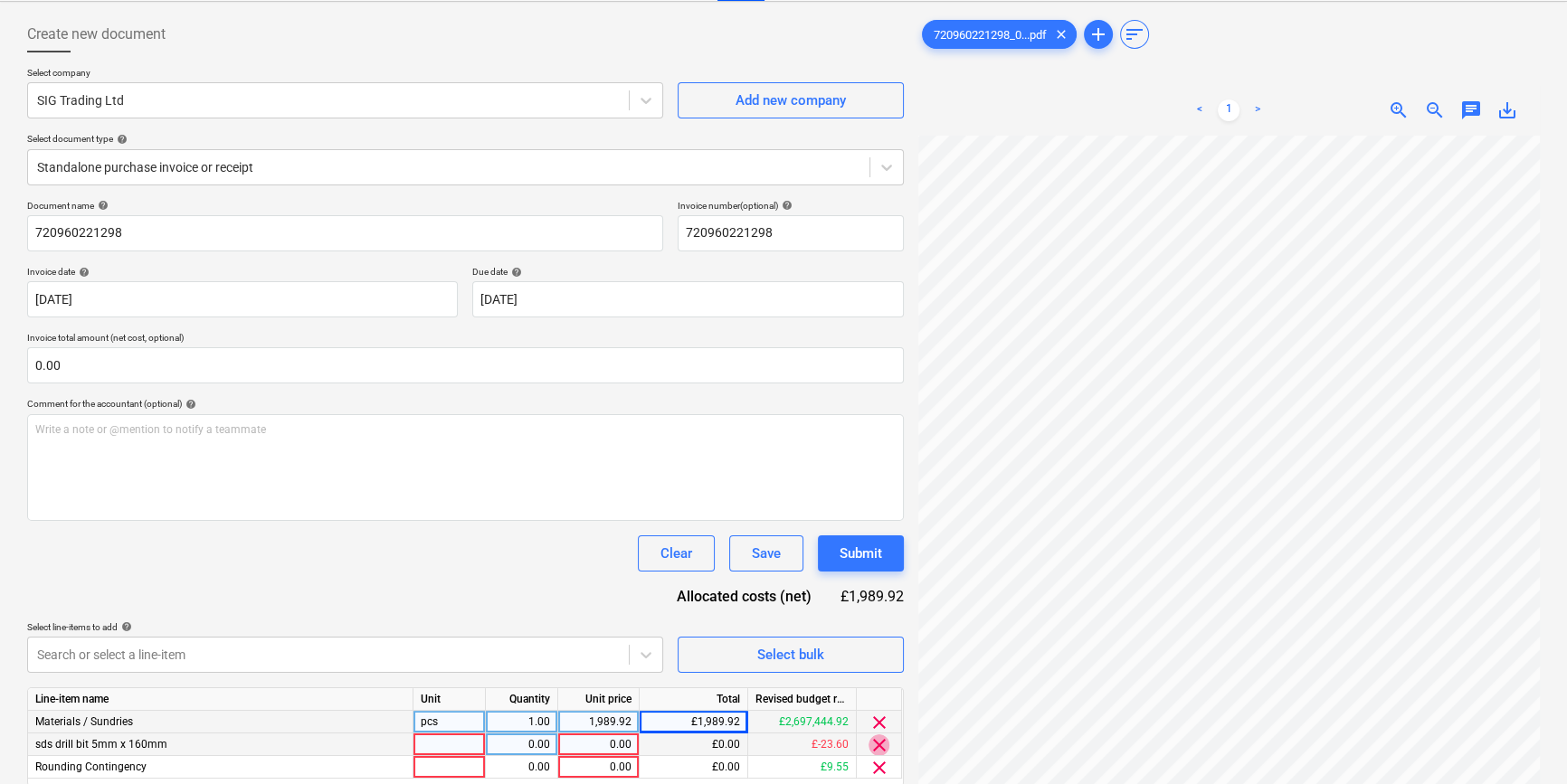 click on "clear" at bounding box center [879, 745] 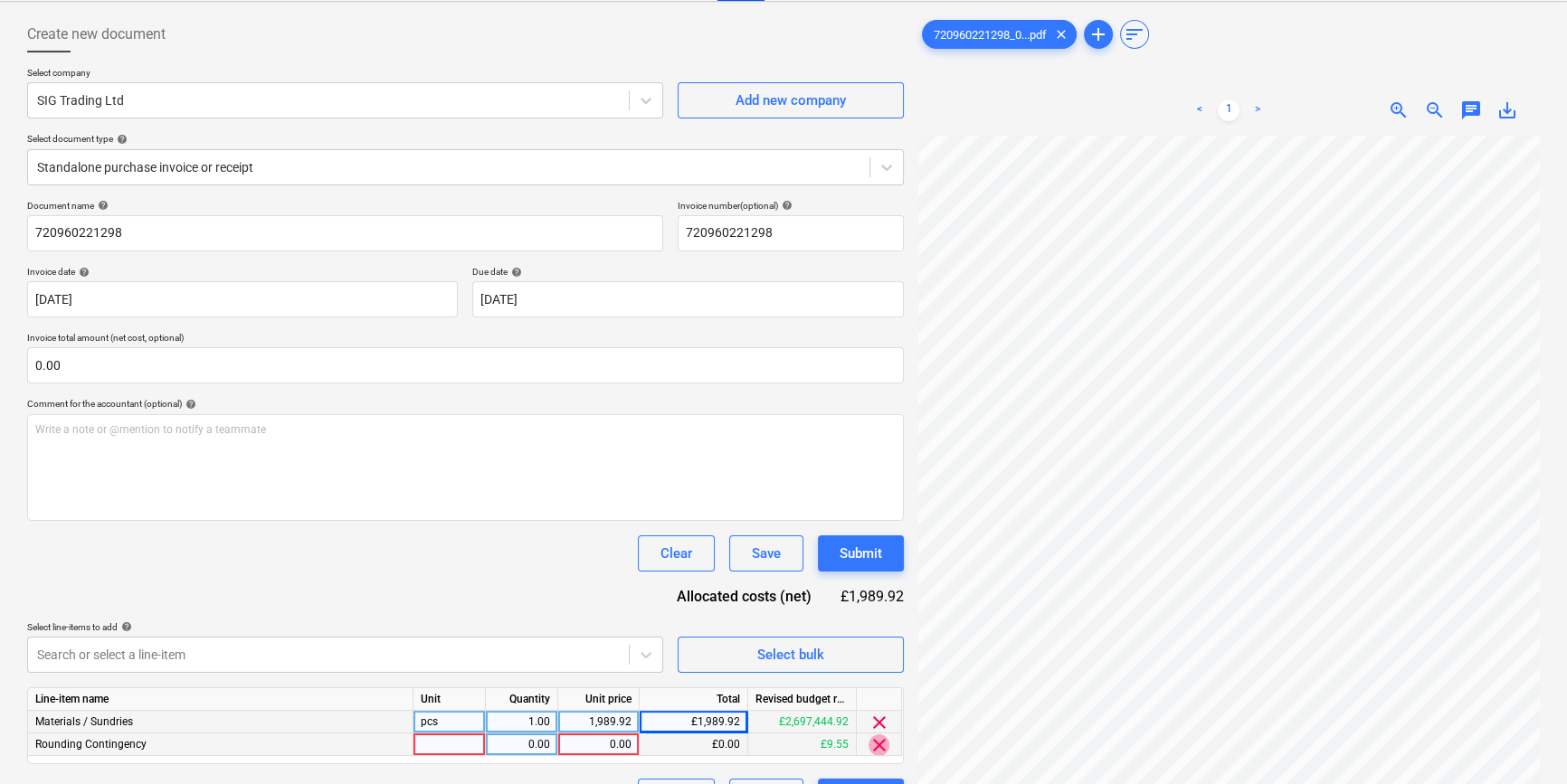 click on "clear" at bounding box center [879, 745] 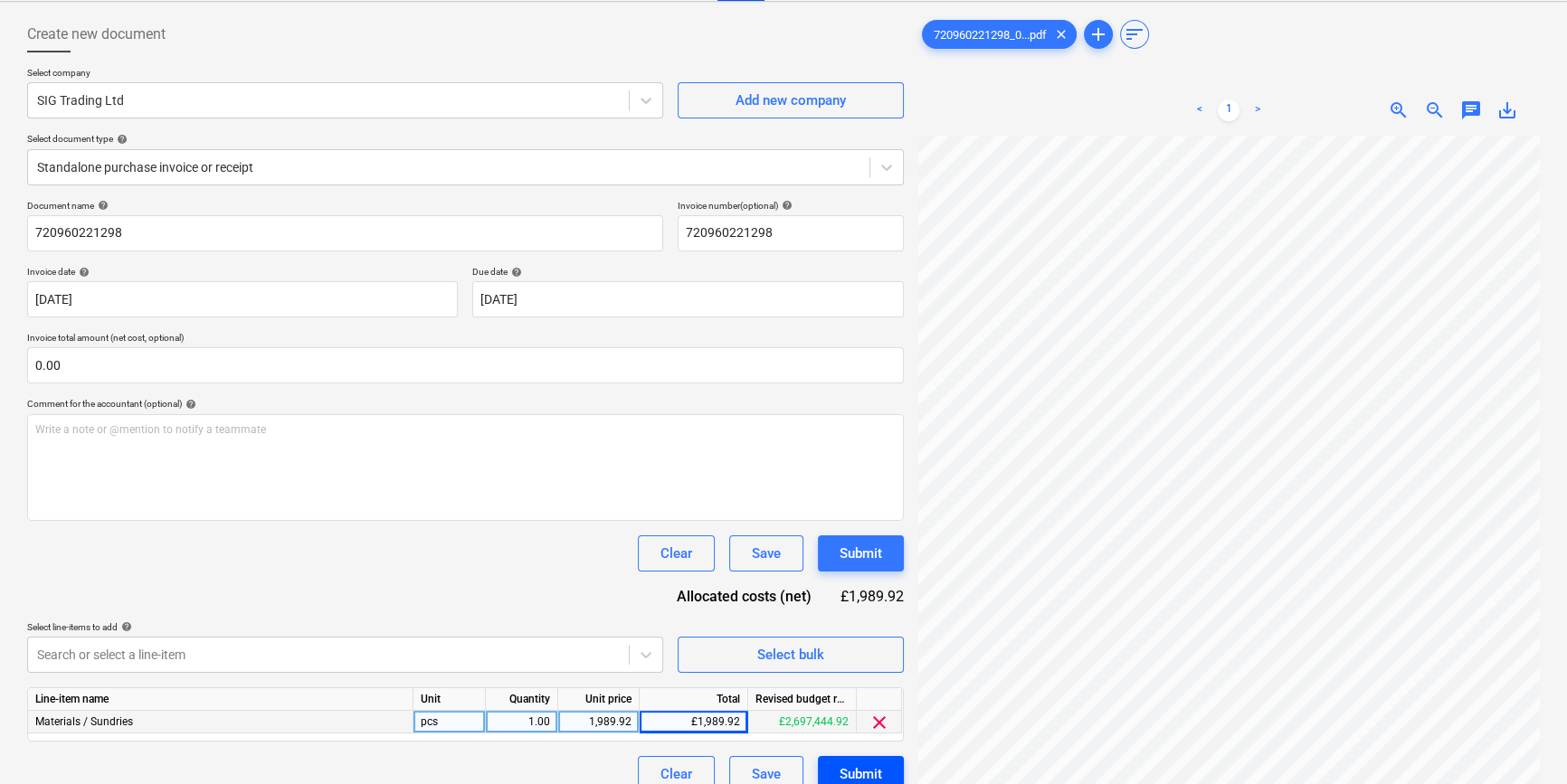 click on "Submit" at bounding box center [860, 774] 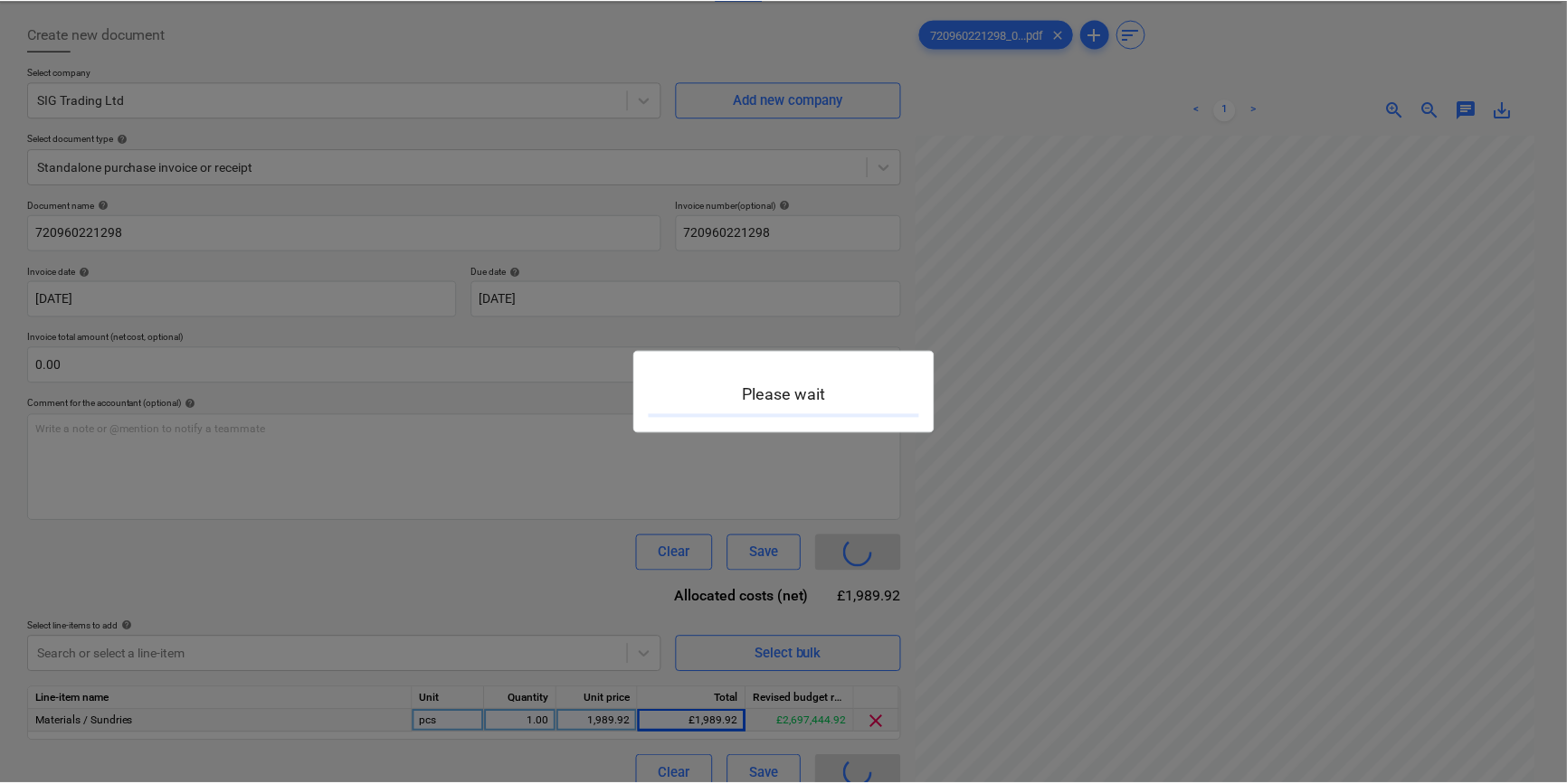 scroll, scrollTop: 0, scrollLeft: 0, axis: both 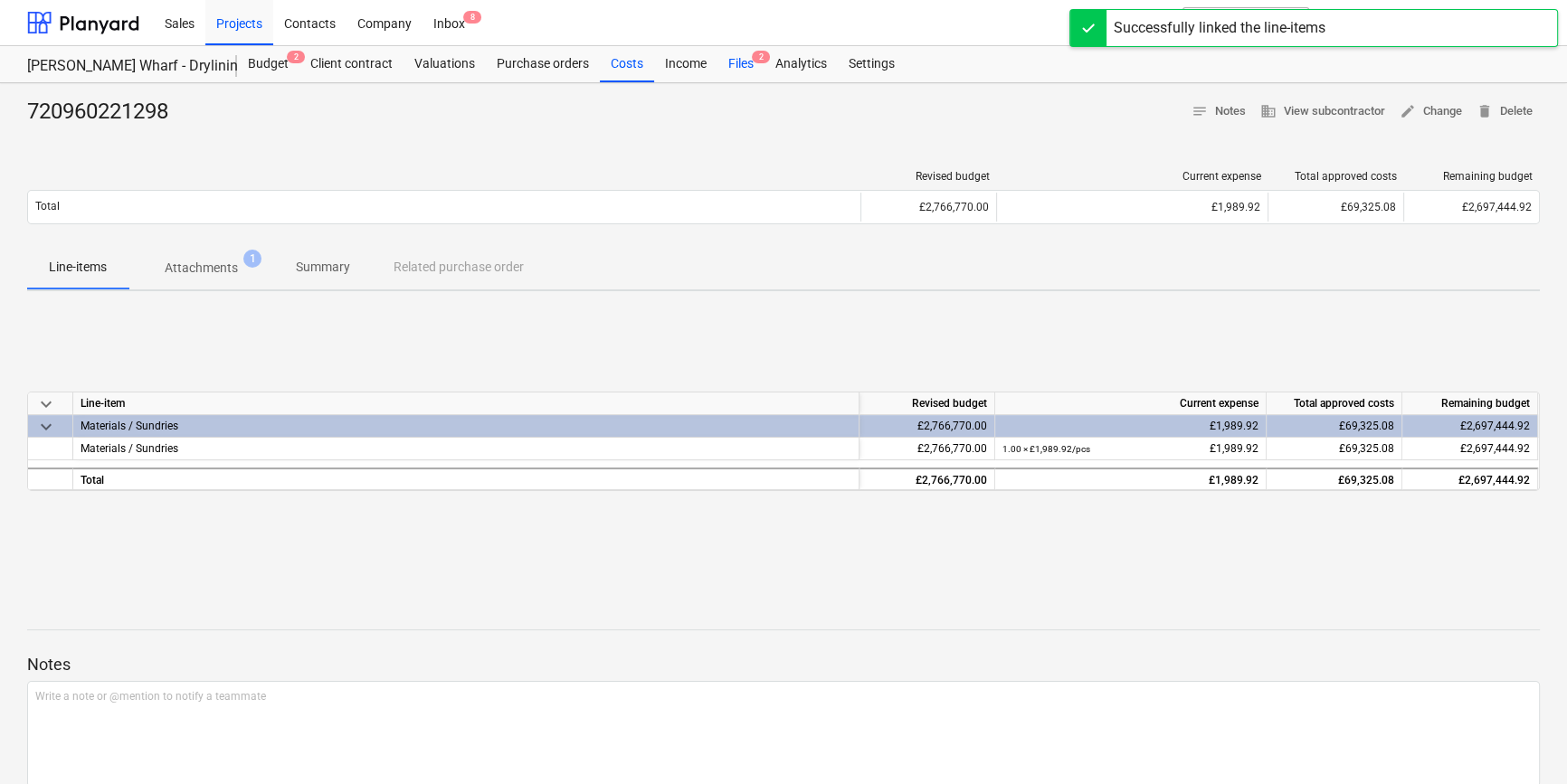 click on "Files 2" at bounding box center [741, 64] 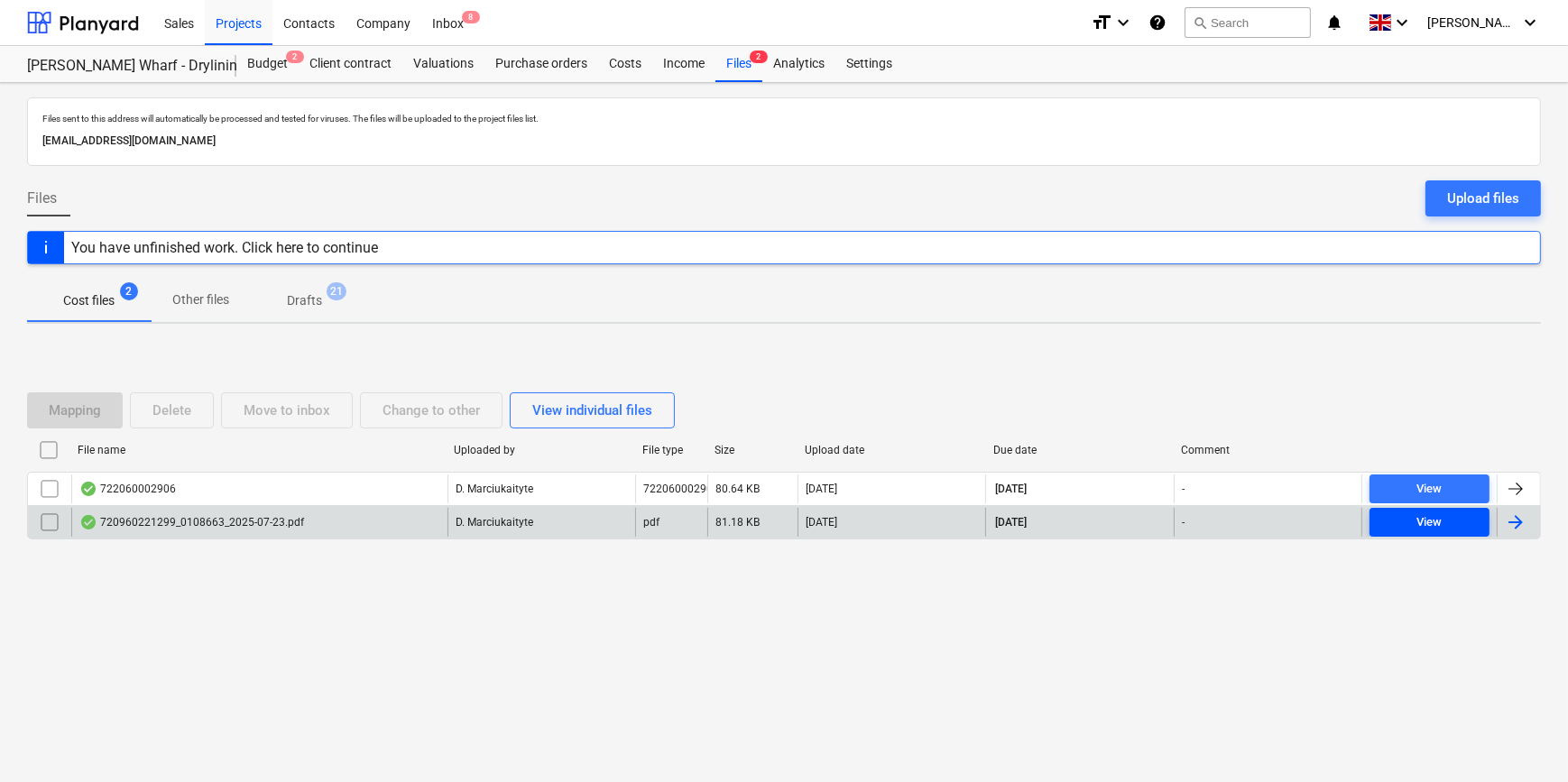 click on "View" at bounding box center (1429, 522) 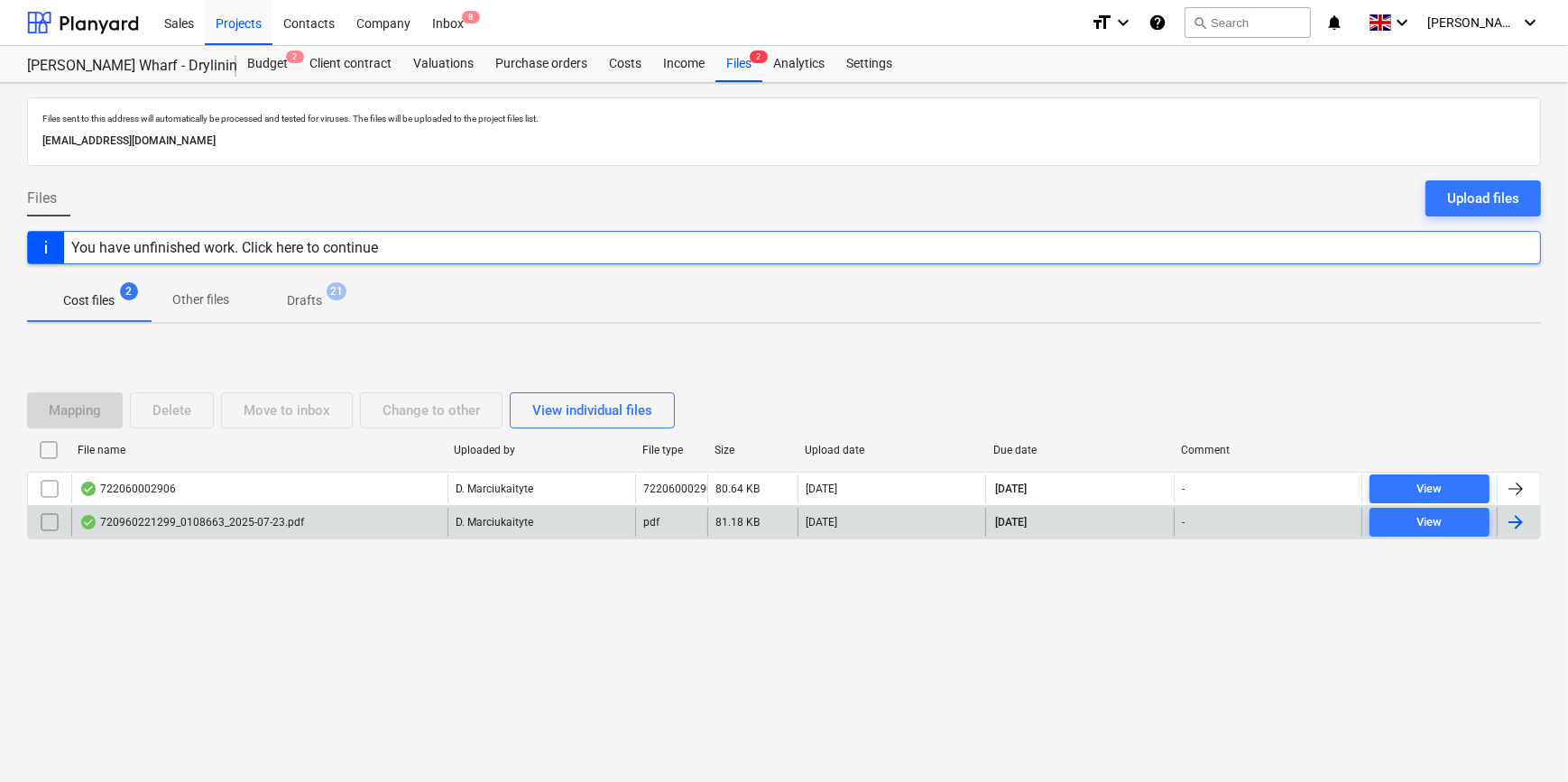 click at bounding box center (1516, 522) 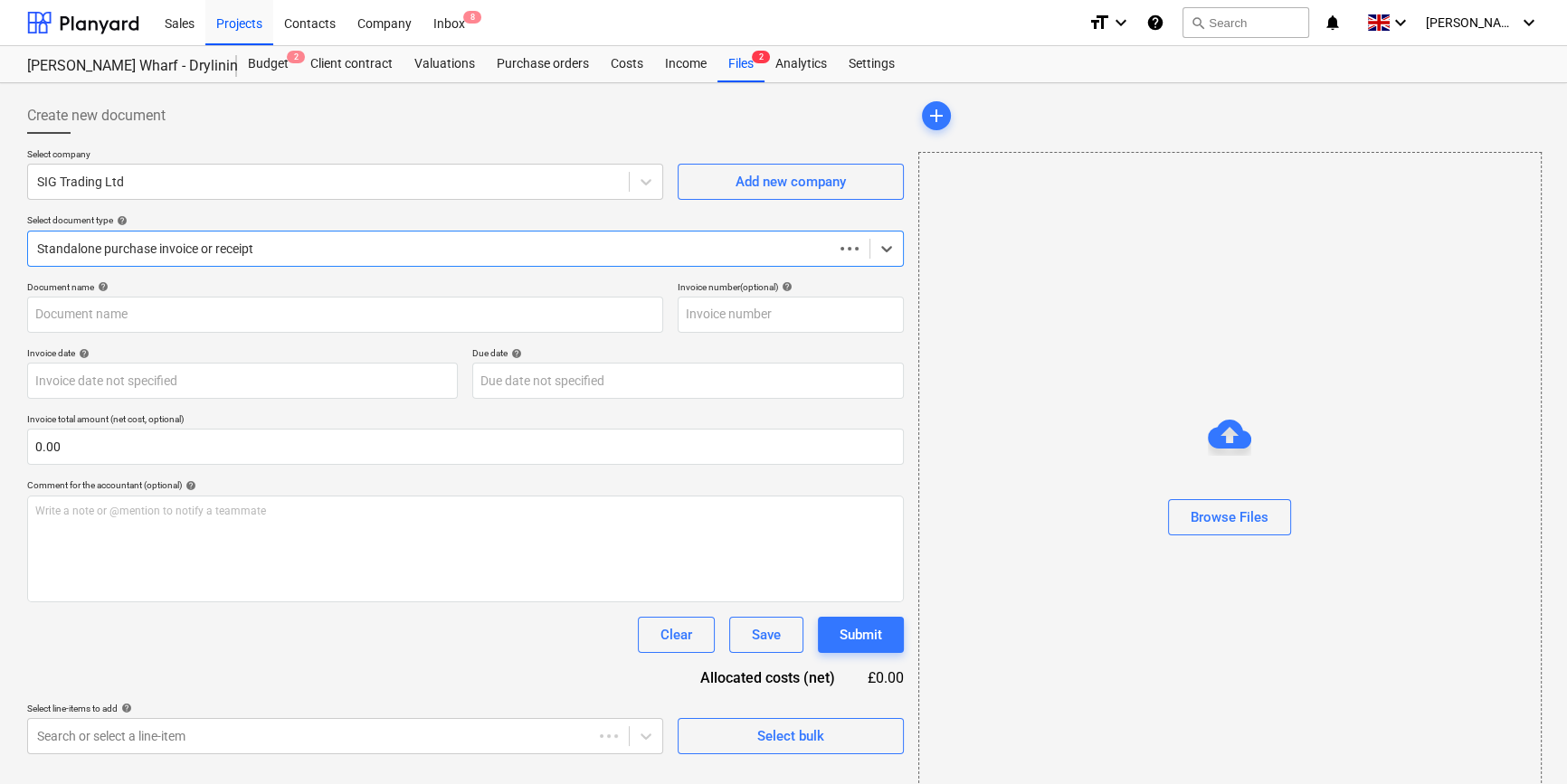 type on "720960221299" 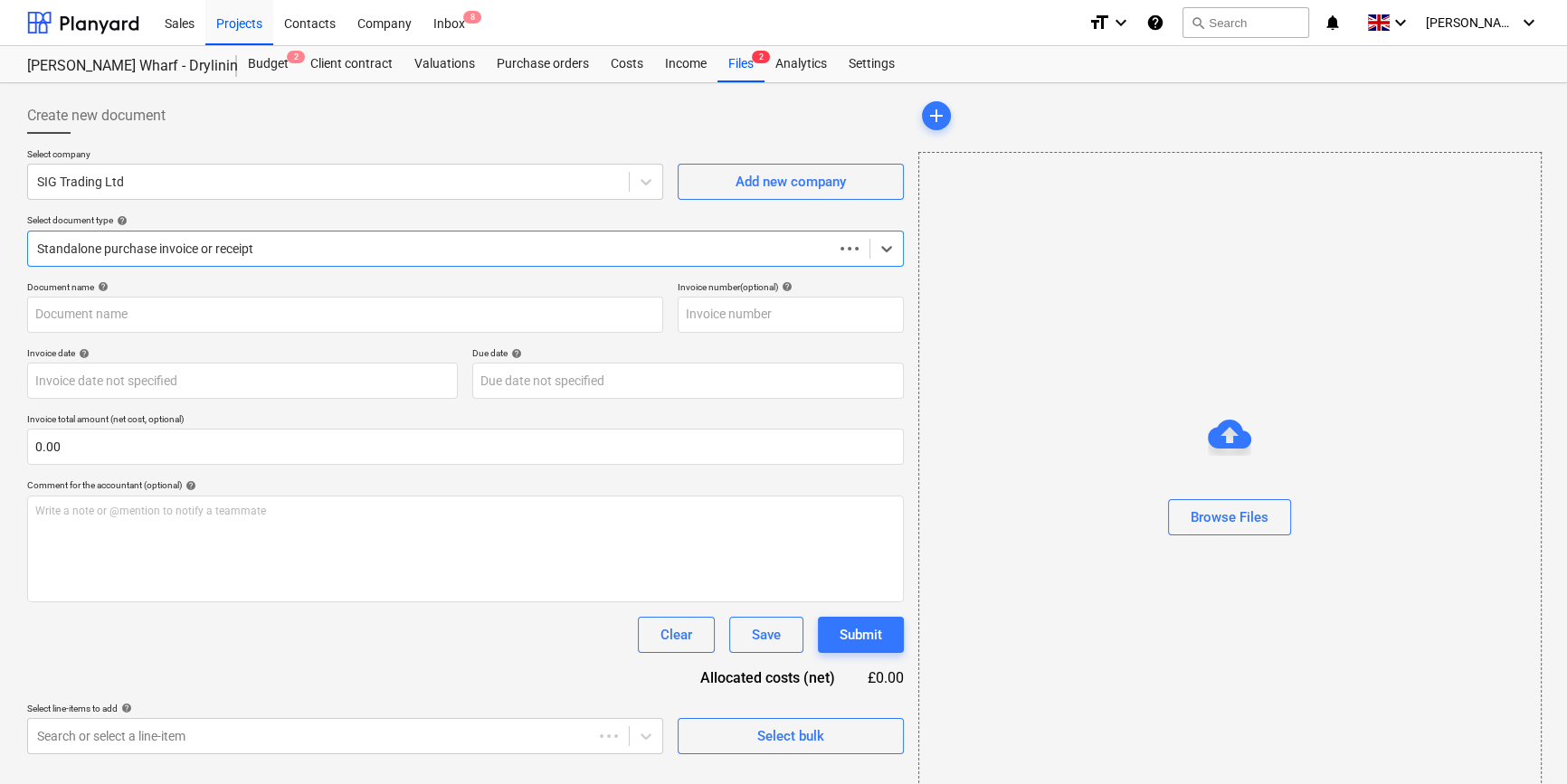 type on "720960221299" 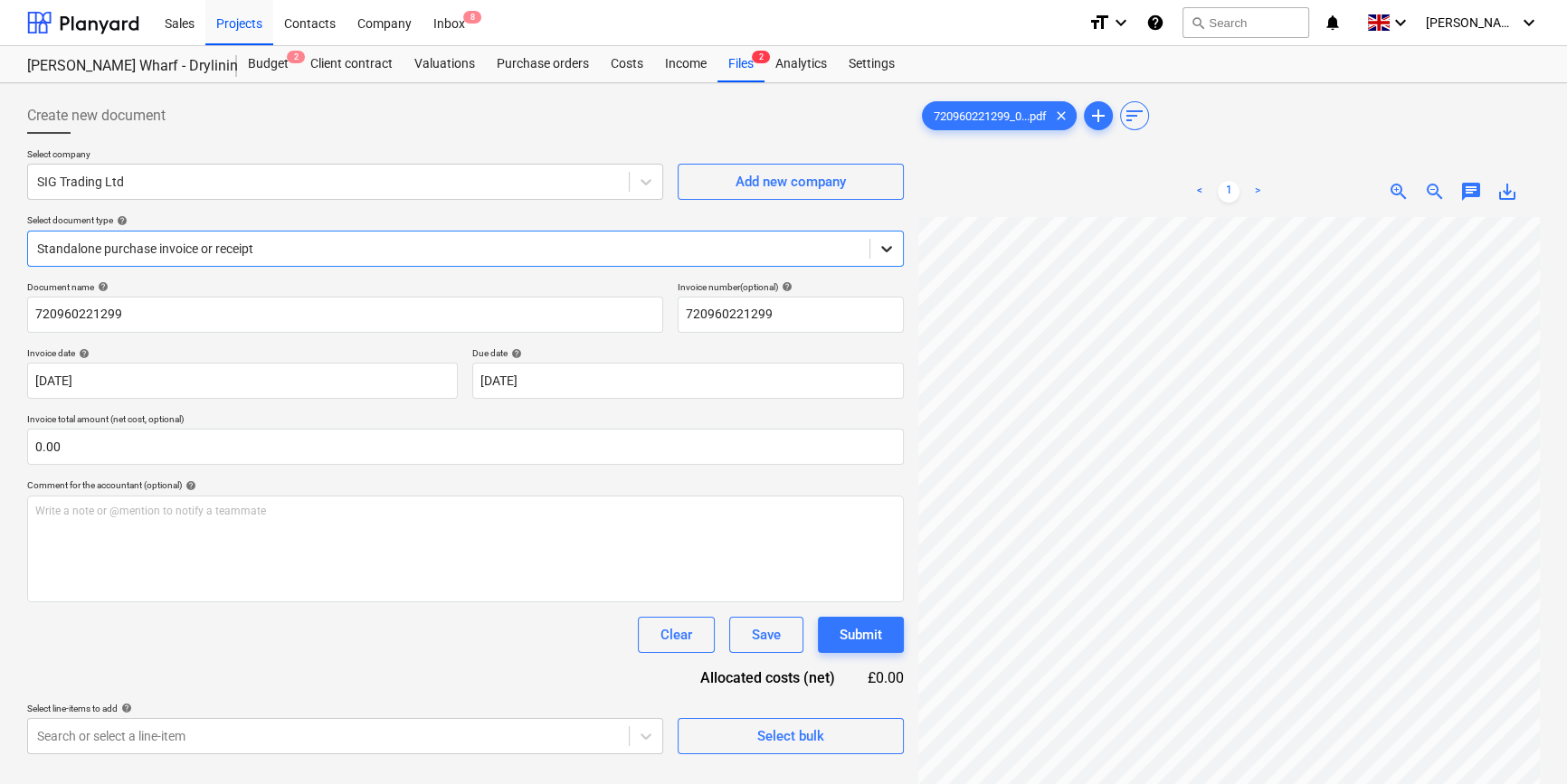 click 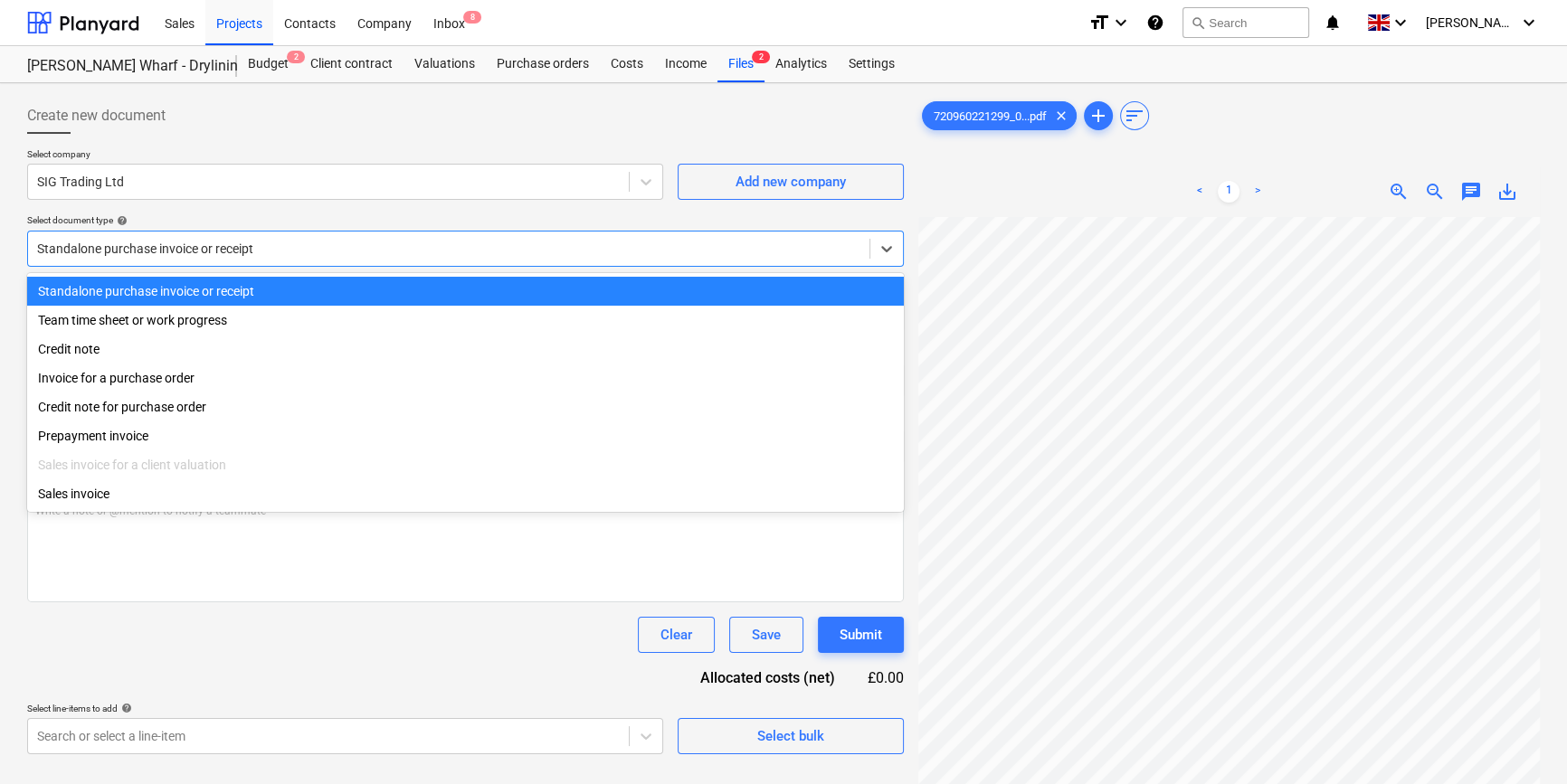 click on "Standalone purchase invoice or receipt" at bounding box center (465, 291) 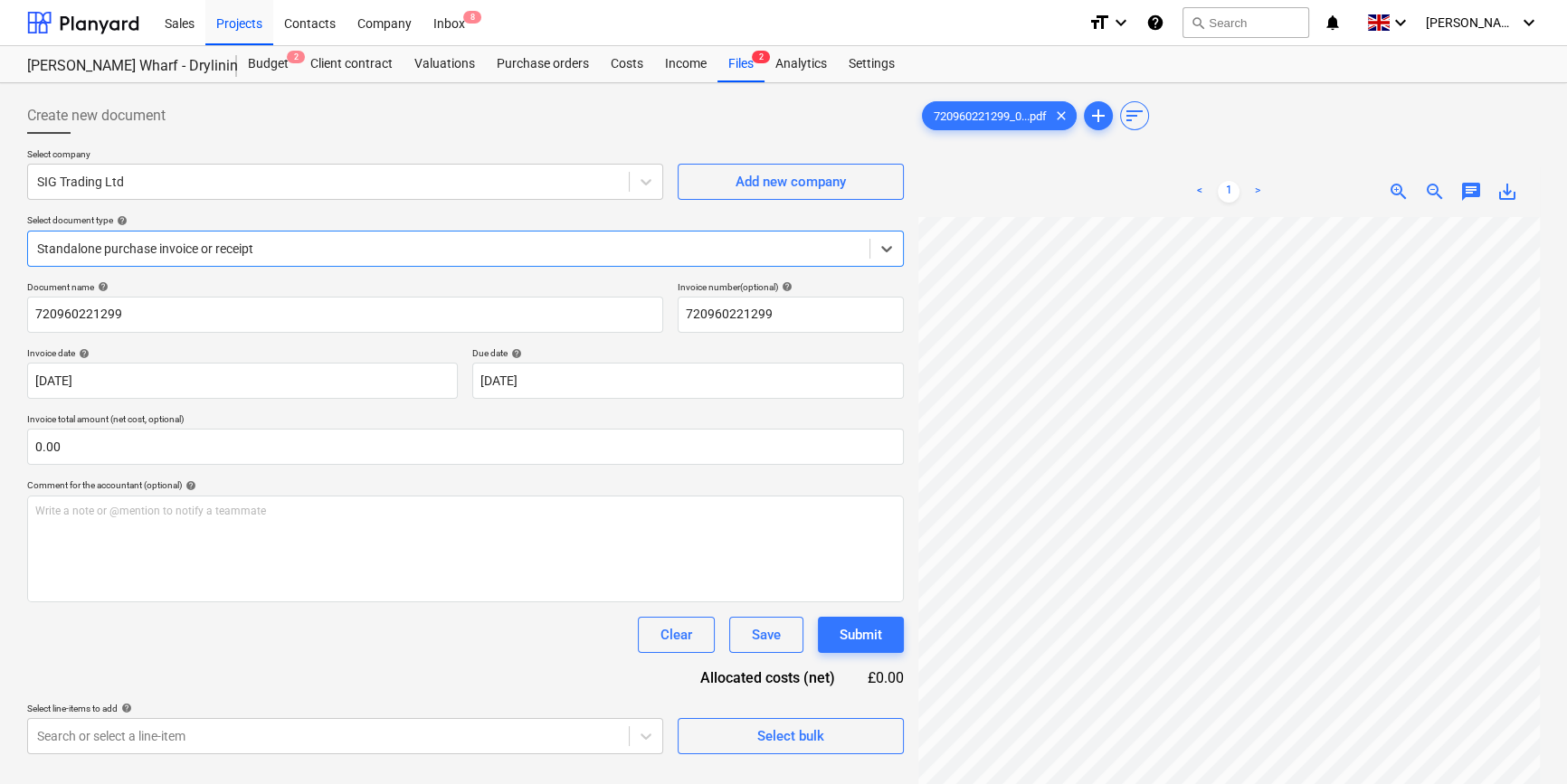 scroll, scrollTop: 421, scrollLeft: 0, axis: vertical 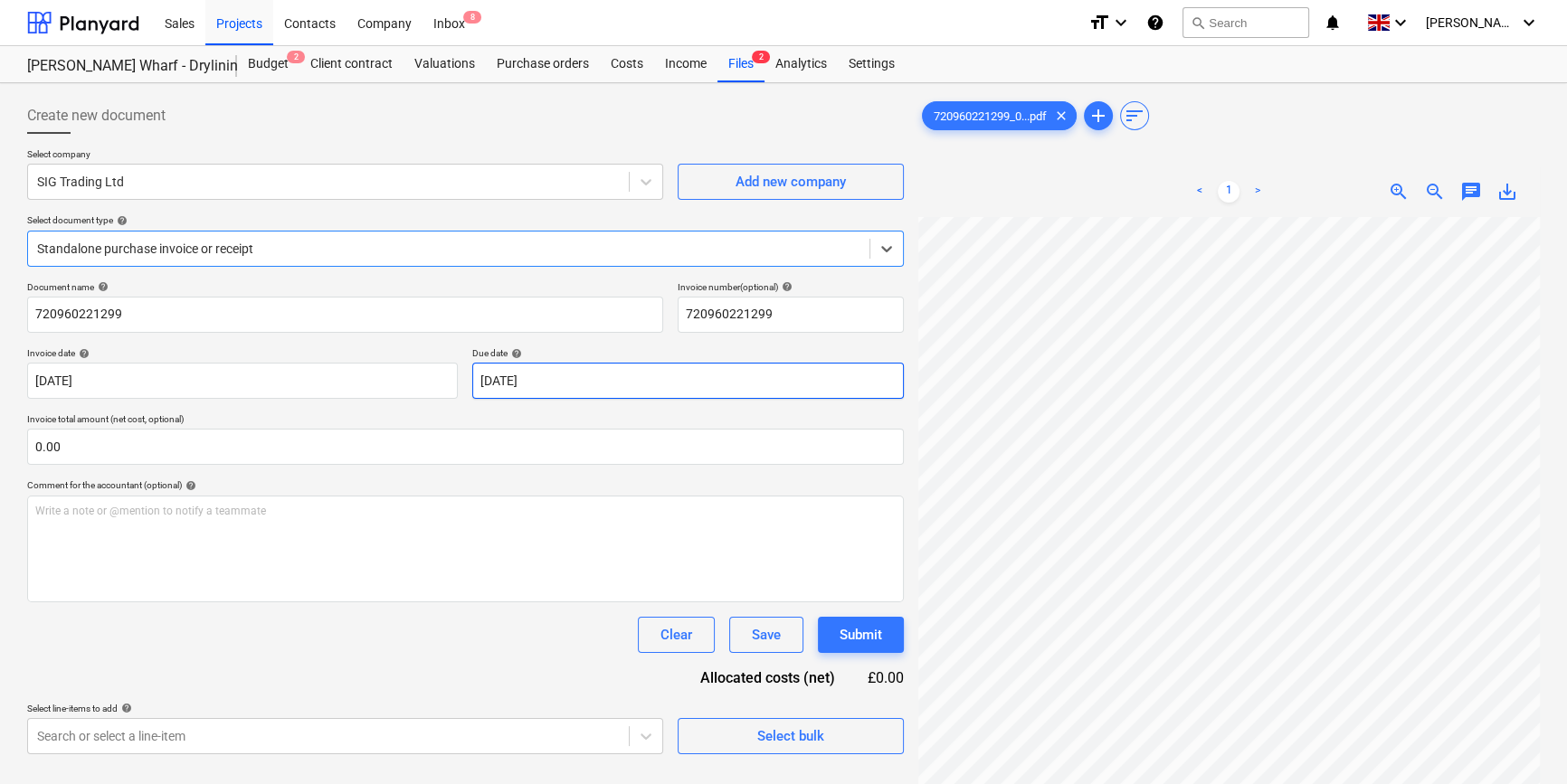 click on "Sales Projects Contacts Company Inbox 8 format_size keyboard_arrow_down help search Search notifications 0 keyboard_arrow_down [PERSON_NAME] keyboard_arrow_down [PERSON_NAME] Wharf - Drylining Budget 2 Client contract Valuations Purchase orders Costs Income Files 2 Analytics Settings Create new document Select company SIG Trading Ltd   Add new company Select document type help option Standalone purchase invoice or receipt, selected.   Select is focused ,type to refine list, press Down to open the menu,  Standalone purchase invoice or receipt Document name help 720960221299 Invoice number  (optional) help 720960221299 Invoice date help [DATE] 23.07.2025 Press the down arrow key to interact with the calendar and
select a date. Press the question mark key to get the keyboard shortcuts for changing dates. Due date help [DATE] [DATE] Press the down arrow key to interact with the calendar and
select a date. Press the question mark key to get the keyboard shortcuts for changing dates. 0.00 help <" at bounding box center [784, 392] 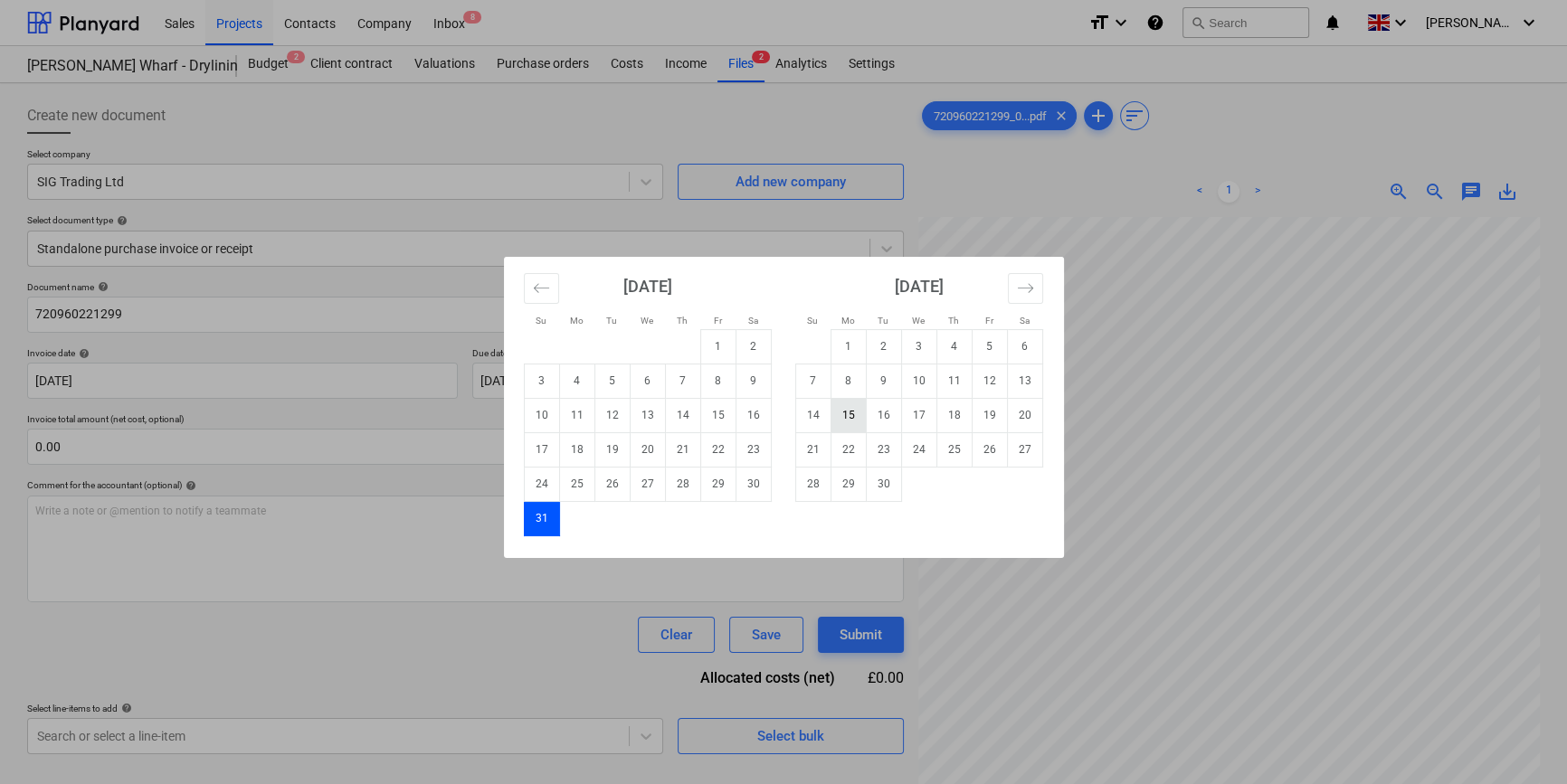 click on "15" at bounding box center [848, 415] 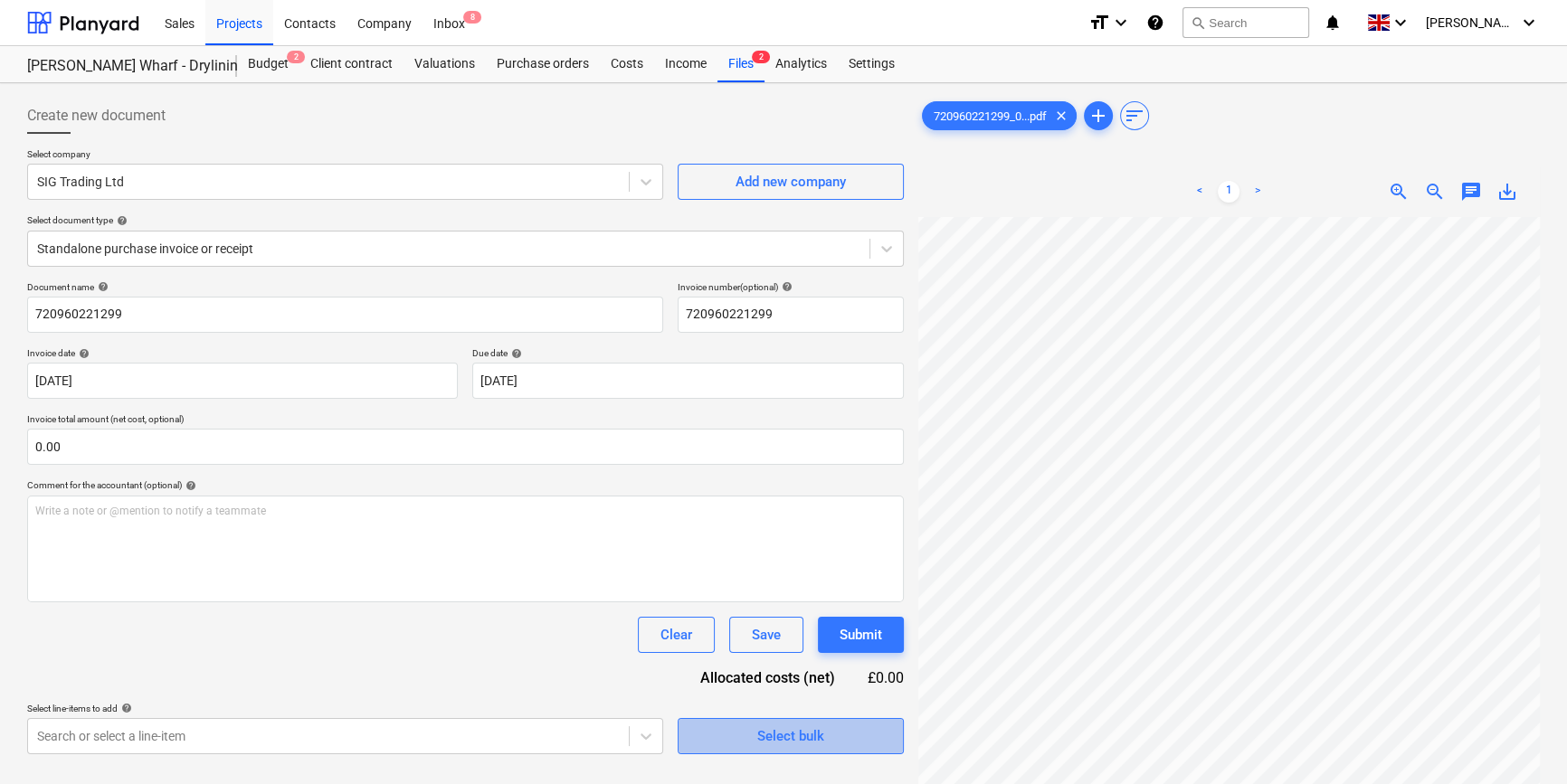click on "Select bulk" at bounding box center (791, 736) 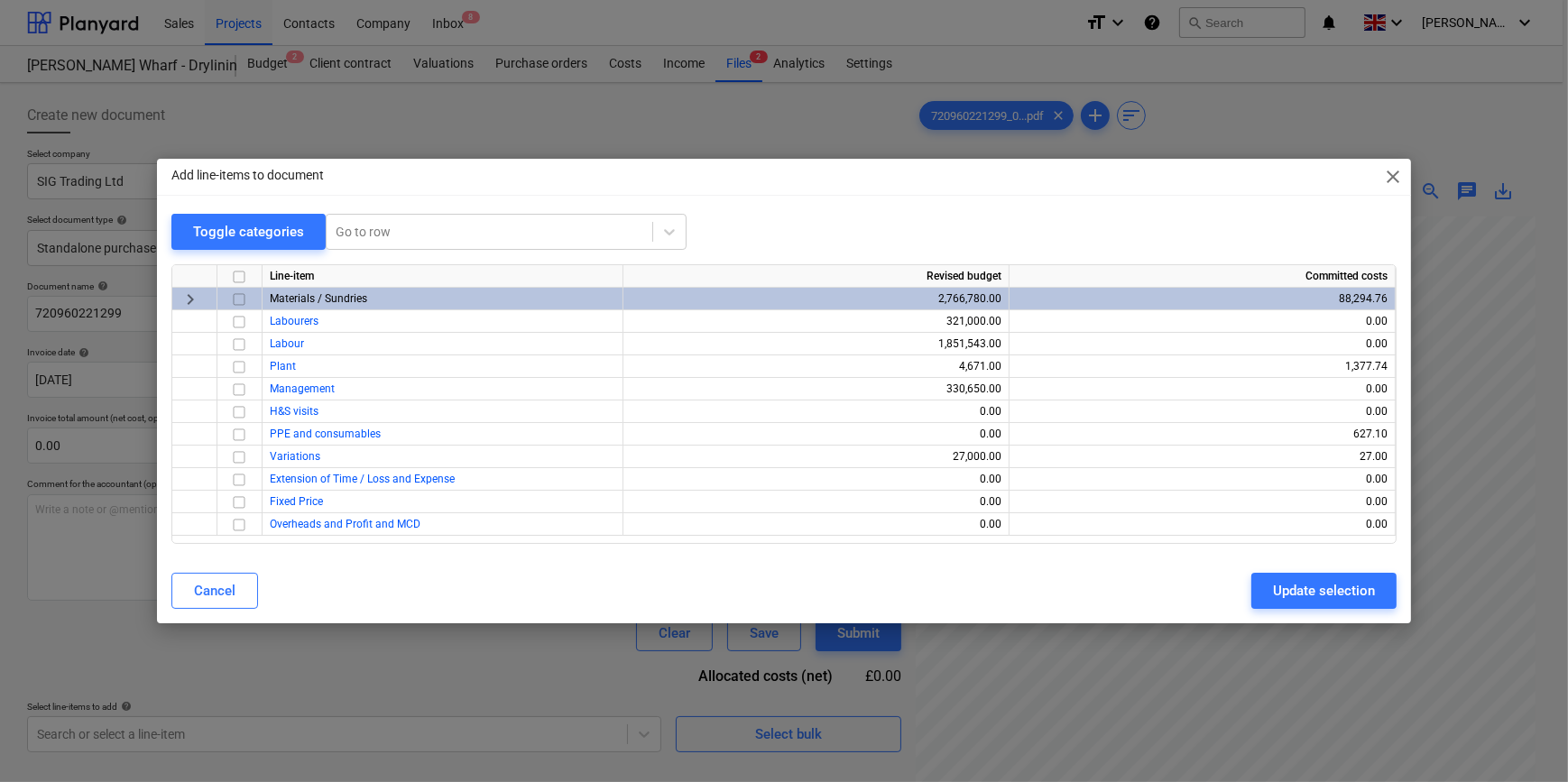 click at bounding box center (239, 299) 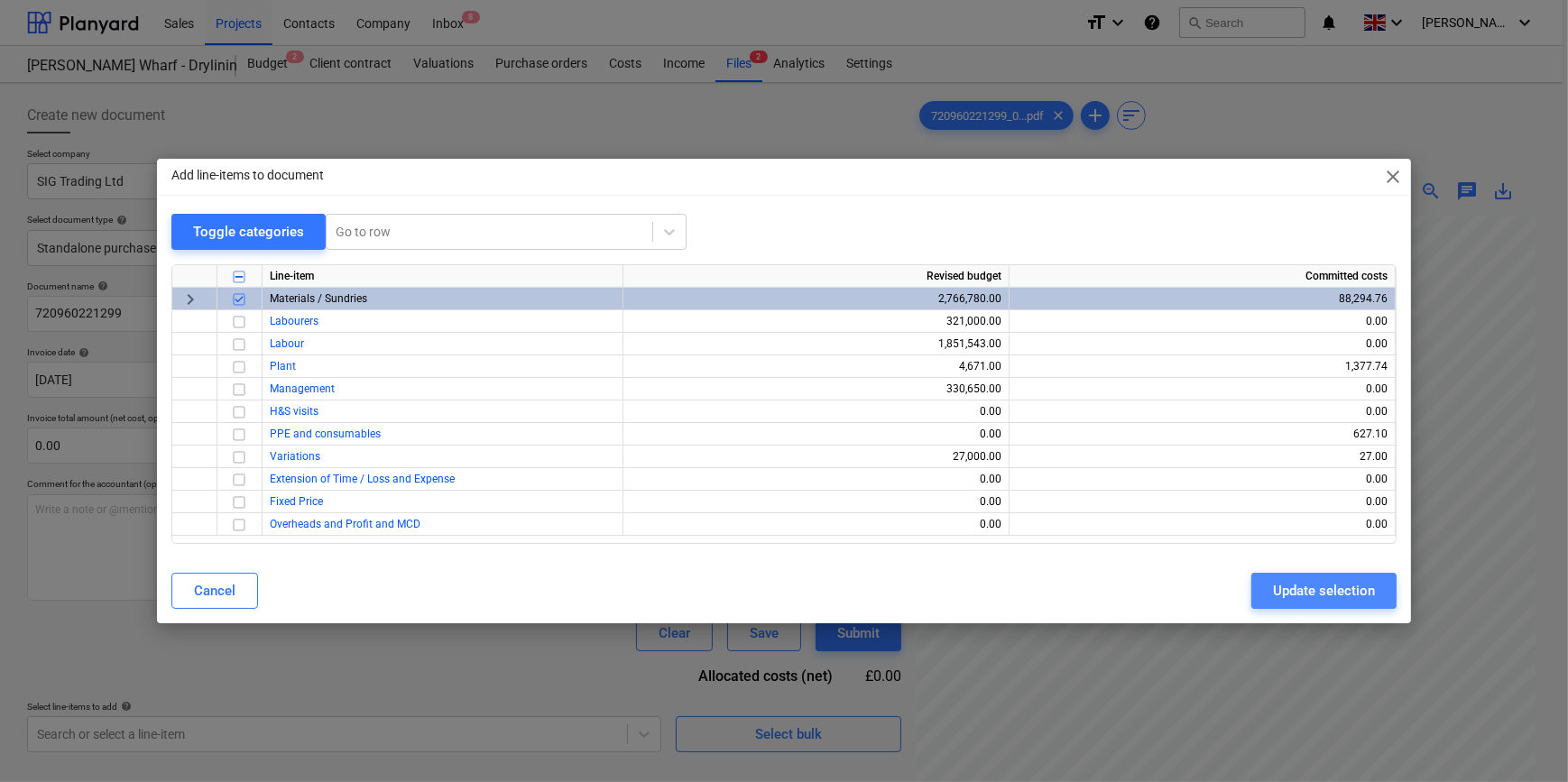 click on "Update selection" at bounding box center [1324, 591] 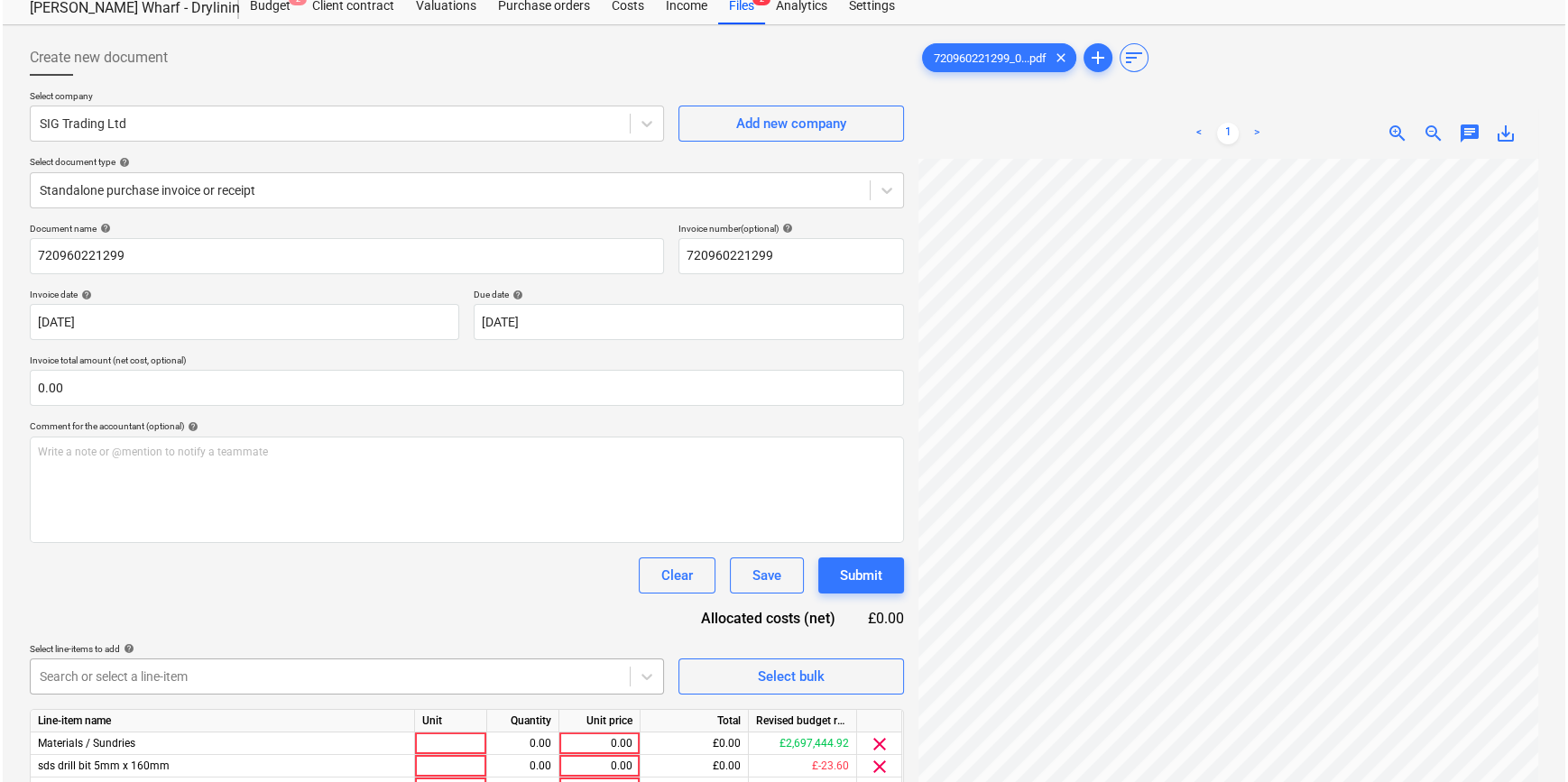 scroll, scrollTop: 163, scrollLeft: 0, axis: vertical 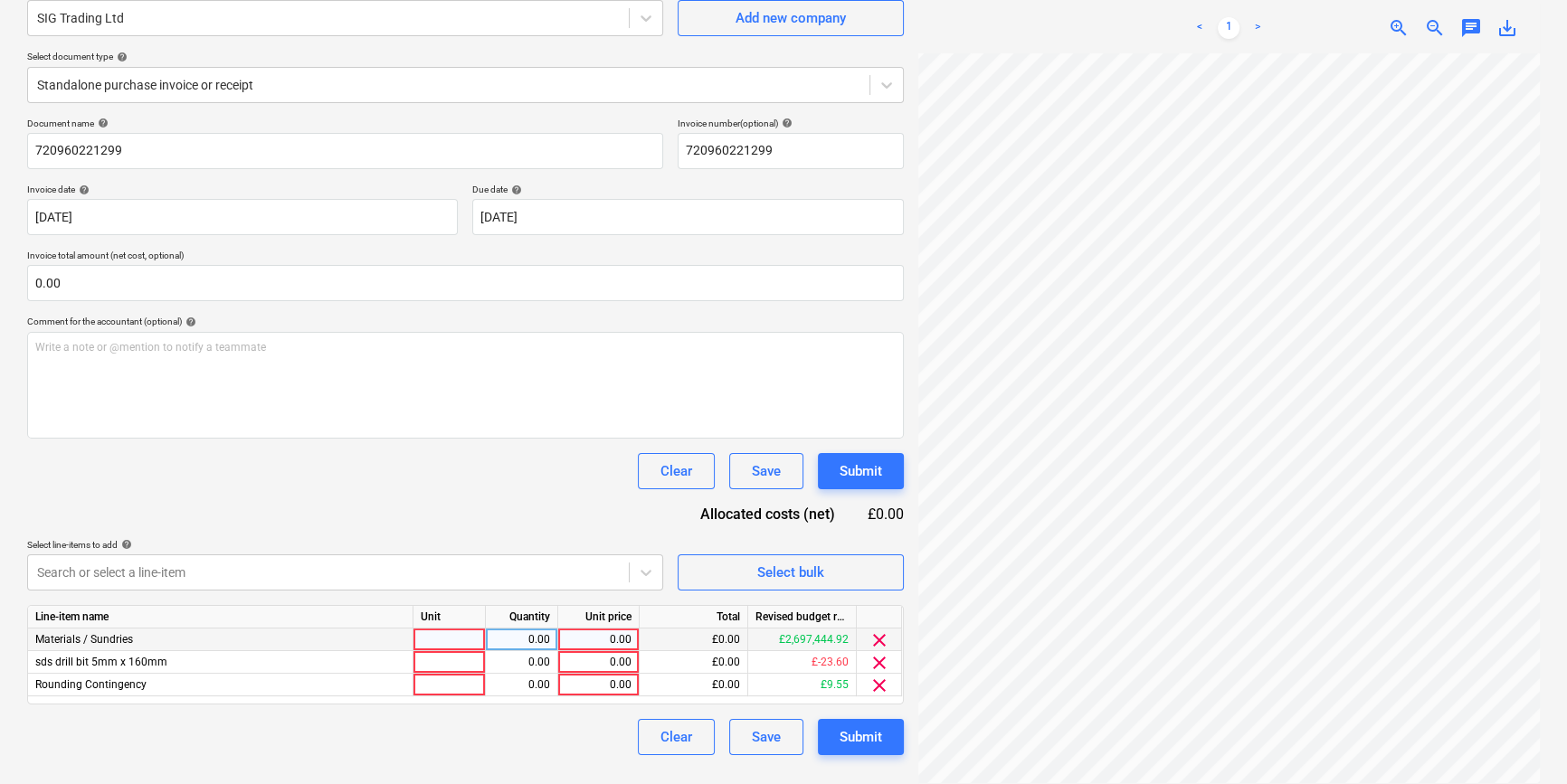 click at bounding box center (450, 639) 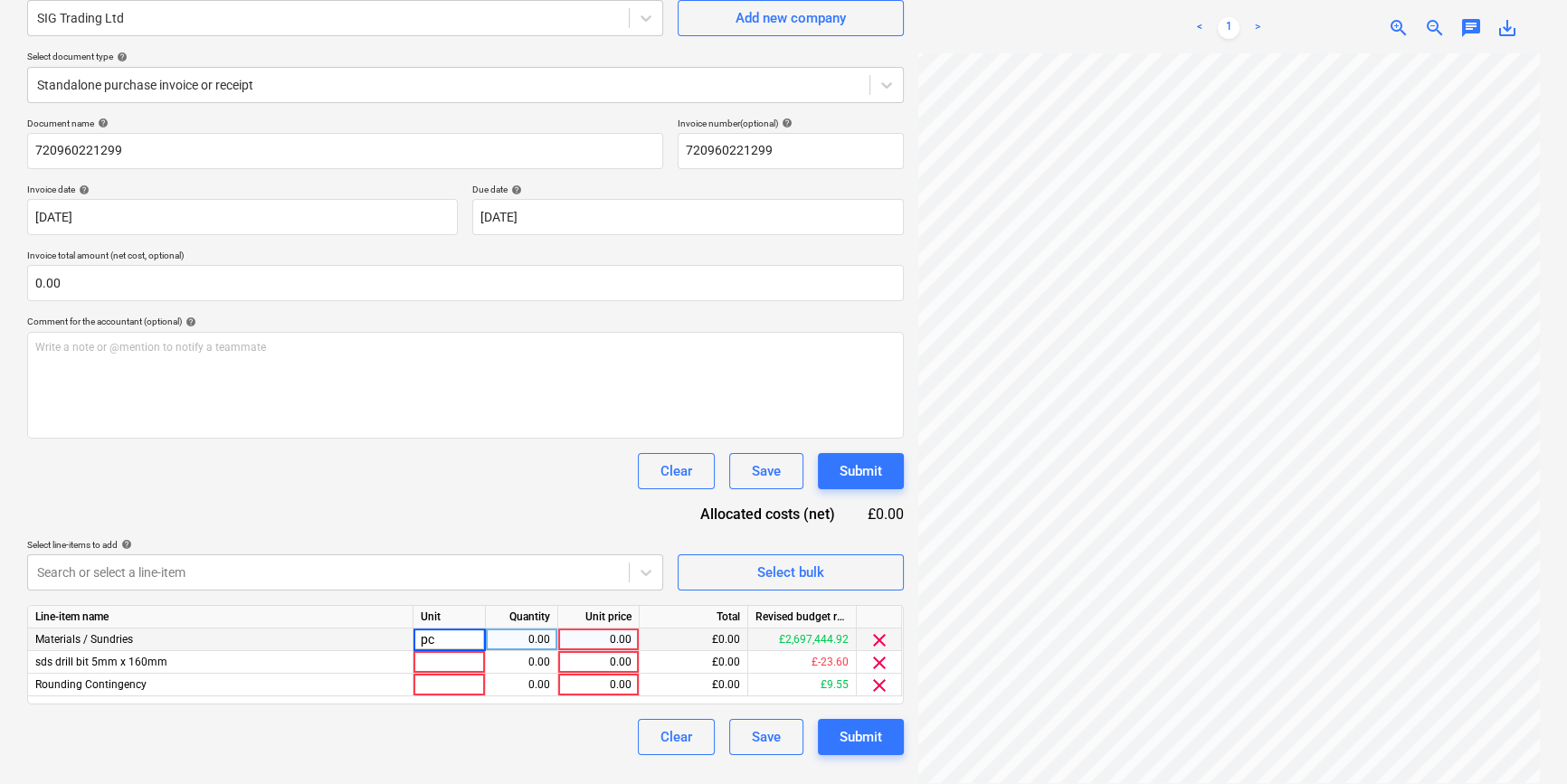 type on "pcs" 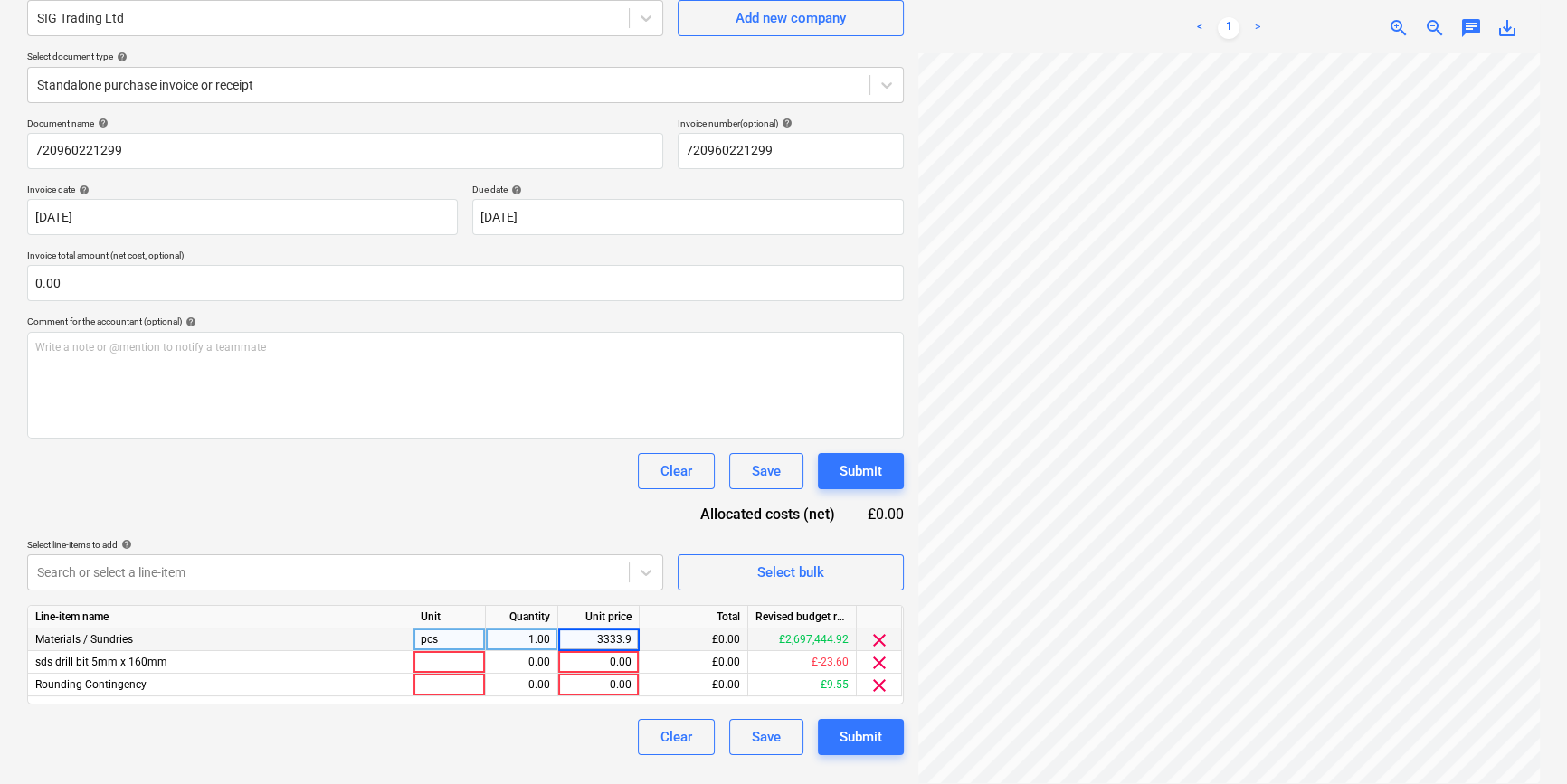 type on "3333.99" 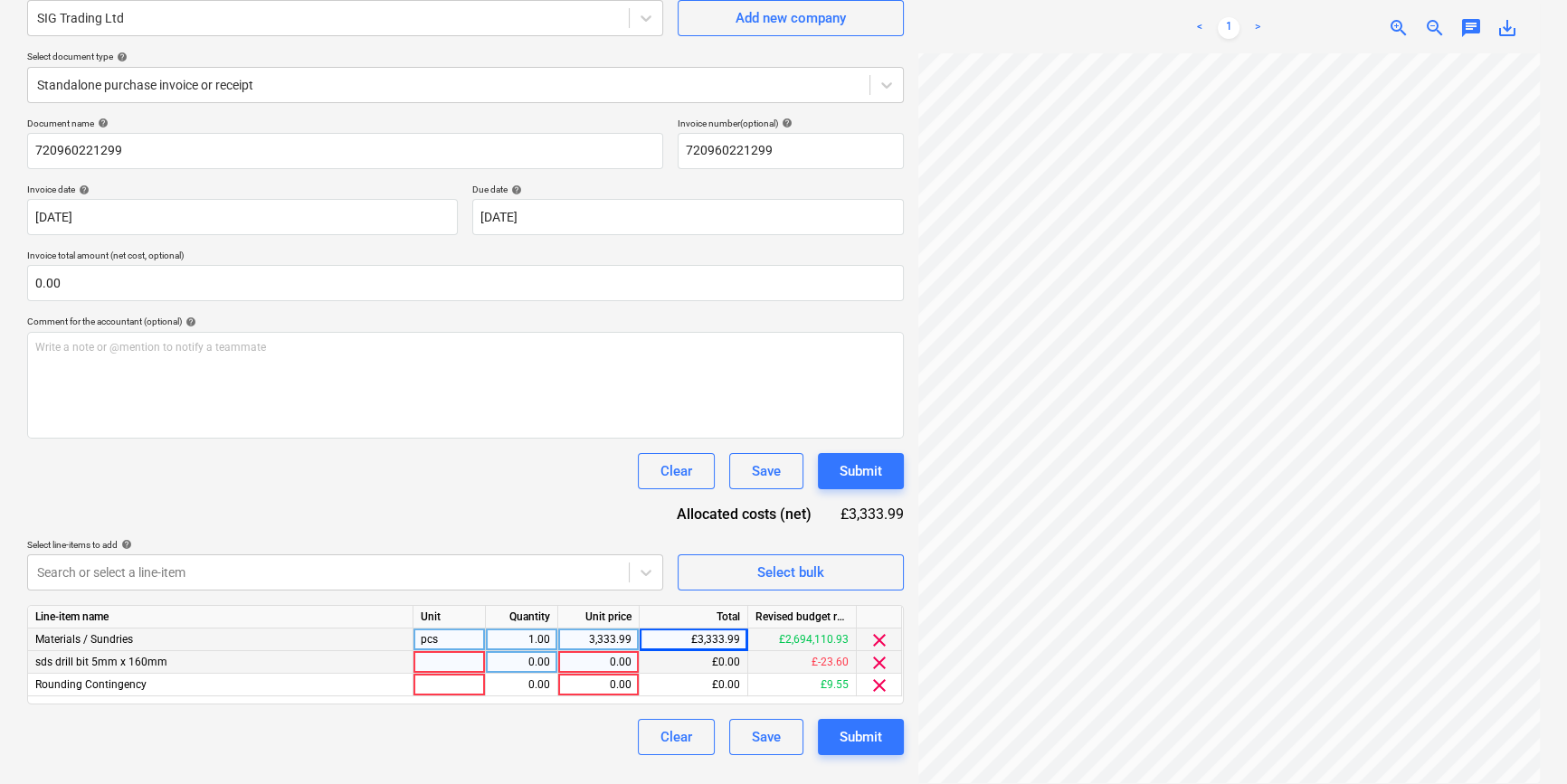 click on "clear" at bounding box center (879, 663) 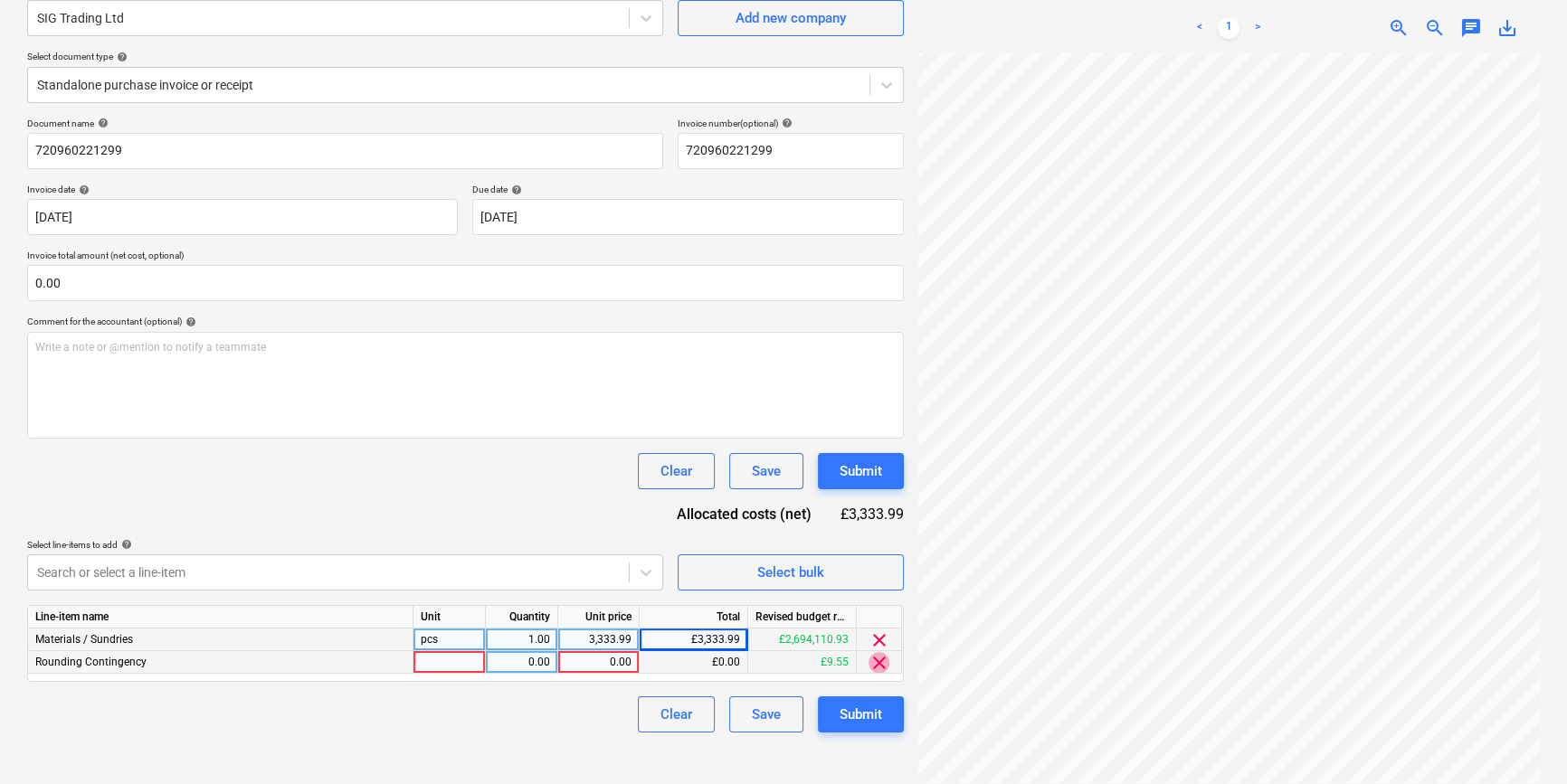 click on "clear" at bounding box center (879, 663) 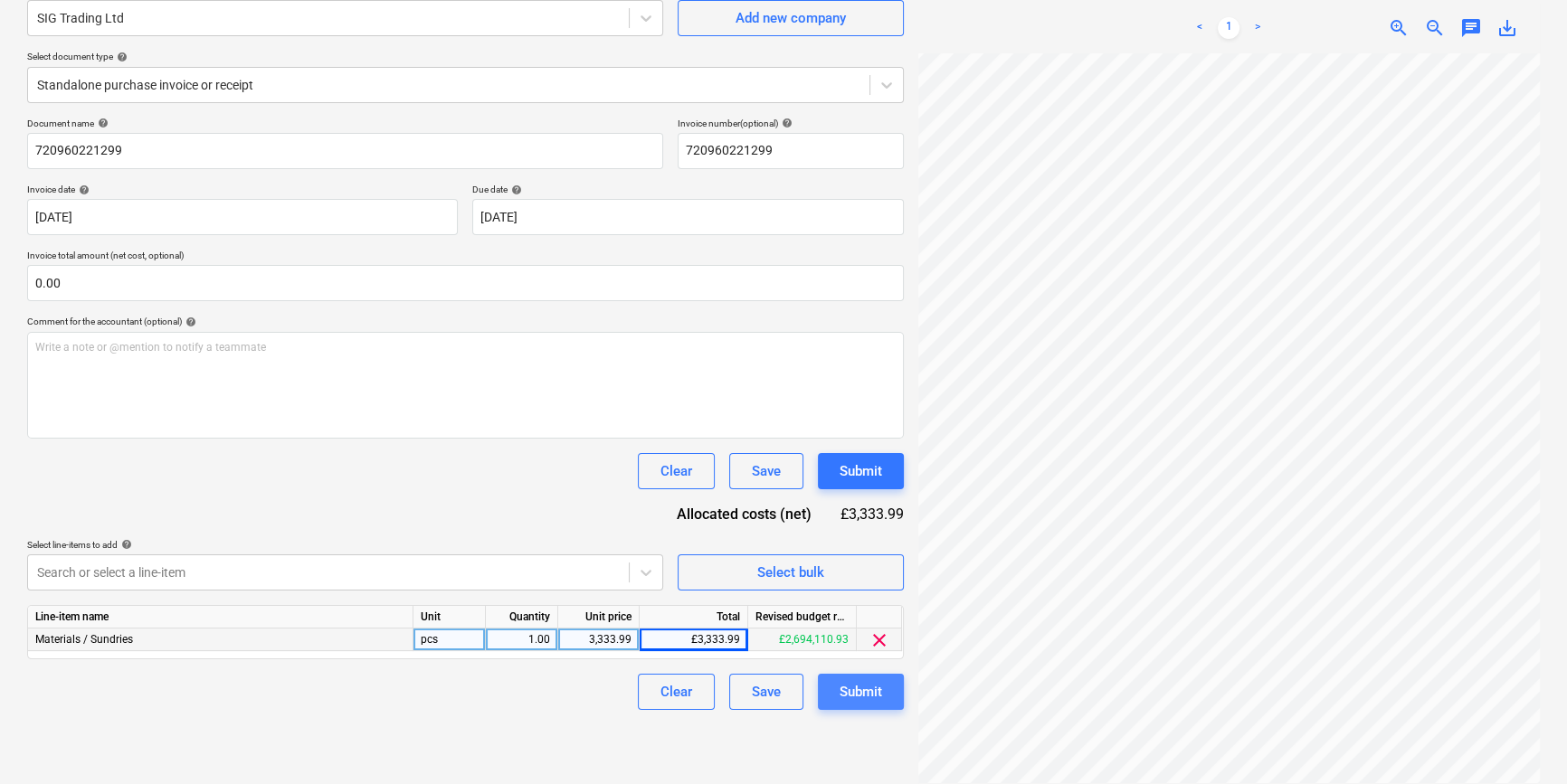 click on "Submit" at bounding box center [860, 692] 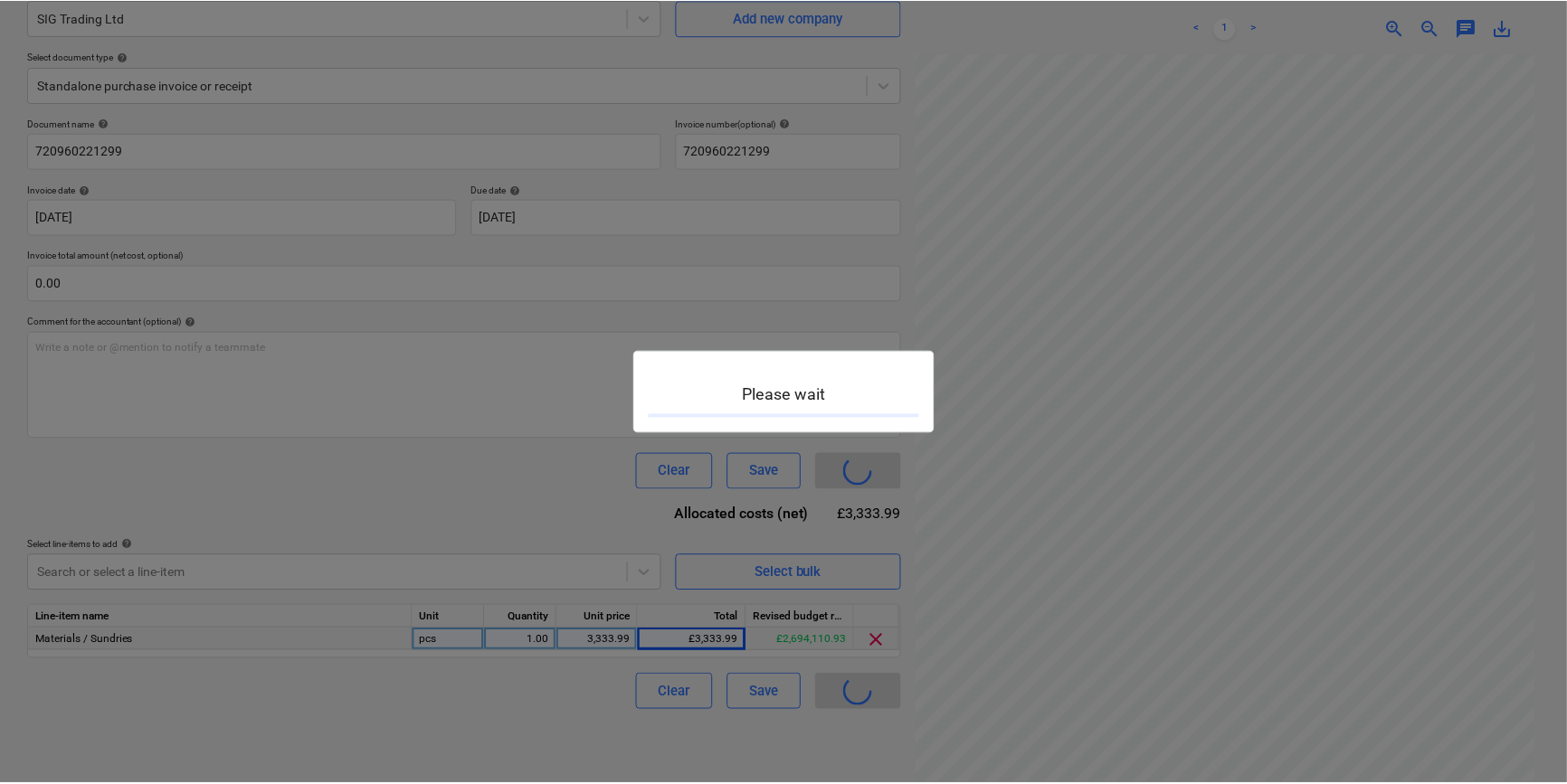 scroll, scrollTop: 0, scrollLeft: 0, axis: both 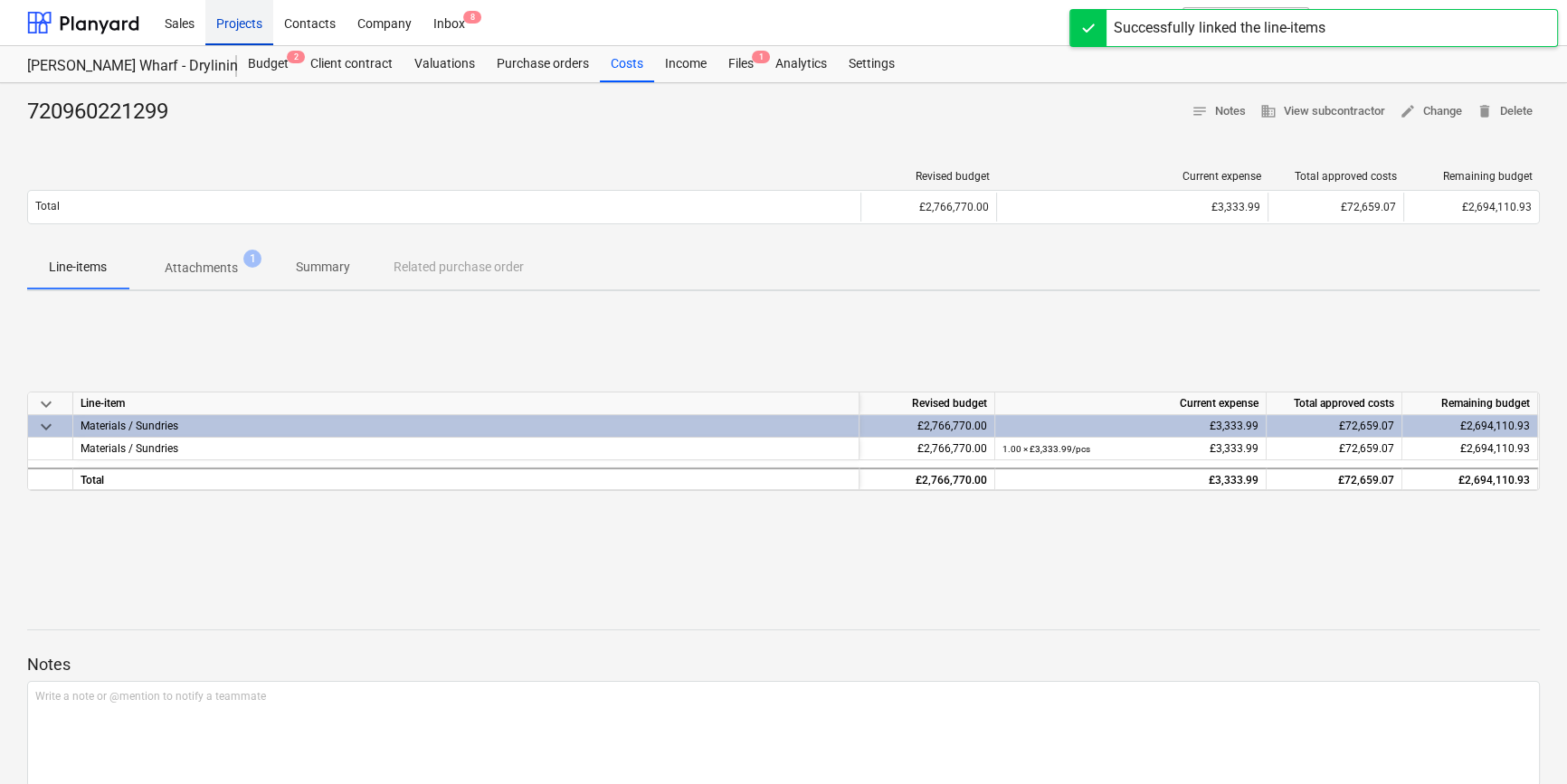 click on "Projects" at bounding box center [239, 22] 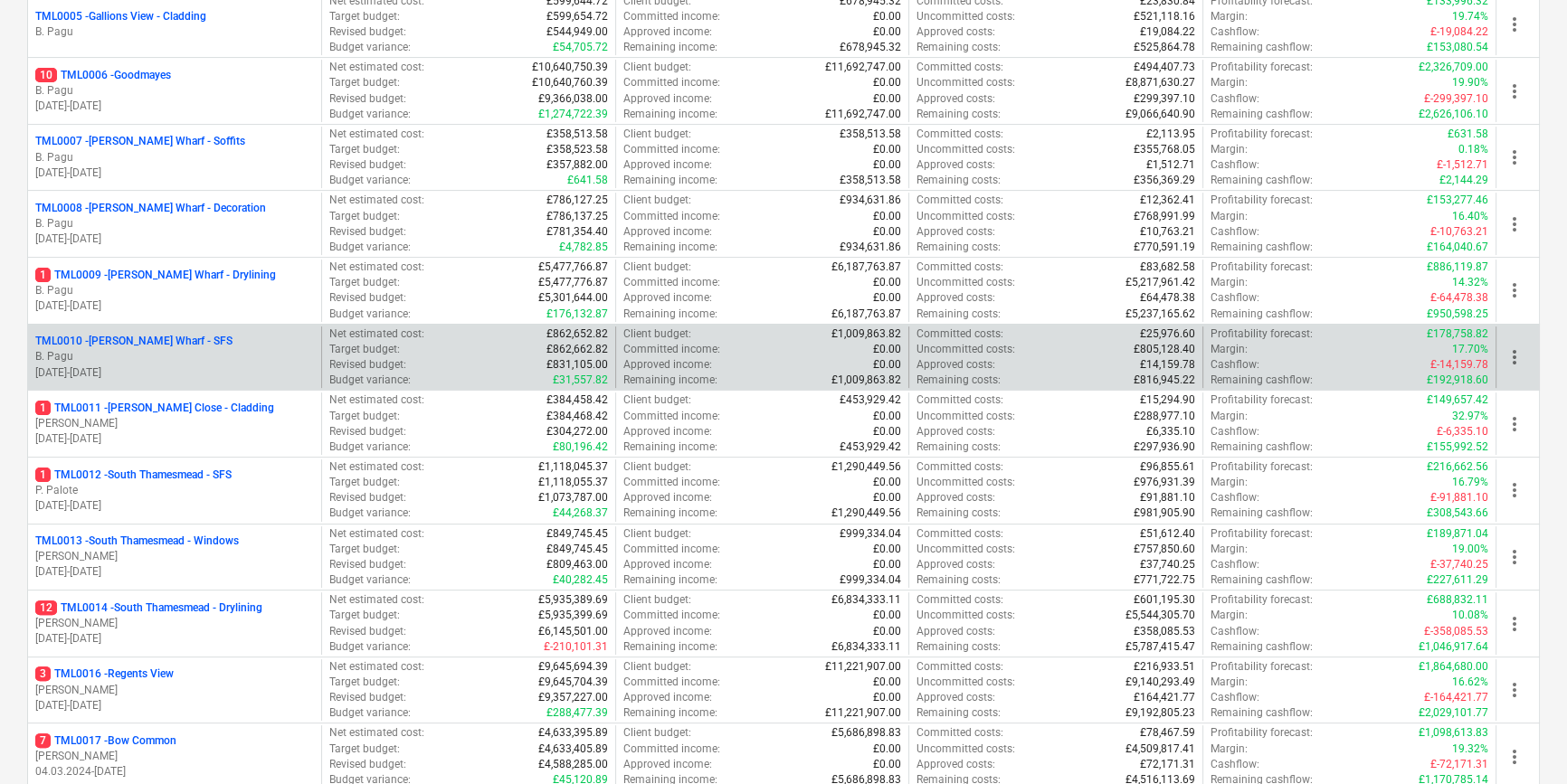 scroll, scrollTop: 575, scrollLeft: 0, axis: vertical 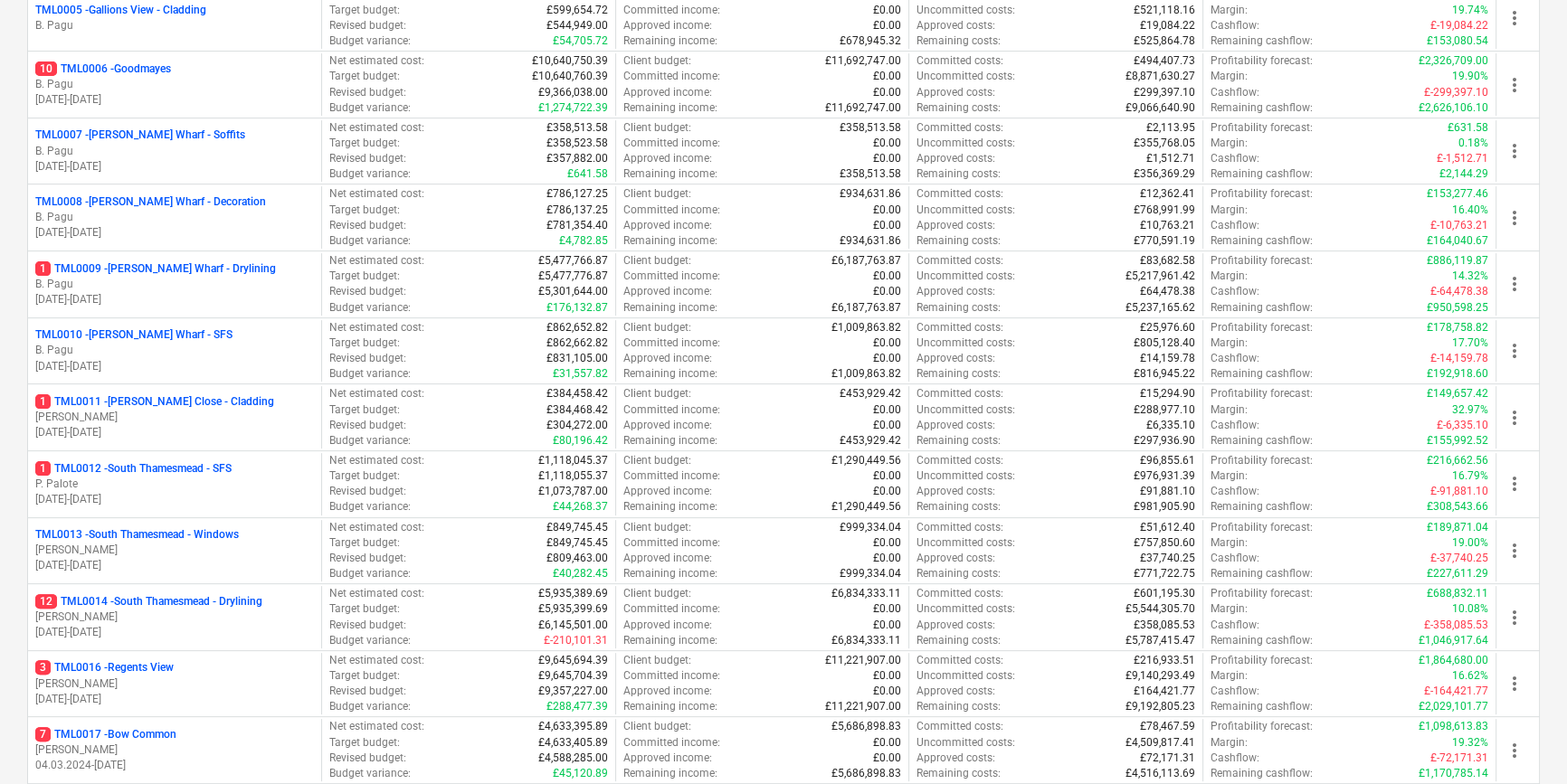 click on "[DATE]  -  [DATE]" at bounding box center (175, 432) 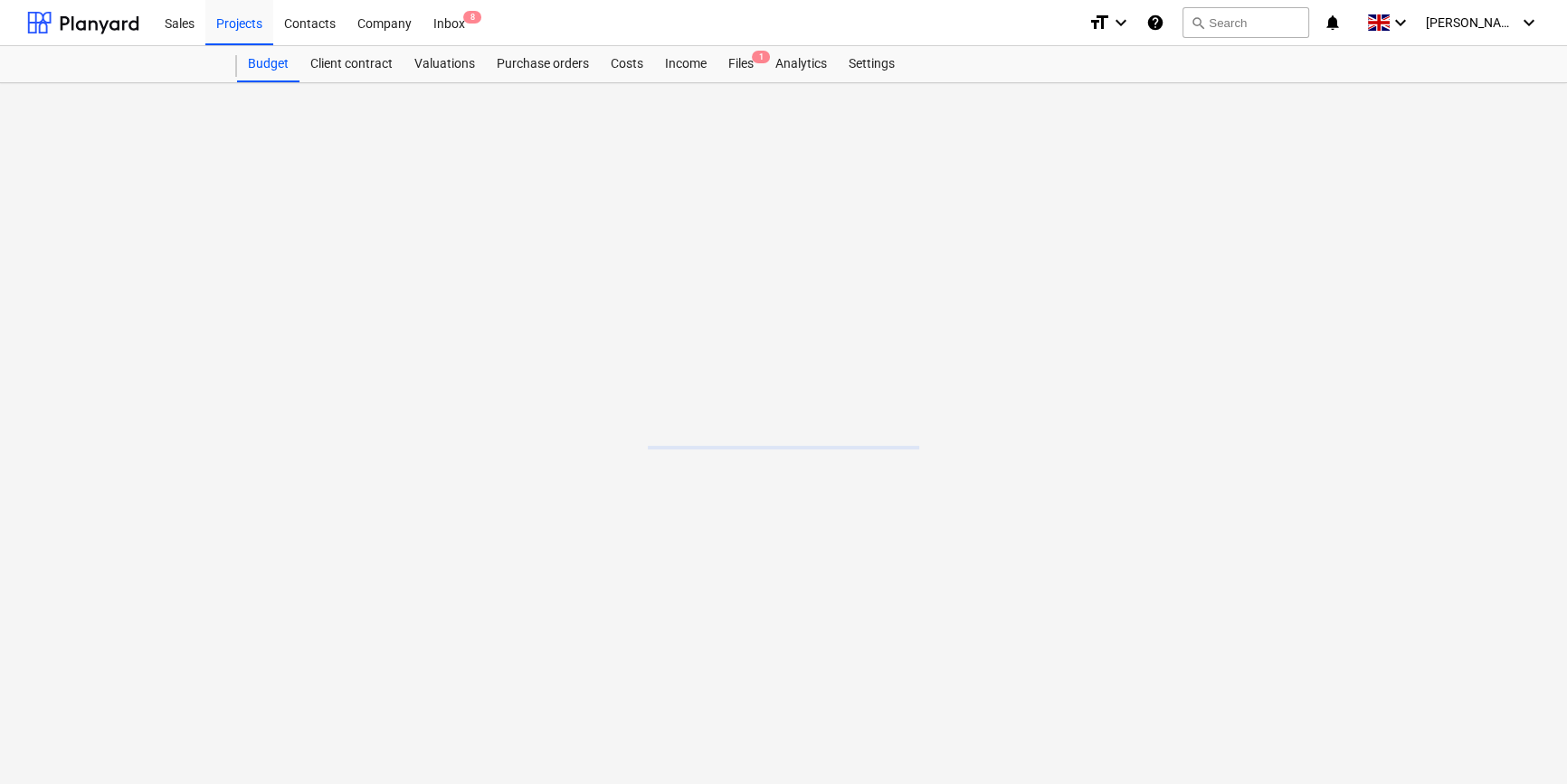 scroll, scrollTop: 0, scrollLeft: 0, axis: both 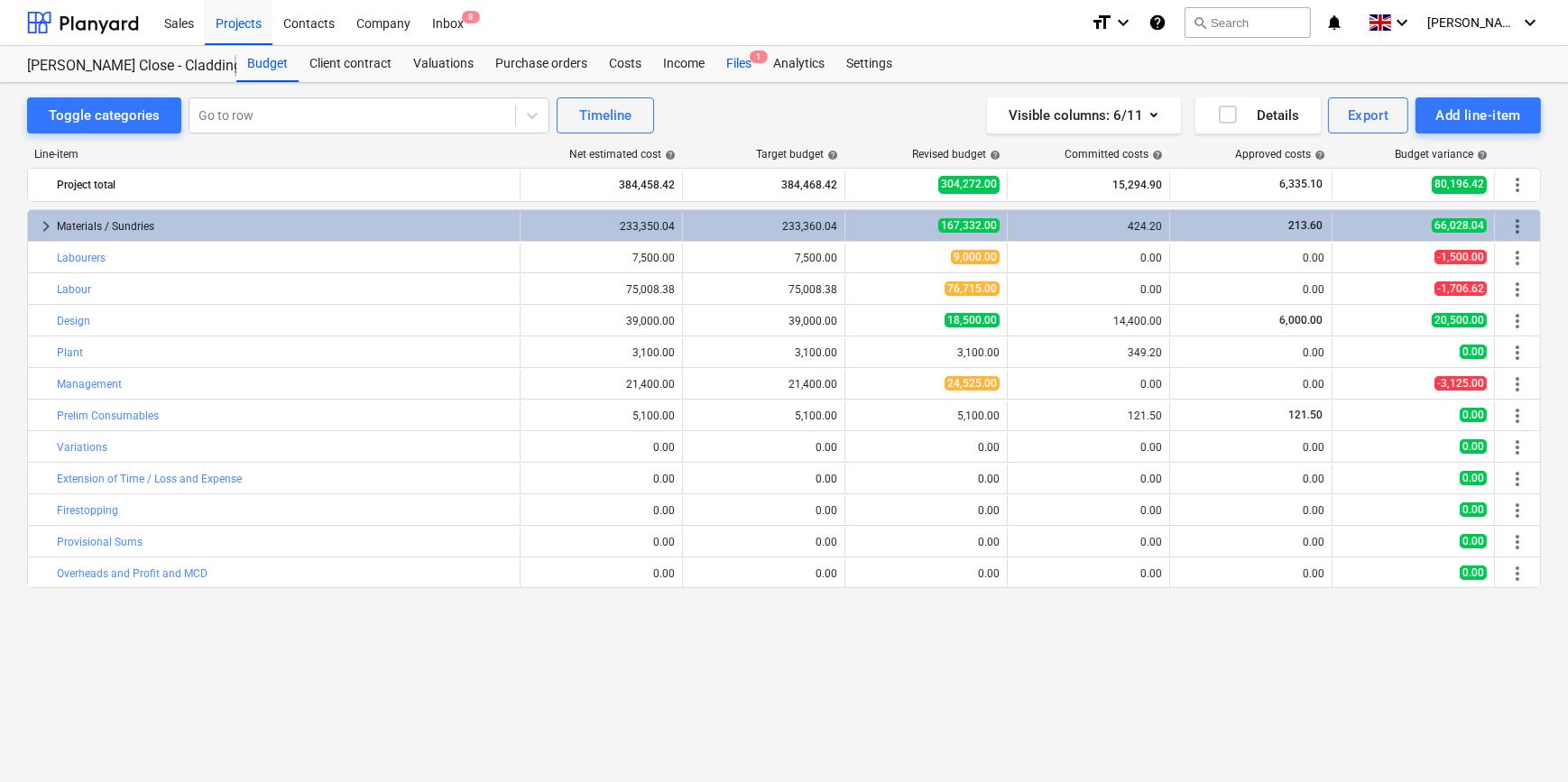 click on "Files 1" at bounding box center [739, 64] 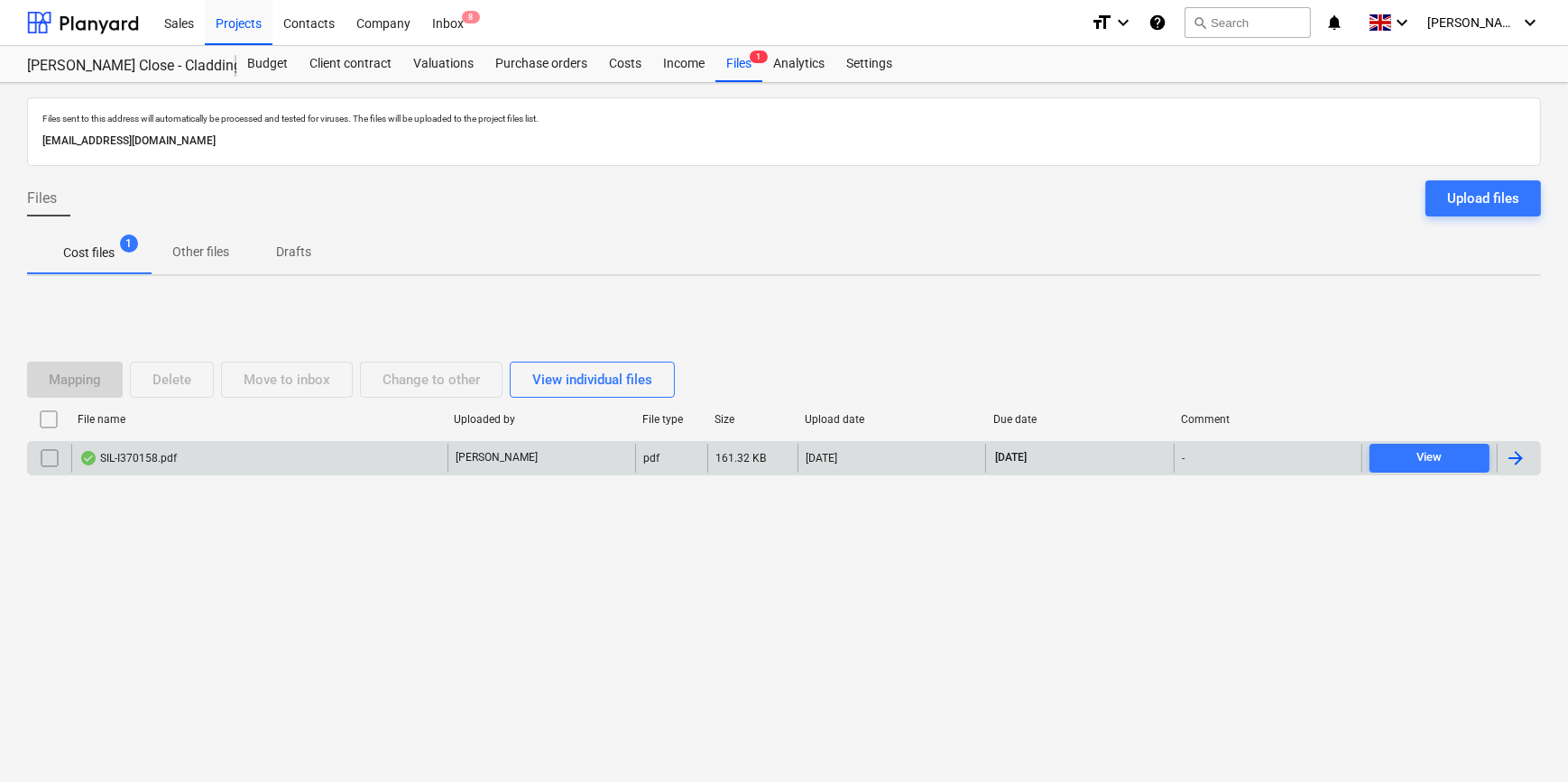 click at bounding box center [1518, 458] 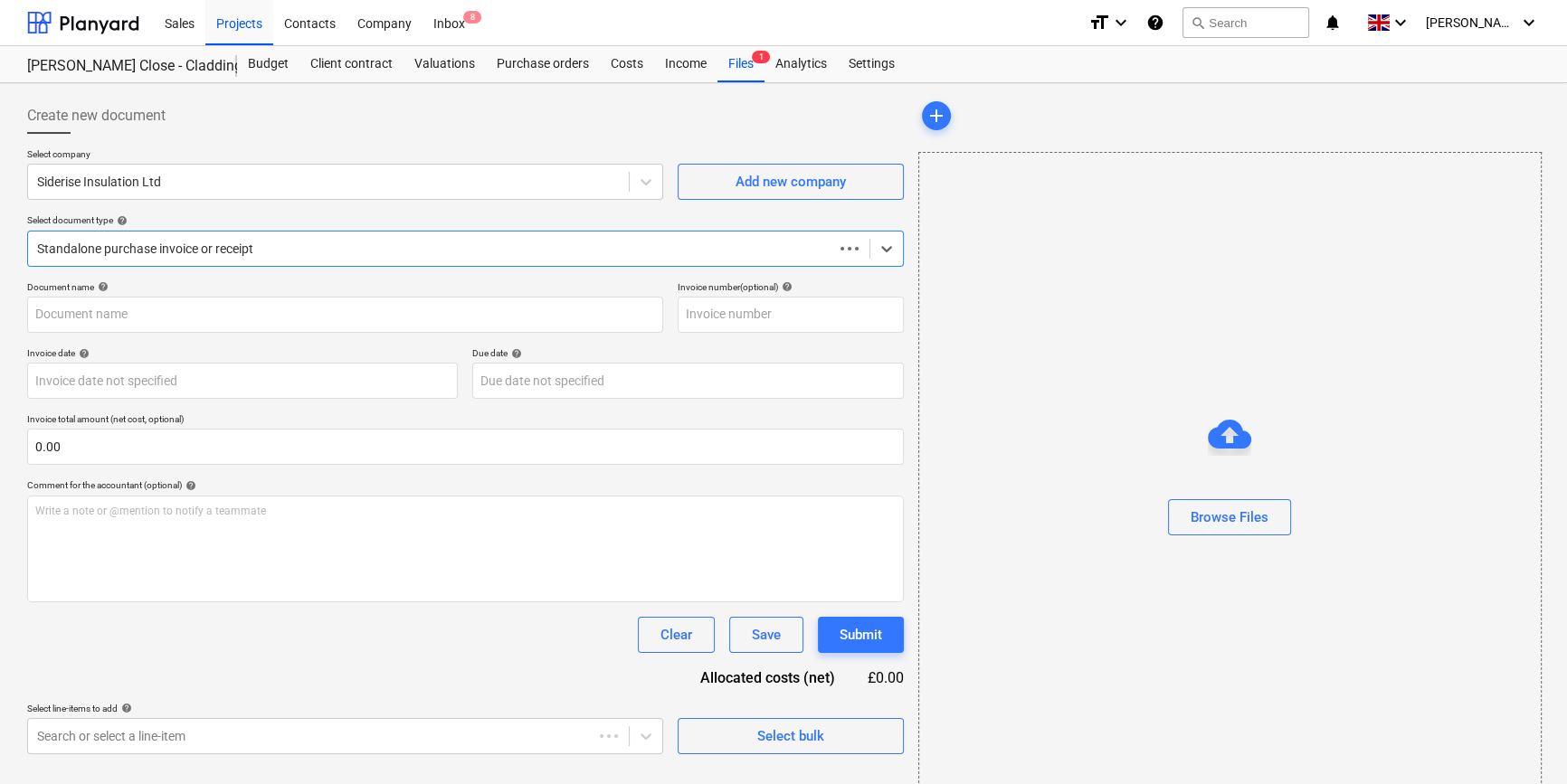 type on "SIL-I370158" 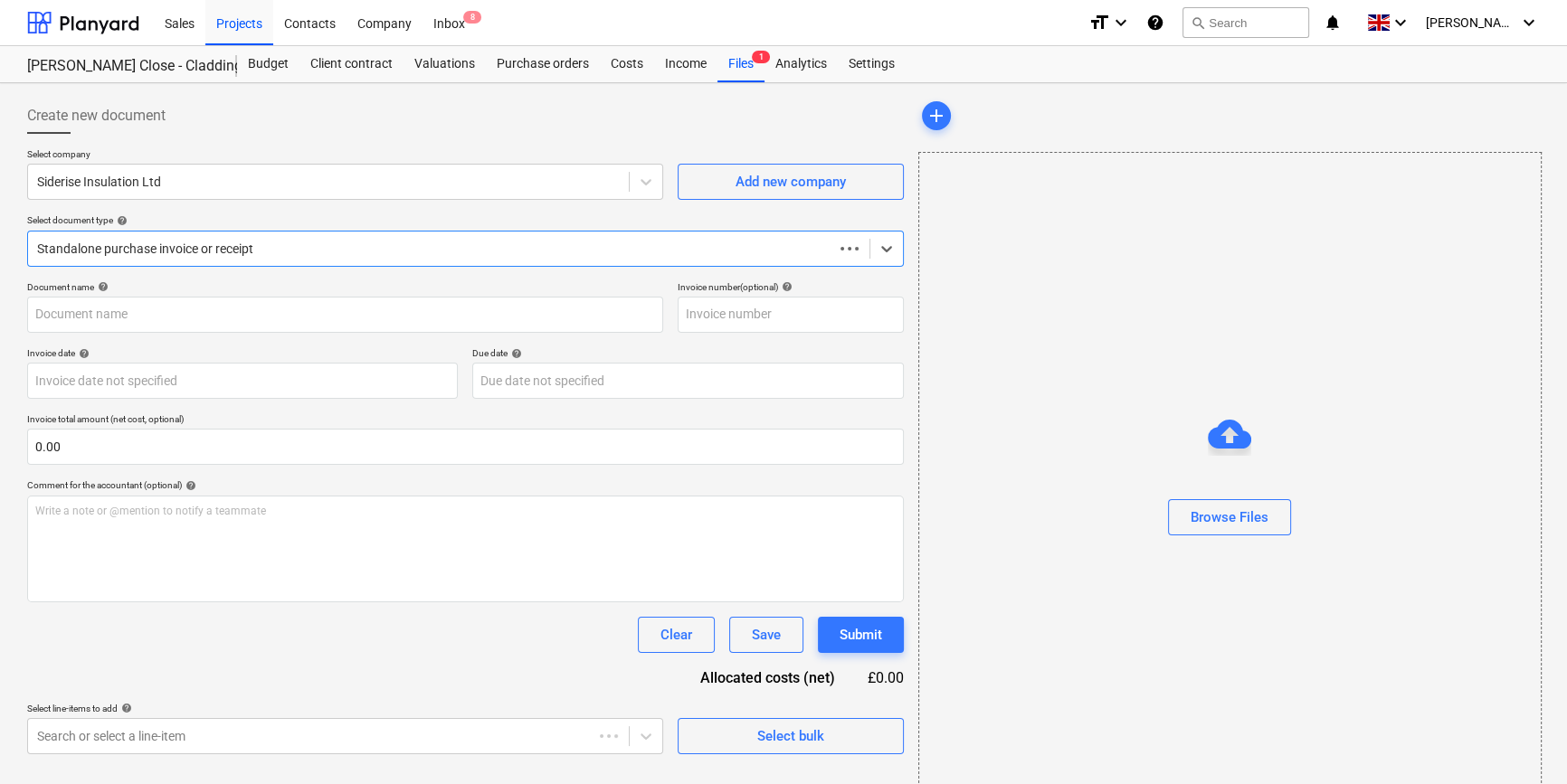 type on "SIL-I370158" 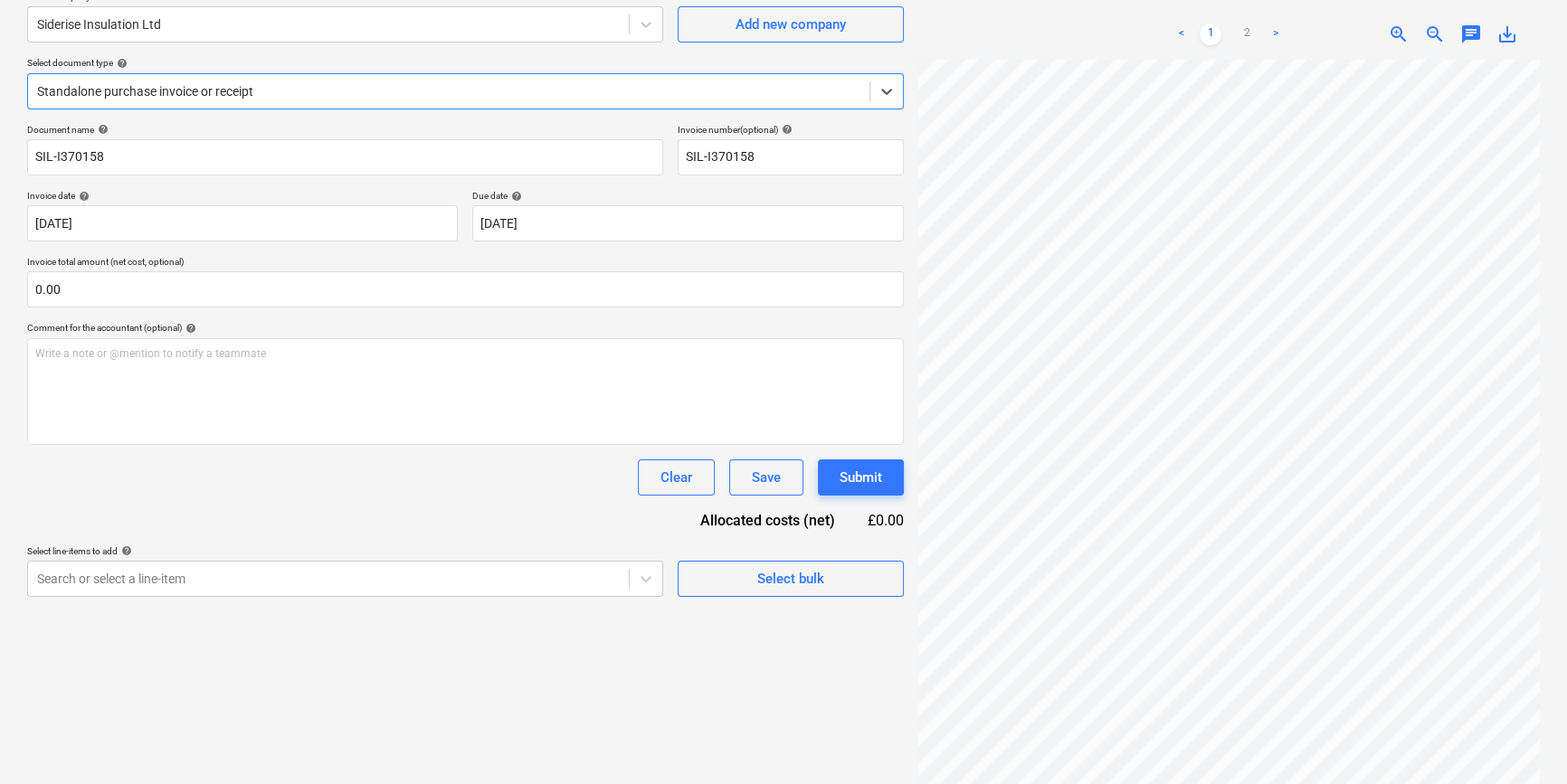 scroll, scrollTop: 164, scrollLeft: 0, axis: vertical 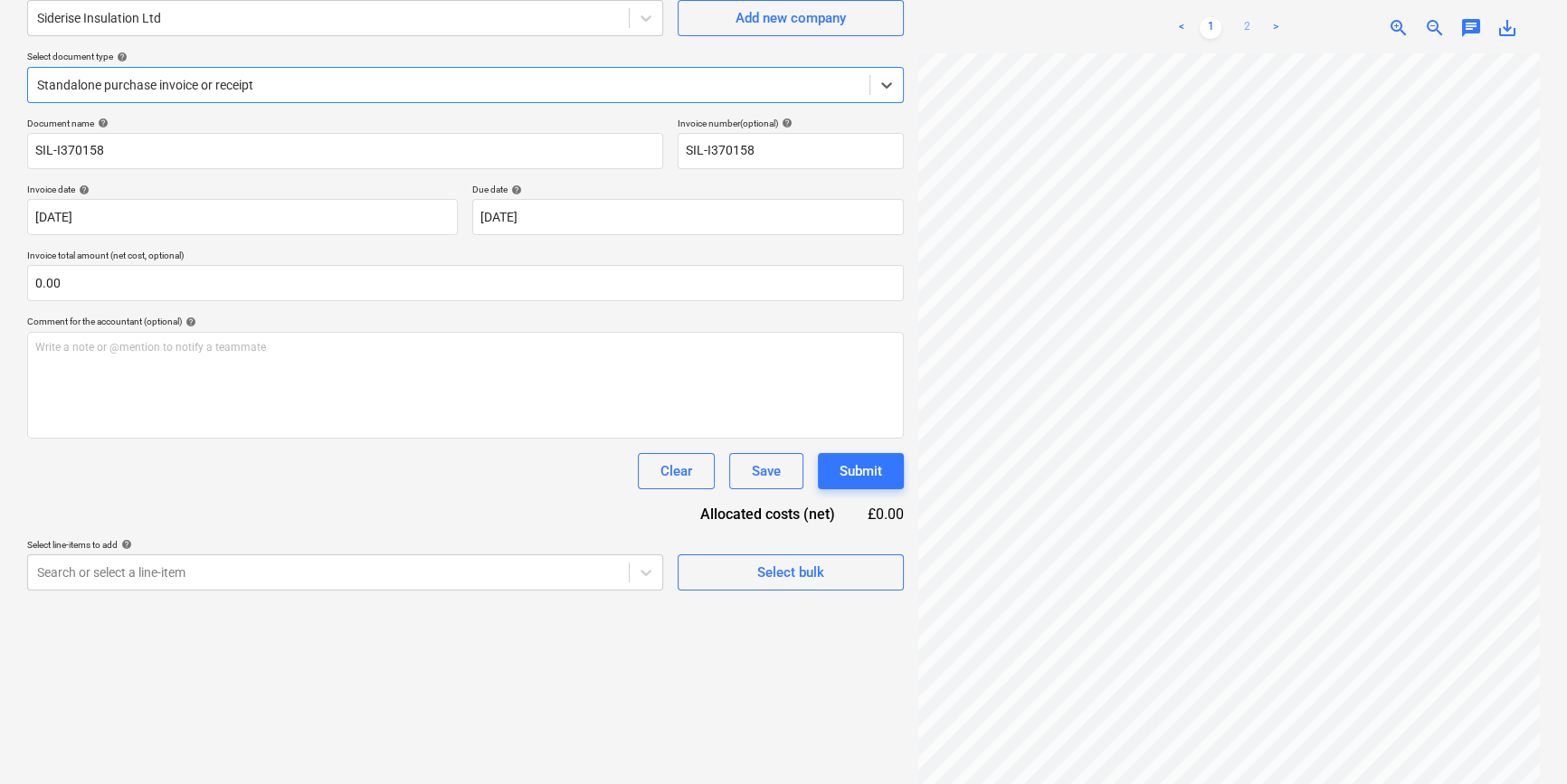 click on "2" at bounding box center (1247, 28) 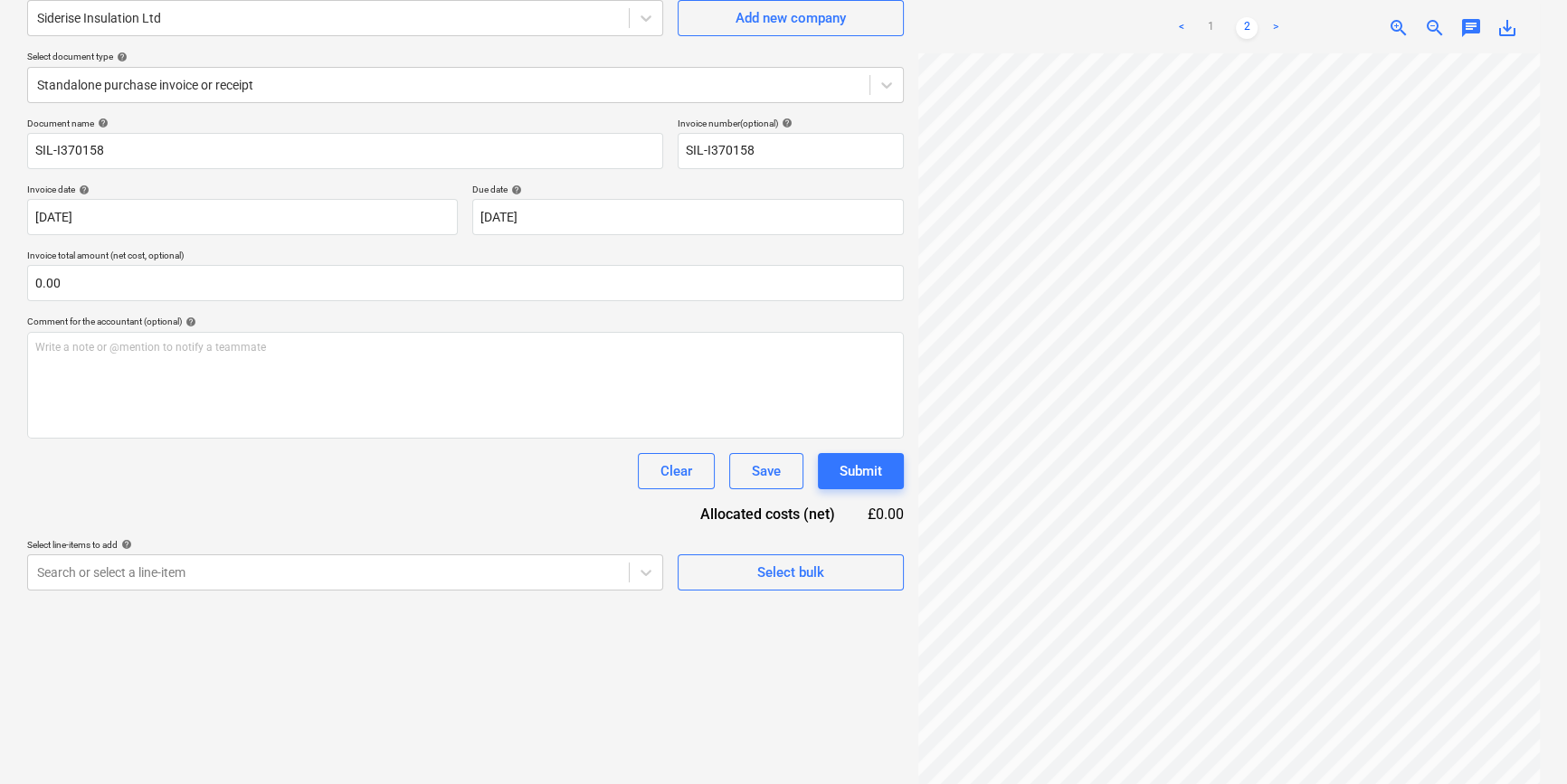 scroll, scrollTop: 421, scrollLeft: 0, axis: vertical 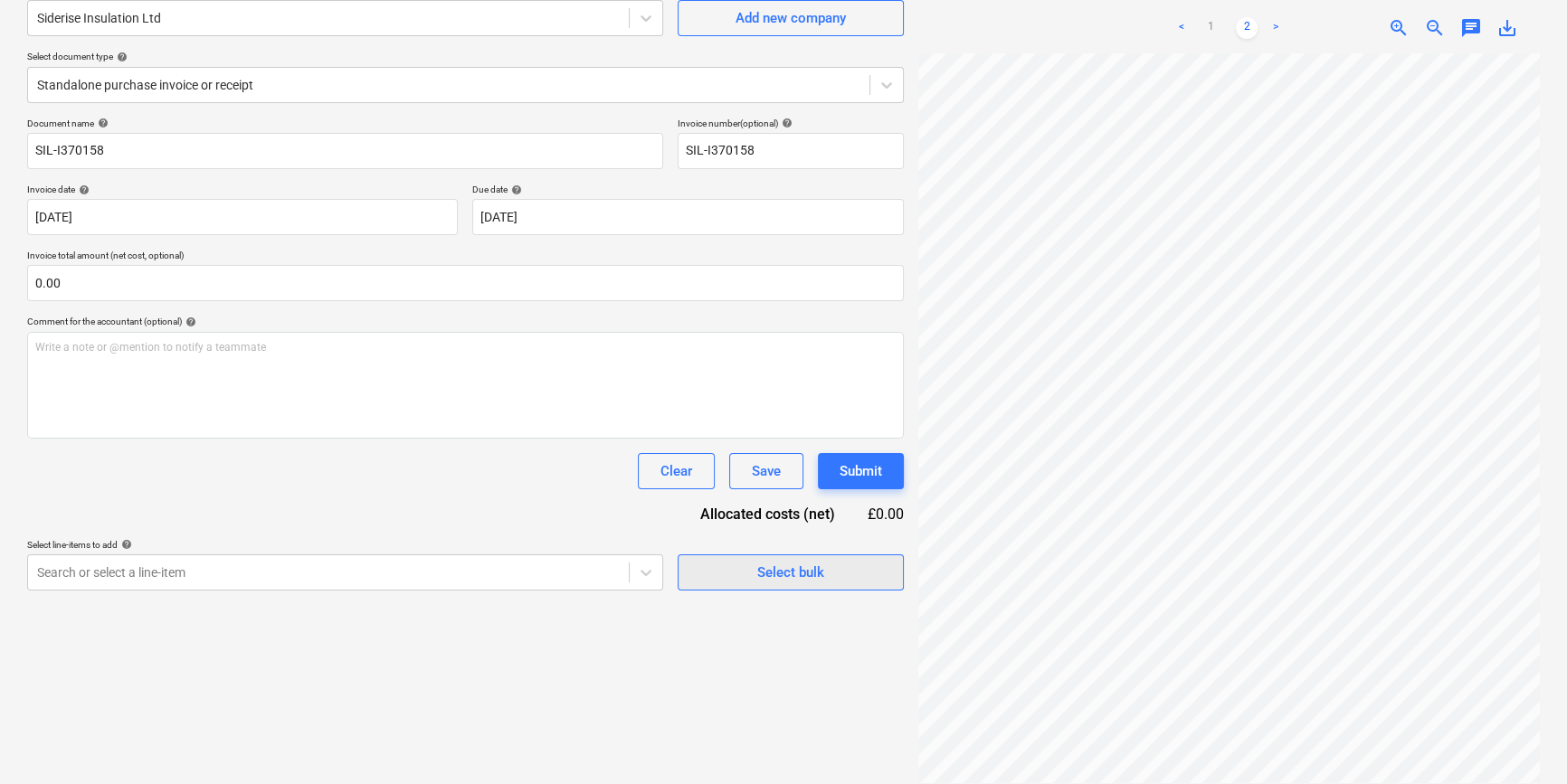 click on "Select bulk" at bounding box center (791, 572) 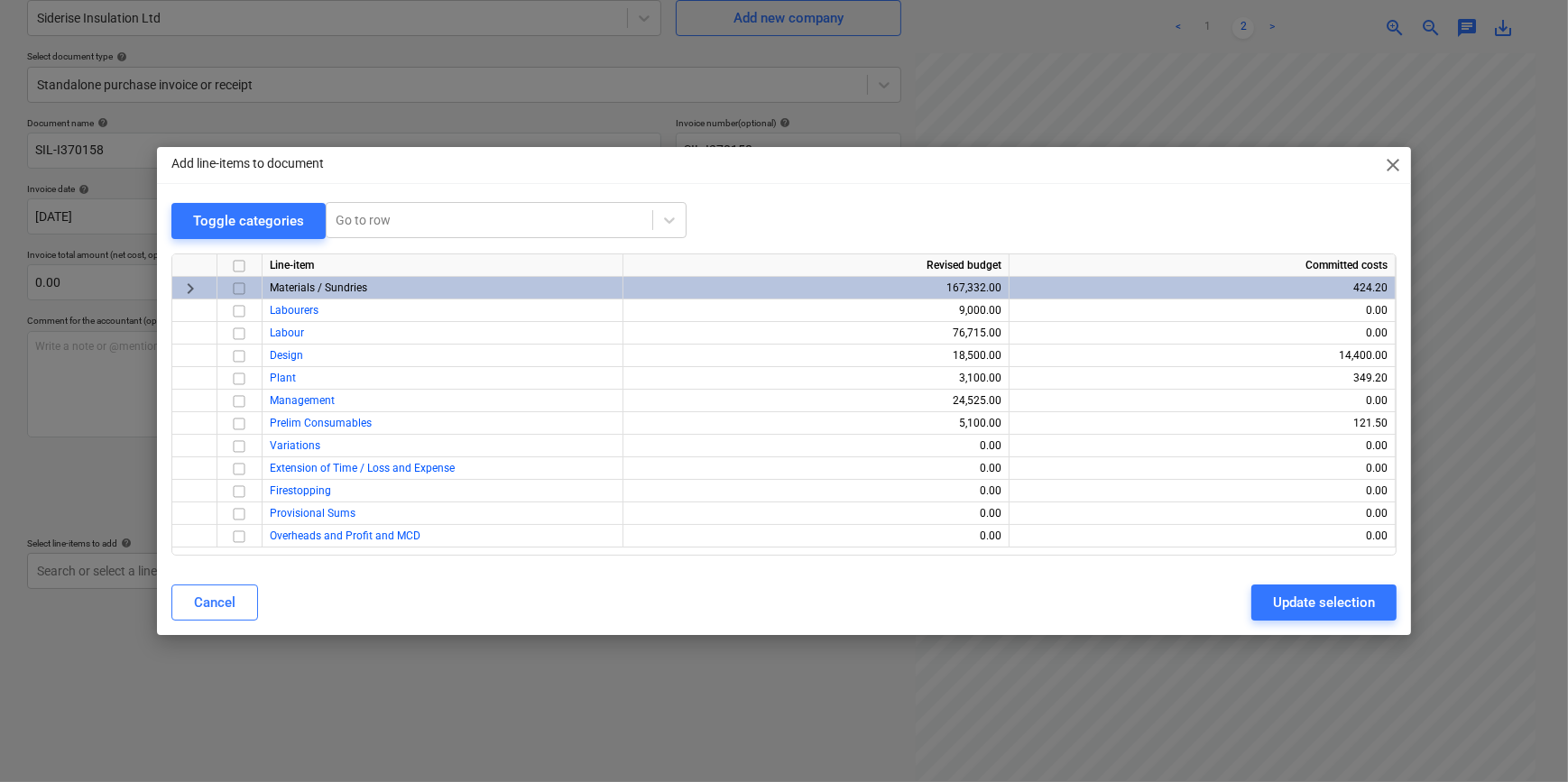click at bounding box center (239, 289) 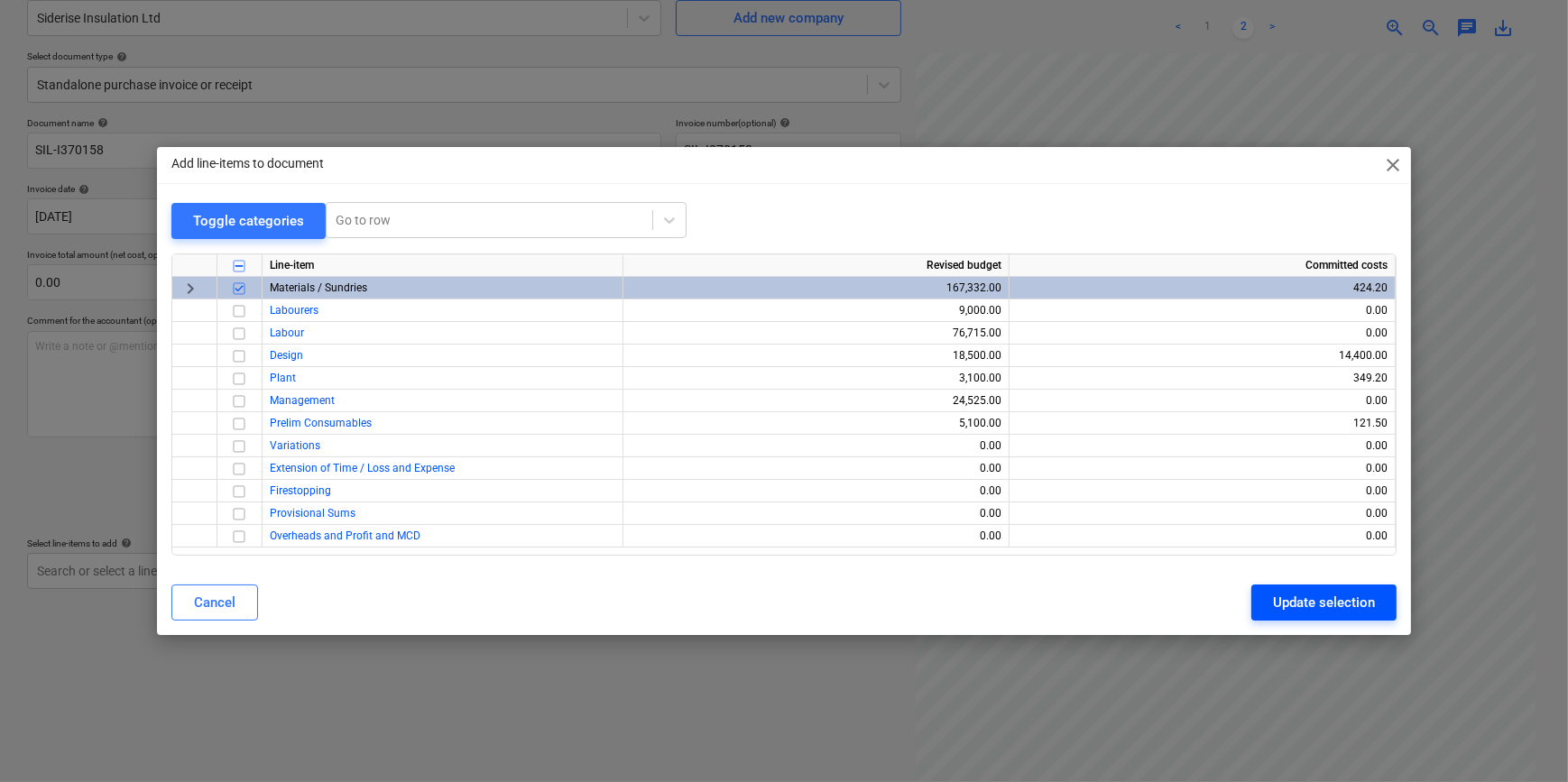 click on "Update selection" at bounding box center [1324, 603] 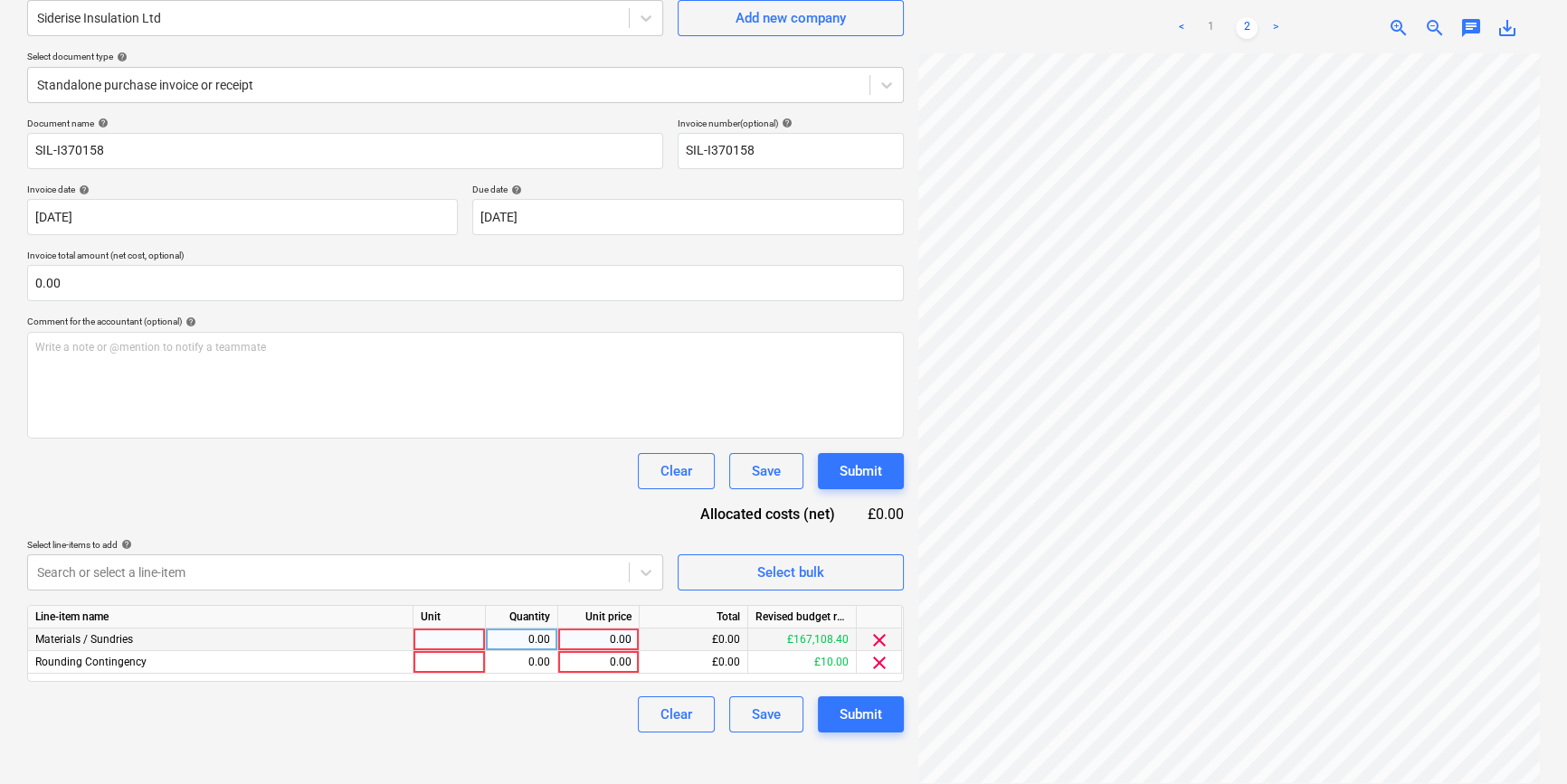 click at bounding box center [450, 639] 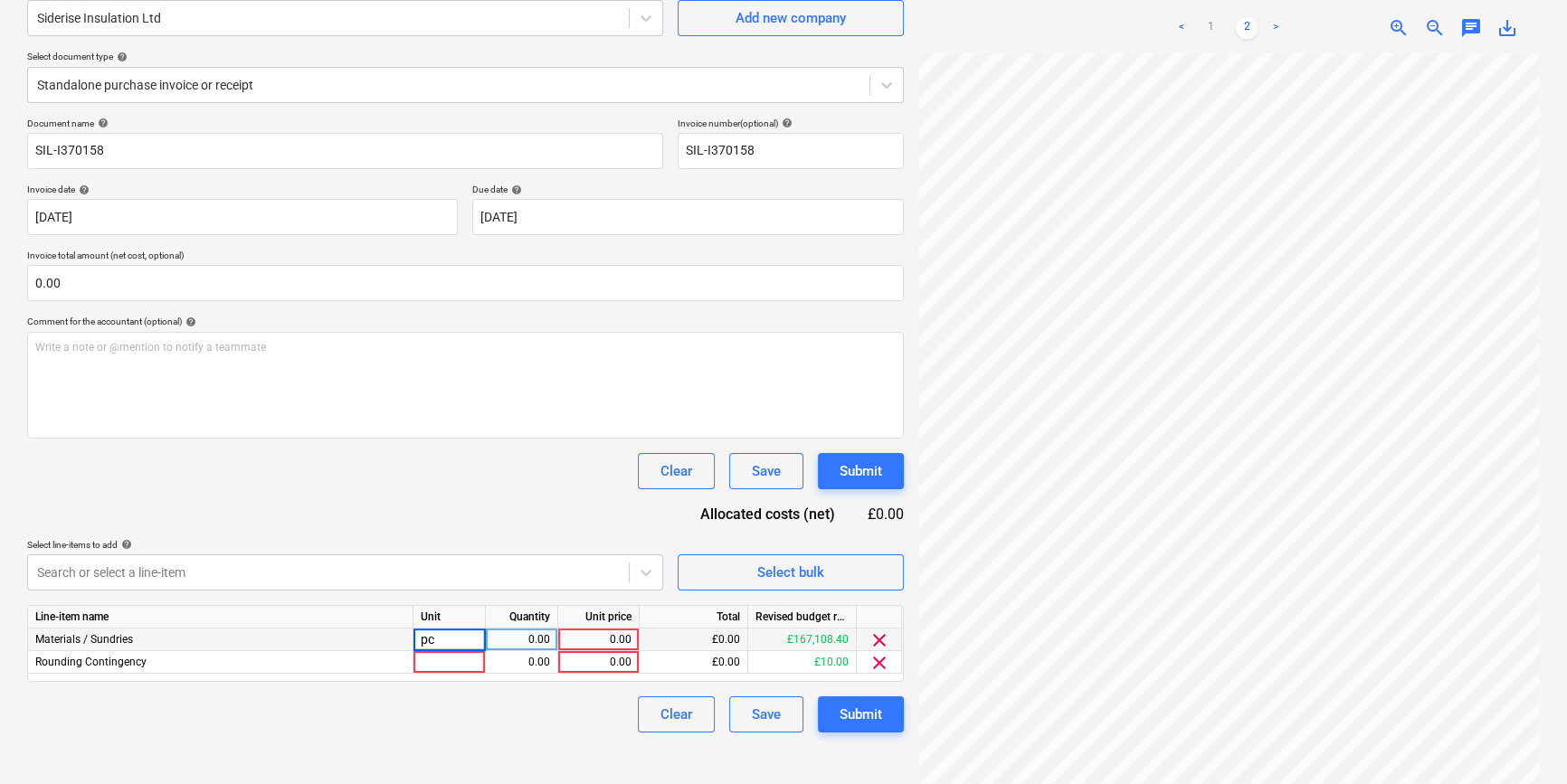 type on "pcs" 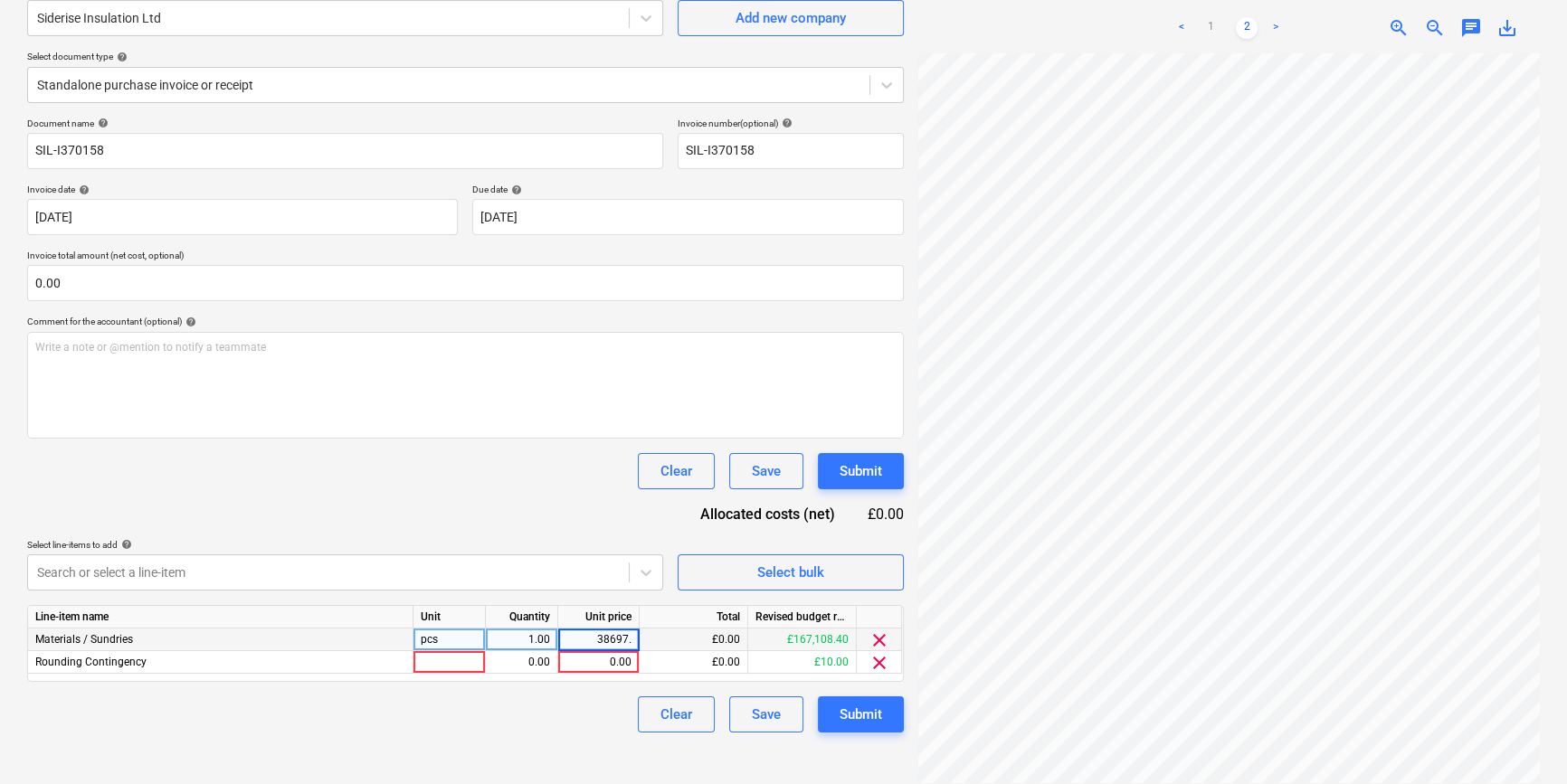 type on "38697.2" 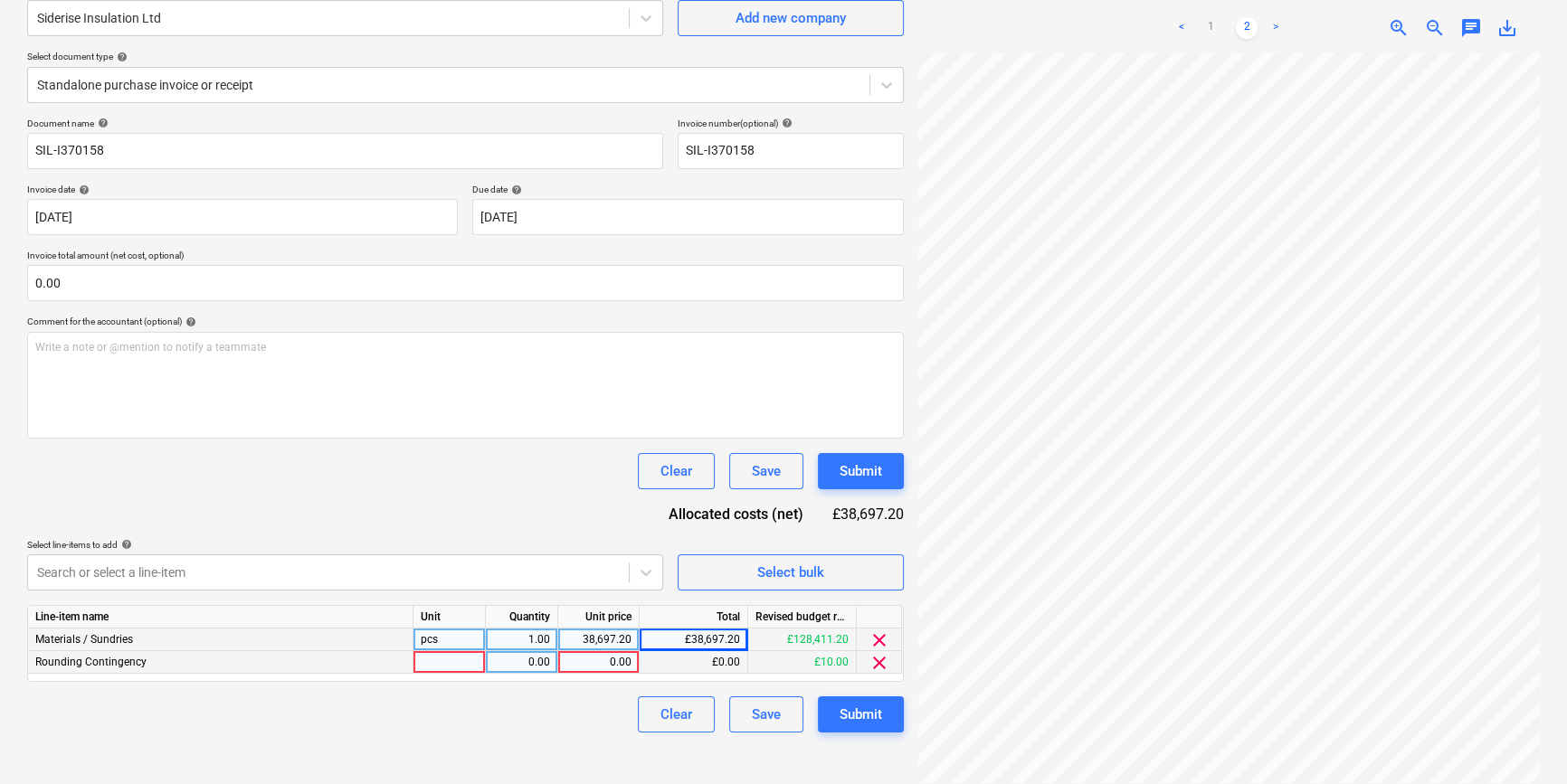 click on "clear" at bounding box center (879, 663) 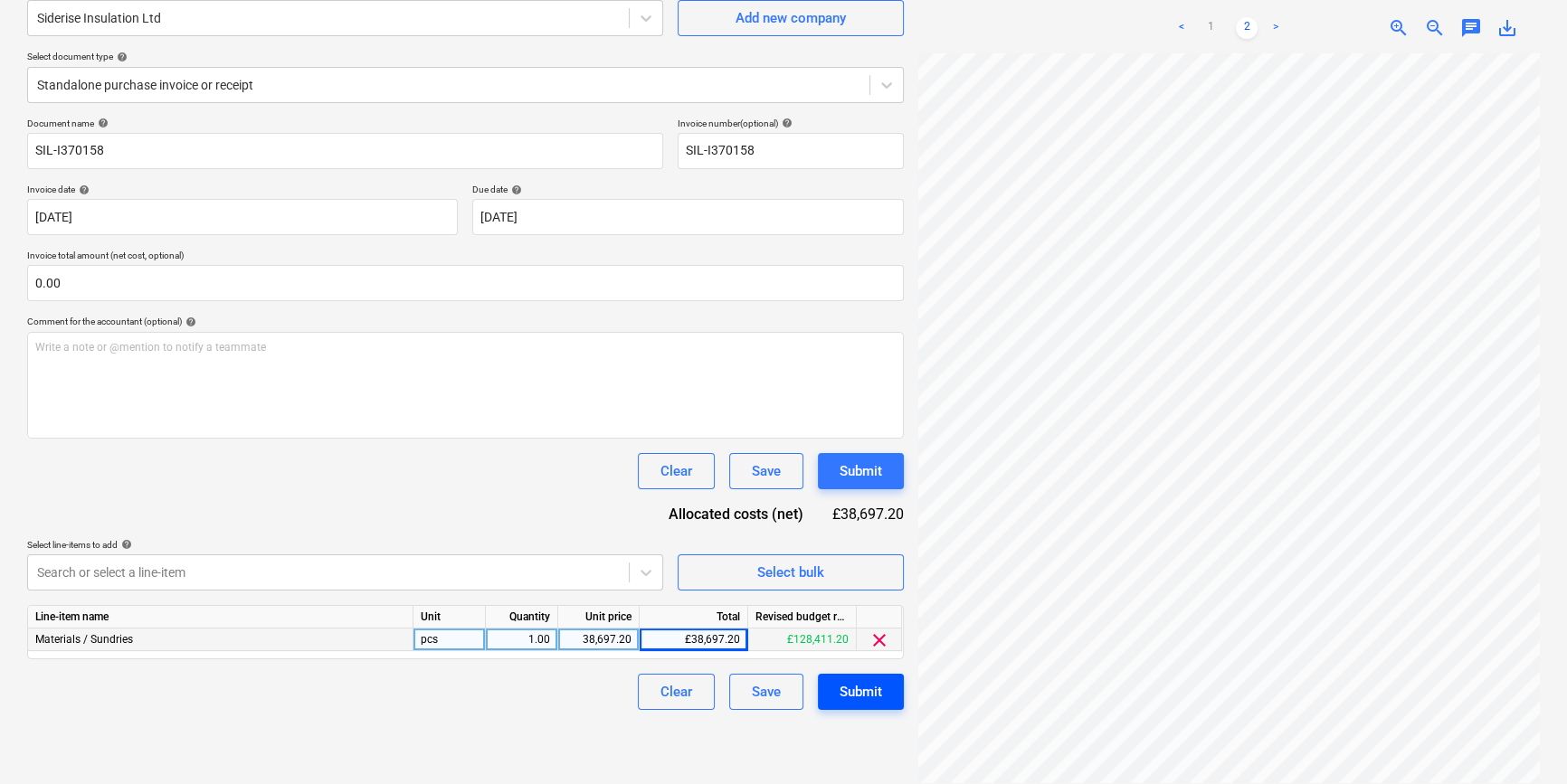 click on "Submit" at bounding box center [860, 692] 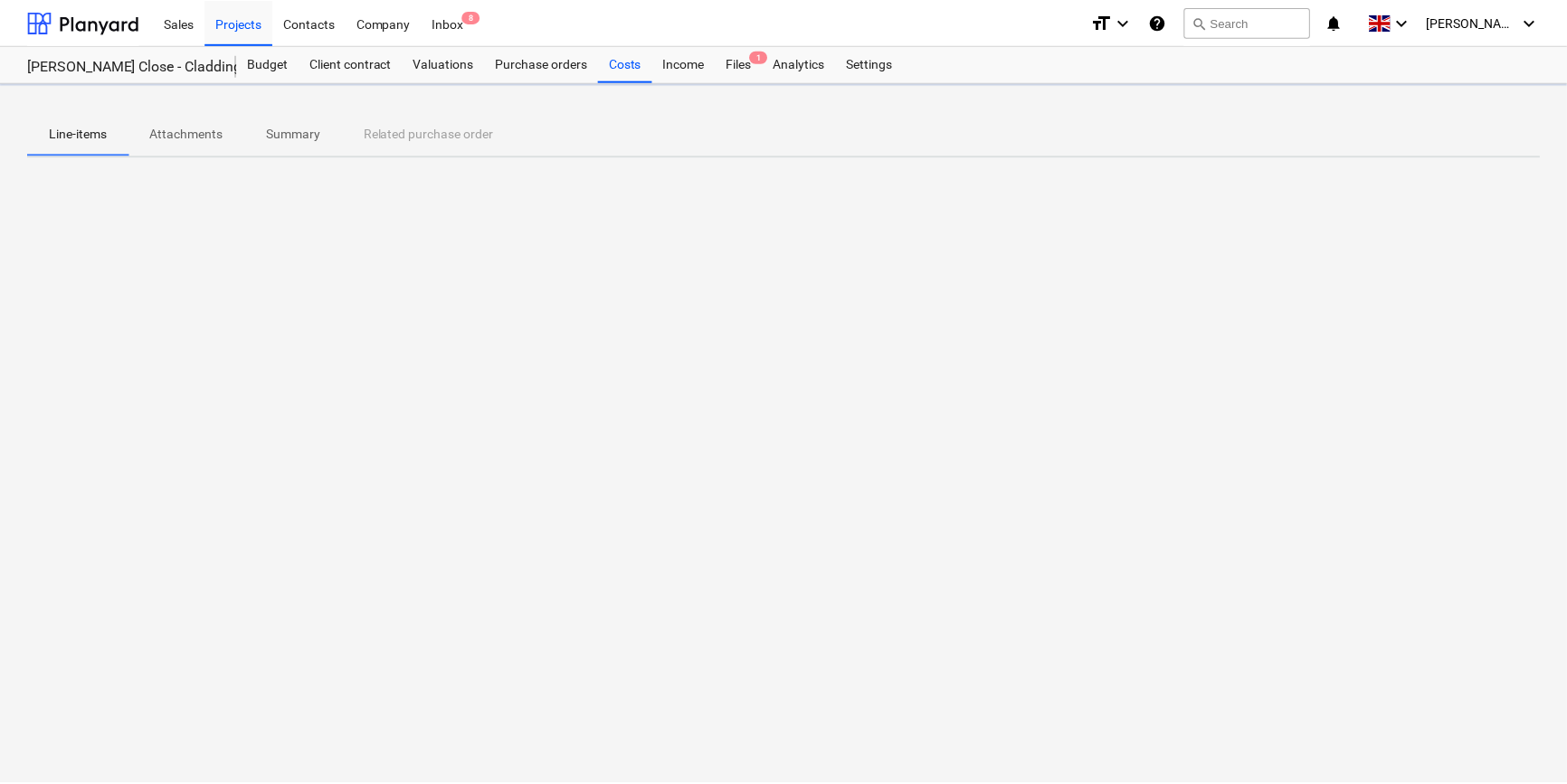 scroll, scrollTop: 0, scrollLeft: 0, axis: both 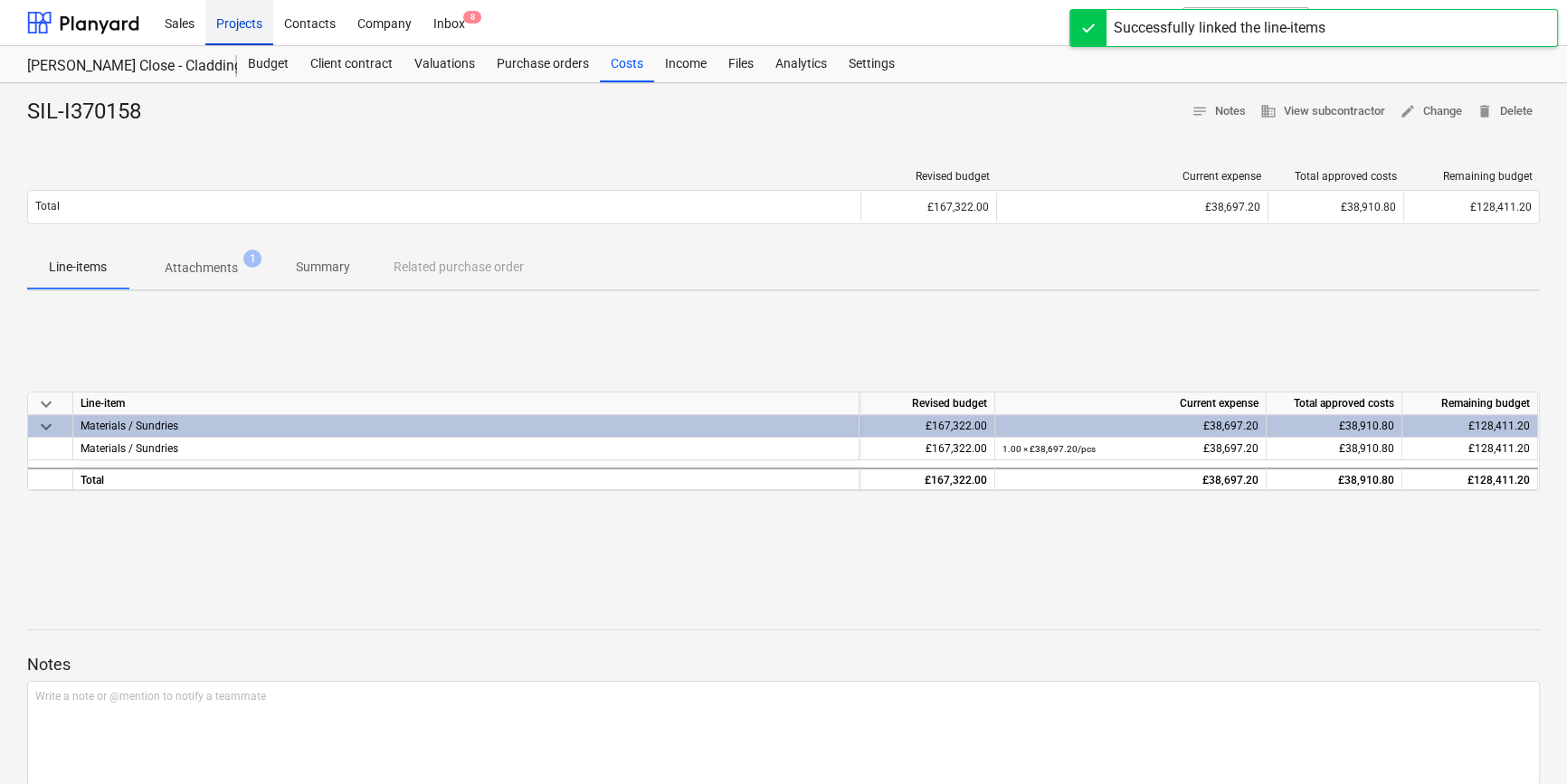 click on "Projects" at bounding box center (239, 22) 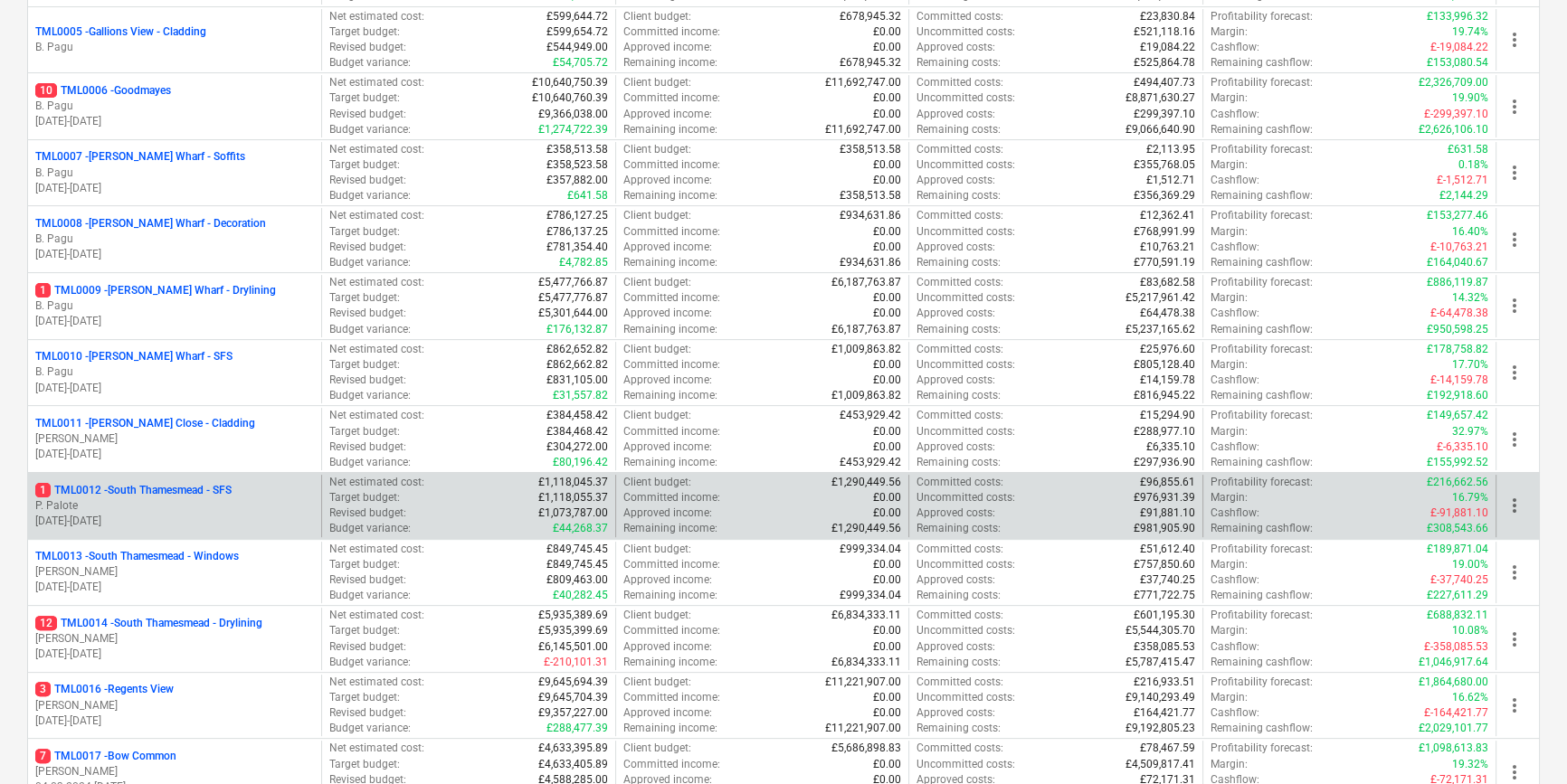 scroll, scrollTop: 575, scrollLeft: 0, axis: vertical 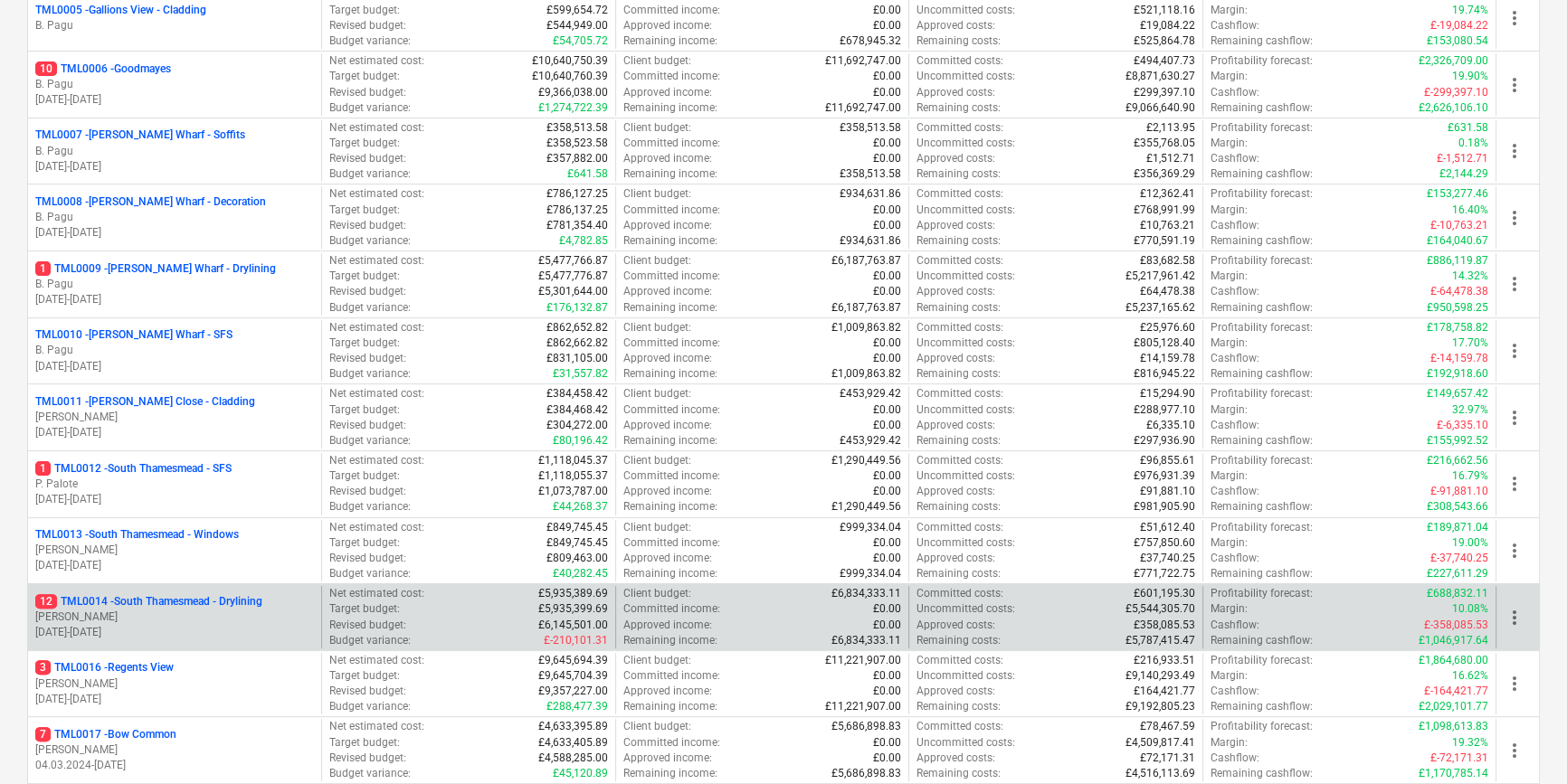 click on "[PERSON_NAME]" at bounding box center (175, 617) 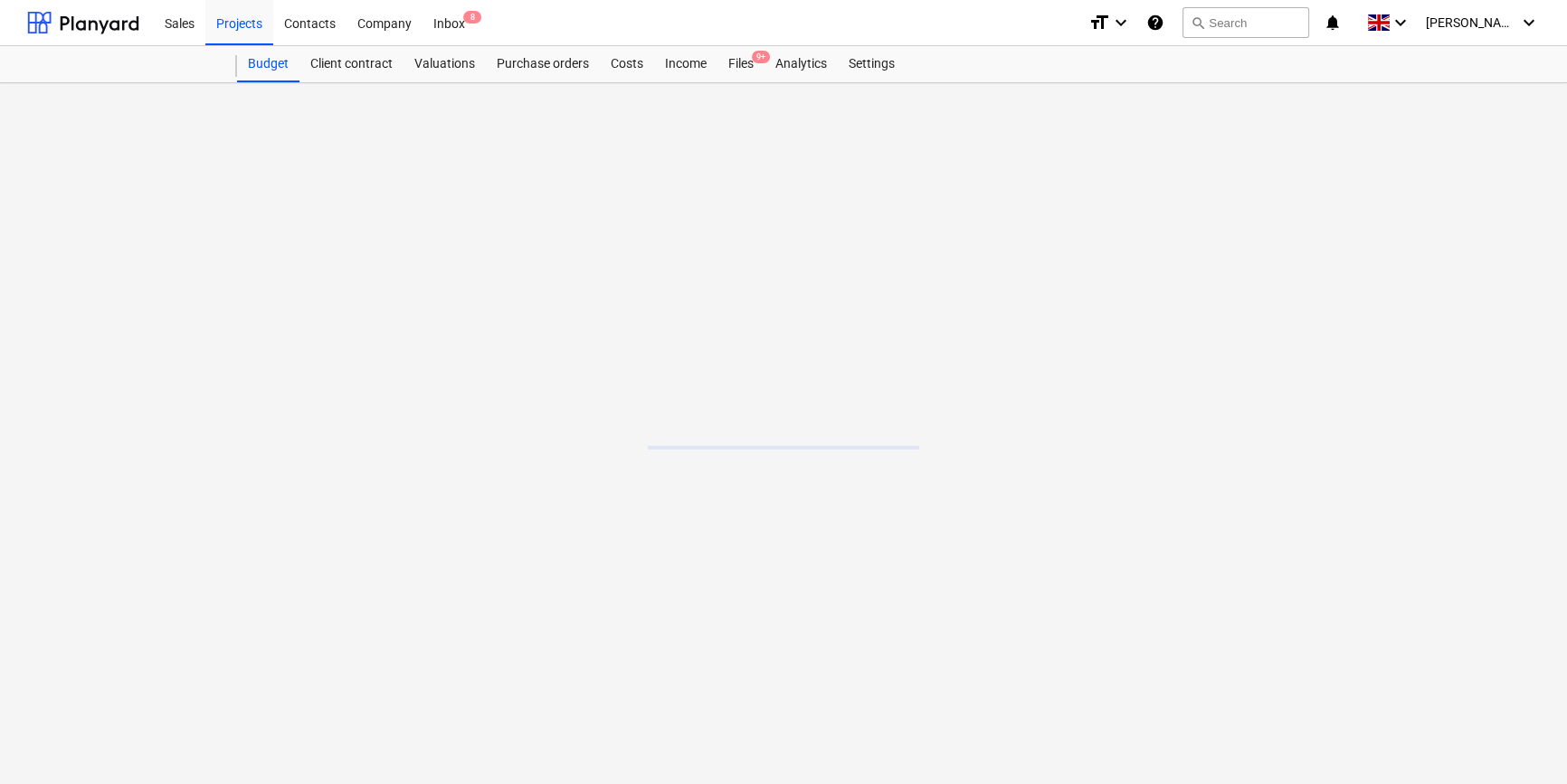 scroll, scrollTop: 0, scrollLeft: 0, axis: both 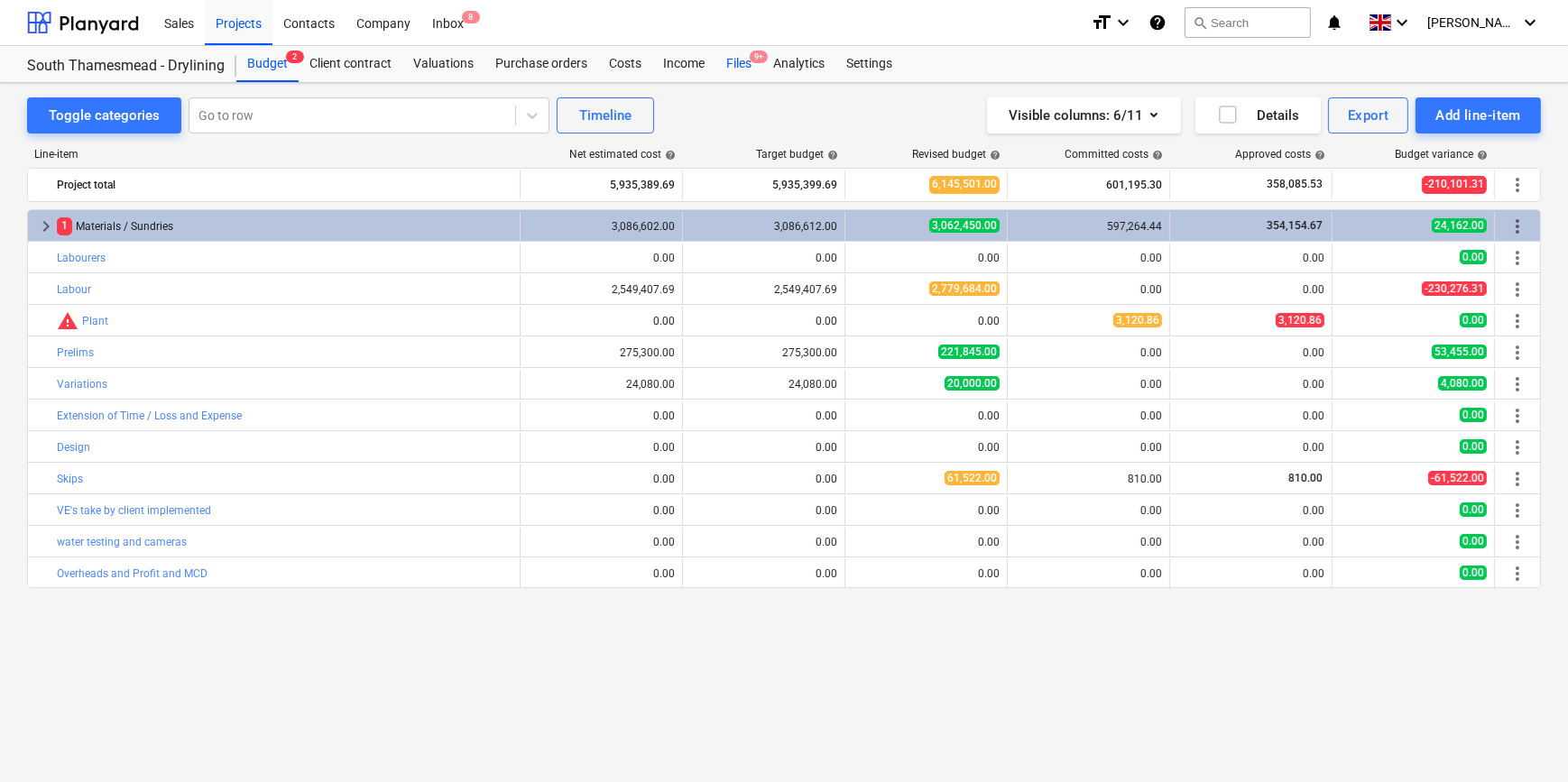 click on "Files 9+" at bounding box center (739, 64) 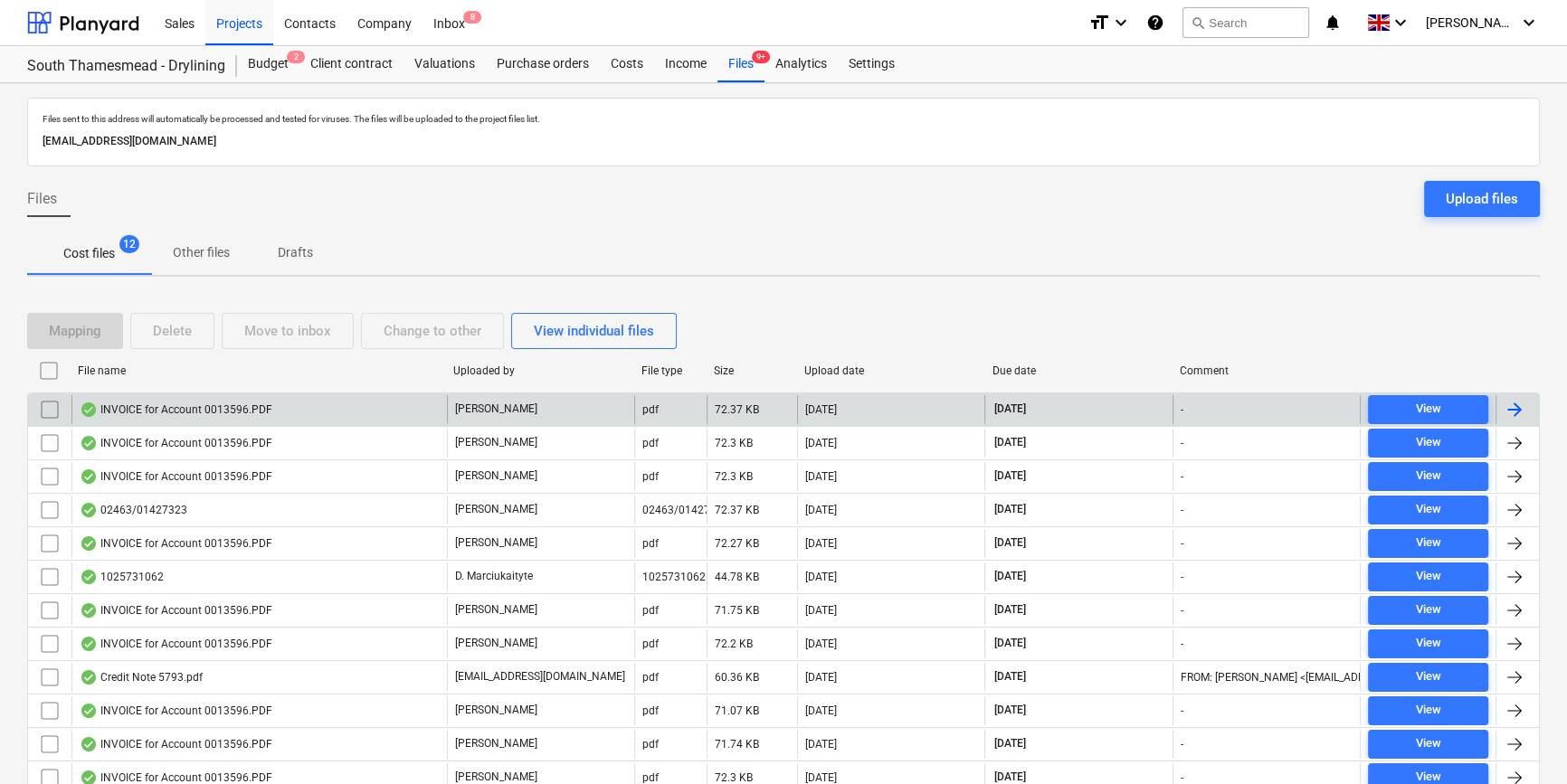 click at bounding box center [1515, 410] 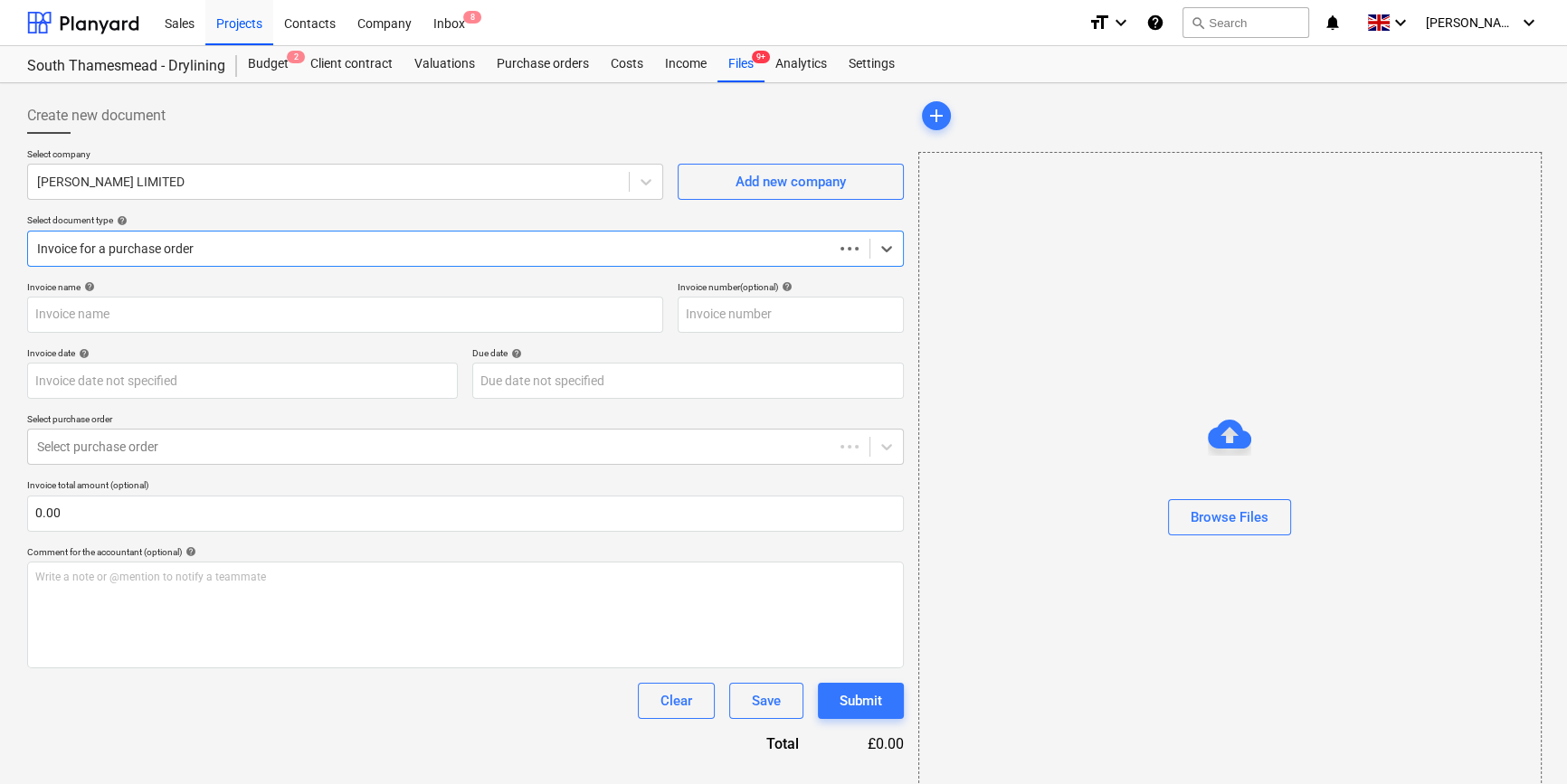 type on "0243/01425543" 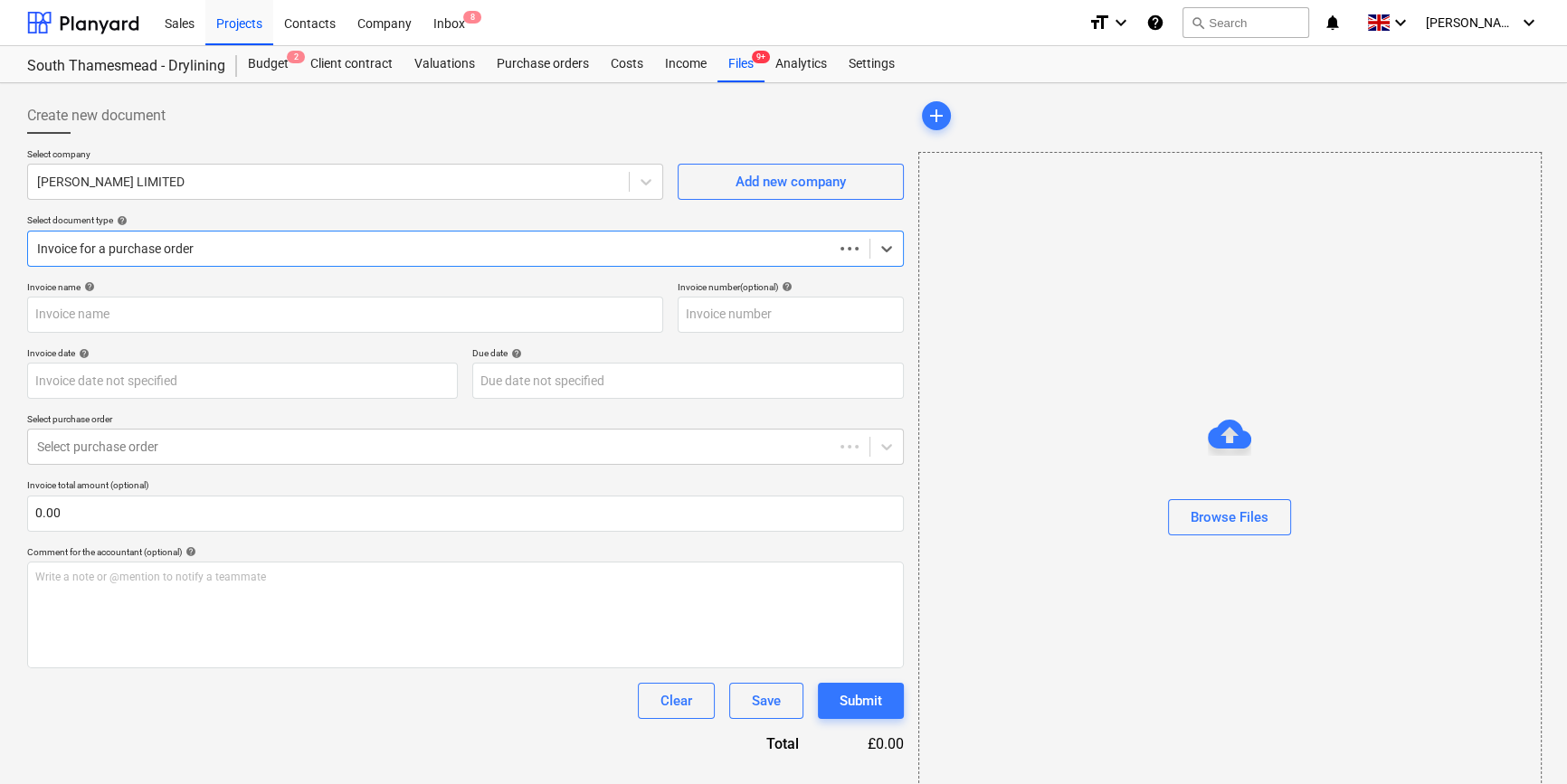 type on "0243/01425543" 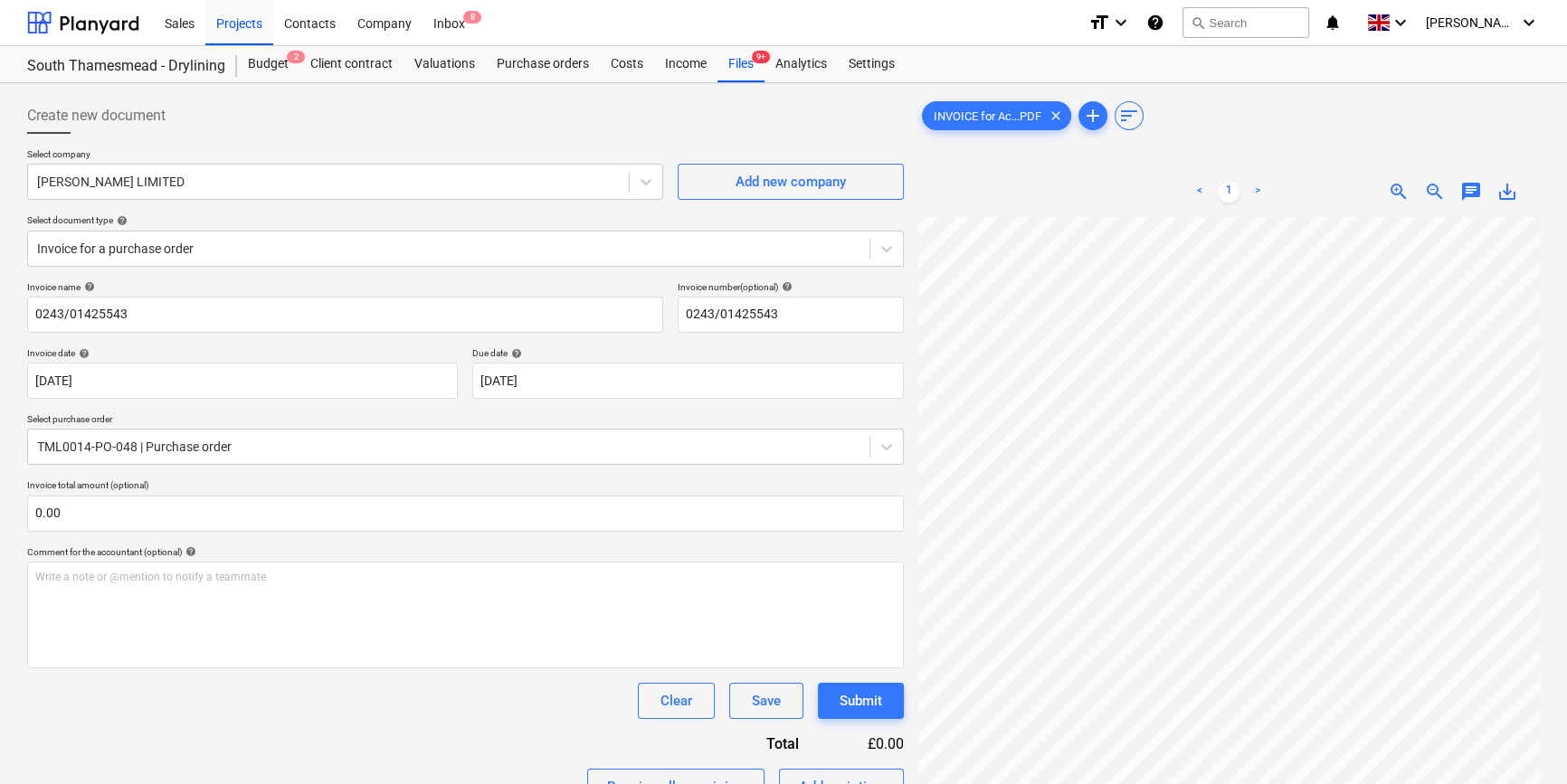 scroll, scrollTop: 164, scrollLeft: 11, axis: both 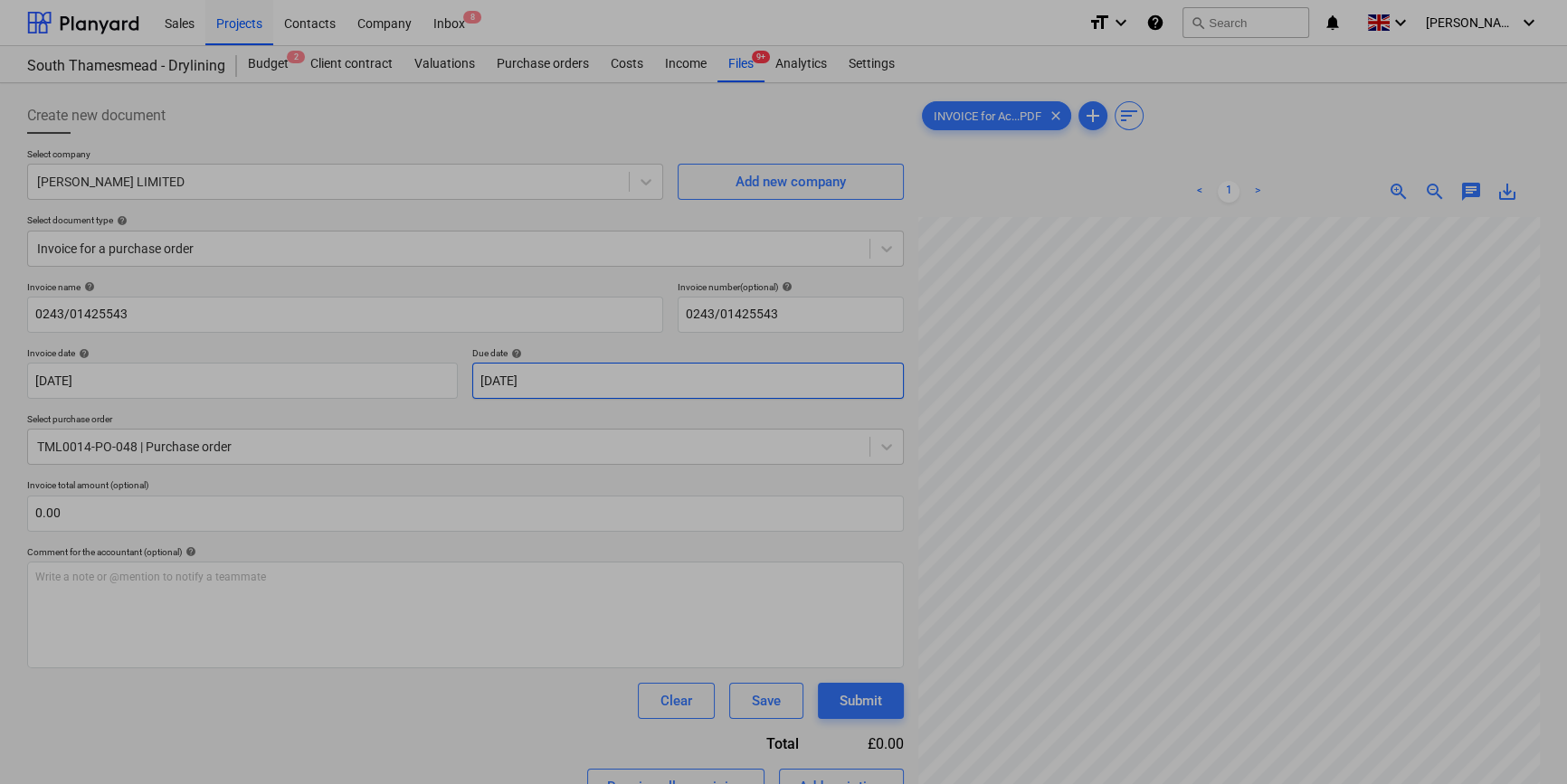 click on "Sales Projects Contacts Company Inbox 8 format_size keyboard_arrow_down help search Search notifications 0 keyboard_arrow_down [PERSON_NAME] keyboard_arrow_down [GEOGRAPHIC_DATA] - Drylining Budget 2 Client contract Valuations Purchase orders Costs Income Files 9+ Analytics Settings Create new document Select company [PERSON_NAME] LIMITED   Add new company Select document type help Invoice for a purchase order Invoice name help 0243/01425543 Invoice number  (optional) help 0243/01425543 Invoice date help [DATE] 01.07.2025 Press the down arrow key to interact with the calendar and
select a date. Press the question mark key to get the keyboard shortcuts for changing dates. Due date help [DATE] [DATE] Press the down arrow key to interact with the calendar and
select a date. Press the question mark key to get the keyboard shortcuts for changing dates. Select purchase order TML0014-PO-048 | Purchase order Invoice total amount (optional) 0.00 Comment for the accountant (optional) help ﻿ Clear <" at bounding box center [784, 392] 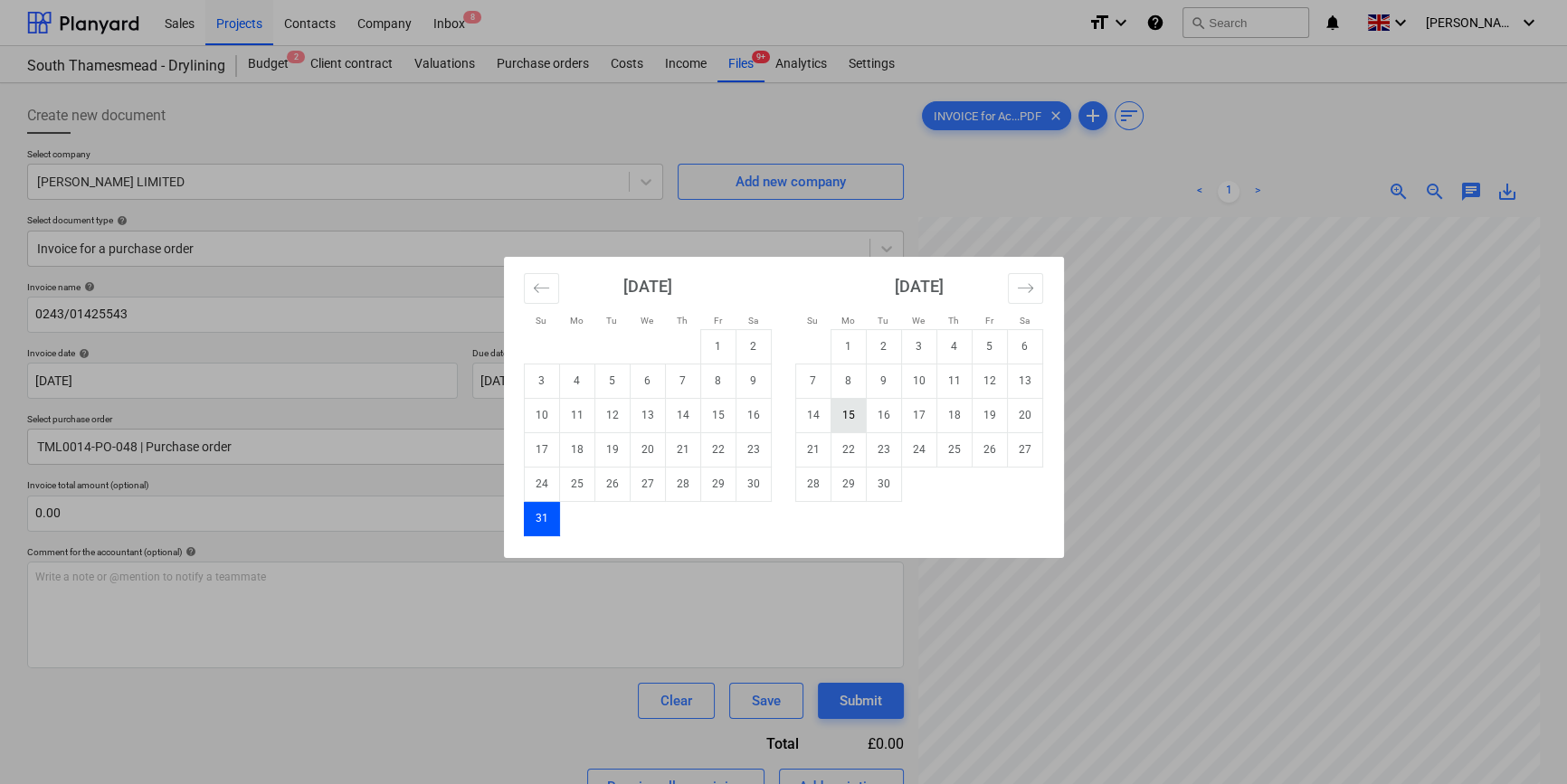 click on "15" at bounding box center [848, 415] 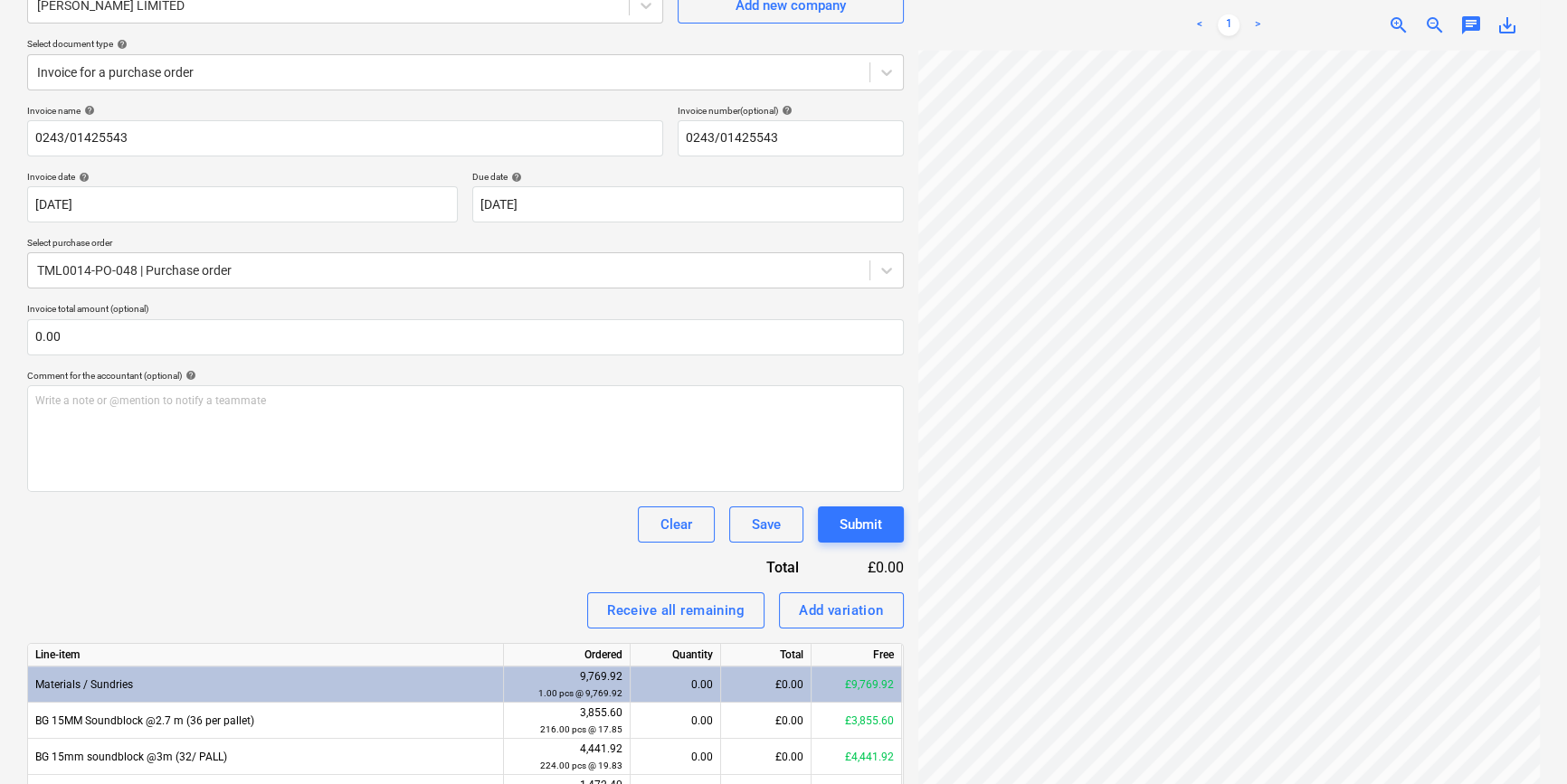 scroll, scrollTop: 81, scrollLeft: 0, axis: vertical 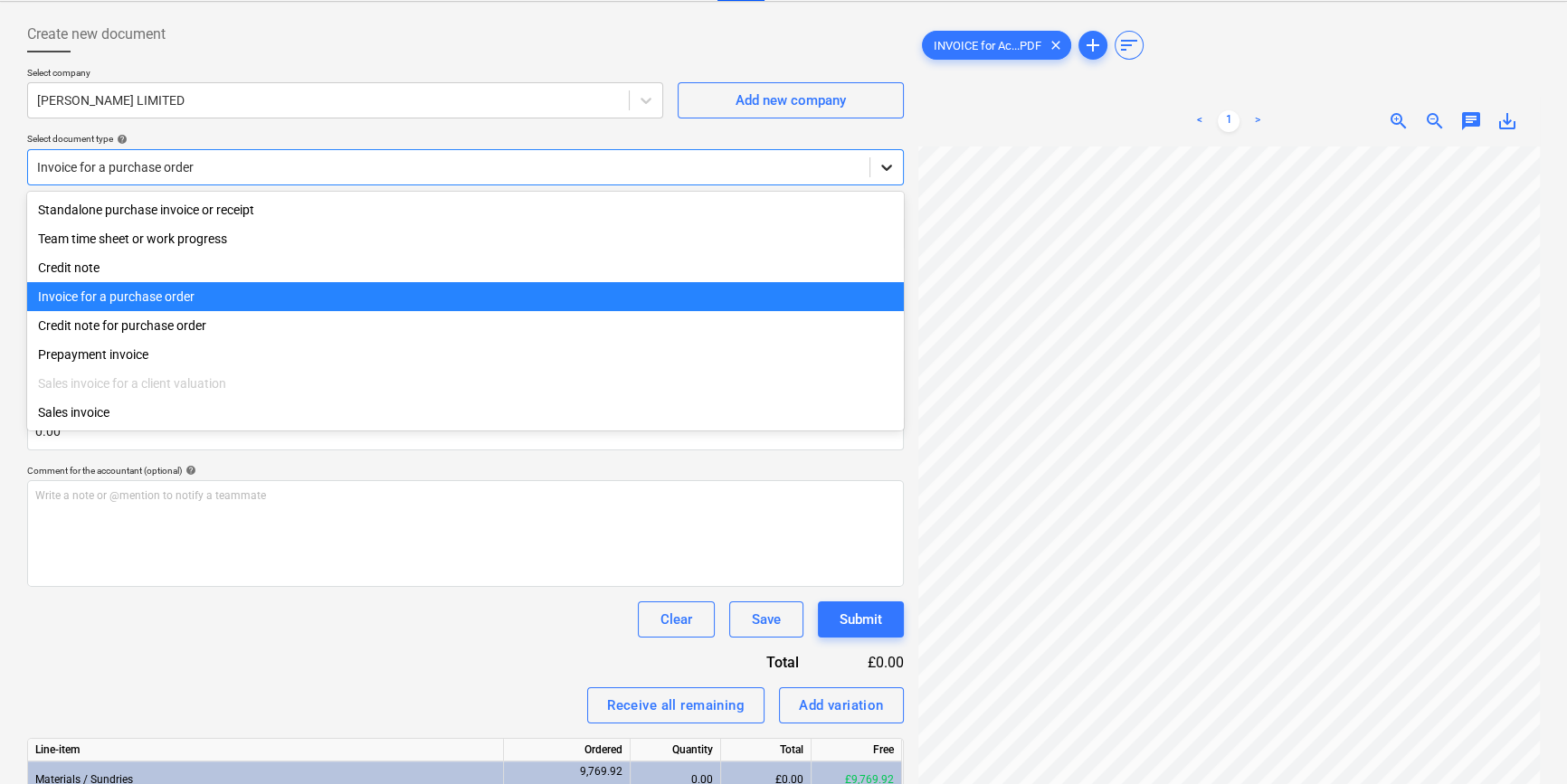 click 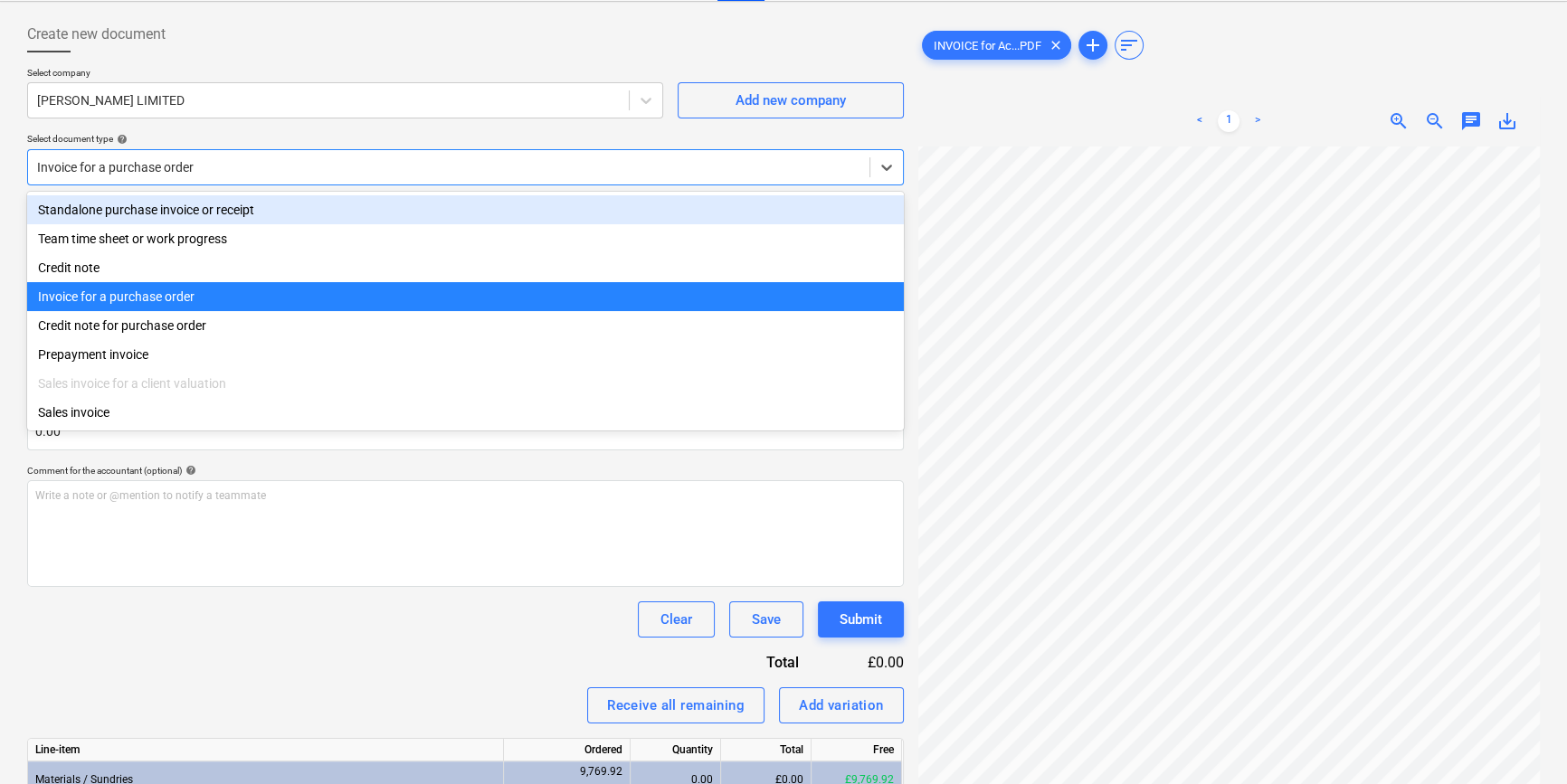 click on "Standalone purchase invoice or receipt" at bounding box center [465, 210] 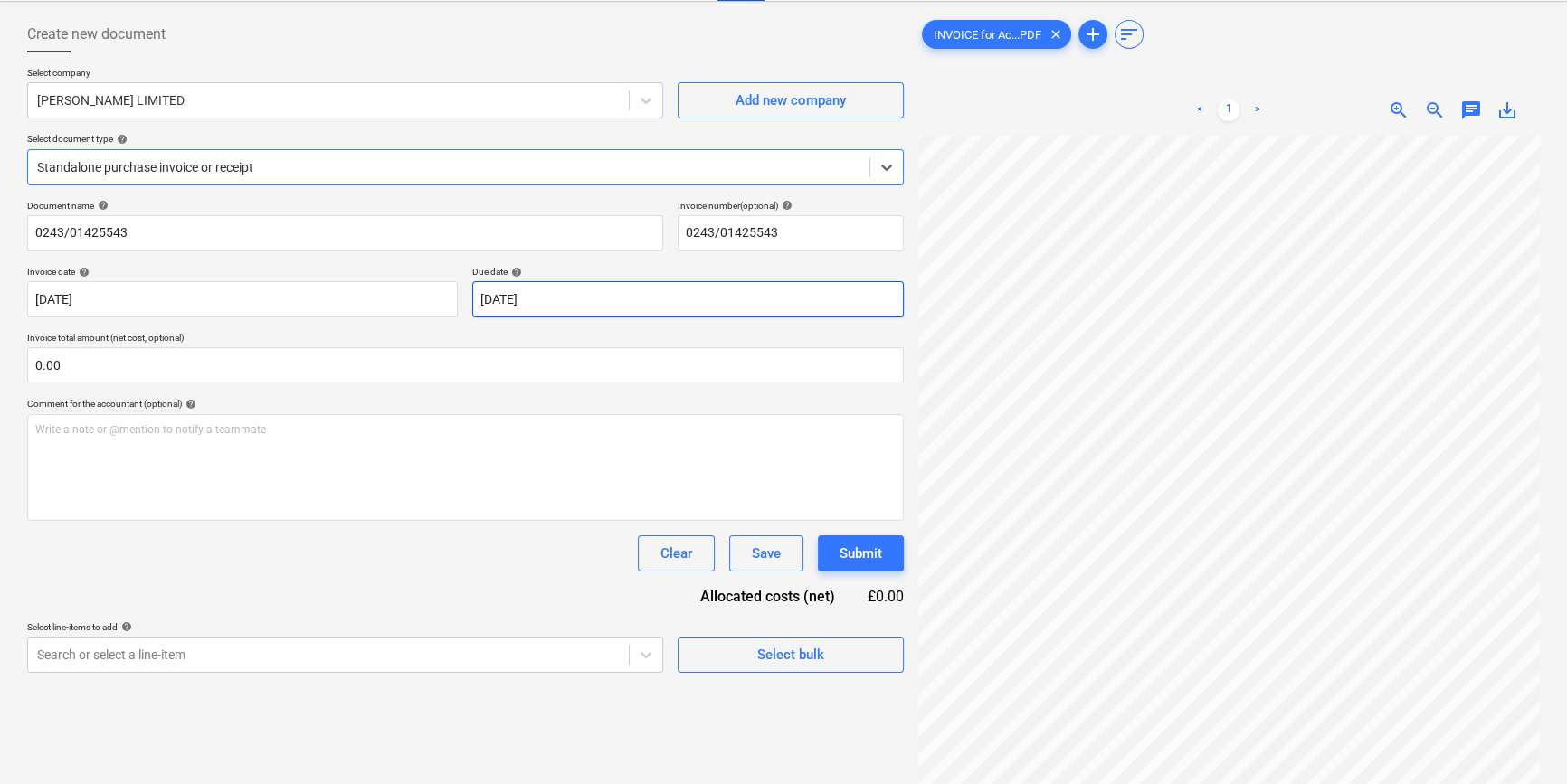 click on "Sales Projects Contacts Company Inbox 8 format_size keyboard_arrow_down help search Search notifications 0 keyboard_arrow_down [PERSON_NAME] keyboard_arrow_down [GEOGRAPHIC_DATA] - Drylining Budget 2 Client contract Valuations Purchase orders Costs Income Files 9+ Analytics Settings Create new document Select company [PERSON_NAME] LIMITED   Add new company Select document type help option Standalone purchase invoice or receipt, selected.   Select is focused ,type to refine list, press Down to open the menu,  Standalone purchase invoice or receipt Document name help 0243/01425543 Invoice number  (optional) help 0243/01425543 Invoice date help [DATE] 01.07.2025 Press the down arrow key to interact with the calendar and
select a date. Press the question mark key to get the keyboard shortcuts for changing dates. Due date help [DATE] [DATE] Press the down arrow key to interact with the calendar and
select a date. Press the question mark key to get the keyboard shortcuts for changing dates. 0.00 <" at bounding box center (784, 310) 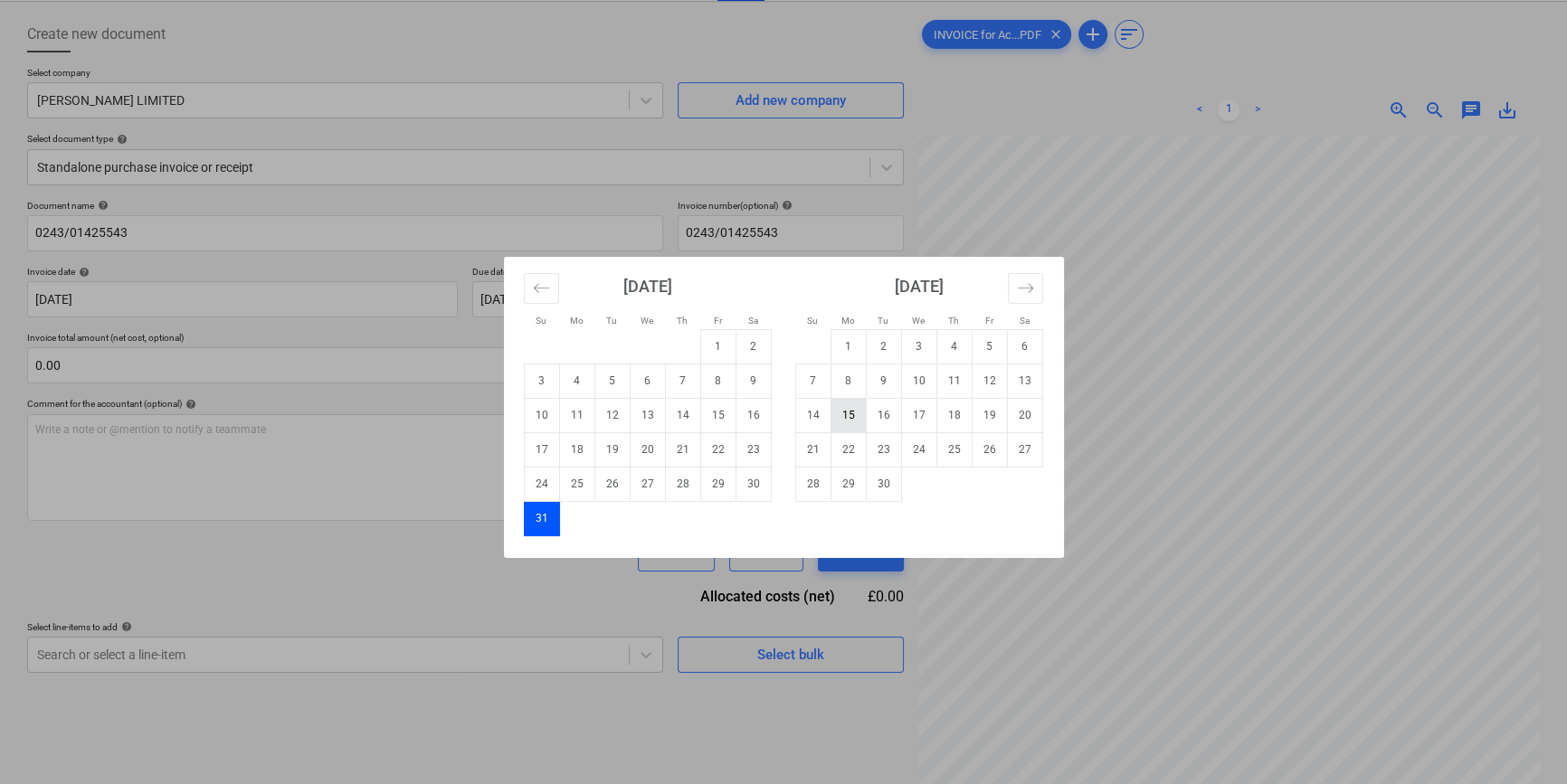 click on "15" at bounding box center (848, 415) 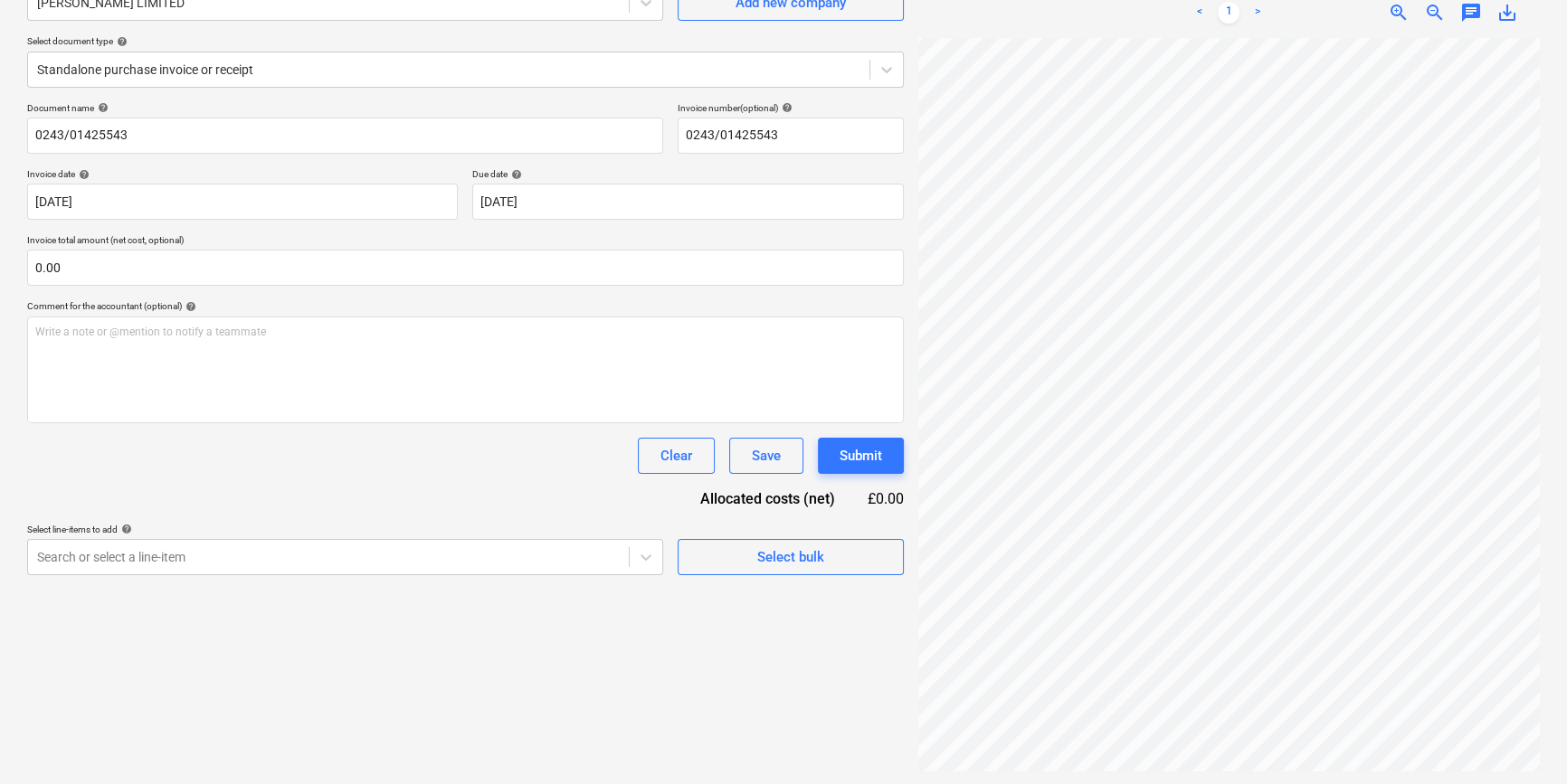 scroll, scrollTop: 181, scrollLeft: 0, axis: vertical 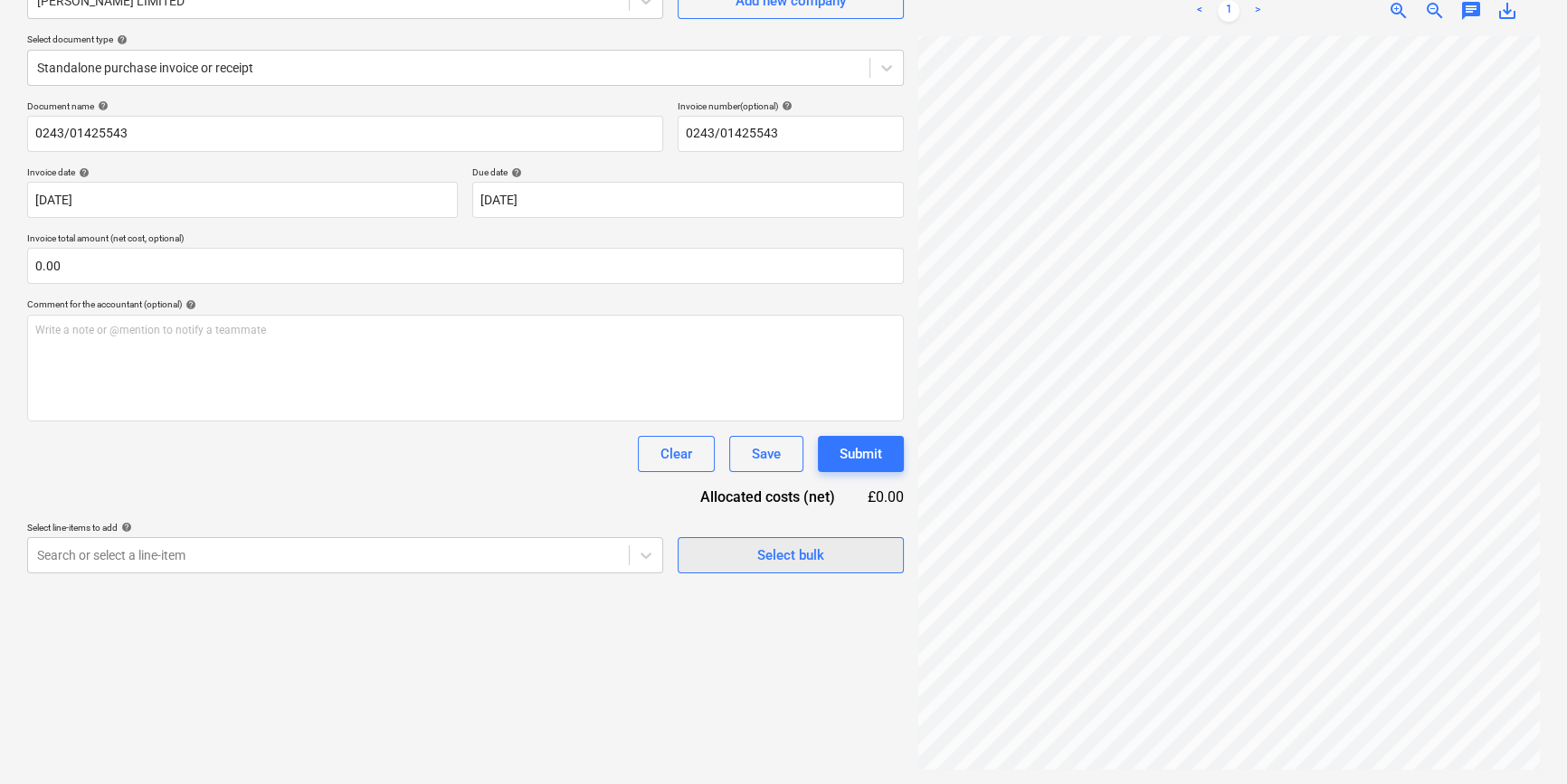 click on "Select bulk" at bounding box center (791, 555) 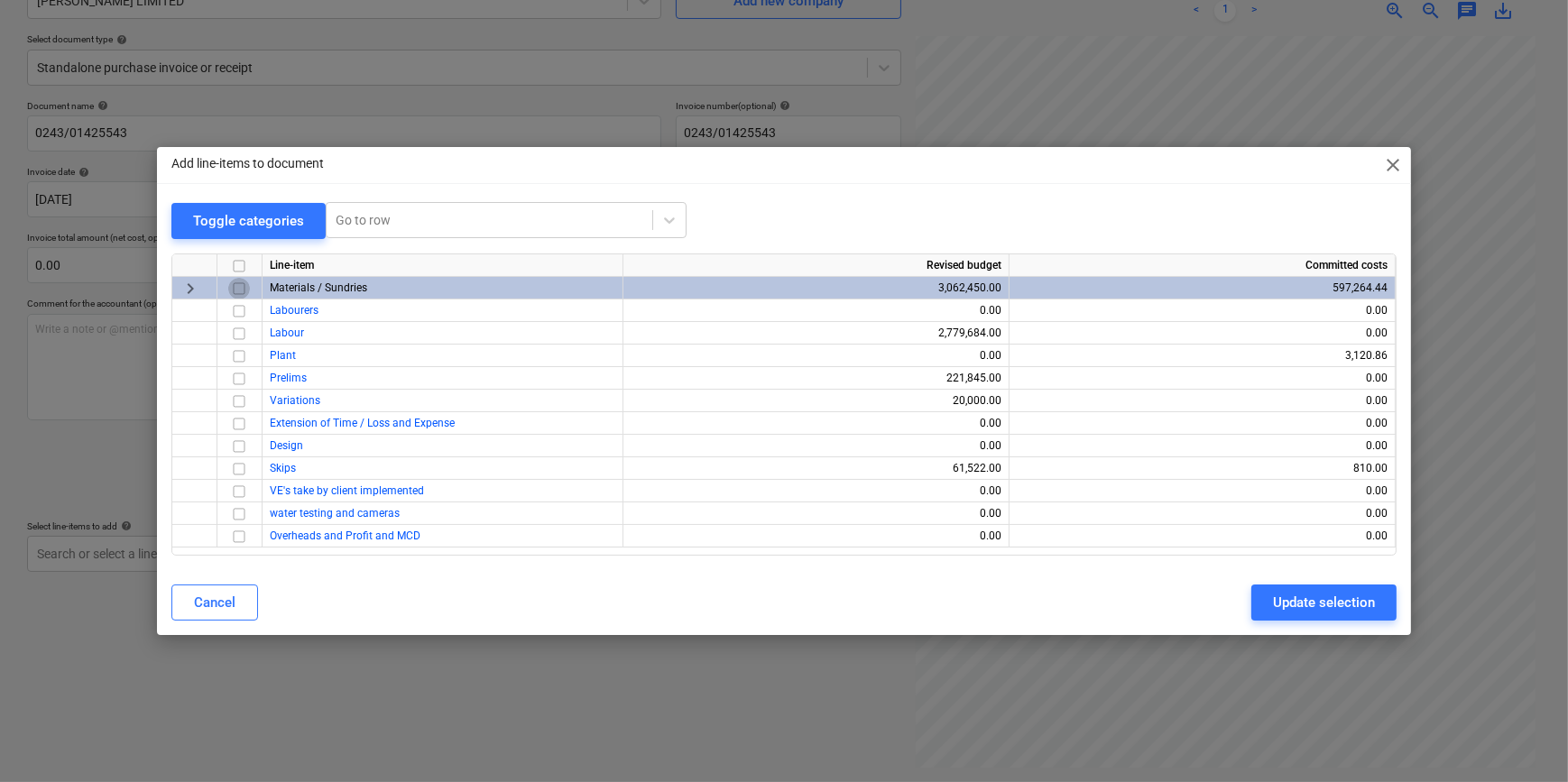 click at bounding box center [239, 289] 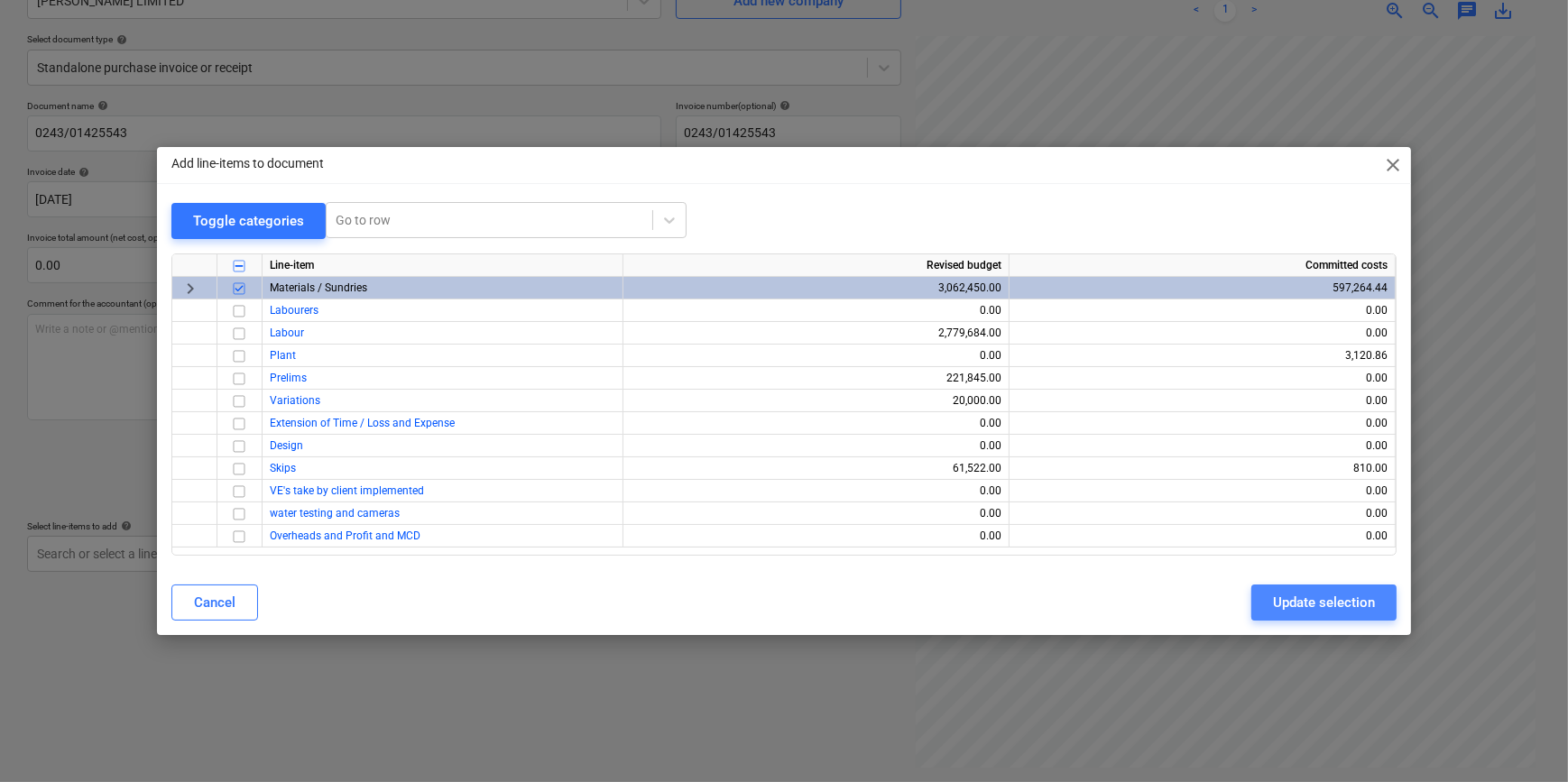 click on "Update selection" at bounding box center [1324, 603] 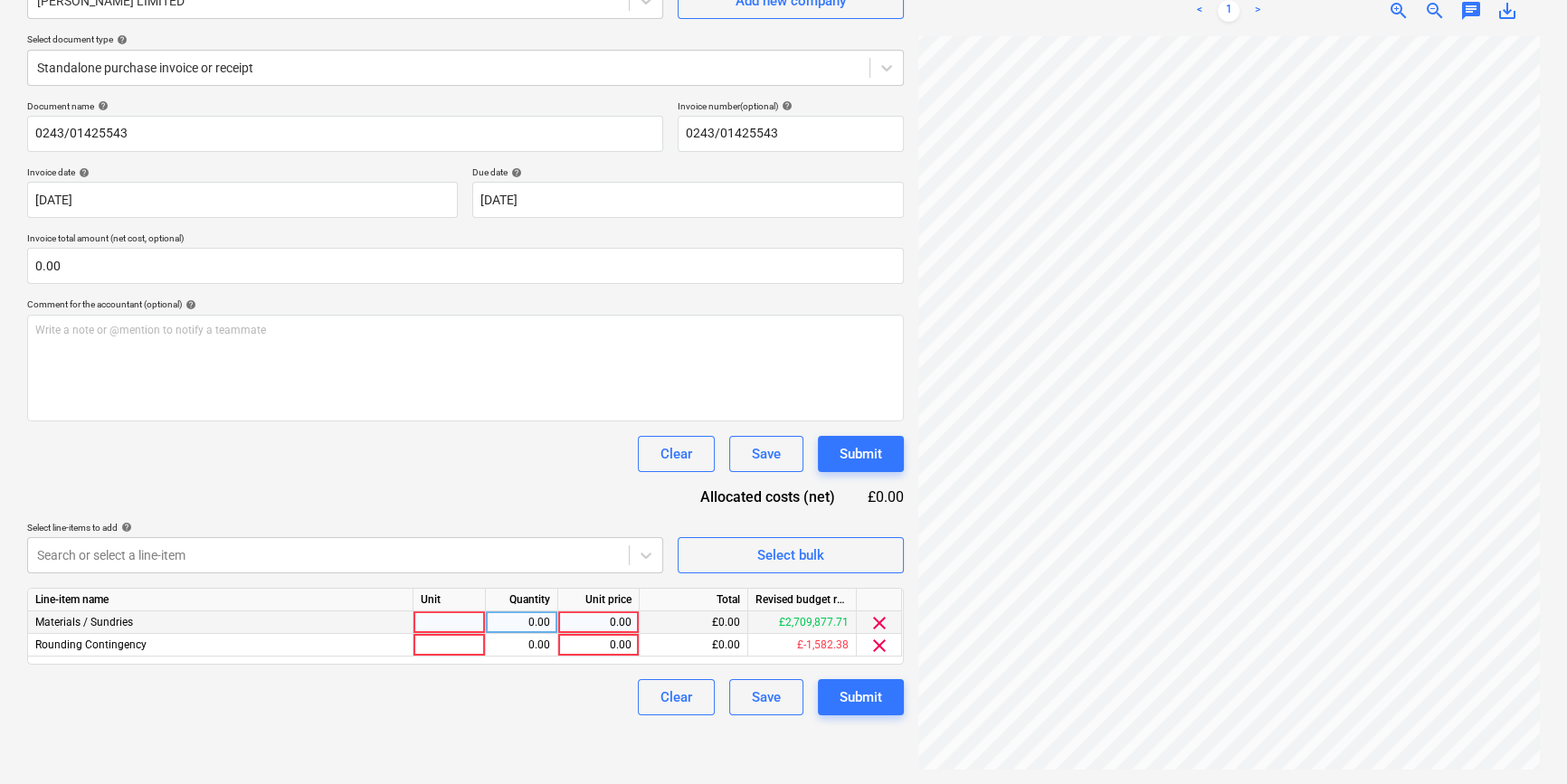 click at bounding box center [450, 622] 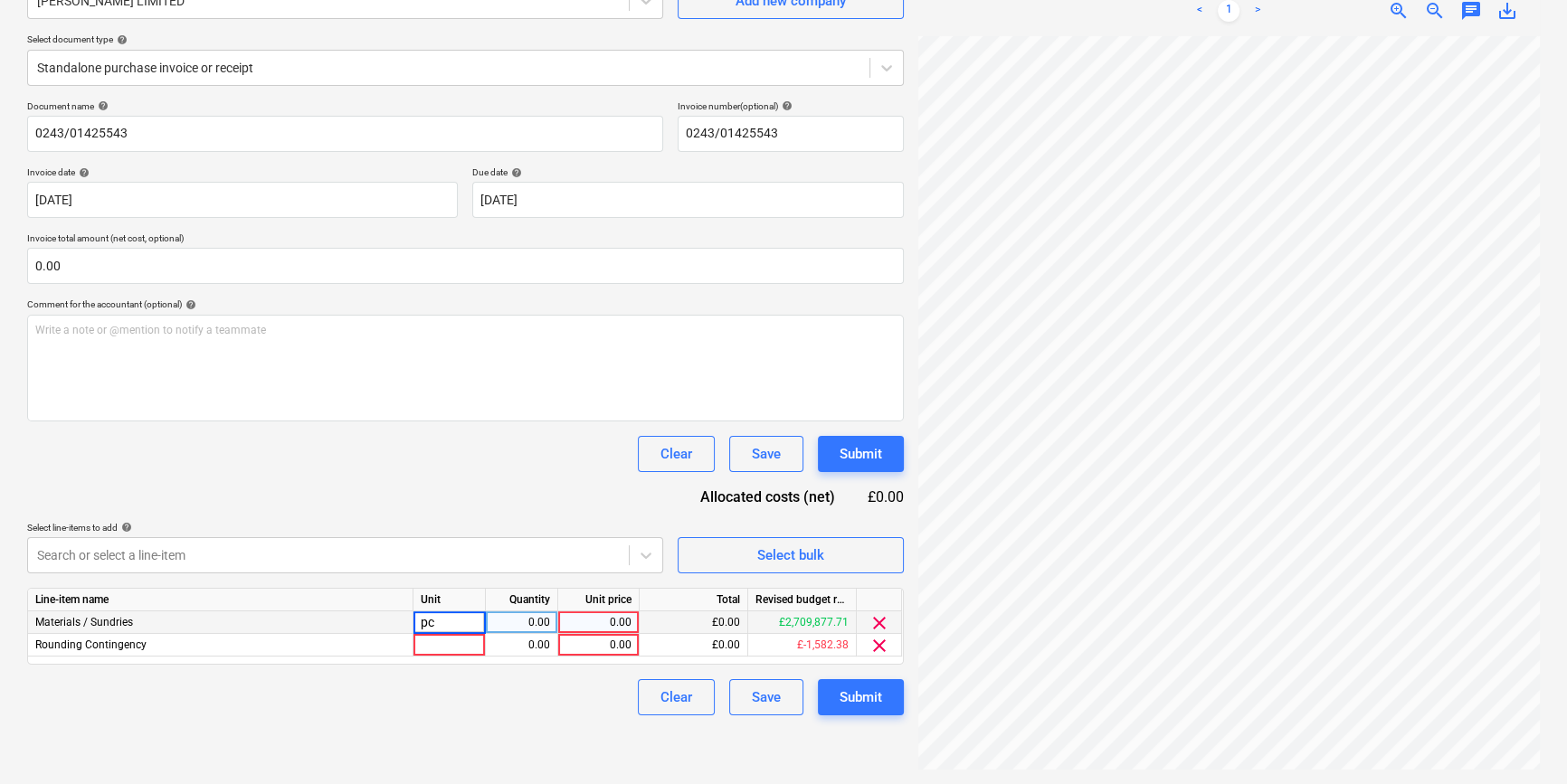 type on "pcs" 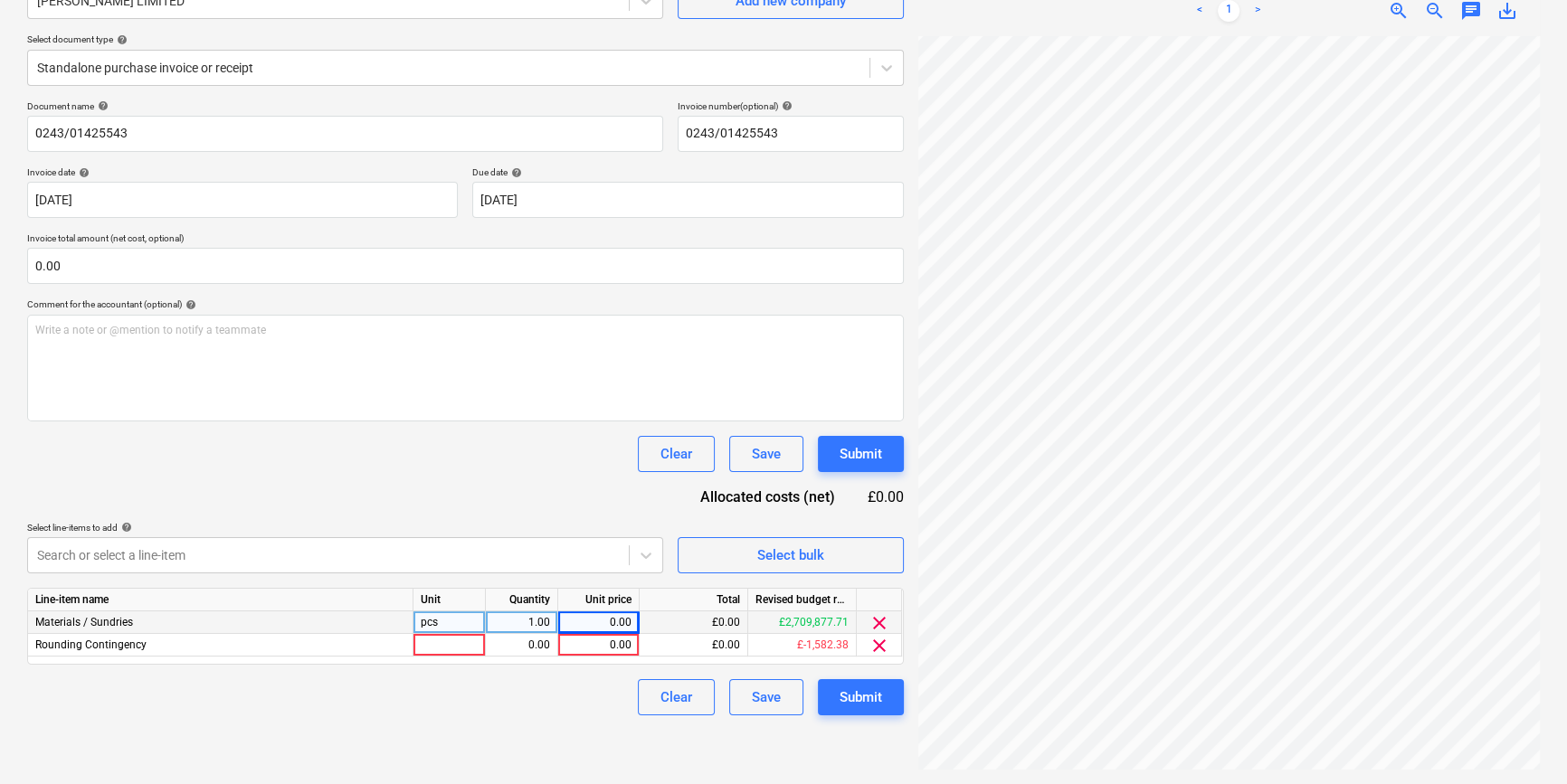click on "INVOICE for Ac...PDF clear add sort < 1 > zoom_in zoom_out chat 0 save_alt" at bounding box center (1229, 343) 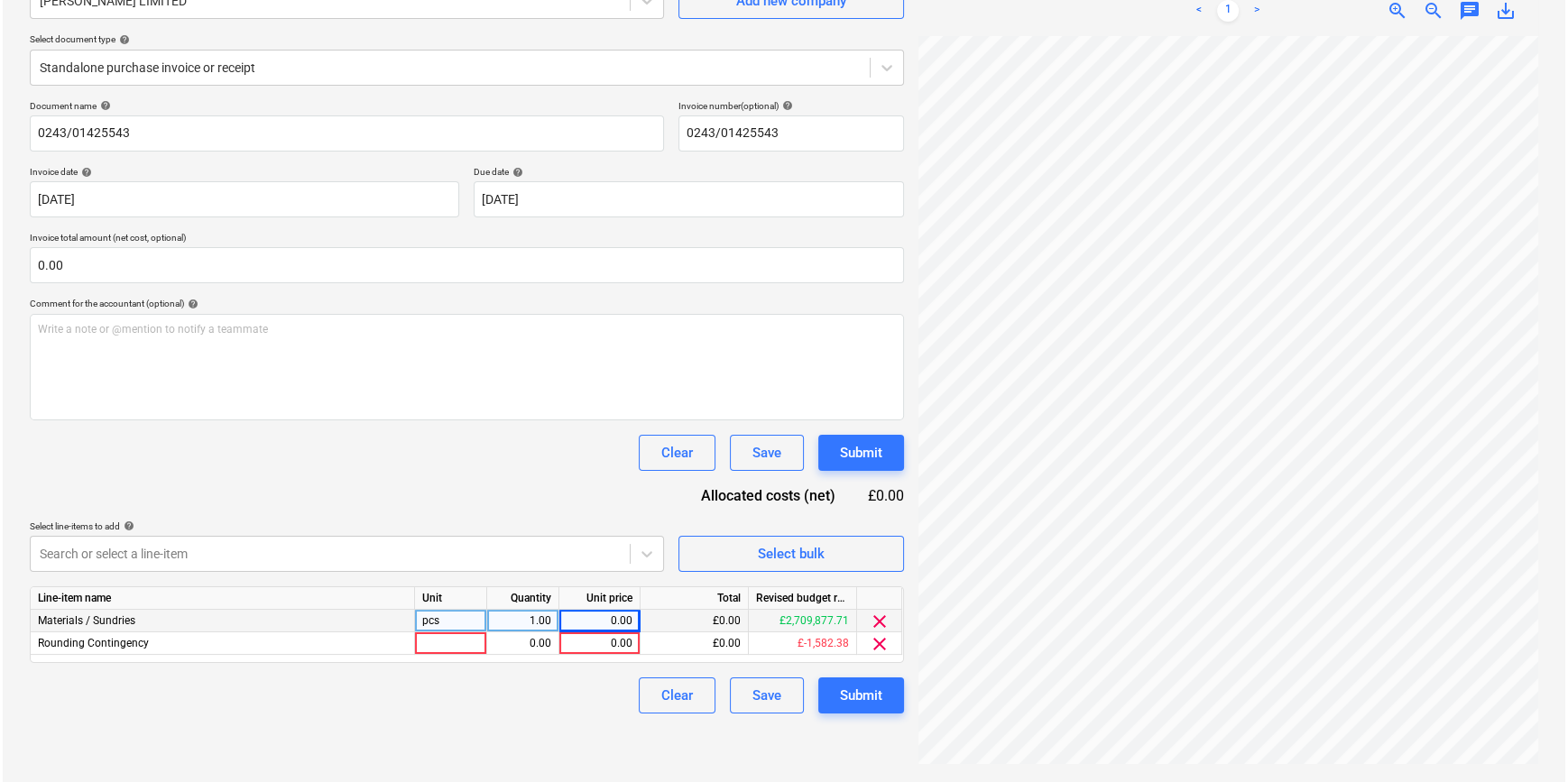 scroll, scrollTop: 420, scrollLeft: 0, axis: vertical 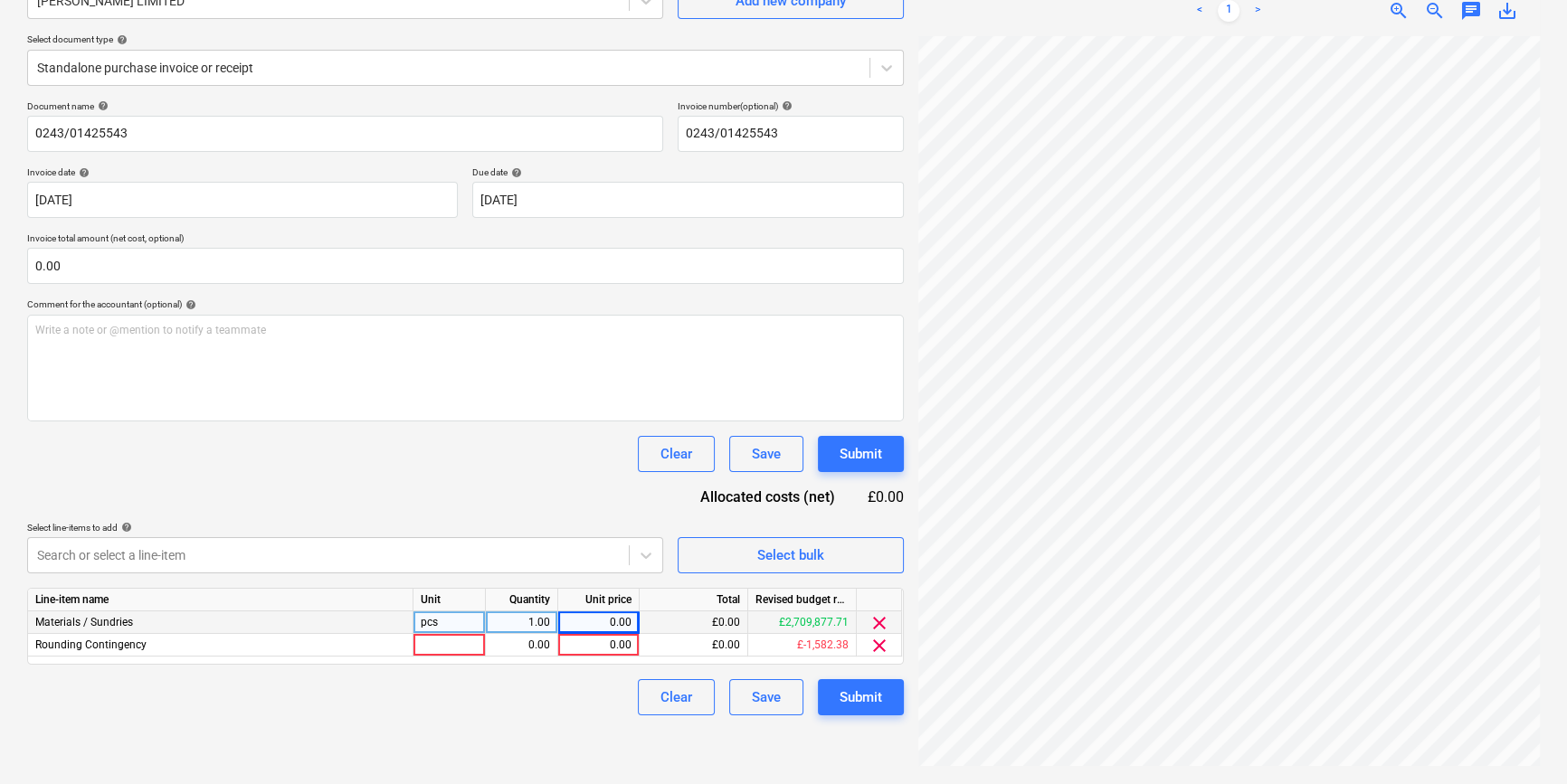 click on "0.00" at bounding box center (598, 622) 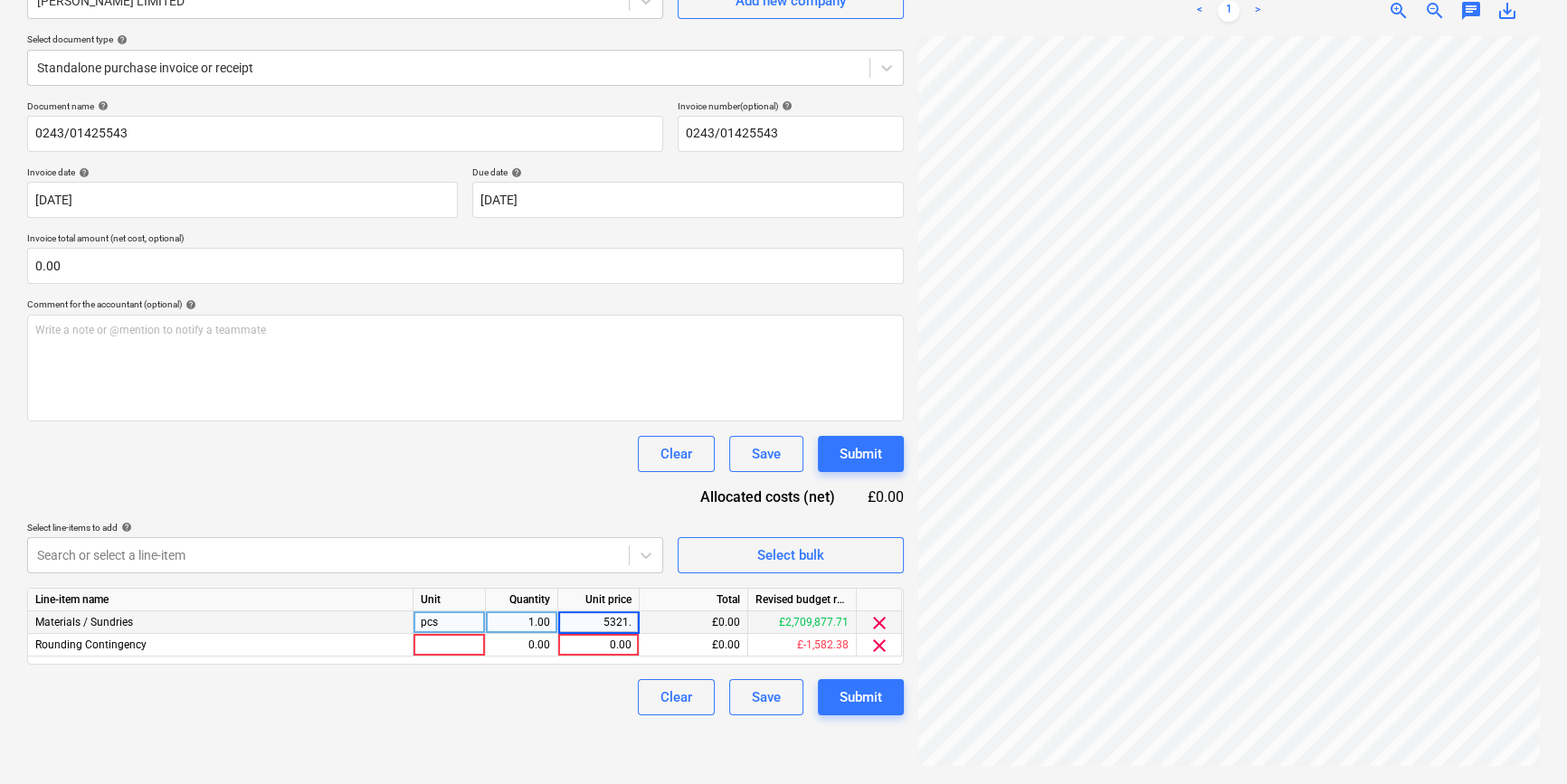 type on "5321.9" 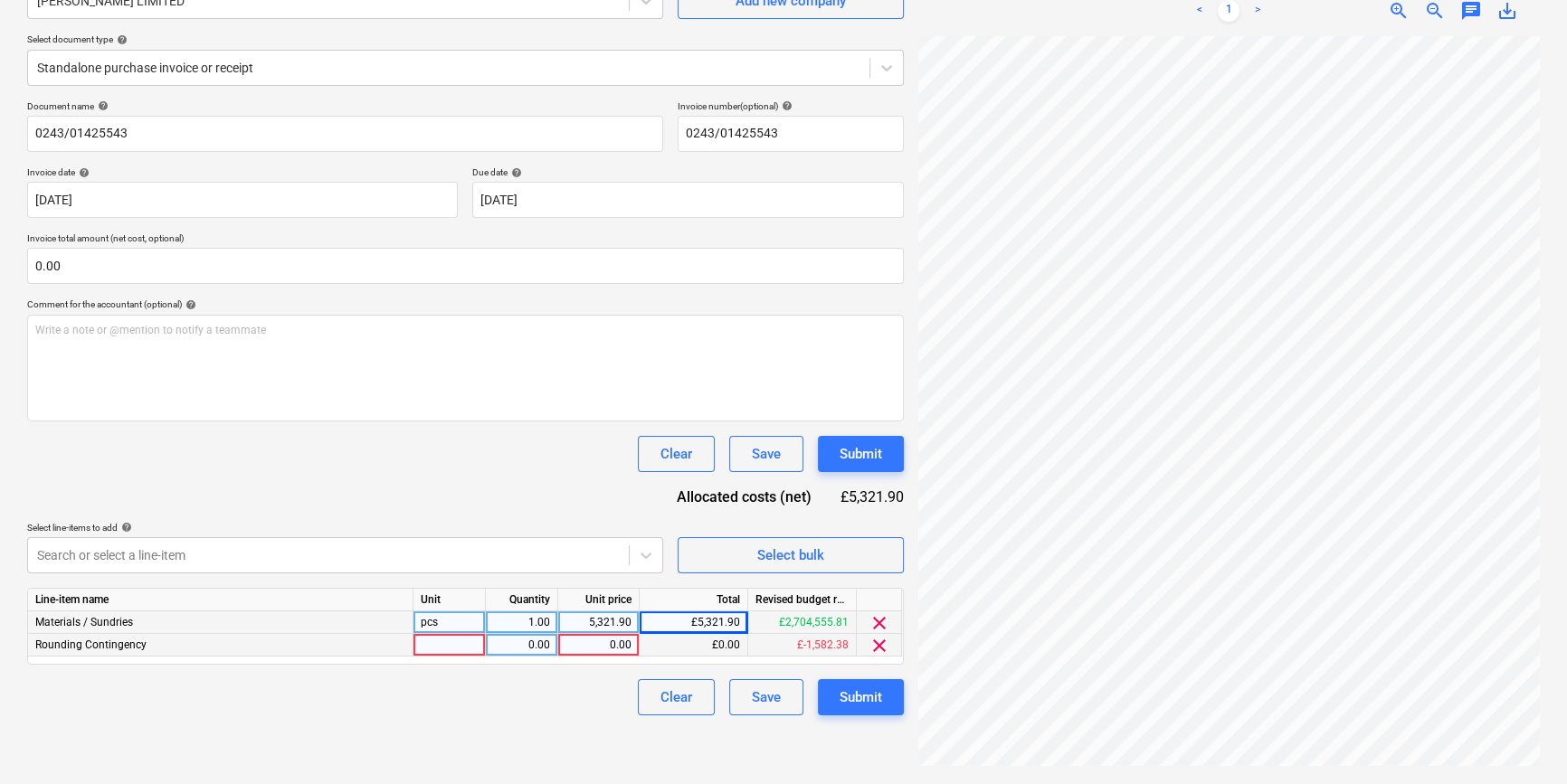click on "clear" at bounding box center [879, 646] 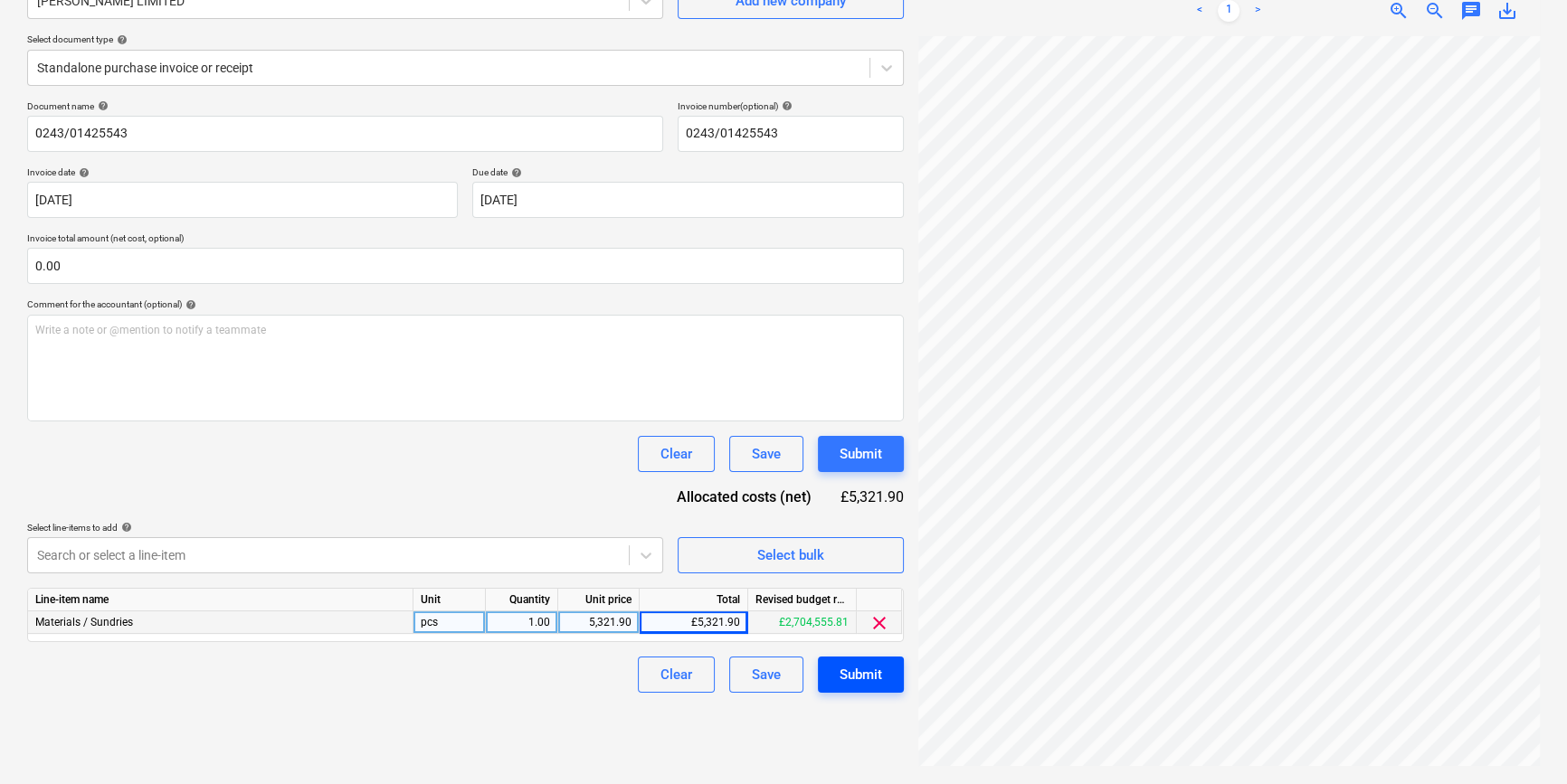 click on "Submit" at bounding box center (860, 675) 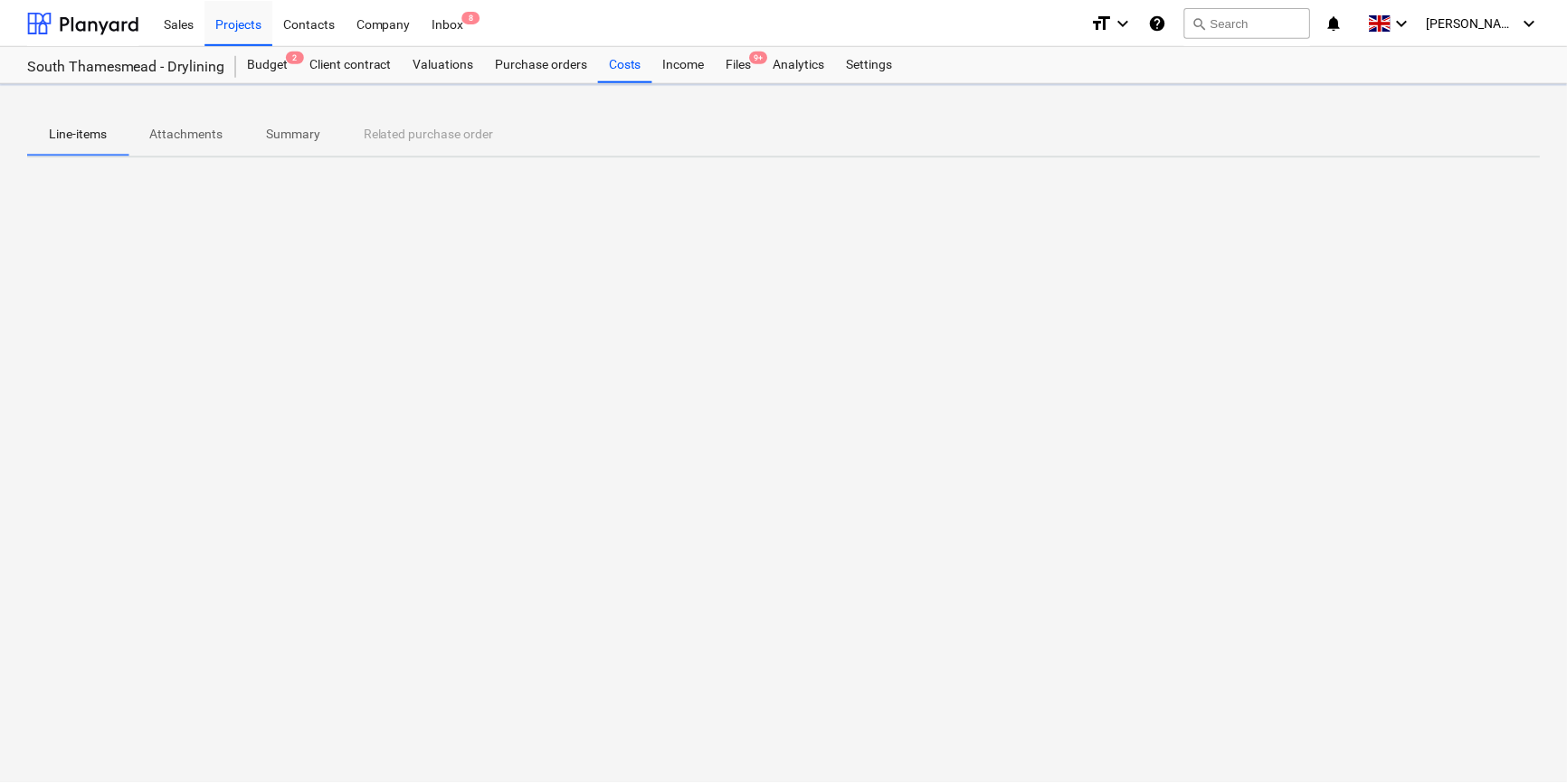 scroll, scrollTop: 0, scrollLeft: 0, axis: both 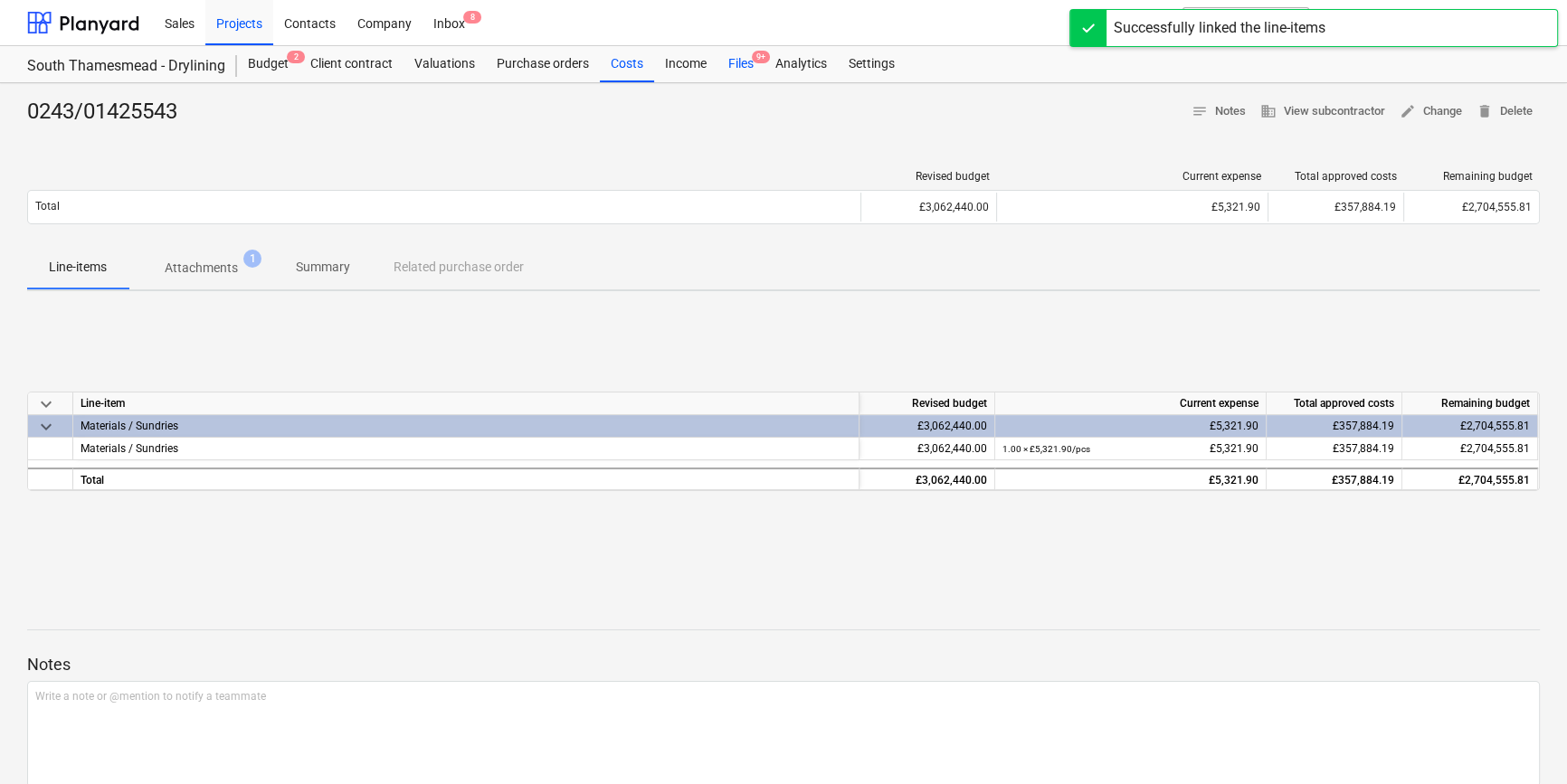 click on "Files 9+" at bounding box center [741, 64] 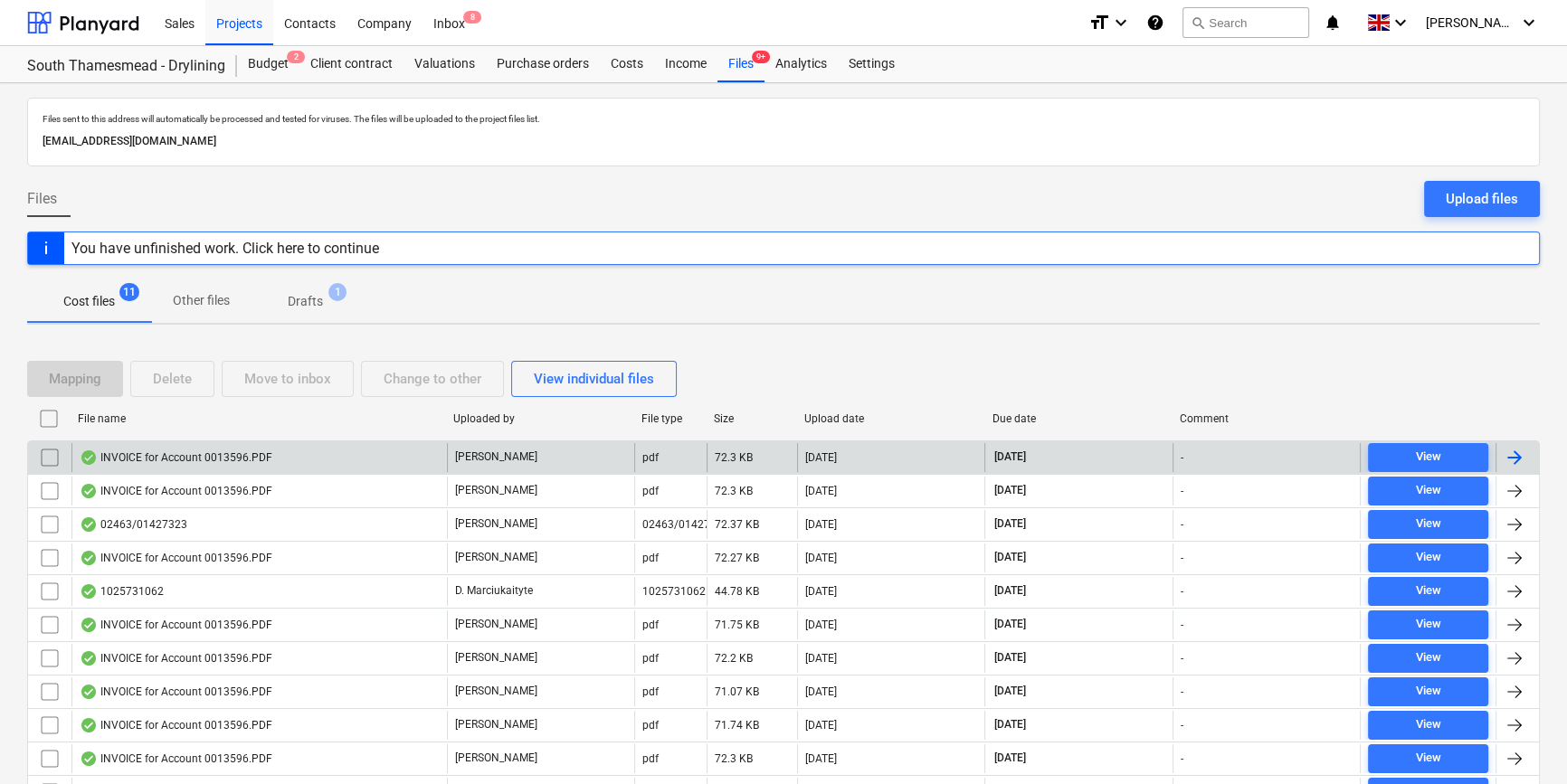 click at bounding box center (1515, 458) 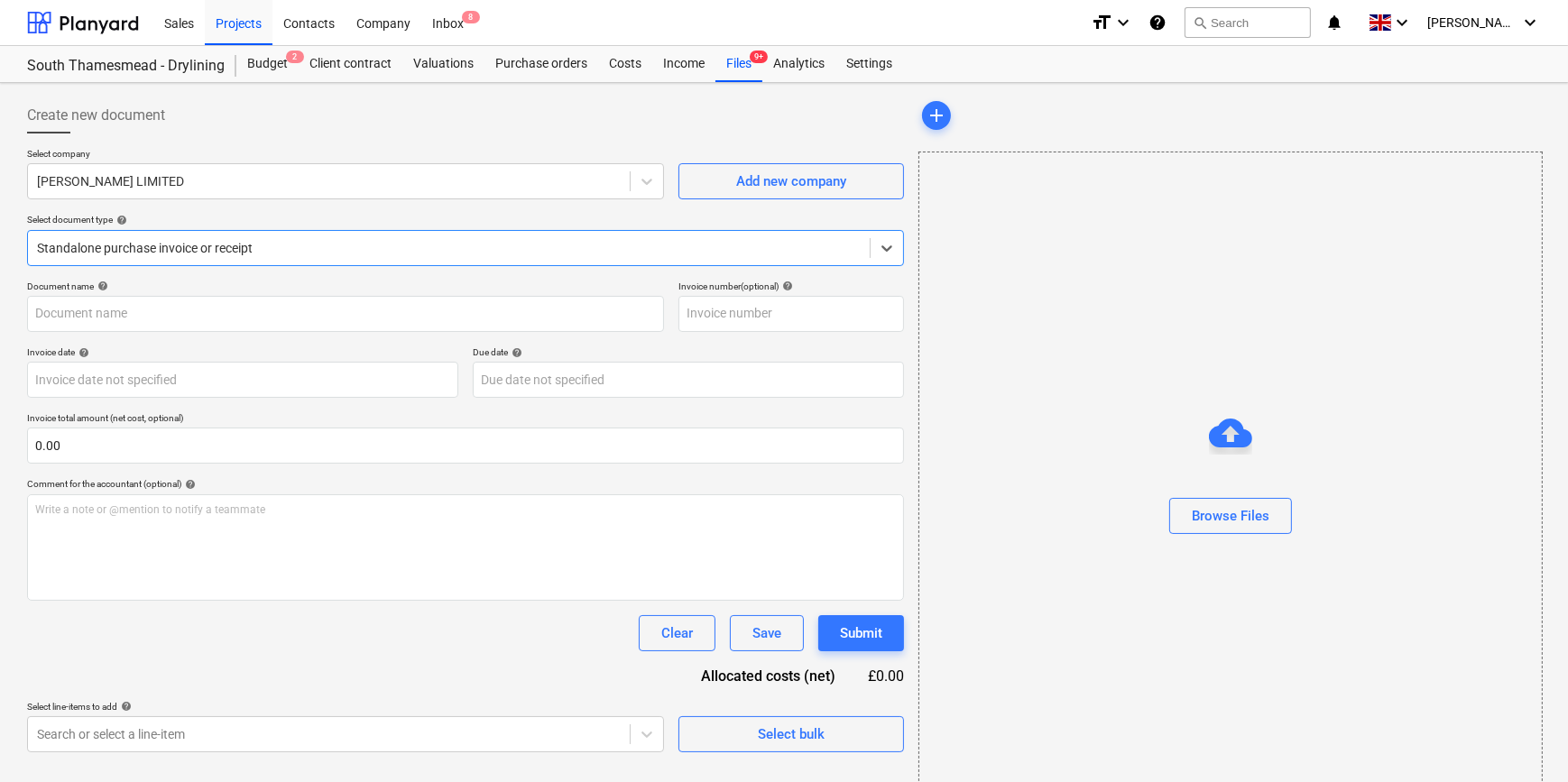 type on "0243/01427321" 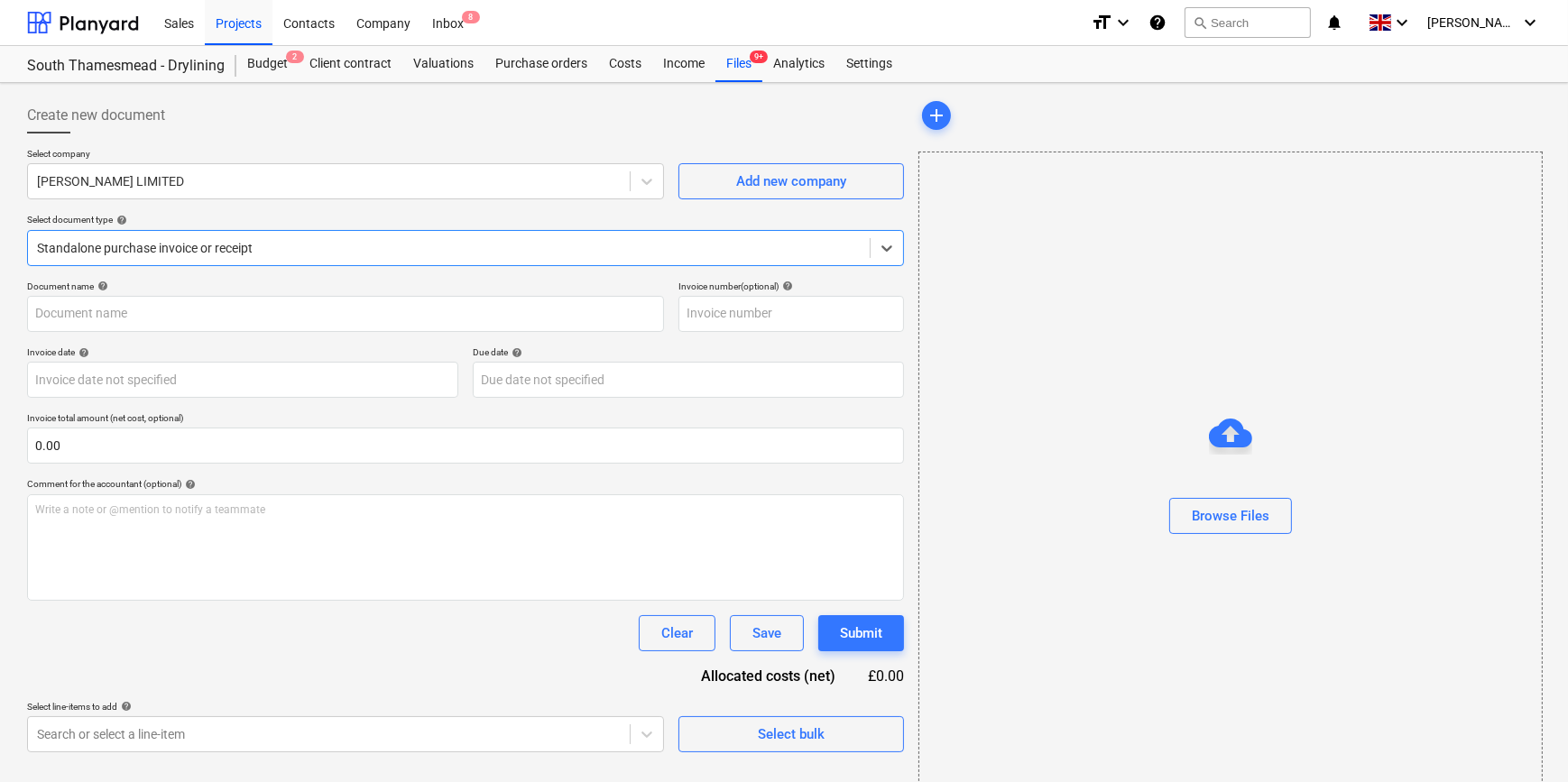type on "0243/01427321" 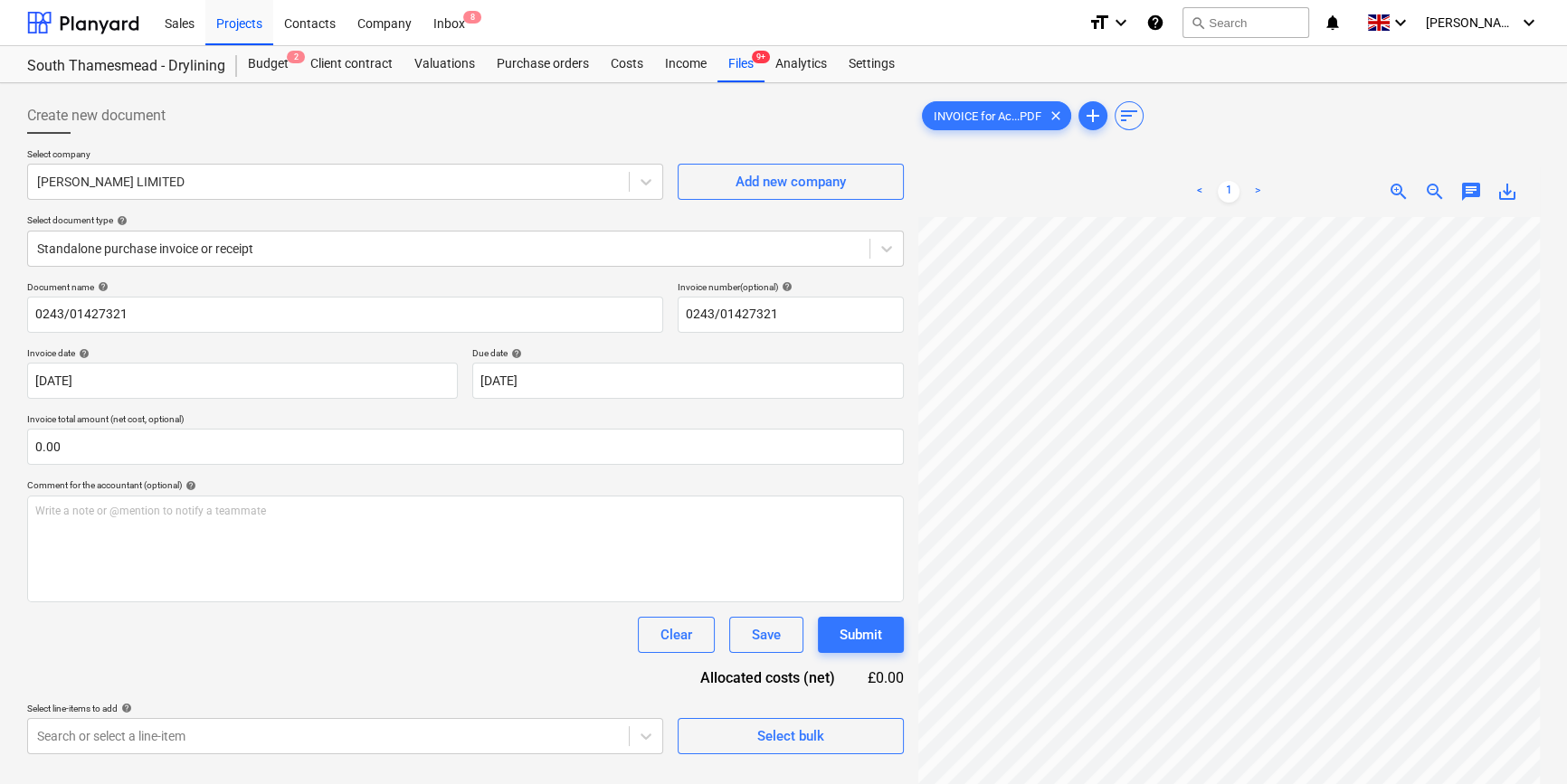 scroll, scrollTop: 141, scrollLeft: 161, axis: both 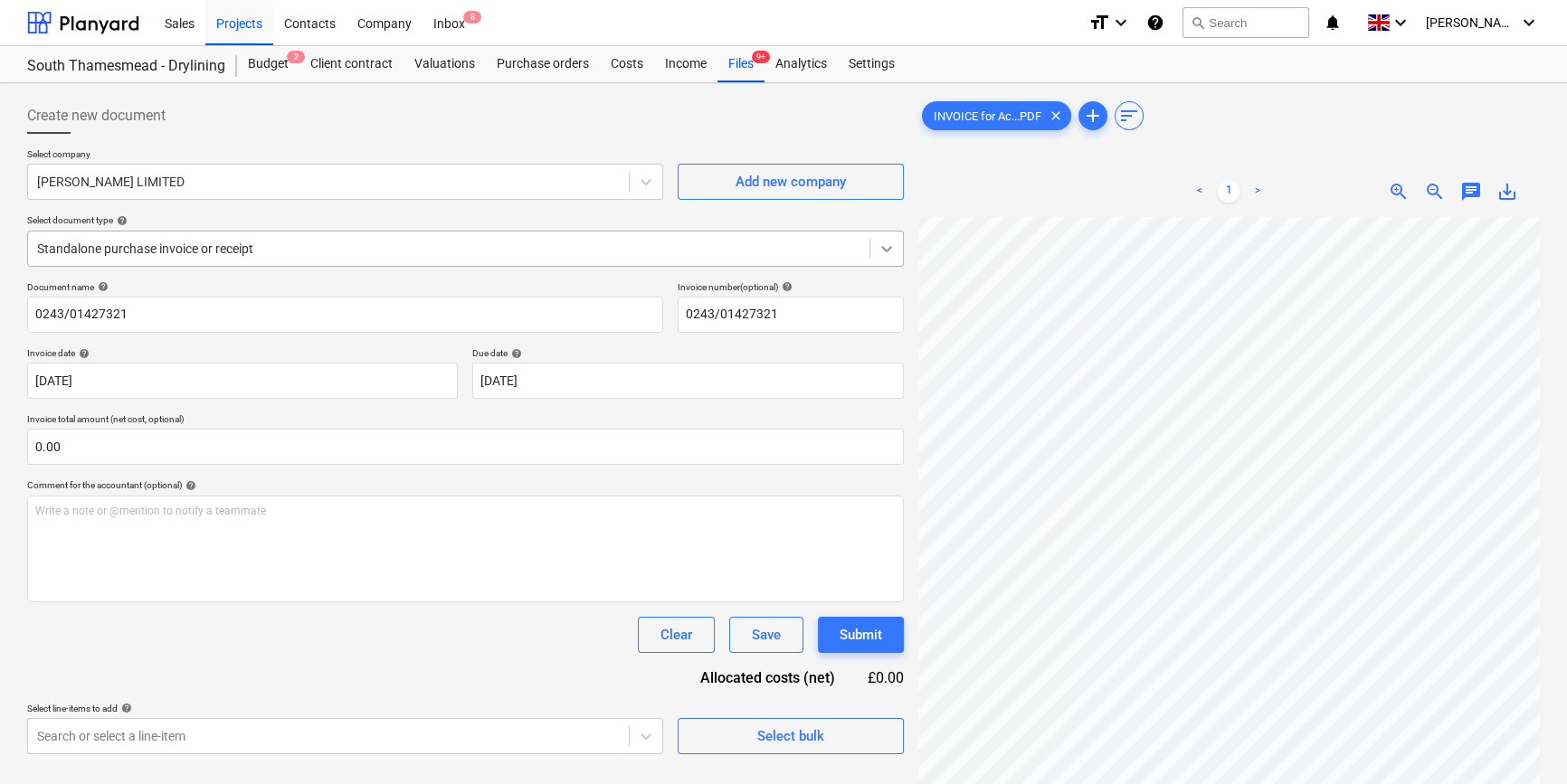 click 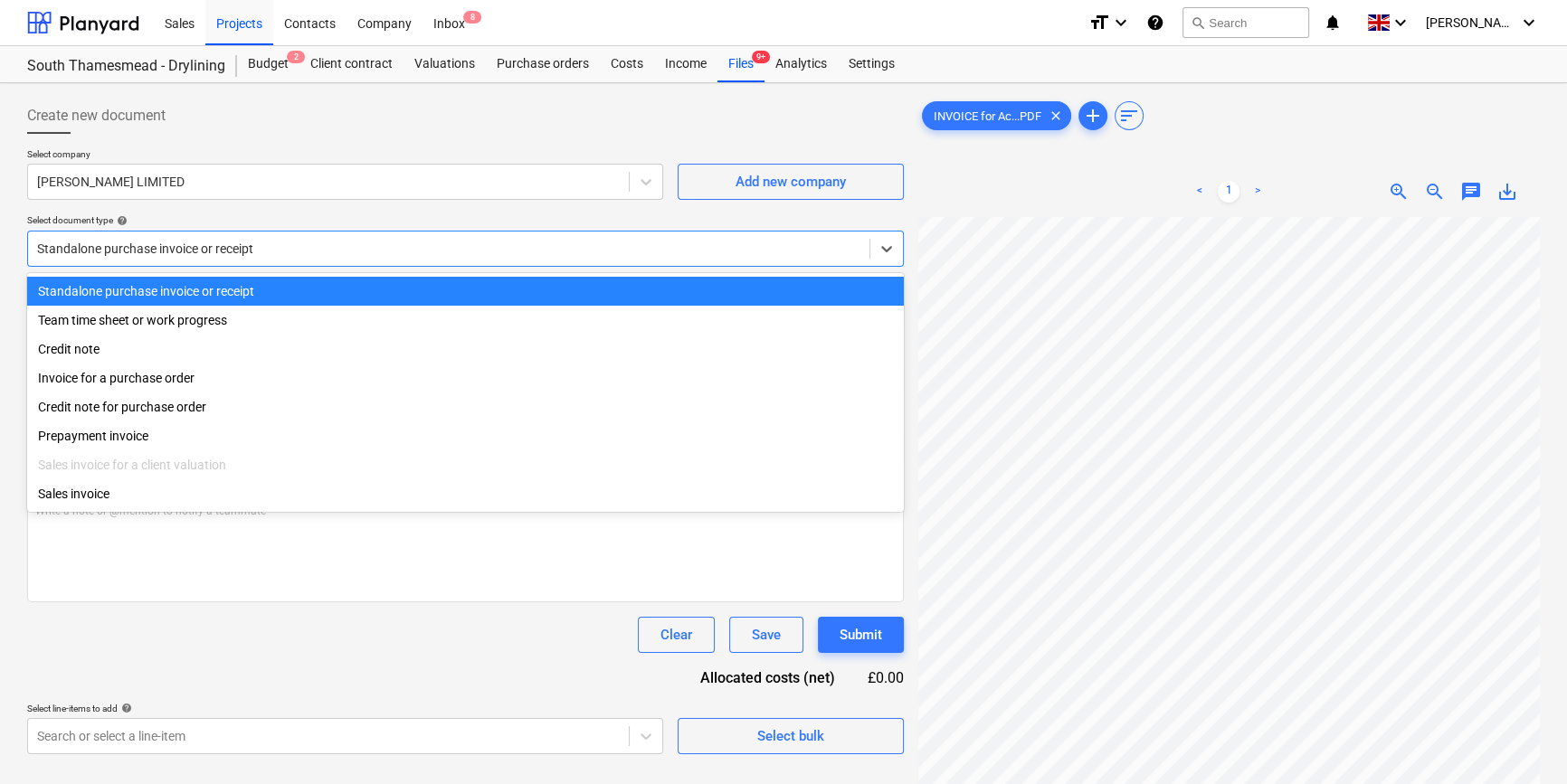 click on "Standalone purchase invoice or receipt" at bounding box center (465, 291) 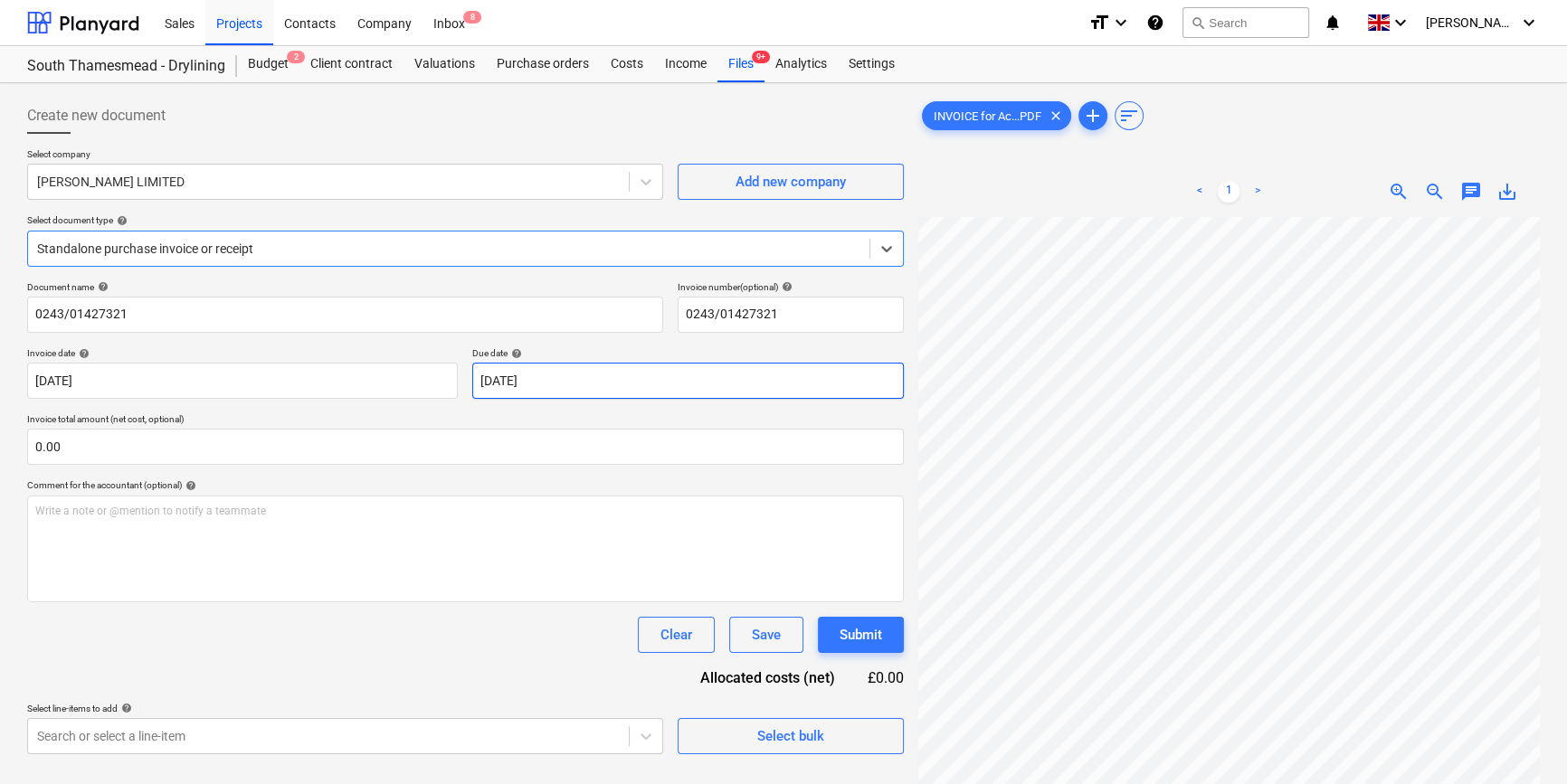 click on "Sales Projects Contacts Company Inbox 8 format_size keyboard_arrow_down help search Search notifications 0 keyboard_arrow_down [PERSON_NAME] keyboard_arrow_down [GEOGRAPHIC_DATA] - Drylining Budget 2 Client contract Valuations Purchase orders Costs Income Files 9+ Analytics Settings Create new document Select company [PERSON_NAME] LIMITED   Add new company Select document type help option Standalone purchase invoice or receipt, selected.   Select is focused ,type to refine list, press Down to open the menu,  Standalone purchase invoice or receipt Document name help 0243/01427321 Invoice number  (optional) help 0243/01427321 Invoice date help [DATE] 03.07.2025 Press the down arrow key to interact with the calendar and
select a date. Press the question mark key to get the keyboard shortcuts for changing dates. Due date help [DATE] [DATE] Press the down arrow key to interact with the calendar and
select a date. Press the question mark key to get the keyboard shortcuts for changing dates. 0.00 <" at bounding box center [784, 392] 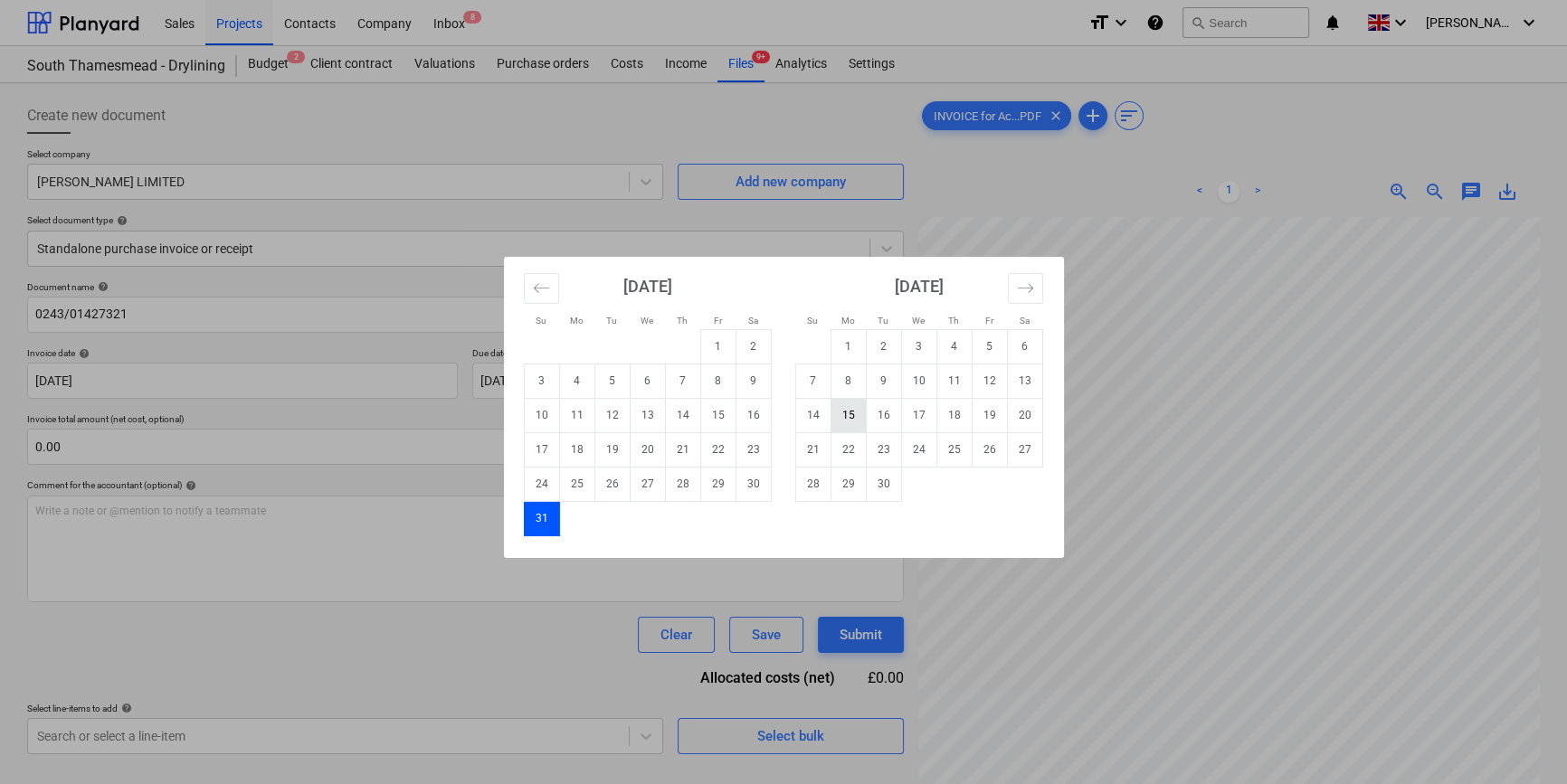 click on "15" at bounding box center (848, 415) 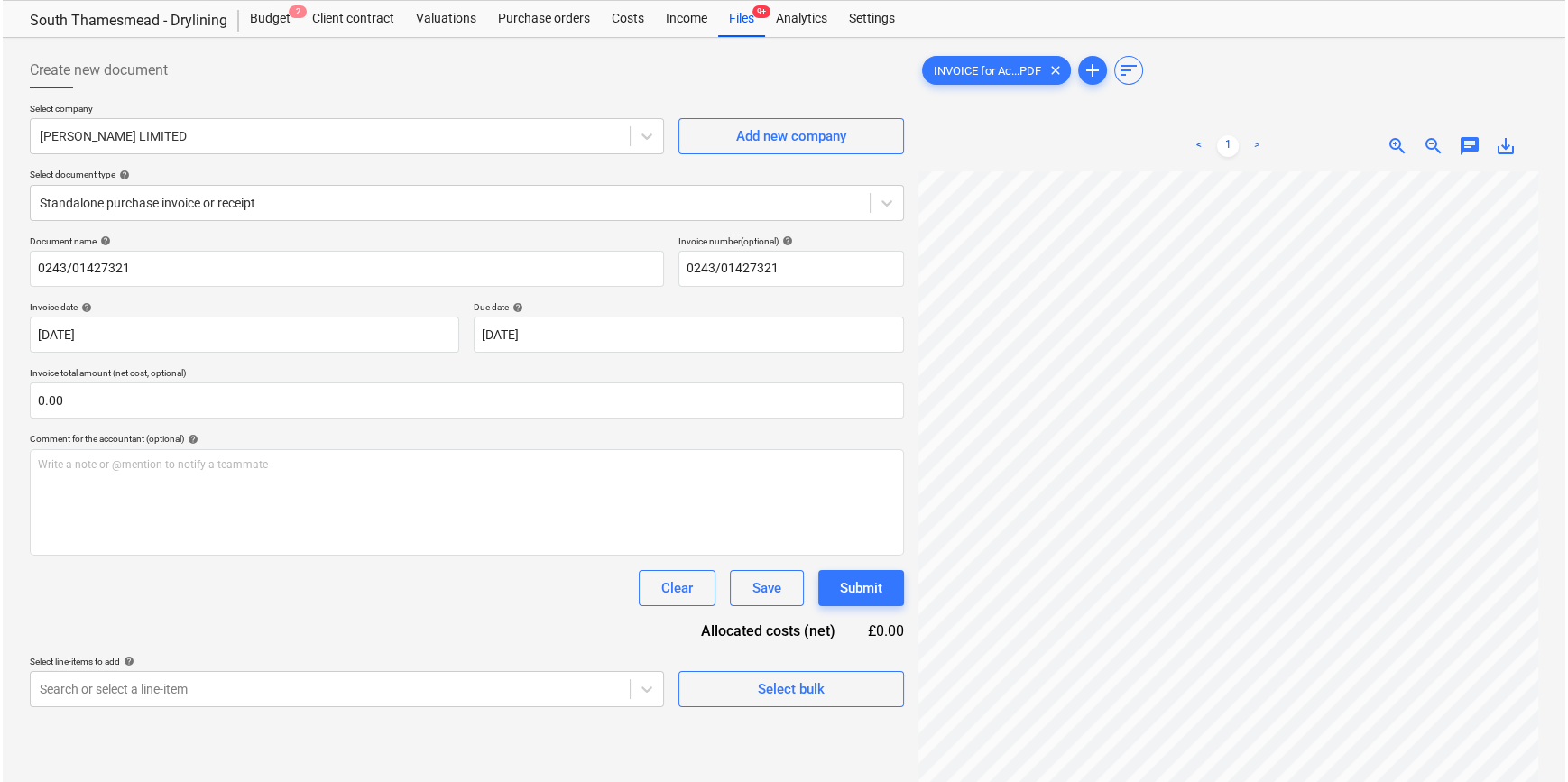 scroll, scrollTop: 81, scrollLeft: 0, axis: vertical 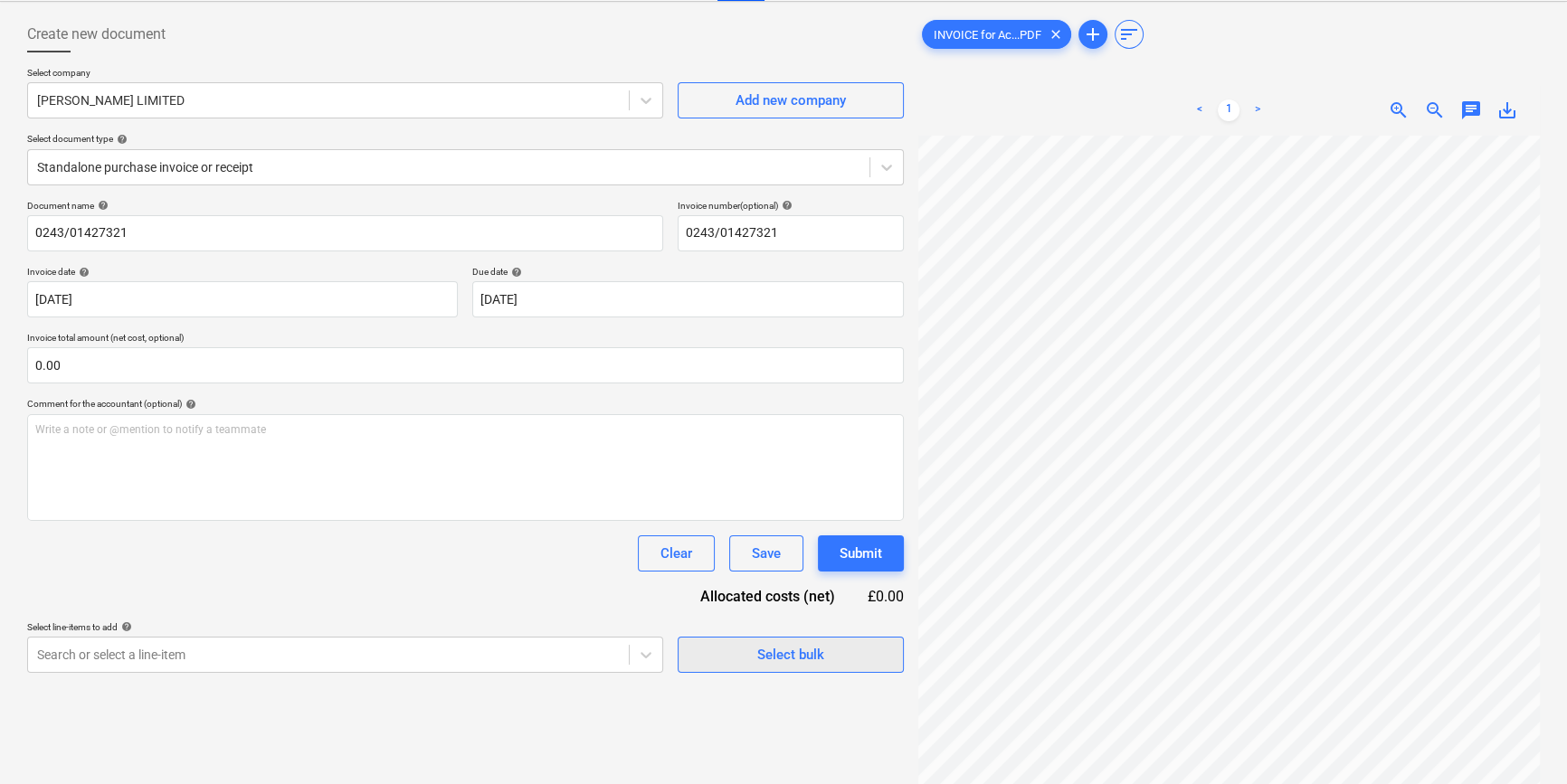 click on "Select bulk" at bounding box center (791, 655) 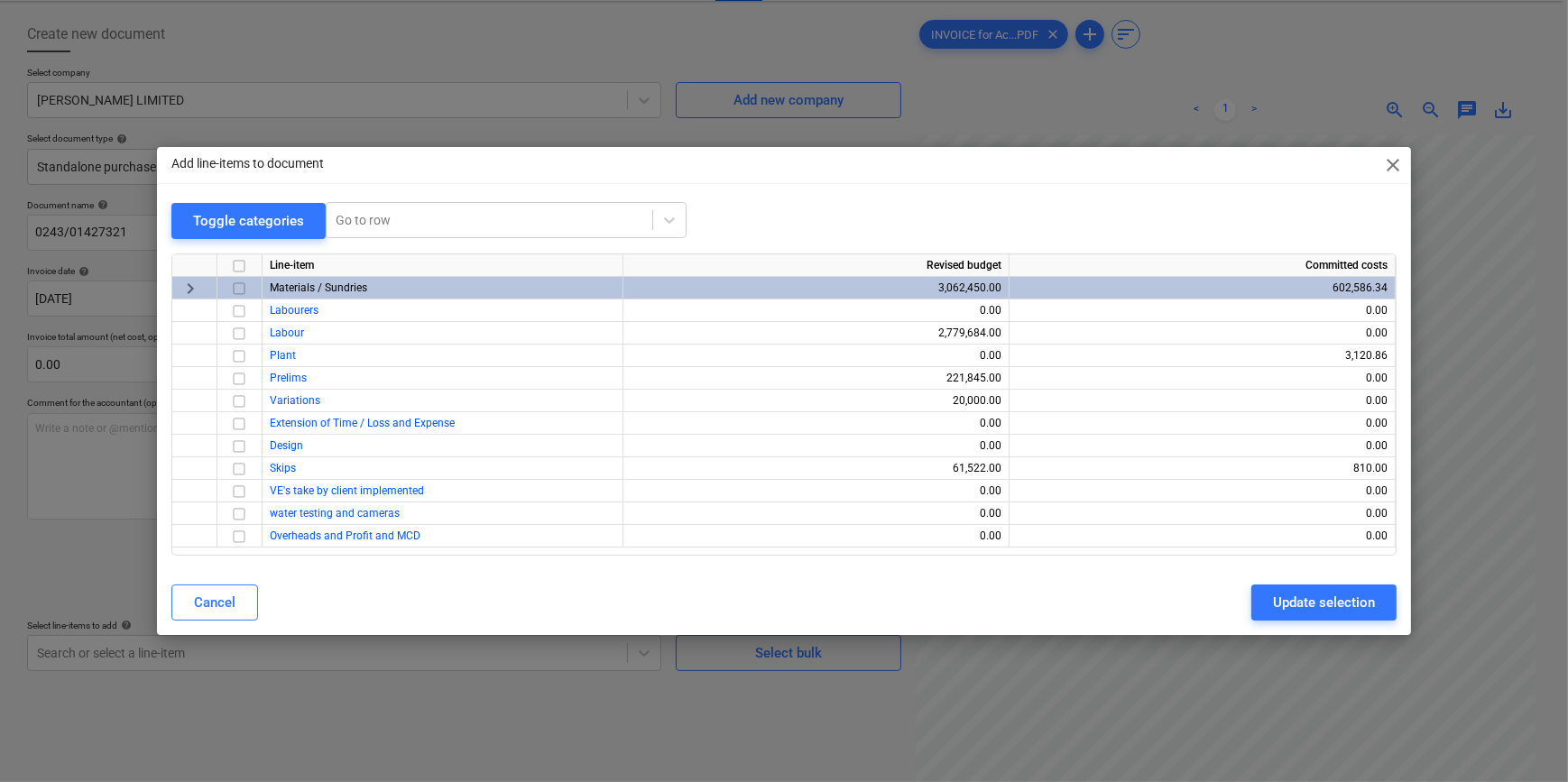 click at bounding box center [239, 289] 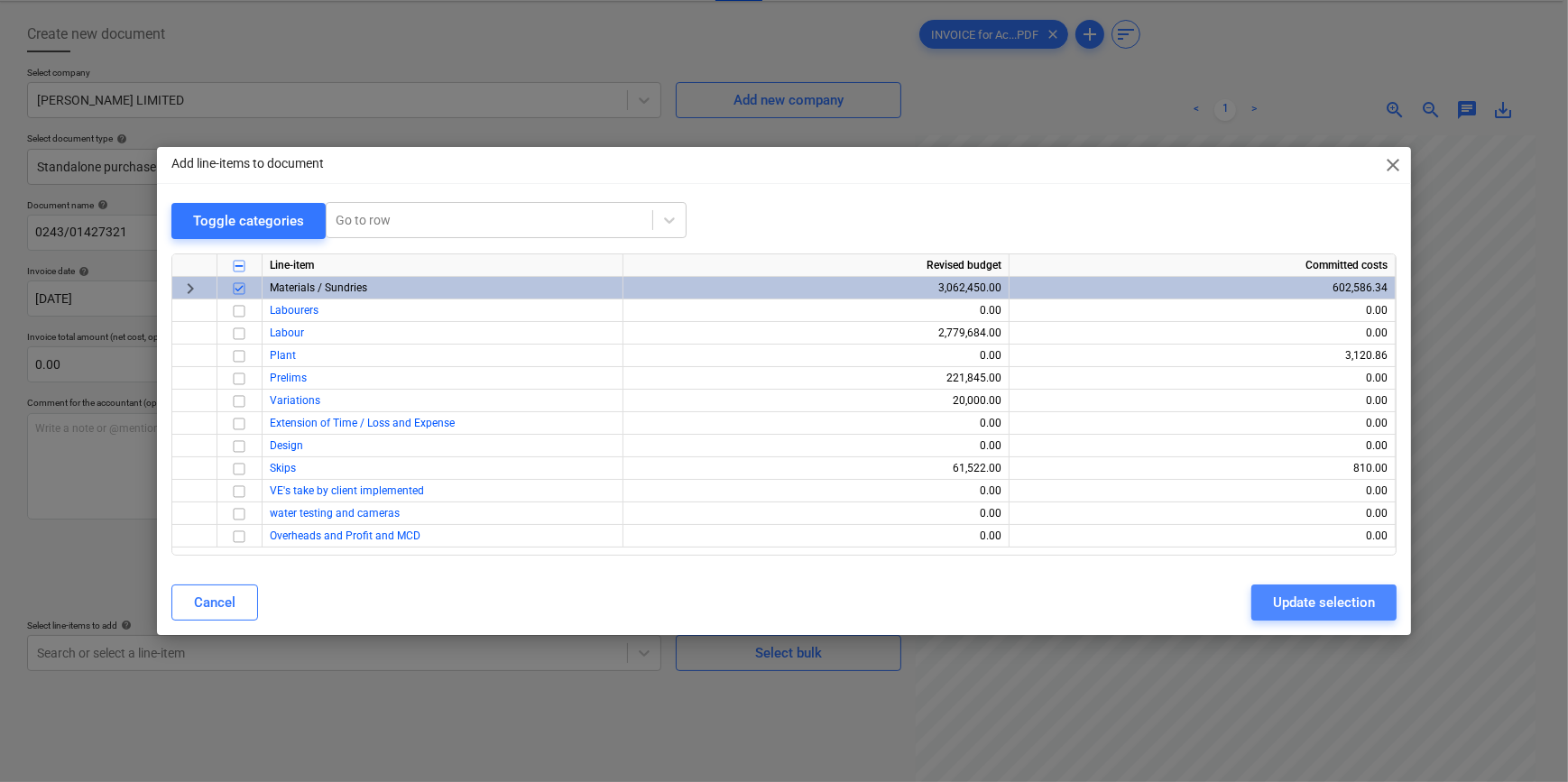 click on "Update selection" at bounding box center [1324, 603] 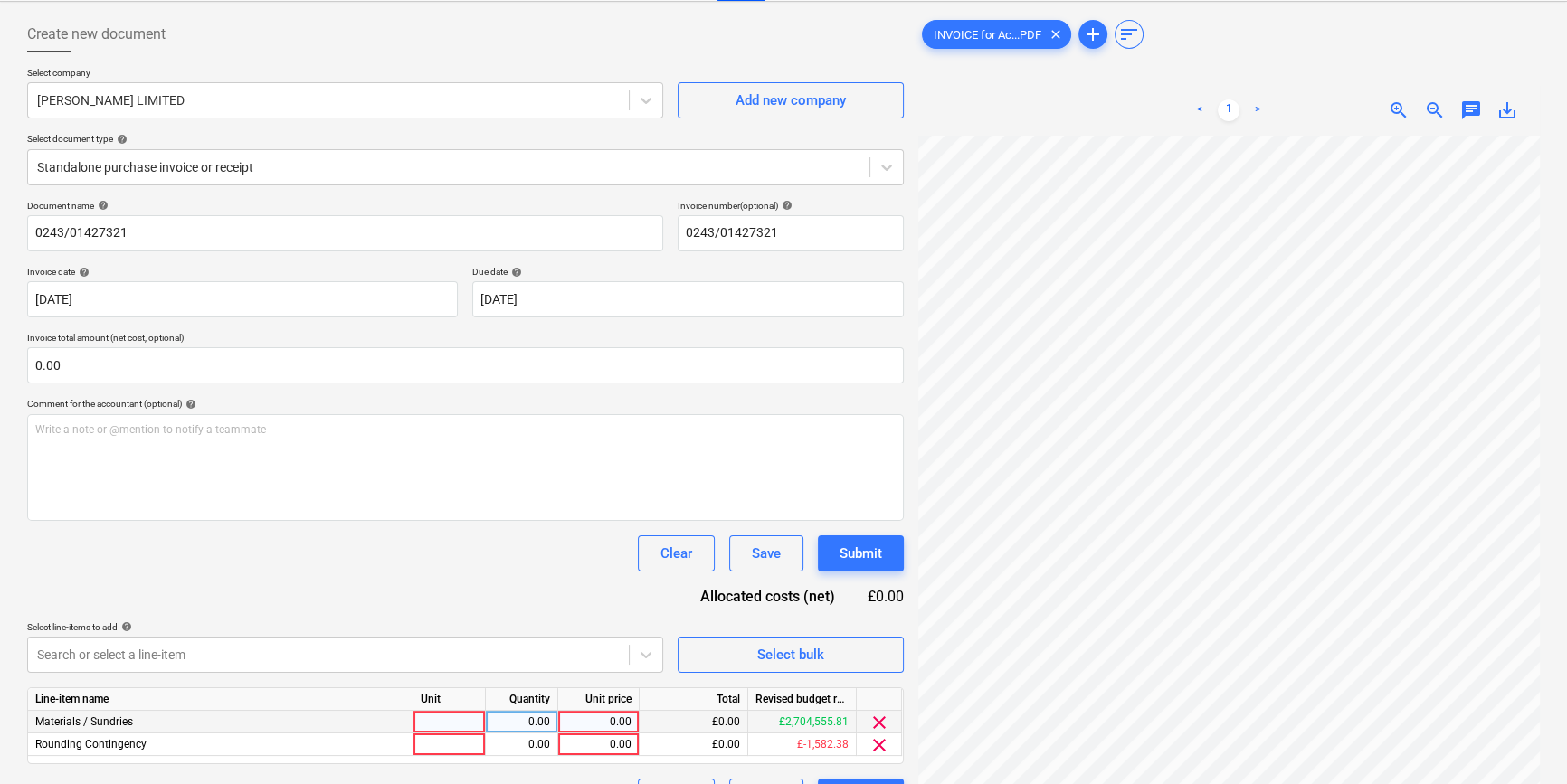 click at bounding box center (450, 722) 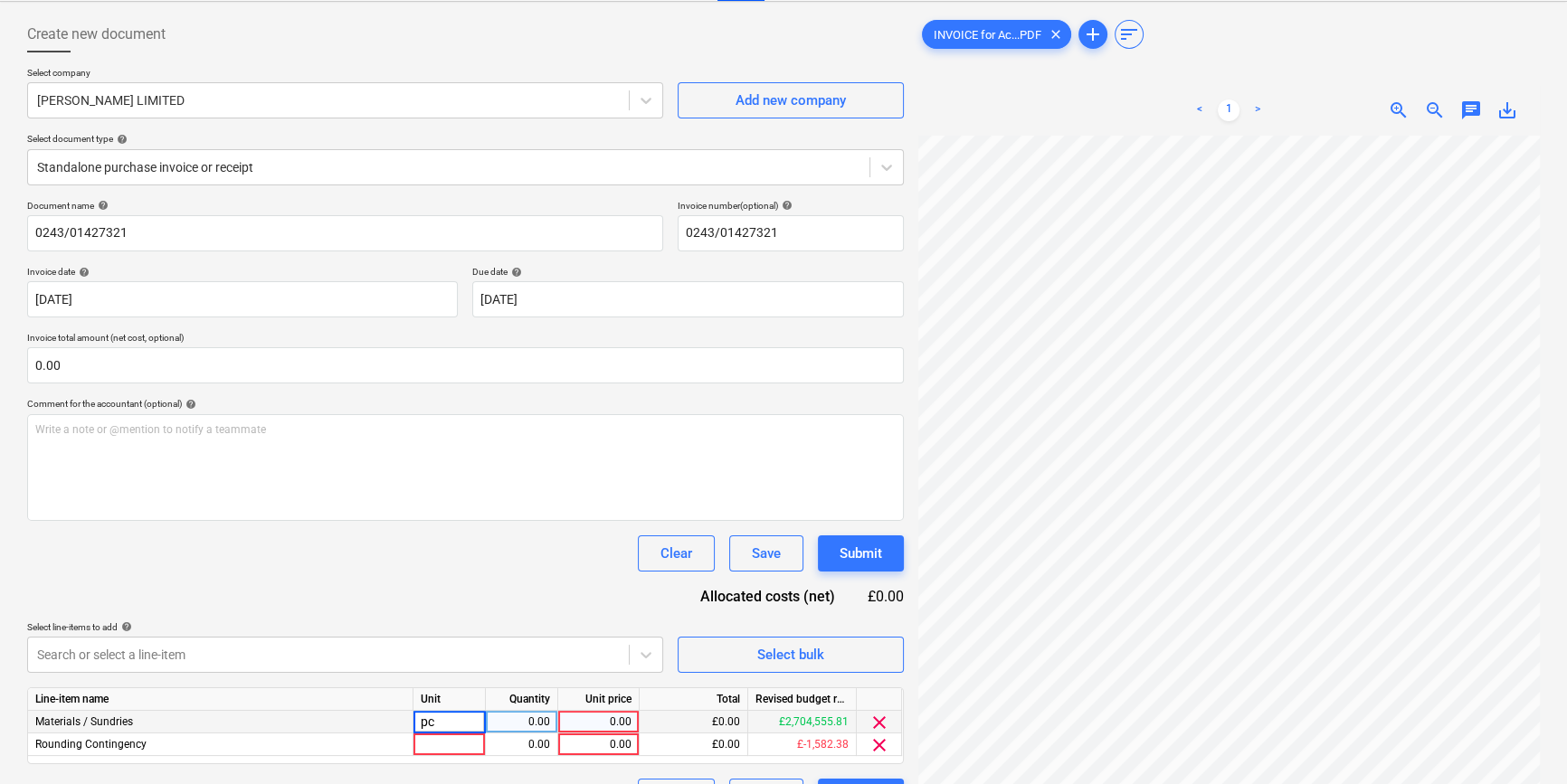 type on "pcs" 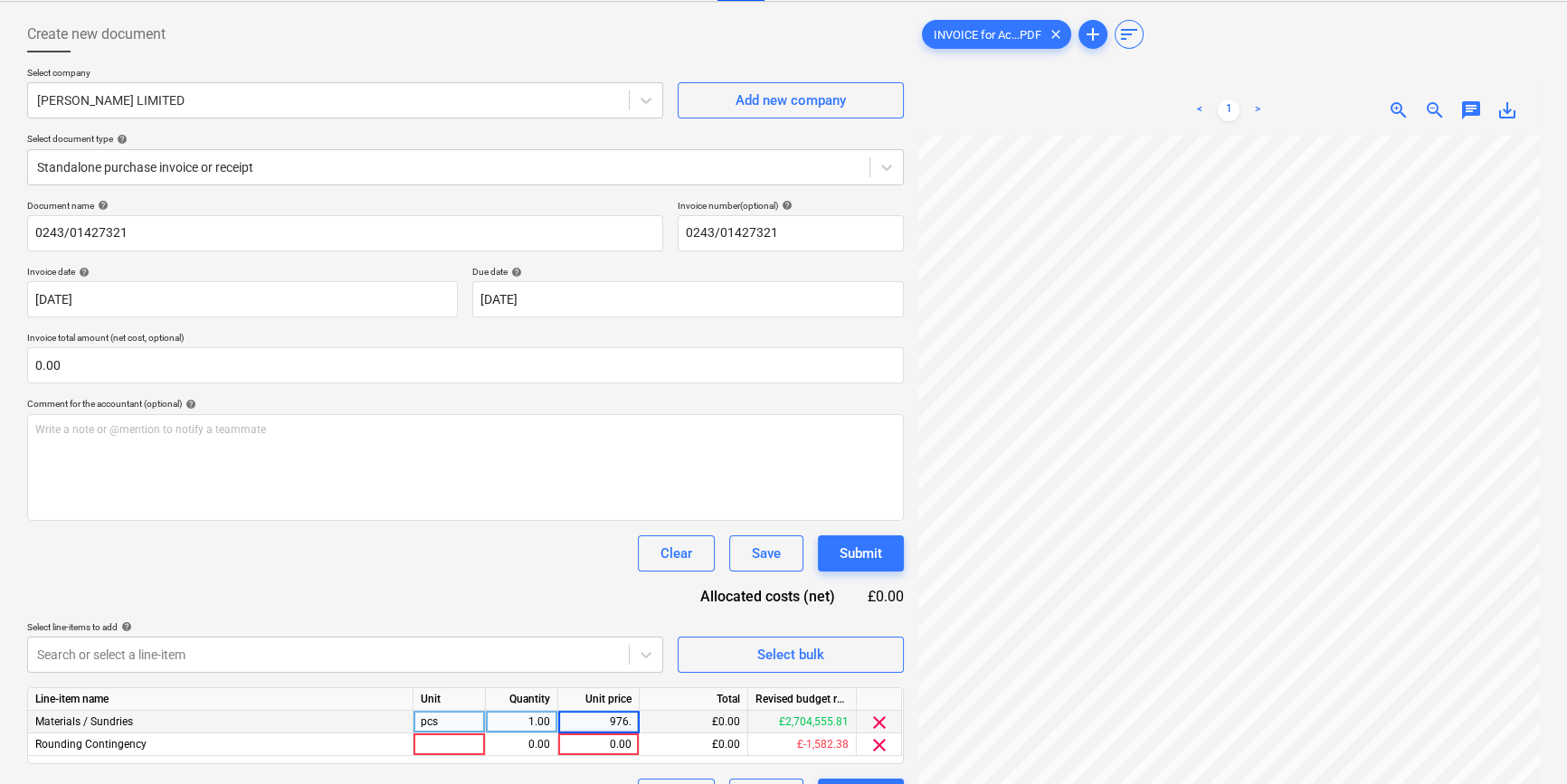 type on "976.8" 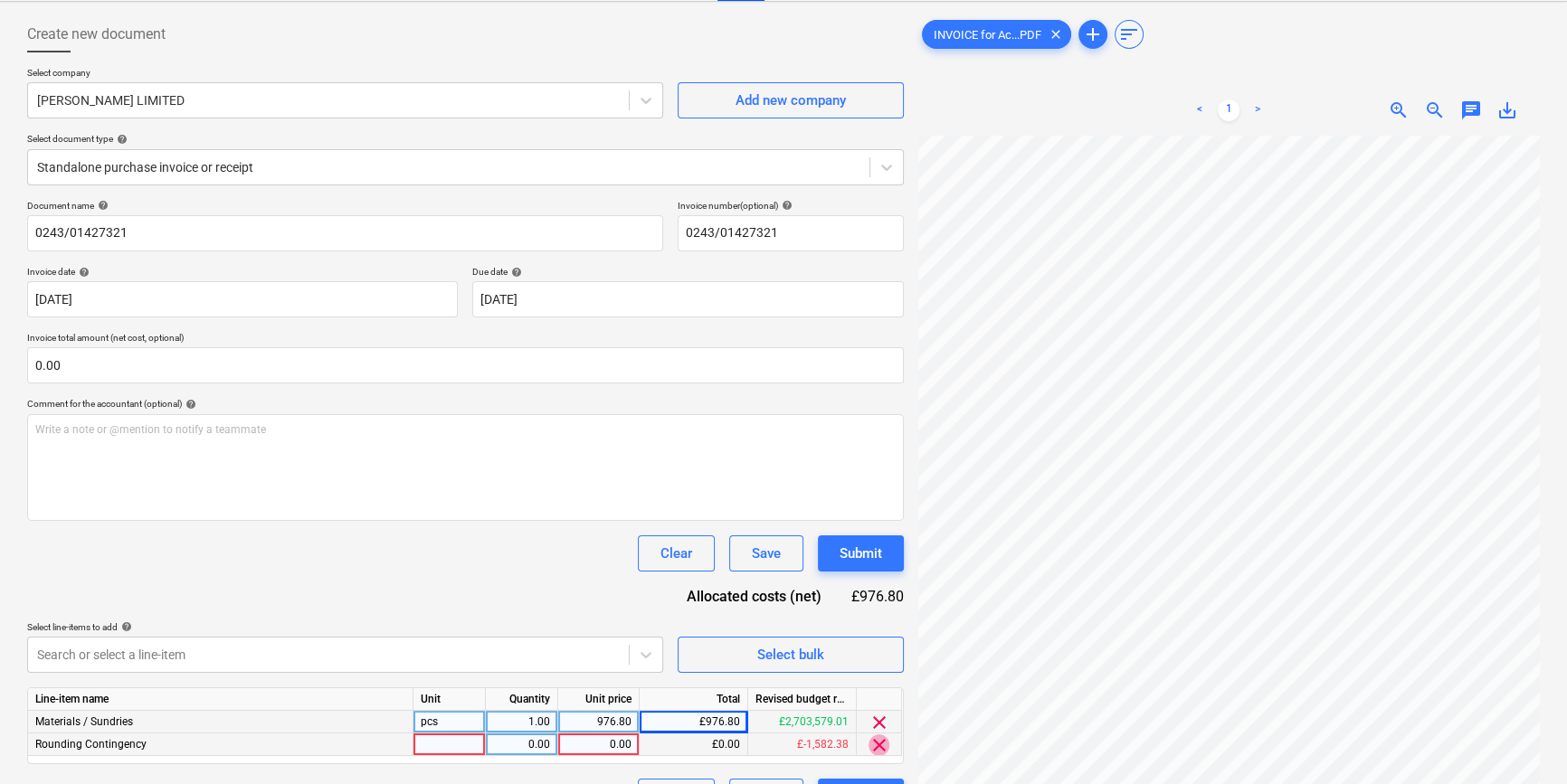 click on "clear" at bounding box center [879, 745] 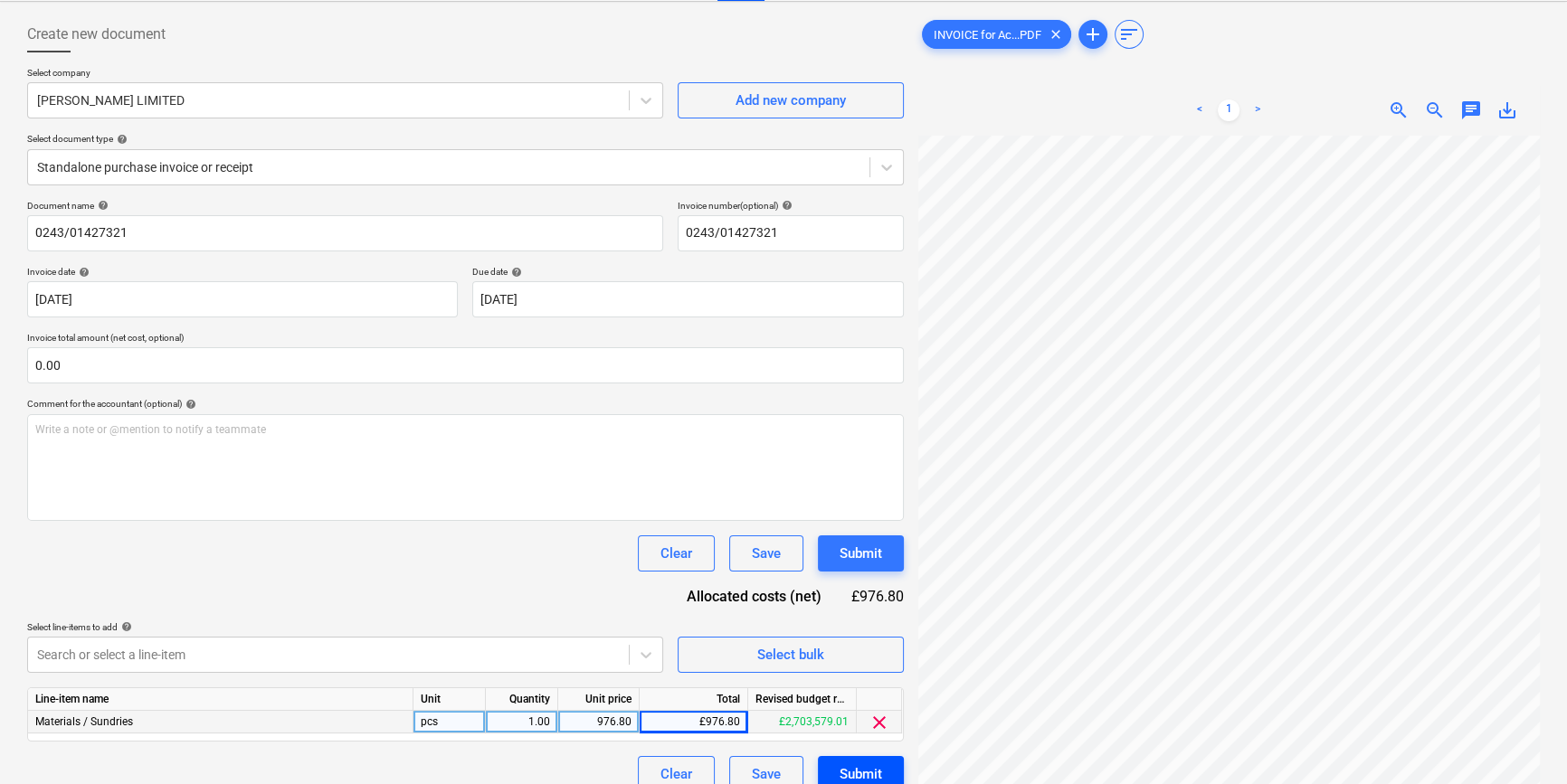 click on "Submit" at bounding box center [860, 774] 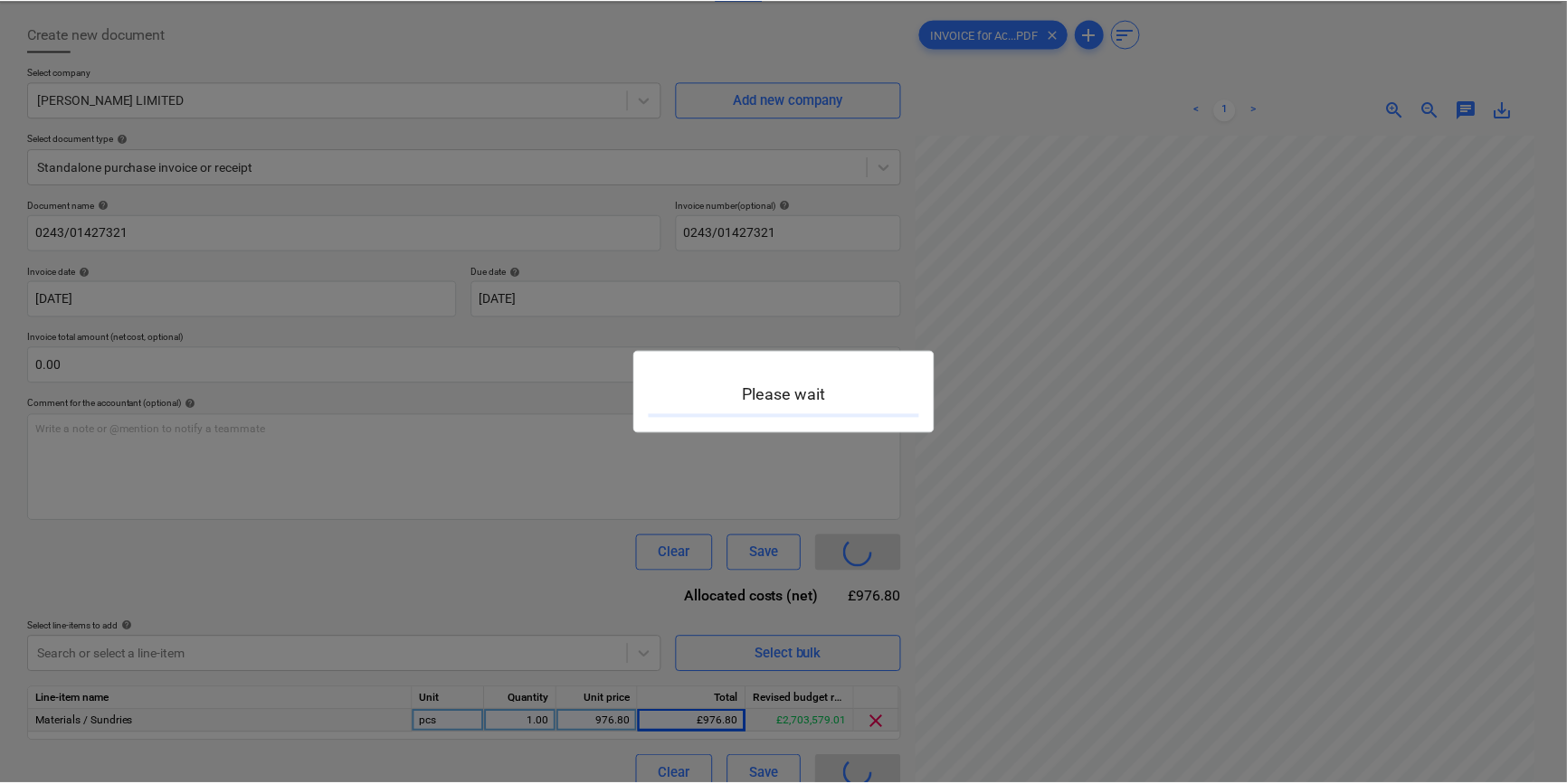 scroll, scrollTop: 0, scrollLeft: 0, axis: both 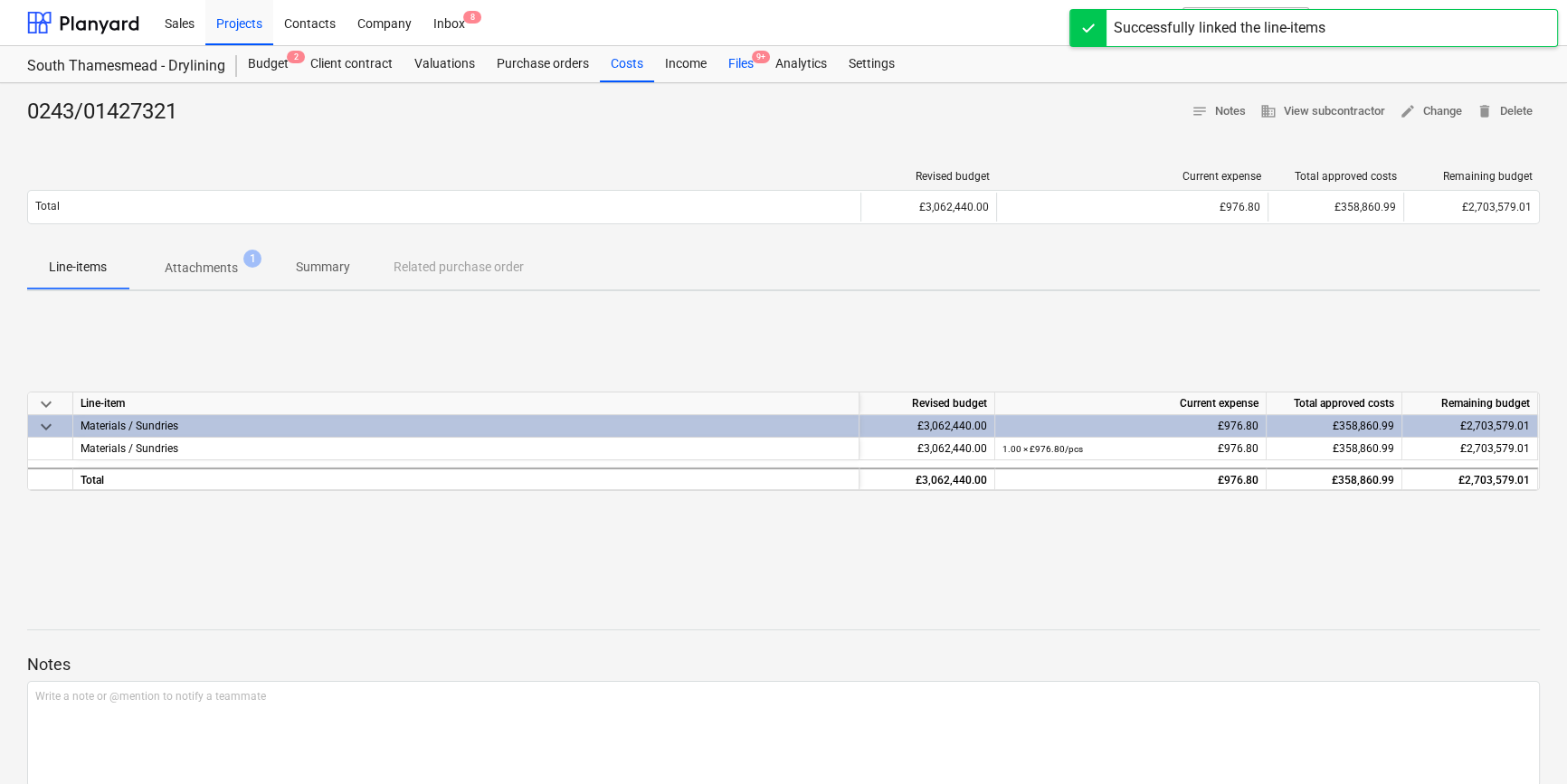 click on "Files 9+" at bounding box center (741, 64) 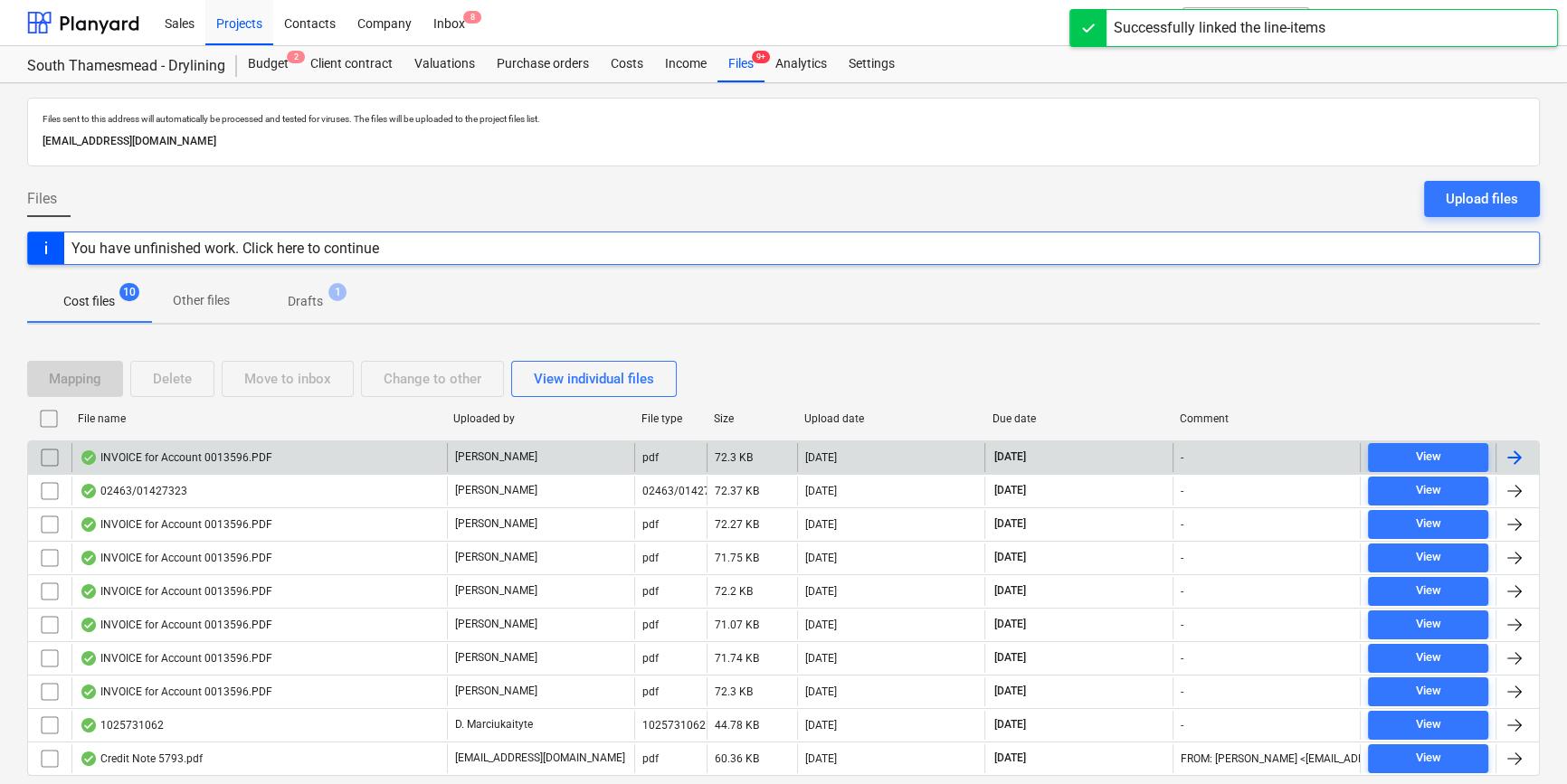 click at bounding box center (1515, 458) 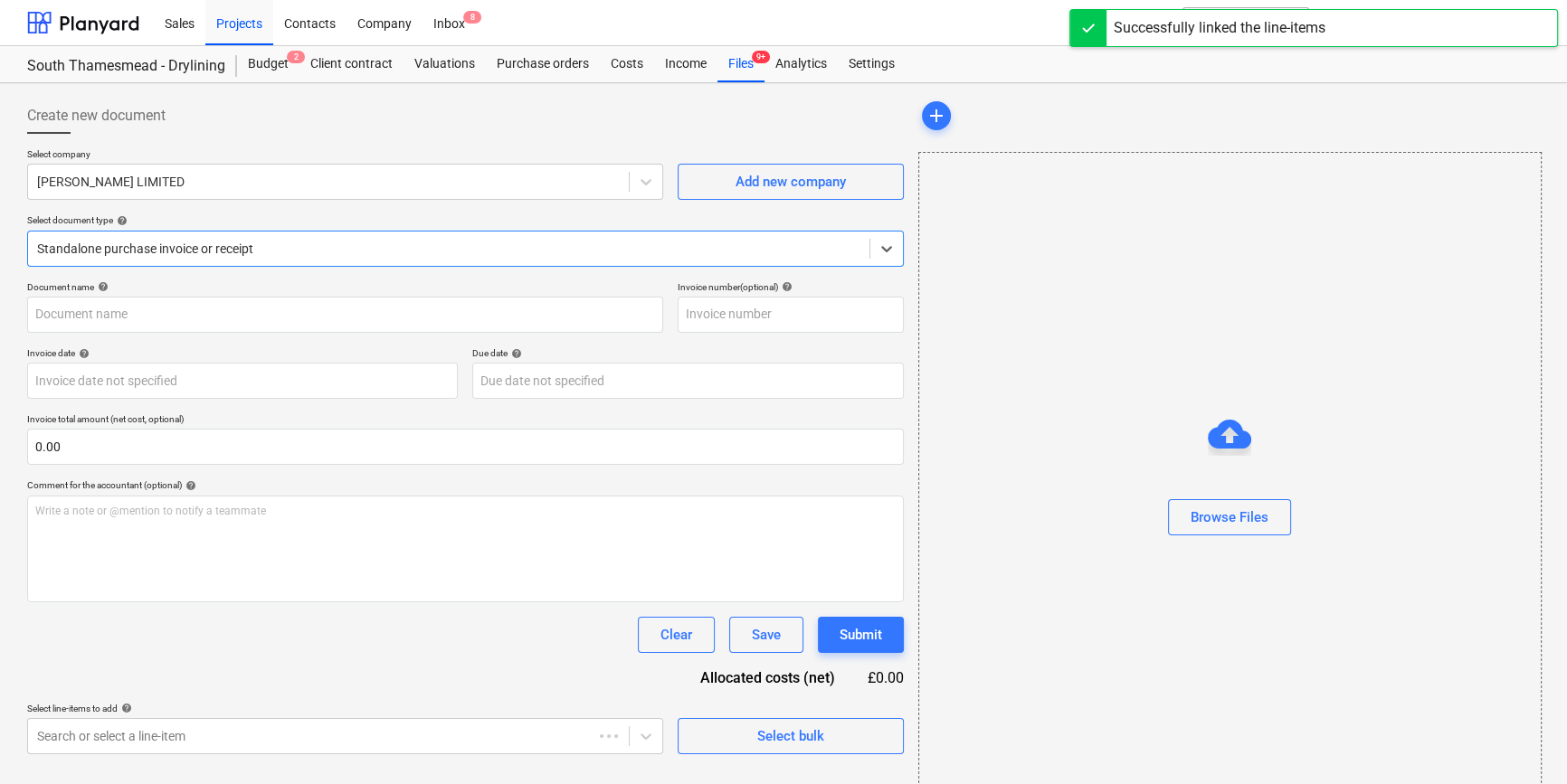 type on "0243/01427320" 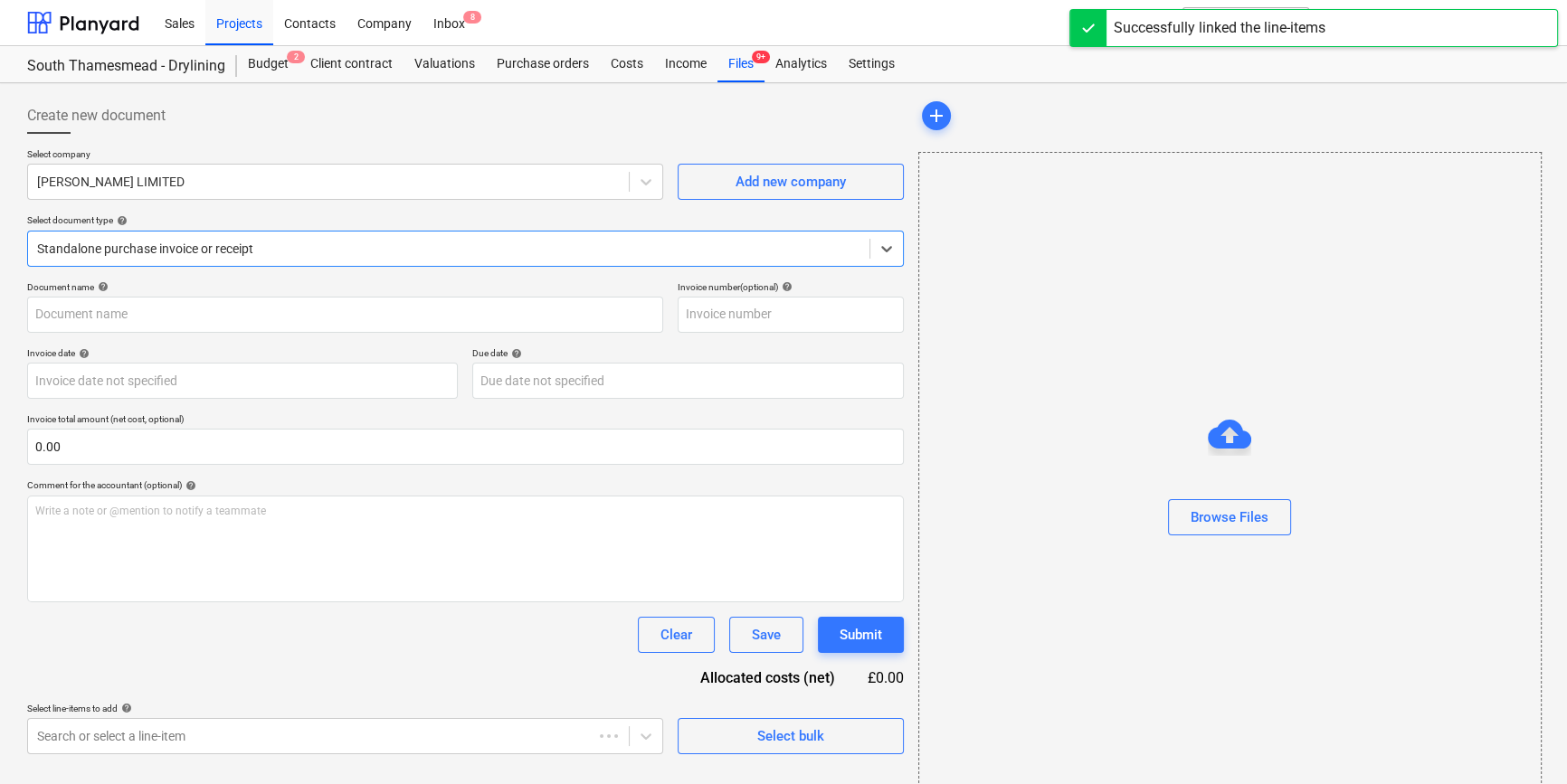 type on "0243/01427320" 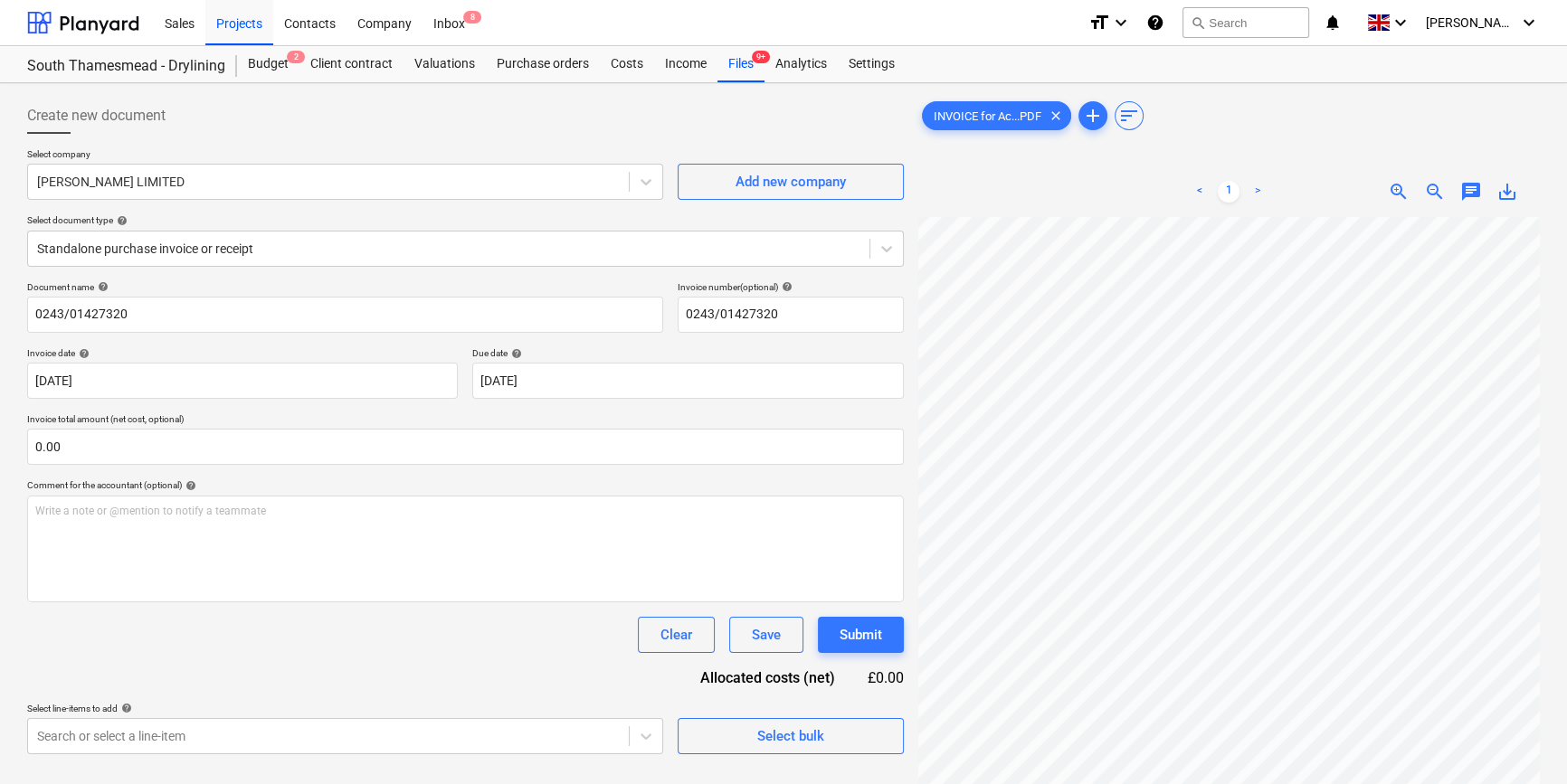 scroll, scrollTop: 298, scrollLeft: 212, axis: both 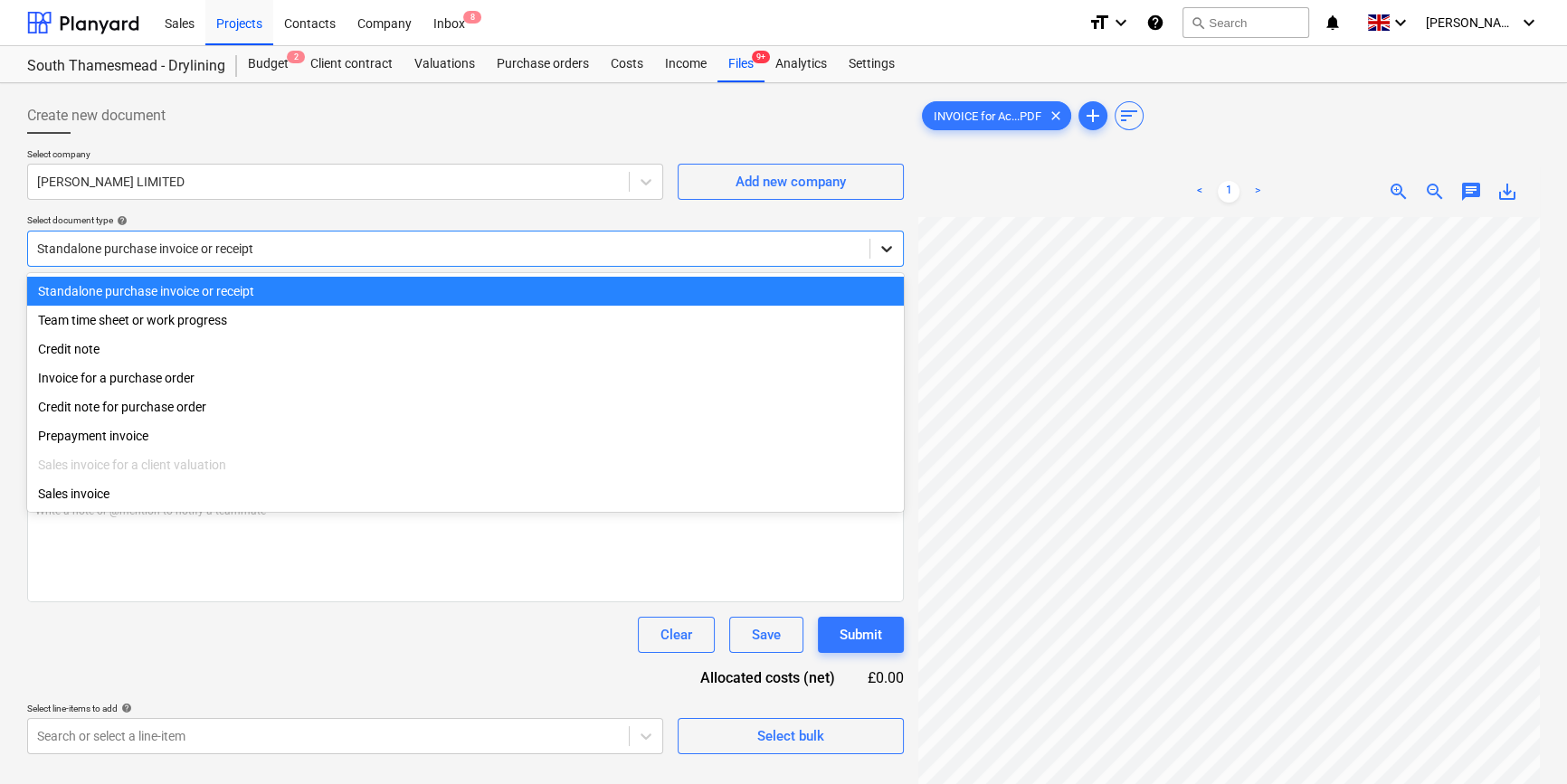 click 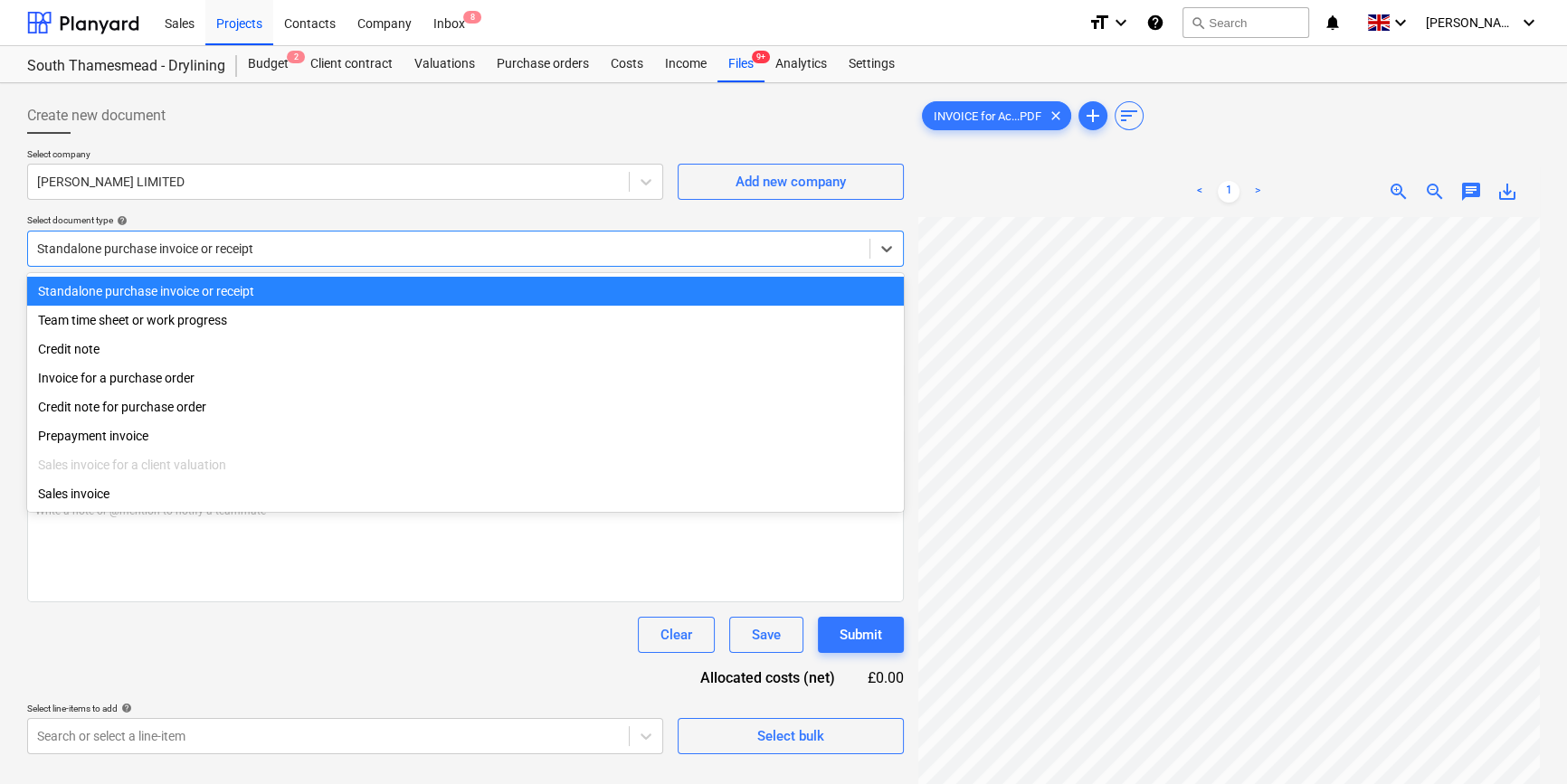 click on "Standalone purchase invoice or receipt" at bounding box center (465, 291) 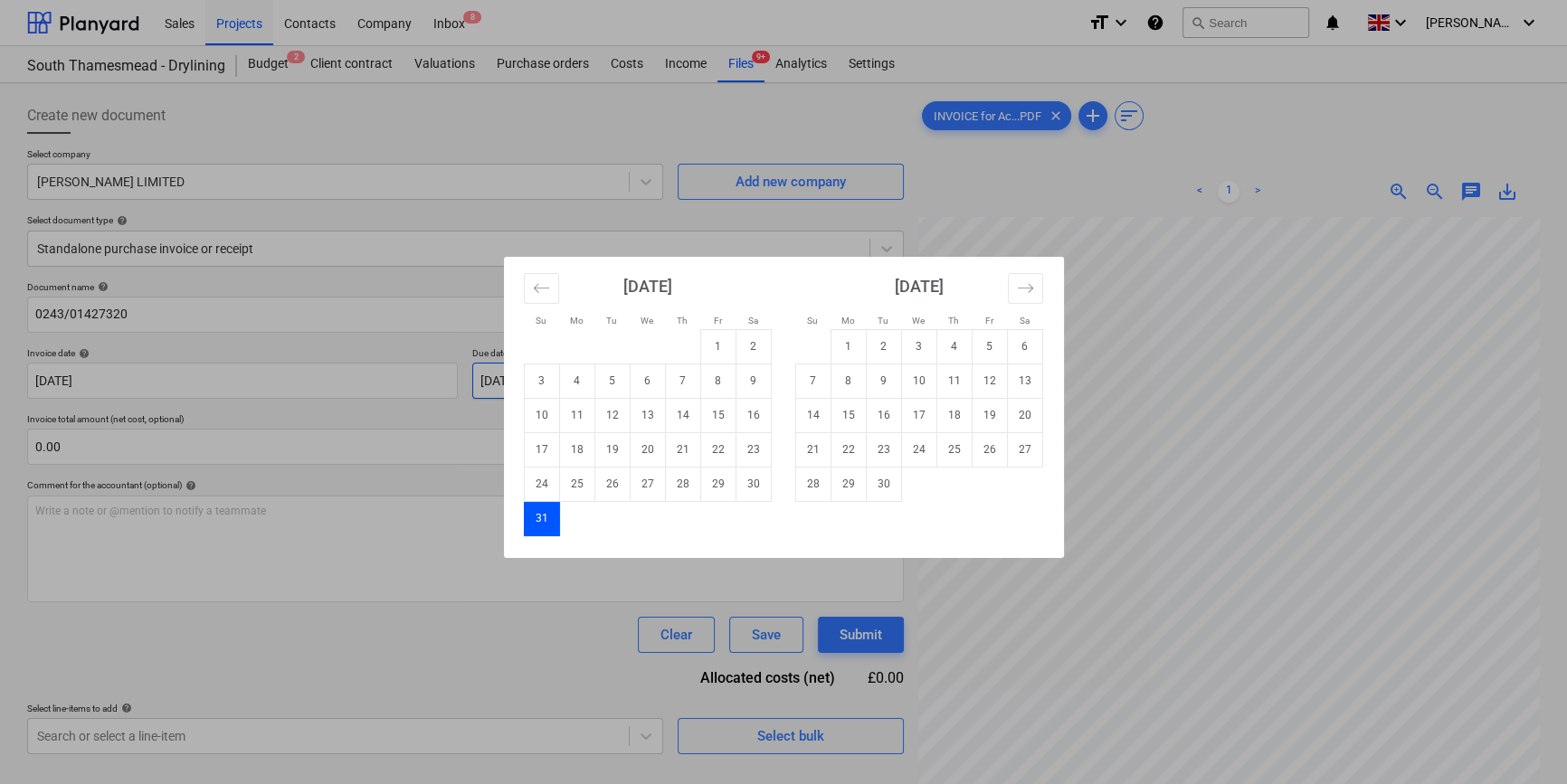 click on "Sales Projects Contacts Company Inbox 8 format_size keyboard_arrow_down help search Search notifications 0 keyboard_arrow_down [PERSON_NAME] keyboard_arrow_down [GEOGRAPHIC_DATA] - Drylining Budget 2 Client contract Valuations Purchase orders Costs Income Files 9+ Analytics Settings Create new document Select company [PERSON_NAME] LIMITED   Add new company Select document type help Standalone purchase invoice or receipt Document name help 0243/01427320 Invoice number  (optional) help 0243/01427320 Invoice date help [DATE] 03.07.2025 Press the down arrow key to interact with the calendar and
select a date. Press the question mark key to get the keyboard shortcuts for changing dates. Due date help [DATE] [DATE] Press the down arrow key to interact with the calendar and
select a date. Press the question mark key to get the keyboard shortcuts for changing dates. Invoice total amount (net cost, optional) 0.00 Comment for the accountant (optional) help Write a note or @mention to notify a teammate" at bounding box center [784, 392] 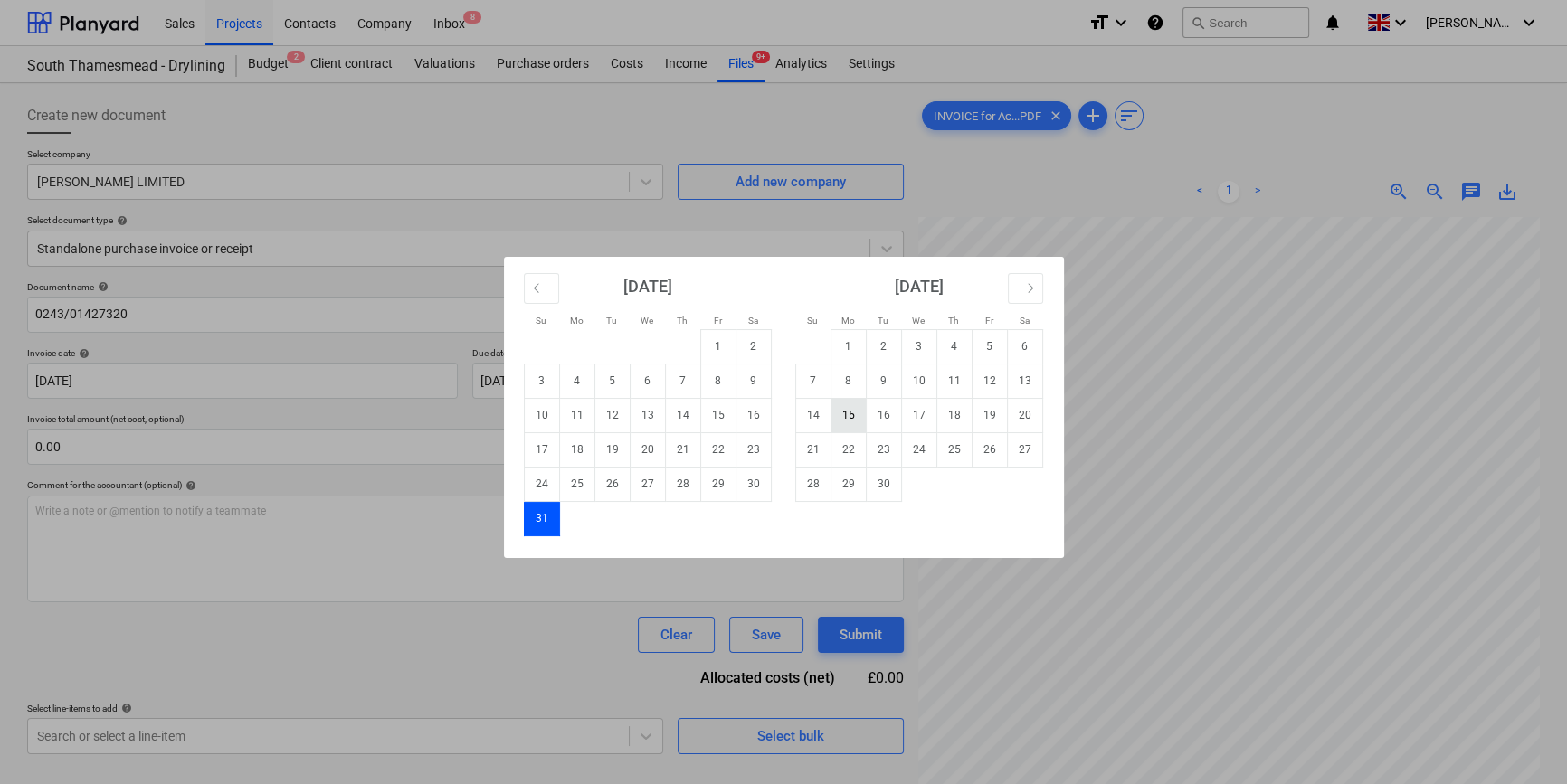 click on "15" at bounding box center [848, 415] 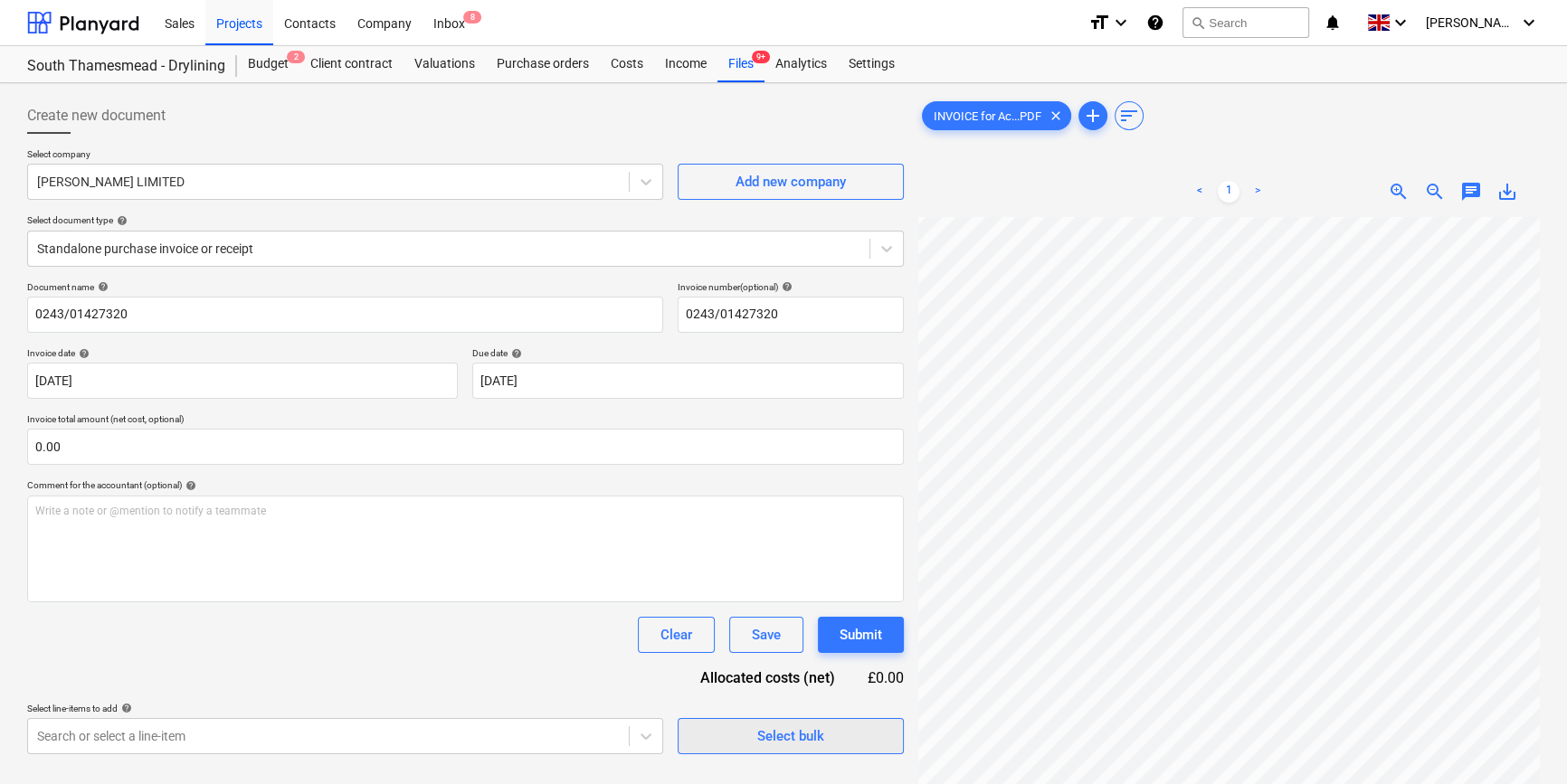 click on "Select bulk" at bounding box center [791, 736] 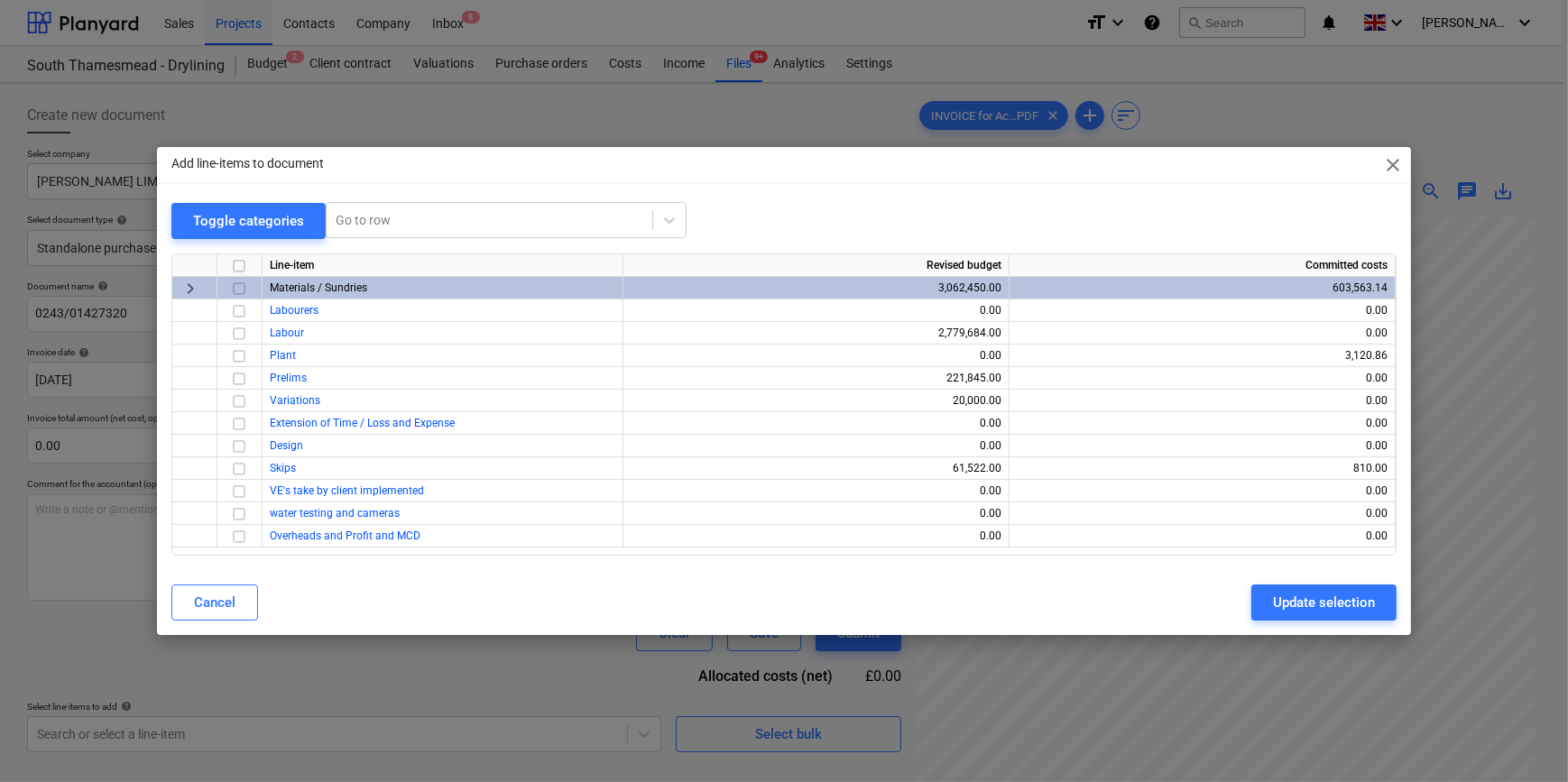 click at bounding box center [239, 289] 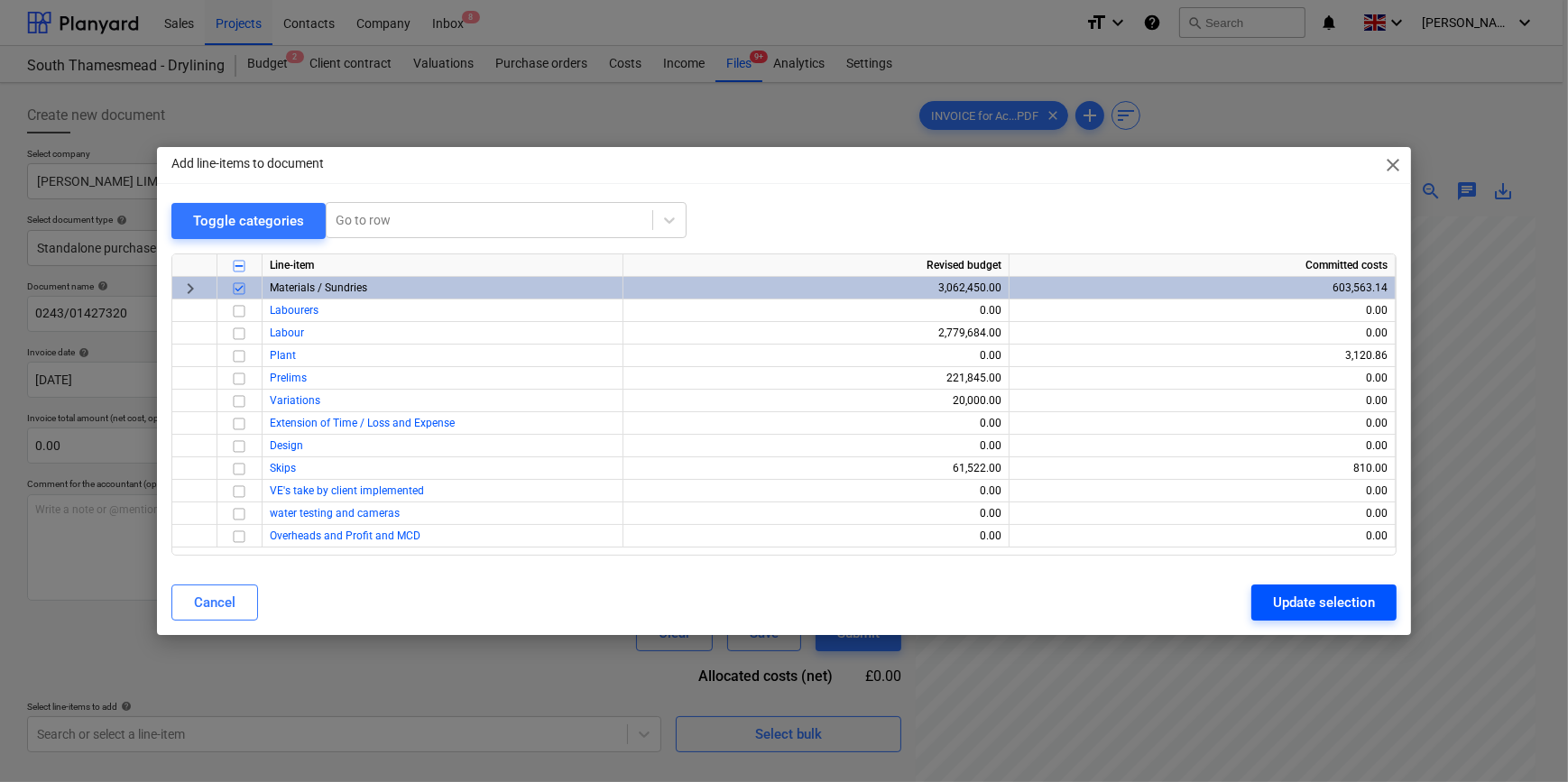 click on "Update selection" at bounding box center (1324, 603) 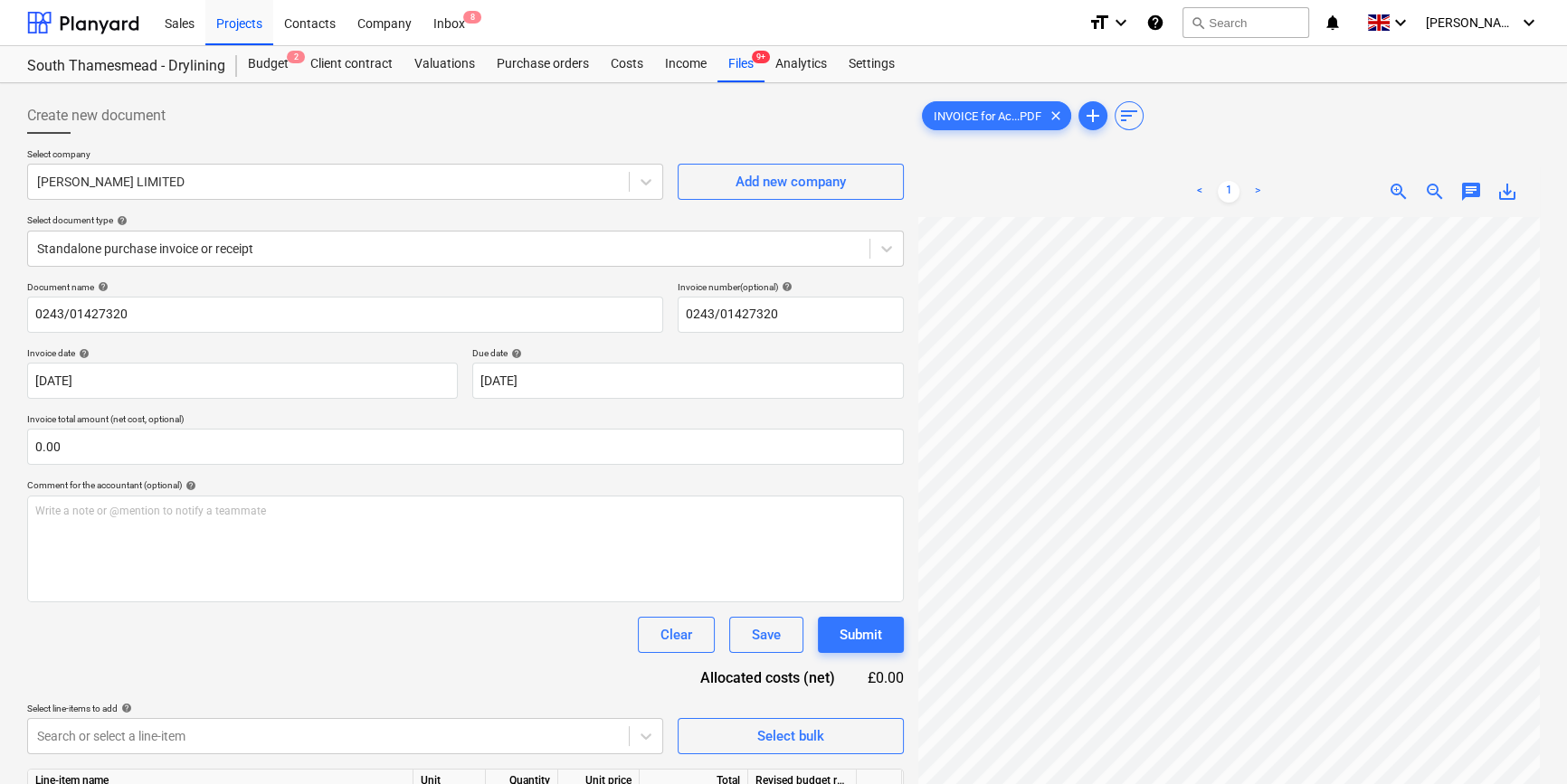 scroll, scrollTop: 298, scrollLeft: 209, axis: both 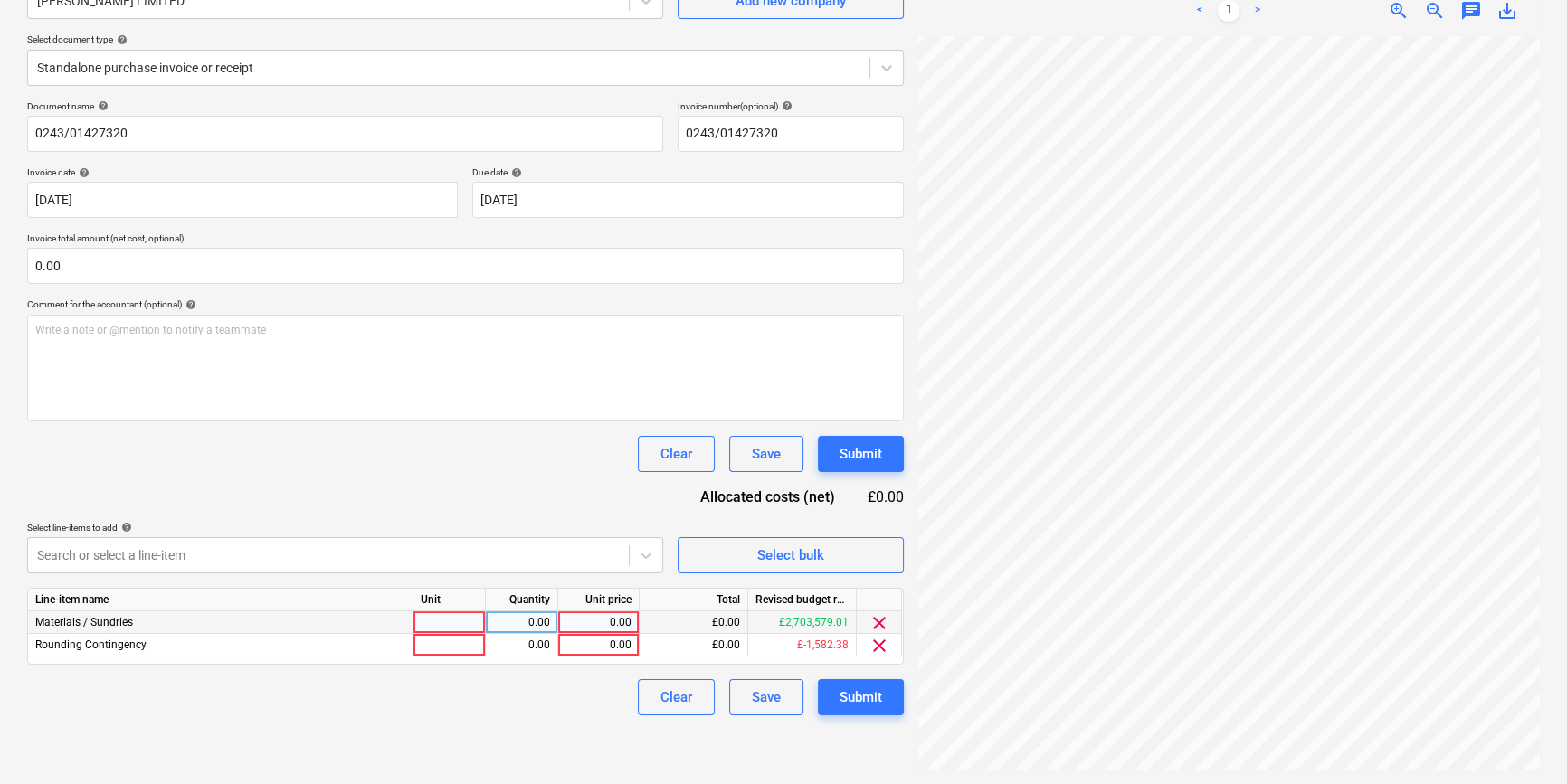 click at bounding box center (450, 622) 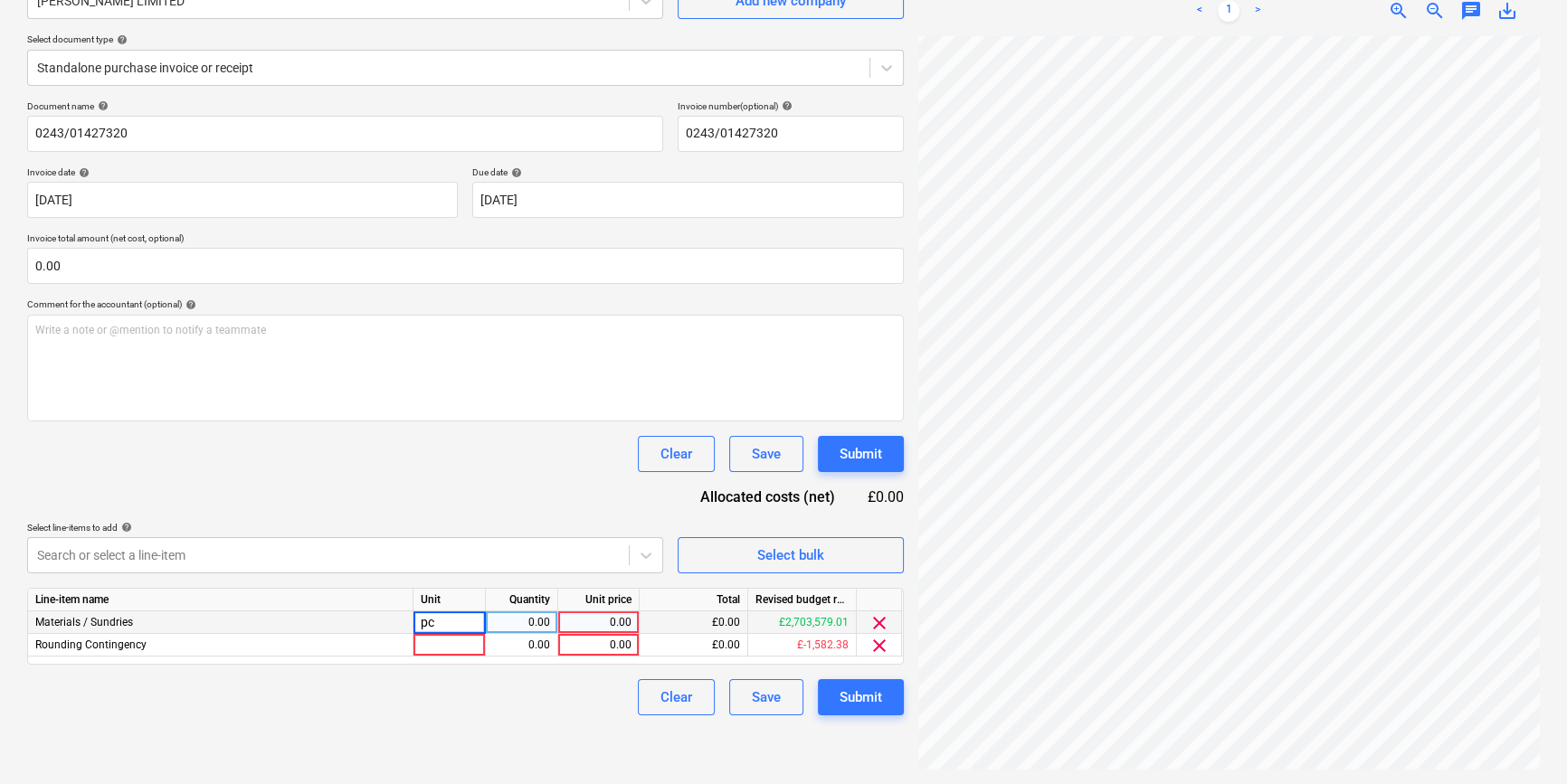 type on "pcs" 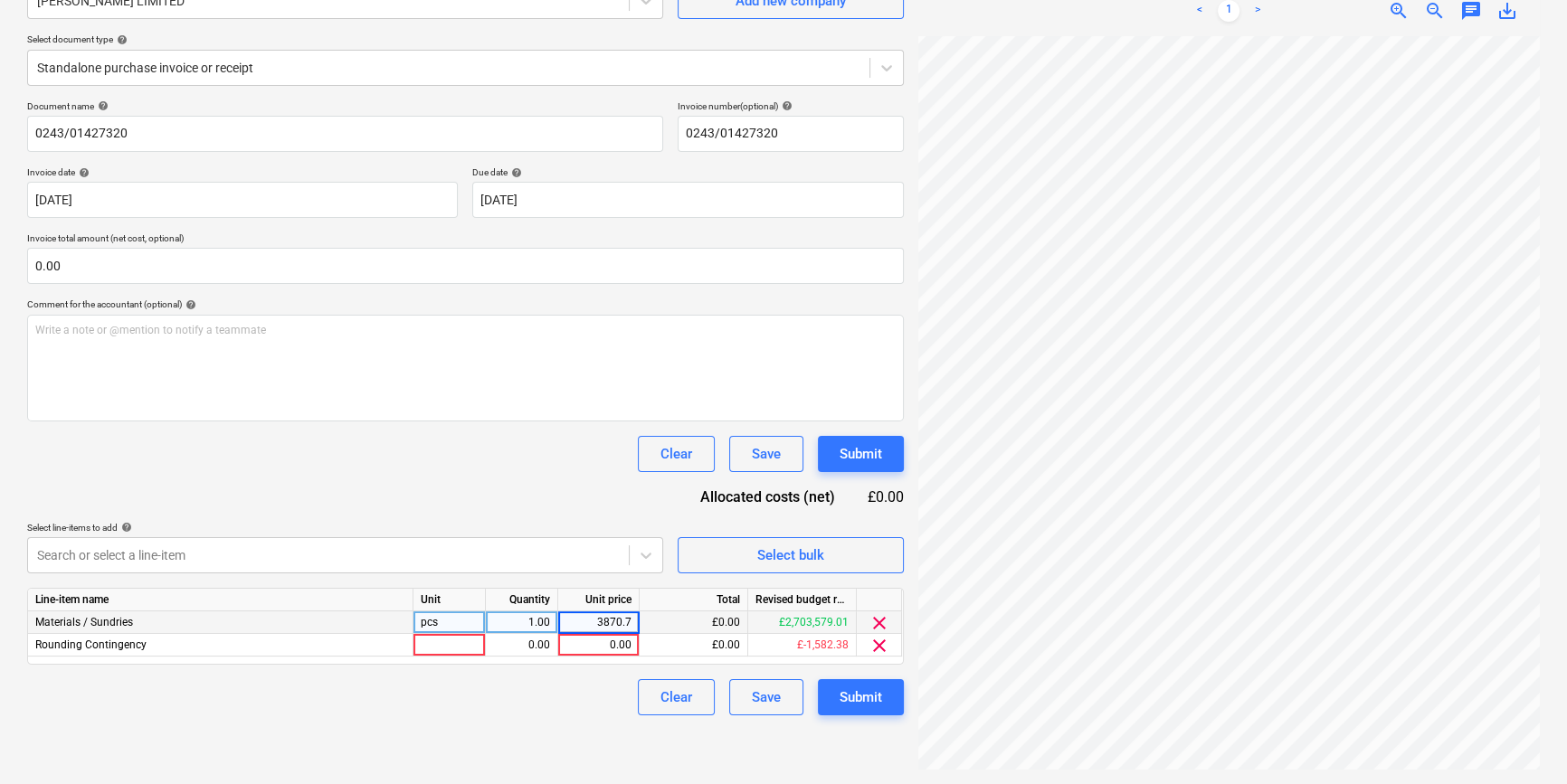 type on "3870.72" 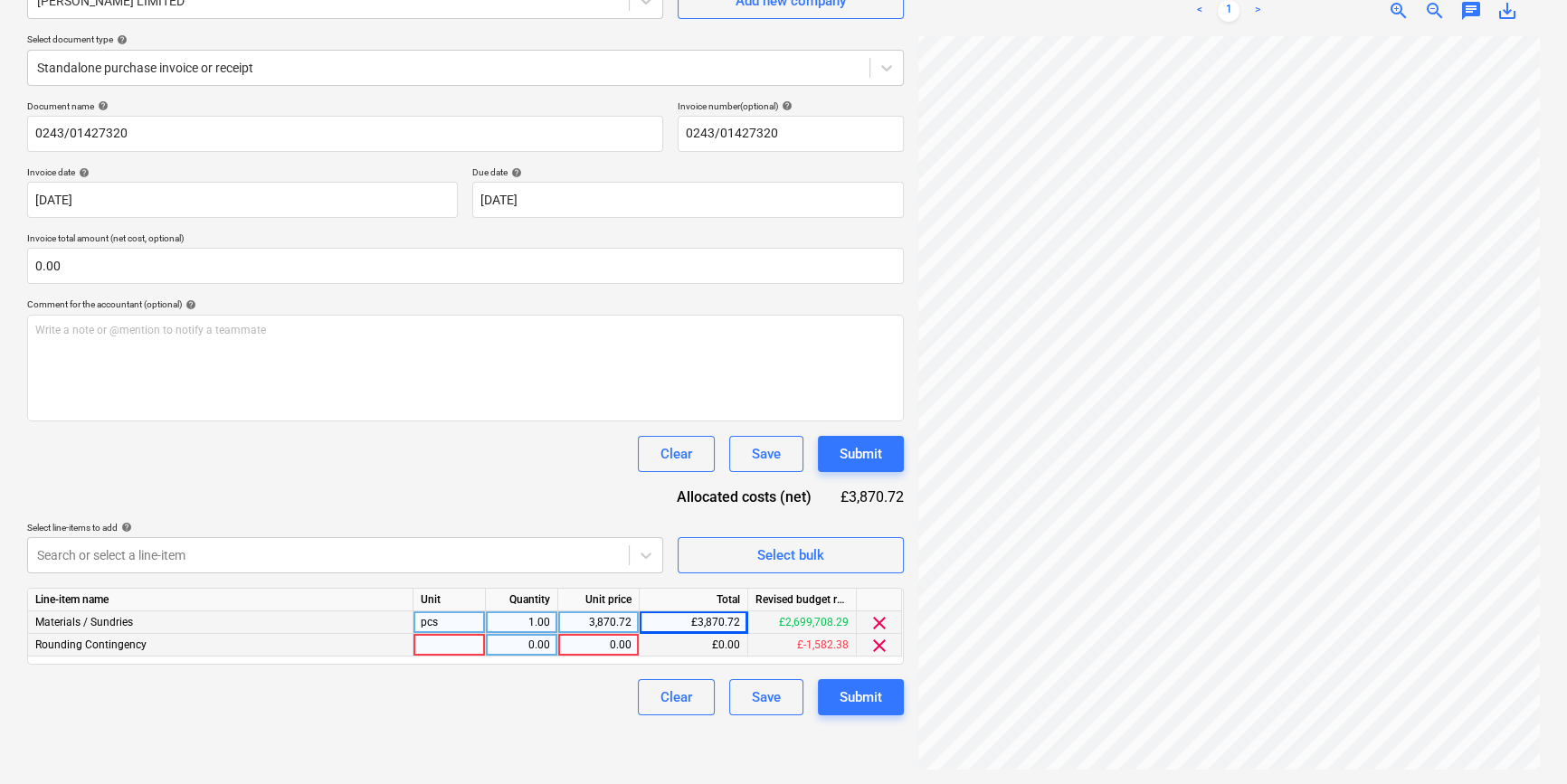 click on "clear" at bounding box center [879, 646] 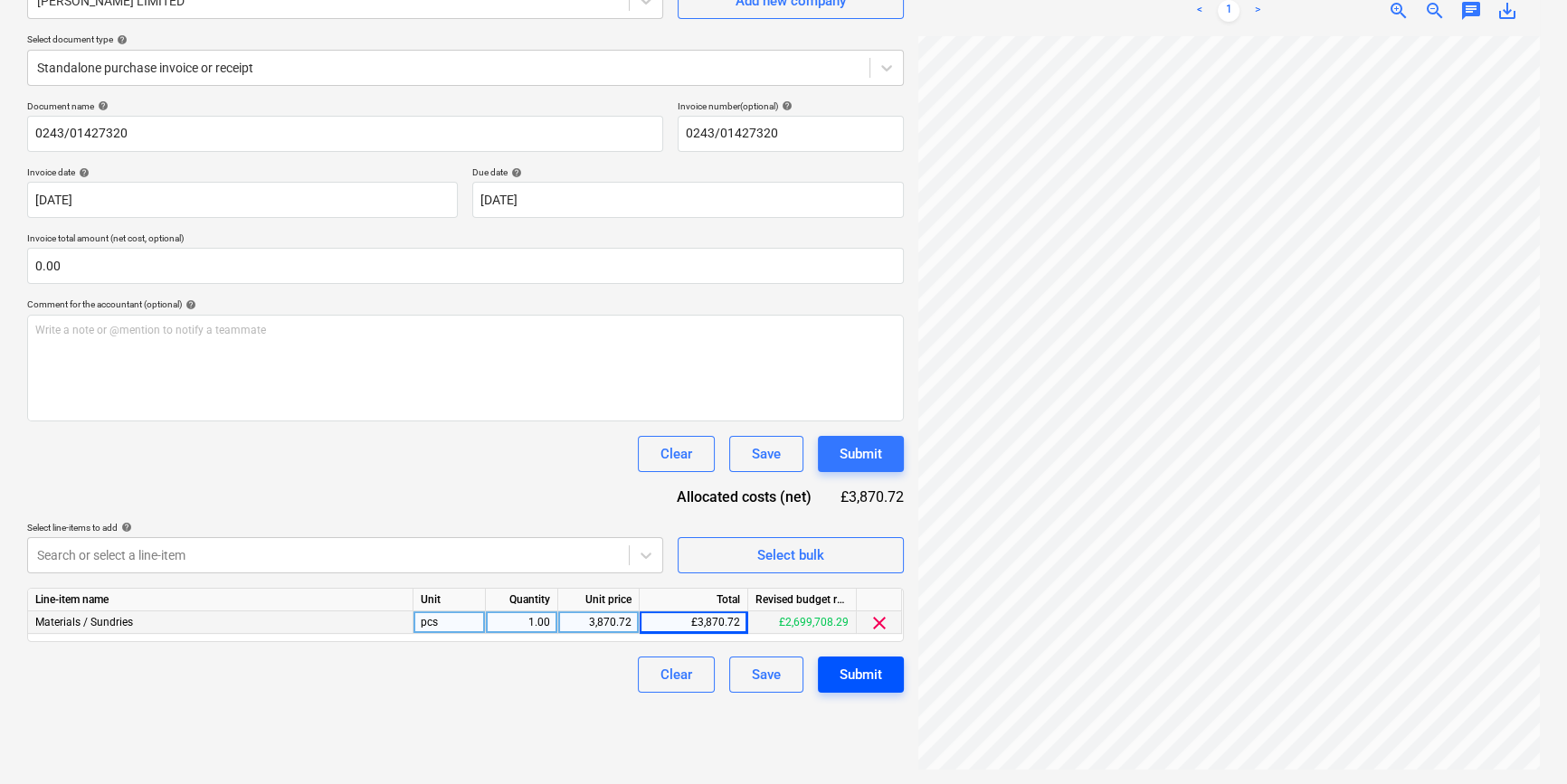 click on "Submit" at bounding box center (860, 675) 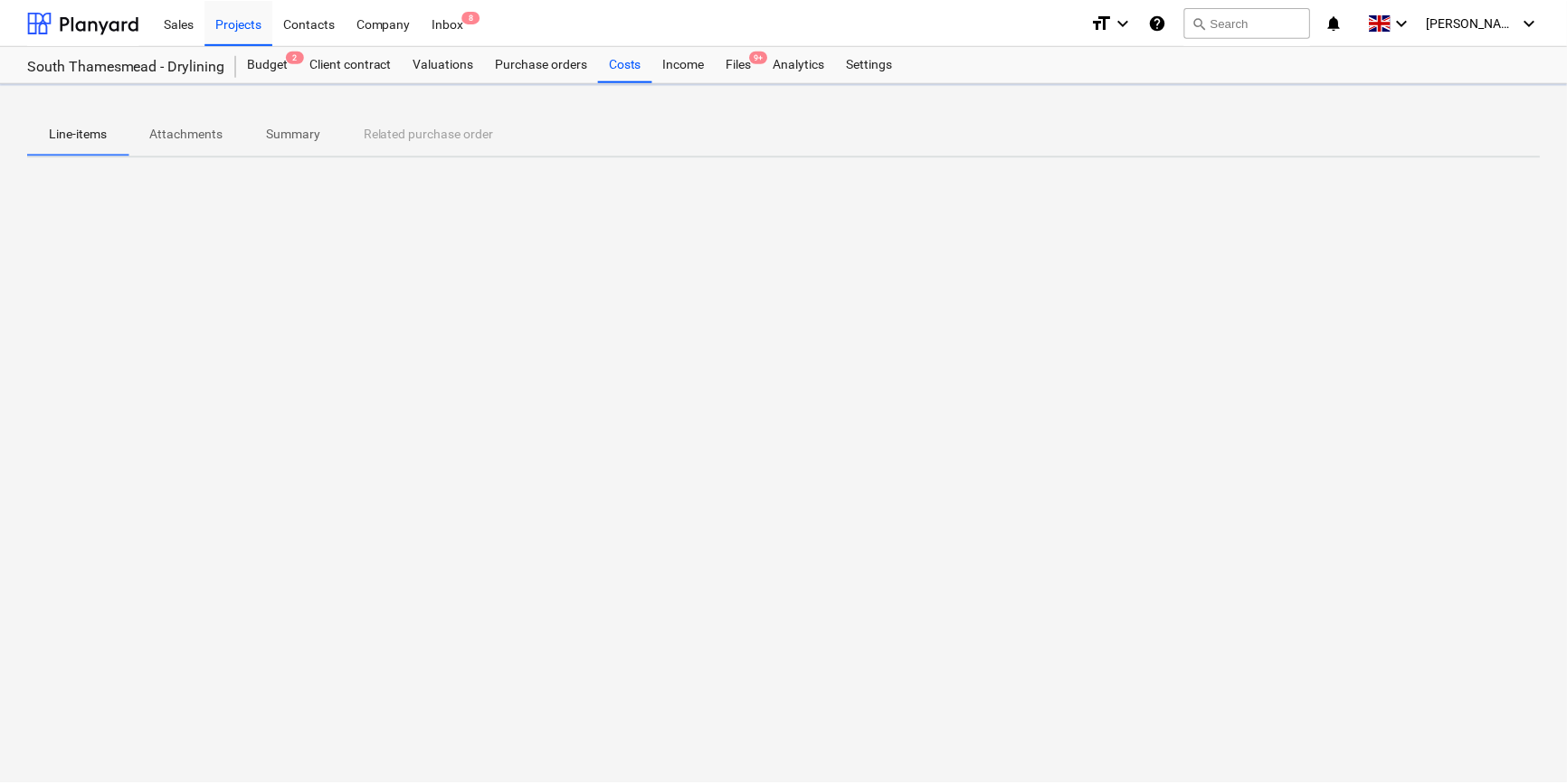 scroll, scrollTop: 0, scrollLeft: 0, axis: both 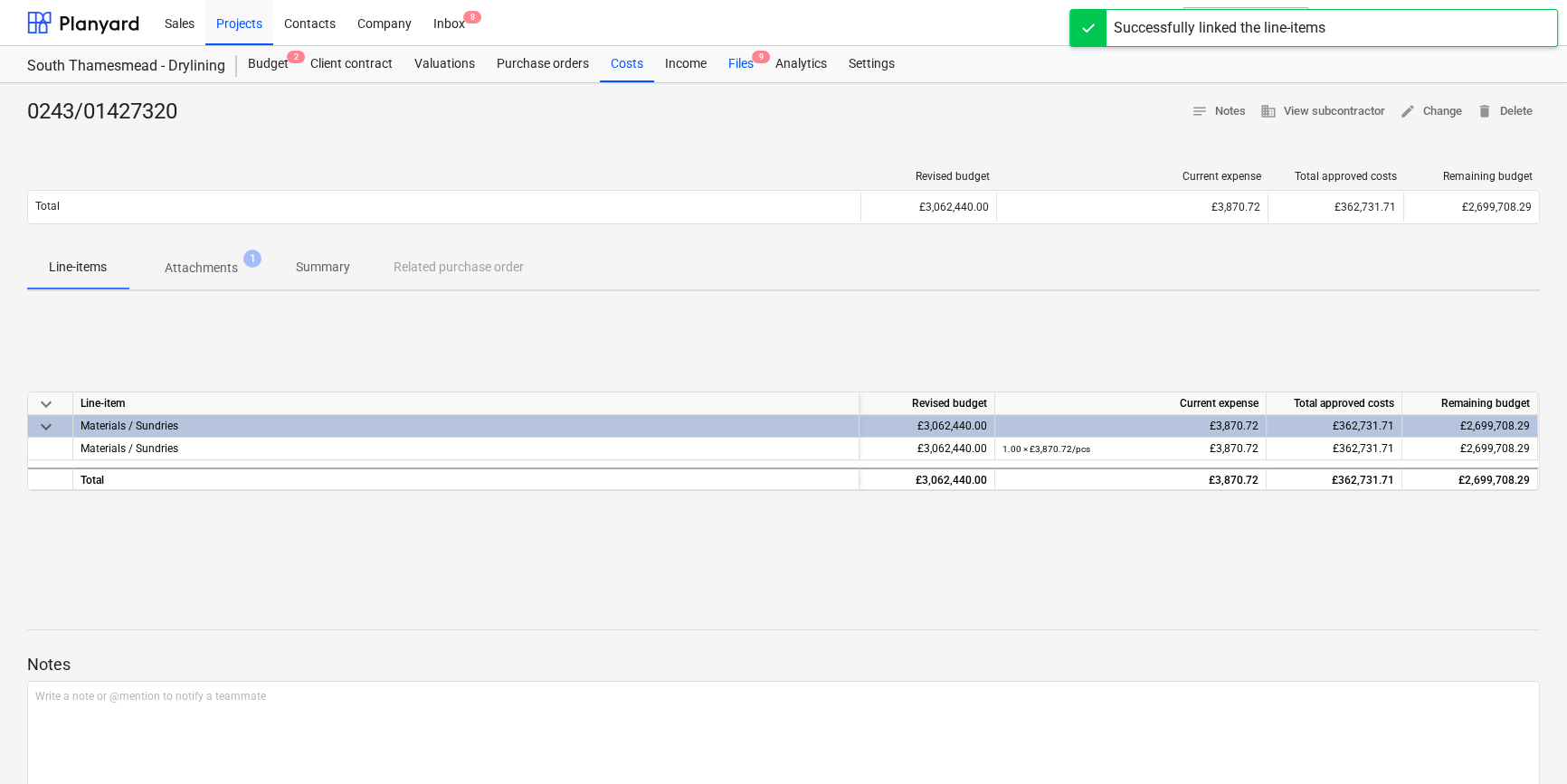 click on "Files 9" at bounding box center [741, 64] 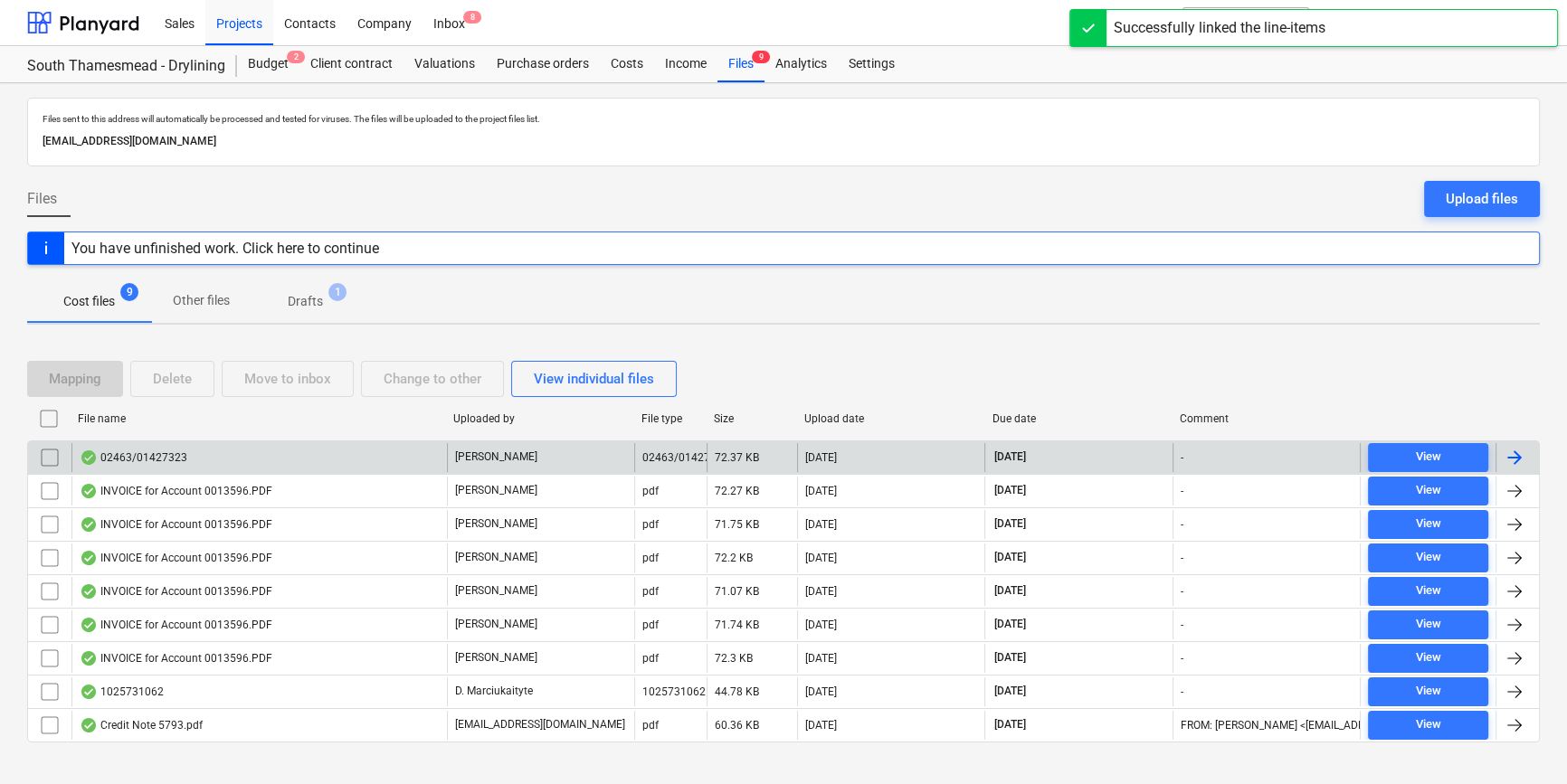 click at bounding box center [1515, 458] 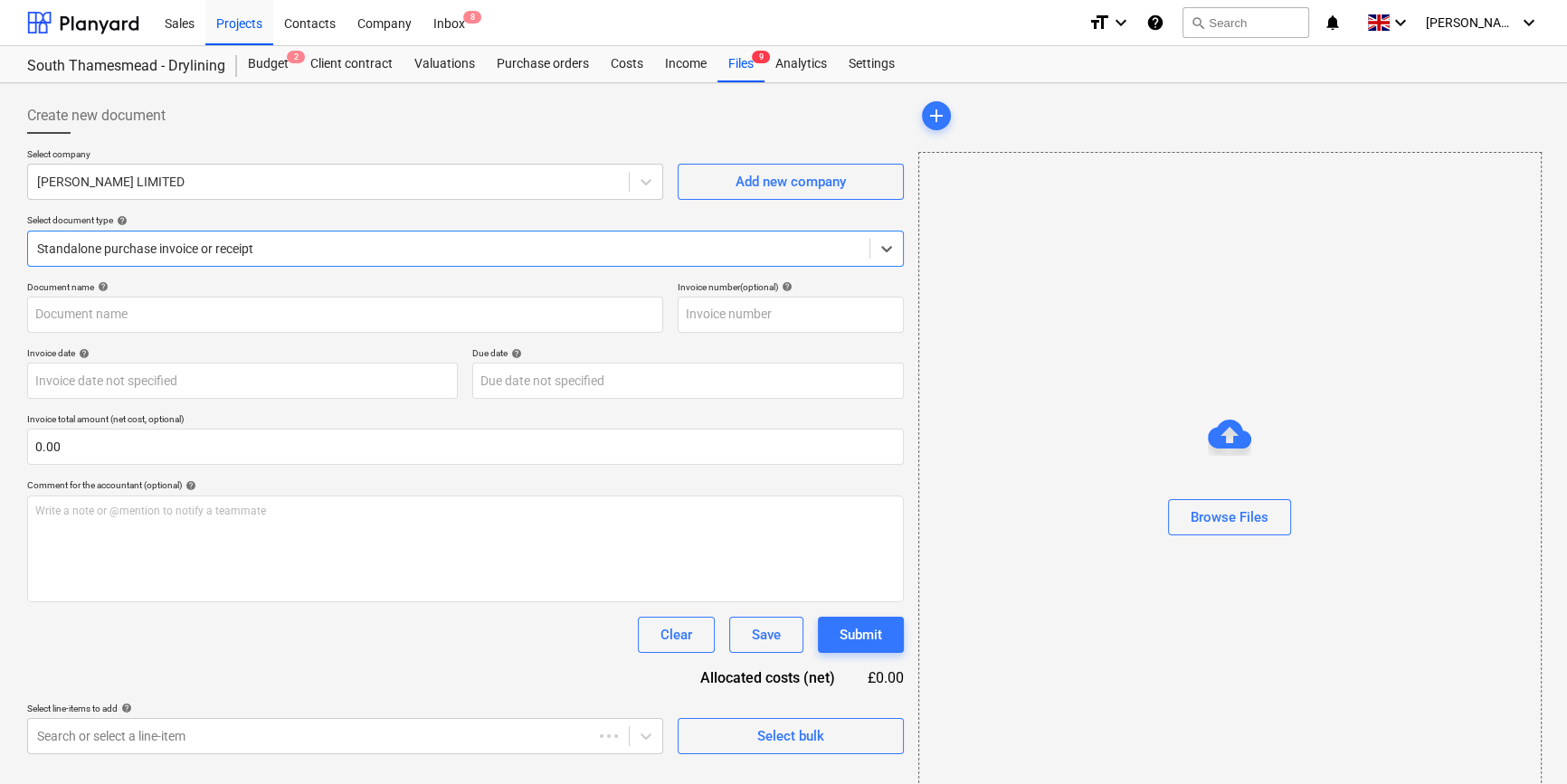type on "02463/01427323" 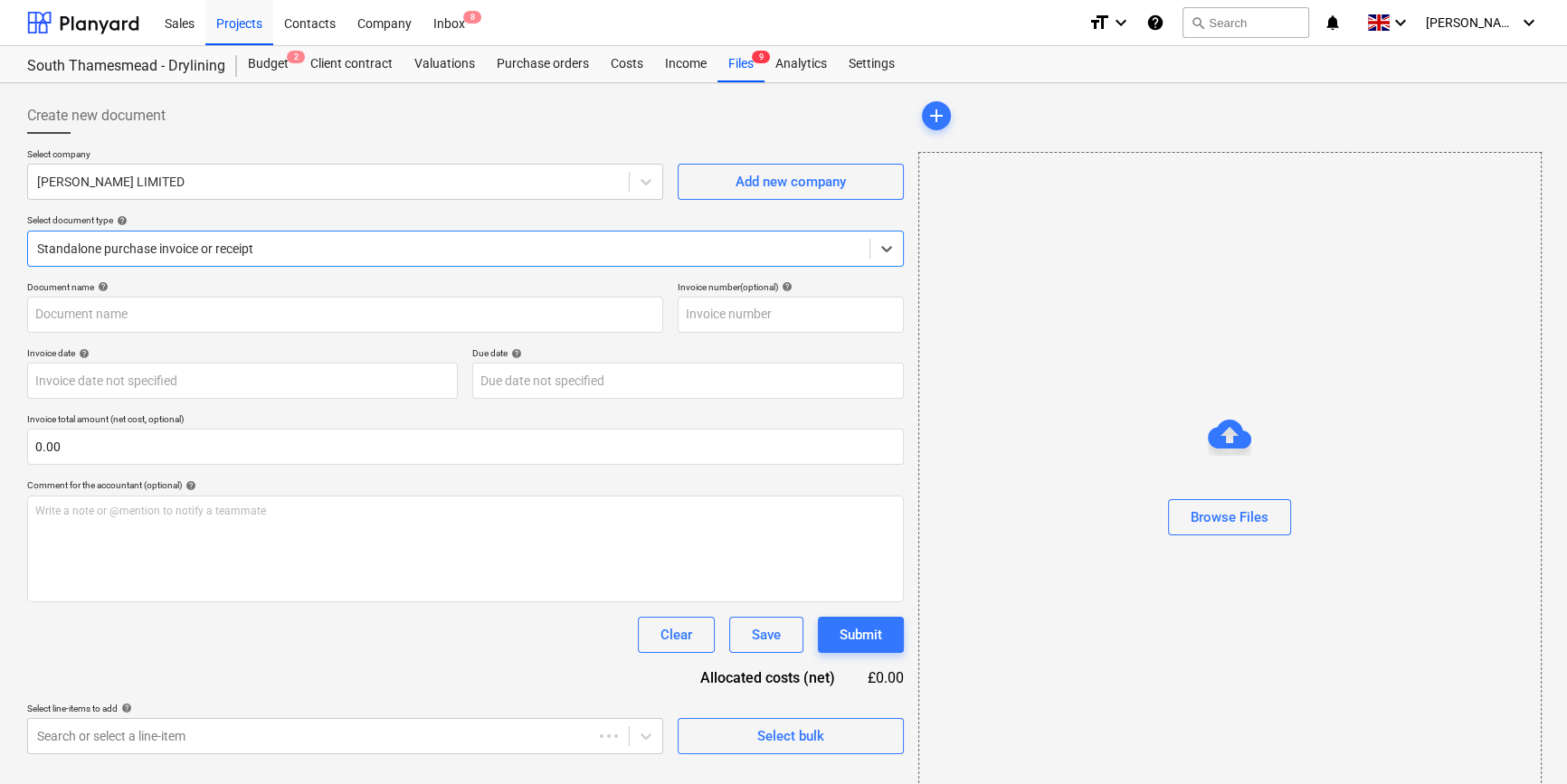 type on "02463/01427323" 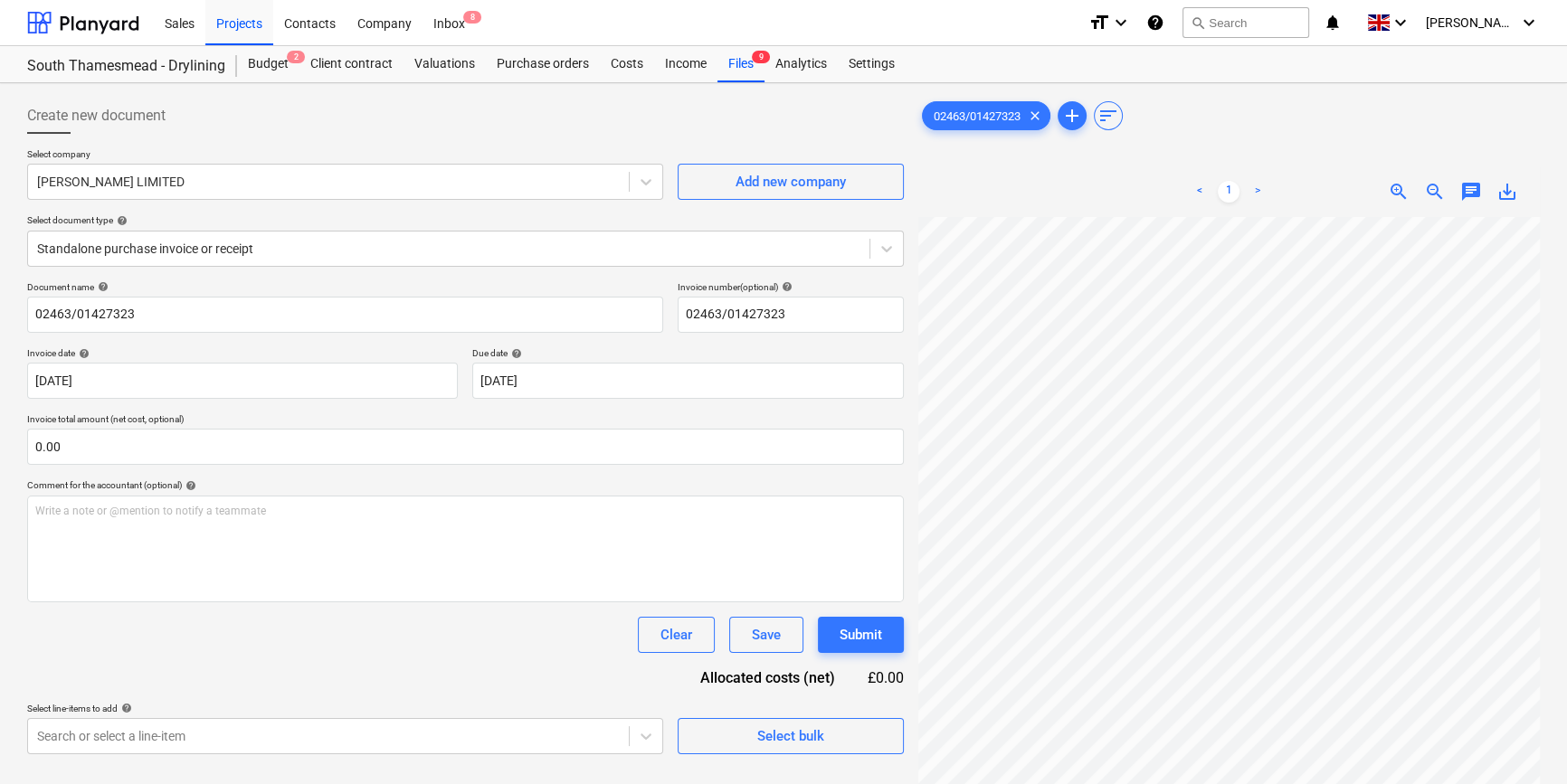 scroll, scrollTop: 429, scrollLeft: 119, axis: both 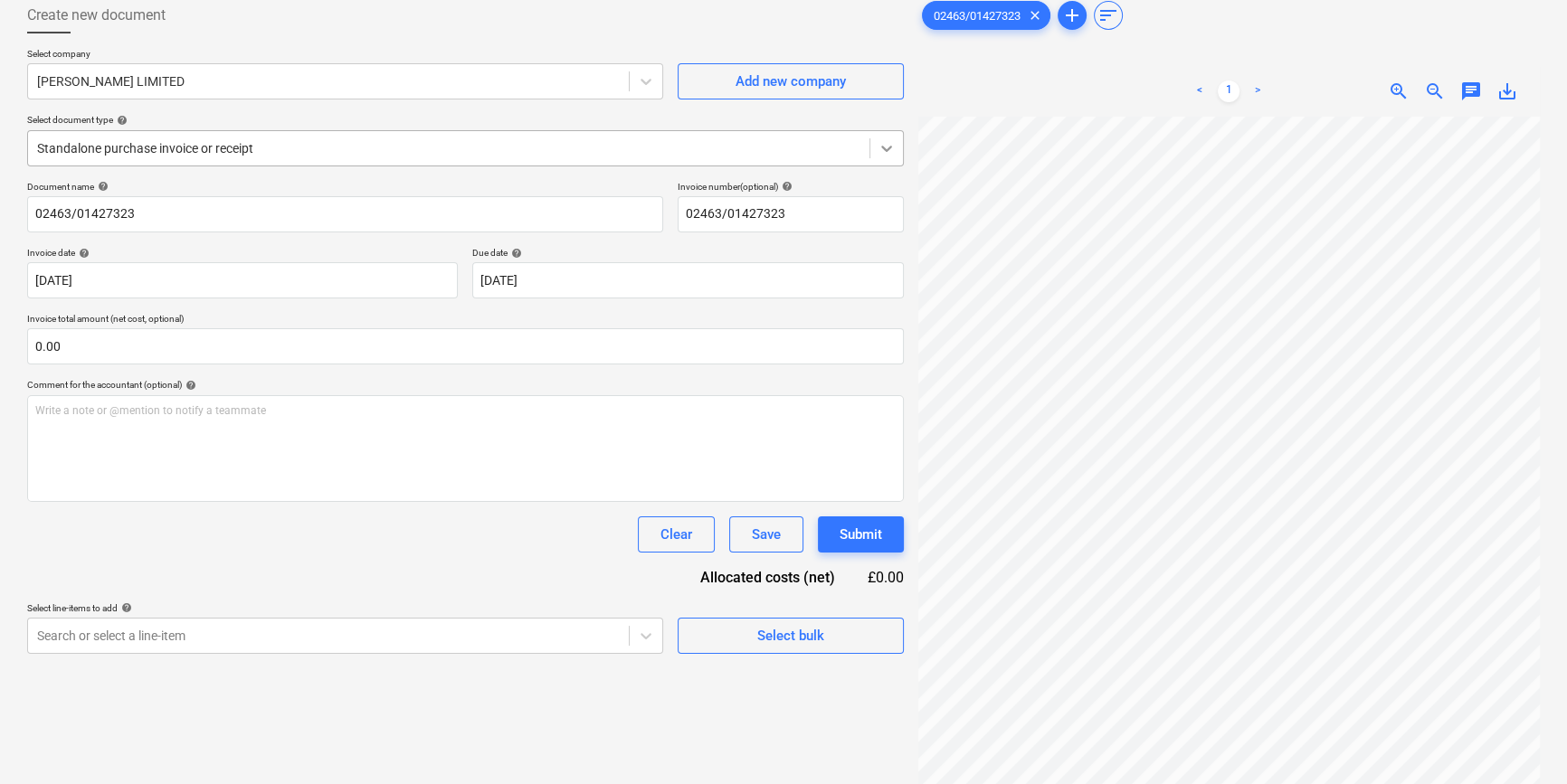 click 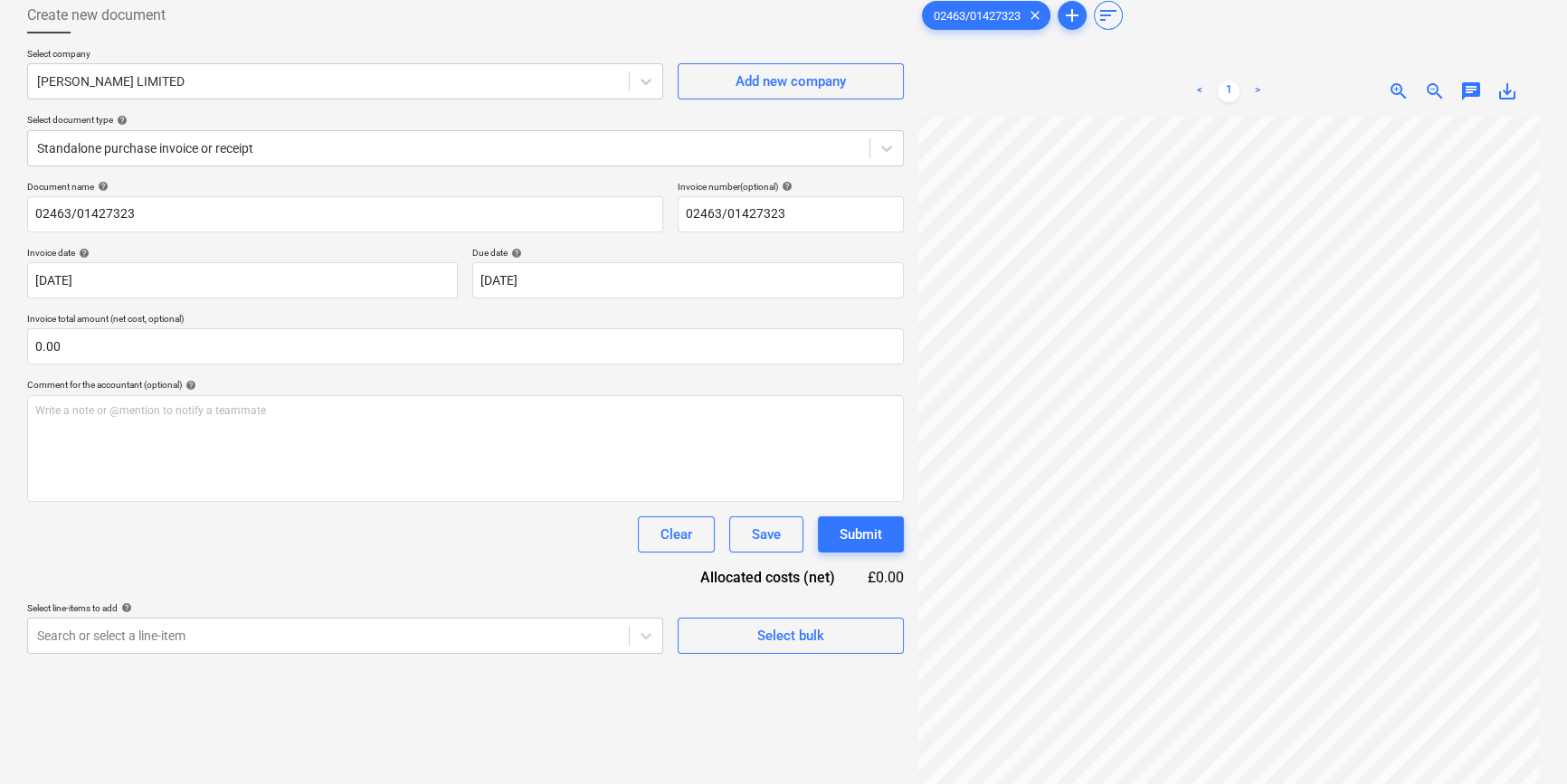 click on "Create new document Select company [PERSON_NAME] LIMITED   Add new company Select document type help Standalone purchase invoice or receipt Document name help 02463/01427323 Invoice number  (optional) help 02463/01427323 Invoice date help [DATE] 03.07.2025 Press the down arrow key to interact with the calendar and
select a date. Press the question mark key to get the keyboard shortcuts for changing dates. Due date help [DATE] [DATE] Press the down arrow key to interact with the calendar and
select a date. Press the question mark key to get the keyboard shortcuts for changing dates. Invoice total amount (net cost, optional) 0.00 Comment for the accountant (optional) help Write a note or @mention to notify a teammate ﻿ Clear Save Submit Allocated costs (net) £0.00 Select line-items to add help Search or select a line-item Select bulk" at bounding box center [465, 423] 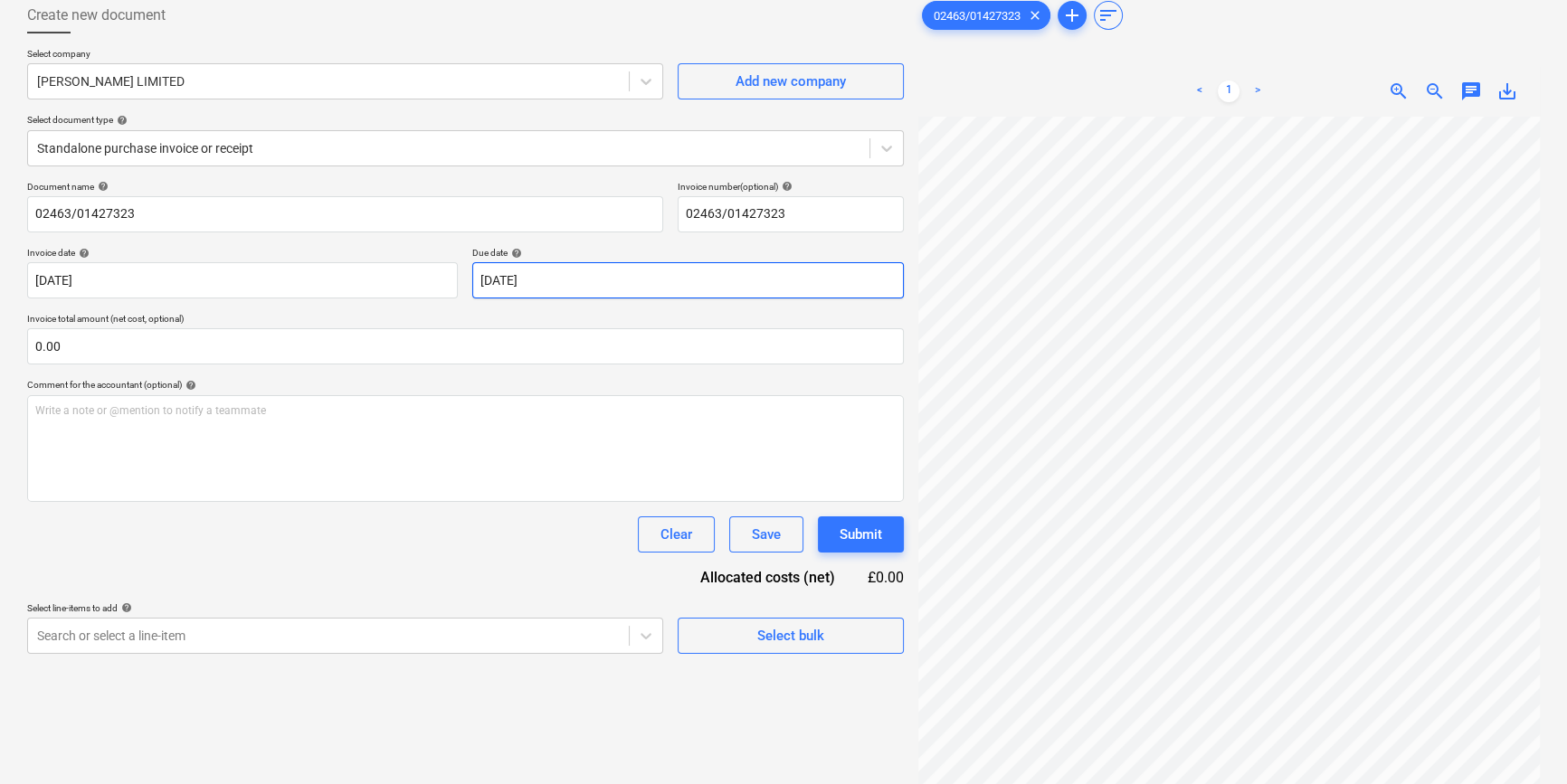 click on "Sales Projects Contacts Company Inbox 8 format_size keyboard_arrow_down help search Search notifications 0 keyboard_arrow_down [PERSON_NAME] keyboard_arrow_down [GEOGRAPHIC_DATA] - Drylining Budget 2 Client contract Valuations Purchase orders Costs Income Files 9 Analytics Settings Create new document Select company [PERSON_NAME] LIMITED   Add new company Select document type help Standalone purchase invoice or receipt Document name help 02463/01427323 Invoice number  (optional) help 02463/01427323 Invoice date help [DATE] 03.07.2025 Press the down arrow key to interact with the calendar and
select a date. Press the question mark key to get the keyboard shortcuts for changing dates. Due date help [DATE] [DATE] Press the down arrow key to interact with the calendar and
select a date. Press the question mark key to get the keyboard shortcuts for changing dates. Invoice total amount (net cost, optional) 0.00 Comment for the accountant (optional) help ﻿ Clear Save Submit Allocated costs (net)" at bounding box center [784, 291] 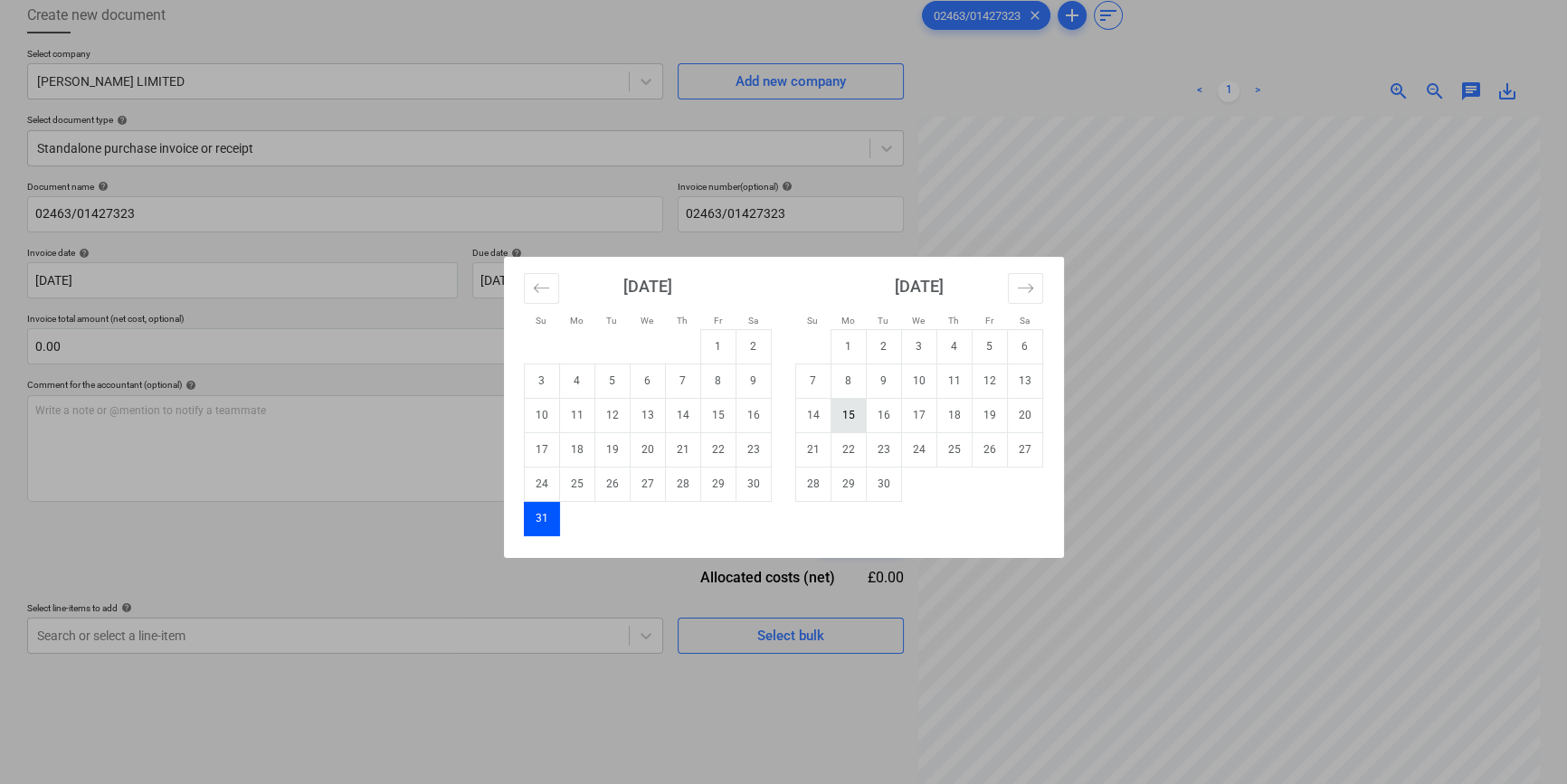click on "15" at bounding box center (848, 415) 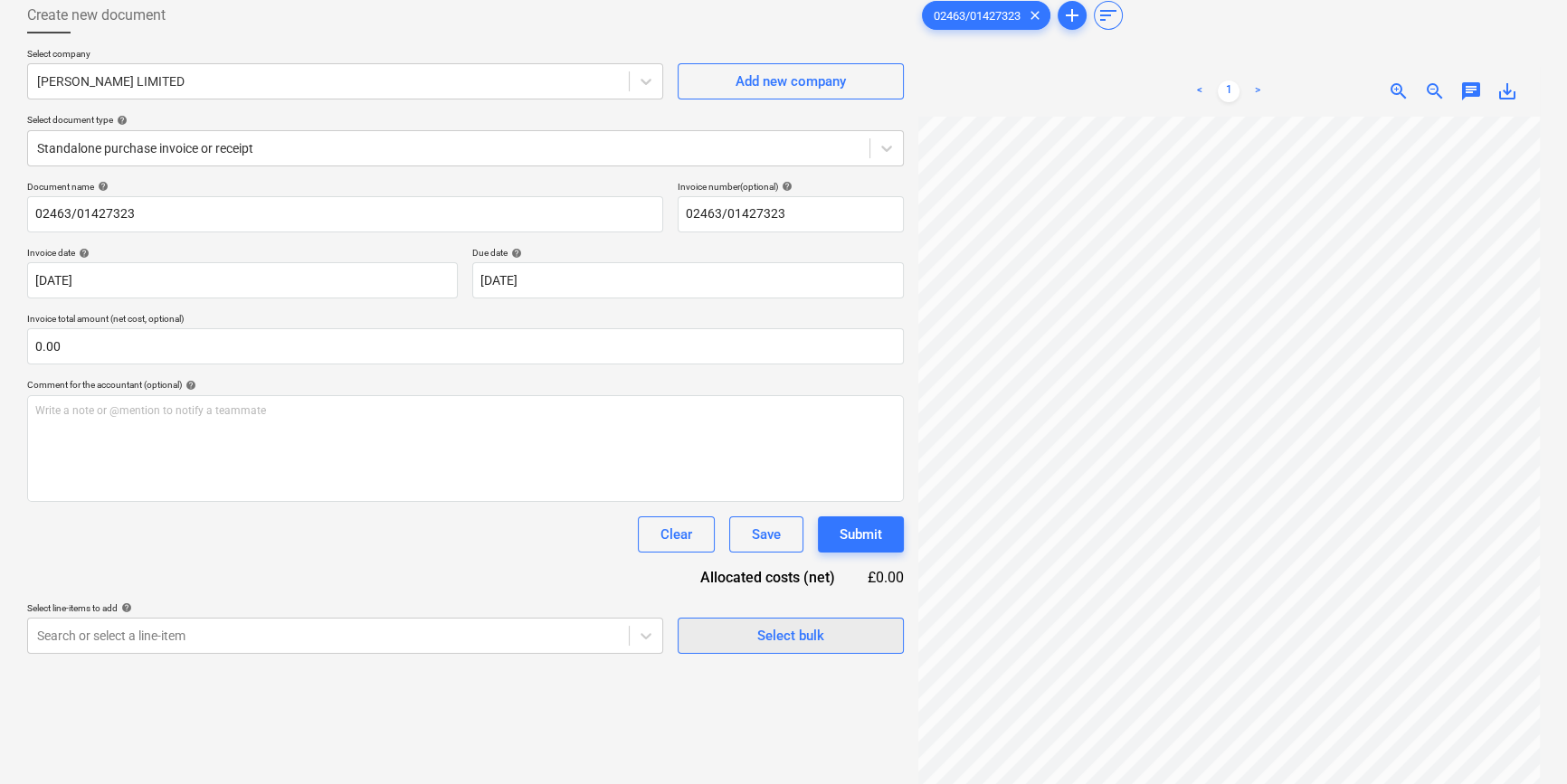 click on "Select bulk" at bounding box center (791, 636) 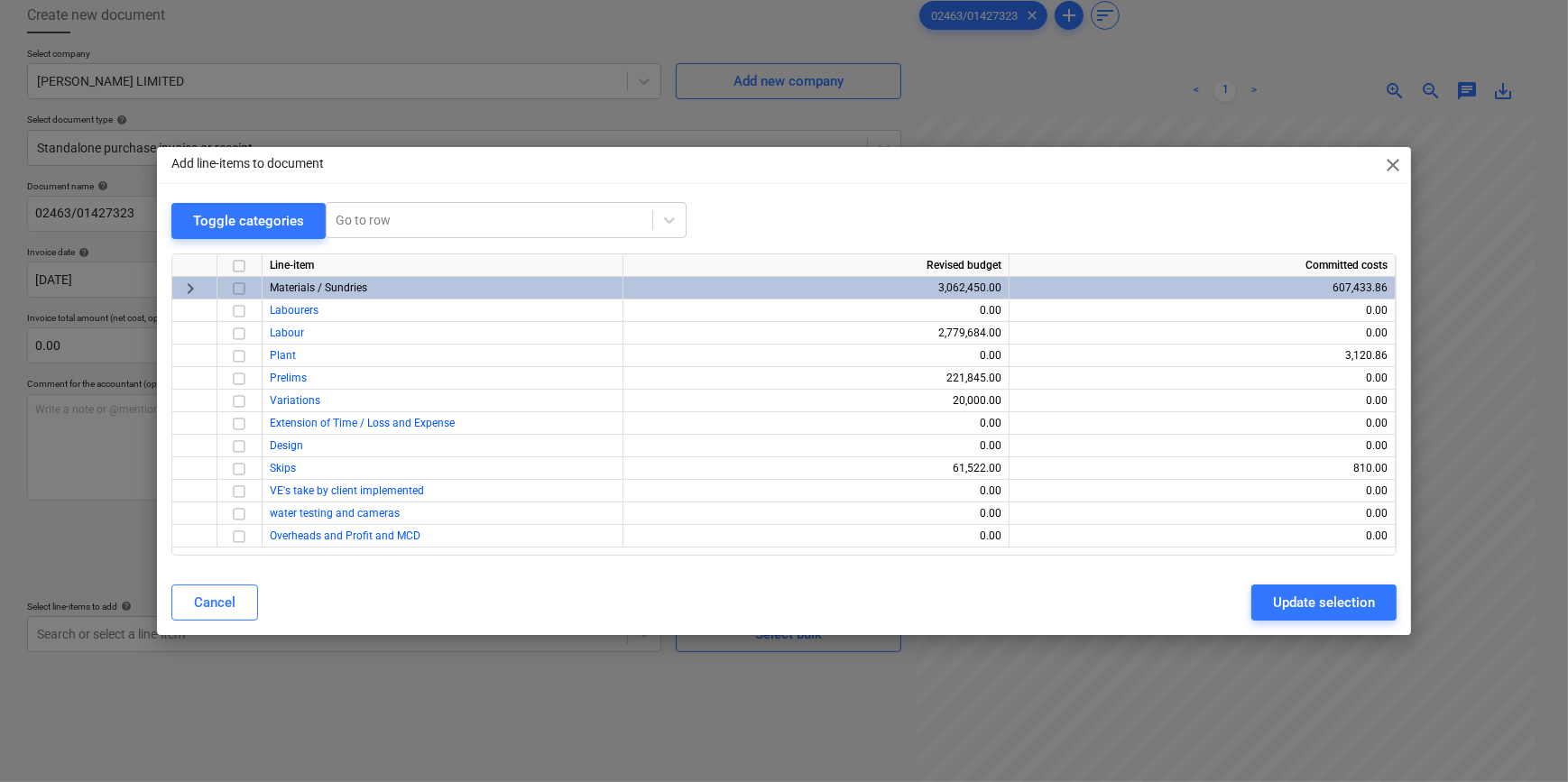 click at bounding box center [239, 289] 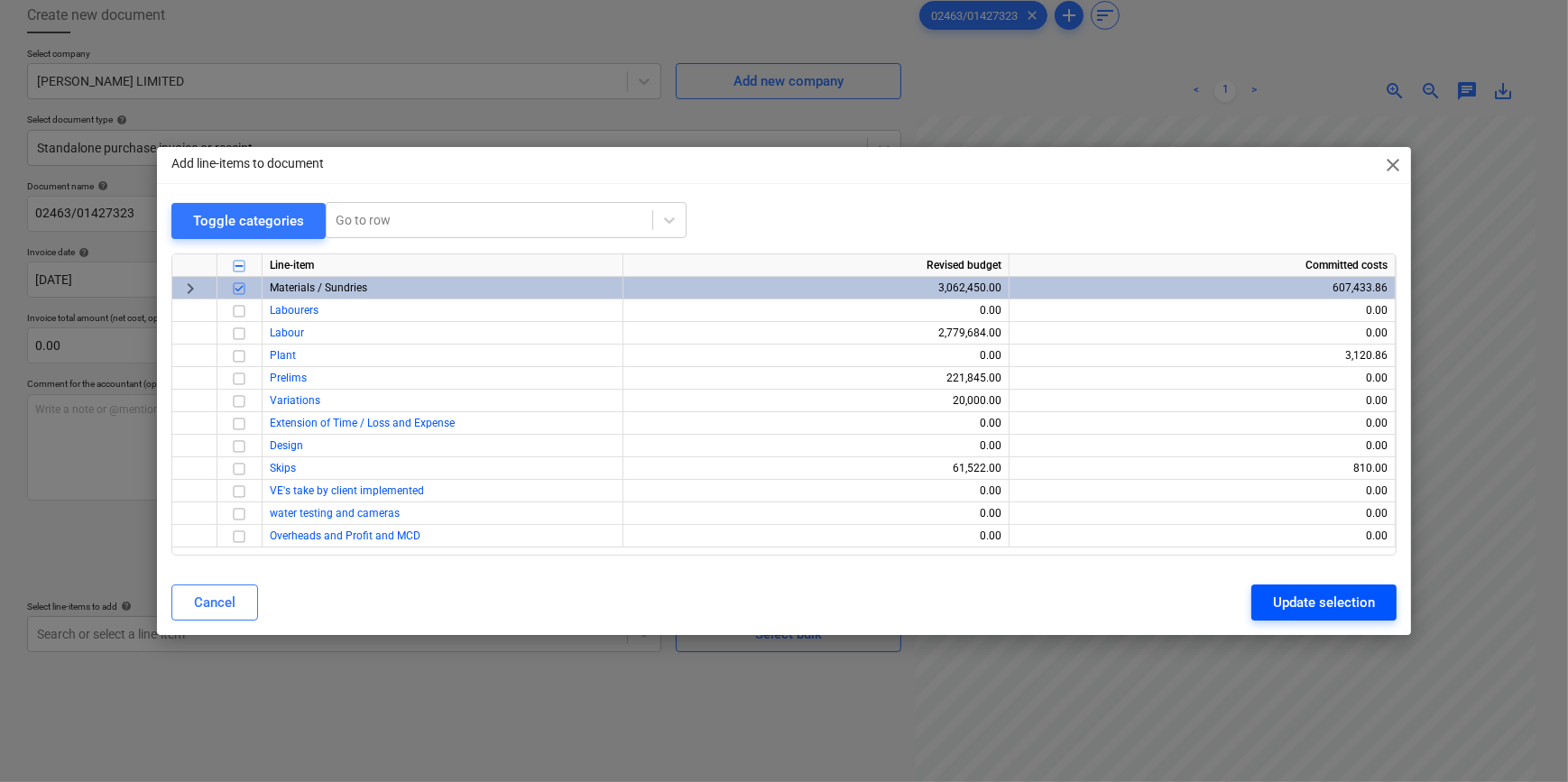 click on "Update selection" at bounding box center [1324, 603] 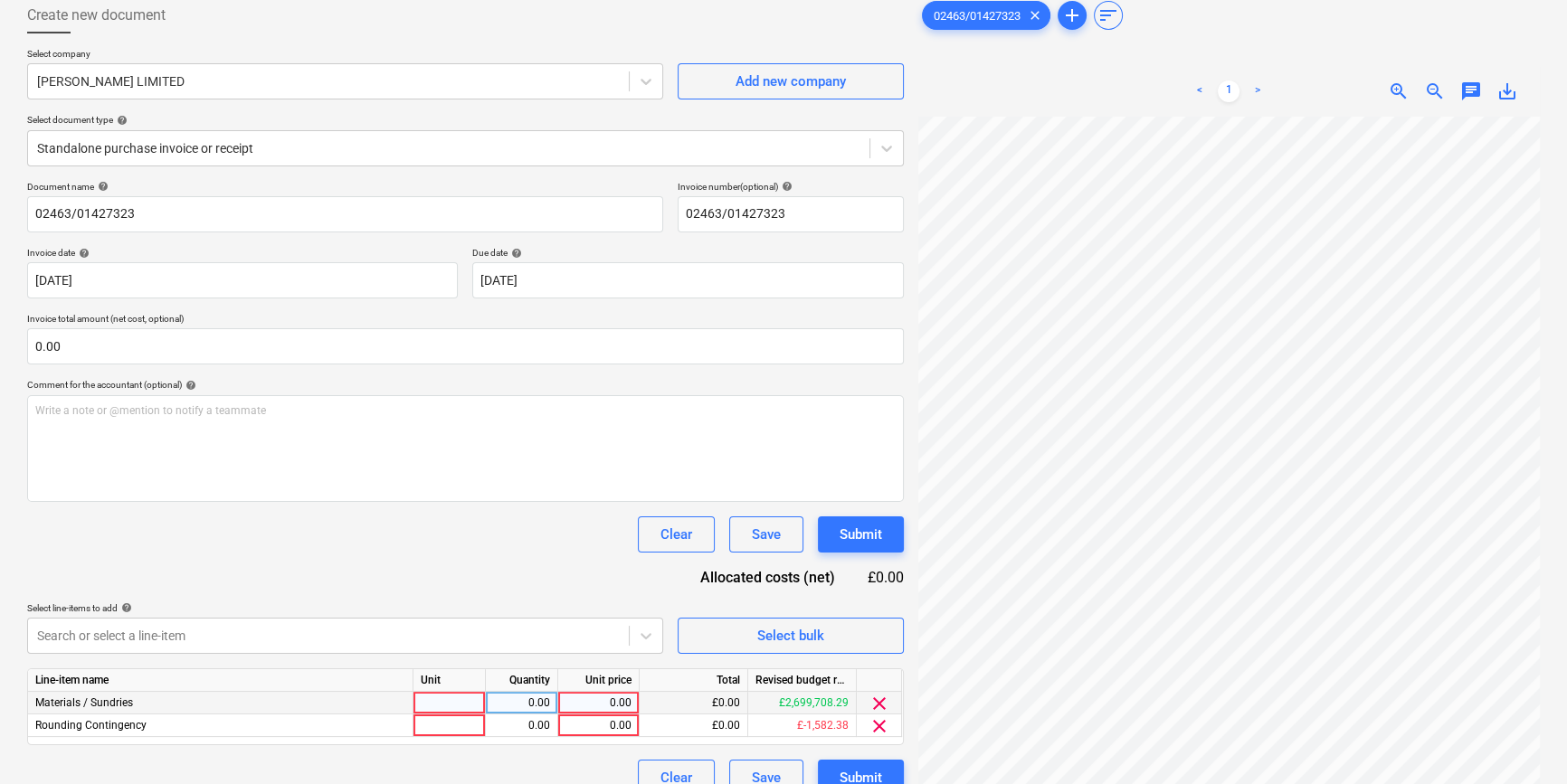 click at bounding box center (450, 703) 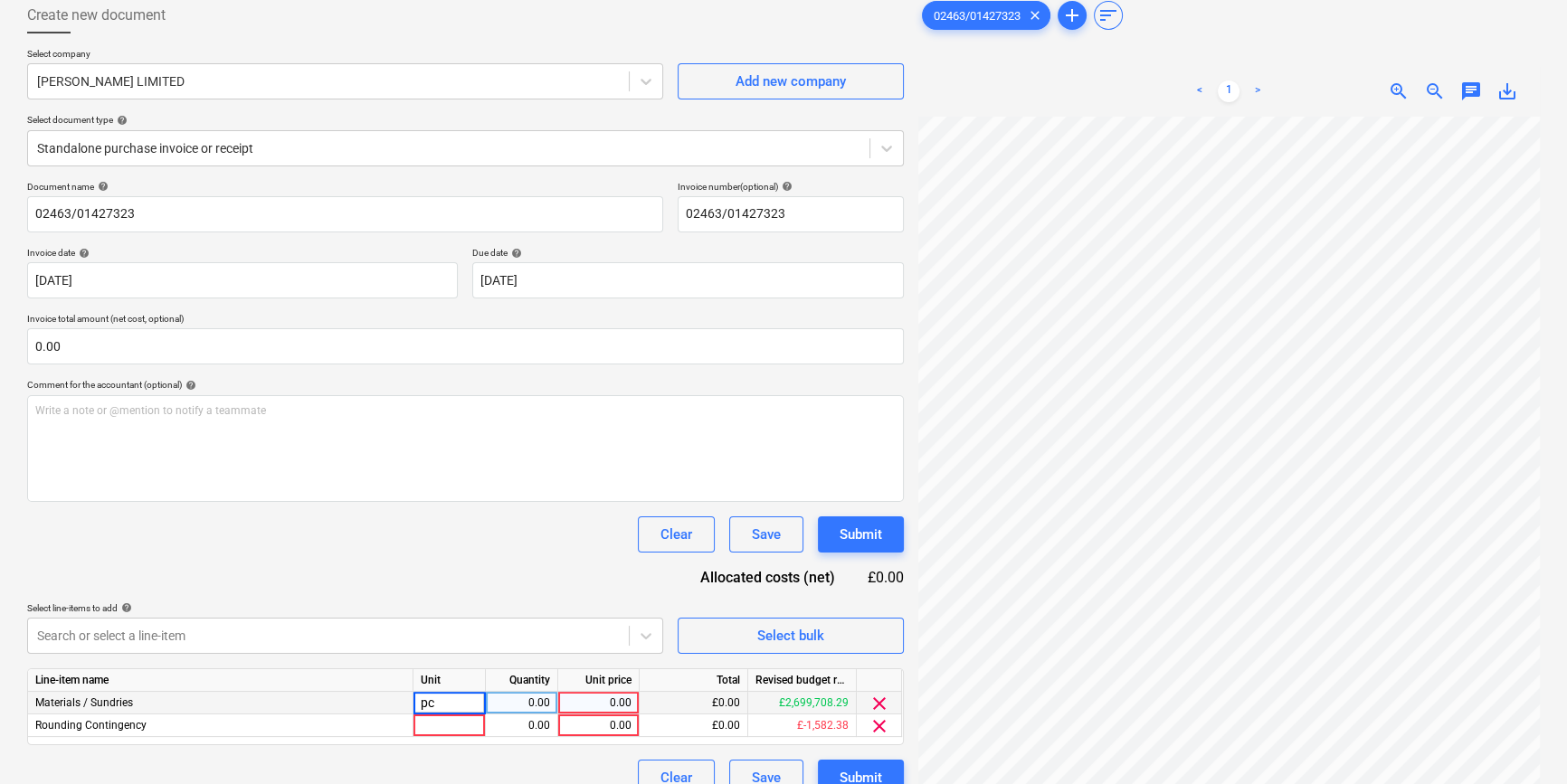 type on "pcs" 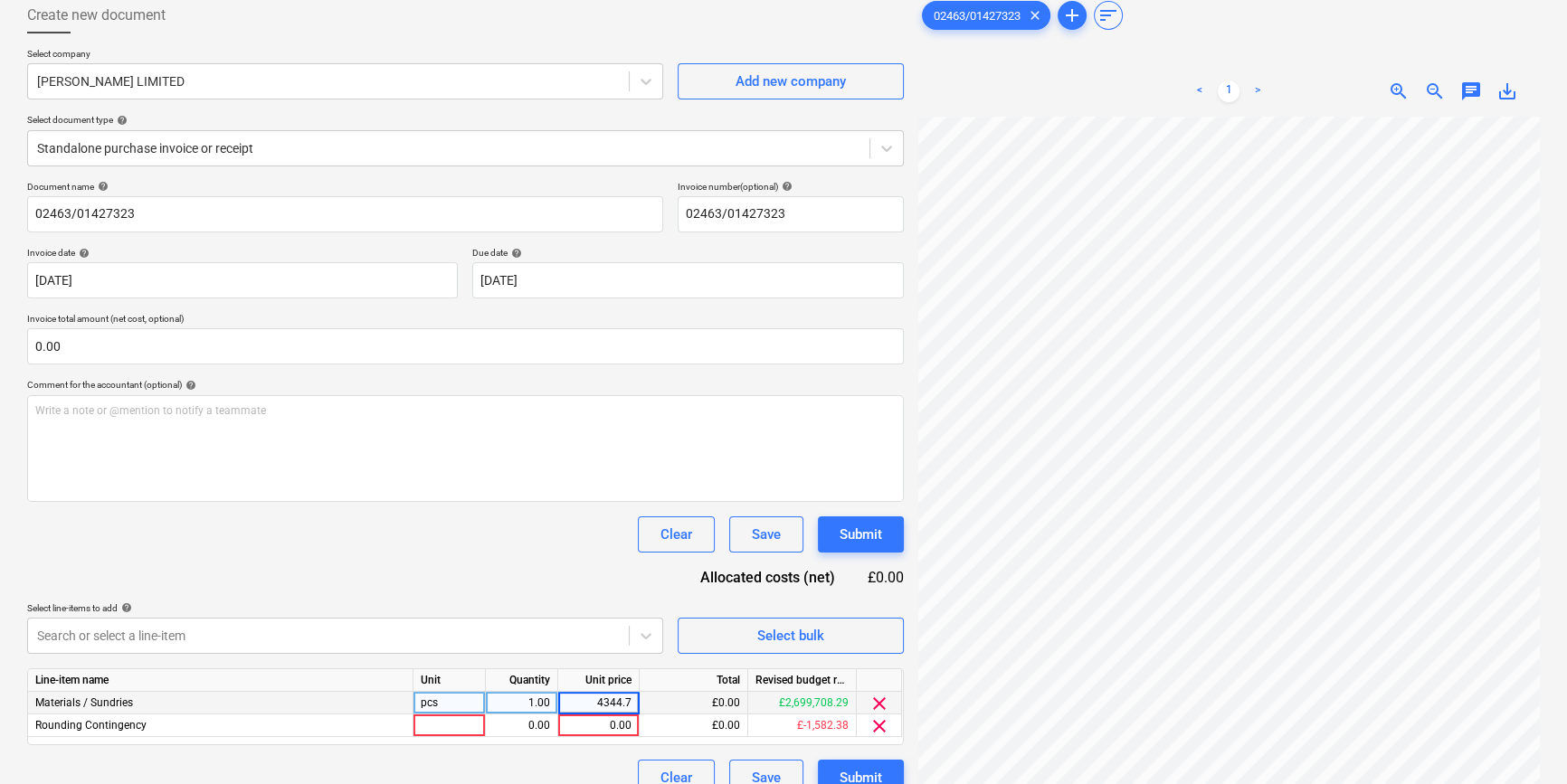 type on "4344.71" 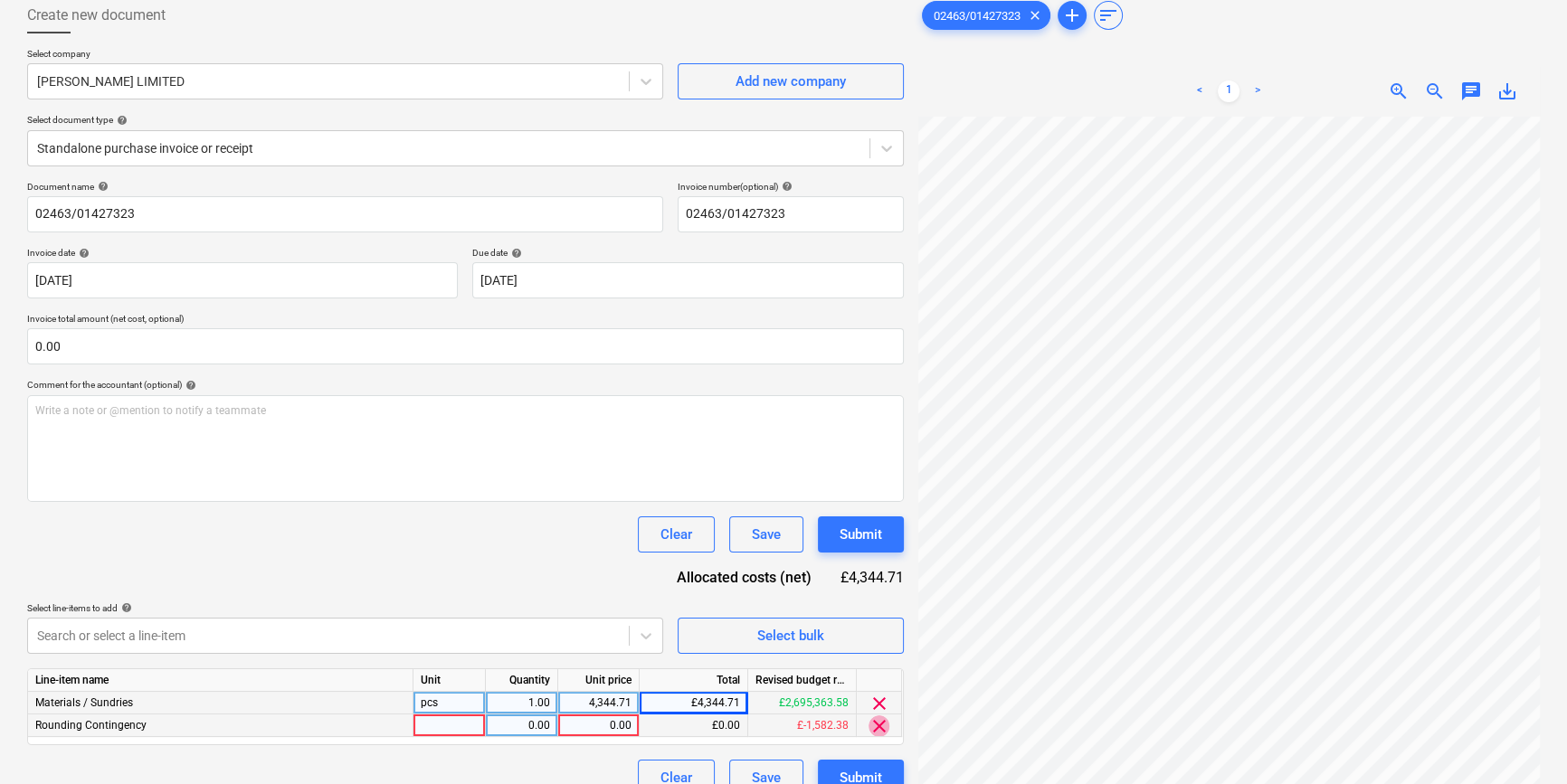 click on "clear" at bounding box center [879, 726] 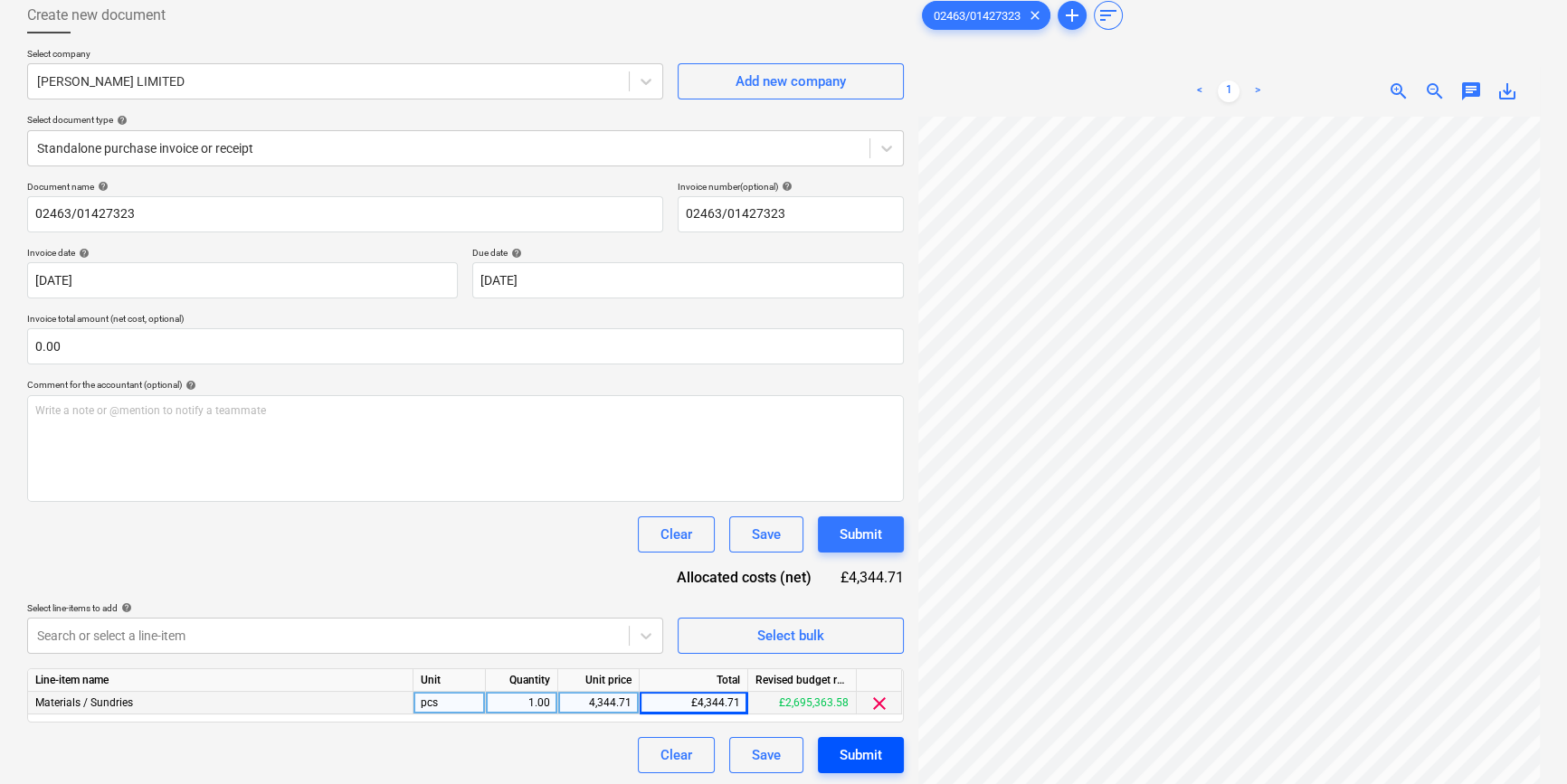 click on "Submit" at bounding box center (860, 755) 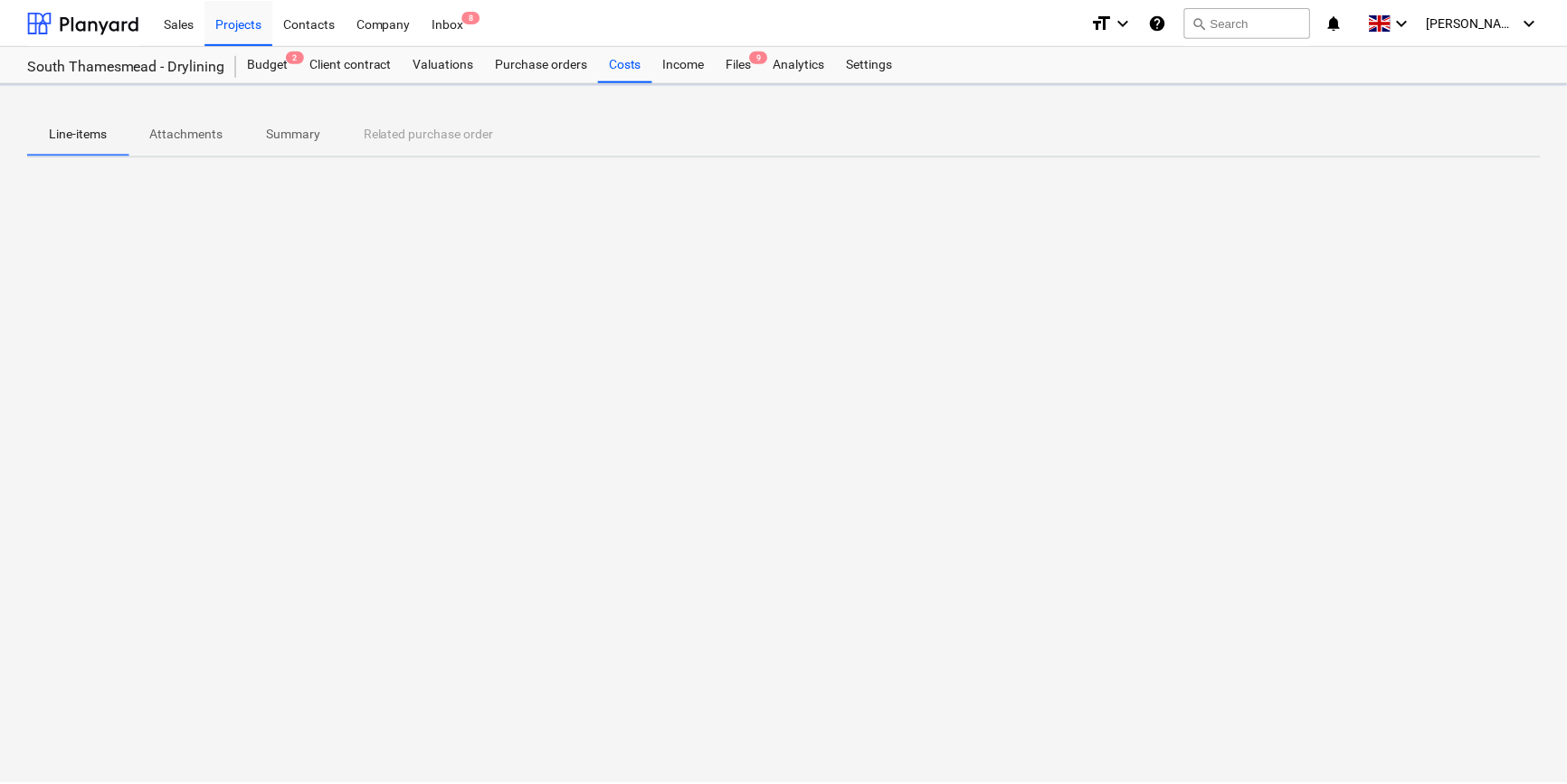 scroll, scrollTop: 0, scrollLeft: 0, axis: both 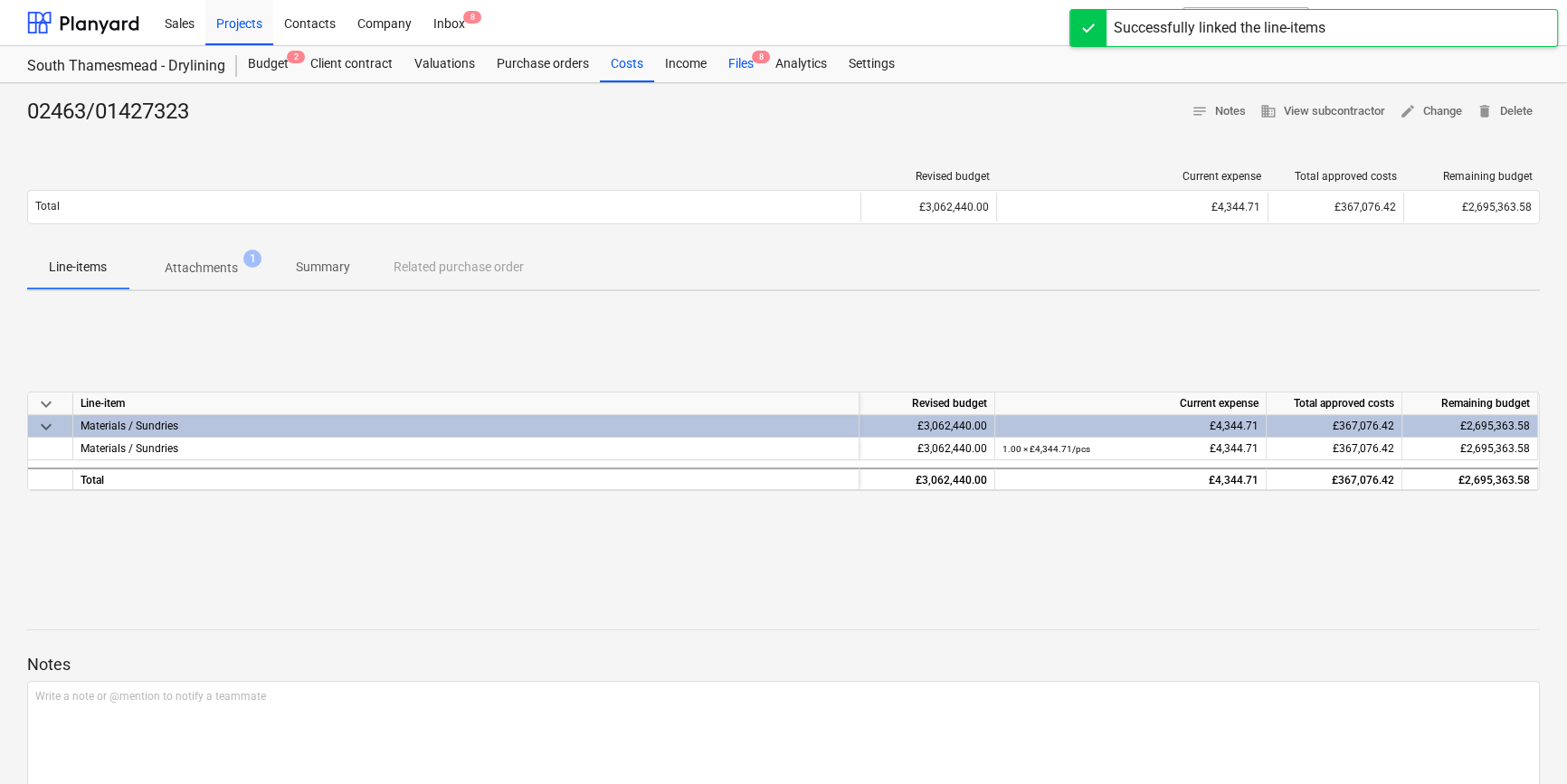 click on "Files 8" at bounding box center (741, 64) 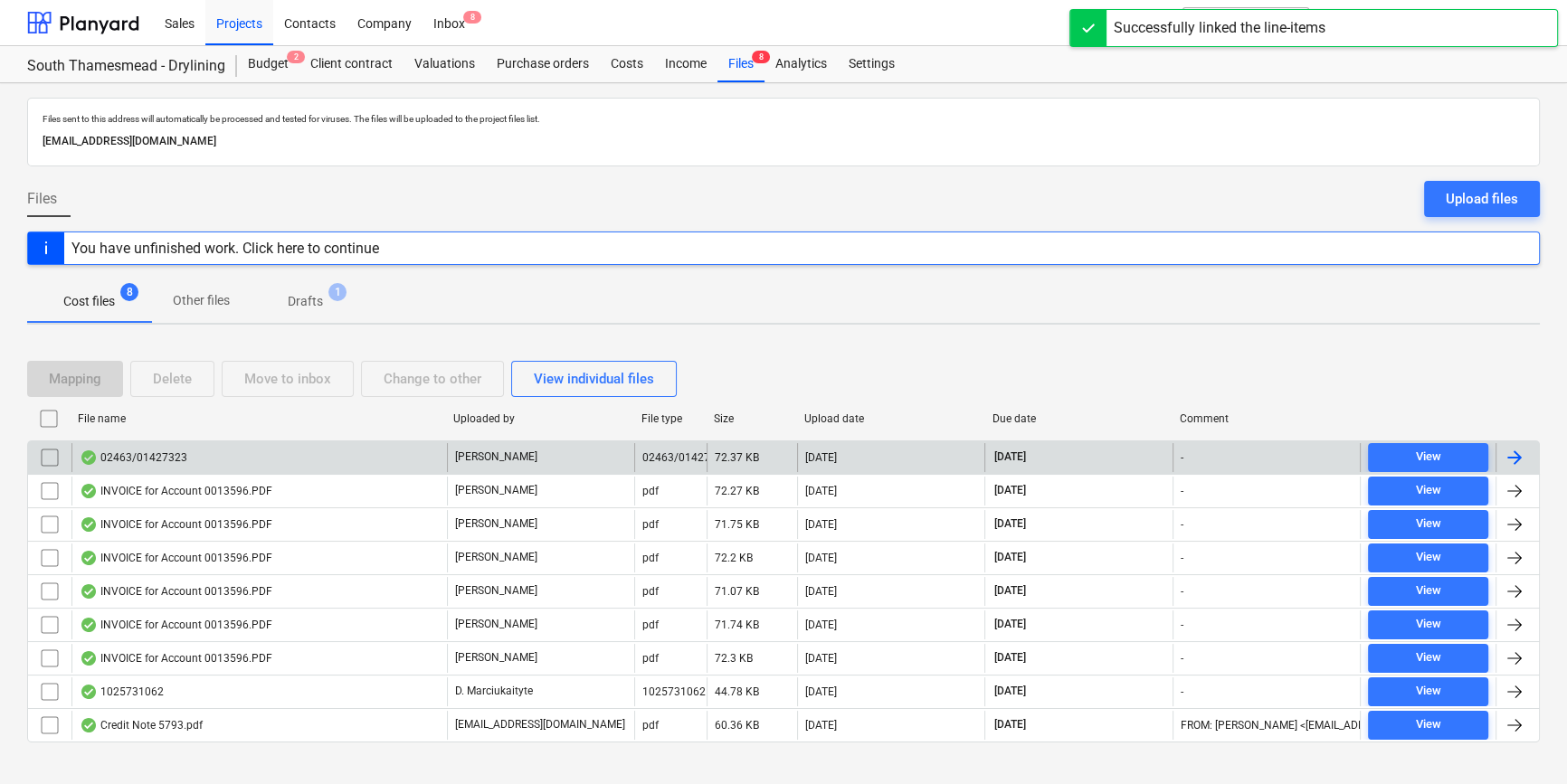click at bounding box center [1515, 458] 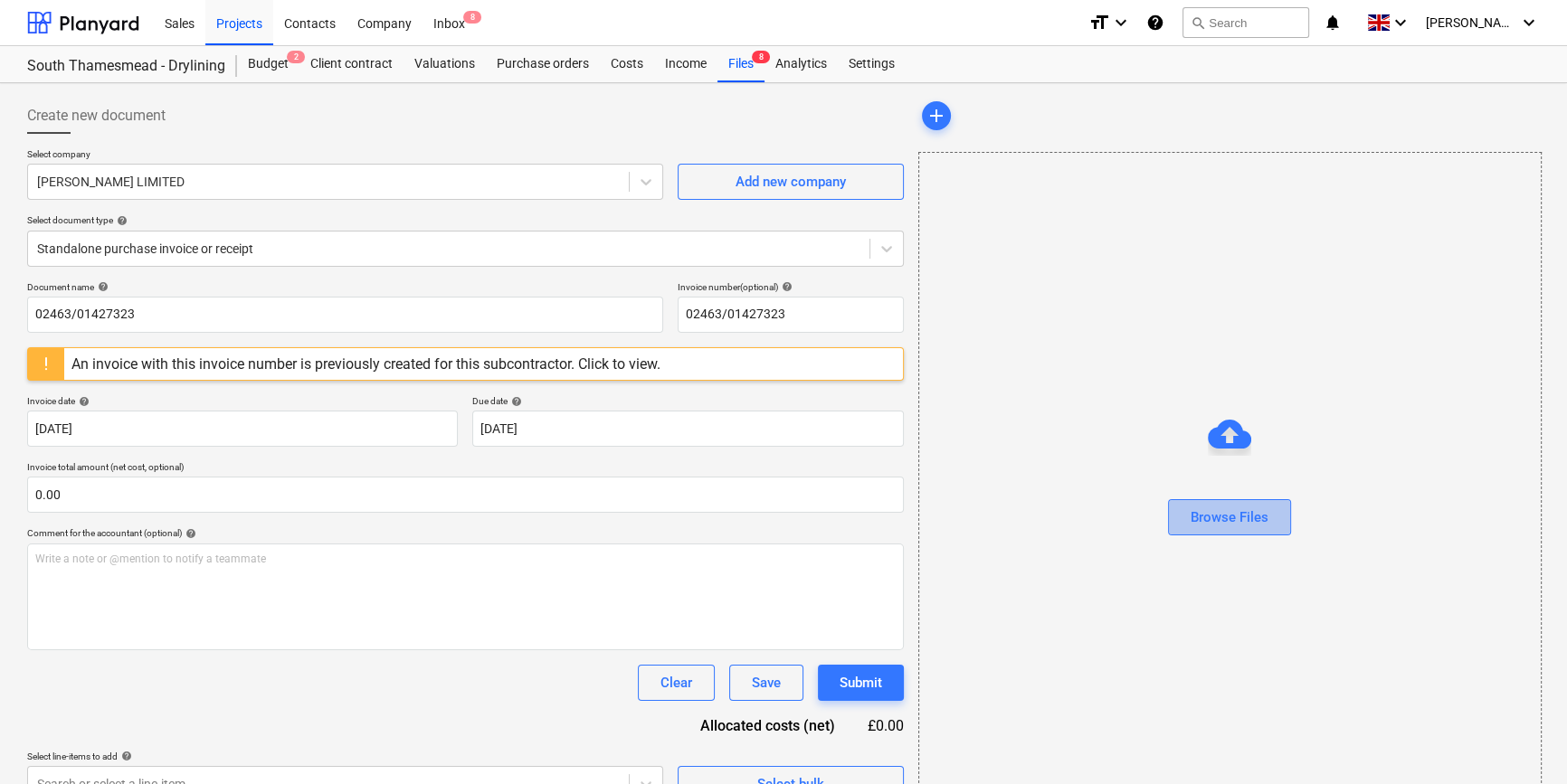 click on "Browse Files" at bounding box center [1230, 517] 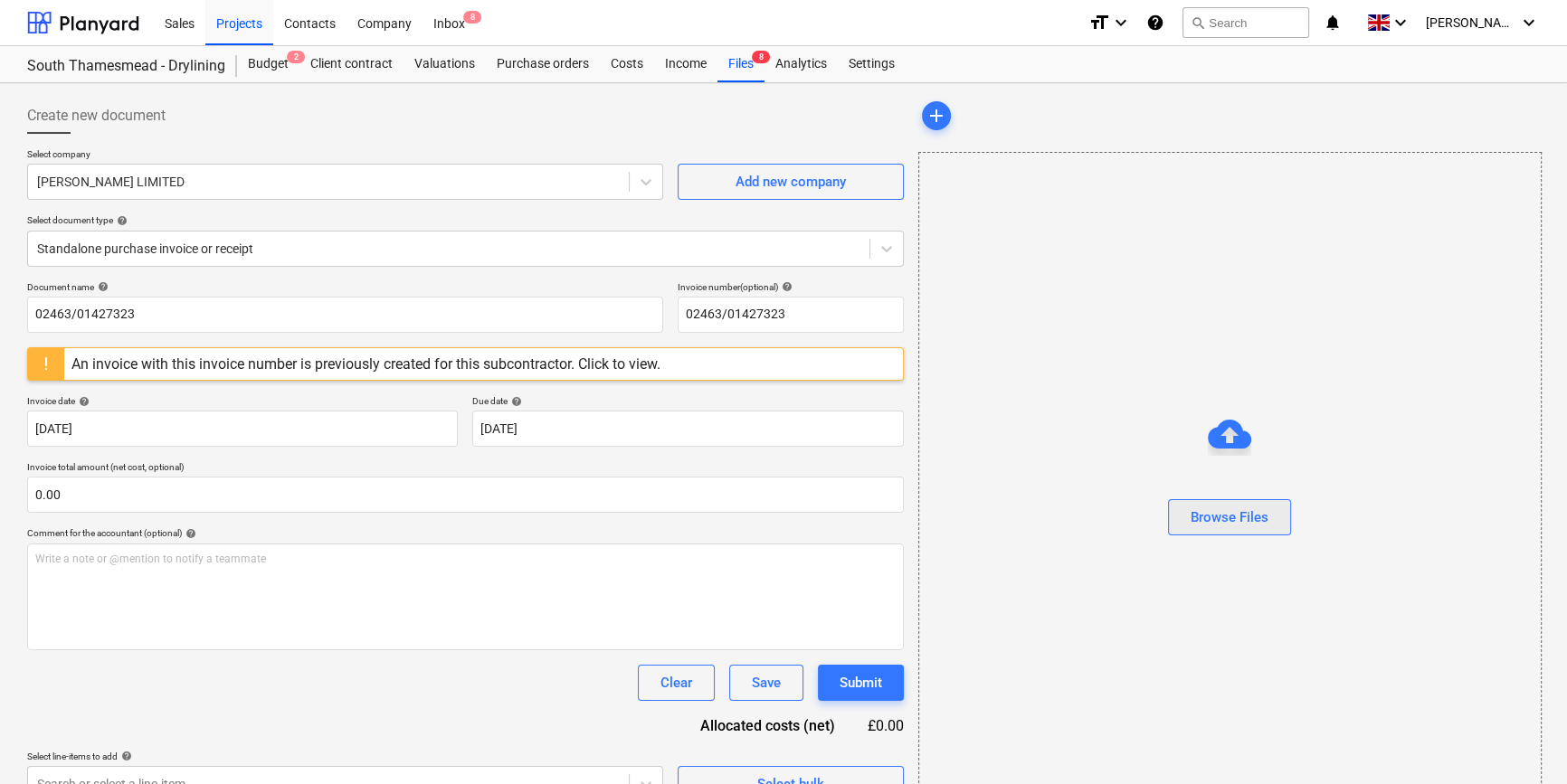 type 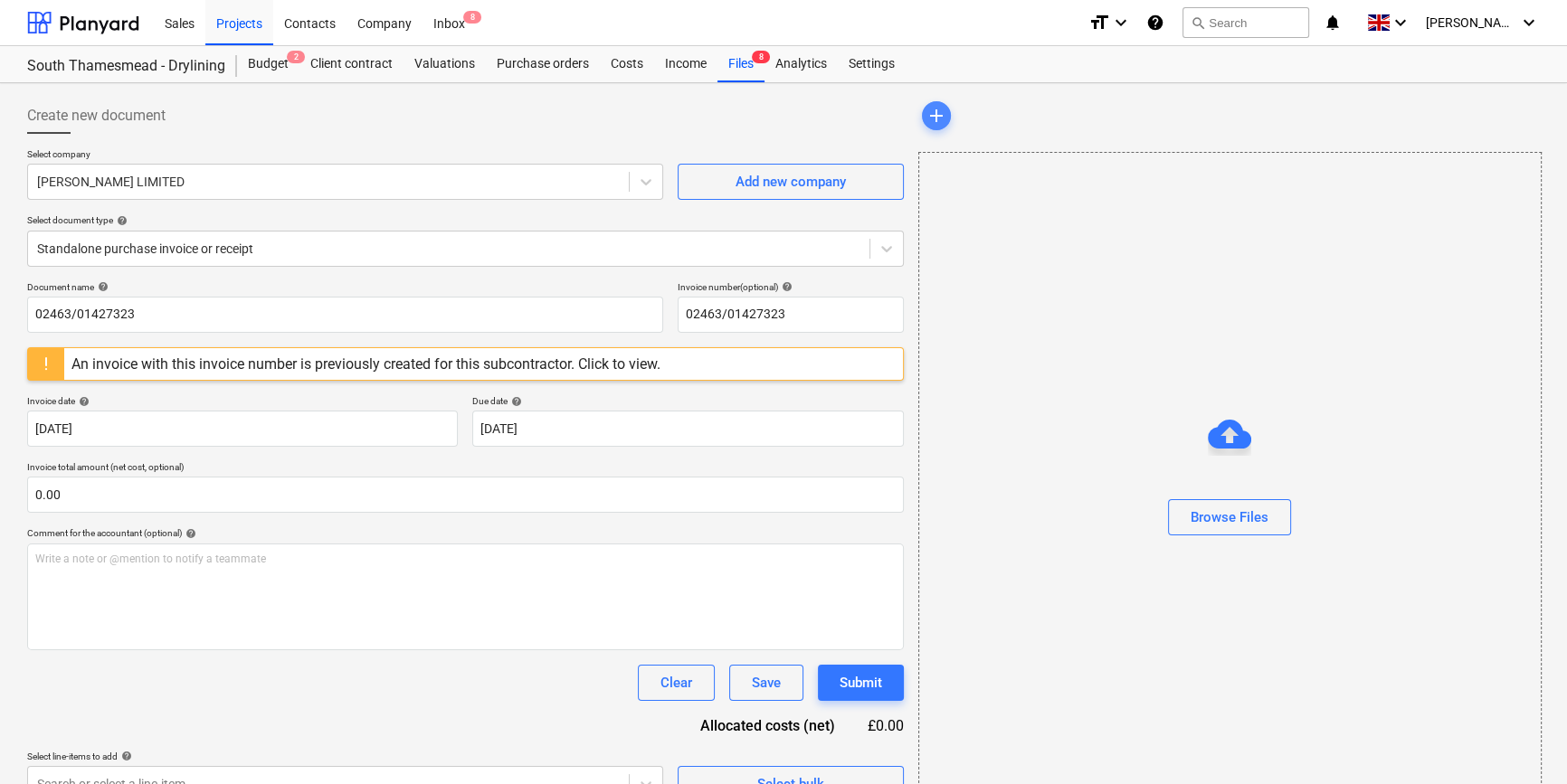 click on "add" at bounding box center (936, 116) 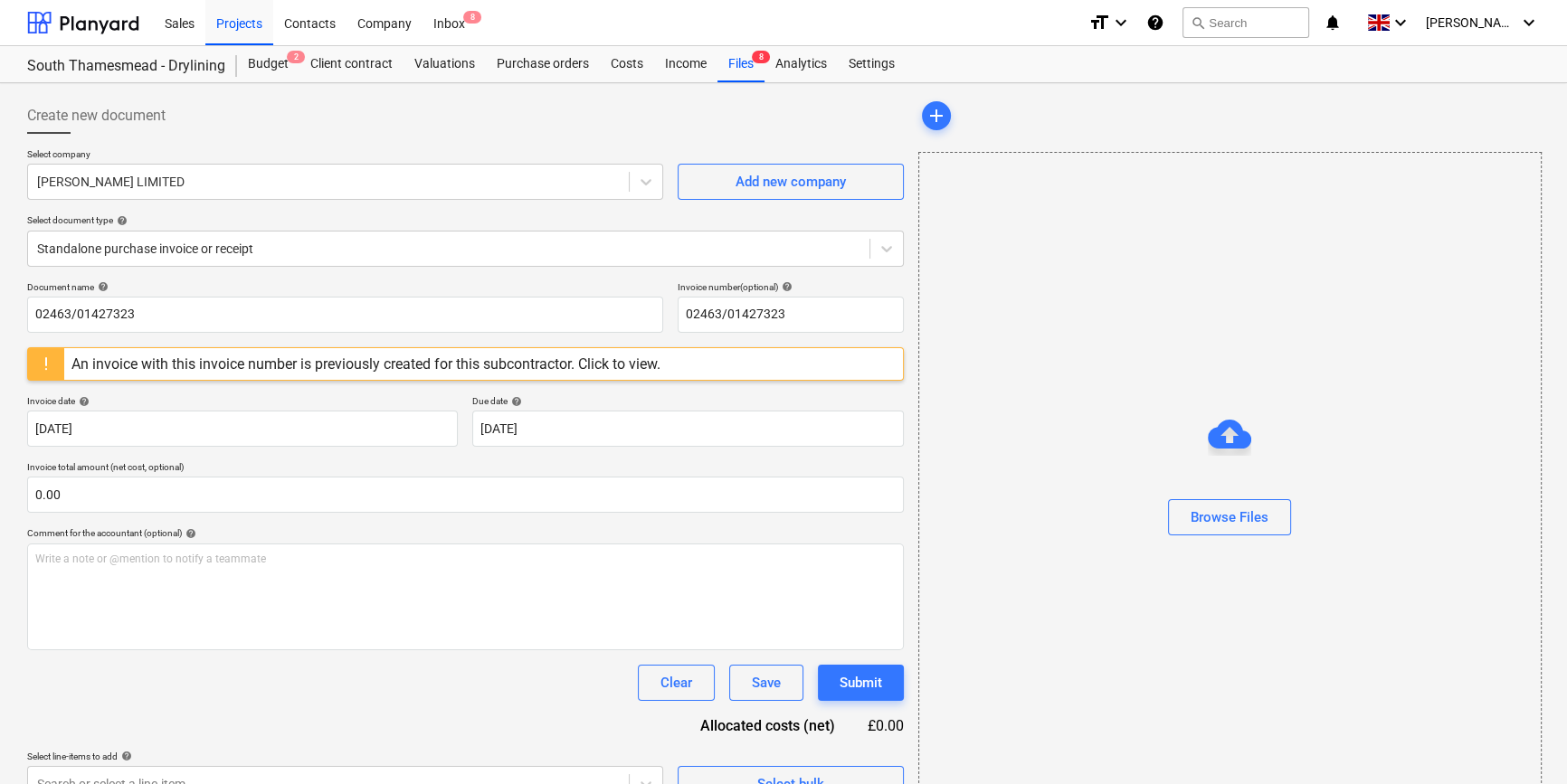 click on "An invoice with this invoice number is previously created for this subcontractor. Click to view." at bounding box center (366, 364) 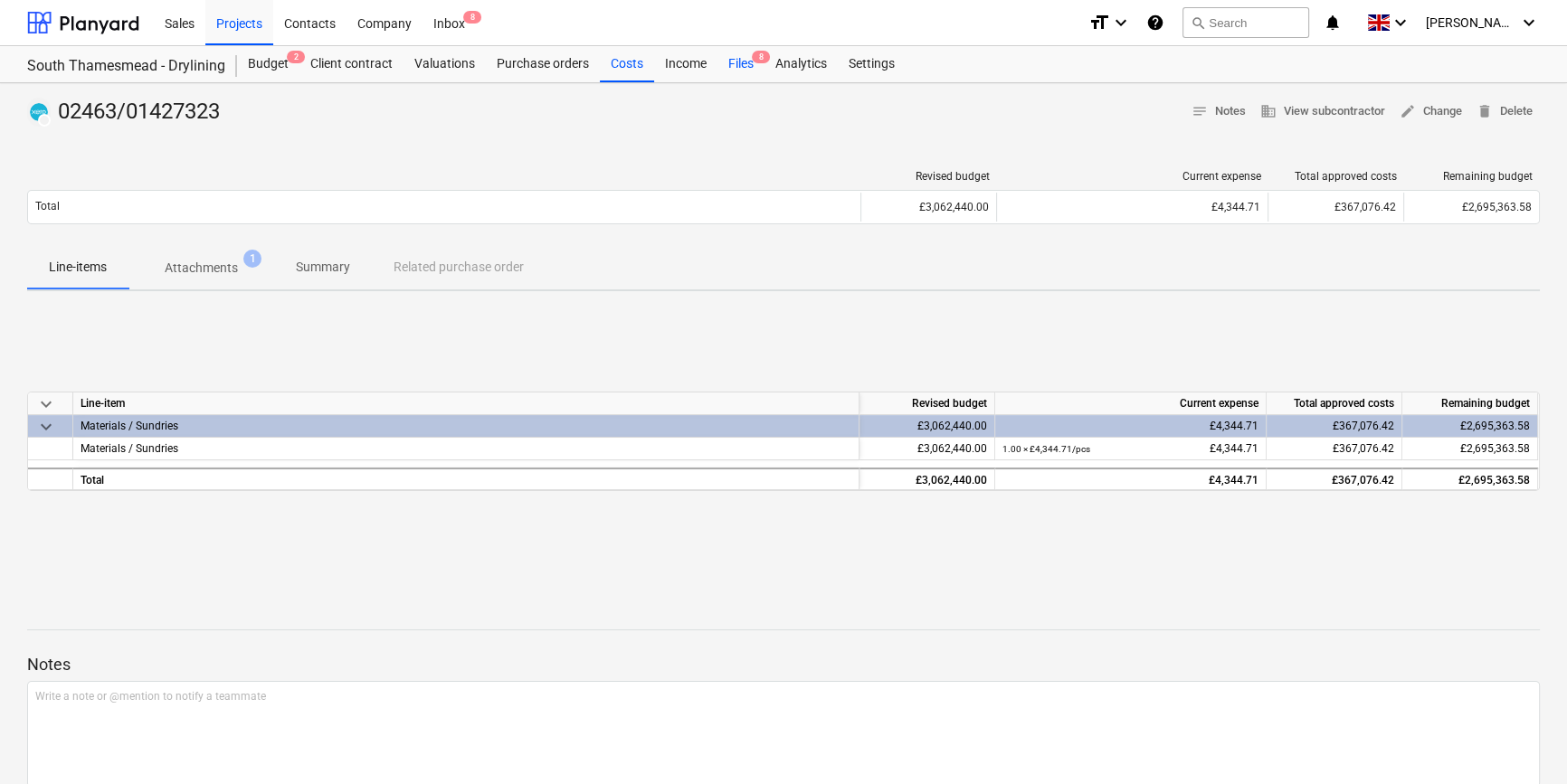 click on "Files 8" at bounding box center (741, 64) 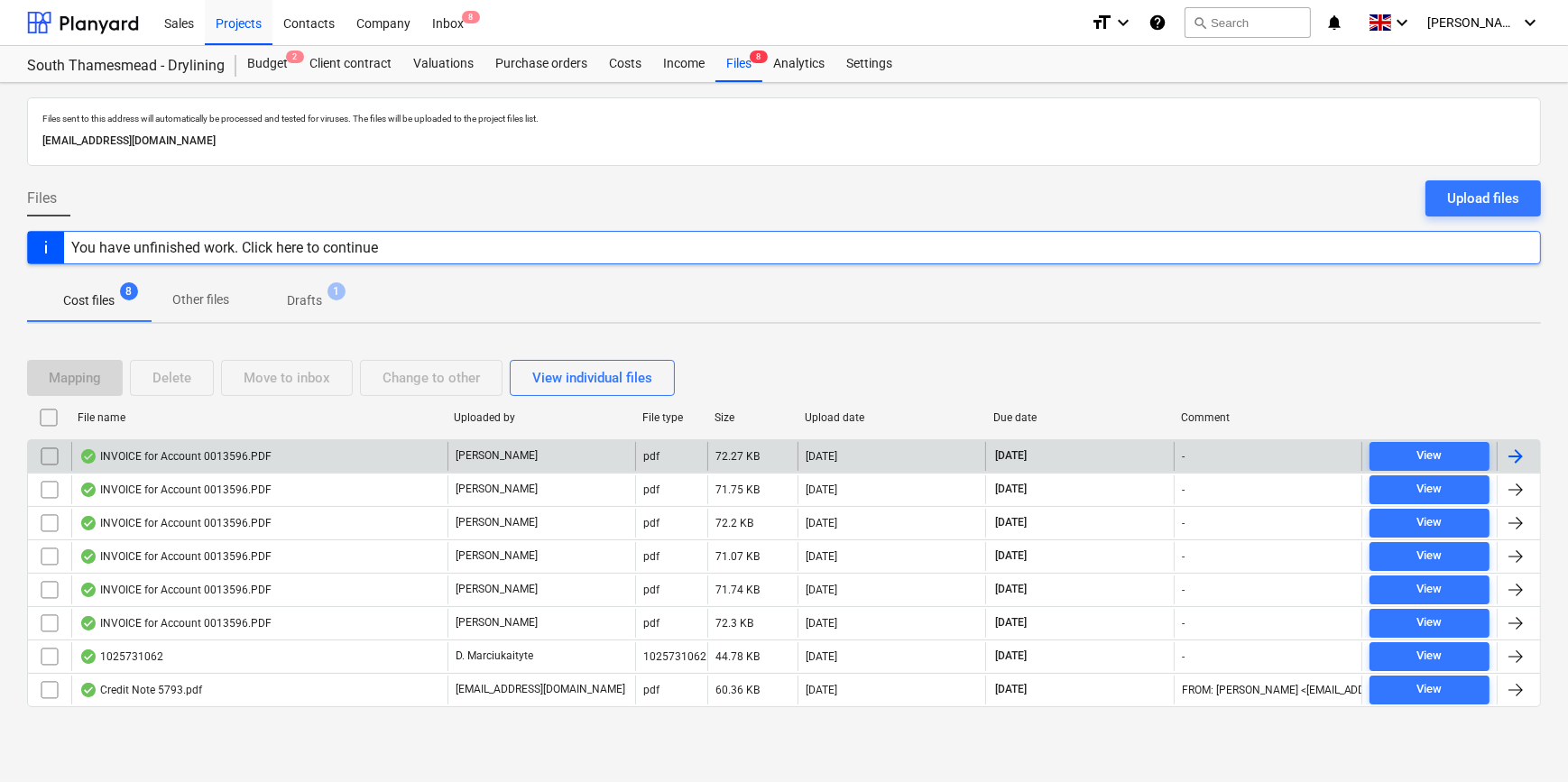 click at bounding box center (1516, 456) 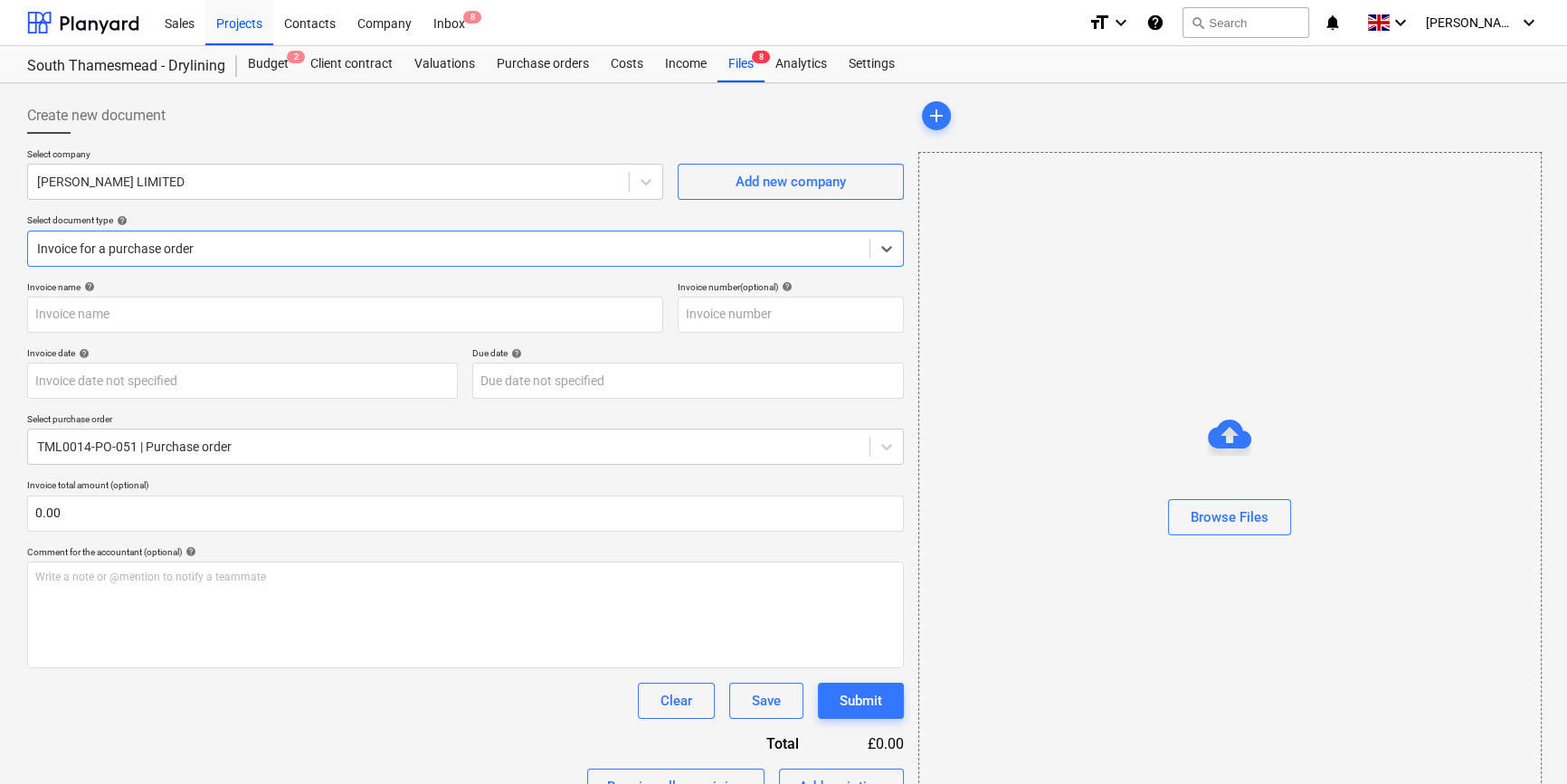 type on "0243/01426305" 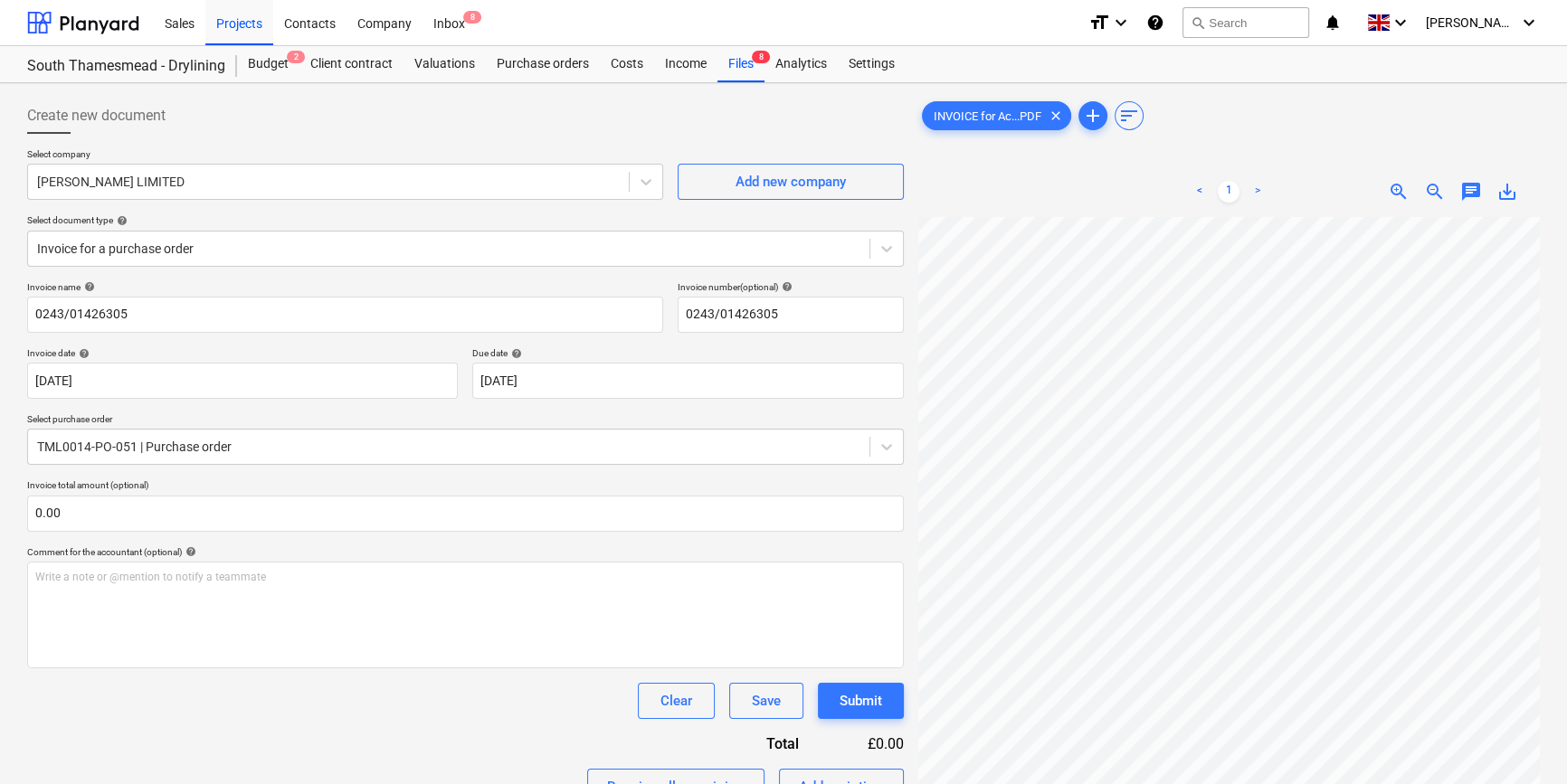 scroll, scrollTop: 232, scrollLeft: 189, axis: both 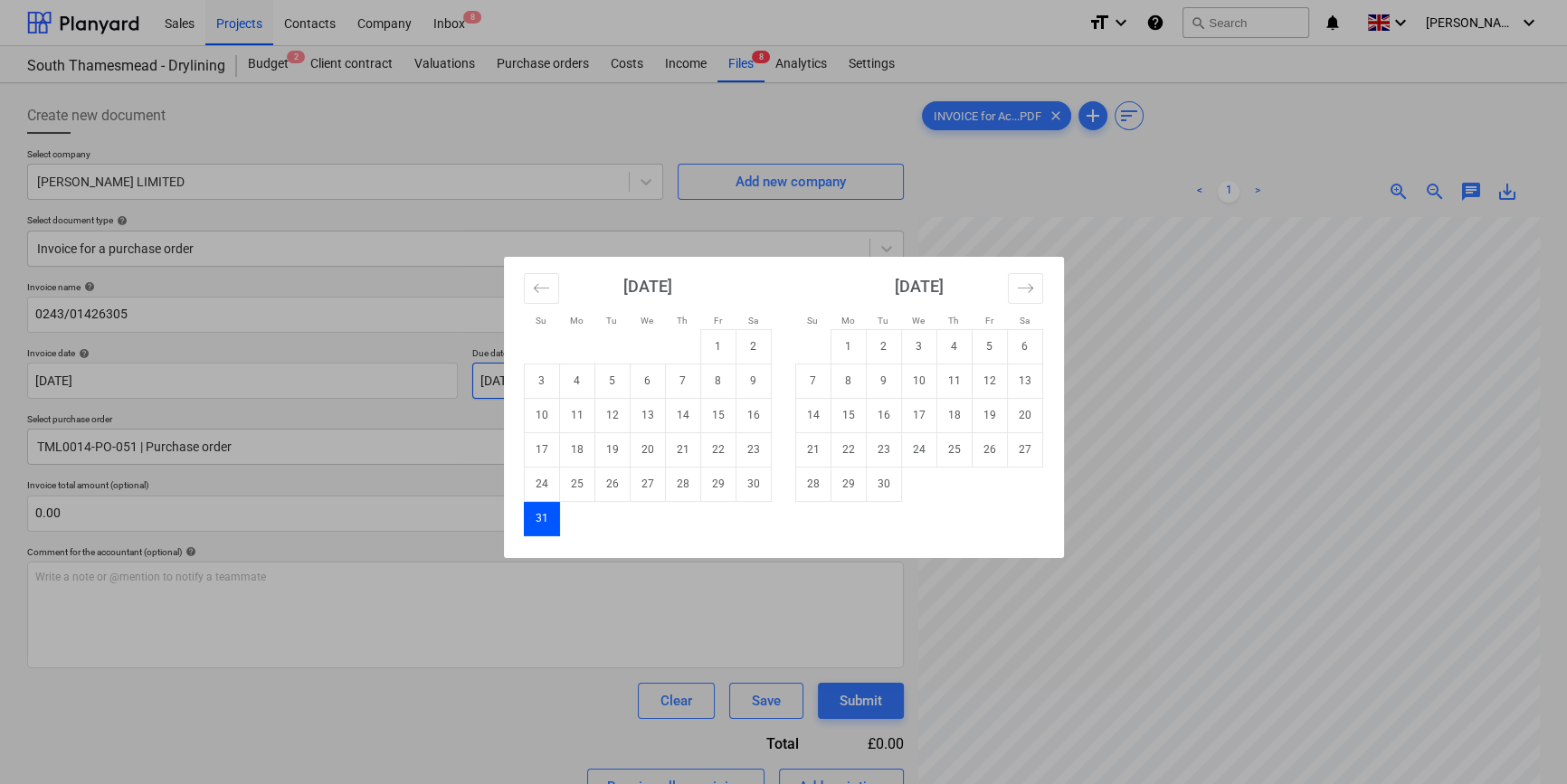 click on "Sales Projects Contacts Company Inbox 8 format_size keyboard_arrow_down help search Search notifications 0 keyboard_arrow_down [PERSON_NAME] keyboard_arrow_down [GEOGRAPHIC_DATA] - Drylining Budget 2 Client contract Valuations Purchase orders Costs Income Files 8 Analytics Settings Create new document Select company [PERSON_NAME] LIMITED   Add new company Select document type help Invoice for a purchase order Invoice name help 0243/01426305 Invoice number  (optional) help 0243/01426305 Invoice date help [DATE] 02.07.2025 Press the down arrow key to interact with the calendar and
select a date. Press the question mark key to get the keyboard shortcuts for changing dates. Due date help [DATE] [DATE] Press the down arrow key to interact with the calendar and
select a date. Press the question mark key to get the keyboard shortcuts for changing dates. Select purchase order TML0014-PO-051 | Purchase order Invoice total amount (optional) 0.00 Comment for the accountant (optional) help ﻿ Clear add" at bounding box center (784, 392) 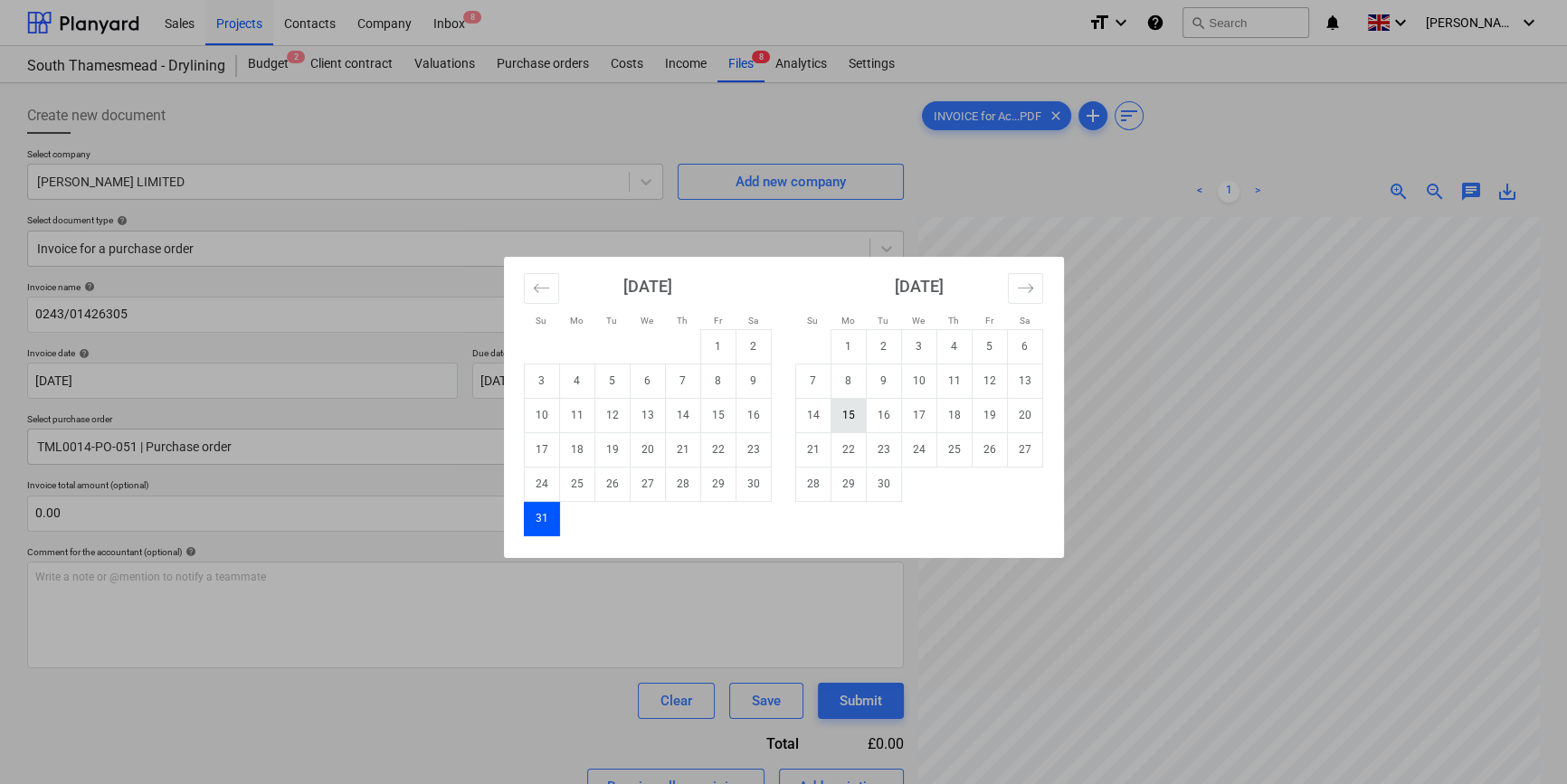 click on "15" at bounding box center [848, 415] 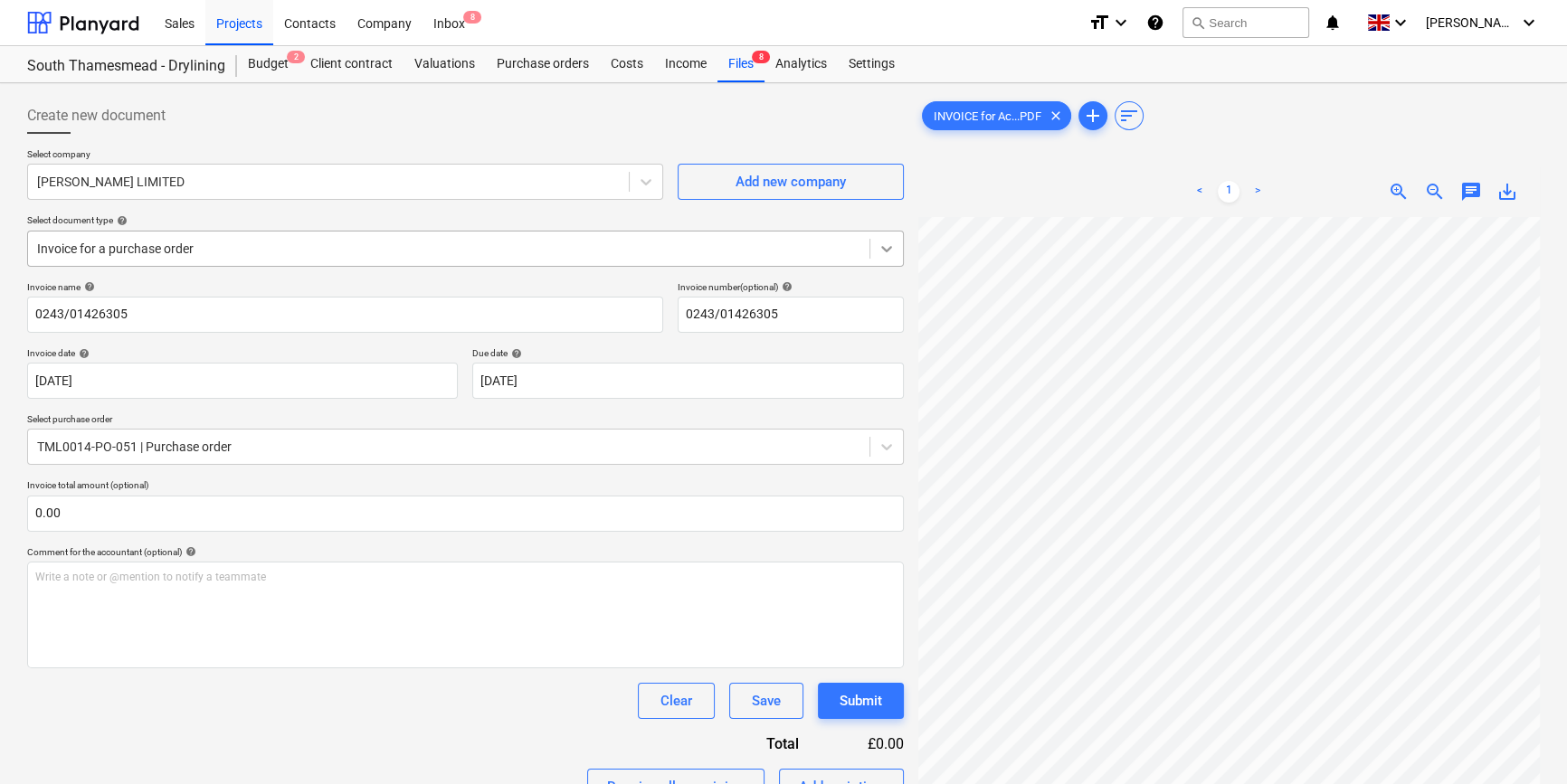 click 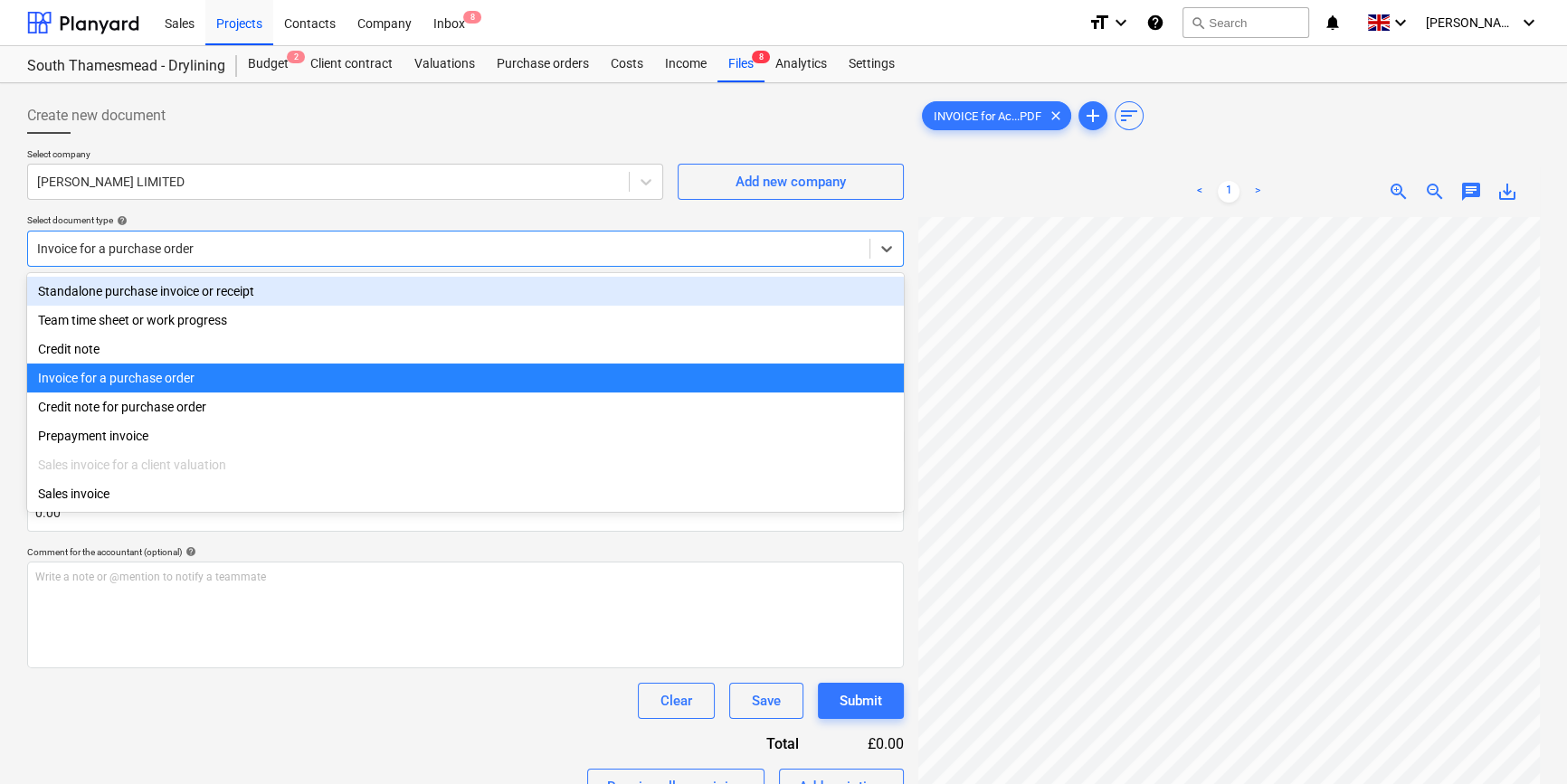 click on "Standalone purchase invoice or receipt" at bounding box center (465, 291) 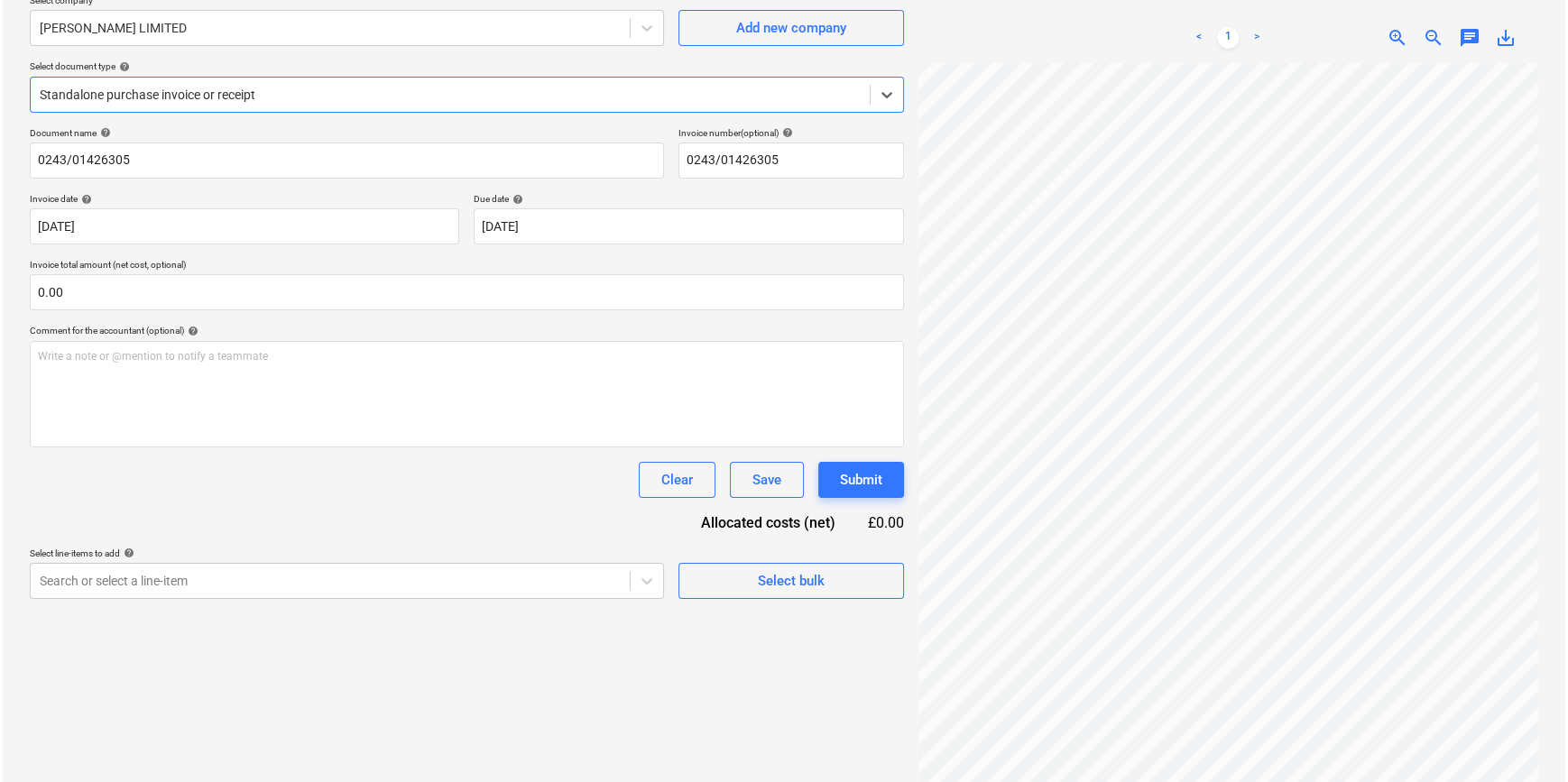 scroll, scrollTop: 163, scrollLeft: 0, axis: vertical 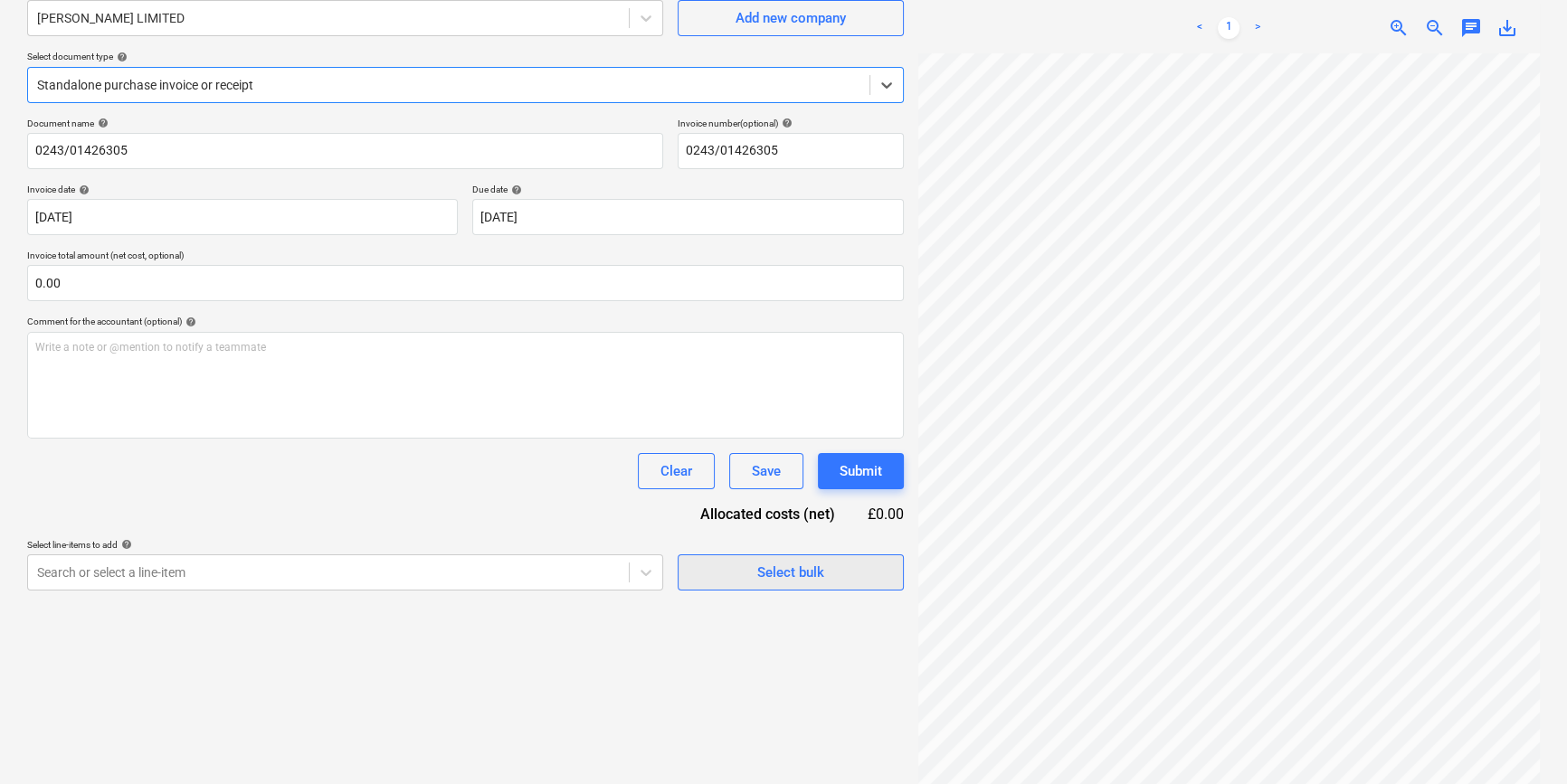 click on "Select bulk" at bounding box center (791, 572) 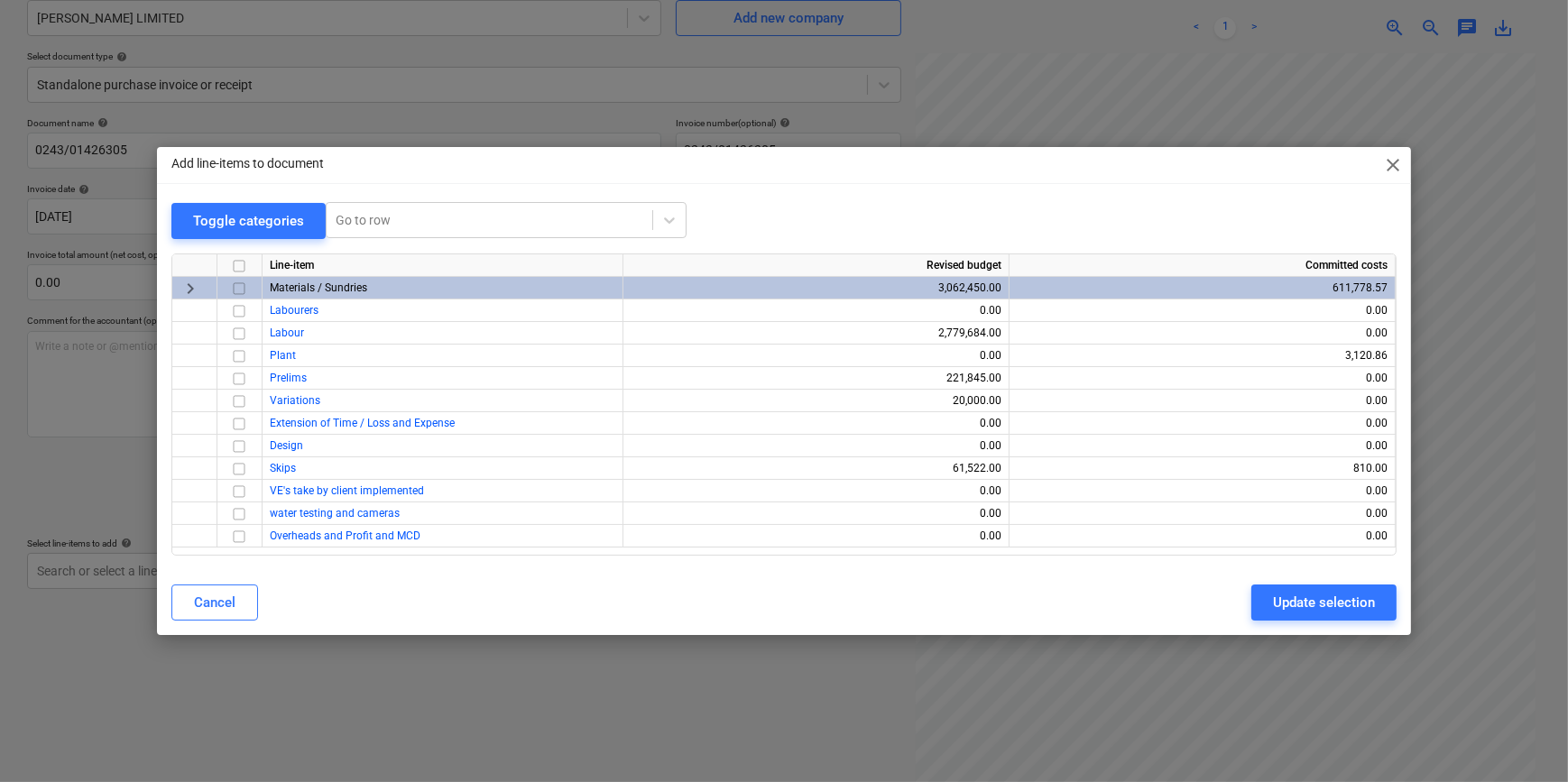 click at bounding box center (239, 289) 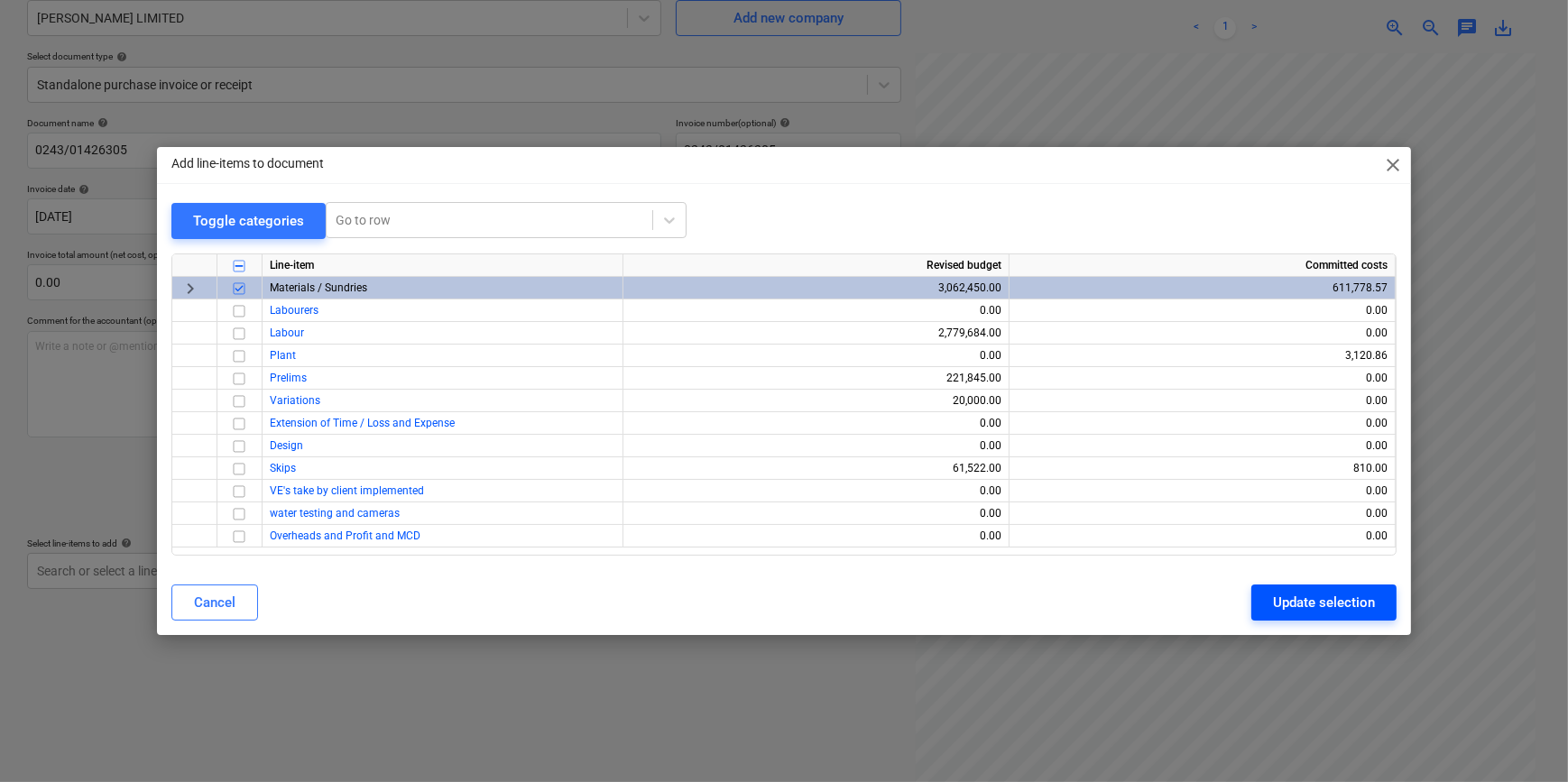 click on "Update selection" at bounding box center (1324, 603) 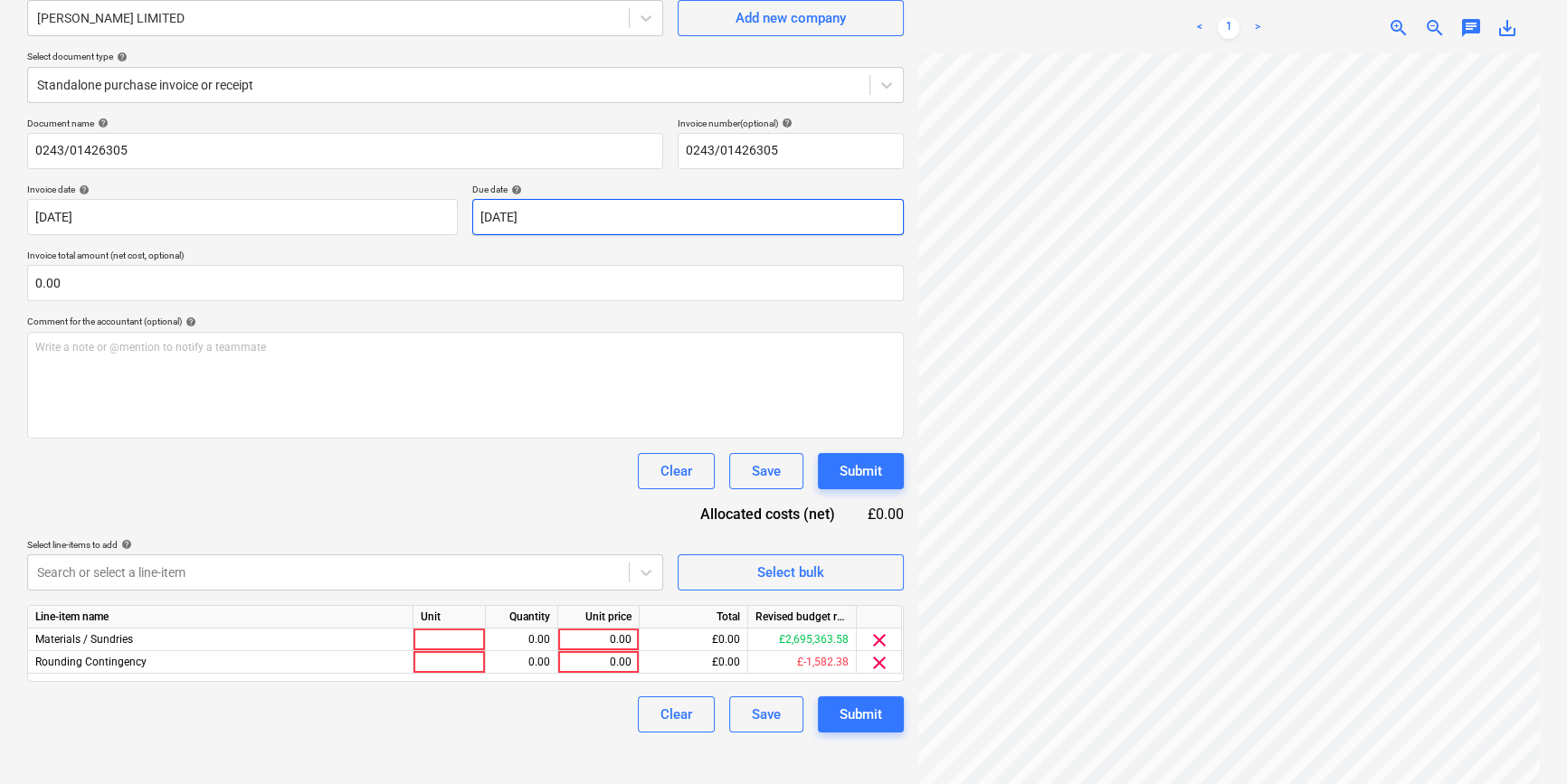 click on "Sales Projects Contacts Company Inbox 8 format_size keyboard_arrow_down help search Search notifications 0 keyboard_arrow_down [PERSON_NAME] keyboard_arrow_down [GEOGRAPHIC_DATA] - Drylining Budget 2 Client contract Valuations Purchase orders Costs Income Files 8 Analytics Settings Create new document Select company [PERSON_NAME] LIMITED   Add new company Select document type help Standalone purchase invoice or receipt Document name help 0243/01426305 Invoice number  (optional) help 0243/01426305 Invoice date help [DATE] 02.07.2025 Press the down arrow key to interact with the calendar and
select a date. Press the question mark key to get the keyboard shortcuts for changing dates. Due date help [DATE] [DATE] Press the down arrow key to interact with the calendar and
select a date. Press the question mark key to get the keyboard shortcuts for changing dates. Invoice total amount (net cost, optional) 0.00 Comment for the accountant (optional) help Write a note or @mention to notify a teammate" at bounding box center (784, 228) 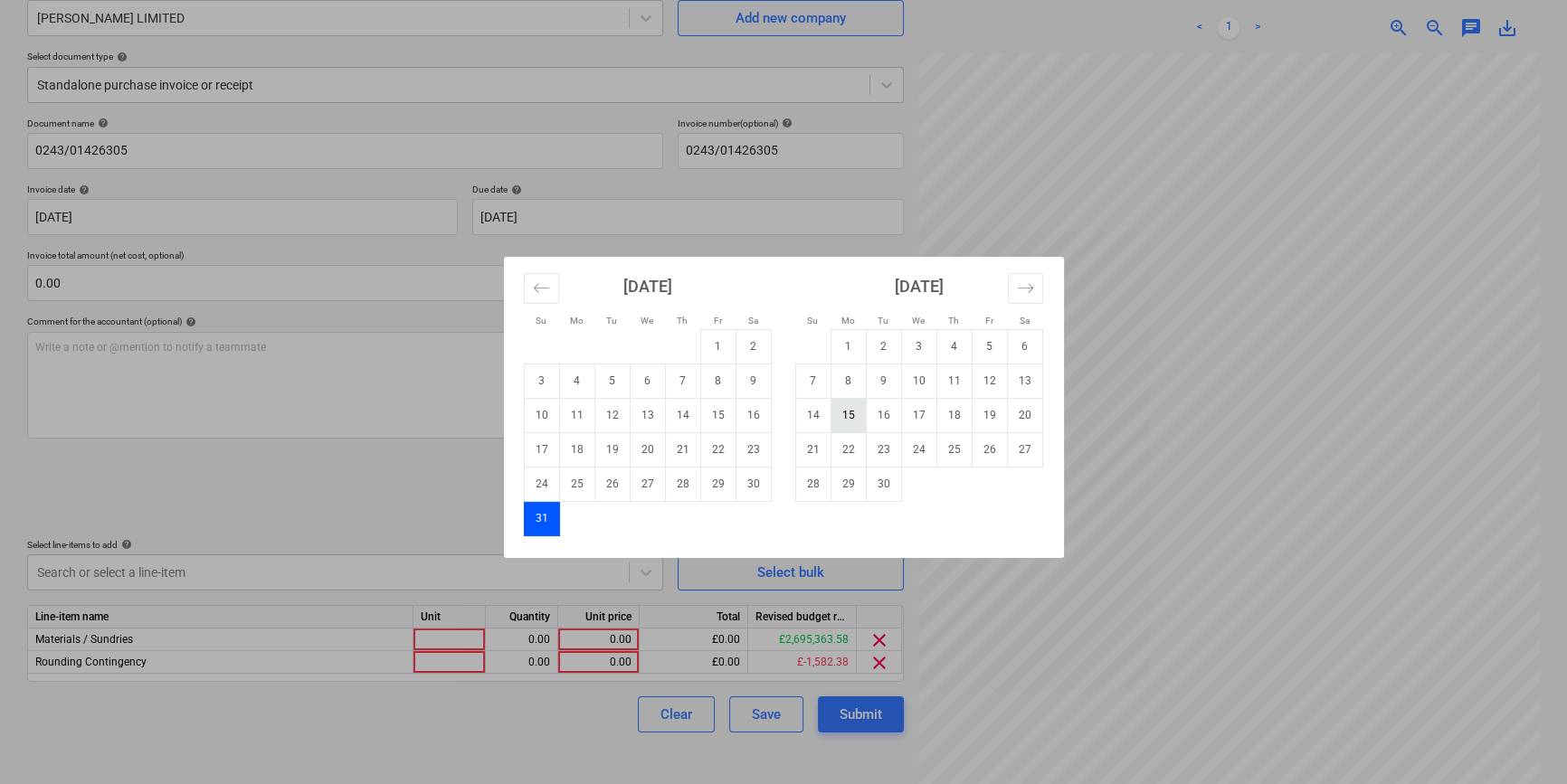 click on "15" at bounding box center [848, 415] 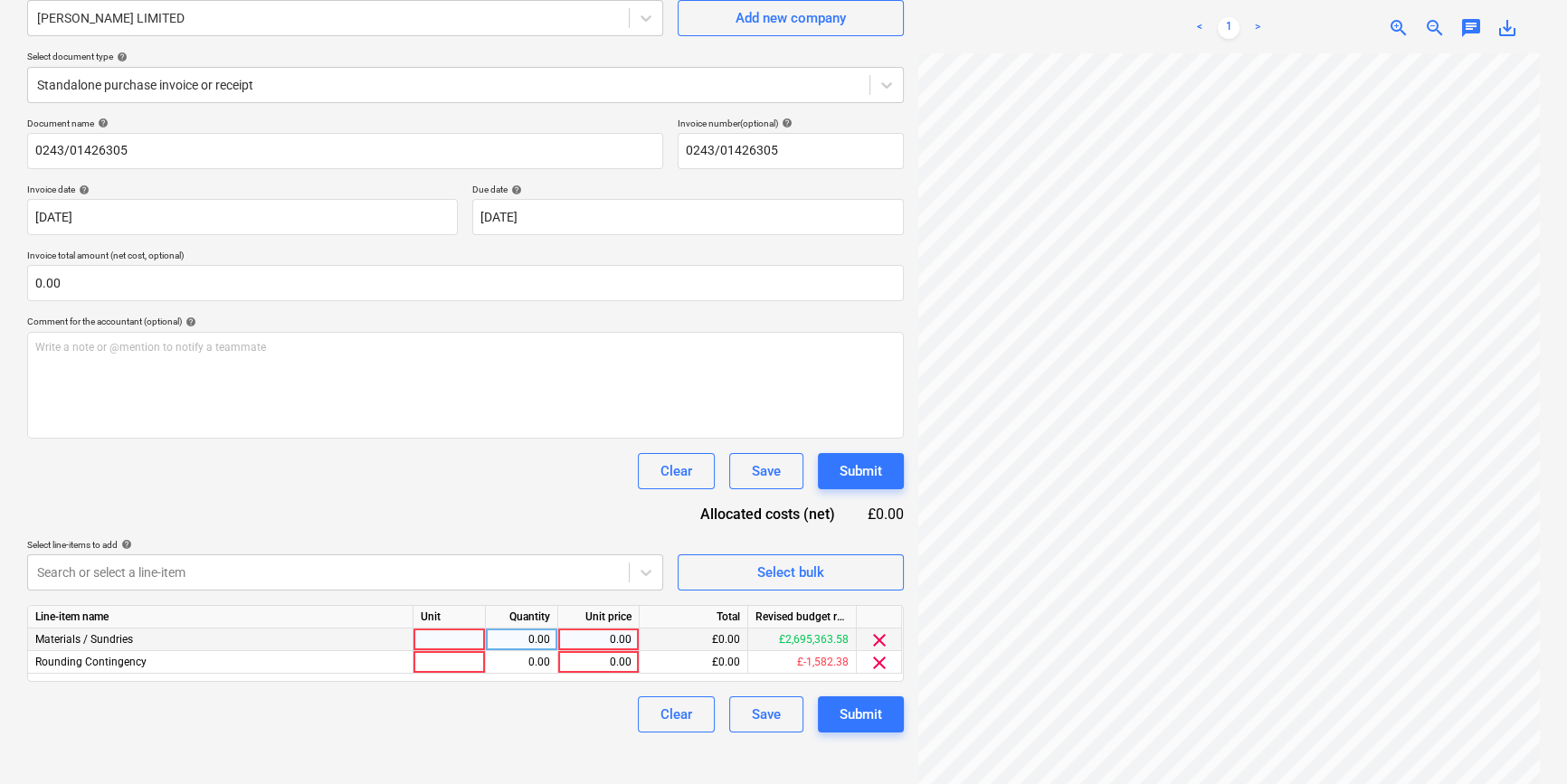 click at bounding box center (450, 639) 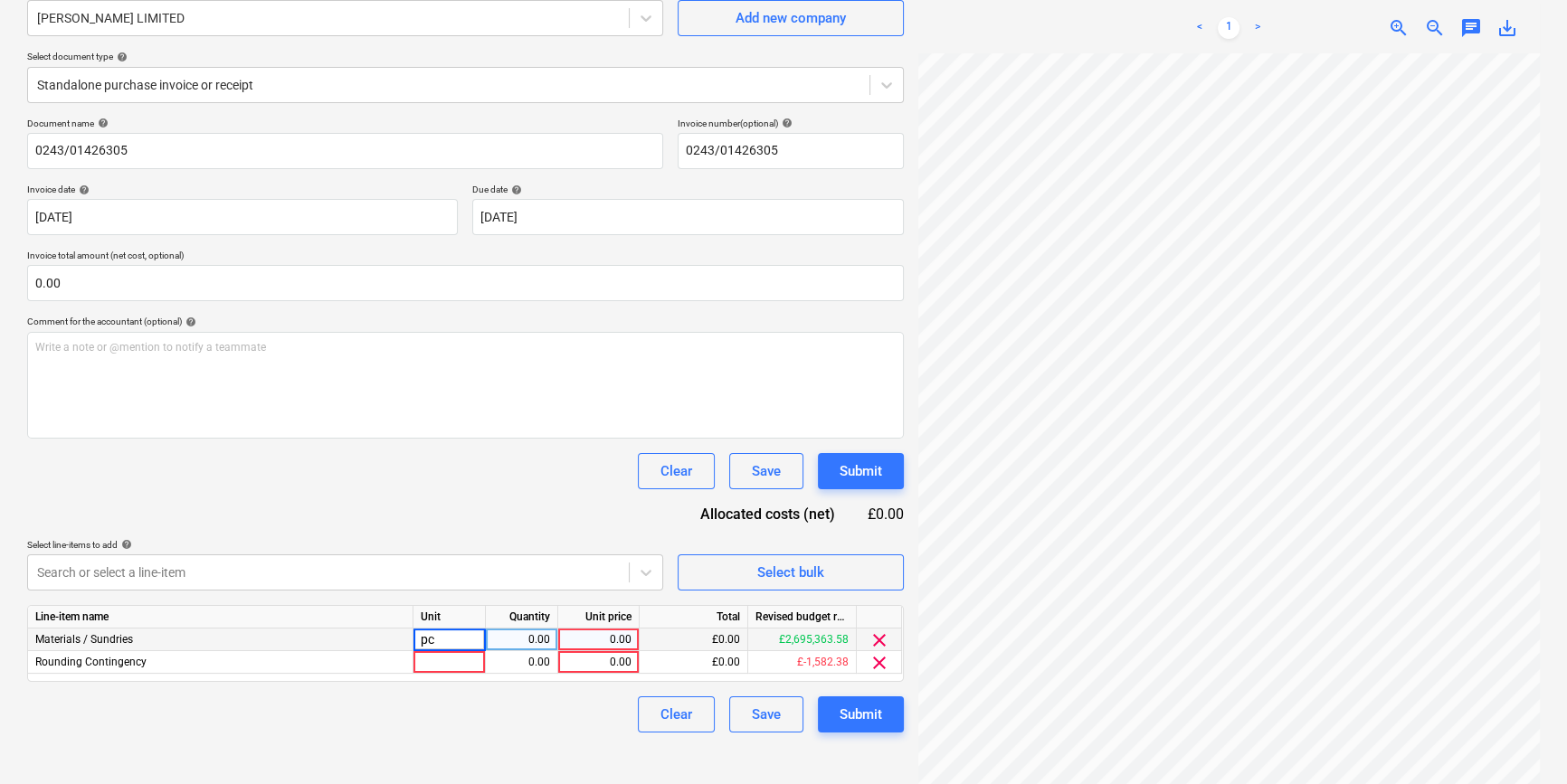type on "pcs" 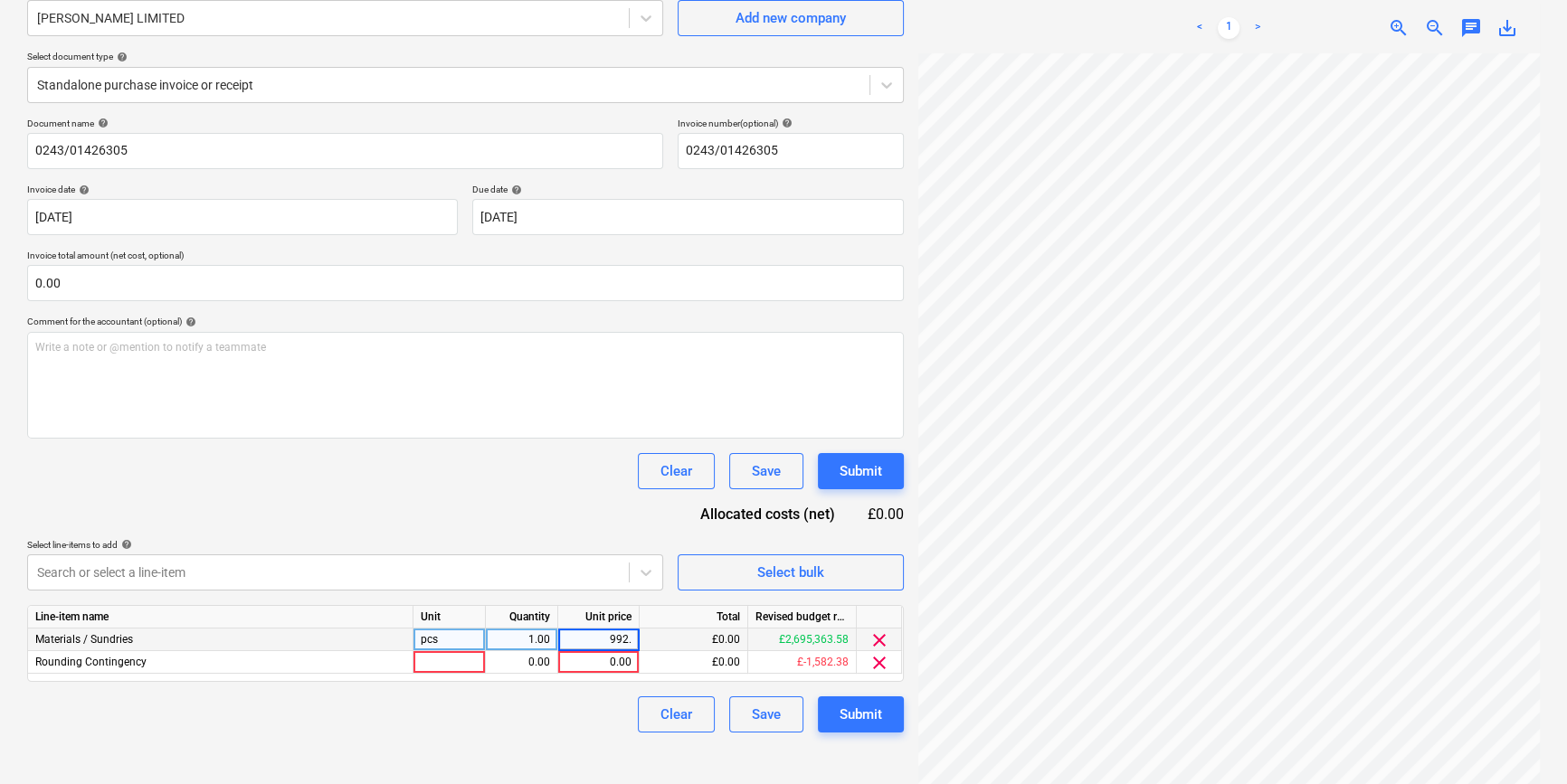 type on "992.8" 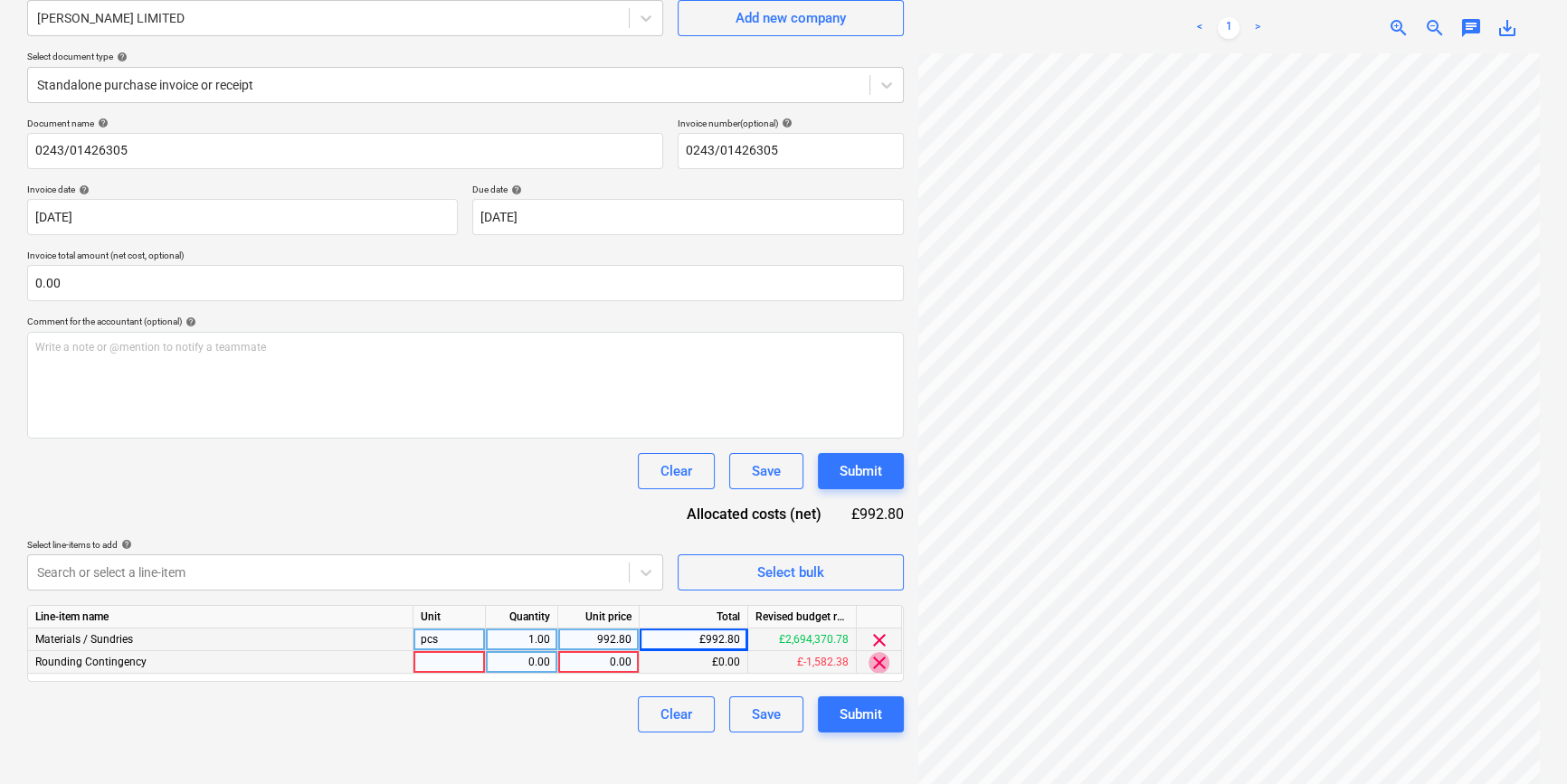 click on "clear" at bounding box center (879, 663) 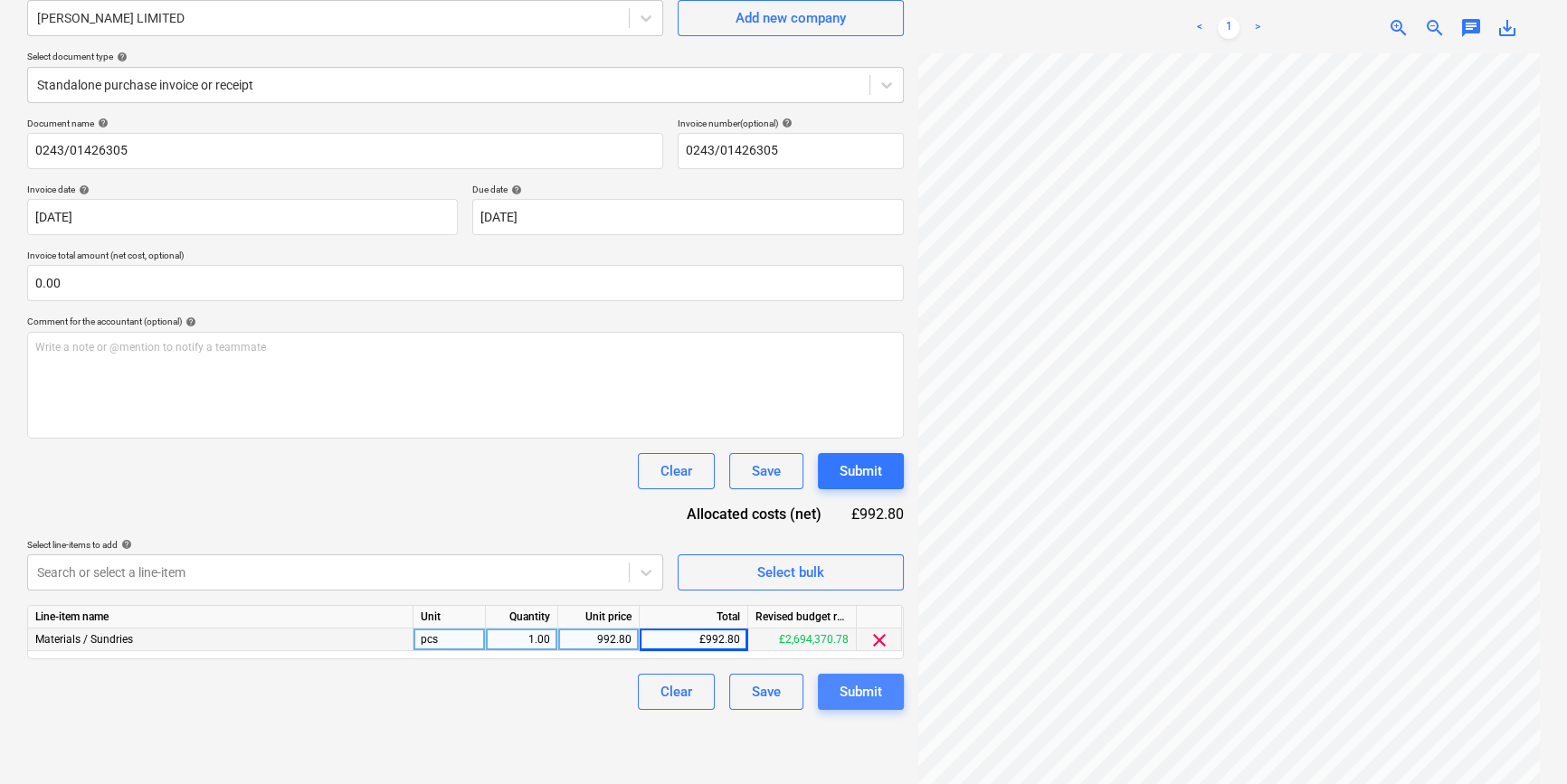 click on "Submit" at bounding box center (860, 692) 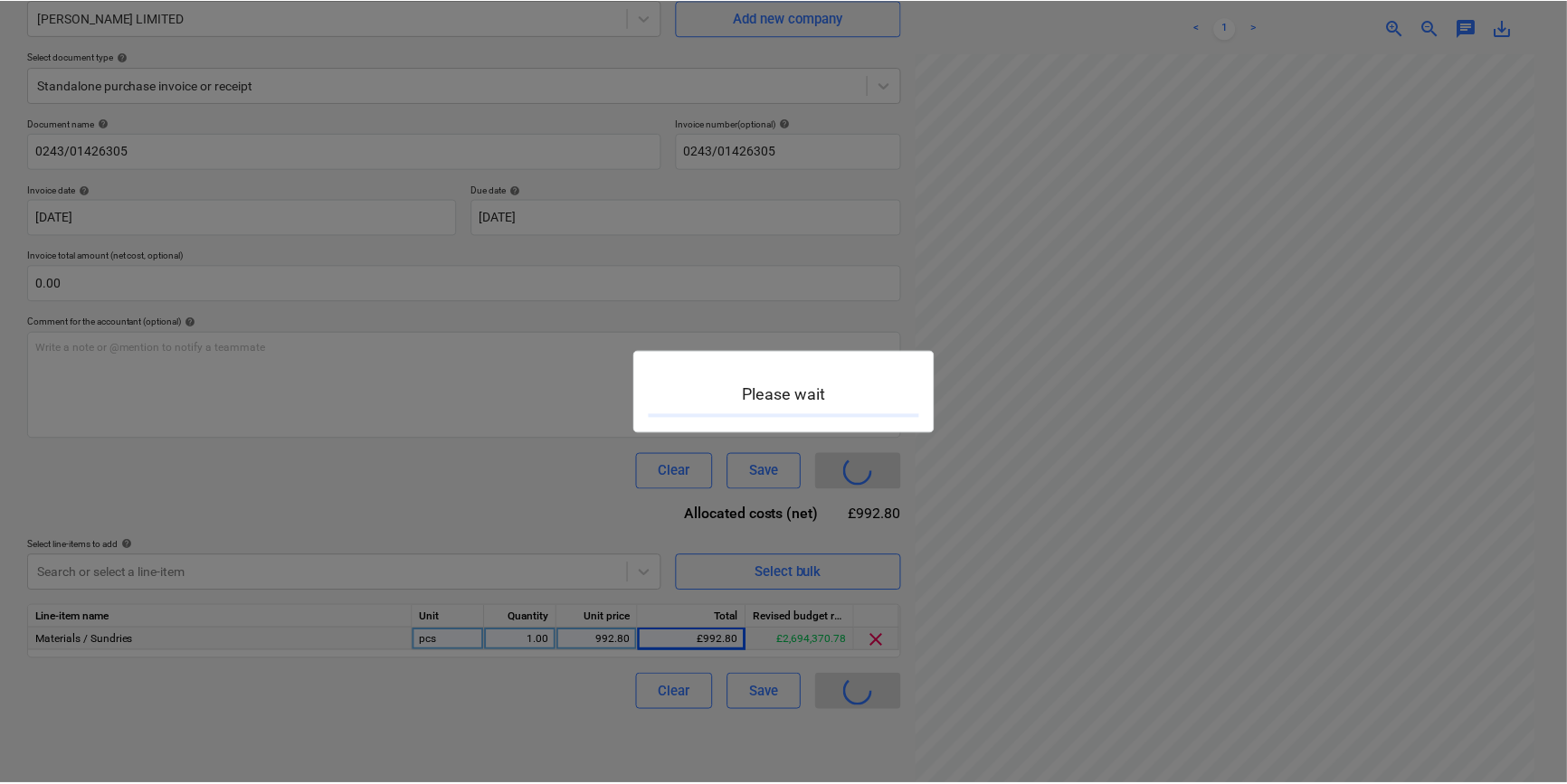 scroll, scrollTop: 0, scrollLeft: 0, axis: both 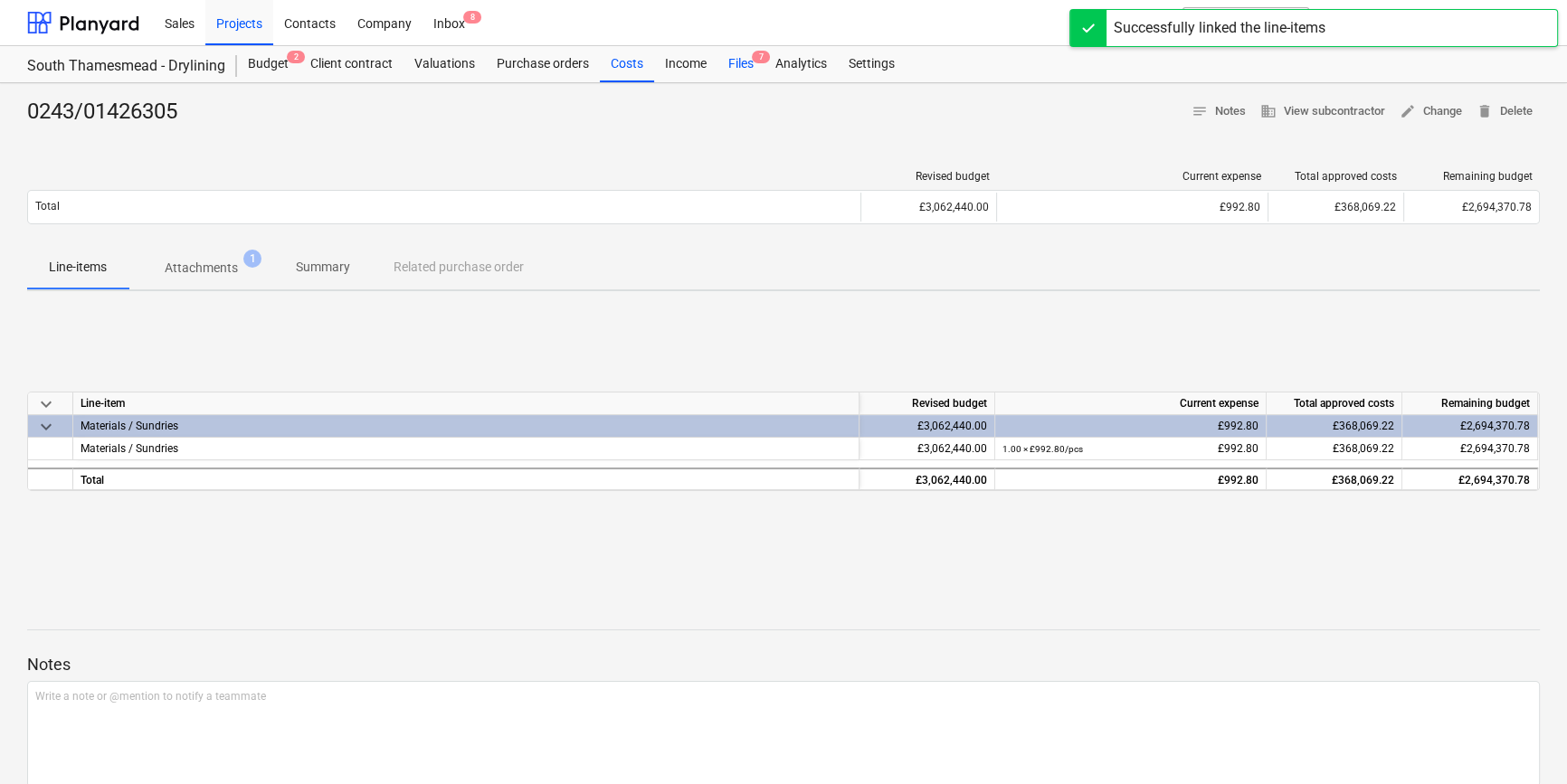 click on "Files 7" at bounding box center [741, 64] 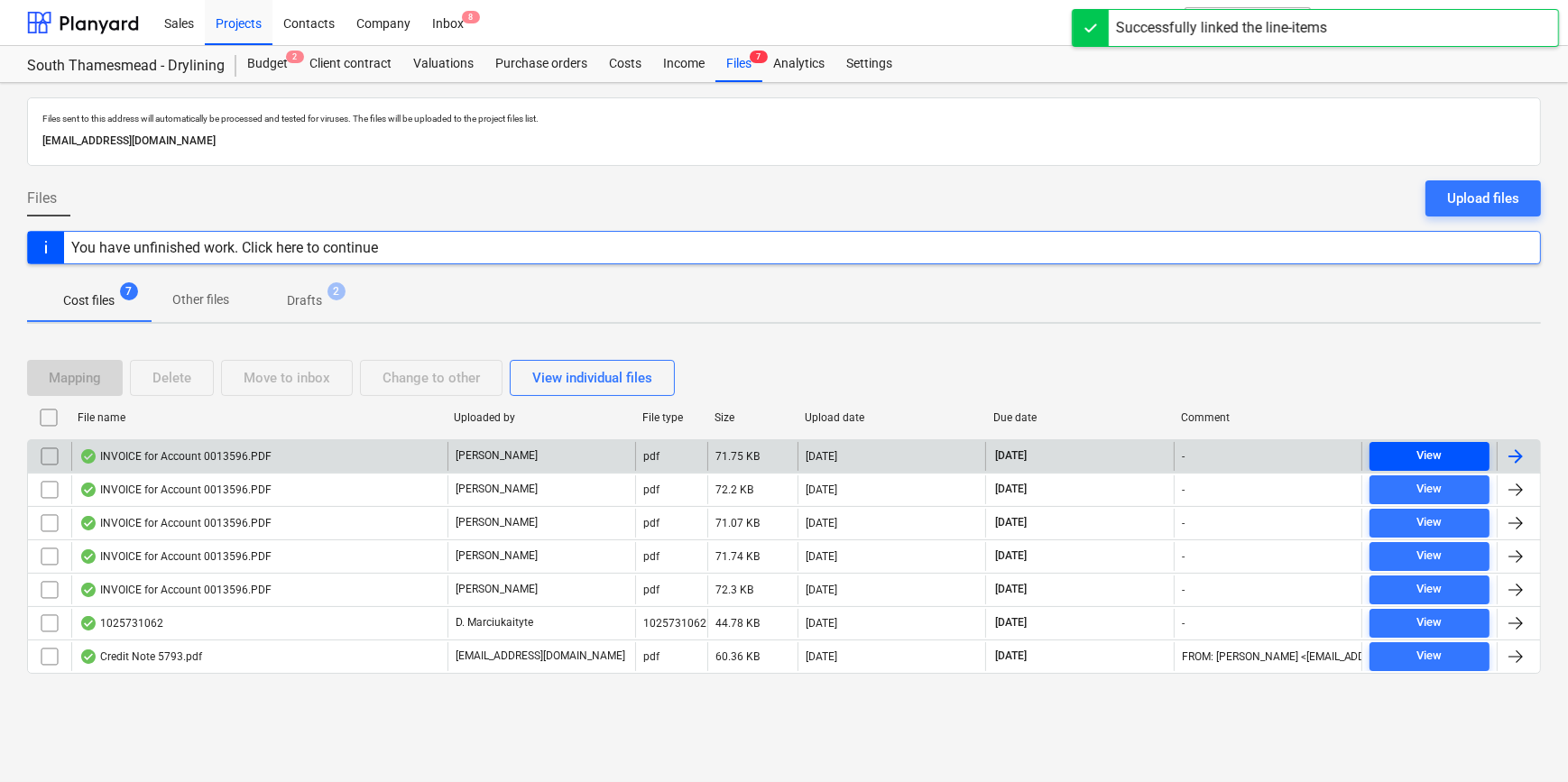 click on "View" at bounding box center (1429, 455) 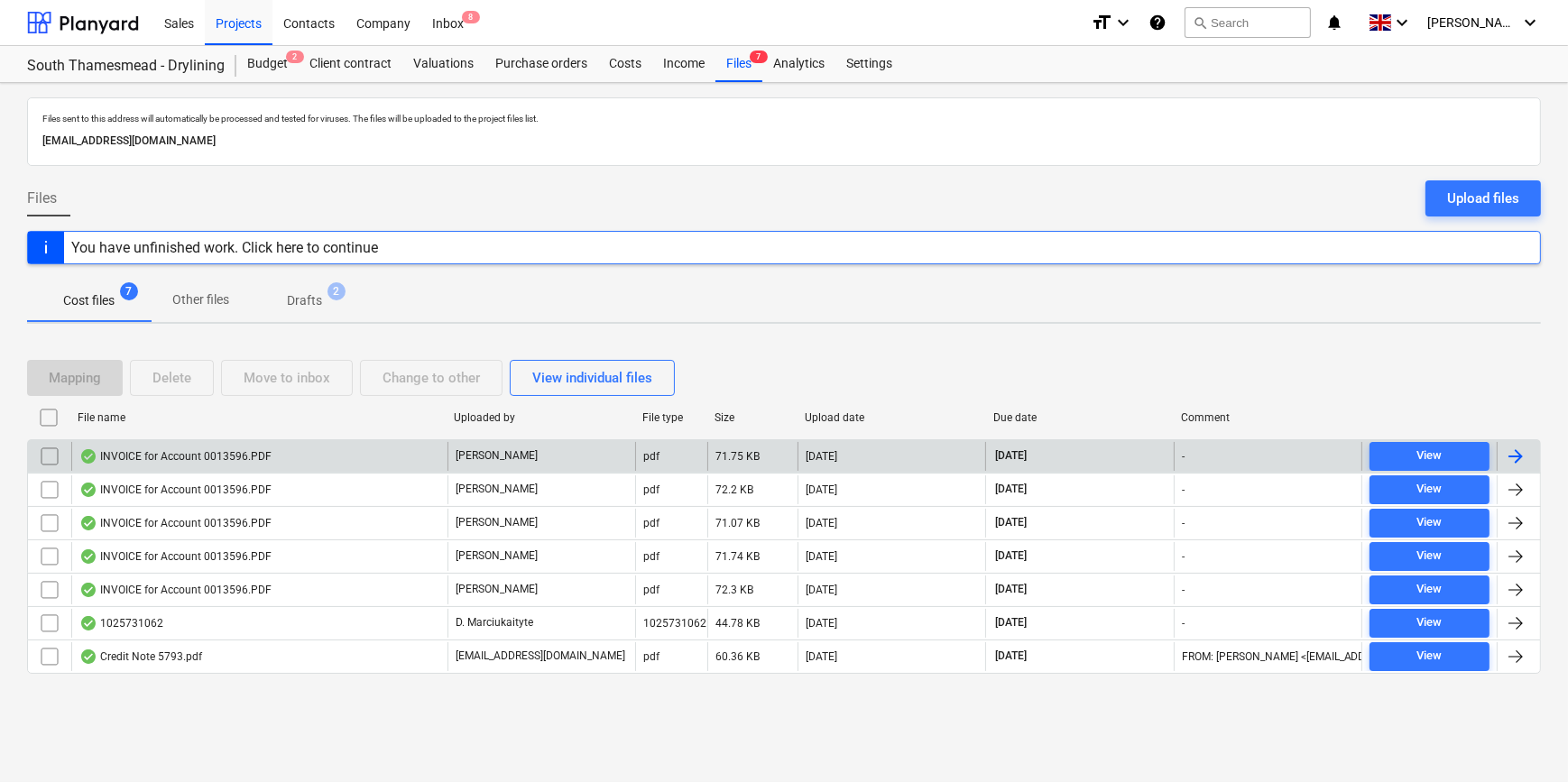 click at bounding box center (1516, 456) 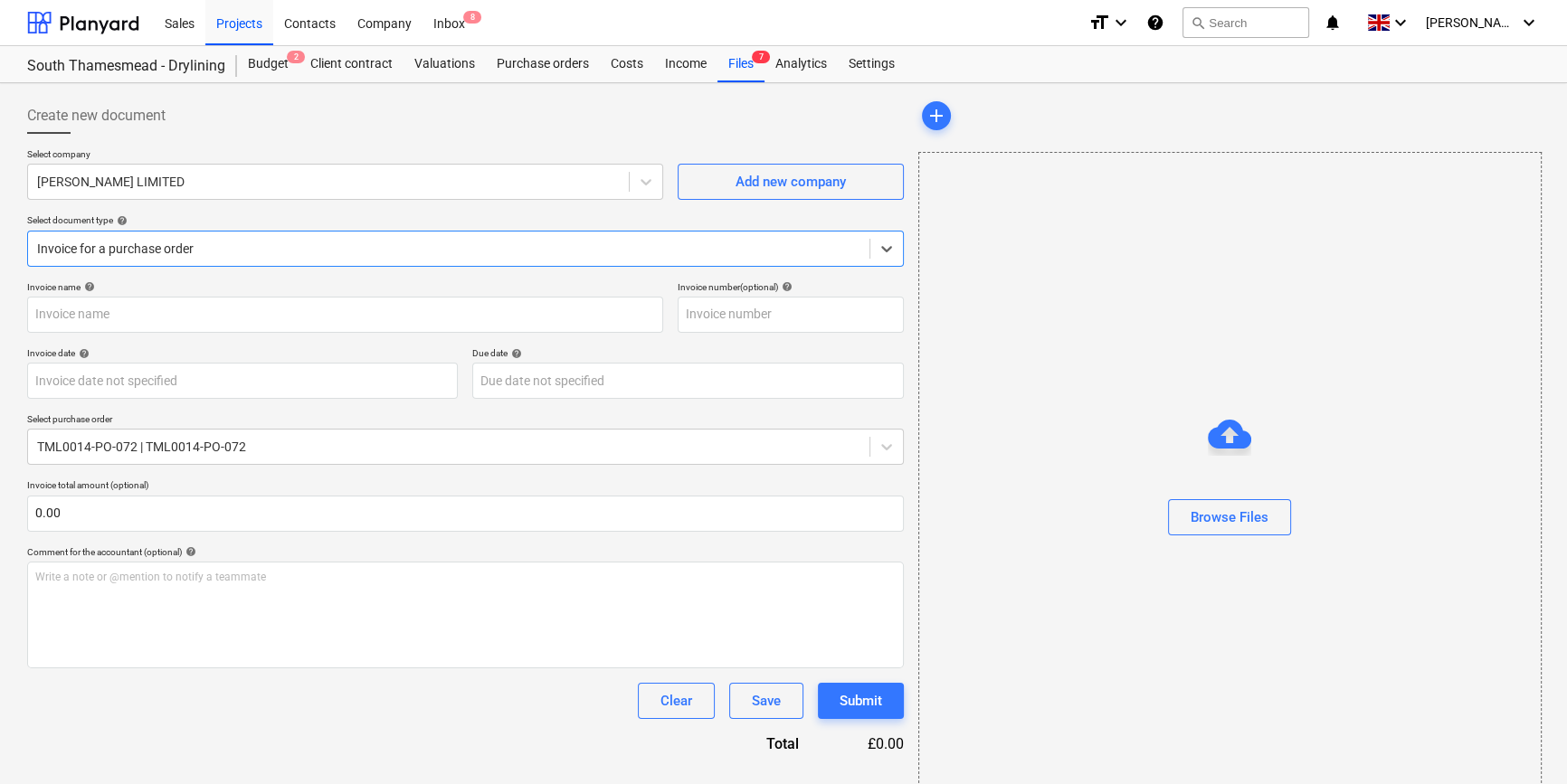 type on "0243/01432343" 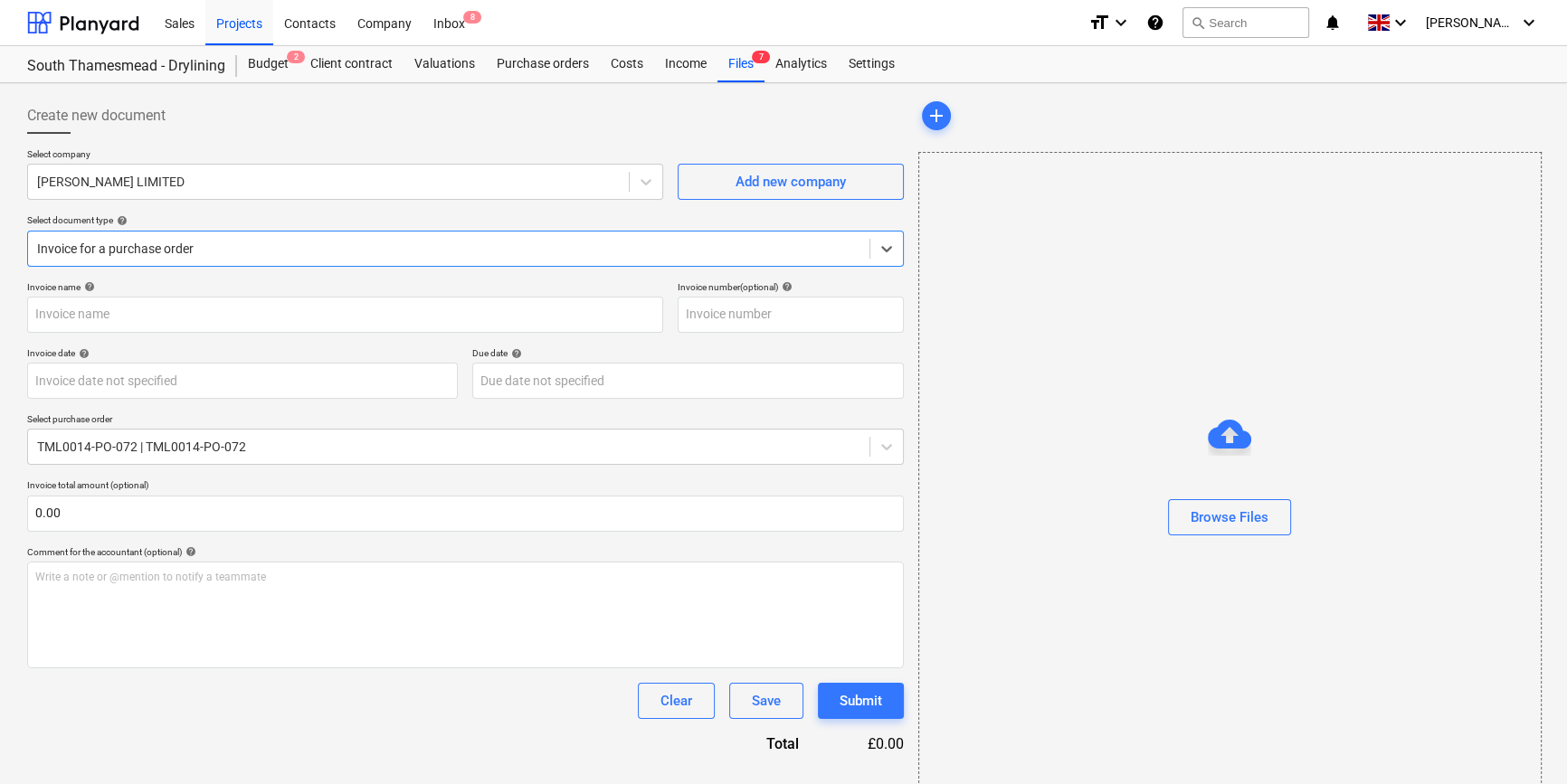 type on "0243/01432343" 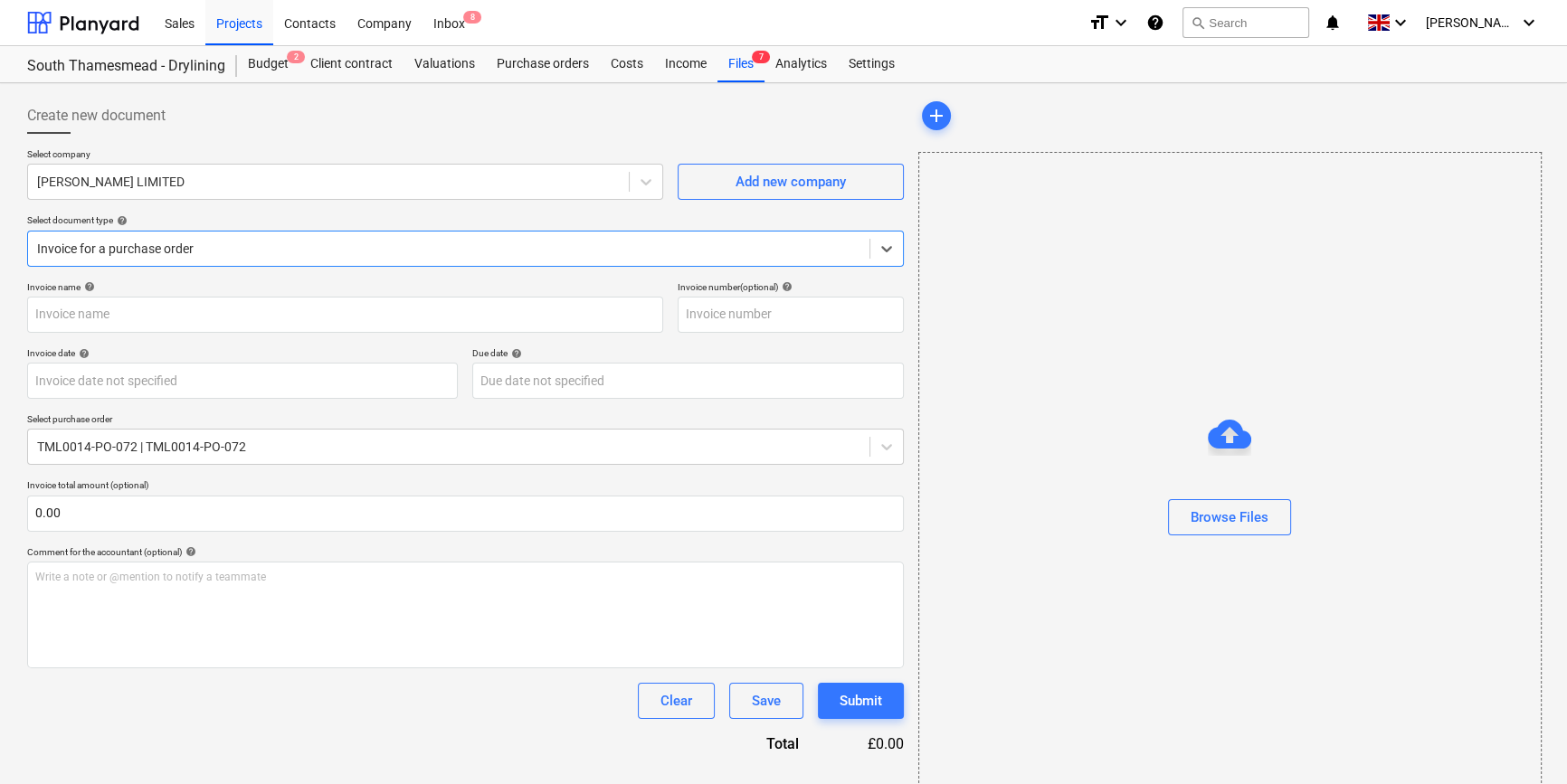 type on "[DATE]" 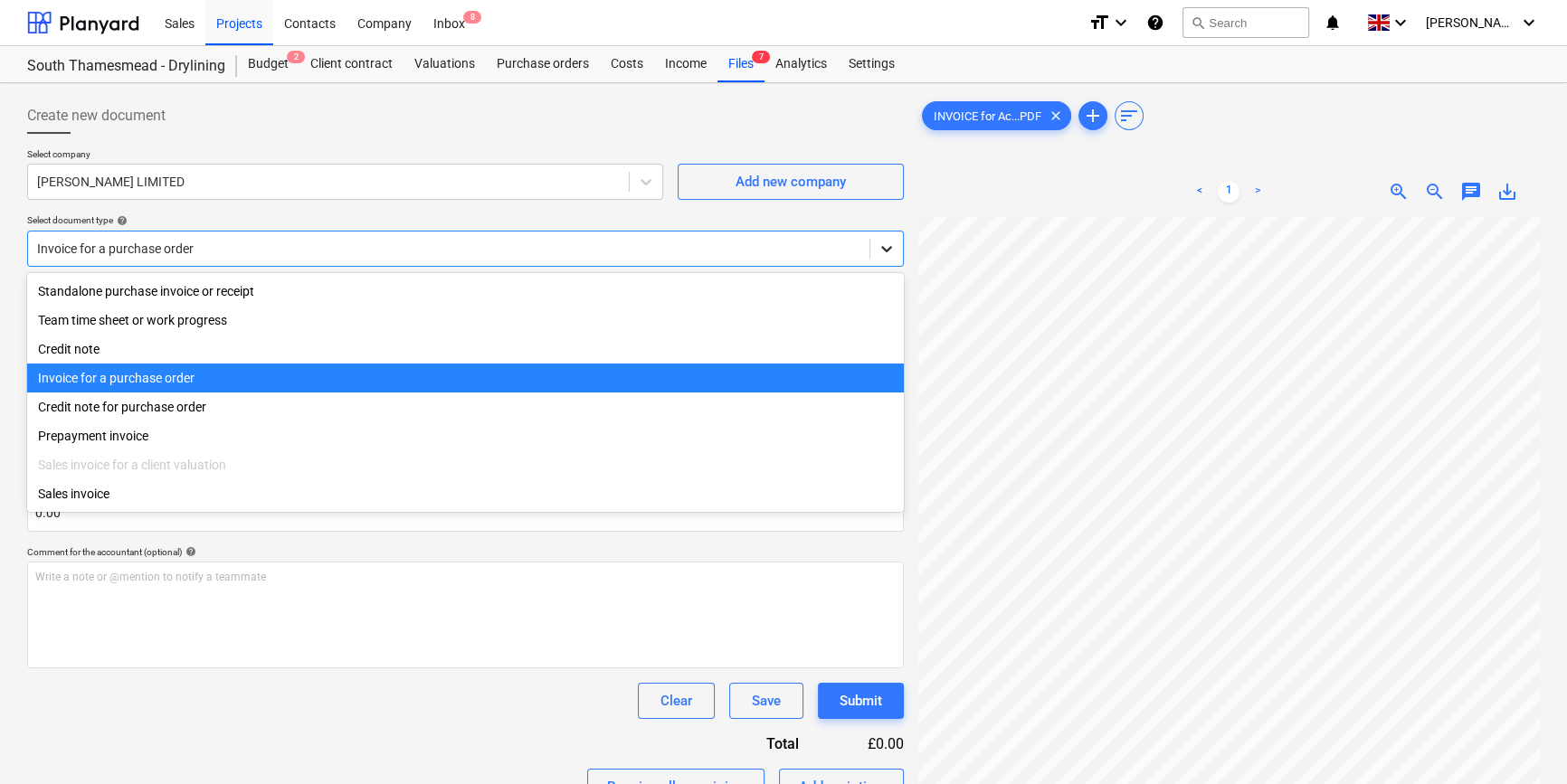 click 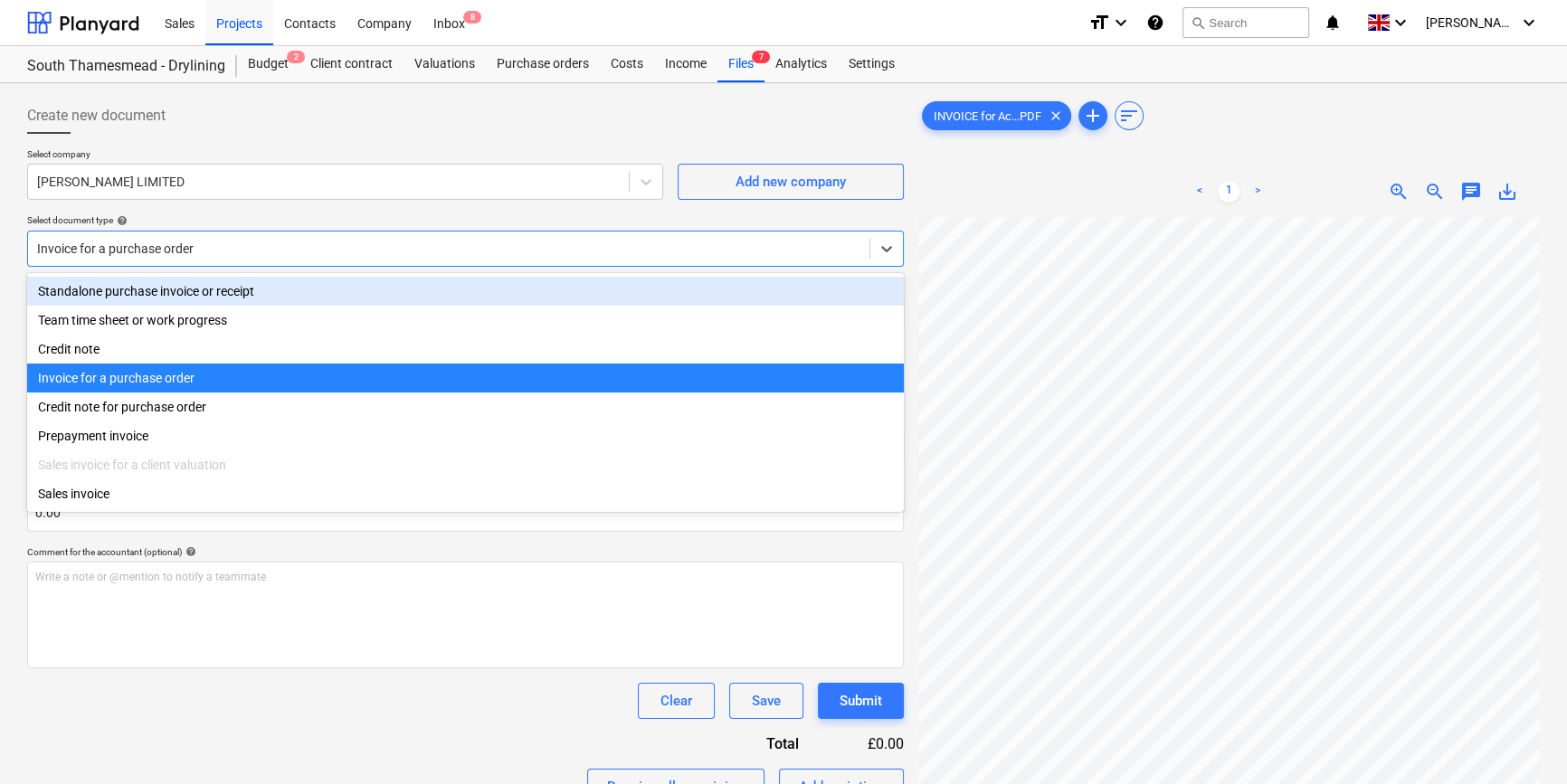 click on "Standalone purchase invoice or receipt" at bounding box center (465, 291) 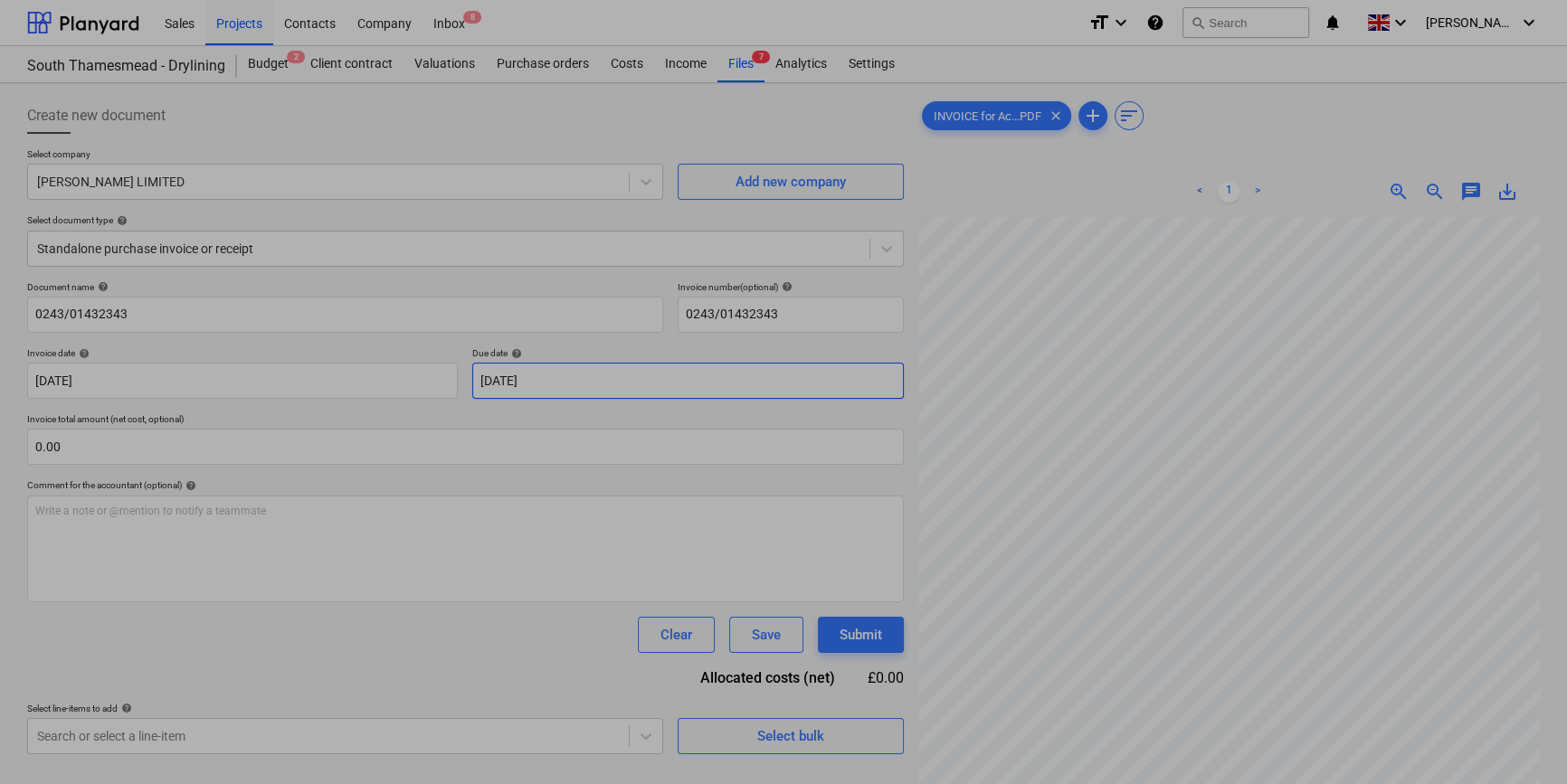 click on "Sales Projects Contacts Company Inbox 8 format_size keyboard_arrow_down help search Search notifications 0 keyboard_arrow_down [PERSON_NAME] keyboard_arrow_down [GEOGRAPHIC_DATA] - Drylining Budget 2 Client contract Valuations Purchase orders Costs Income Files 7 Analytics Settings Create new document Select company [PERSON_NAME] LIMITED   Add new company Select document type help Standalone purchase invoice or receipt Document name help 0243/01432343 Invoice number  (optional) help 0243/01432343 Invoice date help [DATE] 11.07.2025 Press the down arrow key to interact with the calendar and
select a date. Press the question mark key to get the keyboard shortcuts for changing dates. Due date help [DATE] [DATE] Press the down arrow key to interact with the calendar and
select a date. Press the question mark key to get the keyboard shortcuts for changing dates. Invoice total amount (net cost, optional) 0.00 Comment for the accountant (optional) help Write a note or @mention to notify a teammate" at bounding box center [784, 392] 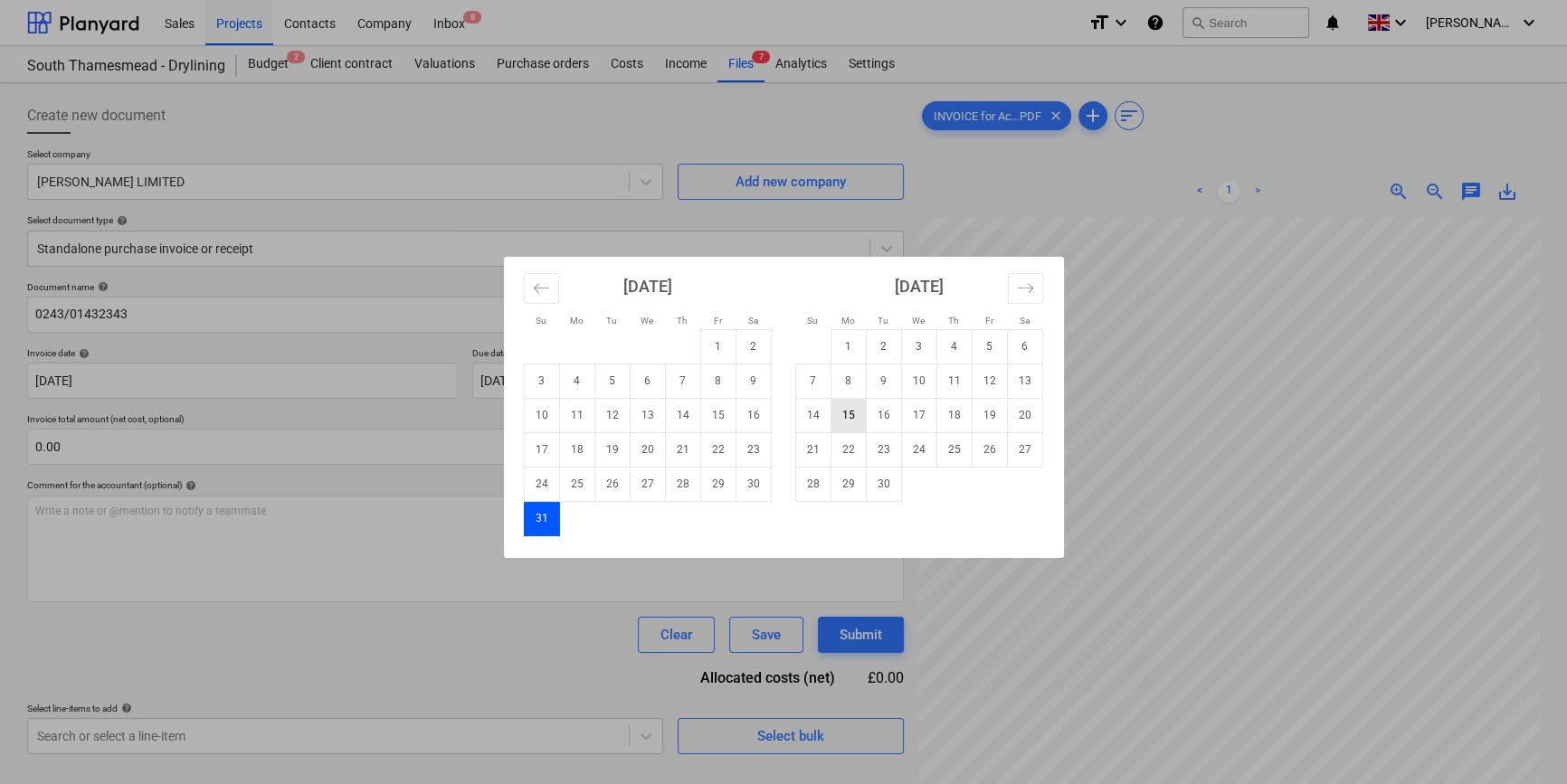 click on "15" at bounding box center (848, 415) 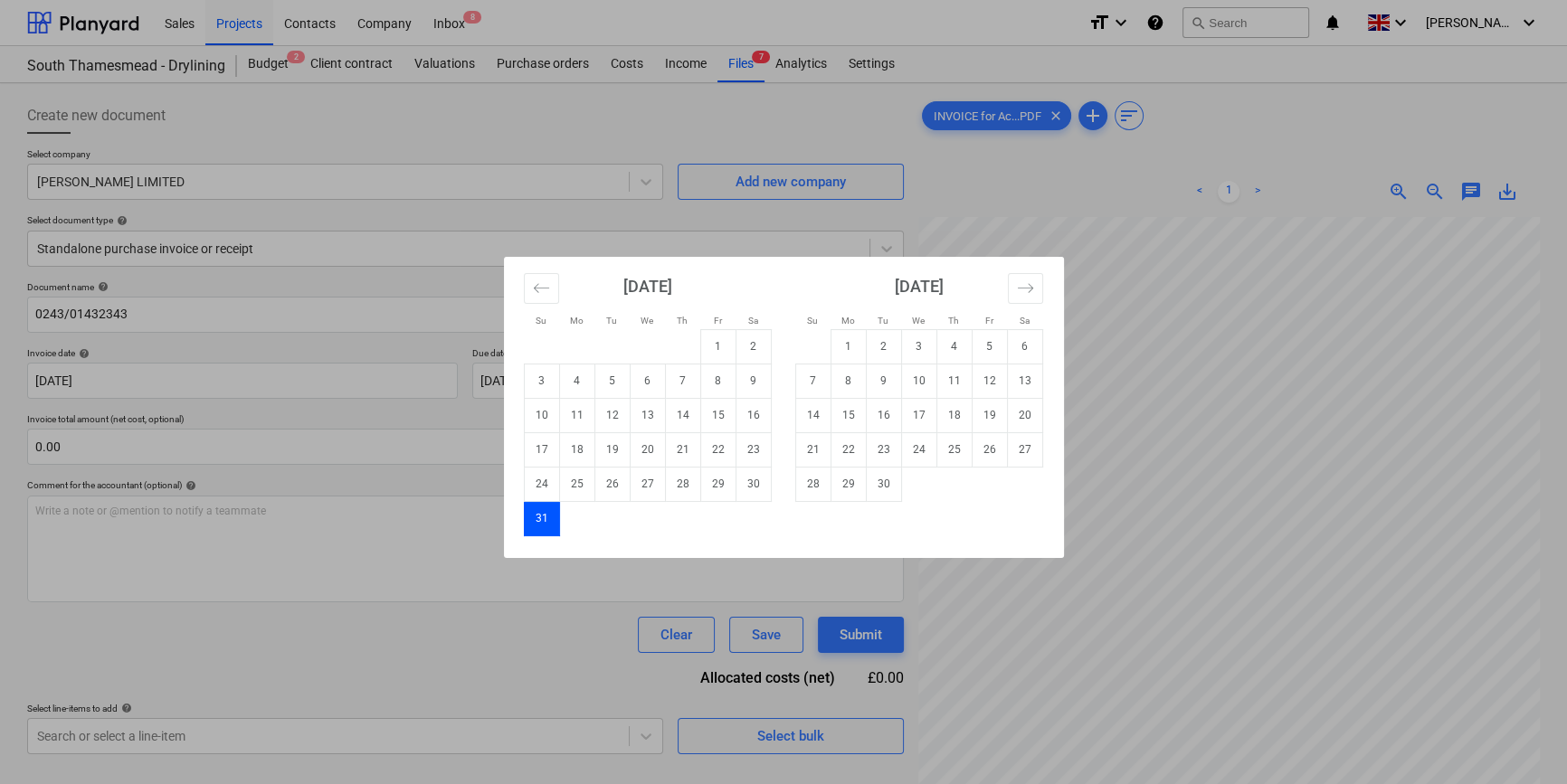 type on "[DATE]" 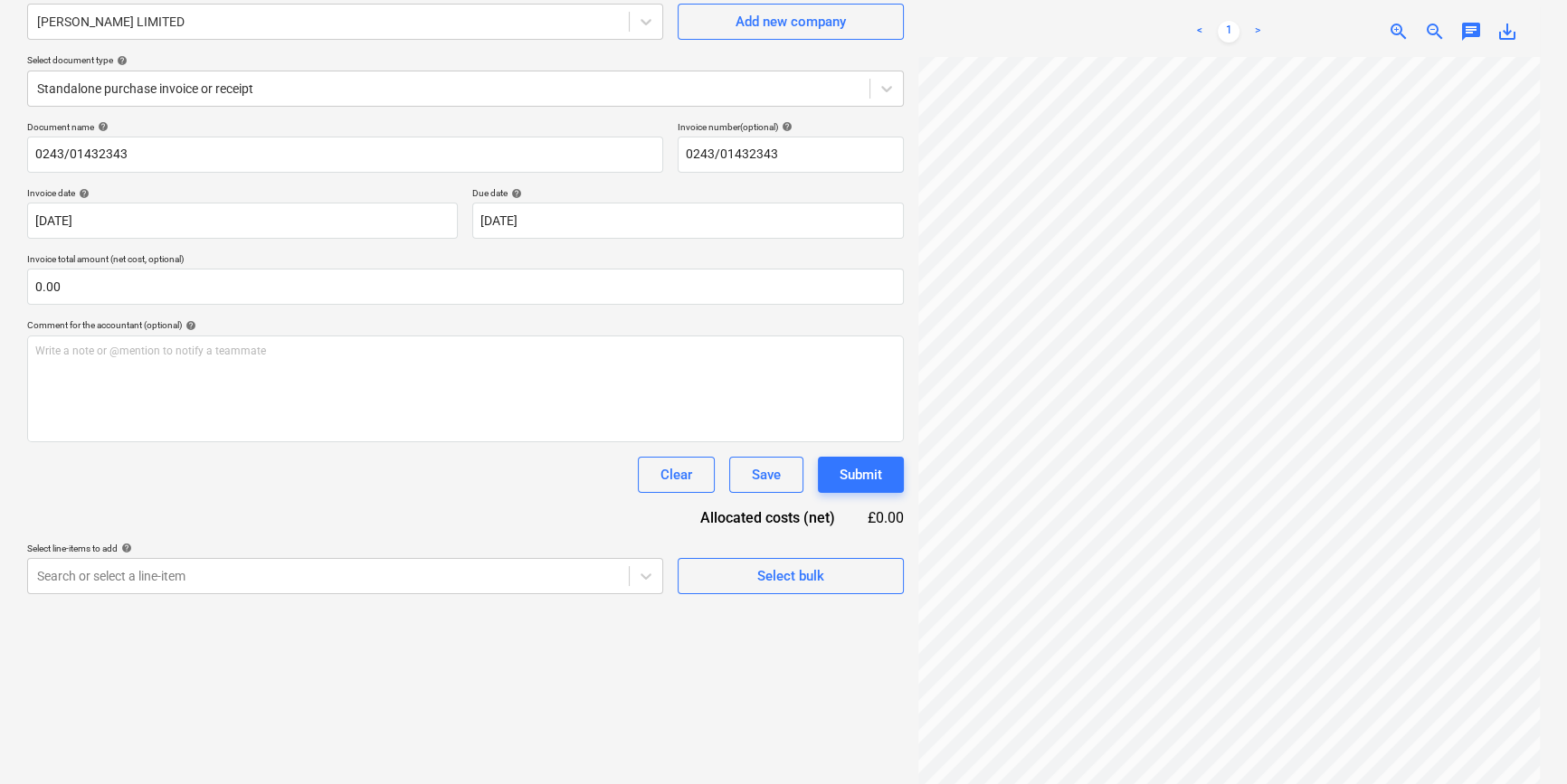scroll, scrollTop: 164, scrollLeft: 0, axis: vertical 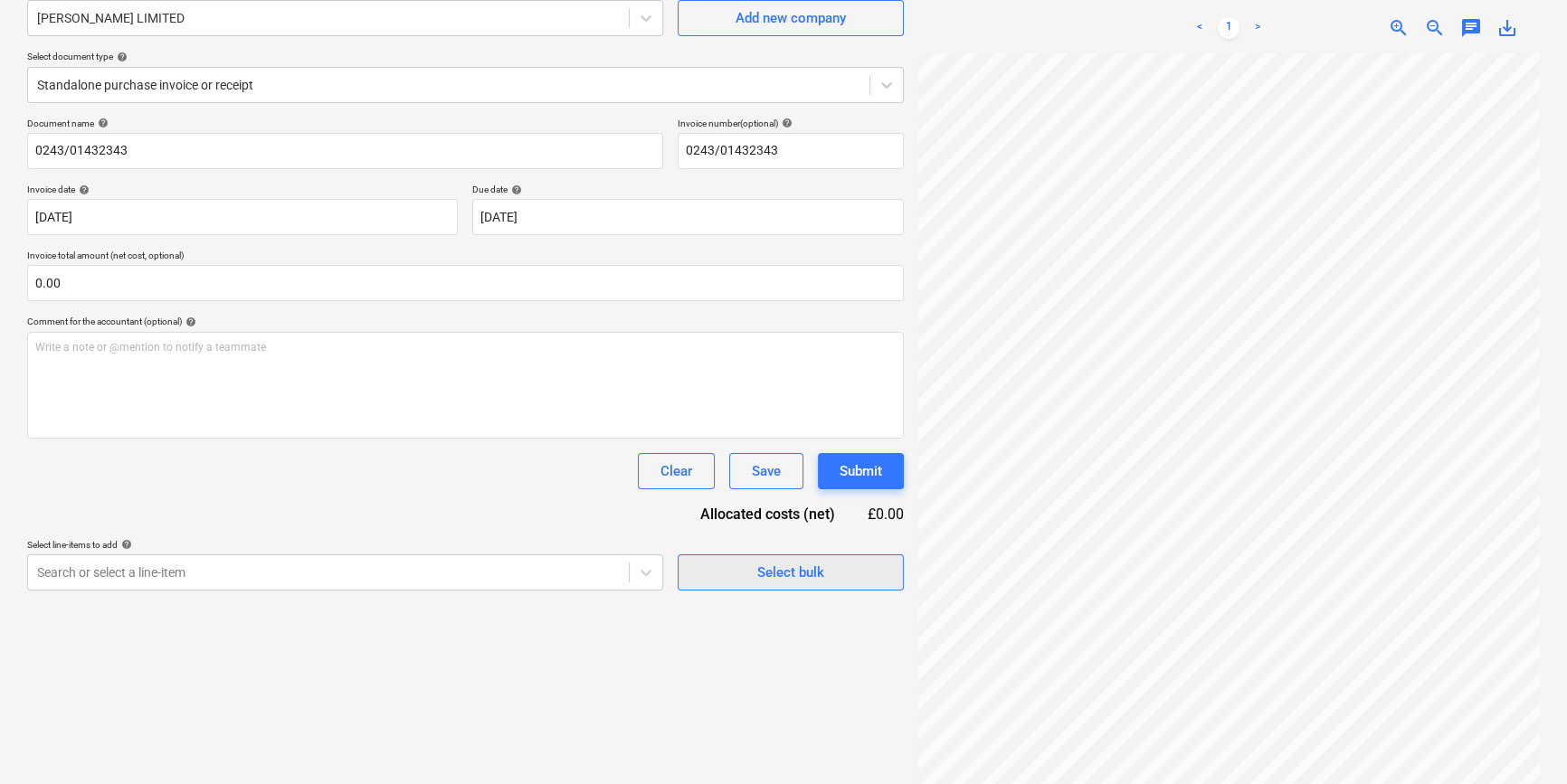 click on "Select bulk" at bounding box center [791, 572] 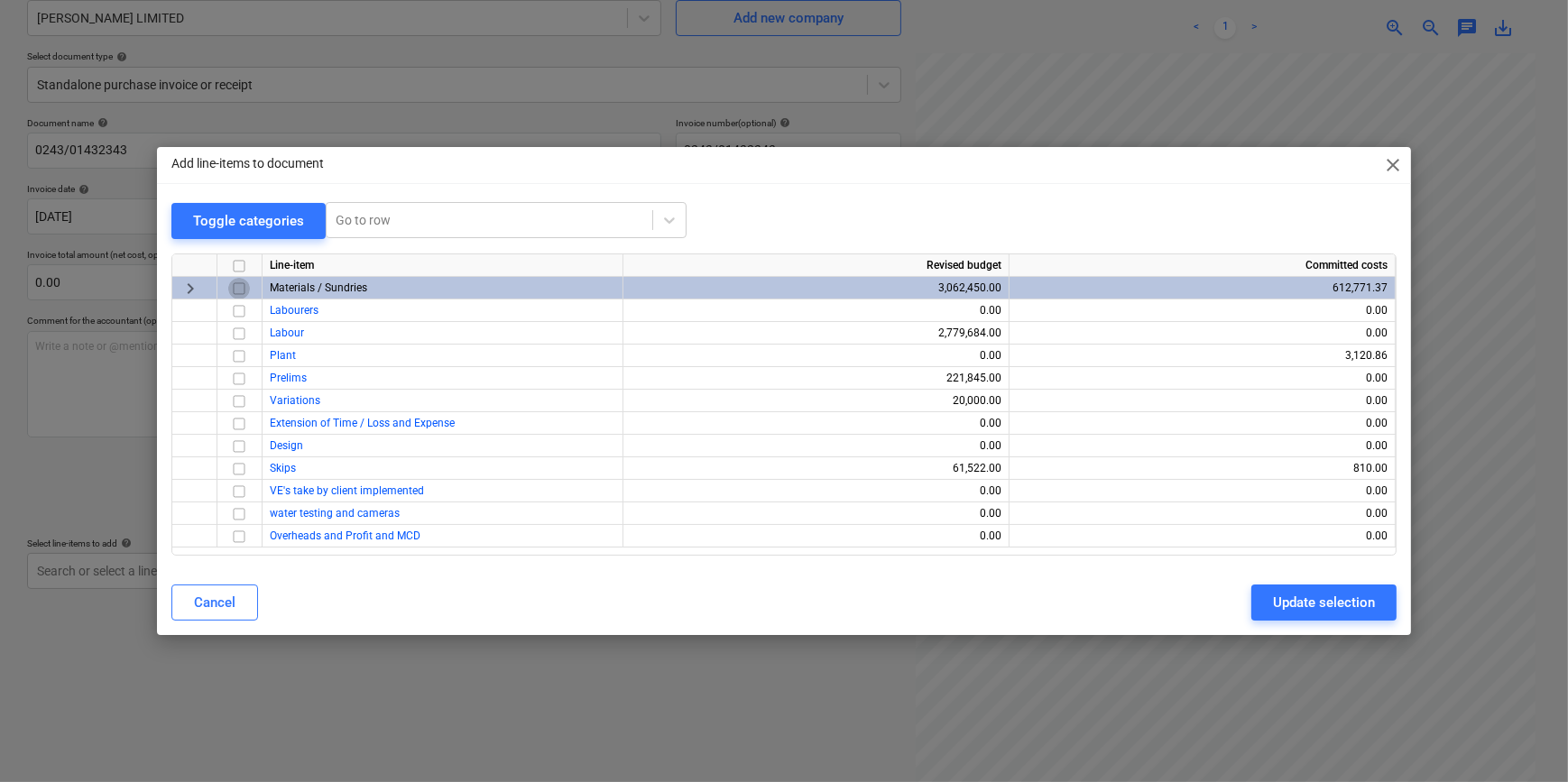 click at bounding box center [239, 289] 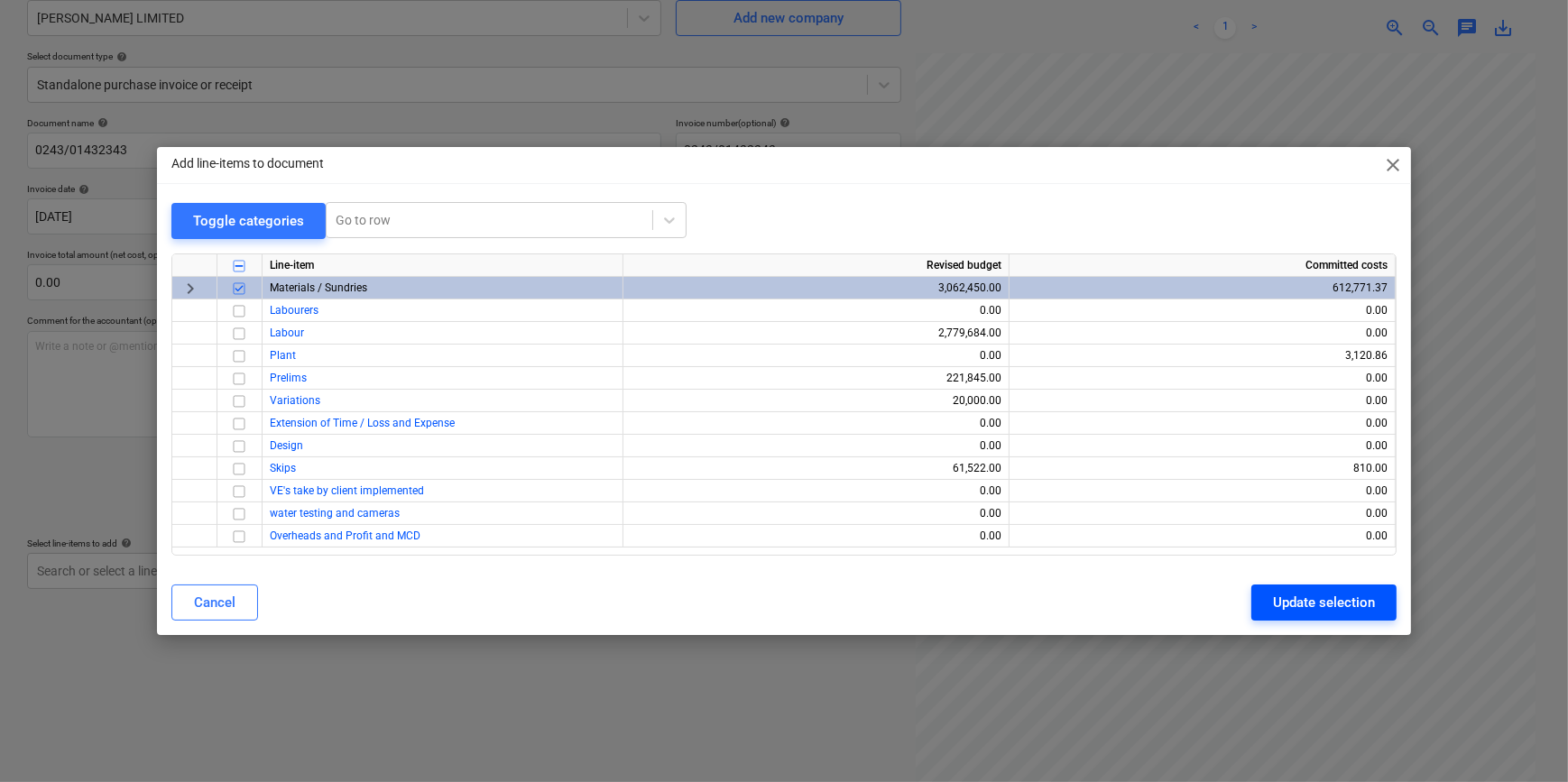 click on "Update selection" at bounding box center [1324, 603] 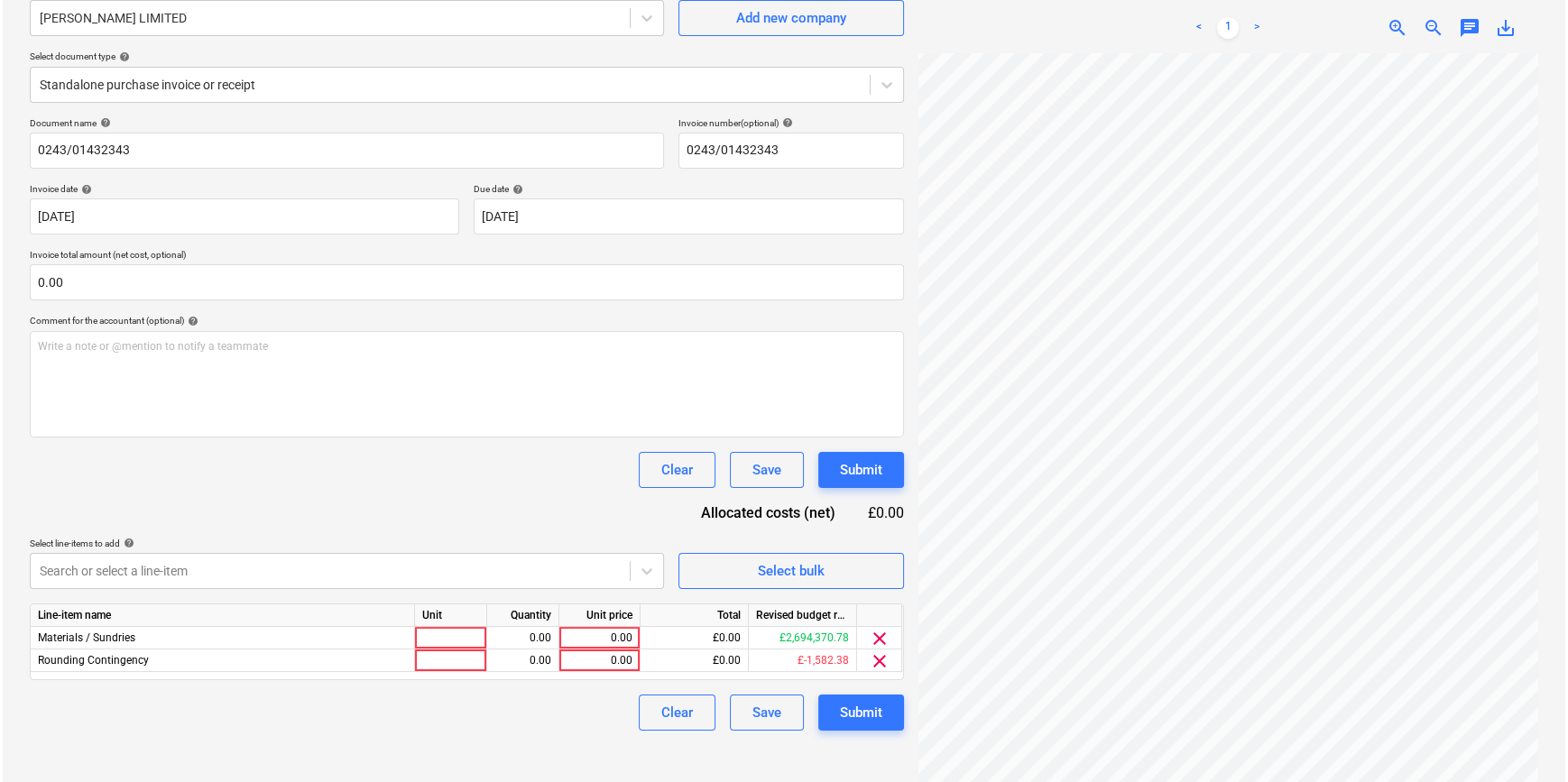 scroll, scrollTop: 0, scrollLeft: 211, axis: horizontal 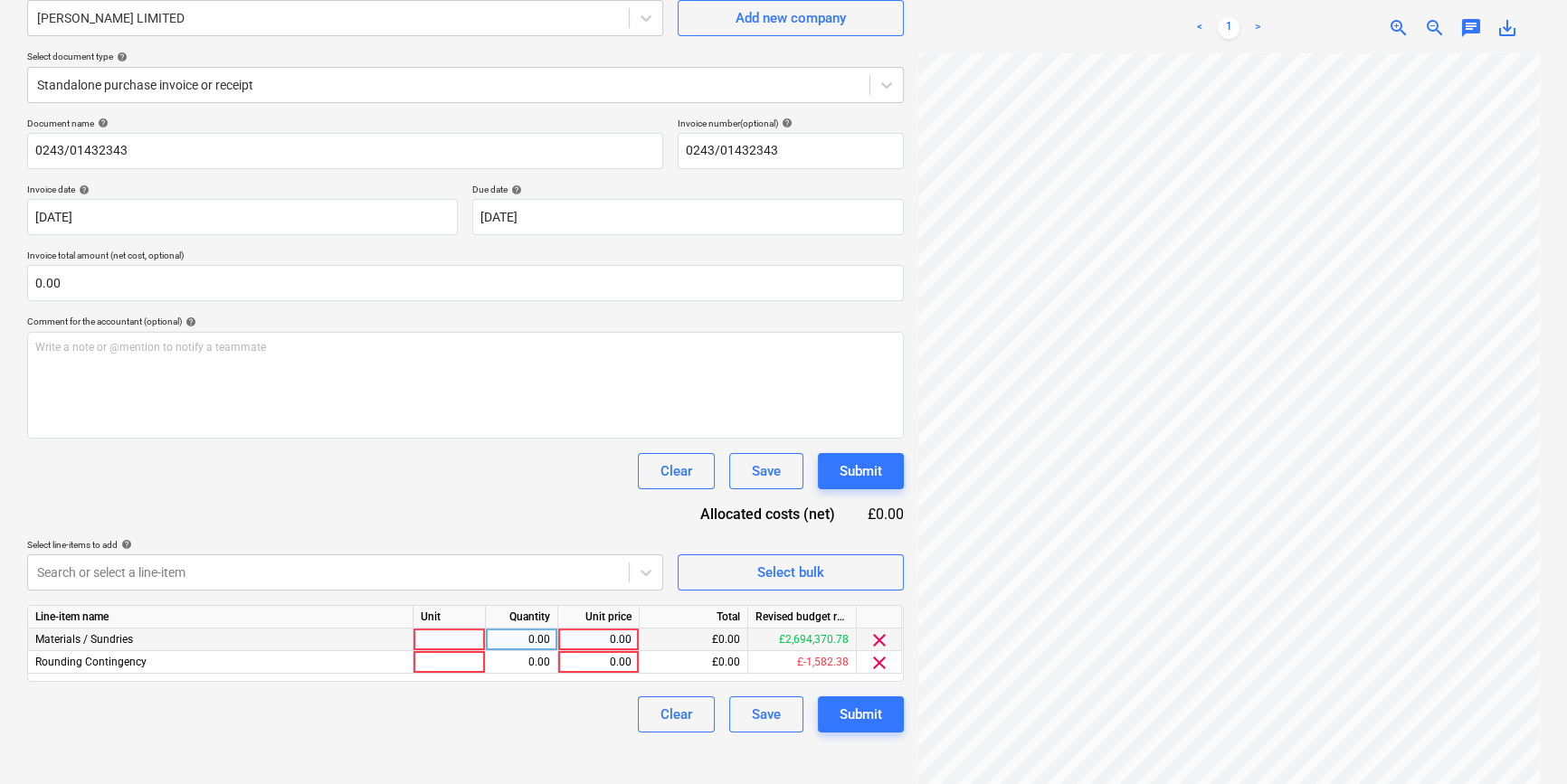 click at bounding box center [450, 639] 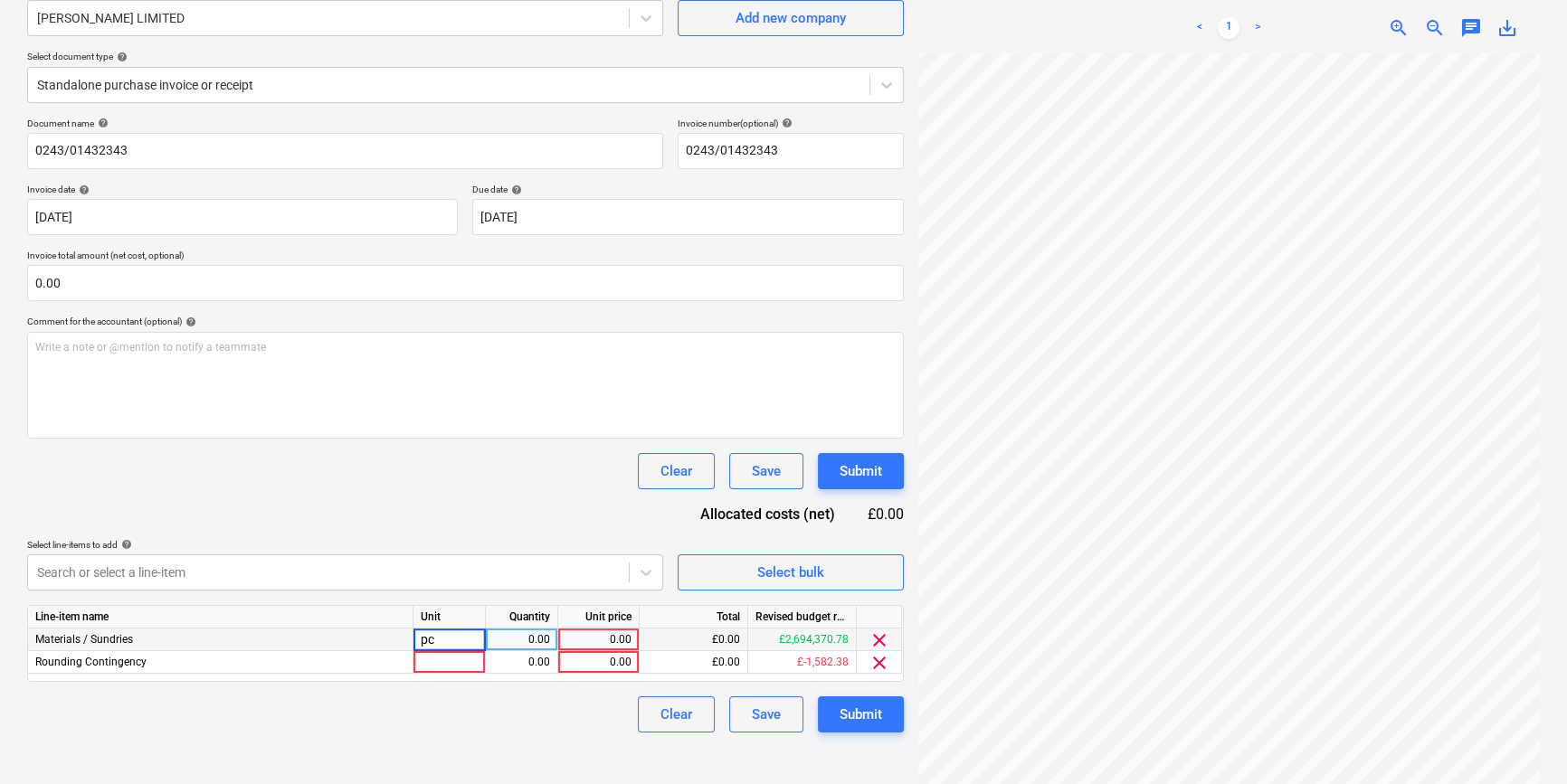 type on "pcs" 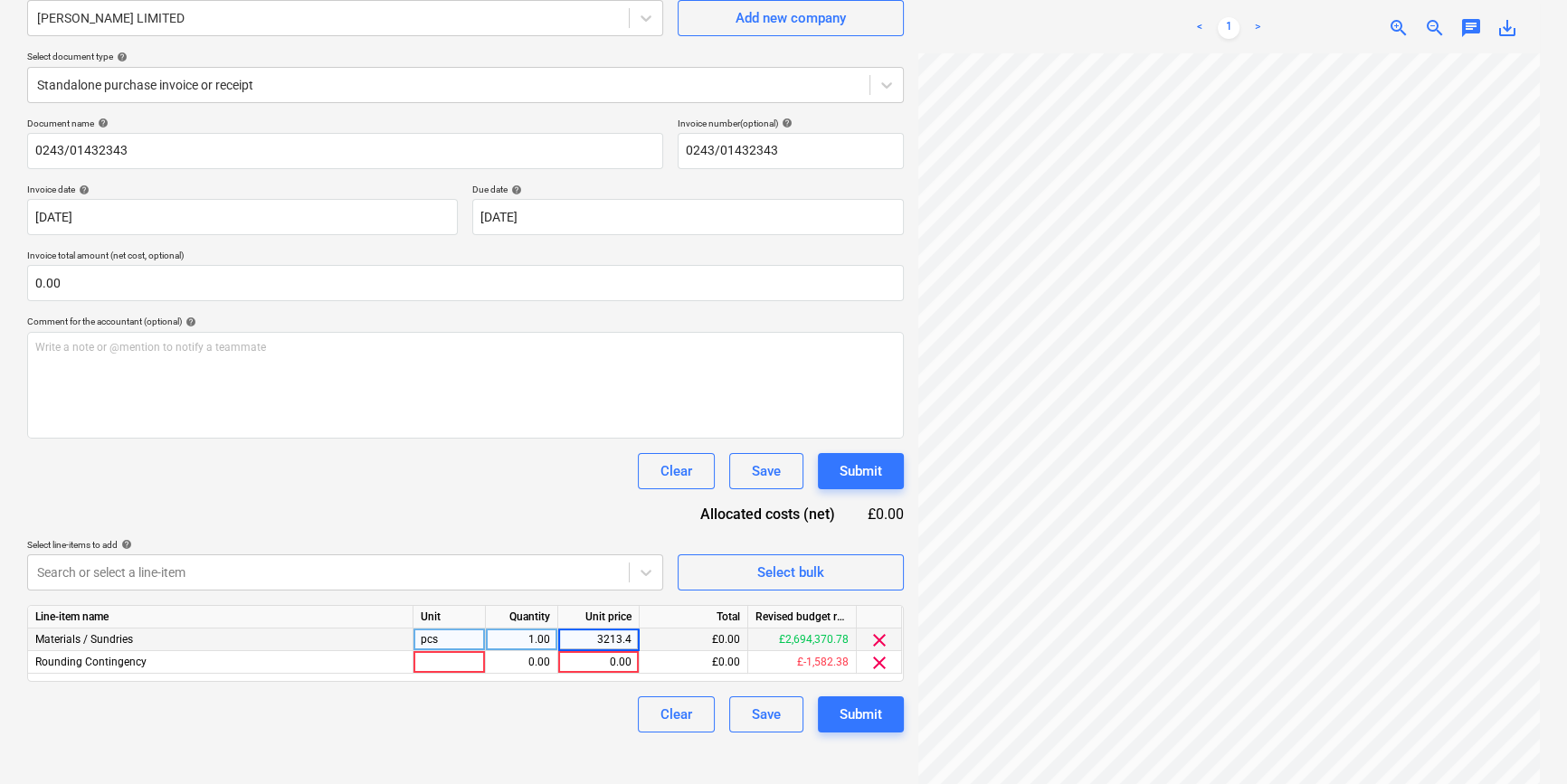 type on "3213.43" 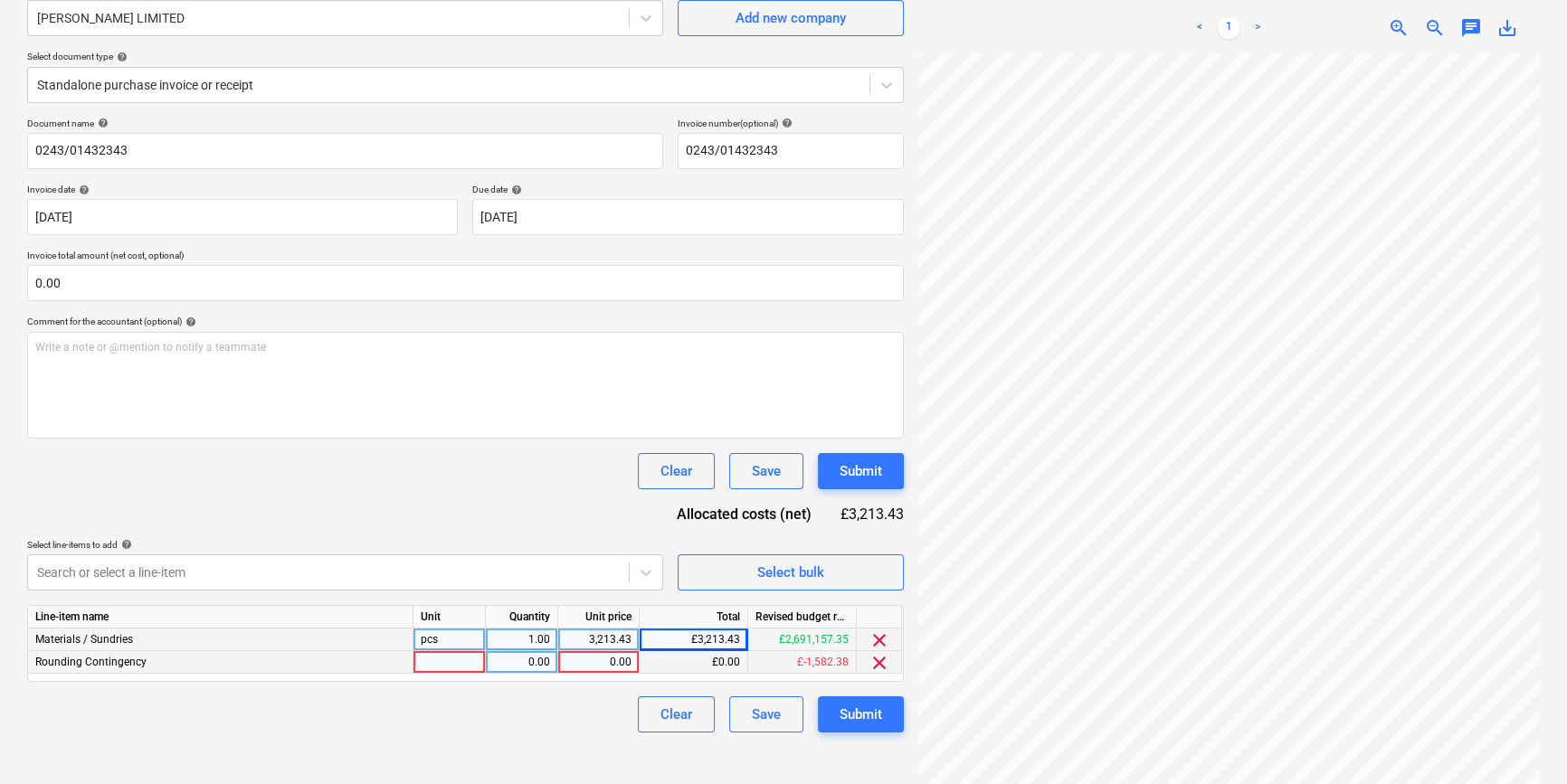 click on "clear" at bounding box center (879, 663) 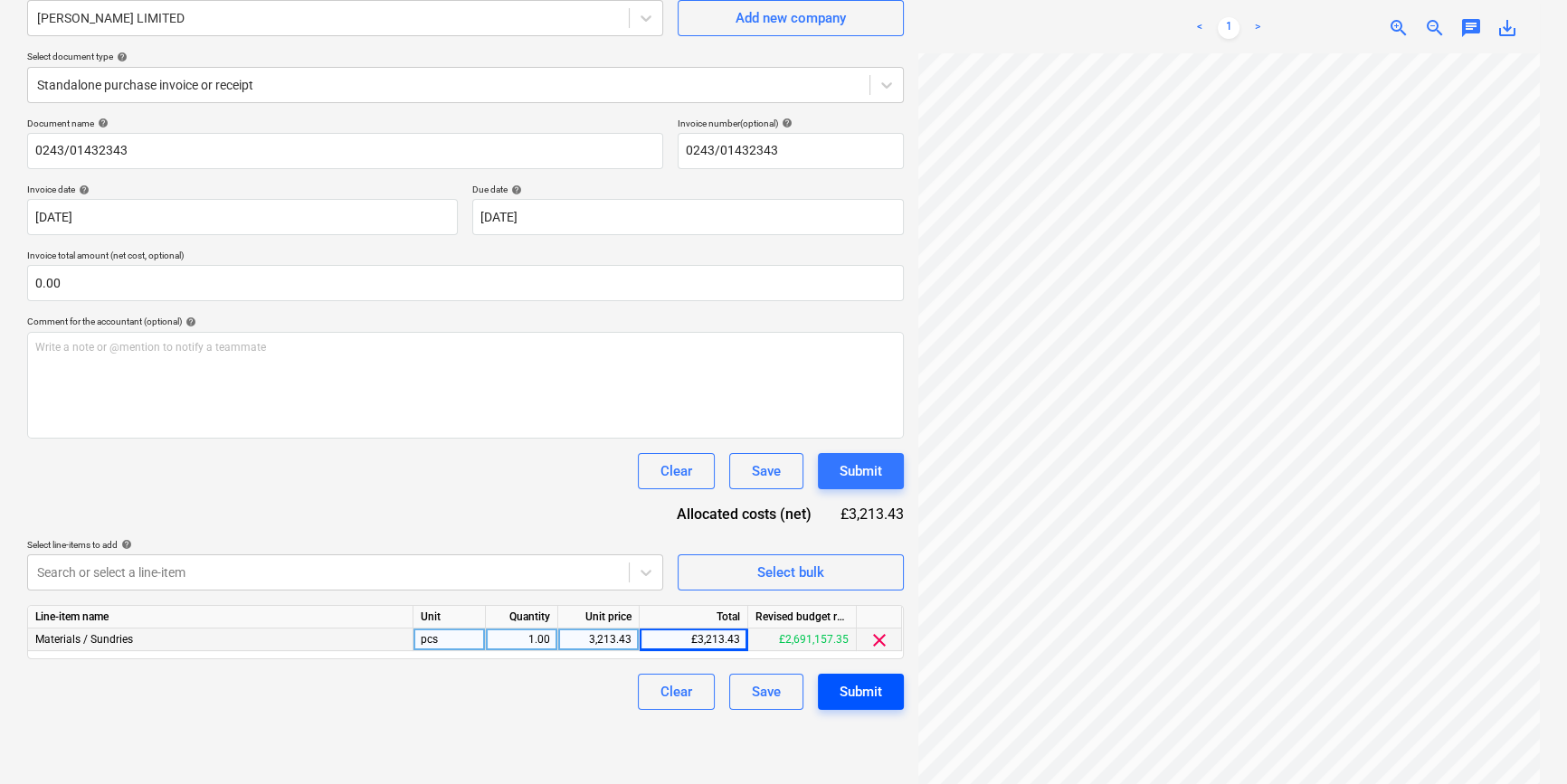 click on "Submit" at bounding box center (860, 692) 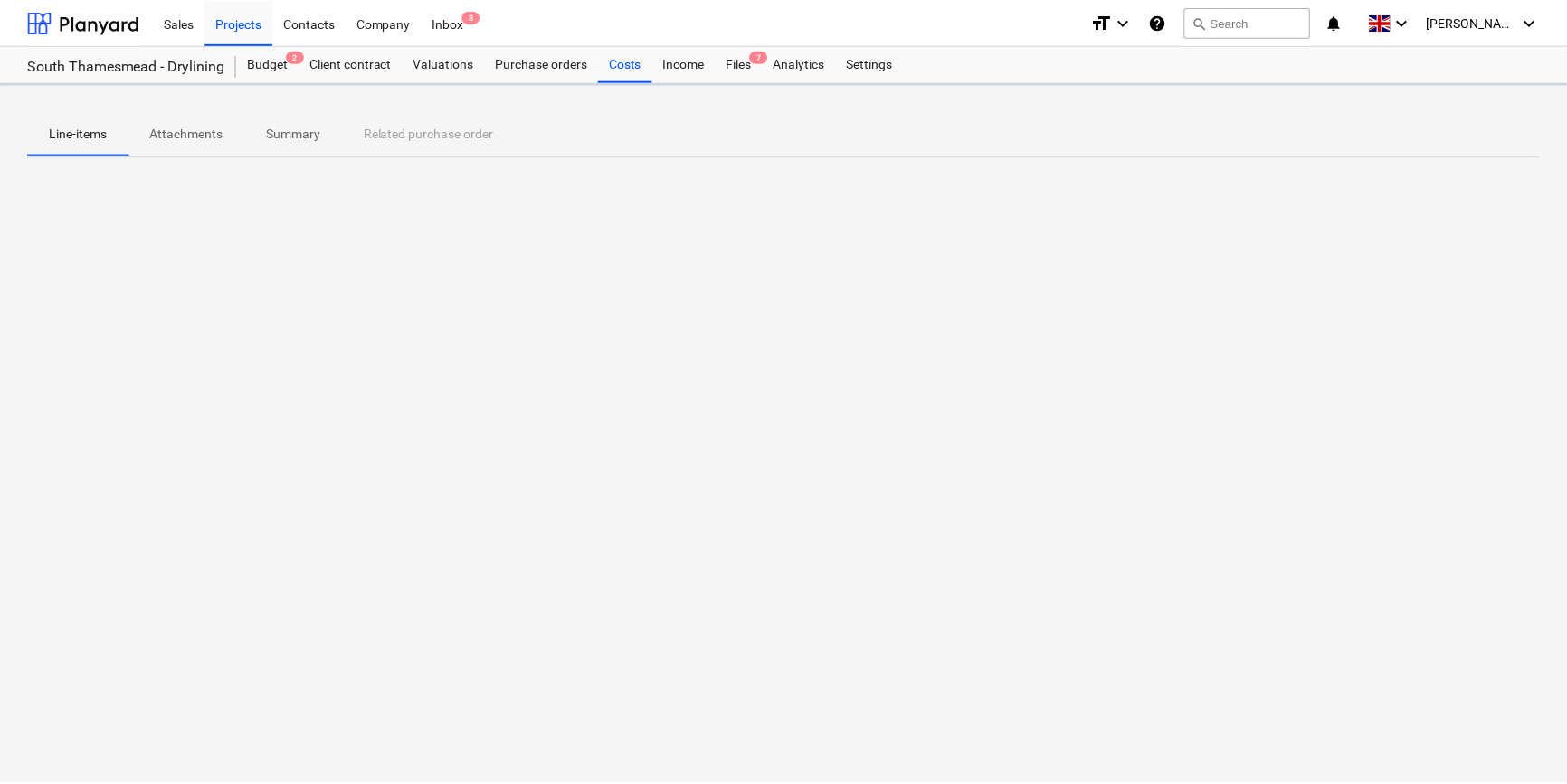 scroll, scrollTop: 0, scrollLeft: 0, axis: both 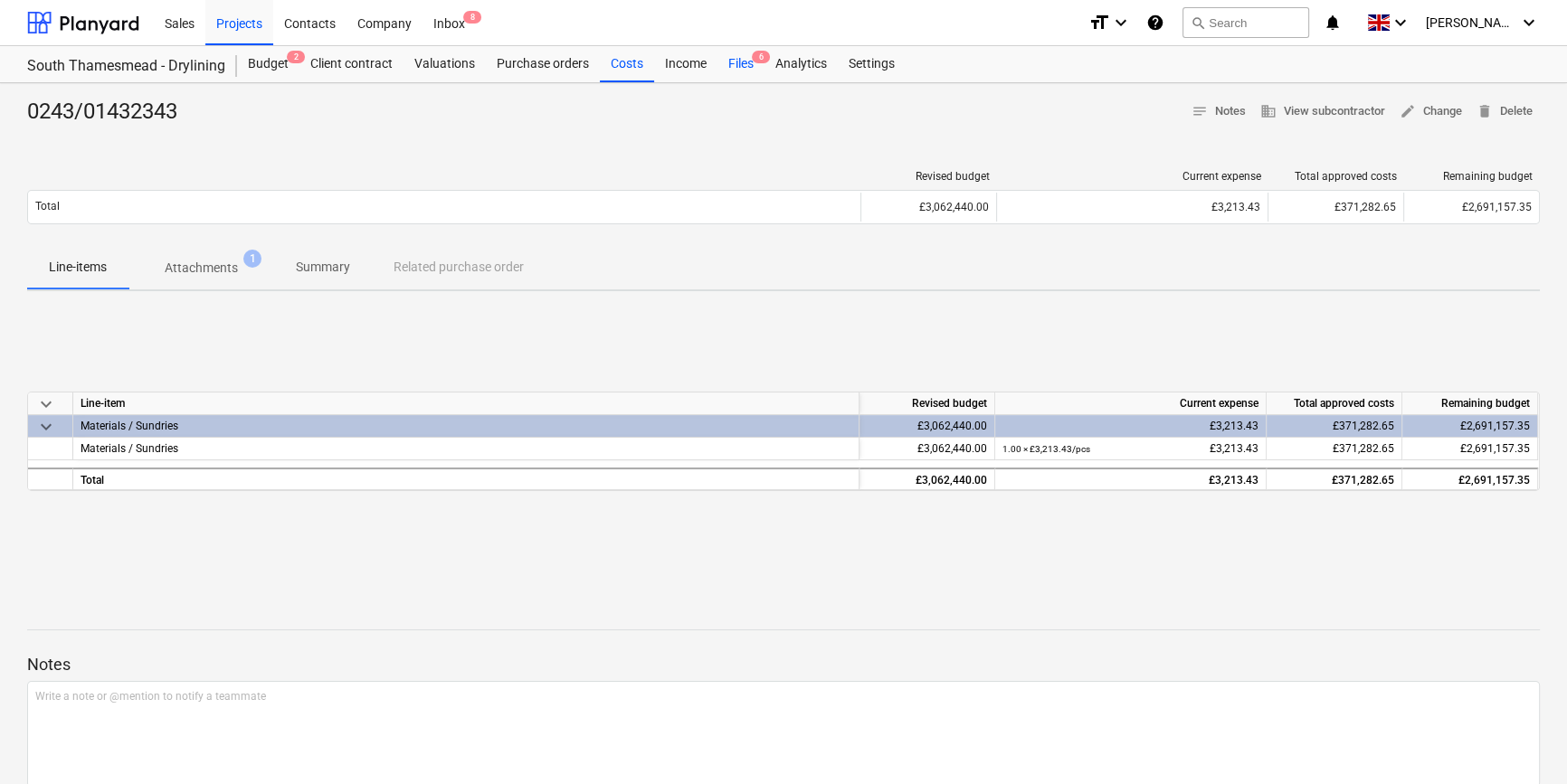 click on "Files 6" at bounding box center [741, 64] 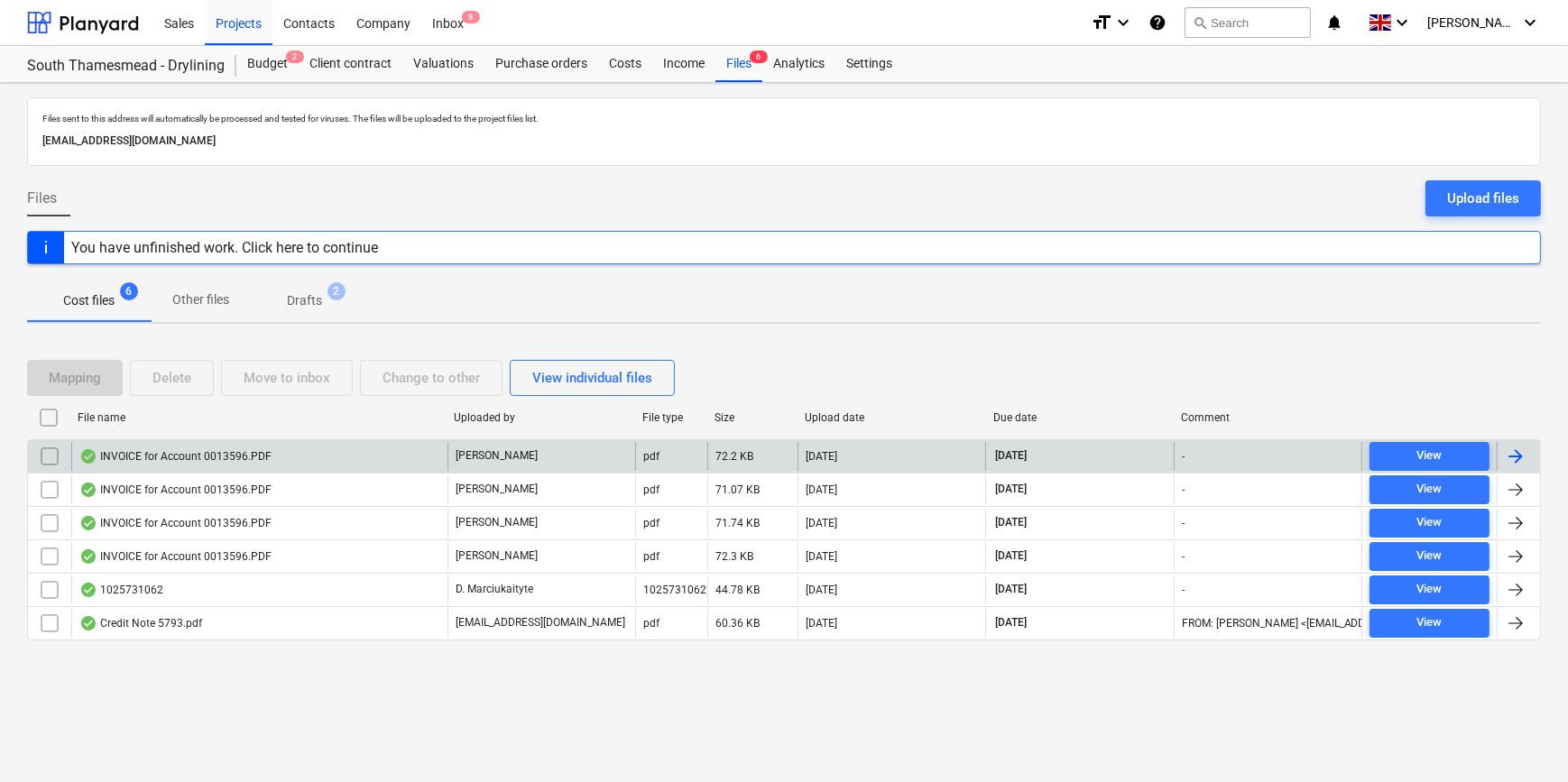 click at bounding box center (1518, 456) 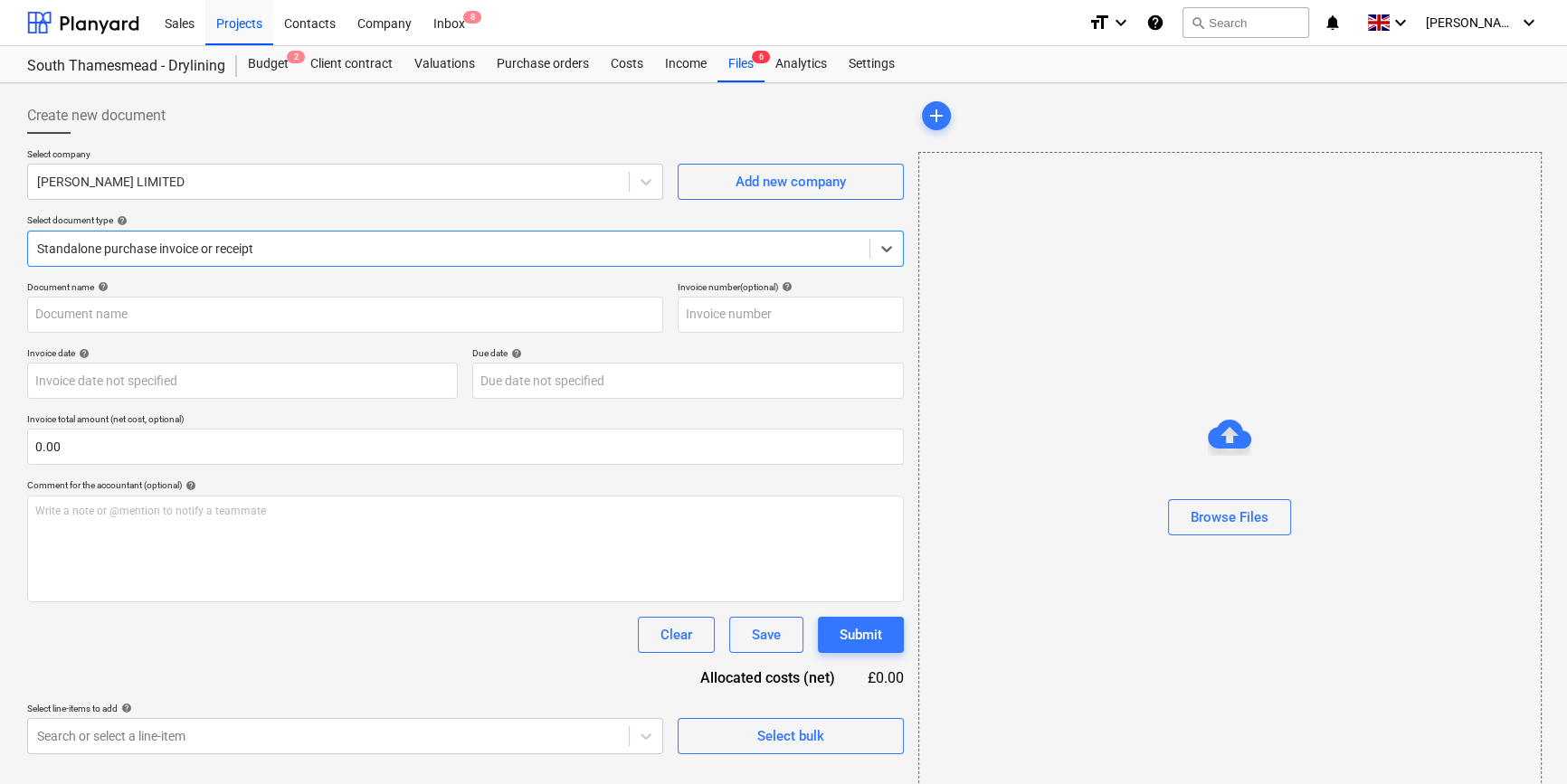 type on "0243/014273322" 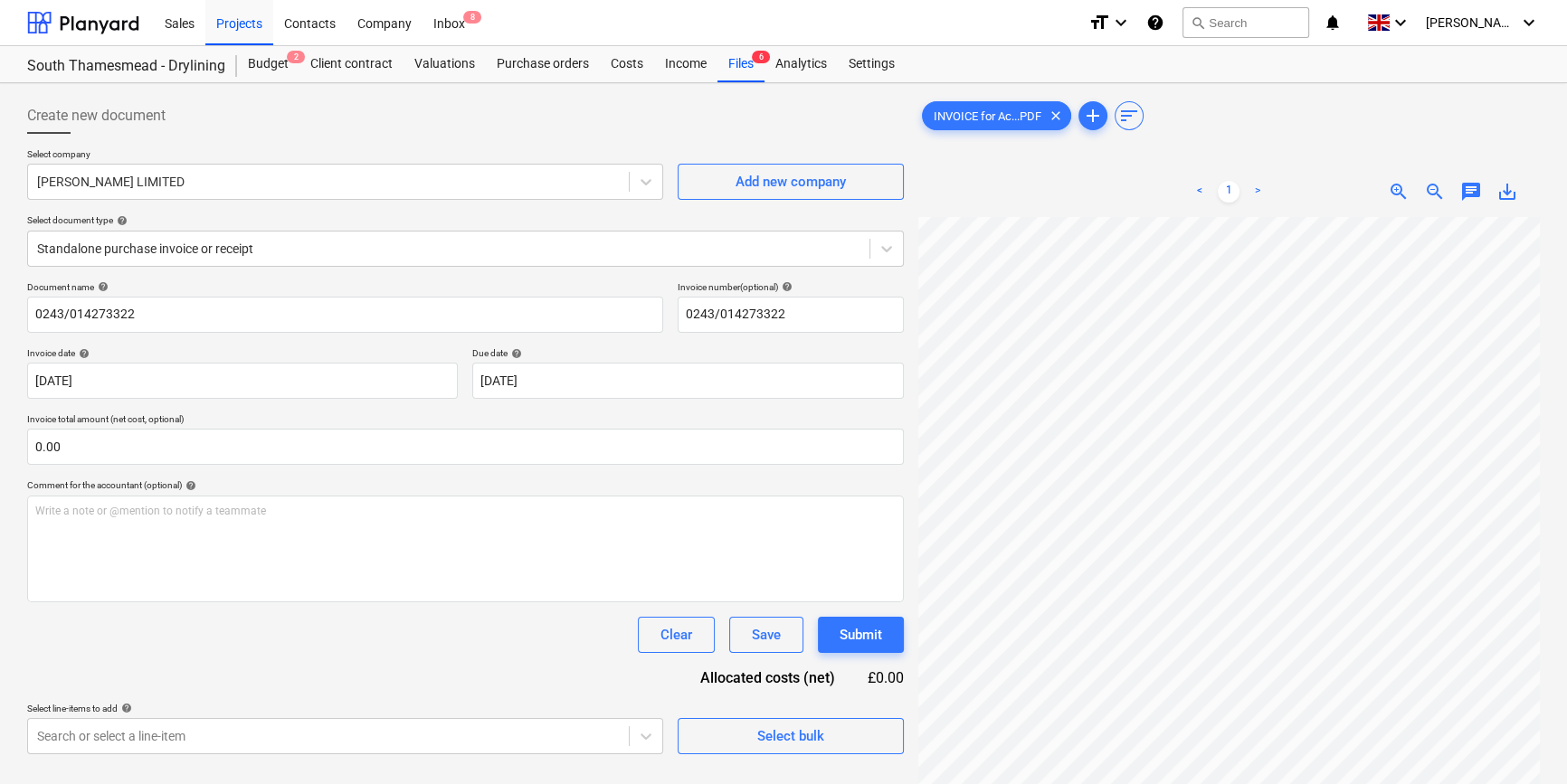 scroll, scrollTop: 429, scrollLeft: 195, axis: both 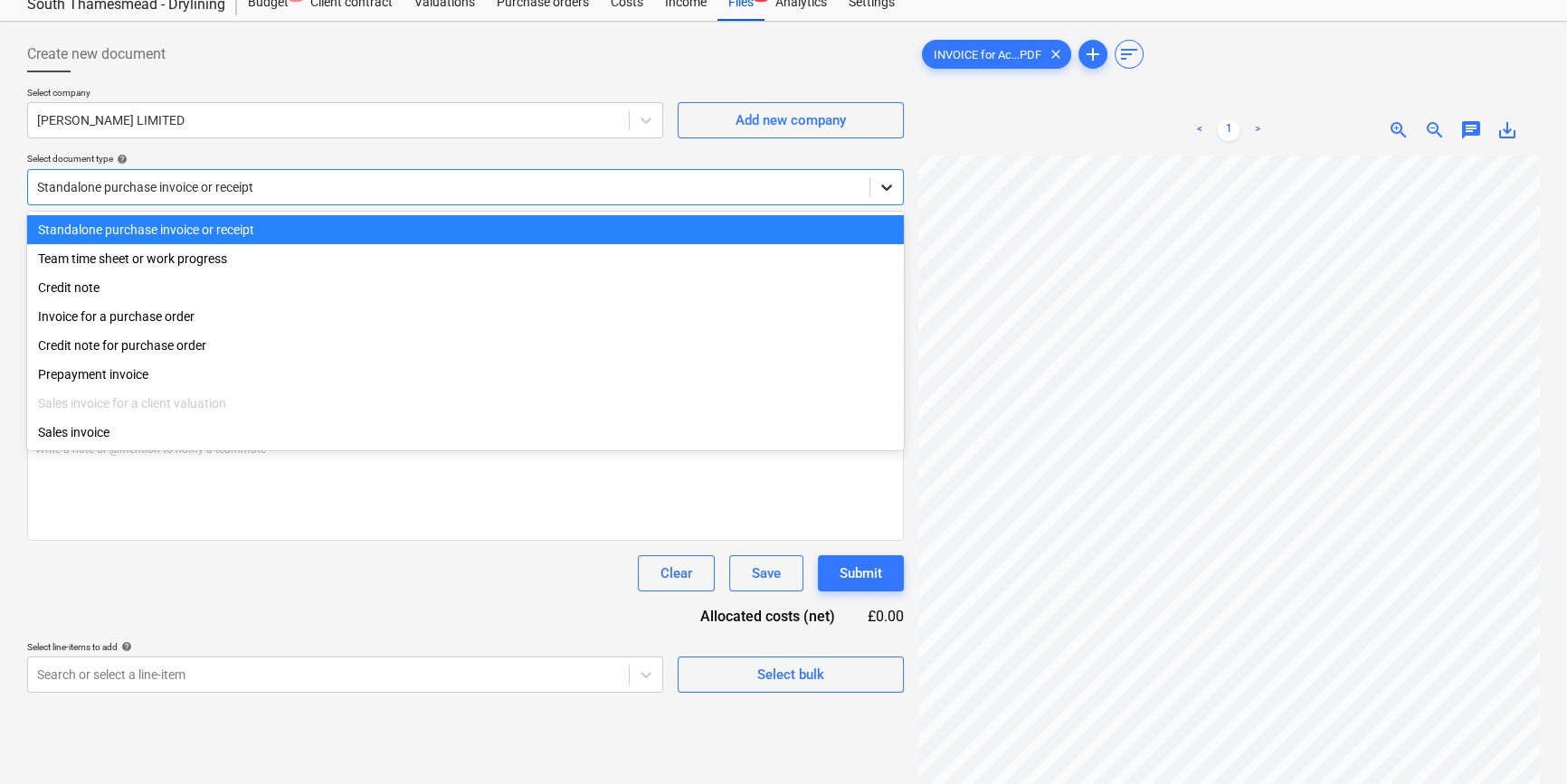 click 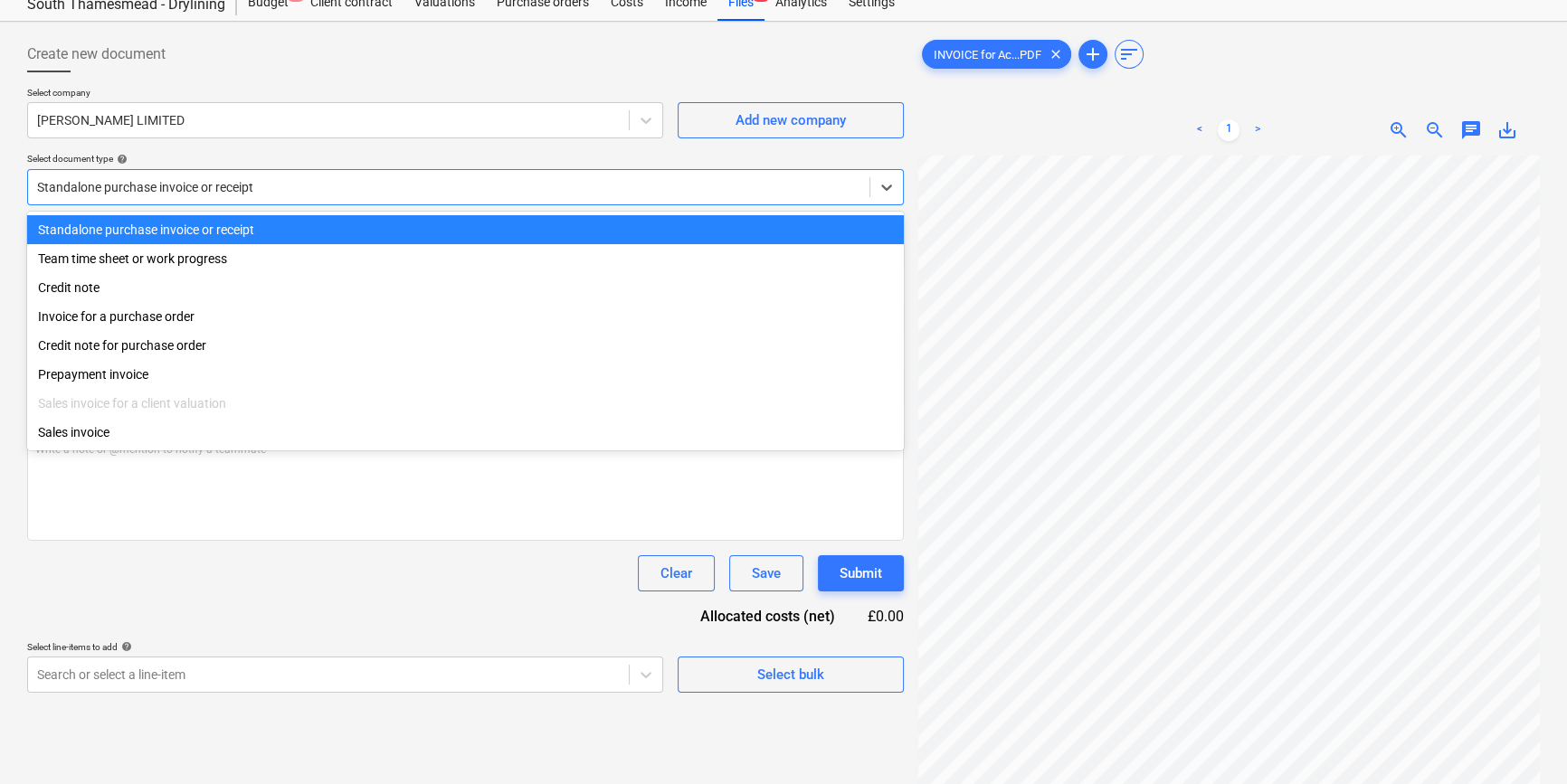 click on "Standalone purchase invoice or receipt" at bounding box center (465, 230) 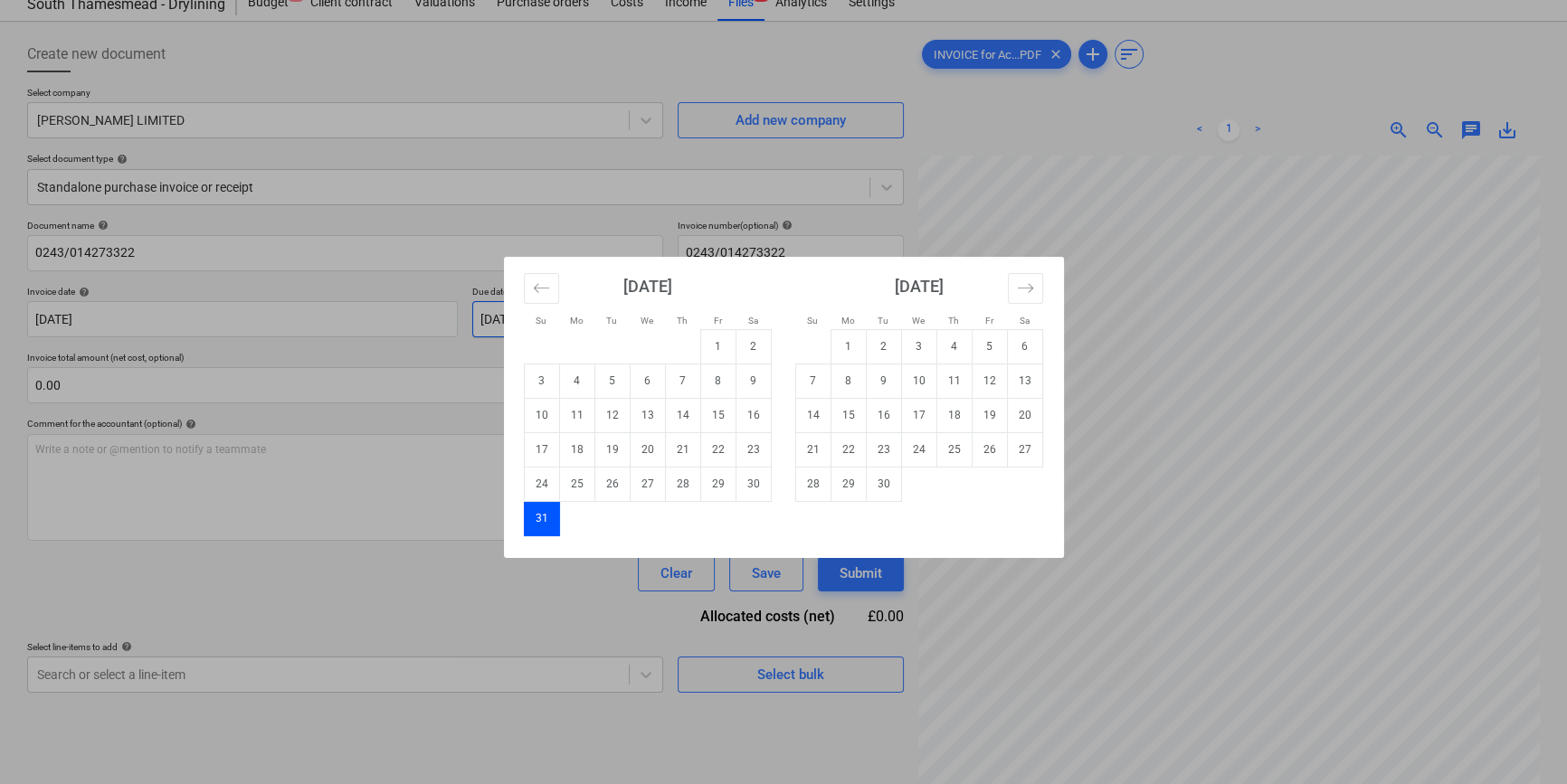 click on "Sales Projects Contacts Company Inbox 8 format_size keyboard_arrow_down help search Search notifications 0 keyboard_arrow_down [PERSON_NAME] keyboard_arrow_down [GEOGRAPHIC_DATA] - Drylining Budget 2 Client contract Valuations Purchase orders Costs Income Files 6 Analytics Settings Create new document Select company [PERSON_NAME] LIMITED   Add new company Select document type help Standalone purchase invoice or receipt Document name help 0243/014273322 Invoice number  (optional) help 0243/014273322 Invoice date help [DATE] 03.07.2025 Press the down arrow key to interact with the calendar and
select a date. Press the question mark key to get the keyboard shortcuts for changing dates. Due date help [DATE] [DATE] Press the down arrow key to interact with the calendar and
select a date. Press the question mark key to get the keyboard shortcuts for changing dates. Invoice total amount (net cost, optional) 0.00 Comment for the accountant (optional) help ﻿ Clear Save Submit Allocated costs (net)" at bounding box center [784, 330] 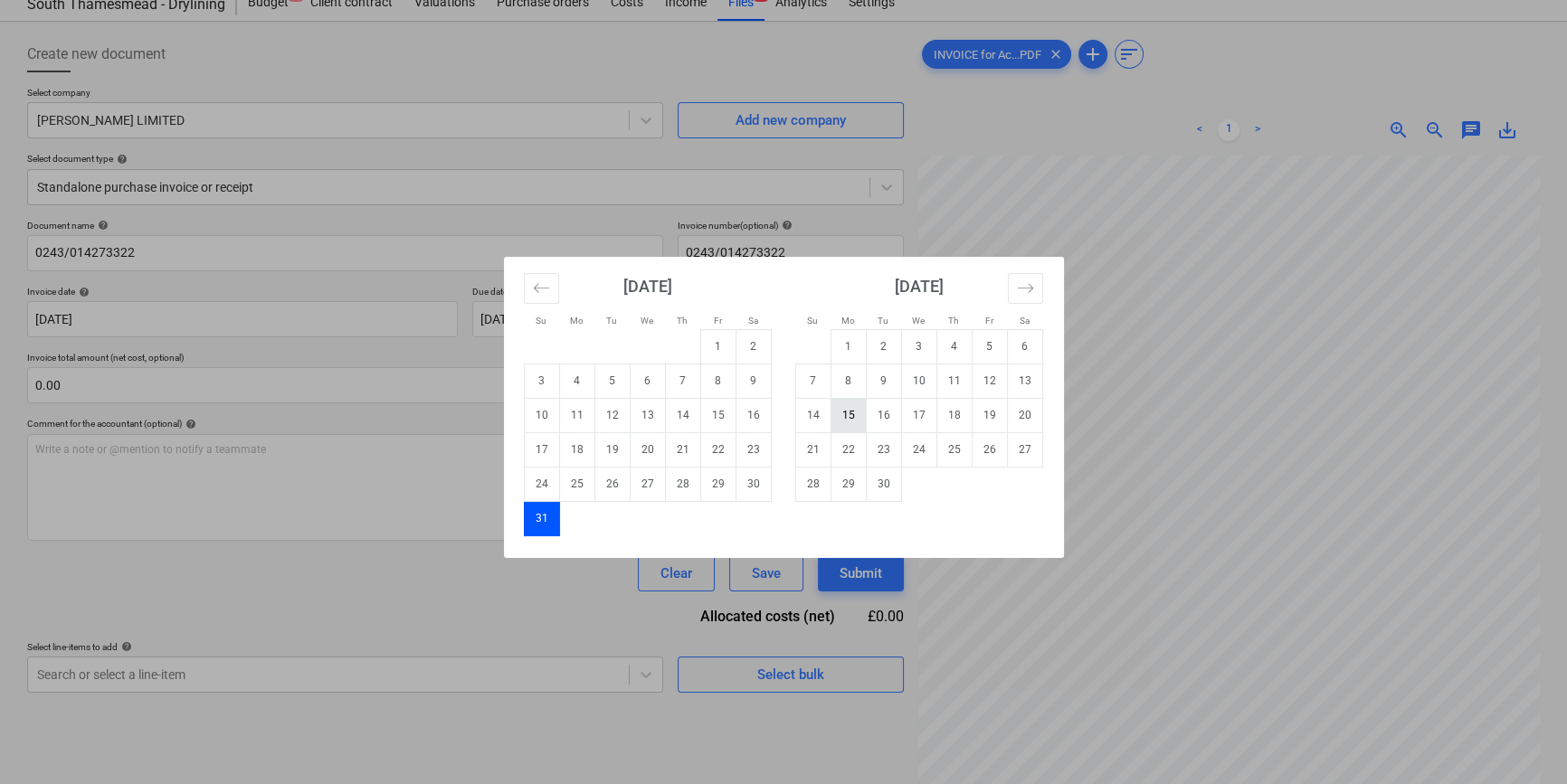 click on "15" at bounding box center [848, 415] 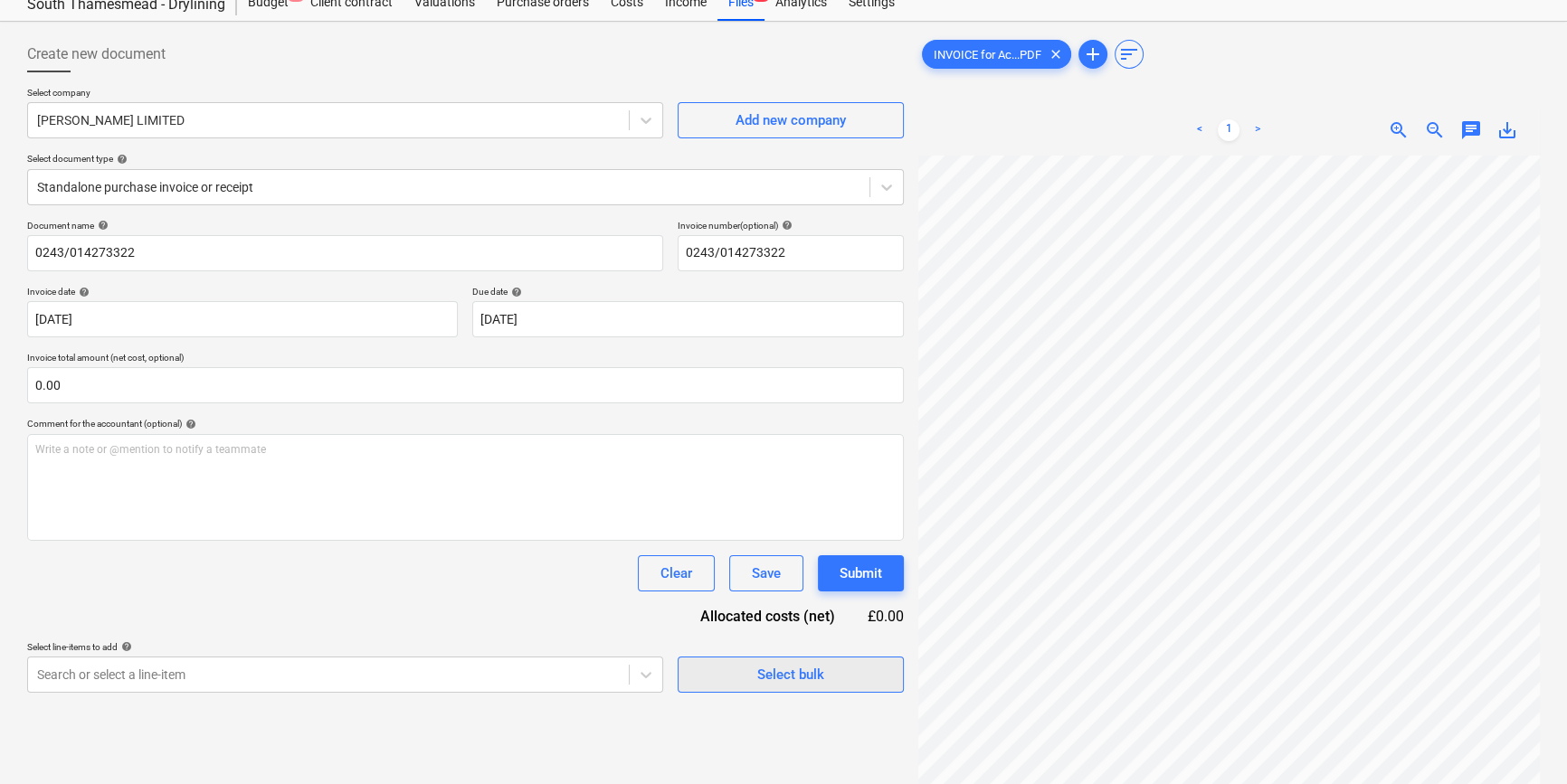 click on "Select bulk" at bounding box center (791, 675) 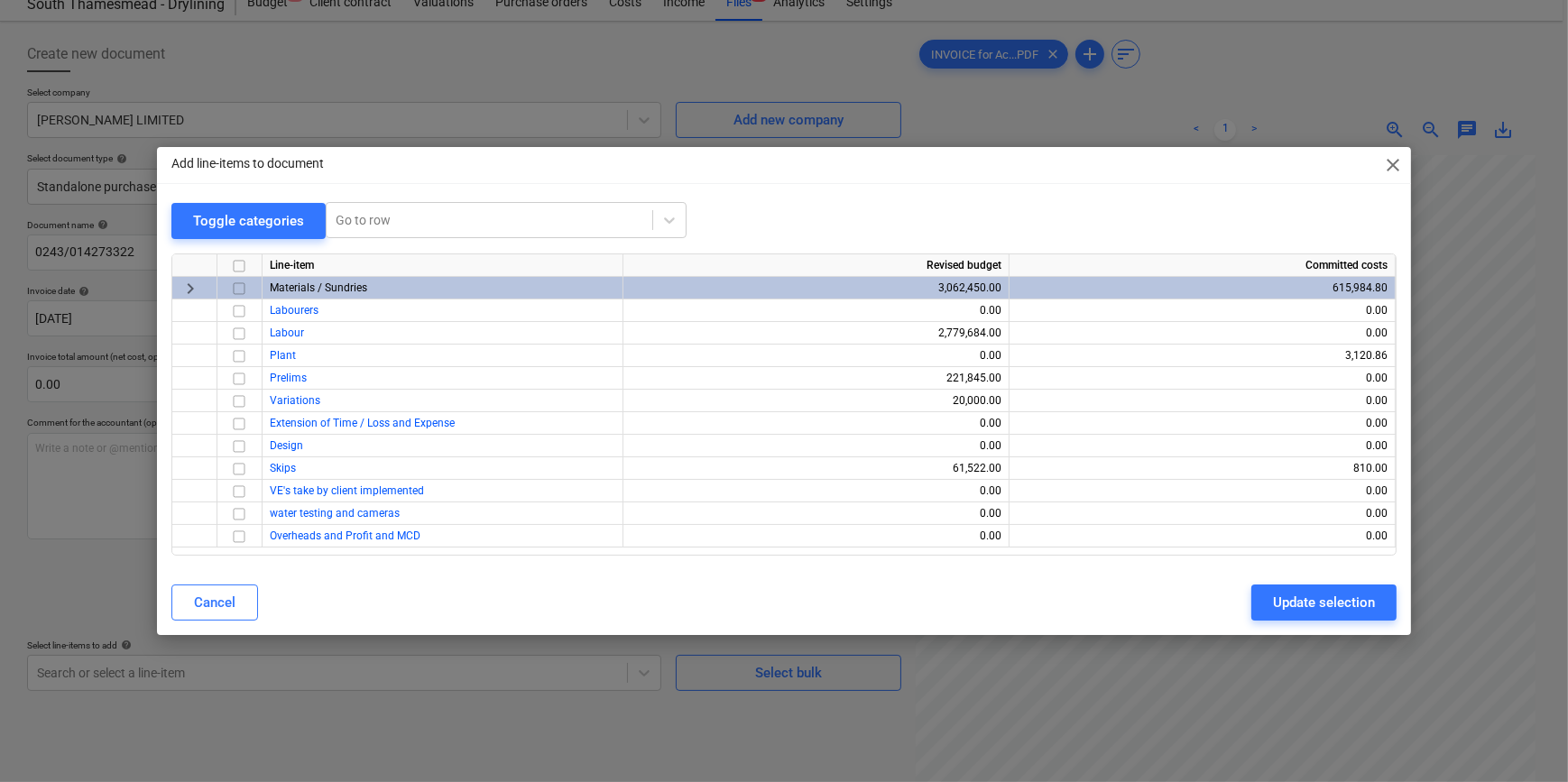 click at bounding box center (239, 289) 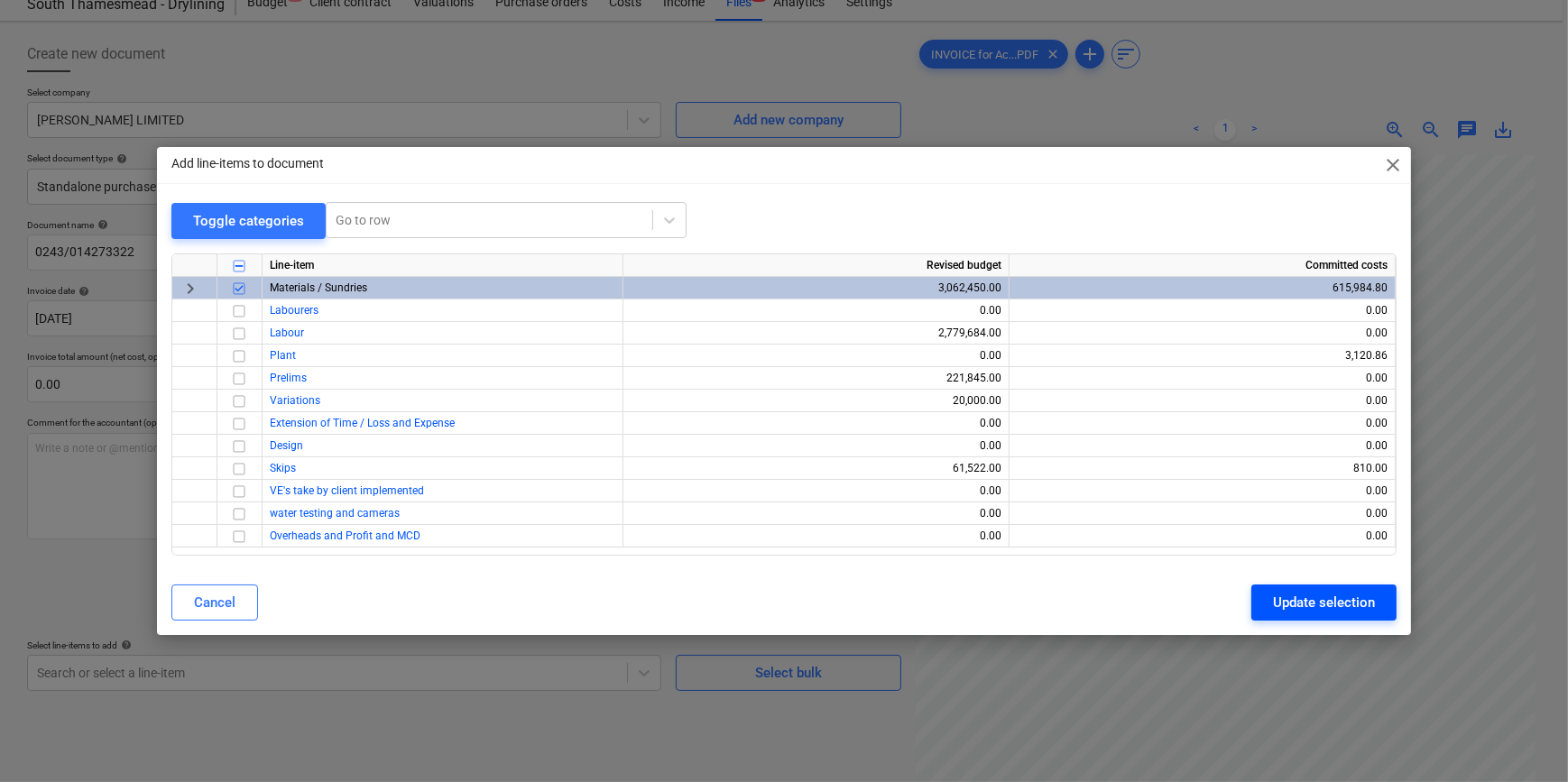 click on "Update selection" at bounding box center [1324, 603] 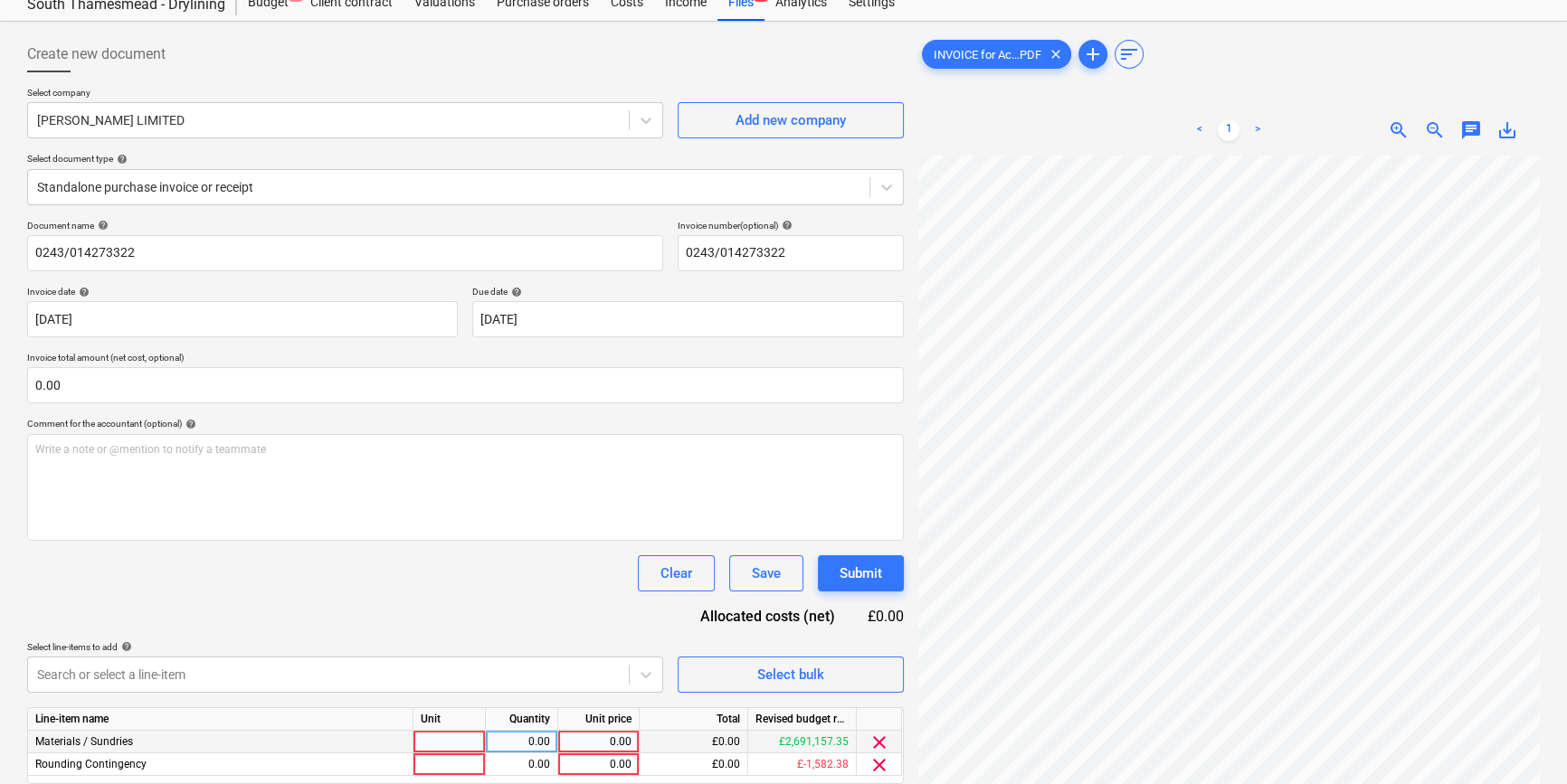 click at bounding box center (450, 741) 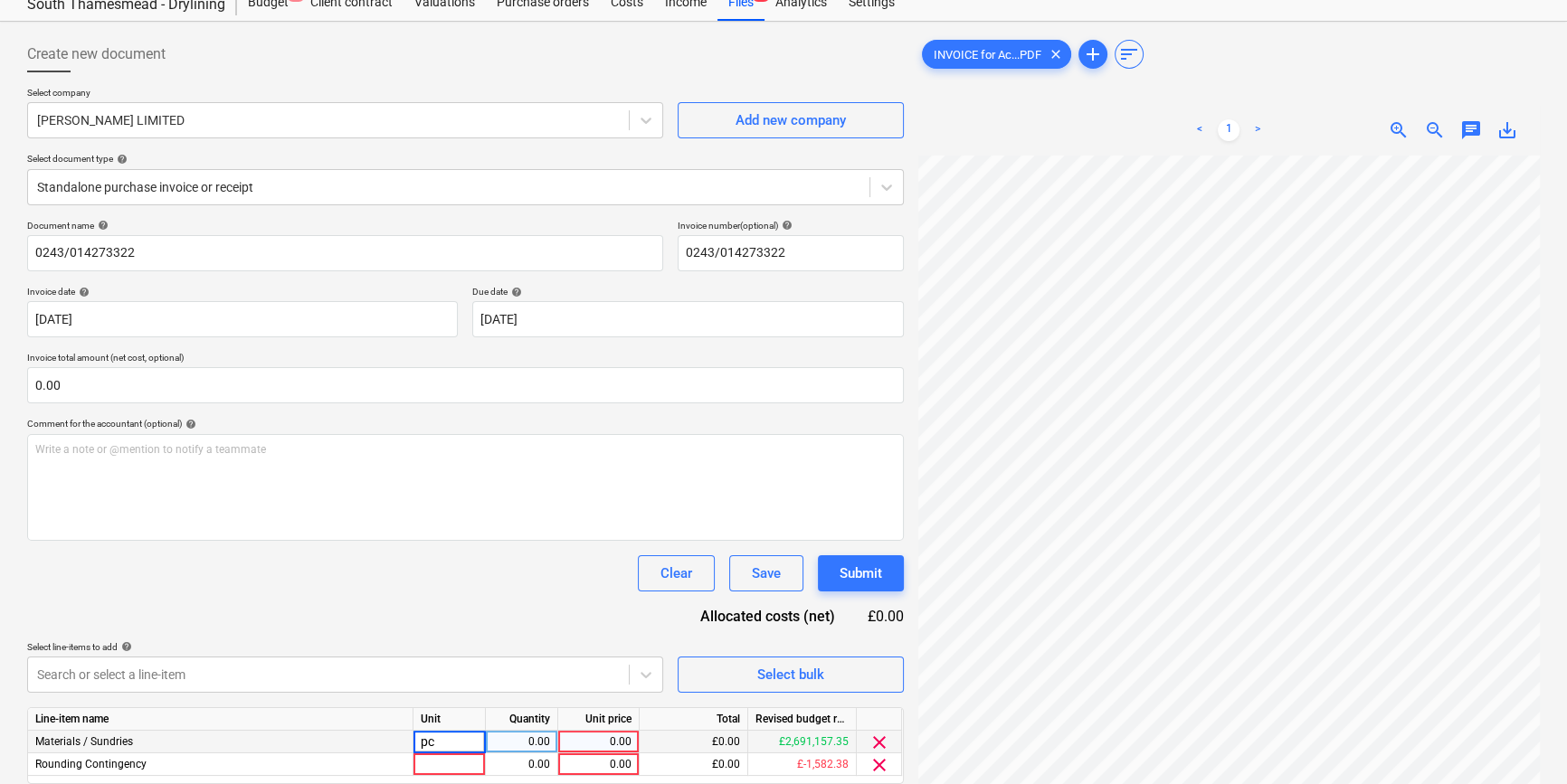 type on "pcs" 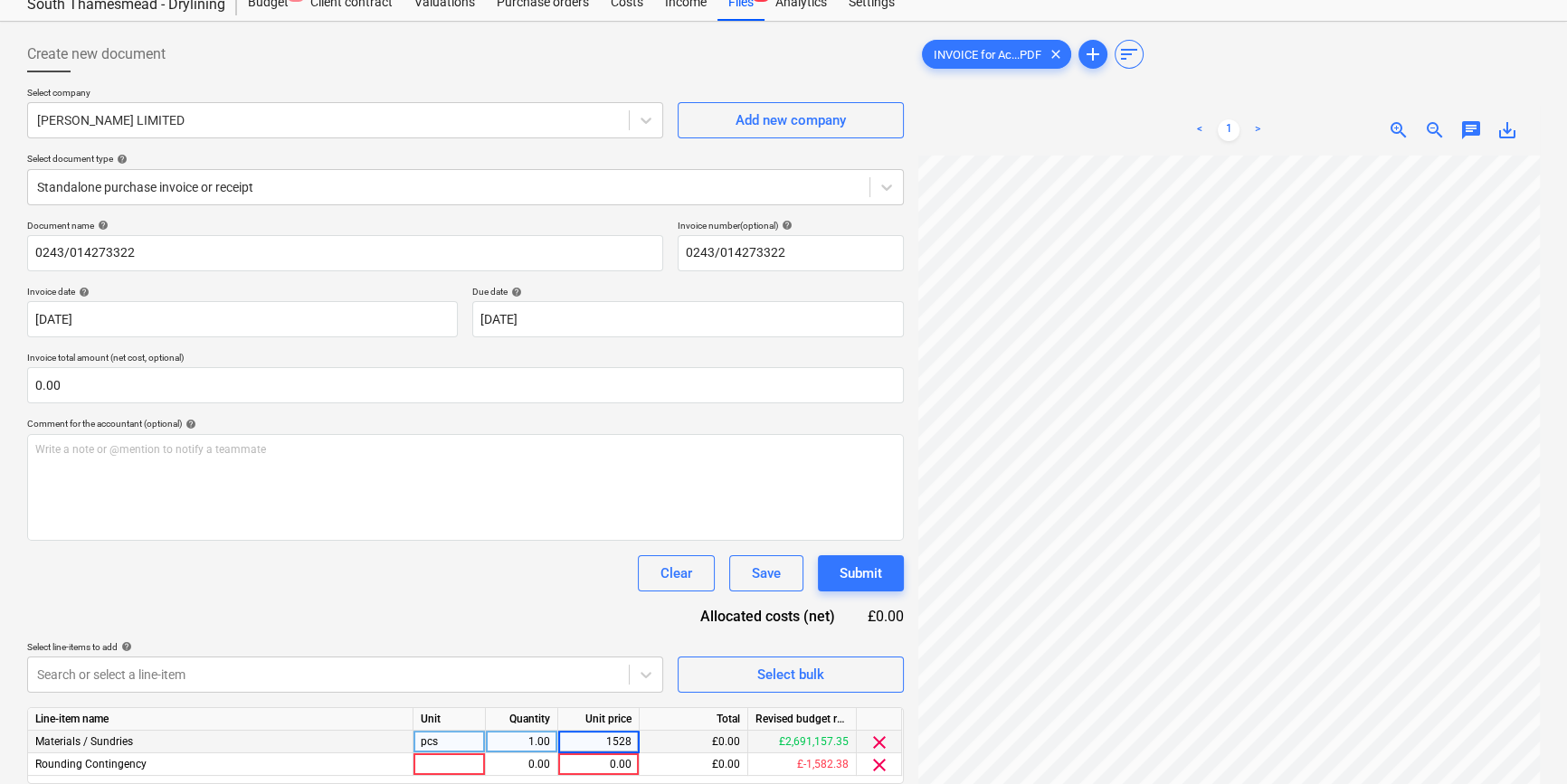 type on "15288" 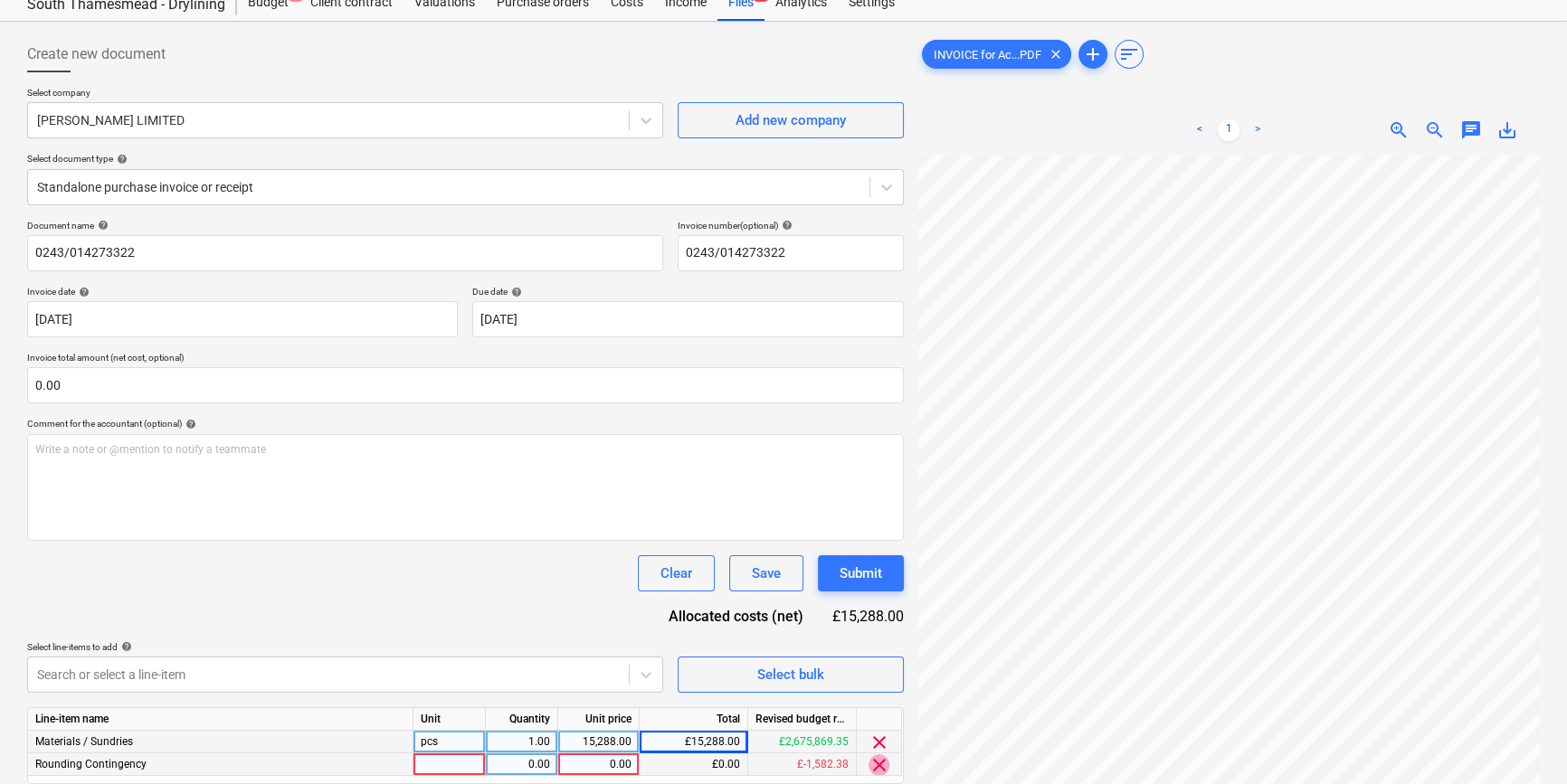 click on "clear" at bounding box center [879, 765] 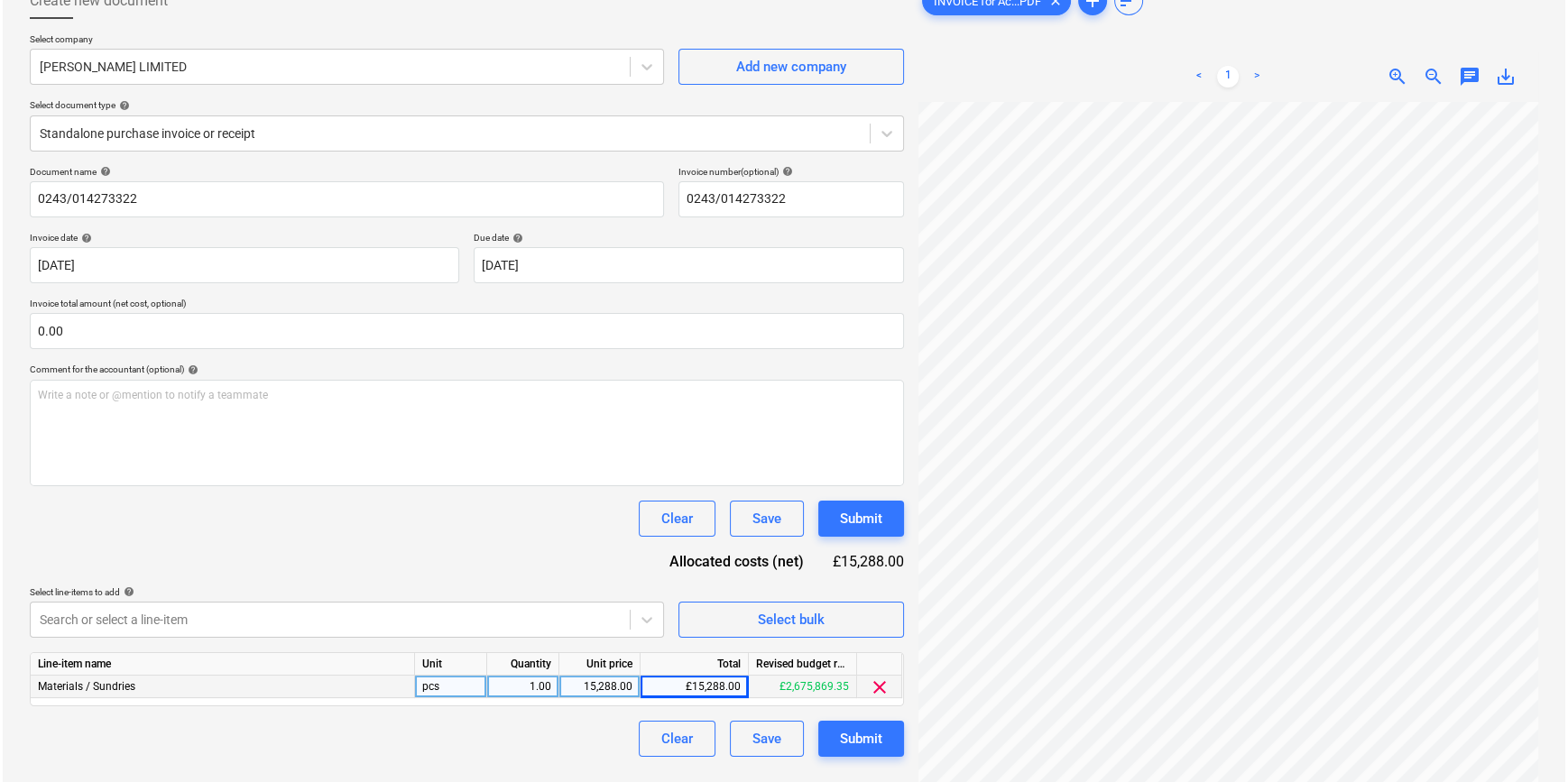 scroll, scrollTop: 143, scrollLeft: 0, axis: vertical 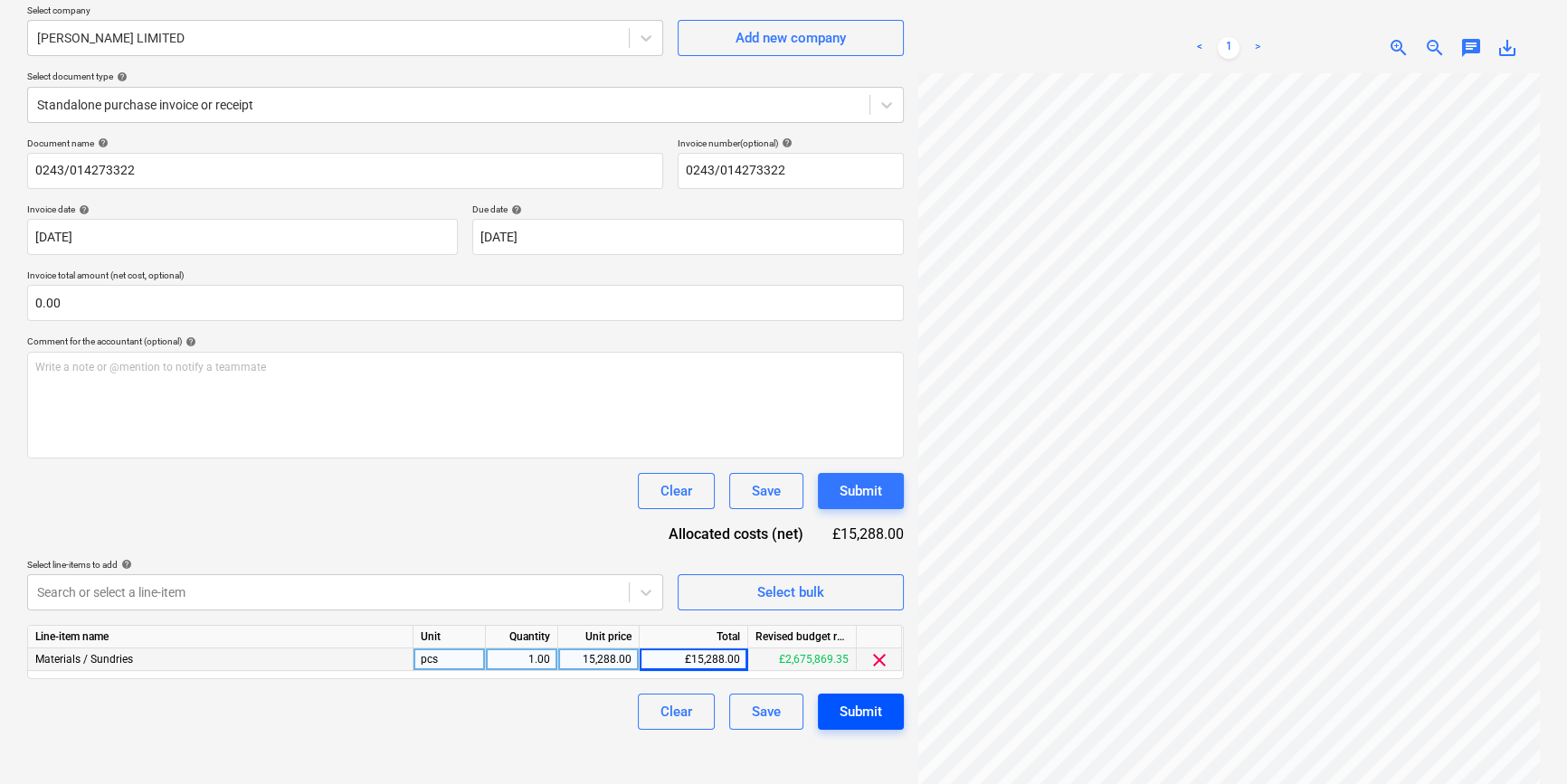 click on "Submit" at bounding box center (860, 712) 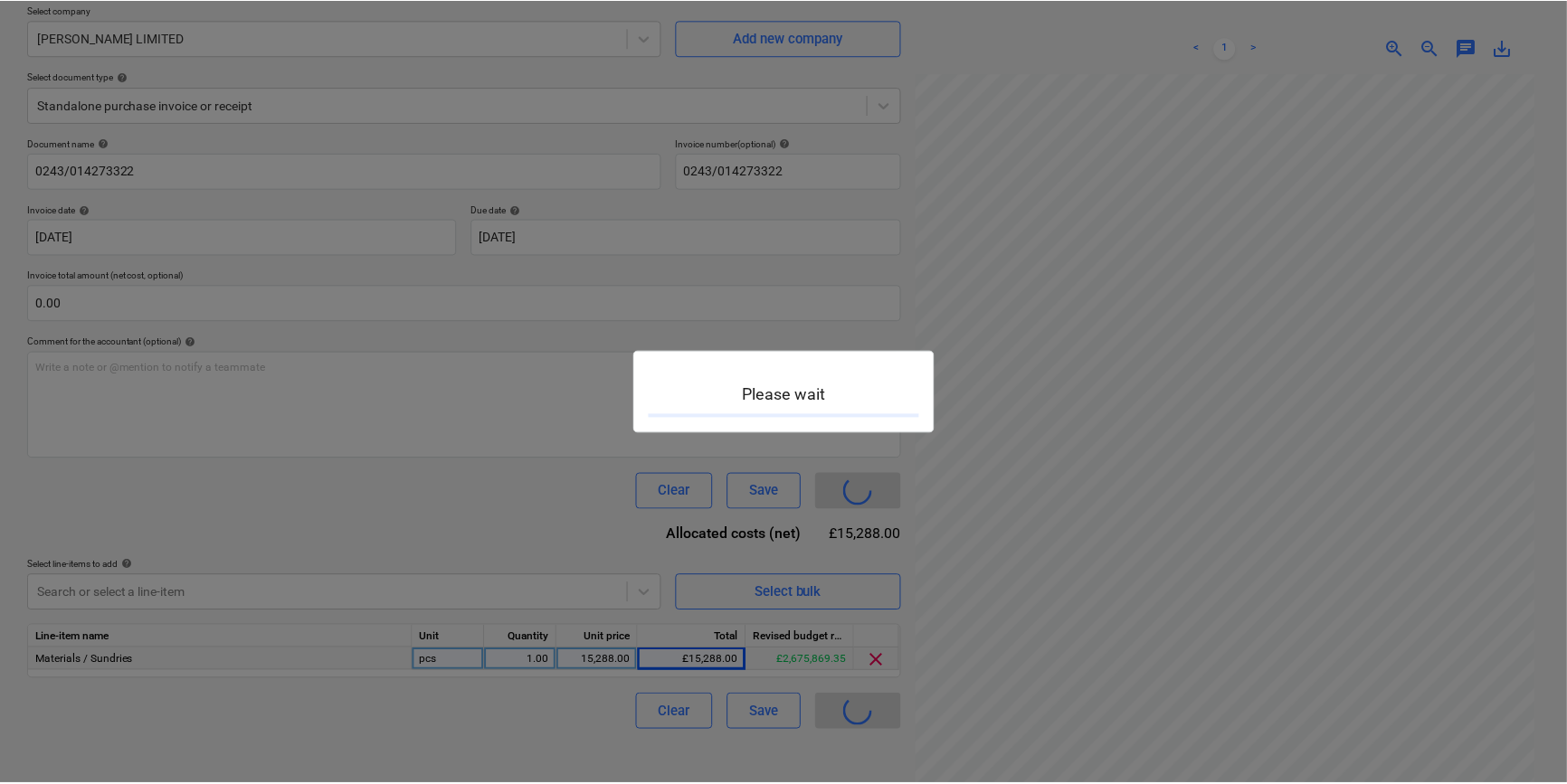 scroll, scrollTop: 0, scrollLeft: 0, axis: both 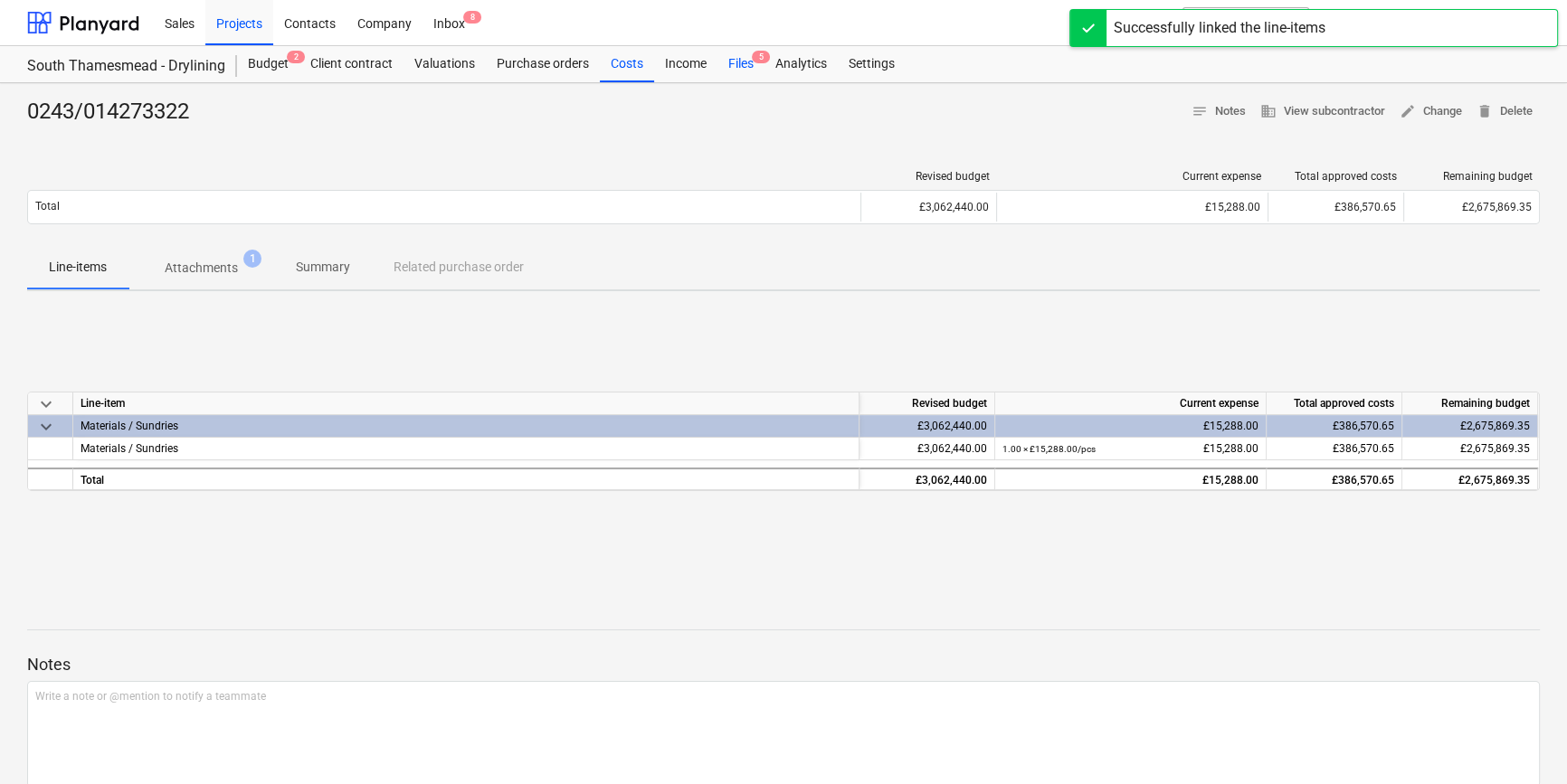 click on "Files 5" at bounding box center [741, 64] 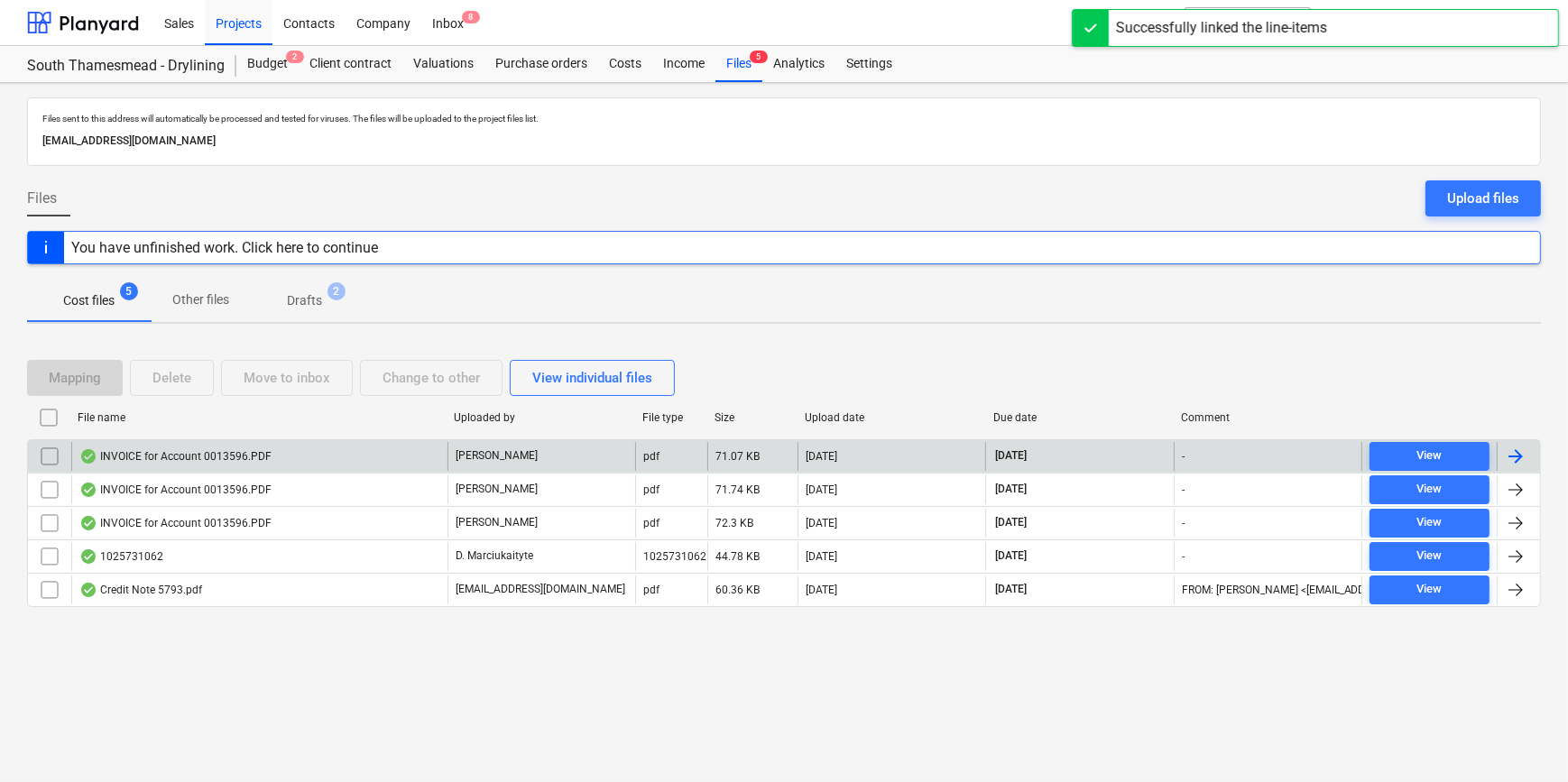 click at bounding box center [1516, 456] 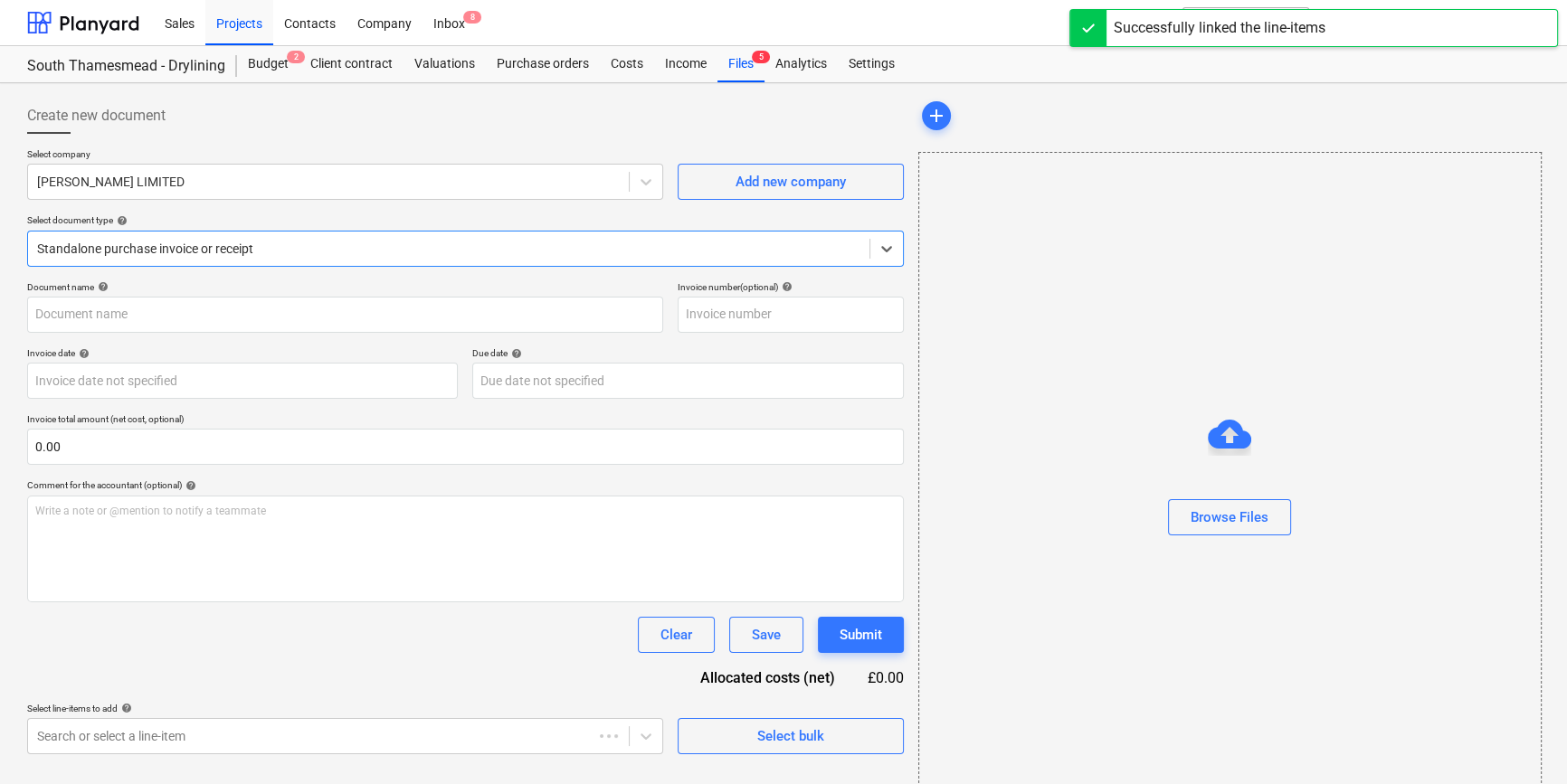 type on "0243/01428949" 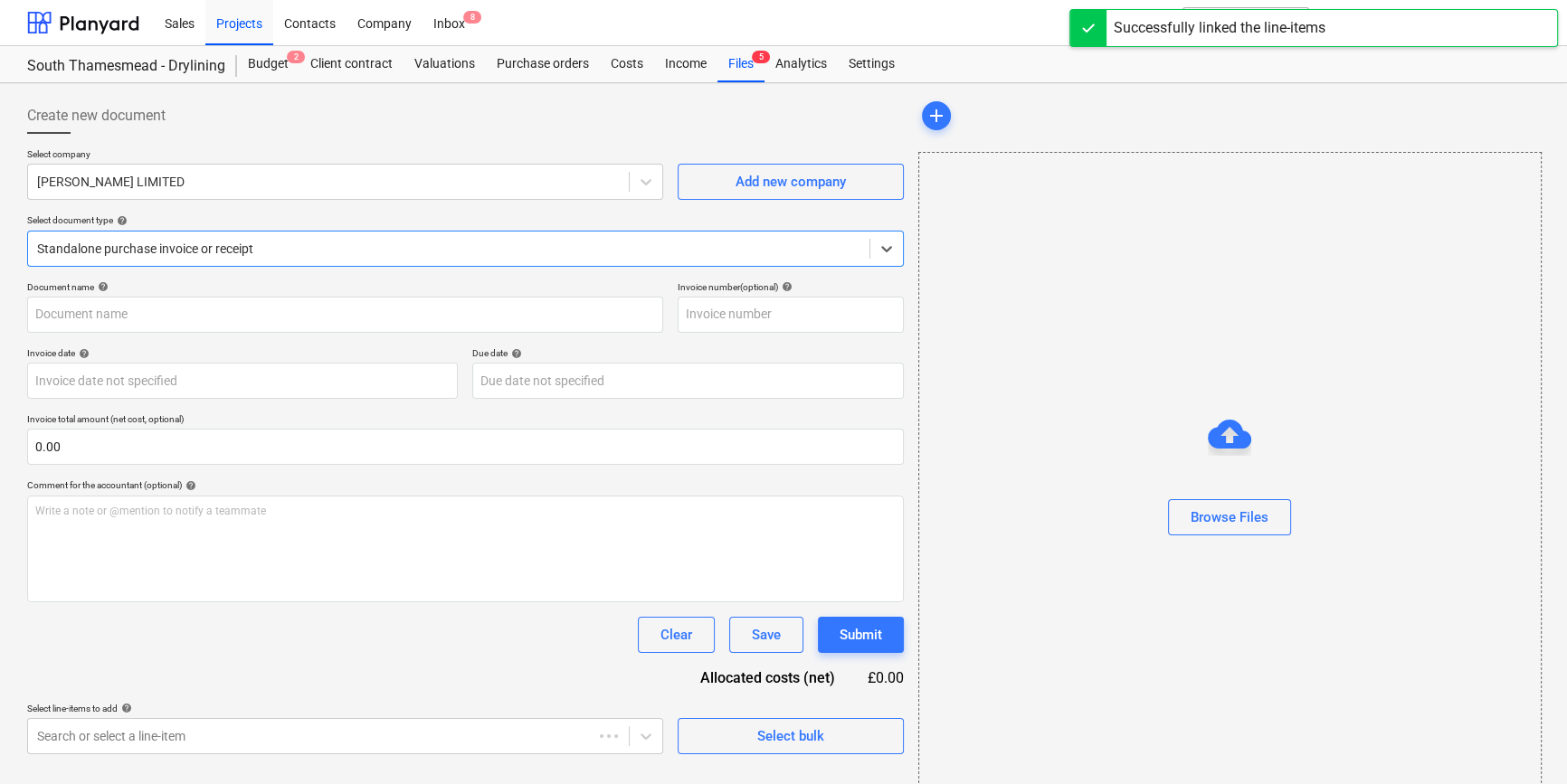 type on "0243/01428949" 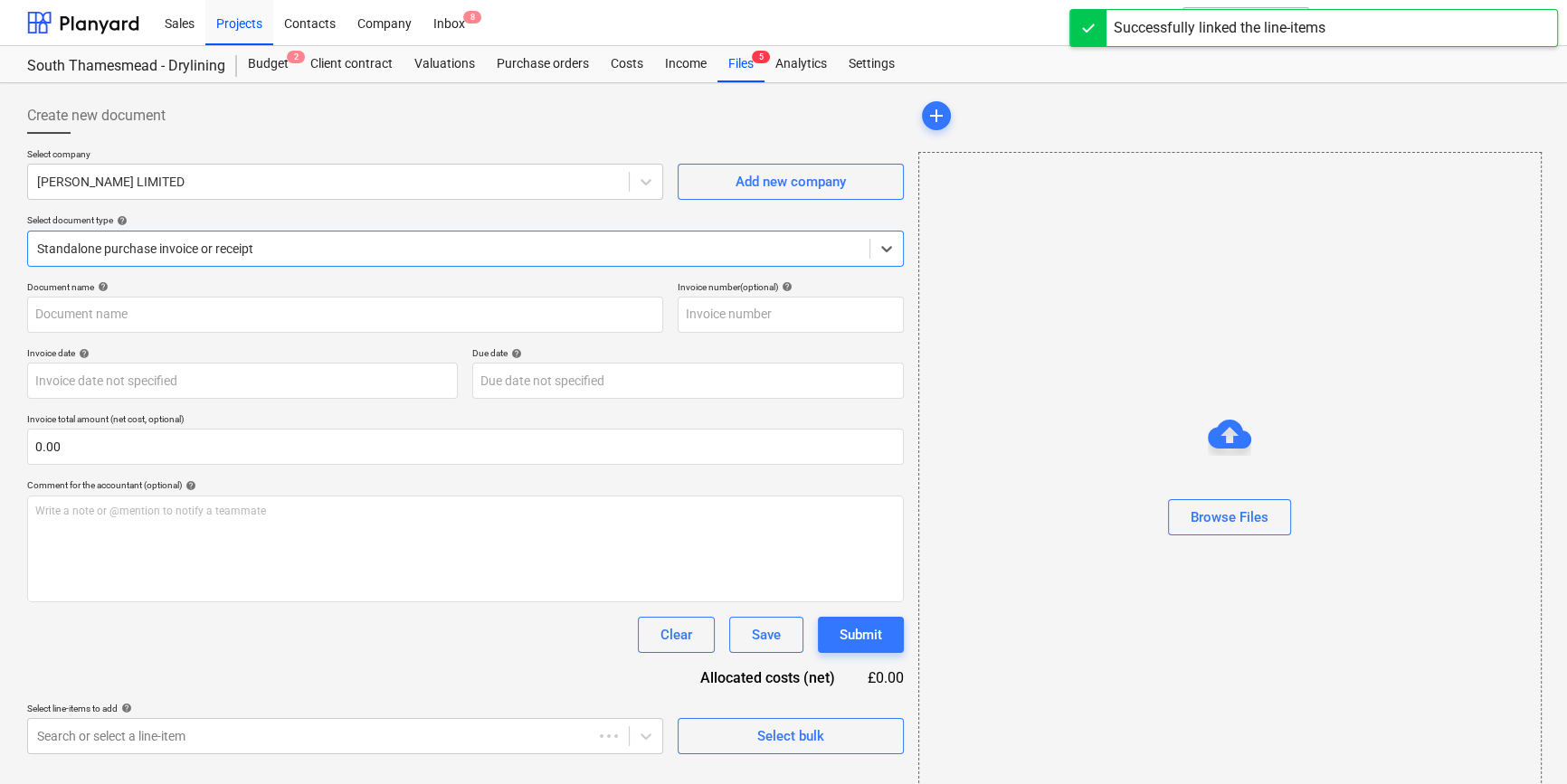 type on "[DATE]" 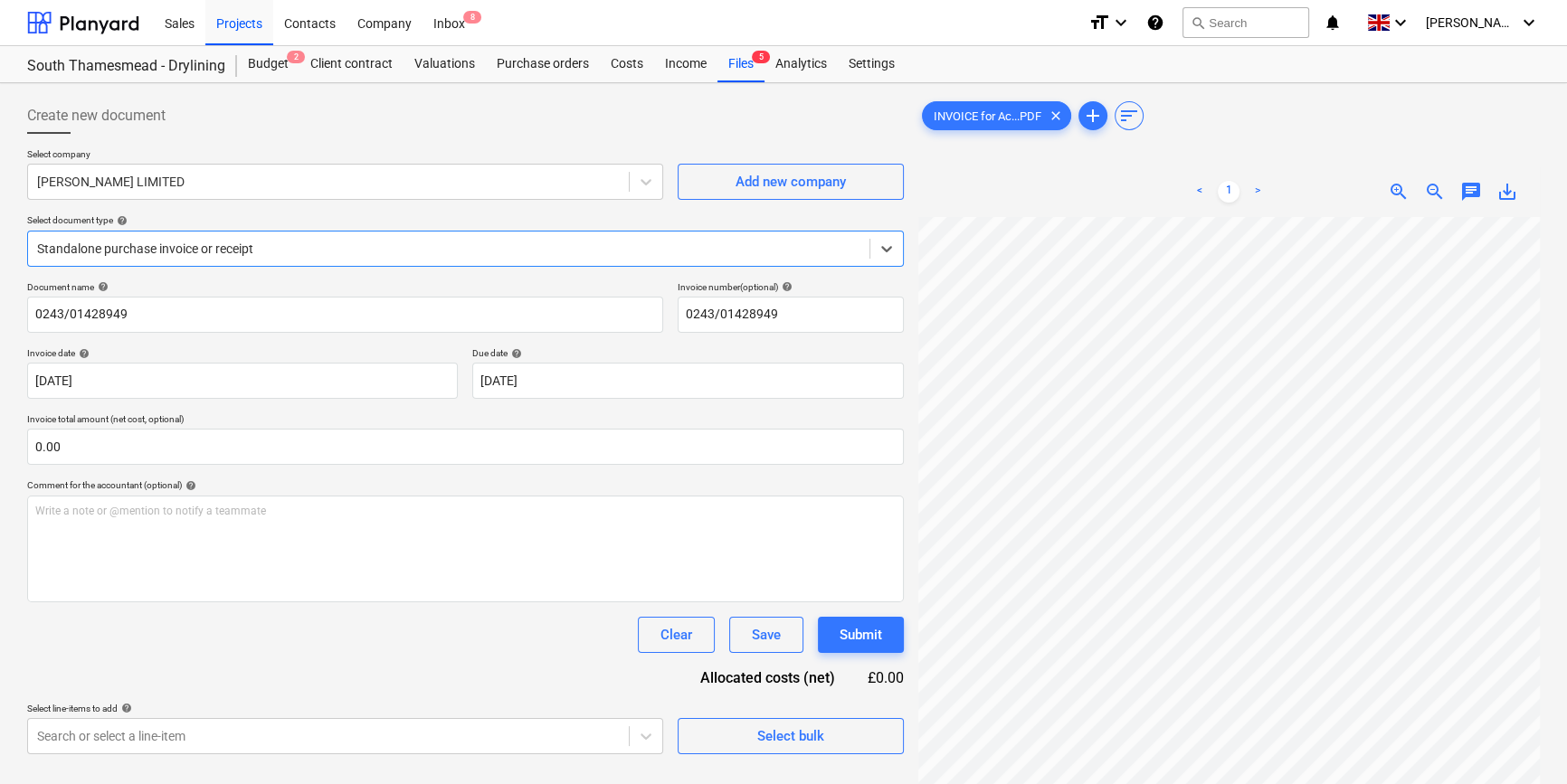 scroll, scrollTop: 429, scrollLeft: 0, axis: vertical 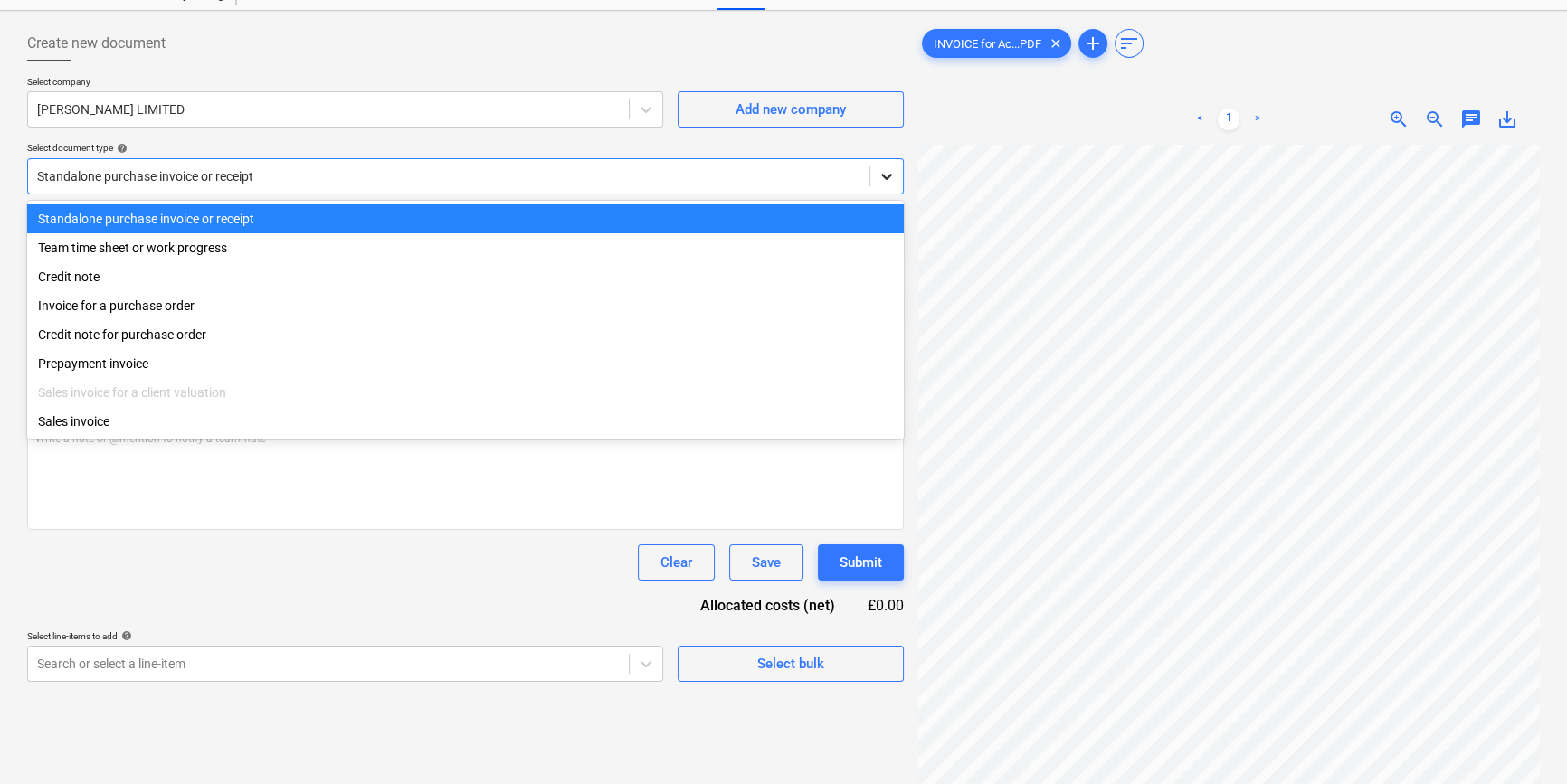 click 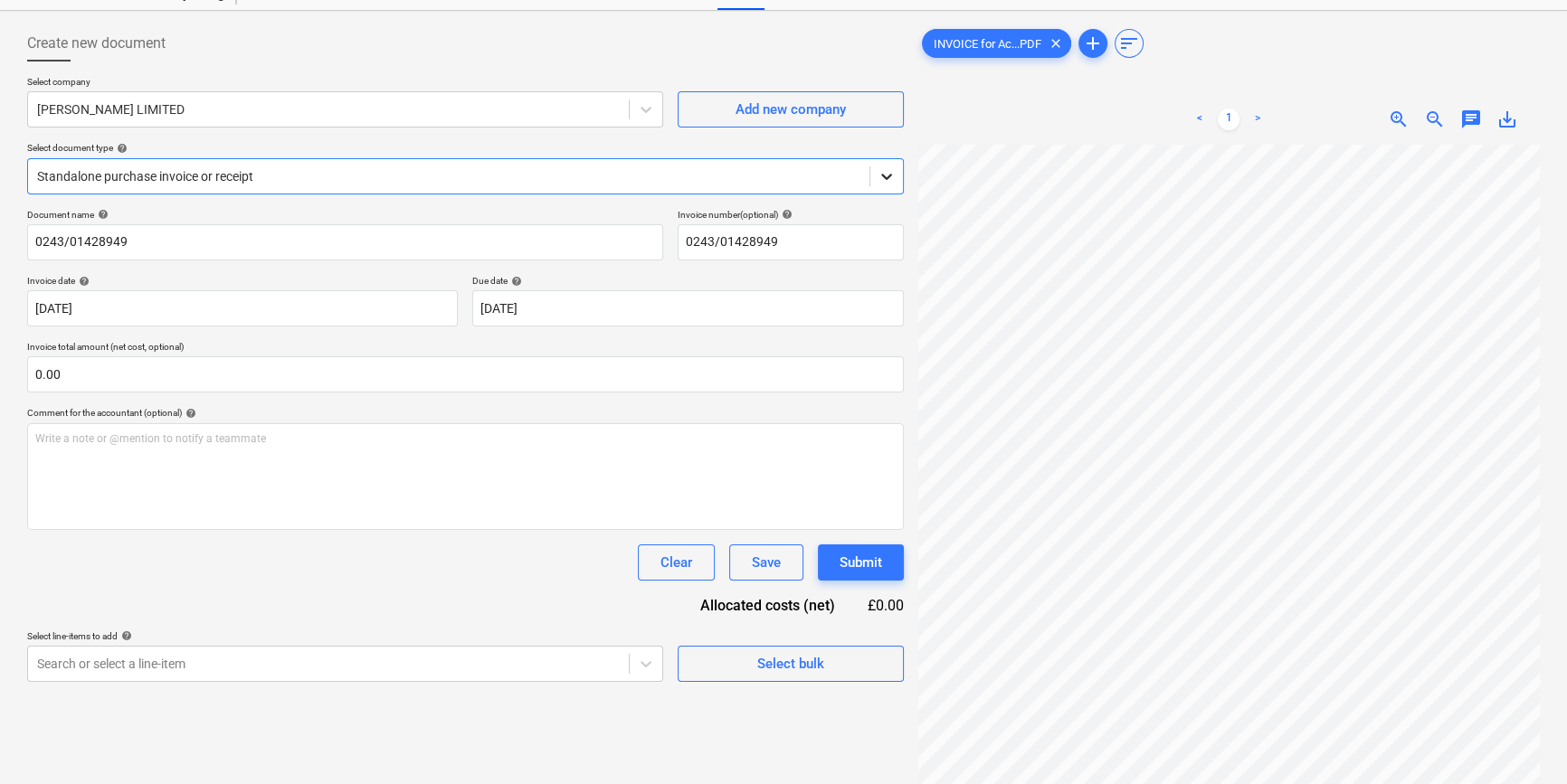 click 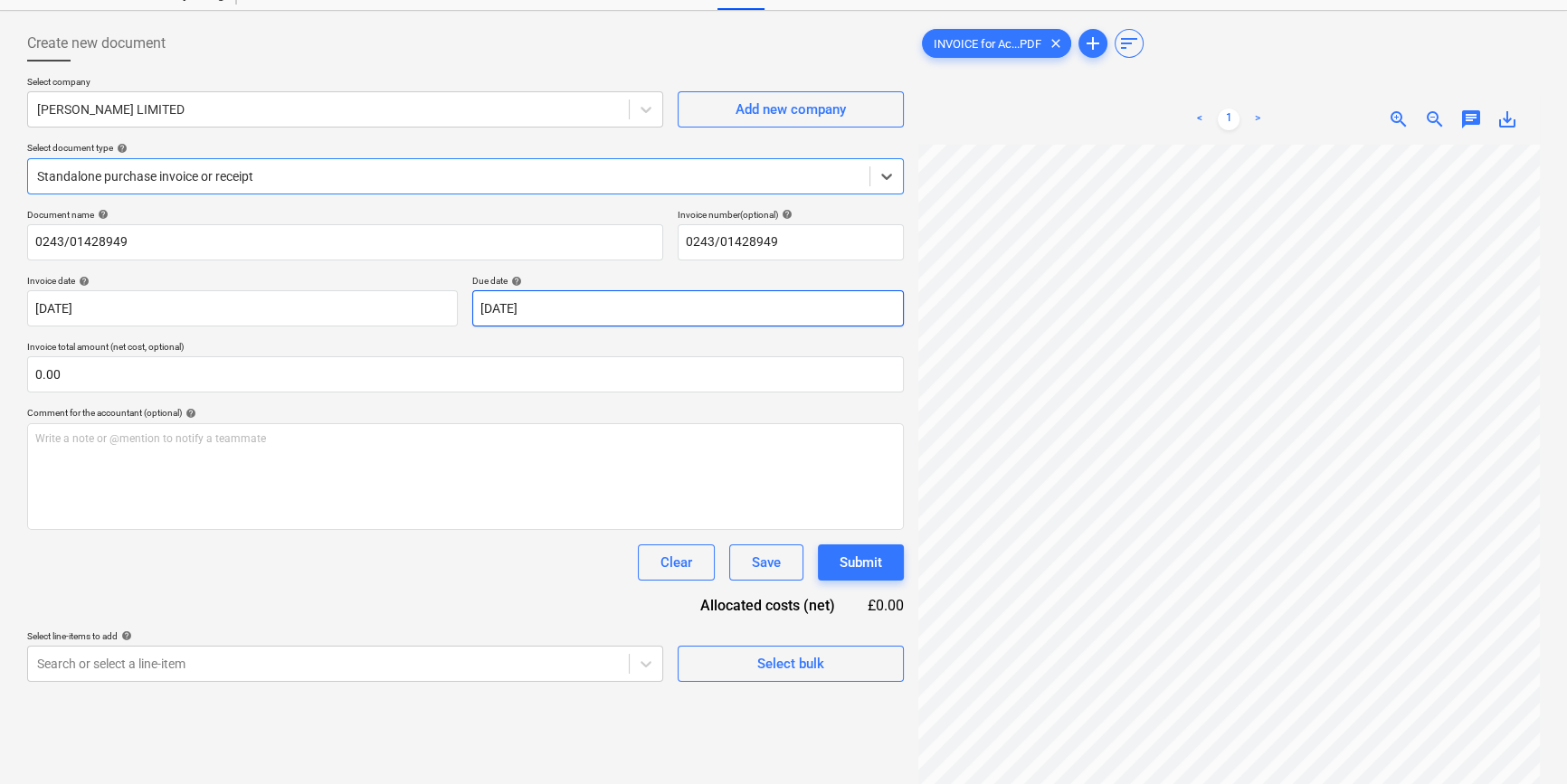 click on "Sales Projects Contacts Company Inbox 8 format_size keyboard_arrow_down help search Search notifications 0 keyboard_arrow_down [PERSON_NAME] keyboard_arrow_down [GEOGRAPHIC_DATA] - Drylining Budget 2 Client contract Valuations Purchase orders Costs Income Files 5 Analytics Settings Create new document Select company [PERSON_NAME] LIMITED   Add new company Select document type help   Select is focused ,type to refine list, press Down to open the menu,  Standalone purchase invoice or receipt Document name help 0243/01428949 Invoice number  (optional) help 0243/01428949 Invoice date help [DATE] 07.07.2025 Press the down arrow key to interact with the calendar and
select a date. Press the question mark key to get the keyboard shortcuts for changing dates. Due date help [DATE] [DATE] Press the down arrow key to interact with the calendar and
select a date. Press the question mark key to get the keyboard shortcuts for changing dates. Invoice total amount (net cost, optional) 0.00 help ﻿ Clear <" at bounding box center [784, 319] 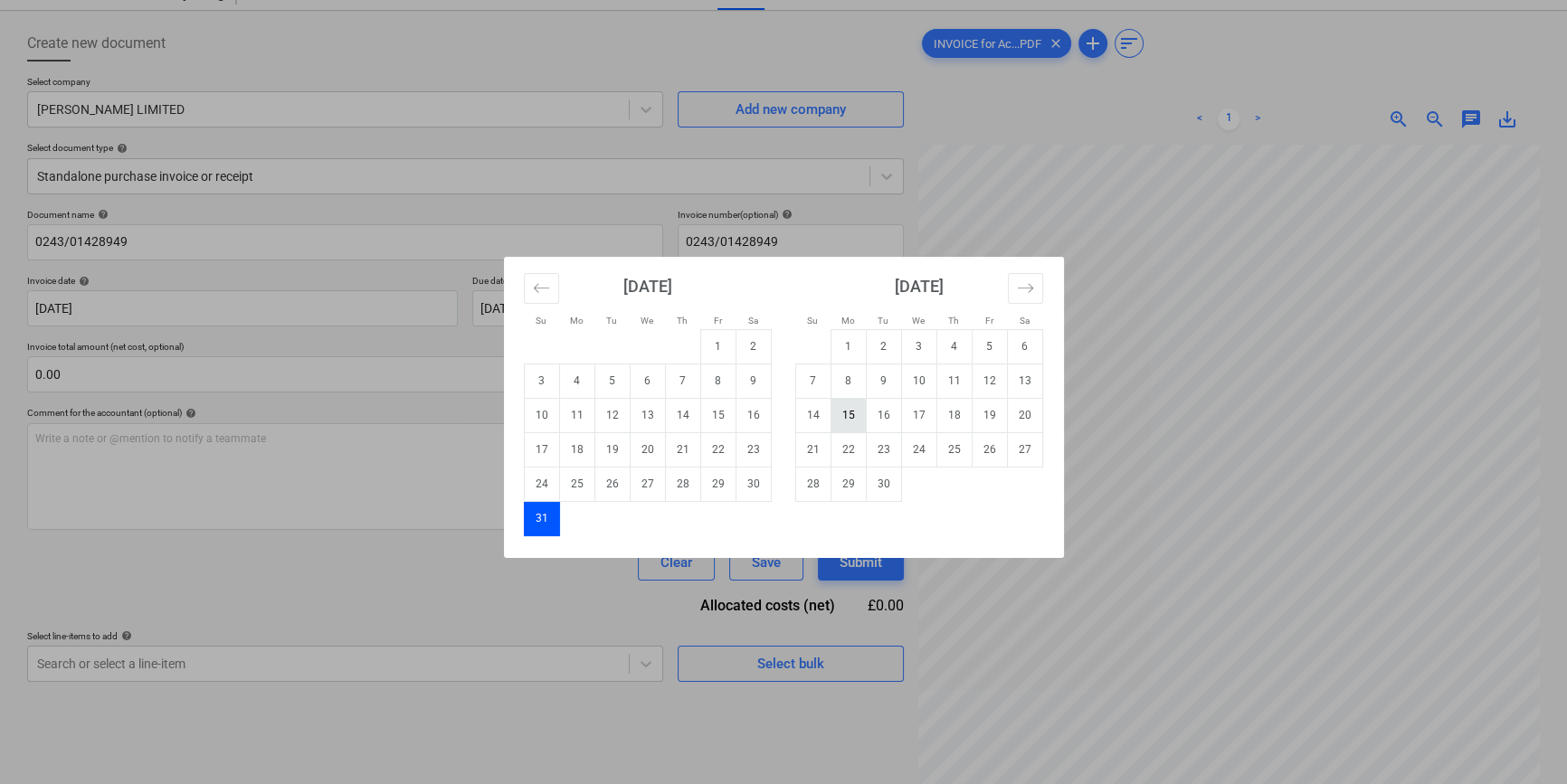 click on "15" at bounding box center [848, 415] 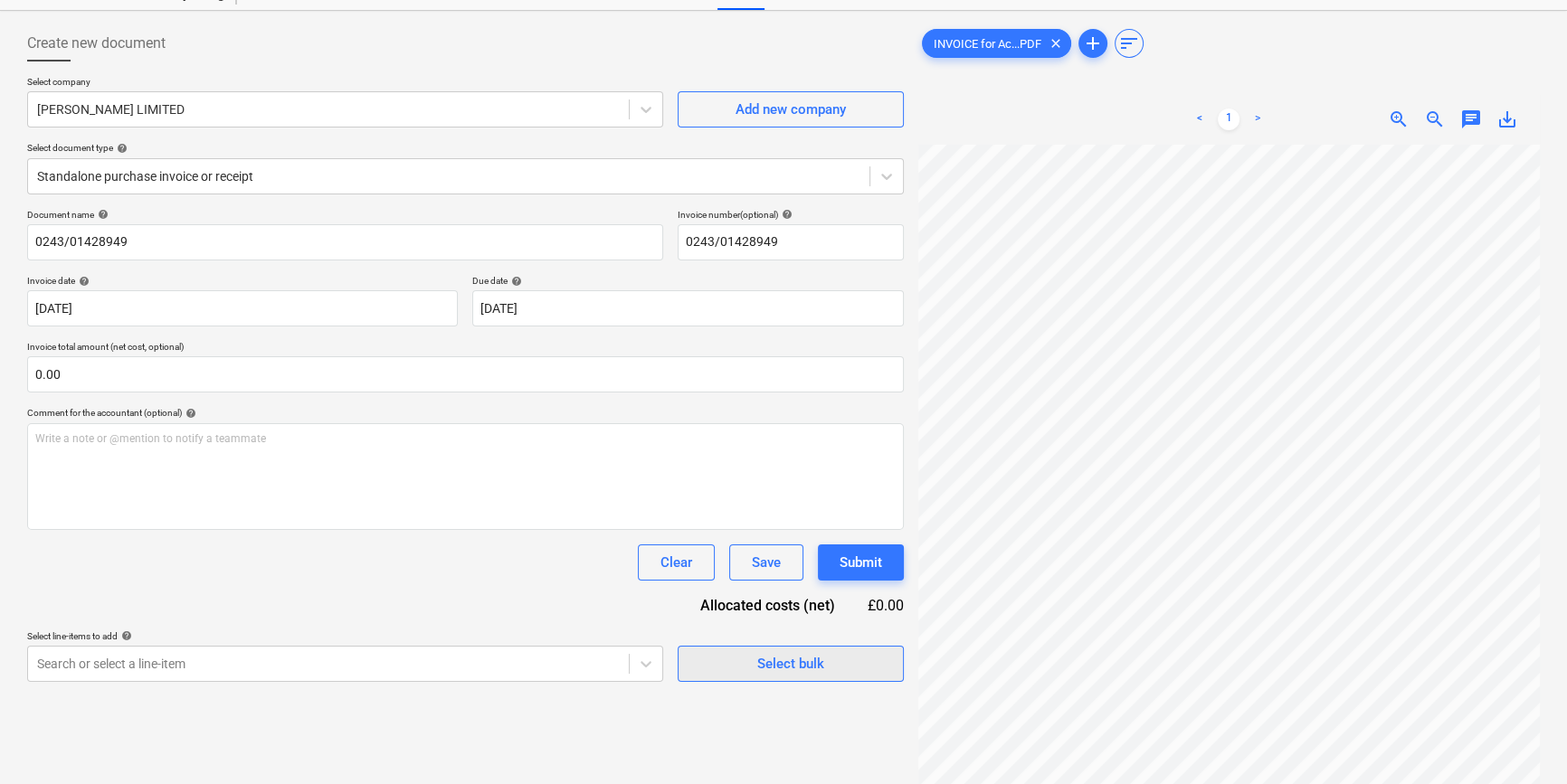 click on "Select bulk" at bounding box center (791, 664) 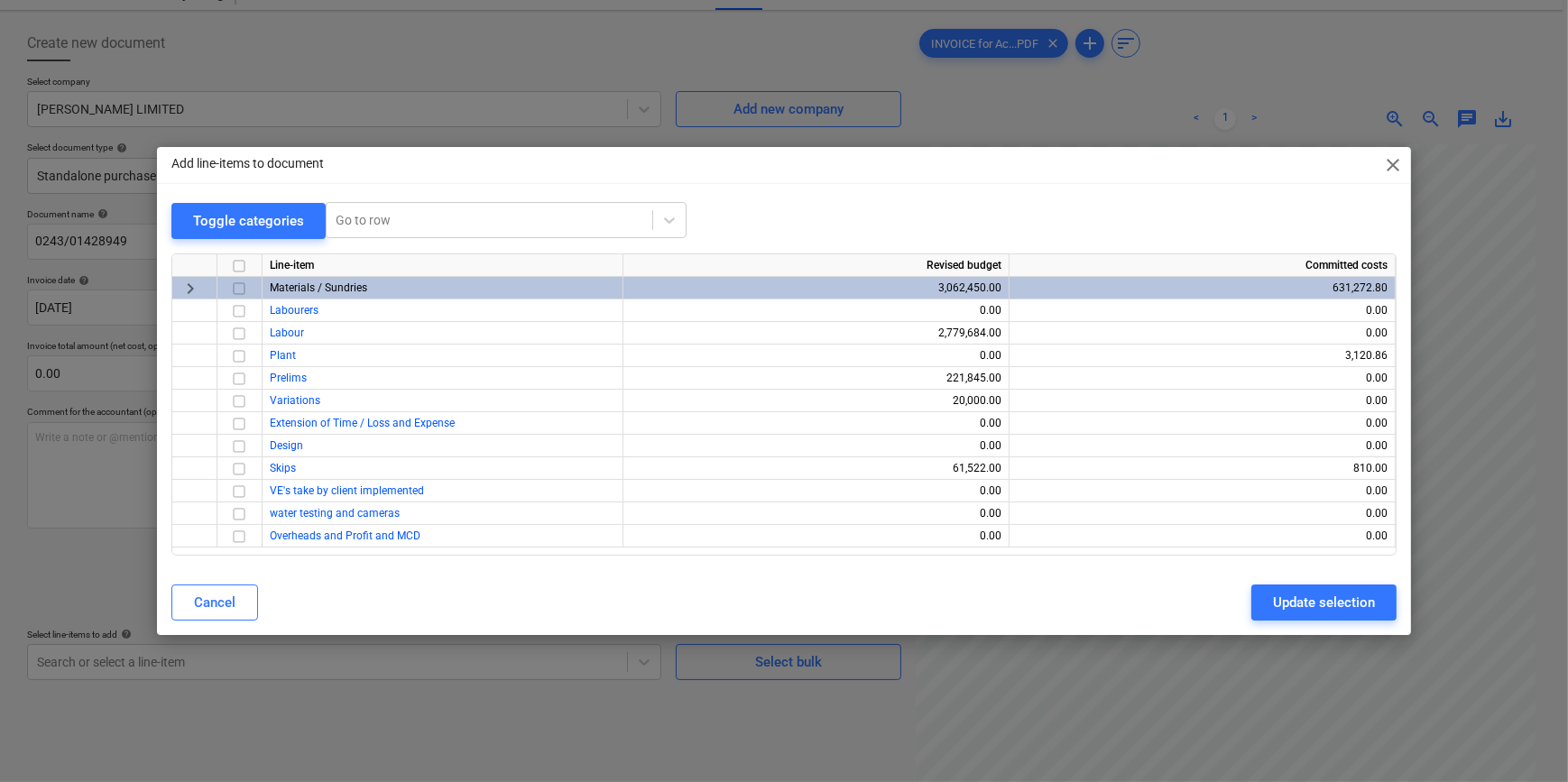 click at bounding box center [239, 289] 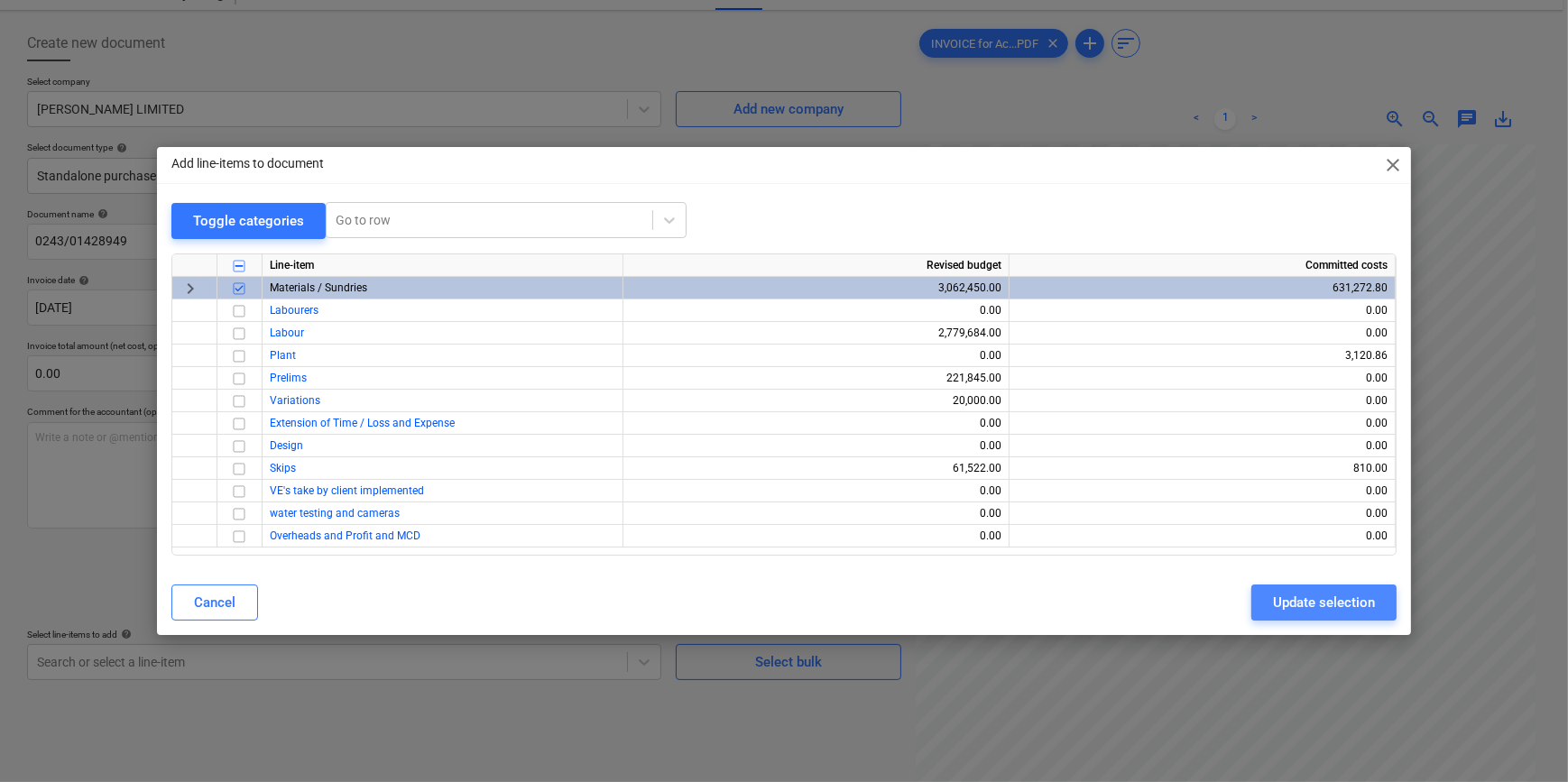 click on "Update selection" at bounding box center [1324, 603] 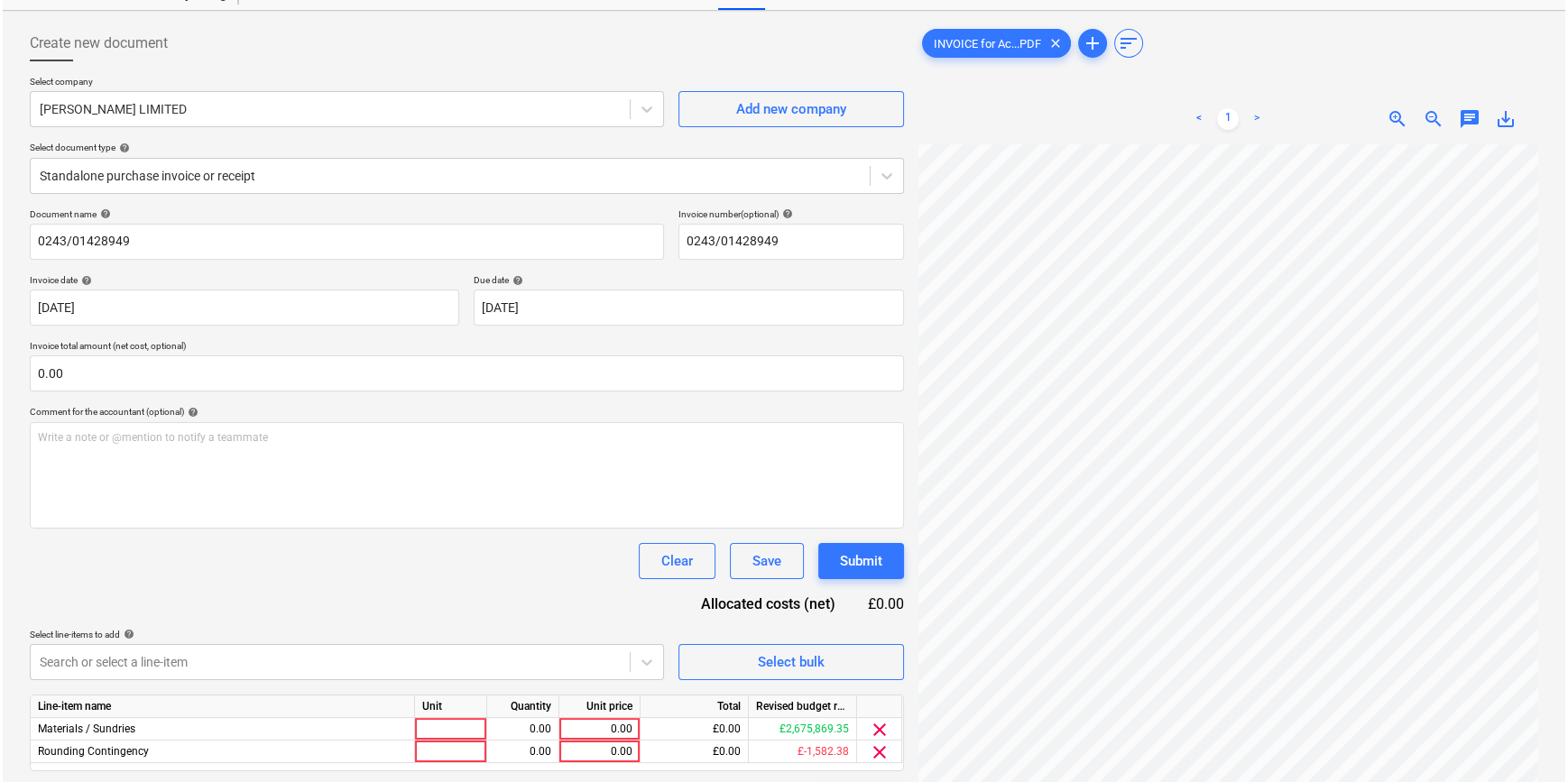 scroll, scrollTop: 428, scrollLeft: 163, axis: both 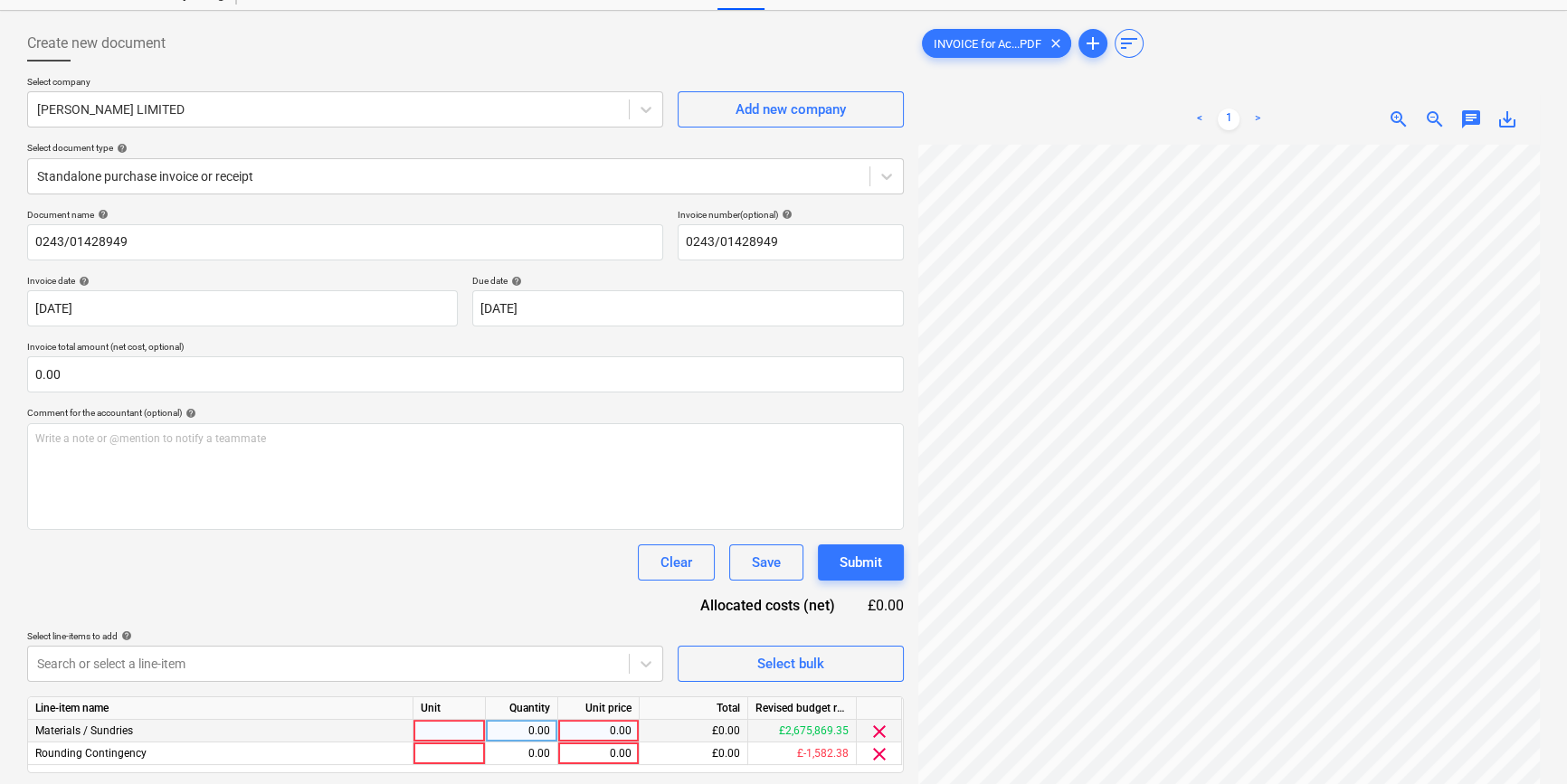 click at bounding box center (450, 731) 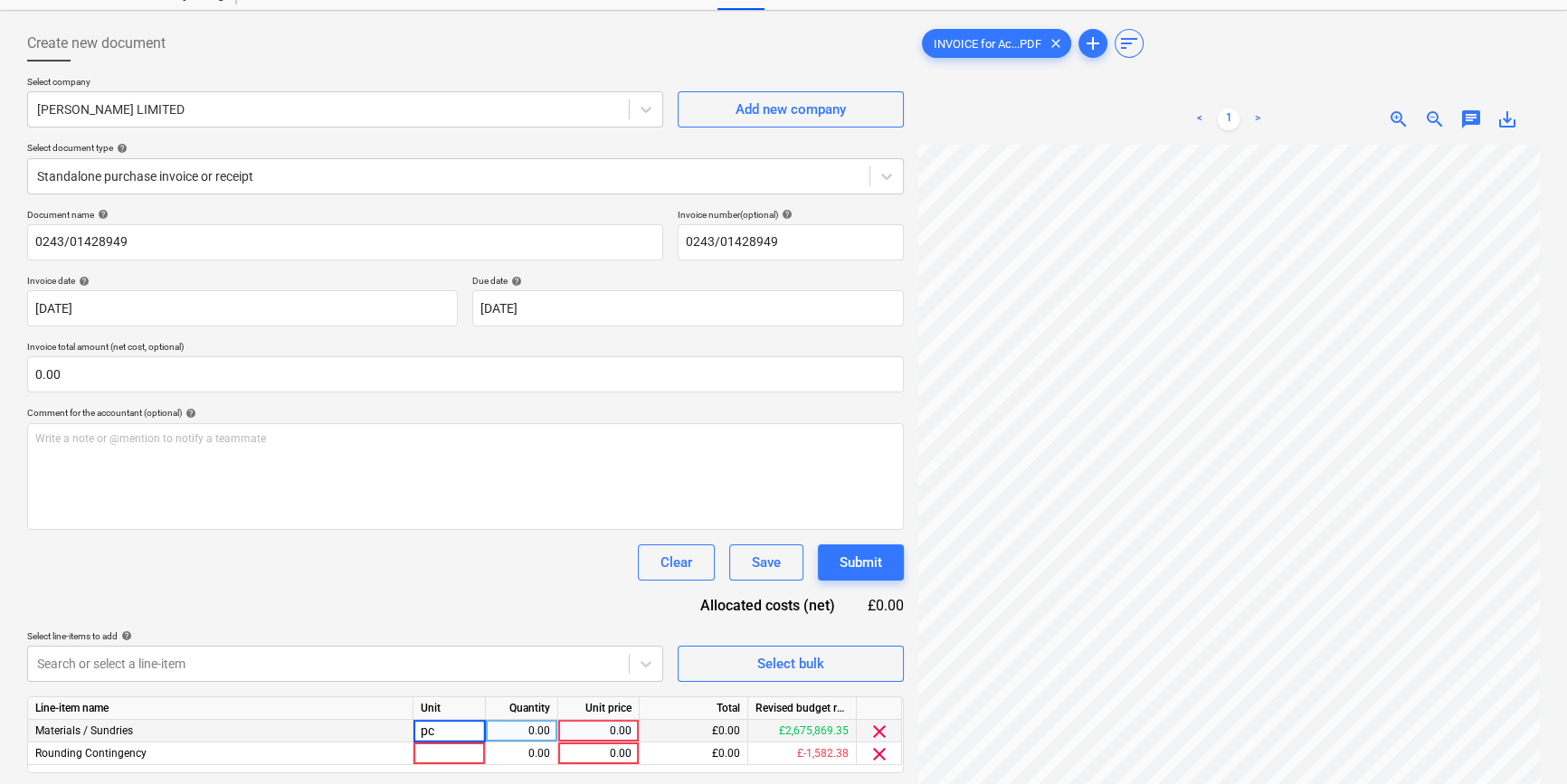 type on "pcs" 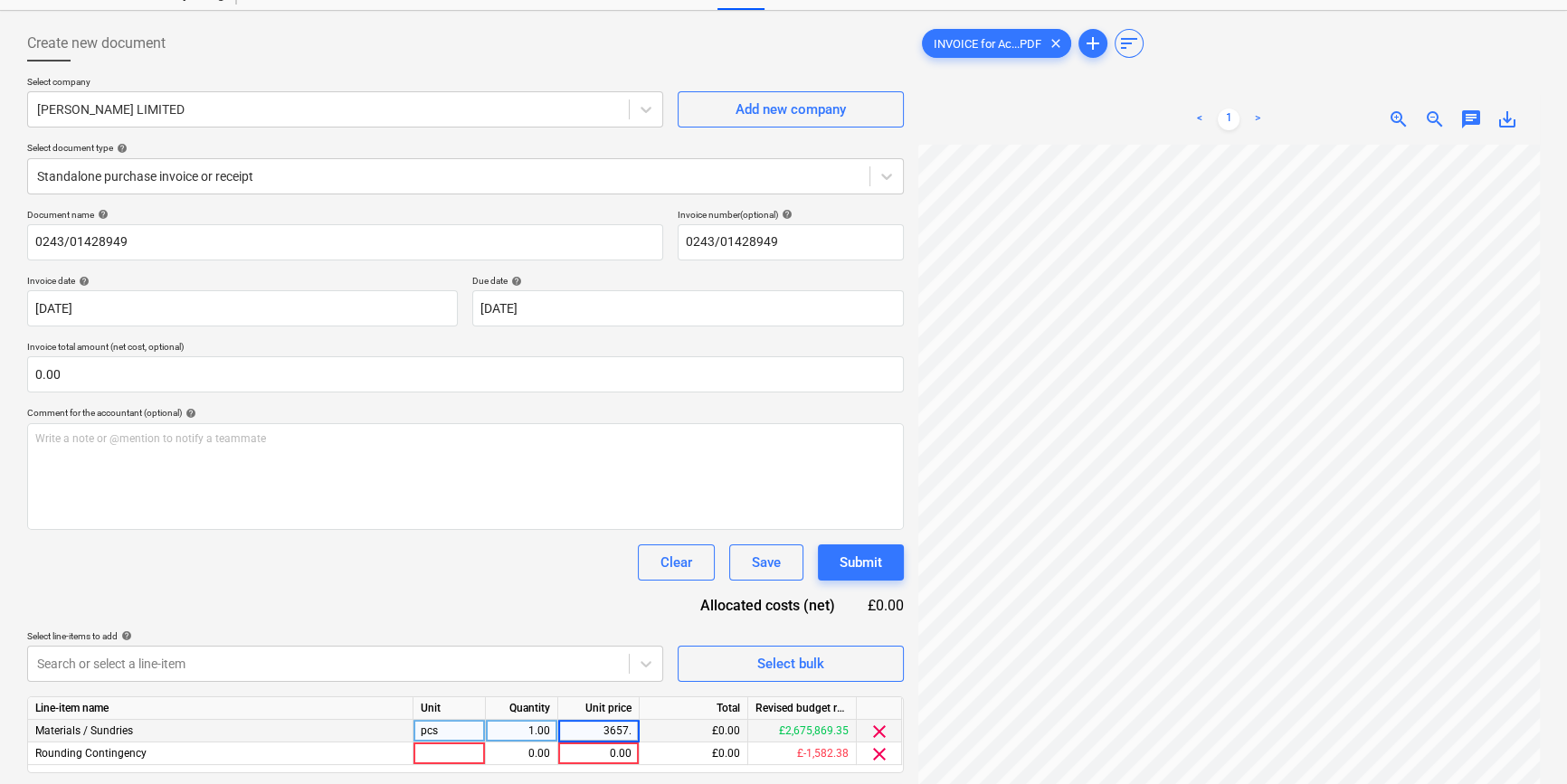 type on "3657.5" 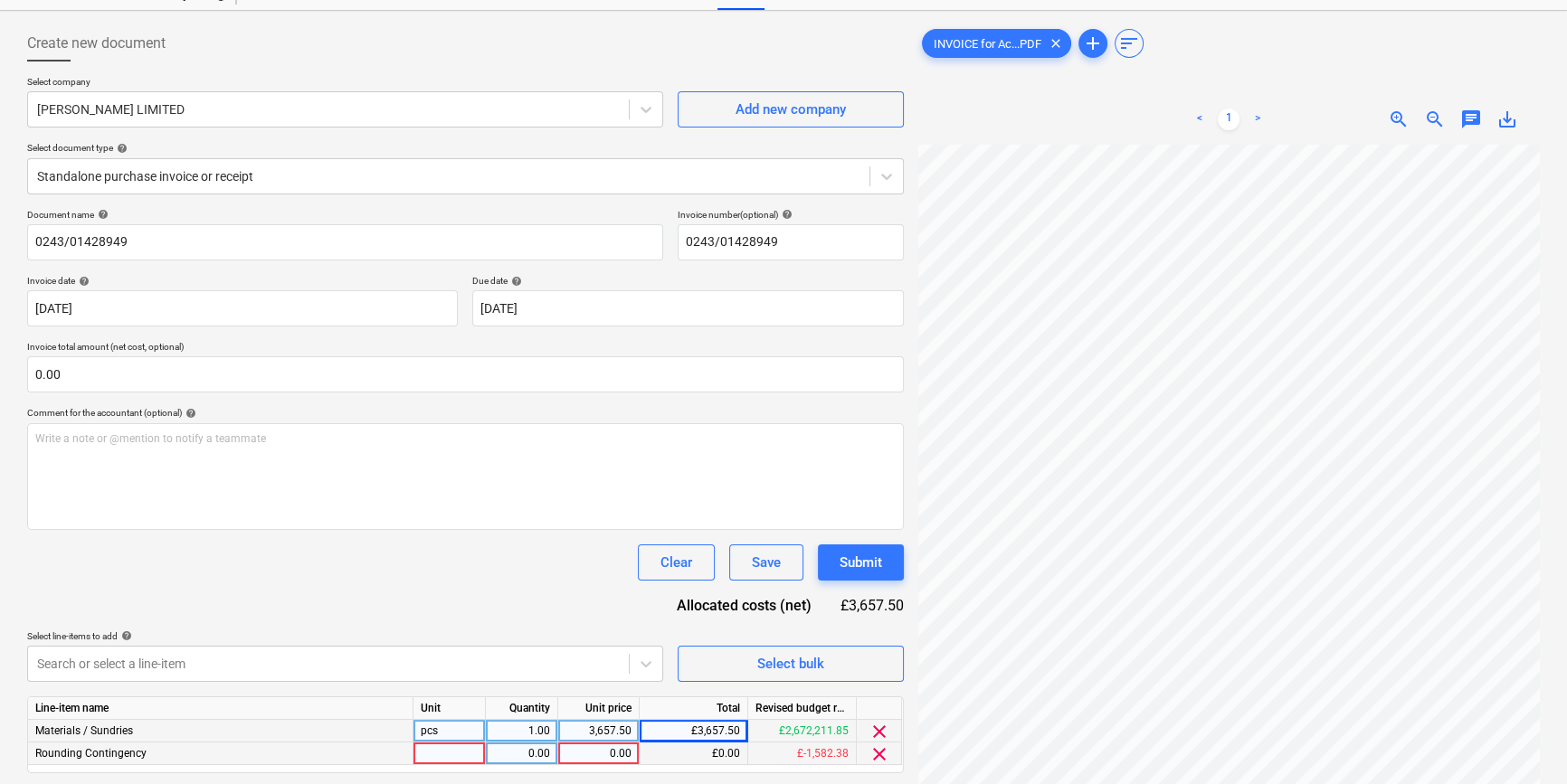 click on "clear" at bounding box center [879, 754] 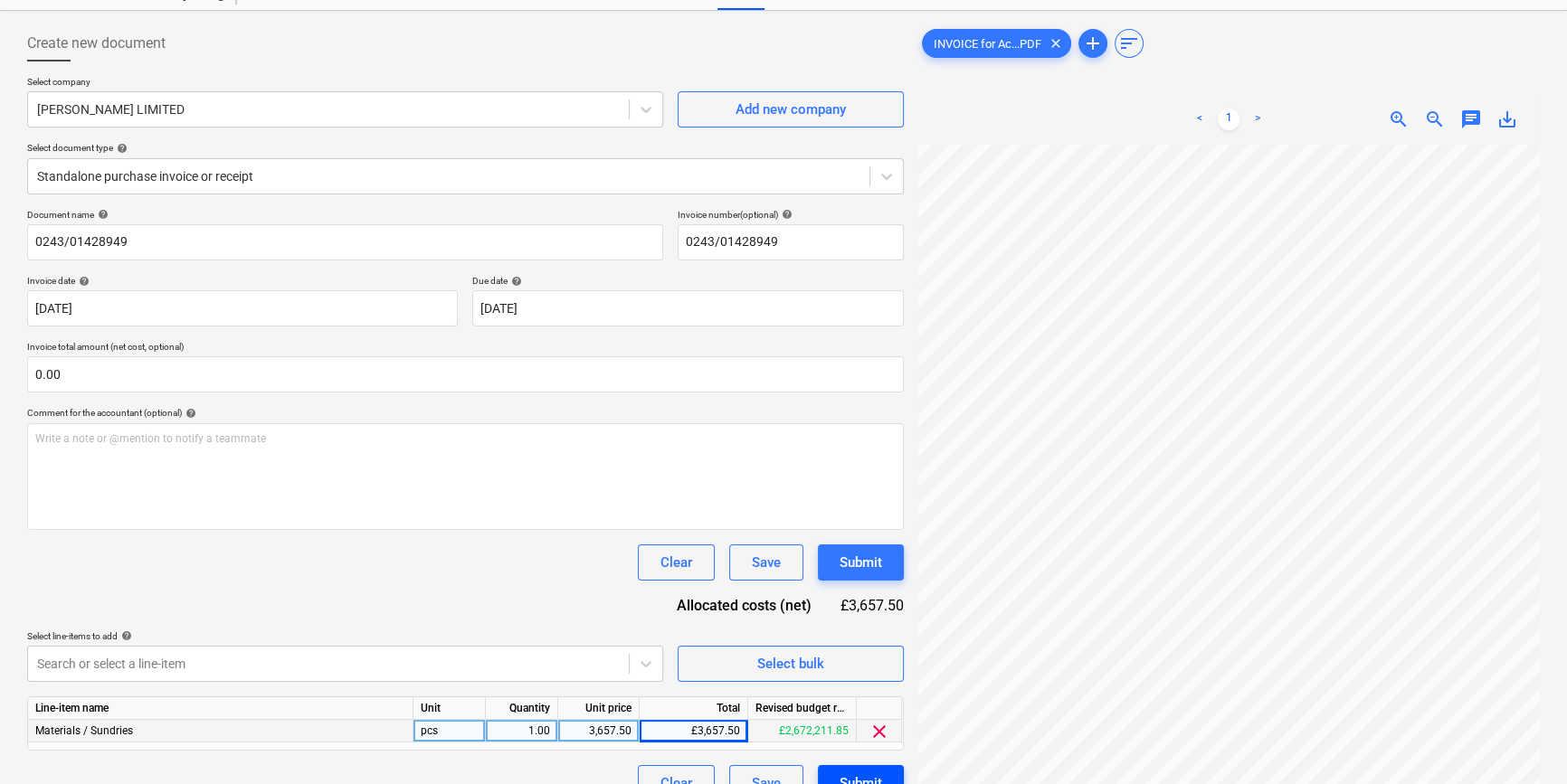 click on "Submit" at bounding box center [860, 783] 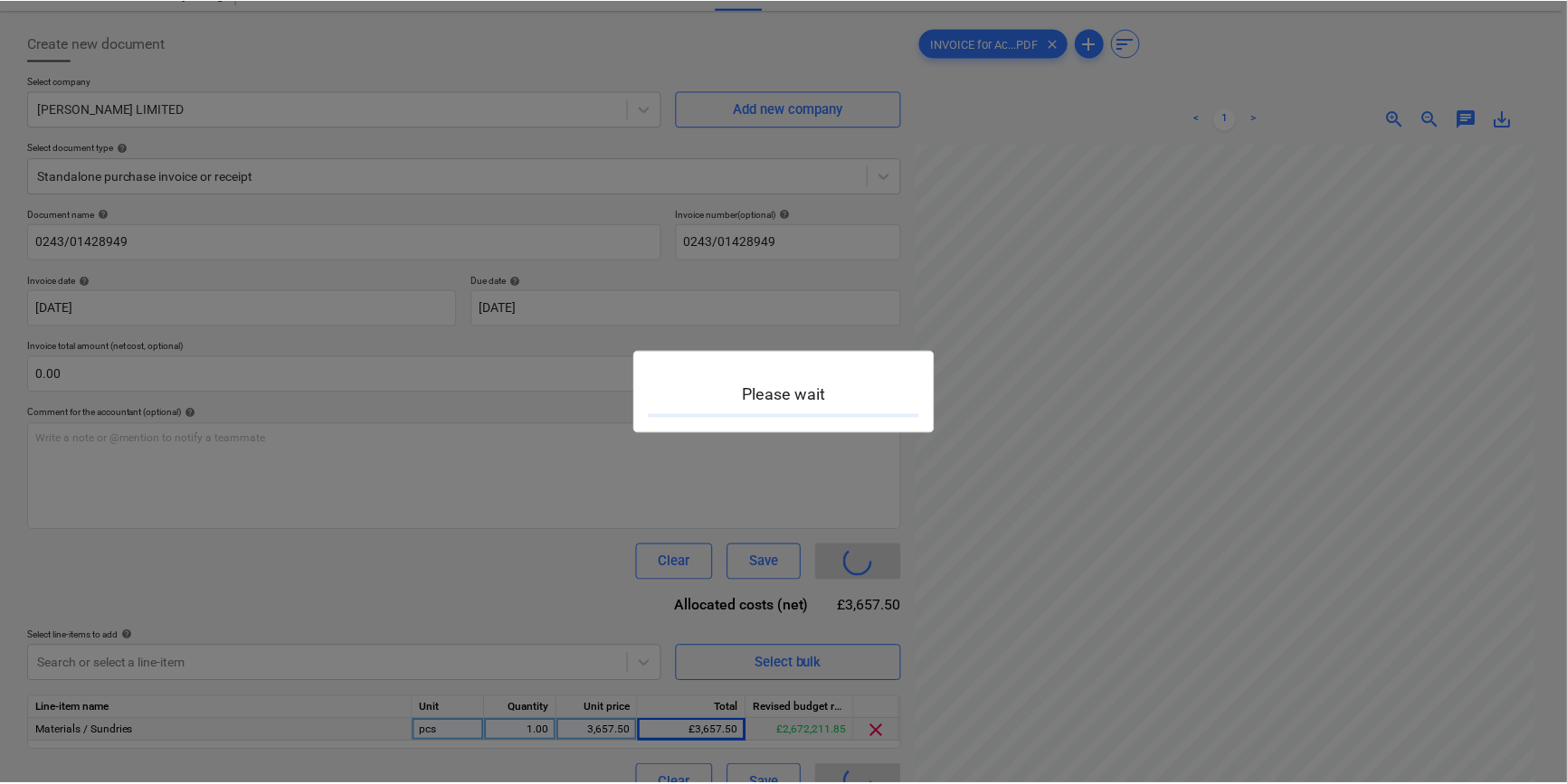 scroll, scrollTop: 0, scrollLeft: 0, axis: both 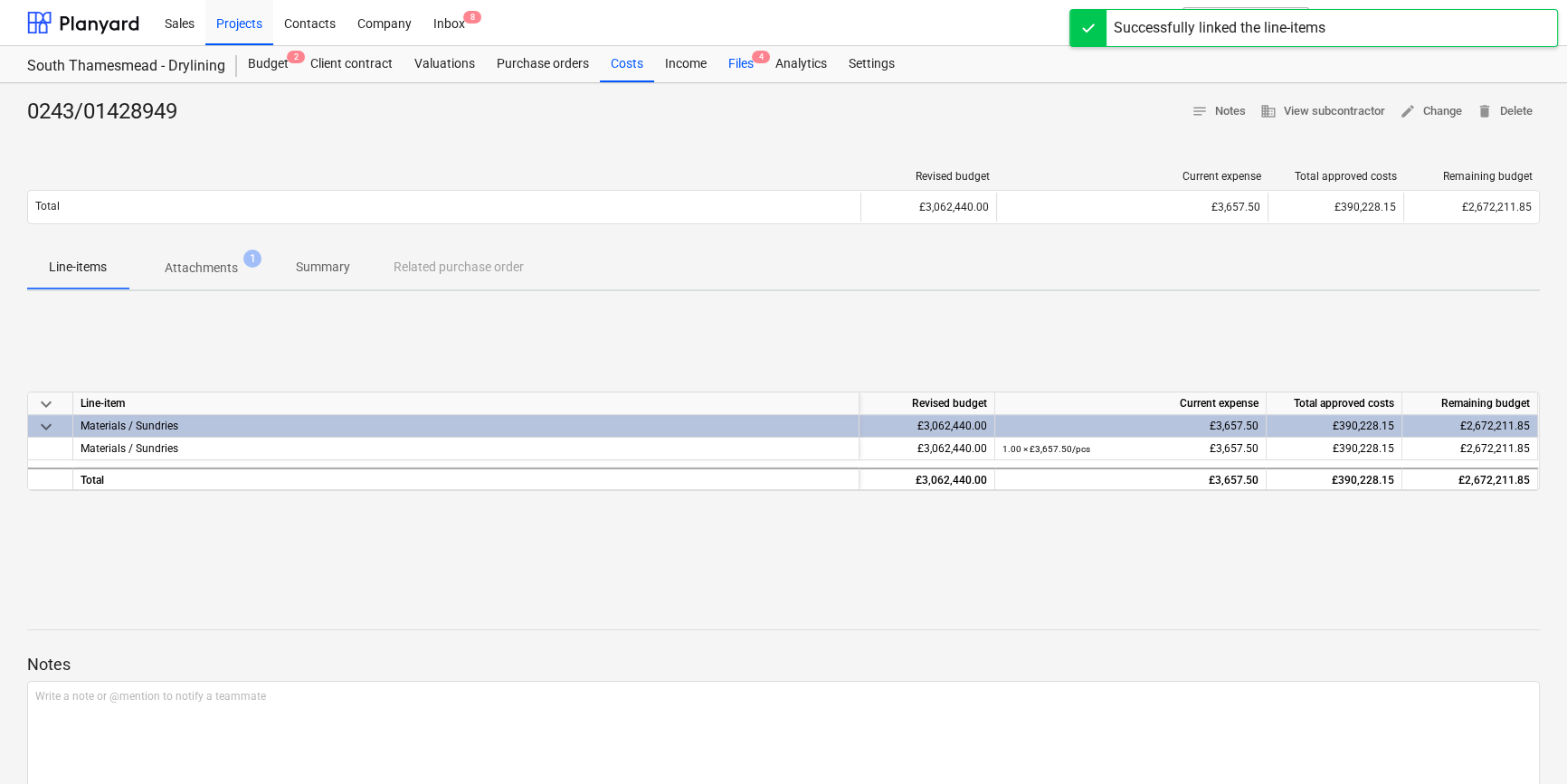 click on "Files 4" at bounding box center (741, 64) 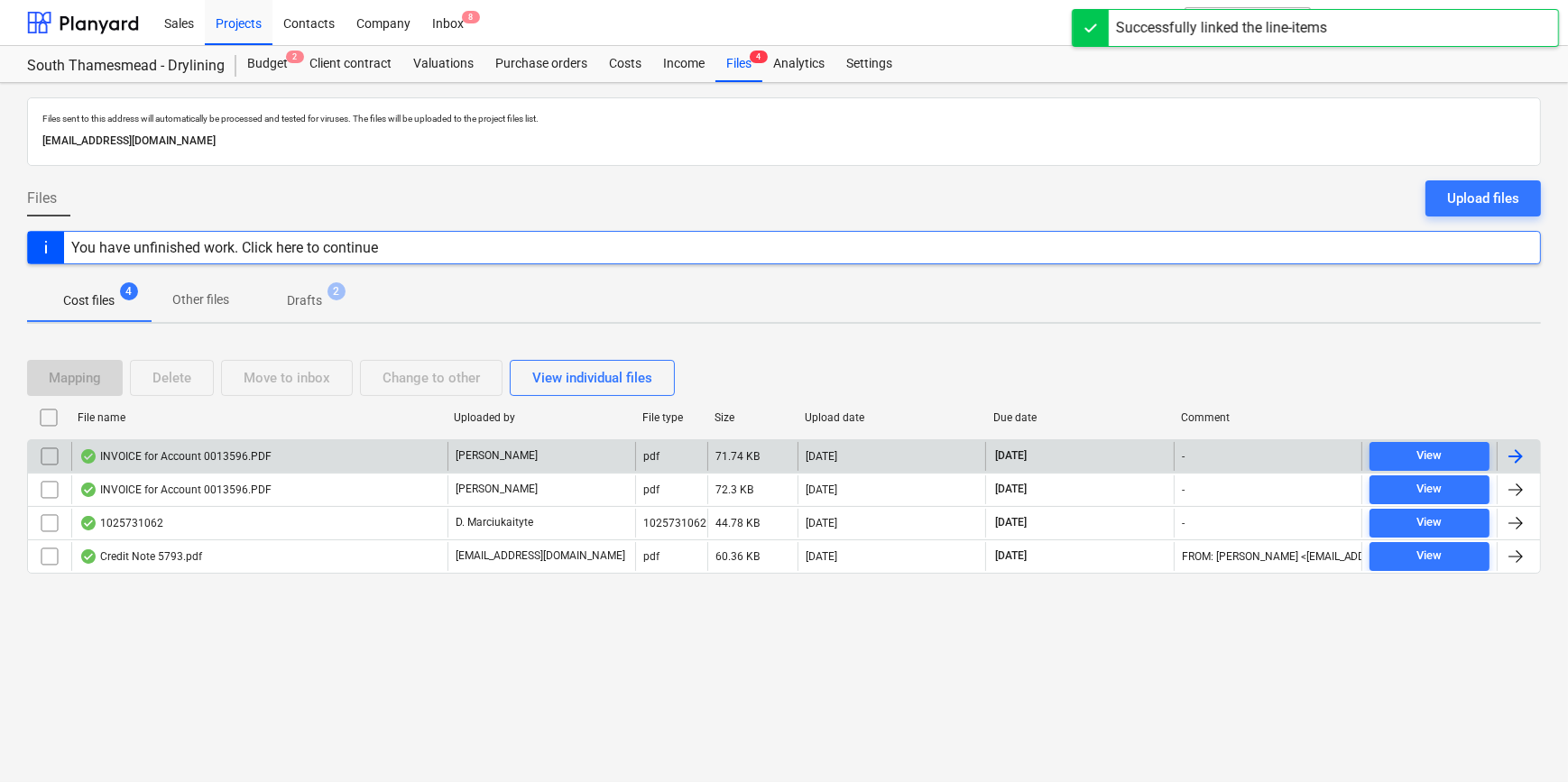 click at bounding box center [1516, 456] 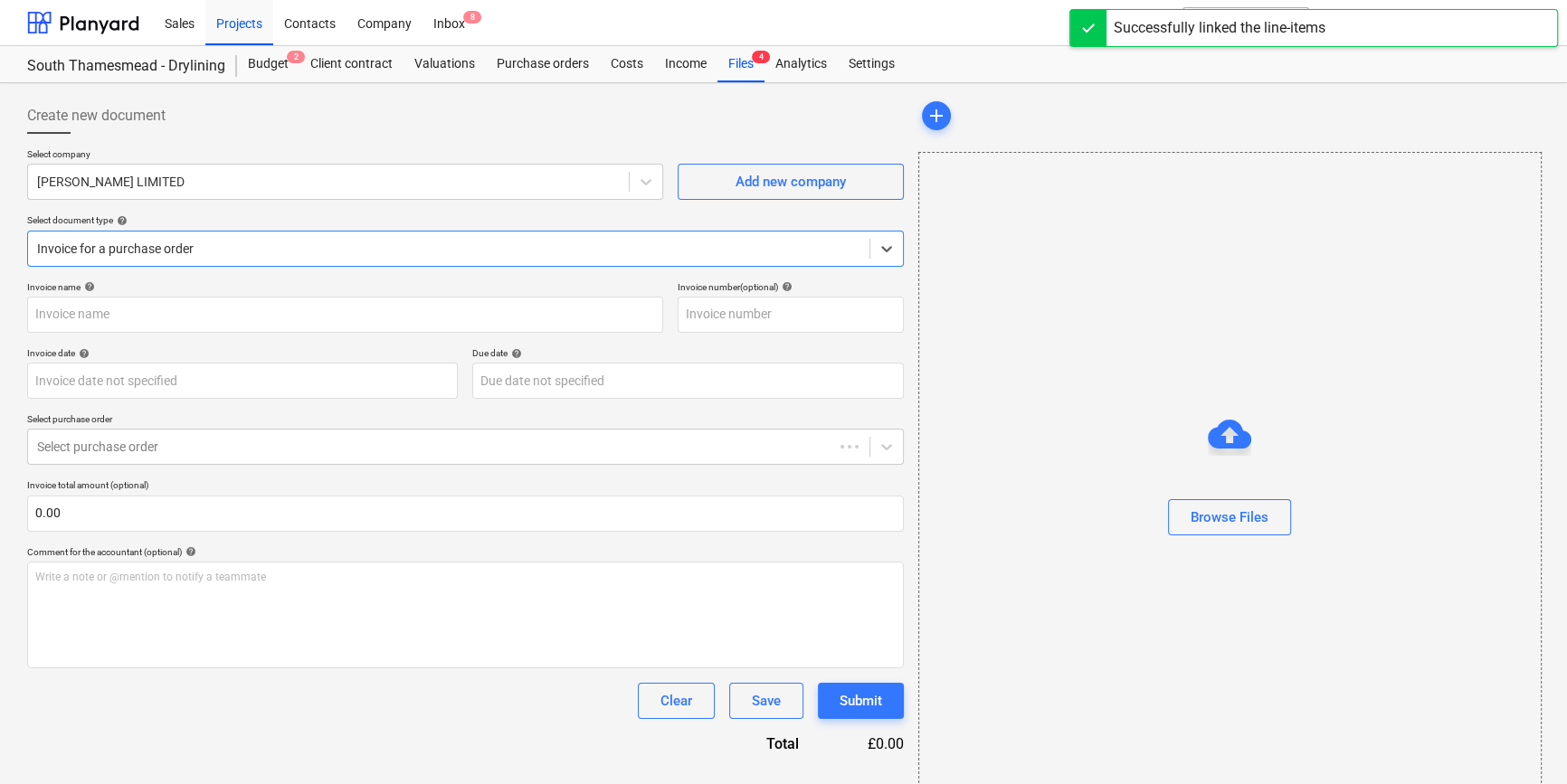 type on "0243/01427318" 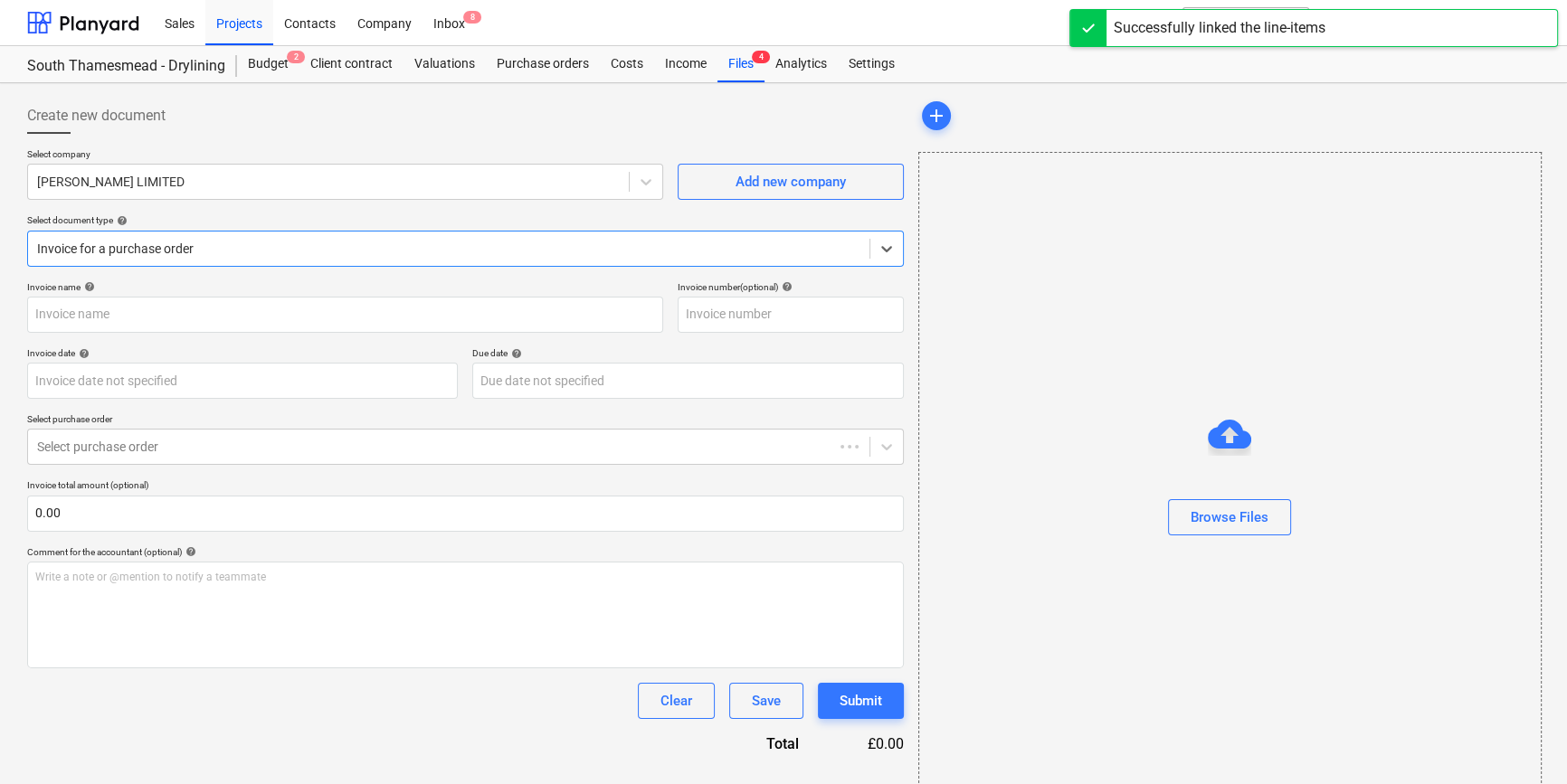 type on "0243/01427318" 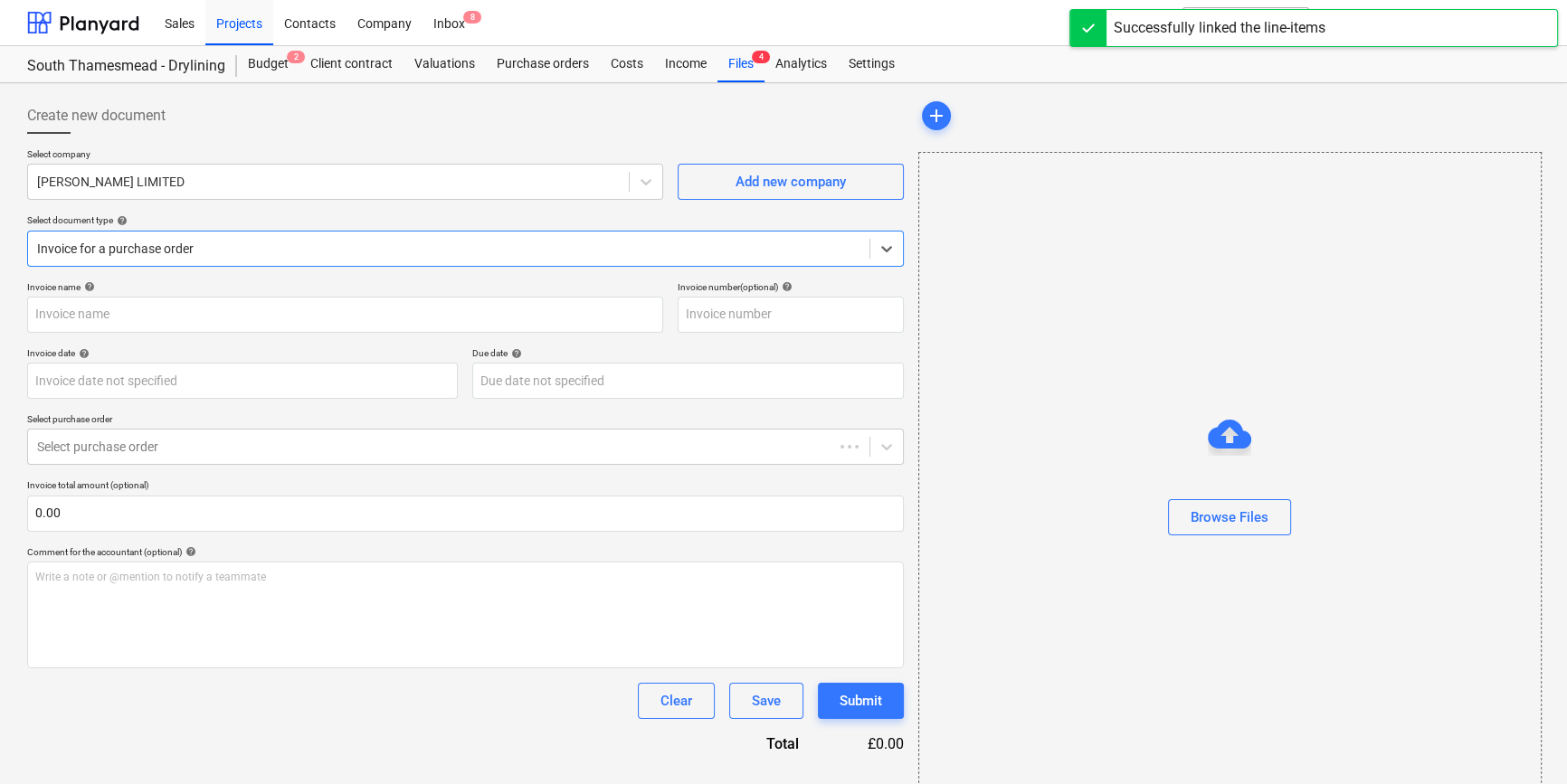 type on "[DATE]" 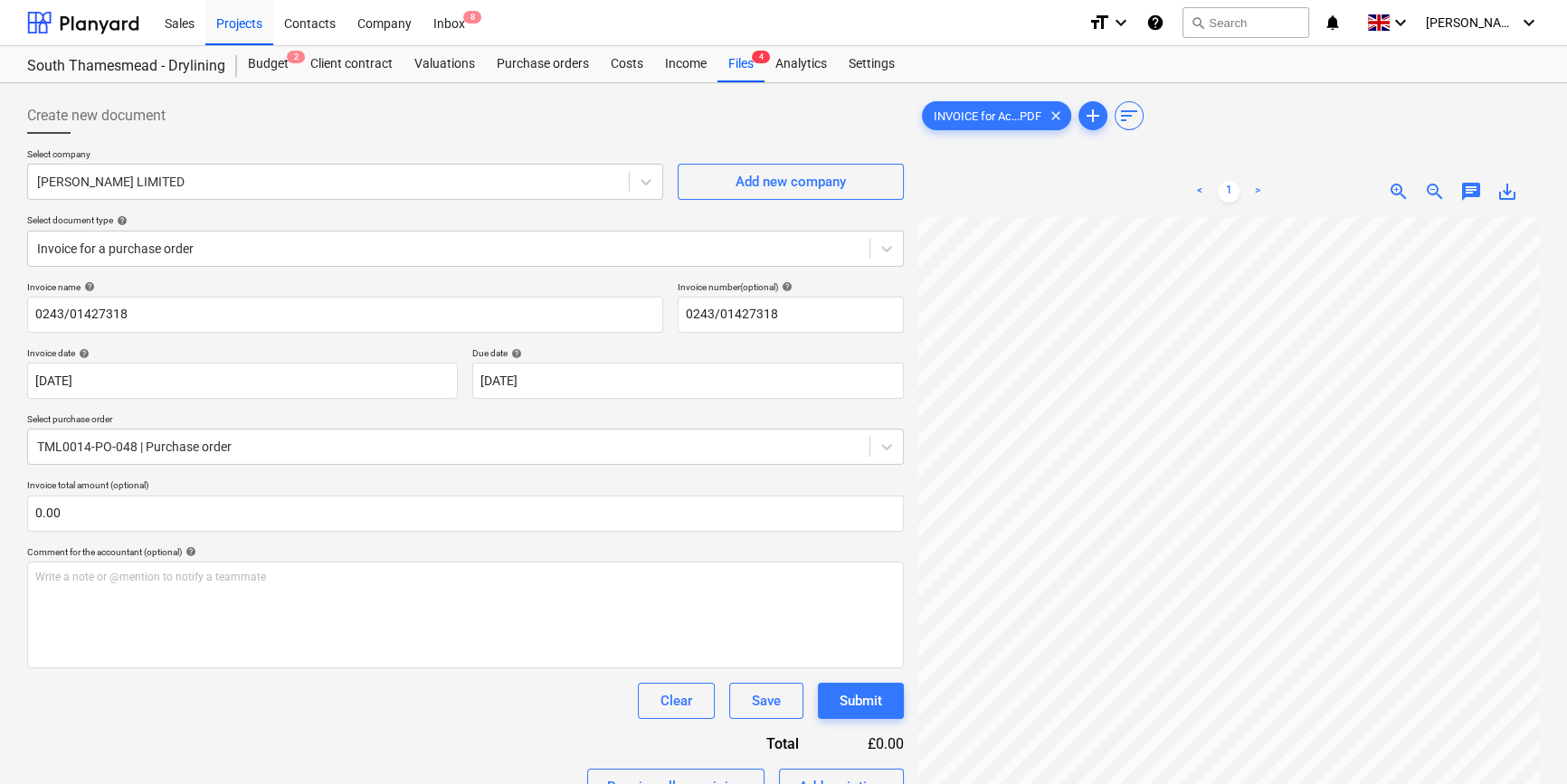 scroll, scrollTop: 330, scrollLeft: 186, axis: both 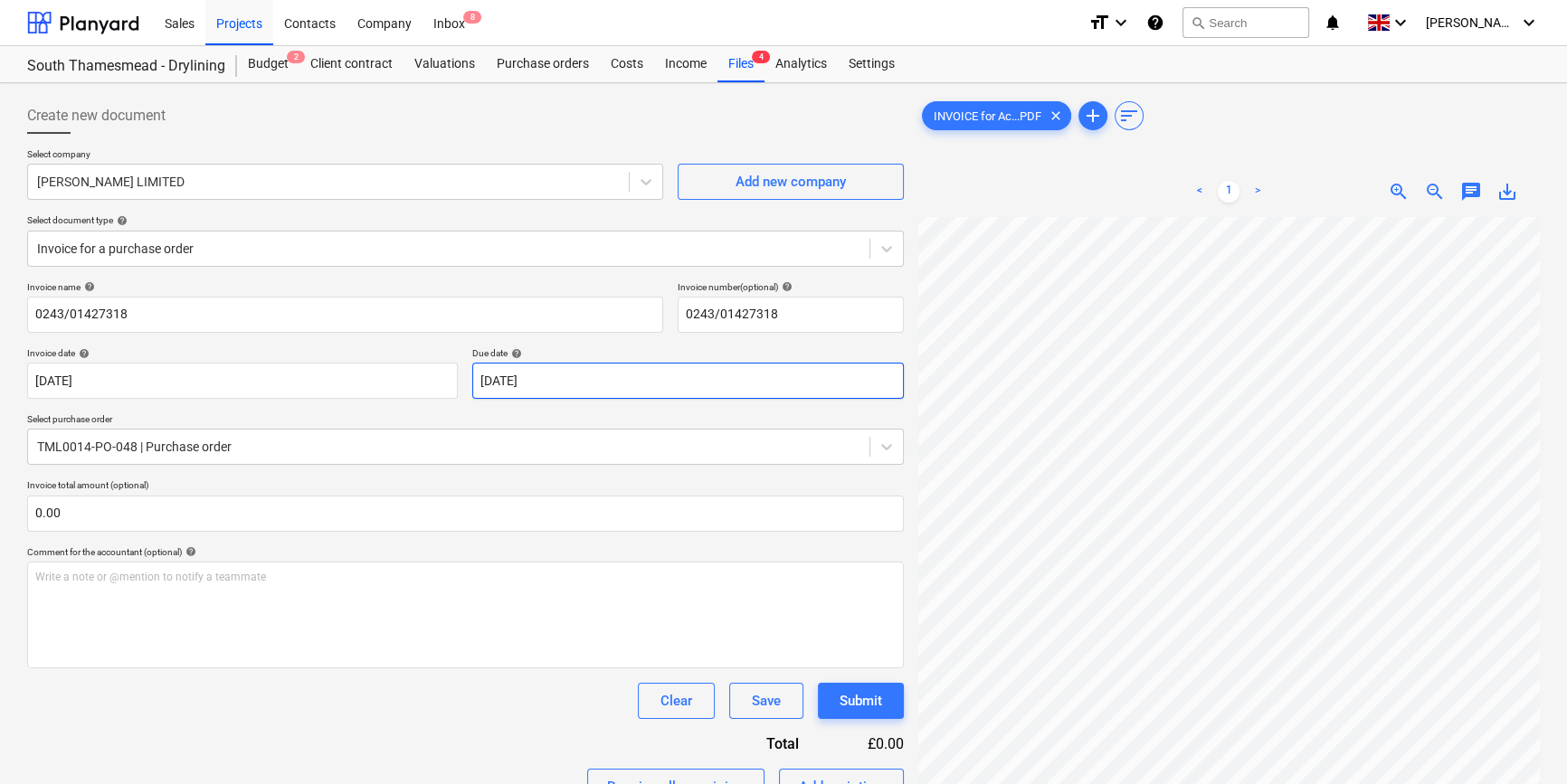 click on "Sales Projects Contacts Company Inbox 8 format_size keyboard_arrow_down help search Search notifications 0 keyboard_arrow_down [PERSON_NAME] keyboard_arrow_down [GEOGRAPHIC_DATA] - Drylining Budget 2 Client contract Valuations Purchase orders Costs Income Files 4 Analytics Settings Create new document Select company [PERSON_NAME] LIMITED   Add new company Select document type help Invoice for a purchase order Invoice name help 0243/01427318 Invoice number  (optional) help 0243/01427318 Invoice date help [DATE] 03.07.2025 Press the down arrow key to interact with the calendar and
select a date. Press the question mark key to get the keyboard shortcuts for changing dates. Due date help [DATE] [DATE] Press the down arrow key to interact with the calendar and
select a date. Press the question mark key to get the keyboard shortcuts for changing dates. Select purchase order TML0014-PO-048 | Purchase order Invoice total amount (optional) 0.00 Comment for the accountant (optional) help ﻿ Clear add" at bounding box center [784, 392] 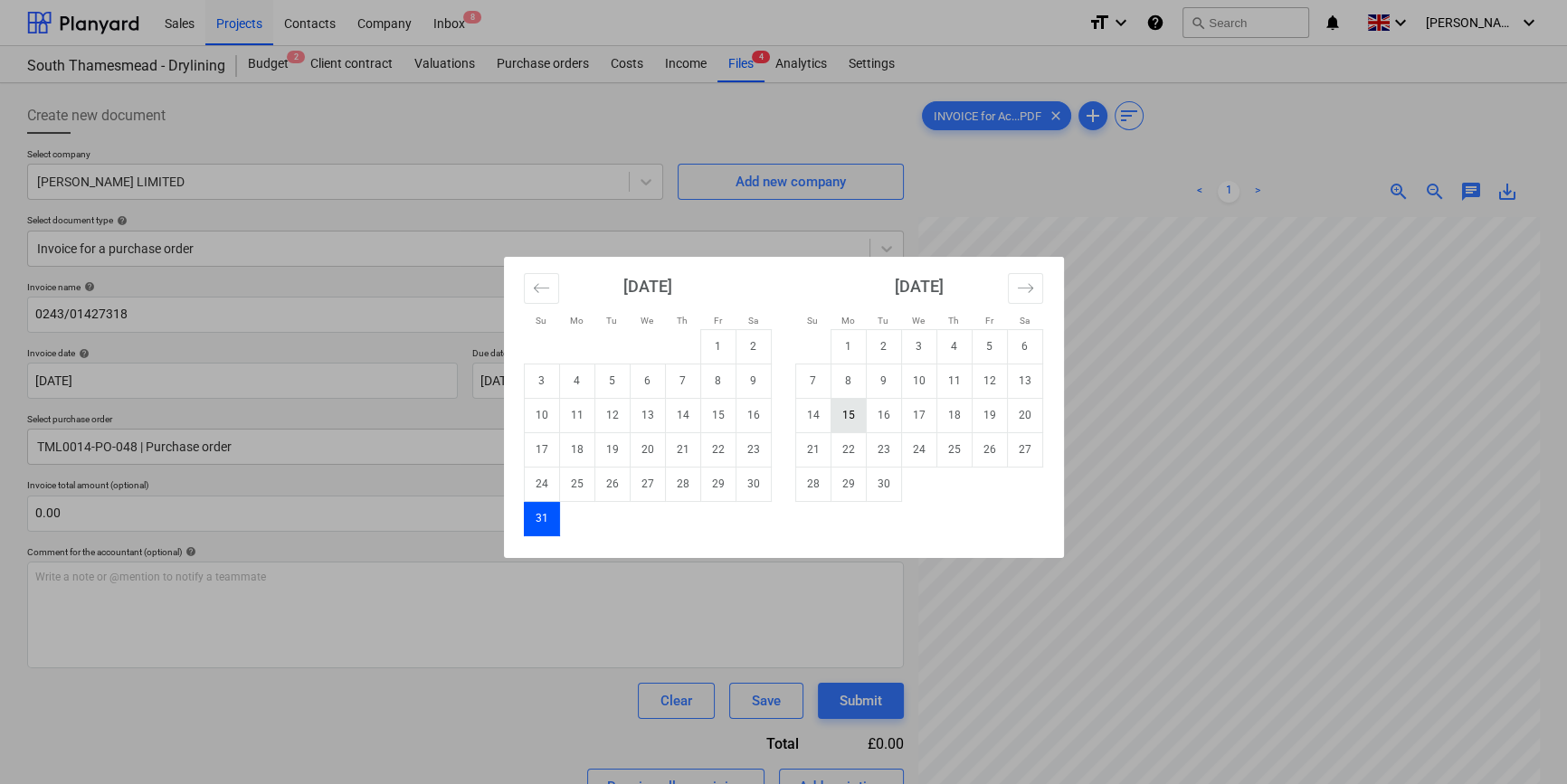 click on "15" at bounding box center [848, 415] 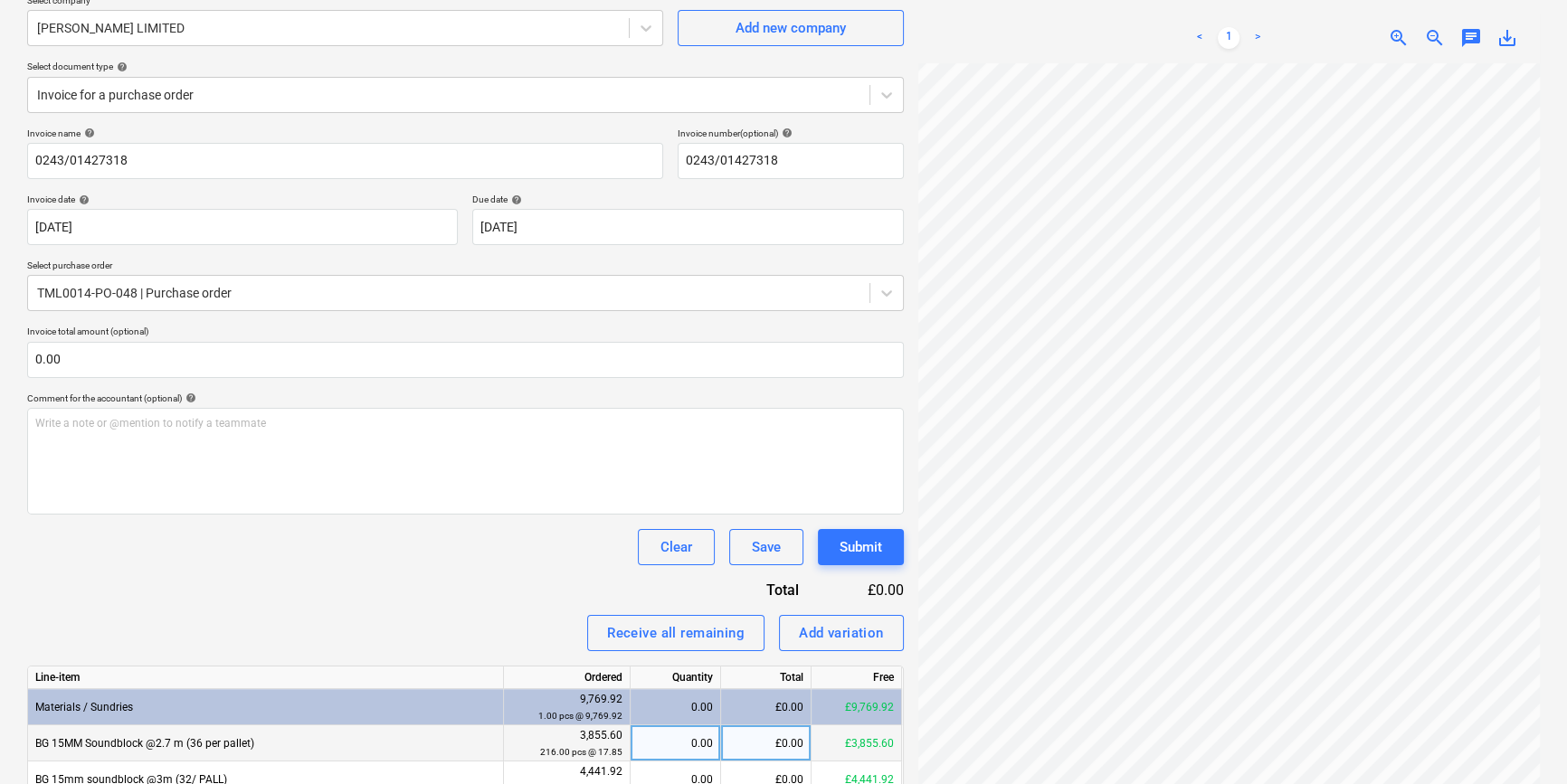 scroll, scrollTop: 164, scrollLeft: 0, axis: vertical 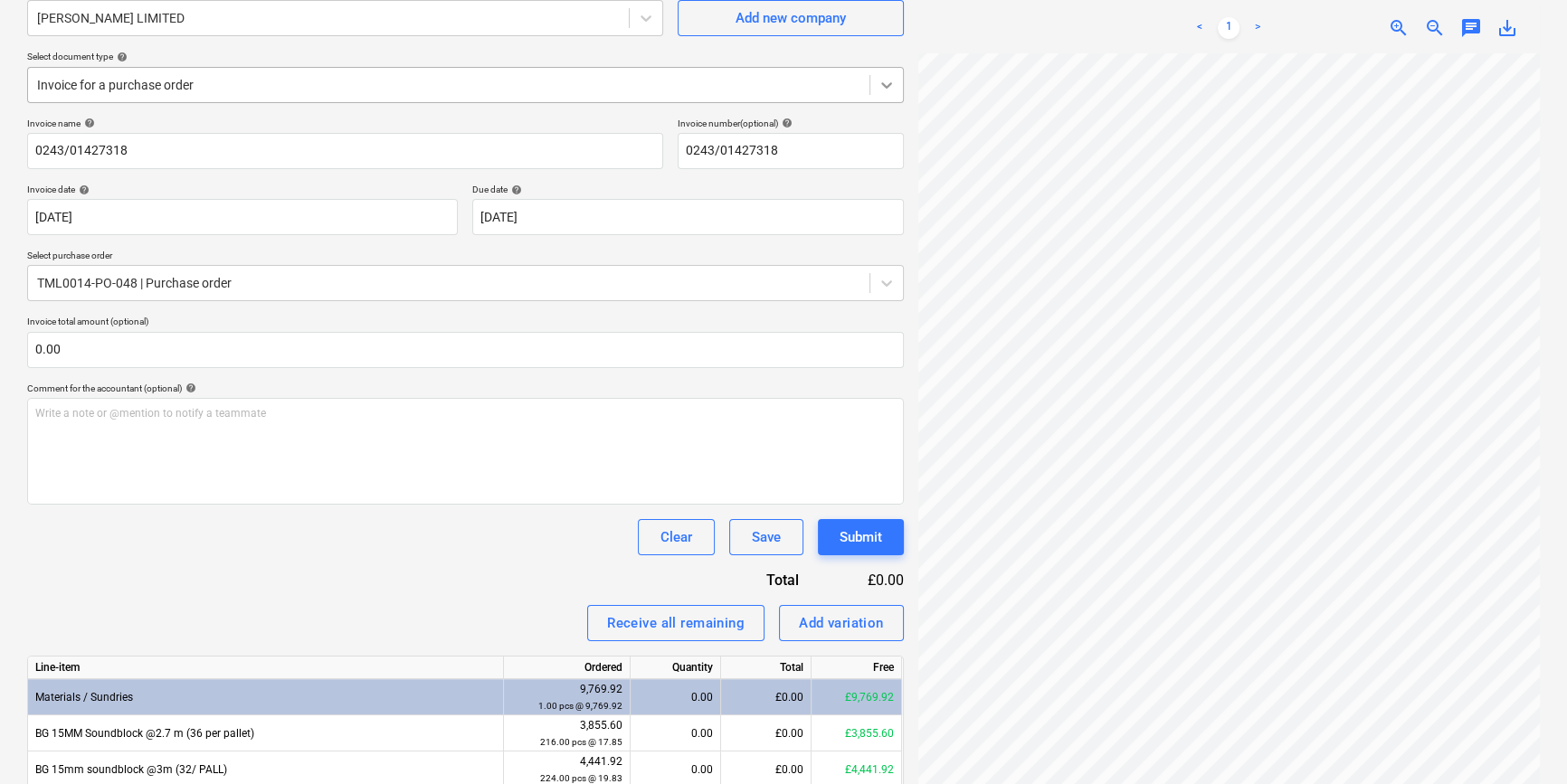 click 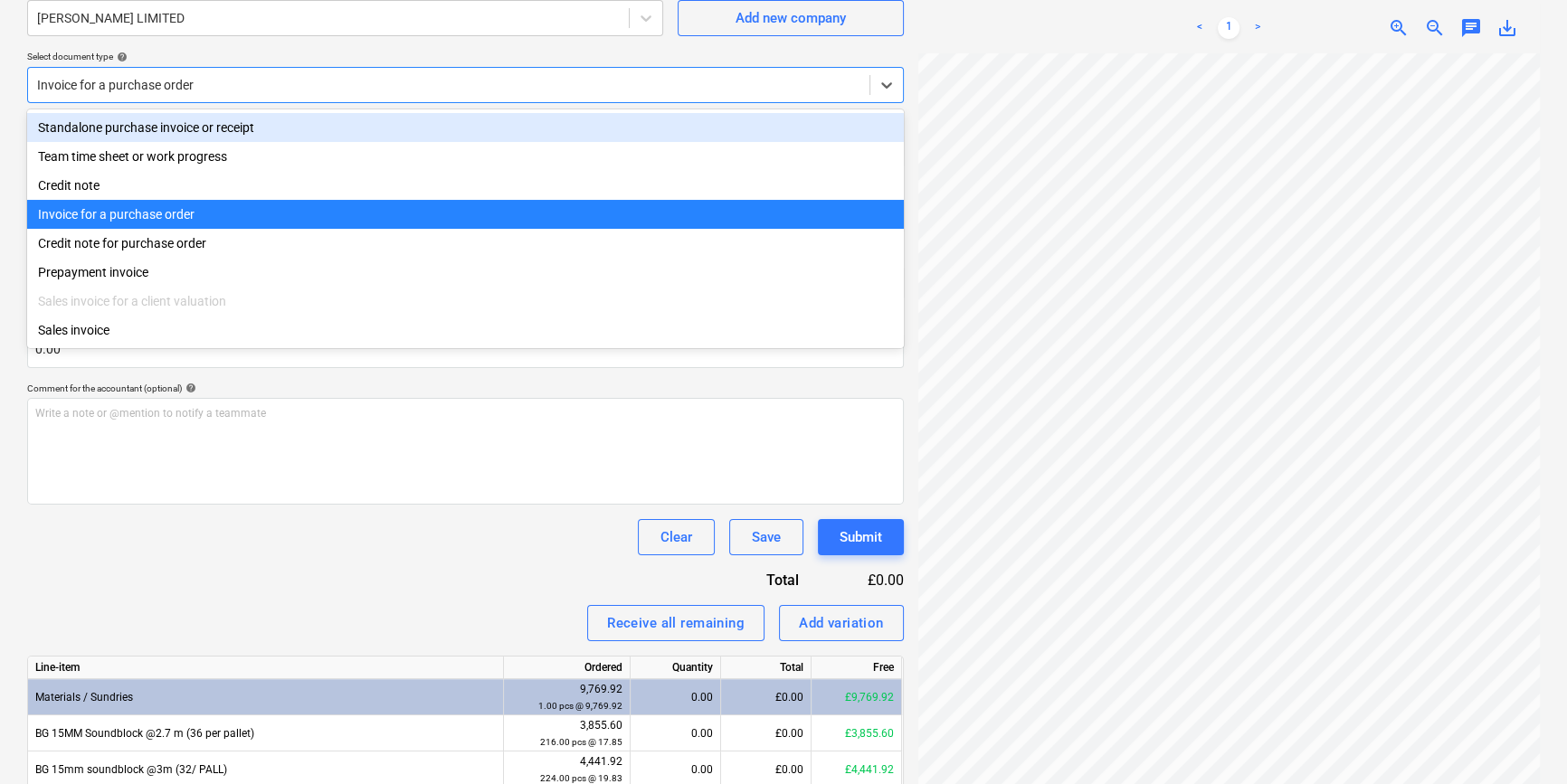 click on "Standalone purchase invoice or receipt" at bounding box center (465, 128) 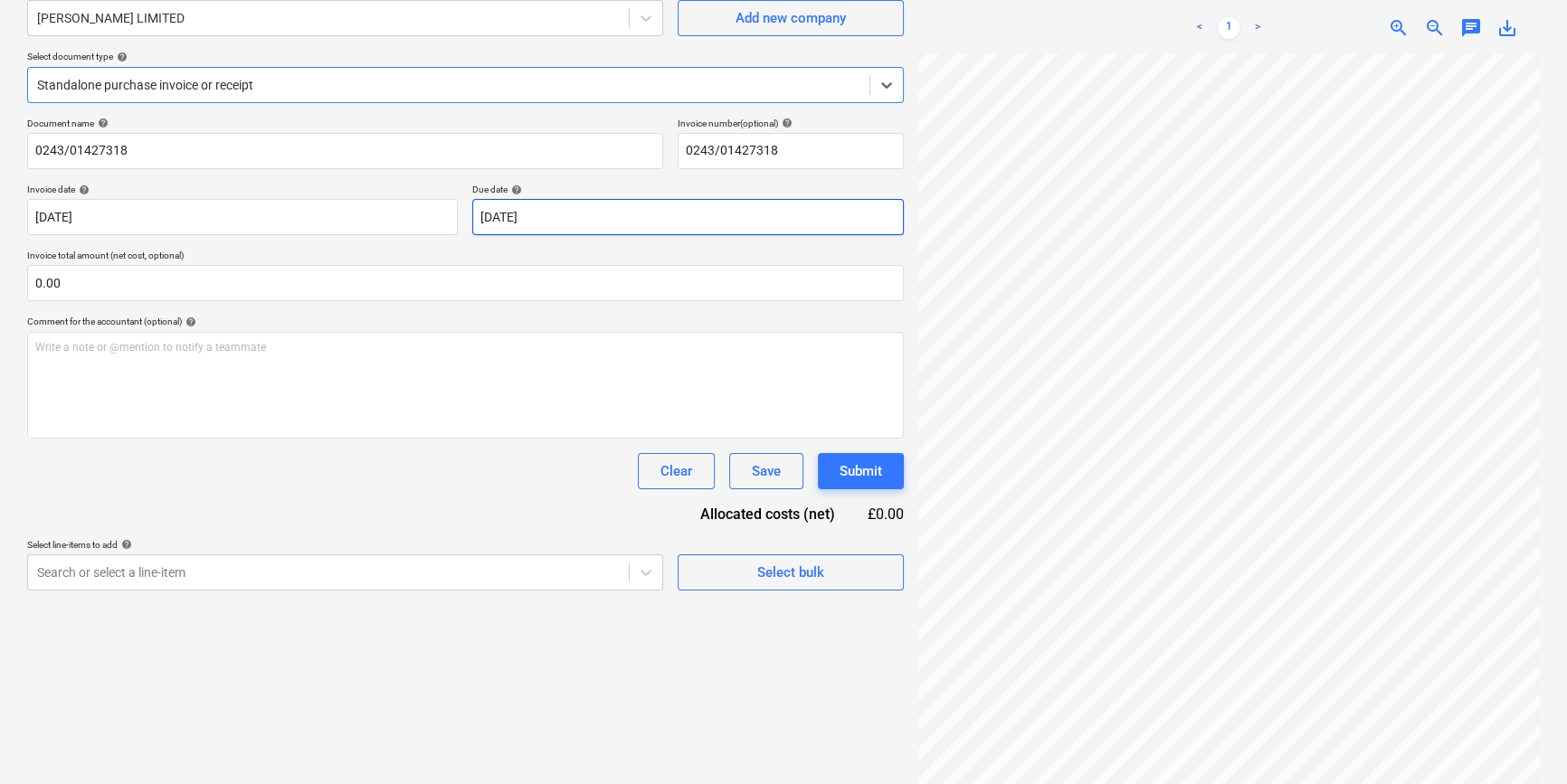 click on "Sales Projects Contacts Company Inbox 8 format_size keyboard_arrow_down help search Search notifications 0 keyboard_arrow_down [PERSON_NAME] keyboard_arrow_down [GEOGRAPHIC_DATA] - Drylining Budget 2 Client contract Valuations Purchase orders Costs Income Files 4 Analytics Settings Create new document Select company [PERSON_NAME] LIMITED   Add new company Select document type help option Standalone purchase invoice or receipt, selected.   Select is focused ,type to refine list, press Down to open the menu,  Standalone purchase invoice or receipt Document name help 0243/01427318 Invoice number  (optional) help 0243/01427318 Invoice date help [DATE] 03.07.2025 Press the down arrow key to interact with the calendar and
select a date. Press the question mark key to get the keyboard shortcuts for changing dates. Due date help [DATE] [DATE] Press the down arrow key to interact with the calendar and
select a date. Press the question mark key to get the keyboard shortcuts for changing dates. 0.00 <" at bounding box center (784, 228) 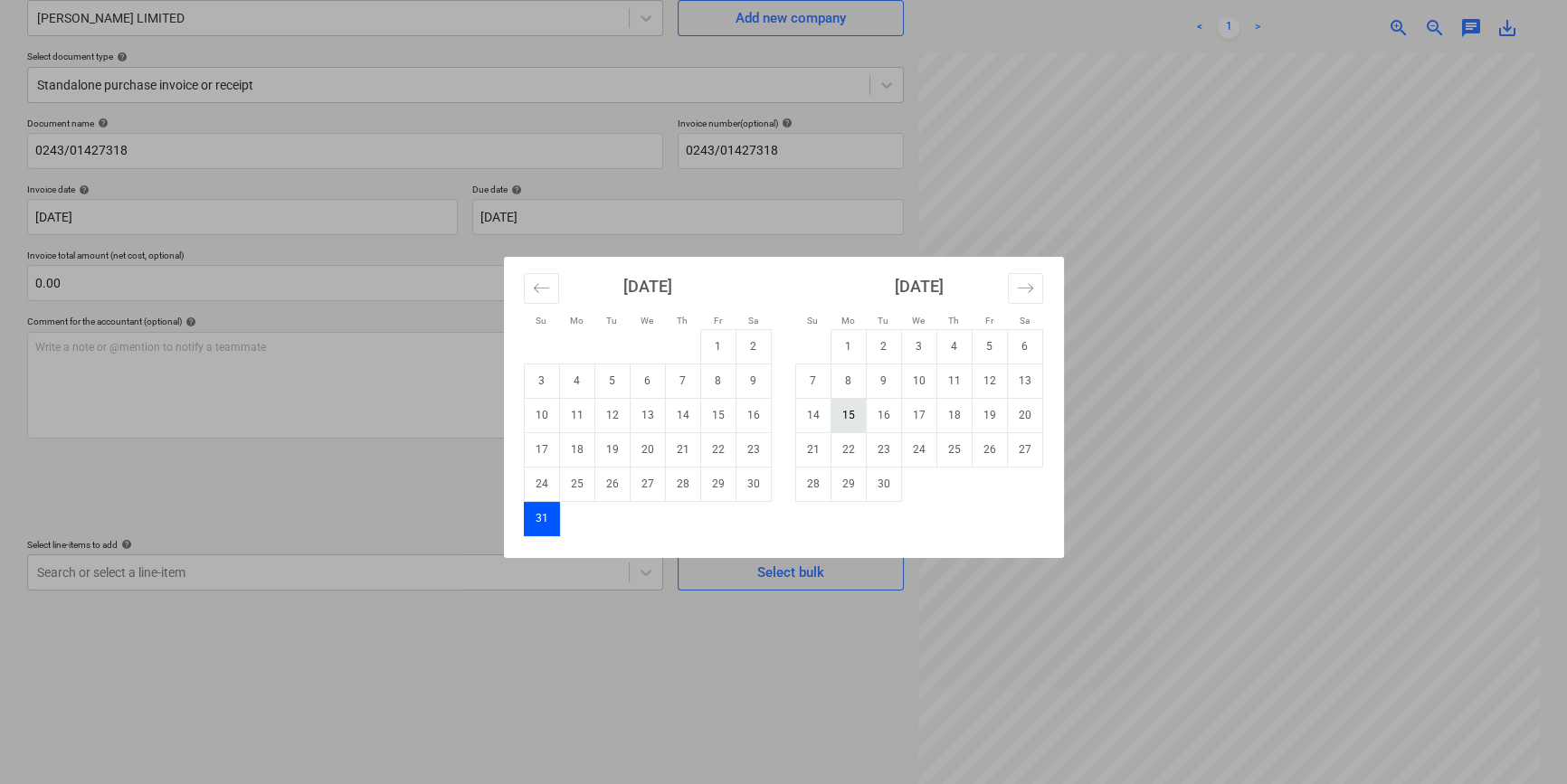 click on "15" at bounding box center [848, 415] 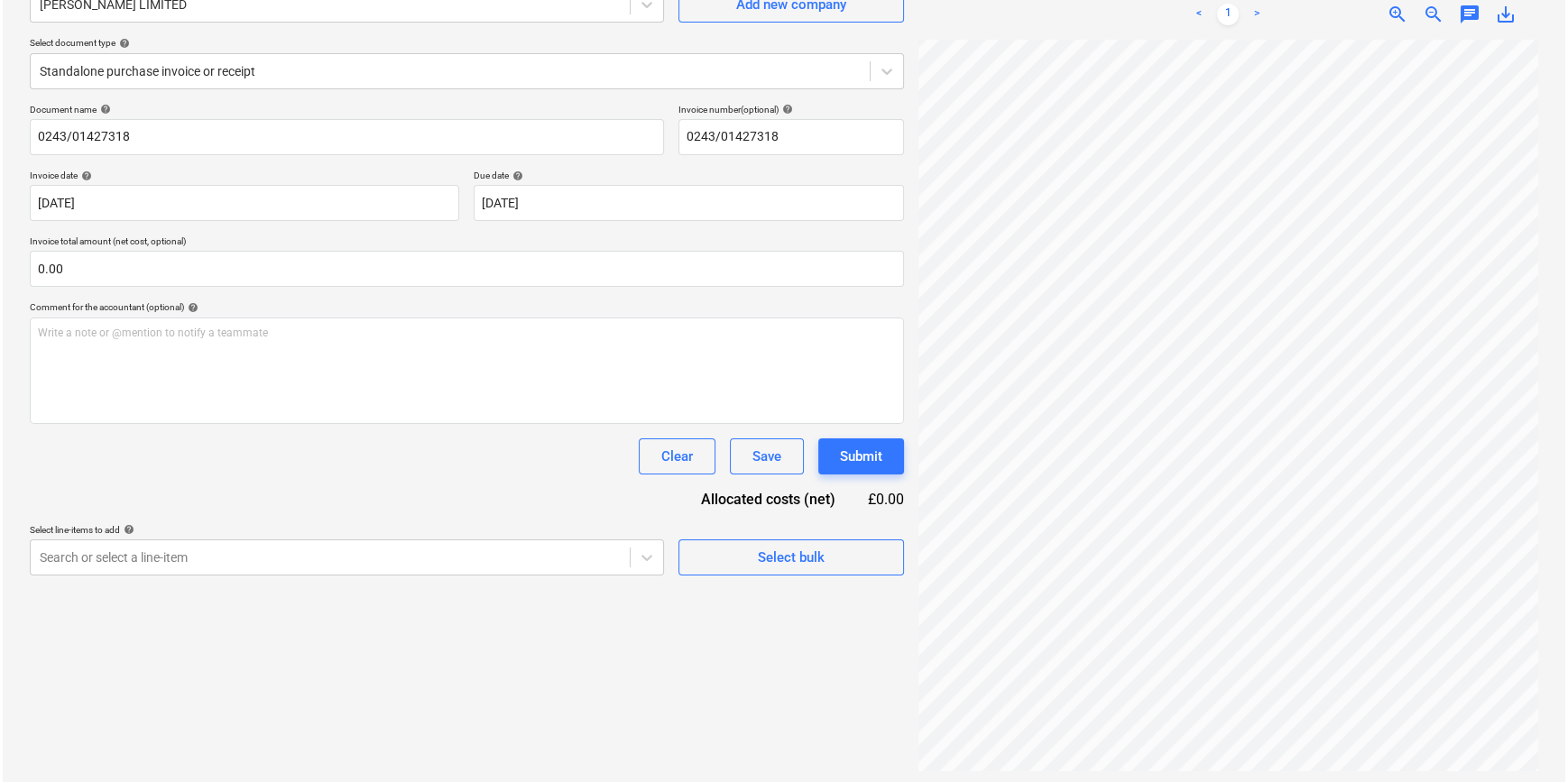 scroll, scrollTop: 180, scrollLeft: 0, axis: vertical 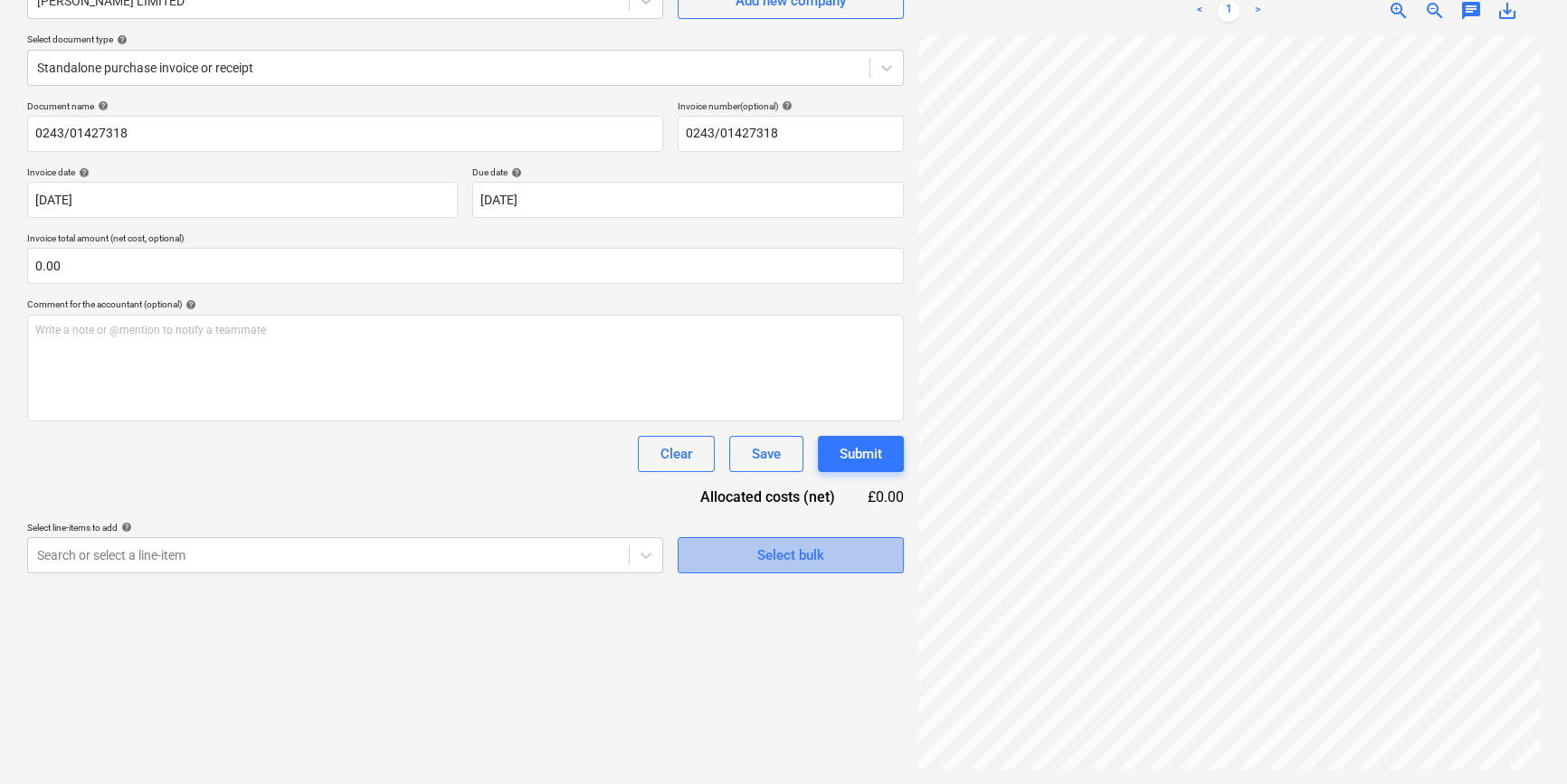 click on "Select bulk" at bounding box center (791, 555) 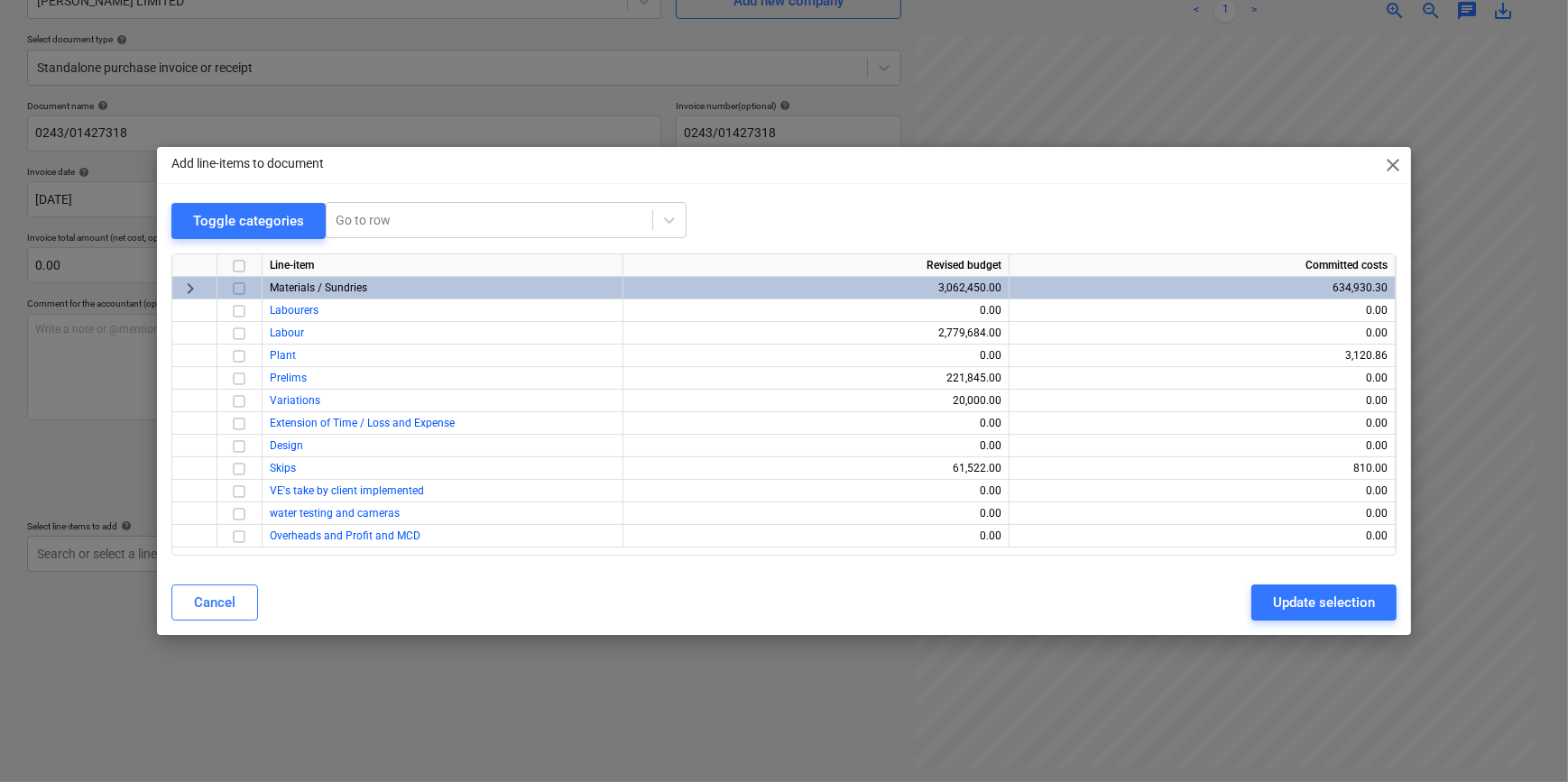 click at bounding box center [239, 289] 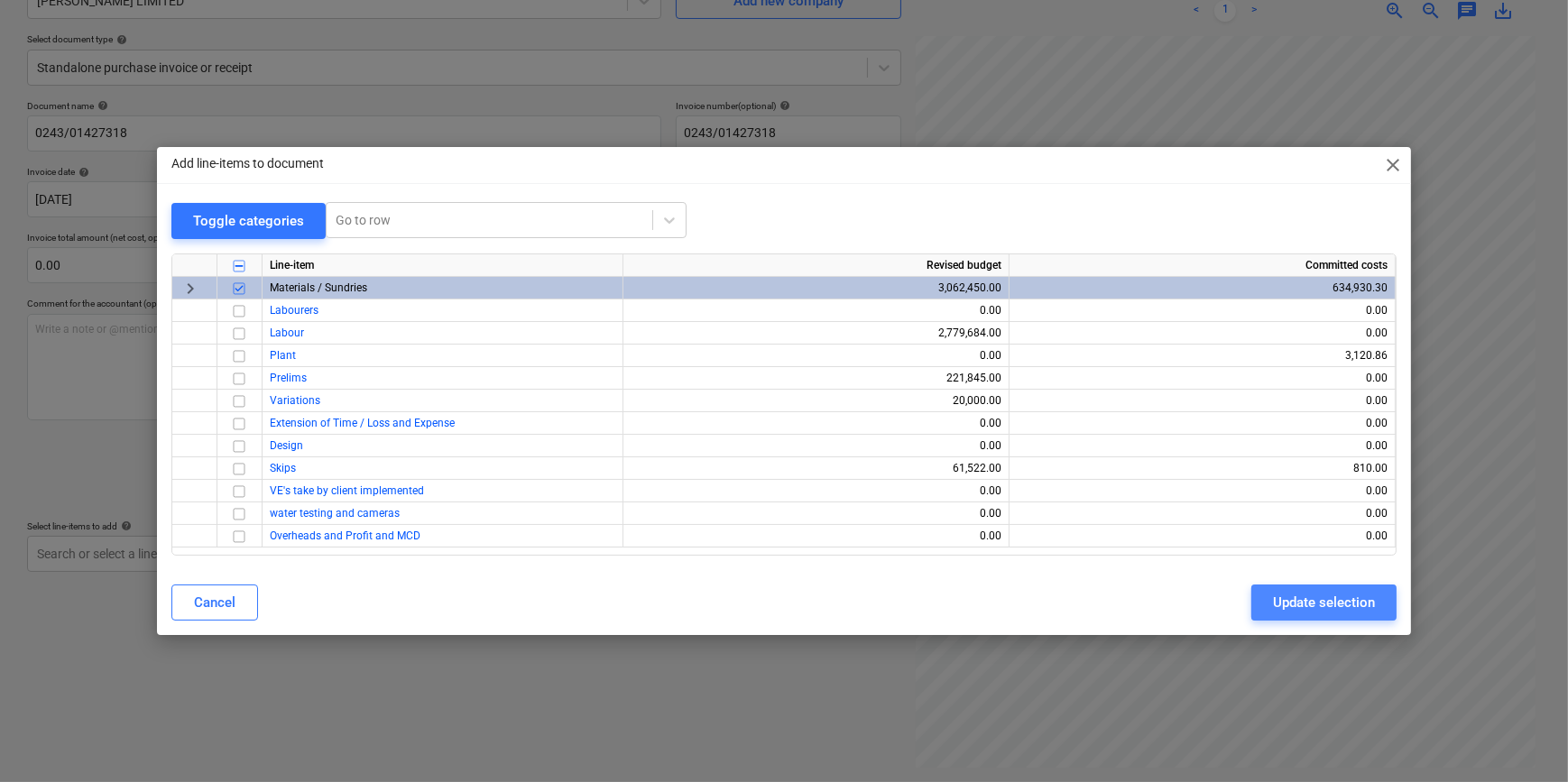 click on "Update selection" at bounding box center [1324, 603] 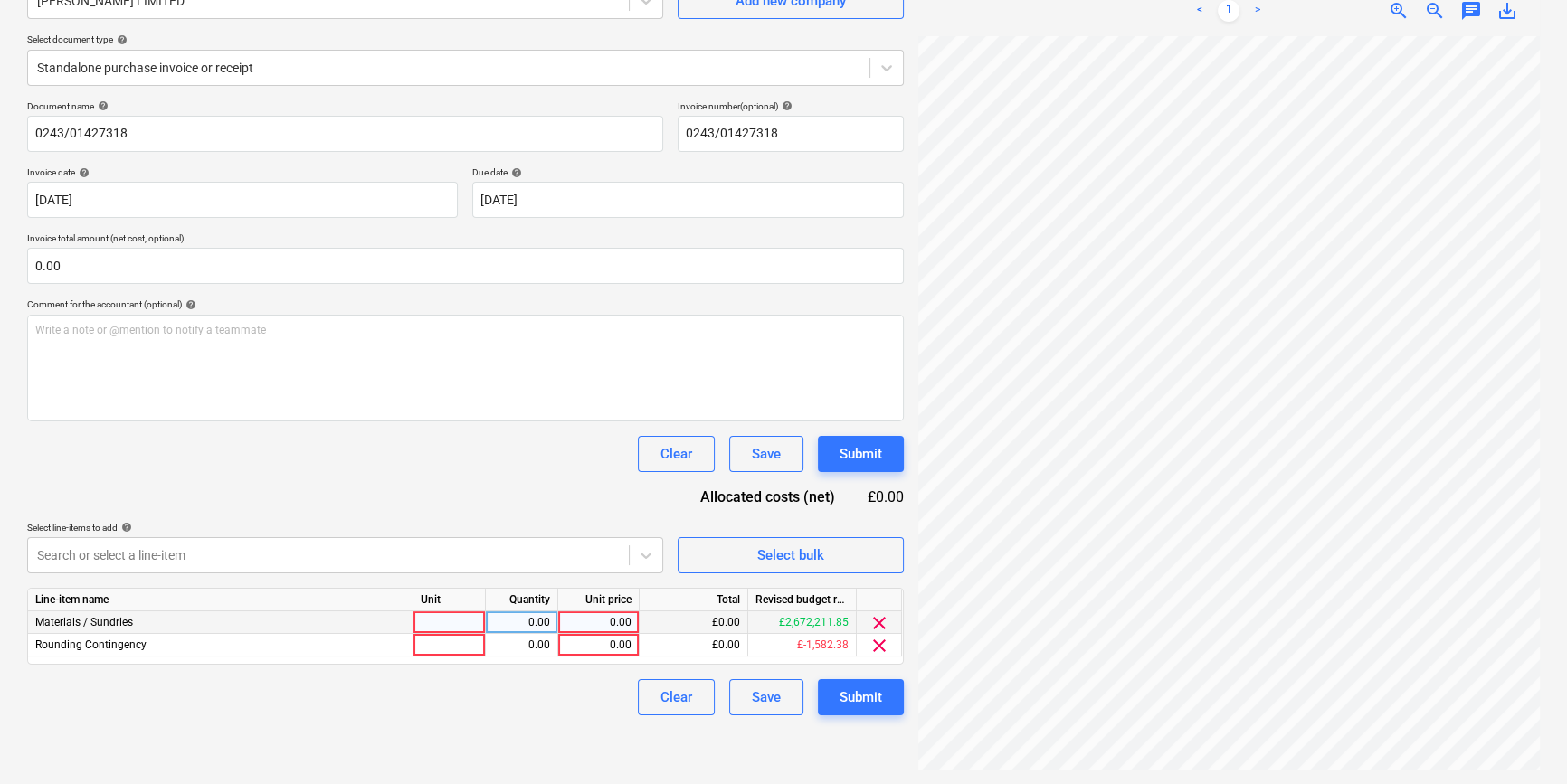 click at bounding box center (450, 622) 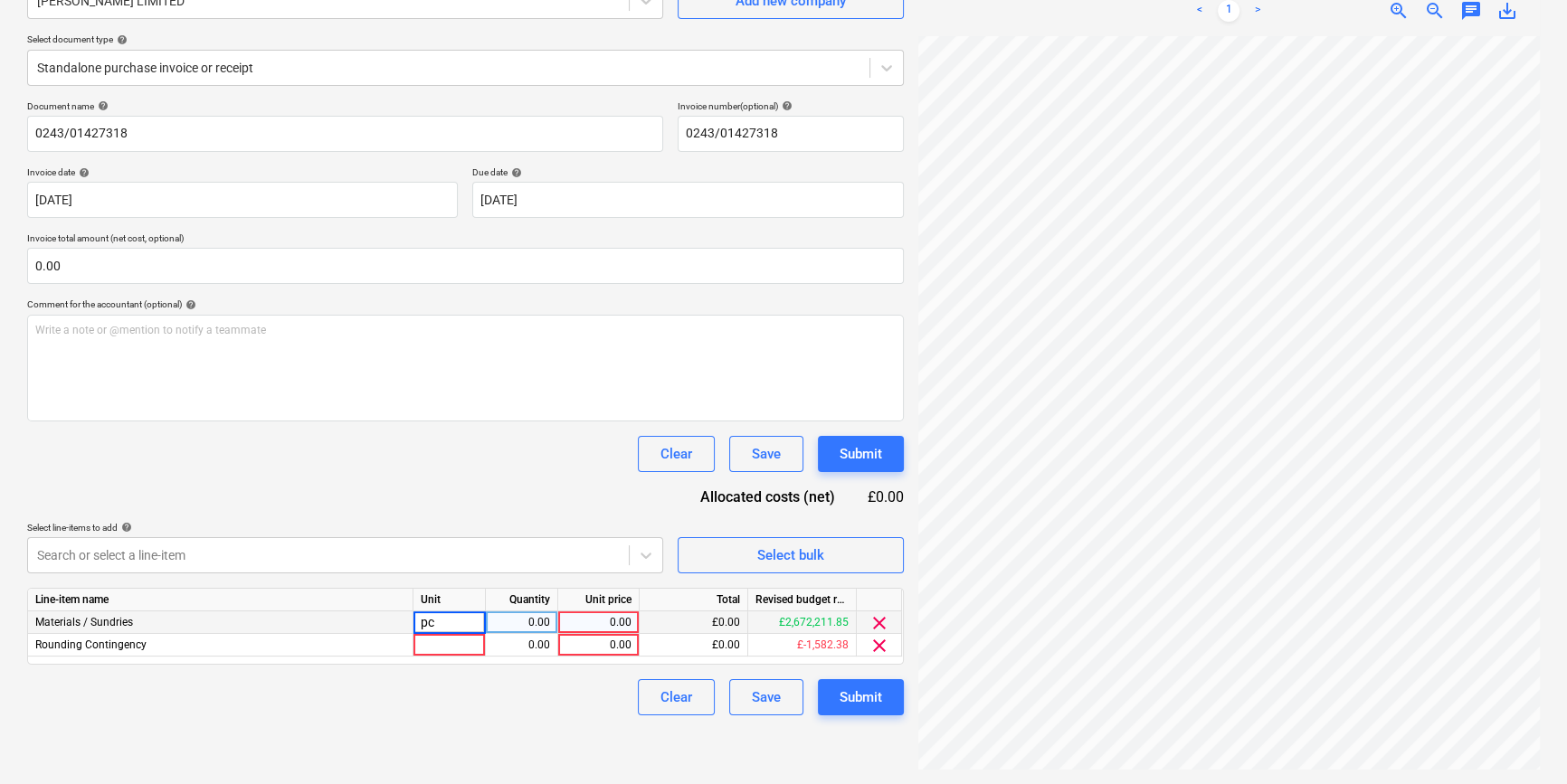 type on "pcs" 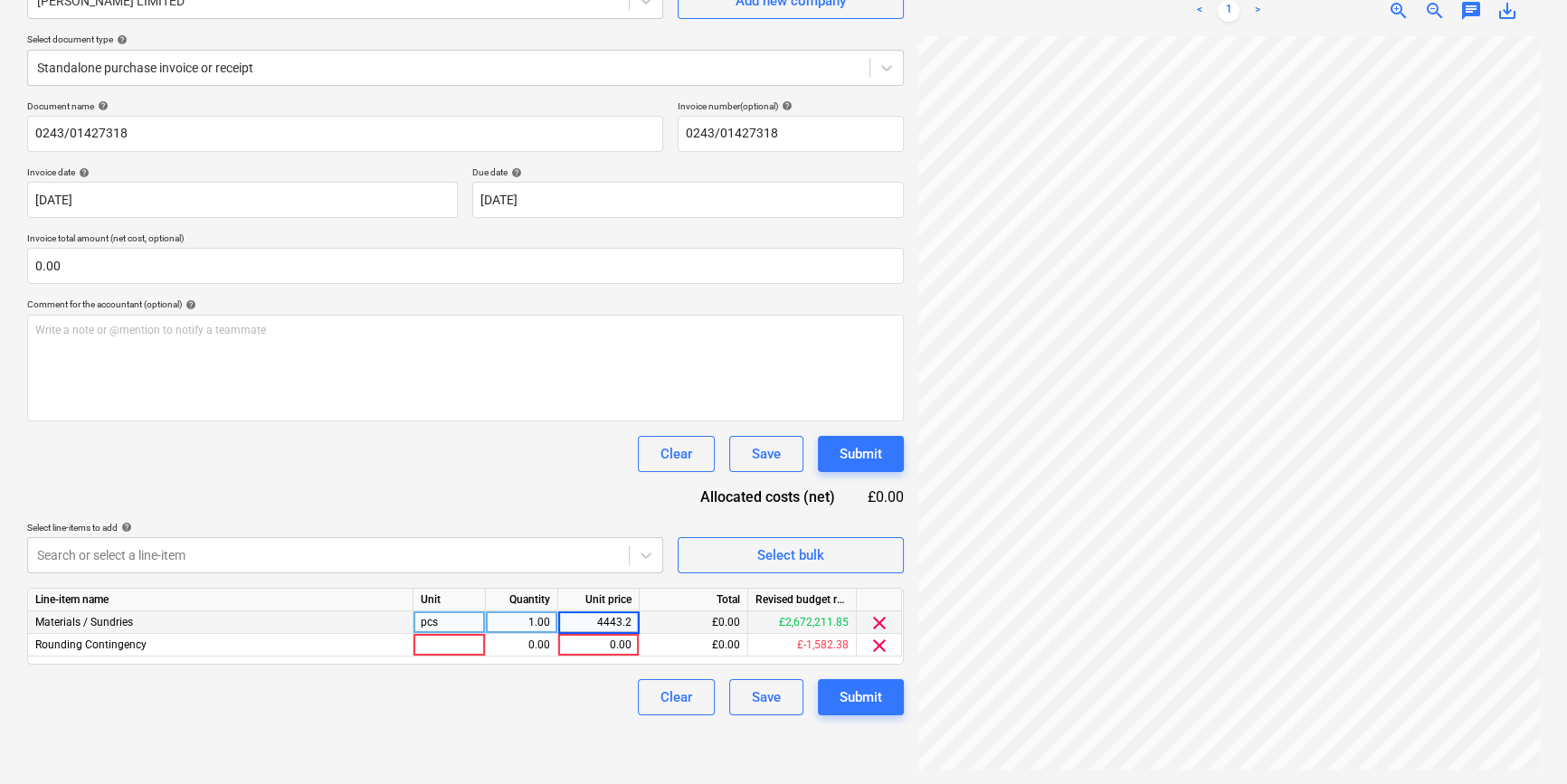 type on "4443.26" 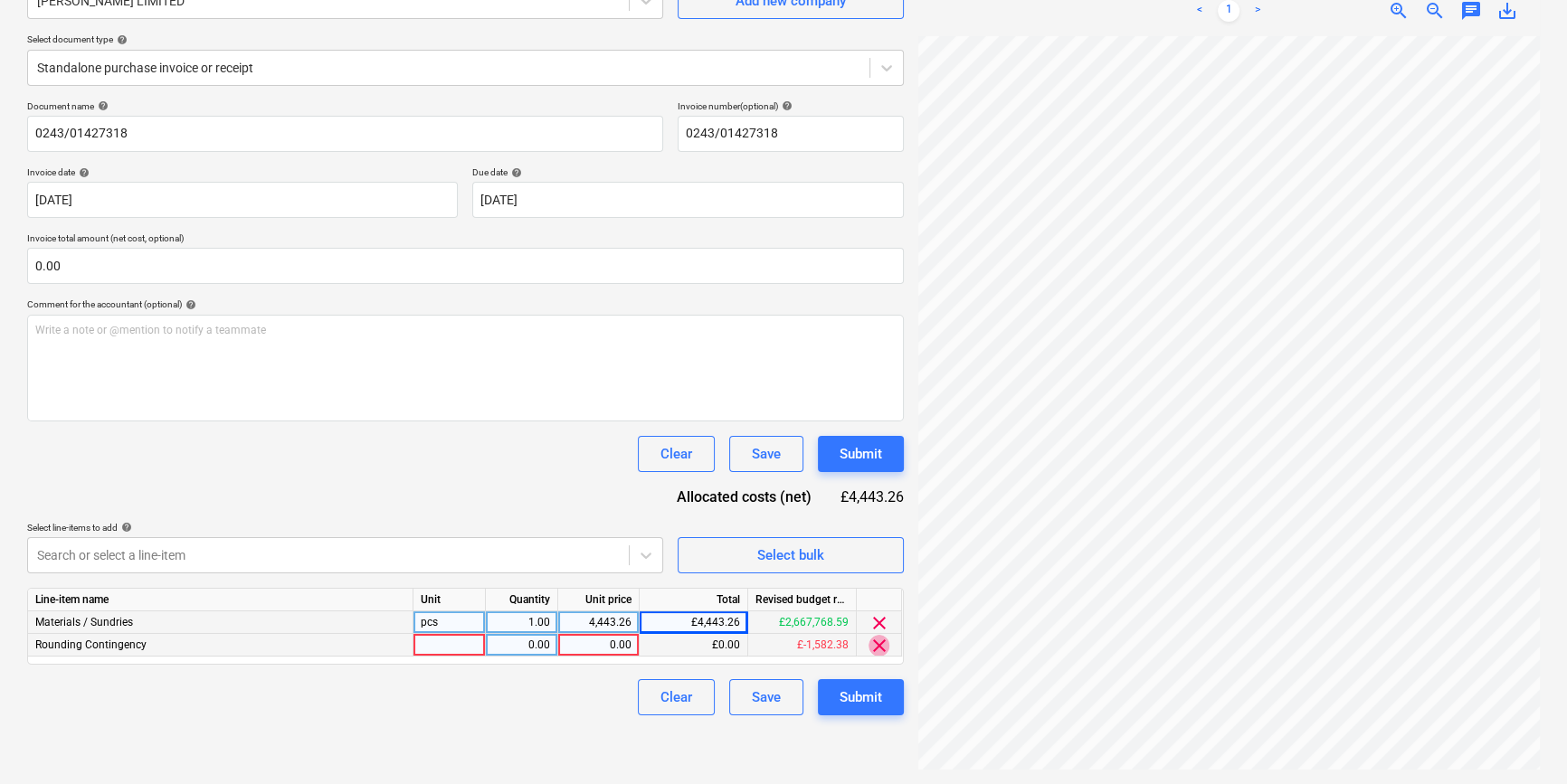 click on "clear" at bounding box center (879, 646) 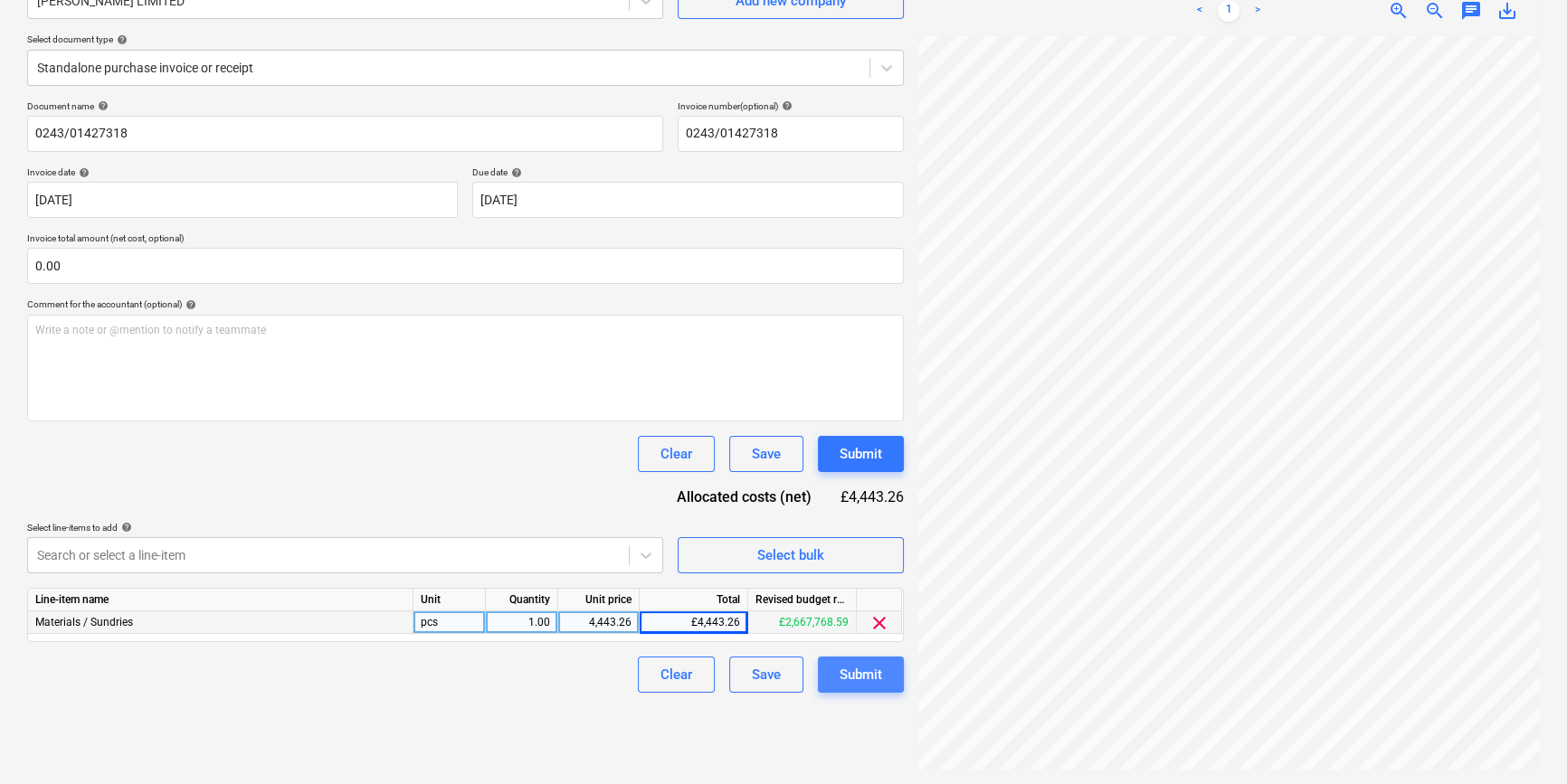 click on "Submit" at bounding box center (860, 675) 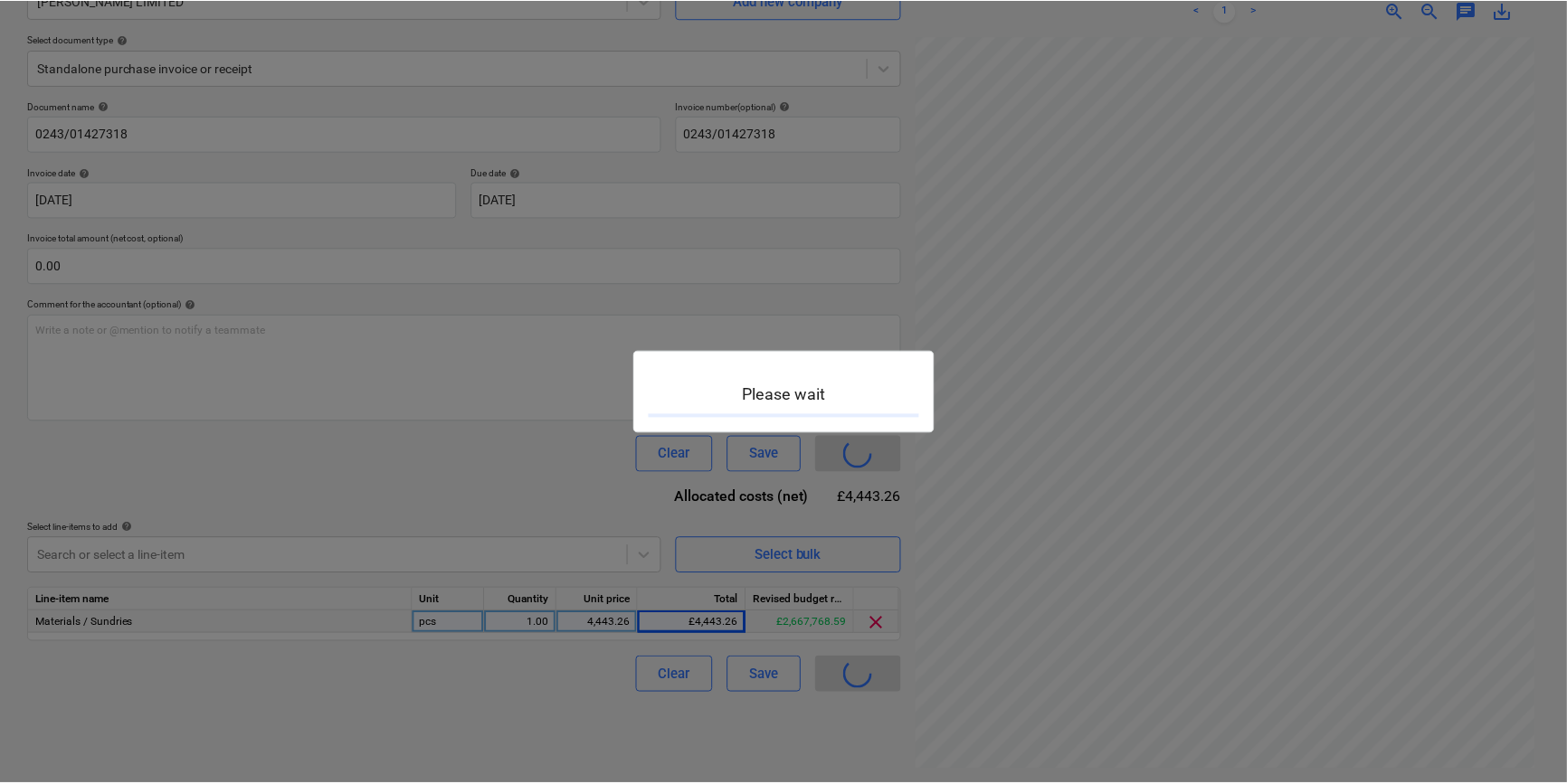 scroll, scrollTop: 0, scrollLeft: 0, axis: both 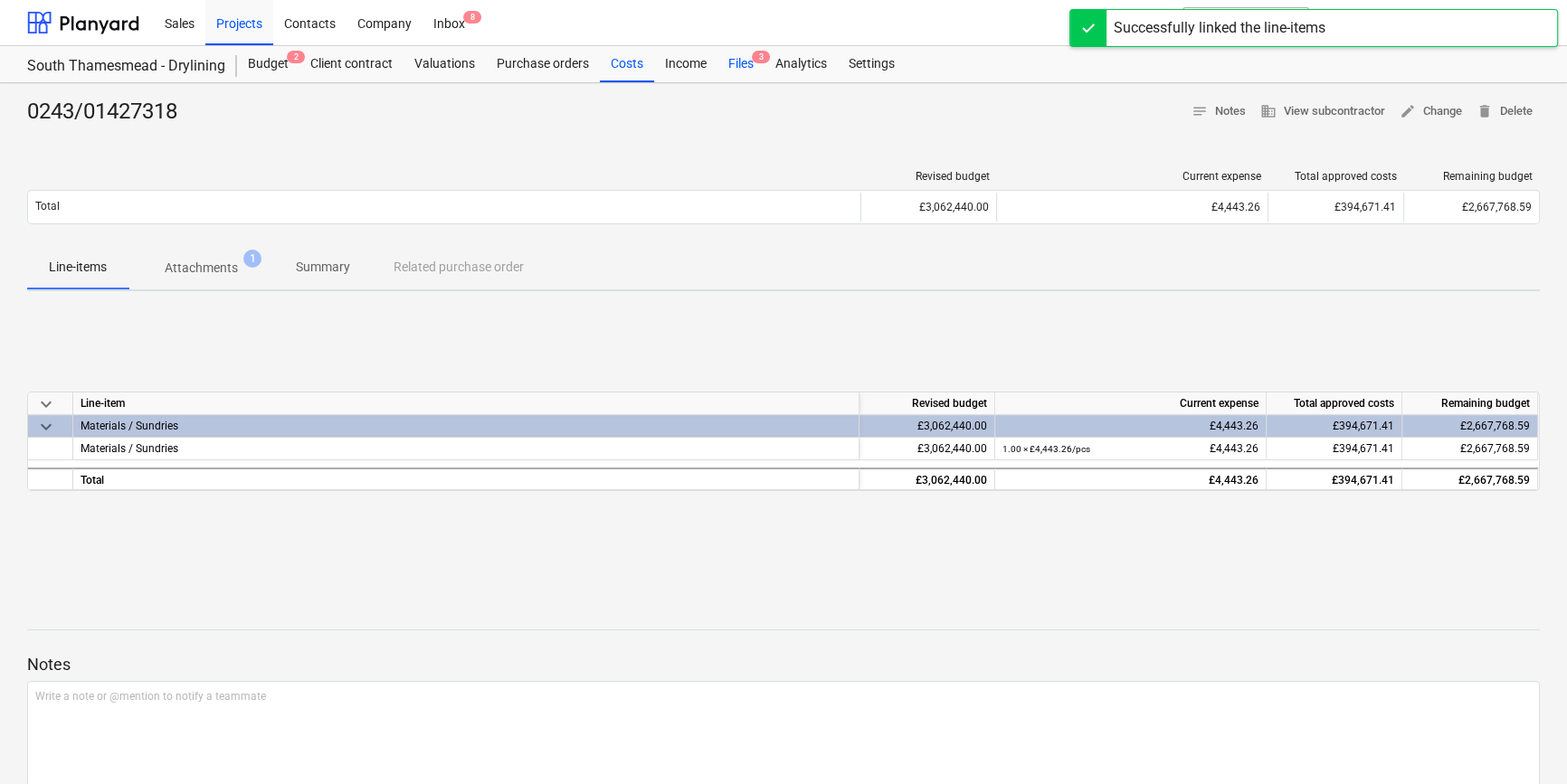 click on "Files 3" at bounding box center [741, 64] 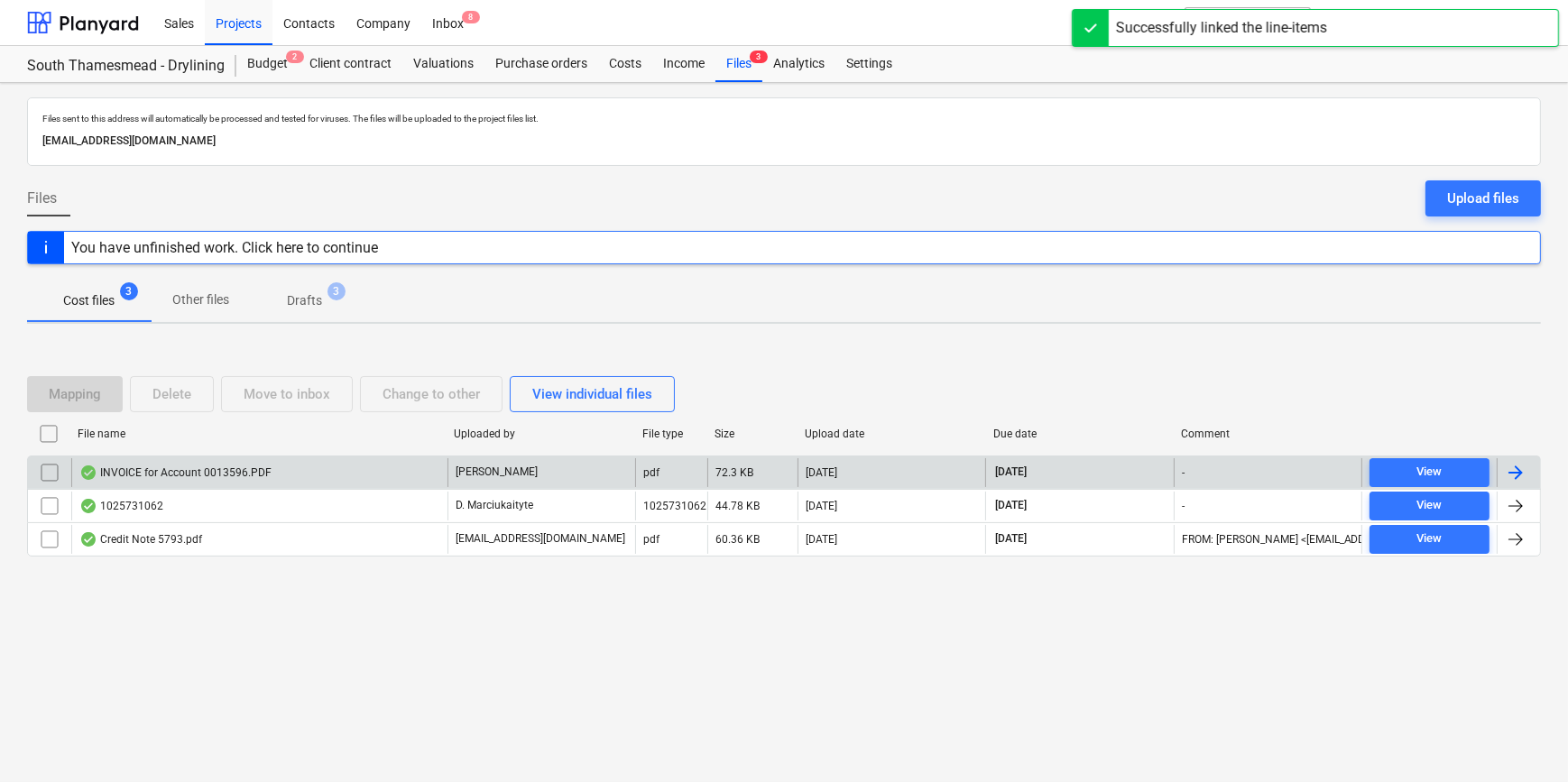 click at bounding box center (1516, 473) 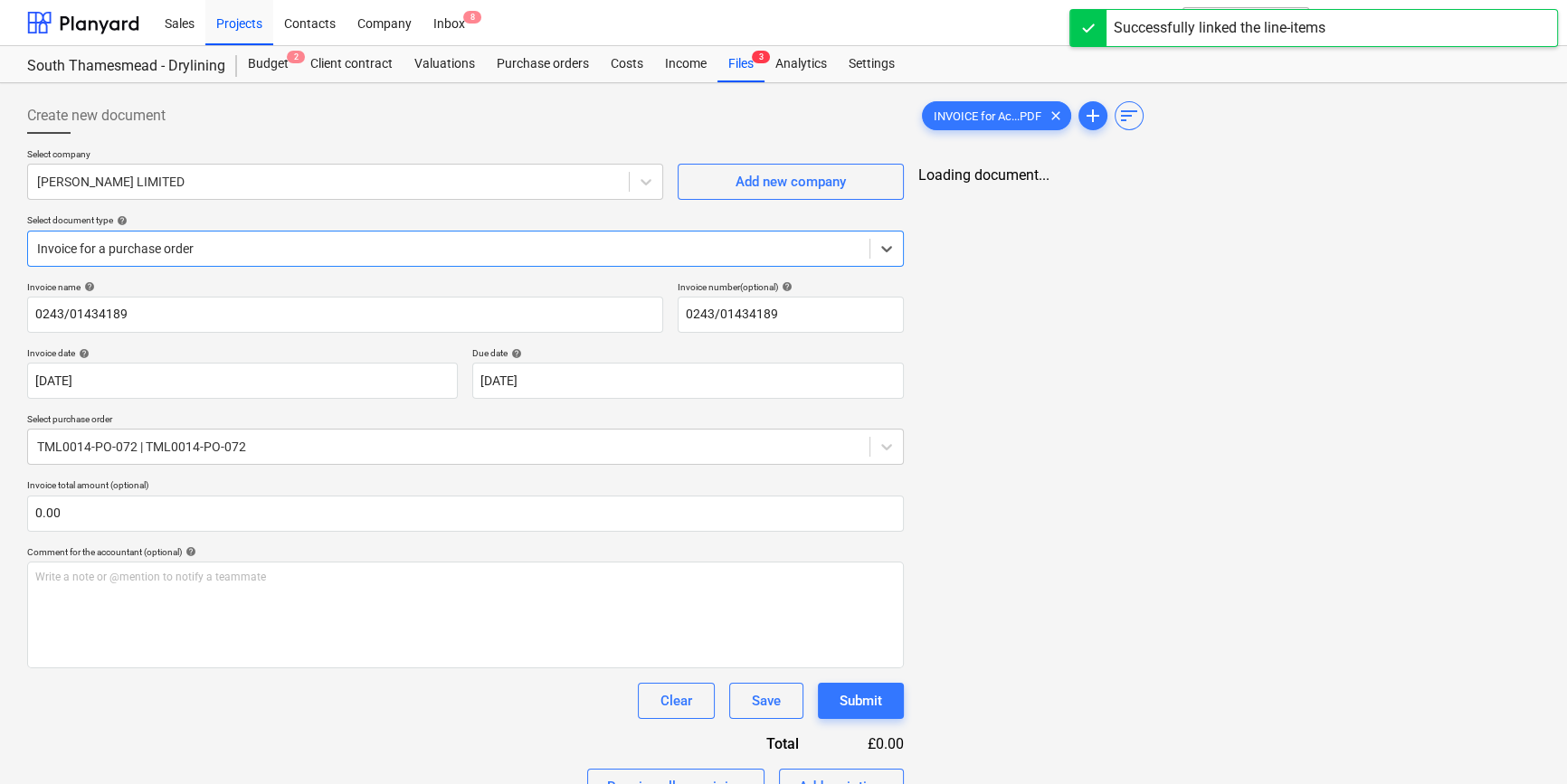 type on "0243/01434189" 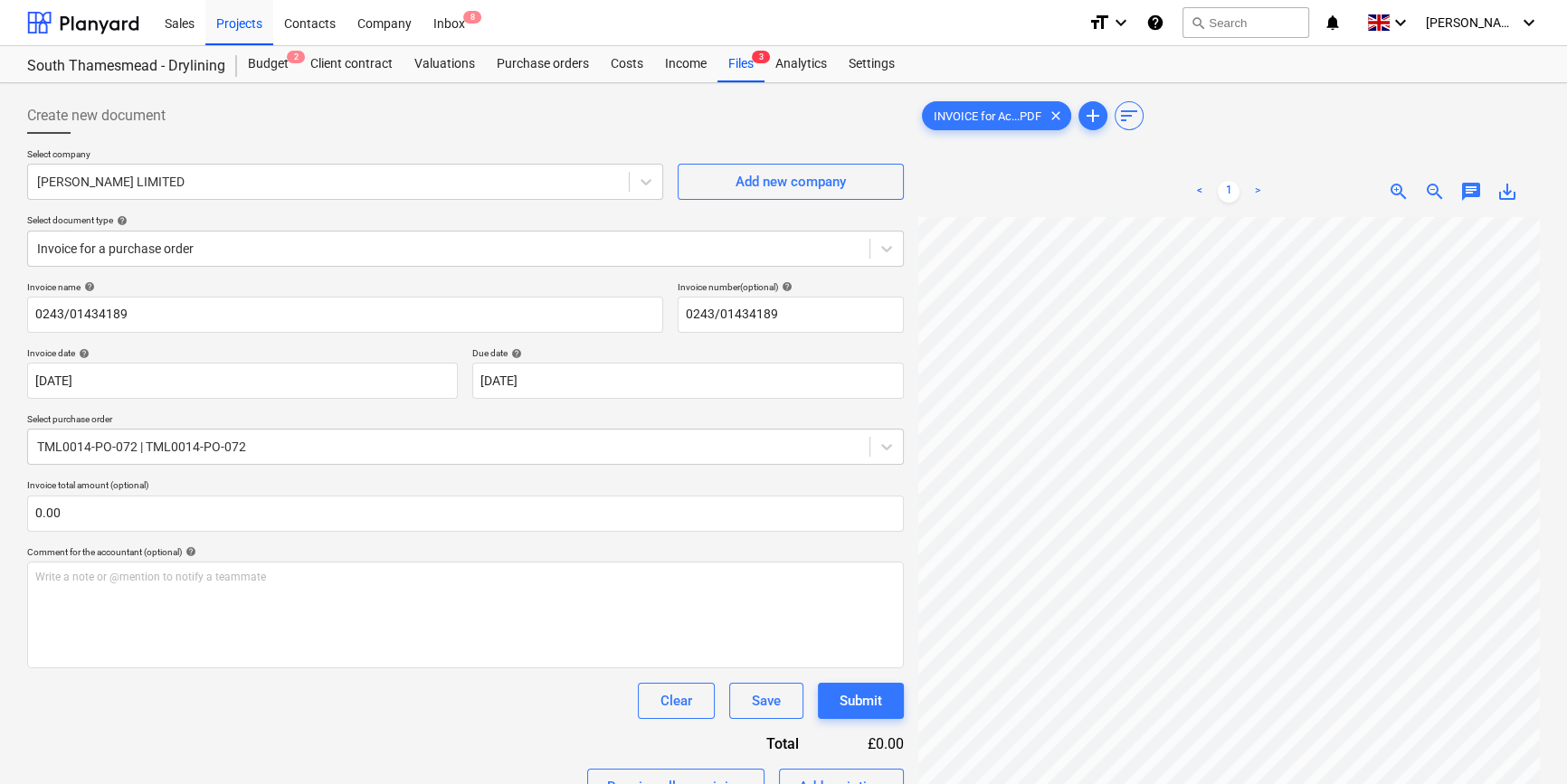 scroll, scrollTop: 297, scrollLeft: 212, axis: both 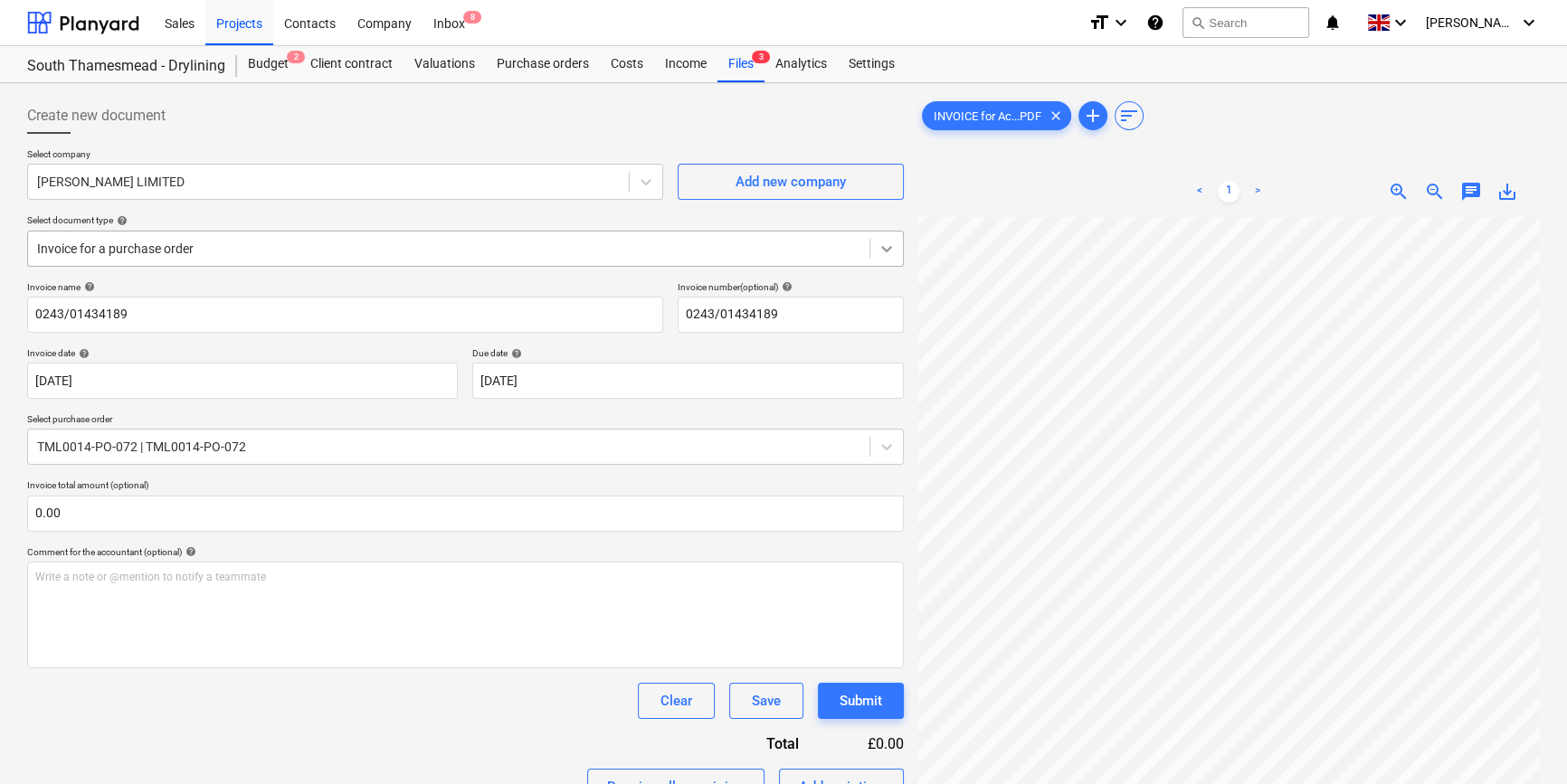 click 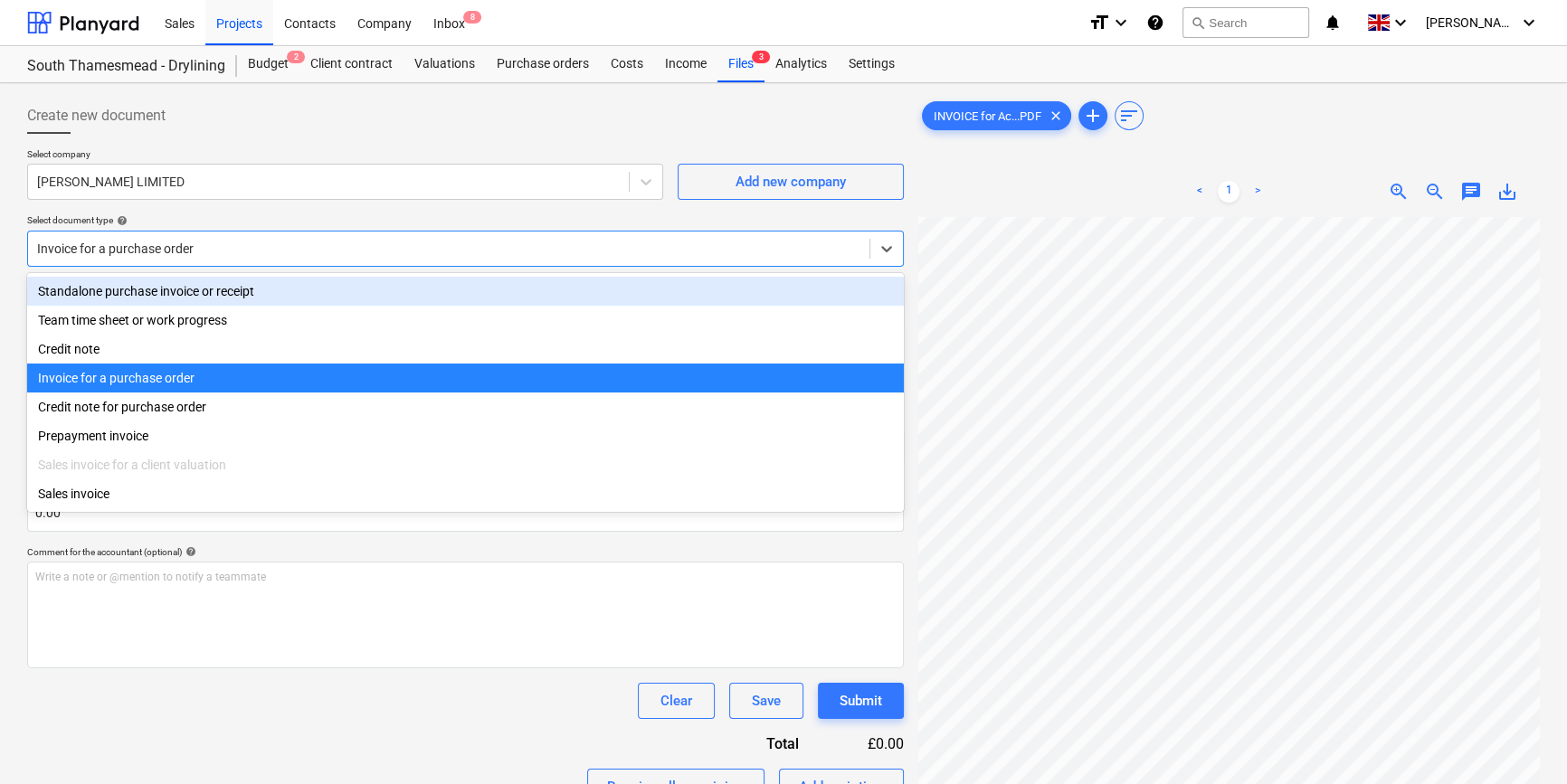 click on "Standalone purchase invoice or receipt" at bounding box center [465, 291] 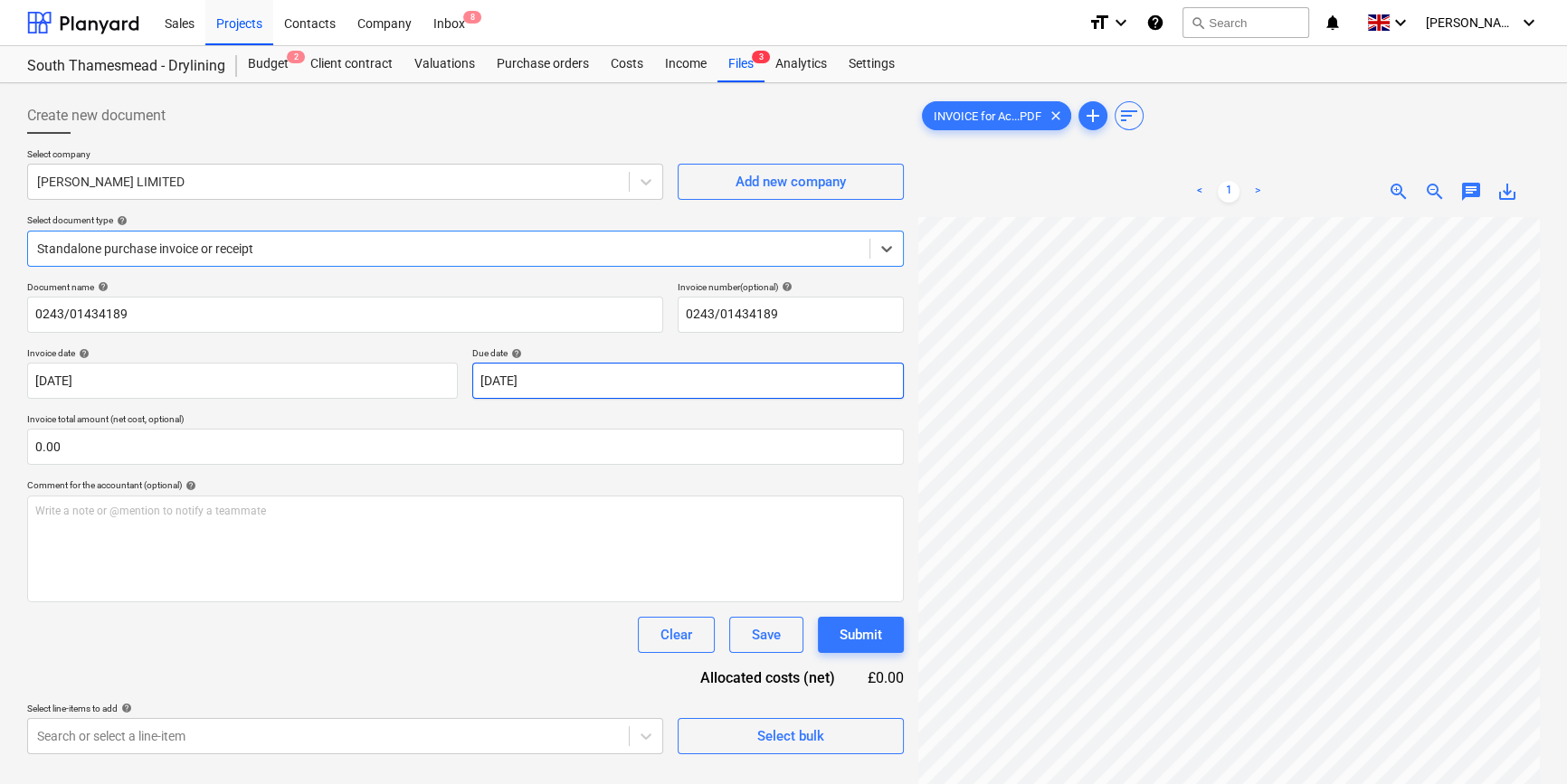 click on "Sales Projects Contacts Company Inbox 8 format_size keyboard_arrow_down help search Search notifications 0 keyboard_arrow_down [PERSON_NAME] keyboard_arrow_down [GEOGRAPHIC_DATA] - Drylining Budget 2 Client contract Valuations Purchase orders Costs Income Files 3 Analytics Settings Create new document Select company [PERSON_NAME] LIMITED   Add new company Select document type help option Standalone purchase invoice or receipt, selected.   Select is focused ,type to refine list, press Down to open the menu,  Standalone purchase invoice or receipt Document name help 0243/01434189 Invoice number  (optional) help 0243/01434189 Invoice date help [DATE] 15.07.2025 Press the down arrow key to interact with the calendar and
select a date. Press the question mark key to get the keyboard shortcuts for changing dates. Due date help [DATE] [DATE] Press the down arrow key to interact with the calendar and
select a date. Press the question mark key to get the keyboard shortcuts for changing dates. 0.00 <" at bounding box center [784, 392] 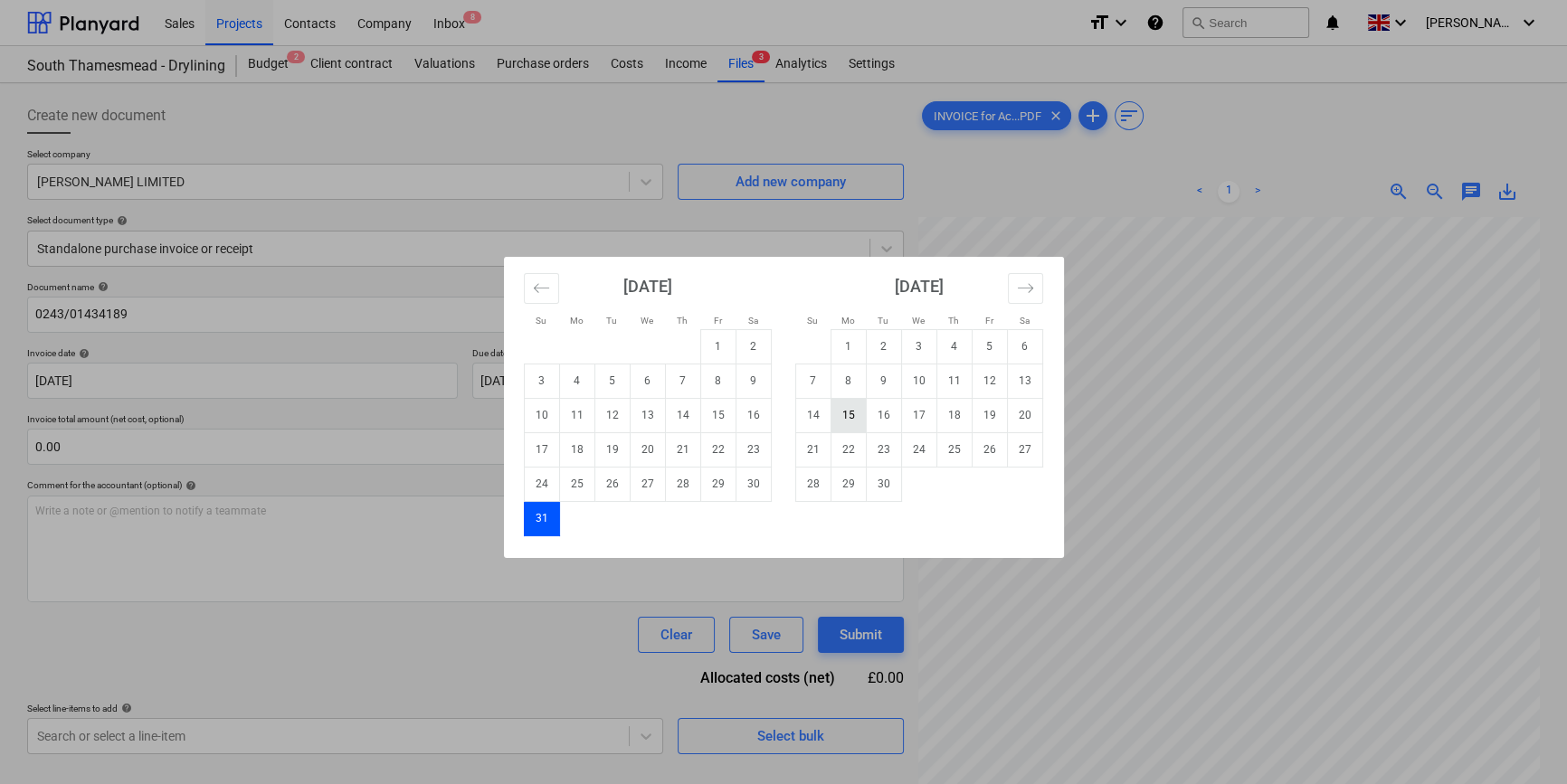 click on "15" at bounding box center (848, 415) 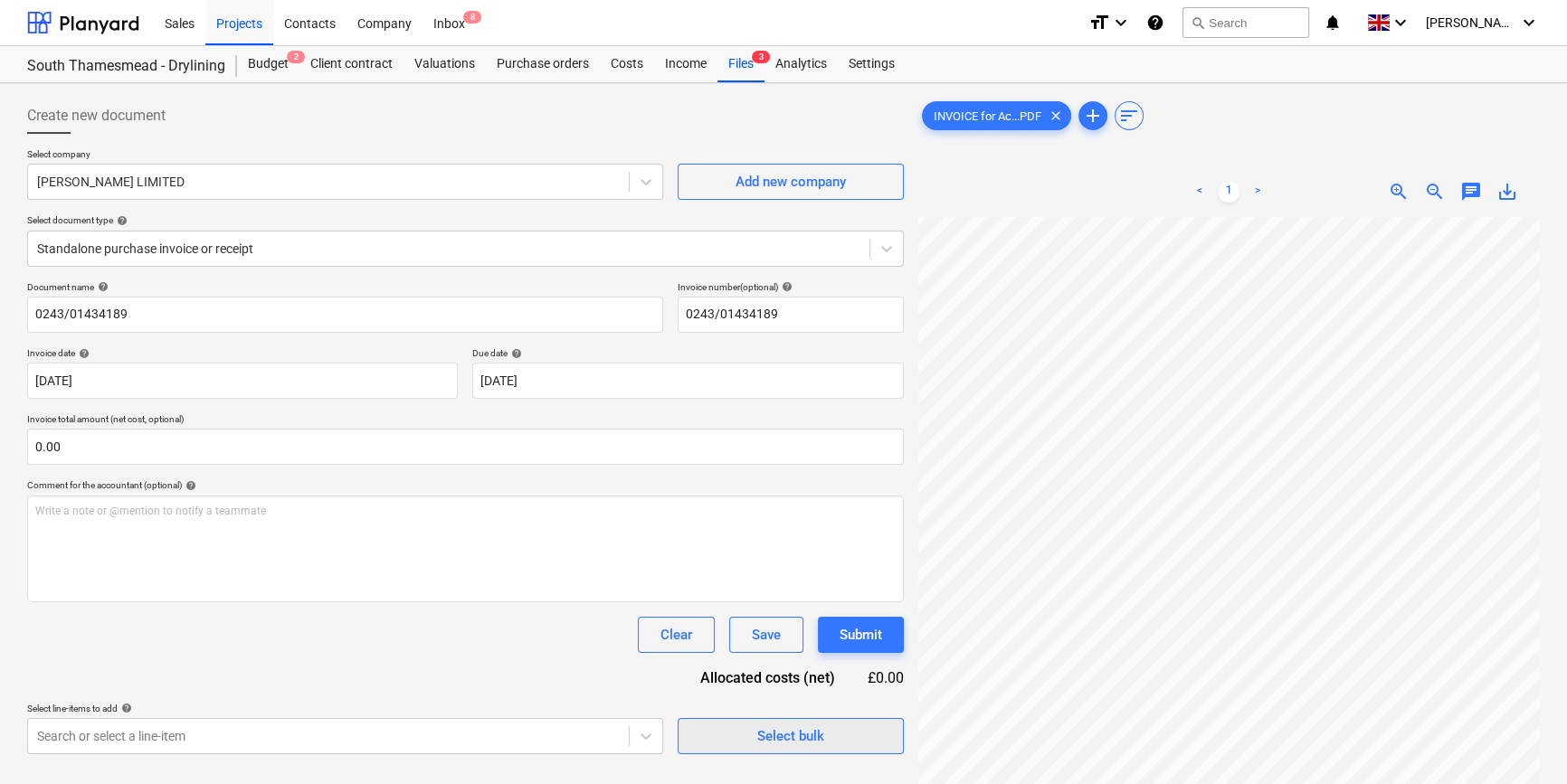 click on "Select bulk" at bounding box center [791, 736] 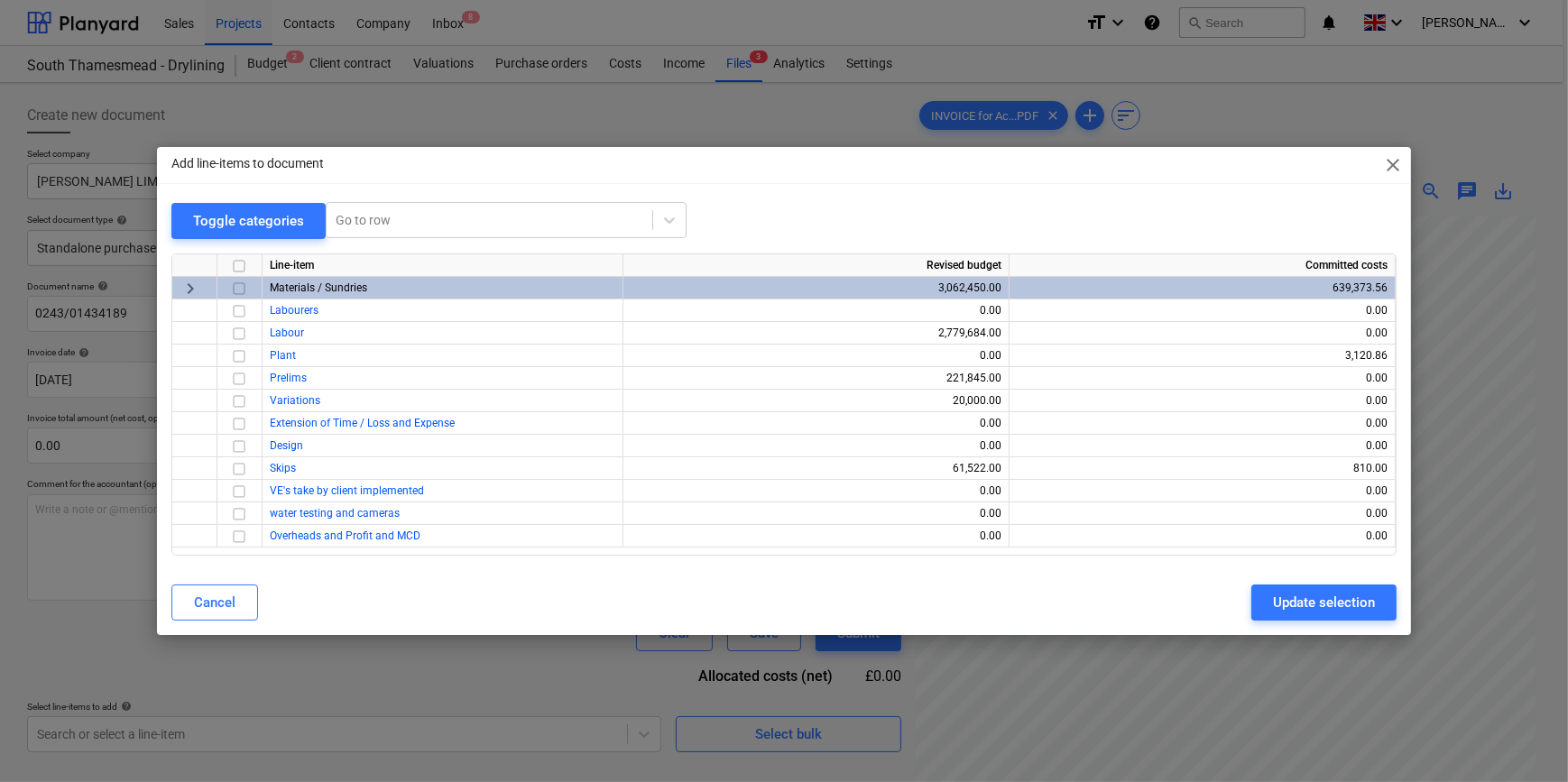 click at bounding box center [239, 289] 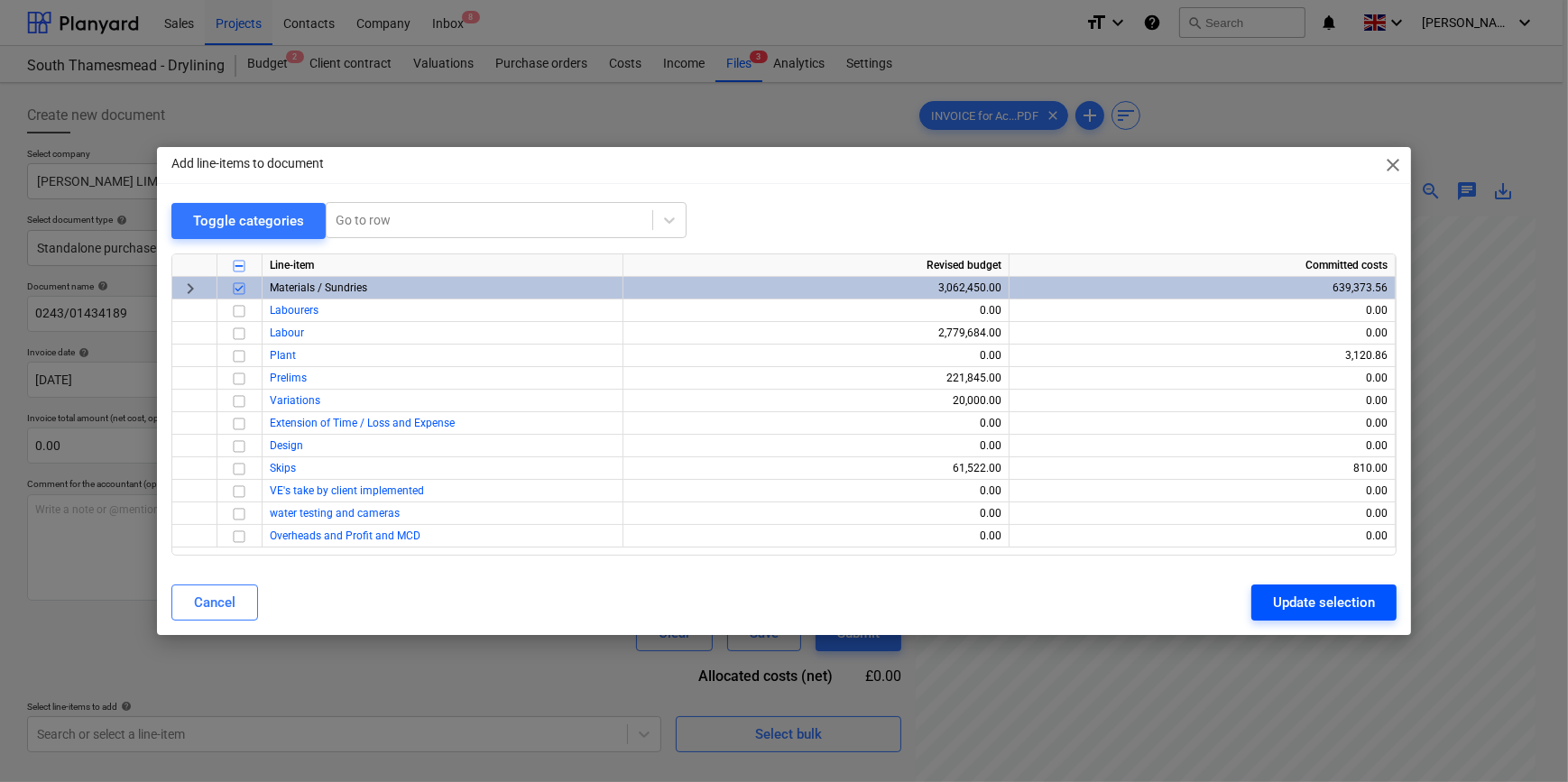 click on "Update selection" at bounding box center [1324, 603] 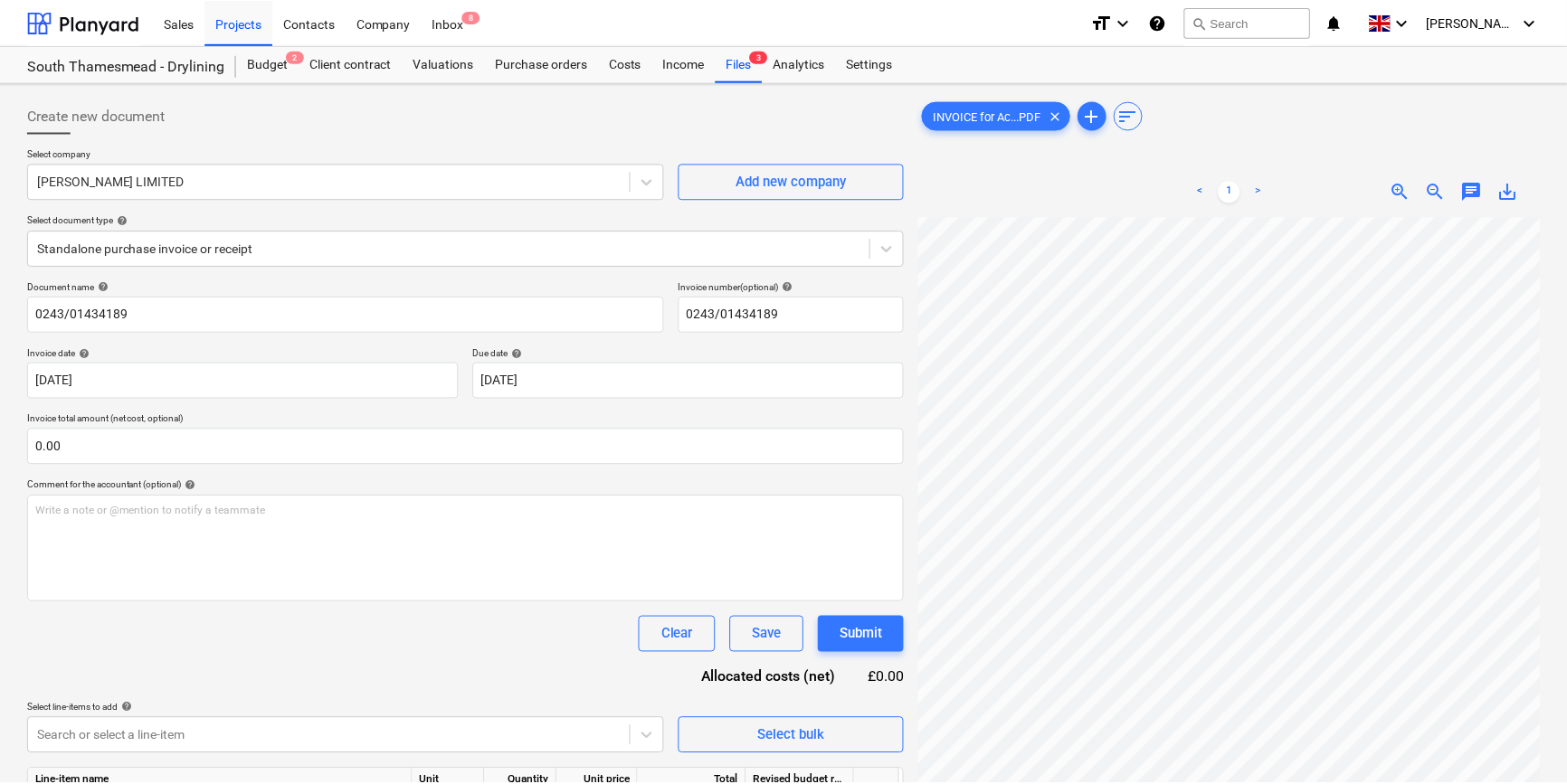 scroll, scrollTop: 297, scrollLeft: 209, axis: both 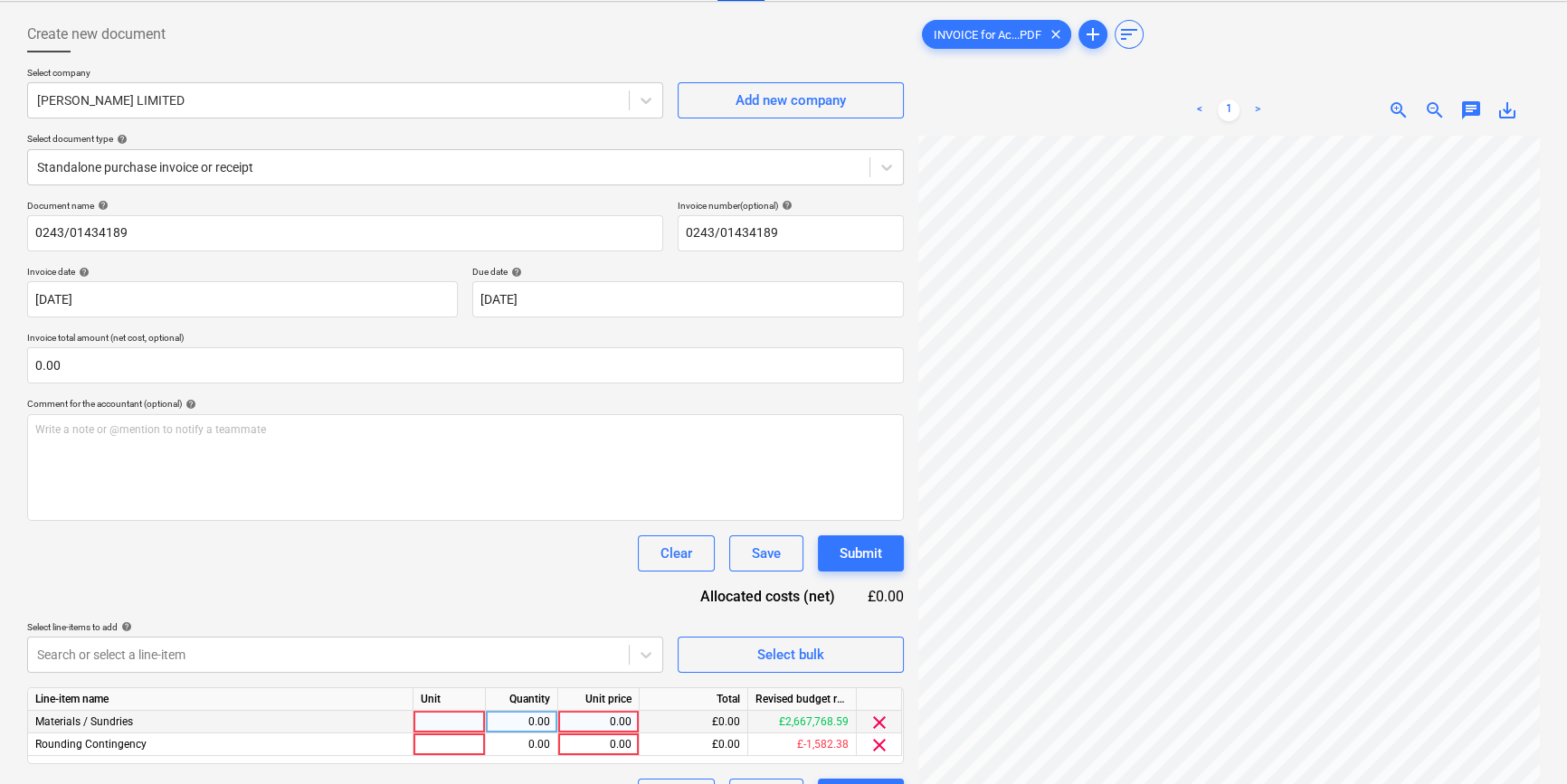 click at bounding box center (450, 722) 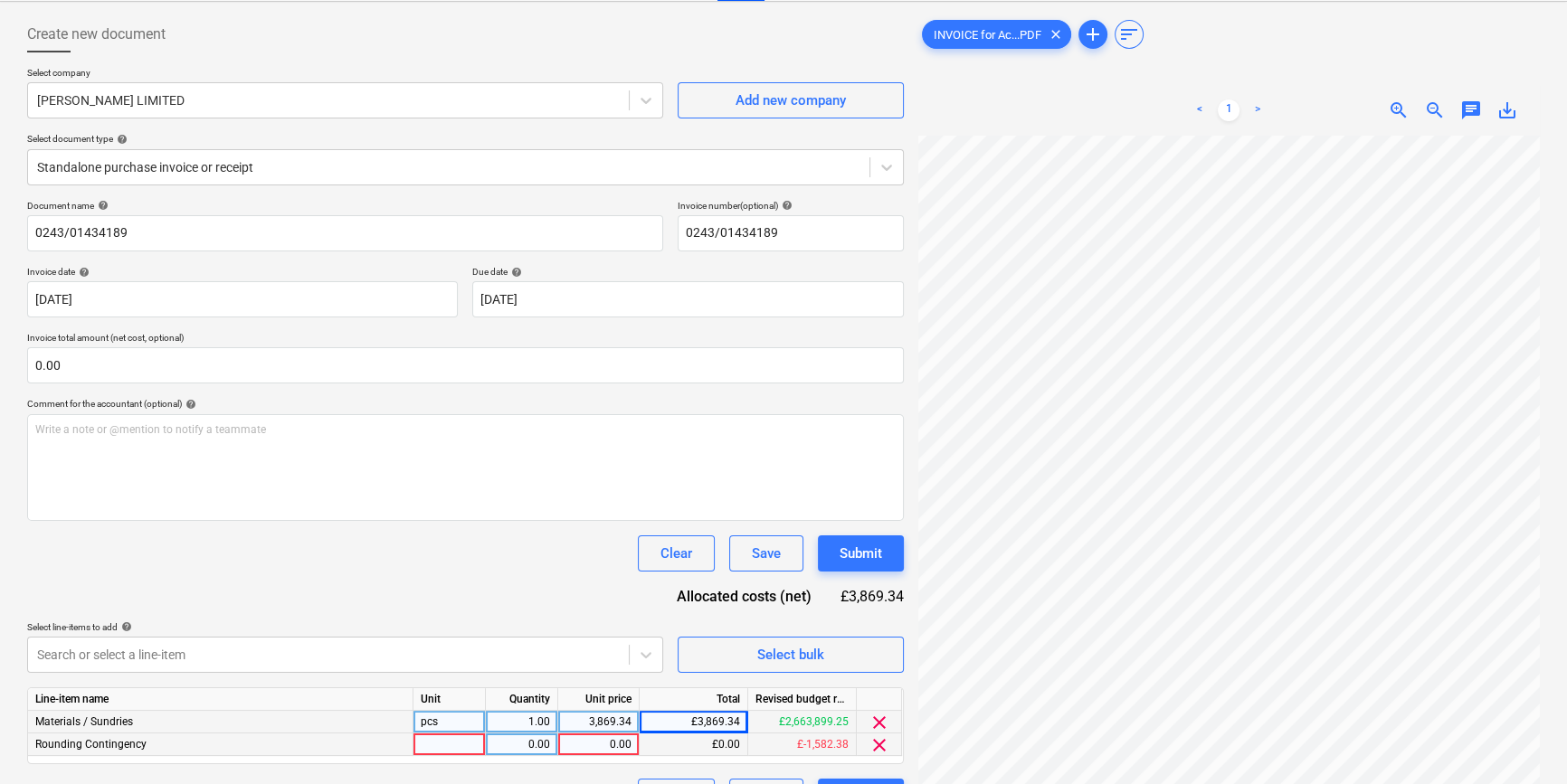 click on "clear" at bounding box center (879, 745) 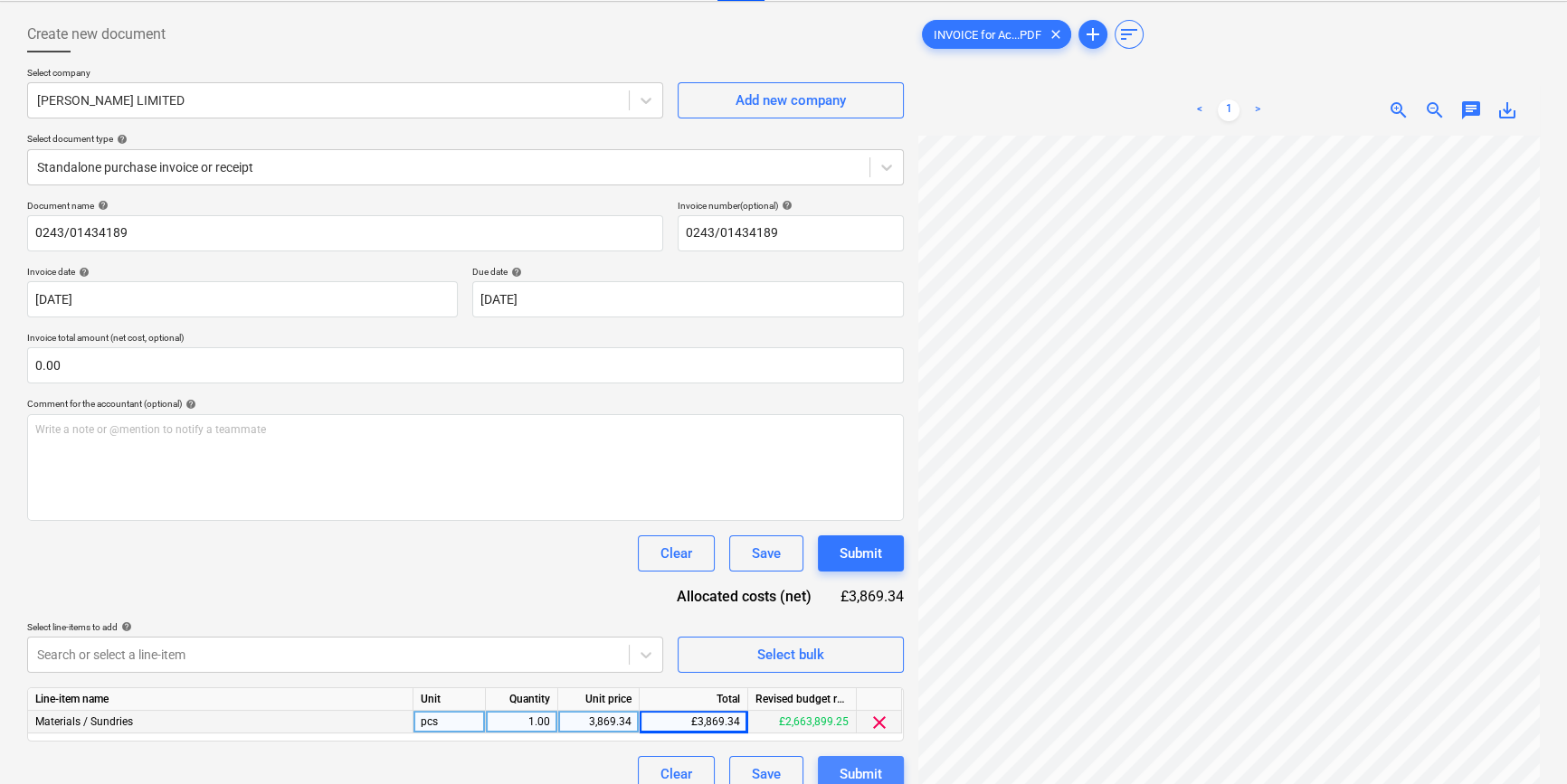 click on "Submit" at bounding box center (860, 774) 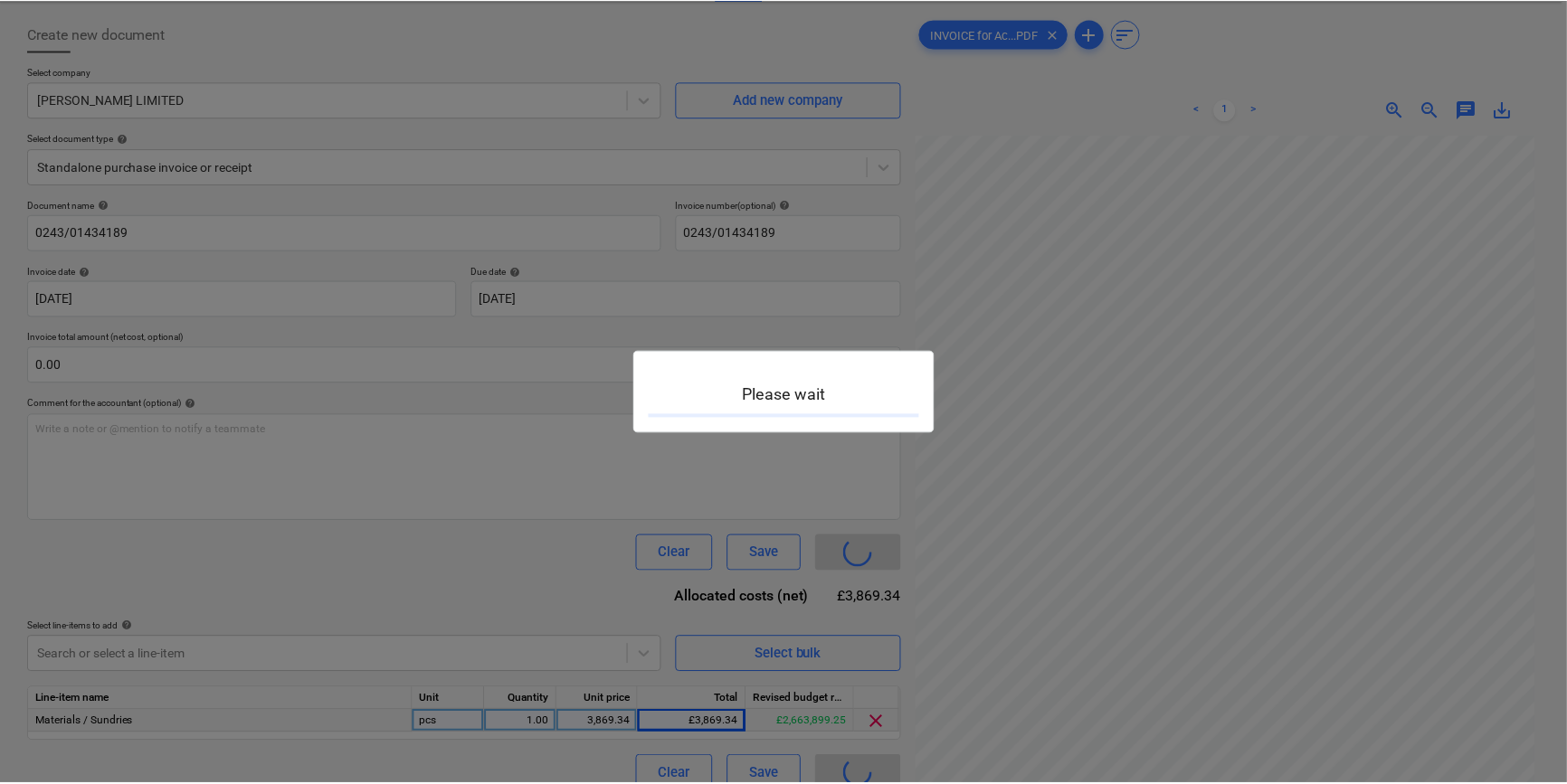 scroll, scrollTop: 0, scrollLeft: 0, axis: both 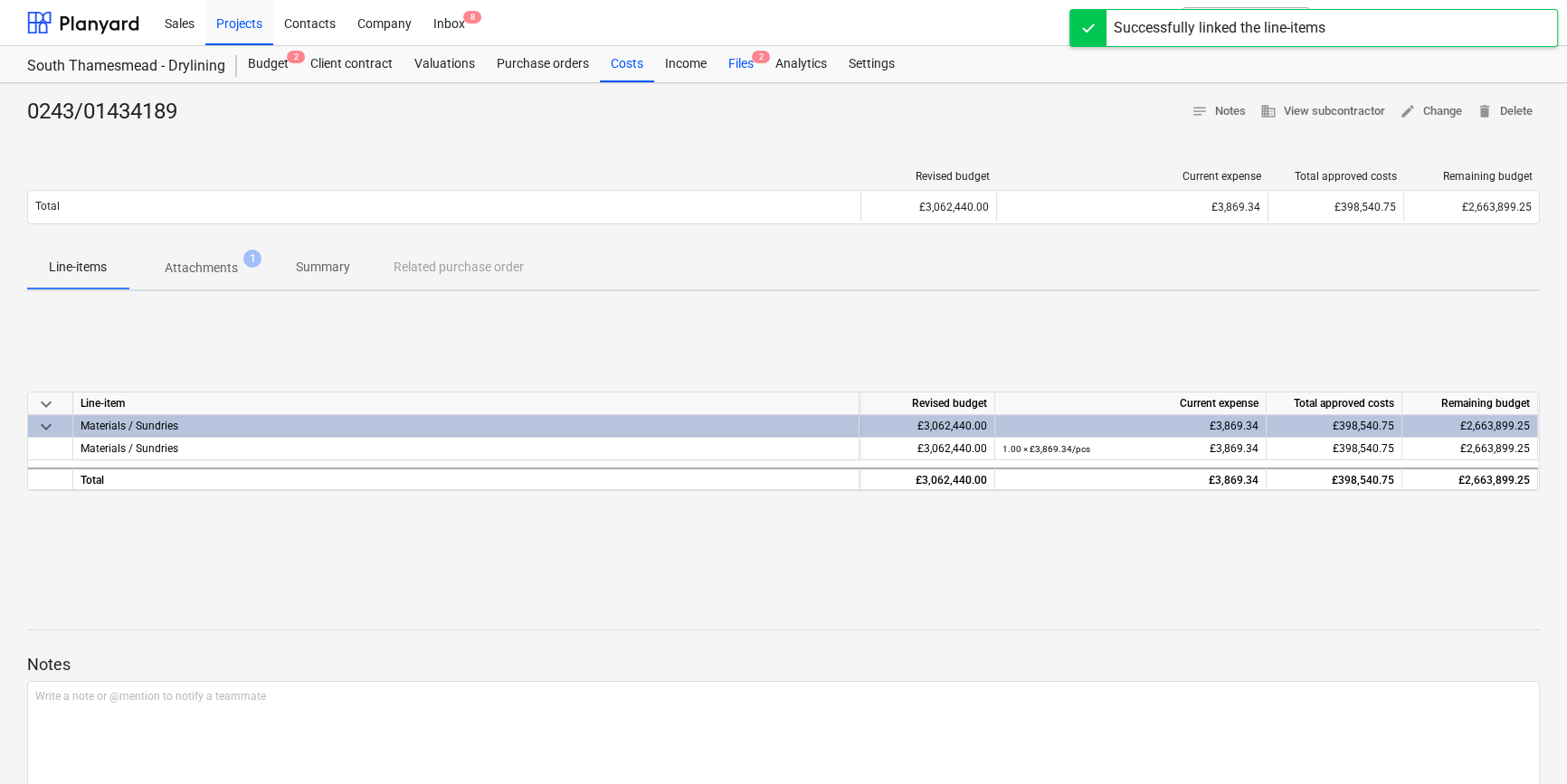 click on "Files 2" at bounding box center [741, 64] 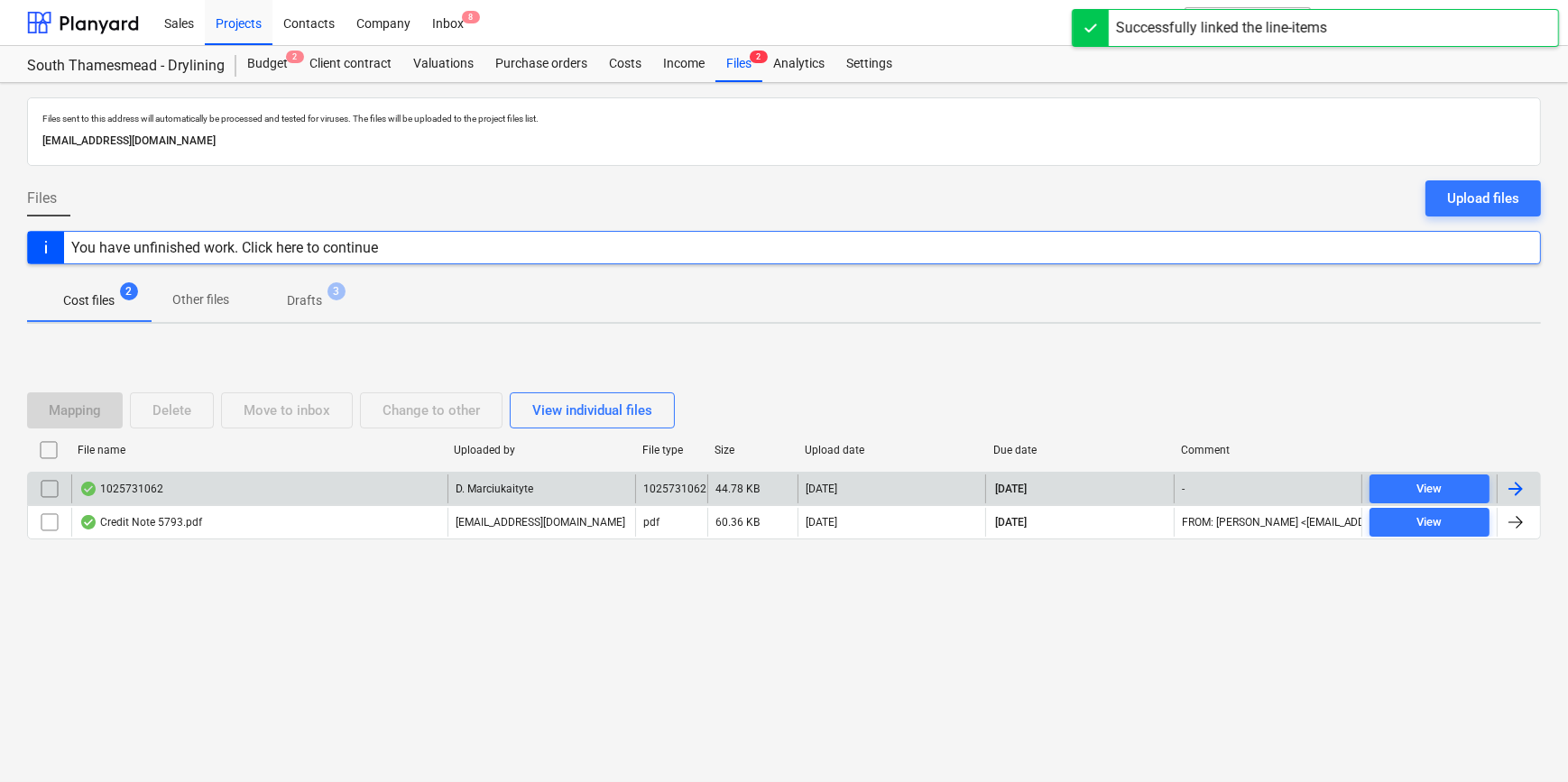 click at bounding box center (1516, 489) 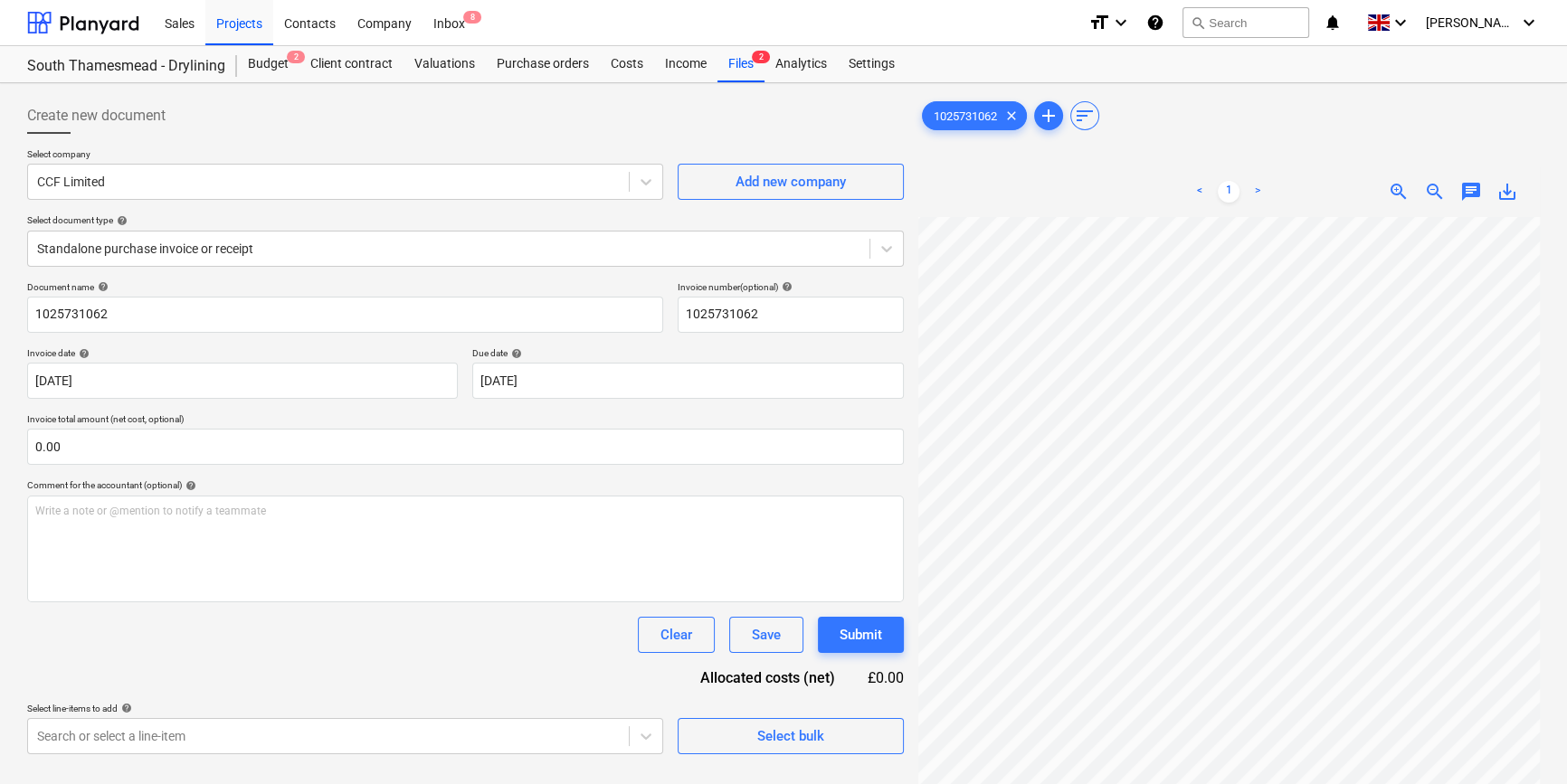 scroll, scrollTop: 104, scrollLeft: 192, axis: both 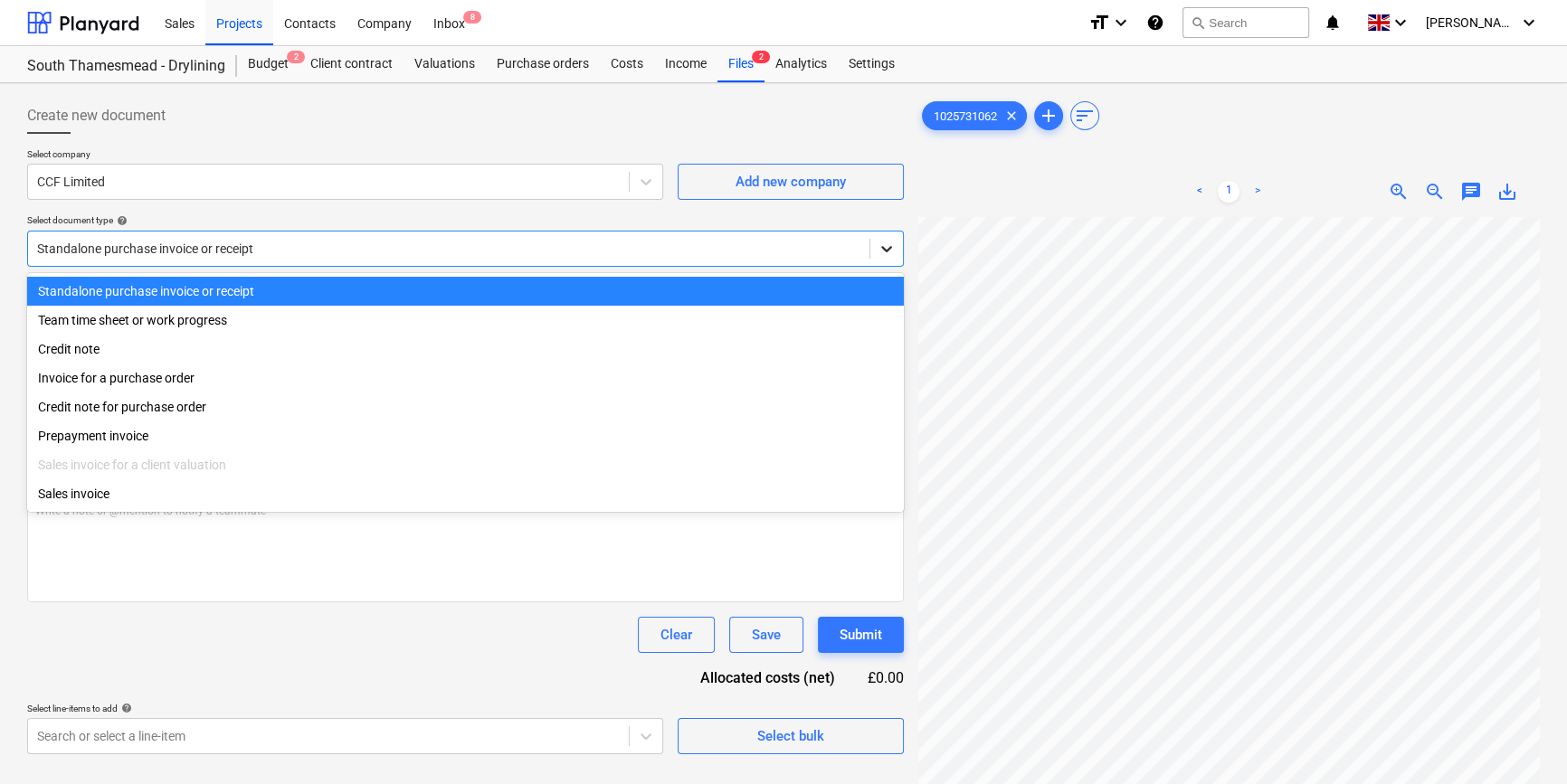 click 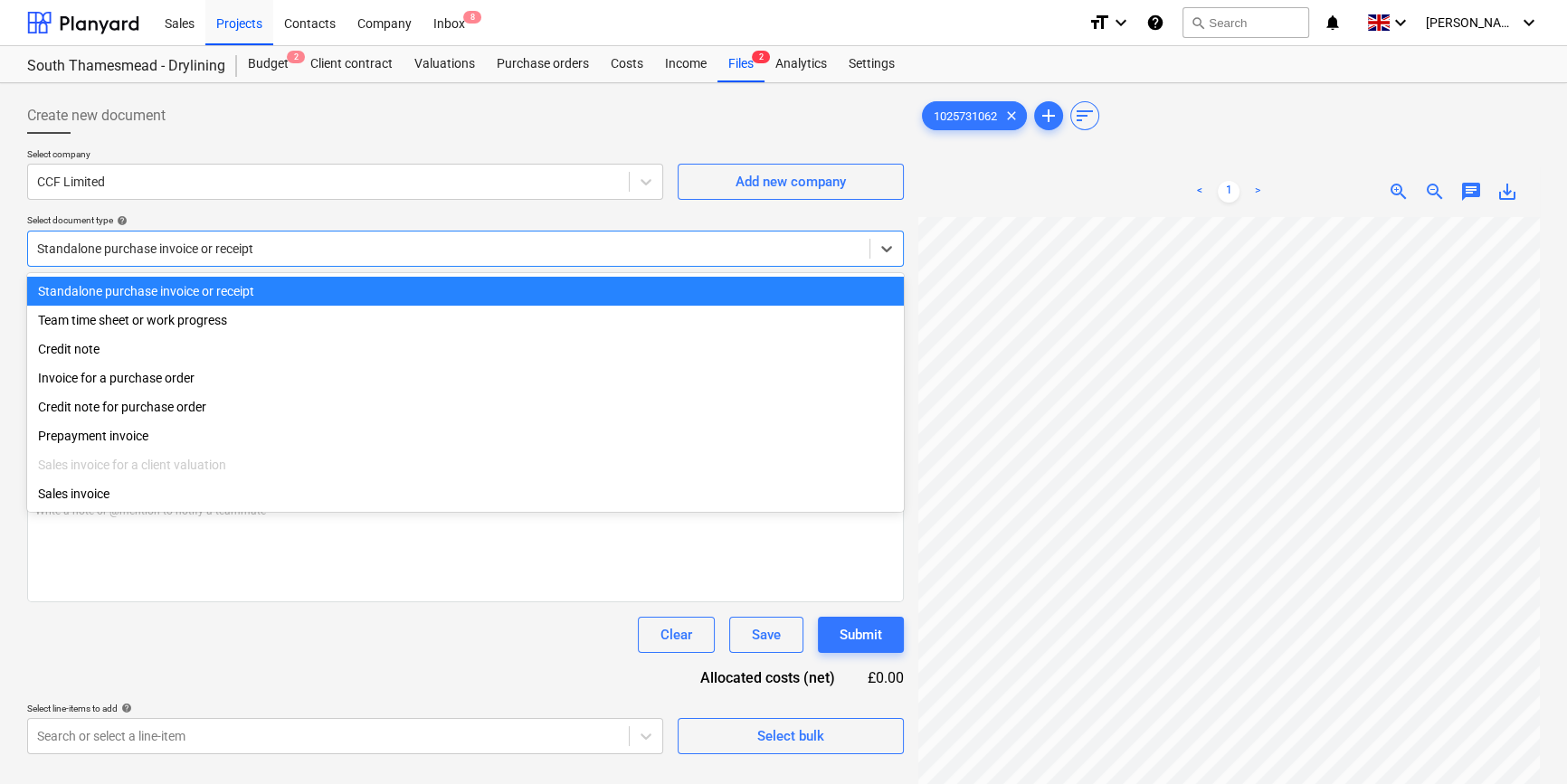 click on "Standalone purchase invoice or receipt" at bounding box center [465, 291] 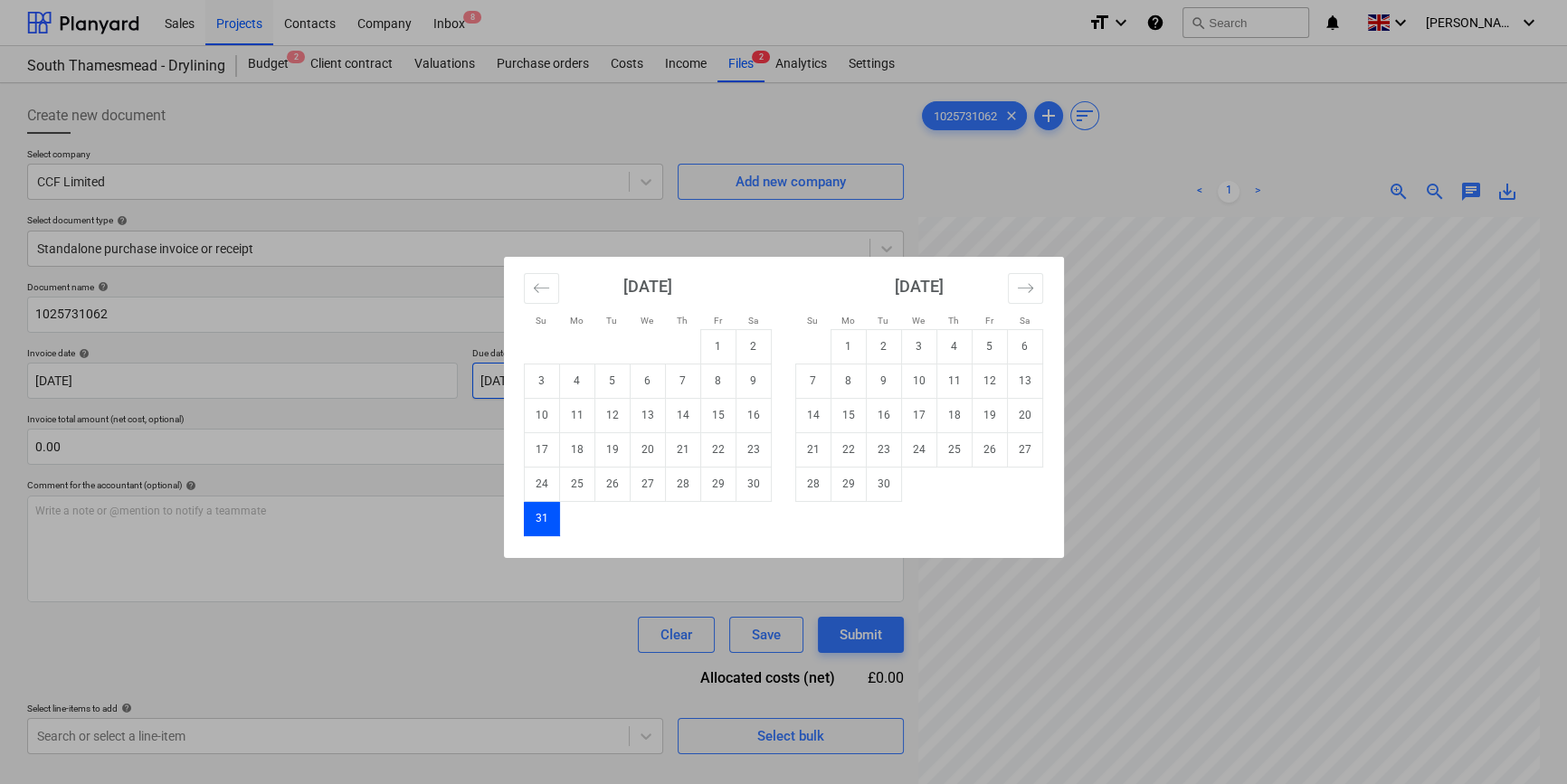click on "Sales Projects Contacts Company Inbox 8 format_size keyboard_arrow_down help search Search notifications 0 keyboard_arrow_down [PERSON_NAME] keyboard_arrow_down [GEOGRAPHIC_DATA] - Drylining Budget 2 Client contract Valuations Purchase orders Costs Income Files 2 Analytics Settings Create new document Select company CCF Limited   Add new company Select document type help Standalone purchase invoice or receipt Document name help 1025731062 Invoice number  (optional) help 1025731062 Invoice date help [DATE] 22.07.2025 Press the down arrow key to interact with the calendar and
select a date. Press the question mark key to get the keyboard shortcuts for changing dates. Due date help [DATE] [DATE] Press the down arrow key to interact with the calendar and
select a date. Press the question mark key to get the keyboard shortcuts for changing dates. Invoice total amount (net cost, optional) 0.00 Comment for the accountant (optional) help Write a note or @mention to notify a teammate ﻿ Clear Save" at bounding box center (784, 392) 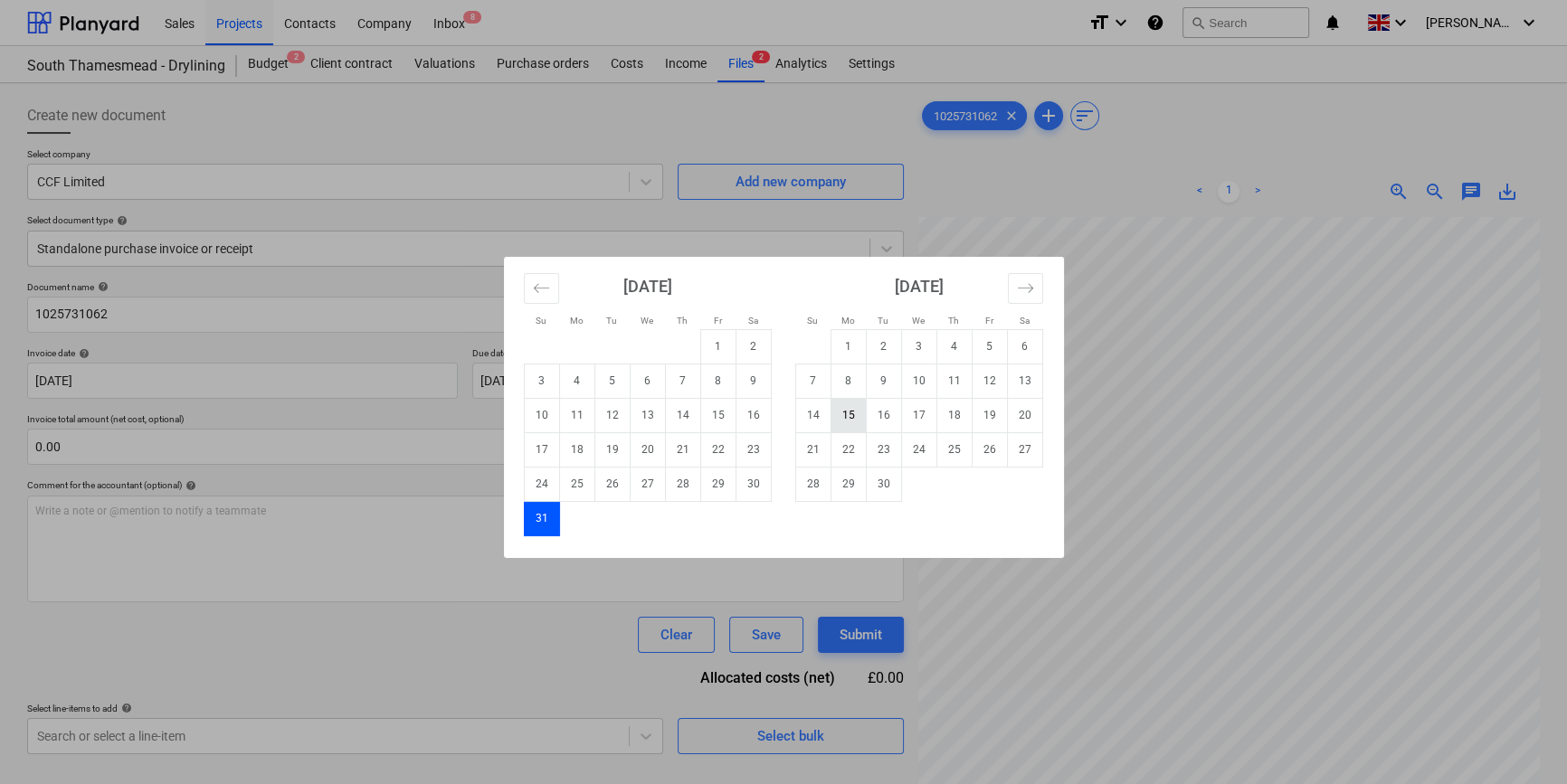 click on "15" at bounding box center (848, 415) 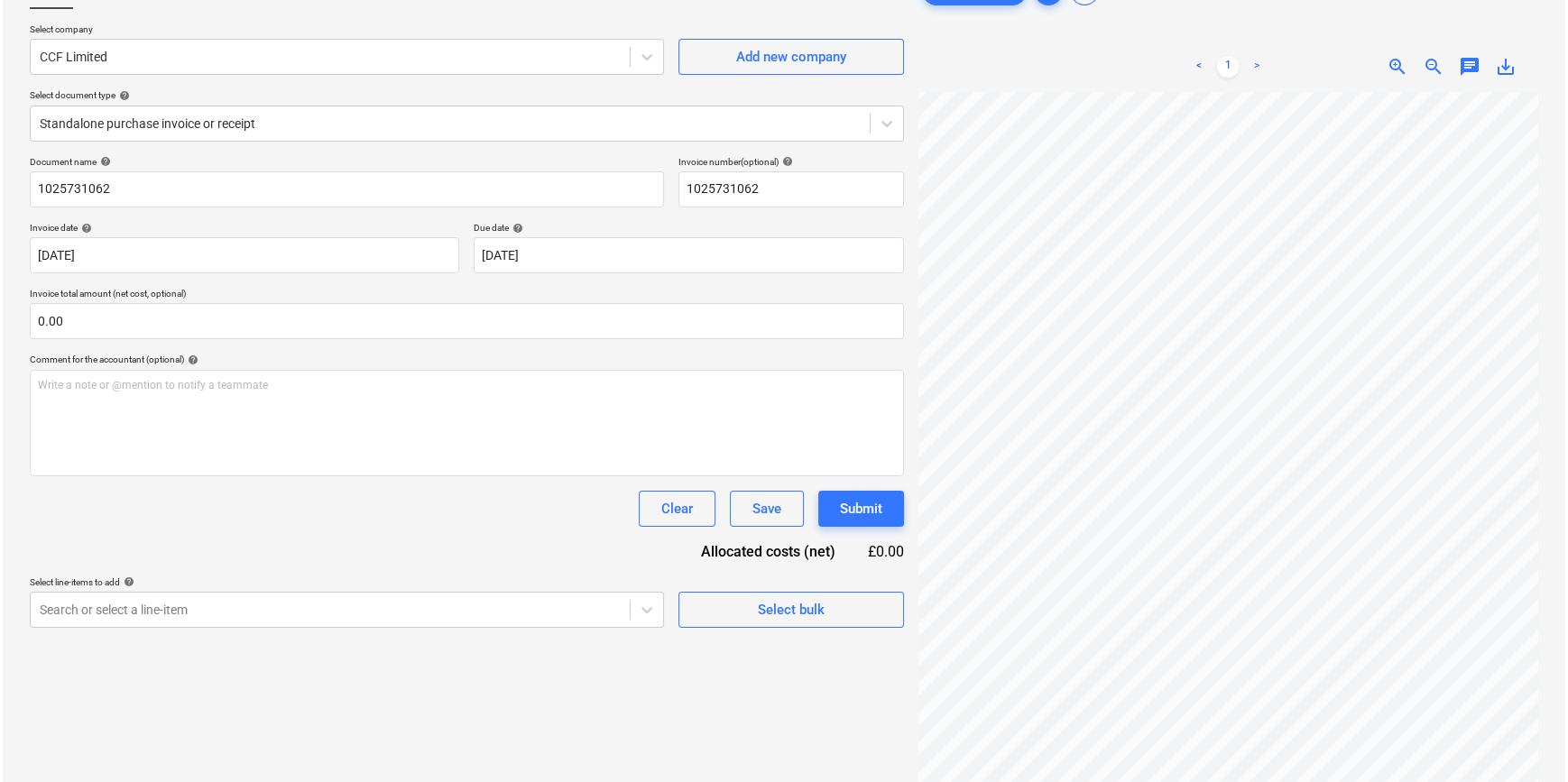 scroll, scrollTop: 163, scrollLeft: 0, axis: vertical 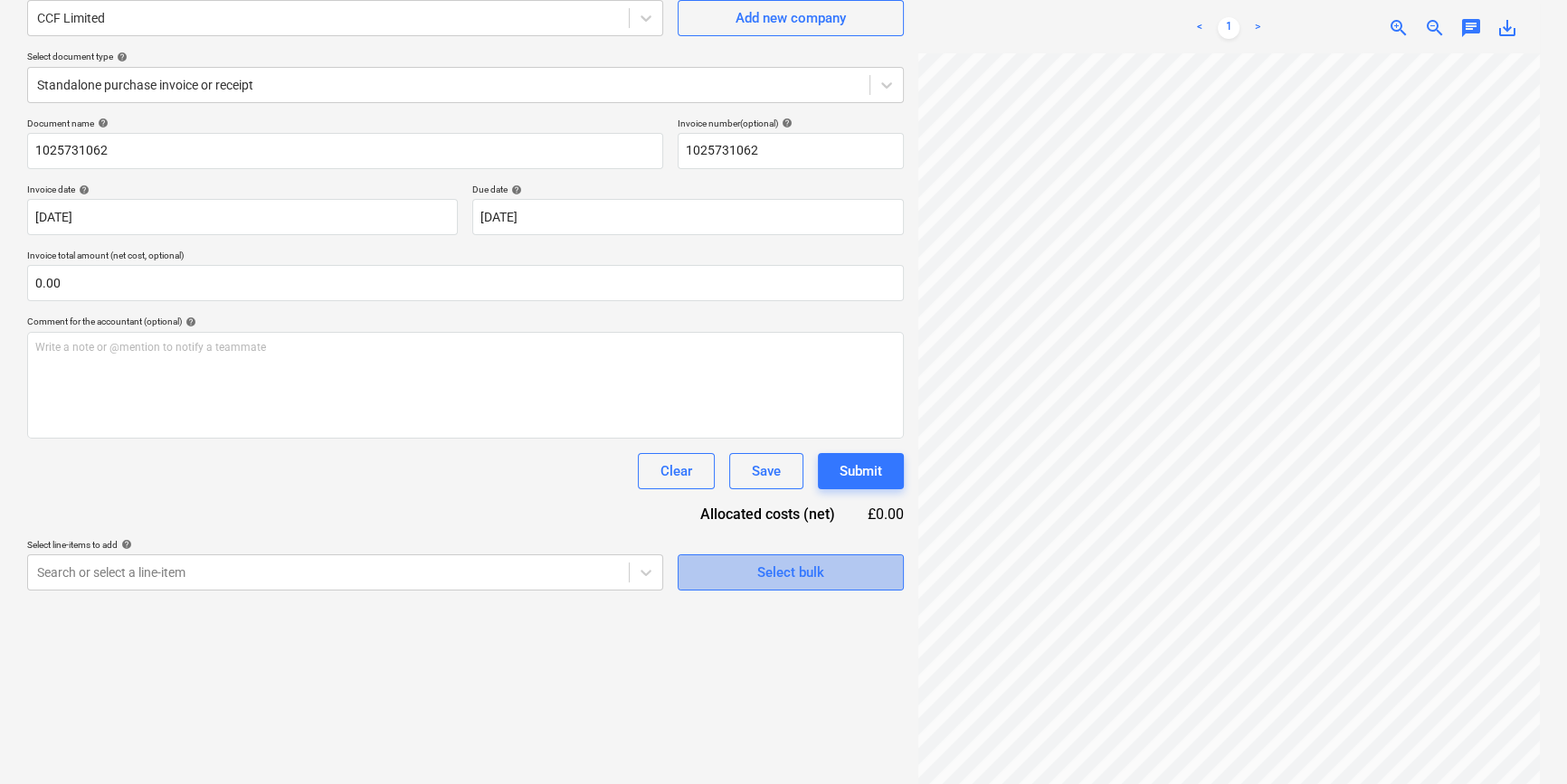 click on "Select bulk" at bounding box center (791, 572) 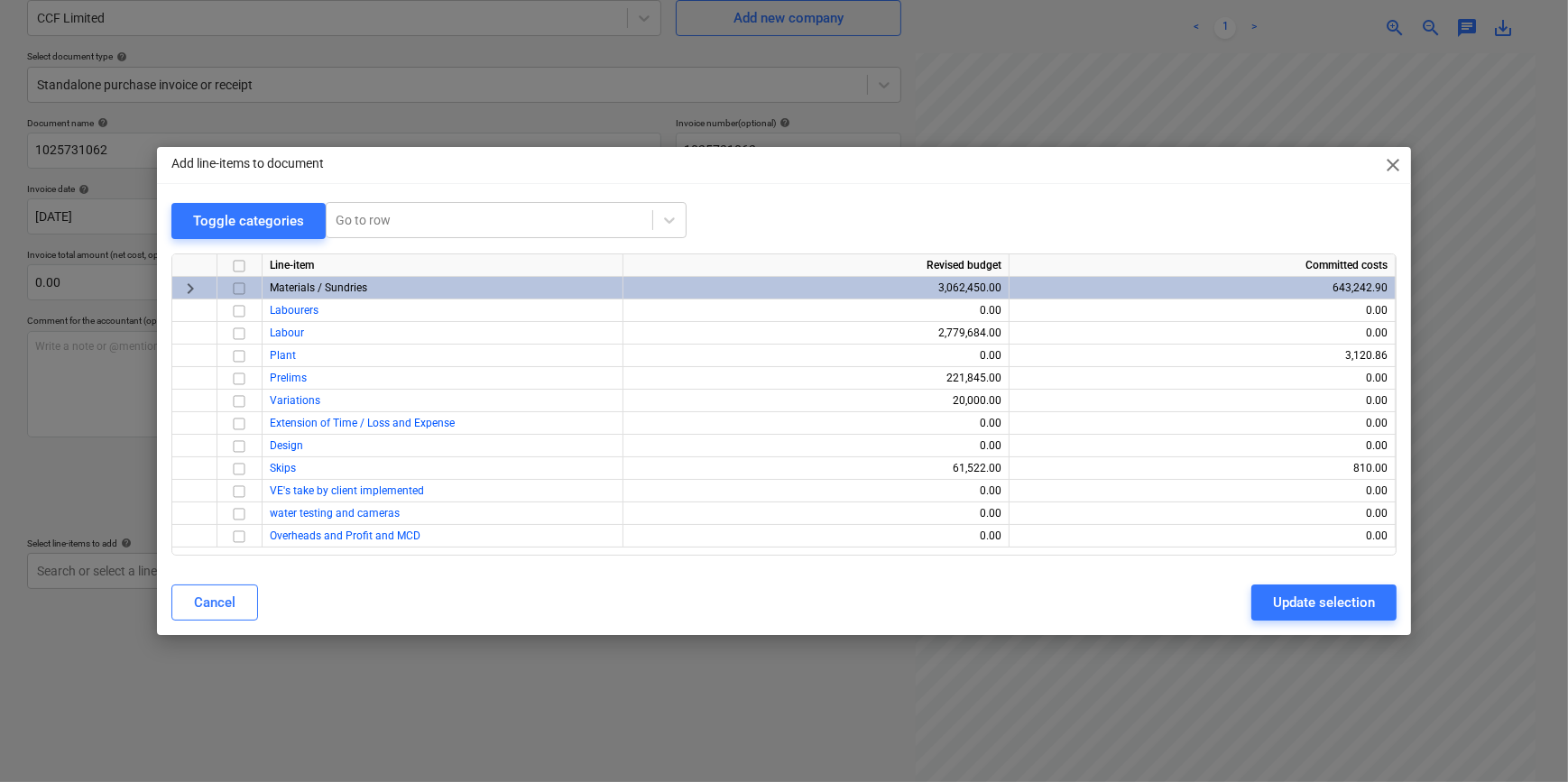 click at bounding box center (239, 289) 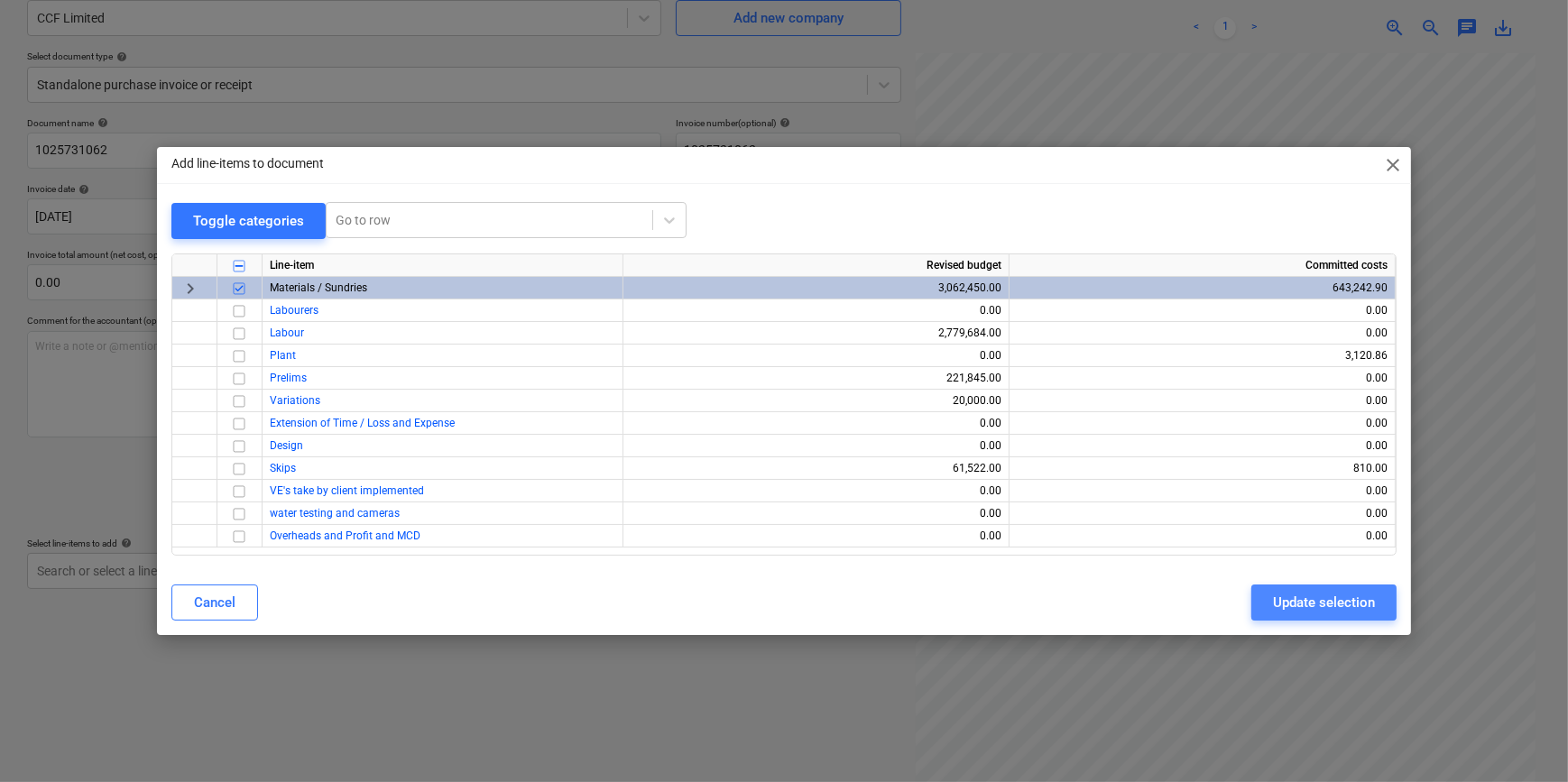 click on "Update selection" at bounding box center (1324, 603) 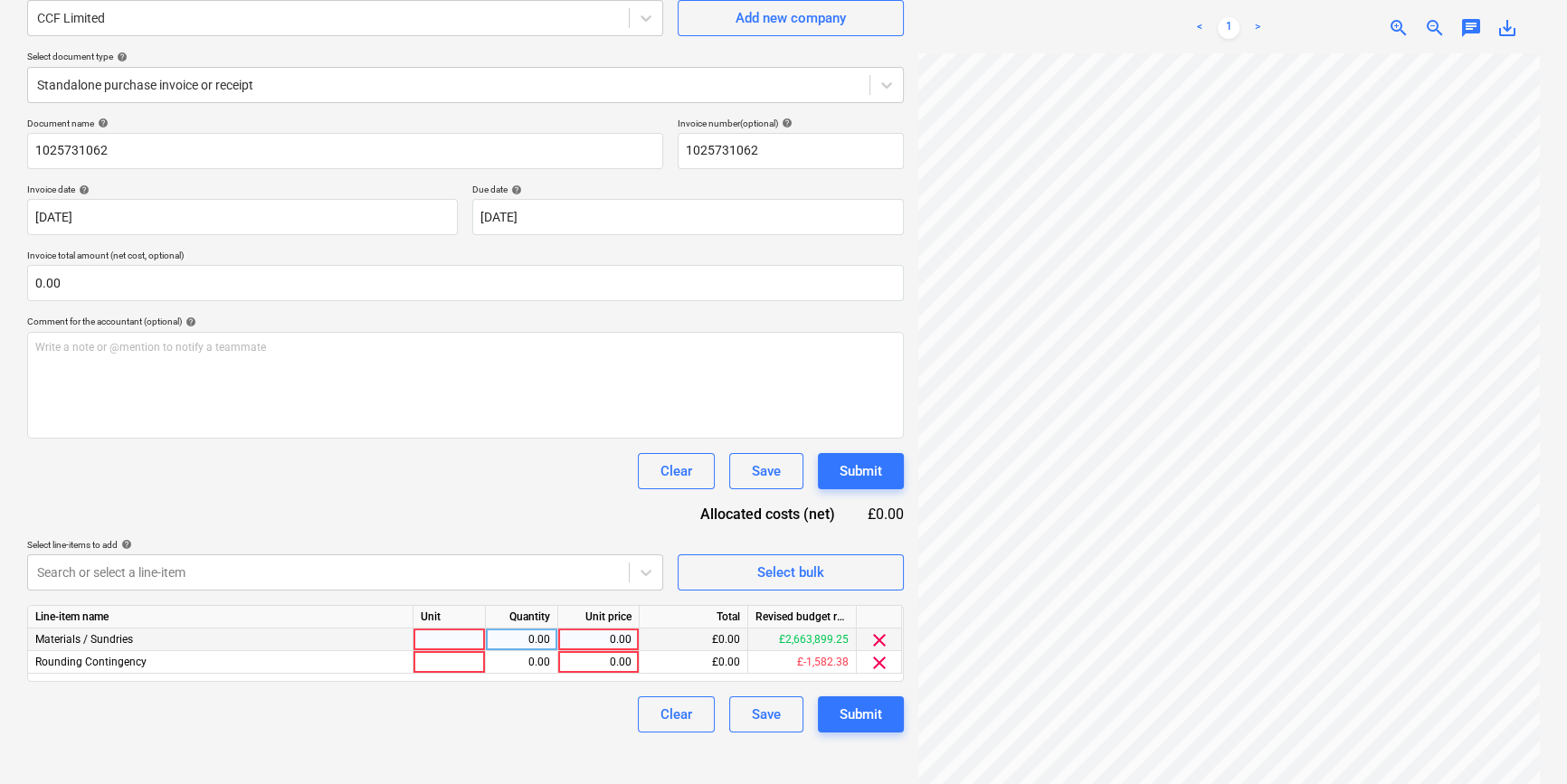 click at bounding box center (450, 639) 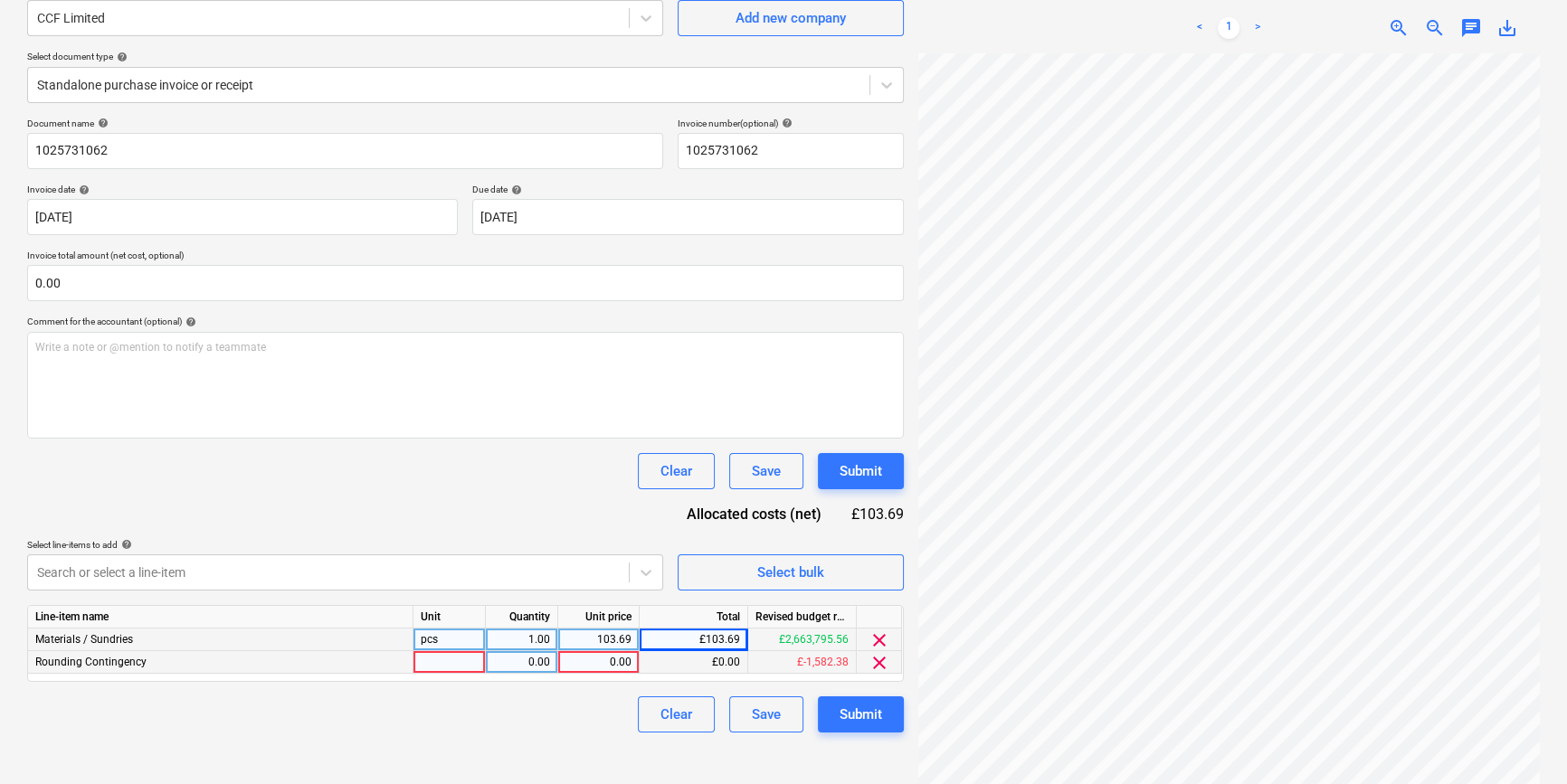 click on "clear" at bounding box center [879, 663] 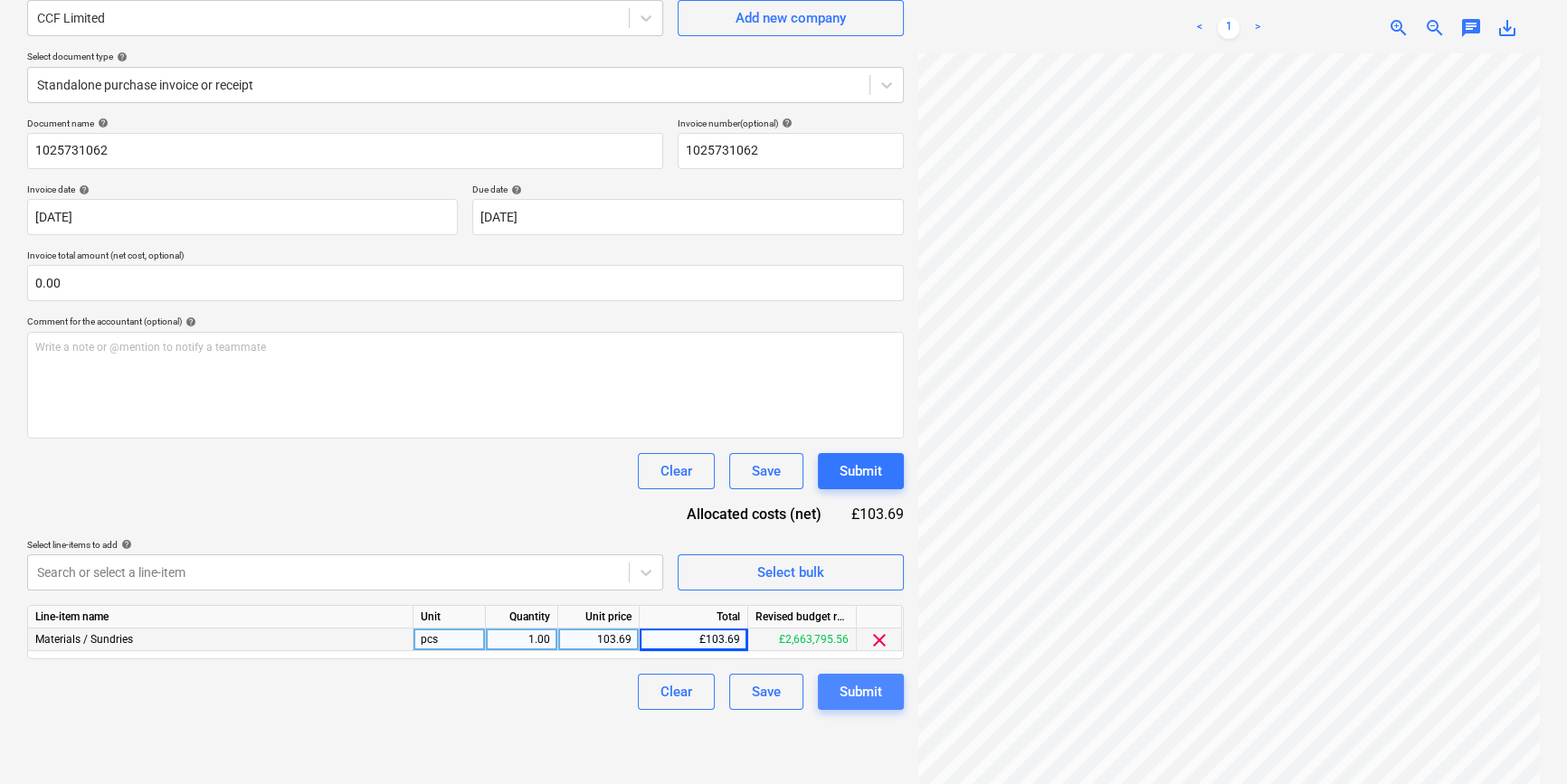 click on "Submit" at bounding box center [860, 692] 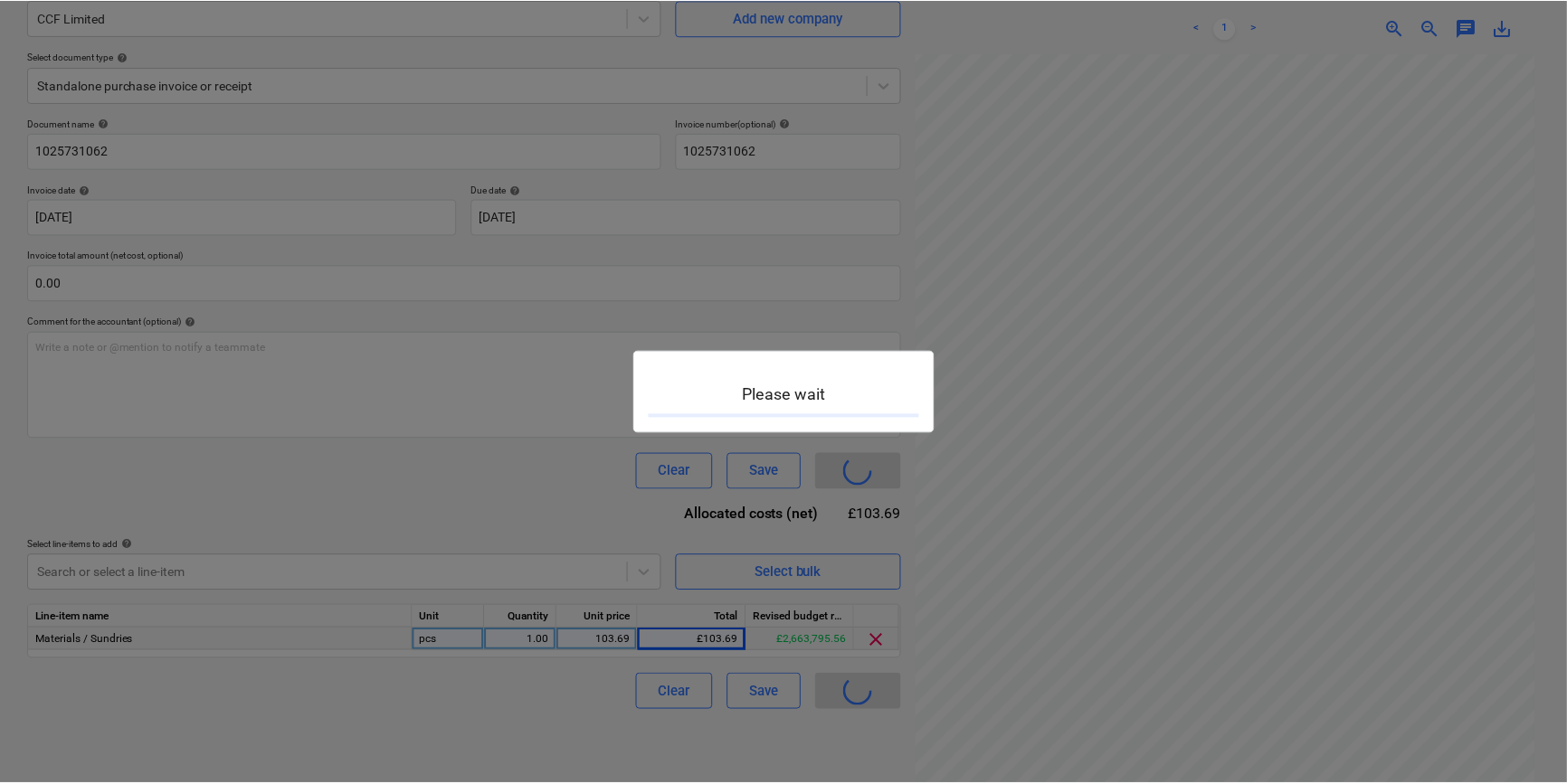 scroll, scrollTop: 0, scrollLeft: 0, axis: both 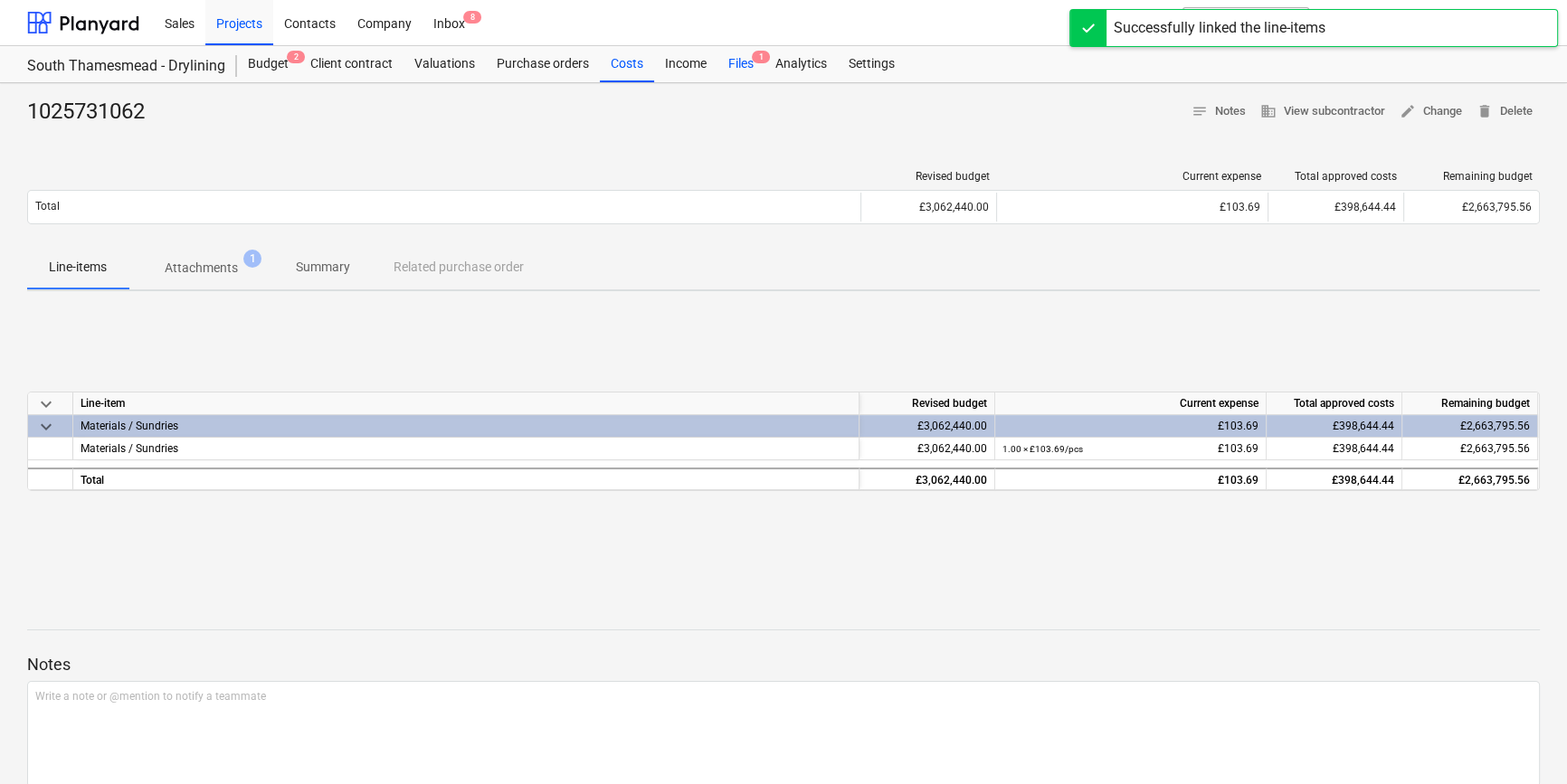 click on "Files 1" at bounding box center (741, 64) 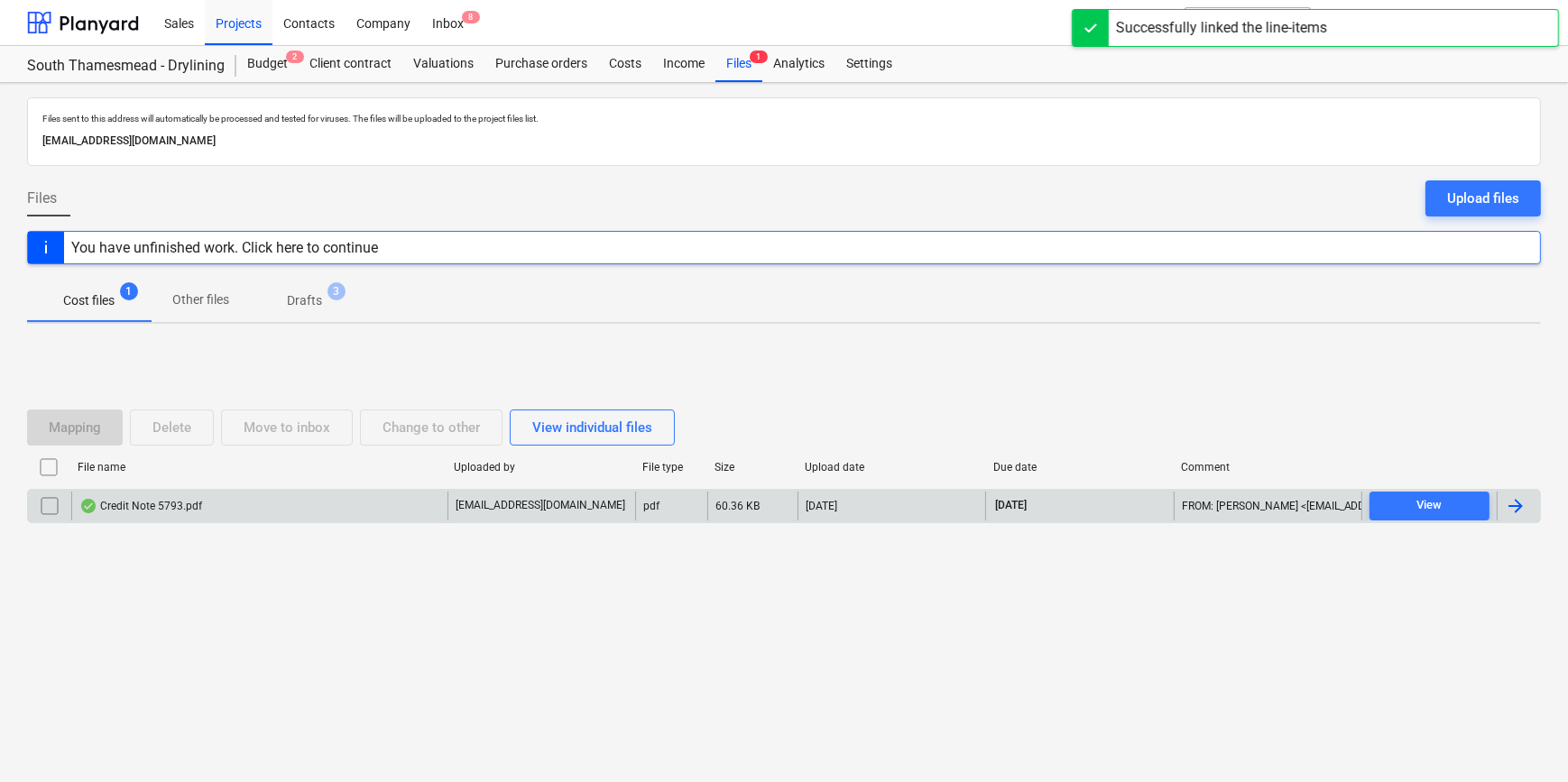 click at bounding box center (1516, 506) 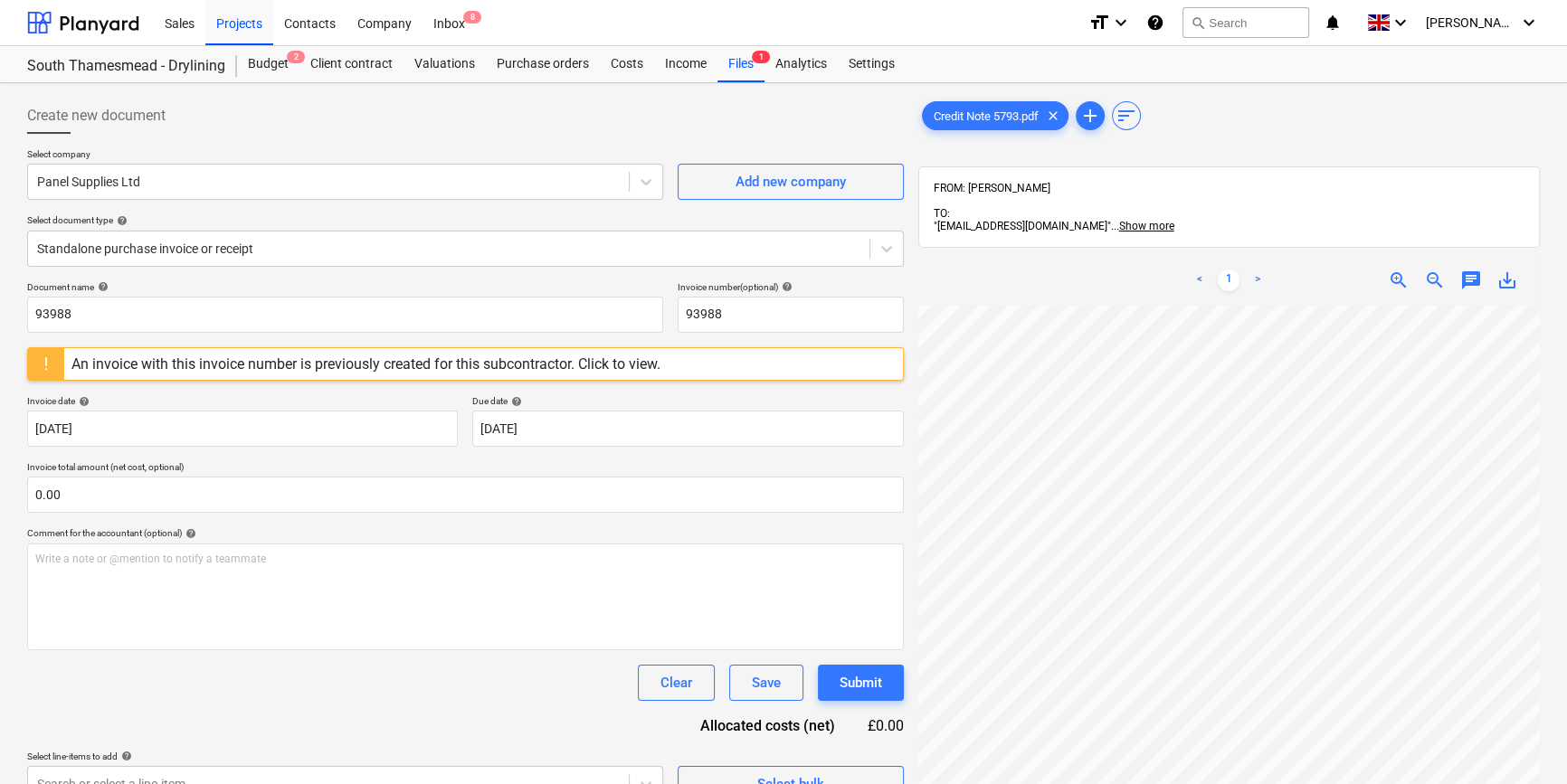 scroll, scrollTop: 250, scrollLeft: 195, axis: both 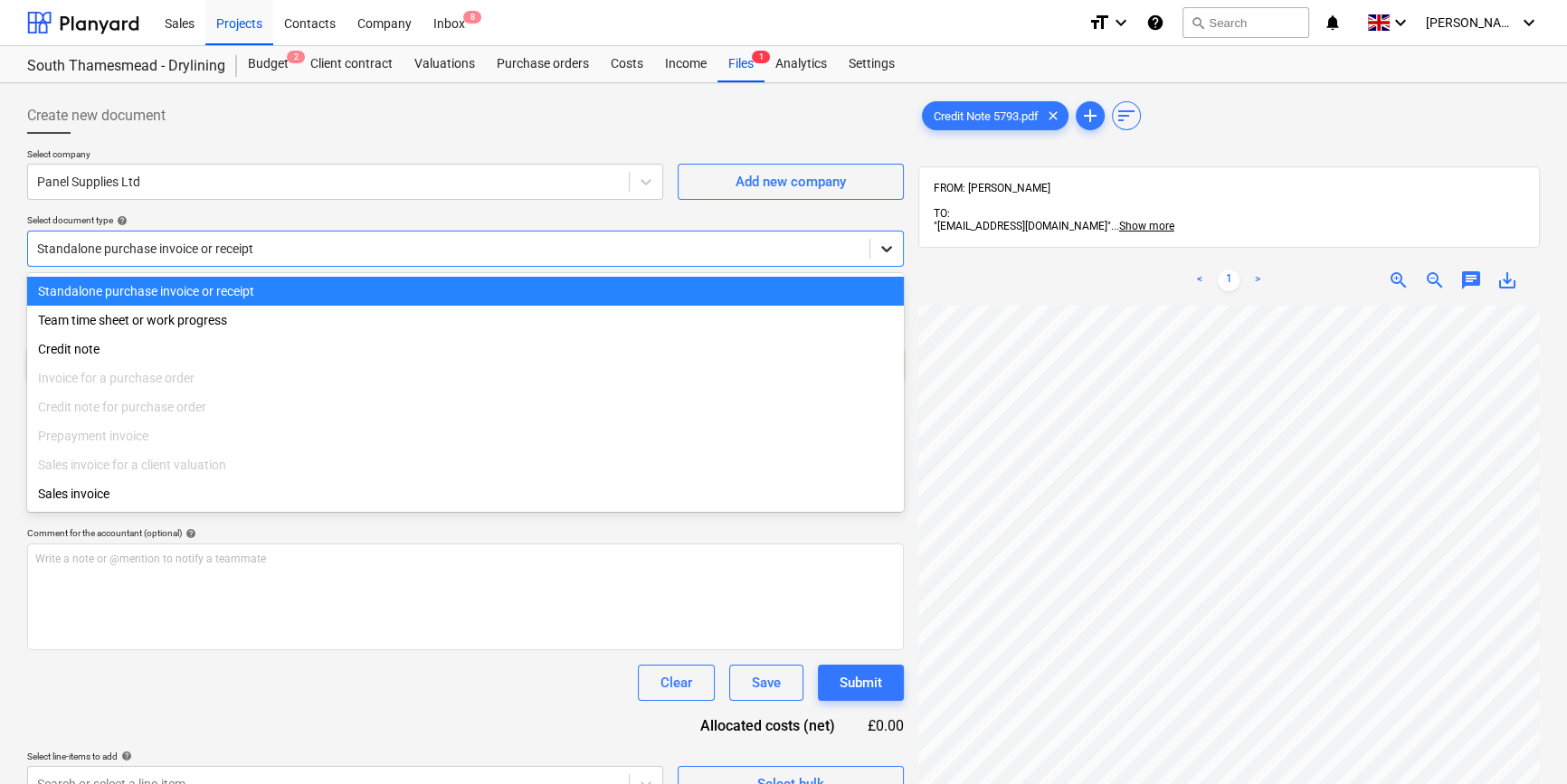 click 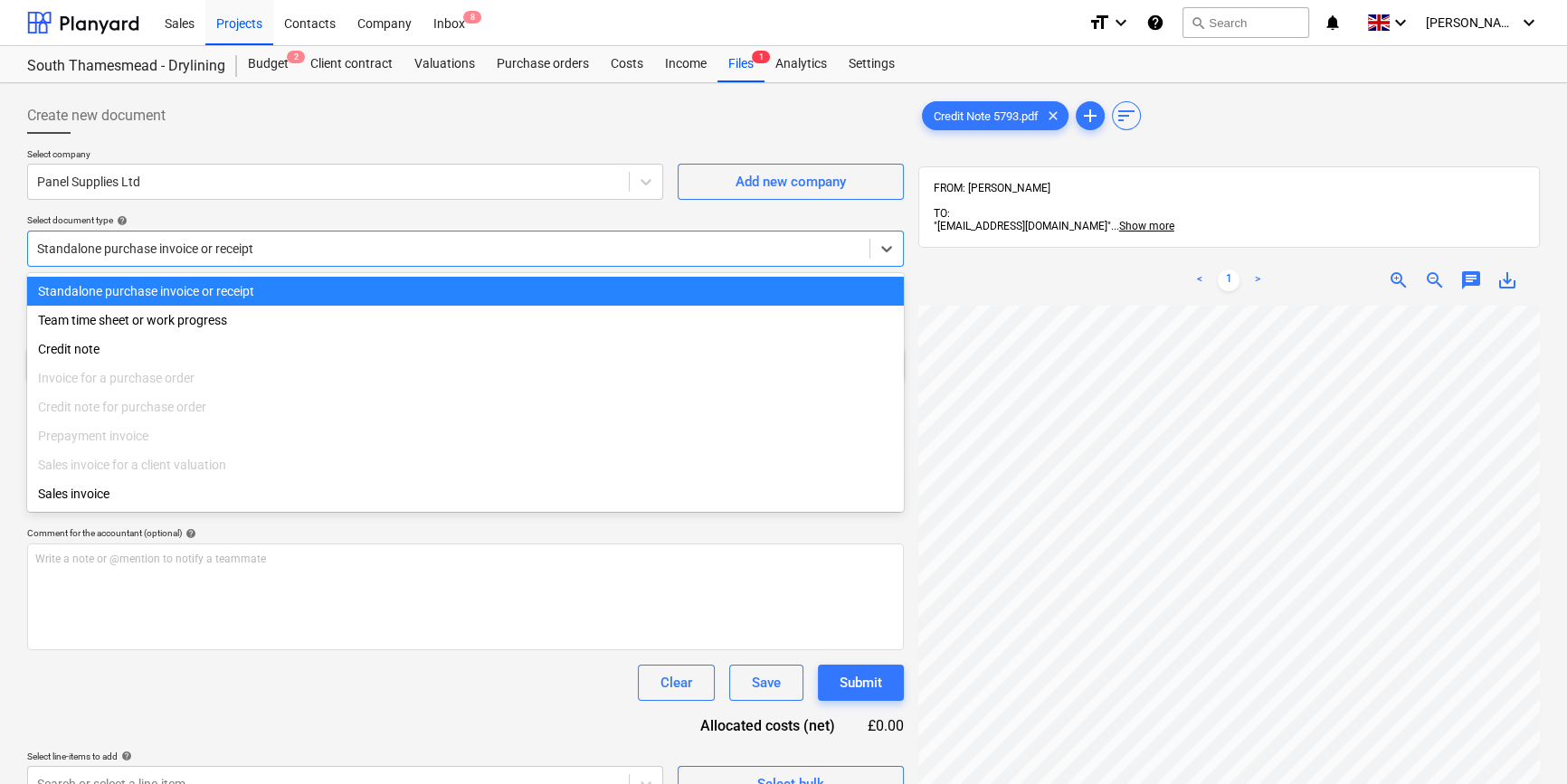 click on "Standalone purchase invoice or receipt" at bounding box center (465, 291) 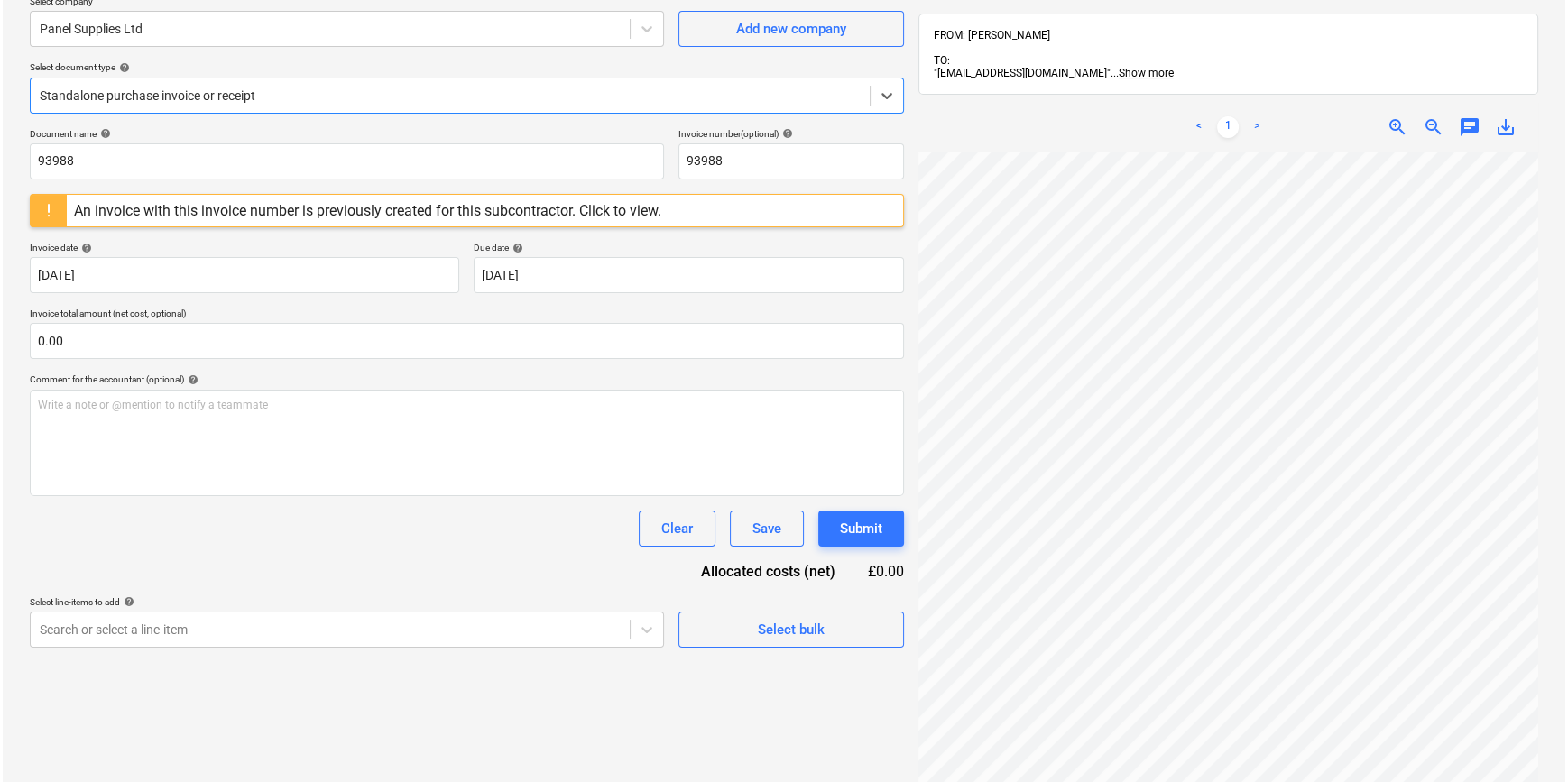 scroll, scrollTop: 163, scrollLeft: 0, axis: vertical 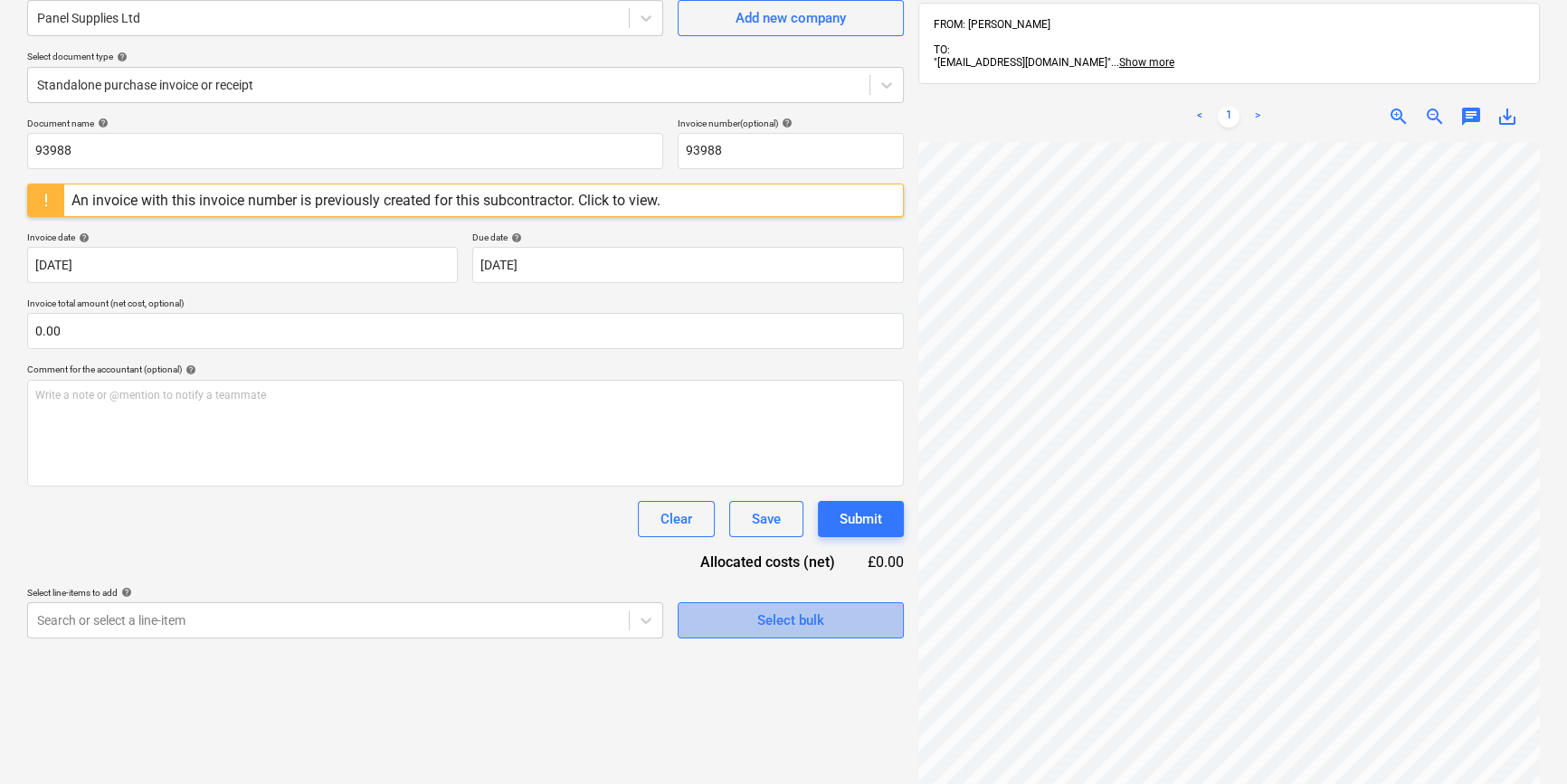 click on "Select bulk" at bounding box center [791, 620] 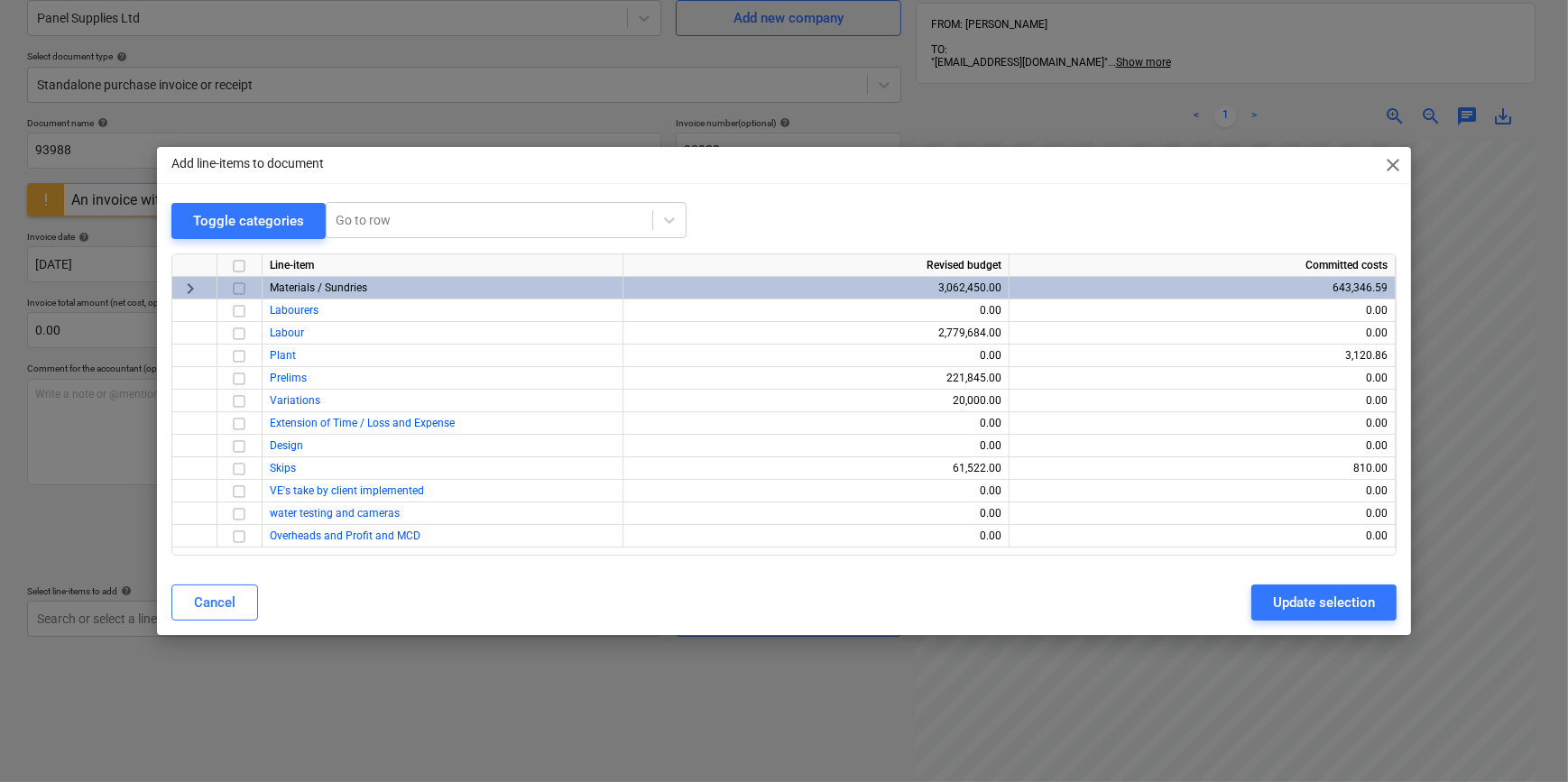 click at bounding box center [239, 289] 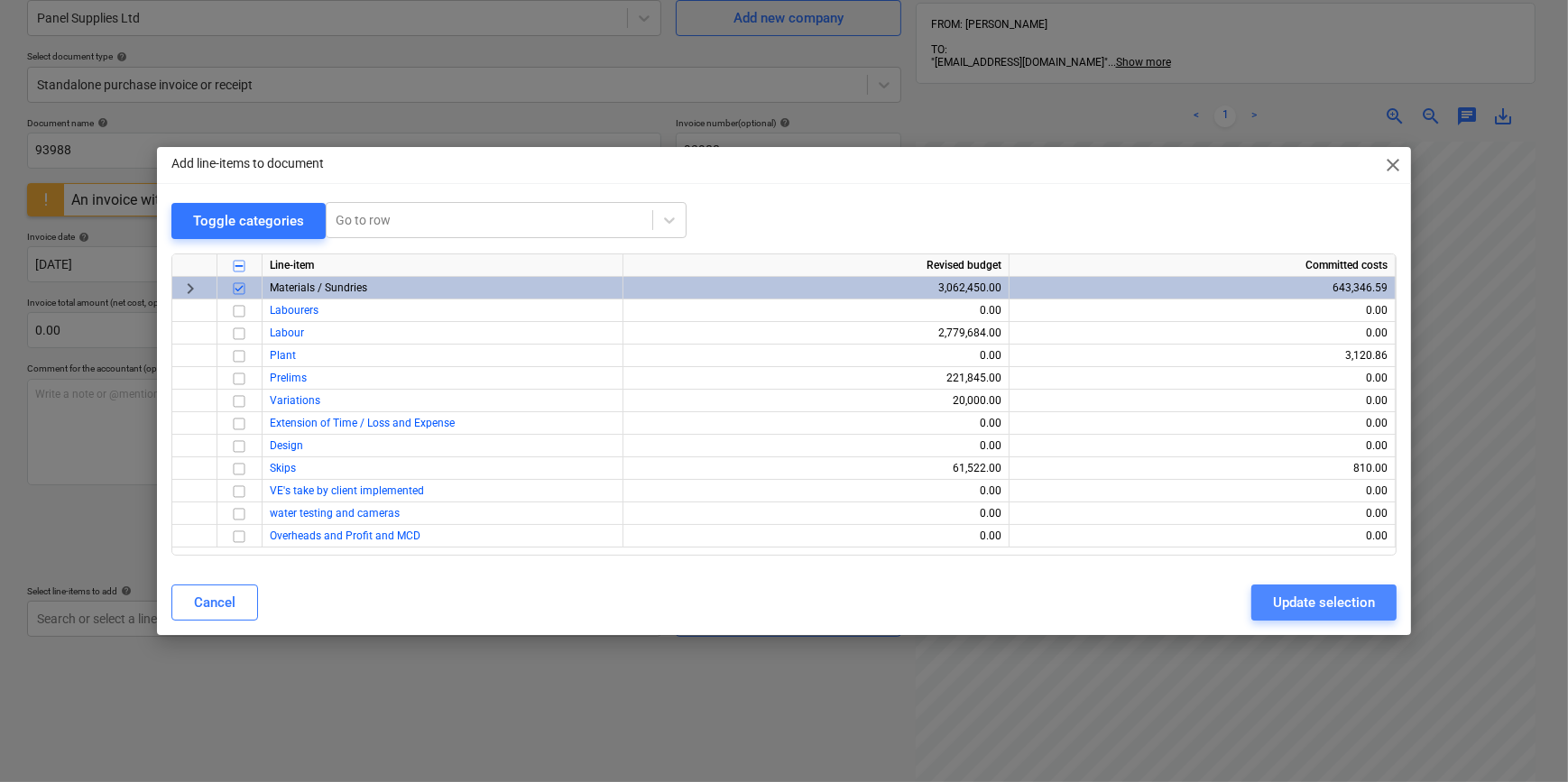 click on "Update selection" at bounding box center [1324, 603] 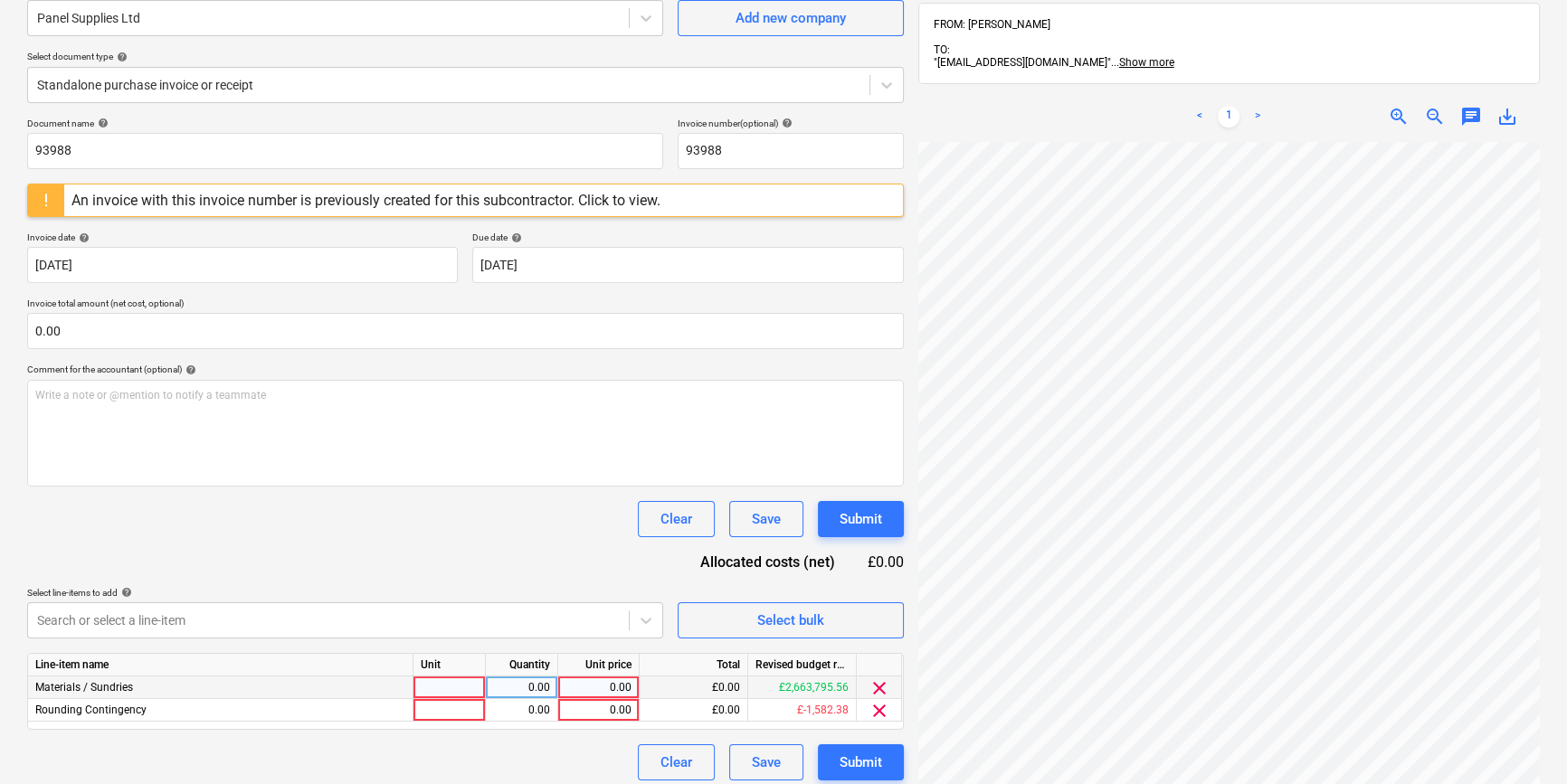 click at bounding box center (450, 687) 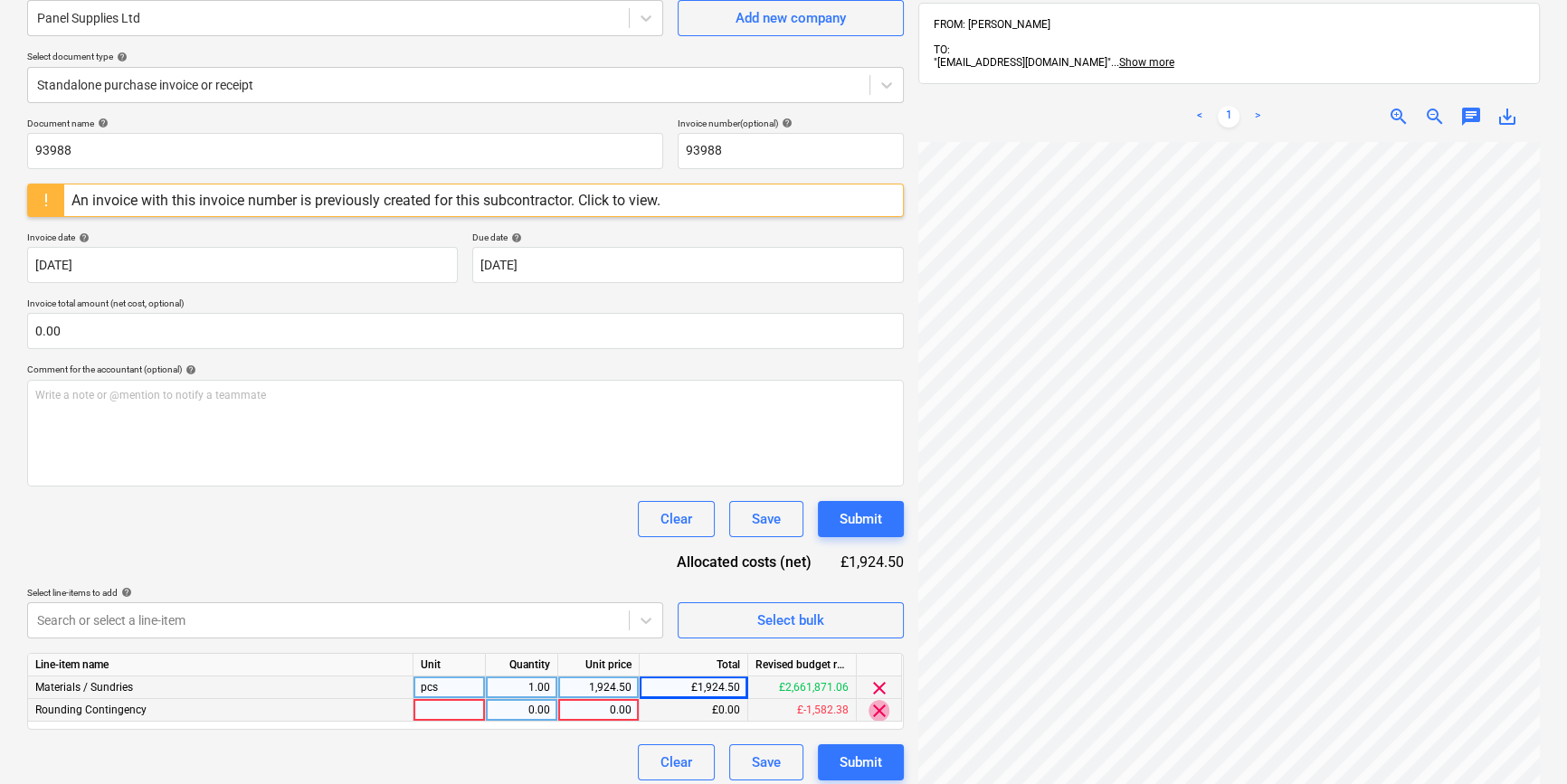 click on "clear" at bounding box center [879, 711] 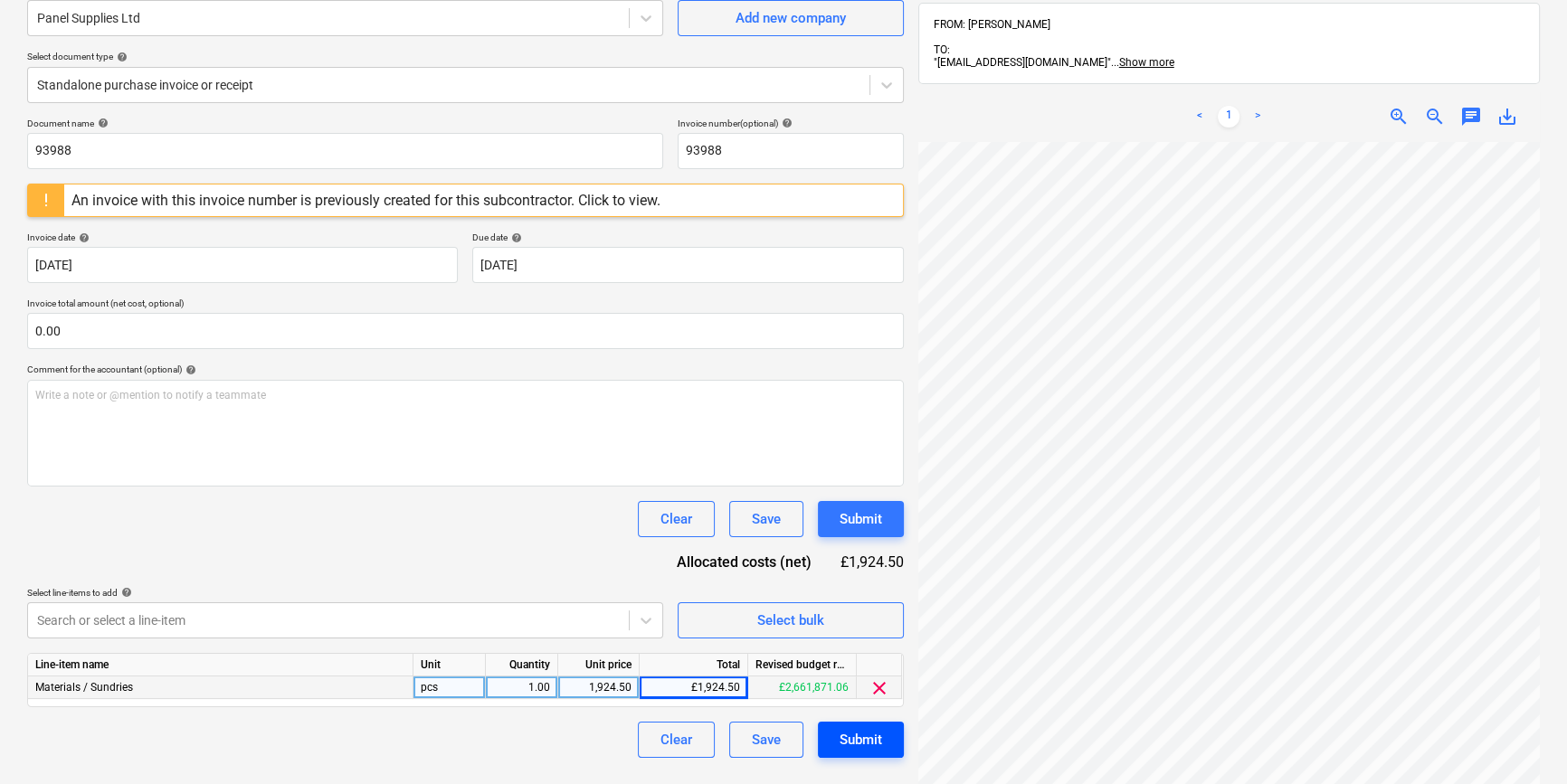 click on "Submit" at bounding box center [860, 740] 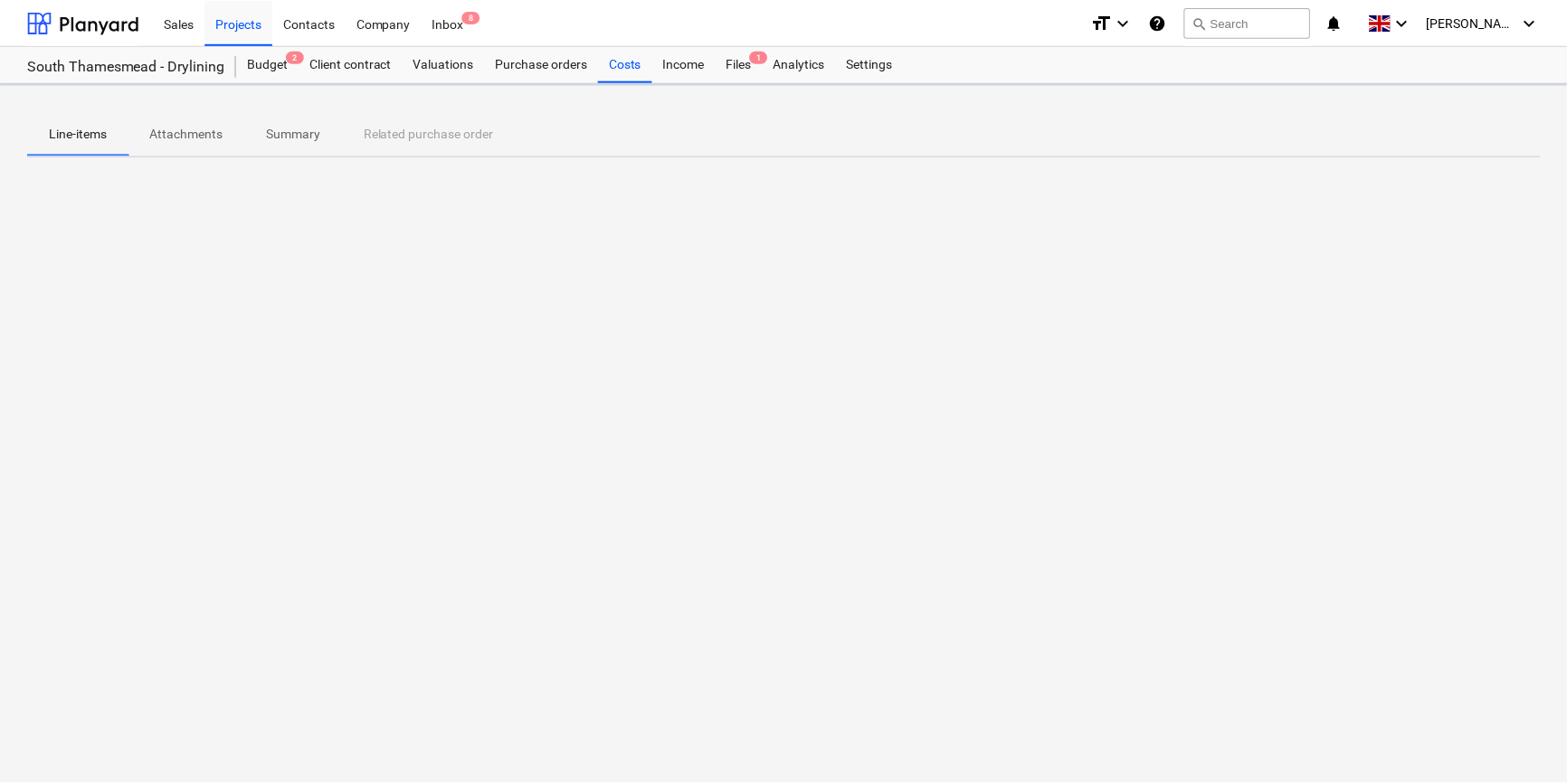 scroll, scrollTop: 0, scrollLeft: 0, axis: both 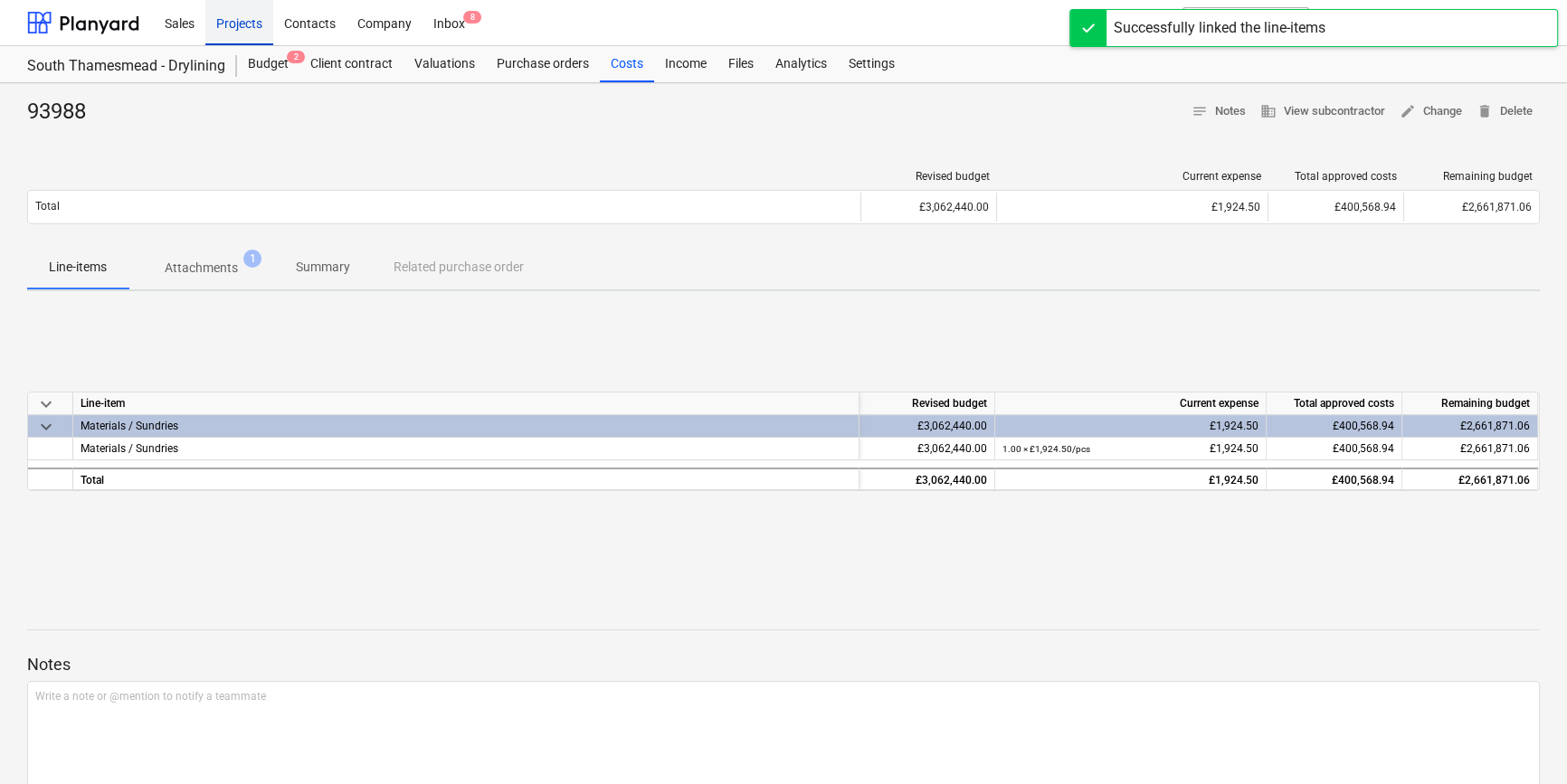 click on "Projects" at bounding box center (239, 22) 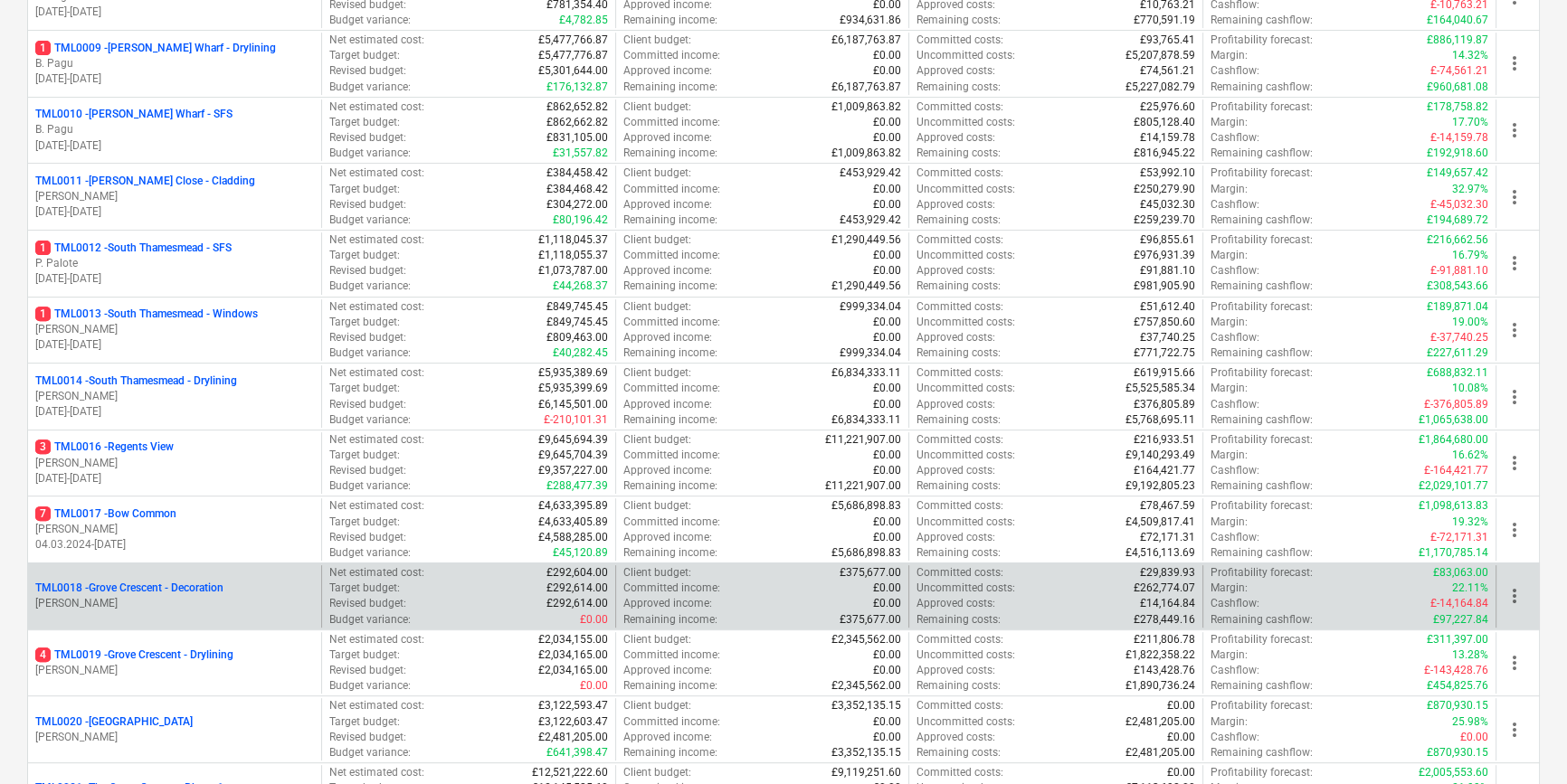 scroll, scrollTop: 822, scrollLeft: 0, axis: vertical 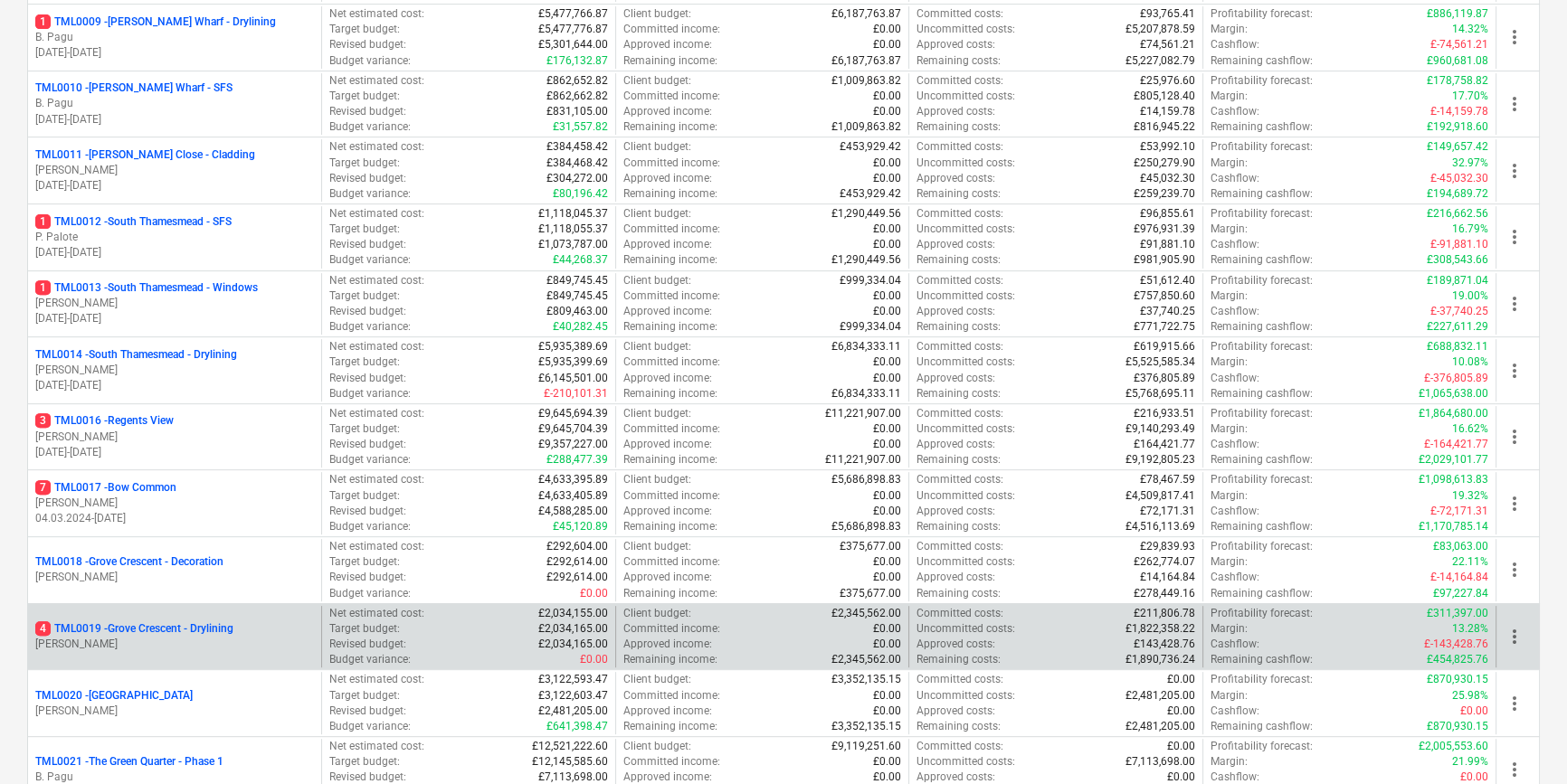 click on "[PERSON_NAME]" at bounding box center (175, 644) 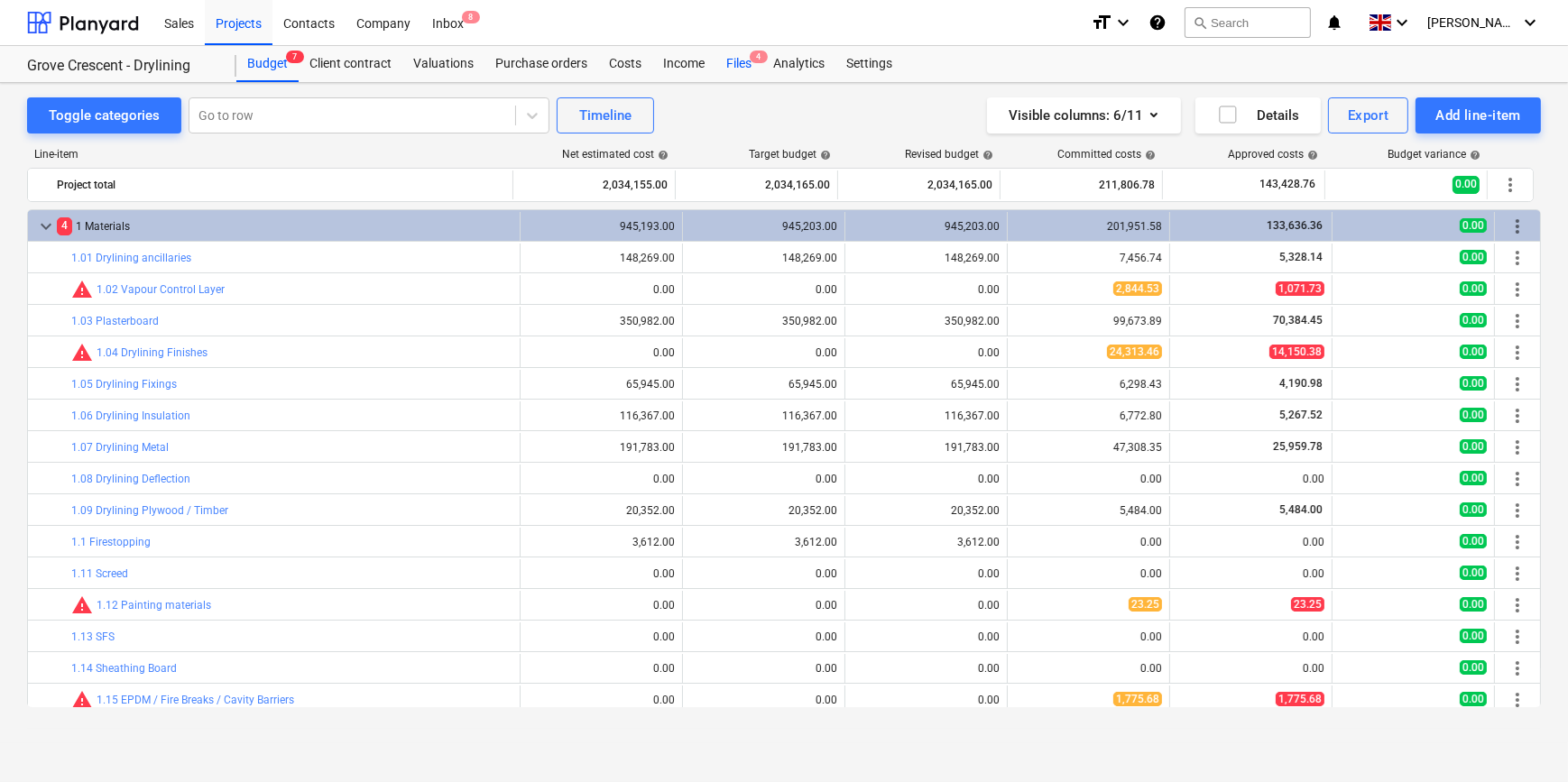 click on "Files 4" at bounding box center [739, 64] 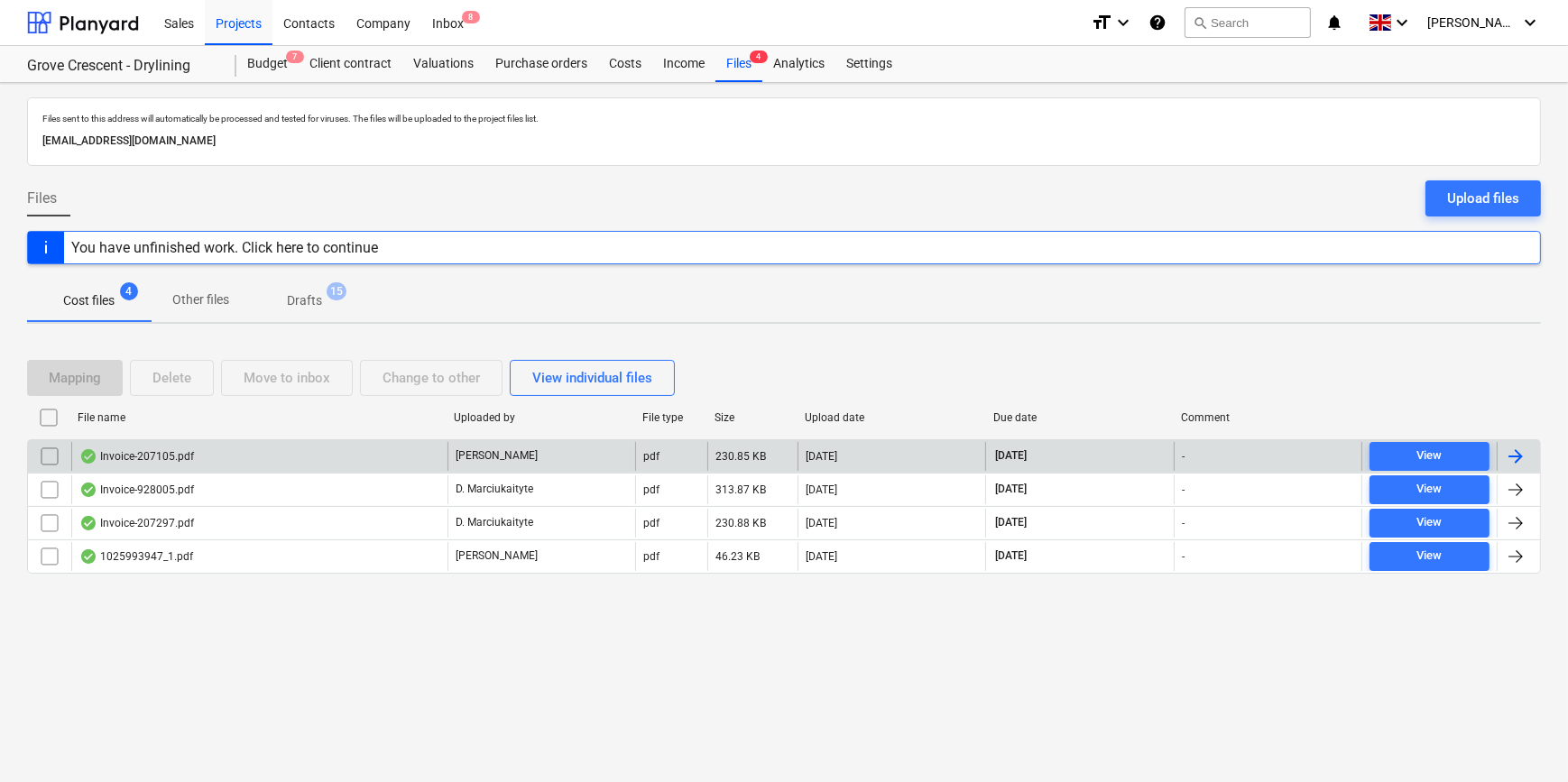 click at bounding box center [1516, 456] 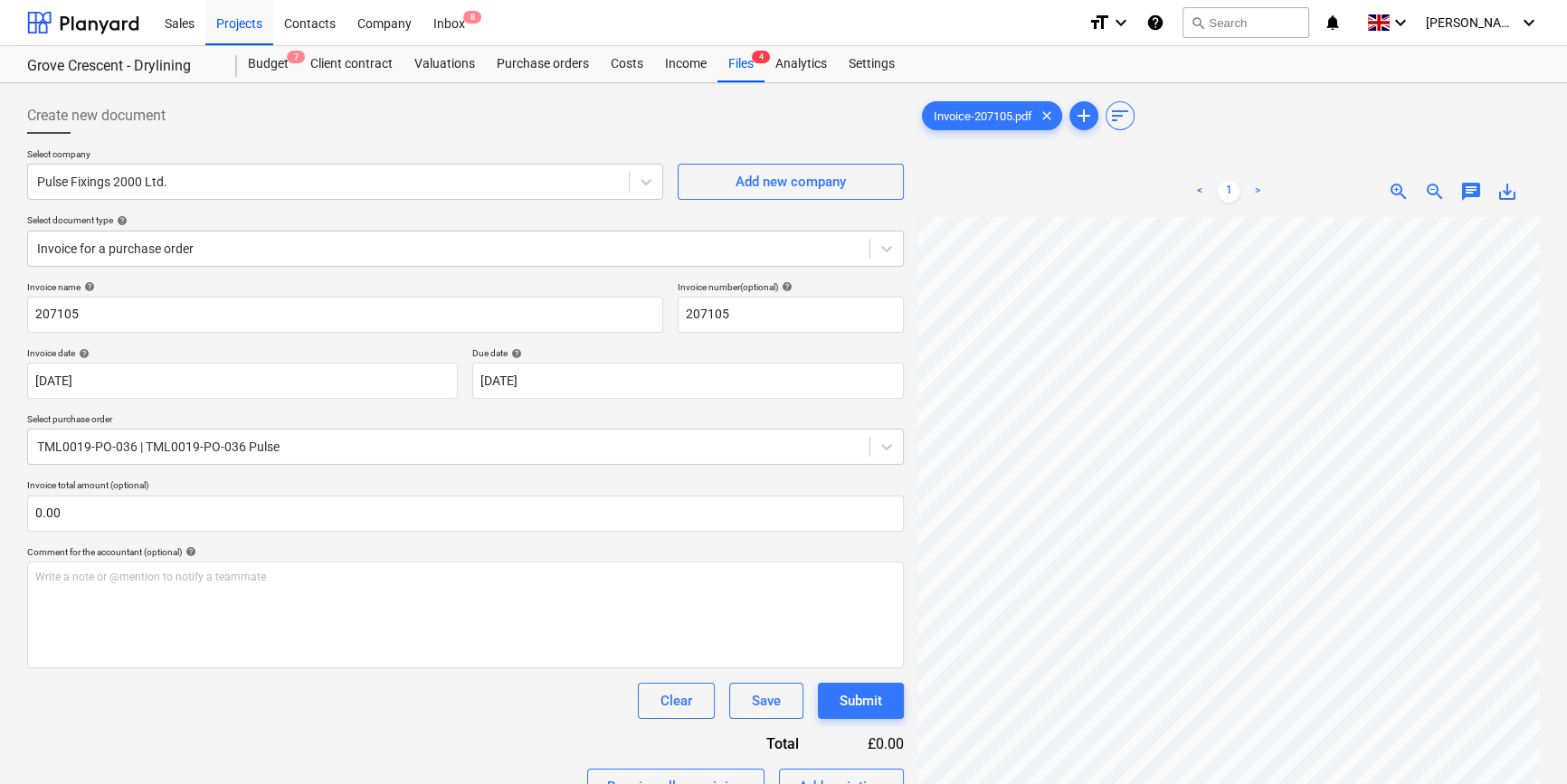 scroll, scrollTop: 201, scrollLeft: 195, axis: both 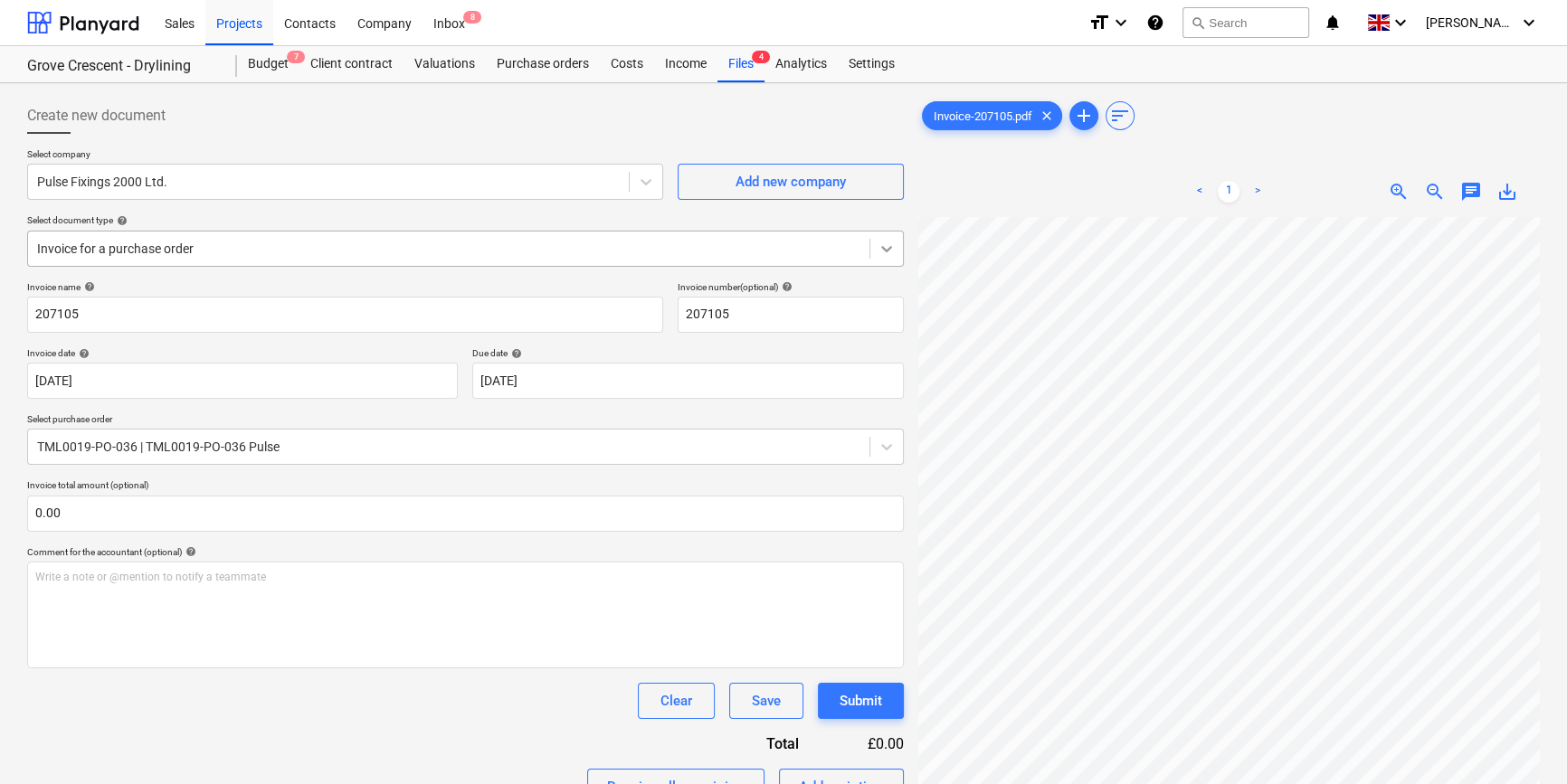 click 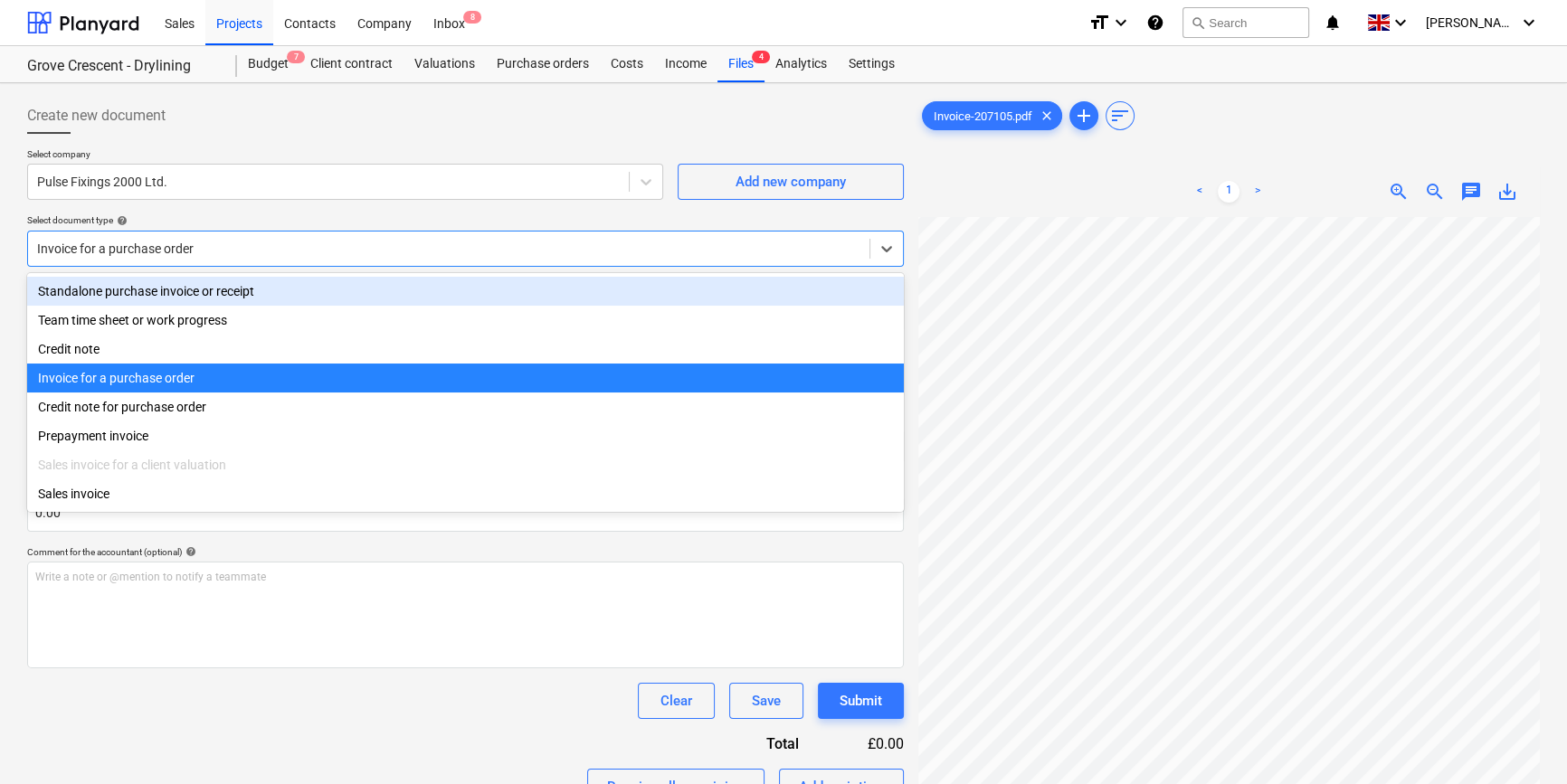 click on "Standalone purchase invoice or receipt" at bounding box center (465, 291) 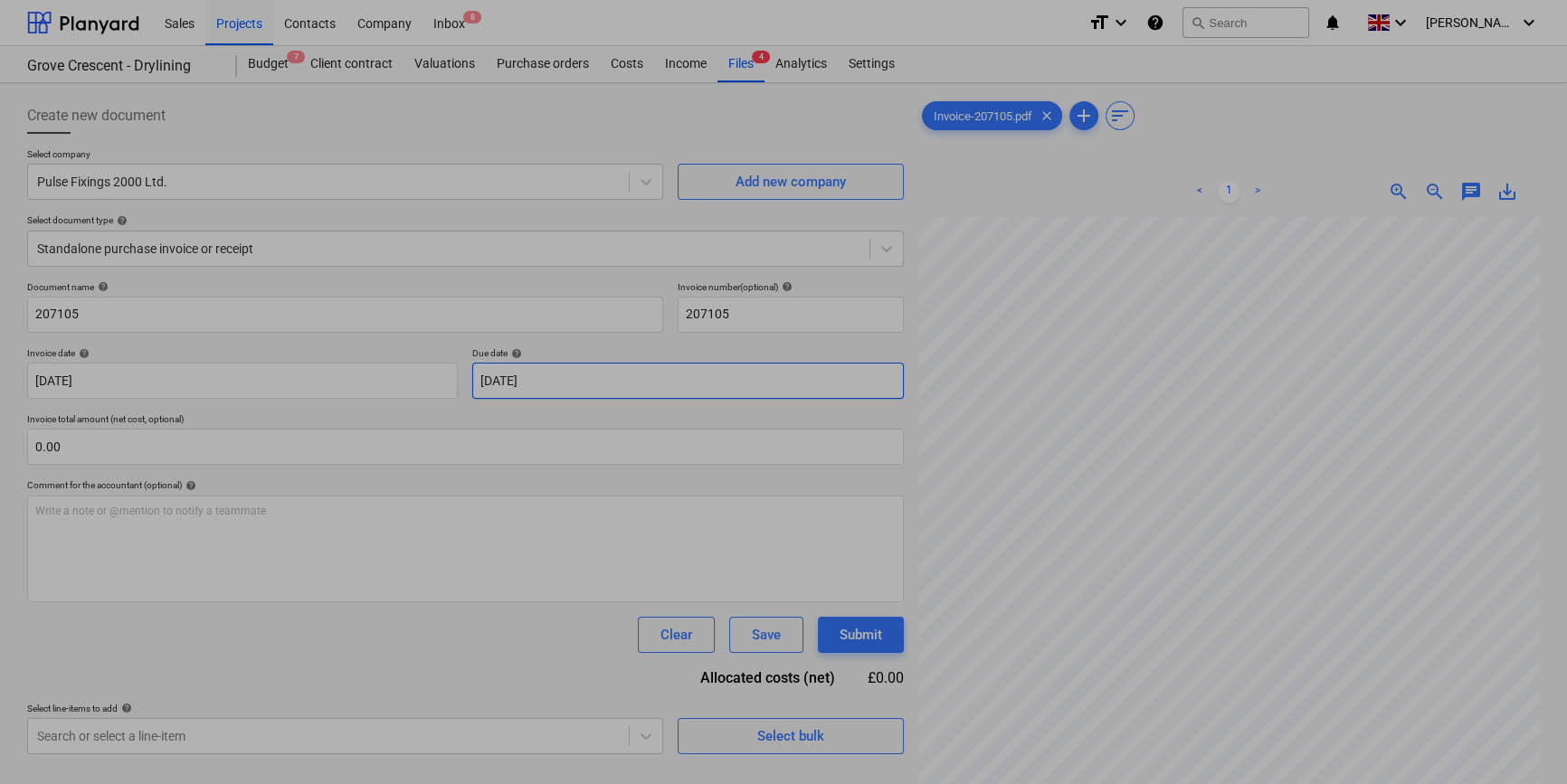 click on "Sales Projects Contacts Company Inbox 8 format_size keyboard_arrow_down help search Search notifications 0 keyboard_arrow_down [PERSON_NAME] keyboard_arrow_down Grove Crescent - Drylining Budget 7 Client contract Valuations Purchase orders Costs Income Files 4 Analytics Settings Create new document Select company Pulse Fixings 2000 Ltd.   Add new company Select document type help Standalone purchase invoice or receipt Document name help 207105 Invoice number  (optional) help 207105 Invoice date help [DATE] 21.07.2025 Press the down arrow key to interact with the calendar and
select a date. Press the question mark key to get the keyboard shortcuts for changing dates. Due date help [DATE] 20.08.2025 Press the down arrow key to interact with the calendar and
select a date. Press the question mark key to get the keyboard shortcuts for changing dates. Invoice total amount (net cost, optional) 0.00 Comment for the accountant (optional) help Write a note or @mention to notify a teammate ﻿ Clear <" at bounding box center [784, 392] 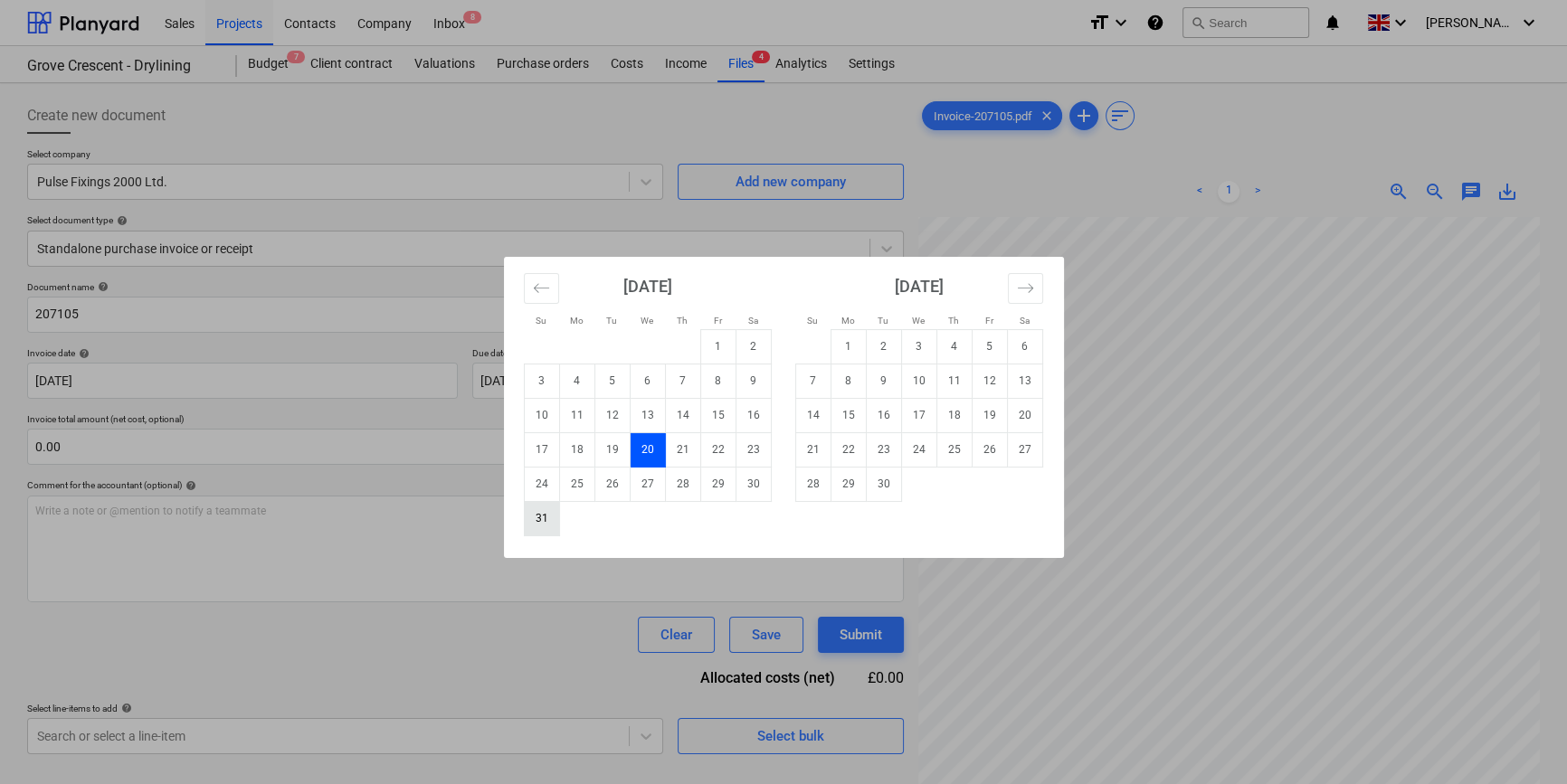 click on "31" at bounding box center [541, 518] 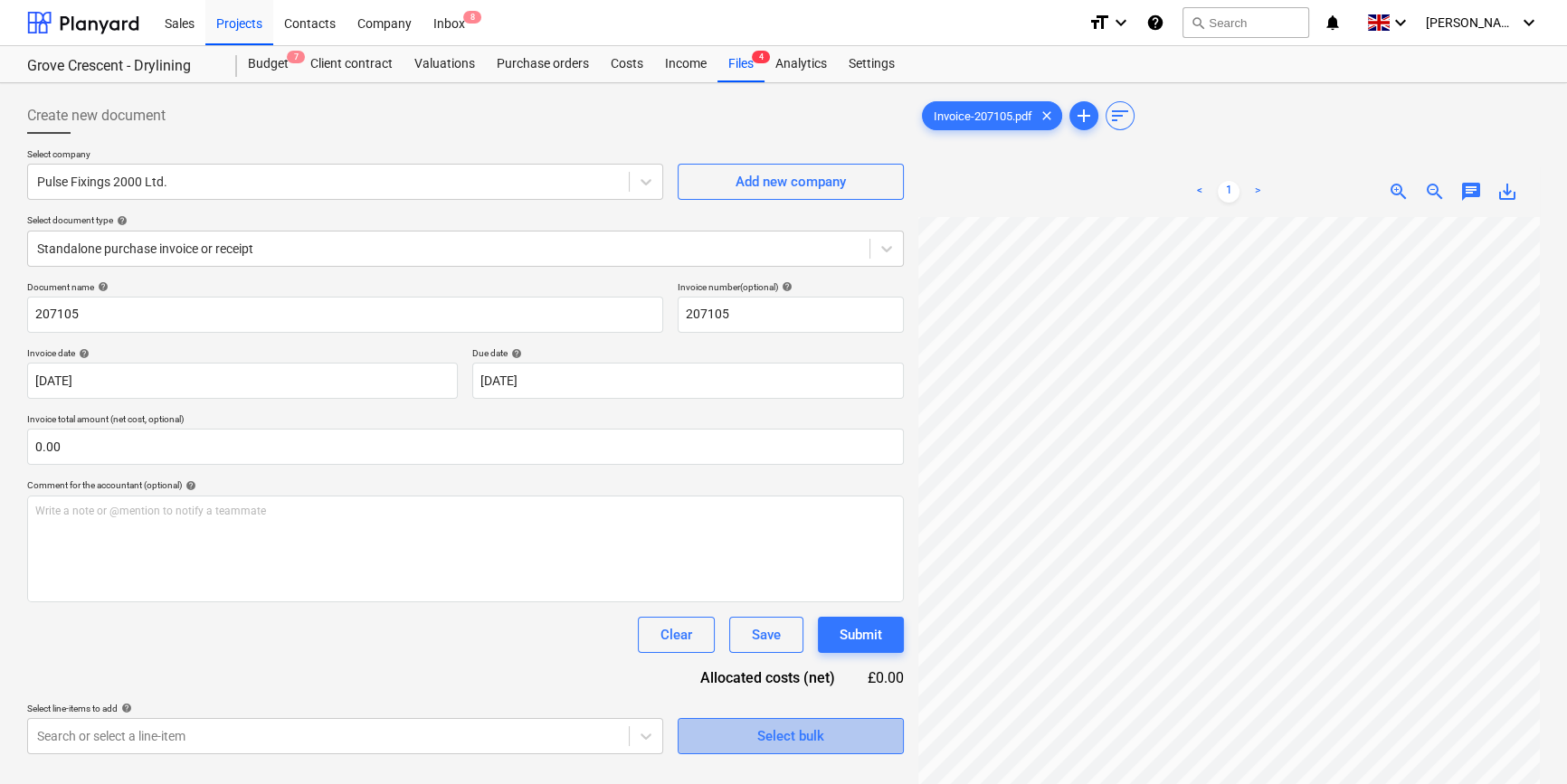 click on "Select bulk" at bounding box center (791, 736) 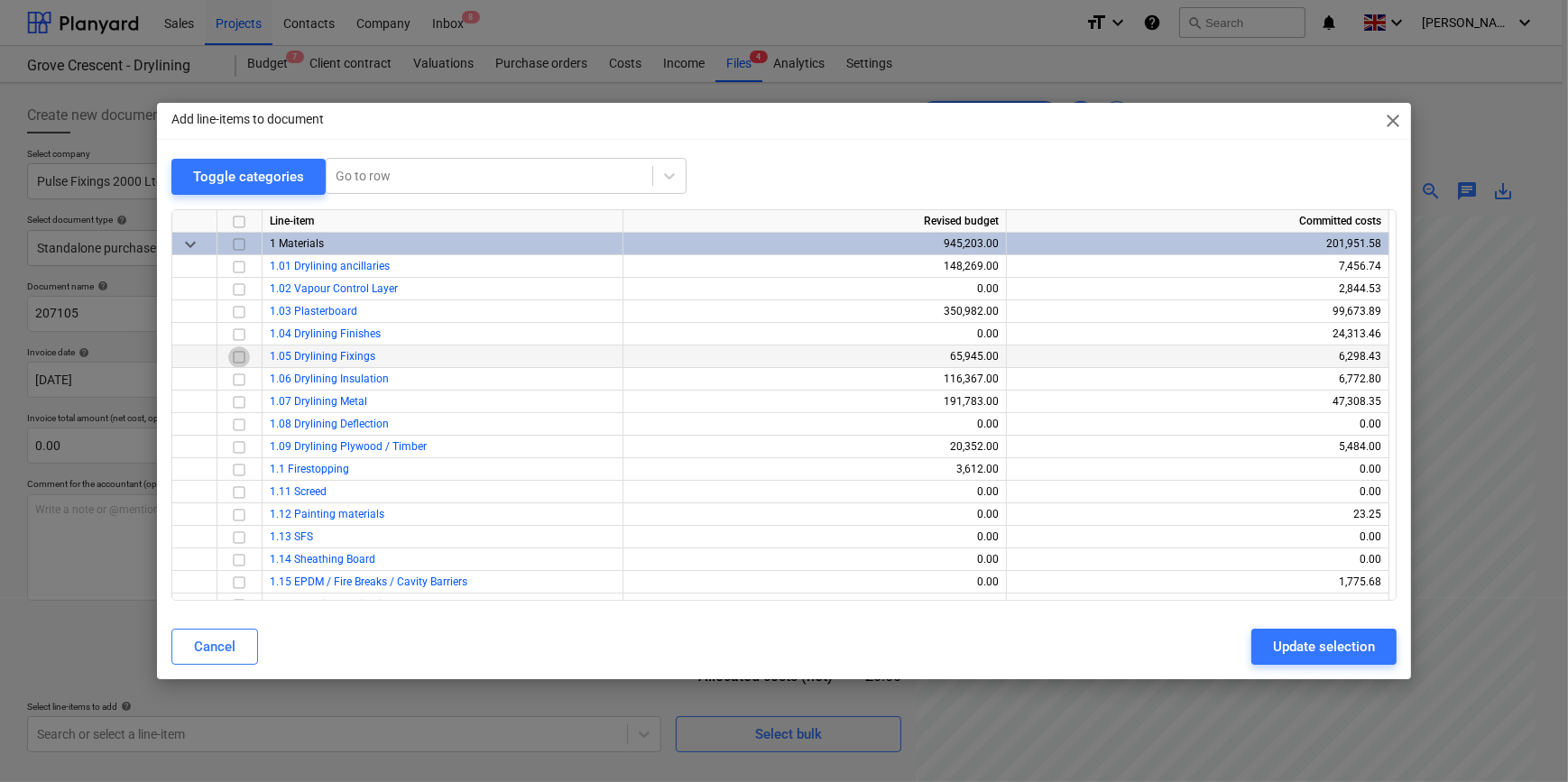 click at bounding box center (239, 356) 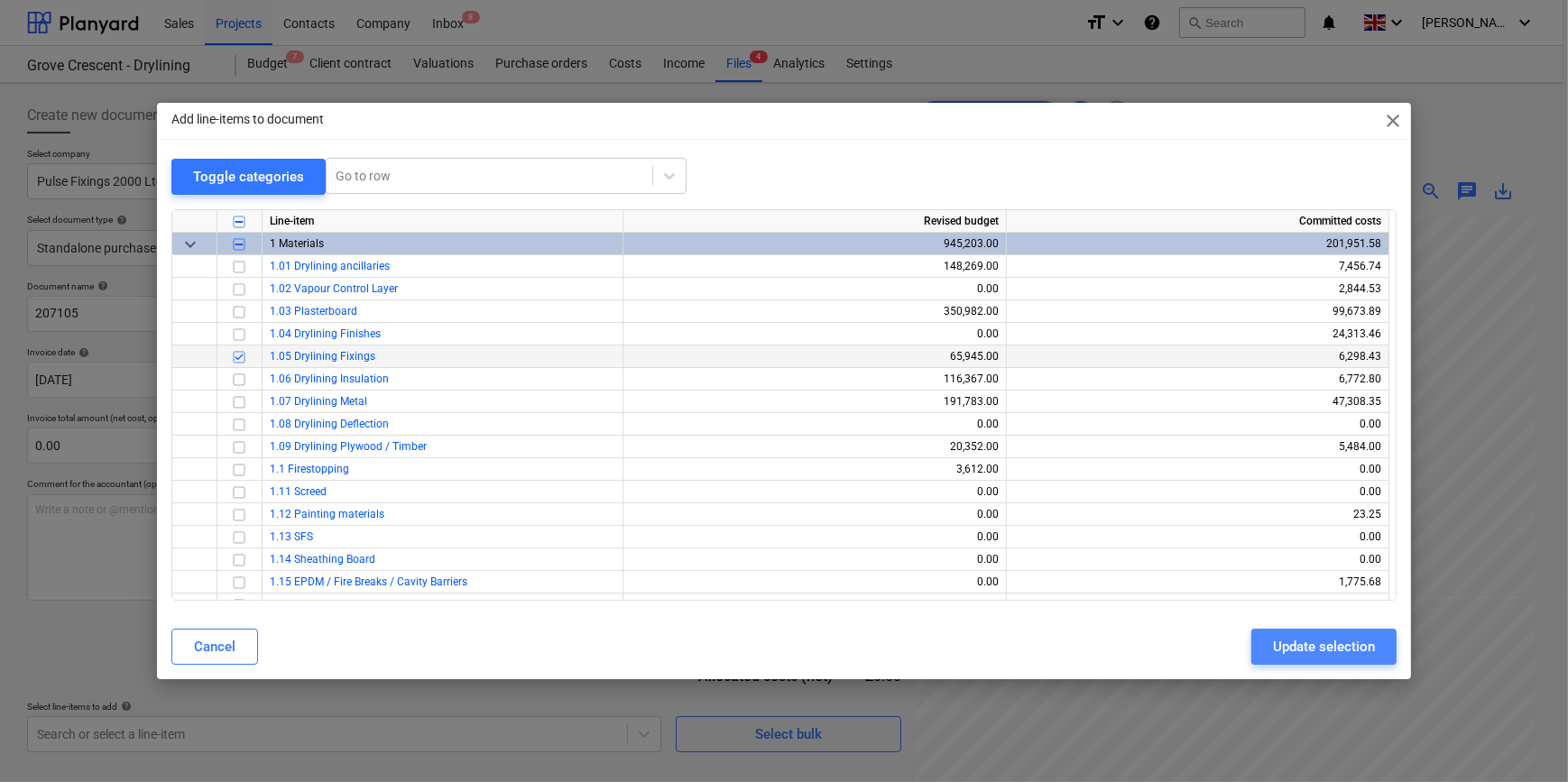 click on "Update selection" at bounding box center [1324, 647] 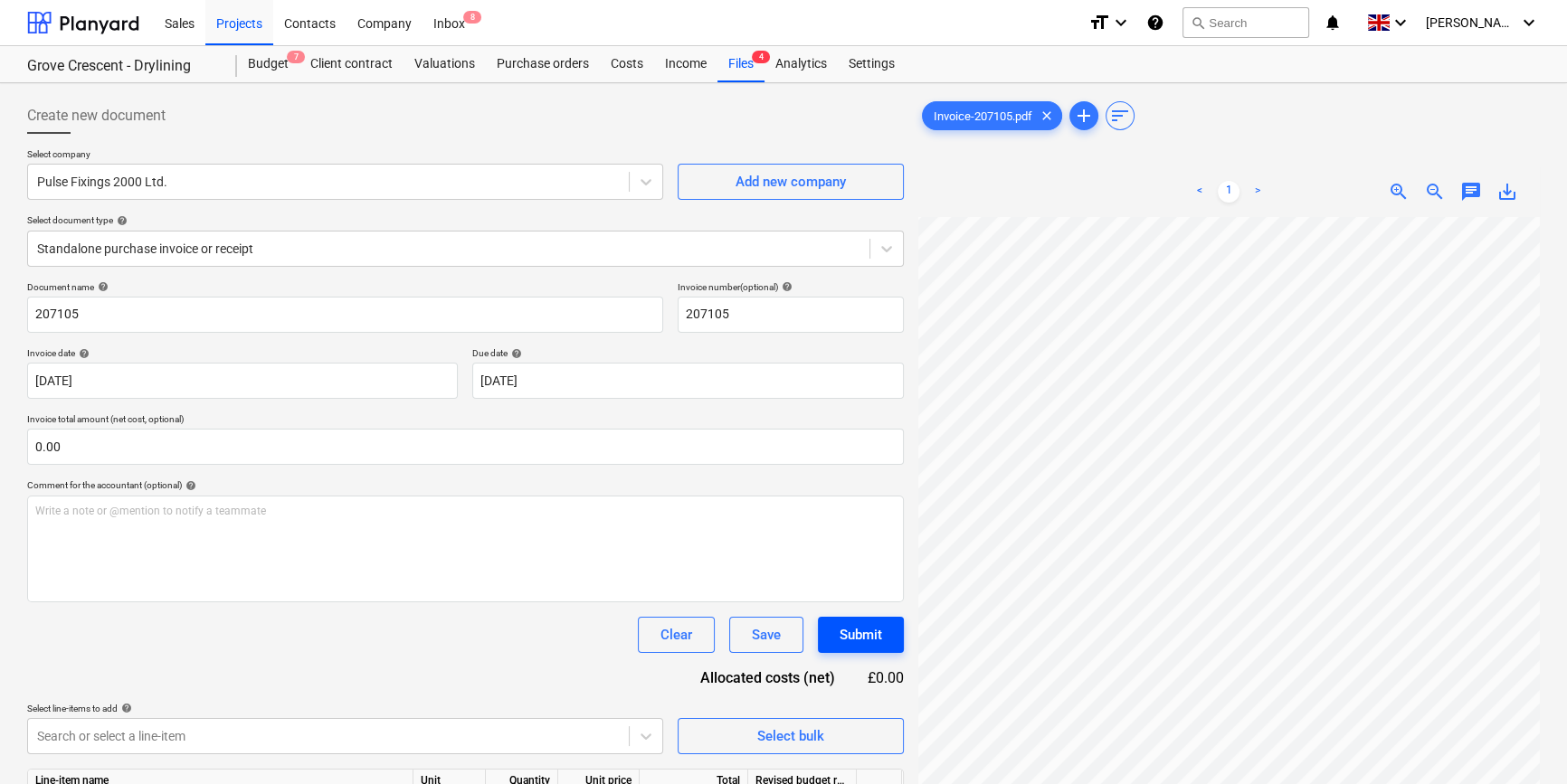 scroll, scrollTop: 365, scrollLeft: 193, axis: both 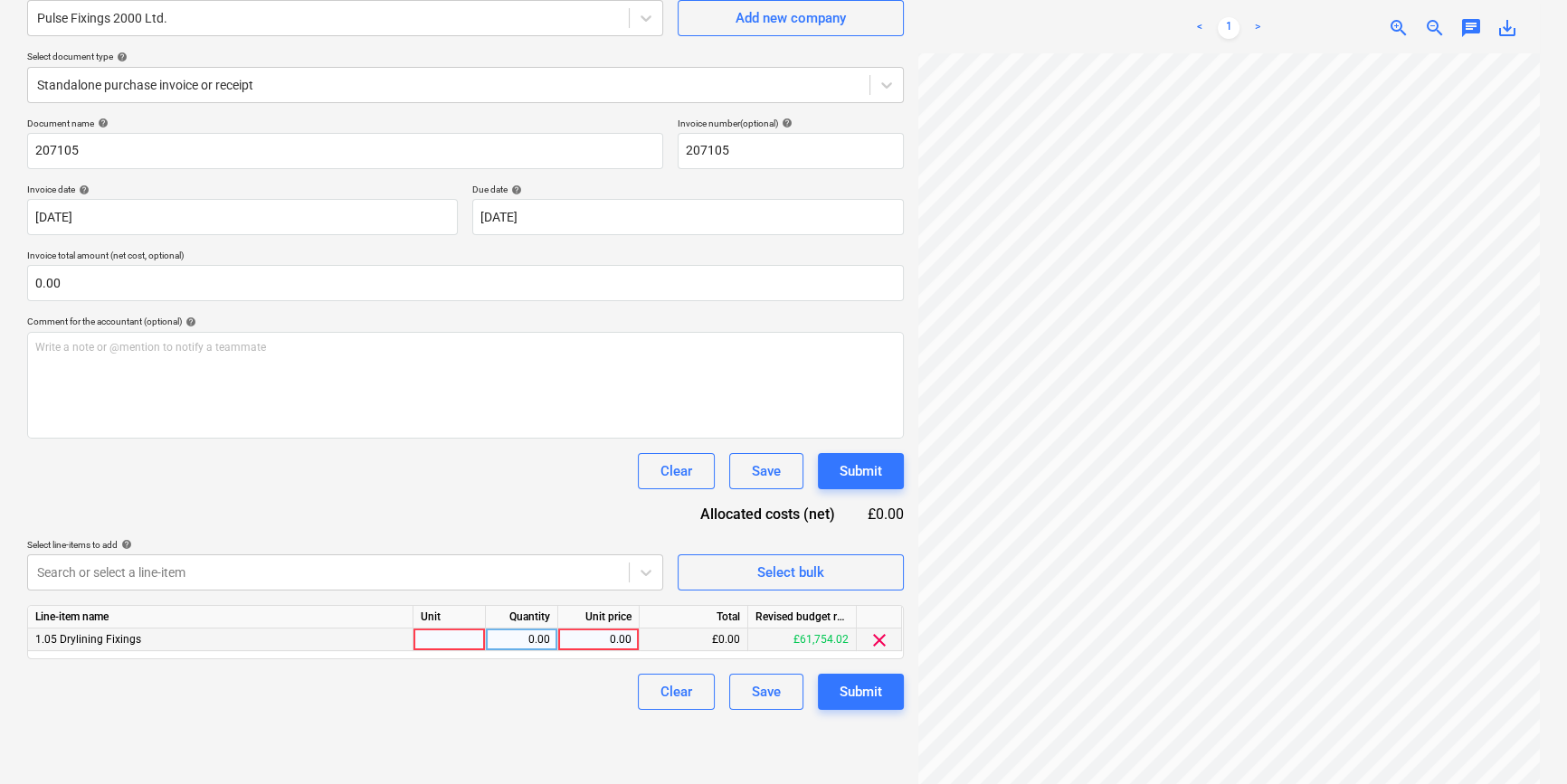 click at bounding box center [450, 639] 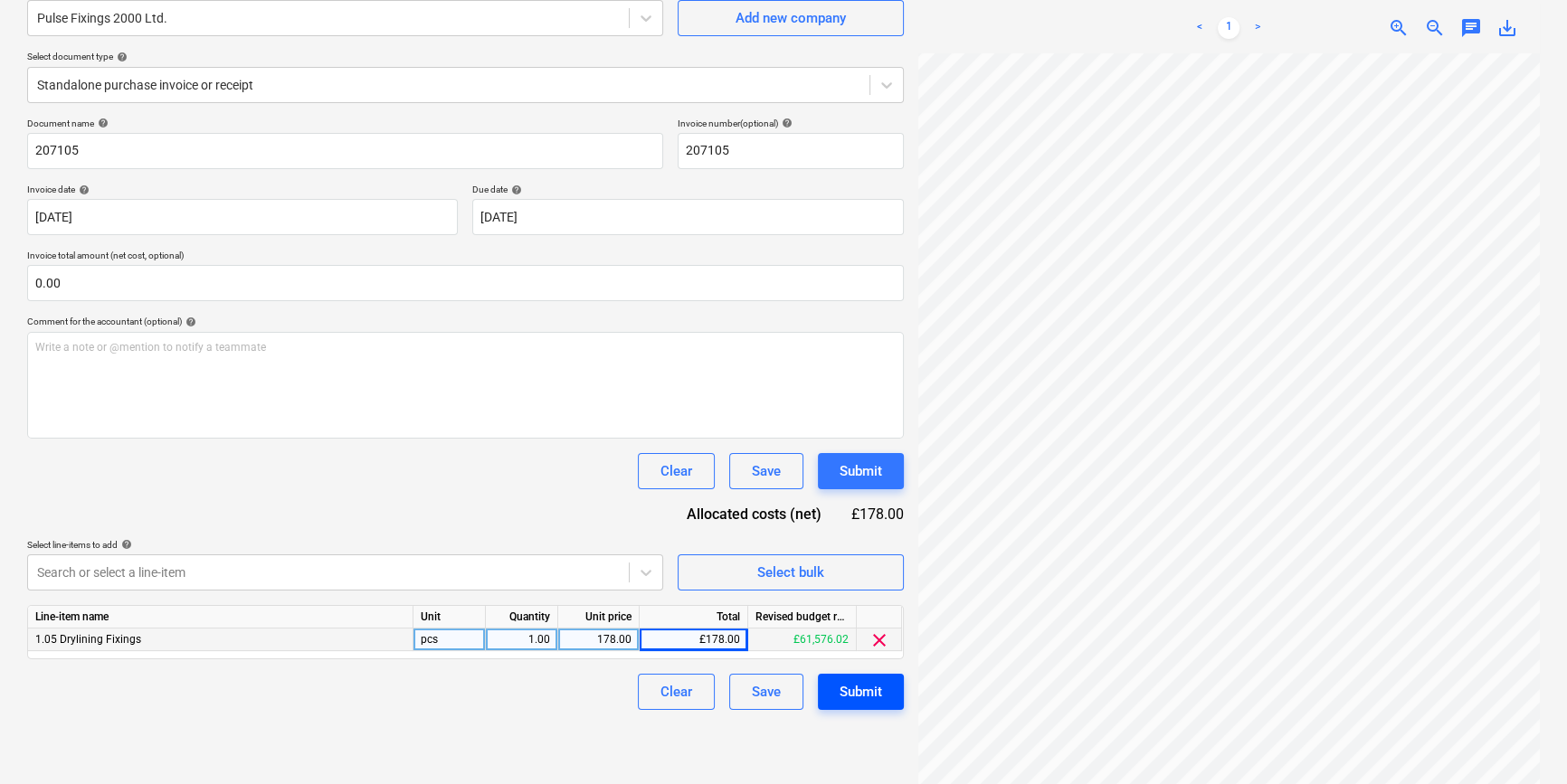 click on "Submit" at bounding box center (860, 692) 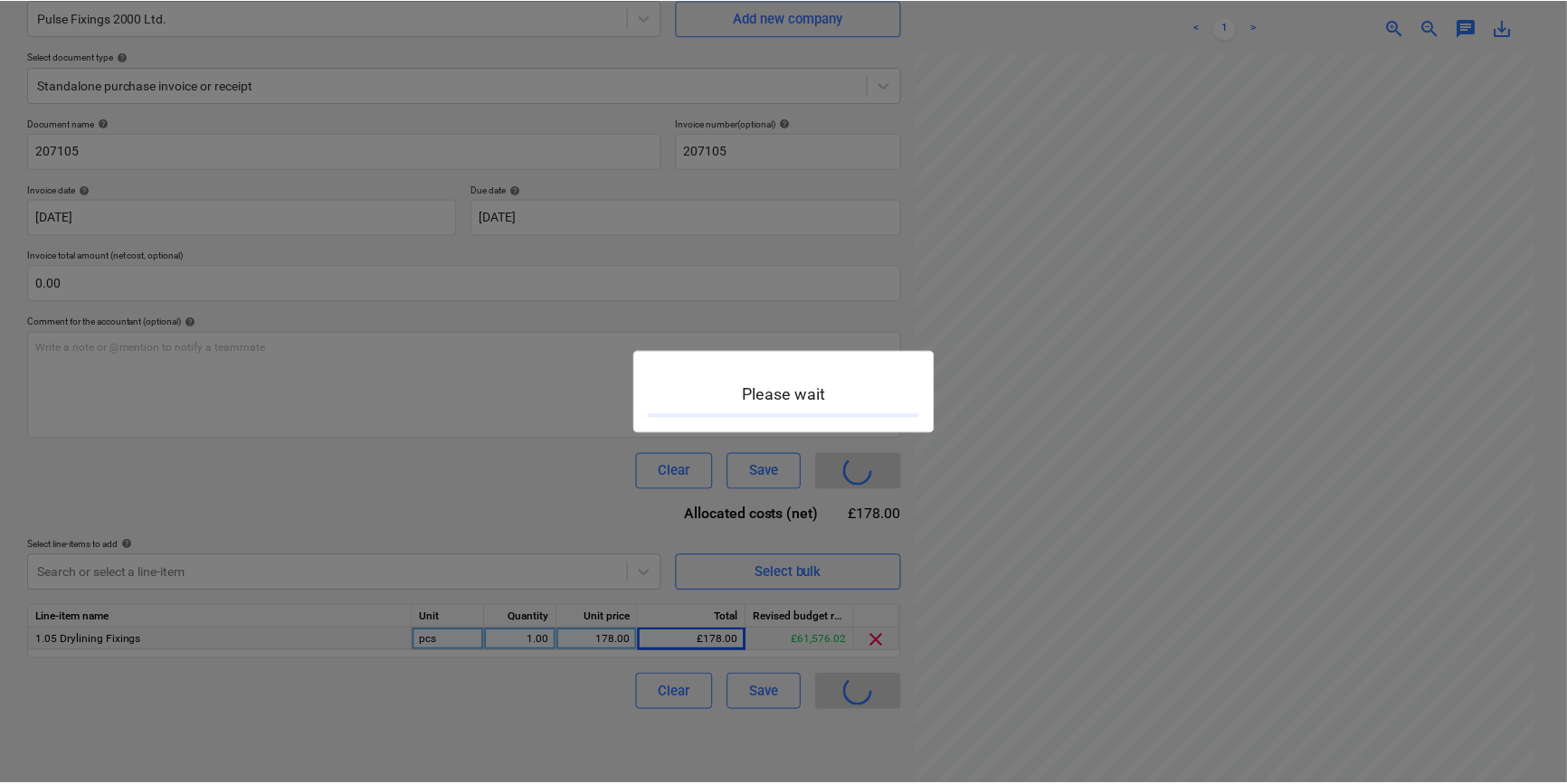 scroll, scrollTop: 0, scrollLeft: 0, axis: both 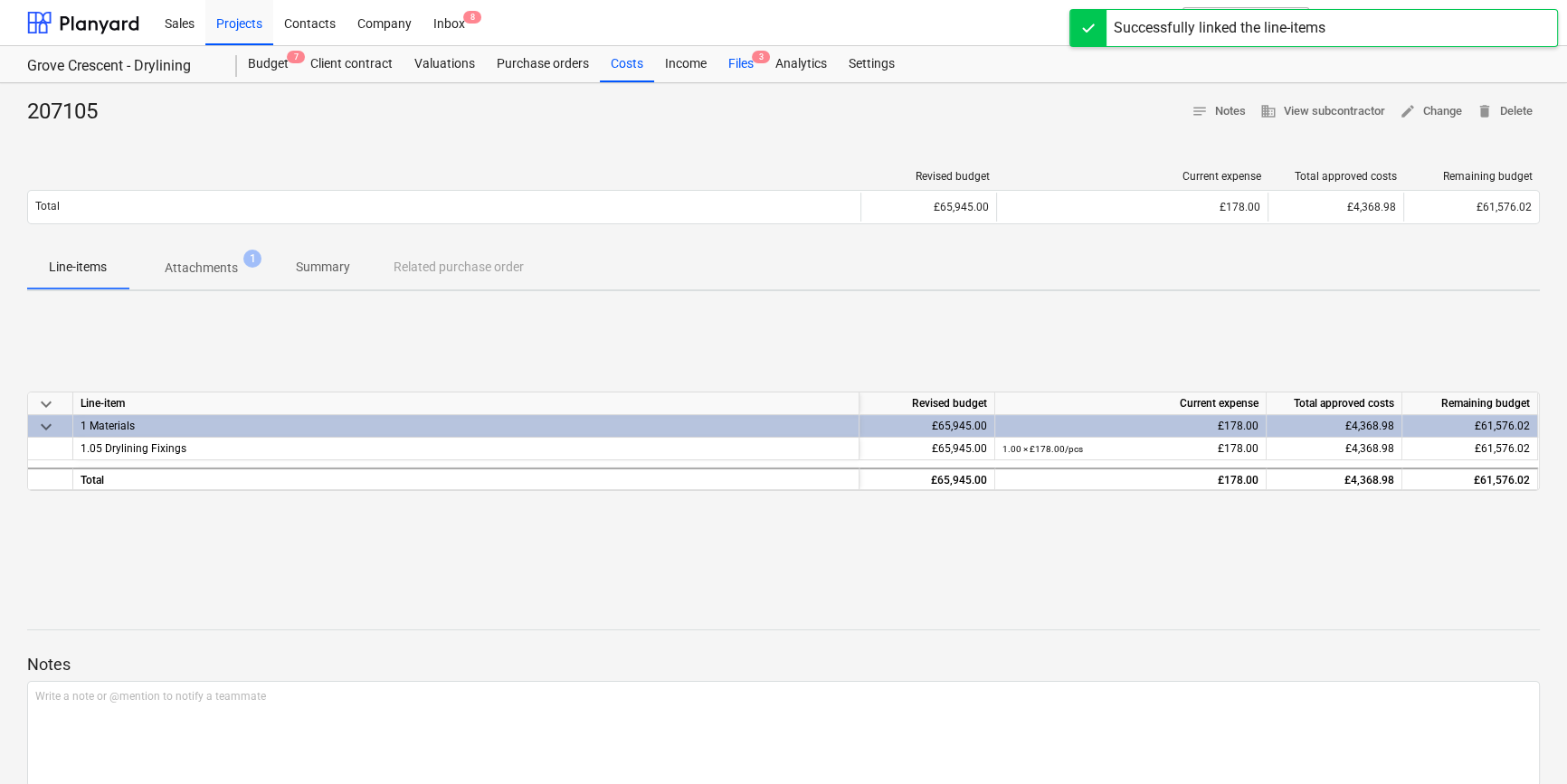 click on "Files 3" at bounding box center (741, 64) 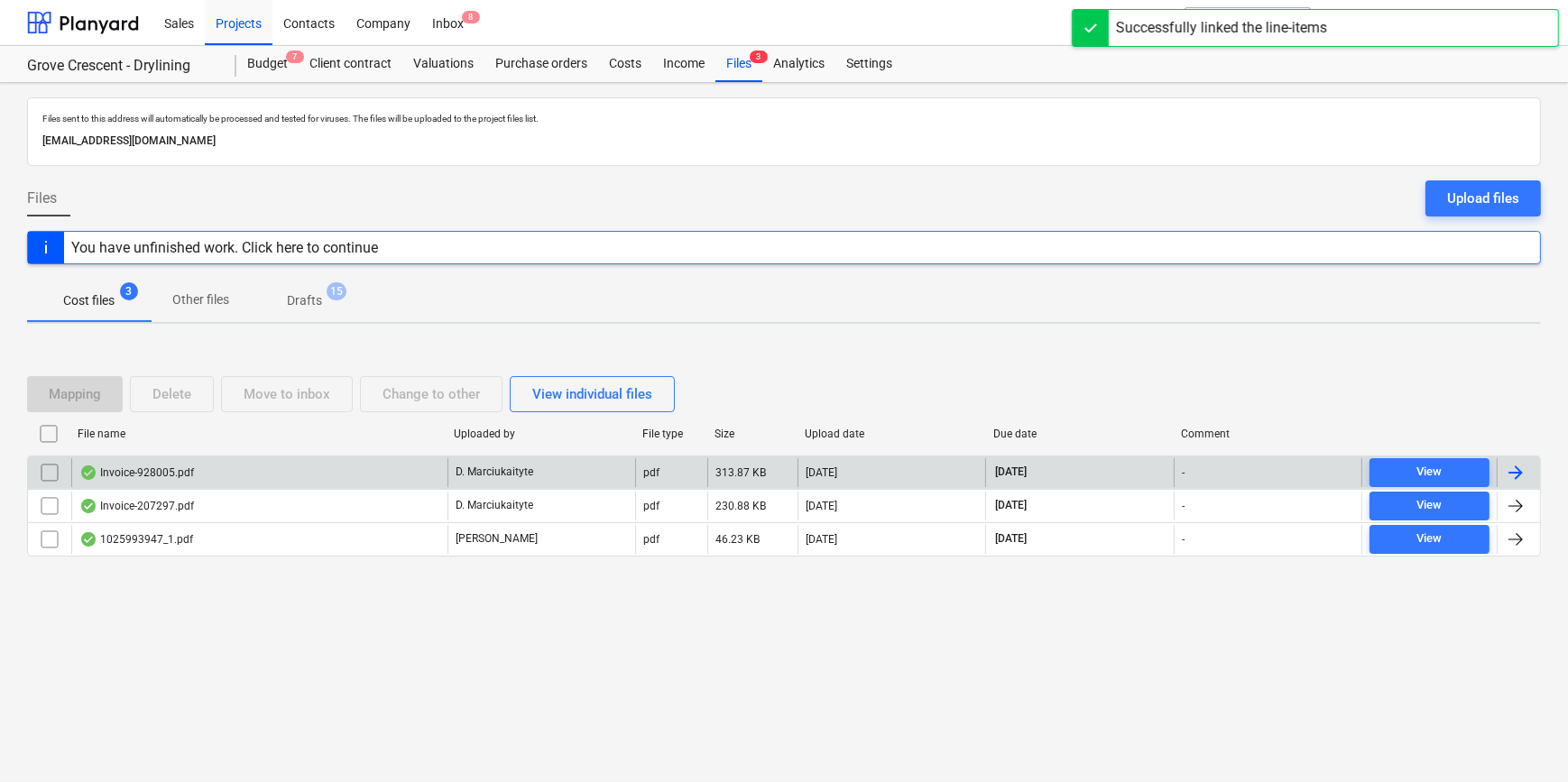 click at bounding box center (1516, 473) 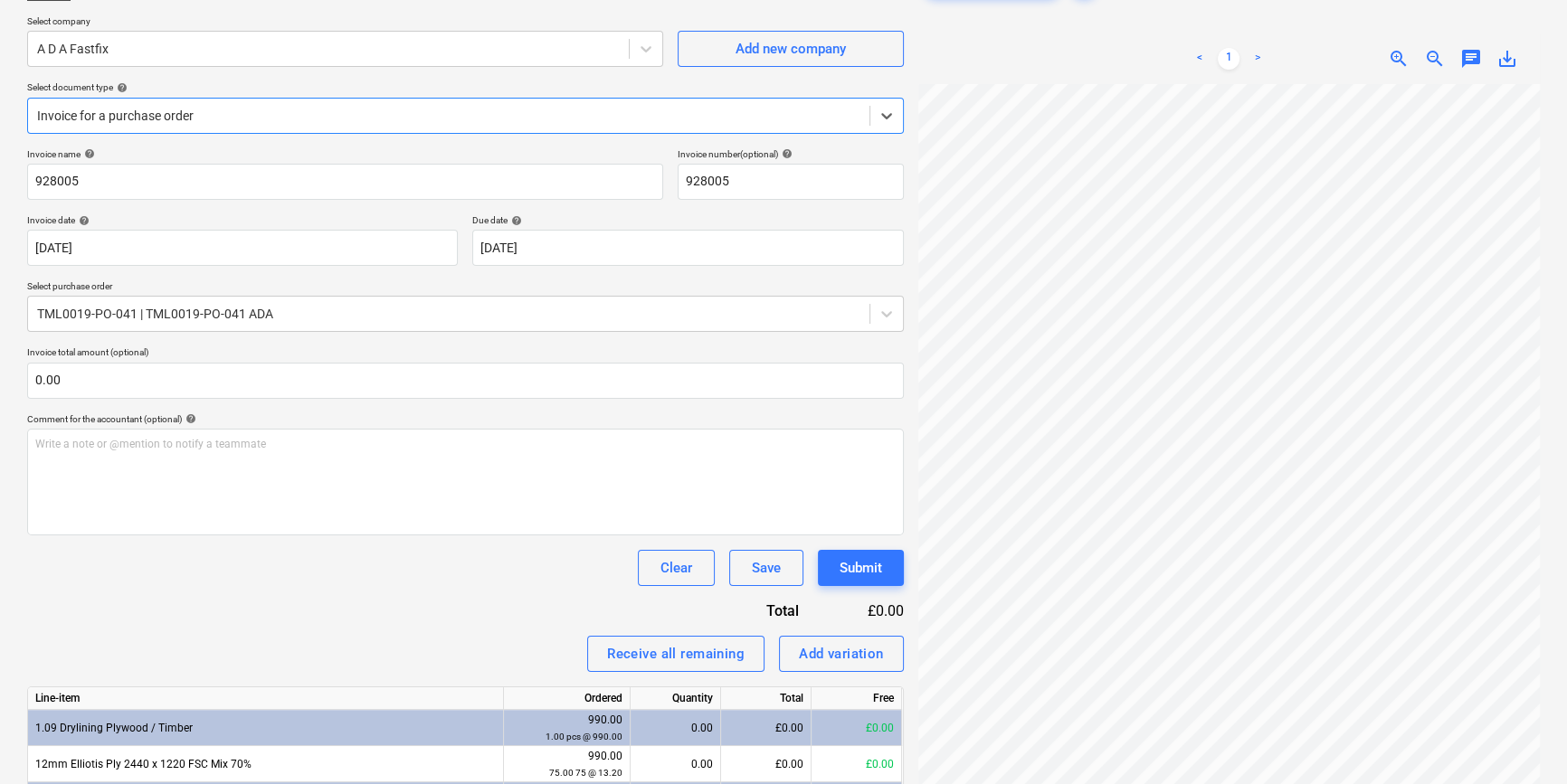 scroll, scrollTop: 164, scrollLeft: 0, axis: vertical 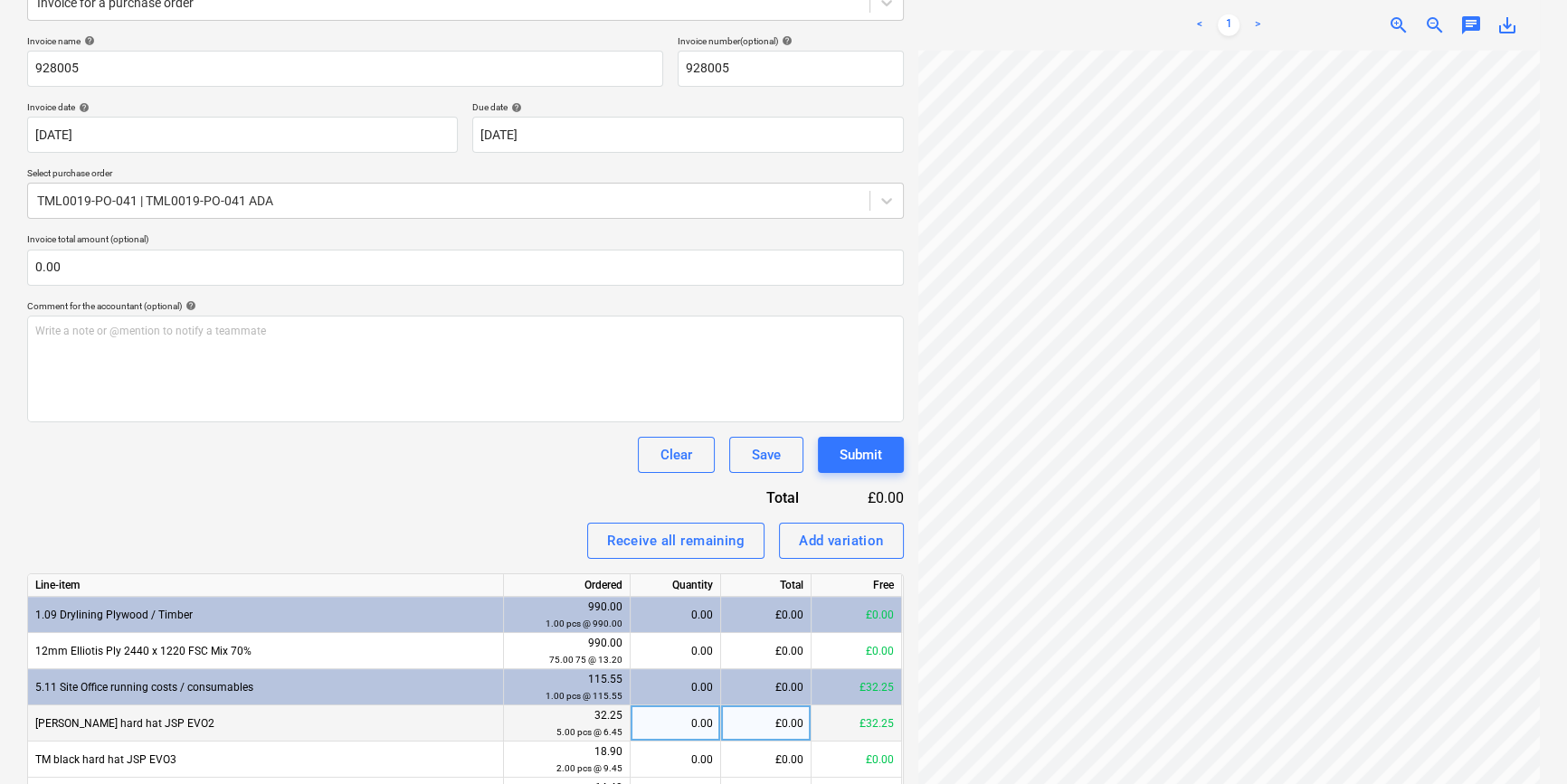 click on "0.00" at bounding box center (675, 723) 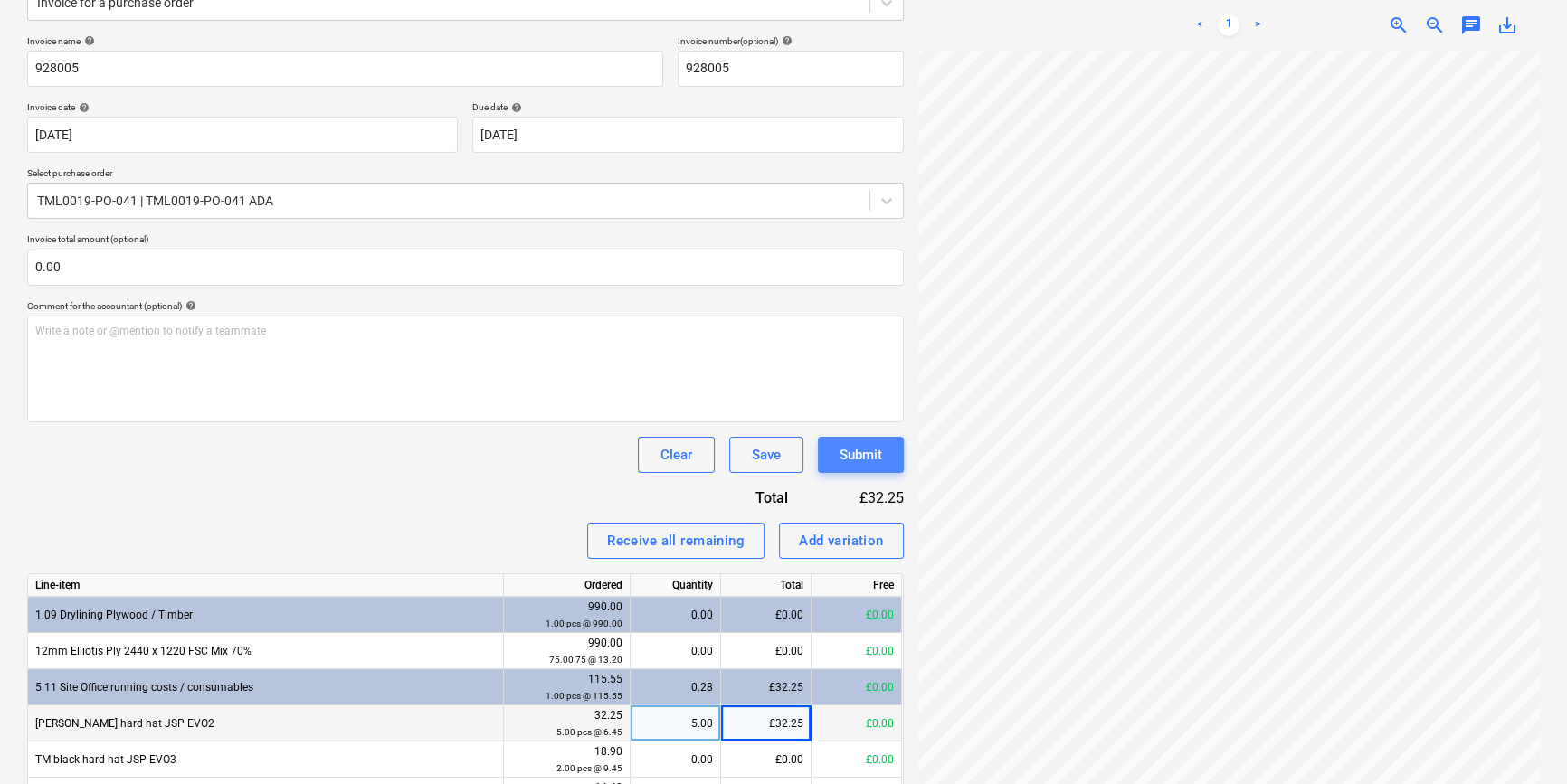 click on "Submit" at bounding box center [860, 455] 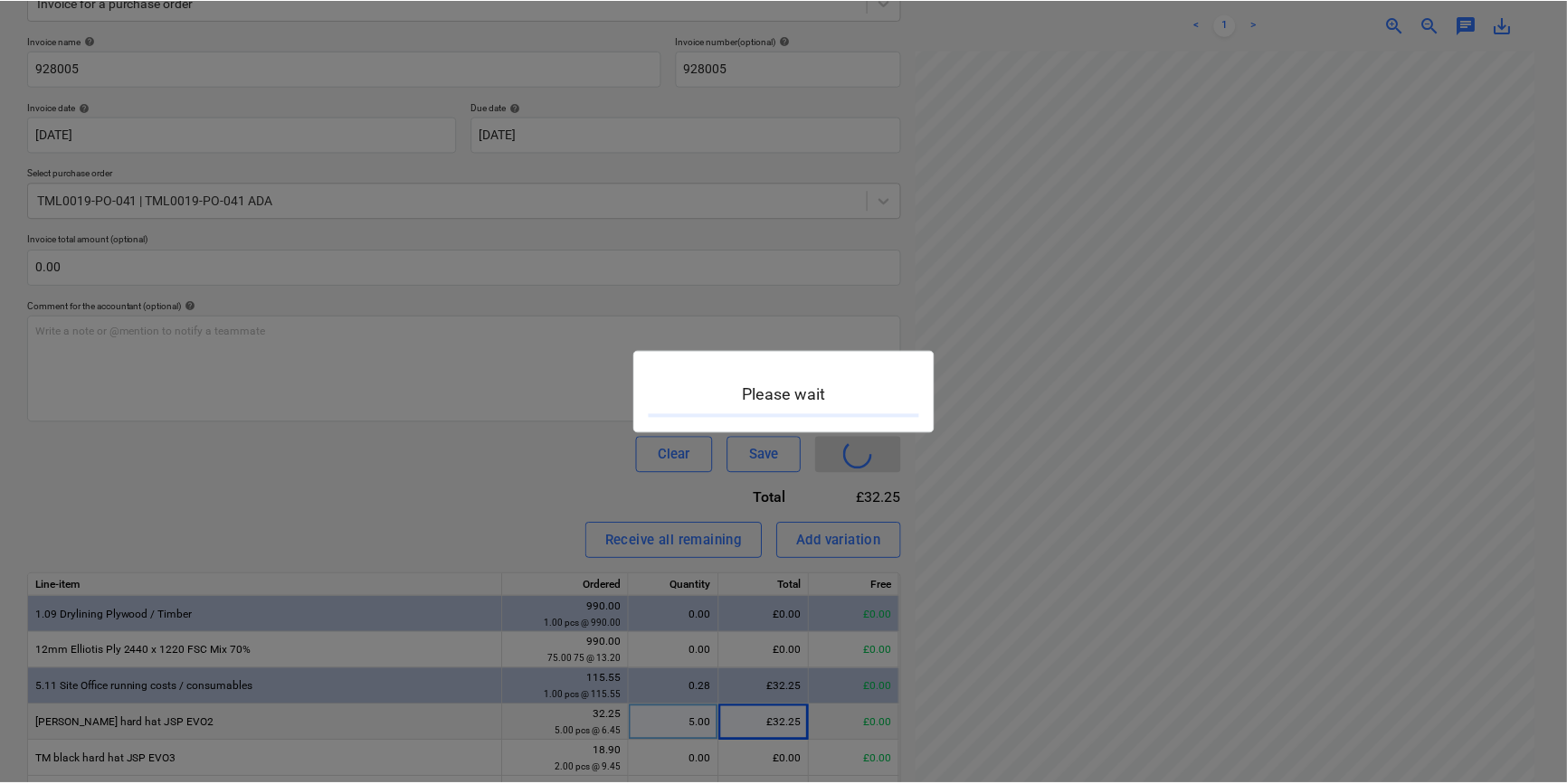 scroll, scrollTop: 0, scrollLeft: 0, axis: both 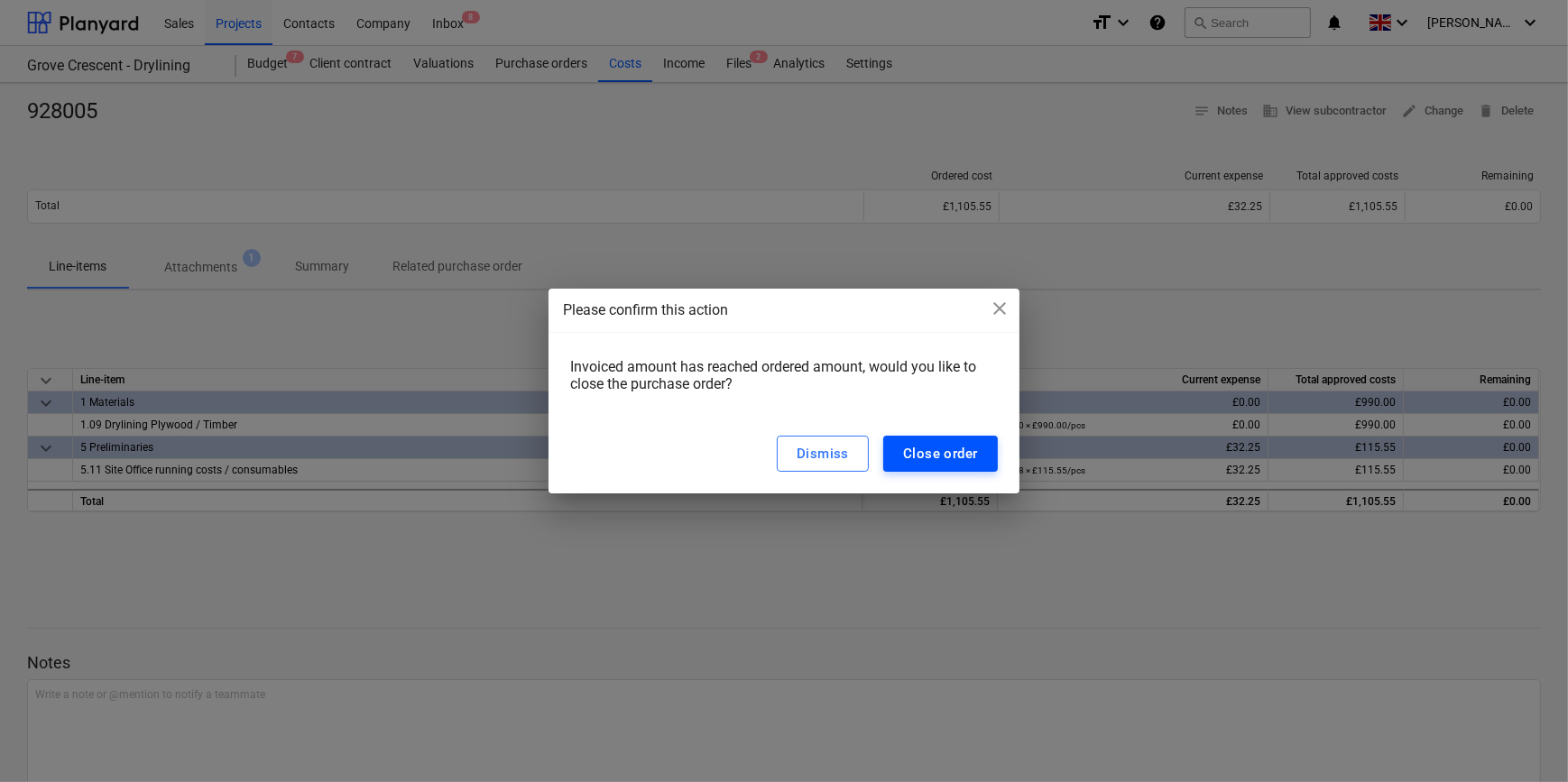 click on "Close order" at bounding box center (940, 454) 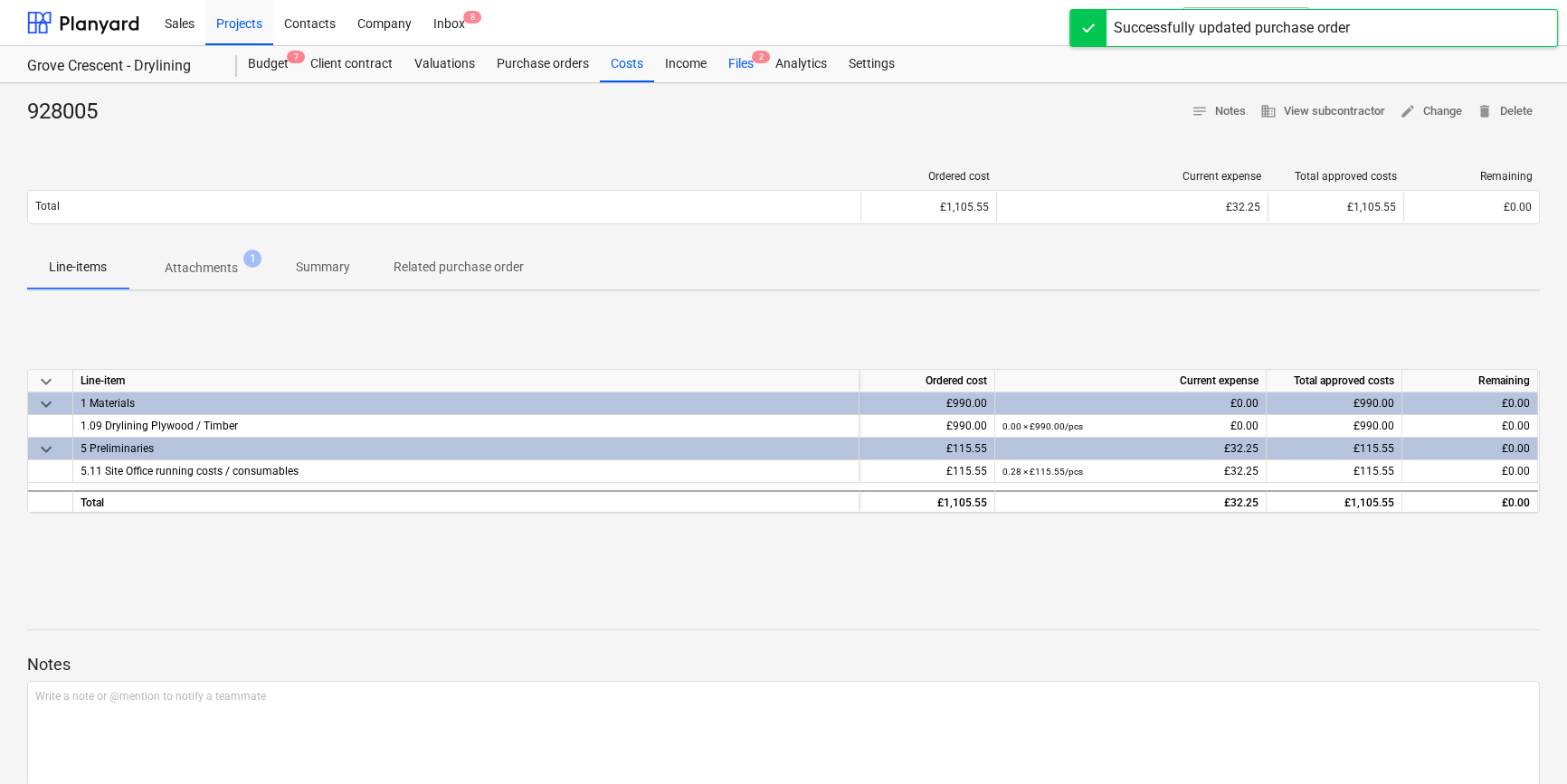 click on "Files 2" at bounding box center (741, 64) 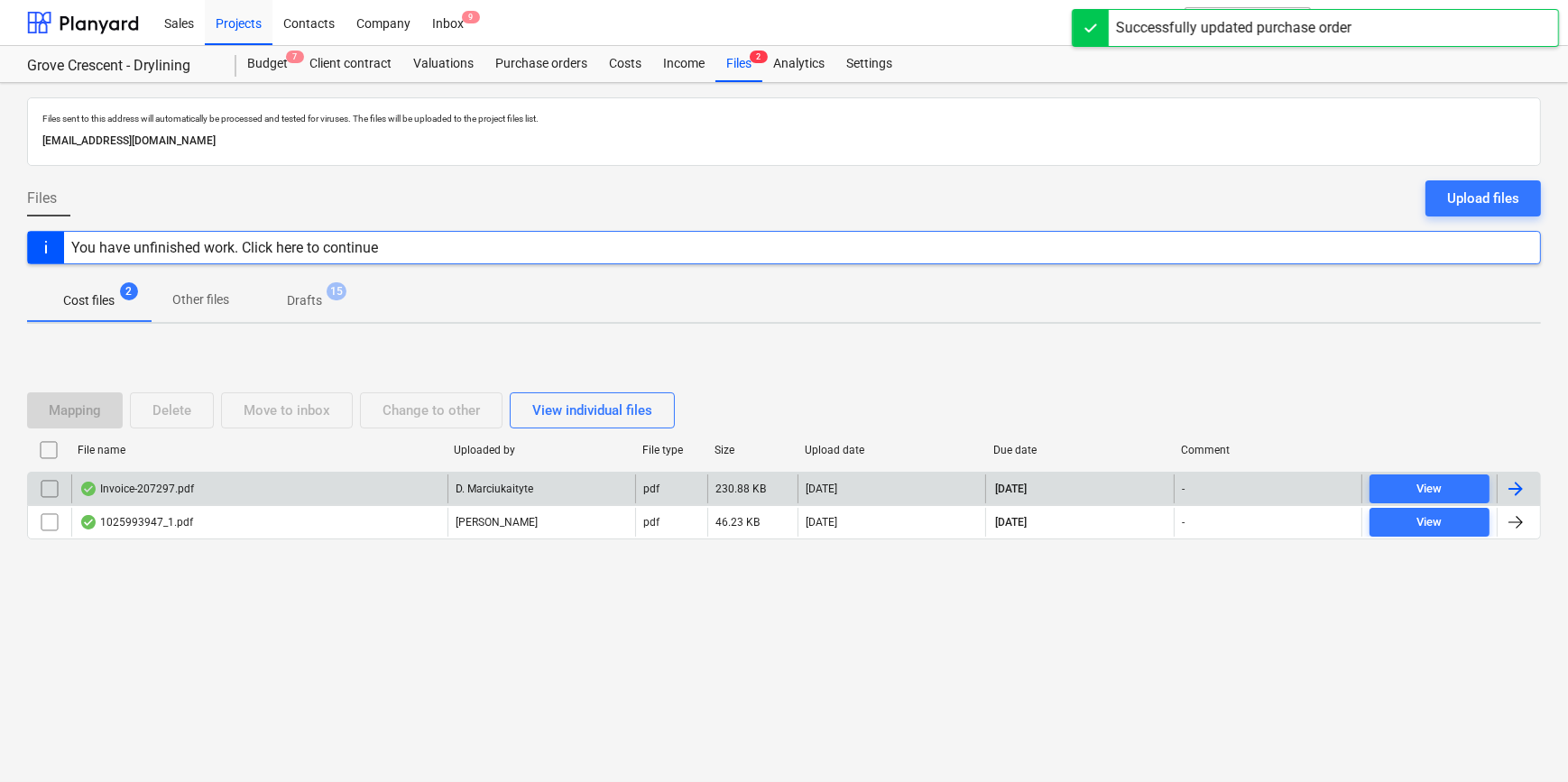 click at bounding box center [1516, 489] 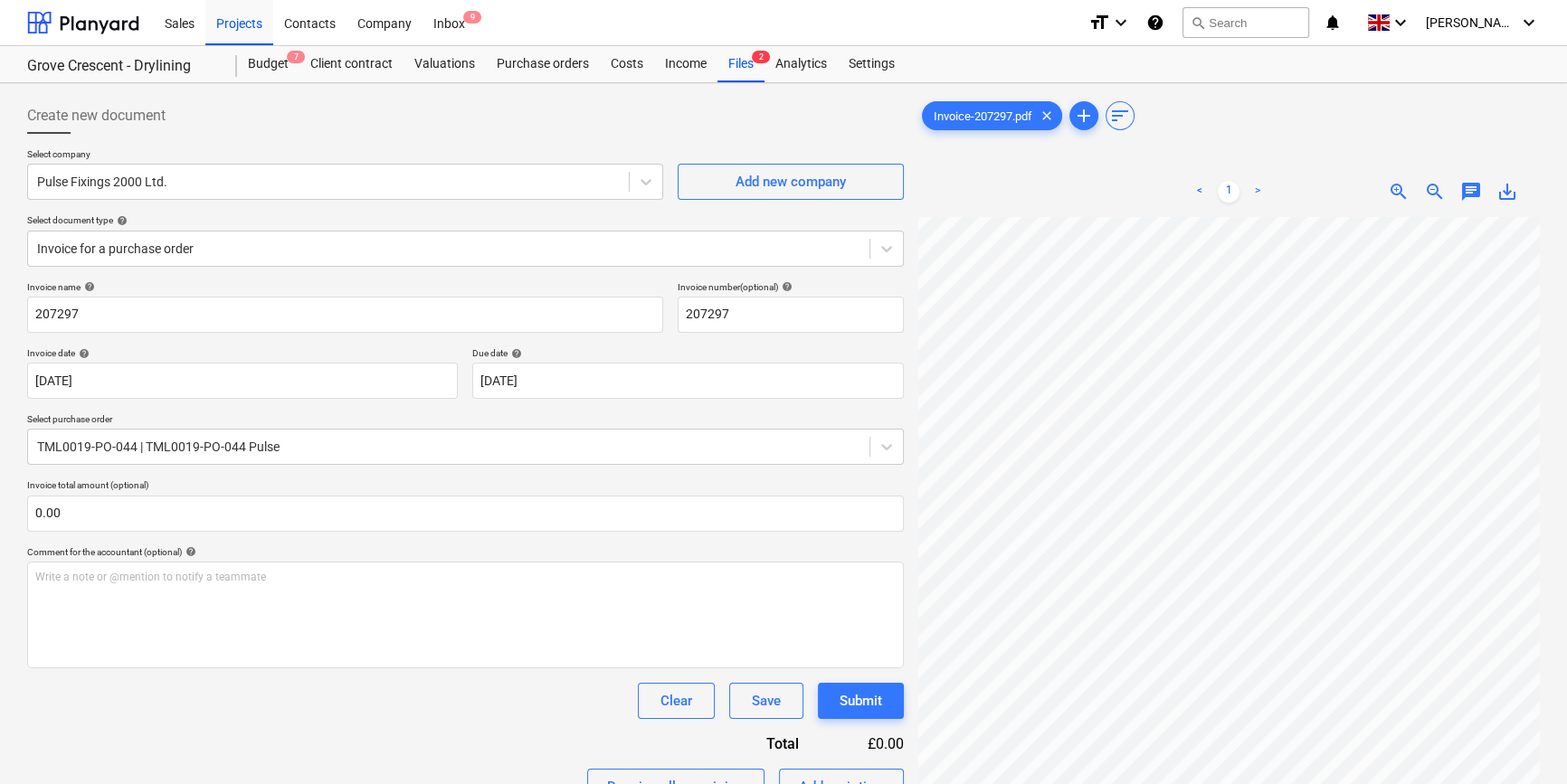scroll, scrollTop: 191, scrollLeft: 195, axis: both 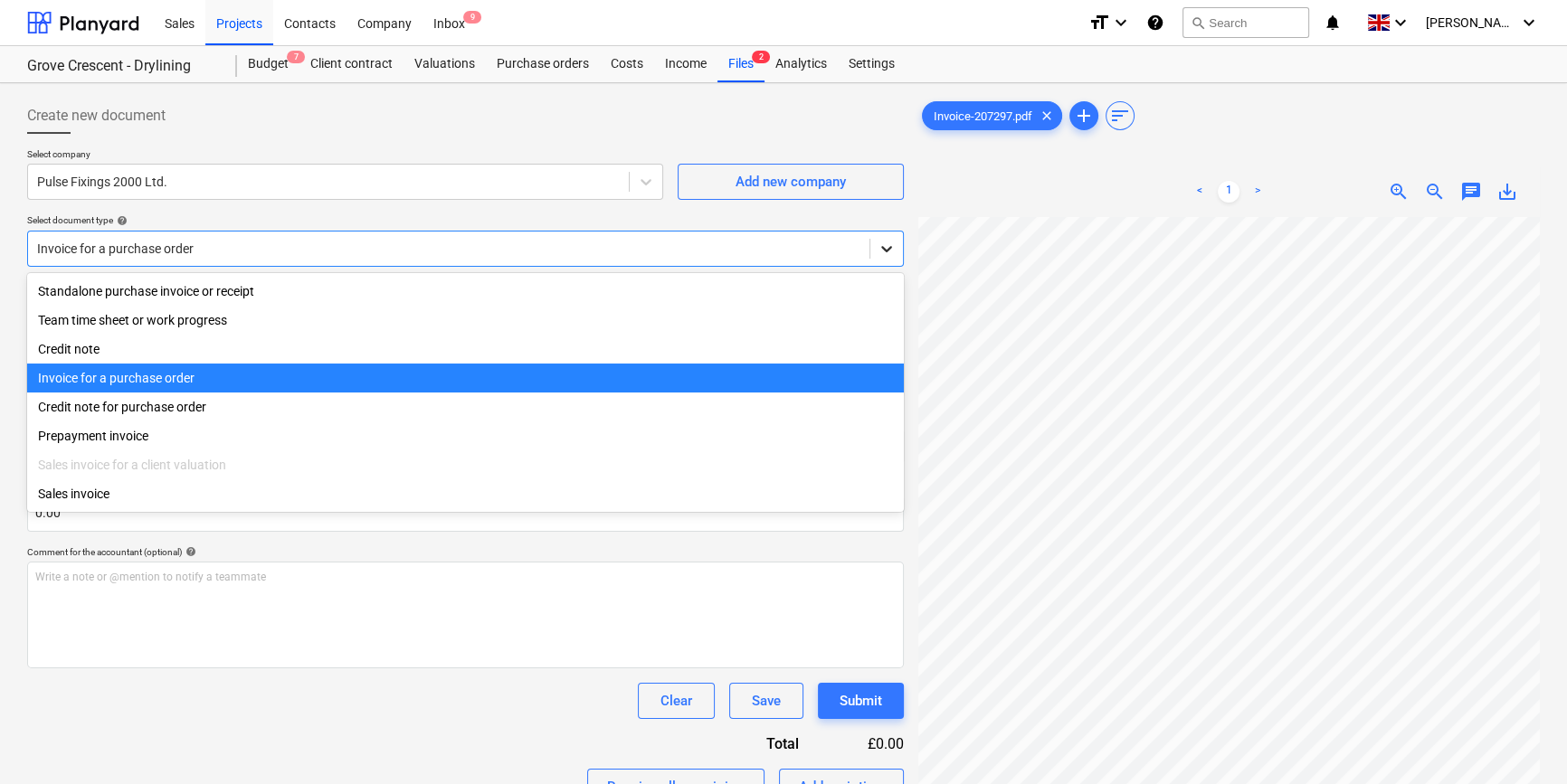 click 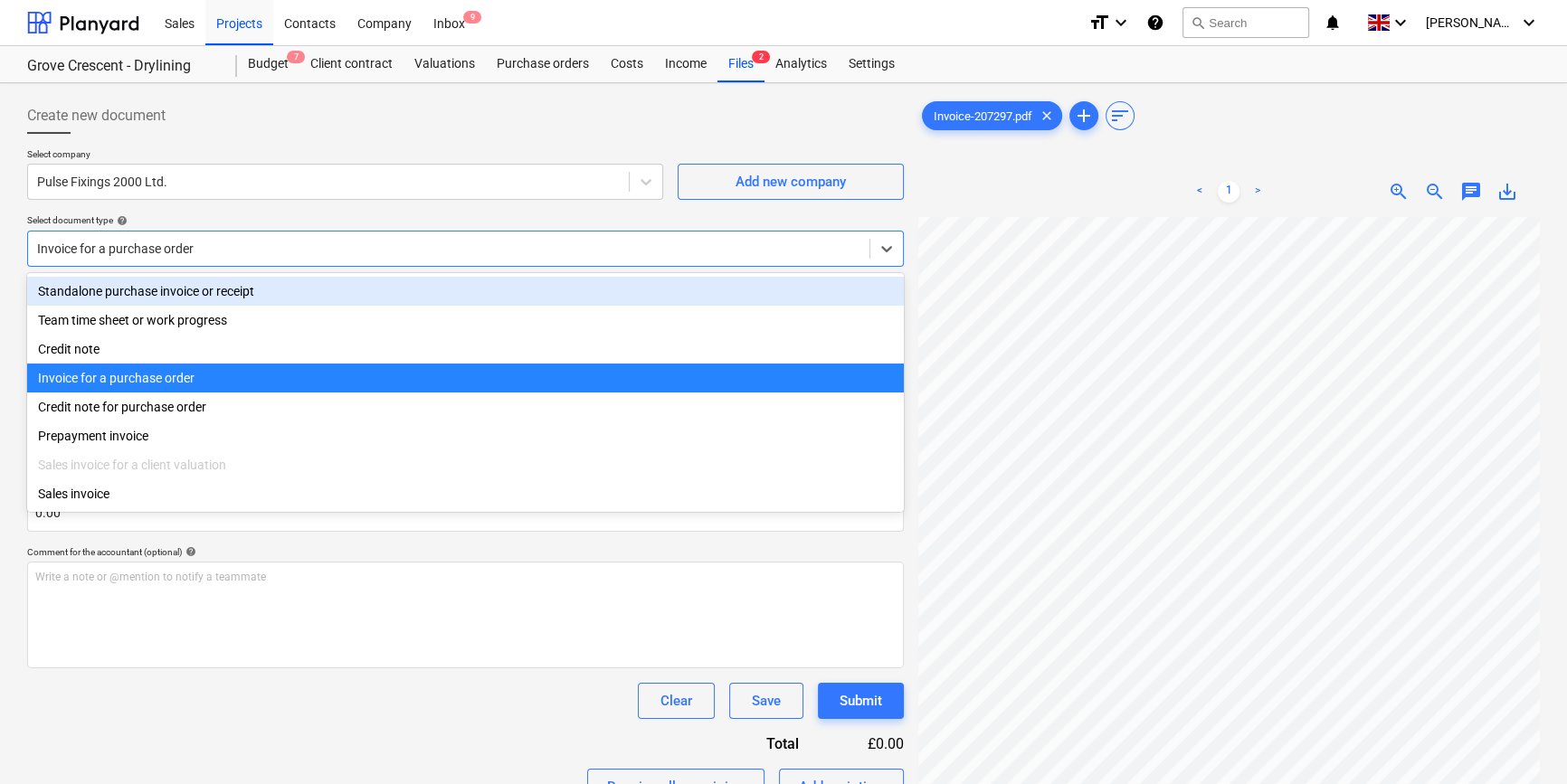 click on "Standalone purchase invoice or receipt" at bounding box center [465, 291] 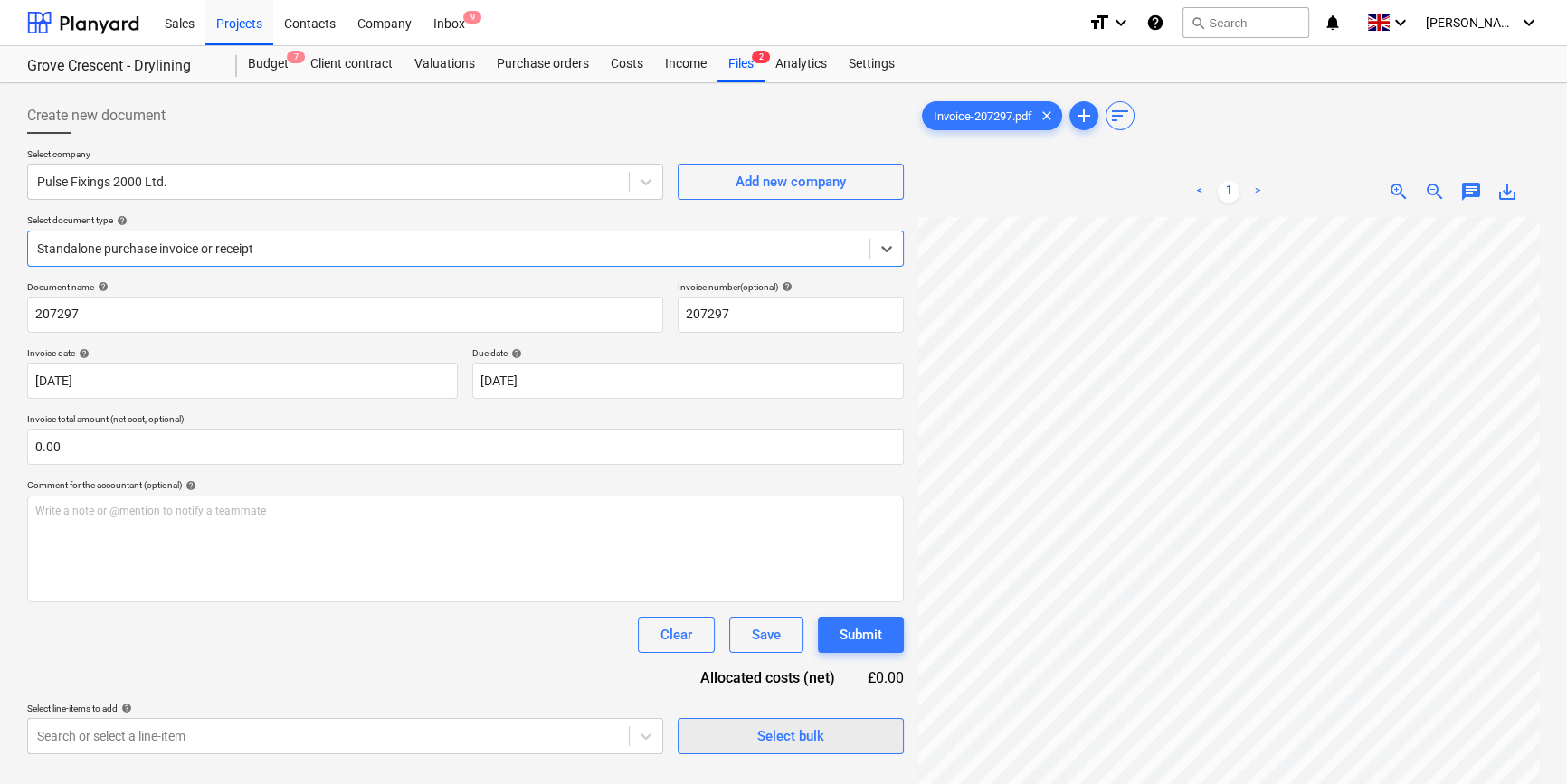 click on "Select bulk" at bounding box center [791, 736] 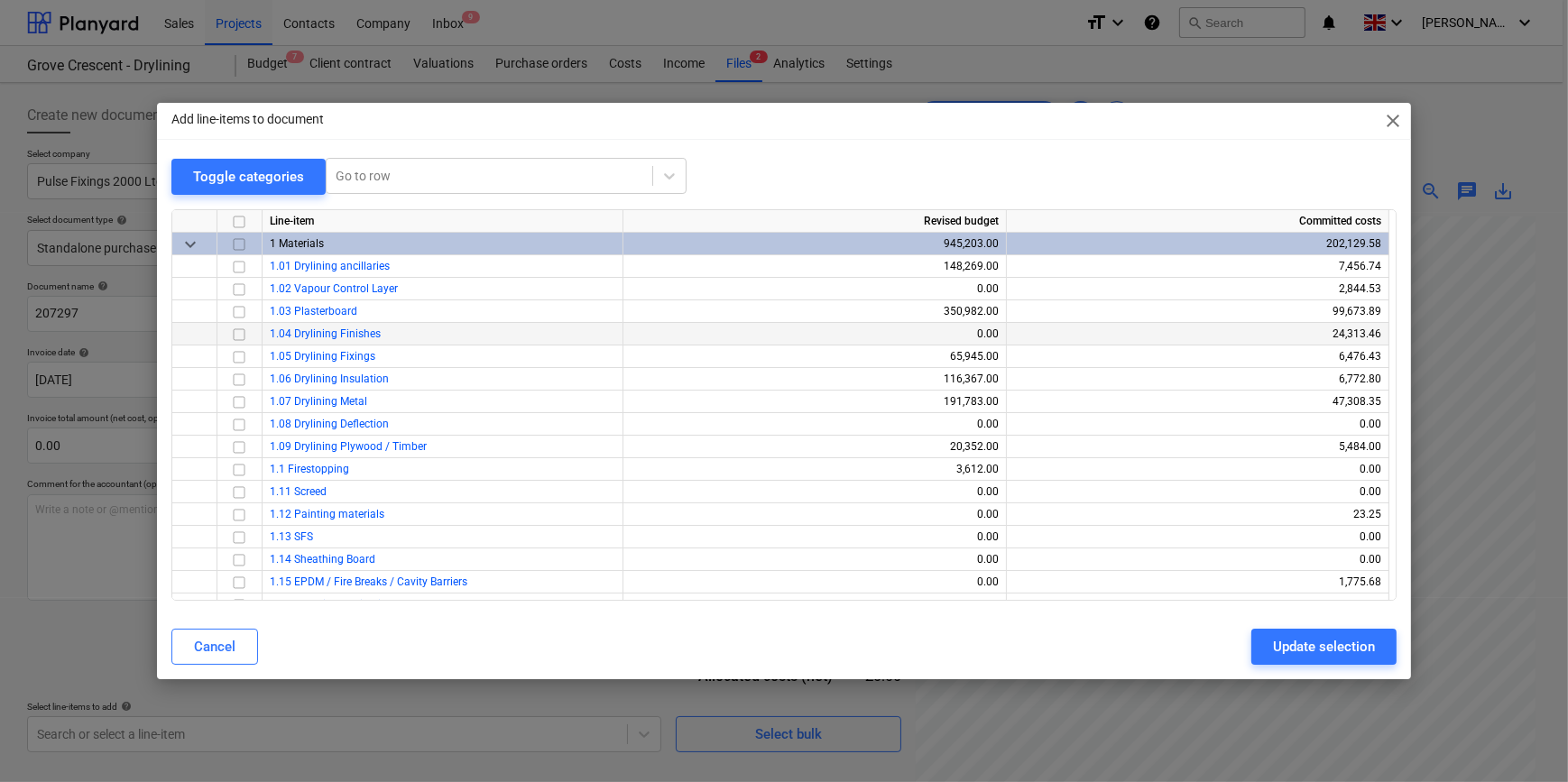 click at bounding box center (239, 334) 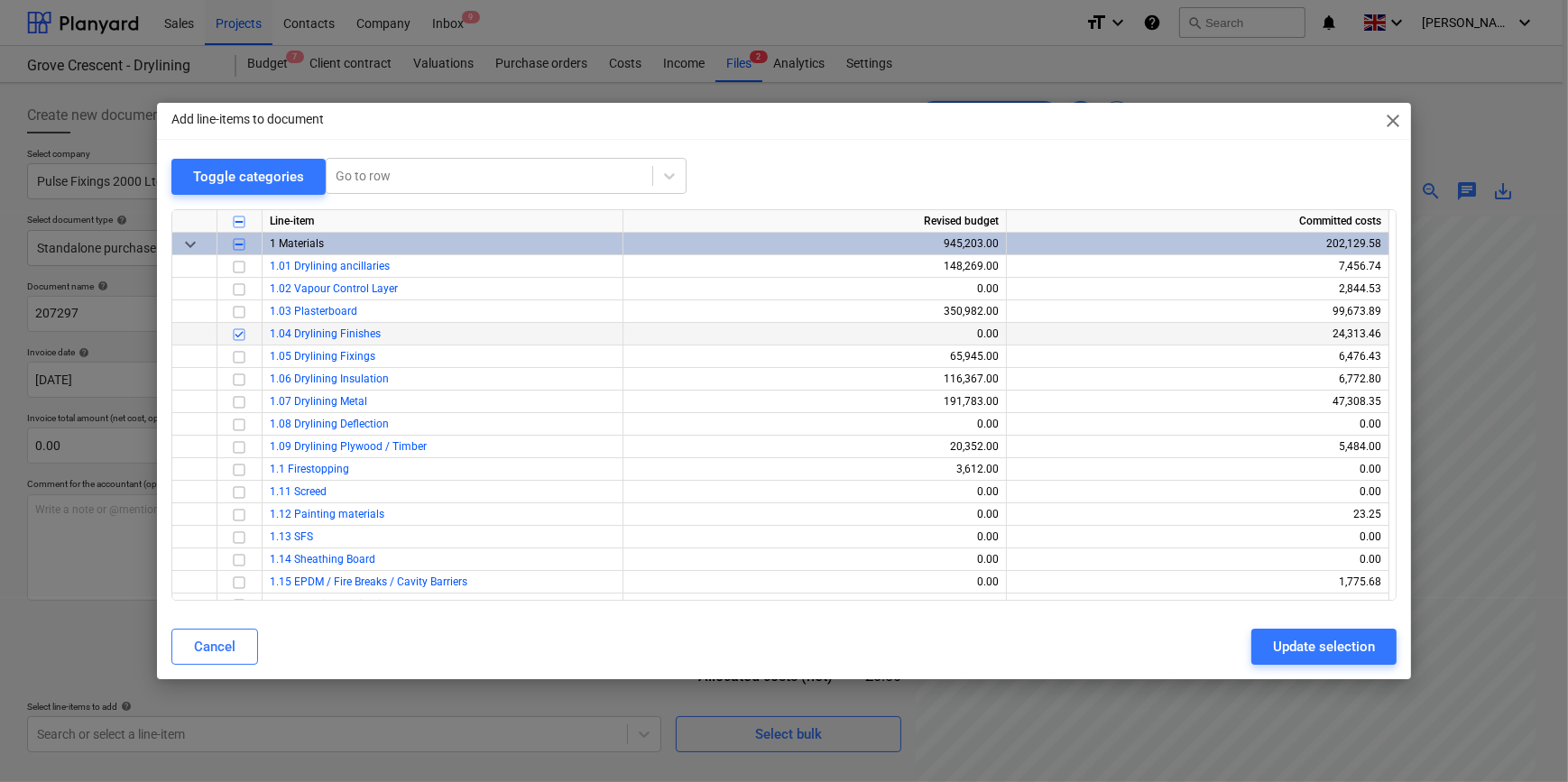 click at bounding box center [239, 334] 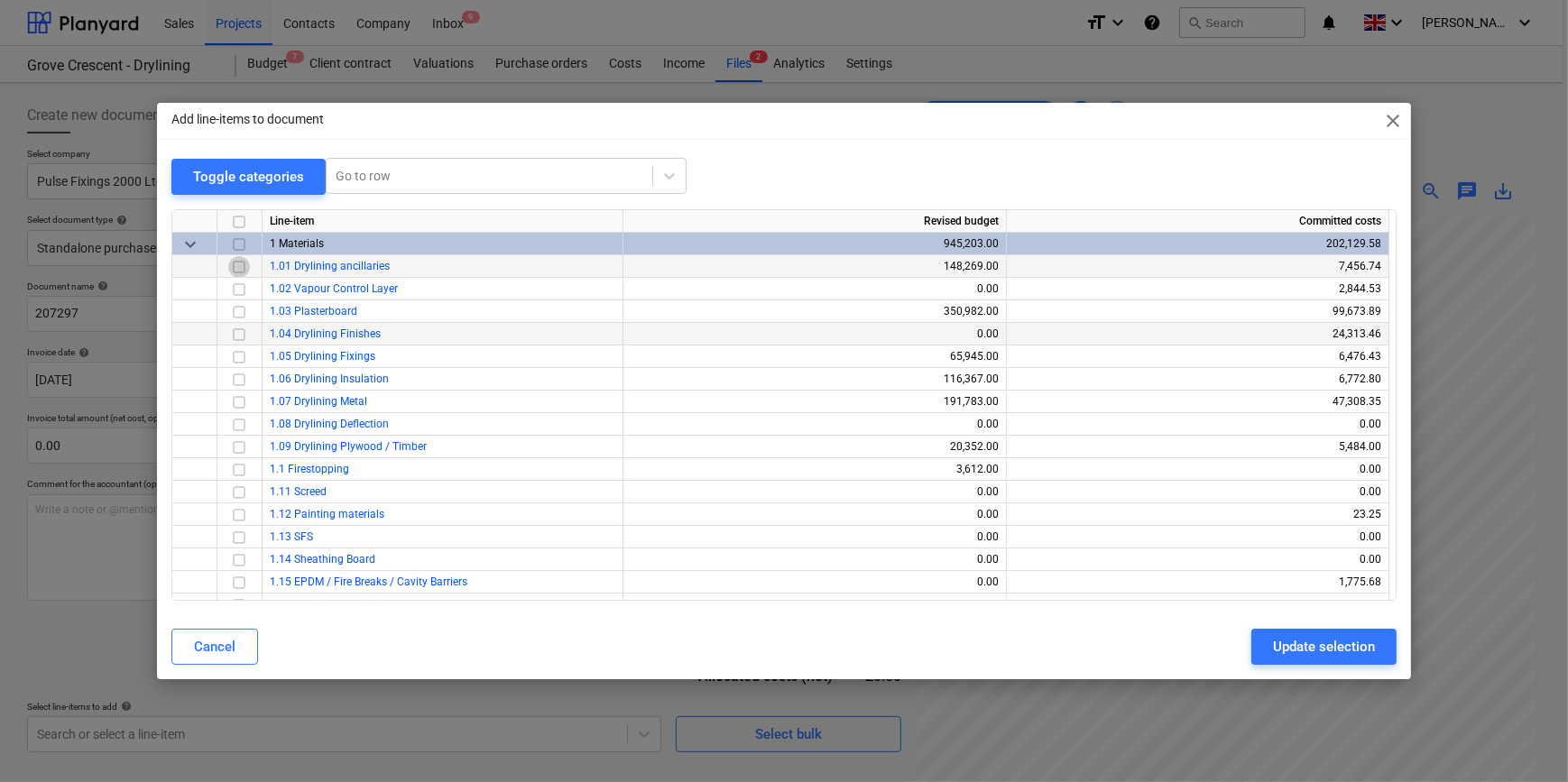click at bounding box center (239, 266) 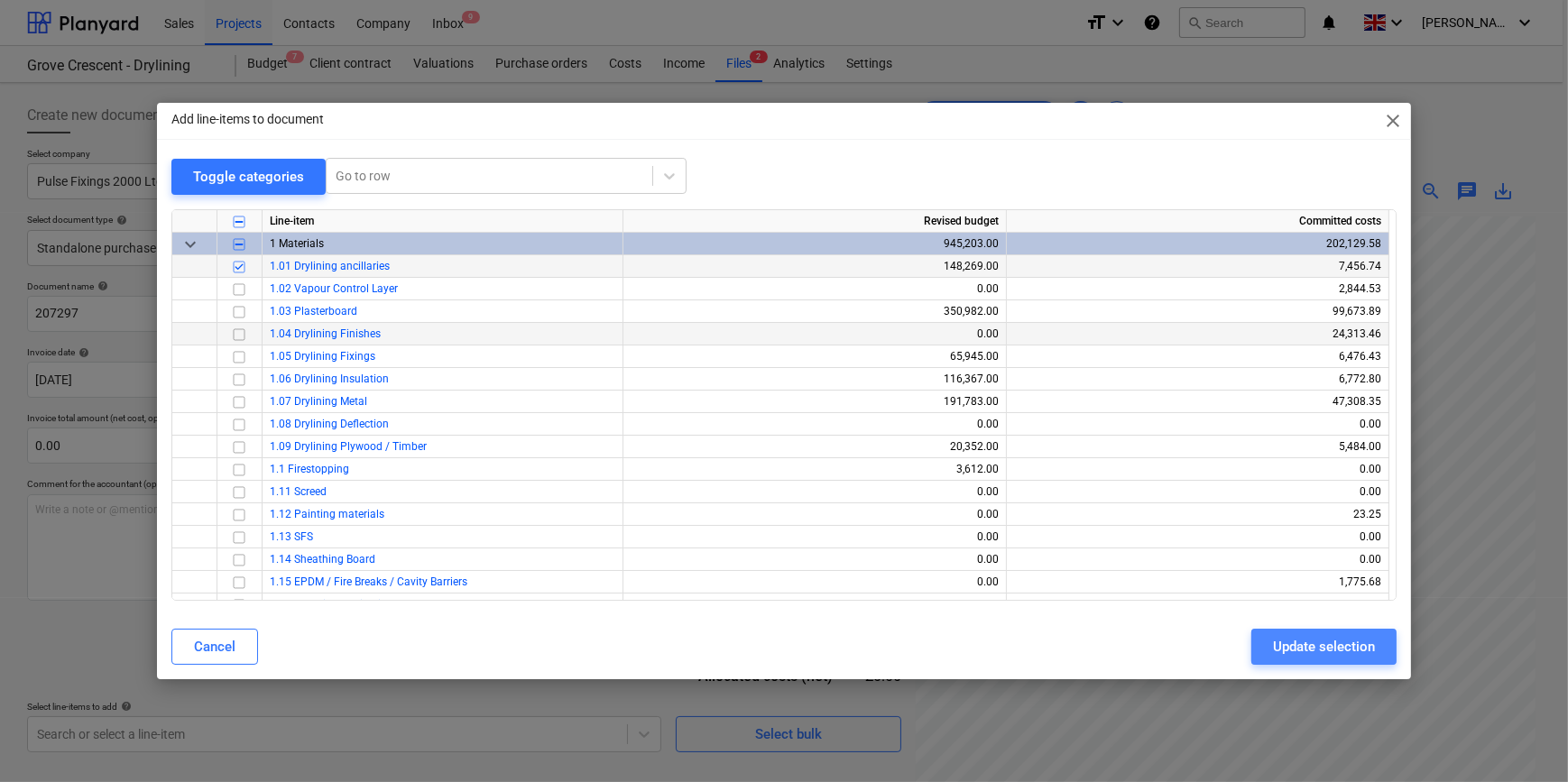 click on "Update selection" at bounding box center [1324, 647] 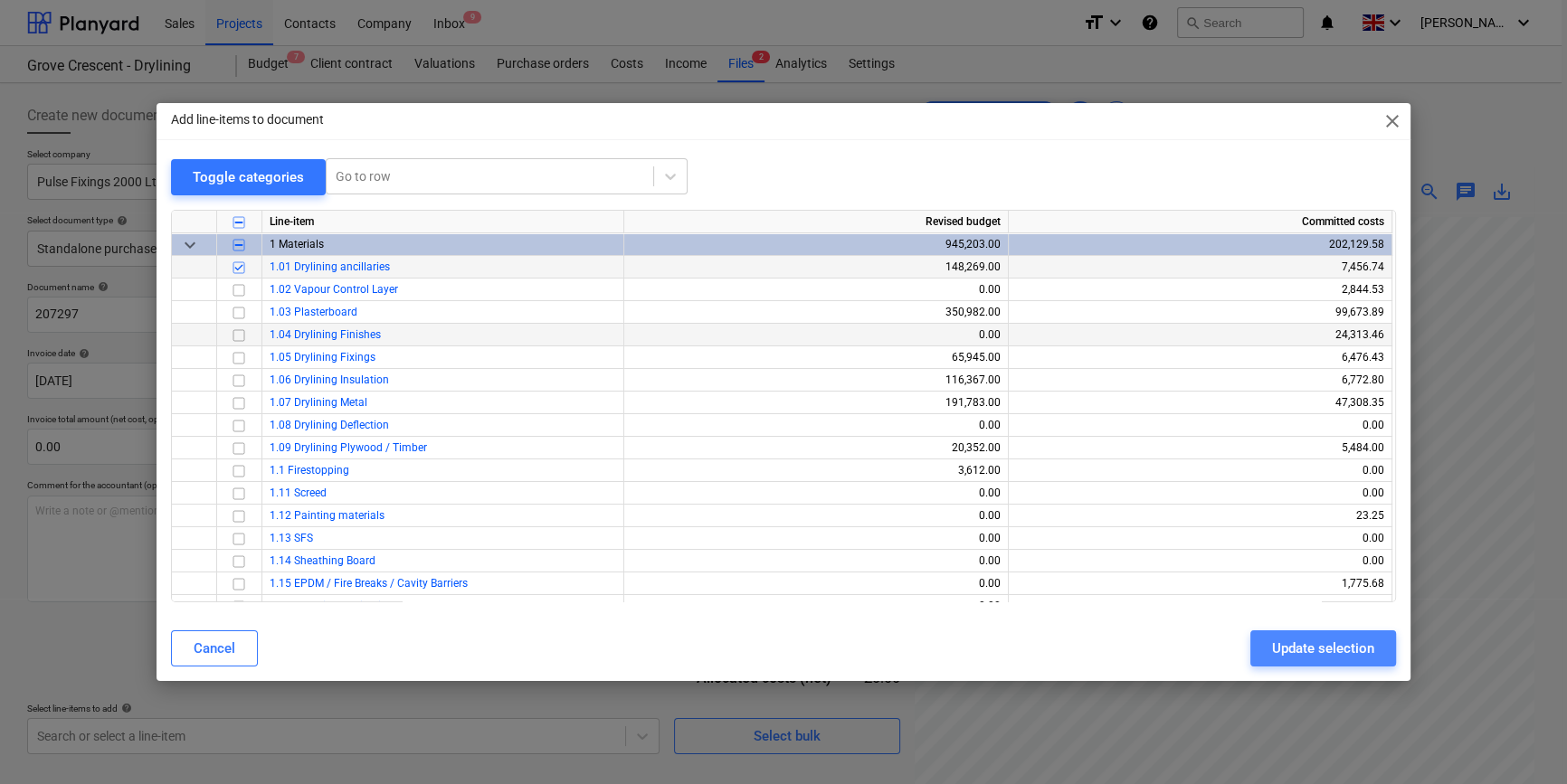 scroll, scrollTop: 191, scrollLeft: 193, axis: both 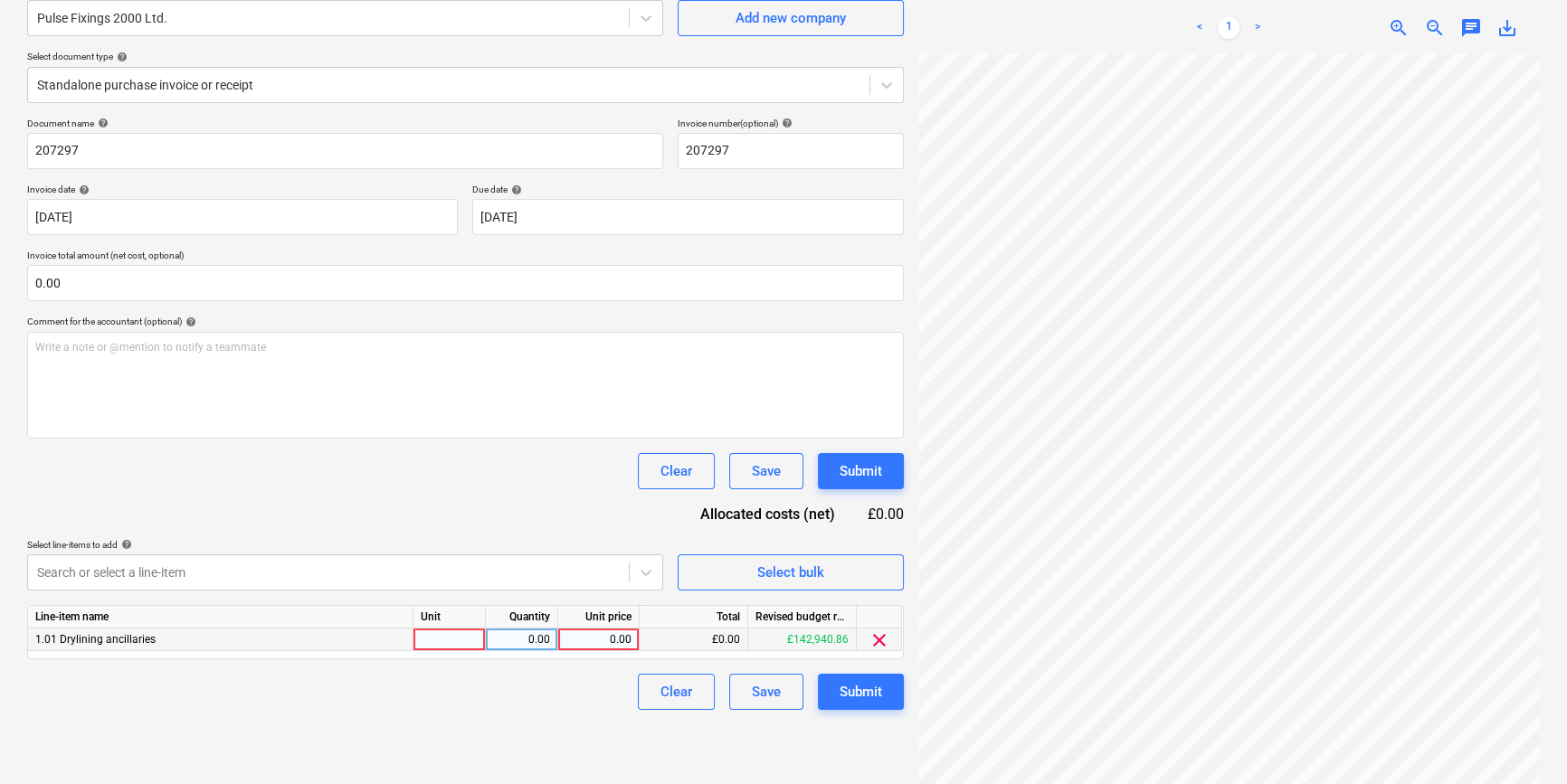 click at bounding box center [450, 639] 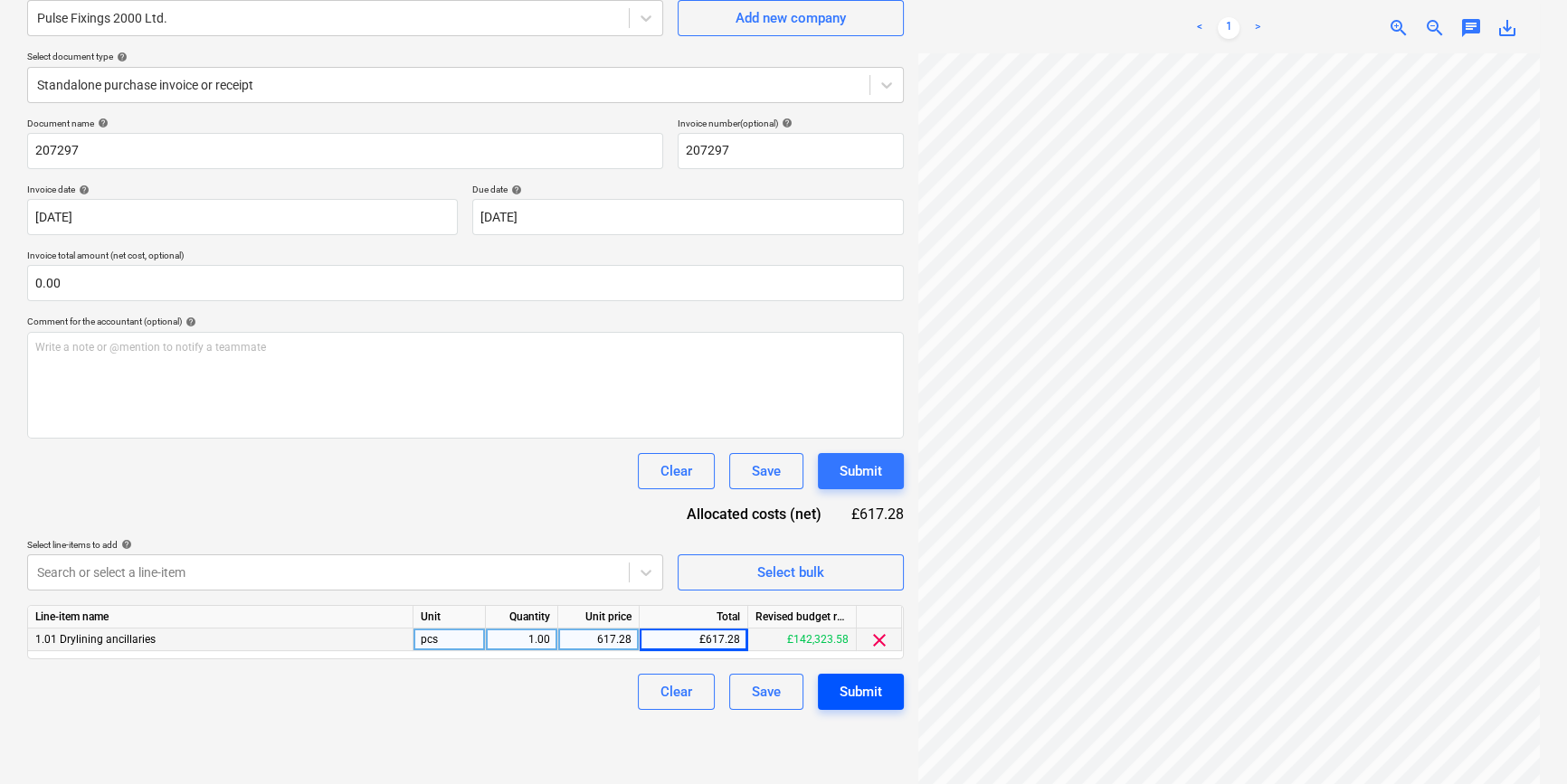 click on "Submit" at bounding box center (860, 692) 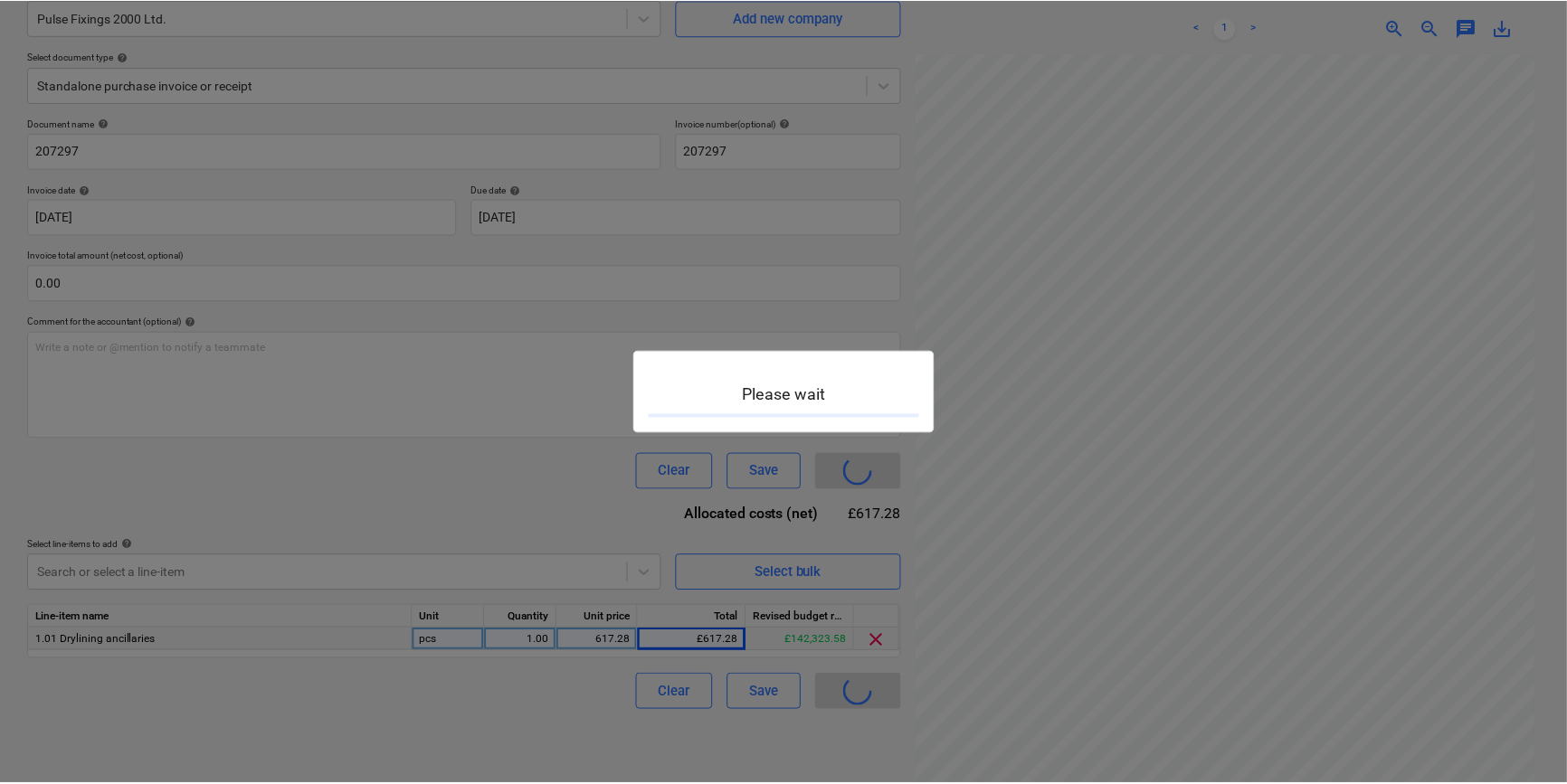 scroll, scrollTop: 0, scrollLeft: 0, axis: both 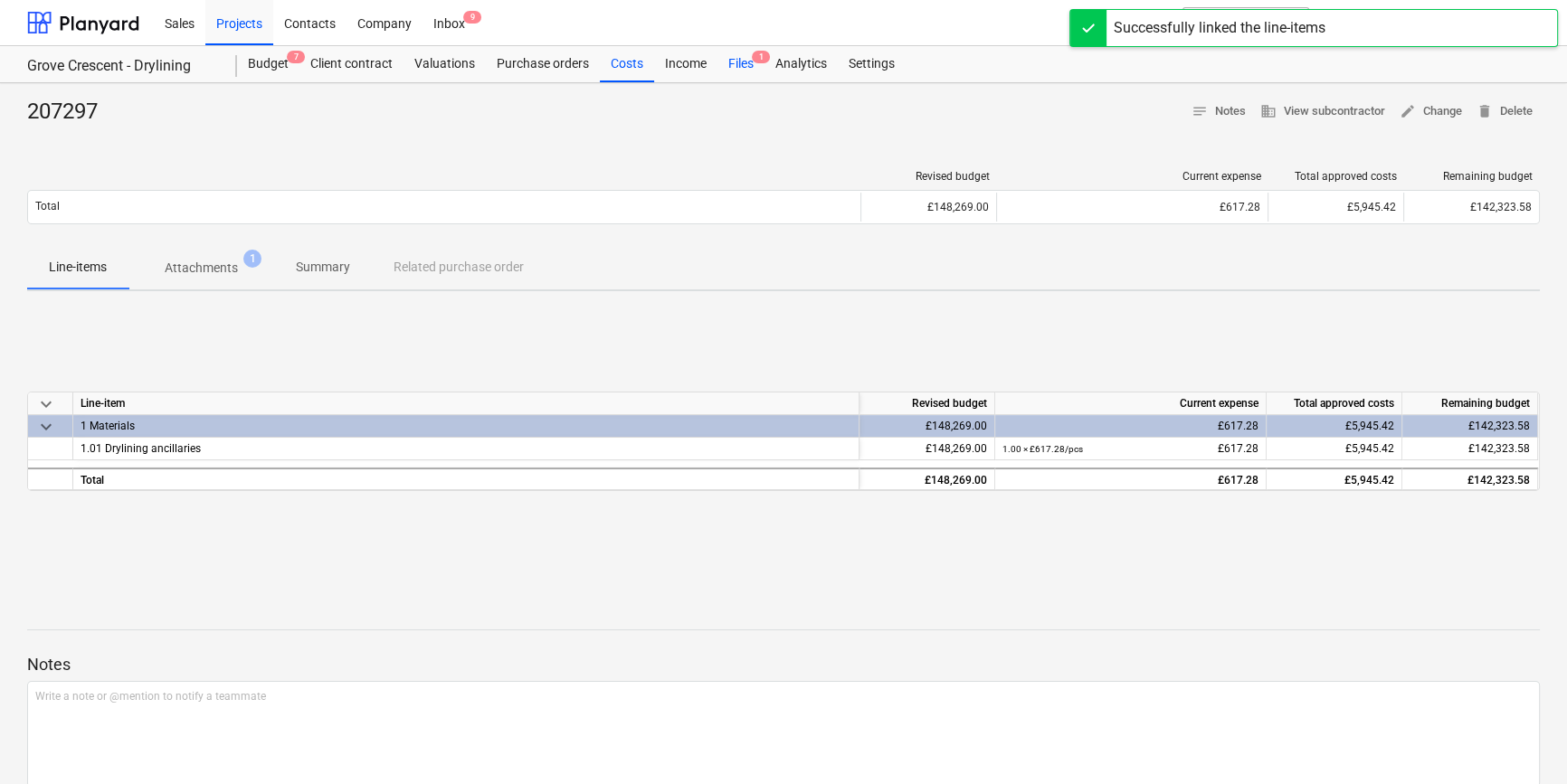 click on "Files 1" at bounding box center [741, 64] 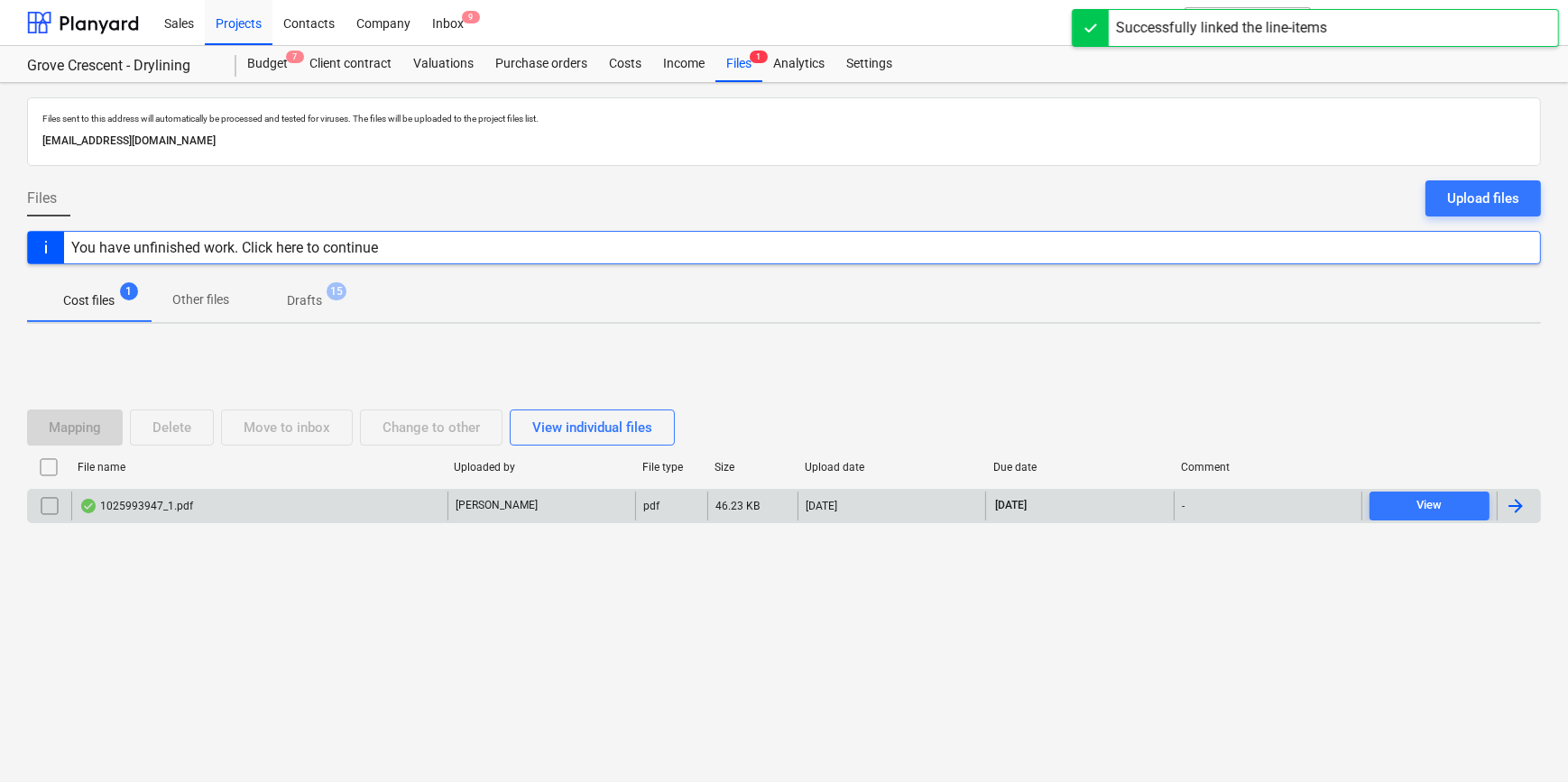 click at bounding box center (1516, 506) 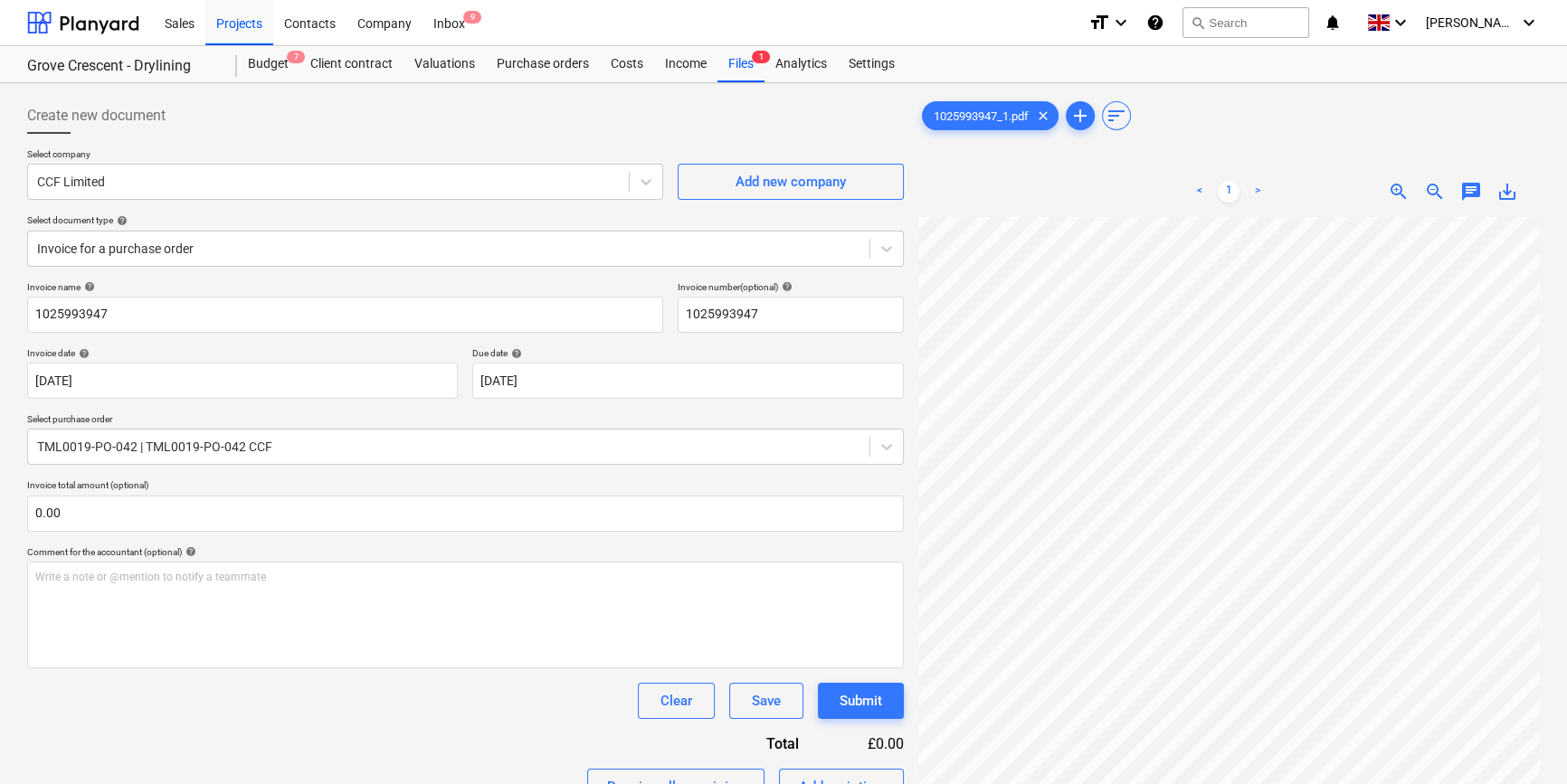 scroll, scrollTop: 155, scrollLeft: 195, axis: both 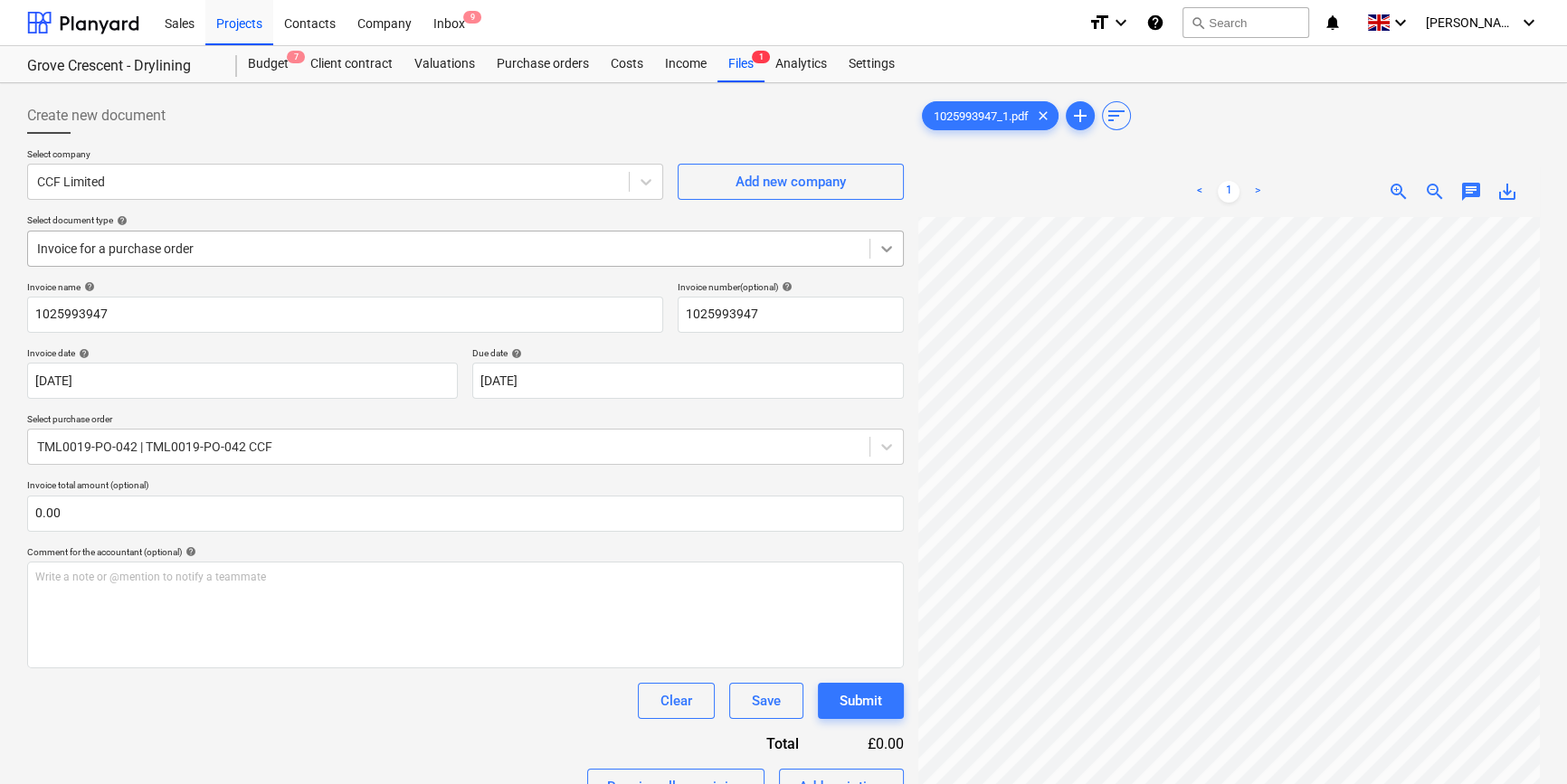 click 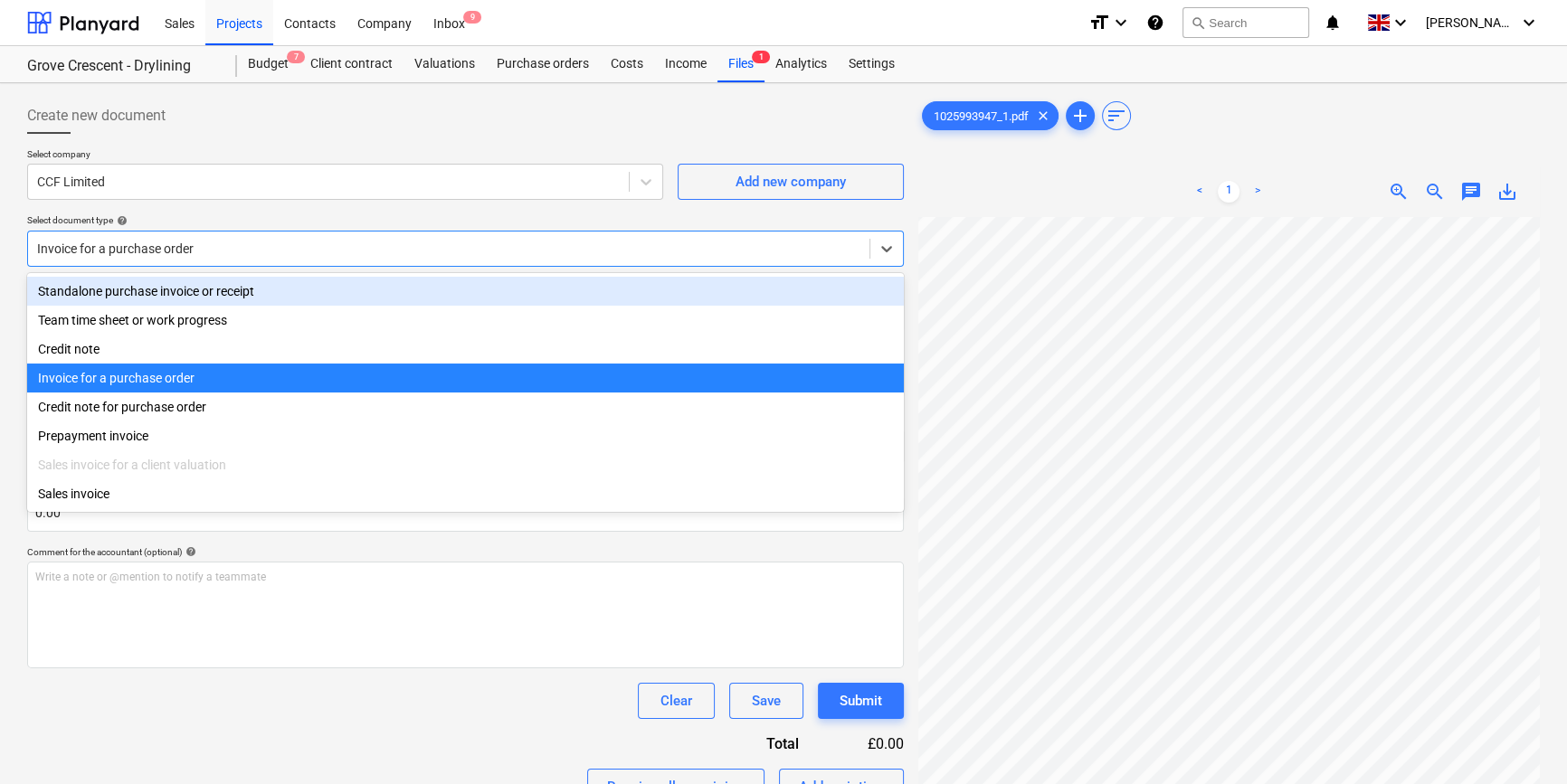 click on "Standalone purchase invoice or receipt" at bounding box center (465, 291) 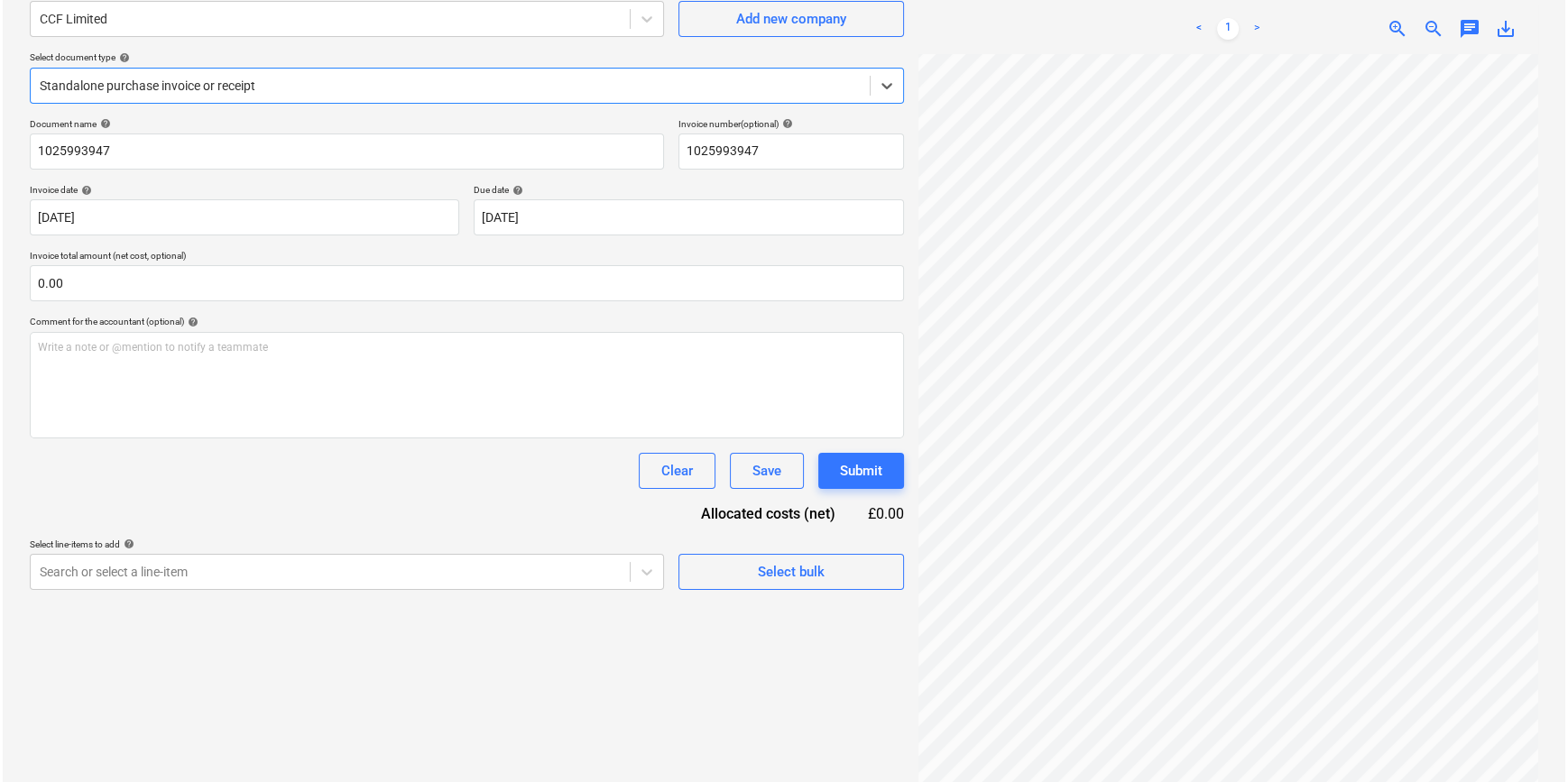 scroll, scrollTop: 163, scrollLeft: 0, axis: vertical 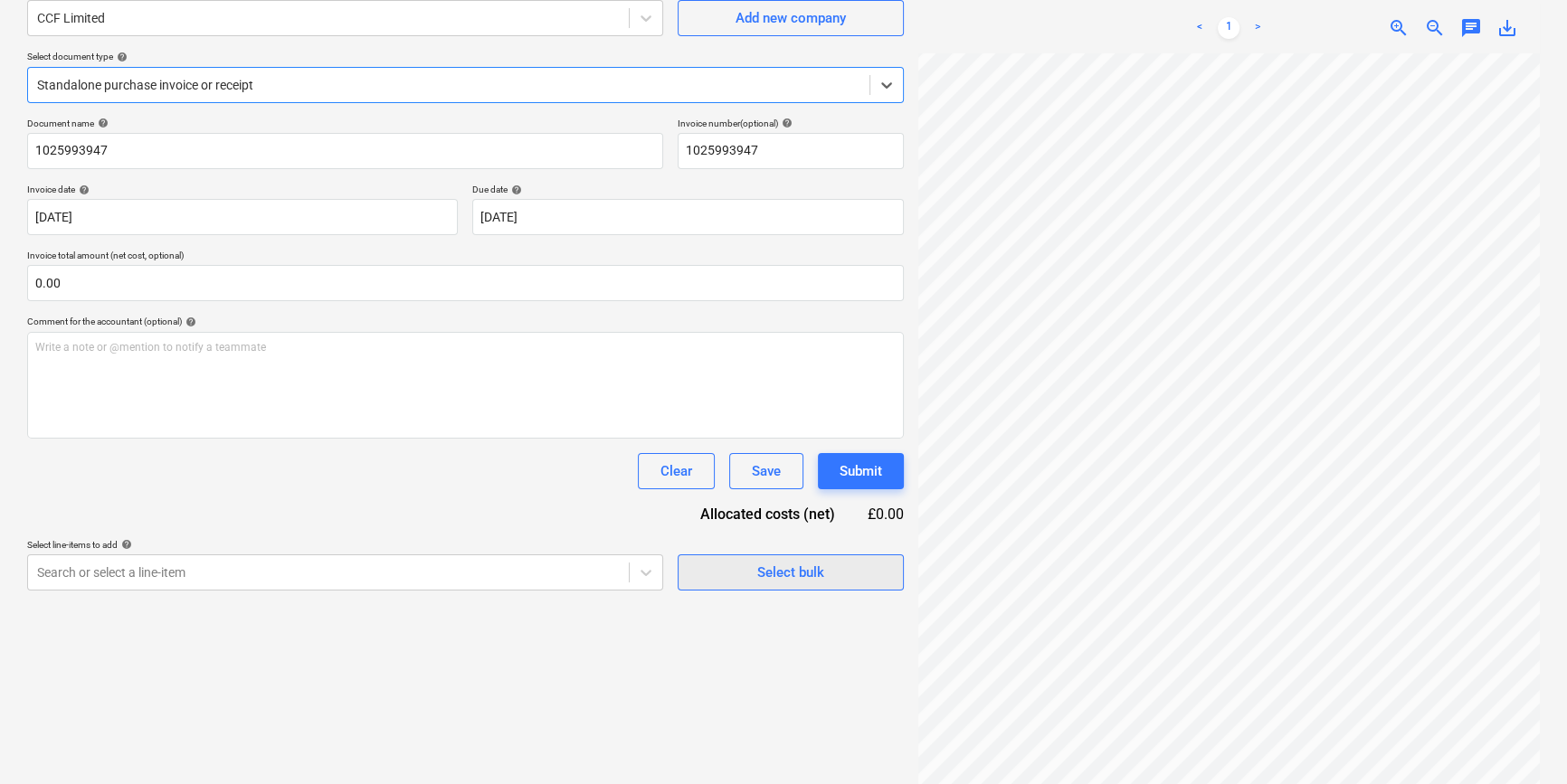 click on "Select bulk" at bounding box center [791, 572] 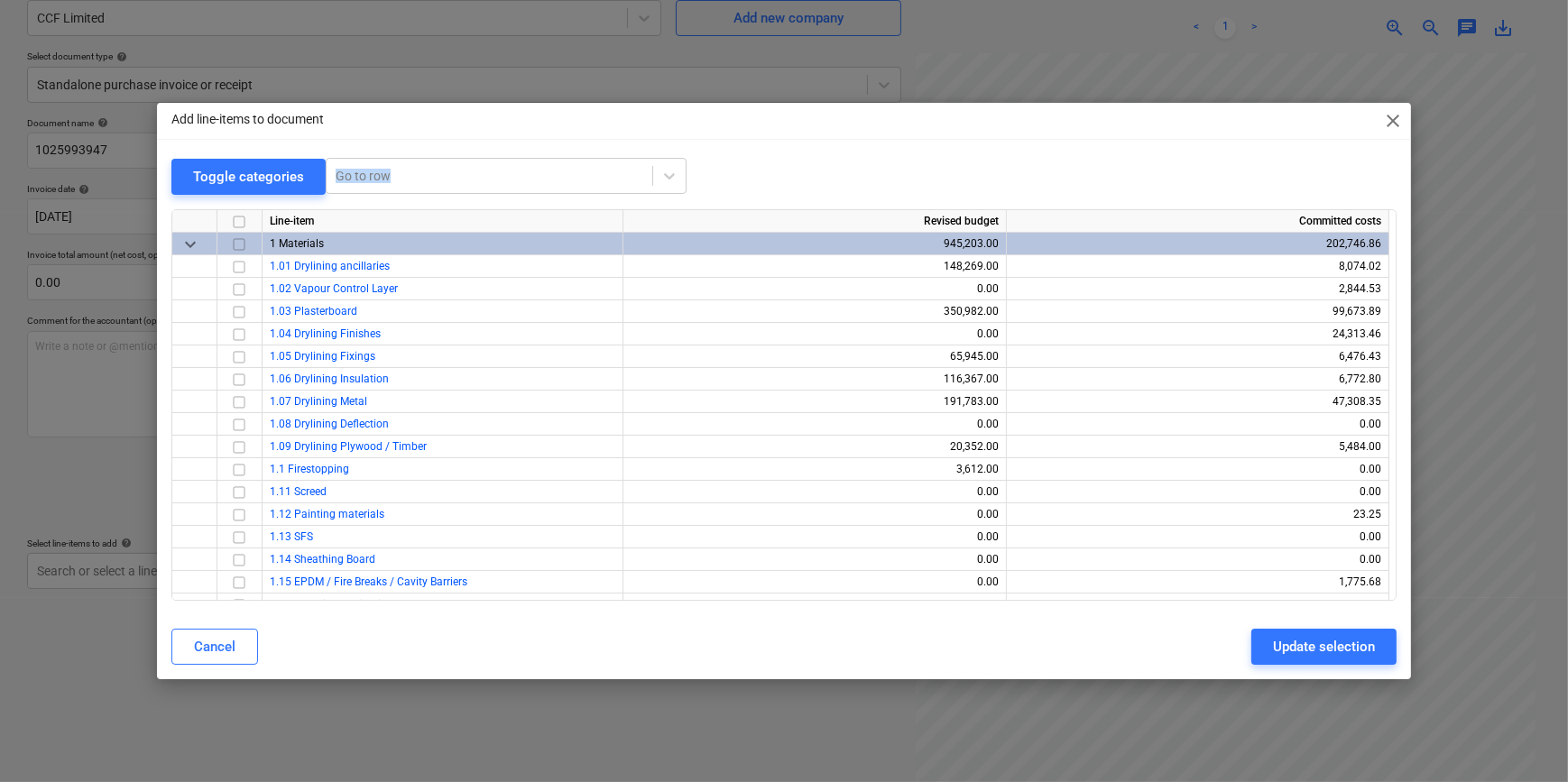 drag, startPoint x: 1108, startPoint y: 134, endPoint x: 904, endPoint y: 162, distance: 205.9126 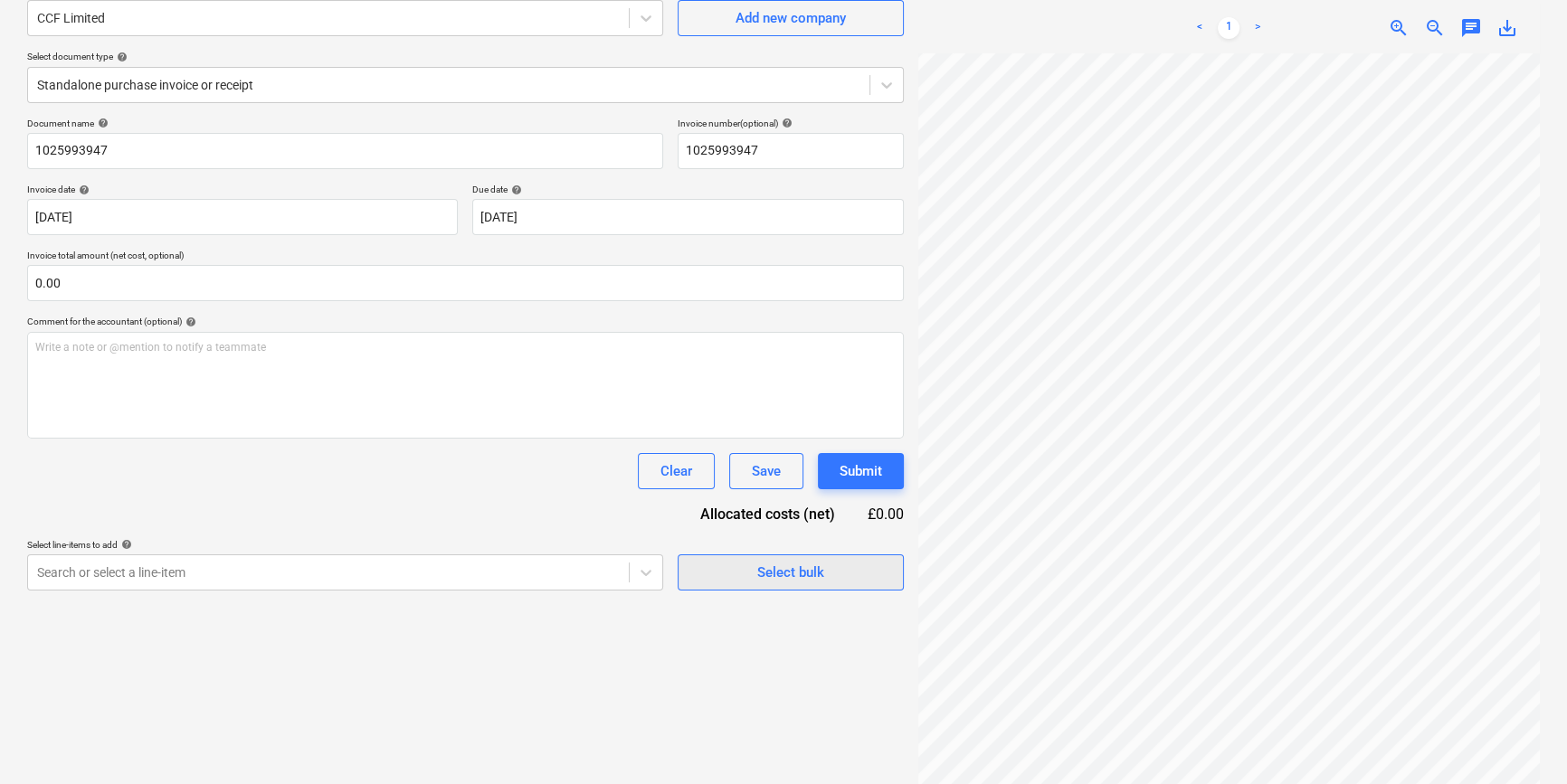click on "Select bulk" at bounding box center (791, 572) 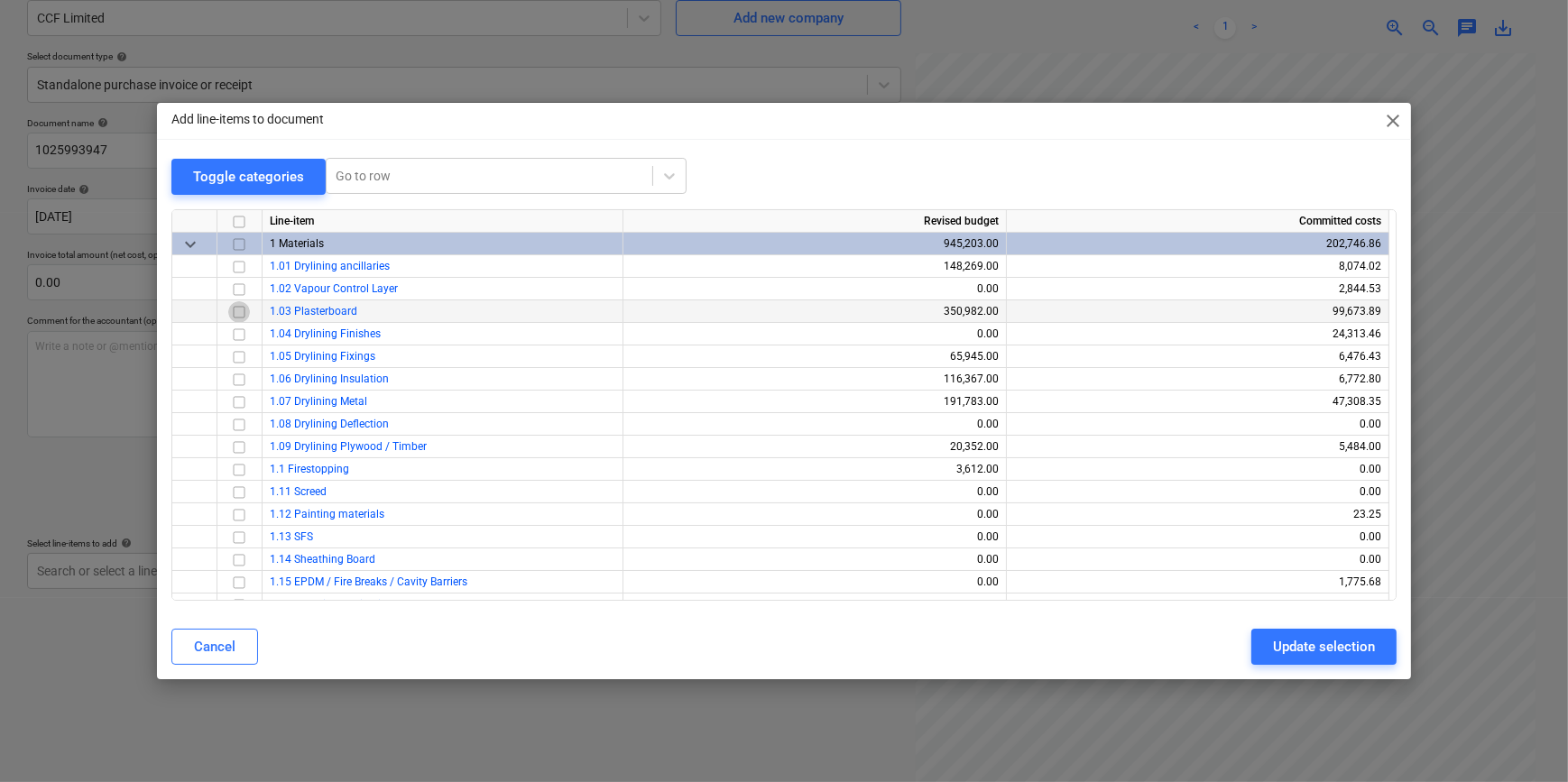 click at bounding box center (239, 311) 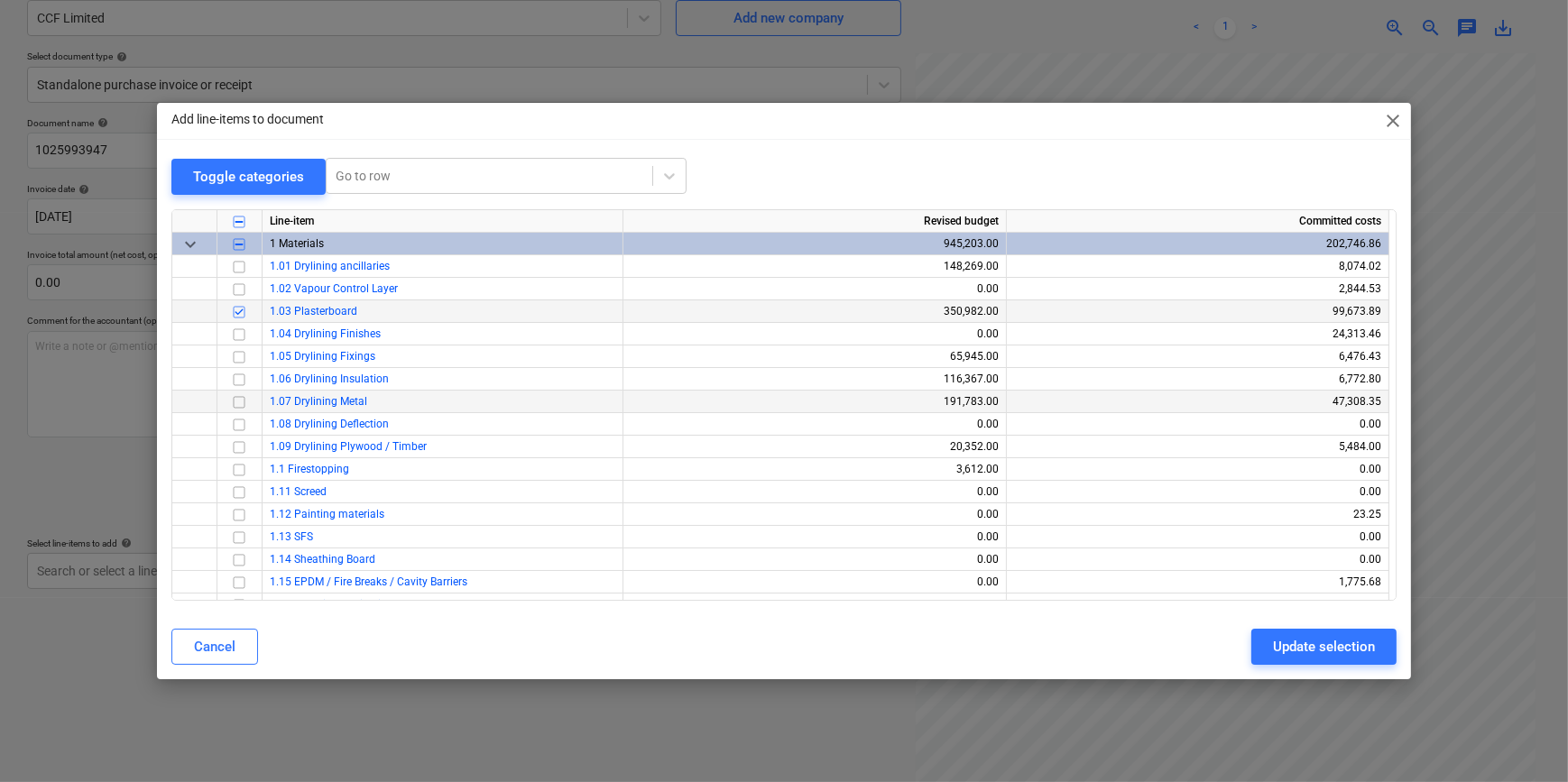 click at bounding box center [239, 401] 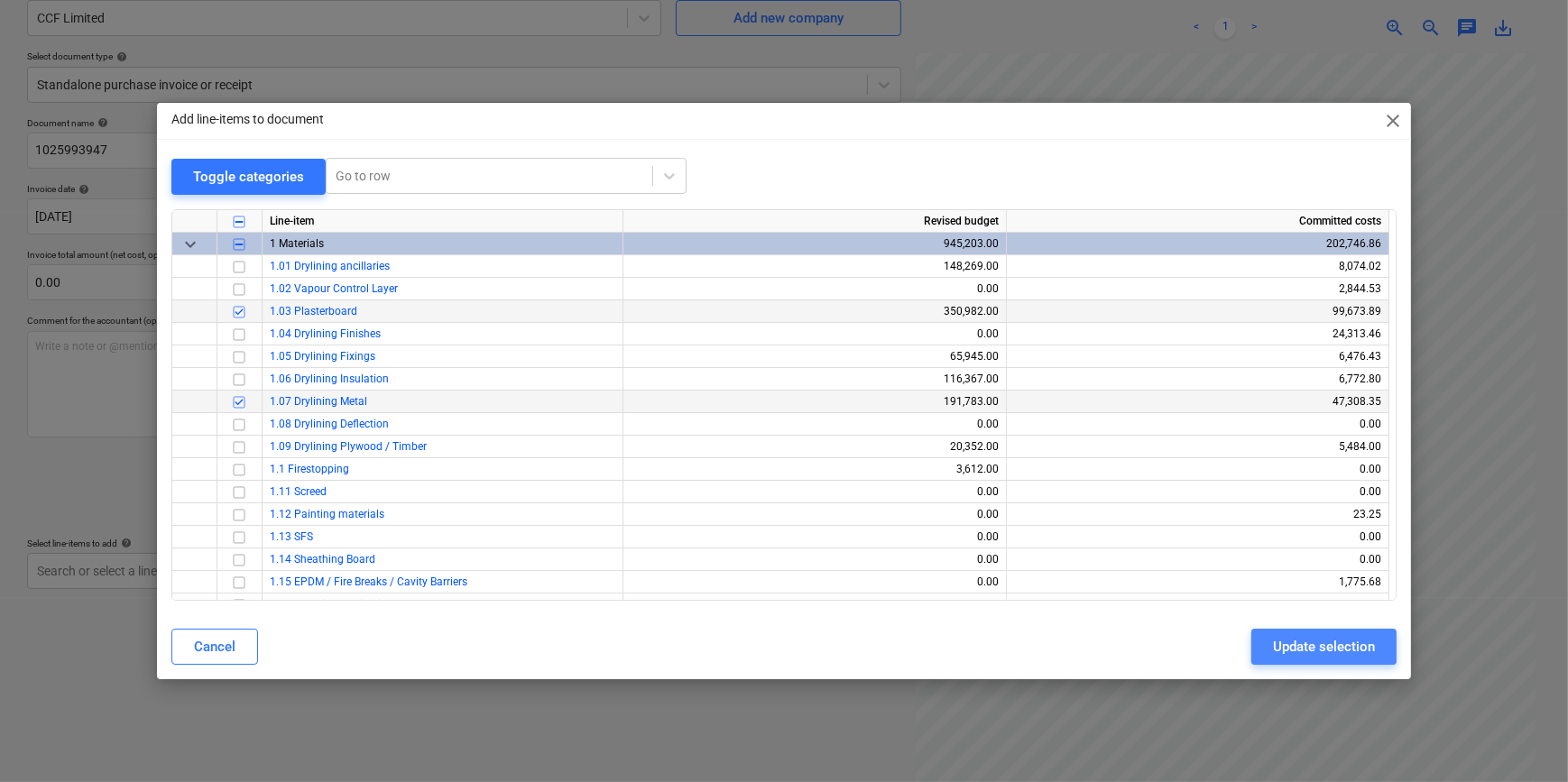 click on "Update selection" at bounding box center (1324, 647) 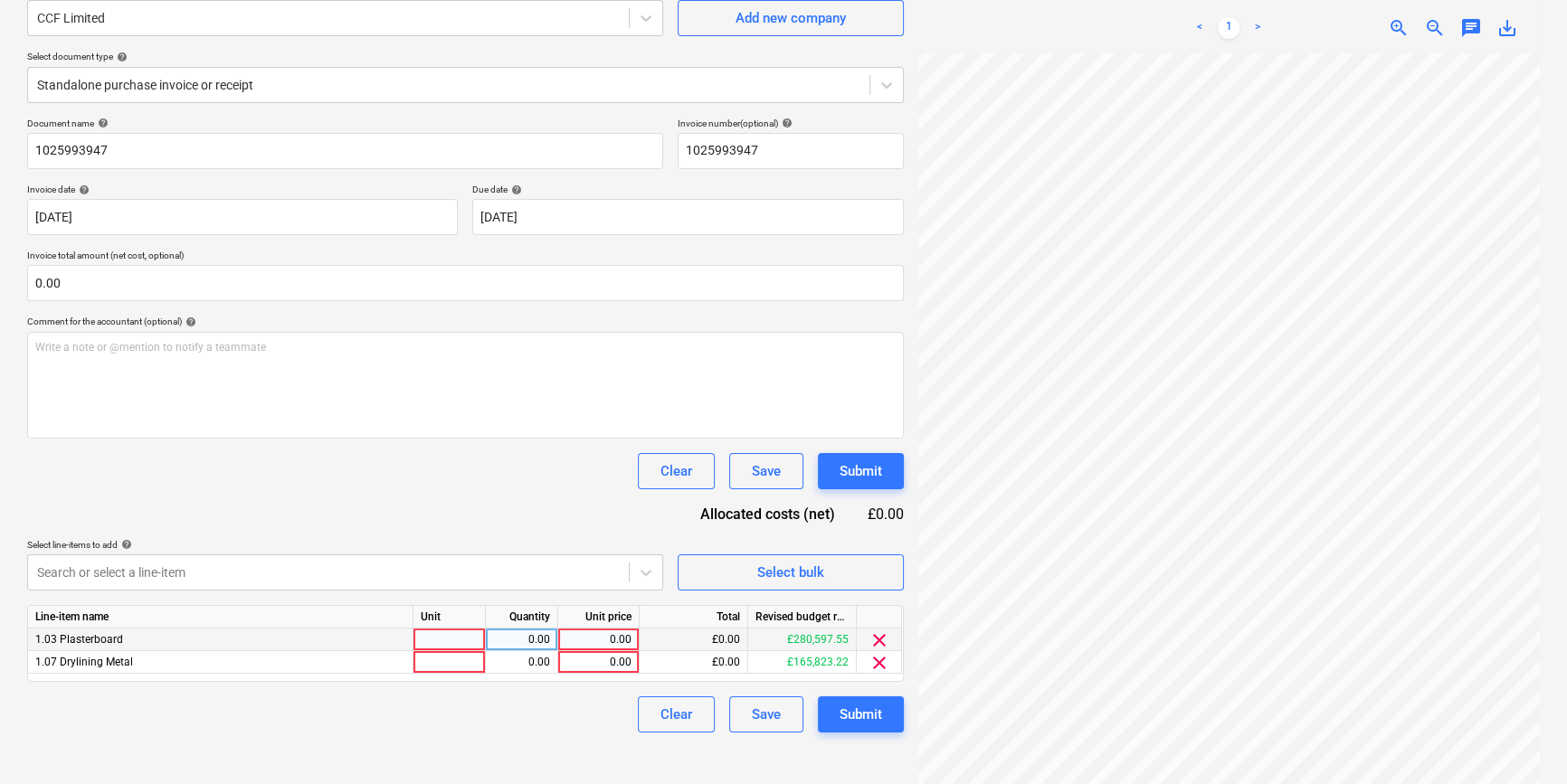 click at bounding box center (450, 639) 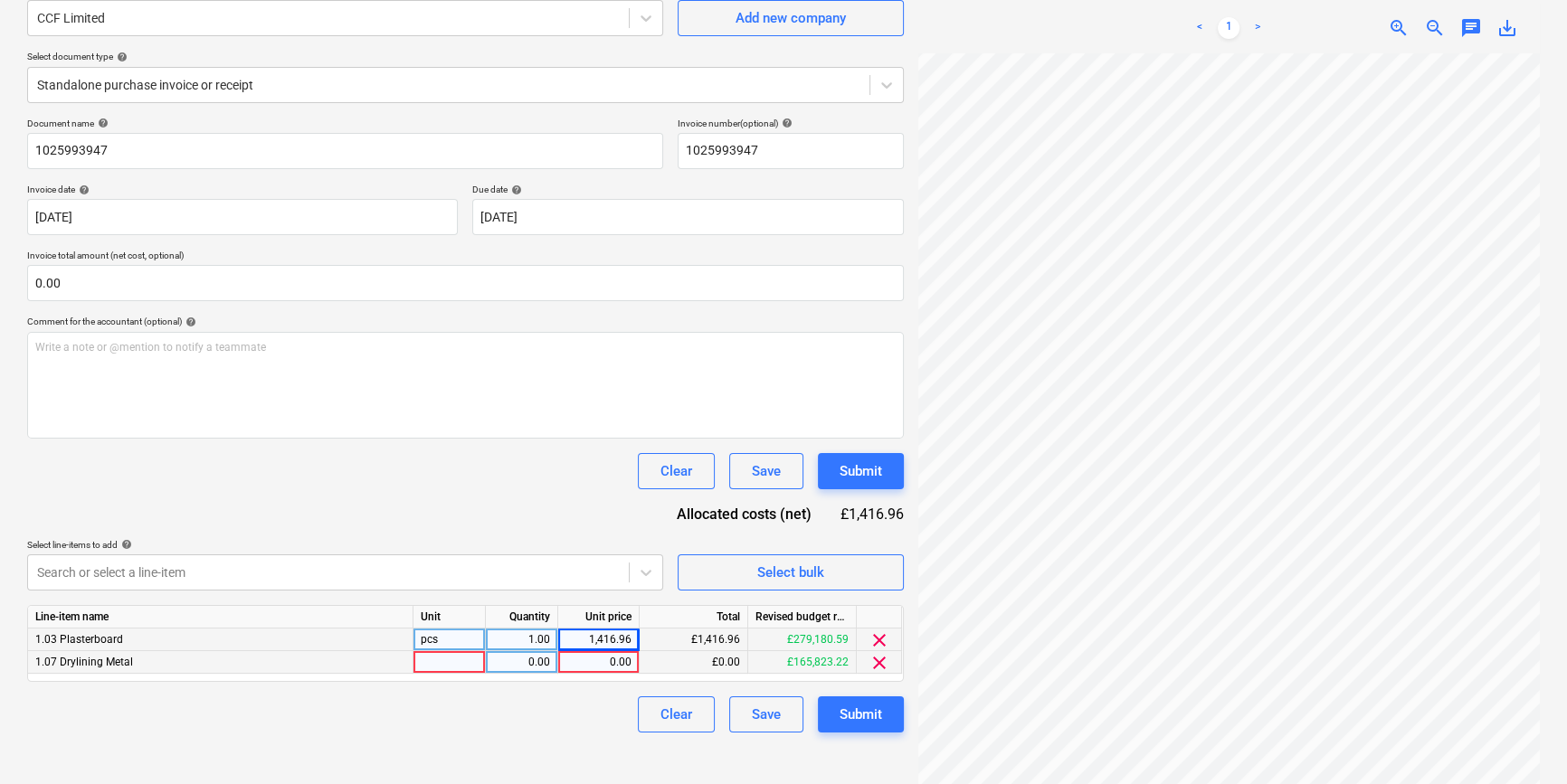 click at bounding box center [450, 662] 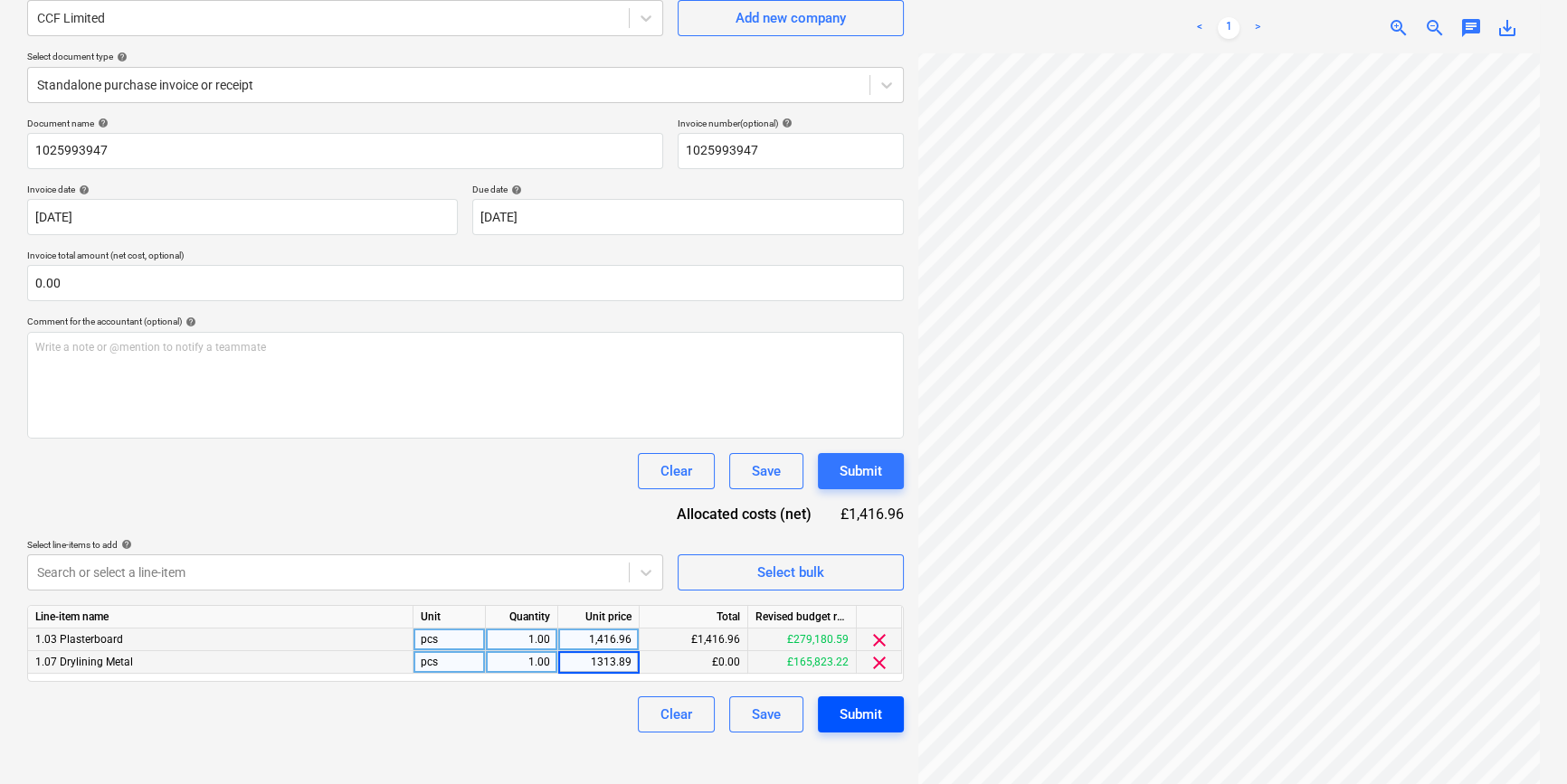 click on "Submit" at bounding box center (860, 714) 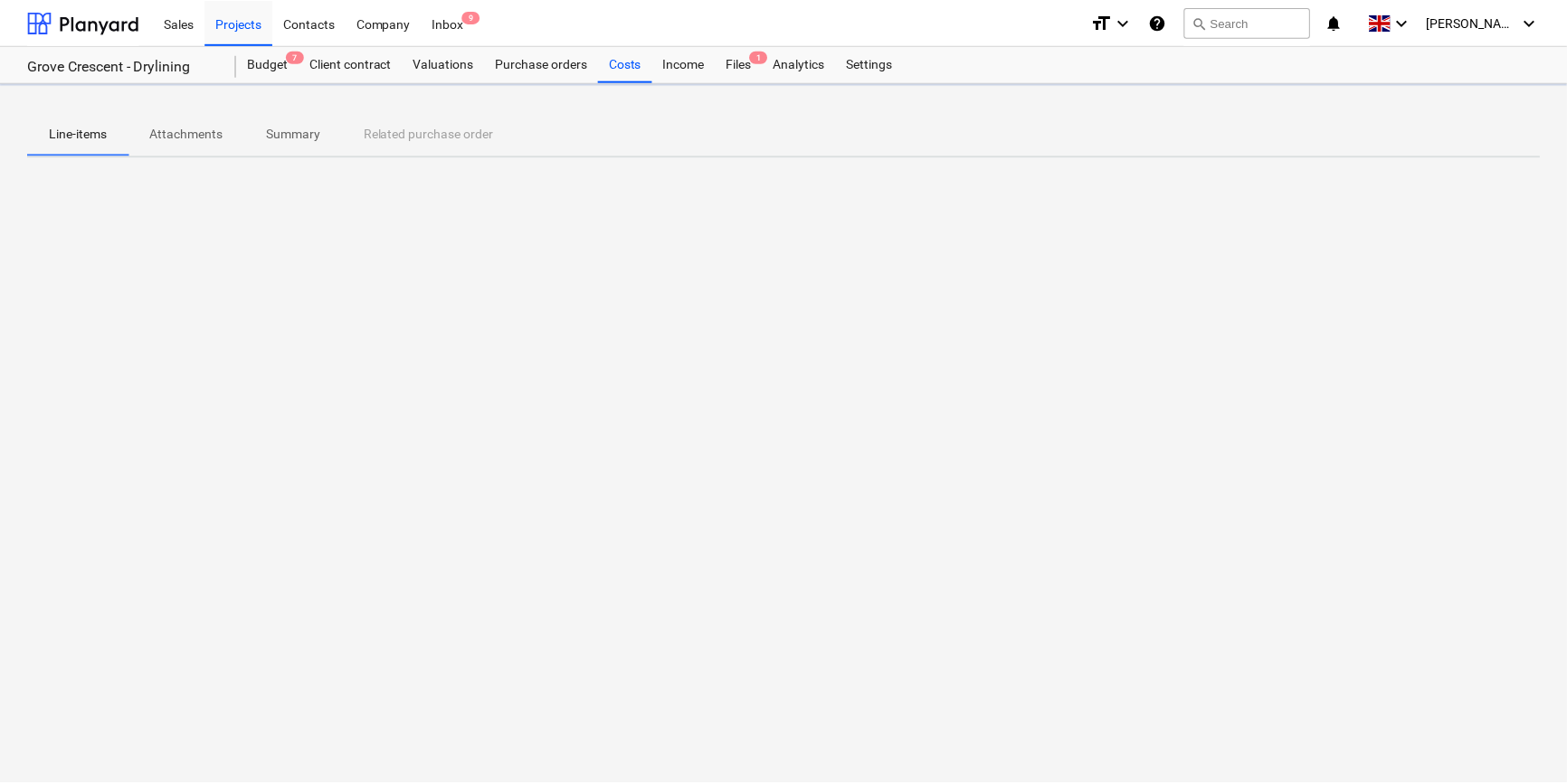 scroll, scrollTop: 0, scrollLeft: 0, axis: both 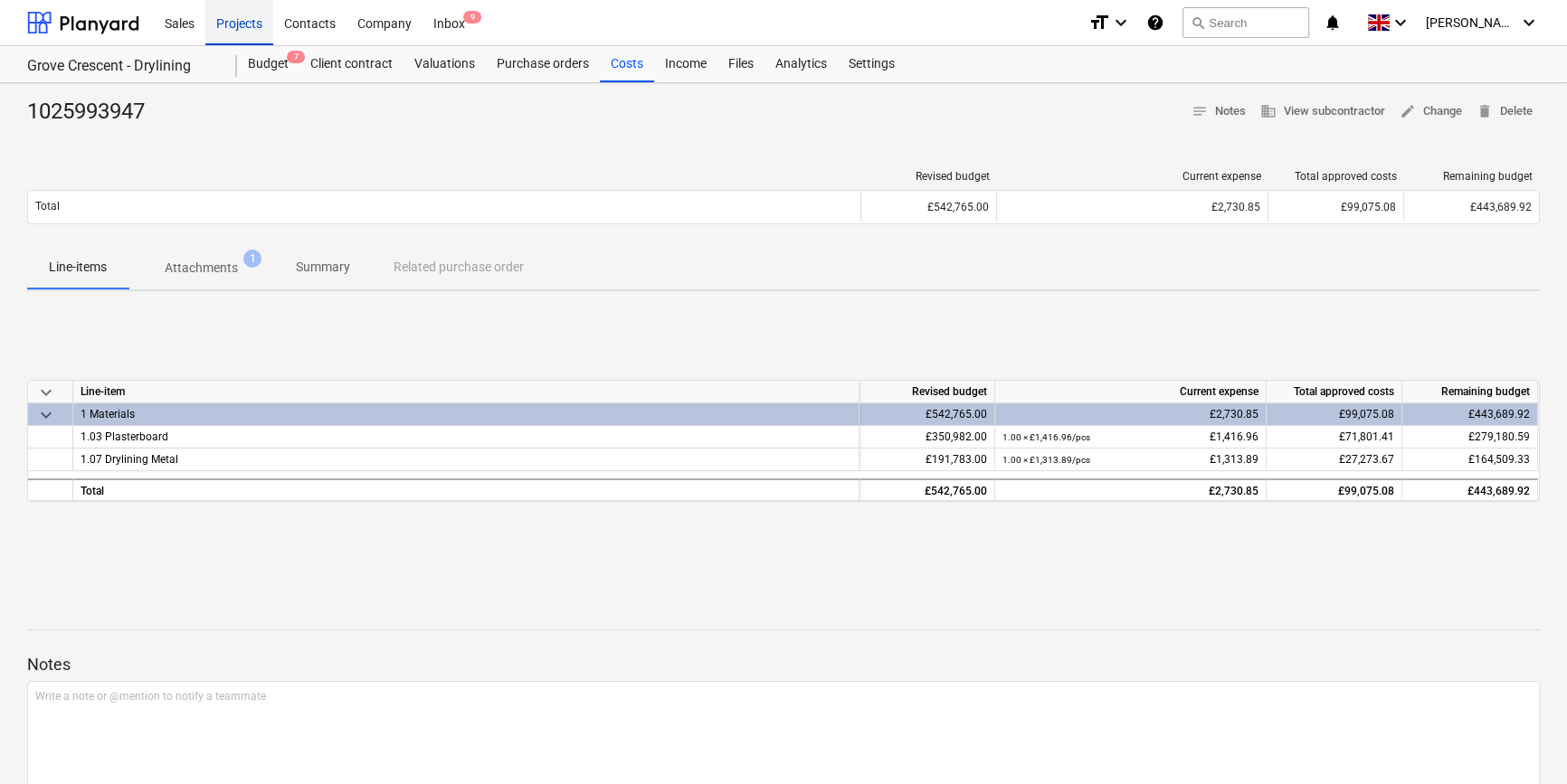 click on "Projects" at bounding box center [239, 22] 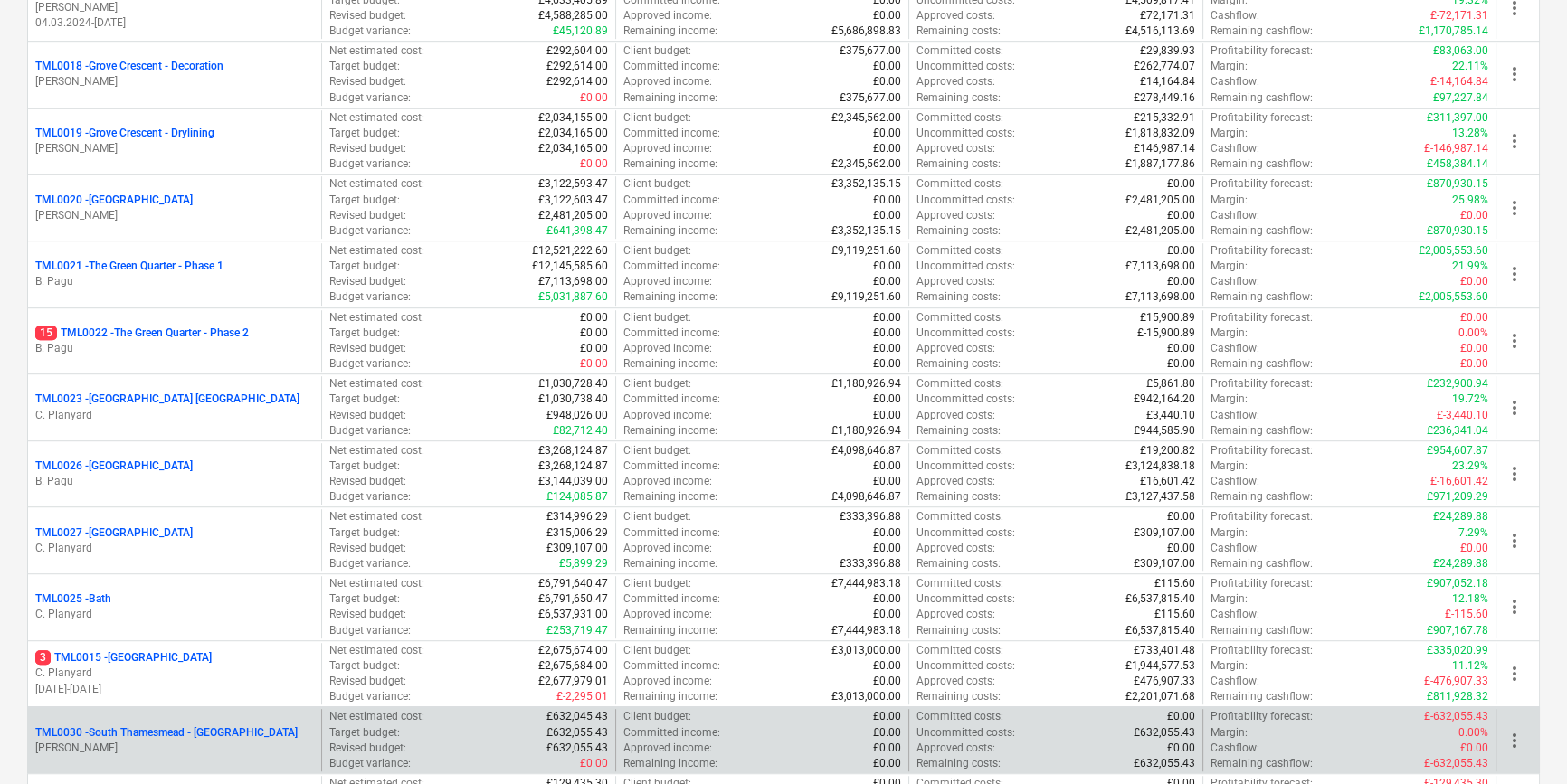 scroll, scrollTop: 1397, scrollLeft: 0, axis: vertical 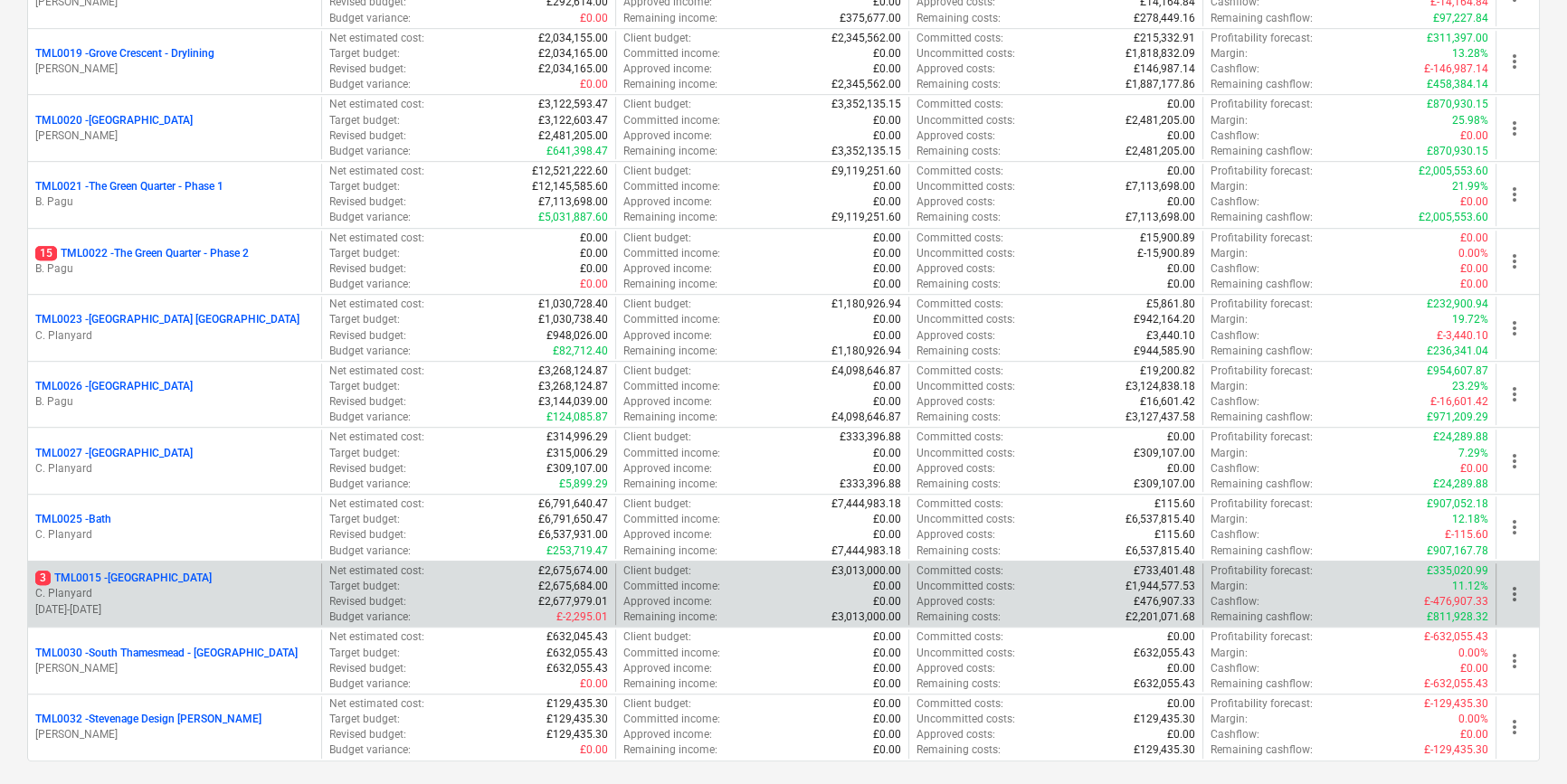 click on "[DATE]  -  [DATE]" at bounding box center (175, 609) 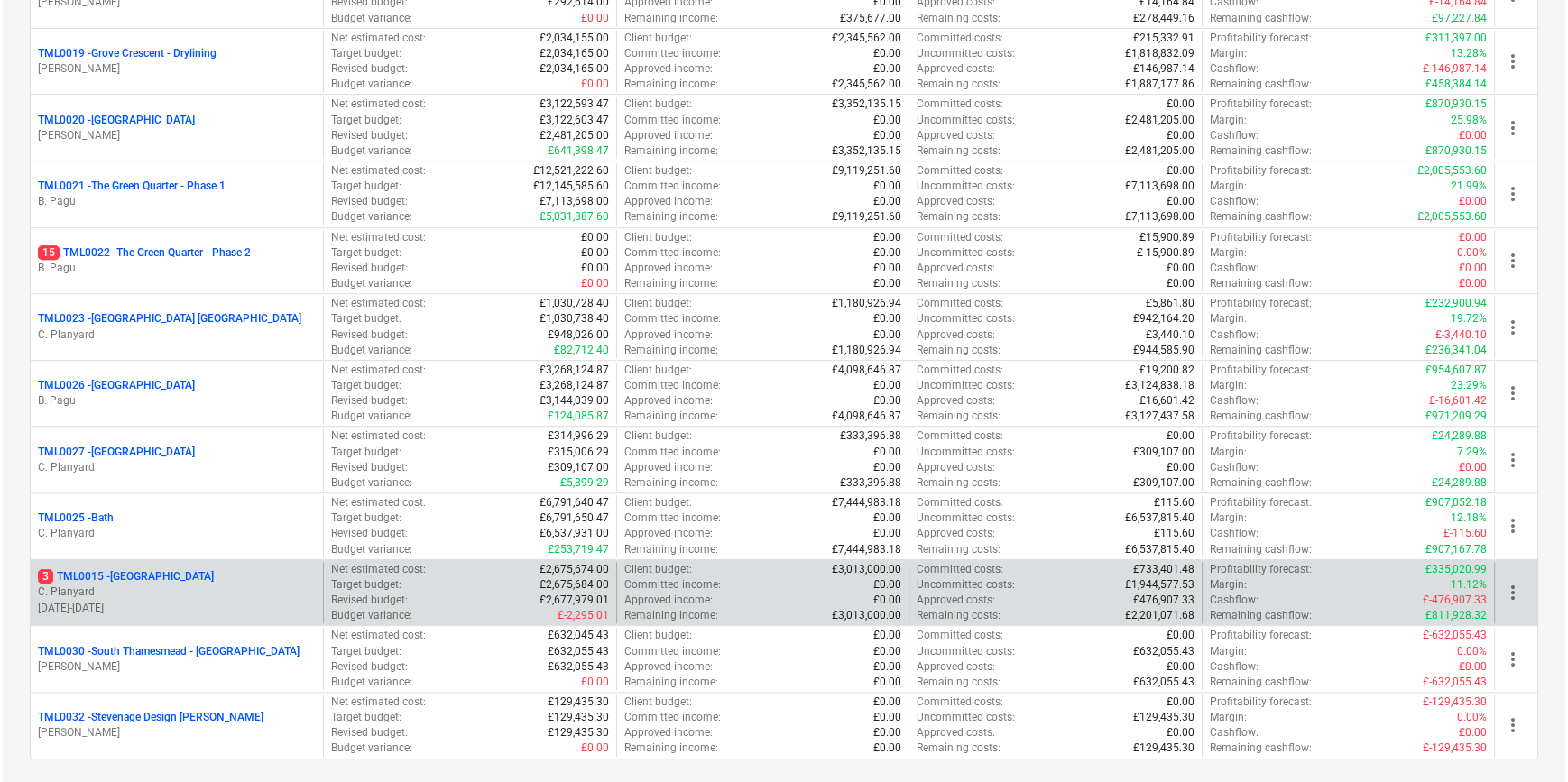 scroll, scrollTop: 0, scrollLeft: 0, axis: both 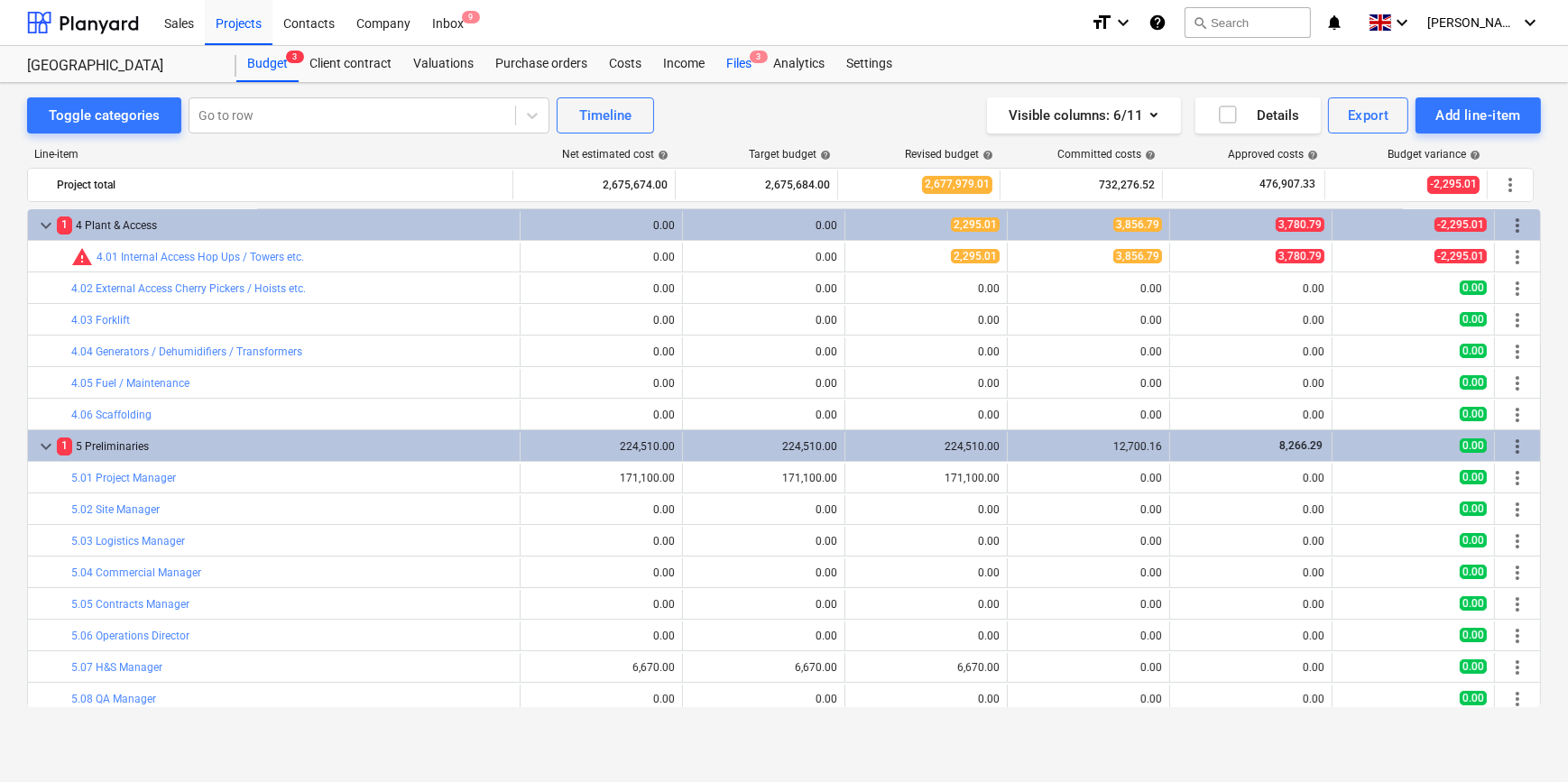 click on "Files 3" at bounding box center (739, 64) 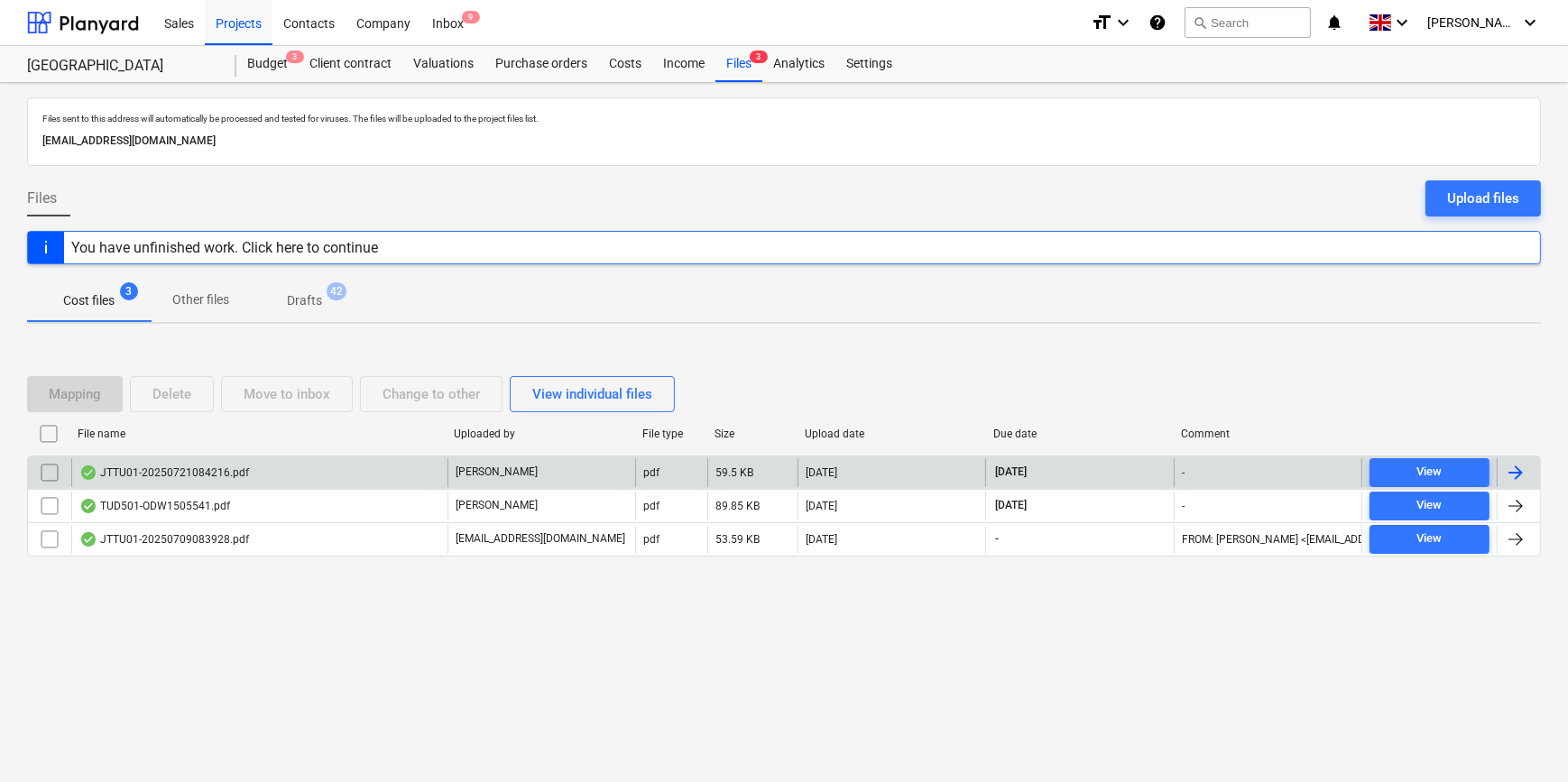 click at bounding box center [1516, 473] 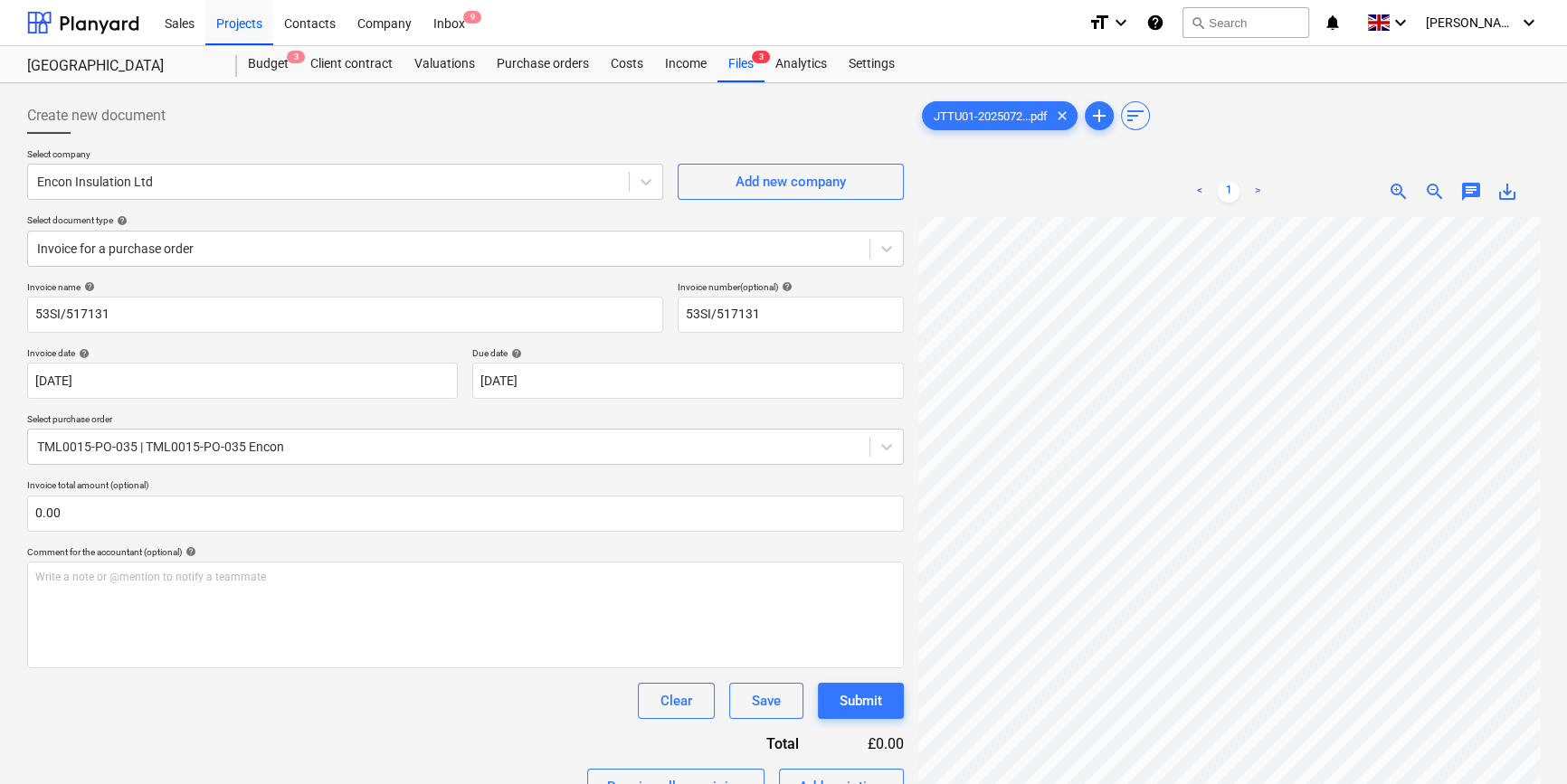 scroll, scrollTop: 42, scrollLeft: 172, axis: both 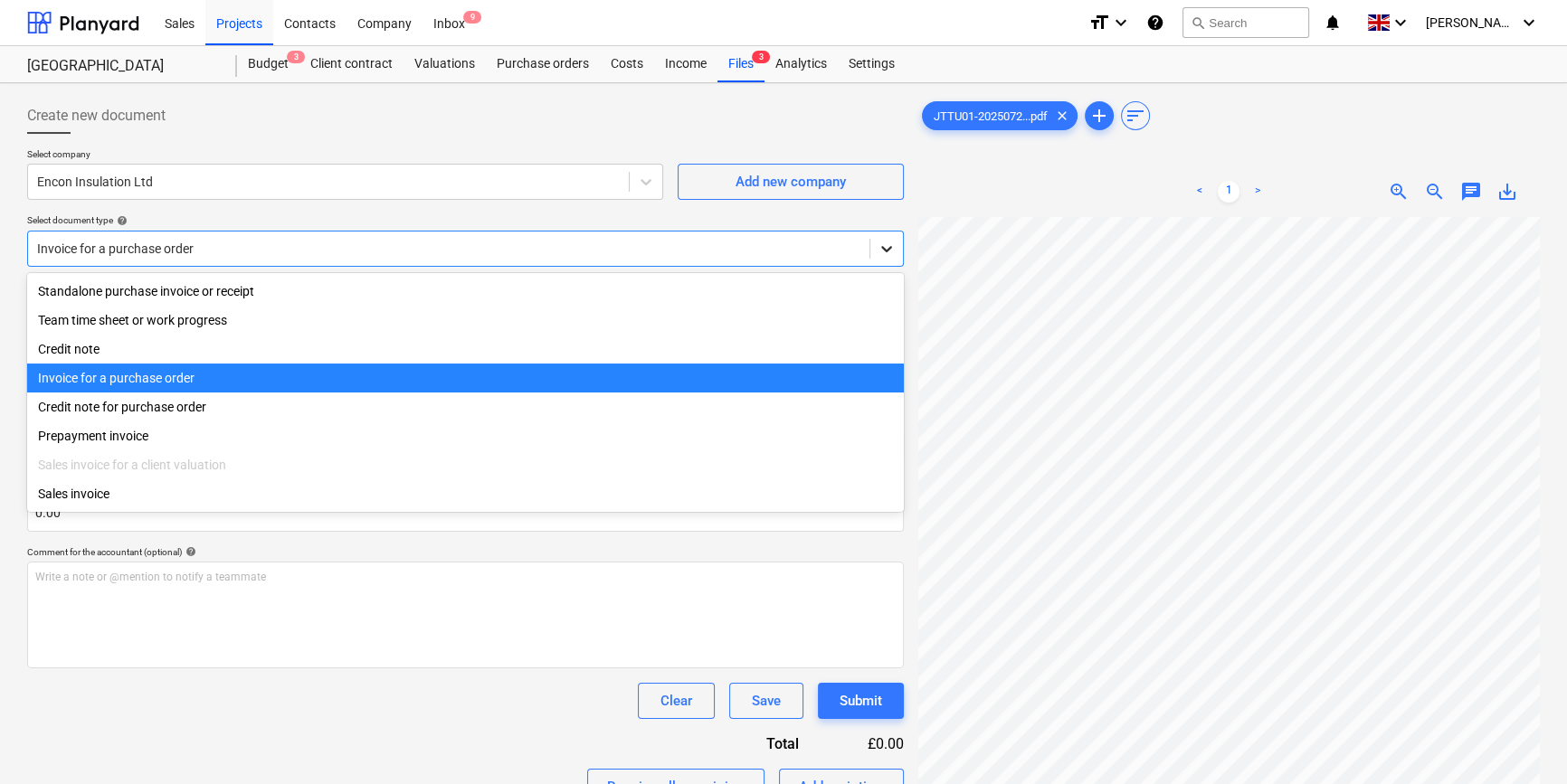 click 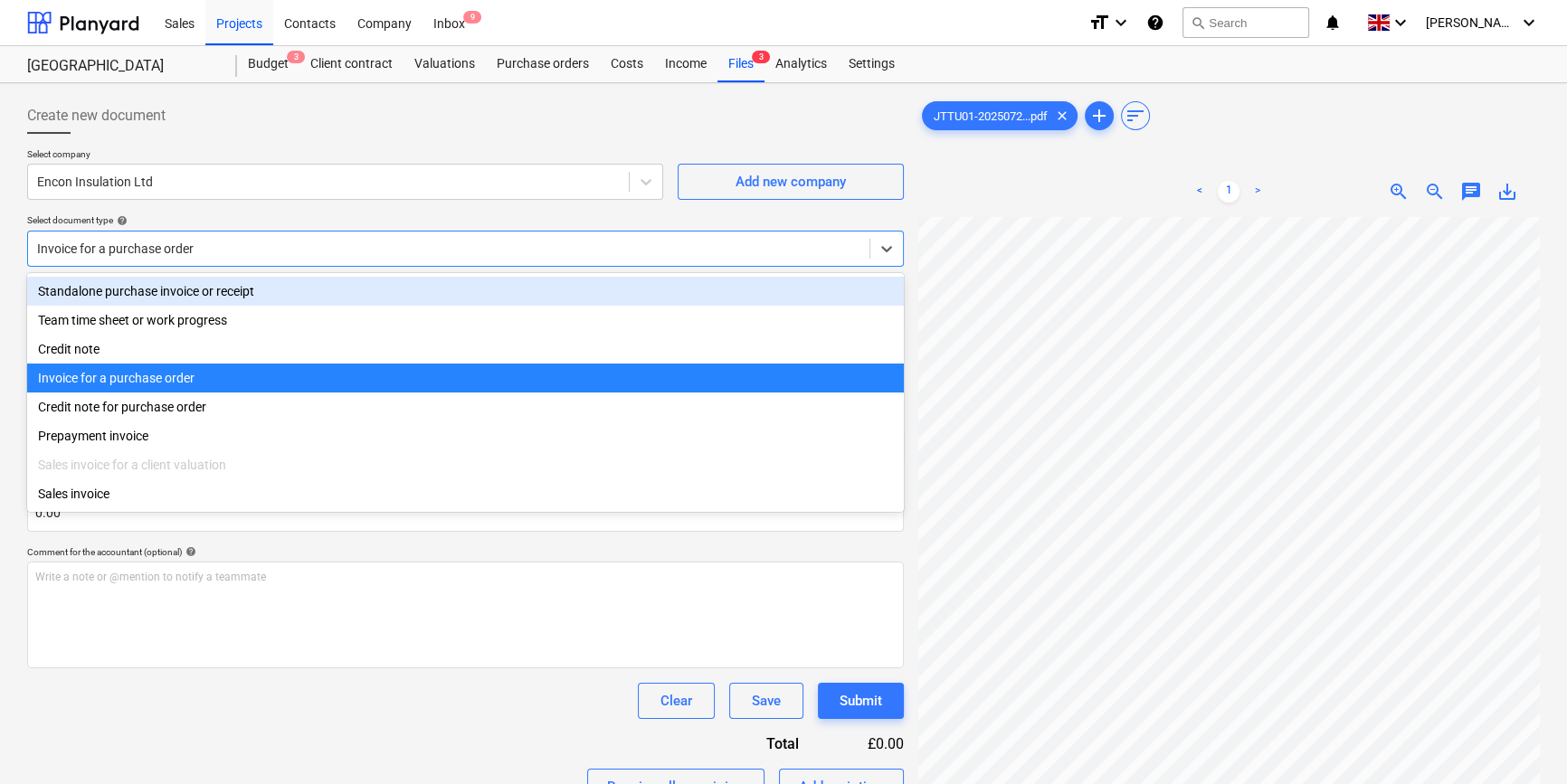 click on "Standalone purchase invoice or receipt" at bounding box center (465, 291) 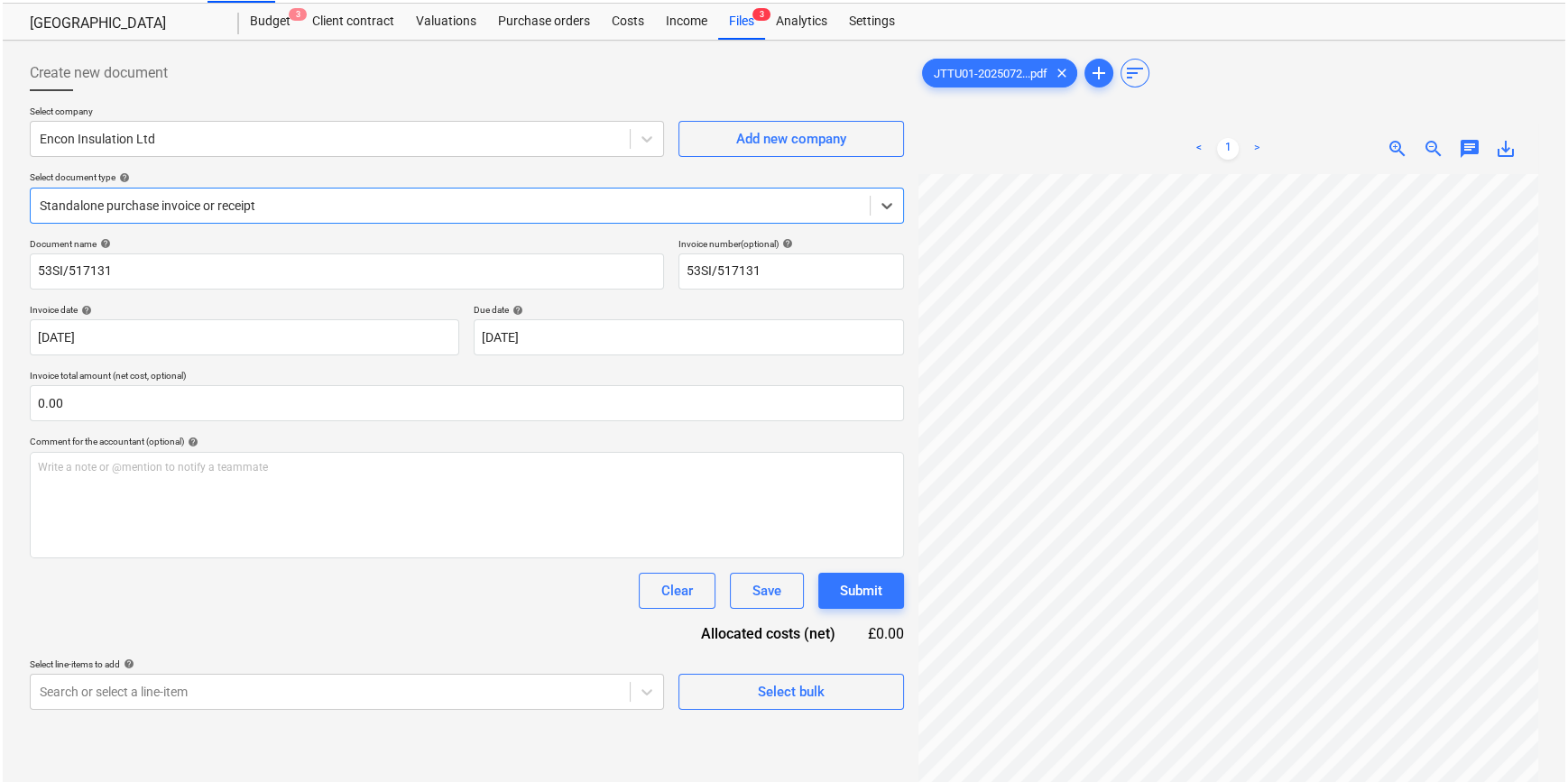 scroll, scrollTop: 163, scrollLeft: 0, axis: vertical 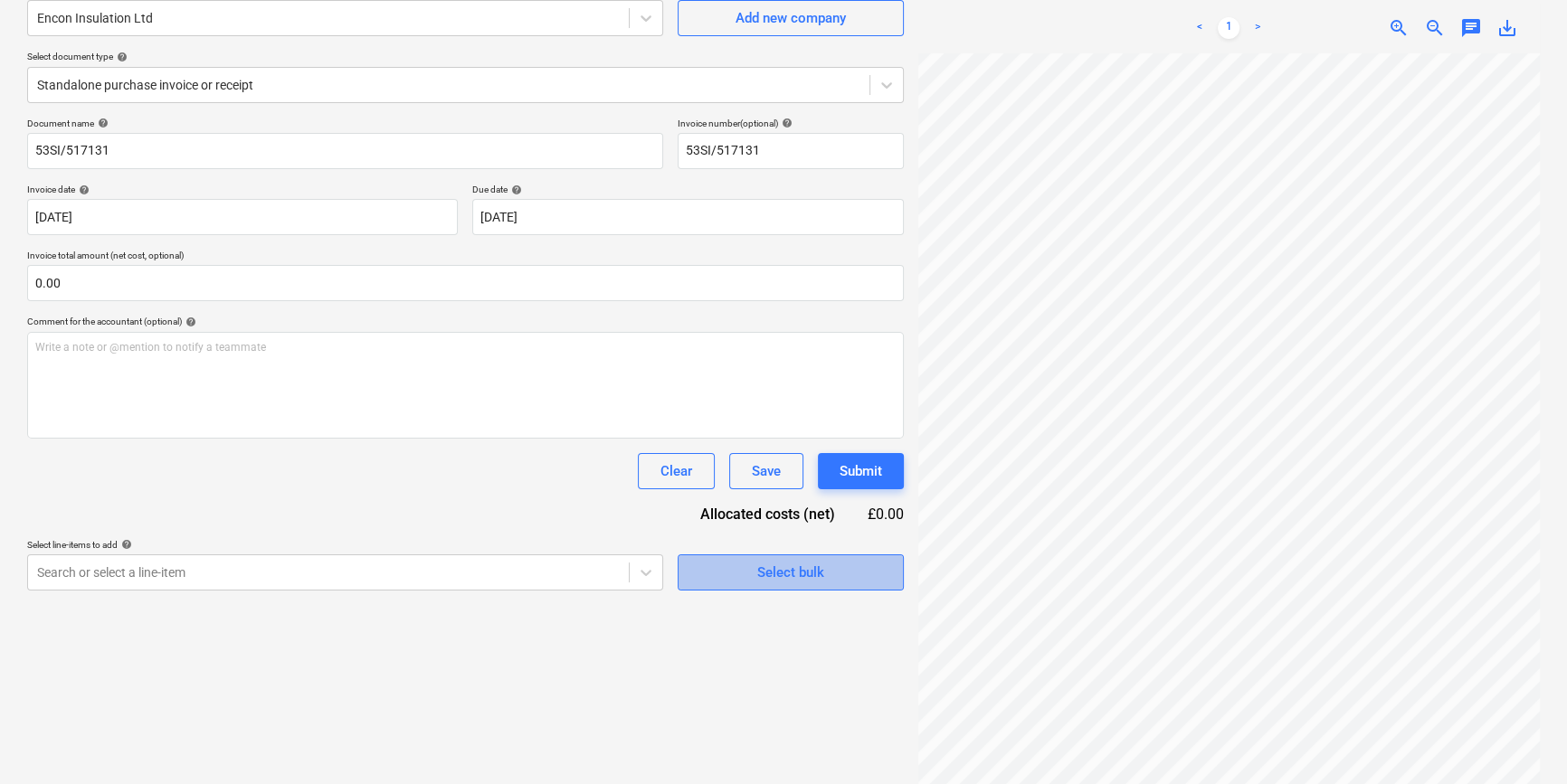 click on "Select bulk" at bounding box center [791, 572] 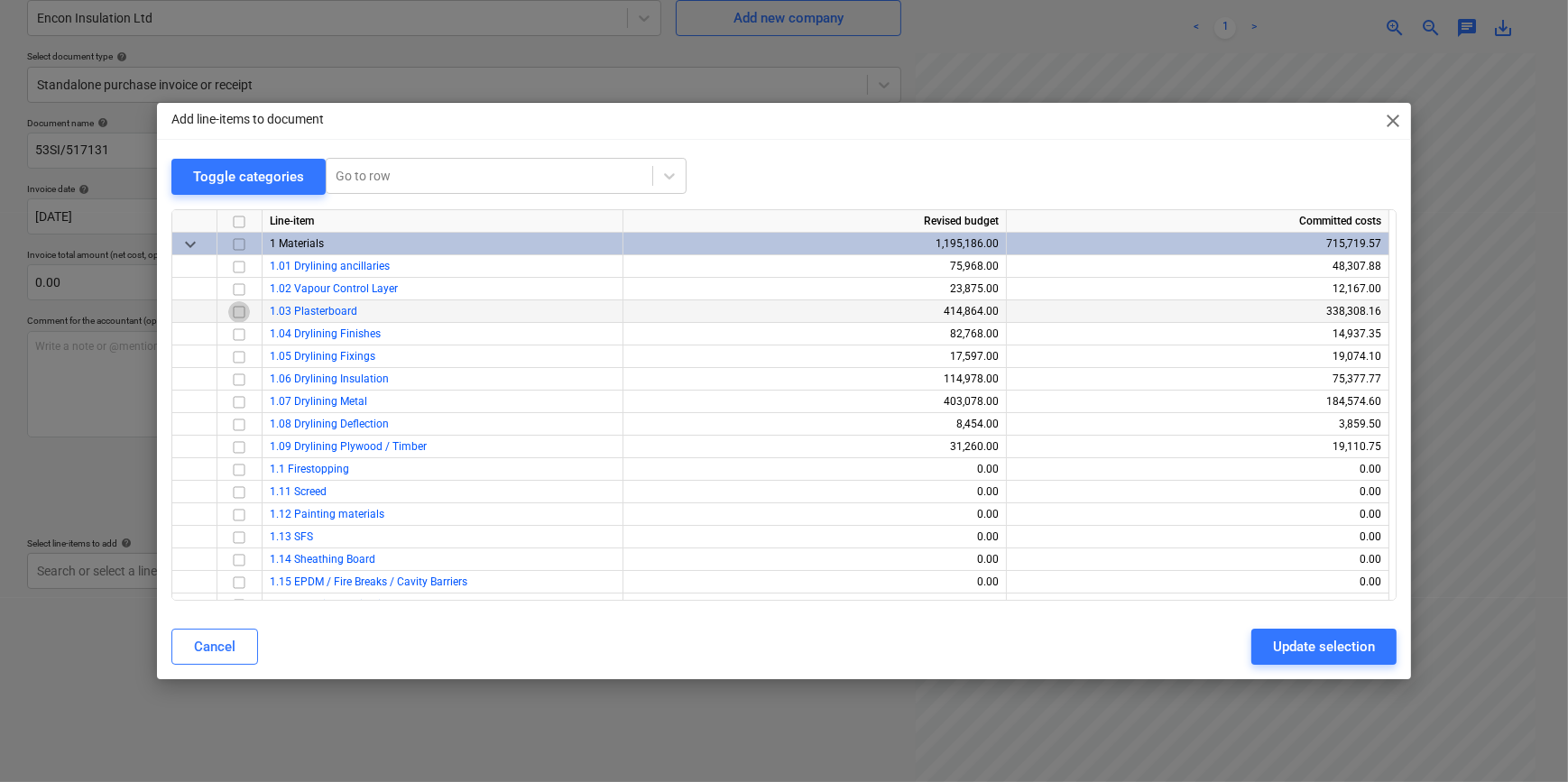 click at bounding box center (239, 311) 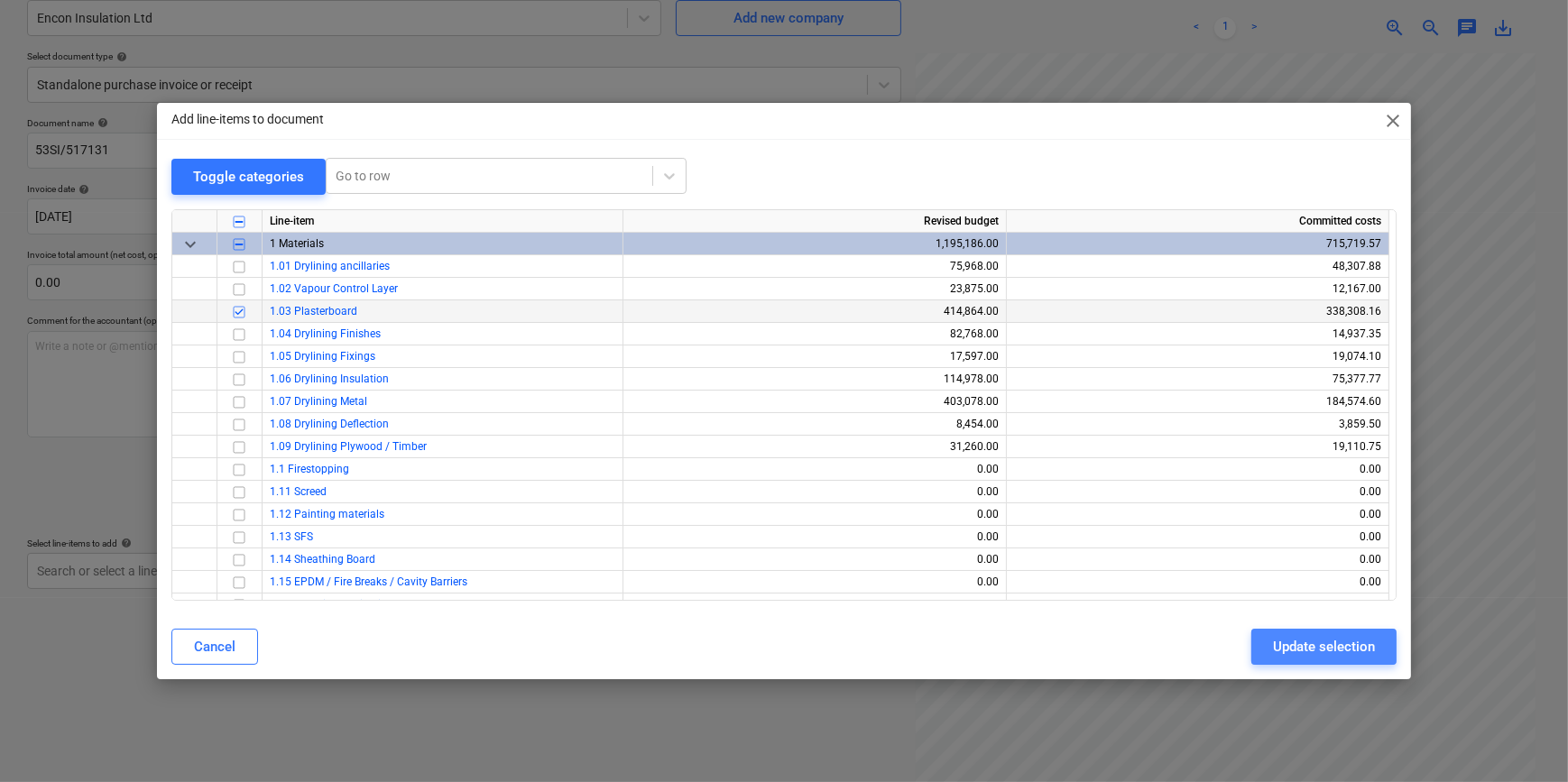 click on "Update selection" at bounding box center (1324, 647) 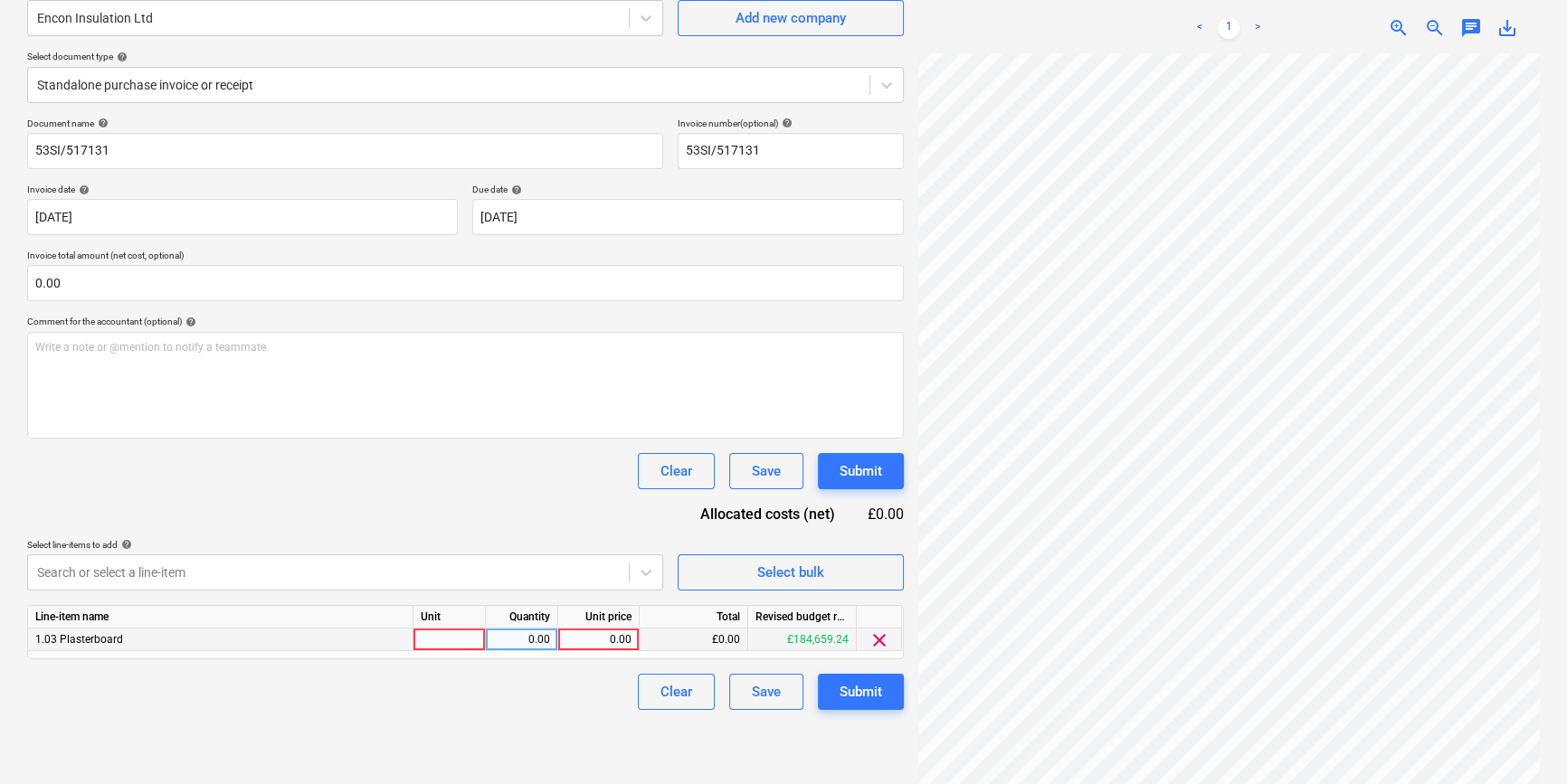 click at bounding box center [450, 639] 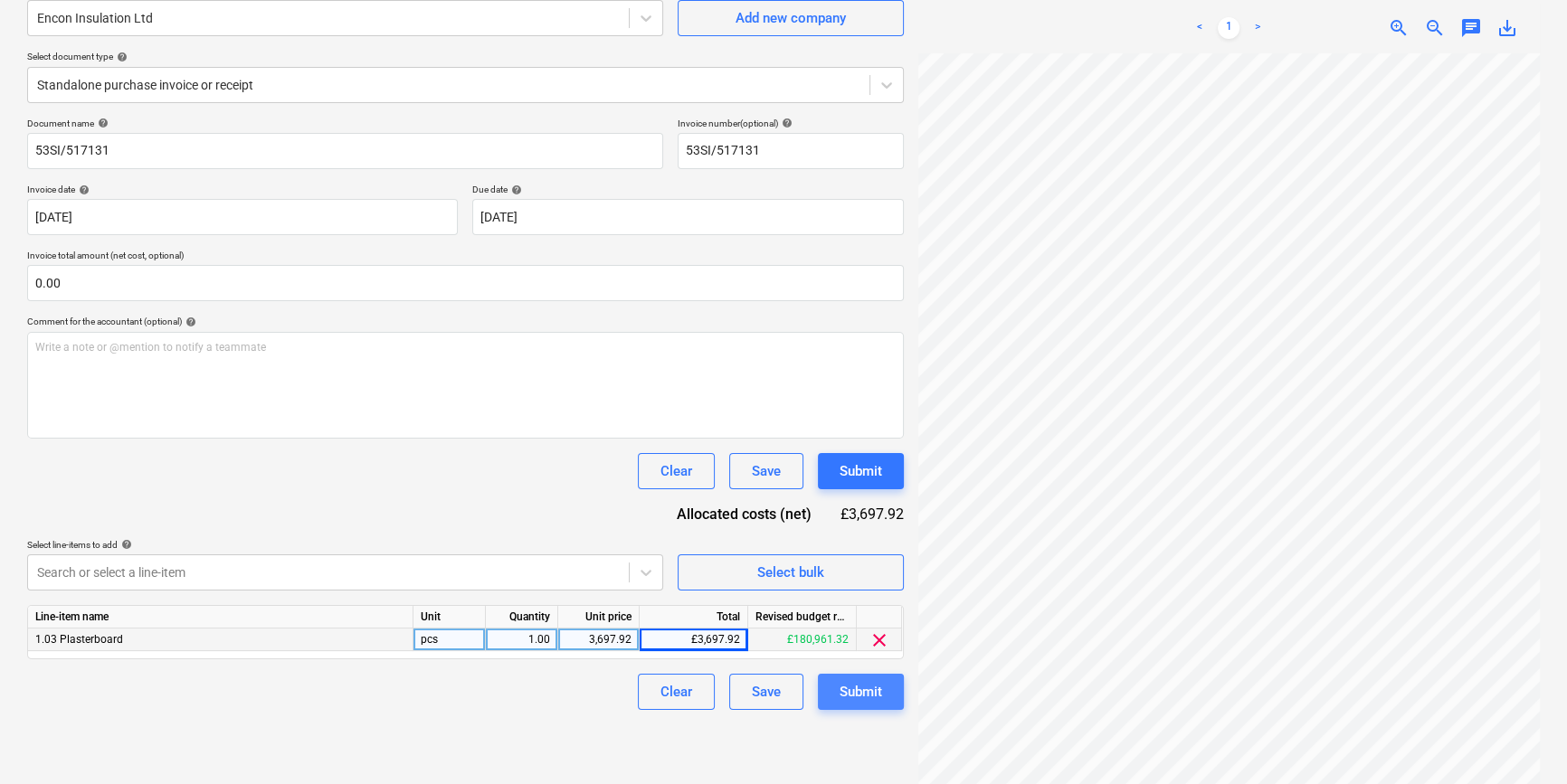 click on "Submit" at bounding box center (860, 692) 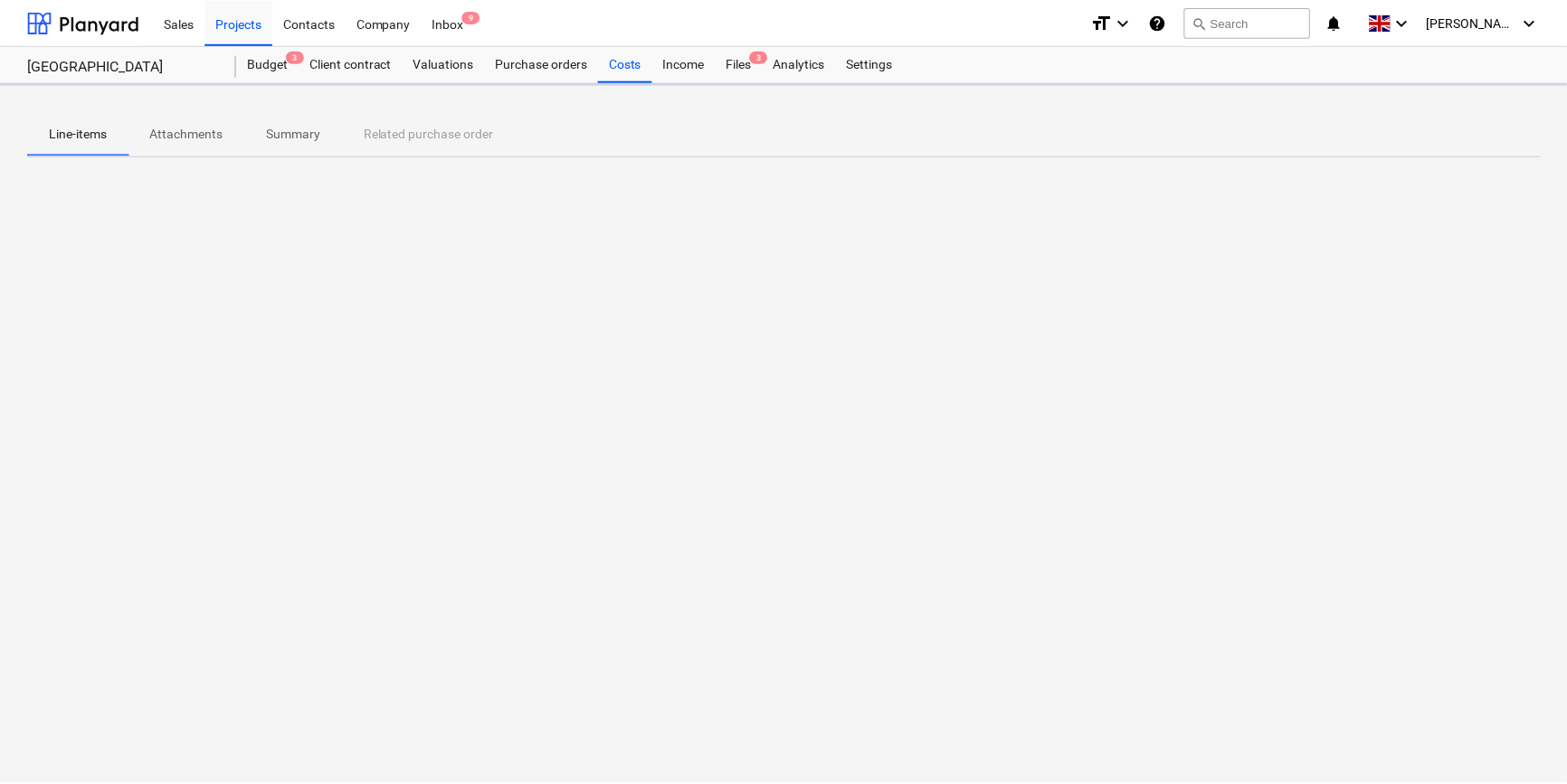 scroll, scrollTop: 0, scrollLeft: 0, axis: both 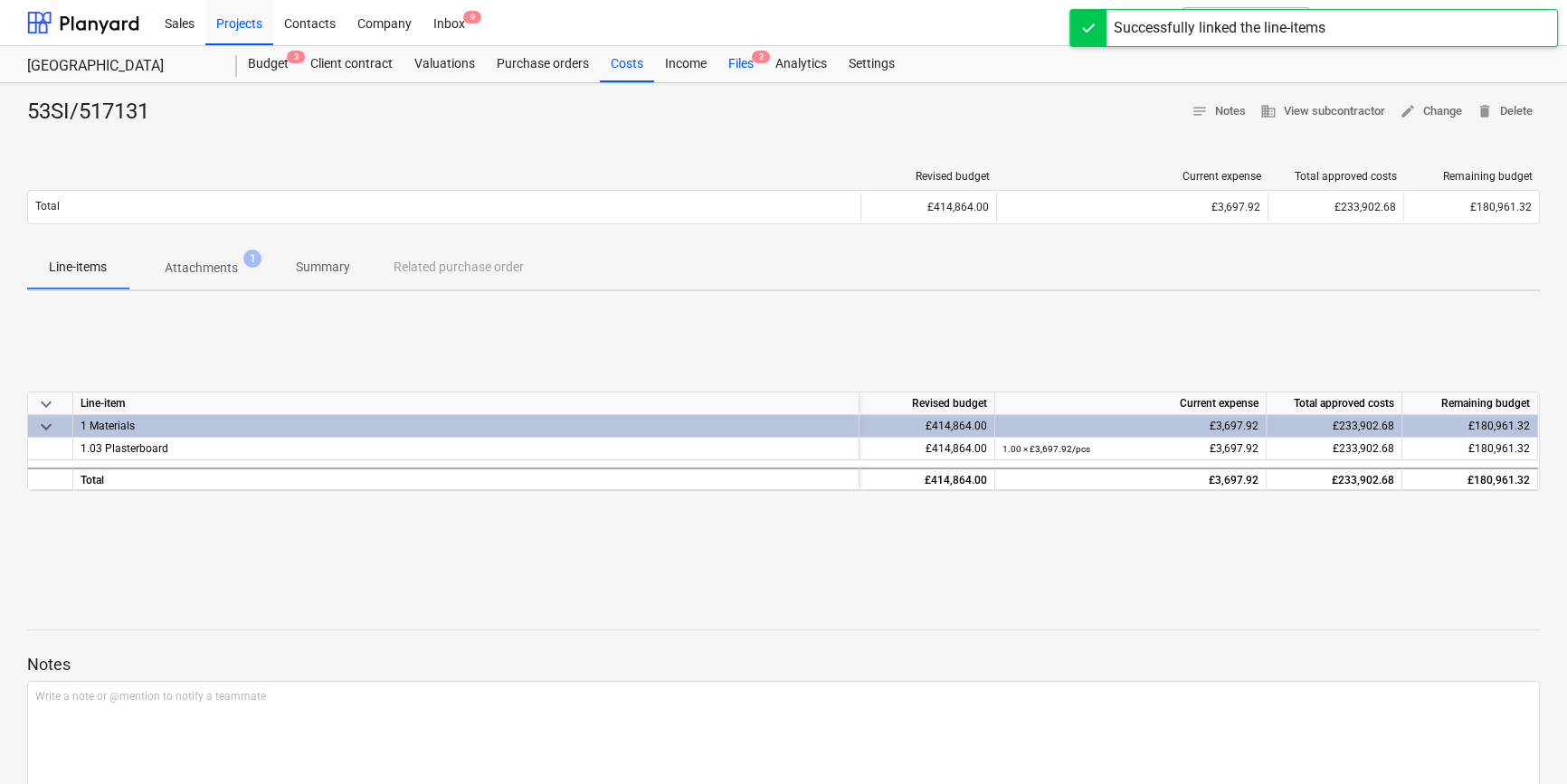 click on "Files 2" at bounding box center [741, 64] 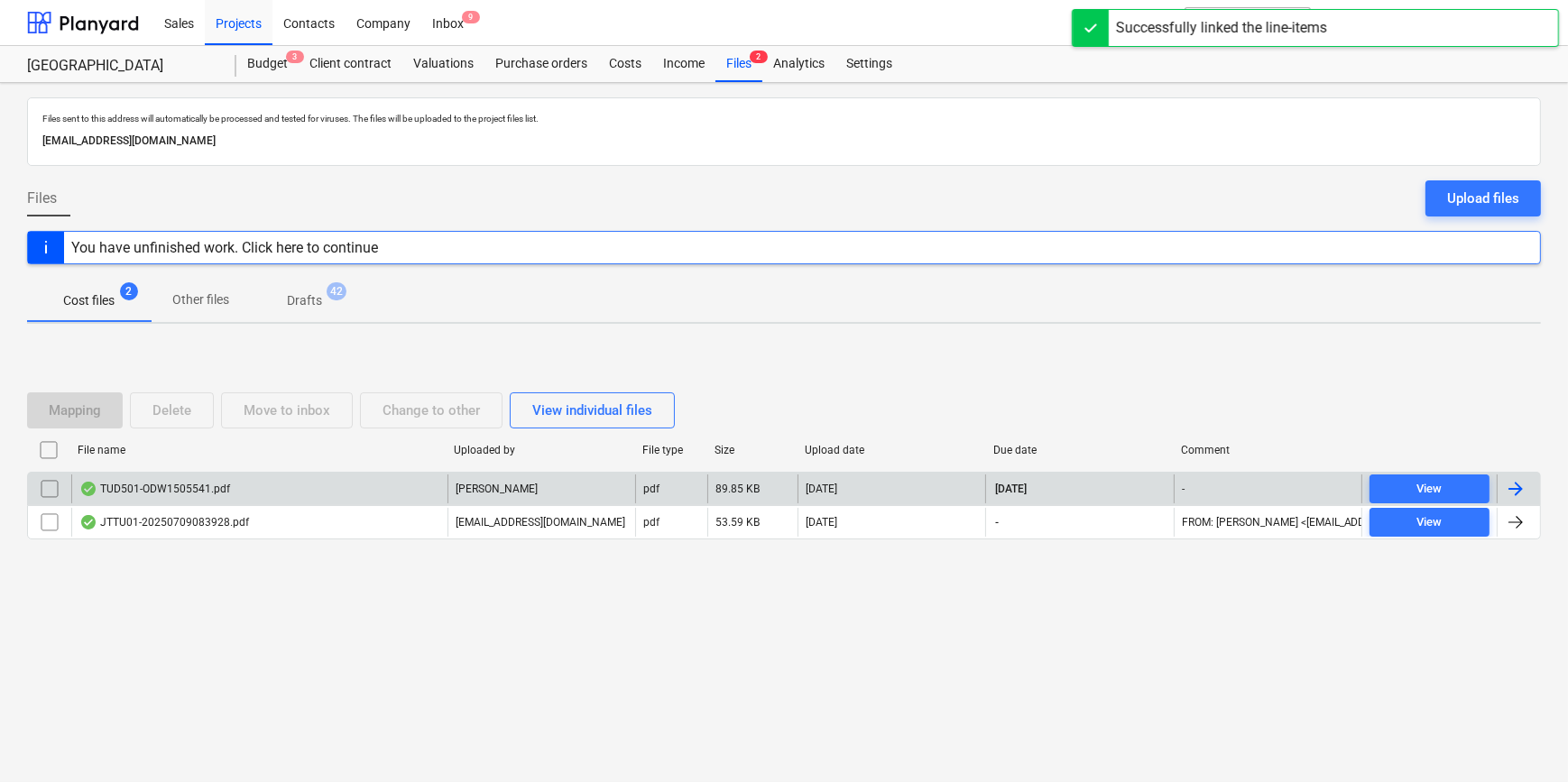 click at bounding box center [1516, 489] 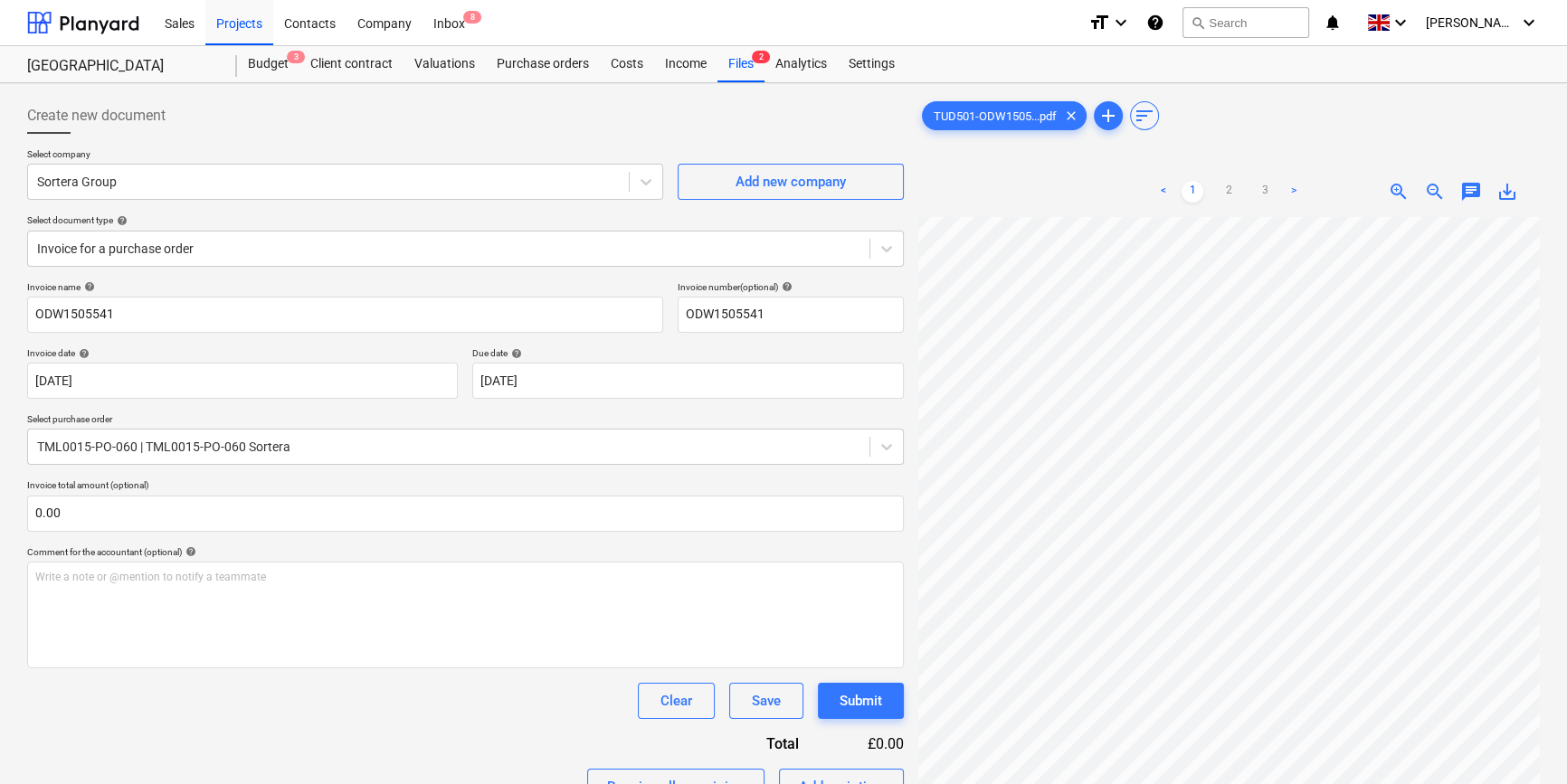 scroll, scrollTop: 334, scrollLeft: 195, axis: both 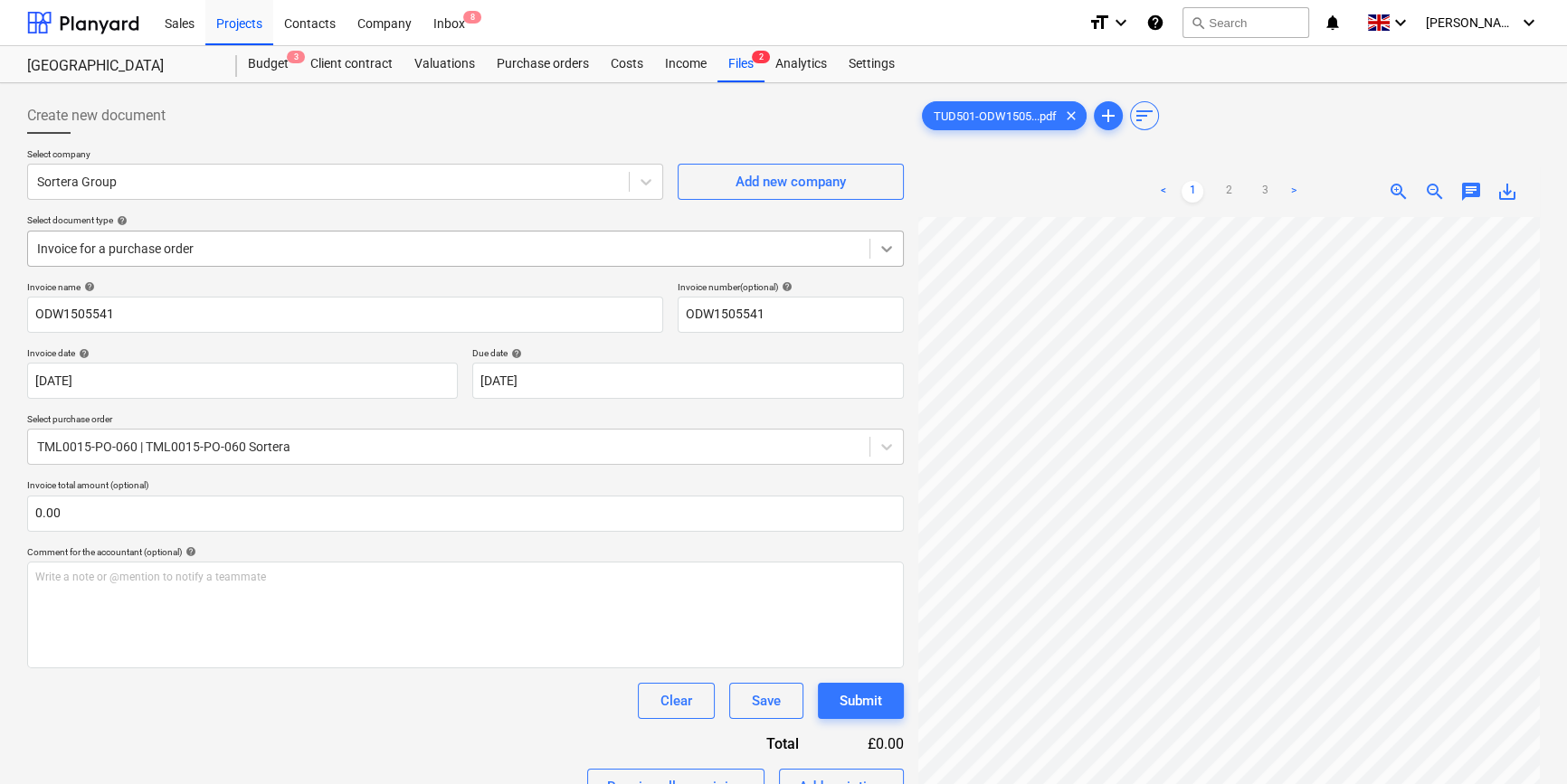 click 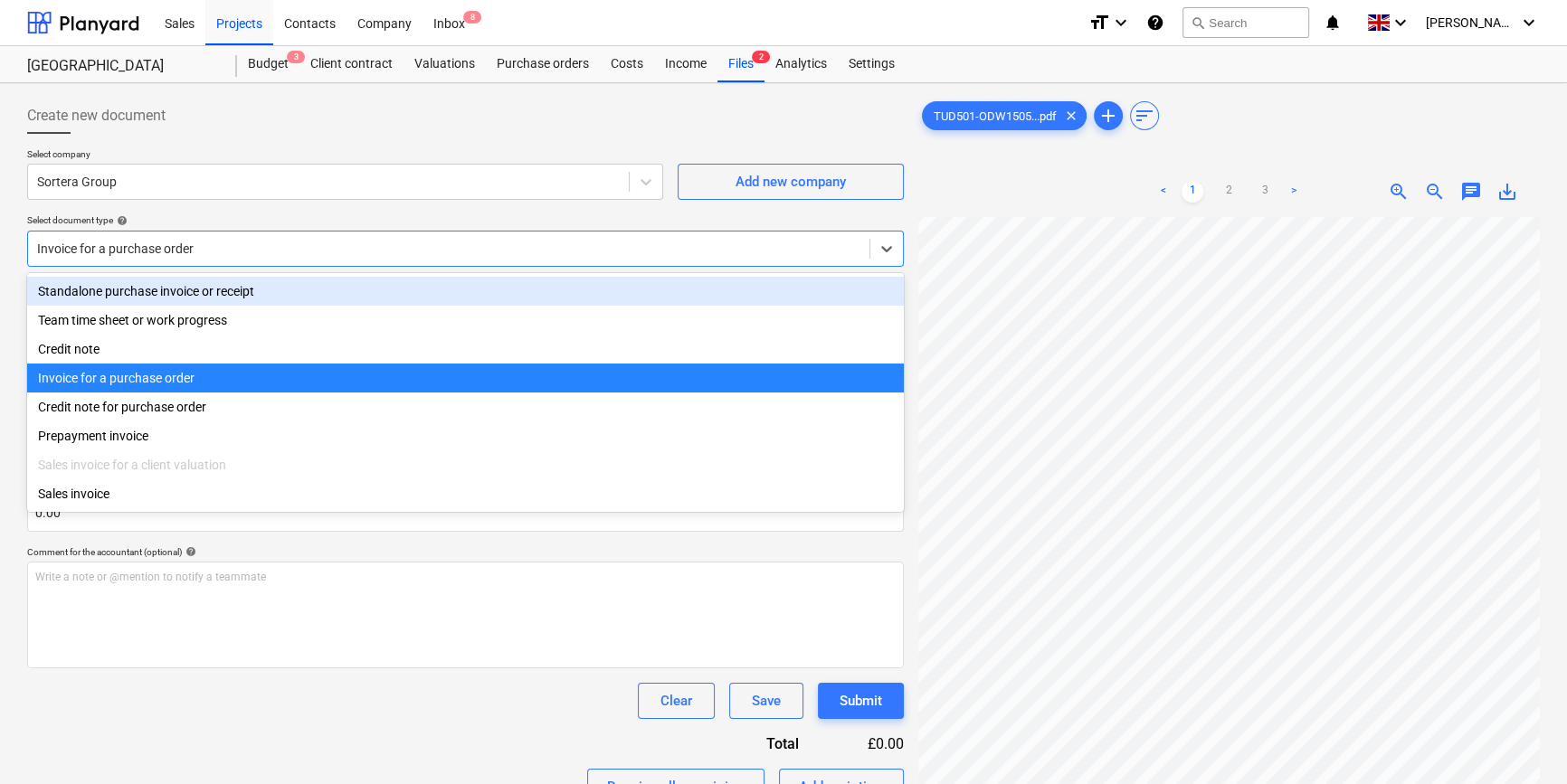 click on "Standalone purchase invoice or receipt" at bounding box center [465, 291] 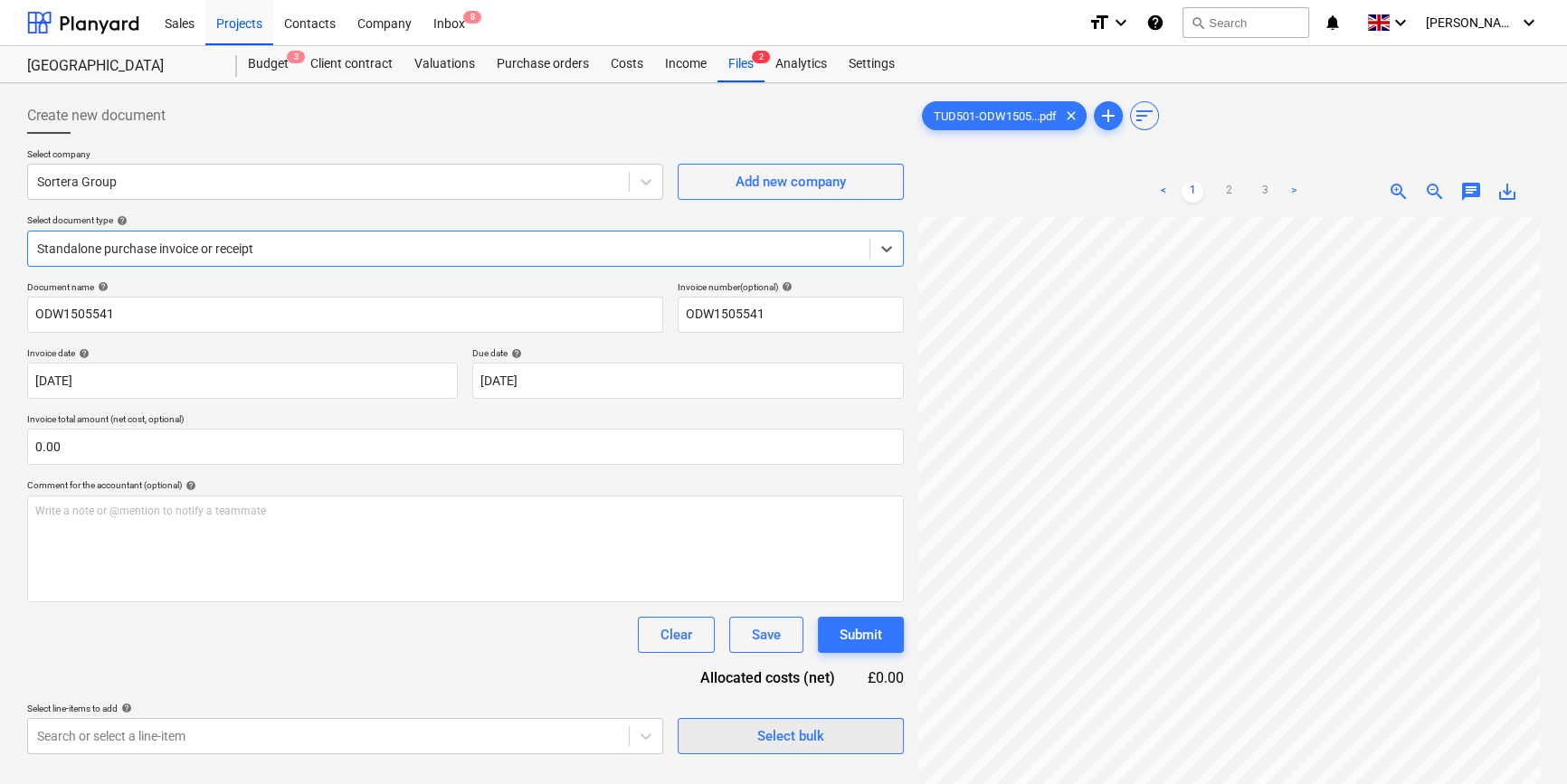 click on "Select bulk" at bounding box center (791, 736) 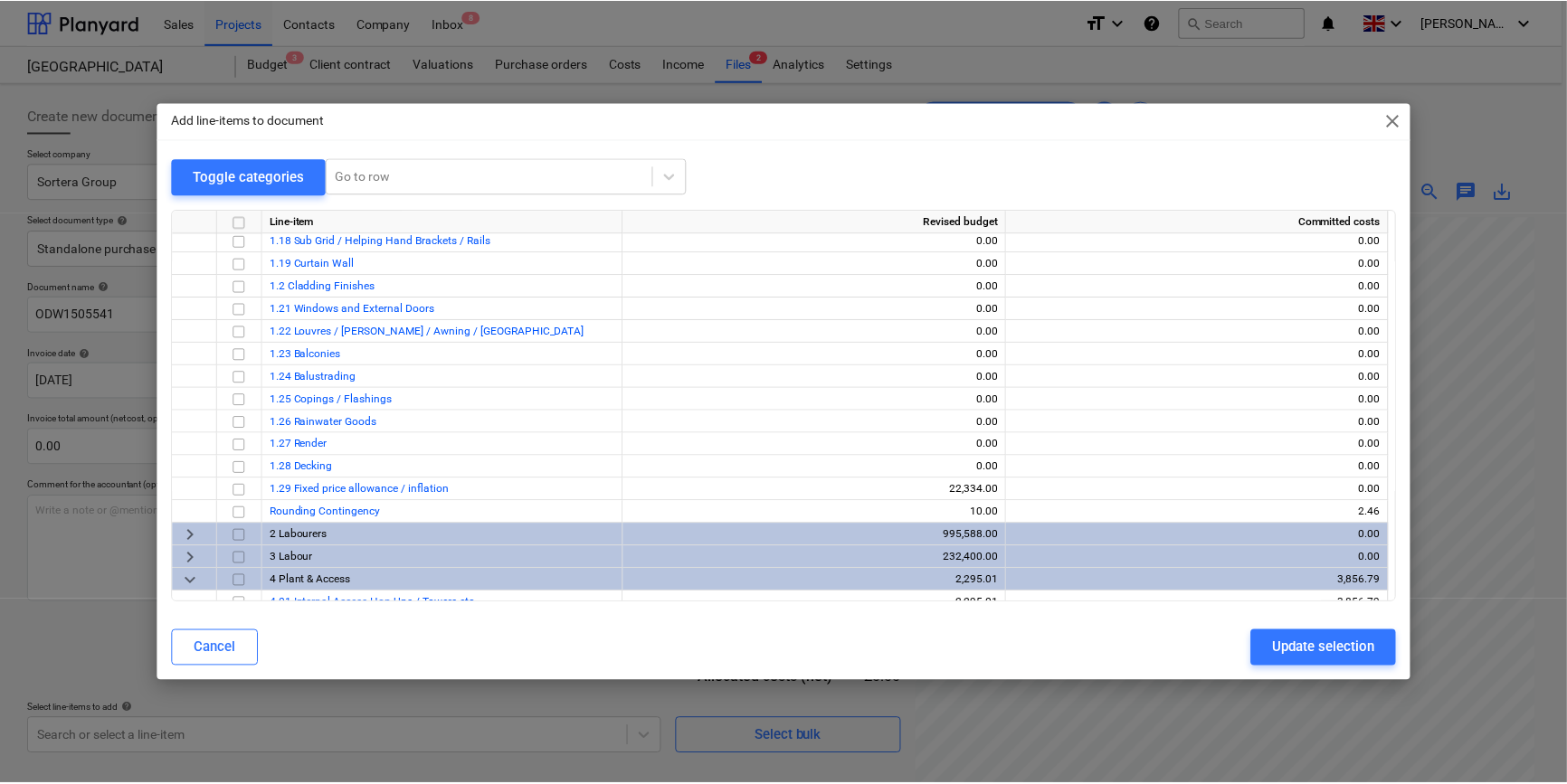 scroll, scrollTop: 822, scrollLeft: 0, axis: vertical 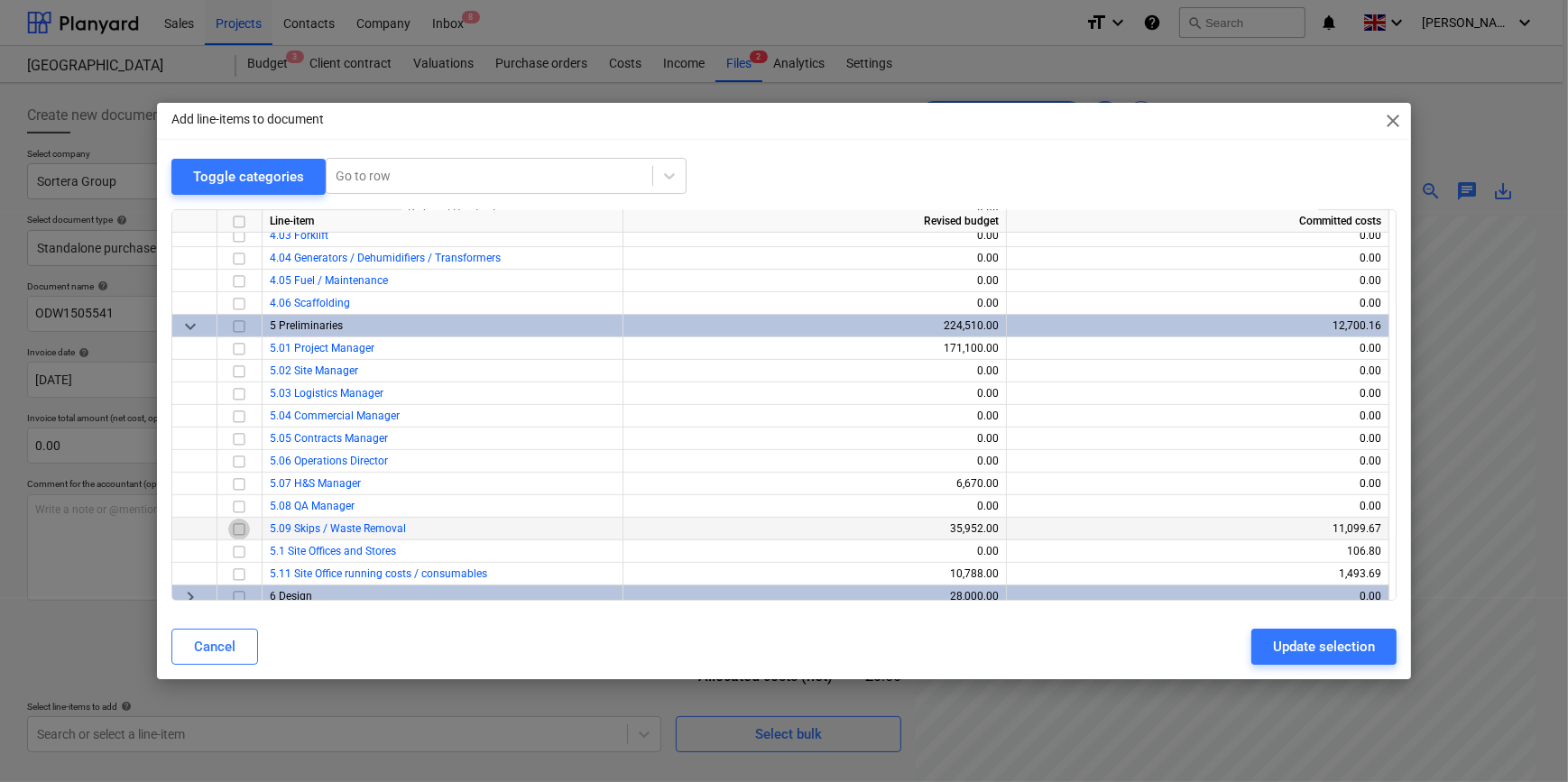 click at bounding box center (239, 529) 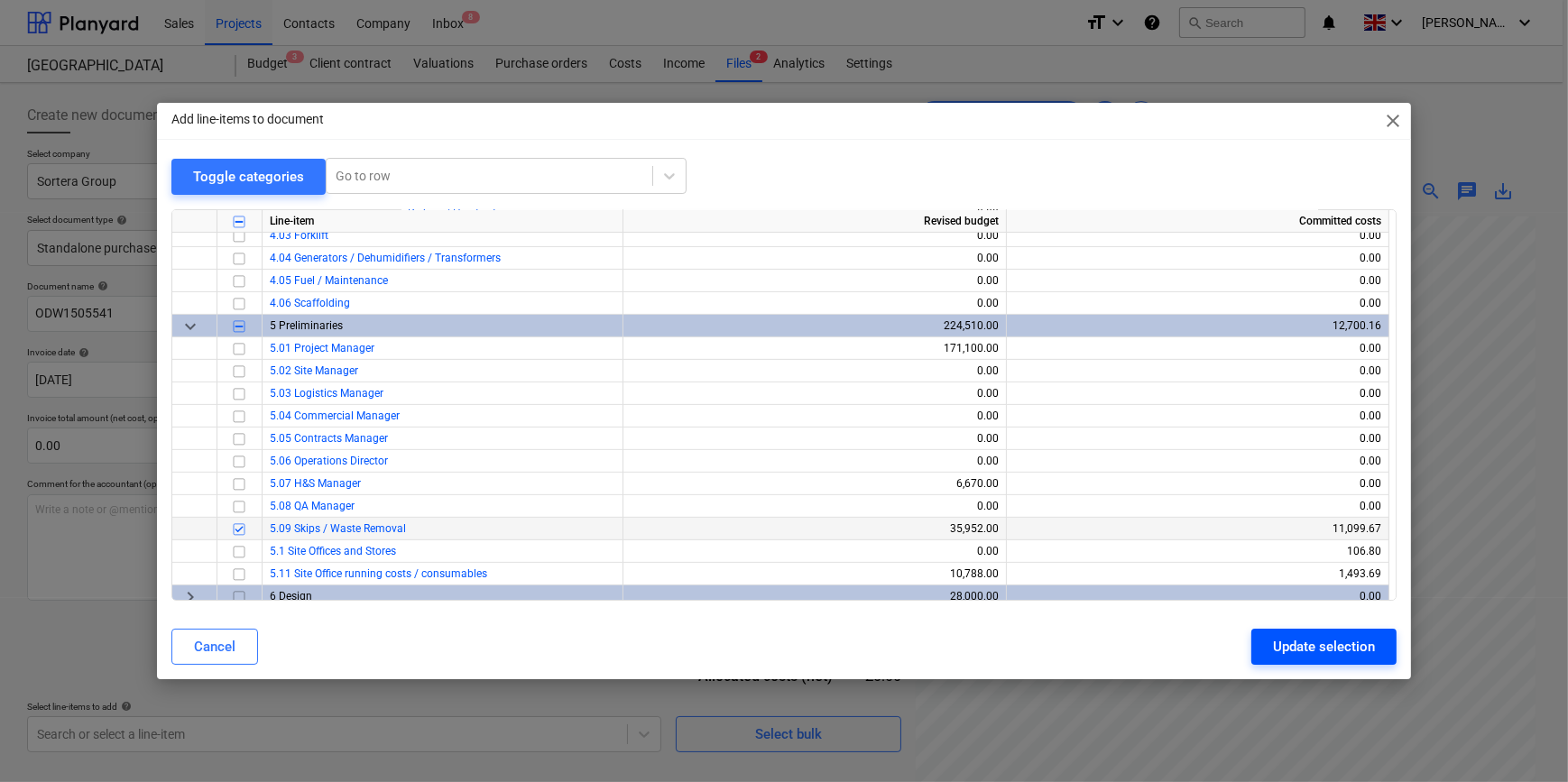 click on "Update selection" at bounding box center (1324, 647) 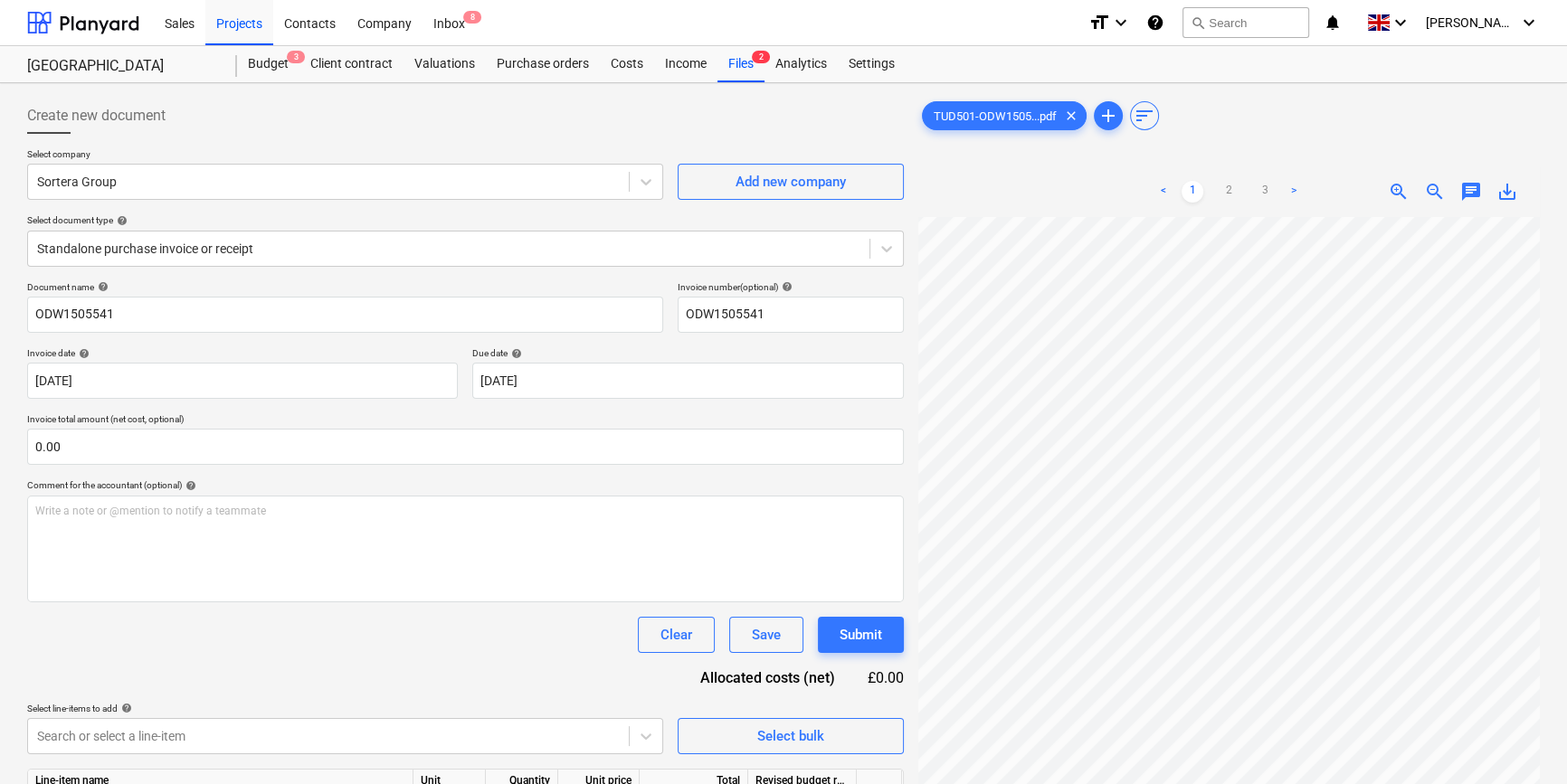 scroll, scrollTop: 334, scrollLeft: 193, axis: both 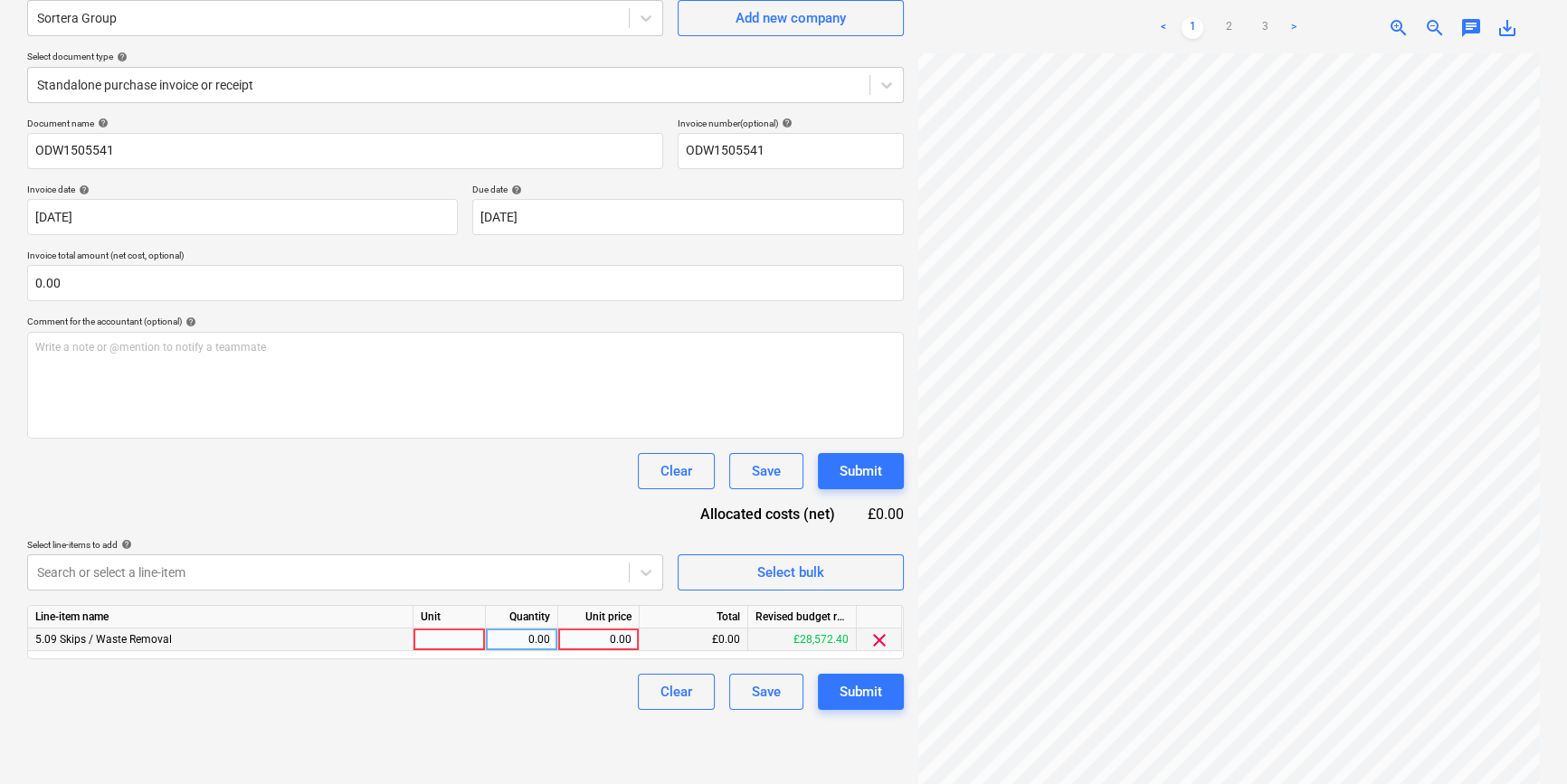 click at bounding box center (450, 639) 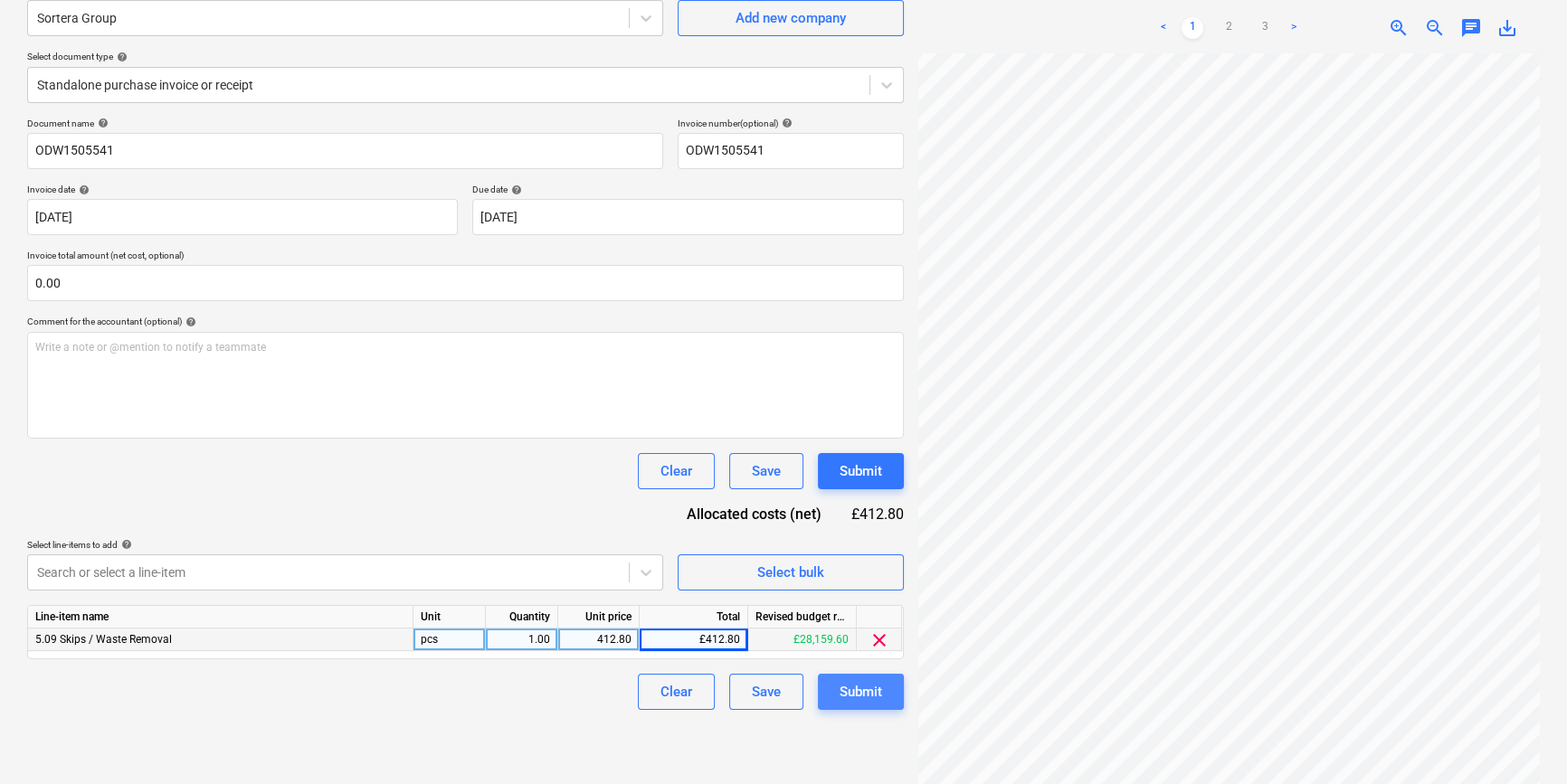 click on "Submit" at bounding box center [860, 692] 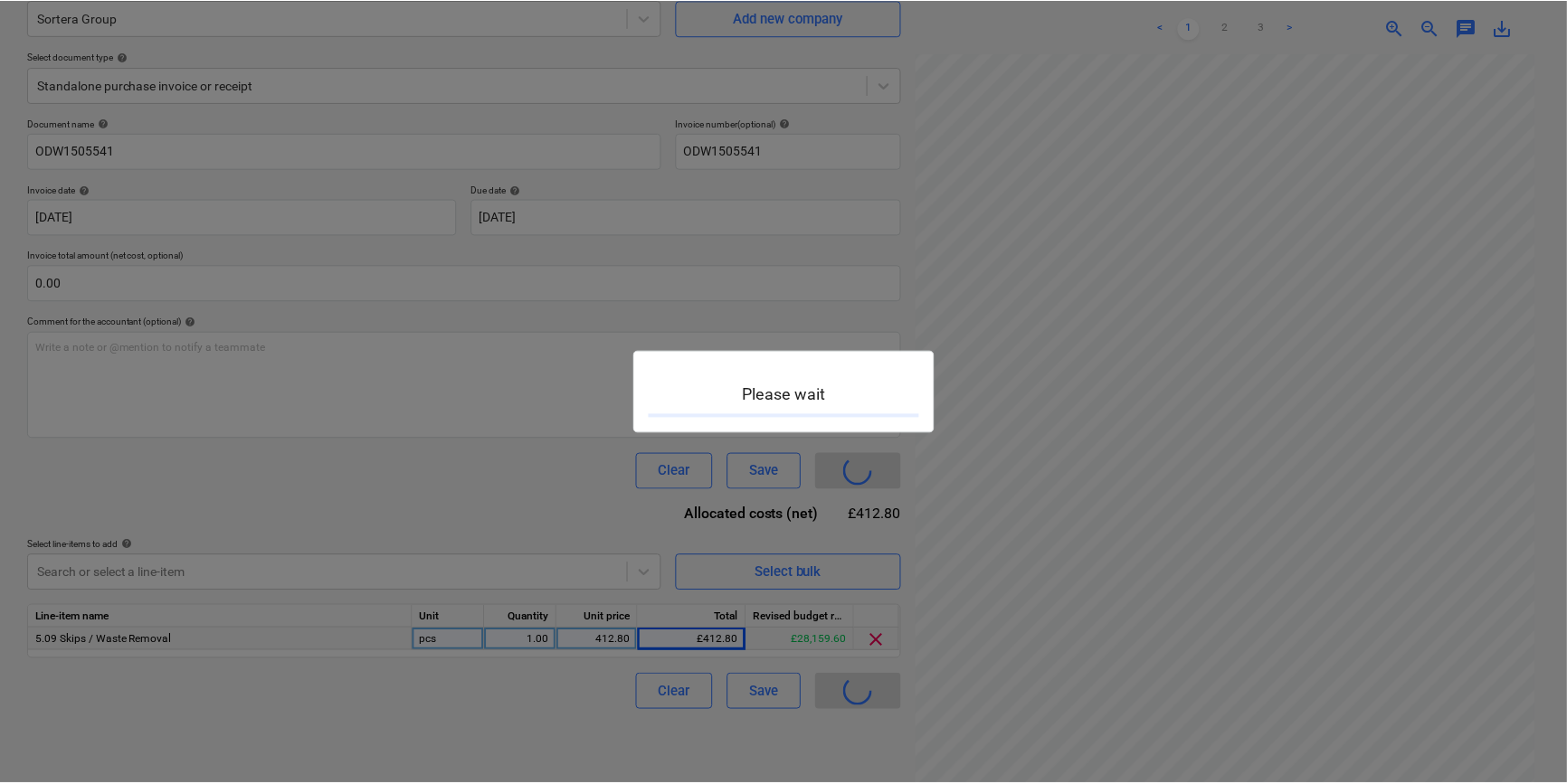 scroll, scrollTop: 0, scrollLeft: 0, axis: both 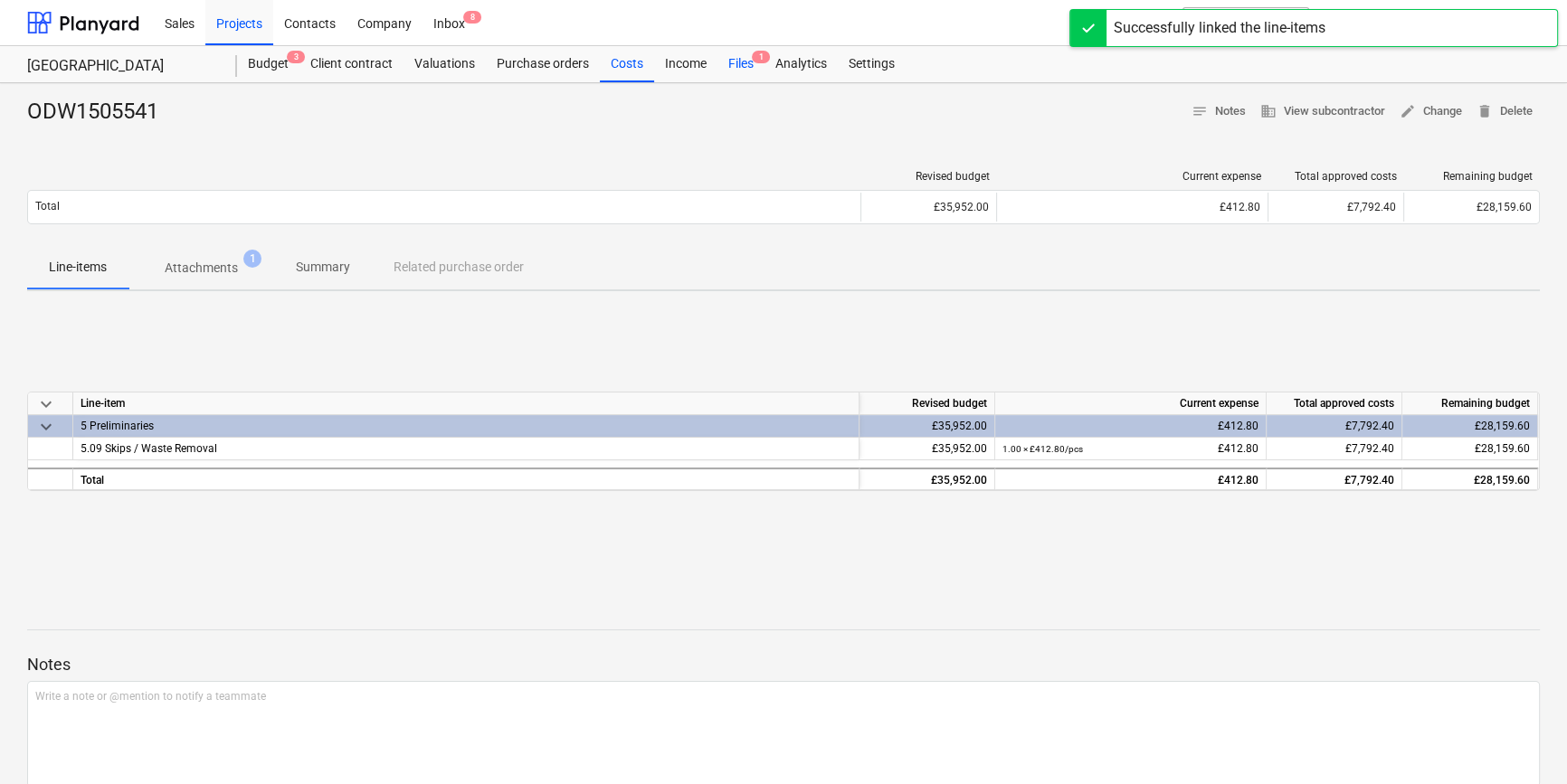 click on "Files 1" at bounding box center [741, 64] 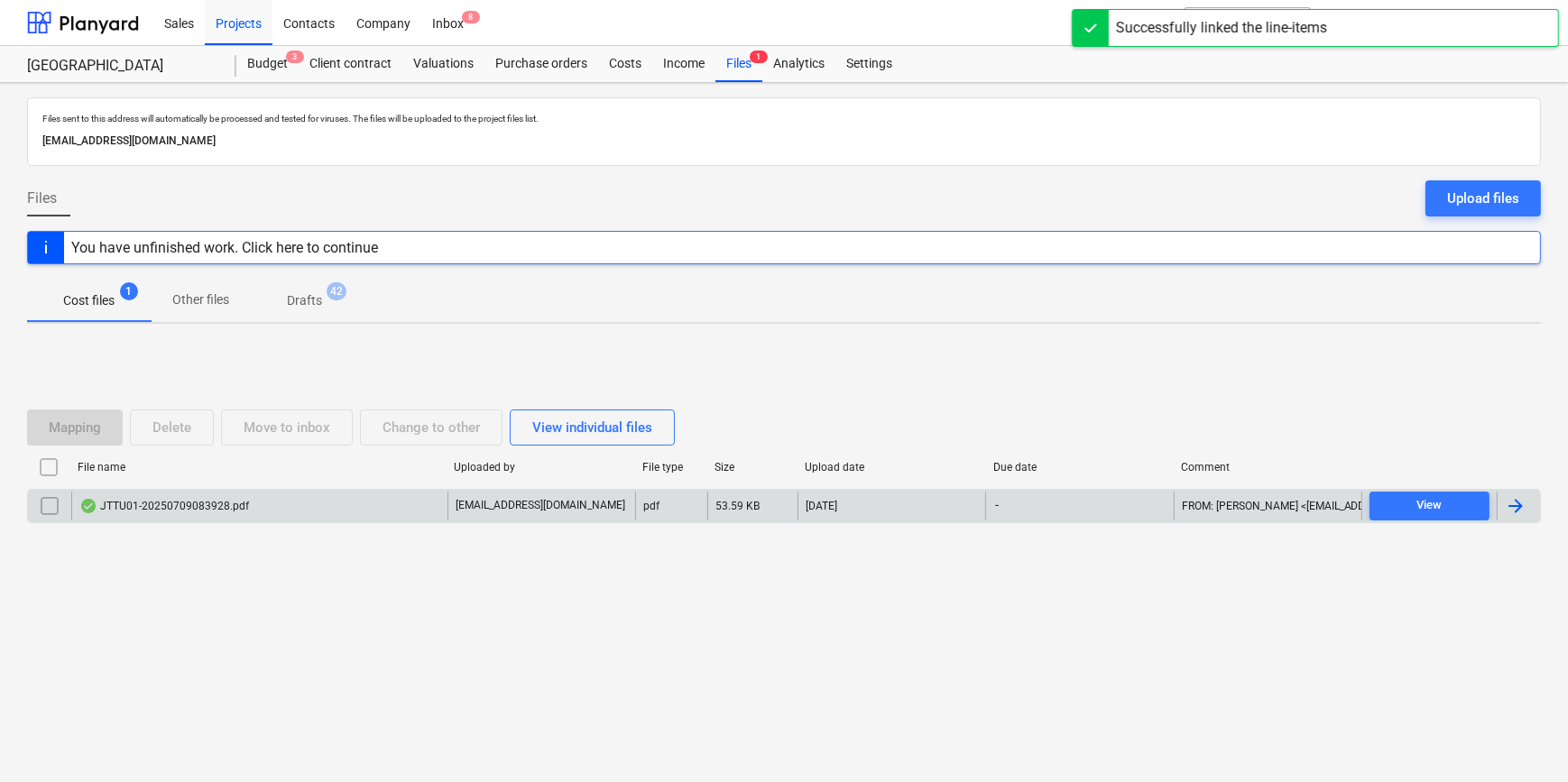 click at bounding box center [1516, 506] 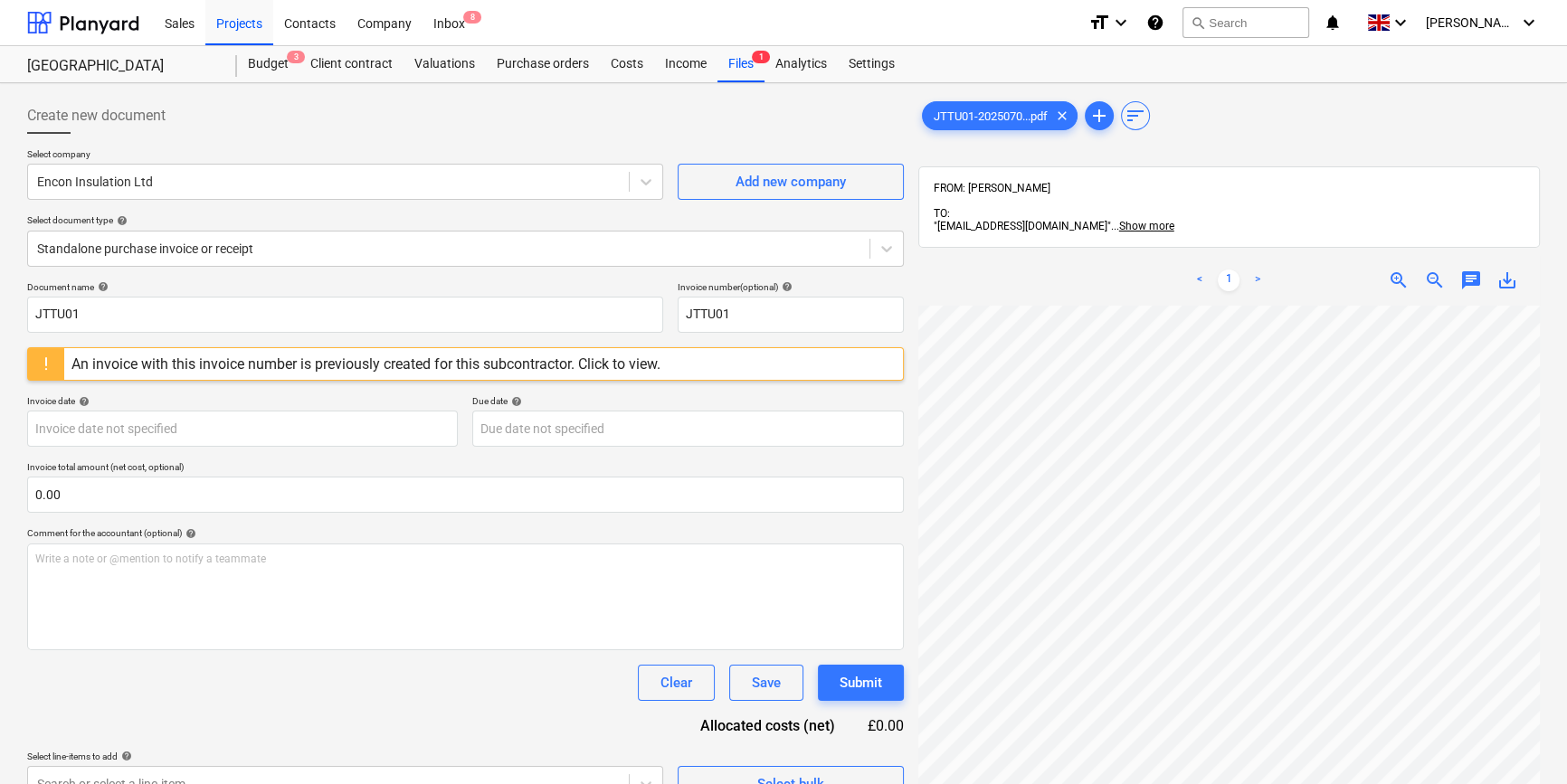 scroll, scrollTop: 177, scrollLeft: 128, axis: both 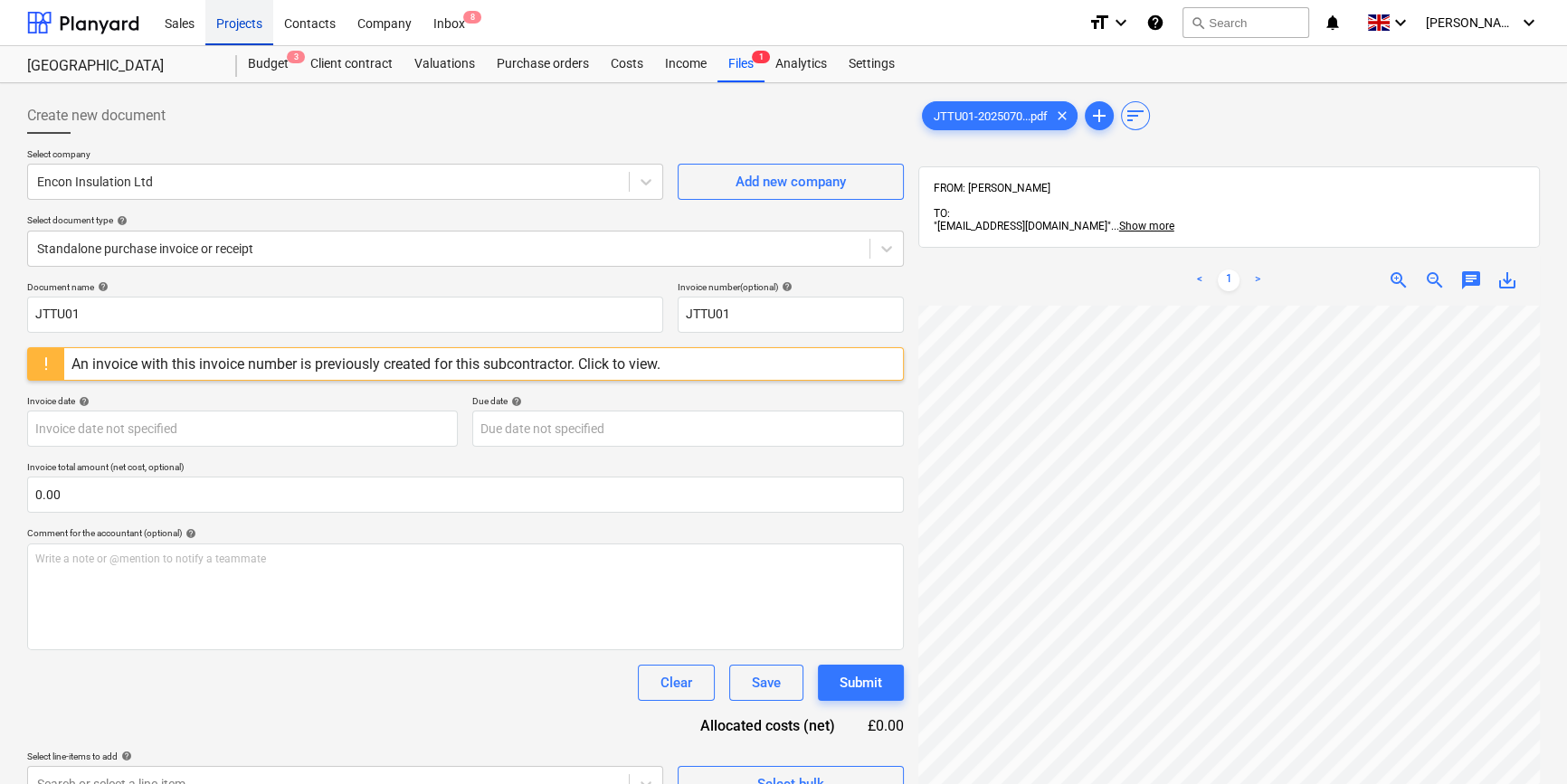 click on "Projects" at bounding box center [239, 22] 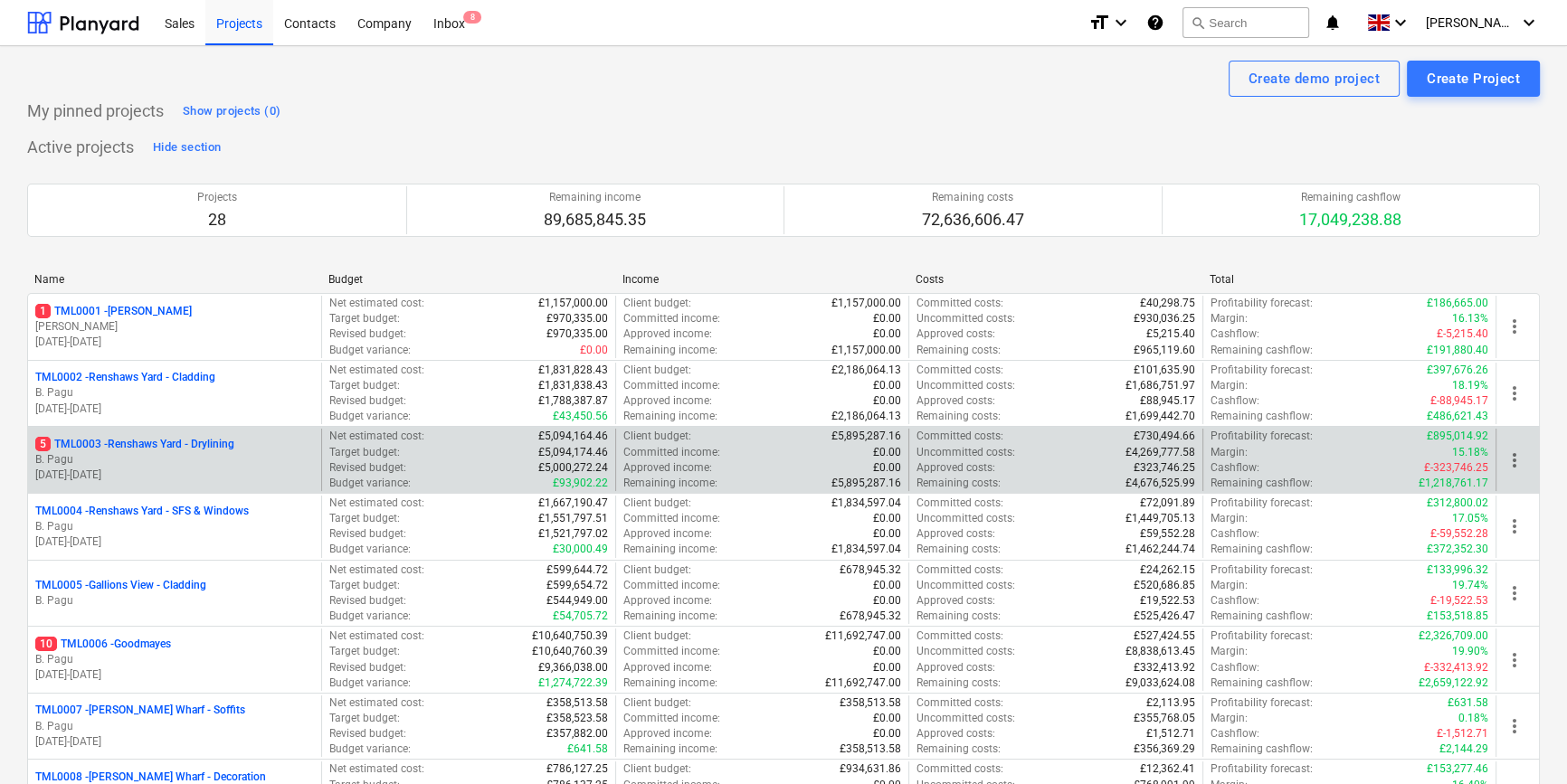 click on "B. Pagu" at bounding box center (175, 459) 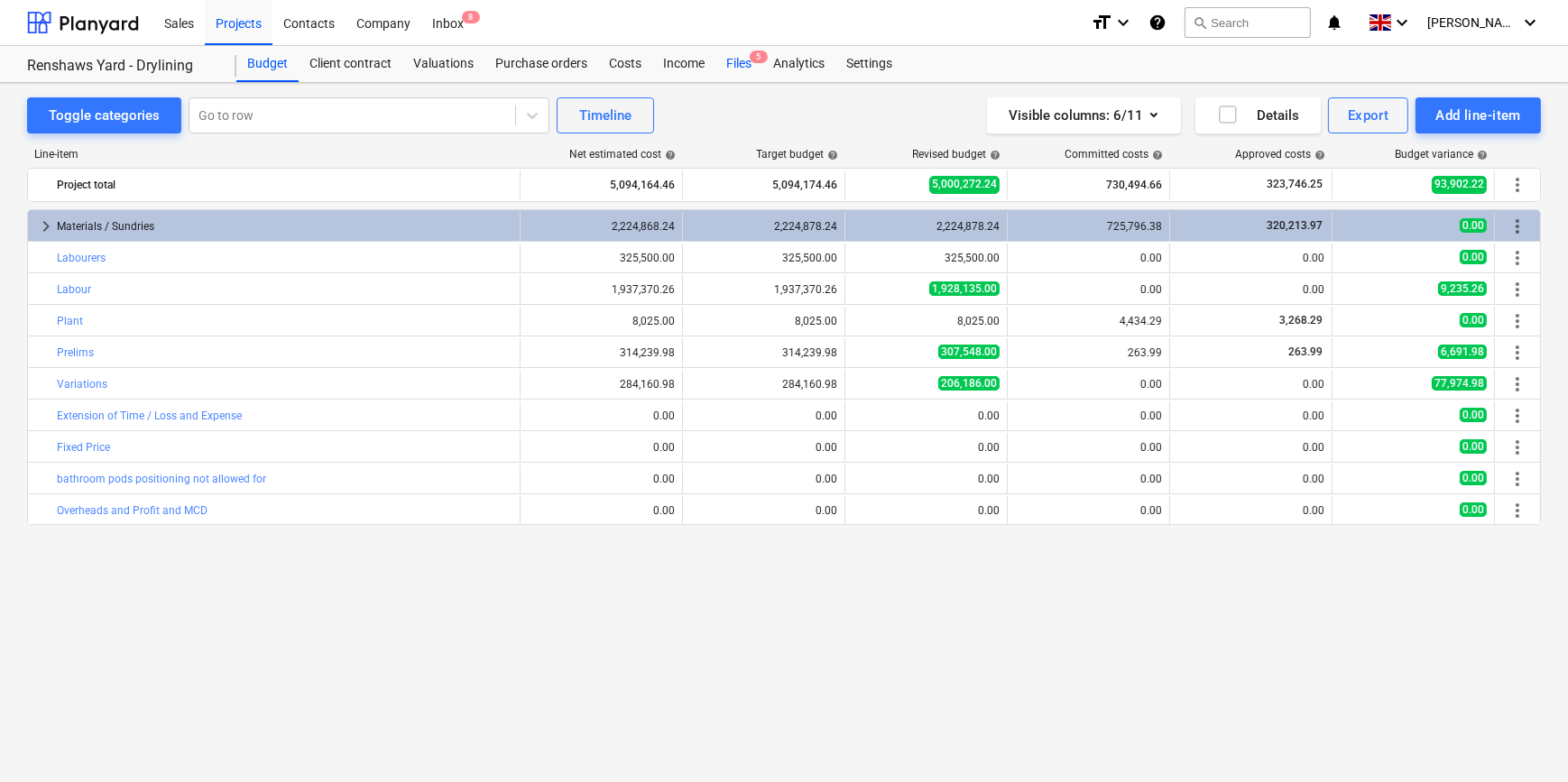 click on "Files 5" at bounding box center [739, 64] 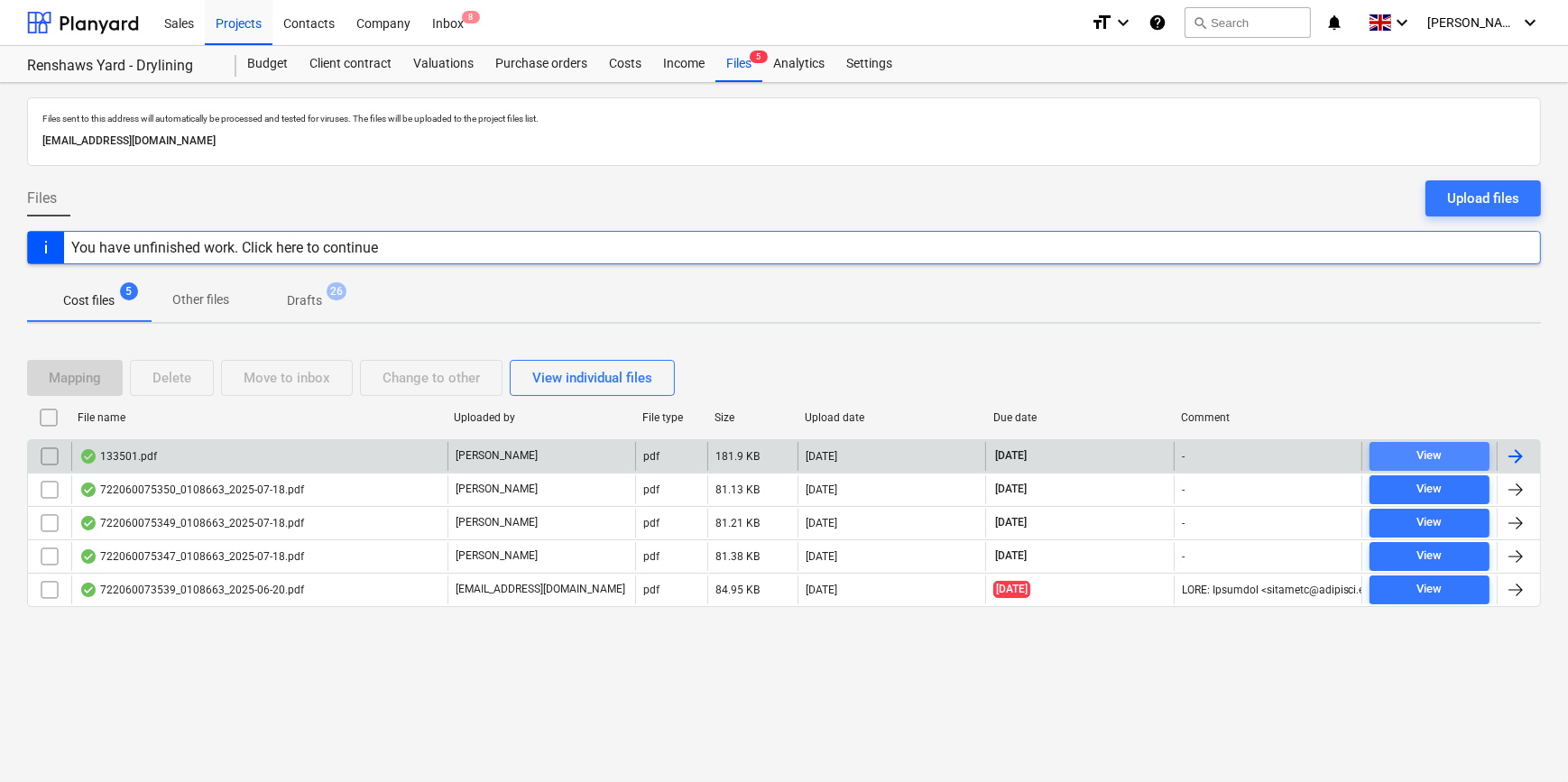 click on "View" at bounding box center [1429, 455] 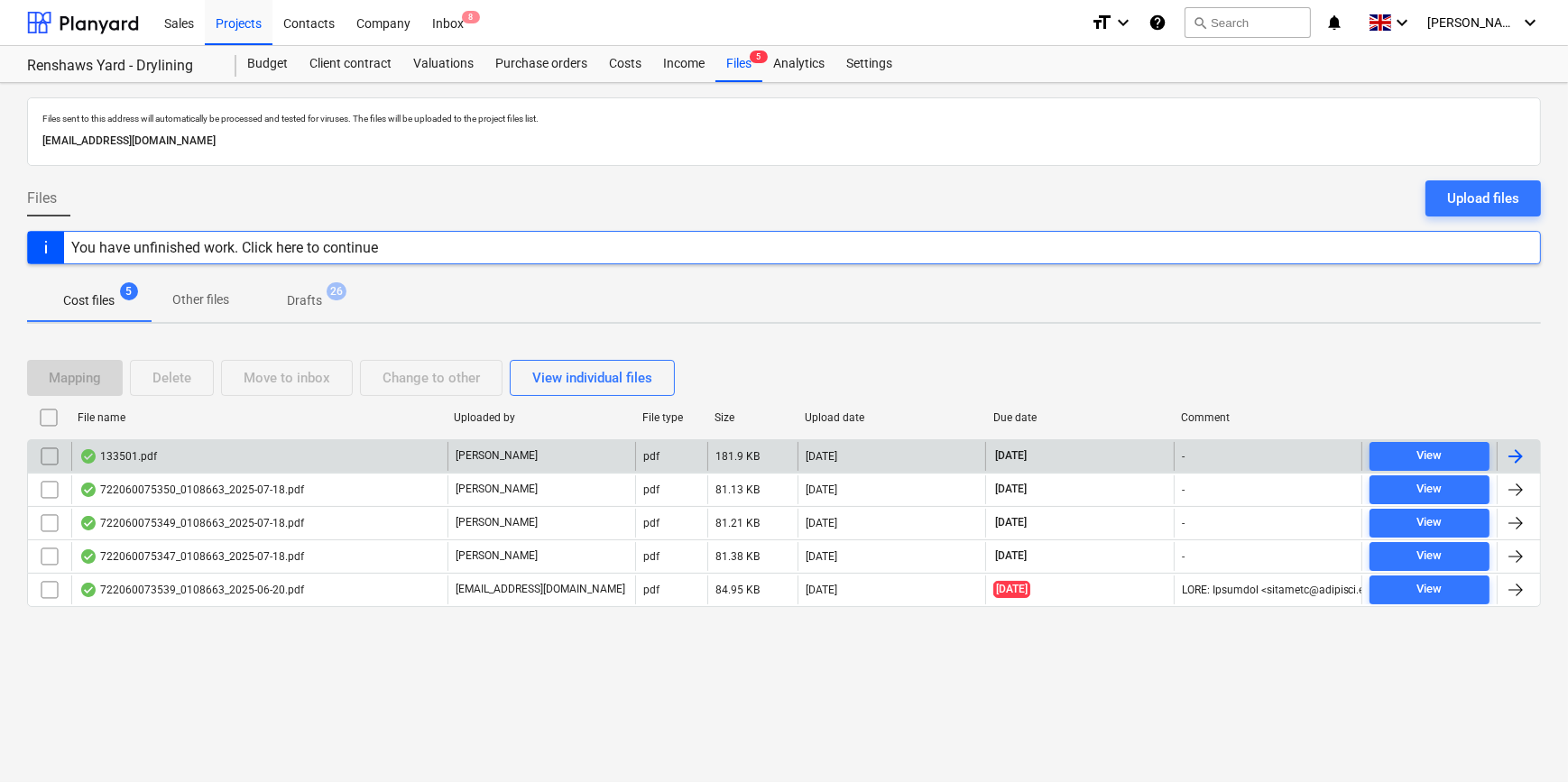 click at bounding box center (1516, 456) 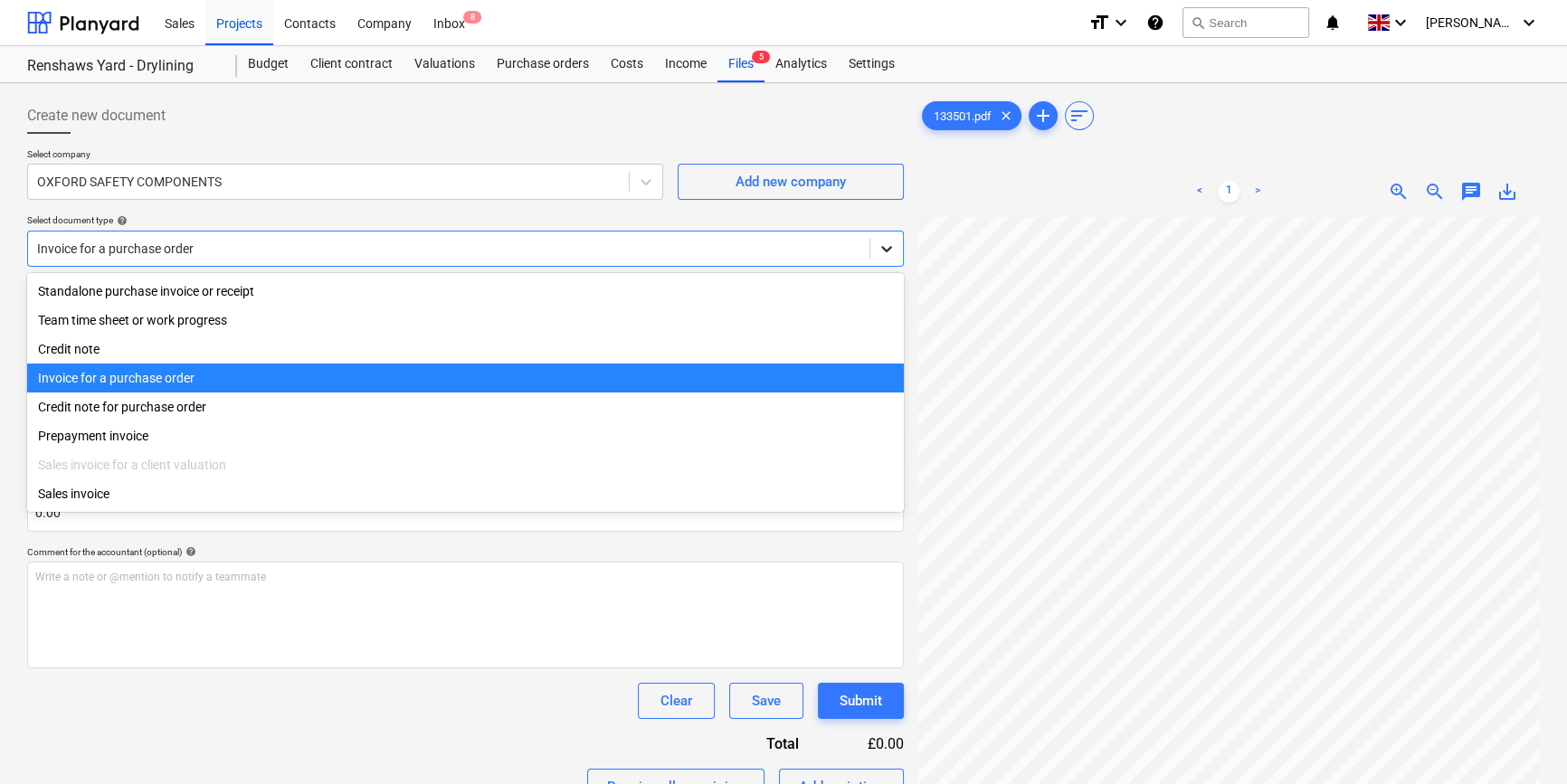 click 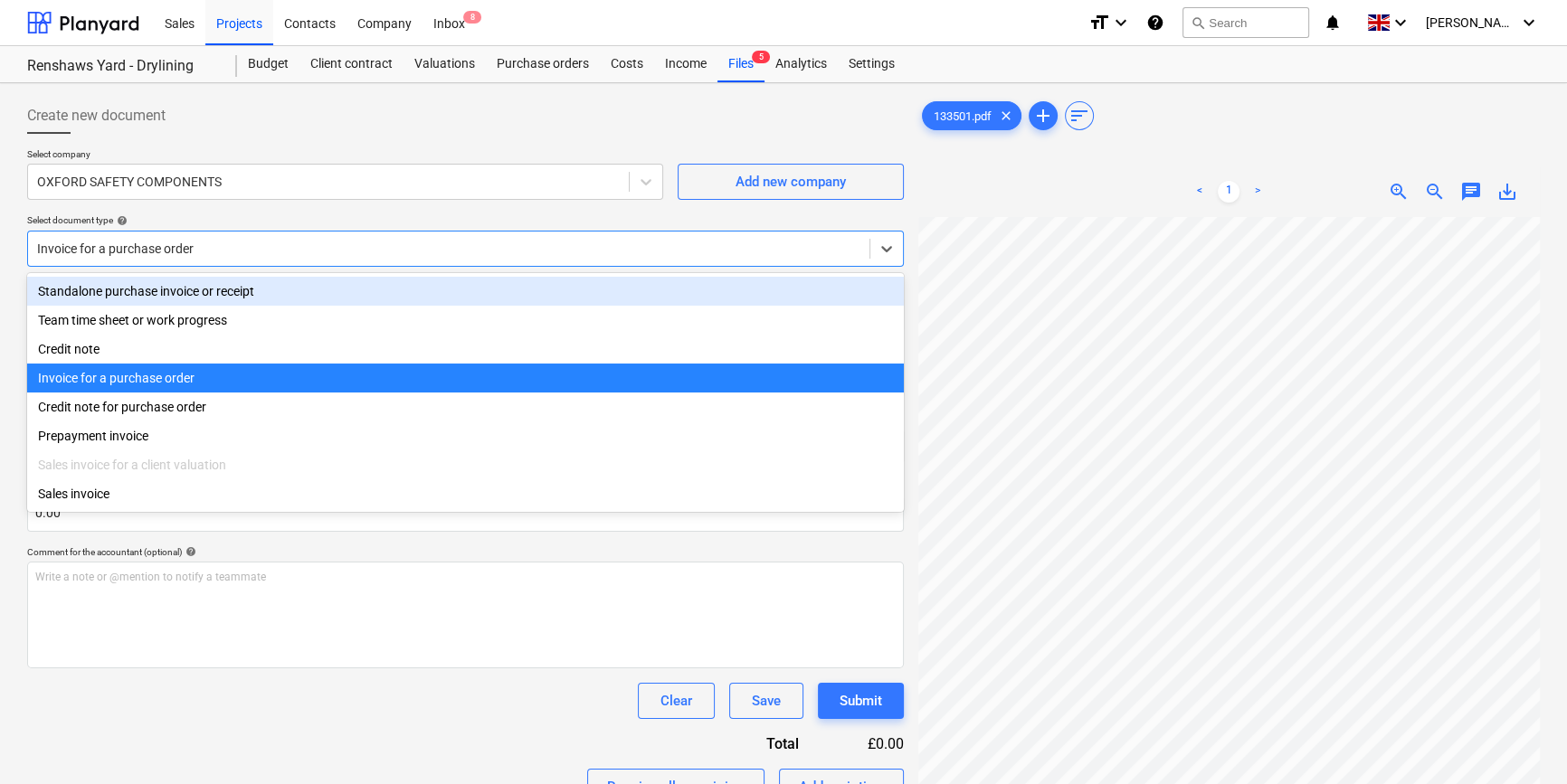 click on "Standalone purchase invoice or receipt" at bounding box center (465, 291) 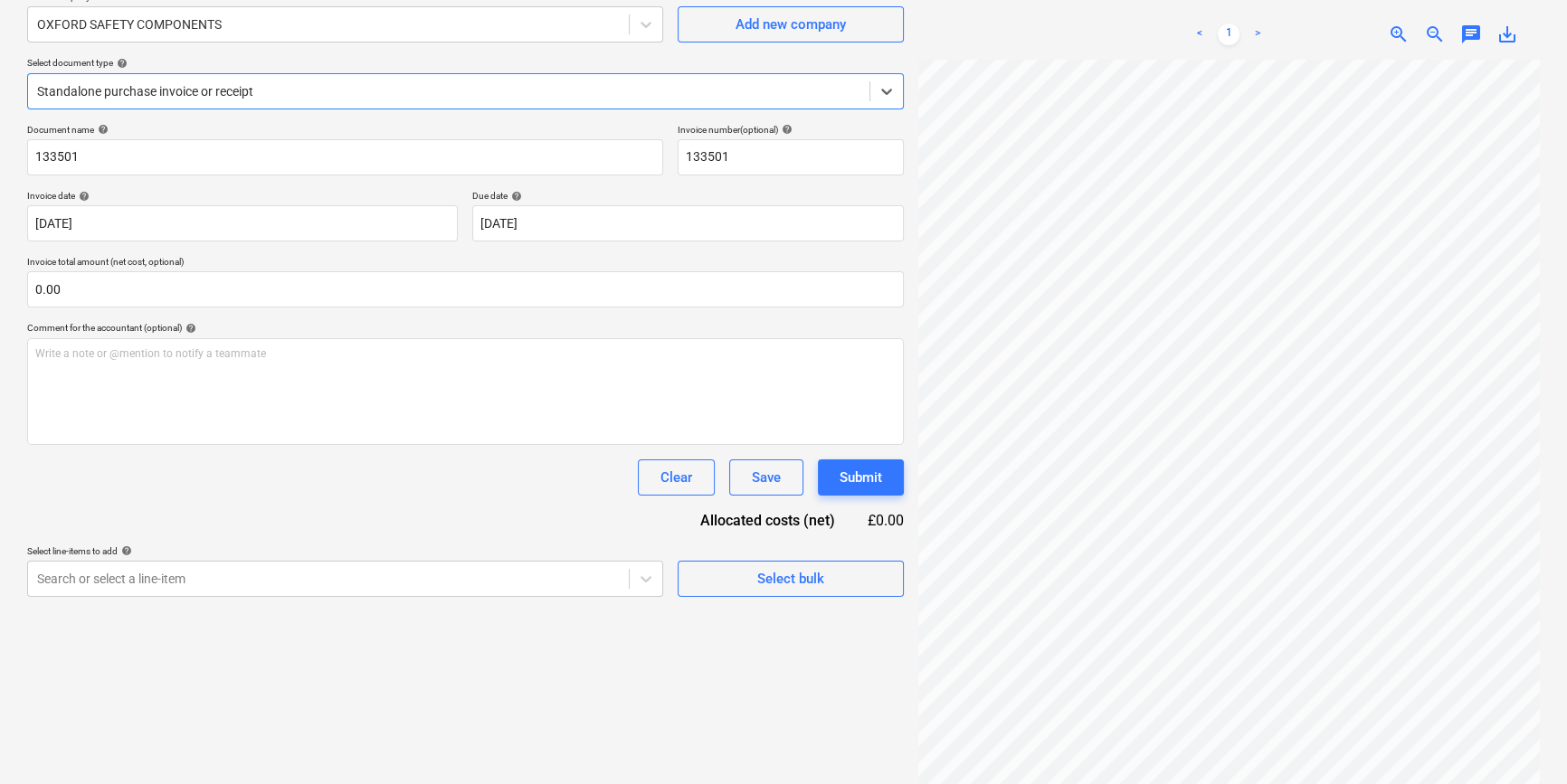 scroll, scrollTop: 164, scrollLeft: 0, axis: vertical 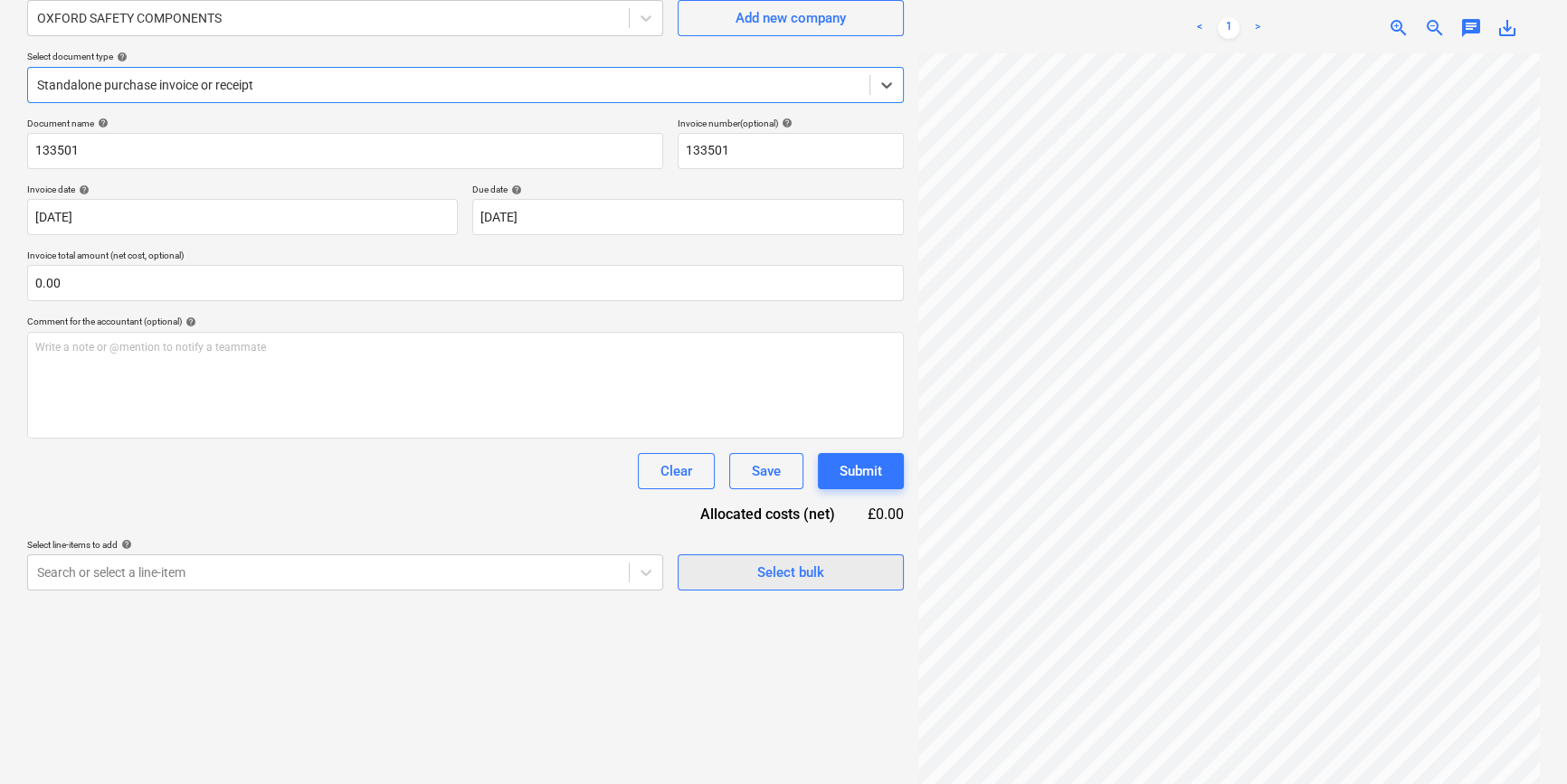 click on "Select bulk" at bounding box center [791, 572] 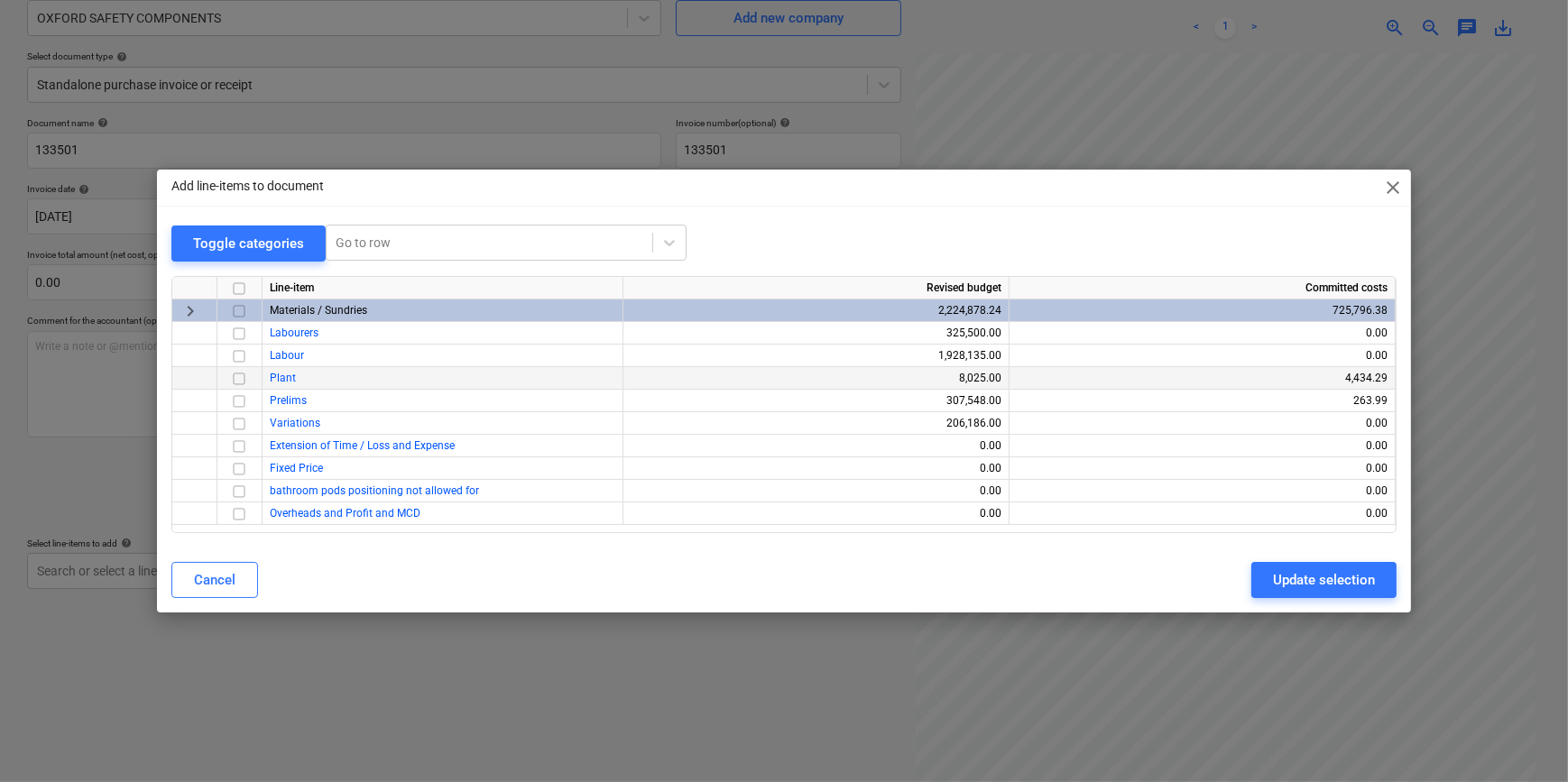 click at bounding box center (239, 379) 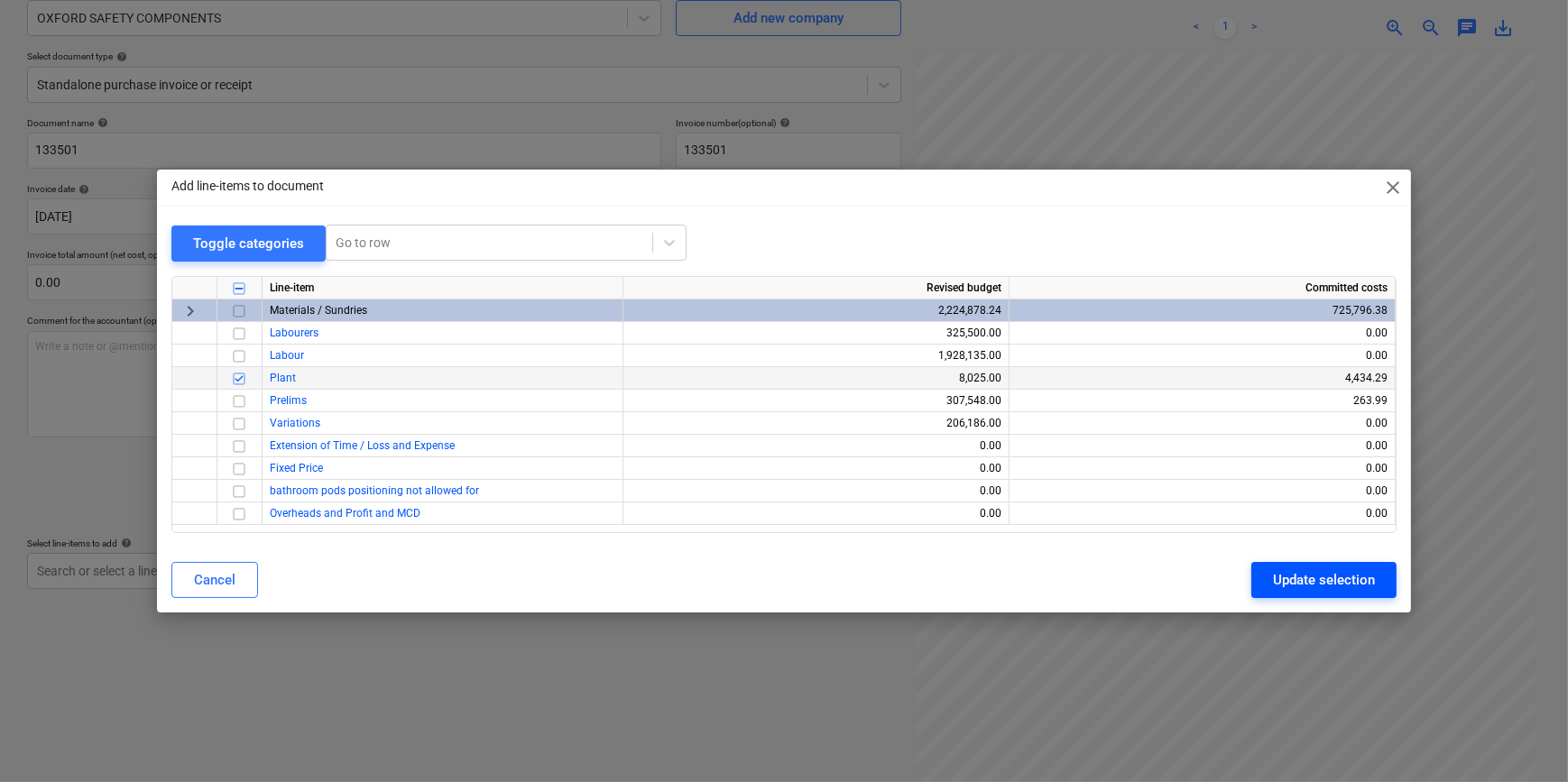 click on "Update selection" at bounding box center [1324, 580] 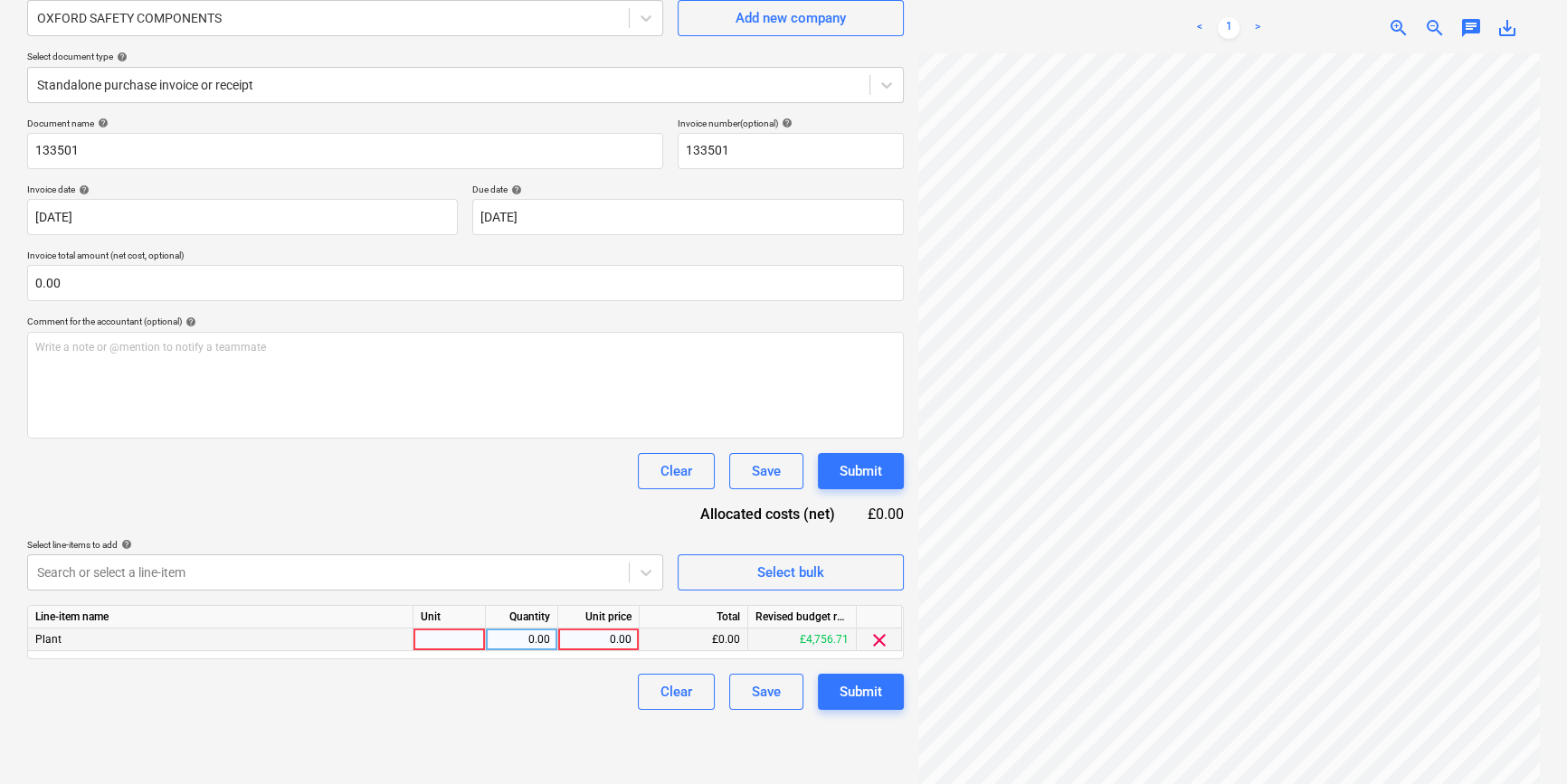 click at bounding box center [450, 639] 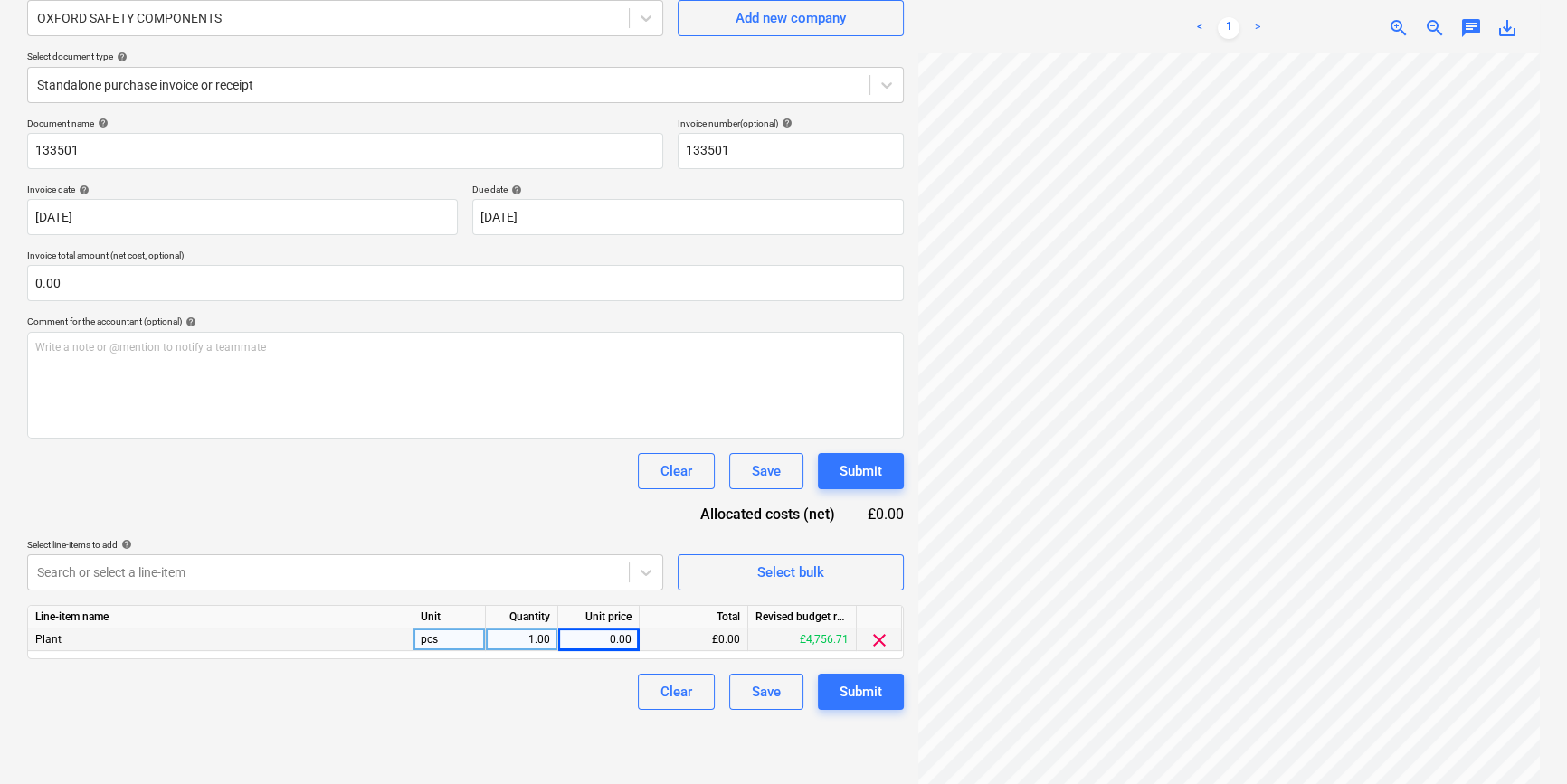 scroll, scrollTop: 0, scrollLeft: 195, axis: horizontal 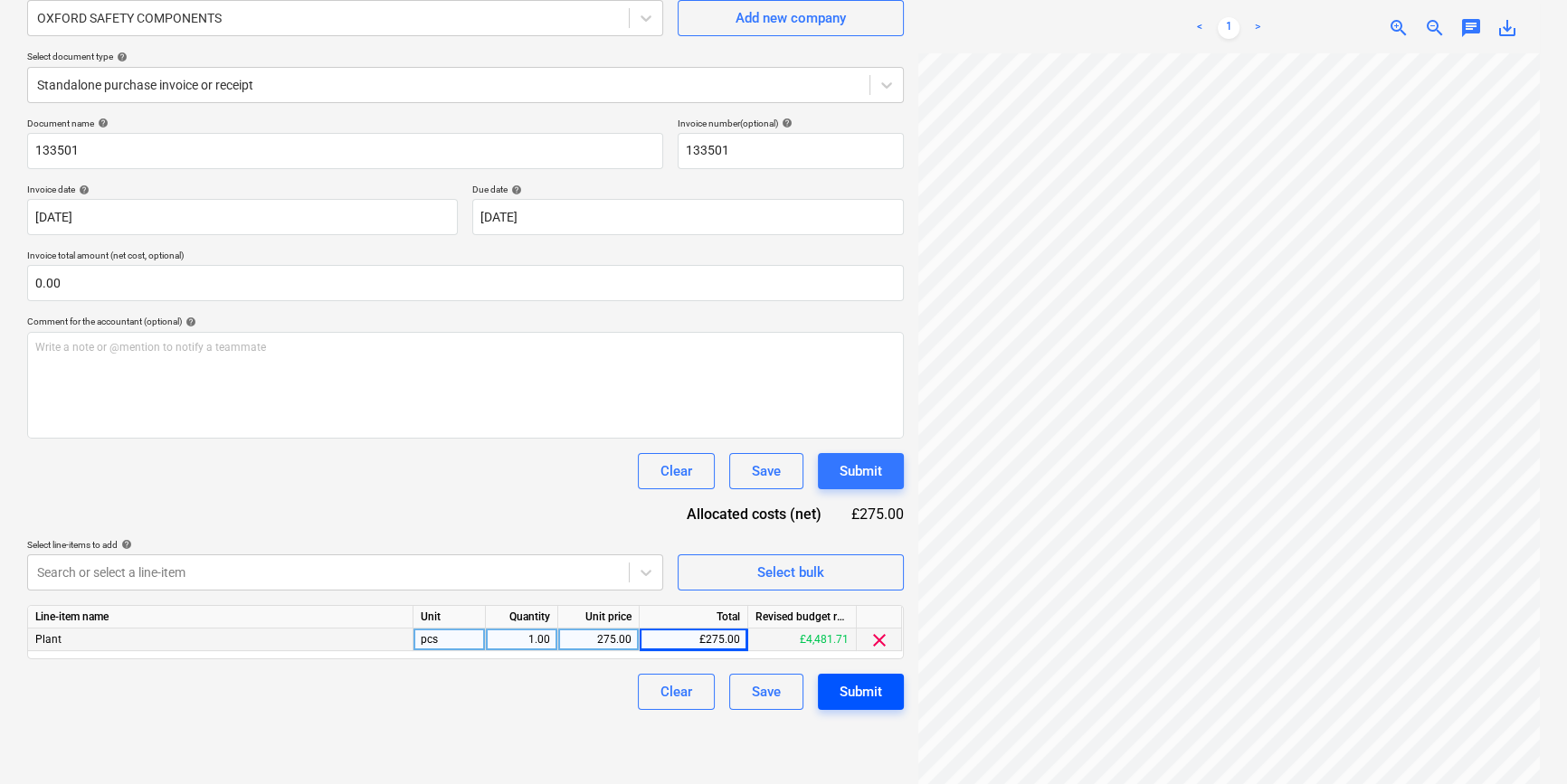 click on "Submit" at bounding box center [860, 692] 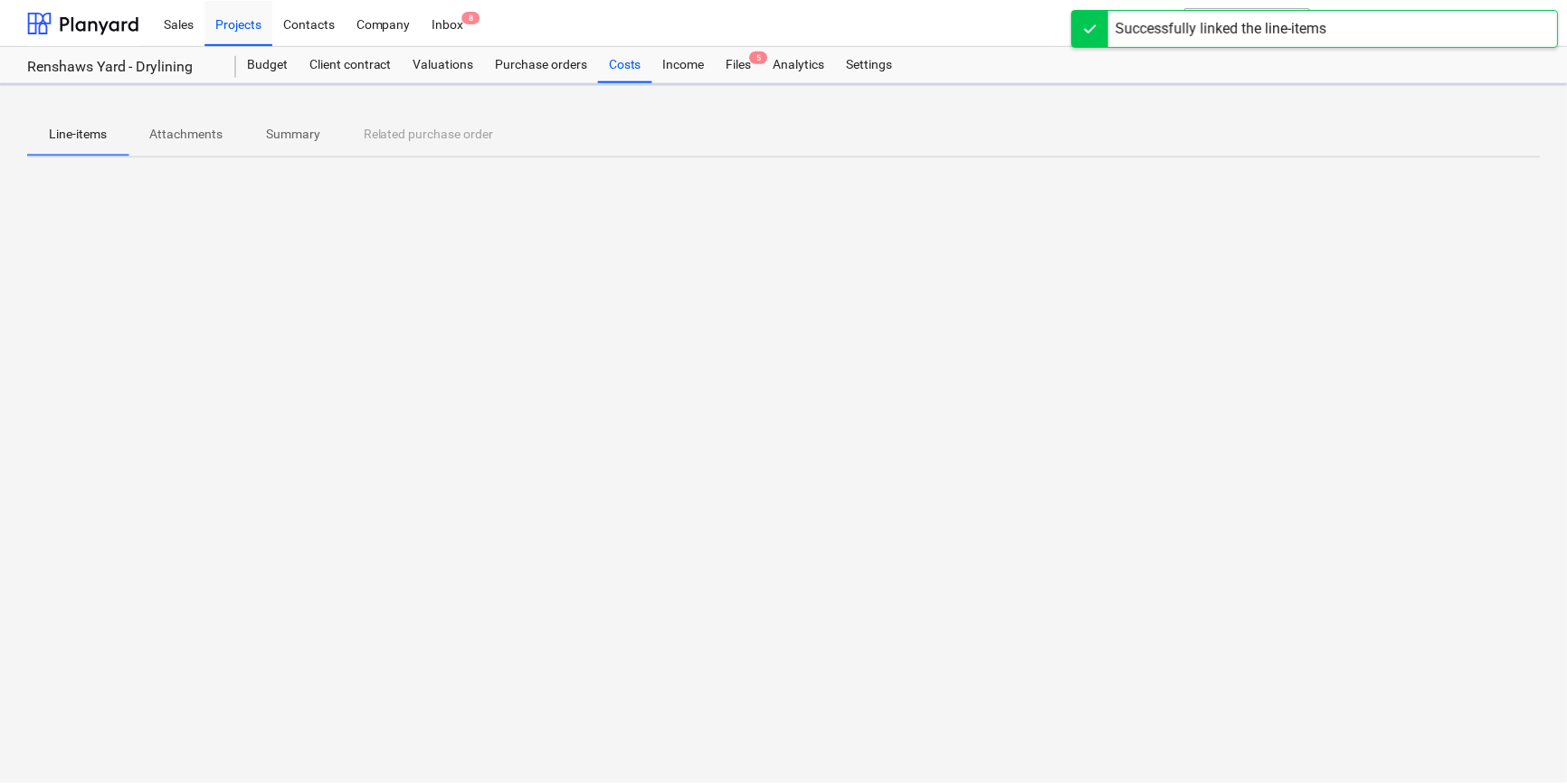 scroll, scrollTop: 0, scrollLeft: 0, axis: both 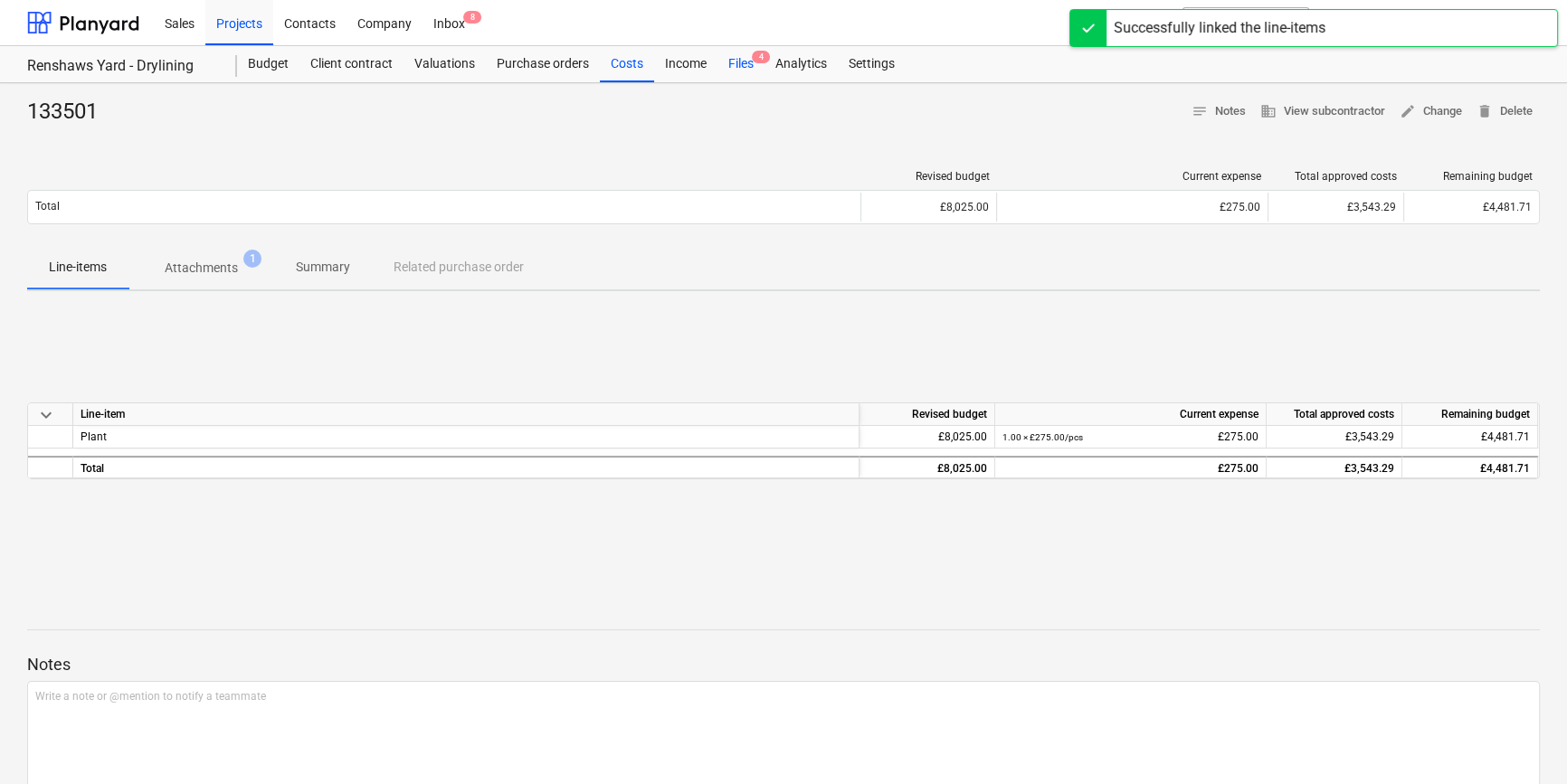 click on "Files 4" at bounding box center (741, 64) 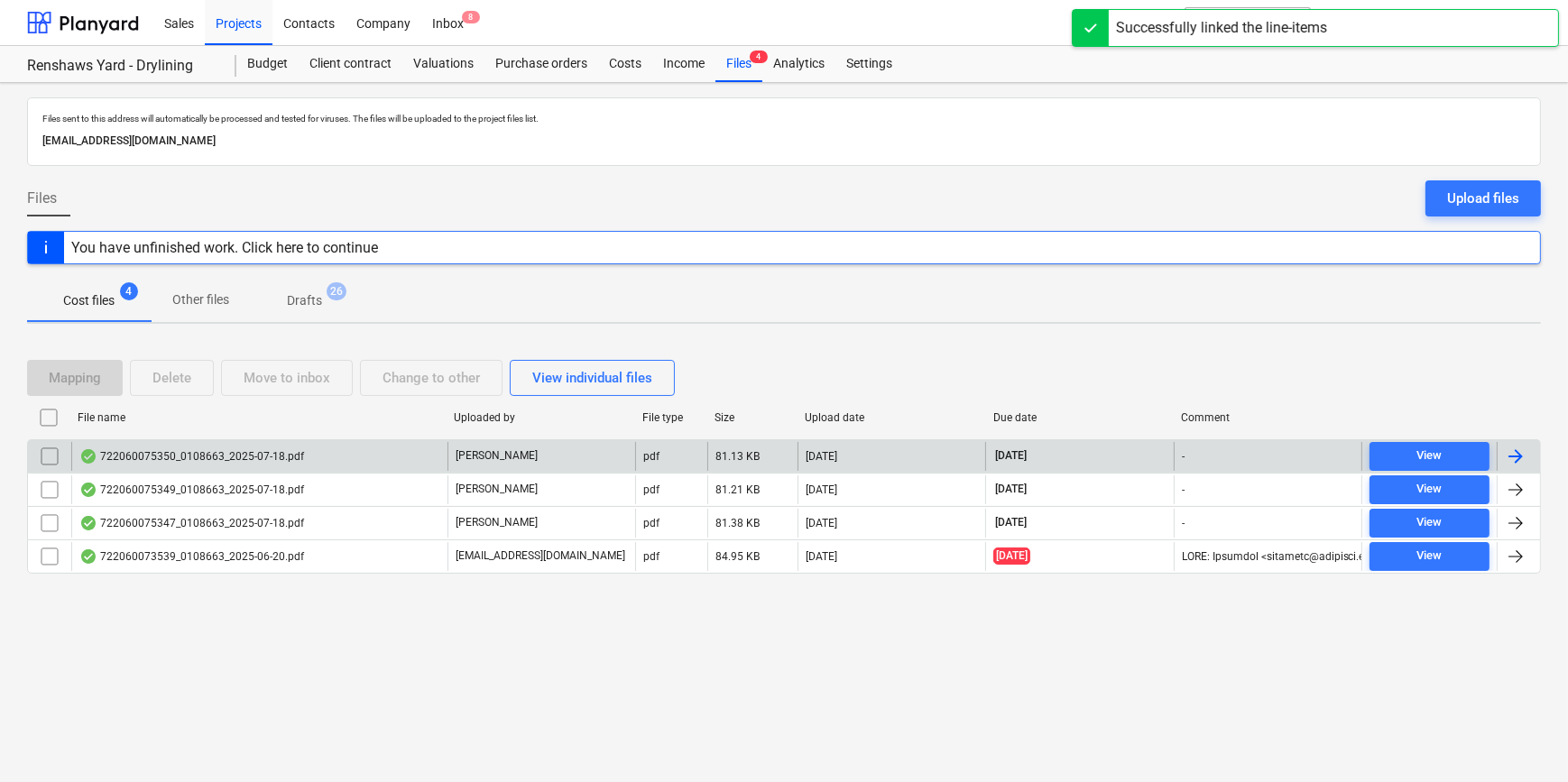 click at bounding box center [1516, 456] 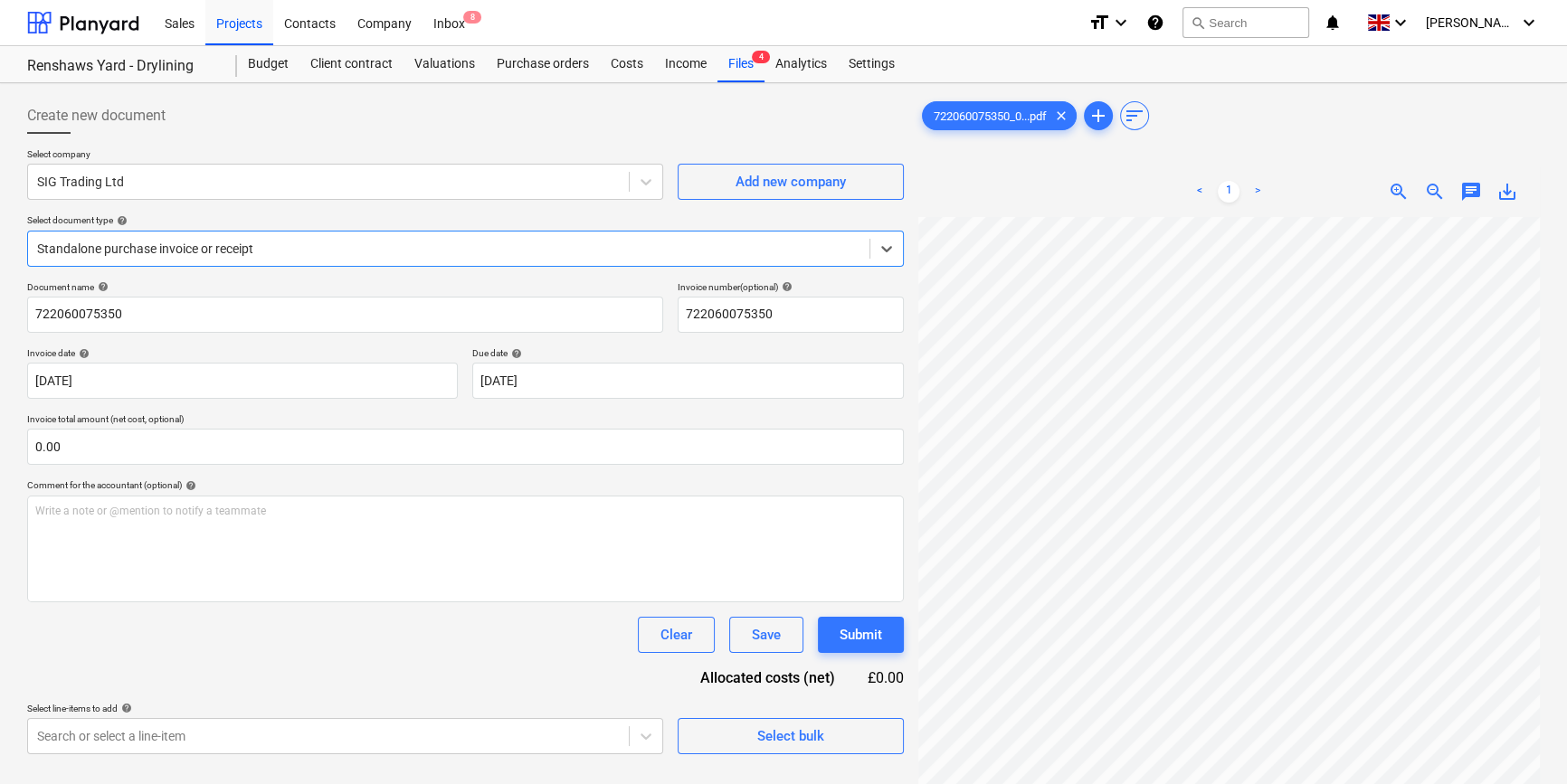 scroll, scrollTop: 421, scrollLeft: 0, axis: vertical 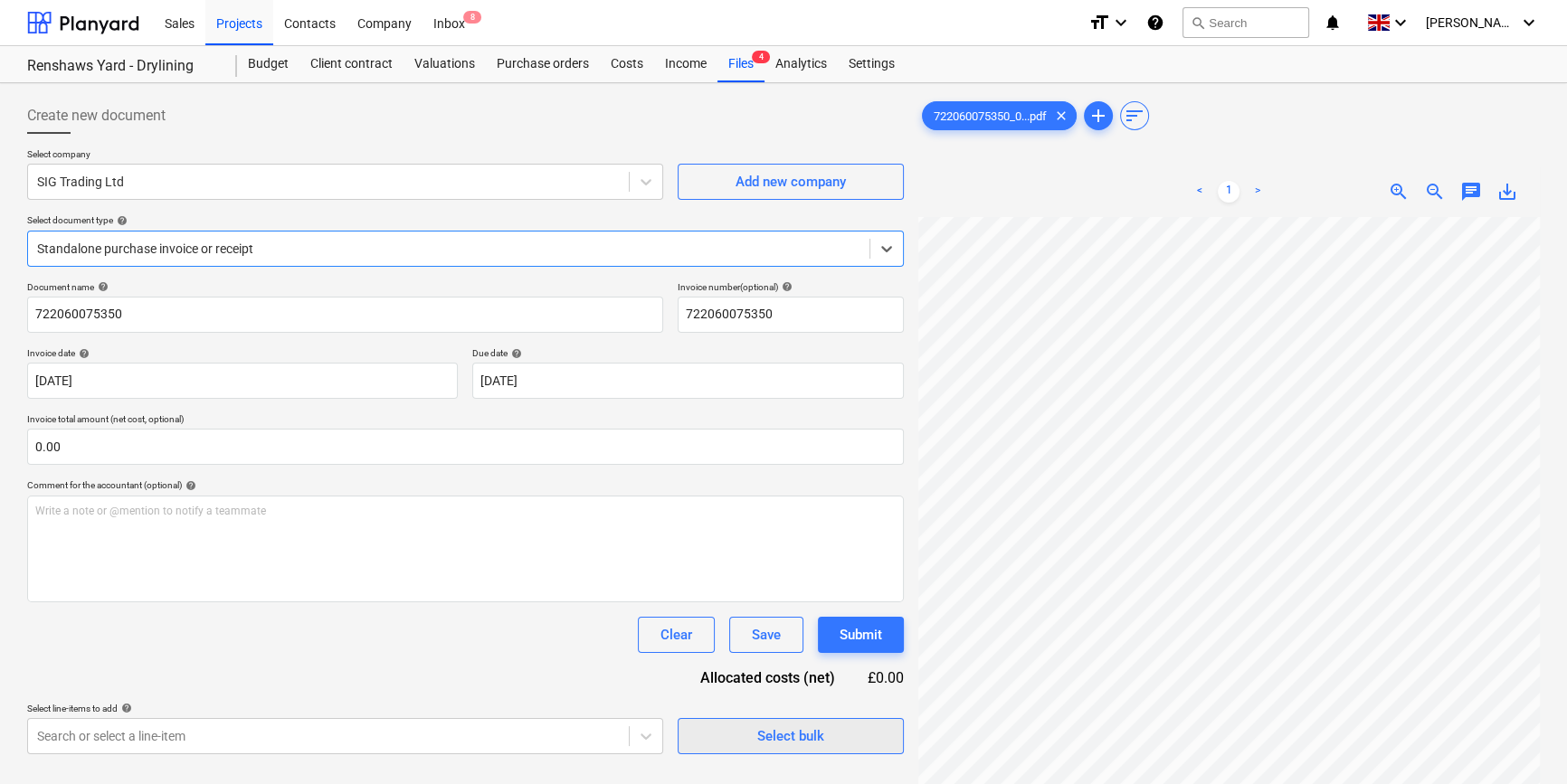 click on "Select bulk" at bounding box center [791, 736] 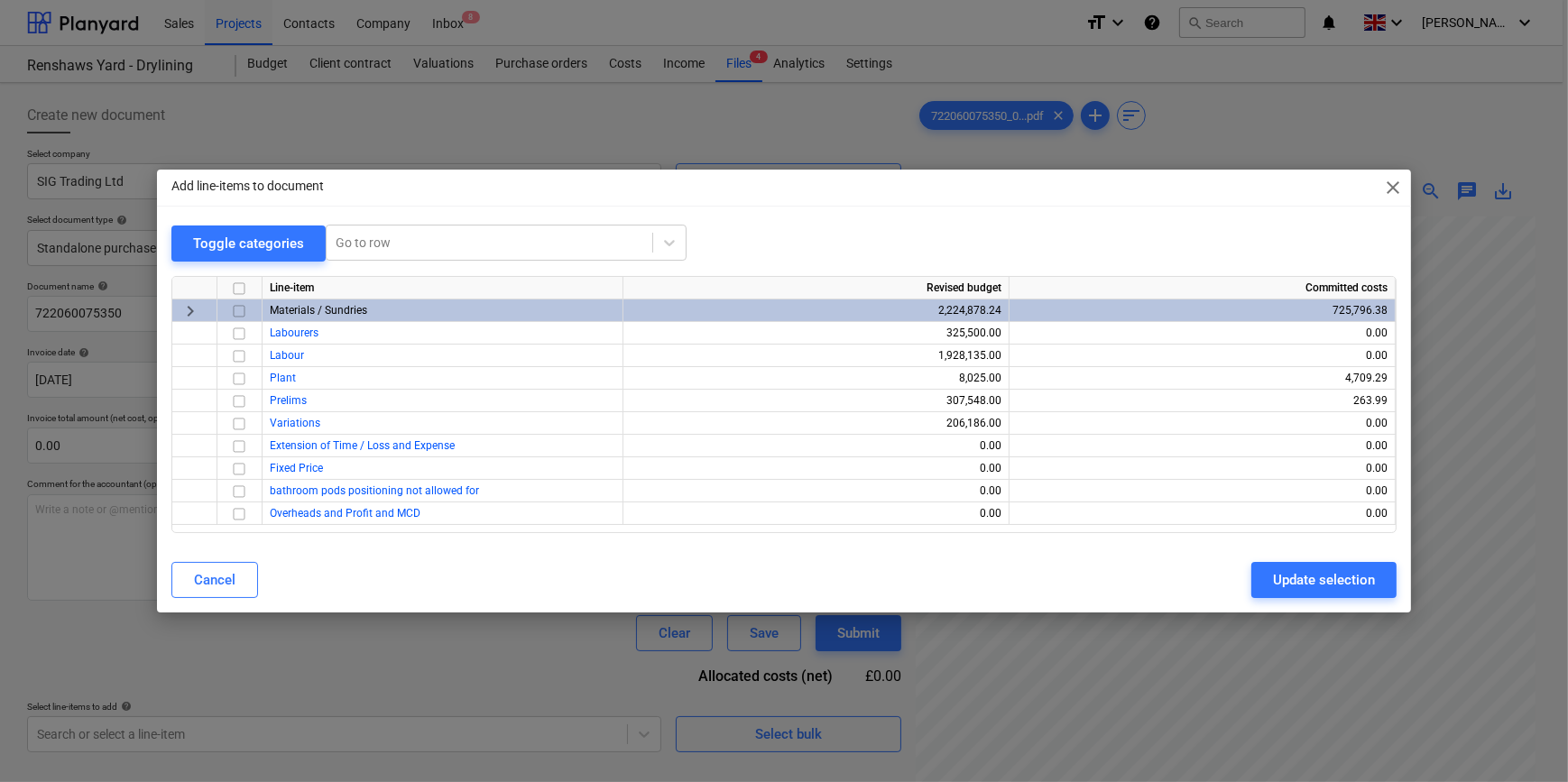 click at bounding box center [239, 311] 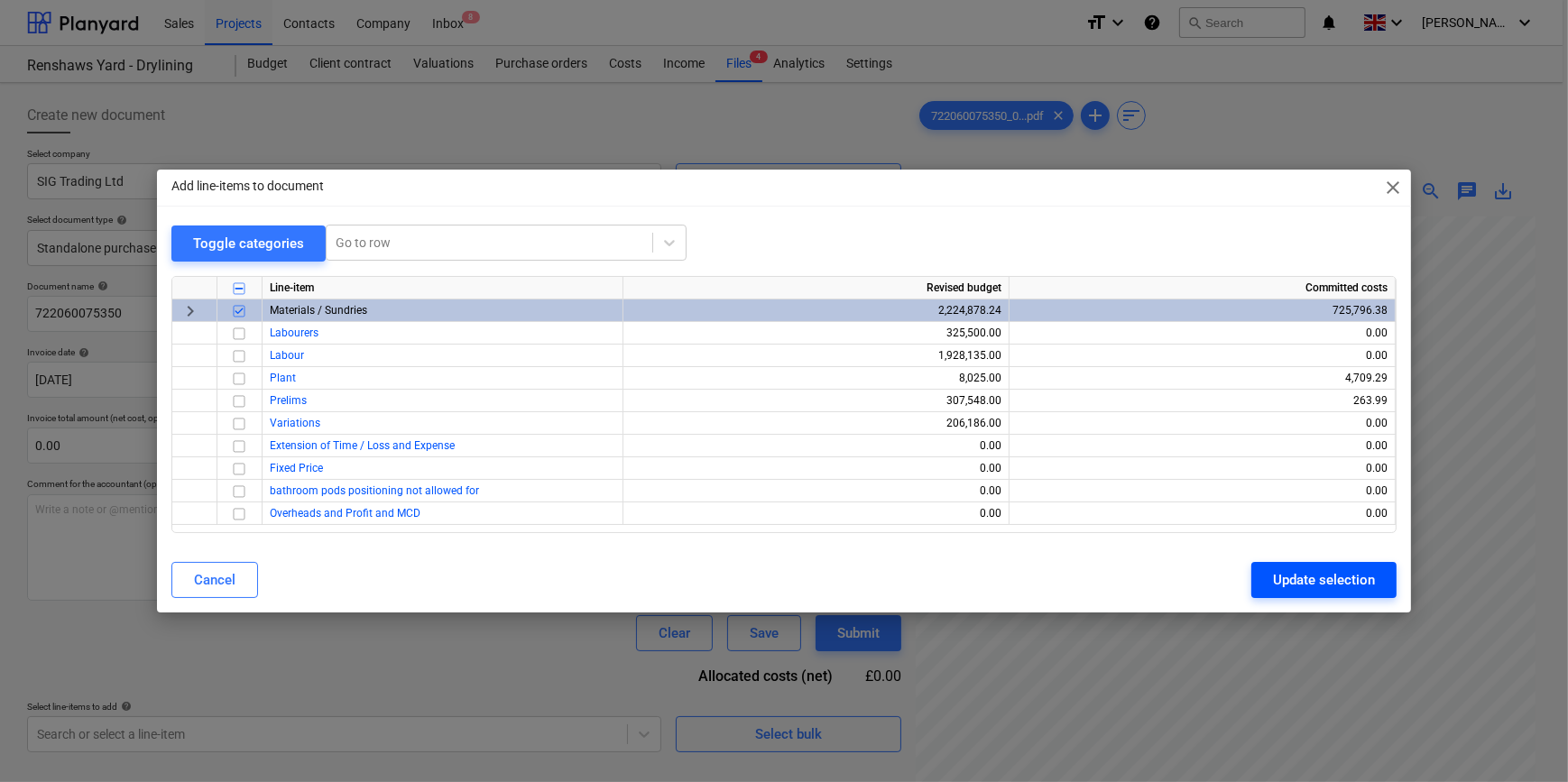 click on "Update selection" at bounding box center (1324, 580) 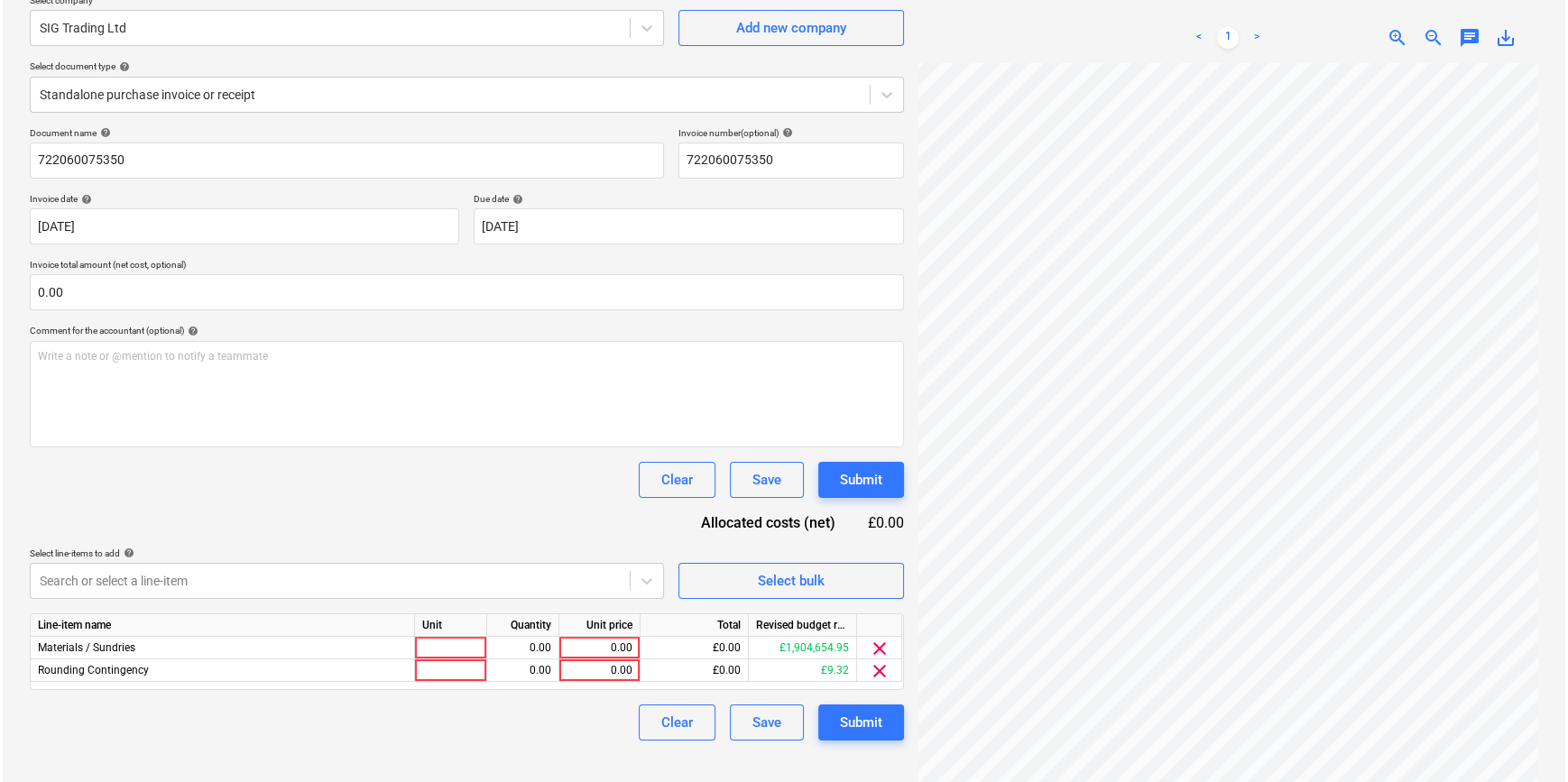scroll, scrollTop: 163, scrollLeft: 0, axis: vertical 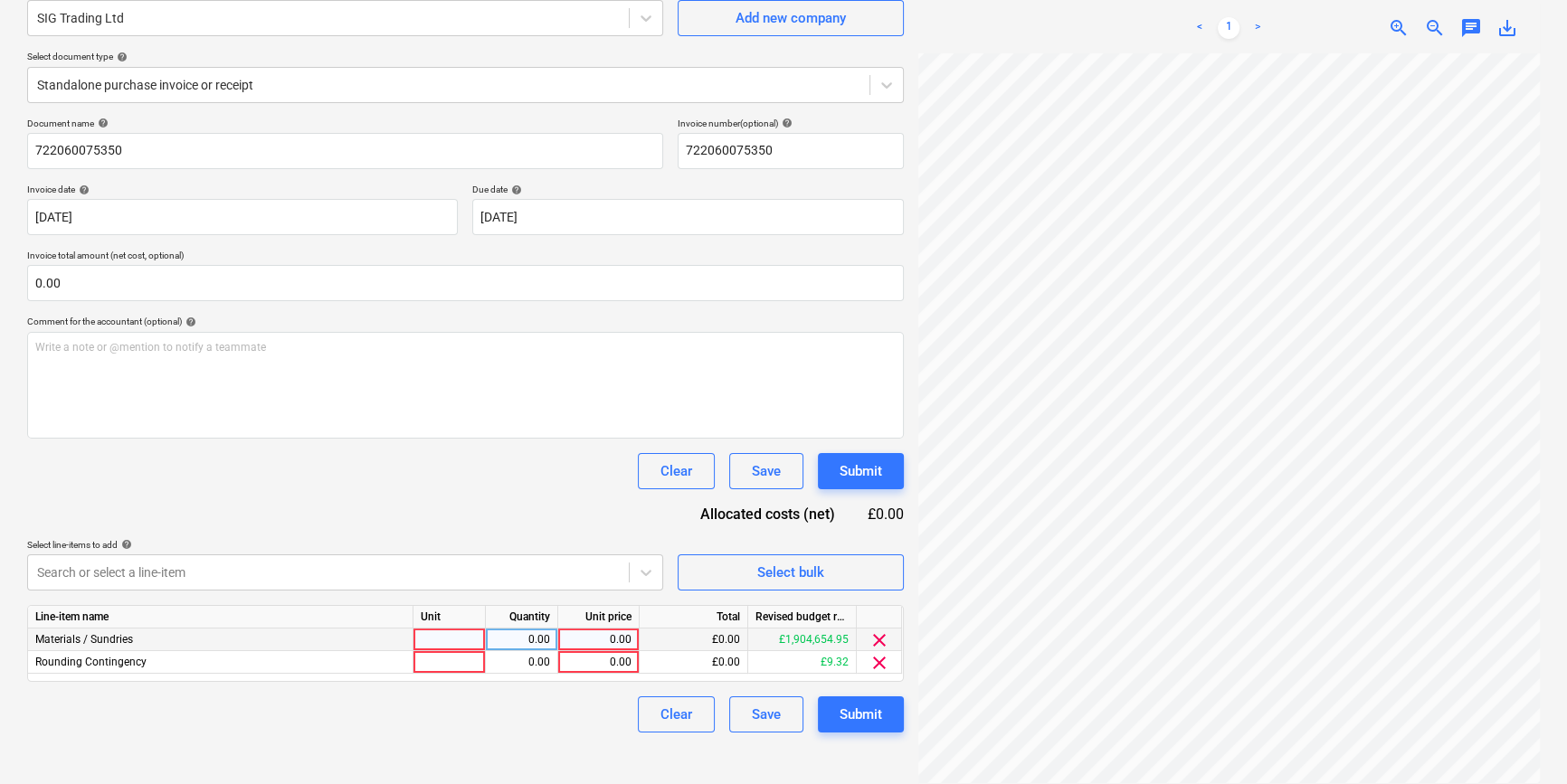 click at bounding box center (450, 639) 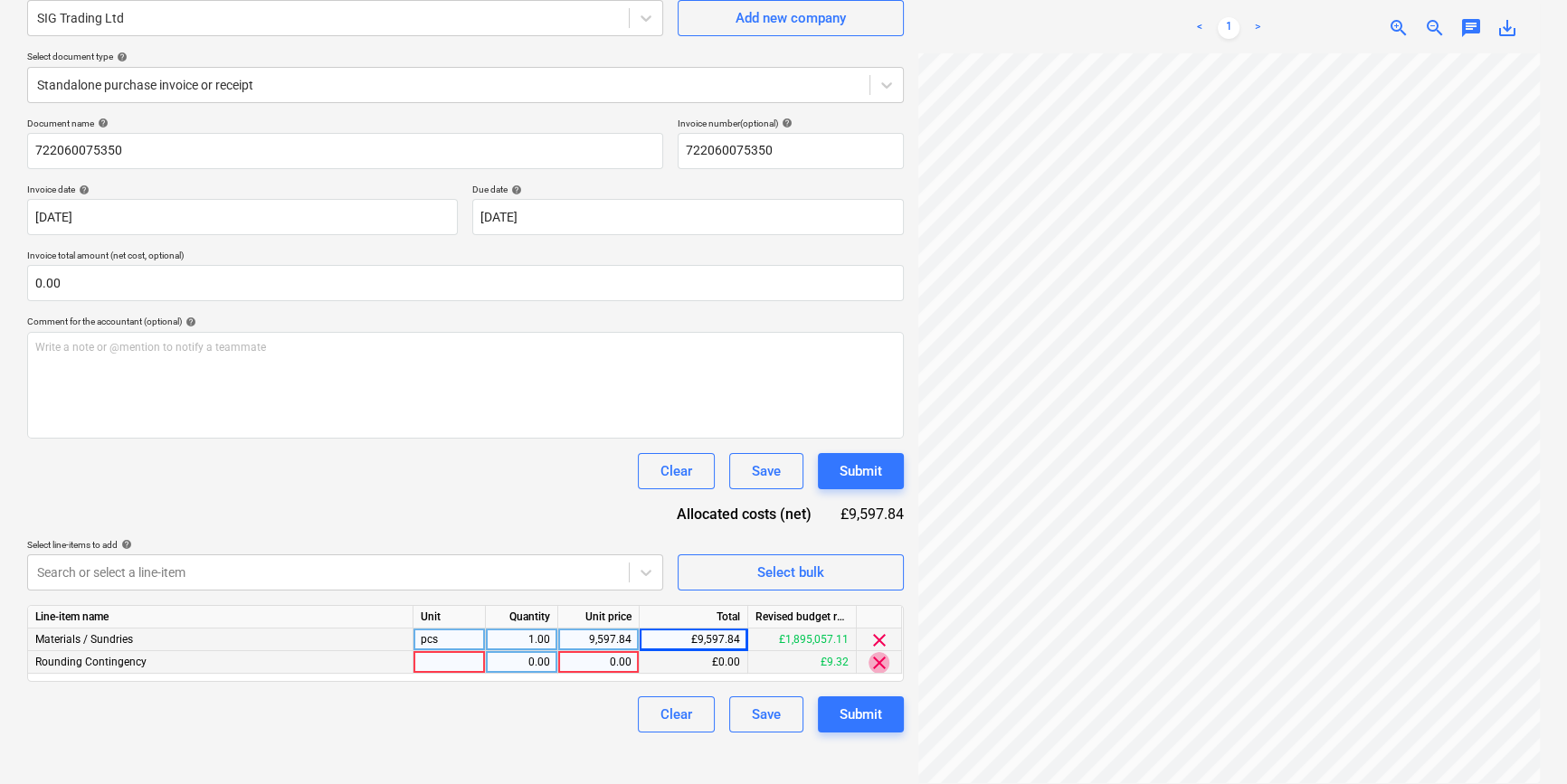 click on "clear" at bounding box center [879, 663] 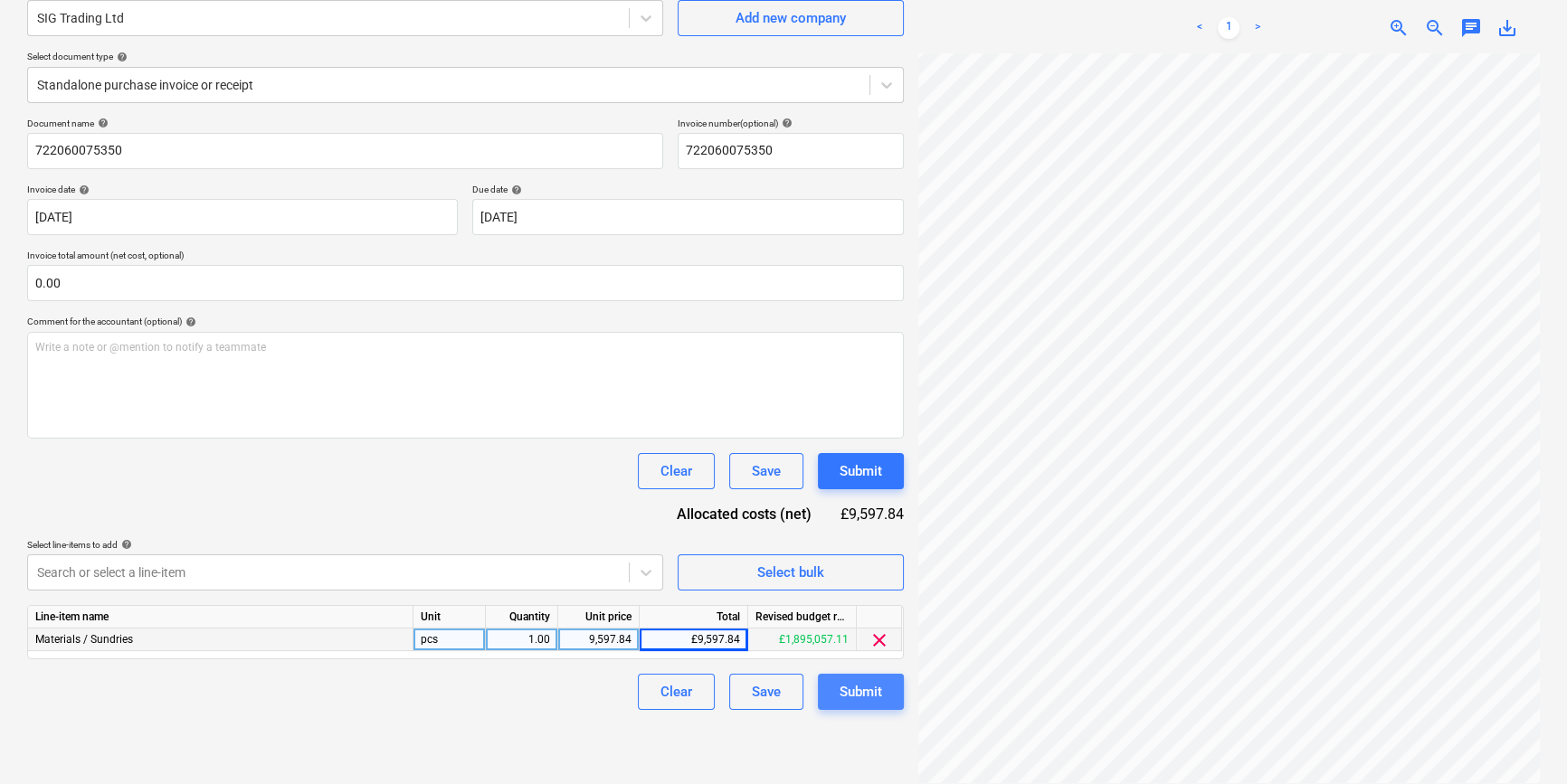click on "Submit" at bounding box center [860, 692] 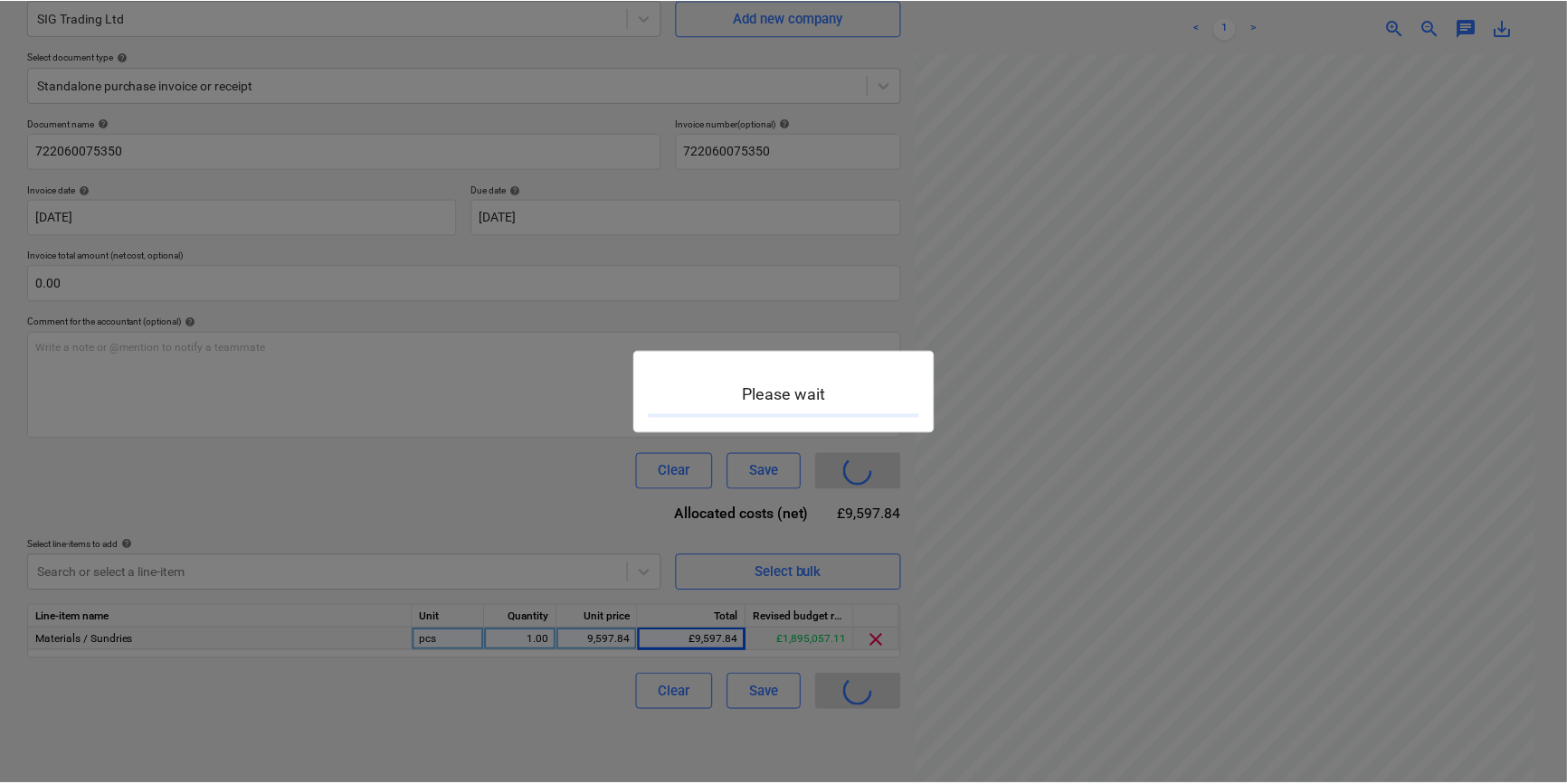 scroll, scrollTop: 0, scrollLeft: 0, axis: both 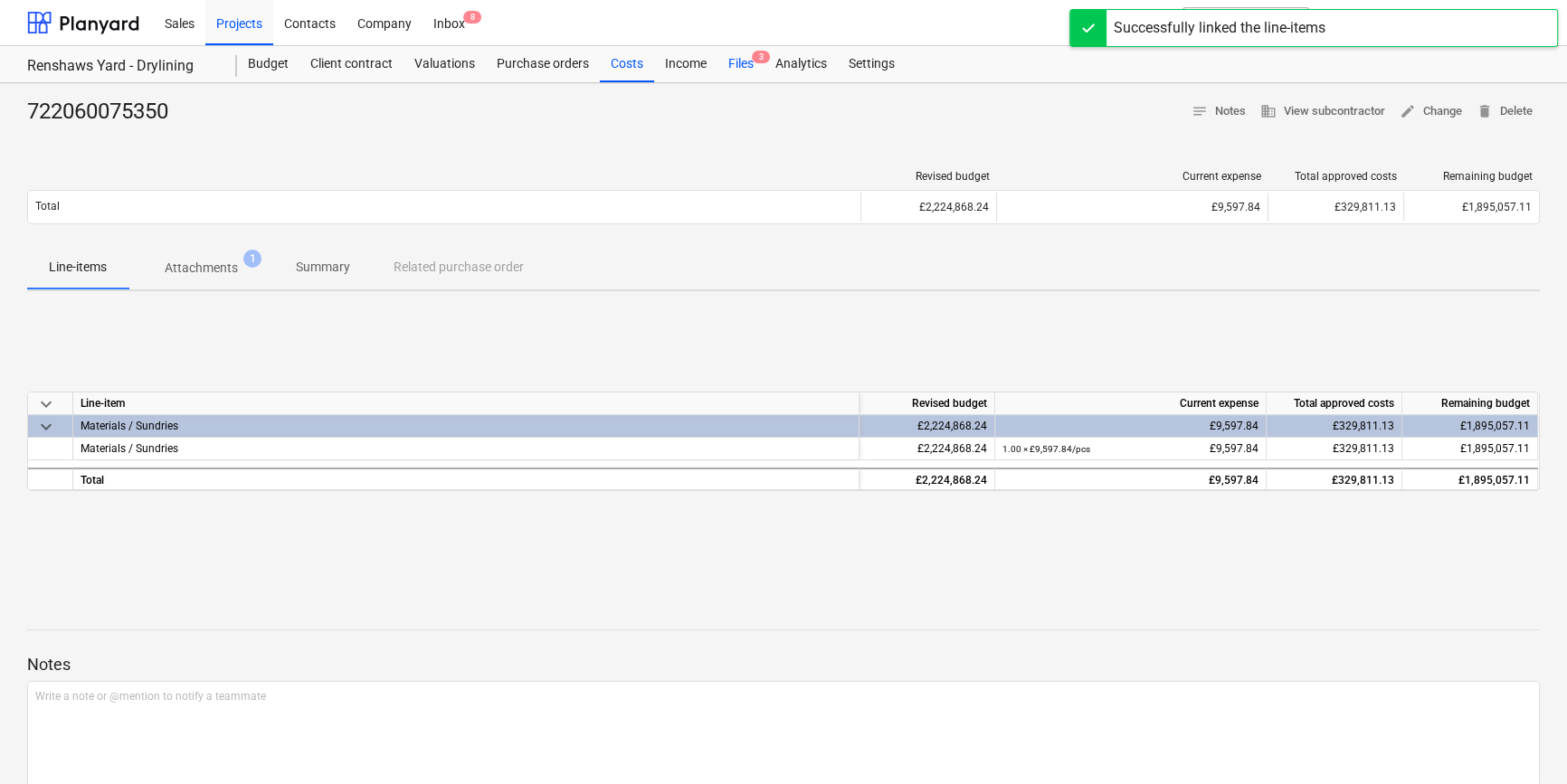 click on "Files 3" at bounding box center [741, 64] 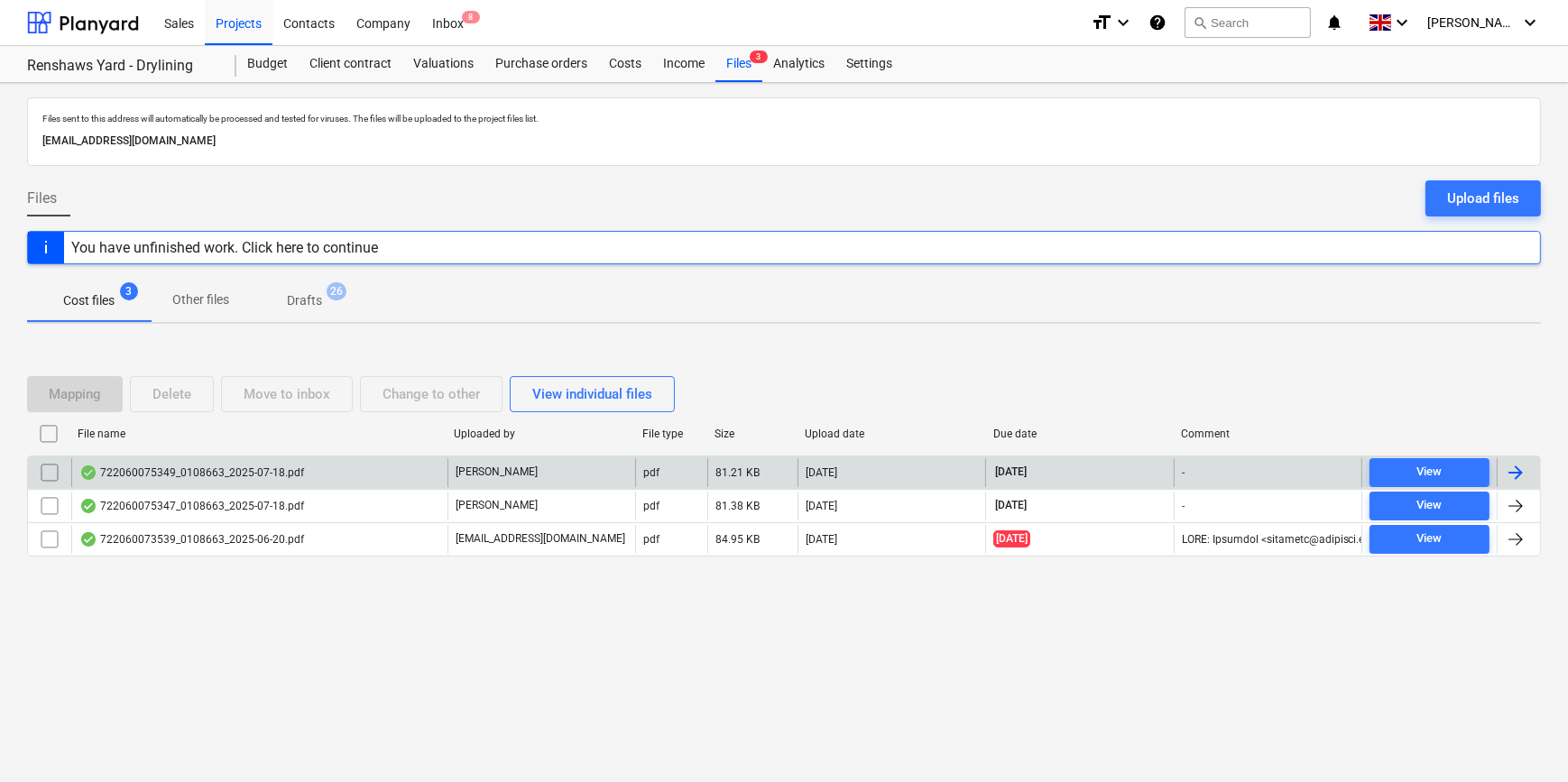 click at bounding box center [1516, 473] 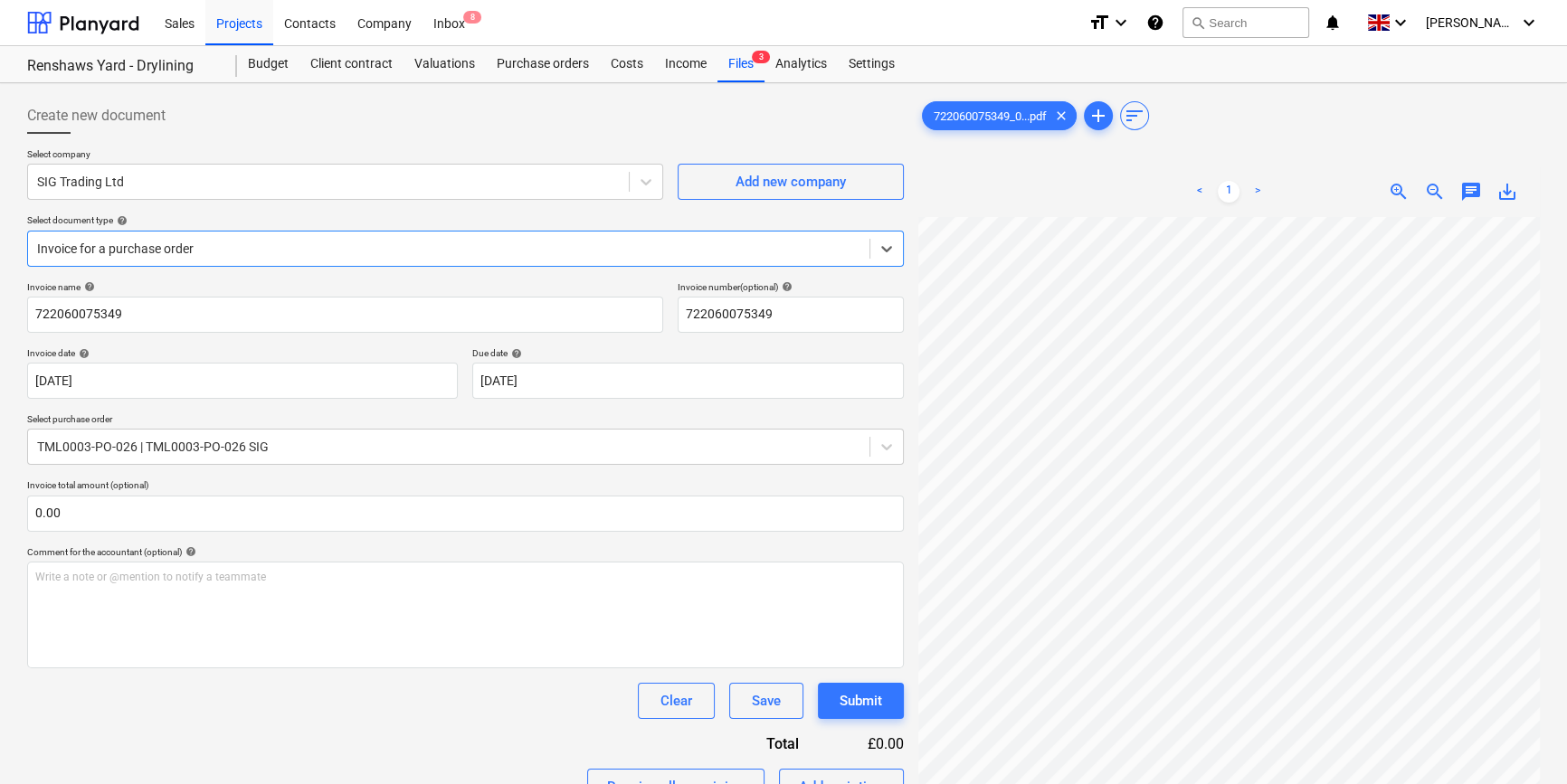 scroll, scrollTop: 421, scrollLeft: 0, axis: vertical 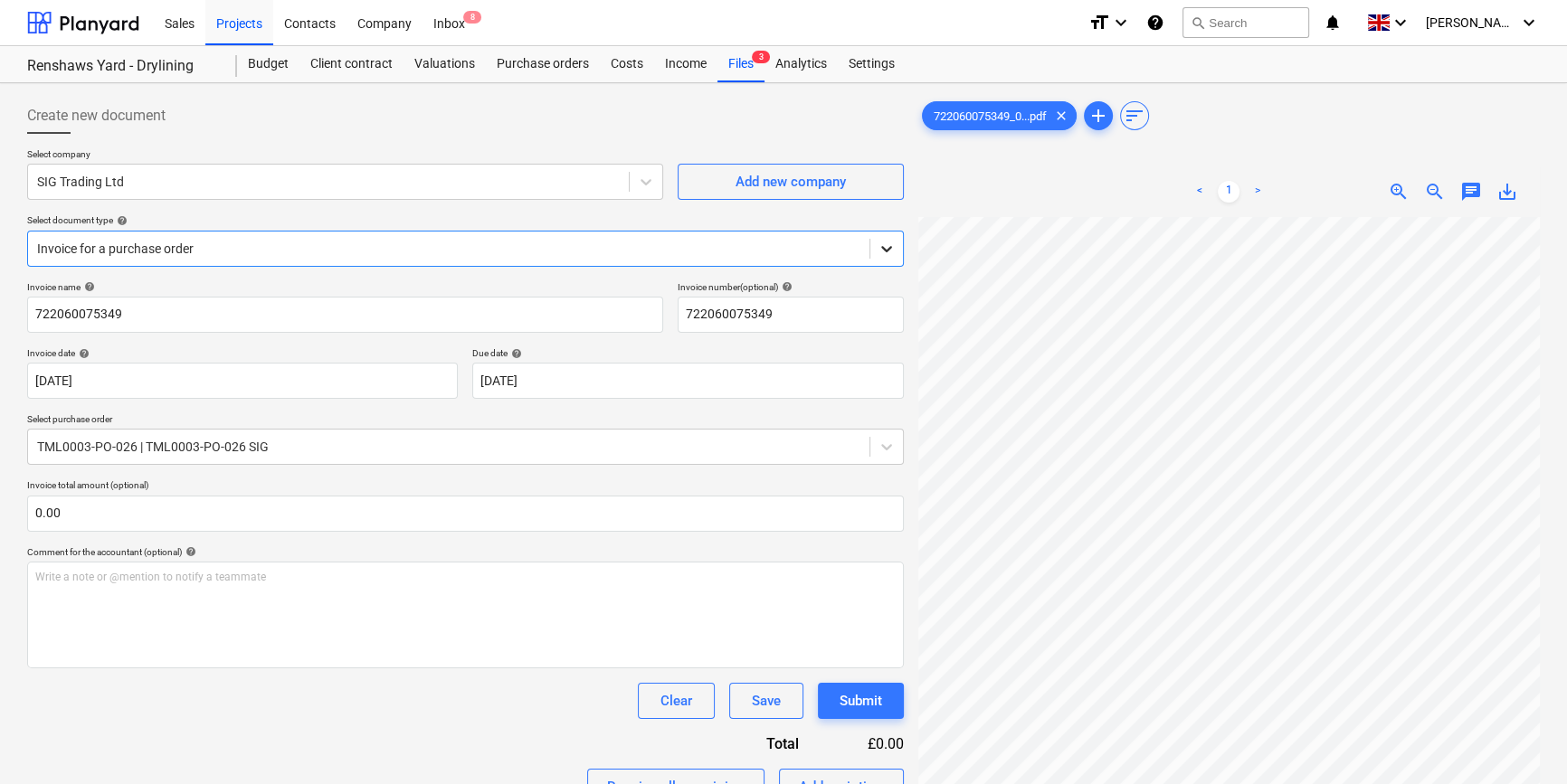 click 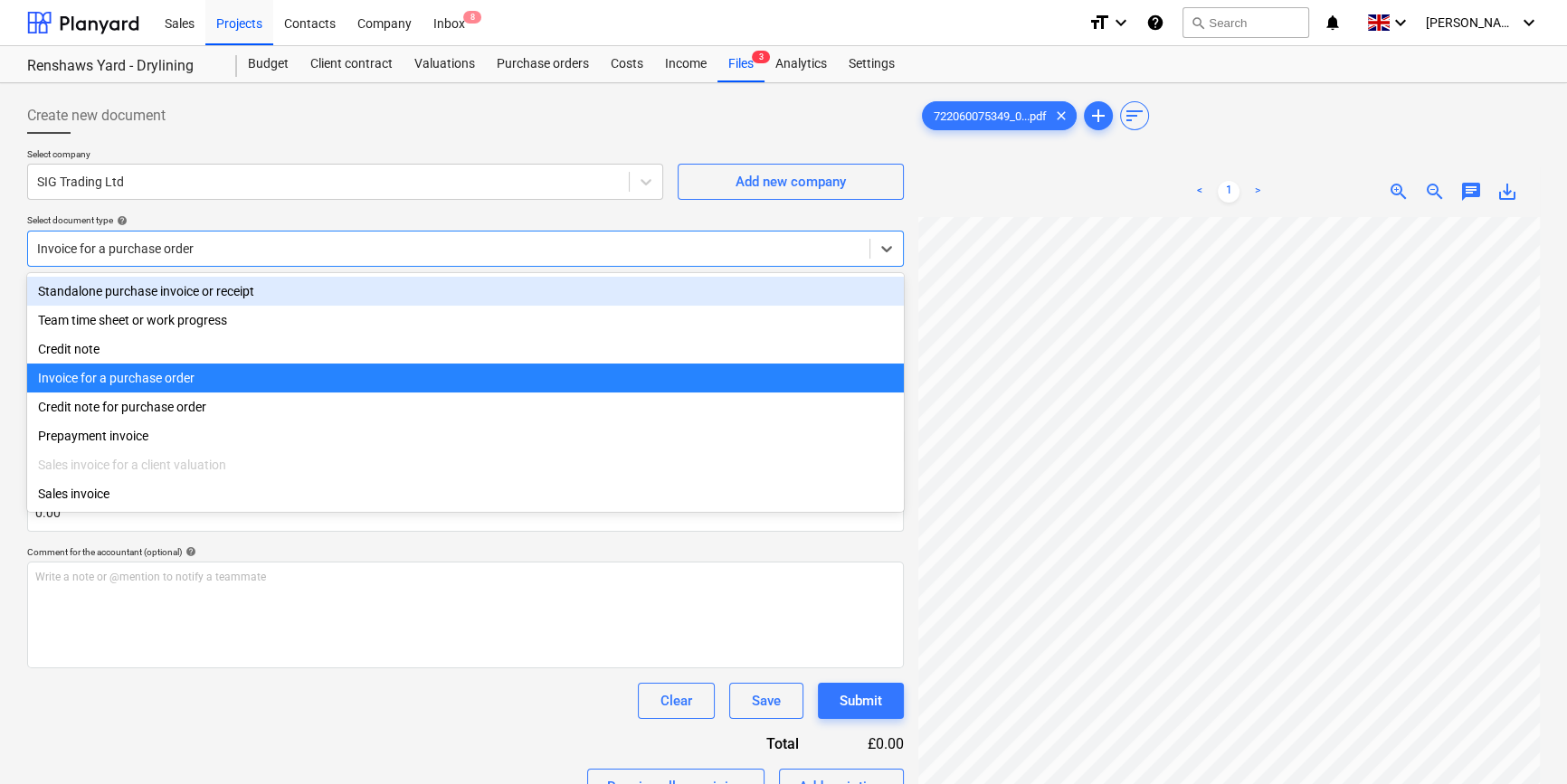click on "Standalone purchase invoice or receipt" at bounding box center (465, 291) 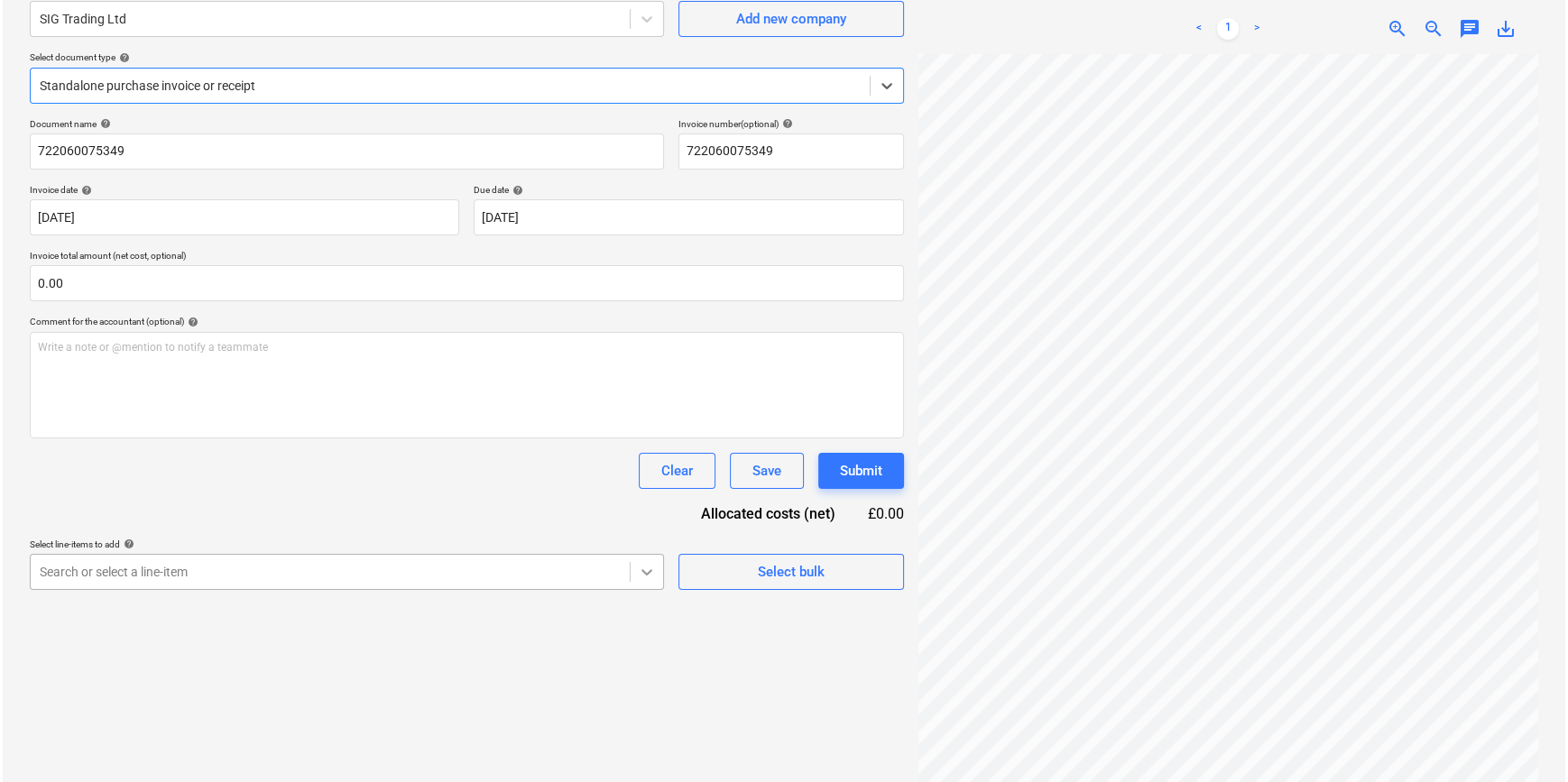 scroll, scrollTop: 163, scrollLeft: 0, axis: vertical 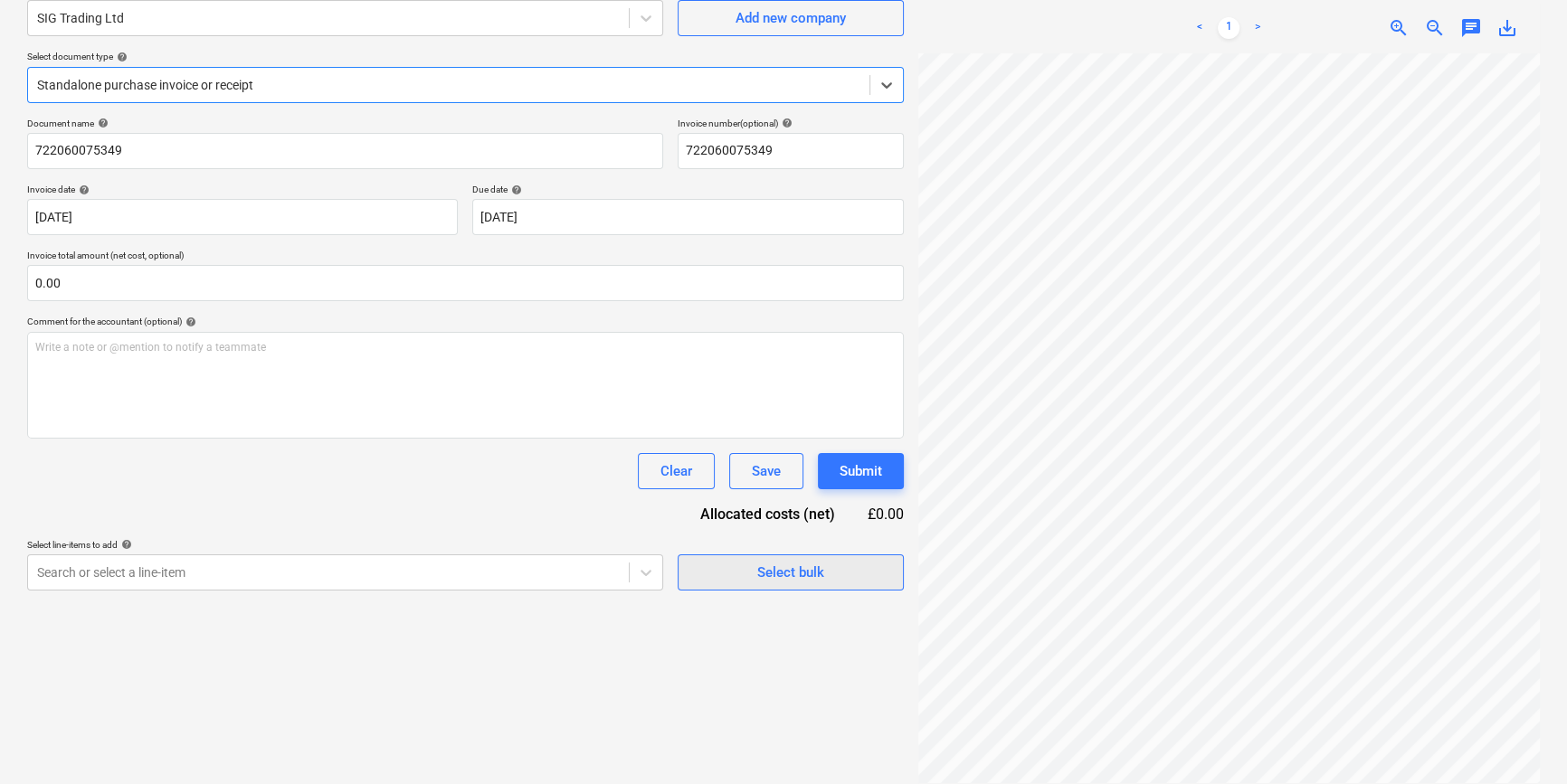 click on "Select bulk" at bounding box center [791, 572] 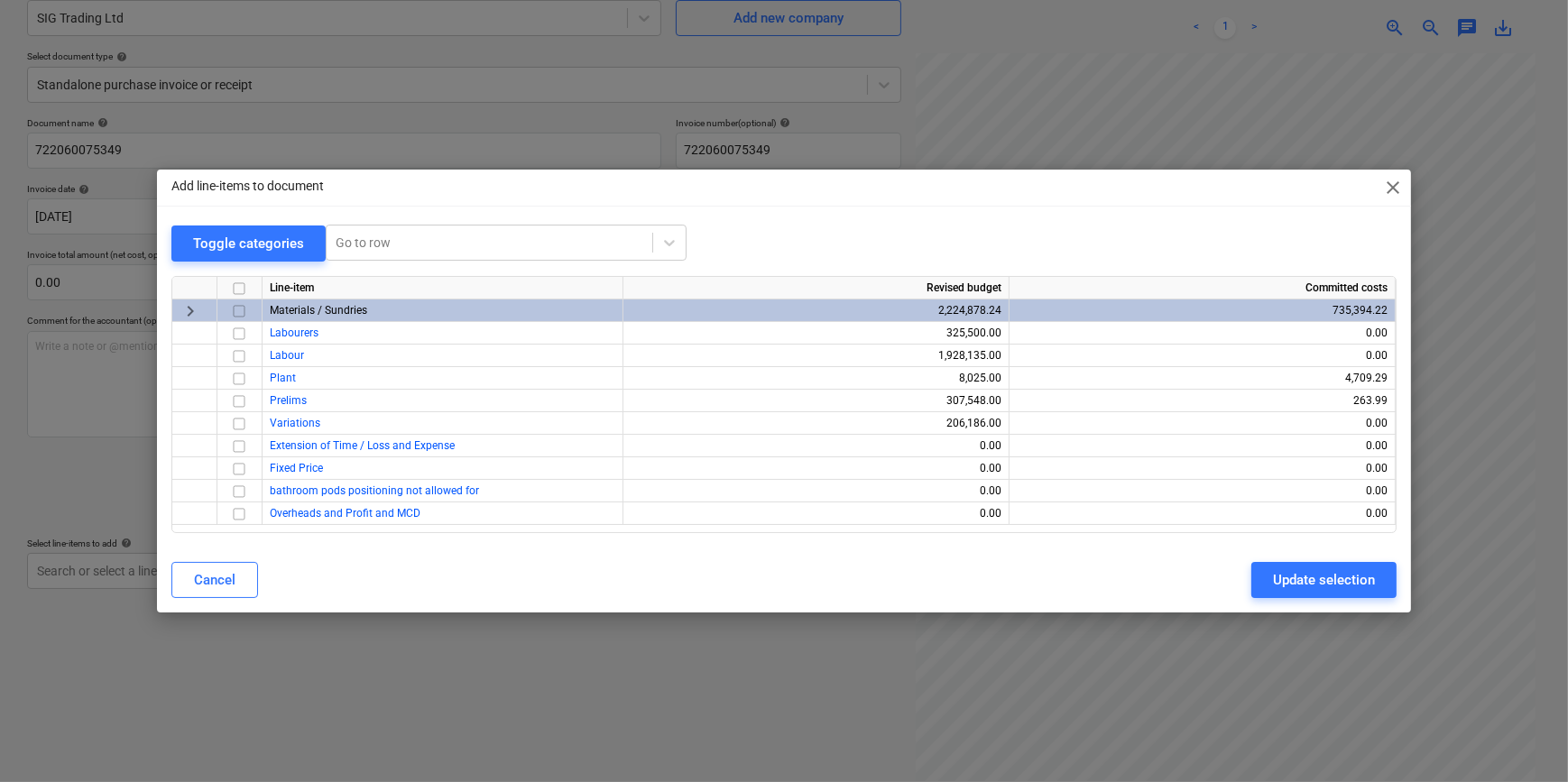 click at bounding box center [239, 311] 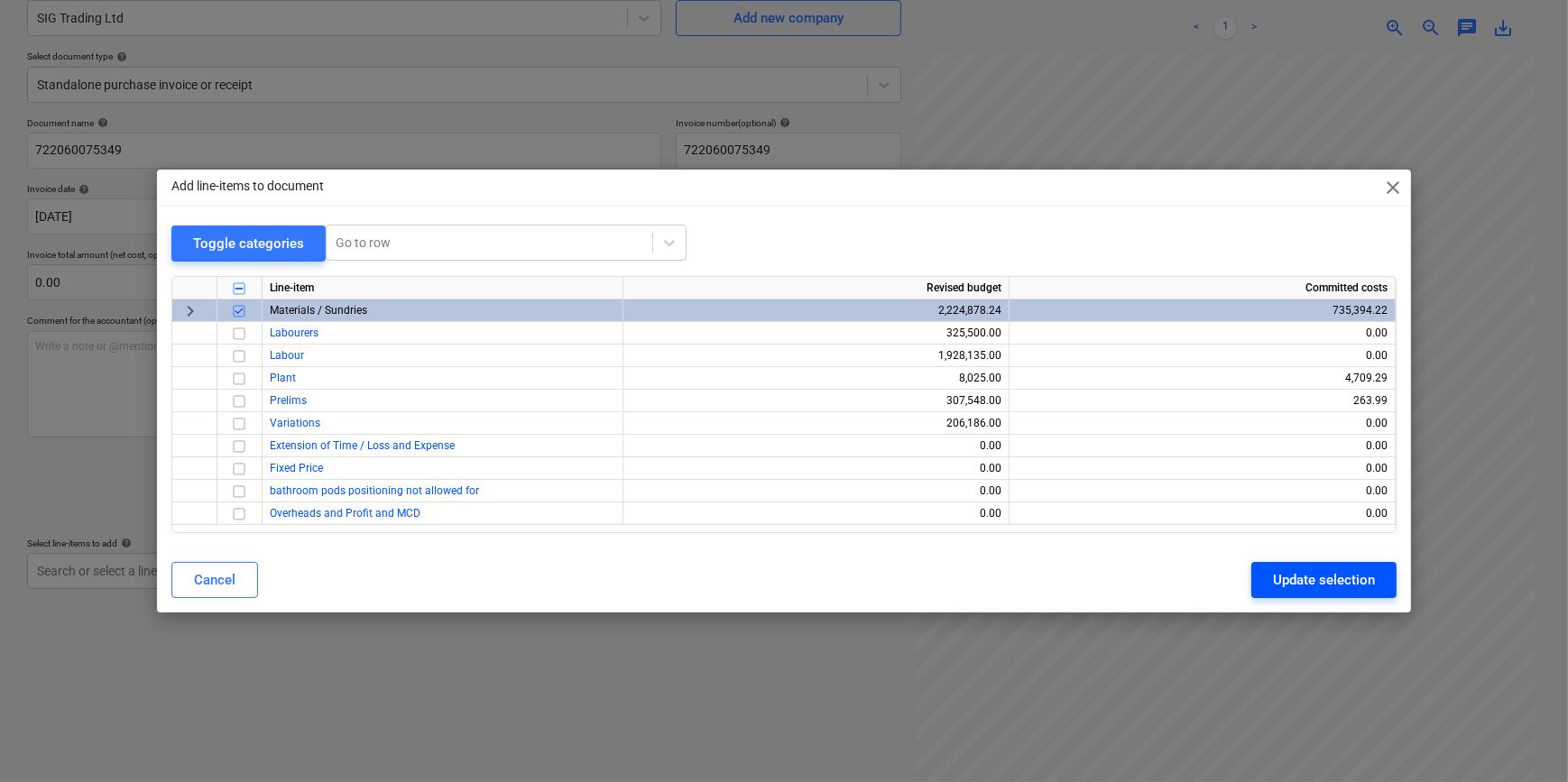 click on "Update selection" at bounding box center (1324, 580) 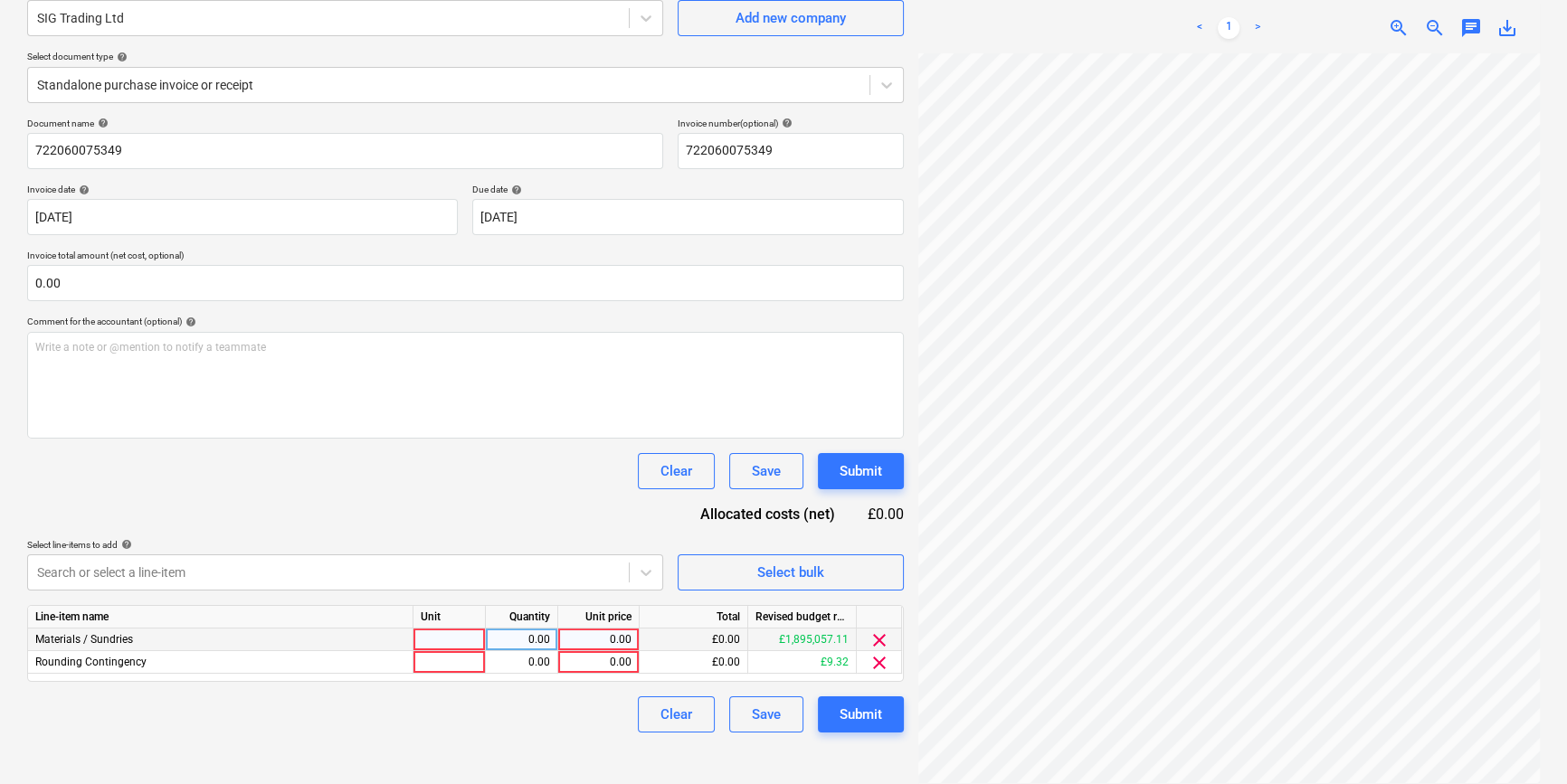 click at bounding box center [450, 639] 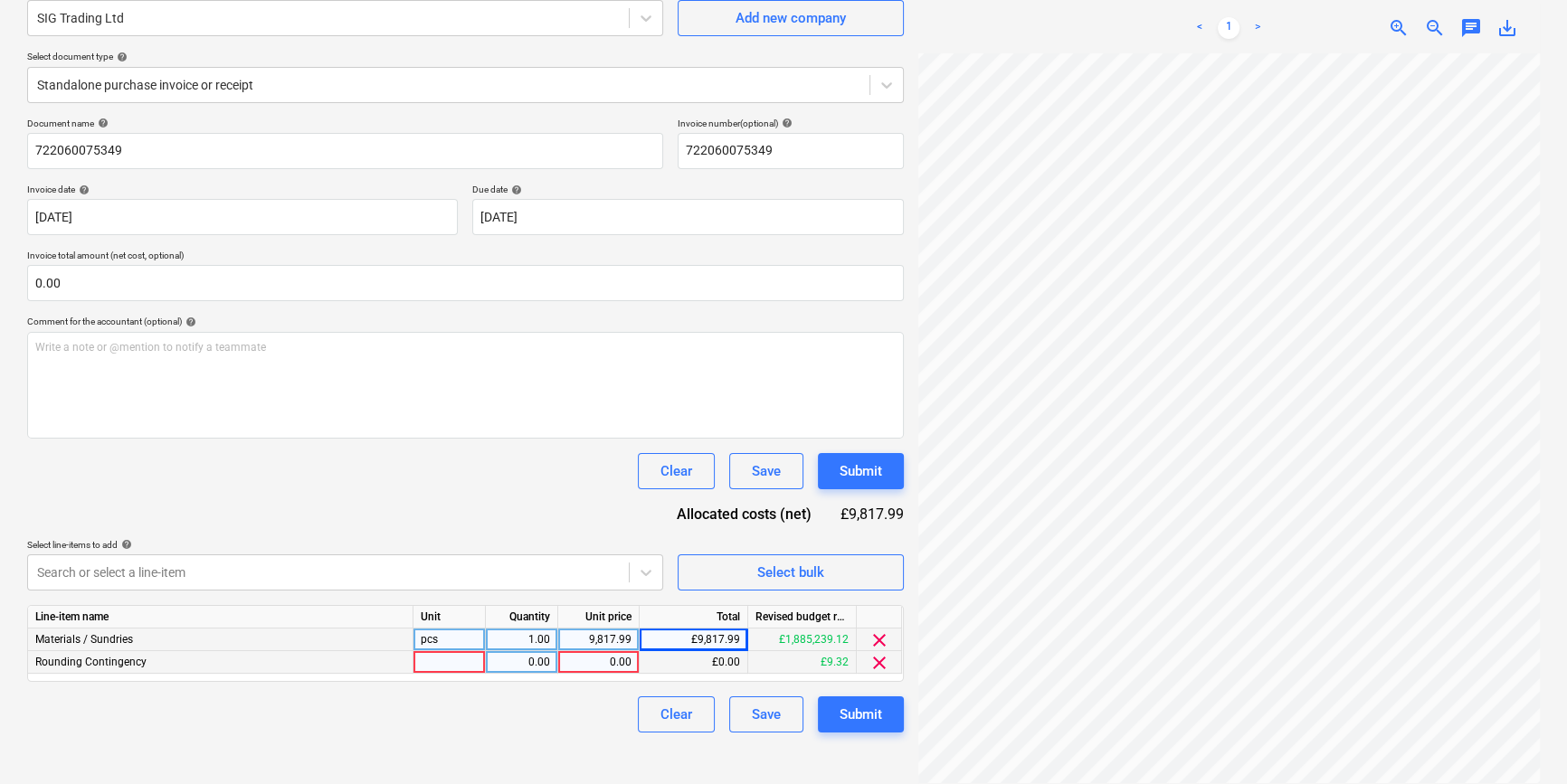 click on "clear" at bounding box center (879, 663) 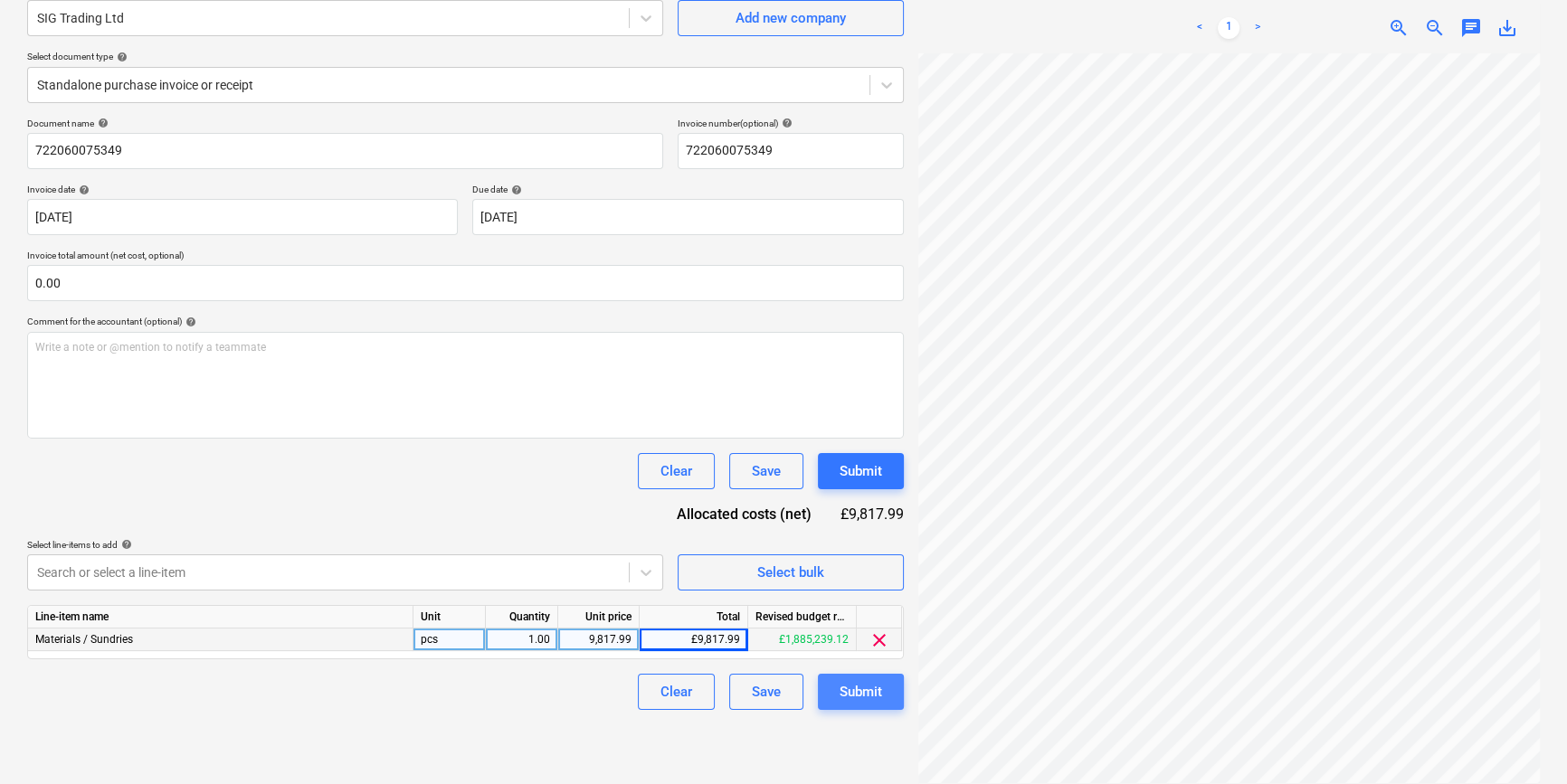 click on "Submit" at bounding box center [860, 692] 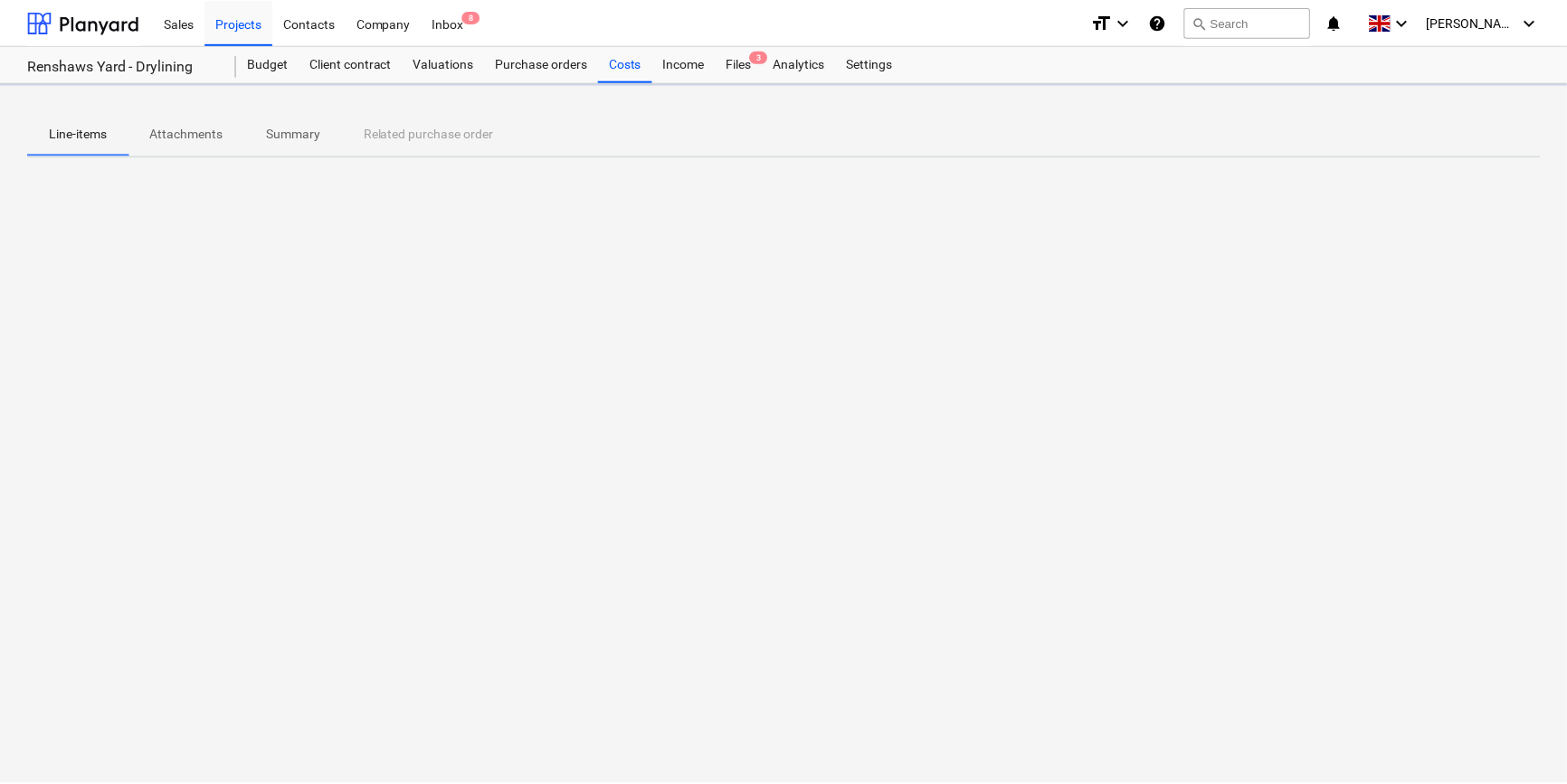 scroll, scrollTop: 0, scrollLeft: 0, axis: both 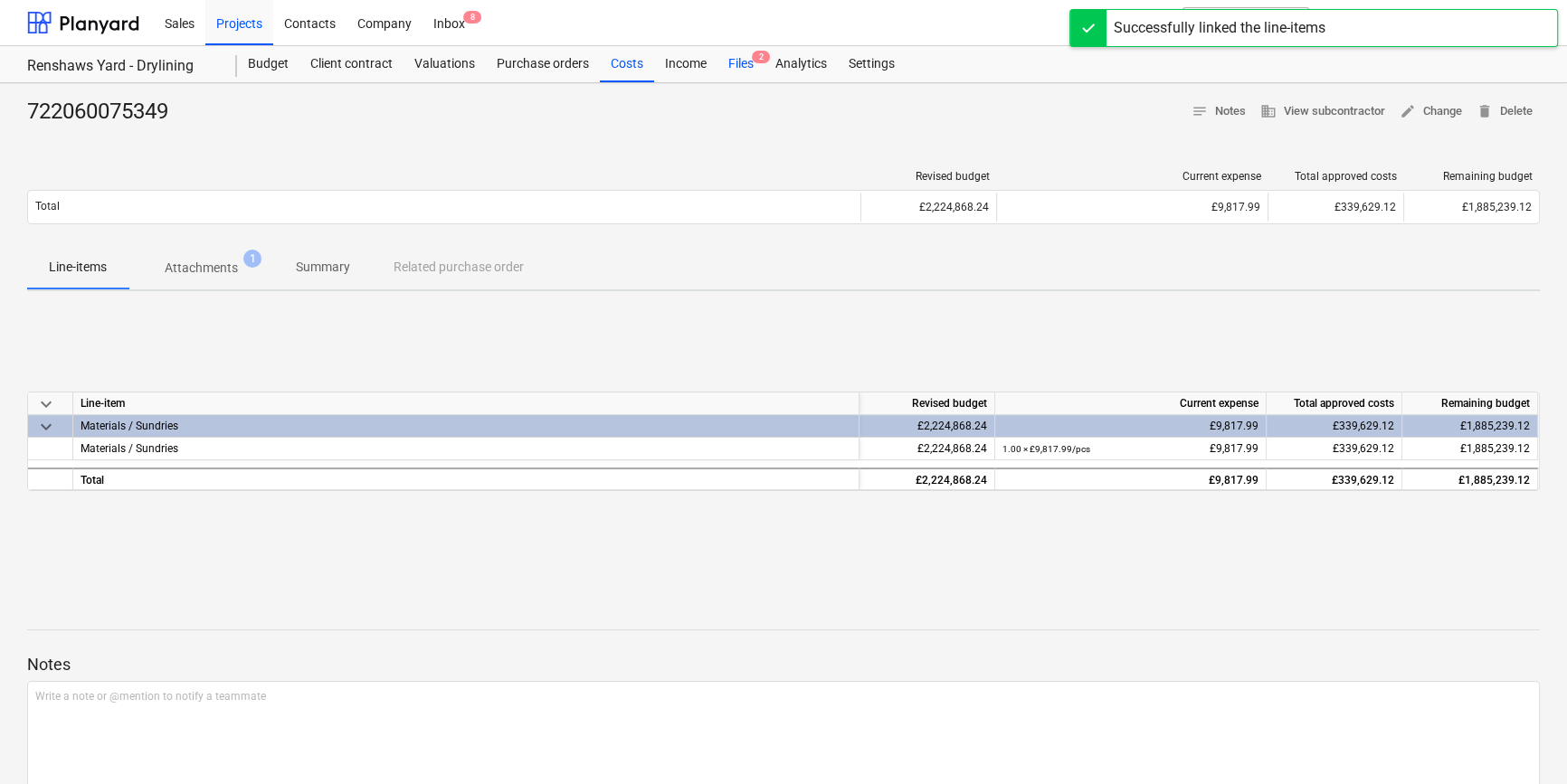 click on "Files 2" at bounding box center [741, 64] 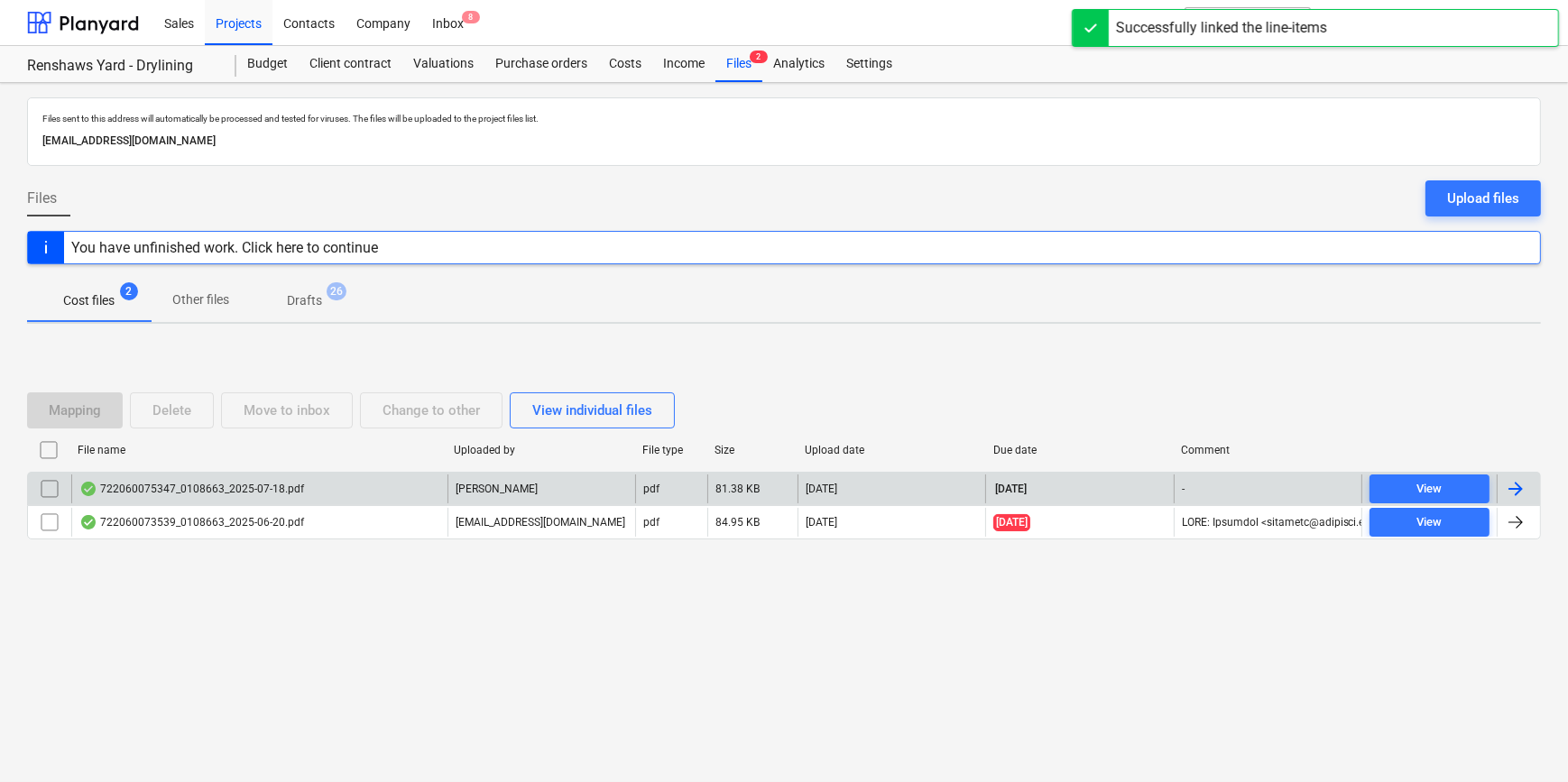 click at bounding box center [1516, 489] 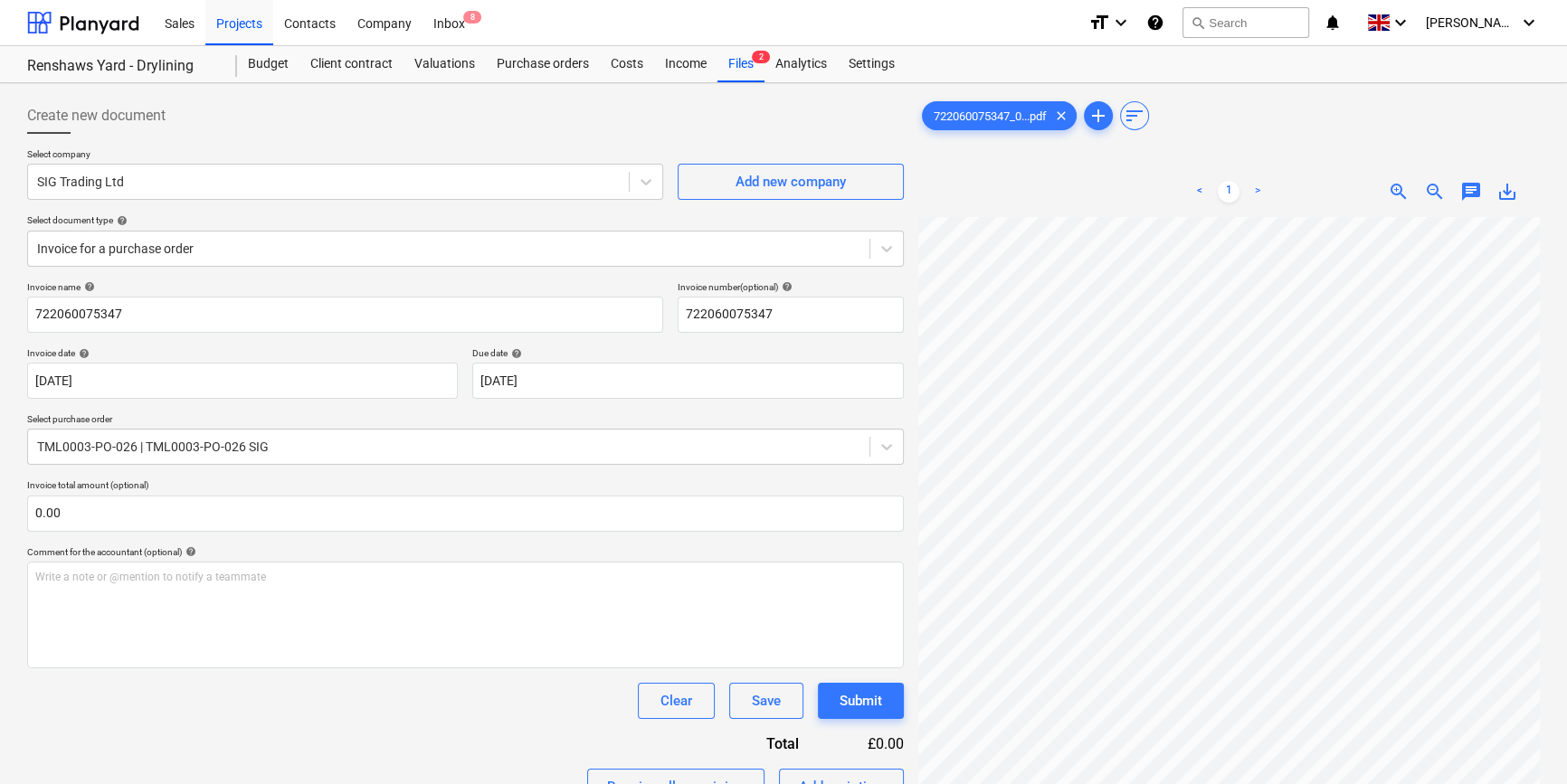 scroll, scrollTop: 222, scrollLeft: 18, axis: both 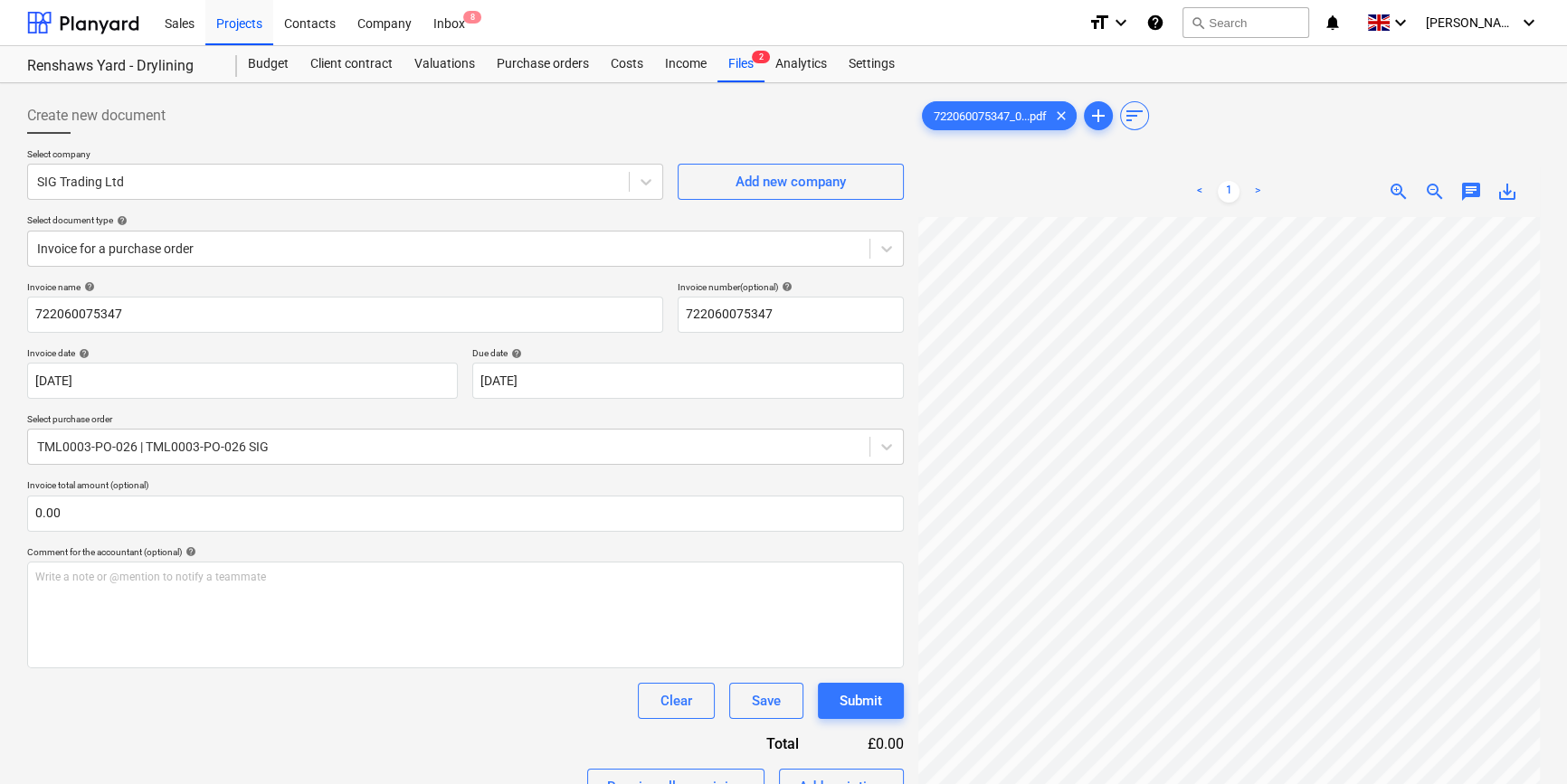 click on "< 1 > zoom_in zoom_out chat 0 save_alt" at bounding box center (1229, 558) 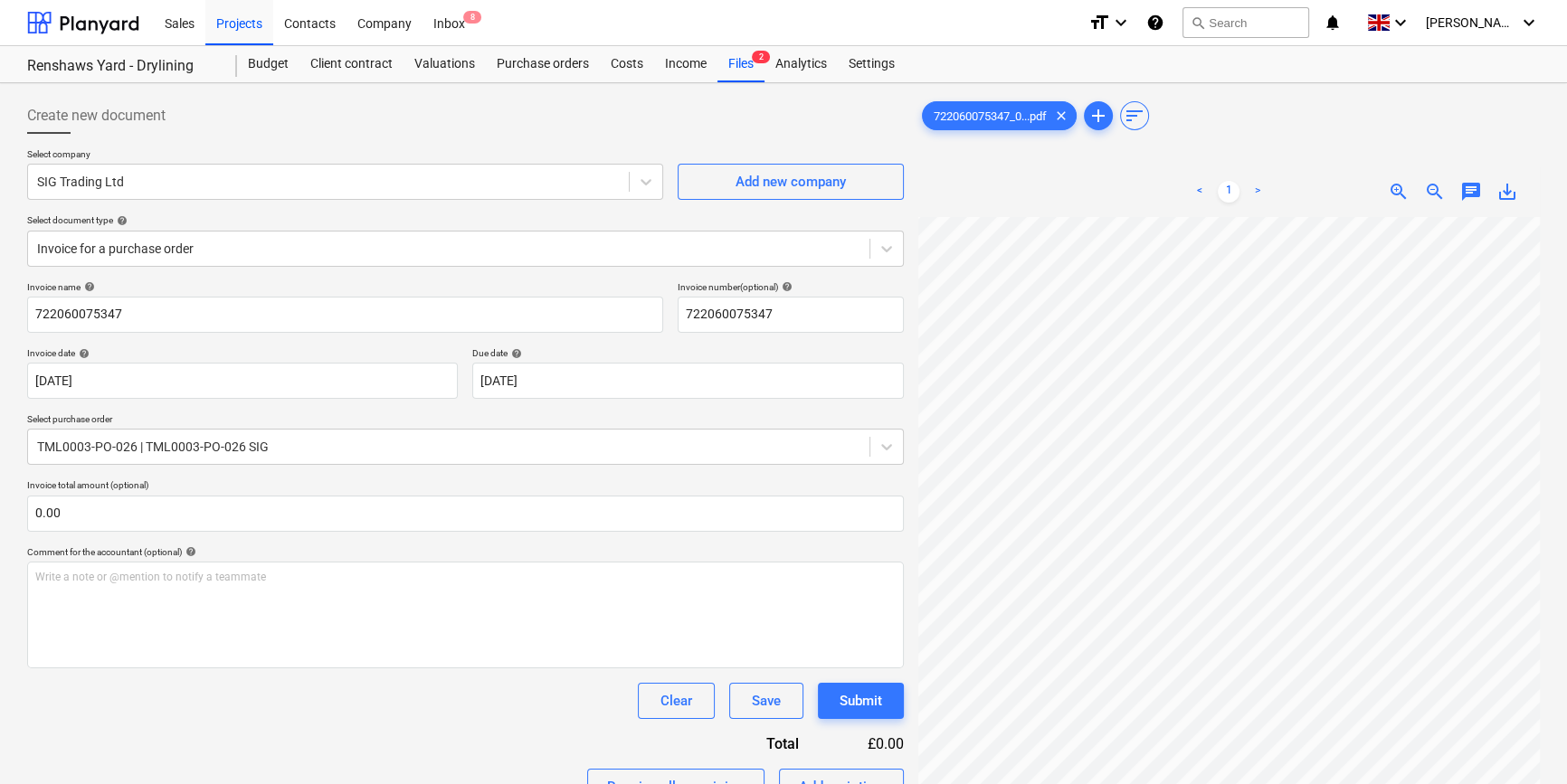 scroll, scrollTop: 421, scrollLeft: 38, axis: both 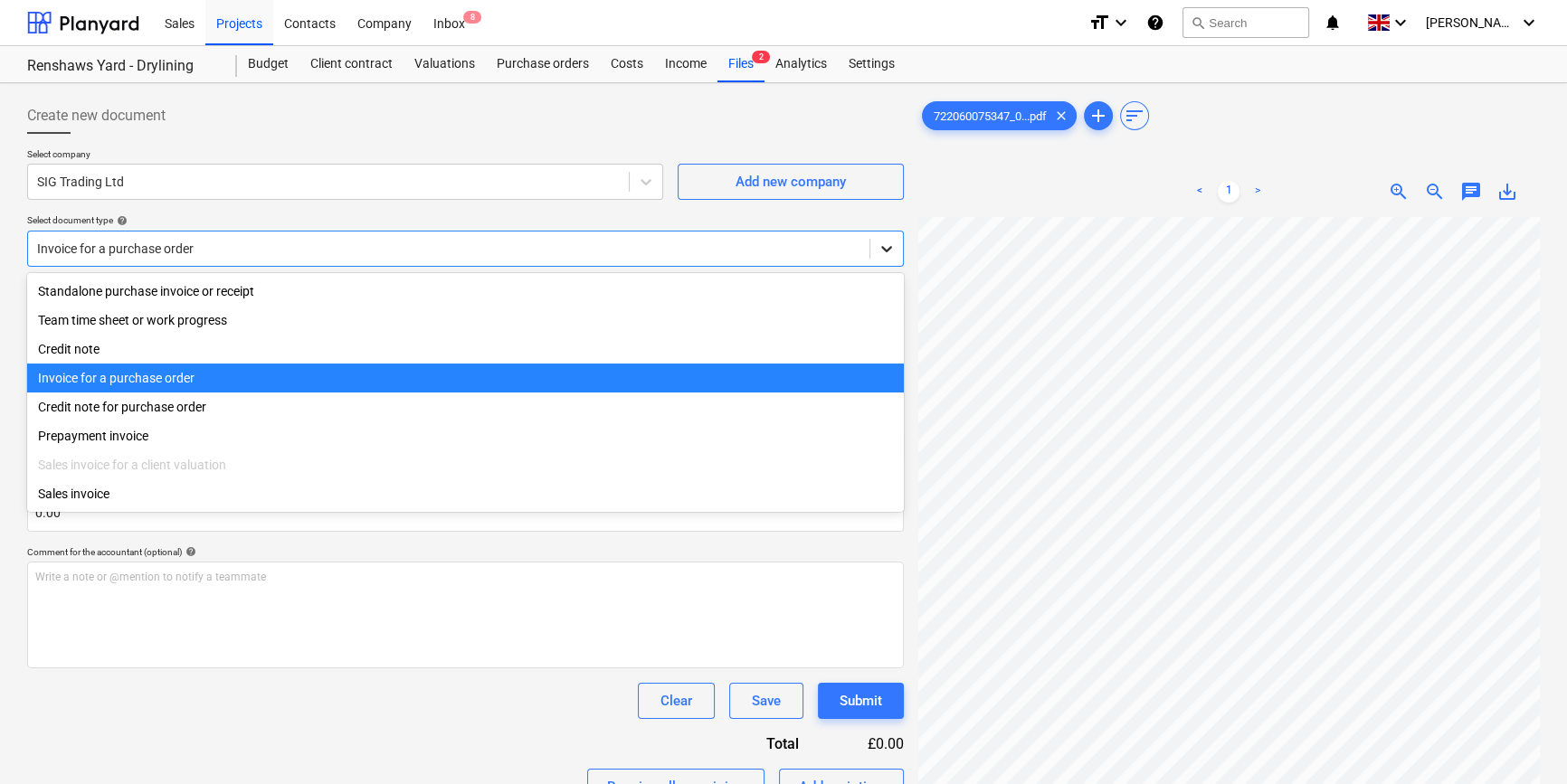 click 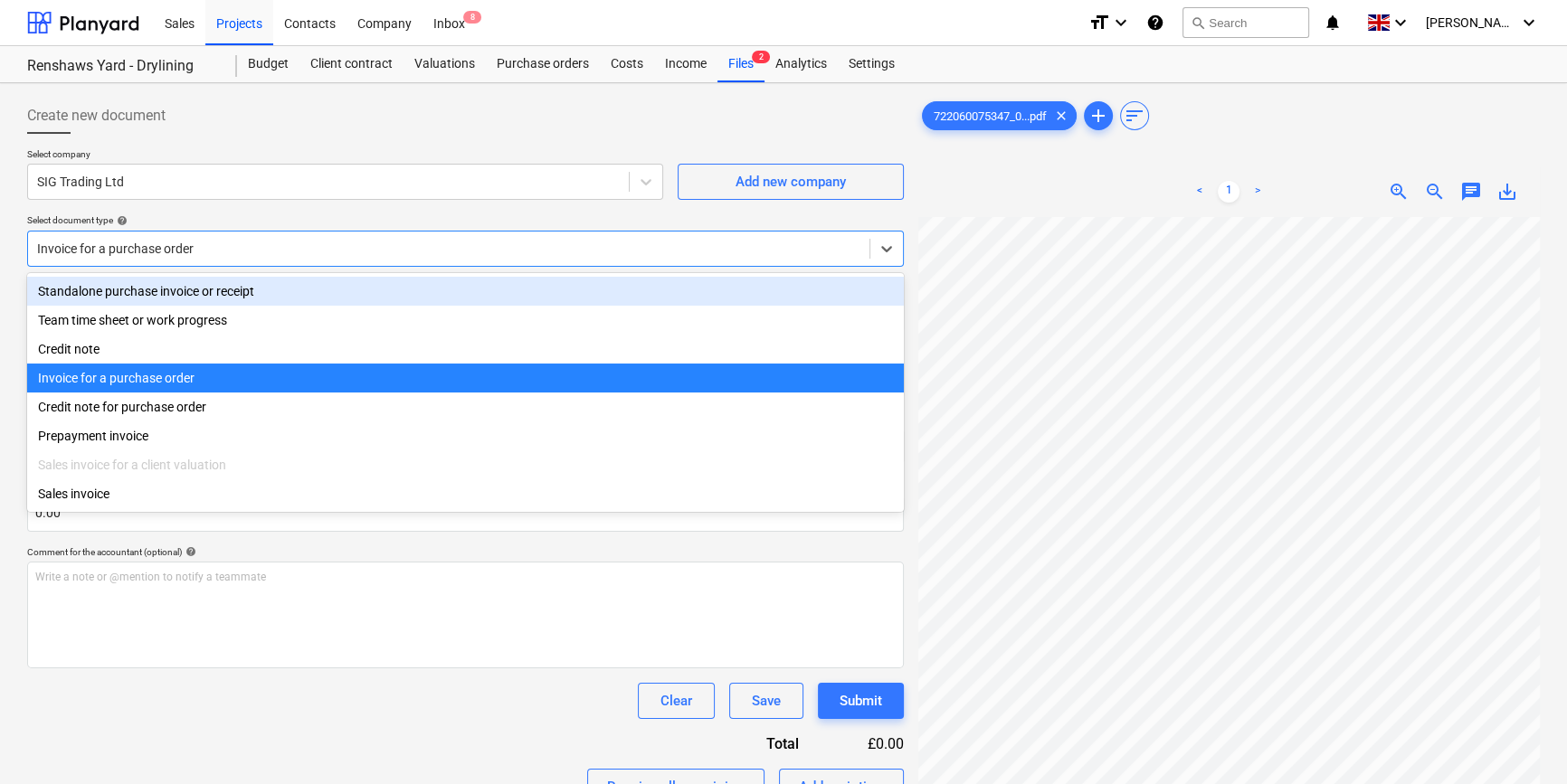 click on "Standalone purchase invoice or receipt" at bounding box center (465, 291) 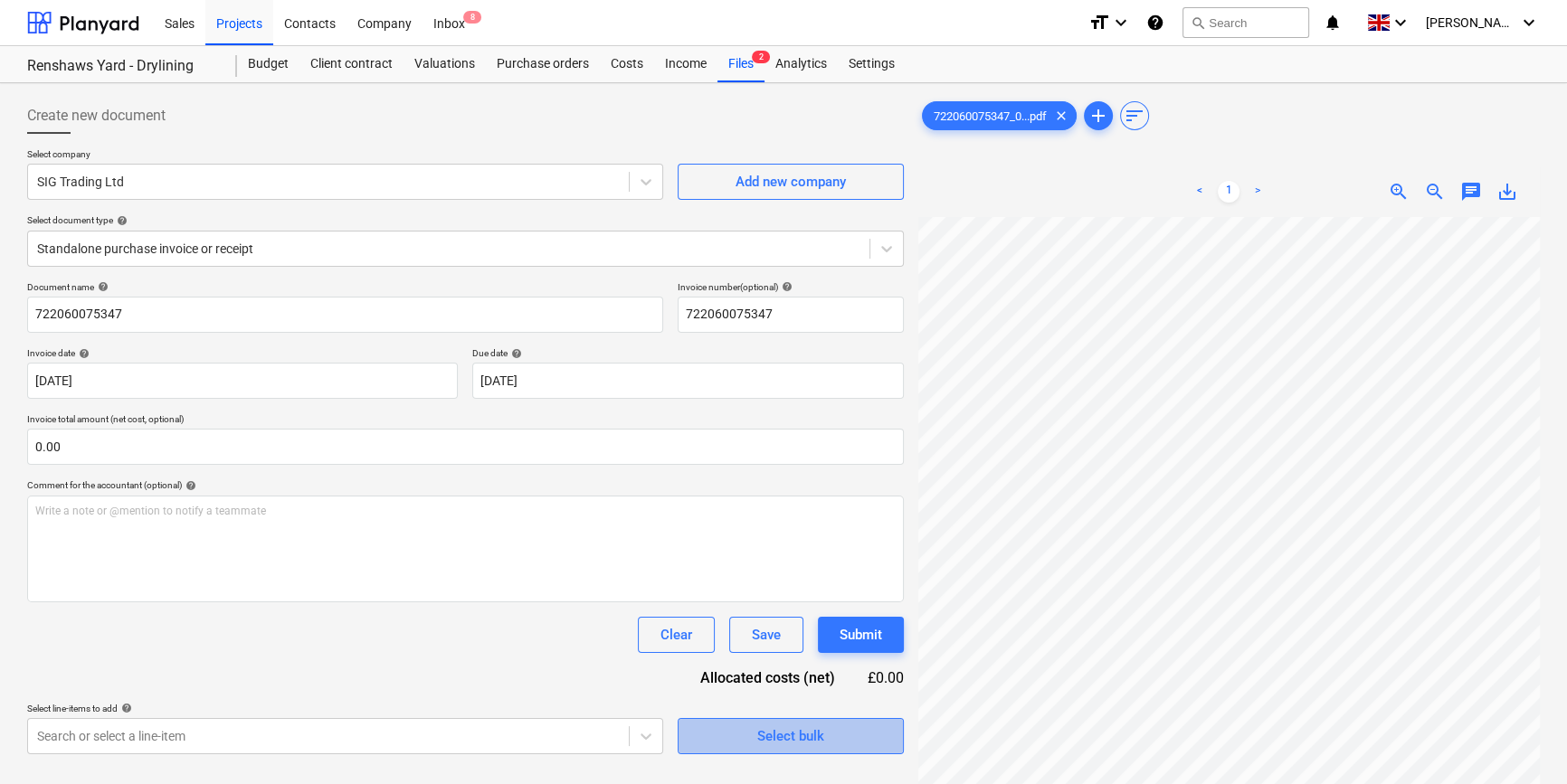 click on "Select bulk" at bounding box center (791, 736) 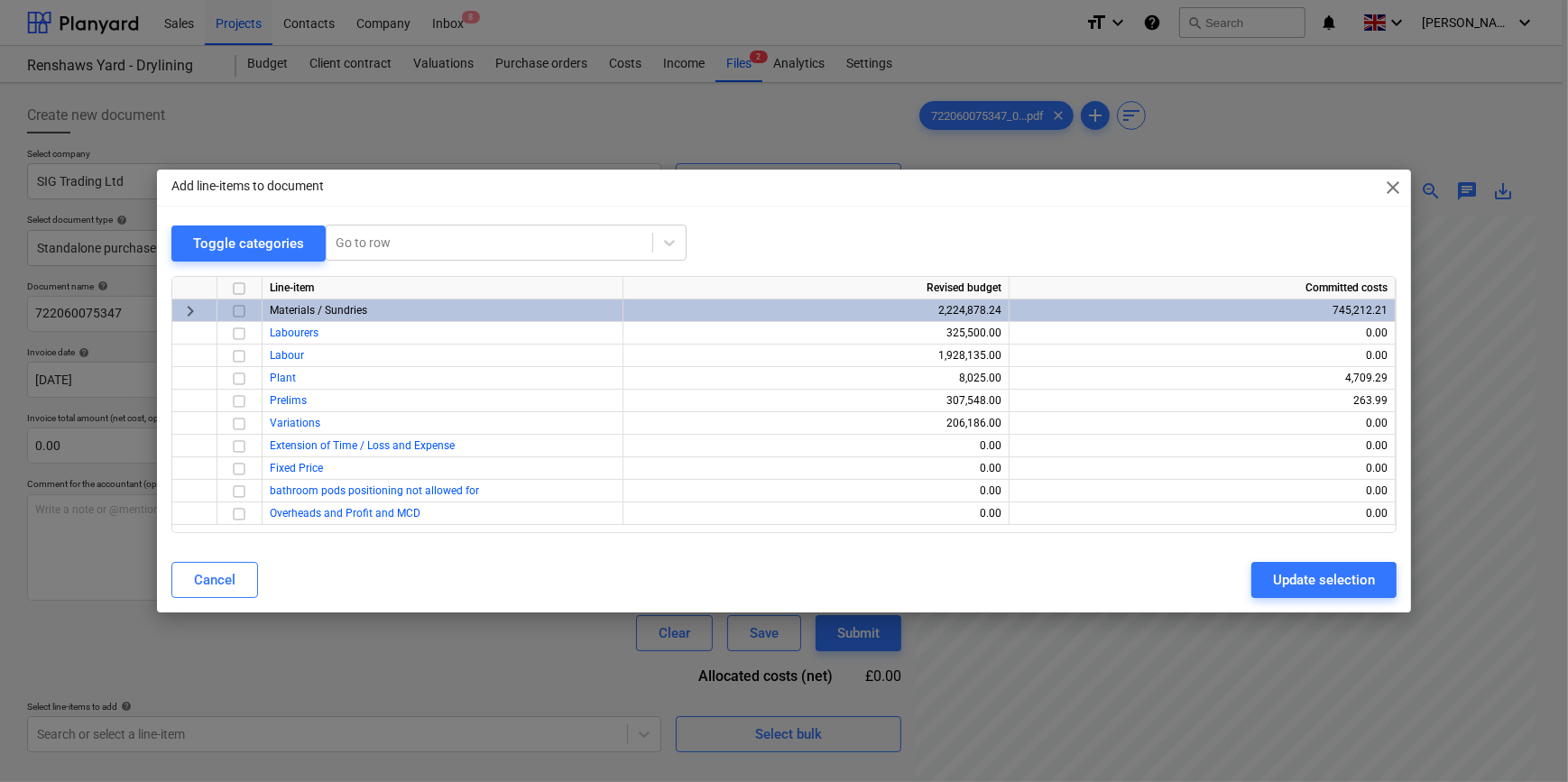 click at bounding box center [239, 311] 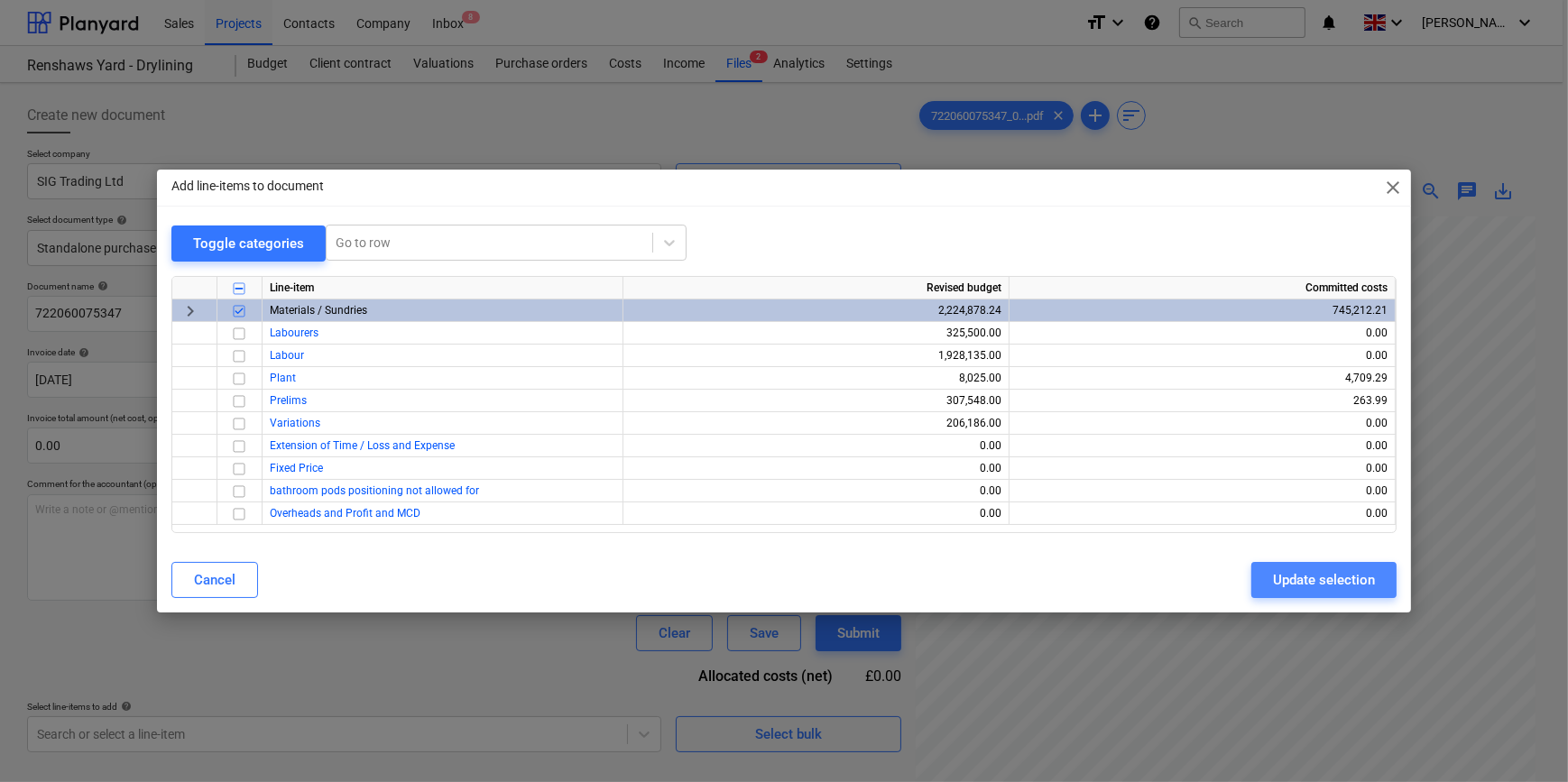 click on "Update selection" at bounding box center [1324, 580] 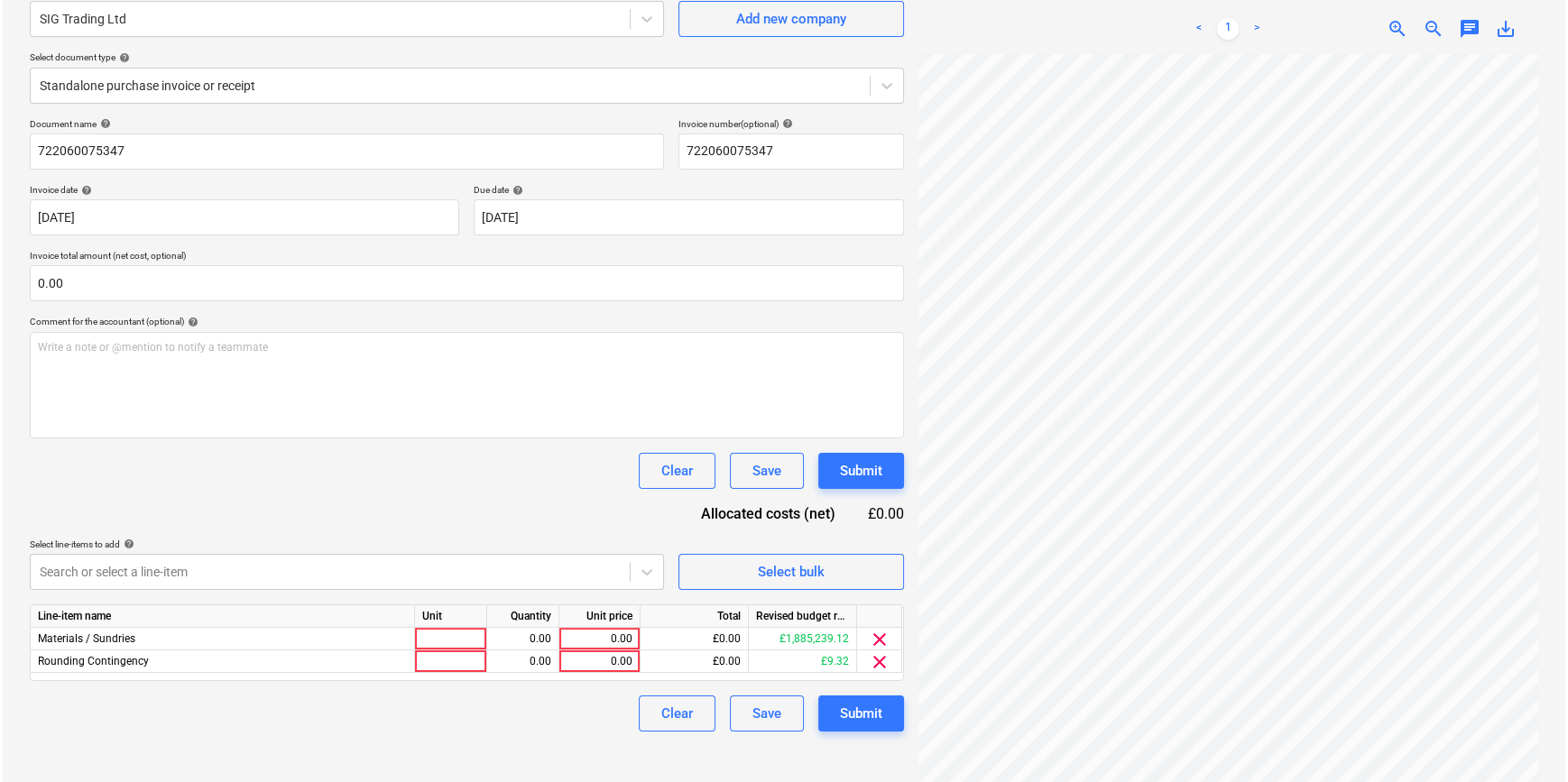 scroll, scrollTop: 163, scrollLeft: 0, axis: vertical 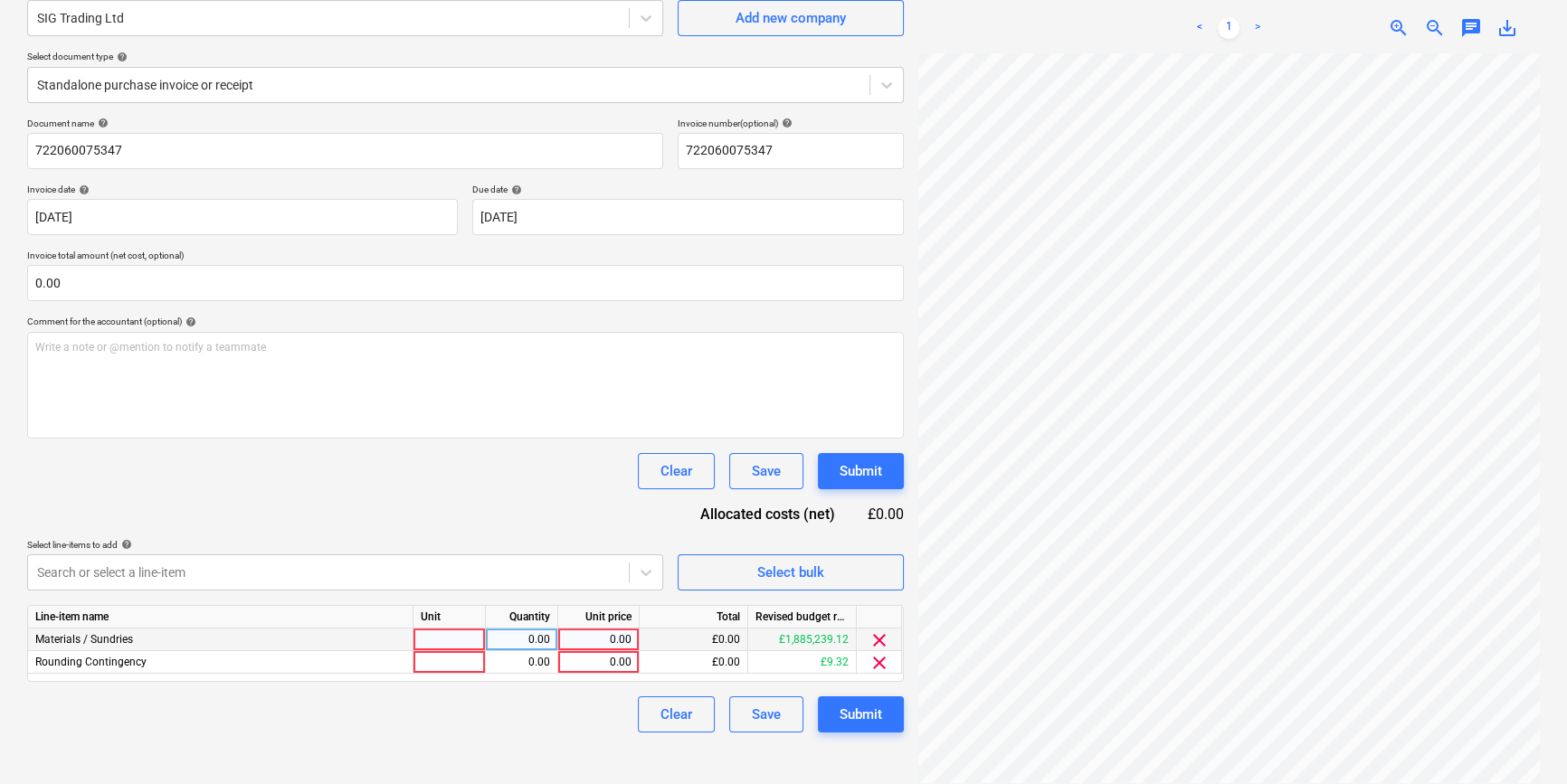 click at bounding box center (450, 639) 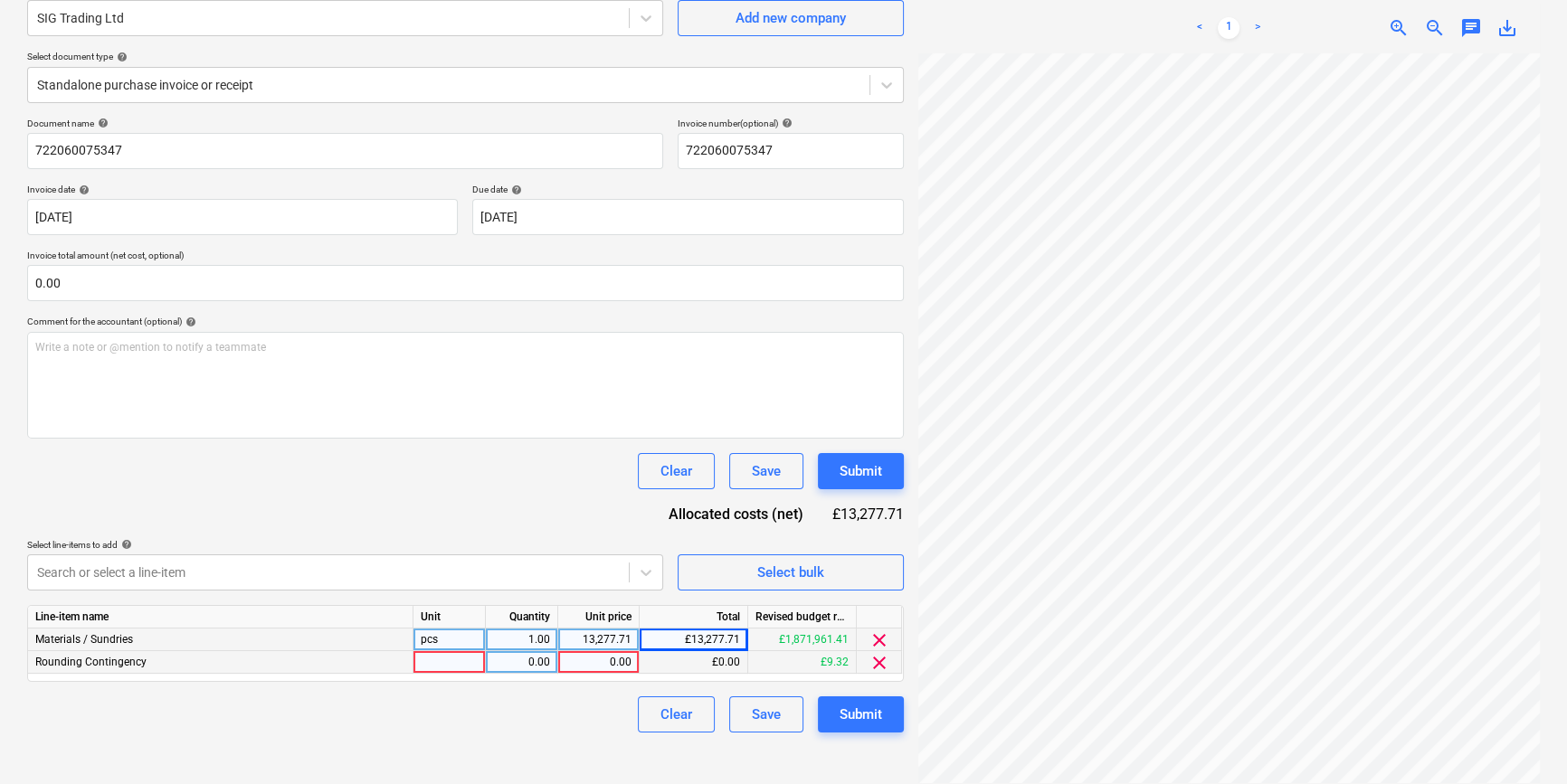 click on "clear" at bounding box center (879, 663) 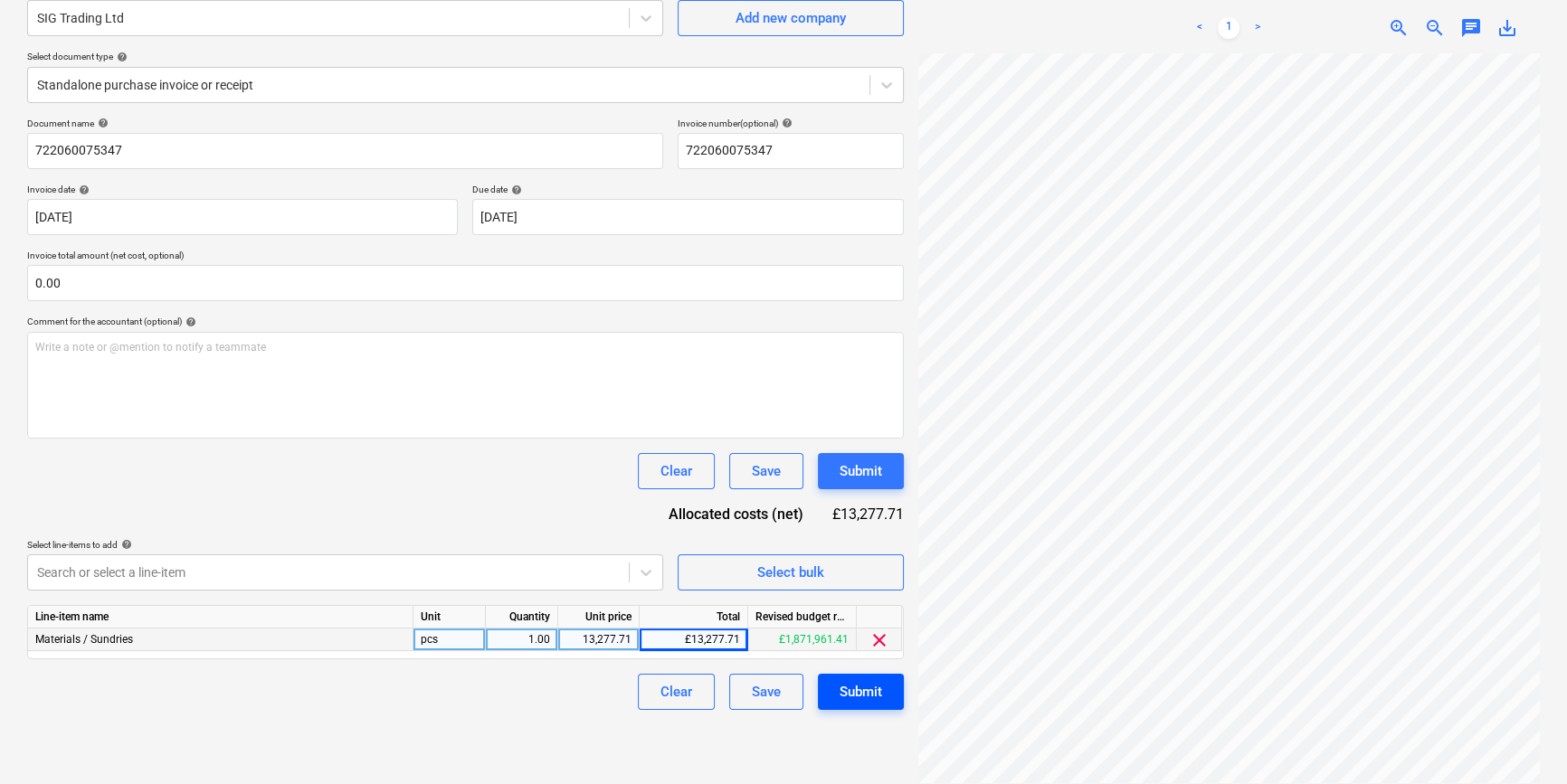 click on "Submit" at bounding box center (860, 692) 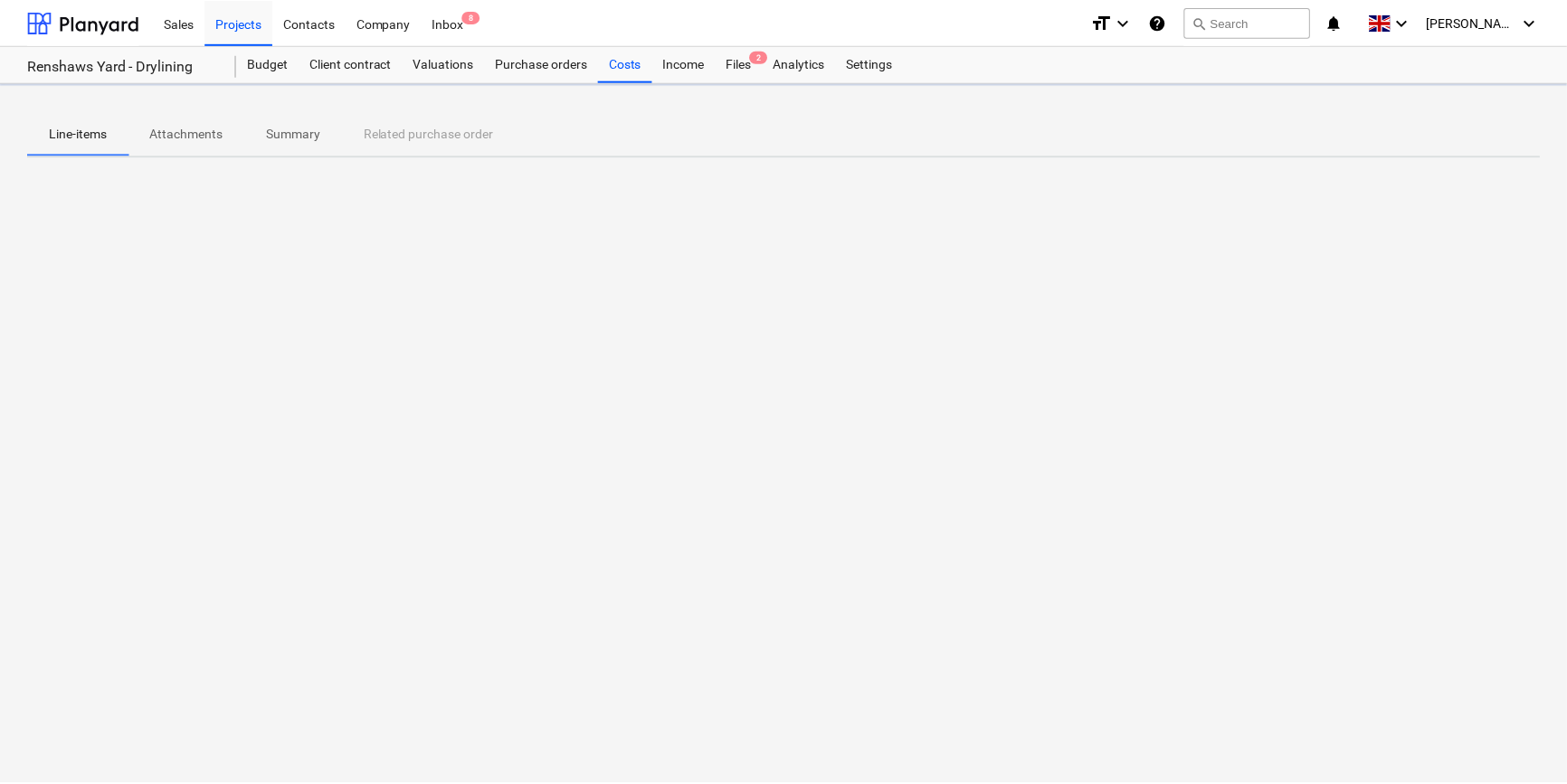 scroll, scrollTop: 0, scrollLeft: 0, axis: both 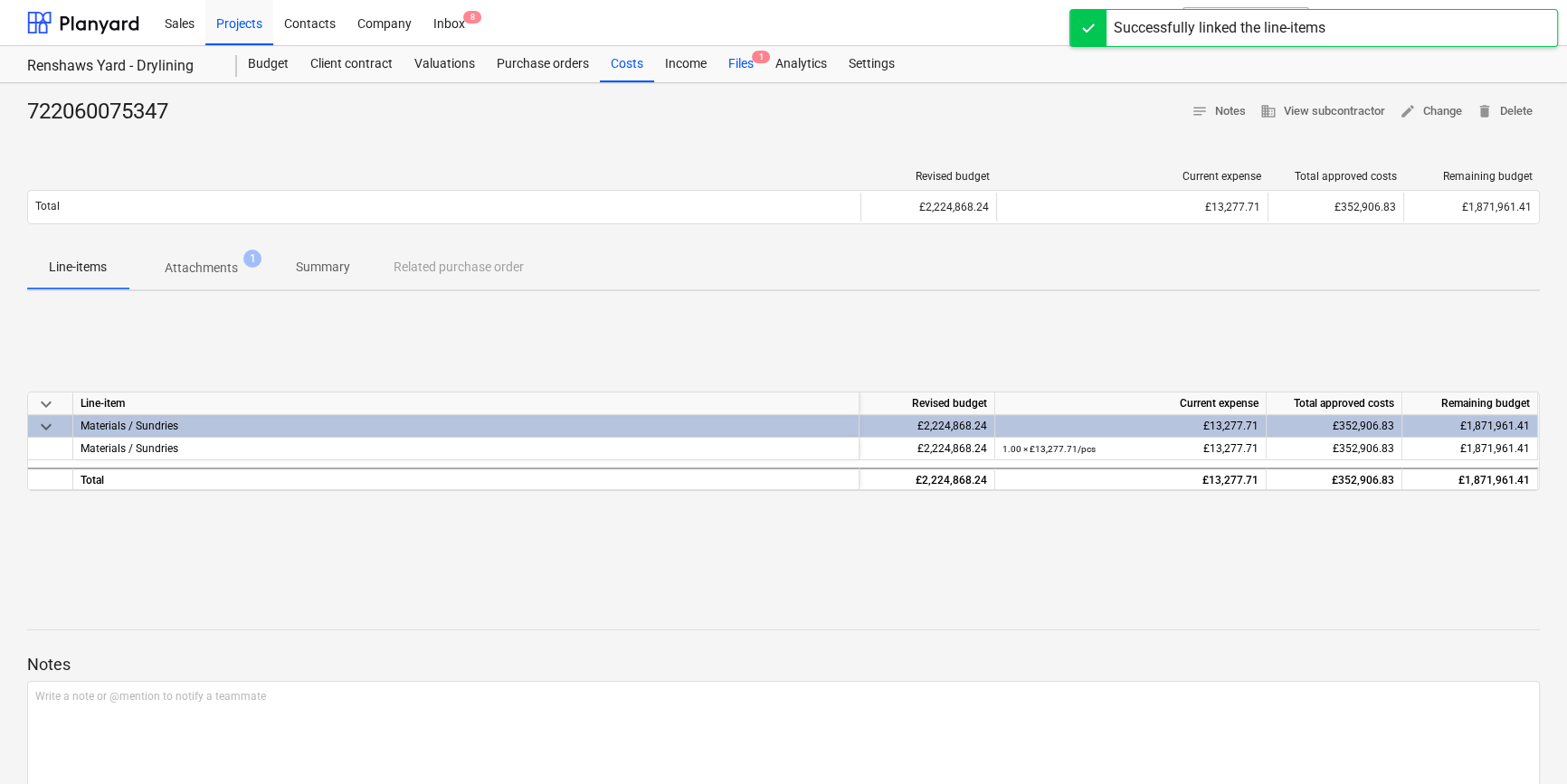click on "Files 1" at bounding box center (741, 64) 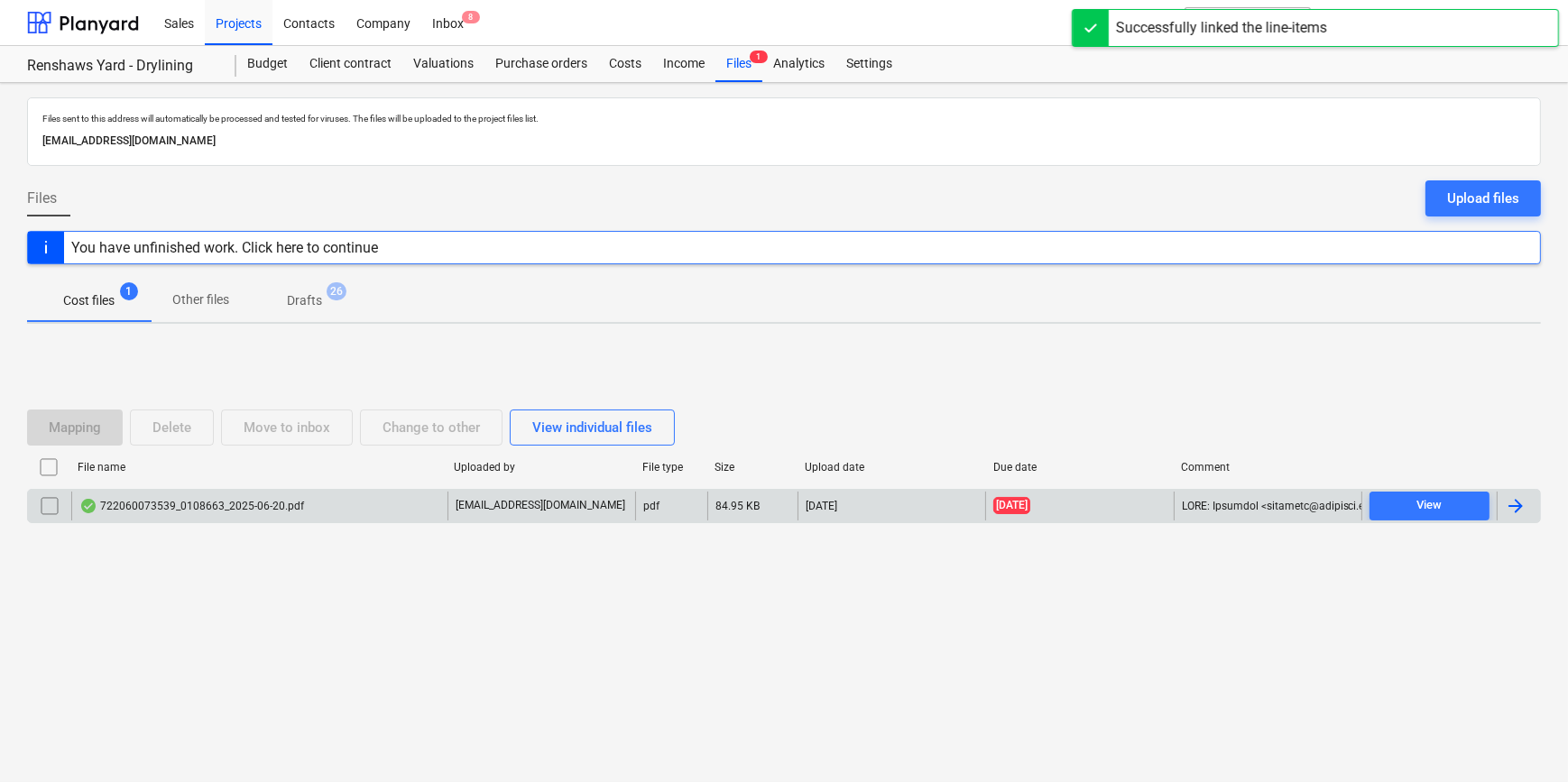 click at bounding box center (1518, 506) 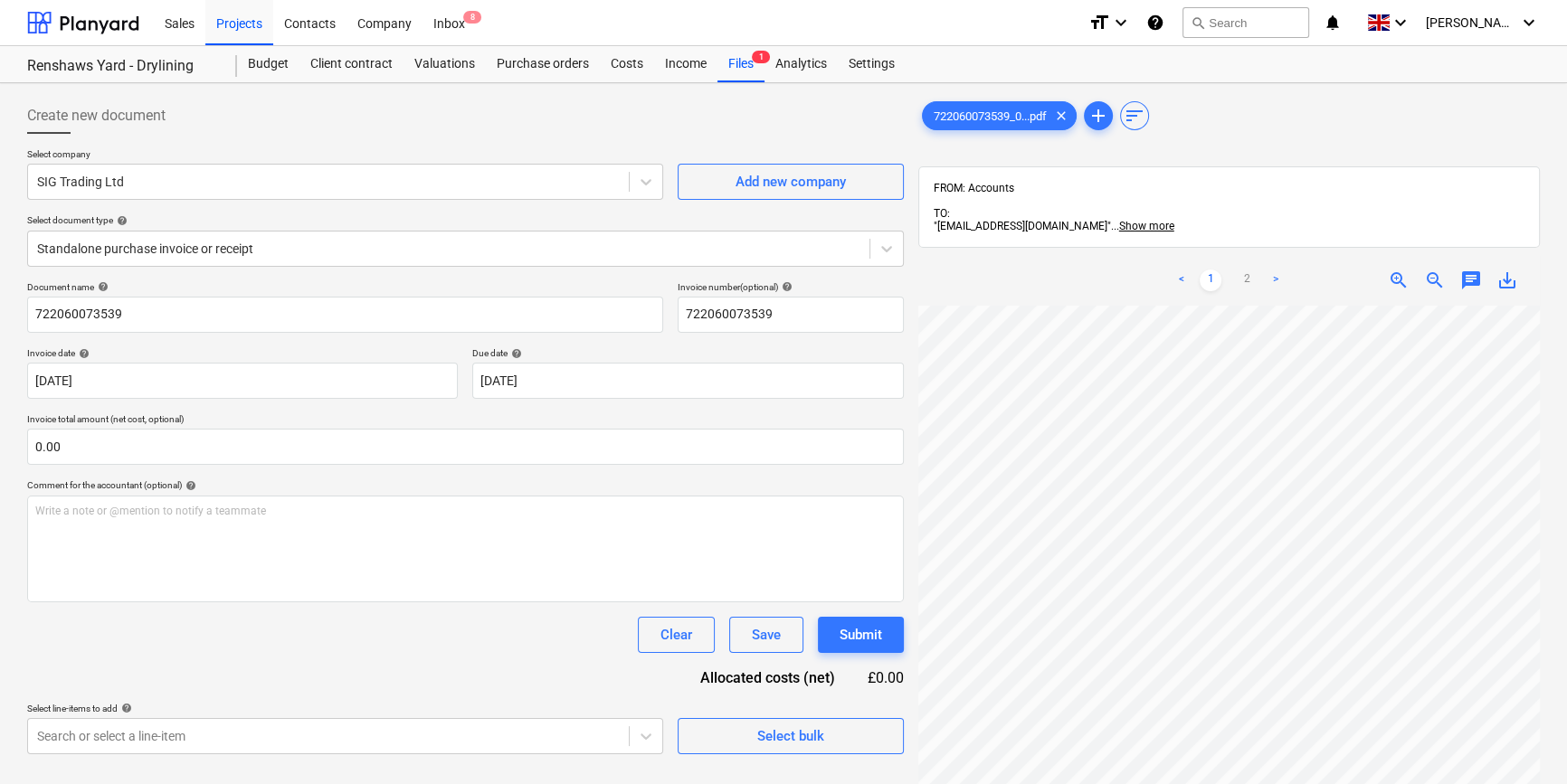scroll, scrollTop: 327, scrollLeft: 51, axis: both 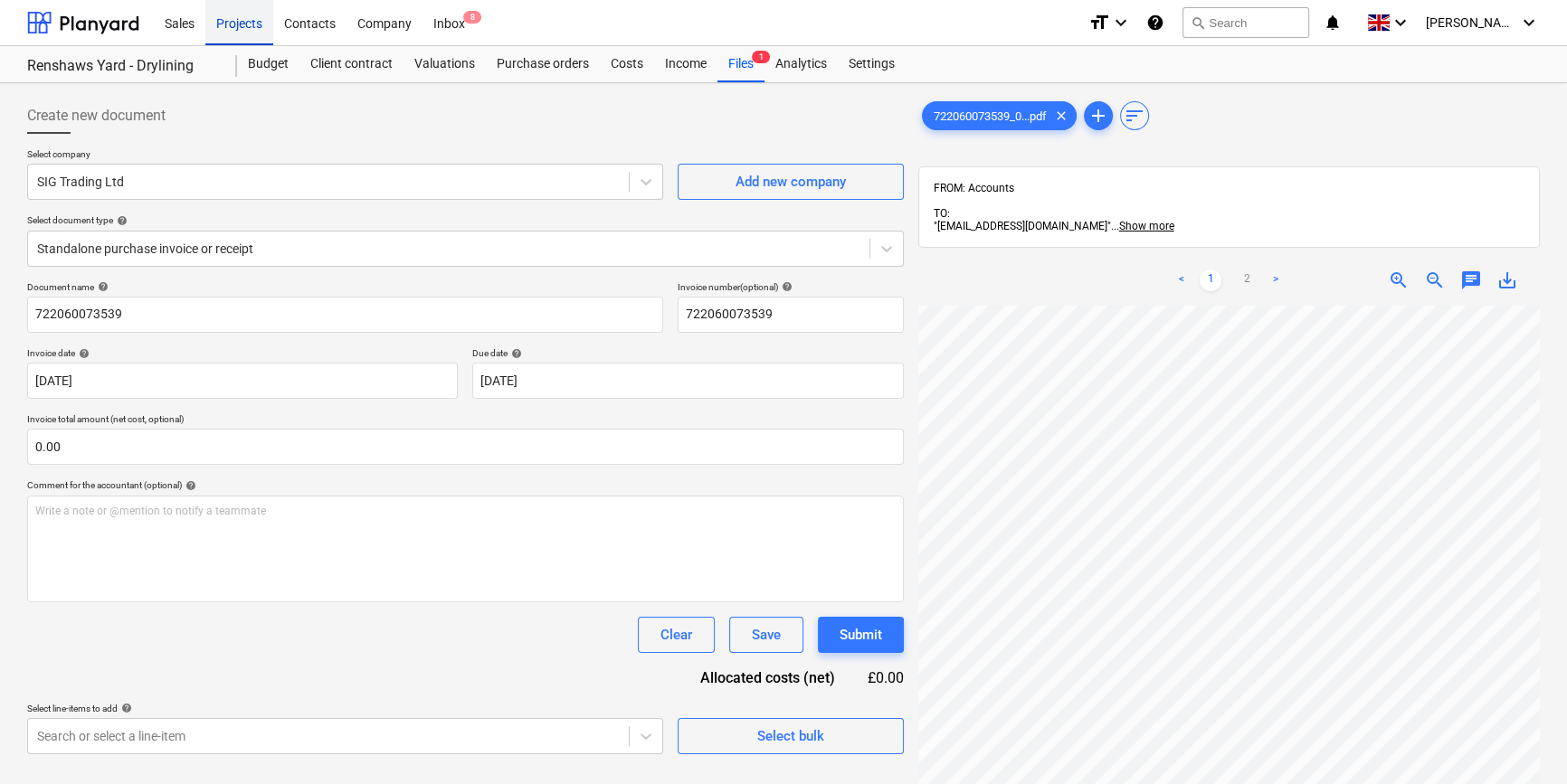 click on "Projects" at bounding box center (239, 22) 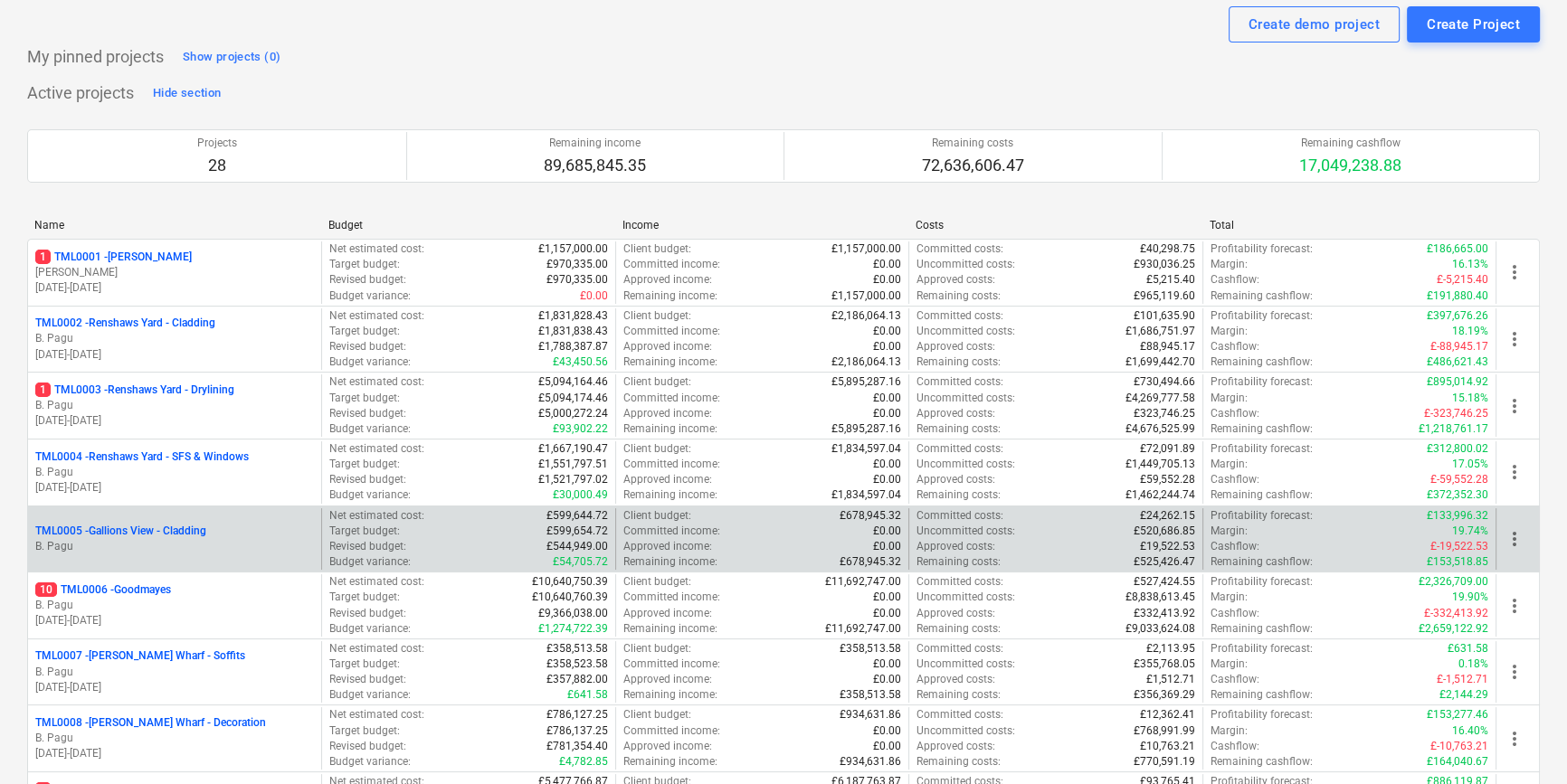 scroll, scrollTop: 164, scrollLeft: 0, axis: vertical 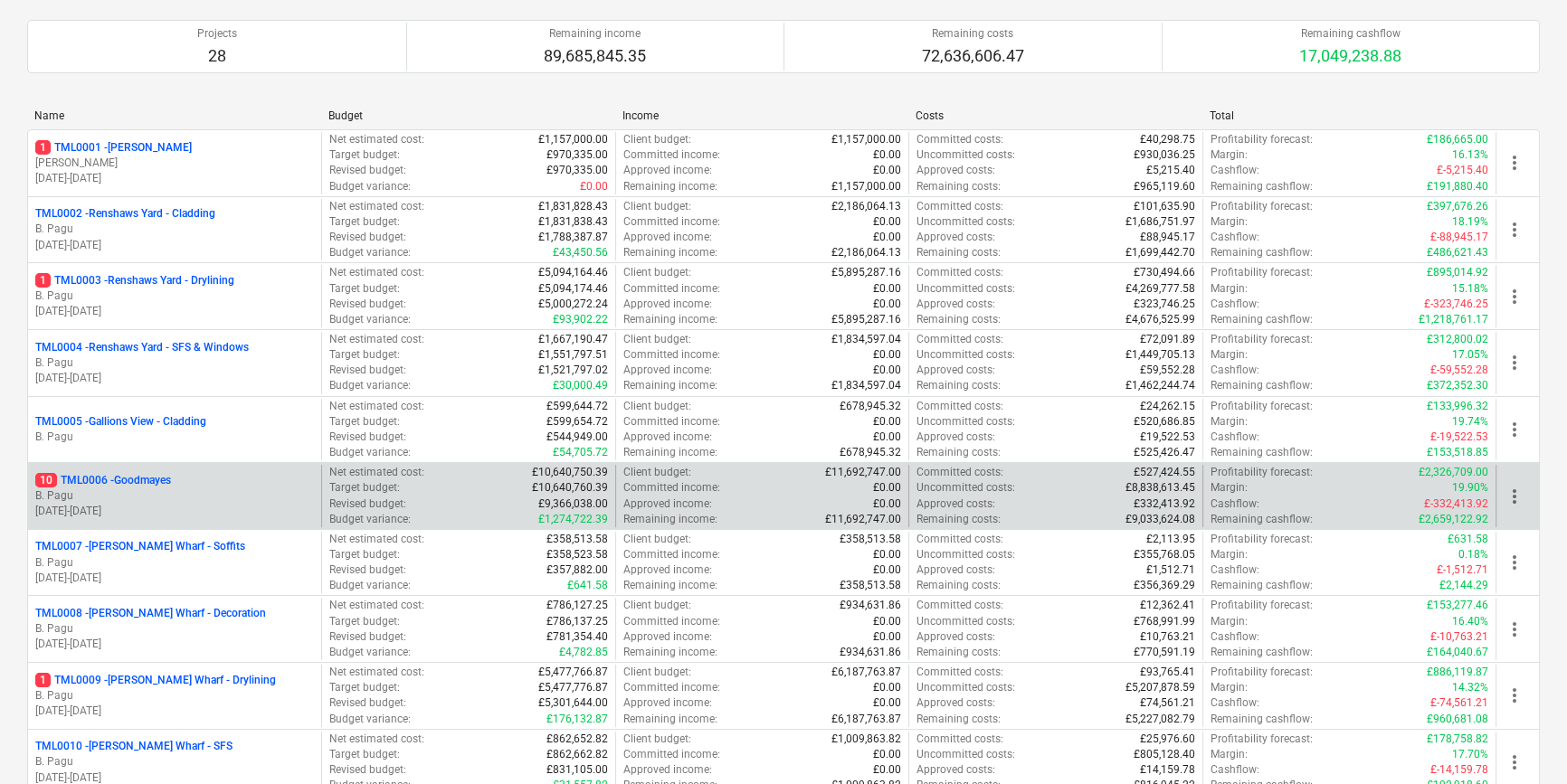 click on "B. Pagu" at bounding box center (175, 496) 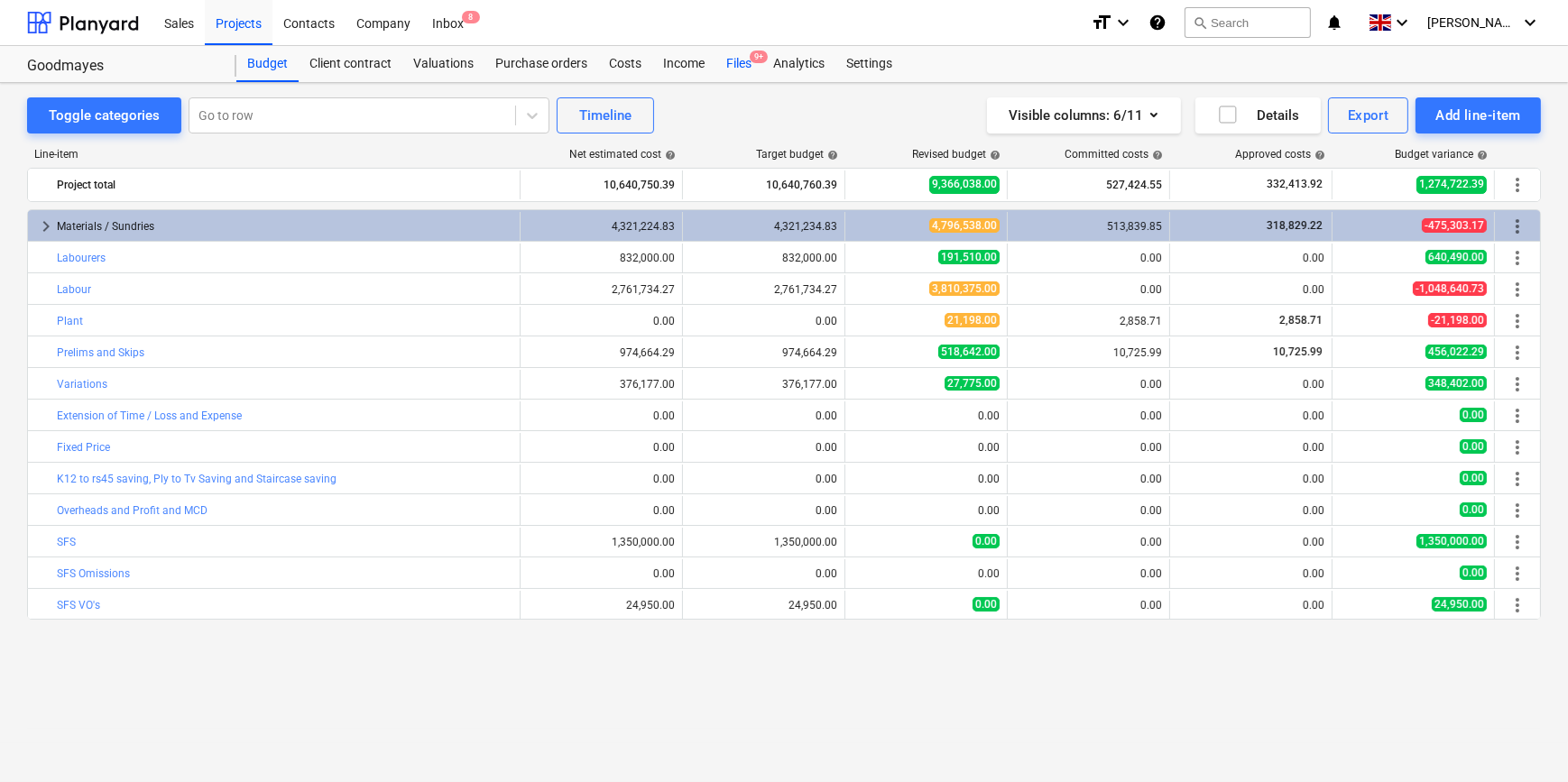 click on "Files 9+" at bounding box center [739, 64] 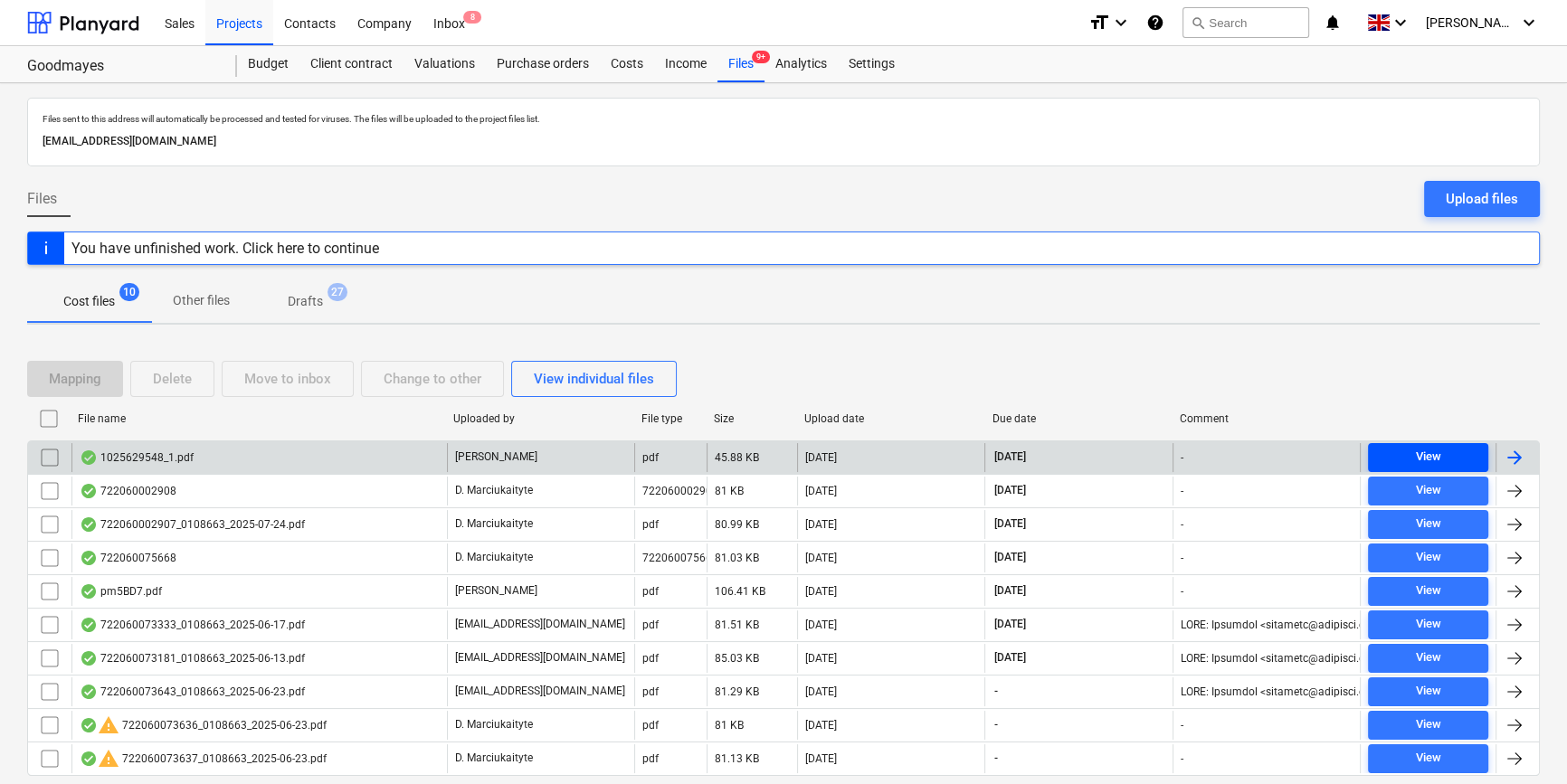 click on "View" at bounding box center (1428, 457) 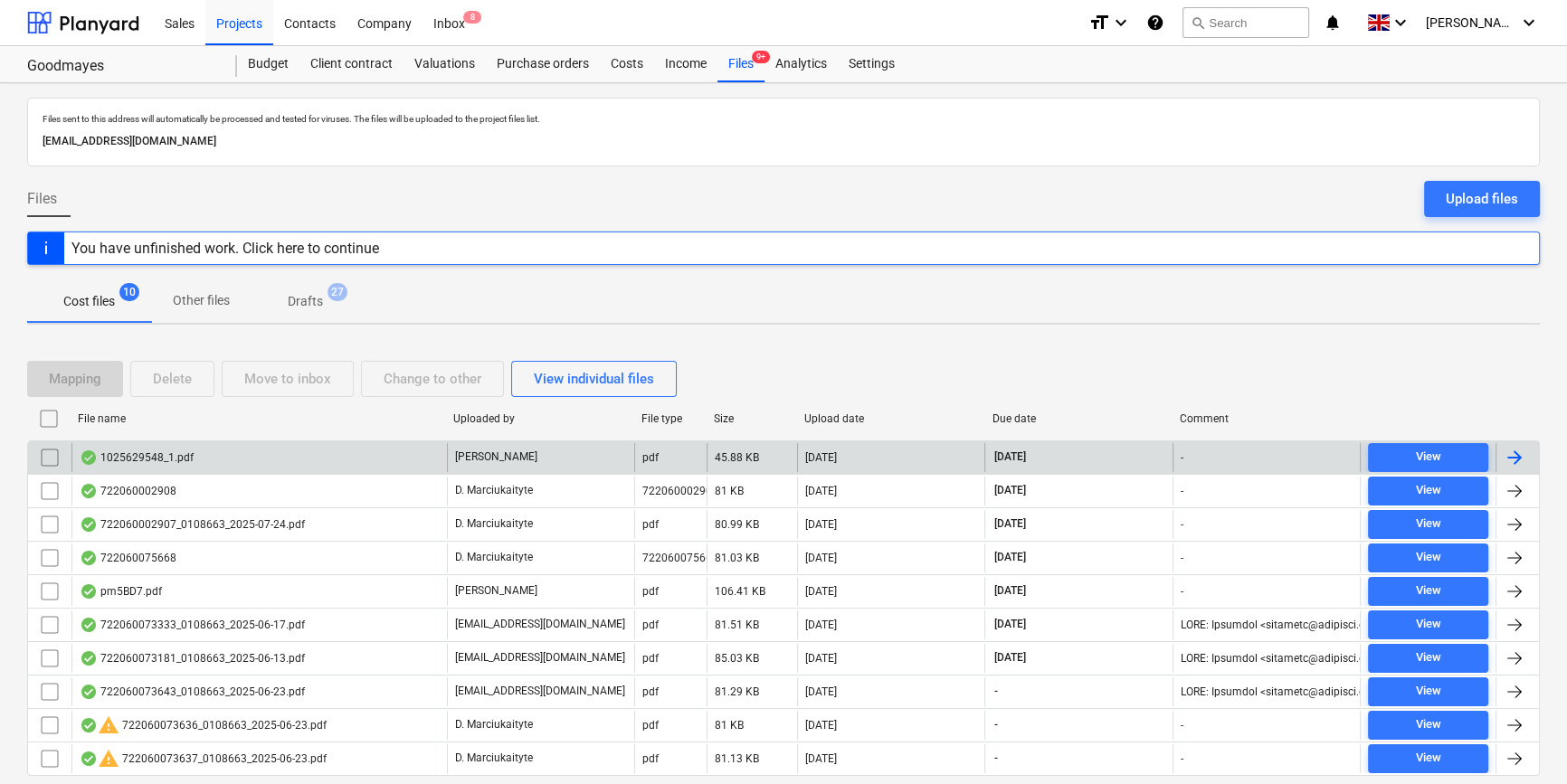 click at bounding box center (1517, 458) 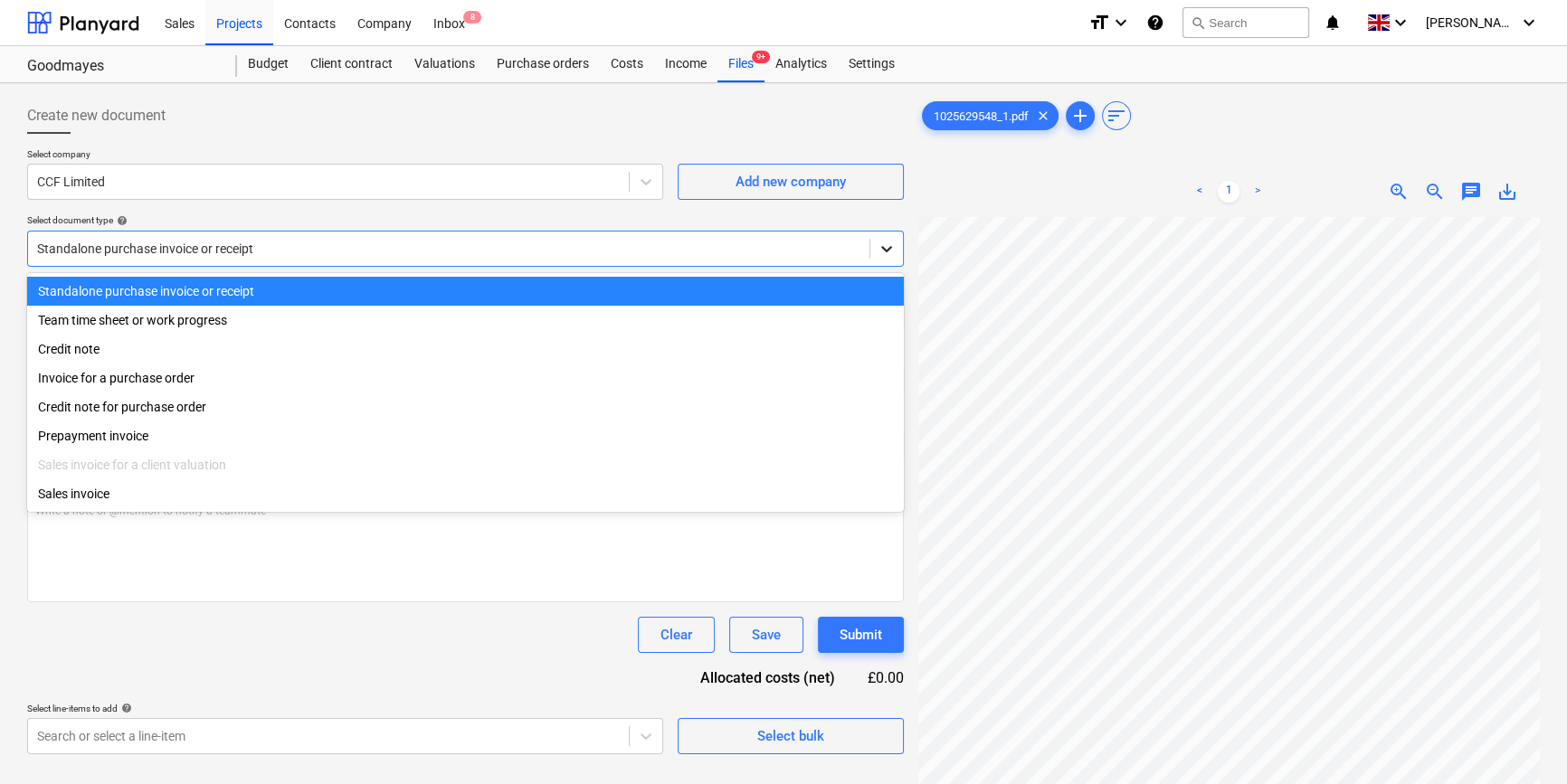 click at bounding box center [887, 249] 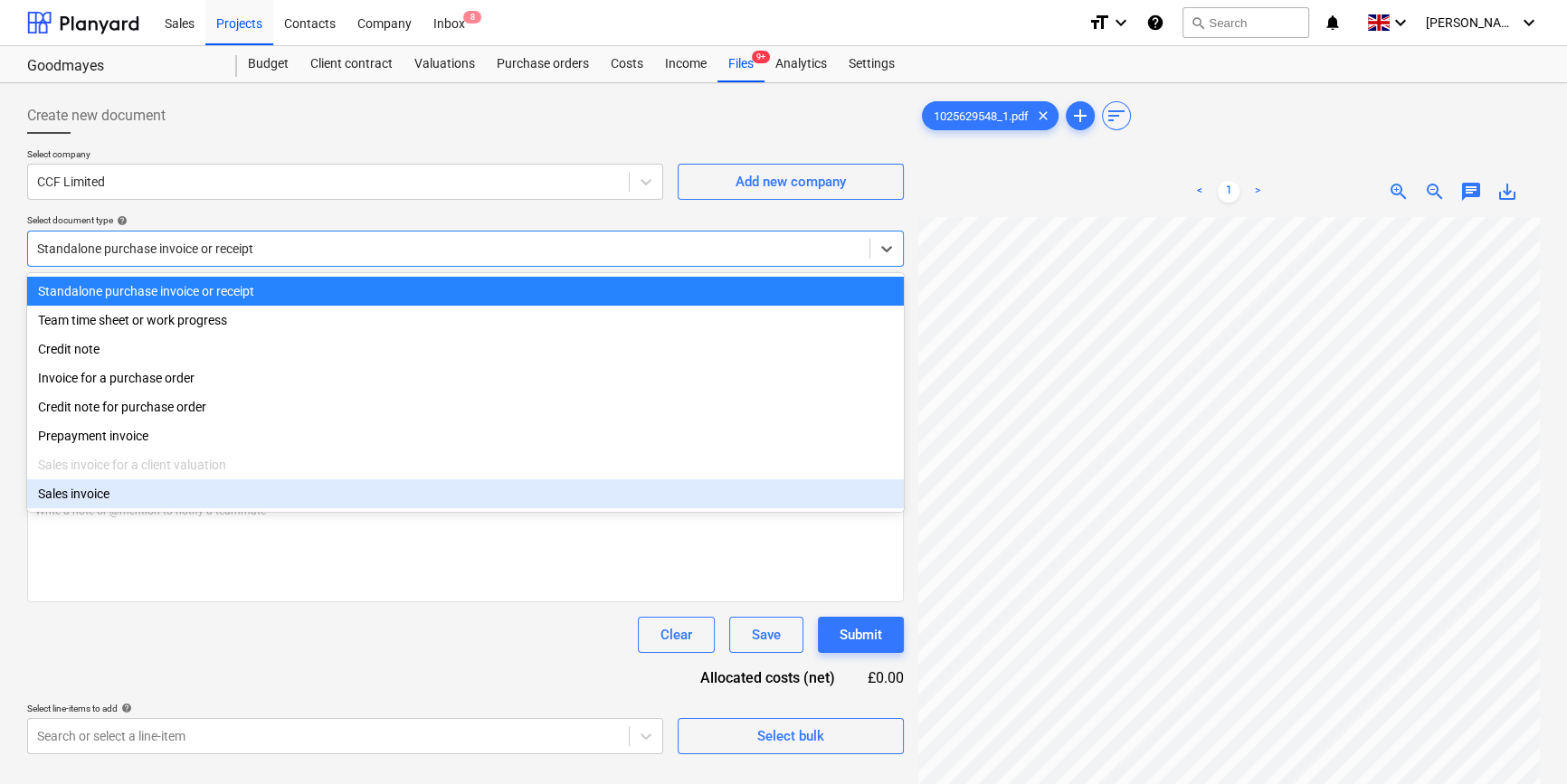 click on "Document name help 1025629548 Invoice number  (optional) help 1025629548 Invoice date help [DATE] 16.07.2025 Press the down arrow key to interact with the calendar and
select a date. Press the question mark key to get the keyboard shortcuts for changing dates. Due date help [DATE] 15.09.2025 Press the down arrow key to interact with the calendar and
select a date. Press the question mark key to get the keyboard shortcuts for changing dates. Invoice total amount (net cost, optional) 0.00 Comment for the accountant (optional) help Write a note or @mention to notify a teammate ﻿ Clear Save Submit Allocated costs (net) £0.00 Select line-items to add help Search or select a line-item Select bulk" at bounding box center [465, 517] 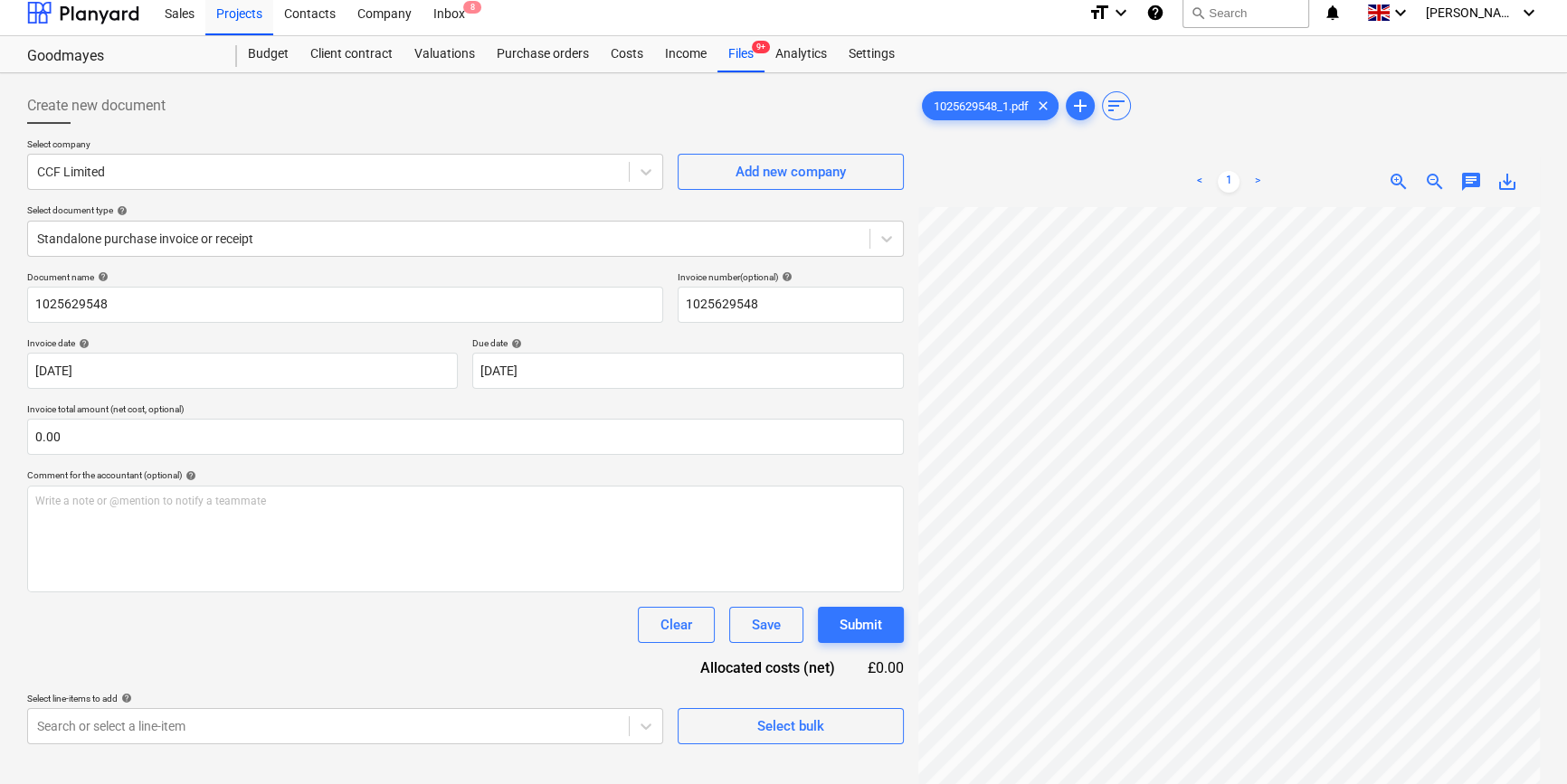 scroll, scrollTop: 81, scrollLeft: 0, axis: vertical 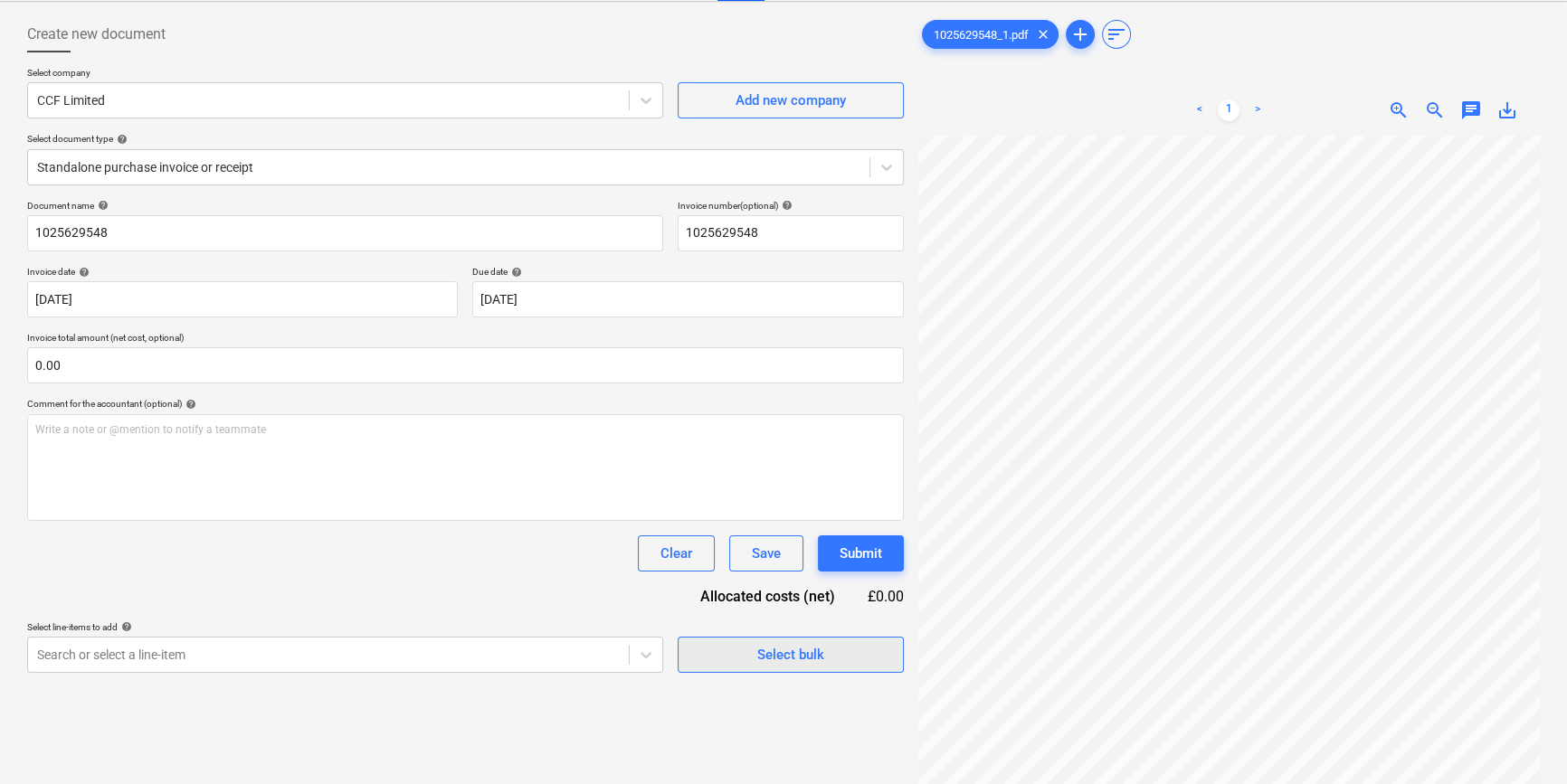 click on "Select bulk" at bounding box center (791, 655) 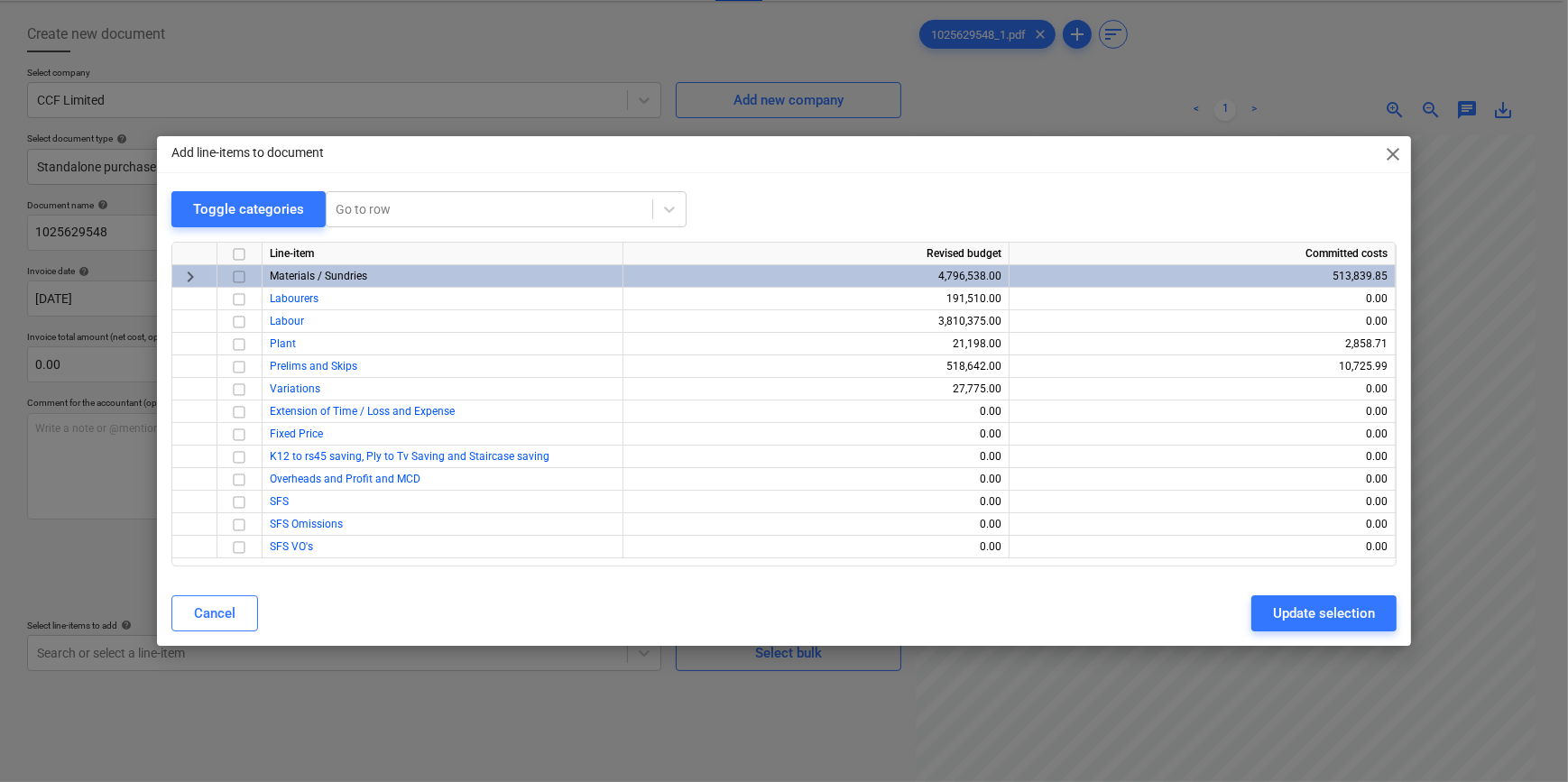 click at bounding box center (239, 277) 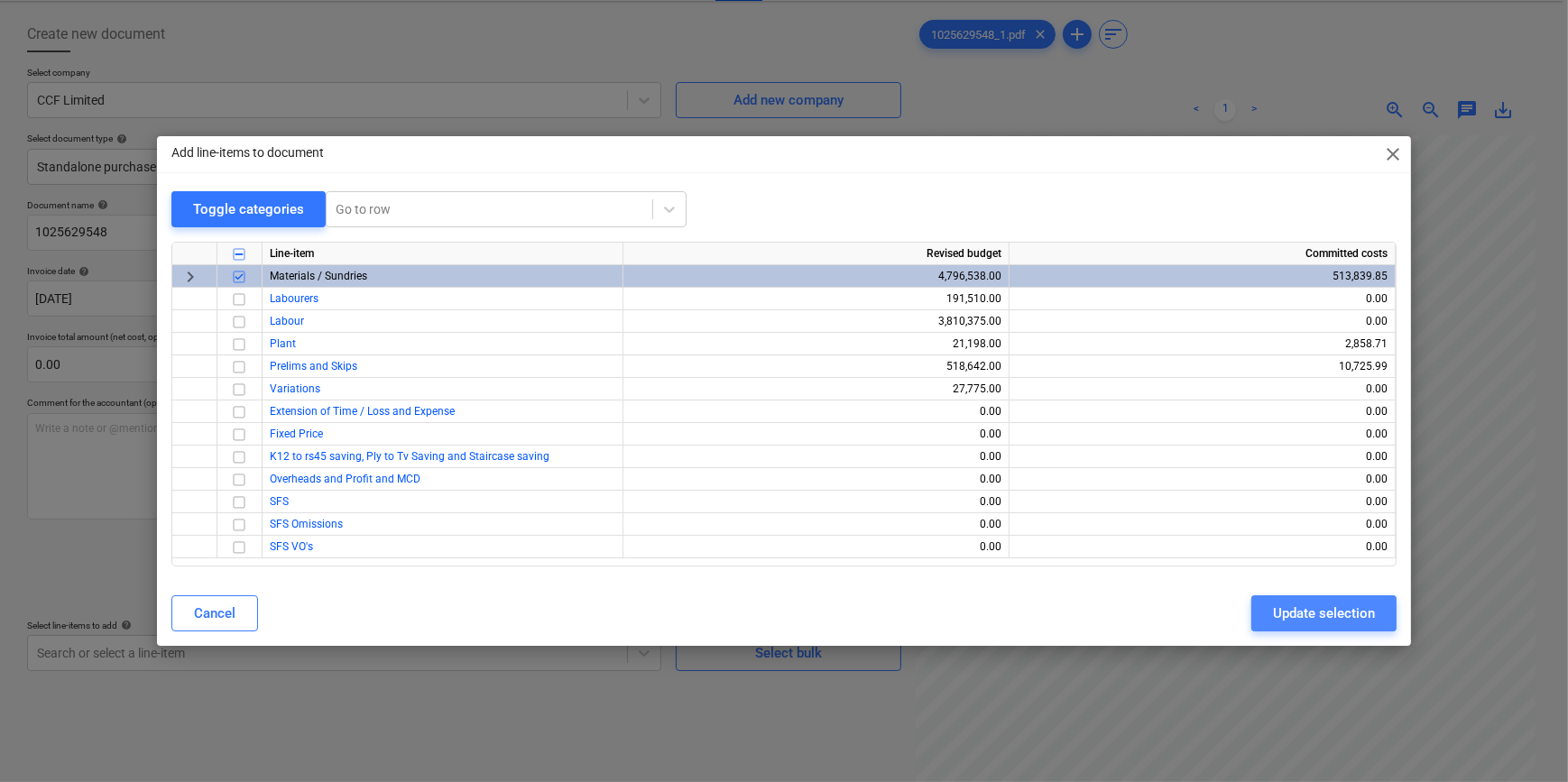 click on "Update selection" at bounding box center (1324, 613) 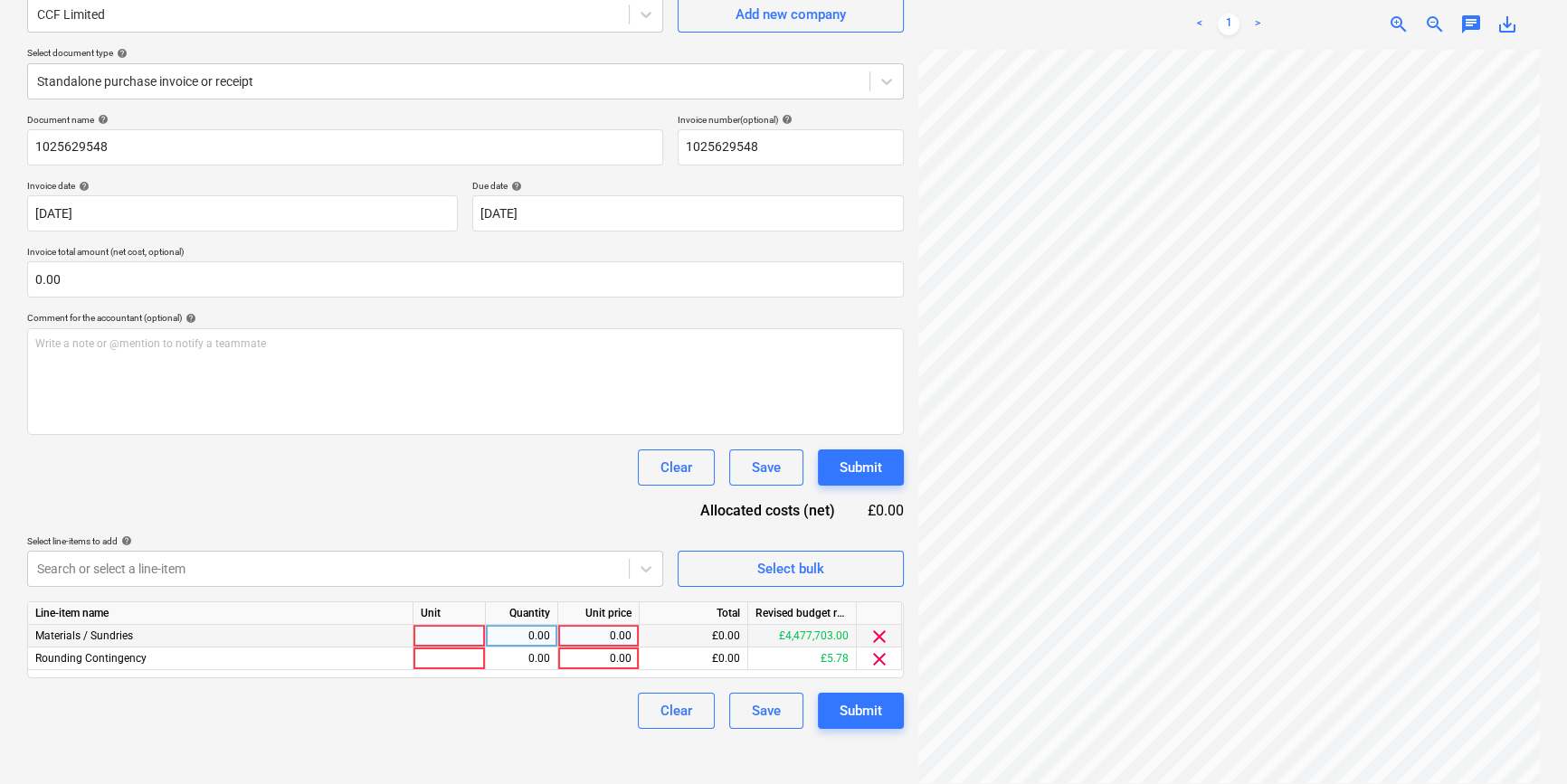 scroll, scrollTop: 181, scrollLeft: 0, axis: vertical 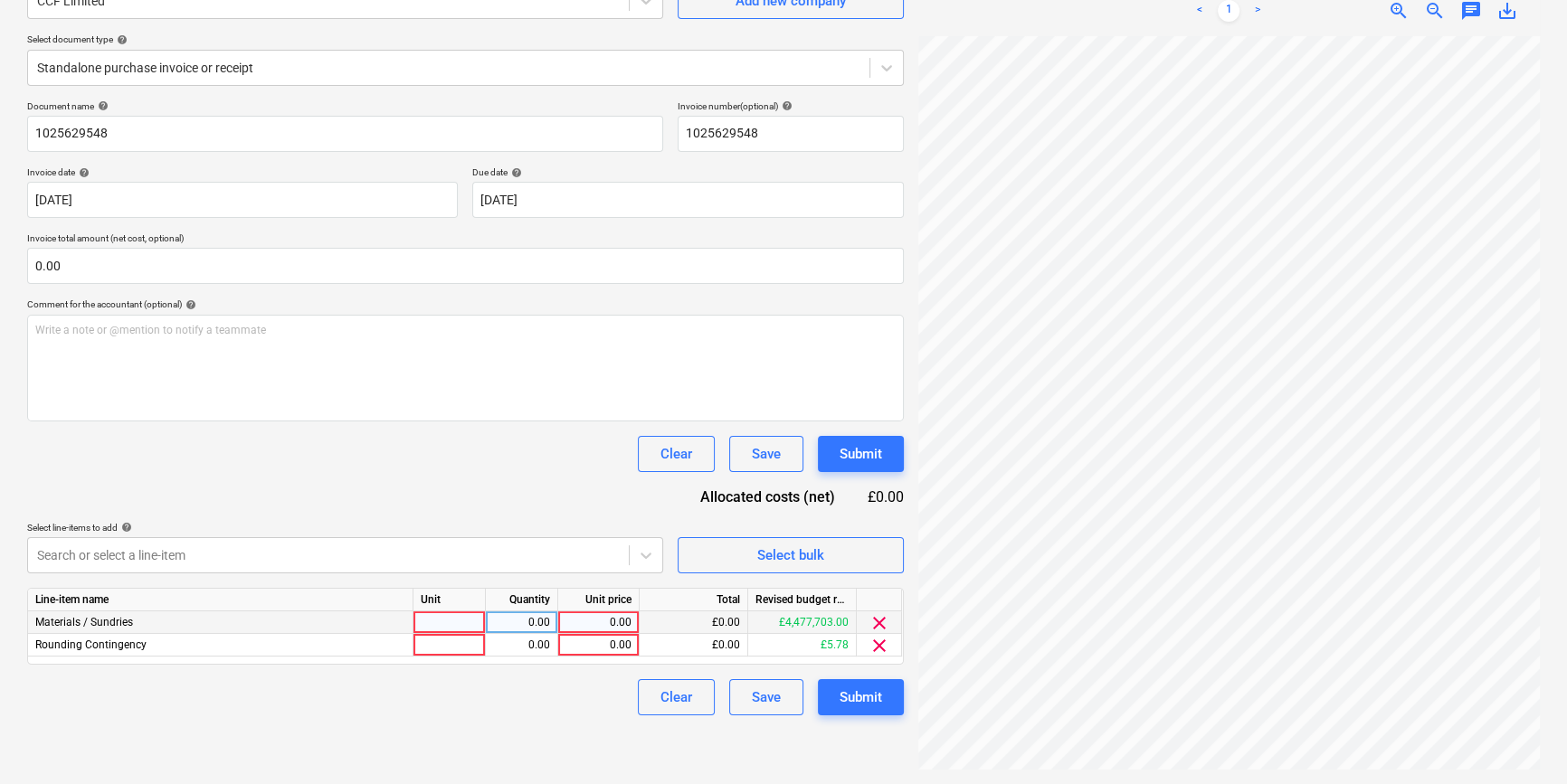 click at bounding box center (450, 622) 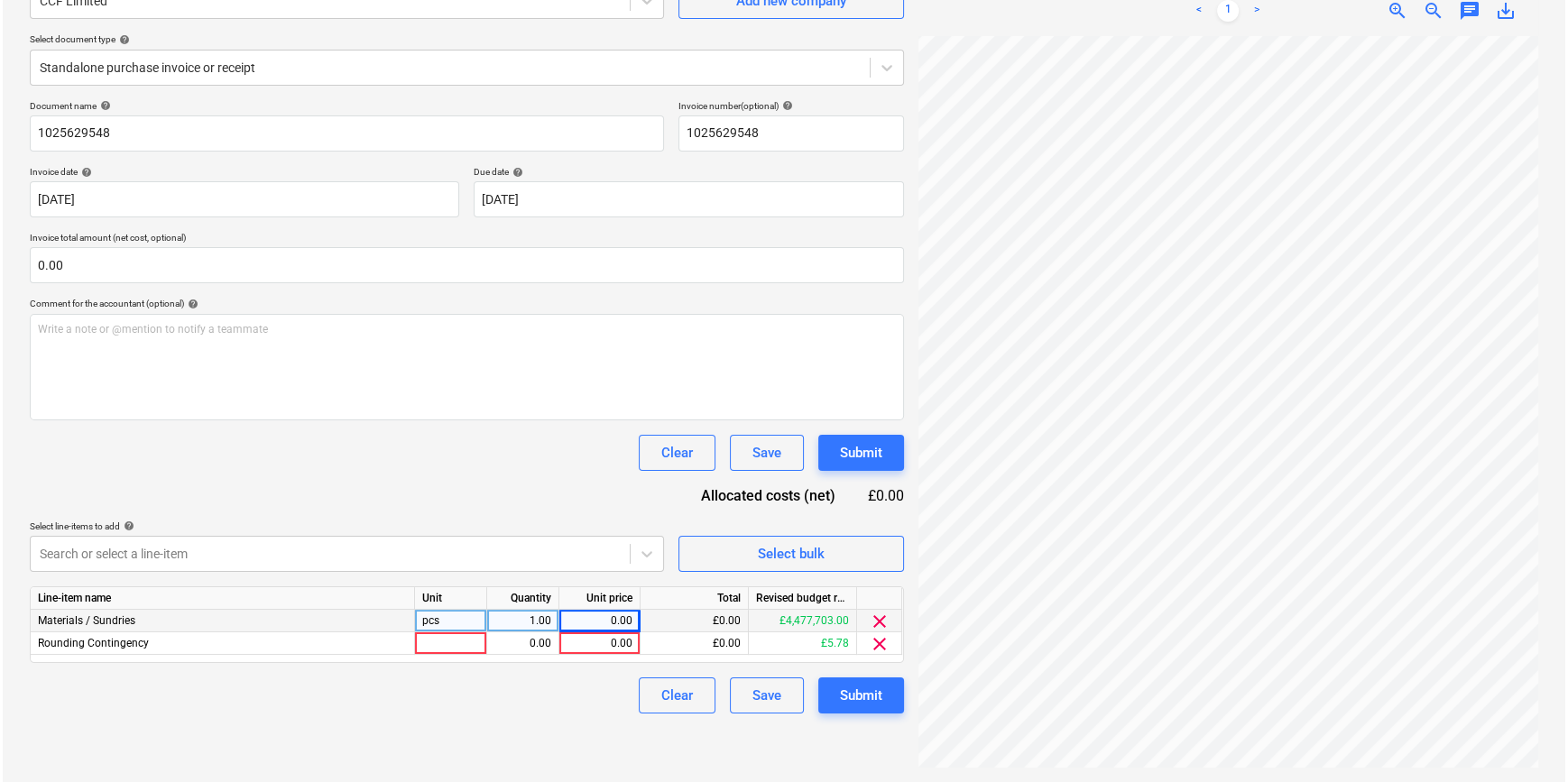 scroll, scrollTop: 0, scrollLeft: 195, axis: horizontal 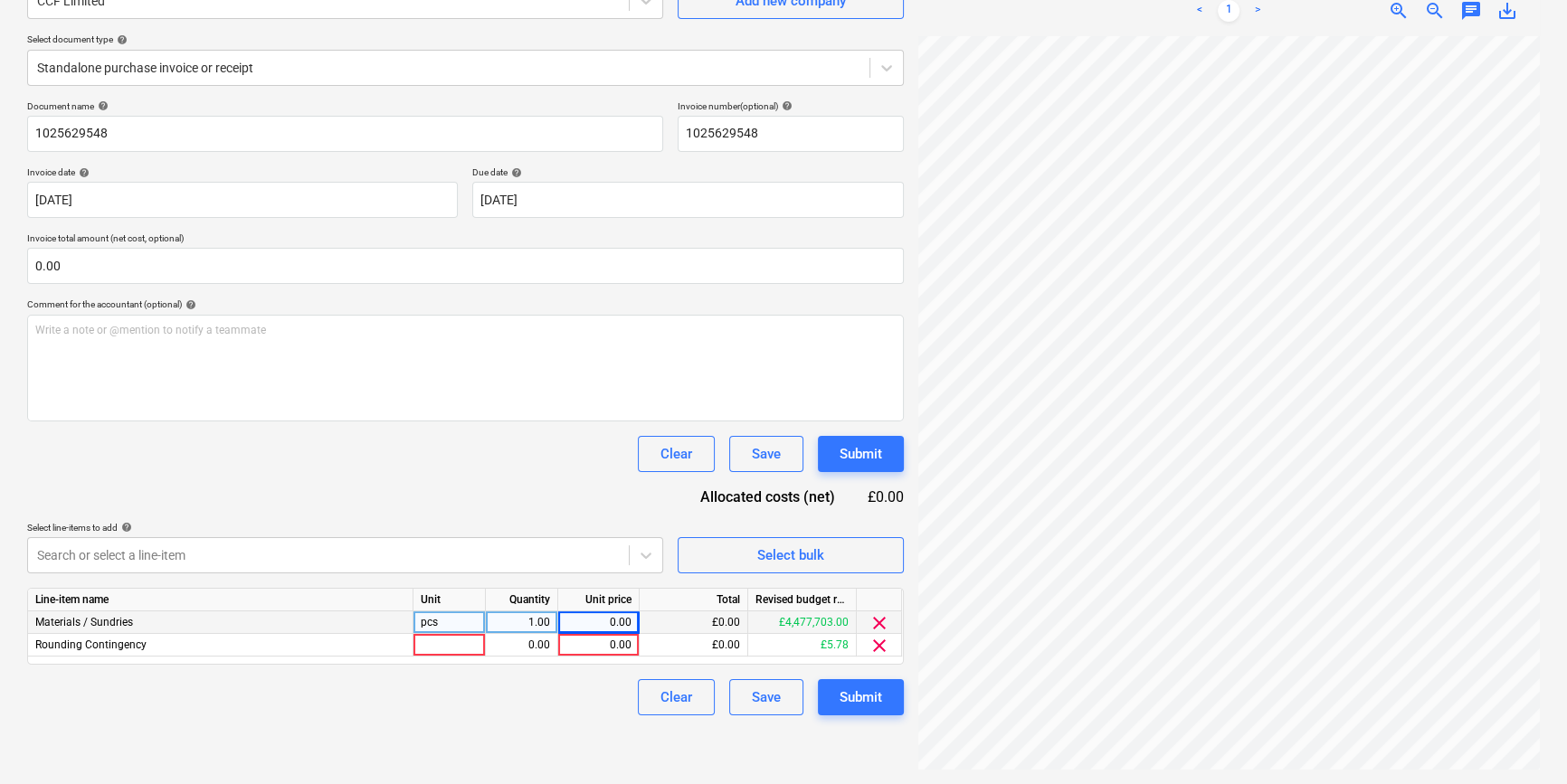 click on "0.00" at bounding box center (598, 622) 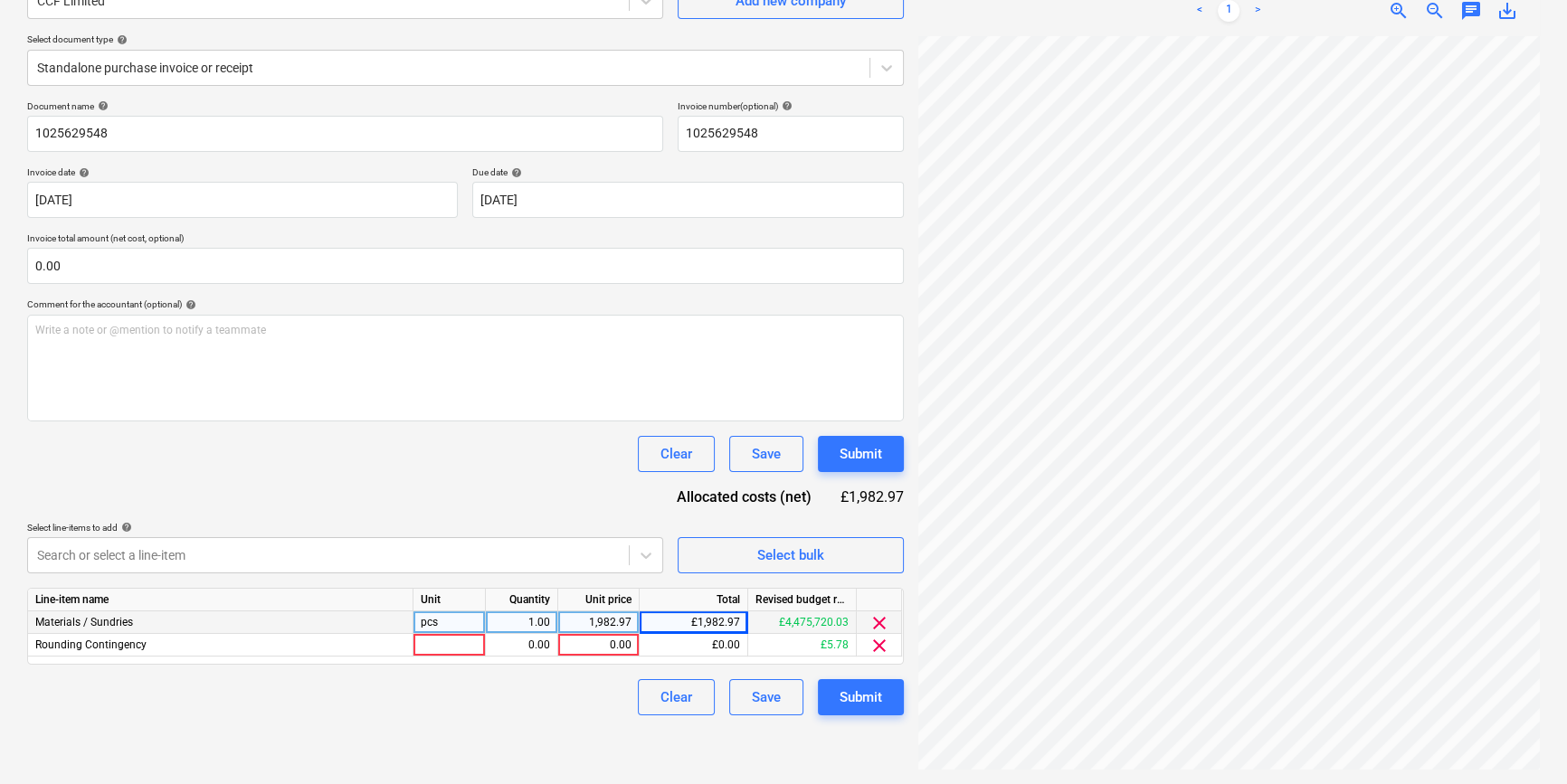 click on "clear" at bounding box center [879, 646] 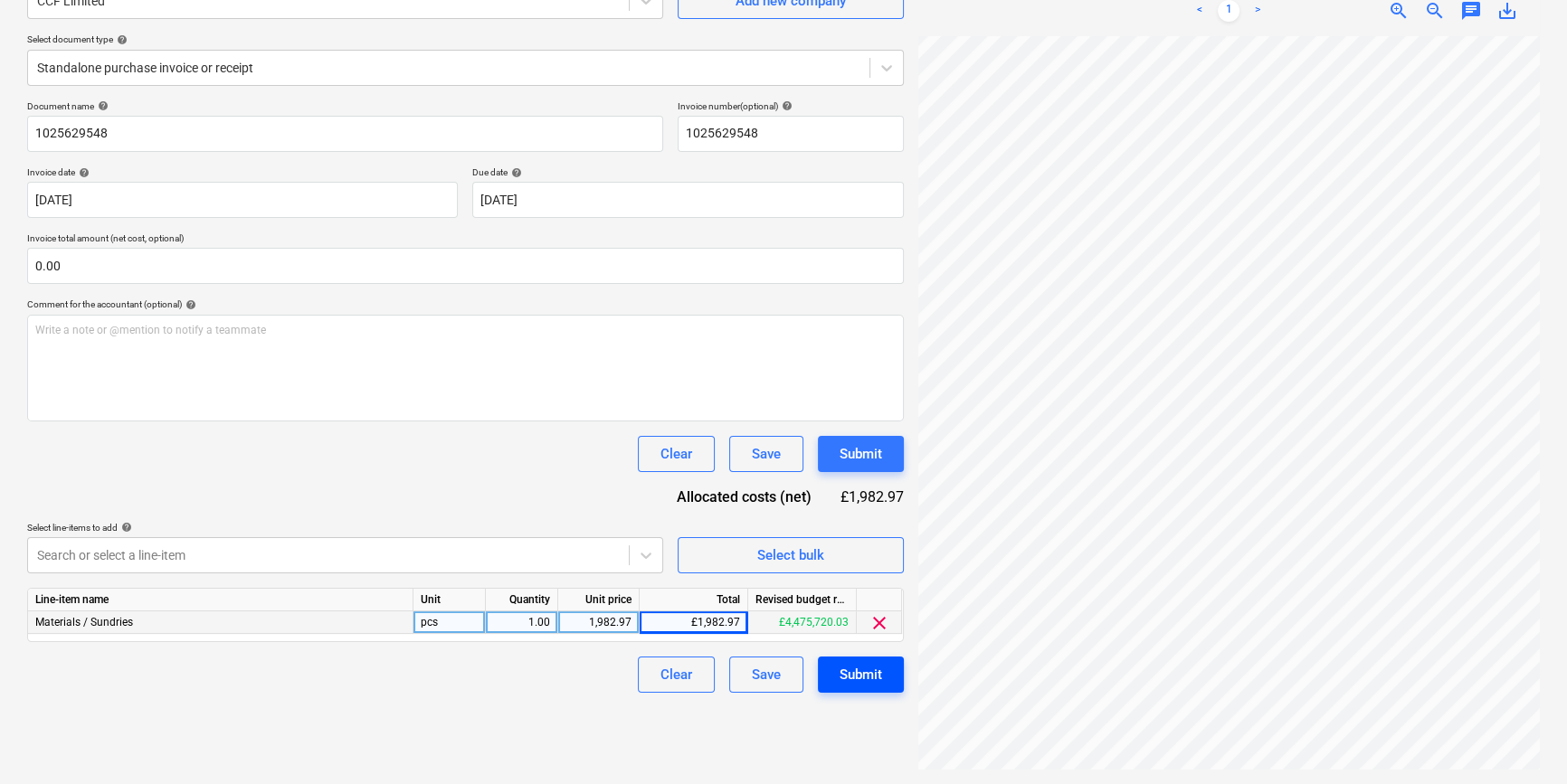 click on "Submit" at bounding box center (860, 675) 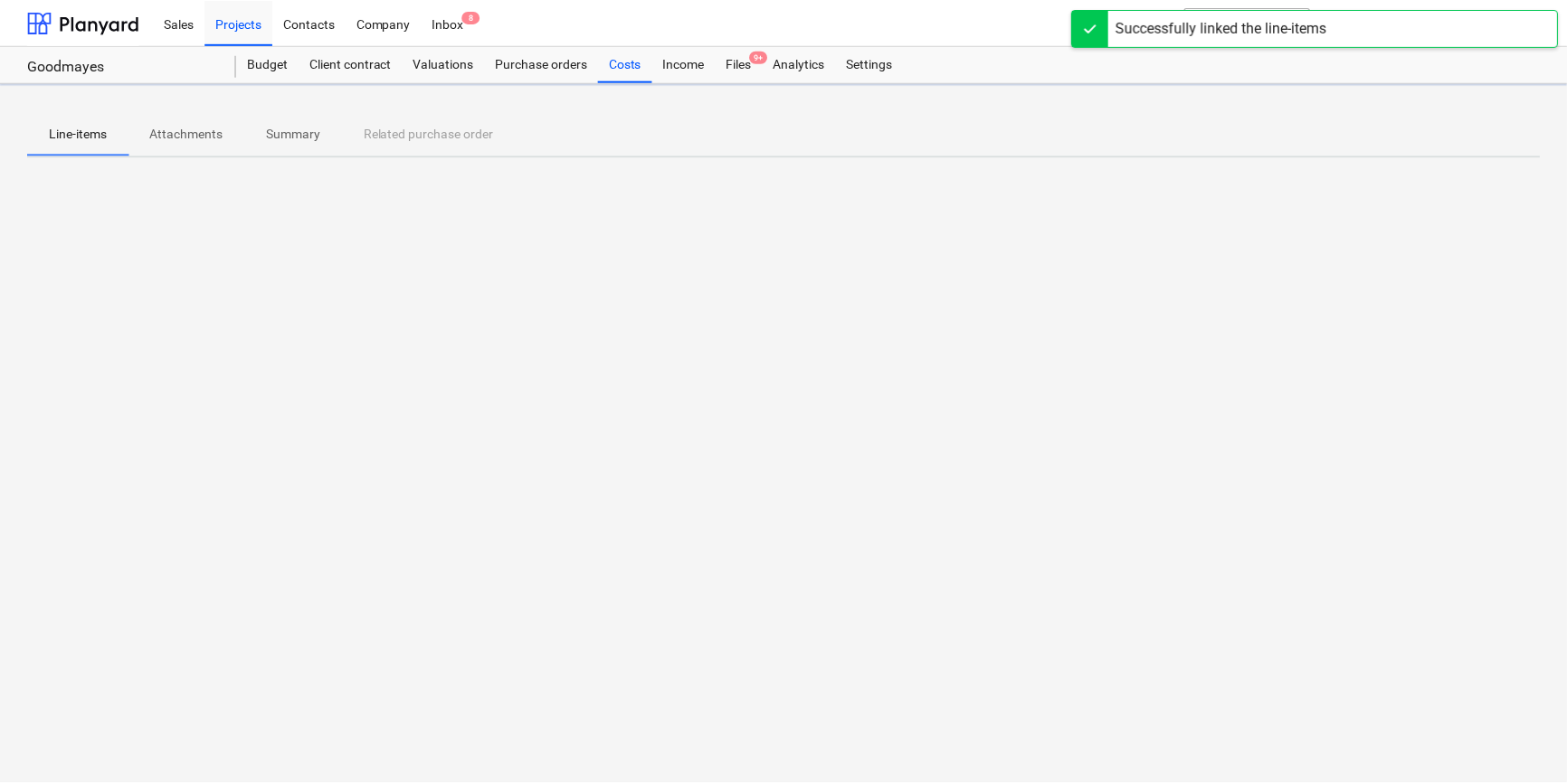 scroll, scrollTop: 0, scrollLeft: 0, axis: both 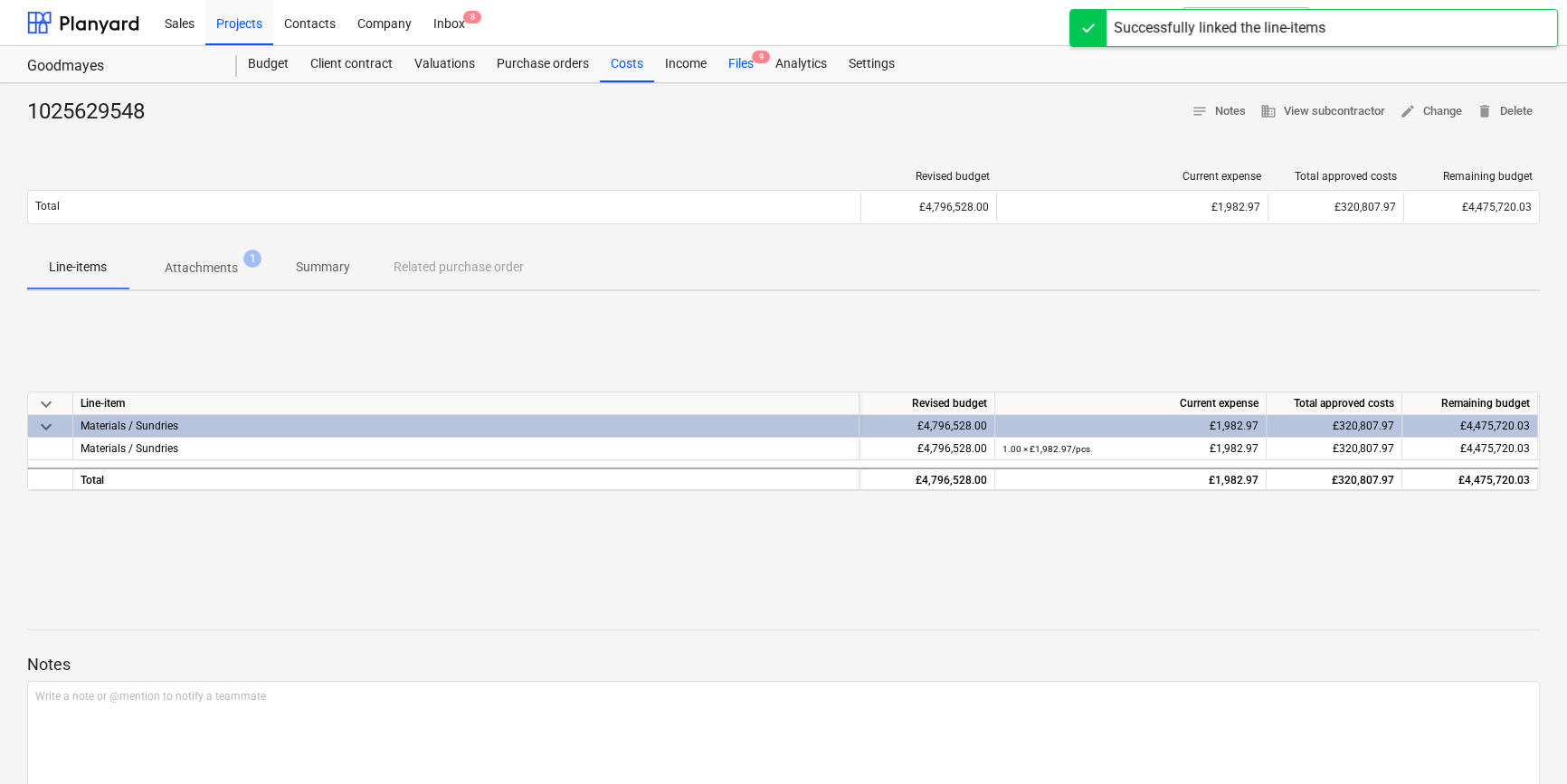 click on "Files 9" at bounding box center [741, 64] 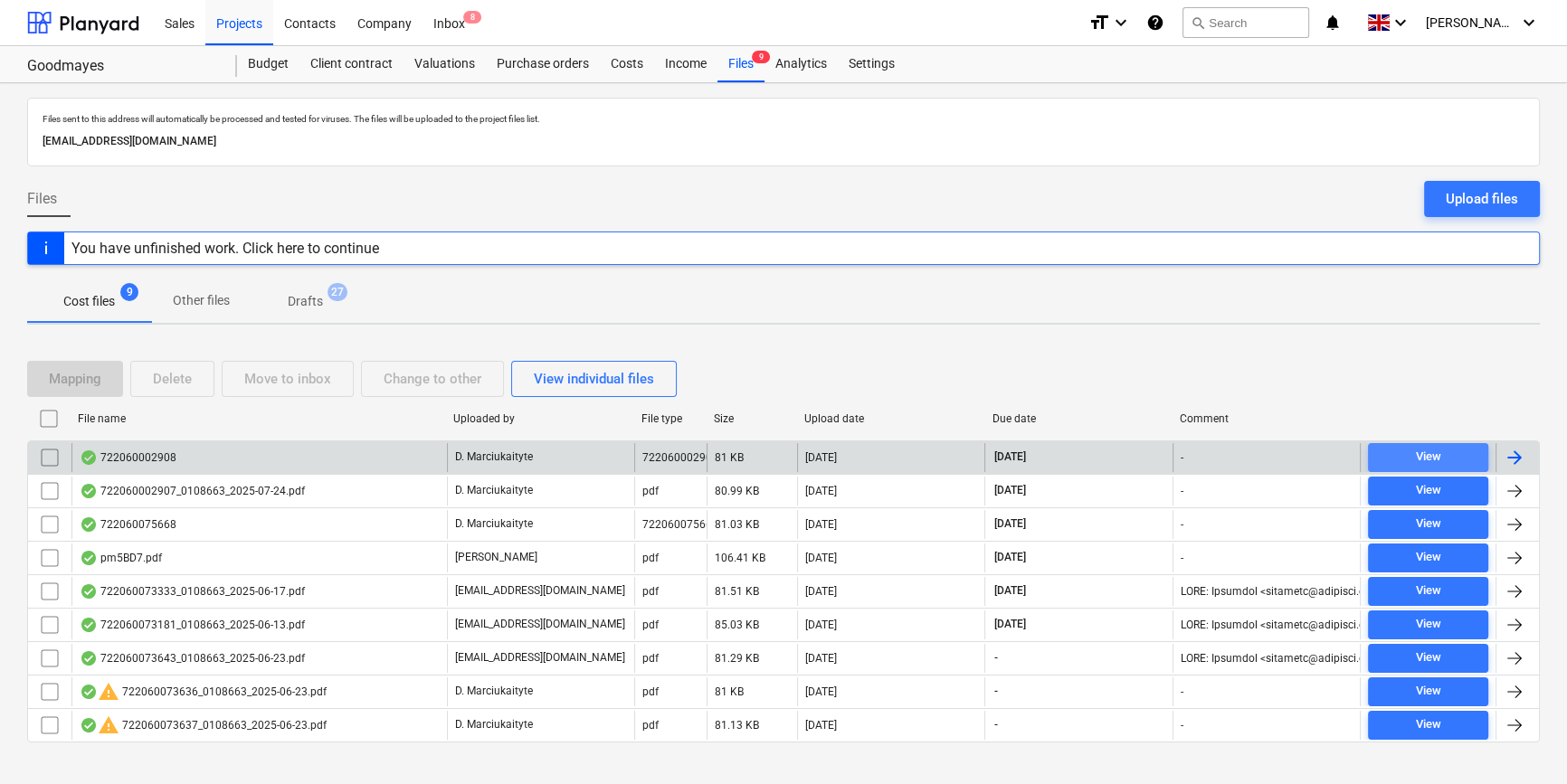 click on "View" at bounding box center [1428, 457] 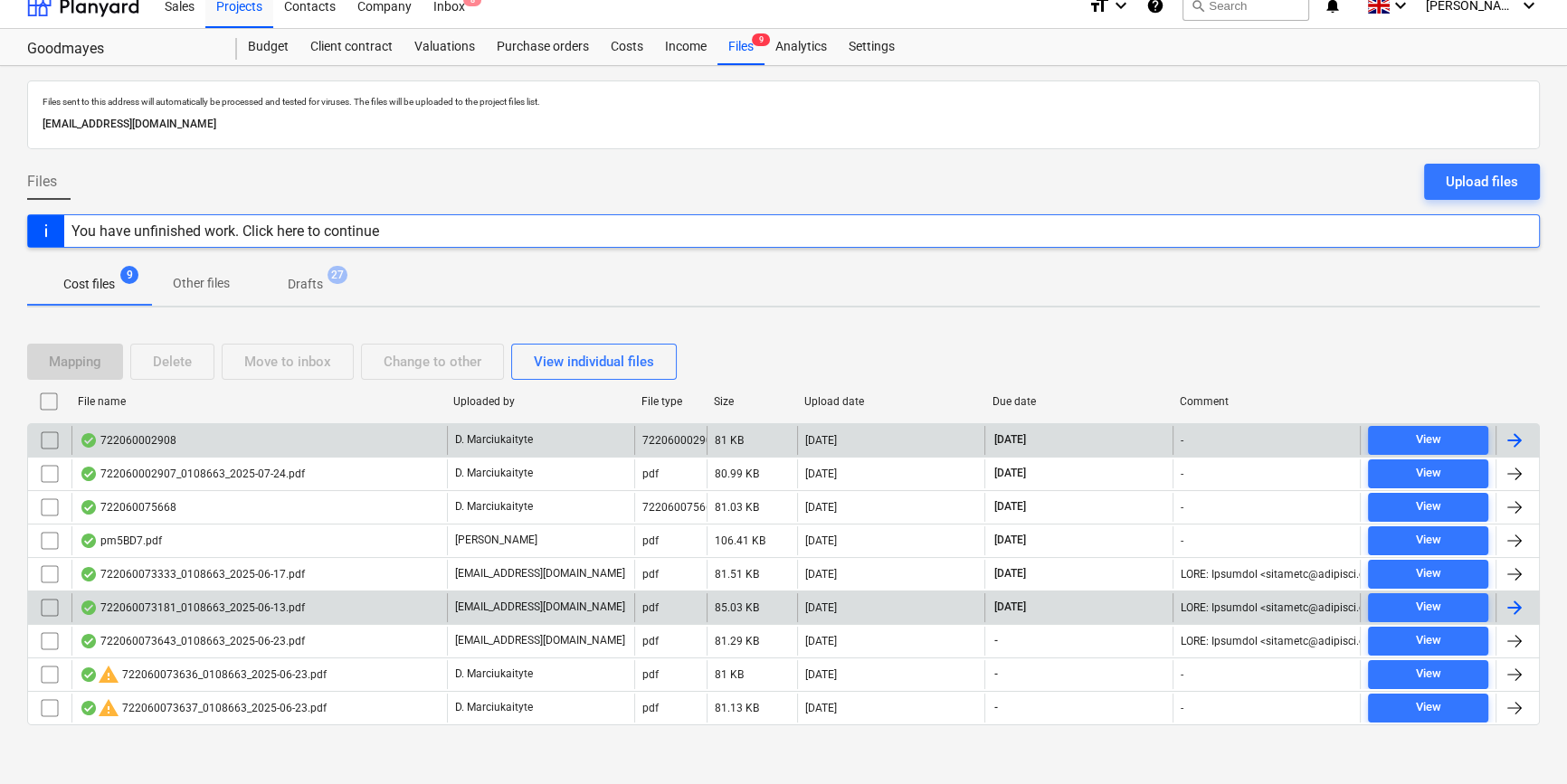 scroll, scrollTop: 21, scrollLeft: 0, axis: vertical 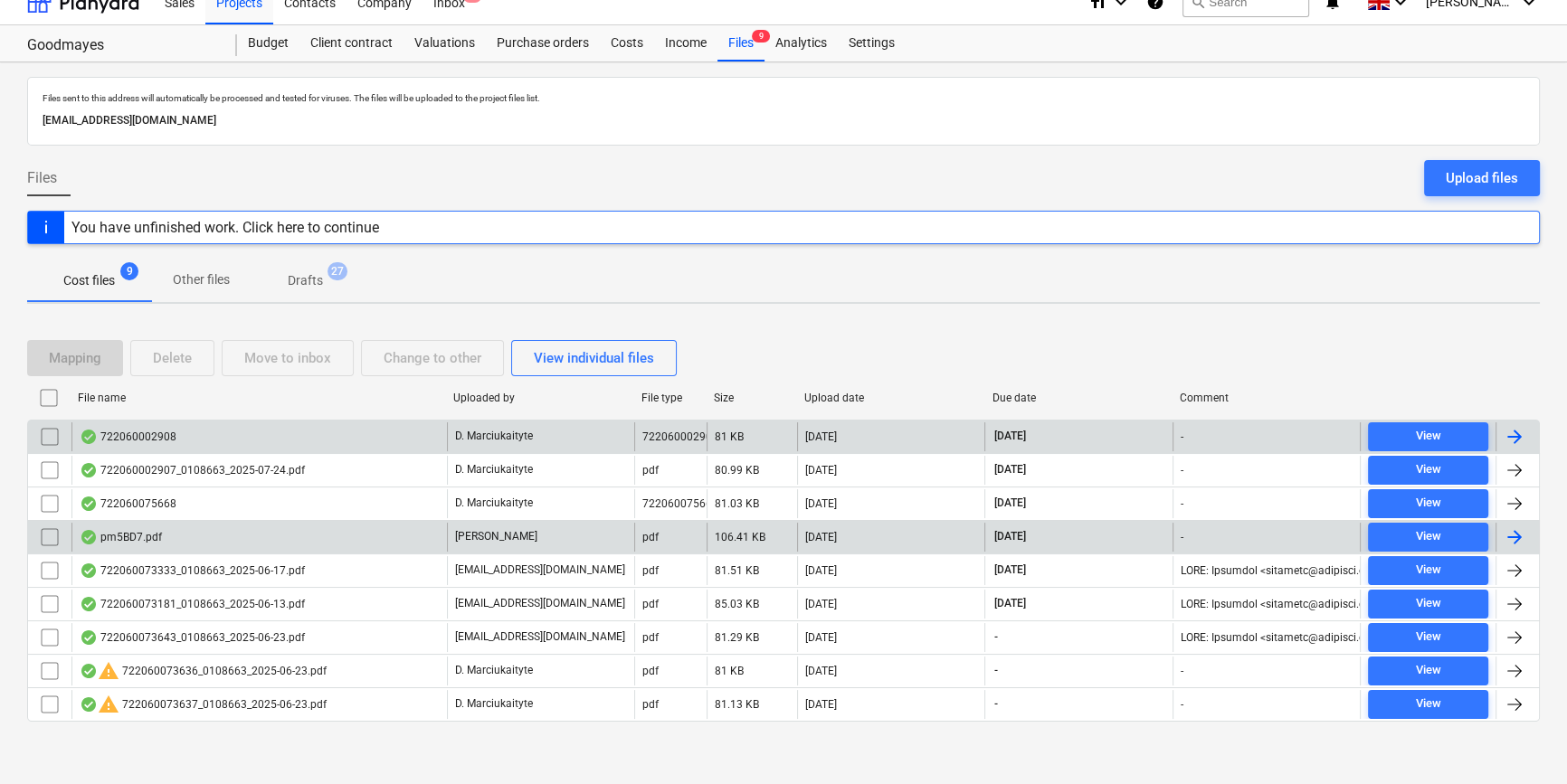 click at bounding box center (1515, 537) 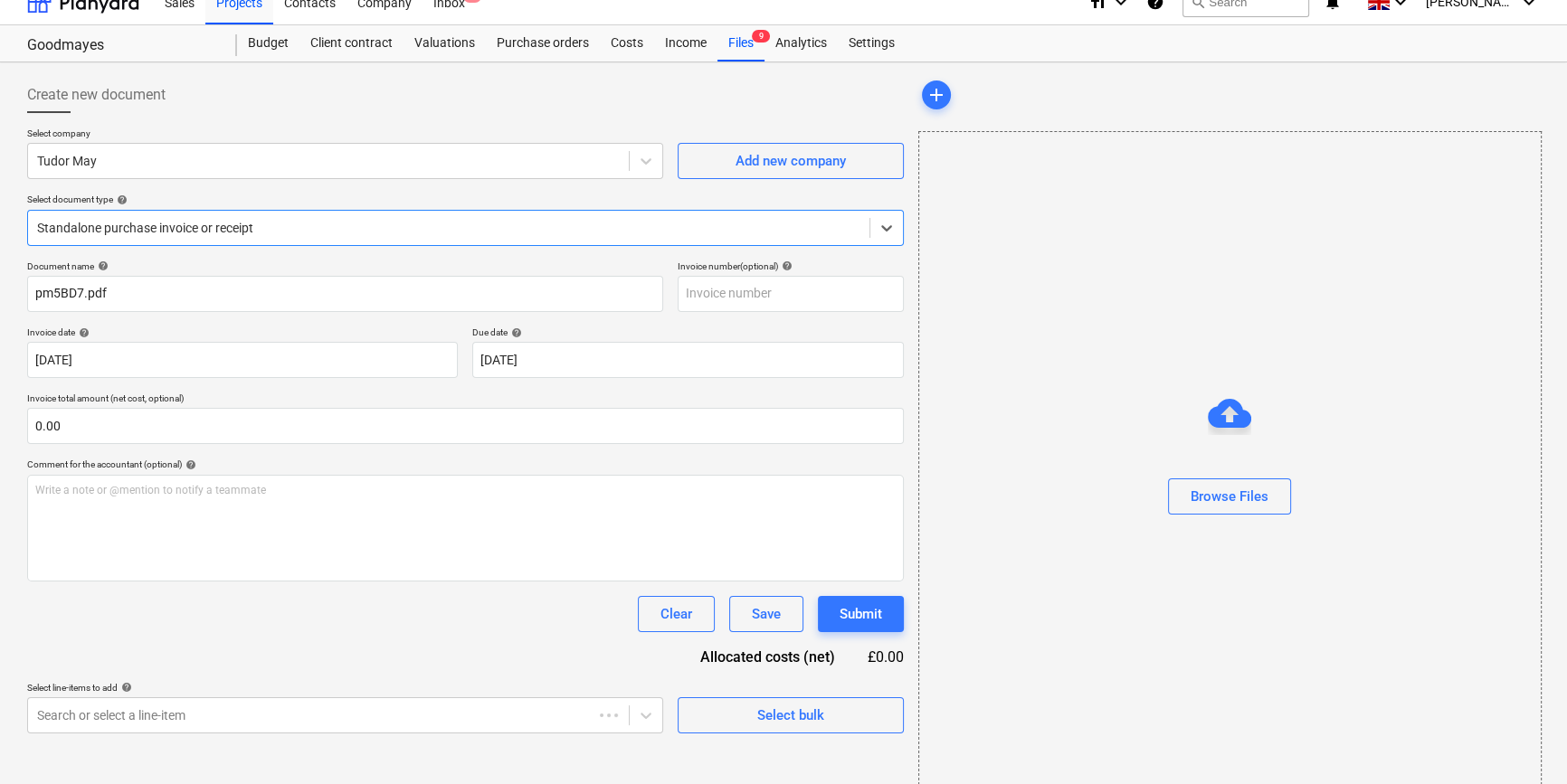 scroll, scrollTop: 0, scrollLeft: 0, axis: both 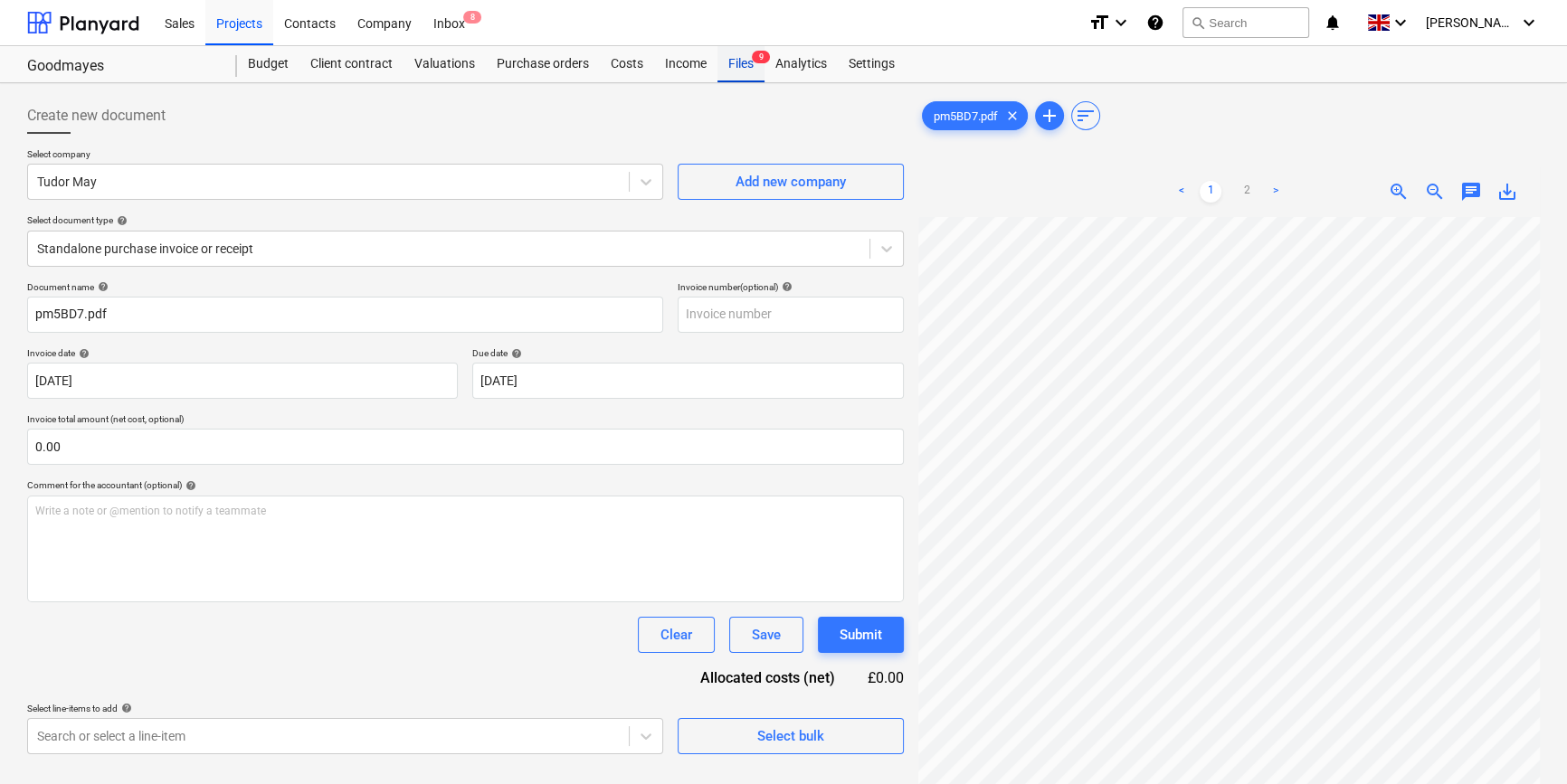 click on "Files 9" at bounding box center (741, 64) 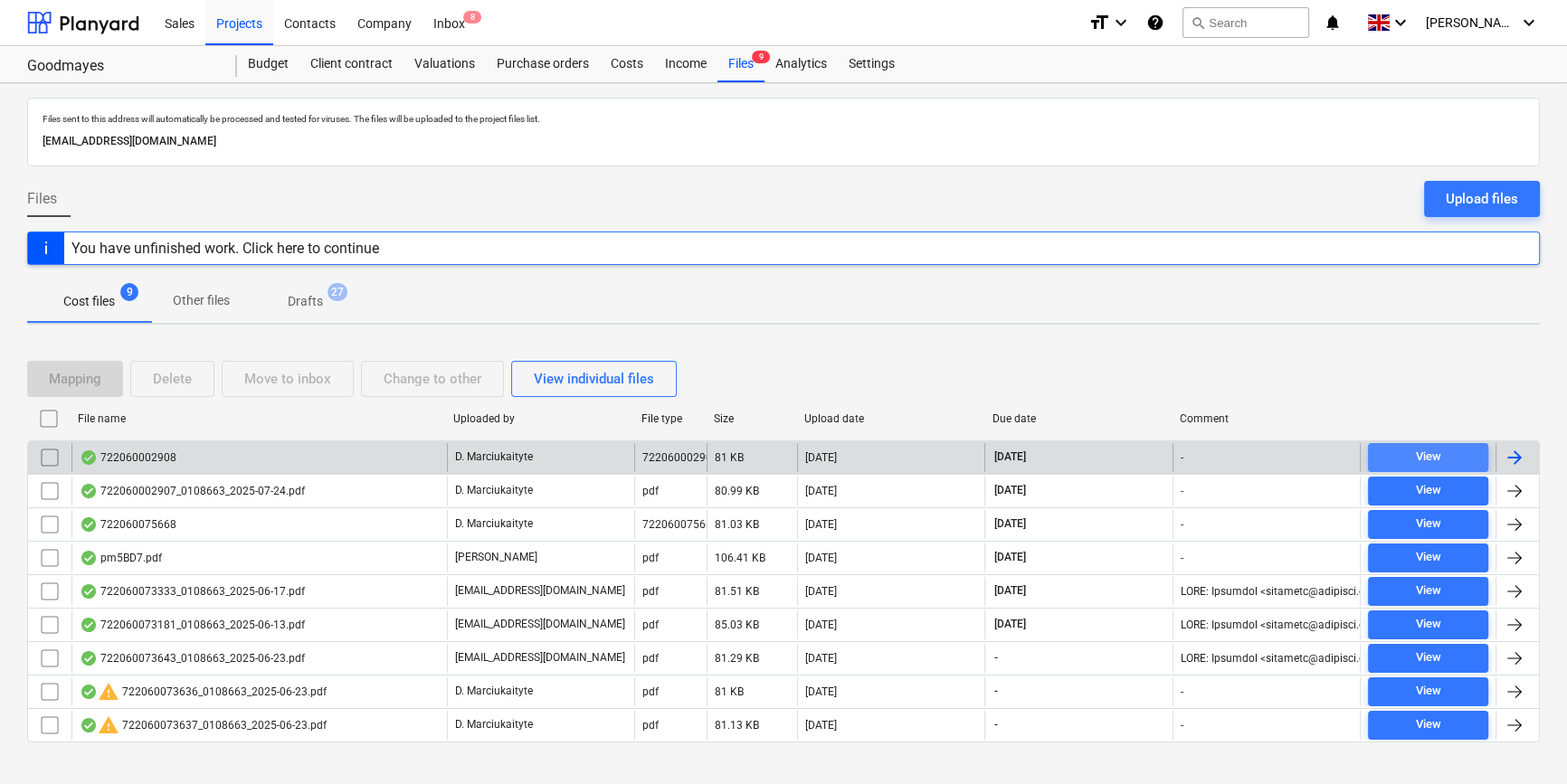 click on "View" at bounding box center [1428, 457] 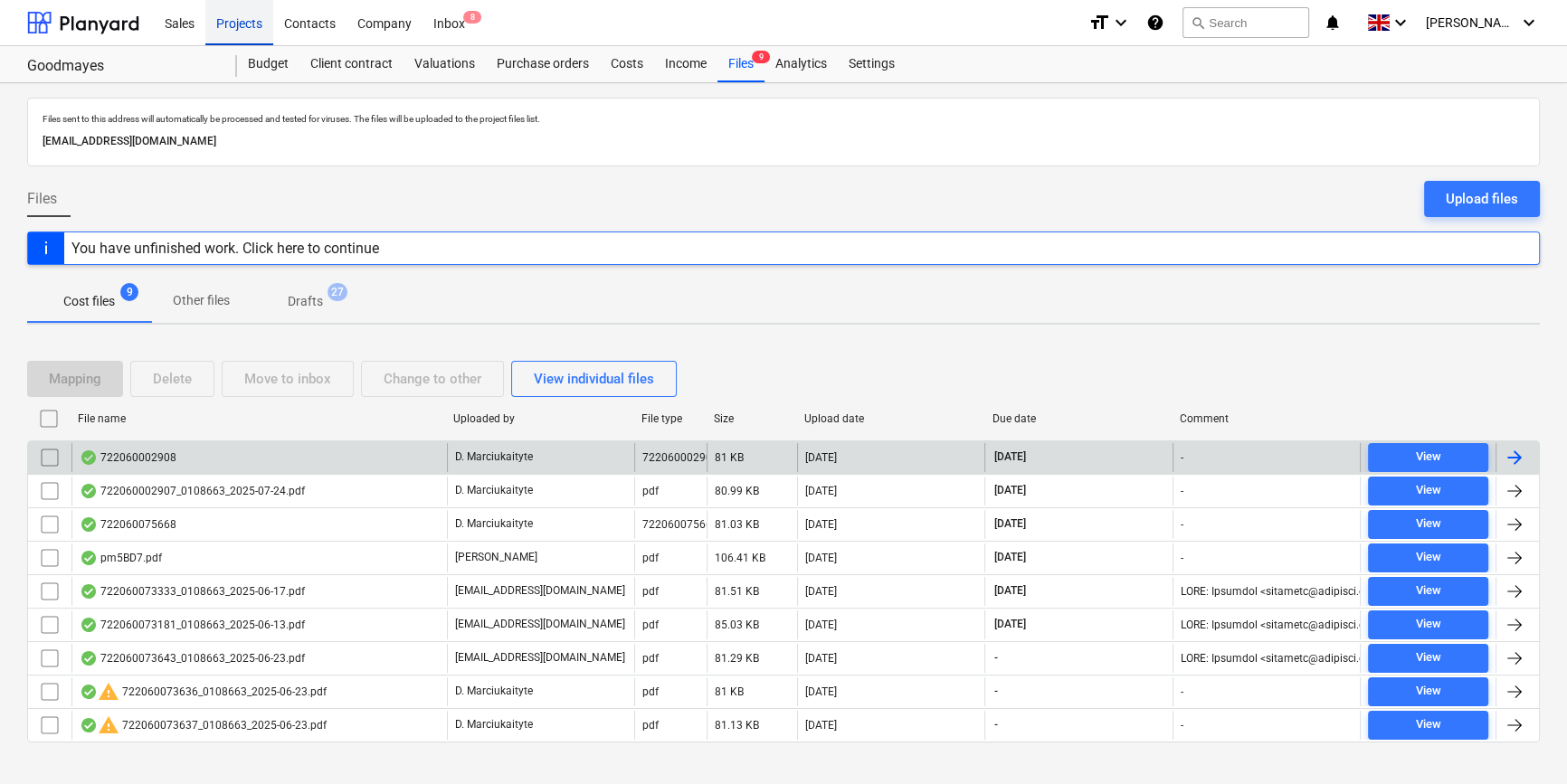 click on "Projects" at bounding box center [239, 22] 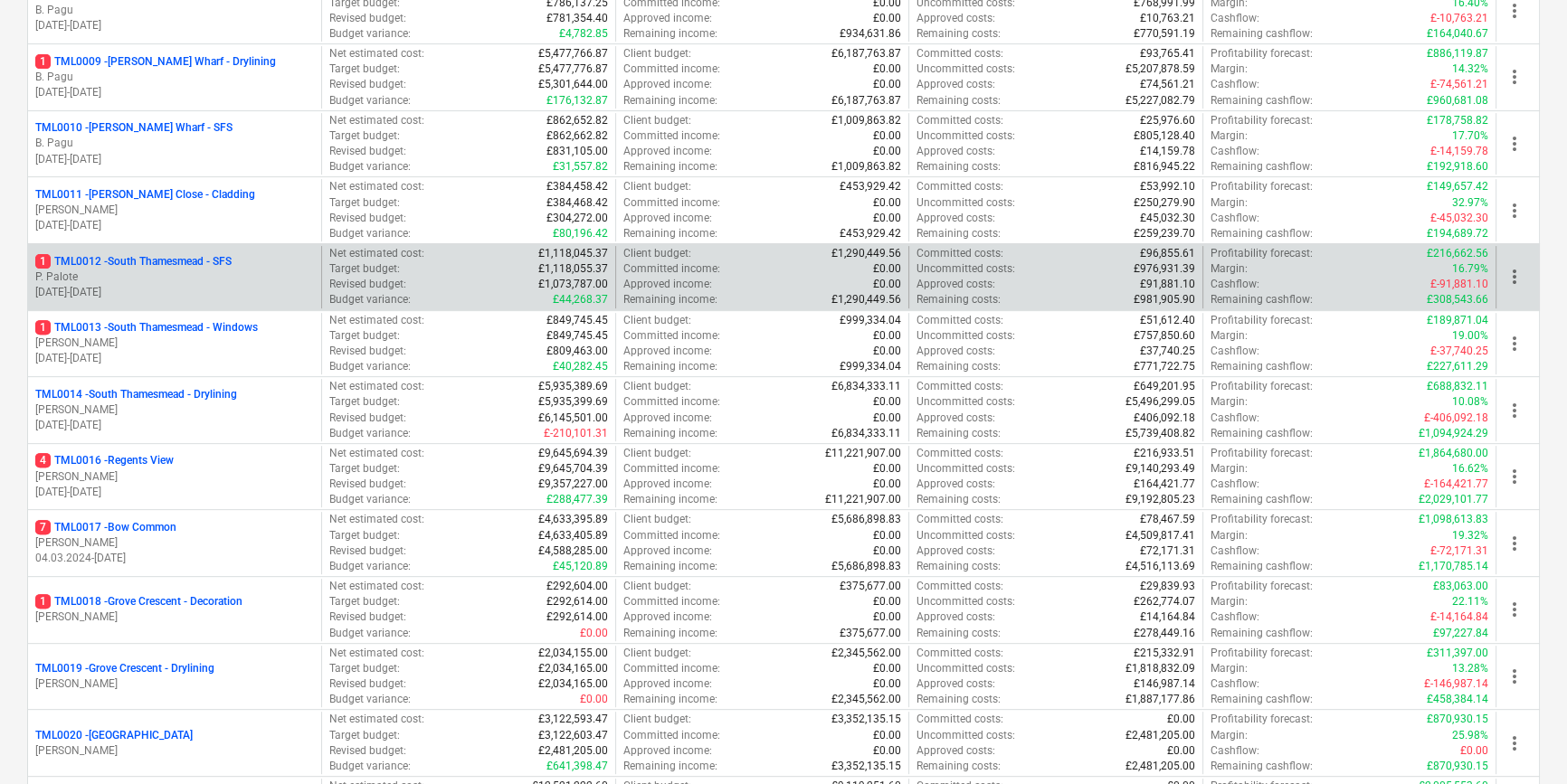 scroll, scrollTop: 822, scrollLeft: 0, axis: vertical 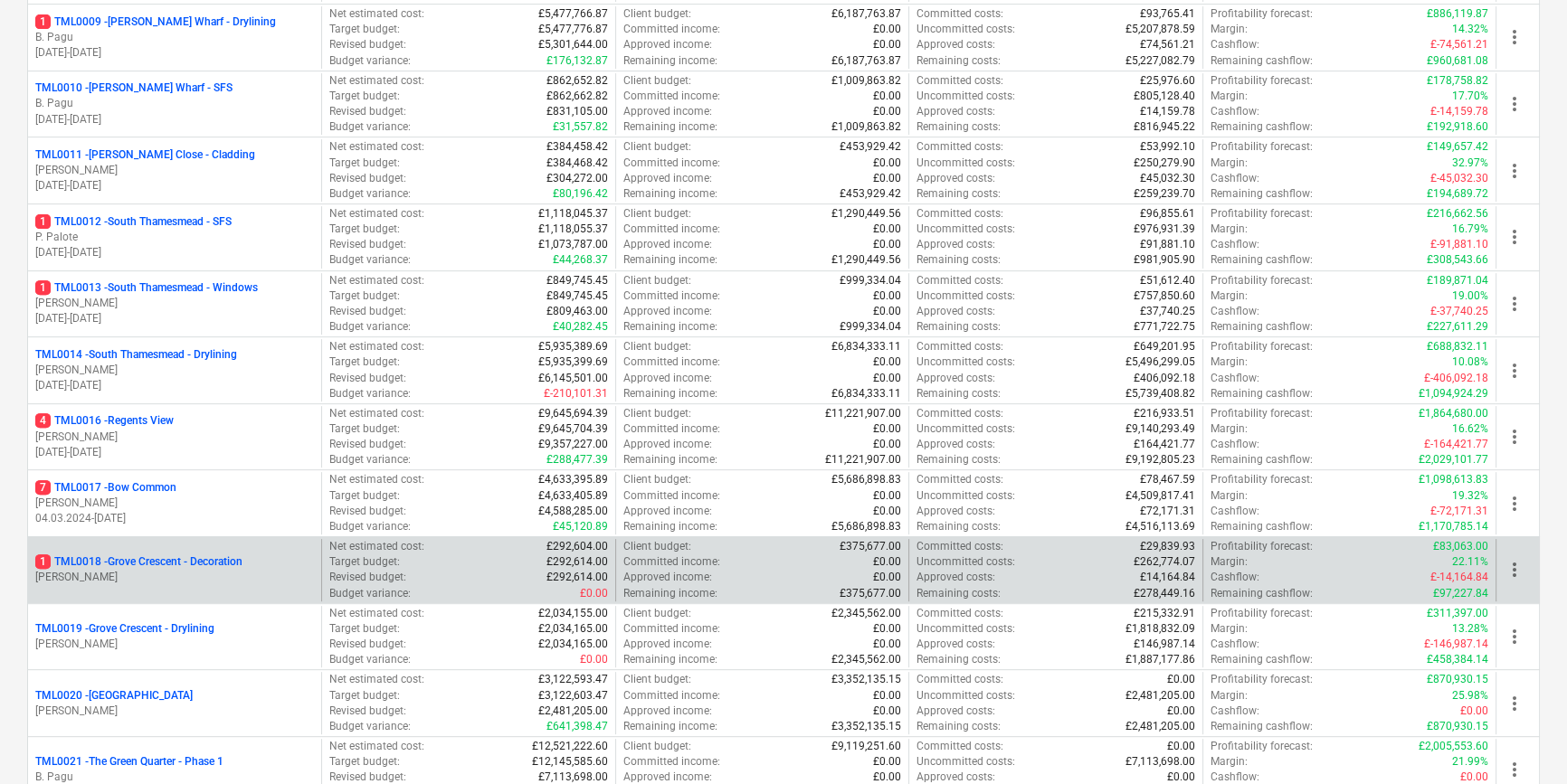 click on "1  TML0018 -  Grove Crescent - Decoration [PERSON_NAME]" at bounding box center [175, 570] 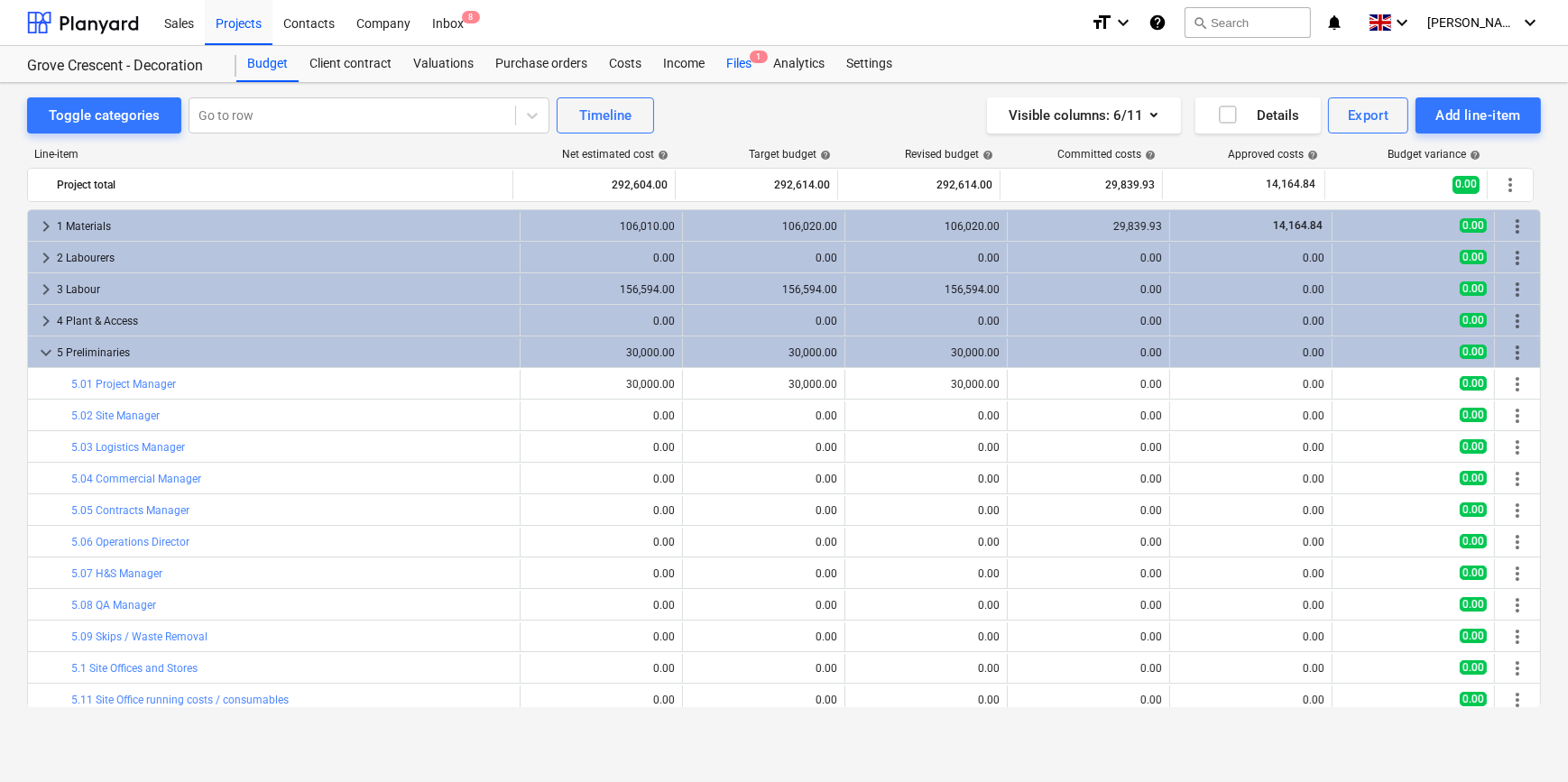 click on "Files 1" at bounding box center [739, 64] 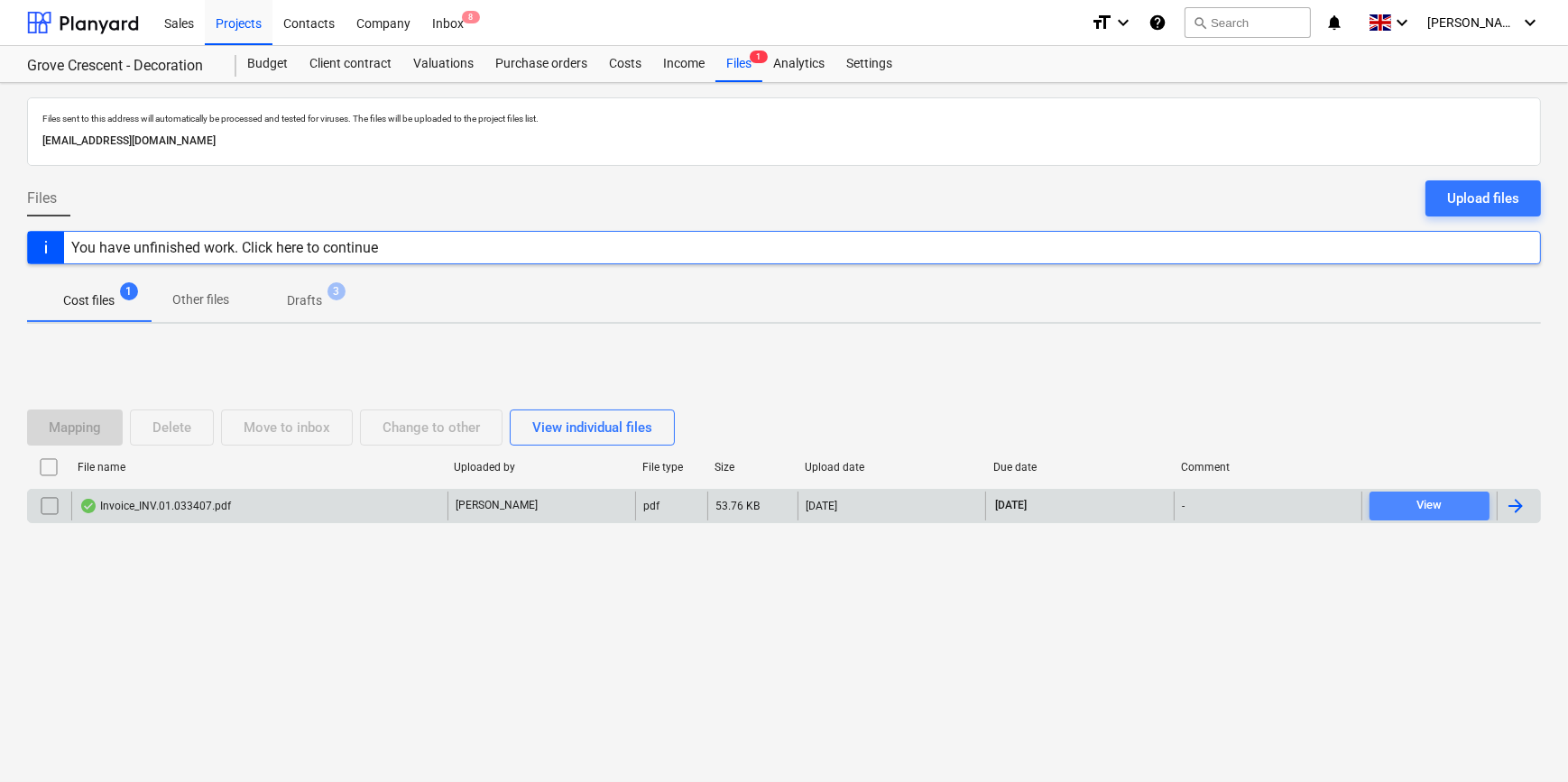 click on "View" at bounding box center (1429, 505) 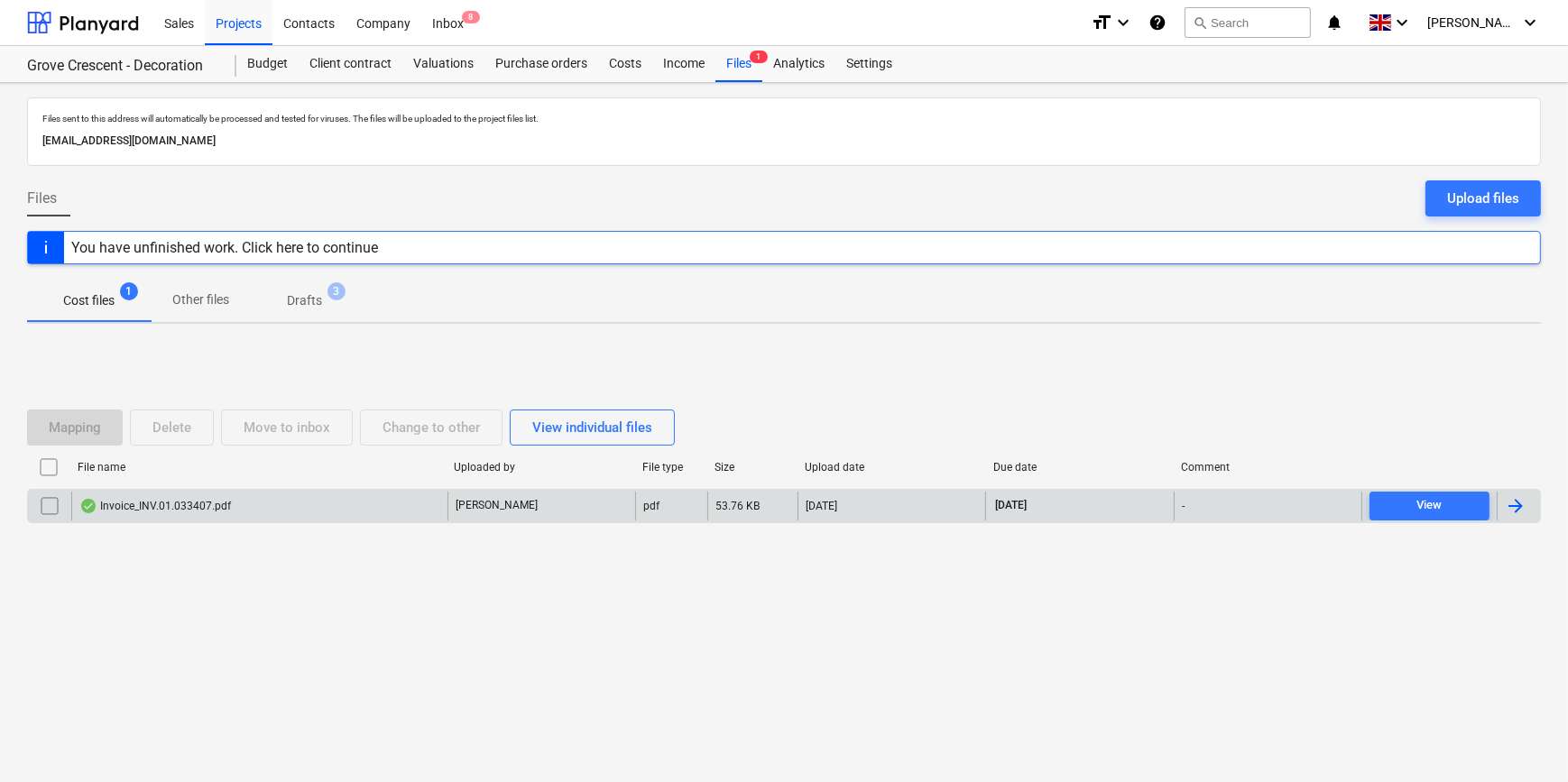 click at bounding box center (1516, 506) 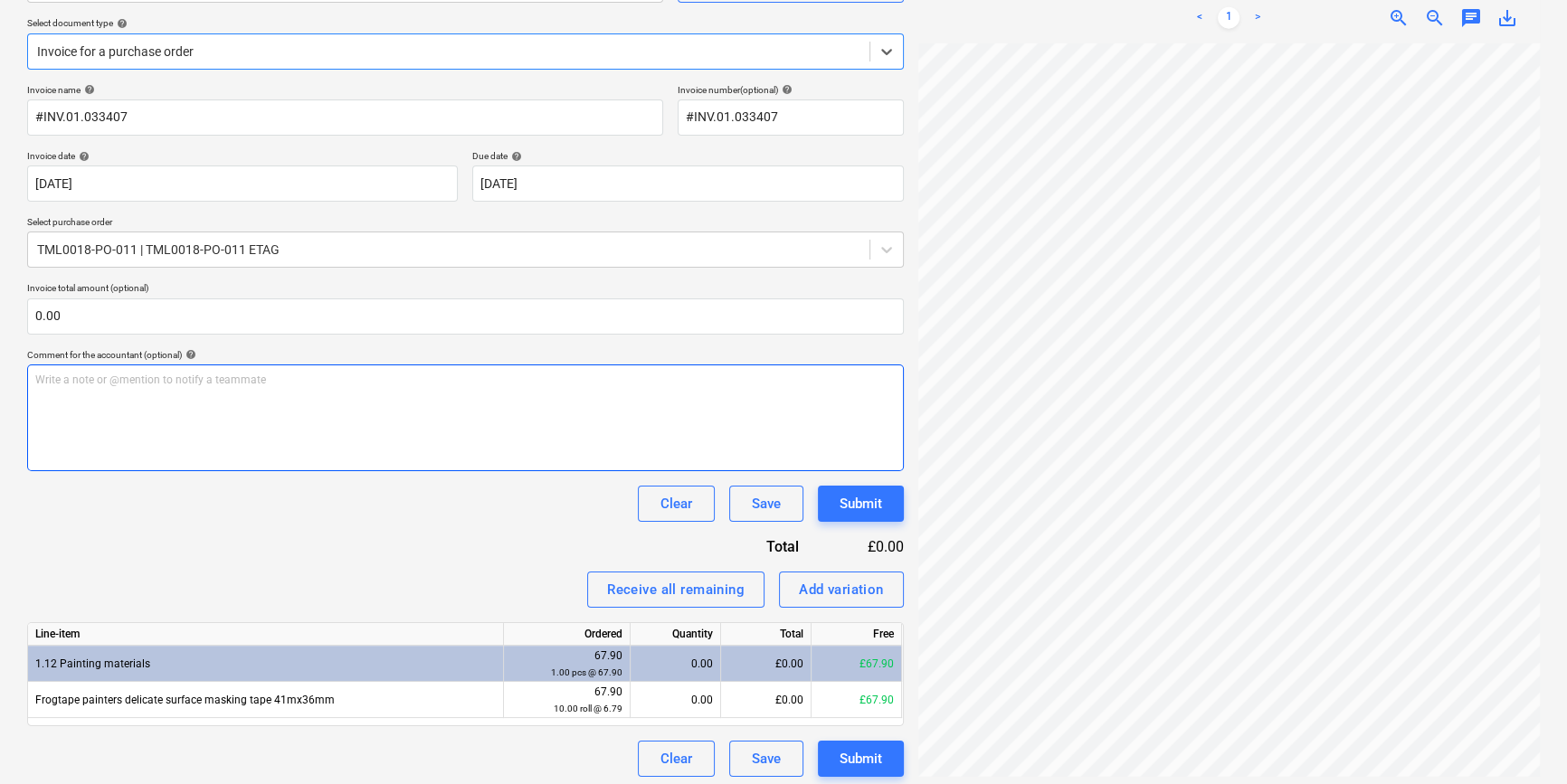 scroll, scrollTop: 203, scrollLeft: 0, axis: vertical 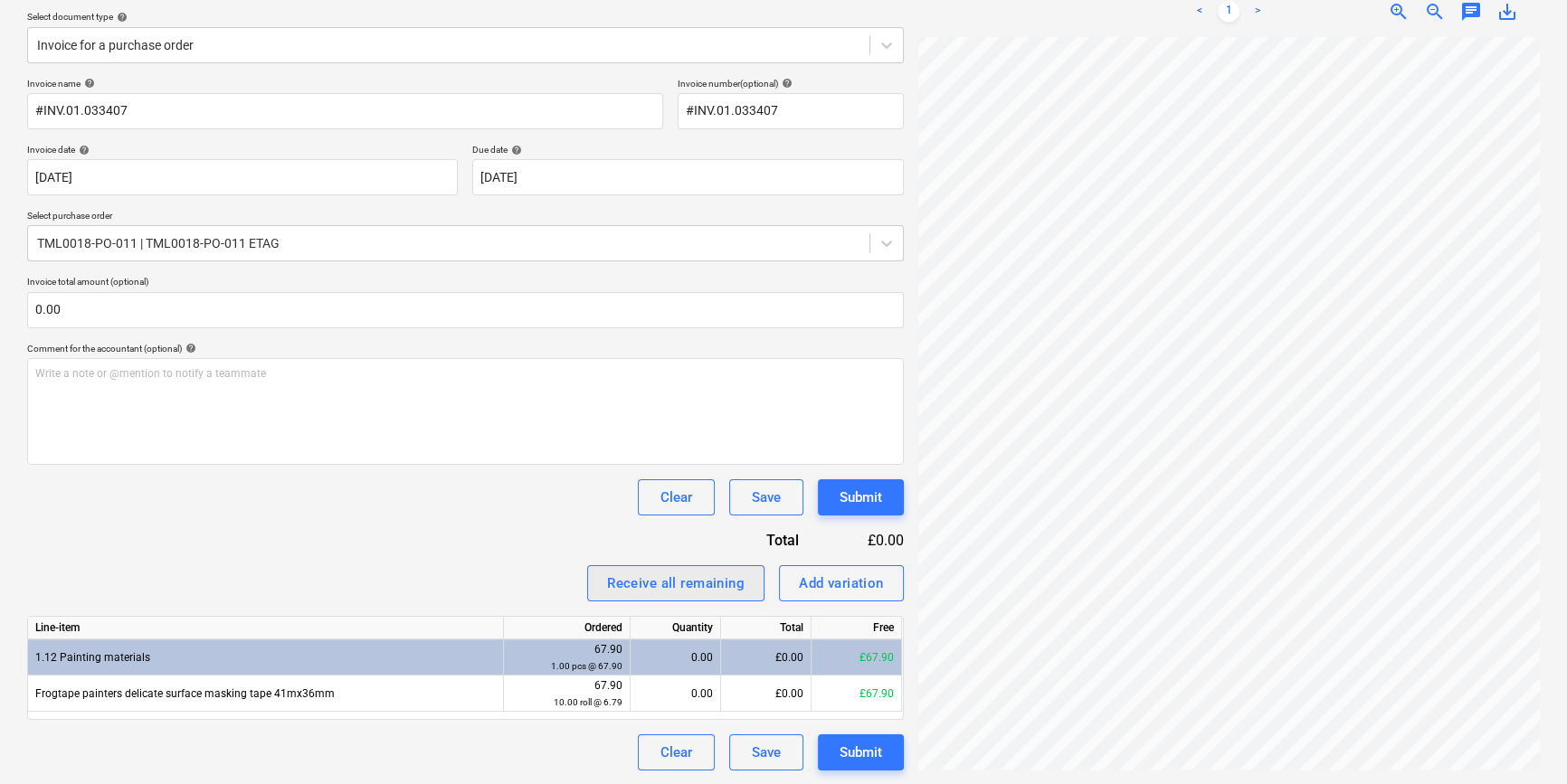 click on "Receive all remaining" at bounding box center (676, 583) 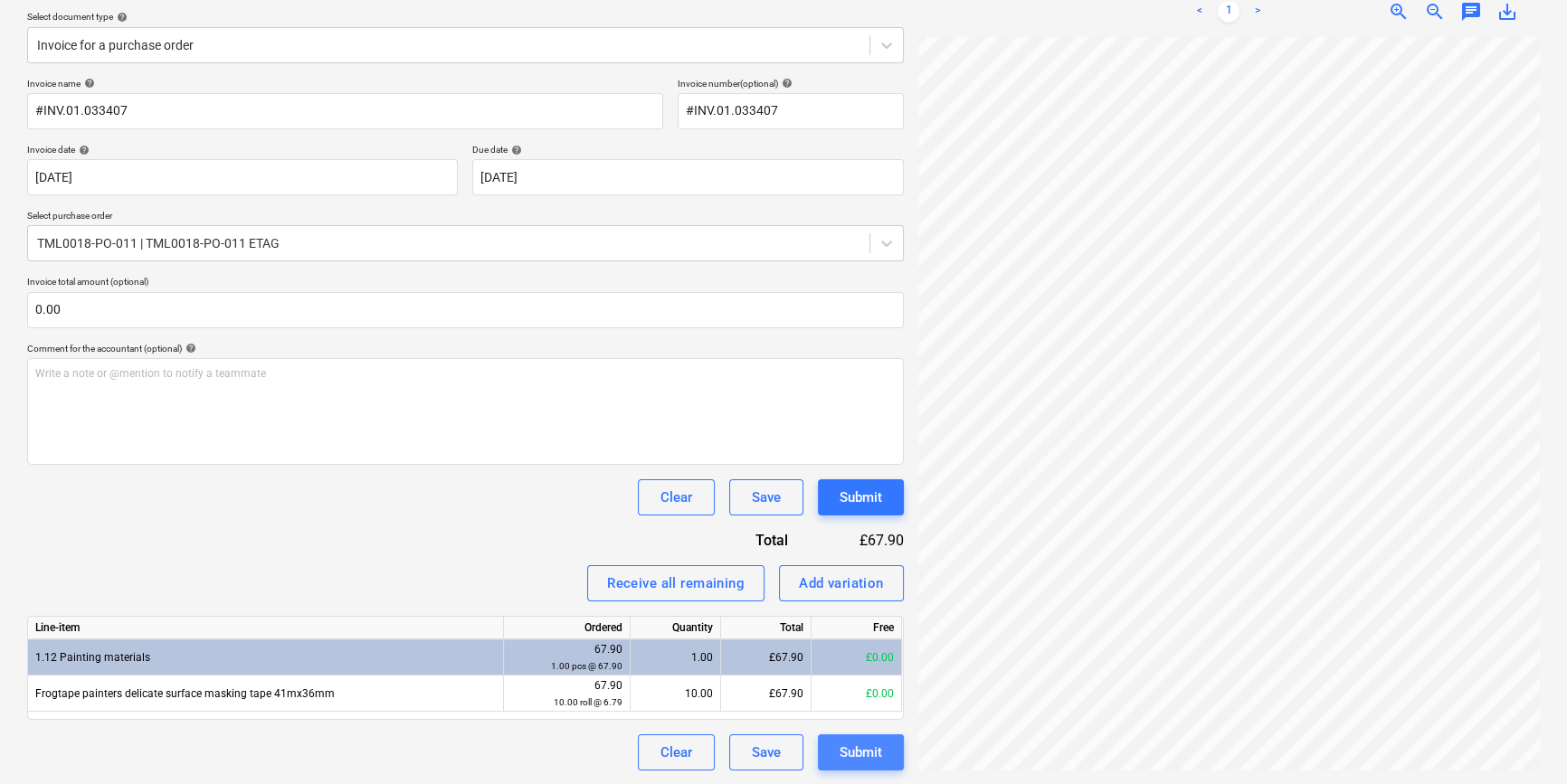 click on "Submit" at bounding box center [860, 752] 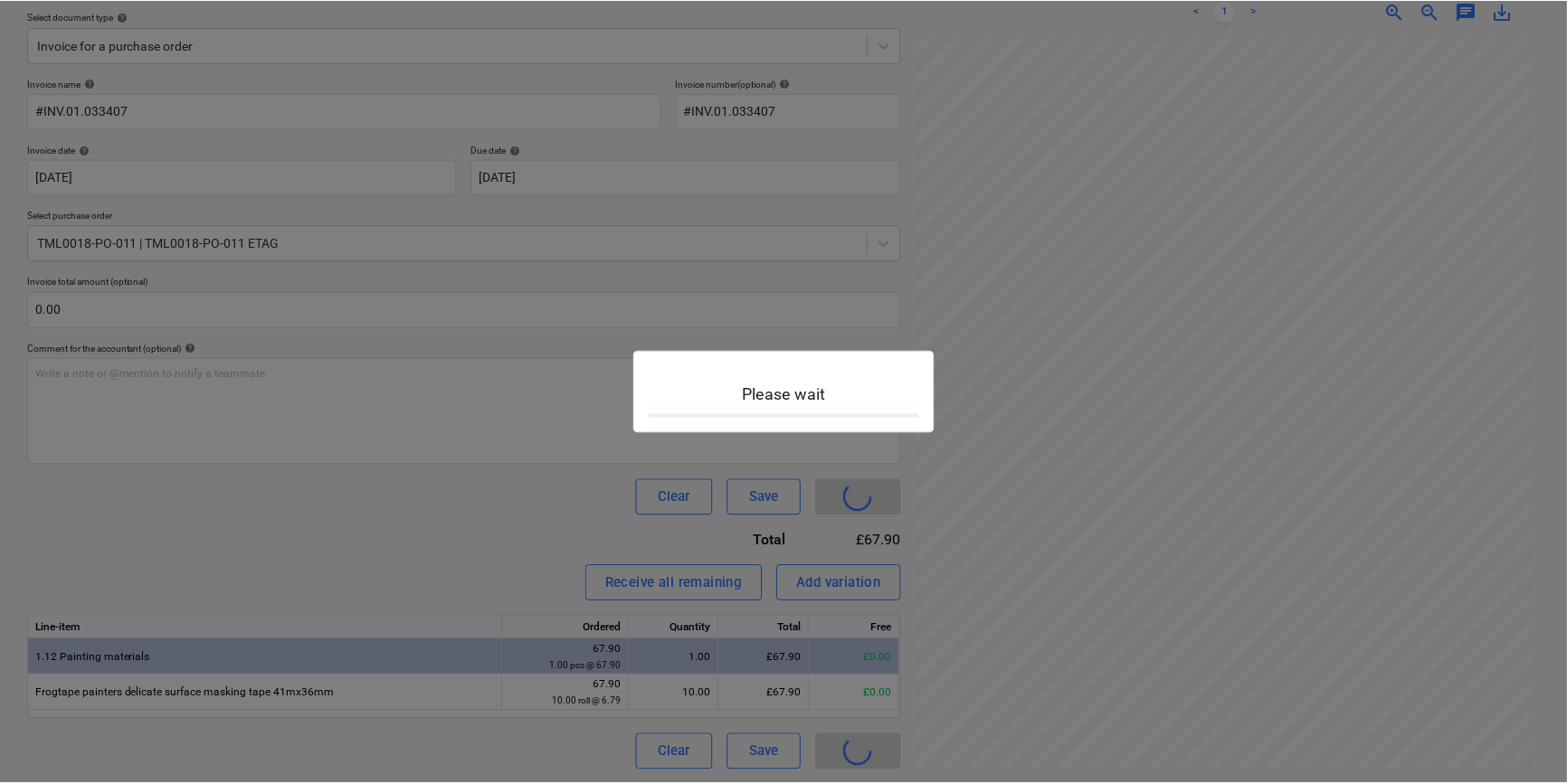 scroll, scrollTop: 0, scrollLeft: 0, axis: both 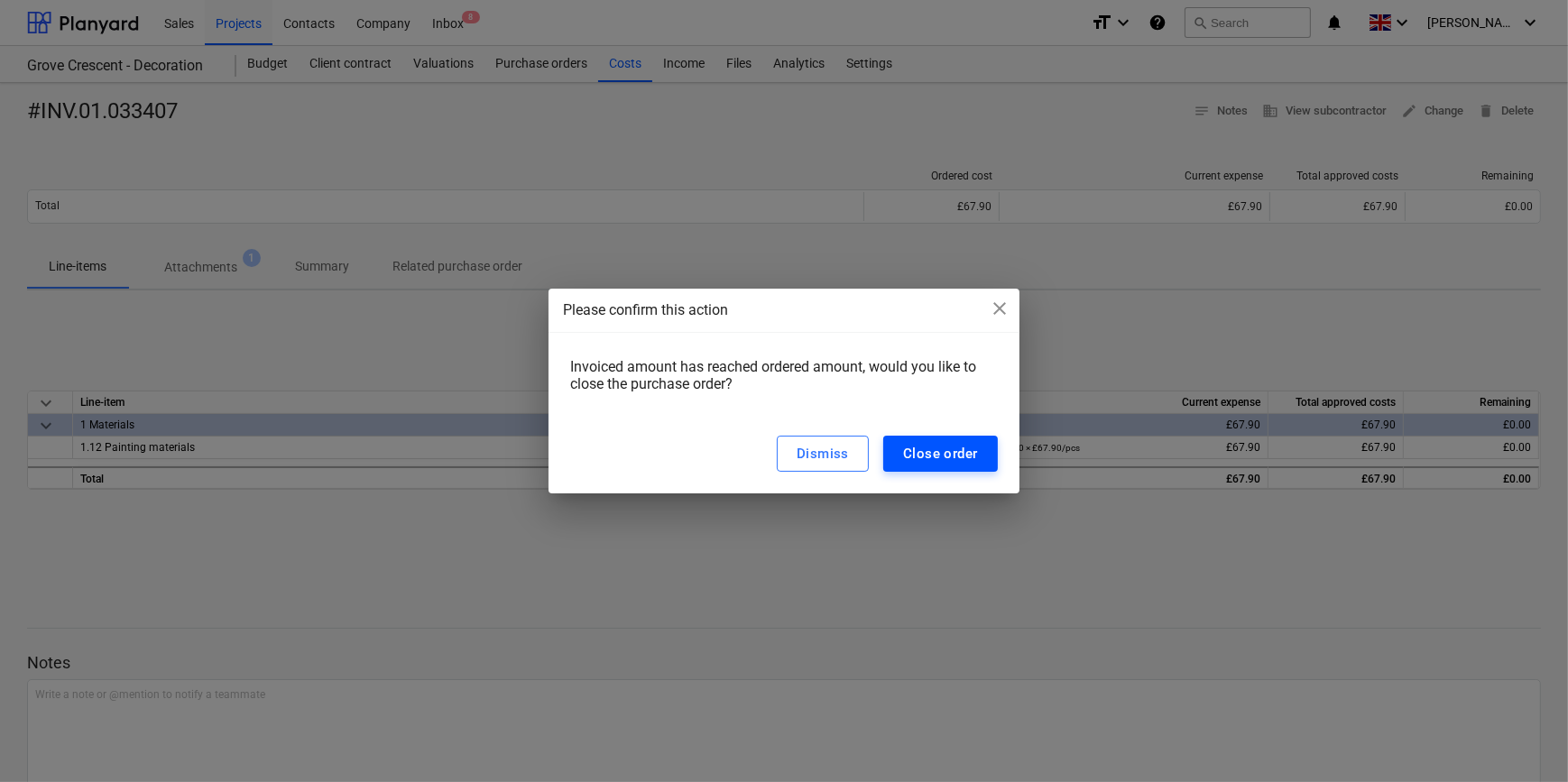 click on "Close order" at bounding box center [940, 454] 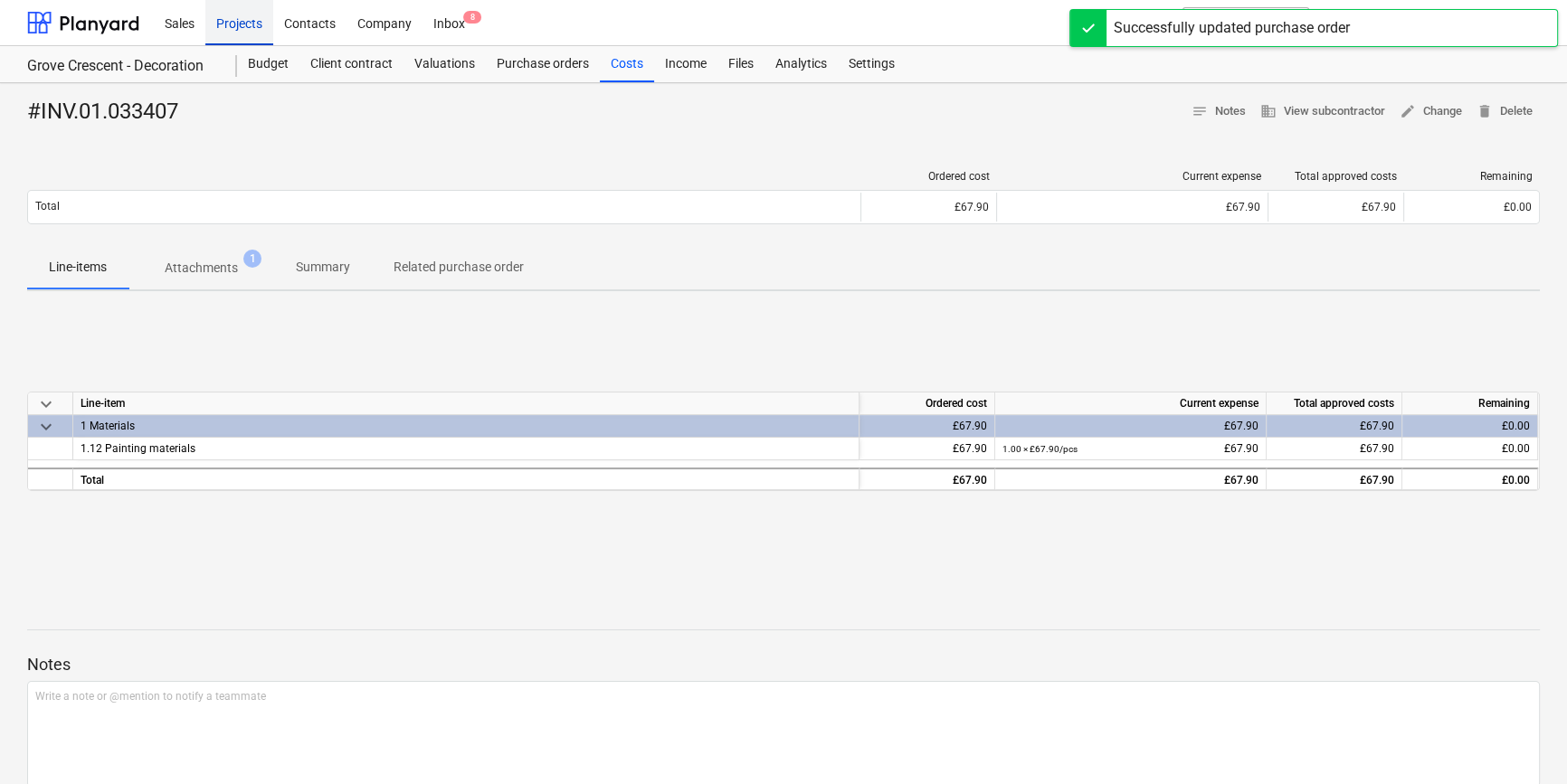 click on "Projects" at bounding box center (239, 22) 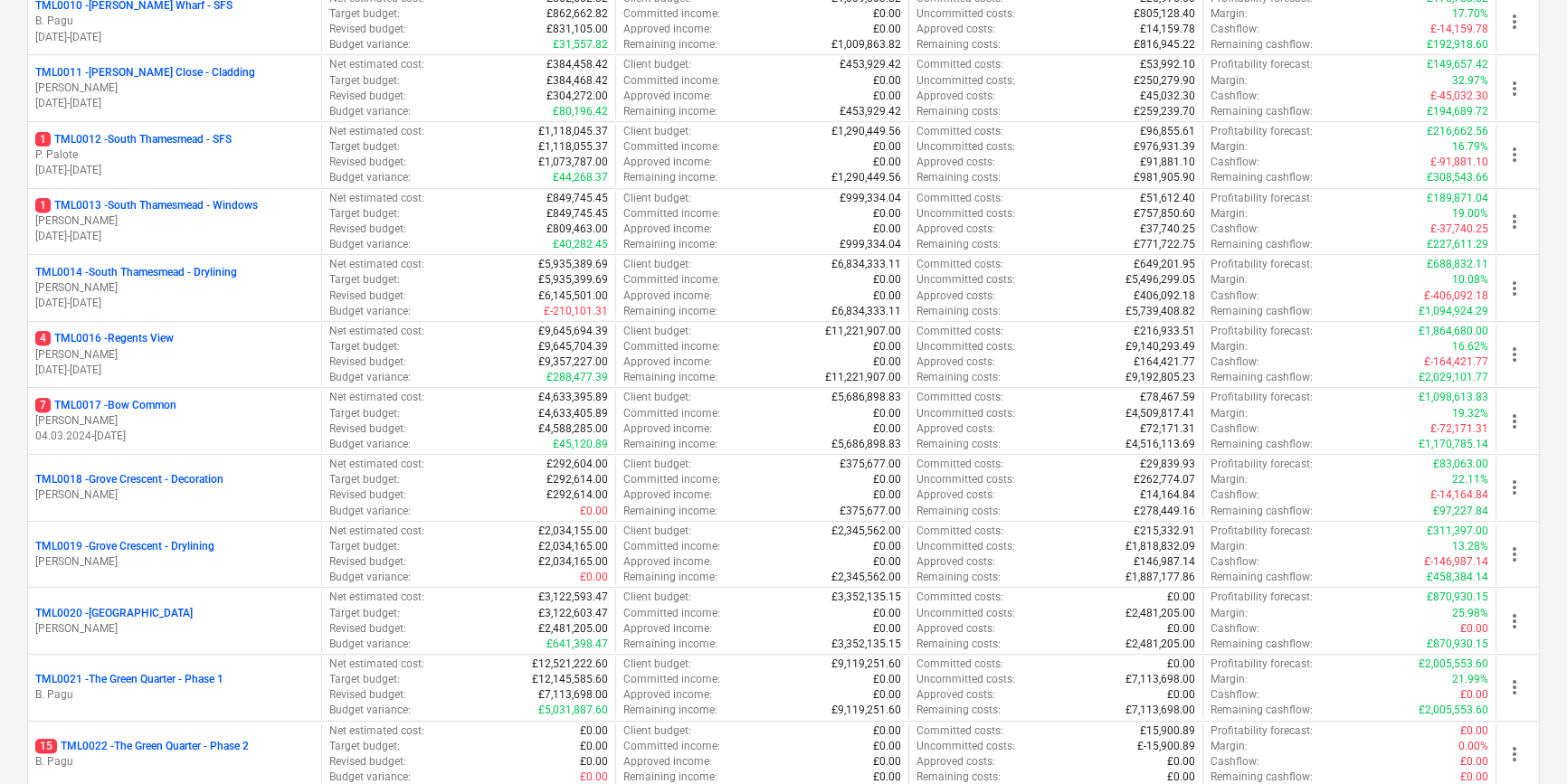 scroll, scrollTop: 822, scrollLeft: 0, axis: vertical 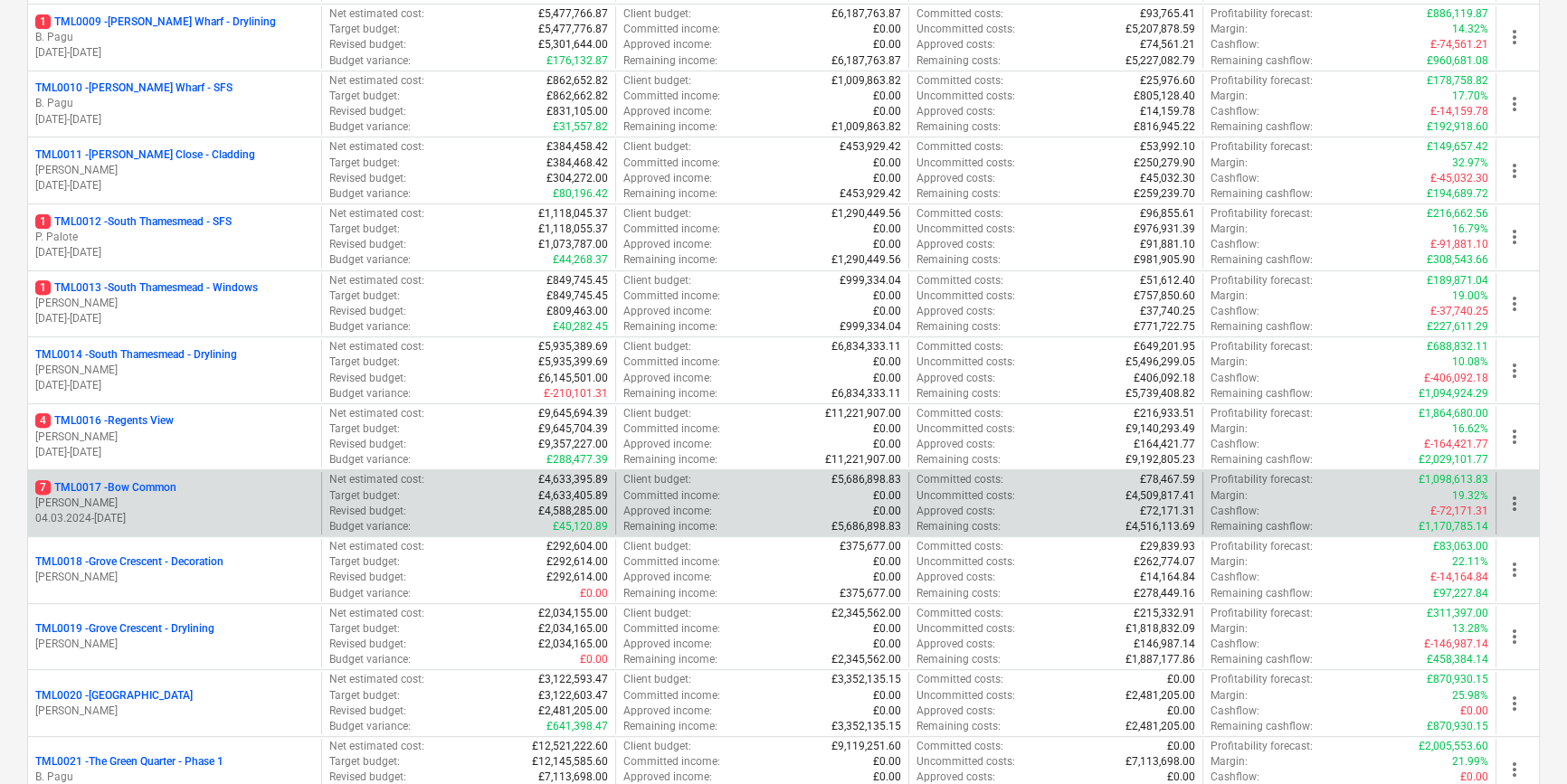 click on "7  TML0017 -  Bow Common" at bounding box center [106, 487] 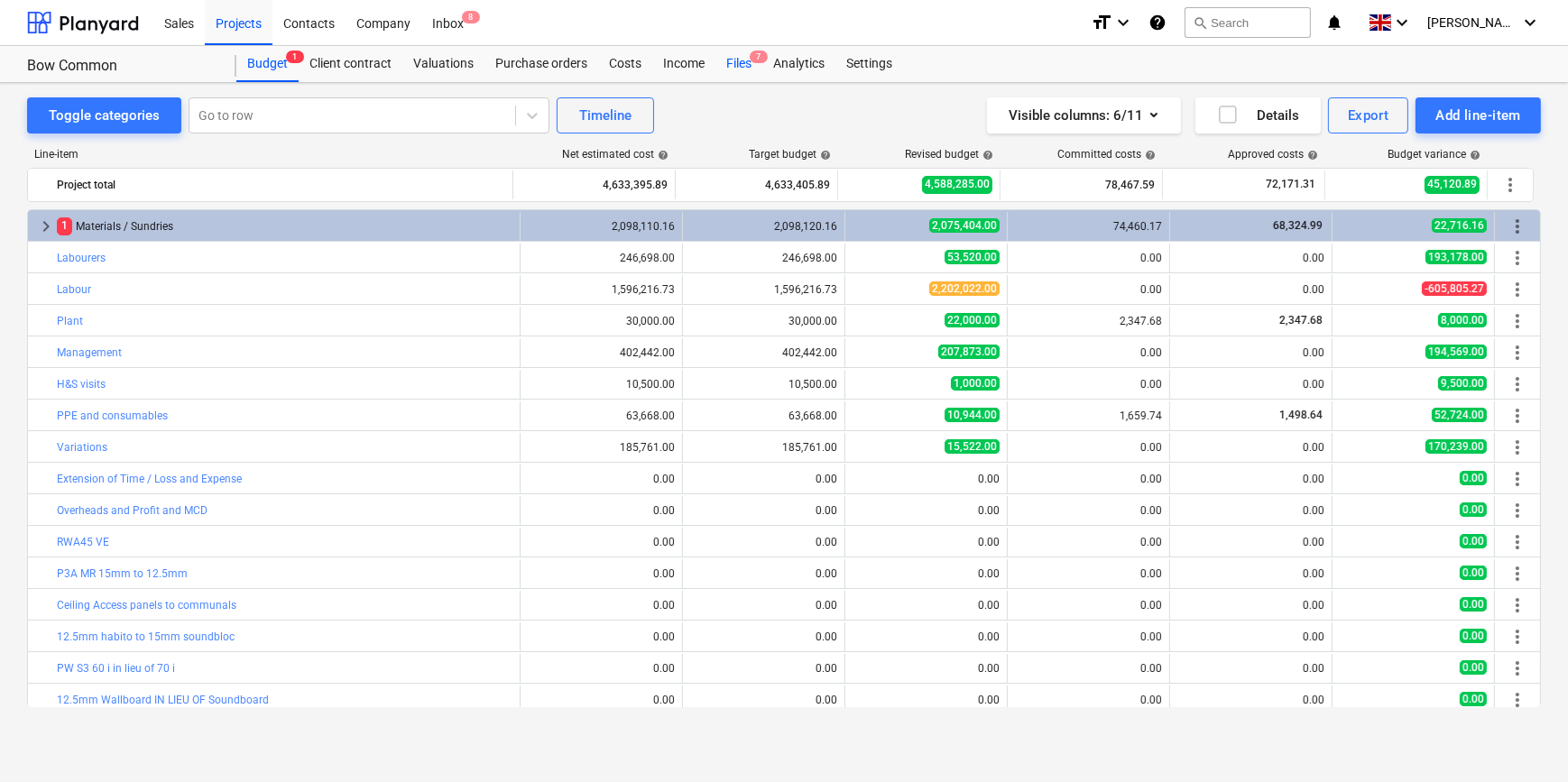 click on "Files 7" at bounding box center (739, 64) 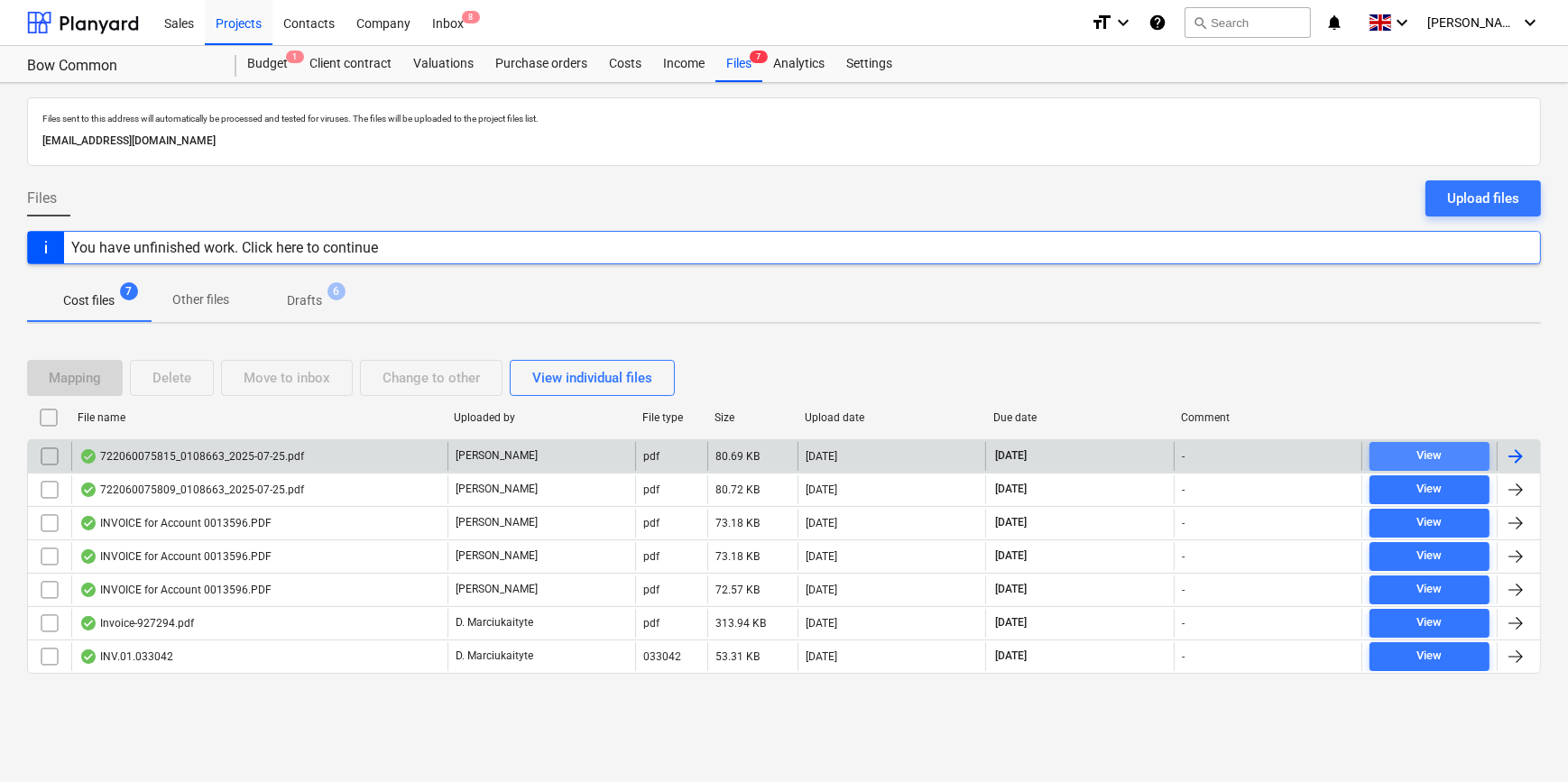 click on "View" at bounding box center [1429, 455] 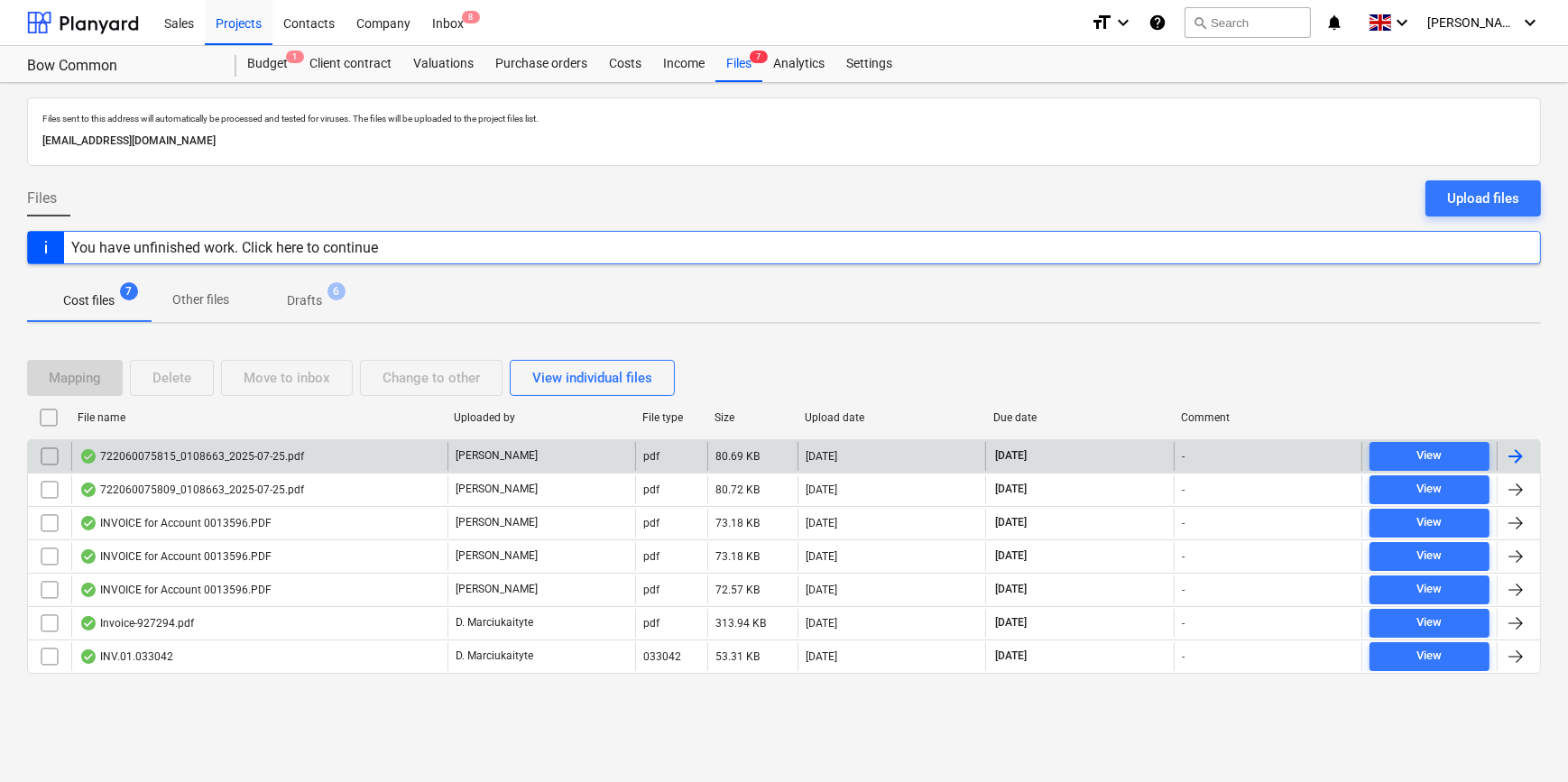 click at bounding box center [1516, 456] 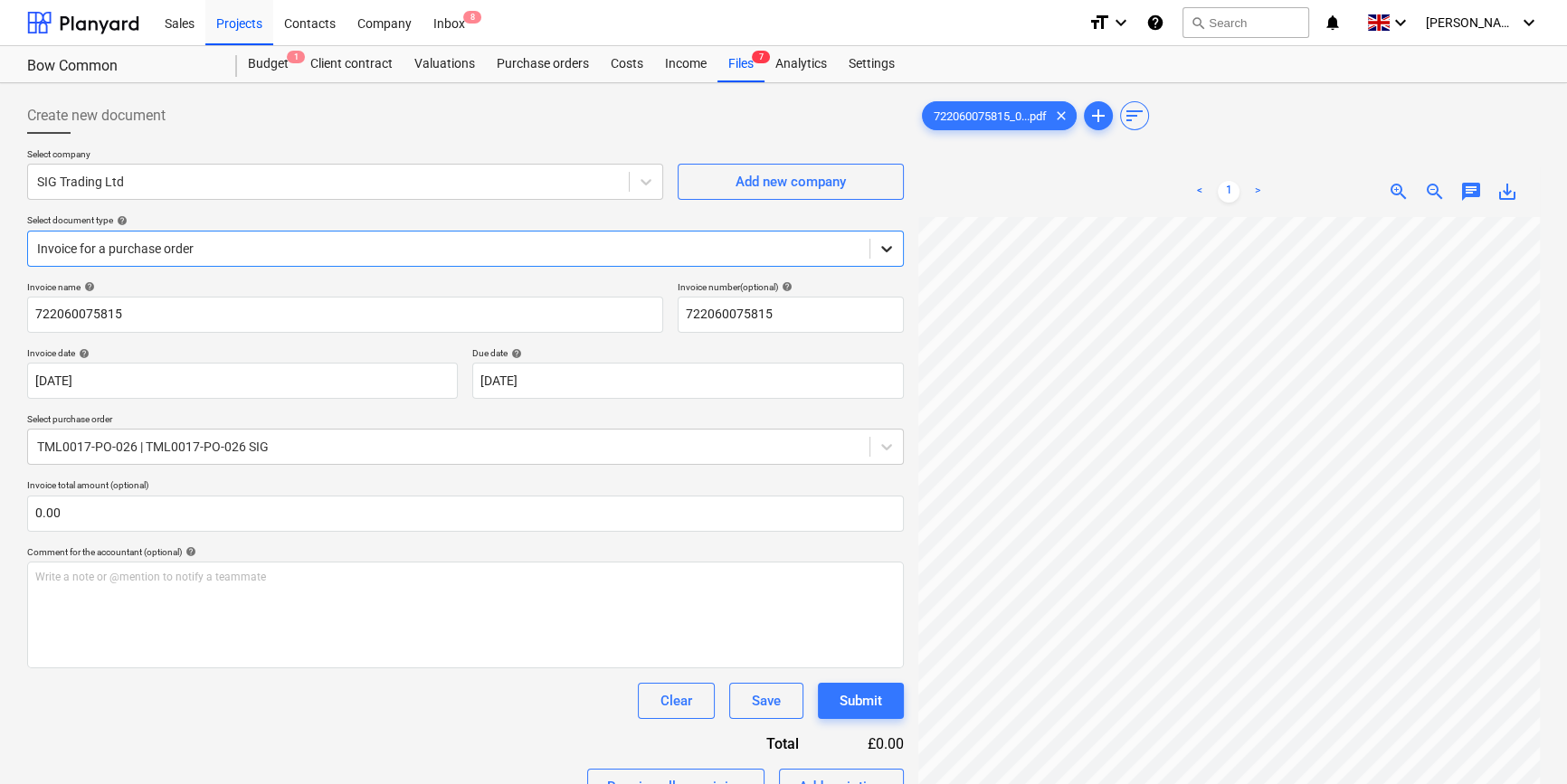 click at bounding box center [887, 249] 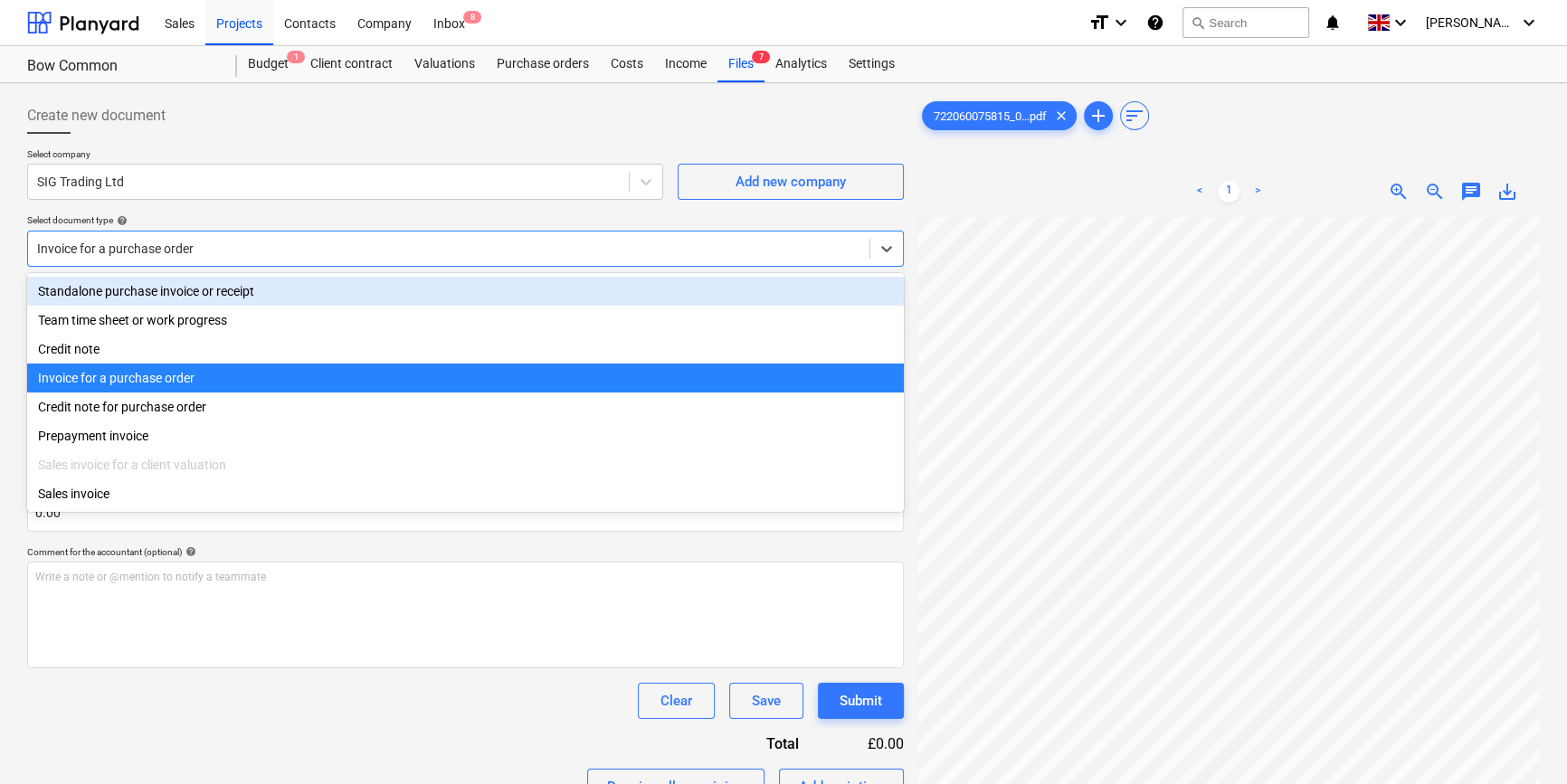 click on "Standalone purchase invoice or receipt" at bounding box center (465, 291) 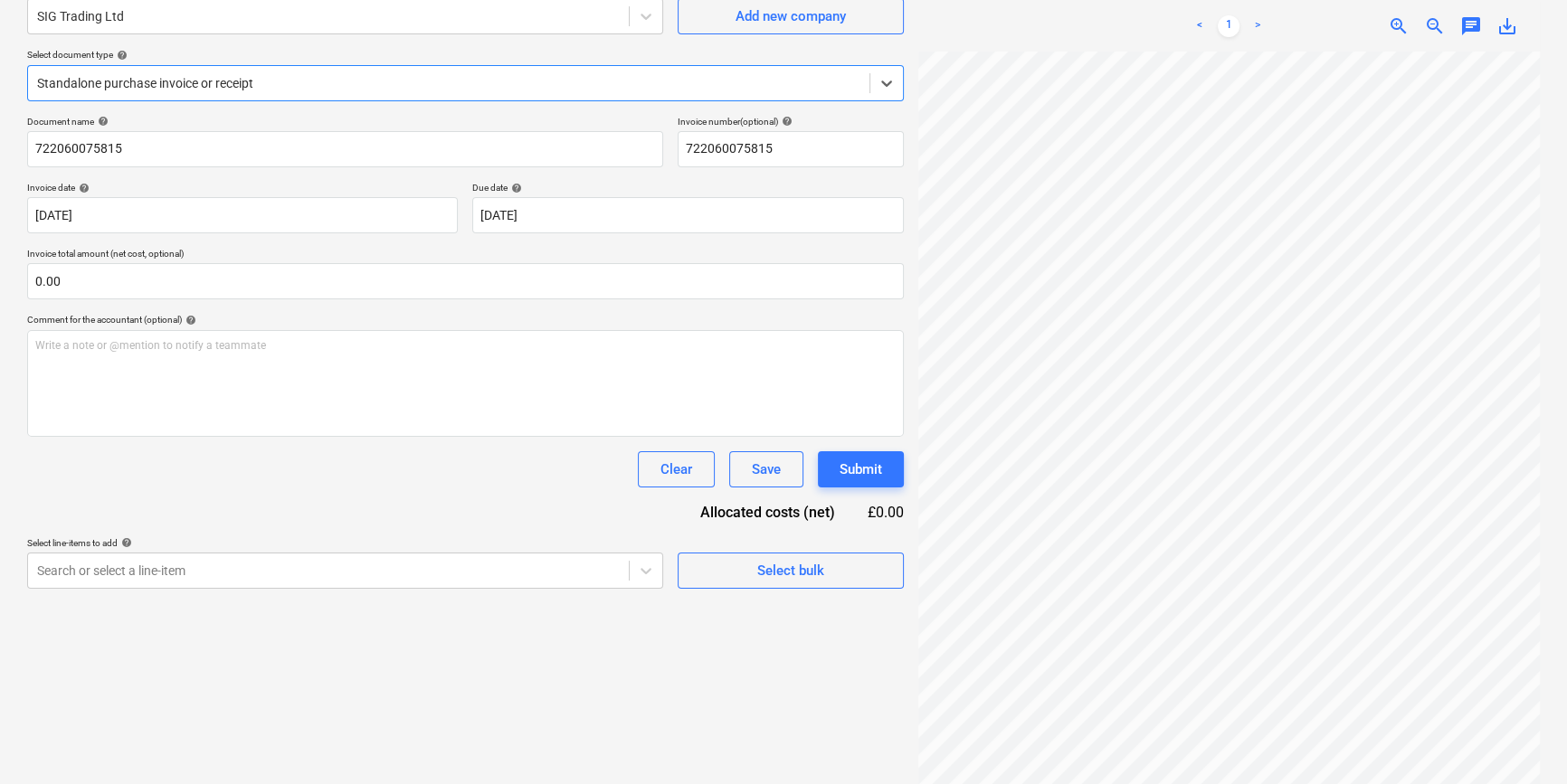 scroll, scrollTop: 181, scrollLeft: 0, axis: vertical 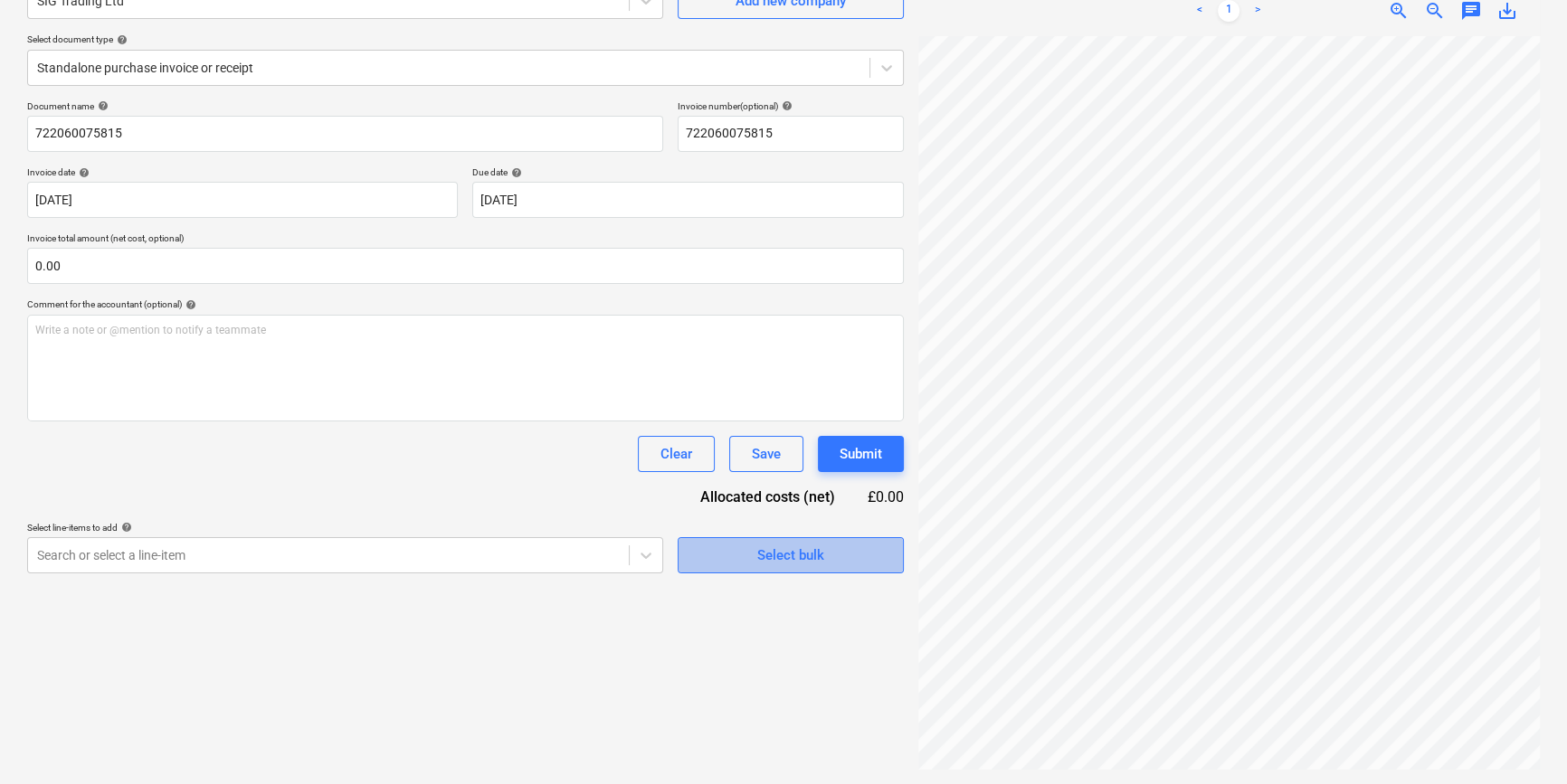 click on "Select bulk" at bounding box center (791, 555) 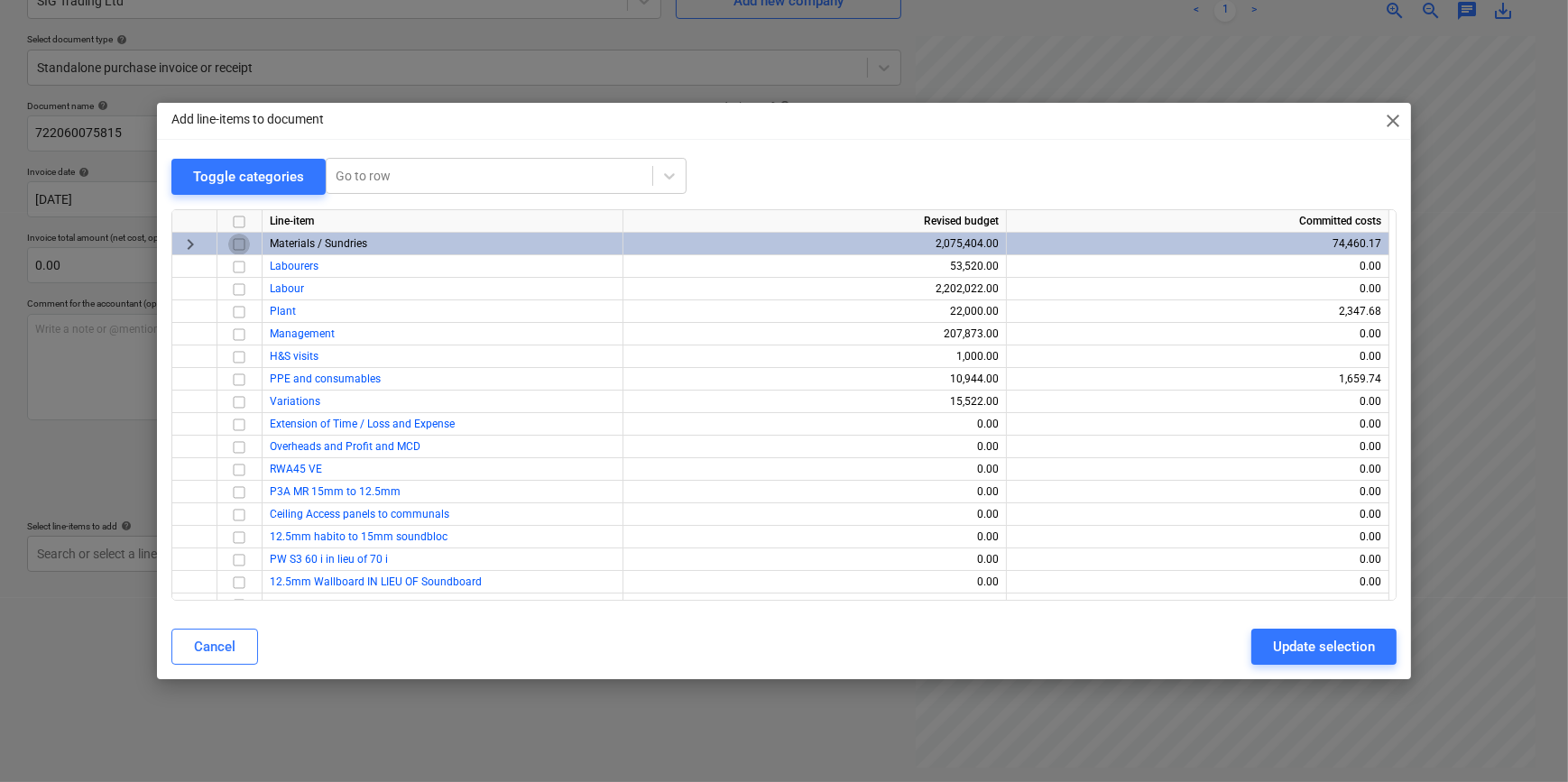click at bounding box center [239, 244] 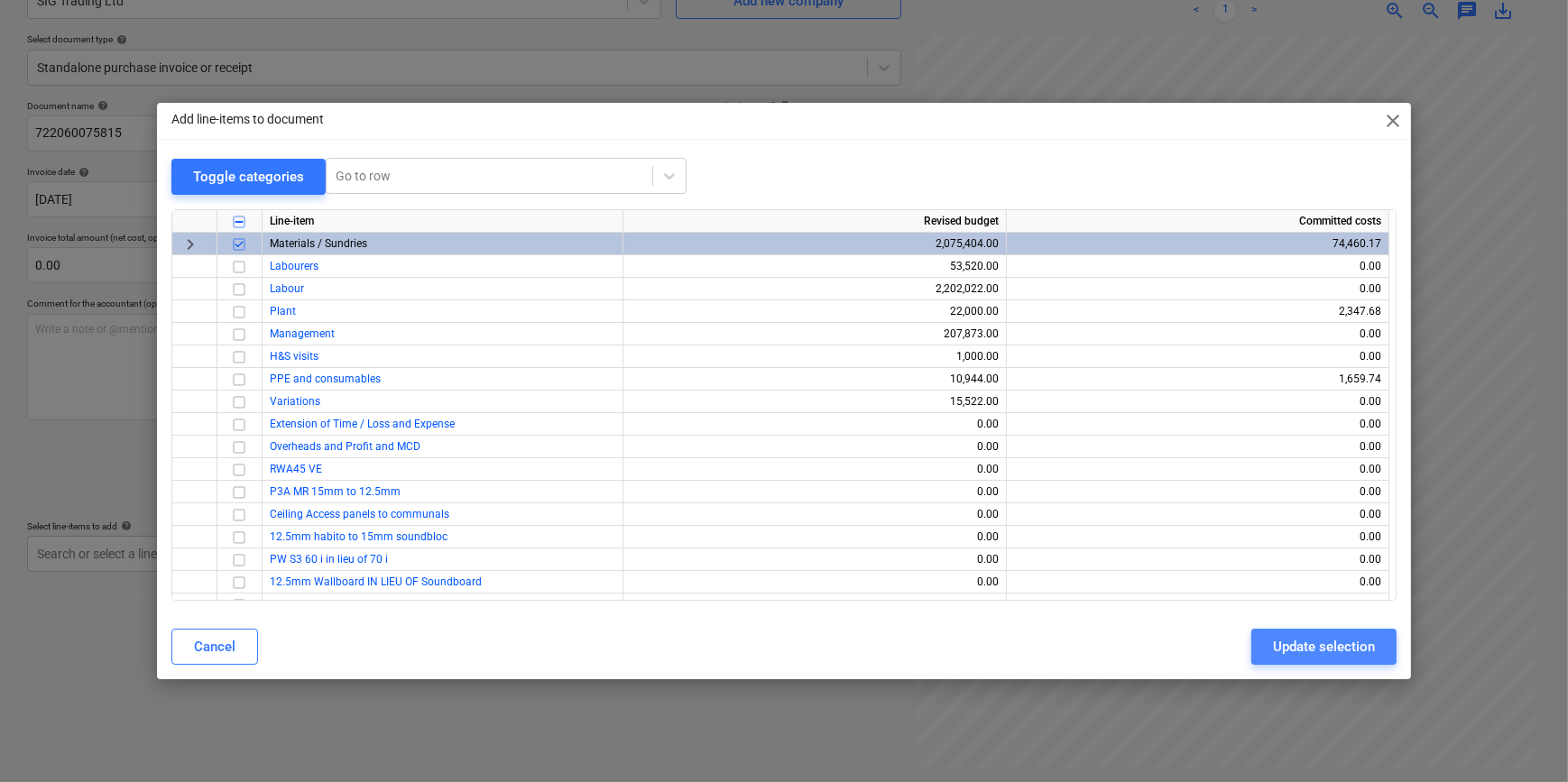 click on "Update selection" at bounding box center [1324, 647] 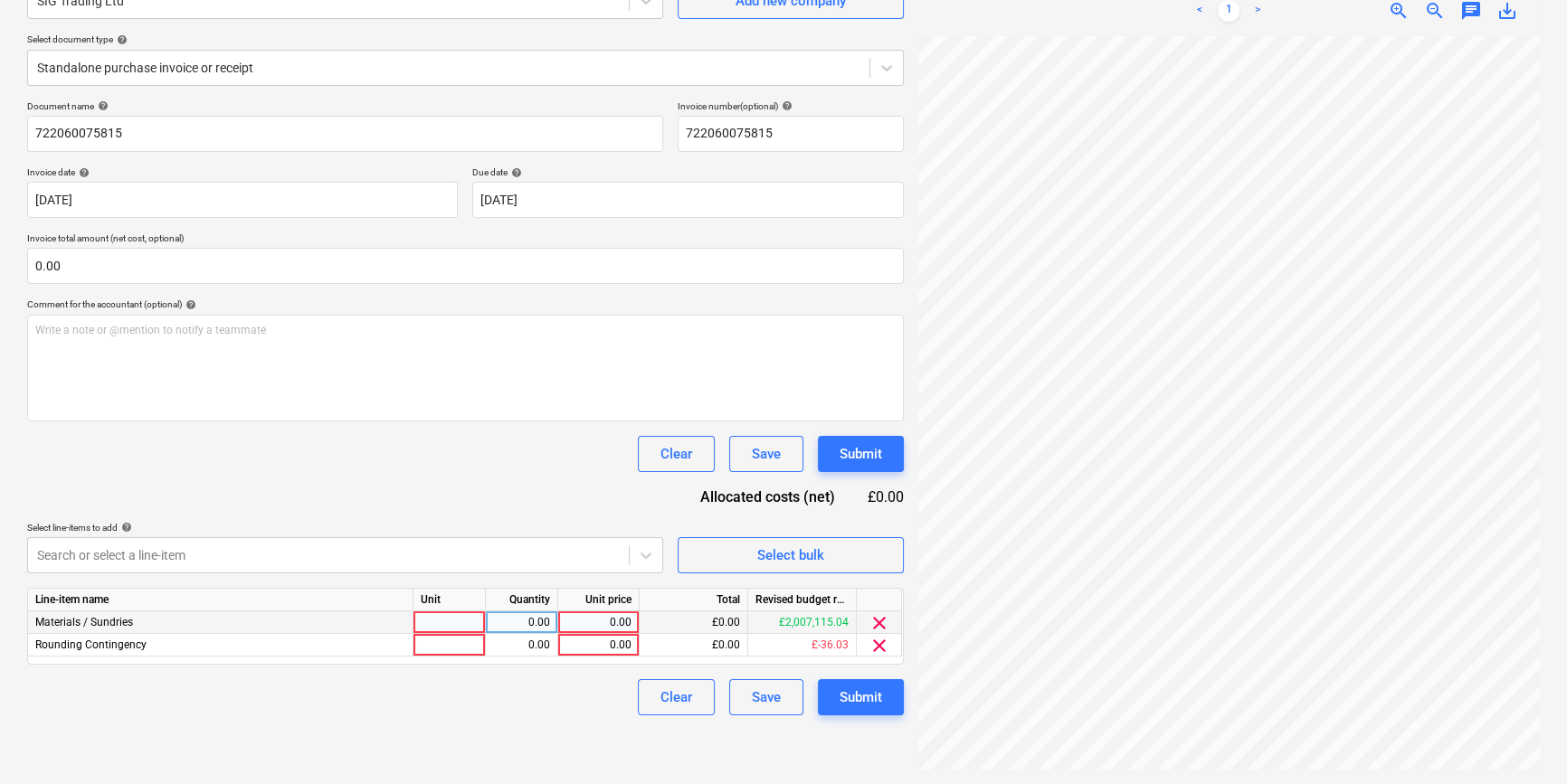 click at bounding box center [450, 622] 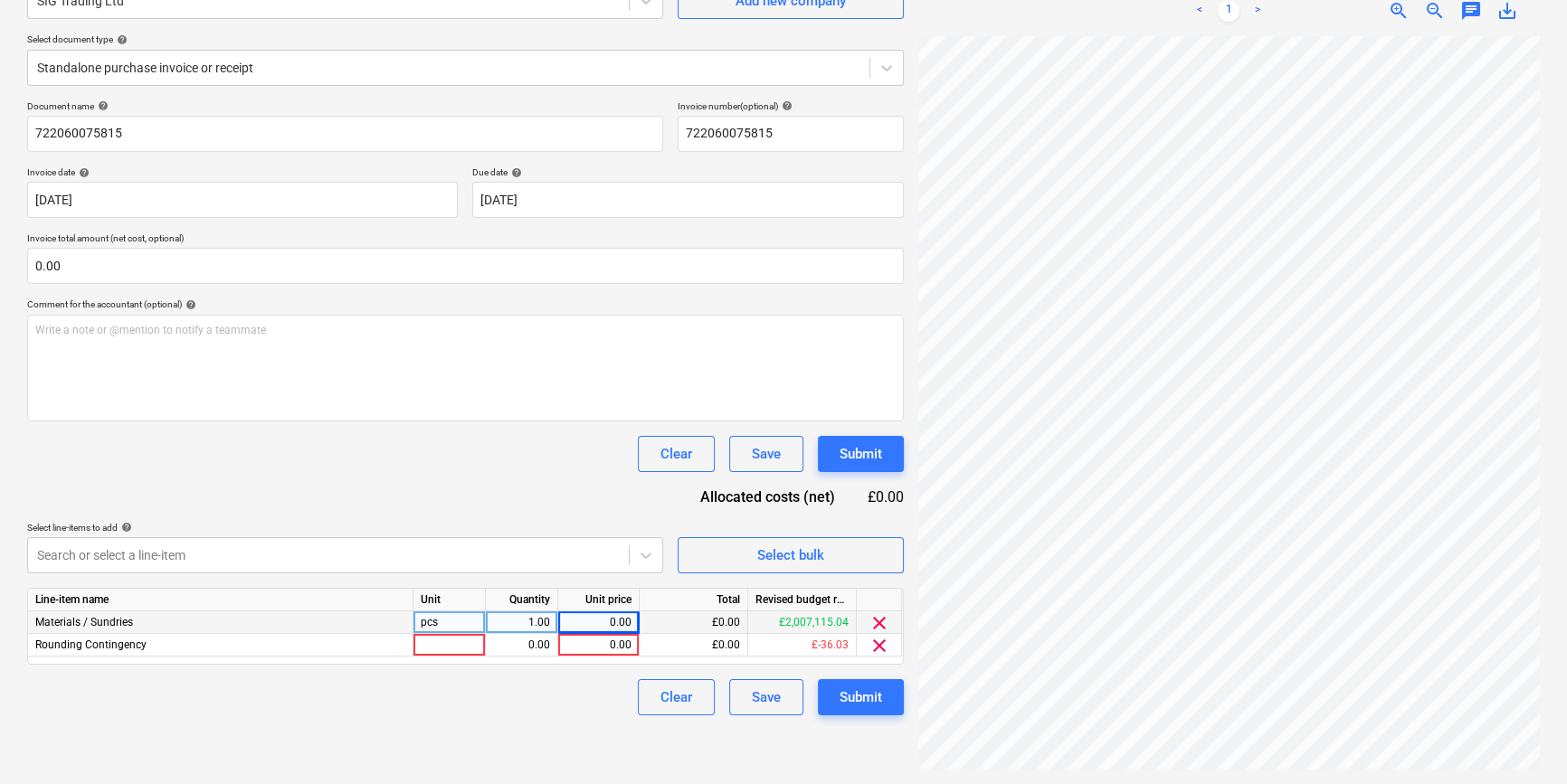 scroll, scrollTop: 335, scrollLeft: 0, axis: vertical 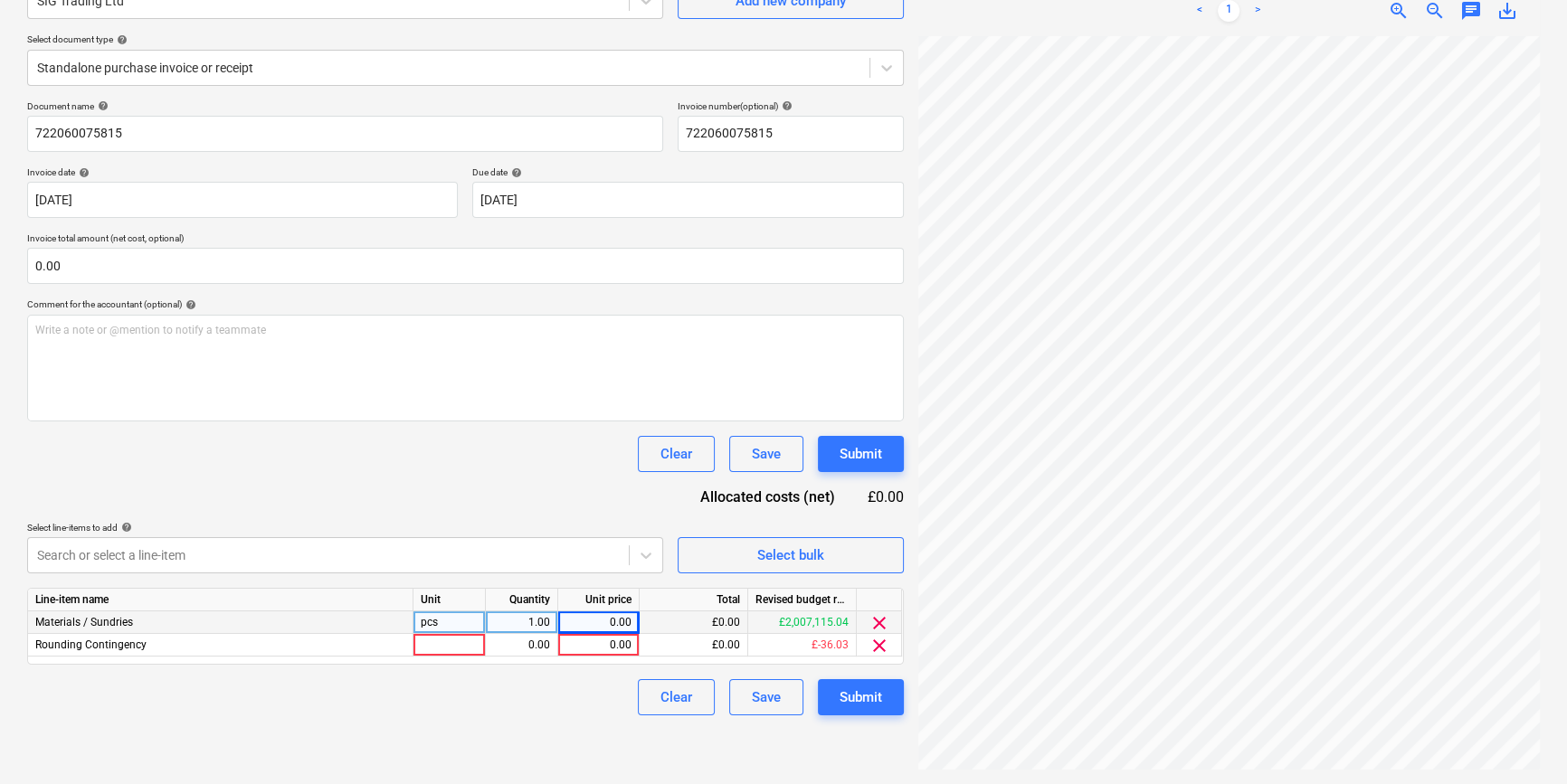 click on "0.00" at bounding box center [598, 622] 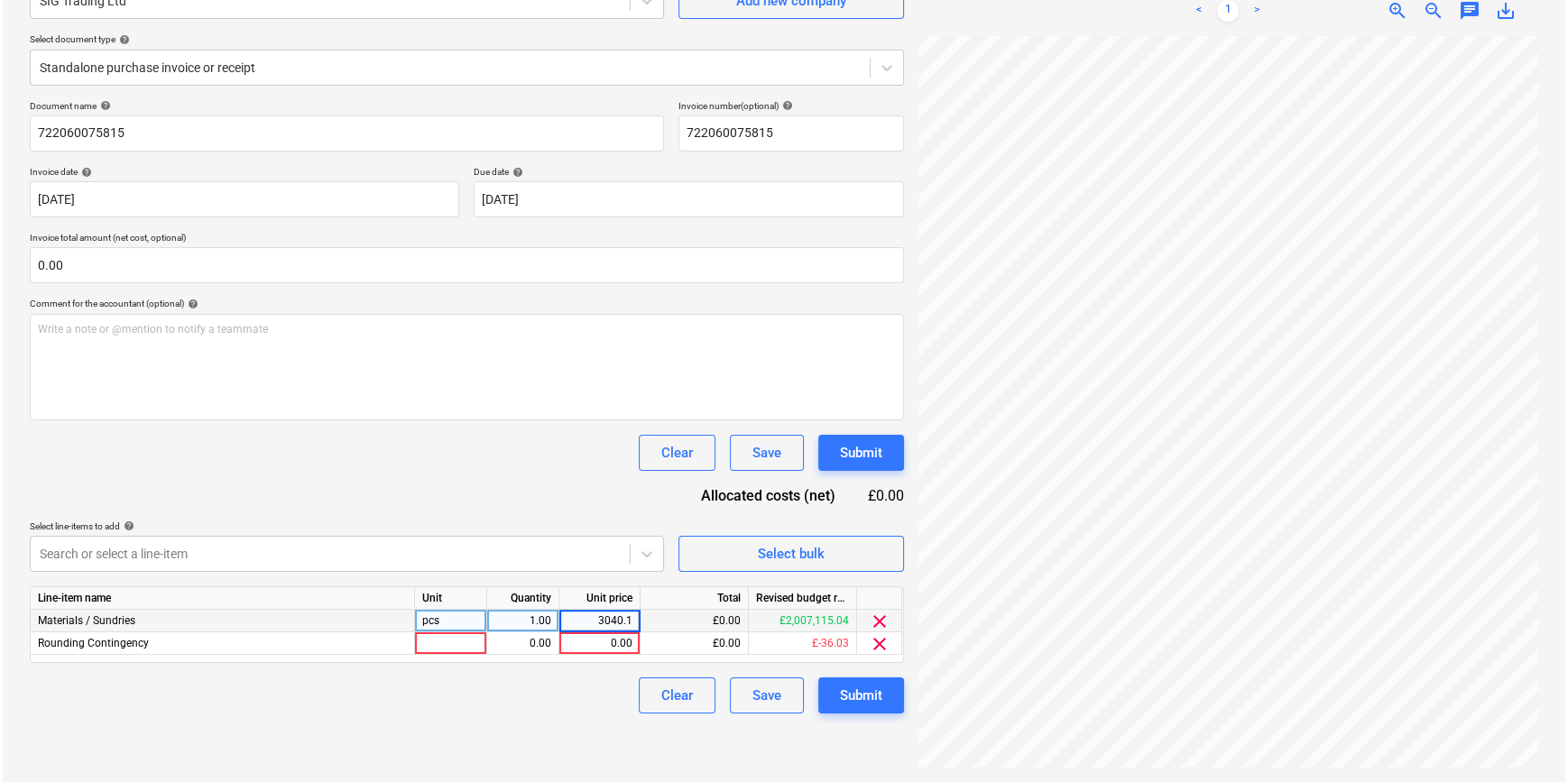 scroll, scrollTop: 415, scrollLeft: 0, axis: vertical 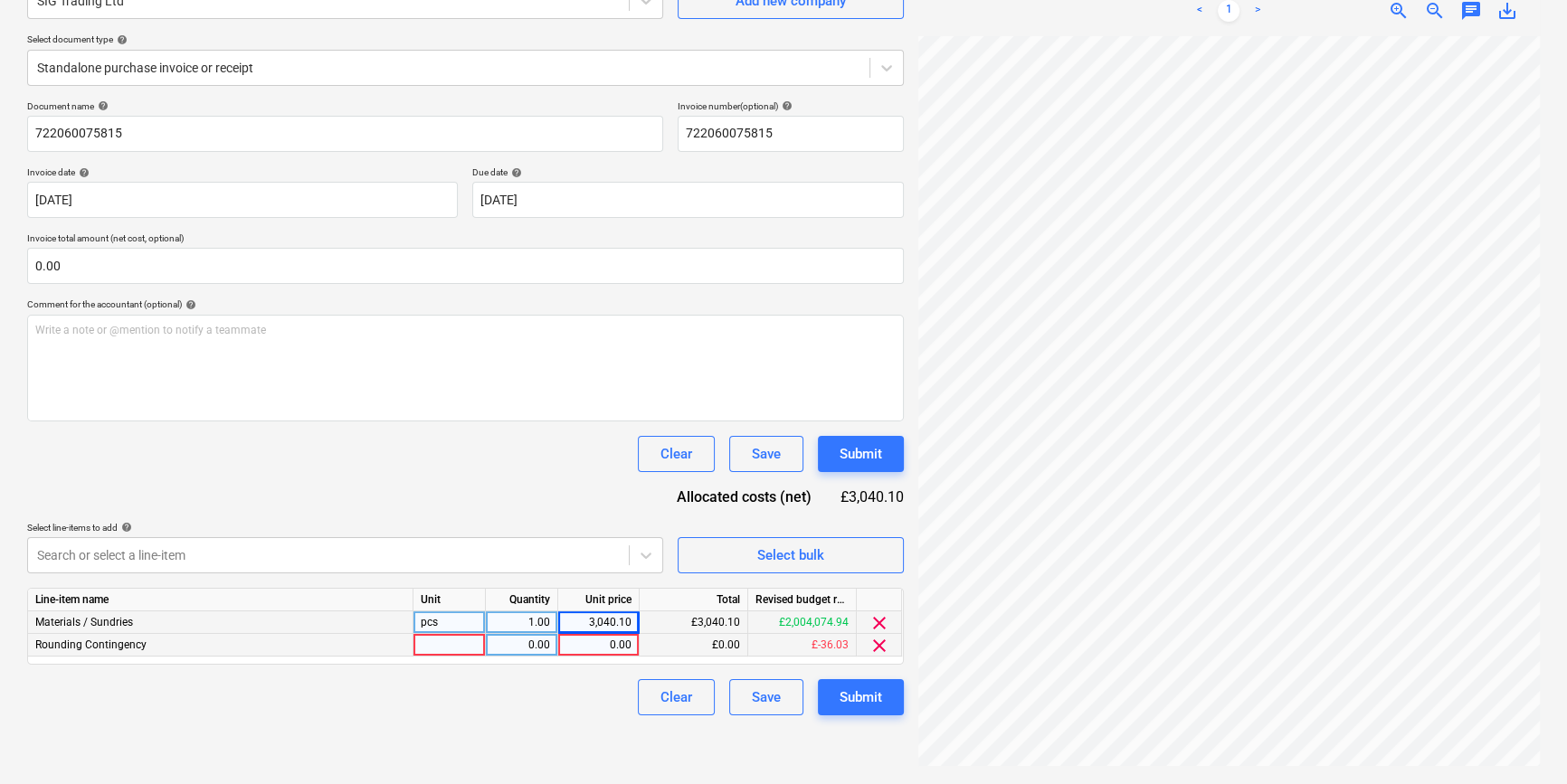 click on "clear" at bounding box center [879, 646] 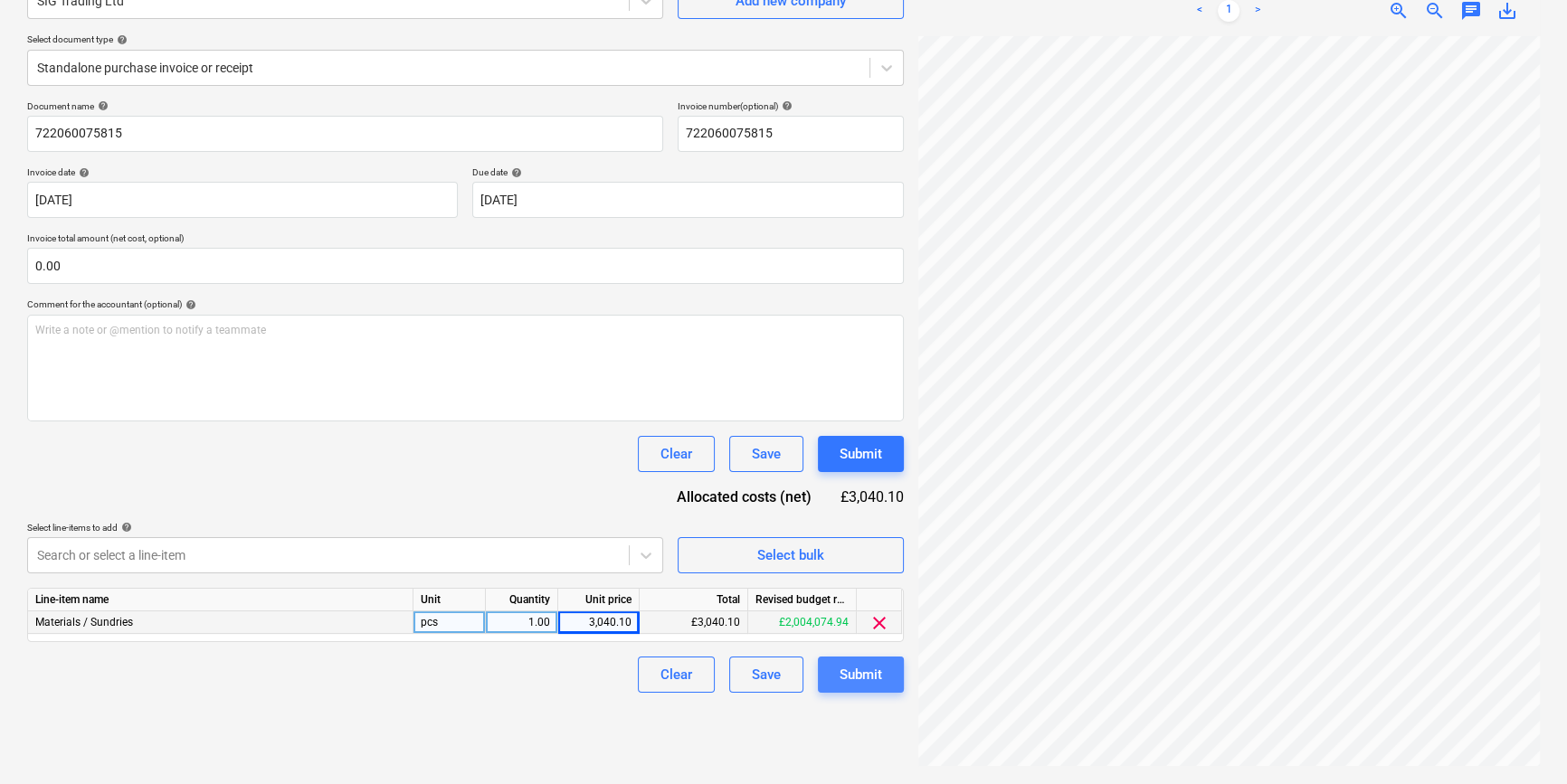 click on "Submit" at bounding box center (860, 675) 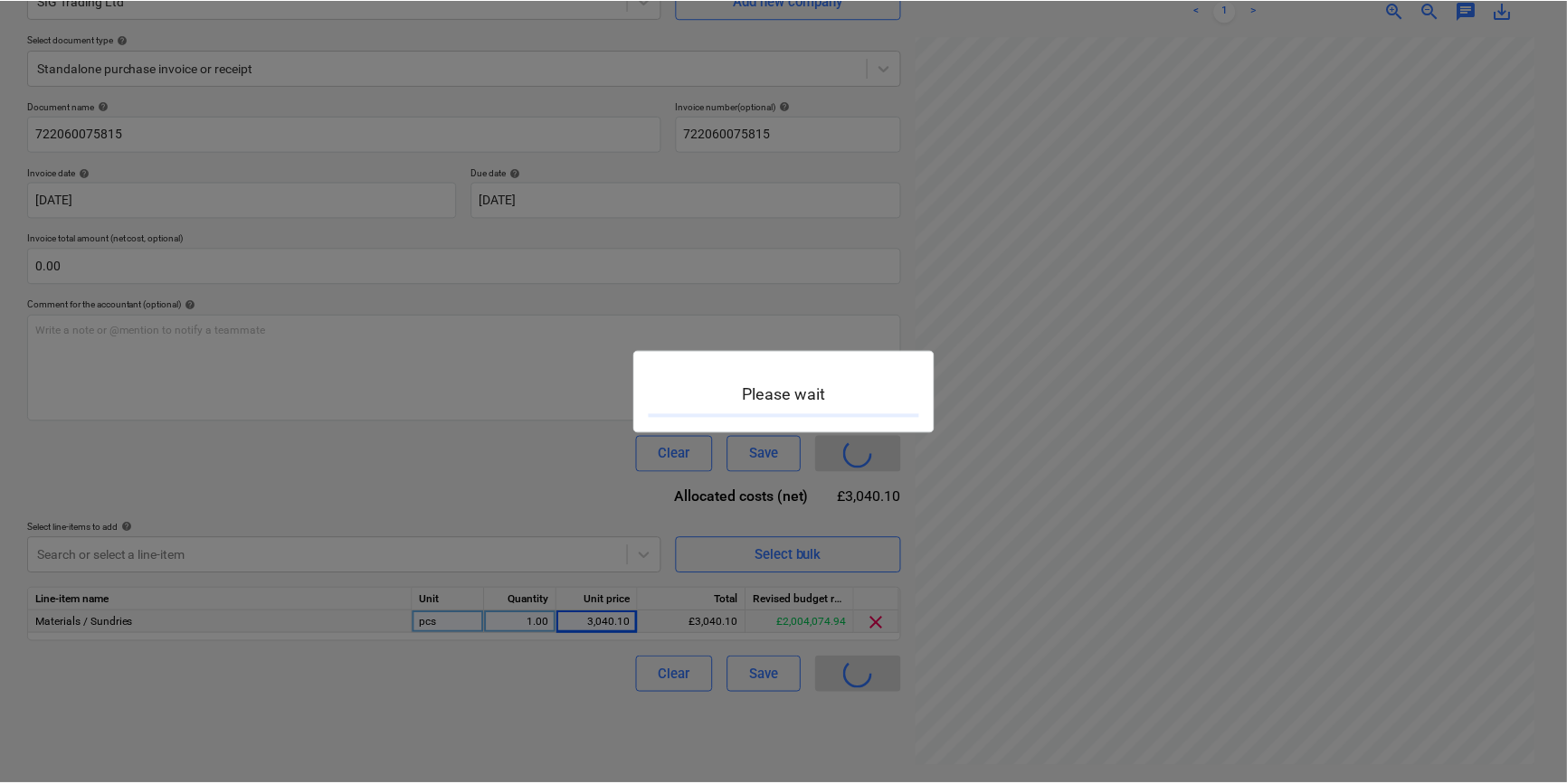 scroll, scrollTop: 0, scrollLeft: 0, axis: both 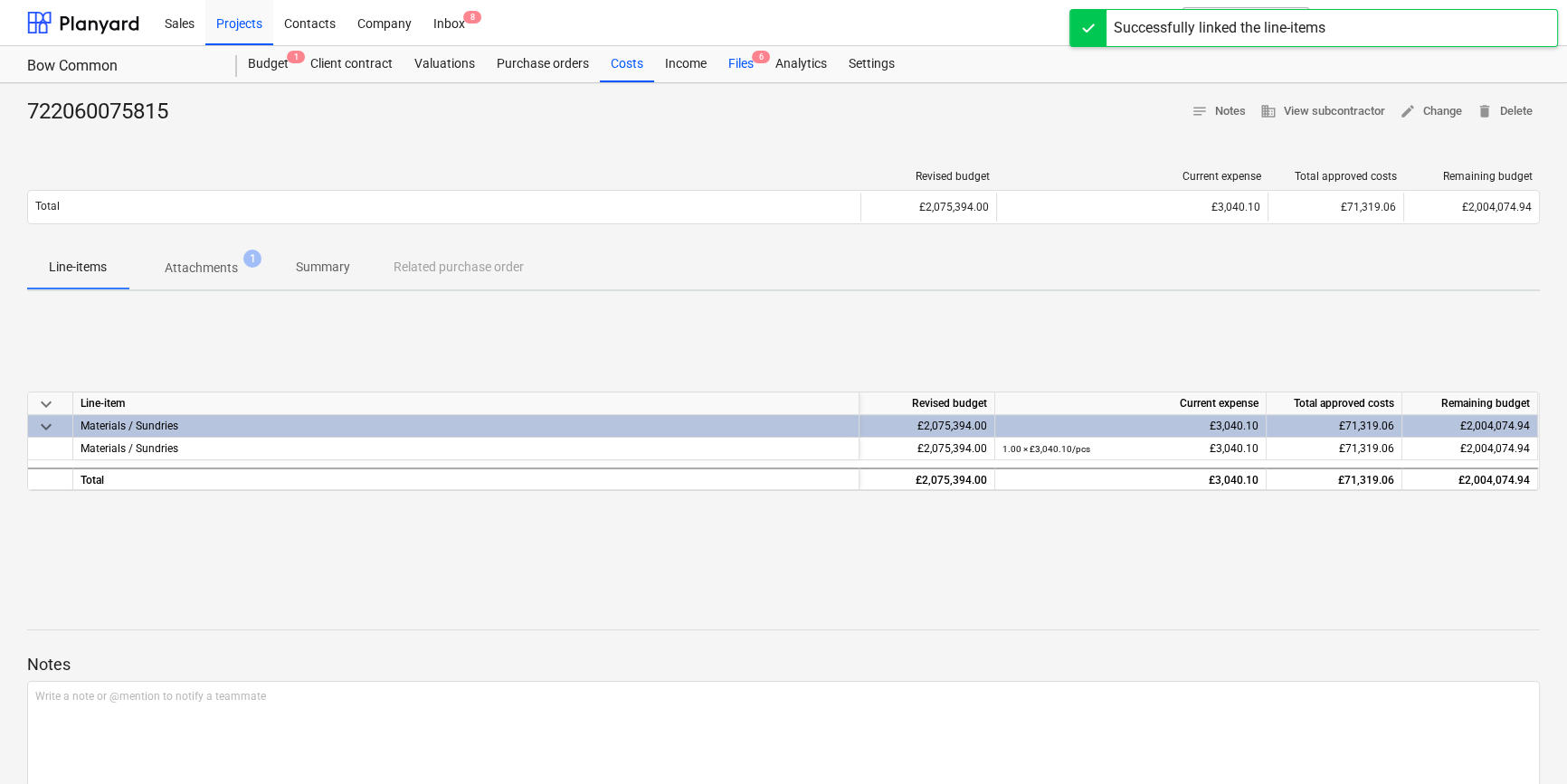 click on "Files 6" at bounding box center [741, 64] 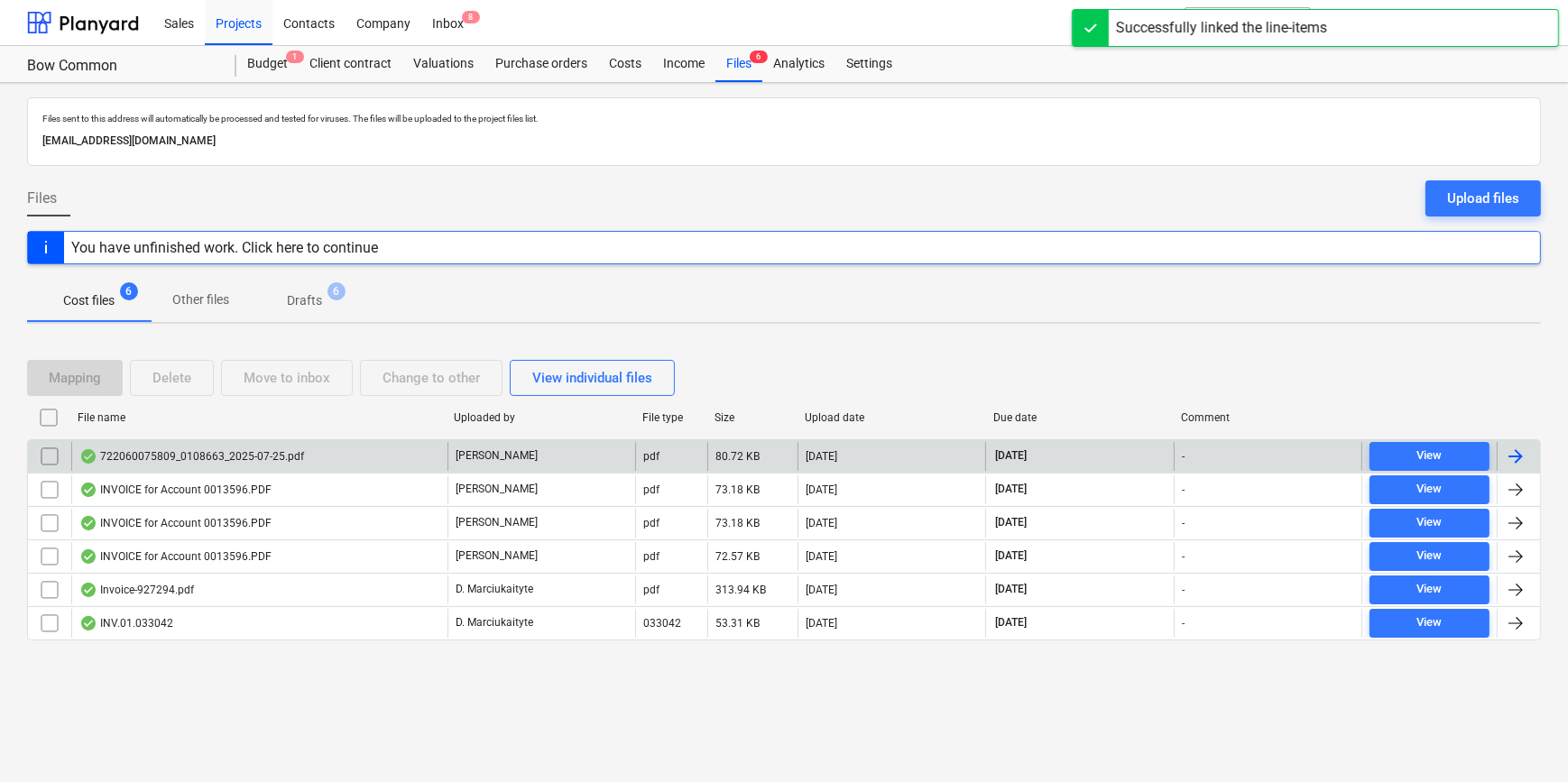 click at bounding box center (1516, 456) 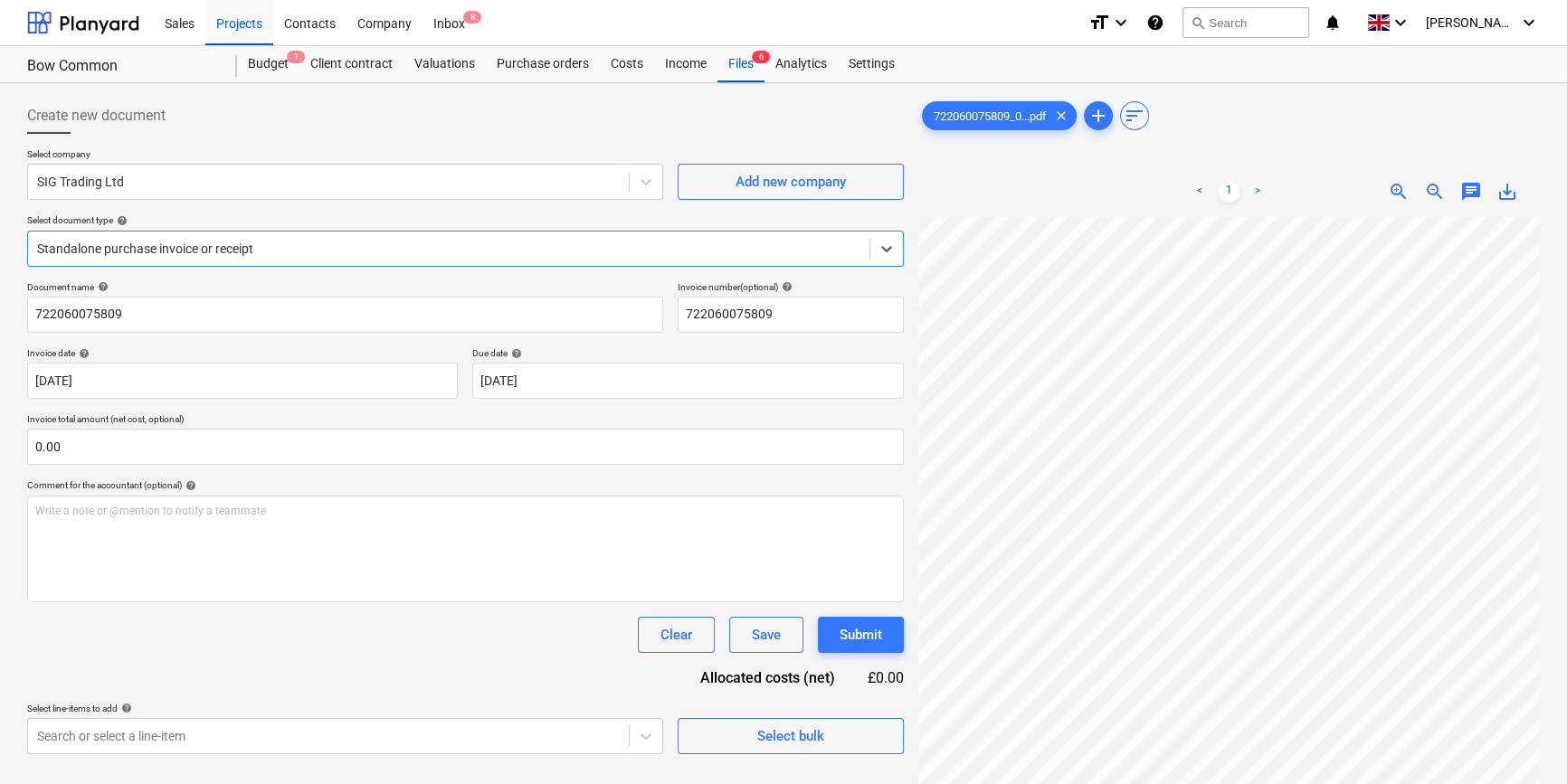 scroll, scrollTop: 164, scrollLeft: 0, axis: vertical 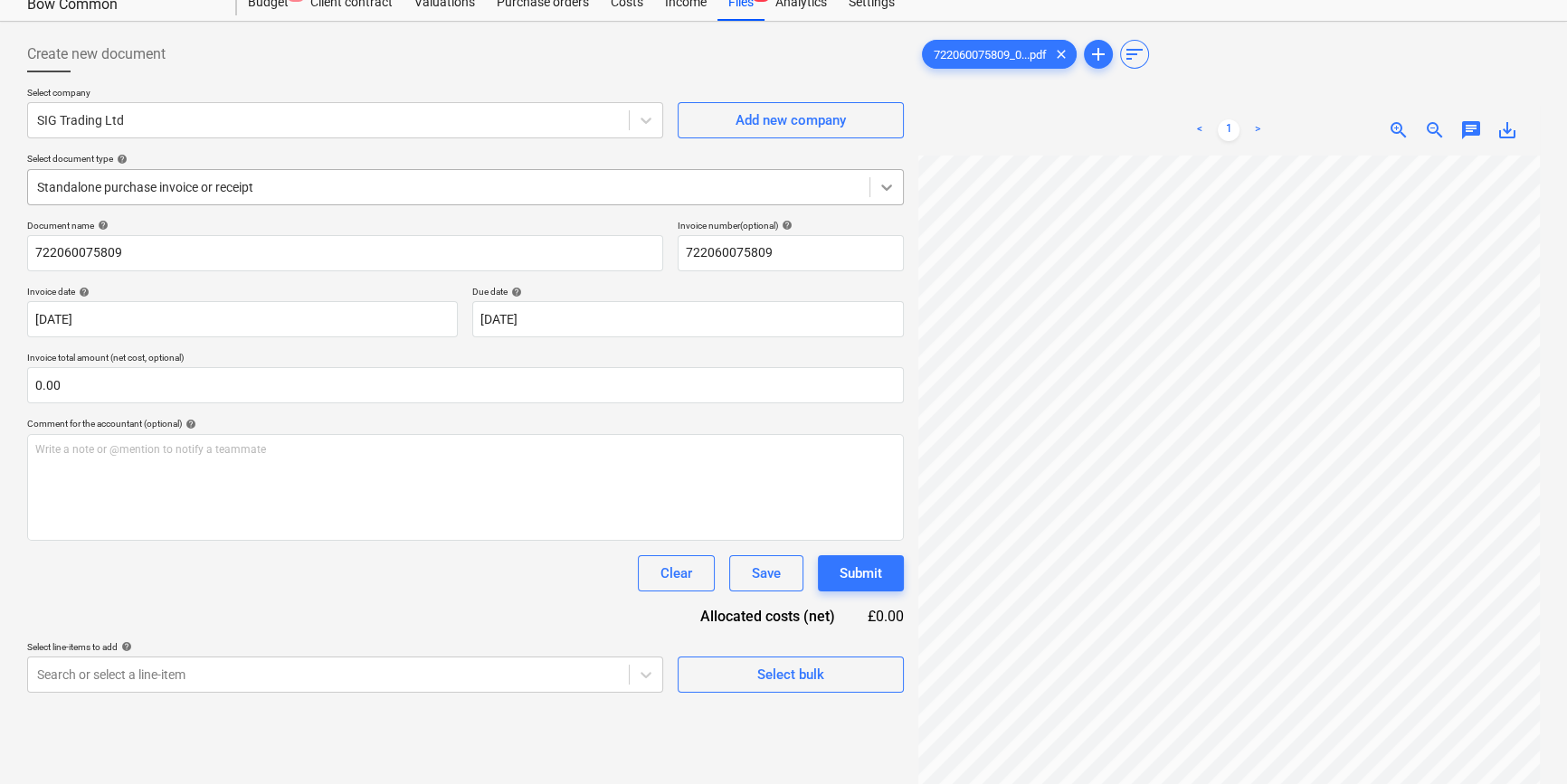 click 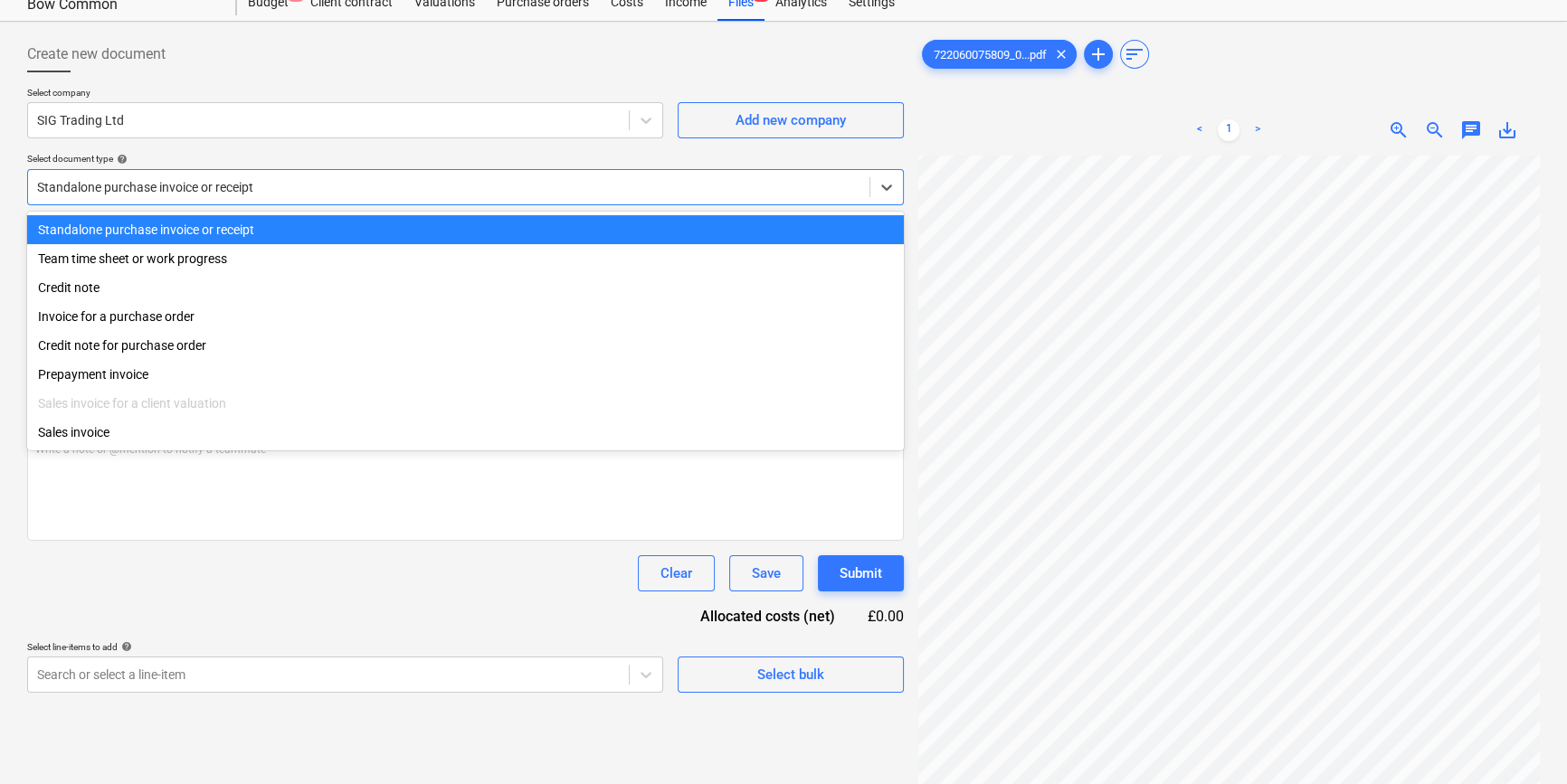 click on "Standalone purchase invoice or receipt" at bounding box center (465, 230) 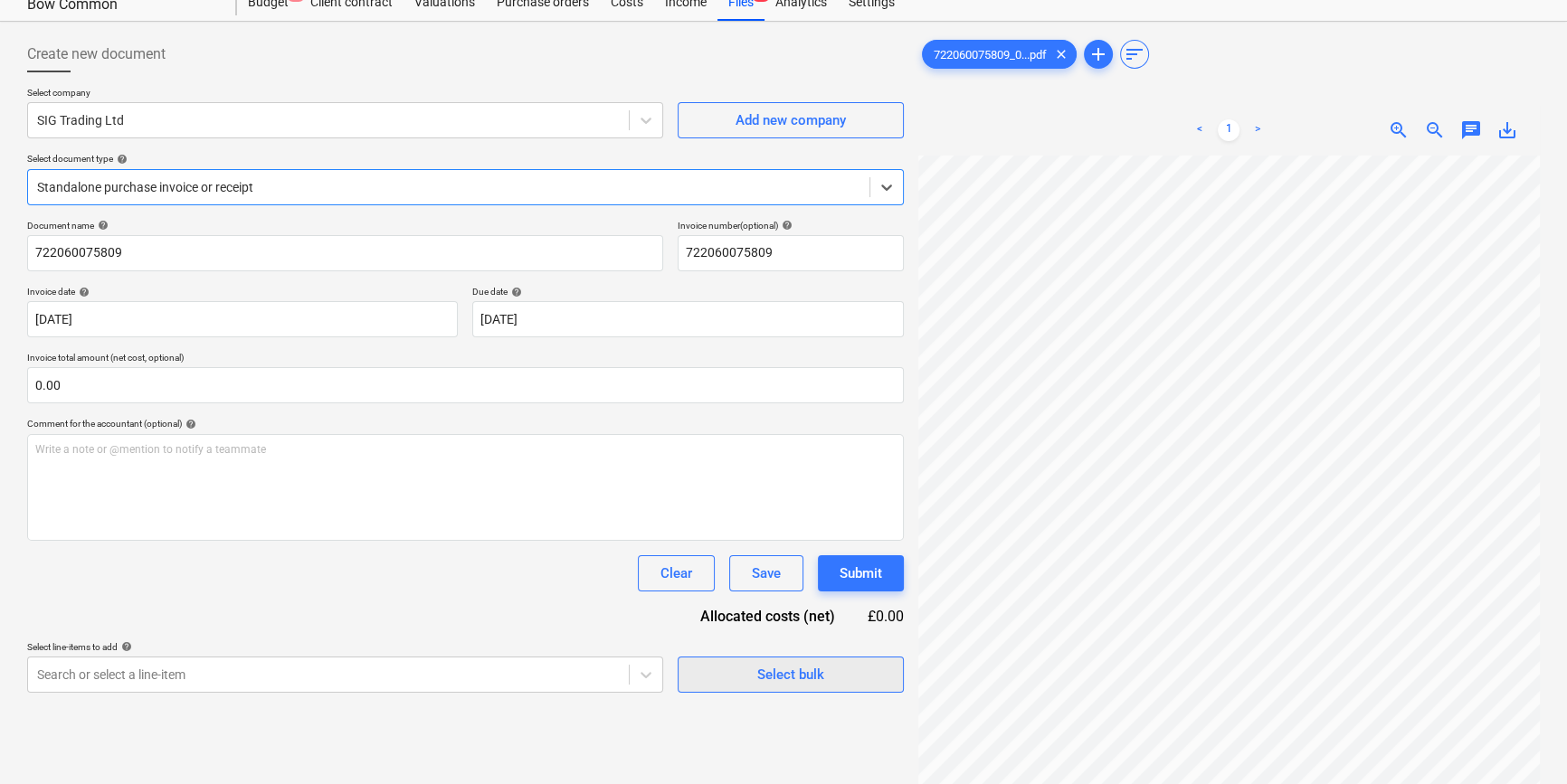 click on "Select bulk" at bounding box center [791, 675] 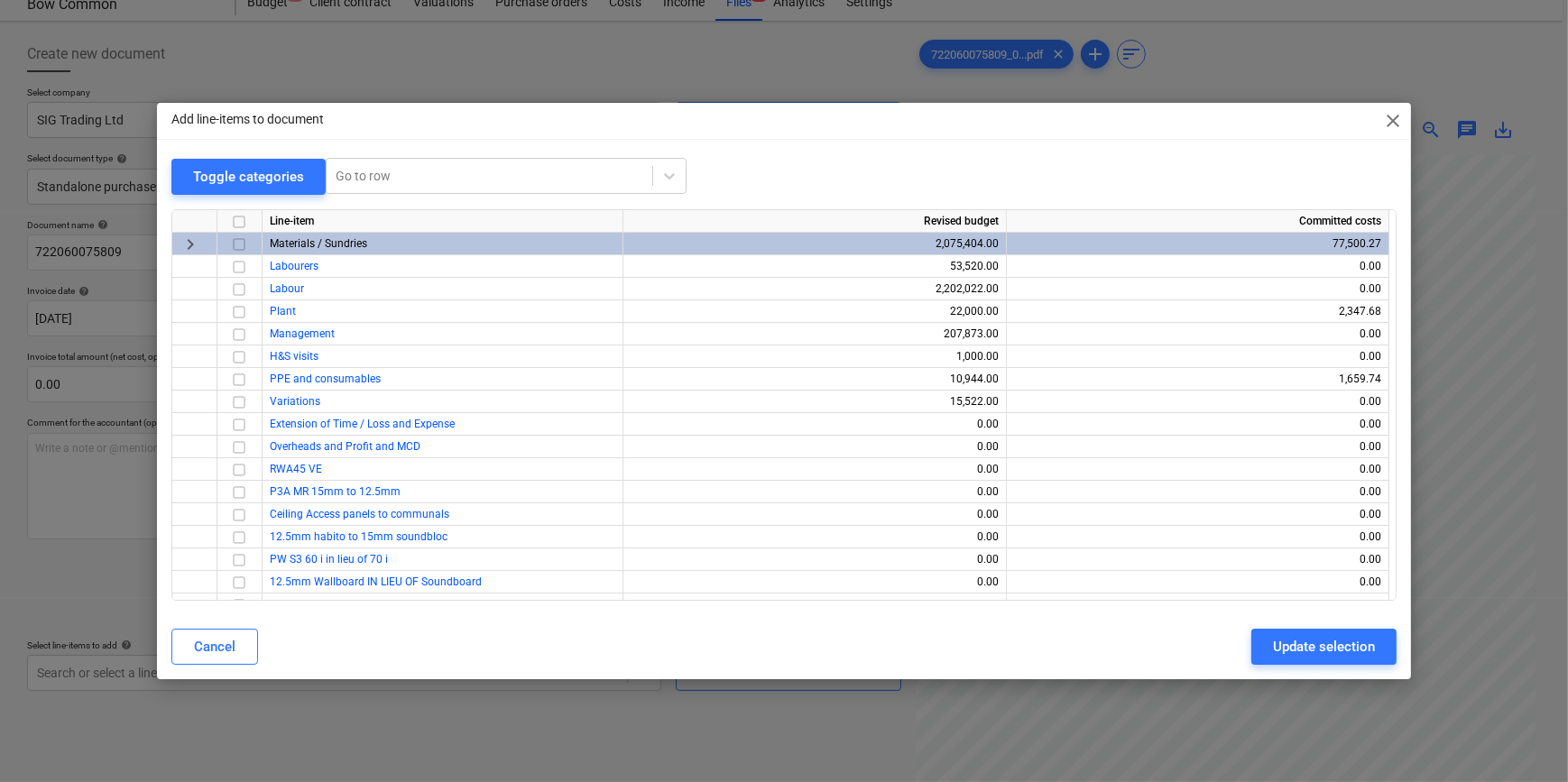 click at bounding box center (239, 244) 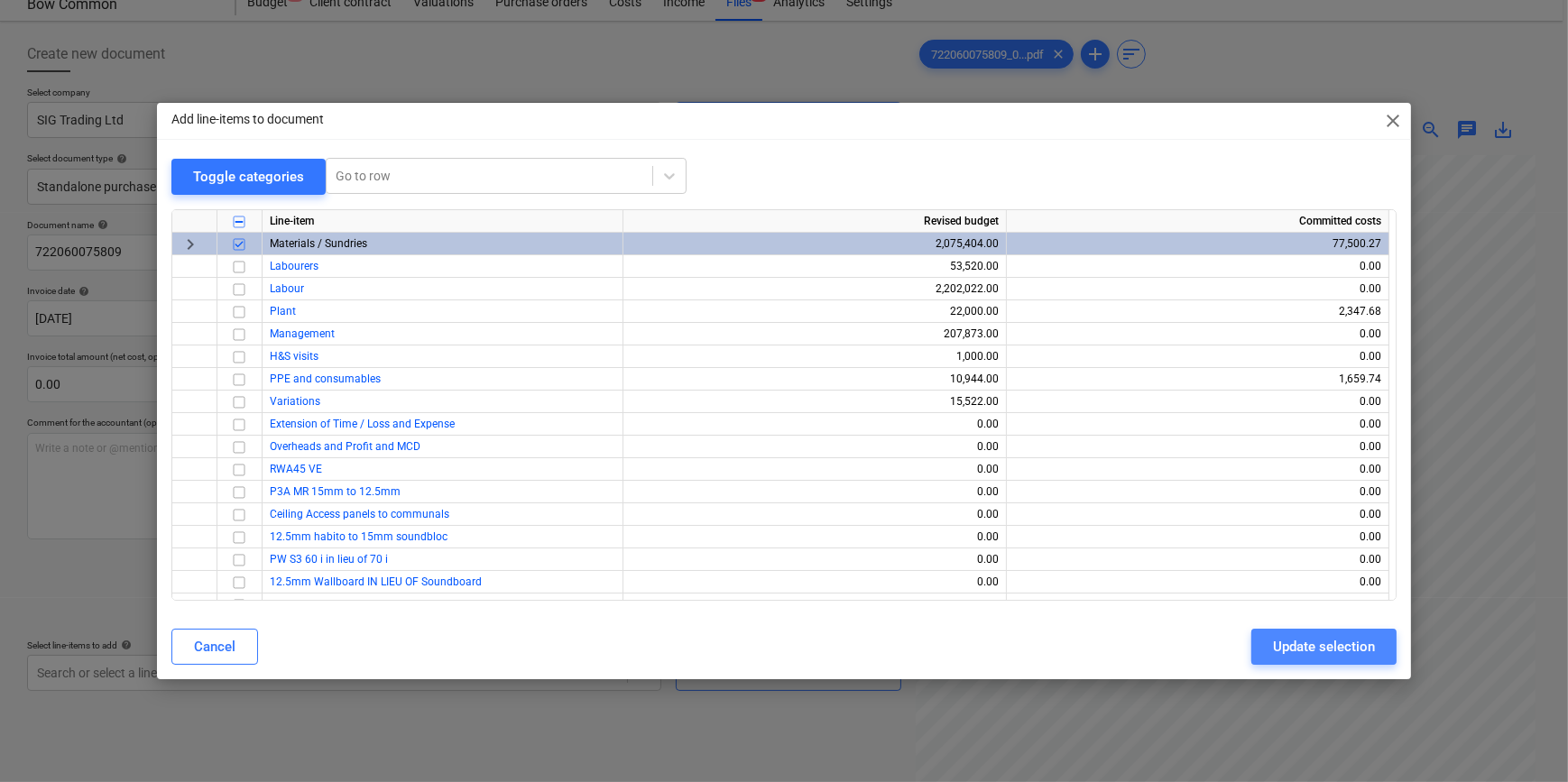 click on "Update selection" at bounding box center (1324, 647) 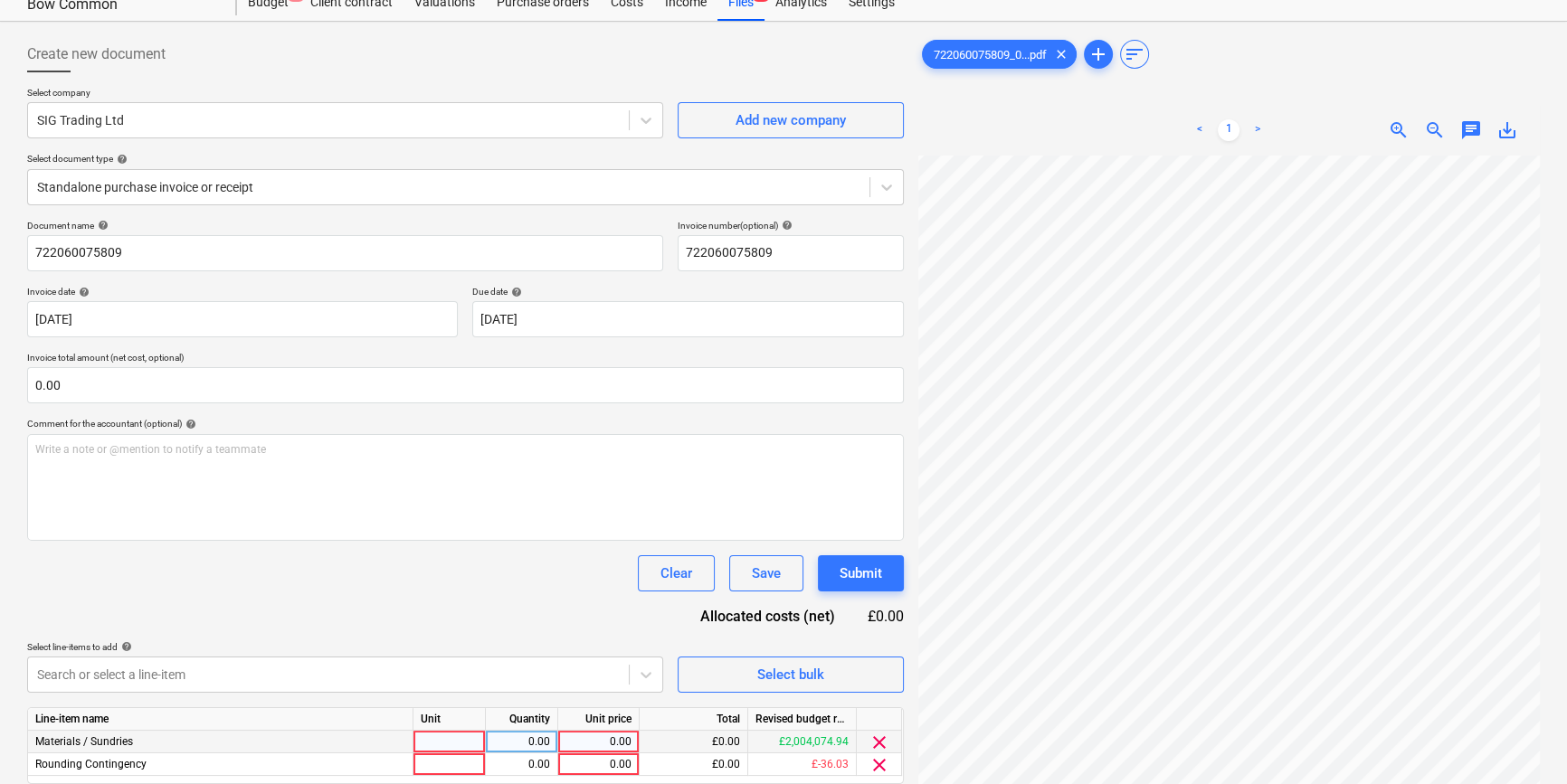 click at bounding box center (450, 741) 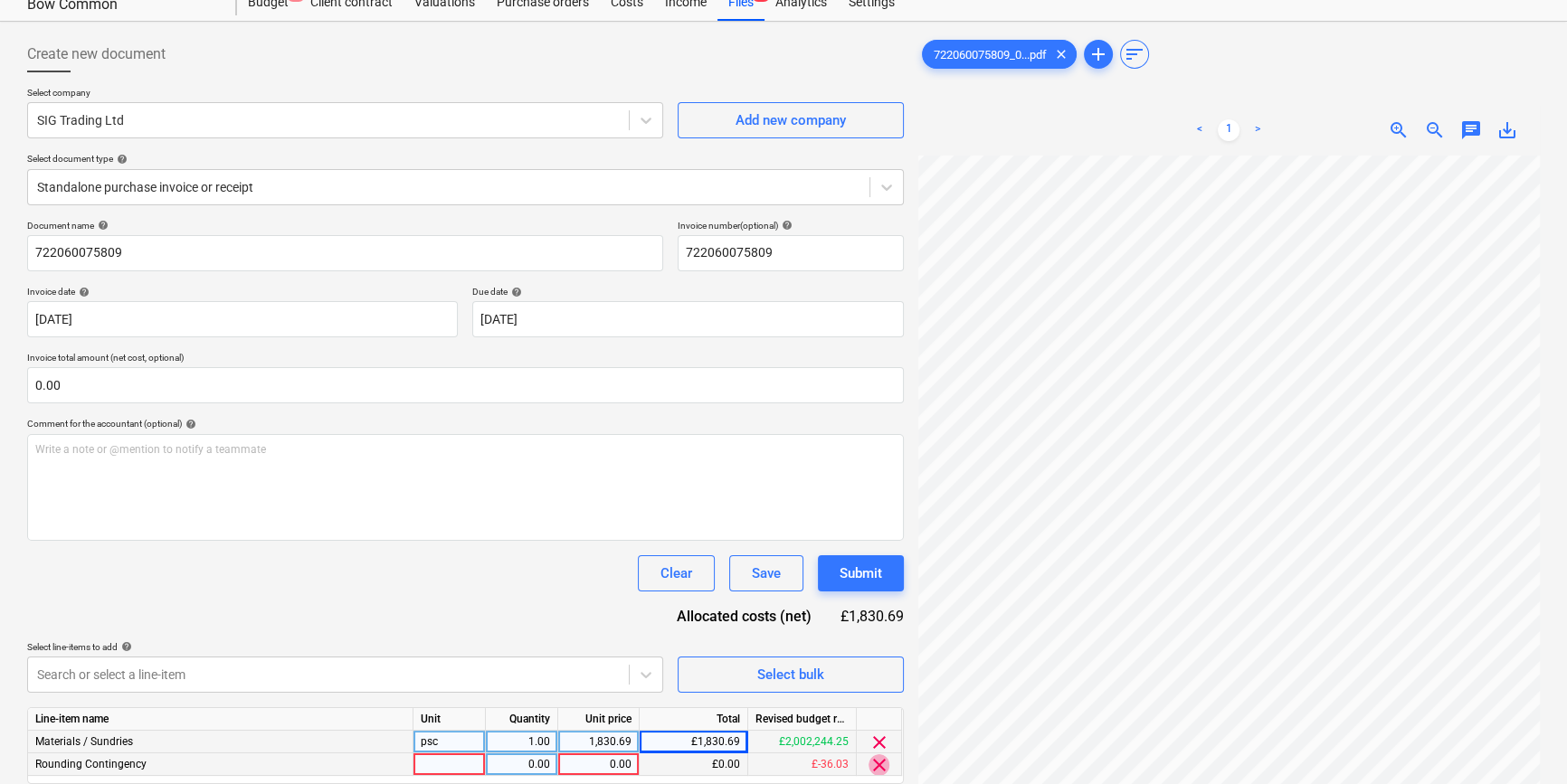 click on "clear" at bounding box center (879, 765) 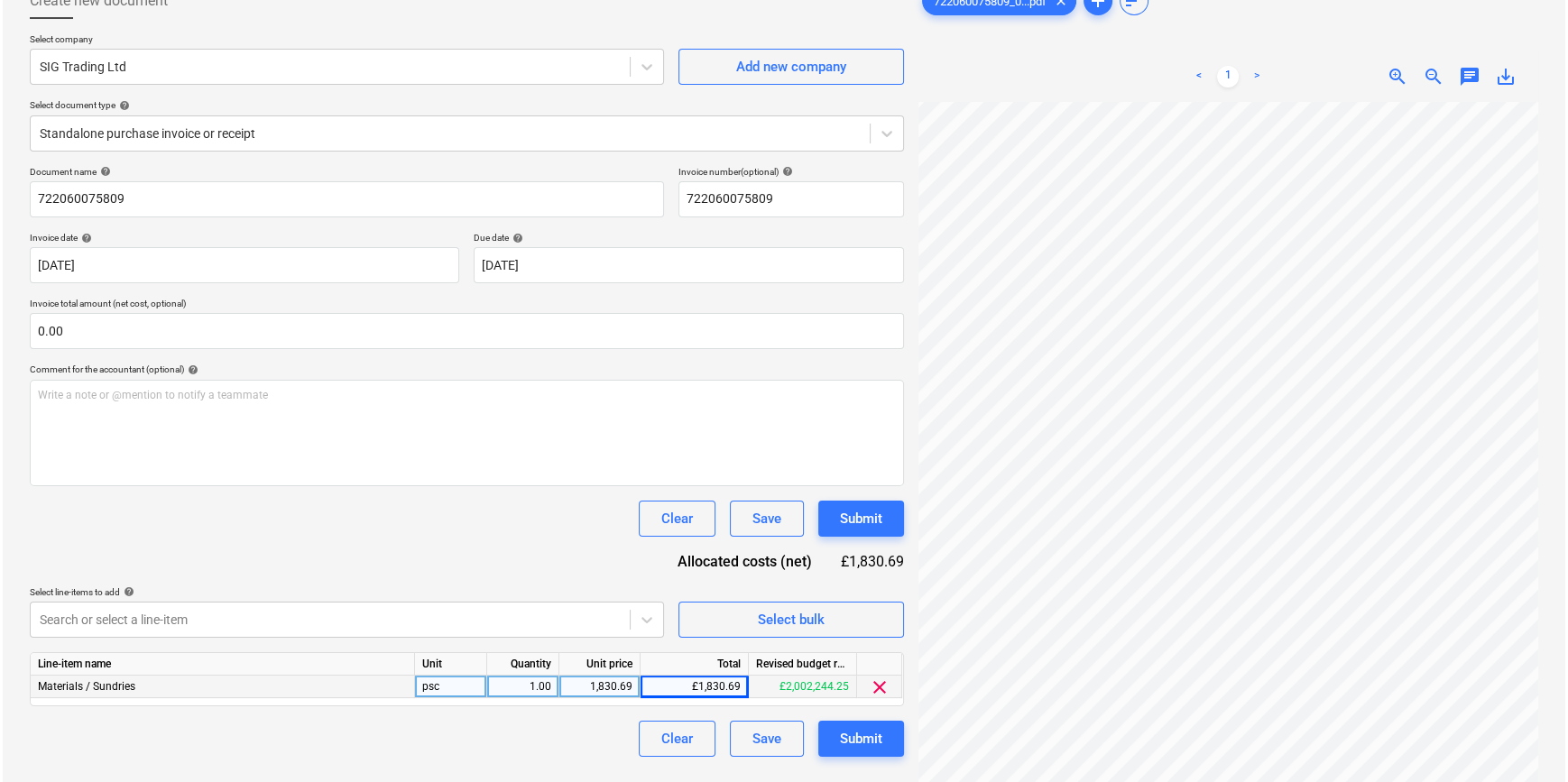scroll, scrollTop: 143, scrollLeft: 0, axis: vertical 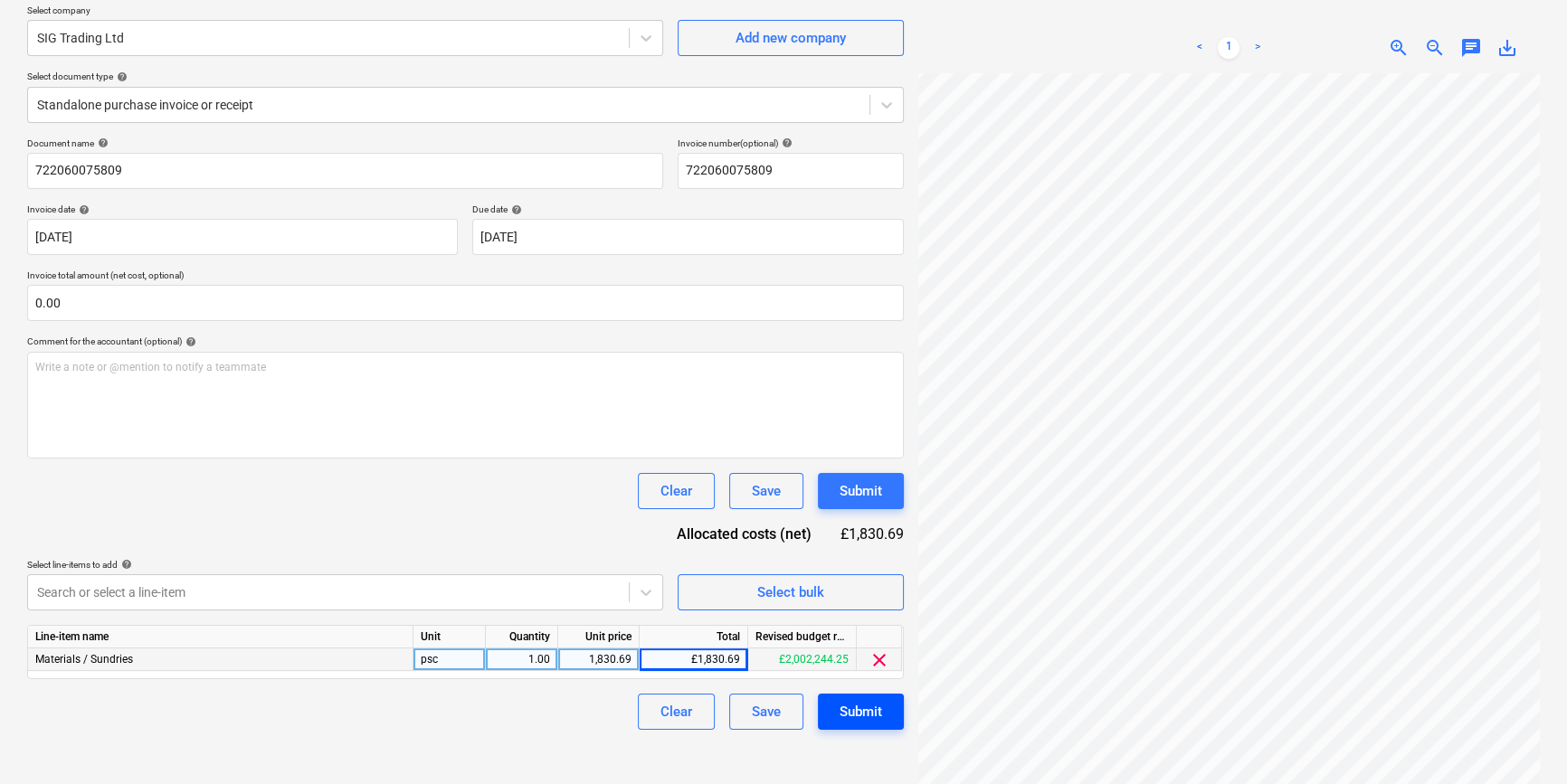 click on "Submit" at bounding box center (860, 712) 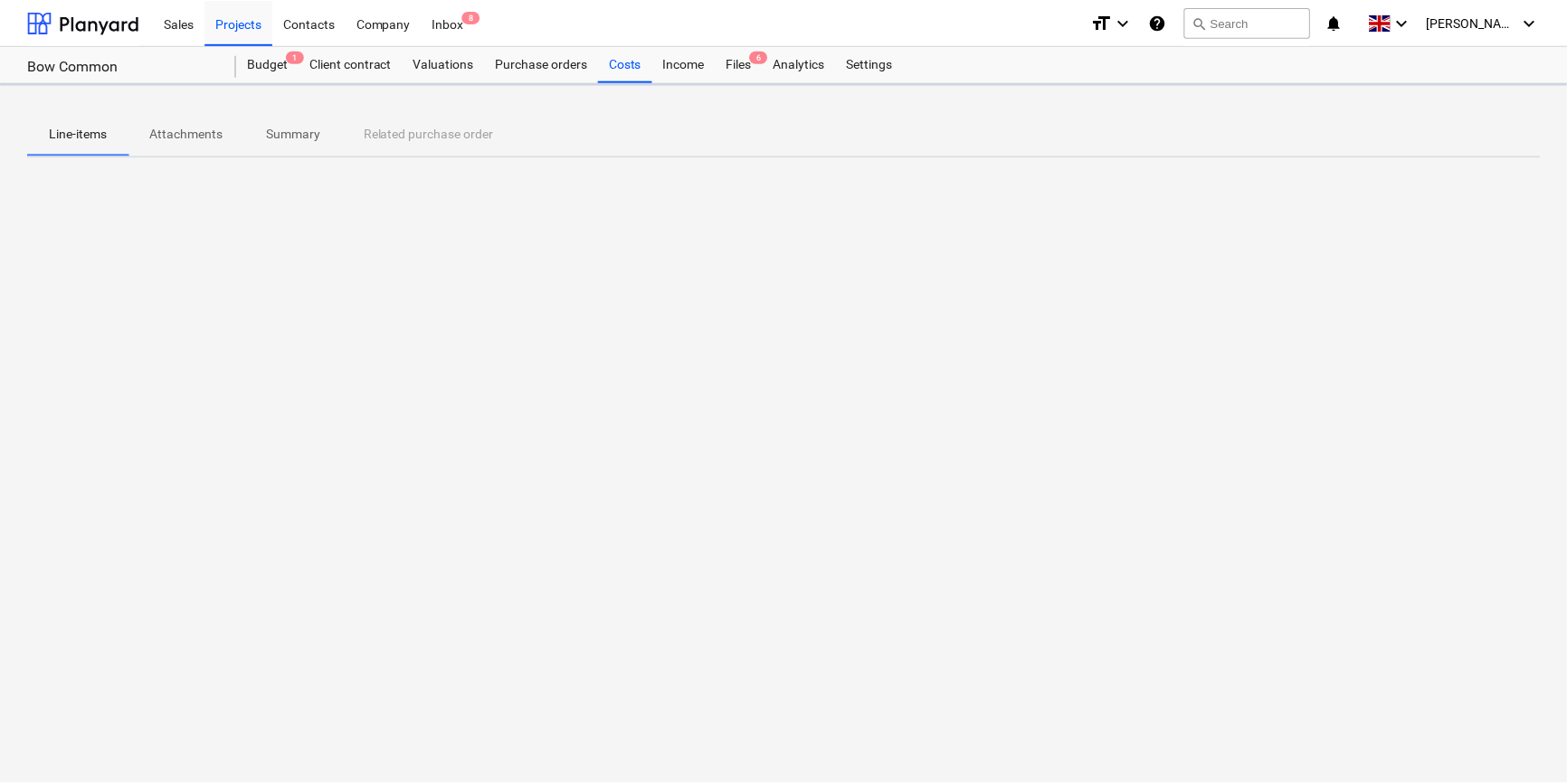 scroll, scrollTop: 0, scrollLeft: 0, axis: both 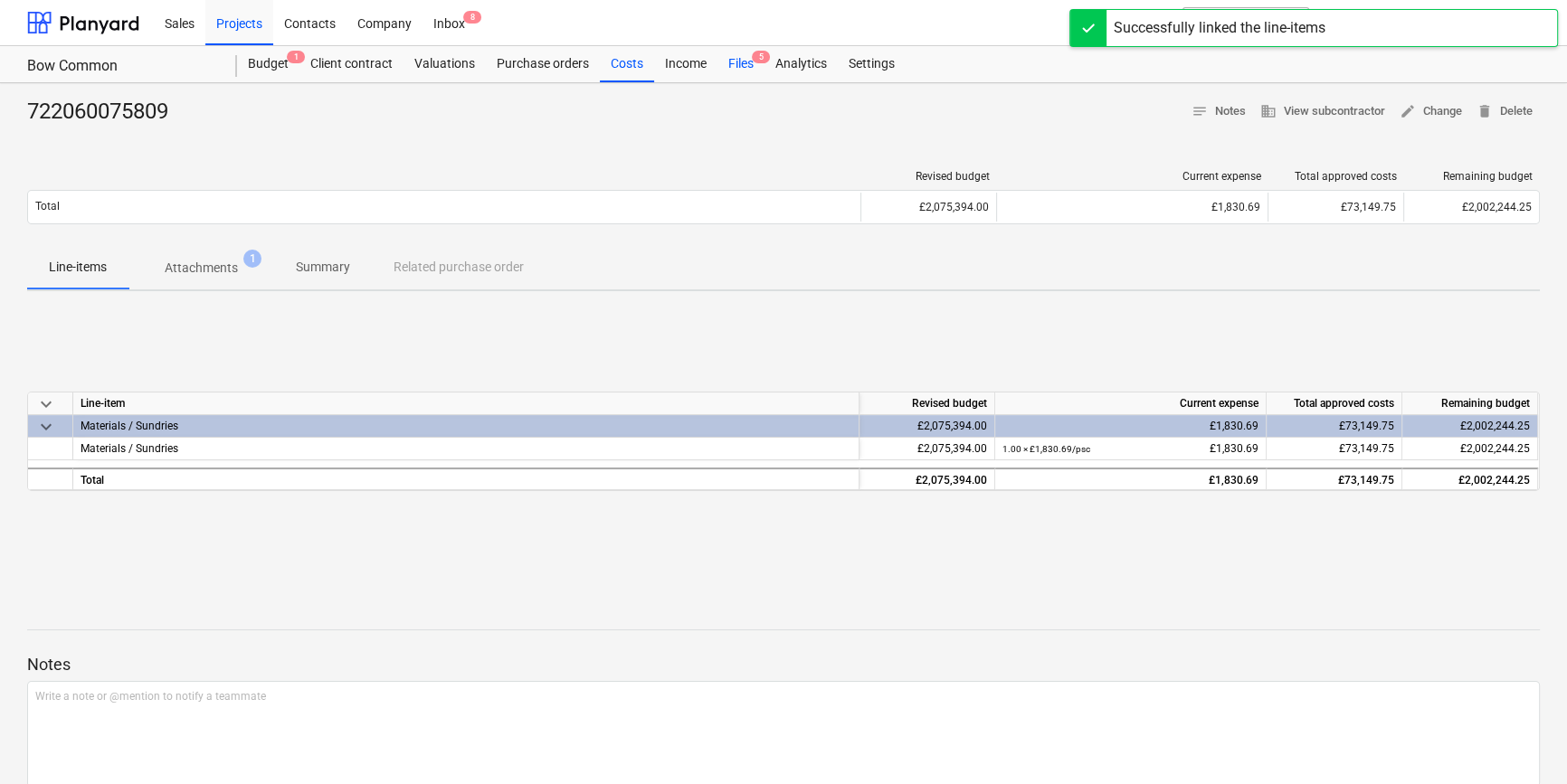 click on "Files 5" at bounding box center [741, 64] 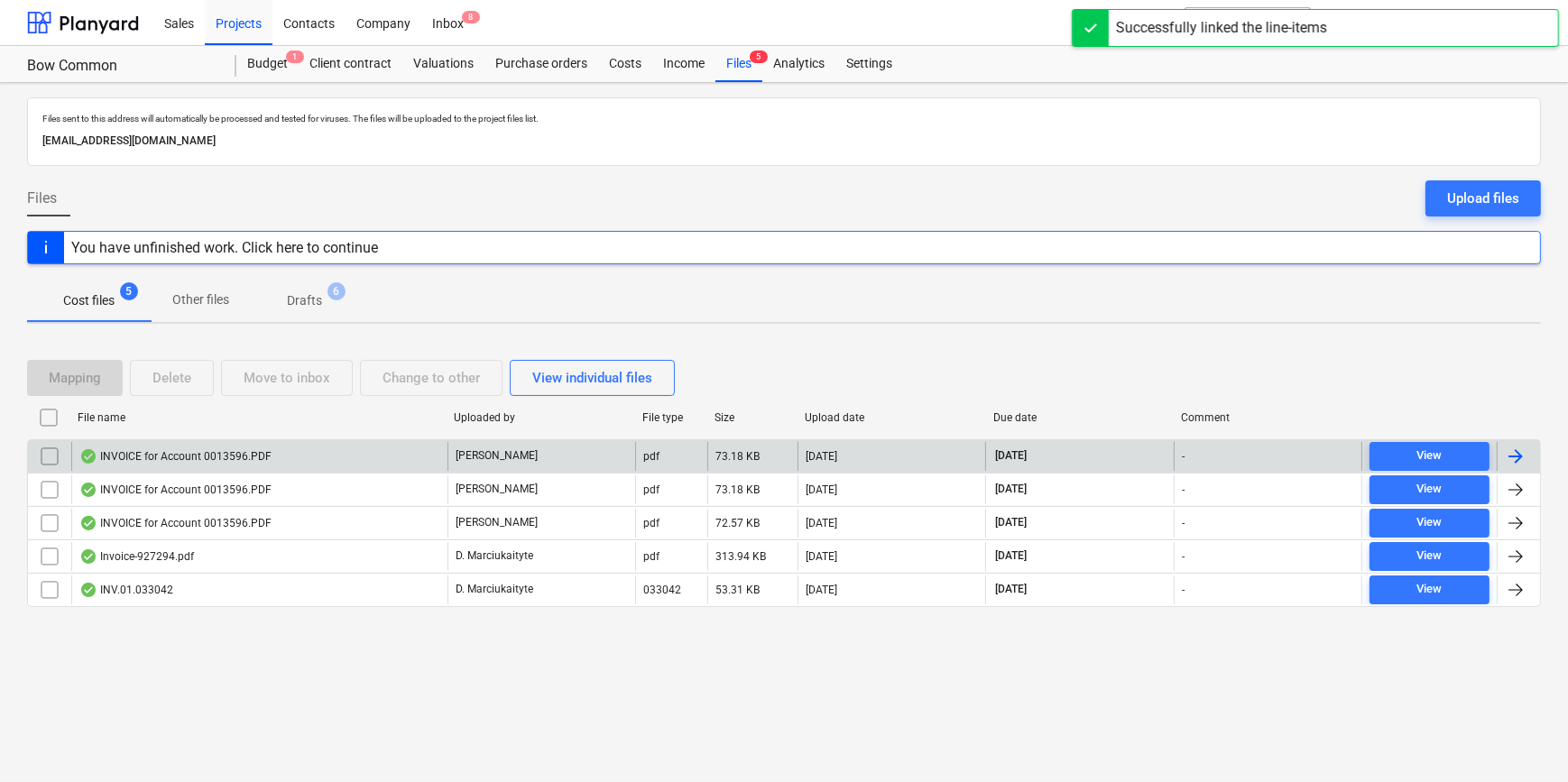 click at bounding box center (1518, 456) 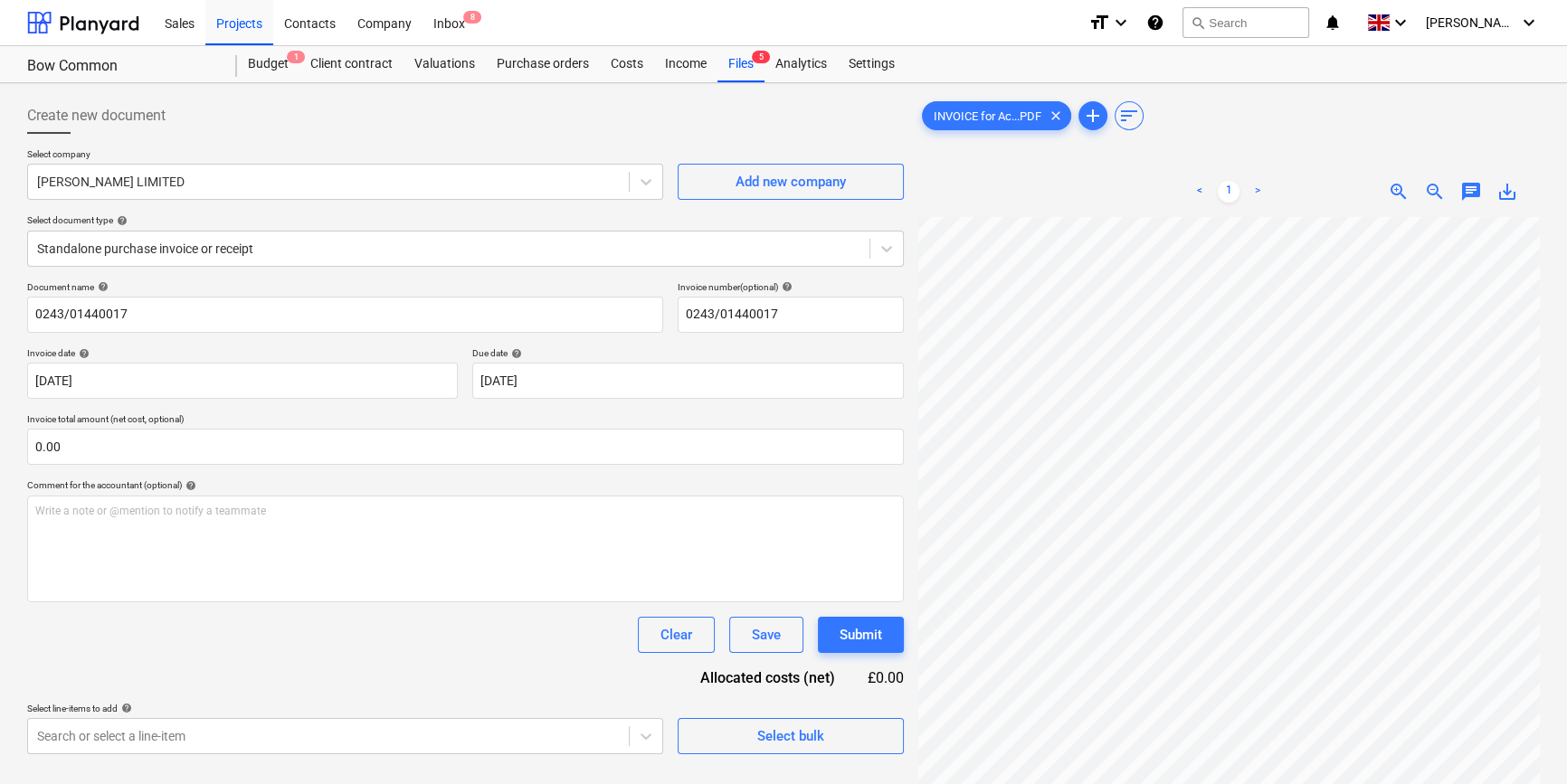 scroll, scrollTop: 185, scrollLeft: 149, axis: both 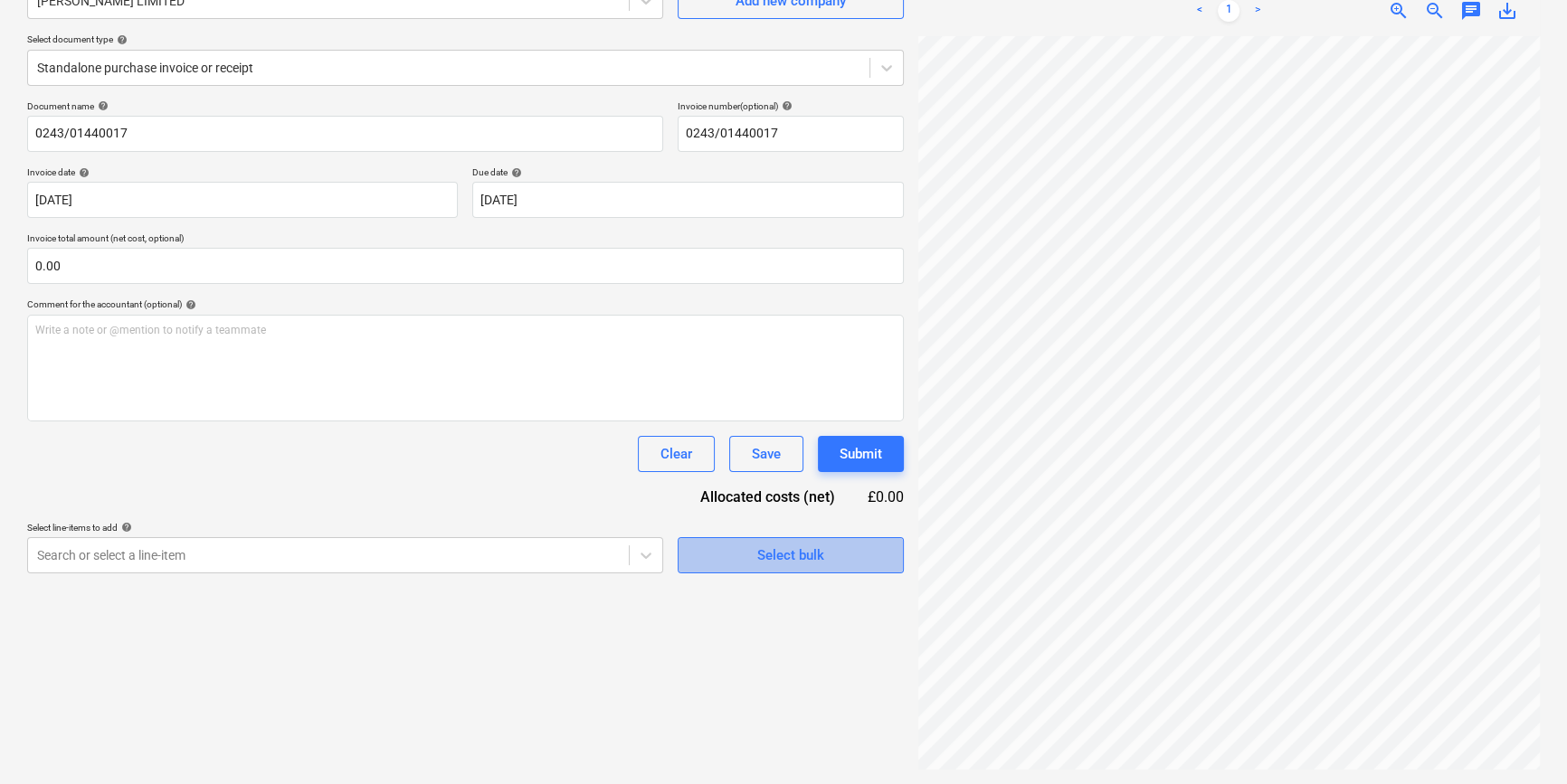 click on "Select bulk" at bounding box center (791, 555) 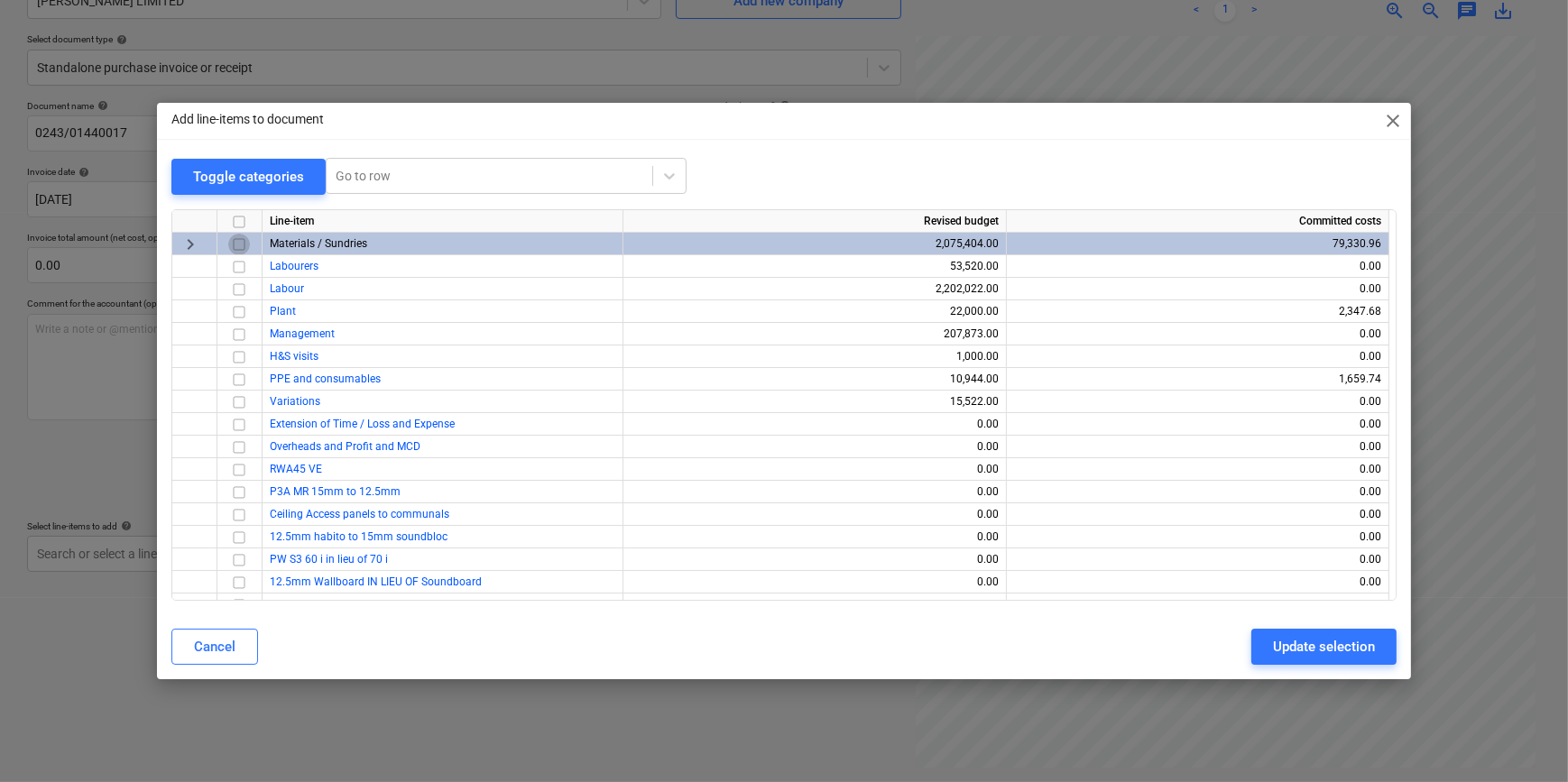 click at bounding box center (239, 244) 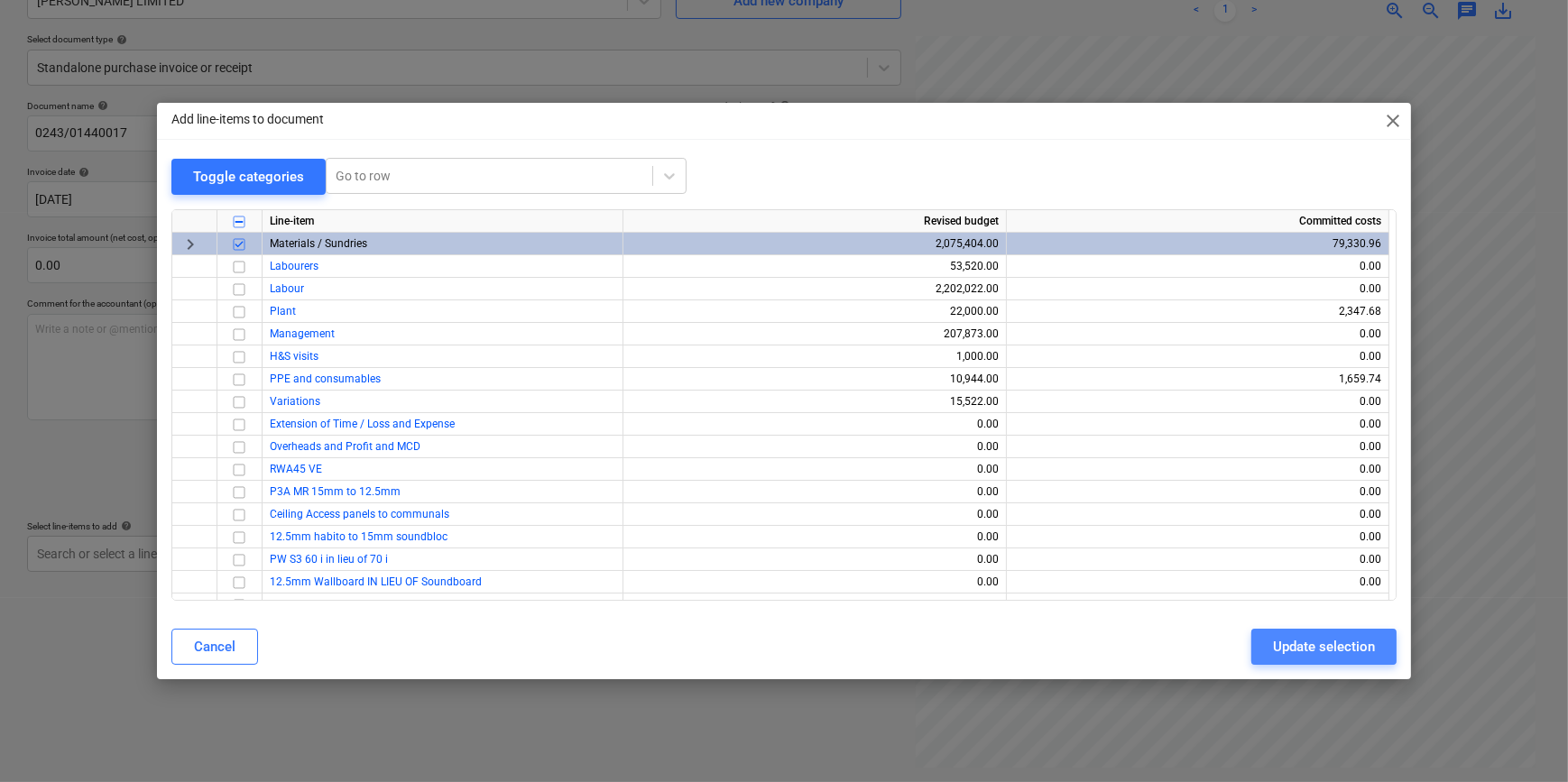 click on "Update selection" at bounding box center (1324, 647) 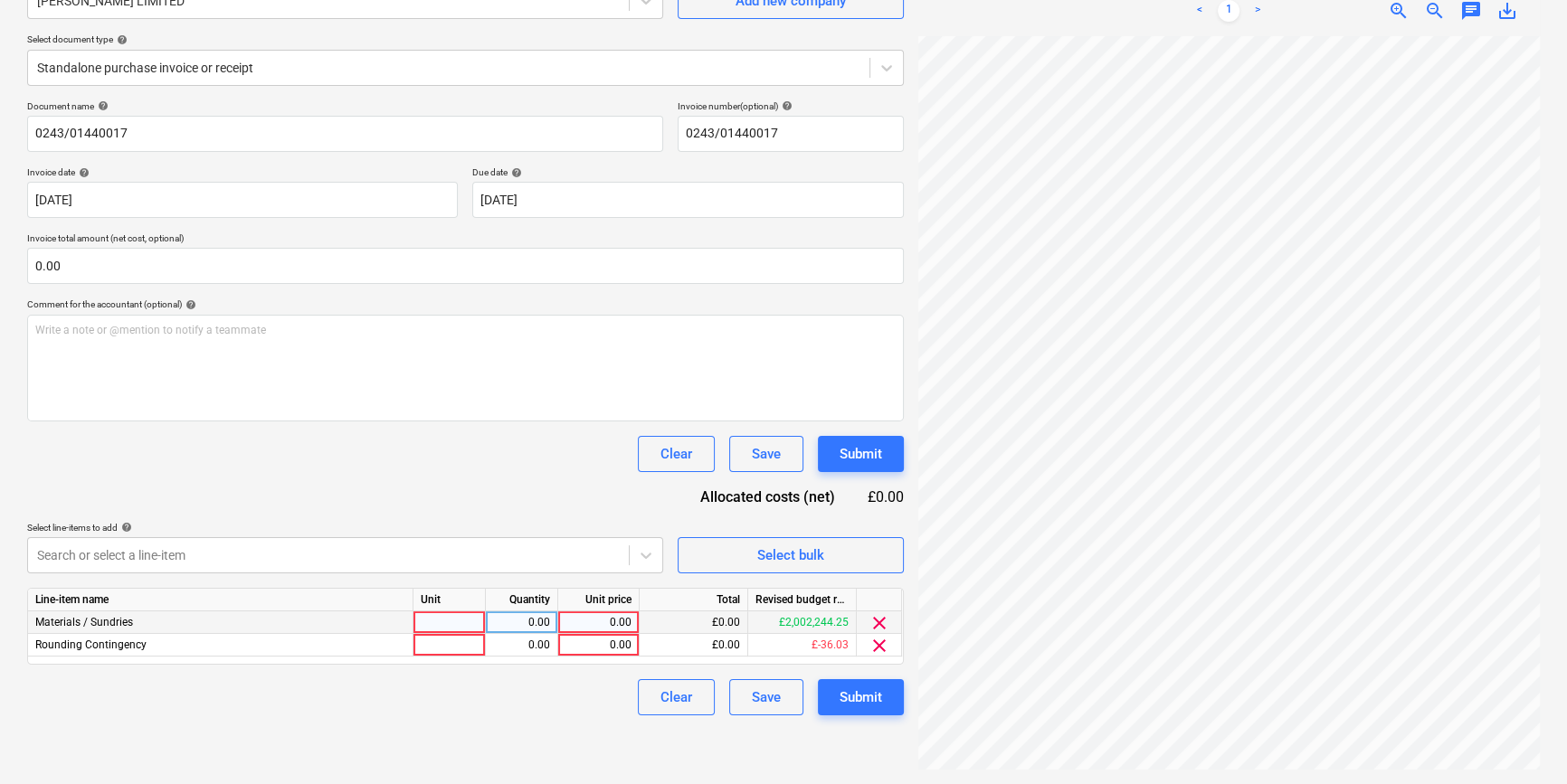 click at bounding box center (450, 622) 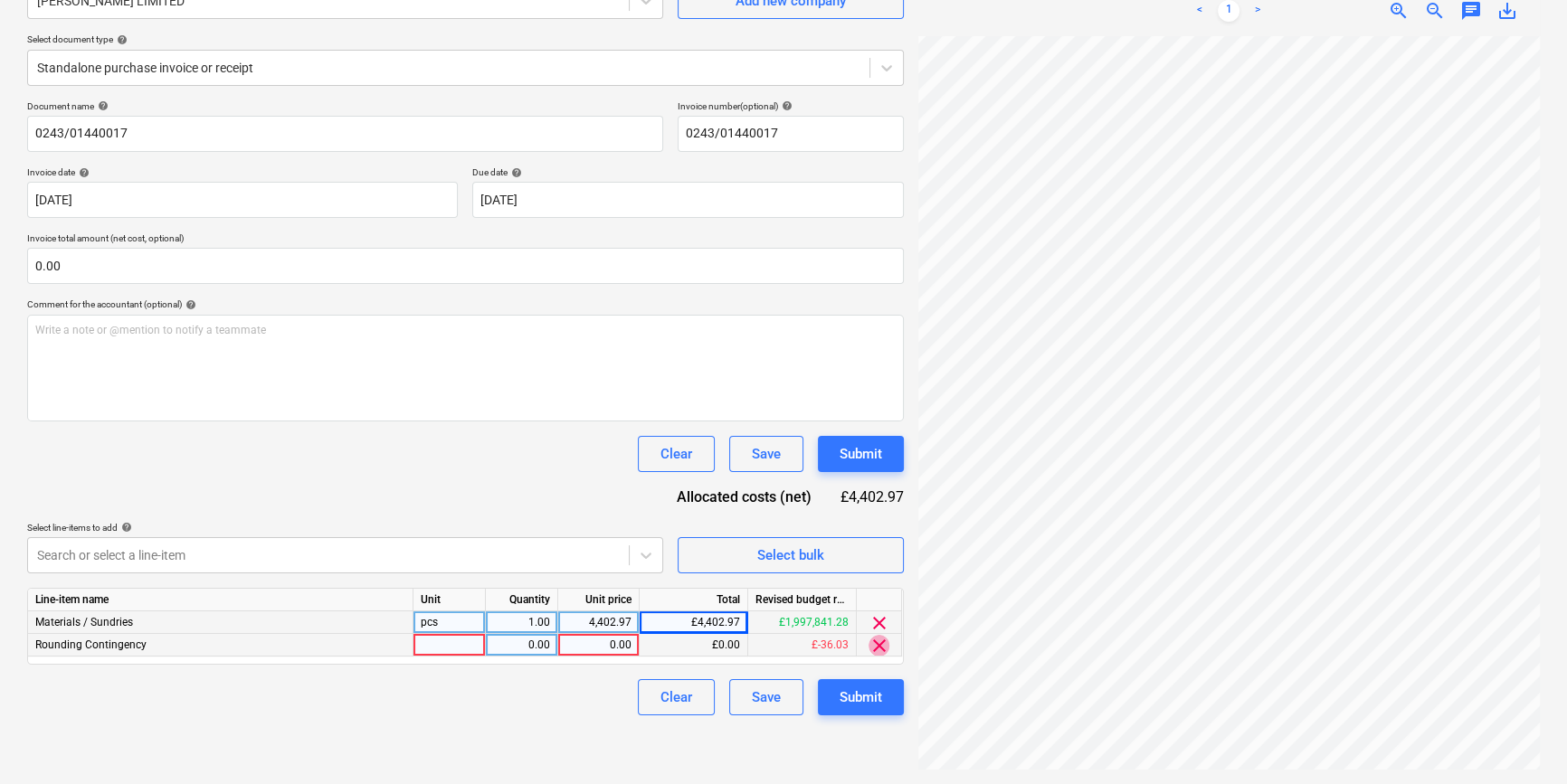 click on "clear" at bounding box center [879, 646] 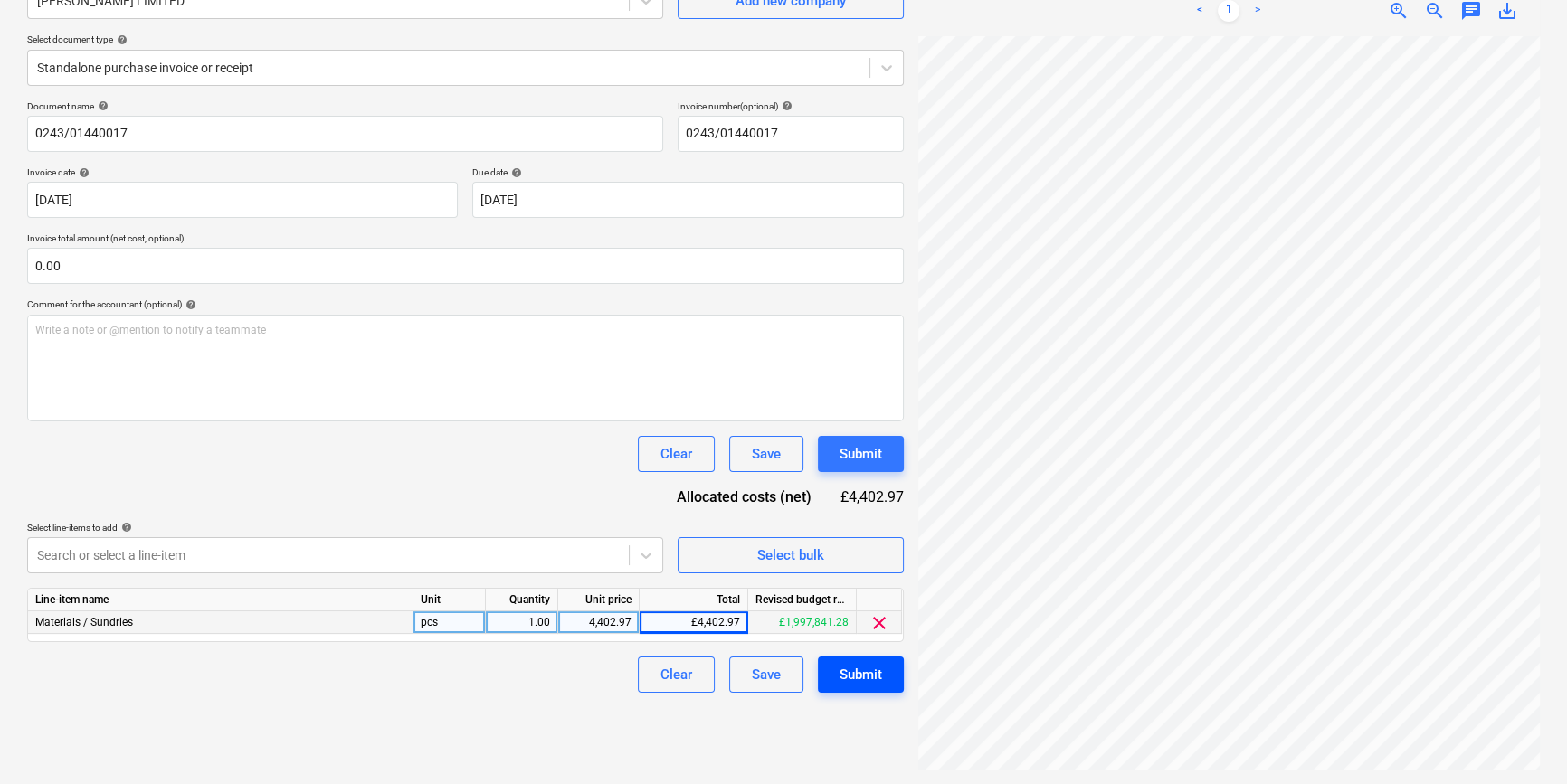 click on "Submit" at bounding box center [860, 675] 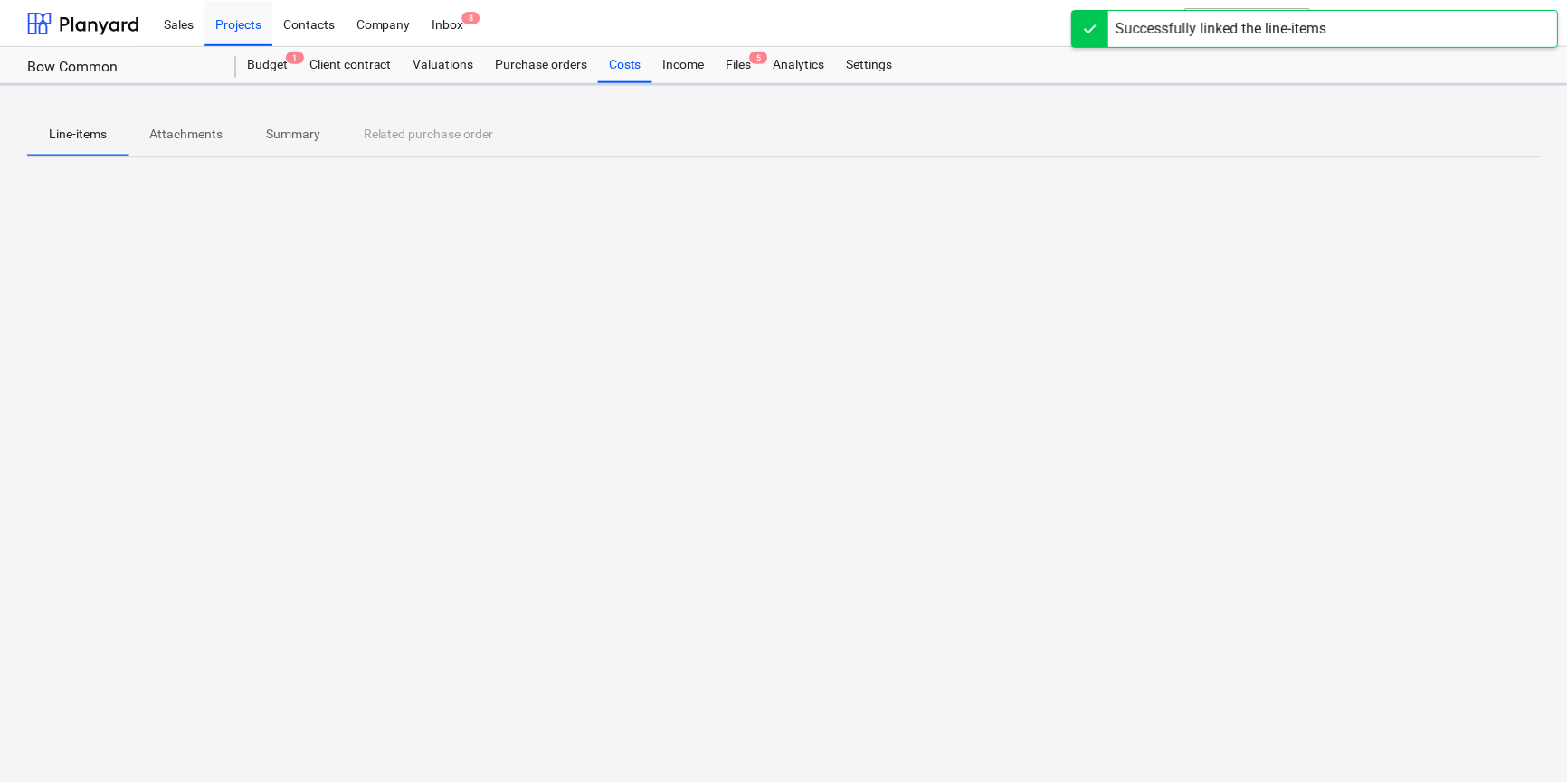 scroll, scrollTop: 0, scrollLeft: 0, axis: both 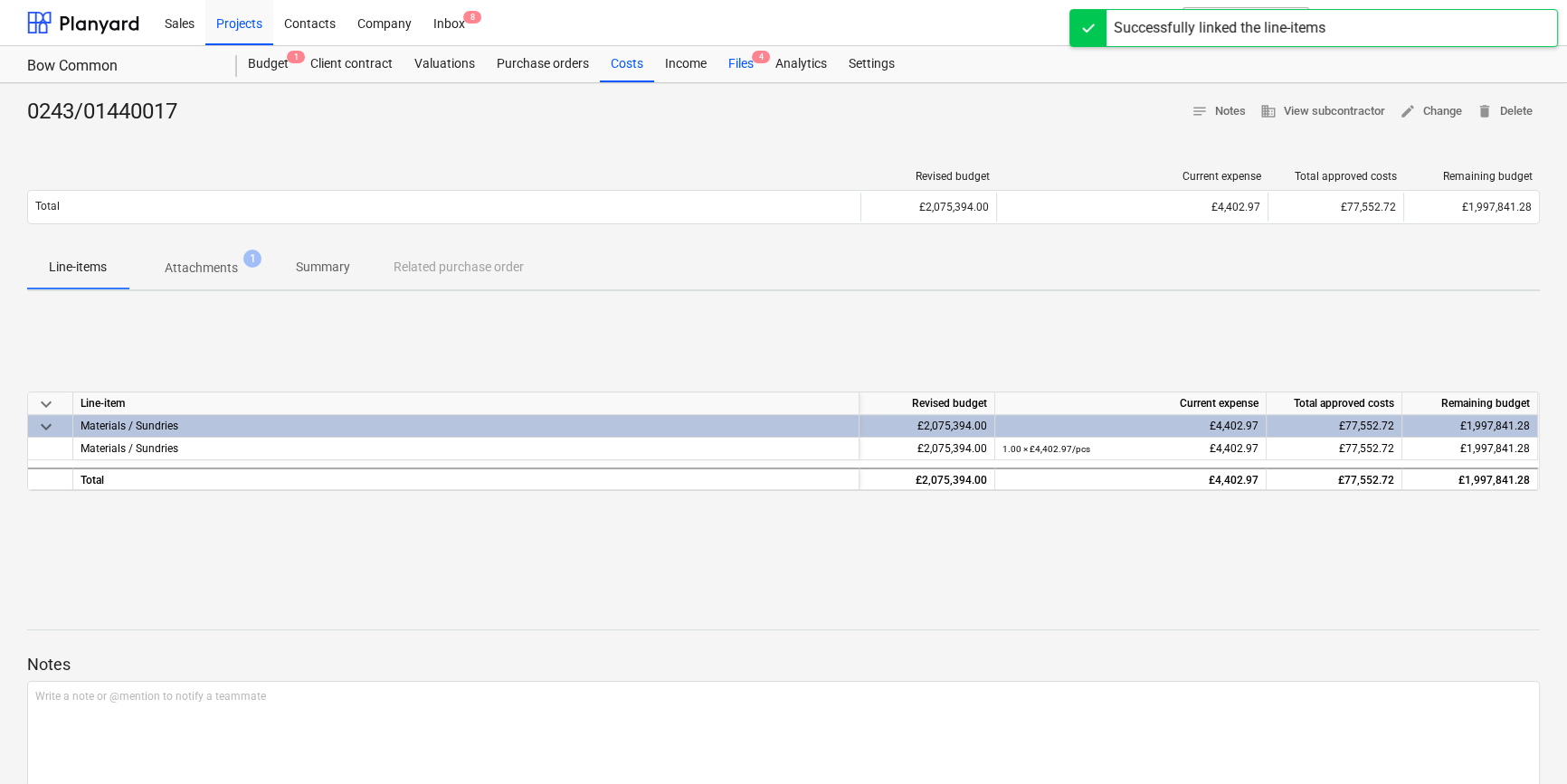 click on "Files 4" at bounding box center [741, 64] 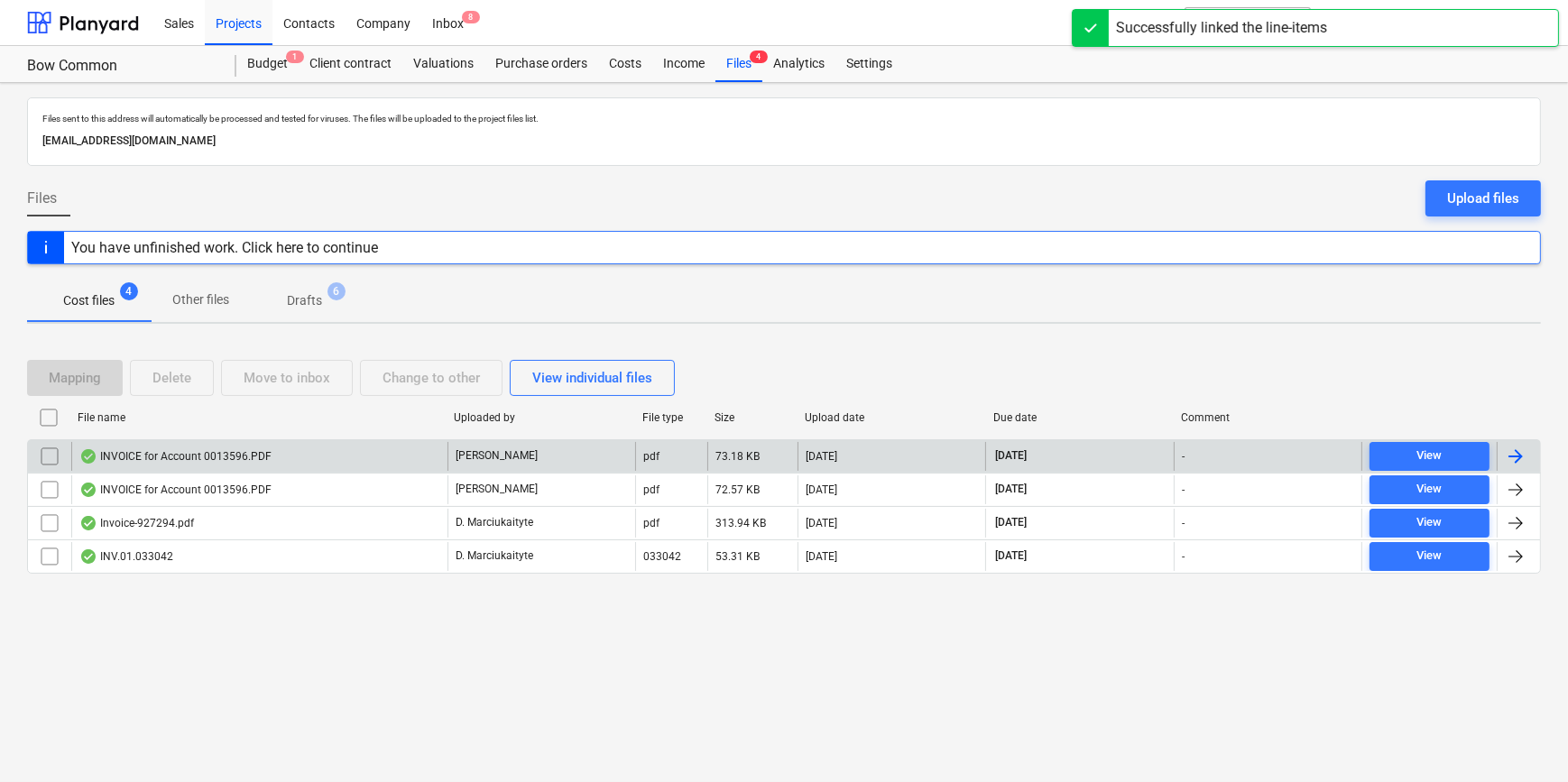 click at bounding box center [1516, 456] 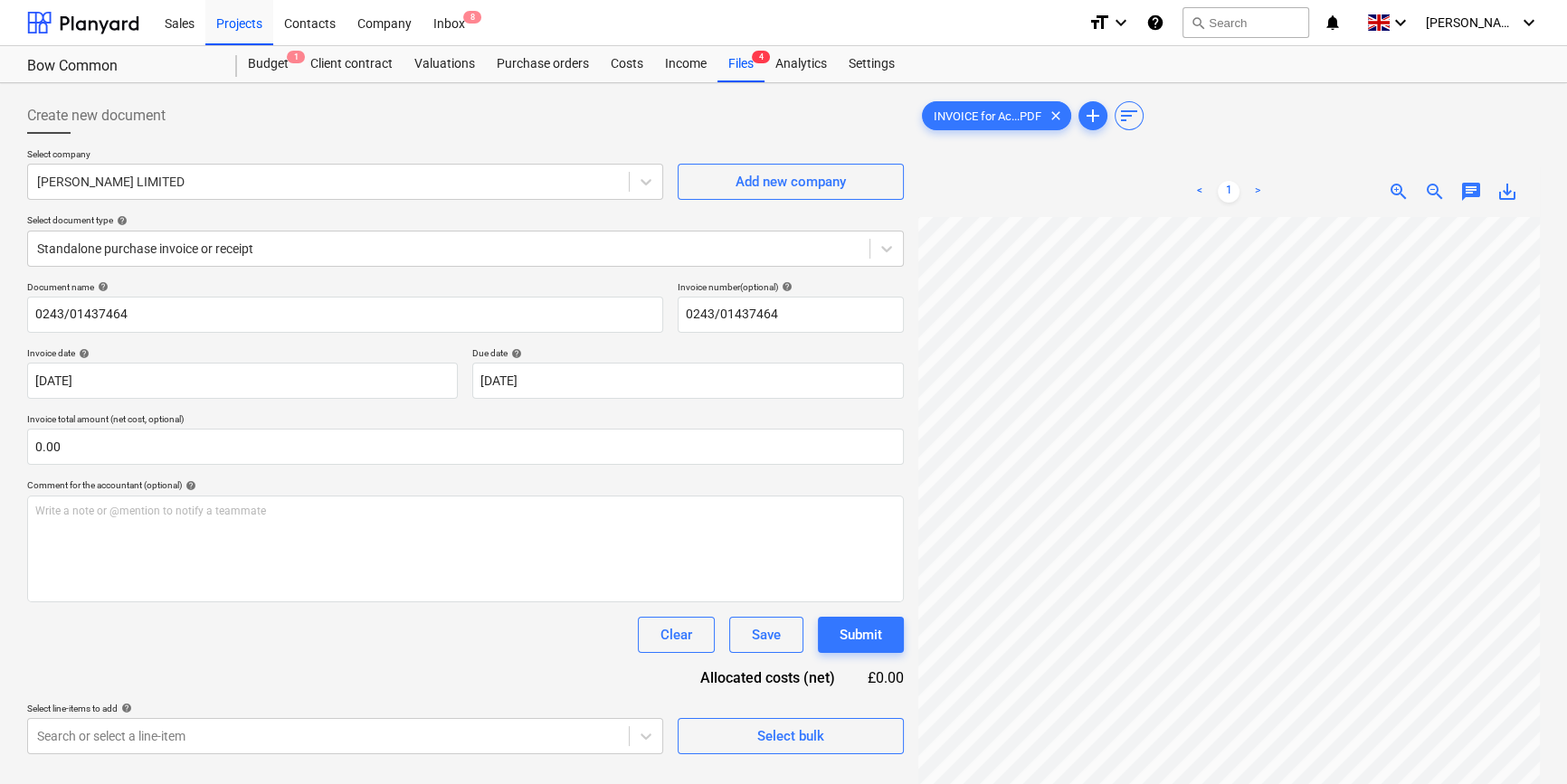 scroll, scrollTop: 429, scrollLeft: 200, axis: both 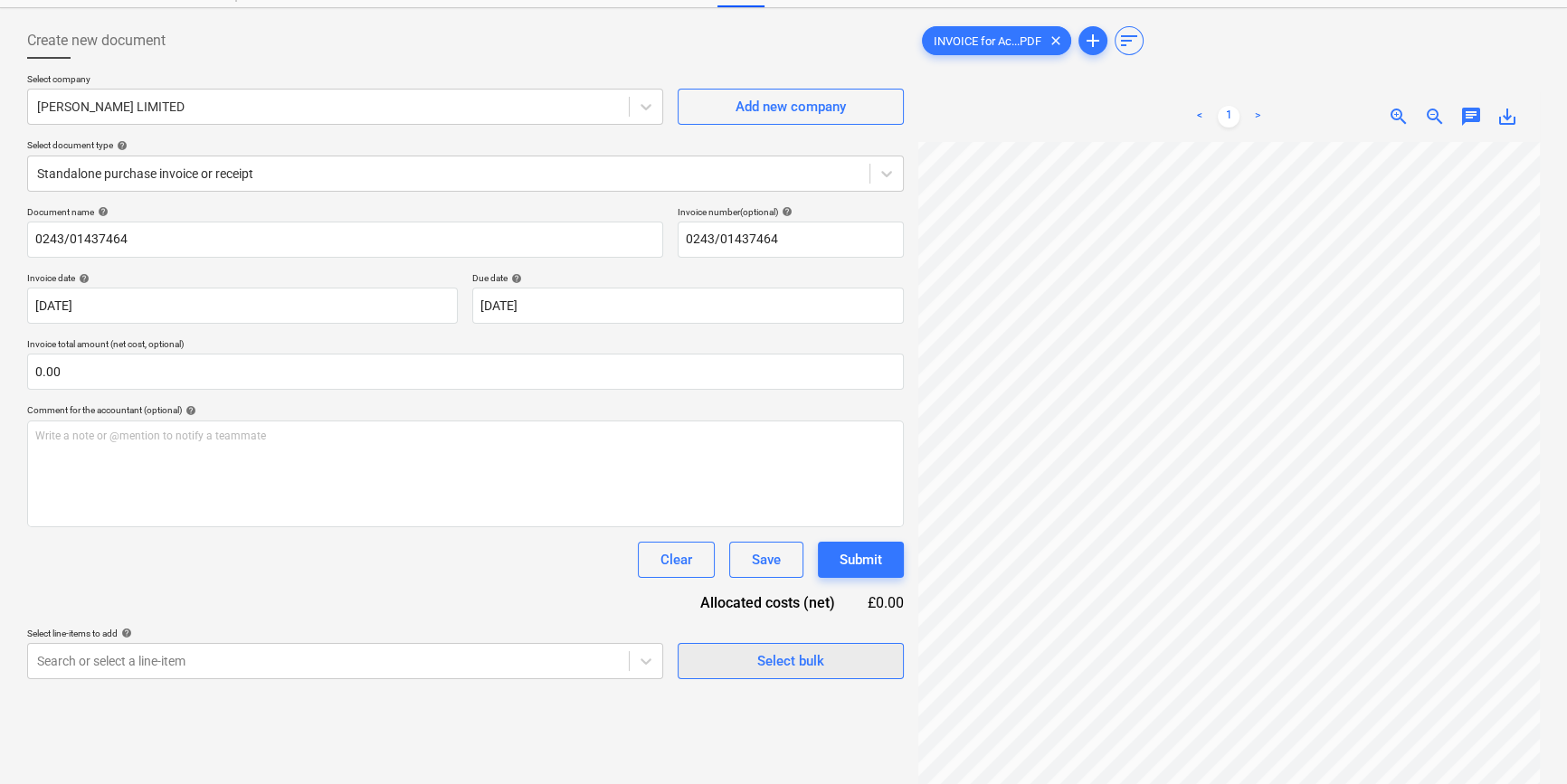 click on "Select bulk" at bounding box center (791, 661) 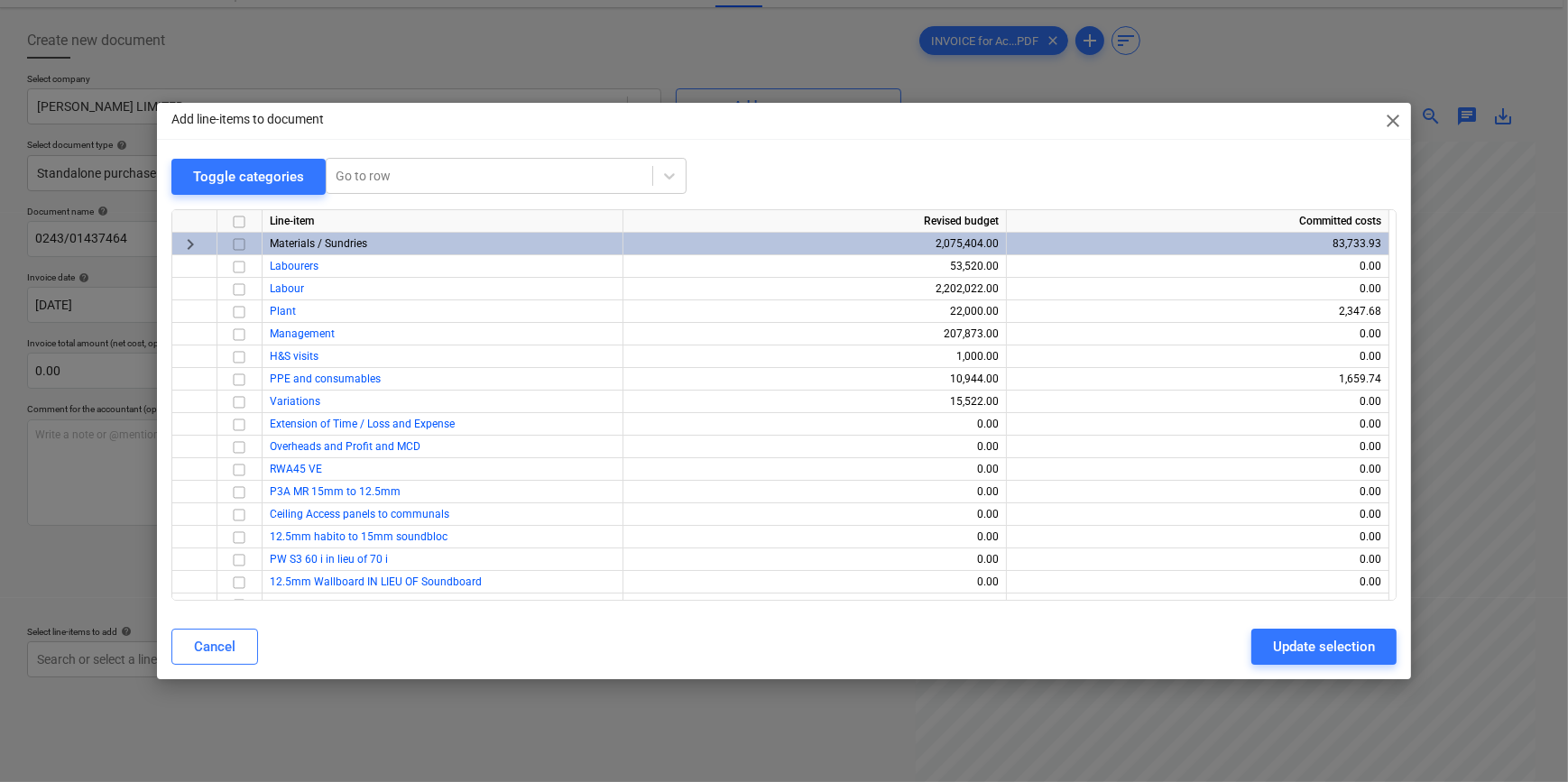 click at bounding box center [239, 244] 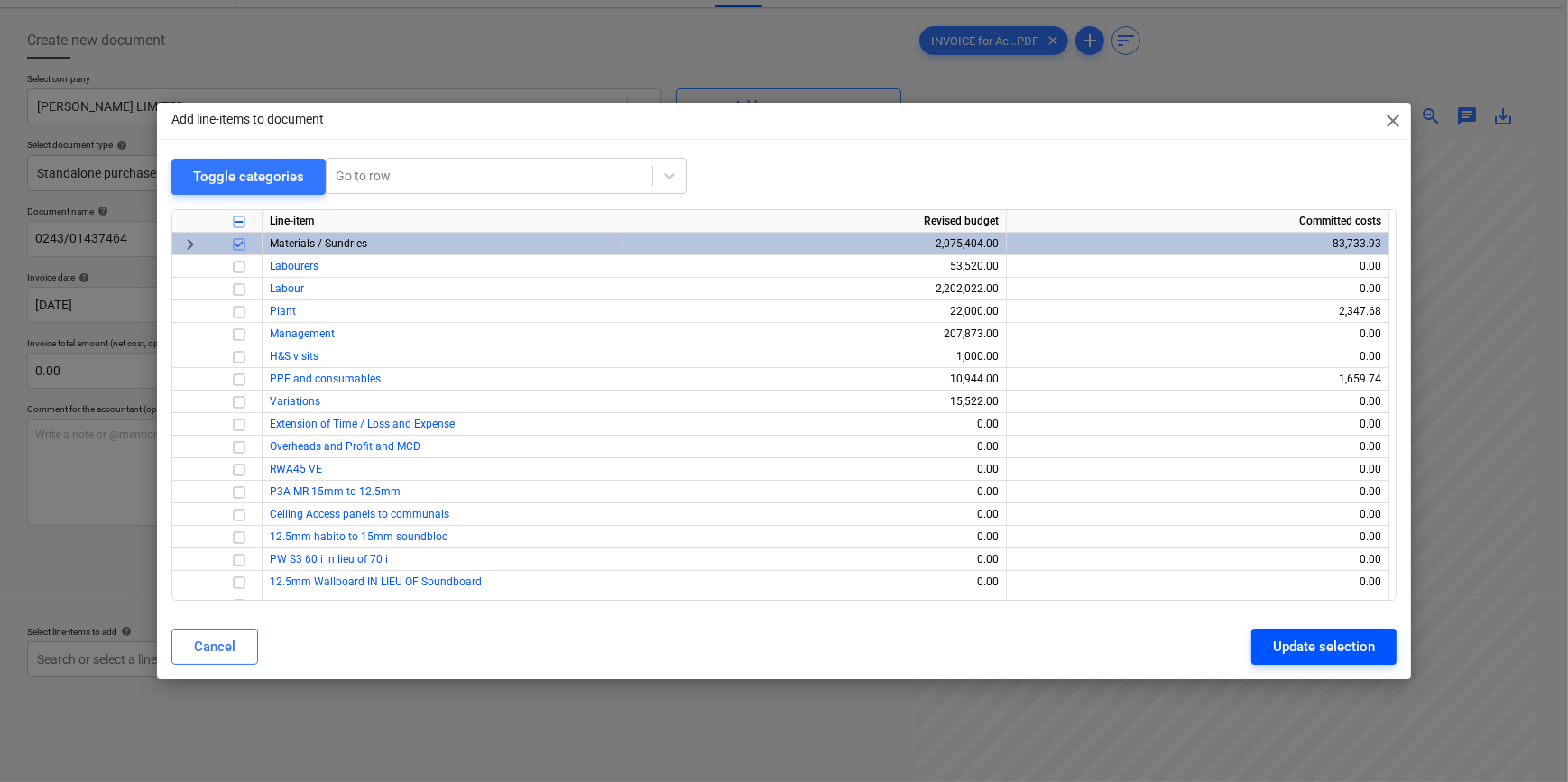 click on "Update selection" at bounding box center [1324, 647] 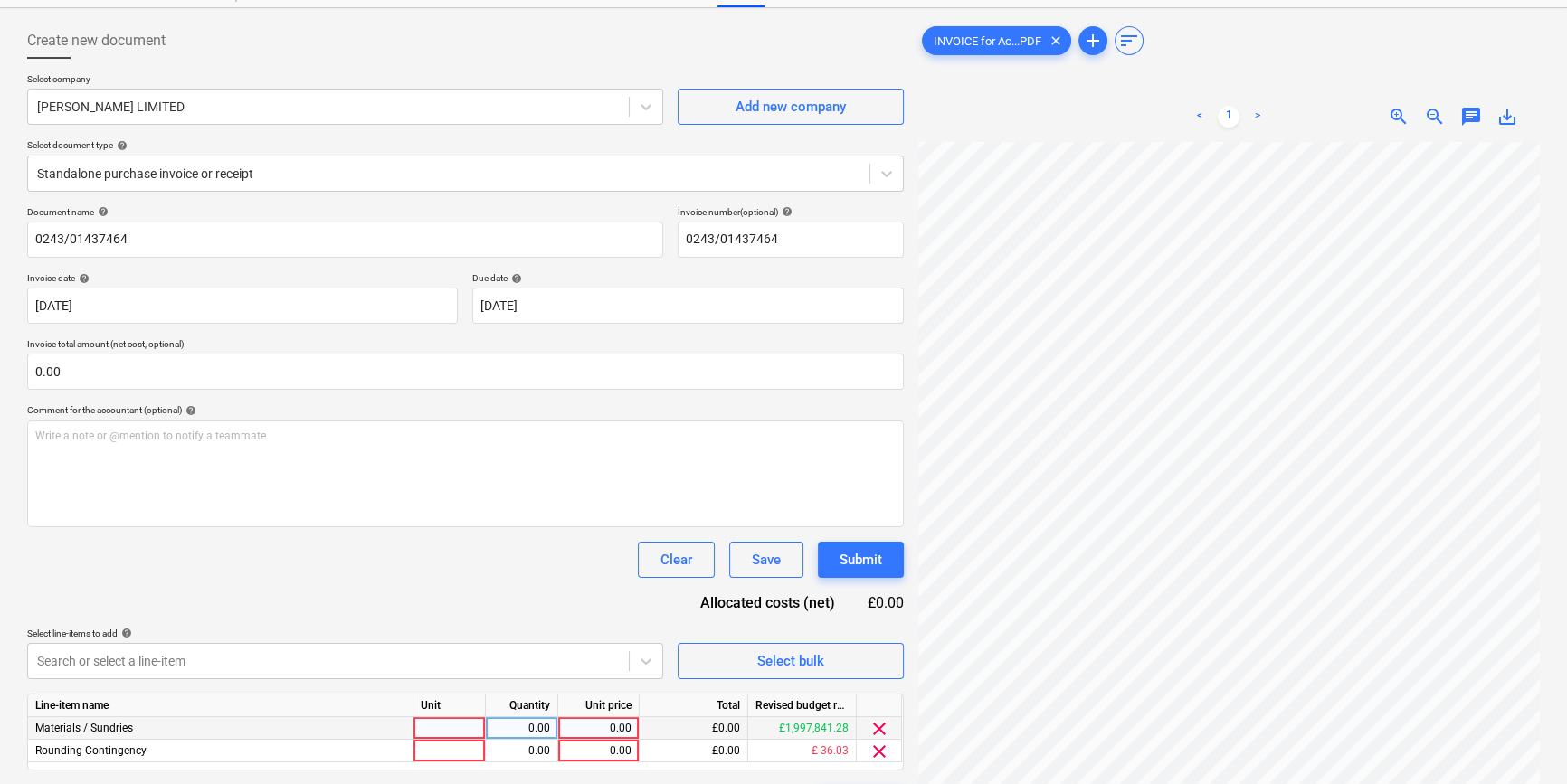 click at bounding box center [450, 728] 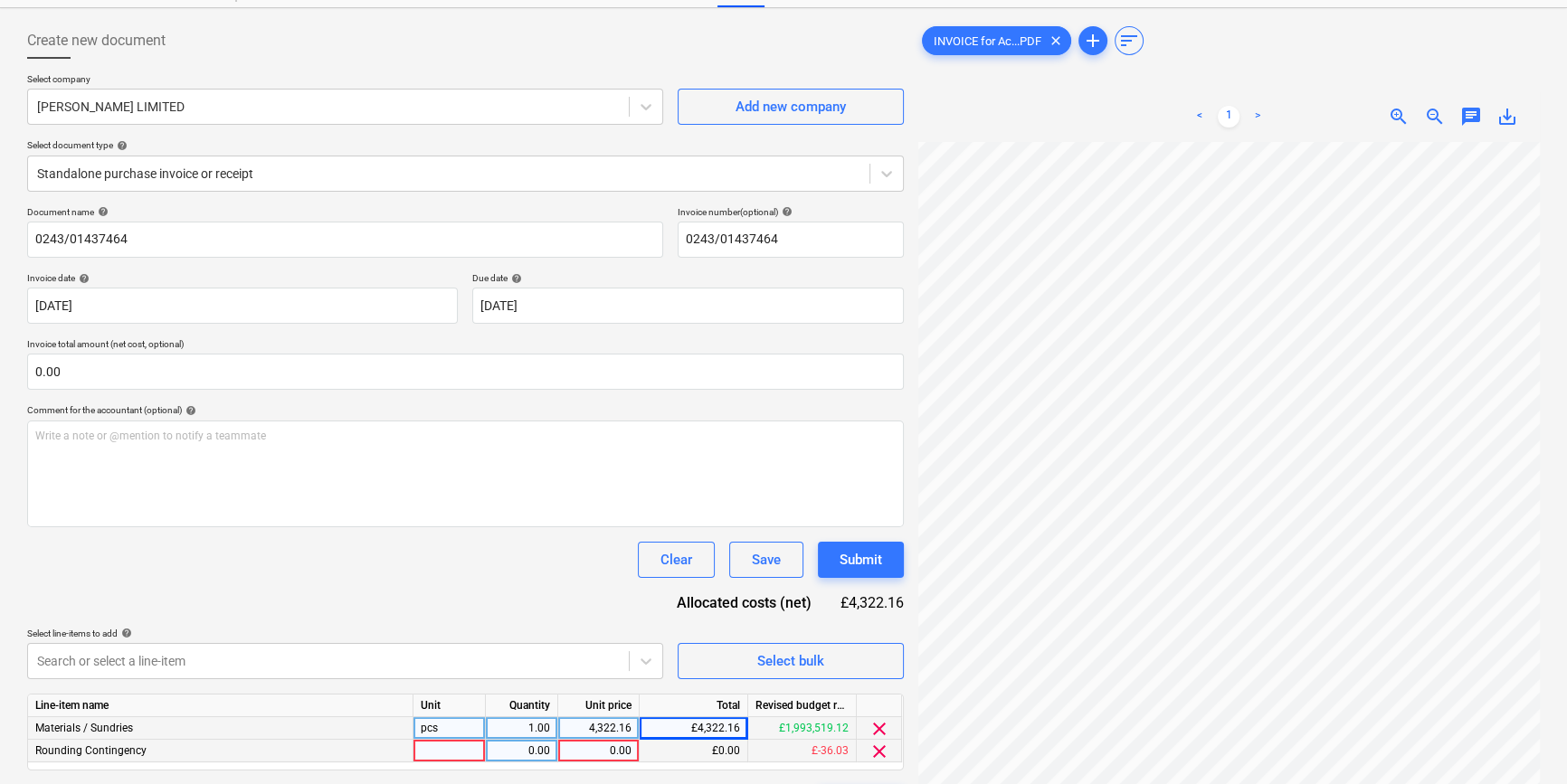 click on "clear" at bounding box center (879, 751) 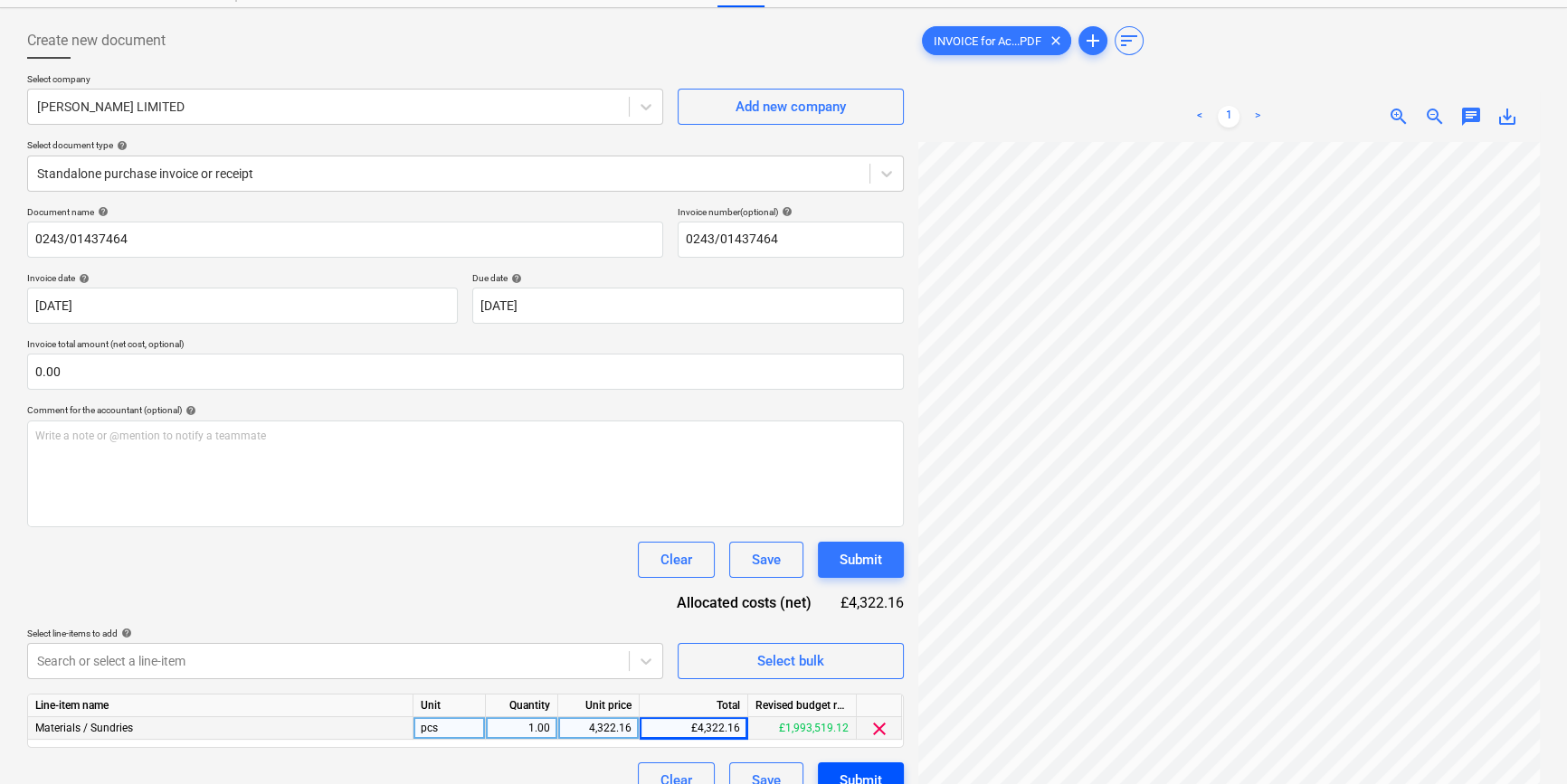 click on "Submit" at bounding box center (860, 780) 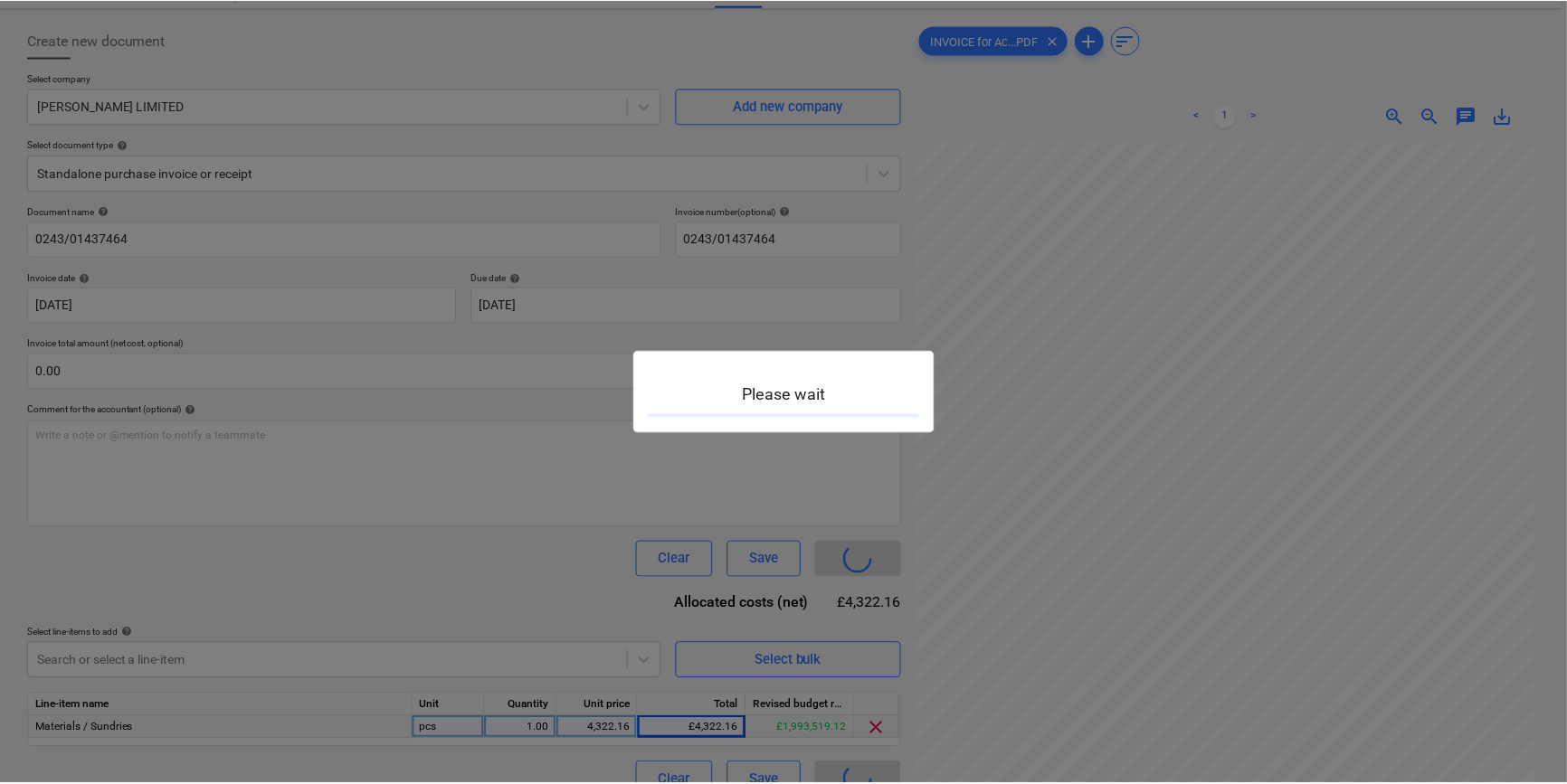 scroll, scrollTop: 0, scrollLeft: 0, axis: both 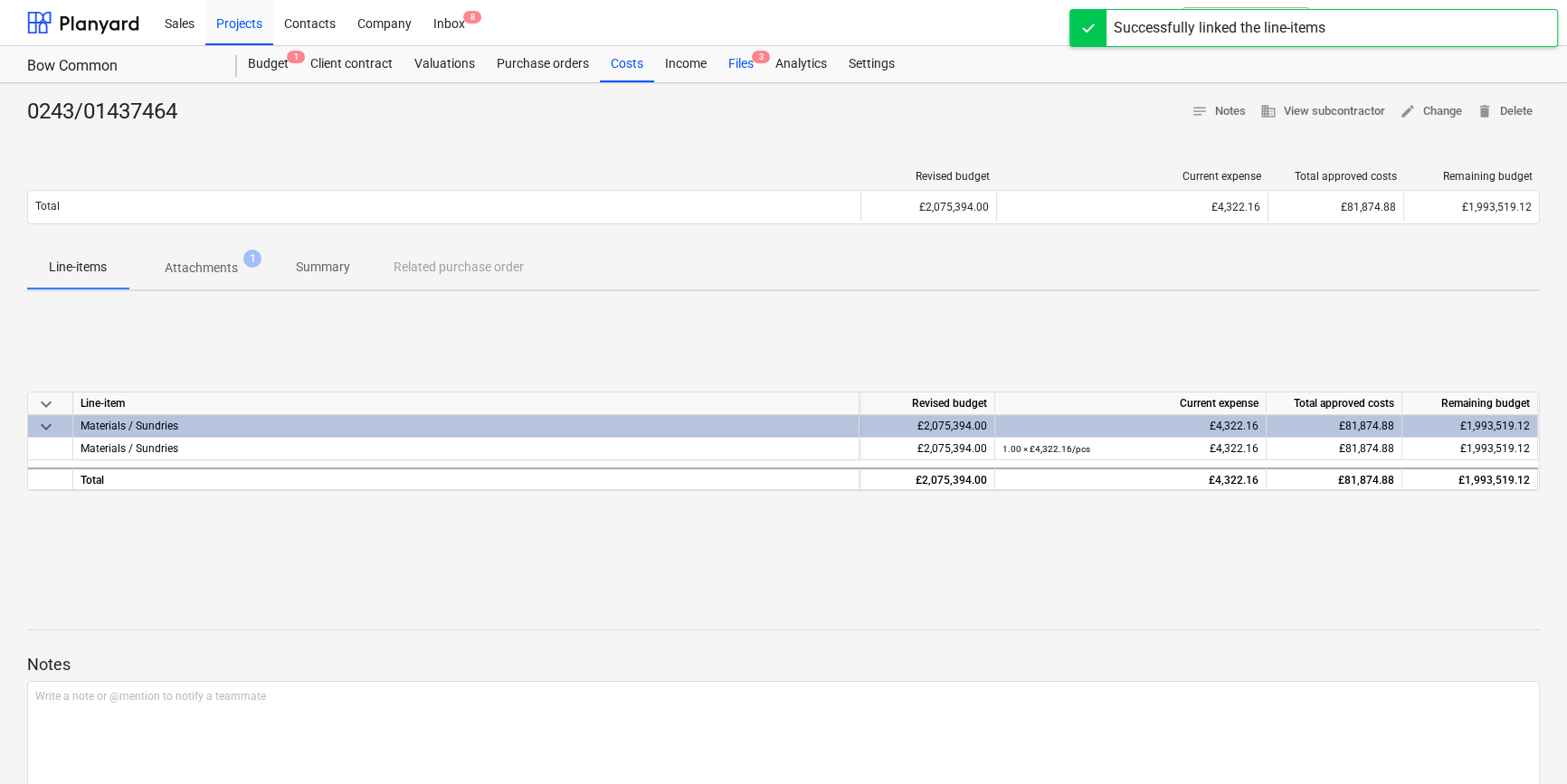 click on "Files 3" at bounding box center [741, 64] 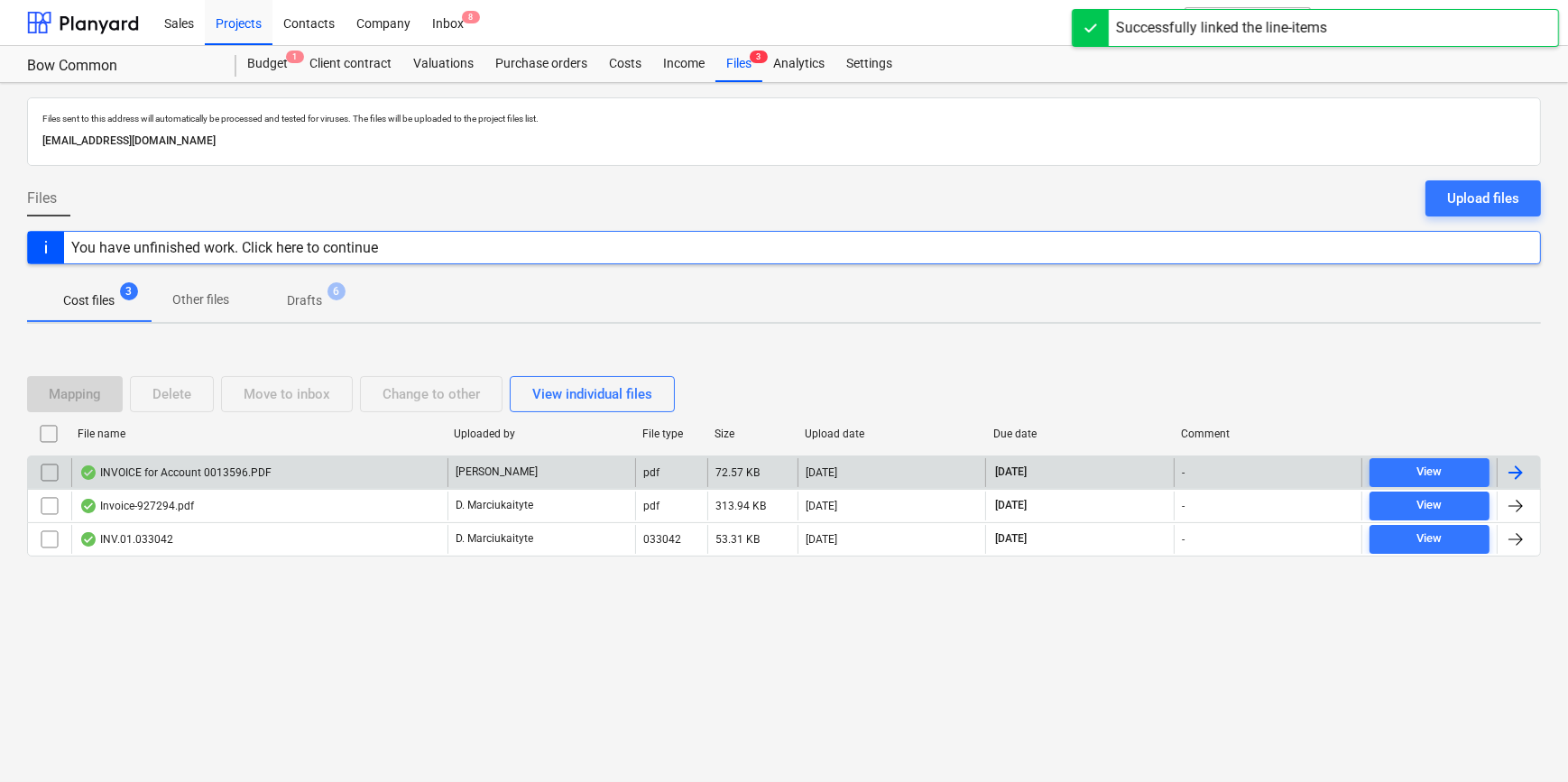 click at bounding box center [1516, 473] 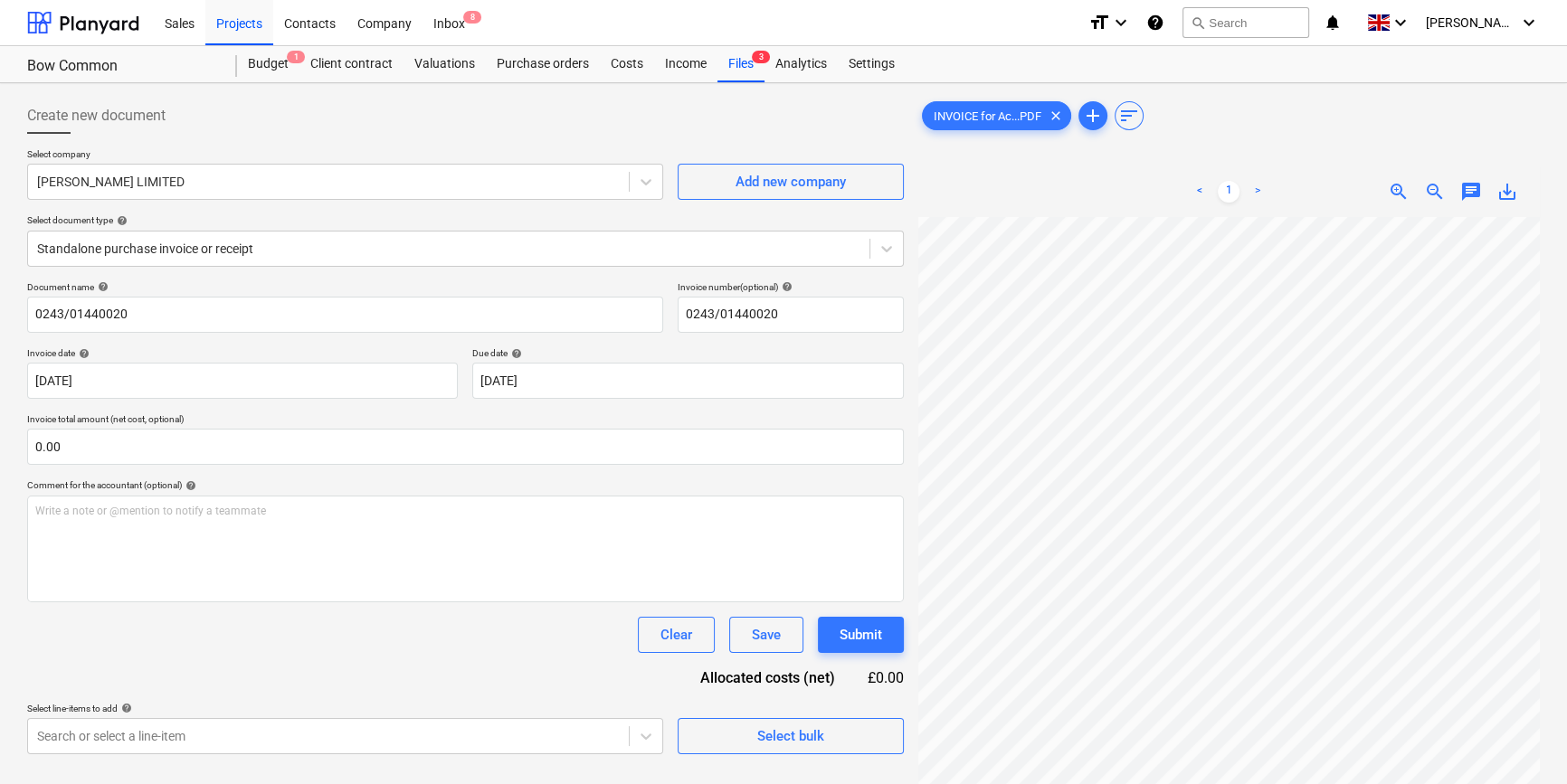 scroll, scrollTop: 413, scrollLeft: 208, axis: both 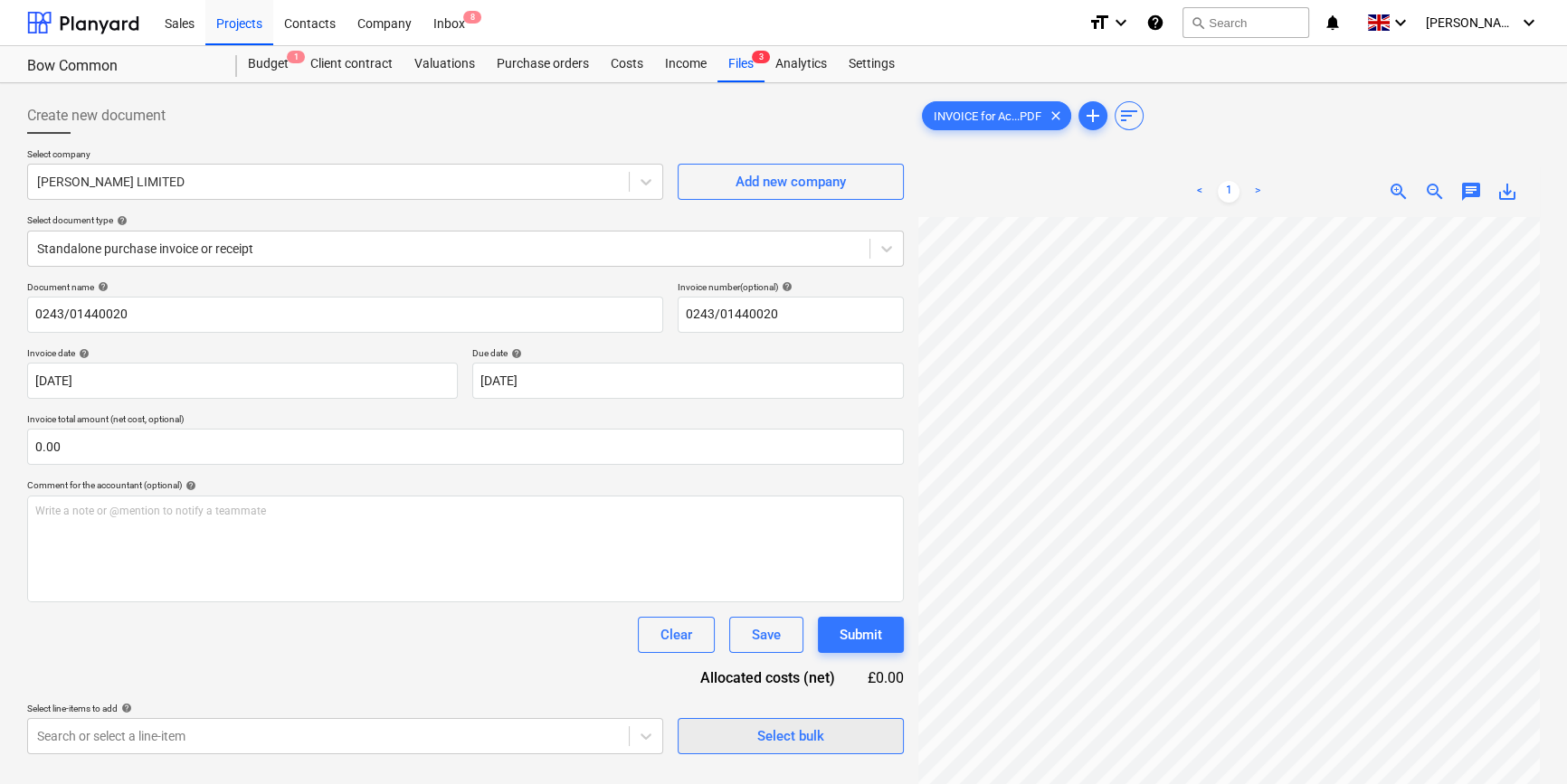 click on "Select bulk" at bounding box center [791, 736] 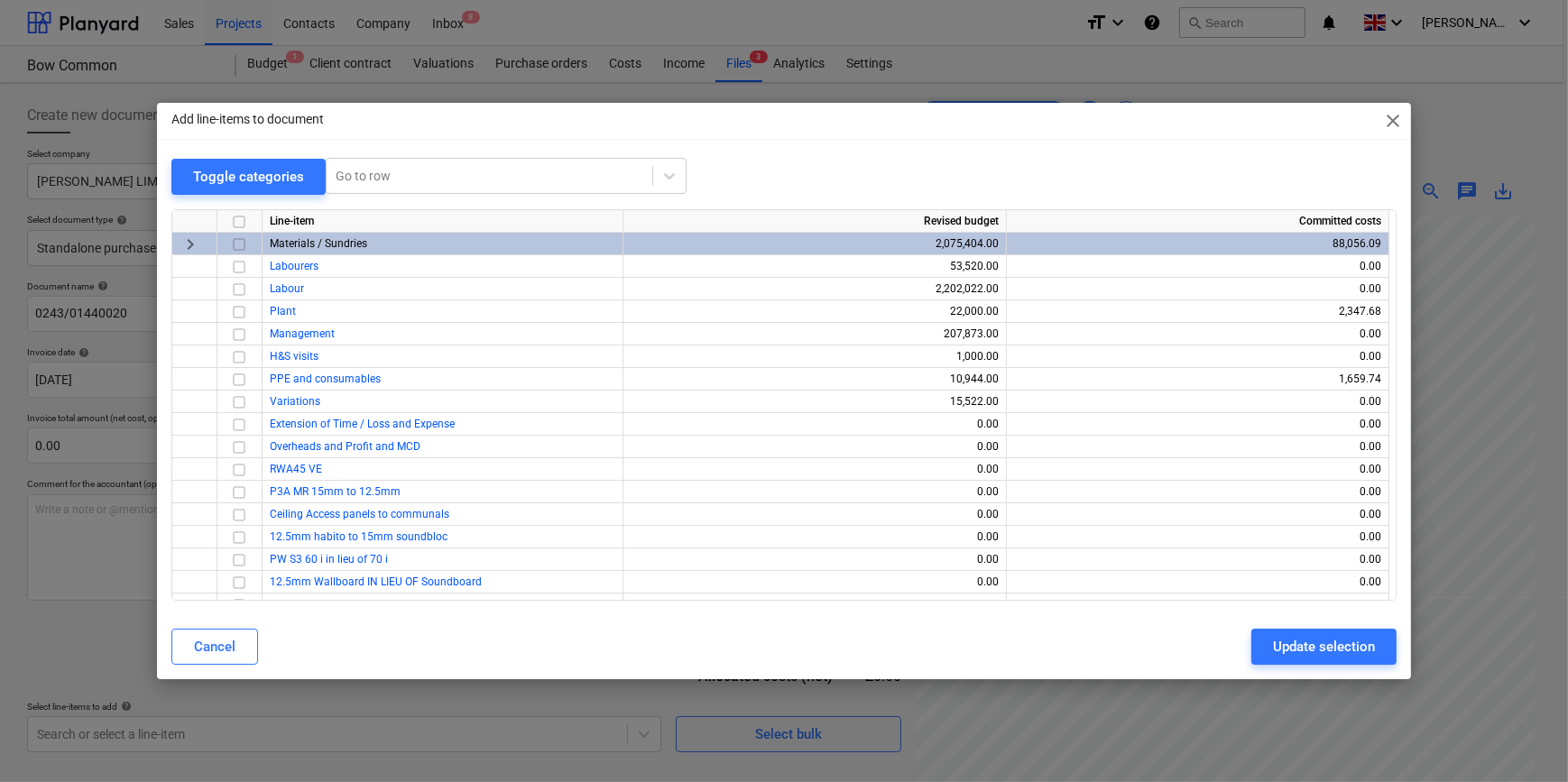click at bounding box center [239, 244] 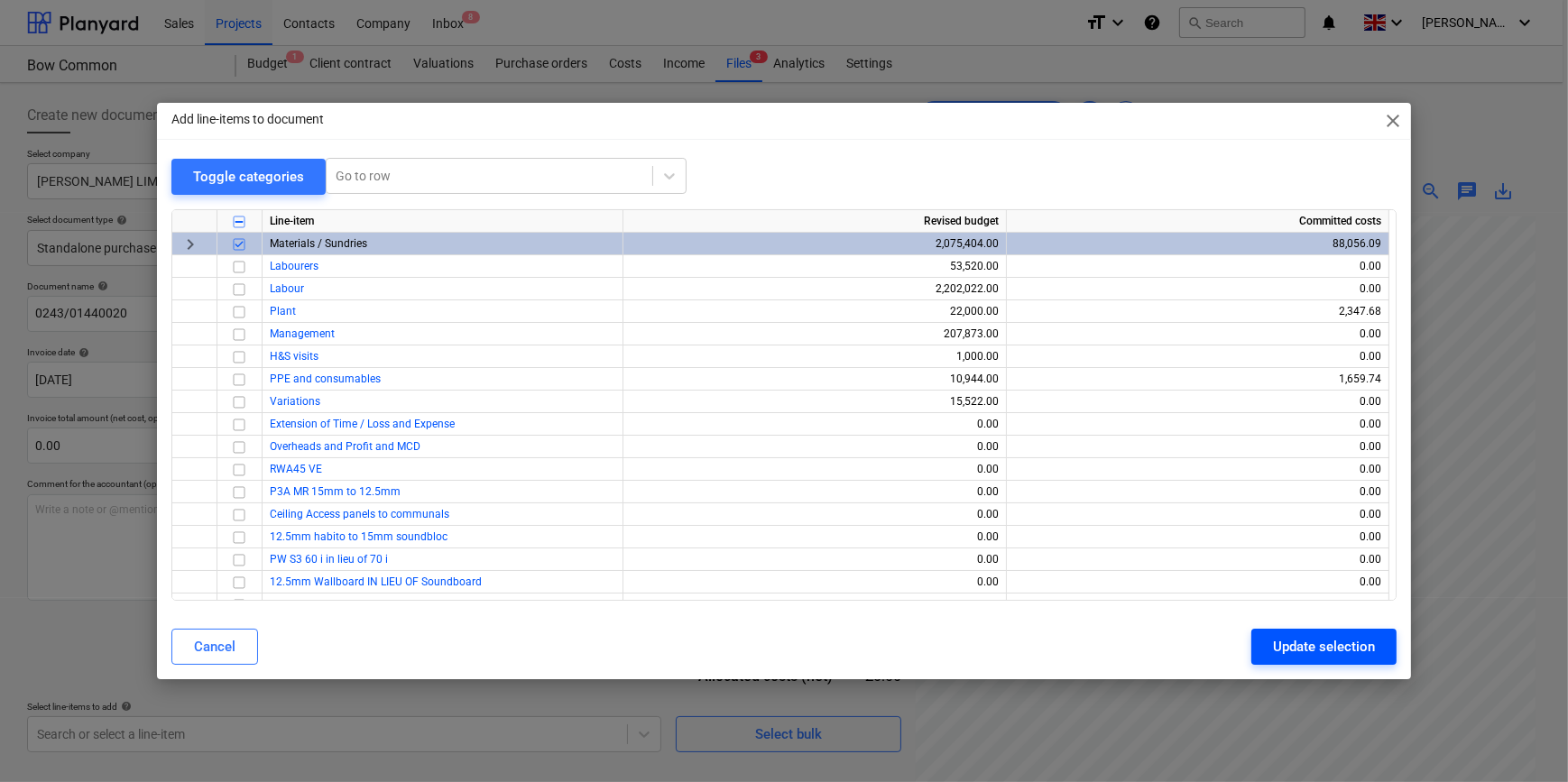 click on "Update selection" at bounding box center [1324, 647] 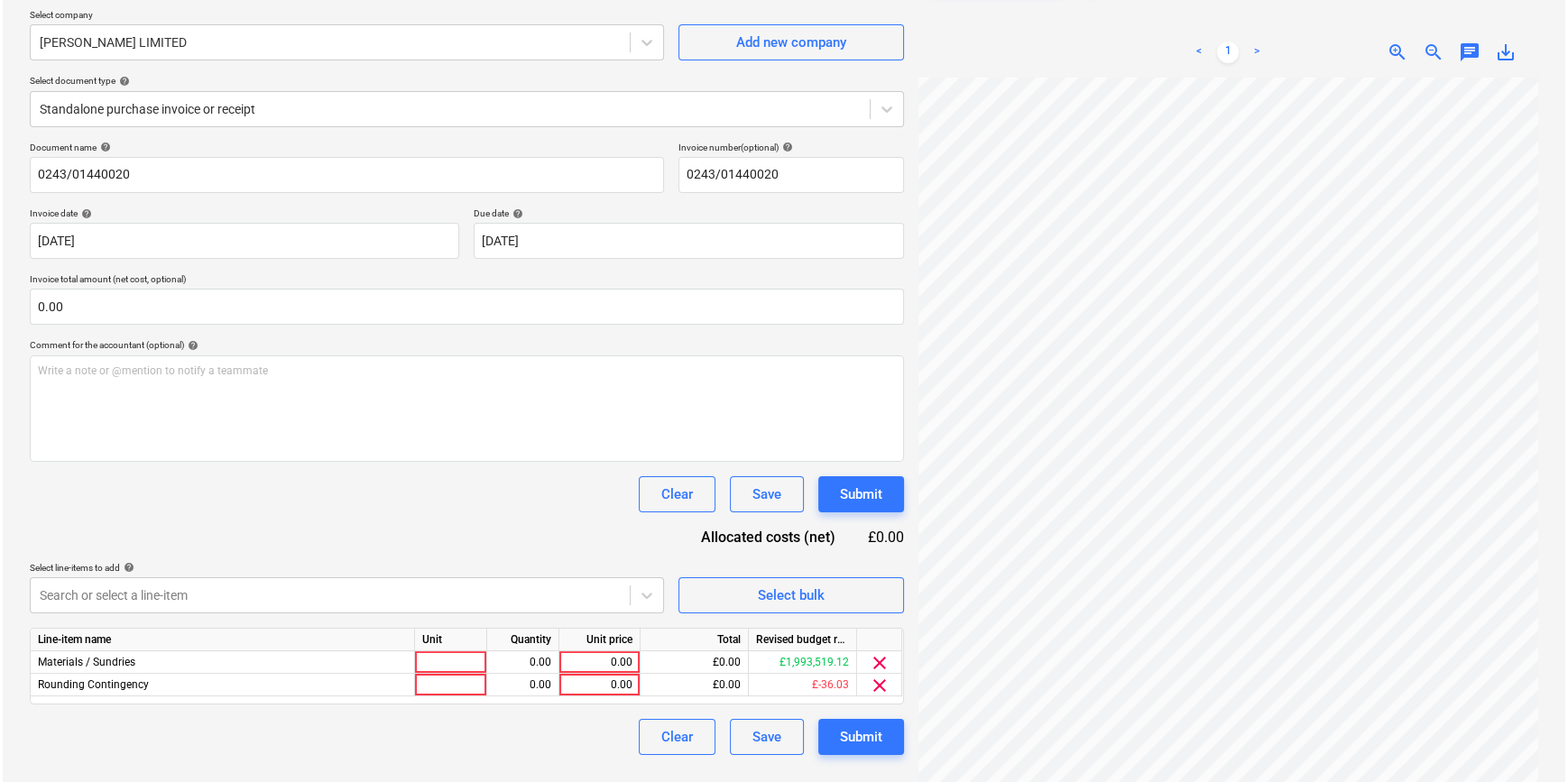 scroll, scrollTop: 163, scrollLeft: 0, axis: vertical 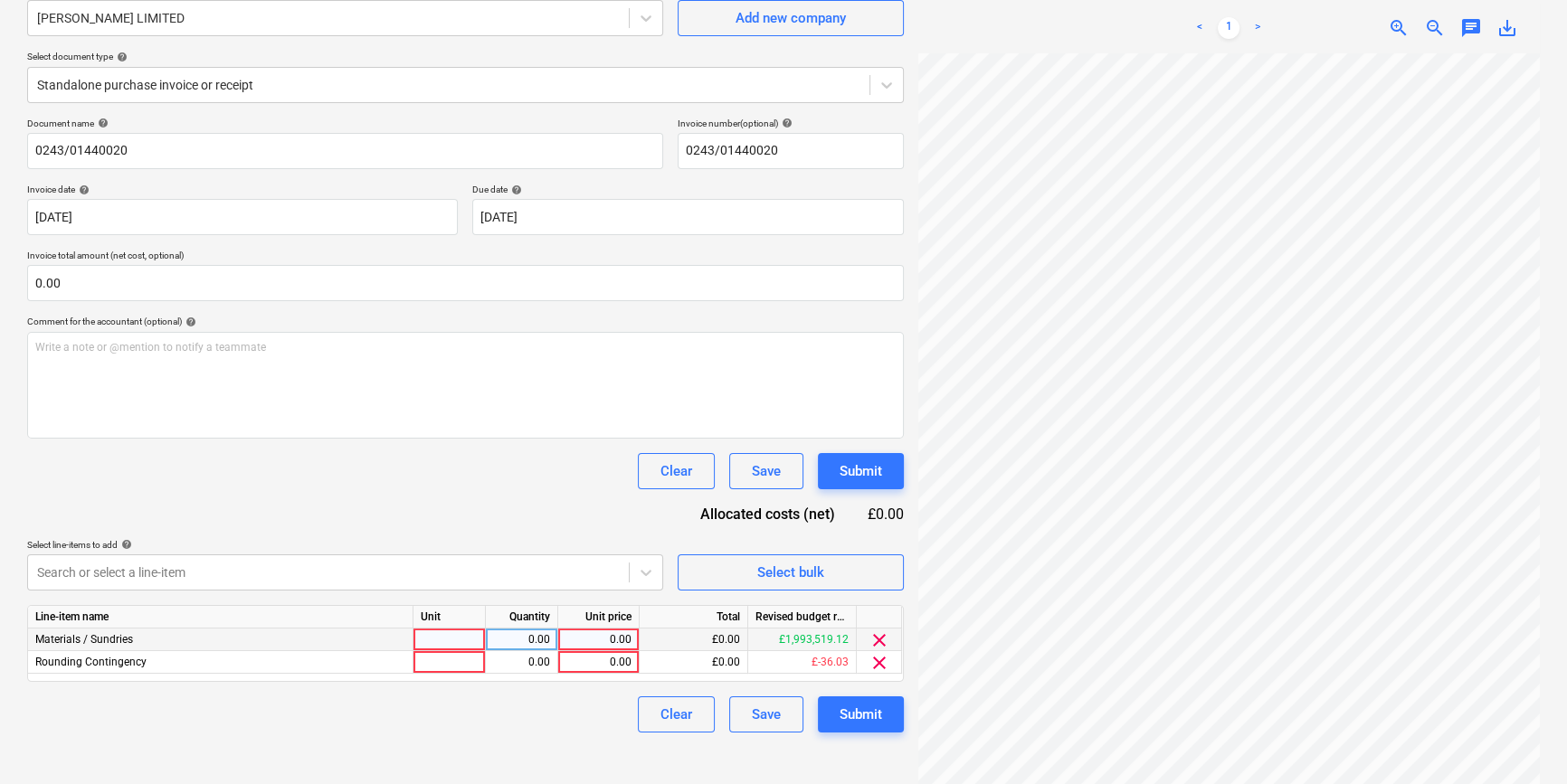 click at bounding box center (450, 639) 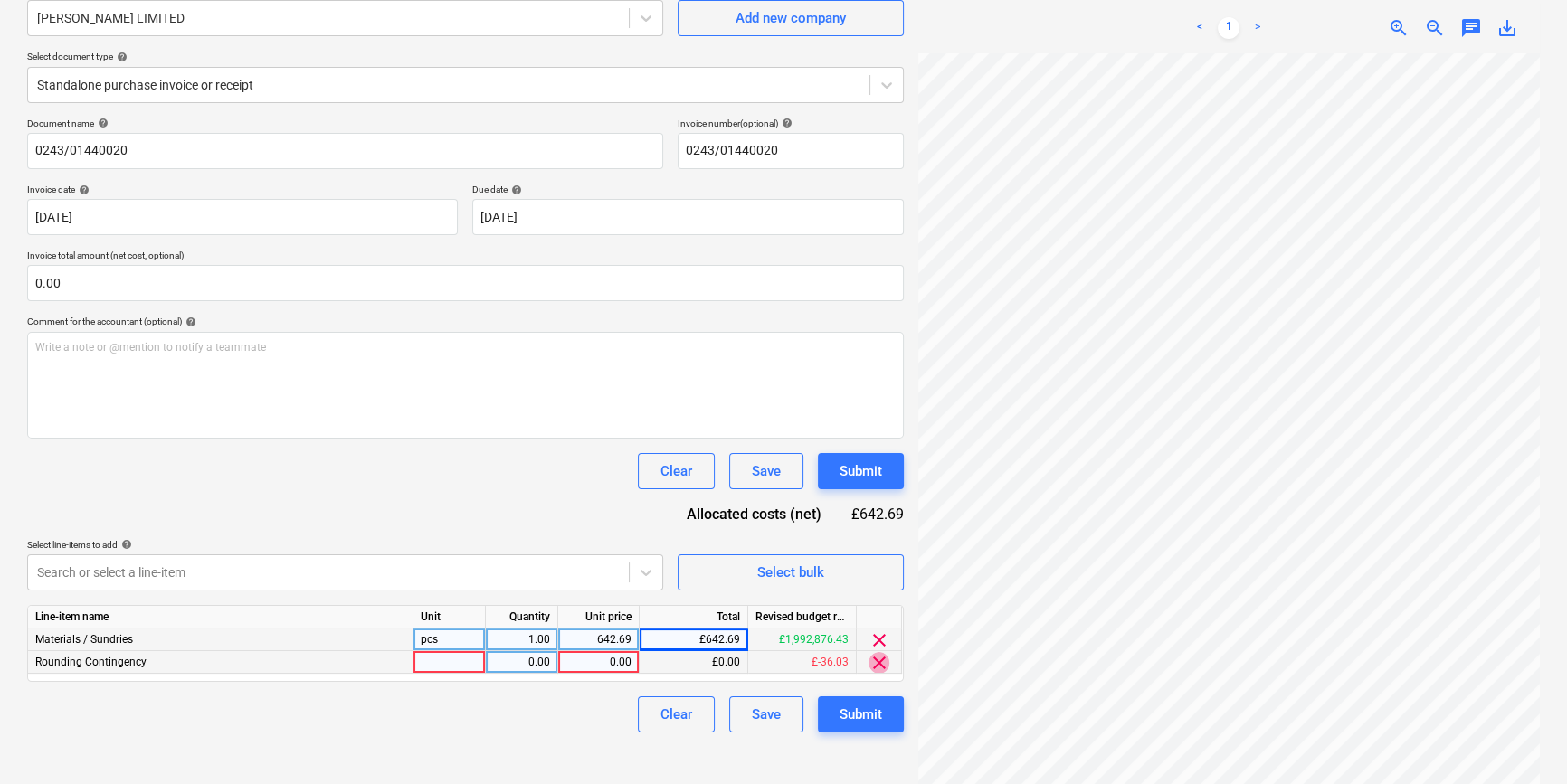 click on "clear" at bounding box center (879, 663) 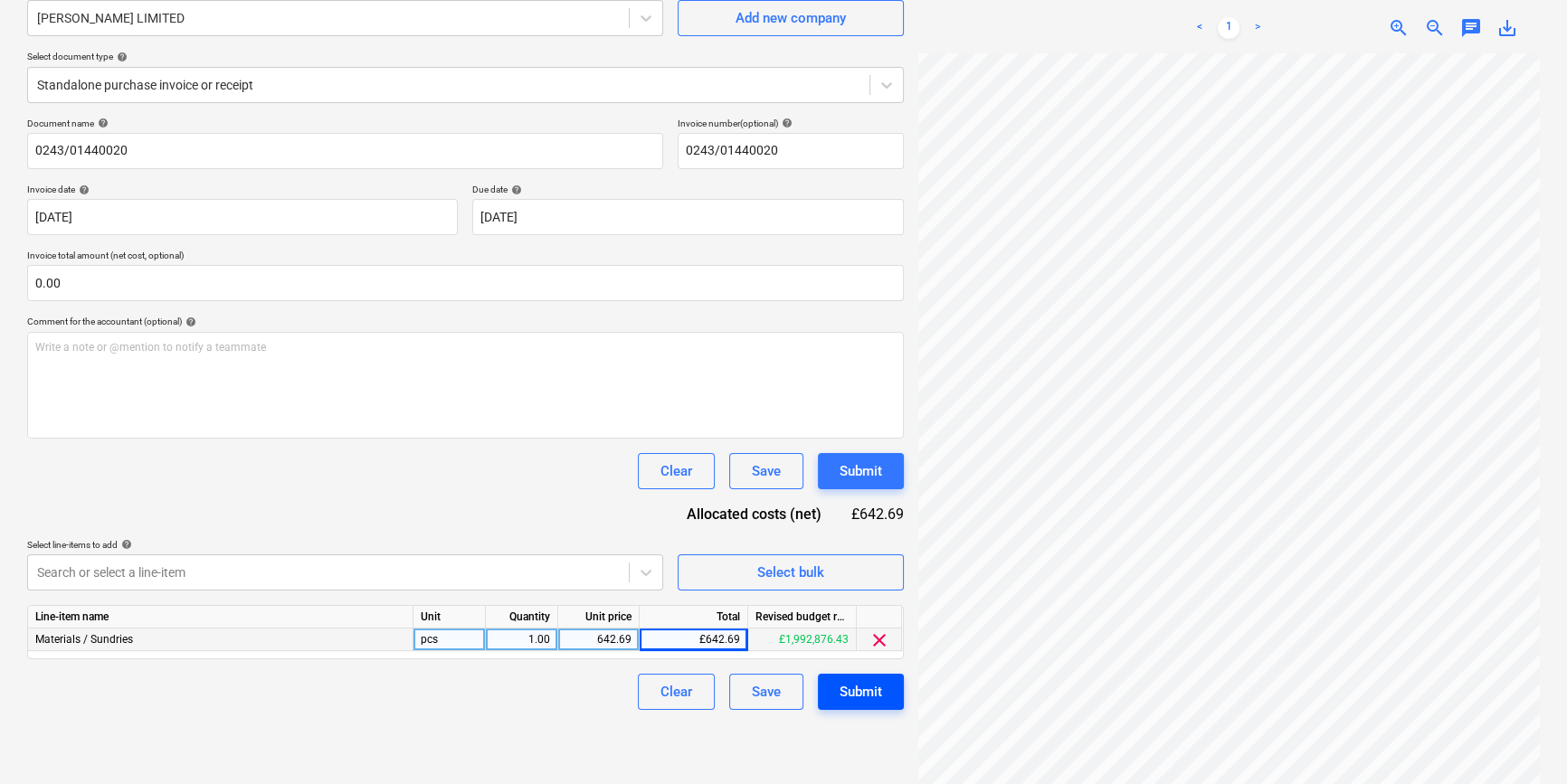 click on "Submit" at bounding box center (860, 692) 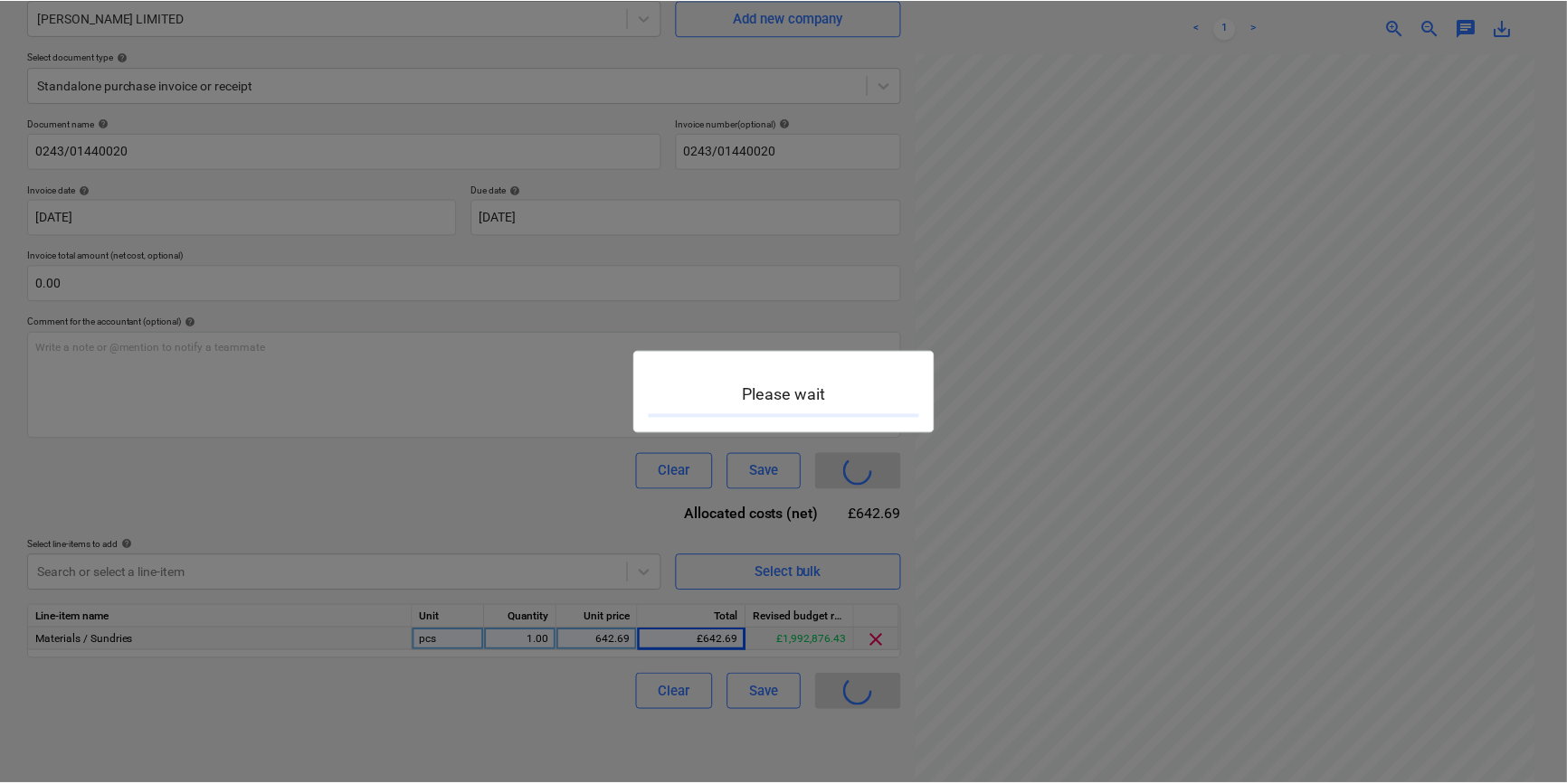 scroll, scrollTop: 0, scrollLeft: 0, axis: both 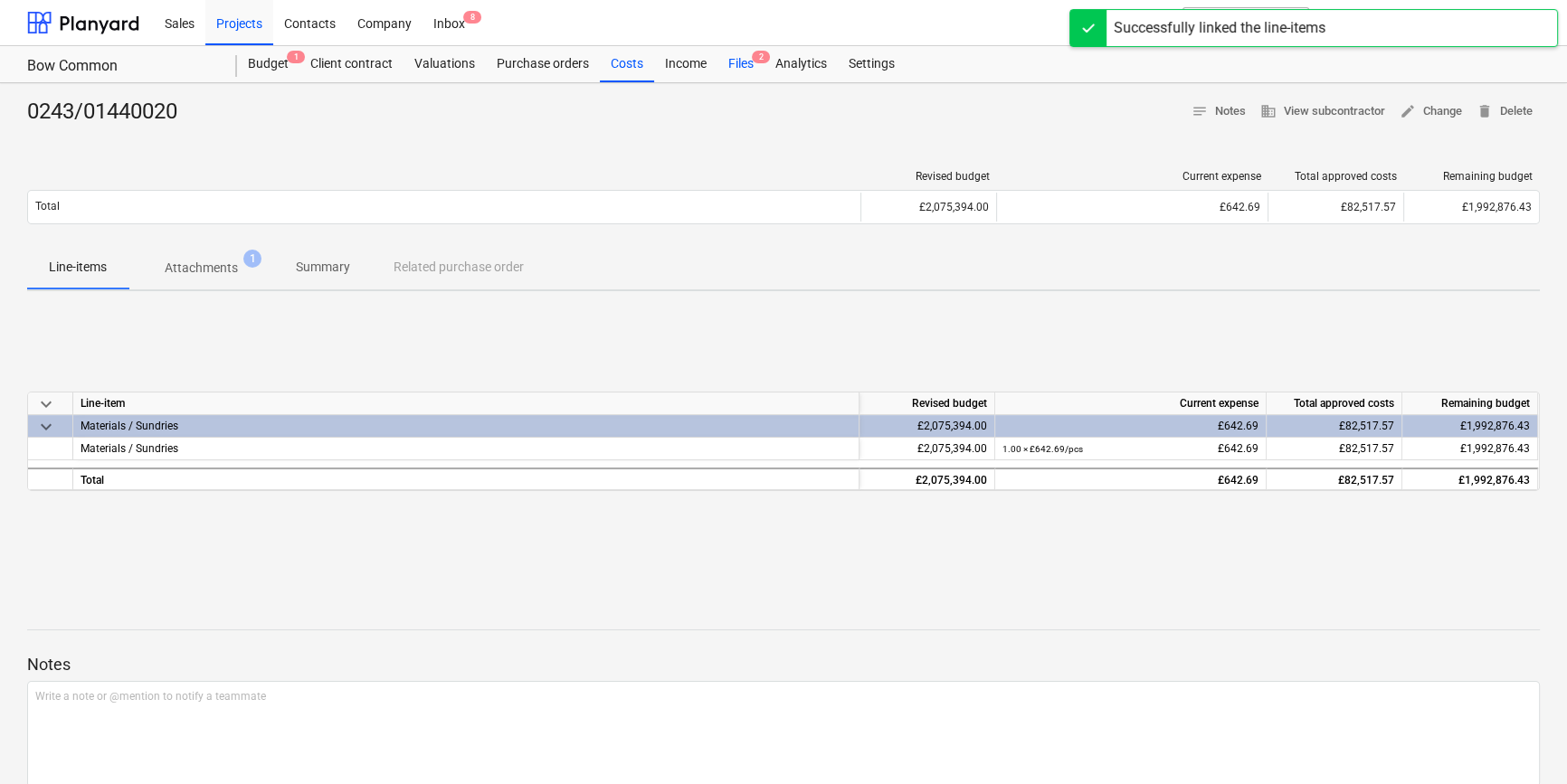 click on "Files 2" at bounding box center (741, 64) 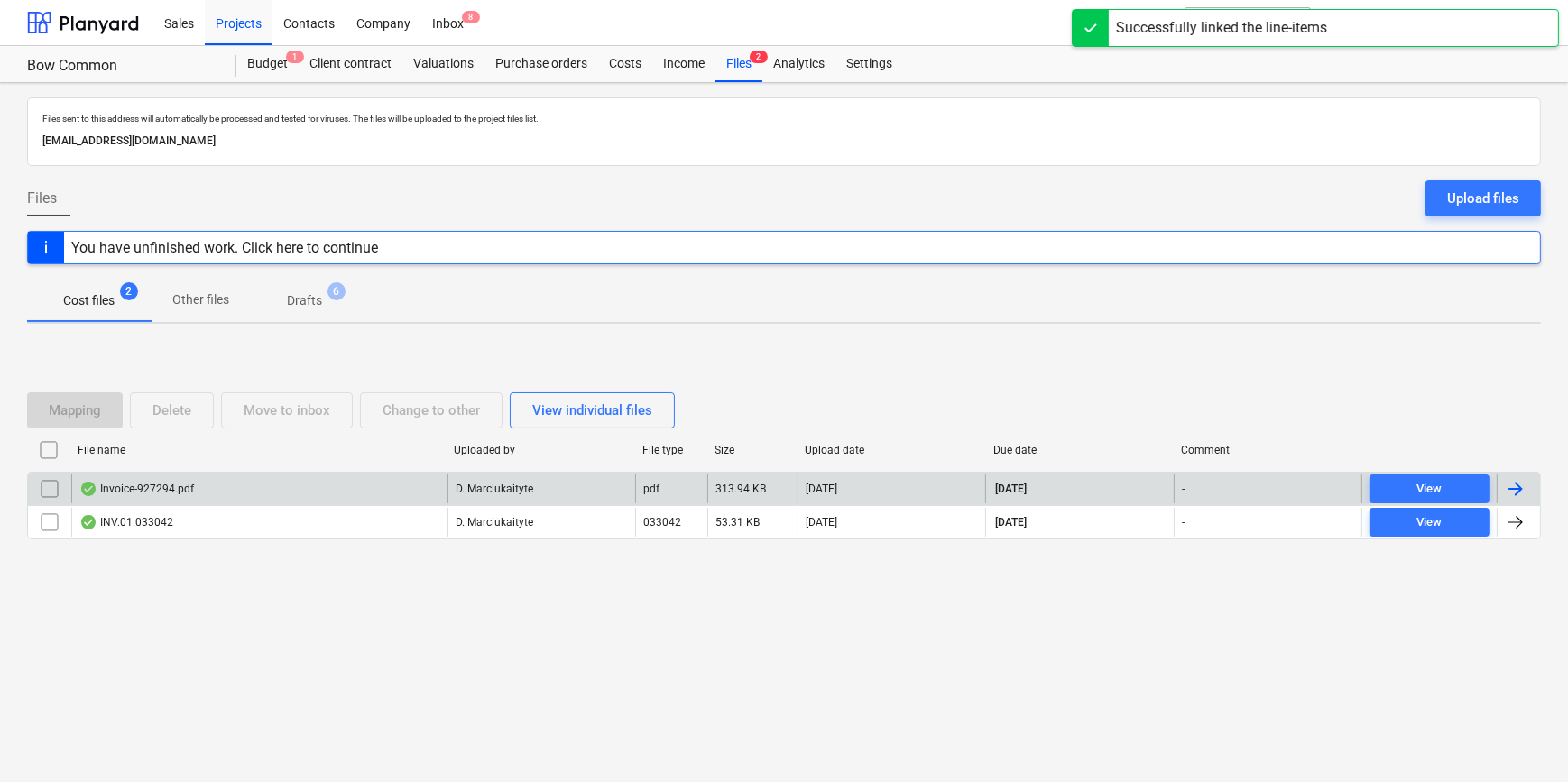 click at bounding box center (1516, 489) 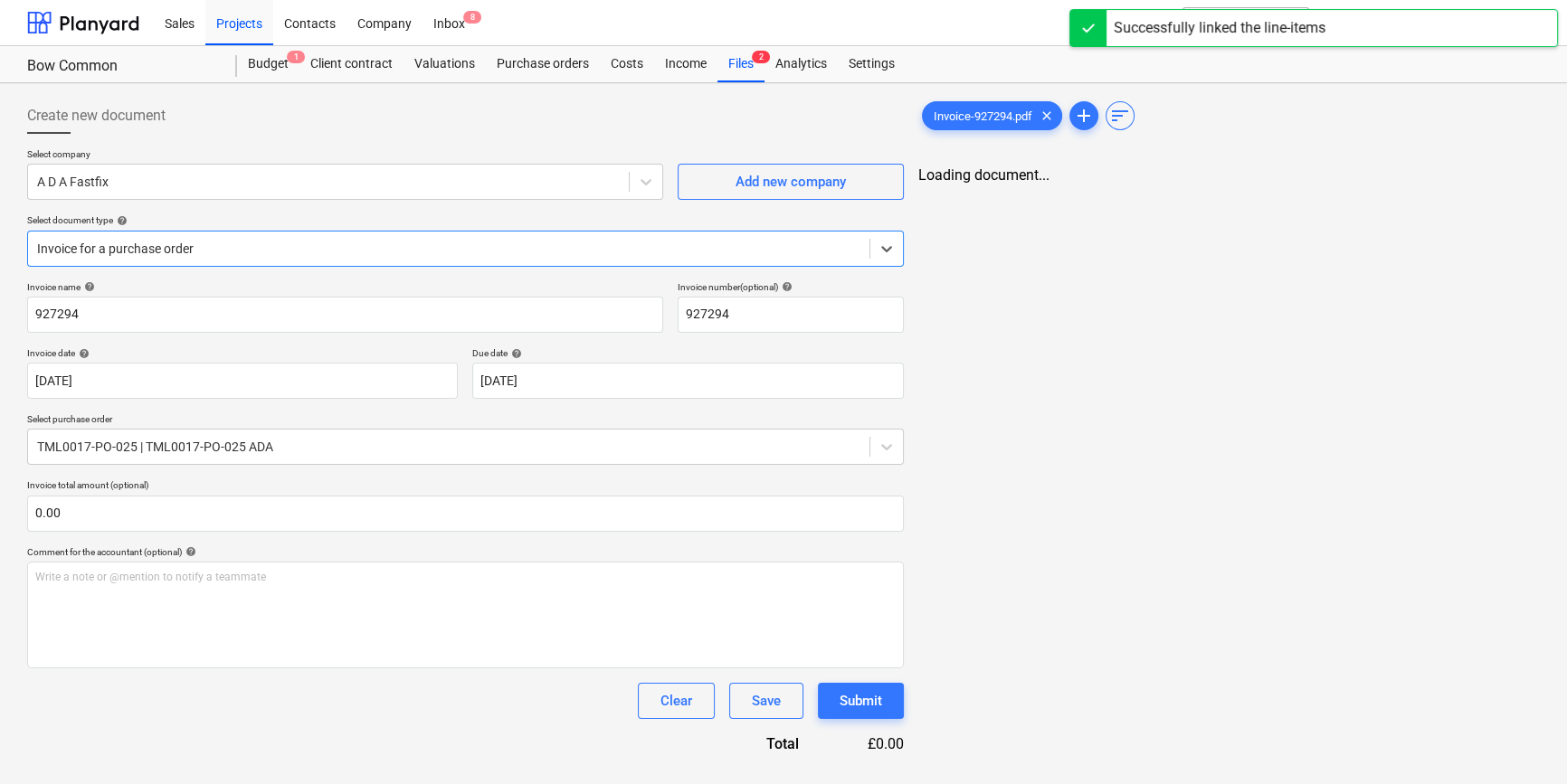 type on "927294" 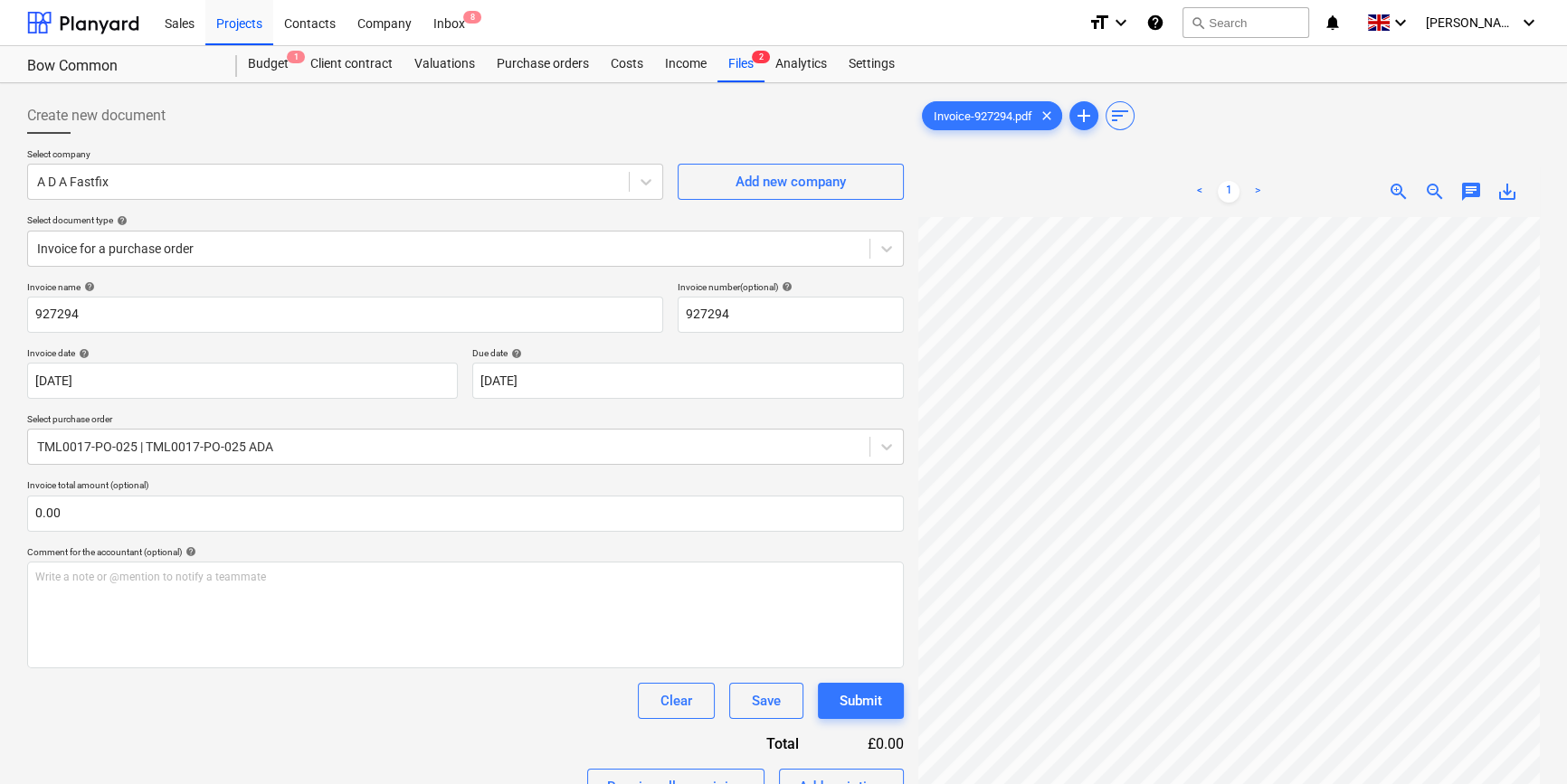 scroll, scrollTop: 241, scrollLeft: 195, axis: both 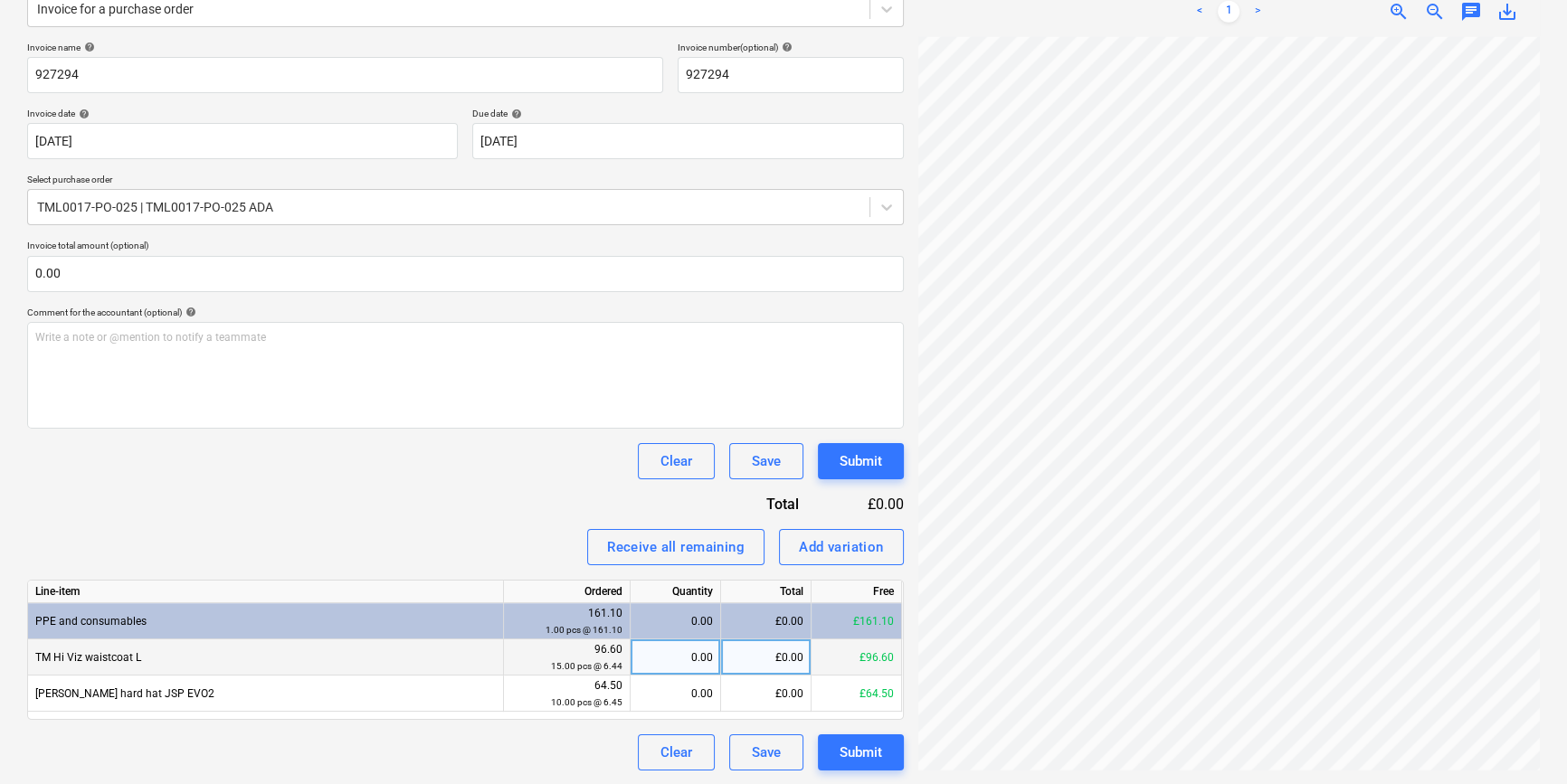 click on "0.00" at bounding box center [675, 657] 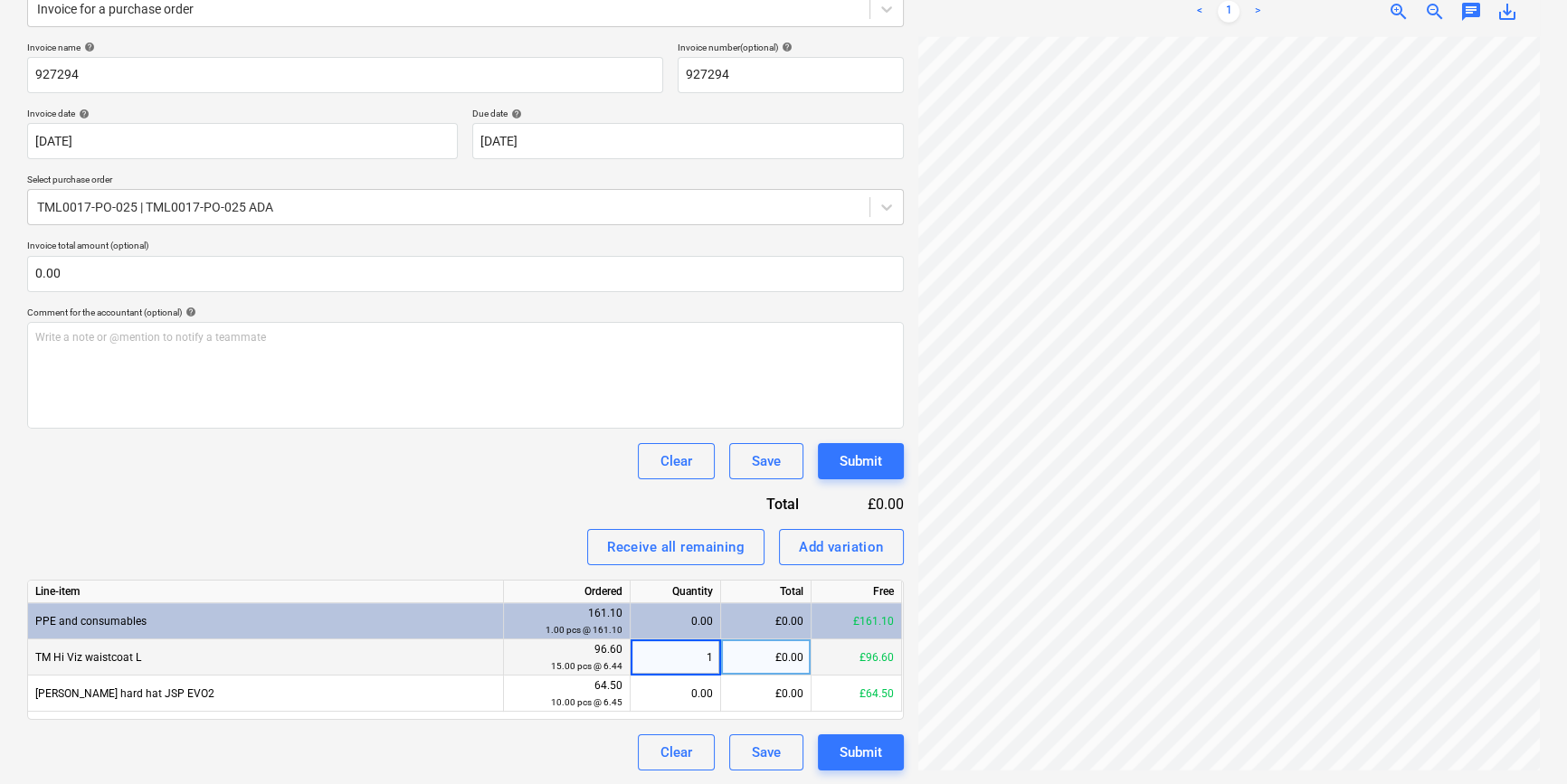 type on "15" 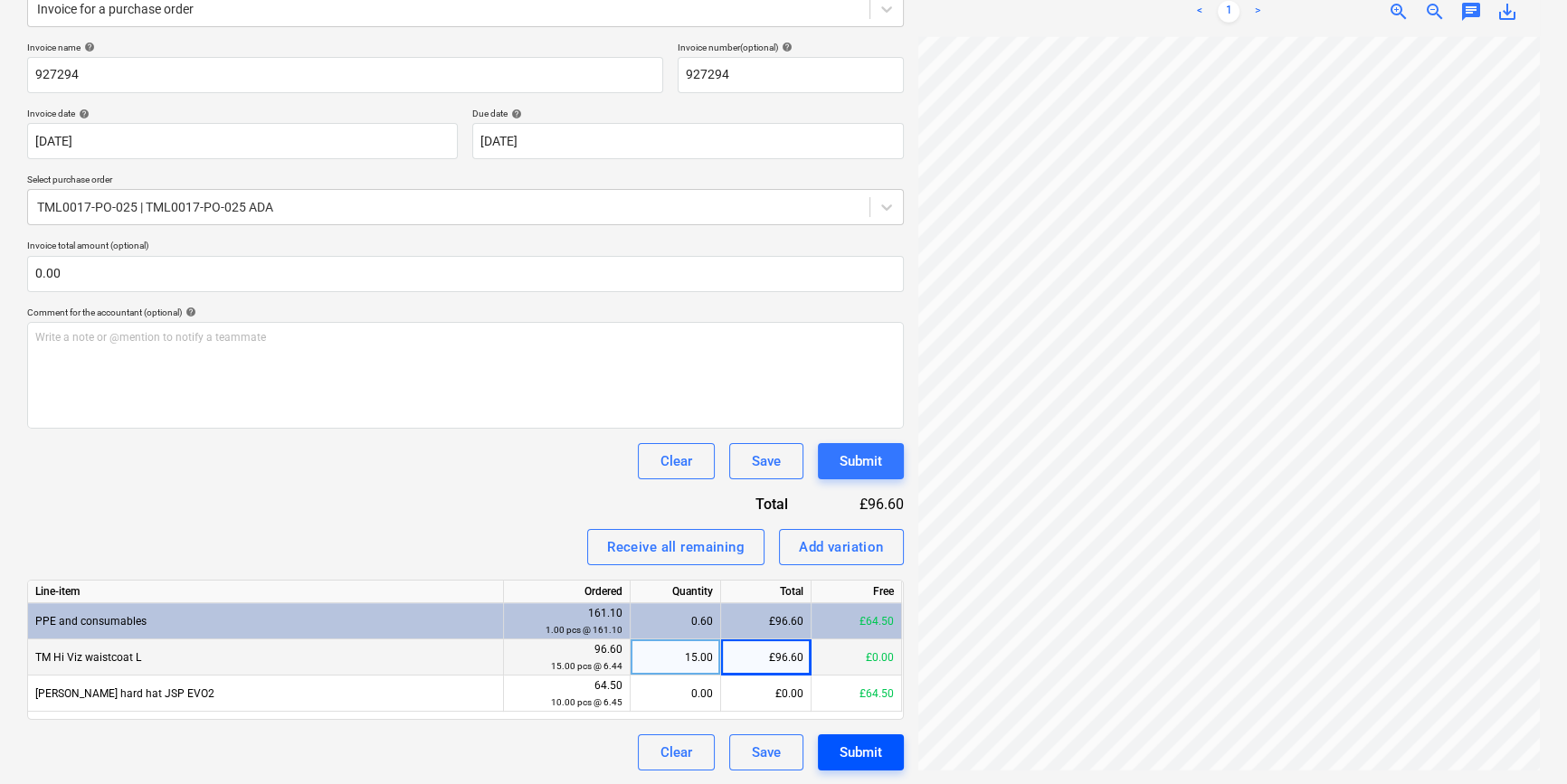 click on "Submit" at bounding box center (860, 752) 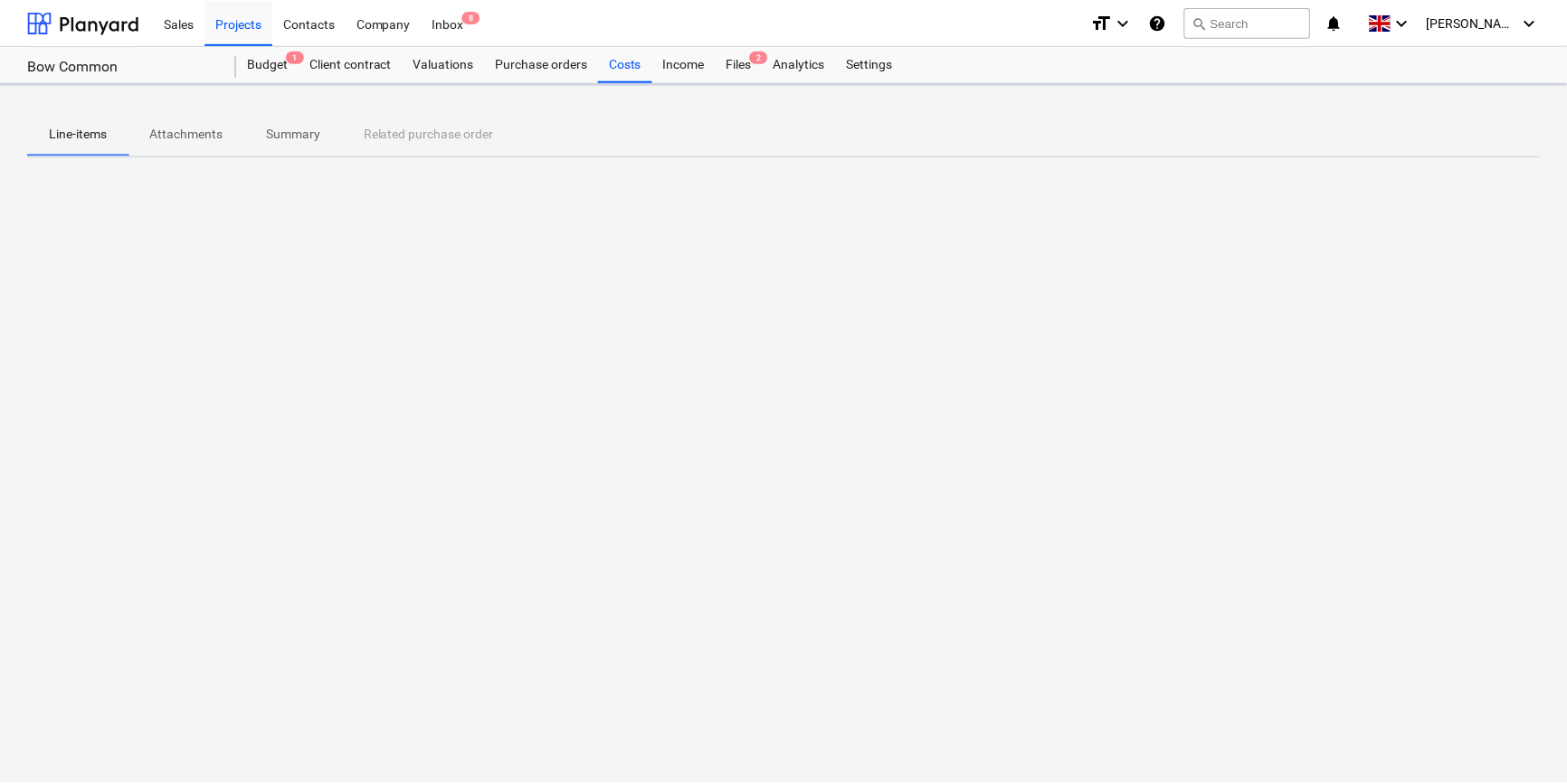 scroll, scrollTop: 0, scrollLeft: 0, axis: both 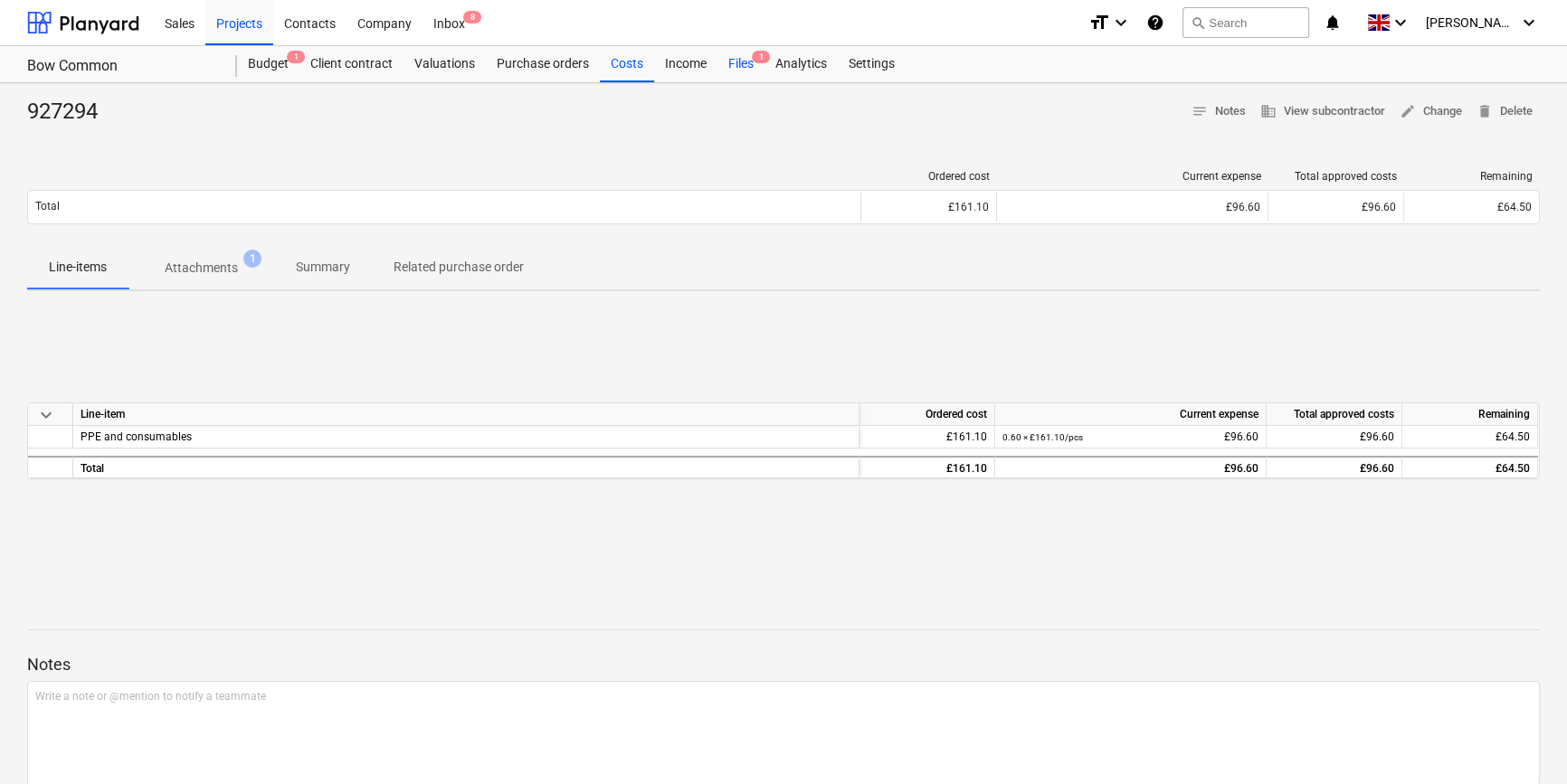 click on "Files 1" at bounding box center (741, 64) 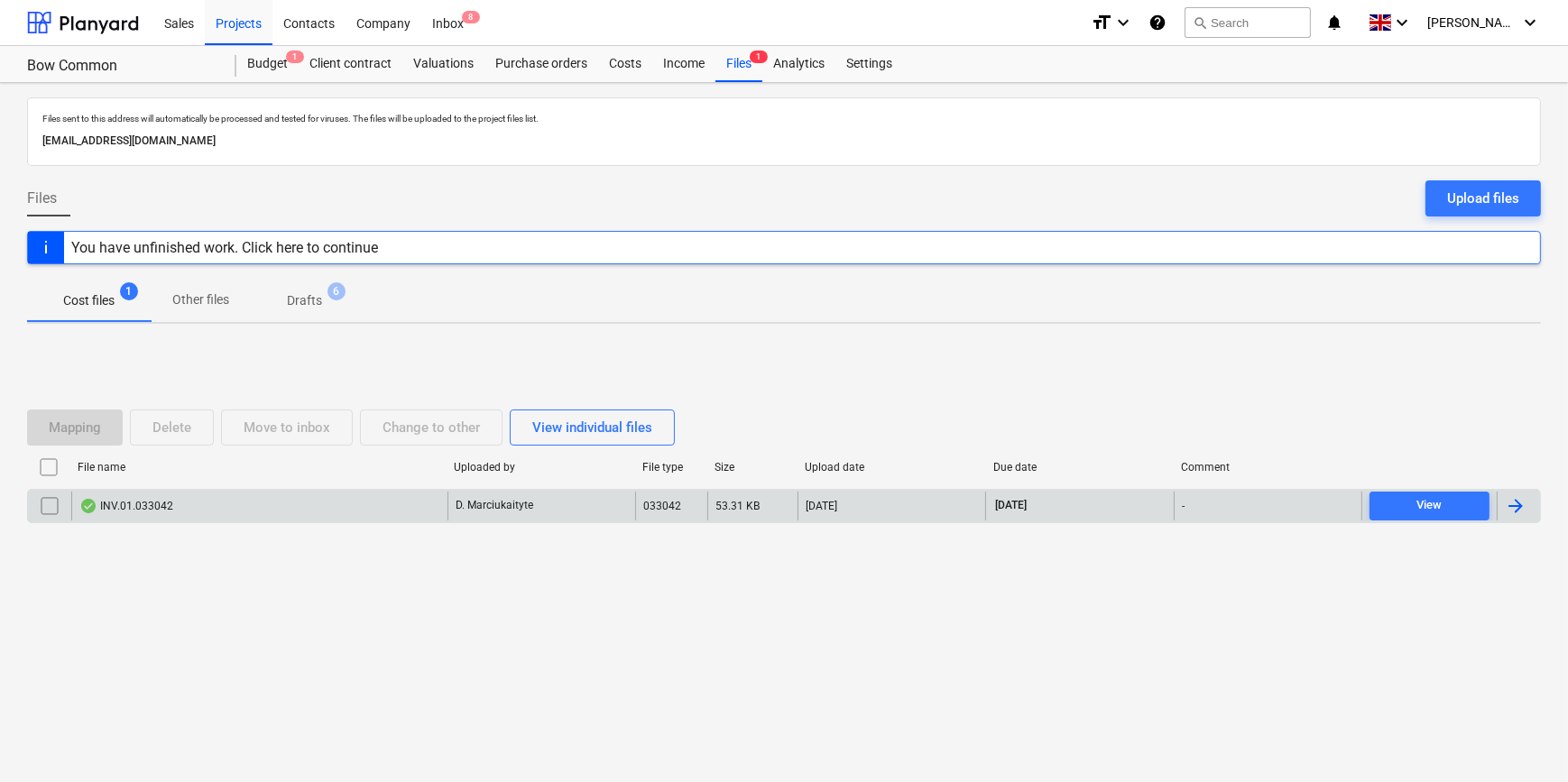 click at bounding box center [1516, 506] 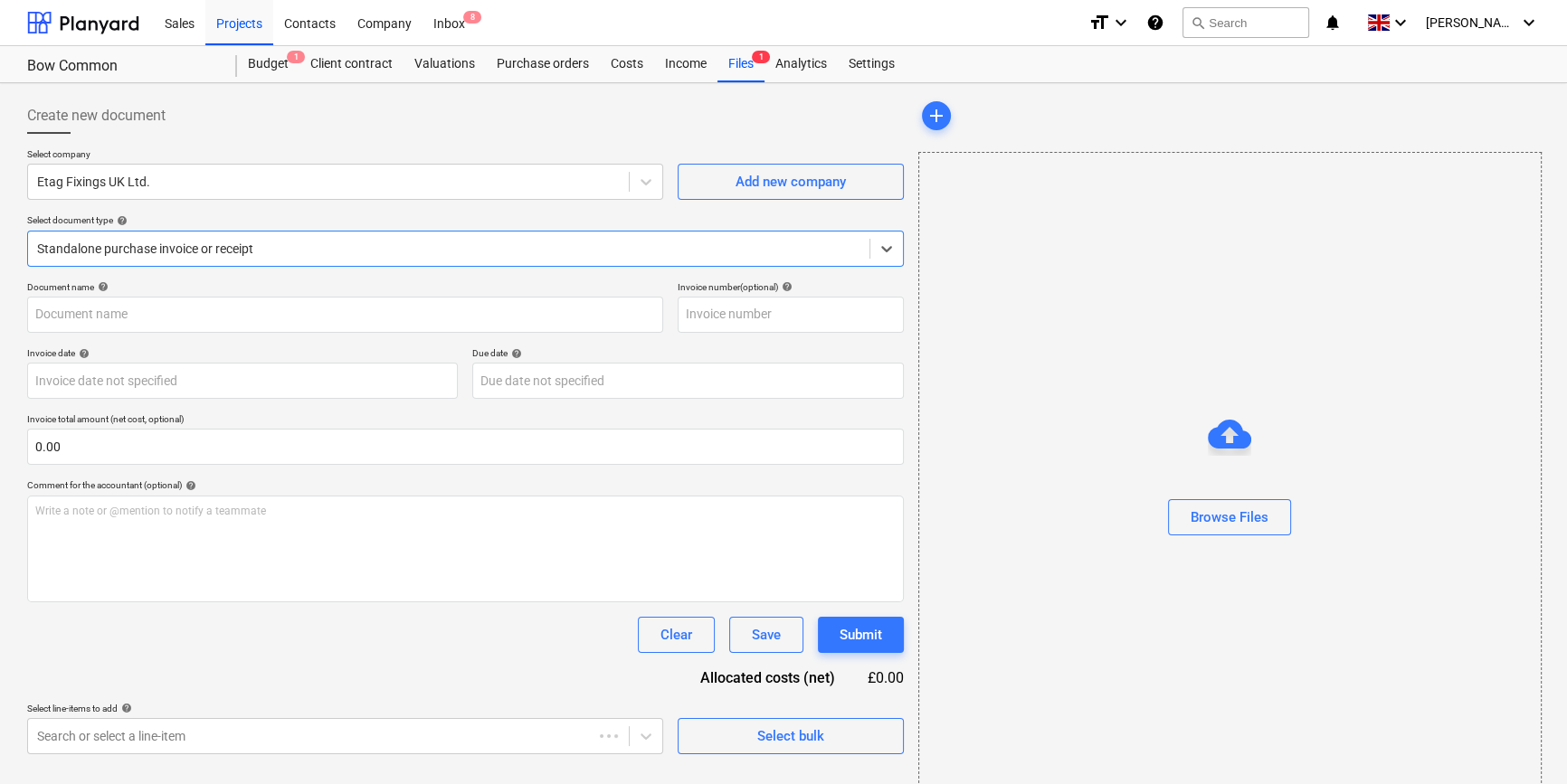 type on "INV.01.033042" 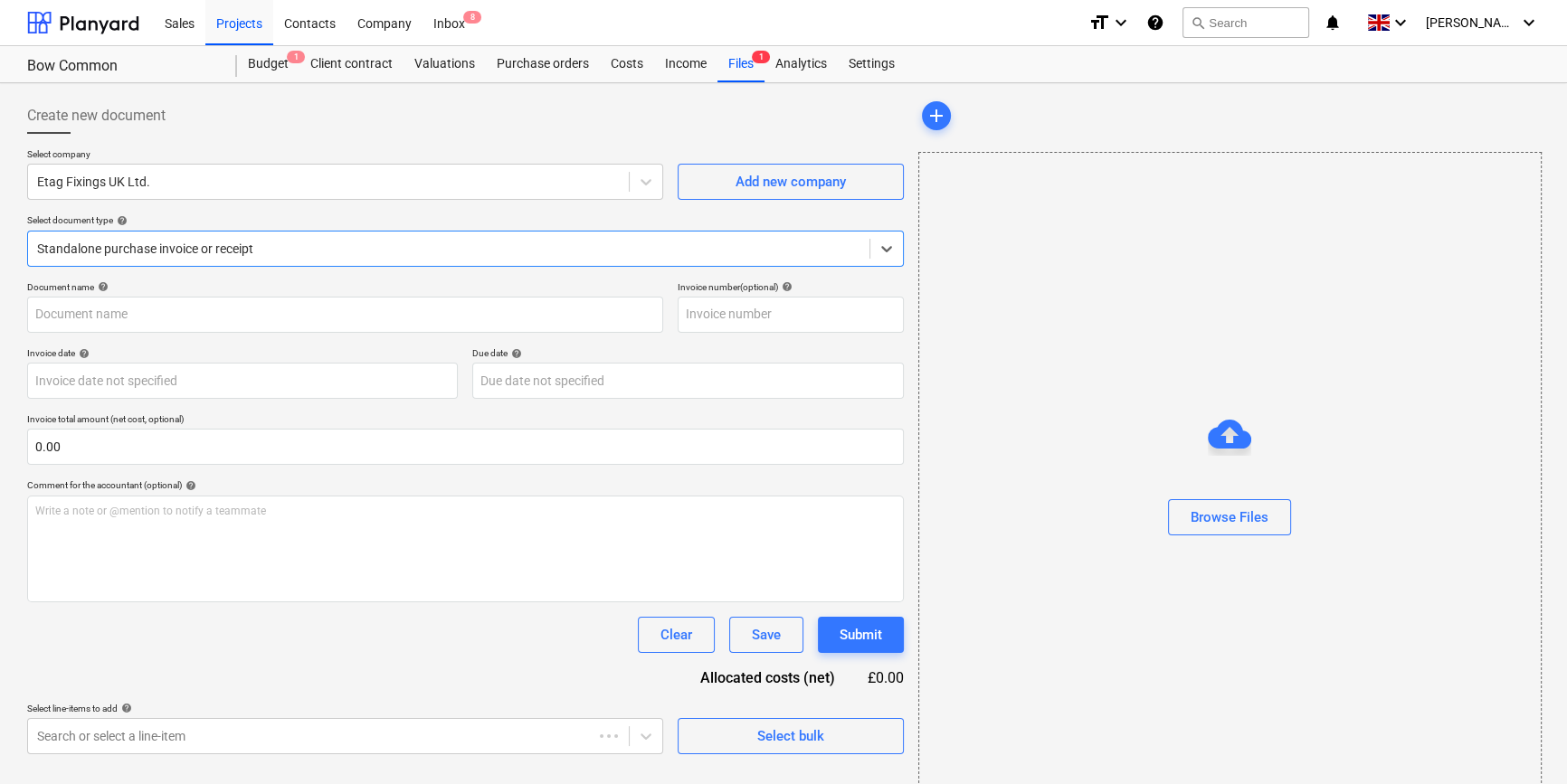 type on "INV.01.033042" 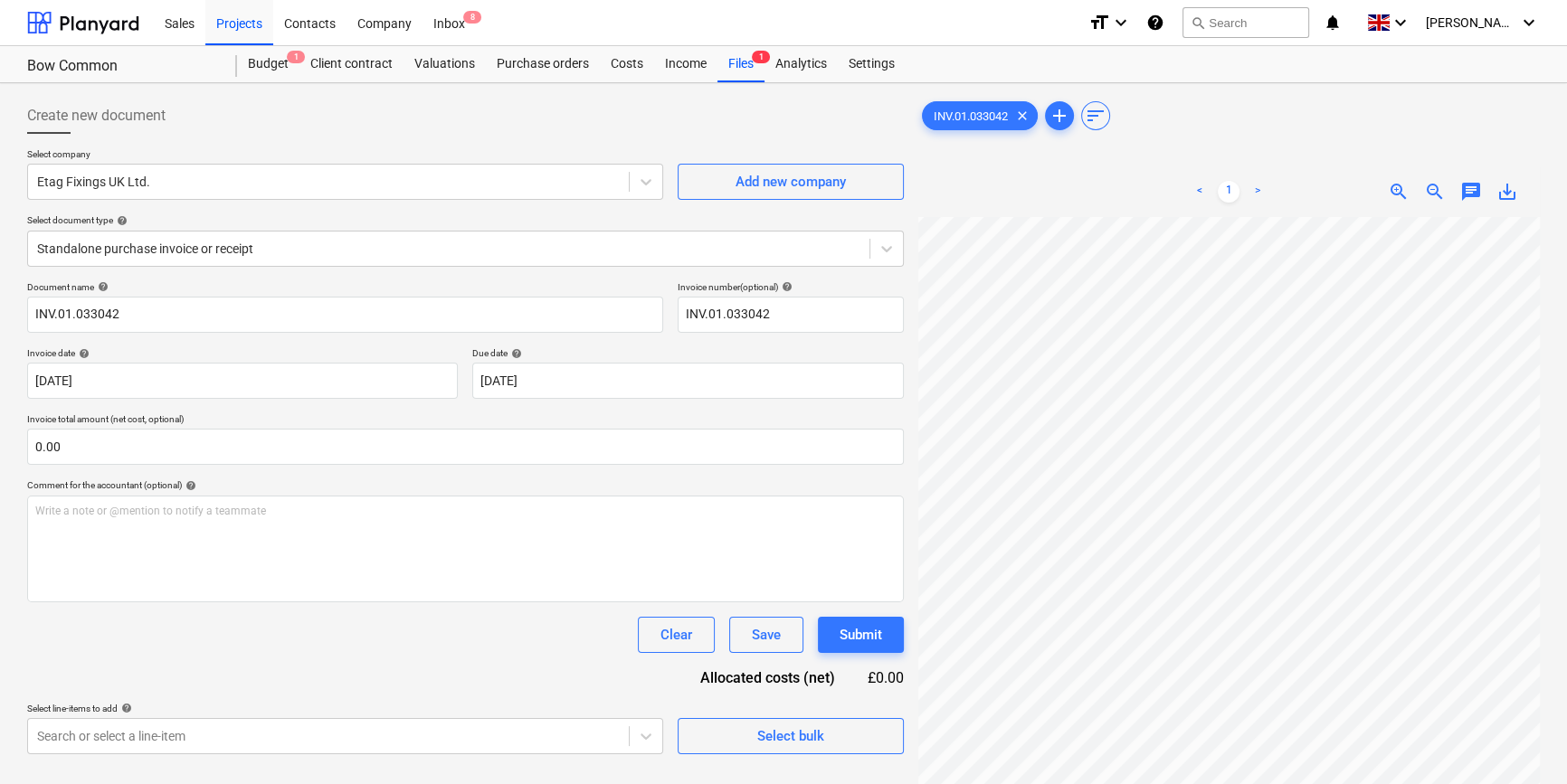 scroll, scrollTop: 95, scrollLeft: 208, axis: both 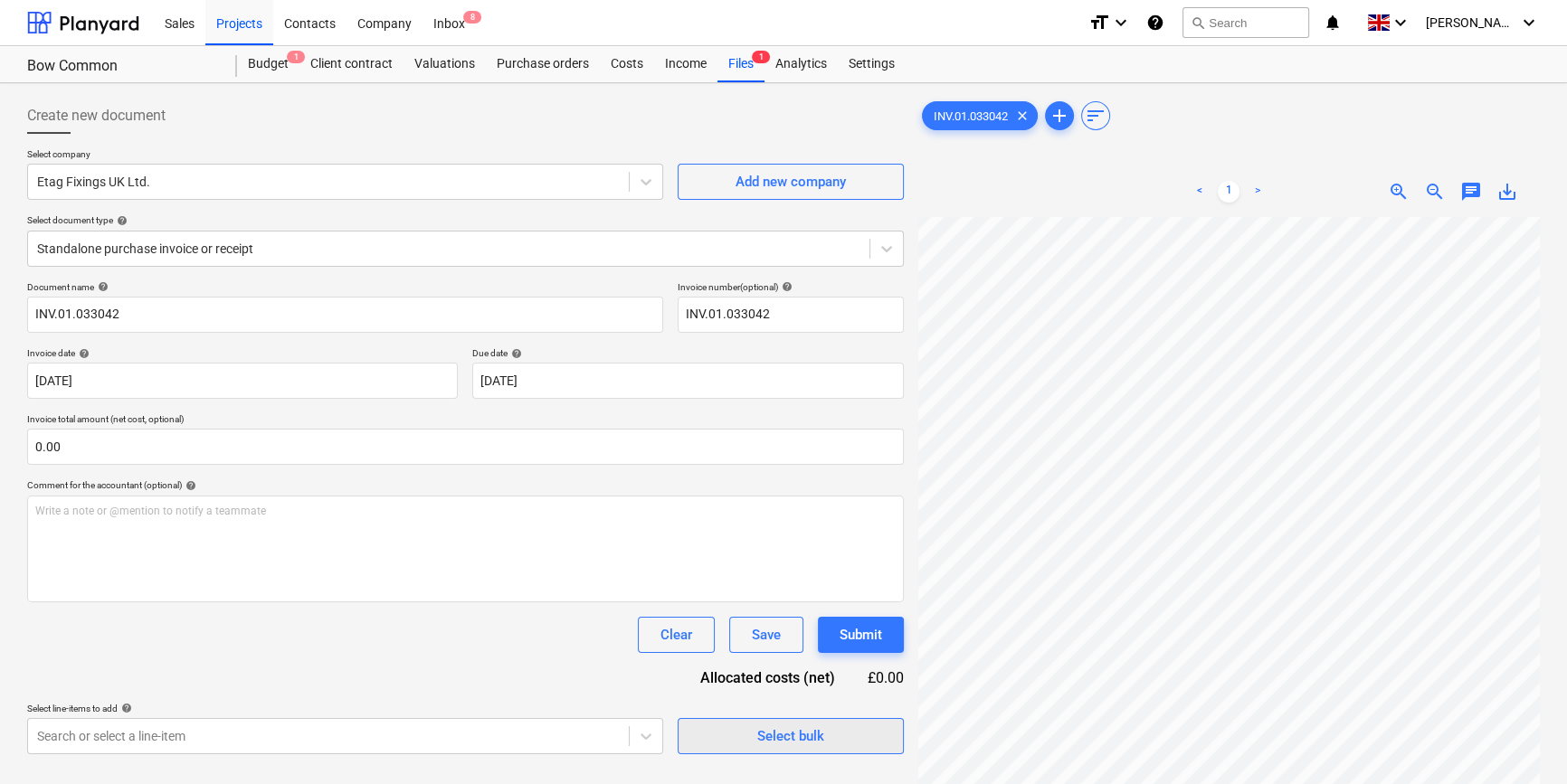 click on "Select bulk" at bounding box center (791, 736) 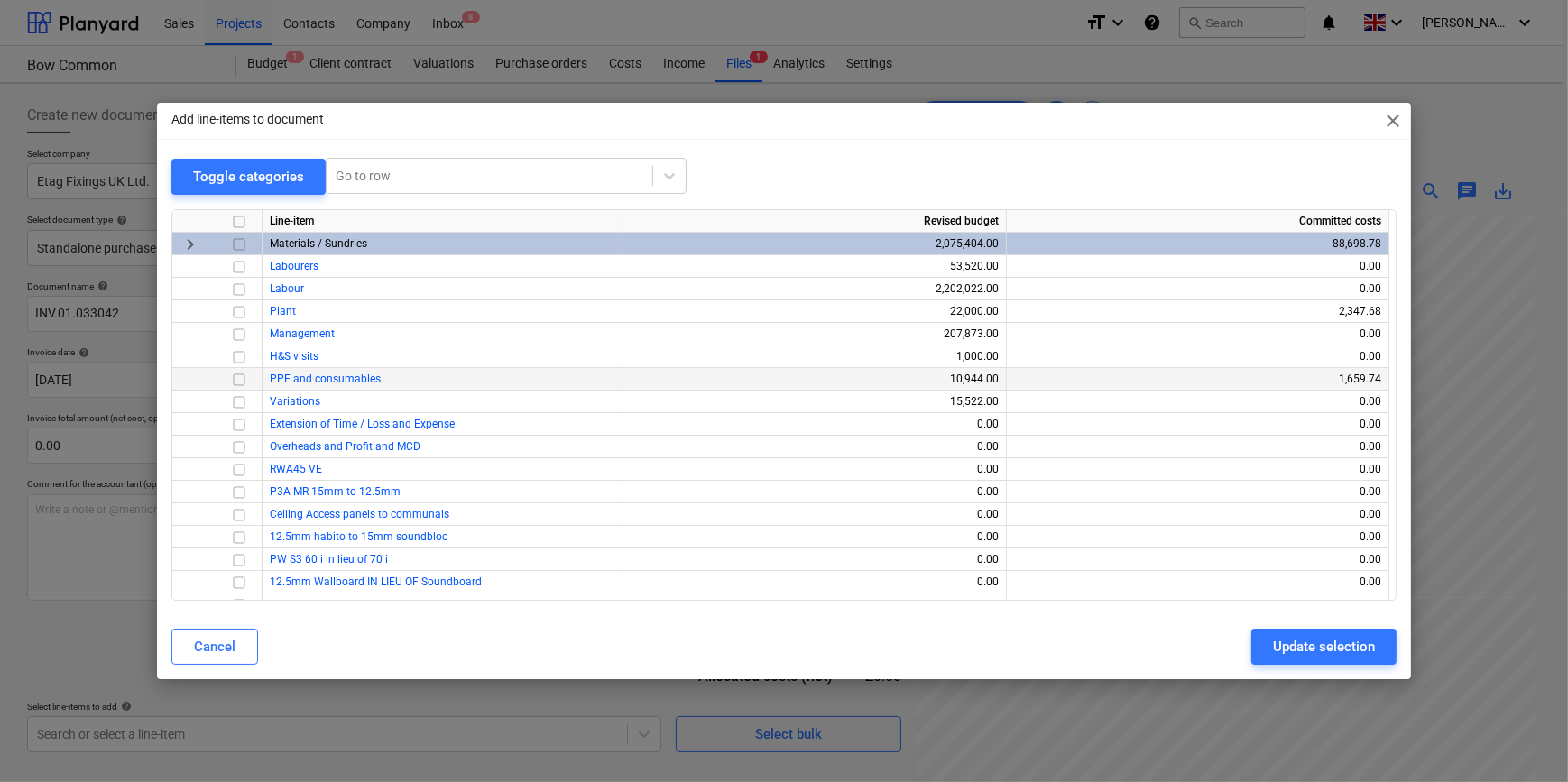 click at bounding box center [239, 379] 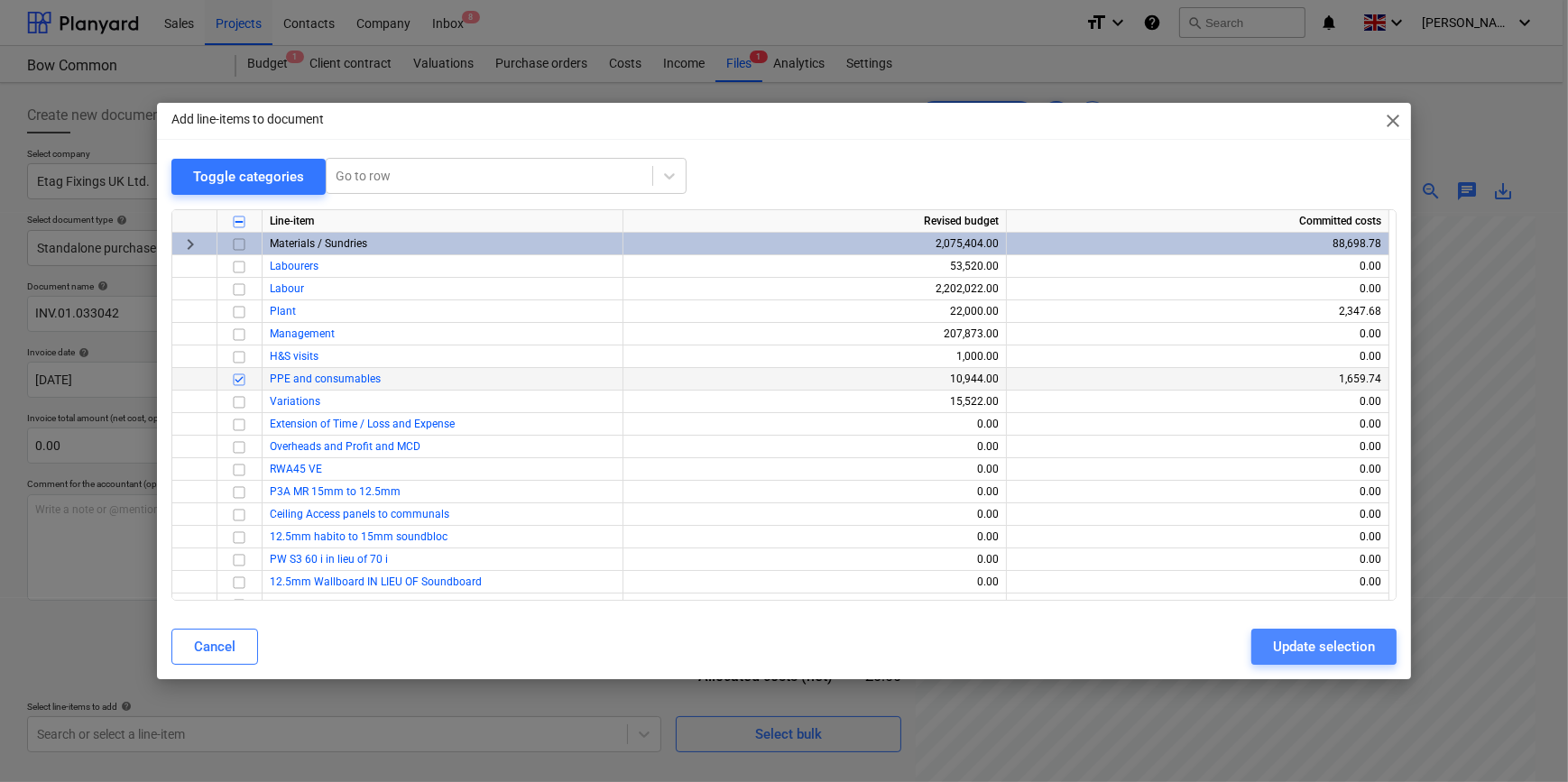 click on "Update selection" at bounding box center (1324, 647) 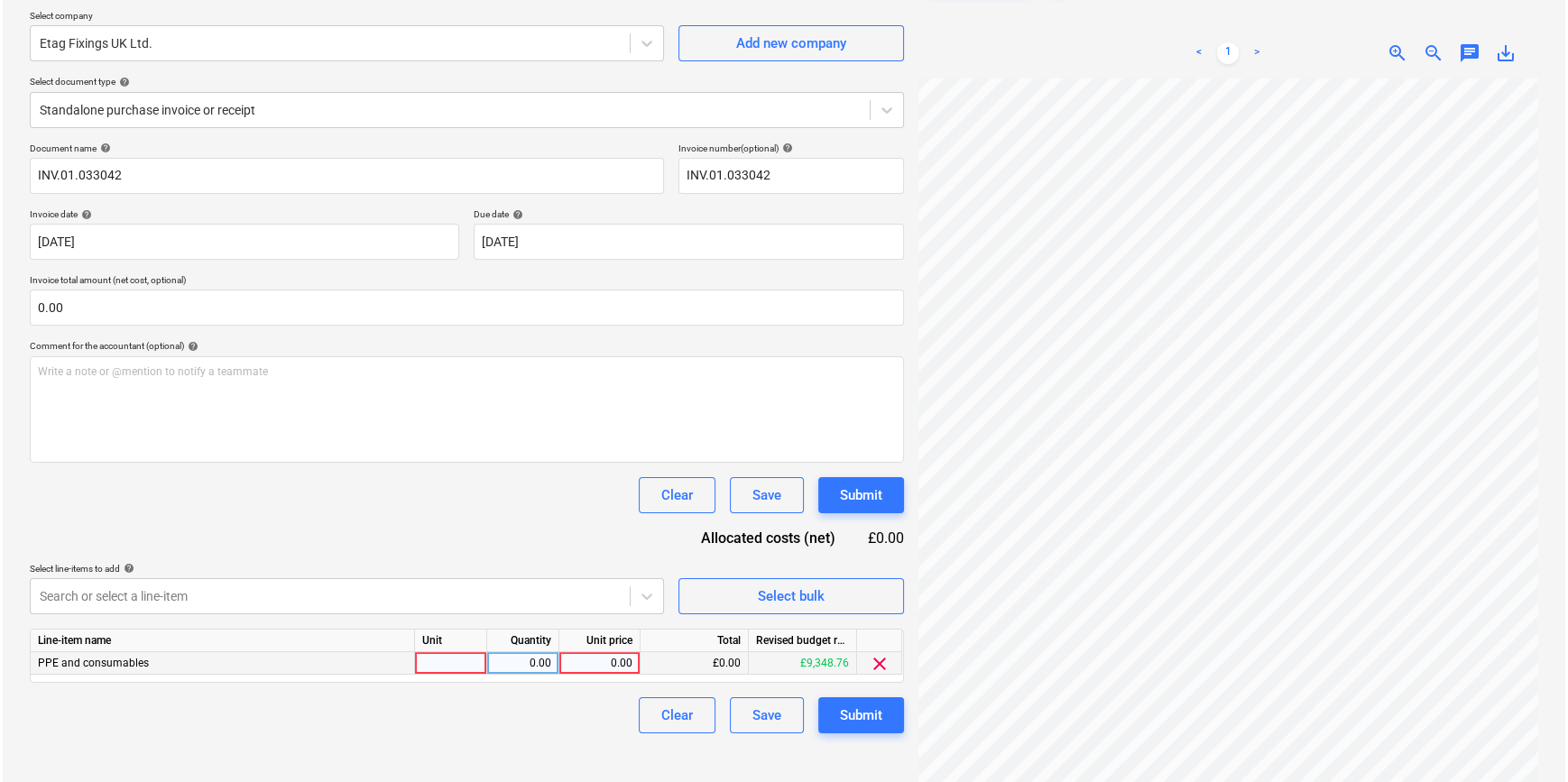 scroll, scrollTop: 163, scrollLeft: 0, axis: vertical 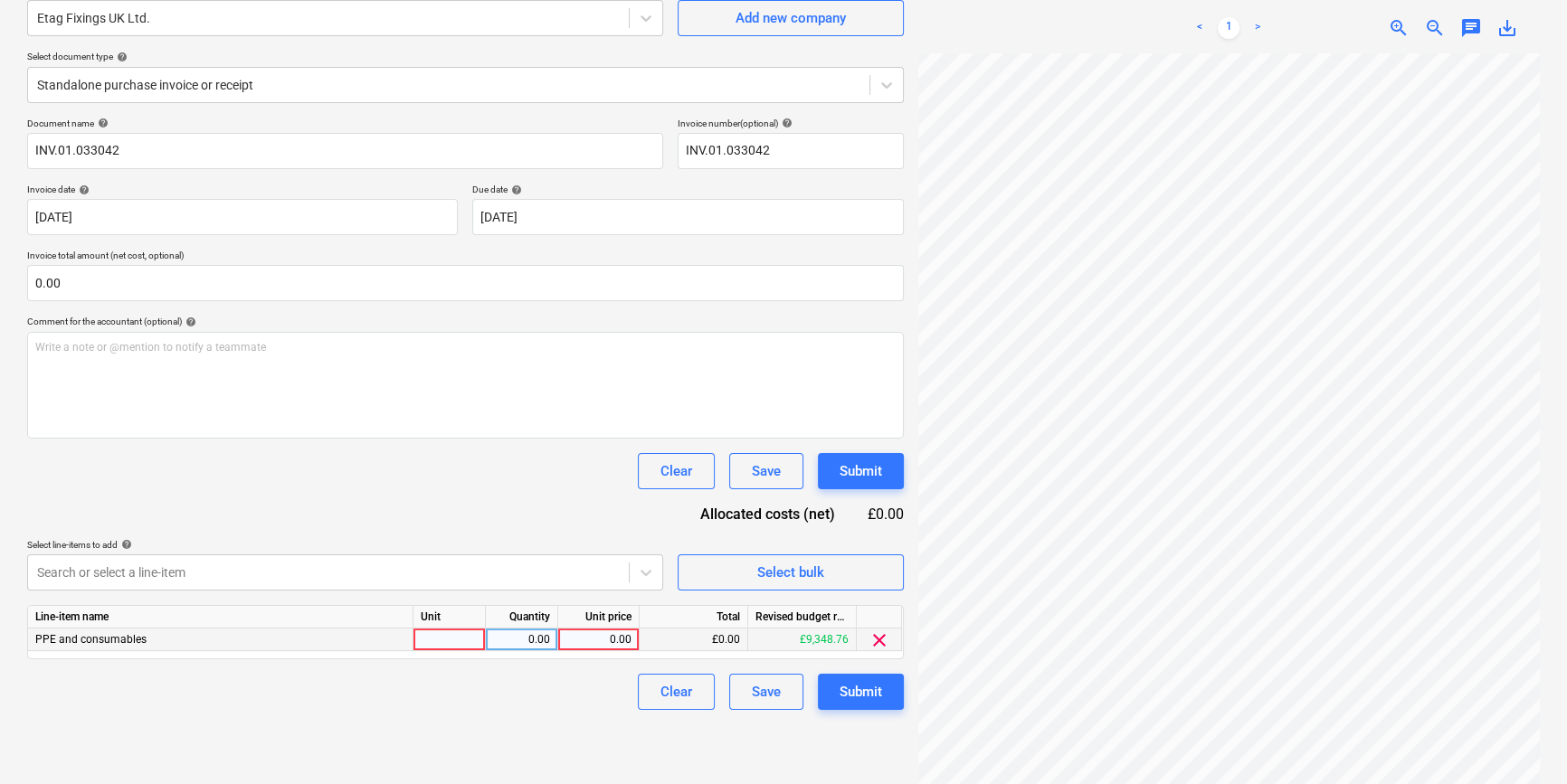 click at bounding box center [450, 639] 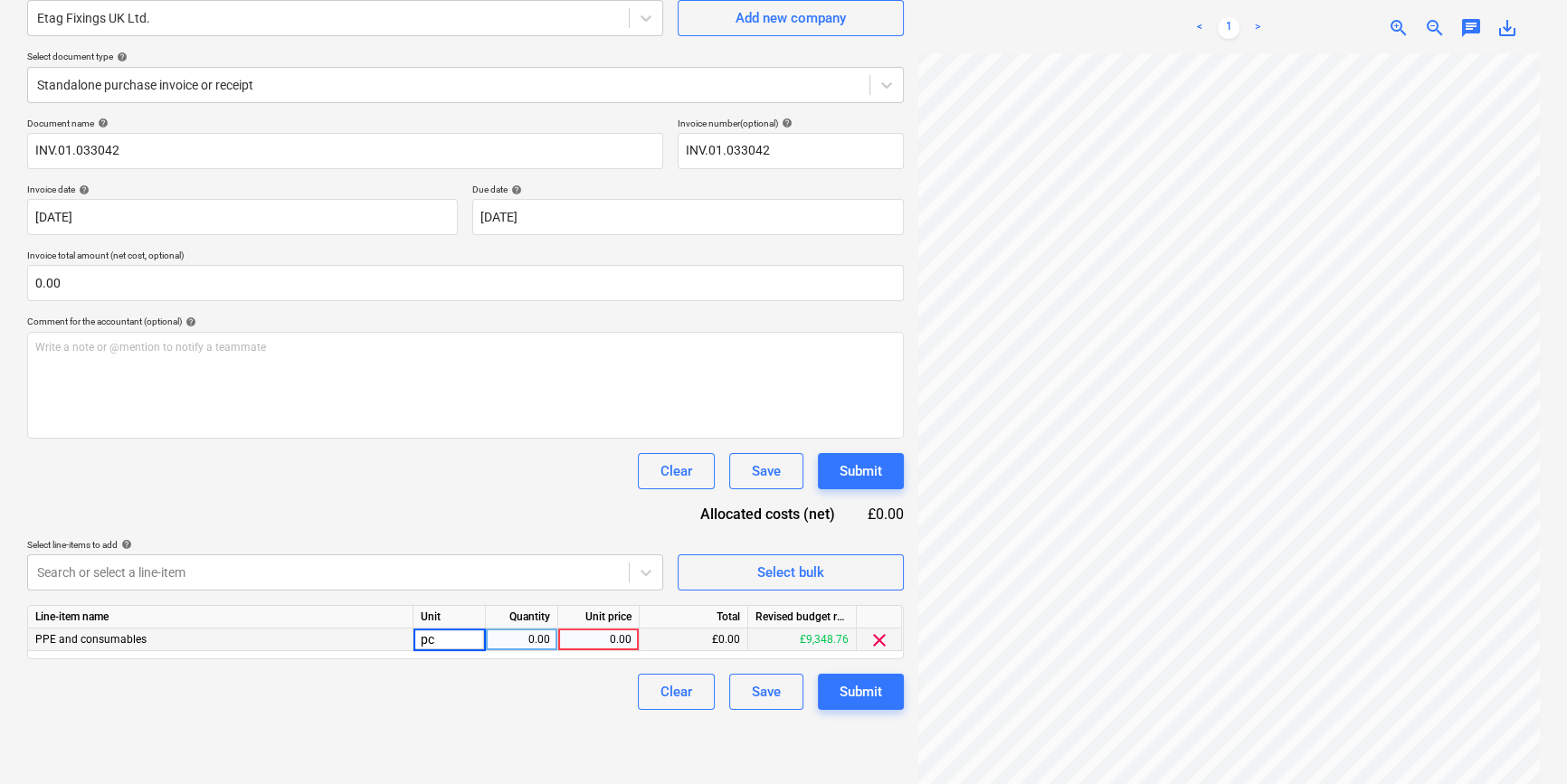 type on "pcs" 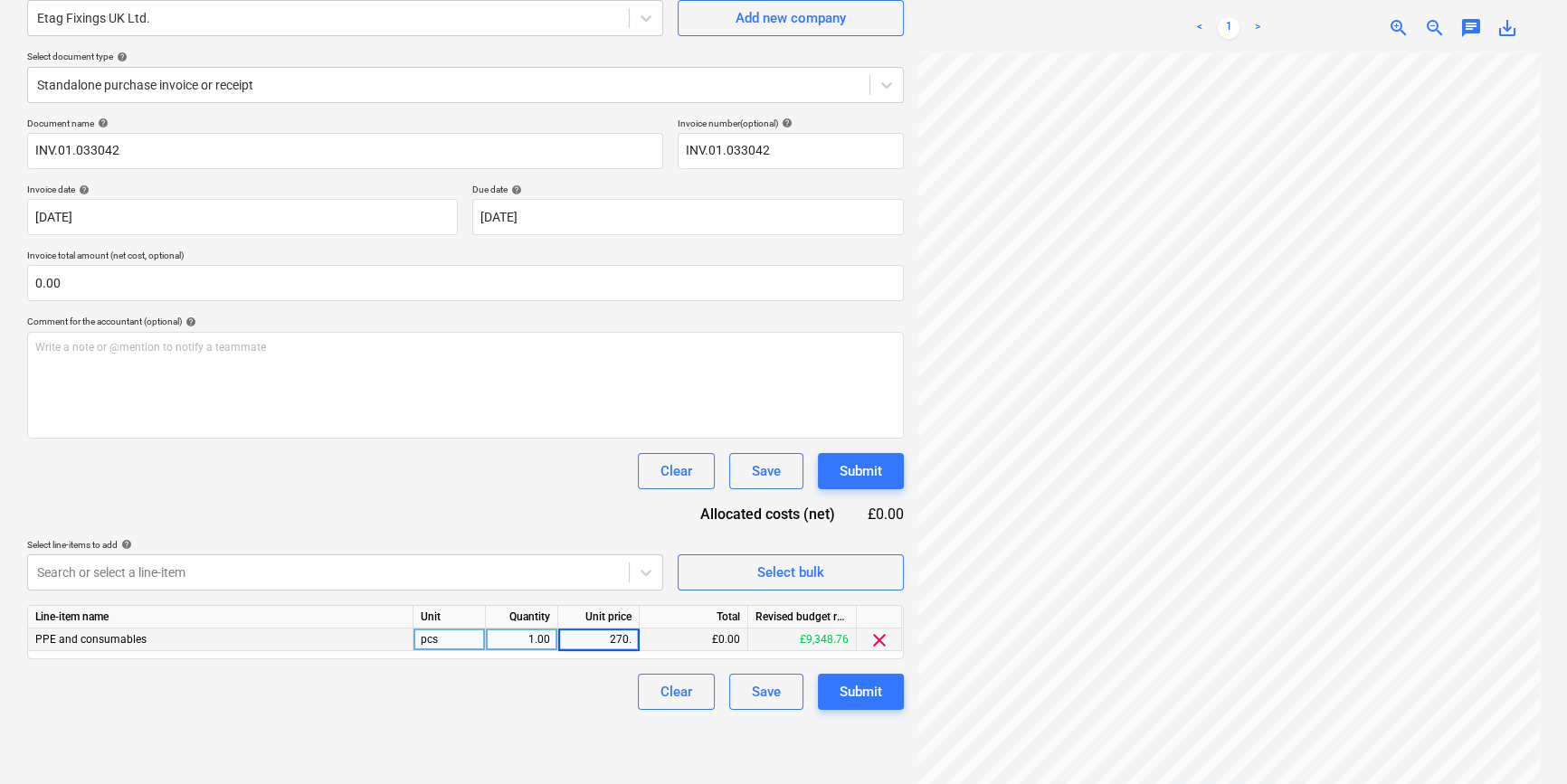 type on "270.2" 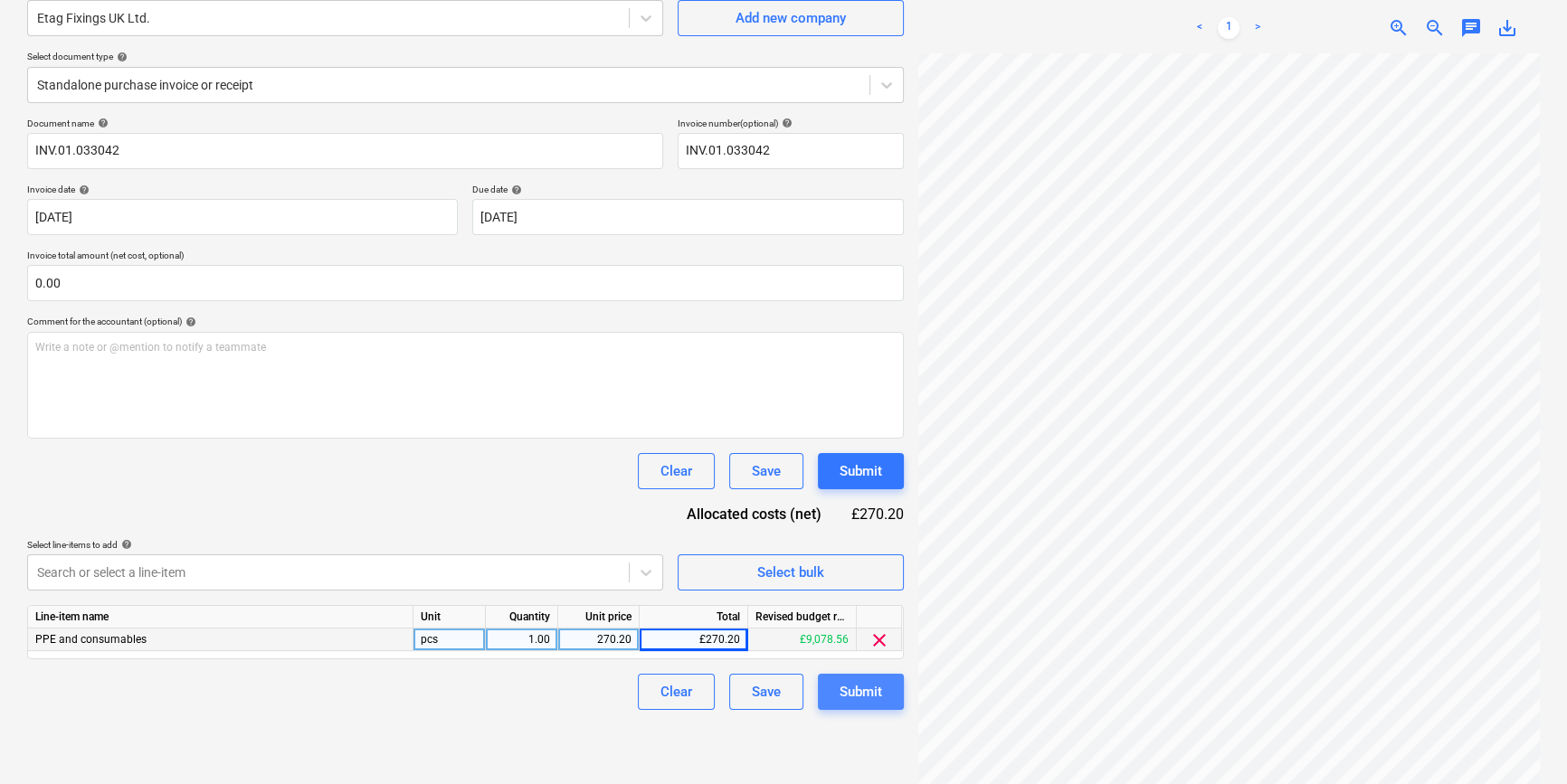 click on "Submit" at bounding box center (860, 692) 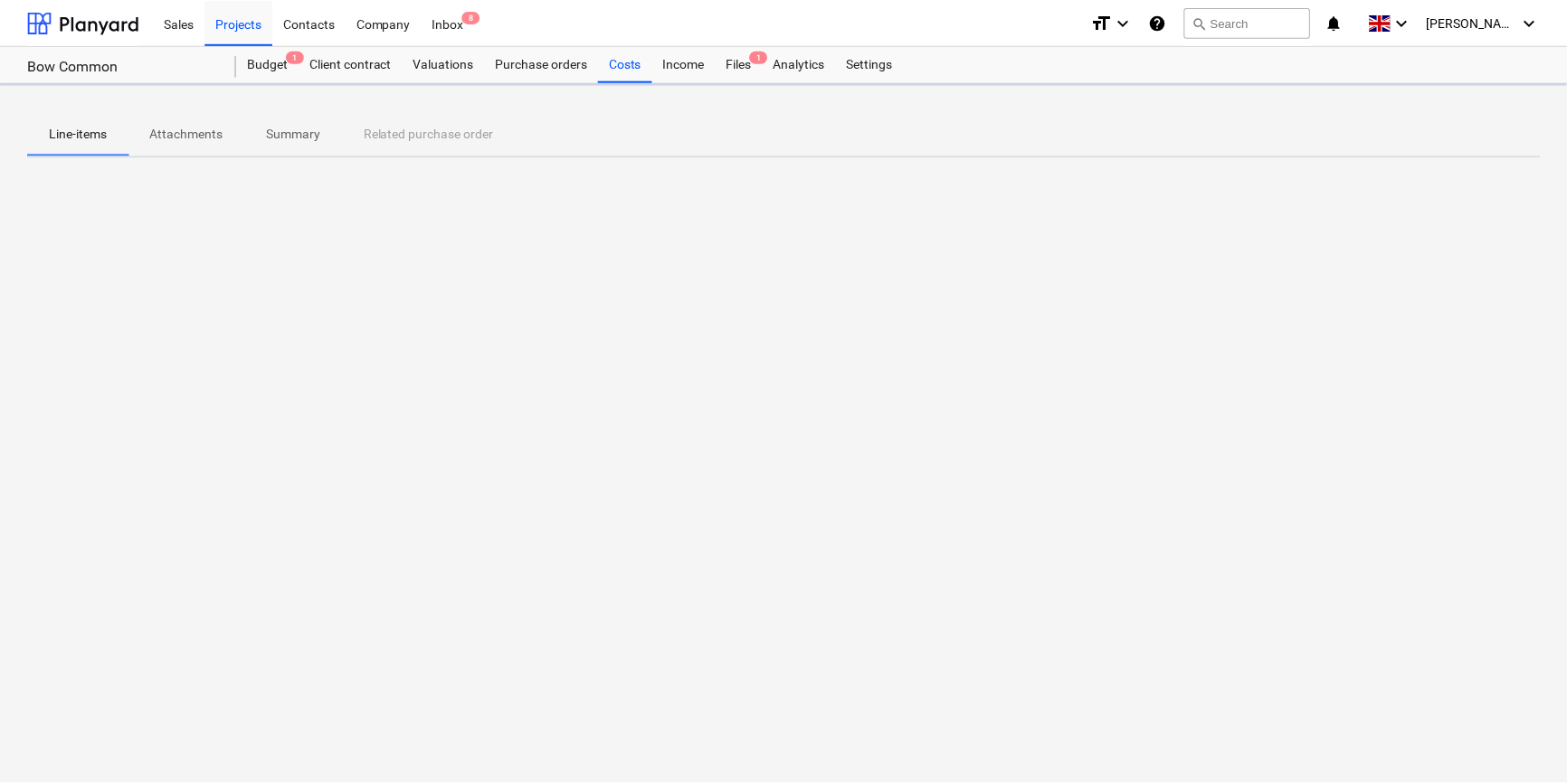 scroll, scrollTop: 0, scrollLeft: 0, axis: both 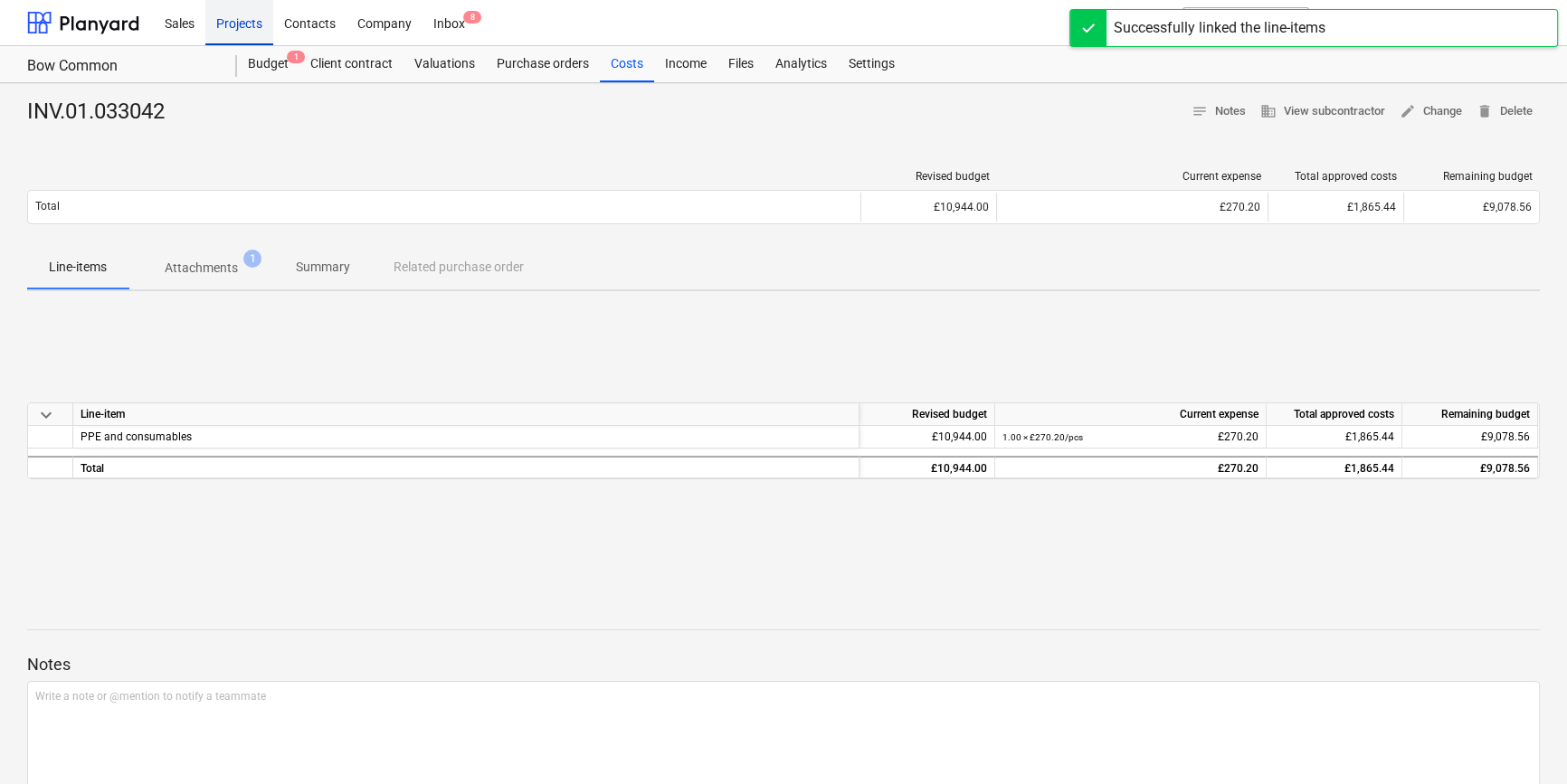 click on "Projects" at bounding box center [239, 22] 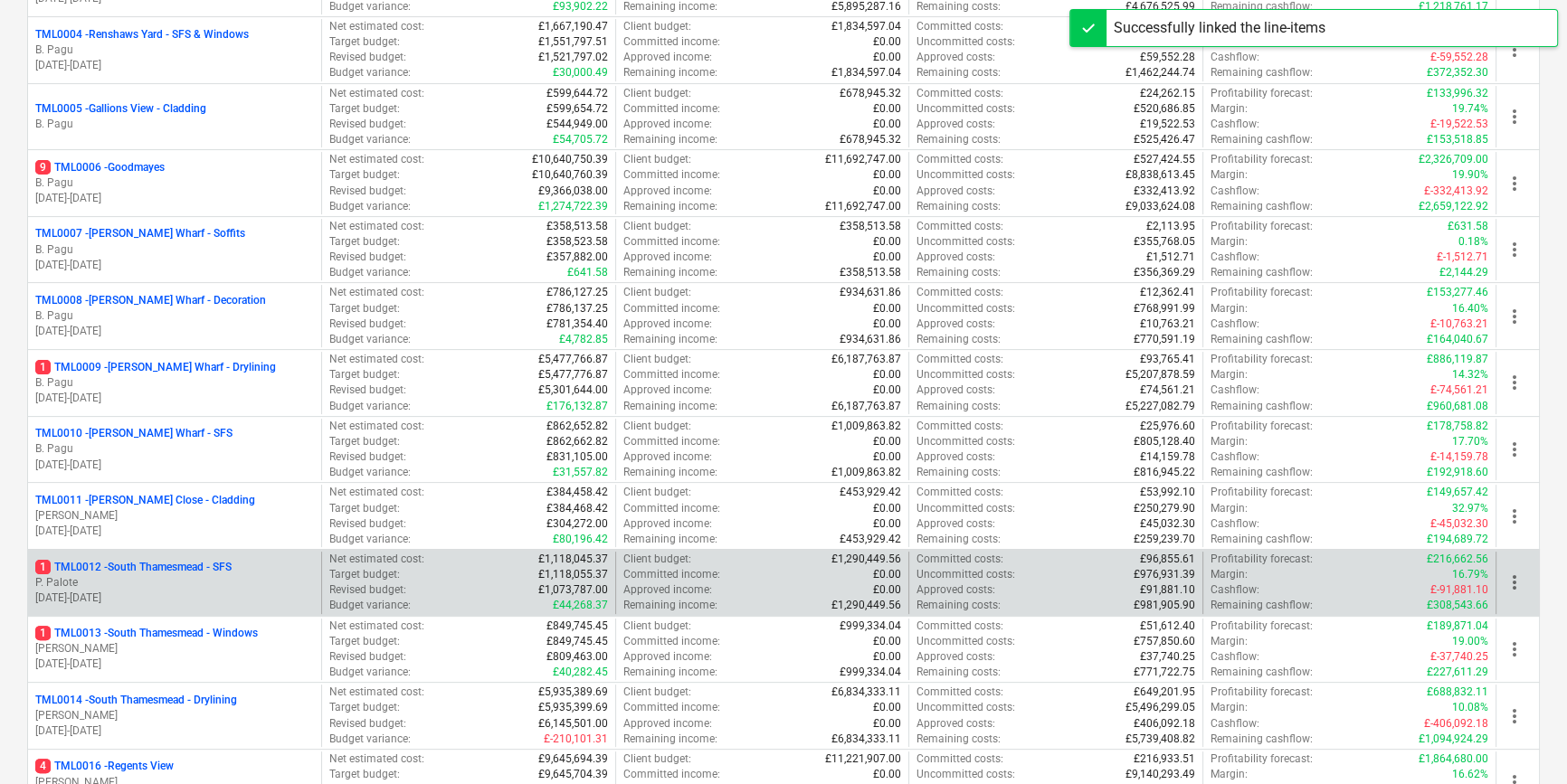 scroll, scrollTop: 493, scrollLeft: 0, axis: vertical 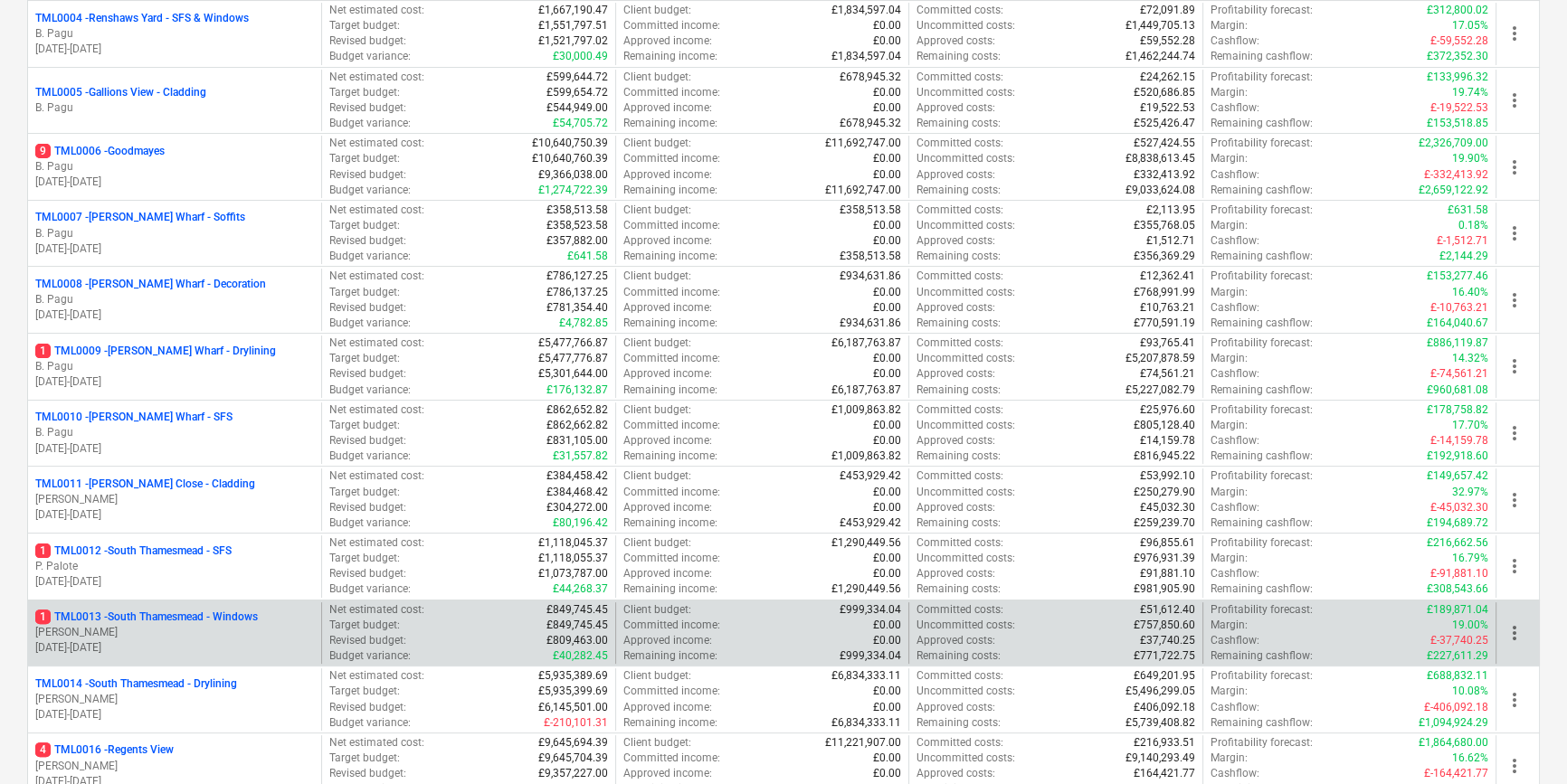 click on "[PERSON_NAME]" at bounding box center [175, 632] 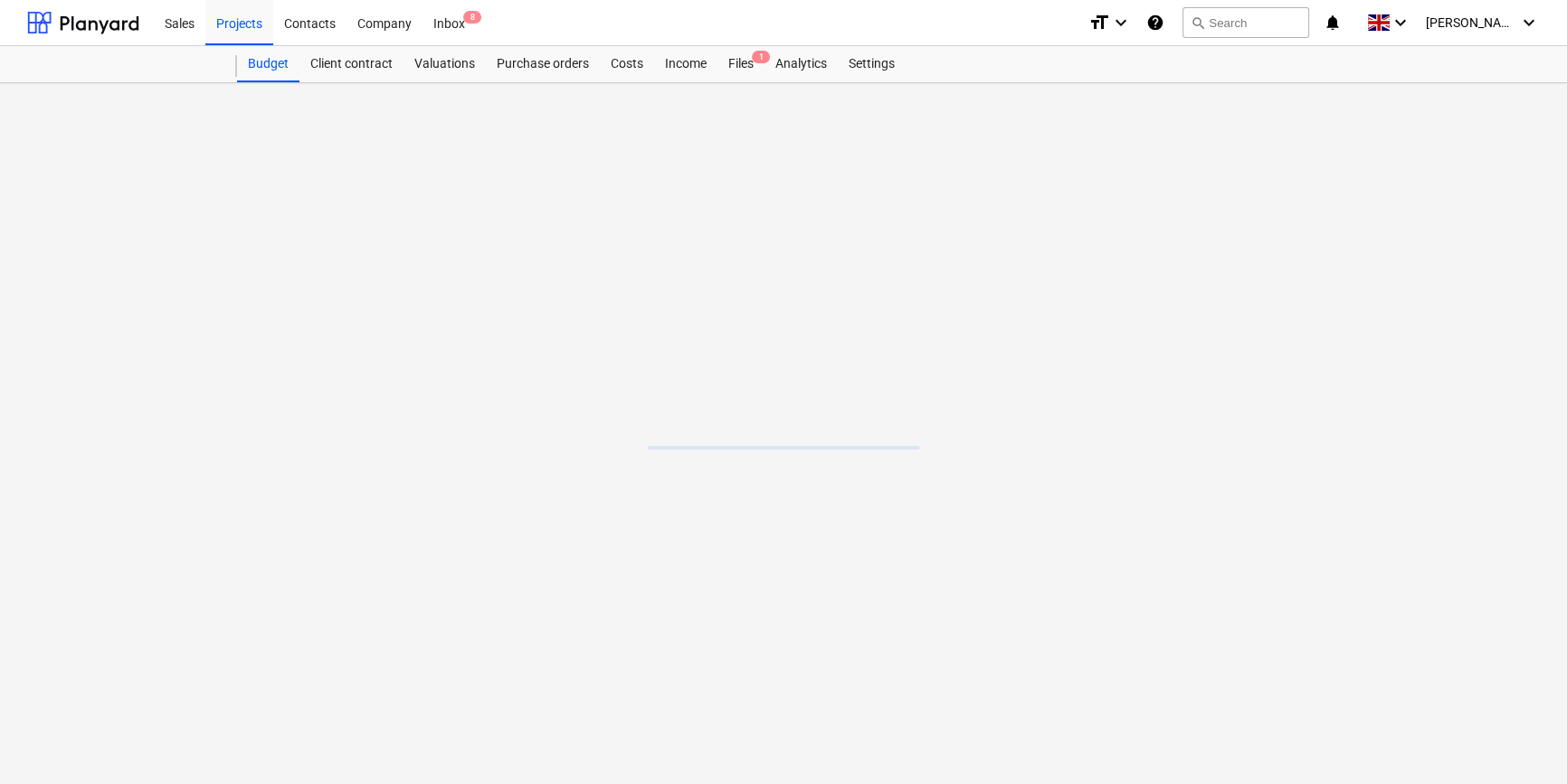scroll, scrollTop: 0, scrollLeft: 0, axis: both 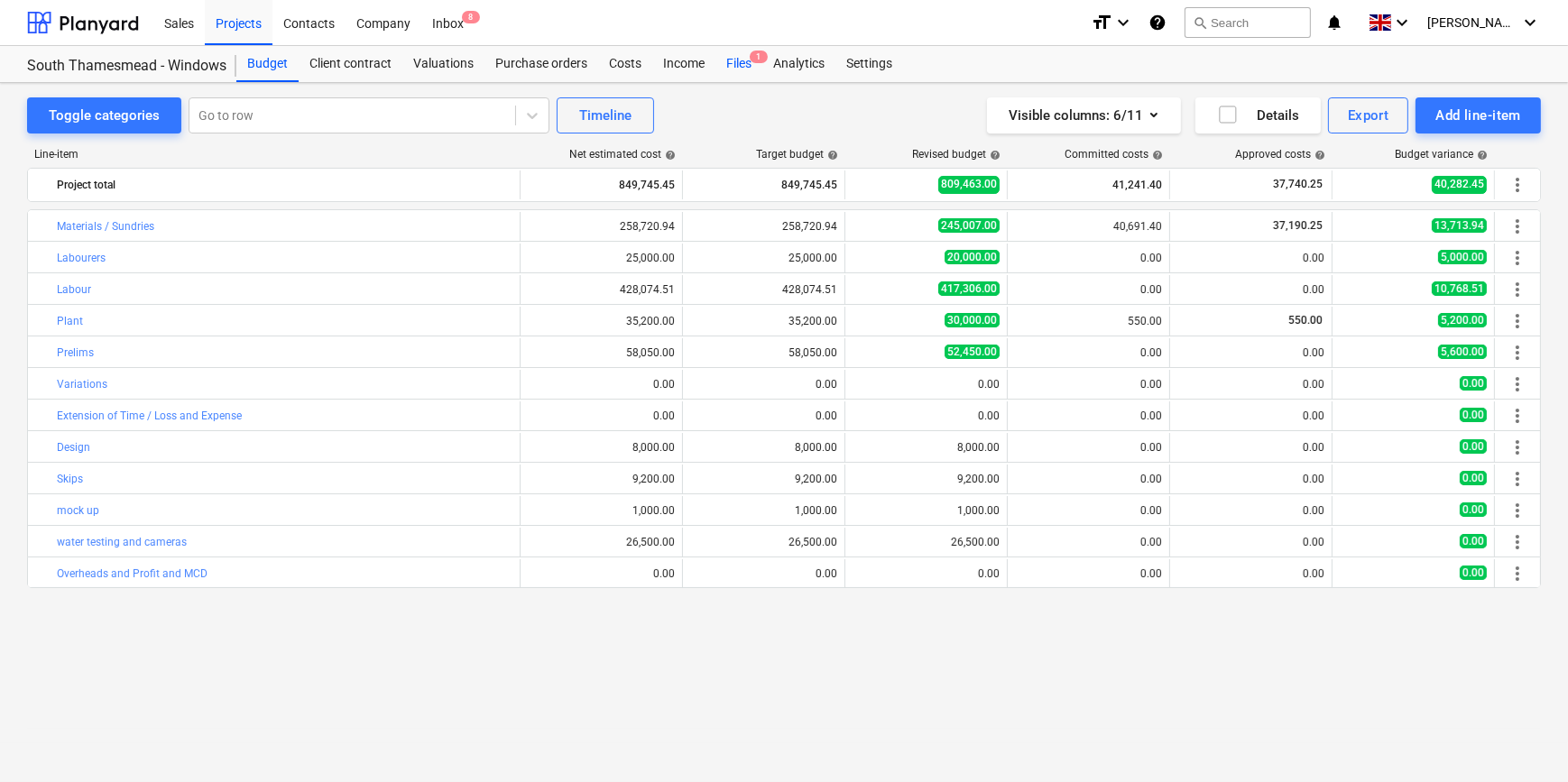 click on "Files 1" at bounding box center (739, 64) 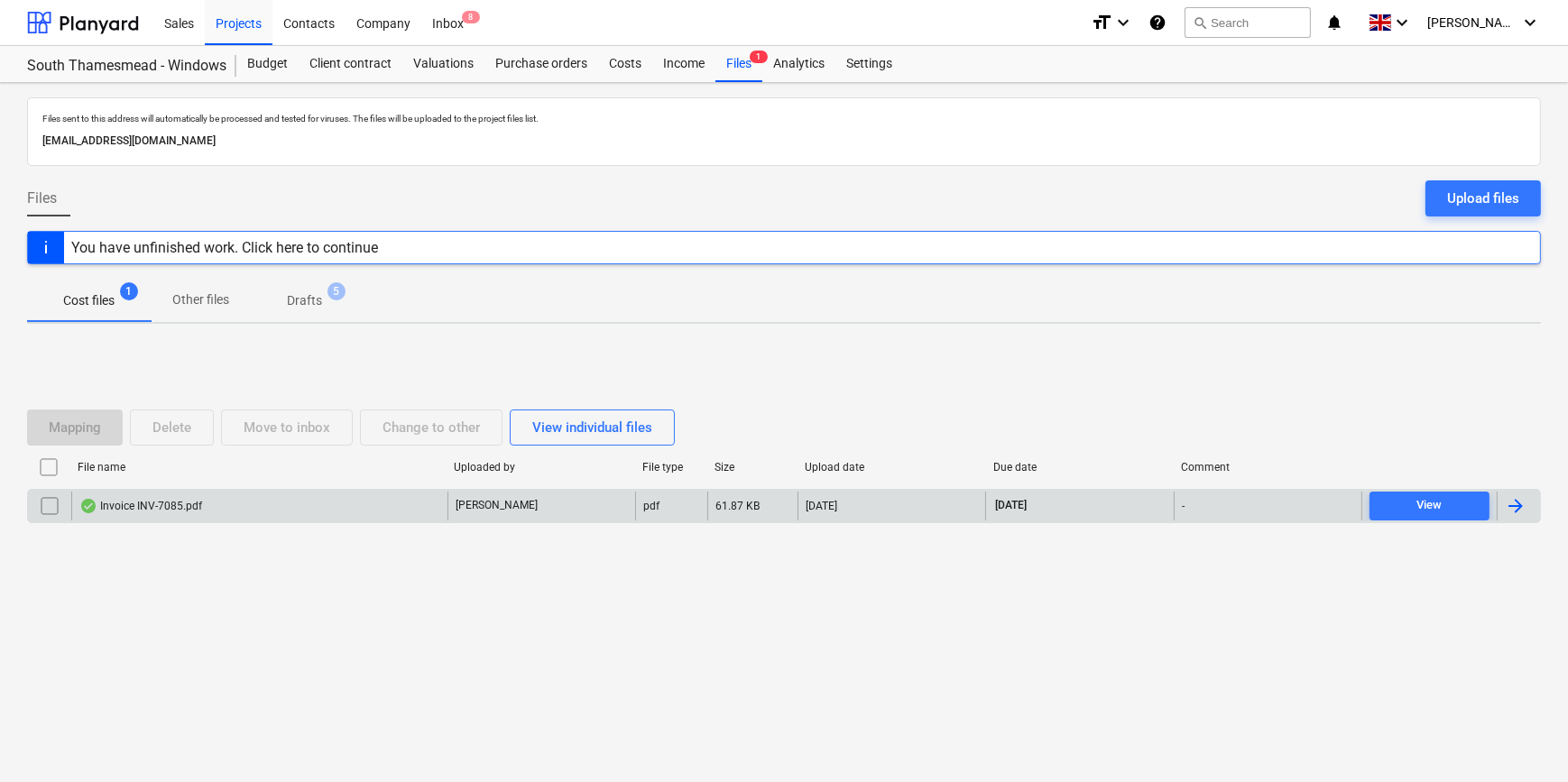 click at bounding box center [1516, 506] 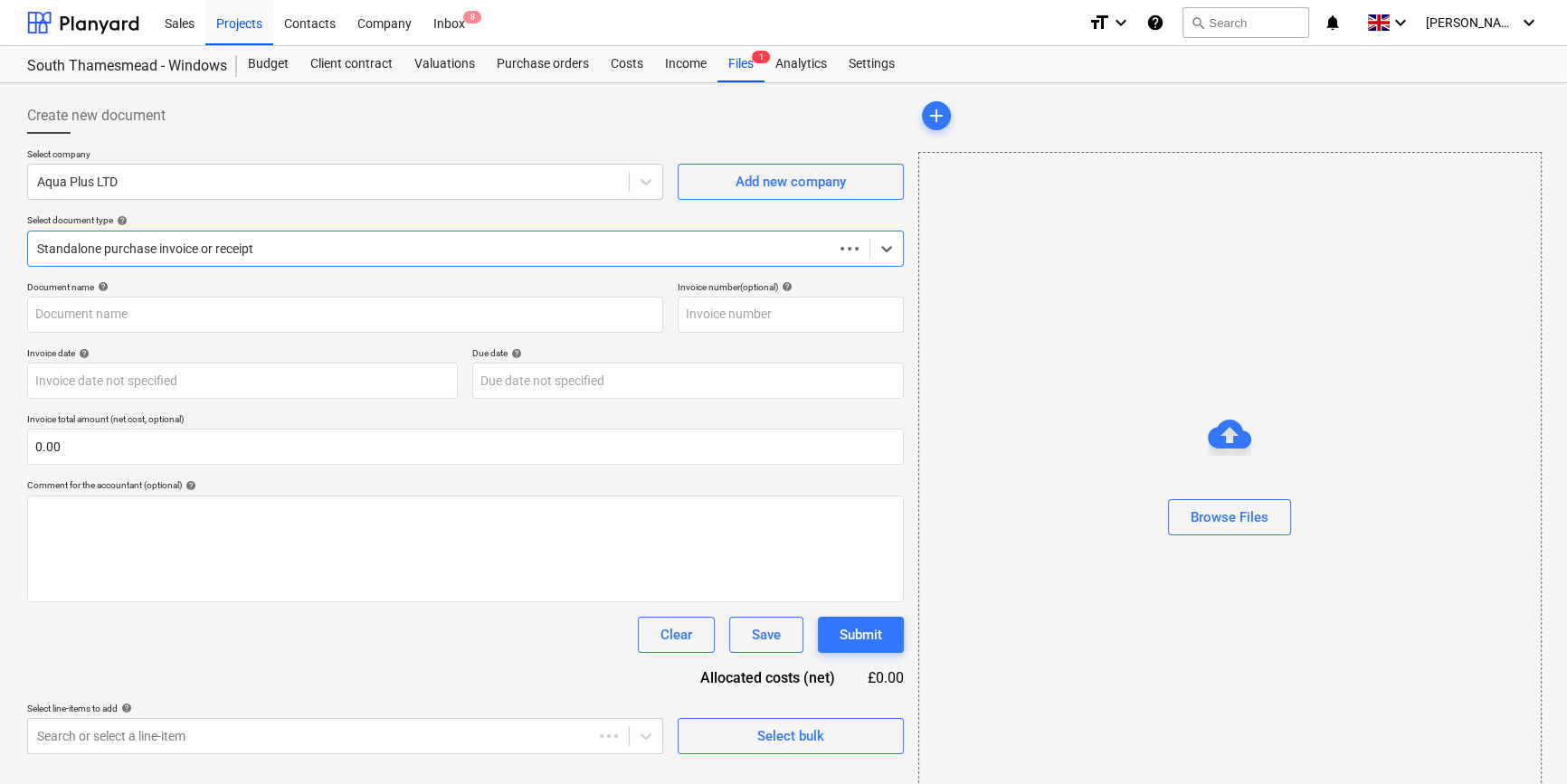 type on "INV-7085" 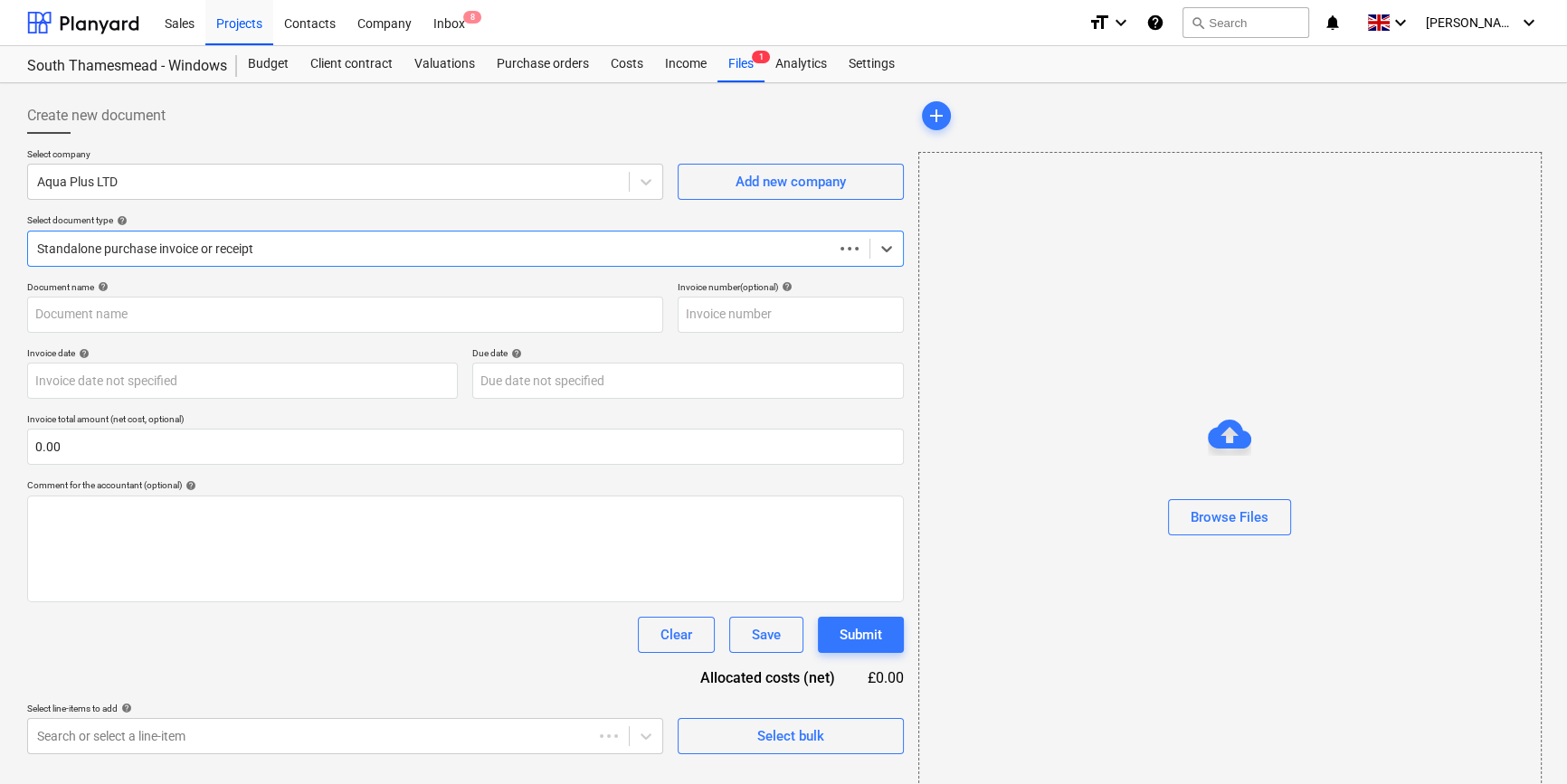 type on "INV-7085" 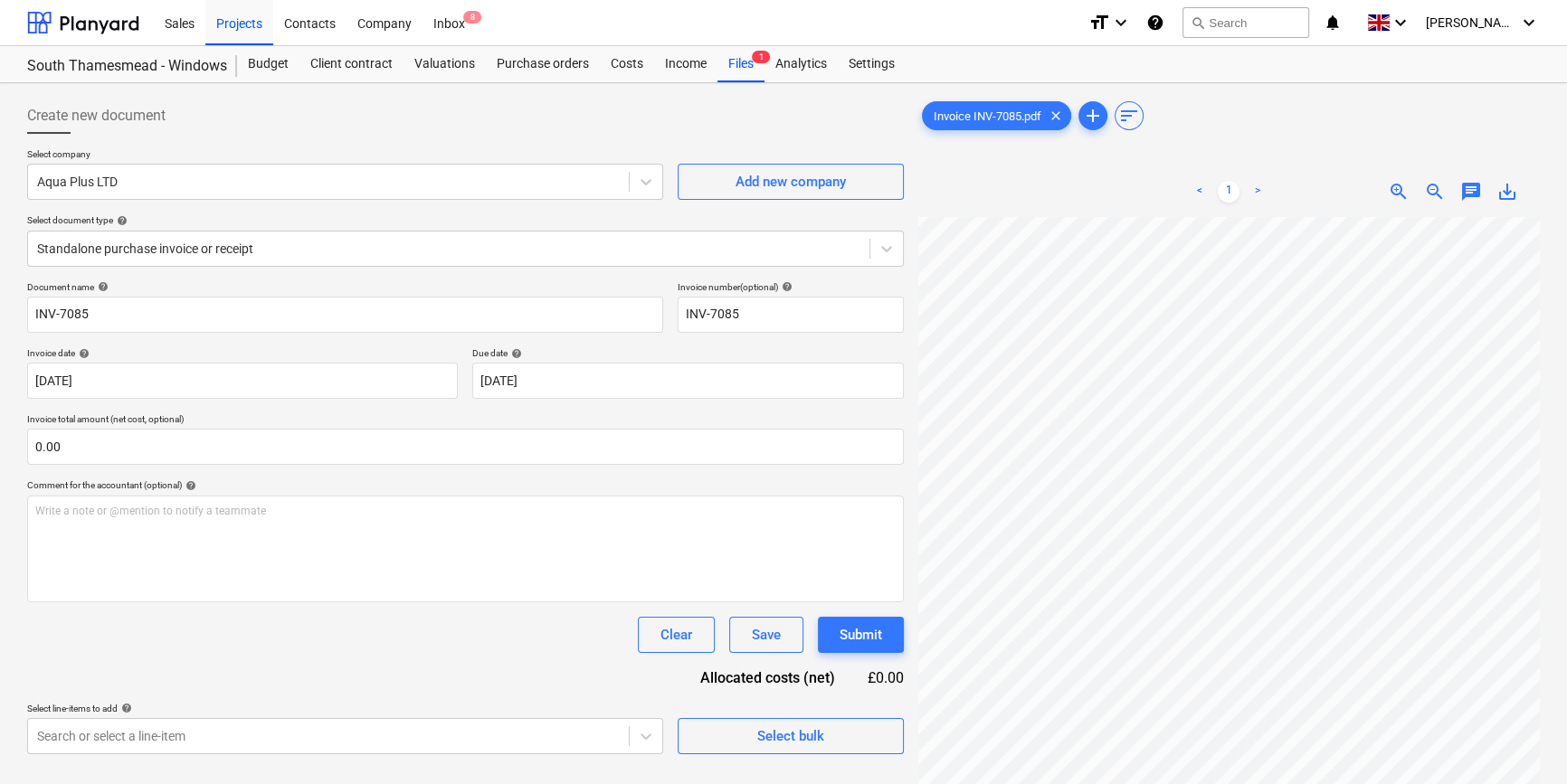 scroll, scrollTop: 106, scrollLeft: 16, axis: both 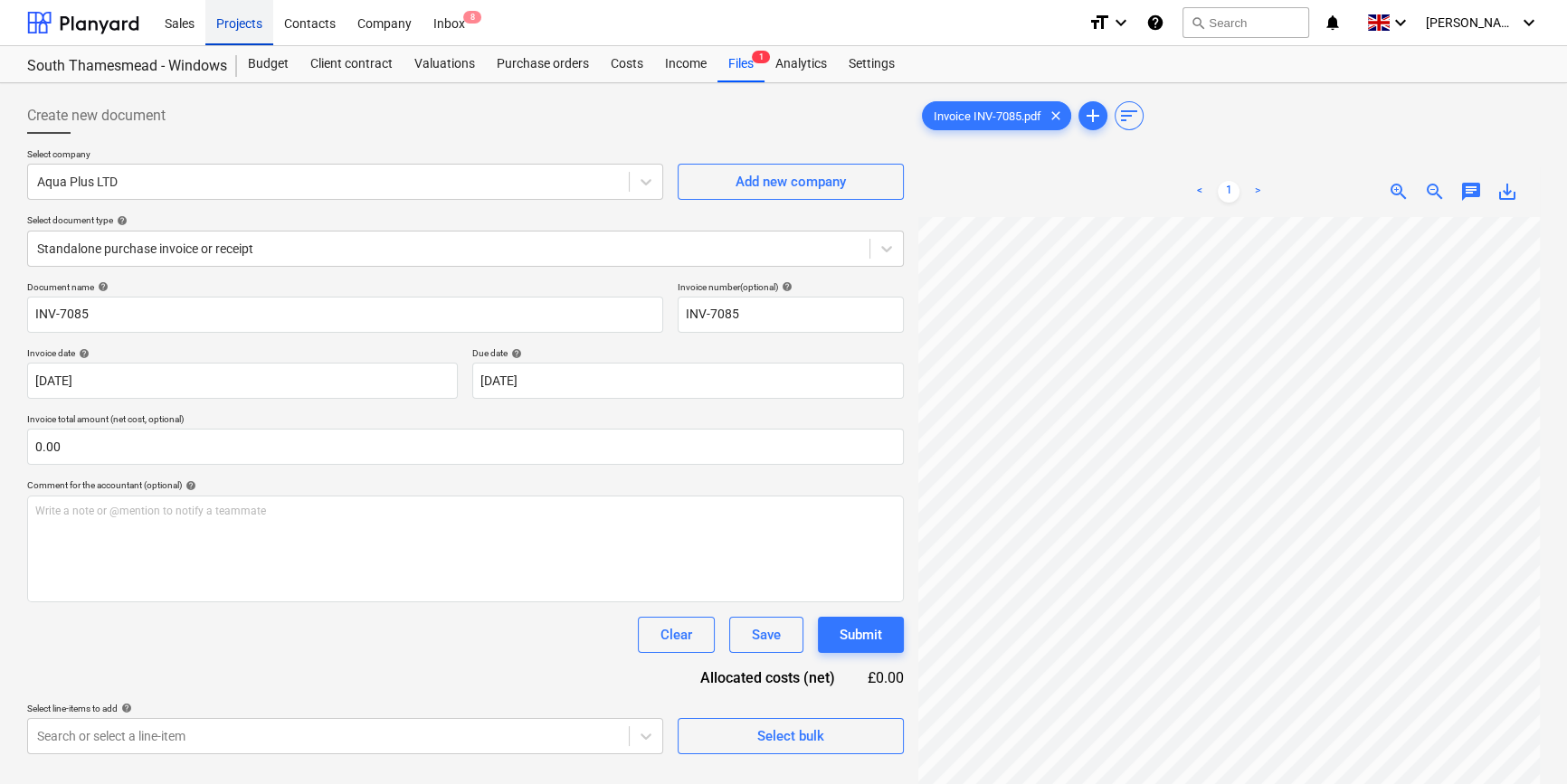 click on "Projects" at bounding box center [239, 22] 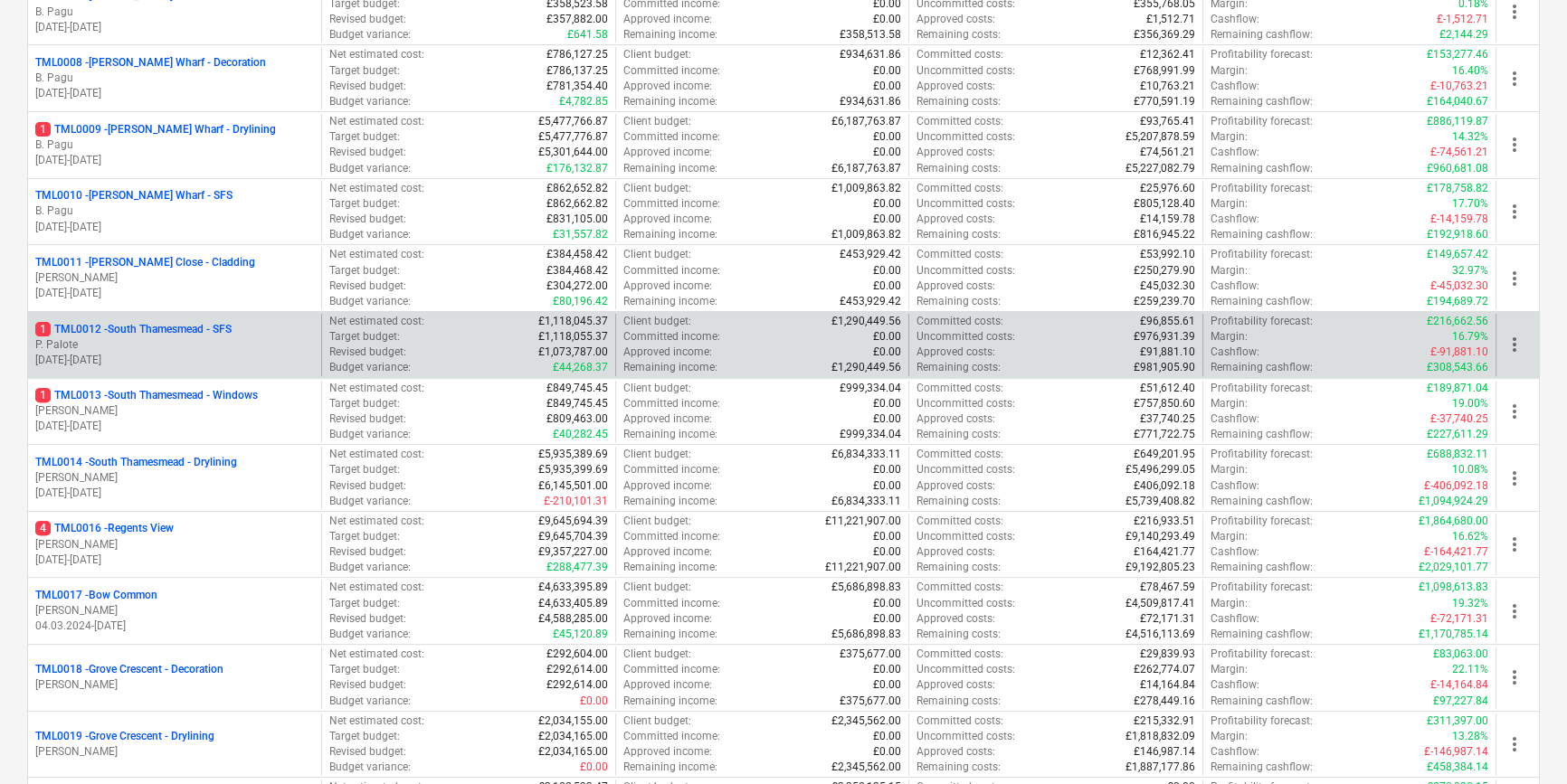 scroll, scrollTop: 740, scrollLeft: 0, axis: vertical 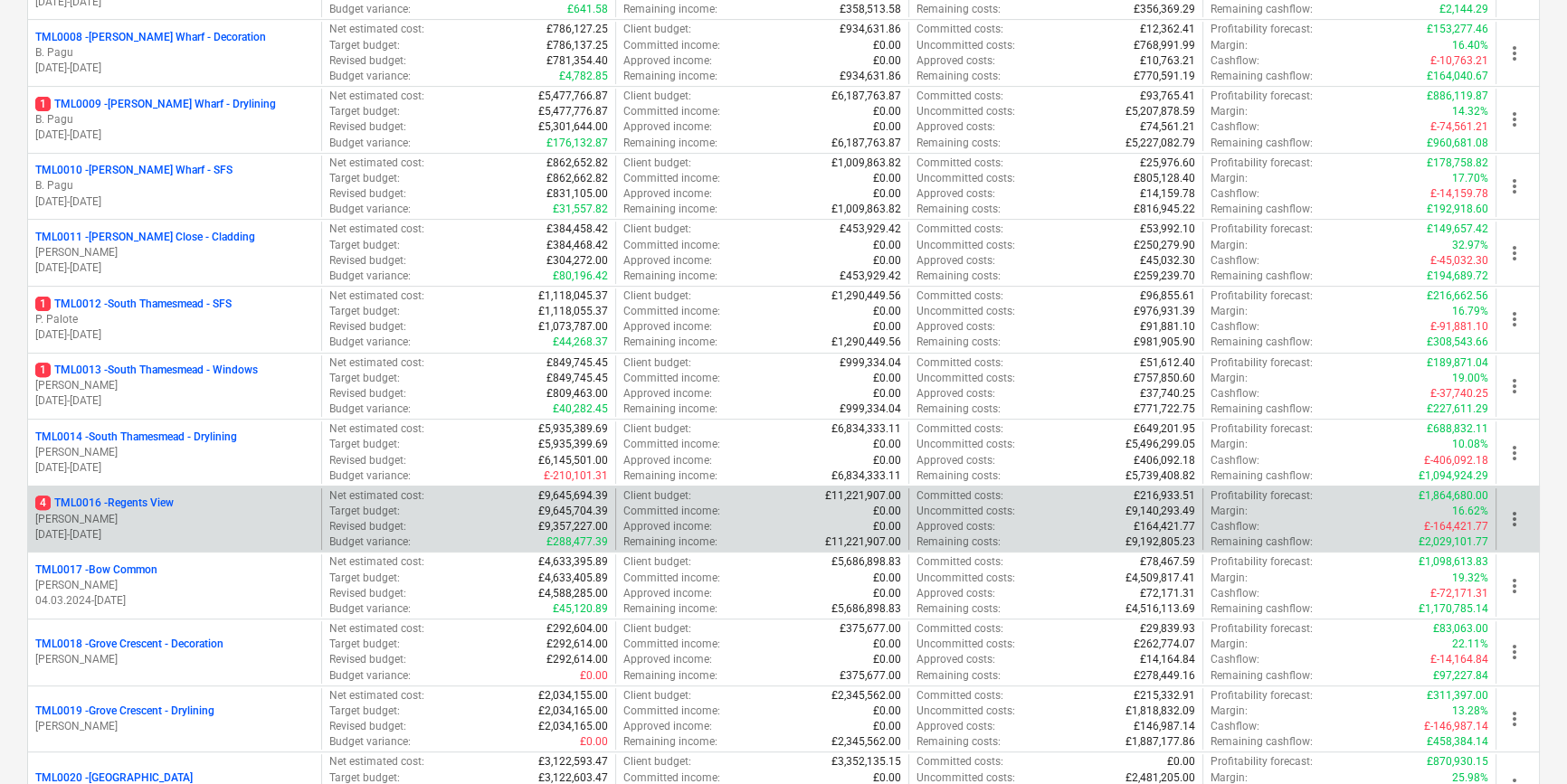 click on "[PERSON_NAME]" at bounding box center [175, 519] 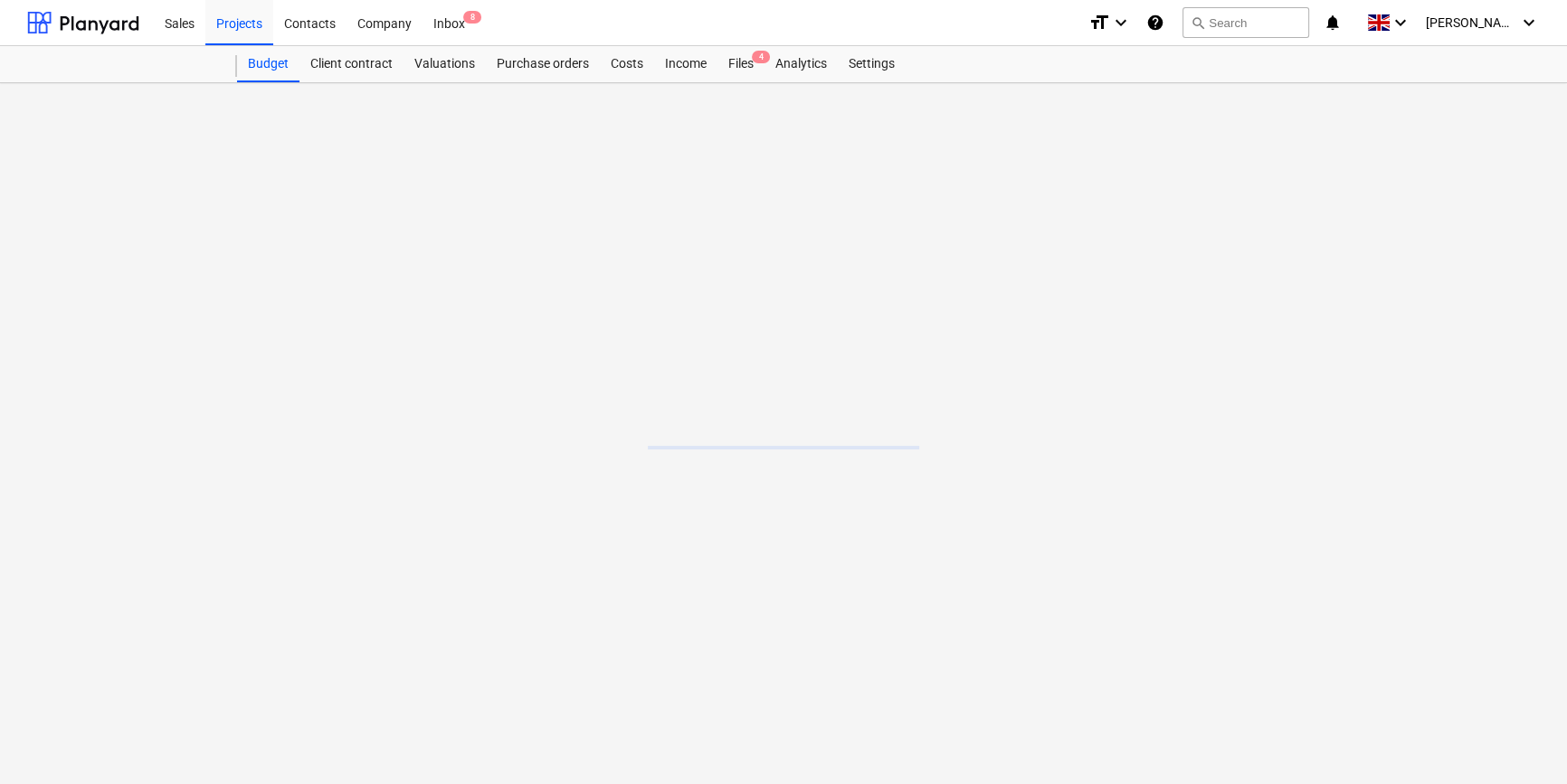 scroll, scrollTop: 0, scrollLeft: 0, axis: both 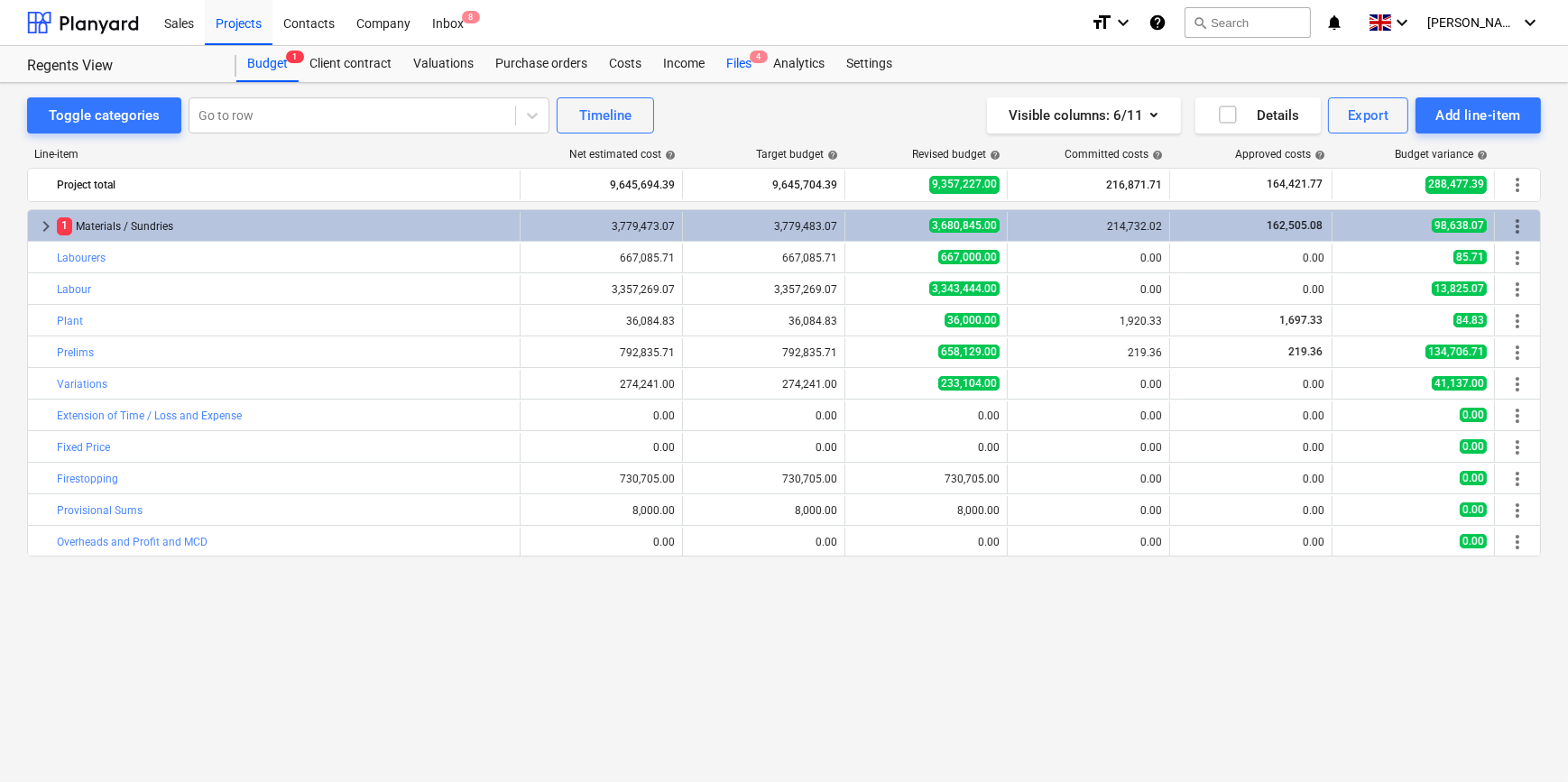 click on "Files 4" at bounding box center [739, 64] 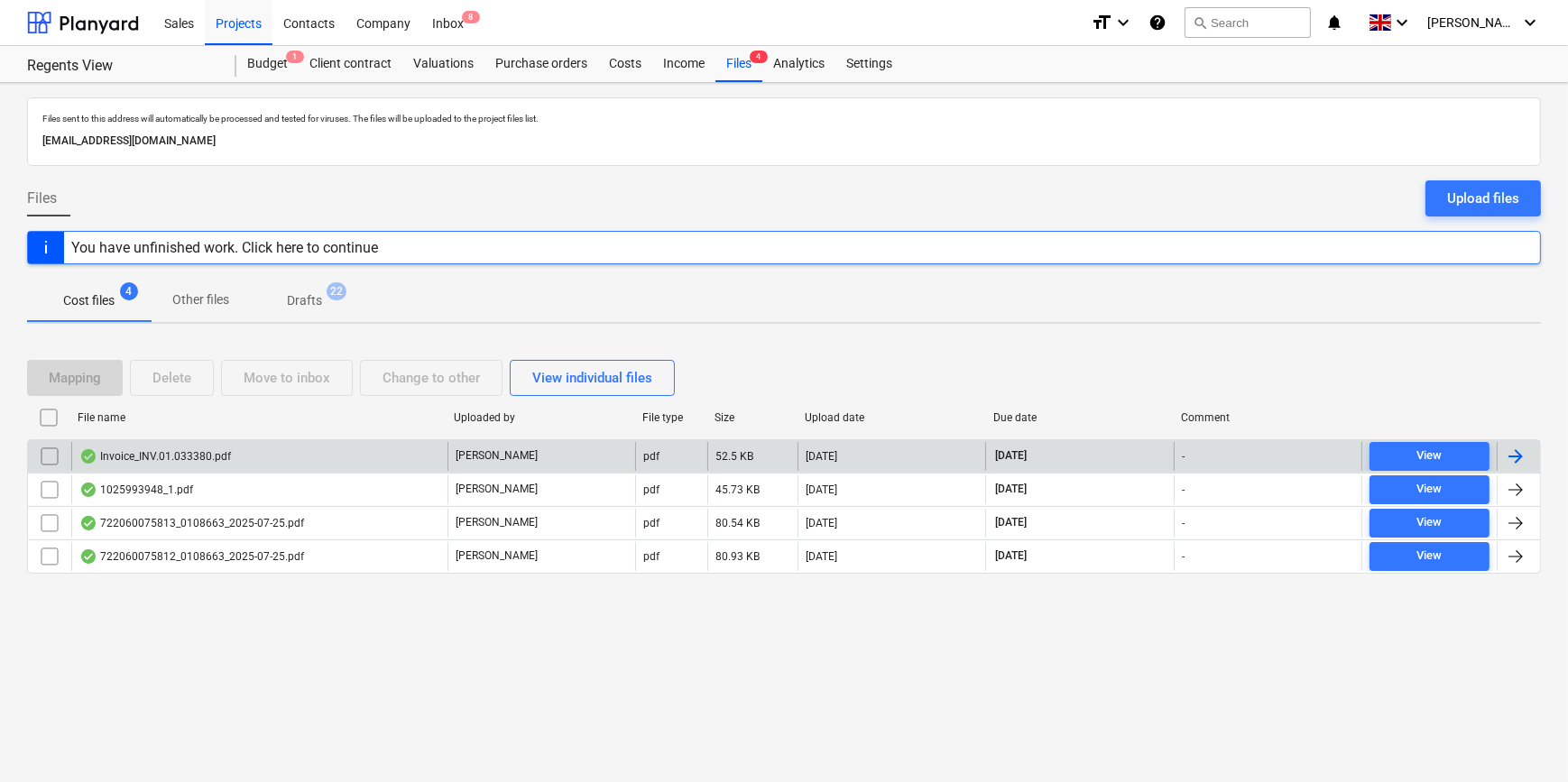 click at bounding box center (1516, 456) 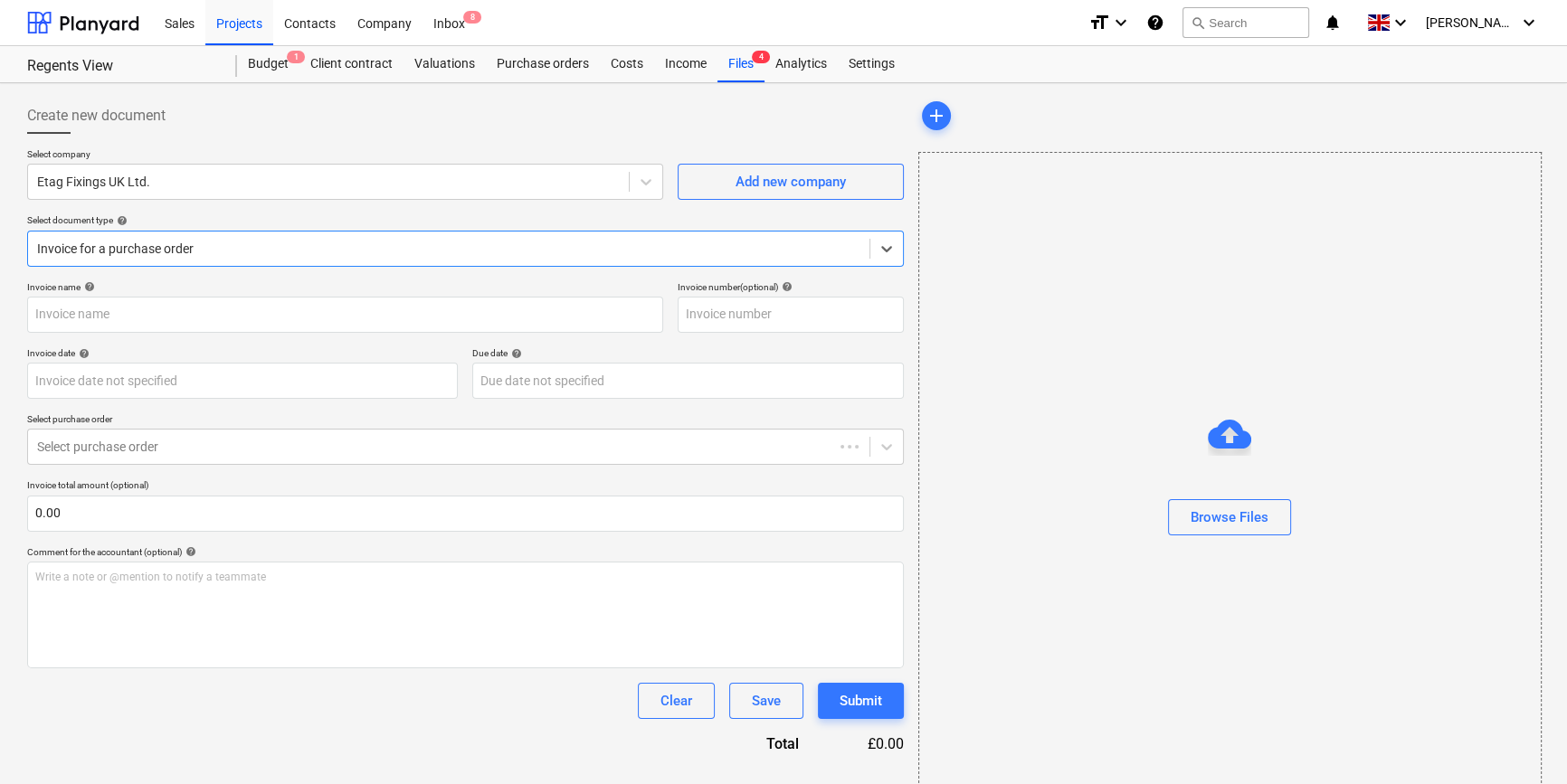 type on "#INV.01.033380" 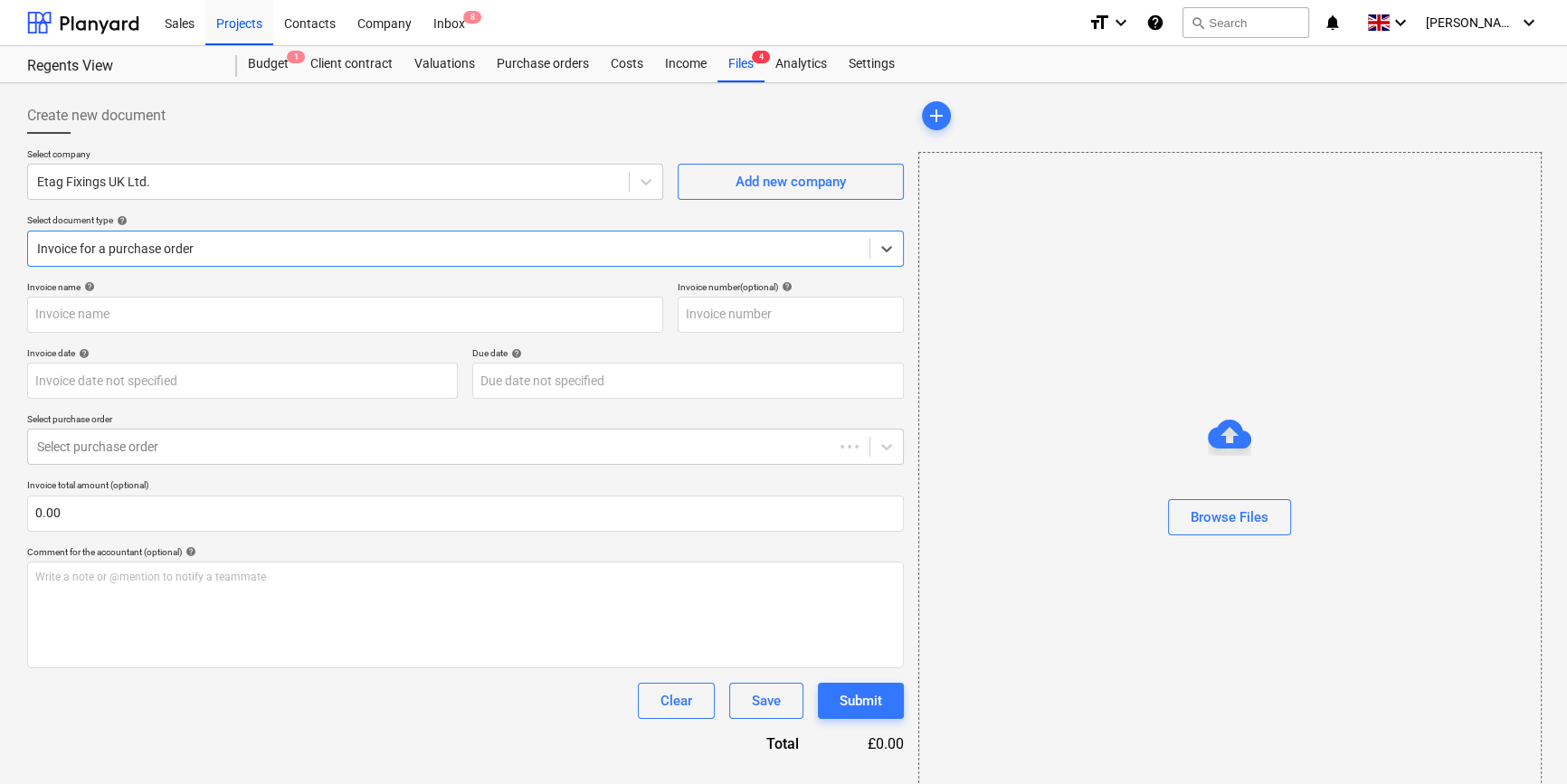 type on "#INV.01.033380" 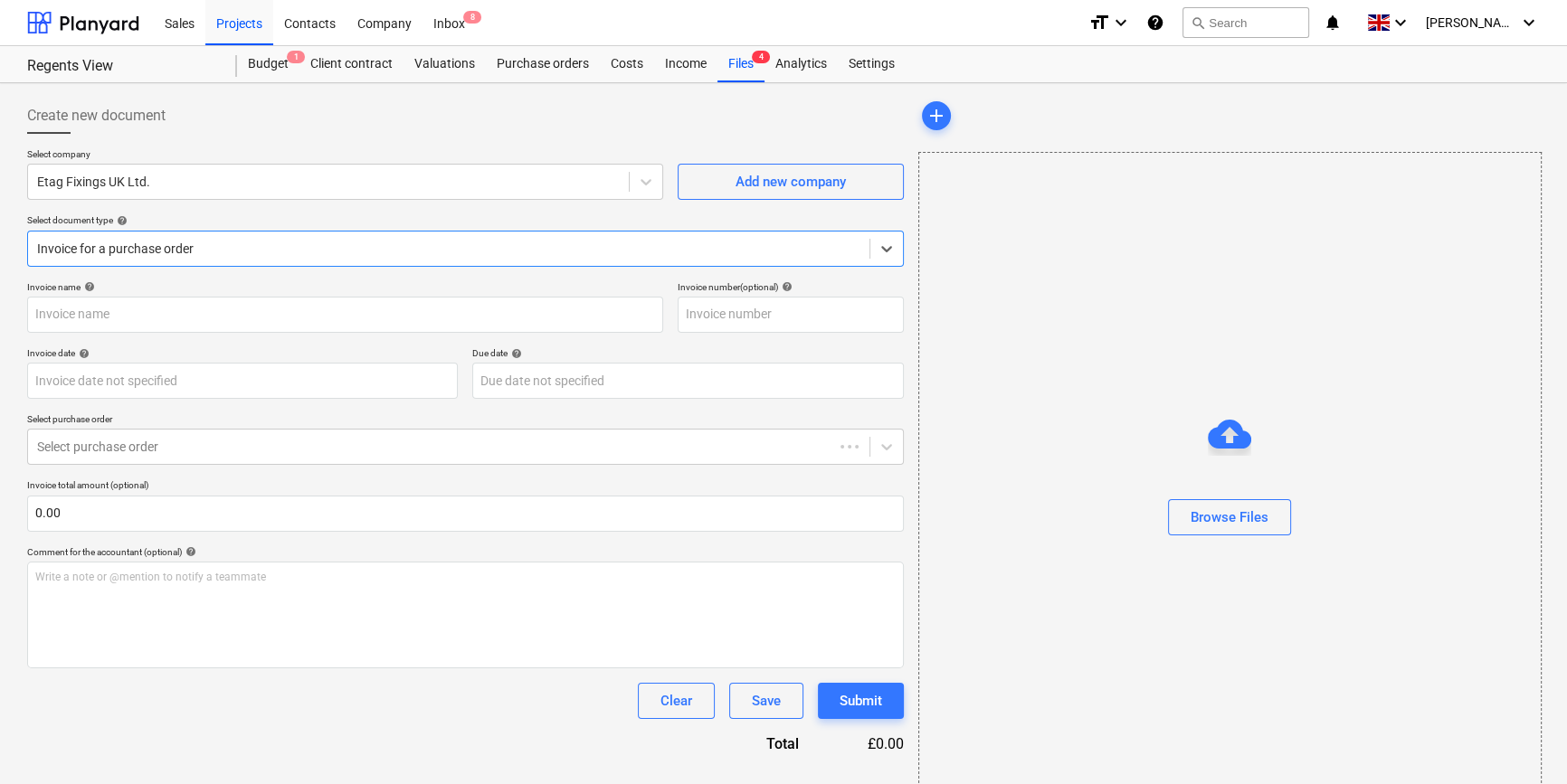 type on "[DATE]" 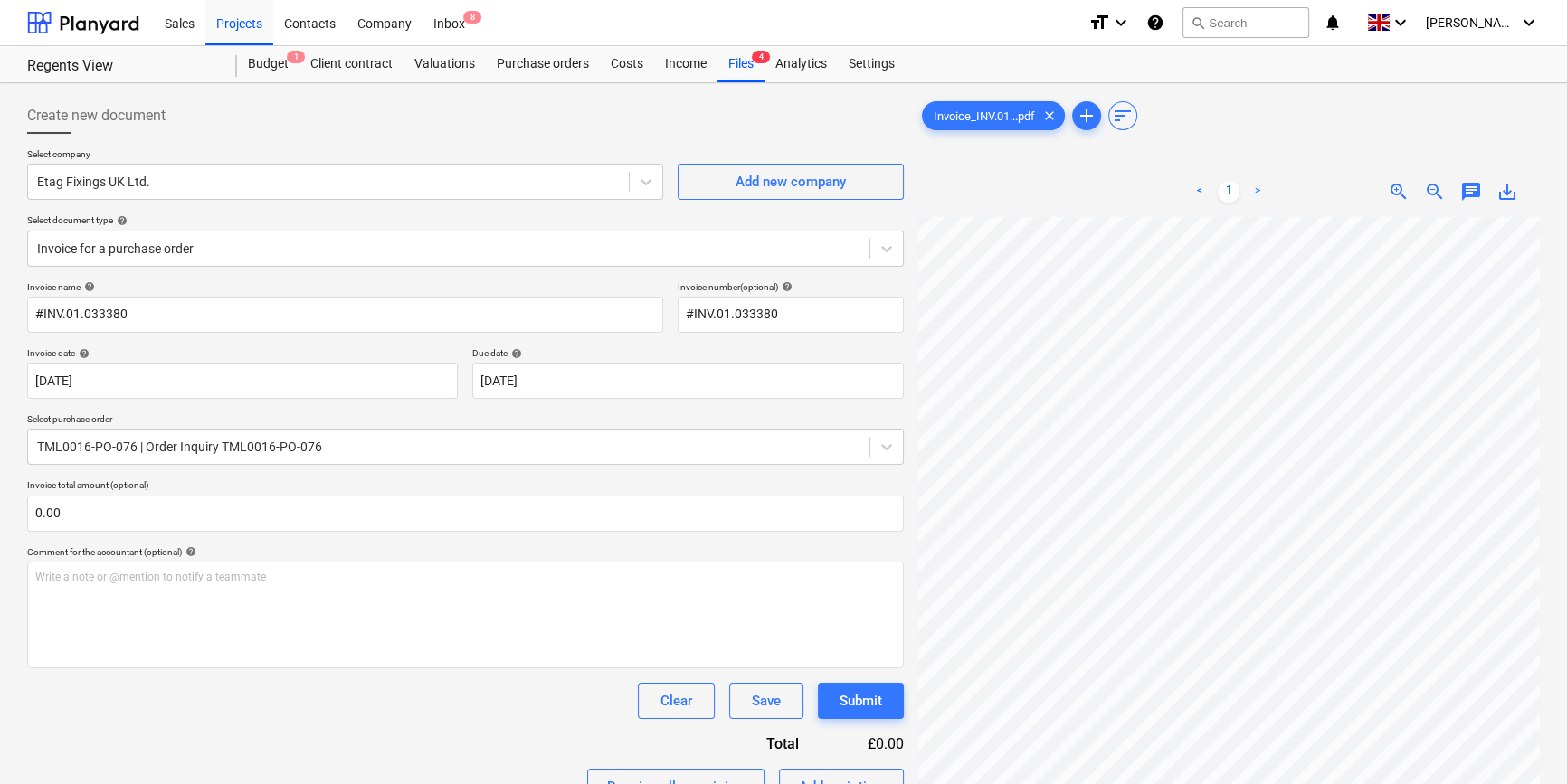 scroll, scrollTop: 183, scrollLeft: 217, axis: both 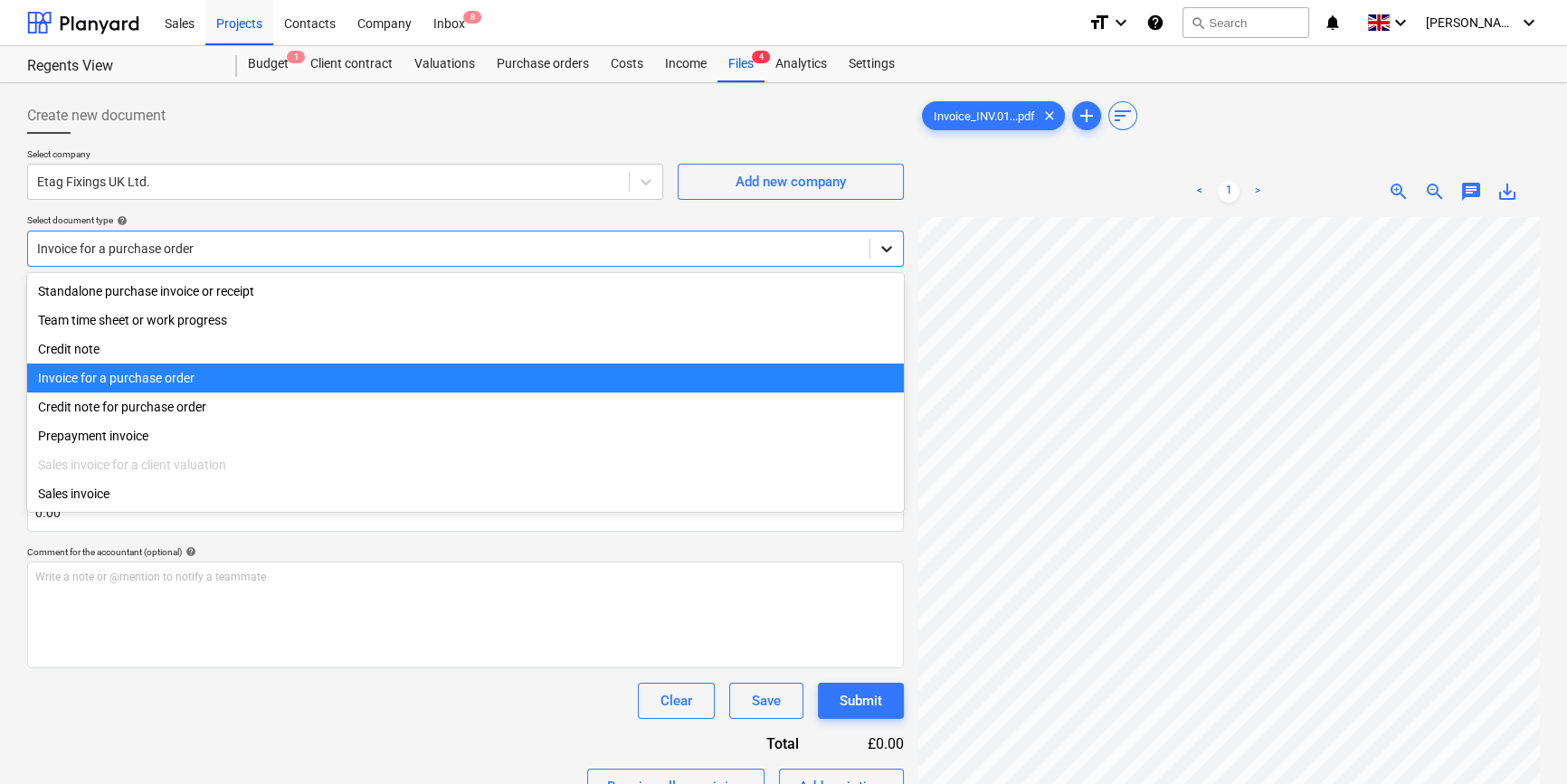 click at bounding box center [887, 249] 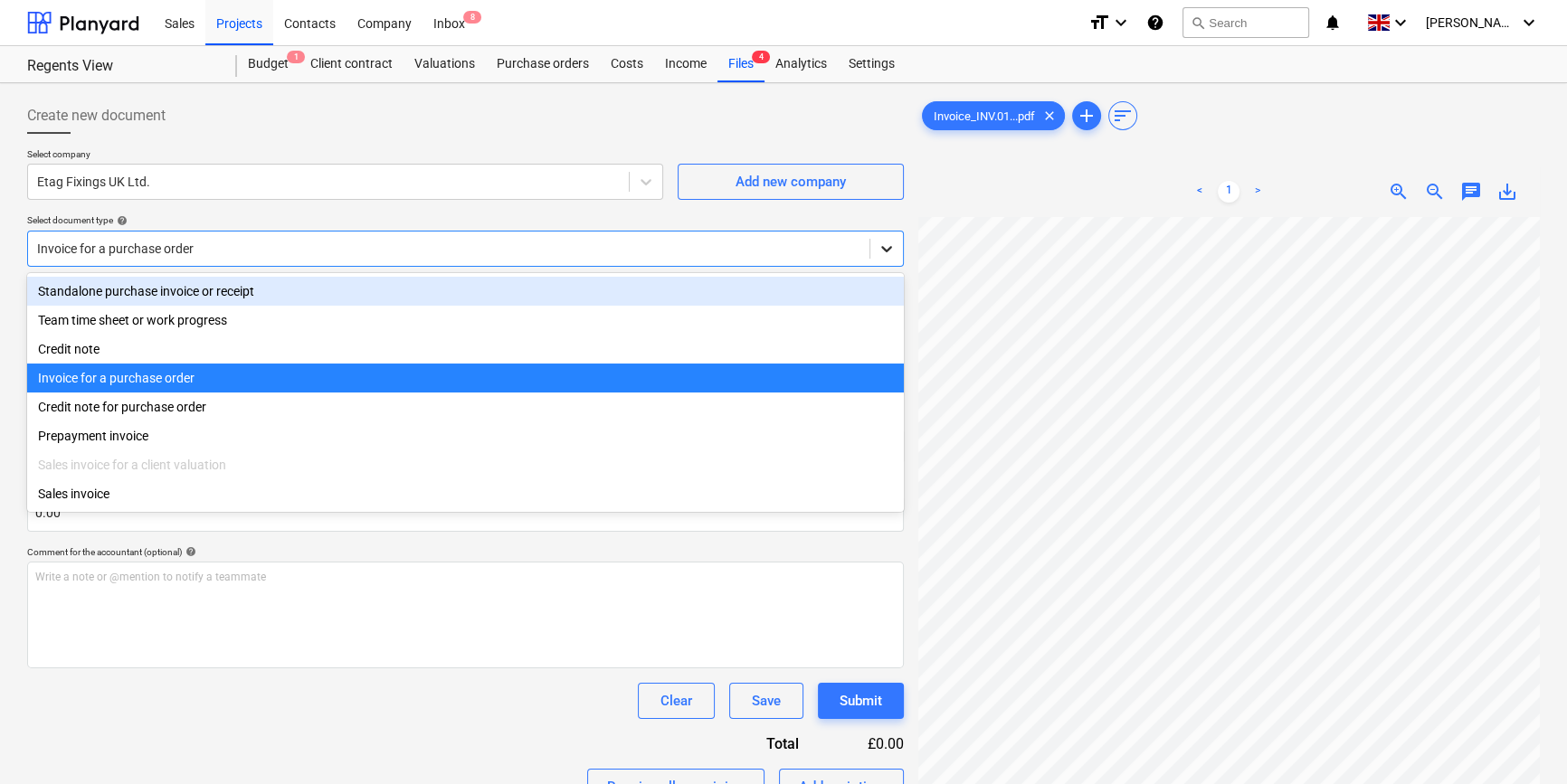 click 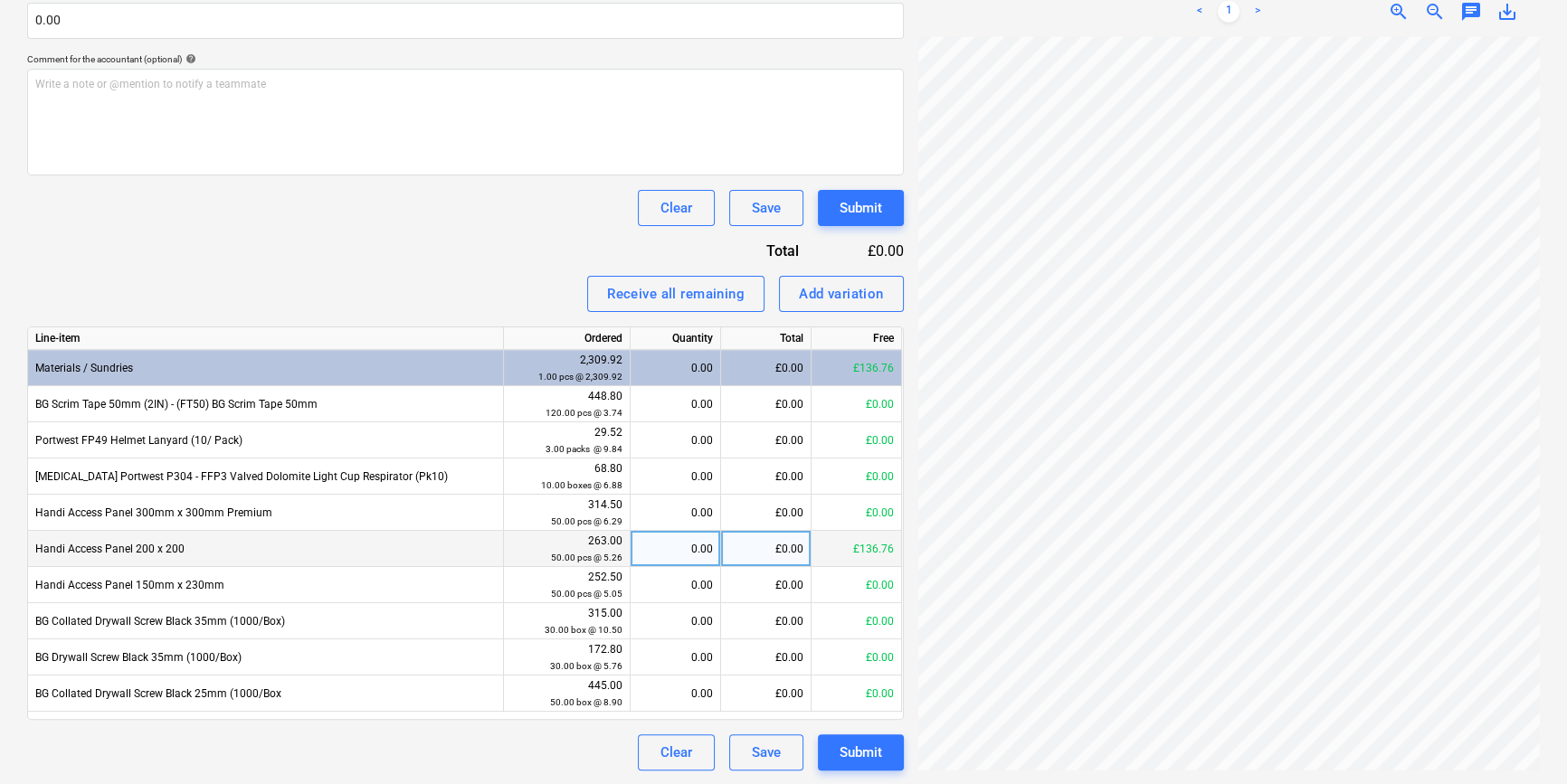 scroll, scrollTop: 411, scrollLeft: 0, axis: vertical 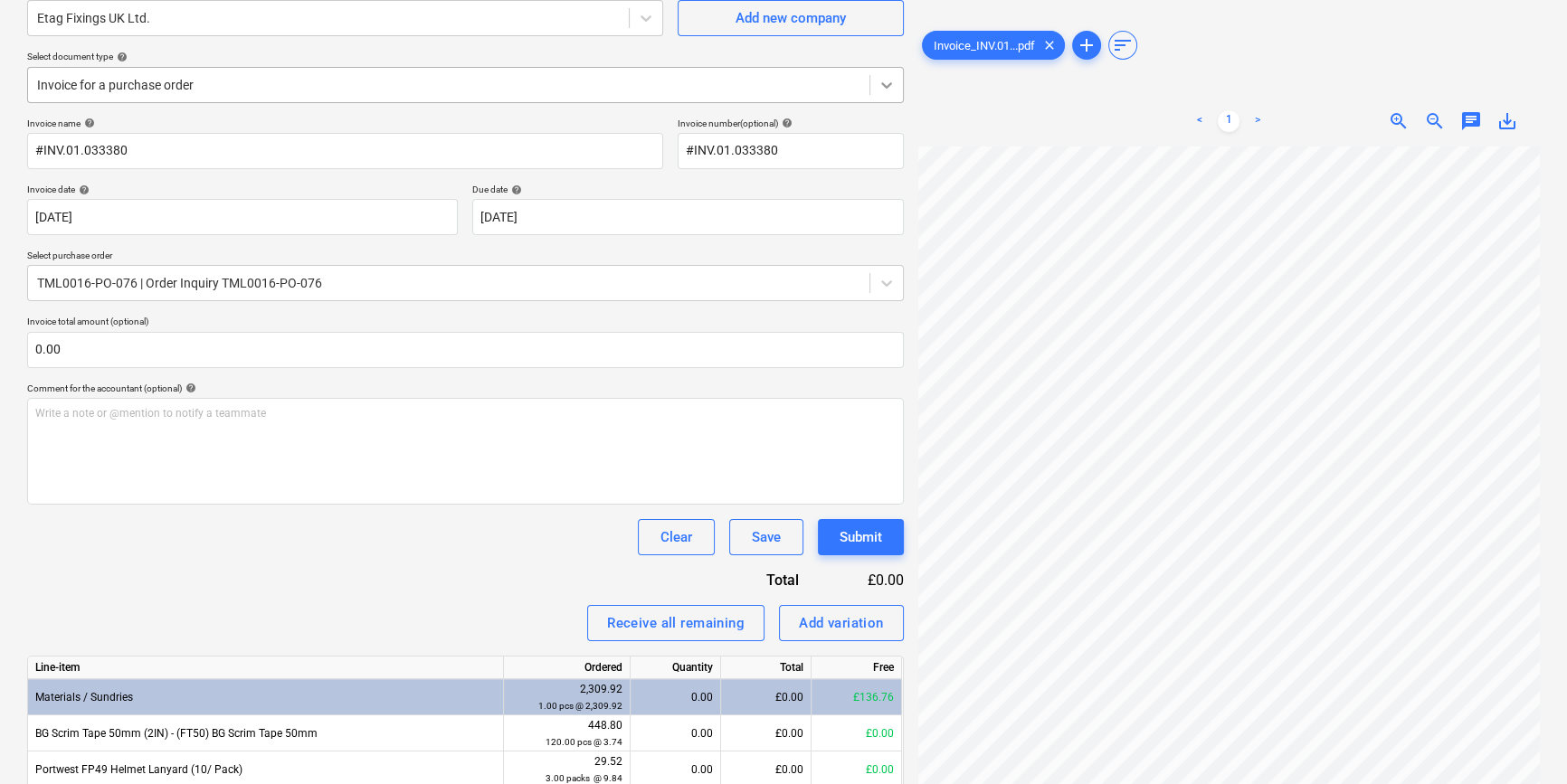 click 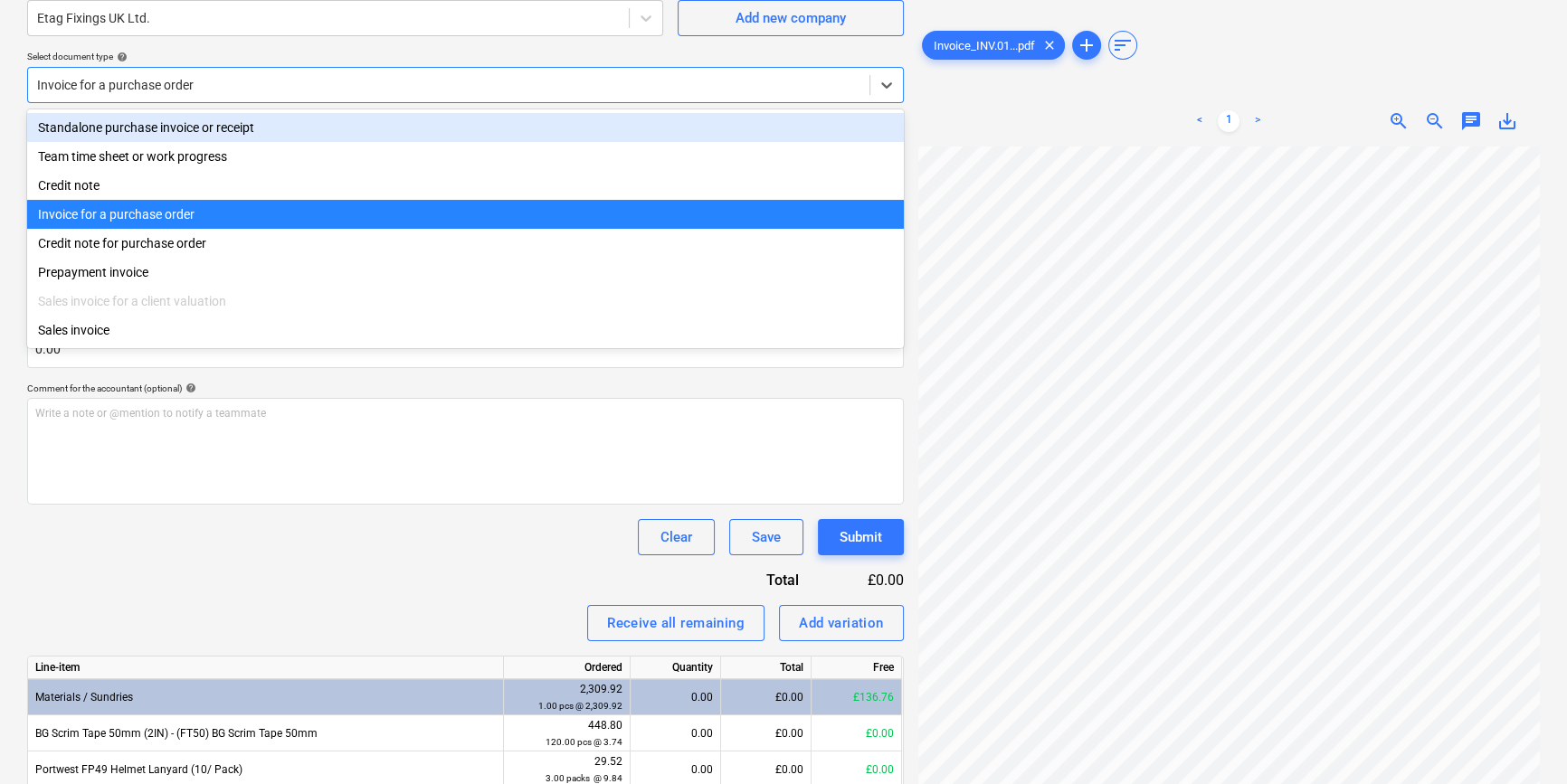 click on "Standalone purchase invoice or receipt" at bounding box center (465, 128) 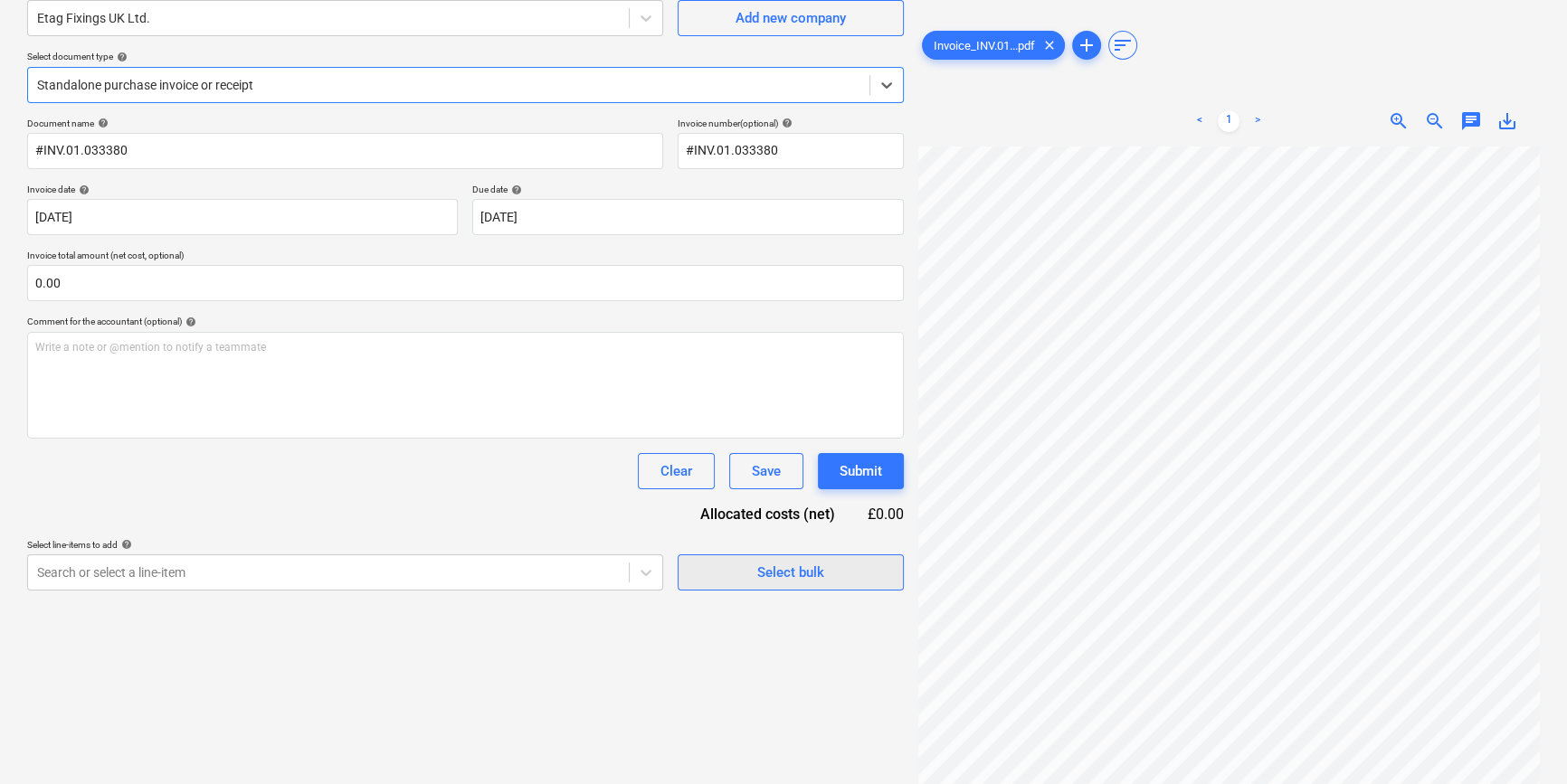 click on "Select bulk" at bounding box center (791, 572) 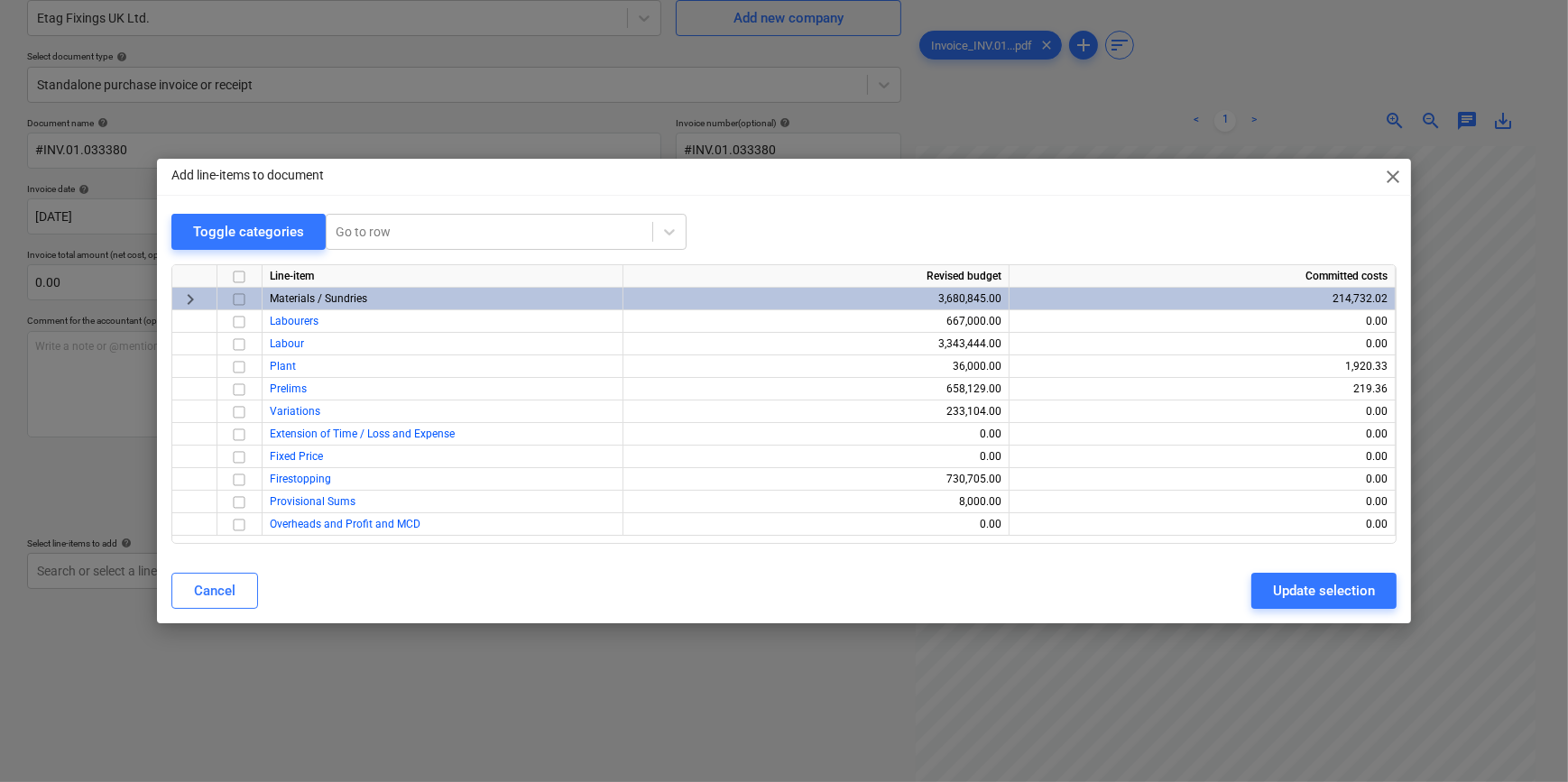 click at bounding box center (239, 299) 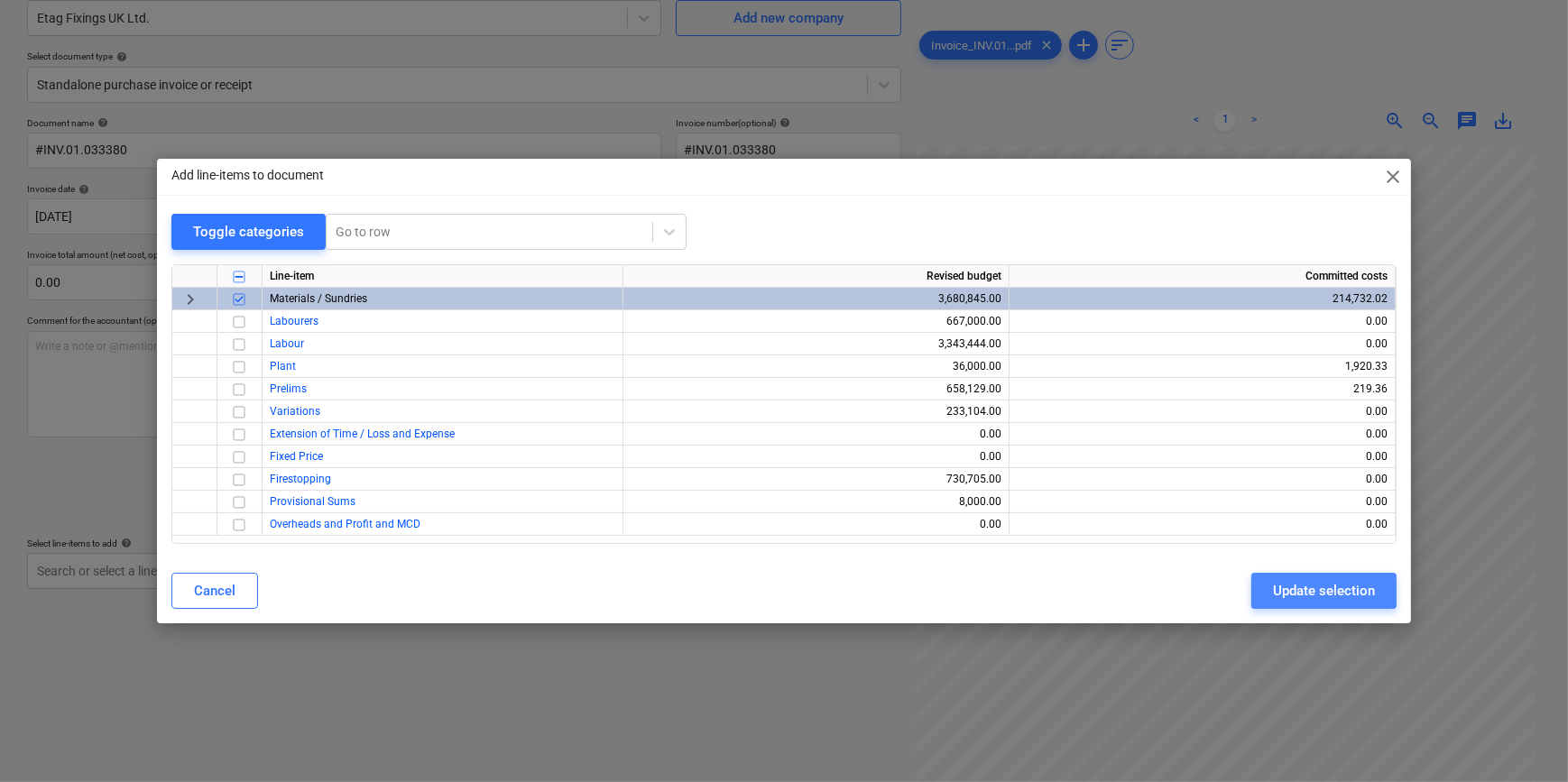 click on "Update selection" at bounding box center (1324, 591) 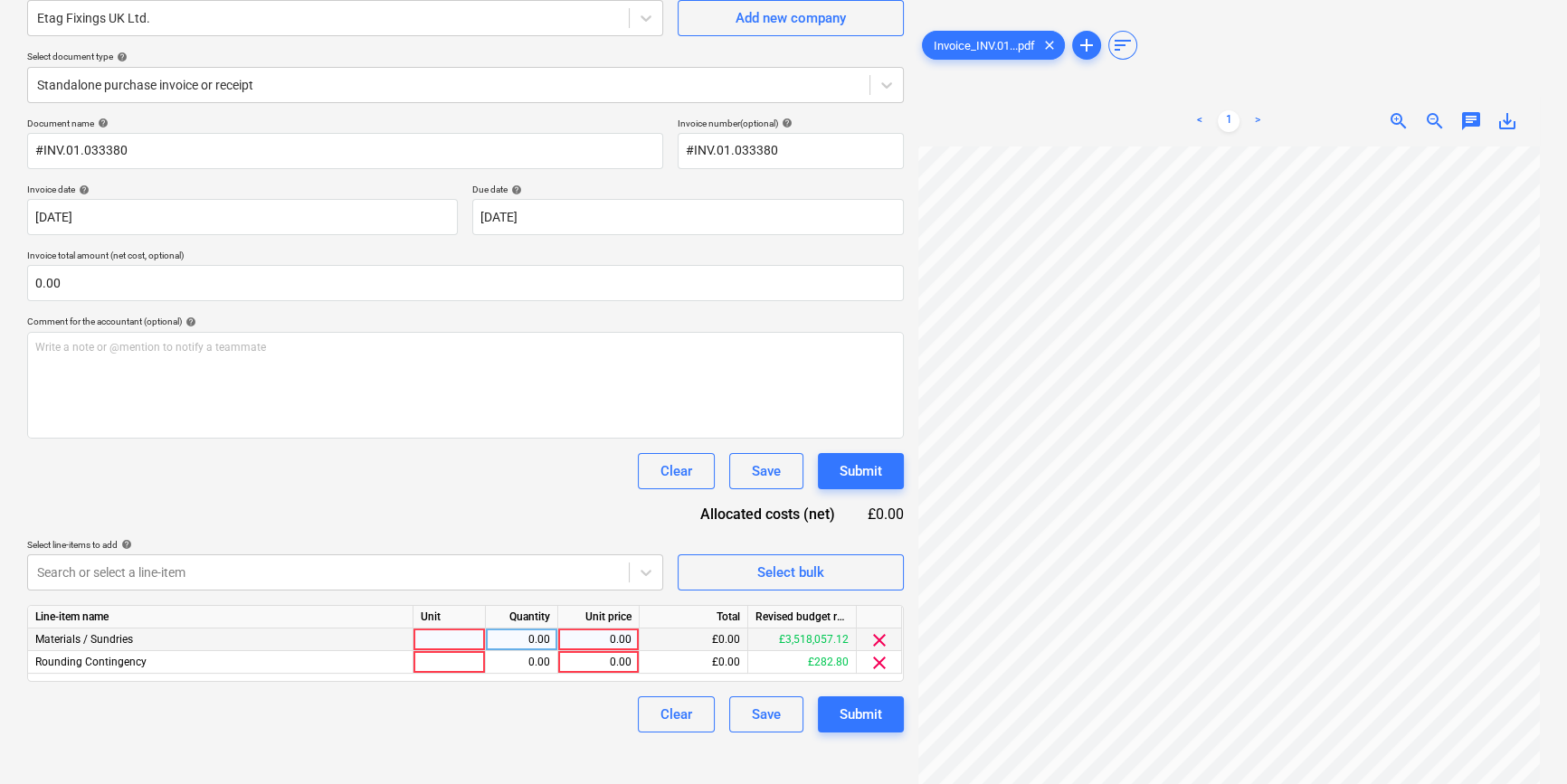 click at bounding box center (450, 639) 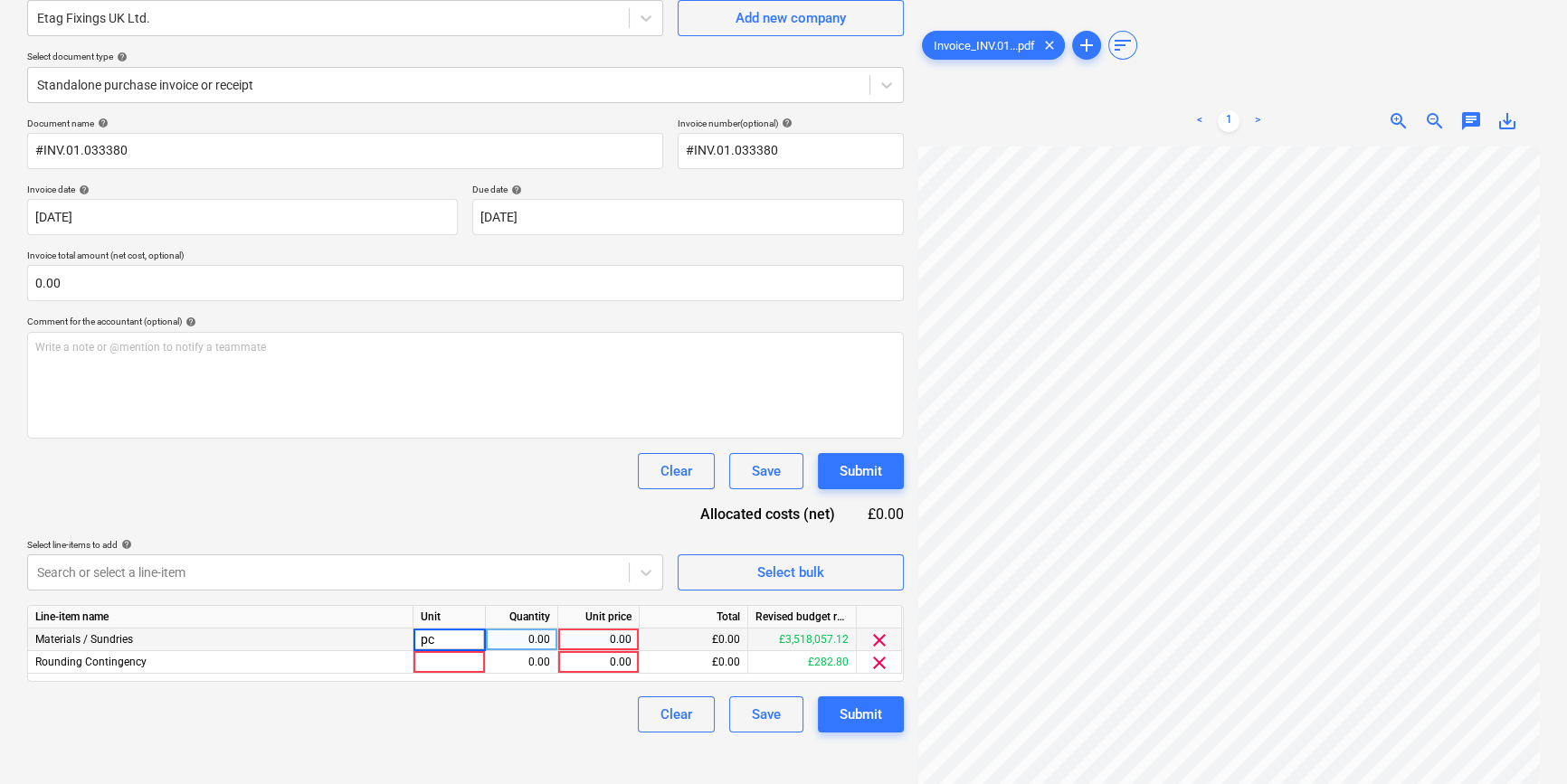 type on "pcs" 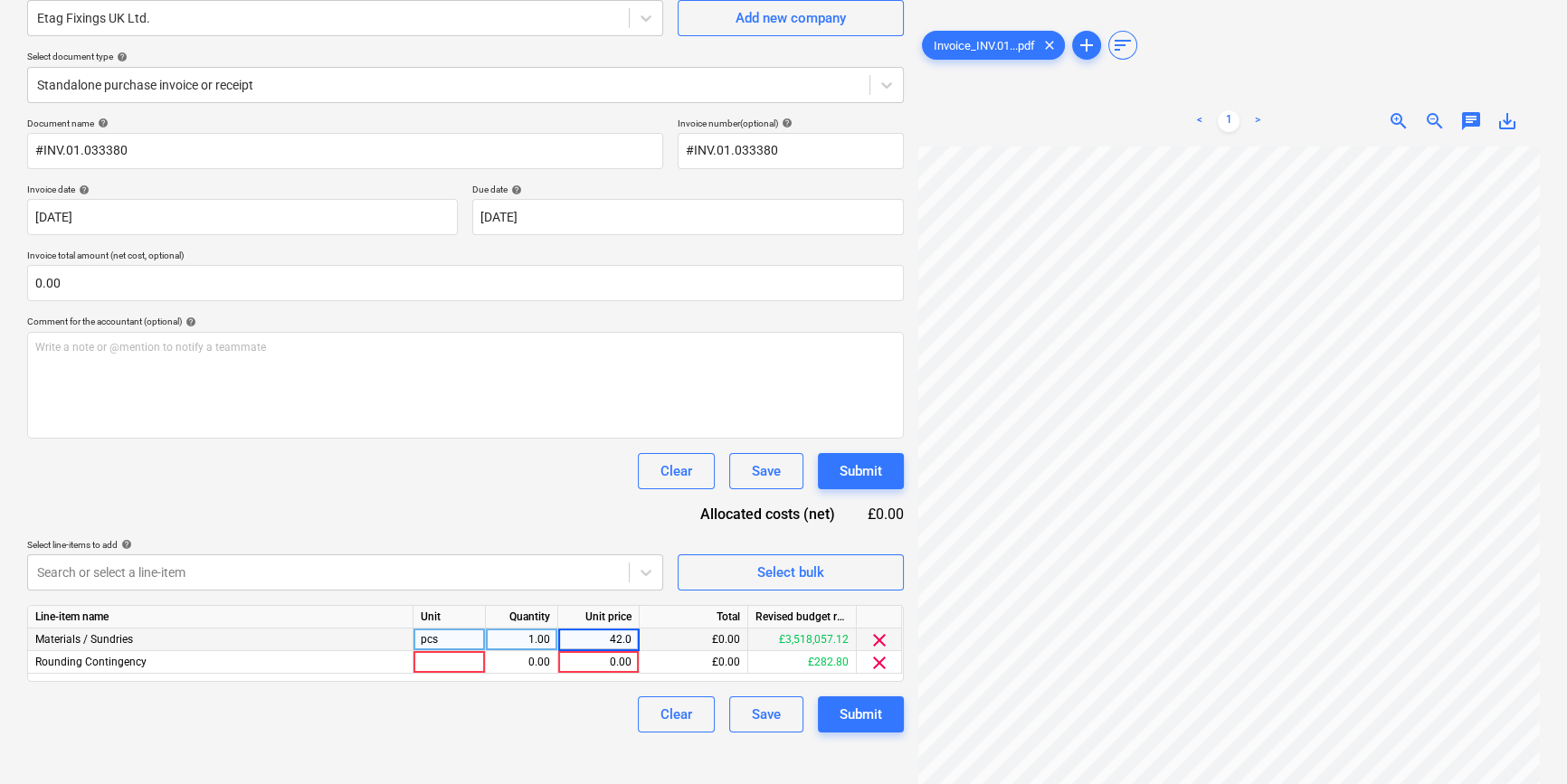 type on "42.08" 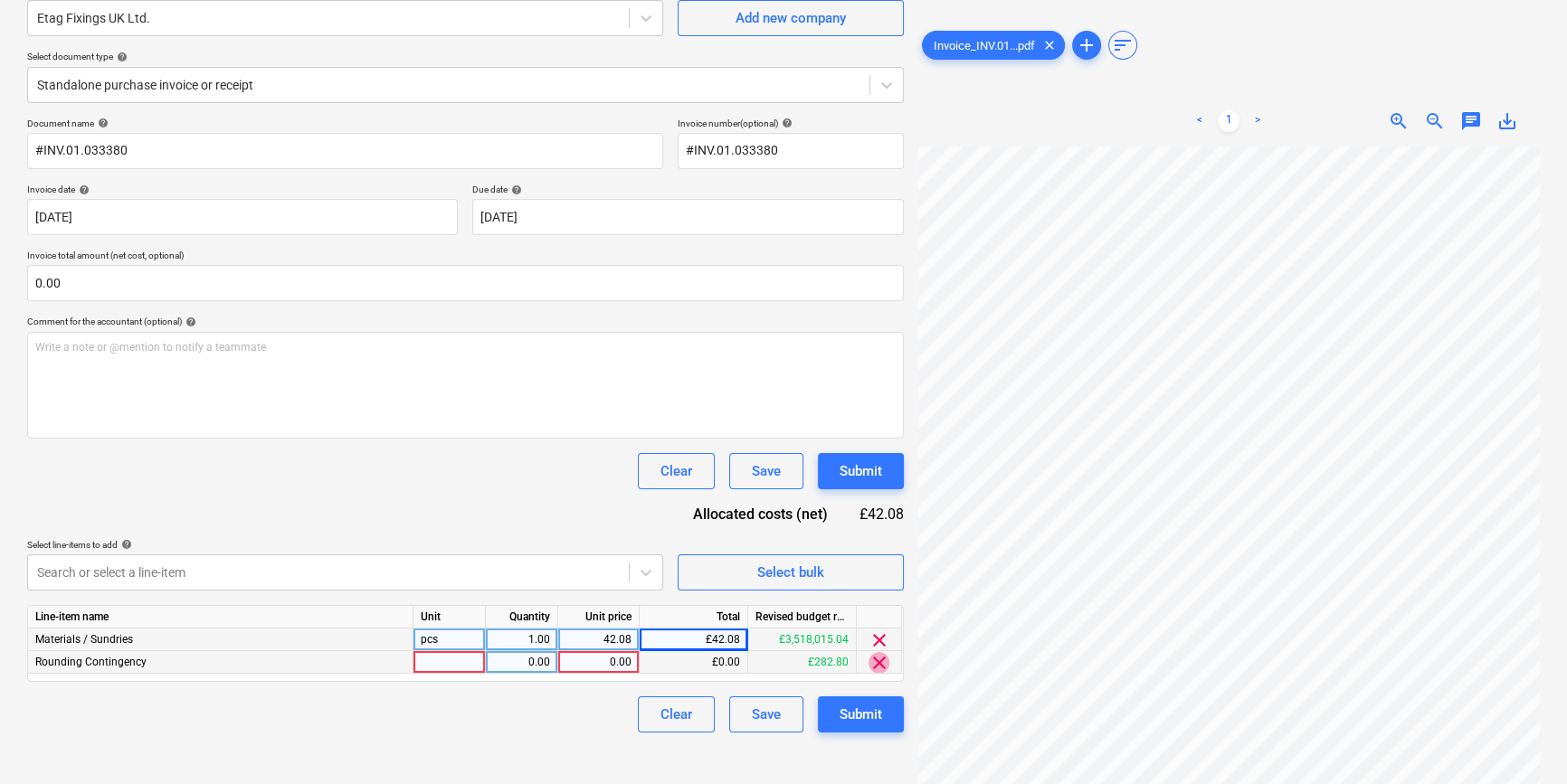 click on "clear" at bounding box center (879, 663) 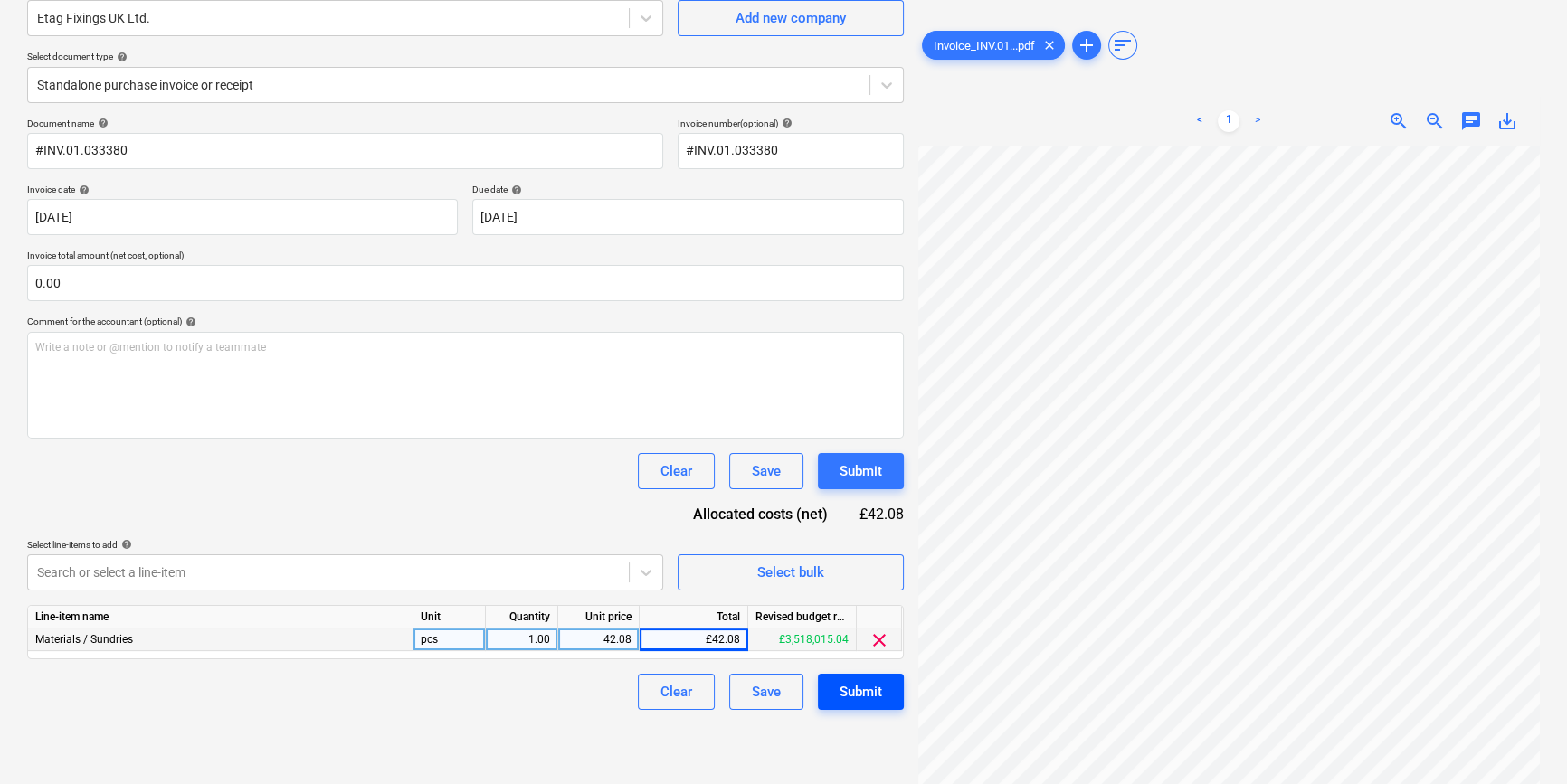 click on "Submit" at bounding box center (860, 692) 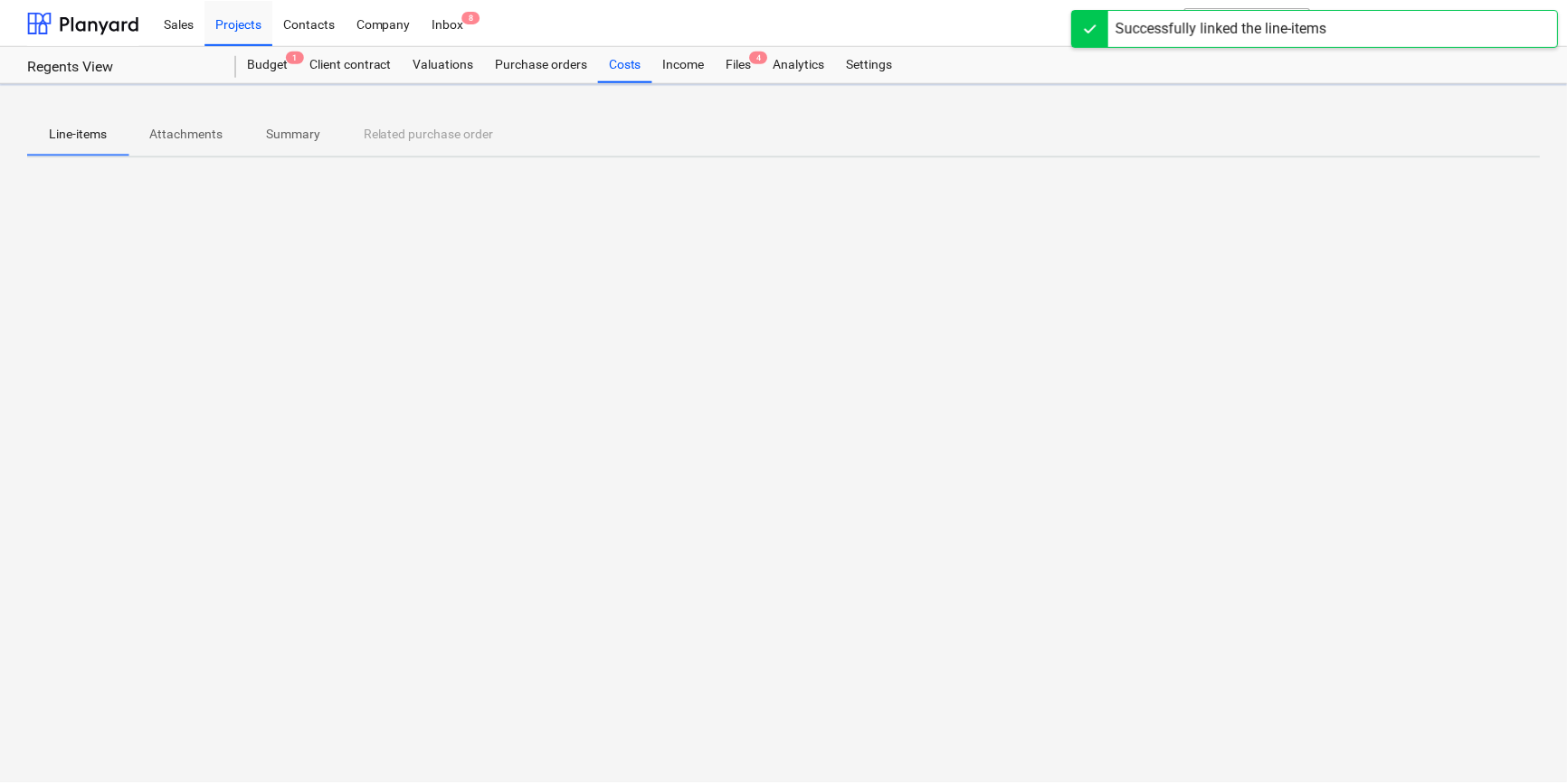 scroll, scrollTop: 0, scrollLeft: 0, axis: both 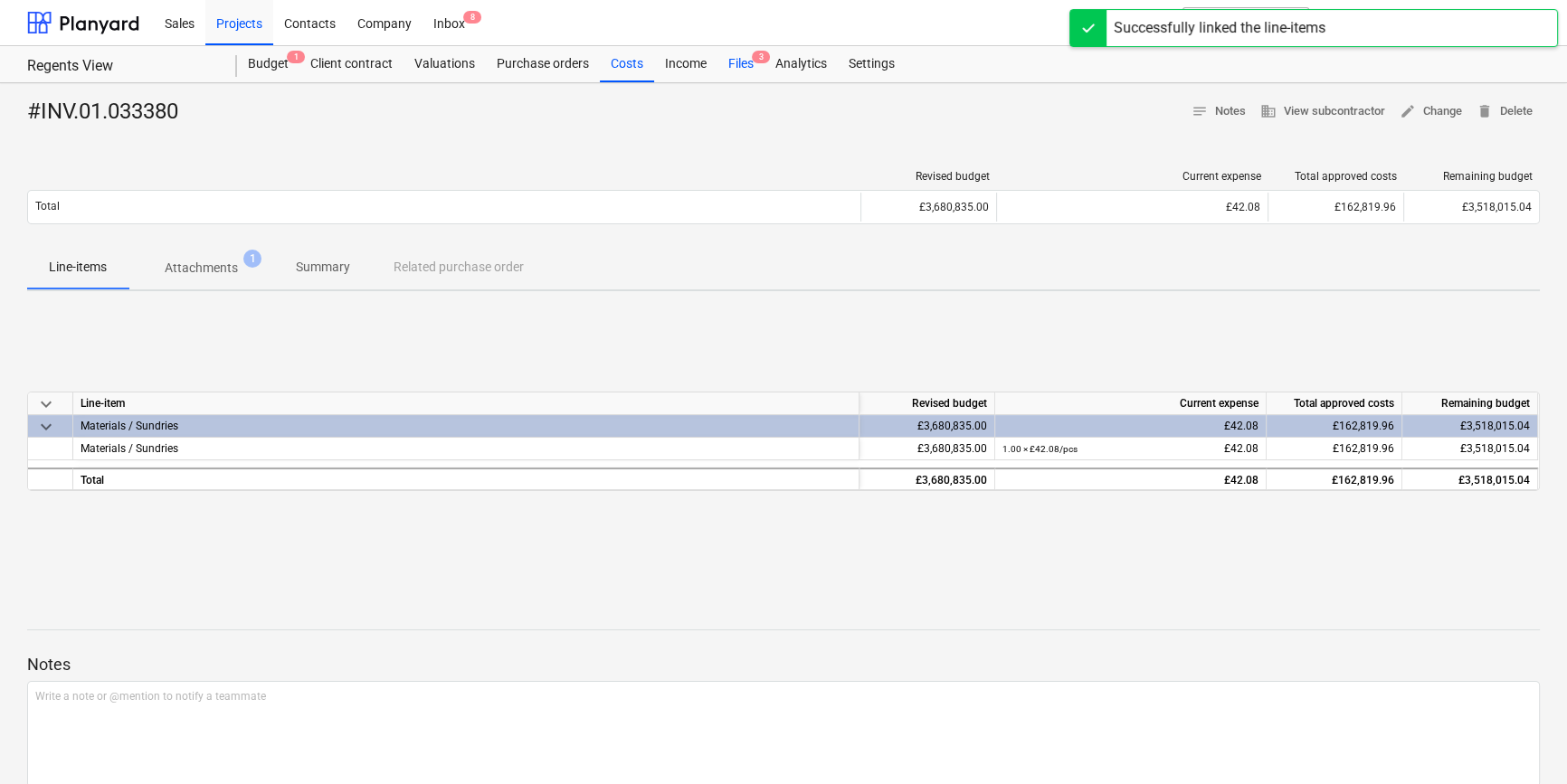 click on "Files 3" at bounding box center [741, 64] 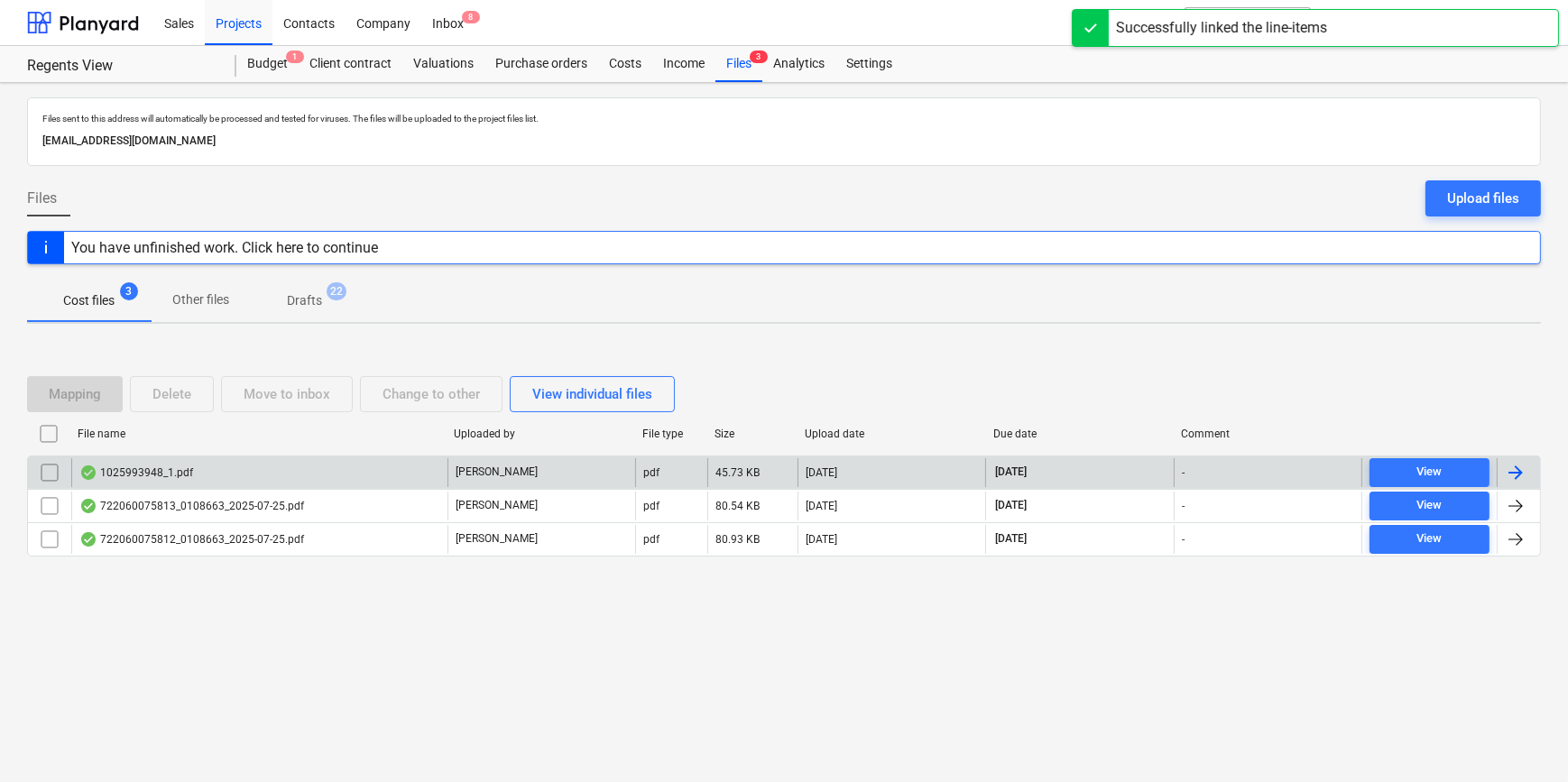 click at bounding box center (1516, 473) 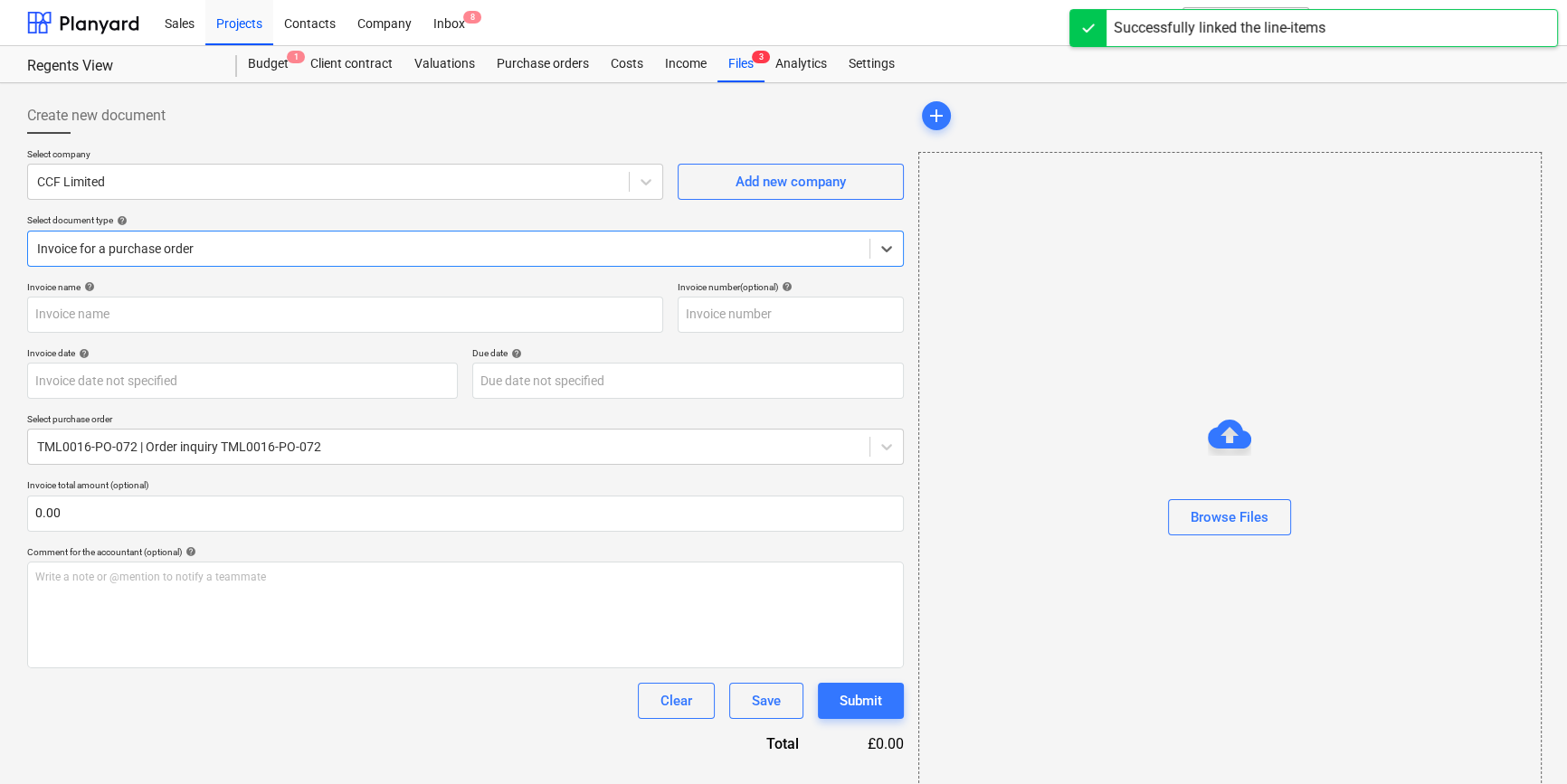 type on "1025993948" 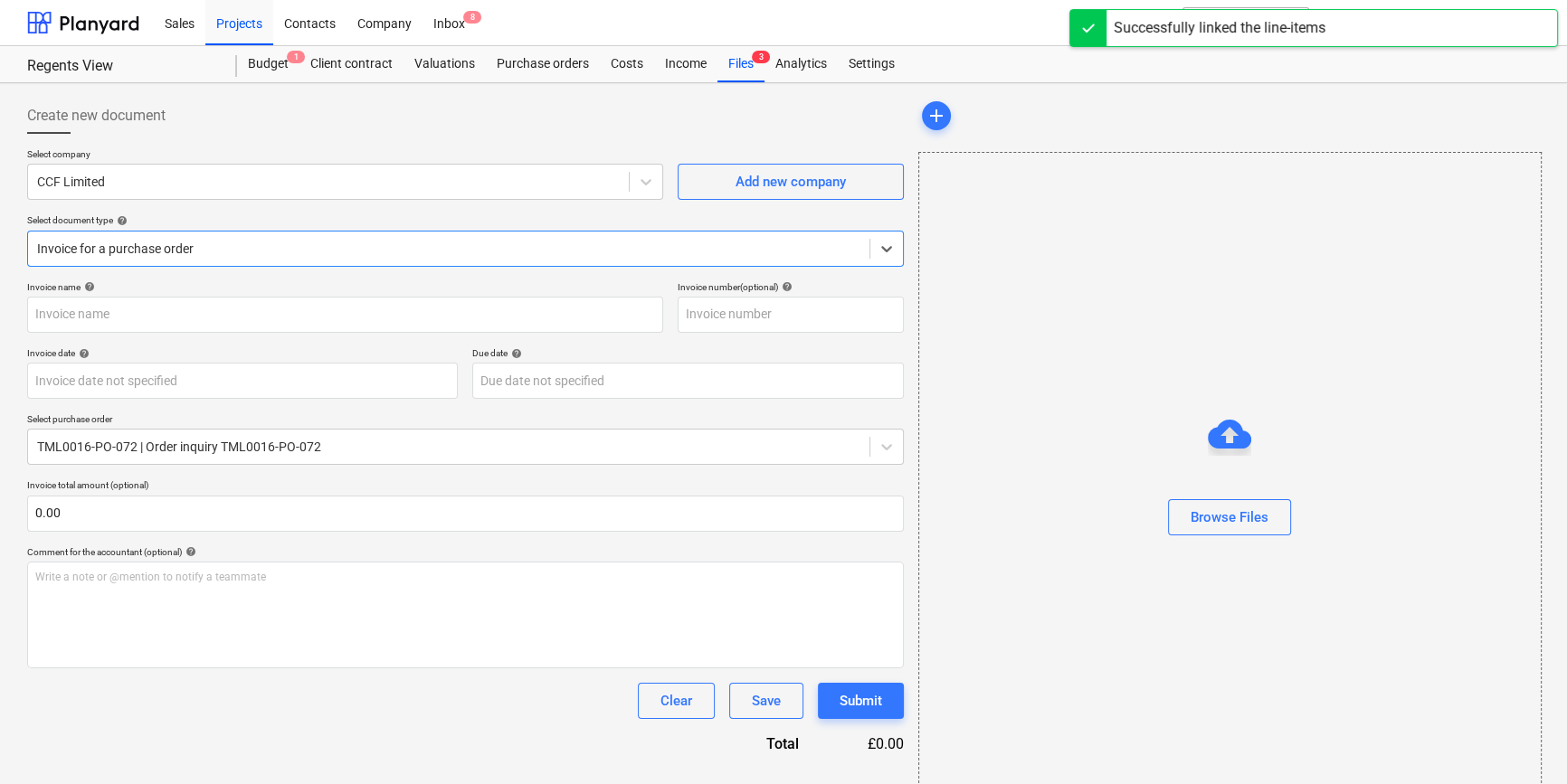 type on "[DATE]" 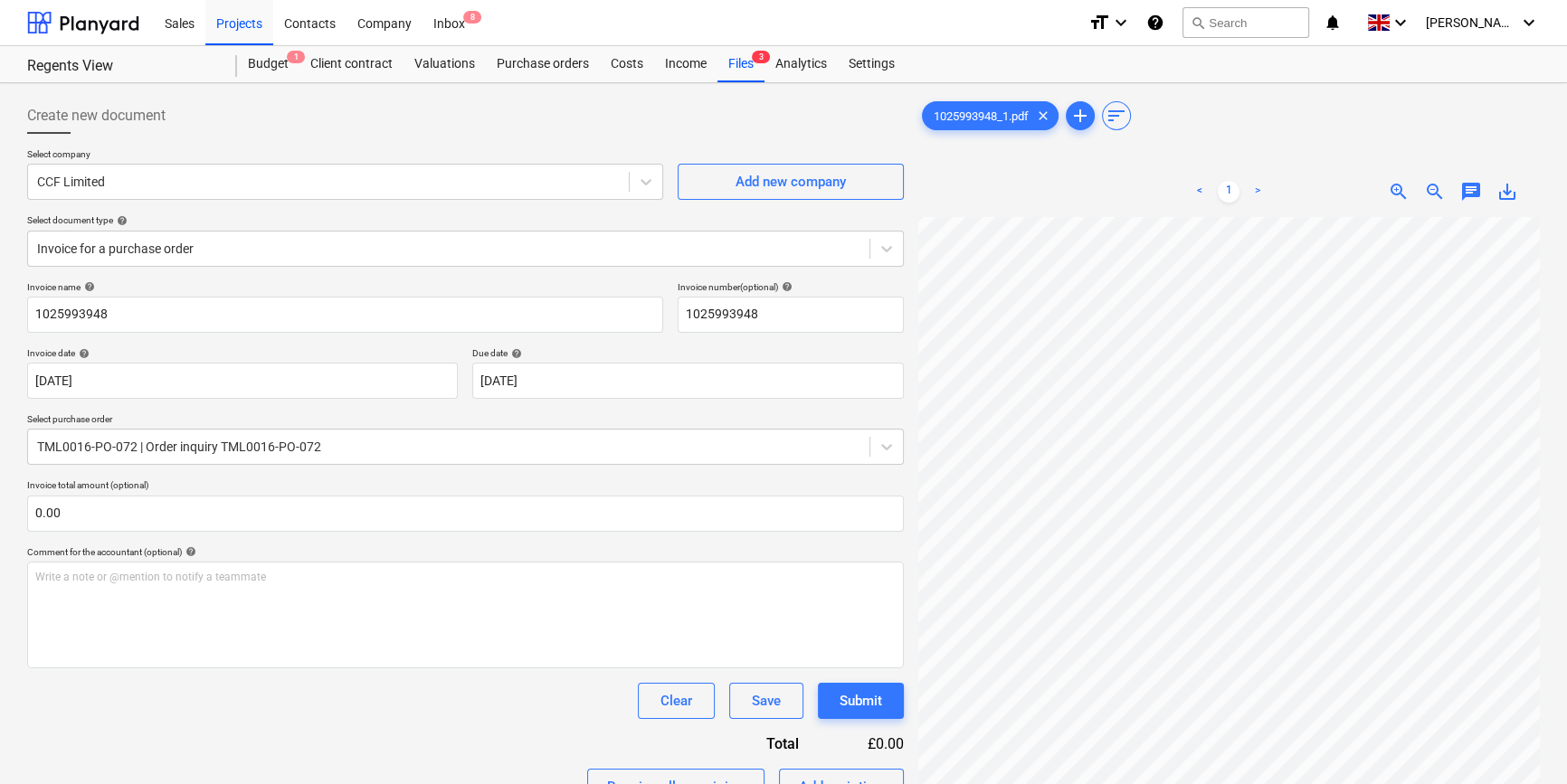 scroll, scrollTop: 72, scrollLeft: 195, axis: both 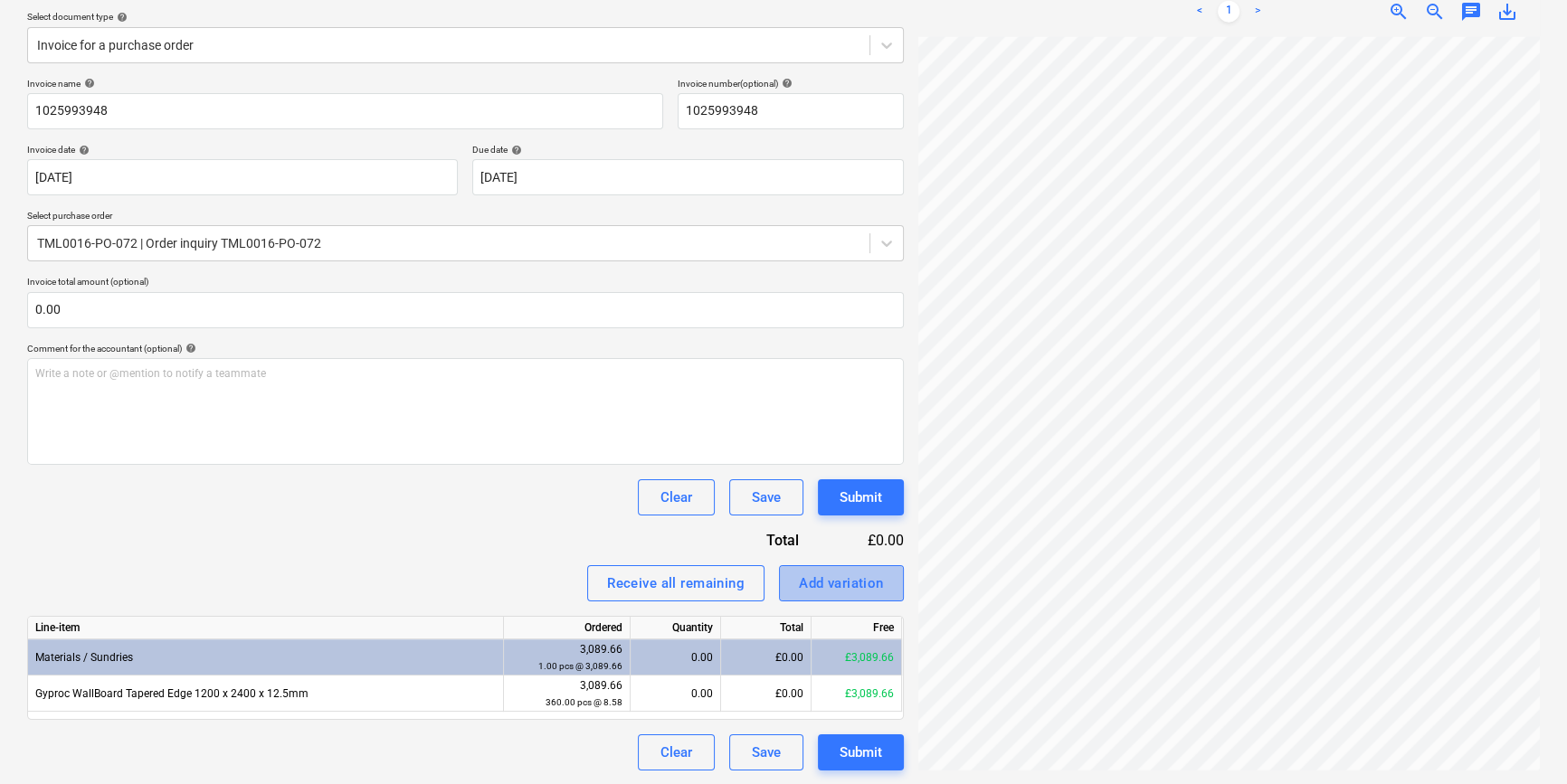 click on "Add variation" at bounding box center (841, 583) 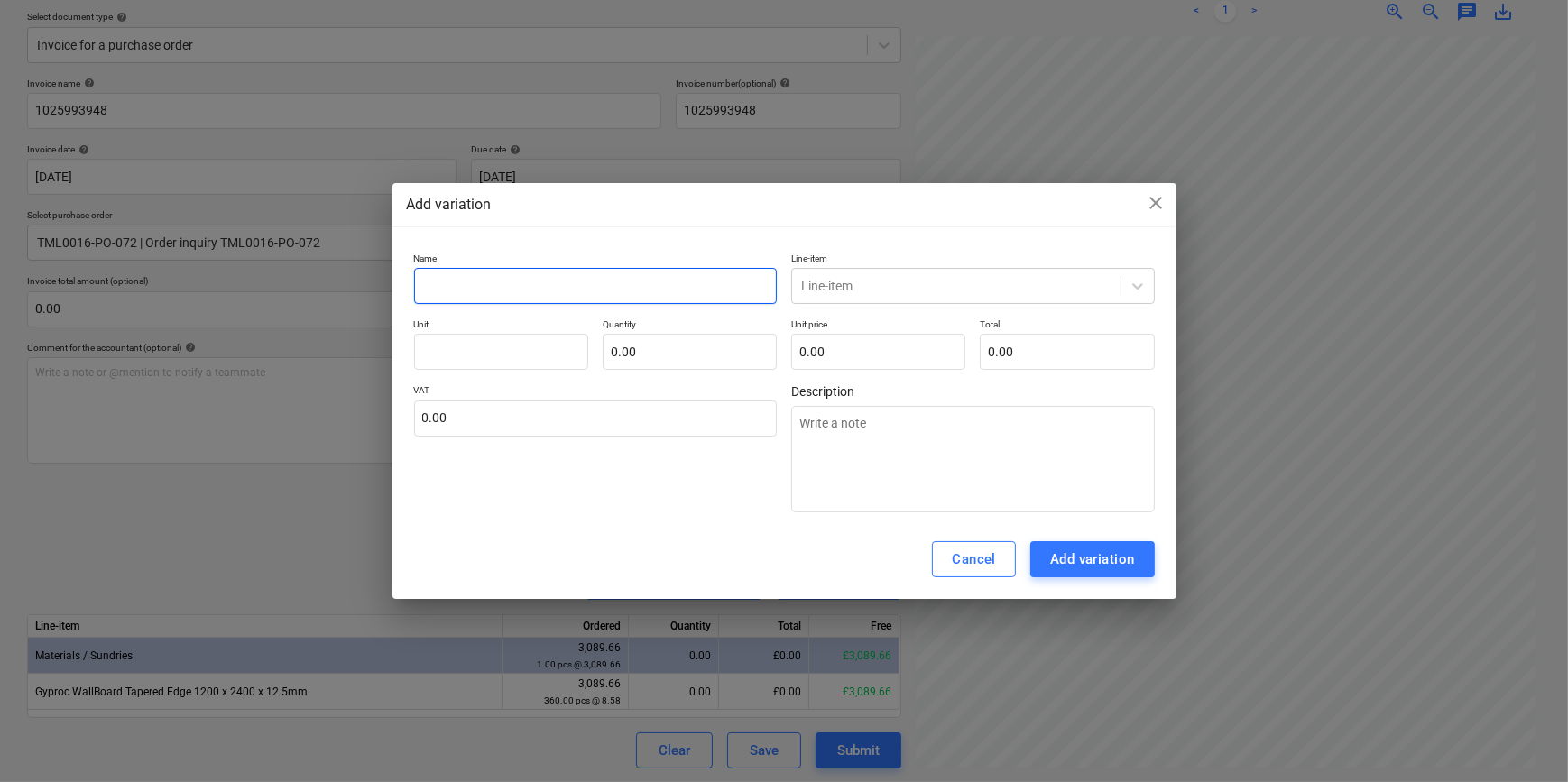 click at bounding box center [595, 286] 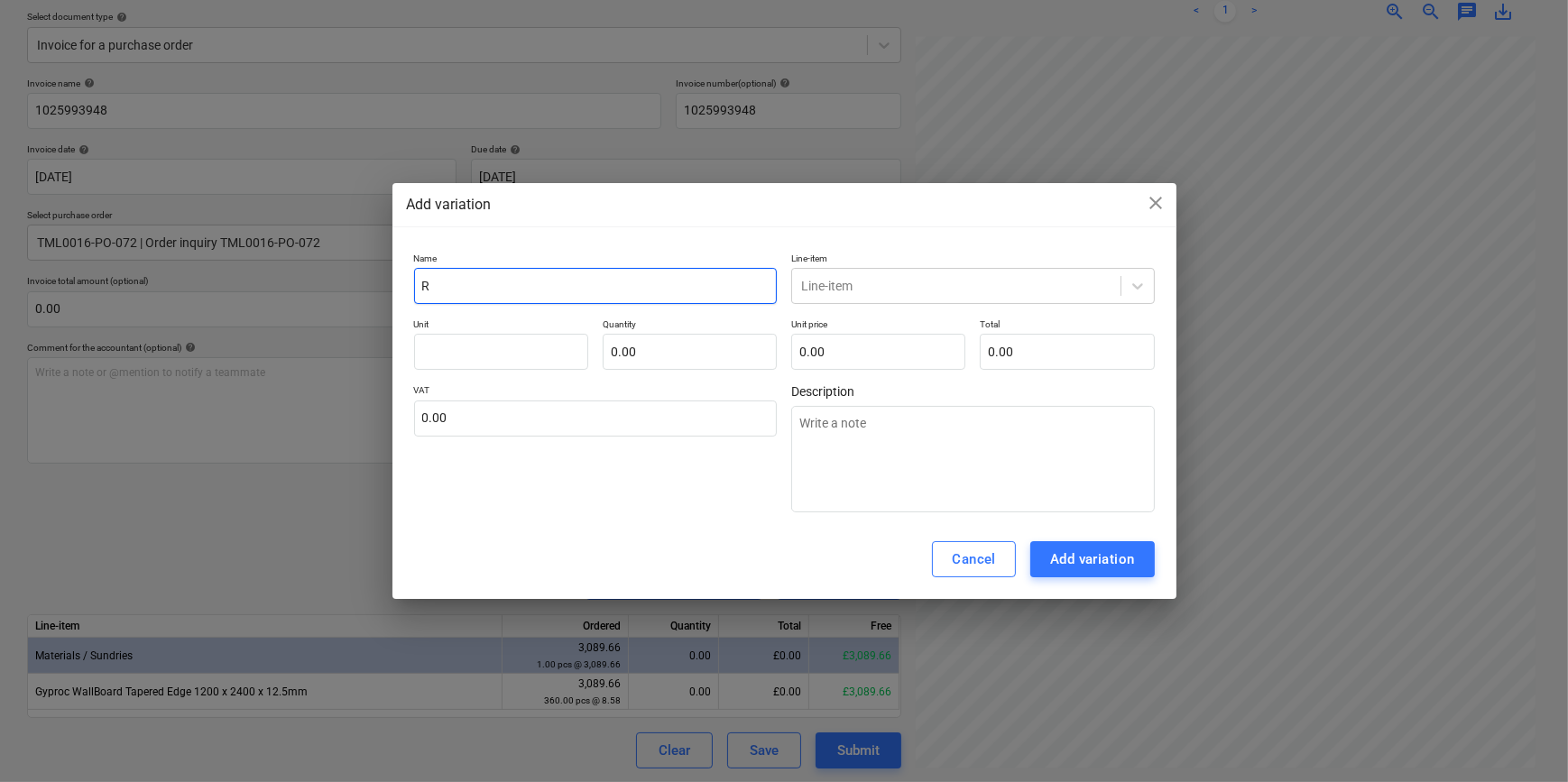 type on "Ro" 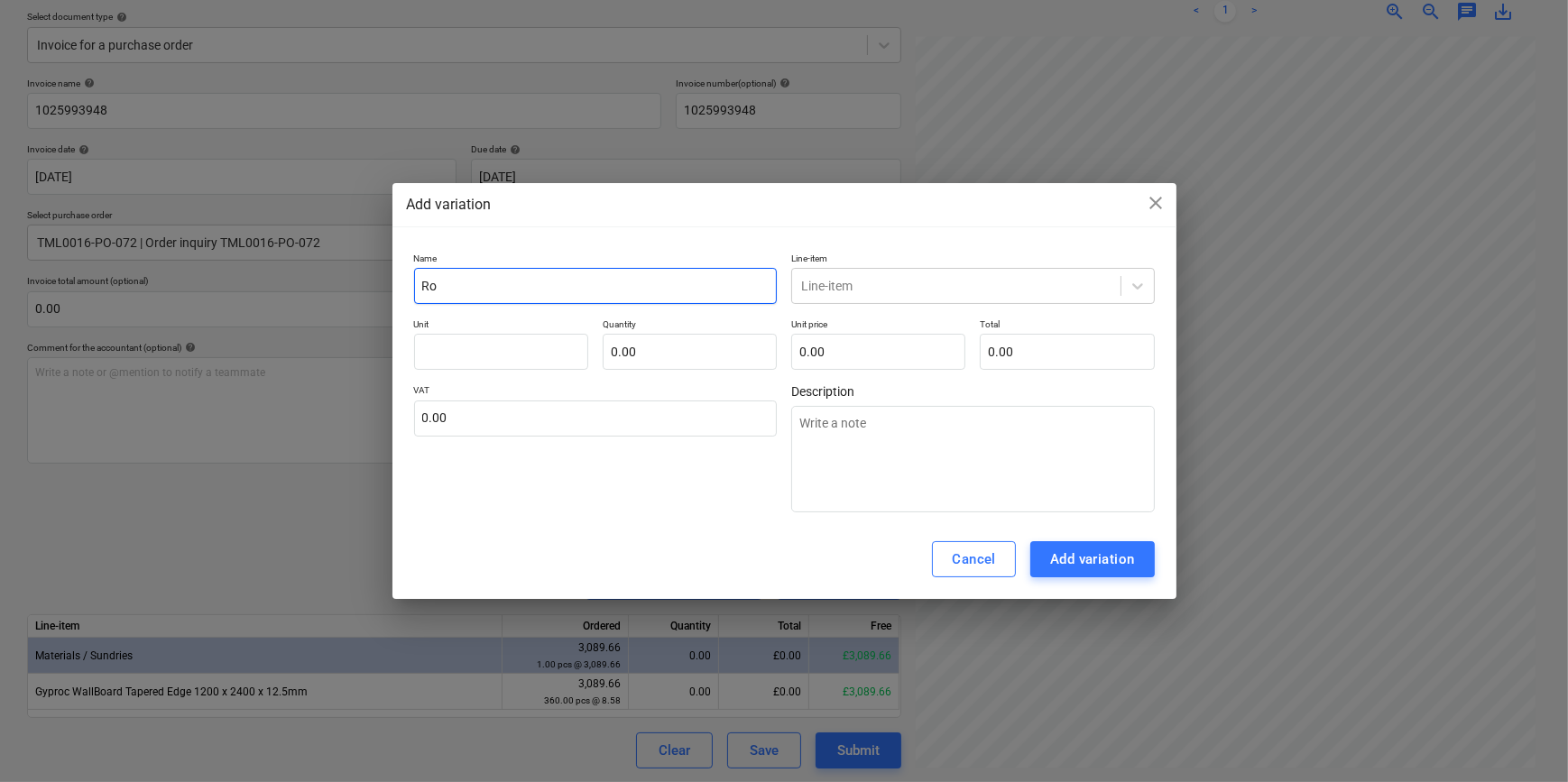 type on "Rou" 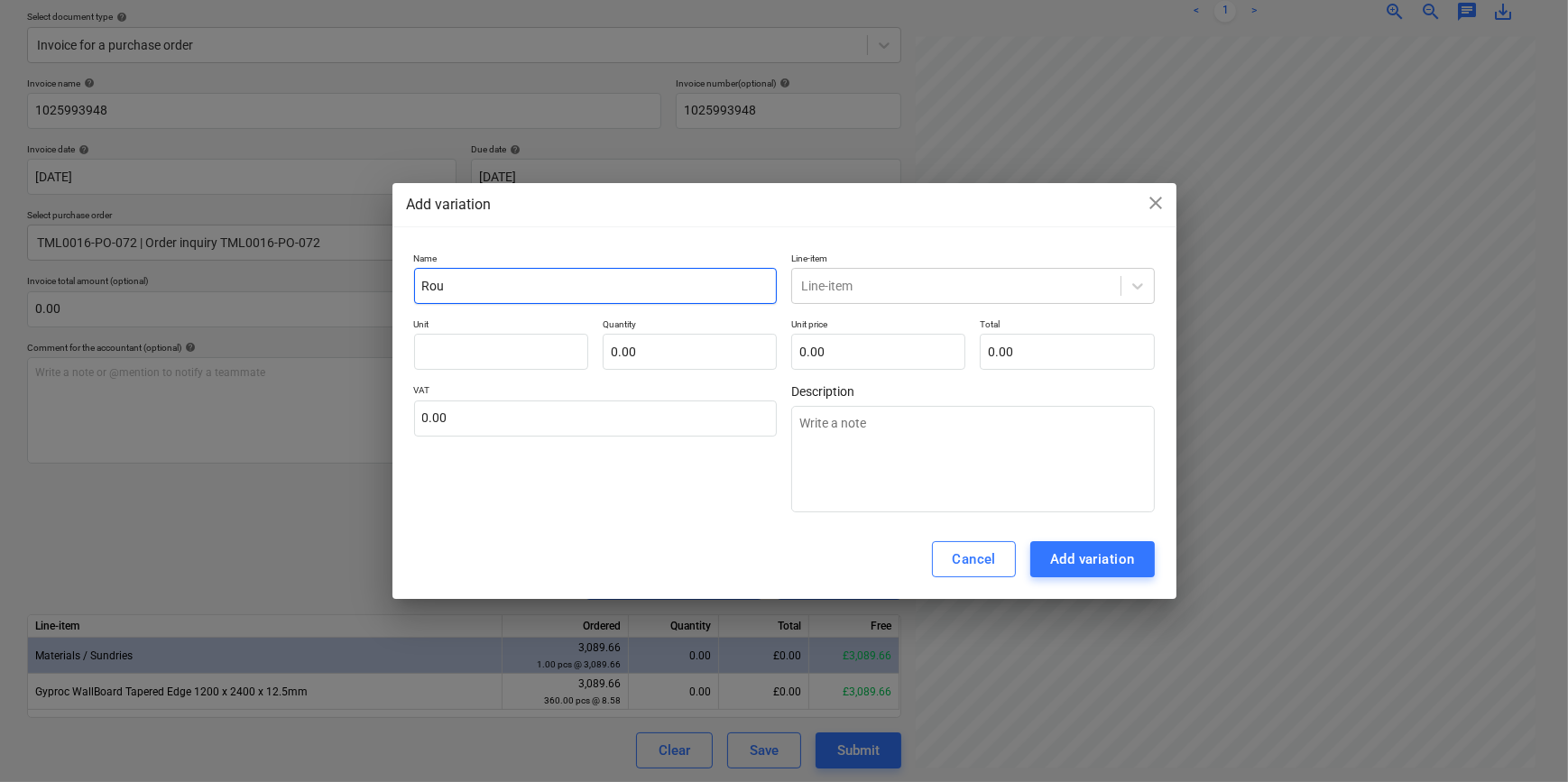 type on "Roun" 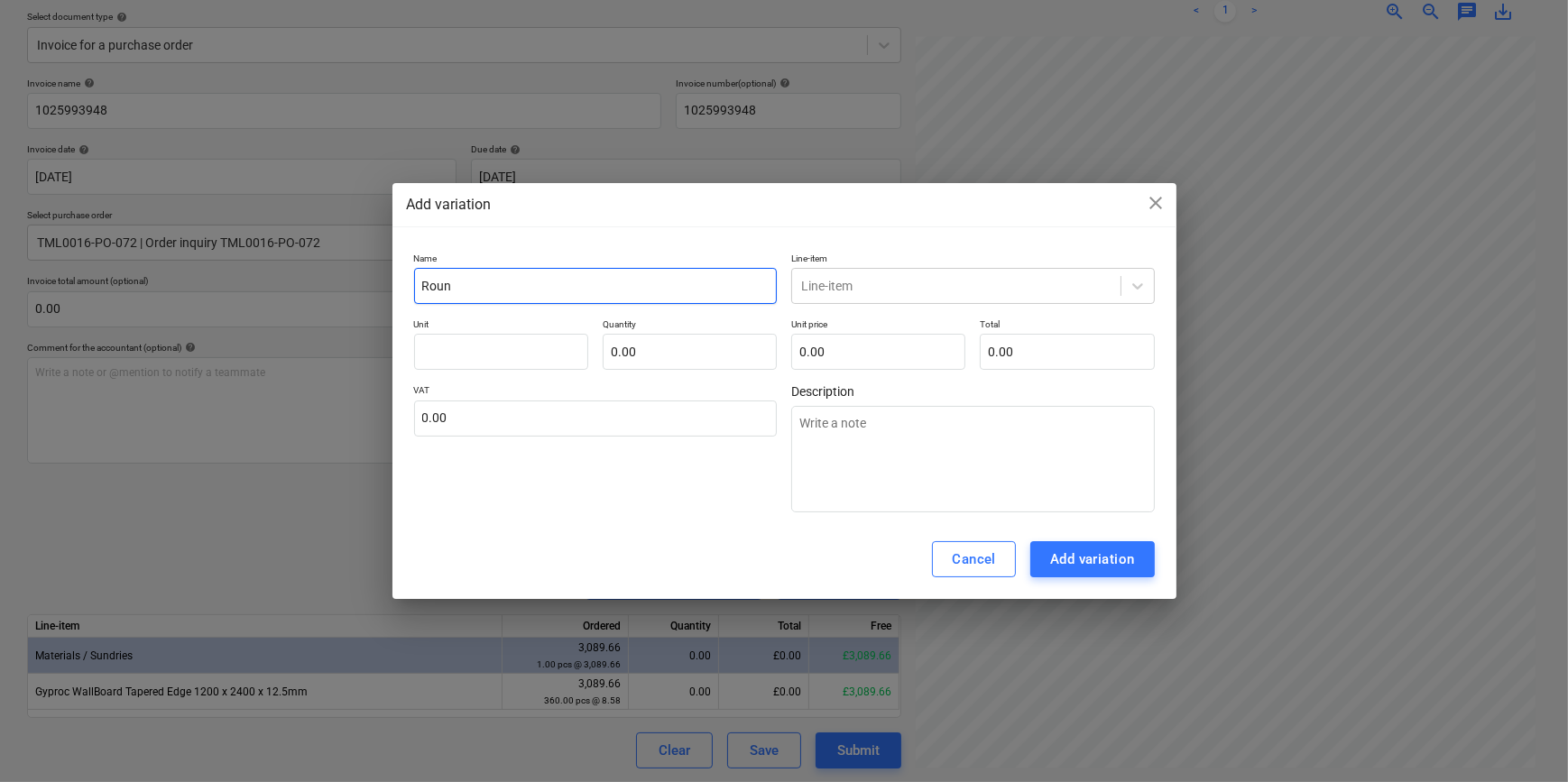 type on "Round" 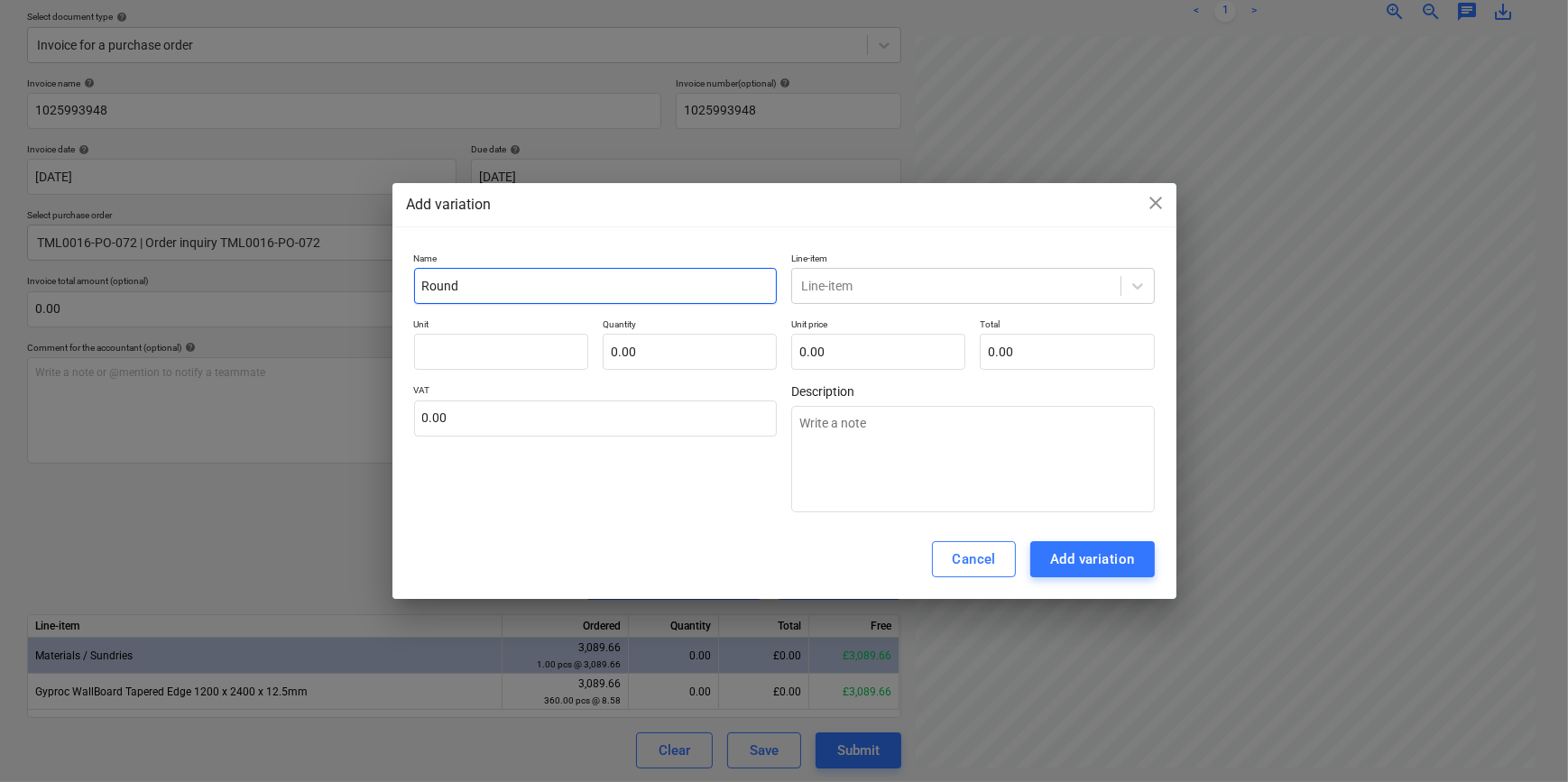 type on "Roundi" 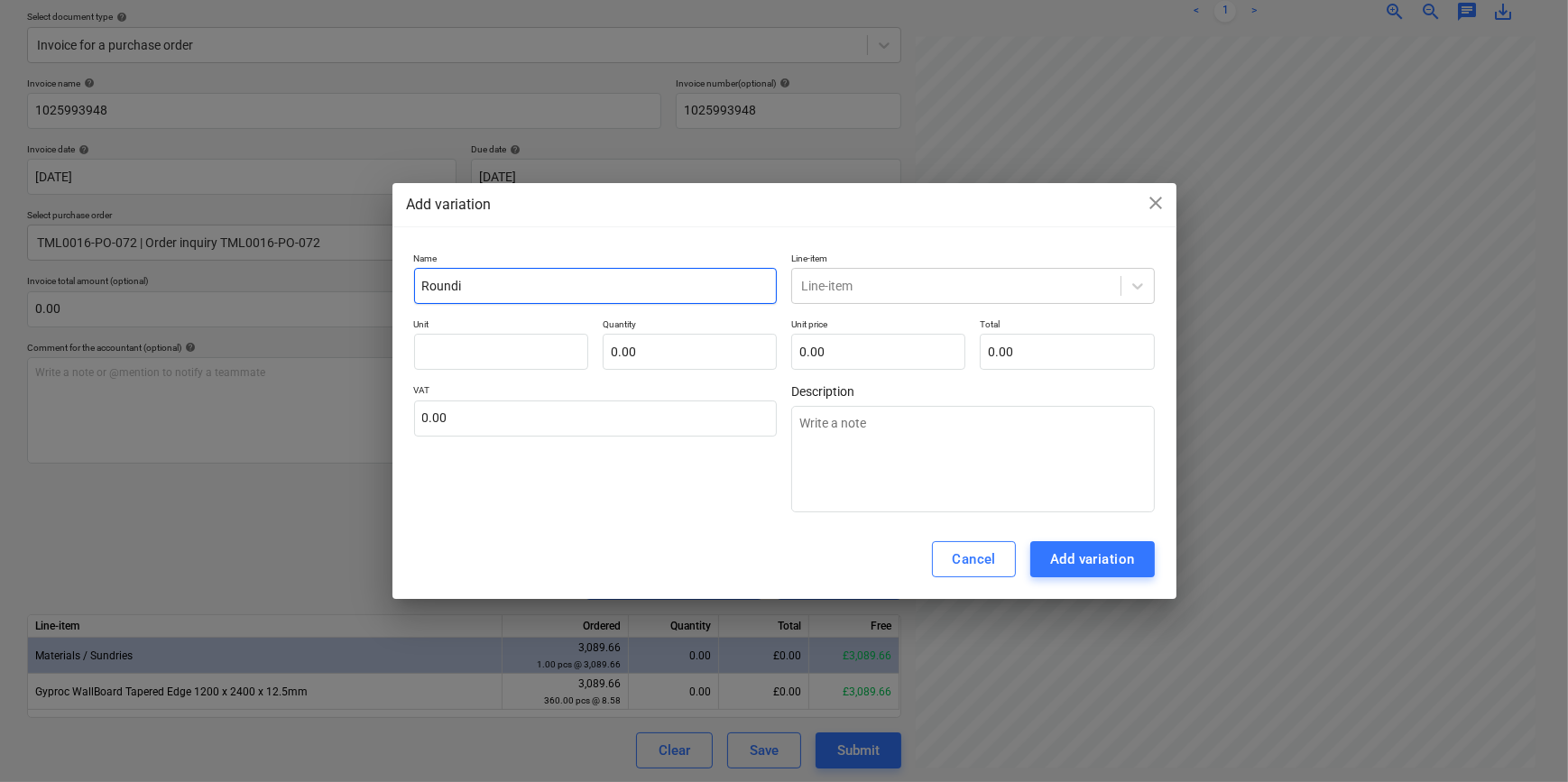 type on "Roundin" 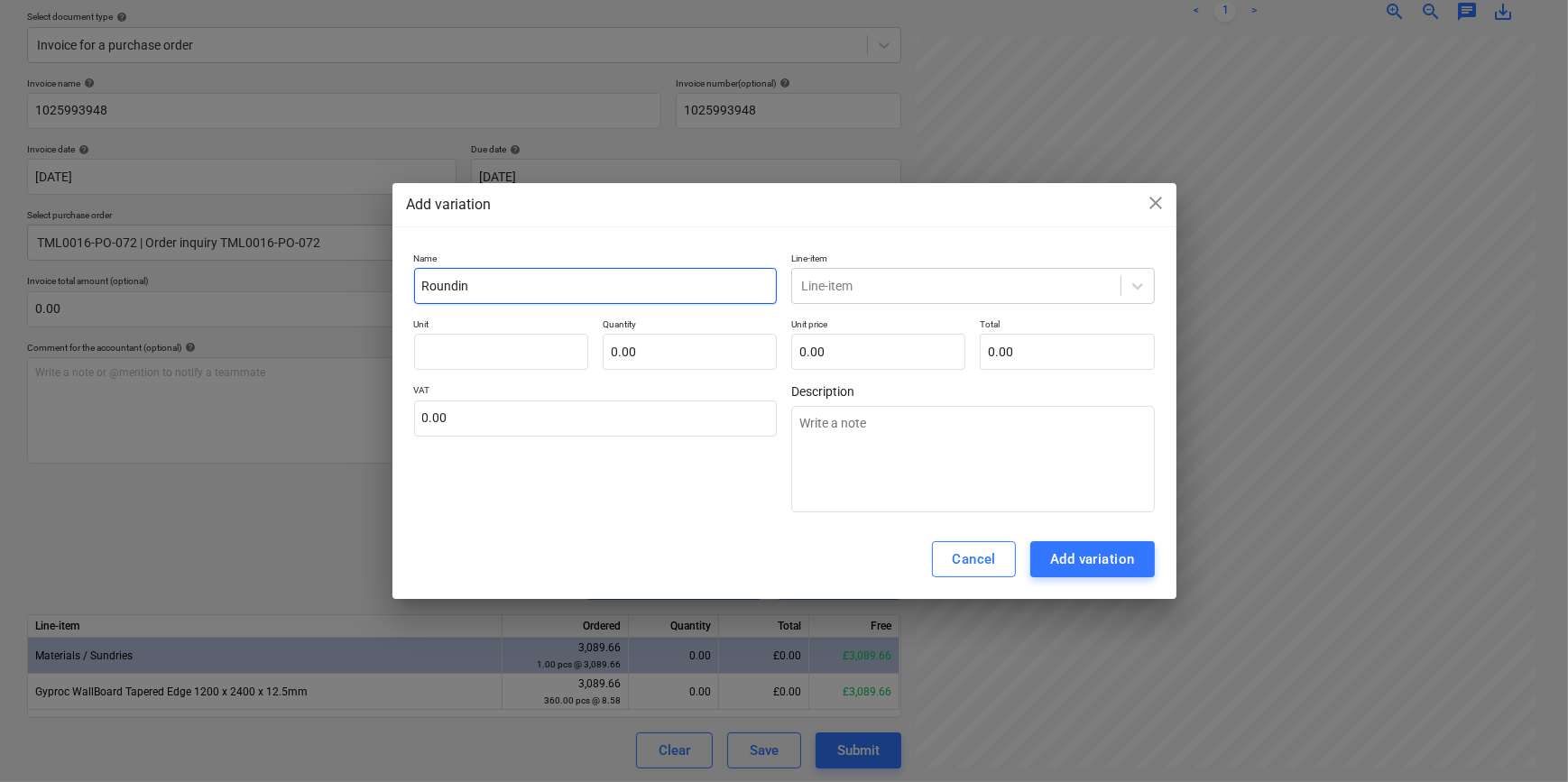 type on "Rounding" 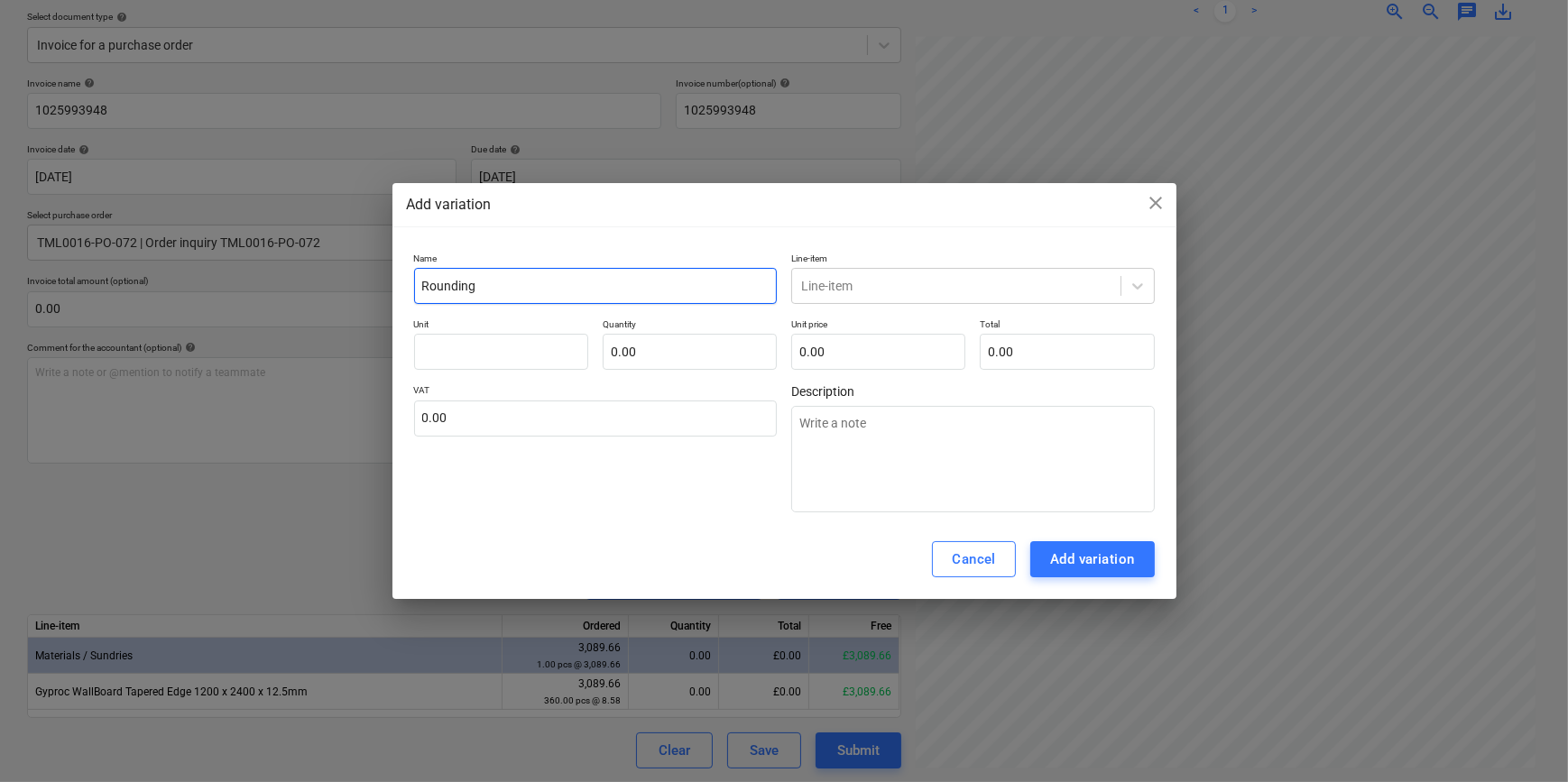 type on "Rounding" 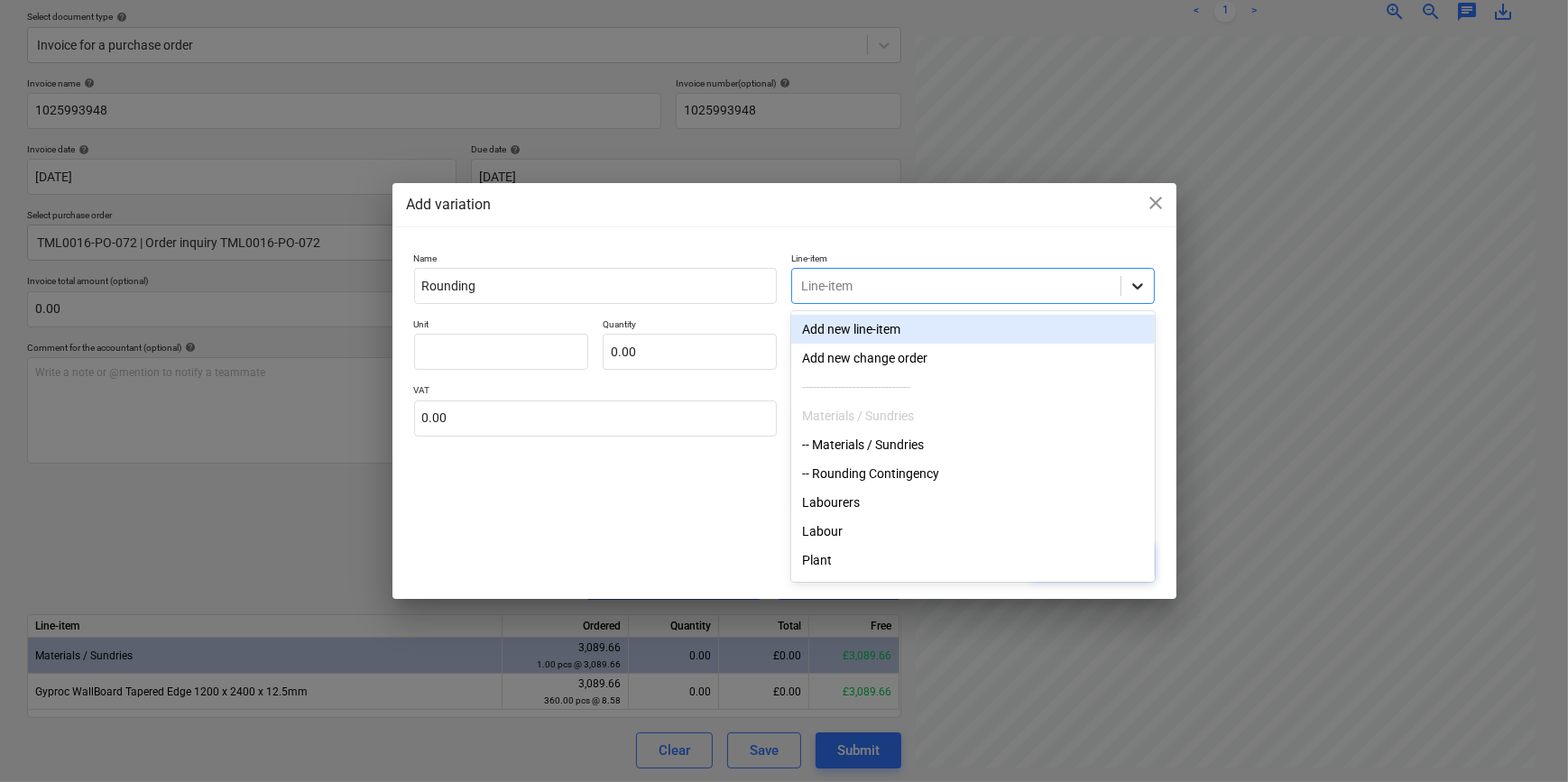 click 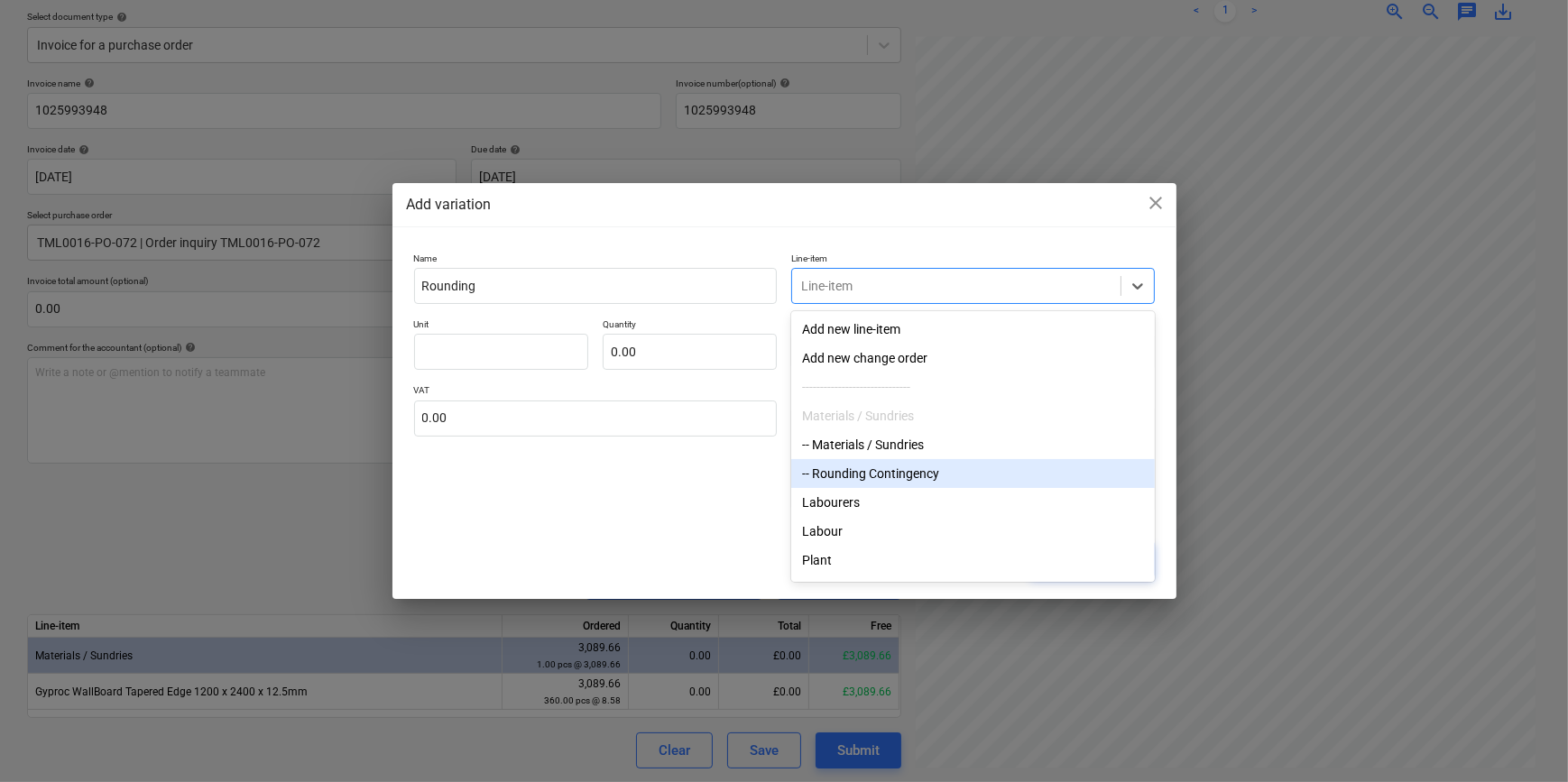 click on "--   Rounding Contingency" at bounding box center (973, 474) 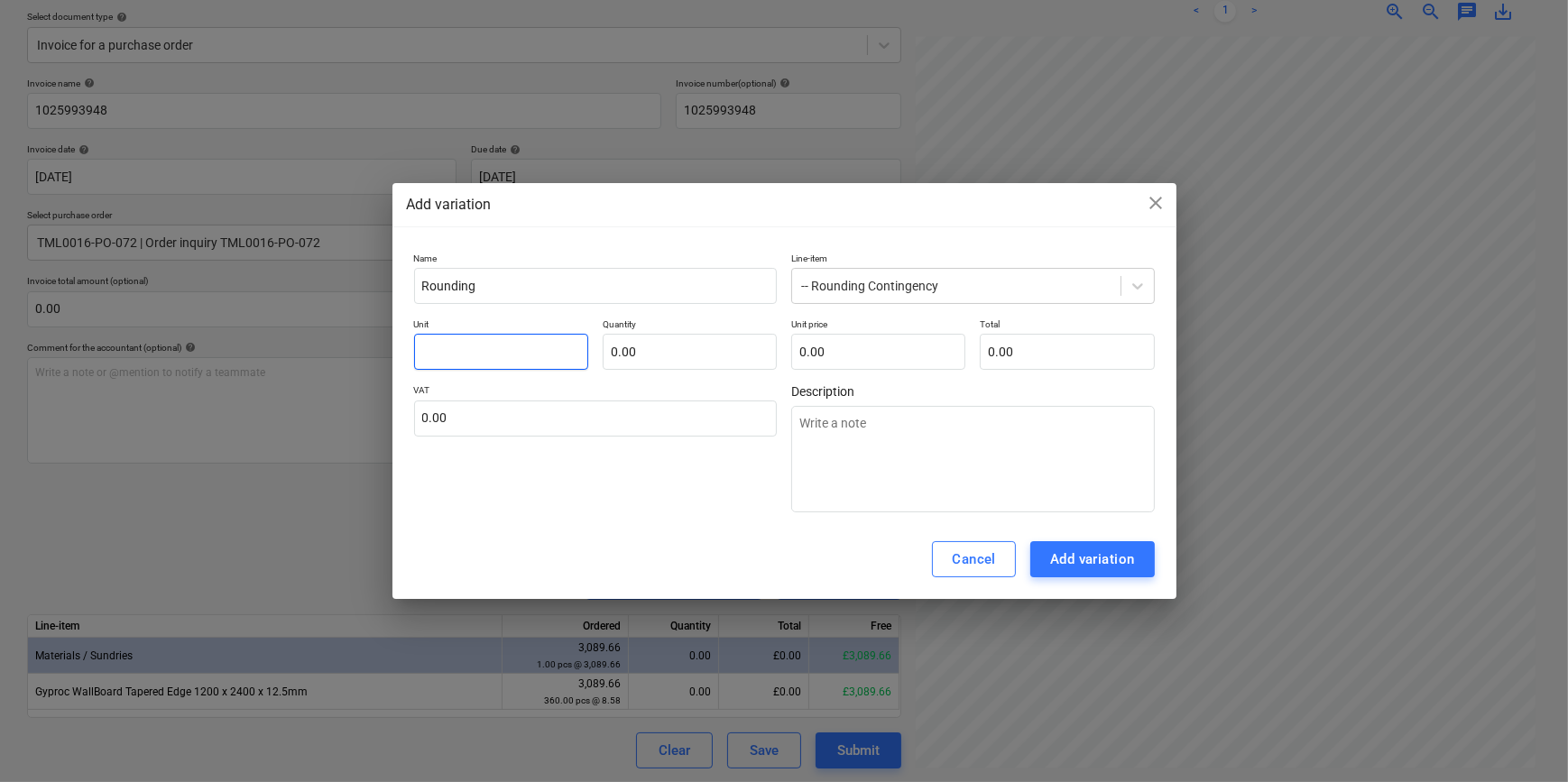 click at bounding box center [501, 352] 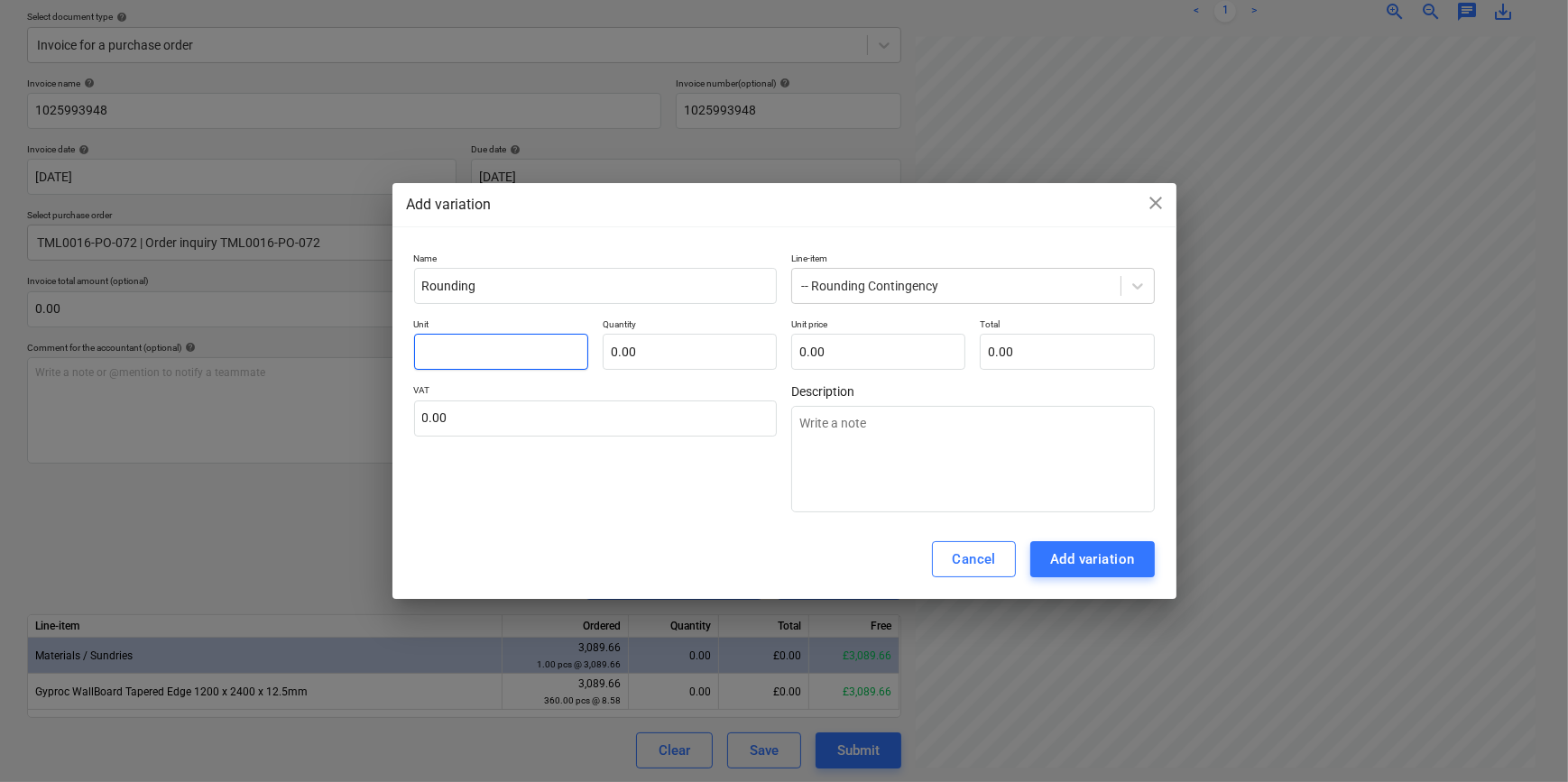 type on "p" 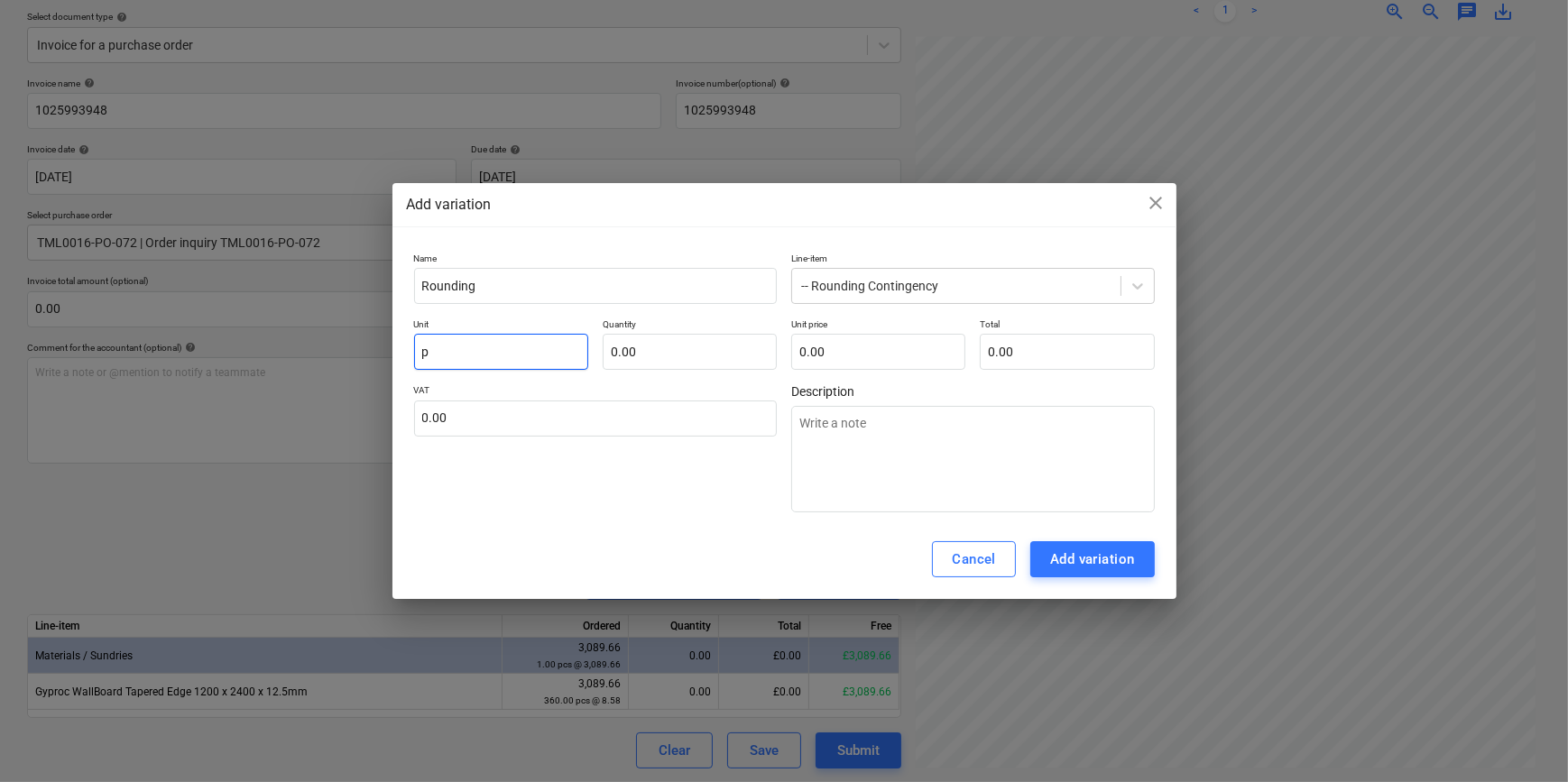 type on "pc" 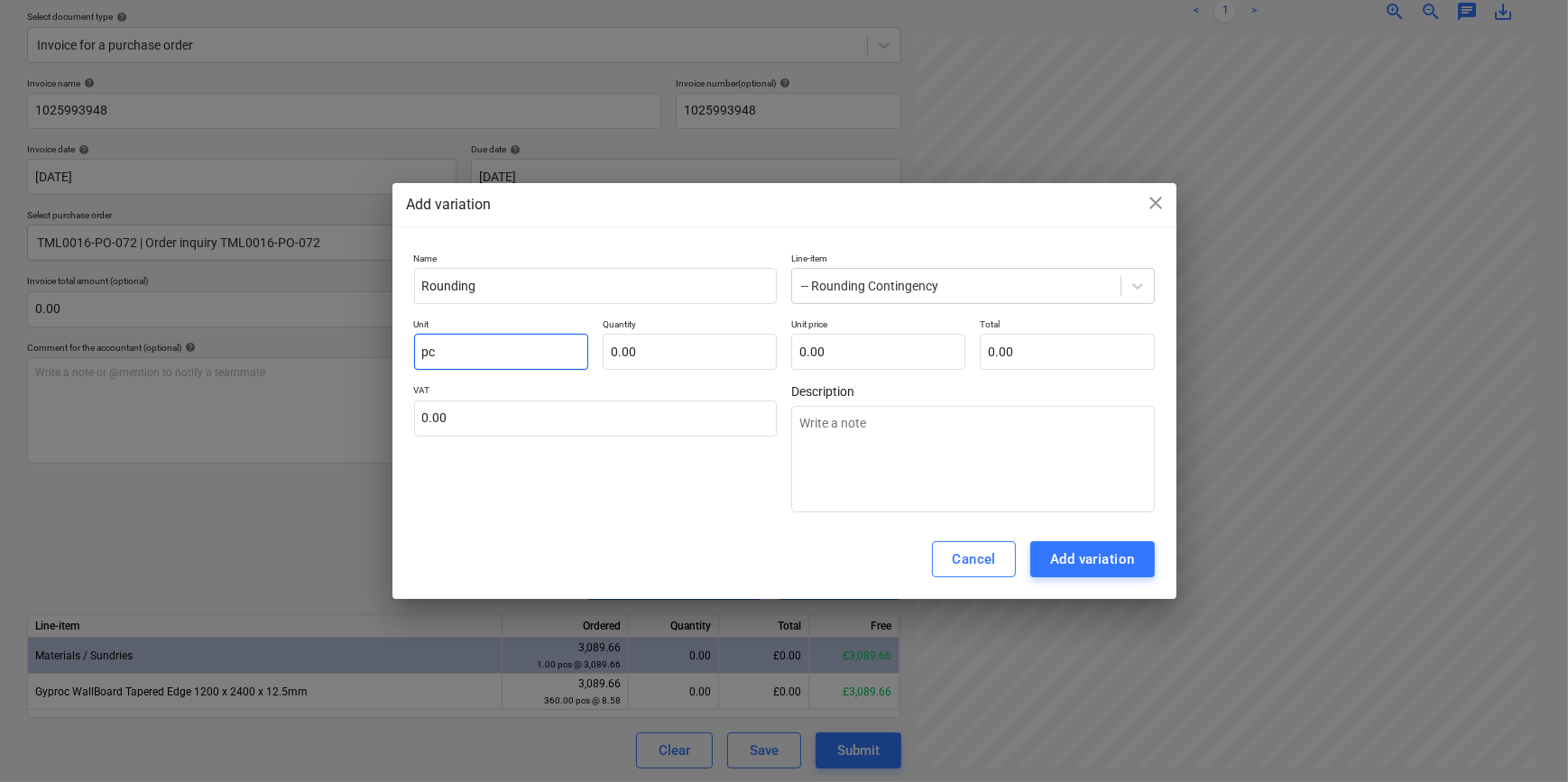 type on "pcs" 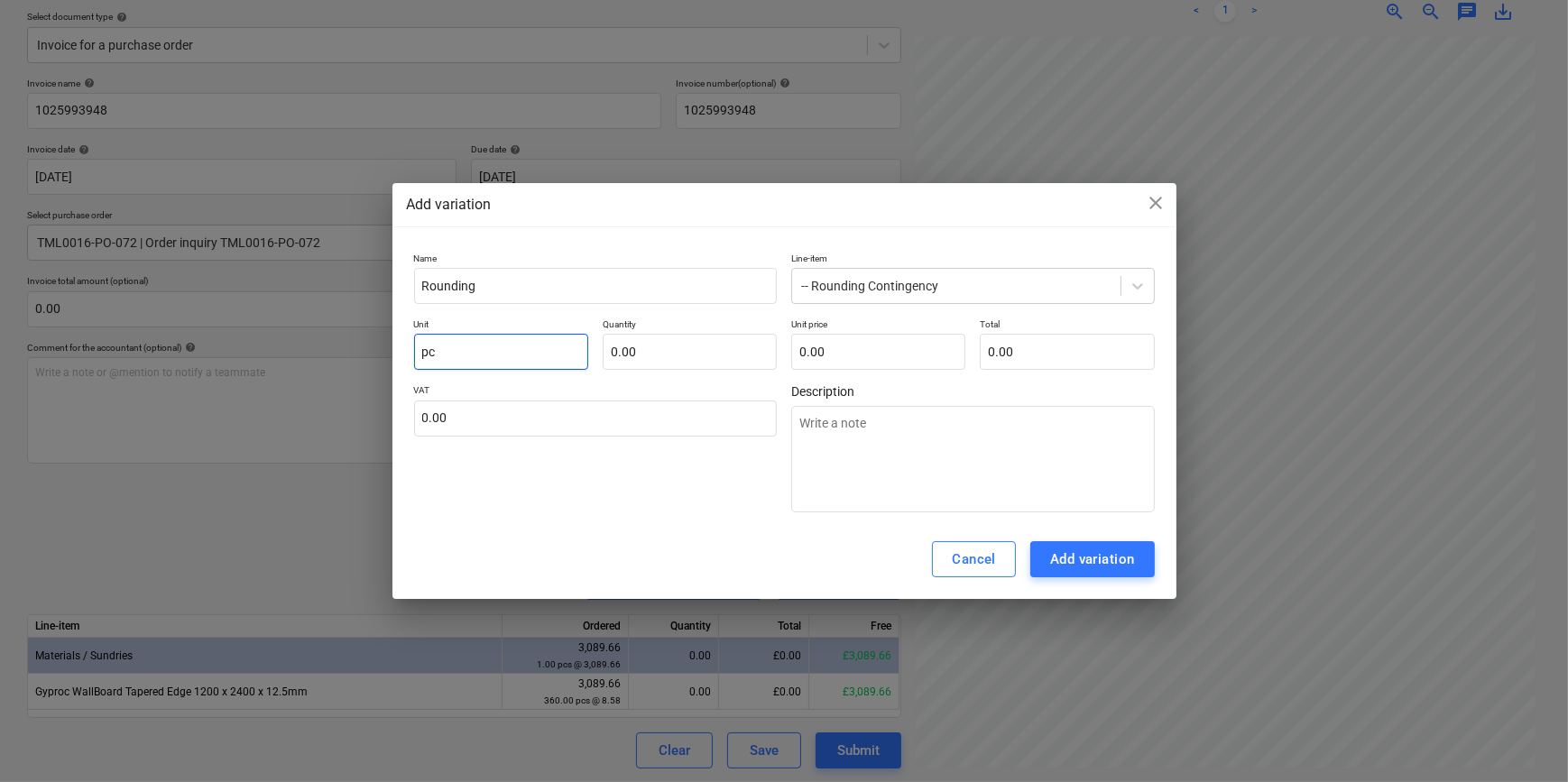 type on "x" 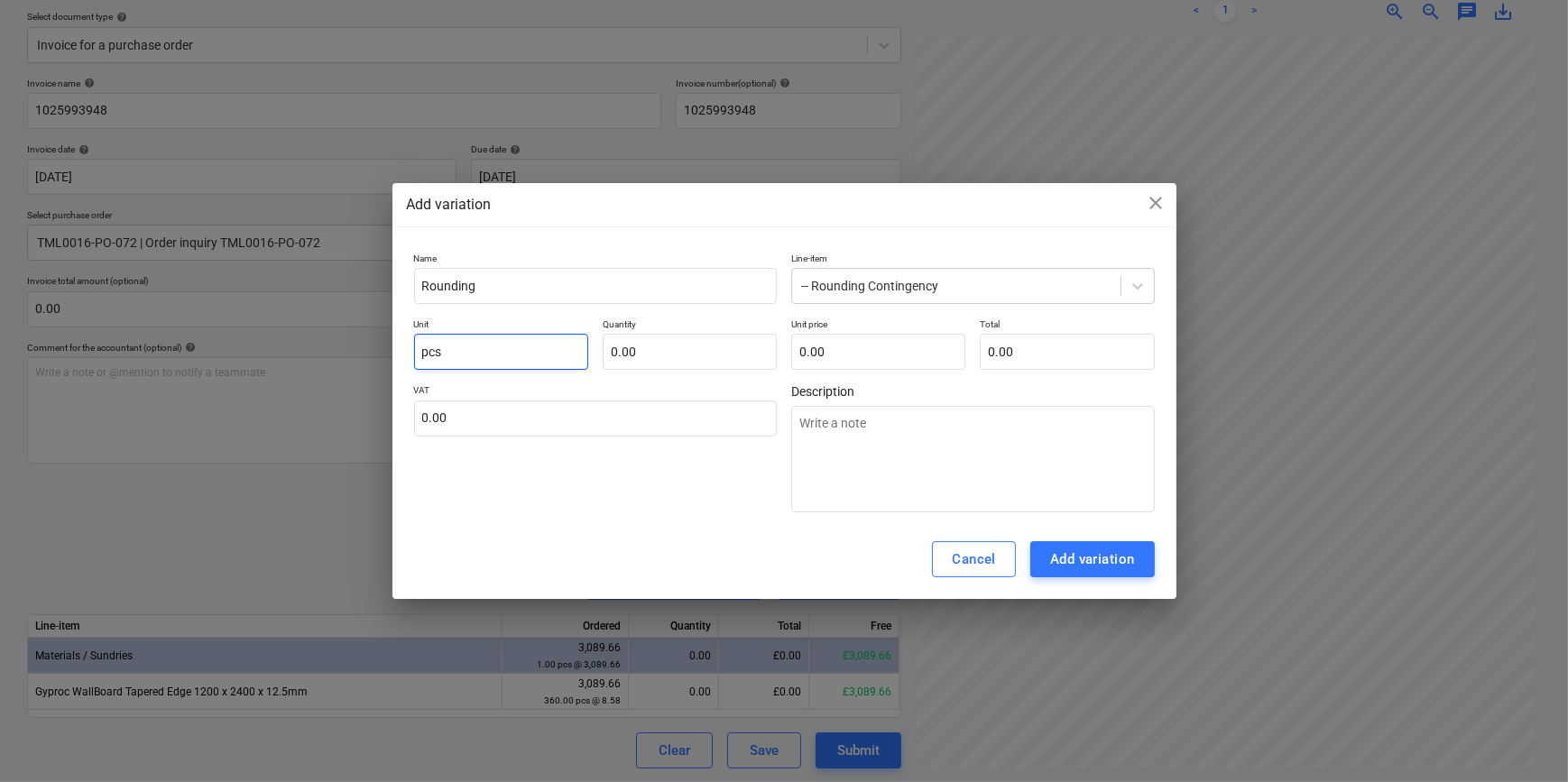 type on "pcs" 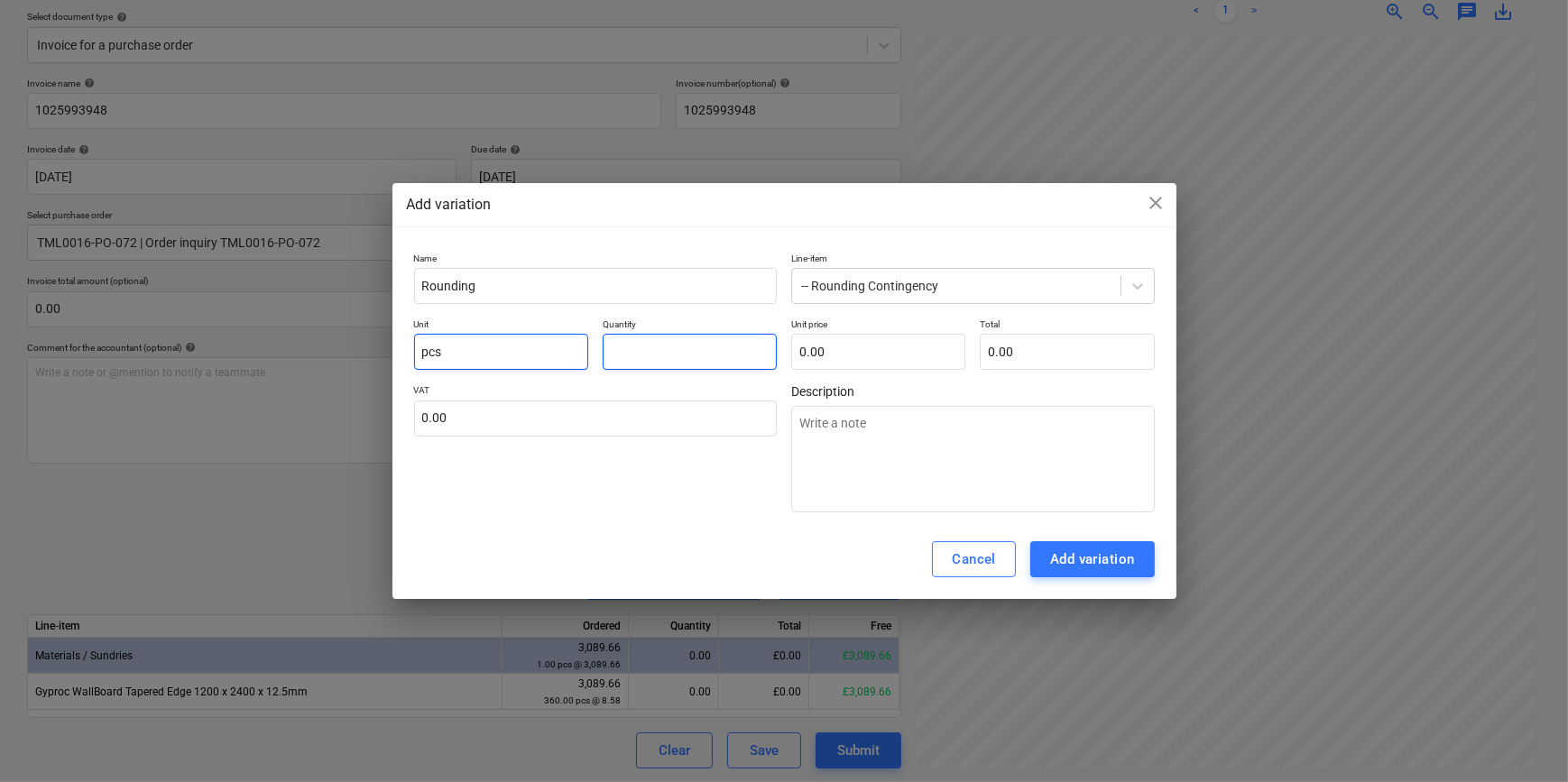 type on "1" 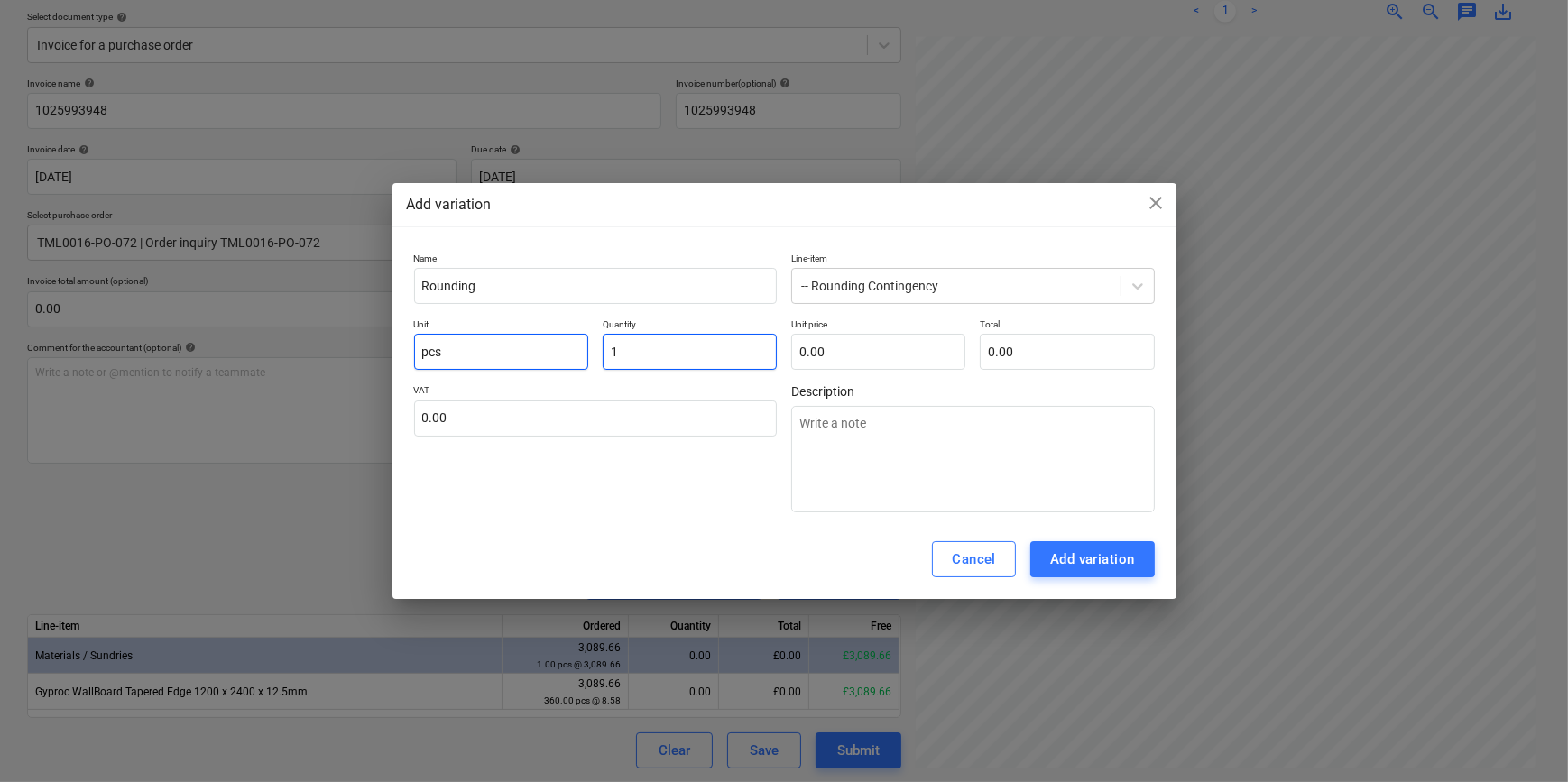 type on "1" 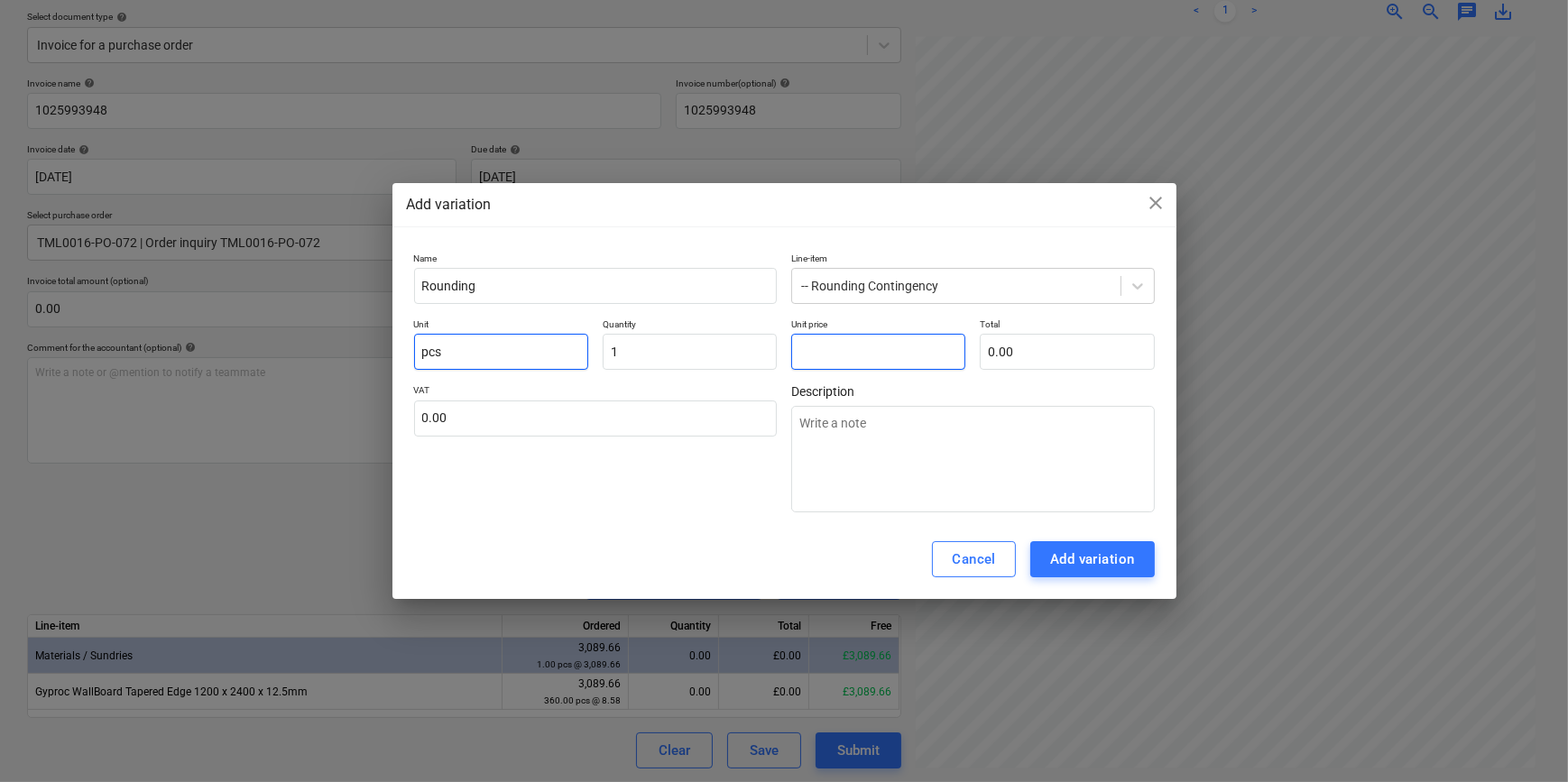 type on "." 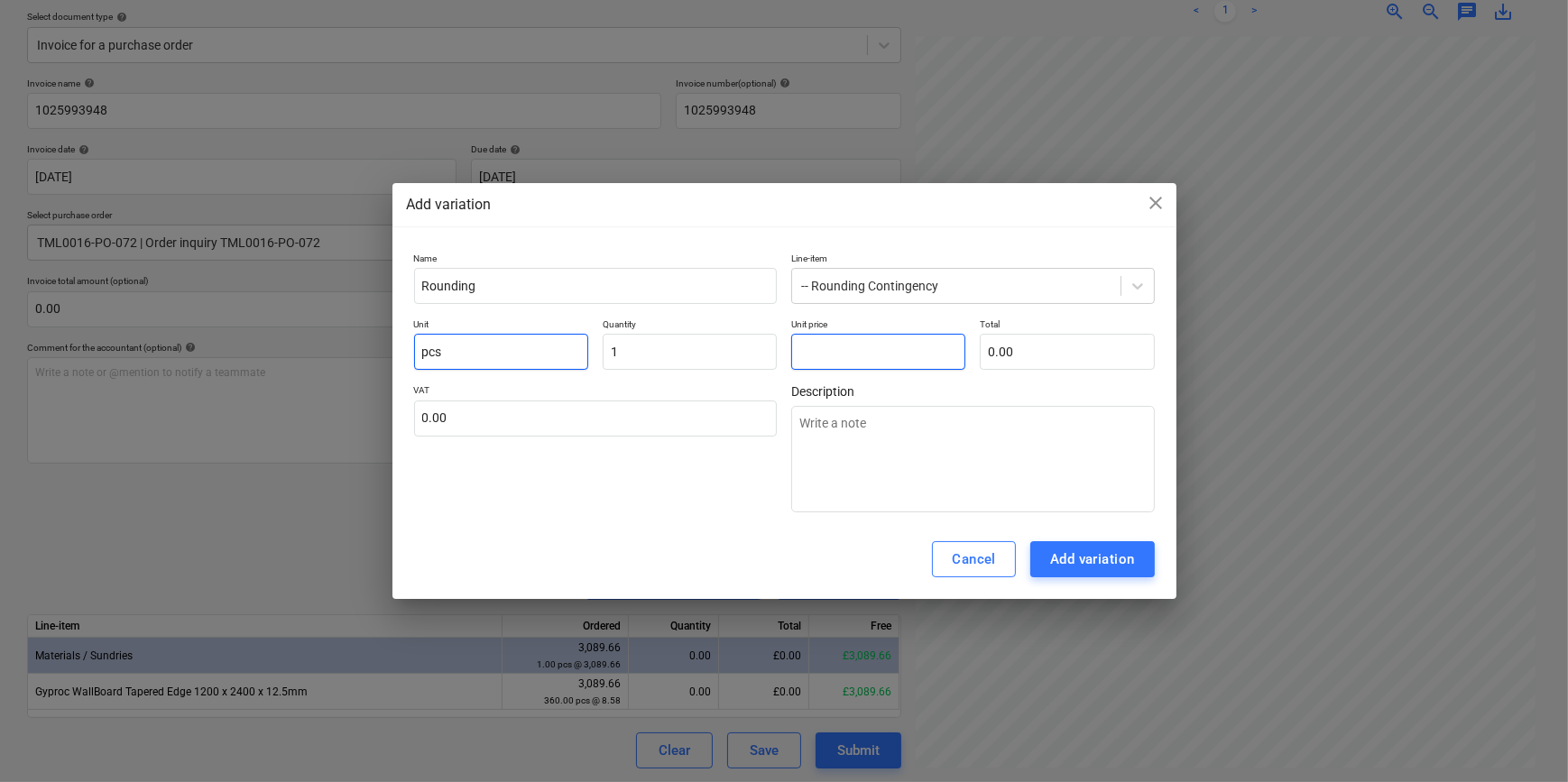 type on "x" 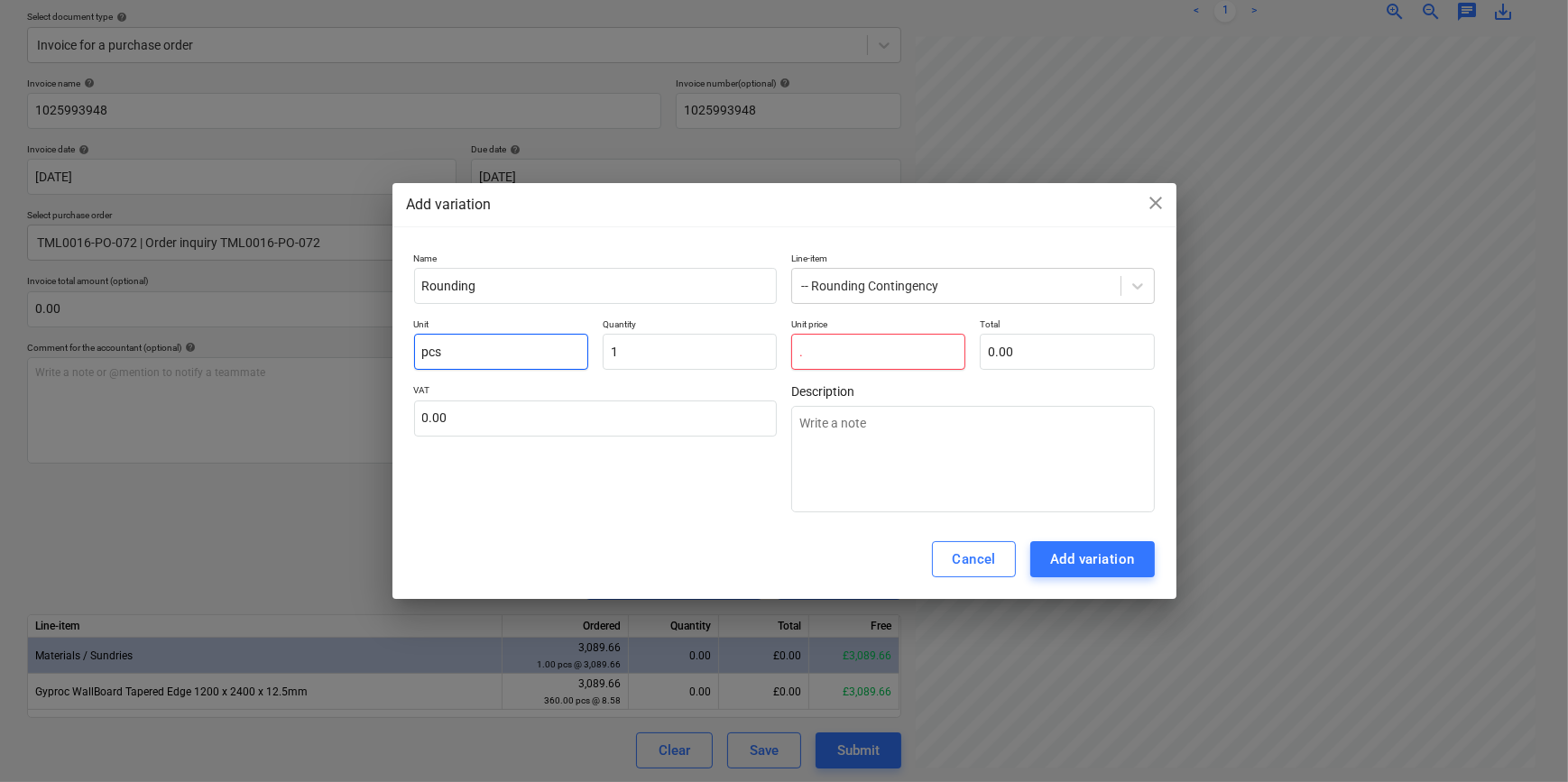 type on ".2" 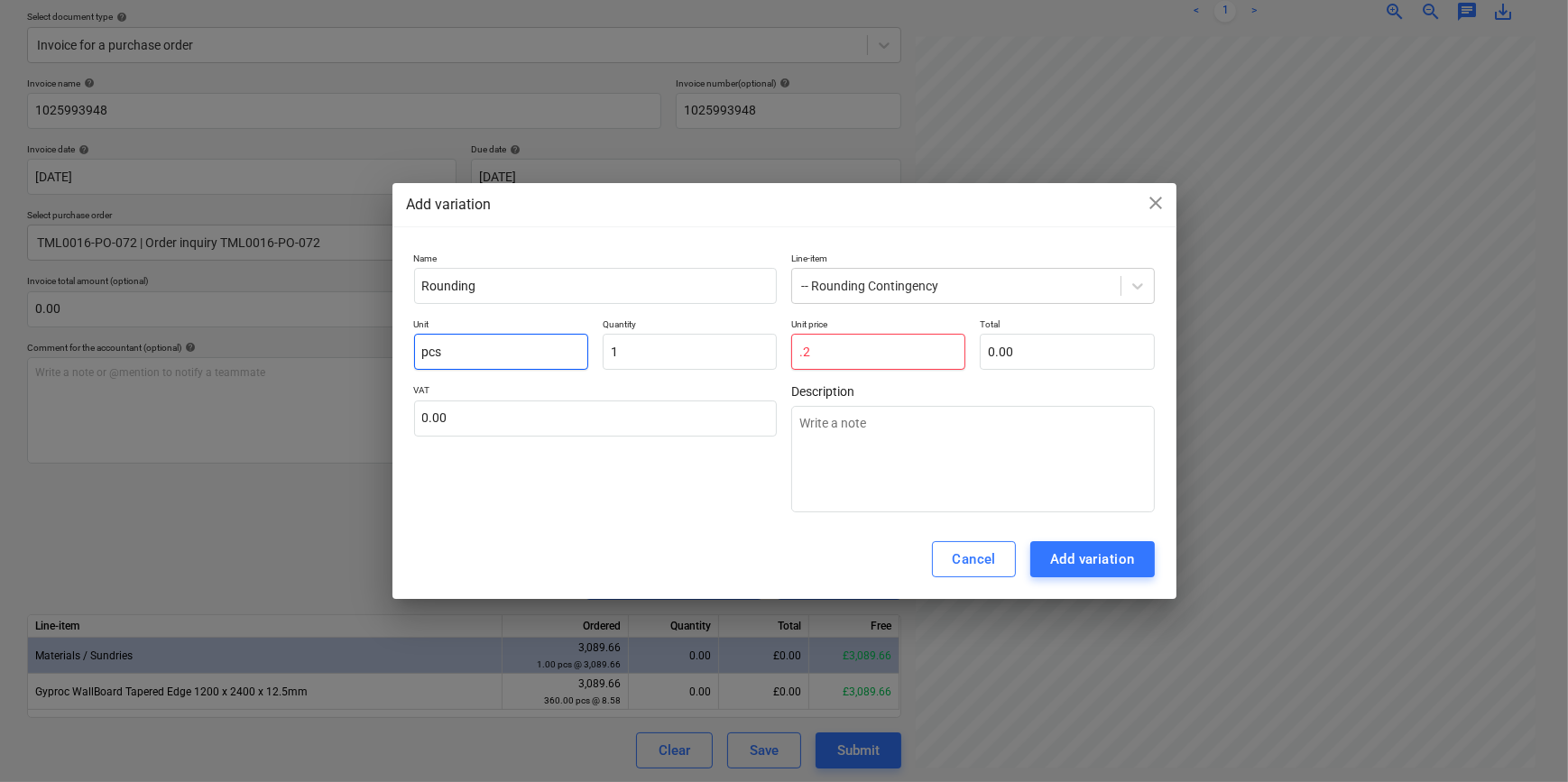type on "0.20" 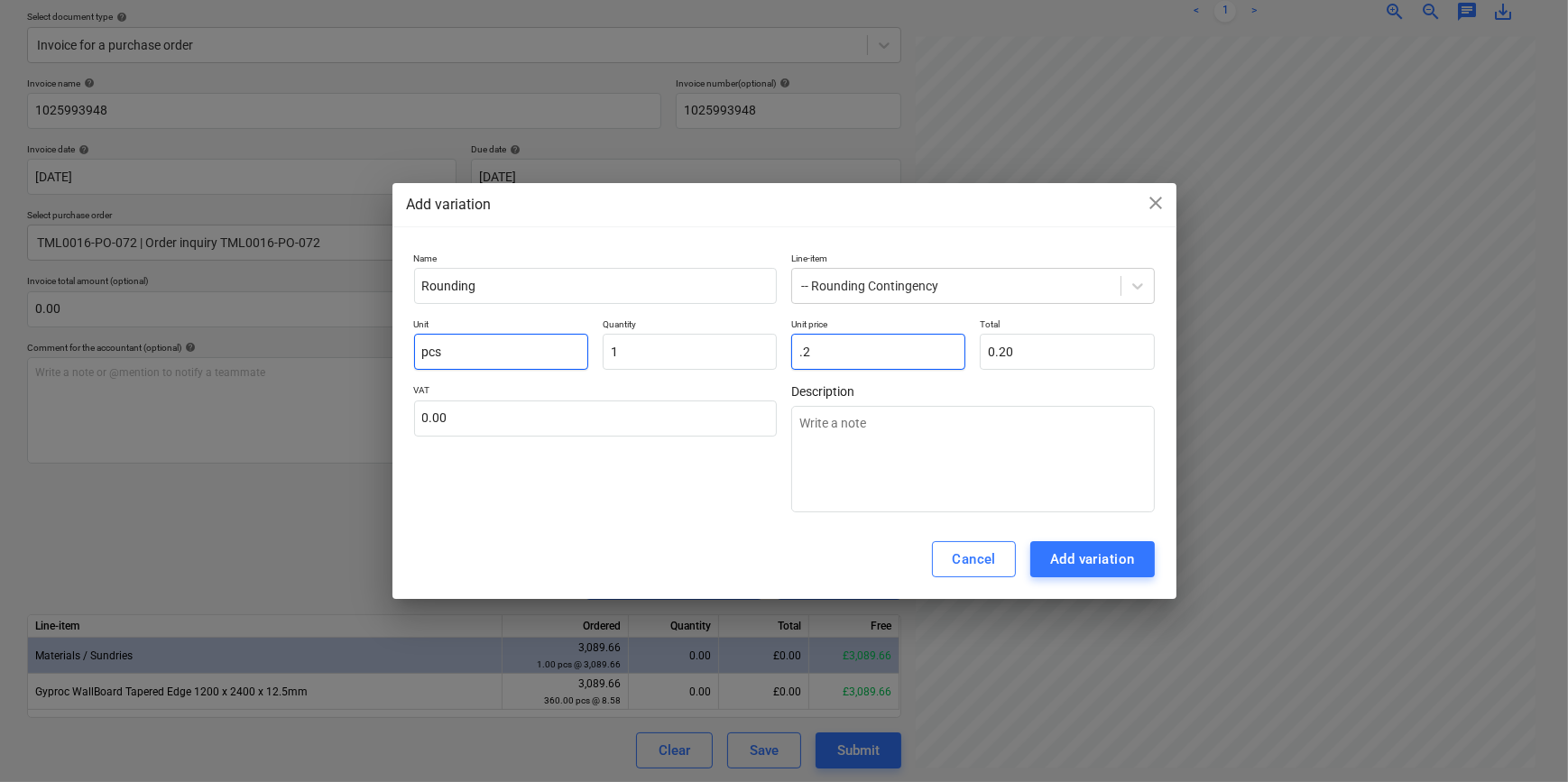 type on ".2" 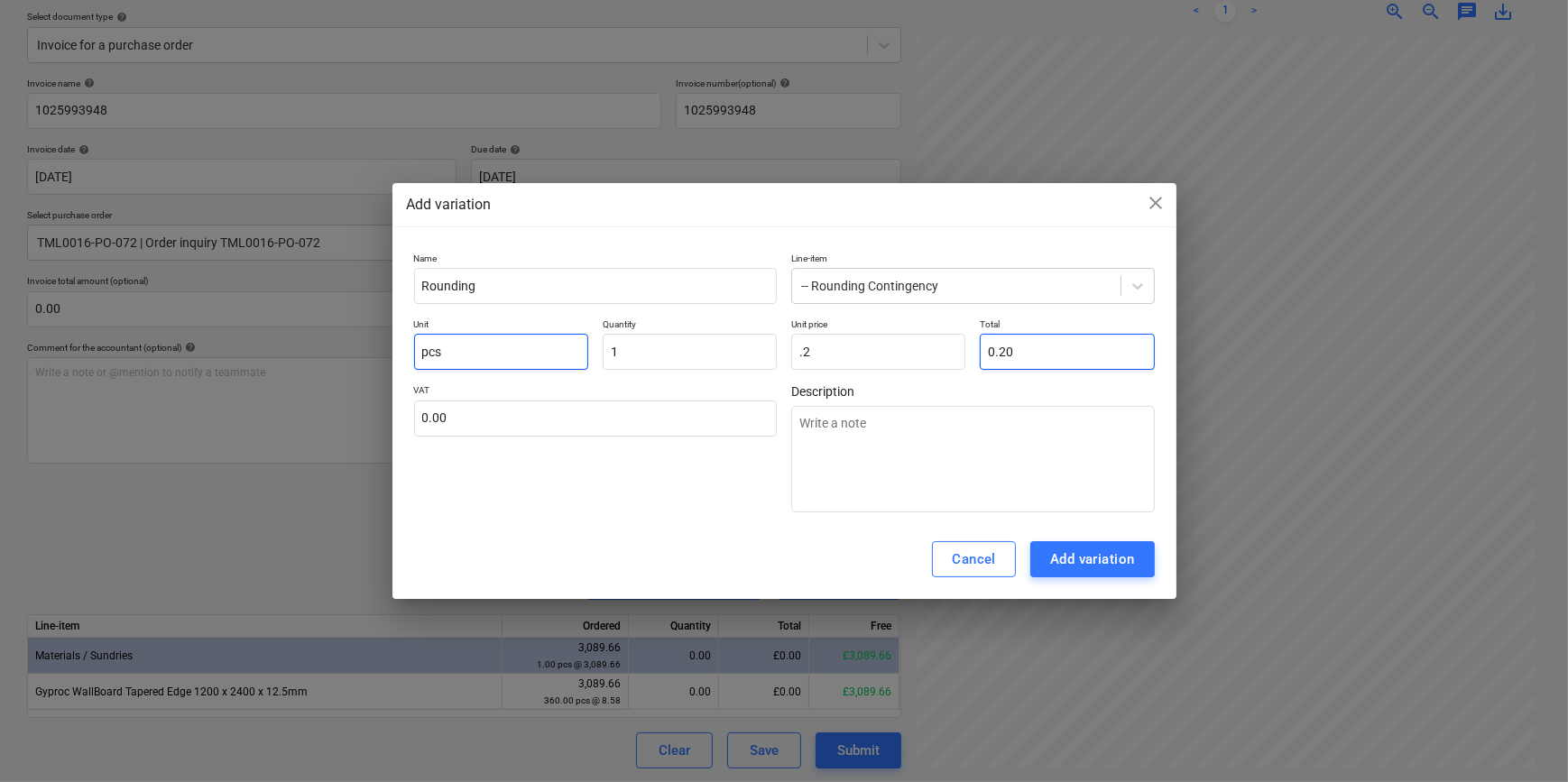 type on "0.2" 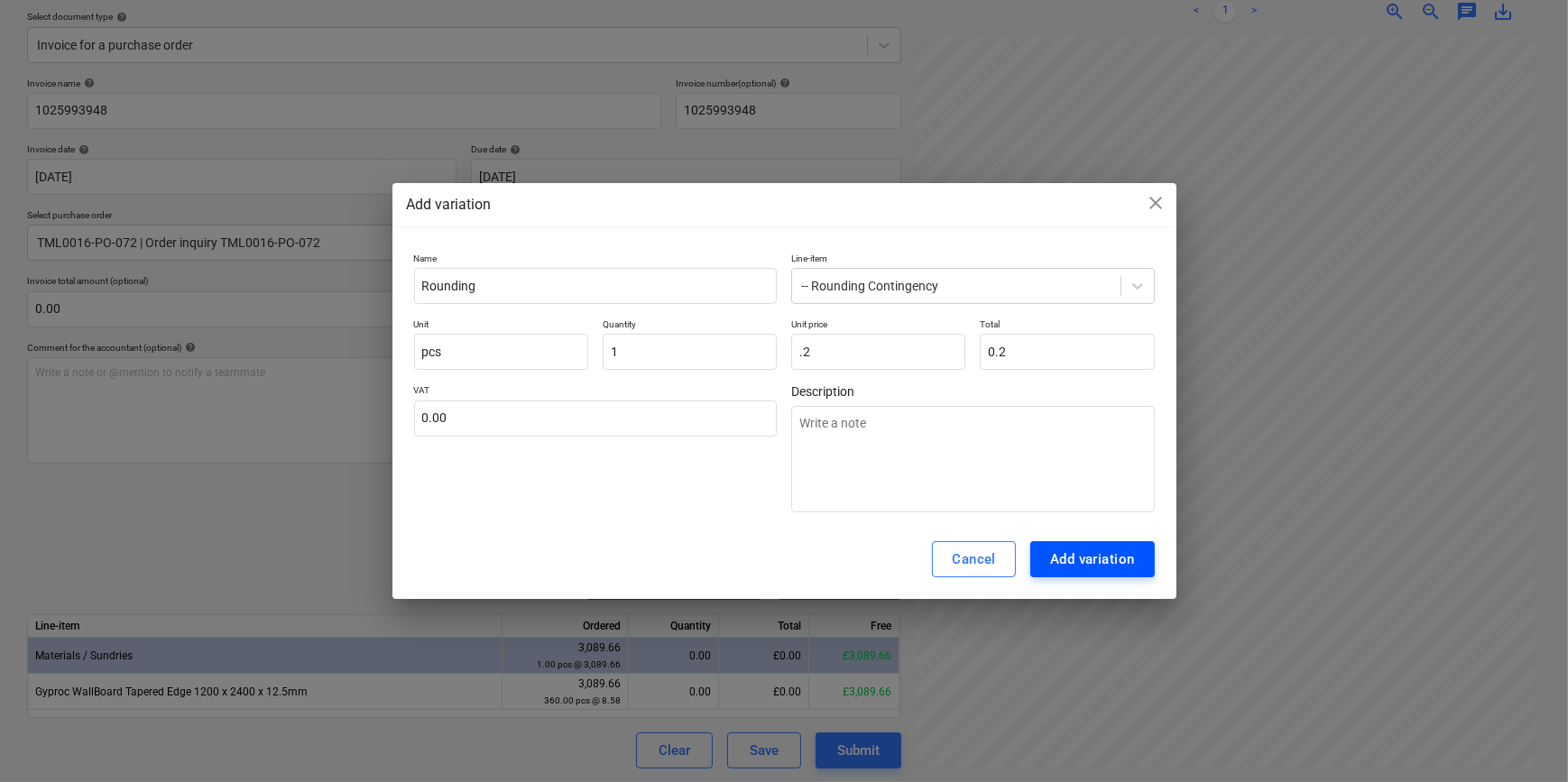 click on "Add variation" at bounding box center [1093, 559] 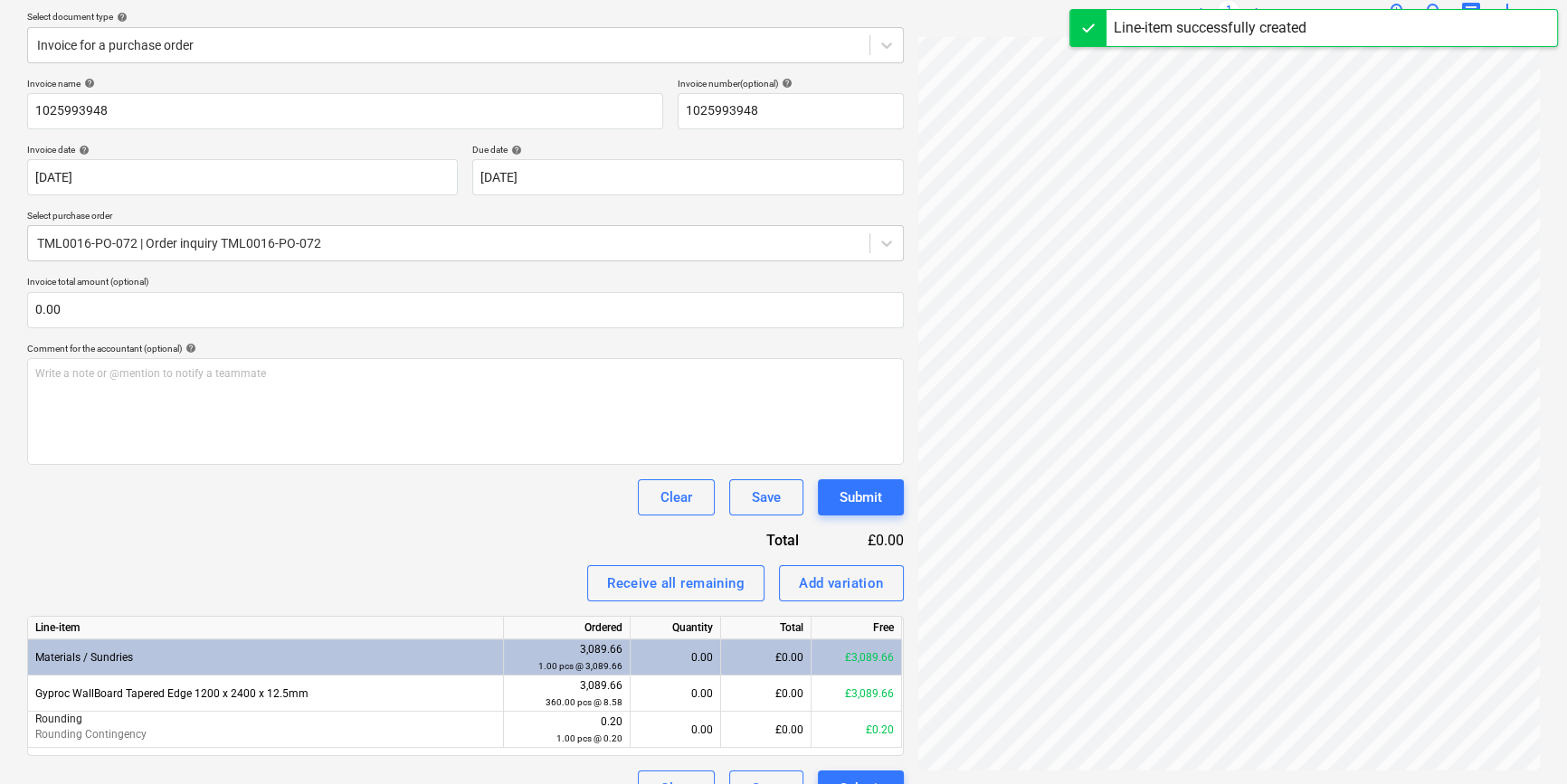 scroll, scrollTop: 236, scrollLeft: 195, axis: both 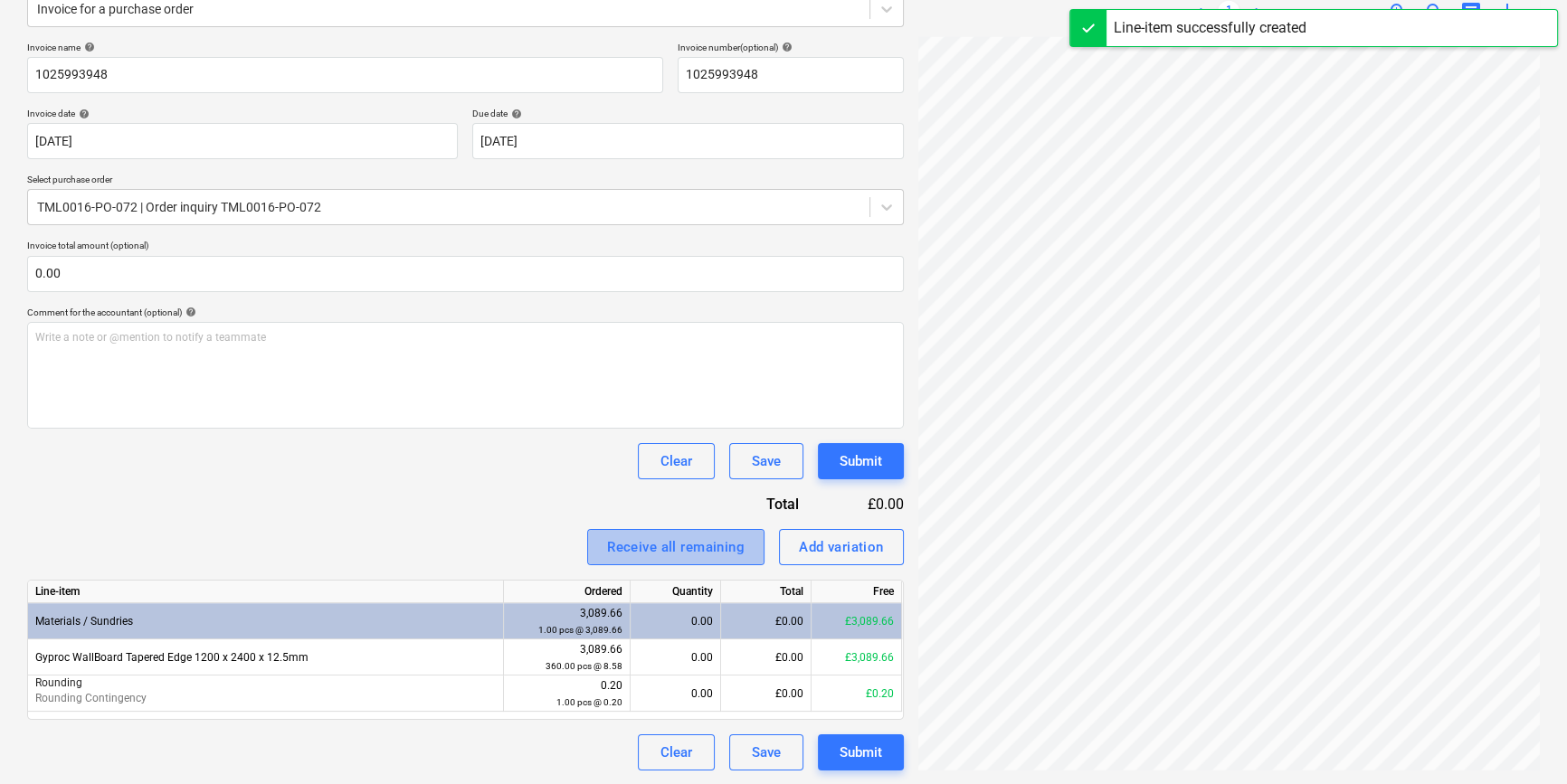 click on "Receive all remaining" at bounding box center (676, 547) 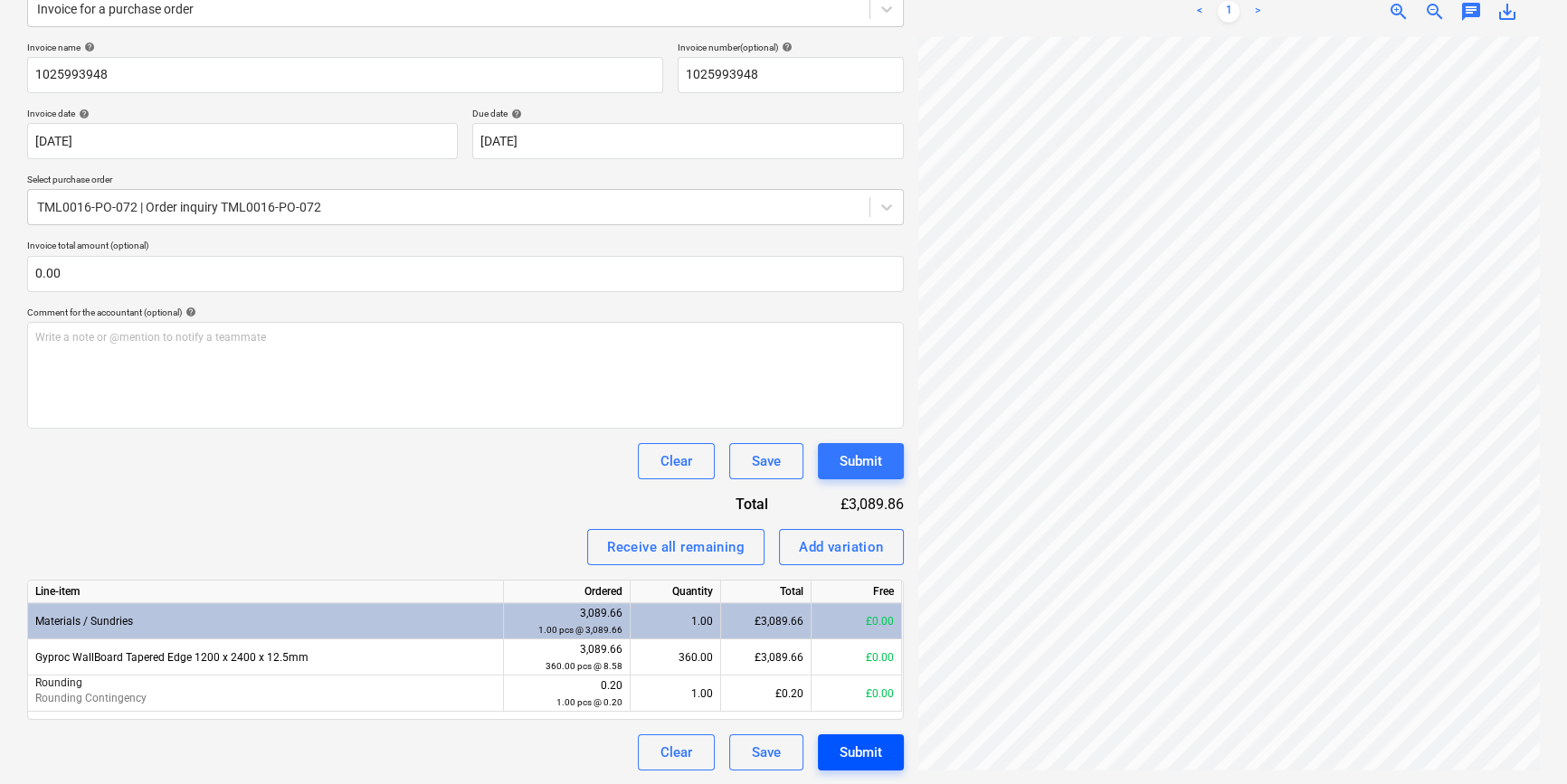 click on "Submit" at bounding box center (860, 752) 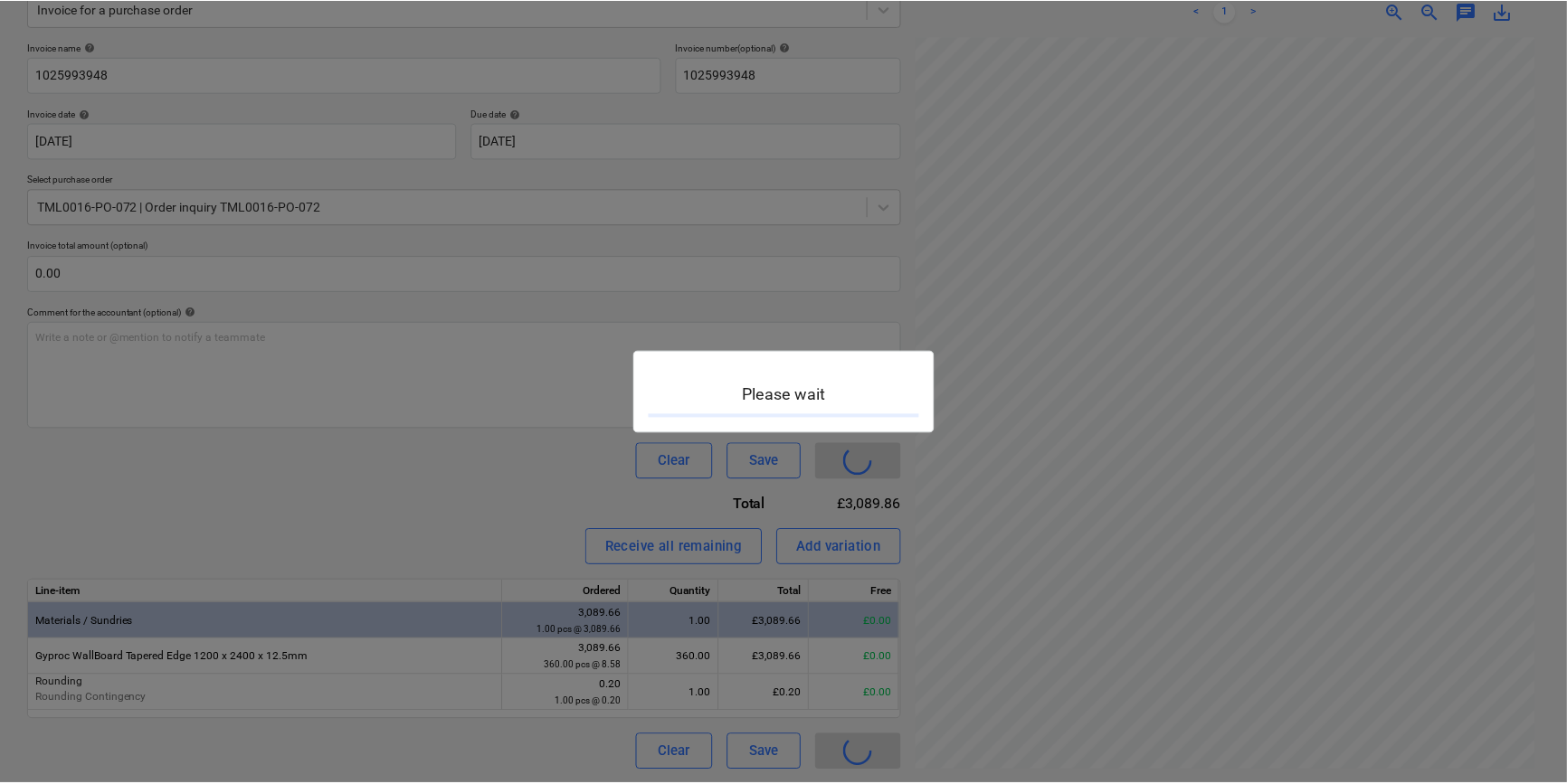 scroll, scrollTop: 0, scrollLeft: 0, axis: both 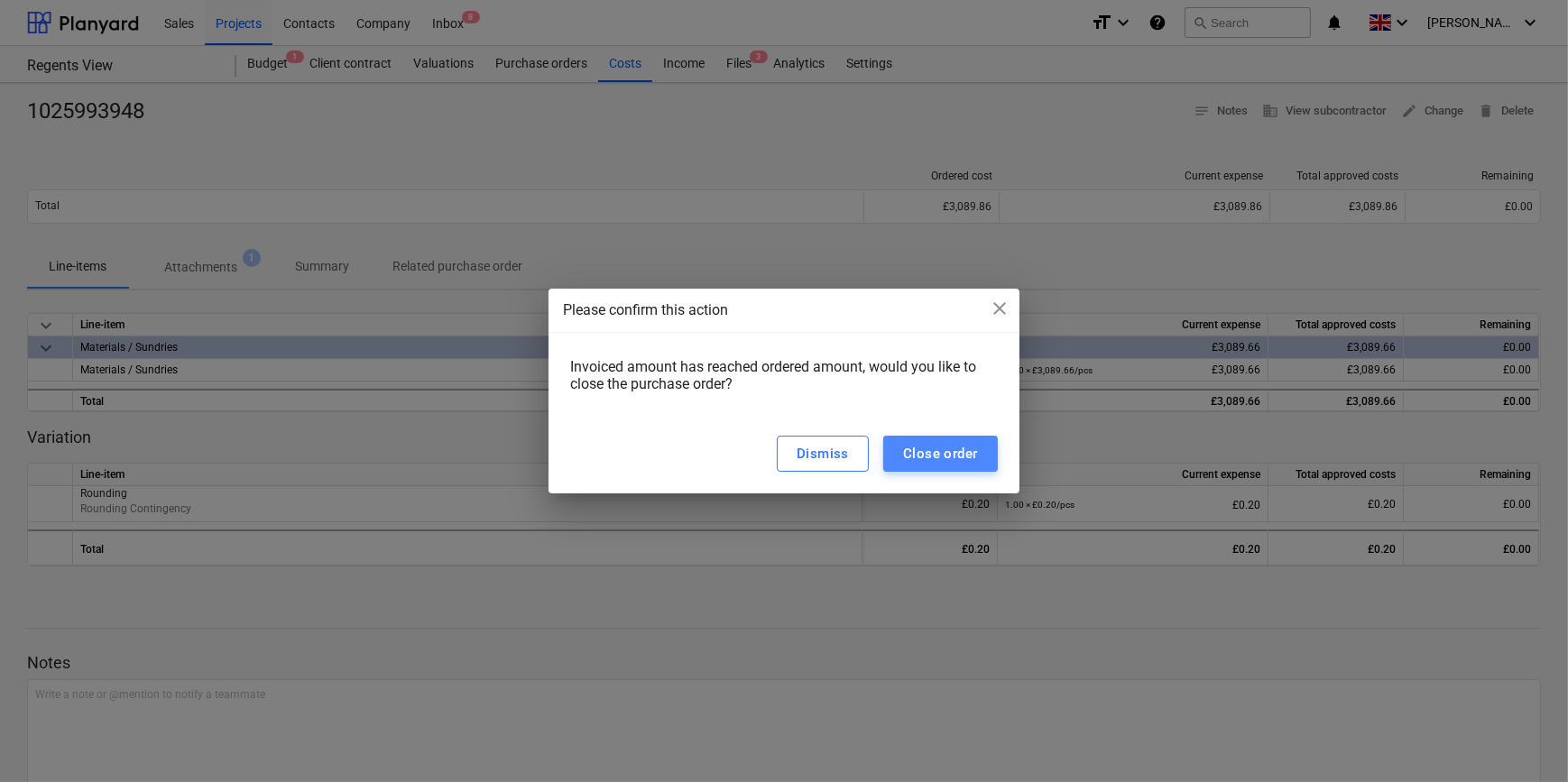 click on "Close order" at bounding box center [940, 454] 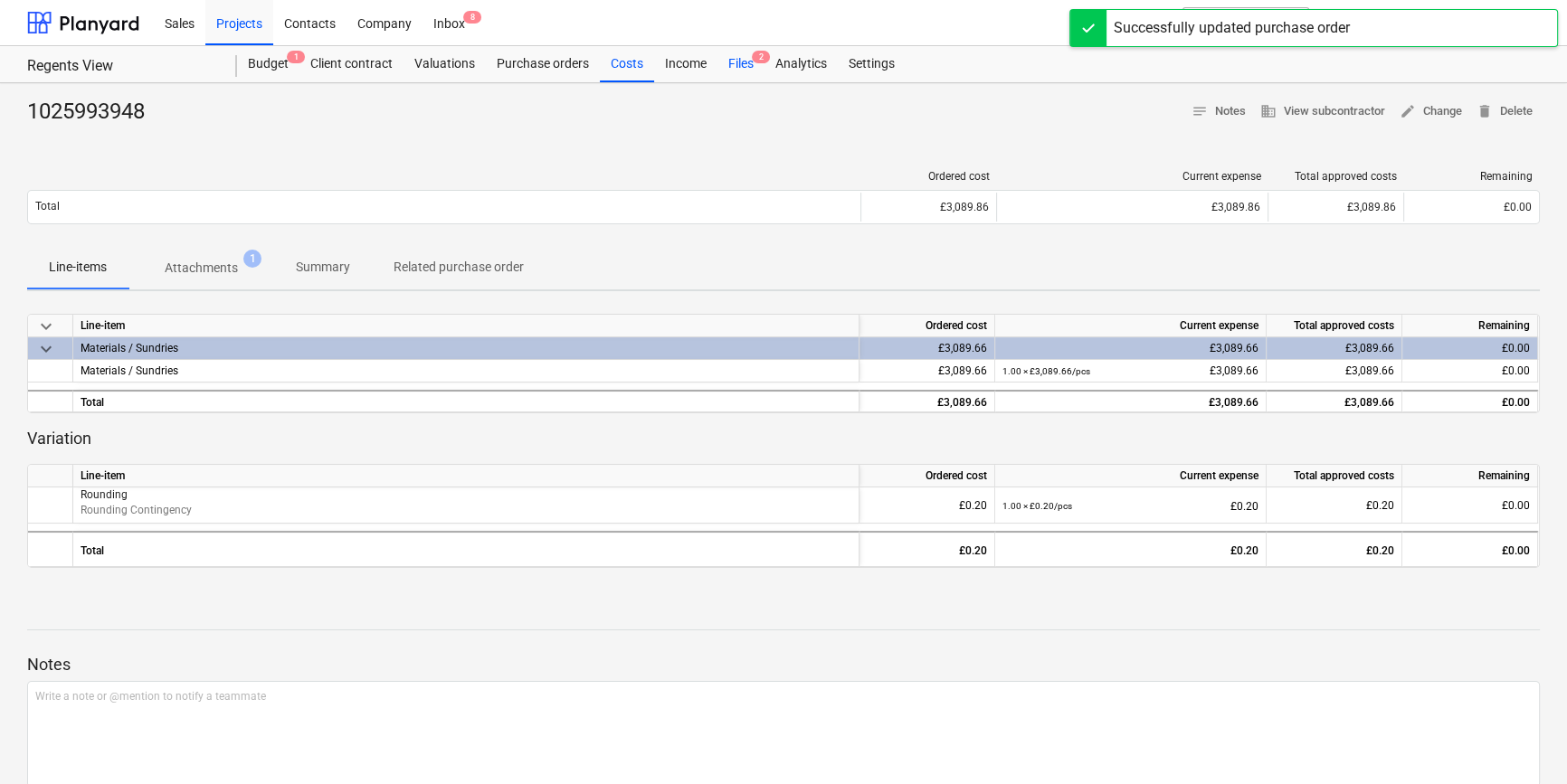 click on "Files 2" at bounding box center [741, 64] 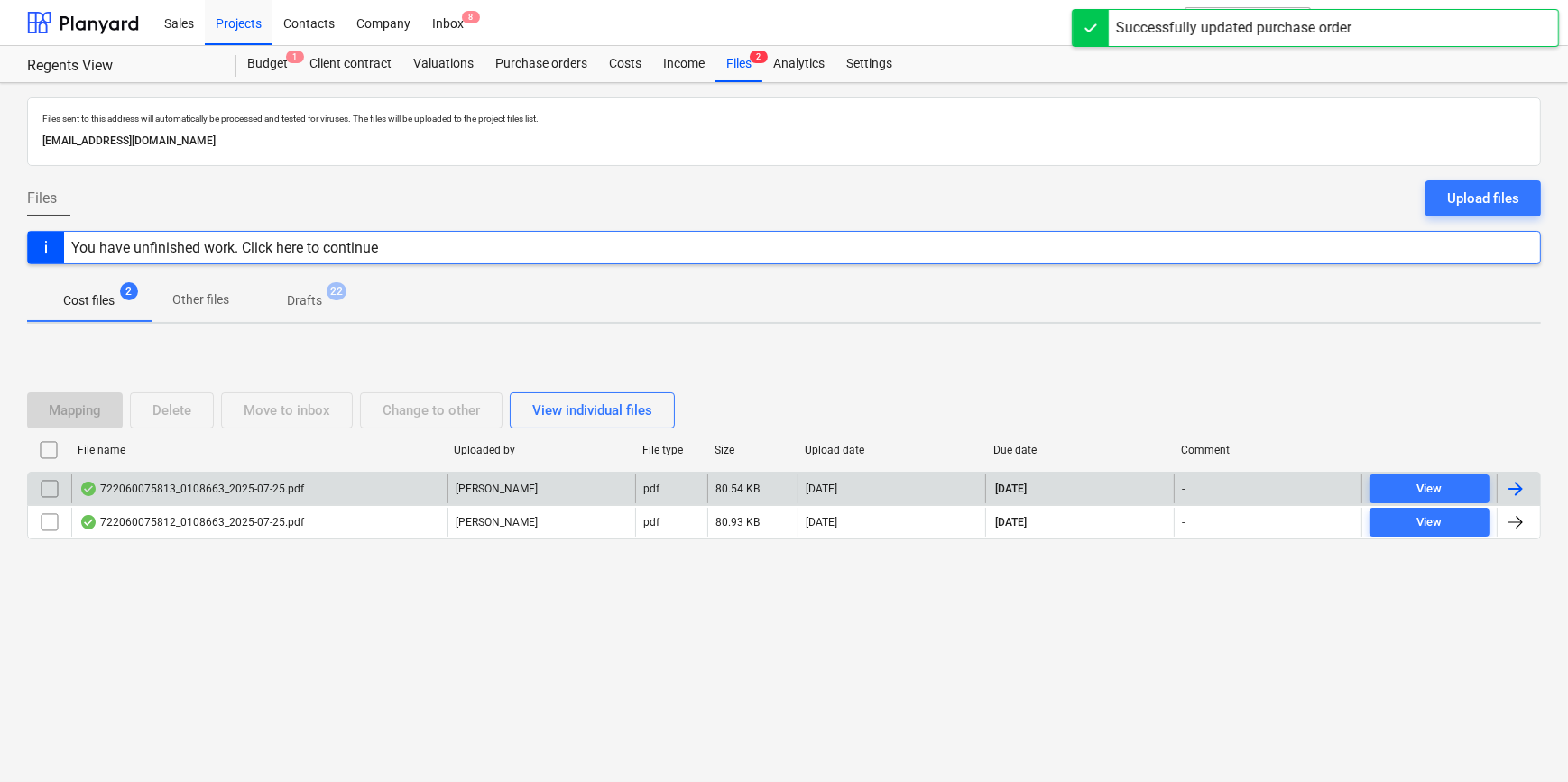 click at bounding box center (1516, 489) 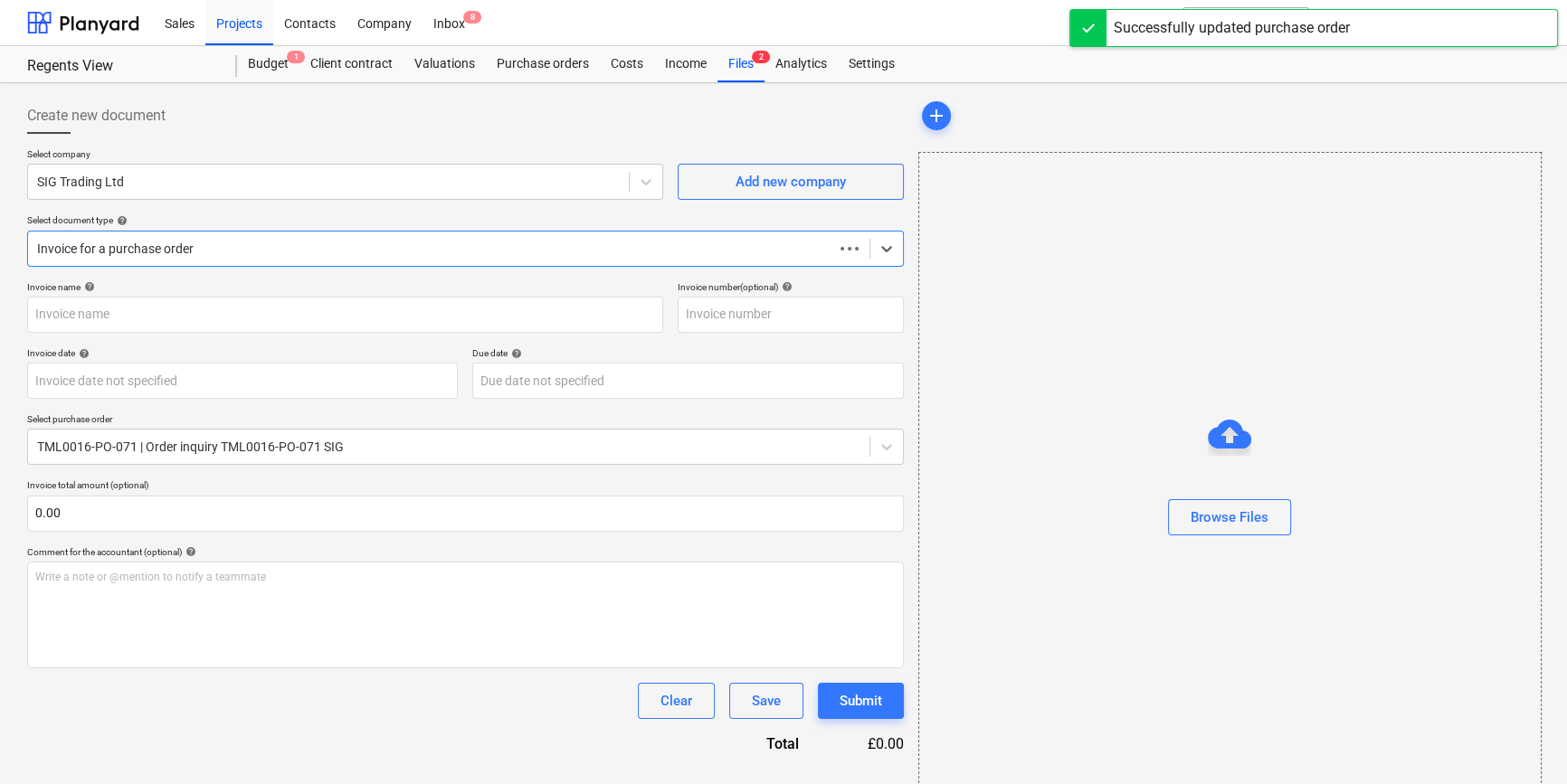 type on "722060075813" 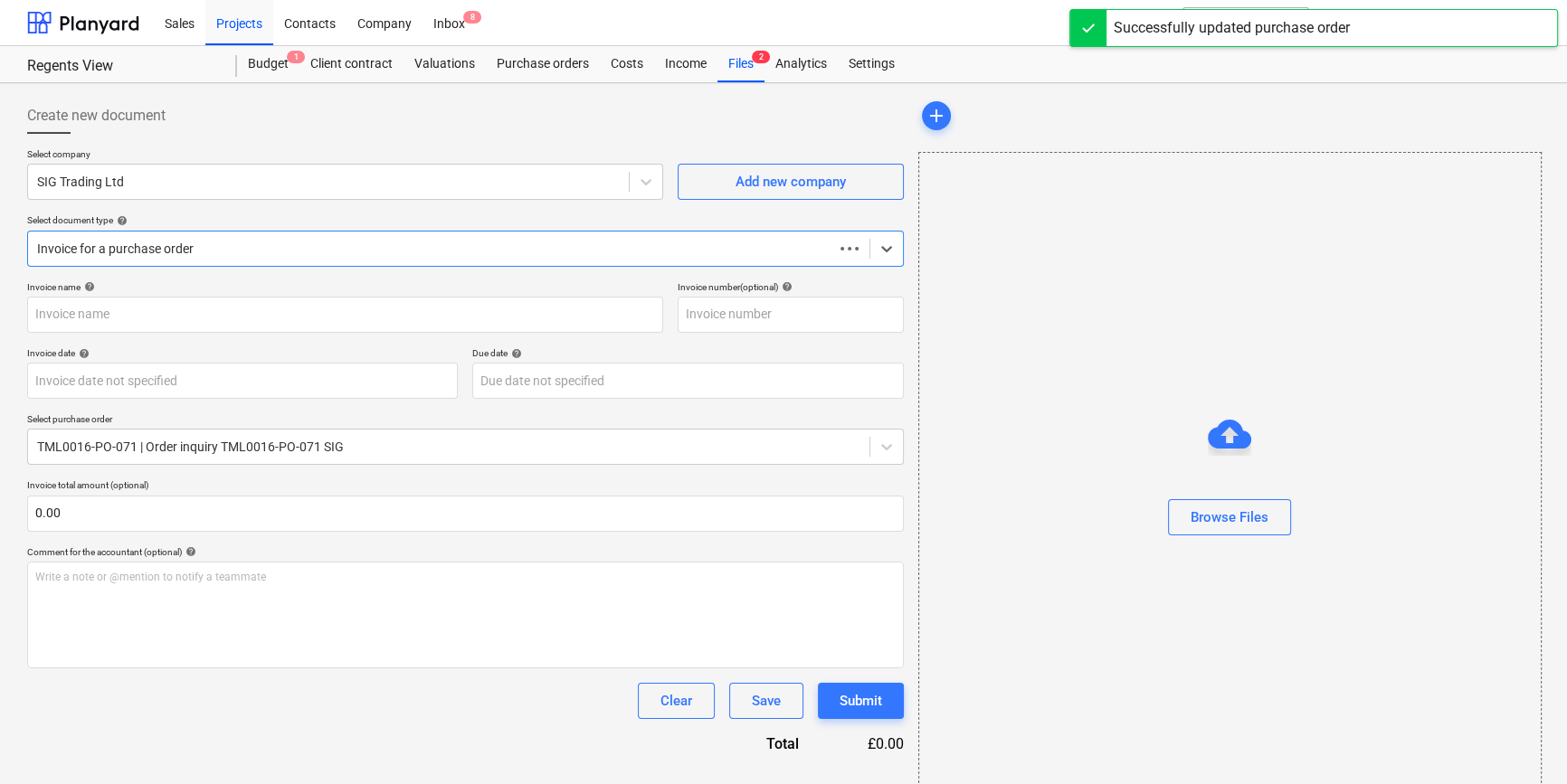 type on "722060075813" 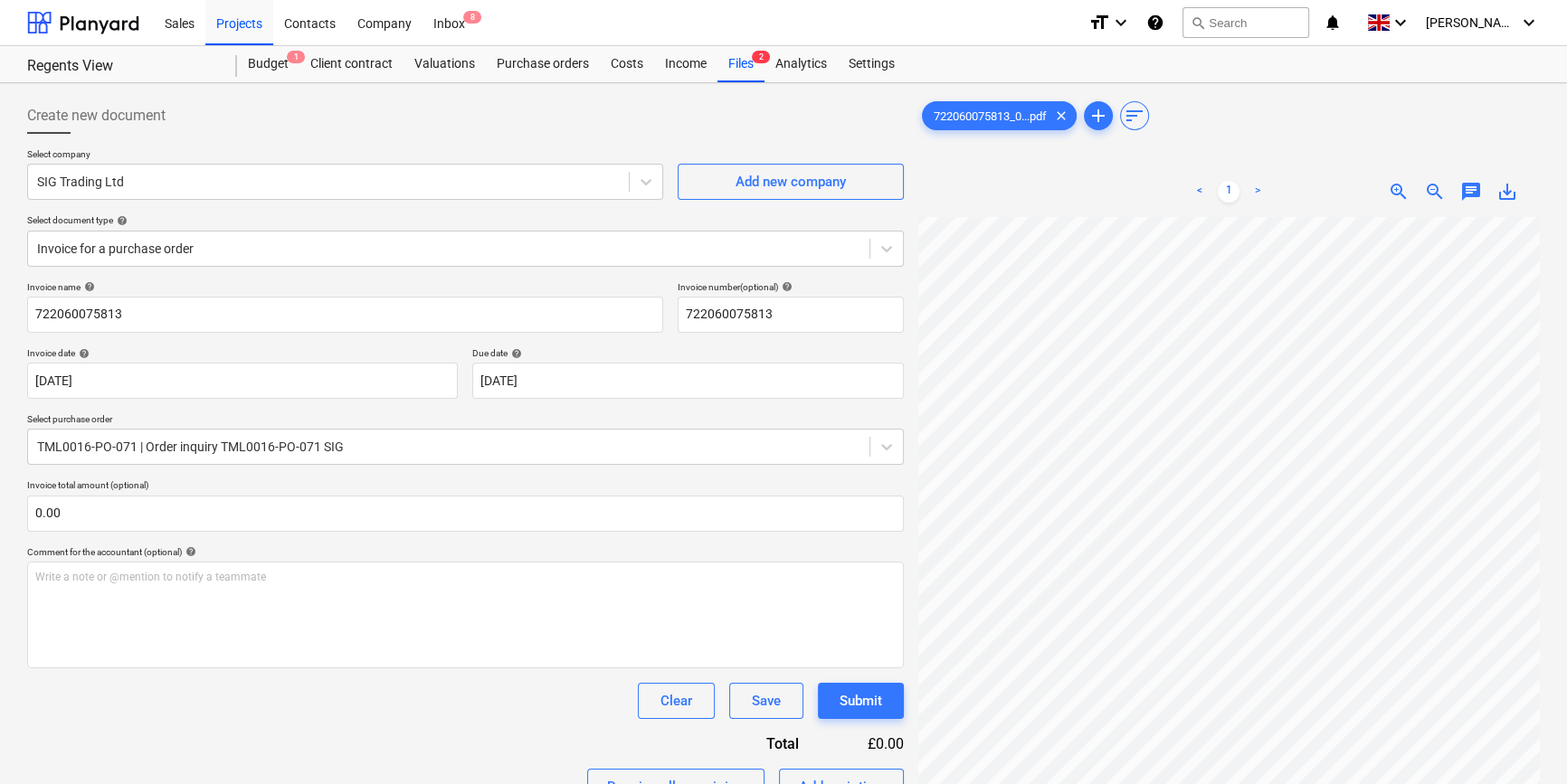 scroll, scrollTop: 307, scrollLeft: 195, axis: both 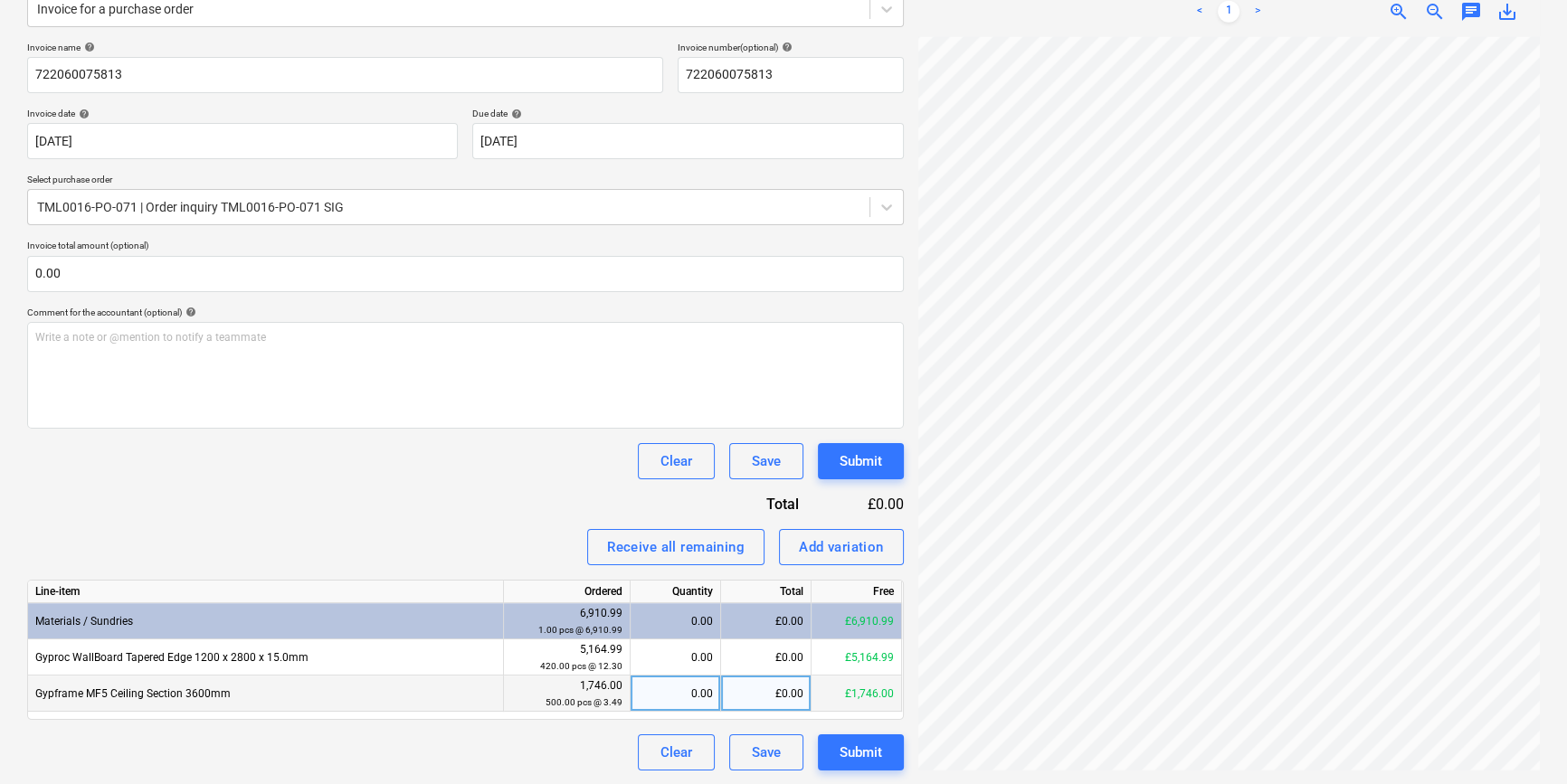 click on "0.00" at bounding box center [675, 694] 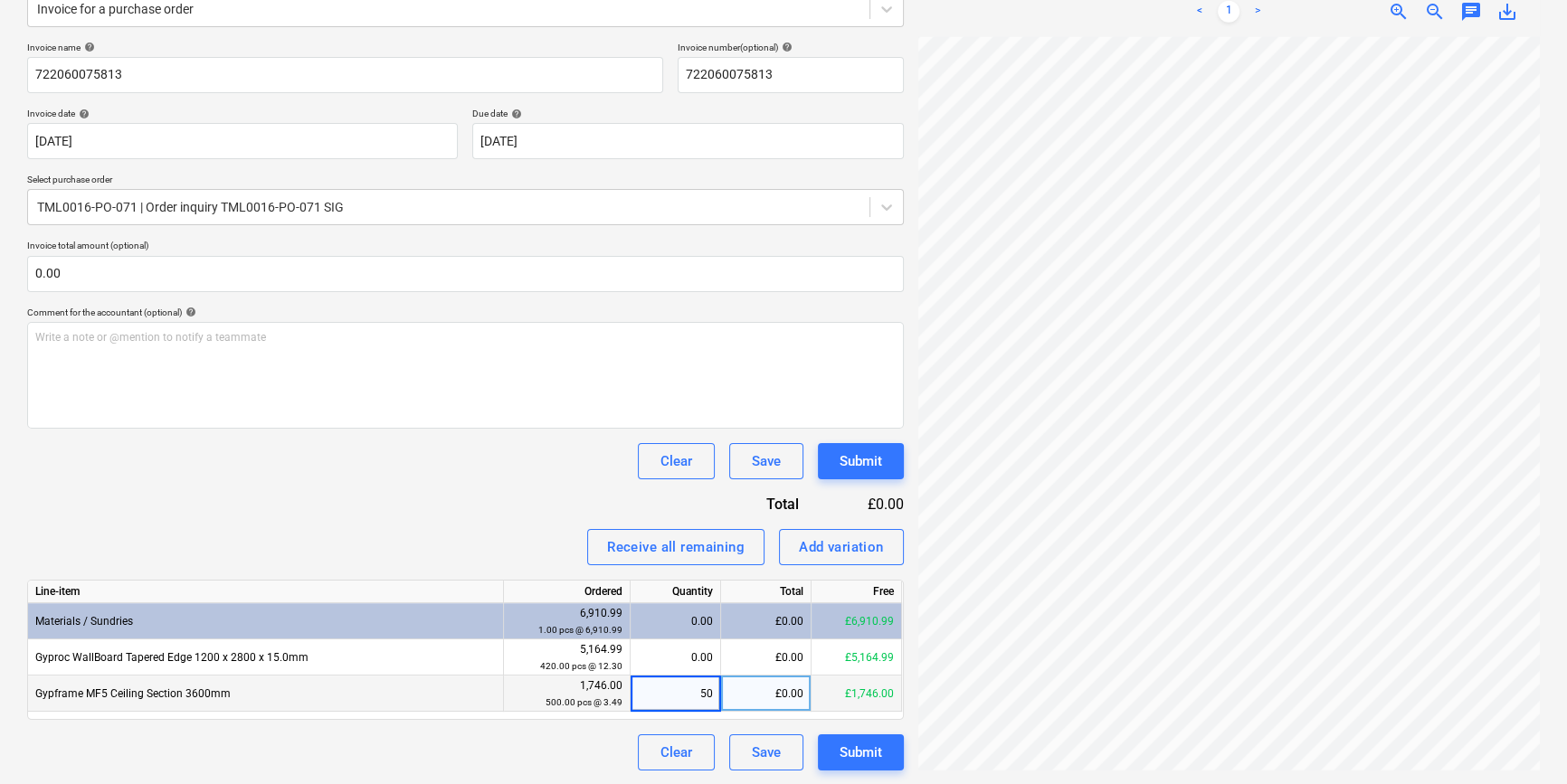 type on "500" 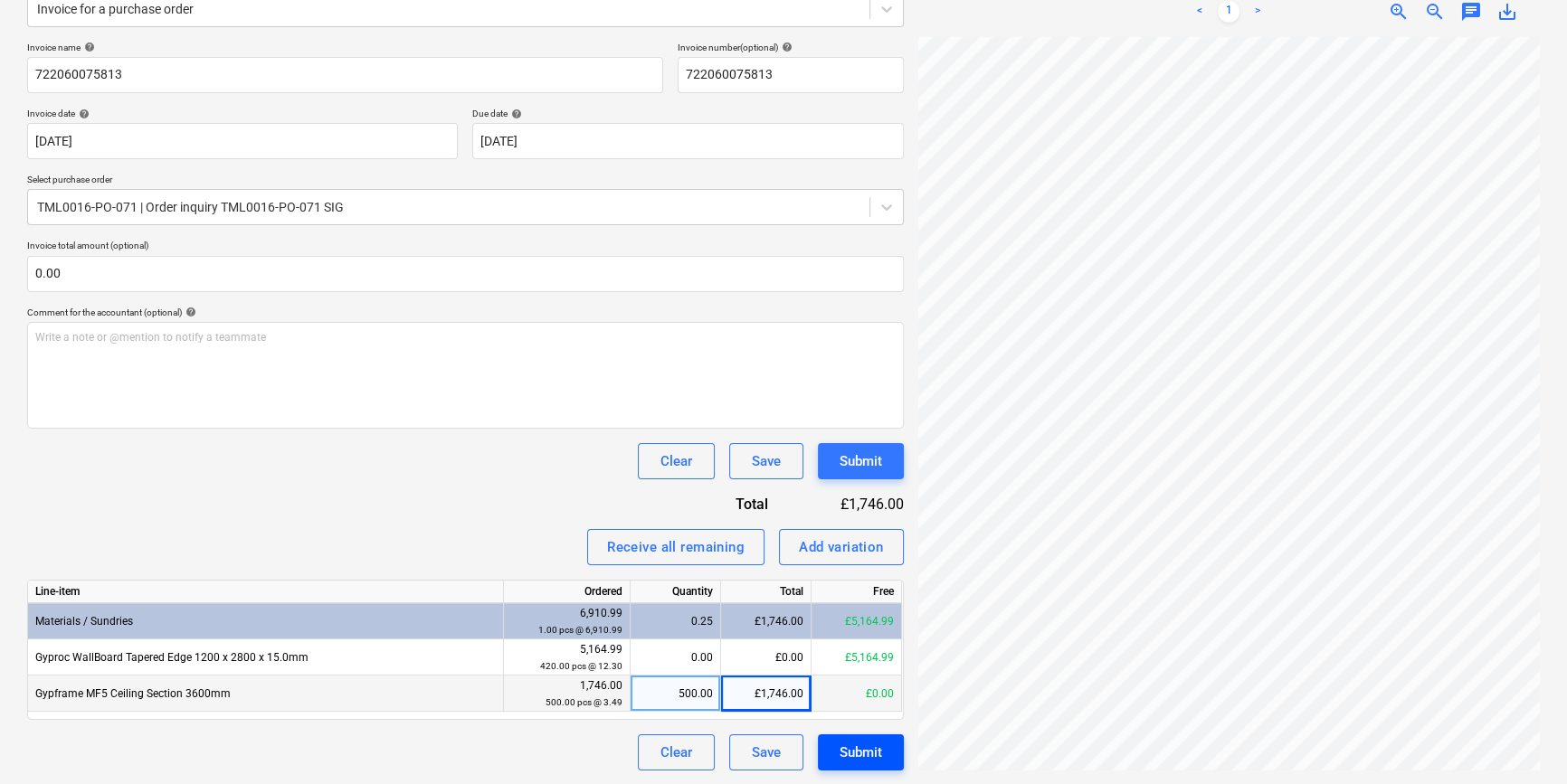 click on "Submit" at bounding box center [860, 752] 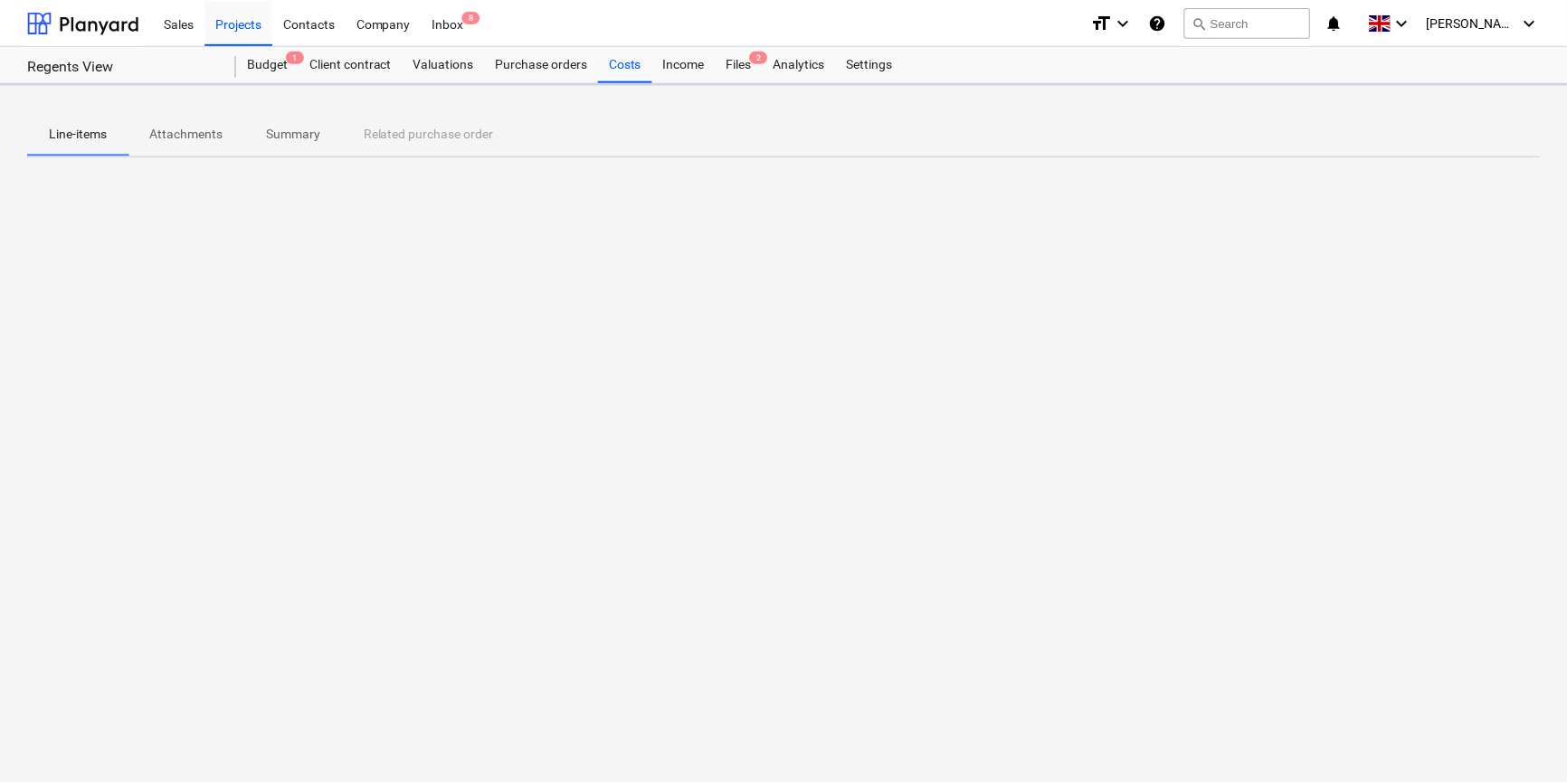 scroll, scrollTop: 0, scrollLeft: 0, axis: both 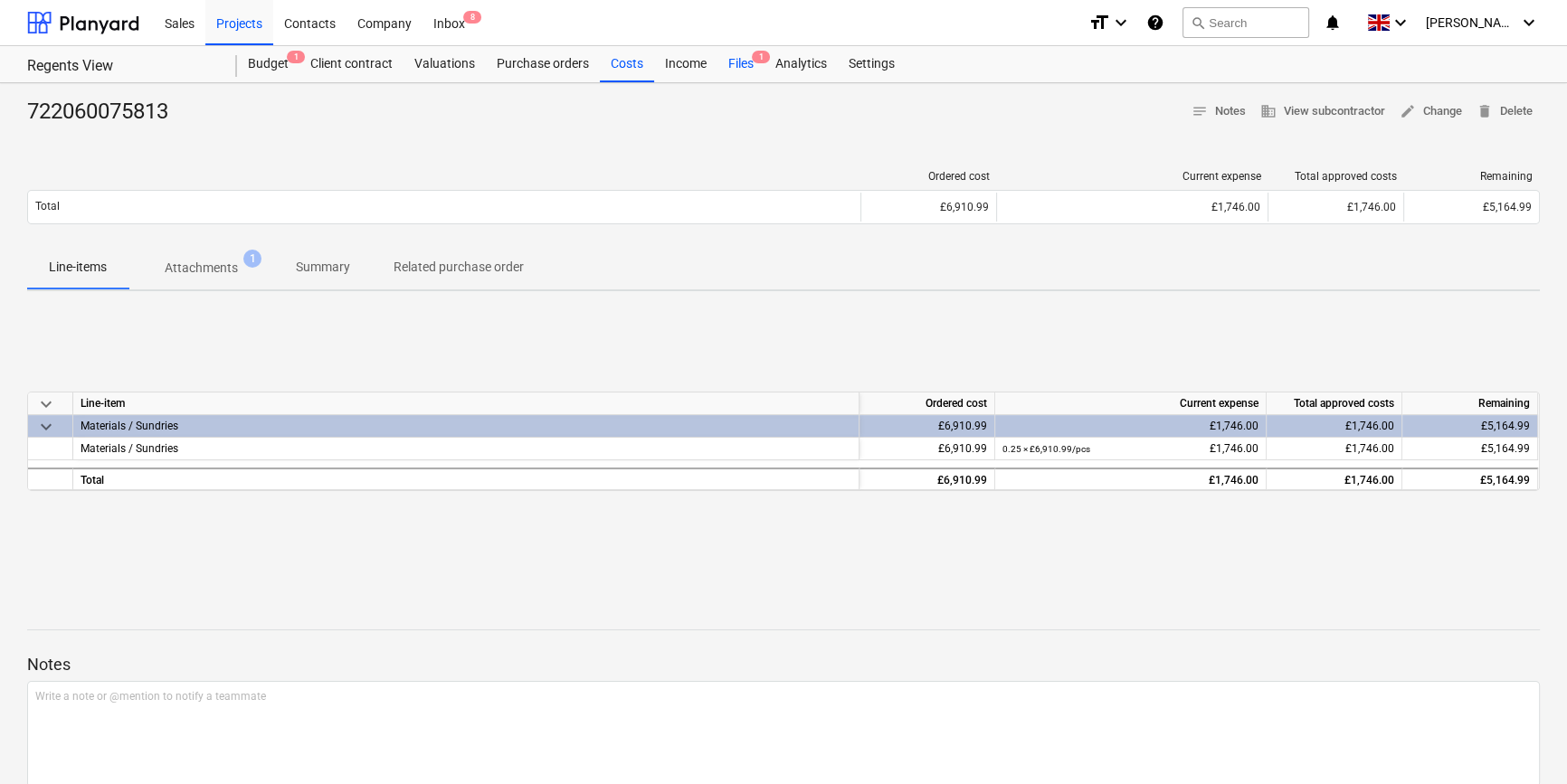 click on "Files 1" at bounding box center [741, 64] 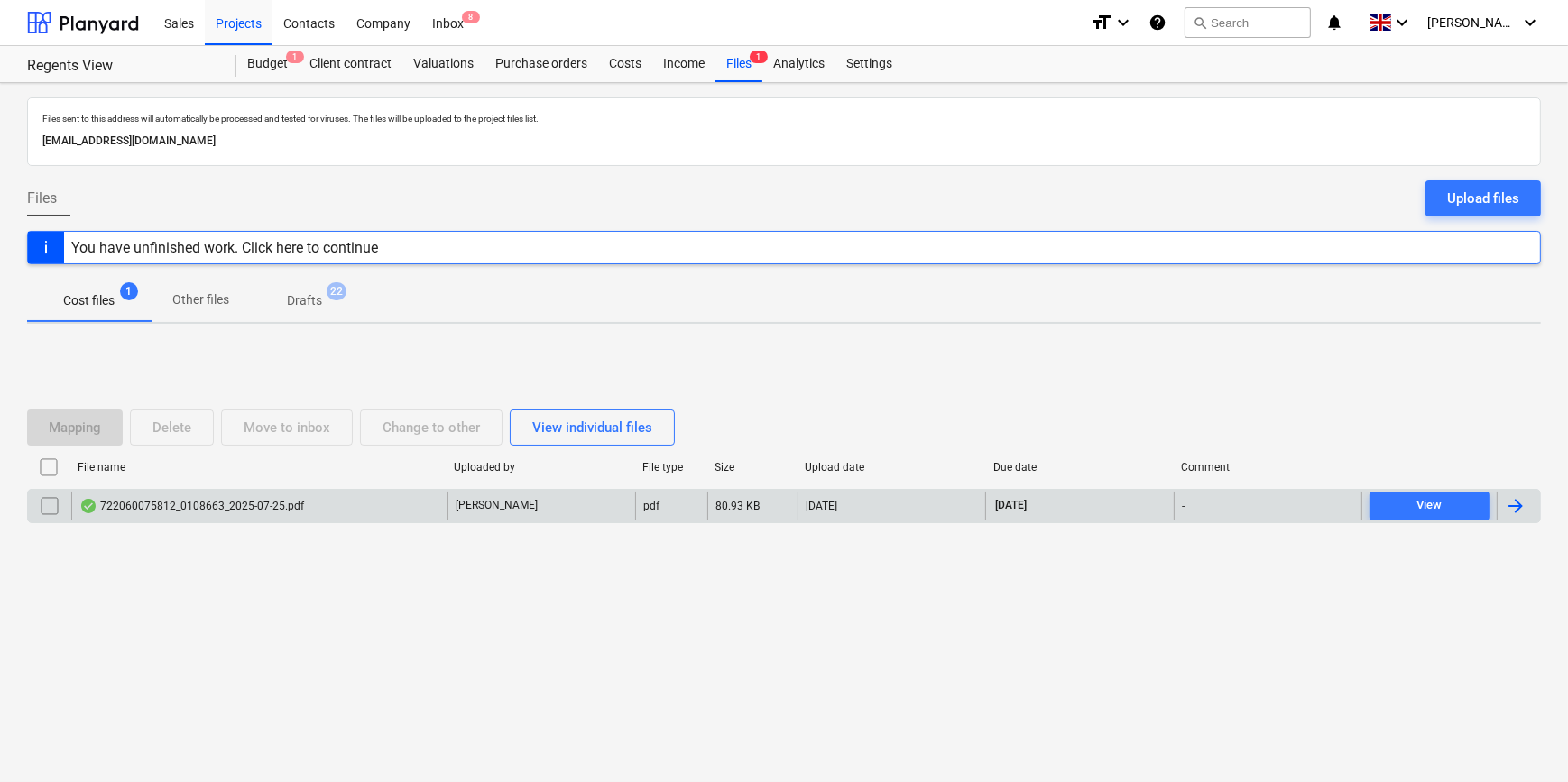 click at bounding box center [1516, 506] 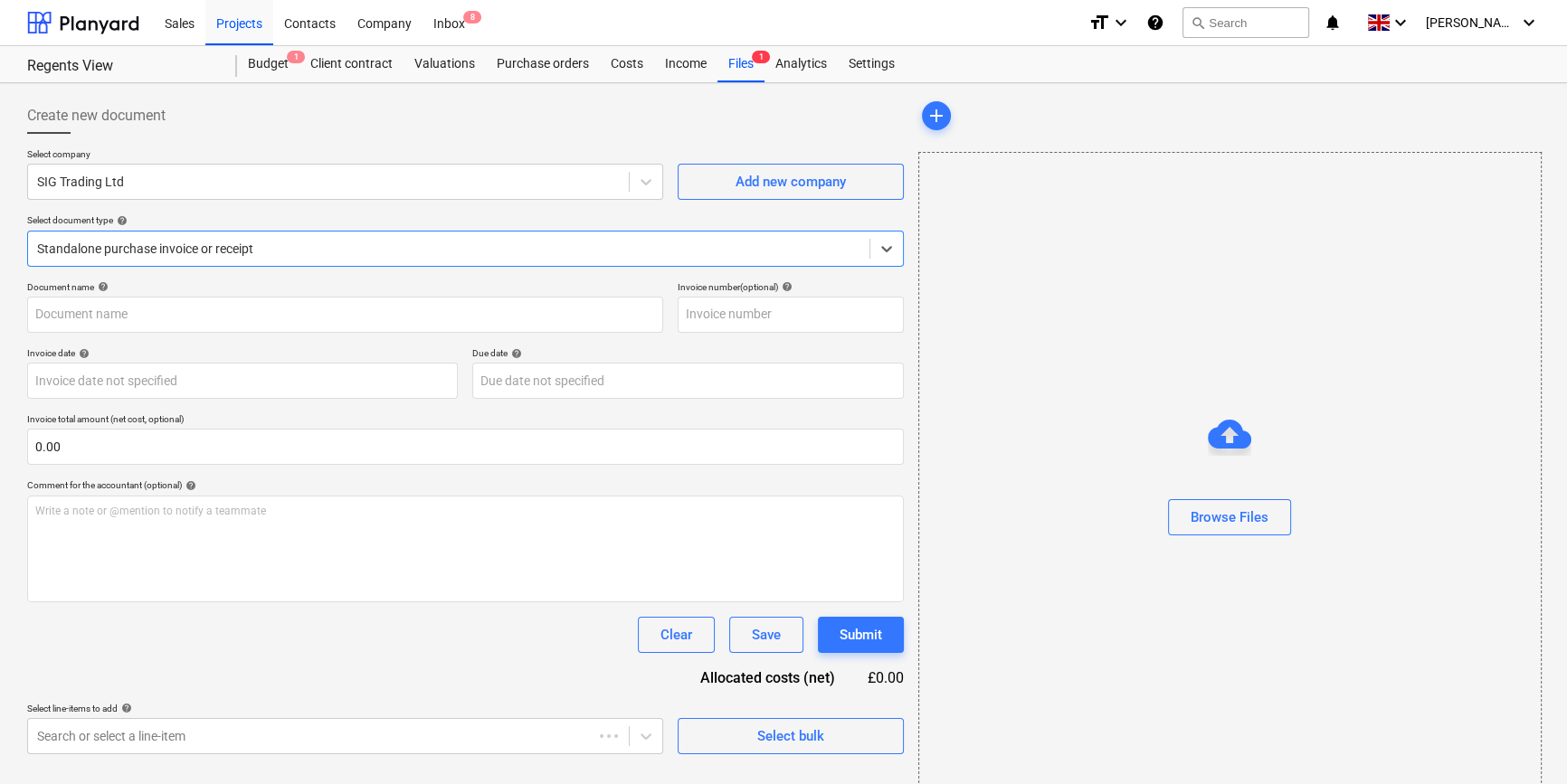 type on "722060075812" 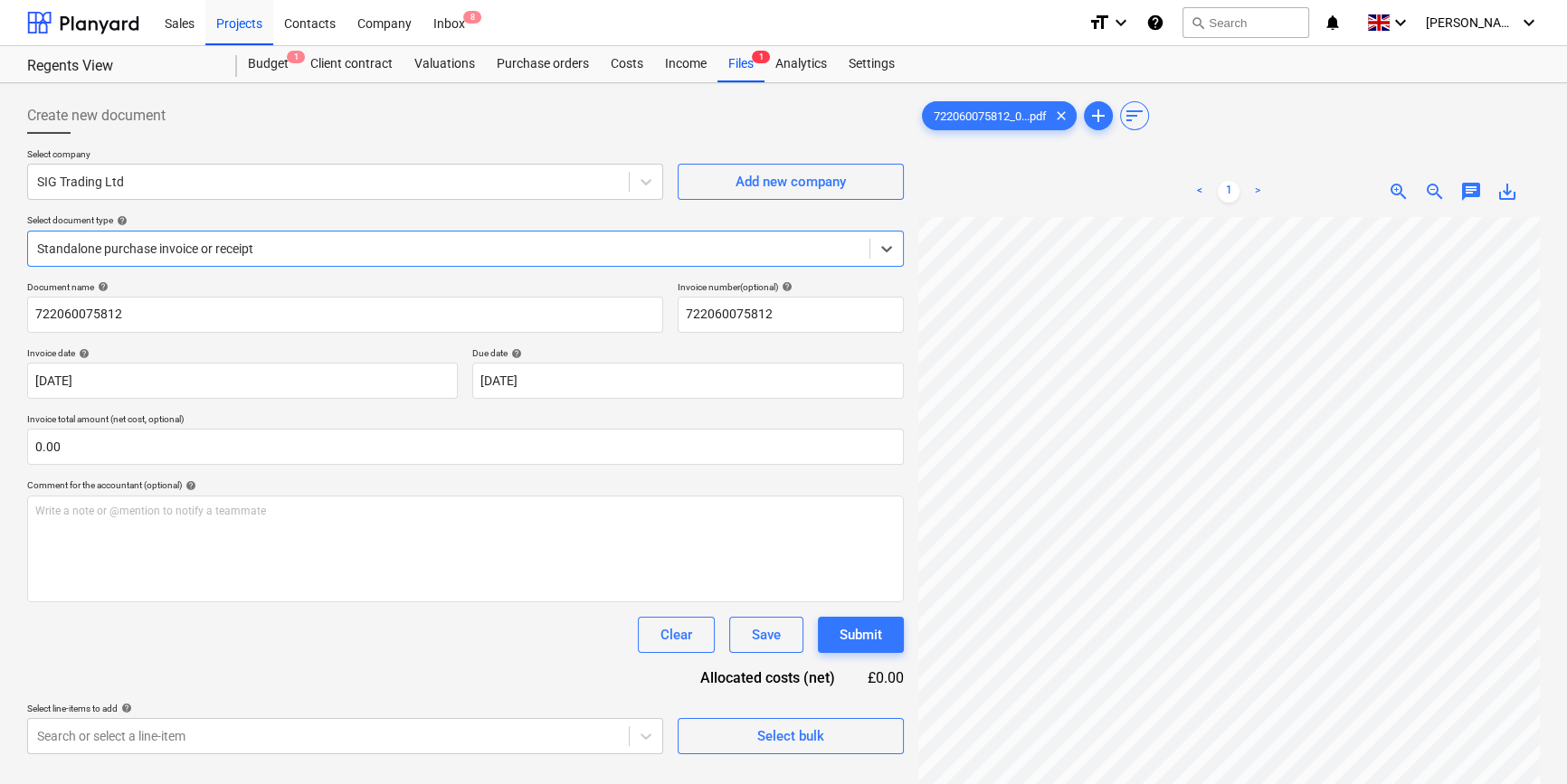 scroll, scrollTop: 164, scrollLeft: 0, axis: vertical 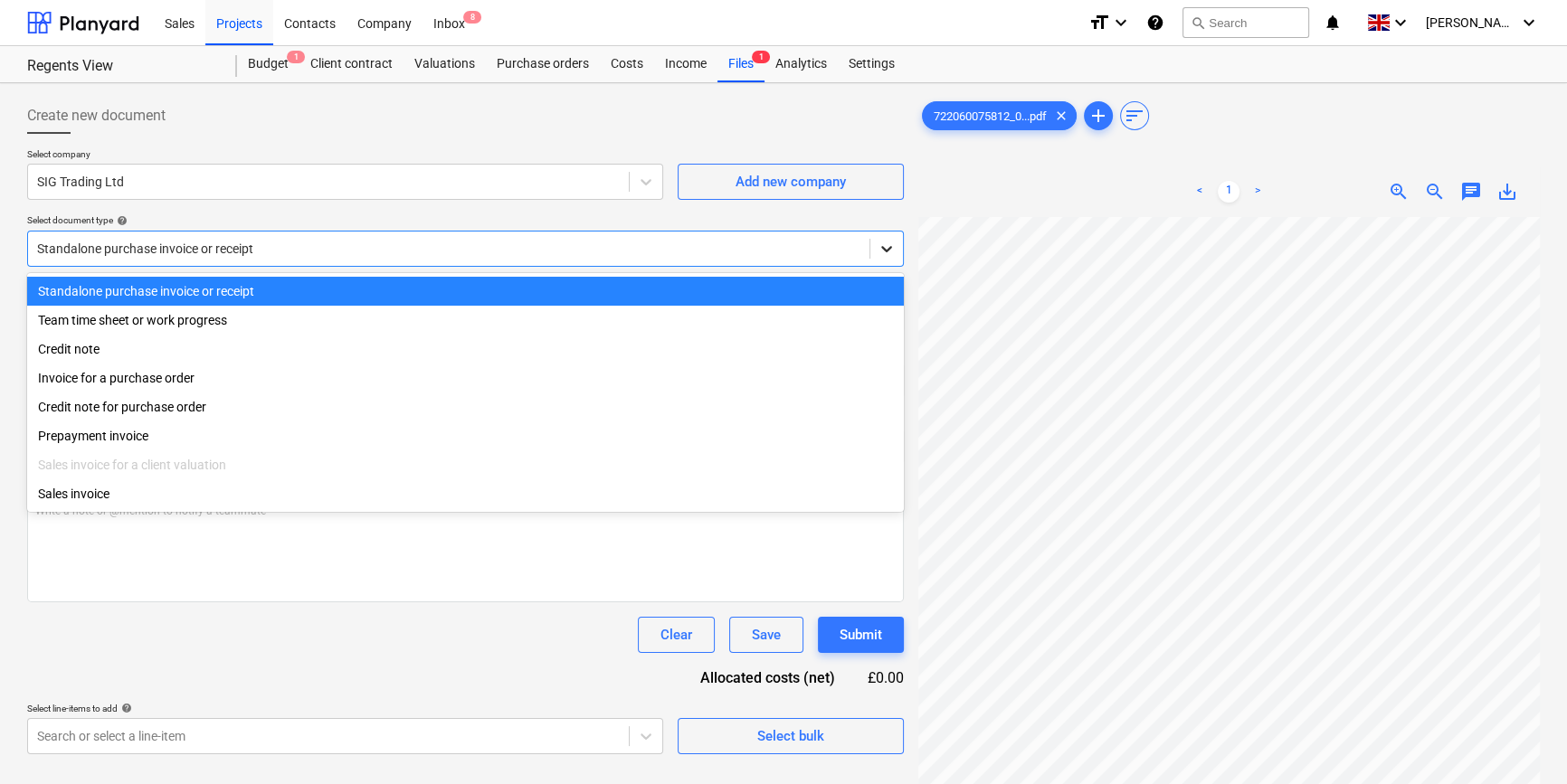 click 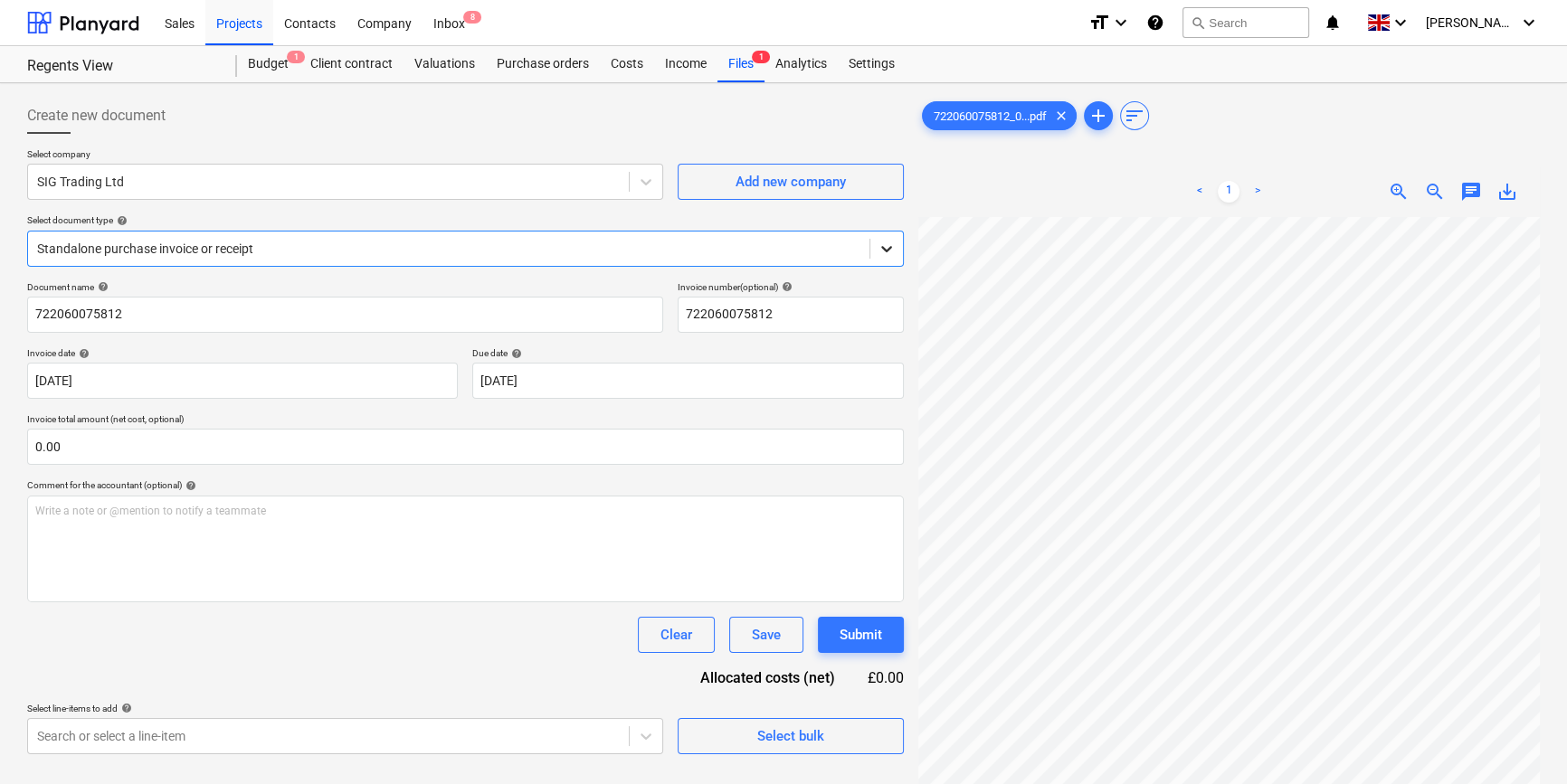 click 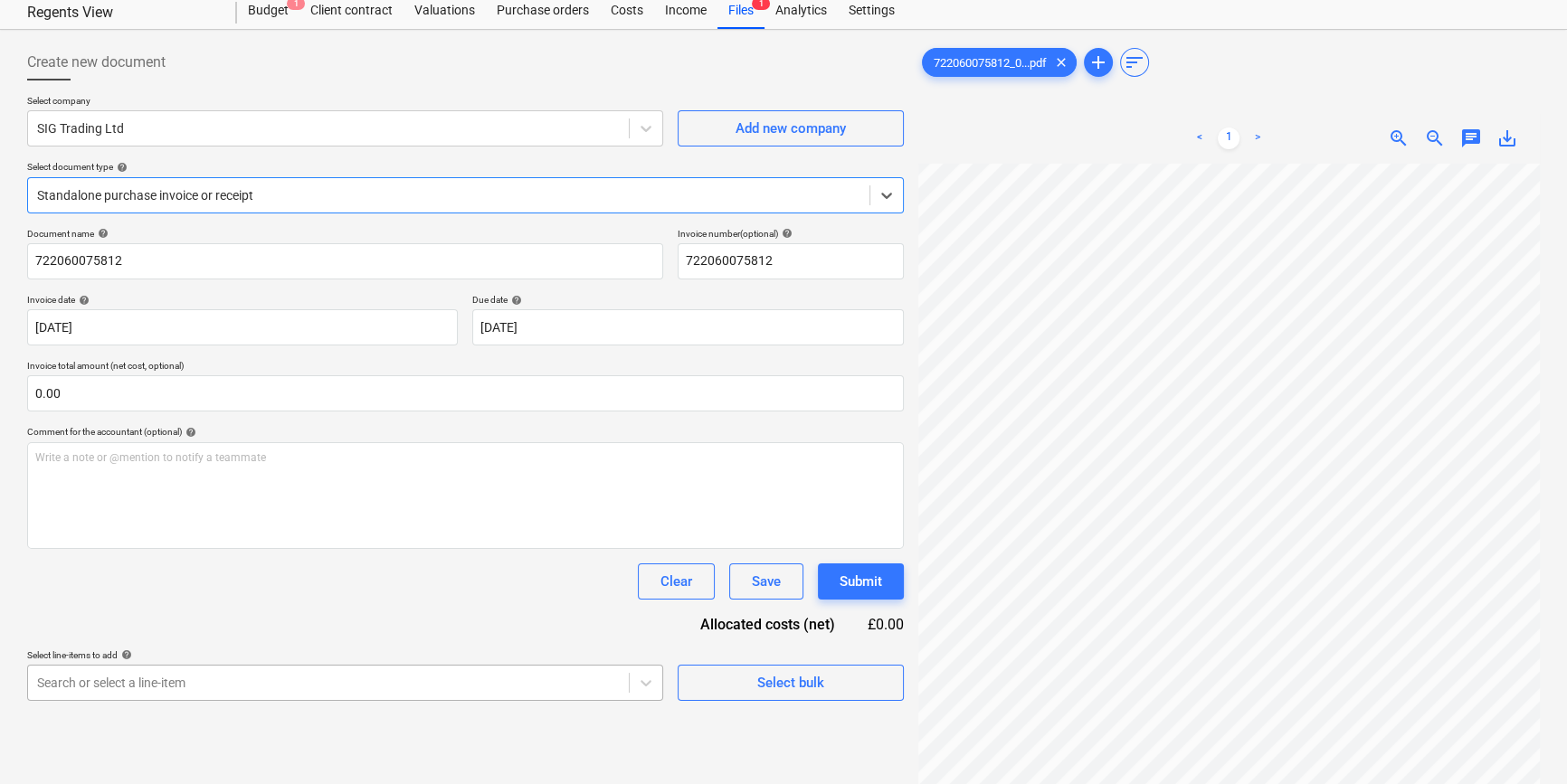scroll, scrollTop: 81, scrollLeft: 0, axis: vertical 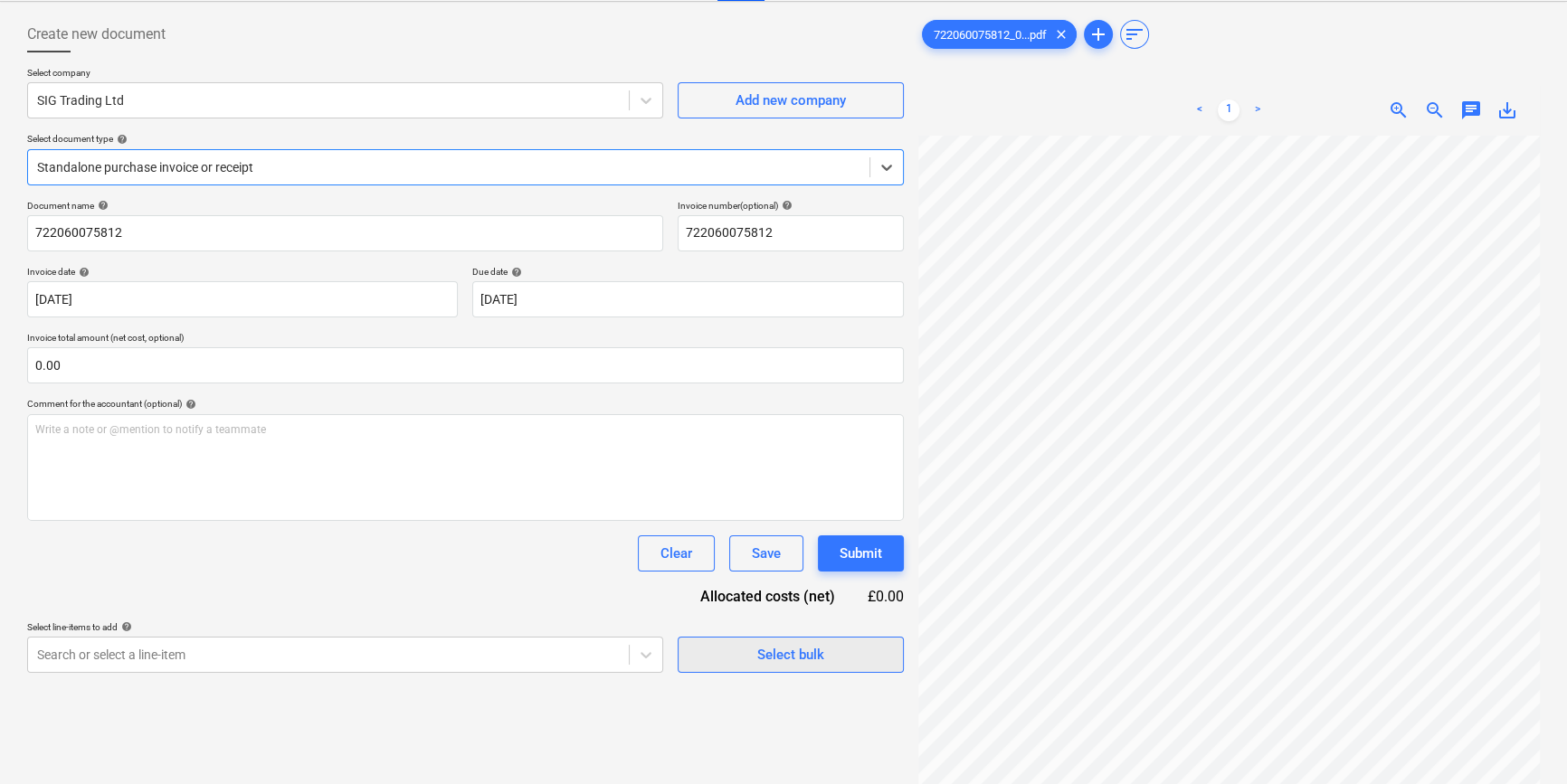 click on "Select bulk" at bounding box center (791, 655) 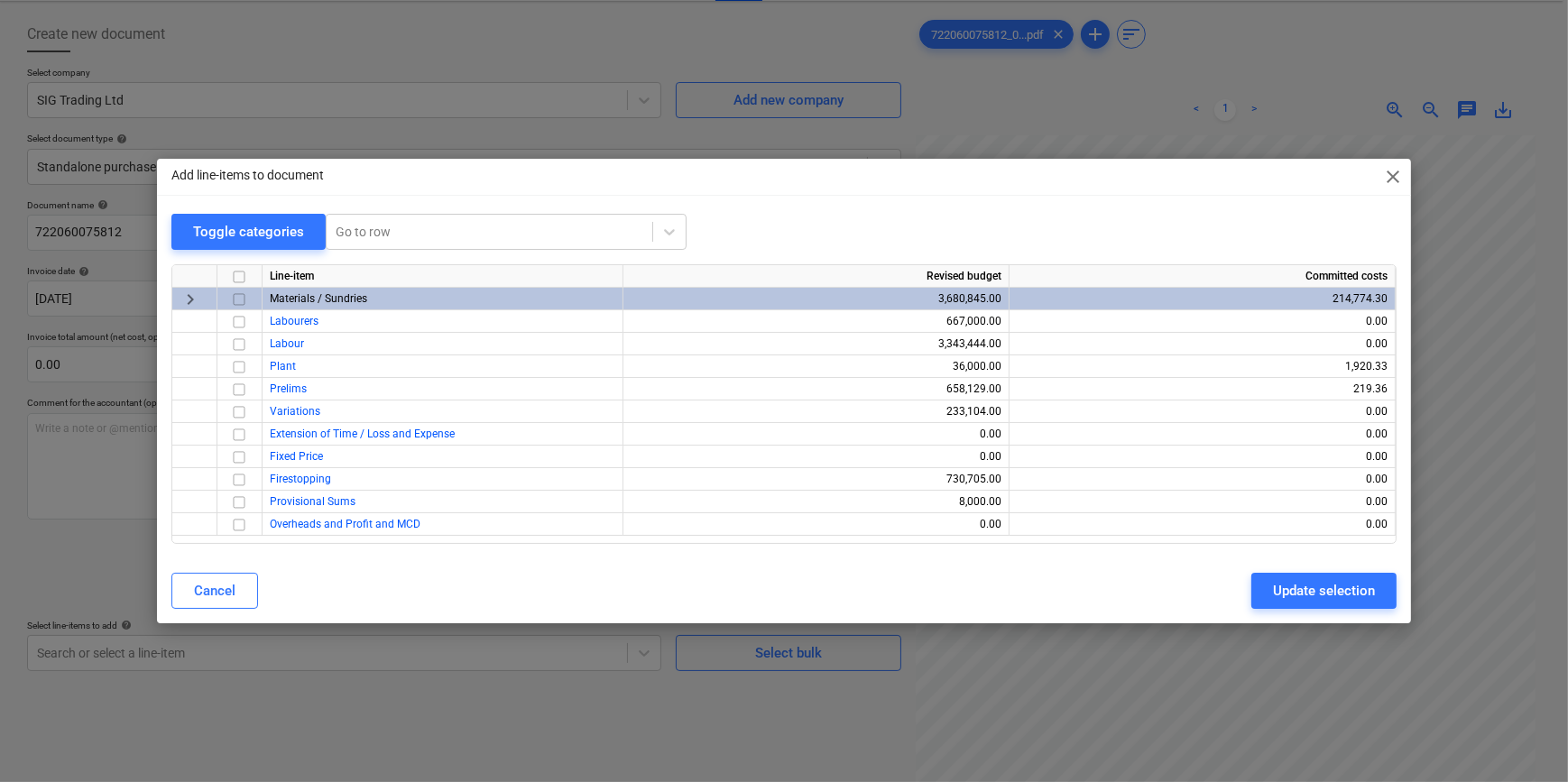 click at bounding box center (239, 299) 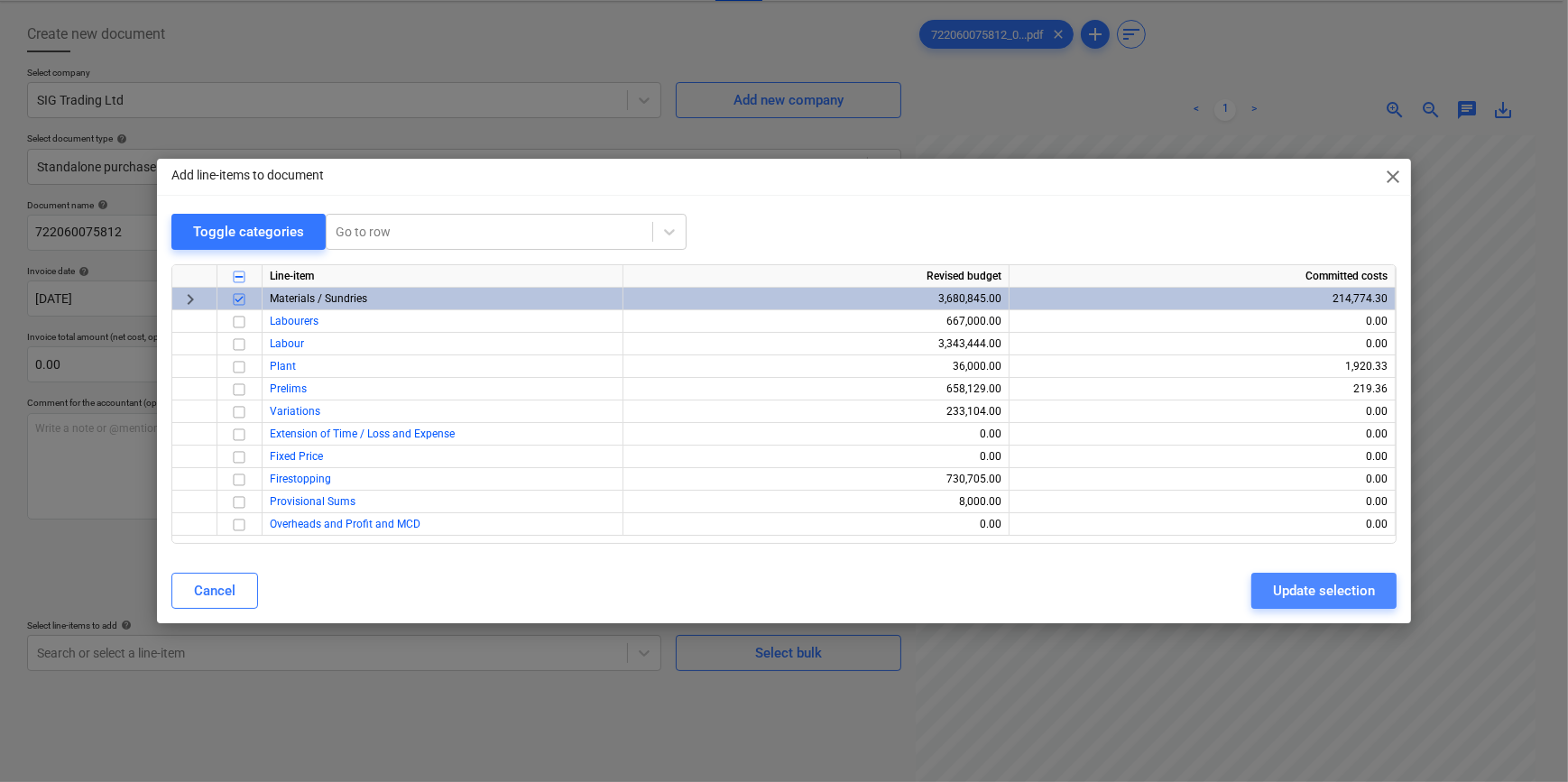 click on "Update selection" at bounding box center [1324, 591] 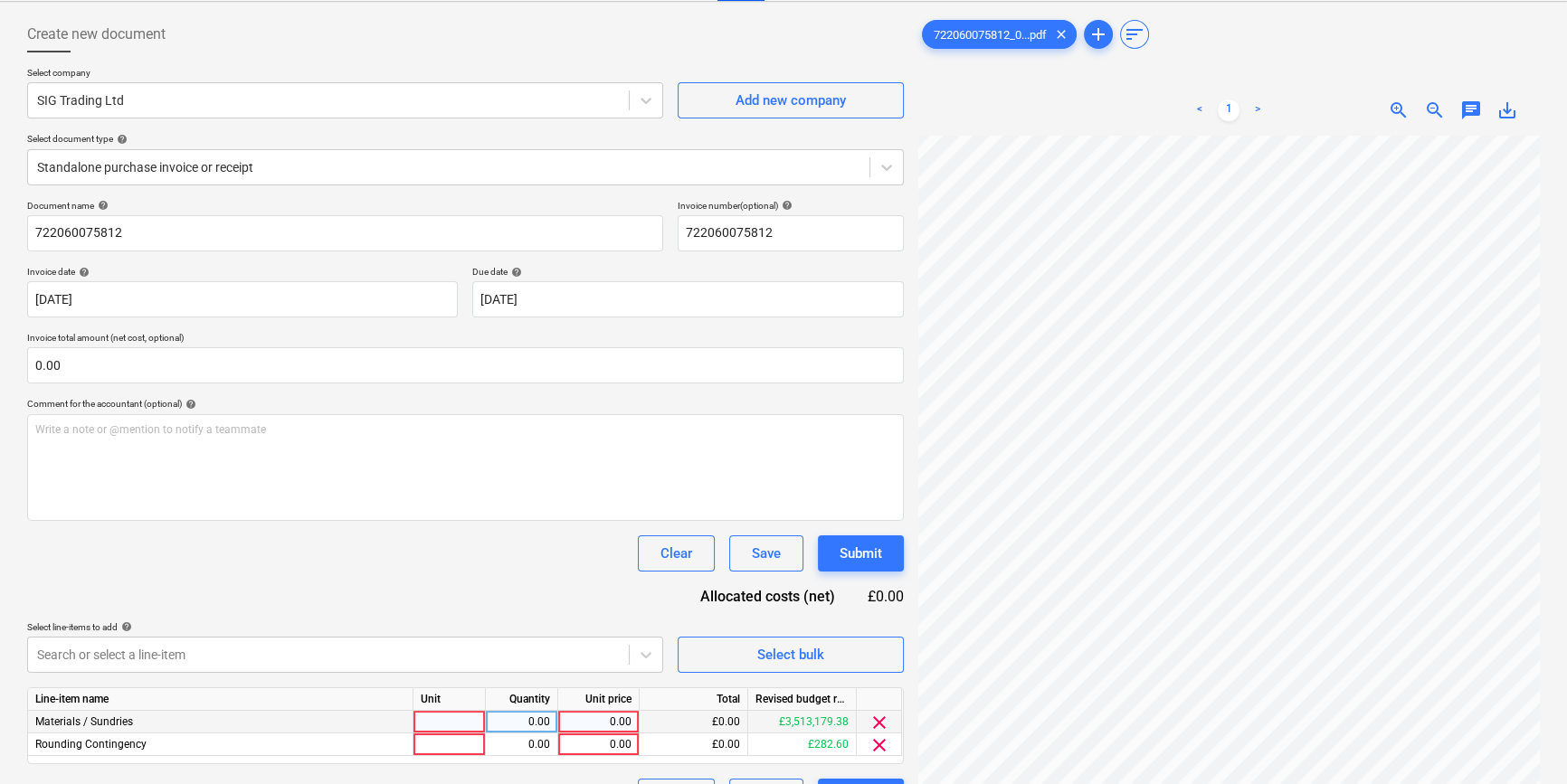click at bounding box center (450, 722) 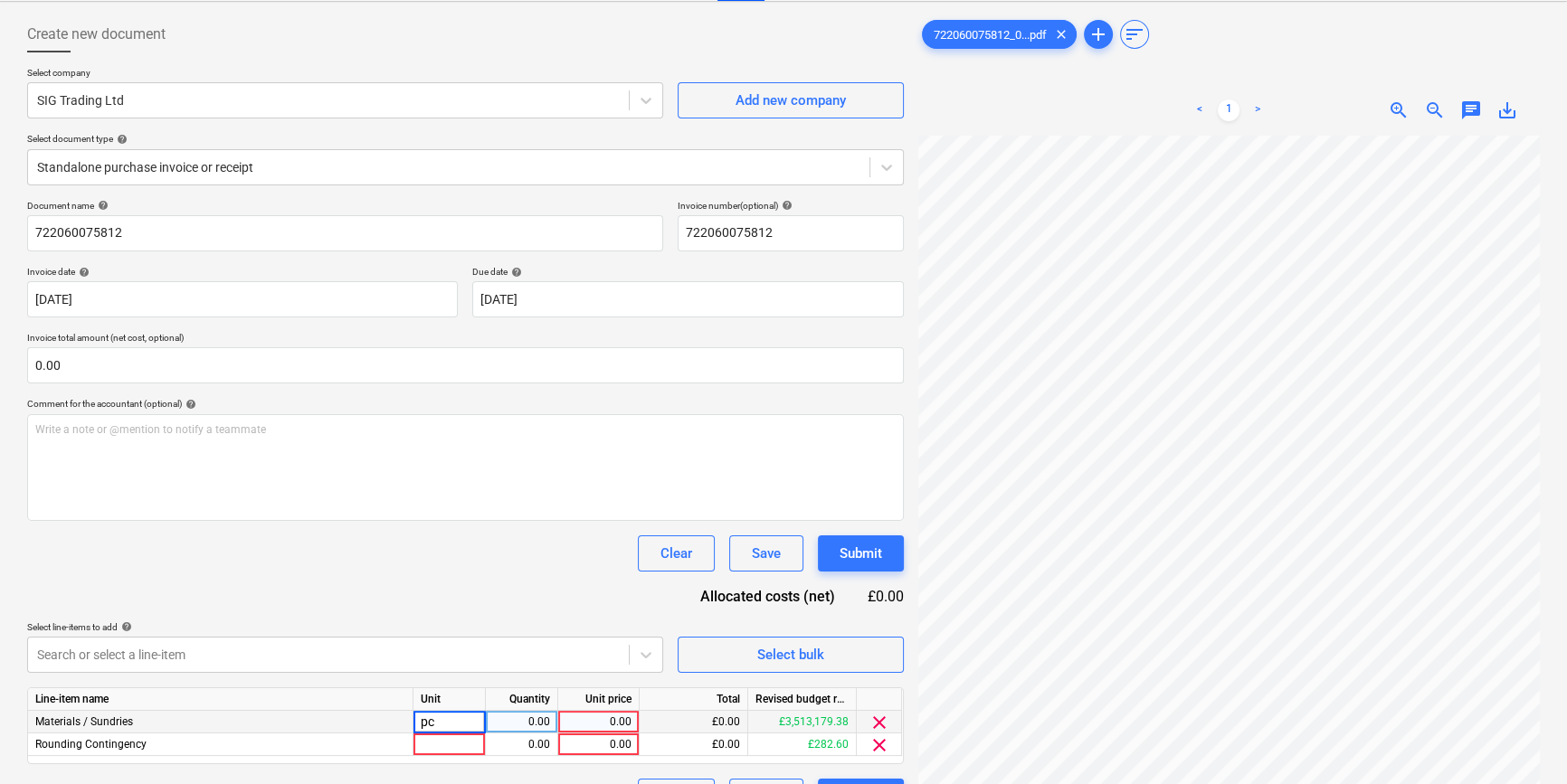type on "pcs" 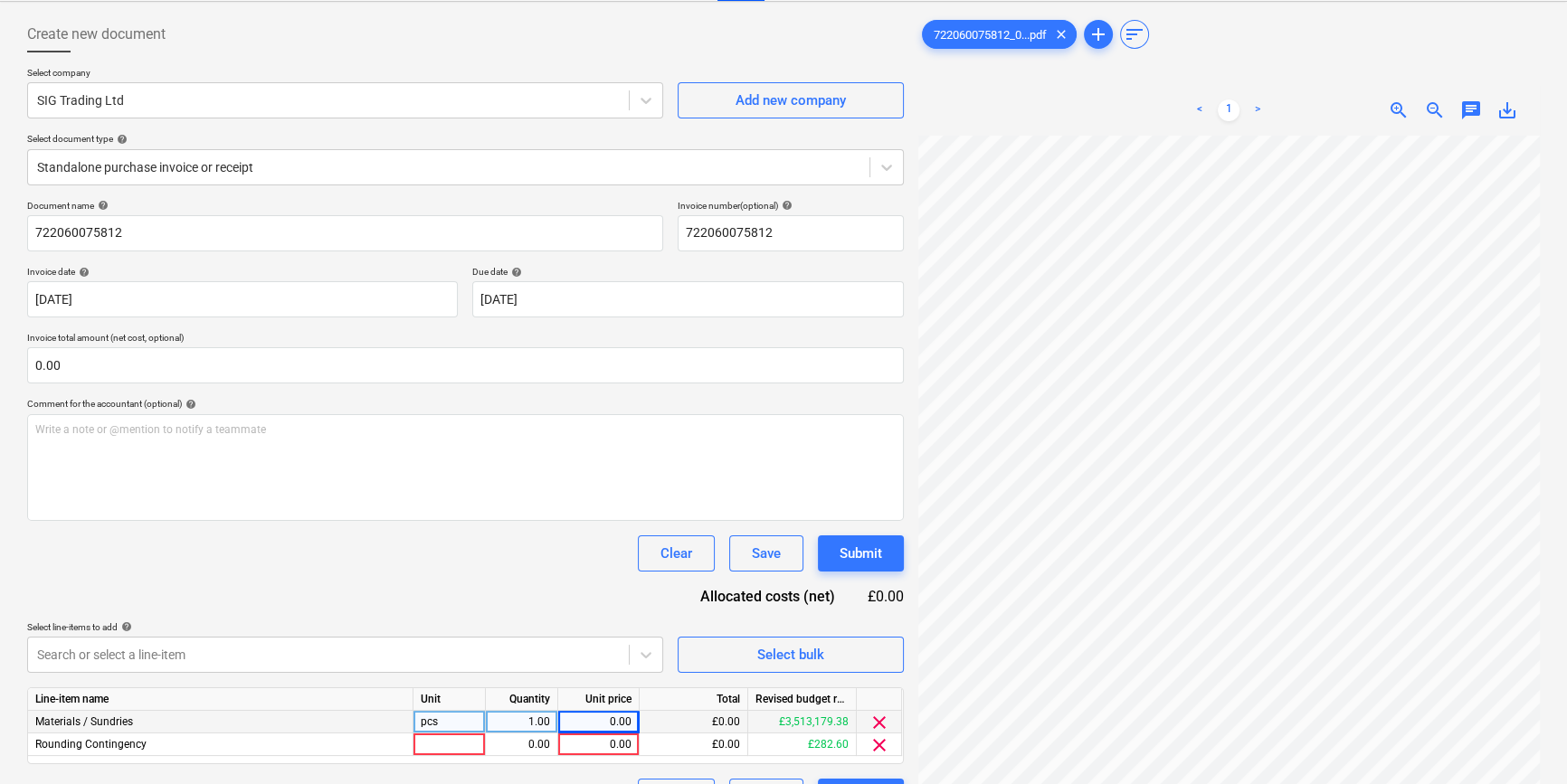 scroll, scrollTop: 421, scrollLeft: 0, axis: vertical 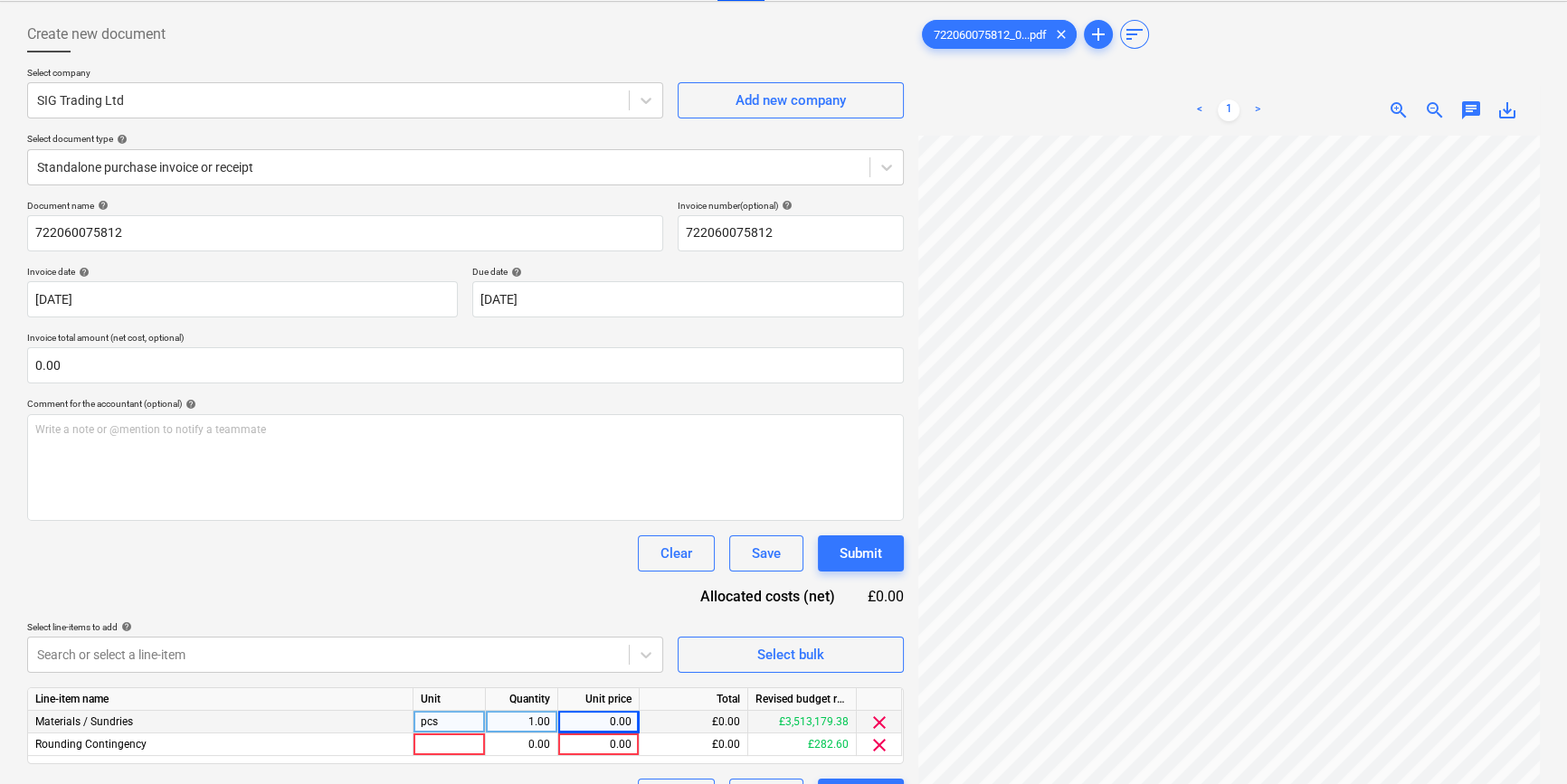 click on "0.00" at bounding box center [598, 722] 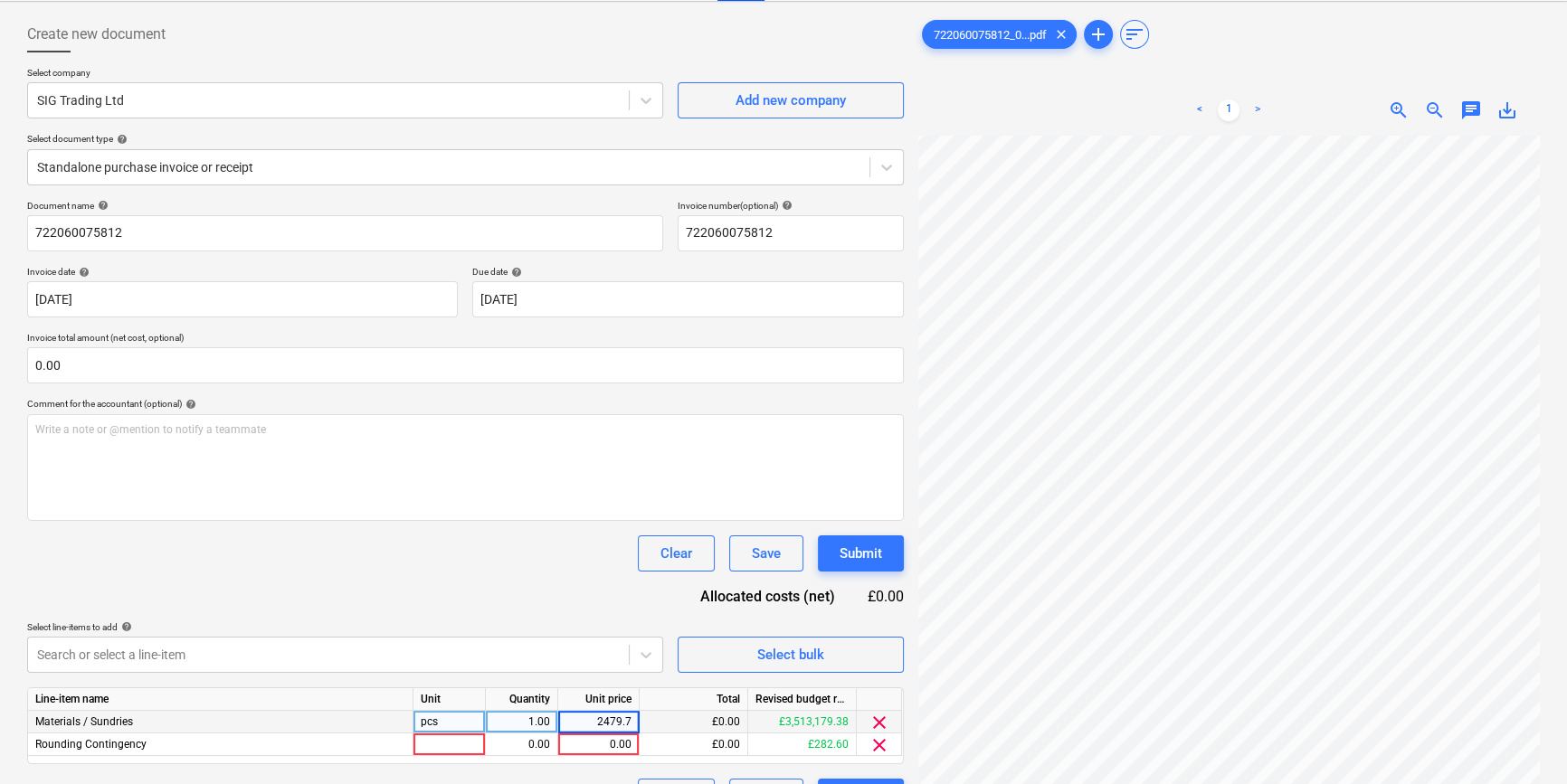 type on "2479.76" 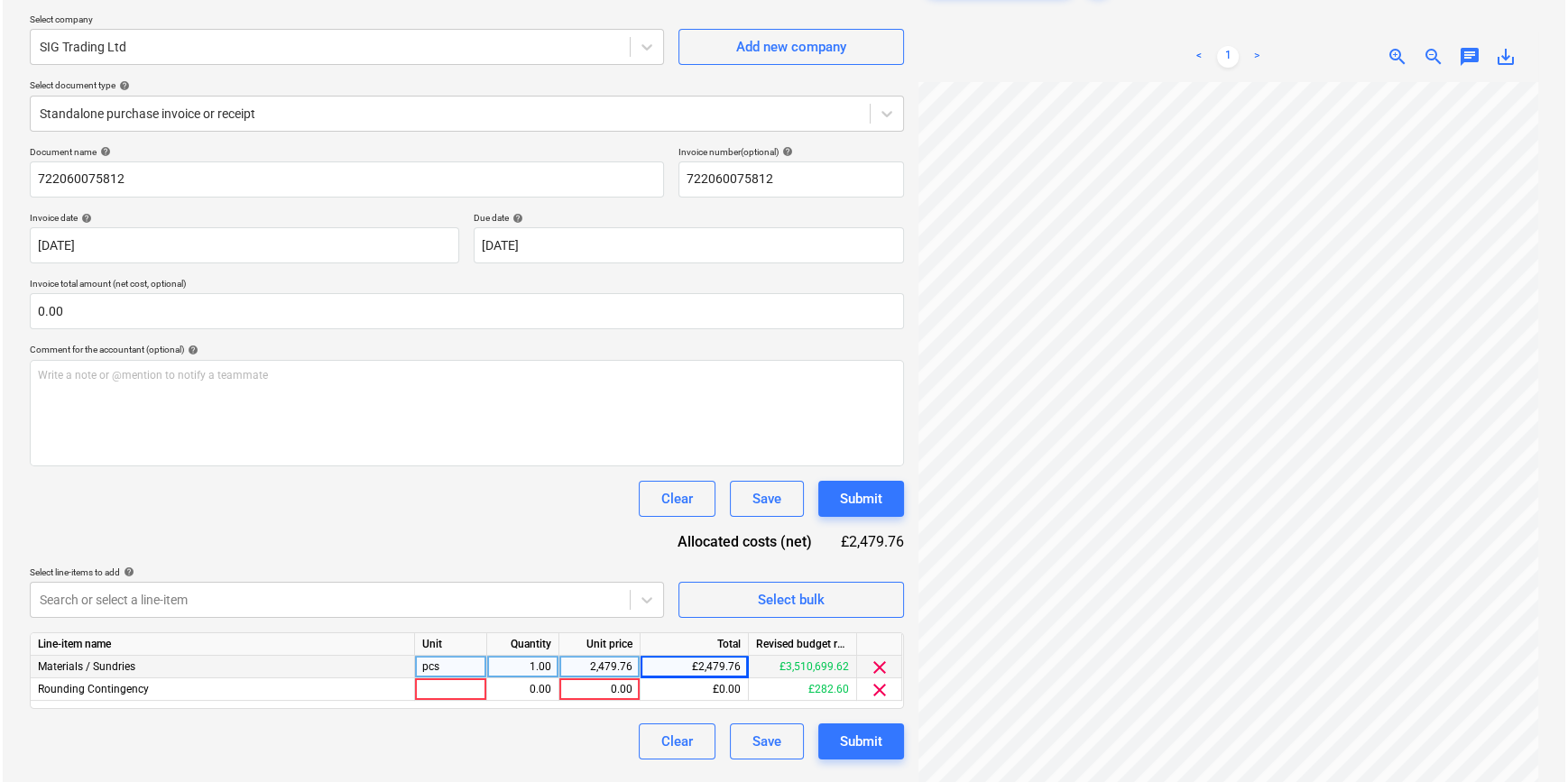 scroll, scrollTop: 163, scrollLeft: 0, axis: vertical 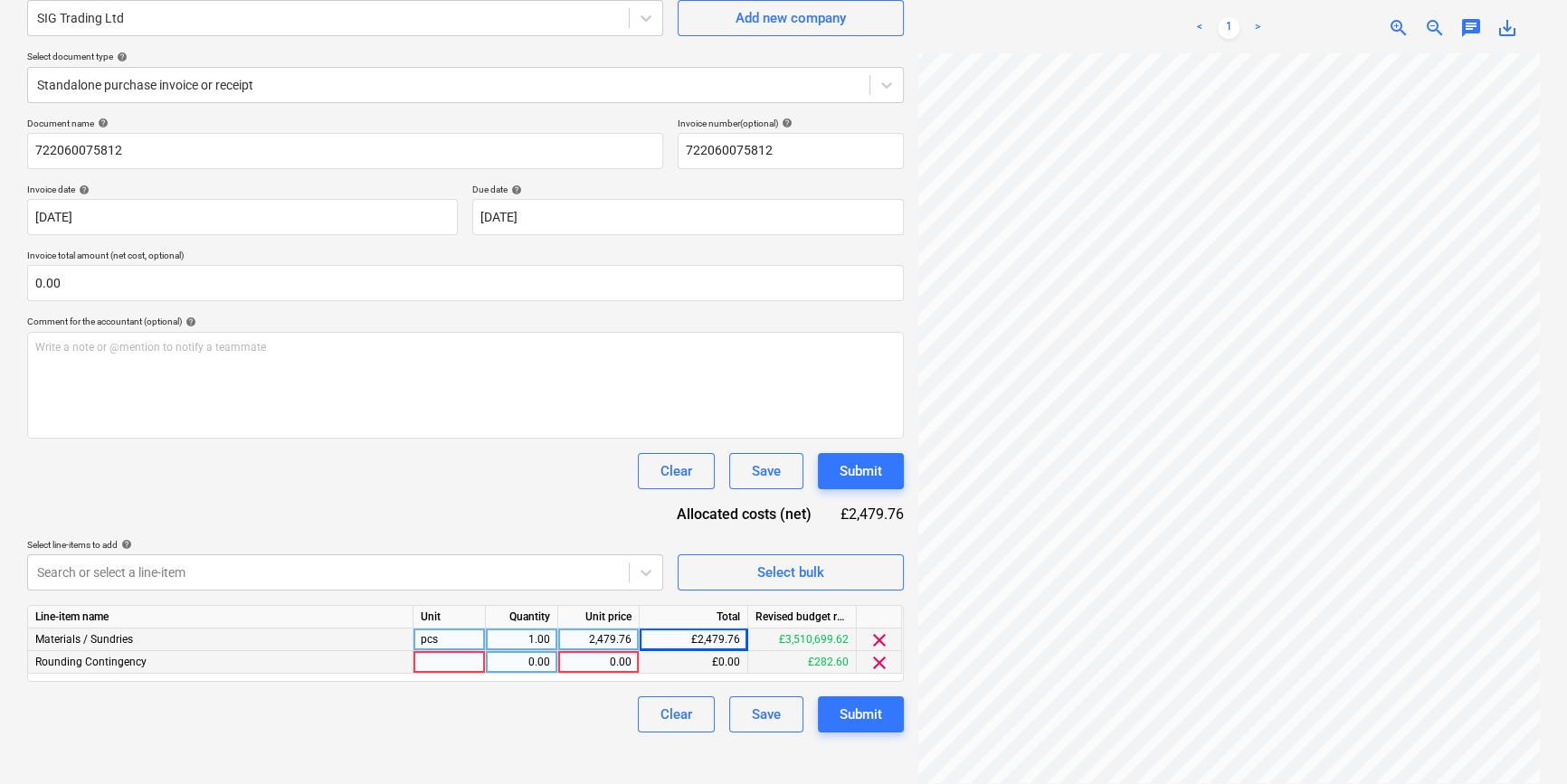 click on "clear" at bounding box center [879, 663] 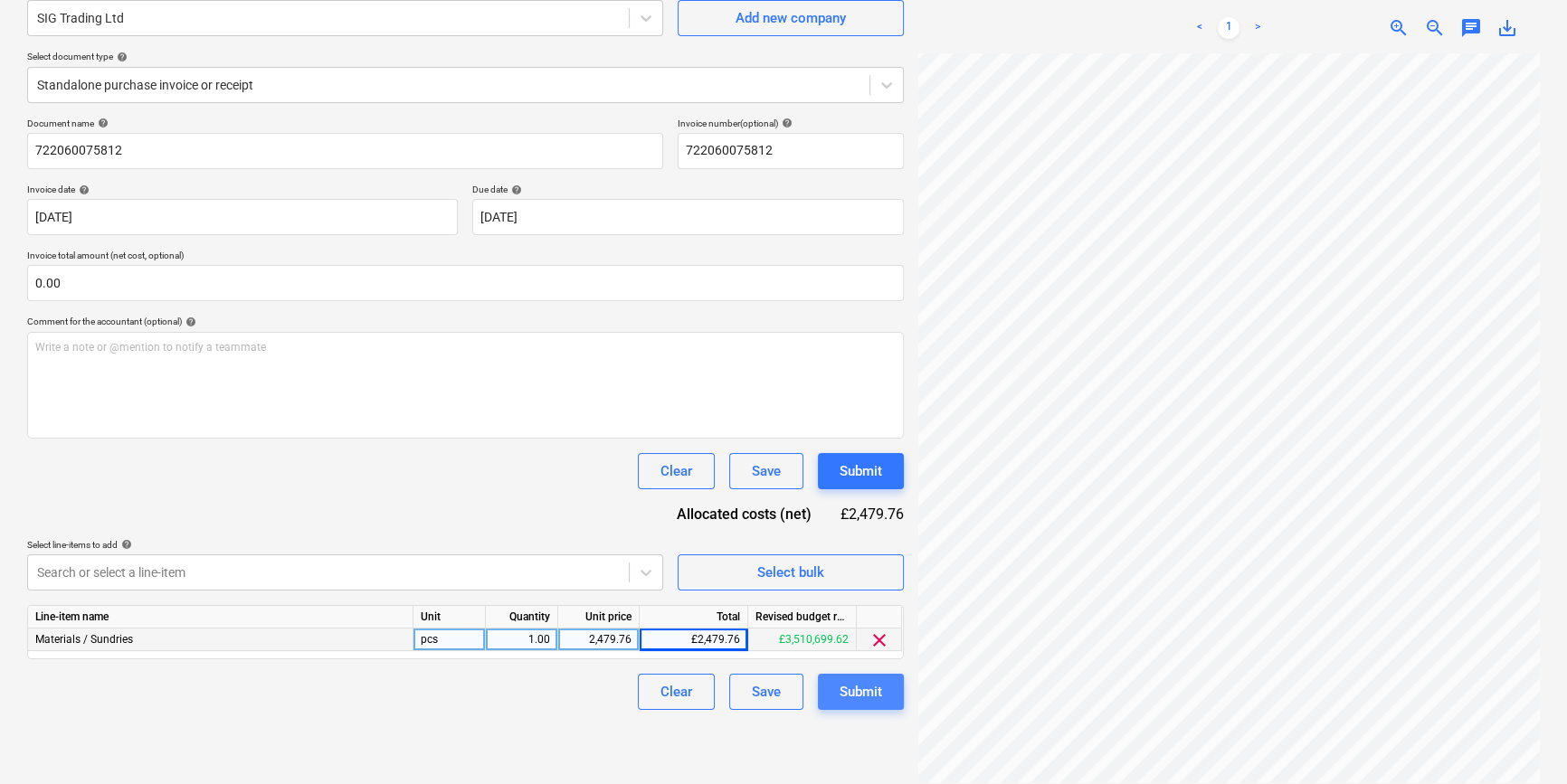 click on "Submit" at bounding box center (860, 692) 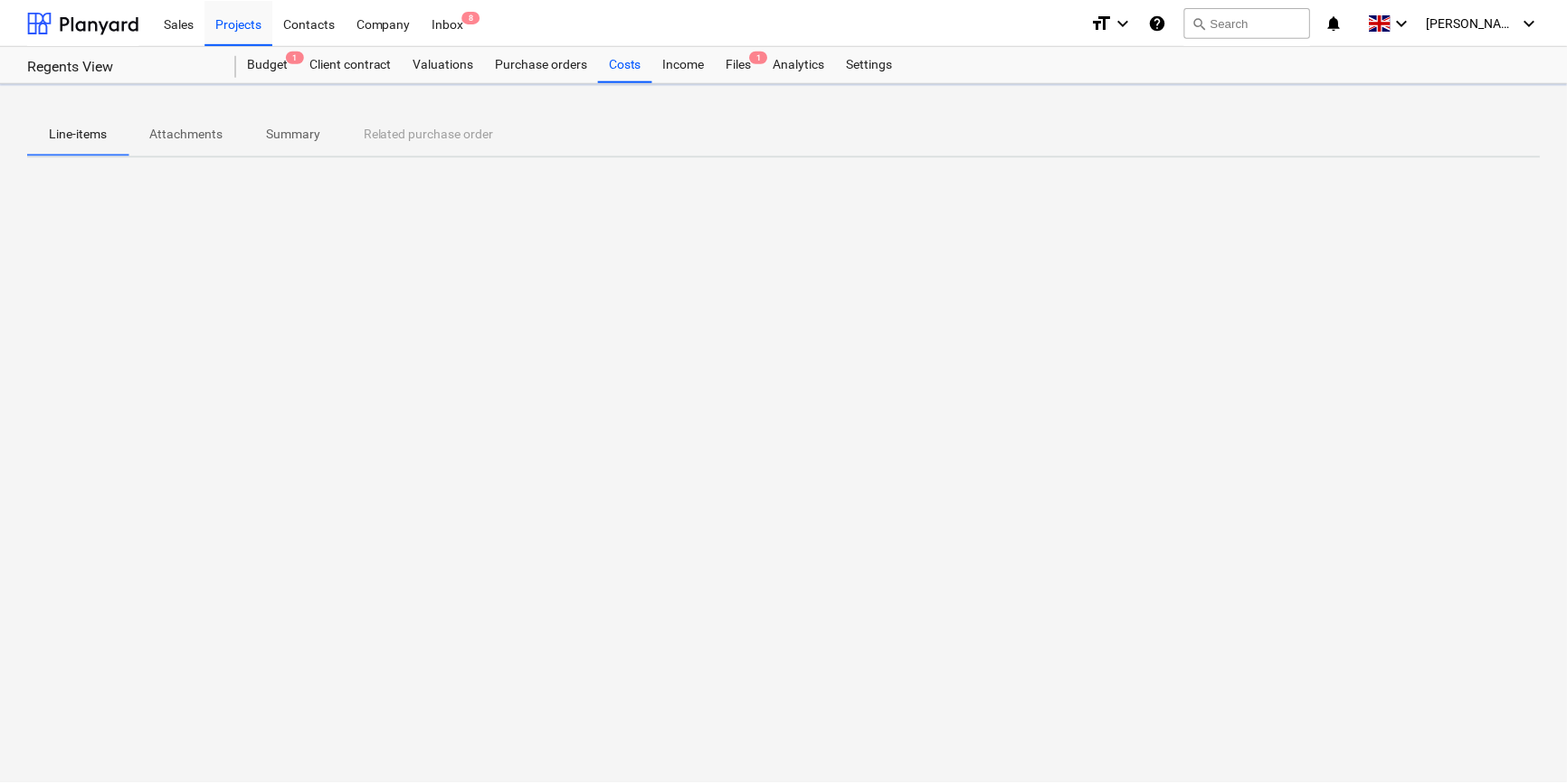 scroll, scrollTop: 0, scrollLeft: 0, axis: both 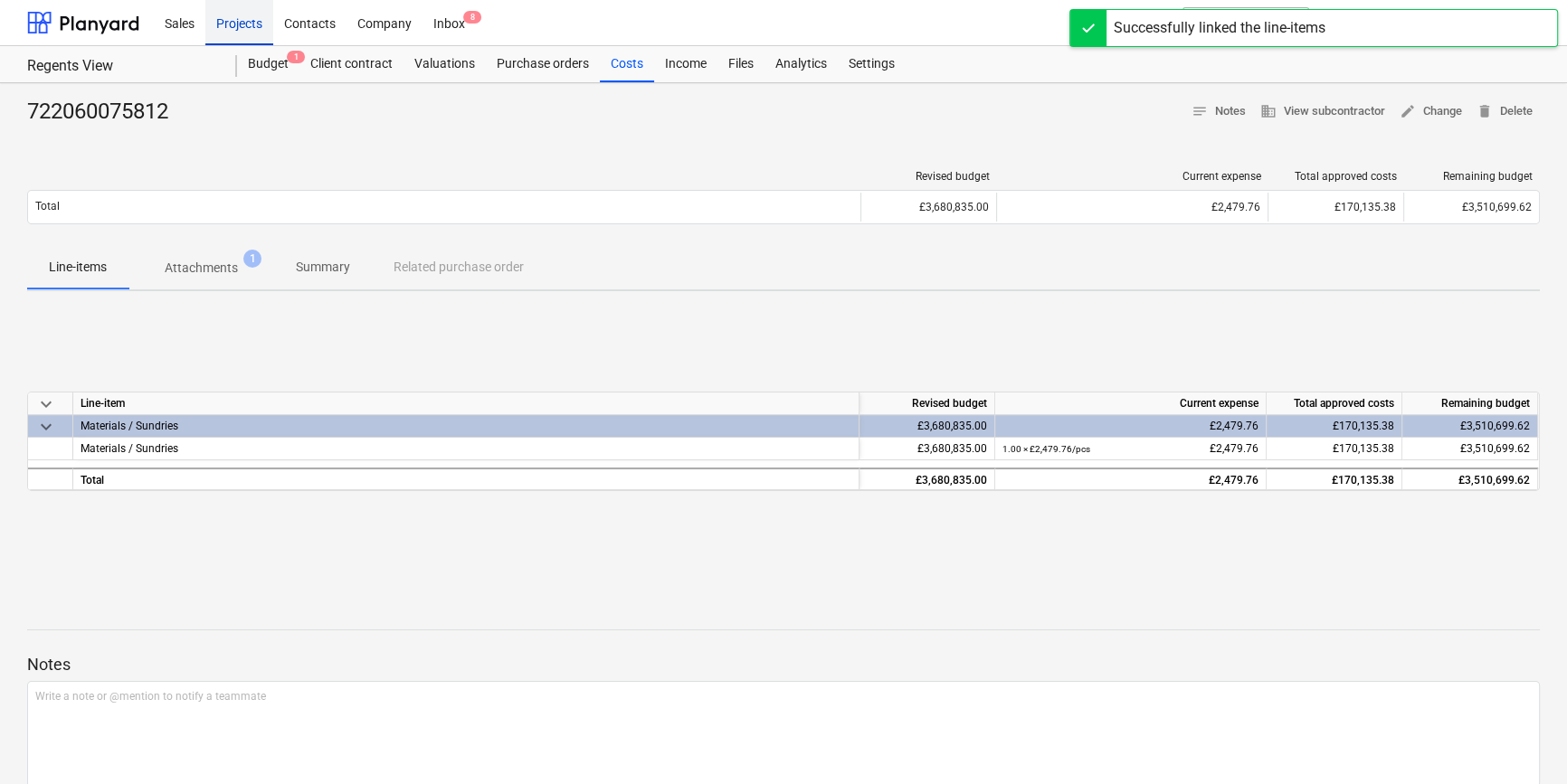 click on "Projects" at bounding box center (239, 22) 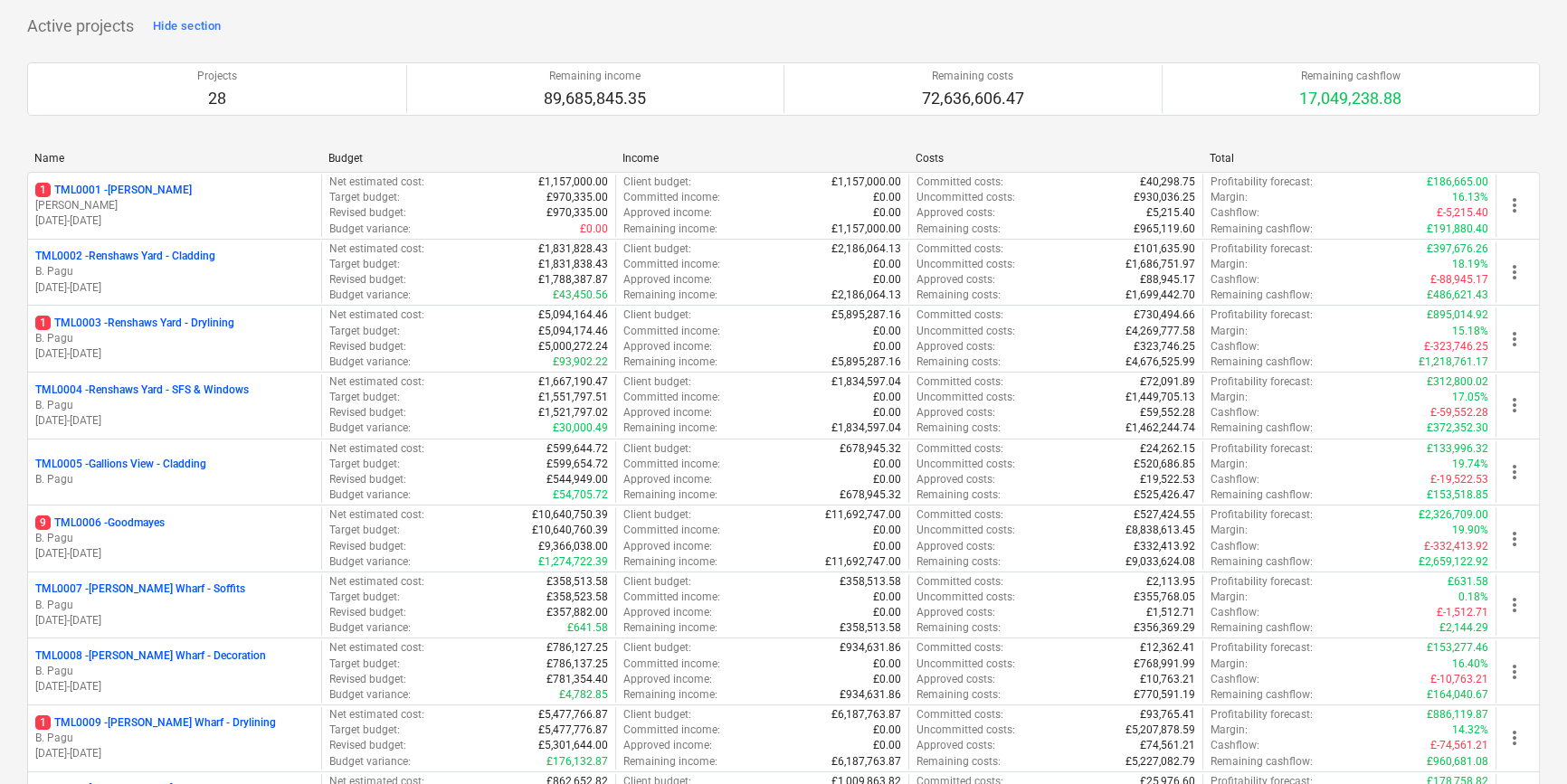scroll, scrollTop: 0, scrollLeft: 0, axis: both 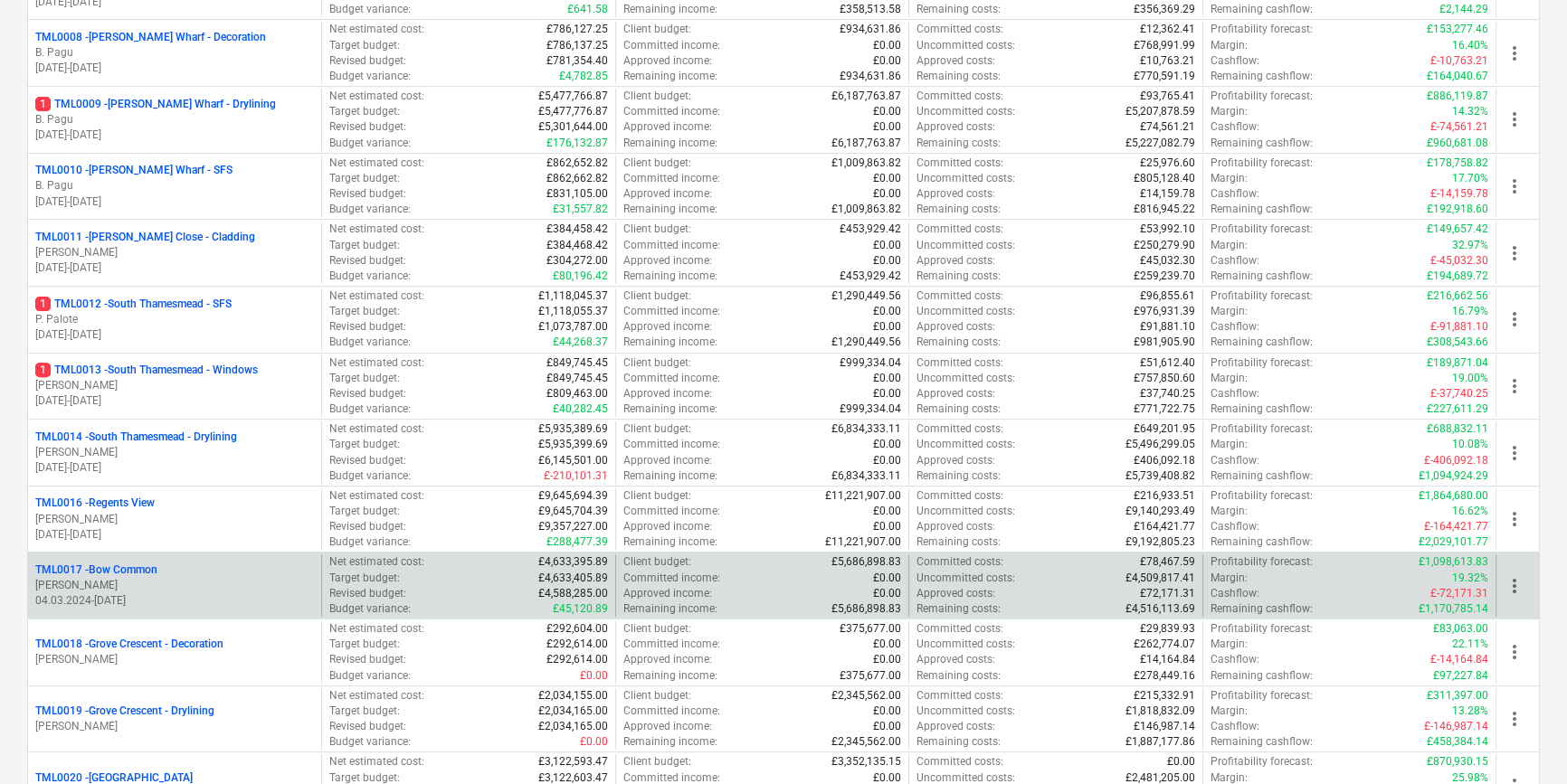click on "[PERSON_NAME]" at bounding box center [175, 585] 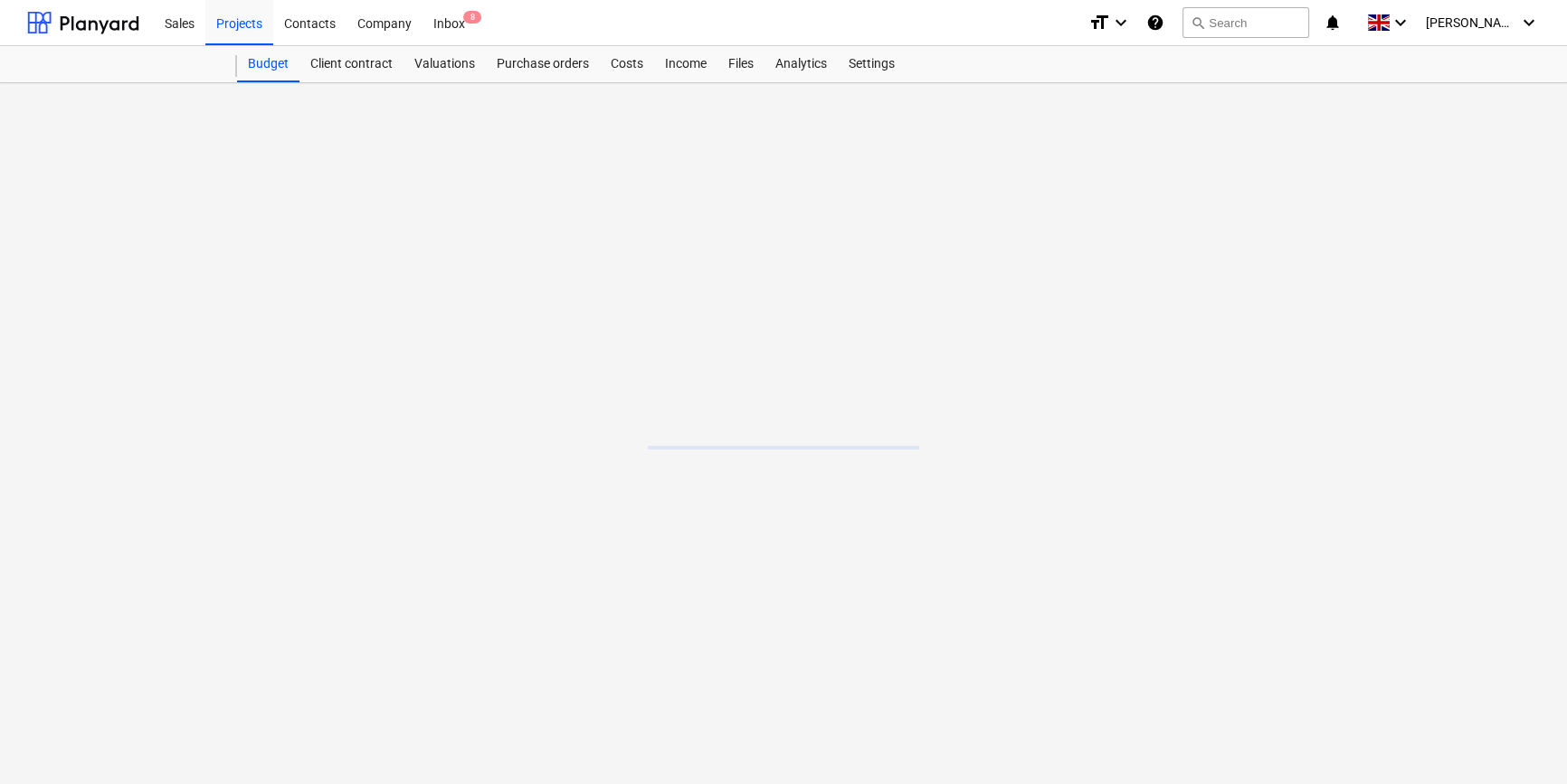scroll, scrollTop: 0, scrollLeft: 0, axis: both 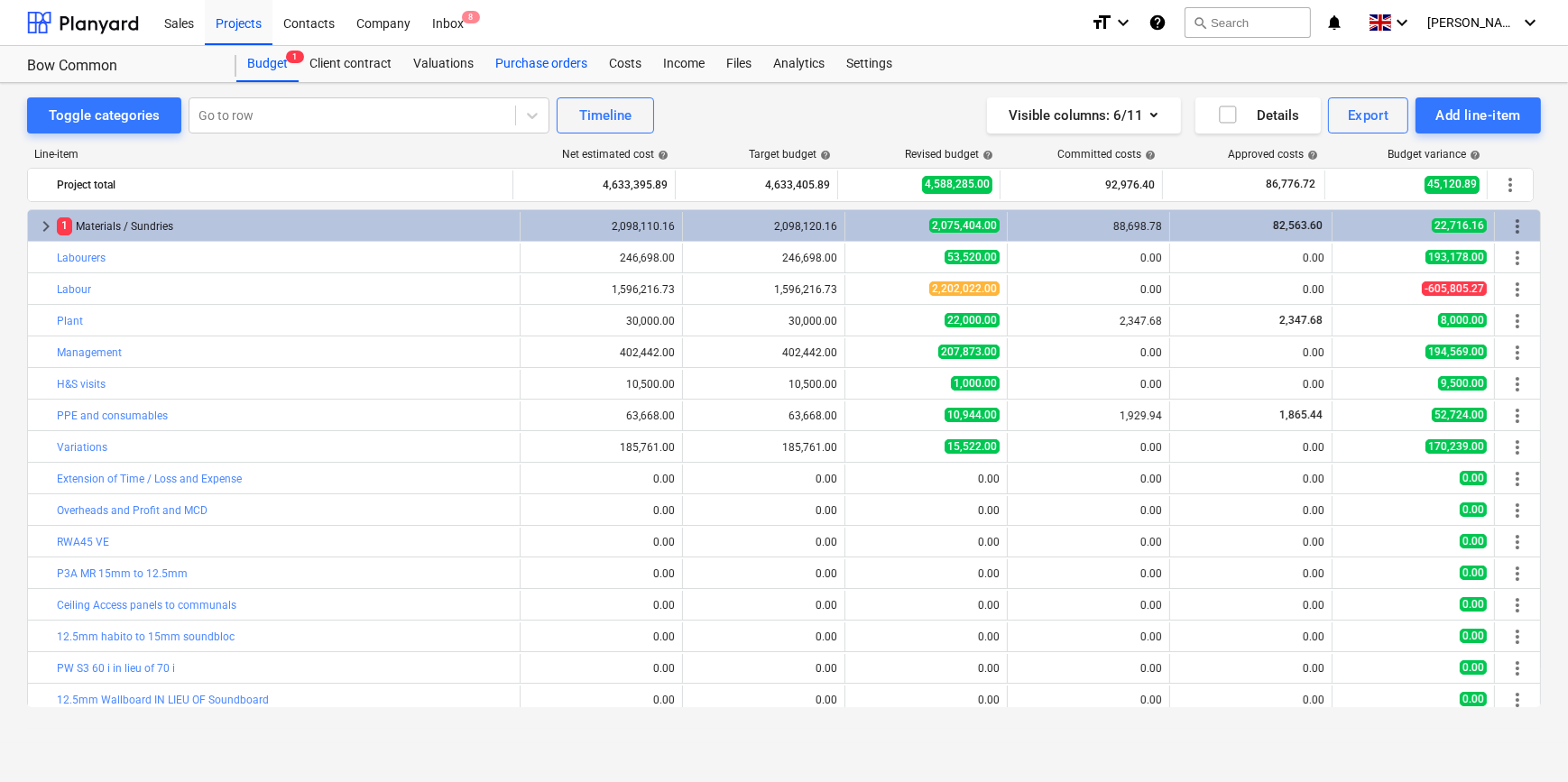 click on "Purchase orders" at bounding box center (541, 64) 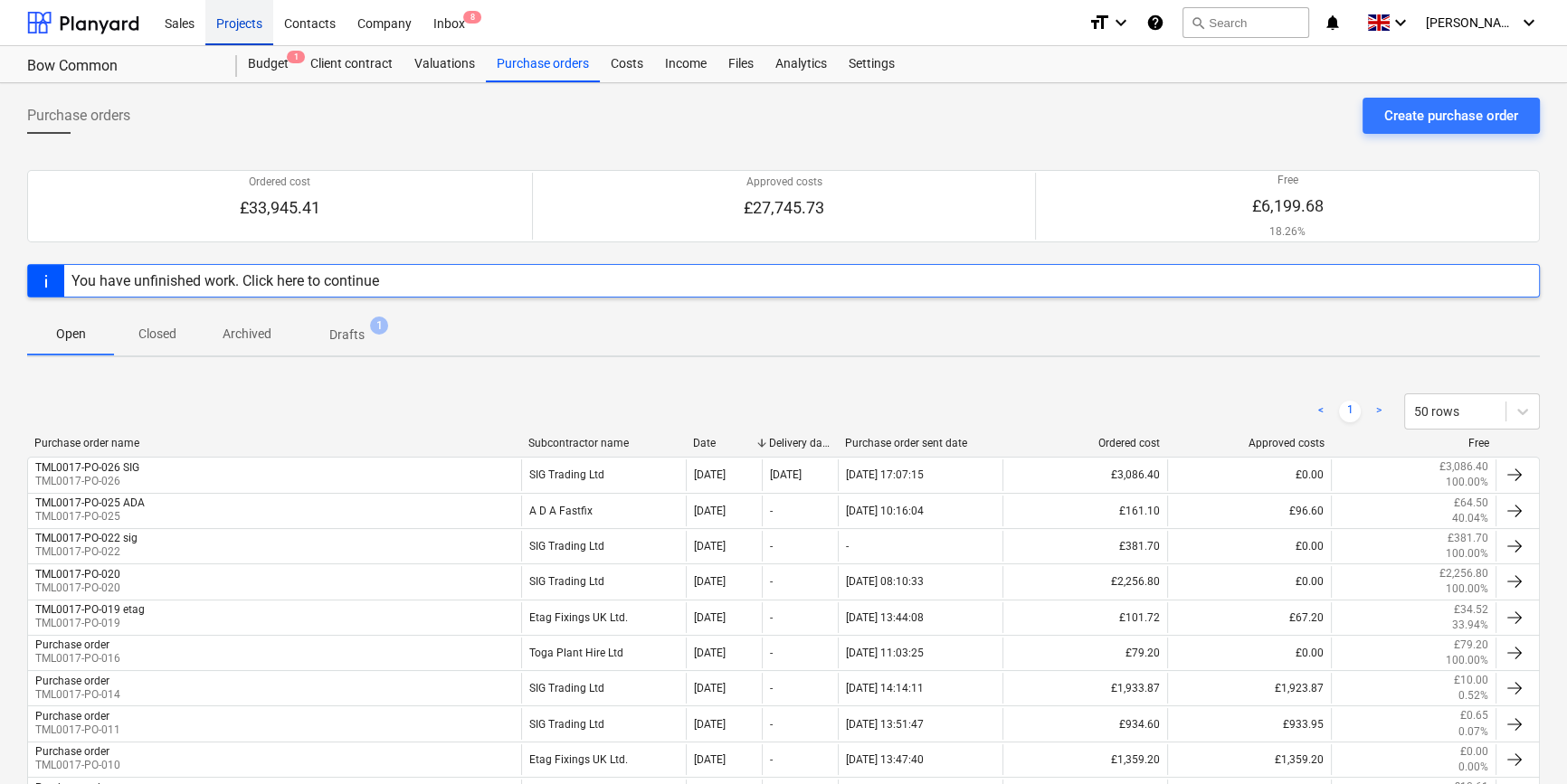 click on "Projects" at bounding box center (239, 22) 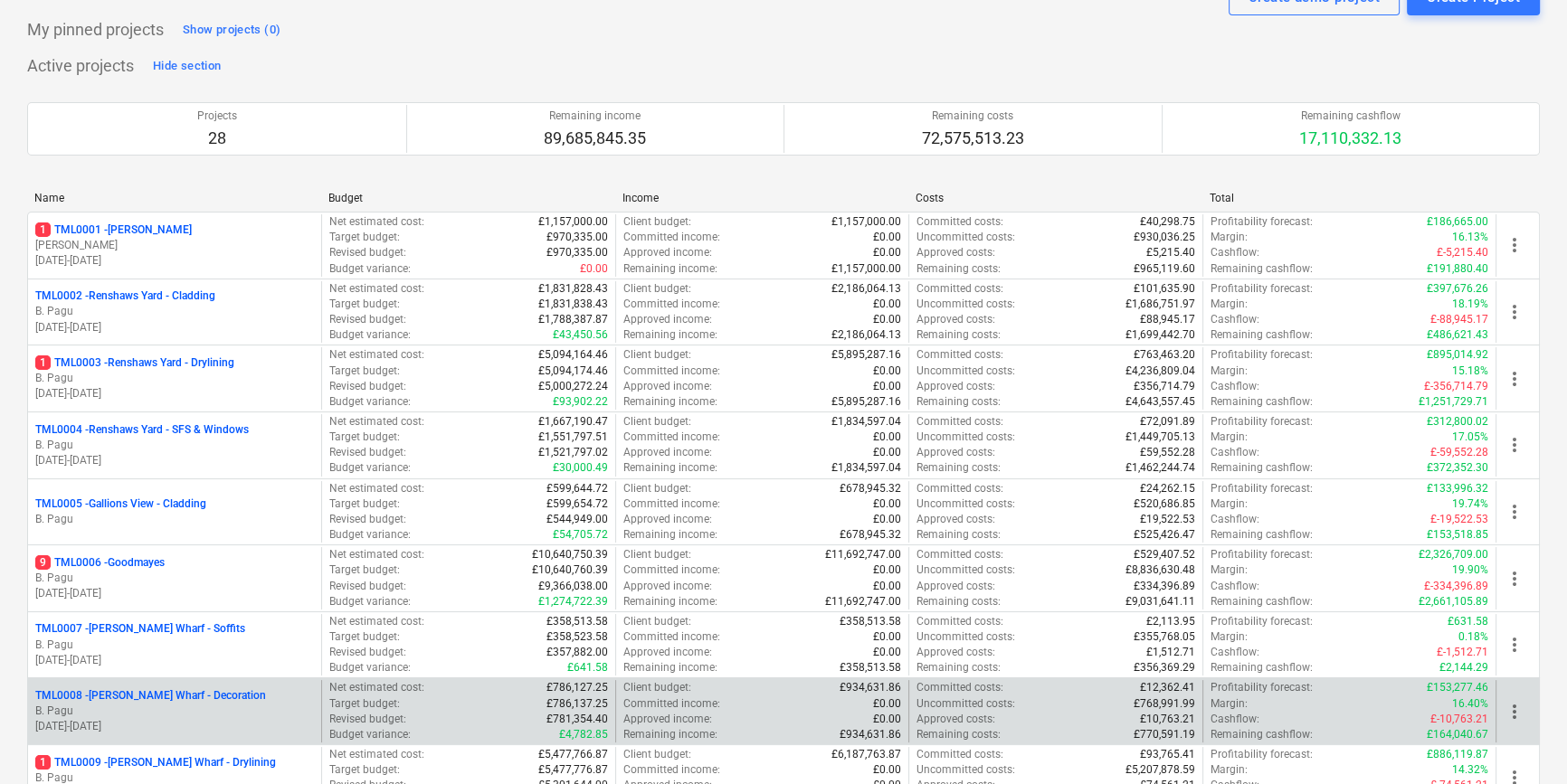 scroll, scrollTop: 164, scrollLeft: 0, axis: vertical 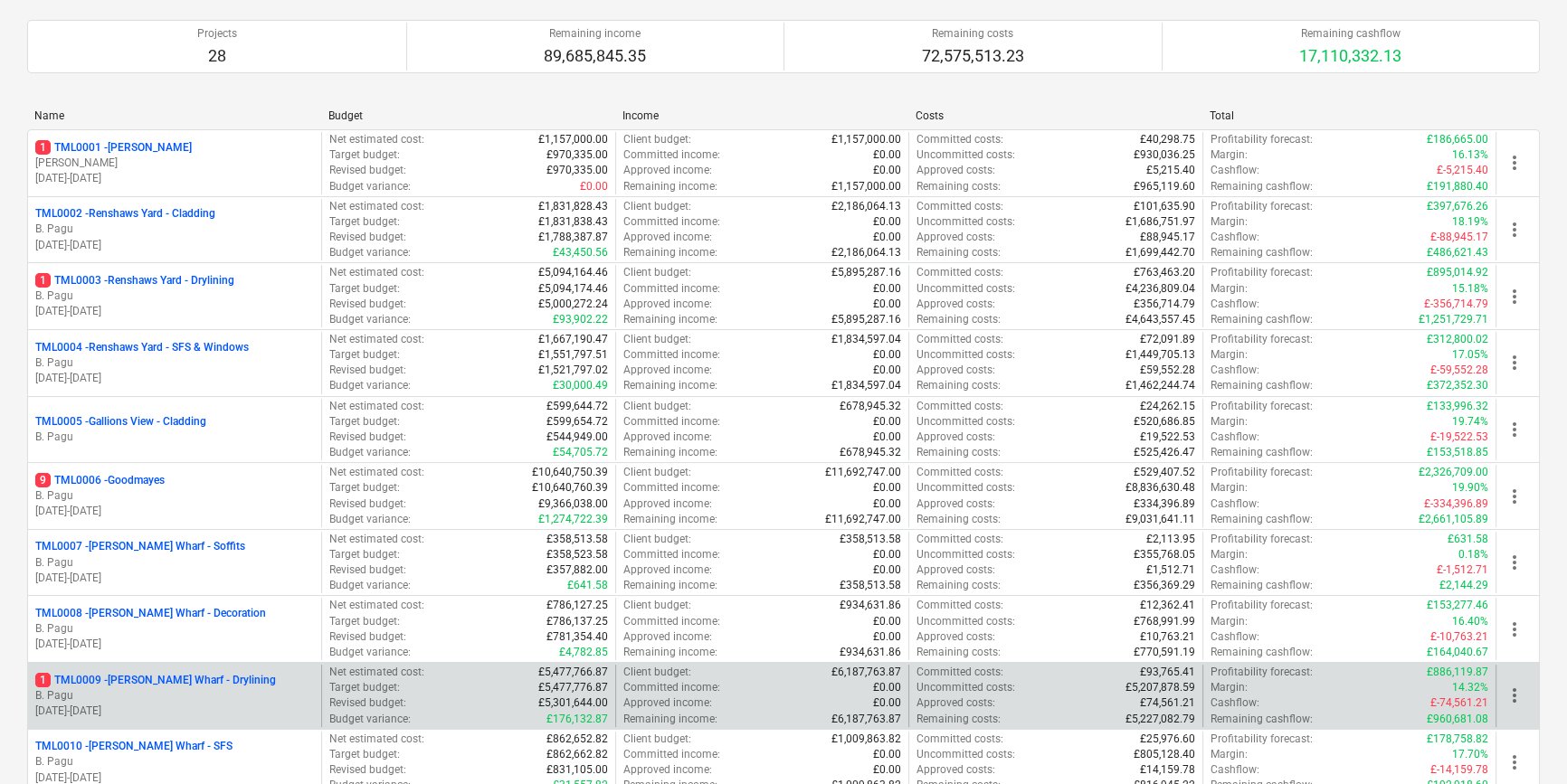 click on "B. Pagu" at bounding box center [175, 695] 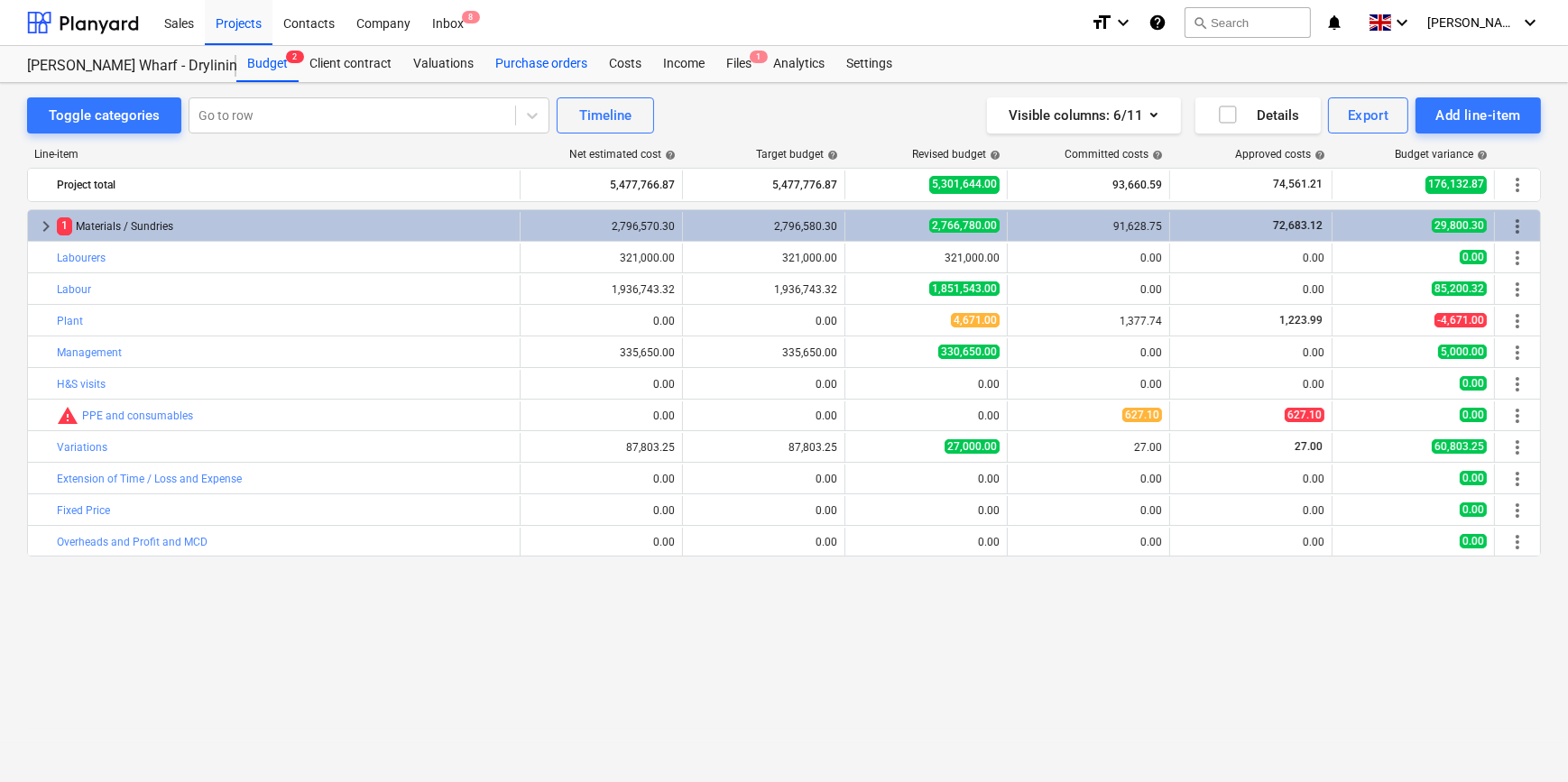 click on "Purchase orders" at bounding box center [541, 64] 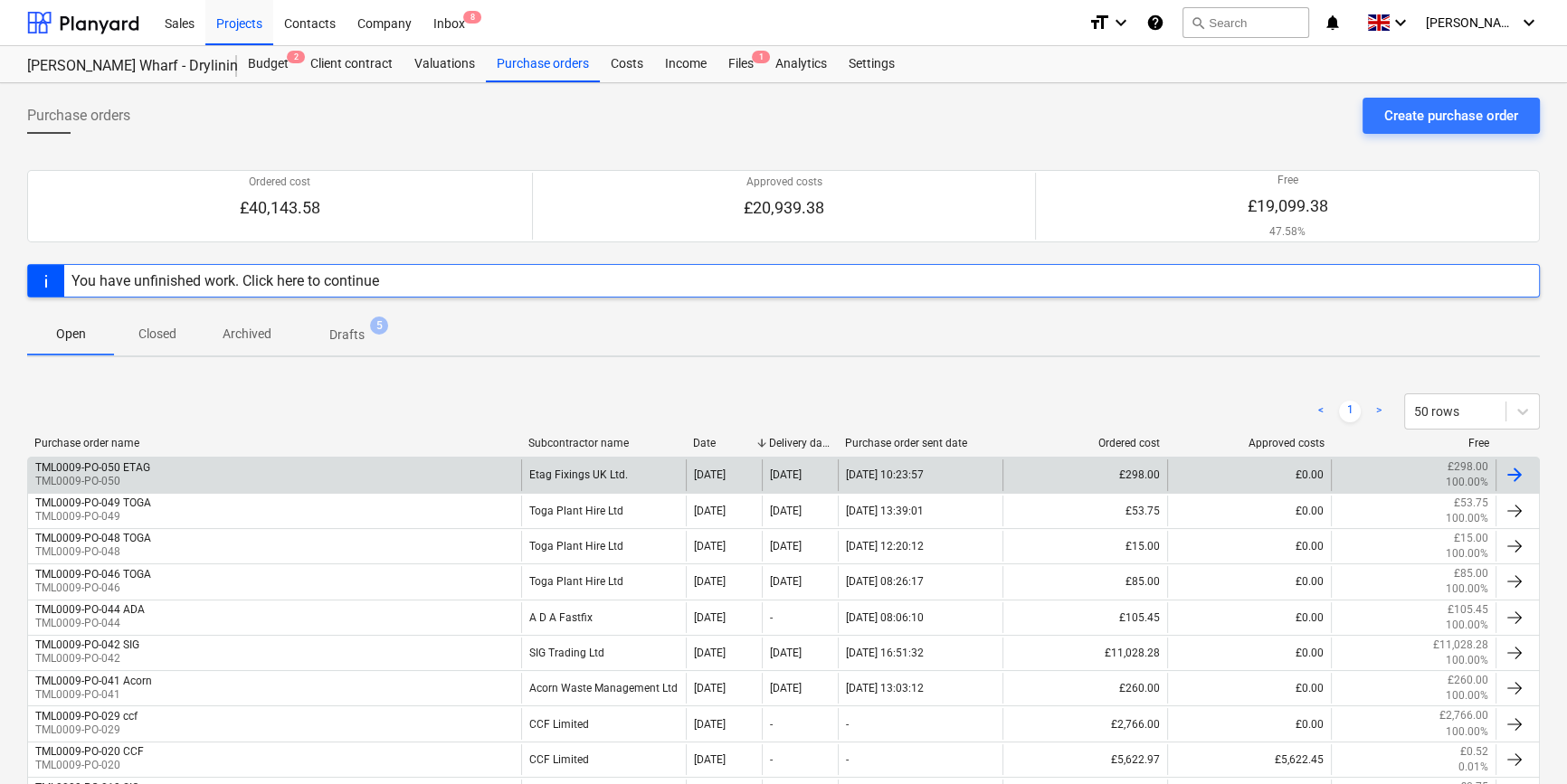 click at bounding box center (1515, 475) 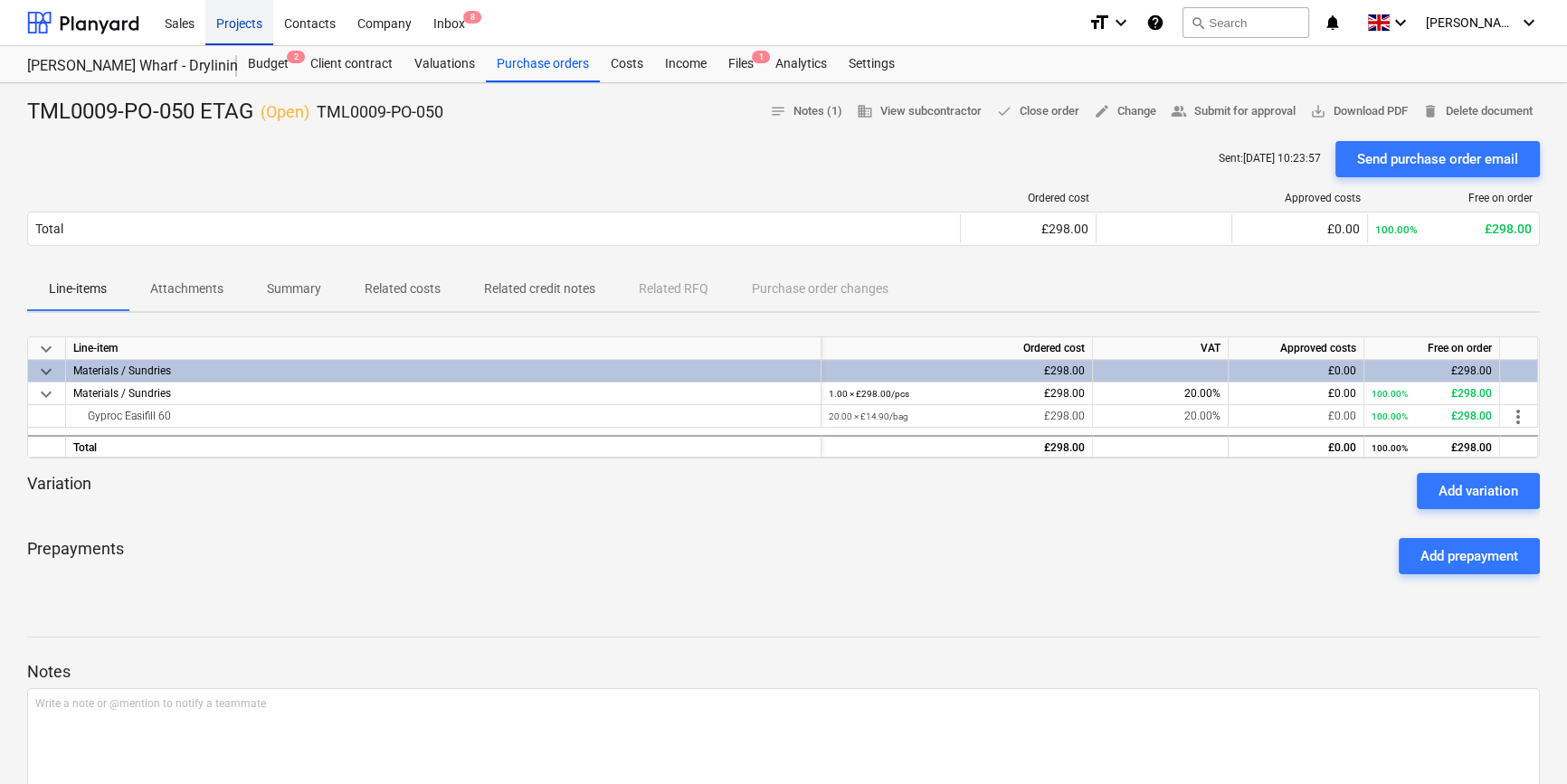 click on "Projects" at bounding box center (239, 22) 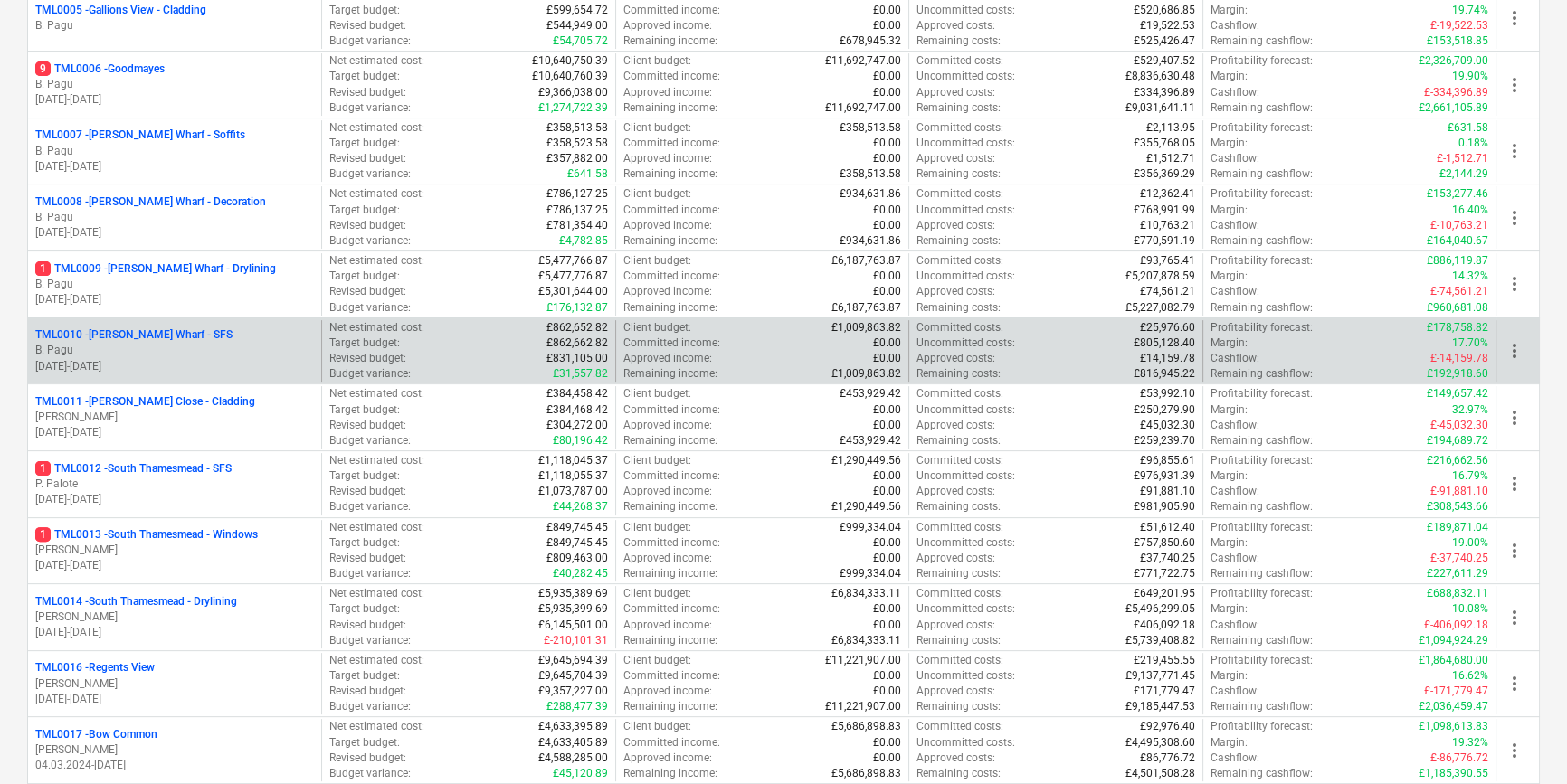 scroll, scrollTop: 657, scrollLeft: 0, axis: vertical 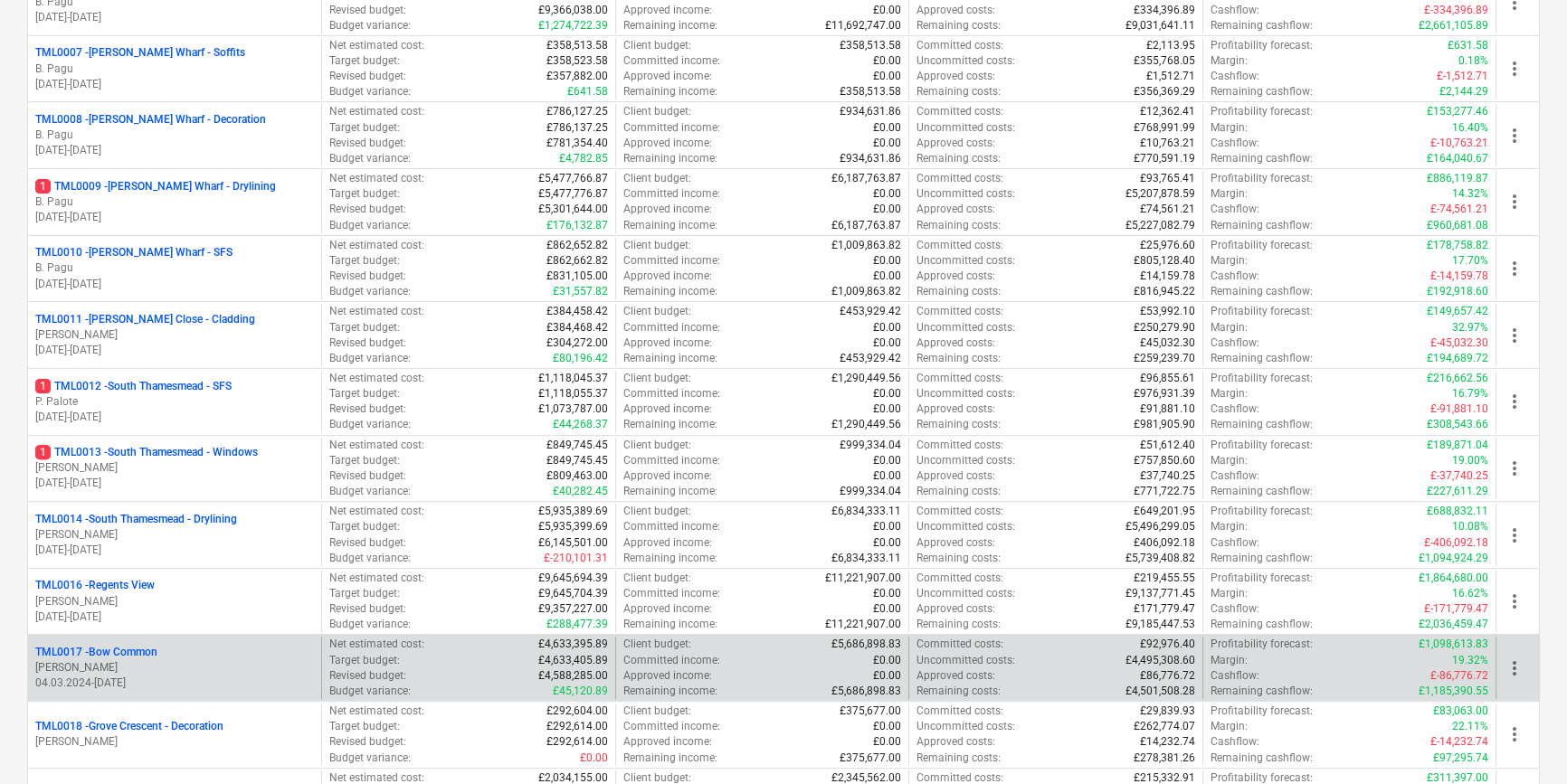 click on "TML0017 -  Bow Common" at bounding box center (175, 652) 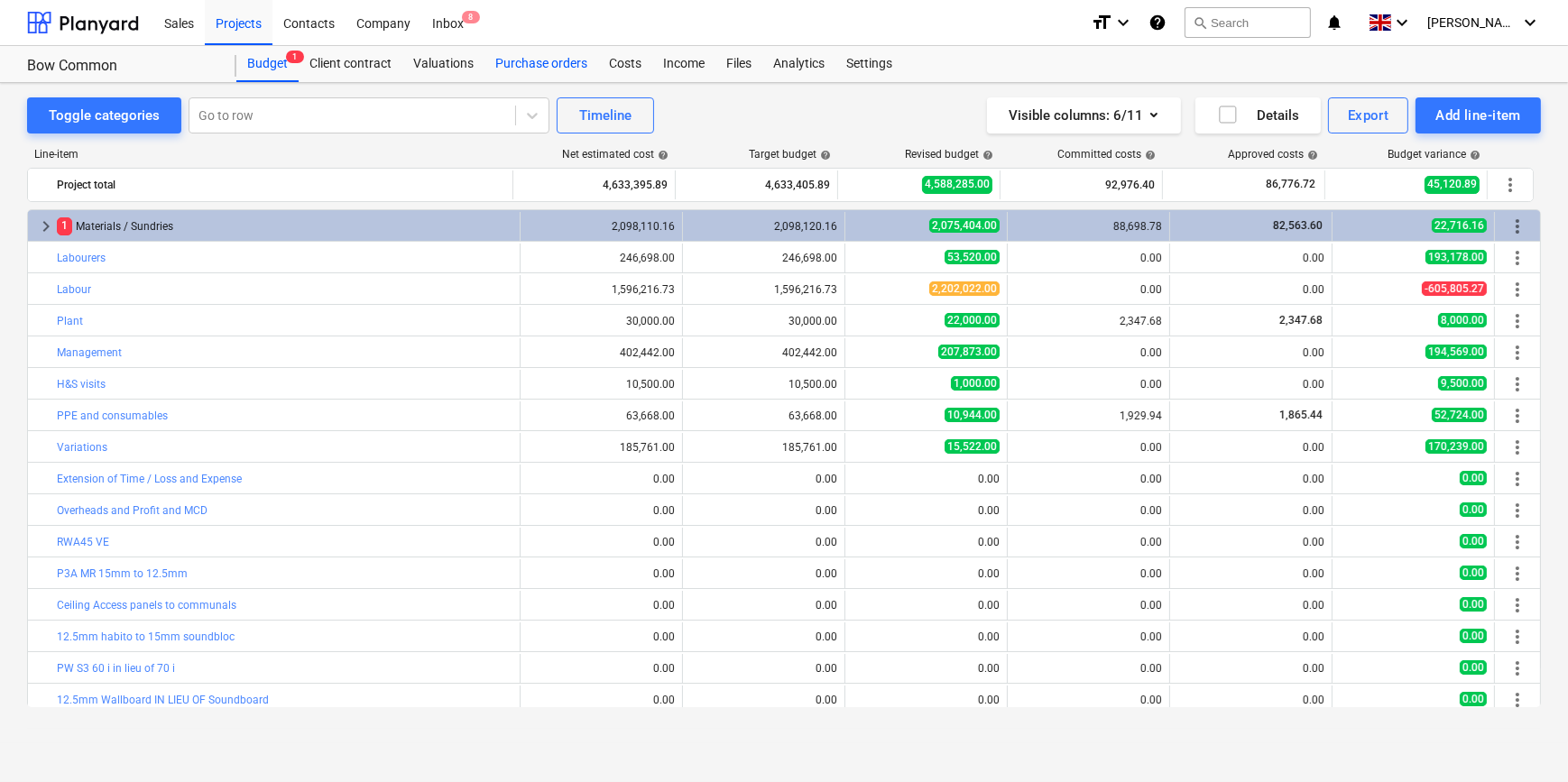 click on "Purchase orders" at bounding box center [541, 64] 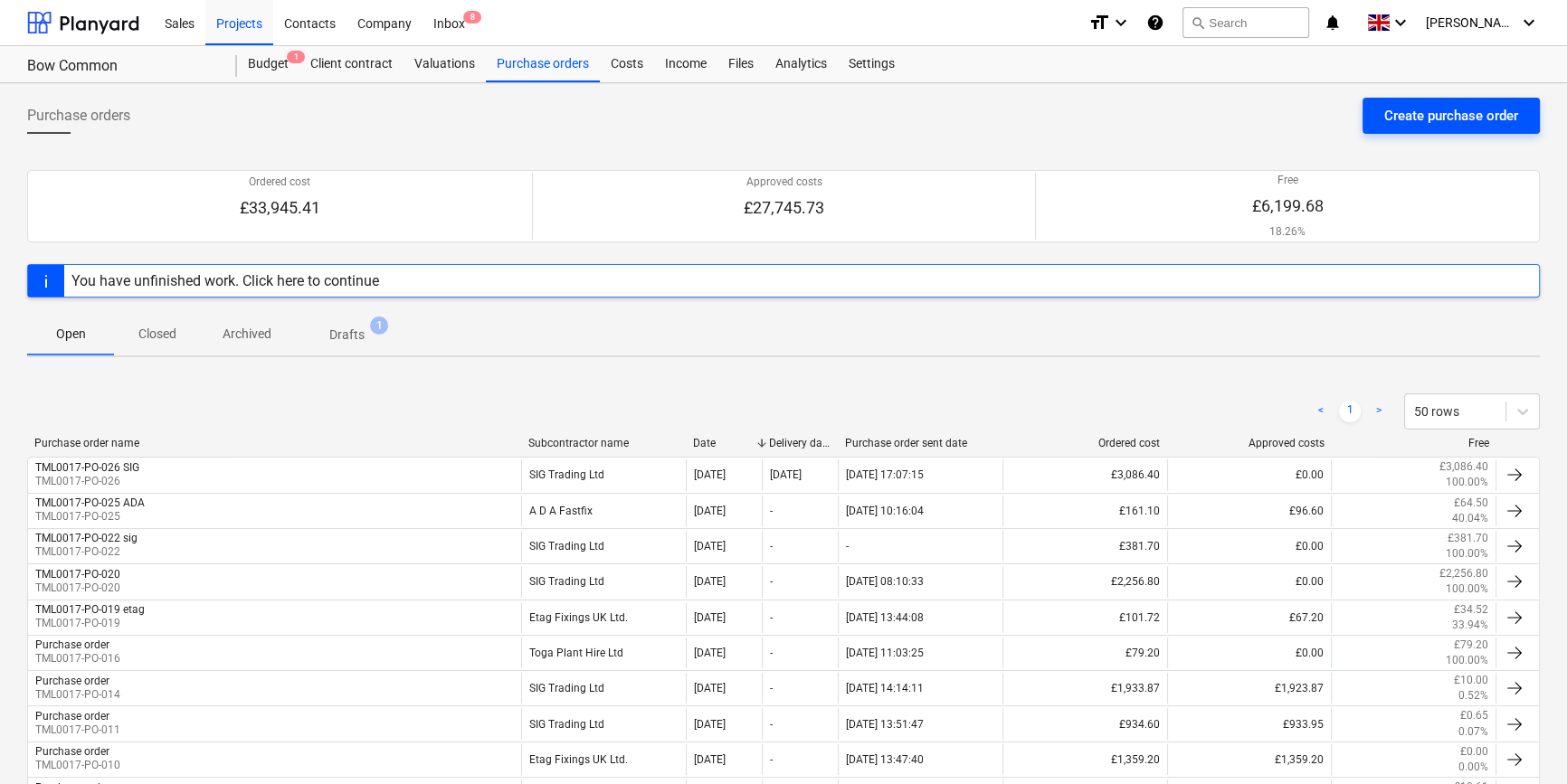click on "Create purchase order" at bounding box center (1451, 116) 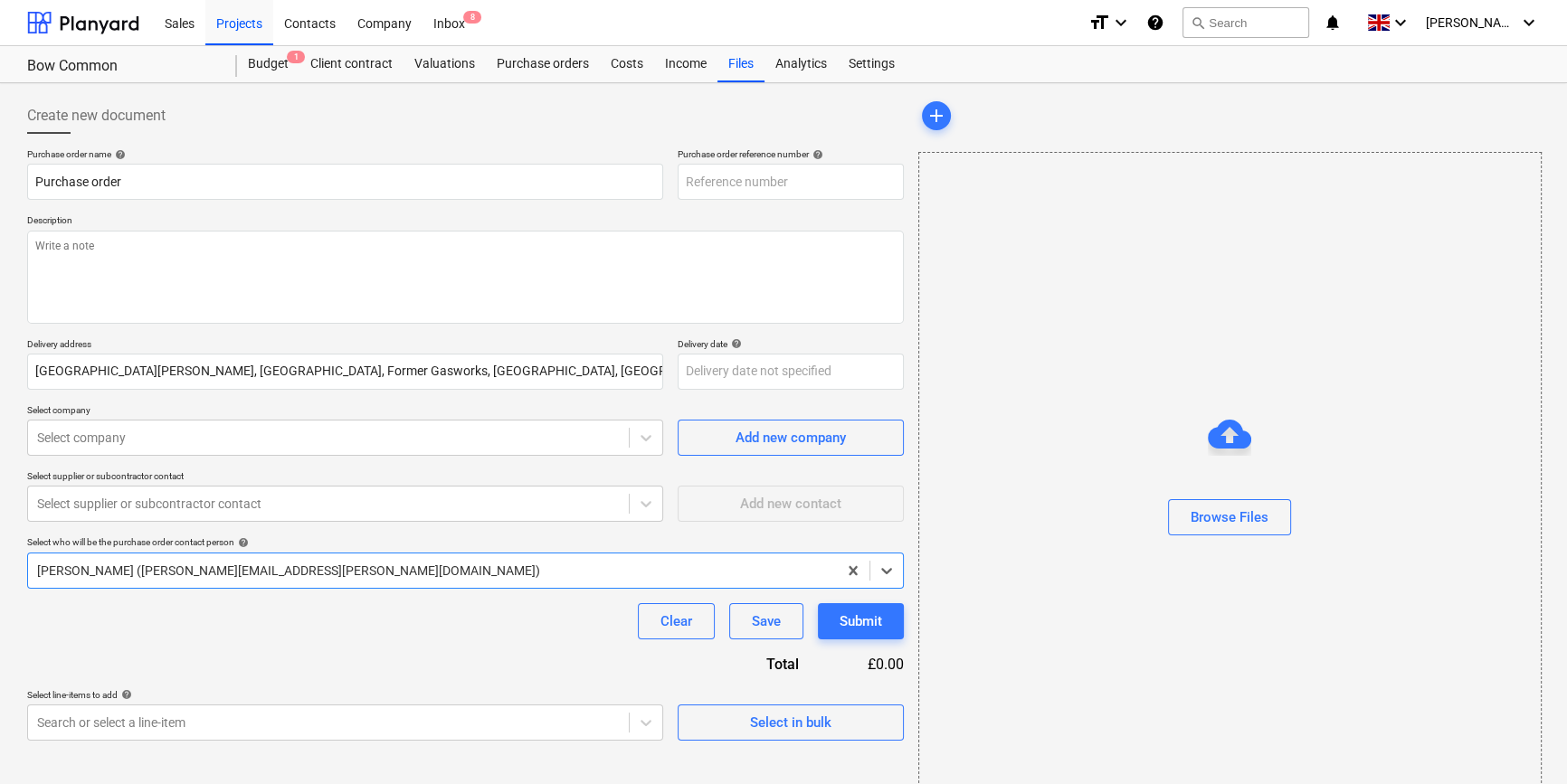 type on "x" 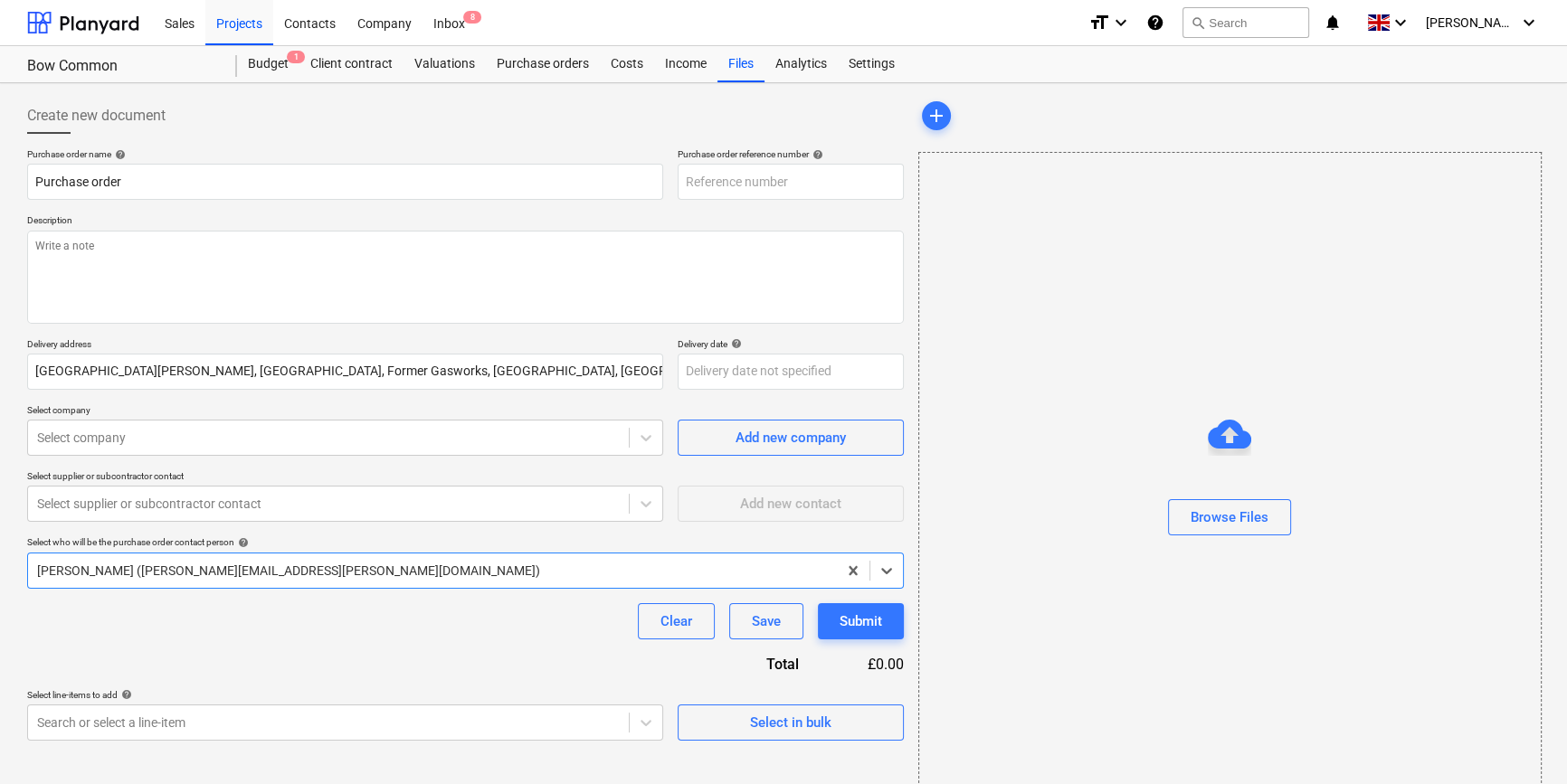 type on "TML0017-PO-029" 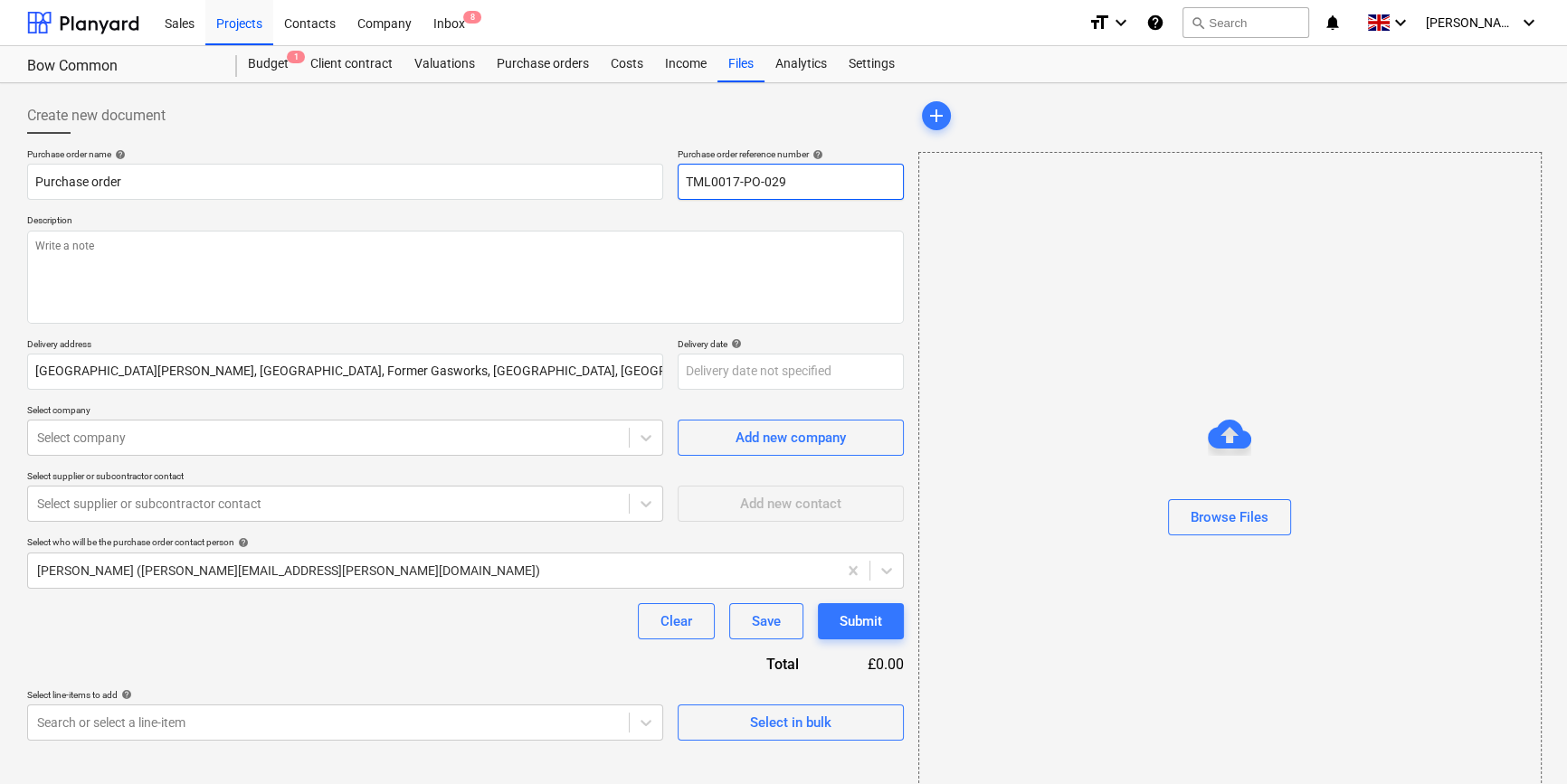 drag, startPoint x: 784, startPoint y: 176, endPoint x: 685, endPoint y: 183, distance: 99.24717 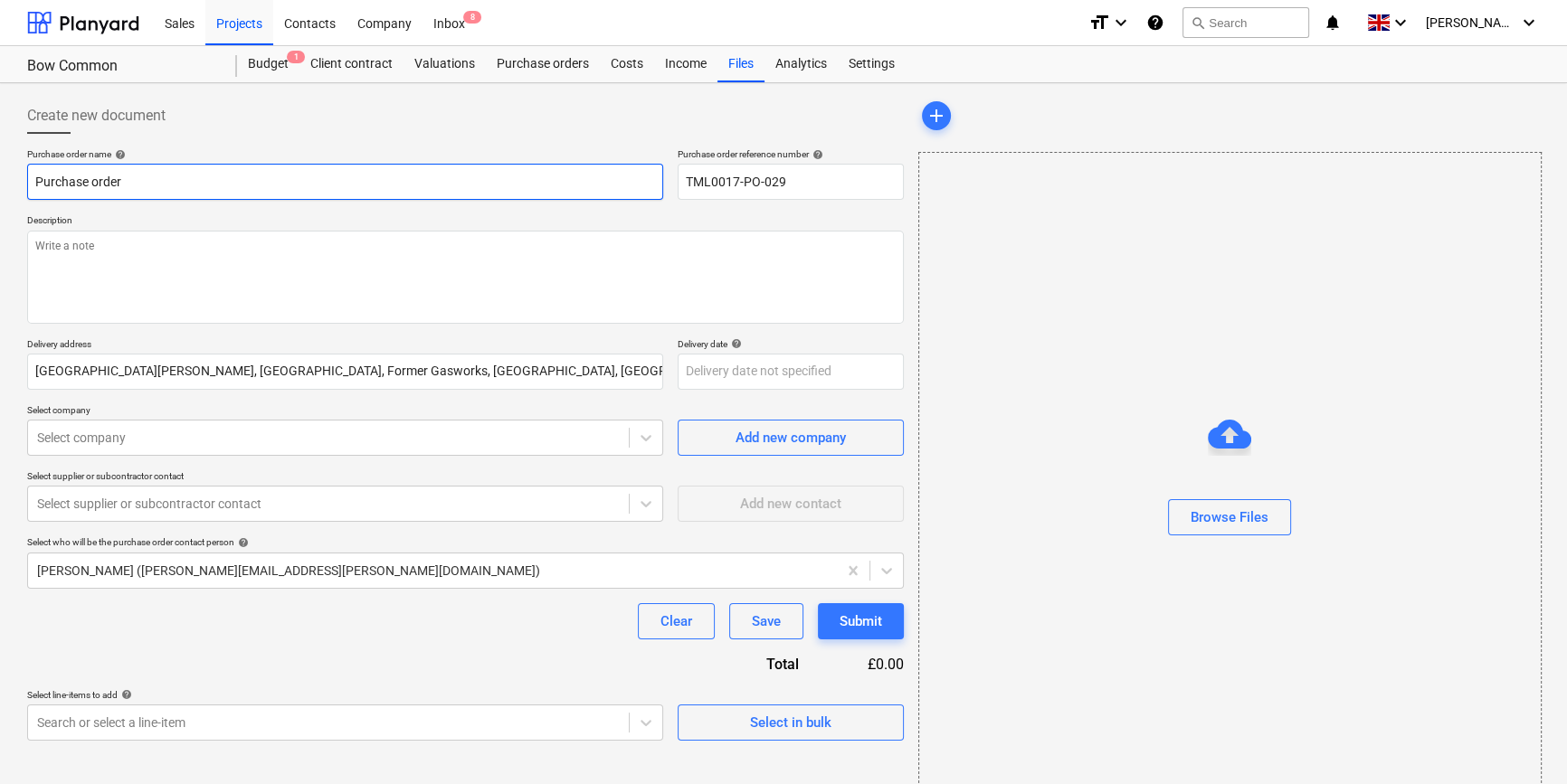 click on "Purchase order" at bounding box center [345, 182] 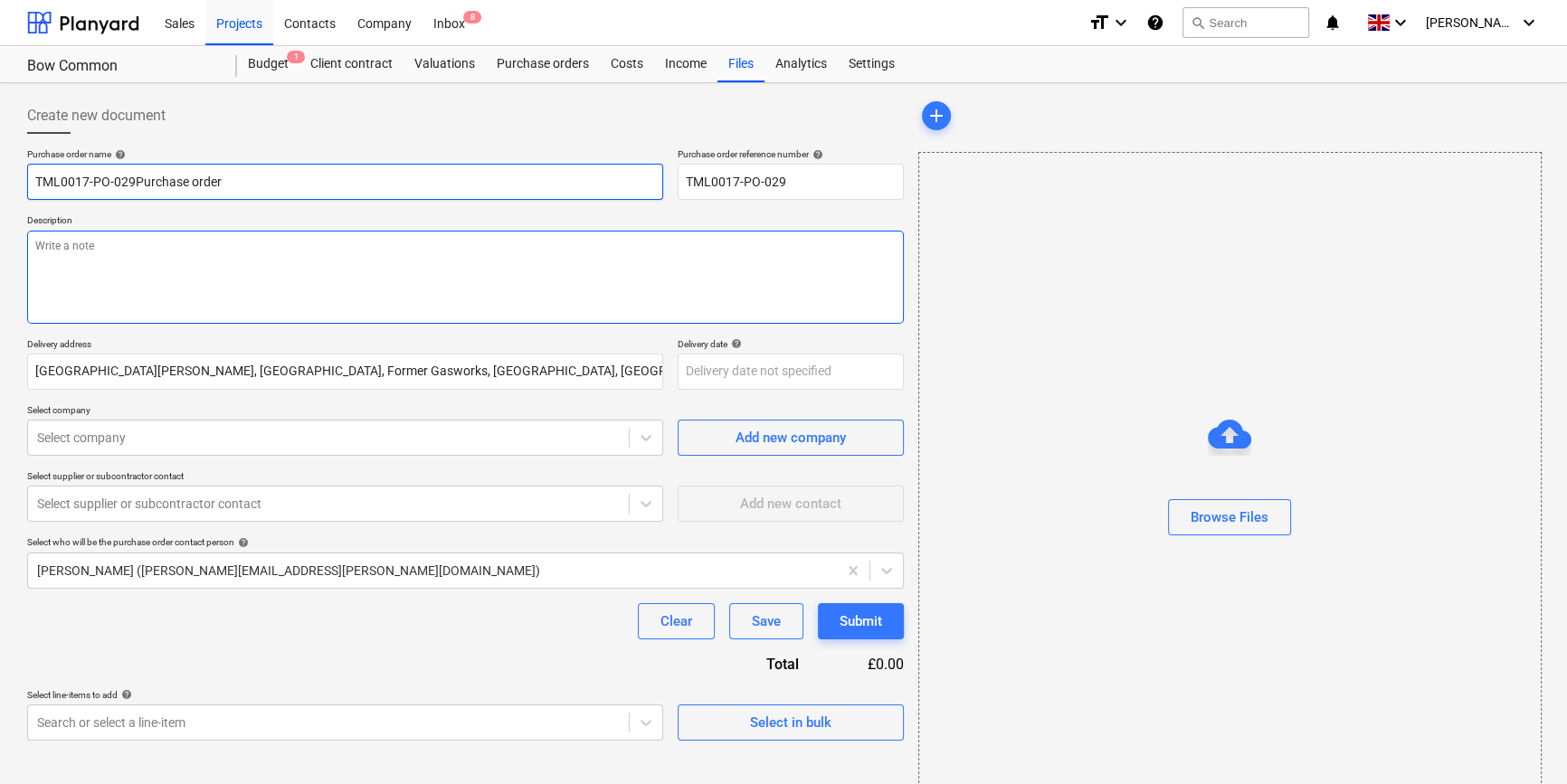 type on "x" 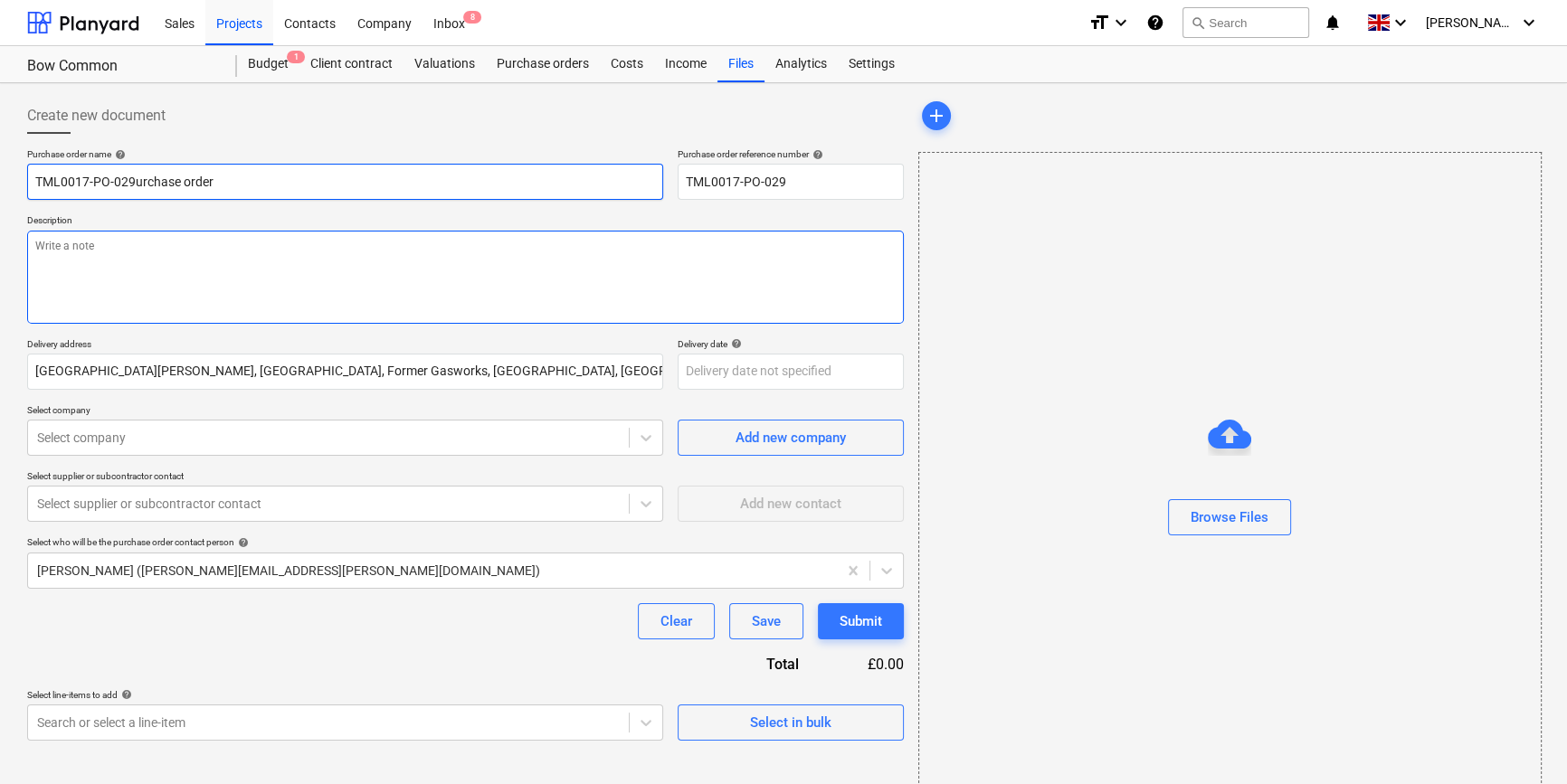 type on "x" 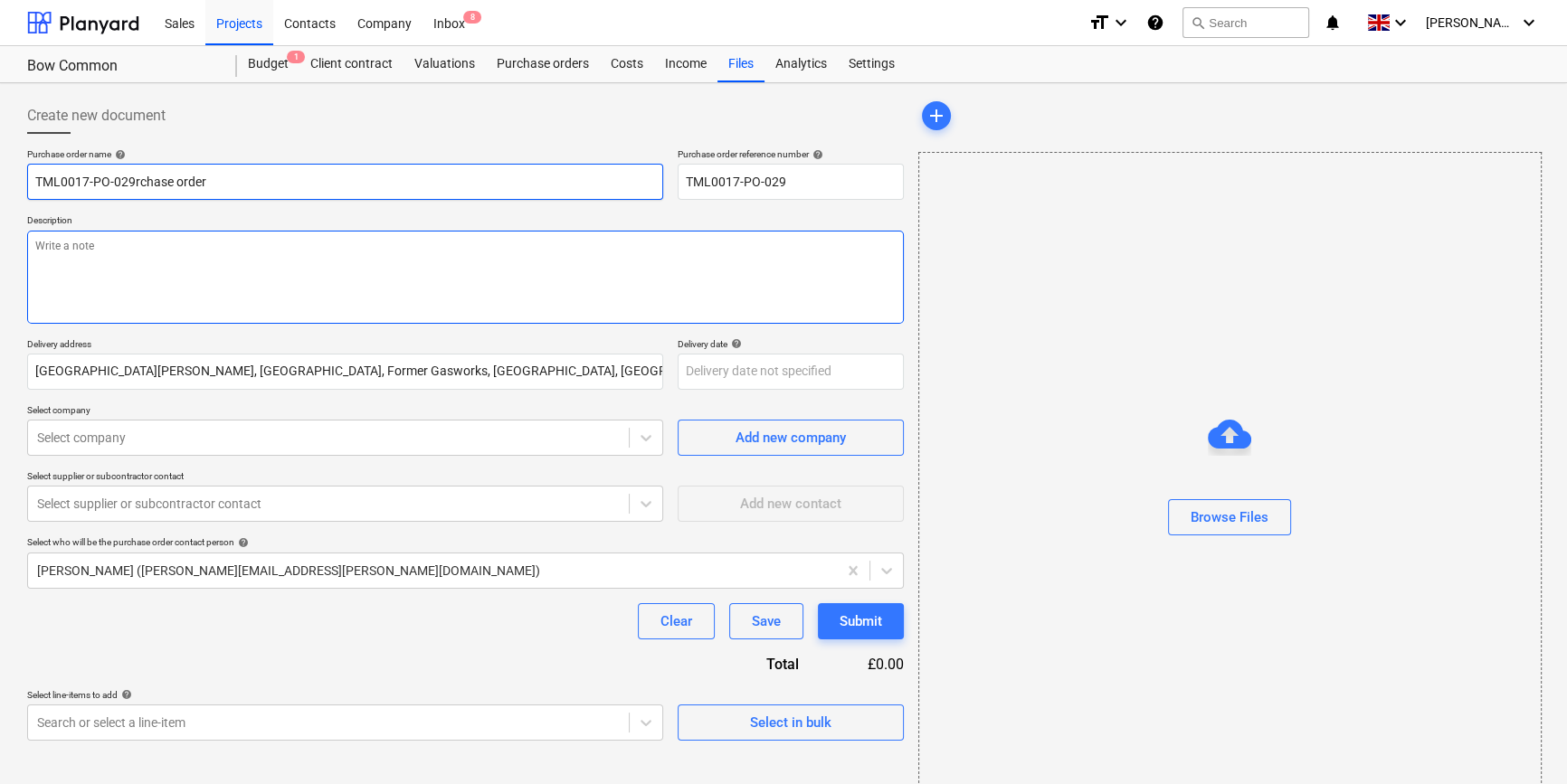 type on "x" 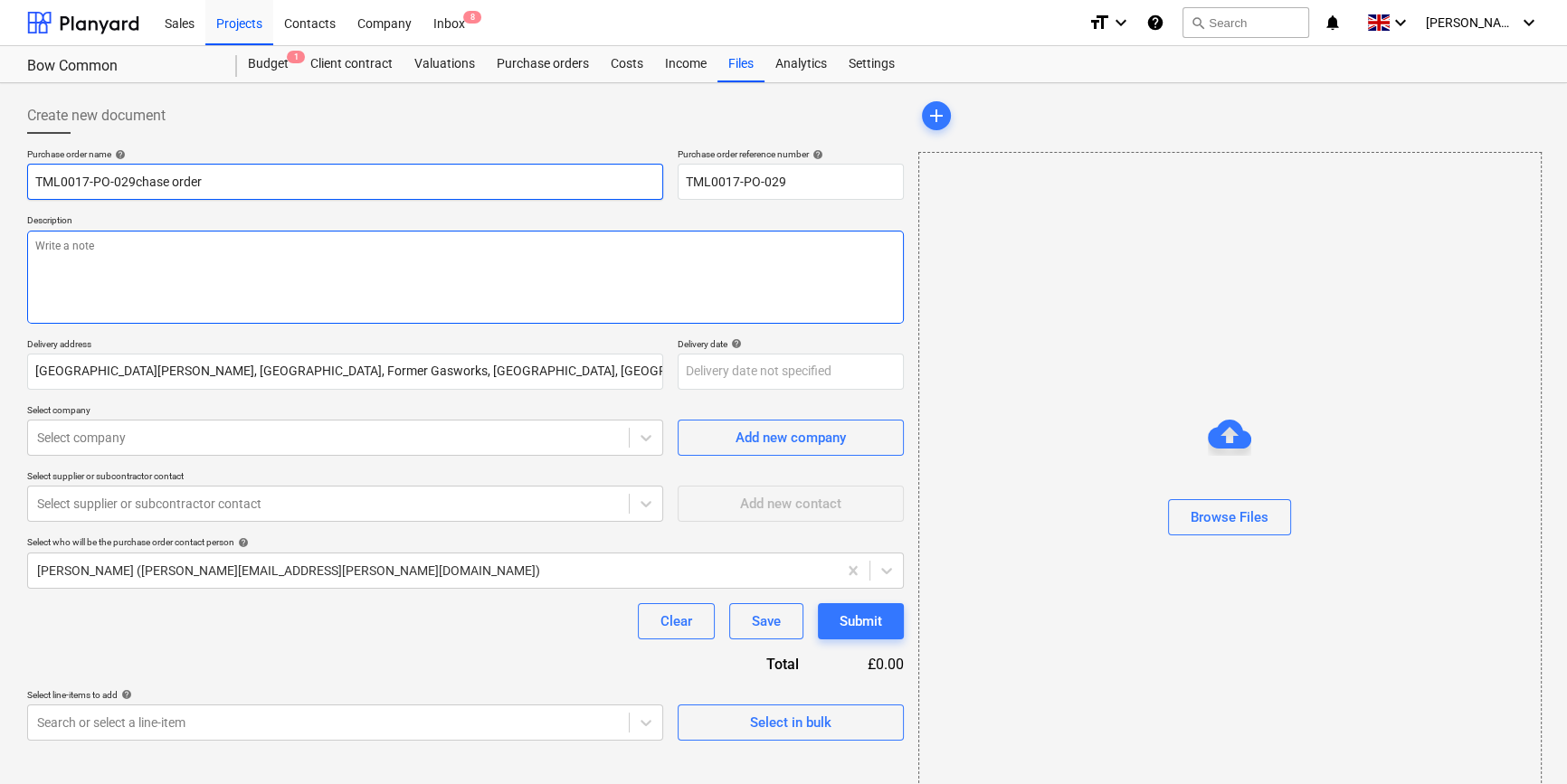 type on "x" 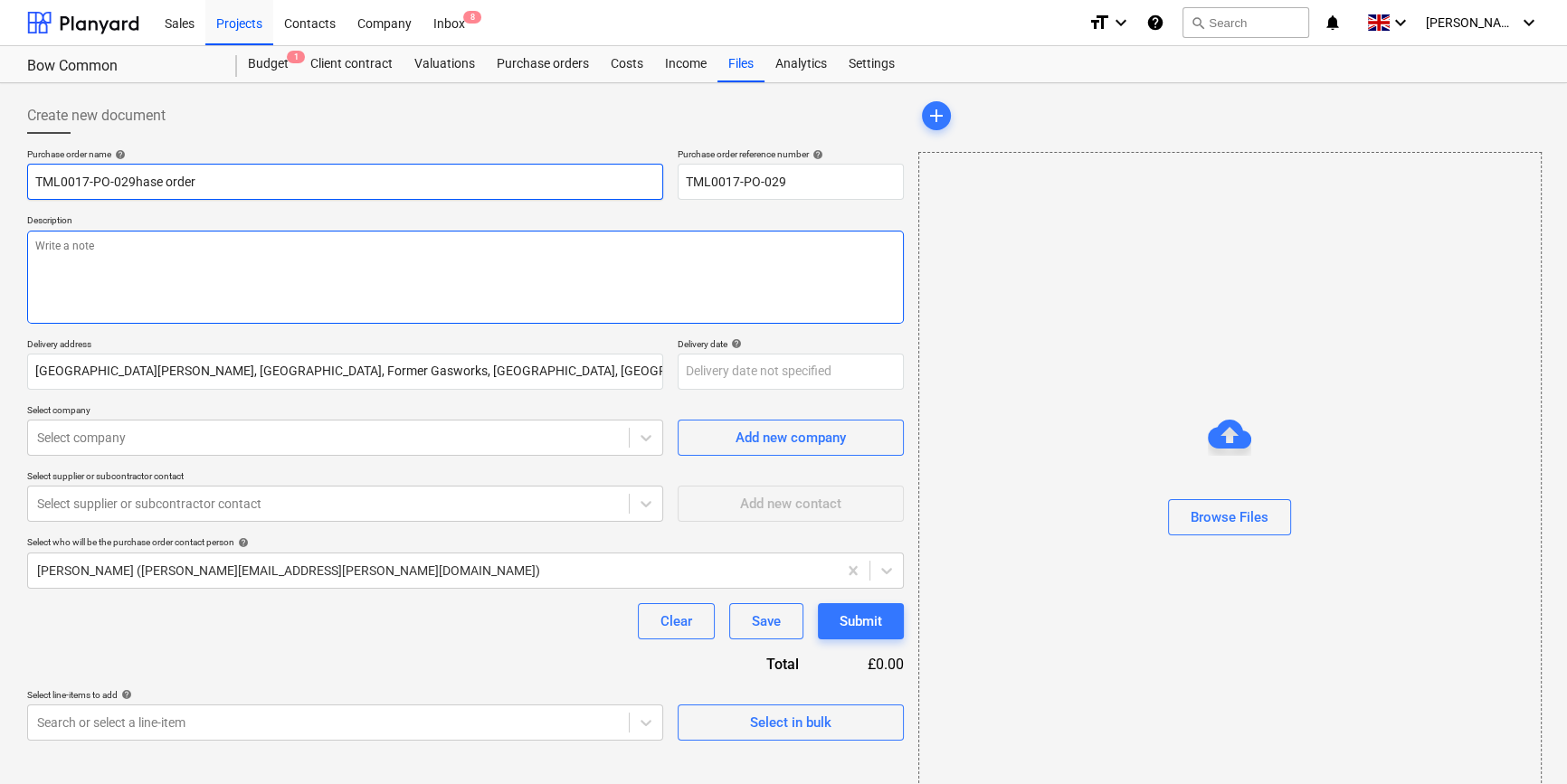 type on "x" 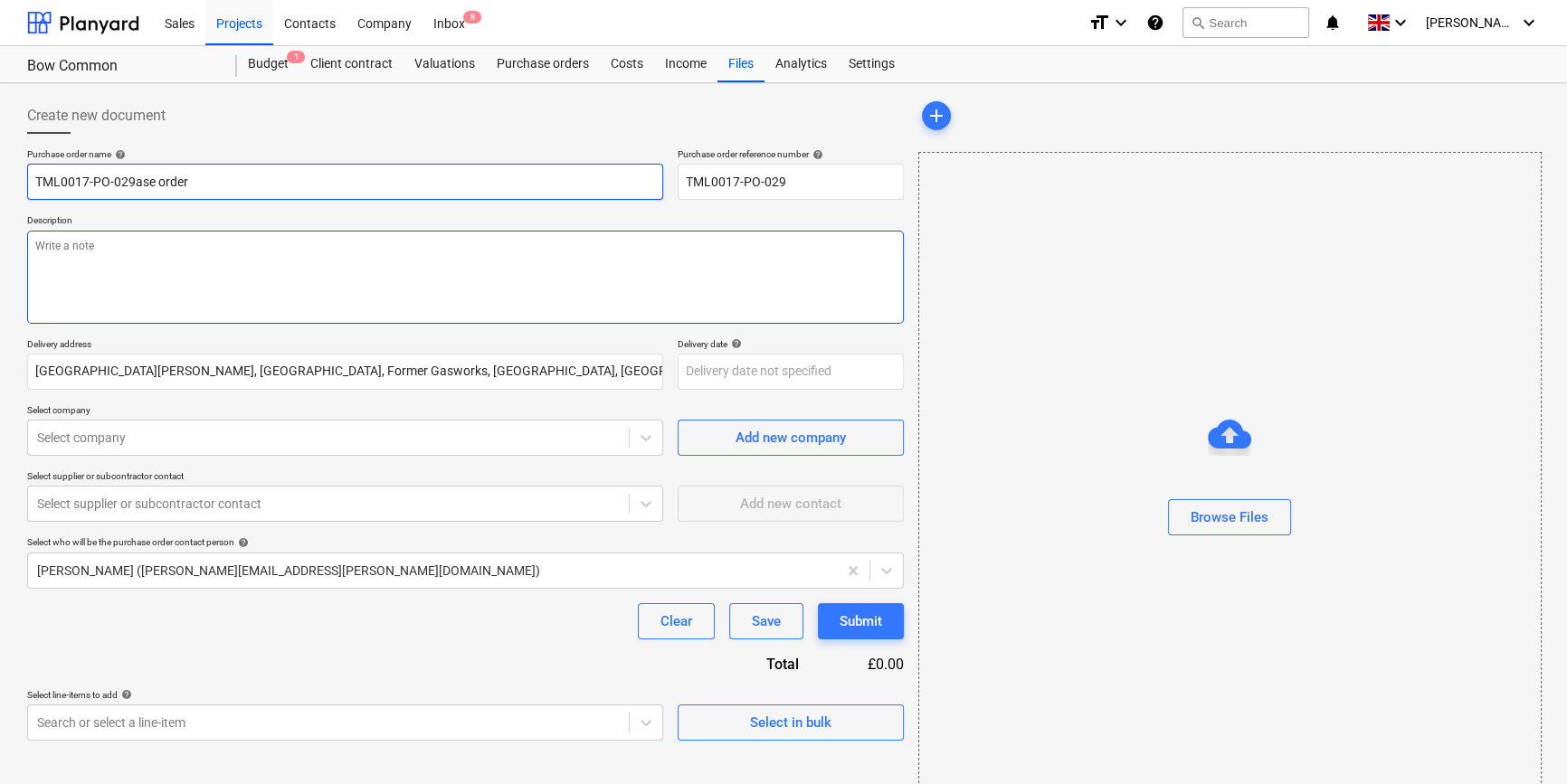 type on "x" 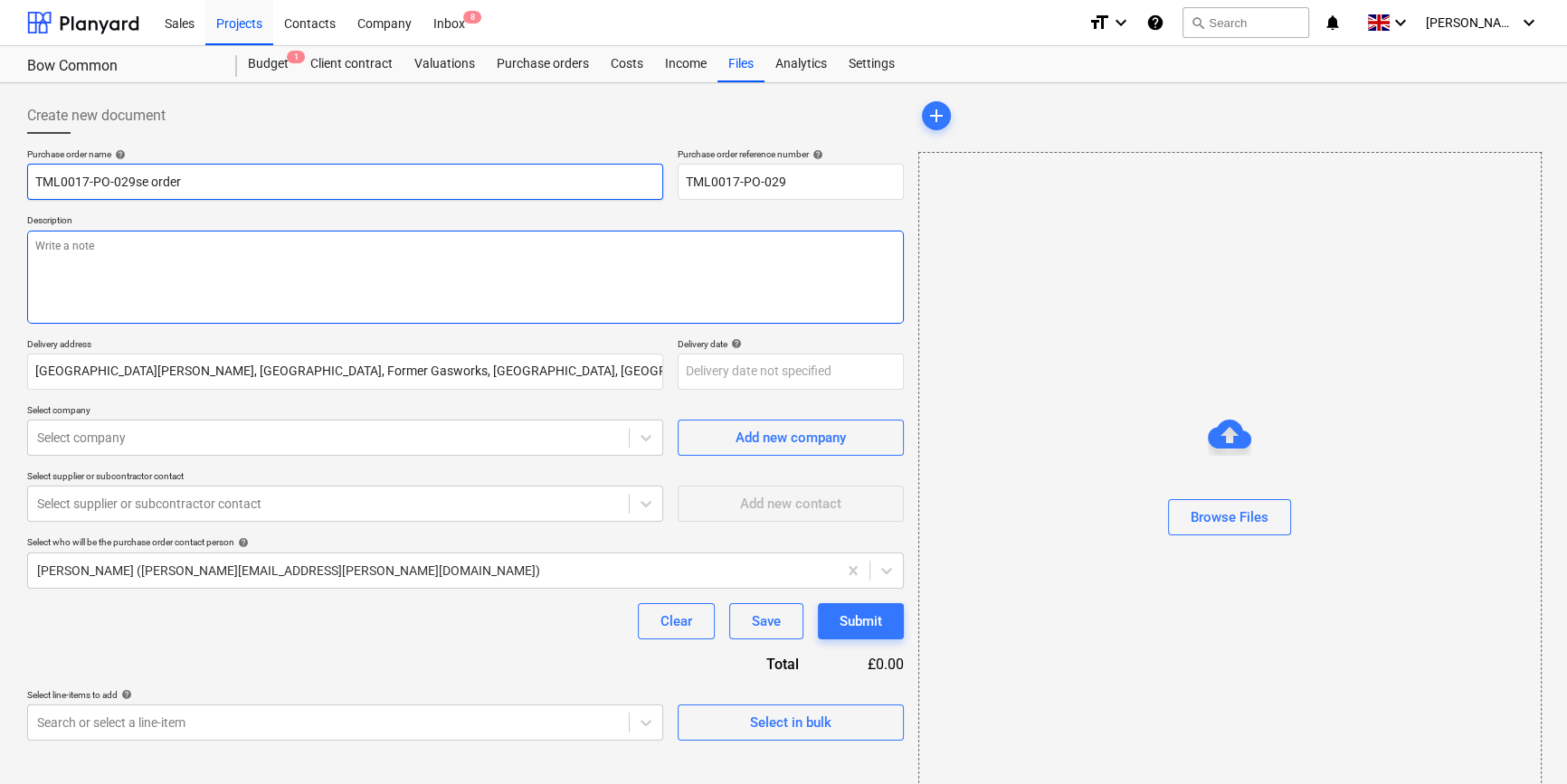 type on "x" 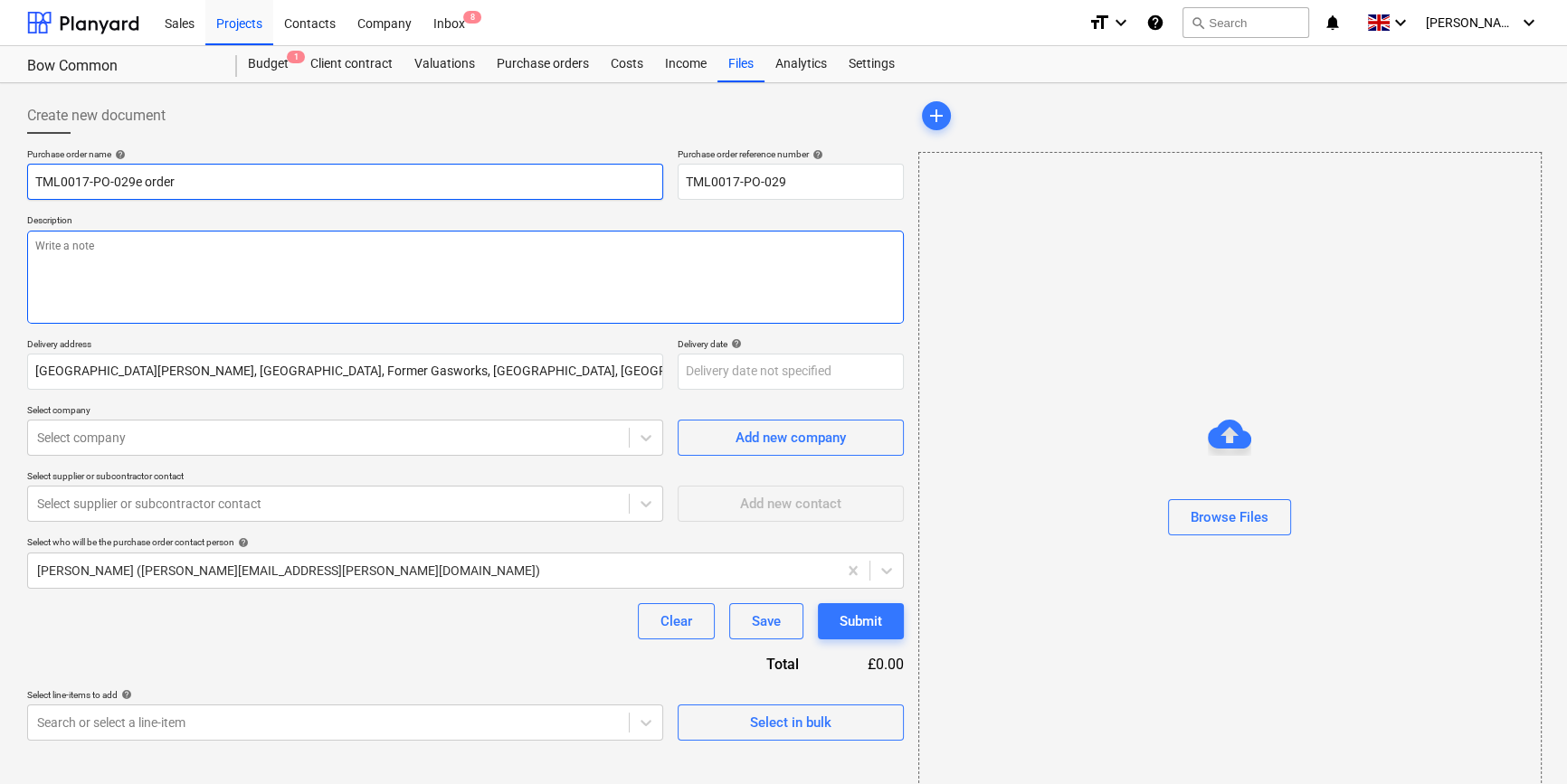type on "x" 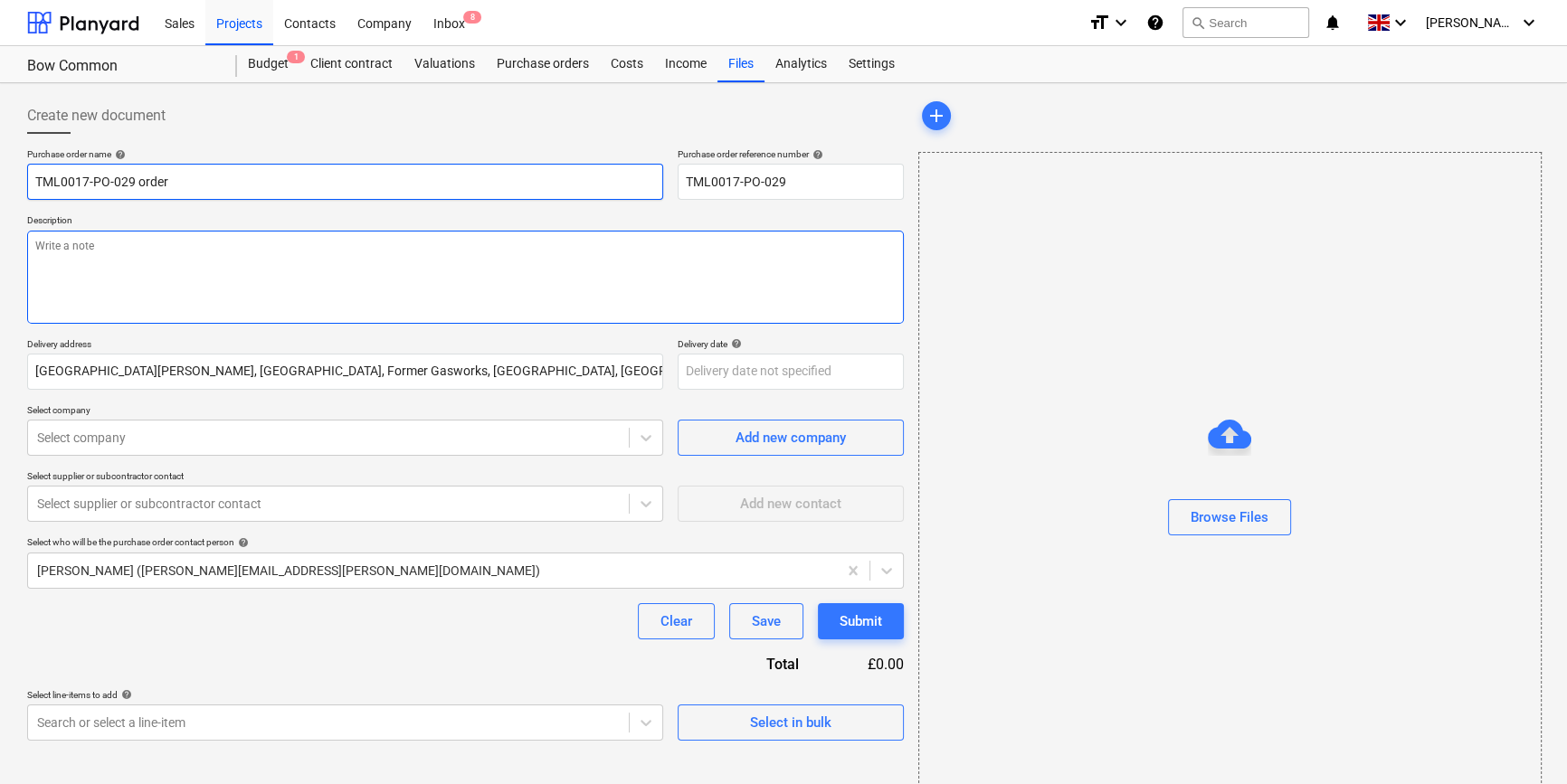 type on "x" 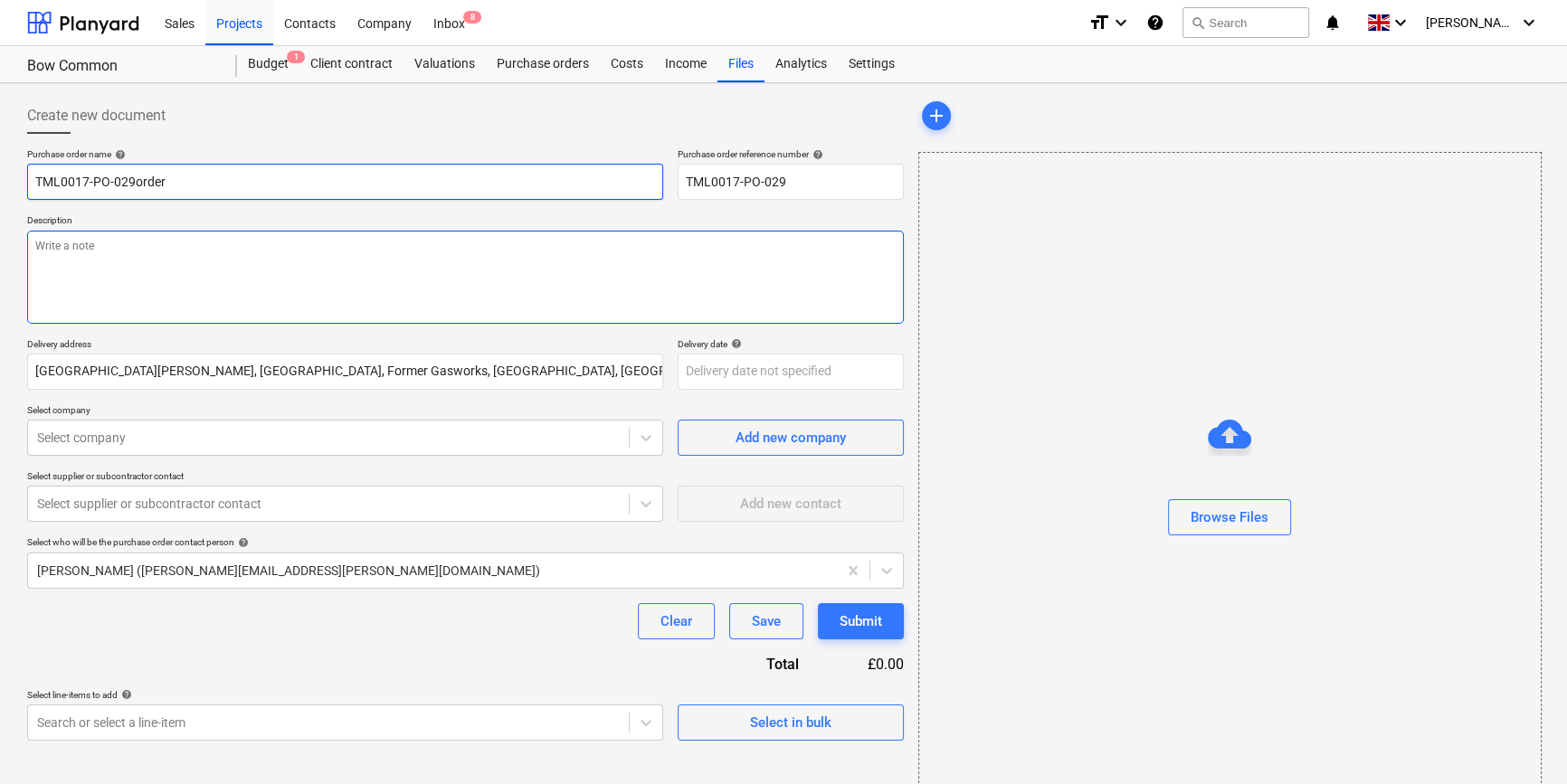 type on "x" 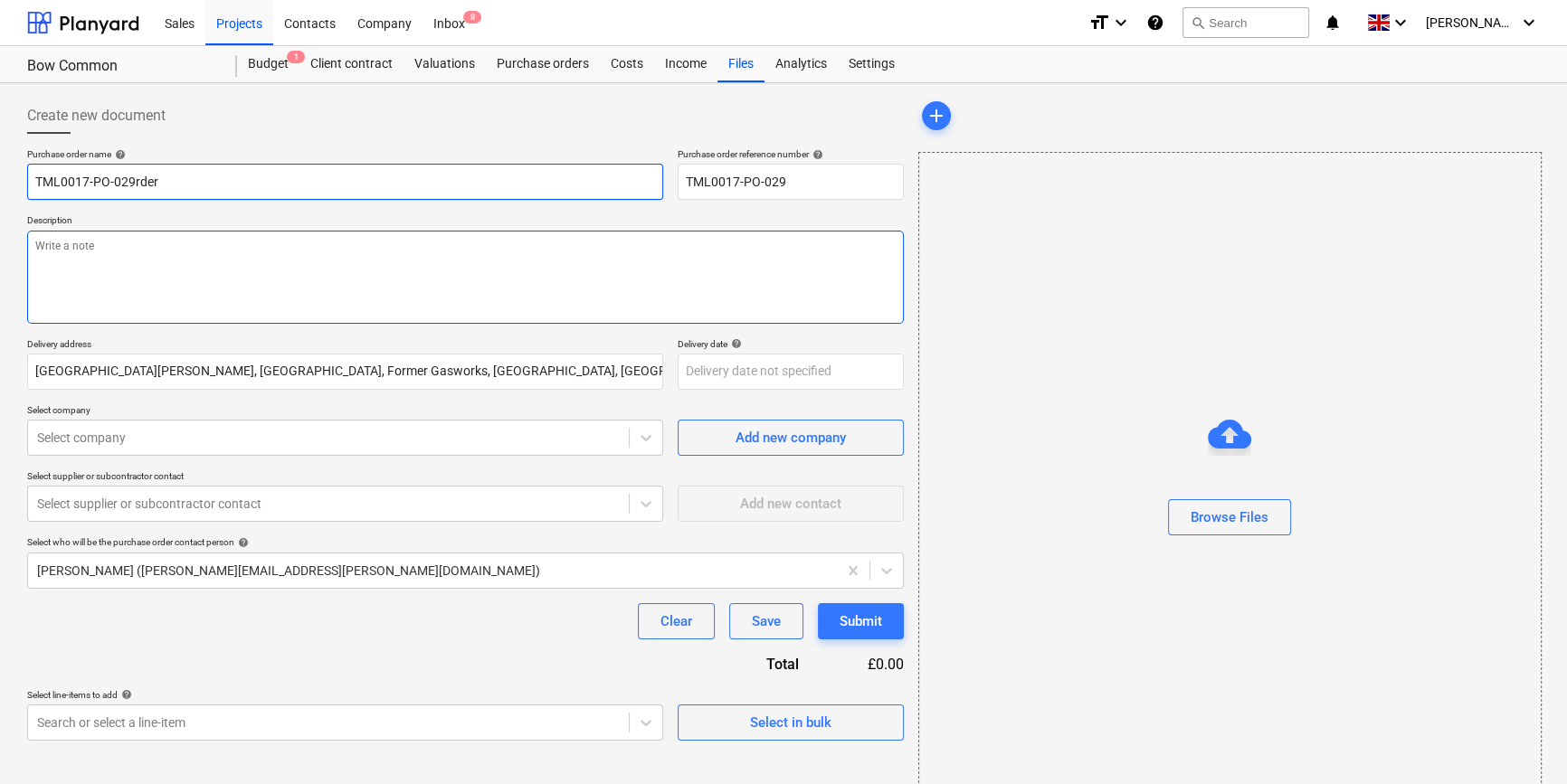 type on "x" 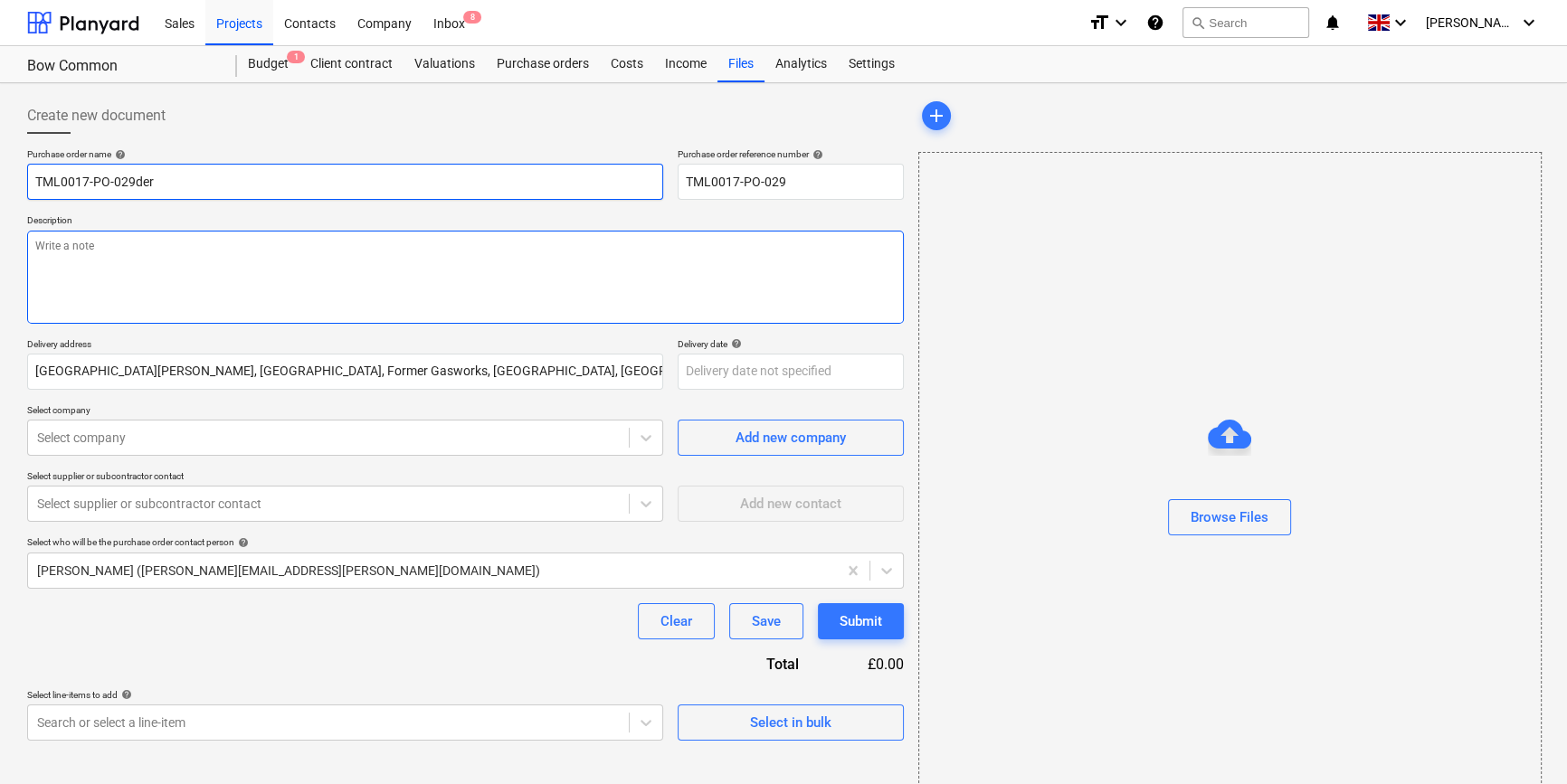 type on "x" 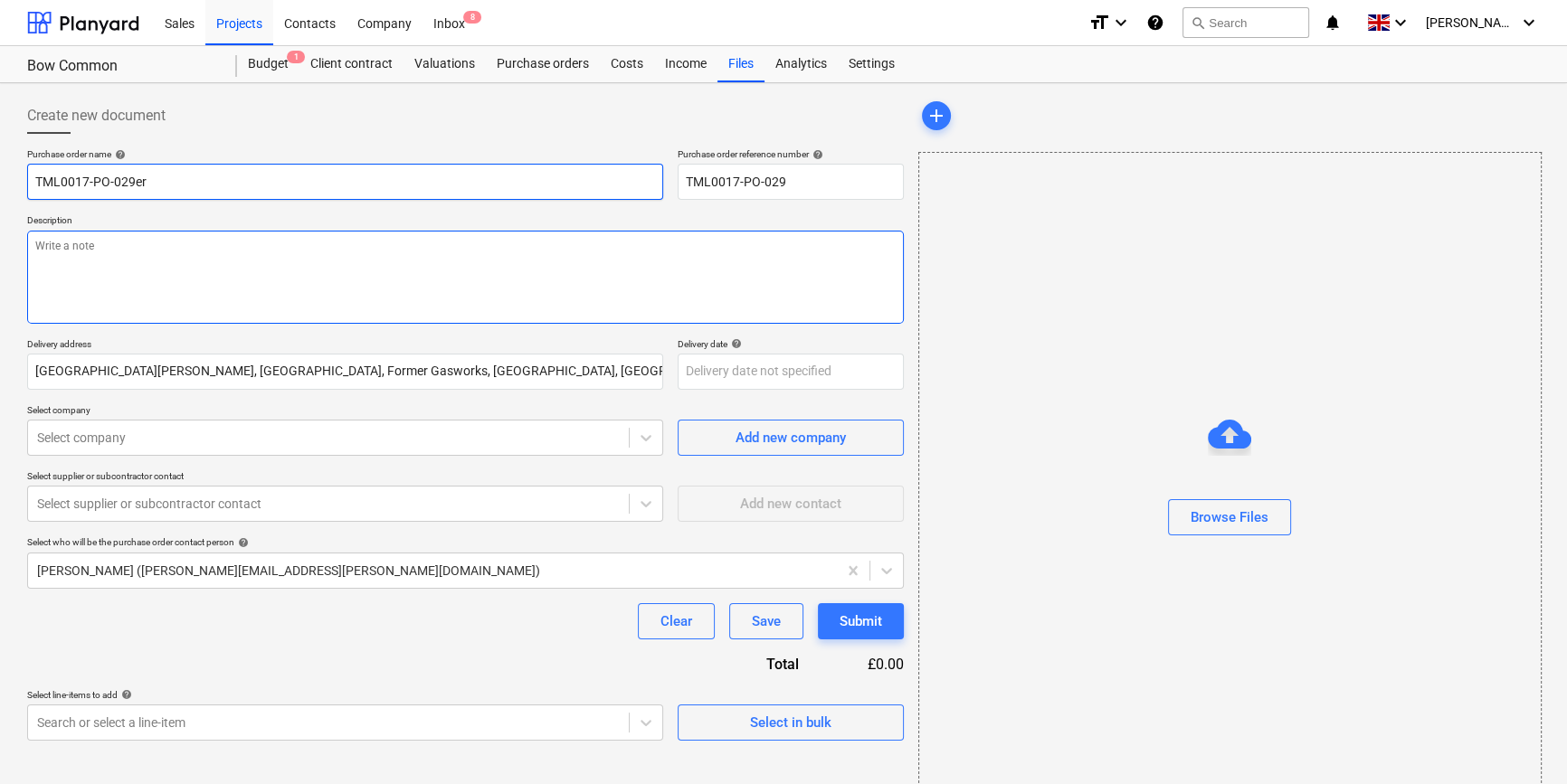 type on "x" 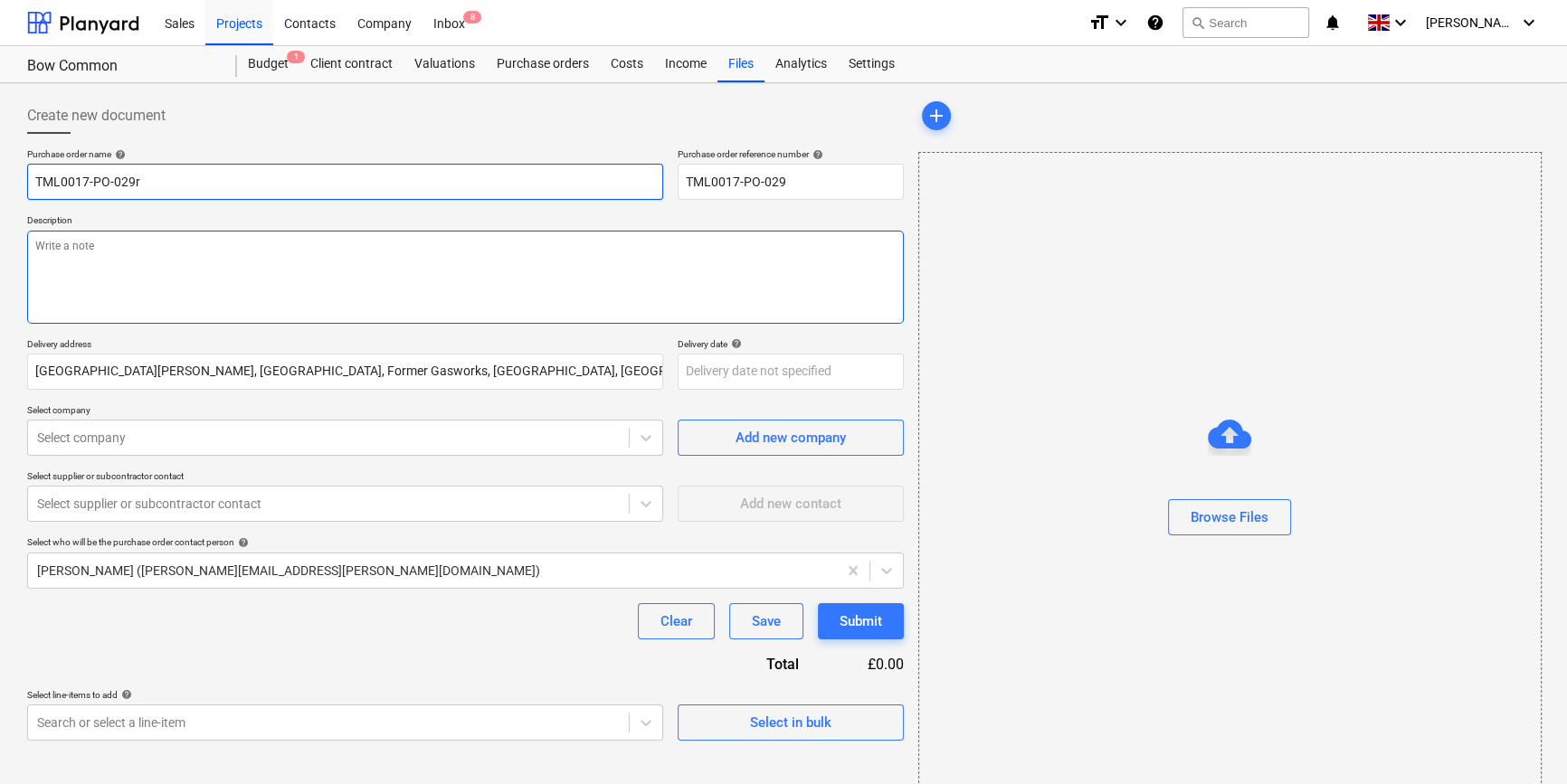 type on "x" 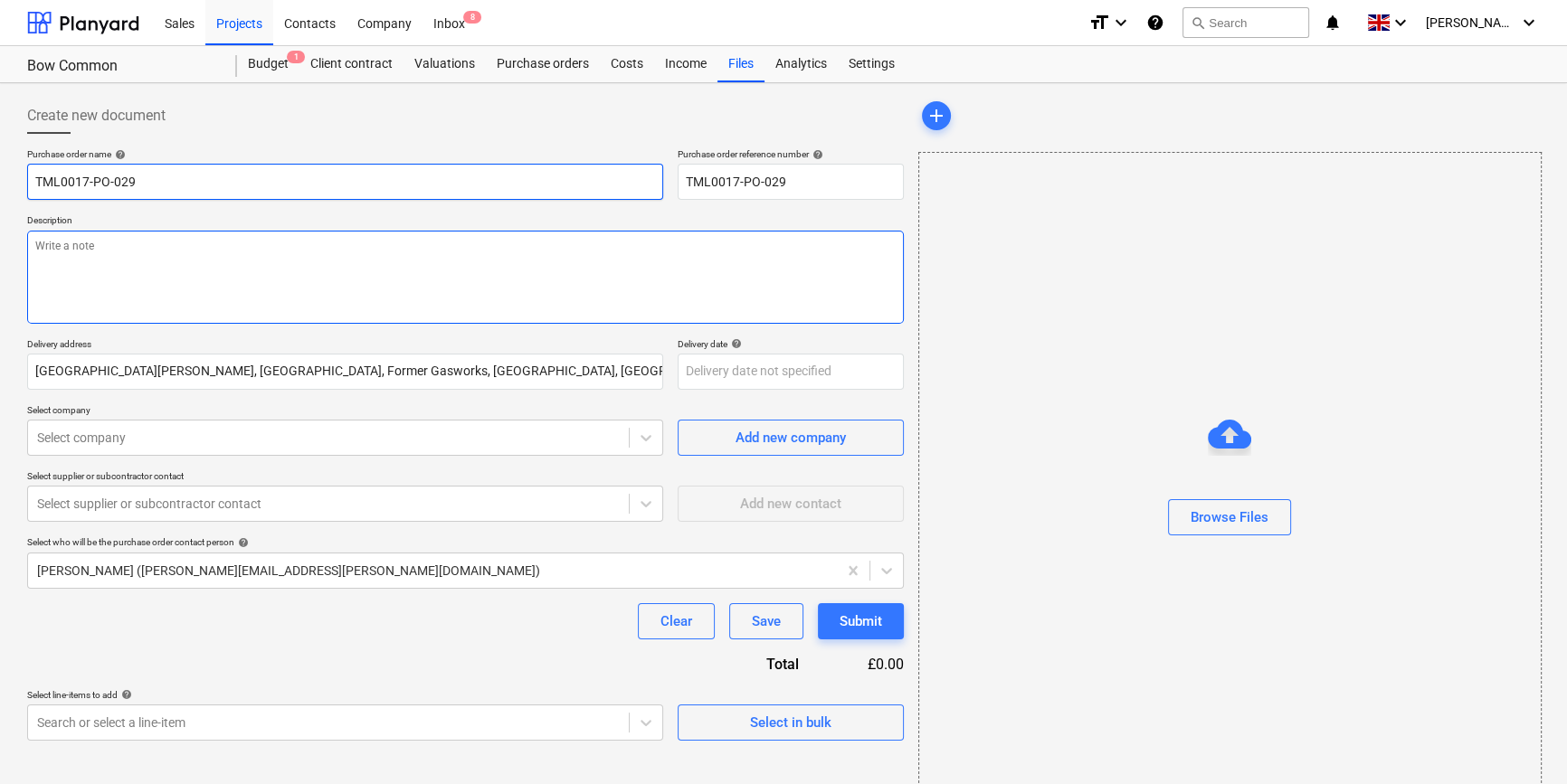 type on "x" 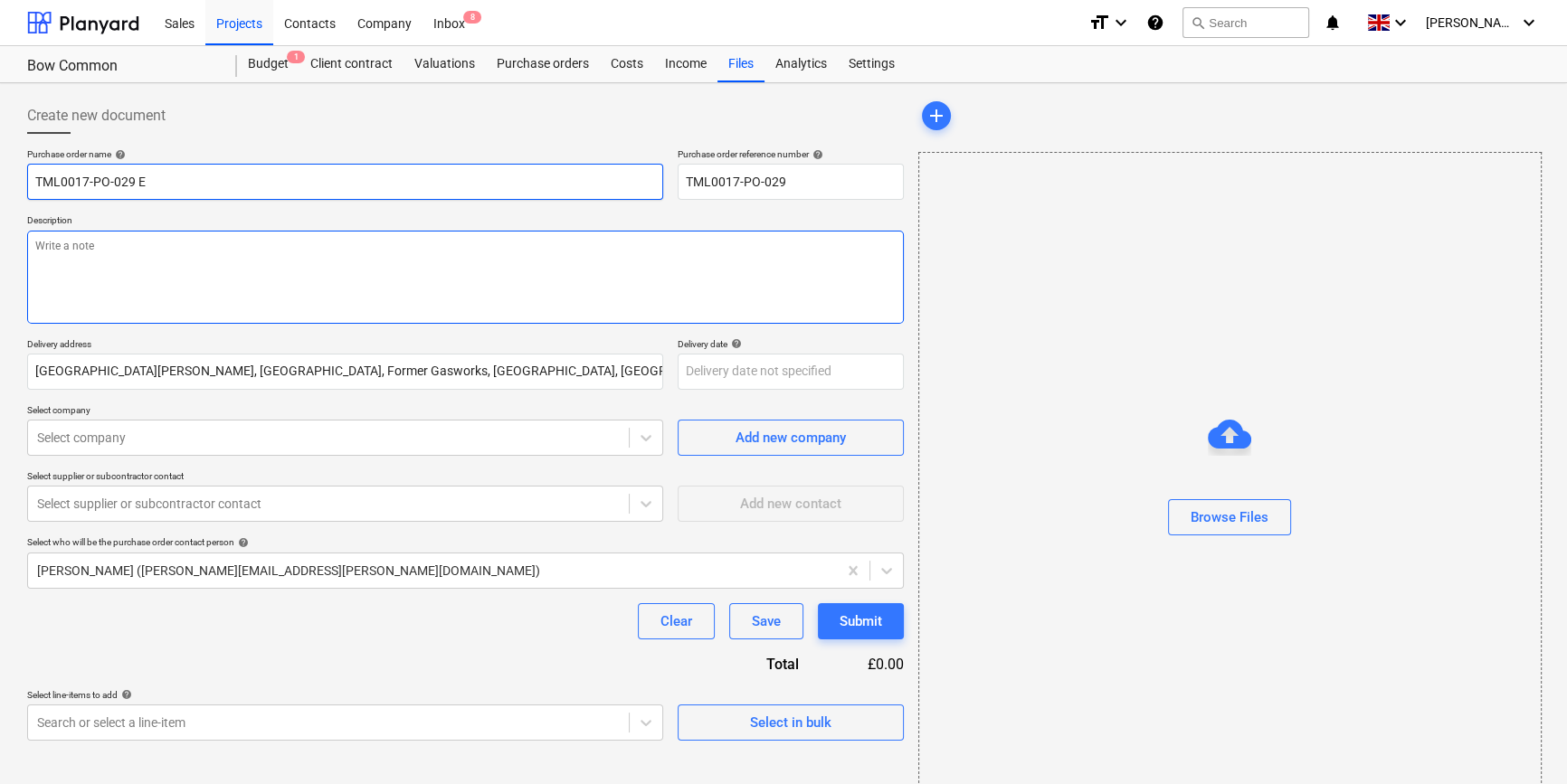 type on "x" 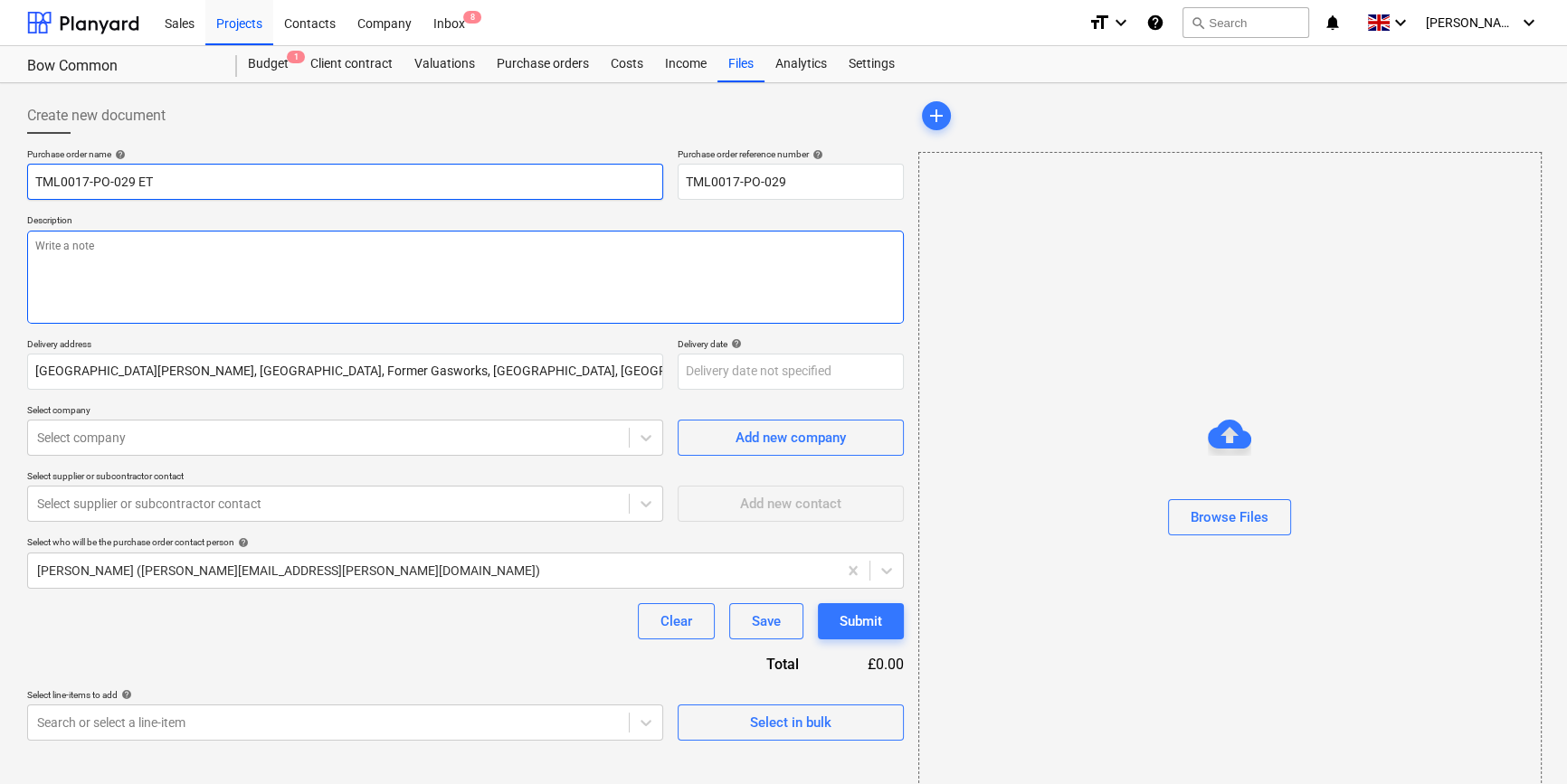 type on "x" 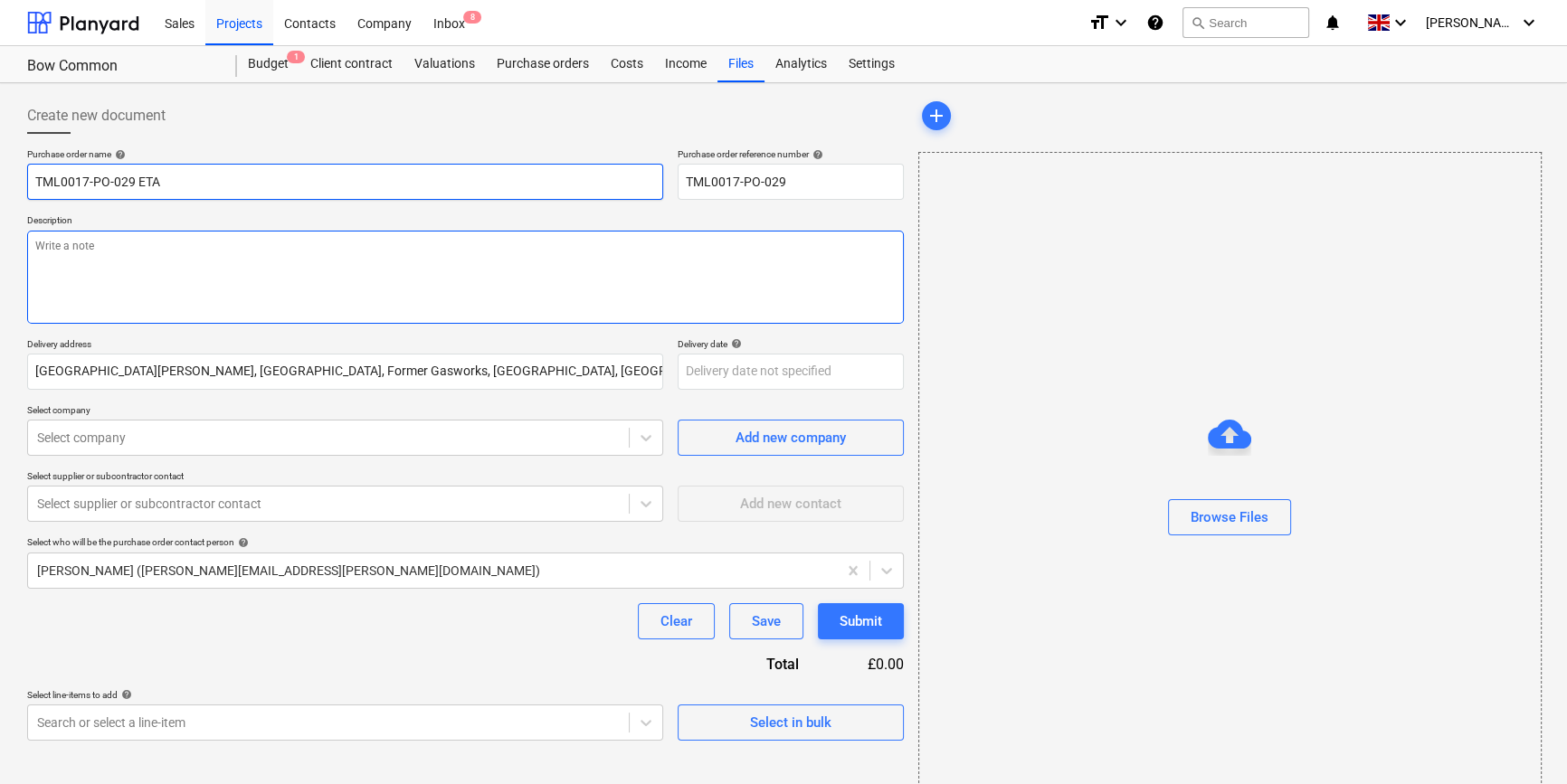 type on "x" 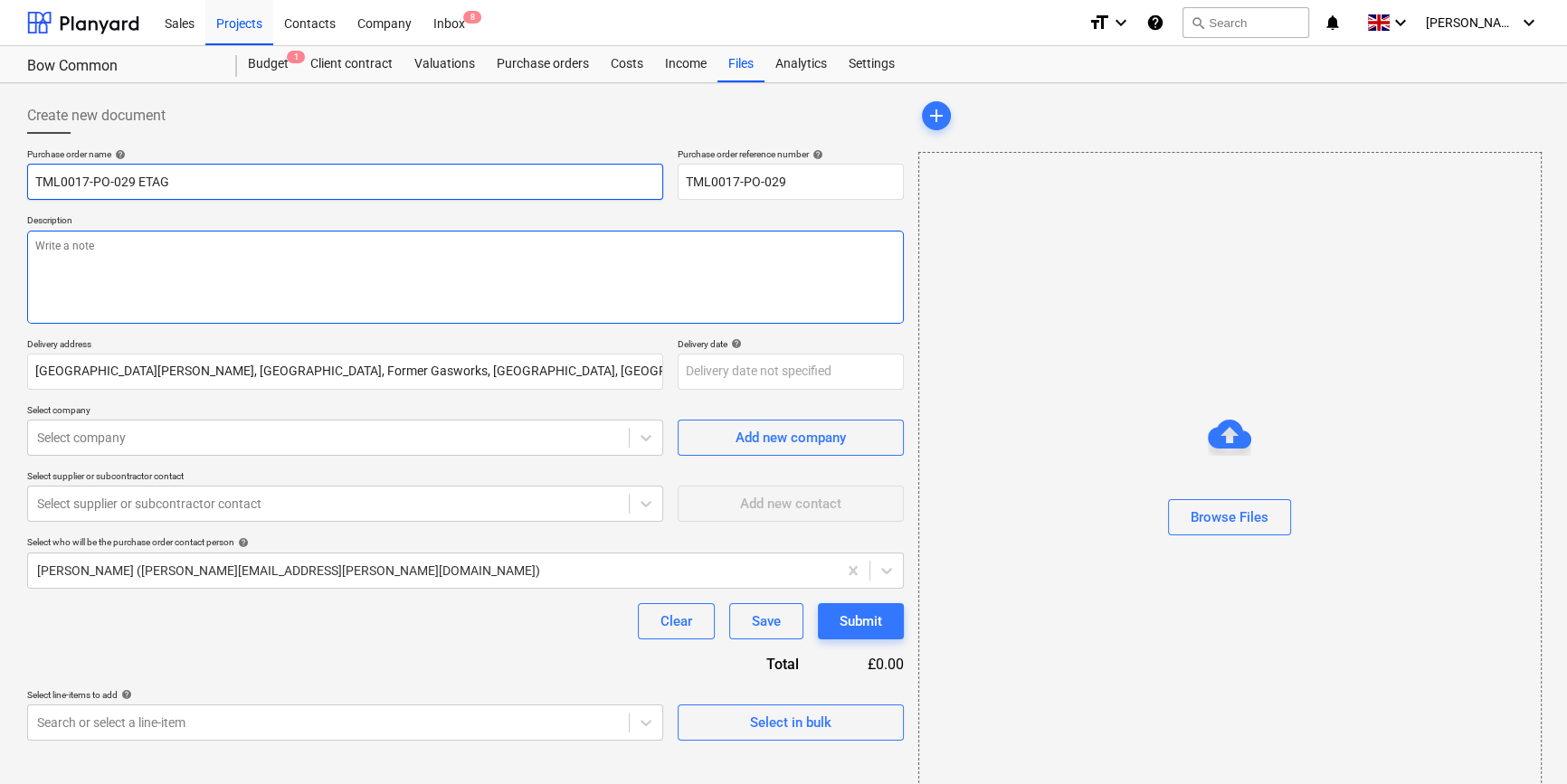 type on "TML0017-PO-029 ETAG" 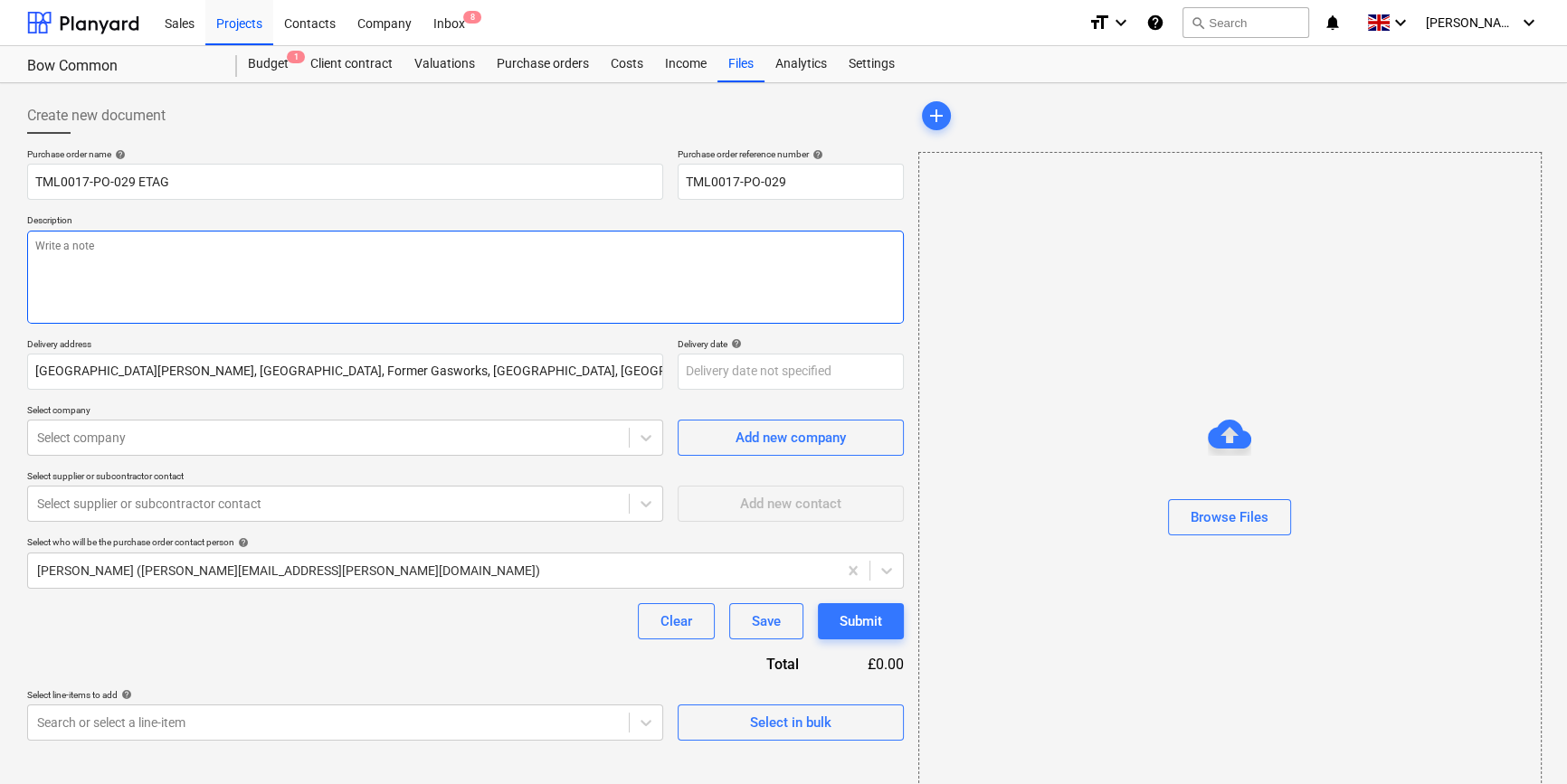 click at bounding box center [465, 277] 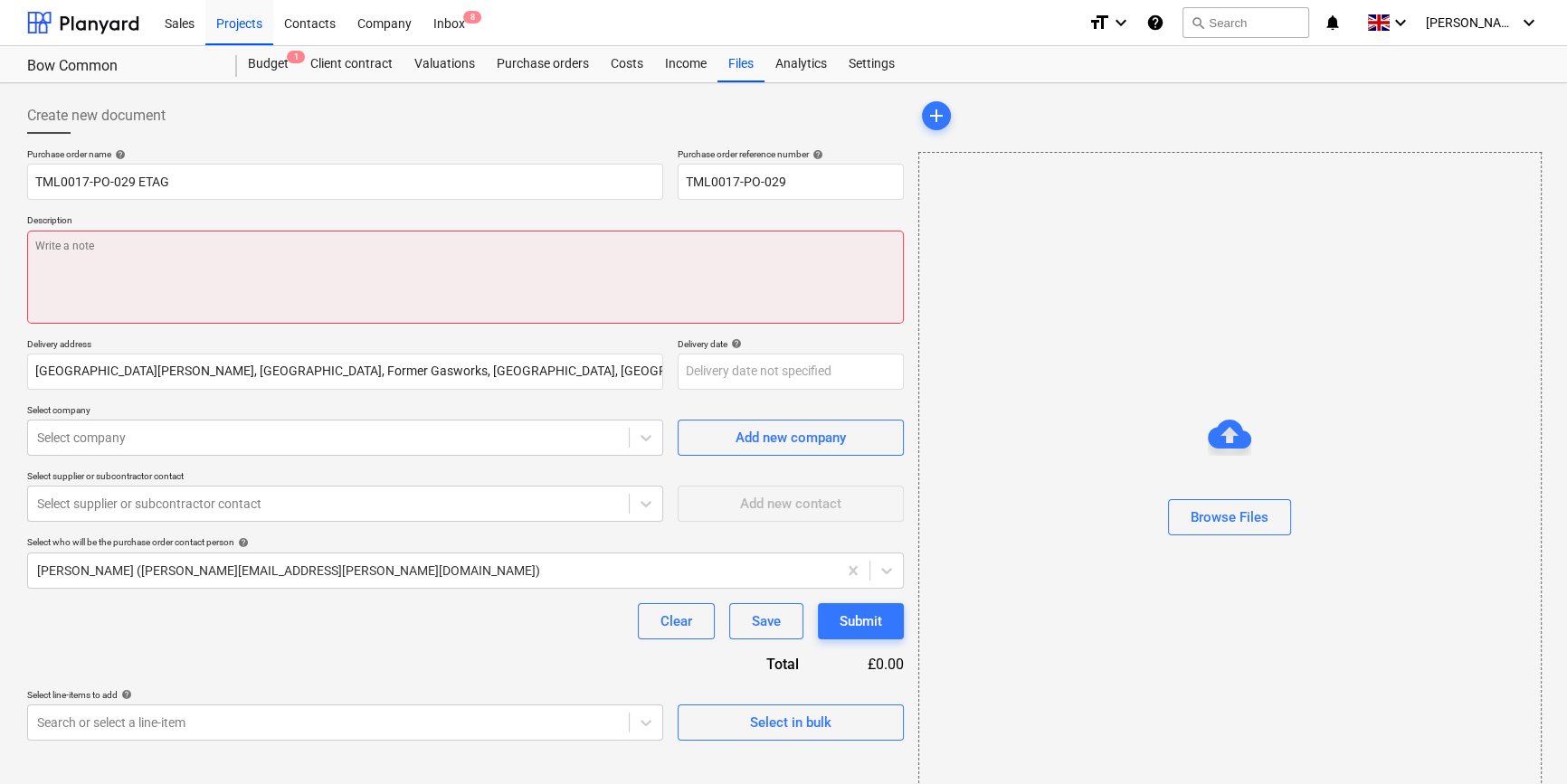 click at bounding box center (465, 277) 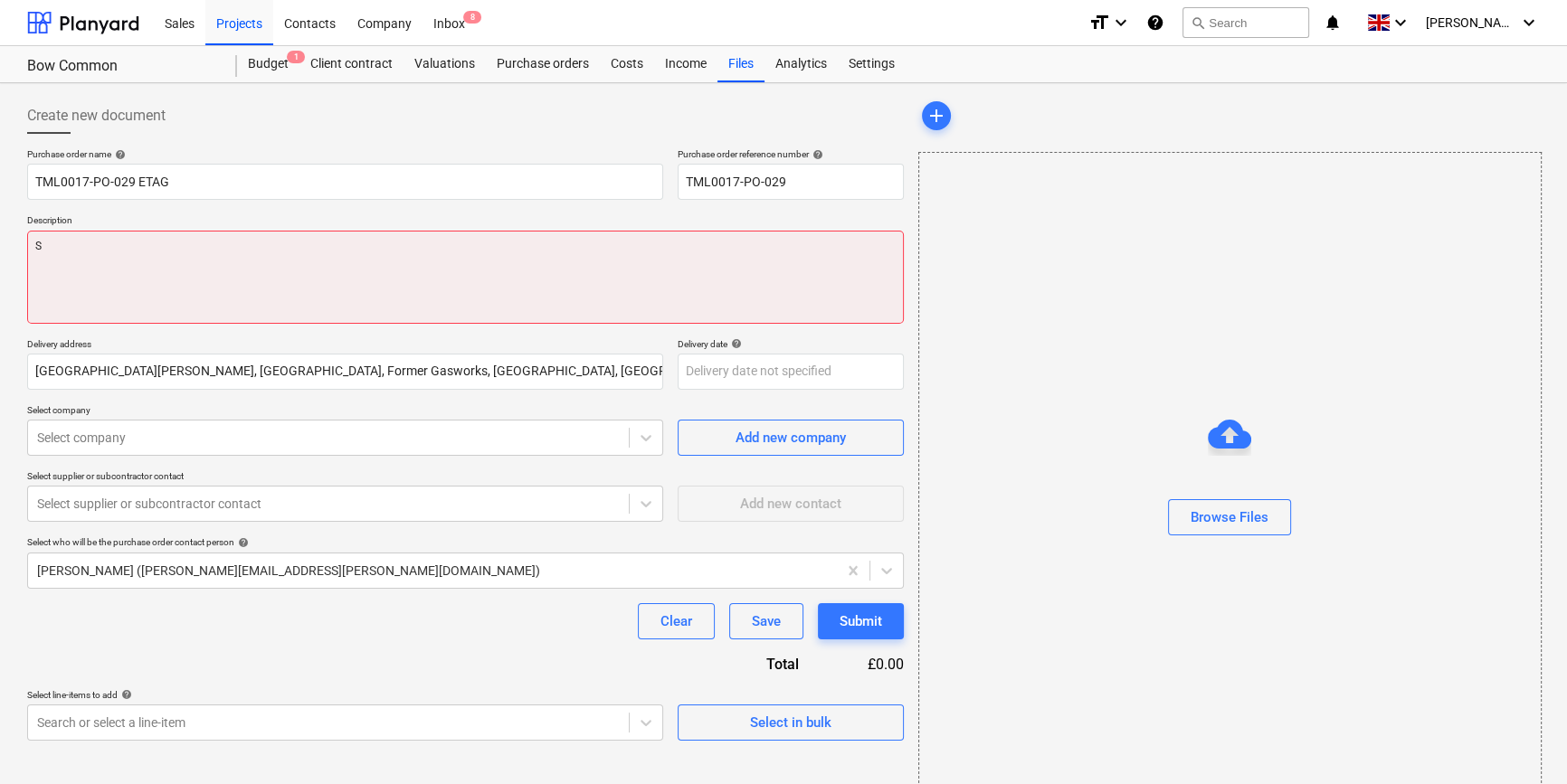 type on "x" 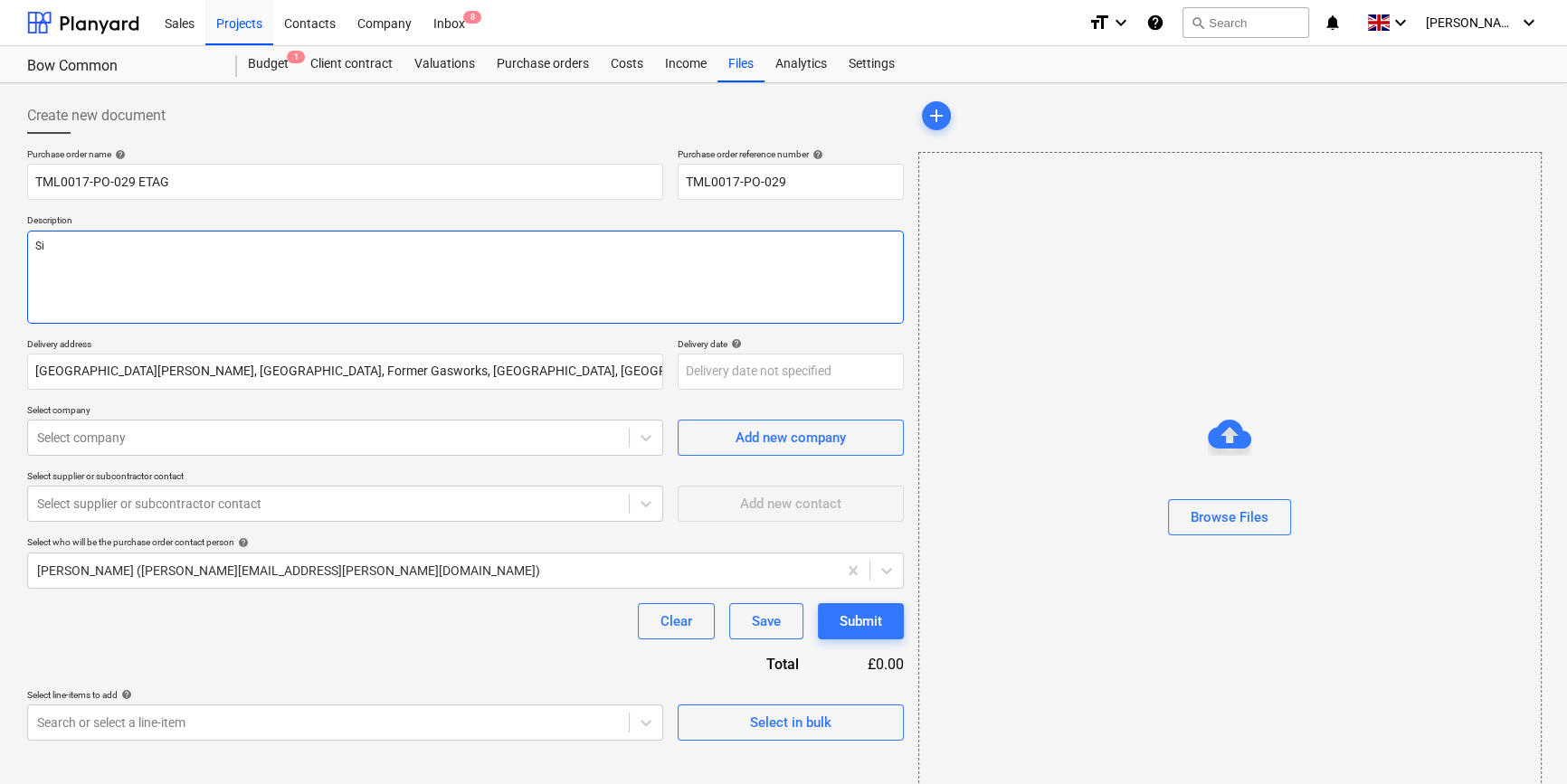 type on "x" 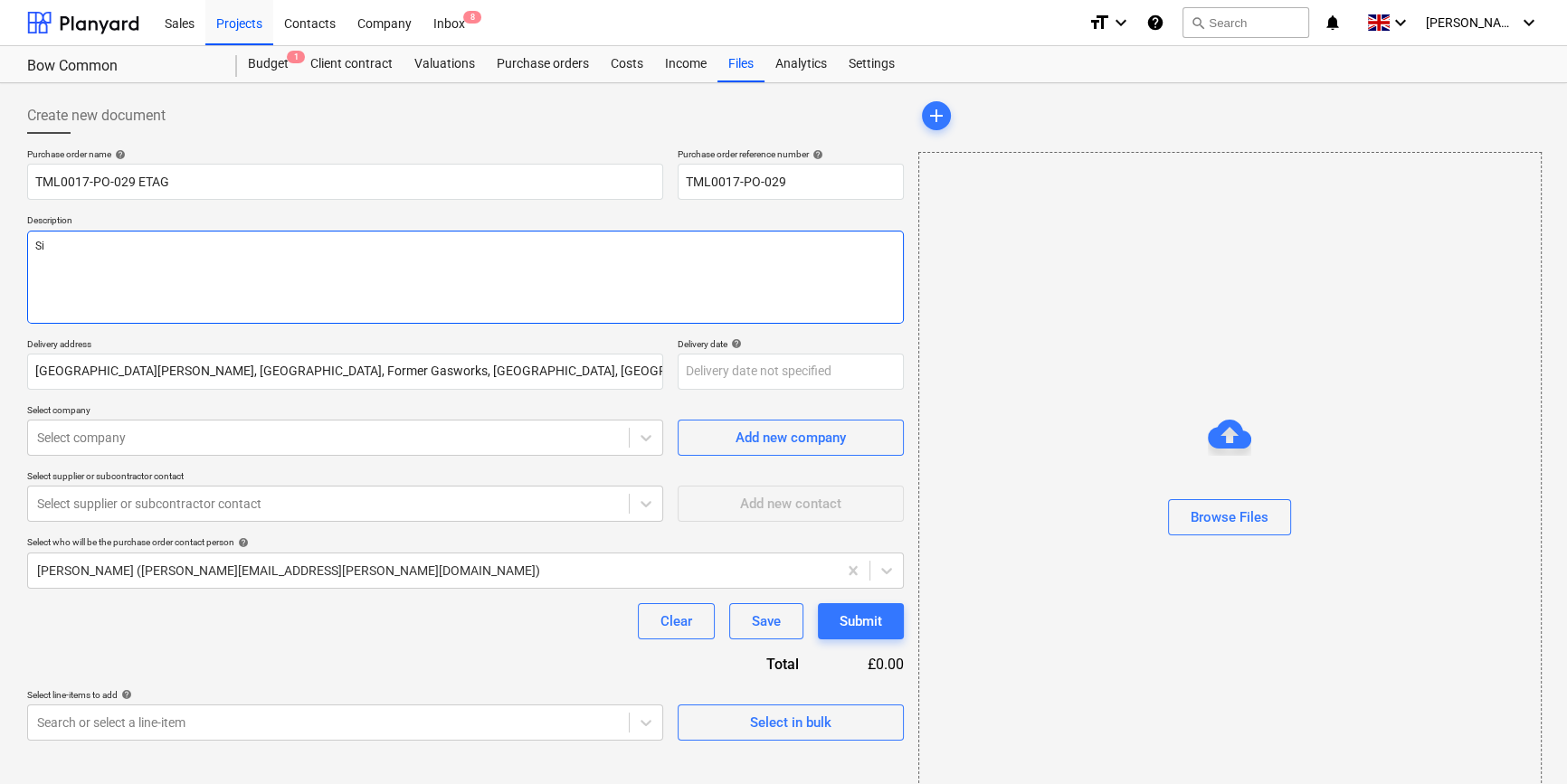 type on "Sit" 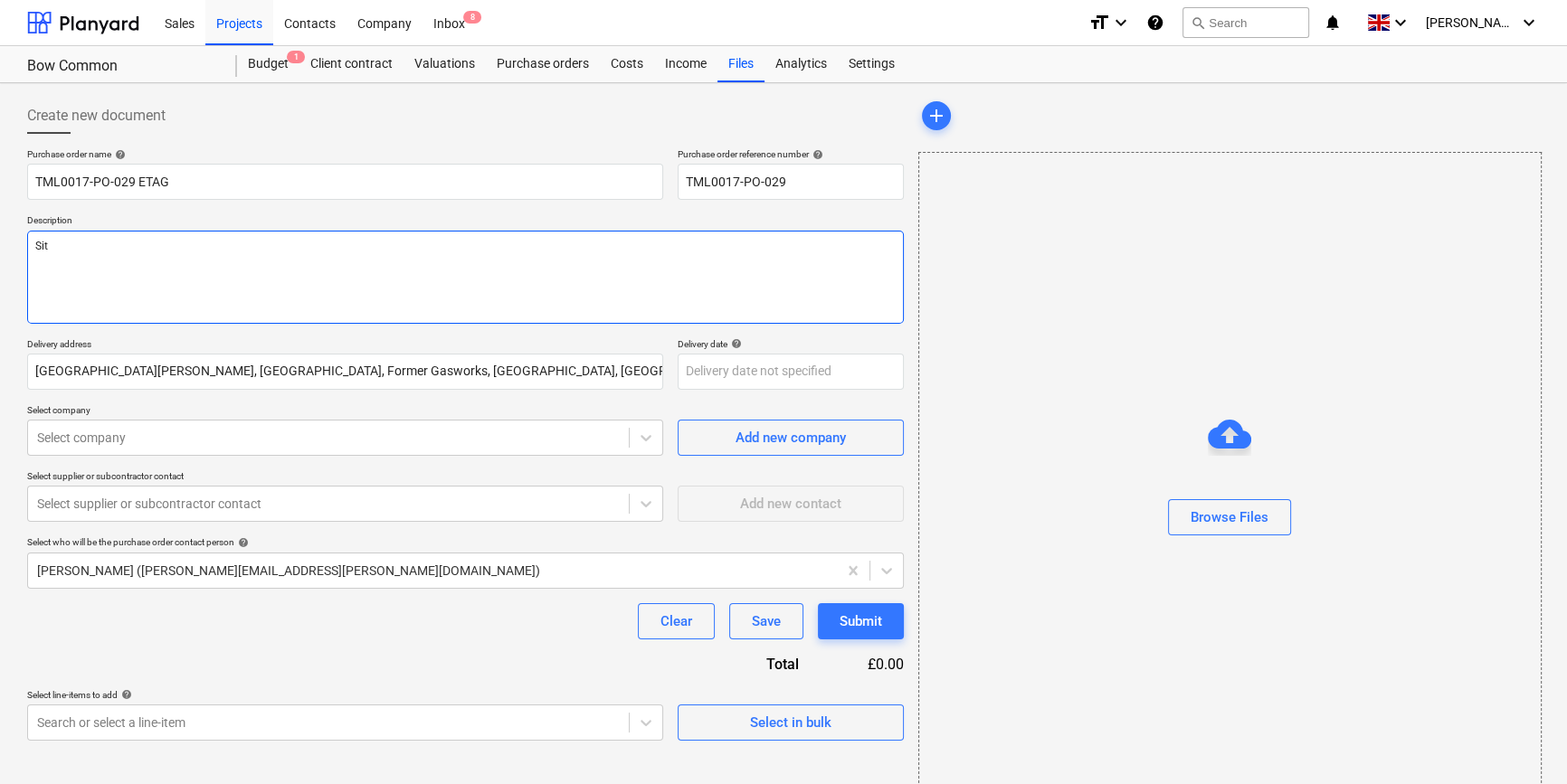 type on "x" 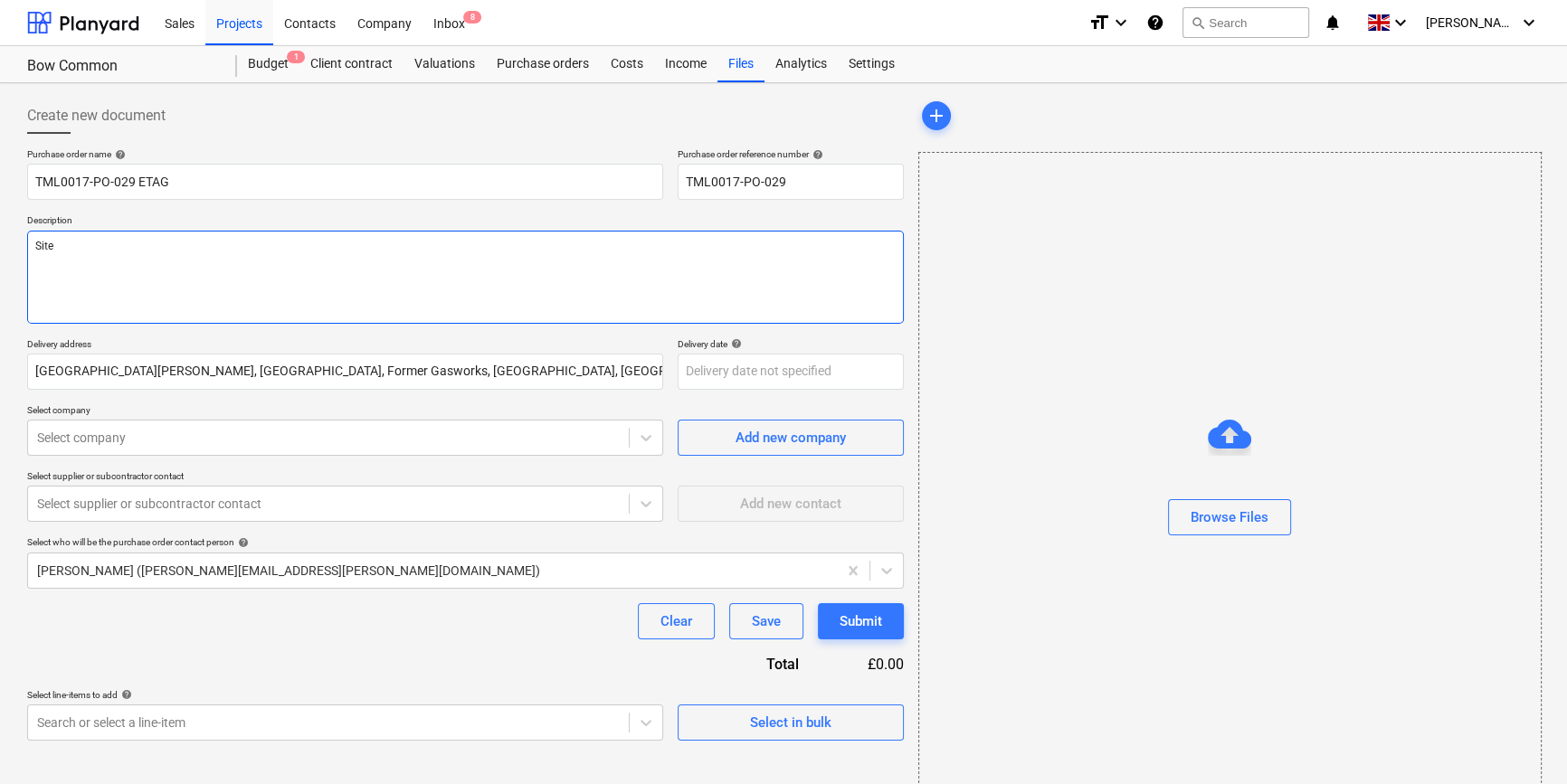 type on "x" 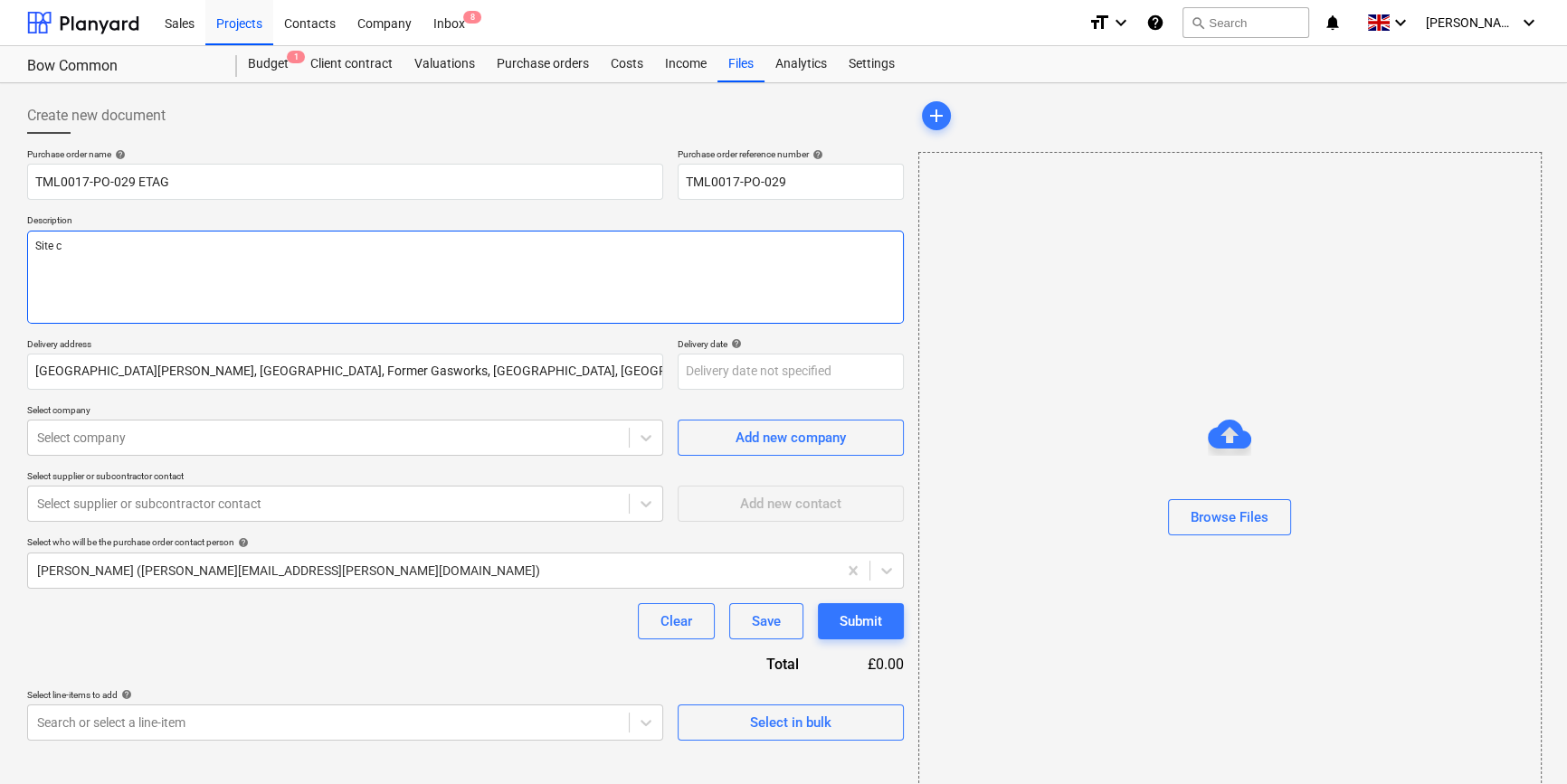 type on "x" 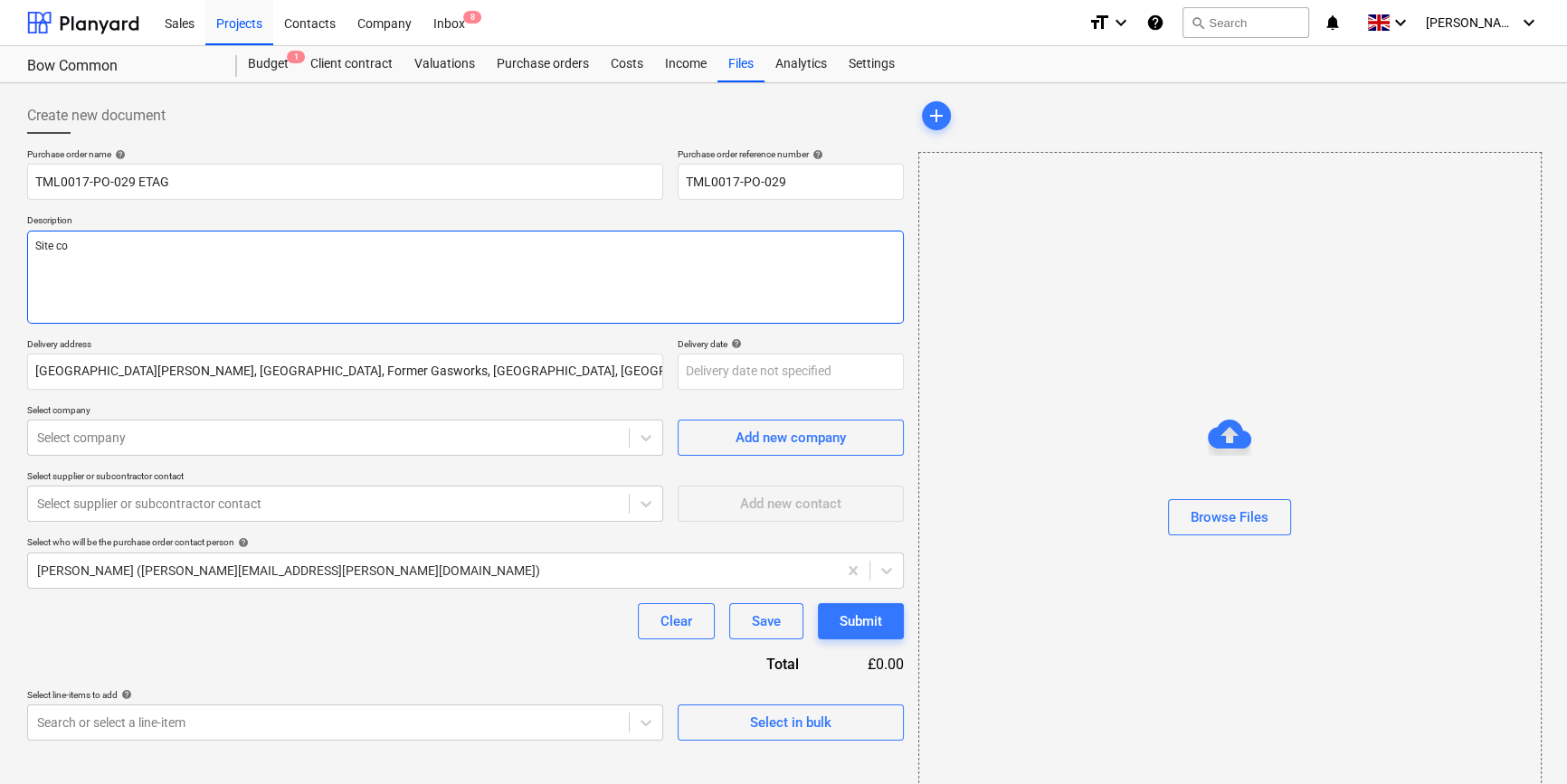type on "x" 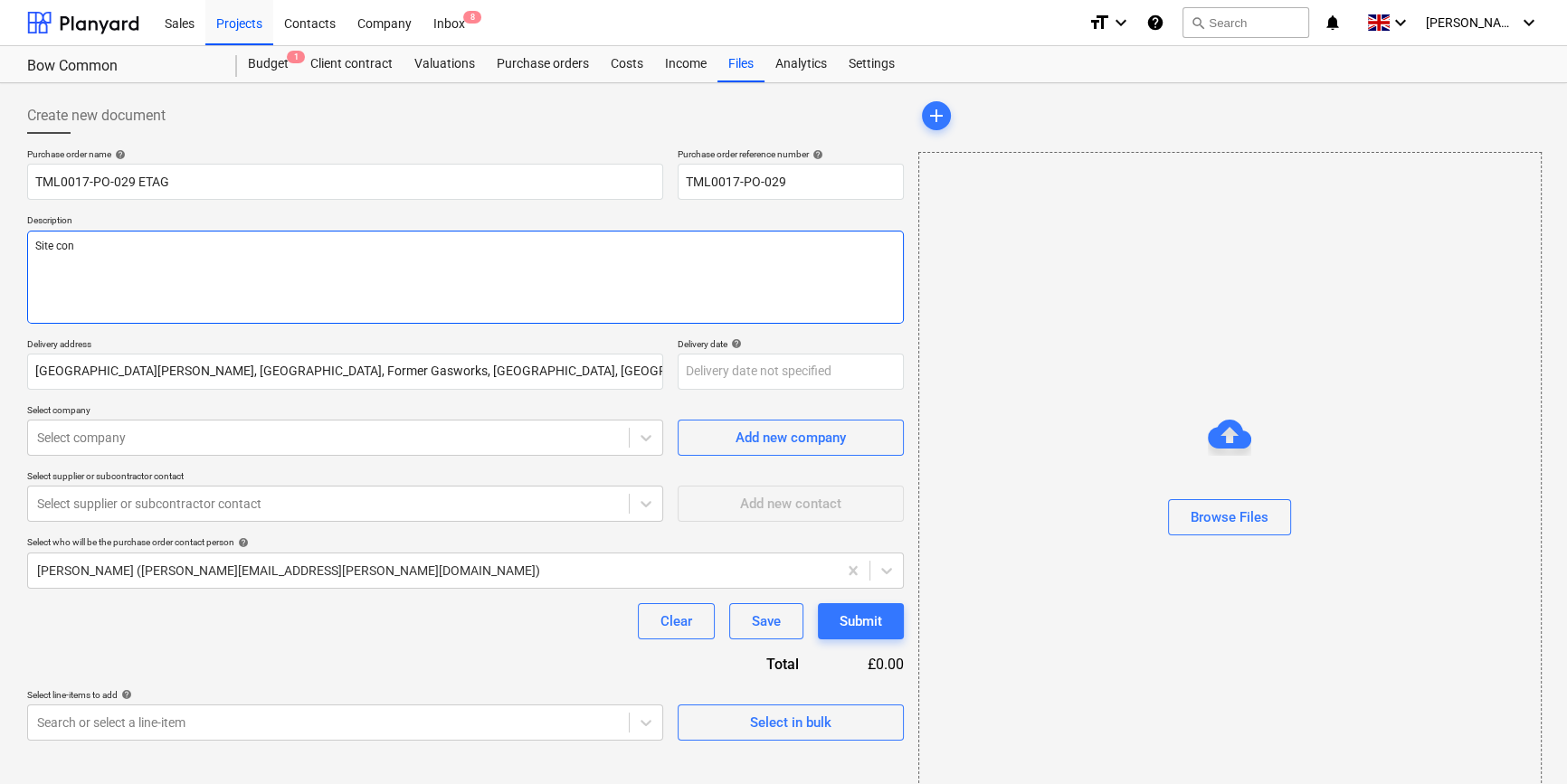 type on "x" 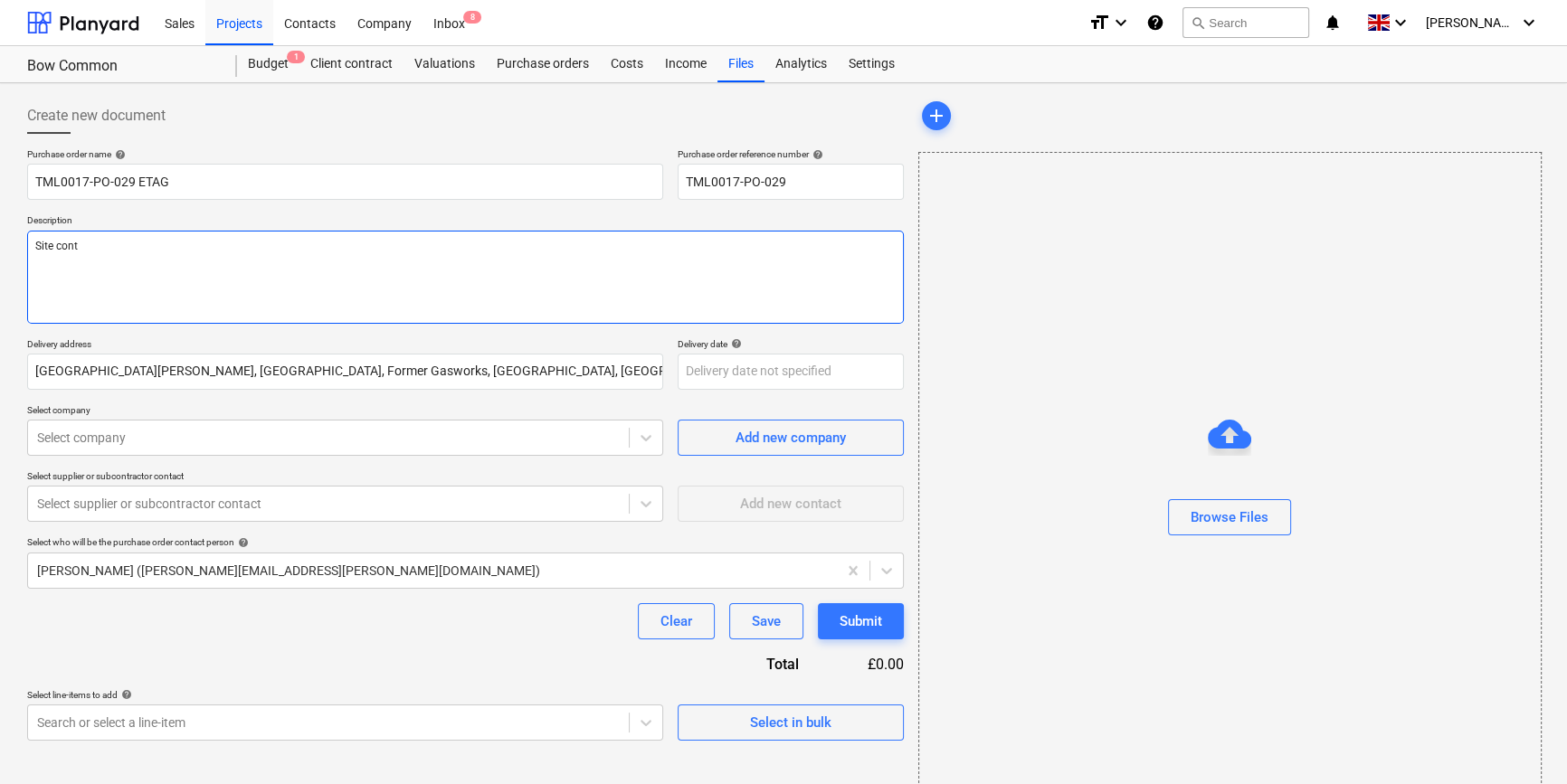 type on "x" 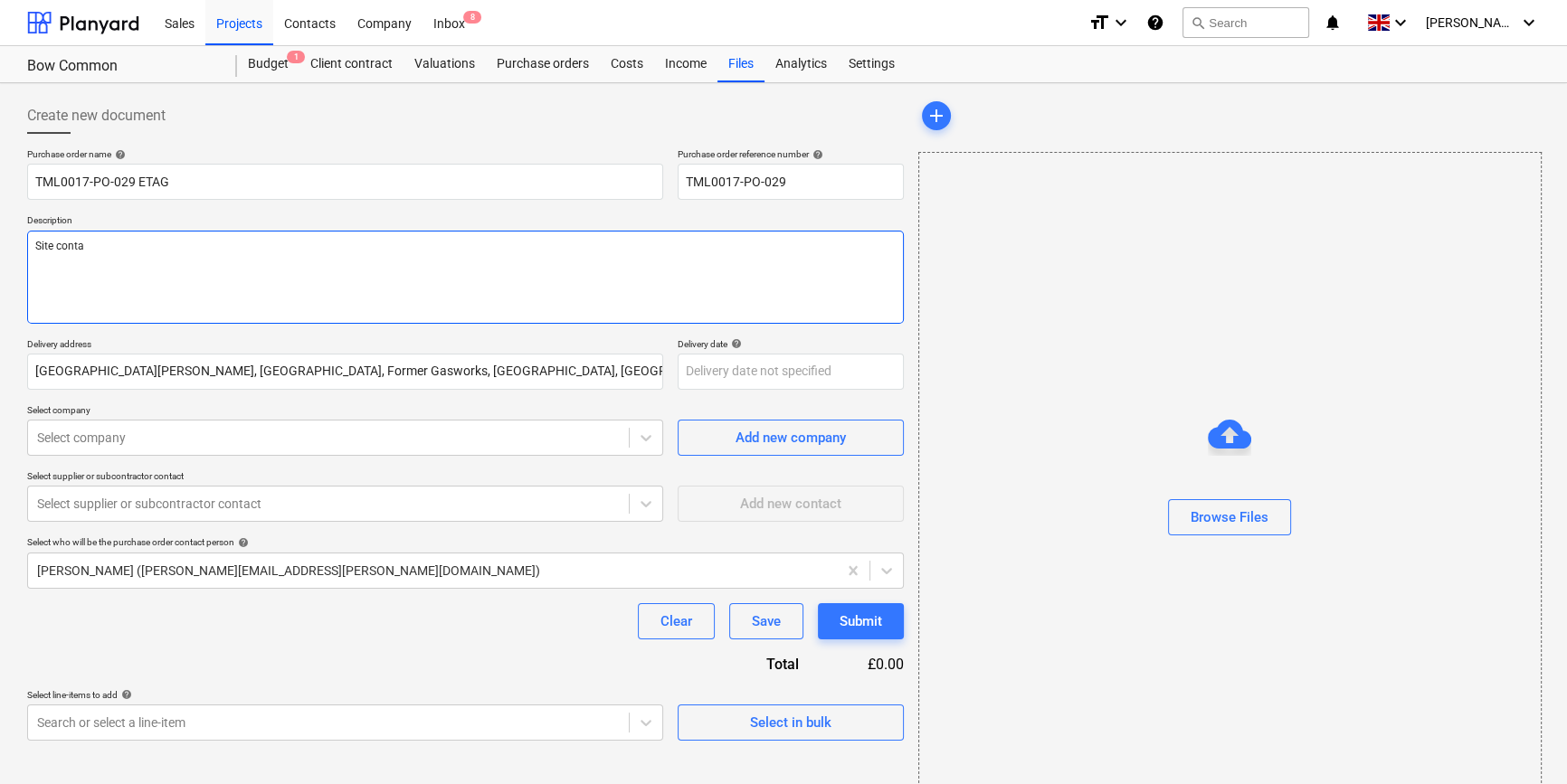 type on "x" 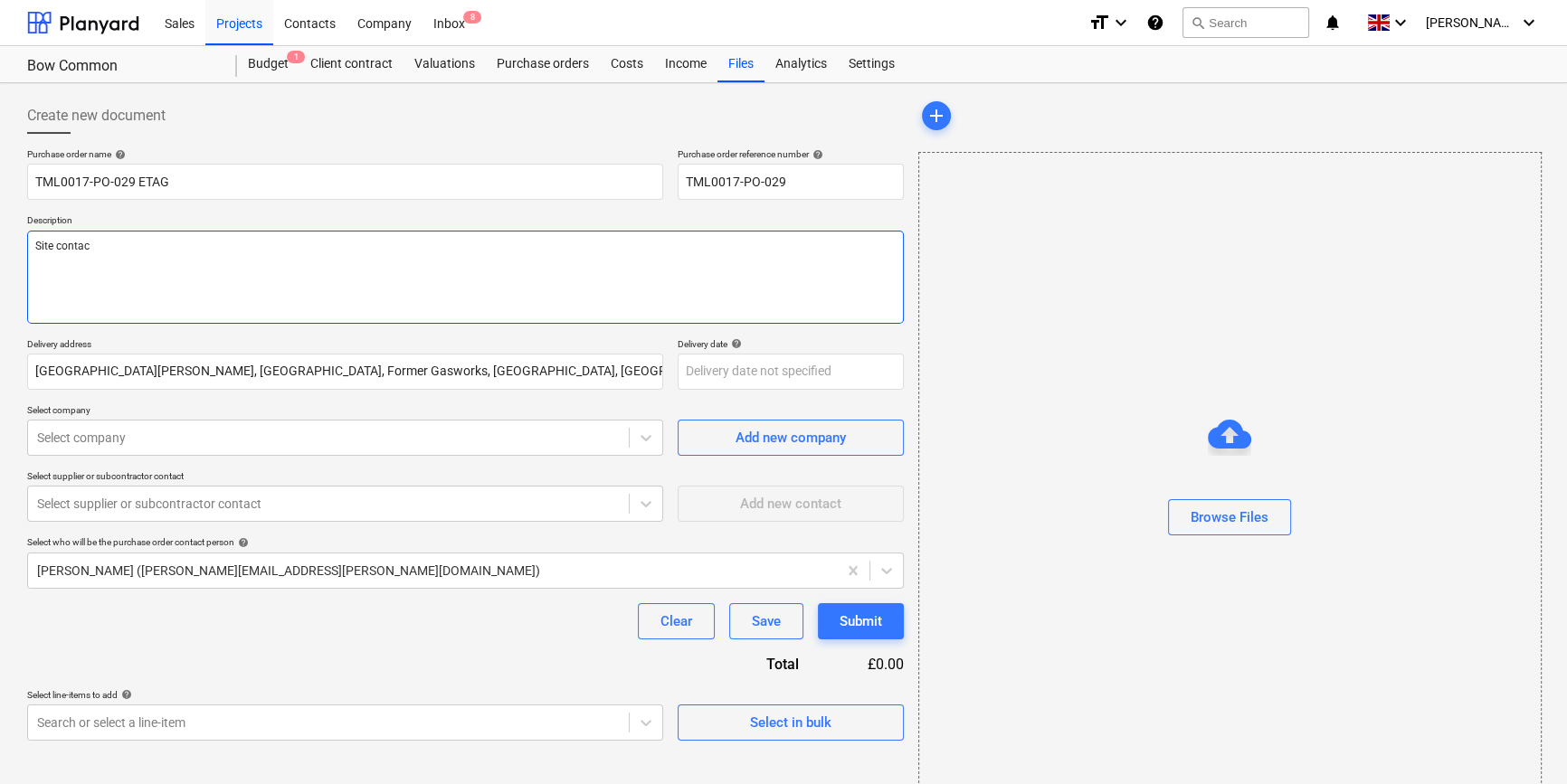 type on "x" 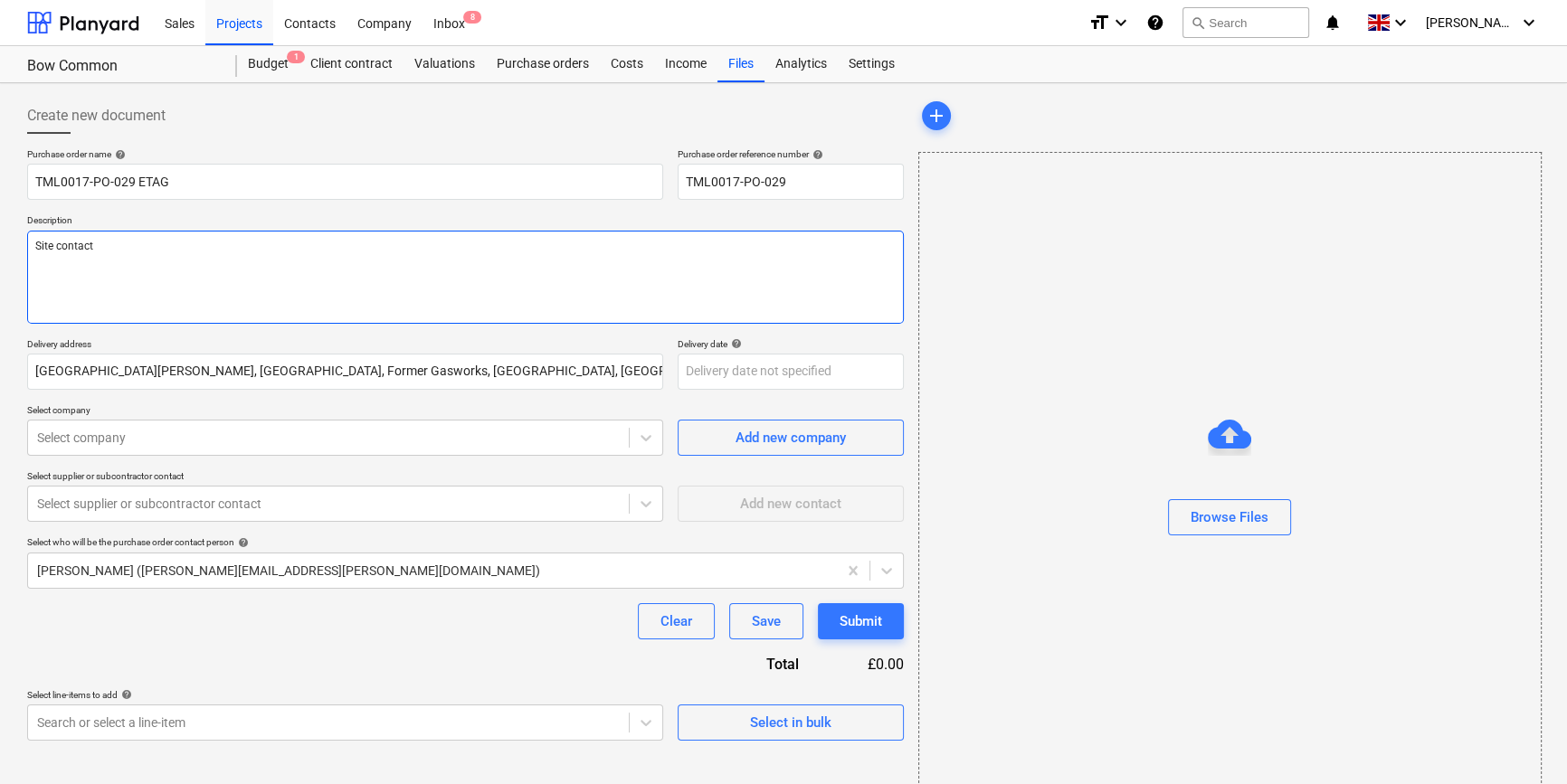 type on "x" 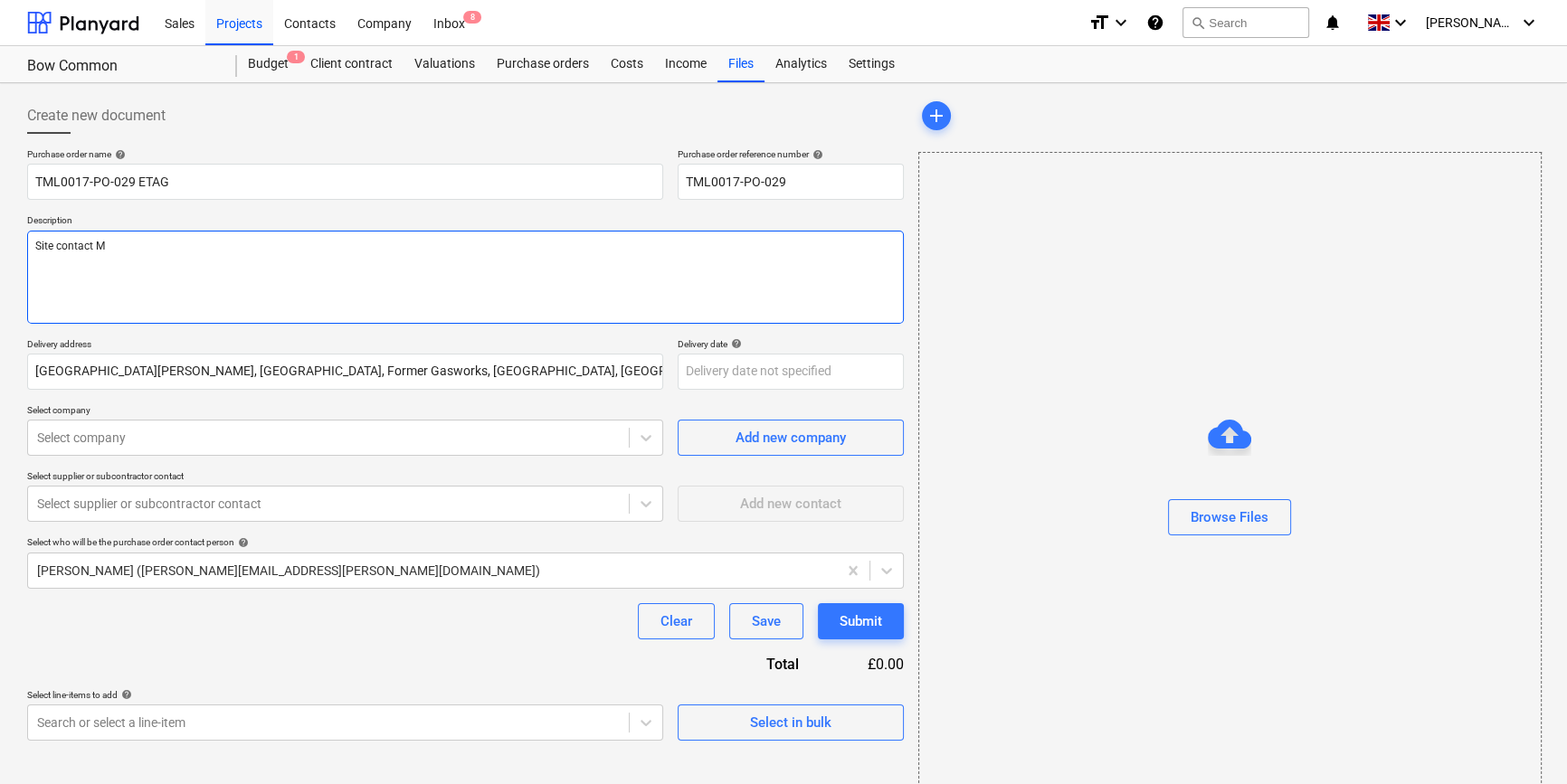 type on "x" 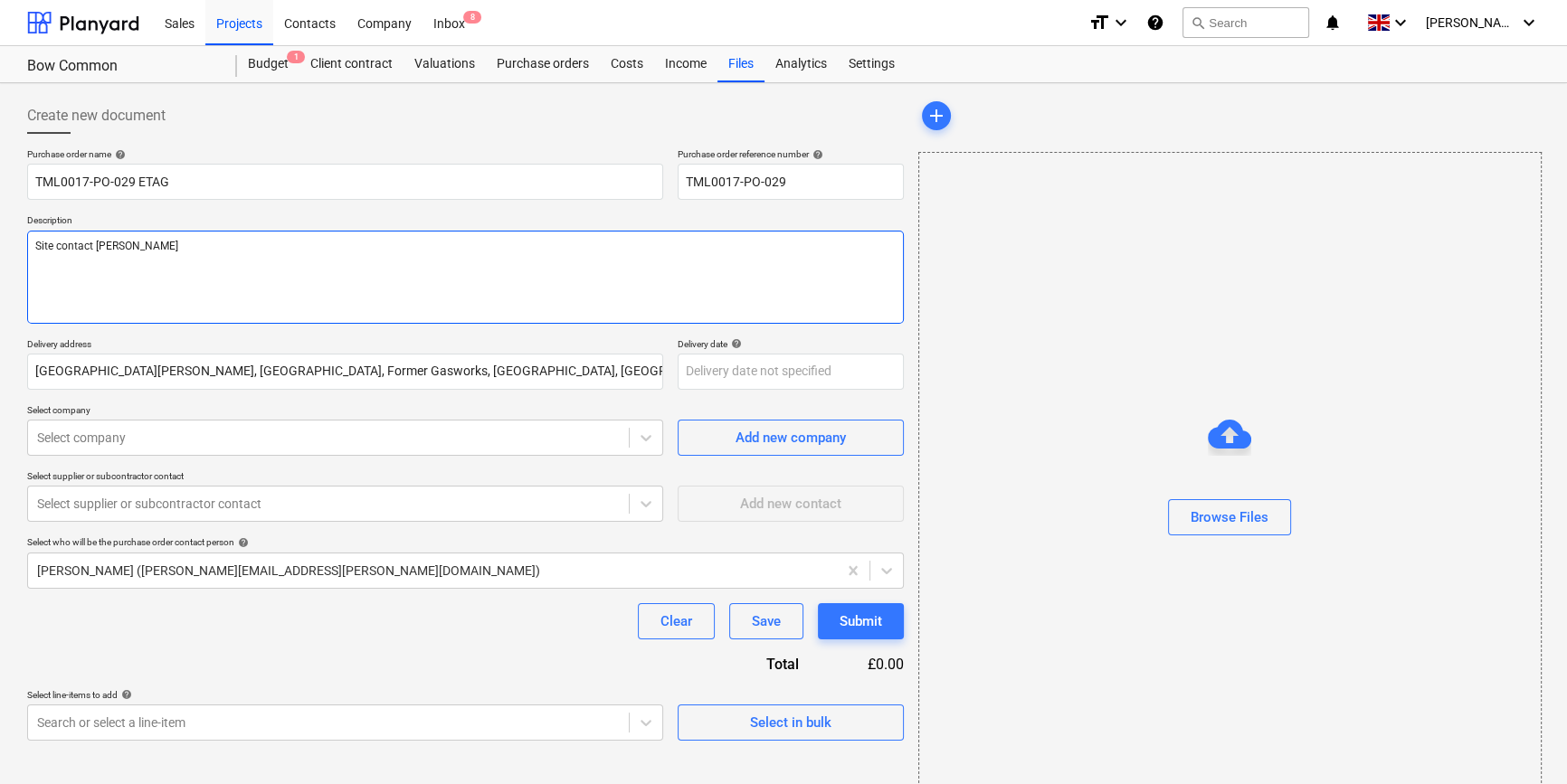 type on "x" 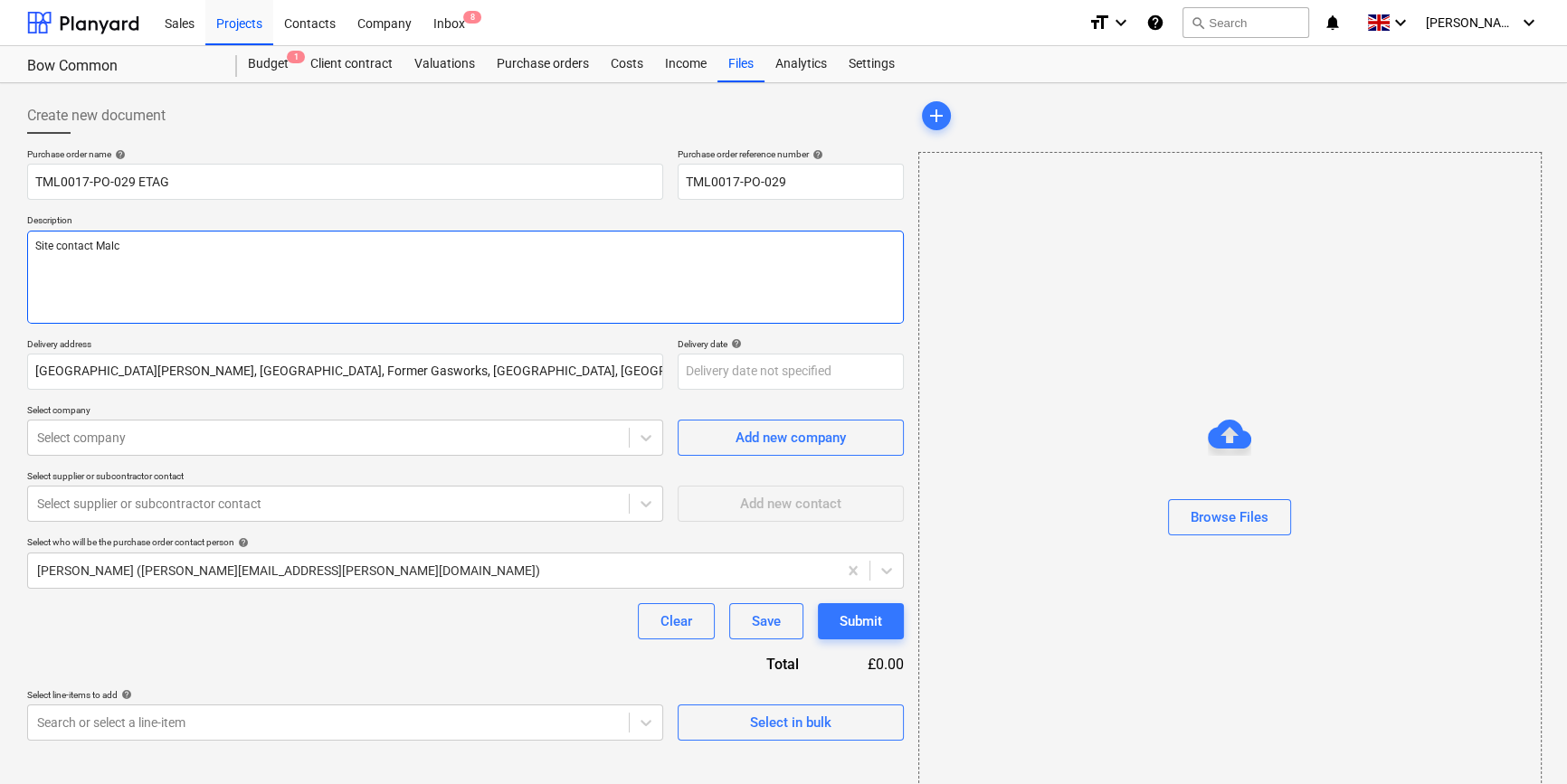 type on "x" 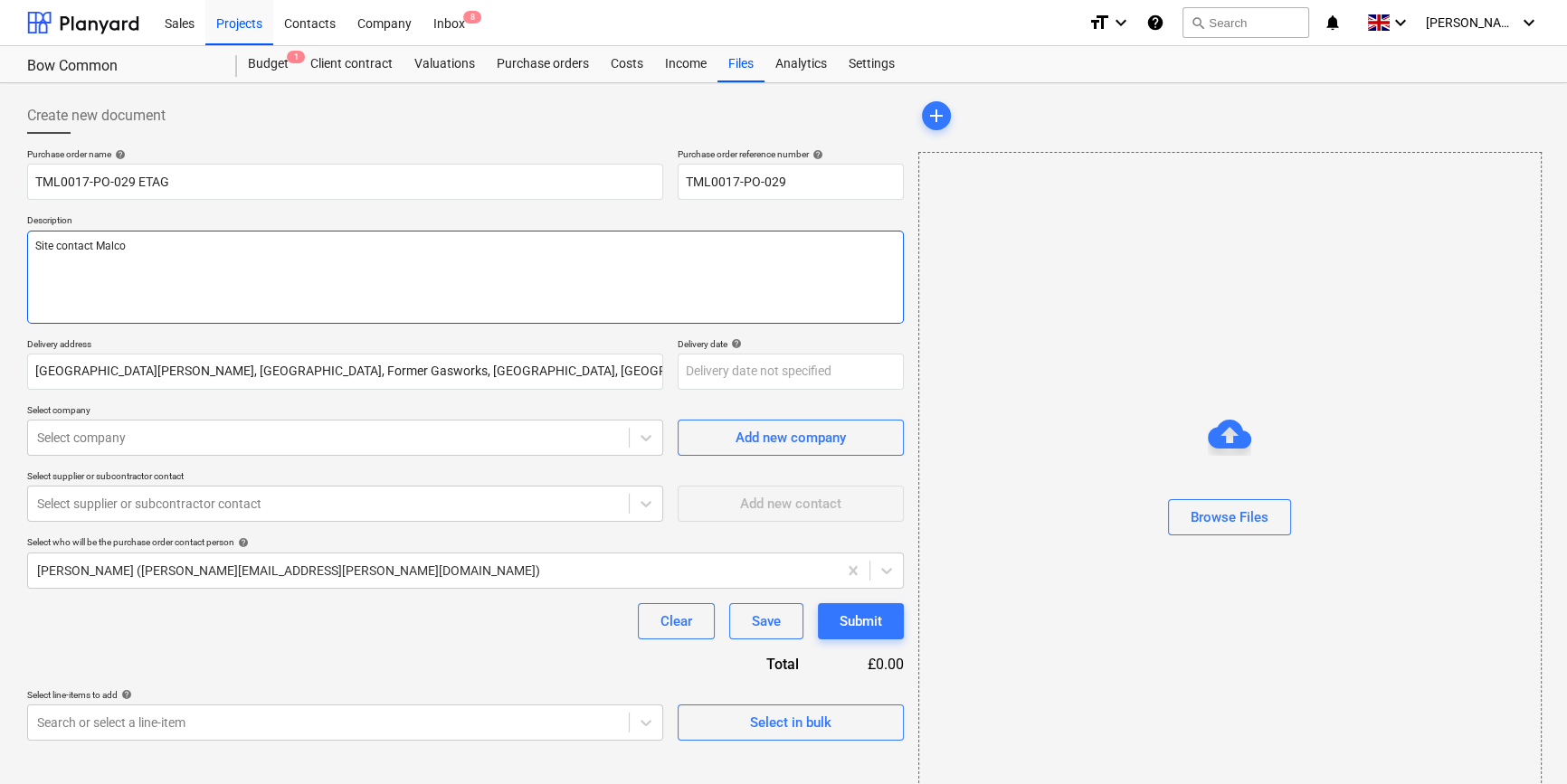 type on "x" 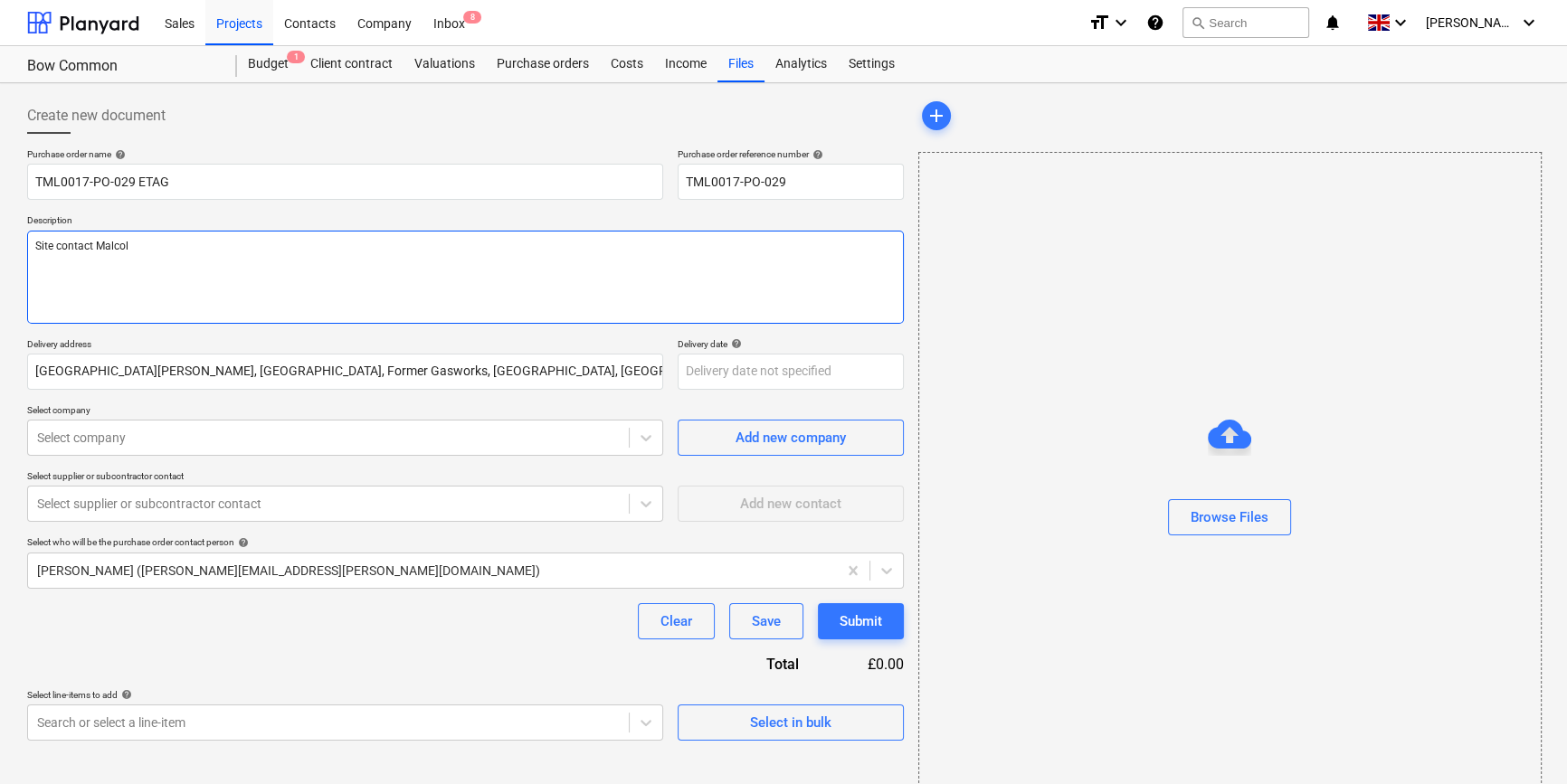 type on "x" 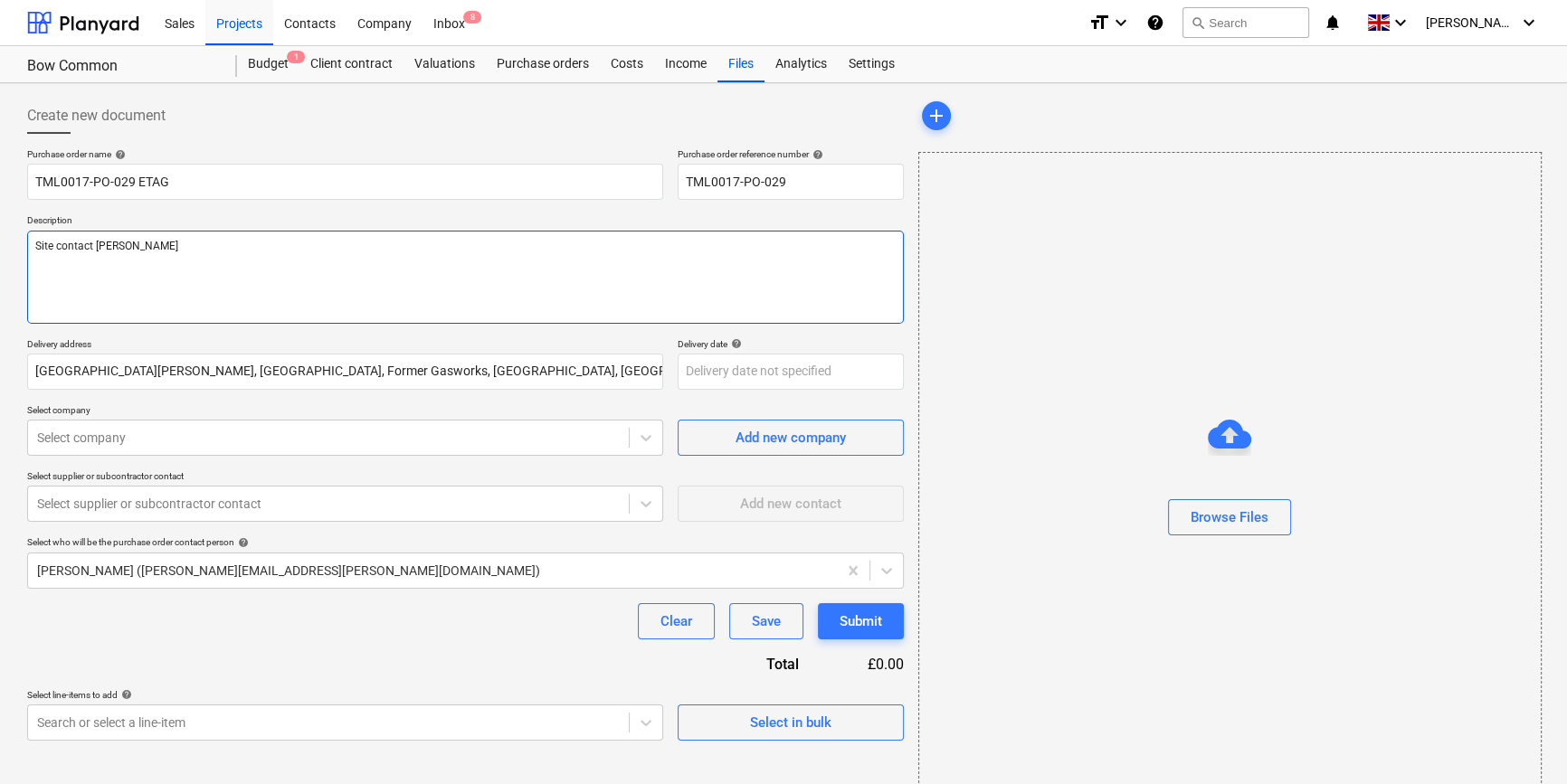 type on "x" 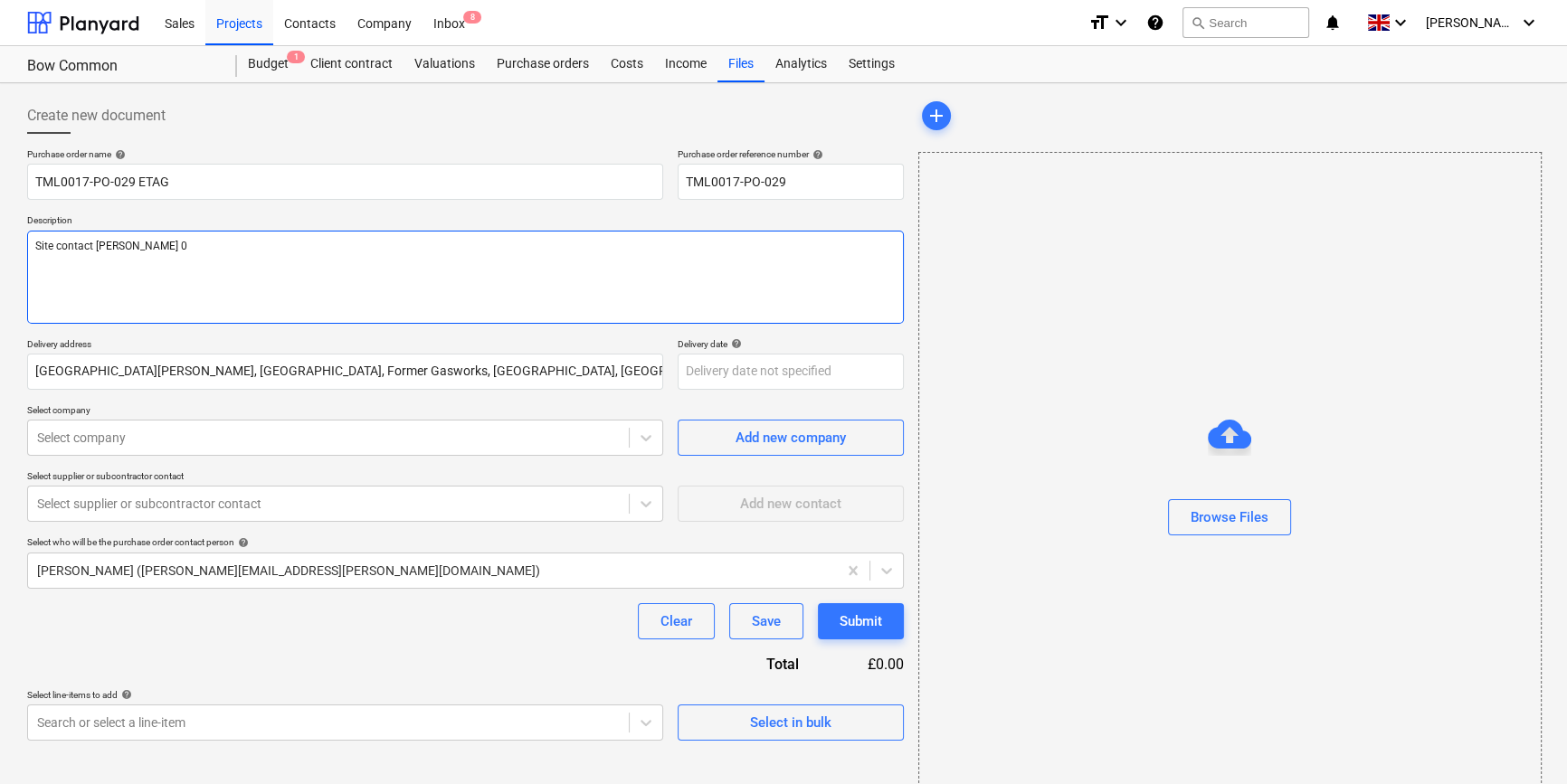 type on "x" 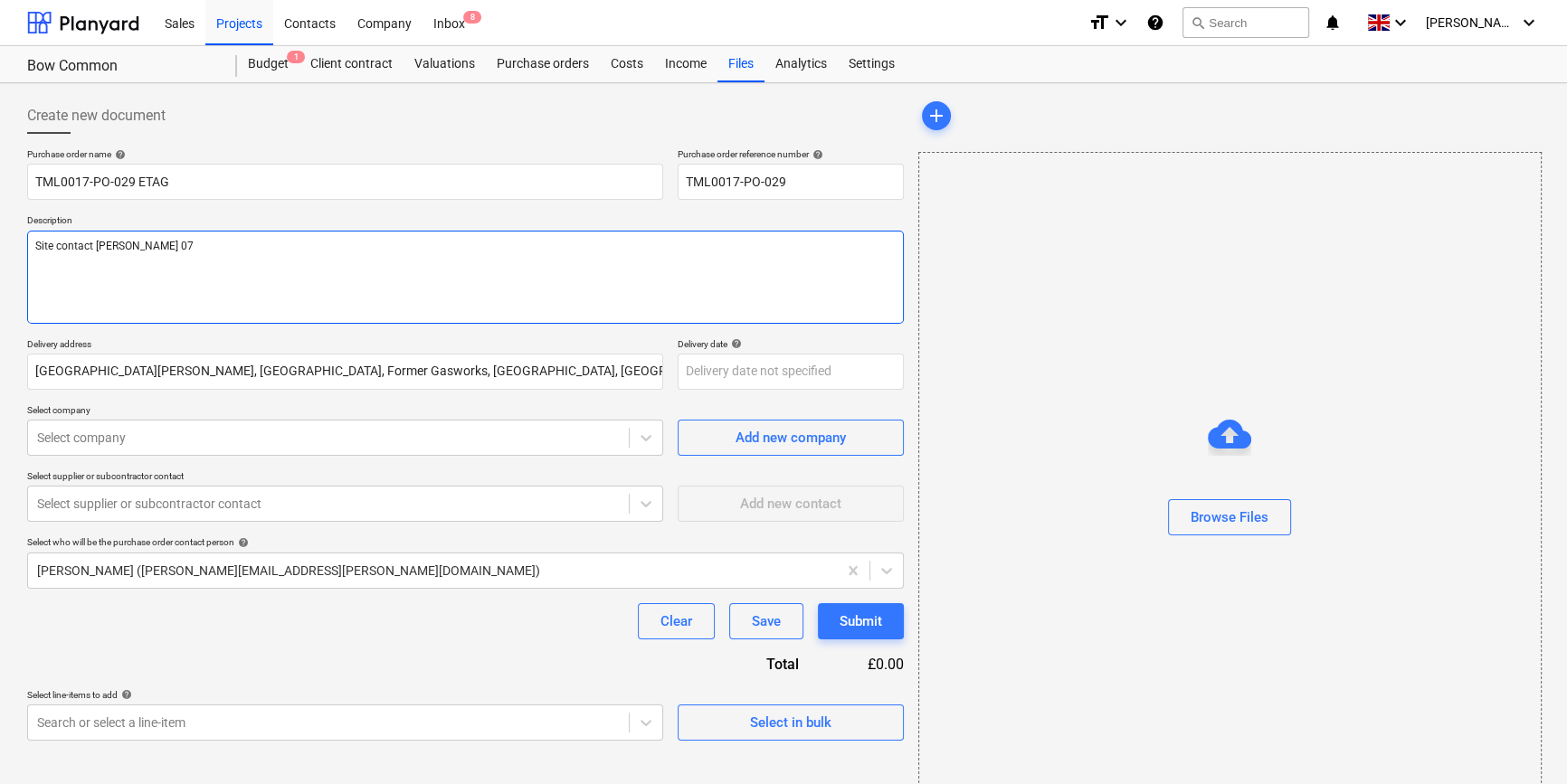 type on "x" 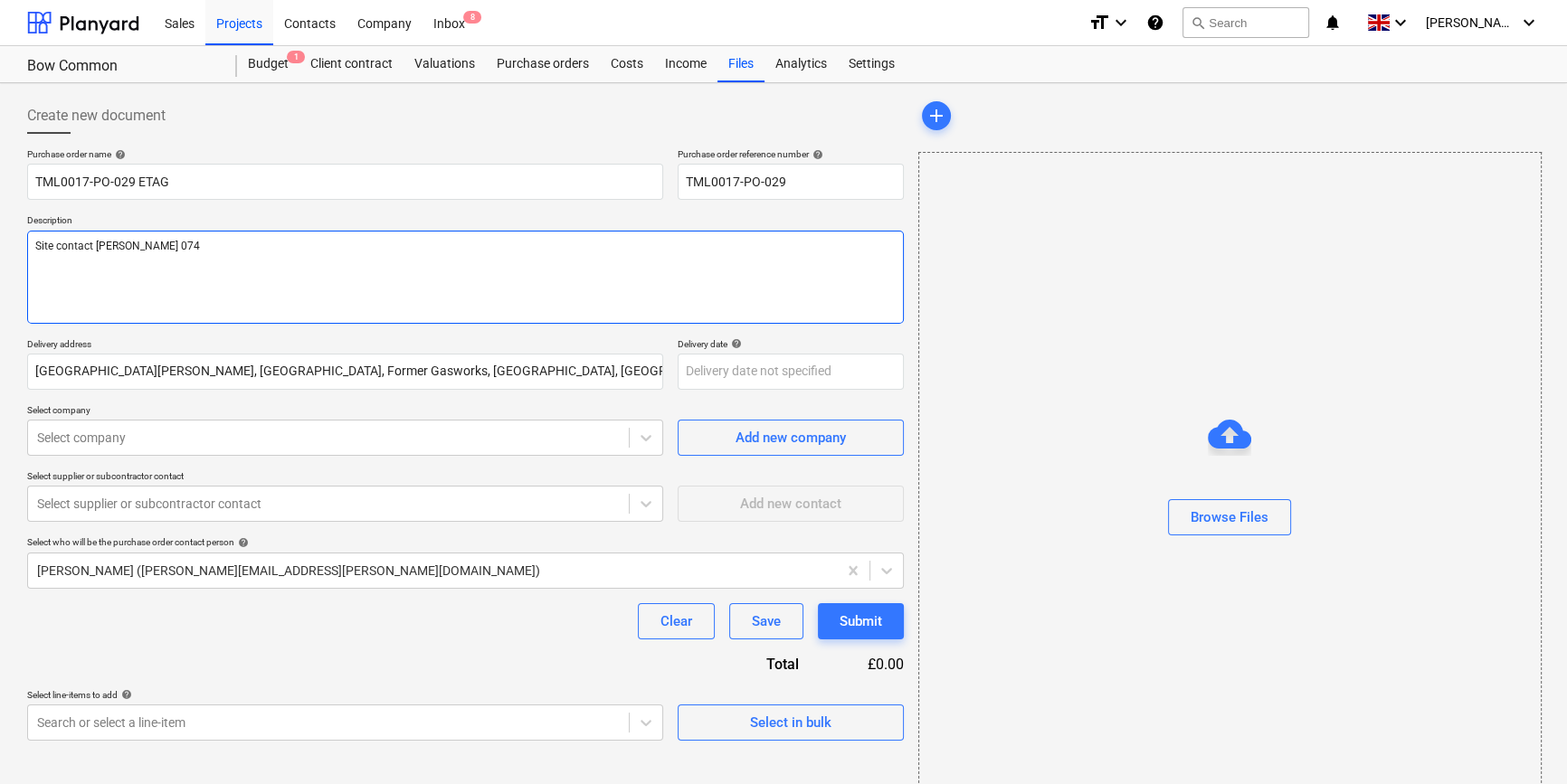 type on "x" 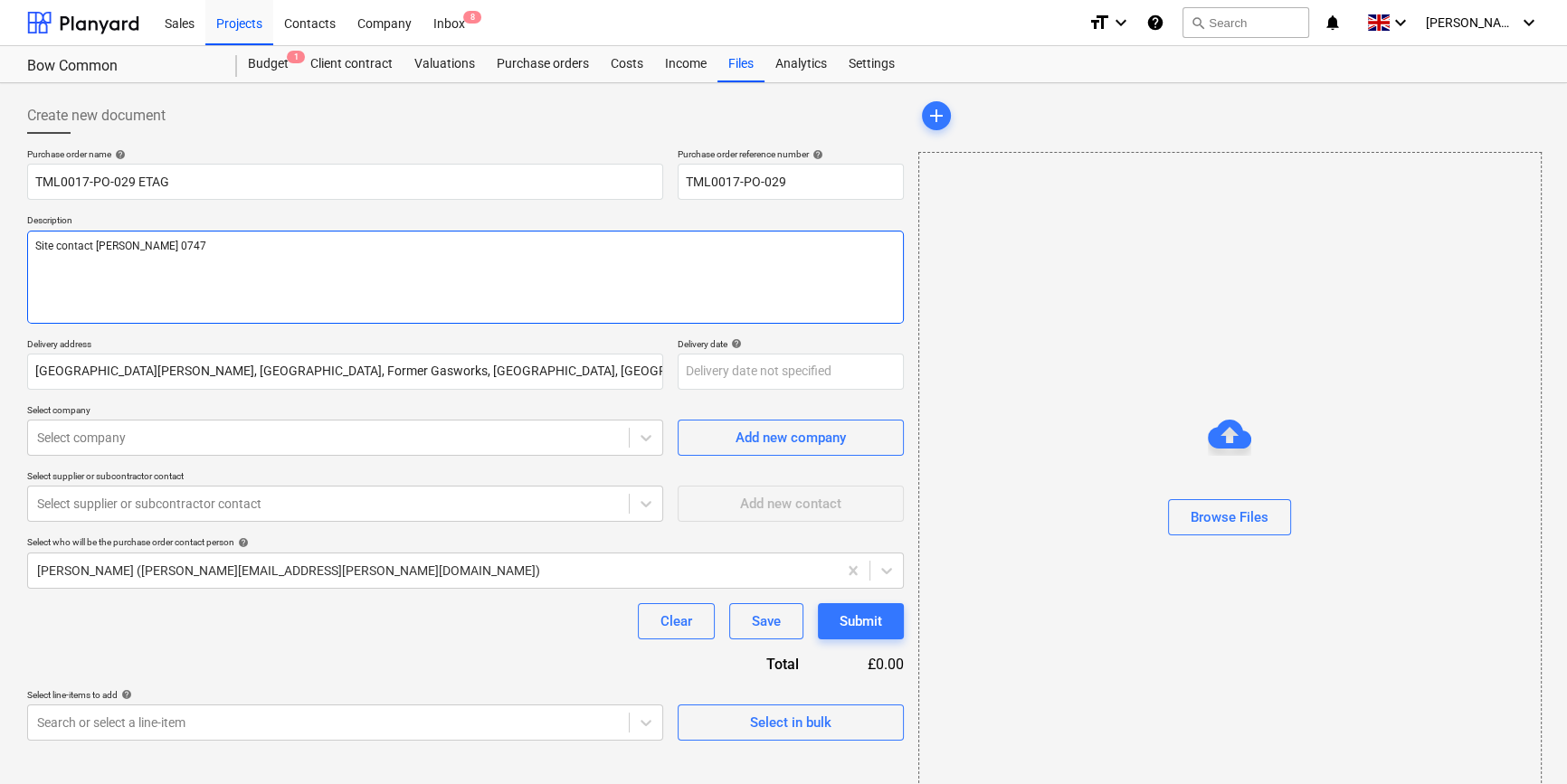 type on "x" 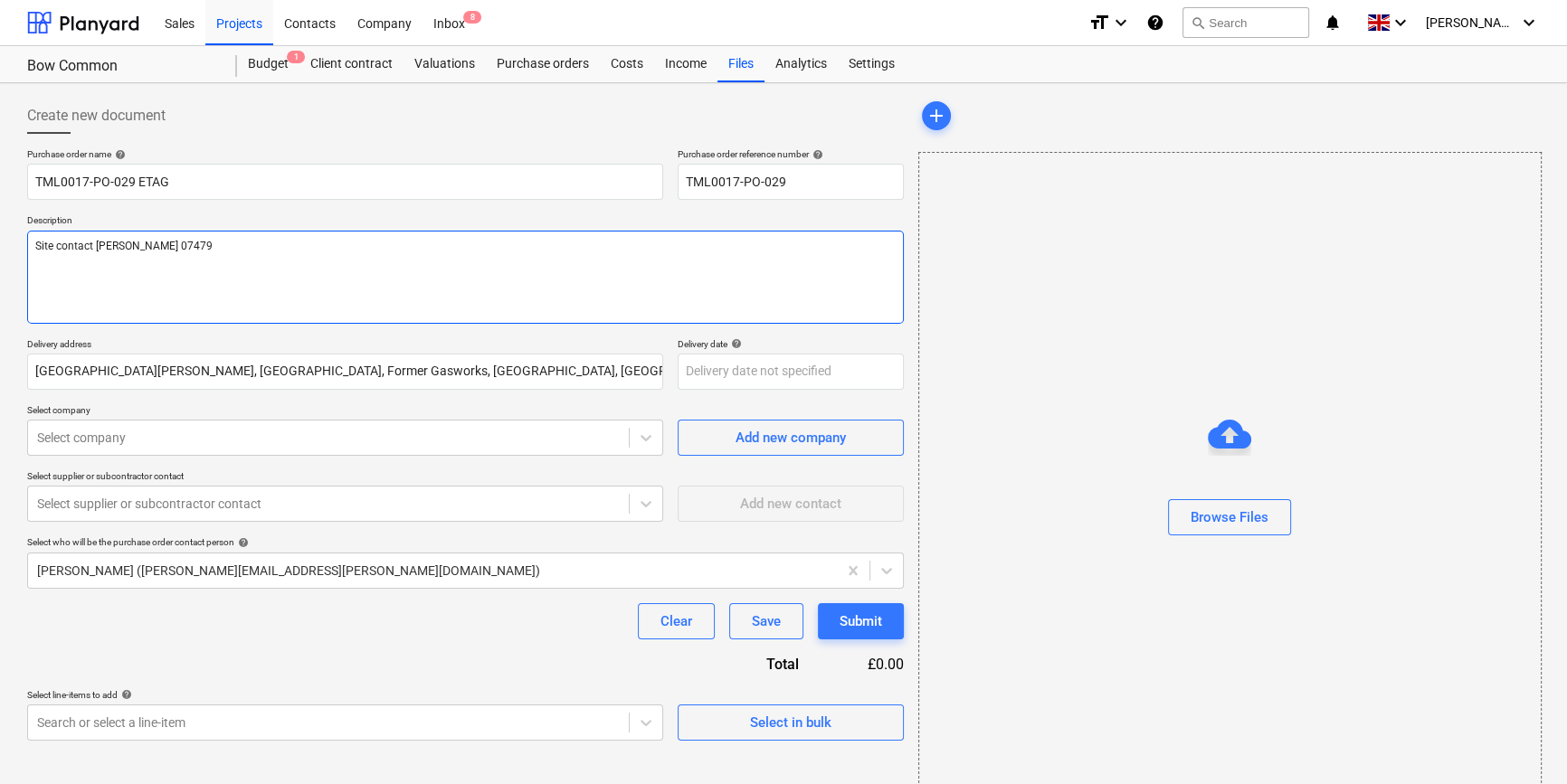 type on "x" 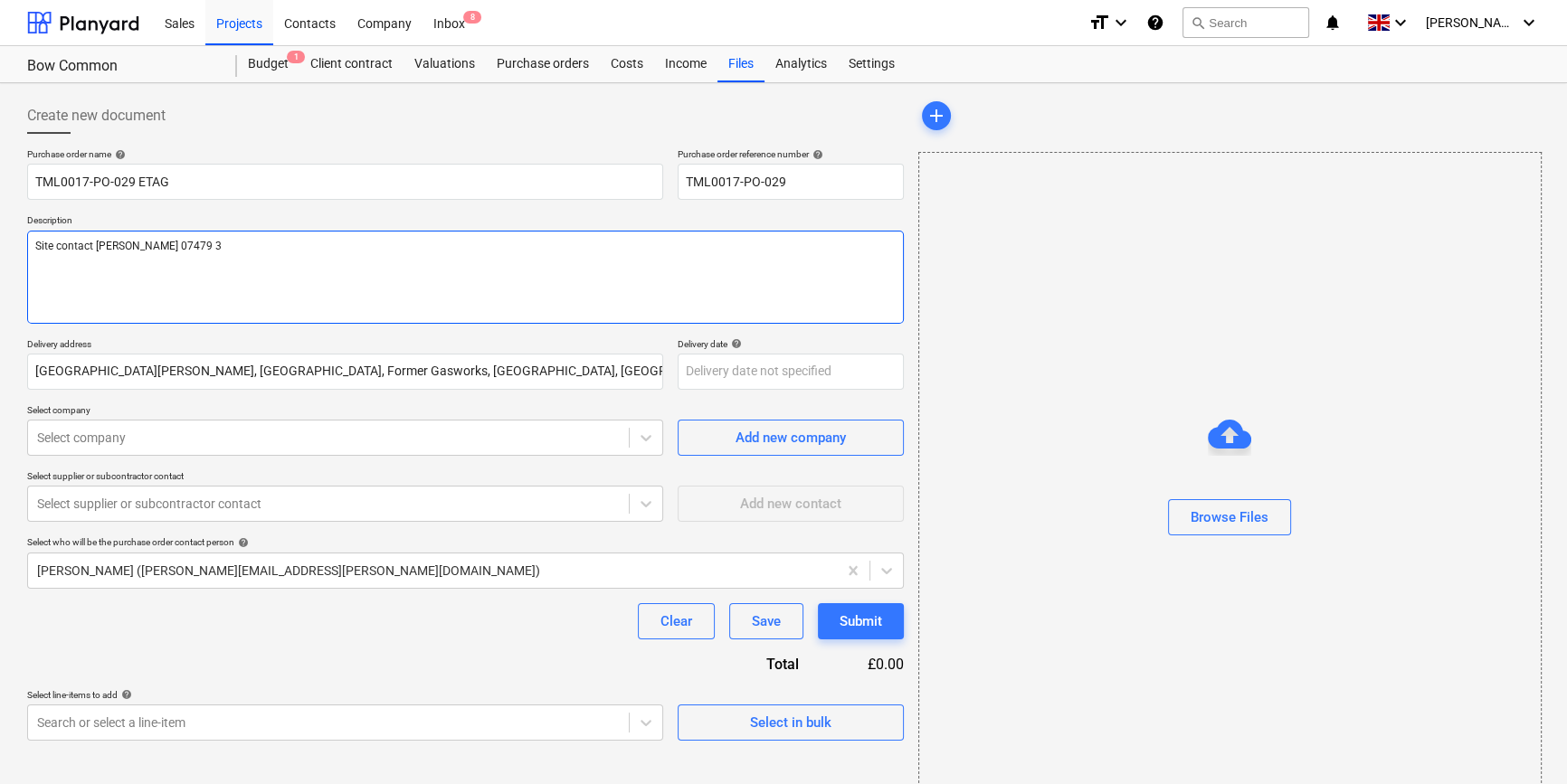 type on "x" 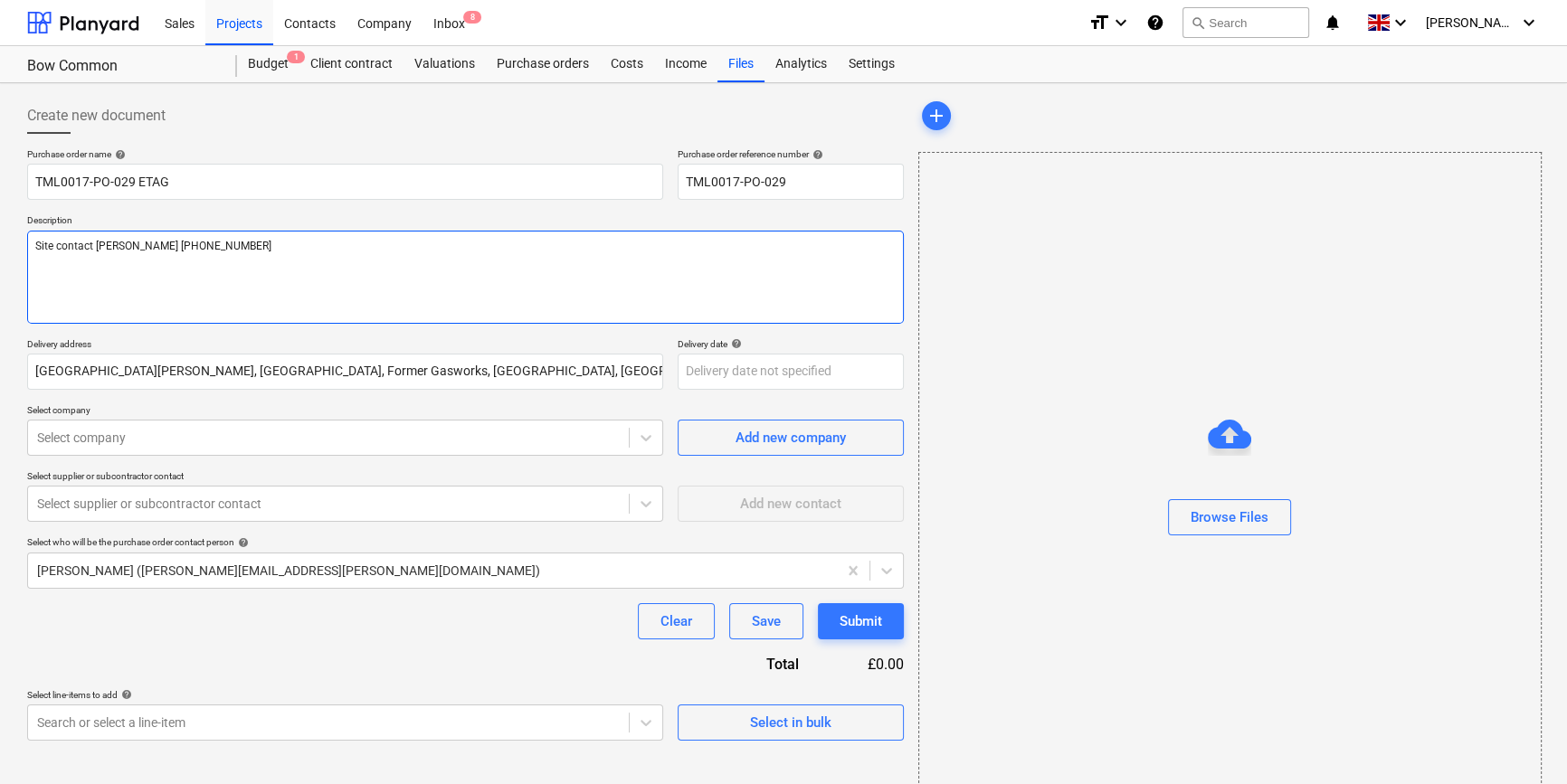 type on "x" 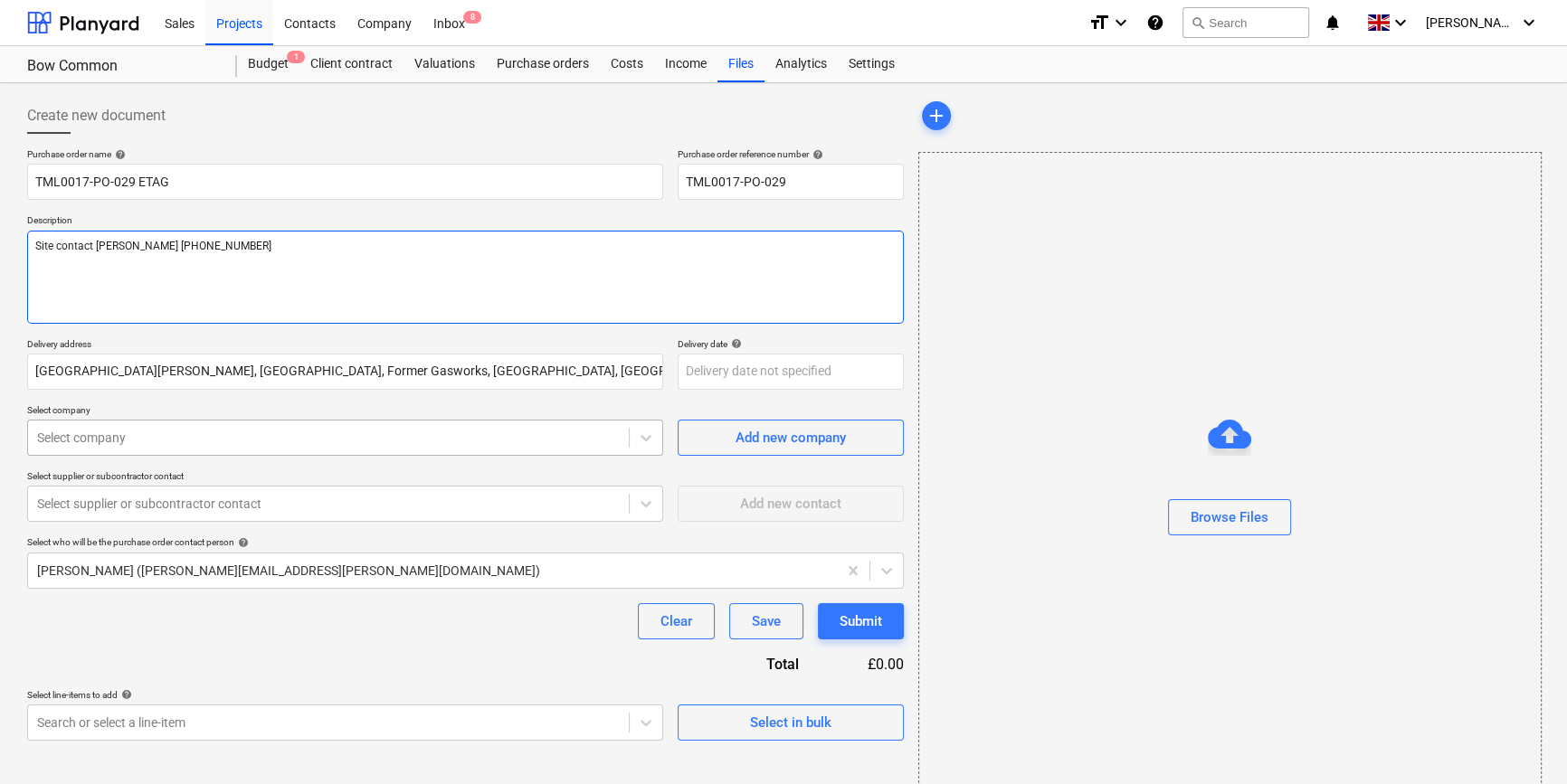 type on "Site contact Malcolm 07479 382881" 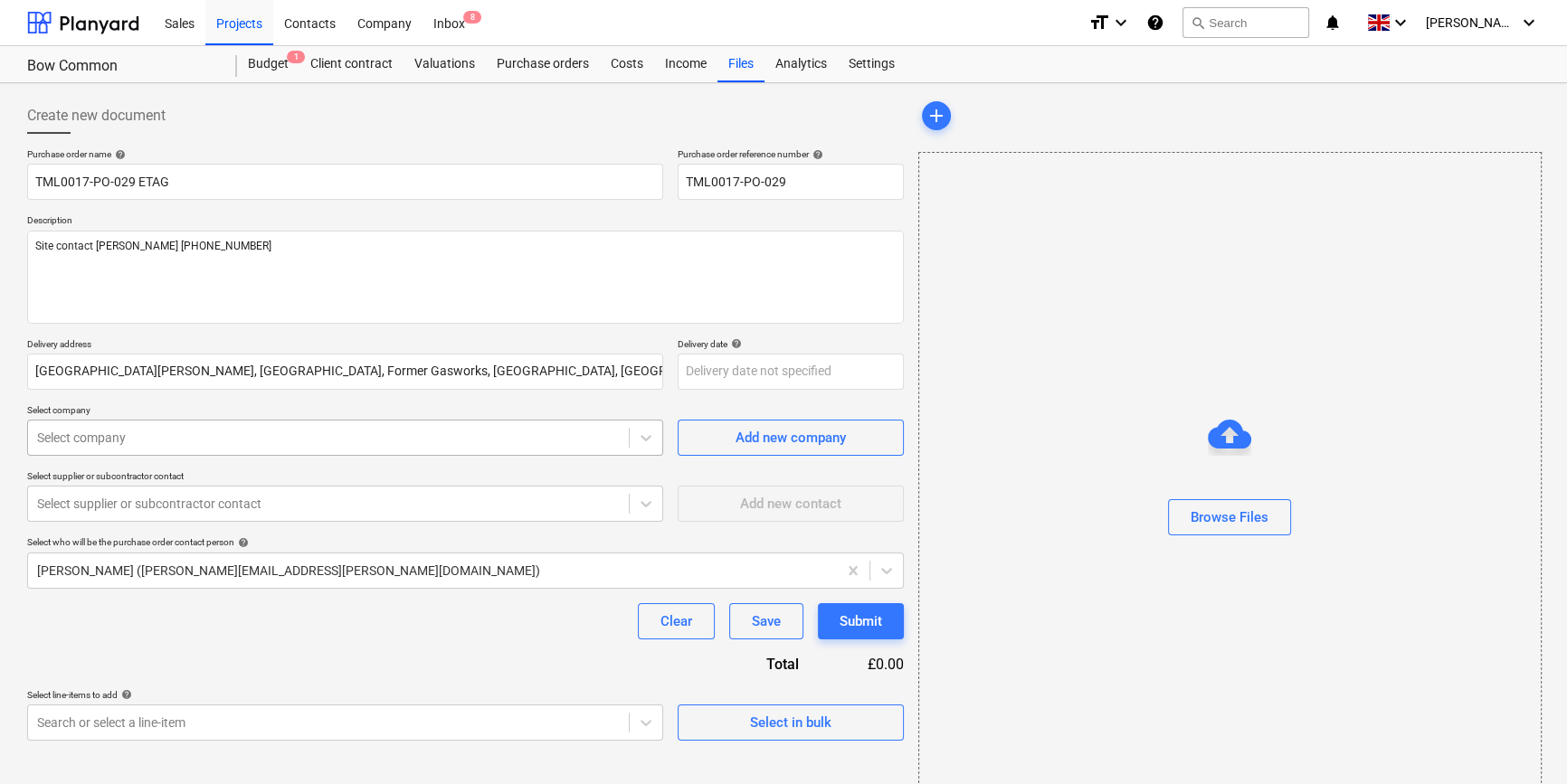 type on "x" 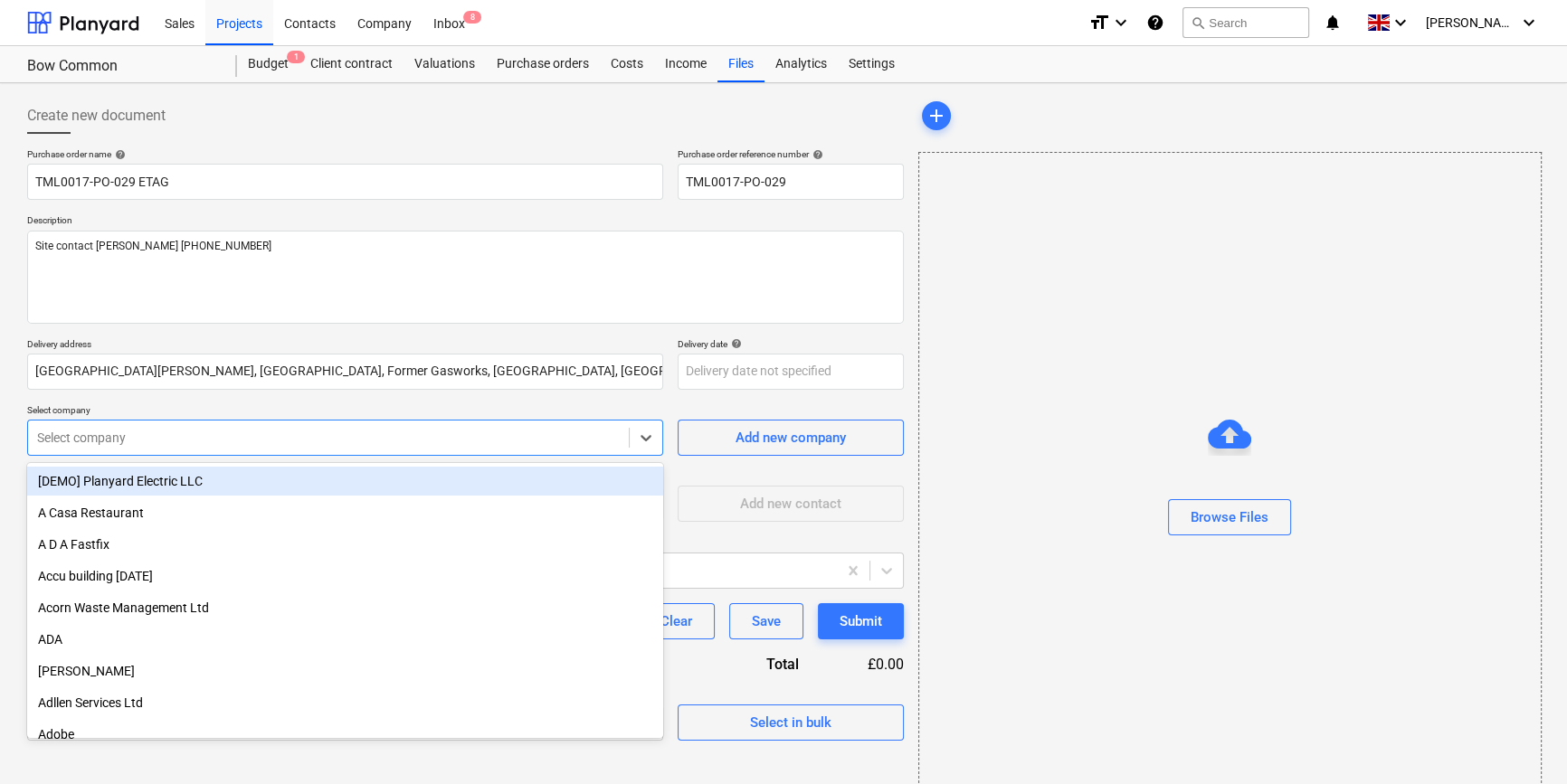 click at bounding box center [328, 438] 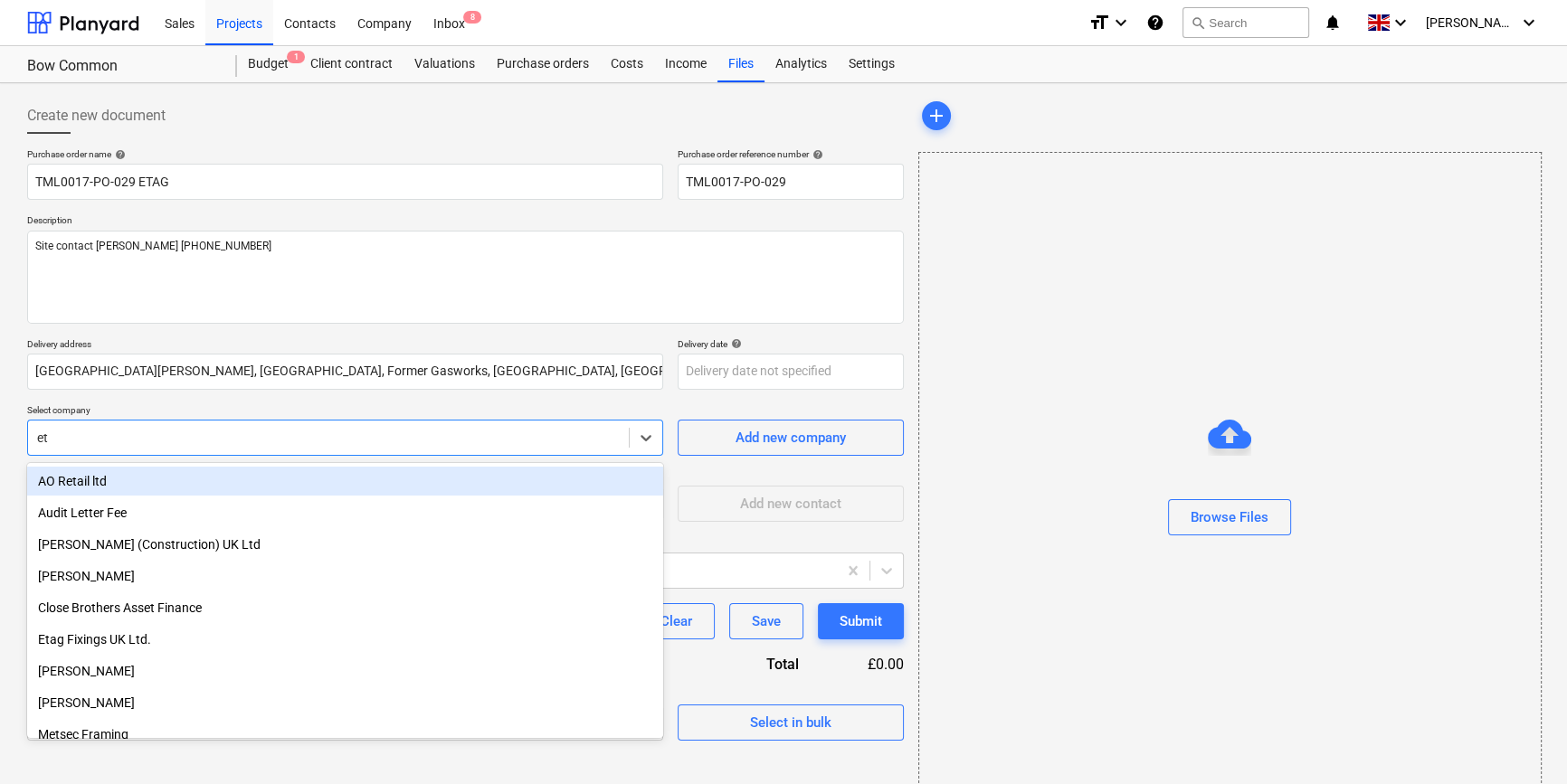 type on "eta" 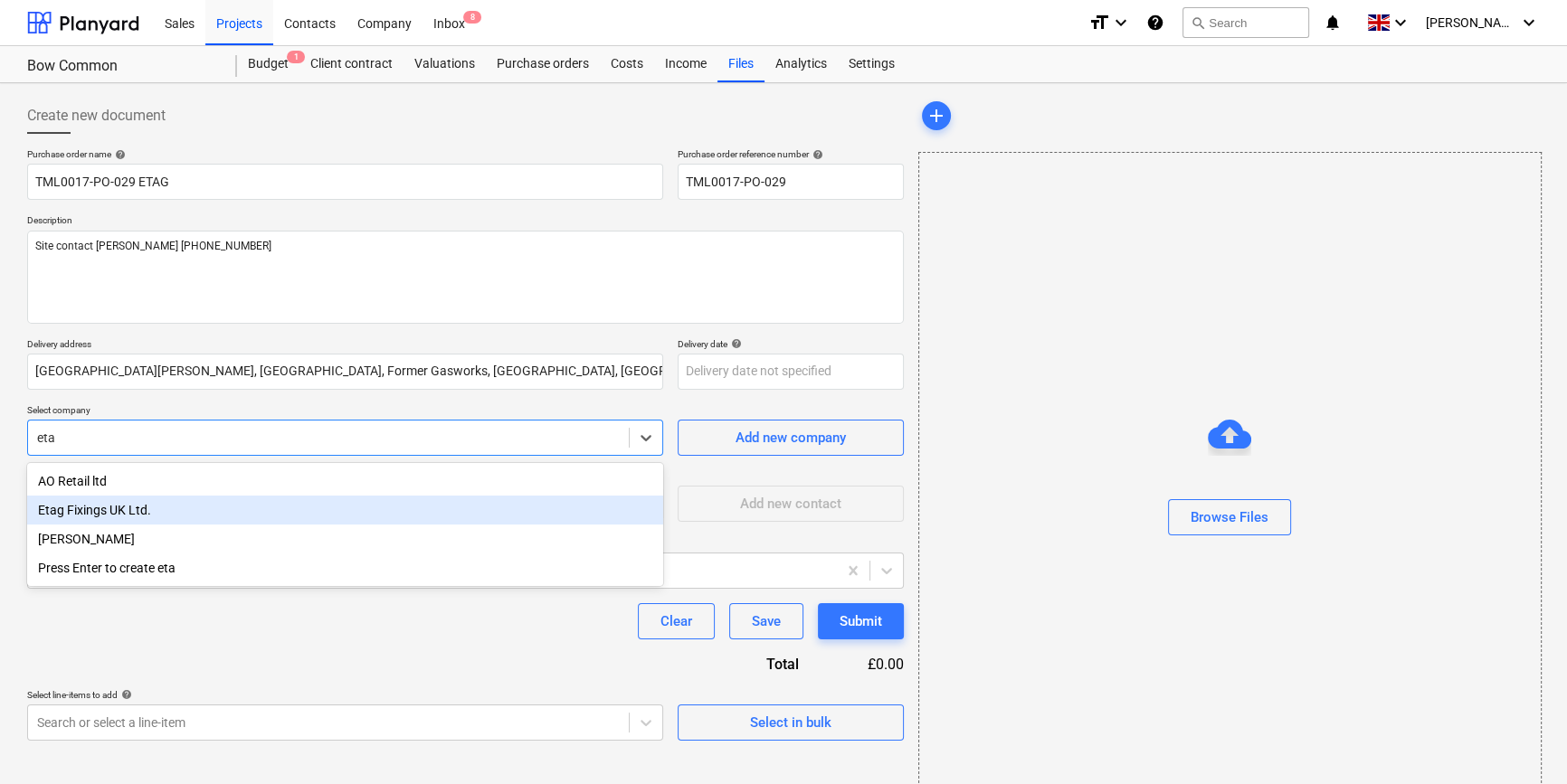 click on "Etag Fixings UK Ltd." at bounding box center [345, 510] 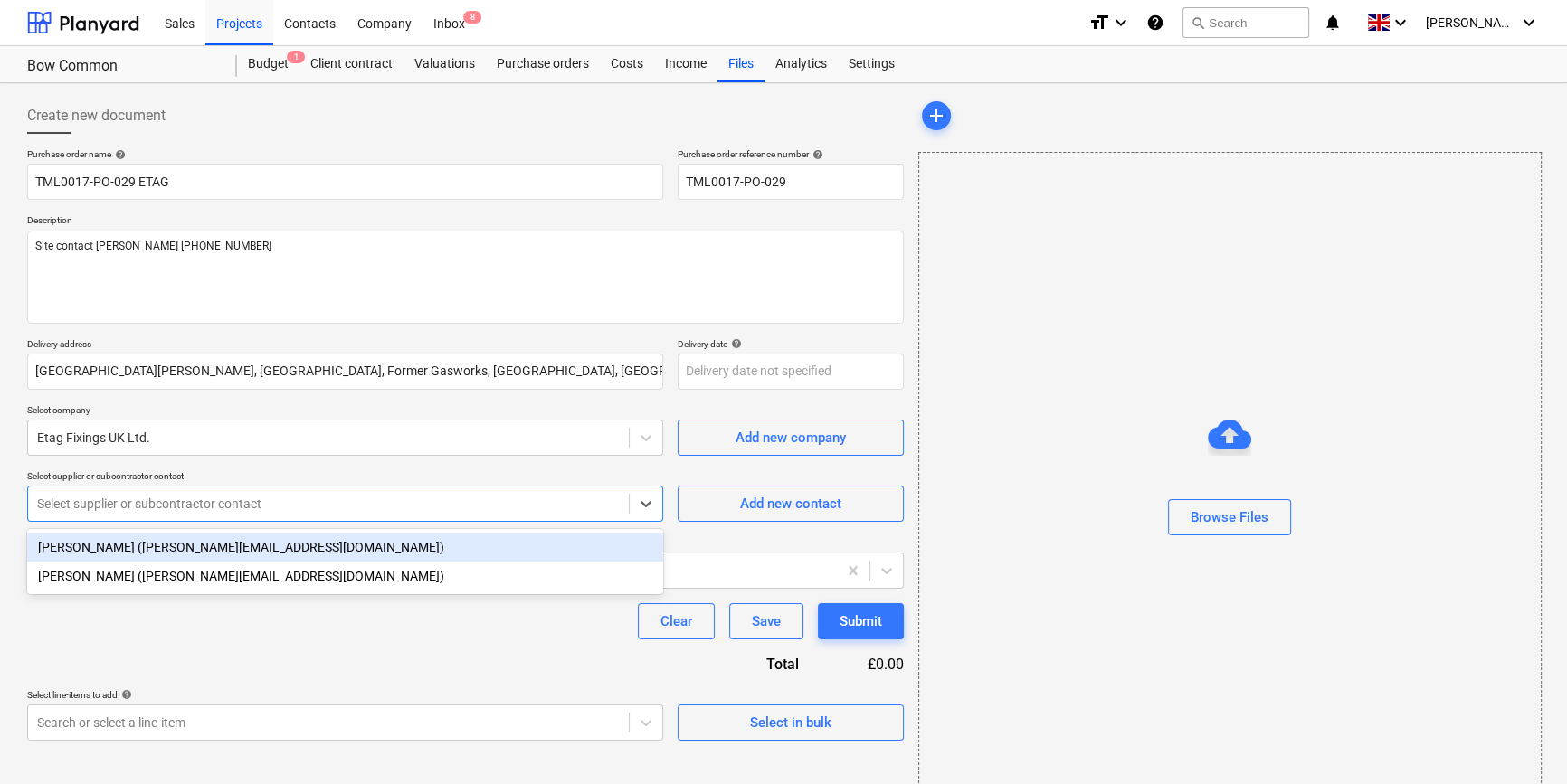 click at bounding box center [328, 504] 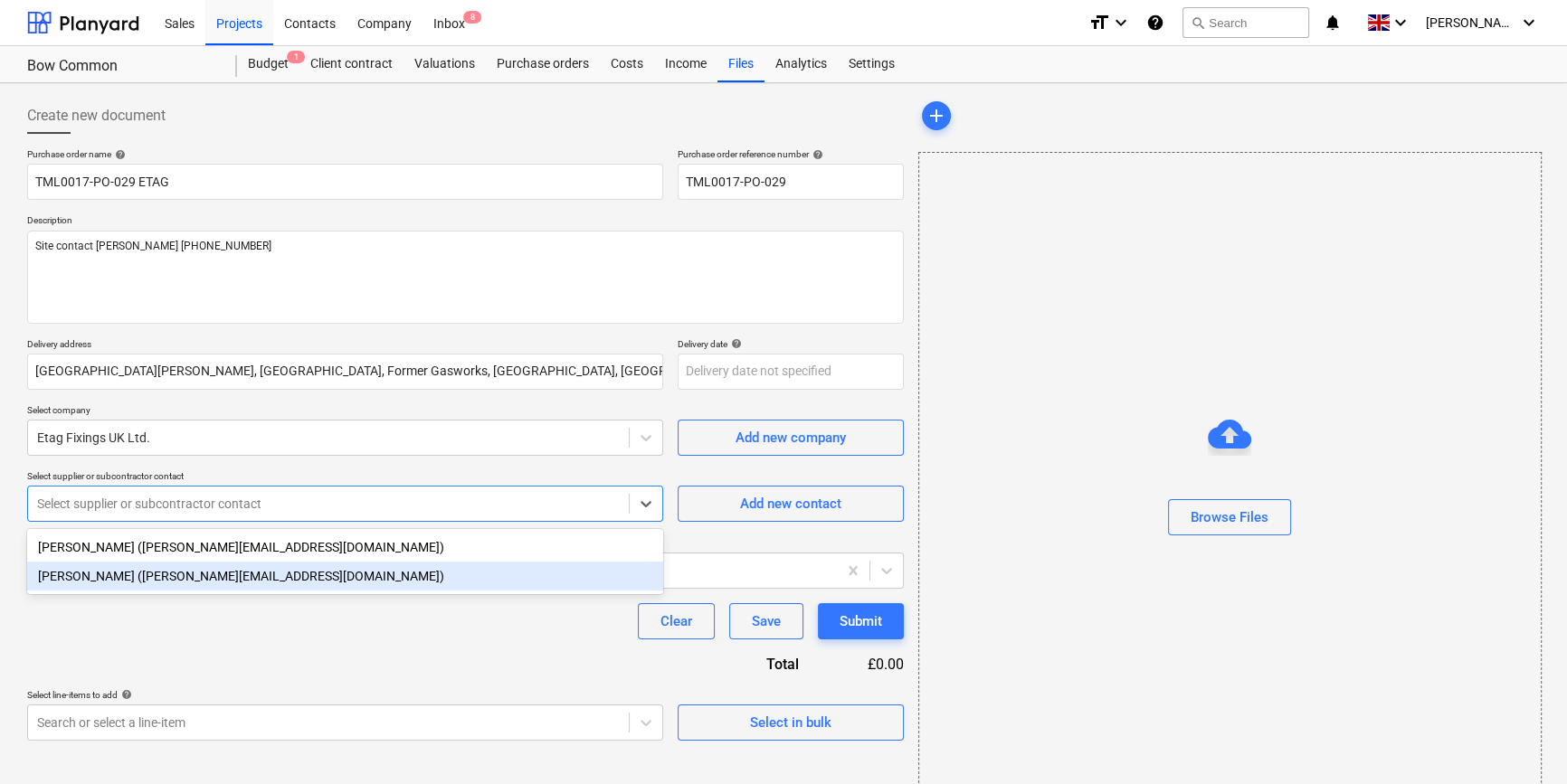 click on "Cornel Grigorie (cornel@etagfixings.com)" at bounding box center (345, 576) 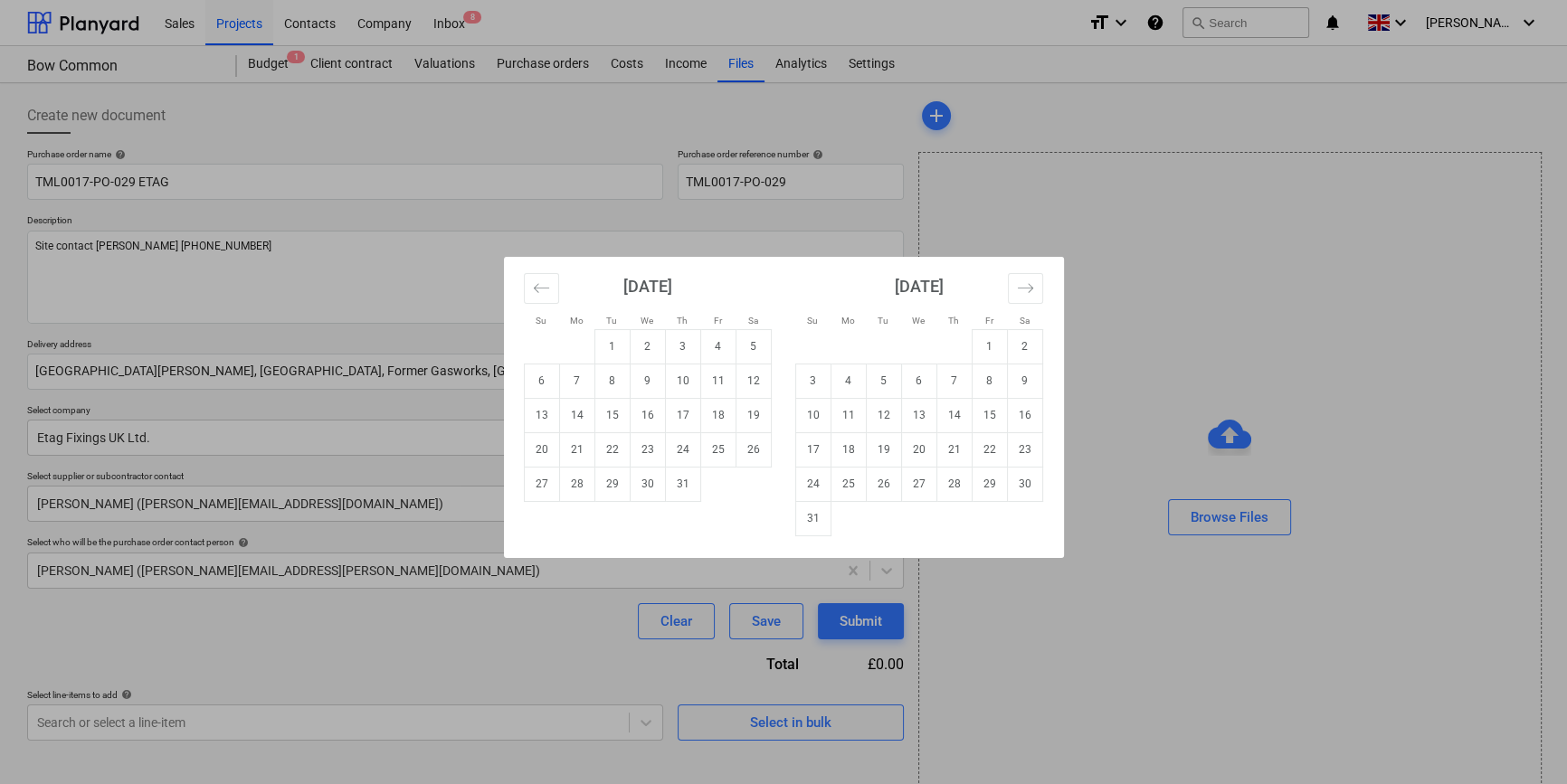 click on "Sales Projects Contacts Company Inbox 8 format_size keyboard_arrow_down help search Search notifications 0 keyboard_arrow_down C. Simpson keyboard_arrow_down Bow Common Budget 1 Client contract Valuations Purchase orders Costs Income Files Analytics Settings Create new document Purchase order name help TML0017-PO-029 ETAG Purchase order reference number help TML0017-PO-029 Description Site contact Malcolm 07479 382881 Delivery address St William, Bow Common, Former Gasworks, Bow Common Lane, London Delivery date help Press the down arrow key to interact with the calendar and
select a date. Press the question mark key to get the keyboard shortcuts for changing dates. Select company Etag Fixings UK Ltd.   Add new company Select supplier or subcontractor contact Cornel Grigorie (cornel@etagfixings.com) Add new contact Select who will be the purchase order contact person help Colin Simpson (colin.simpson@tudormay.com) Clear Save Submit Total £0.00 Select line-items to add help Select in bulk add
x" at bounding box center (784, 392) 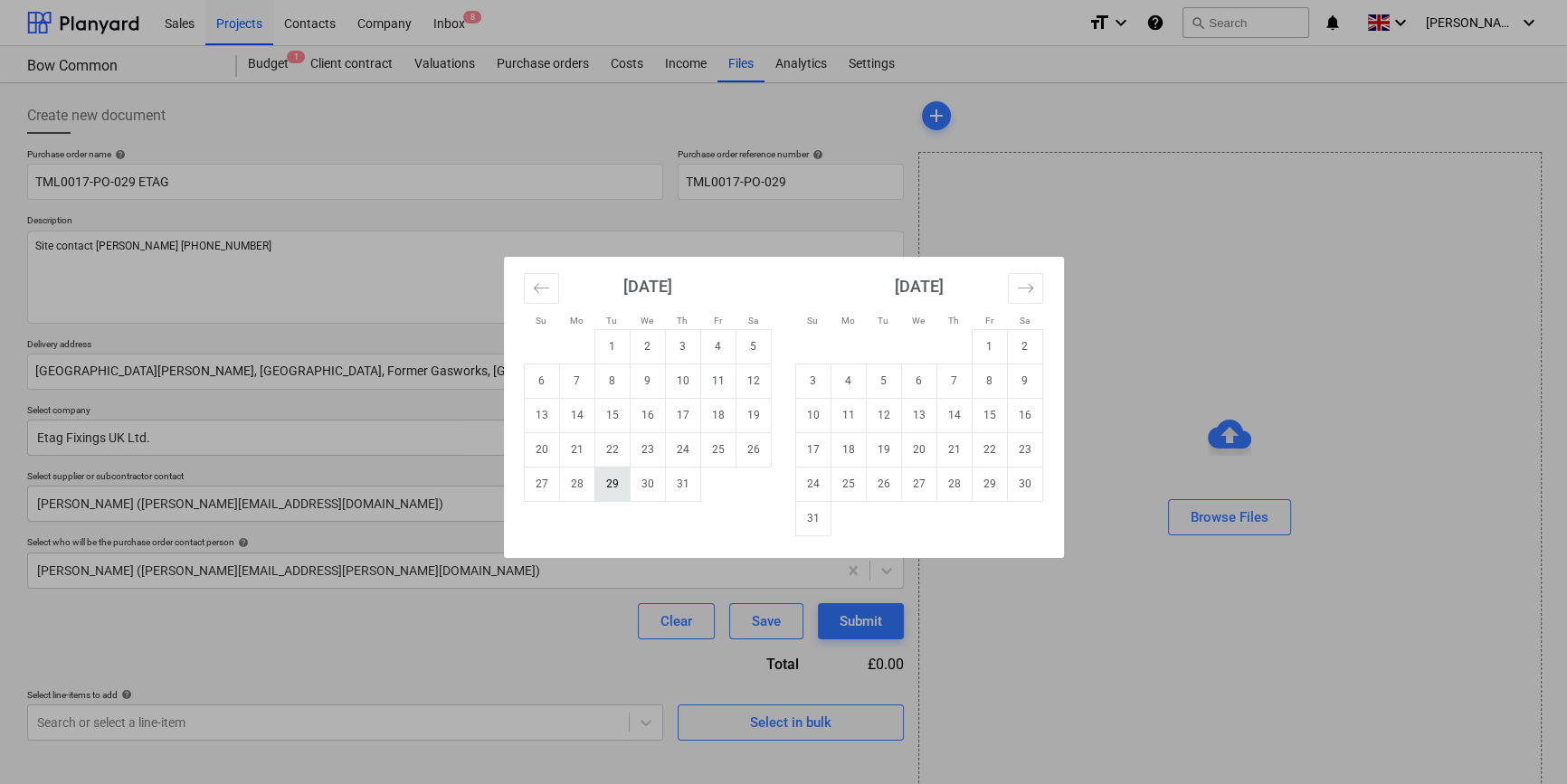 click on "29" at bounding box center (612, 484) 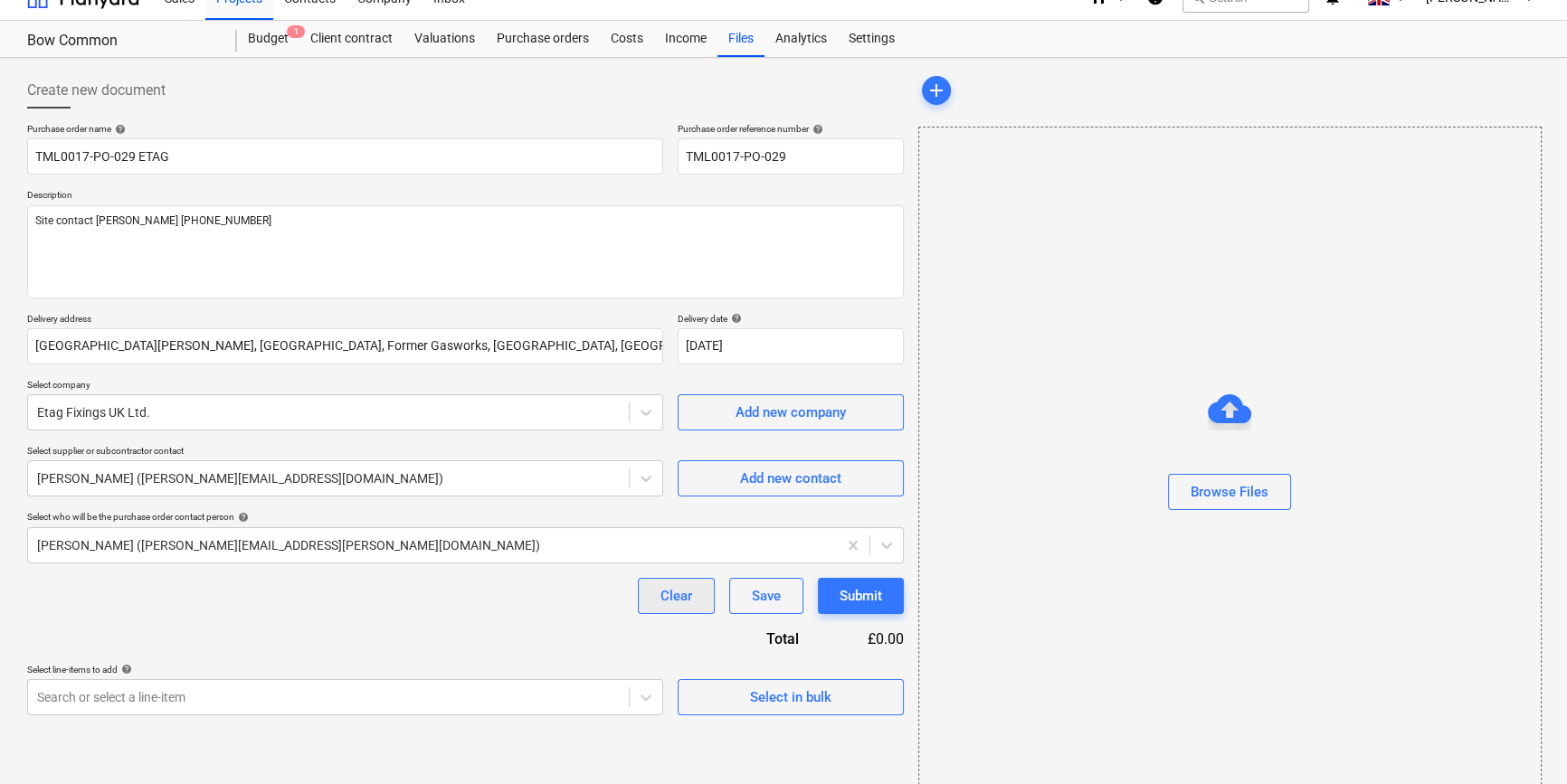 scroll, scrollTop: 39, scrollLeft: 0, axis: vertical 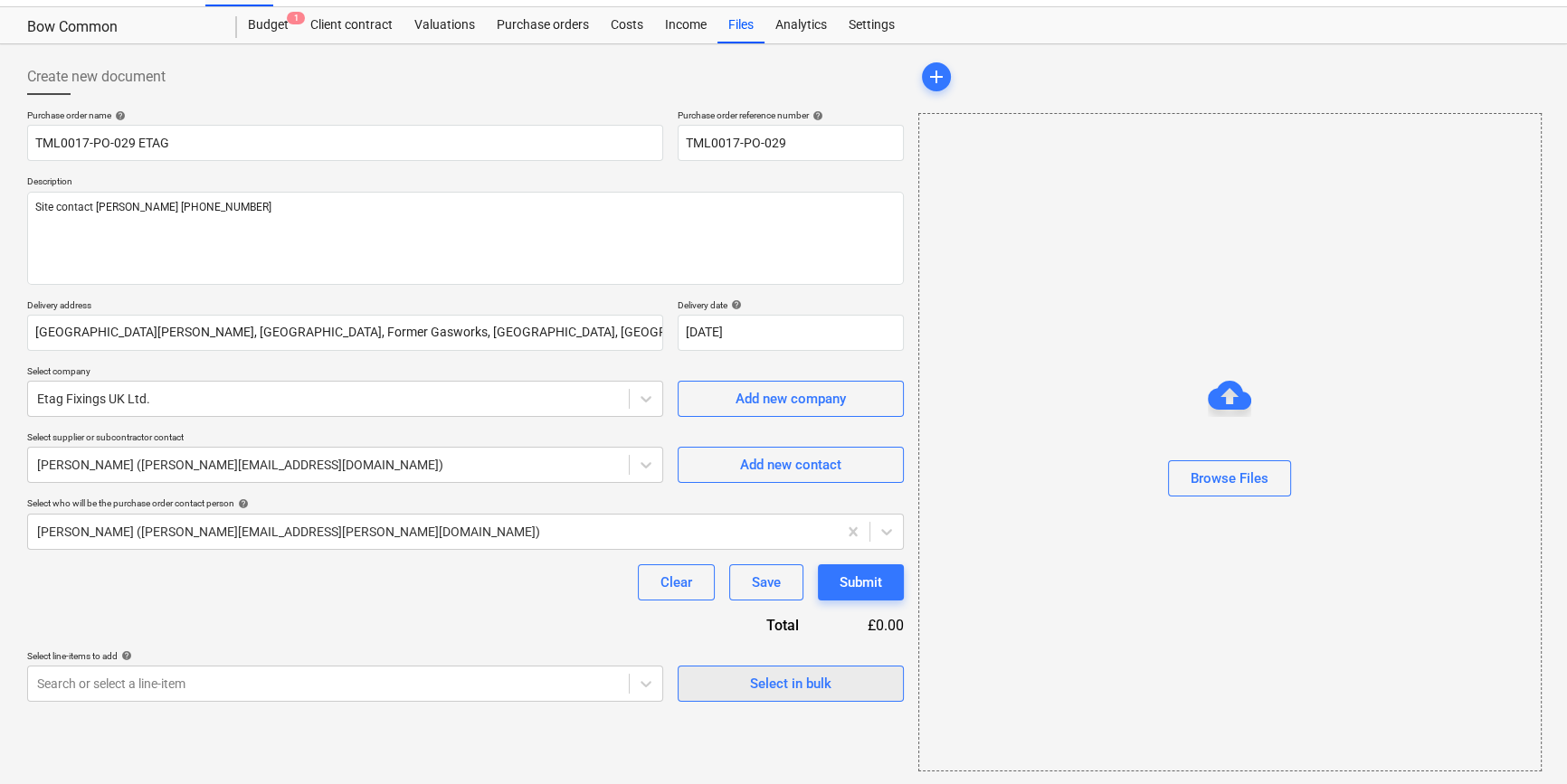 click on "Select in bulk" at bounding box center (791, 684) 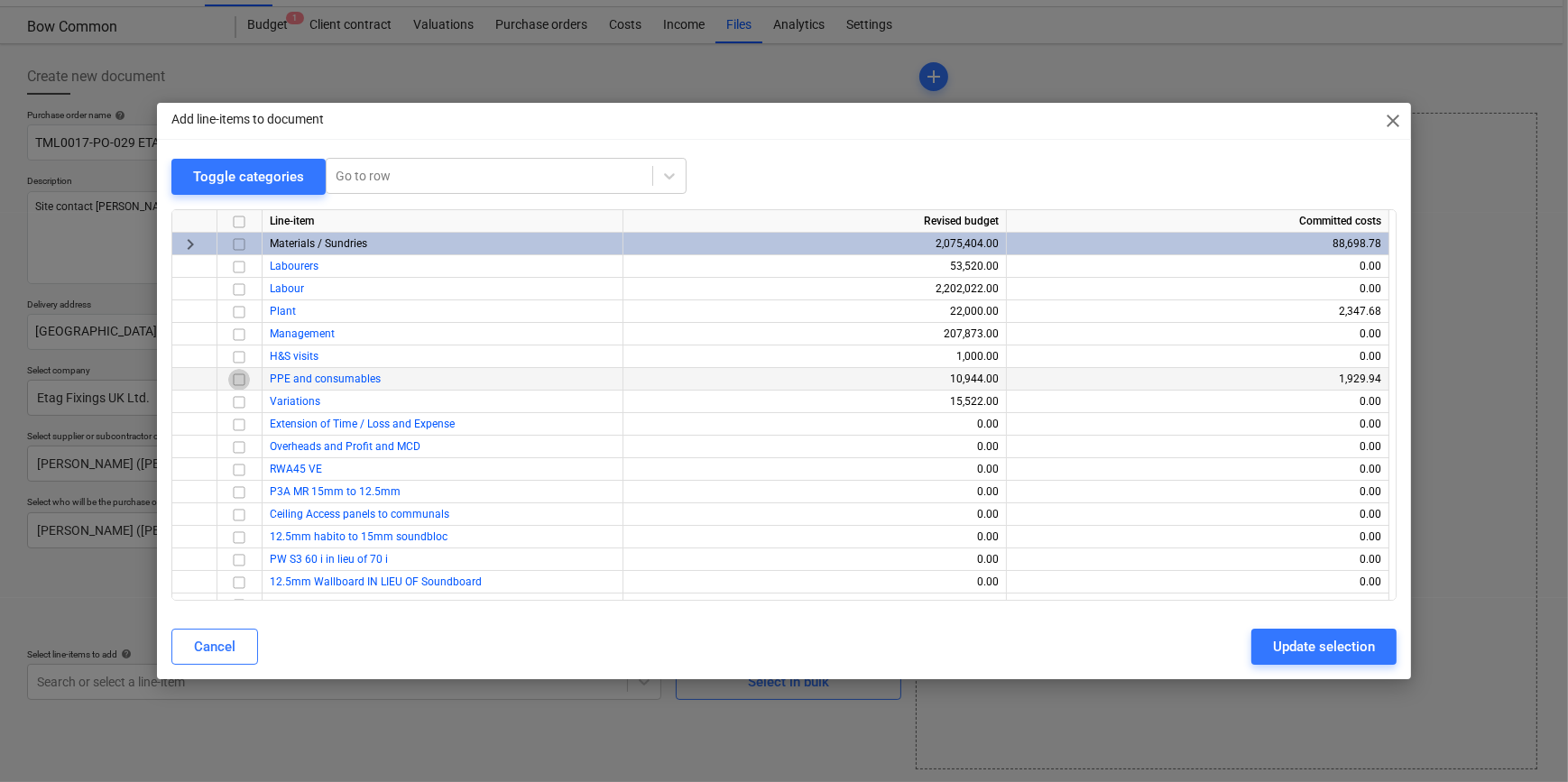 click at bounding box center (239, 379) 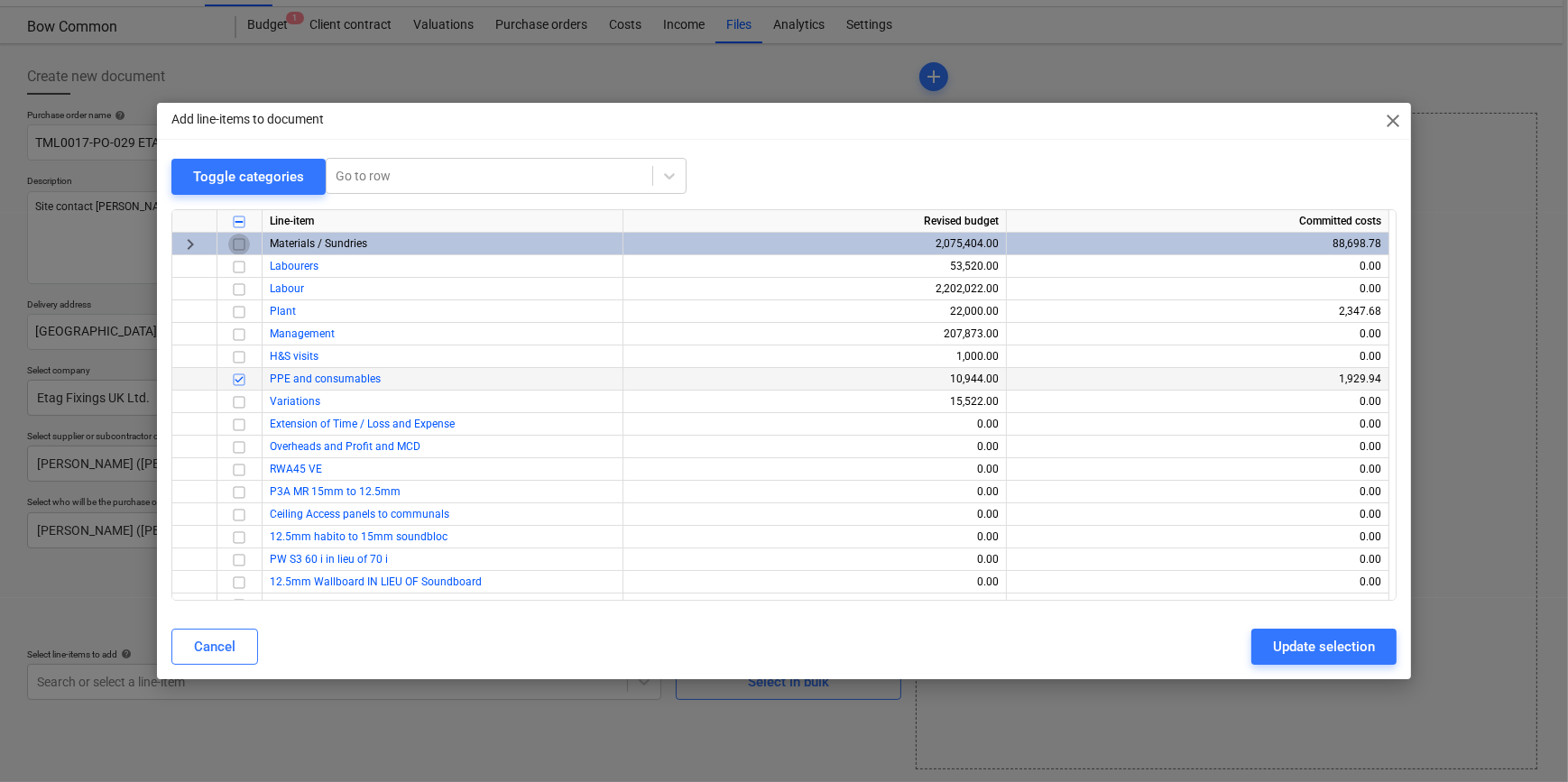 click at bounding box center [239, 244] 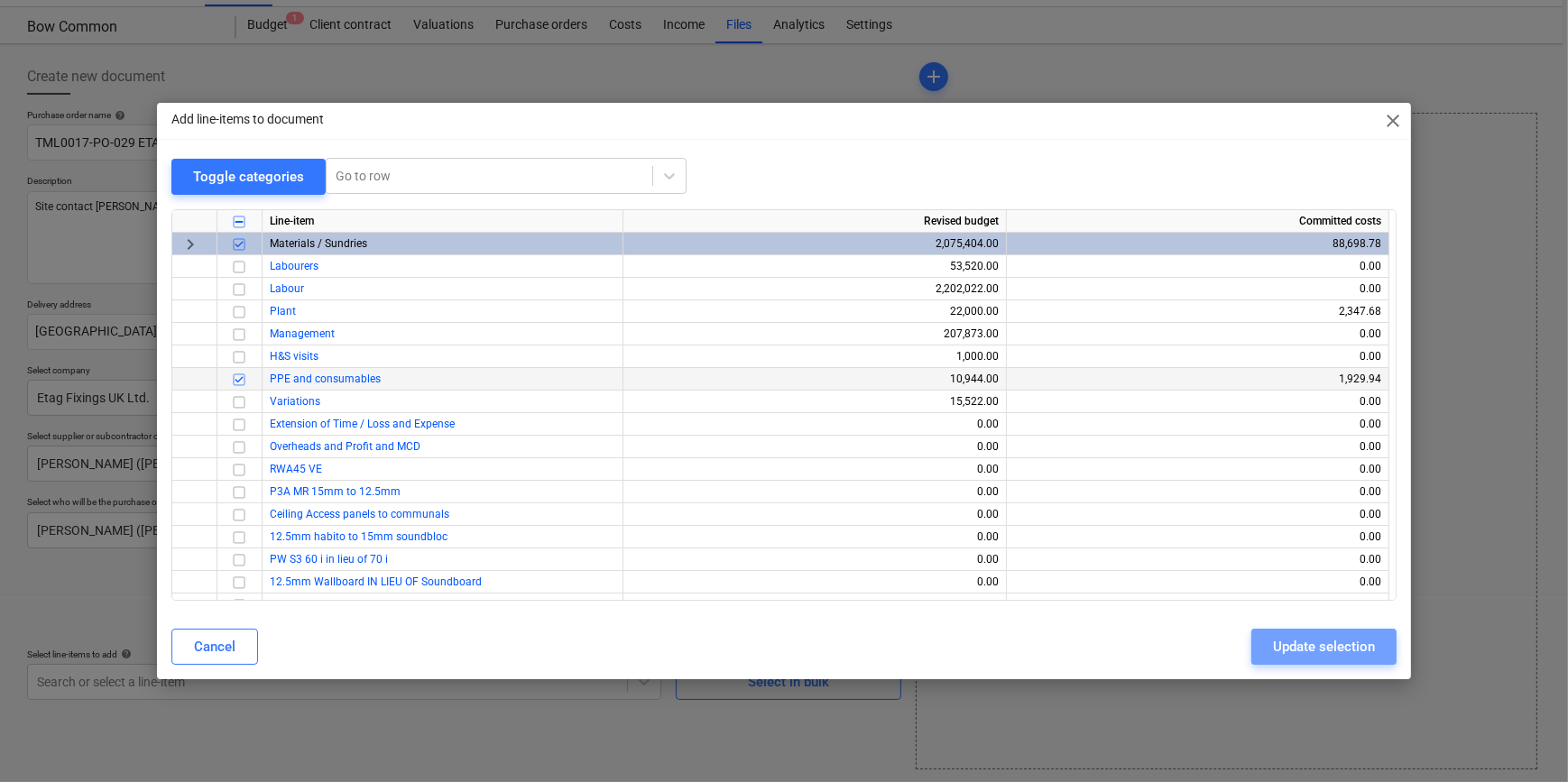 click on "Update selection" at bounding box center (1324, 647) 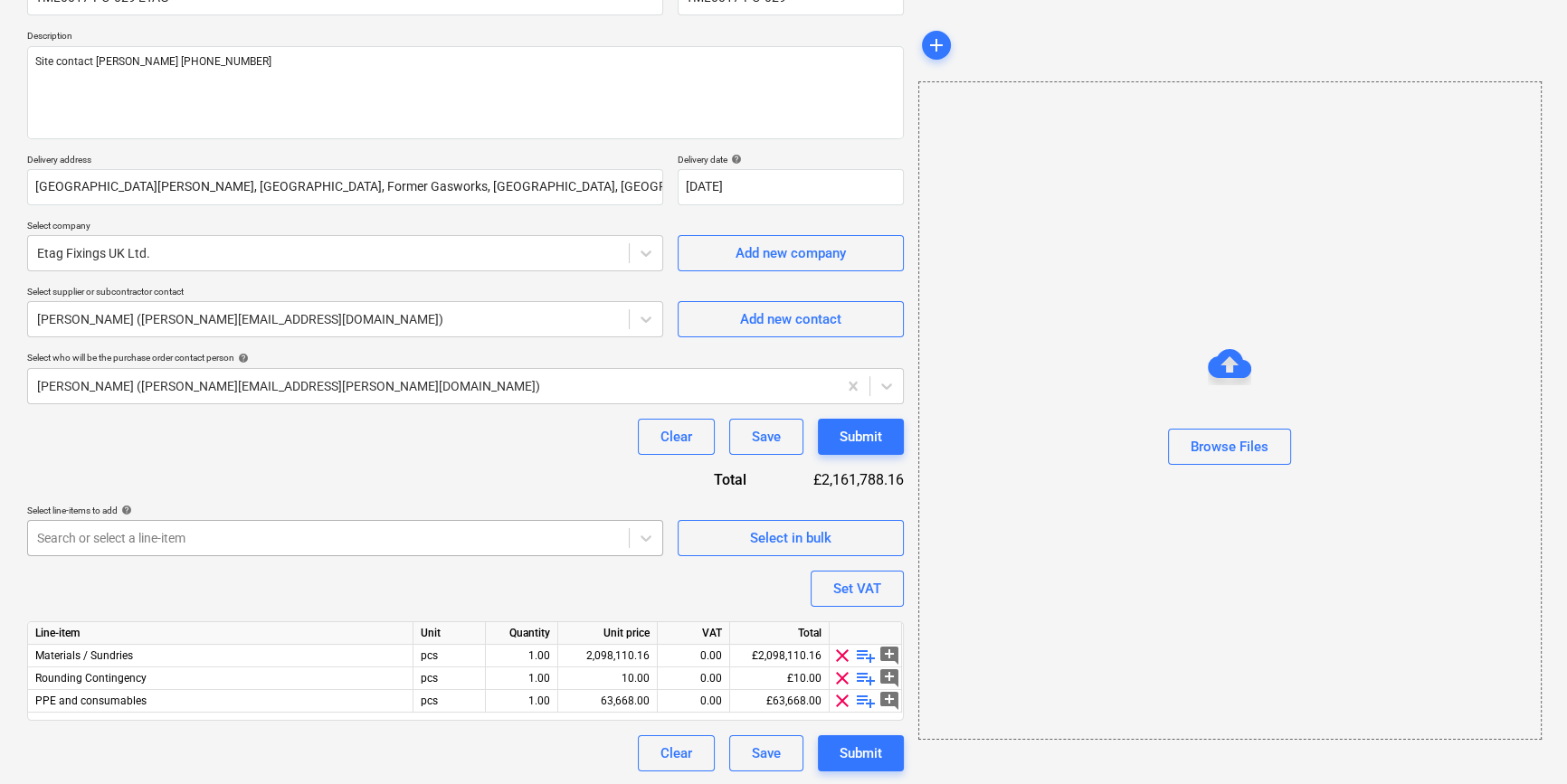 scroll, scrollTop: 185, scrollLeft: 0, axis: vertical 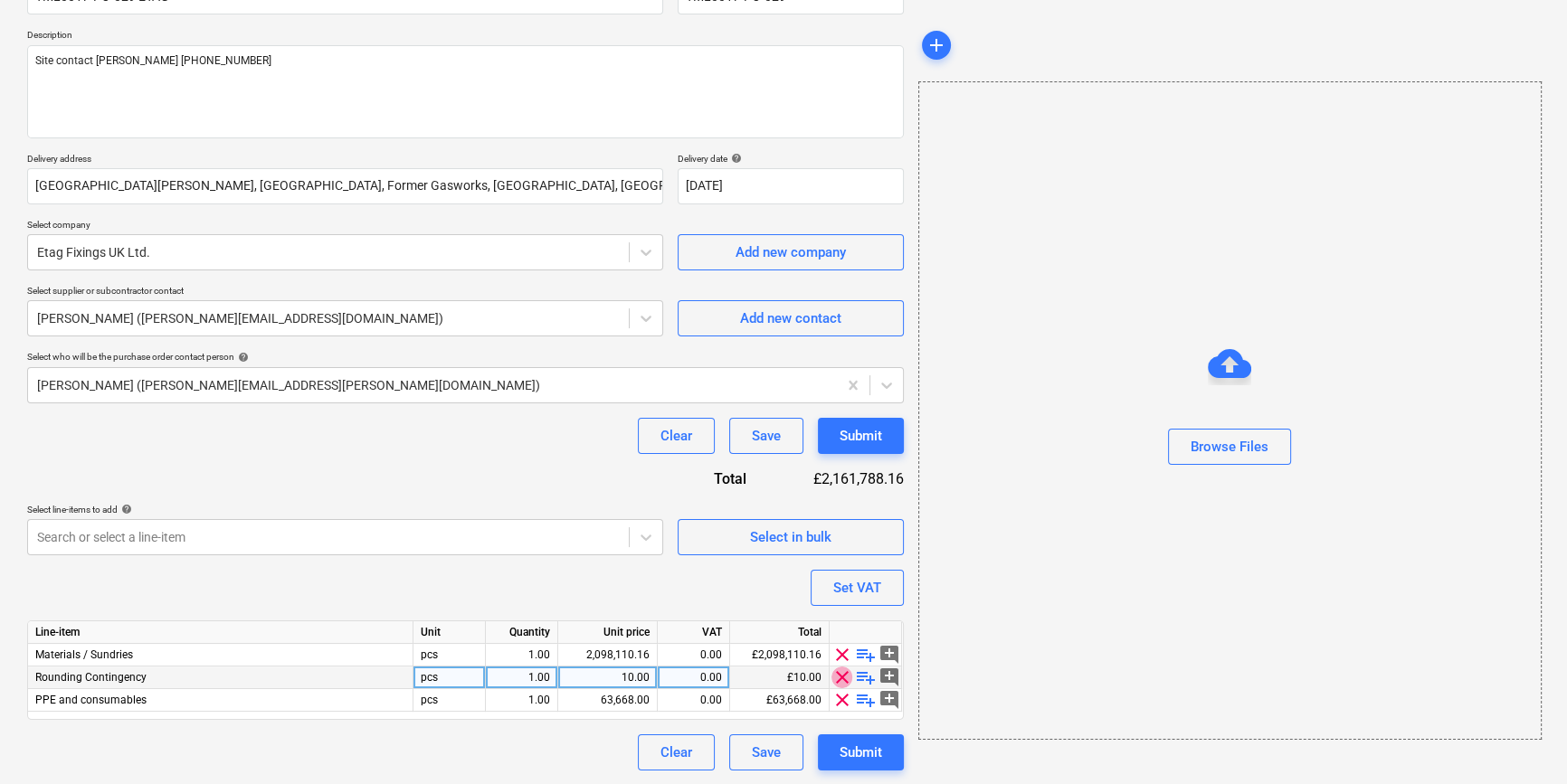 click on "clear" at bounding box center [842, 677] 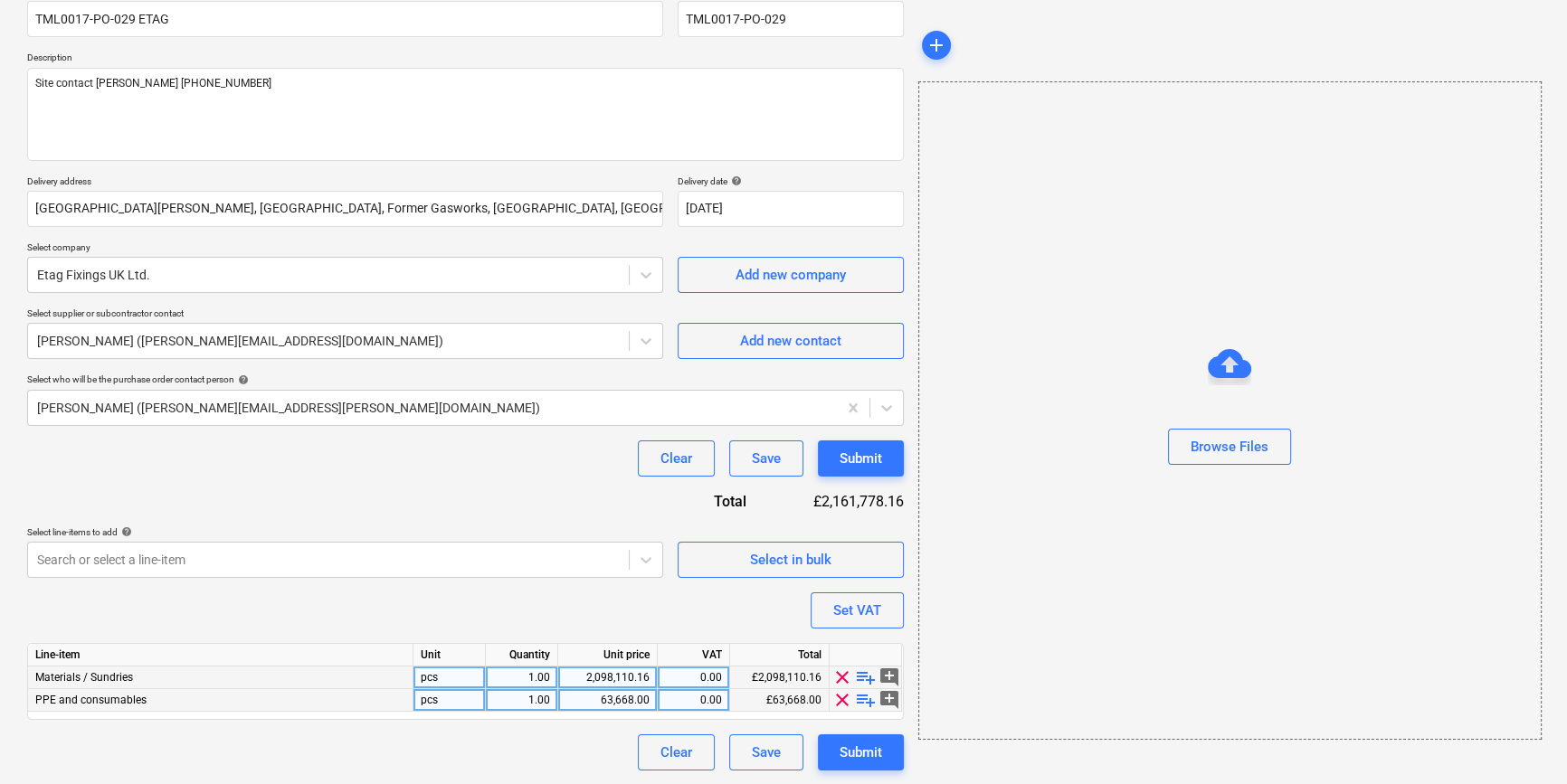 click on "playlist_add" at bounding box center [866, 677] 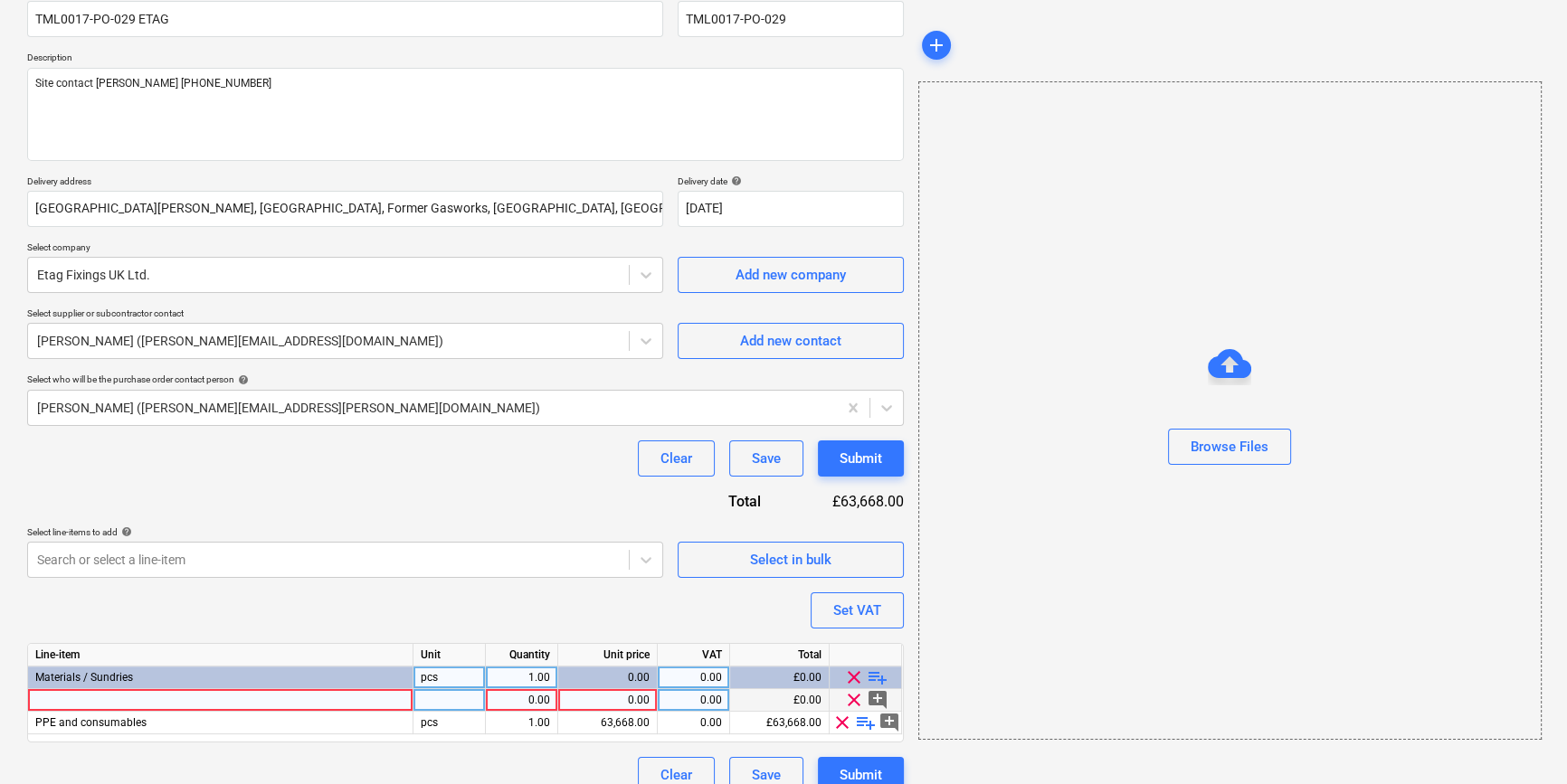 click at bounding box center (221, 700) 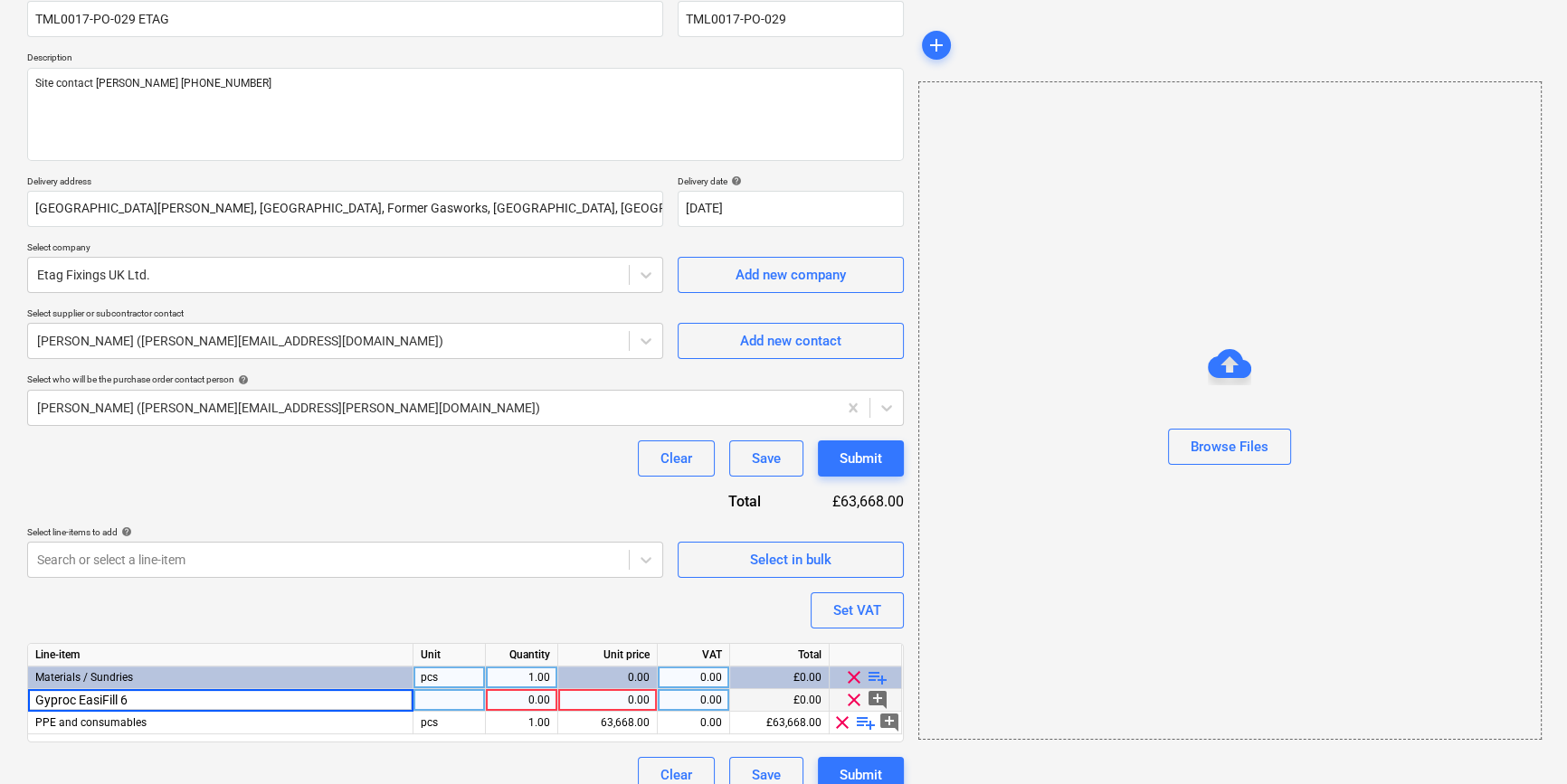 type on "Gyproc EasiFill 60" 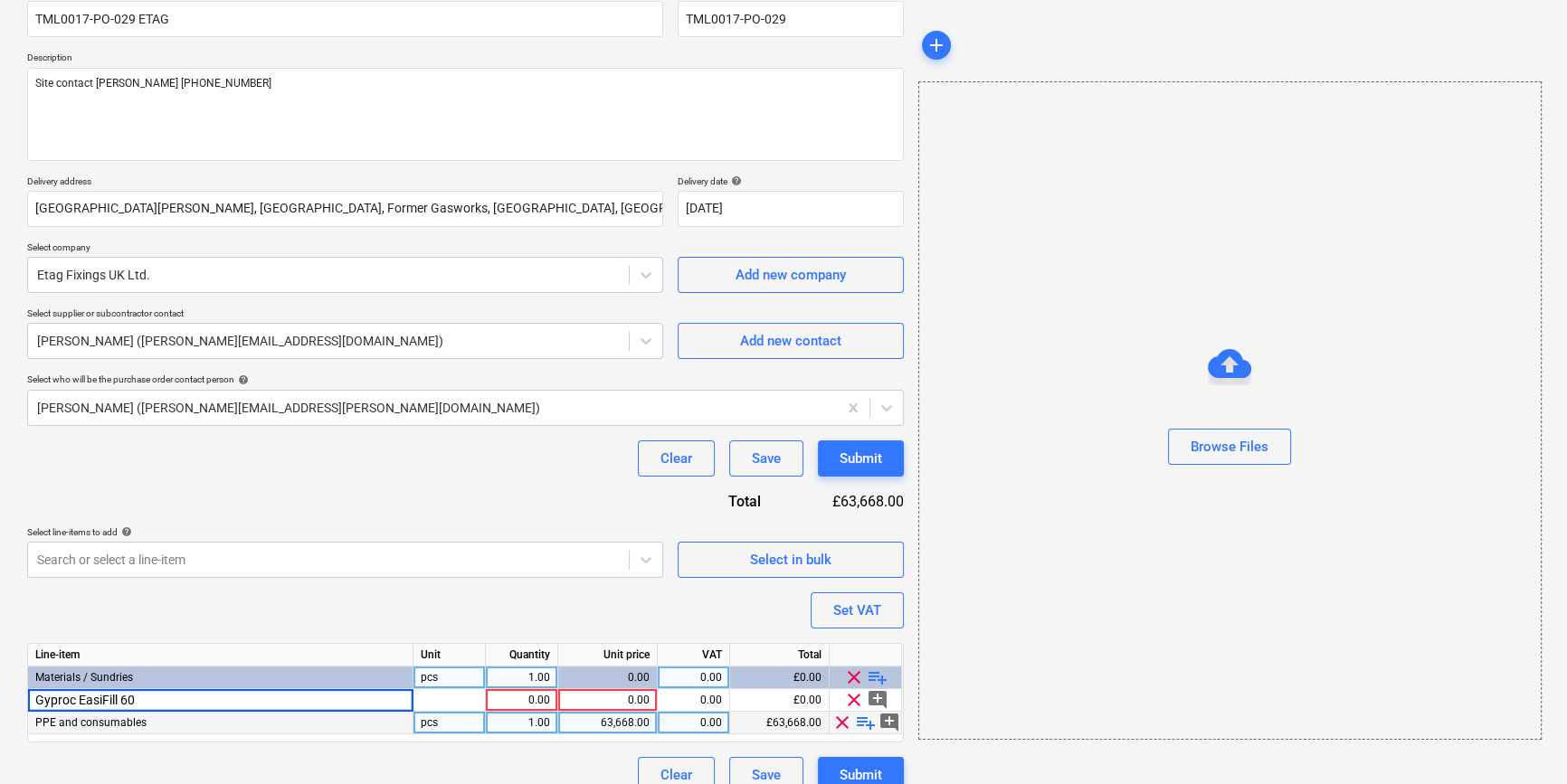 type on "x" 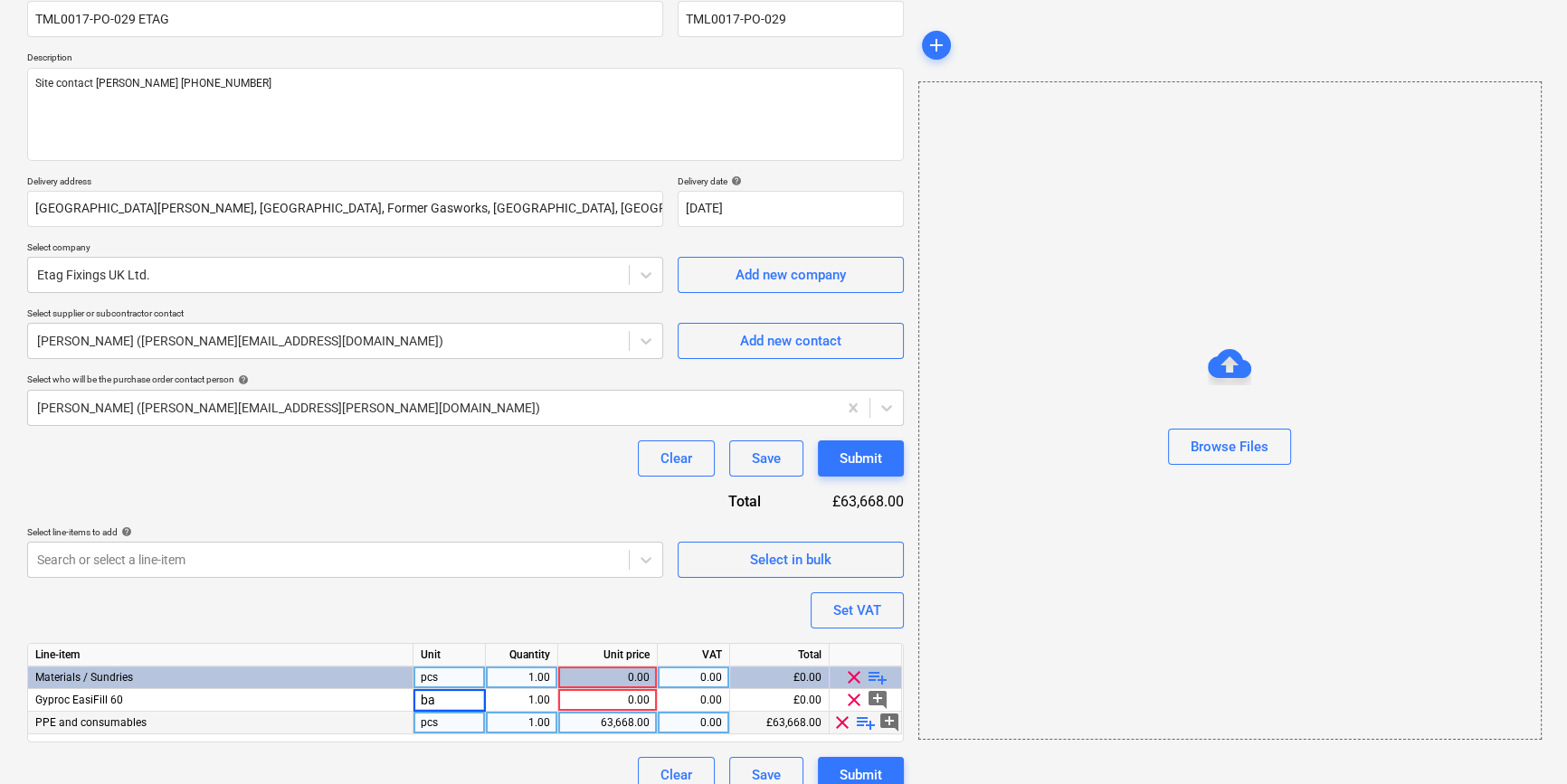 type on "bag" 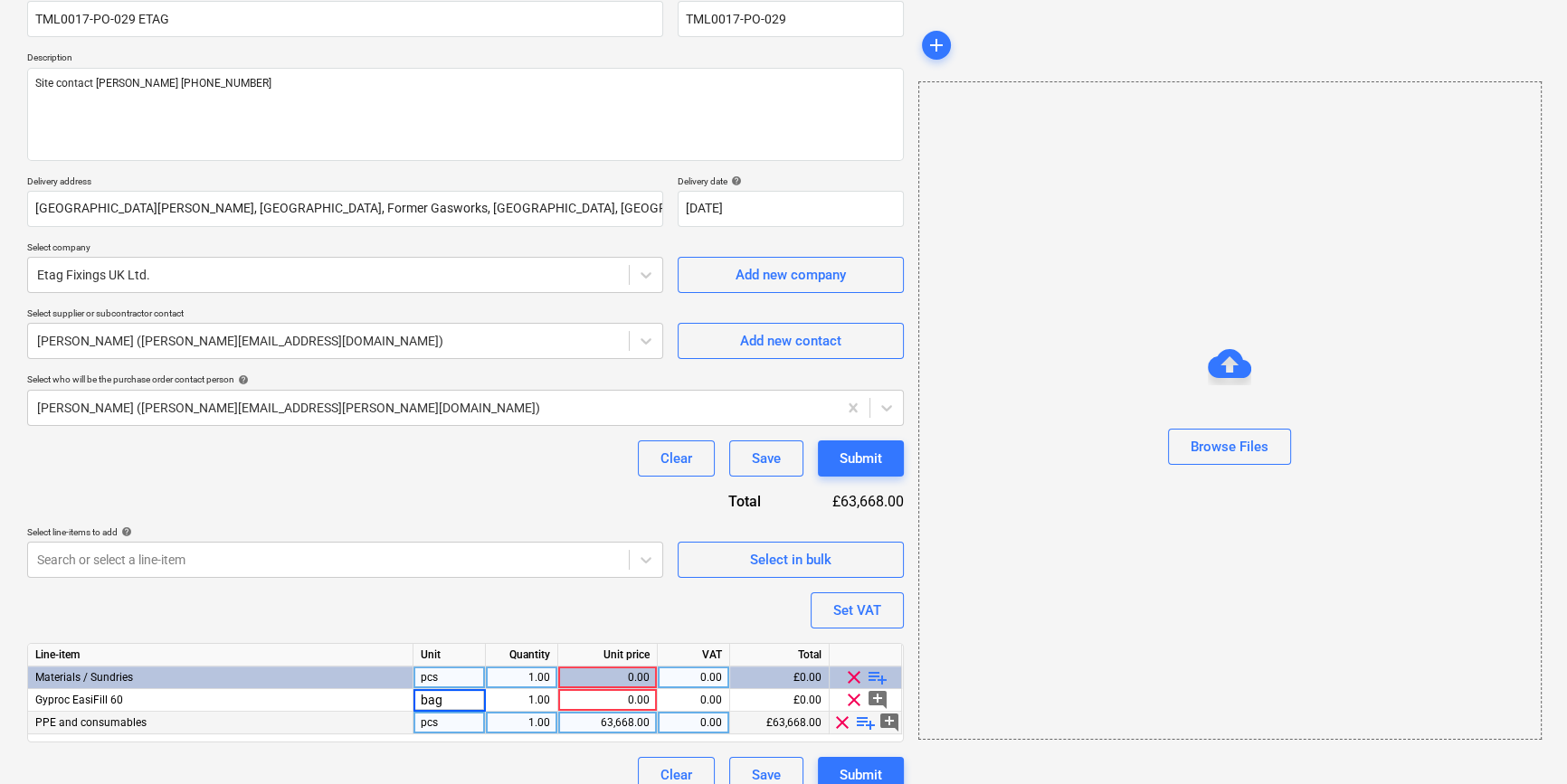 type on "x" 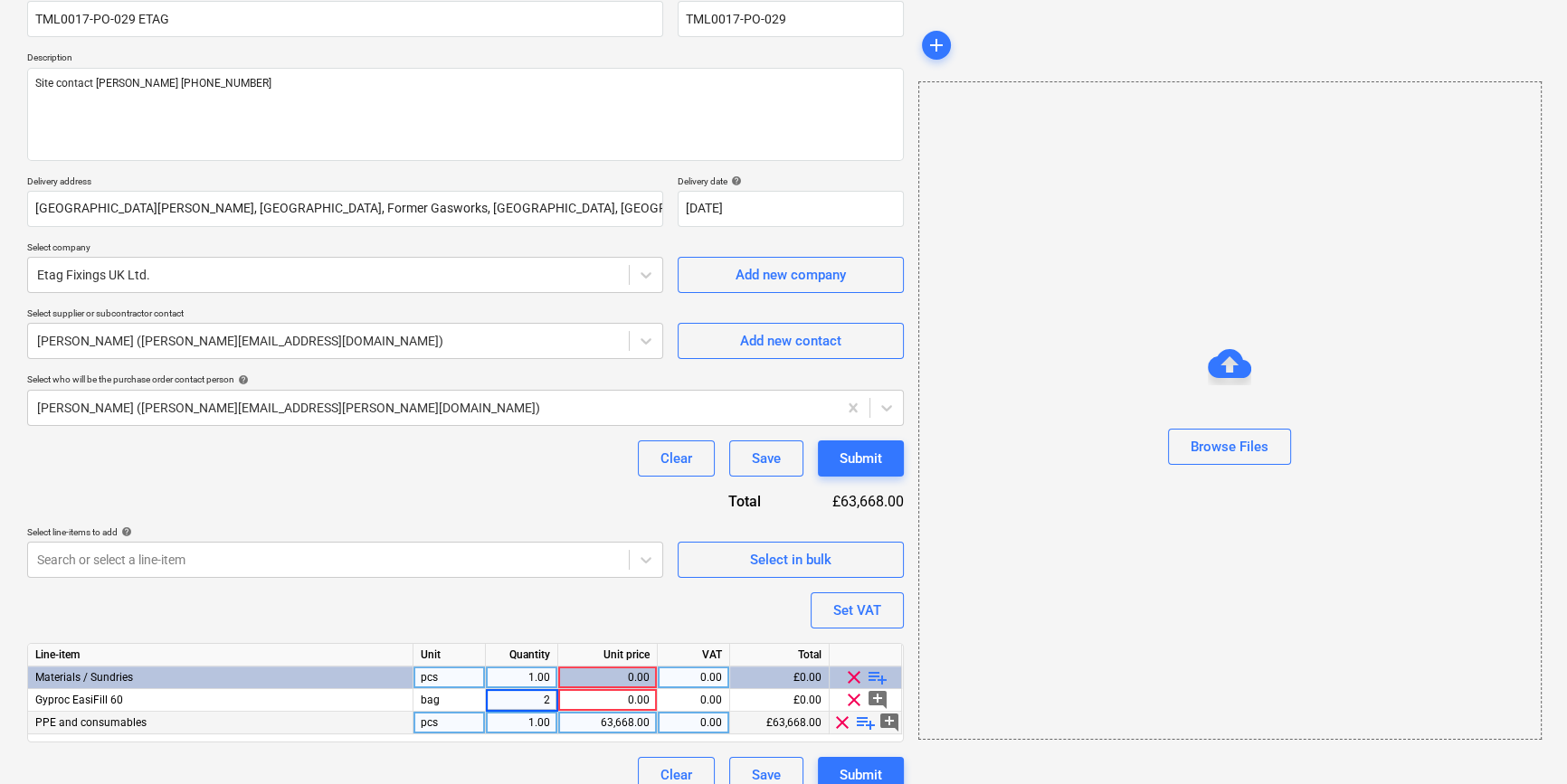type on "20" 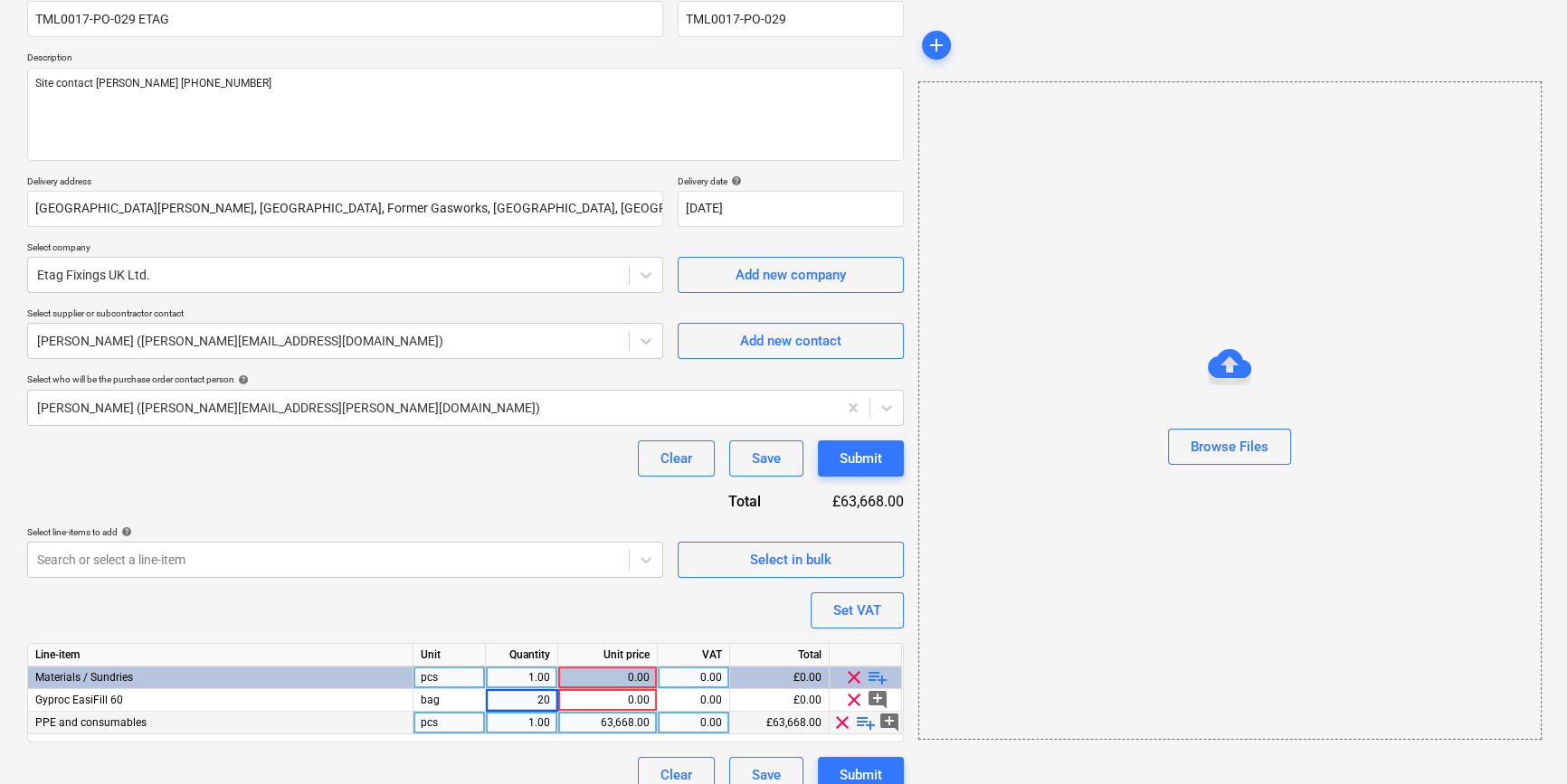 type on "x" 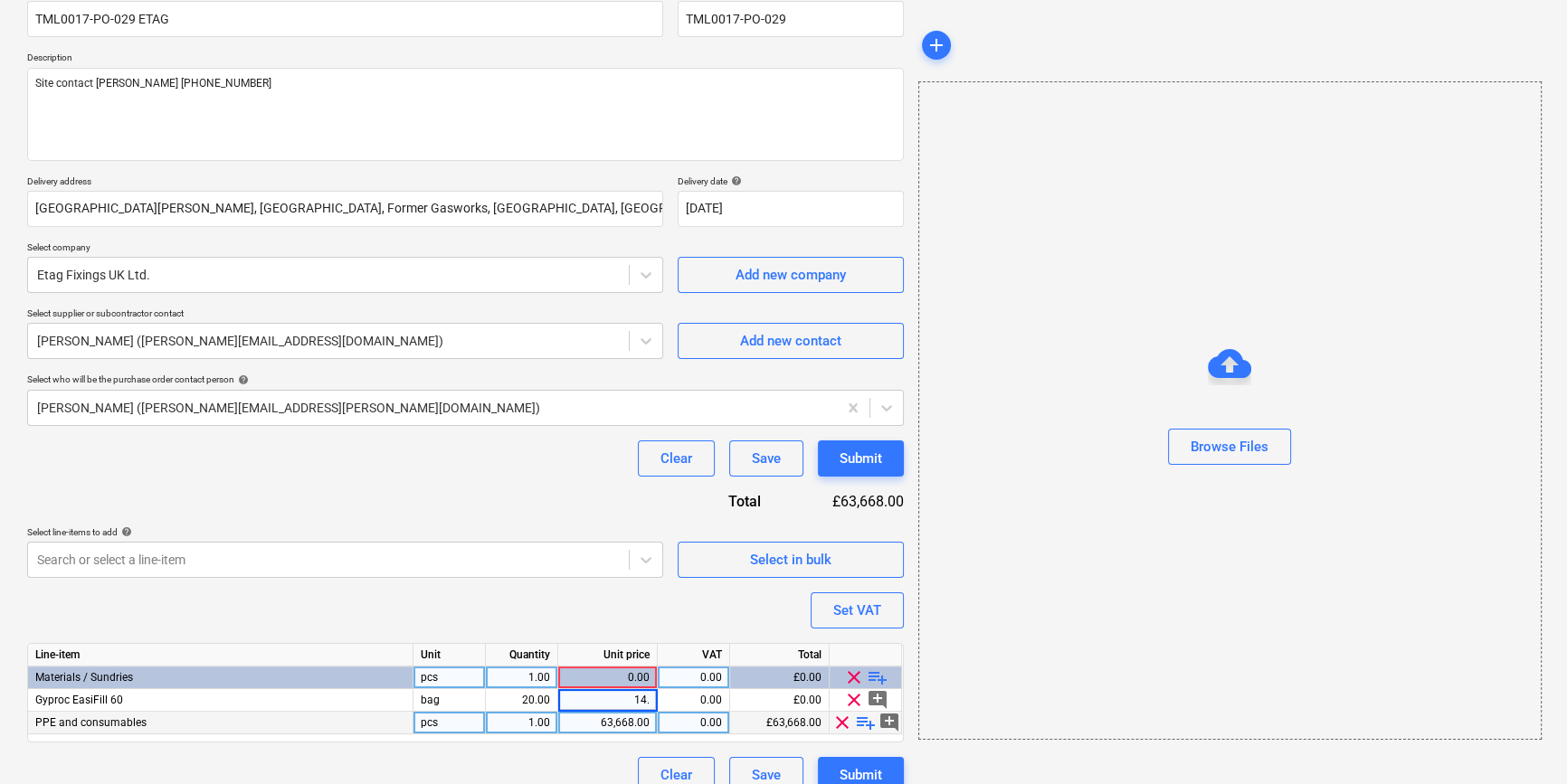 type on "14.9" 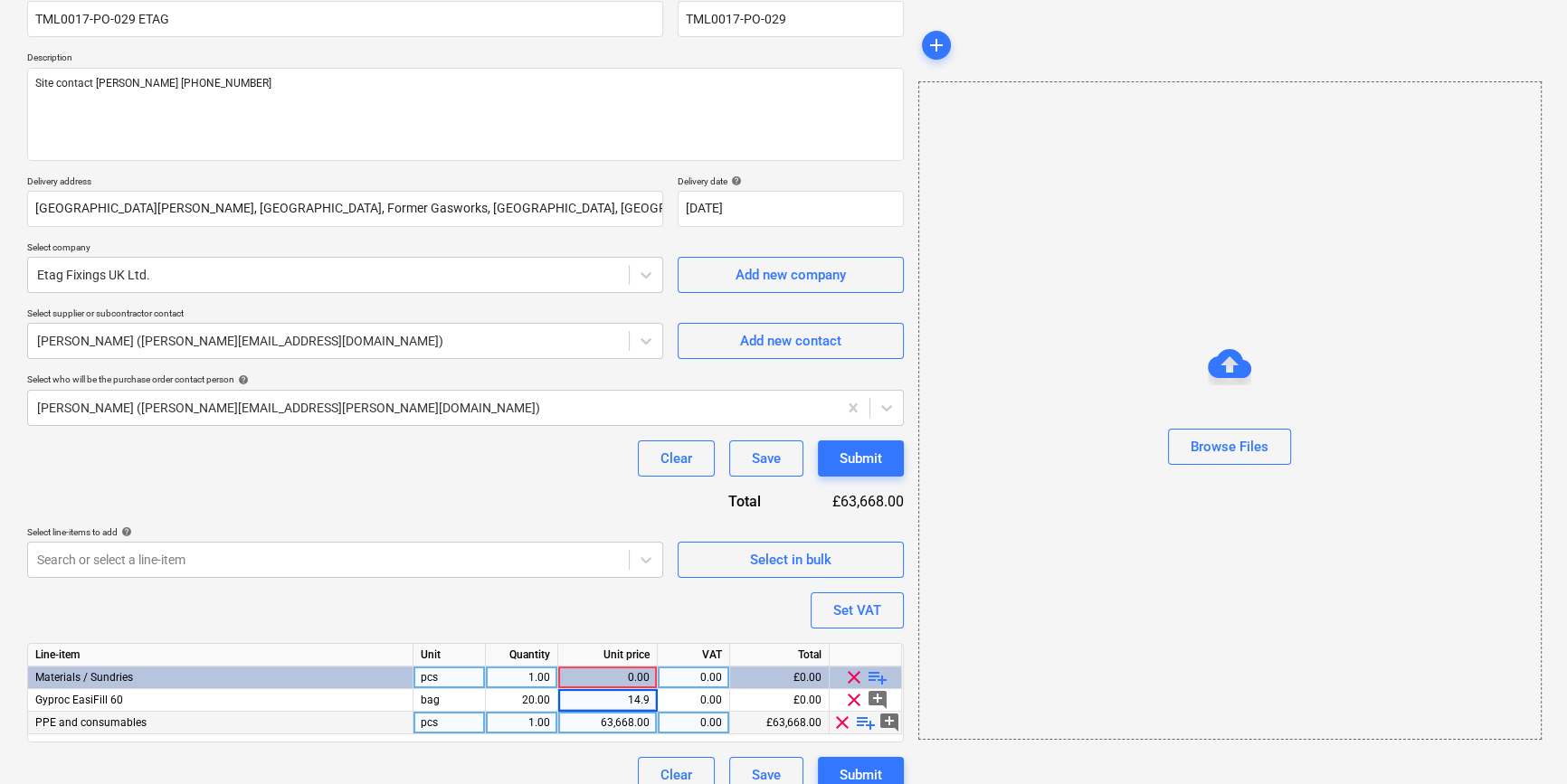 type on "x" 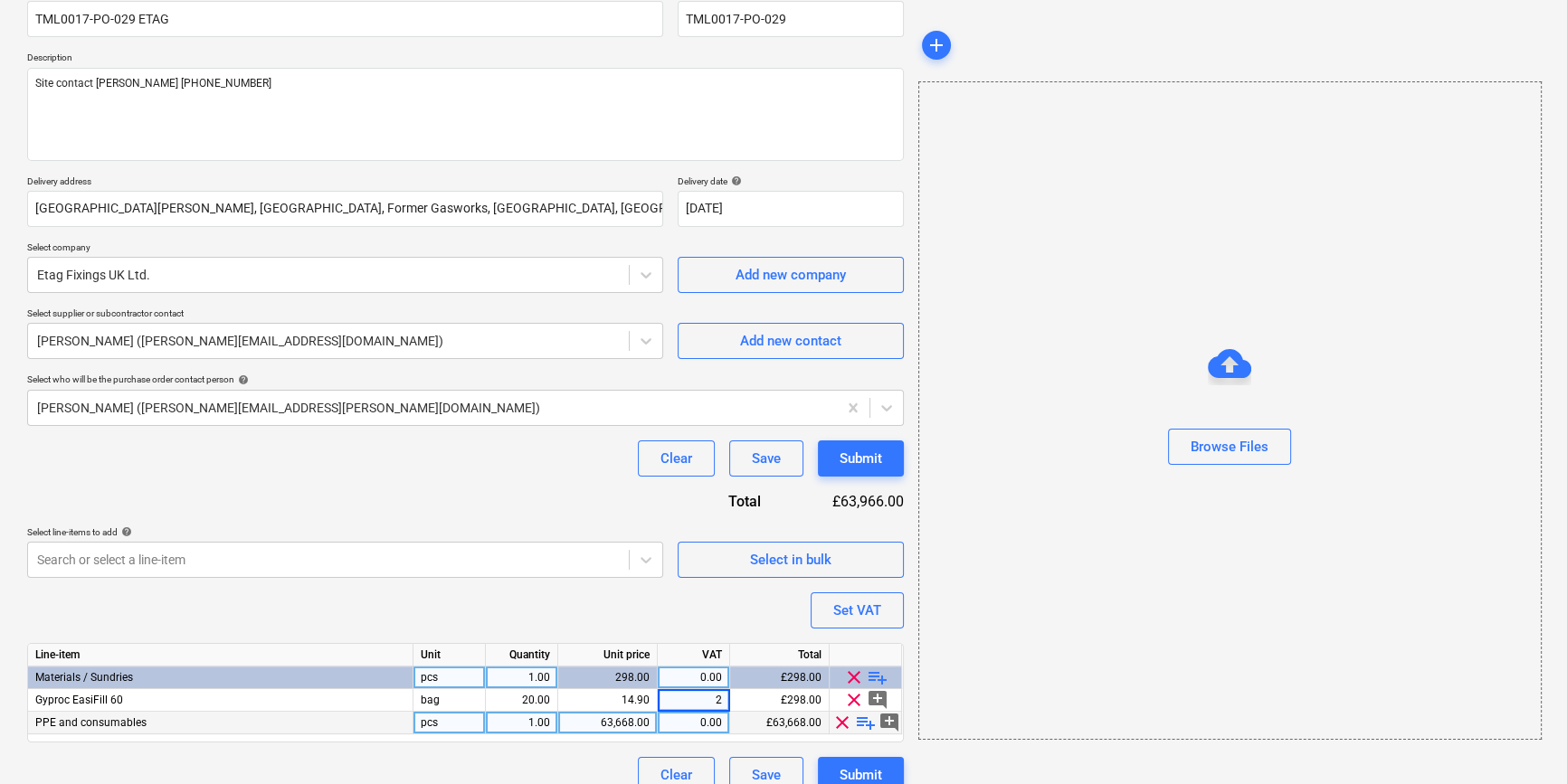 type on "20" 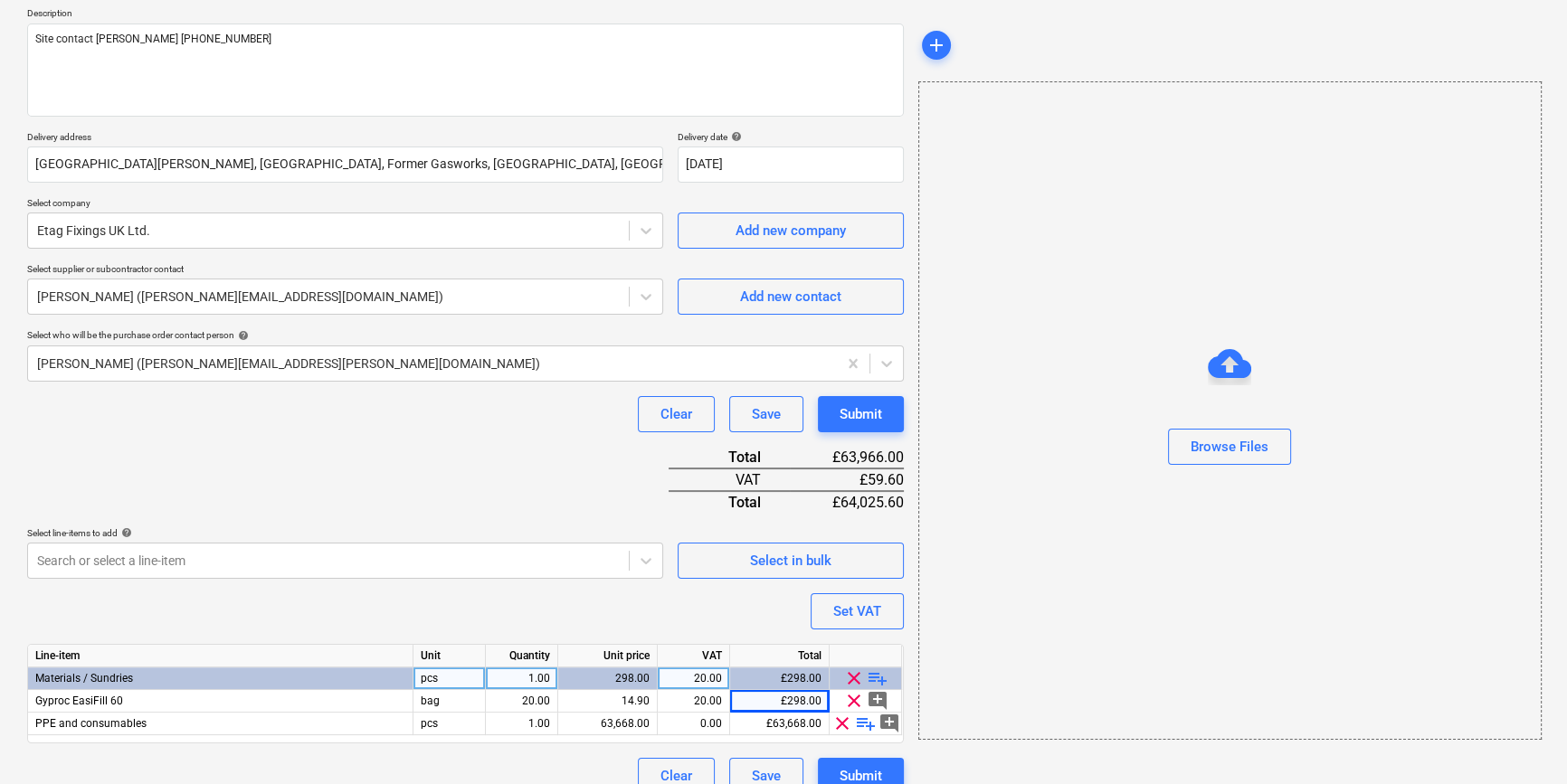 scroll, scrollTop: 231, scrollLeft: 0, axis: vertical 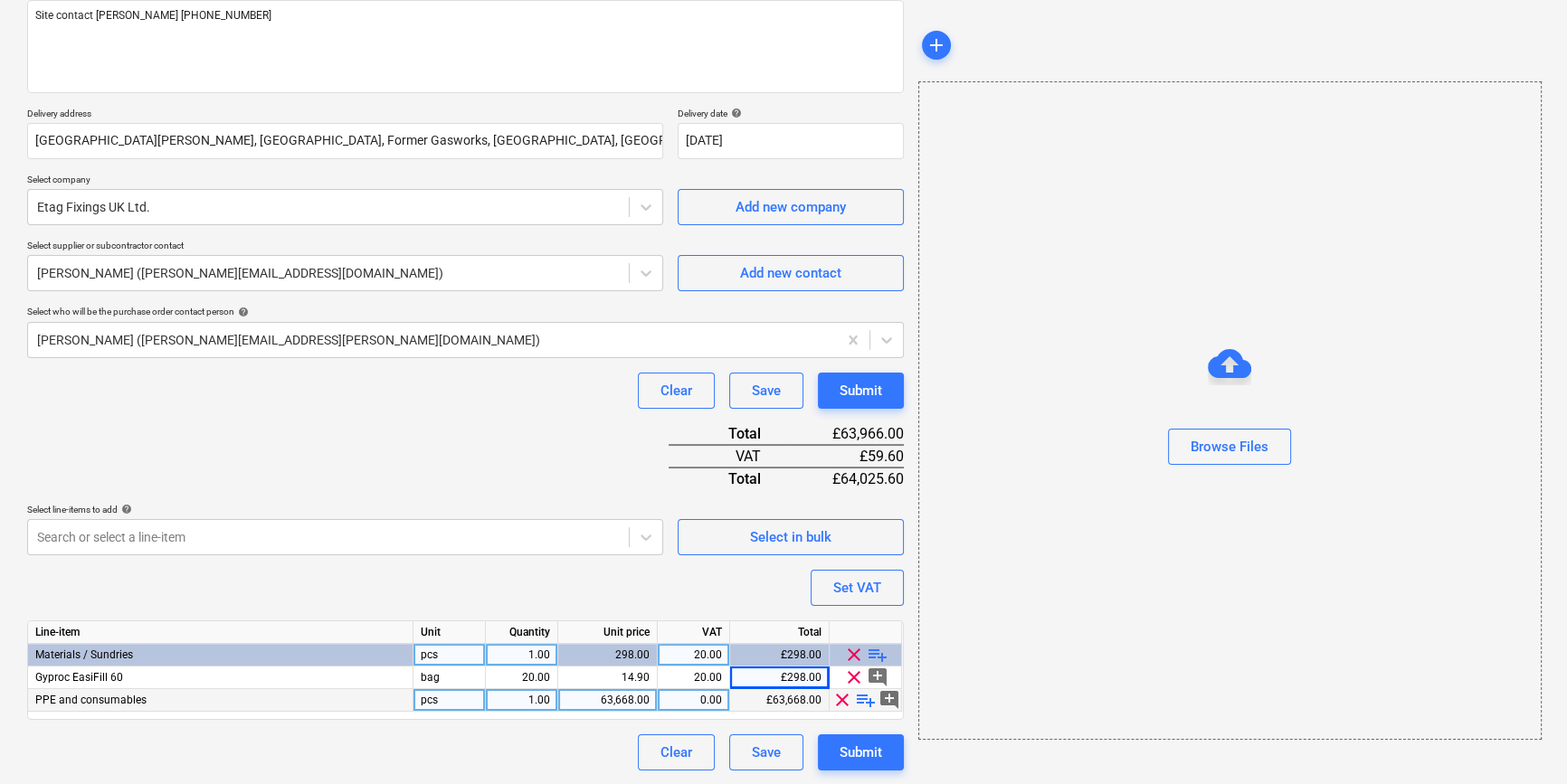 click on "playlist_add" at bounding box center (866, 700) 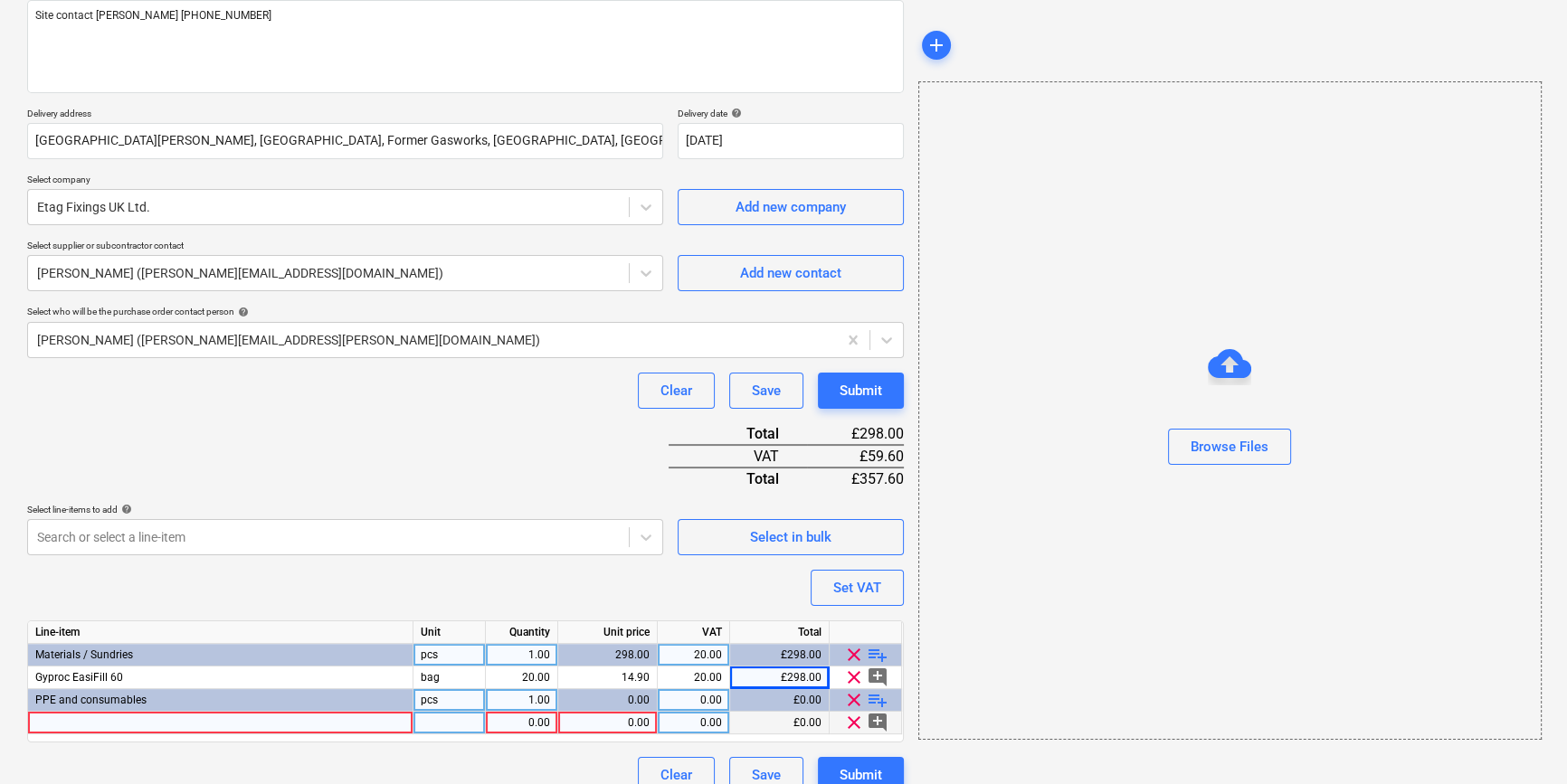 click at bounding box center [221, 723] 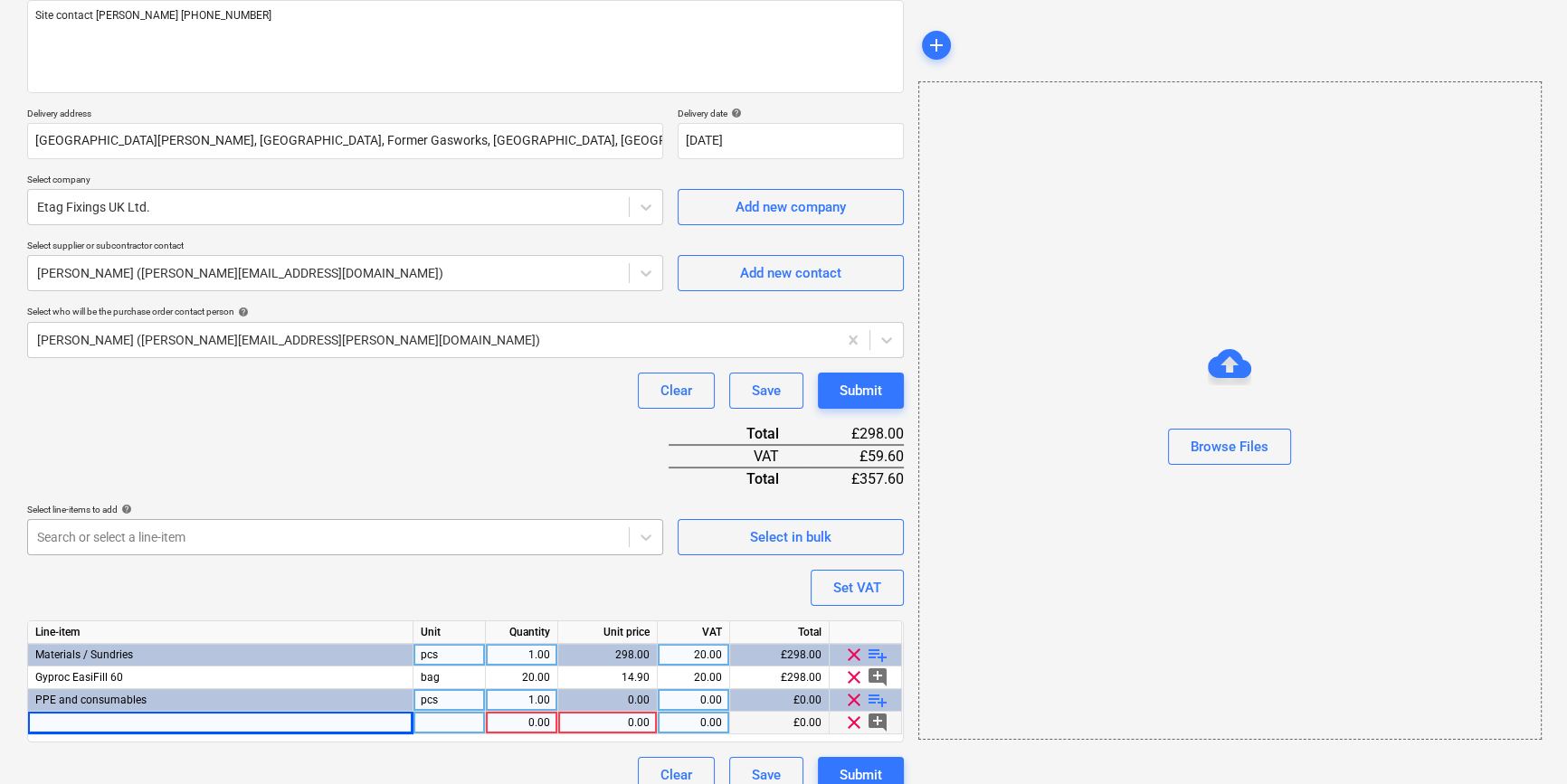 type on "x" 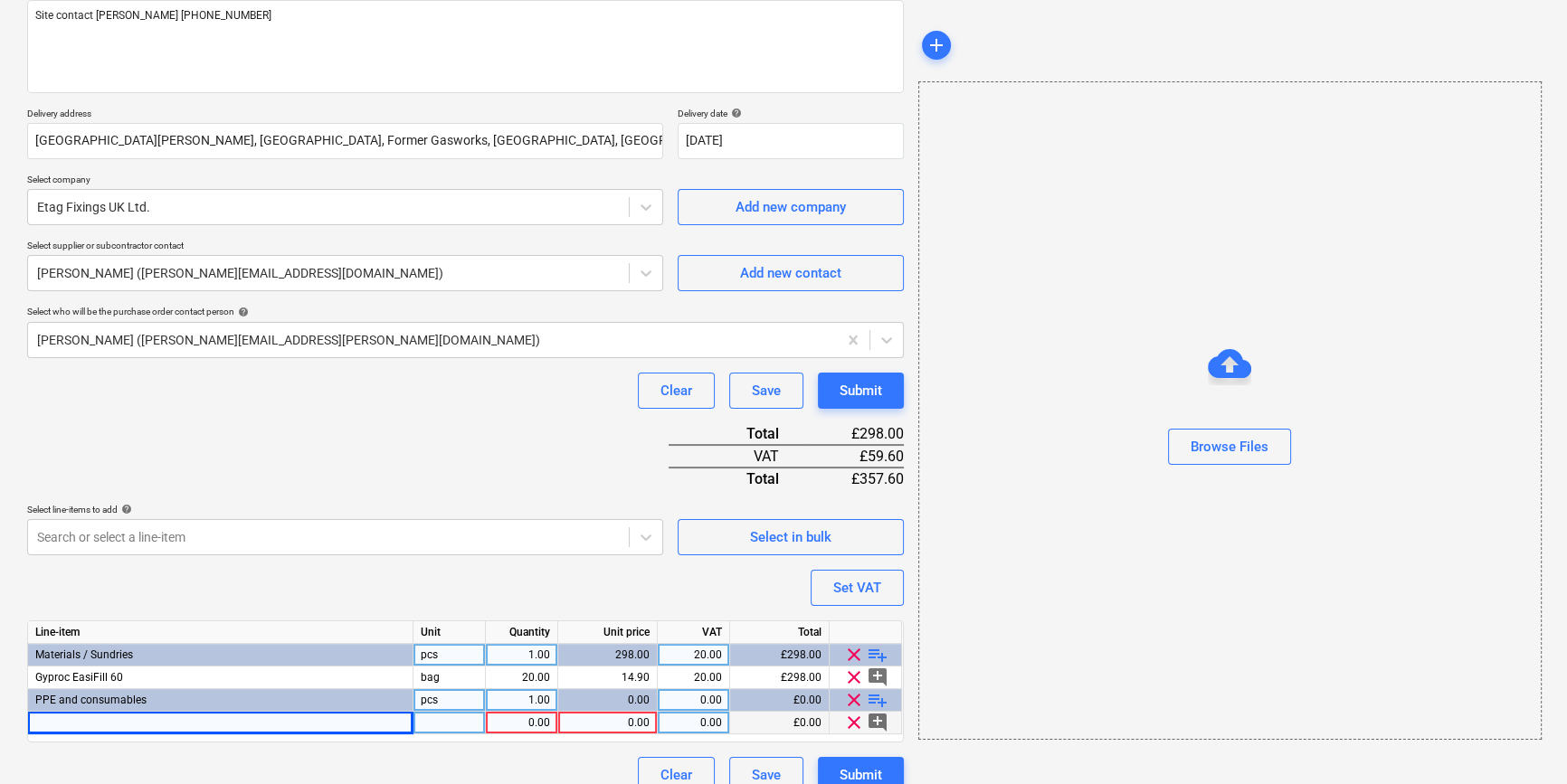 click at bounding box center [221, 723] 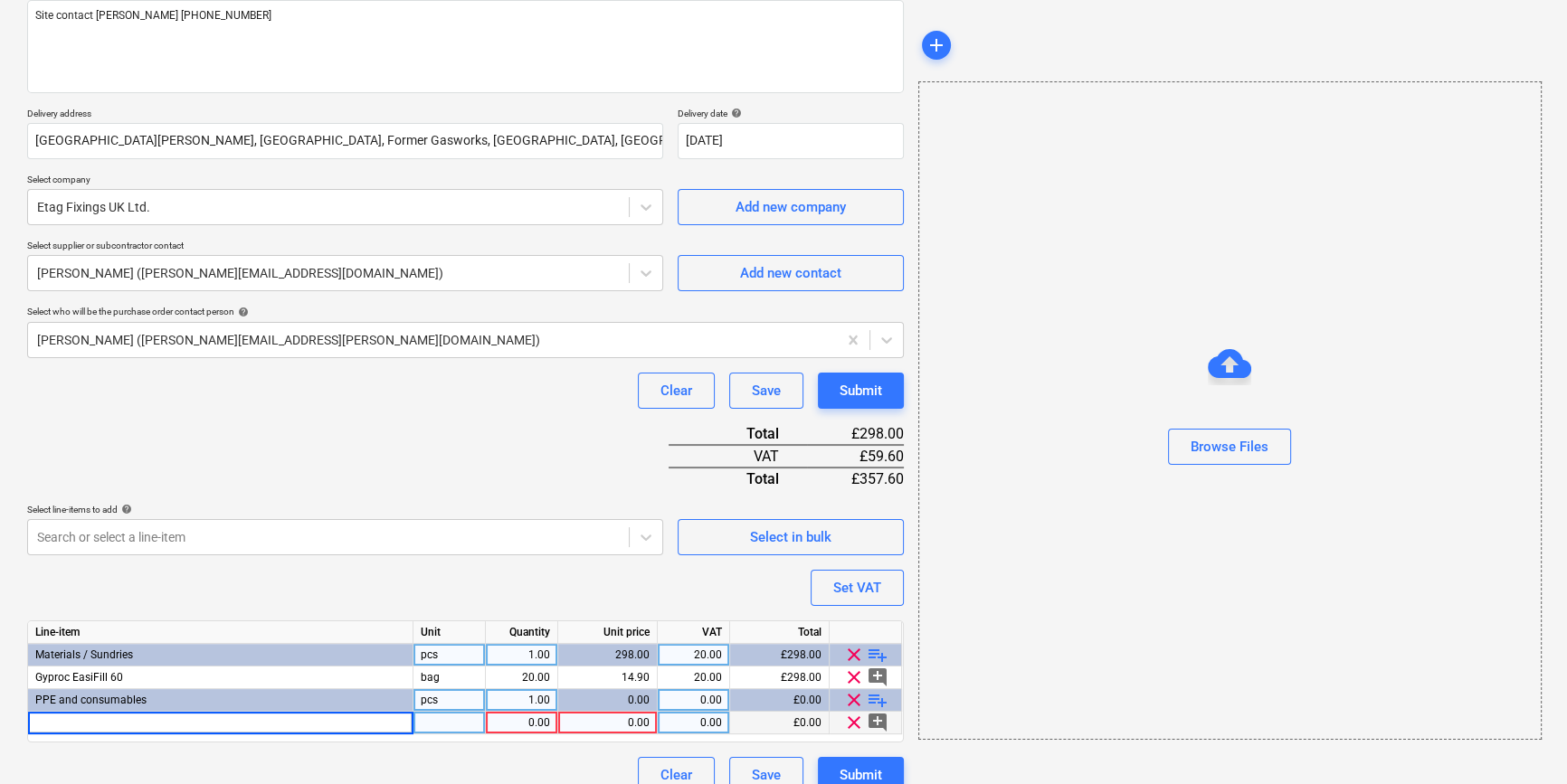 type on "Gloves Grip Standard Size 9" 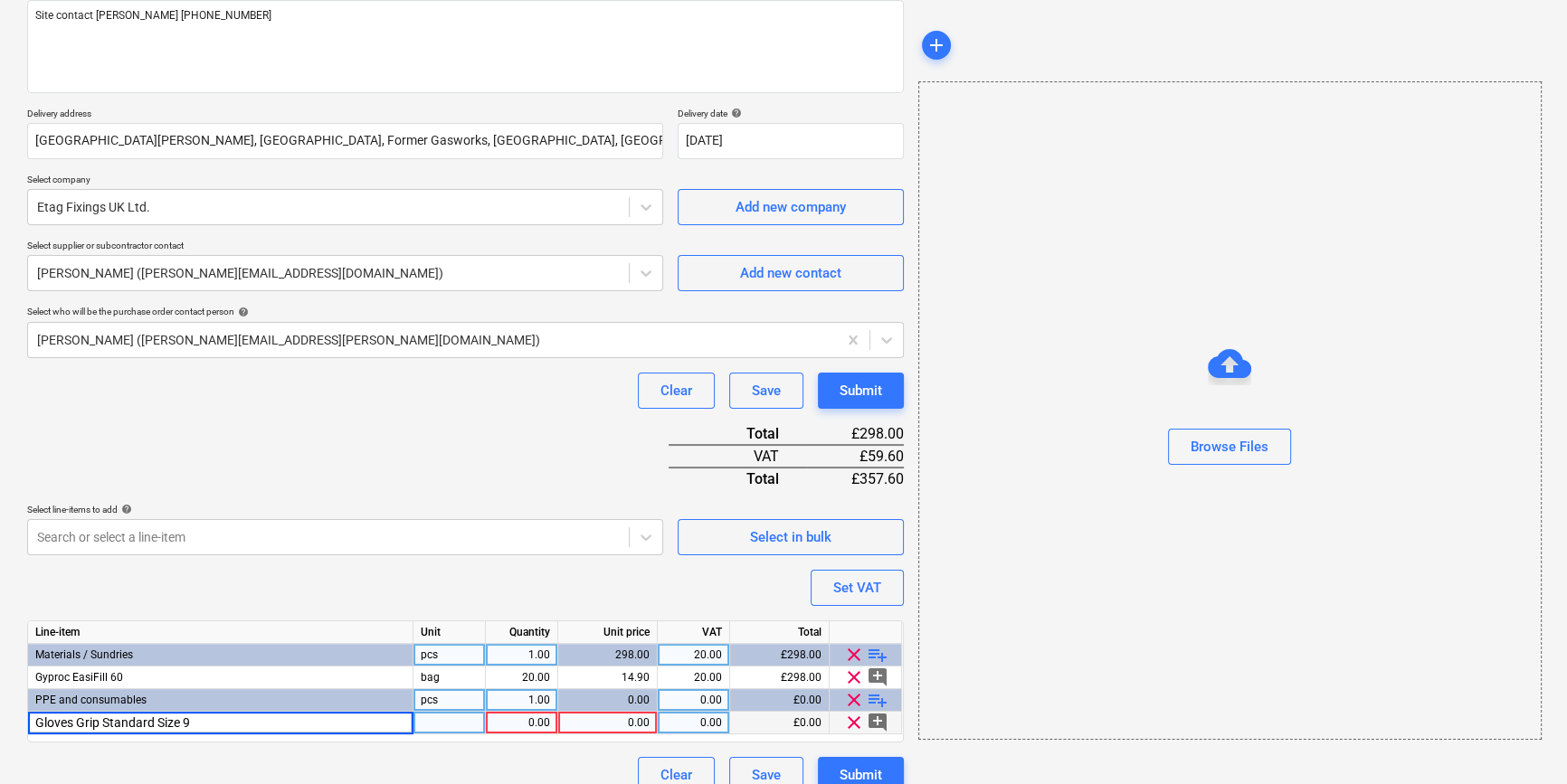 type on "x" 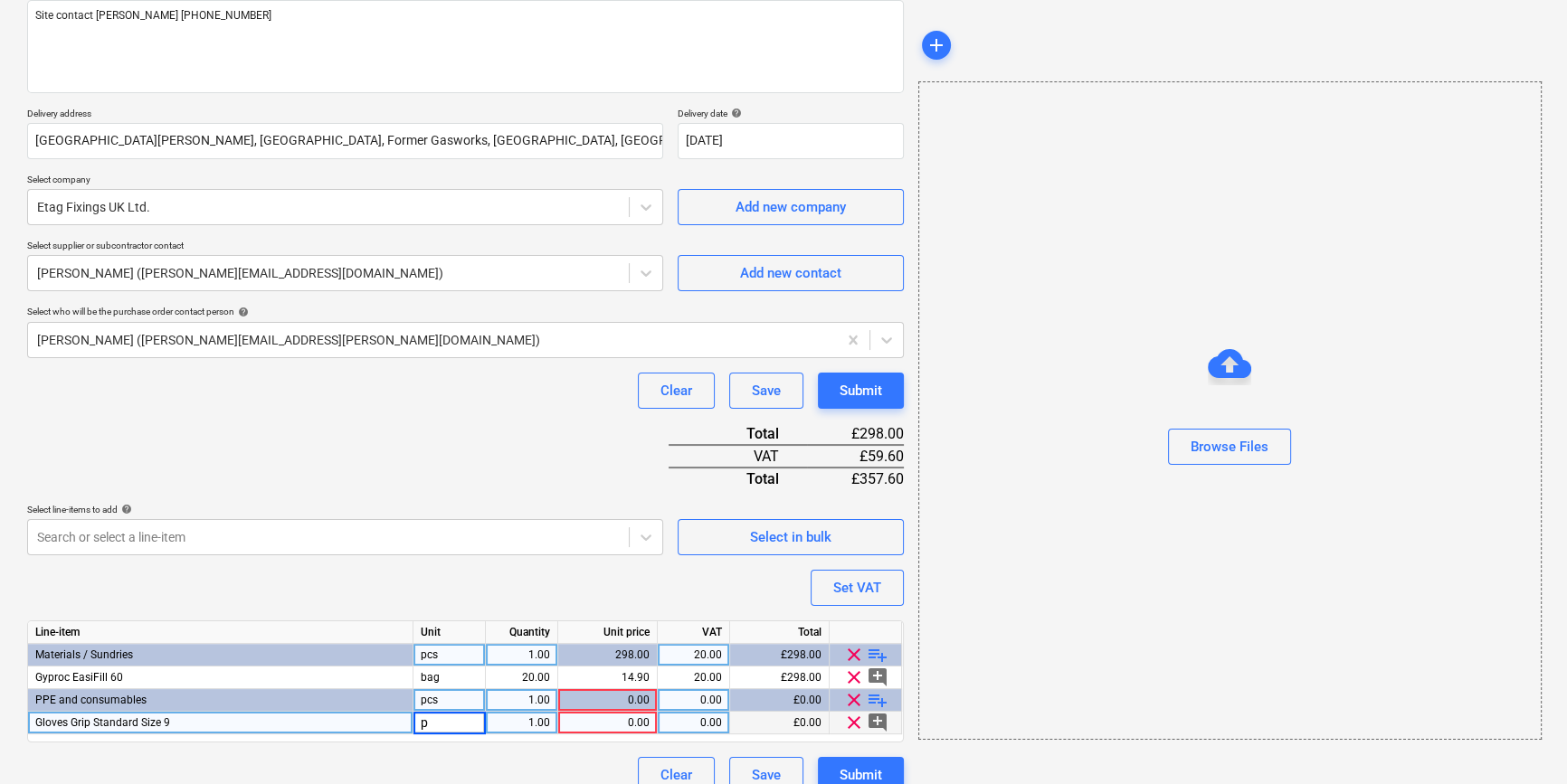 type on "pr" 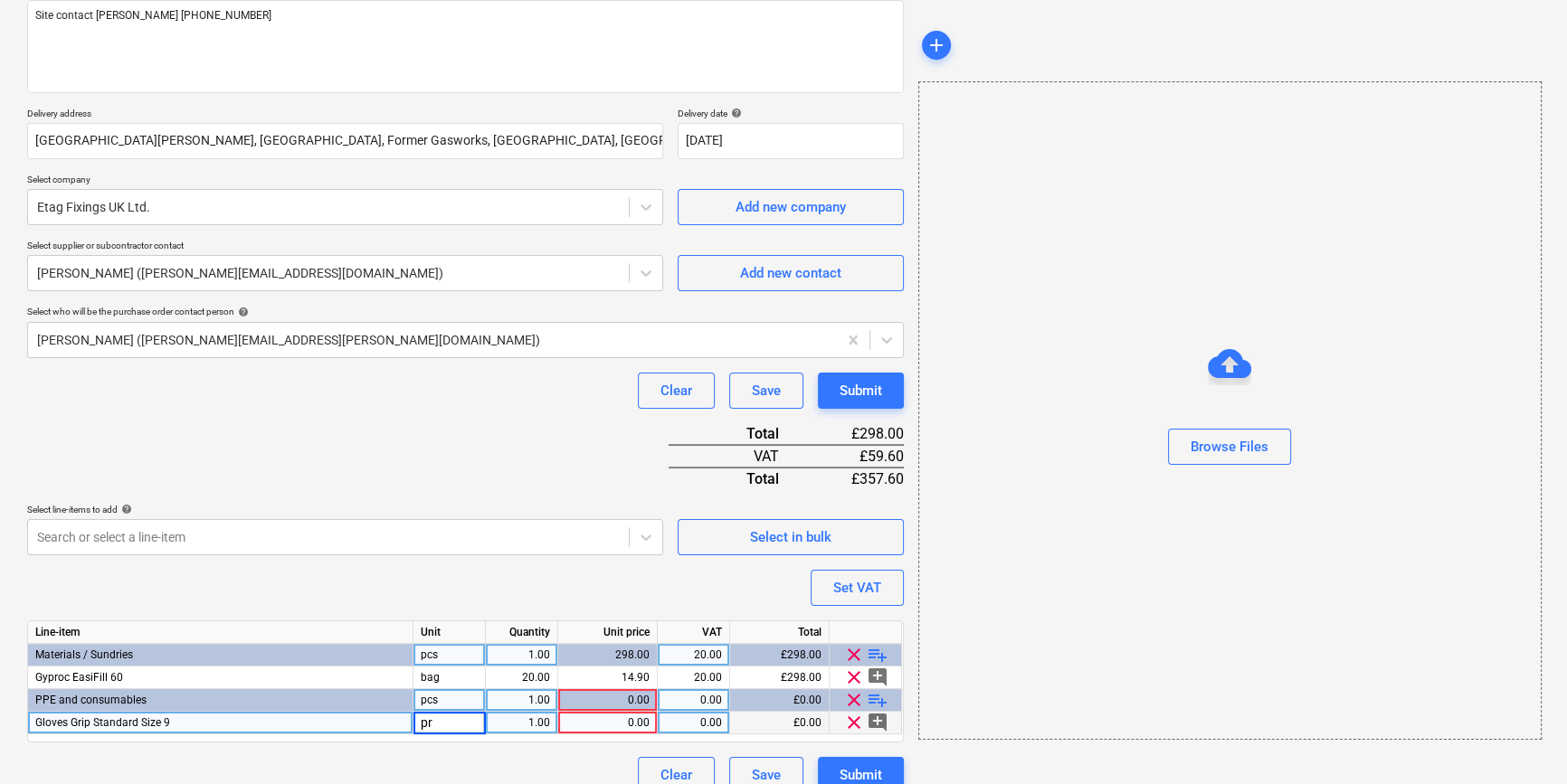 type 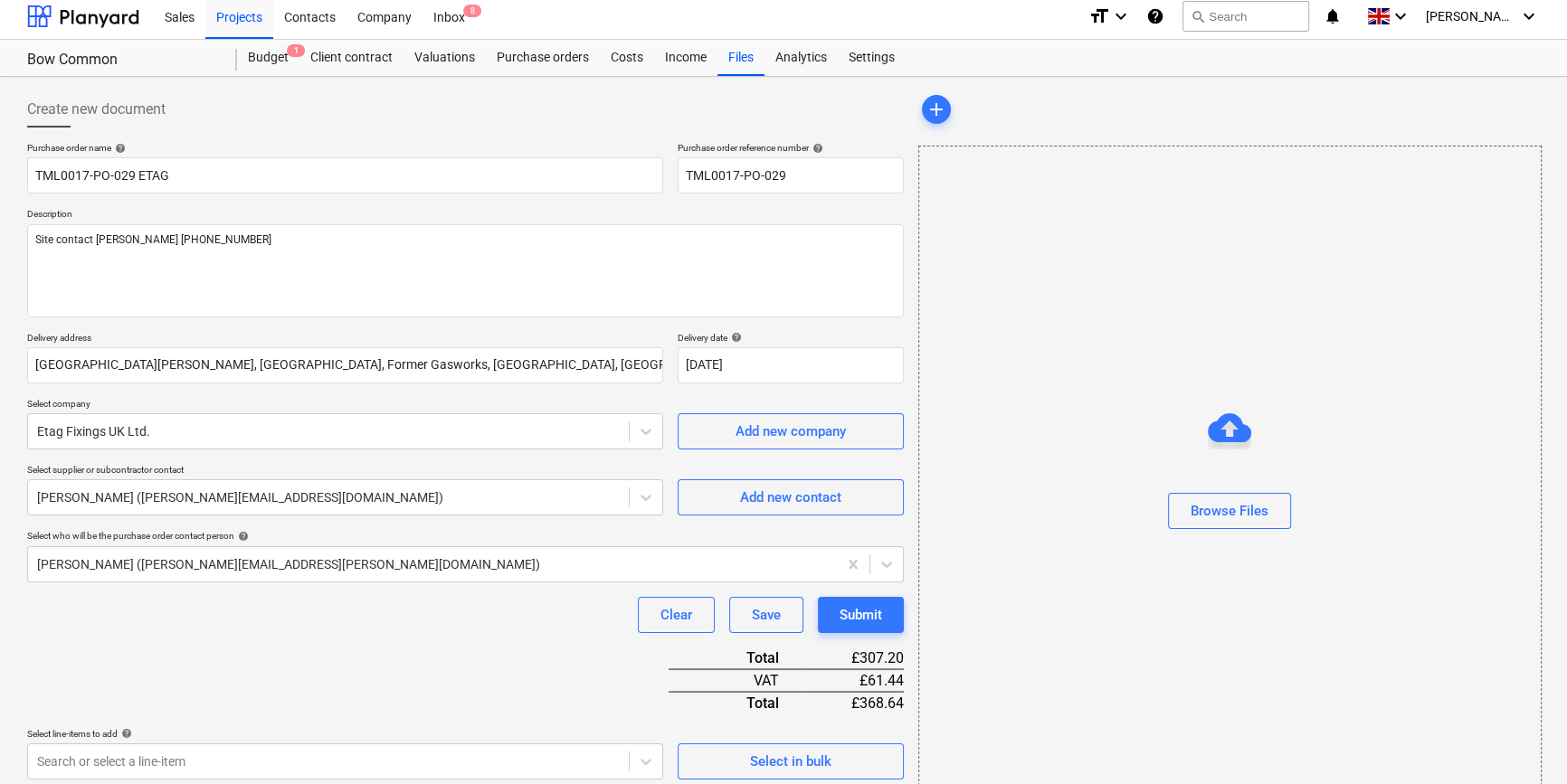 scroll, scrollTop: 0, scrollLeft: 0, axis: both 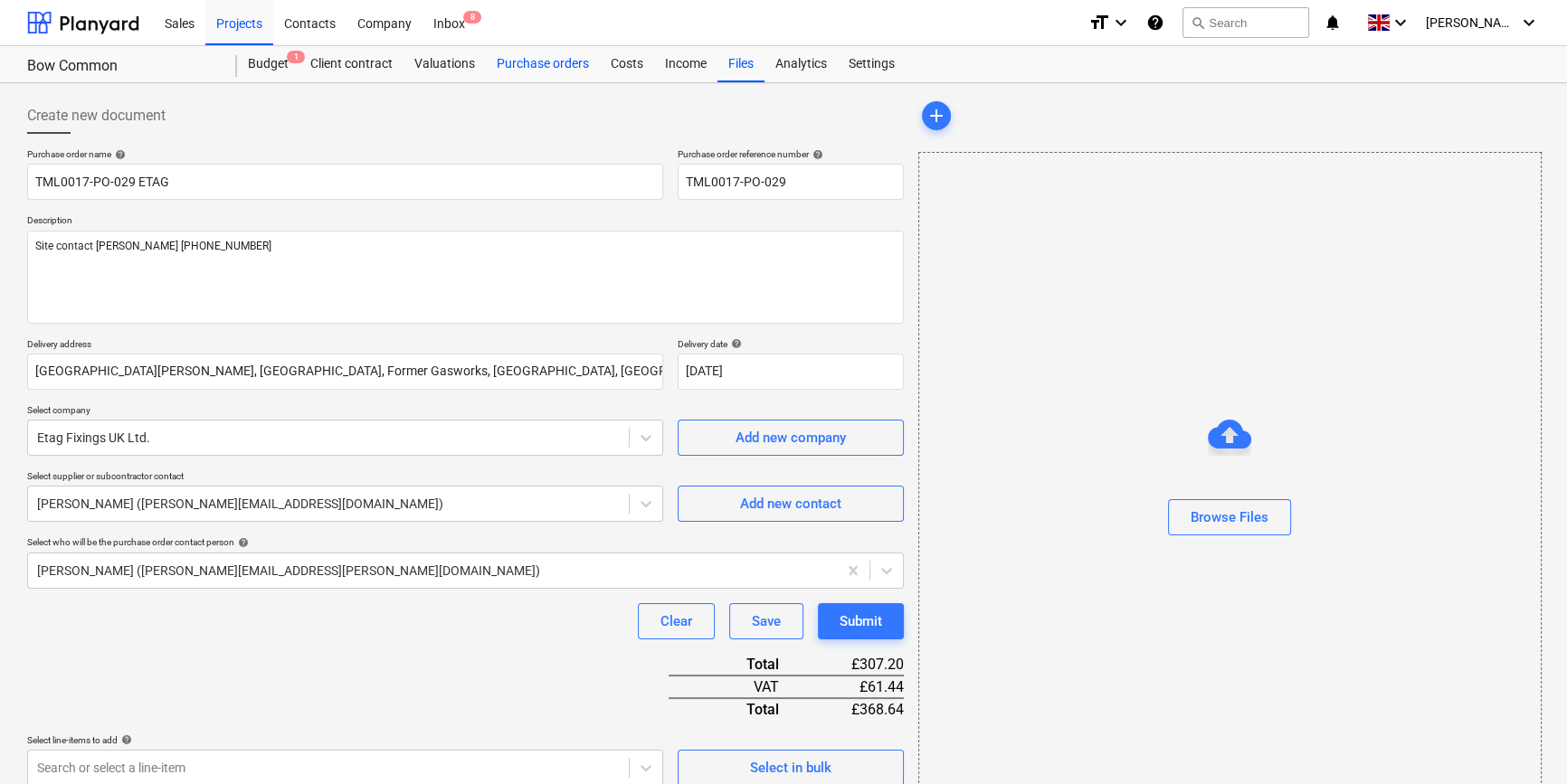 click on "Purchase orders" at bounding box center [543, 64] 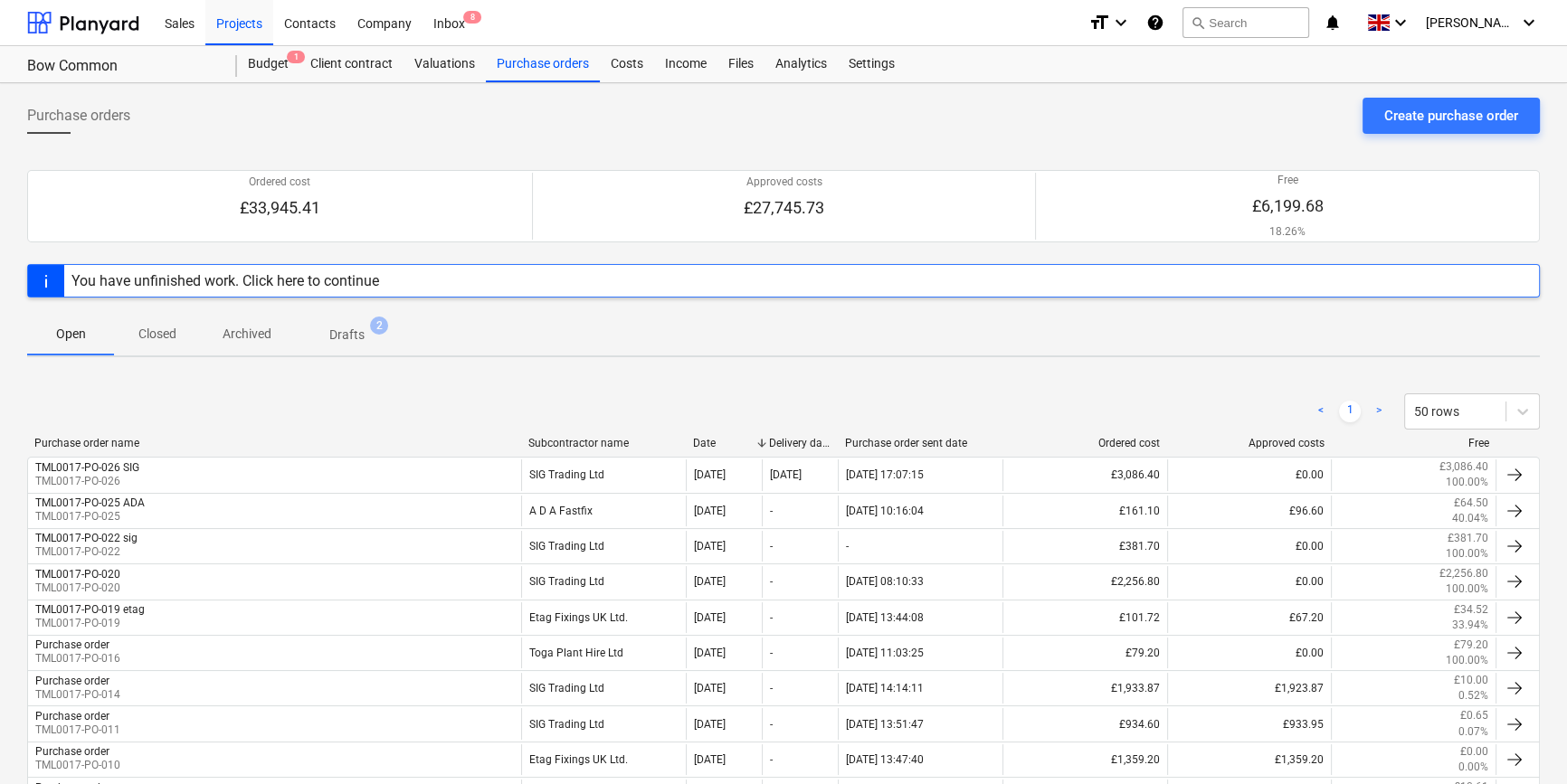 click on "Drafts" at bounding box center [347, 335] 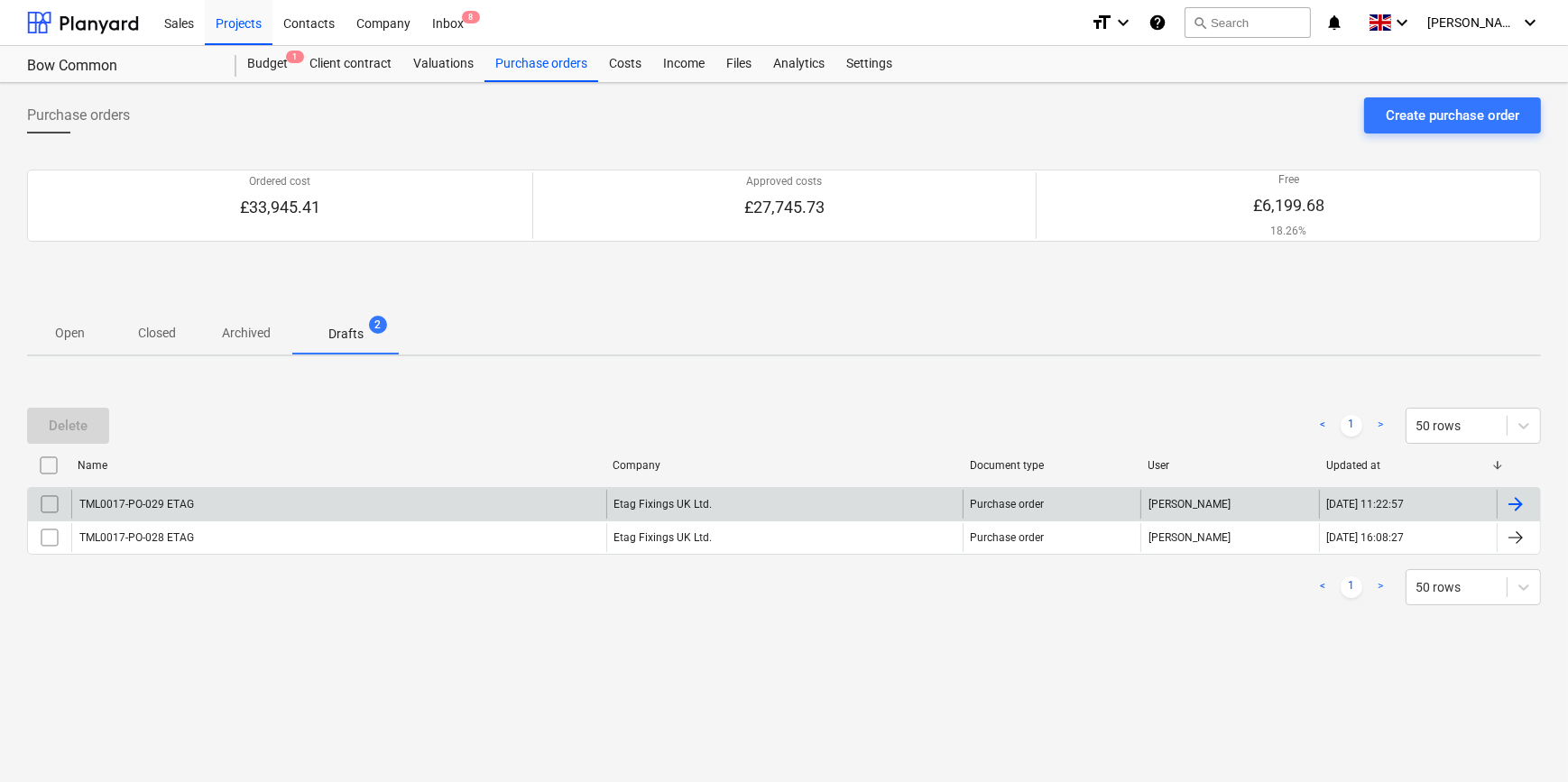click at bounding box center (1516, 504) 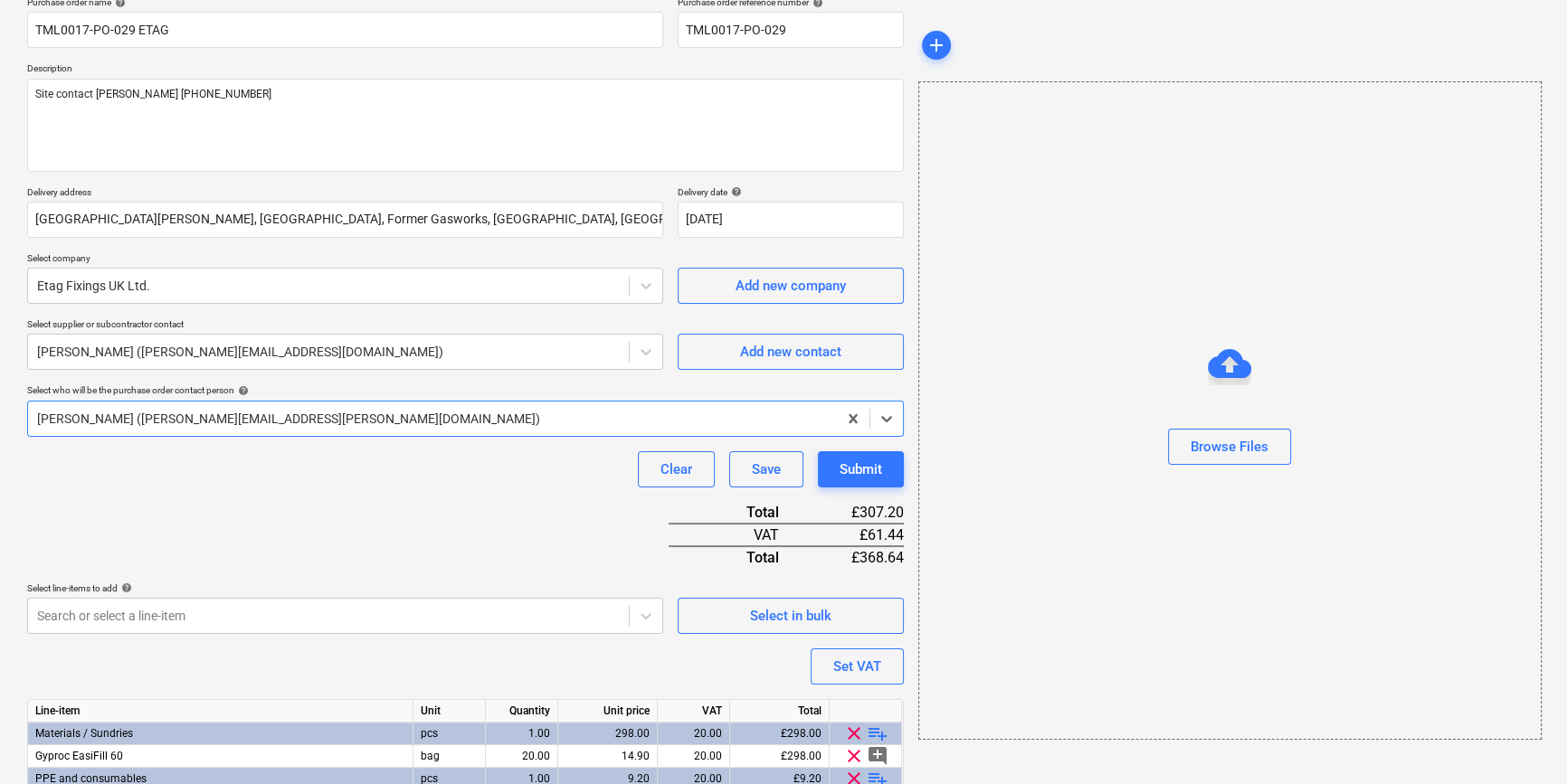 scroll, scrollTop: 0, scrollLeft: 0, axis: both 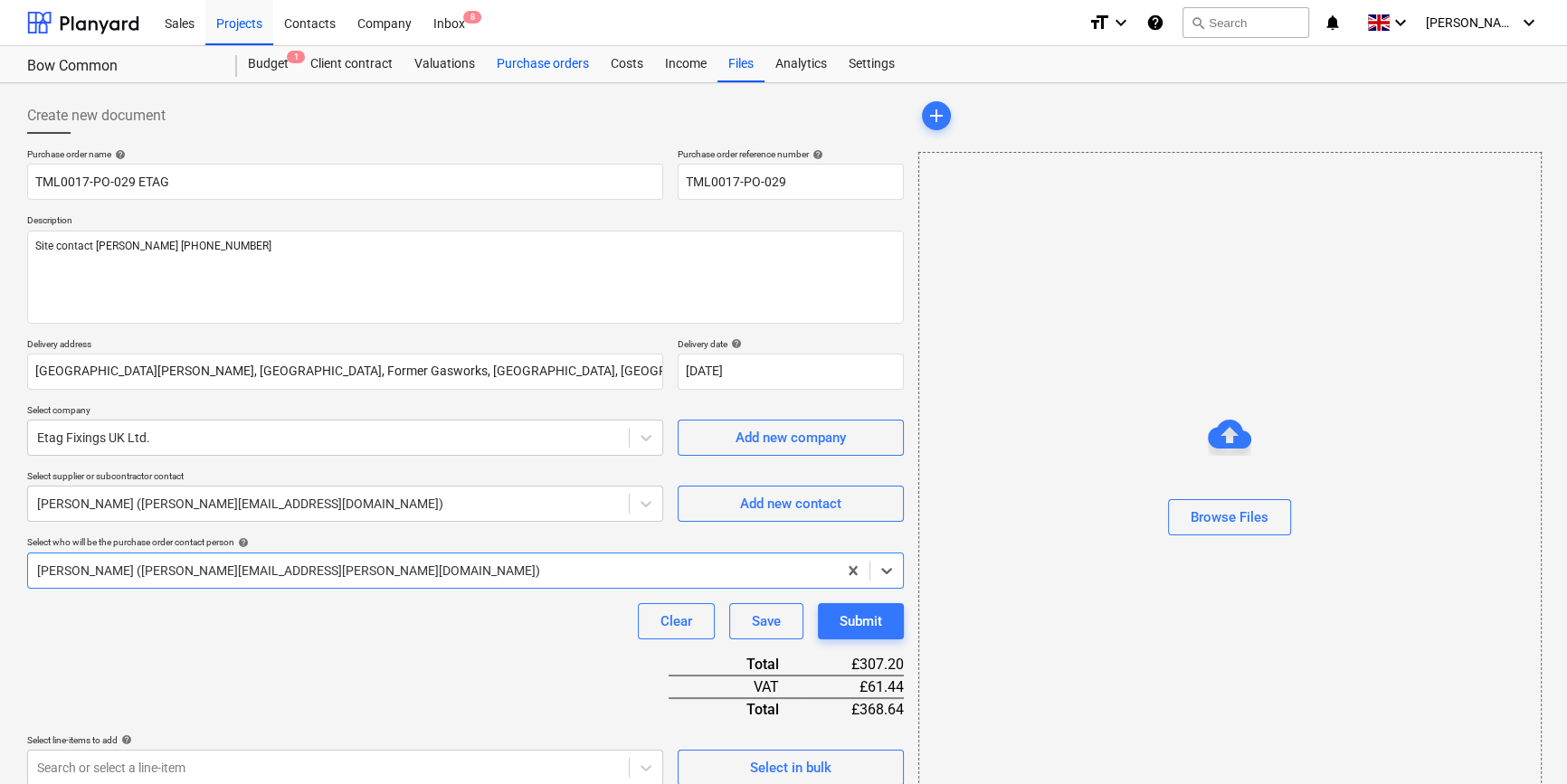 click on "Purchase orders" at bounding box center (543, 64) 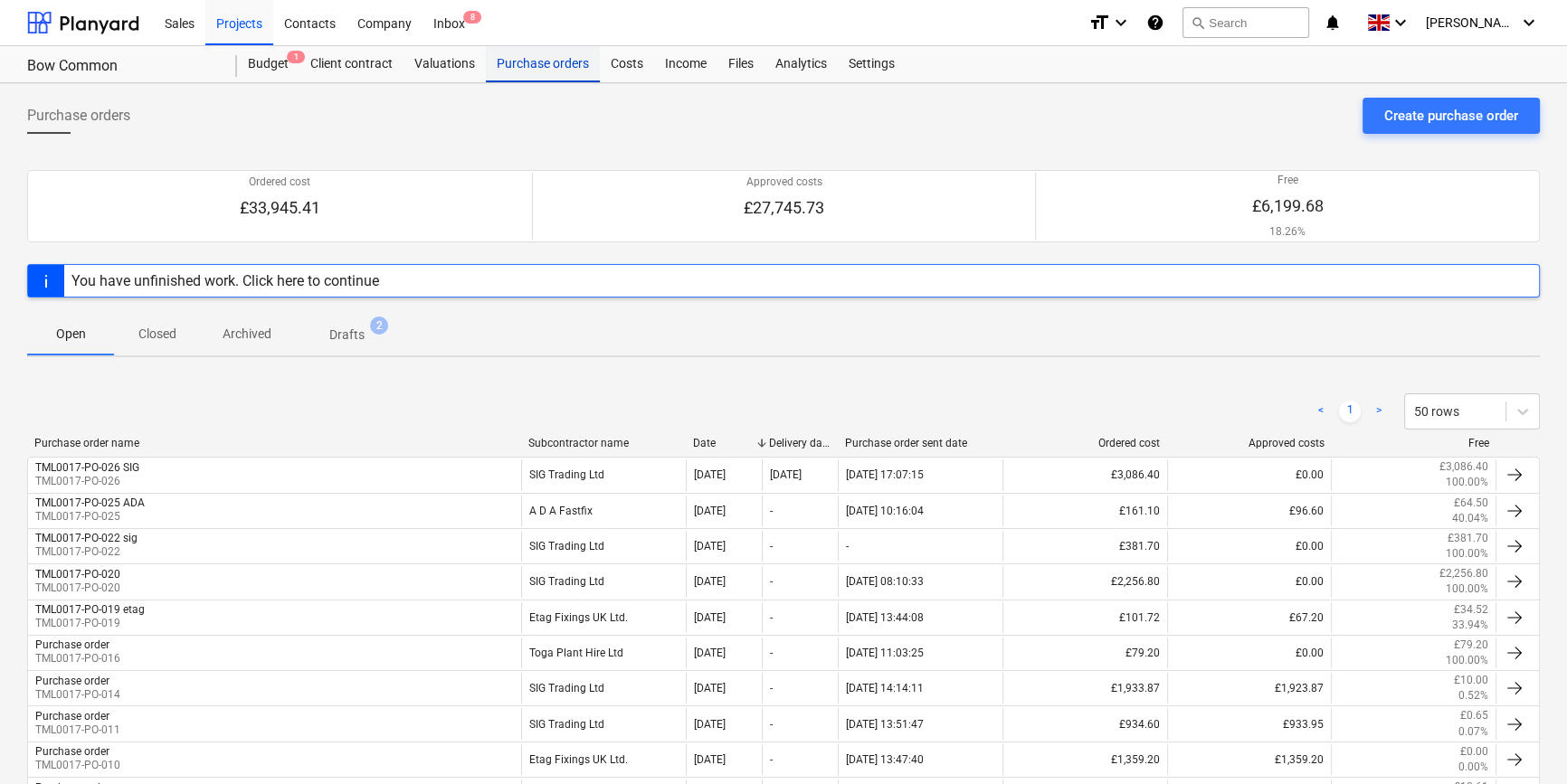 click on "Purchase orders" at bounding box center [543, 64] 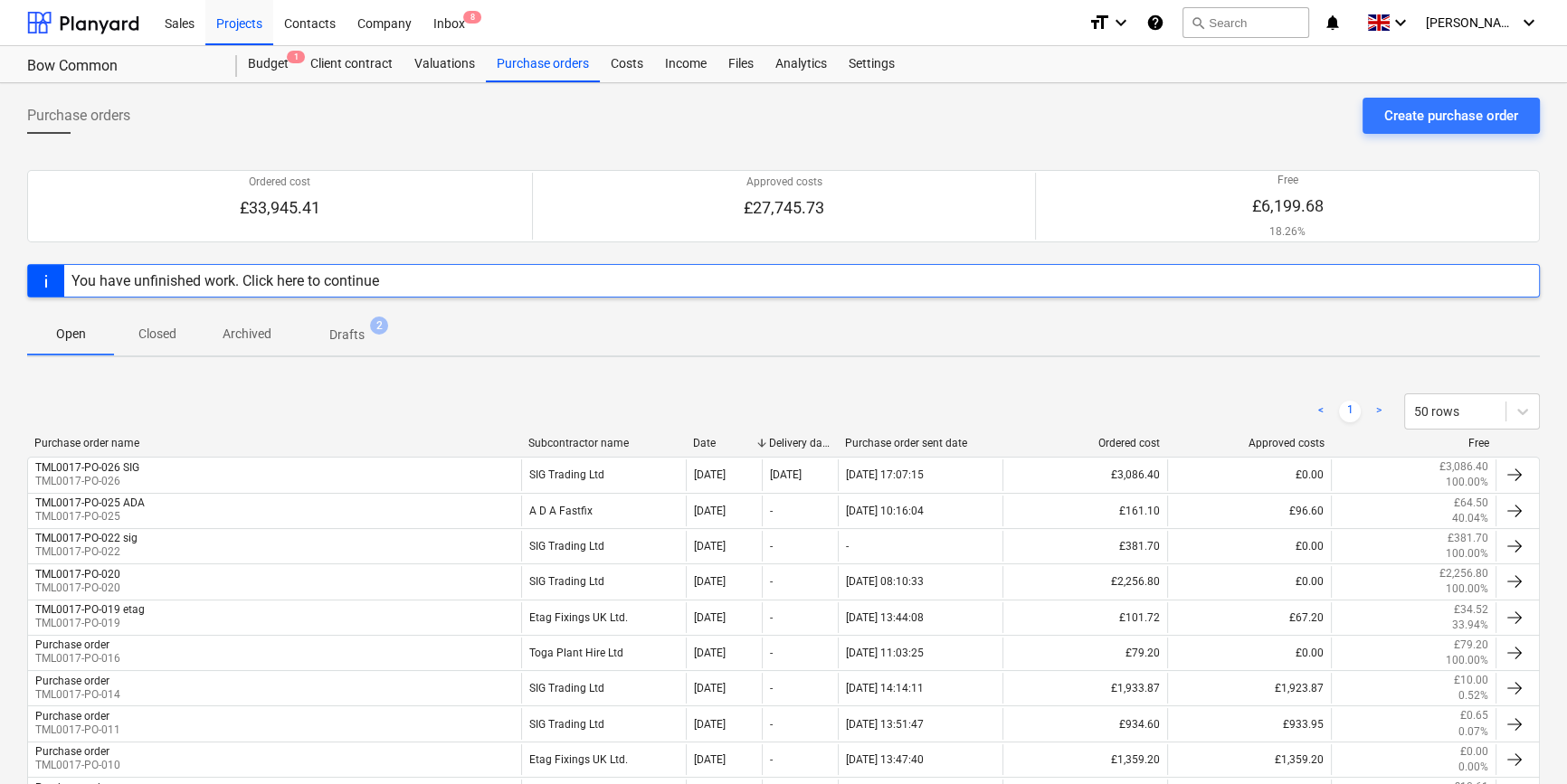 click on "Drafts" at bounding box center (347, 335) 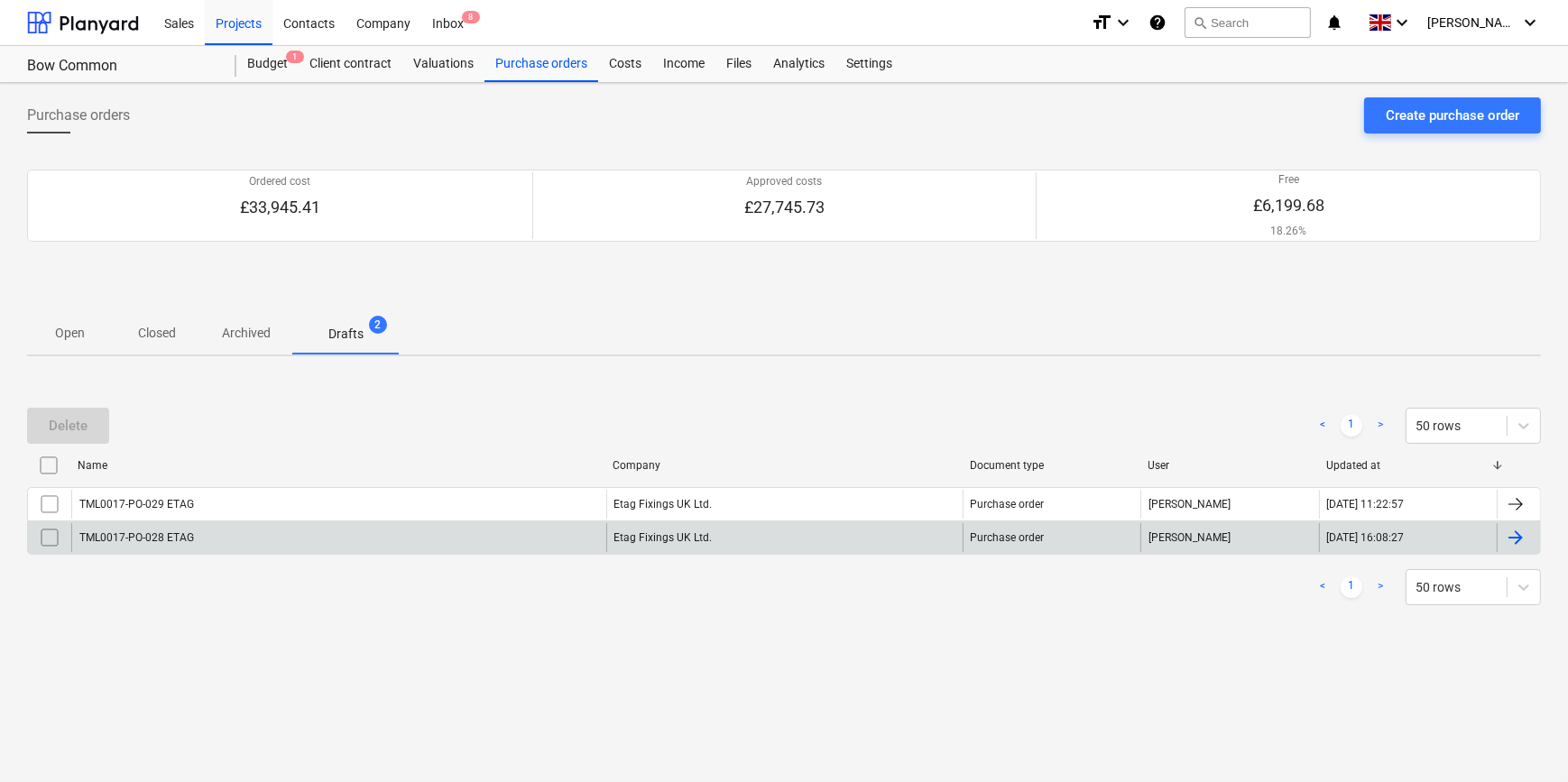 click at bounding box center (1516, 538) 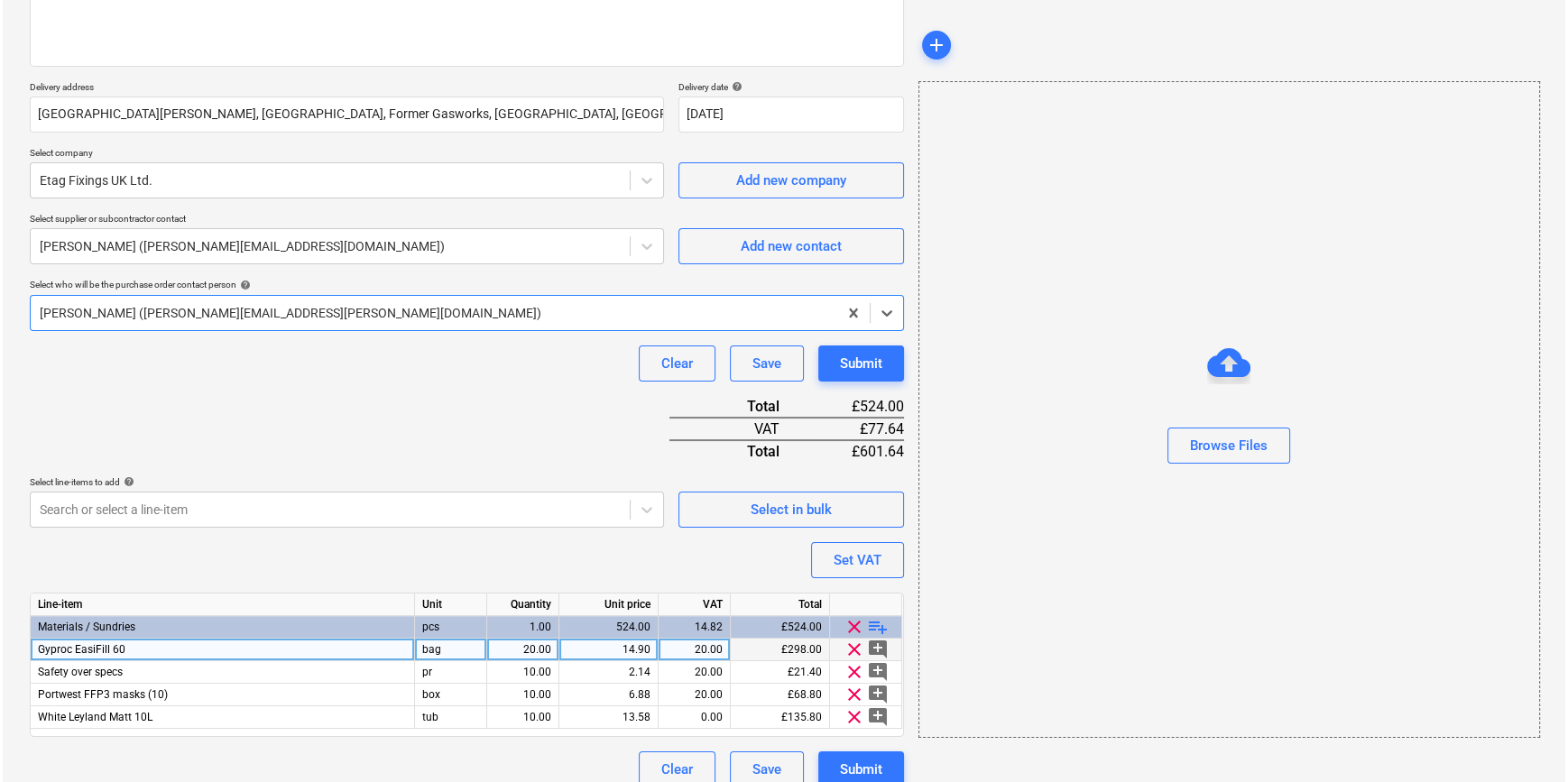 scroll, scrollTop: 275, scrollLeft: 0, axis: vertical 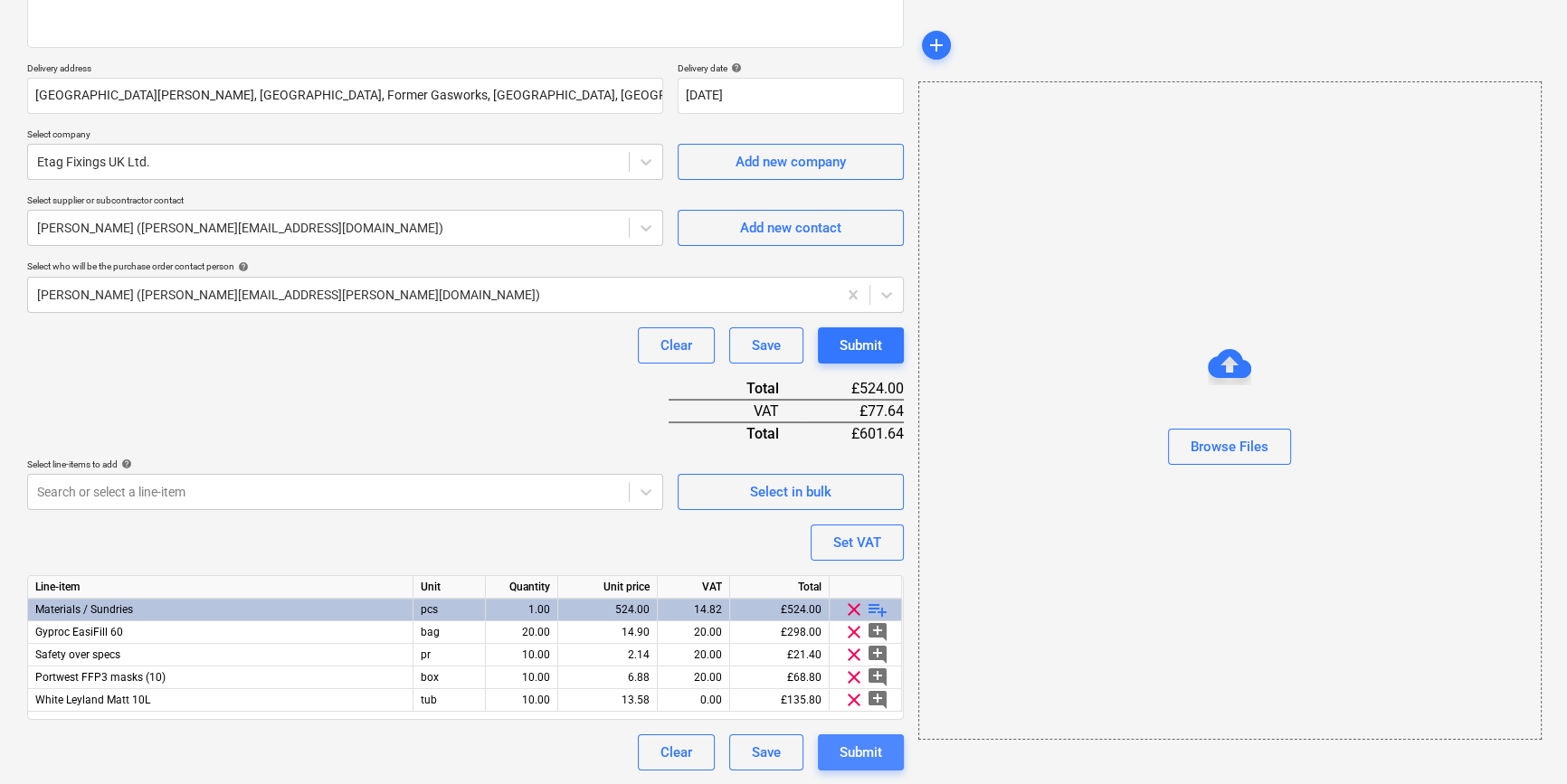 click on "Submit" at bounding box center (860, 752) 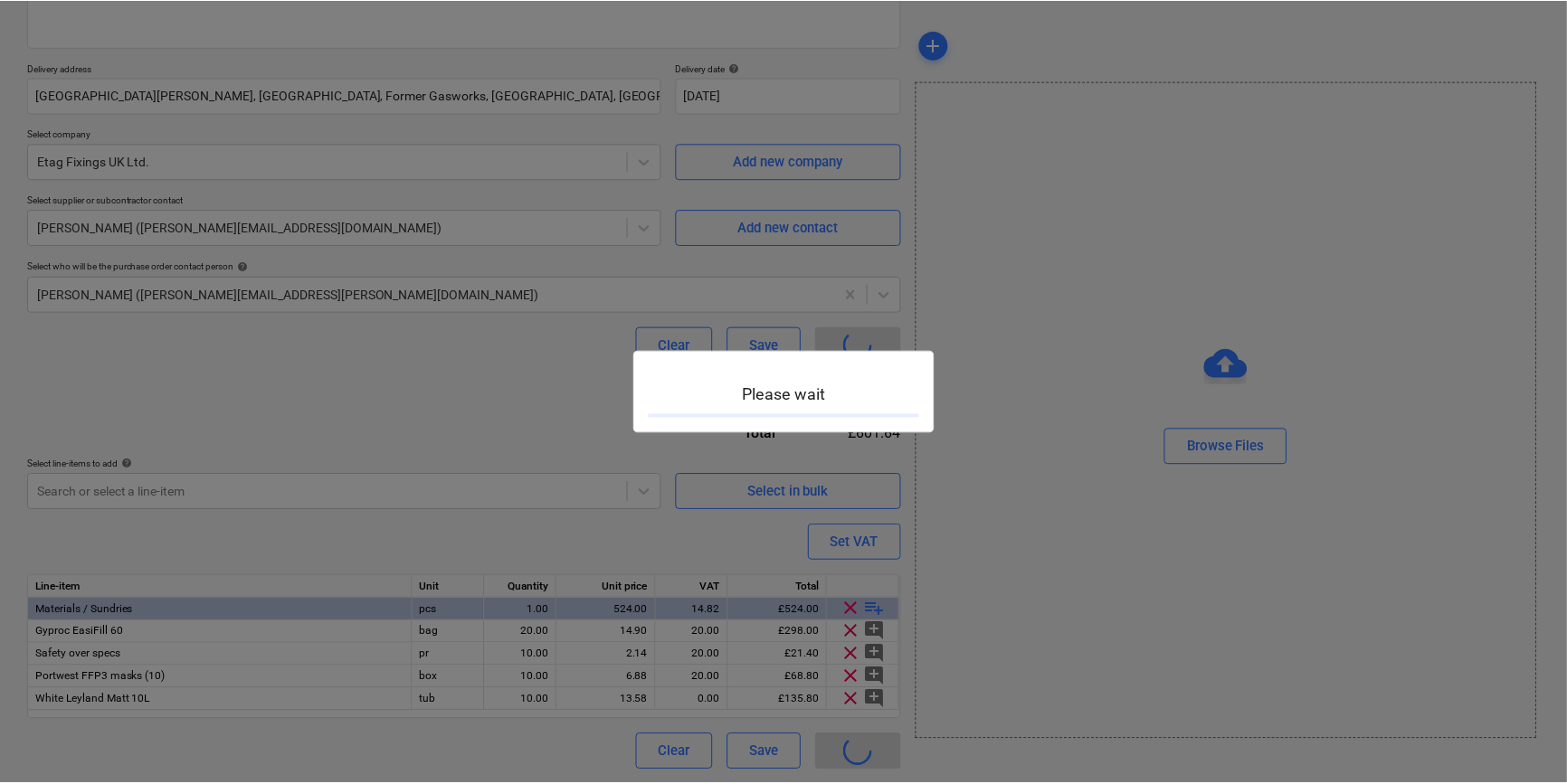 scroll, scrollTop: 0, scrollLeft: 0, axis: both 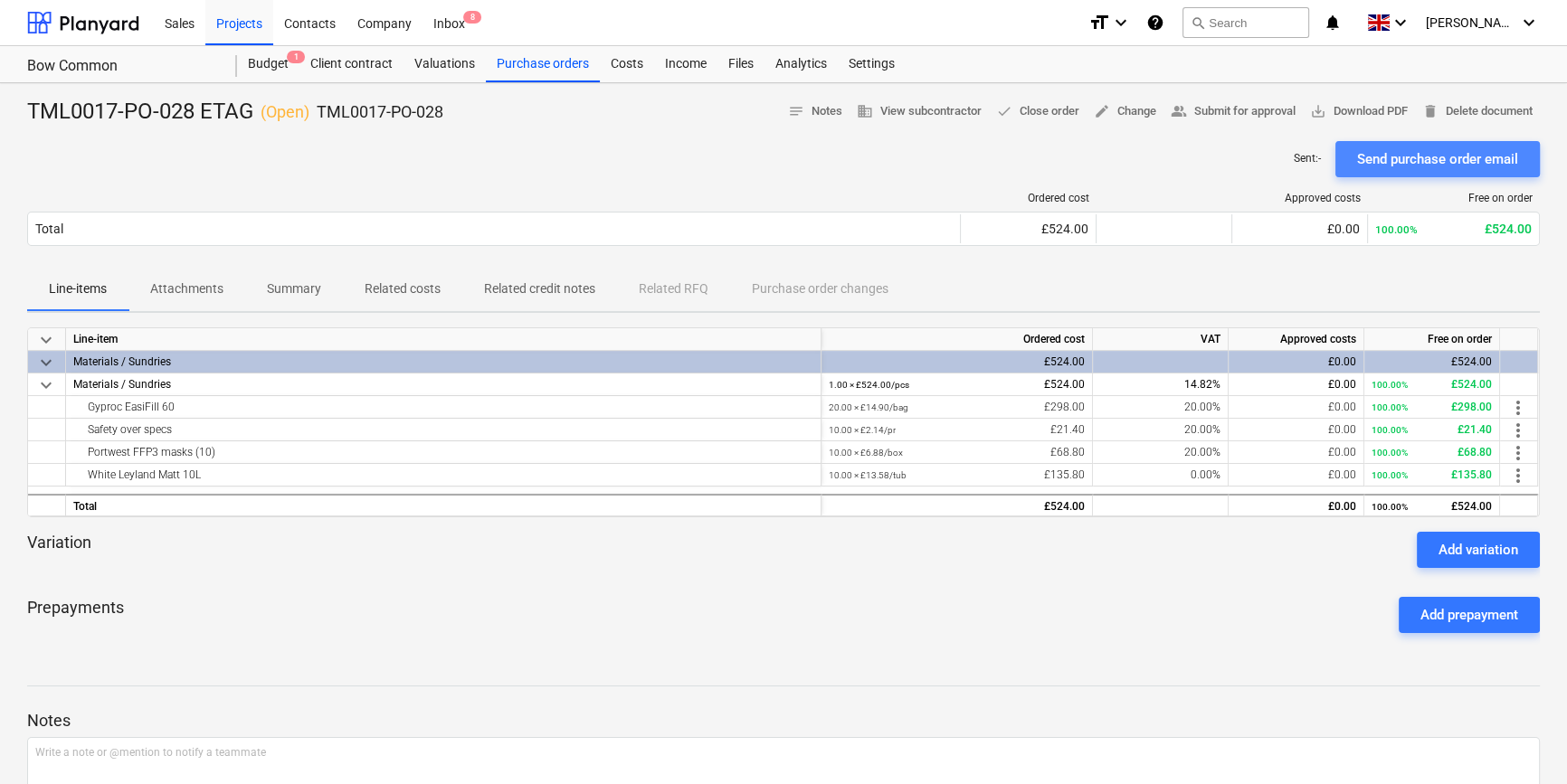 click on "Send purchase order email" at bounding box center [1438, 159] 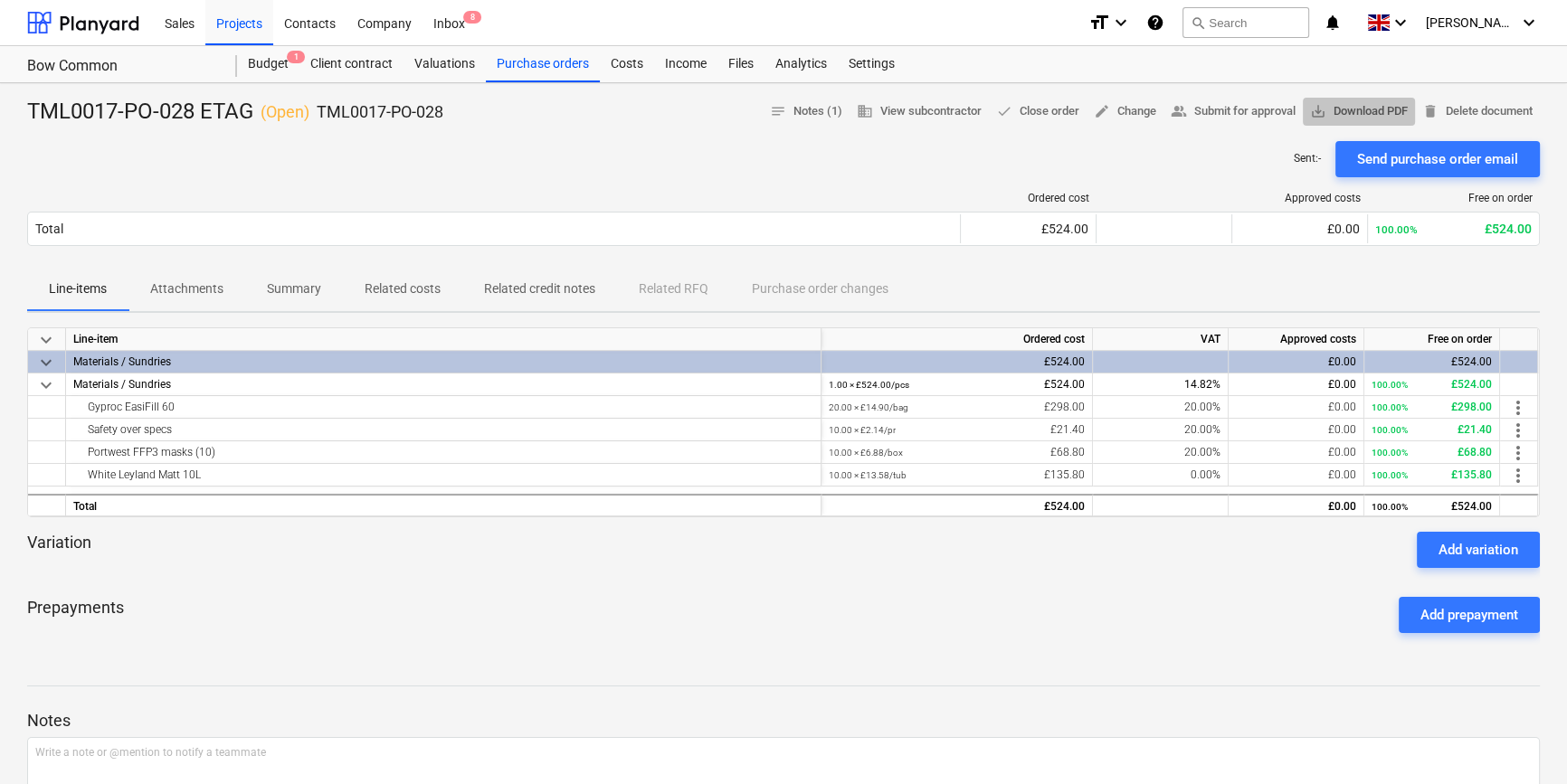 click on "save_alt Download PDF" at bounding box center (1359, 111) 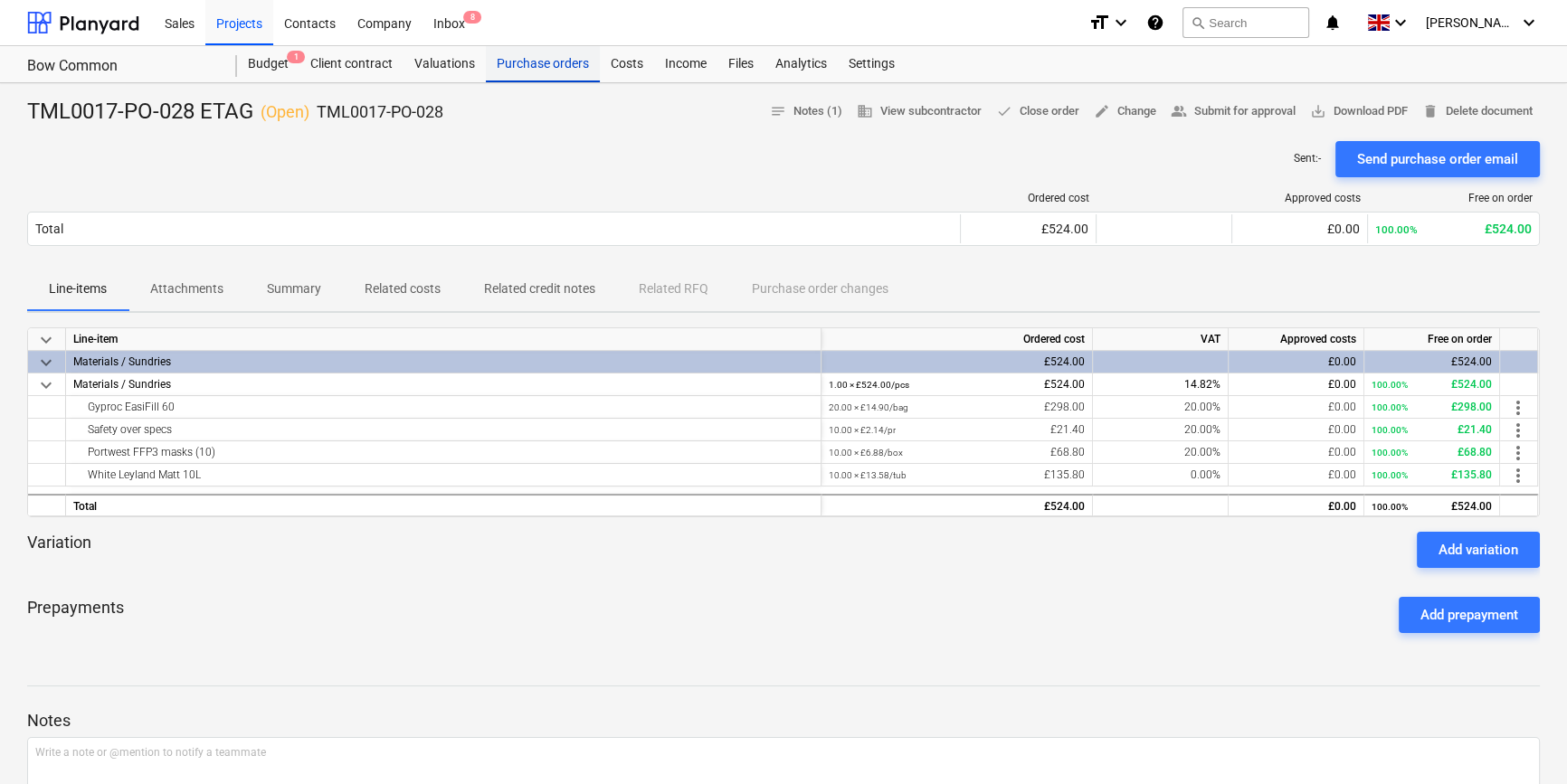 click on "Purchase orders" at bounding box center [543, 64] 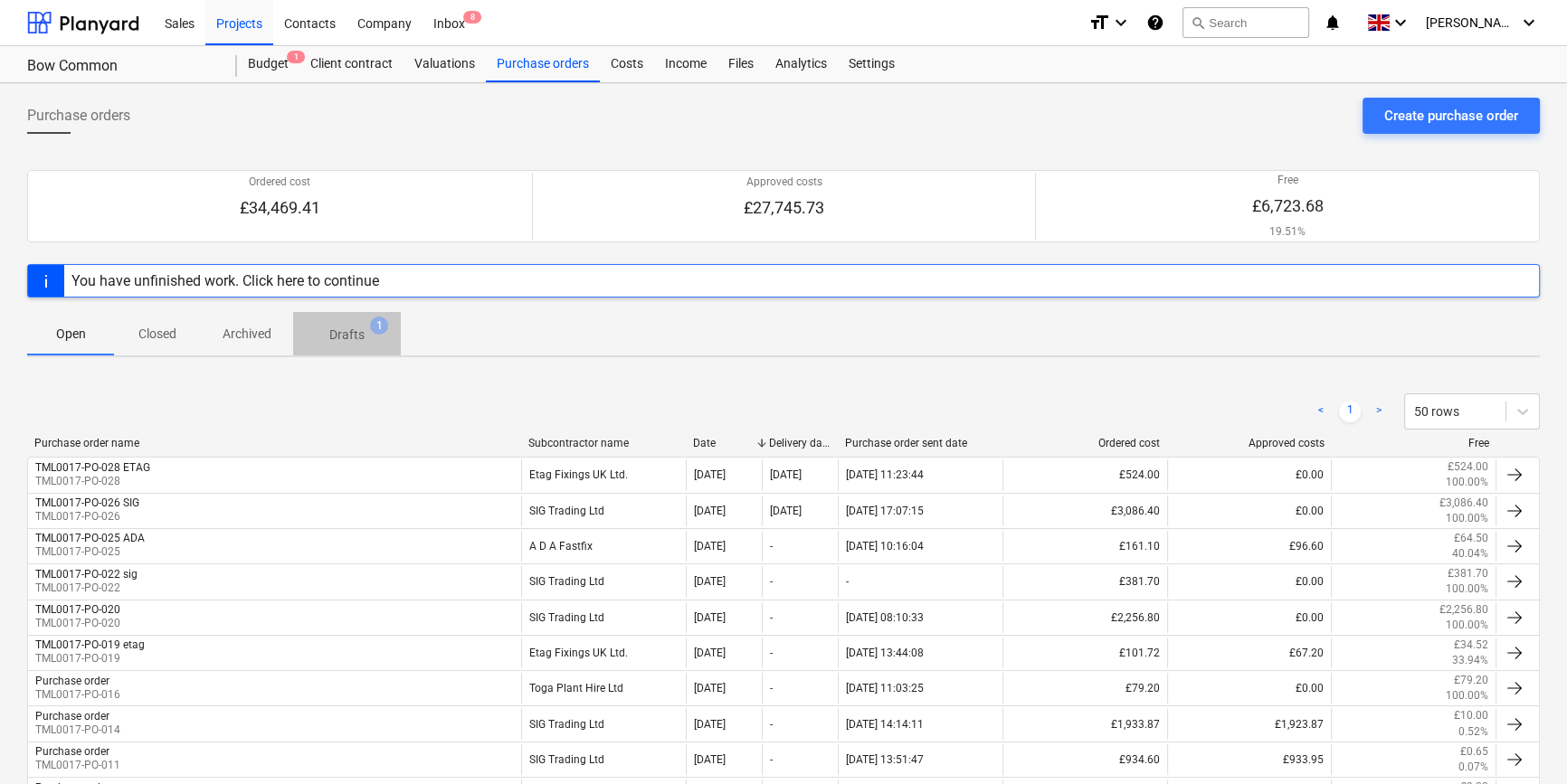 click on "Drafts" at bounding box center (347, 335) 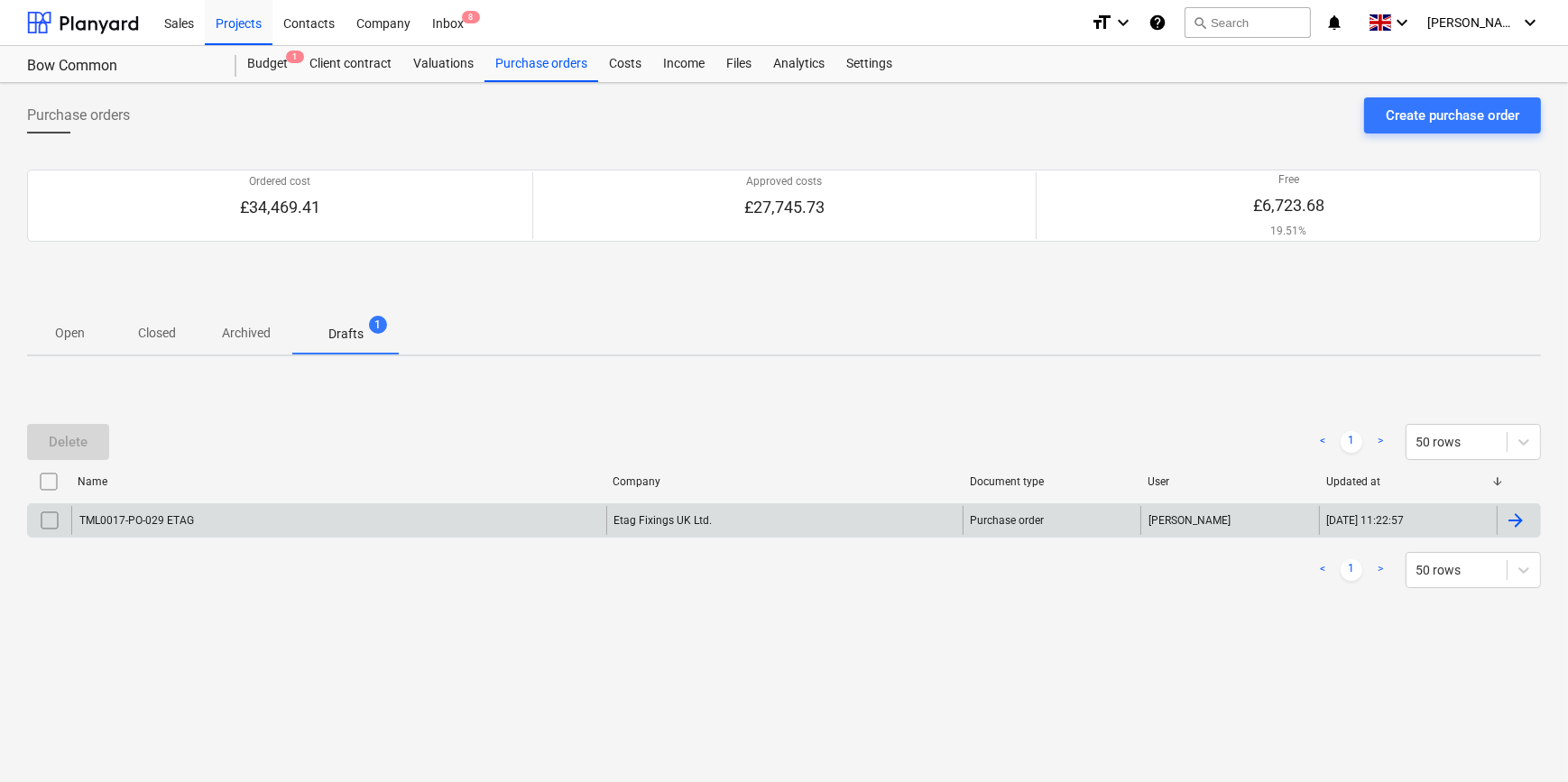click at bounding box center (1516, 520) 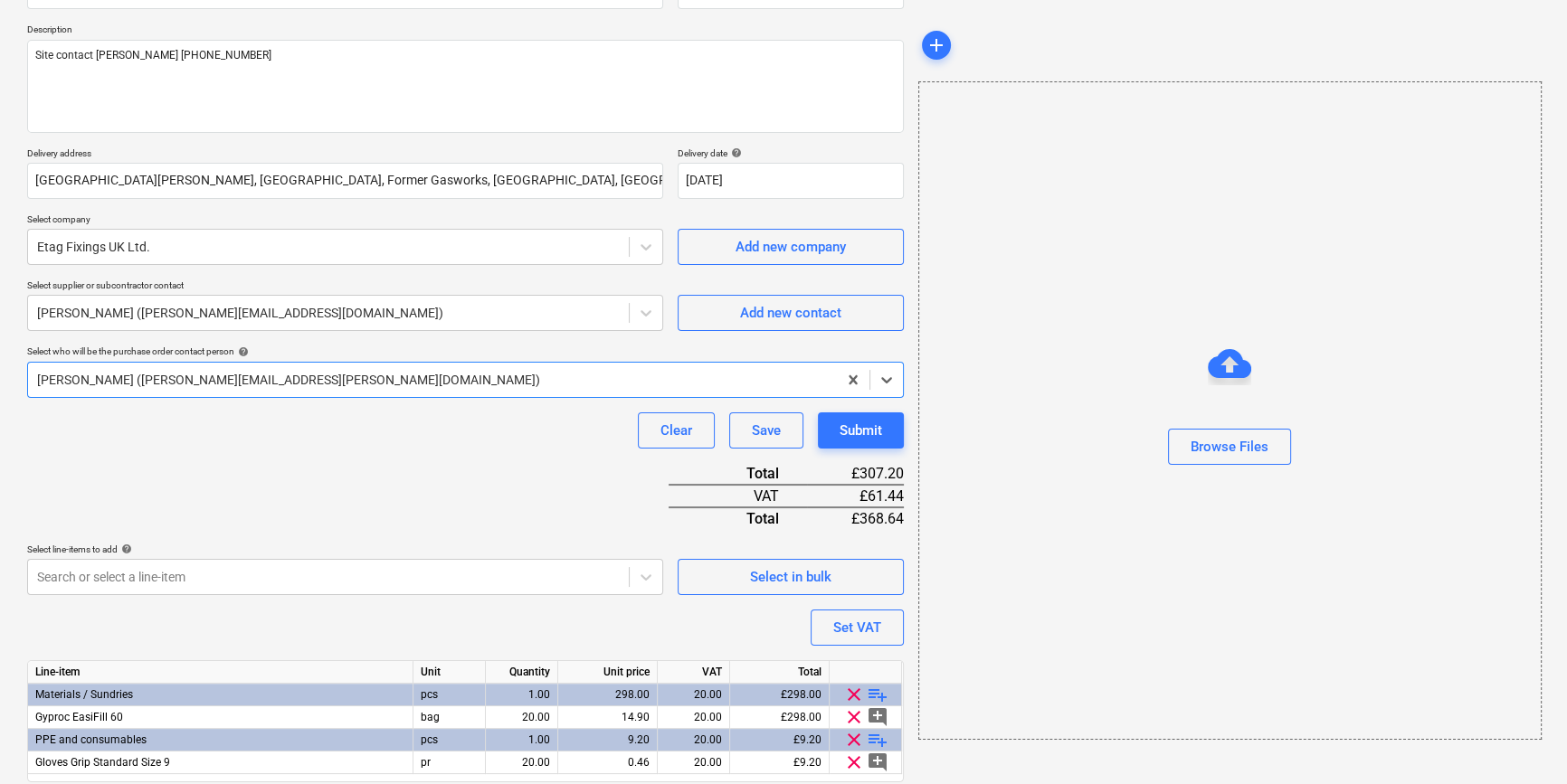 scroll, scrollTop: 246, scrollLeft: 0, axis: vertical 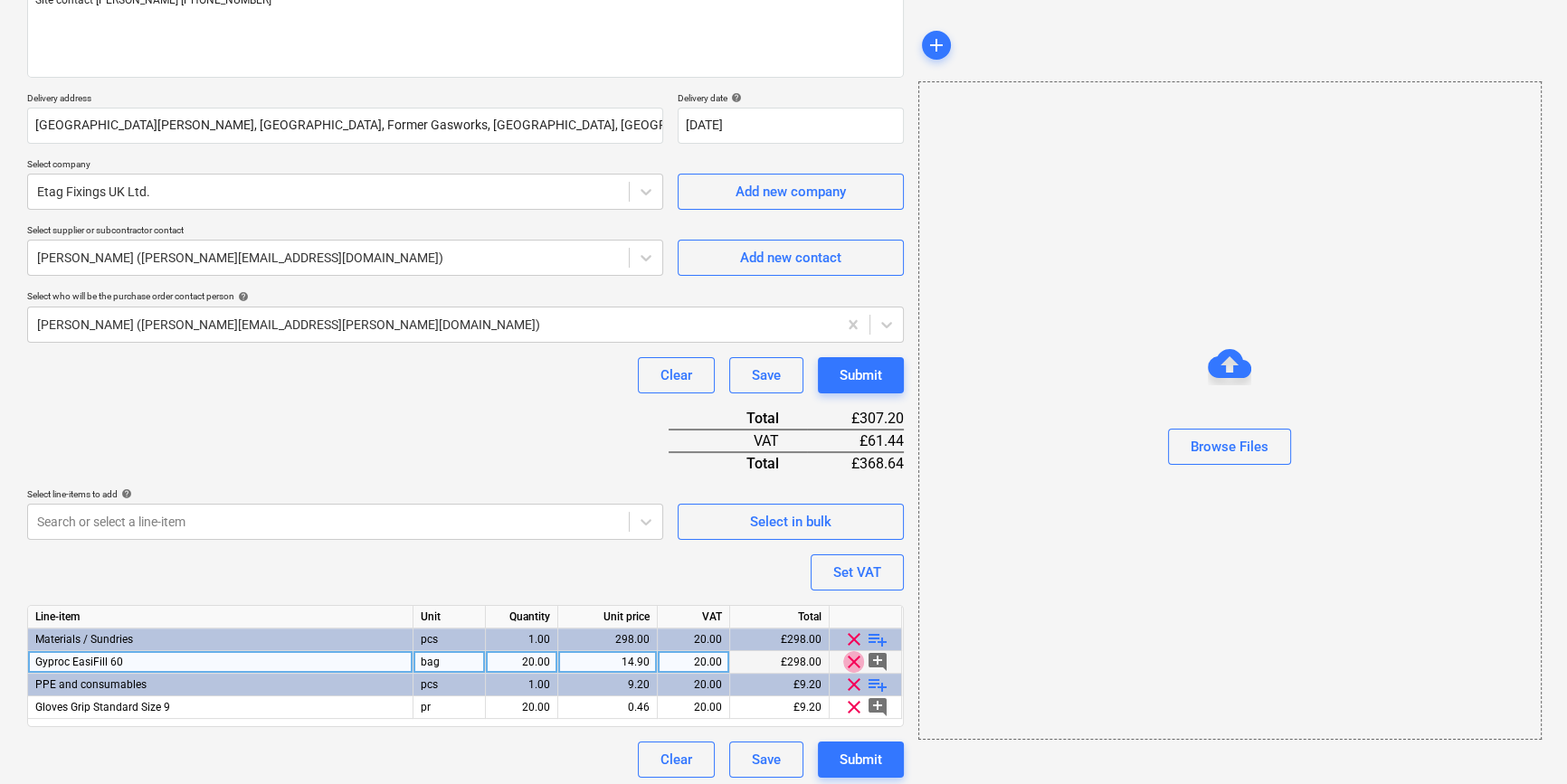 click on "clear" at bounding box center (854, 662) 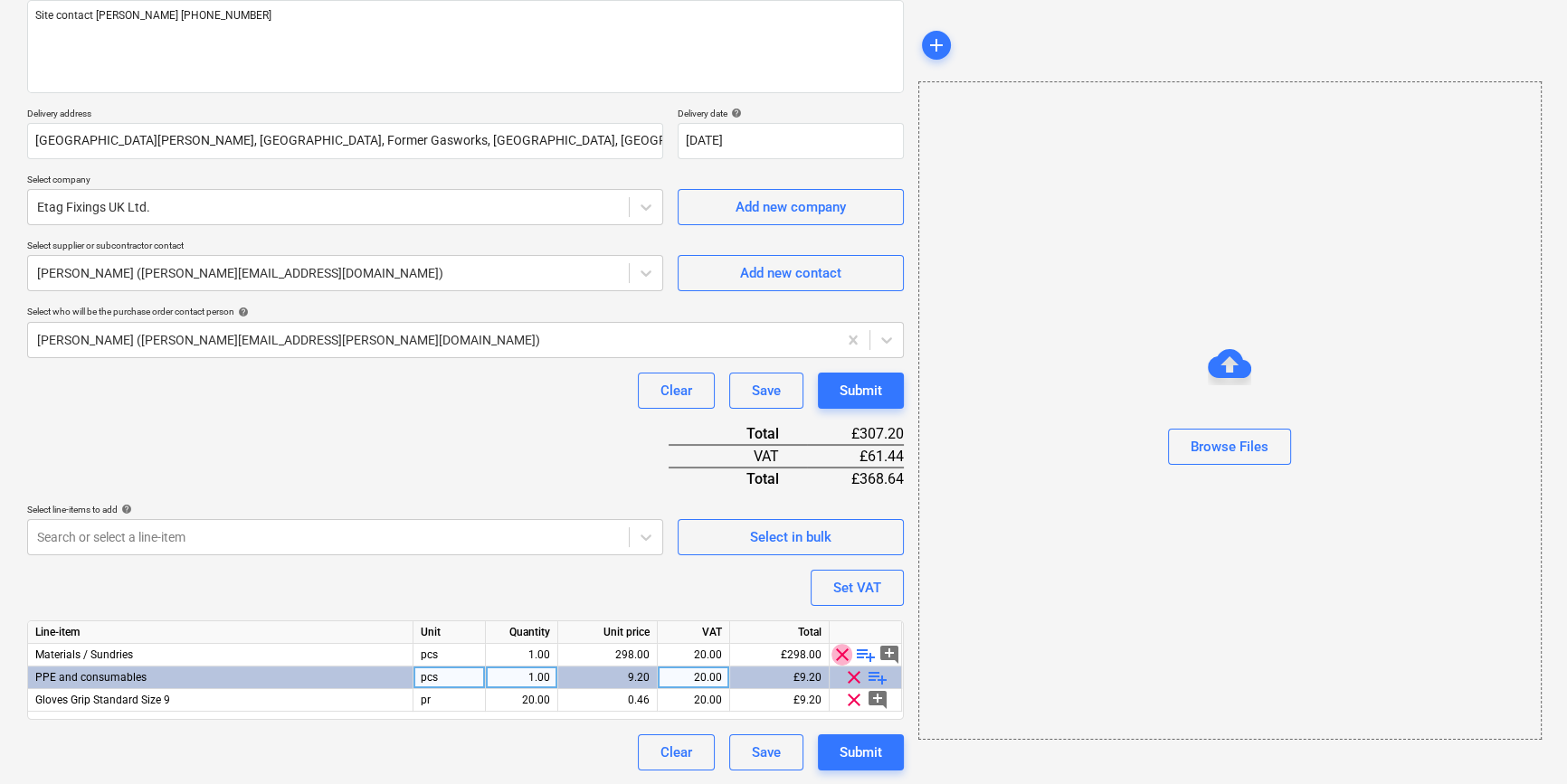 click on "clear" at bounding box center (842, 655) 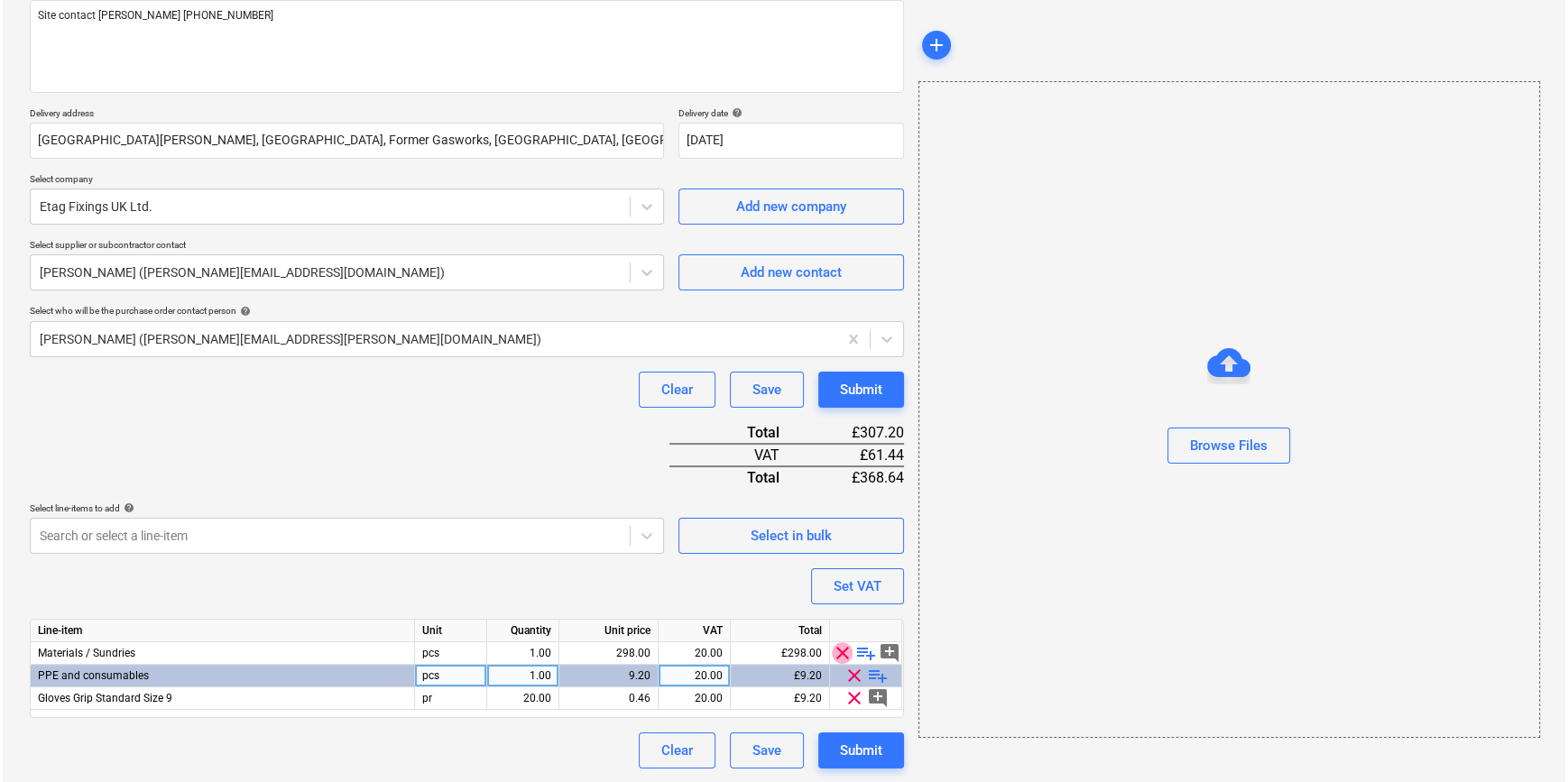 scroll, scrollTop: 207, scrollLeft: 0, axis: vertical 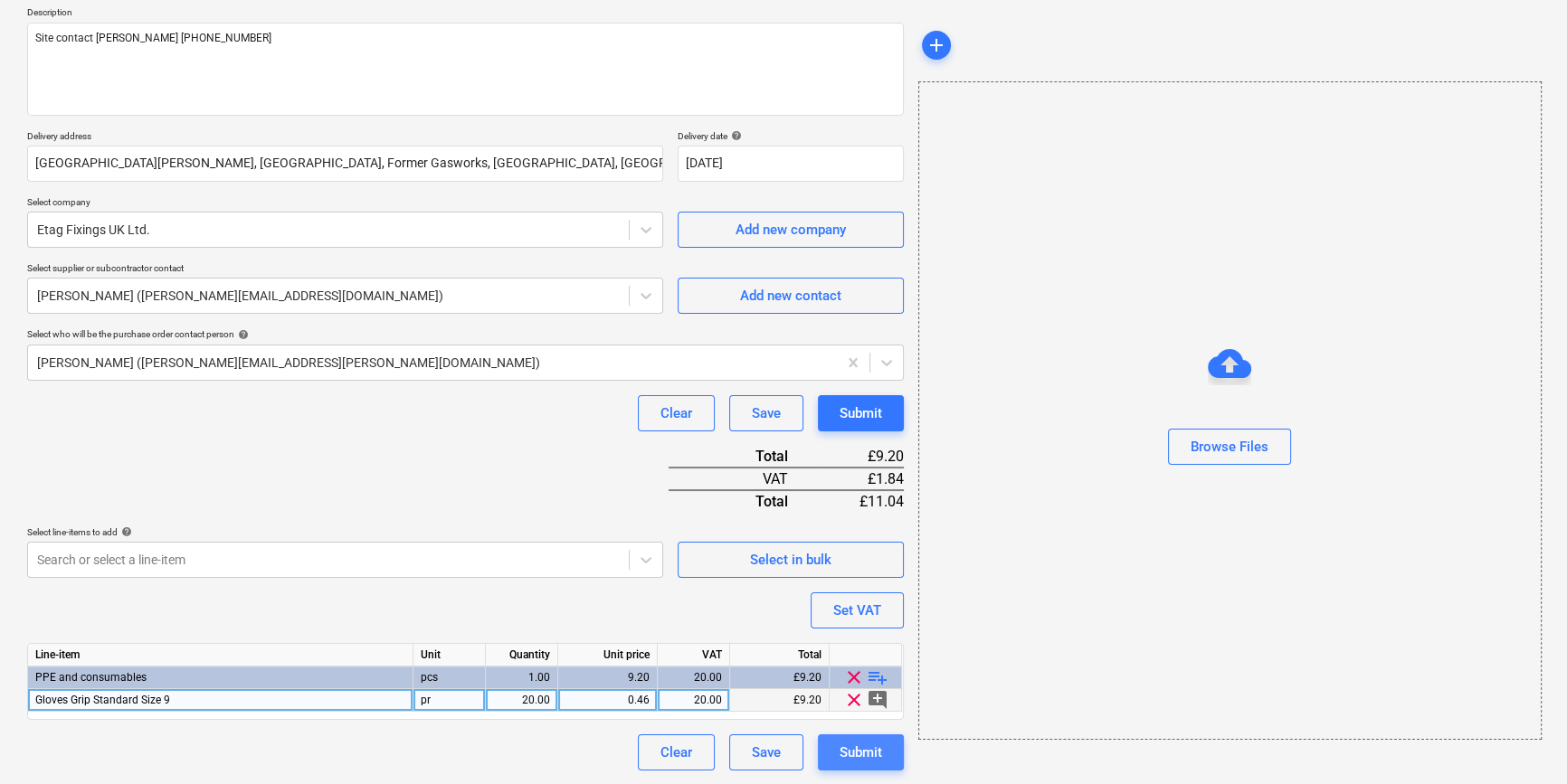 click on "Submit" at bounding box center (860, 752) 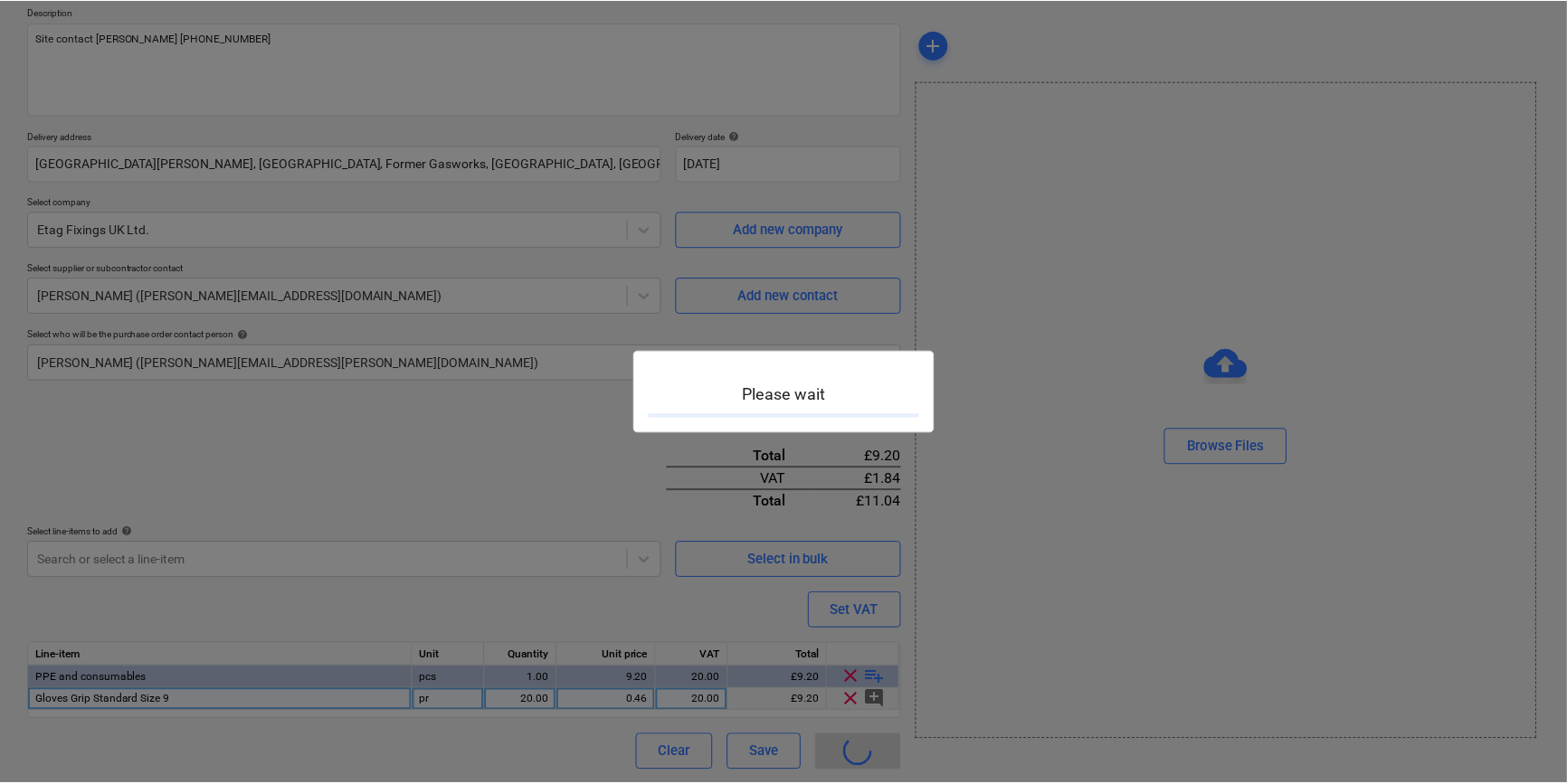 scroll, scrollTop: 0, scrollLeft: 0, axis: both 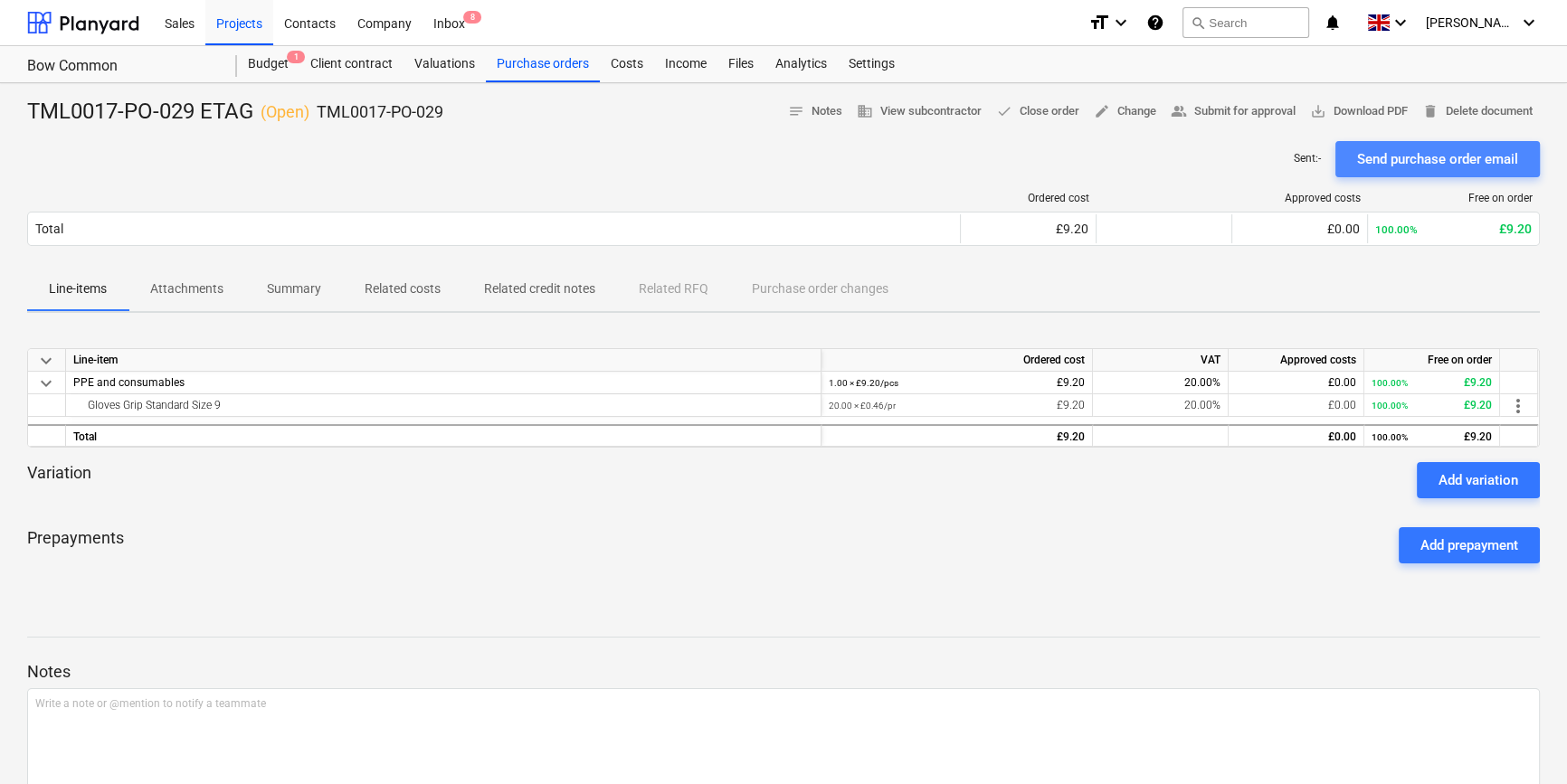 click on "Send purchase order email" at bounding box center [1438, 159] 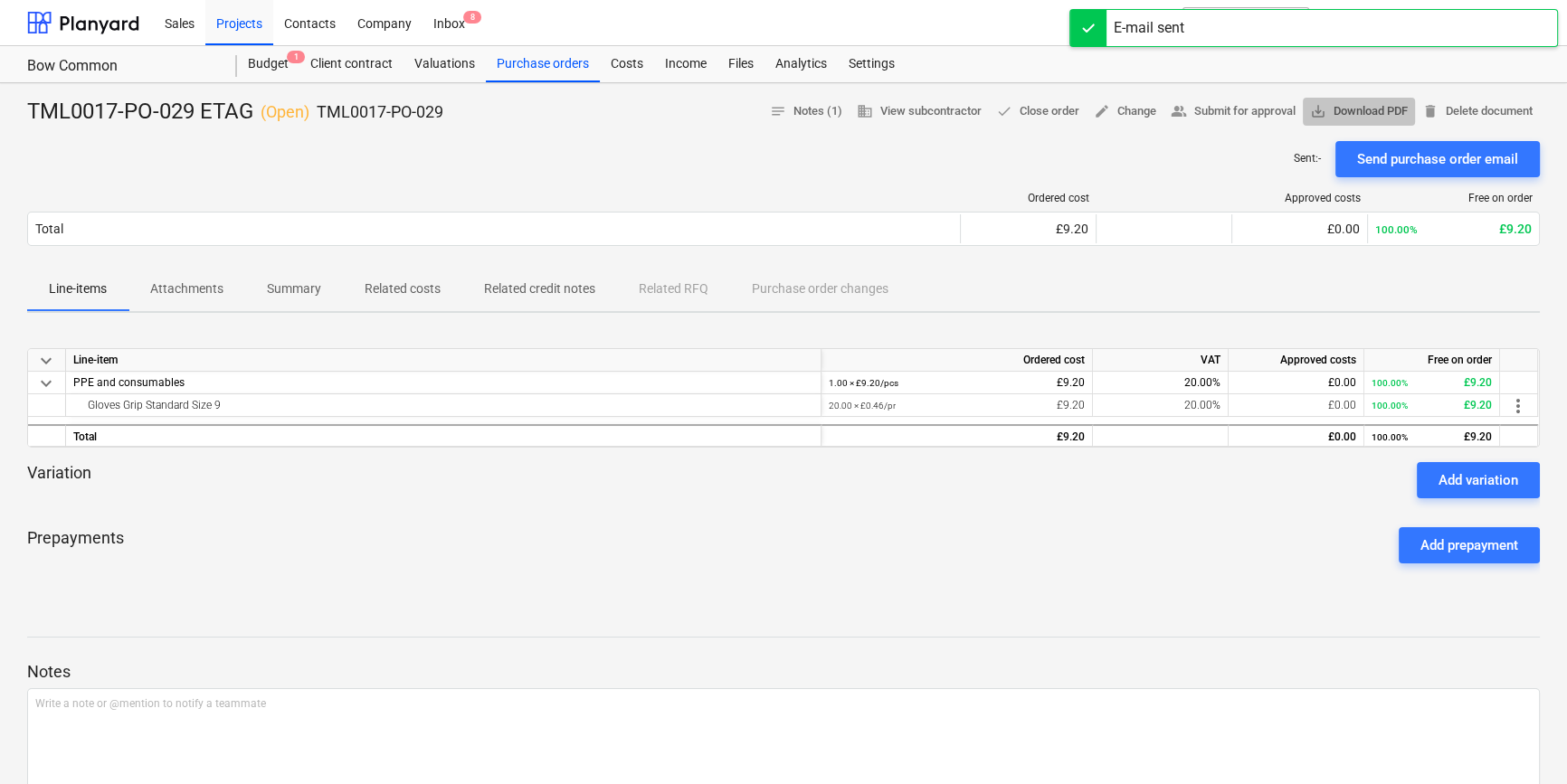 click on "save_alt Download PDF" at bounding box center (1359, 111) 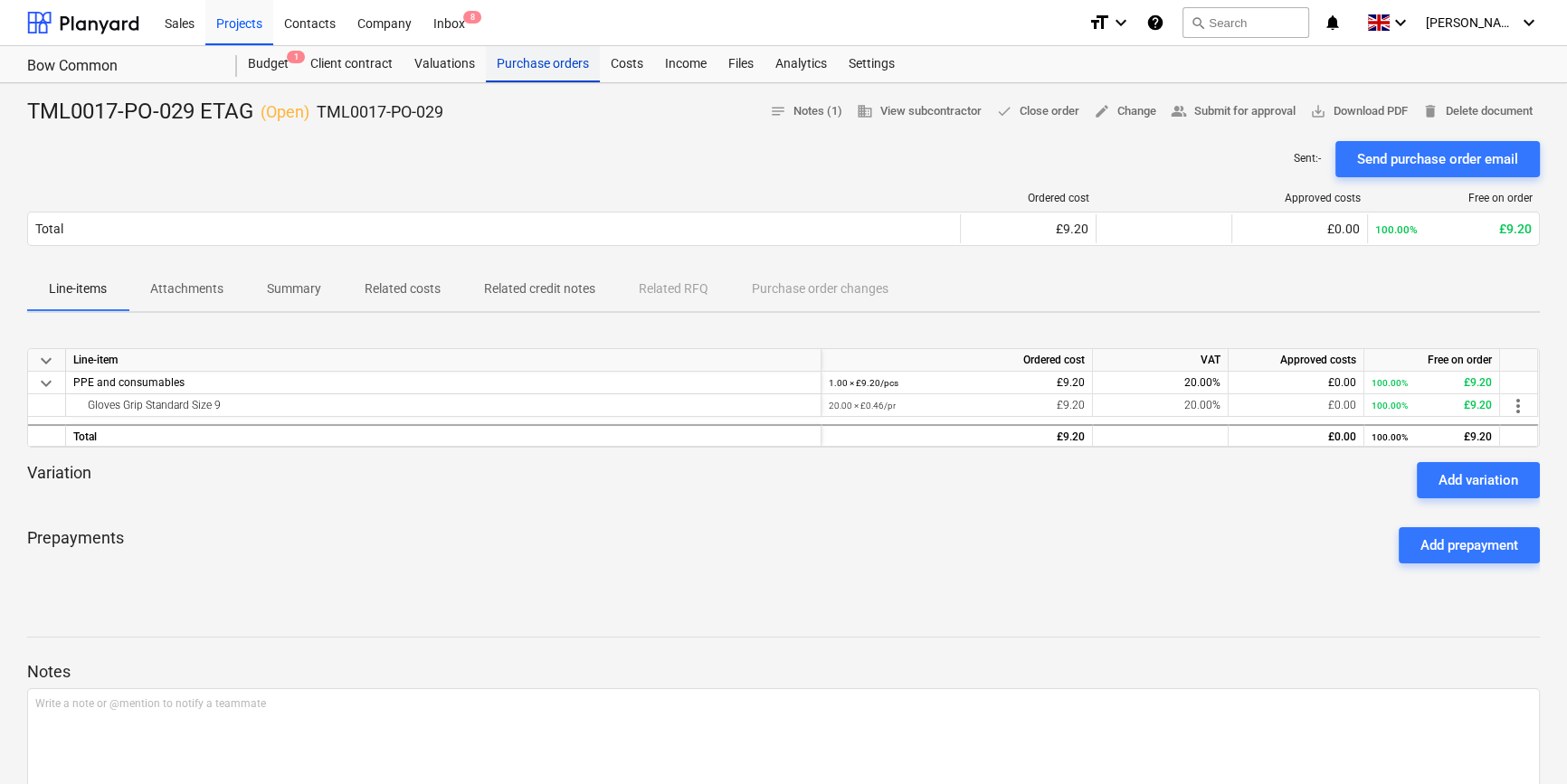 click on "Purchase orders" at bounding box center [543, 64] 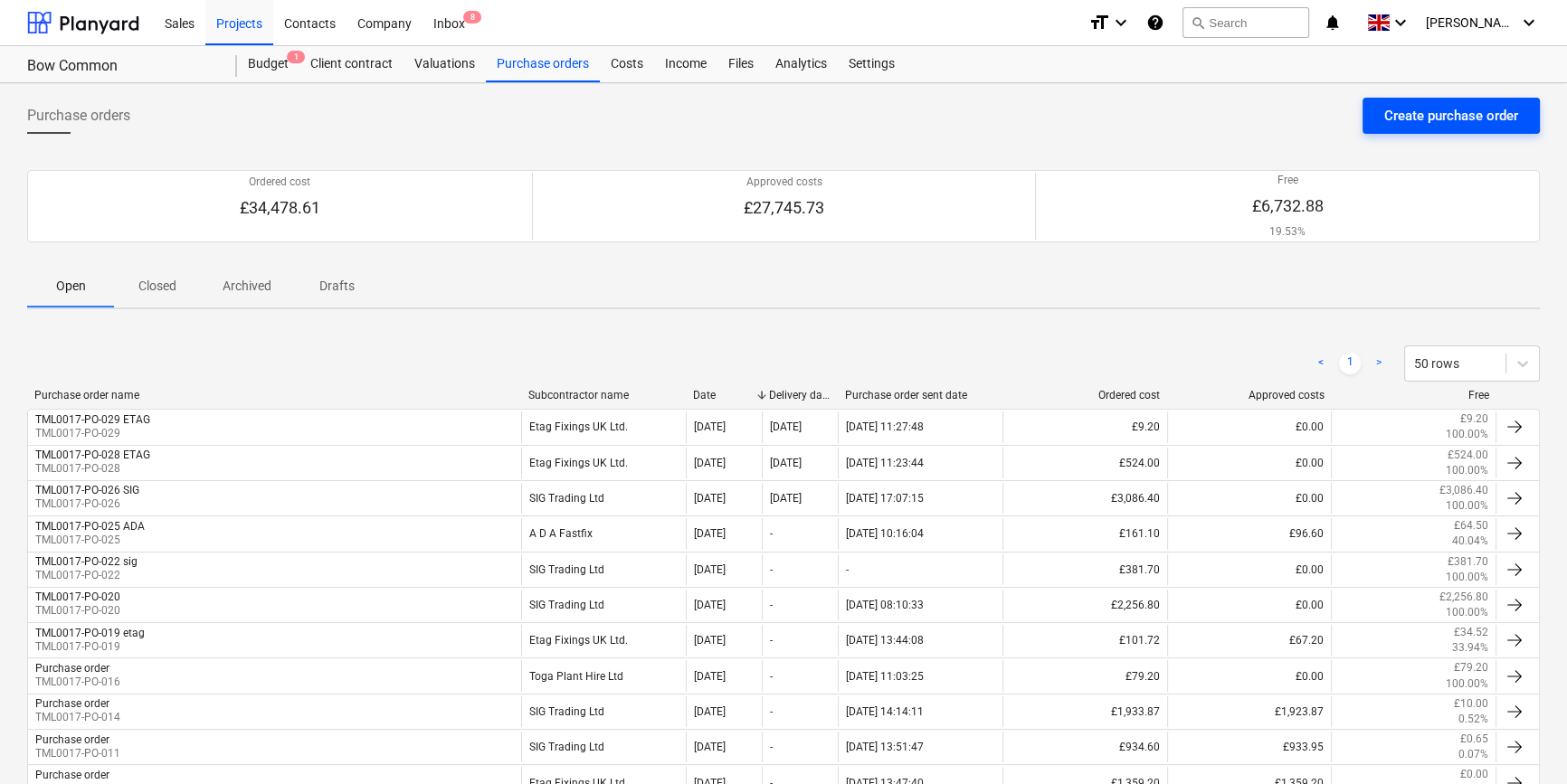 click on "Create purchase order" at bounding box center (1451, 116) 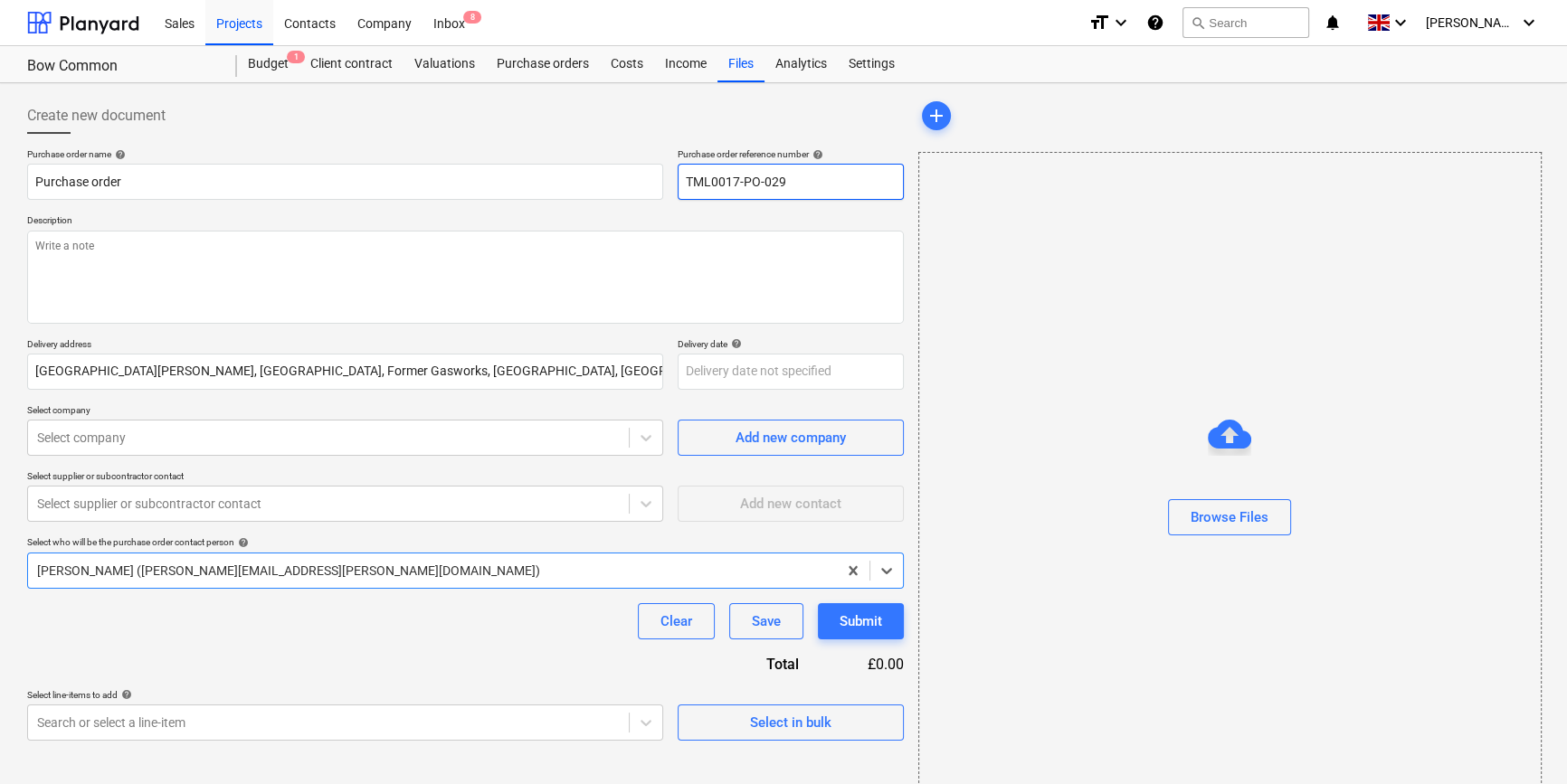 click on "TML0017-PO-029" at bounding box center [791, 182] 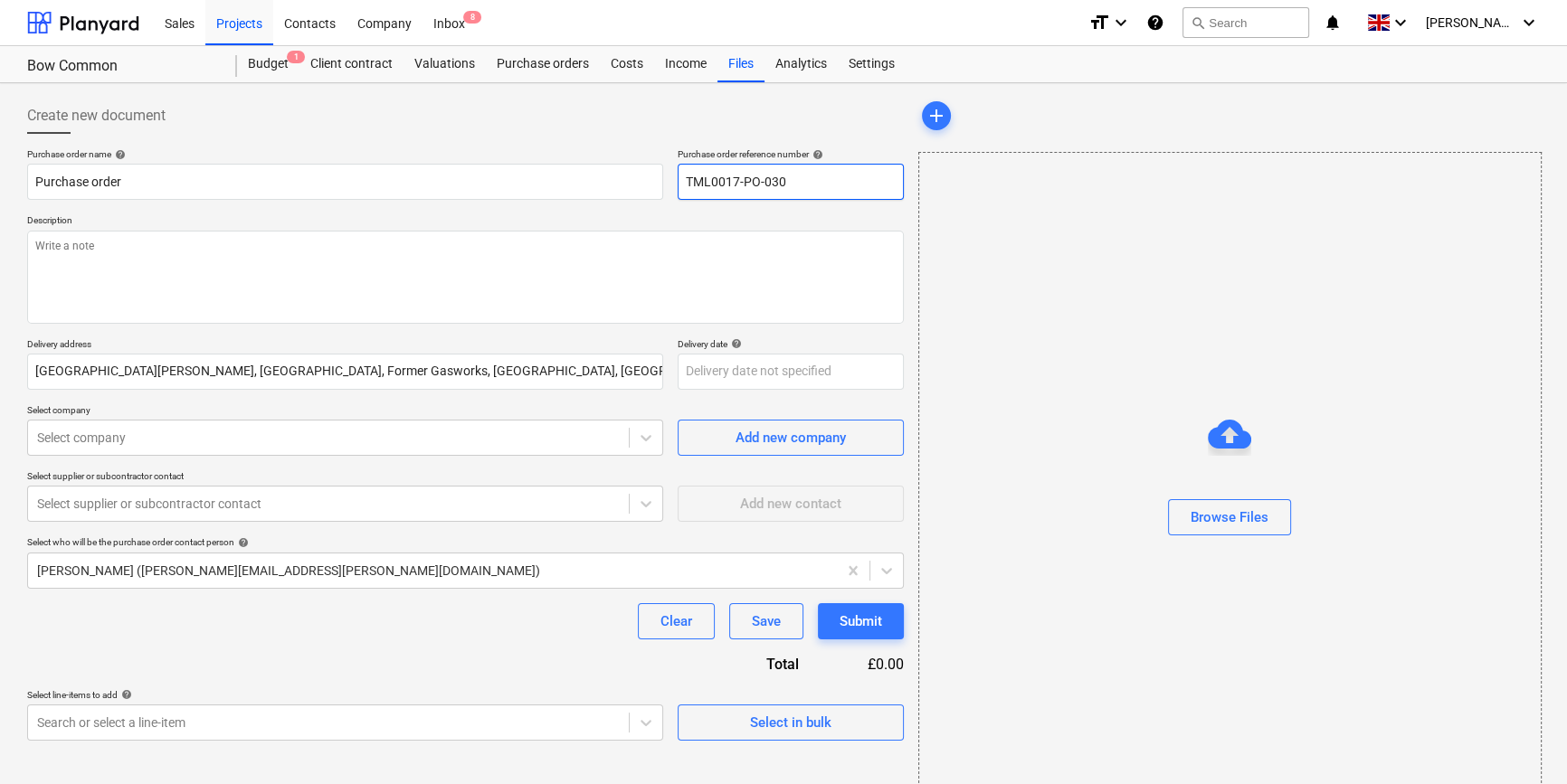 drag, startPoint x: 787, startPoint y: 180, endPoint x: 678, endPoint y: 185, distance: 109.11462 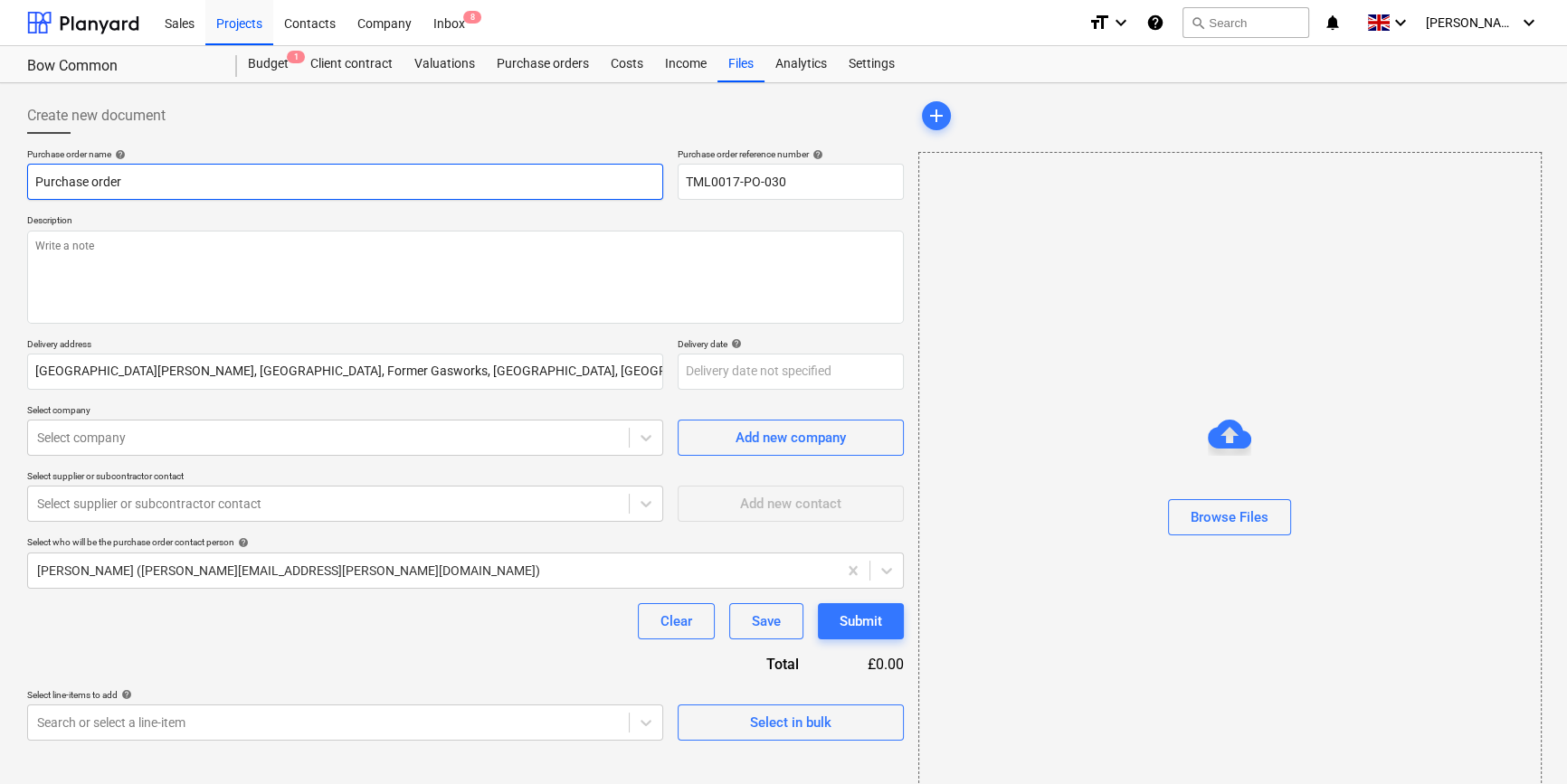 paste on "TML0017-PO-030" 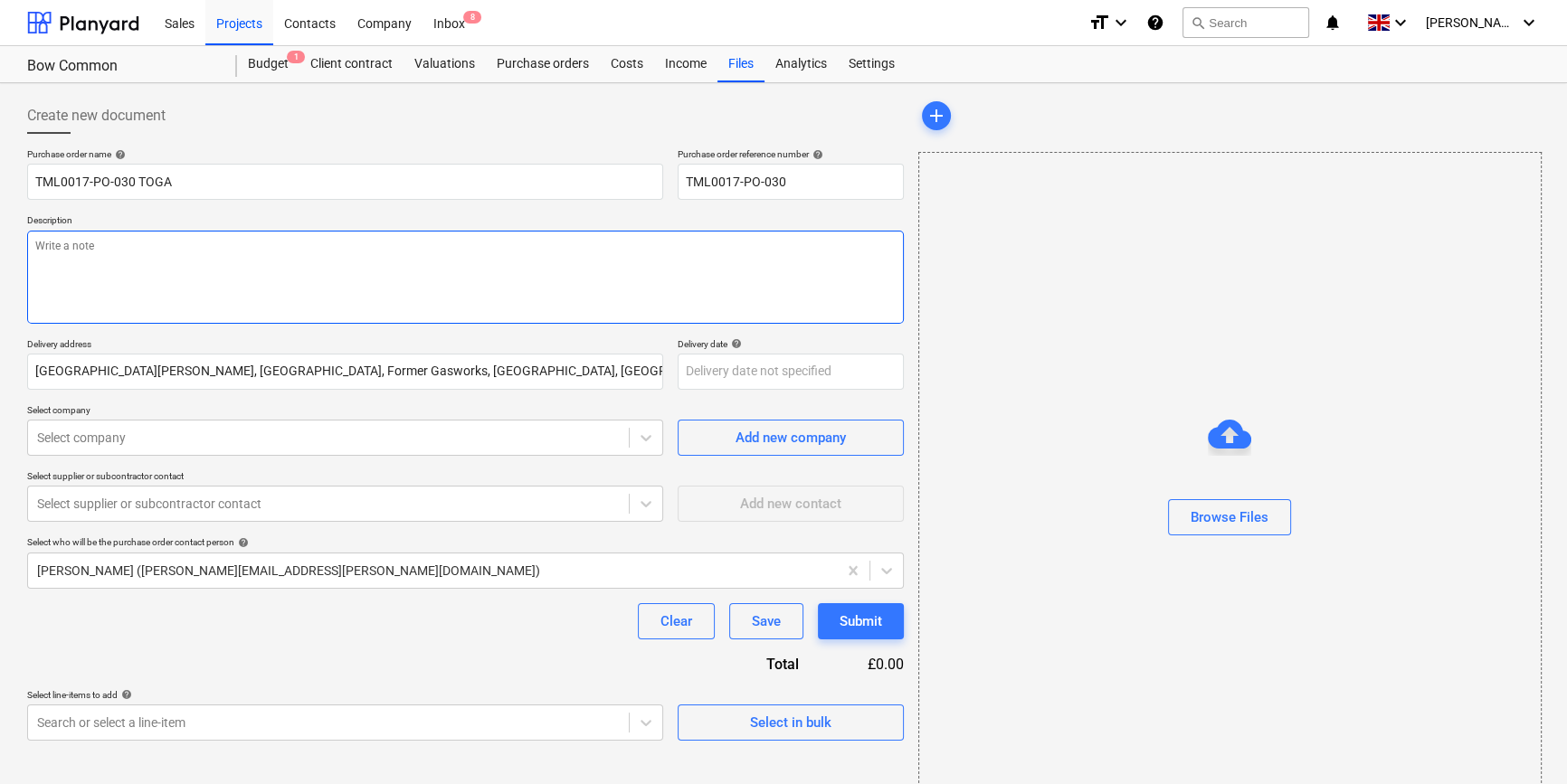 click at bounding box center [465, 277] 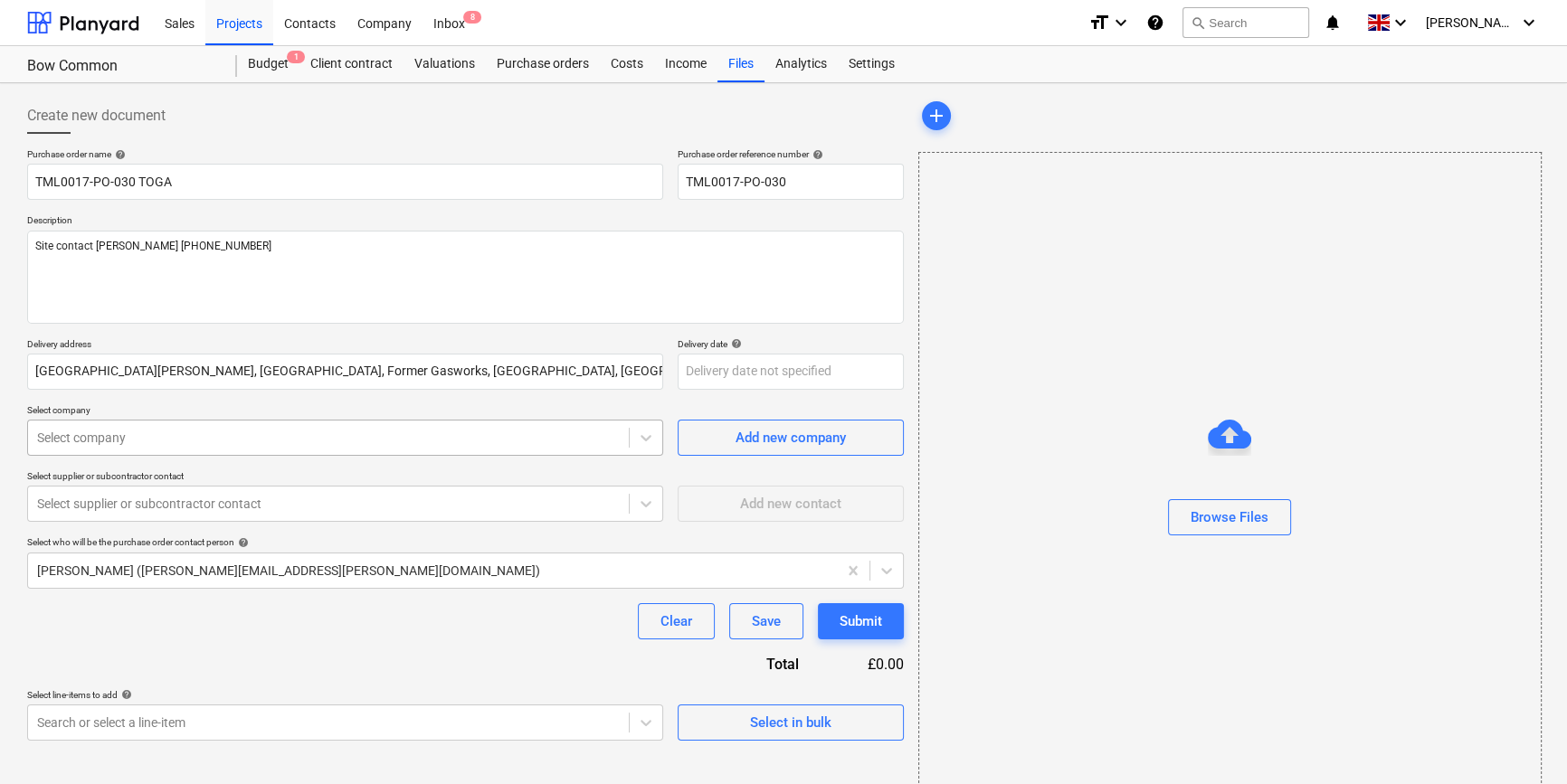click at bounding box center [328, 438] 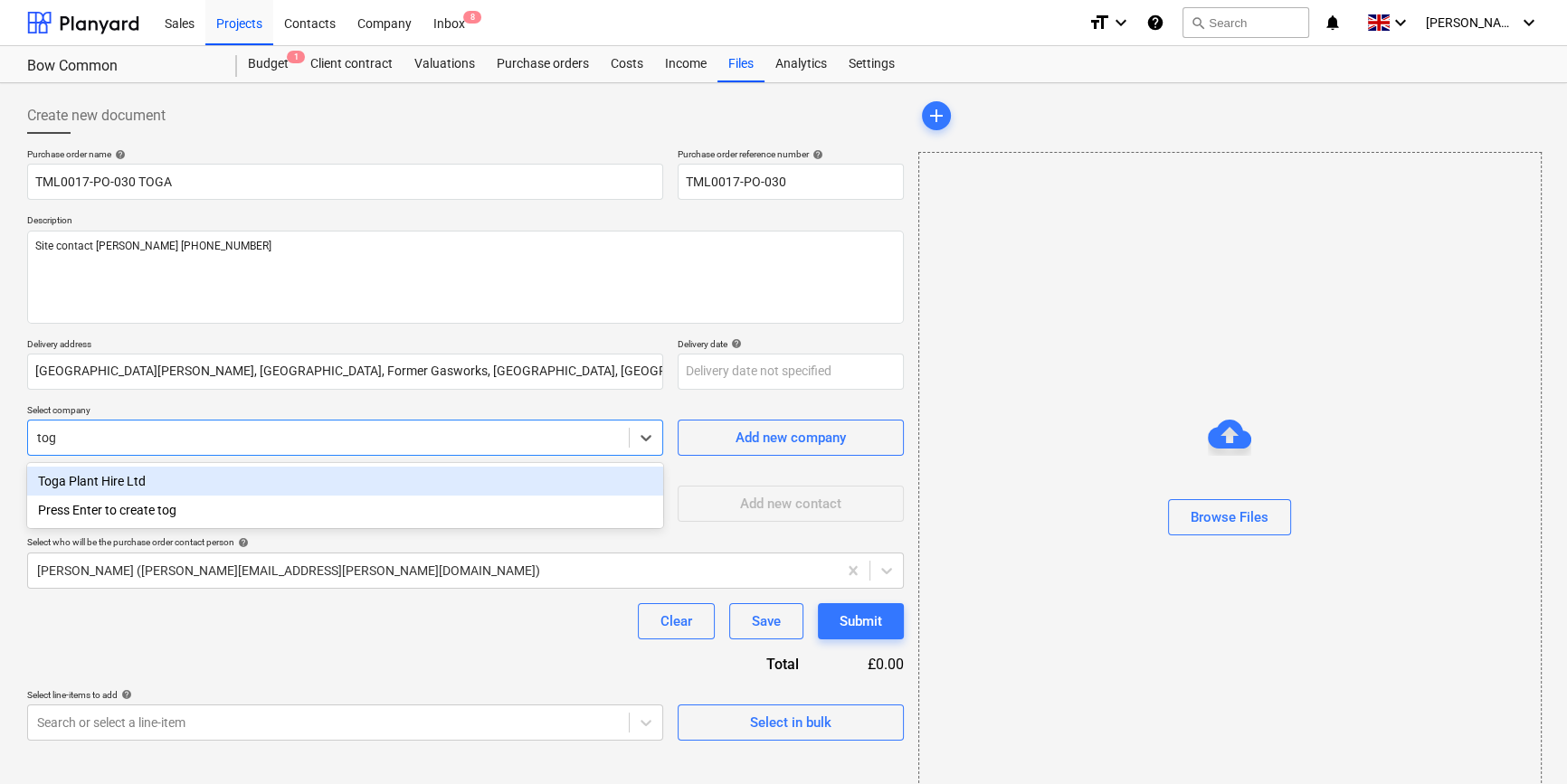click on "Toga Plant Hire Ltd" at bounding box center [345, 481] 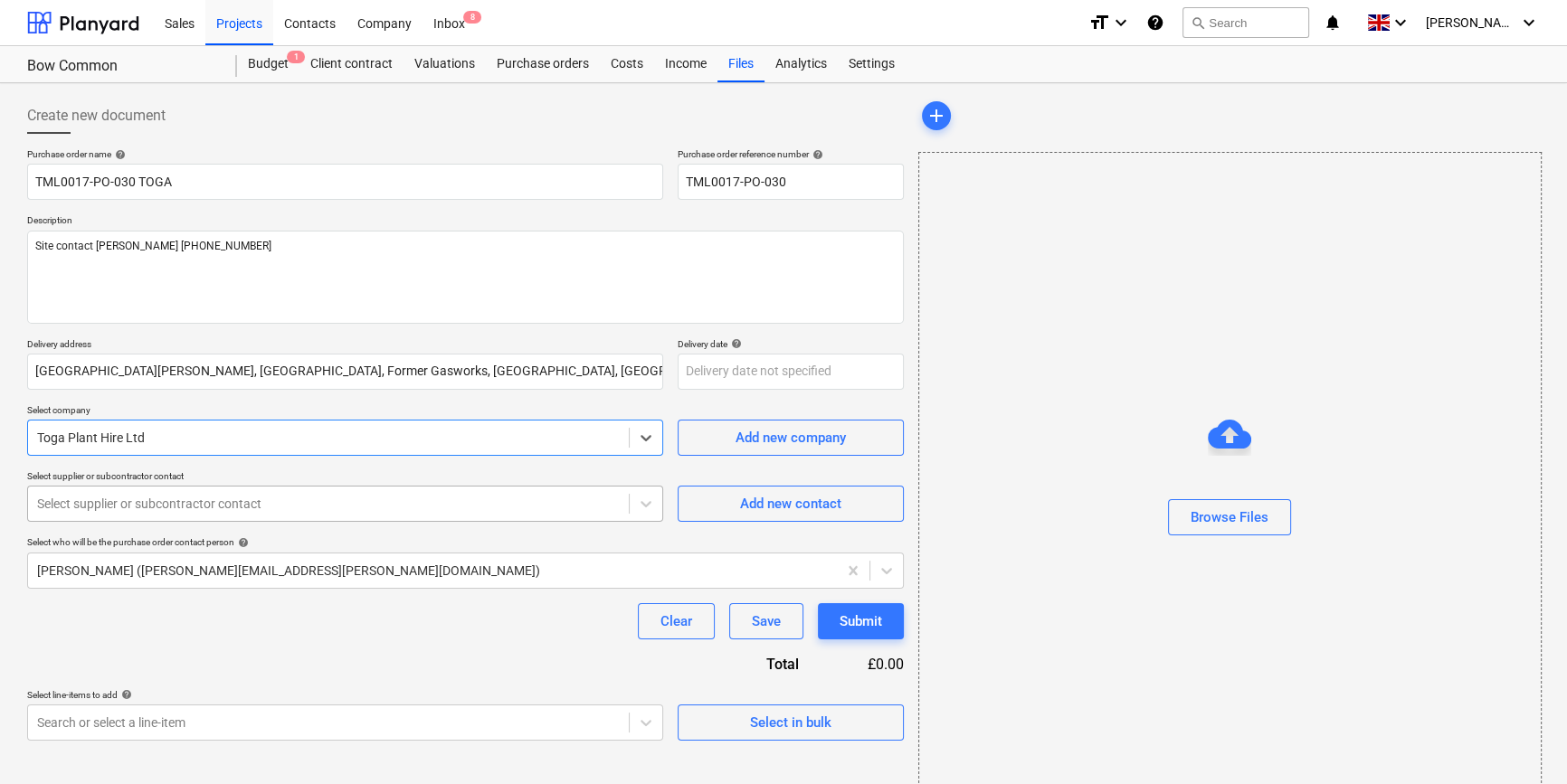 click at bounding box center [328, 504] 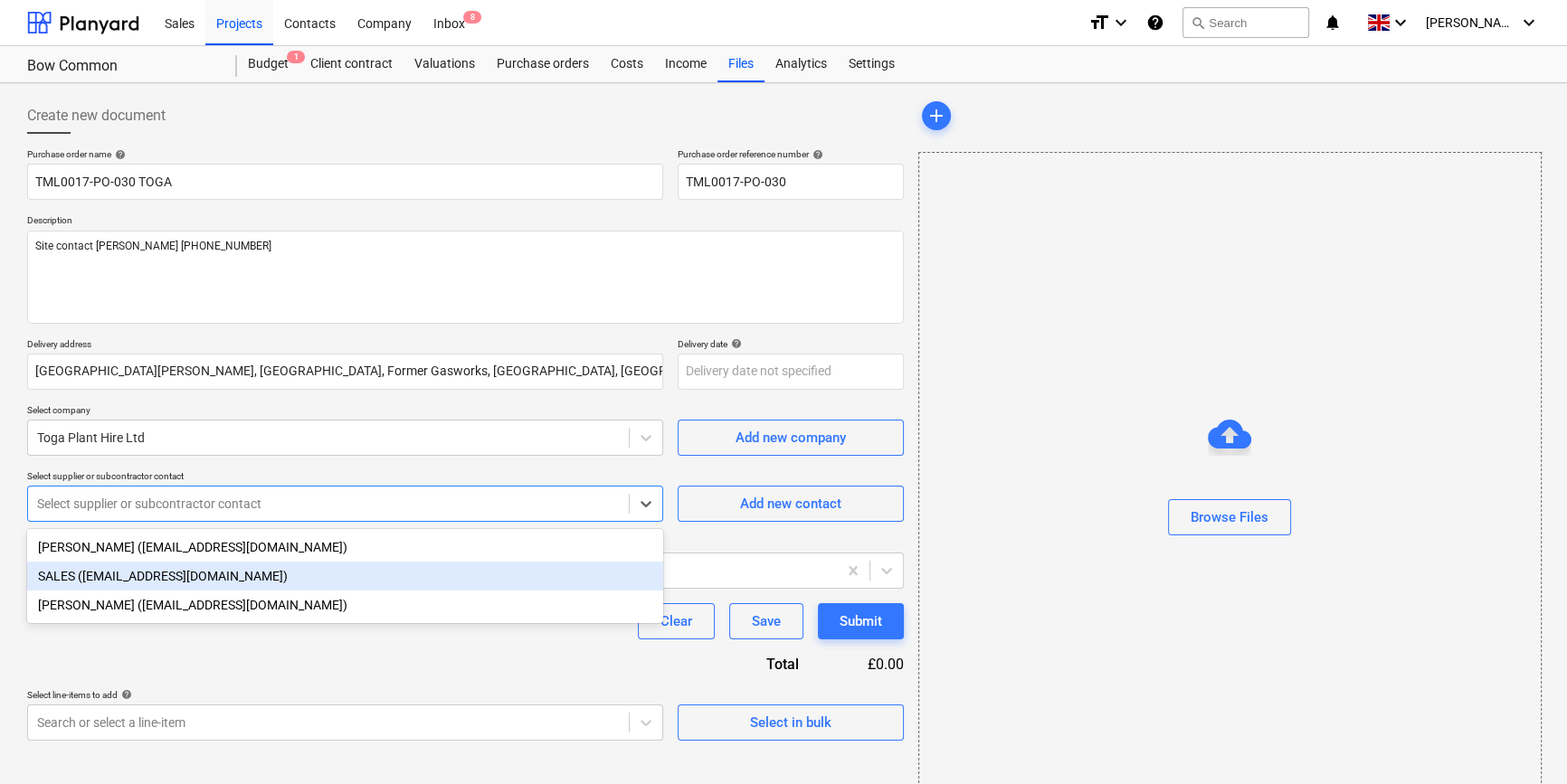 click on "SALES  (salessupport@toga.co.uk)" at bounding box center (345, 576) 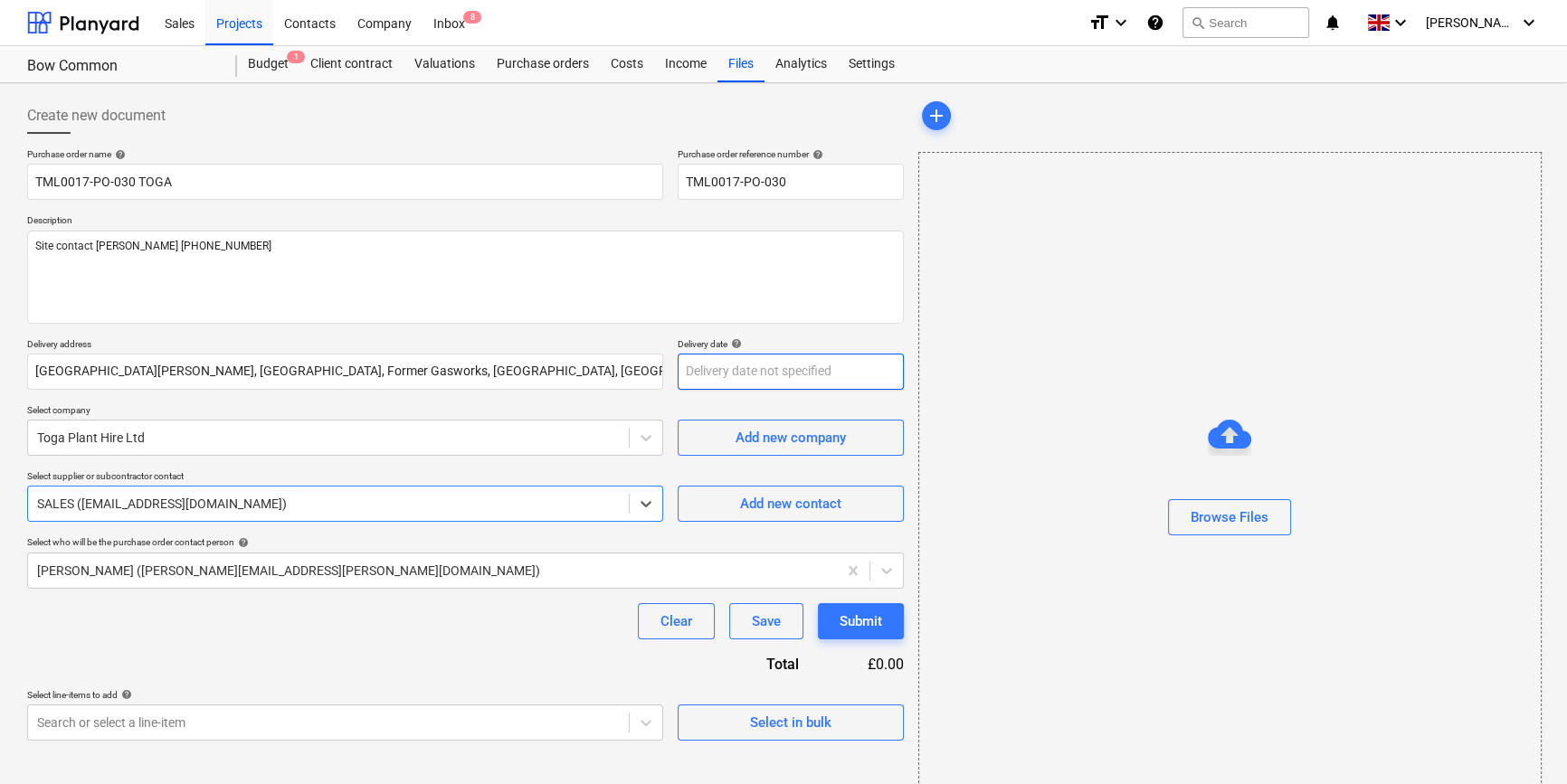 click on "Sales Projects Contacts Company Inbox 8 format_size keyboard_arrow_down help search Search notifications 0 keyboard_arrow_down C. Simpson keyboard_arrow_down Bow Common Budget 1 Client contract Valuations Purchase orders Costs Income Files Analytics Settings Create new document Purchase order name help TML0017-PO-030 TOGA Purchase order reference number help TML0017-PO-030 Description Site contact Malcolm 07479 382881 Delivery address St William, Bow Common, Former Gasworks, Bow Common Lane, London Delivery date help Press the down arrow key to interact with the calendar and
select a date. Press the question mark key to get the keyboard shortcuts for changing dates. Select company Toga Plant Hire Ltd   Add new company Select supplier or subcontractor contact option SALES  (salessupport@toga.co.uk), selected.   Select is focused ,type to refine list, press Down to open the menu,  SALES  (salessupport@toga.co.uk) Add new contact Select who will be the purchase order contact person help Clear Save Submit" at bounding box center (784, 392) 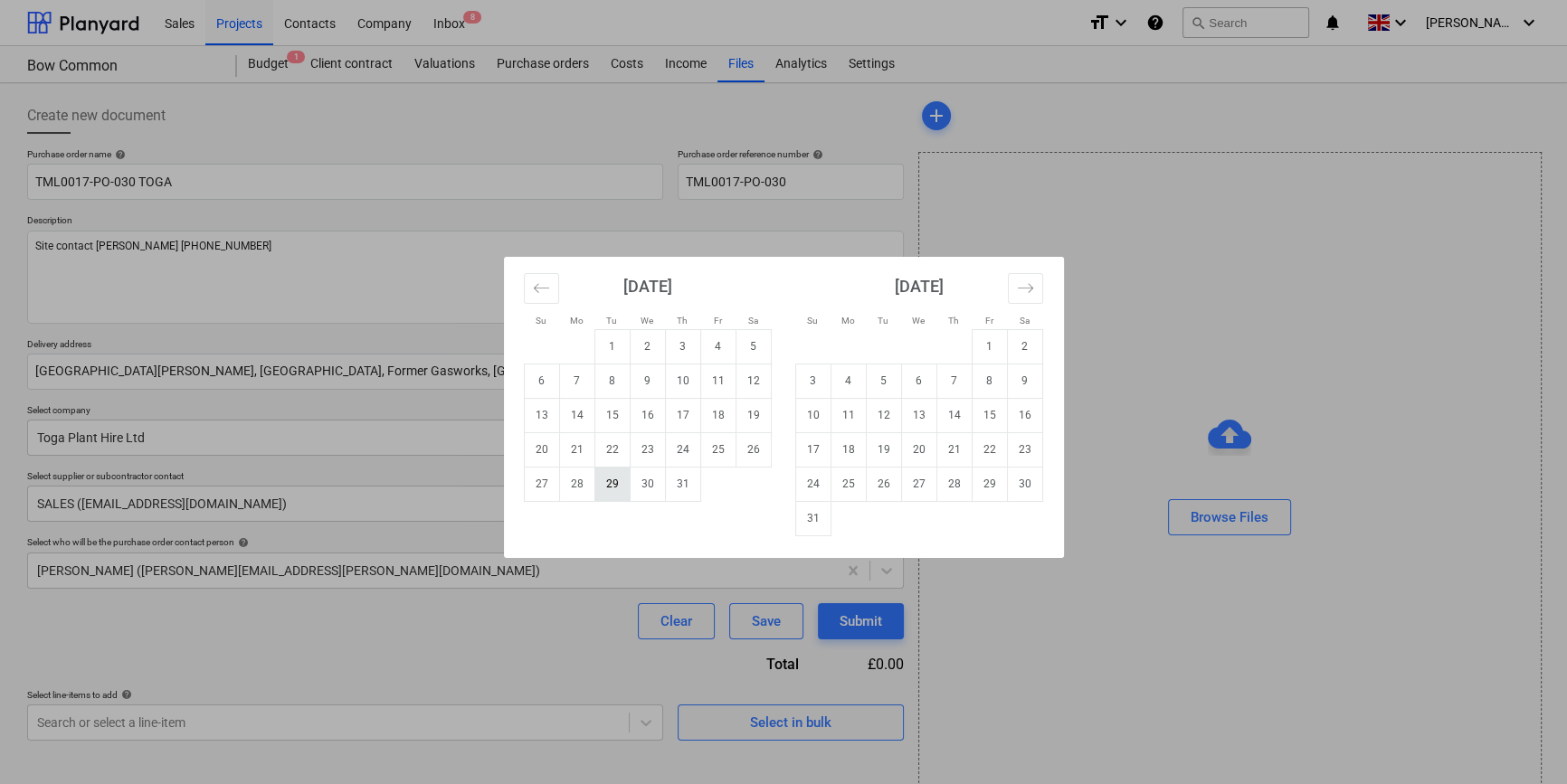 click on "29" at bounding box center (612, 484) 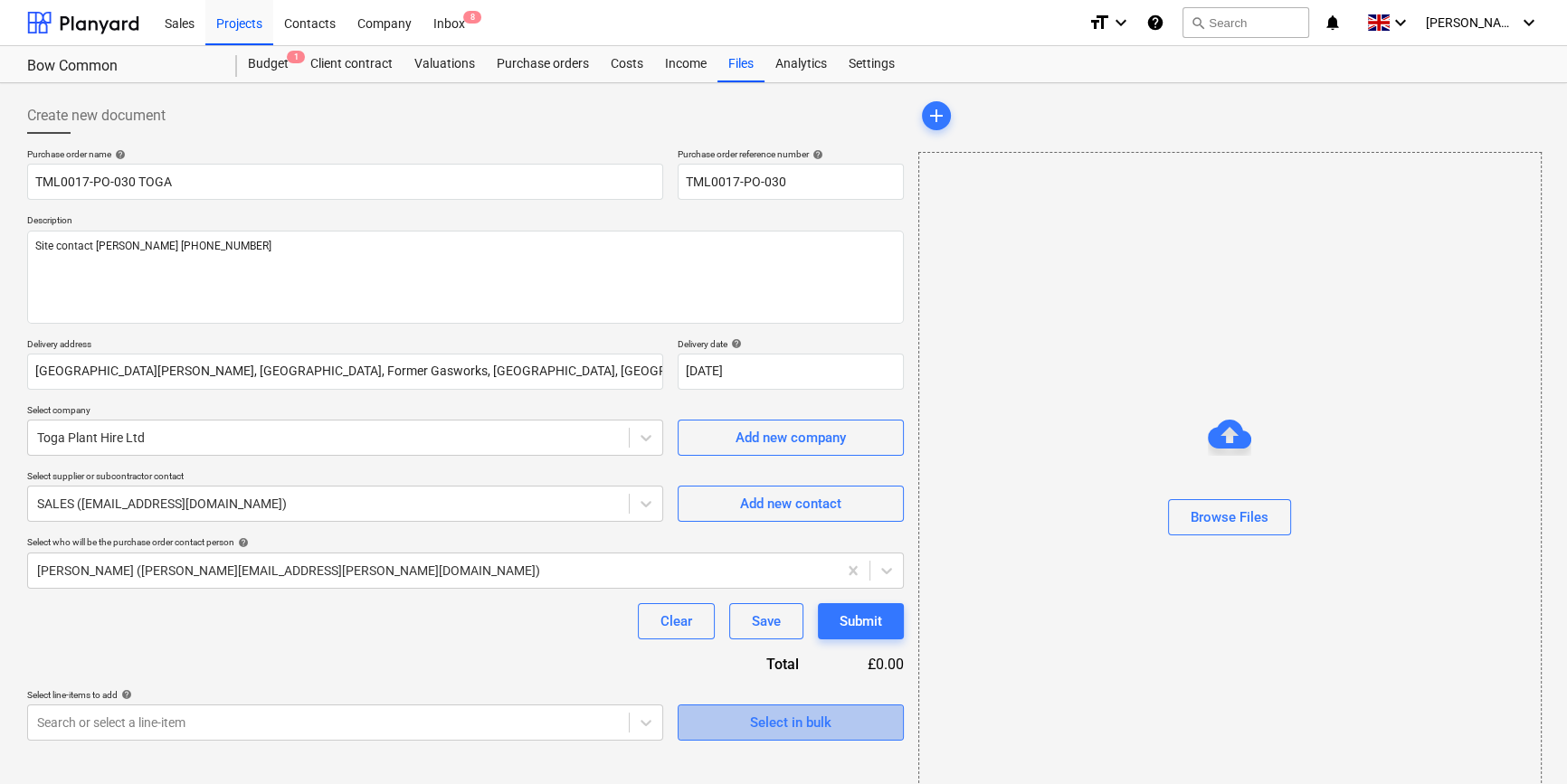 click on "Select in bulk" at bounding box center (791, 723) 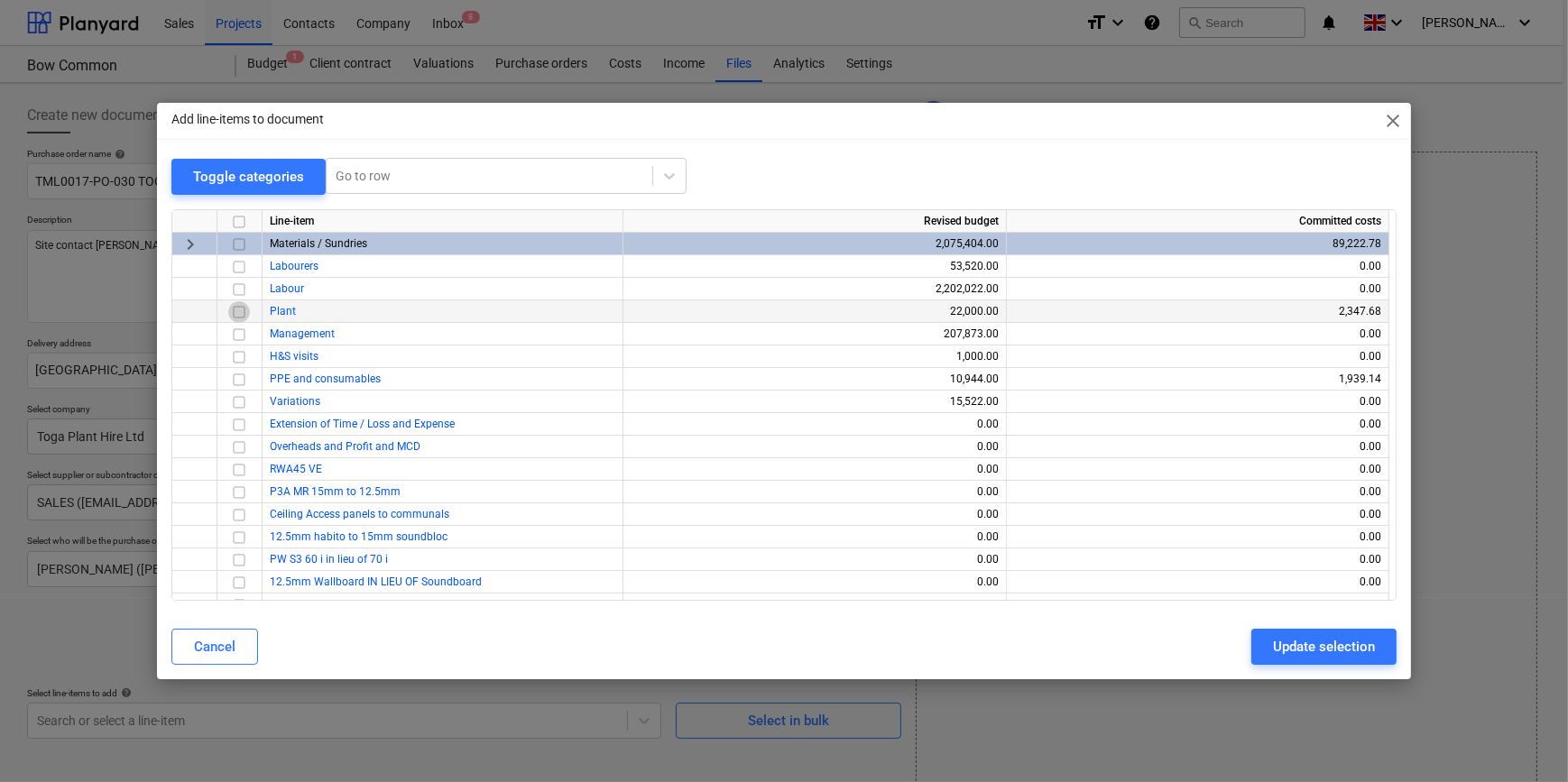 click at bounding box center (239, 311) 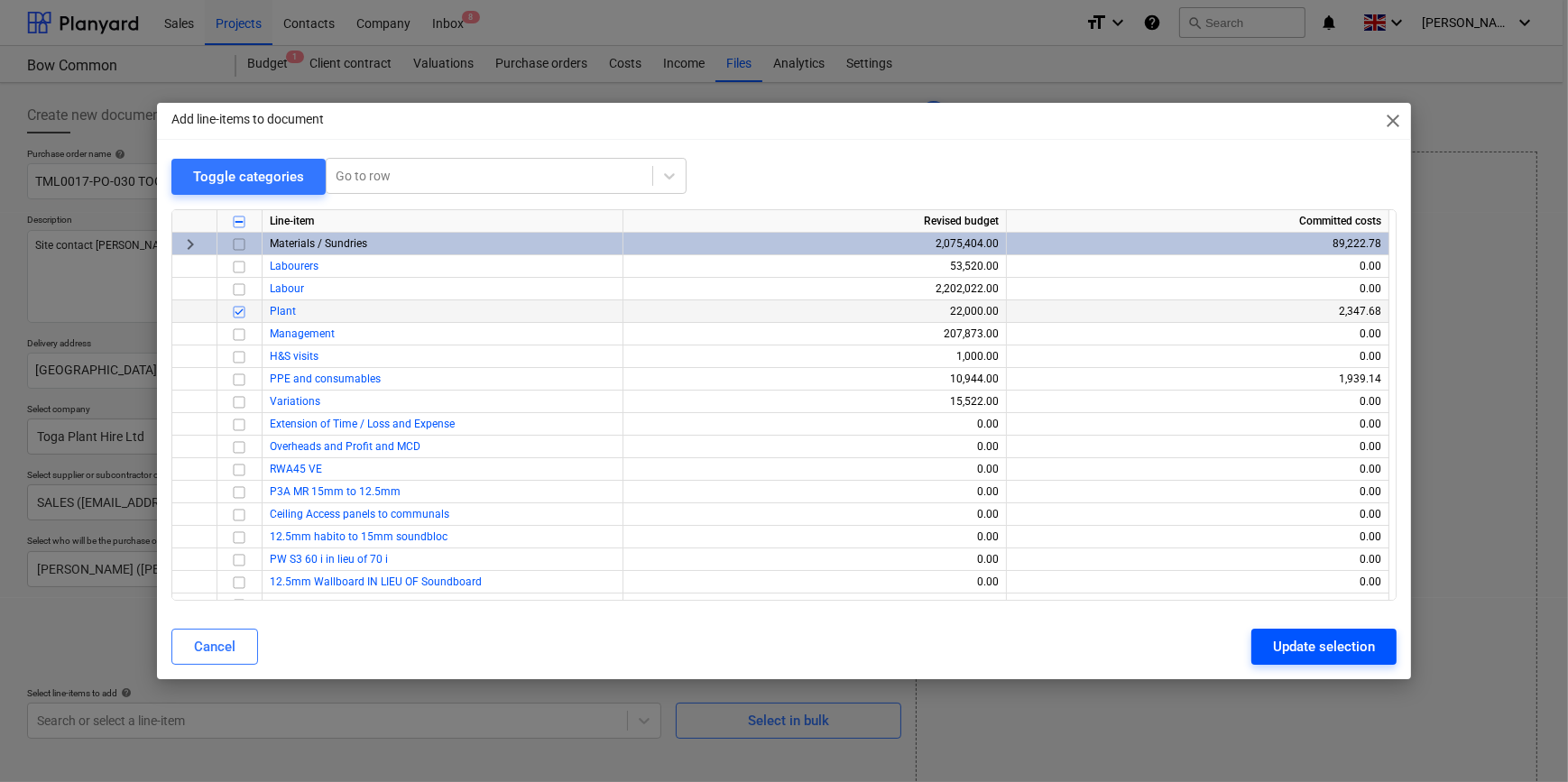 click on "Update selection" at bounding box center (1324, 647) 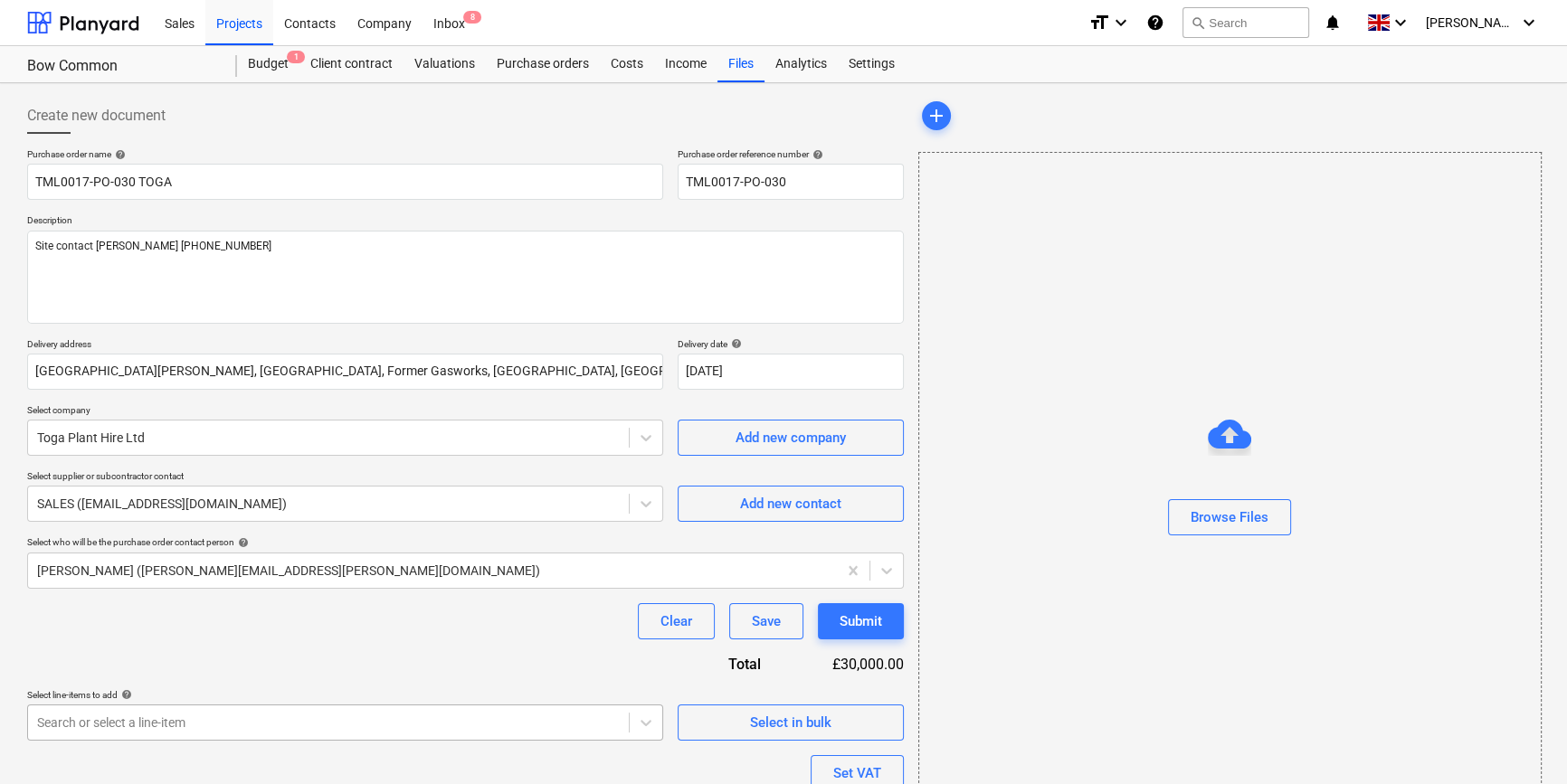 click on "Sales Projects Contacts Company Inbox 8 format_size keyboard_arrow_down help search Search notifications 0 keyboard_arrow_down C. Simpson keyboard_arrow_down Bow Common Budget 1 Client contract Valuations Purchase orders Costs Income Files Analytics Settings Create new document Purchase order name help TML0017-PO-030 TOGA Purchase order reference number help TML0017-PO-030 Description Site contact Malcolm 07479 382881 Delivery address St William, Bow Common, Former Gasworks, Bow Common Lane, London Delivery date help 29 Jul 2025 29.07.2025 Press the down arrow key to interact with the calendar and
select a date. Press the question mark key to get the keyboard shortcuts for changing dates. Select company Toga Plant Hire Ltd   Add new company Select supplier or subcontractor contact SALES  (salessupport@toga.co.uk) Add new contact Select who will be the purchase order contact person help Colin Simpson (colin.simpson@tudormay.com) Clear Save Submit Total £30,000.00 Select line-items to add help Set VAT" at bounding box center [784, 392] 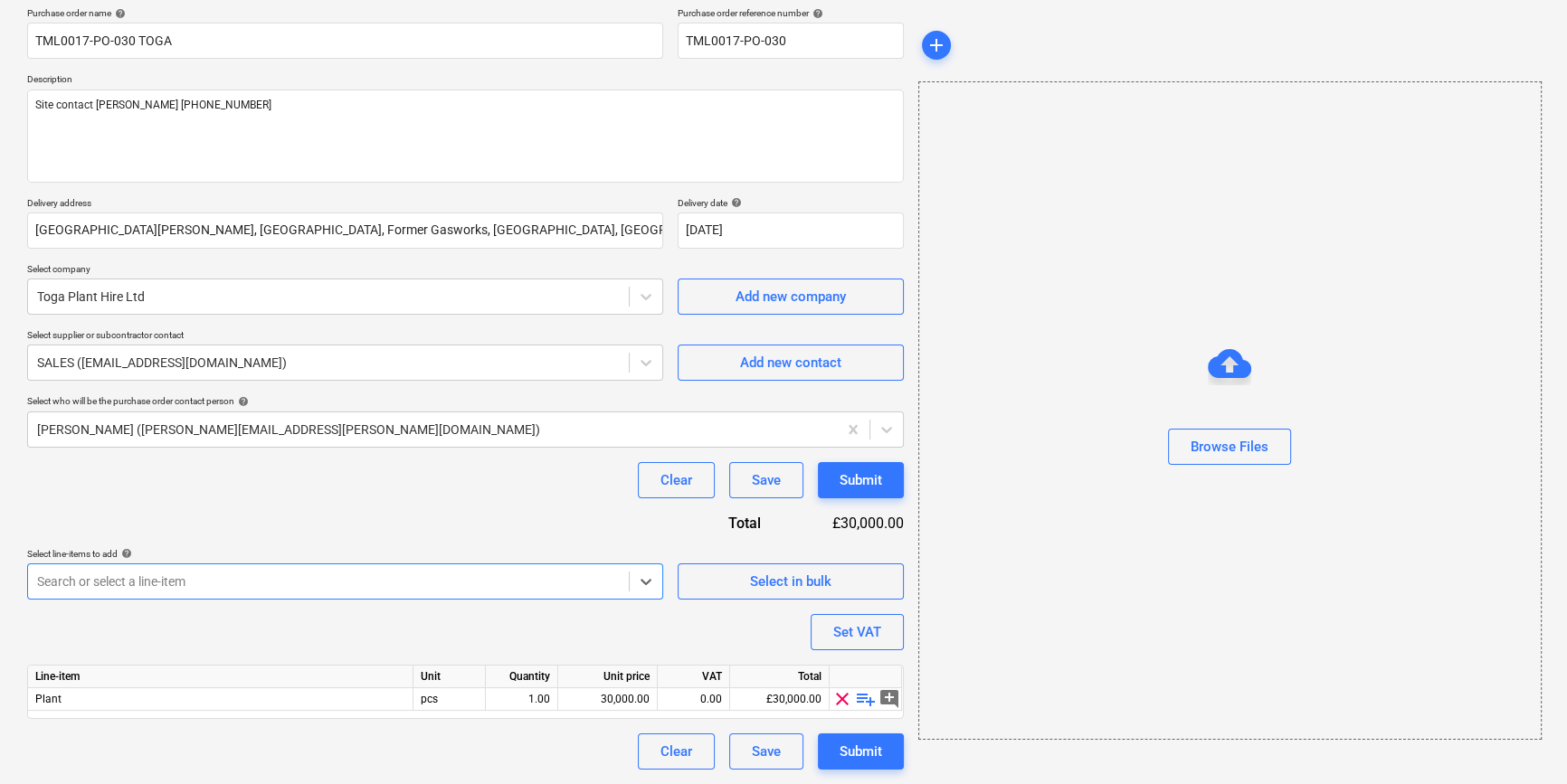 scroll, scrollTop: 140, scrollLeft: 0, axis: vertical 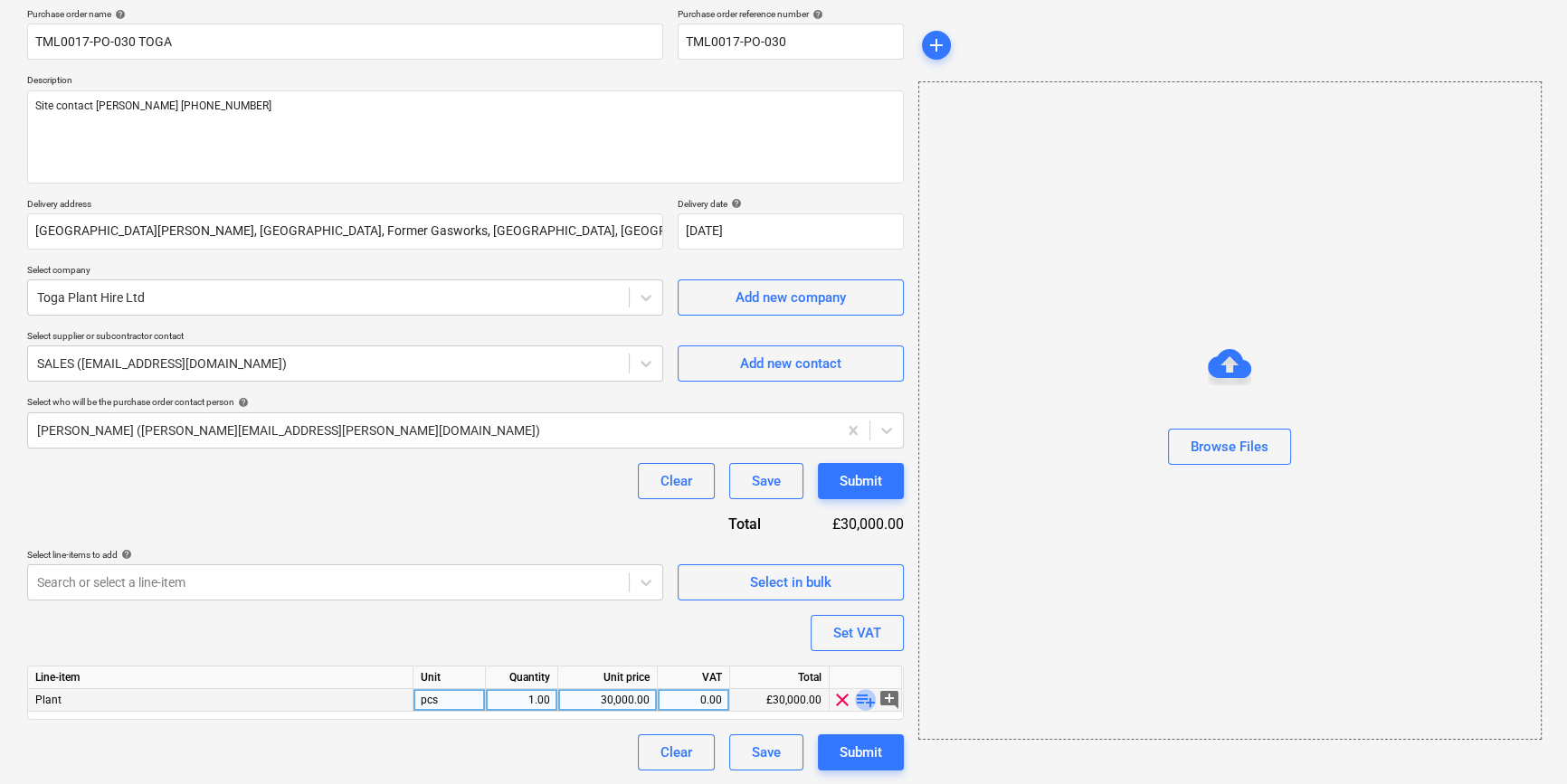 click on "playlist_add" at bounding box center (866, 700) 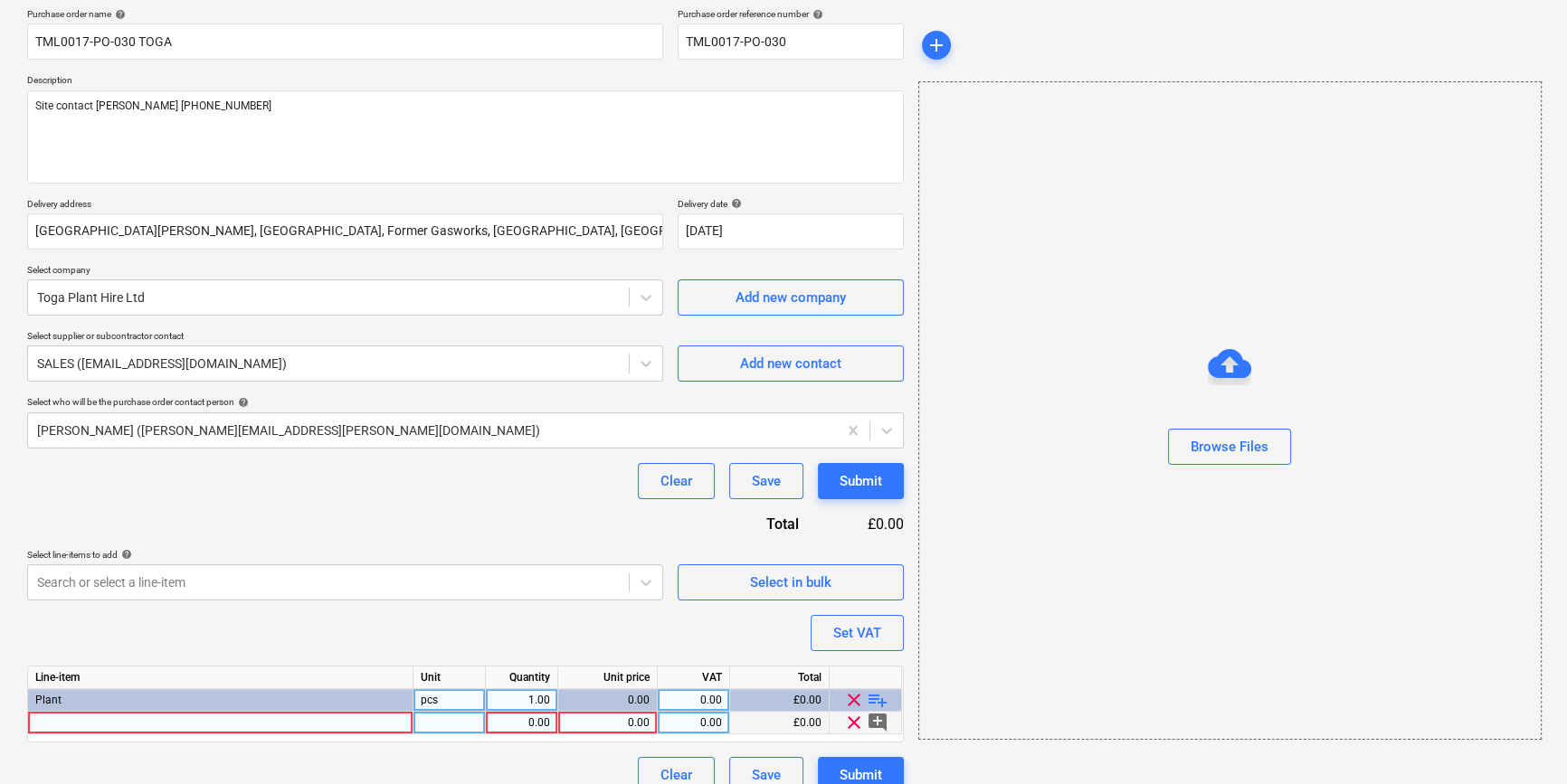 click at bounding box center (221, 723) 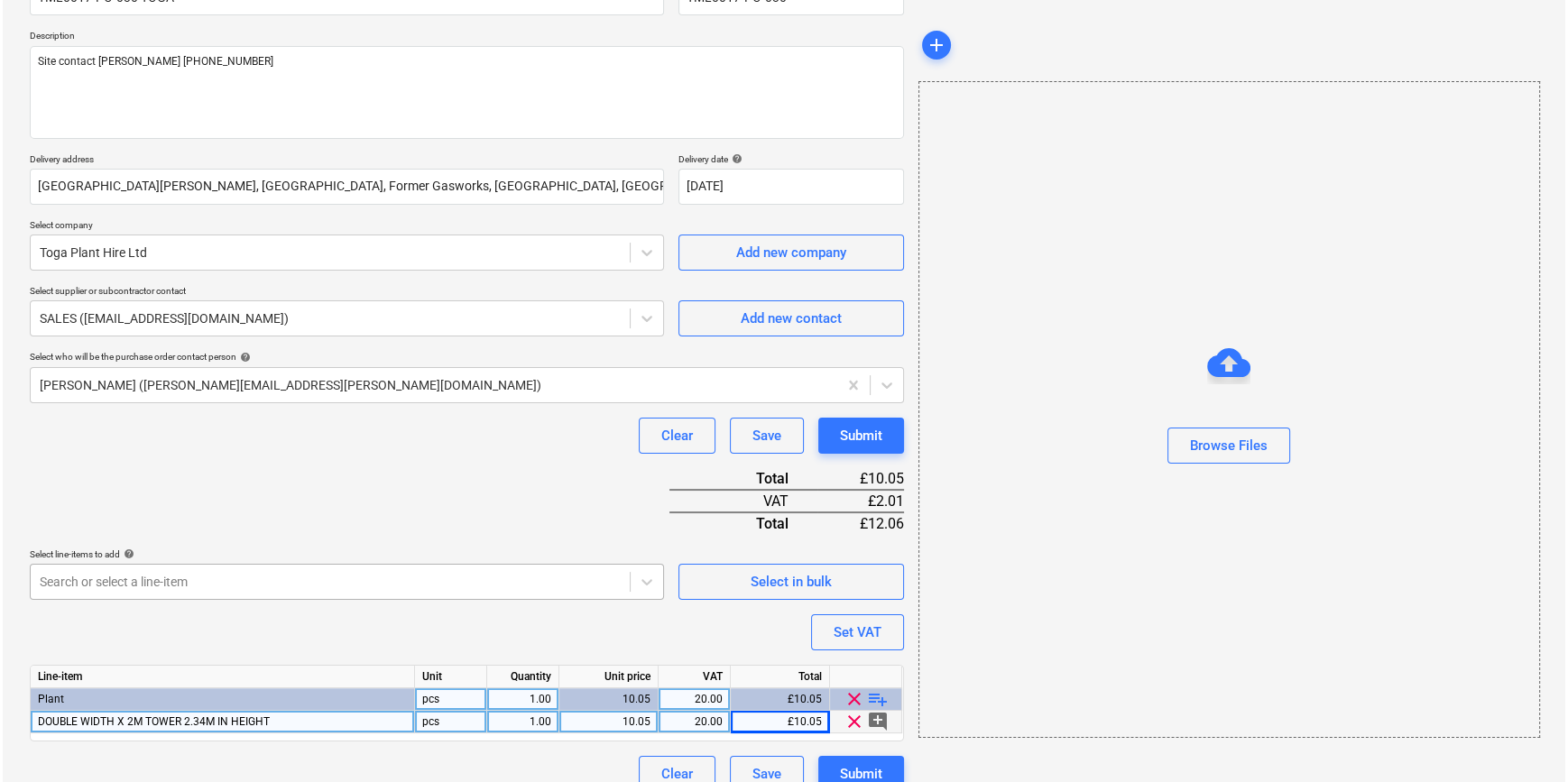 scroll, scrollTop: 207, scrollLeft: 0, axis: vertical 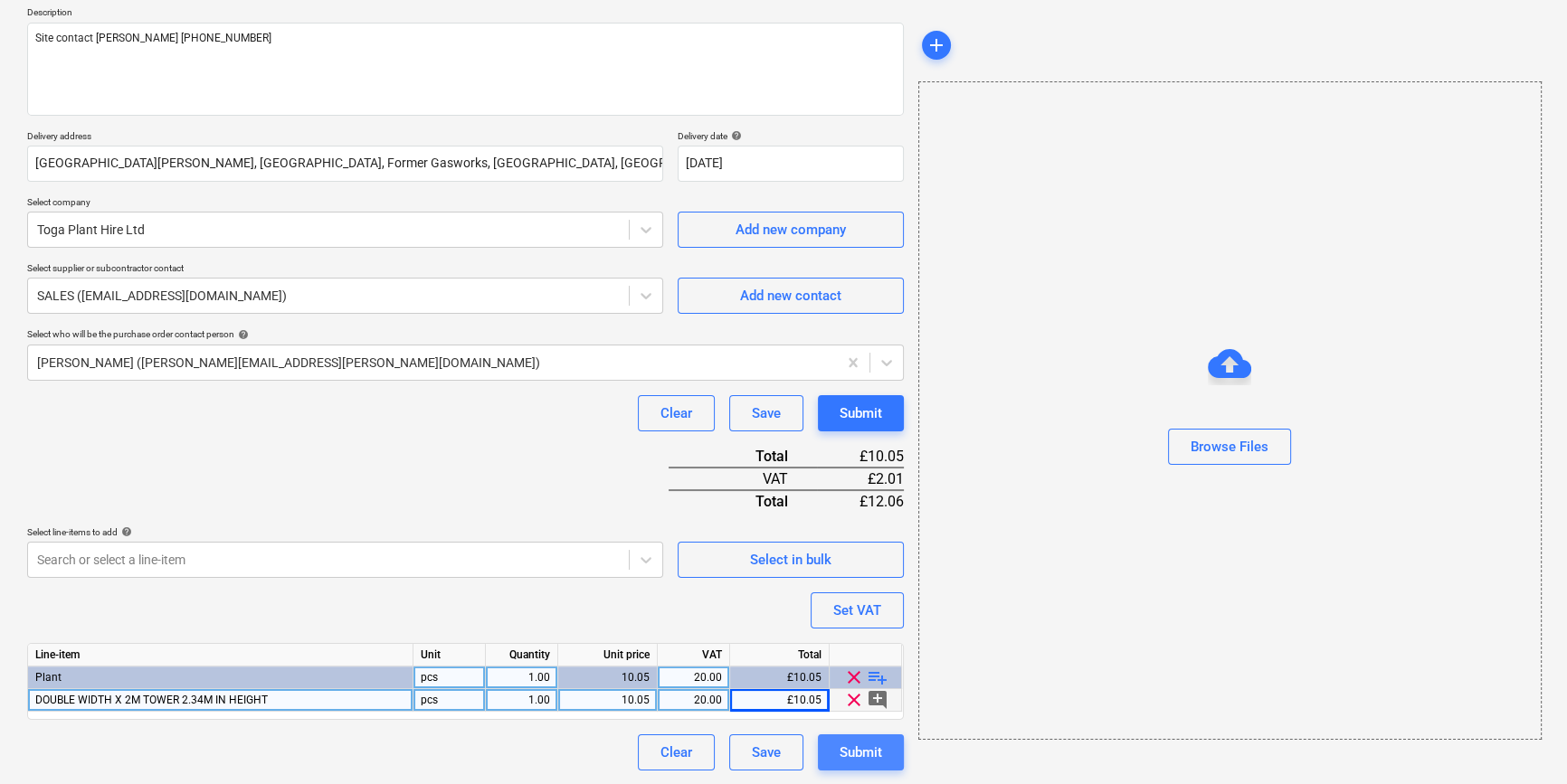click on "Submit" at bounding box center (860, 752) 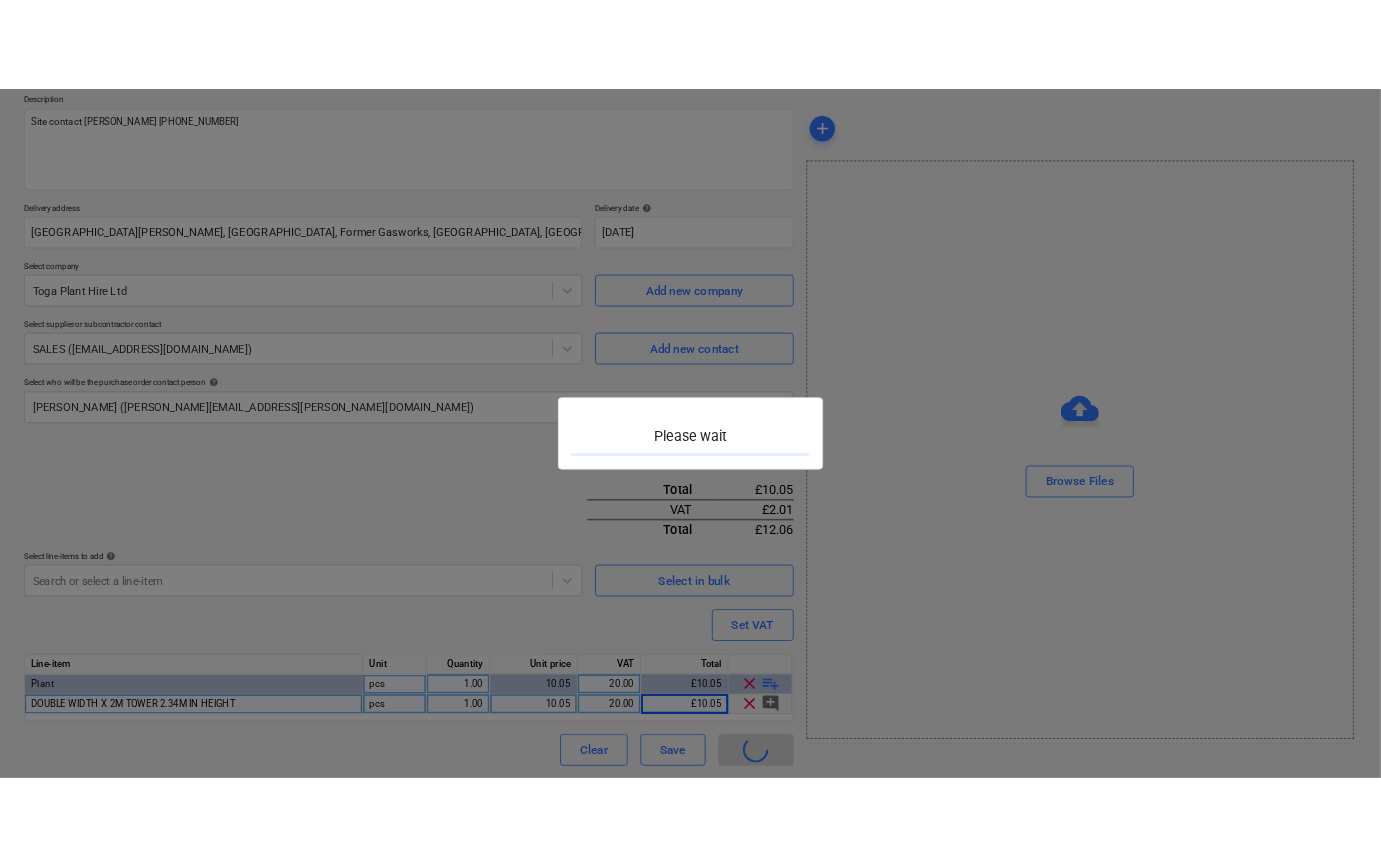 scroll, scrollTop: 0, scrollLeft: 0, axis: both 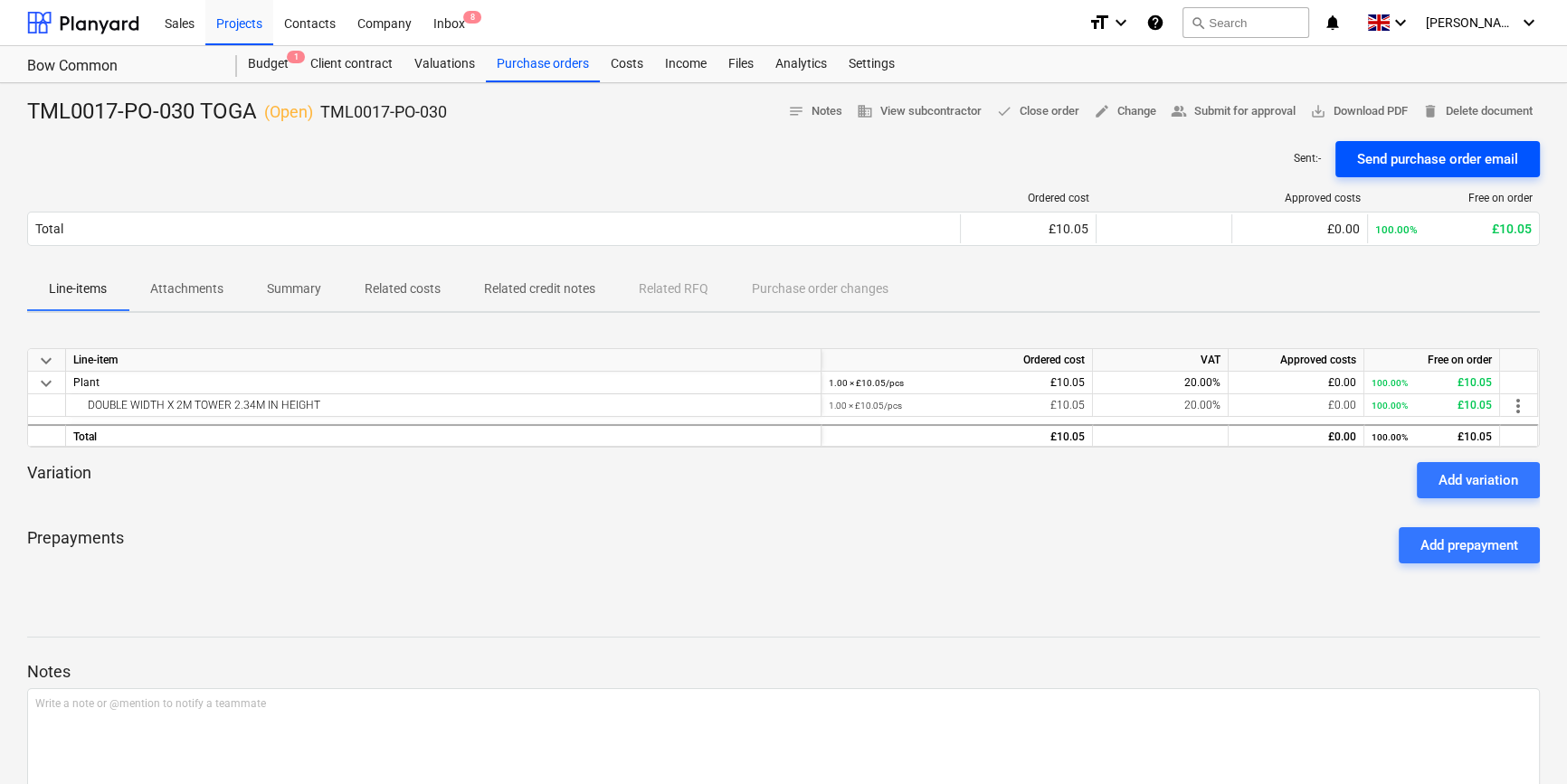click on "Send purchase order email" at bounding box center [1438, 159] 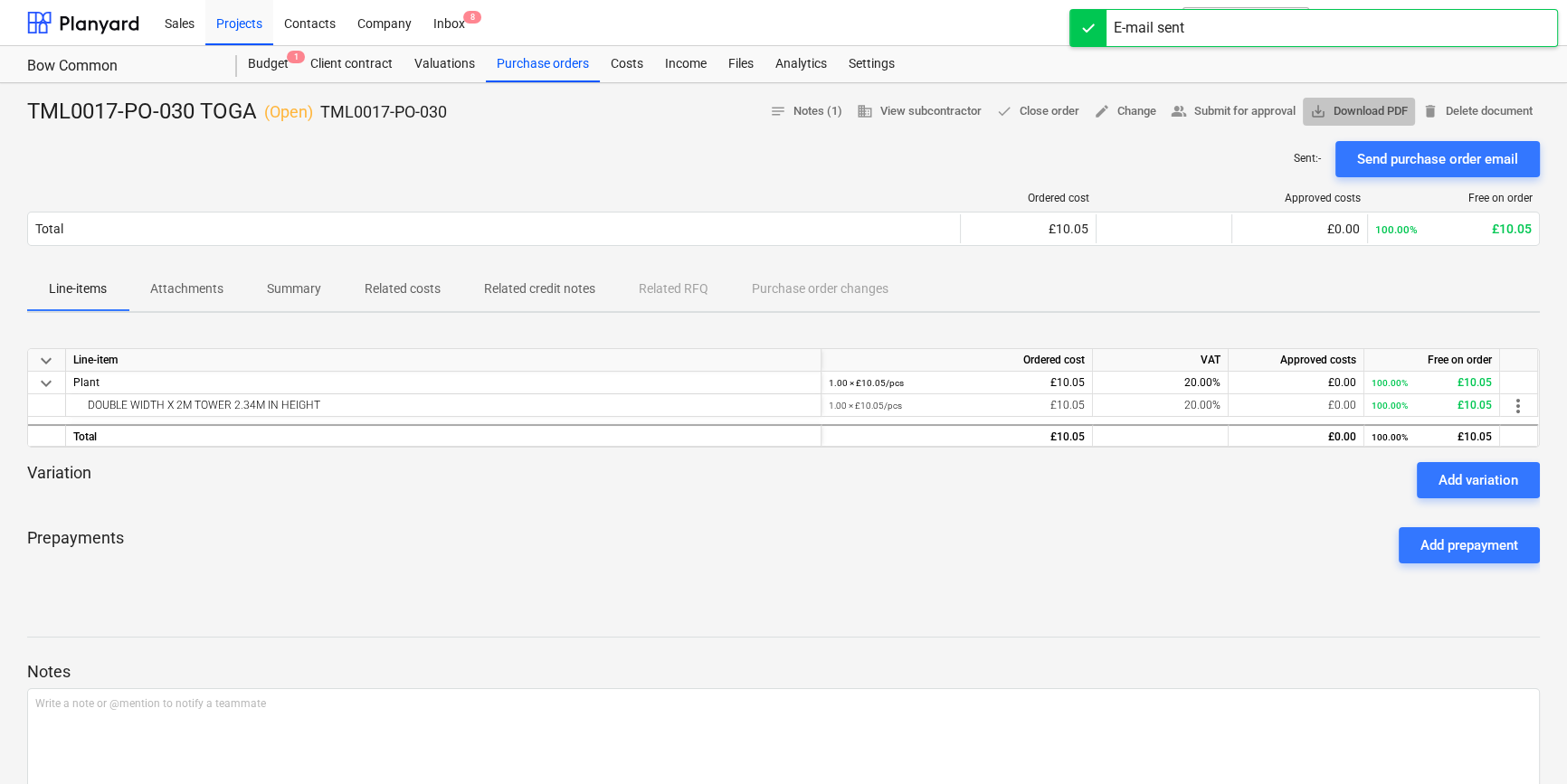 click on "save_alt Download PDF" at bounding box center (1359, 111) 